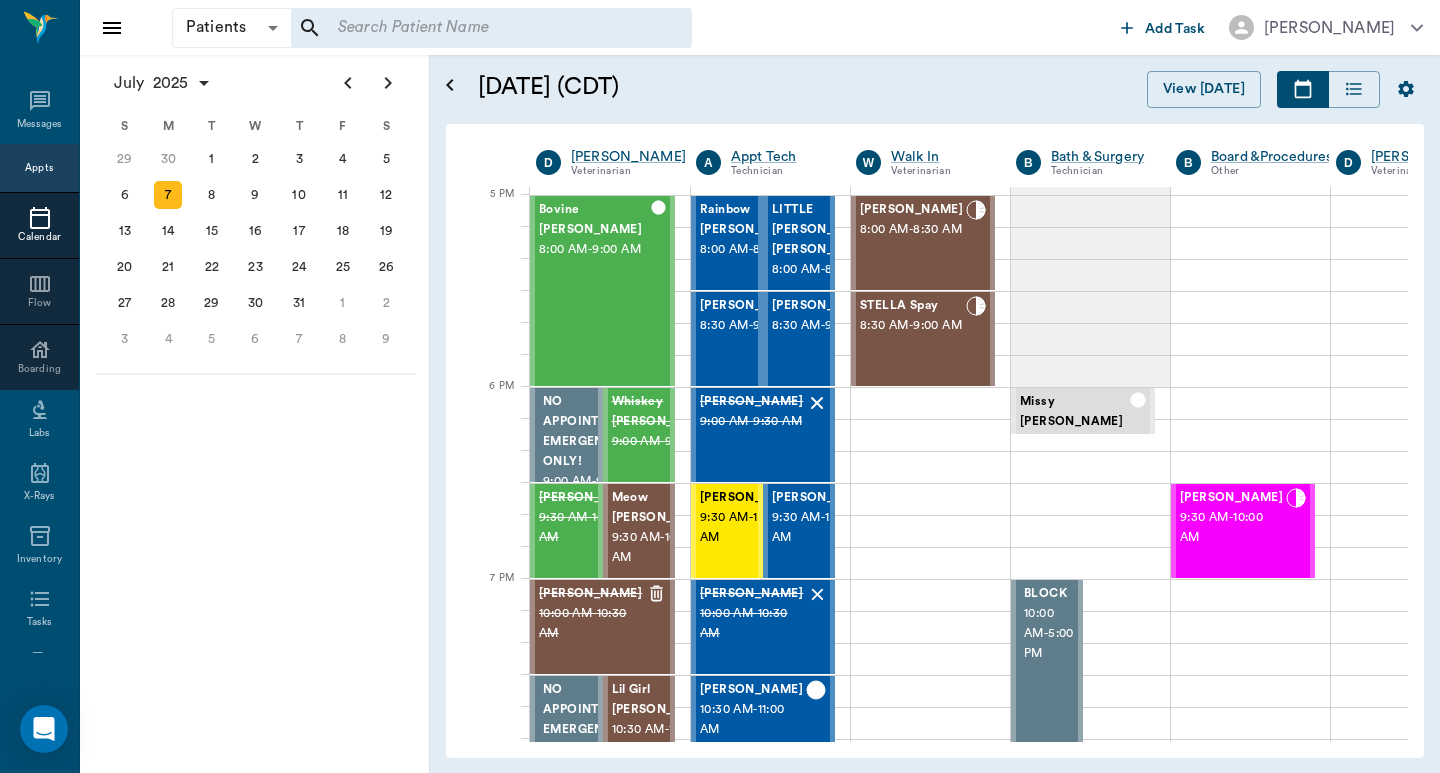 scroll, scrollTop: 0, scrollLeft: 0, axis: both 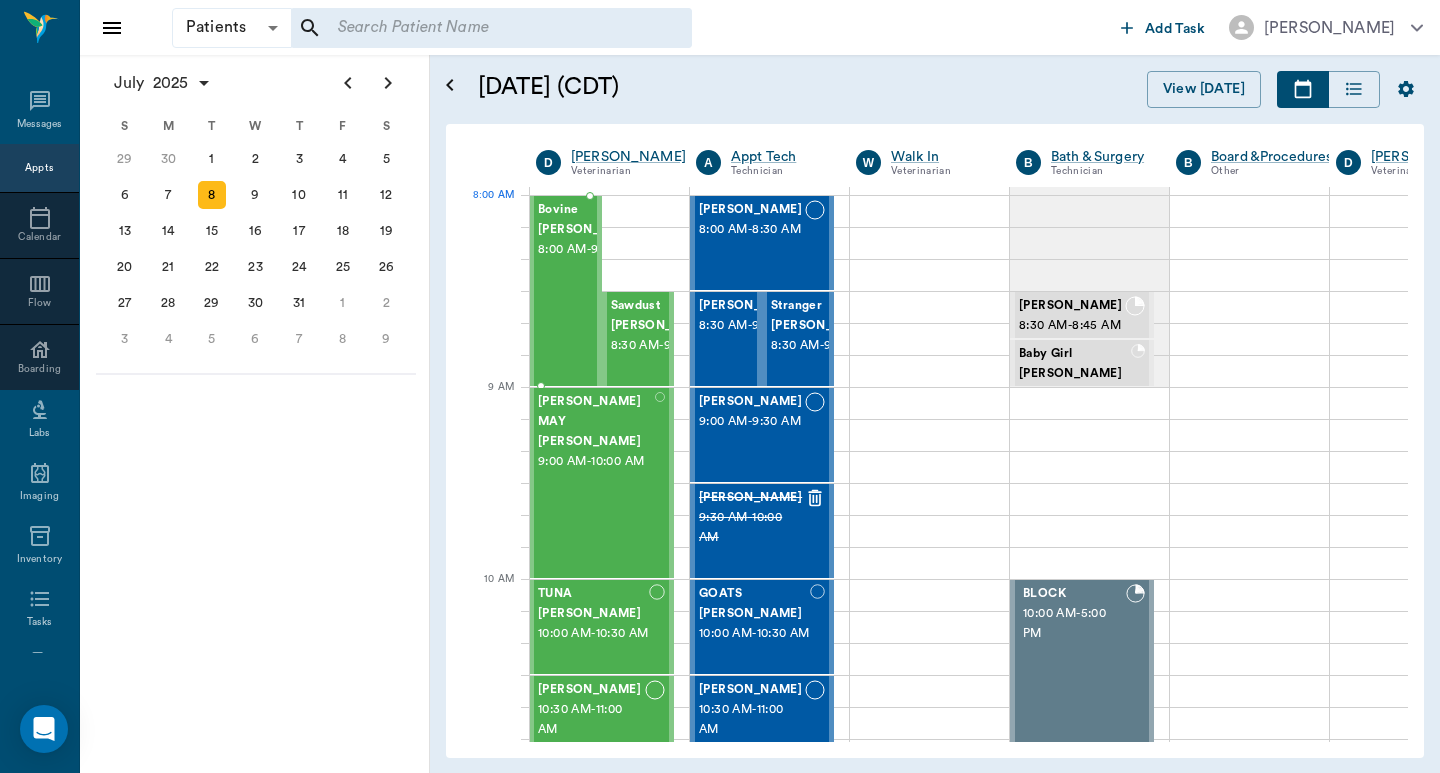 click on "Bovine [PERSON_NAME]" at bounding box center [589, 220] 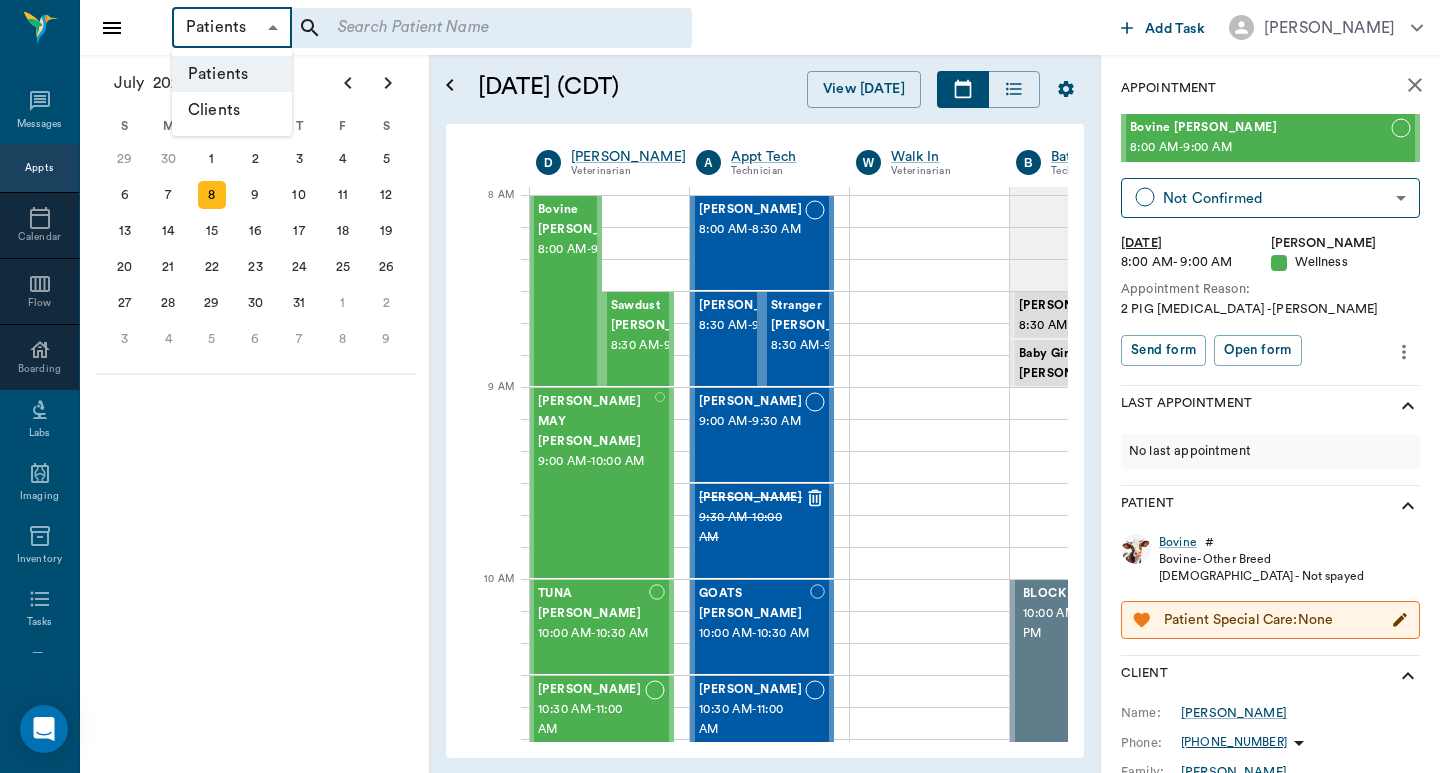 click on "Patients Patients ​ ​ Add Task Dr. Bert Ellsworth Nectar Messages Appts Calendar Flow Boarding Labs Imaging Inventory Tasks Forms Staff Reports Lookup Settings July 2025 S M T W T F S Jun 1 2 3 4 5 6 7 8 9 10 11 12 13 14 15 16 17 18 19 20 21 22 23 24 25 26 27 28 29 30 Jul 1 2 3 4 5 6 7 8 9 10 11 12 S M T W T F S 29 30 Jul 1 2 3 4 5 6 7 8 9 10 11 12 13 14 15 16 17 18 19 20 21 22 23 24 25 26 27 28 29 30 31 Aug 1 2 3 4 5 6 7 8 9 S M T W T F S 27 28 29 30 31 Aug 1 2 3 4 5 6 7 8 9 10 11 12 13 14 15 16 17 18 19 20 21 22 23 24 25 26 27 28 29 30 31 Sep 1 2 3 4 5 6 July 8, 2025 (CDT) View Today July 2025 Today 8 Tue Jul 2025 D Dr. Bert Ellsworth Veterinarian A Appt Tech Technician W Walk In Veterinarian B Bath & Surgery Technician B Board &Procedures Other D Dr. Kindall Jones Veterinarian 8 AM 9 AM 10 AM 11 AM 12 PM 1 PM 2 PM 3 PM 4 PM 5 PM 6 PM 7 PM 8 PM 7:47 AM 8:00 AM Bovine Belyeu 8:00 AM  -  9:00 AM Sawdust Marsh 8:30 AM  -  9:00 AM MELINDA MAY Eudy 9:00 AM  -  10:00 AM TUNA Kirkland 10:00 AM  -  10:30 AM  -" at bounding box center (720, 386) 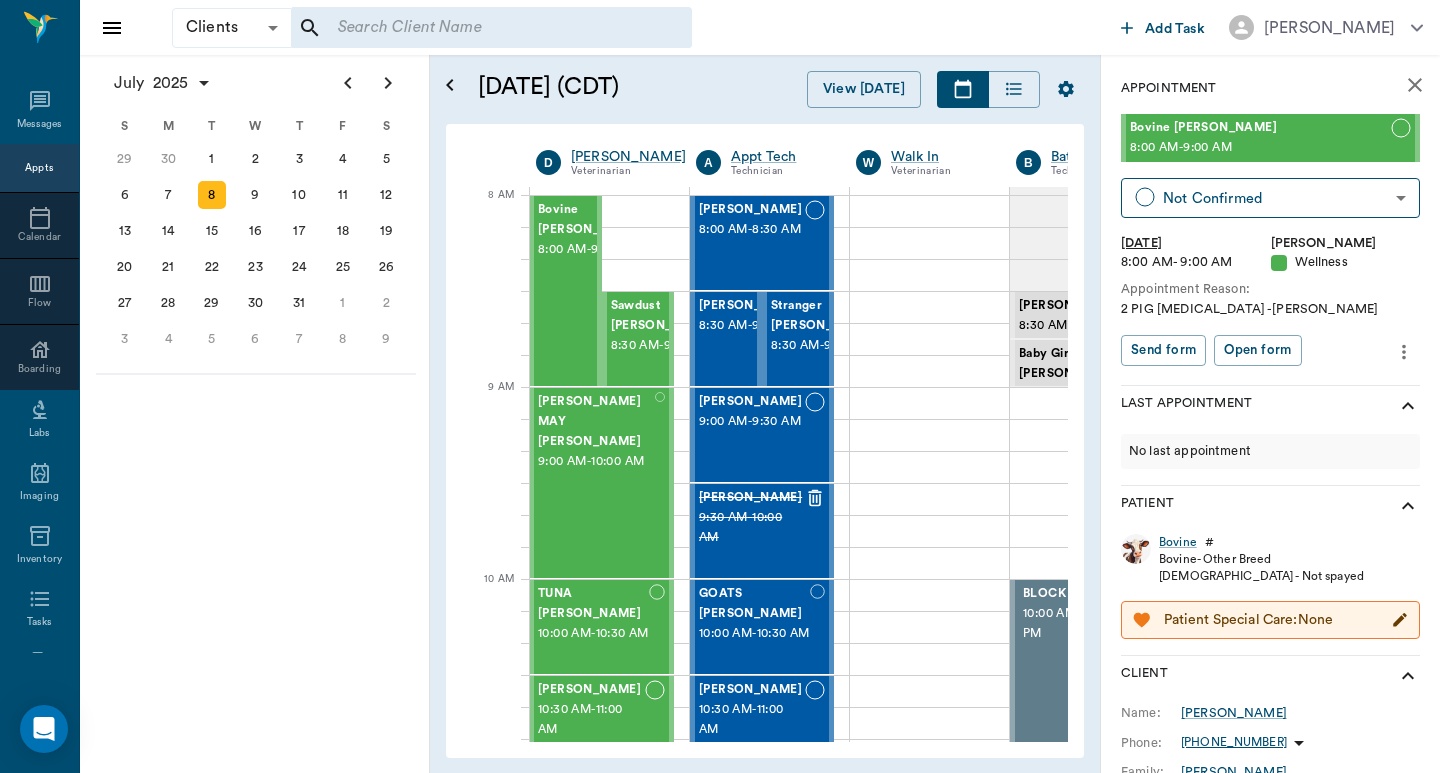 click at bounding box center [478, 28] 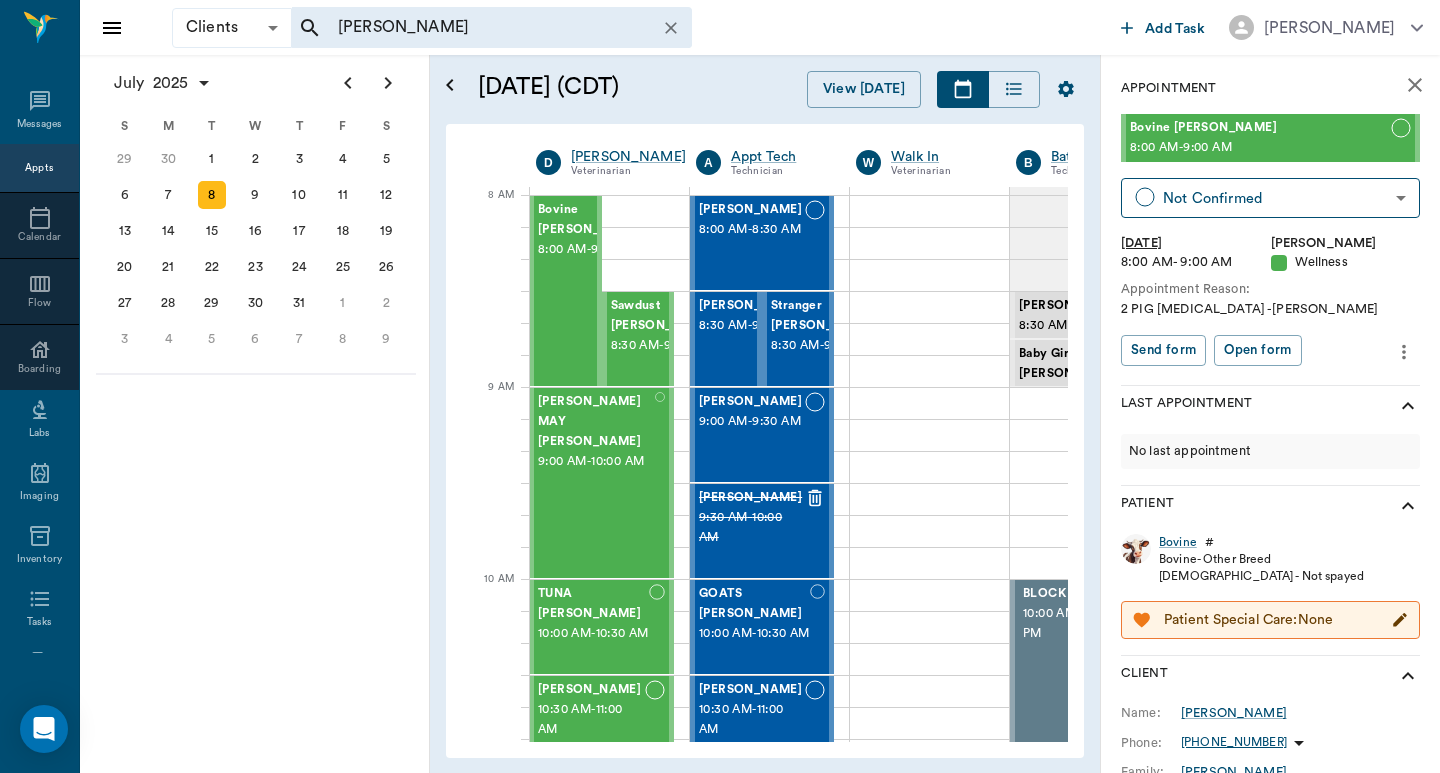 type on "GRAVES" 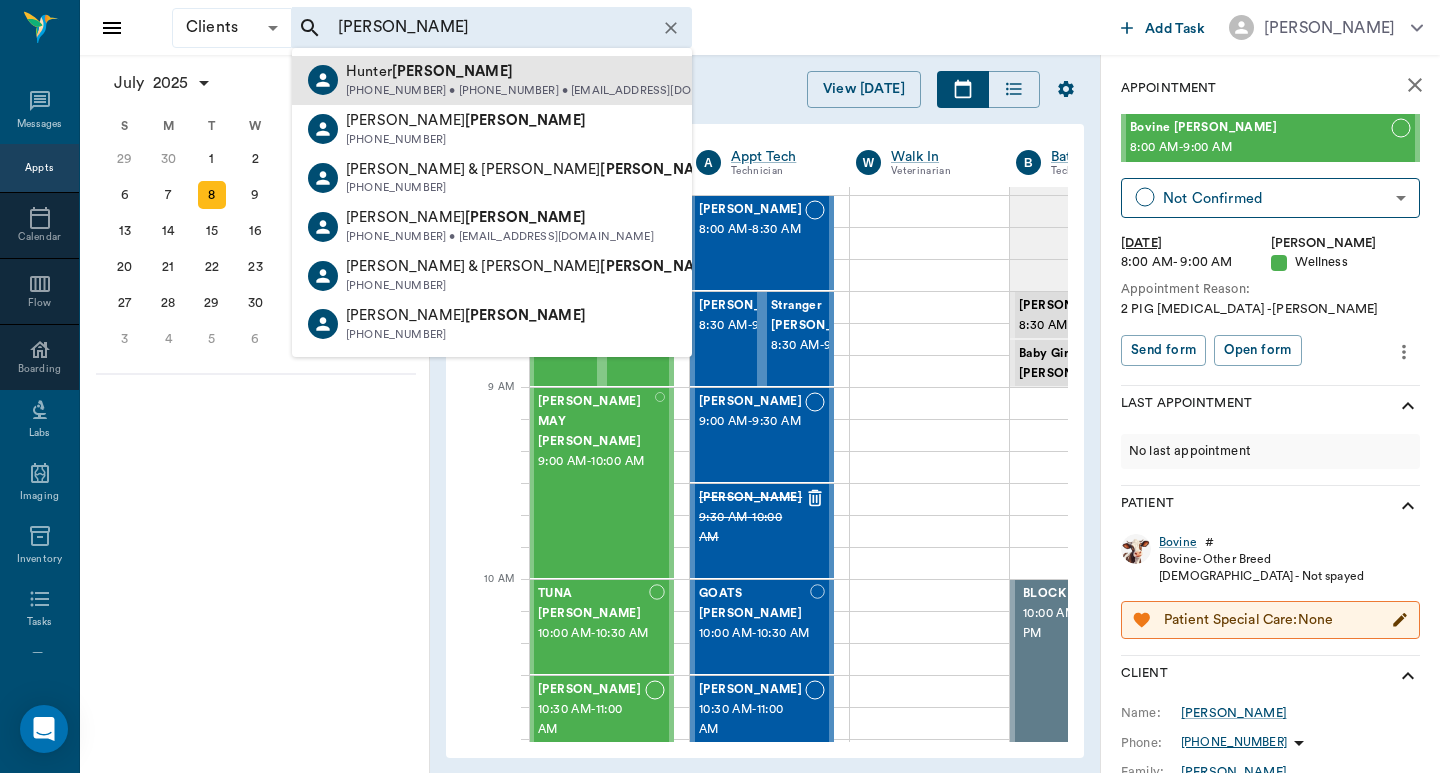 click on "Graves" at bounding box center [452, 71] 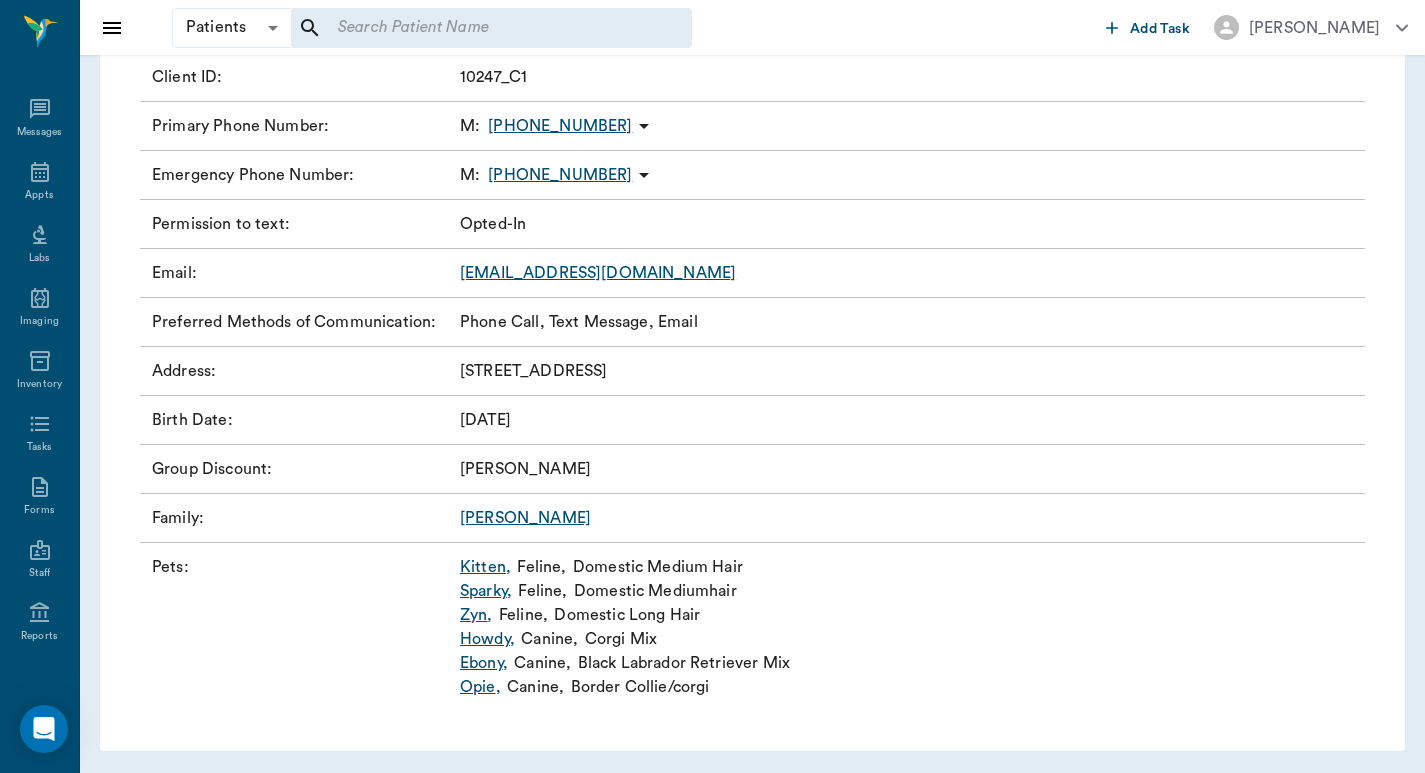 scroll, scrollTop: 240, scrollLeft: 0, axis: vertical 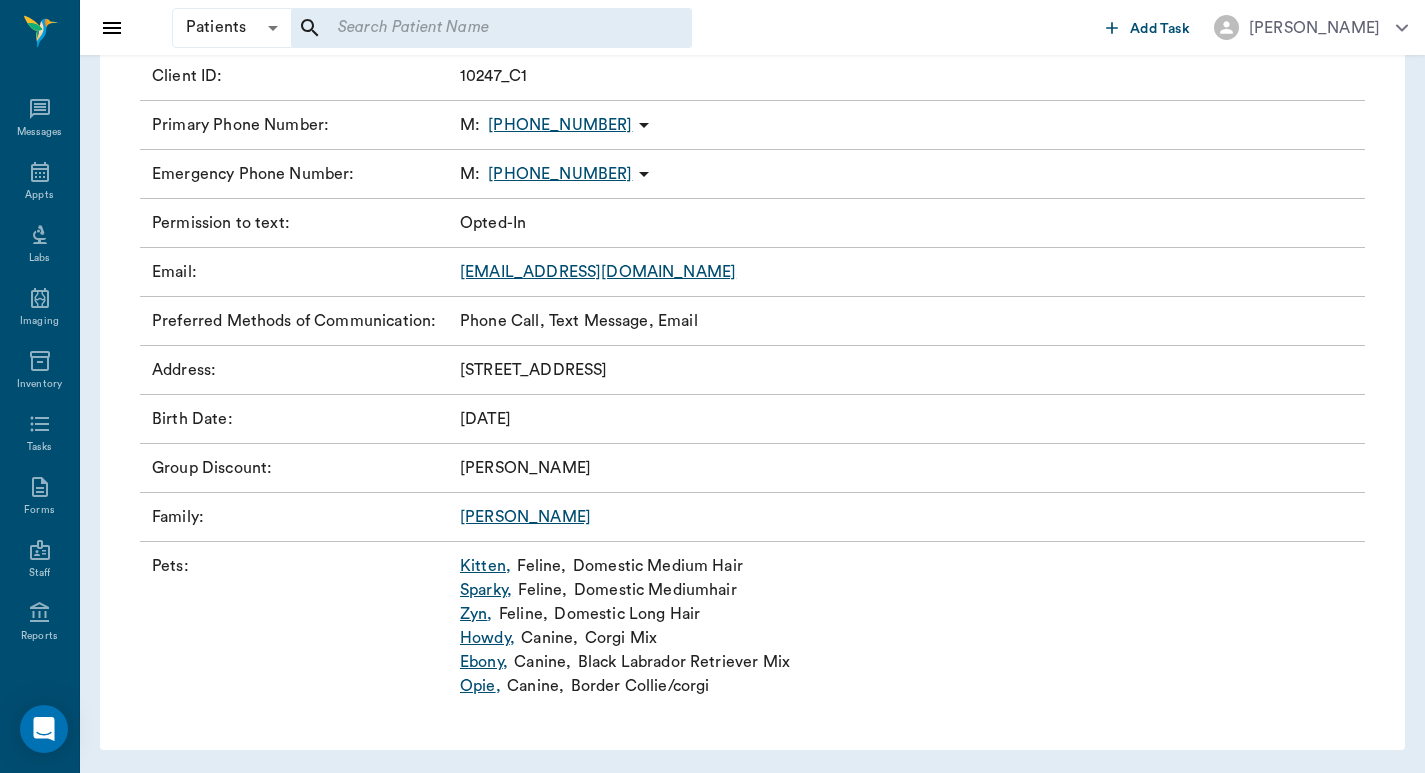 click on "Howdy ," at bounding box center (487, 638) 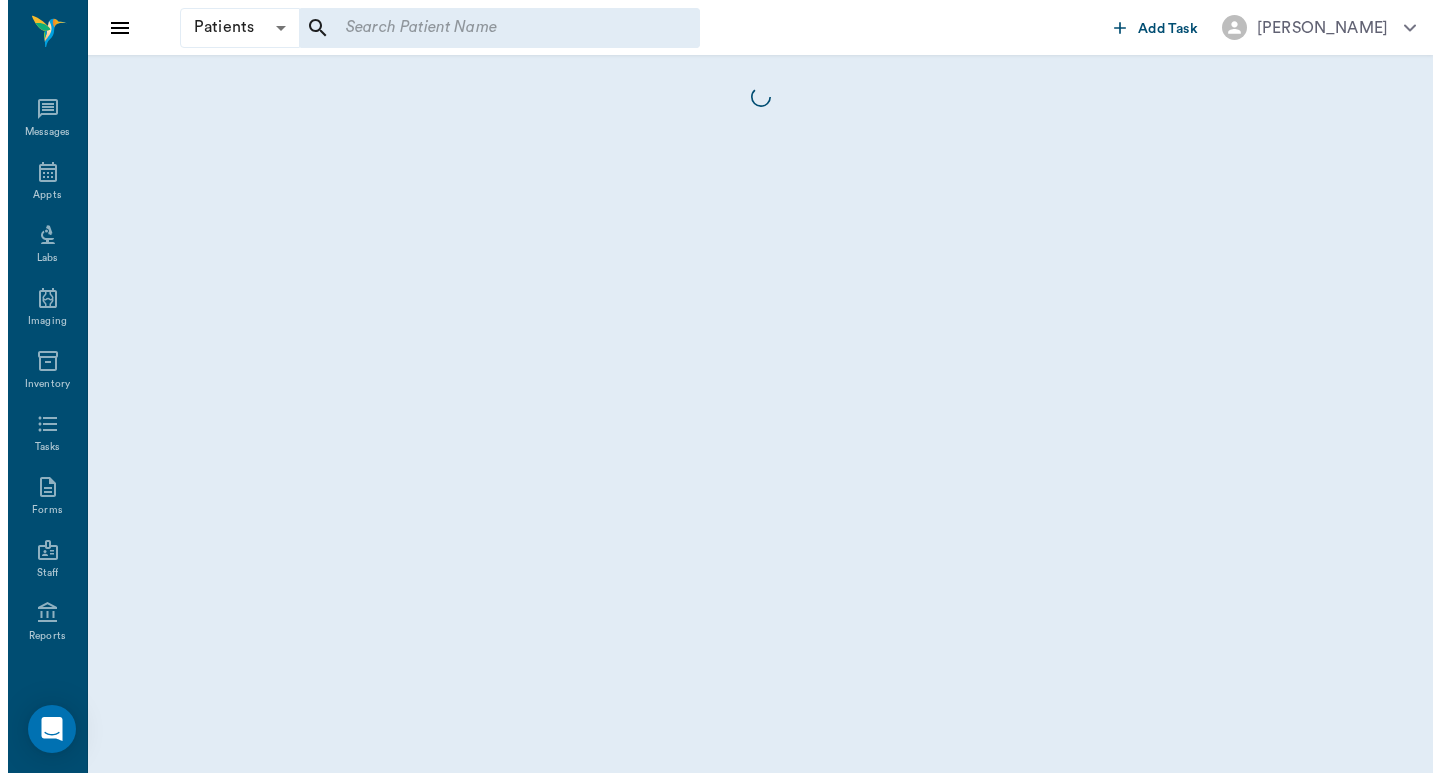 scroll, scrollTop: 0, scrollLeft: 0, axis: both 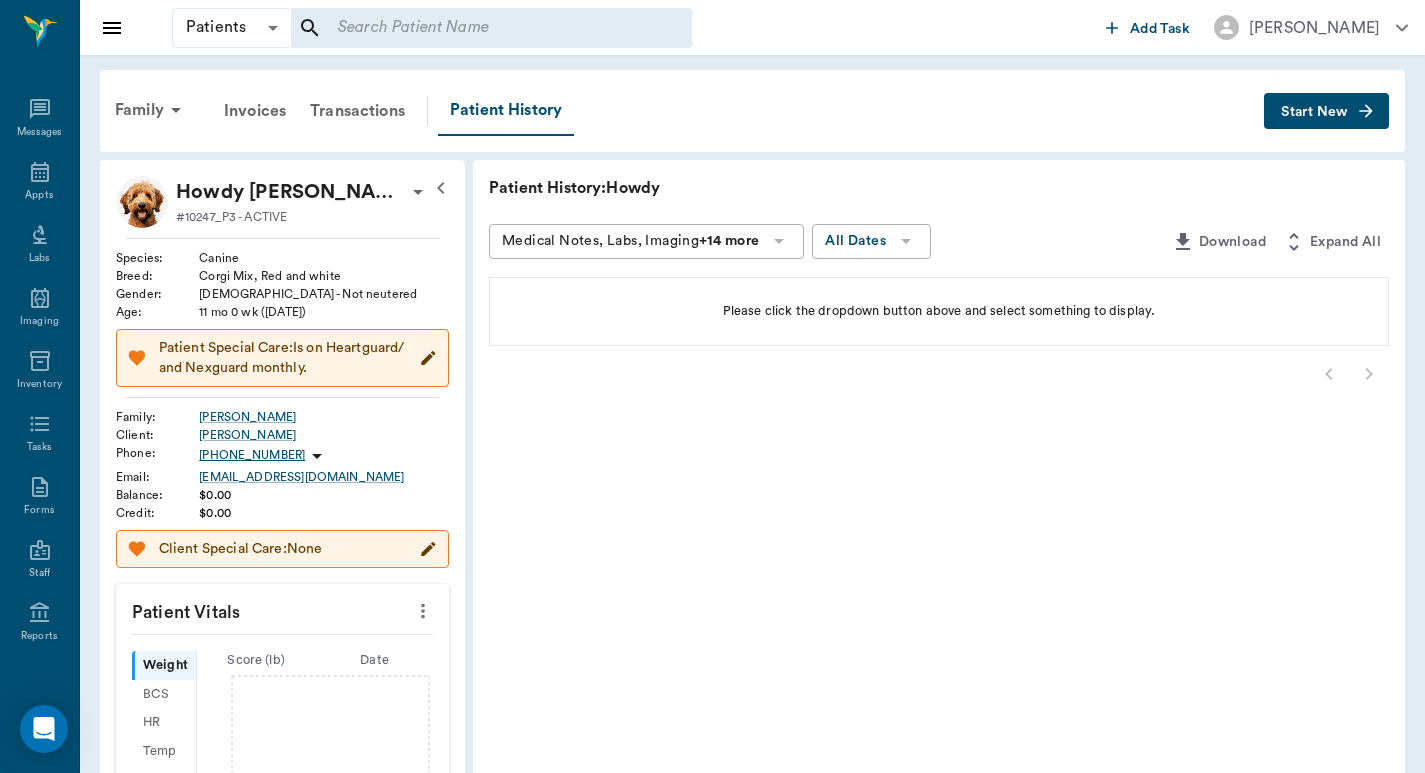 click on "Start New" at bounding box center [1326, 111] 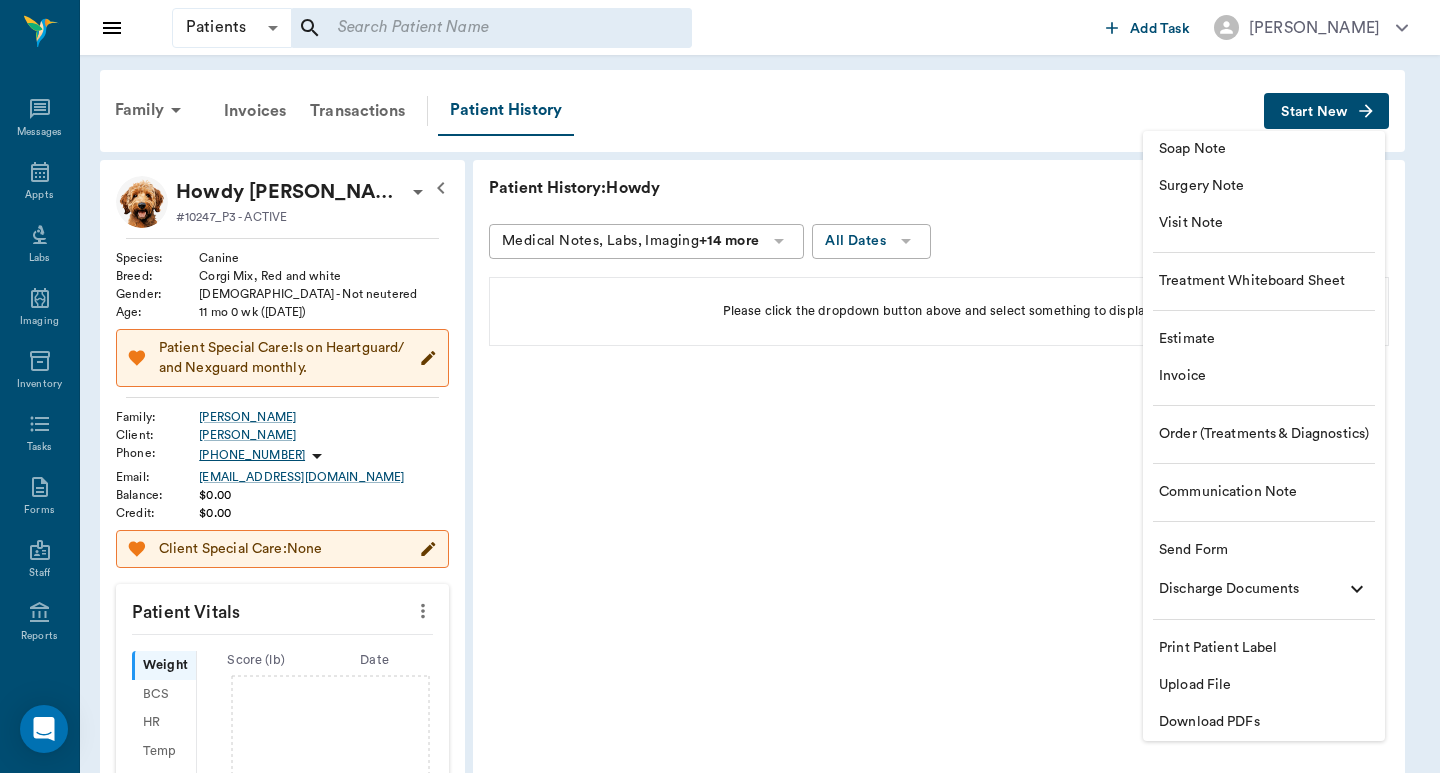 click on "Treatment Whiteboard Sheet" at bounding box center (1264, 281) 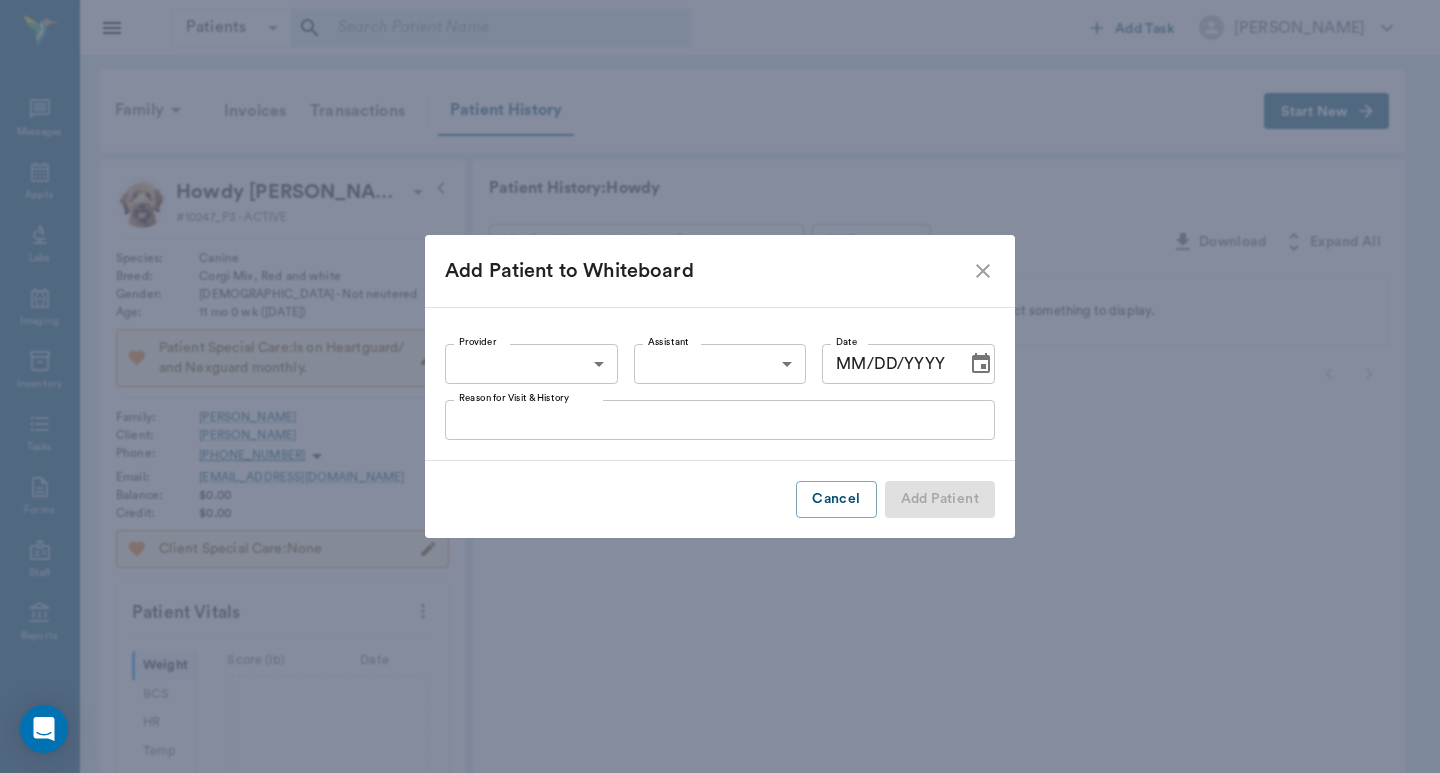 click 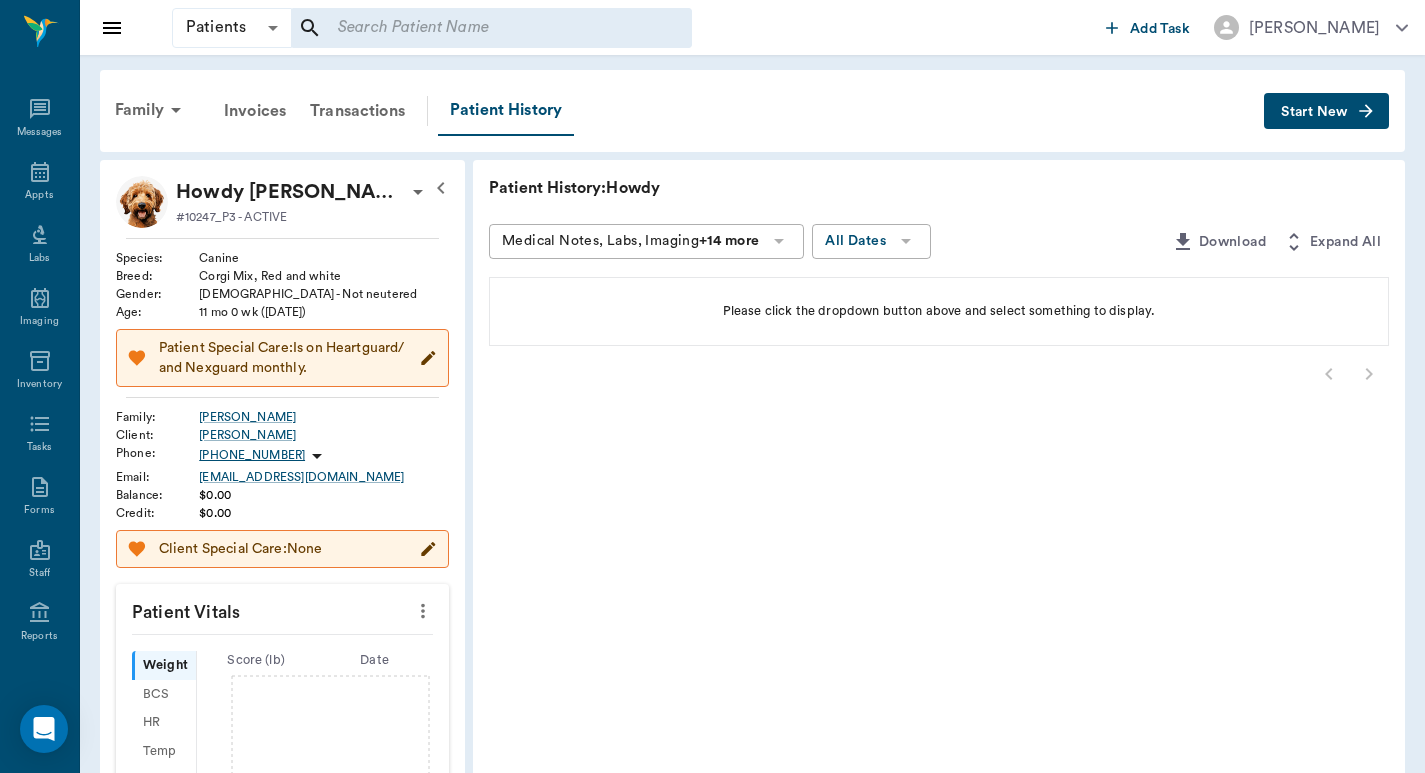 click on "Start New" at bounding box center (1314, 112) 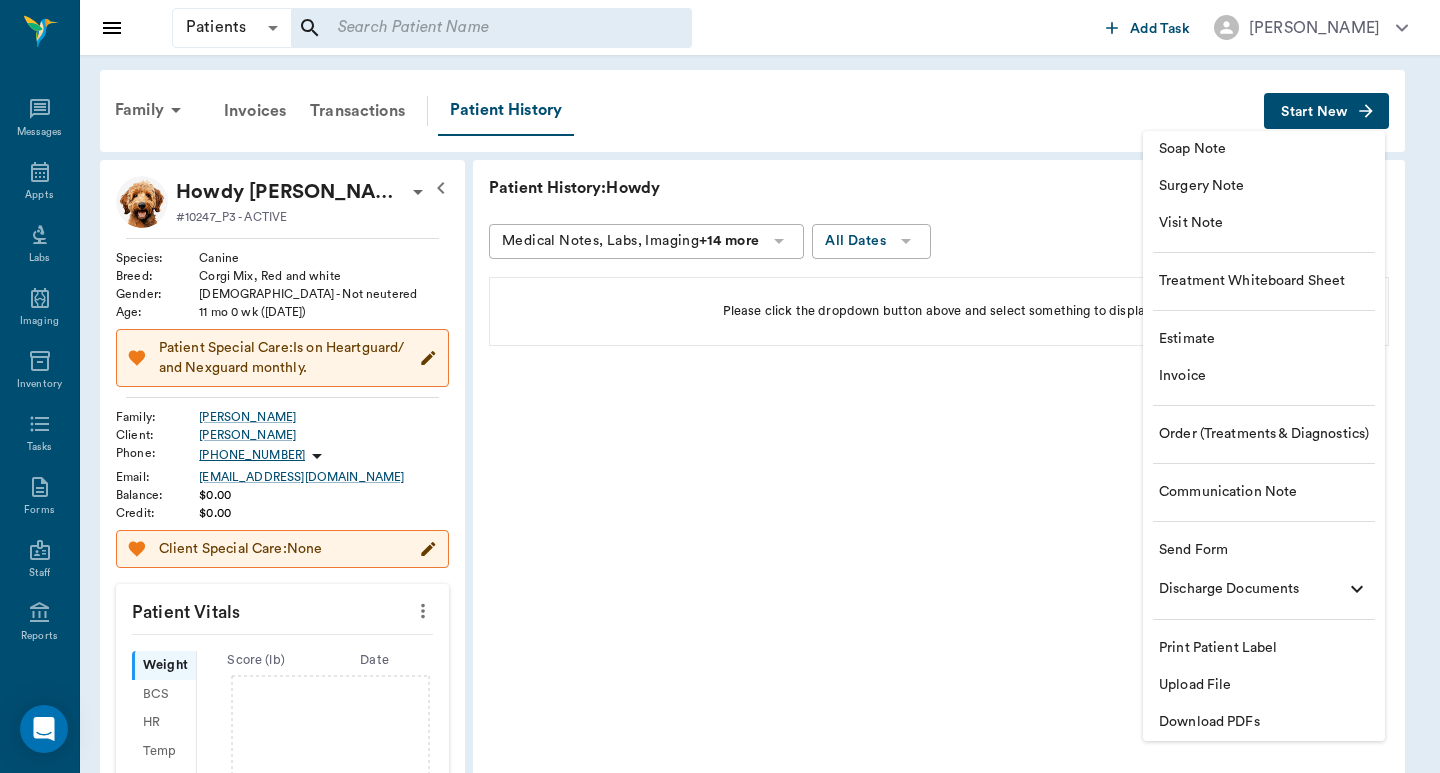 drag, startPoint x: 1024, startPoint y: 618, endPoint x: 1110, endPoint y: 523, distance: 128.14445 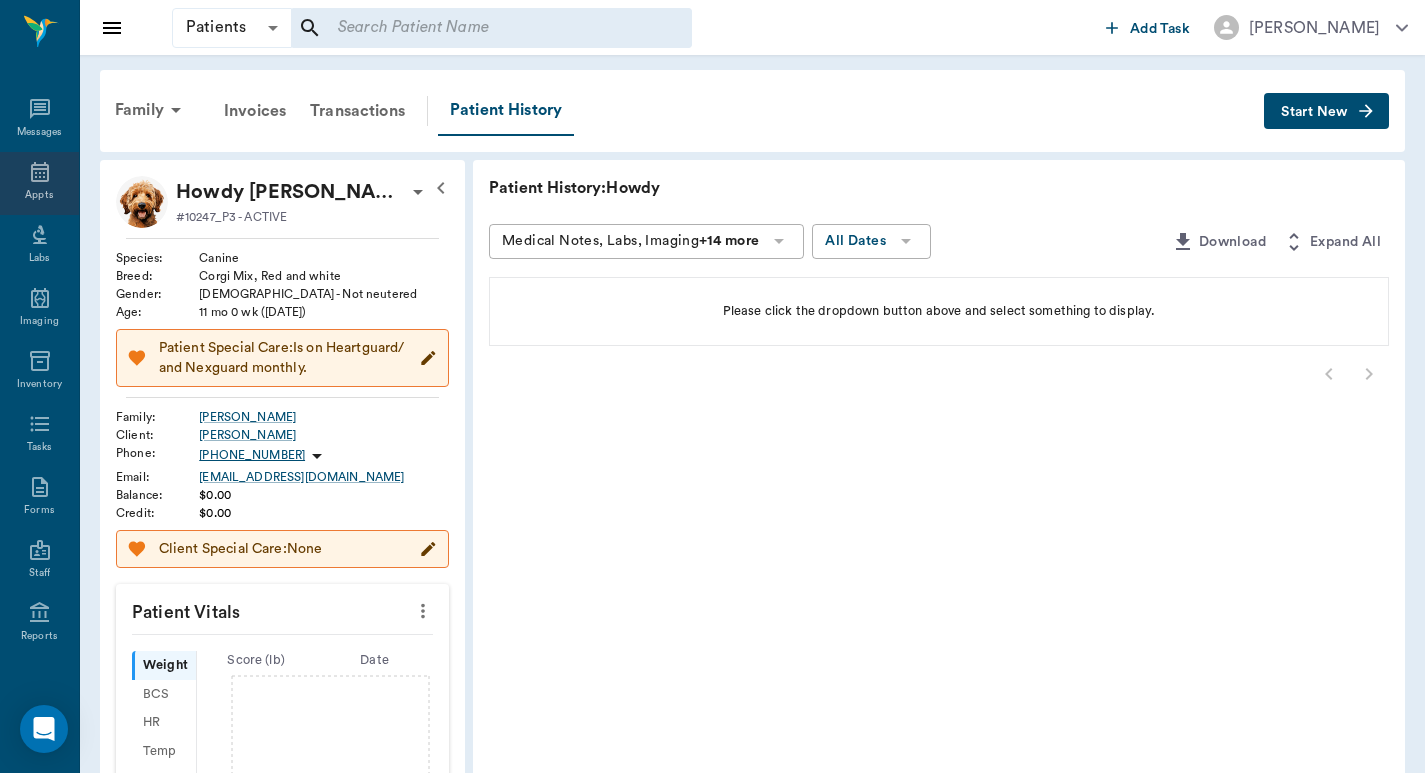 click on "Appts" at bounding box center [39, 183] 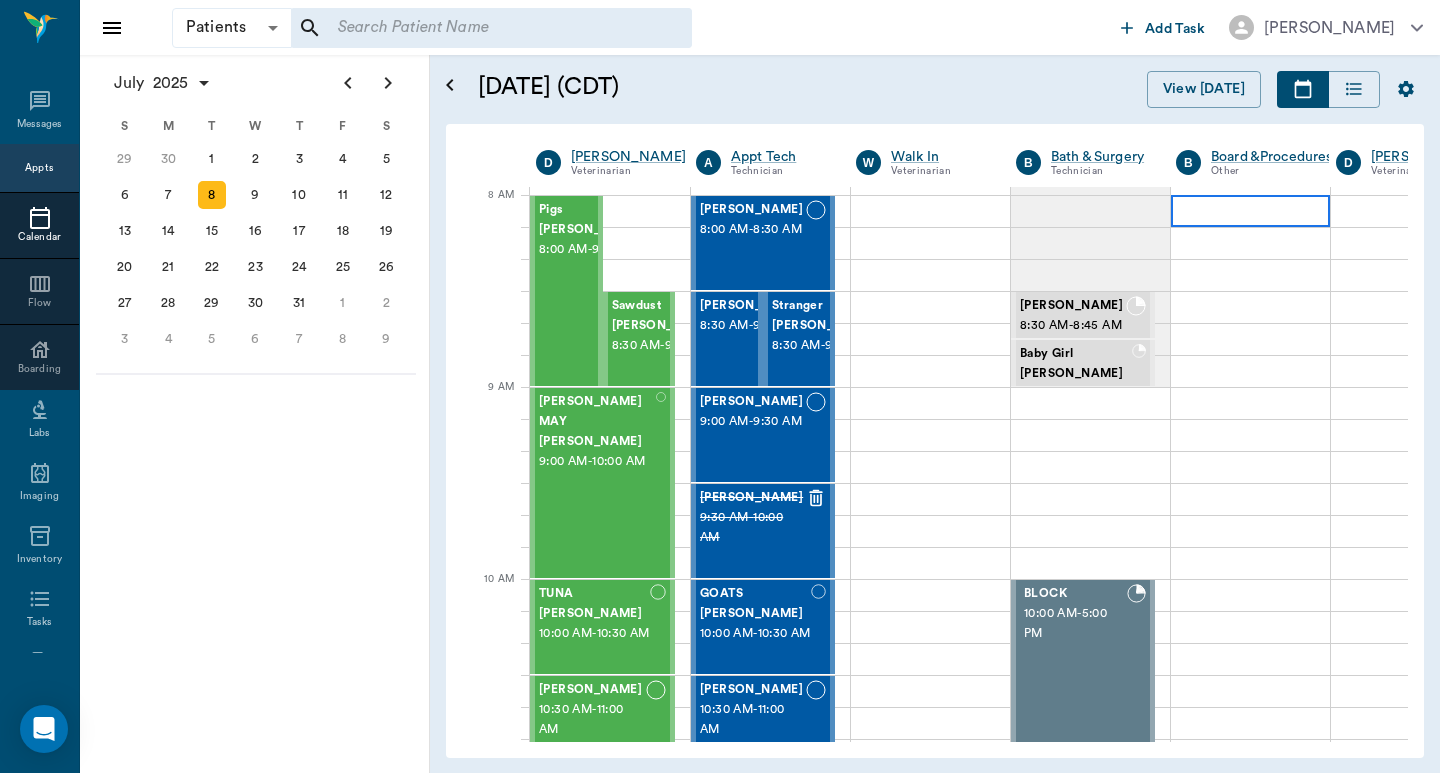 scroll, scrollTop: 0, scrollLeft: 1, axis: horizontal 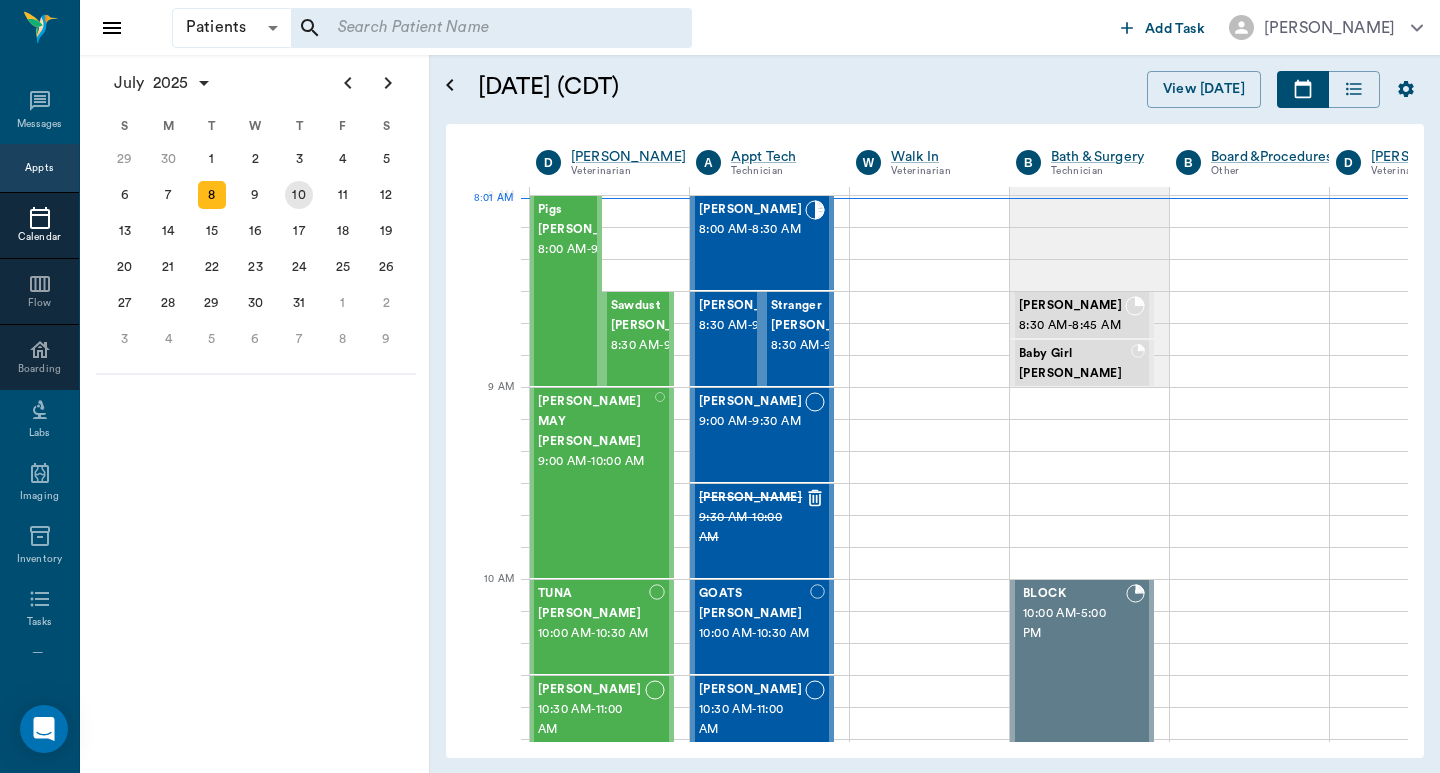 click on "10" at bounding box center (299, 195) 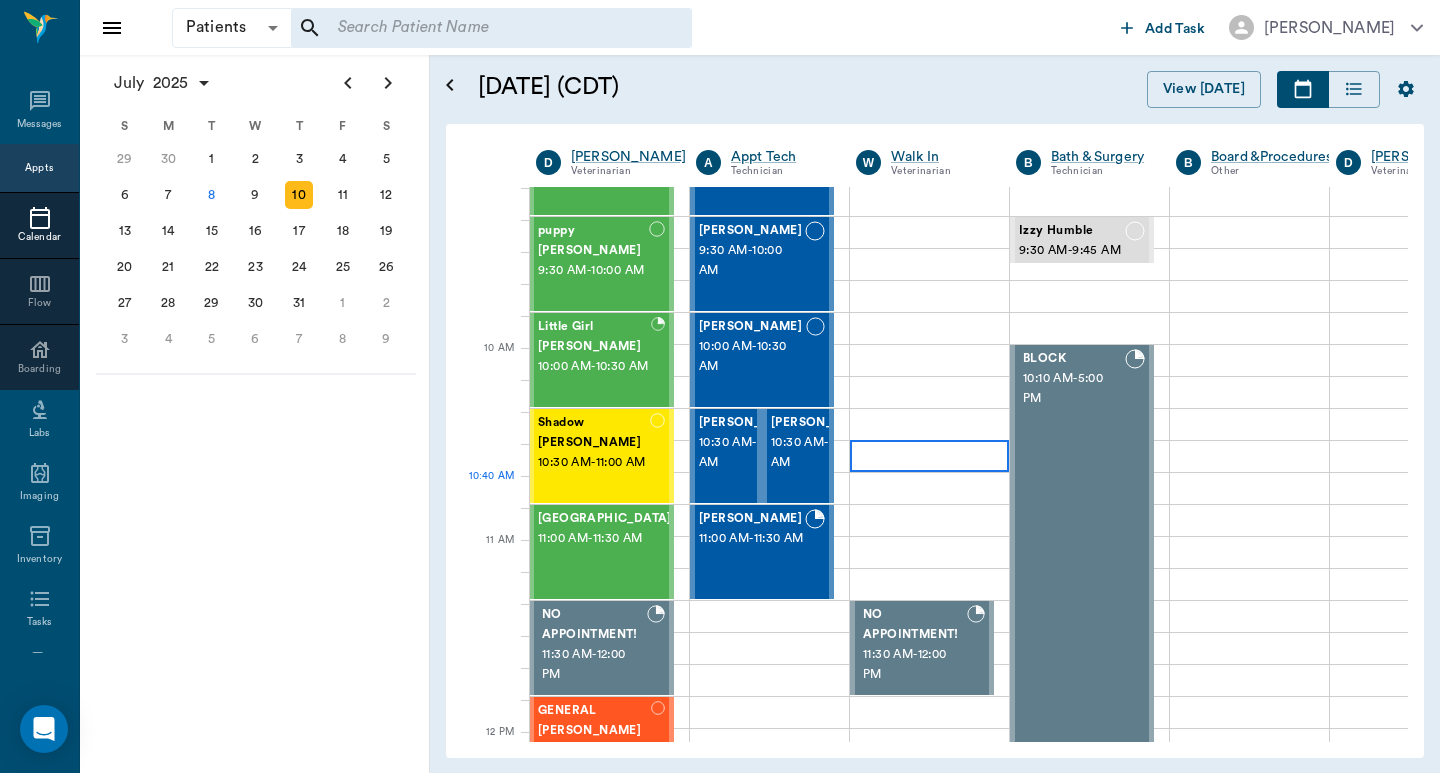 scroll, scrollTop: 0, scrollLeft: 1, axis: horizontal 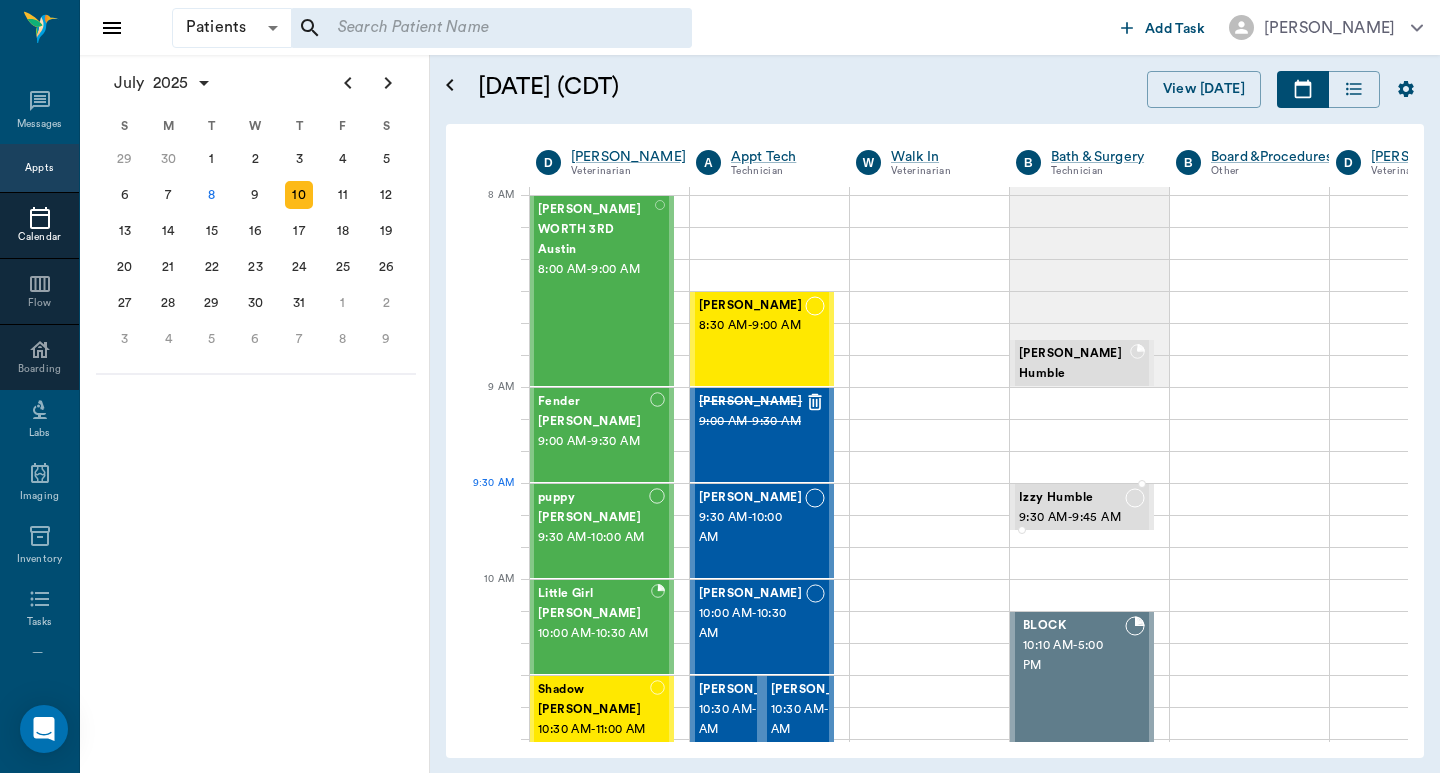 click on "9:30 AM  -  9:45 AM" at bounding box center [1072, 518] 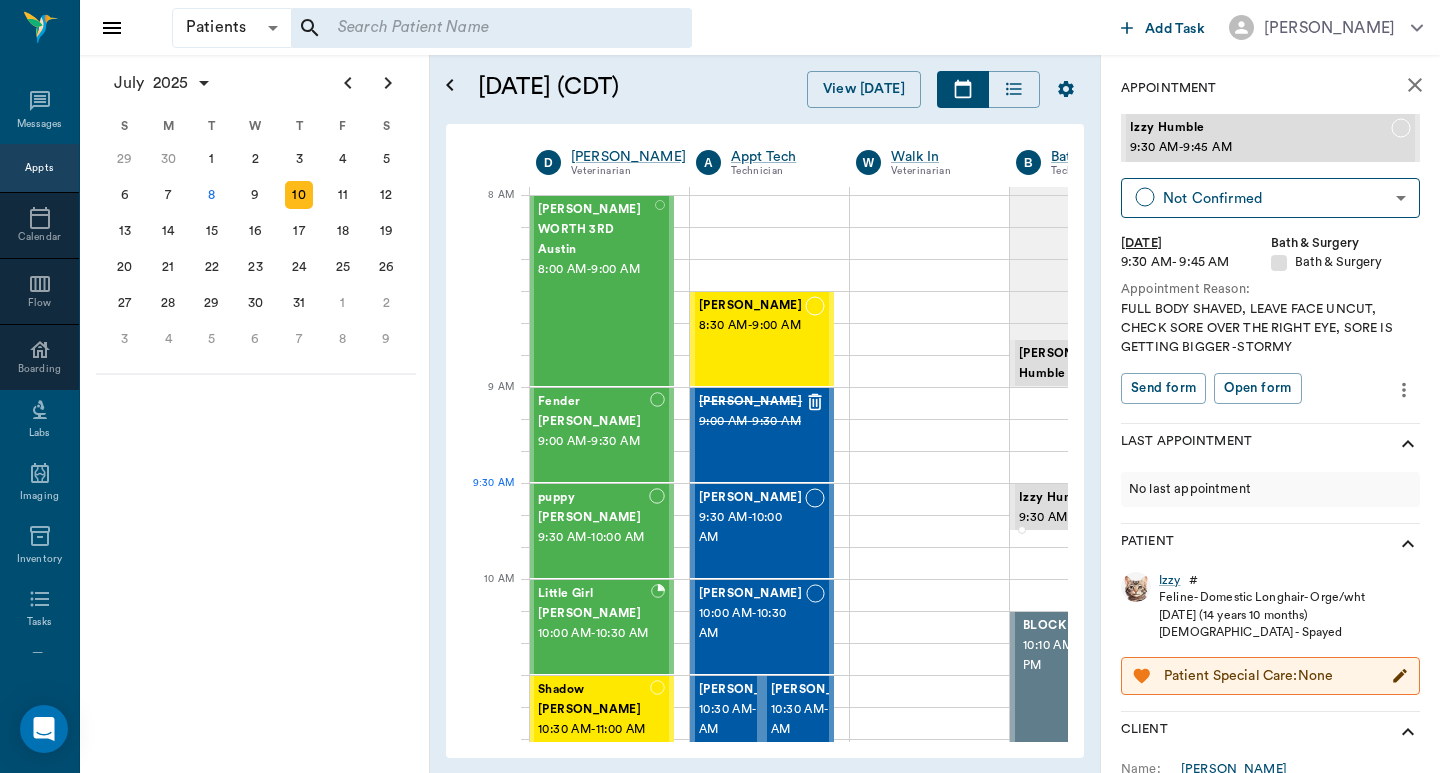 click on "9:30 AM  -  9:45 AM" at bounding box center [1072, 518] 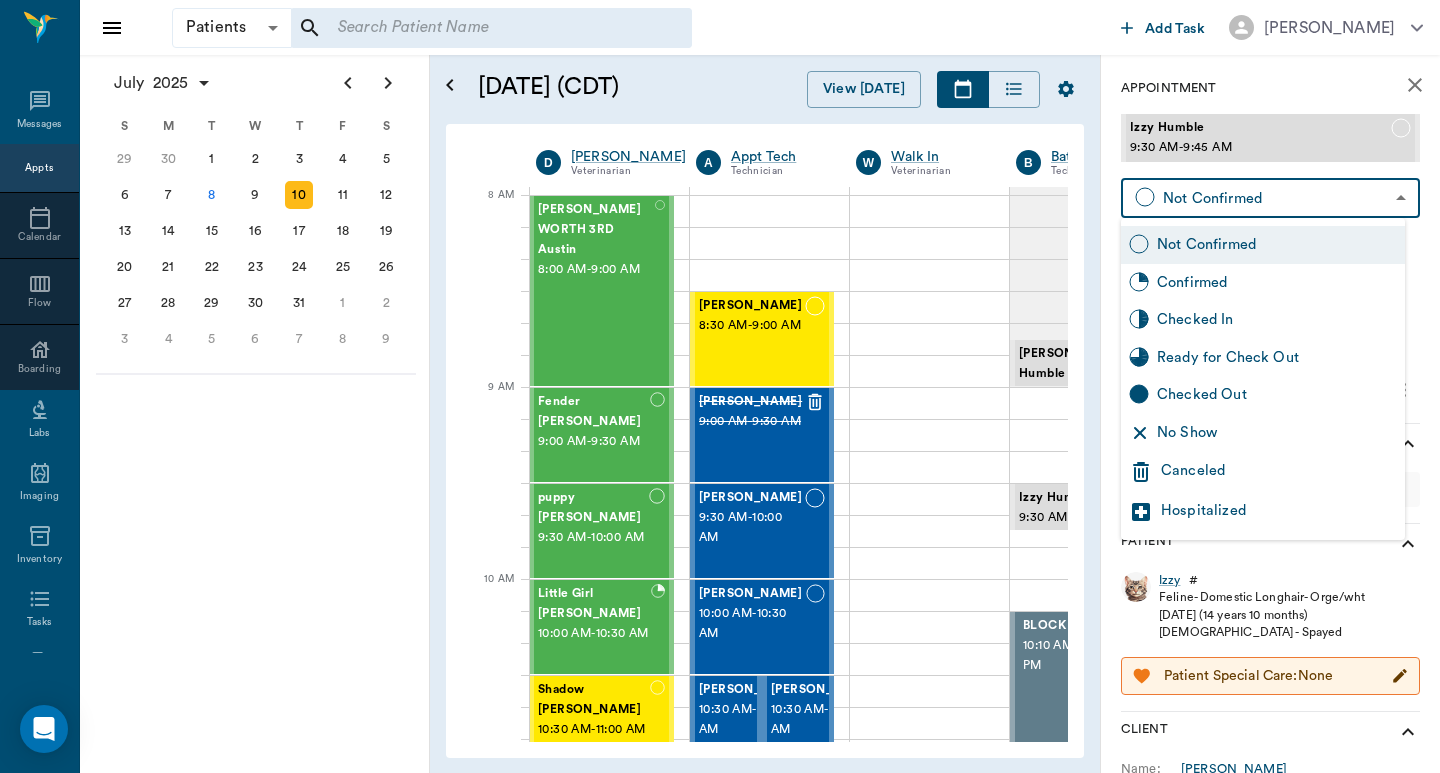 click on "Patients Patients ​ ​ Add Task Dr. Bert Ellsworth Nectar Messages Appts Calendar Flow Boarding Labs Imaging Inventory Tasks Forms Staff Reports Lookup Settings July 2025 S M T W T F S Jun 1 2 3 4 5 6 7 8 9 10 11 12 13 14 15 16 17 18 19 20 21 22 23 24 25 26 27 28 29 30 Jul 1 2 3 4 5 6 7 8 9 10 11 12 S M T W T F S 29 30 Jul 1 2 3 4 5 6 7 8 9 10 11 12 13 14 15 16 17 18 19 20 21 22 23 24 25 26 27 28 29 30 31 Aug 1 2 3 4 5 6 7 8 9 S M T W T F S 27 28 29 30 31 Aug 1 2 3 4 5 6 7 8 9 10 11 12 13 14 15 16 17 18 19 20 21 22 23 24 25 26 27 28 29 30 31 Sep 1 2 3 4 5 6 July 10, 2025 (CDT) View Today July 2025 Today 10 Thu Jul 2025 D Dr. Bert Ellsworth Veterinarian A Appt Tech Technician W Walk In Veterinarian B Bath & Surgery Technician B Board &Procedures Other D Dr. Kindall Jones Veterinarian 8 AM 9 AM 10 AM 11 AM 12 PM 1 PM 2 PM 3 PM 4 PM 5 PM 6 PM 7 PM 8 PM 9:10 AM SIR WIGGLES WORTH 3RD Austin 8:00 AM  -  9:00 AM Fender Finney 9:00 AM  -  9:30 AM puppy Kilgore 9:30 AM  -  10:00 AM Little Girl Barnes 10:00 AM  -" at bounding box center [720, 386] 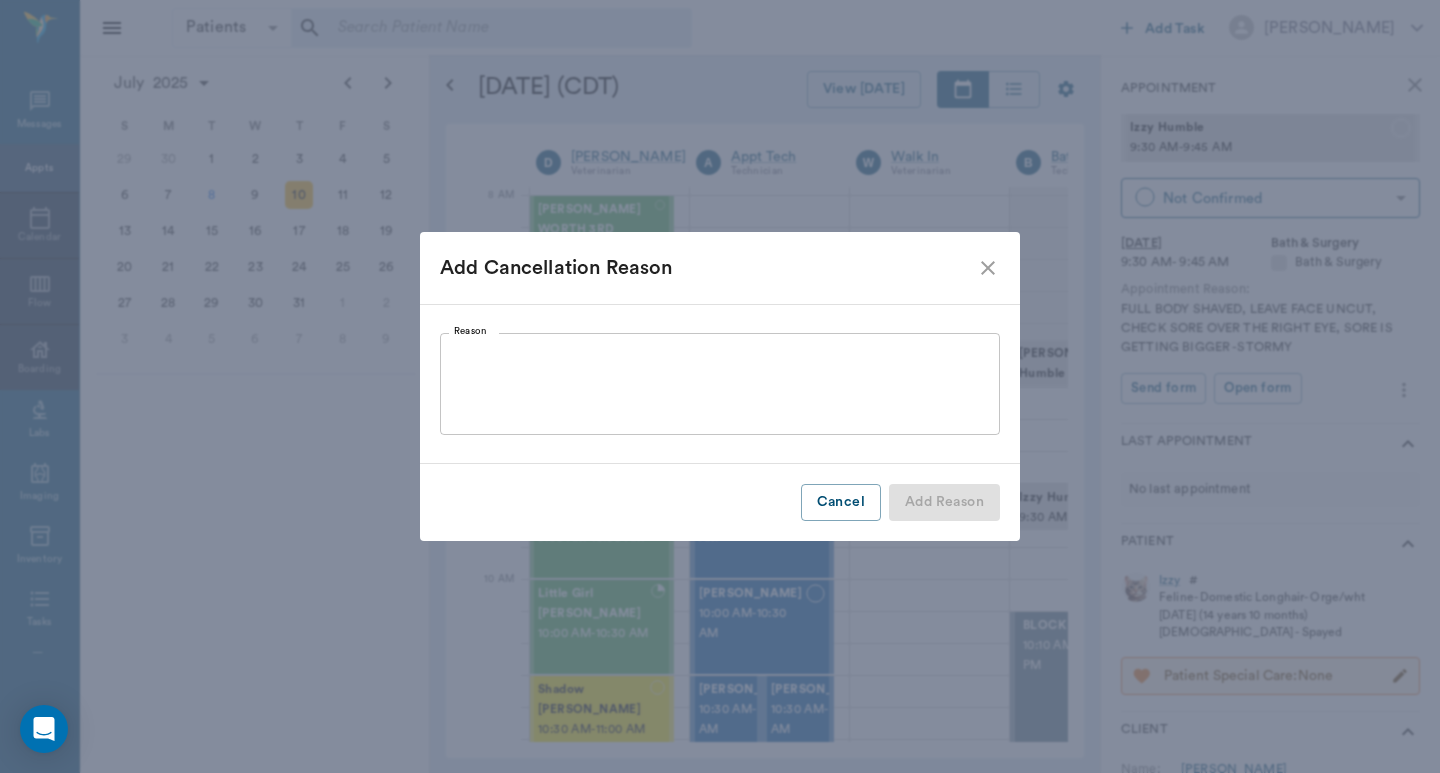 click on "Reason" at bounding box center [720, 384] 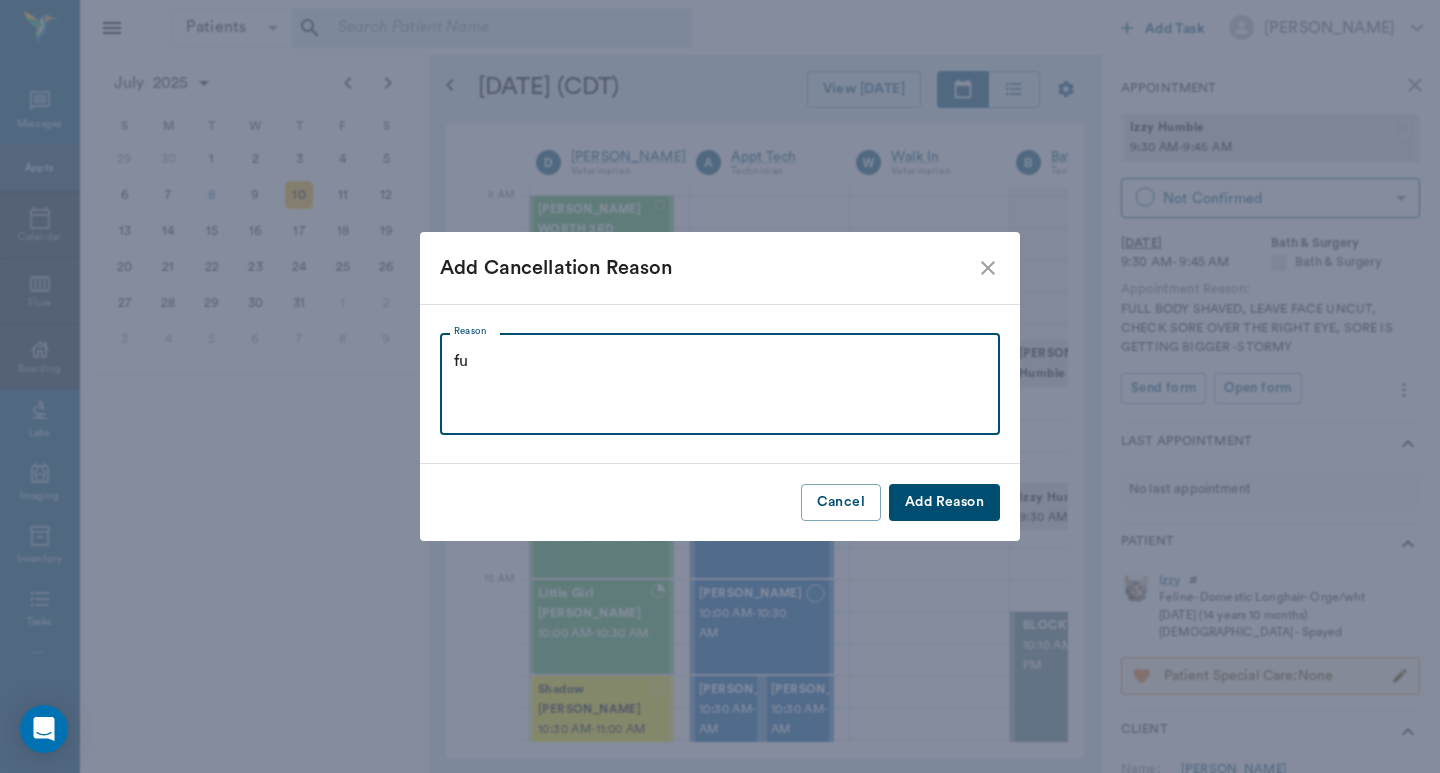 type on "f" 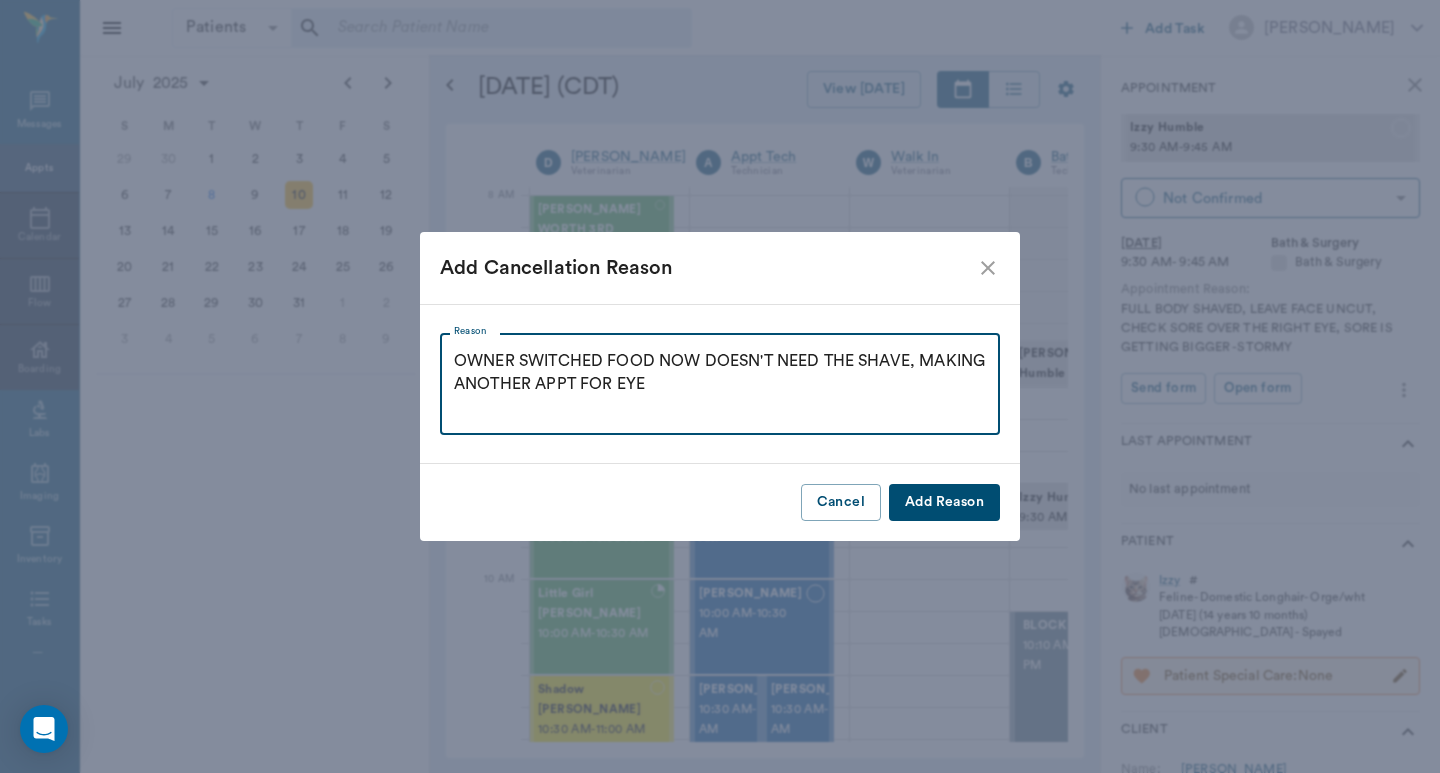 type on "OWNER SWITCHED FOOD NOW DOESN'T NEED THE SHAVE, MAKING ANOTHER APPT FOR EYE" 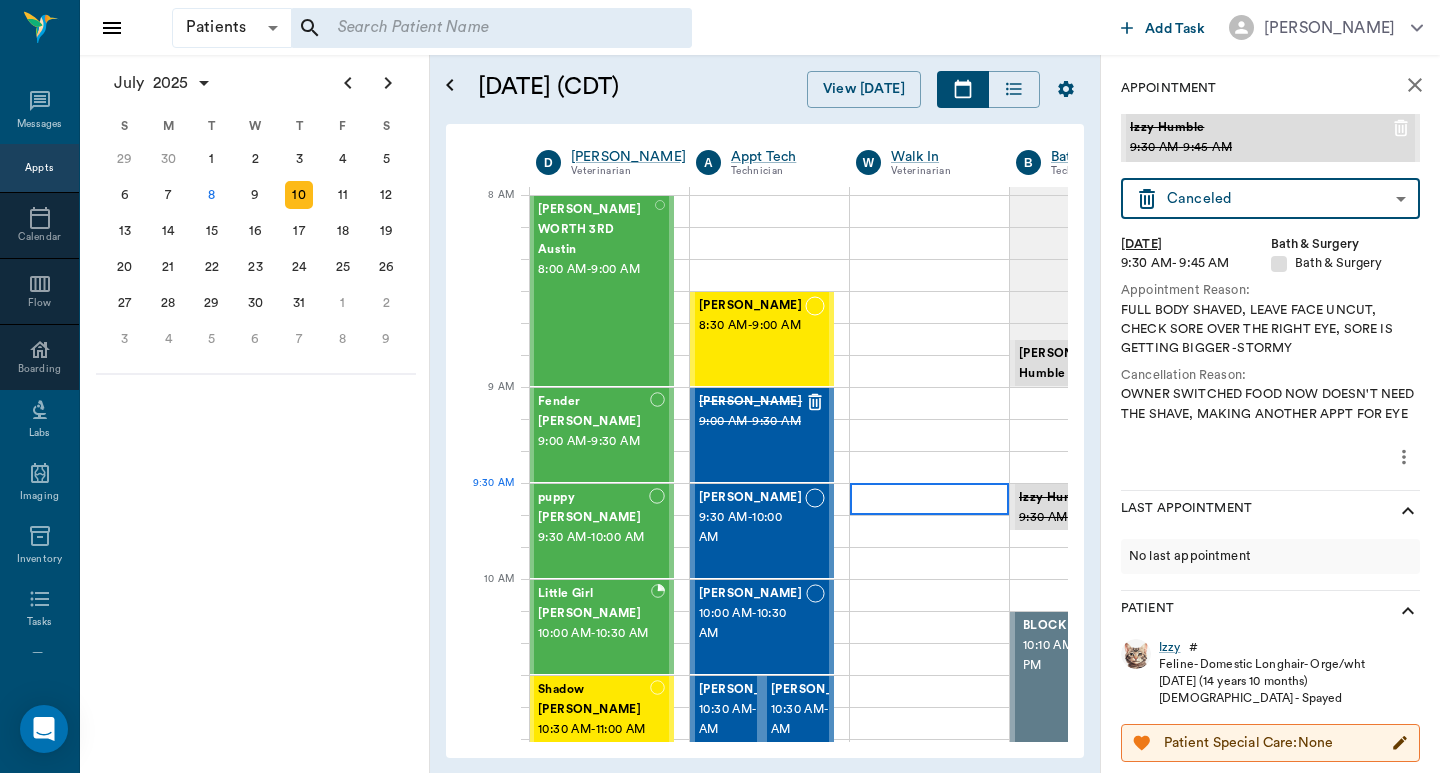 type on "CANCELED" 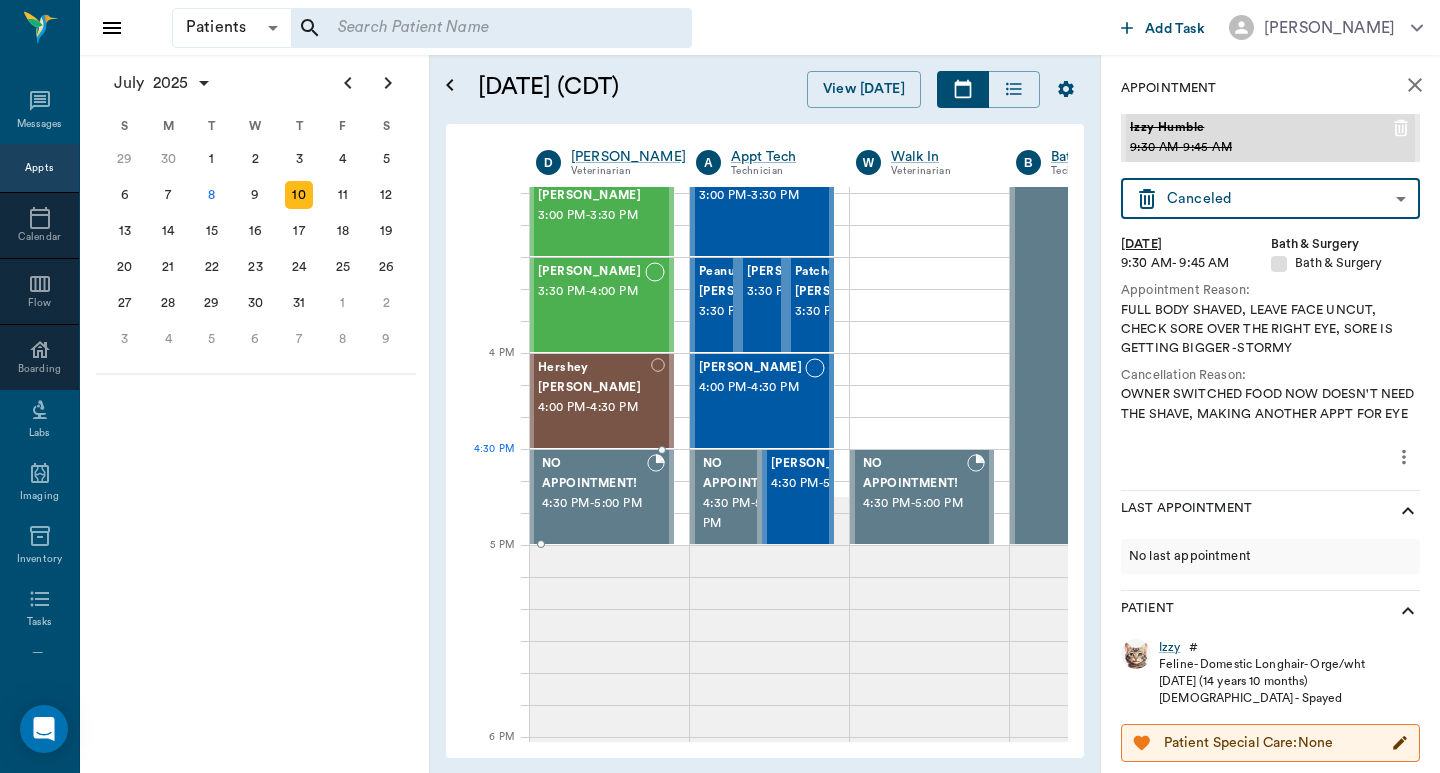 scroll, scrollTop: 1333, scrollLeft: 1, axis: both 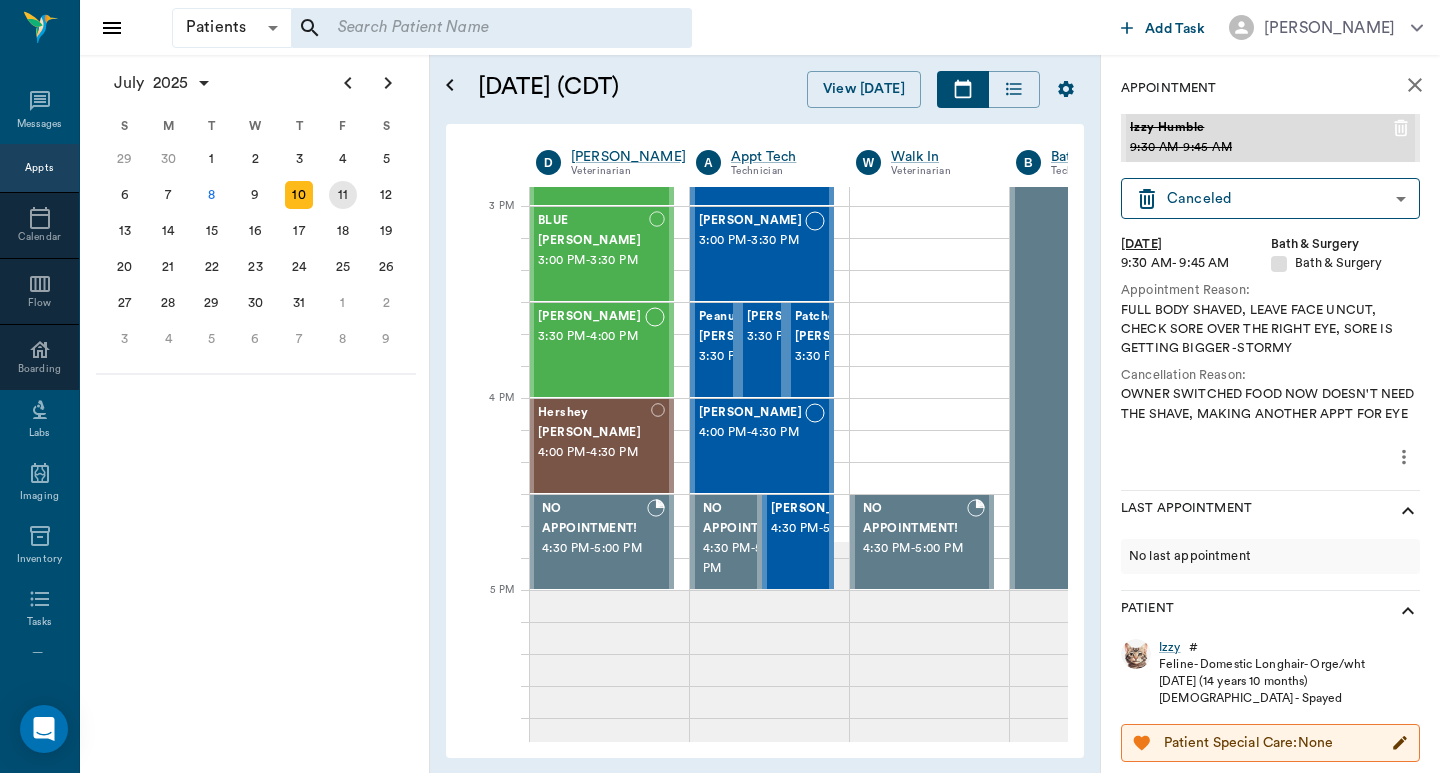 click on "11" at bounding box center [343, 195] 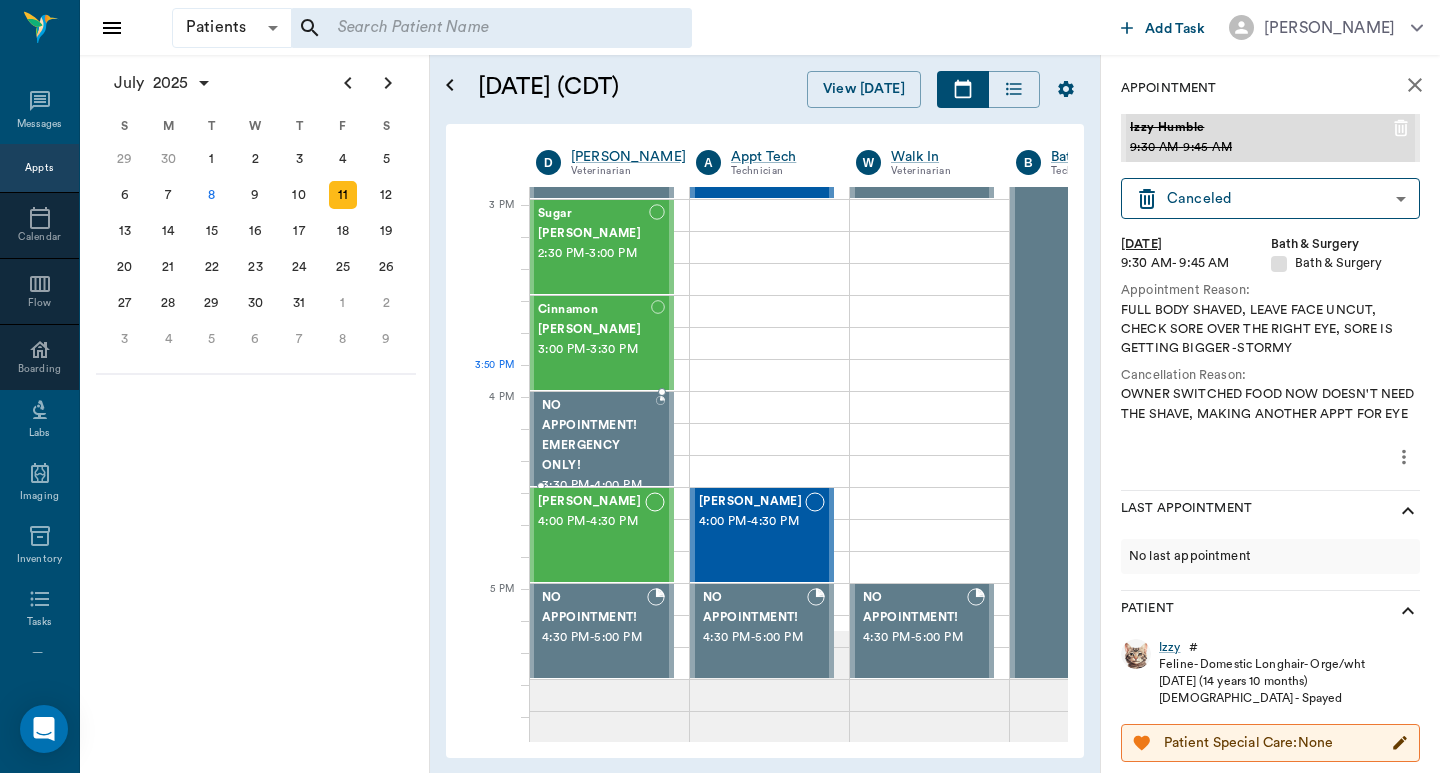 scroll, scrollTop: 1200, scrollLeft: 1, axis: both 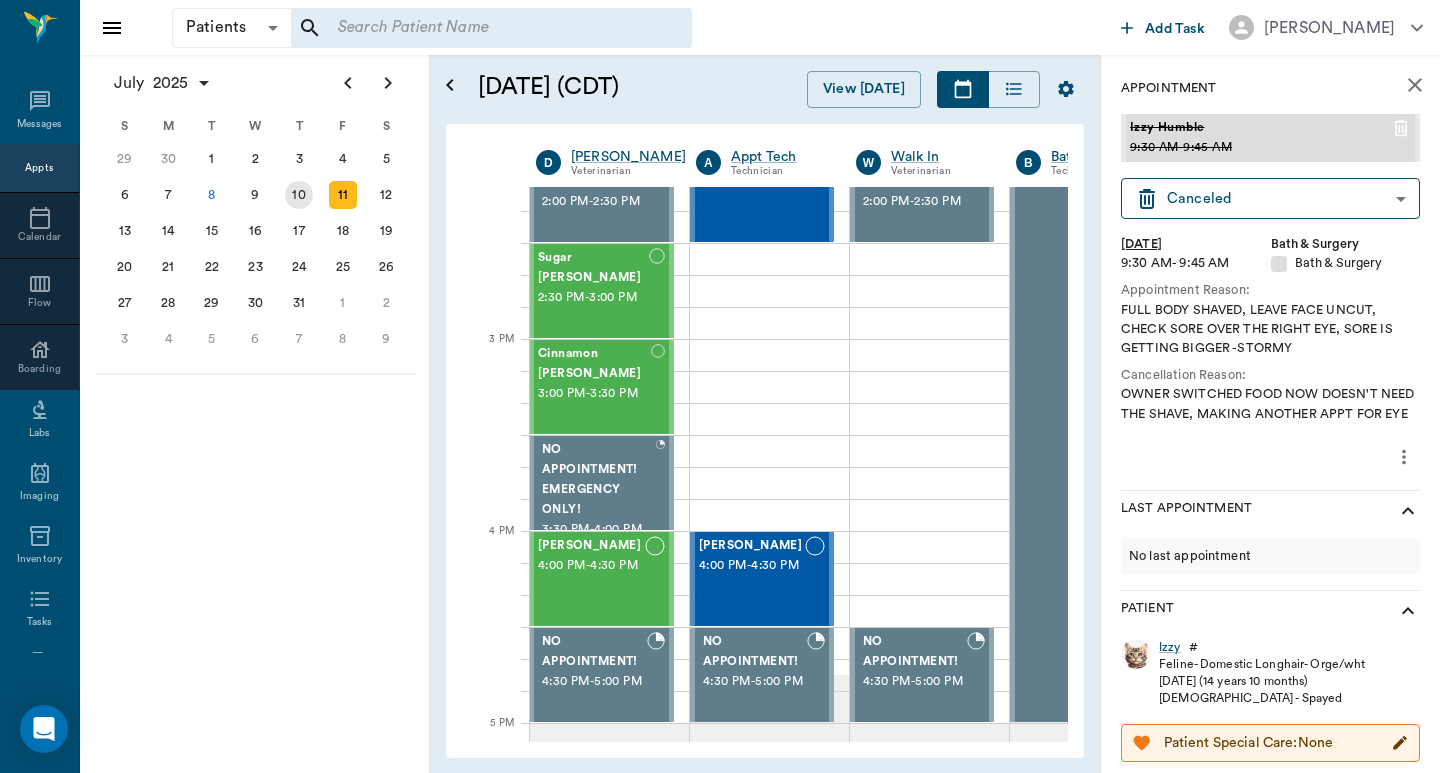 click on "10" at bounding box center [299, 195] 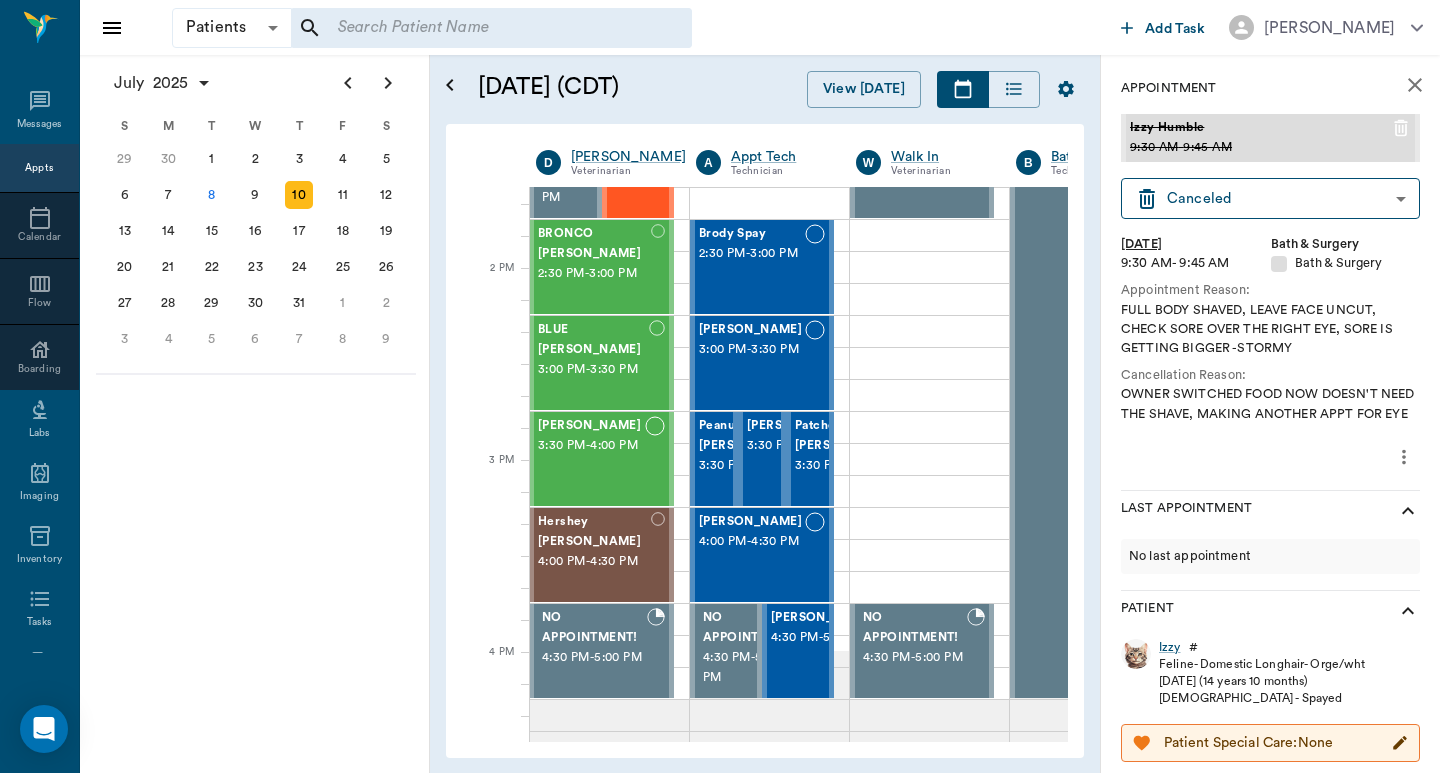 scroll, scrollTop: 1067, scrollLeft: 1, axis: both 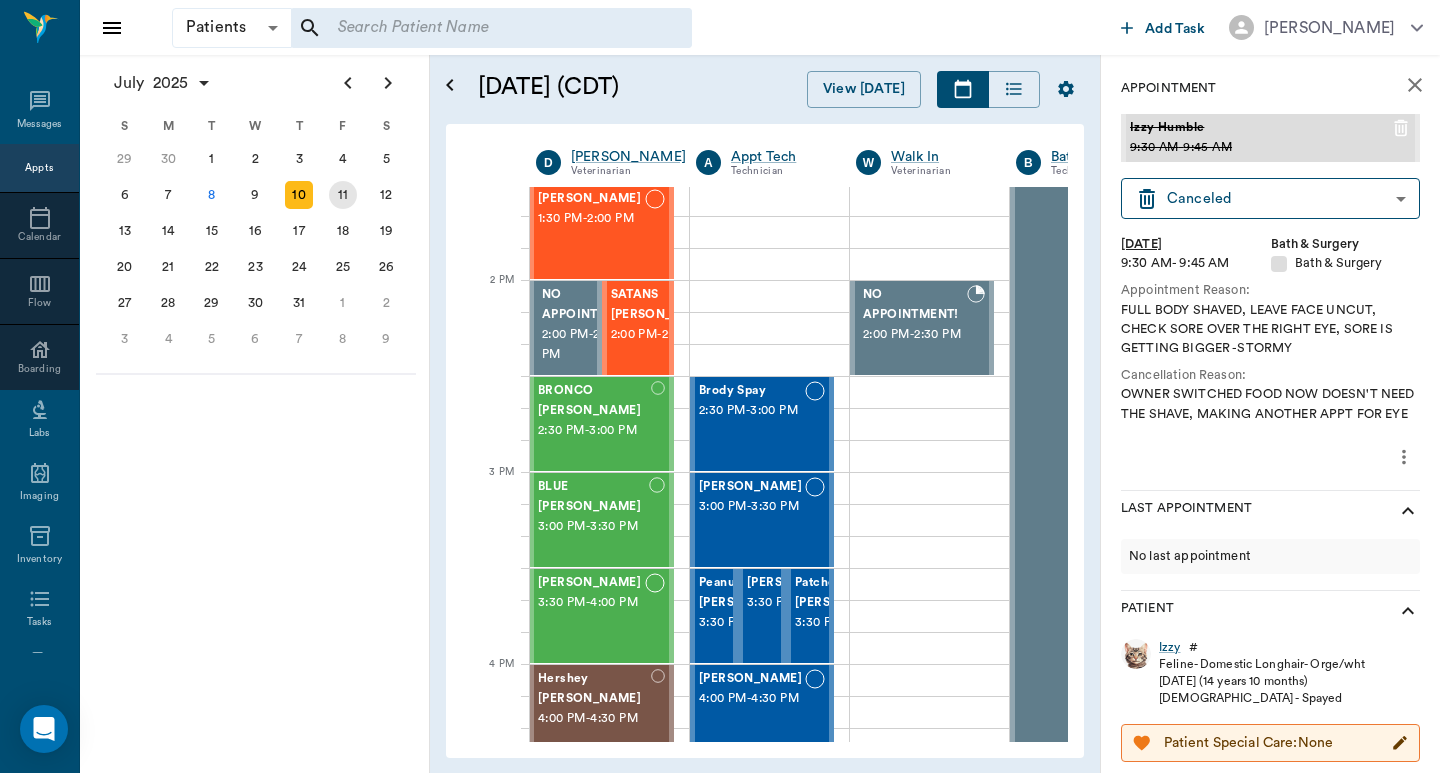 click on "11" at bounding box center [343, 195] 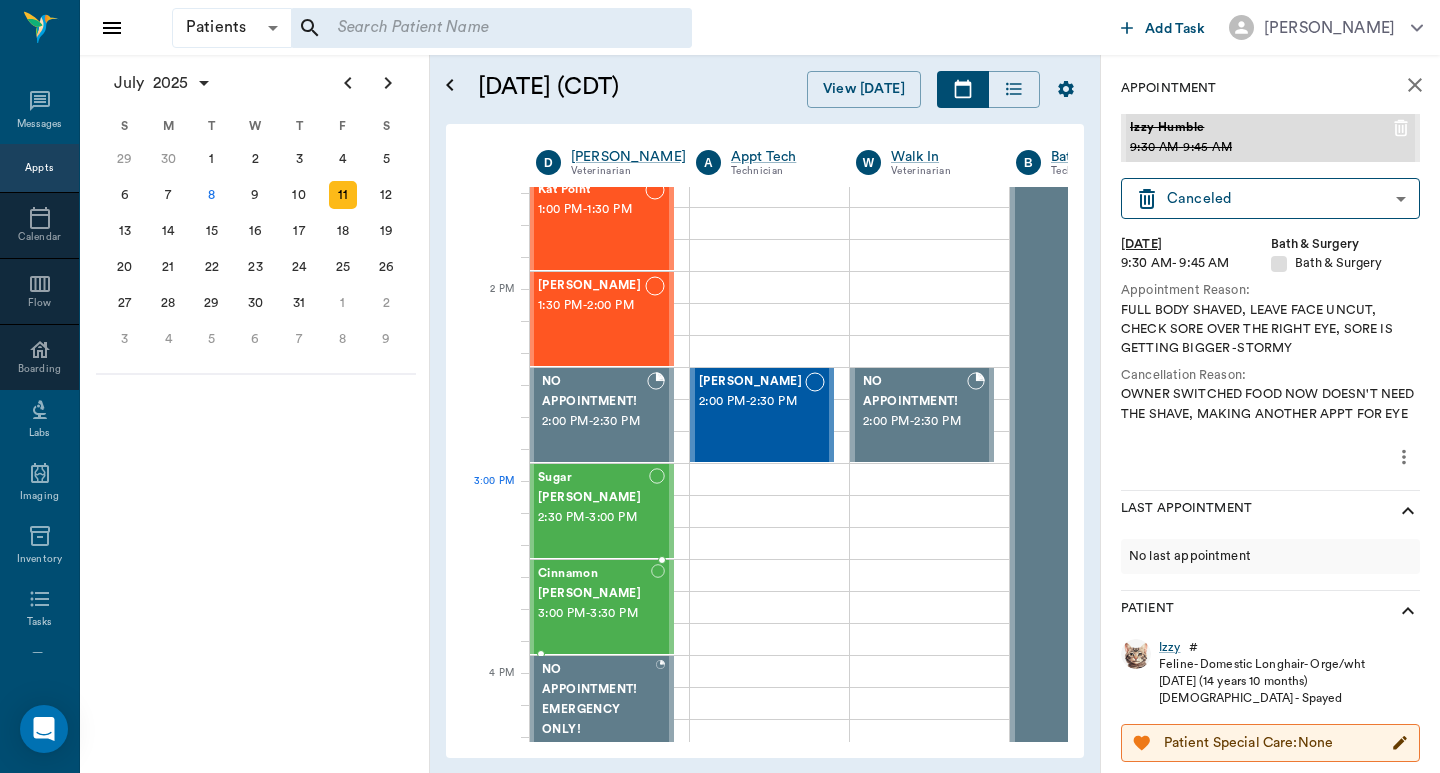 scroll, scrollTop: 933, scrollLeft: 1, axis: both 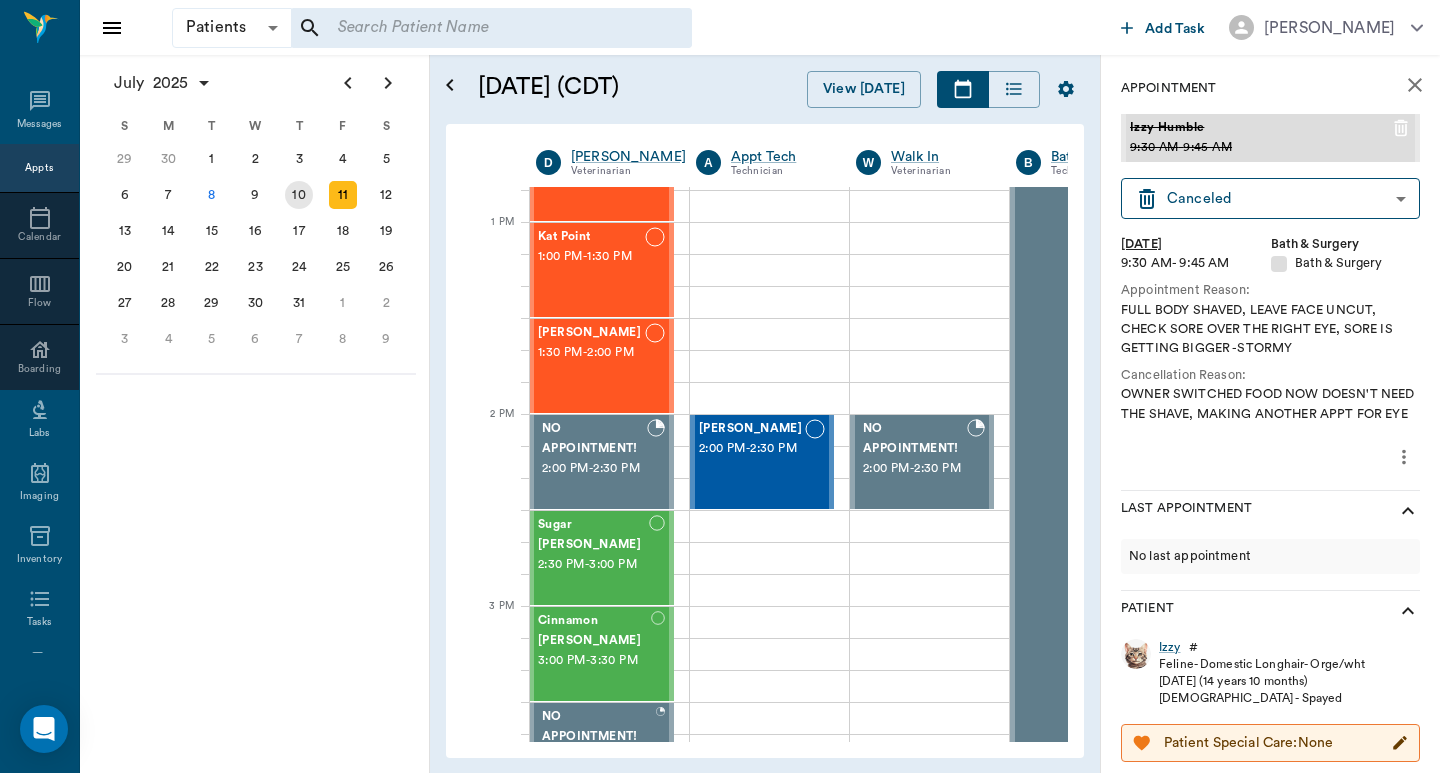 click on "10" at bounding box center [299, 195] 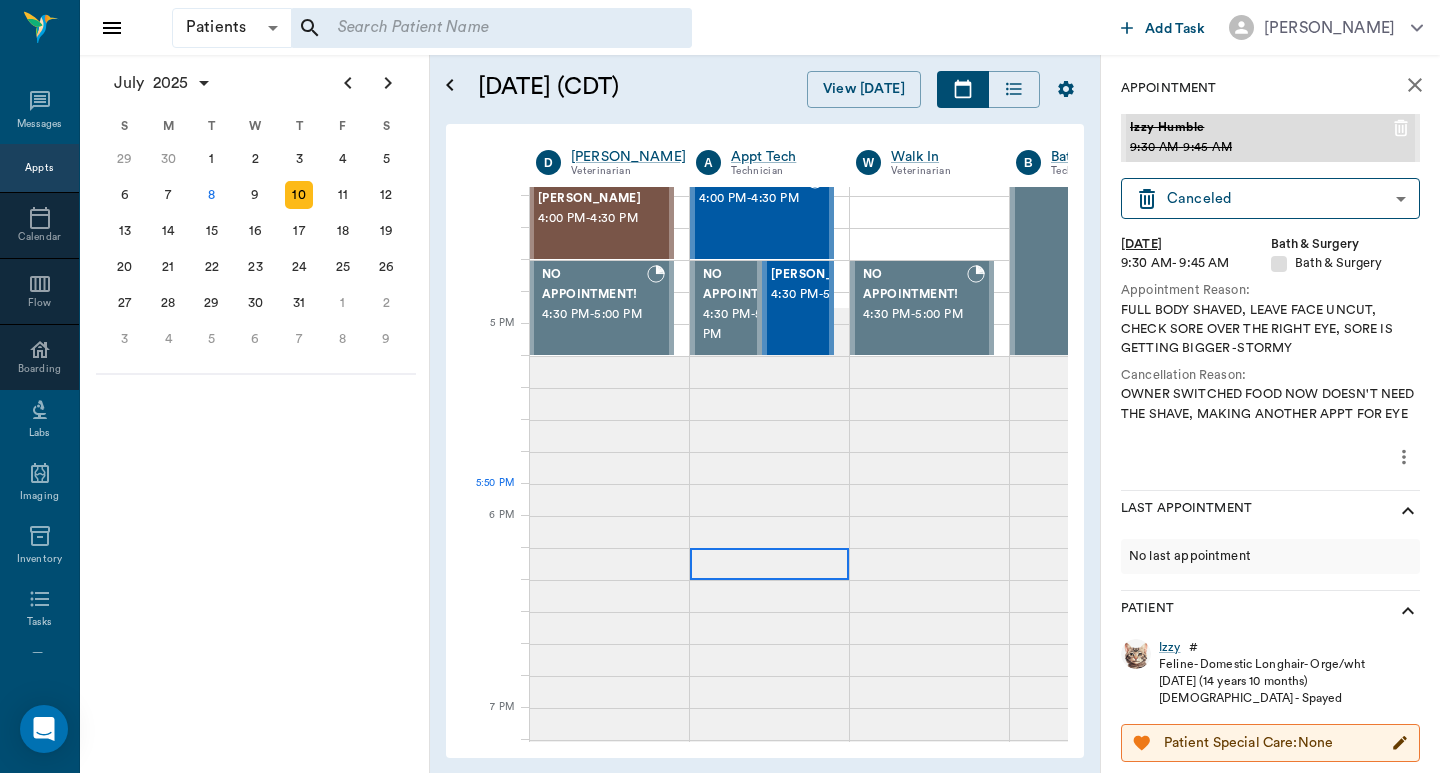 scroll, scrollTop: 1600, scrollLeft: 1, axis: both 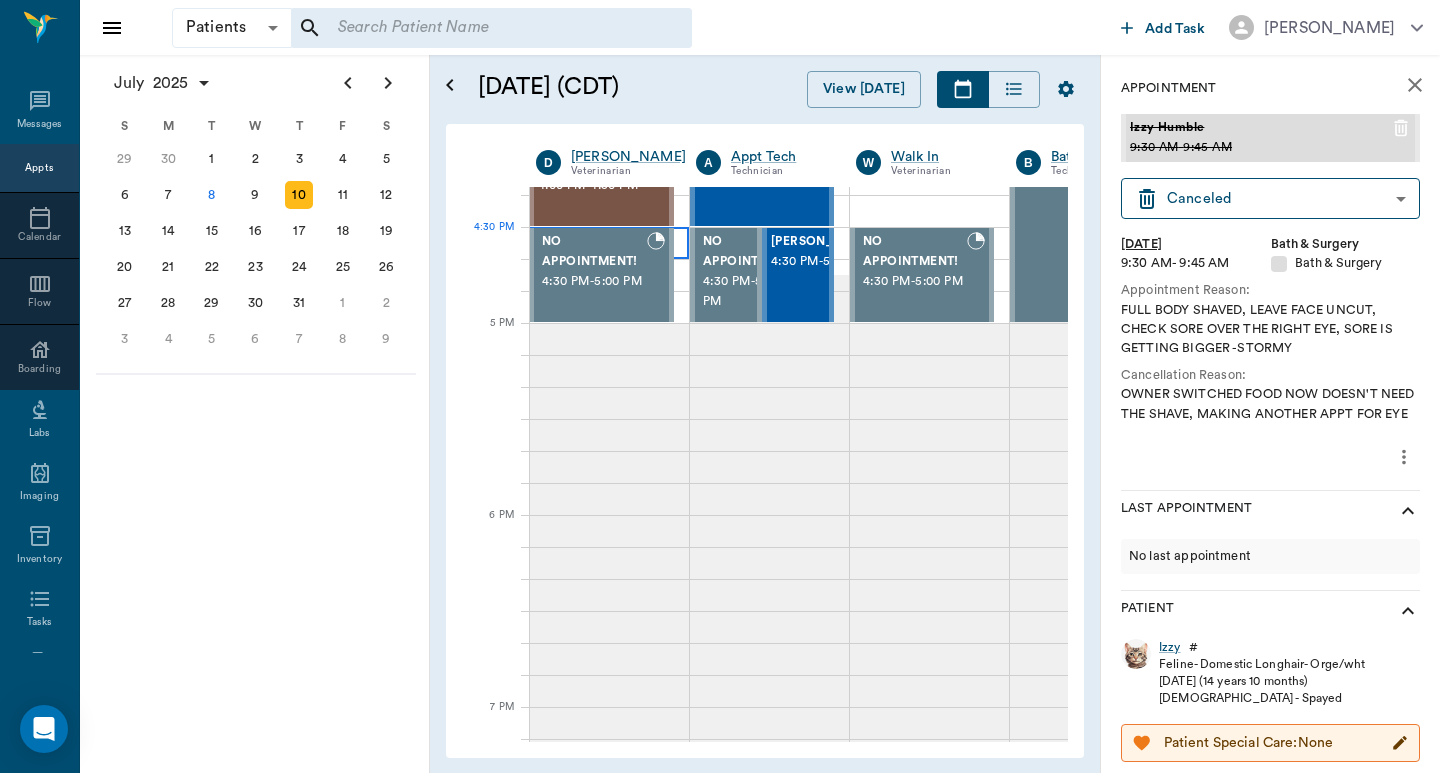 click at bounding box center [609, 243] 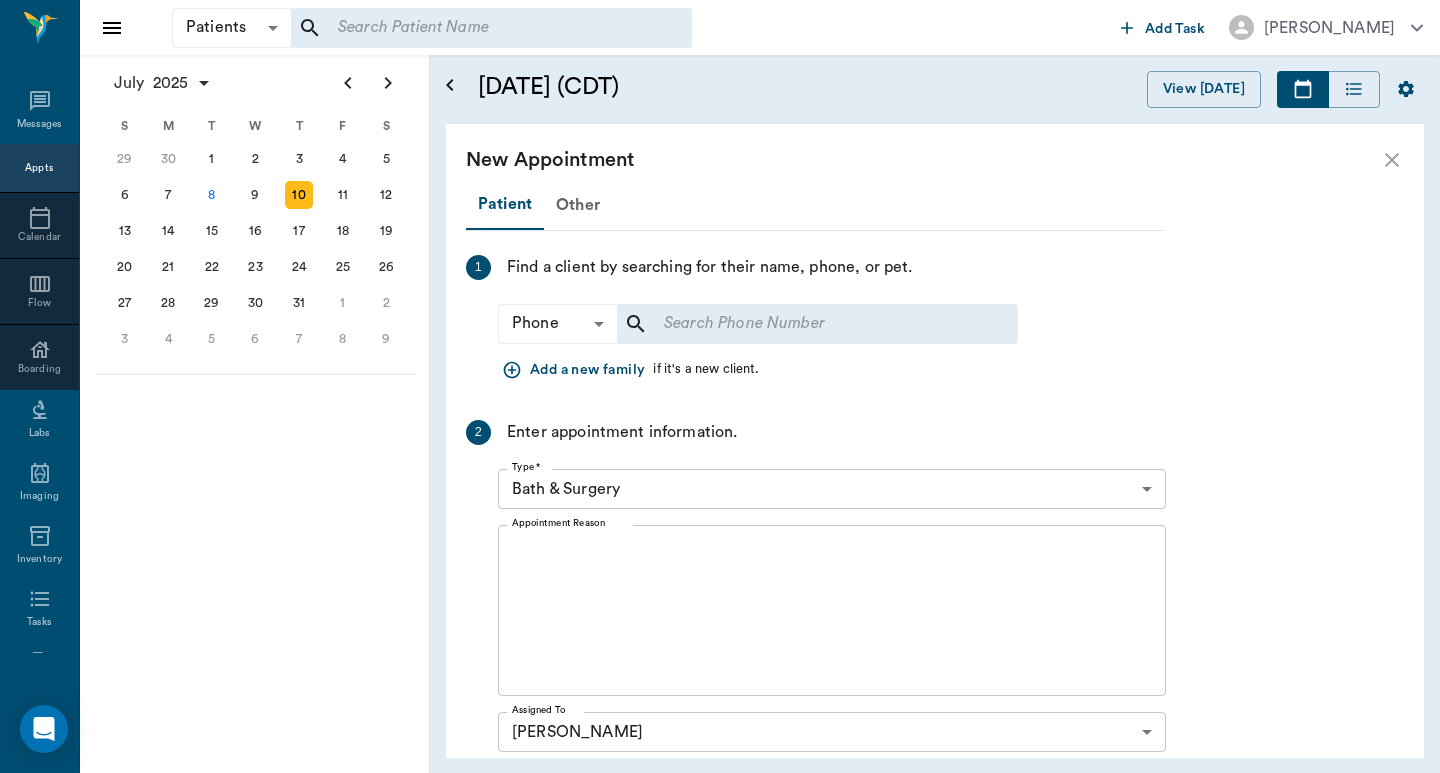 click on "x Appointment Reason" at bounding box center (832, 610) 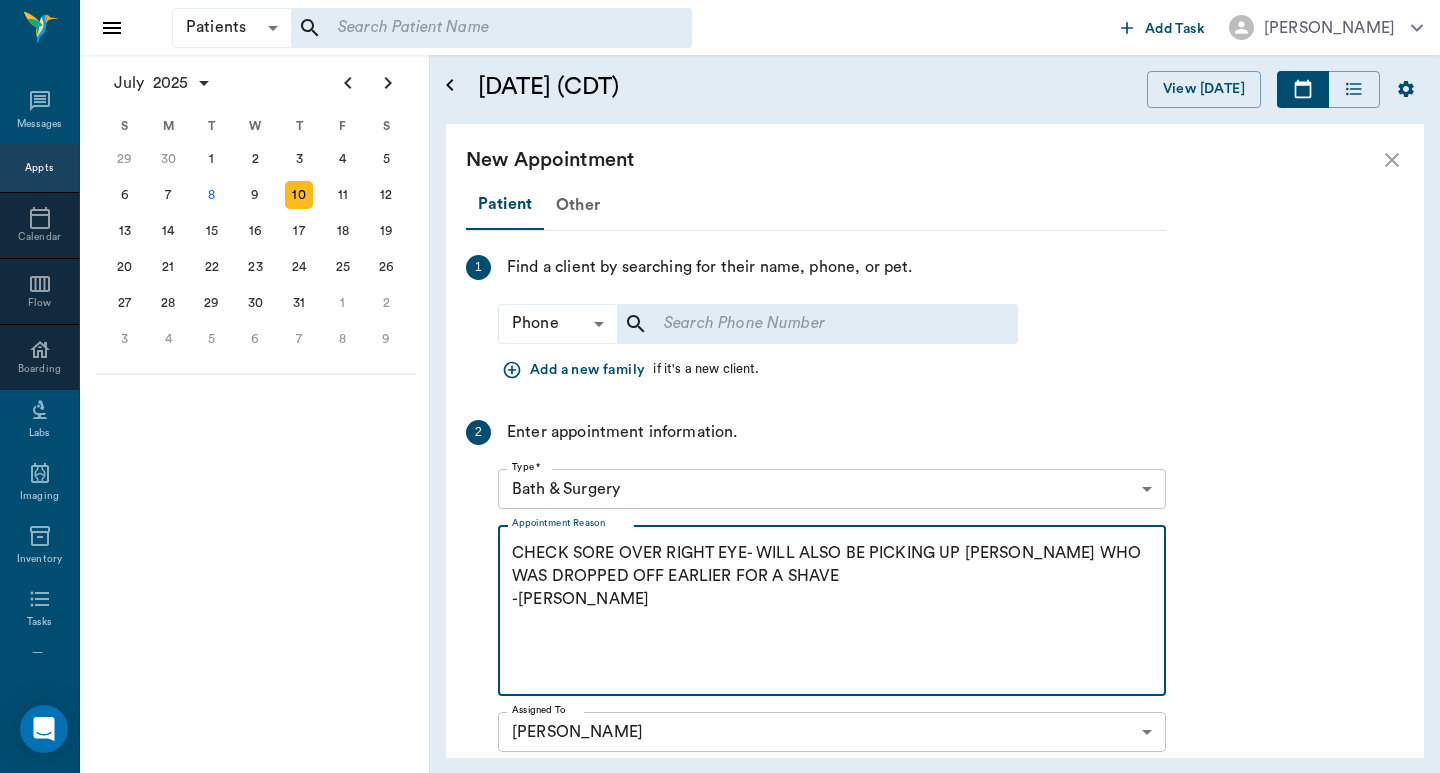 type on "CHECK SORE OVER RIGHT EYE- WILL ALSO BE PICKING UP IDA BELL WHO WAS DROPPED OFF EARLIER FOR A SHAVE
-JESS" 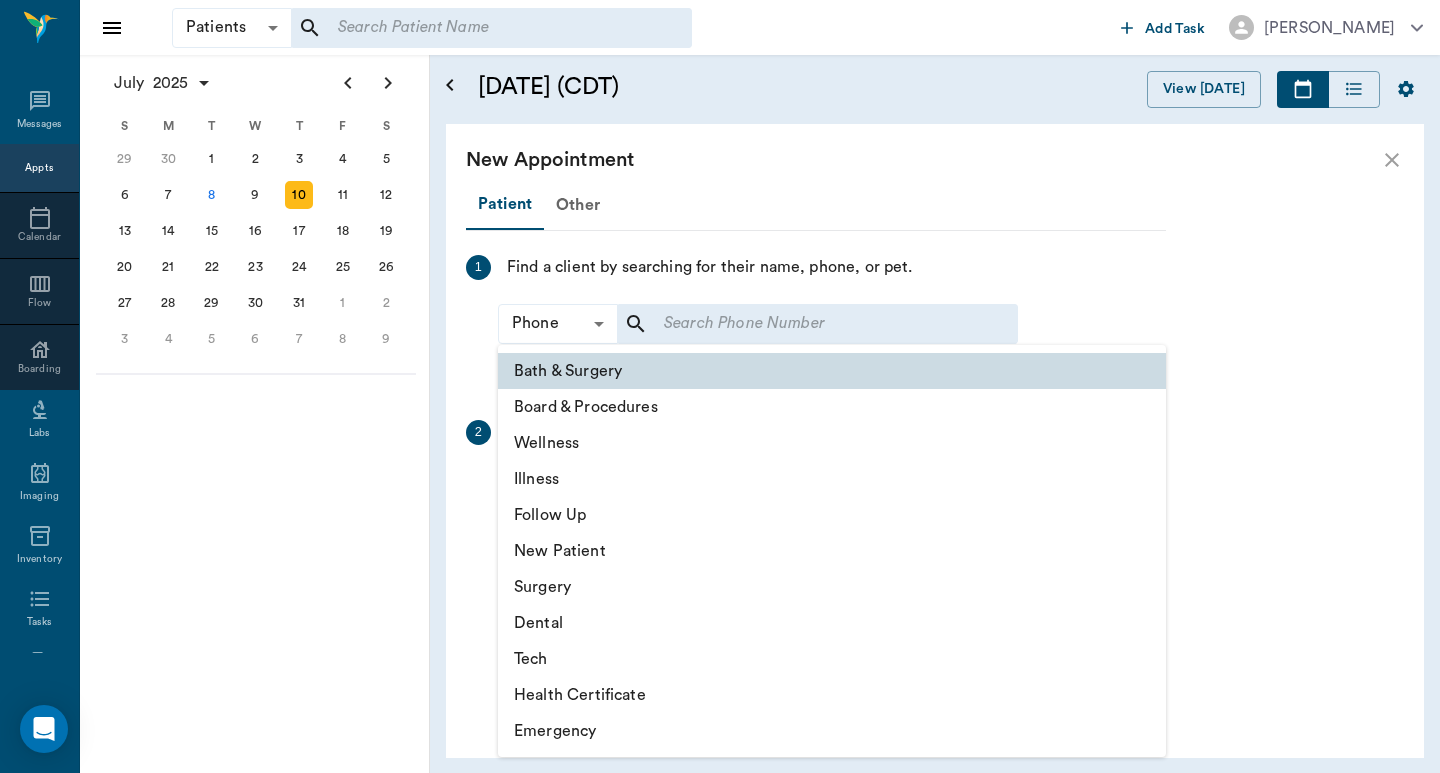 click on "Illness" at bounding box center (832, 479) 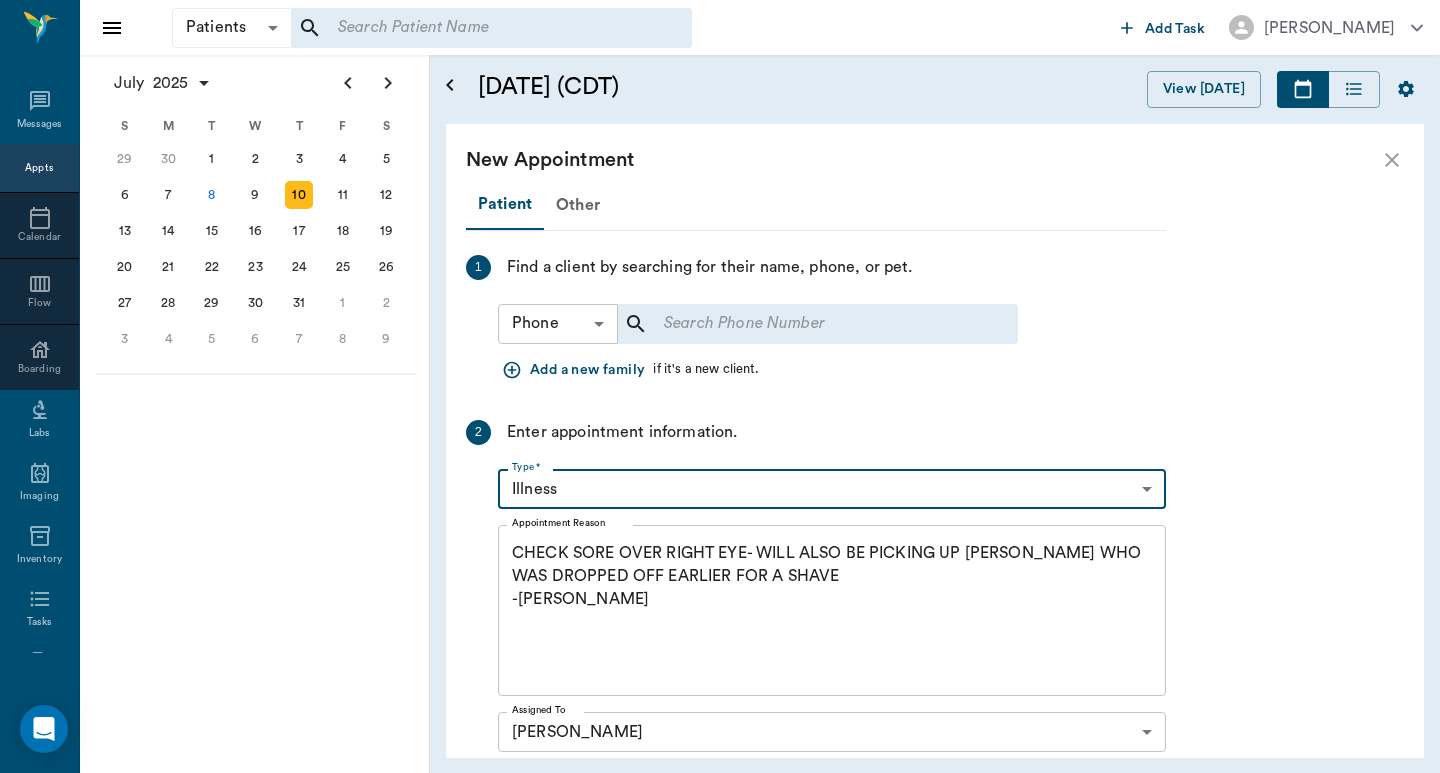 click on "Patients Patients ​ ​ Add Task Dr. Bert Ellsworth Nectar Messages Appts Calendar Flow Boarding Labs Imaging Inventory Tasks Forms Staff Reports Lookup Settings July 2025 S M T W T F S Jun 1 2 3 4 5 6 7 8 9 10 11 12 13 14 15 16 17 18 19 20 21 22 23 24 25 26 27 28 29 30 Jul 1 2 3 4 5 6 7 8 9 10 11 12 S M T W T F S 29 30 Jul 1 2 3 4 5 6 7 8 9 10 11 12 13 14 15 16 17 18 19 20 21 22 23 24 25 26 27 28 29 30 31 Aug 1 2 3 4 5 6 7 8 9 S M T W T F S 27 28 29 30 31 Aug 1 2 3 4 5 6 7 8 9 10 11 12 13 14 15 16 17 18 19 20 21 22 23 24 25 26 27 28 29 30 31 Sep 1 2 3 4 5 6 July 10, 2025 (CDT) View Today July 2025 Today 10 Thu Jul 2025 D Dr. Bert Ellsworth Veterinarian A Appt Tech Technician W Walk In Veterinarian B Bath & Surgery Technician B Board &Procedures Other D Dr. Kindall Jones Veterinarian 8 AM 9 AM 10 AM 11 AM 12 PM 1 PM 2 PM 3 PM 4 PM 5 PM 6 PM 7 PM 8 PM 4:30 PM SIR WIGGLES WORTH 3RD Austin 8:00 AM  -  9:00 AM Fender Finney 9:00 AM  -  9:30 AM puppy Kilgore 9:30 AM  -  10:00 AM Little Girl Barnes 10:00 AM  -  1" at bounding box center (720, 386) 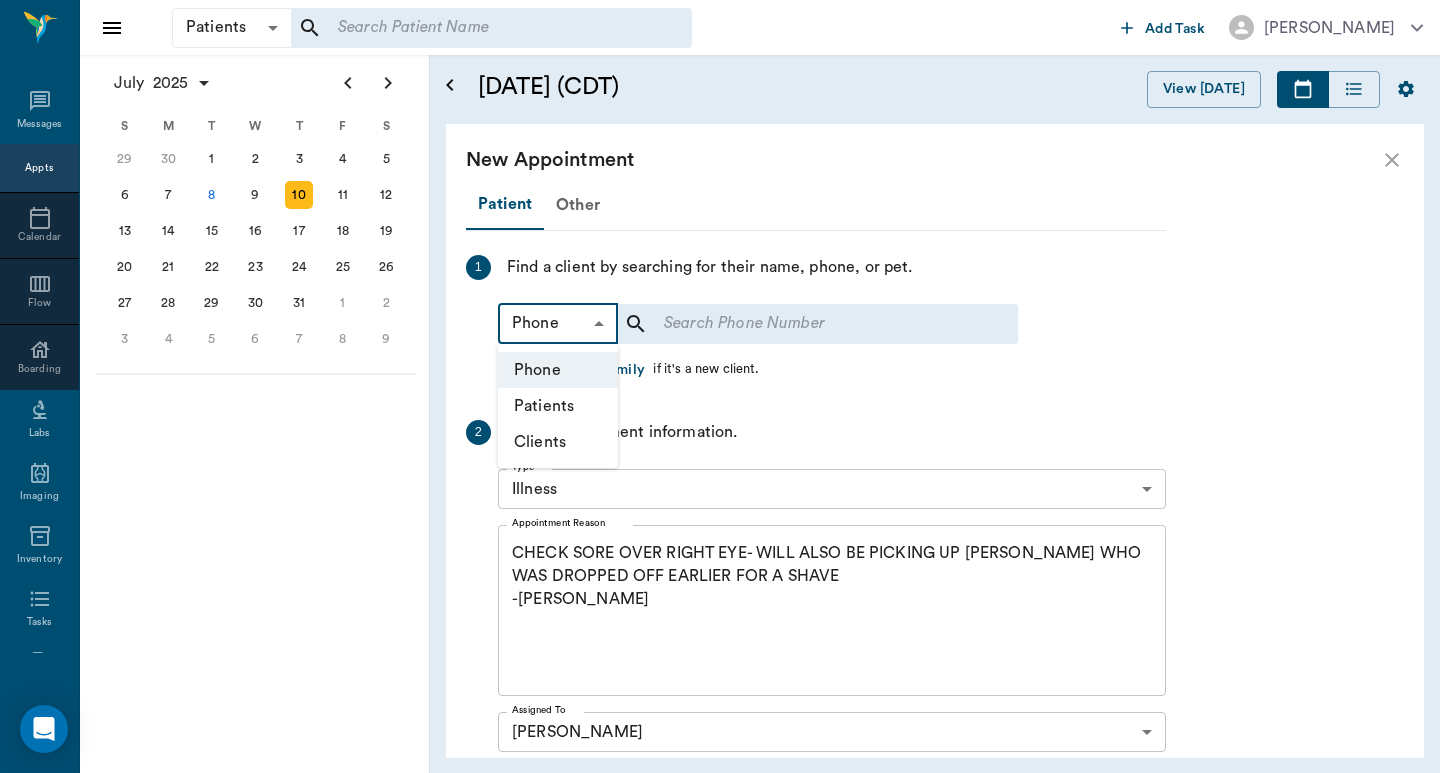 drag, startPoint x: 570, startPoint y: 412, endPoint x: 621, endPoint y: 368, distance: 67.357254 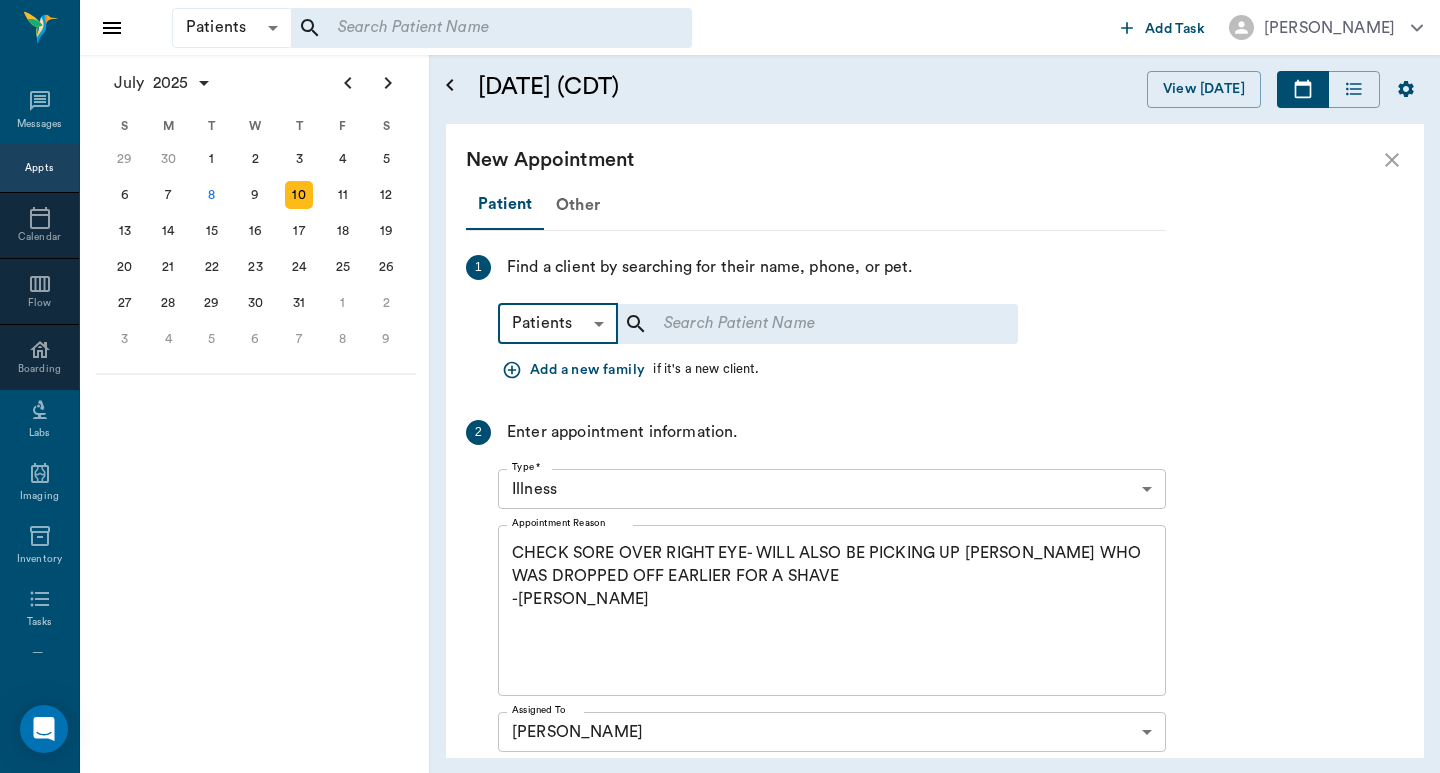 click at bounding box center (804, 324) 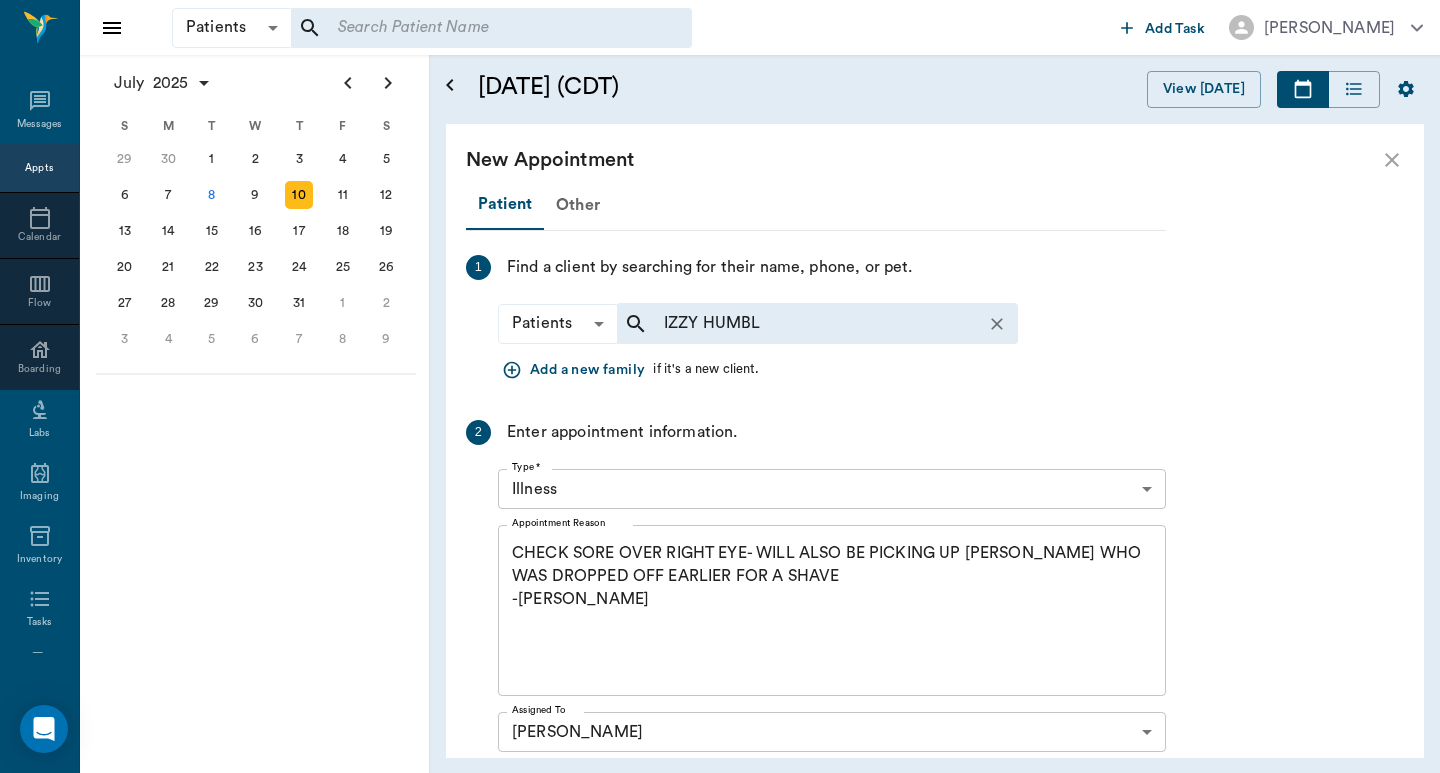 type on "IZZY HUMBLE" 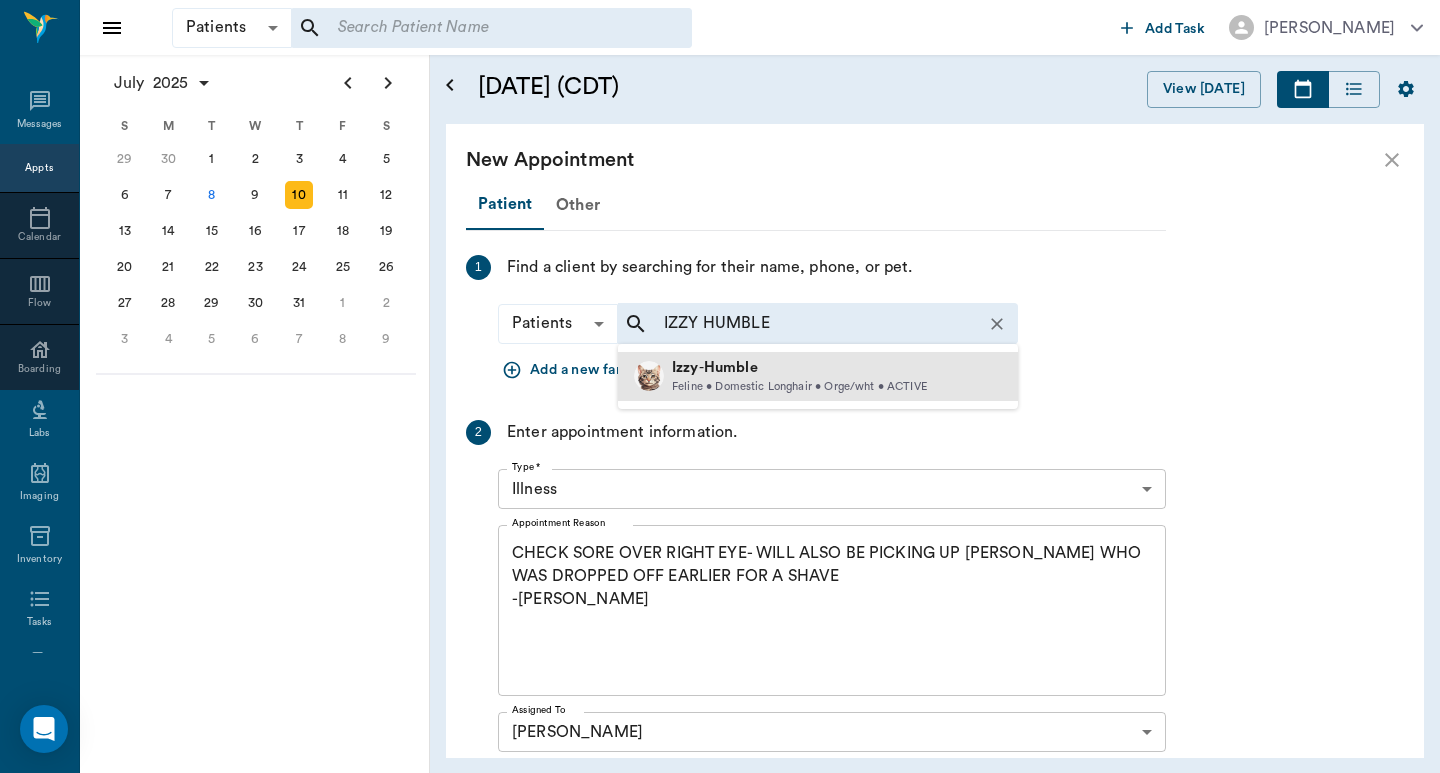 click on "Humble" at bounding box center [731, 367] 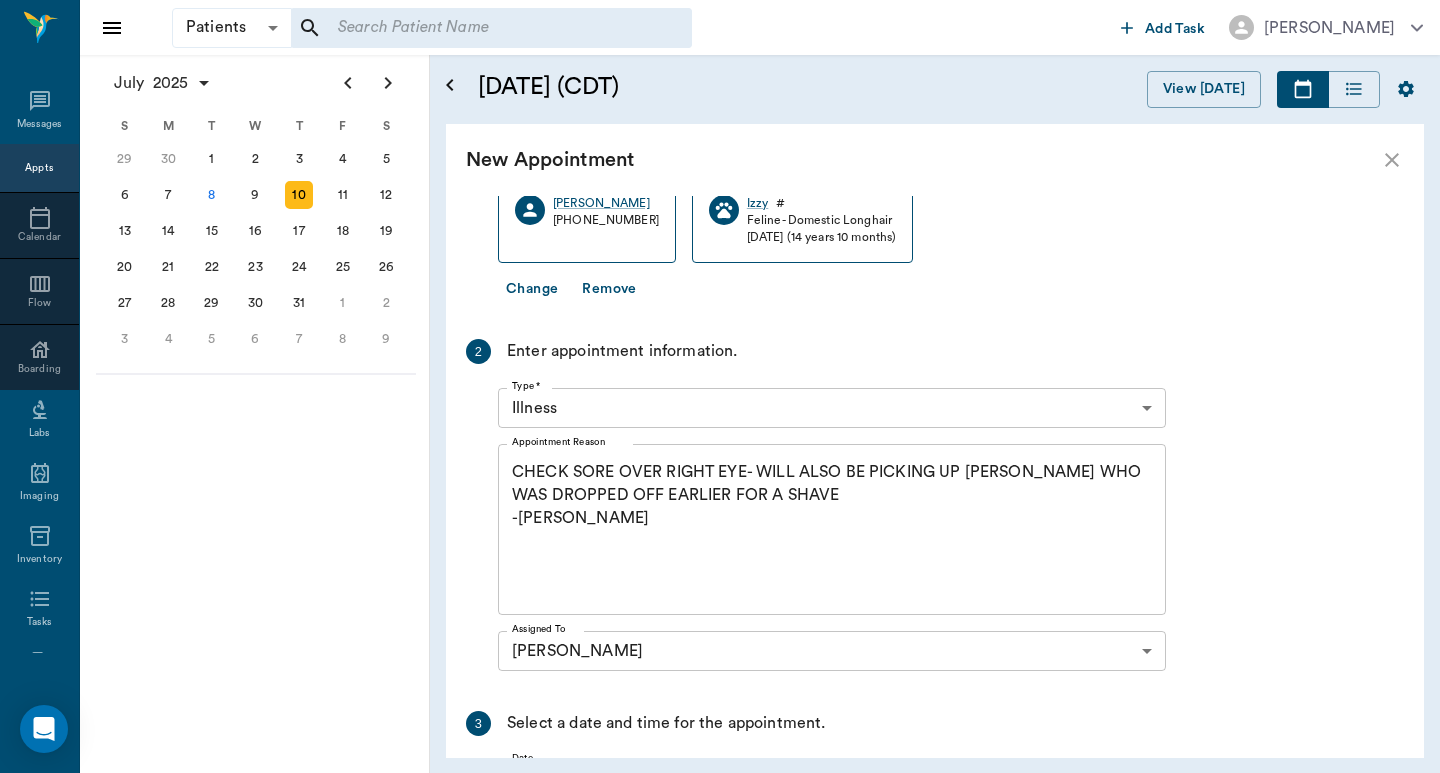 scroll, scrollTop: 384, scrollLeft: 0, axis: vertical 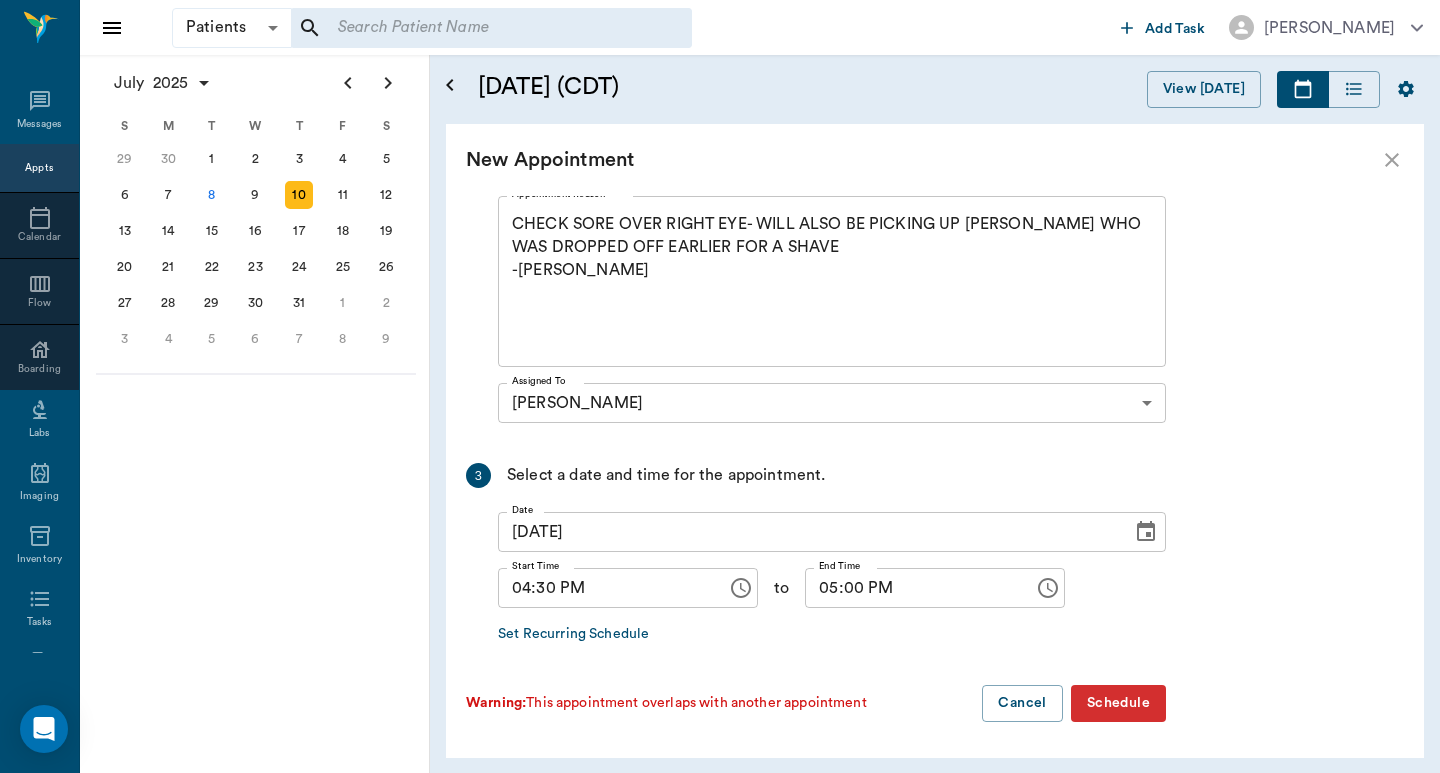 click on "Schedule" at bounding box center (1118, 703) 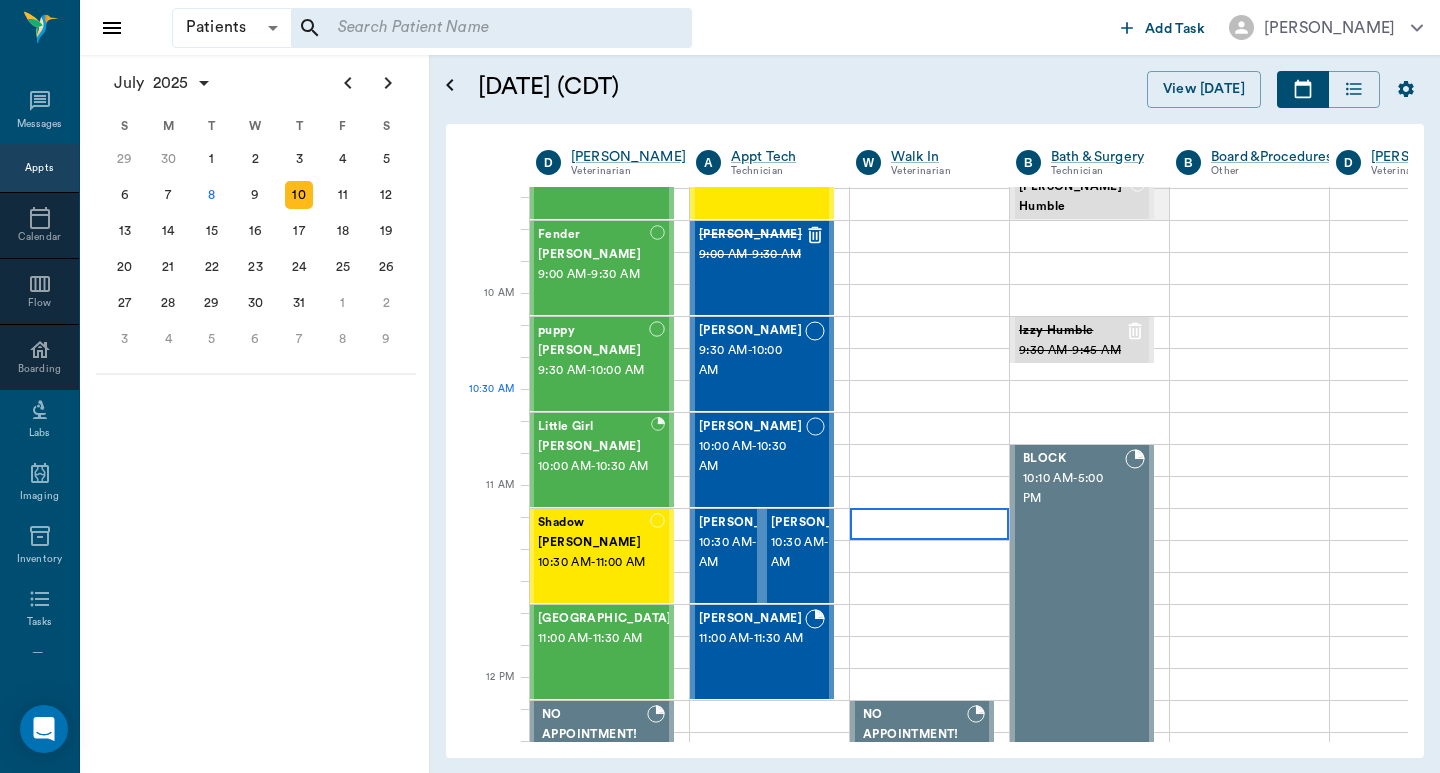 scroll, scrollTop: 134, scrollLeft: 1, axis: both 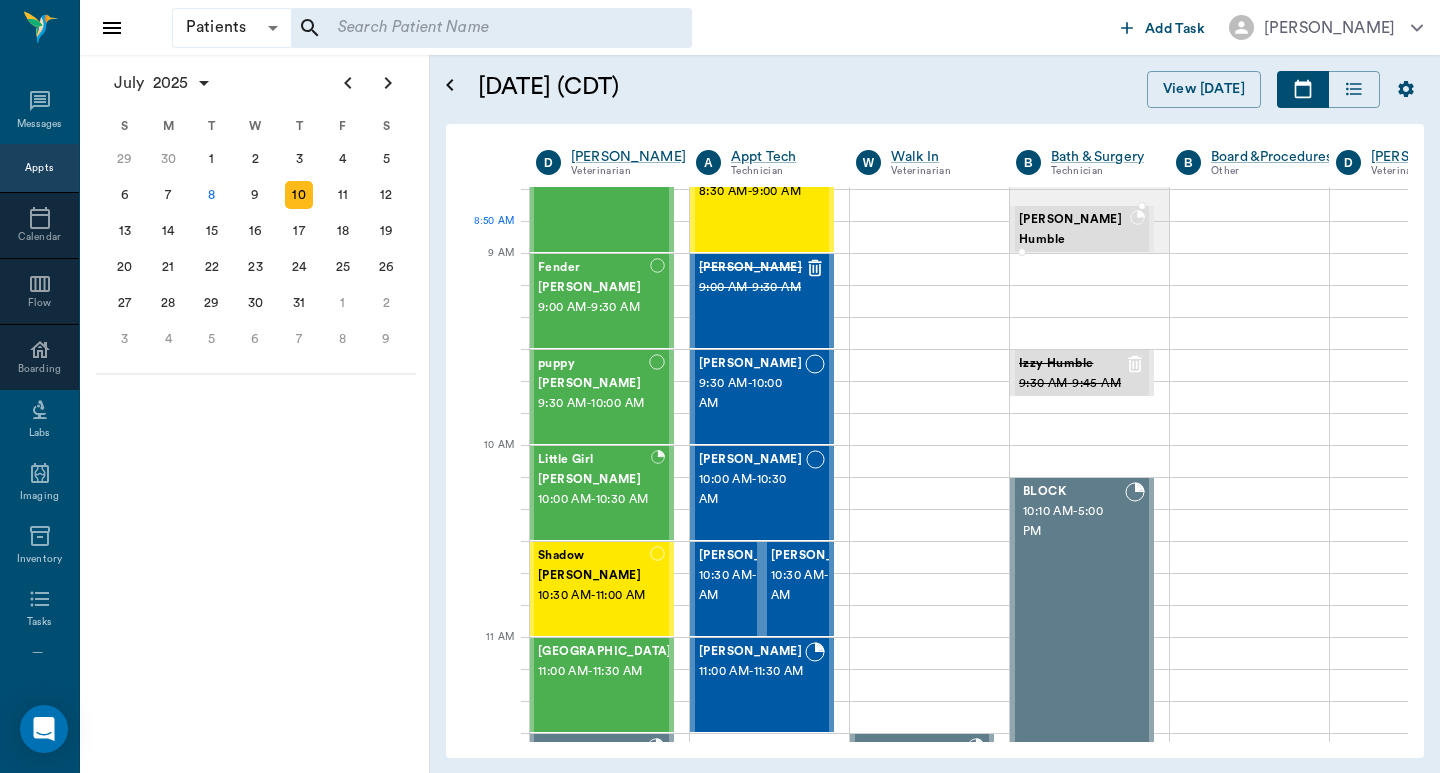 click on "8:45 AM  -  9:00 AM" at bounding box center [1074, 260] 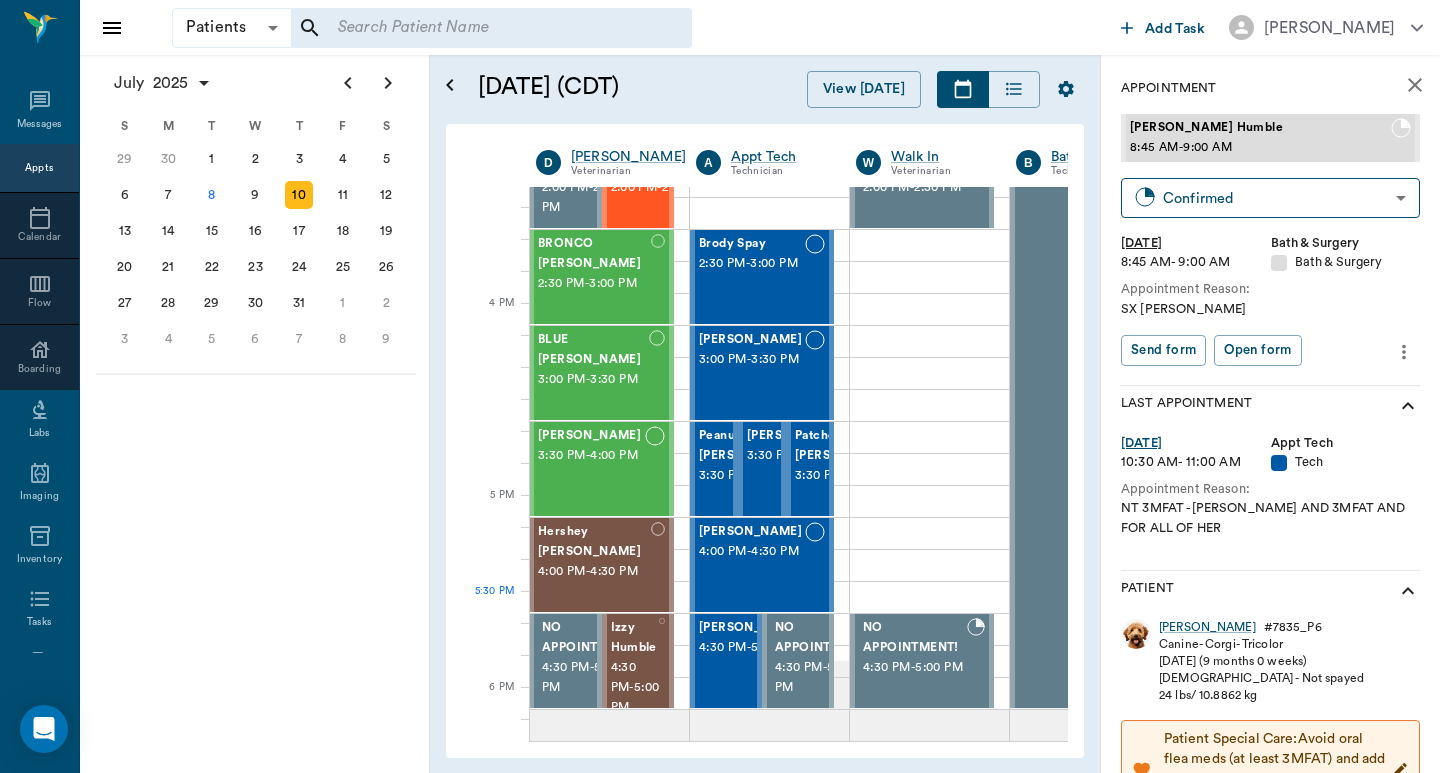 scroll, scrollTop: 1467, scrollLeft: 1, axis: both 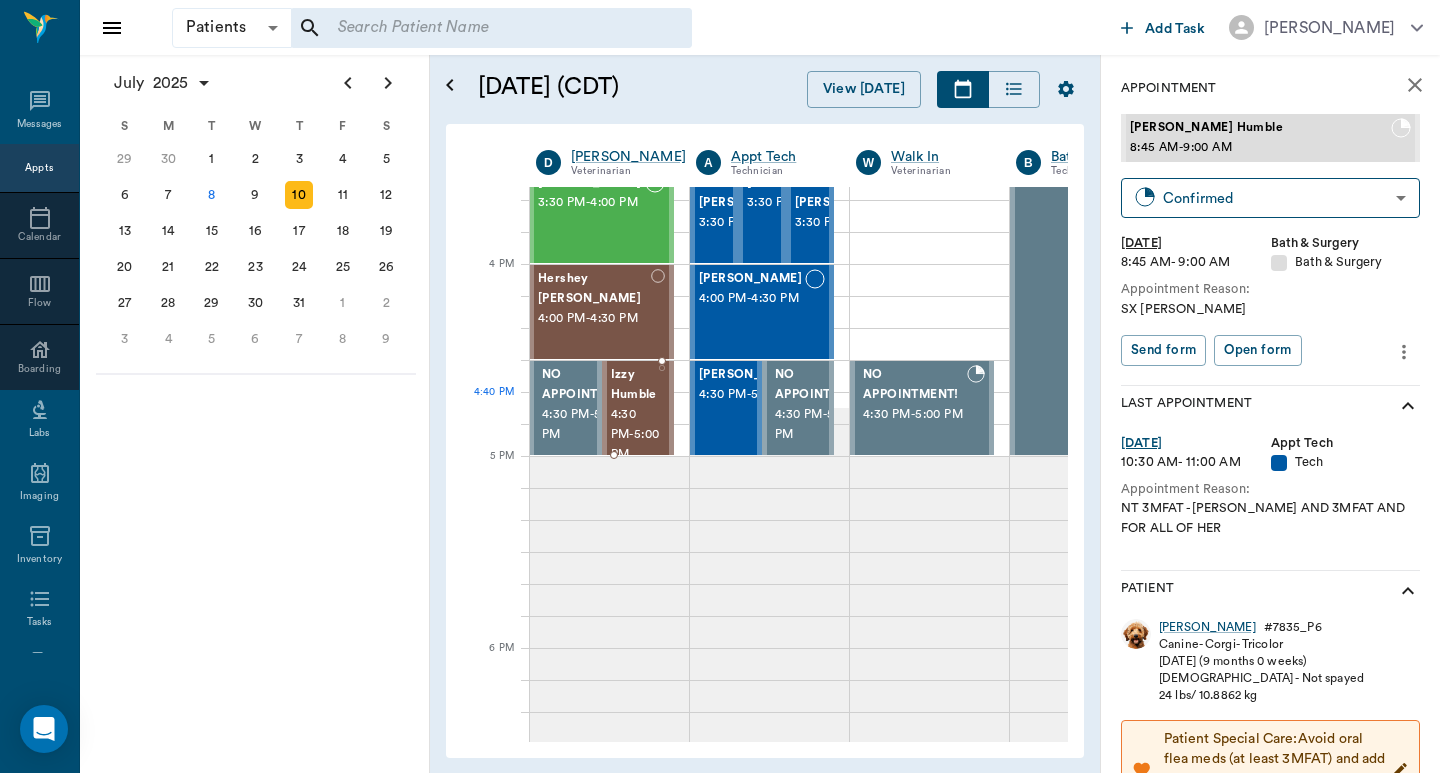 click on "4:30 PM  -  5:00 PM" at bounding box center (635, 435) 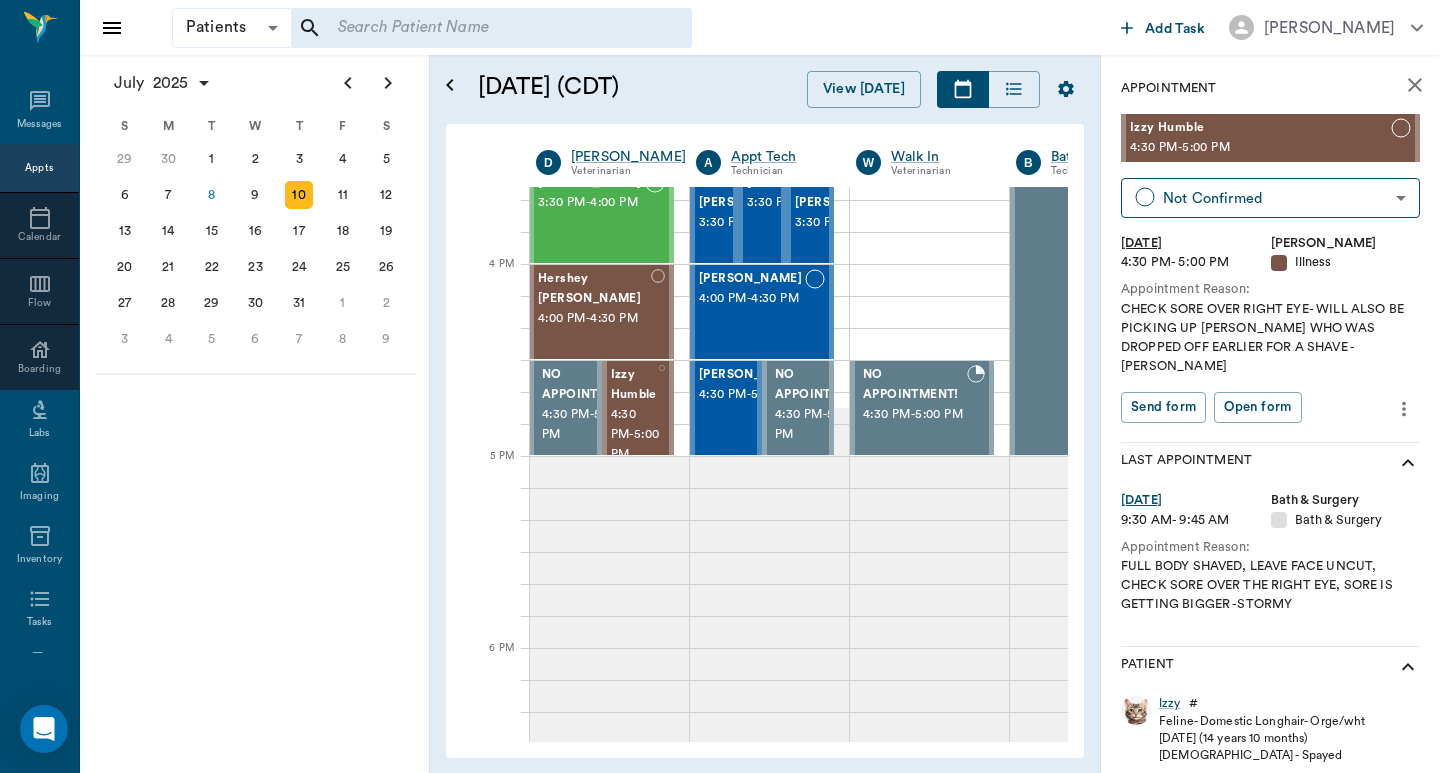 click 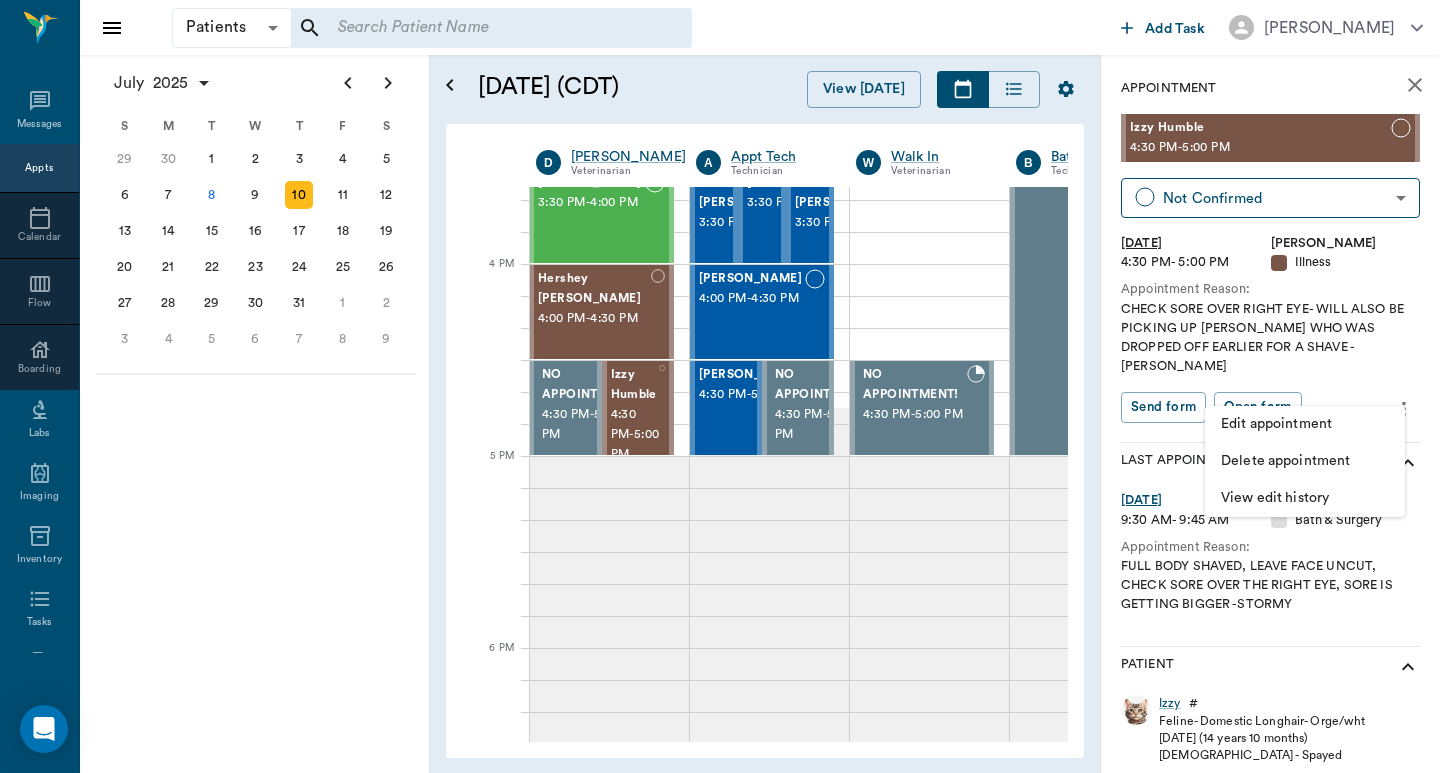 click on "Edit appointment" at bounding box center [1305, 424] 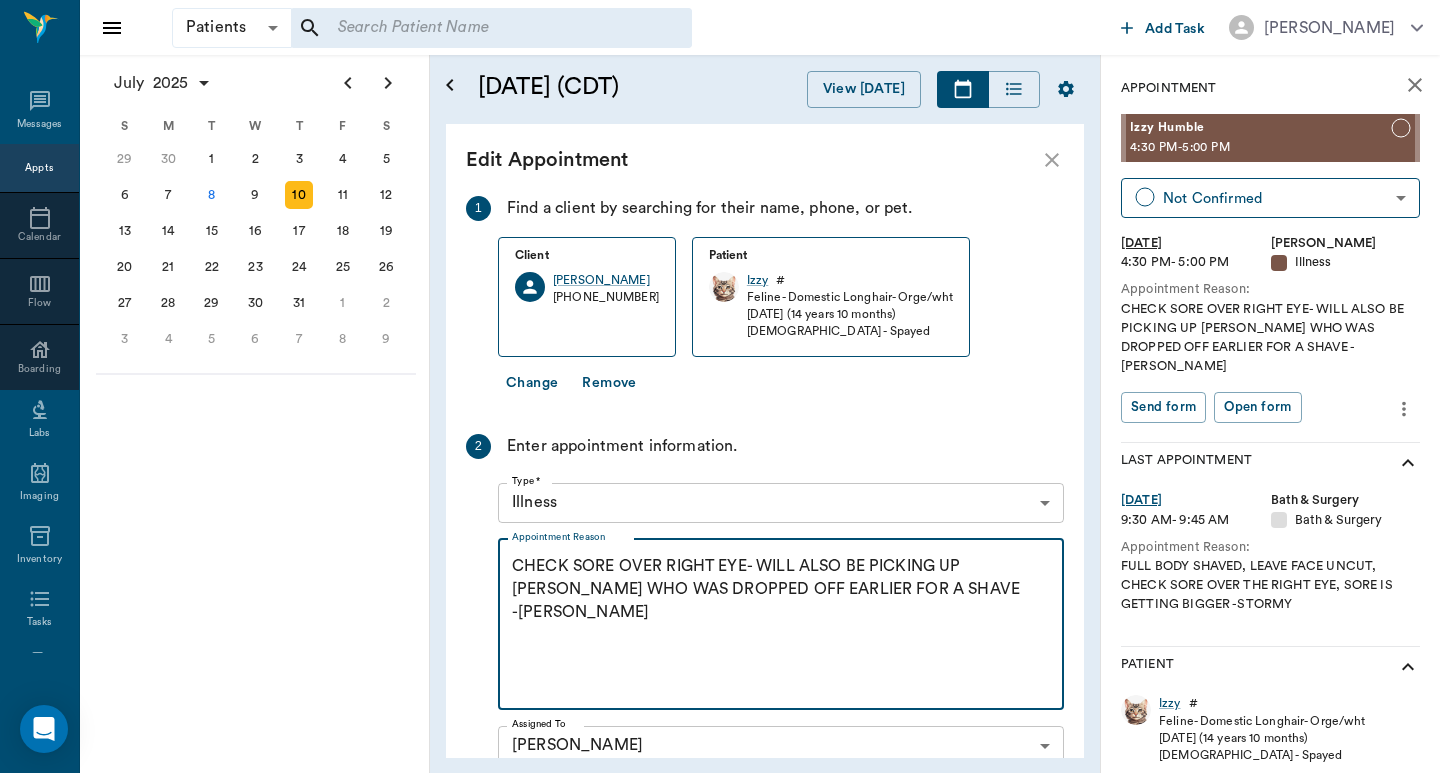 drag, startPoint x: 889, startPoint y: 585, endPoint x: 811, endPoint y: 588, distance: 78.05767 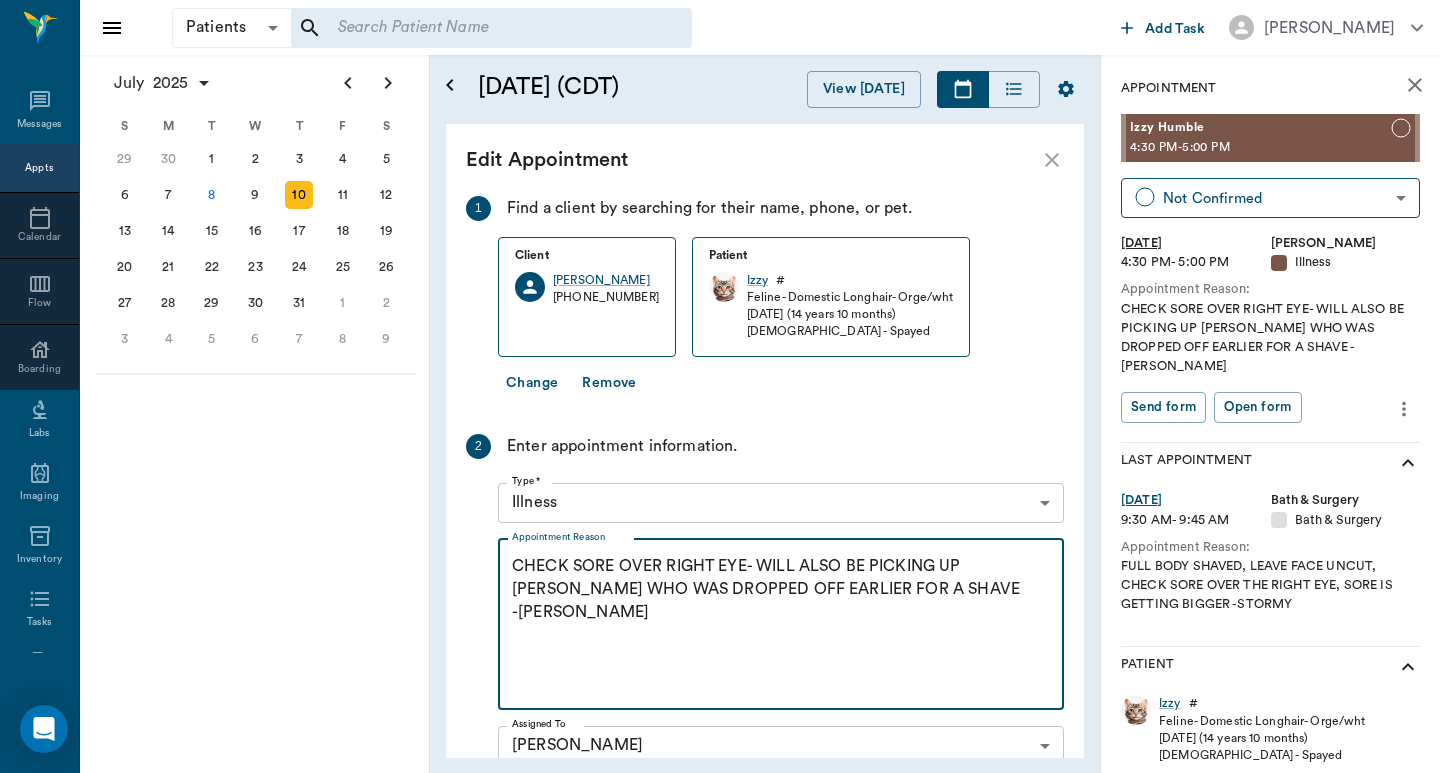 click on "CHECK SORE OVER RIGHT EYE- WILL ALSO BE PICKING UP IDA BELL WHO WAS DROPPED OFF EARLIER FOR A SHAVE
-JESS" at bounding box center [781, 624] 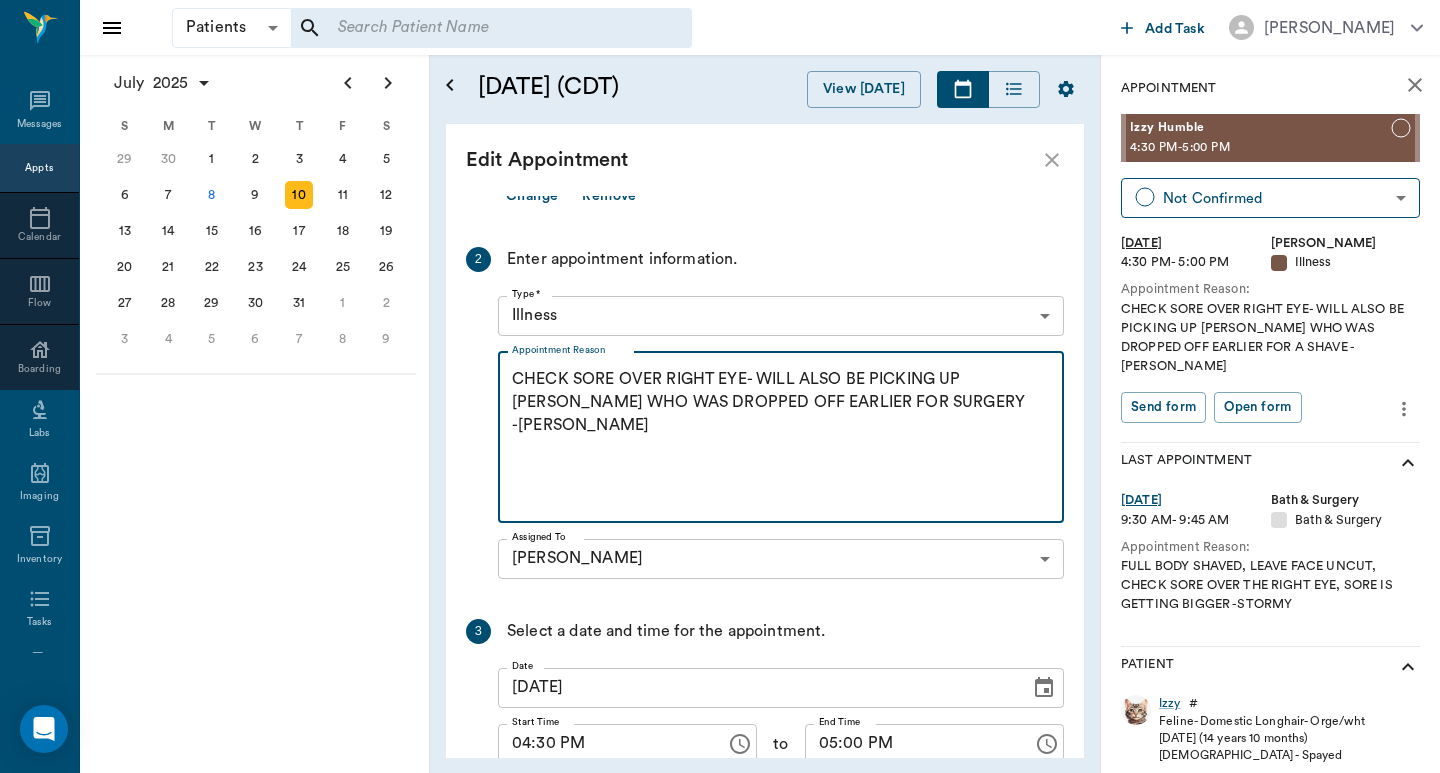 scroll, scrollTop: 305, scrollLeft: 0, axis: vertical 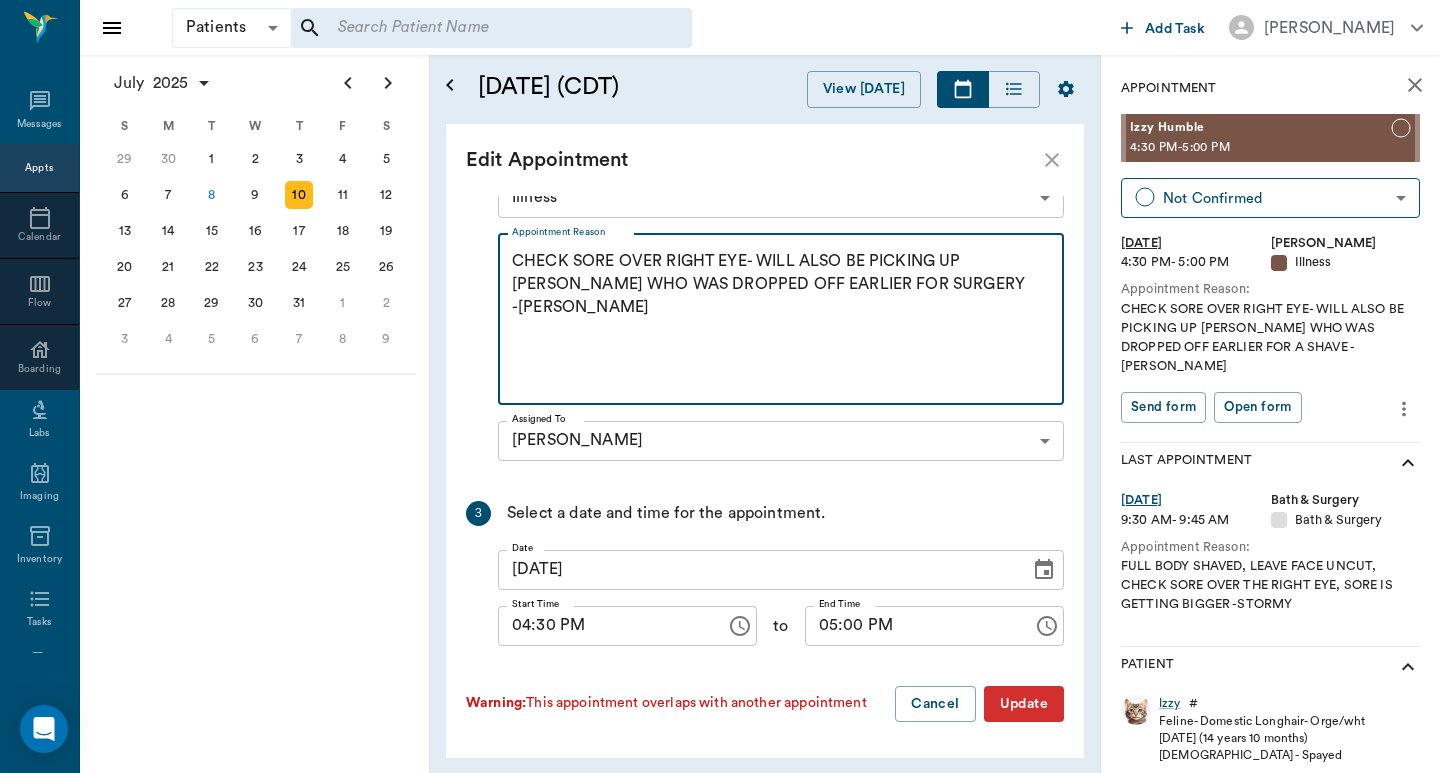 type on "CHECK SORE OVER RIGHT EYE- WILL ALSO BE PICKING UP IDA BELL WHO WAS DROPPED OFF EARLIER FOR SURGERY
-JESS" 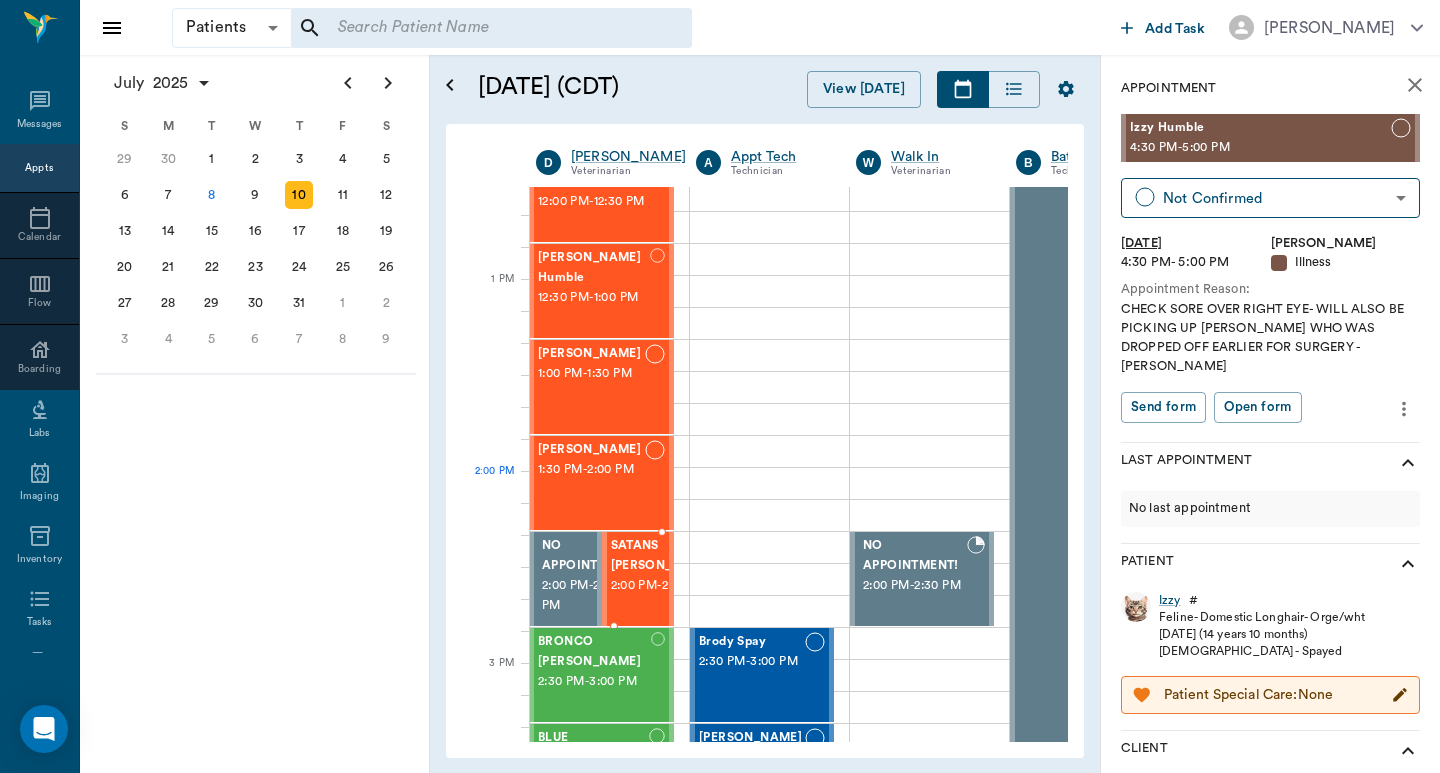 scroll, scrollTop: 800, scrollLeft: 1, axis: both 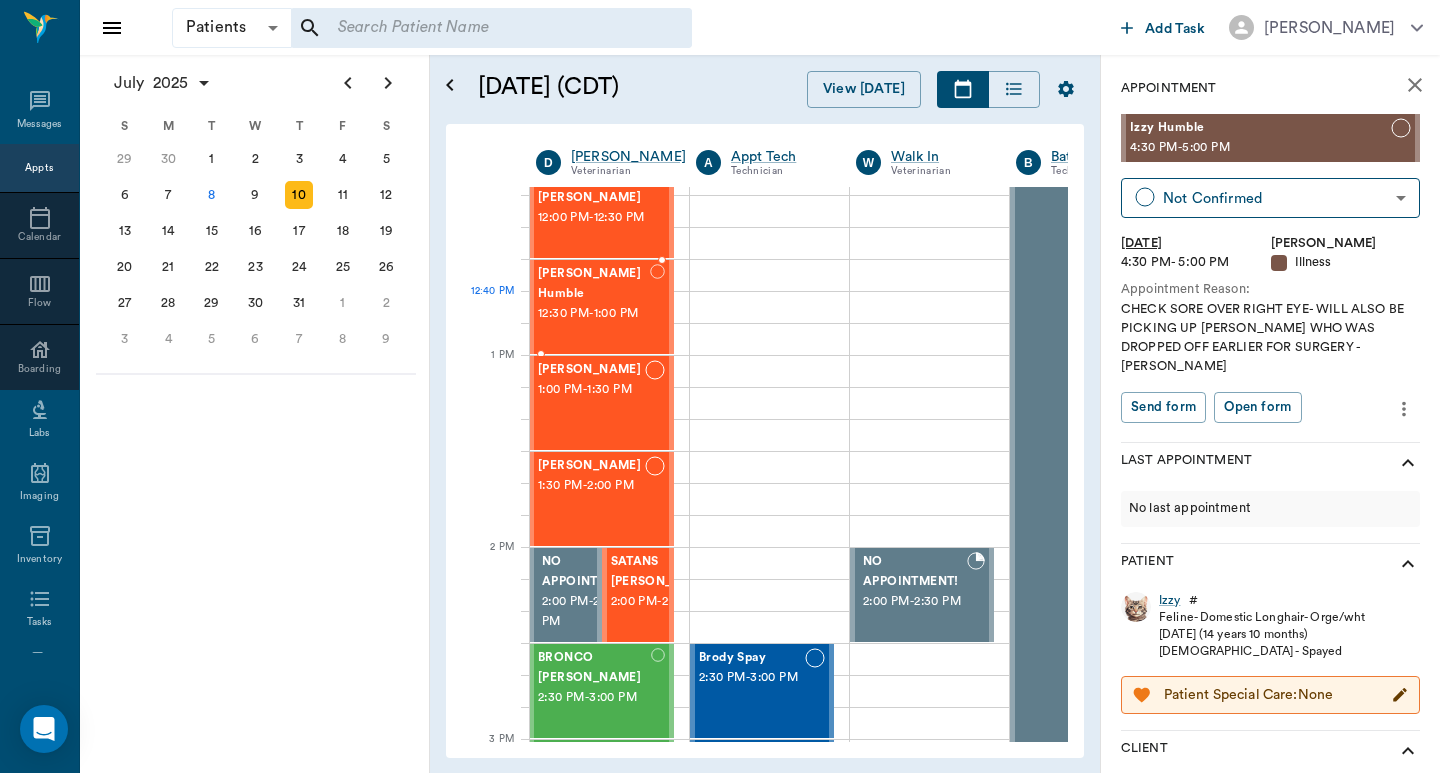 click on "12:30 PM  -  1:00 PM" at bounding box center (594, 314) 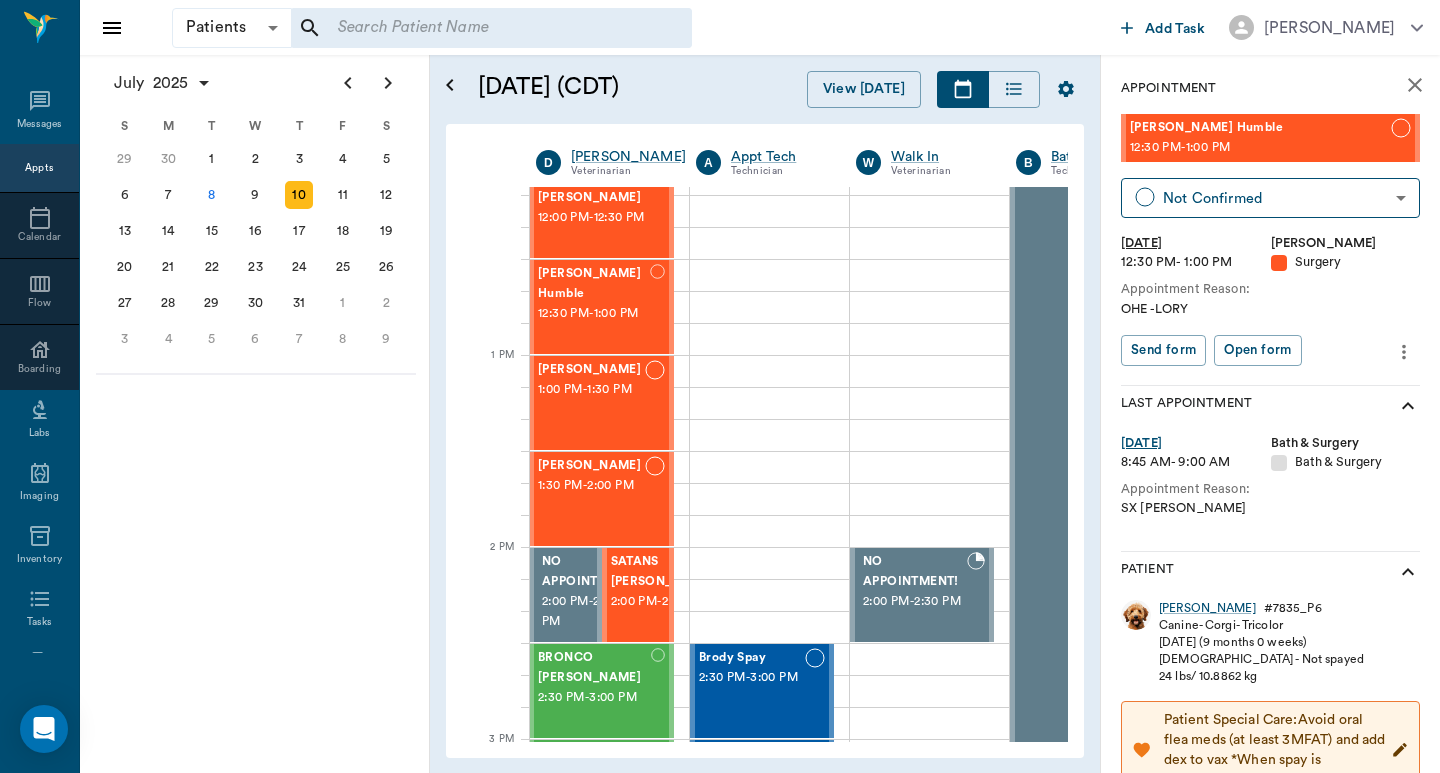 click 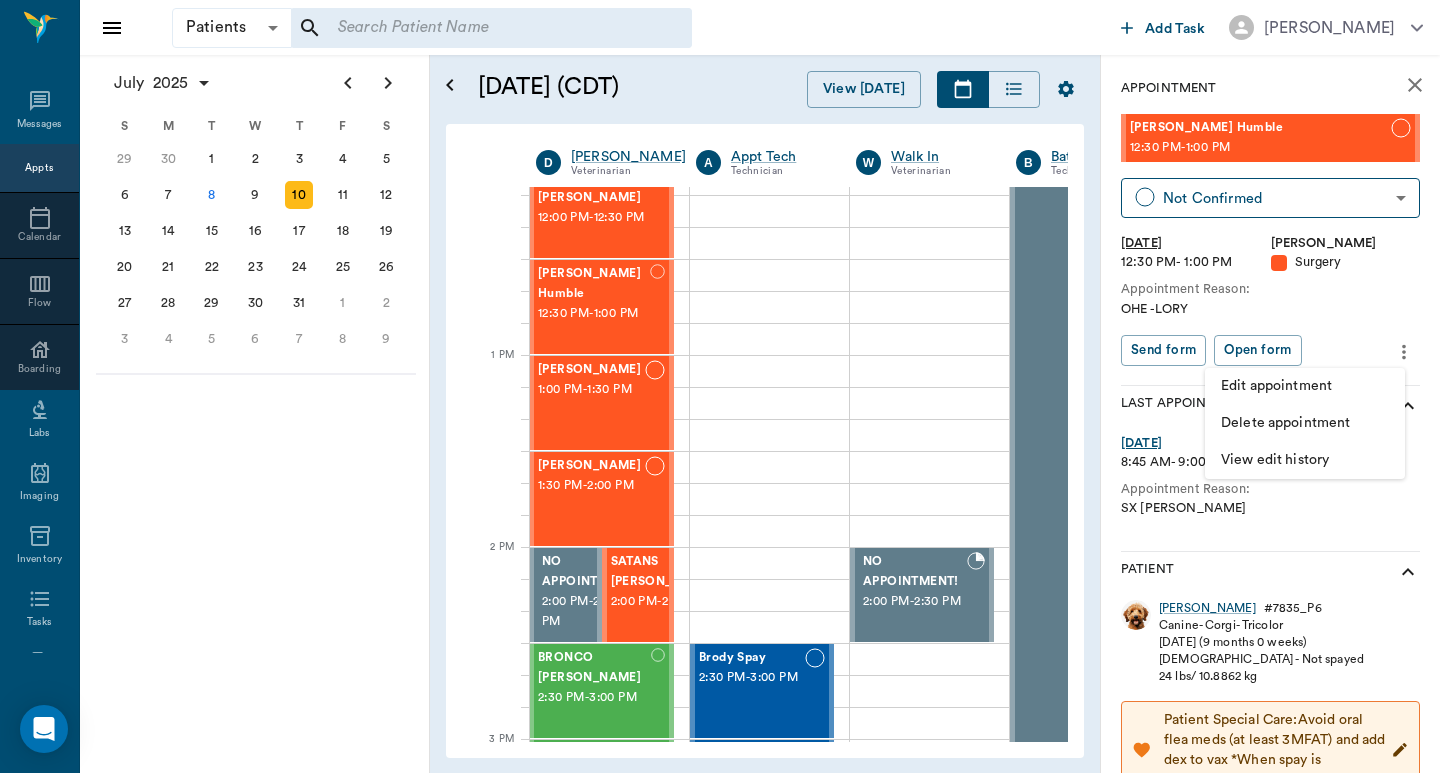 click on "Edit appointment" at bounding box center [1305, 386] 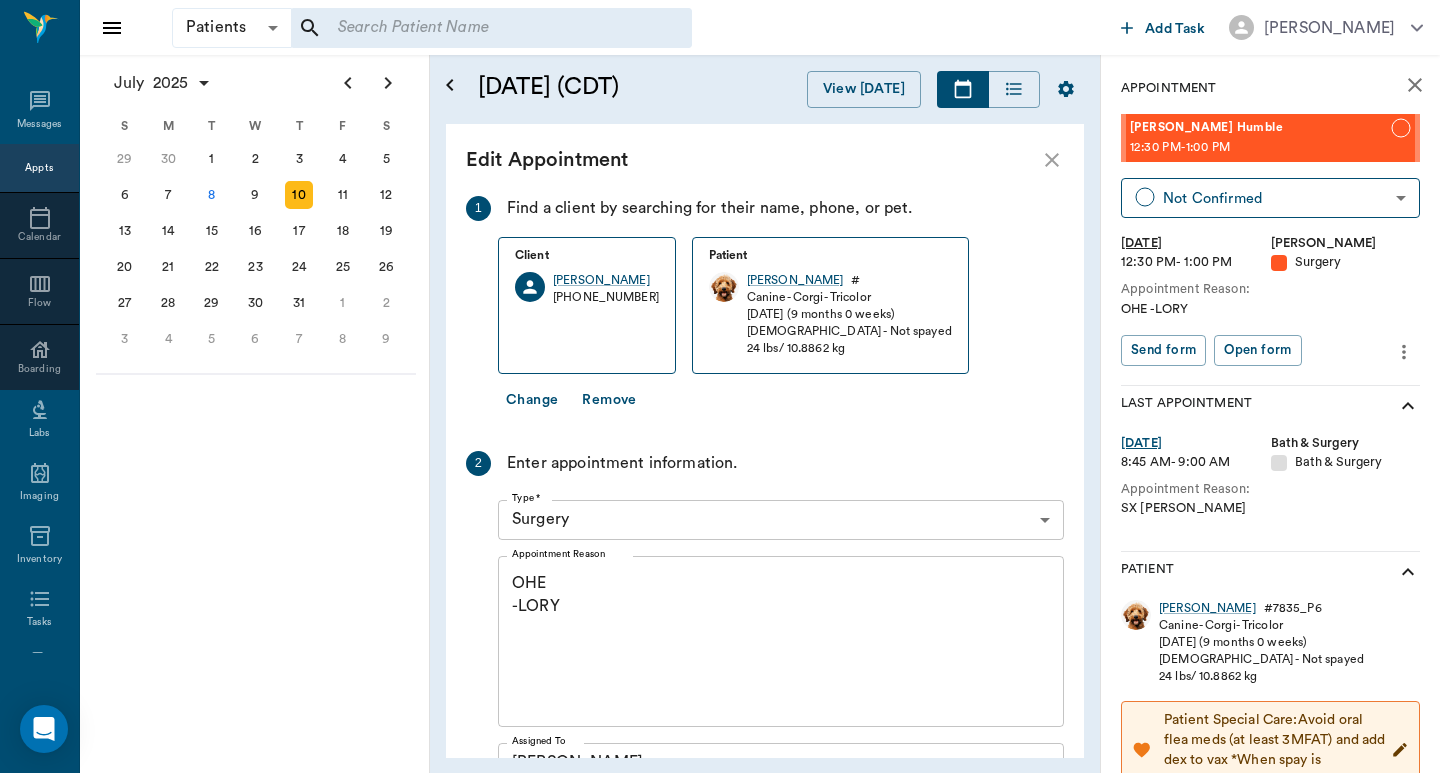 click on "OHE
-LORY" at bounding box center [781, 641] 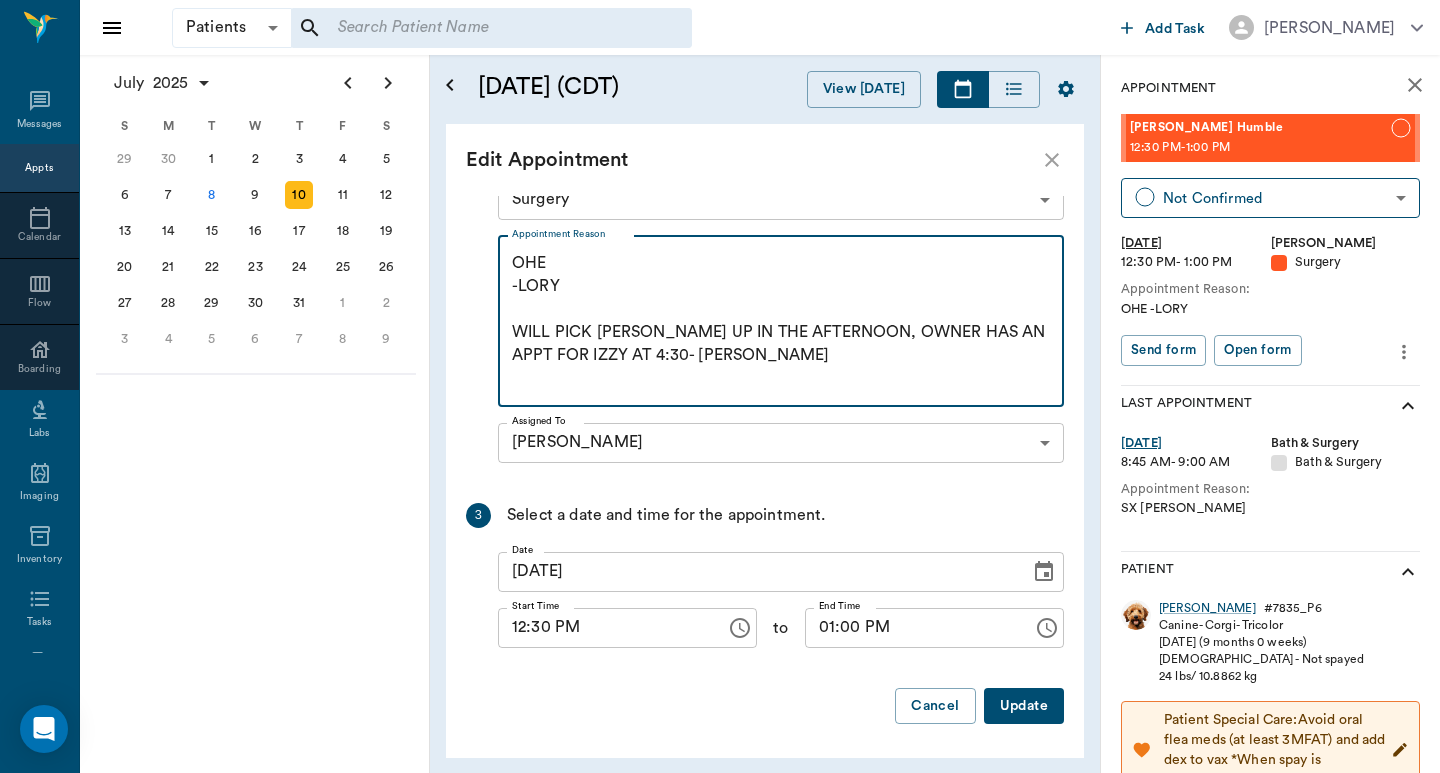 scroll, scrollTop: 322, scrollLeft: 0, axis: vertical 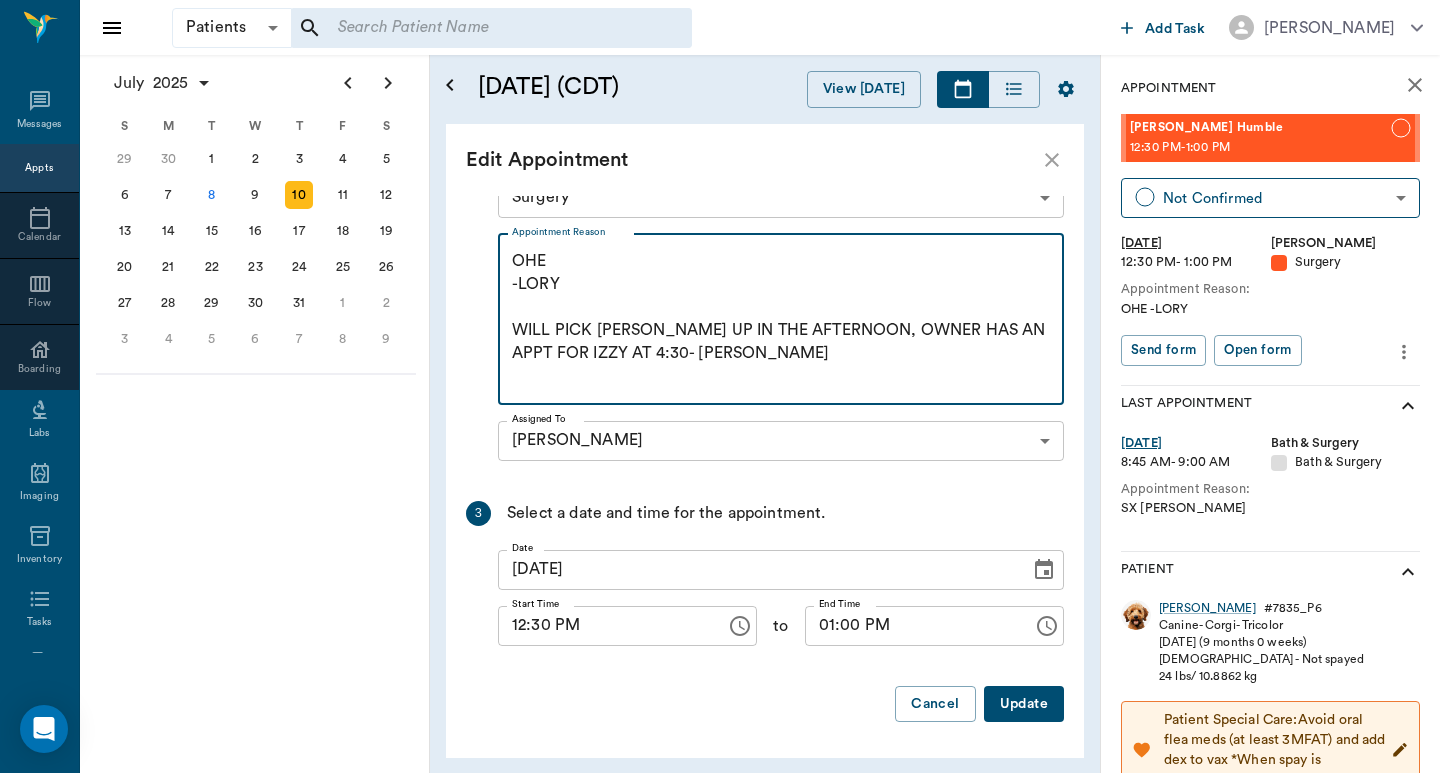 type on "OHE
-LORY
WILL PICK IDA BELL UP IN THE AFTERNOON, OWNER HAS AN APPT FOR IZZY AT 4:30- JESS" 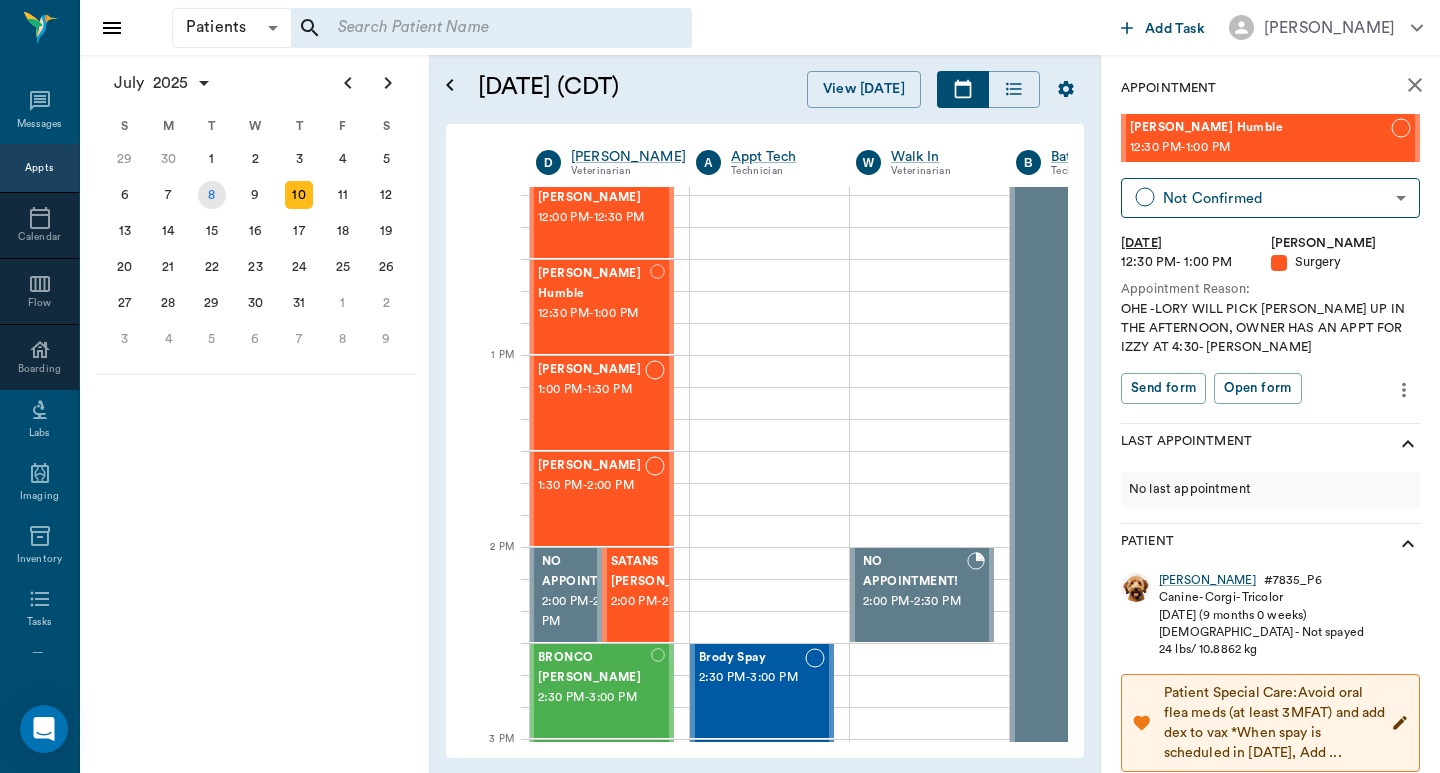 click on "8" at bounding box center (212, 195) 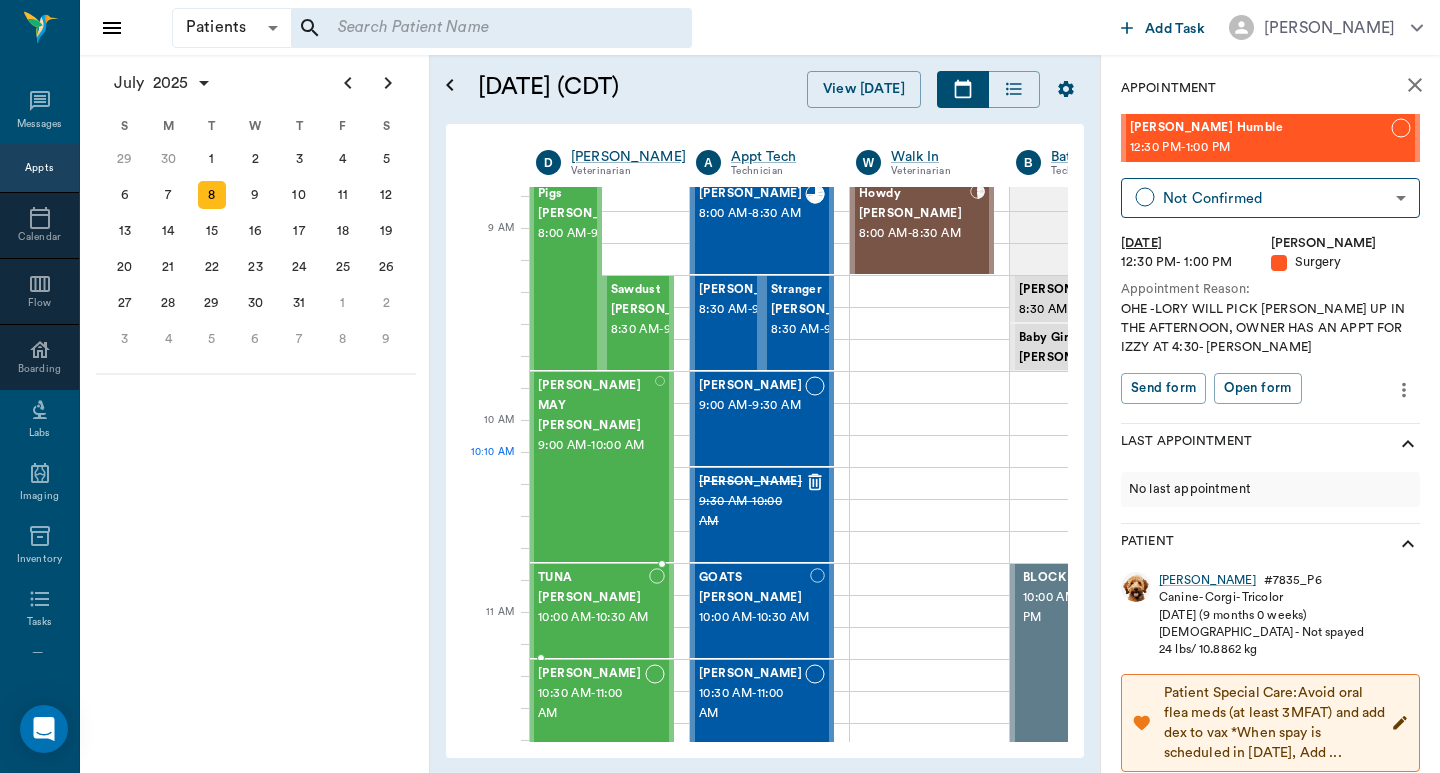 scroll, scrollTop: 0, scrollLeft: 1, axis: horizontal 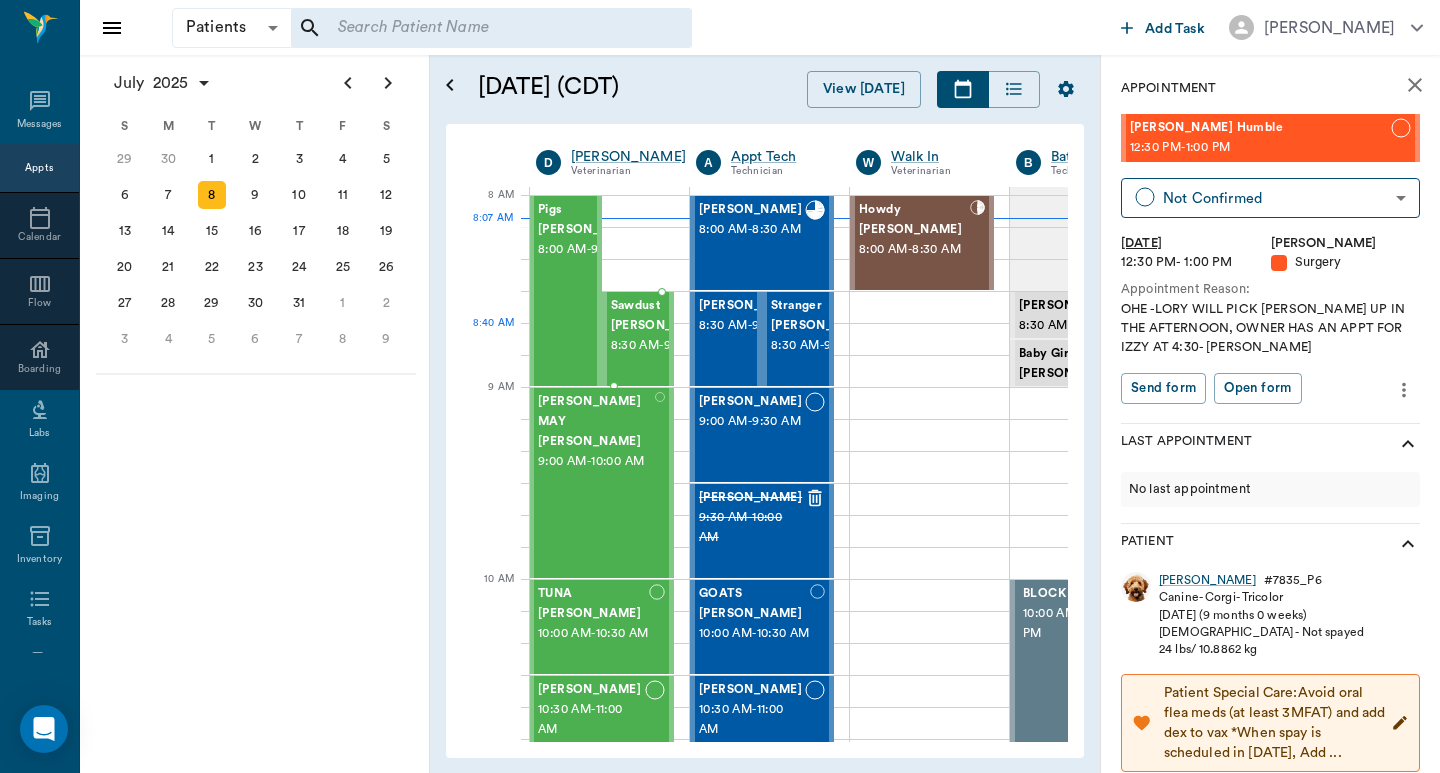 click on "8:30 AM  -  9:00 AM" at bounding box center [662, 346] 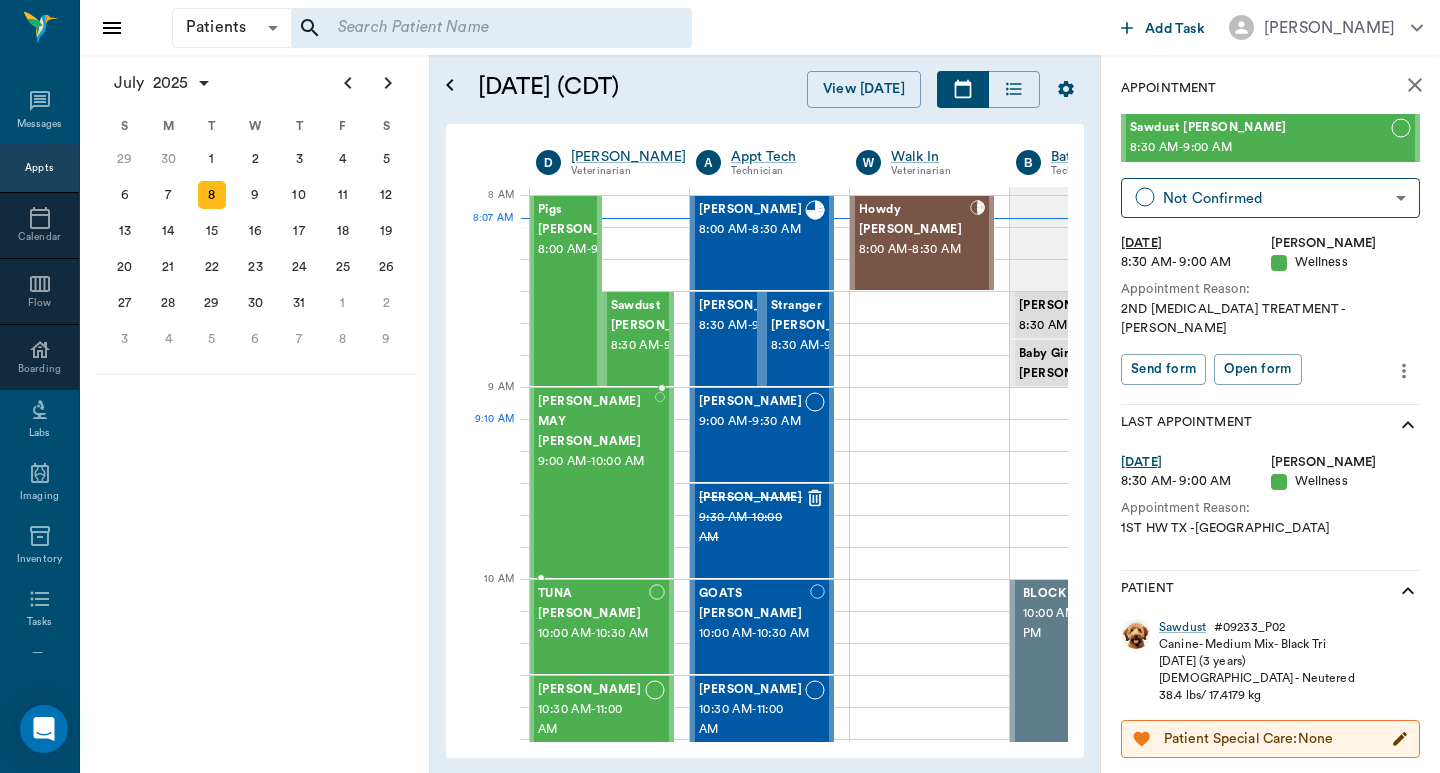 click on "9:00 AM  -  10:00 AM" at bounding box center (596, 462) 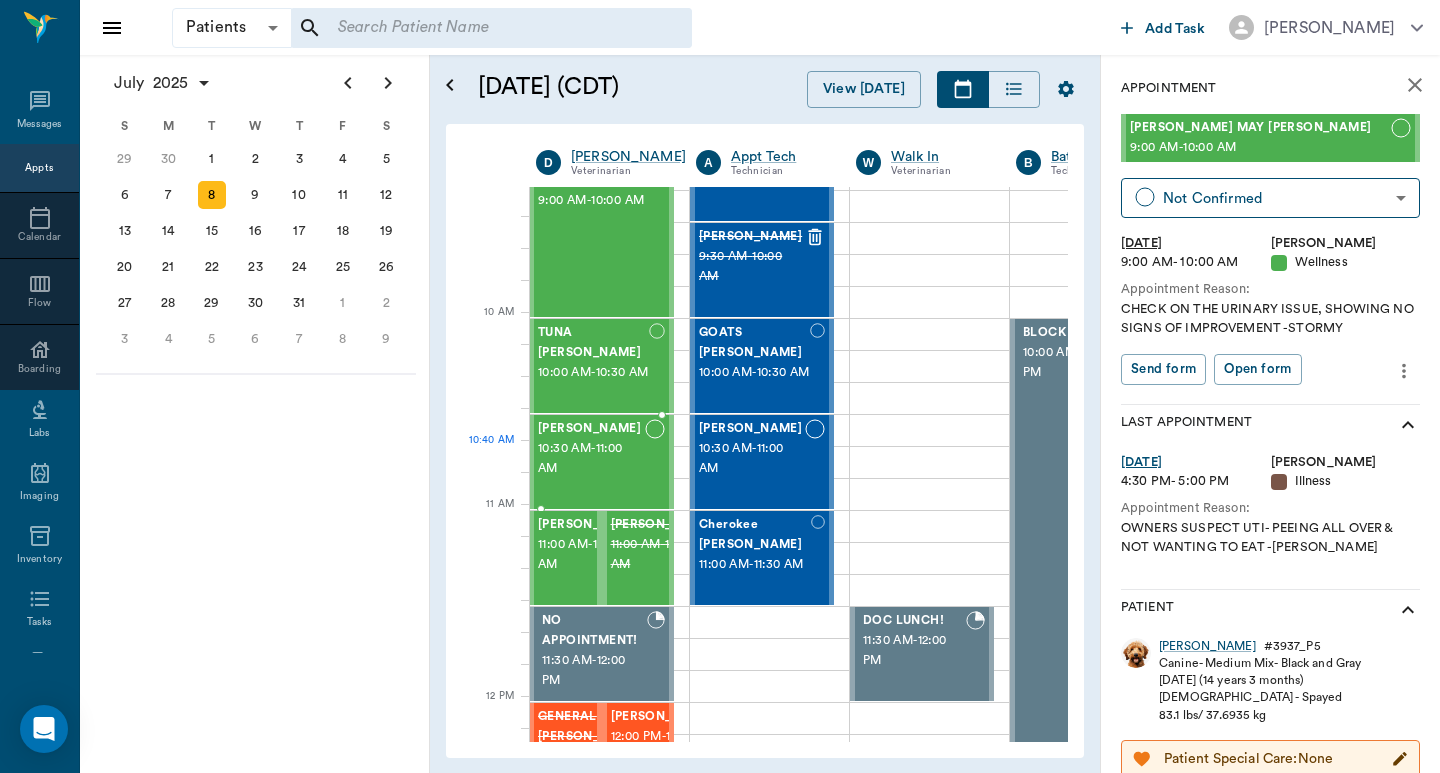 scroll, scrollTop: 267, scrollLeft: 1, axis: both 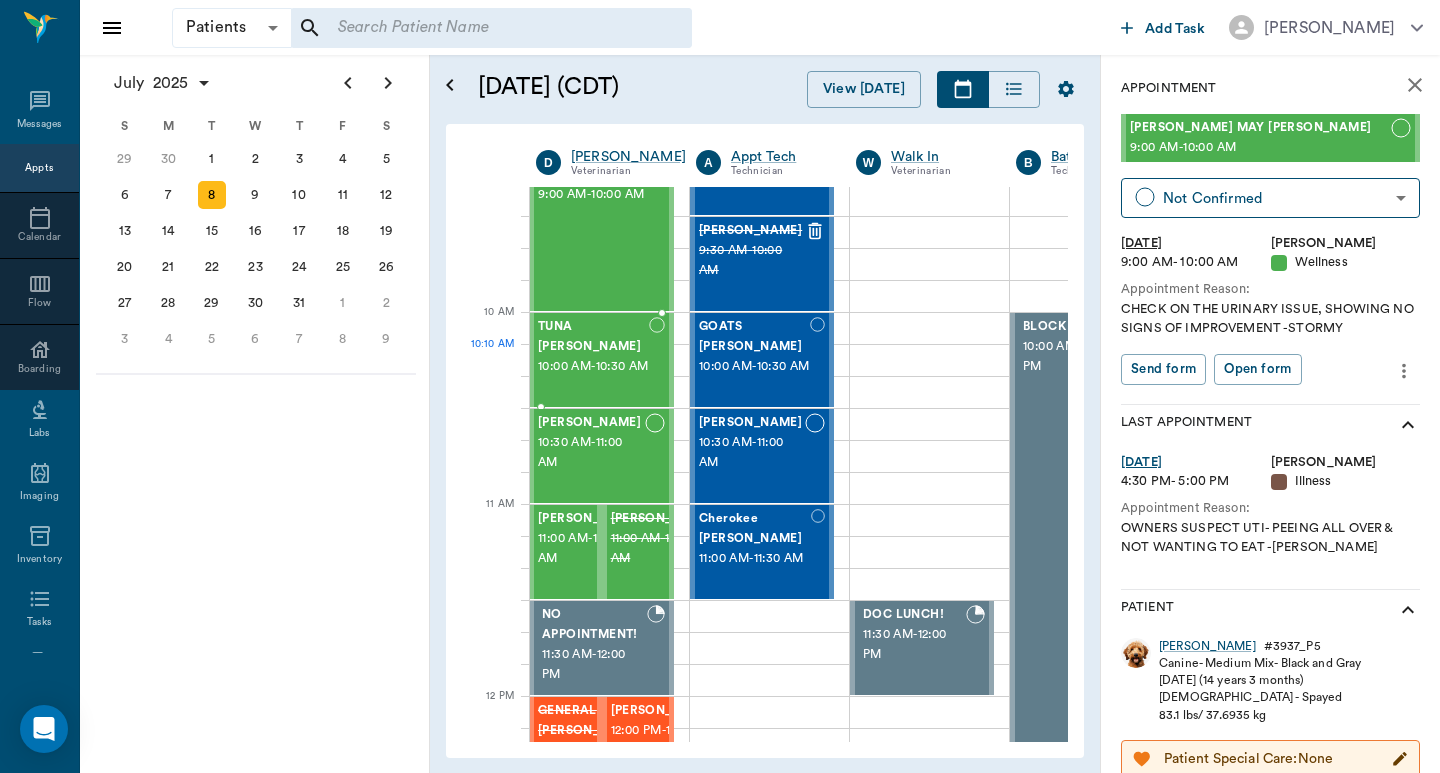 click on "10:00 AM  -  10:30 AM" at bounding box center (593, 367) 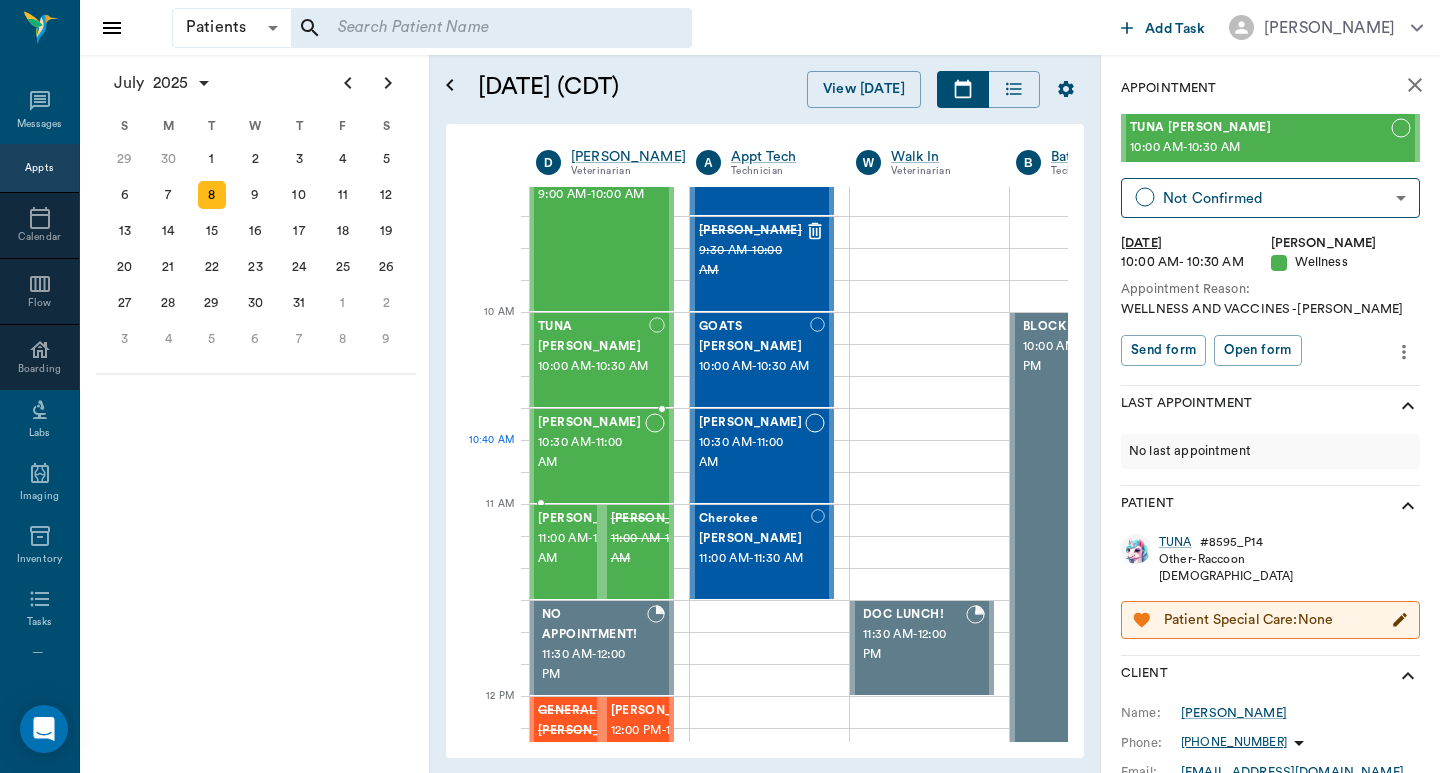 click on "10:30 AM  -  11:00 AM" at bounding box center (591, 453) 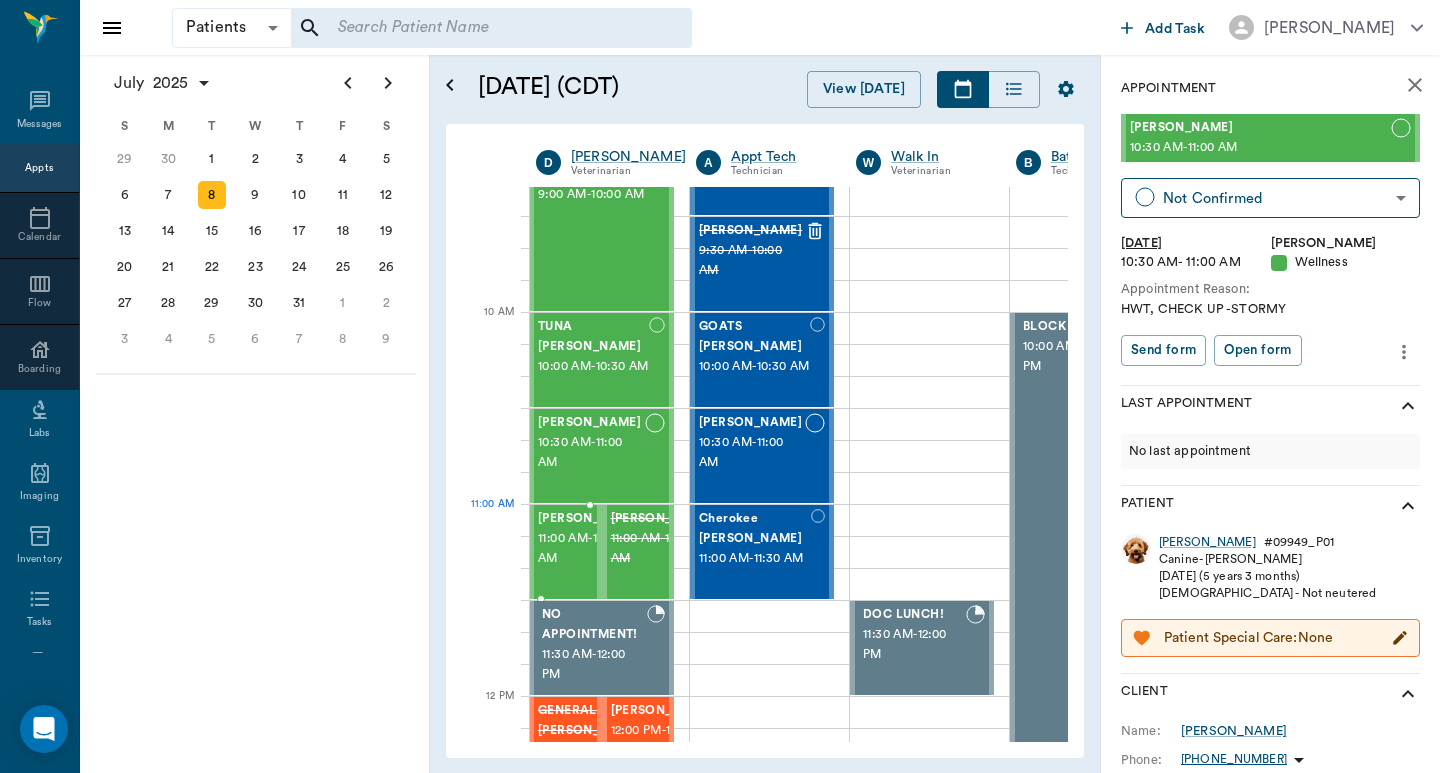 click on "[PERSON_NAME]" at bounding box center [589, 519] 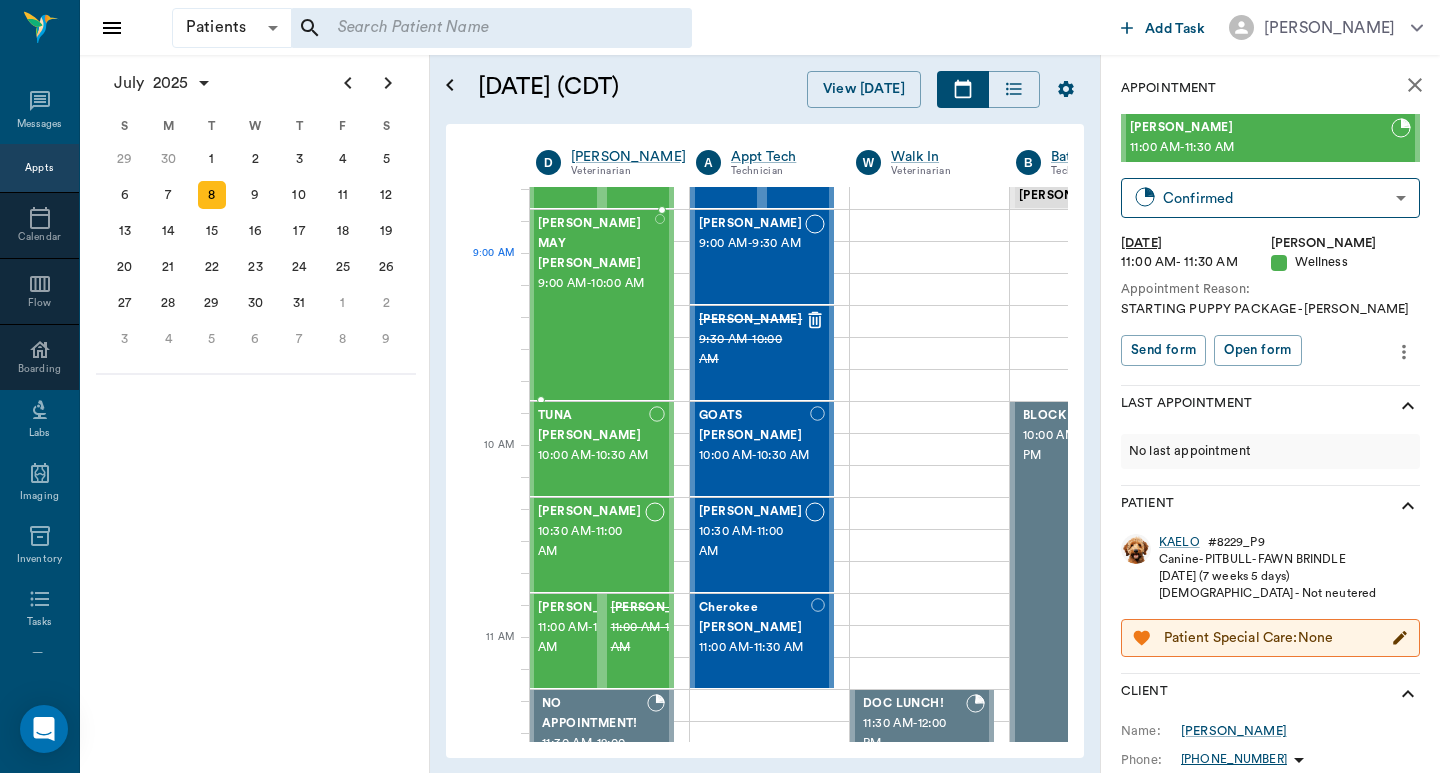 scroll, scrollTop: 134, scrollLeft: 1, axis: both 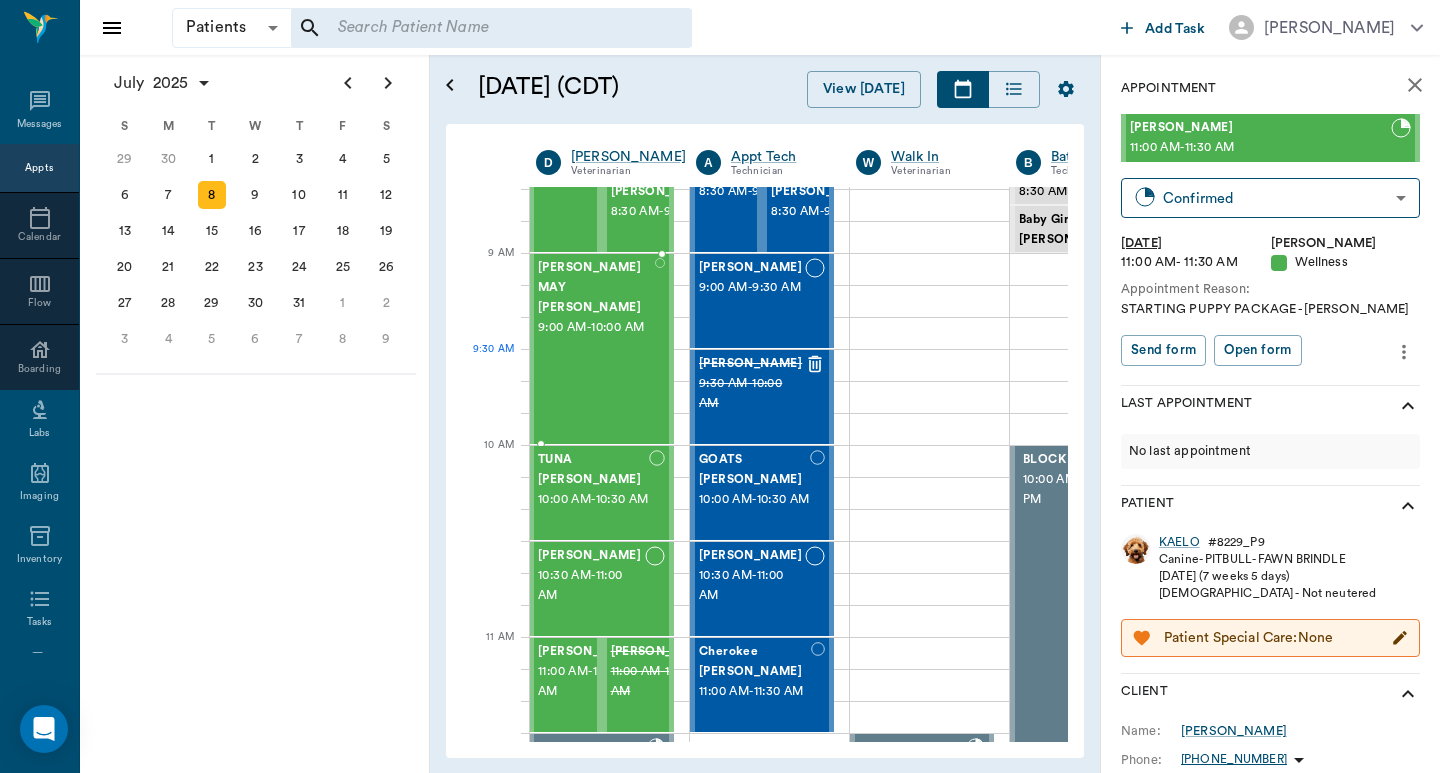 click on "MELINDA MAY Eudy 9:00 AM  -  10:00 AM" at bounding box center [596, 349] 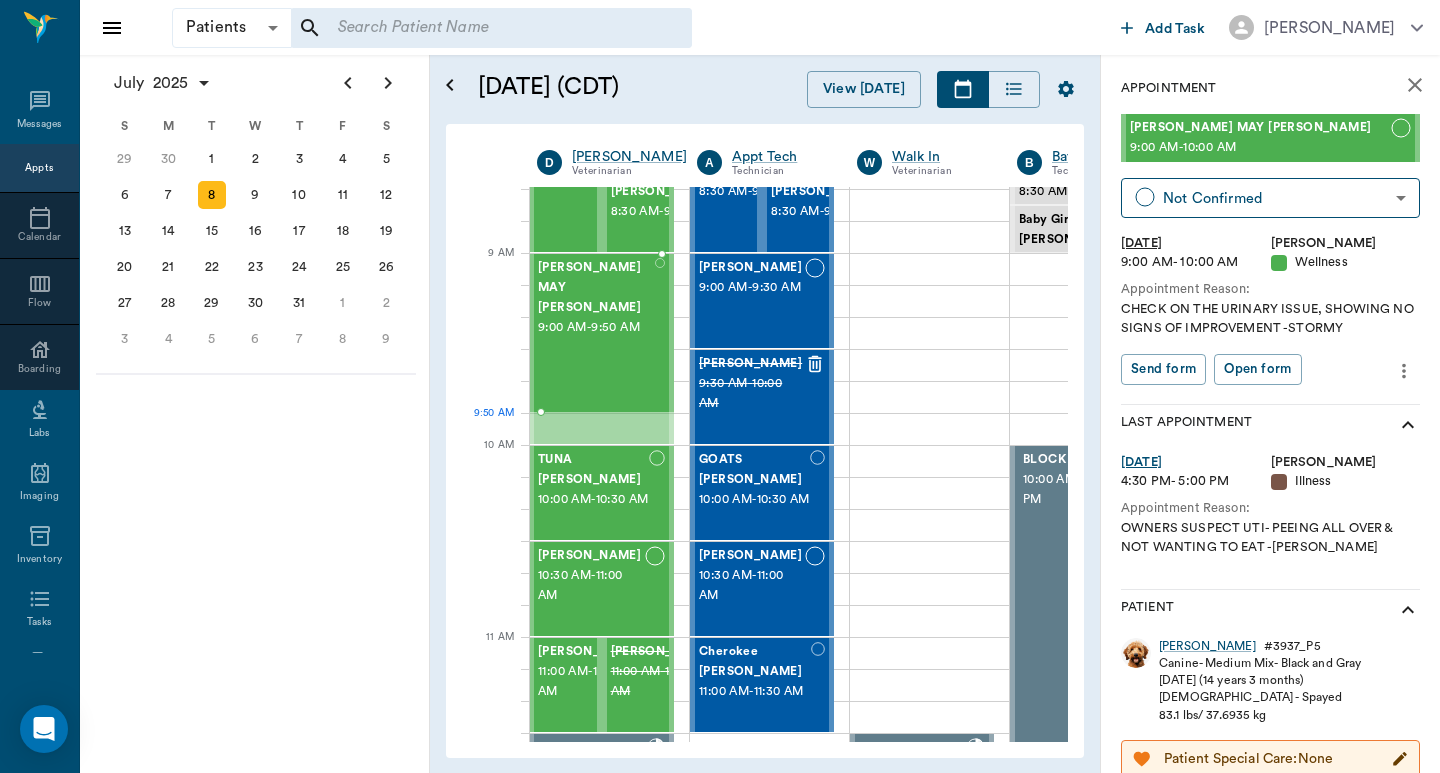 scroll, scrollTop: 134, scrollLeft: 0, axis: vertical 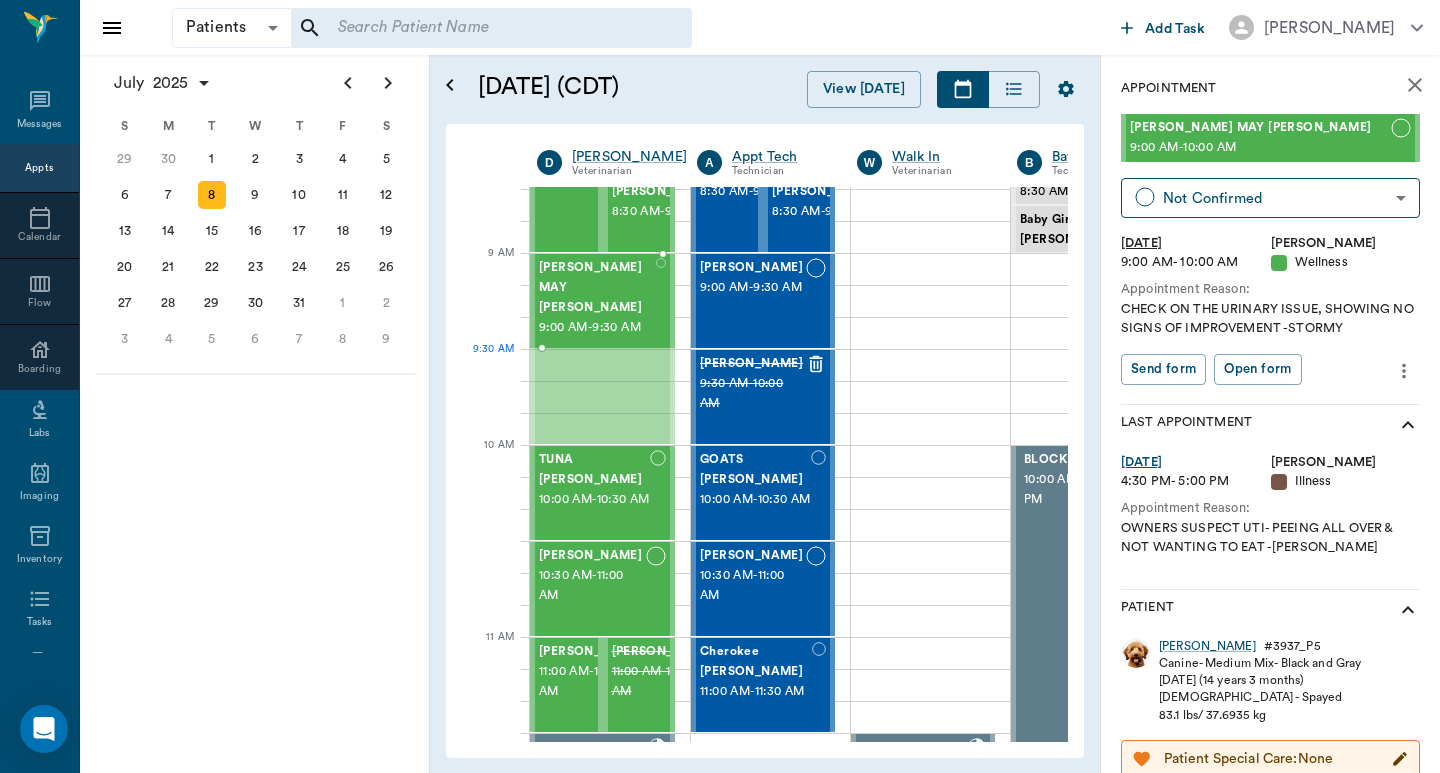 drag, startPoint x: 541, startPoint y: 442, endPoint x: 574, endPoint y: 345, distance: 102.45975 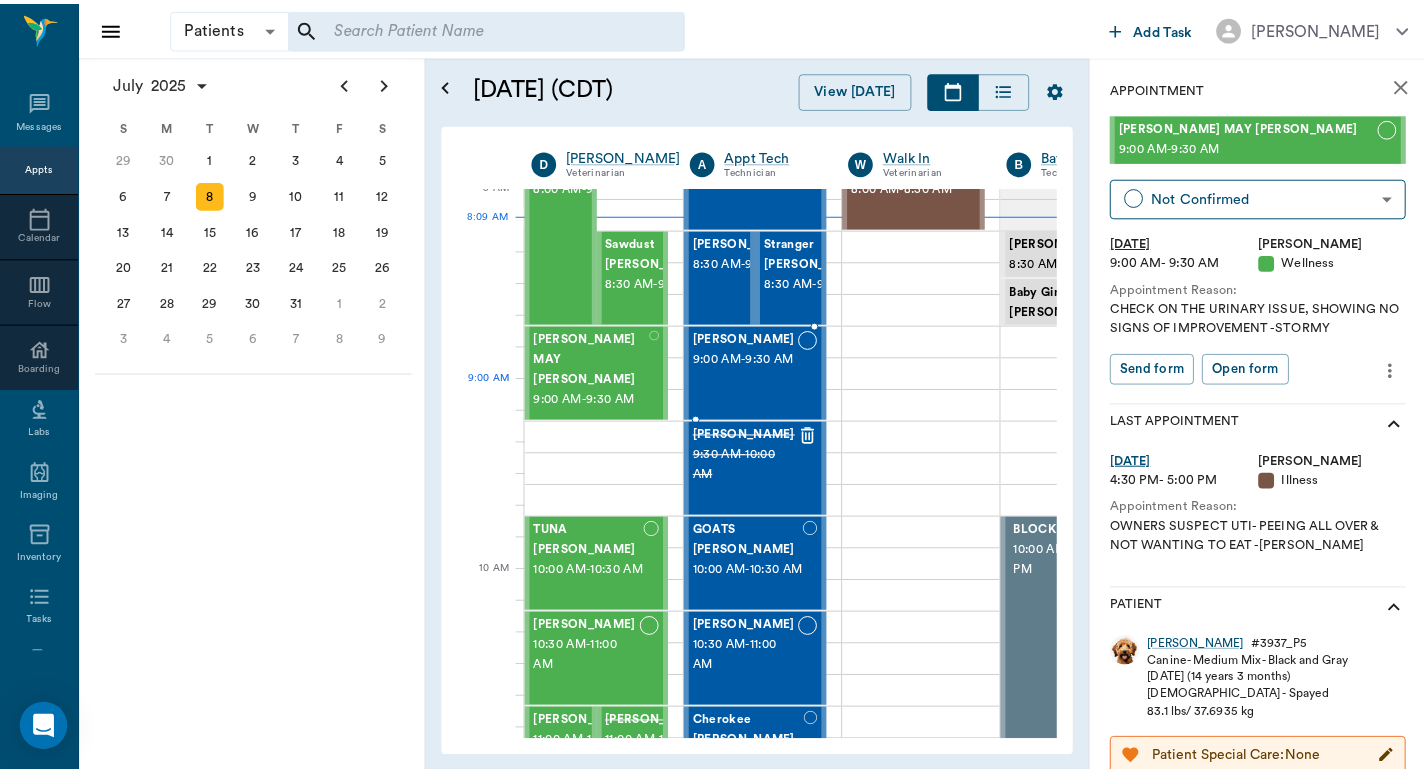 scroll, scrollTop: 0, scrollLeft: 0, axis: both 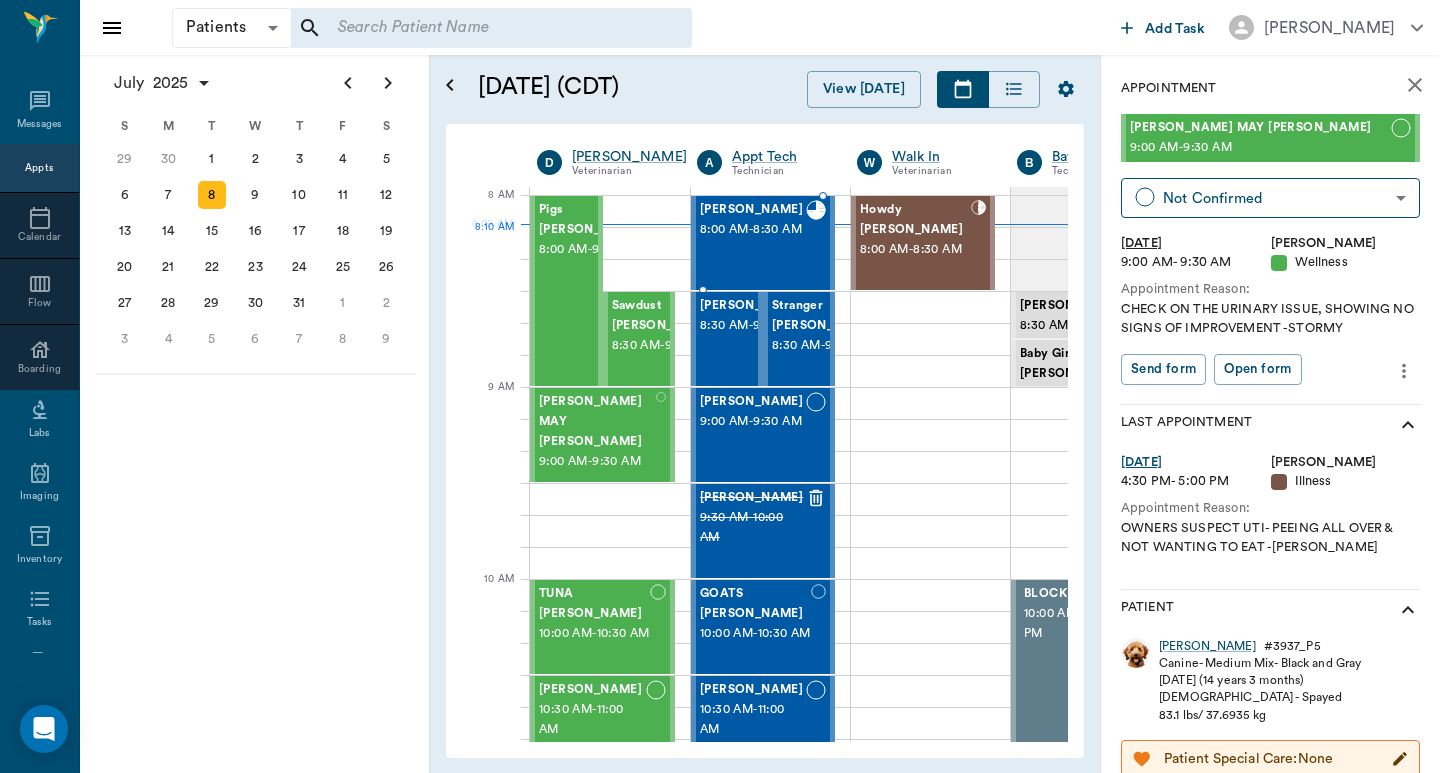 click on "8:00 AM  -  8:30 AM" at bounding box center [753, 230] 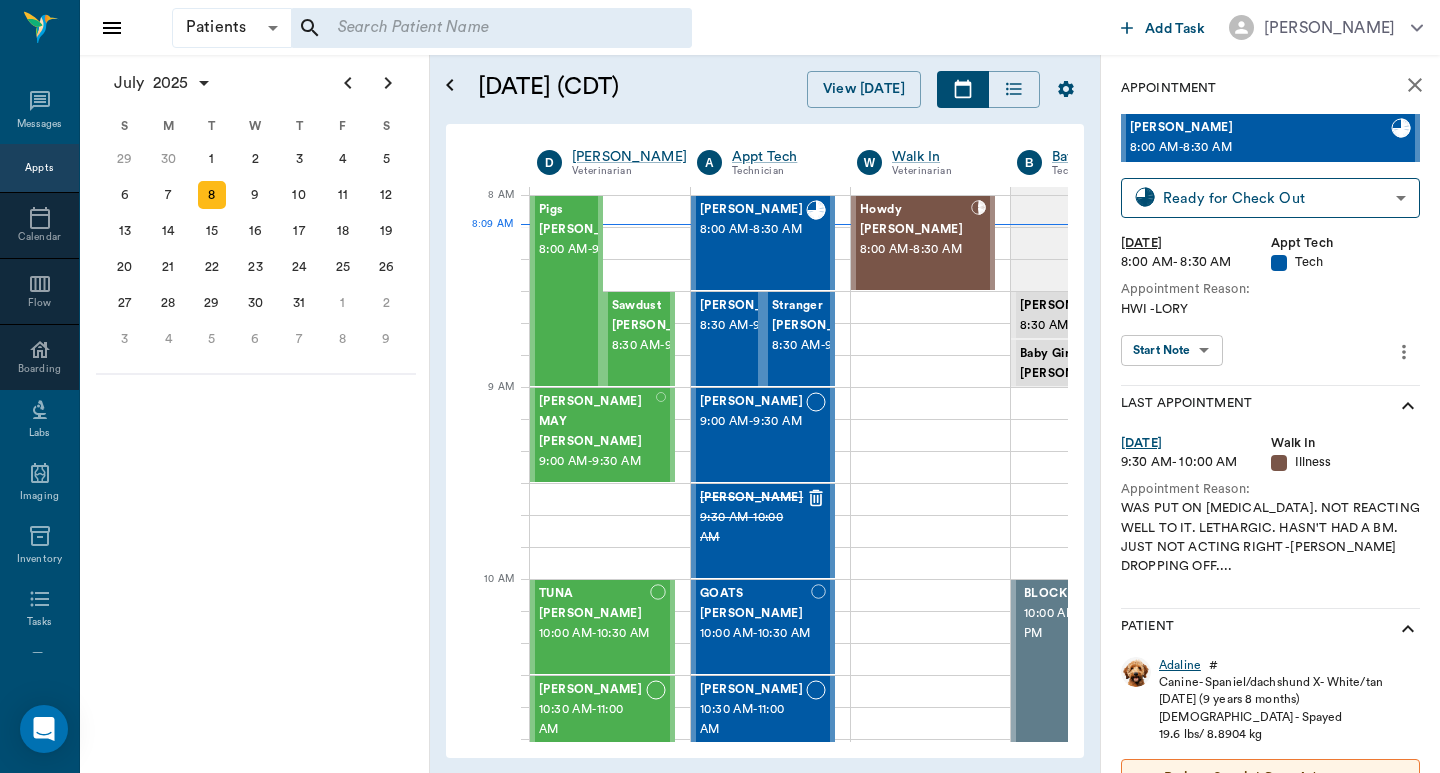click on "Adaline" at bounding box center (1180, 665) 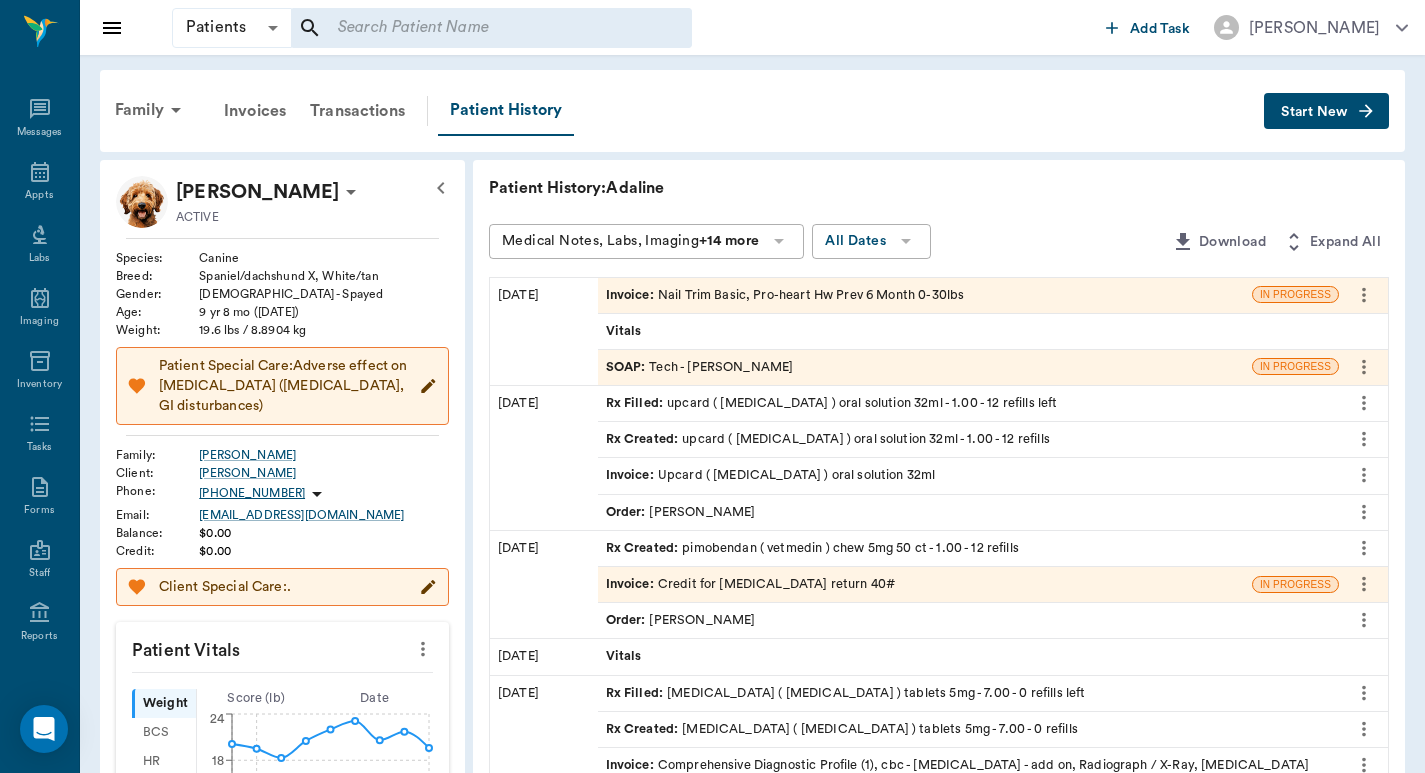 click on "Invoice : Nail Trim Basic, Pro-heart Hw Prev 6 Month 0-30lbs" at bounding box center [785, 295] 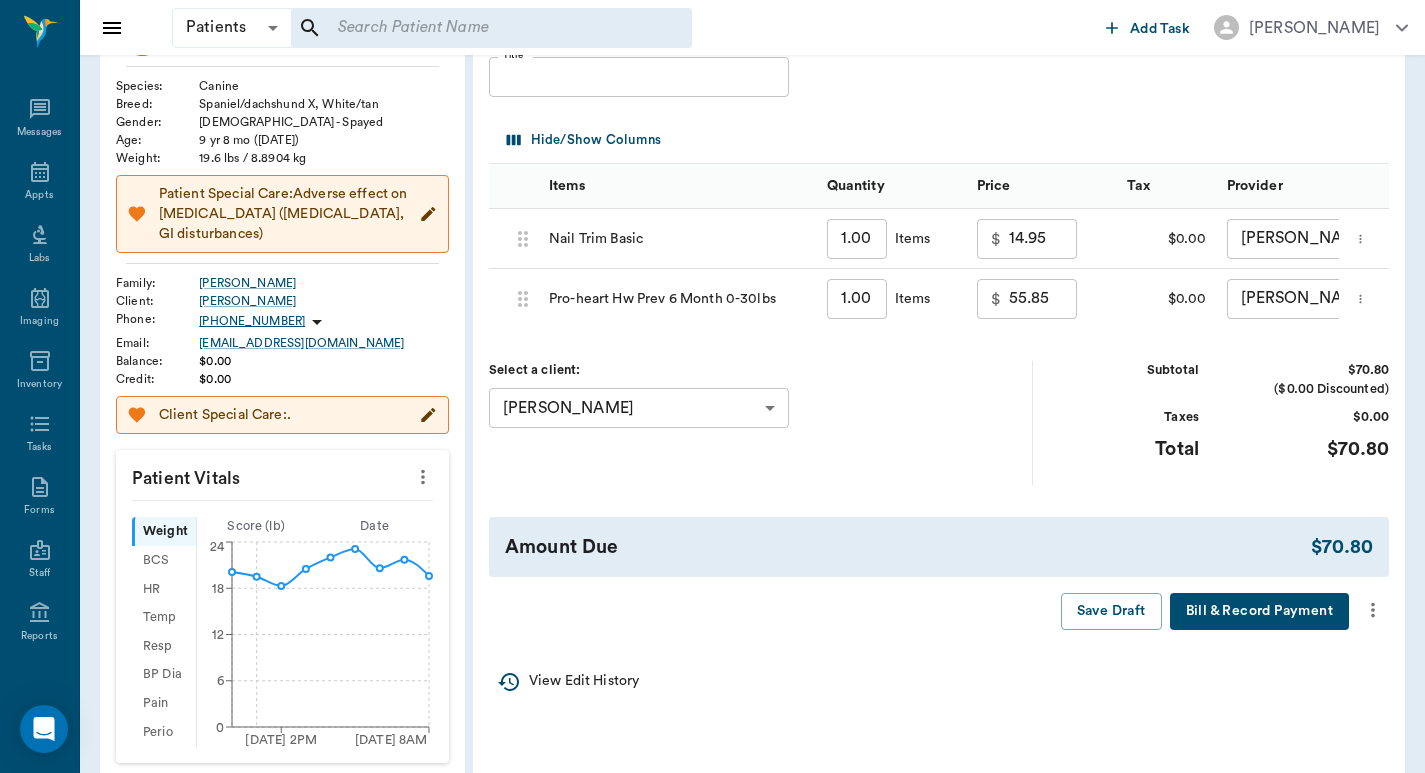 scroll, scrollTop: 400, scrollLeft: 0, axis: vertical 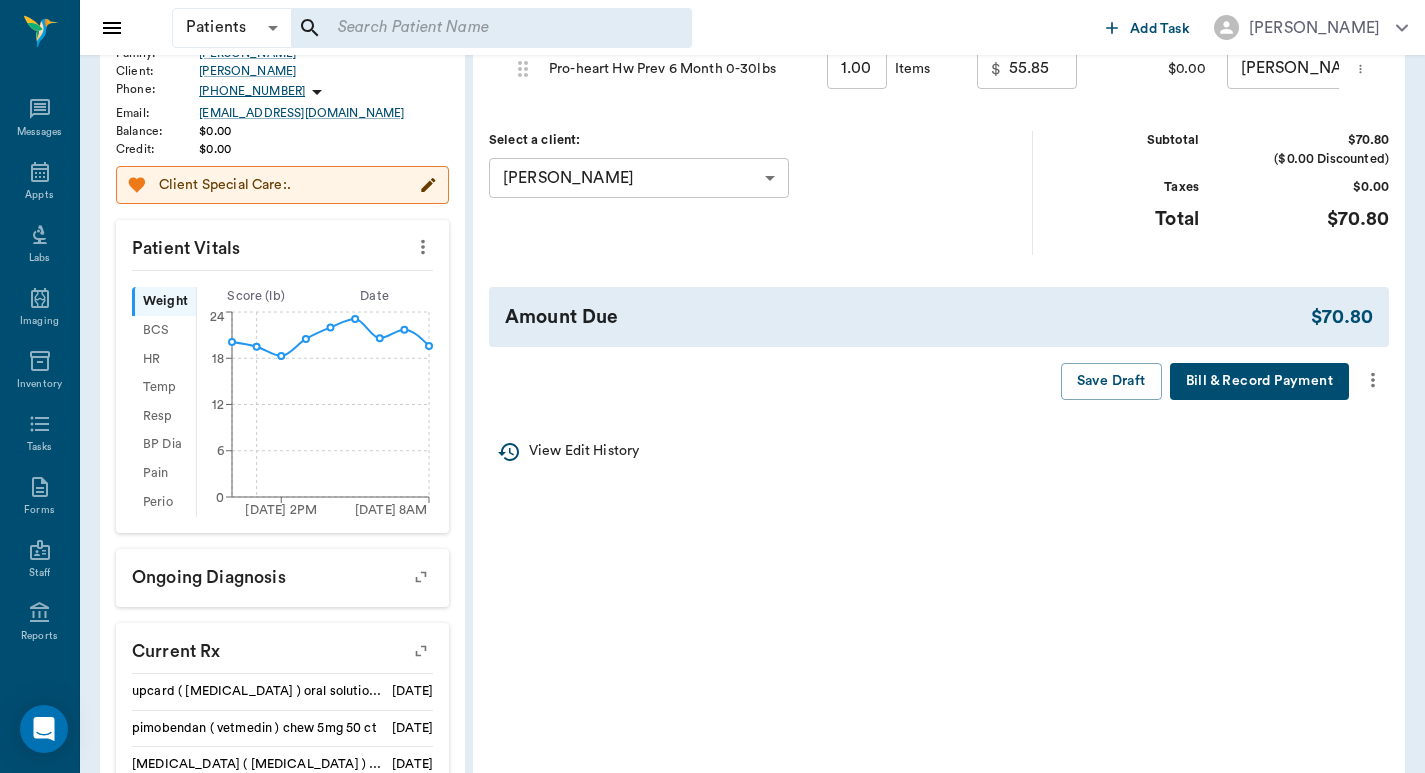 click 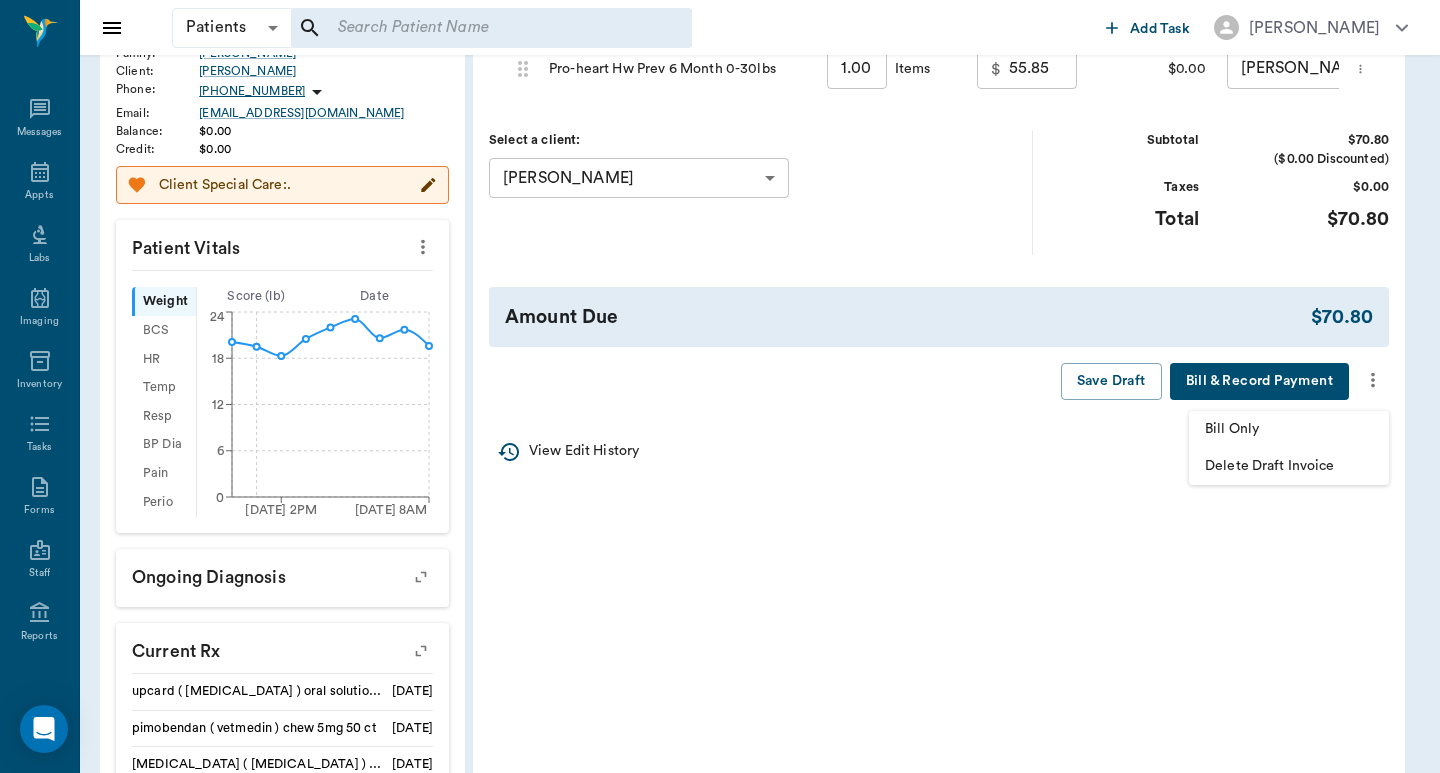 click on "Bill Only" at bounding box center (1289, 429) 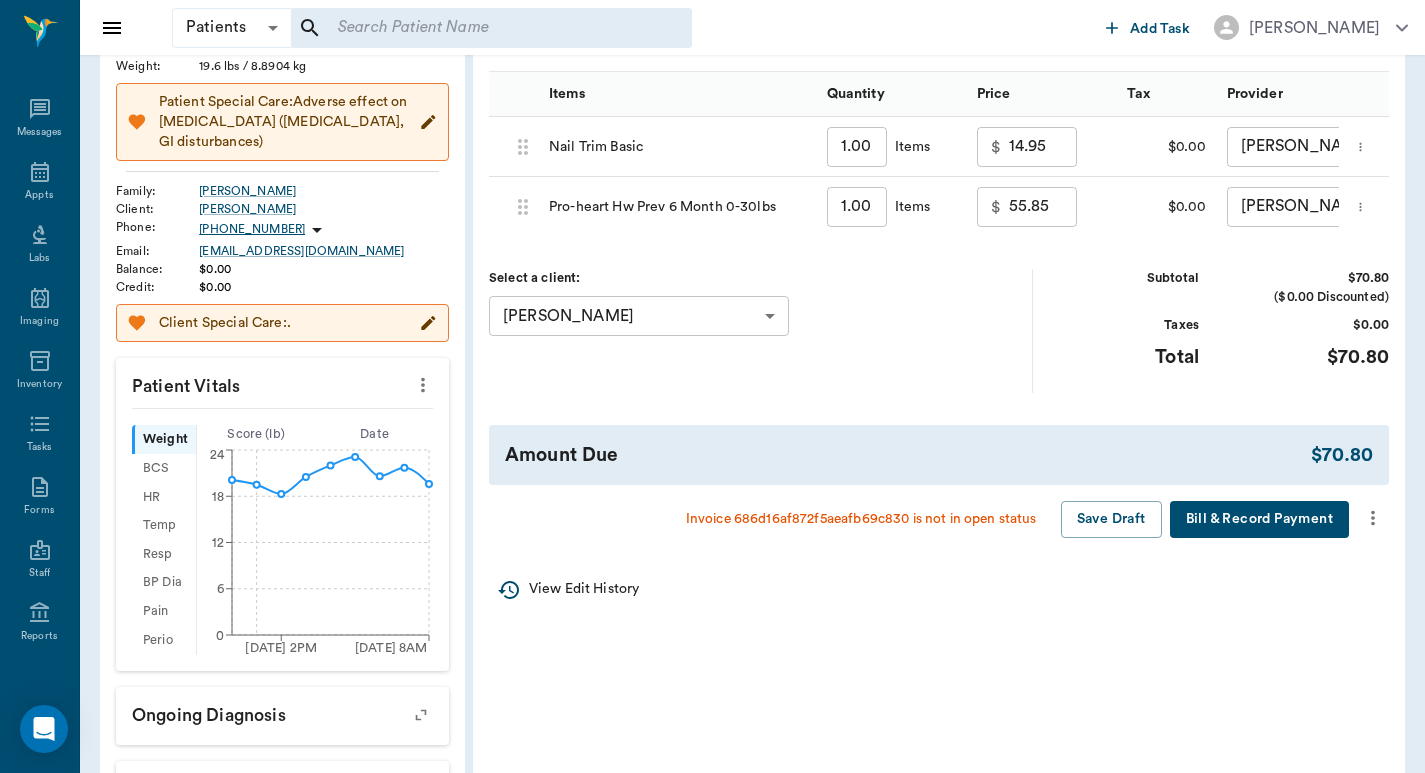 scroll, scrollTop: 533, scrollLeft: 0, axis: vertical 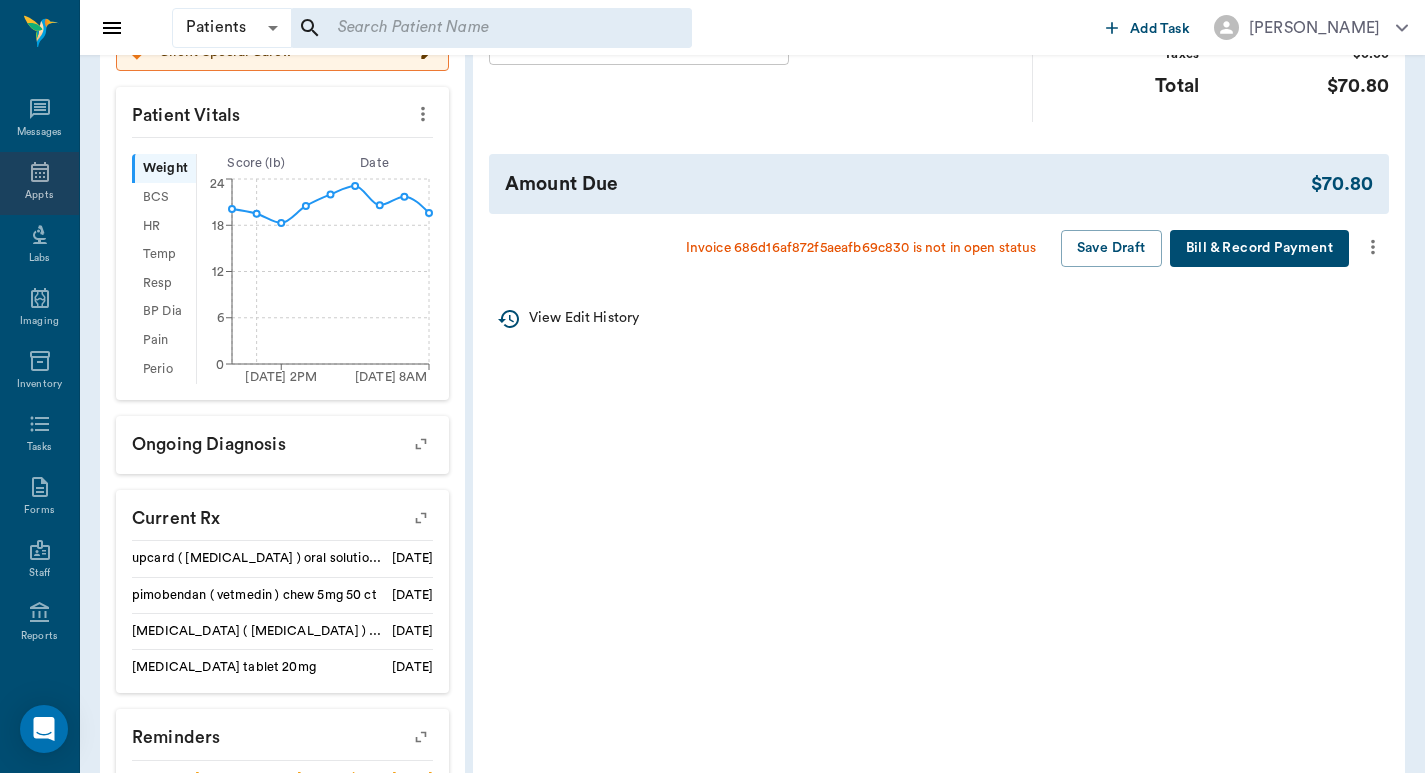 click on "Appts" at bounding box center (39, 183) 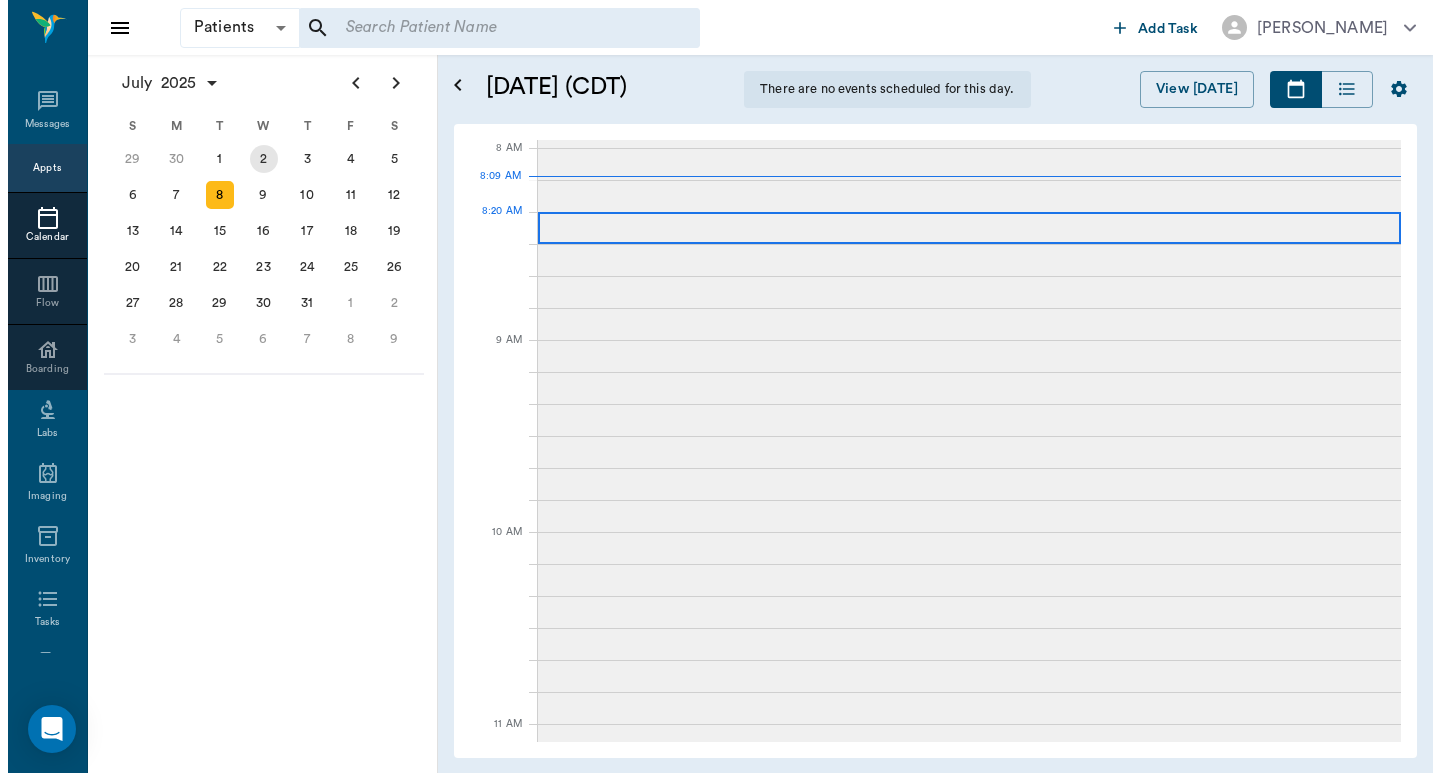 scroll, scrollTop: 0, scrollLeft: 0, axis: both 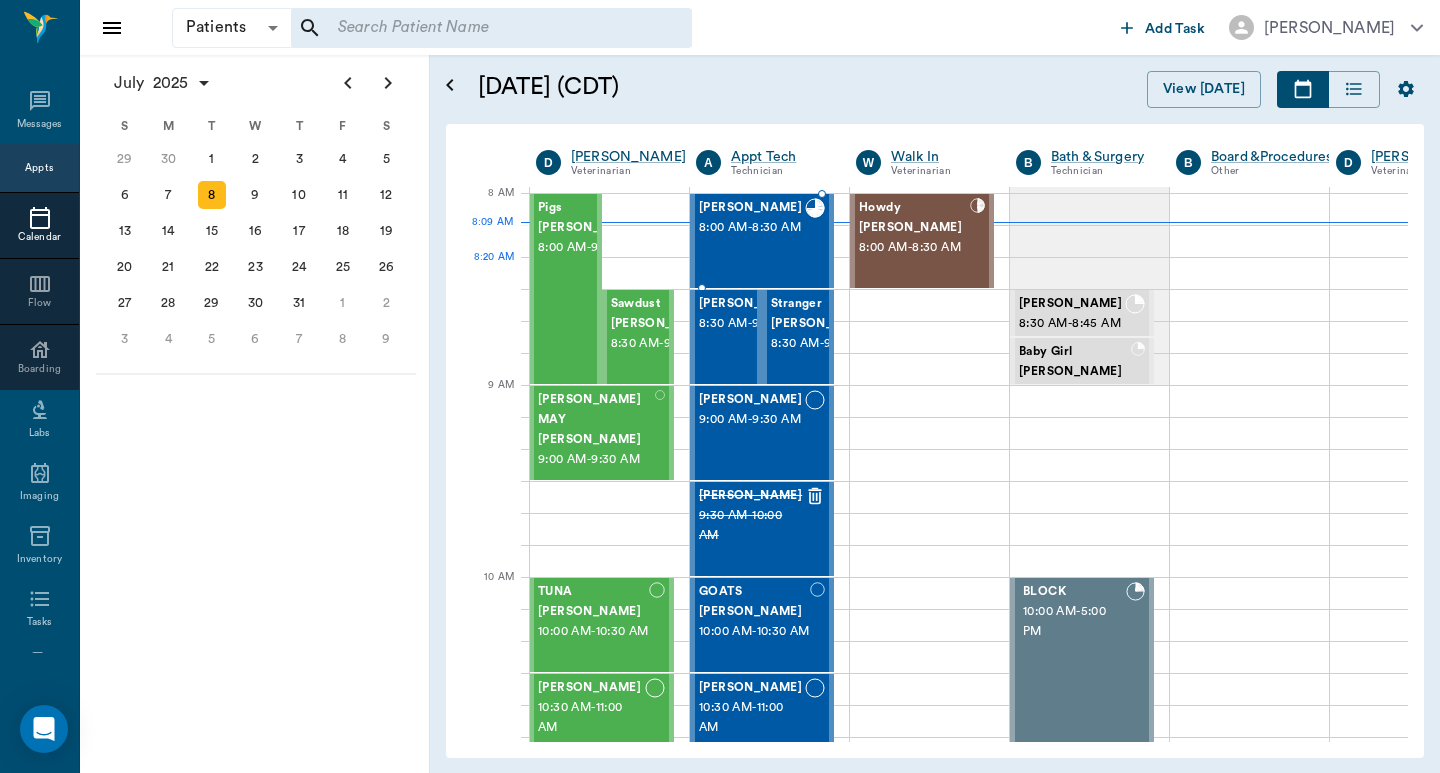 click at bounding box center (815, 241) 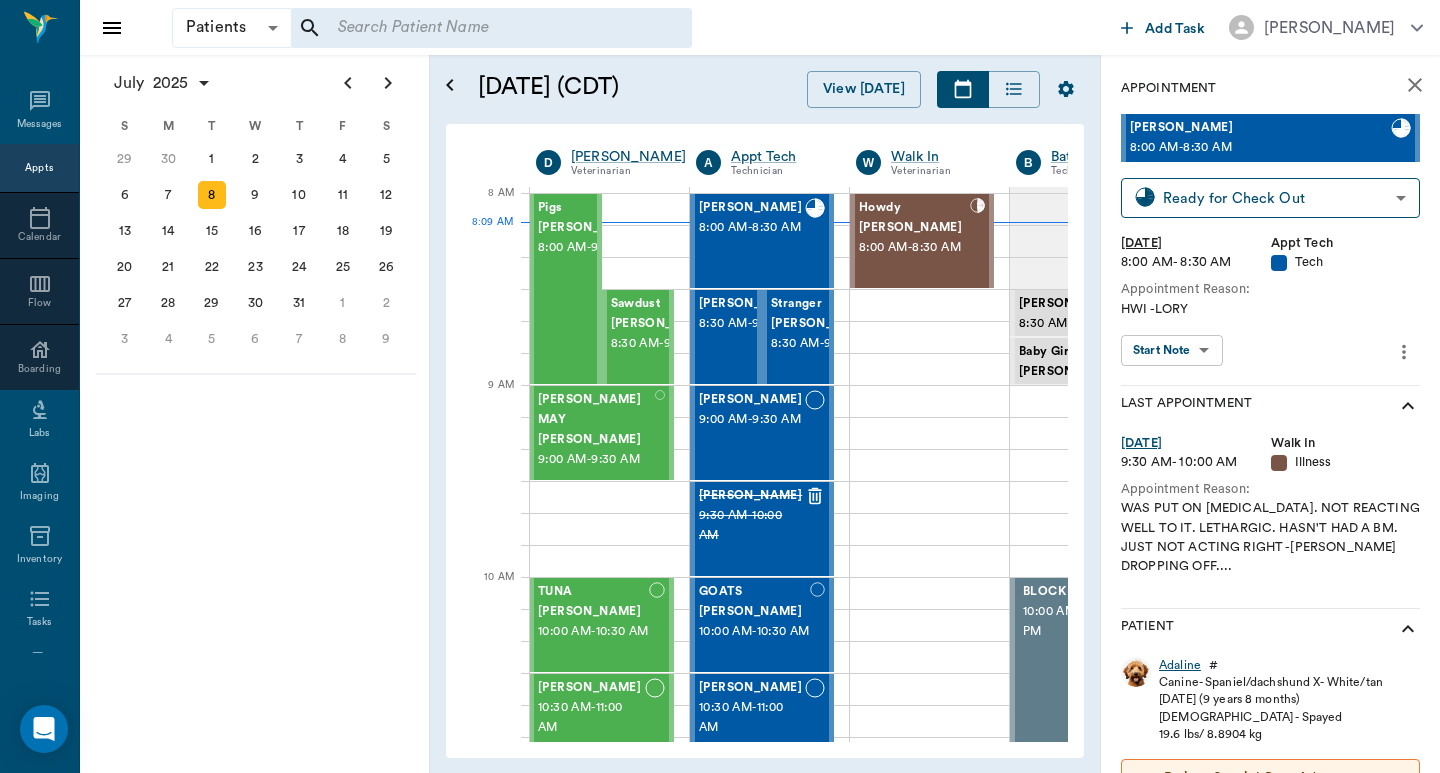 click on "Adaline" at bounding box center (1180, 665) 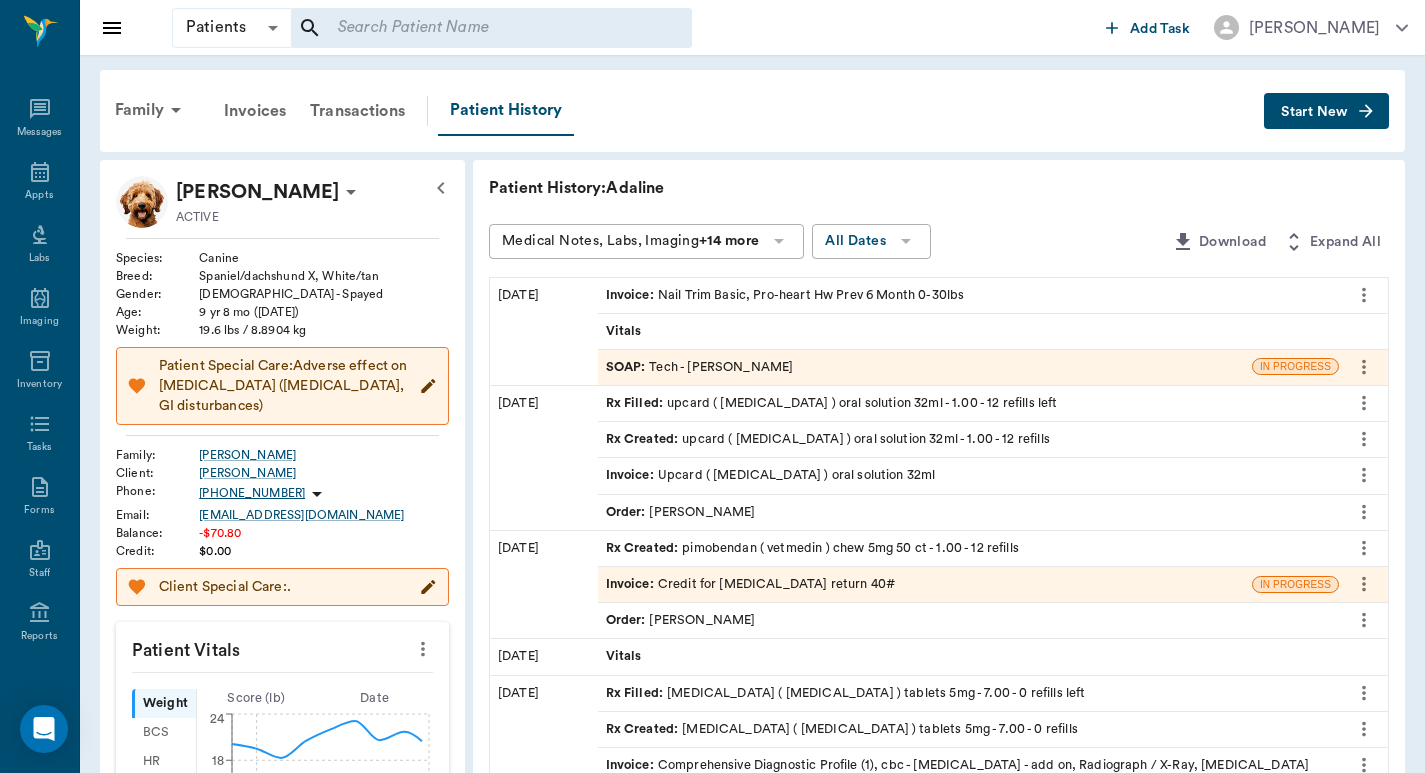 click on "Invoice : Nail Trim Basic, Pro-heart Hw Prev 6 Month 0-30lbs" at bounding box center (785, 295) 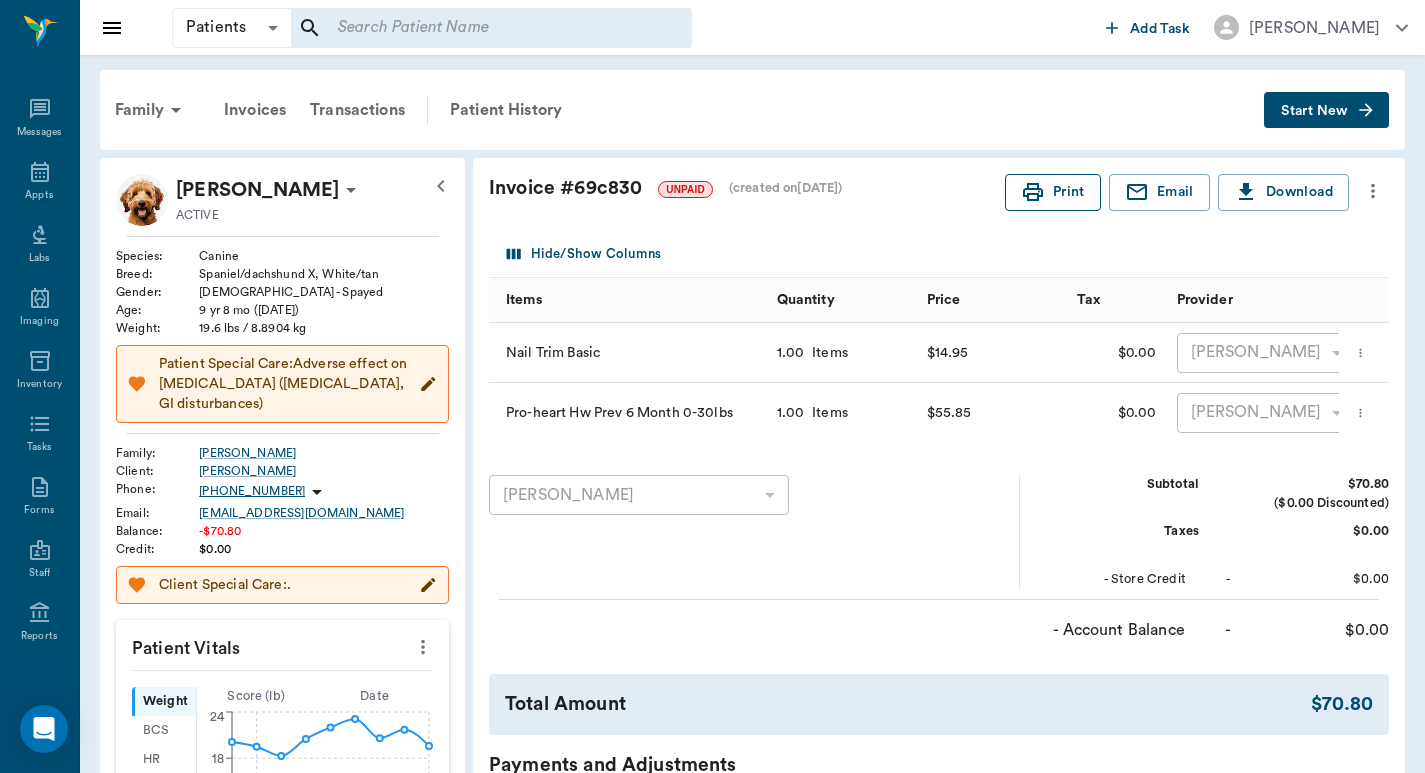 click on "Print" at bounding box center (1053, 192) 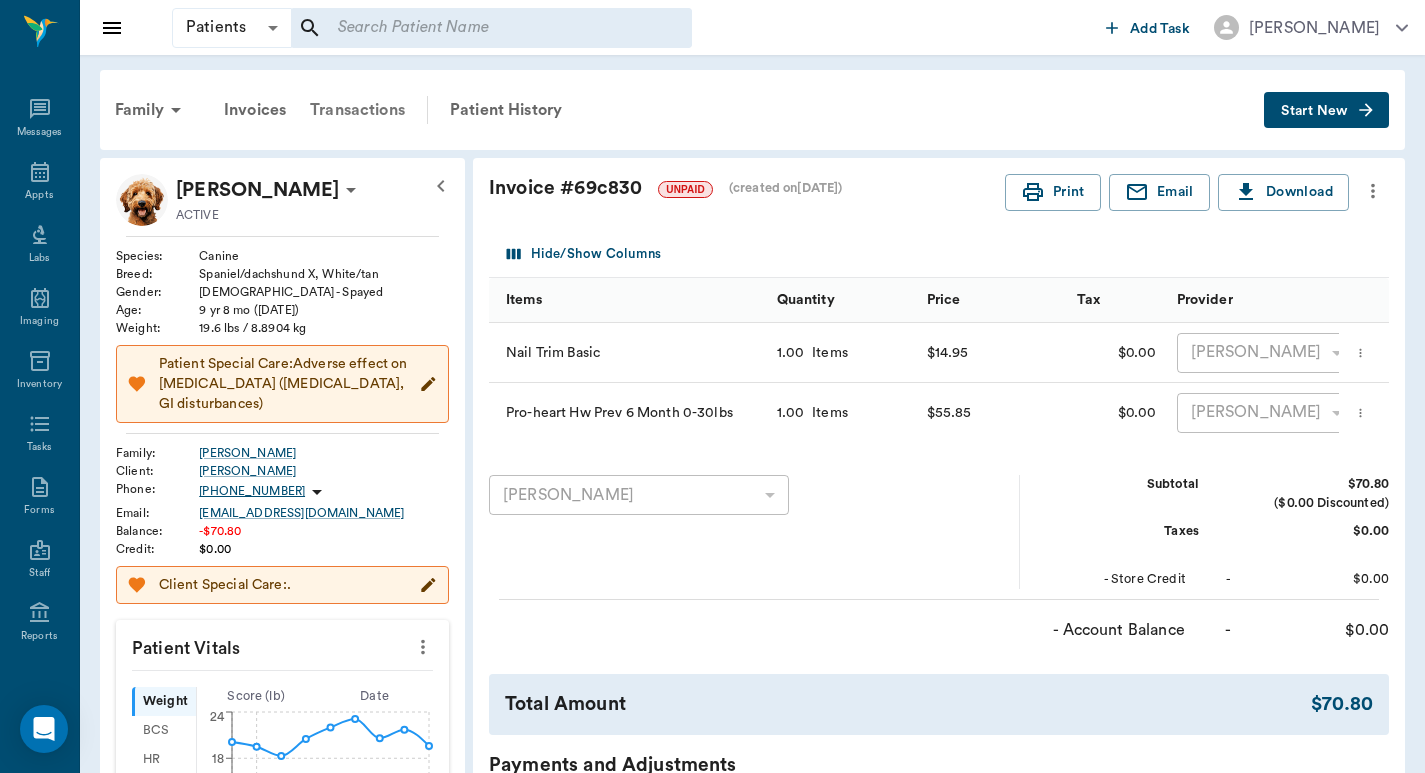 click on "Transactions" at bounding box center [357, 110] 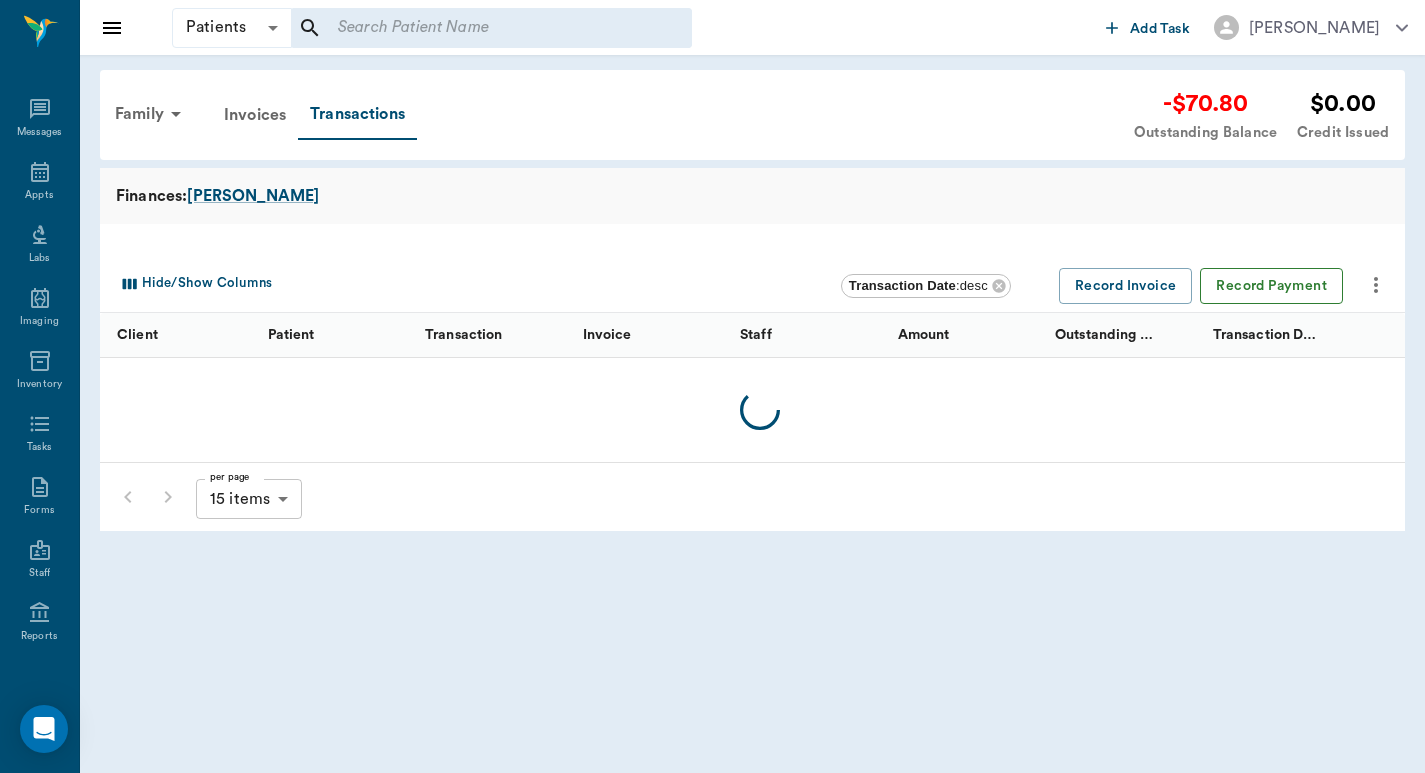 click on "Record Payment" at bounding box center [1271, 286] 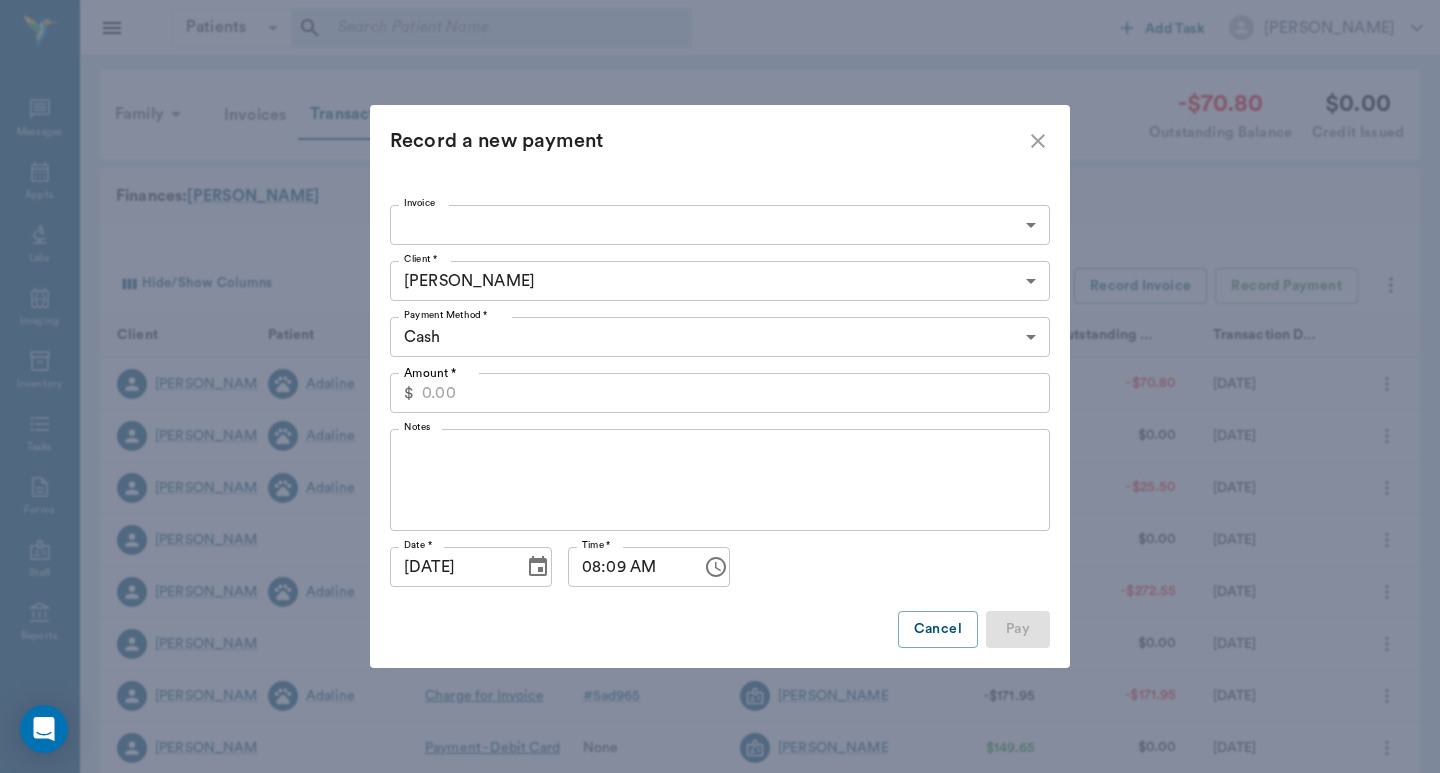click on "Amount *" at bounding box center [736, 393] 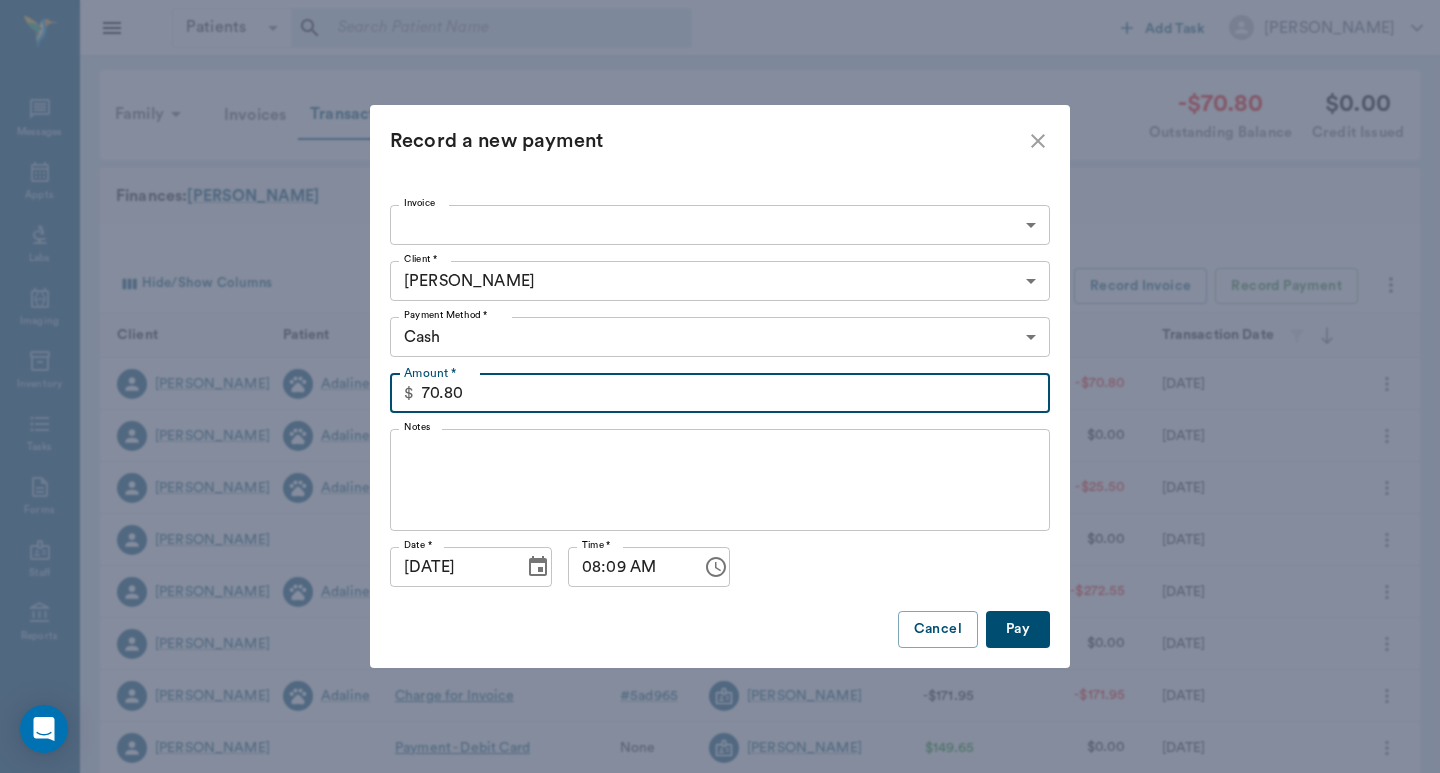 type on "70.80" 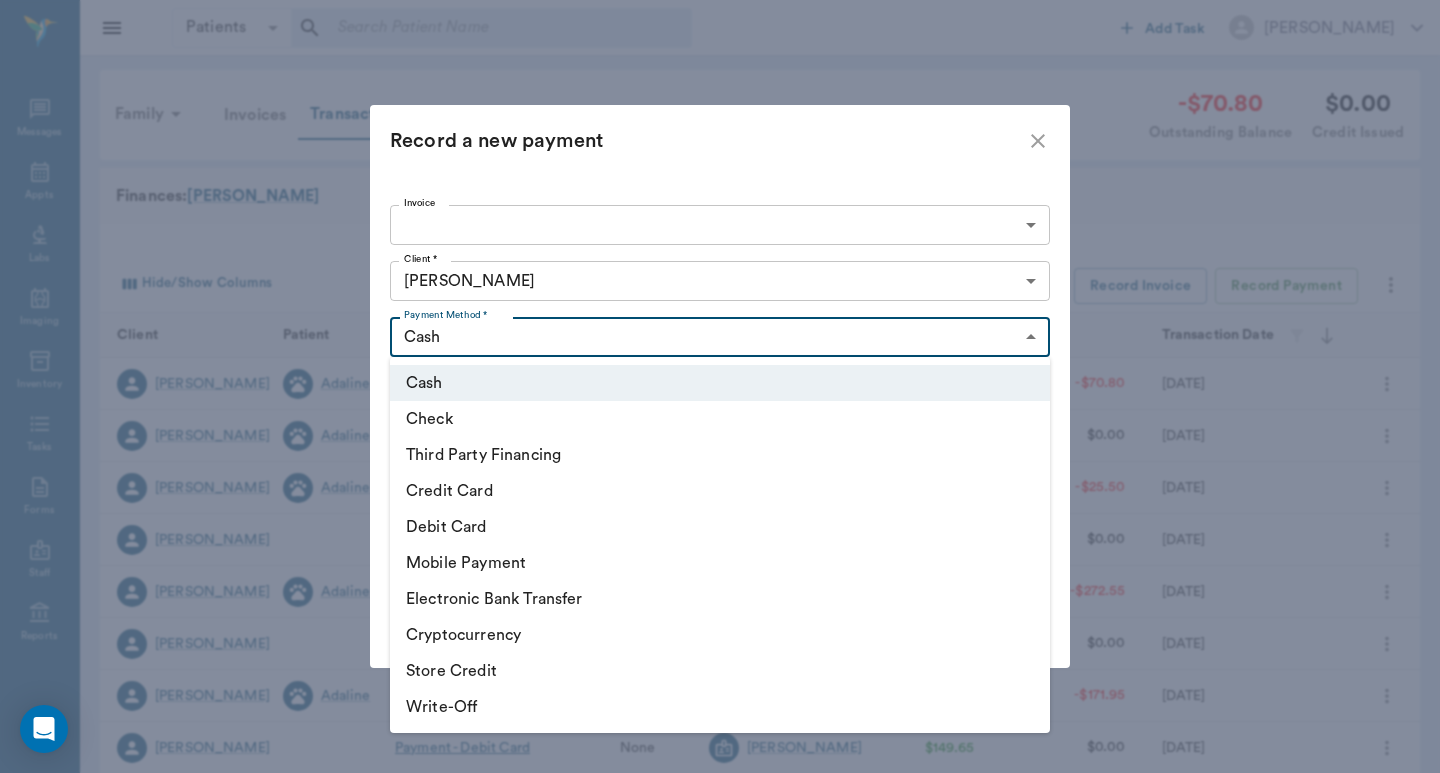 click on "Debit Card" at bounding box center [720, 527] 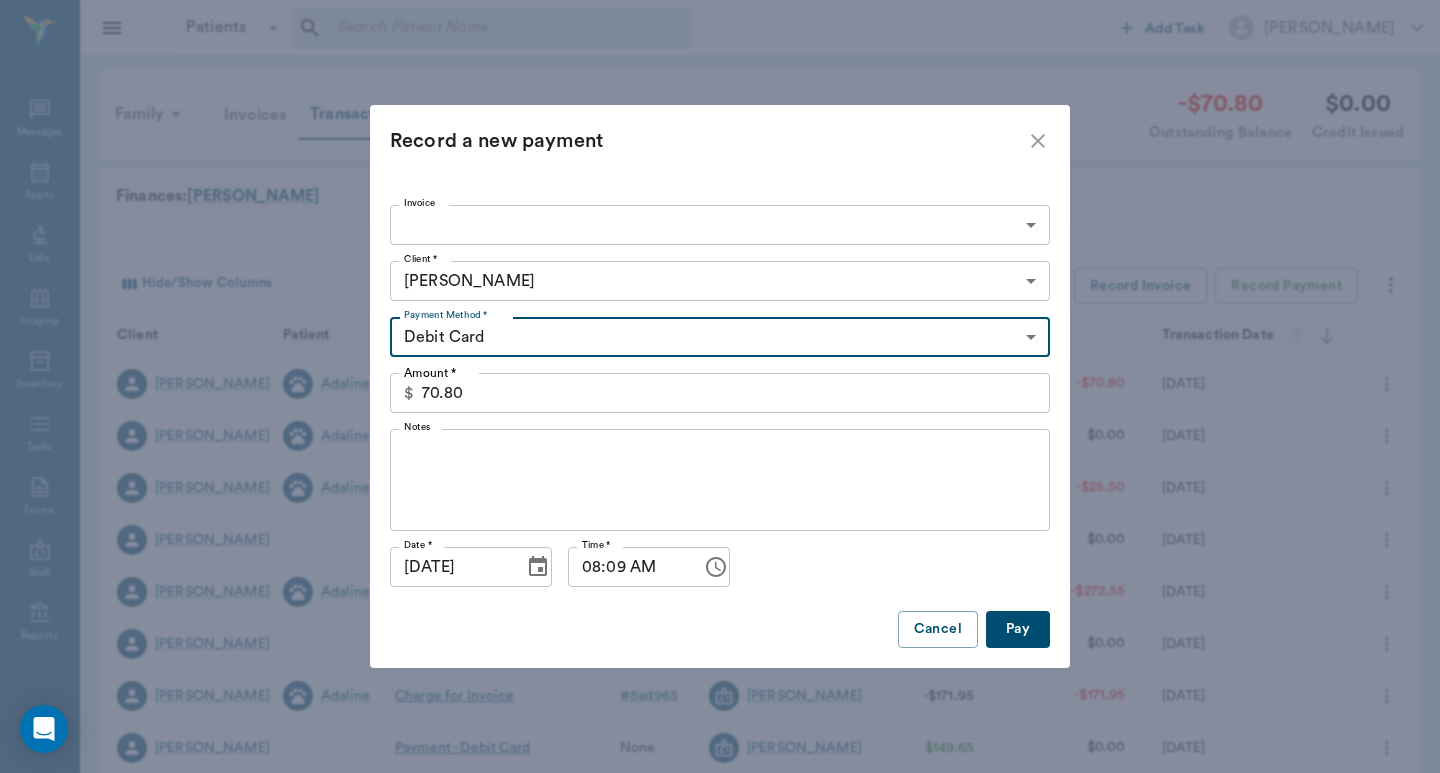 click on "Pay" at bounding box center (1018, 629) 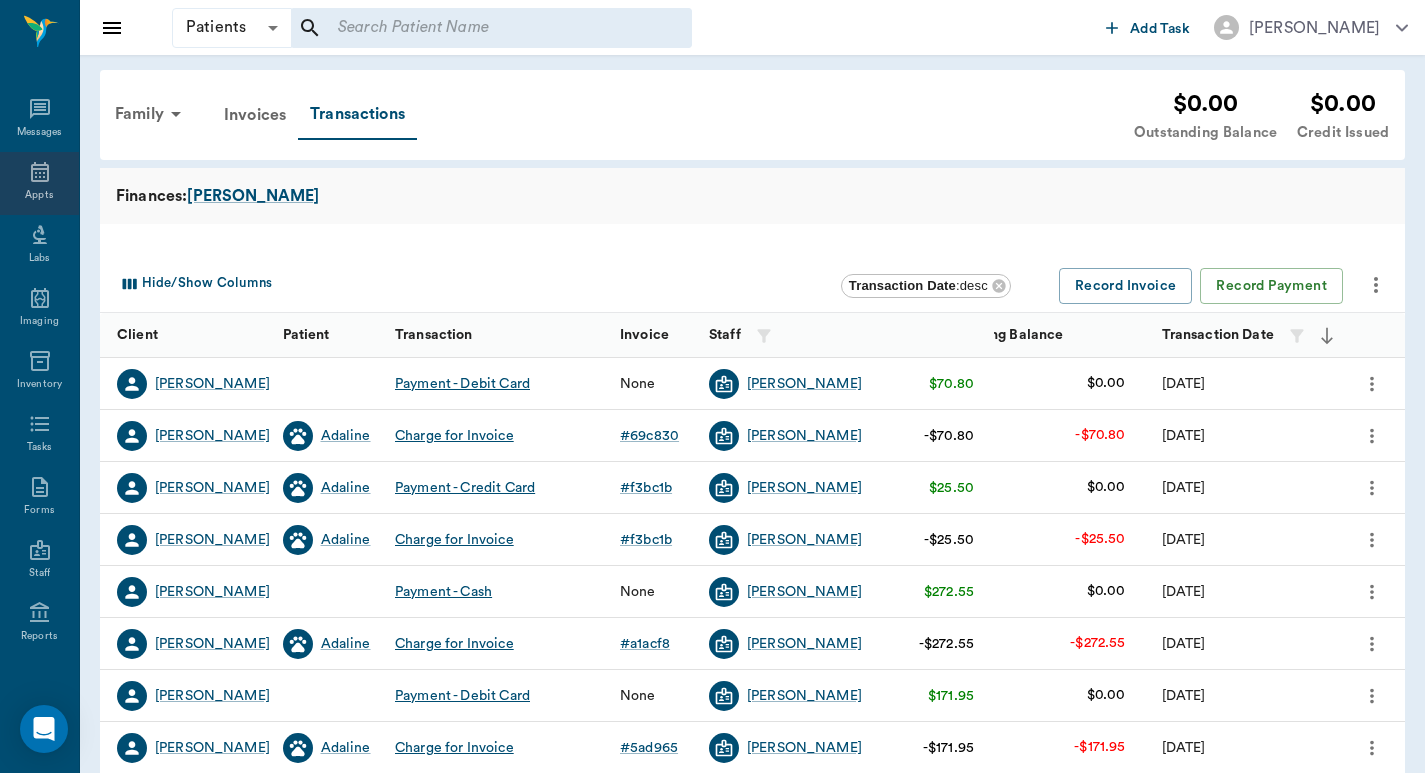 click on "Appts" at bounding box center (39, 183) 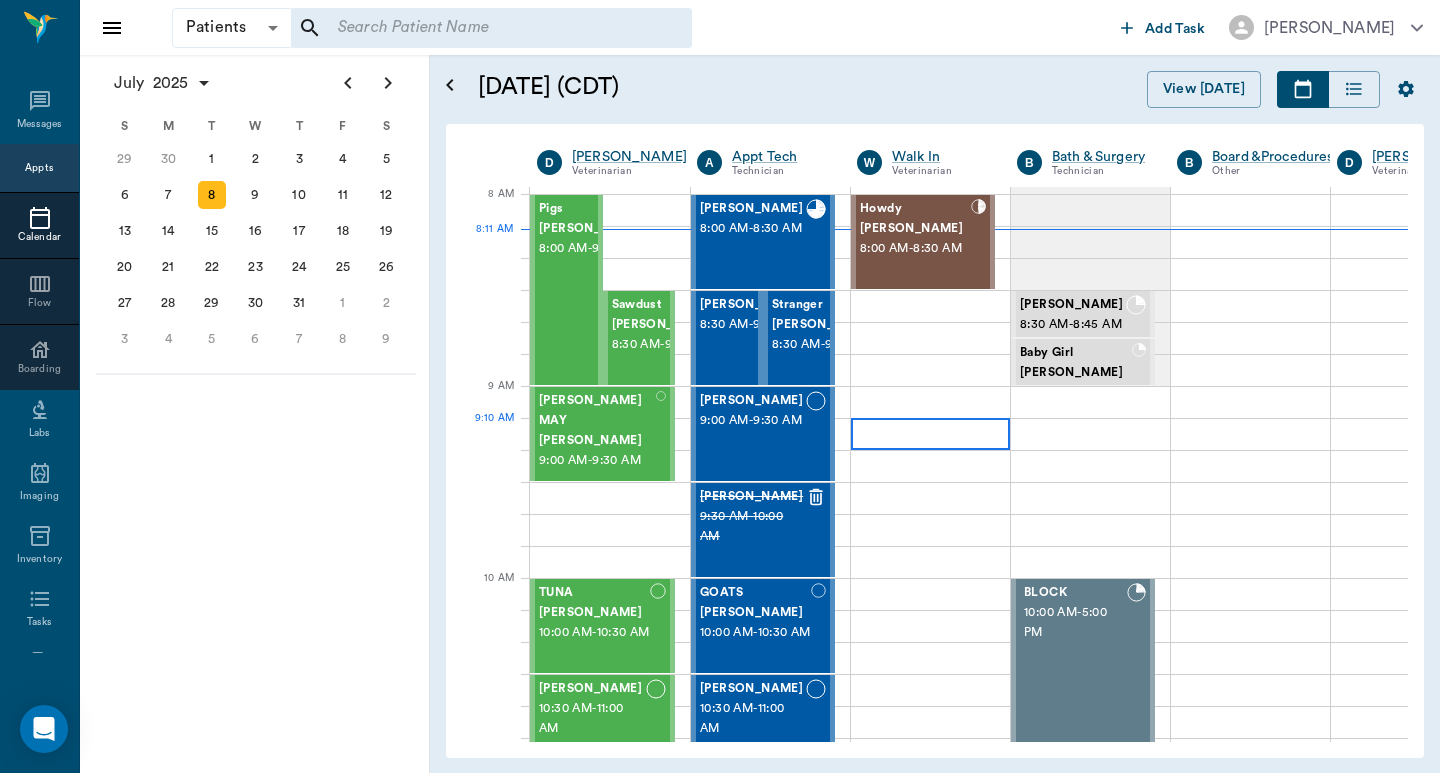 scroll, scrollTop: 1, scrollLeft: 1, axis: both 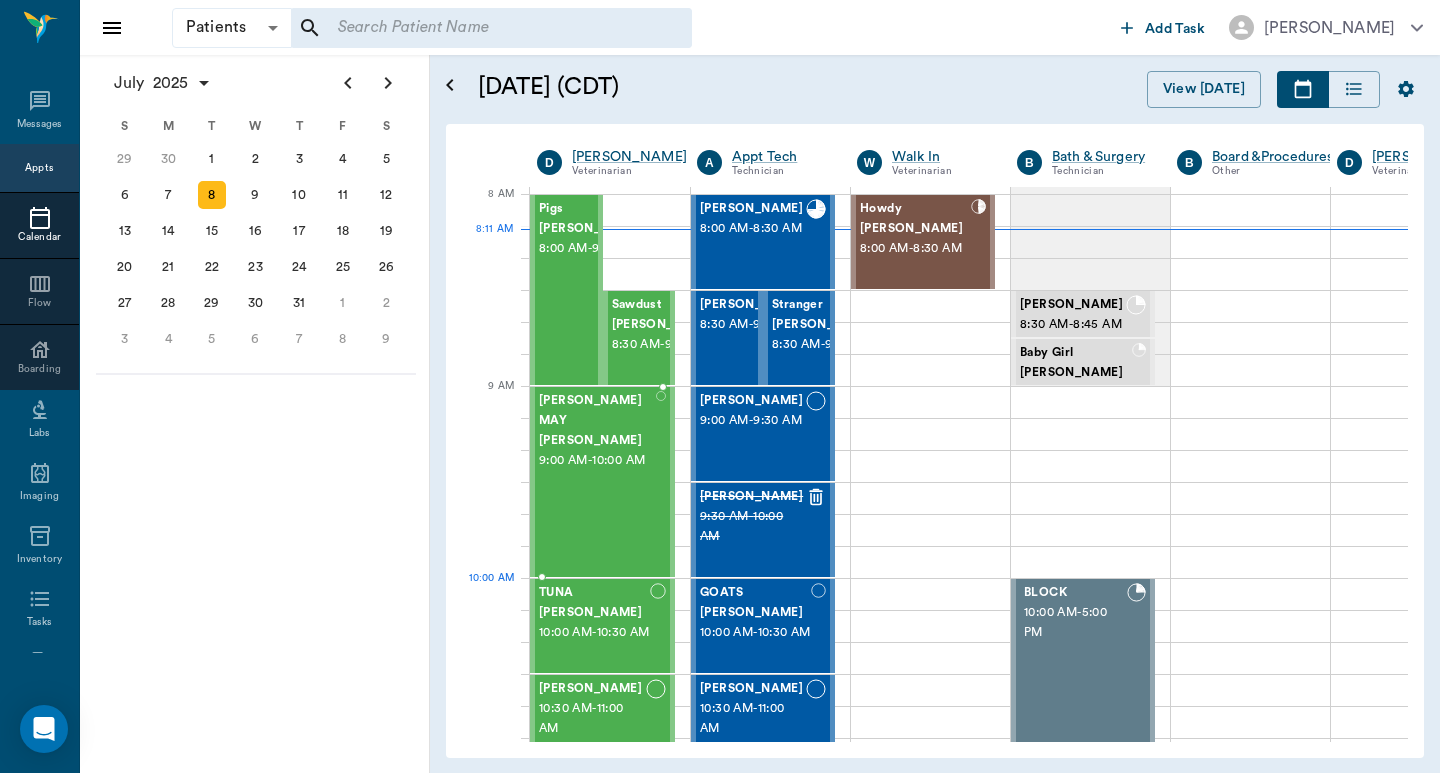 drag, startPoint x: 542, startPoint y: 483, endPoint x: 546, endPoint y: 574, distance: 91.08787 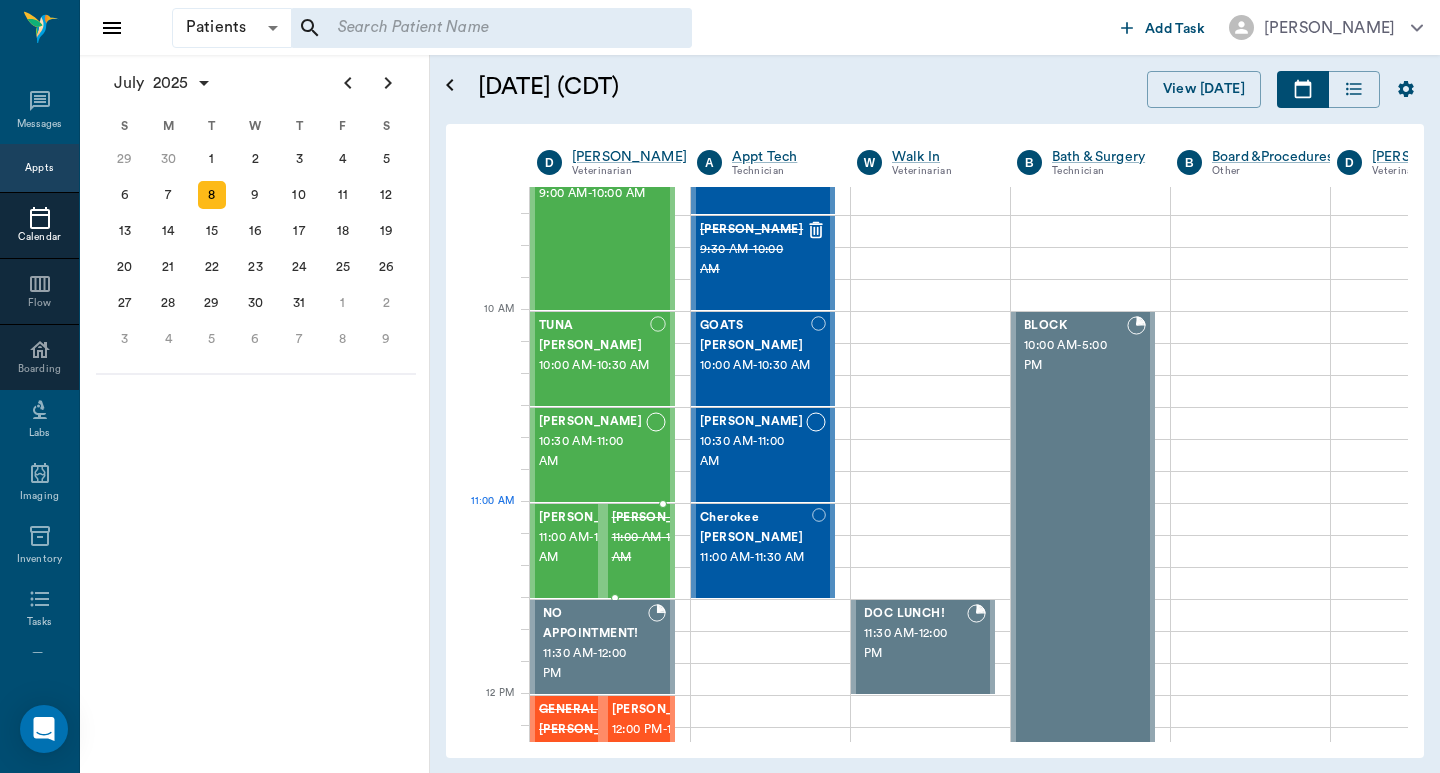 scroll, scrollTop: 668, scrollLeft: 0, axis: vertical 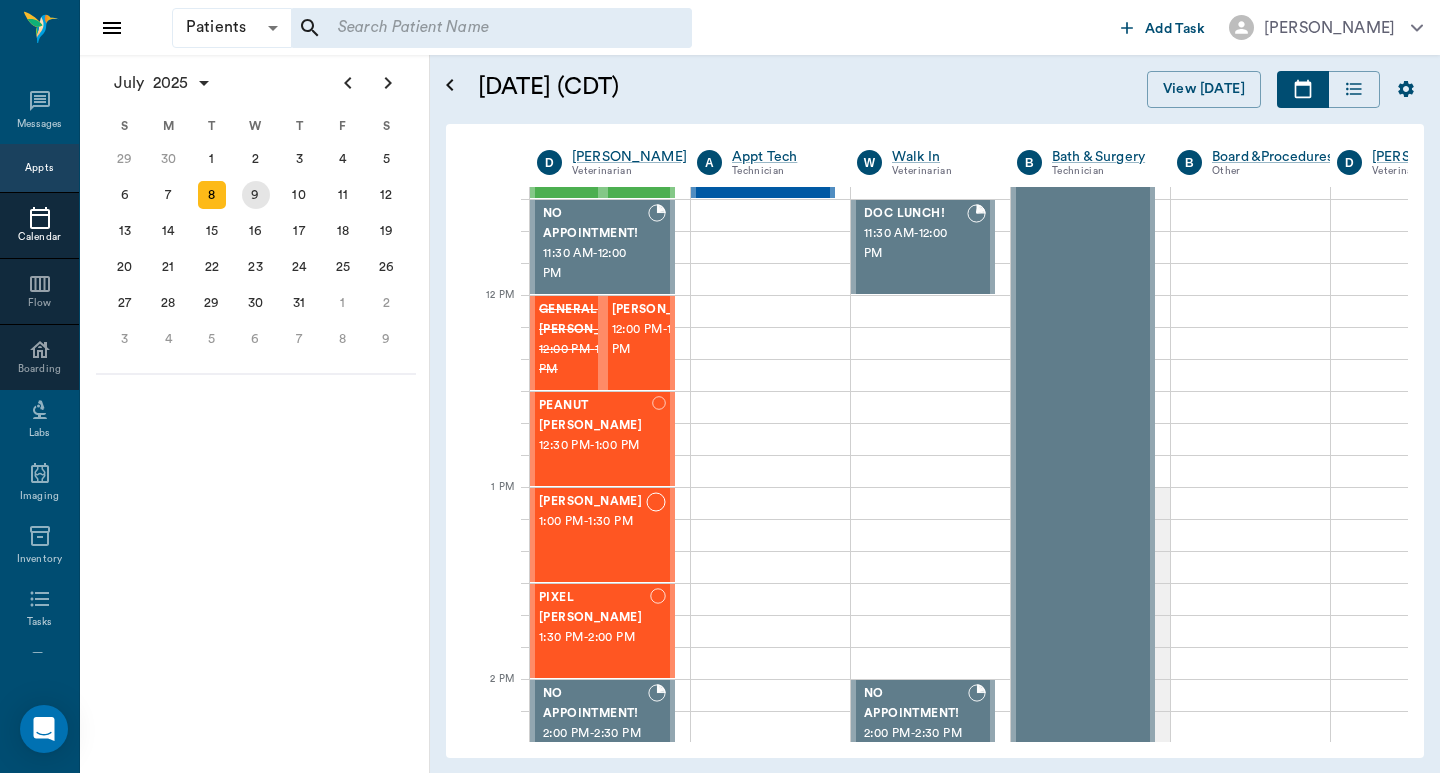click on "9" at bounding box center (256, 195) 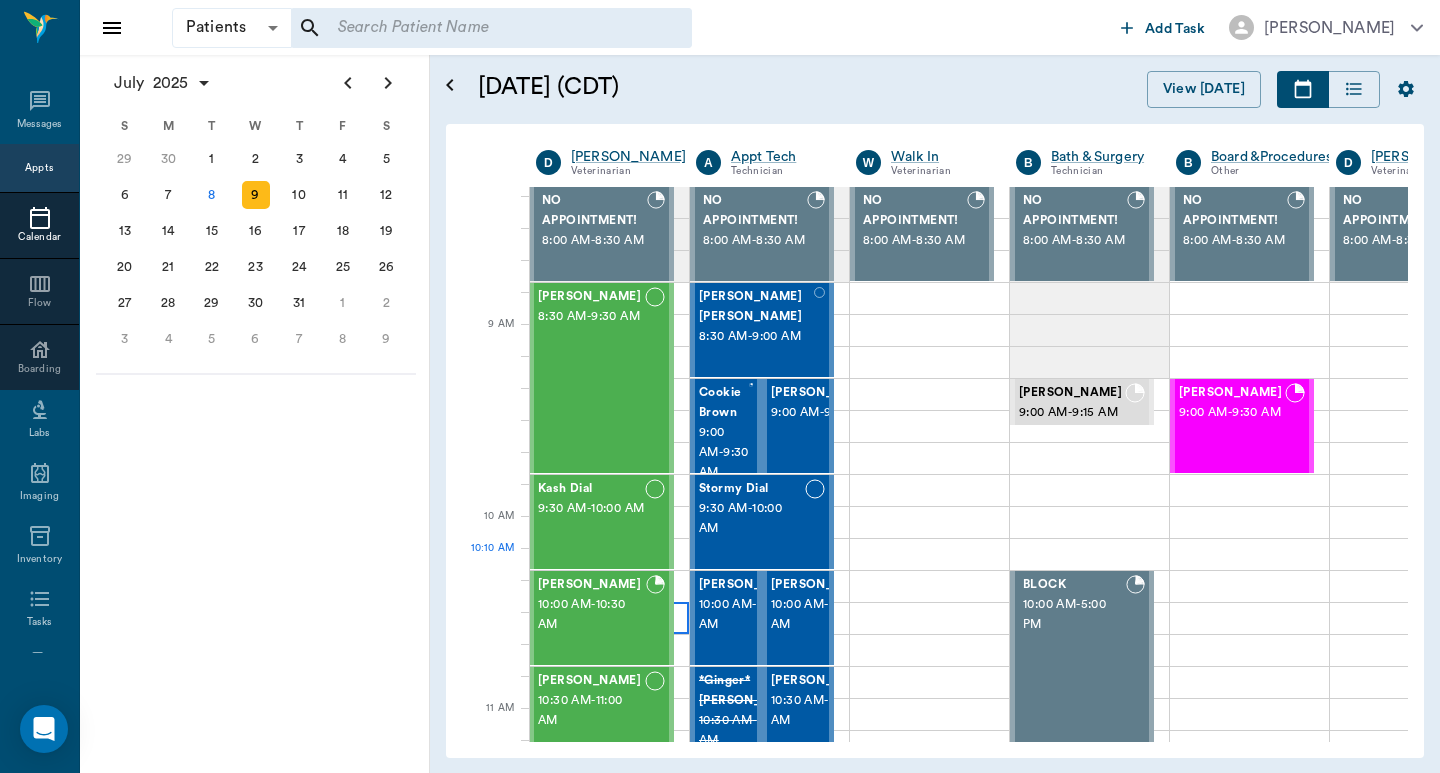 scroll, scrollTop: 0, scrollLeft: 1, axis: horizontal 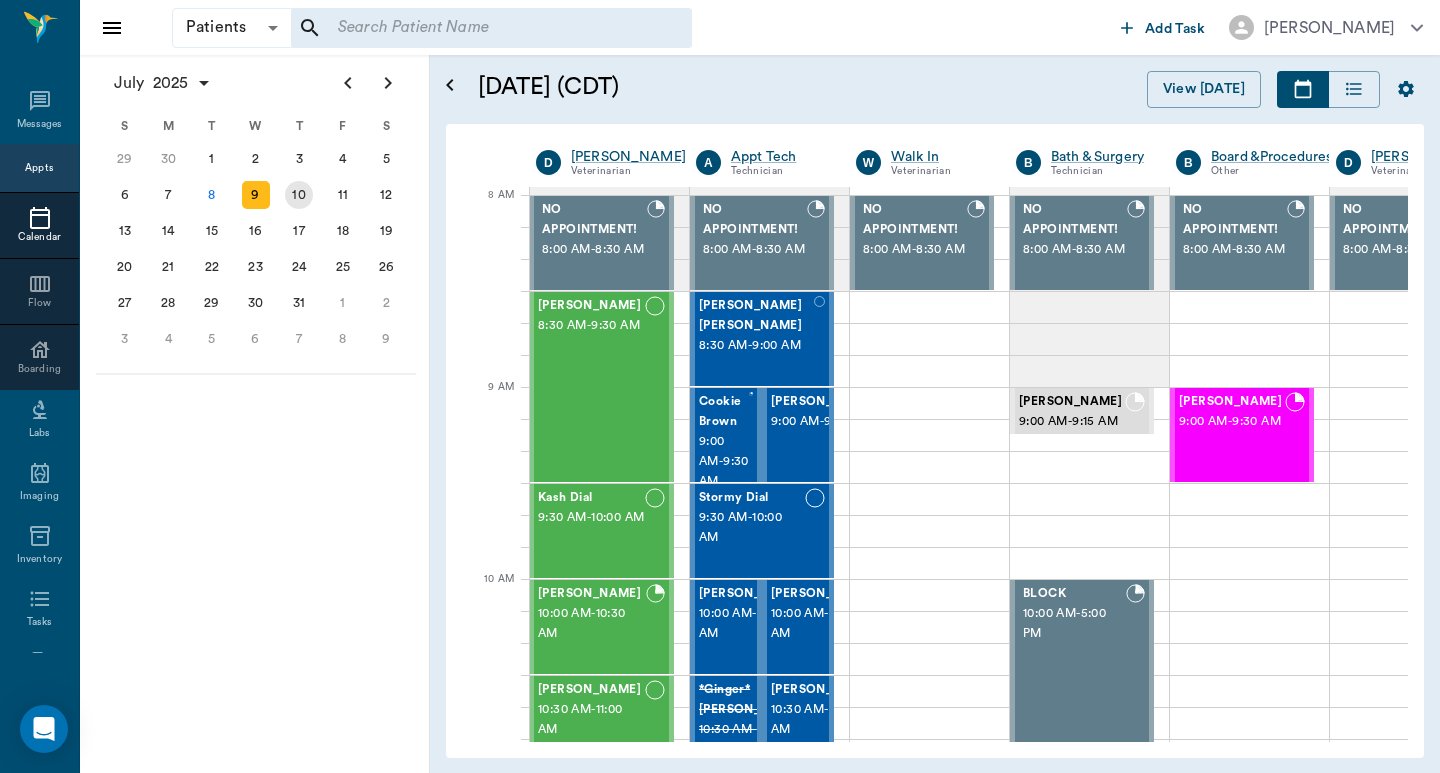 click on "10" at bounding box center (299, 195) 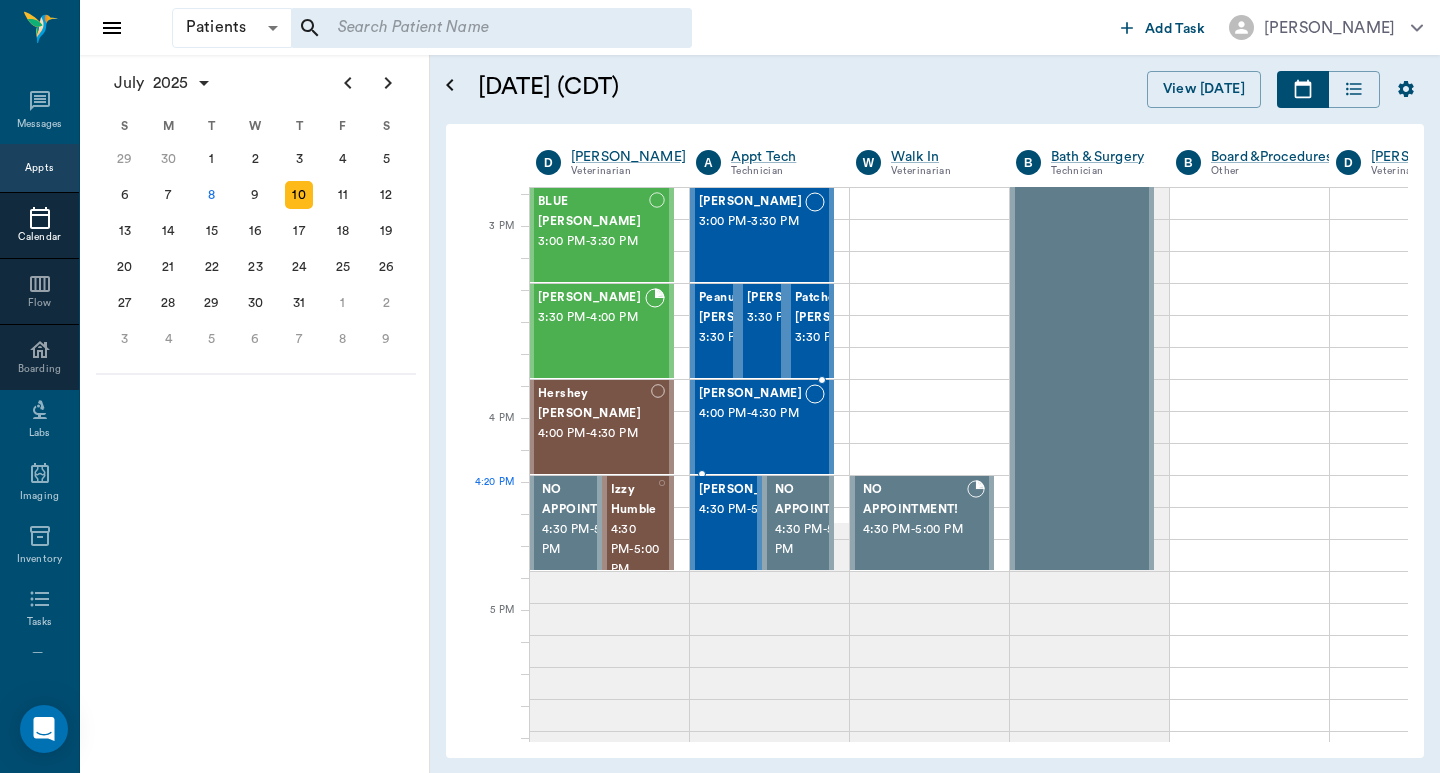 scroll, scrollTop: 1467, scrollLeft: 1, axis: both 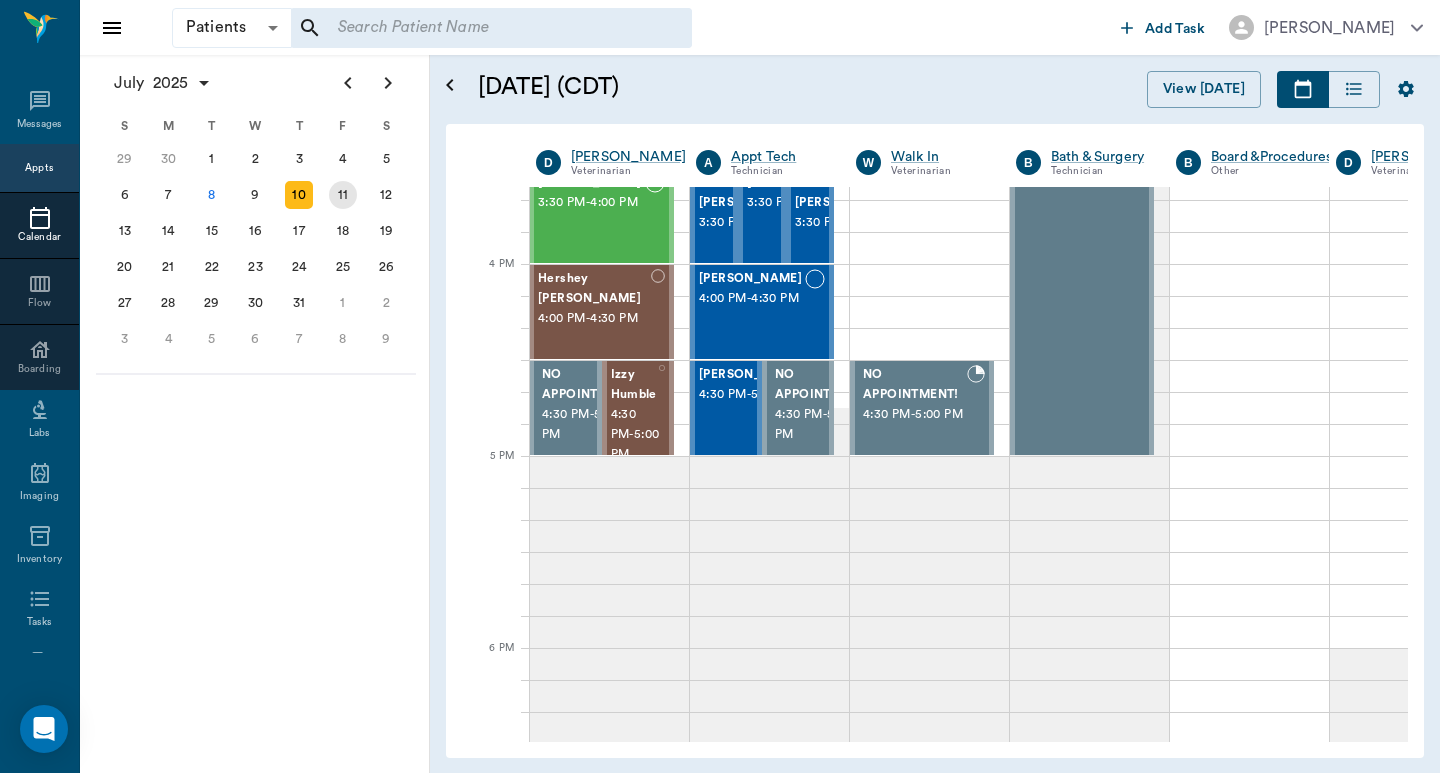 click on "11" at bounding box center [343, 195] 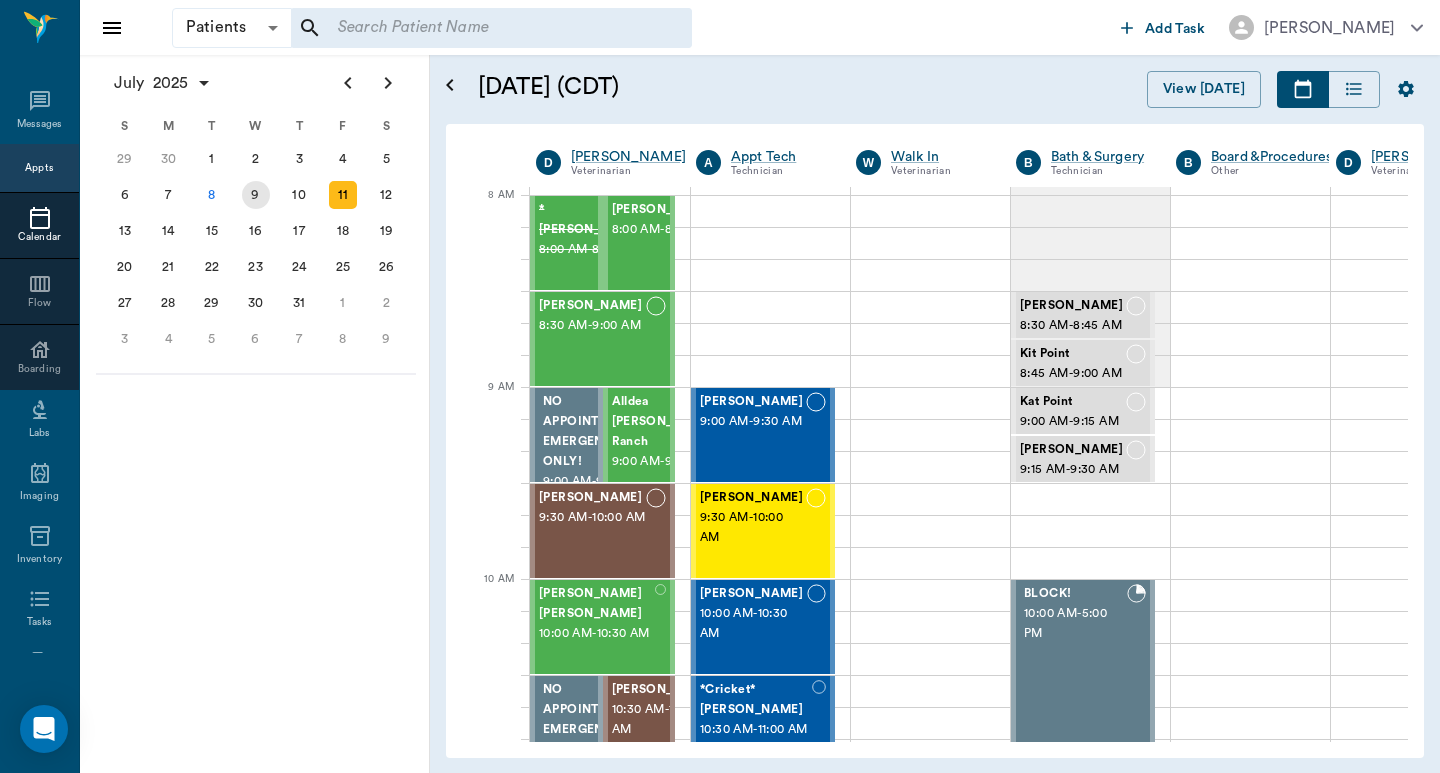 scroll, scrollTop: 0, scrollLeft: 1, axis: horizontal 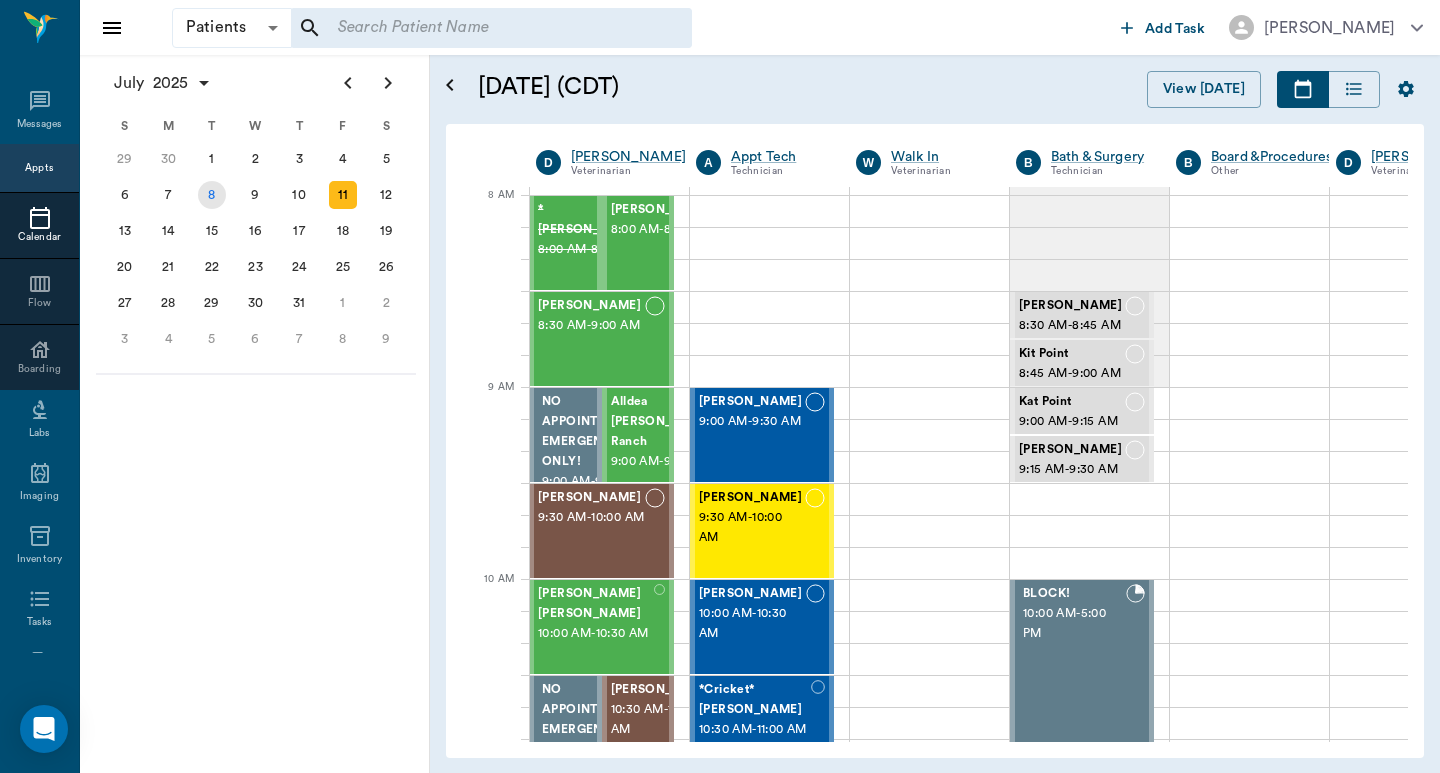 click on "8" at bounding box center (212, 195) 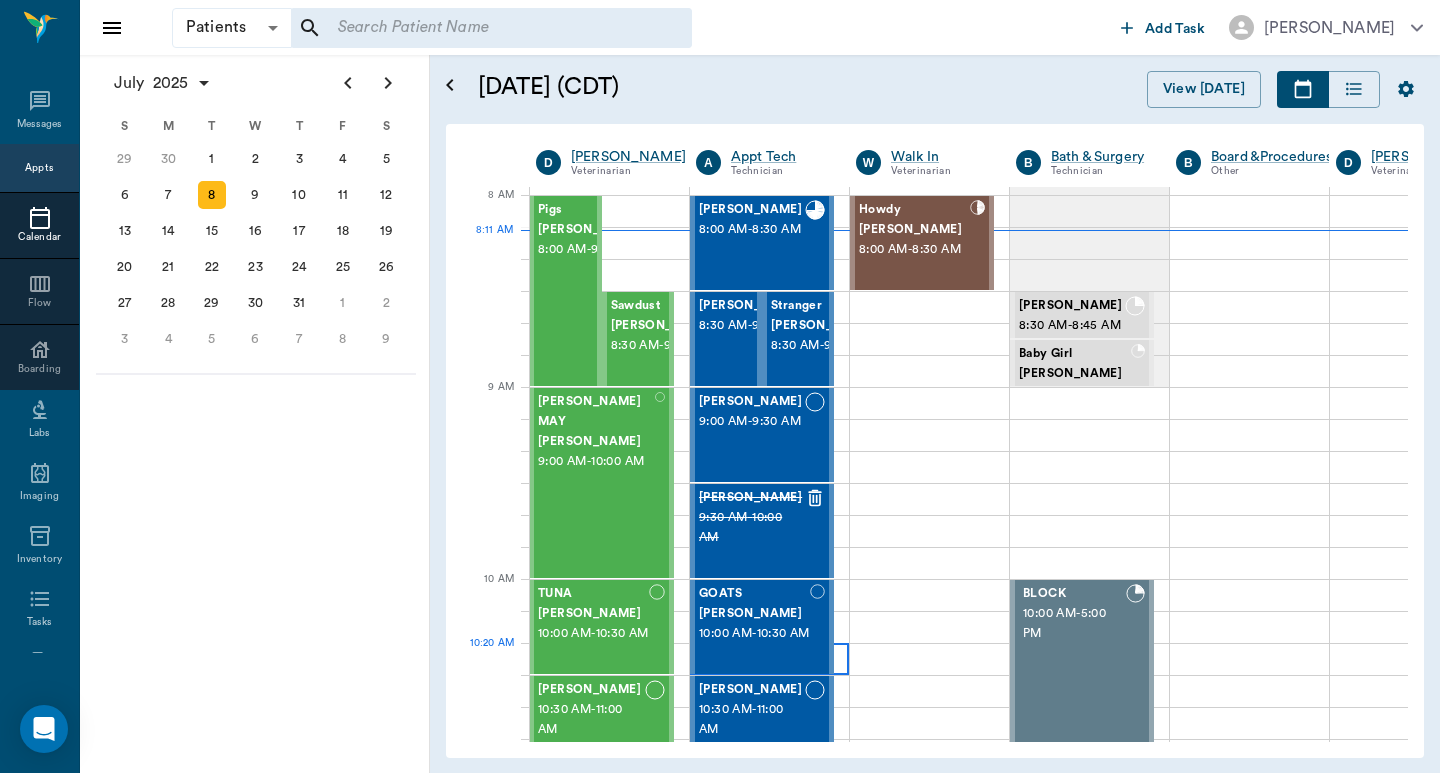 scroll, scrollTop: 266, scrollLeft: 1, axis: both 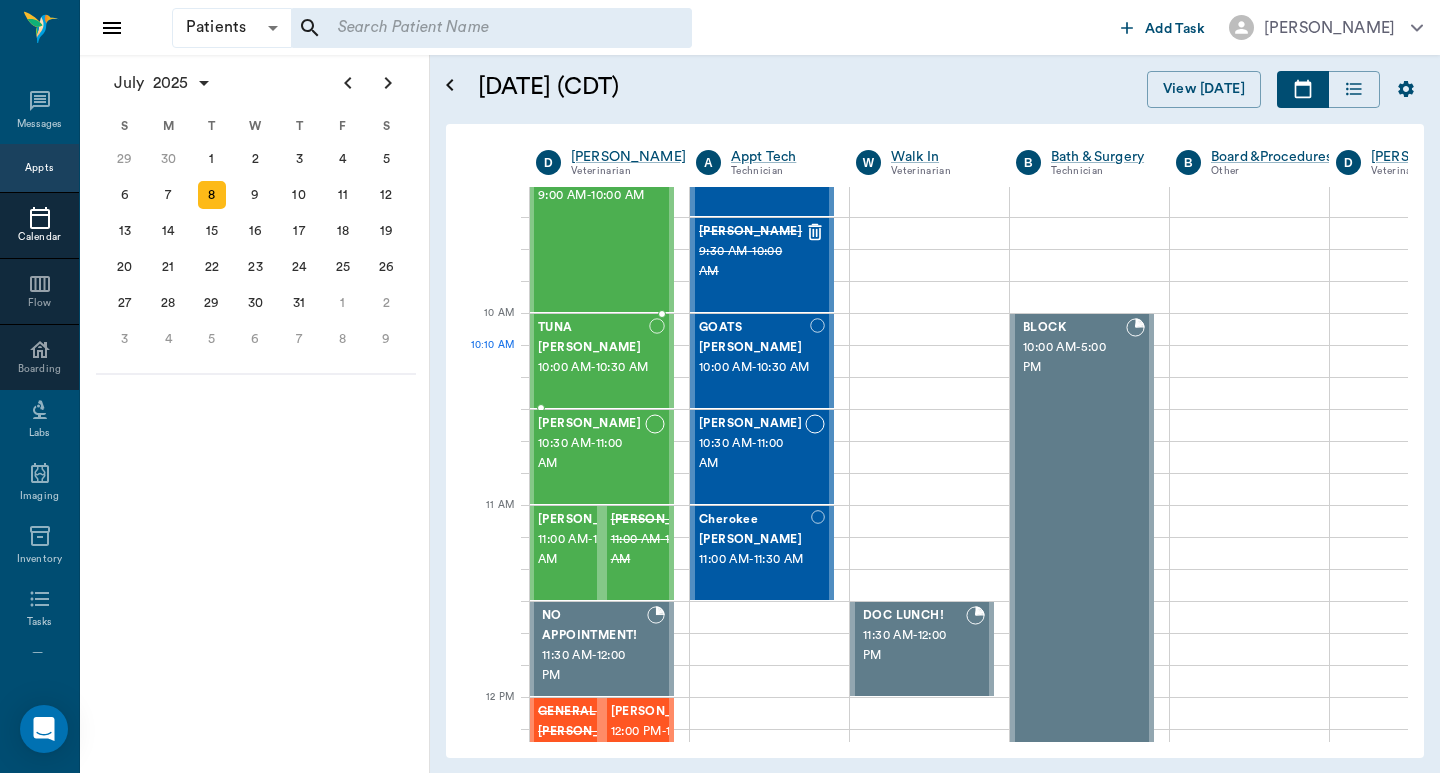click on "10:00 AM  -  10:30 AM" at bounding box center [593, 368] 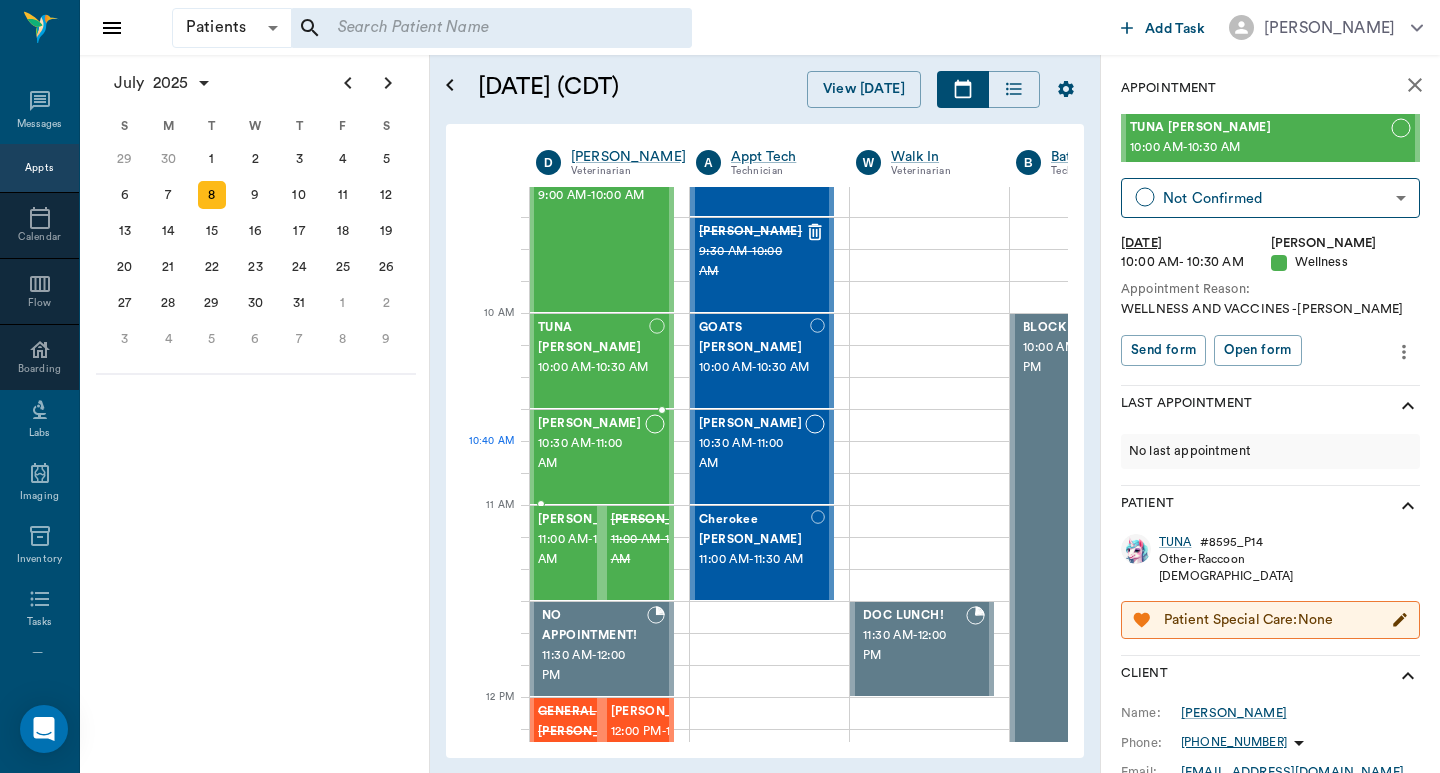 click on "10:30 AM  -  11:00 AM" at bounding box center [591, 454] 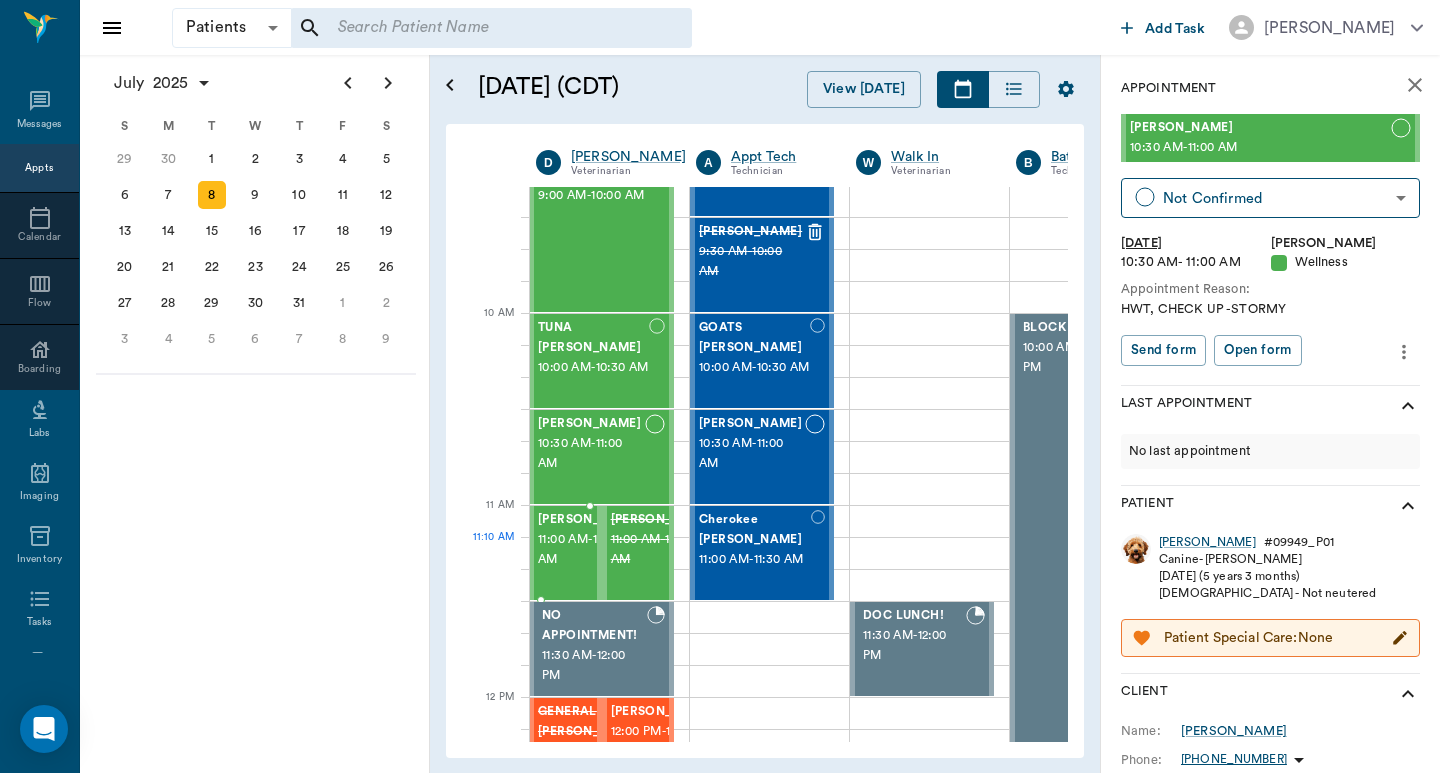 click on "11:00 AM  -  11:30 AM" at bounding box center (589, 550) 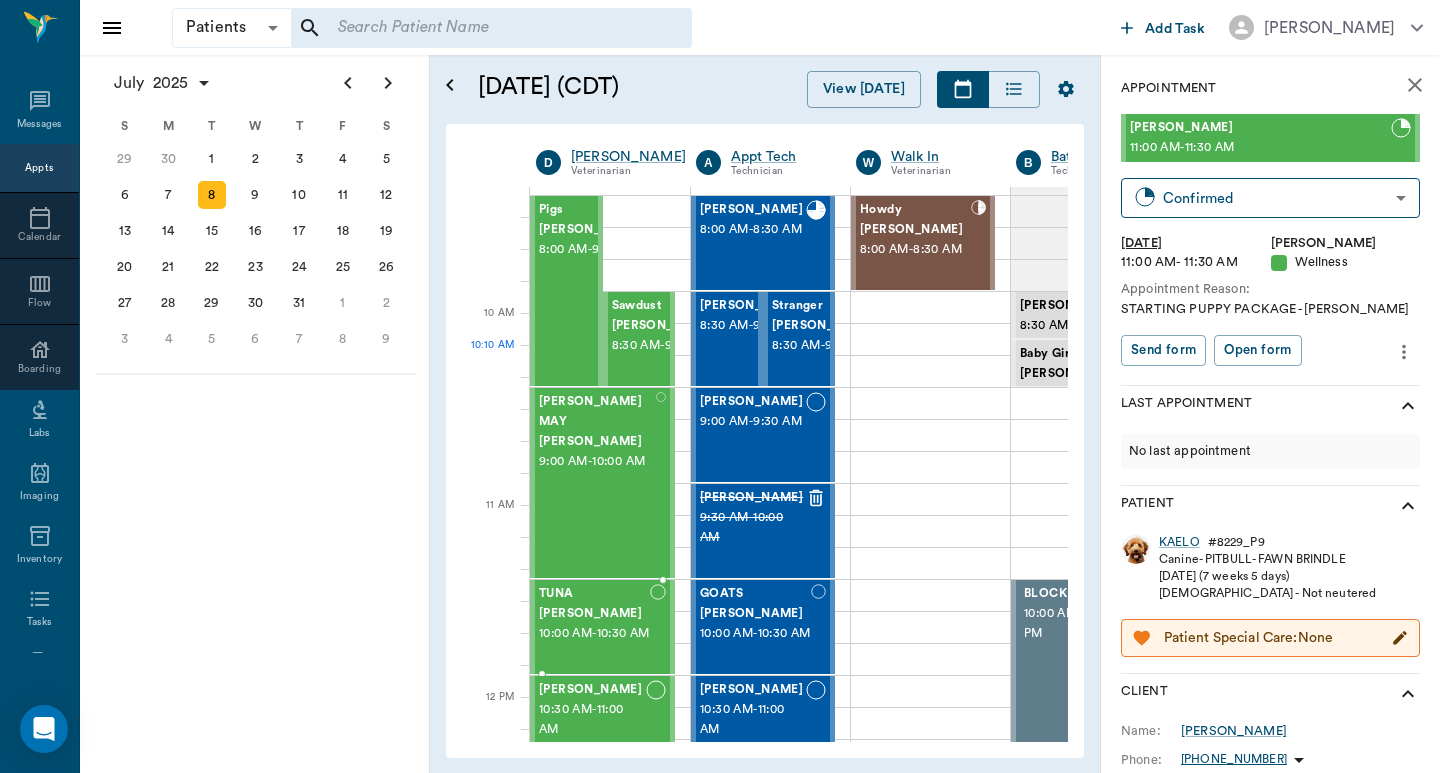 scroll, scrollTop: 0, scrollLeft: 0, axis: both 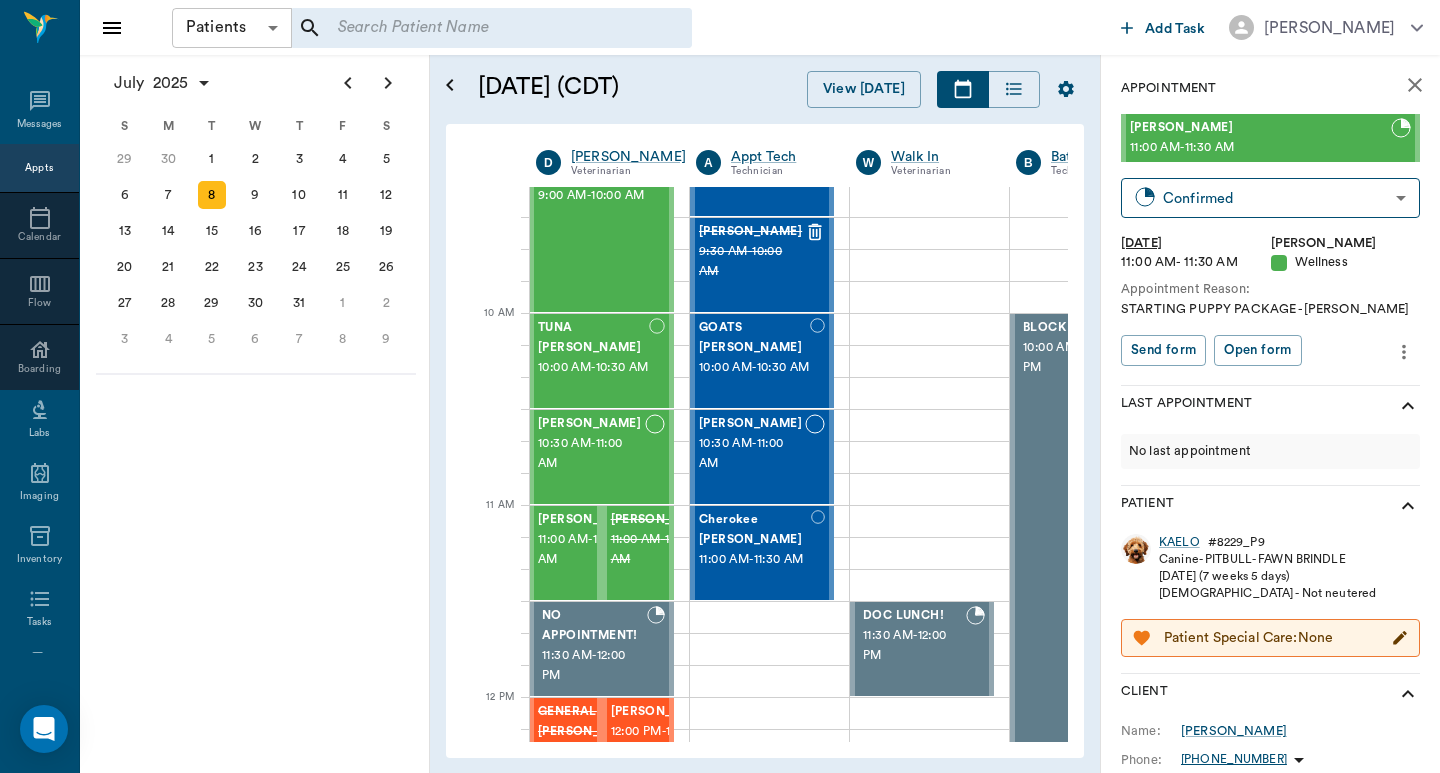 click on "Patients Patients ​ ​ Add Task [PERSON_NAME] Nectar Messages Appts Calendar Flow Boarding Labs Imaging Inventory Tasks Forms Staff Reports Lookup Settings [DATE] S M T W T F S [DATE] 2 3 4 5 6 7 8 9 10 11 12 13 14 15 16 17 18 19 20 21 22 23 24 25 26 27 28 29 [DATE] 1 2 3 4 5 6 7 8 9 10 11 12 S M T W T F S 29 [DATE] 1 2 3 4 5 6 7 8 9 10 11 12 13 14 15 16 17 18 19 20 21 22 23 24 25 26 27 28 29 30 [DATE] 1 2 3 4 5 6 7 8 9 S M T W T F S 27 28 29 30 [DATE] 1 2 3 4 5 6 7 8 9 10 11 12 13 14 15 16 17 18 19 20 21 22 23 24 25 26 27 28 29 30 31 [DATE] 2 3 4 5 6 [DATE] (CDT) View [DATE] [DATE] [DATE] [DATE] D [PERSON_NAME] Veterinarian A Appt Tech Technician W Walk In Veterinarian B Bath & Surgery Technician B Board &Procedures Other D [PERSON_NAME] Veterinarian 8 AM 9 AM 10 AM 11 AM 12 PM 1 PM 2 PM 3 PM 4 PM 5 PM 6 PM 7 PM 8 PM 8:16 AM 9:20 AM [GEOGRAPHIC_DATA][PERSON_NAME] 8:00 AM  -  9:00 AM [GEOGRAPHIC_DATA][PERSON_NAME] 8:30 AM  -  9:00 AM [PERSON_NAME] MAY [PERSON_NAME] 9:00 AM  -  10:00 AM TUNA [PERSON_NAME] 10:00 AM  -  10:30 AM  -" at bounding box center [720, 386] 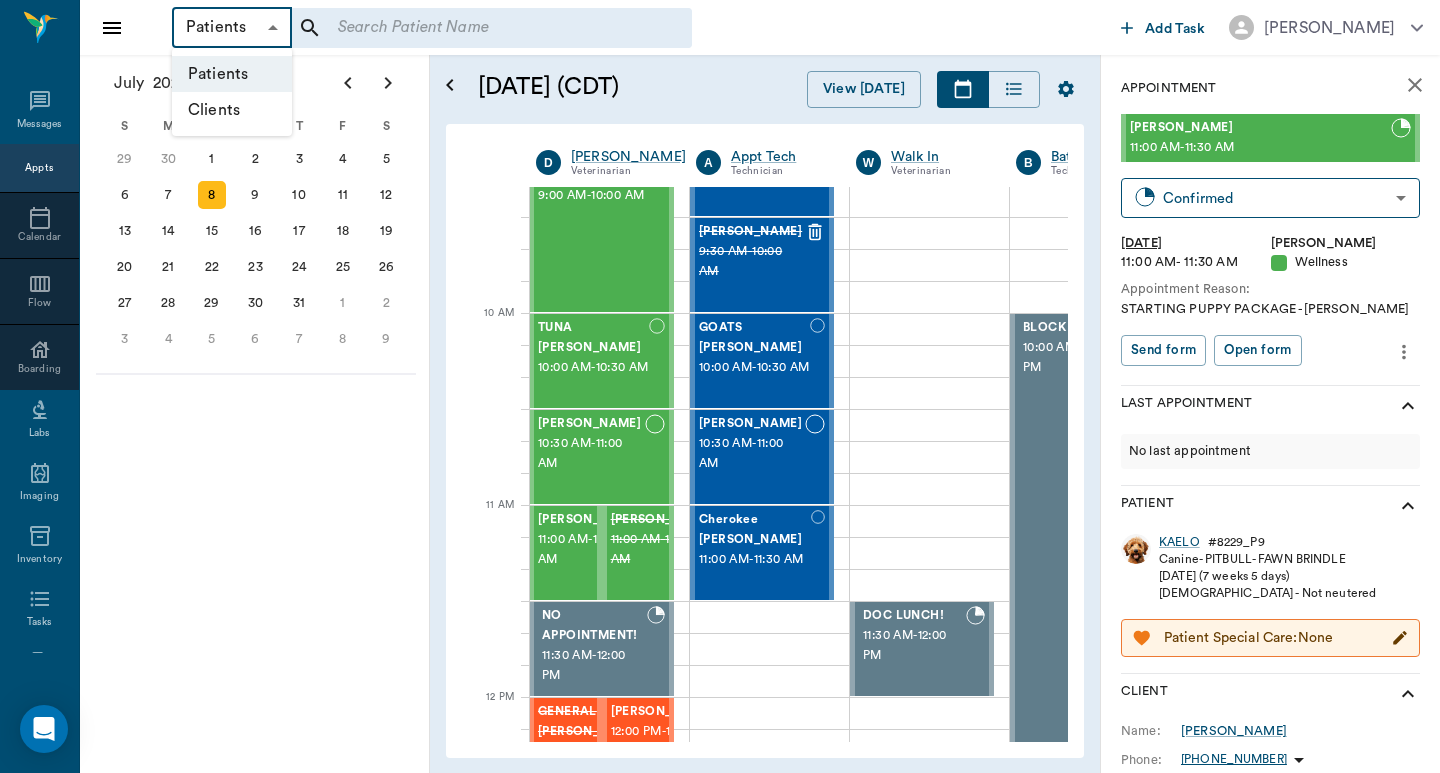 click on "Clients" at bounding box center [232, 110] 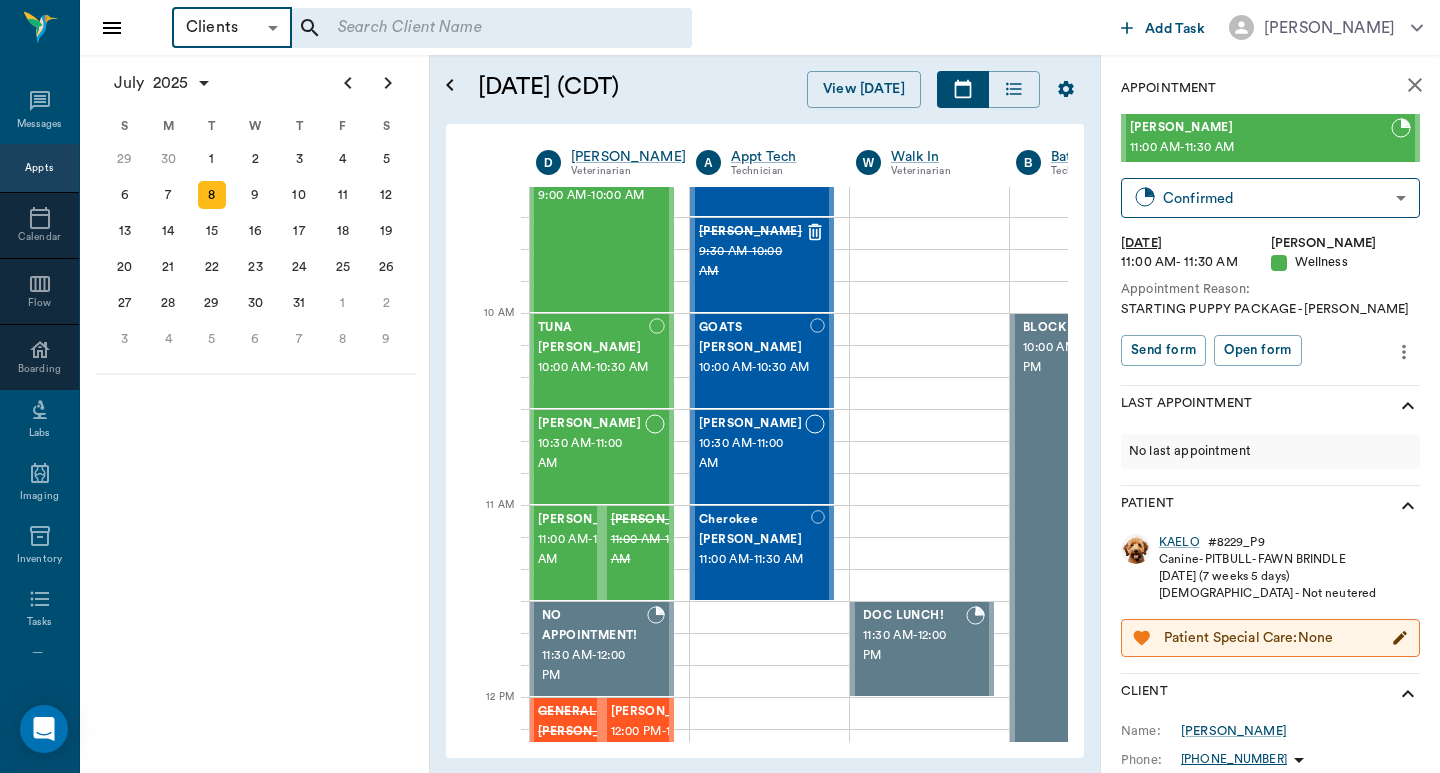 click at bounding box center (478, 28) 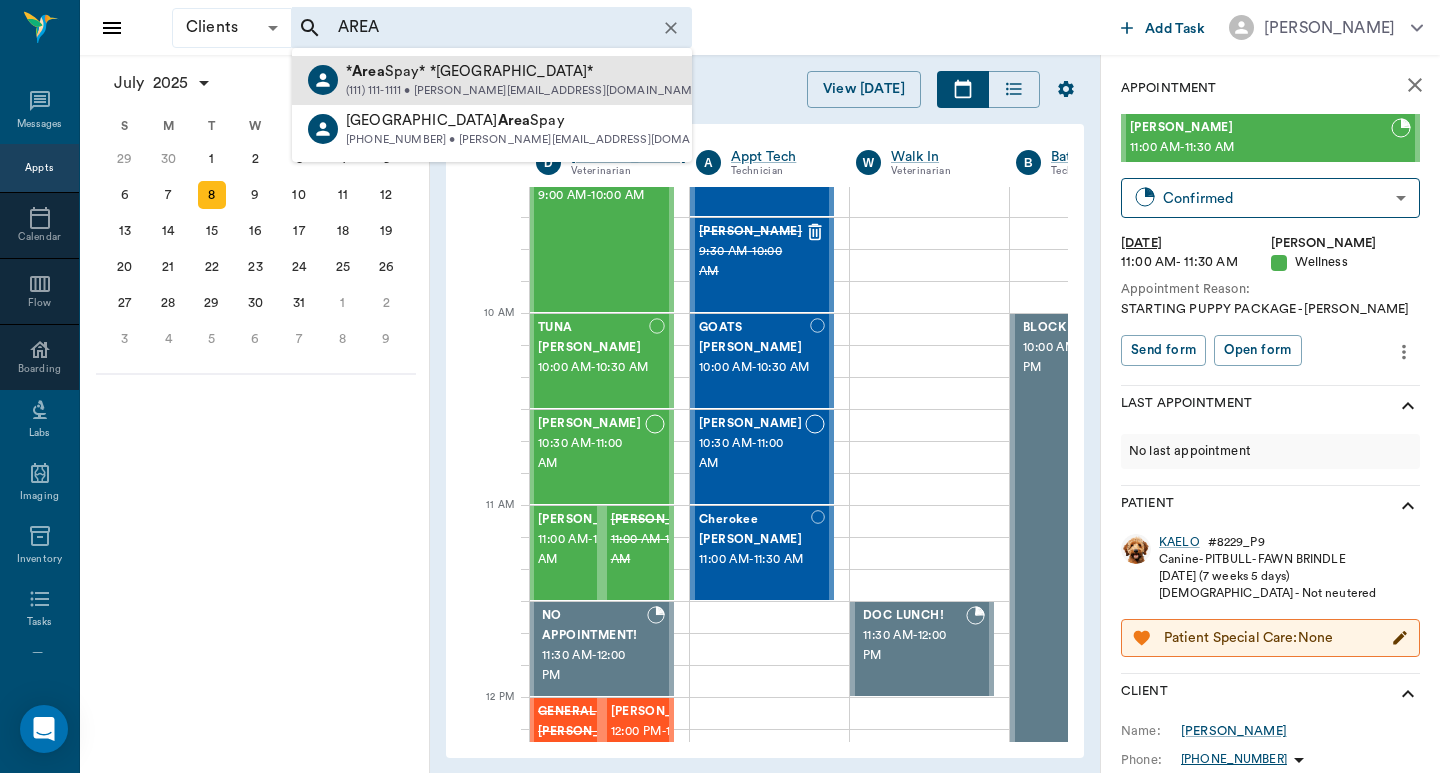 click on "* Area Spay* *Atlanta*" at bounding box center [524, 72] 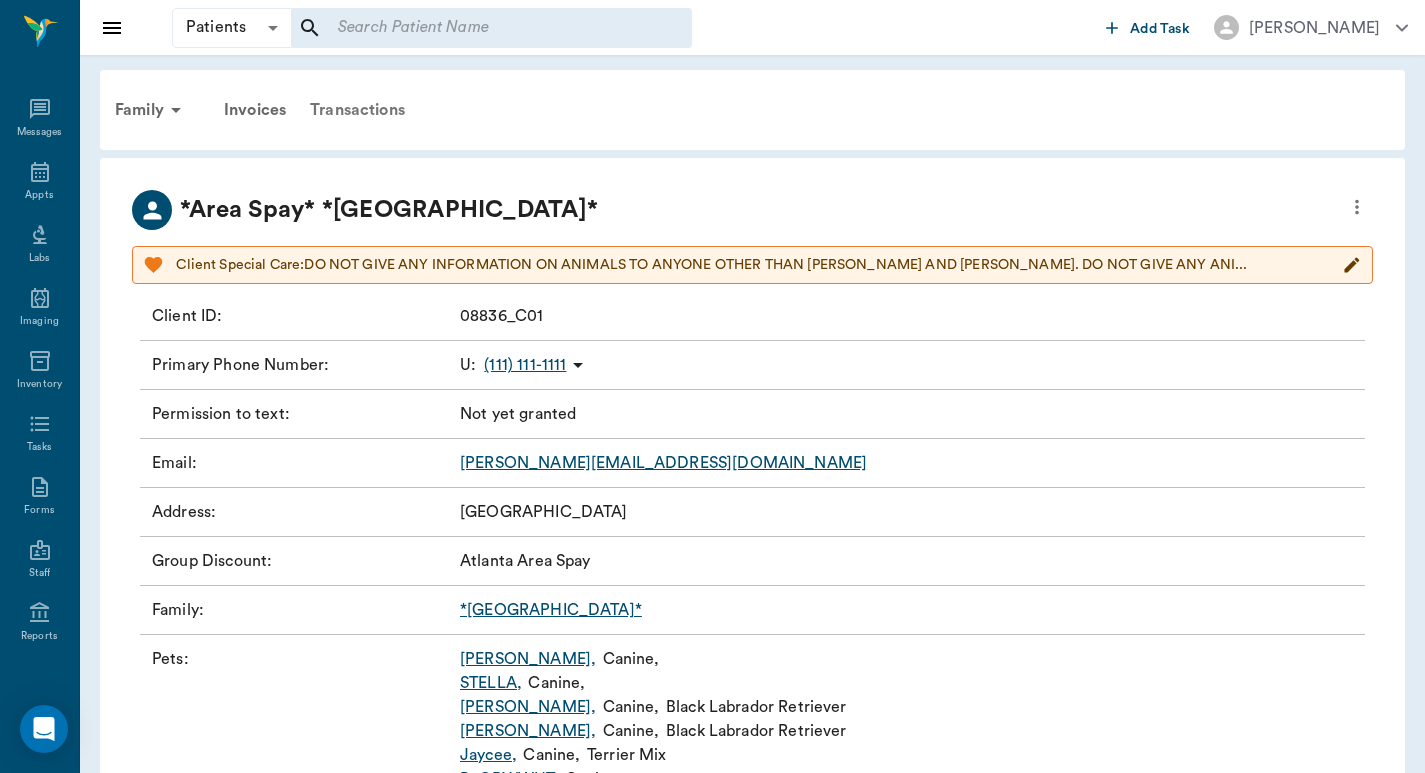 click on "Transactions" at bounding box center [357, 110] 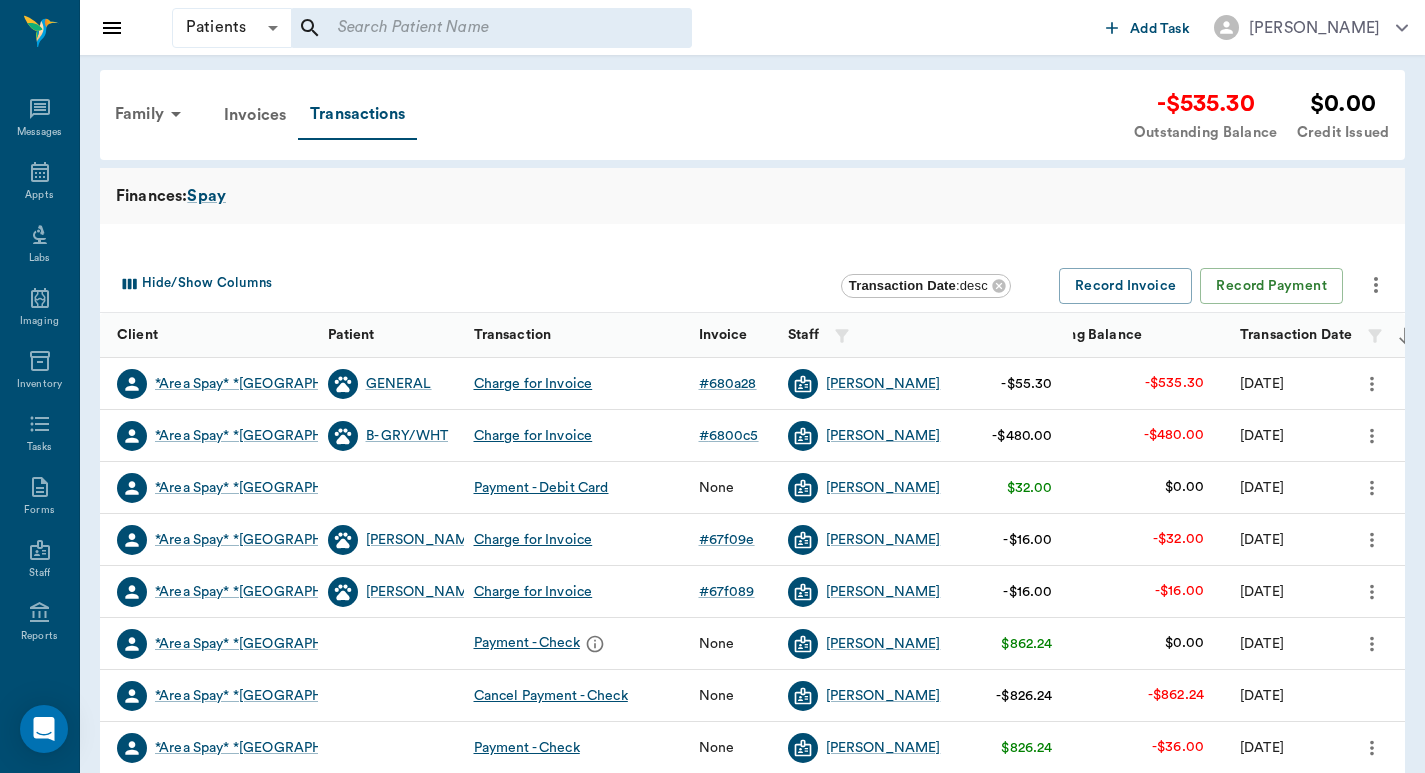 click on "Record Invoice Record Payment" at bounding box center (1222, 286) 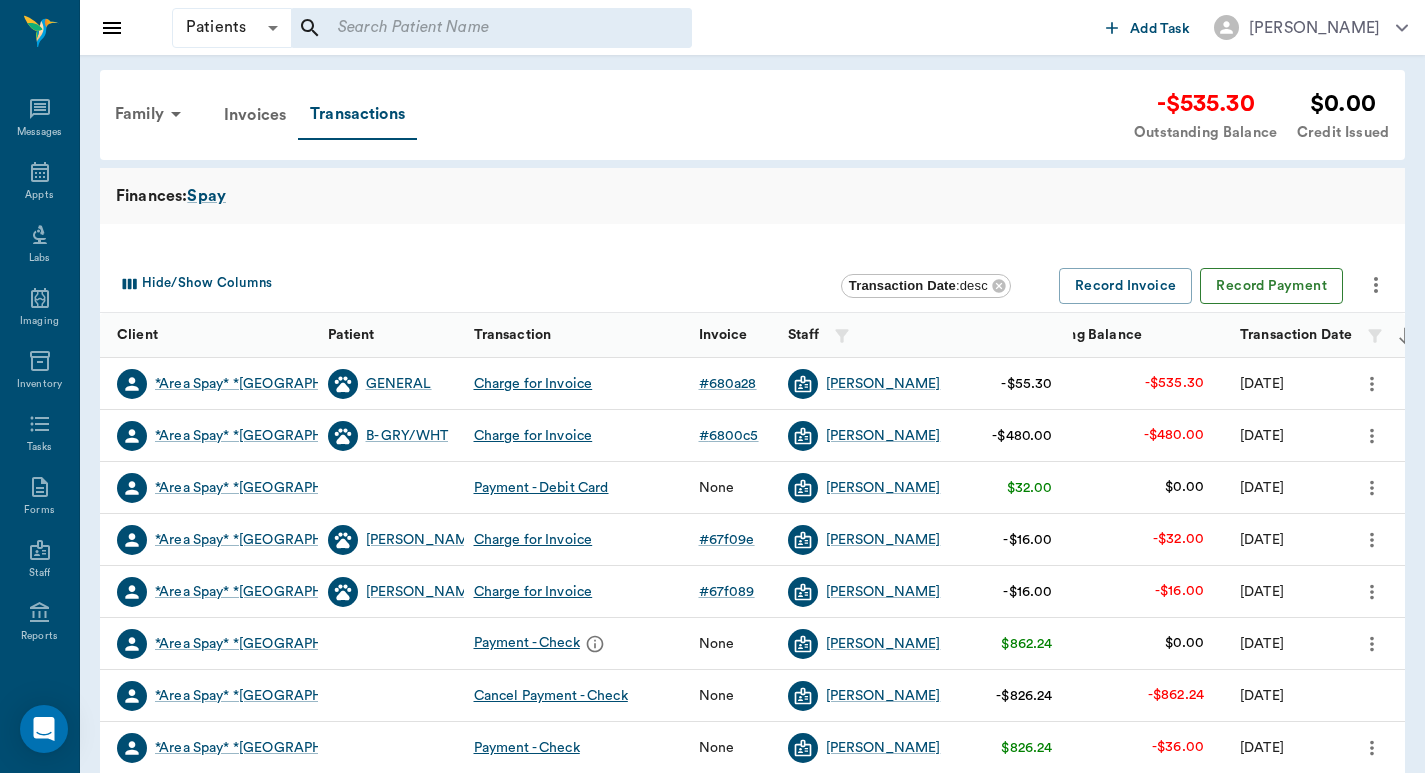 click on "Record Payment" at bounding box center (1271, 286) 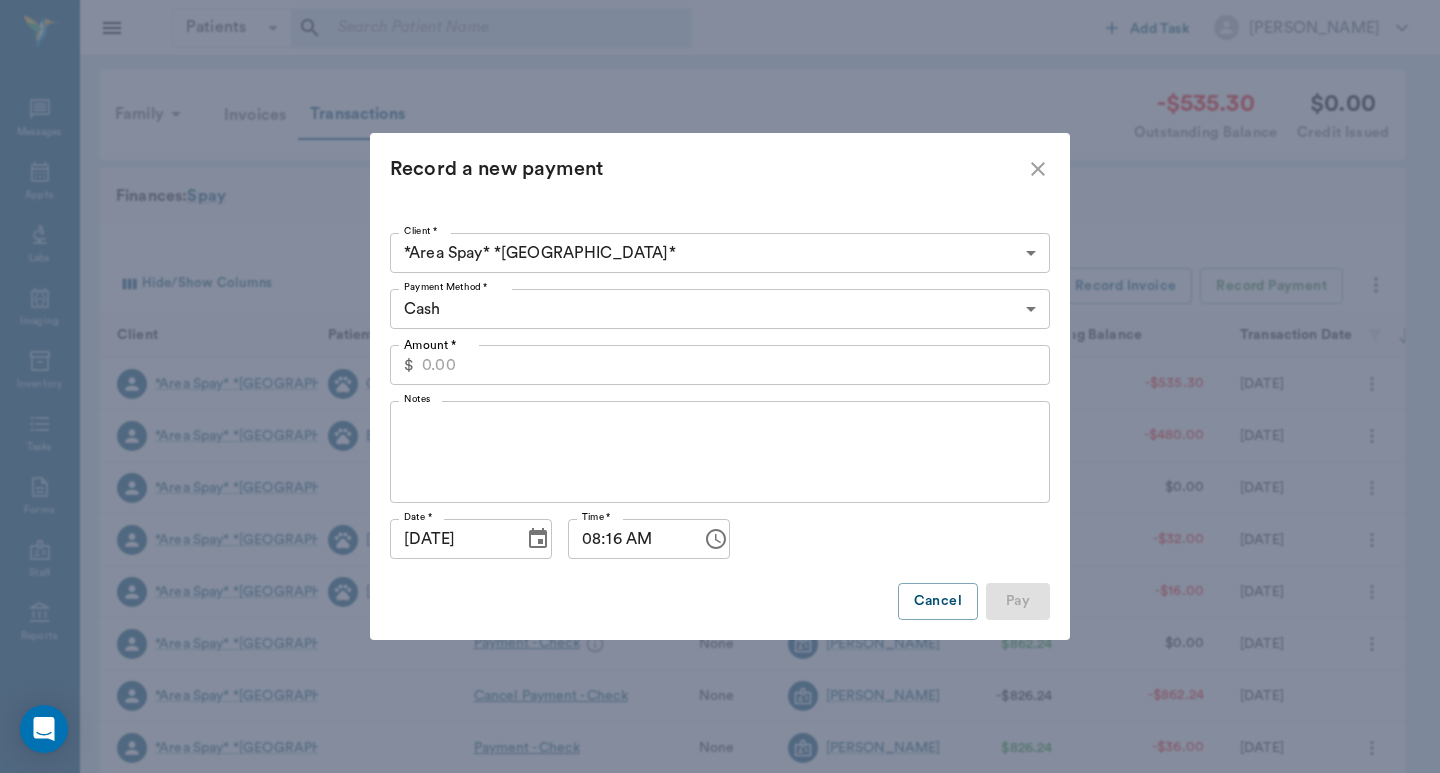 click on "Patients Patients ​ ​ Add Task Dr. Bert Ellsworth Nectar Messages Appts Labs Imaging Inventory Tasks Forms Staff Reports Lookup Settings Family Invoices Transactions -$535.30 Outstanding Balance $0.00 Credit Issued Finances:    Spay Hide/Show Columns Transaction Date :  desc Record Invoice Record Payment Client Patient Transaction Invoice Staff Amount Outstanding Balance Transaction Date *Area Spay* *Atlanta* GENERAL Charge for Invoice # 680a28 Dr. Bert Ellsworth -$55.30 -$535.30 07/07/25 *Area Spay* *Atlanta* B- GRY/WHT Charge for Invoice # 6800c5 Dr. Bert Ellsworth -$480.00 -$480.00 07/07/25 *Area Spay* *Atlanta* Payment - Debit Card  None Dr. Bert Ellsworth $32.00 $0.00 07/03/25 *Area Spay* *Atlanta* Dante Charge for Invoice # 67f09e Dr. Bert Ellsworth -$16.00 -$32.00 07/03/25 *Area Spay* *Atlanta* Rhodes Charge for Invoice # 67f089 Dr. Bert Ellsworth -$16.00 -$16.00 07/03/25 *Area Spay* *Atlanta* Payment - Check  None Dr. Bert Ellsworth $862.24 $0.00 07/02/25 *Area Spay* *Atlanta* None -$826.24 # #" at bounding box center [720, 615] 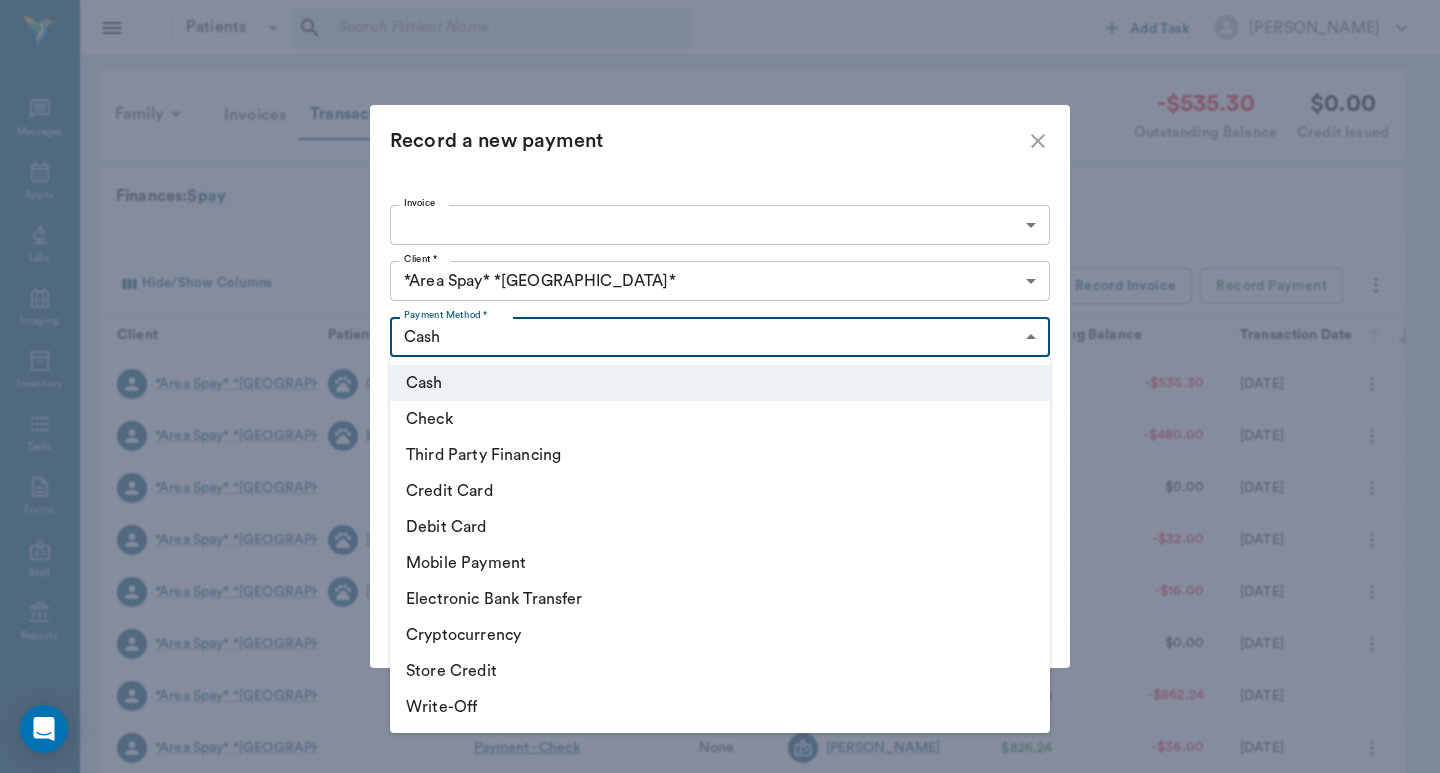 click on "Cash" at bounding box center [720, 383] 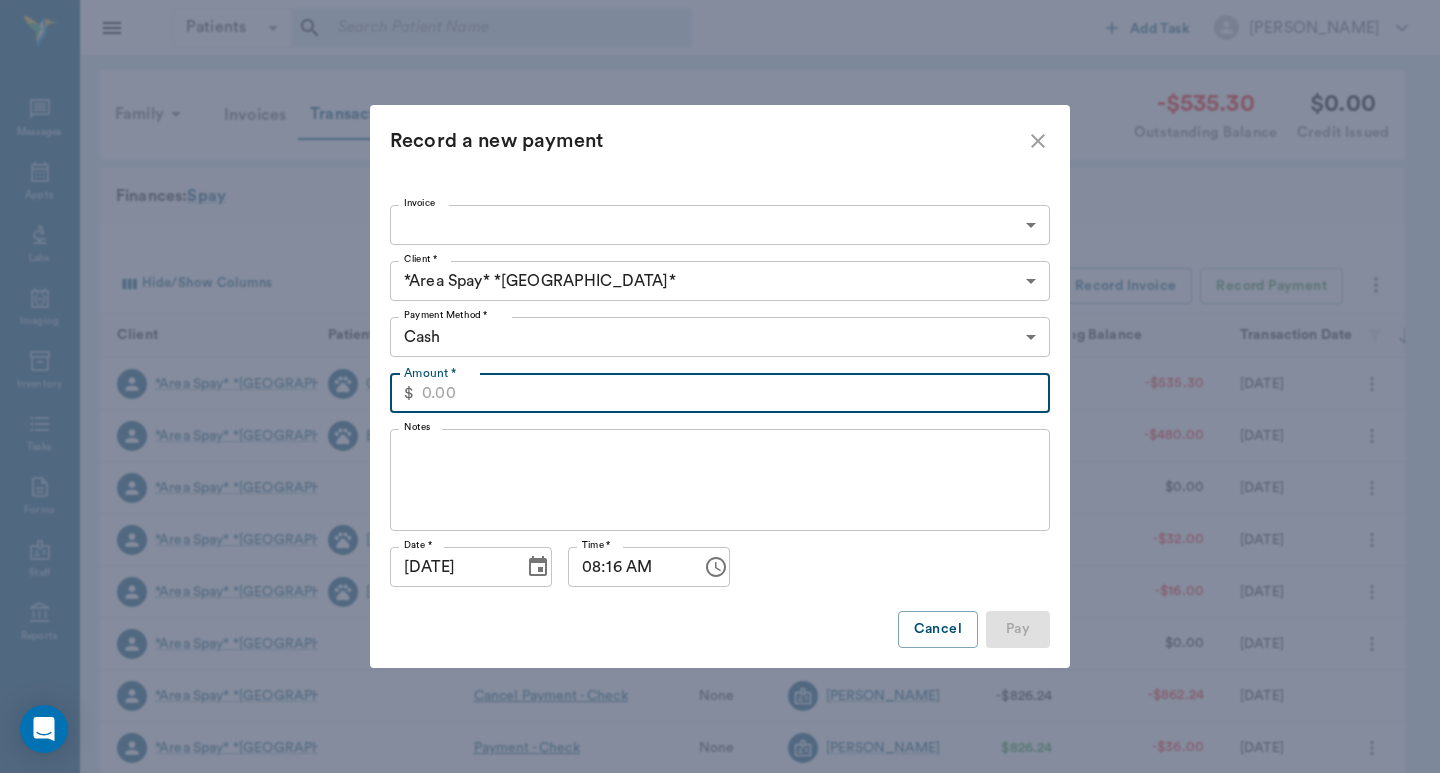 click on "Amount *" at bounding box center (736, 393) 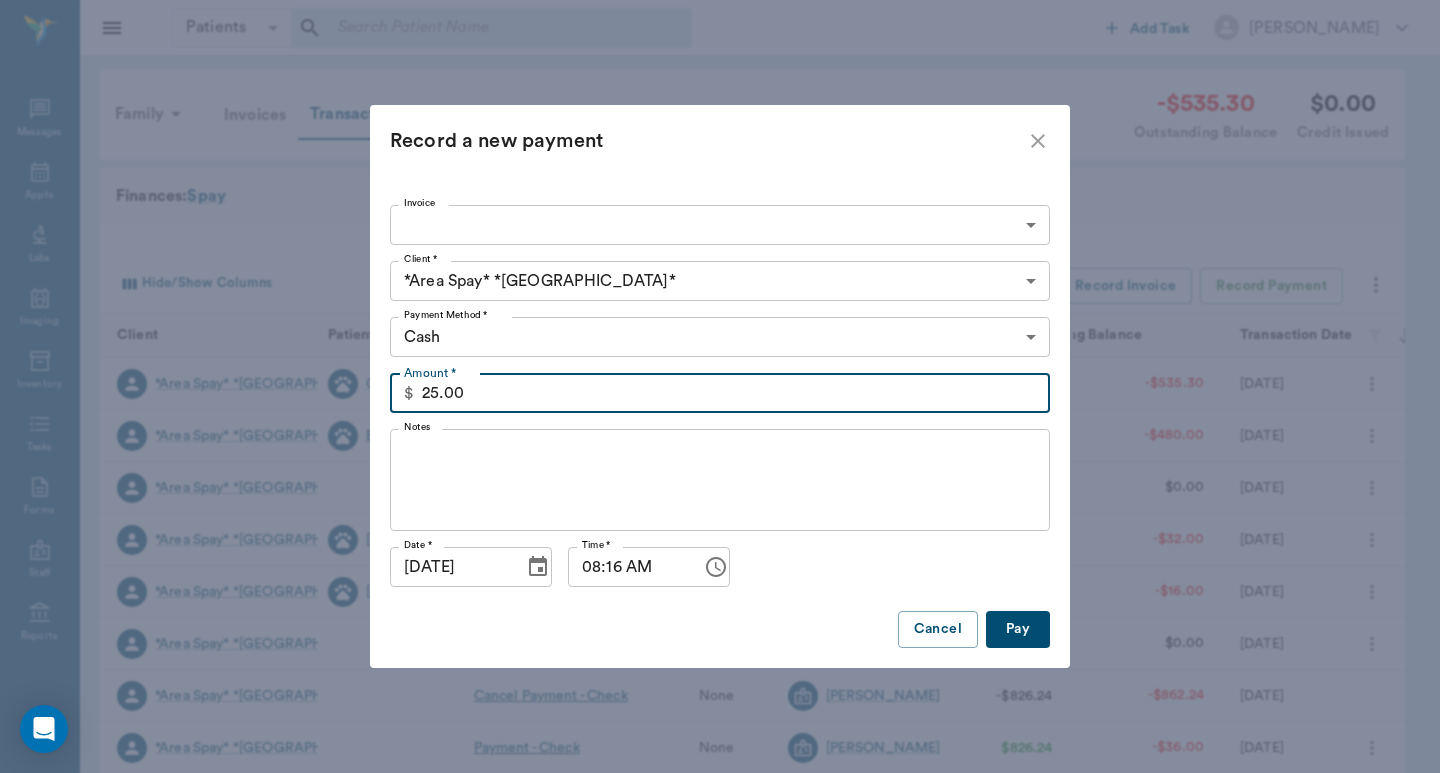 type on "25.00" 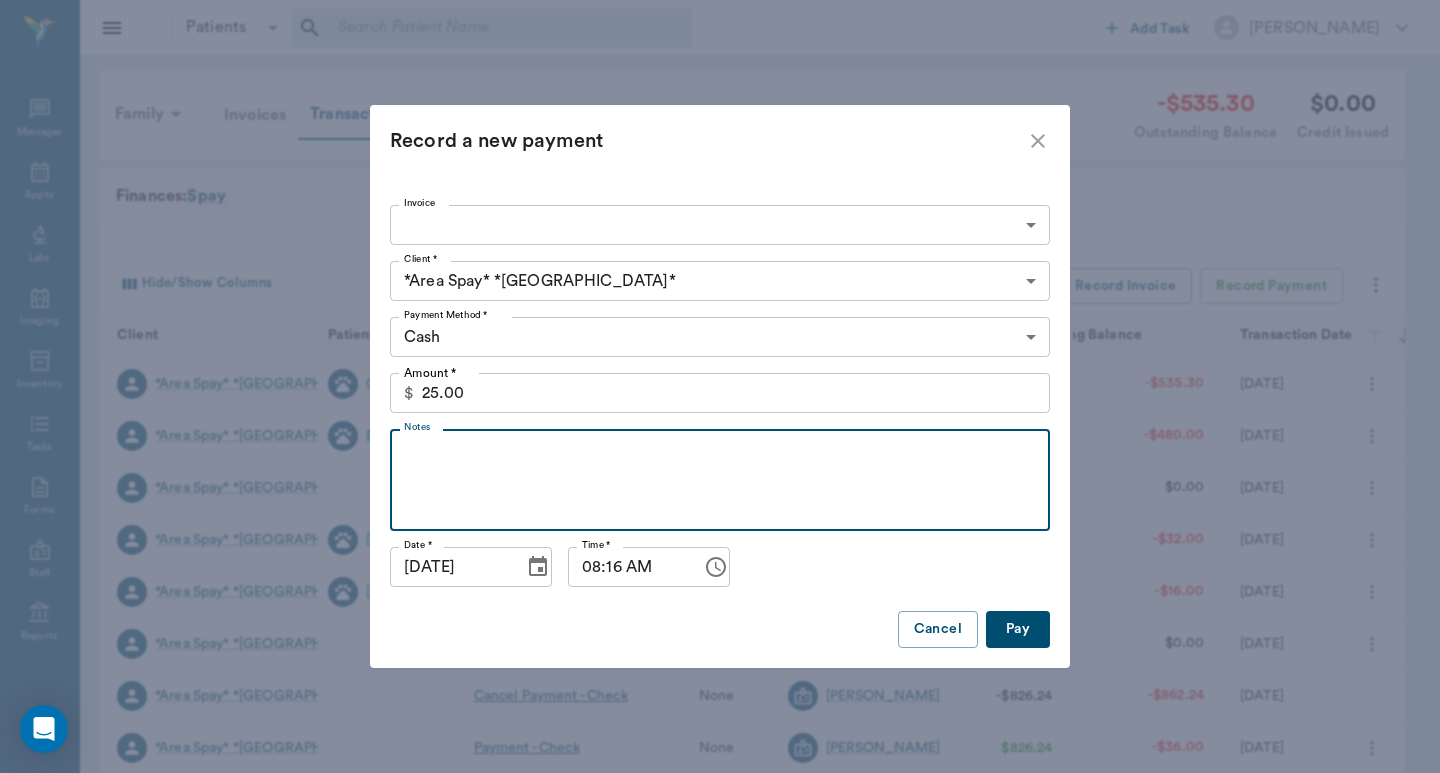 click on "Notes" at bounding box center [720, 480] 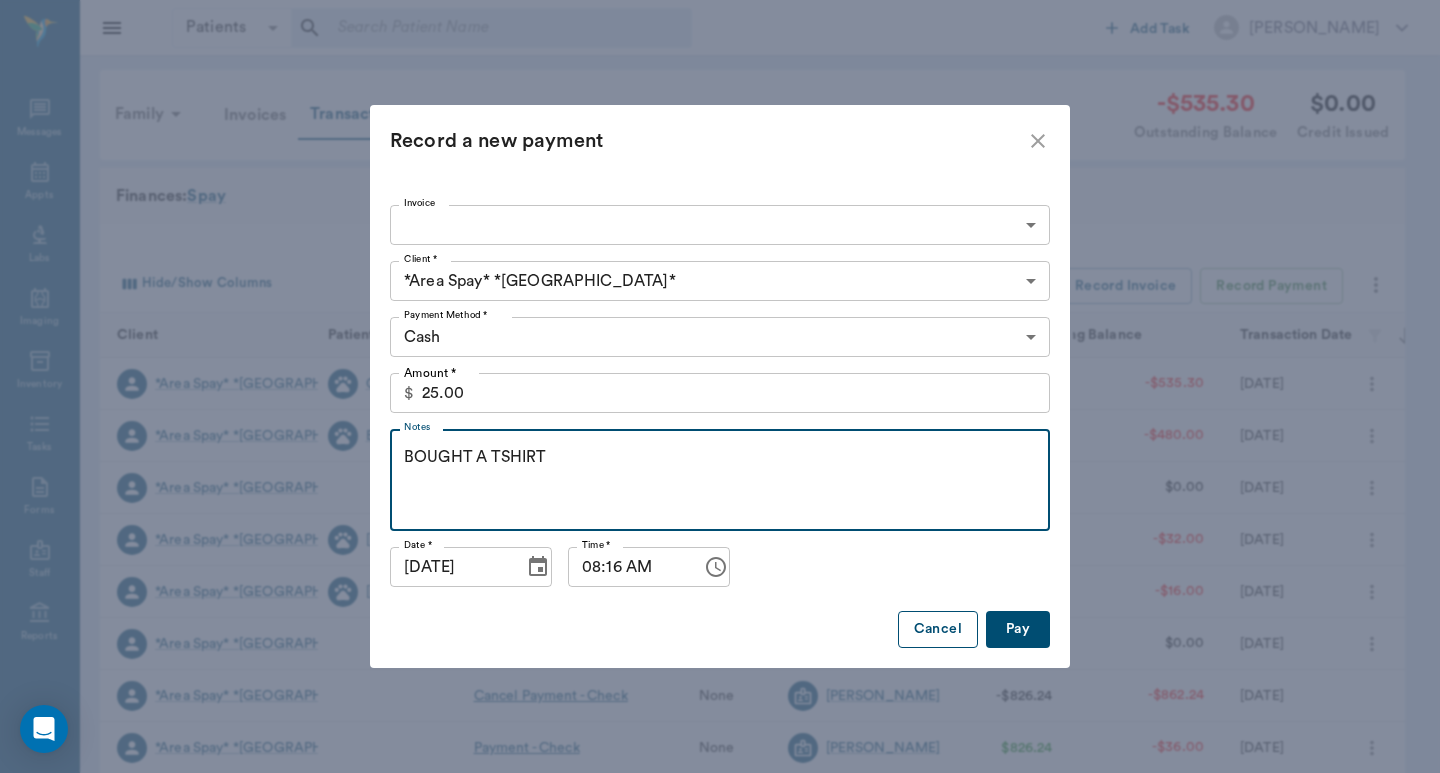 type on "BOUGHT A TSHIRT" 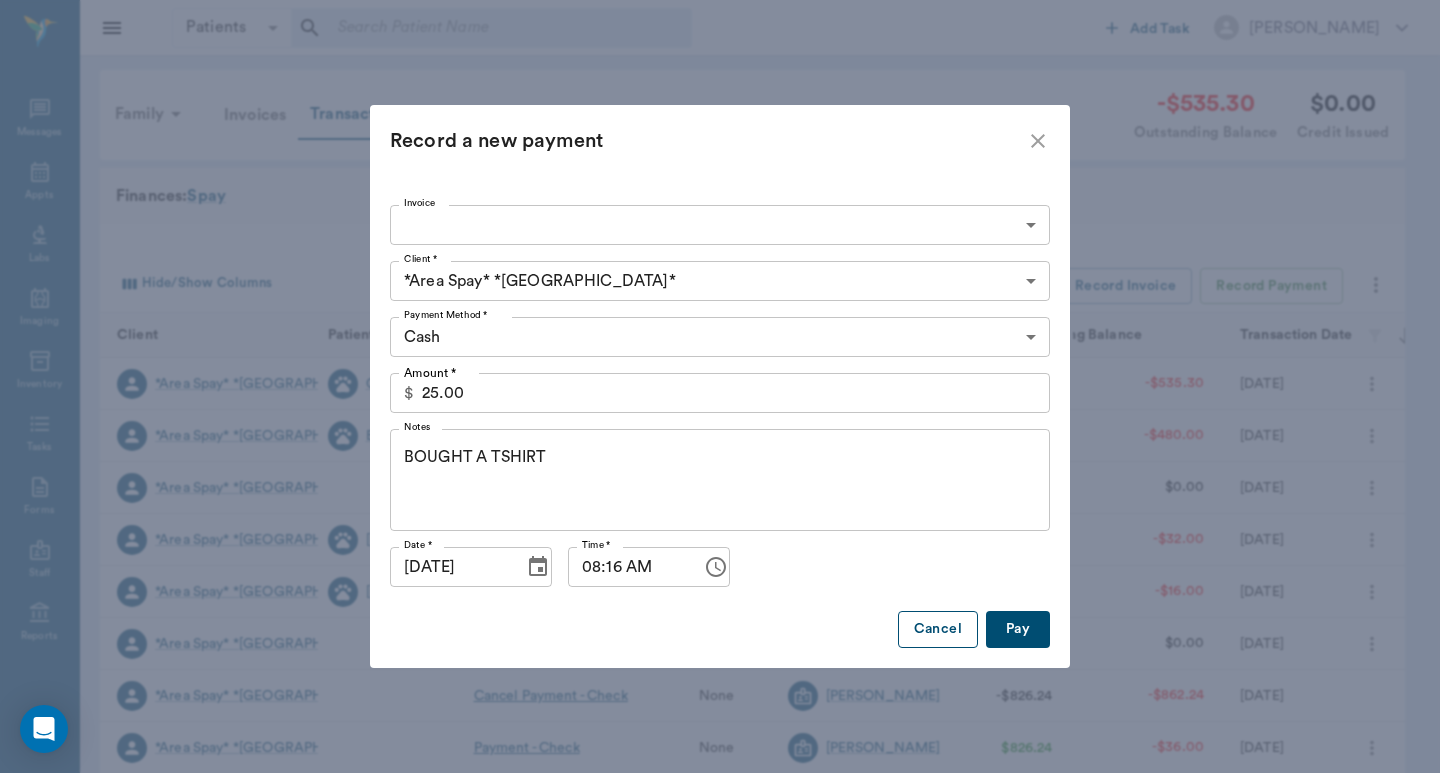 click on "Cancel" at bounding box center (938, 629) 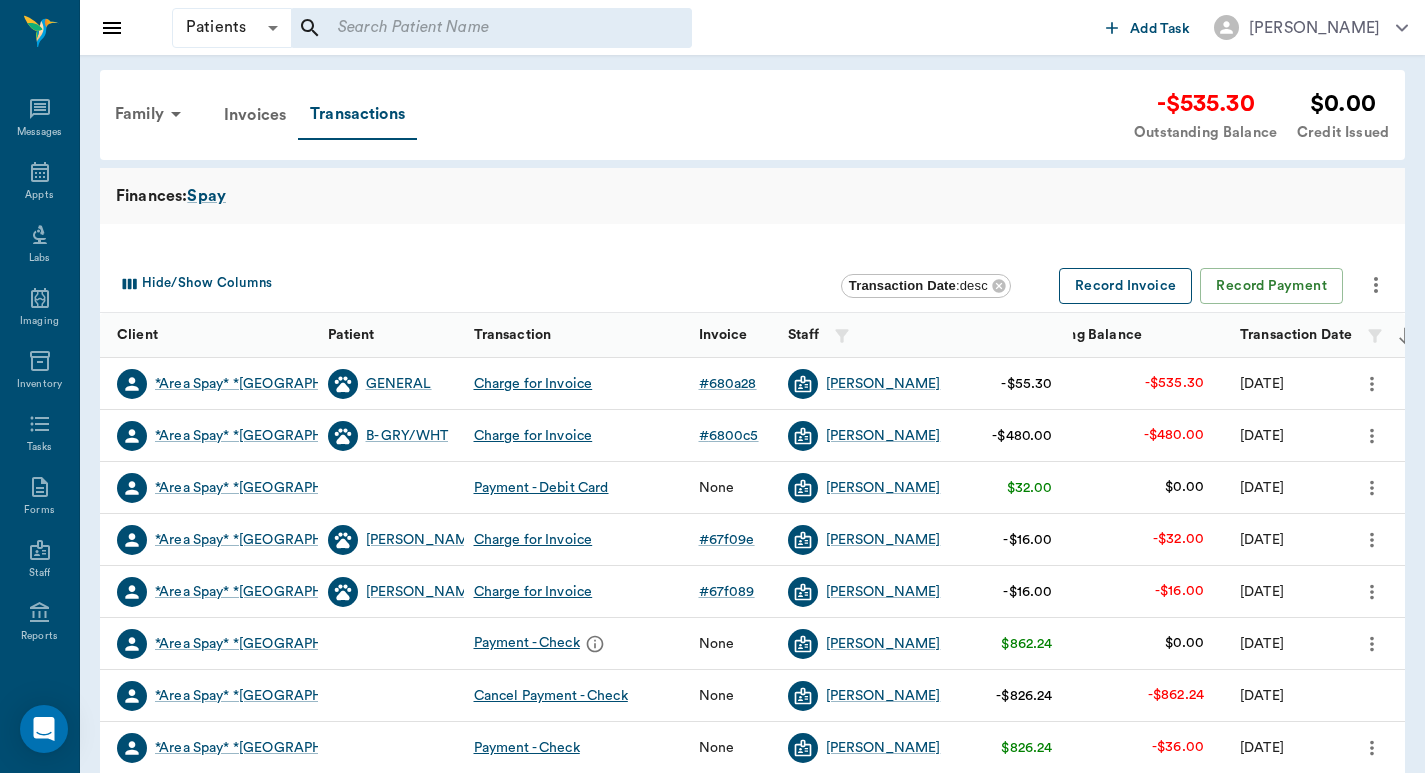 click on "Record Invoice" at bounding box center (1126, 286) 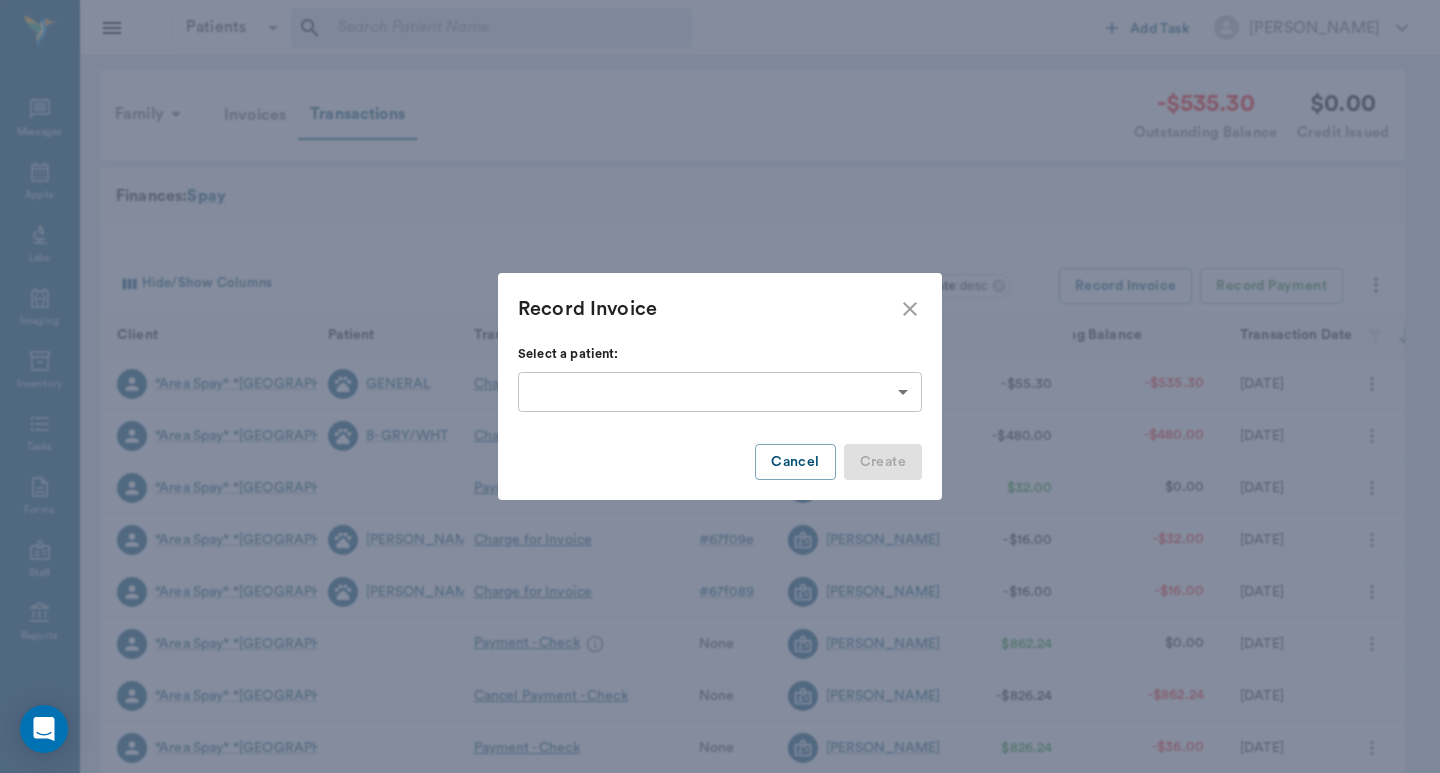 click on "Patients Patients ​ ​ Add Task Dr. Bert Ellsworth Nectar Messages Appts Labs Imaging Inventory Tasks Forms Staff Reports Lookup Settings Family Invoices Transactions -$535.30 Outstanding Balance $0.00 Credit Issued Finances:    Spay Hide/Show Columns Transaction Date :  desc Record Invoice Record Payment Client Patient Transaction Invoice Staff Amount Outstanding Balance Transaction Date *Area Spay* *Atlanta* GENERAL Charge for Invoice # 680a28 Dr. Bert Ellsworth -$55.30 -$535.30 07/07/25 *Area Spay* *Atlanta* B- GRY/WHT Charge for Invoice # 6800c5 Dr. Bert Ellsworth -$480.00 -$480.00 07/07/25 *Area Spay* *Atlanta* Payment - Debit Card  None Dr. Bert Ellsworth $32.00 $0.00 07/03/25 *Area Spay* *Atlanta* Dante Charge for Invoice # 67f09e Dr. Bert Ellsworth -$16.00 -$32.00 07/03/25 *Area Spay* *Atlanta* Rhodes Charge for Invoice # 67f089 Dr. Bert Ellsworth -$16.00 -$16.00 07/03/25 *Area Spay* *Atlanta* Payment - Check  None Dr. Bert Ellsworth $862.24 $0.00 07/02/25 *Area Spay* *Atlanta* None -$826.24 # #" at bounding box center (720, 615) 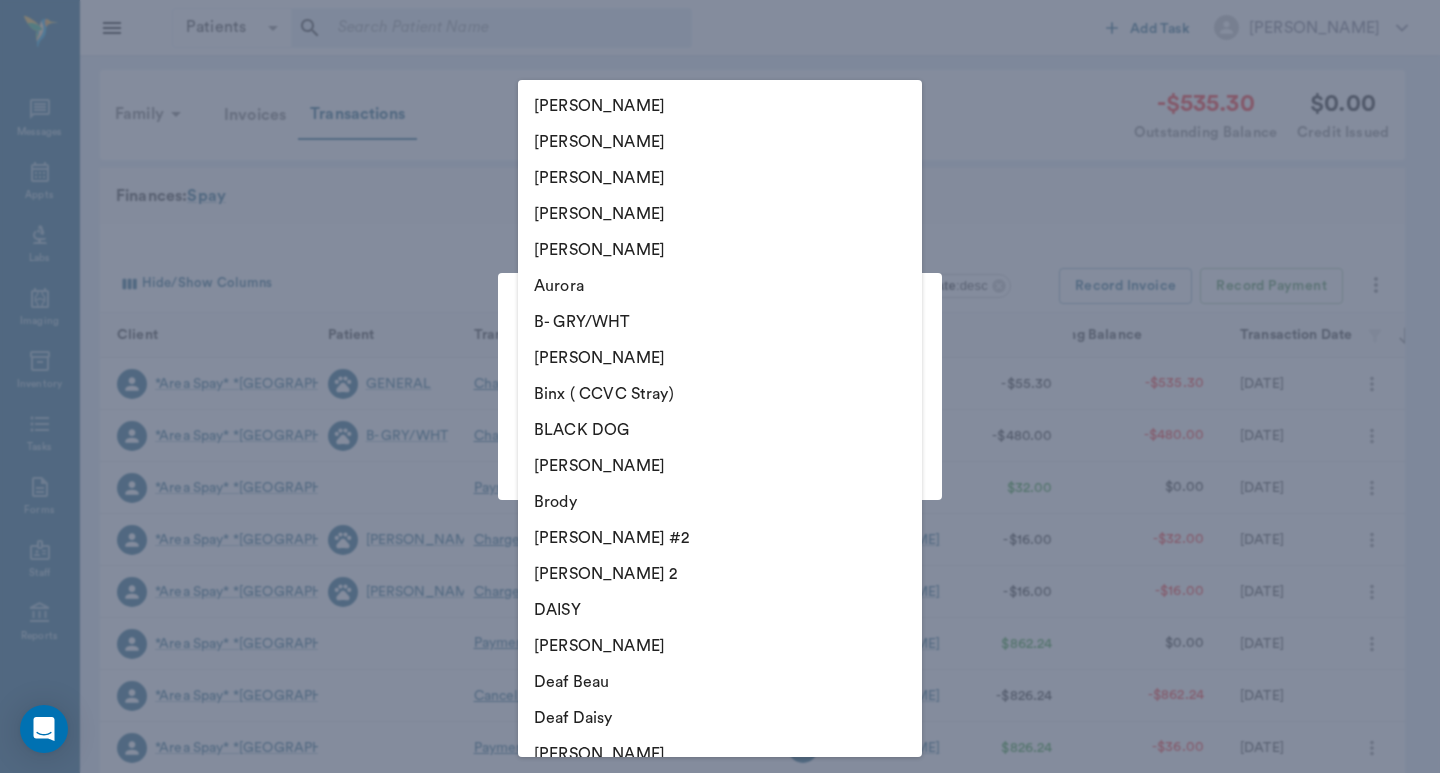 click at bounding box center [720, 386] 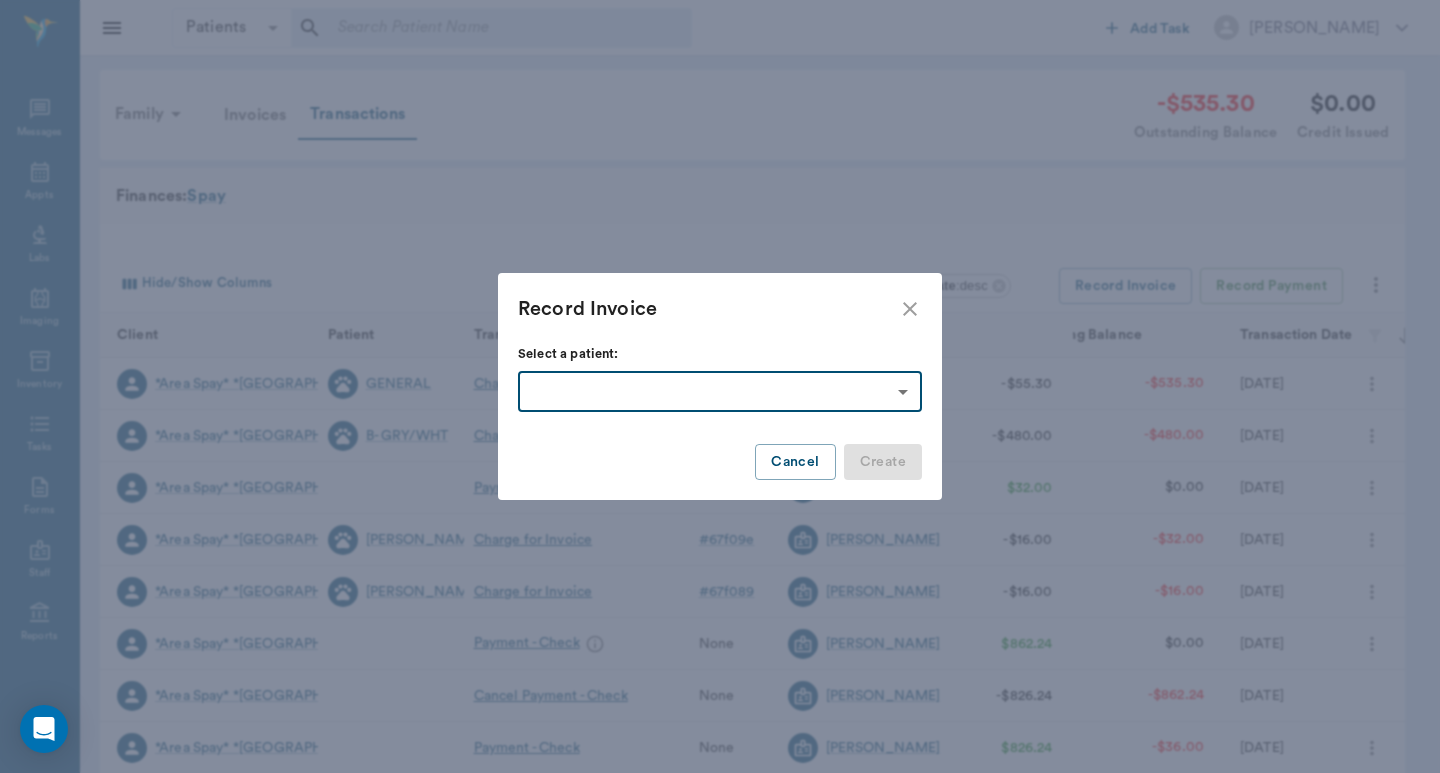 drag, startPoint x: 914, startPoint y: 314, endPoint x: 971, endPoint y: 283, distance: 64.884514 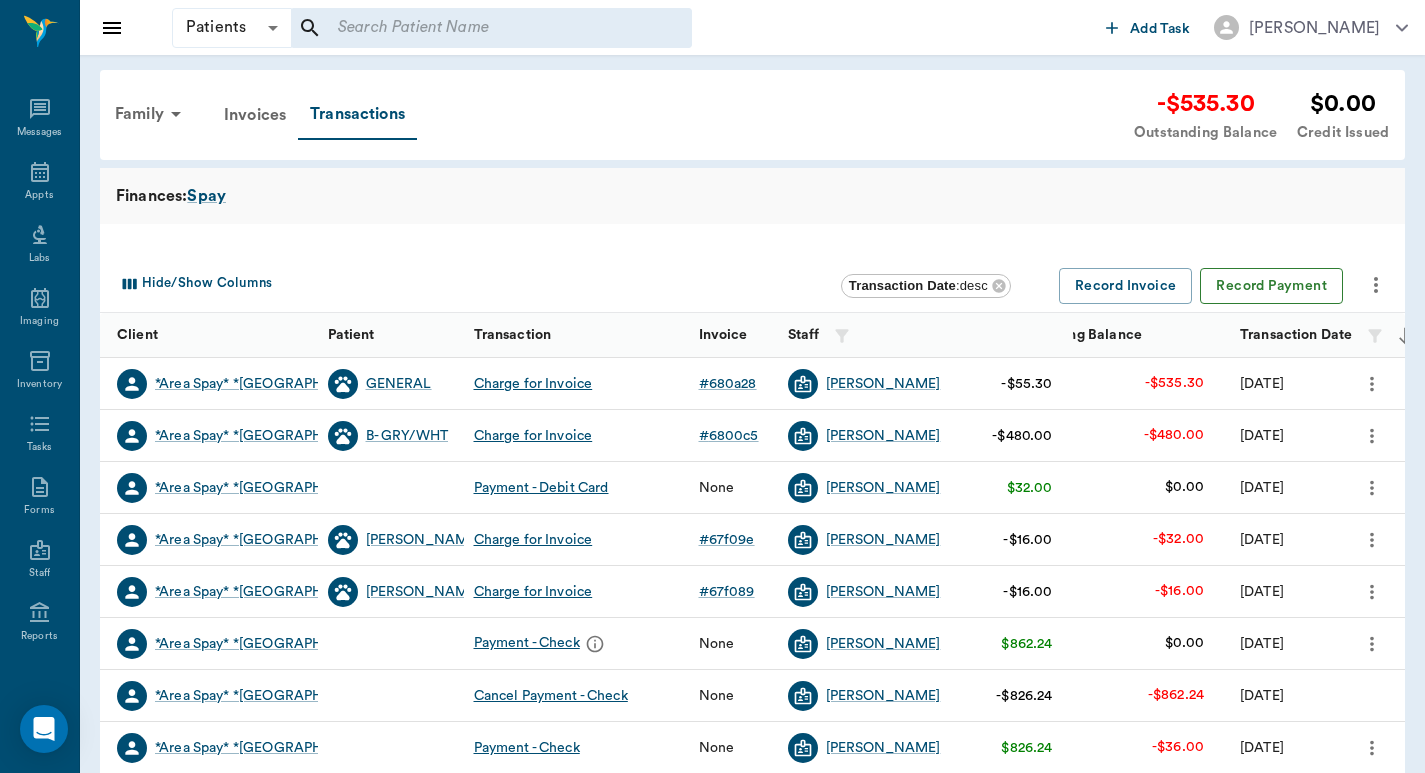 click on "Record Payment" at bounding box center (1271, 286) 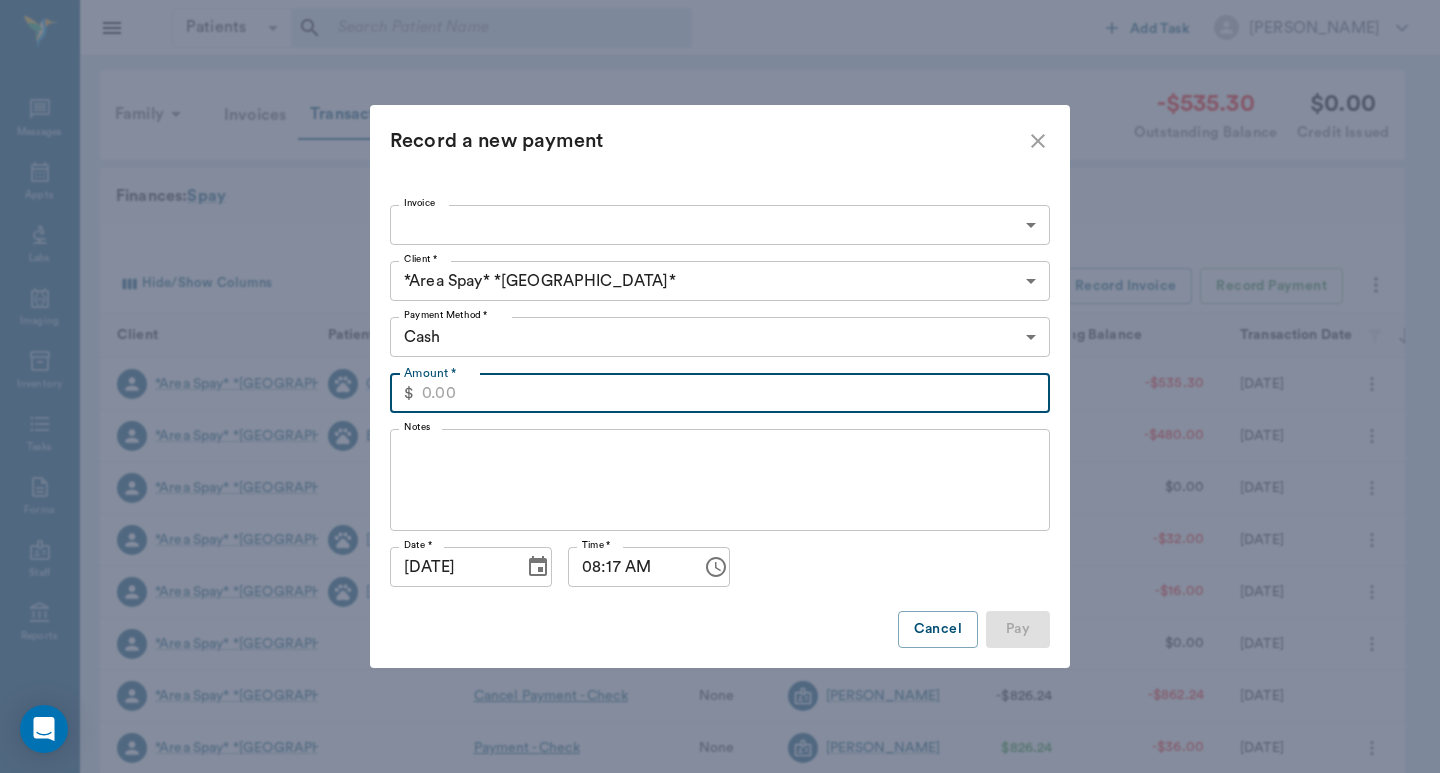 click on "Amount *" at bounding box center [736, 393] 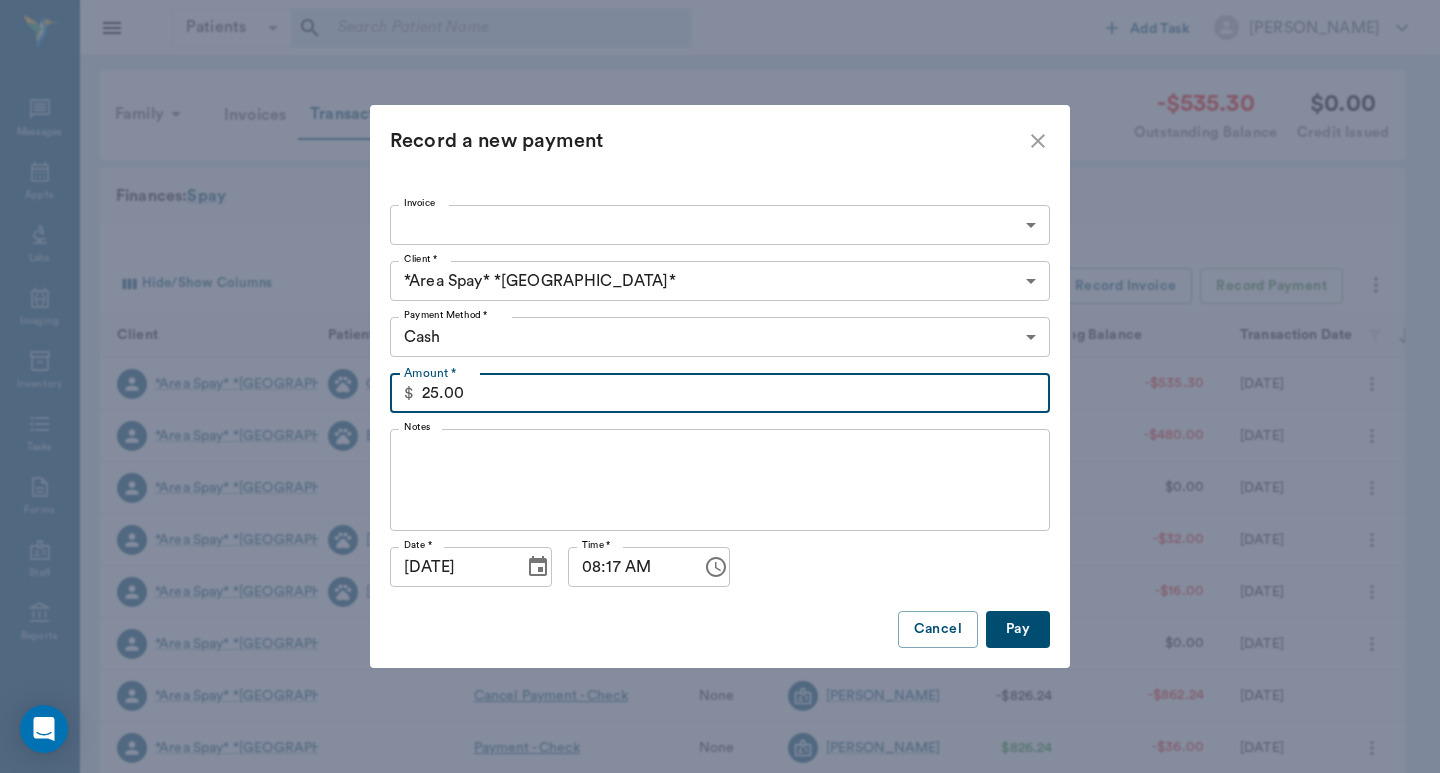 type on "25.00" 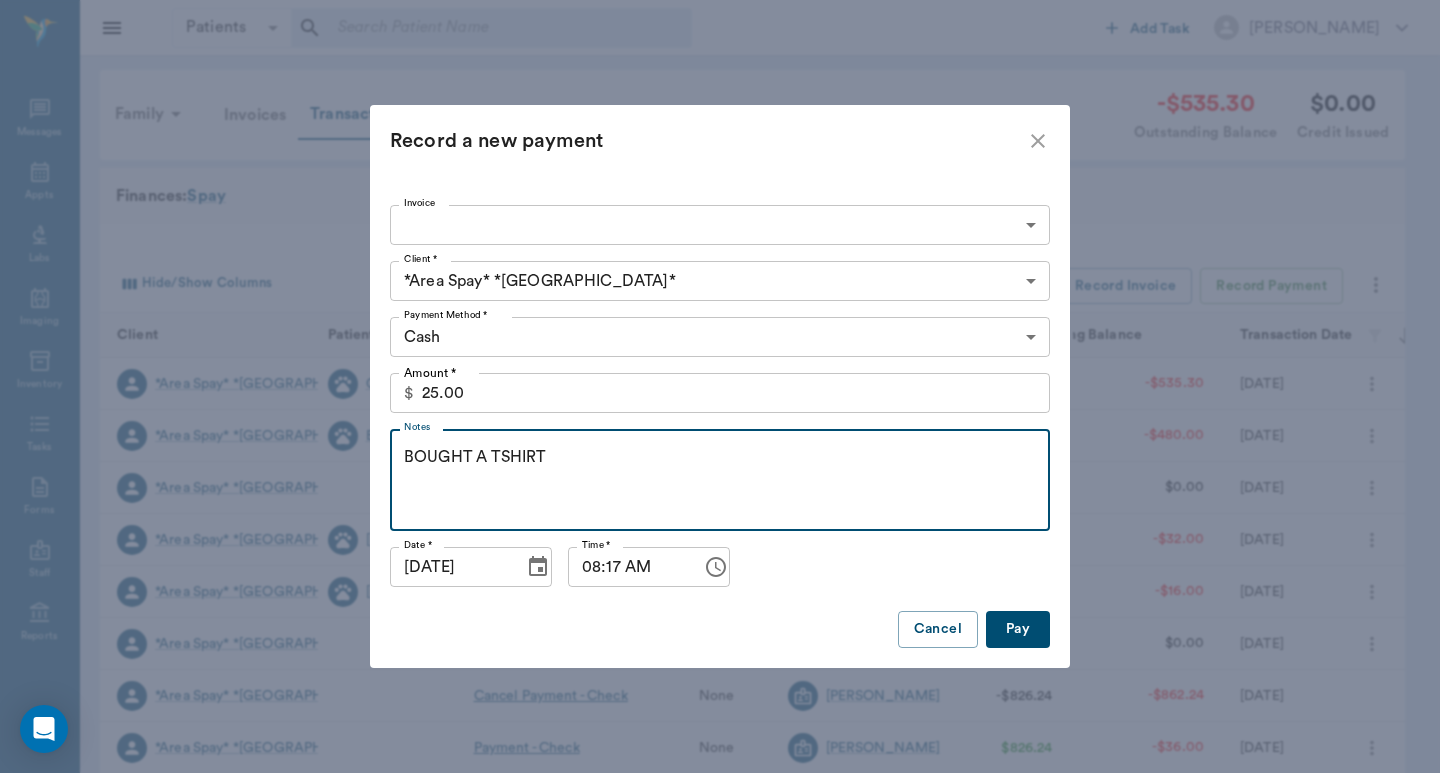 type on "BOUGHT A TSHIRT" 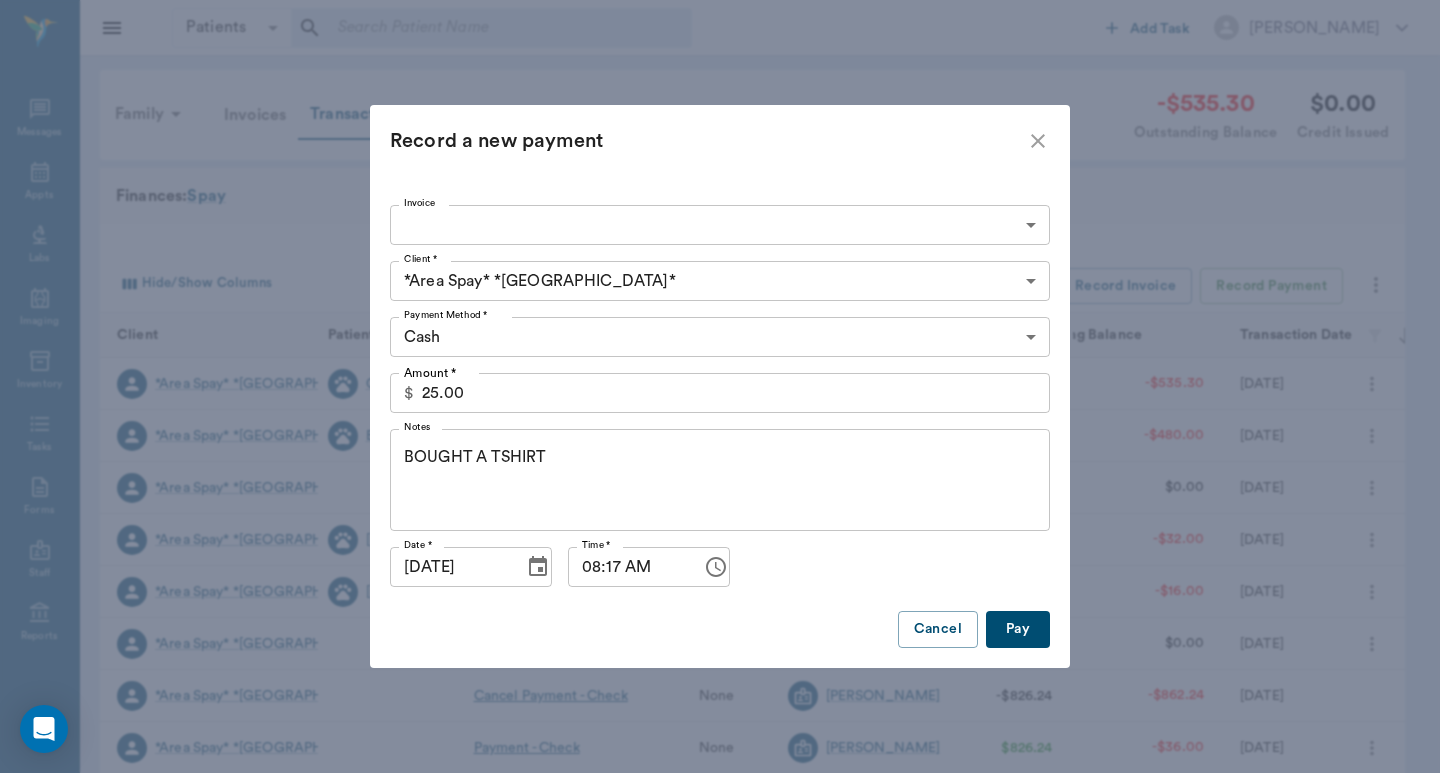 click on "Pay" at bounding box center [1018, 629] 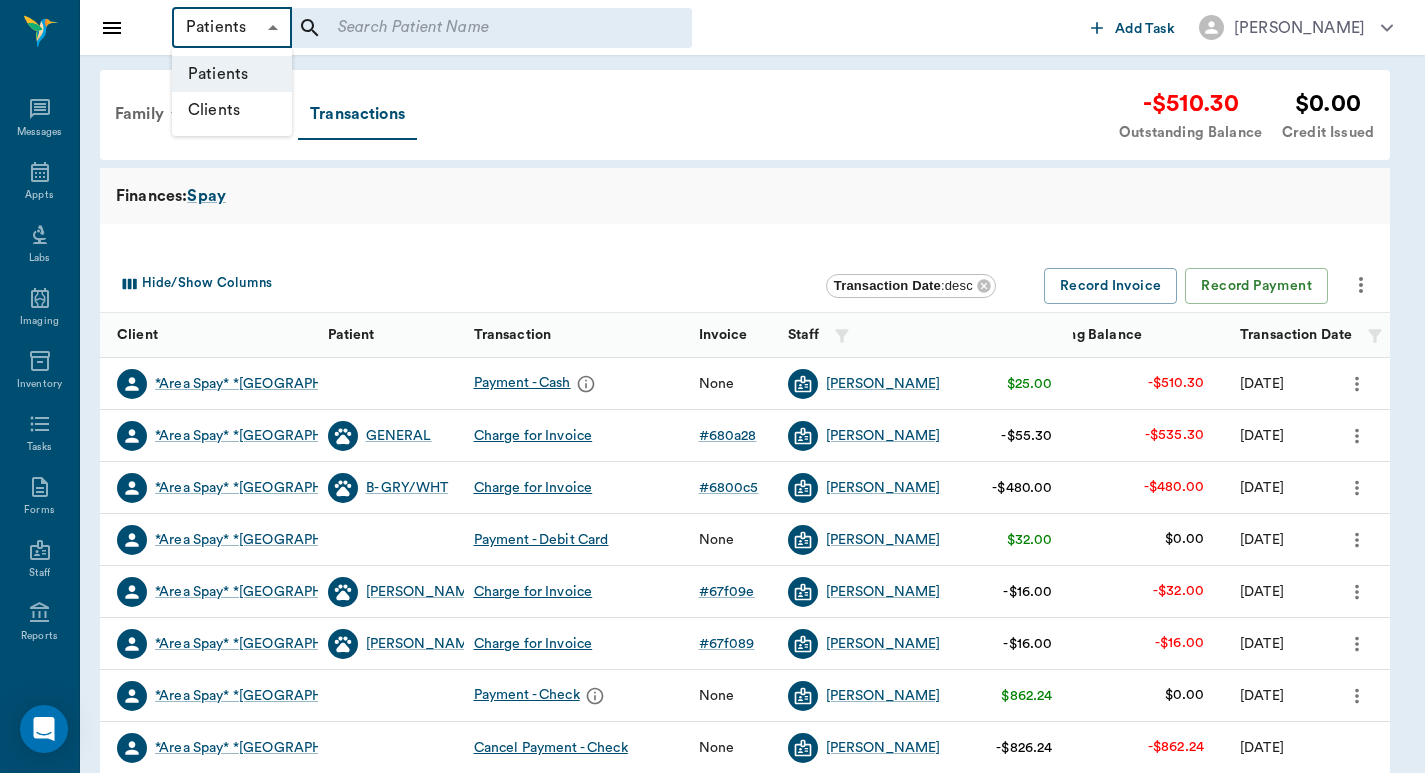 click on "Patients Patients ​ ​ Add Task Dr. Bert Ellsworth Nectar Messages Appts Labs Imaging Inventory Tasks Forms Staff Reports Lookup Settings Family Invoices Transactions -$510.30 Outstanding Balance $0.00 Credit Issued Finances:    Spay Hide/Show Columns Transaction Date :  desc Record Invoice Record Payment Client Patient Transaction Invoice Staff Amount Outstanding Balance Transaction Date *Area Spay* *Atlanta* Payment - Cash  None Dr. Bert Ellsworth $25.00 -$510.30 07/08/25 *Area Spay* *Atlanta* GENERAL Charge for Invoice # 680a28 Dr. Bert Ellsworth -$55.30 -$535.30 07/07/25 *Area Spay* *Atlanta* B- GRY/WHT Charge for Invoice # 6800c5 Dr. Bert Ellsworth -$480.00 -$480.00 07/07/25 *Area Spay* *Atlanta* Payment - Debit Card  None Dr. Bert Ellsworth $32.00 $0.00 07/03/25 *Area Spay* *Atlanta* Dante Charge for Invoice # 67f09e Dr. Bert Ellsworth -$16.00 -$32.00 07/03/25 *Area Spay* *Atlanta* Rhodes Charge for Invoice # 67f089 Dr. Bert Ellsworth -$16.00 -$16.00 07/03/25 *Area Spay* *Atlanta* Payment - Check" at bounding box center (712, 615) 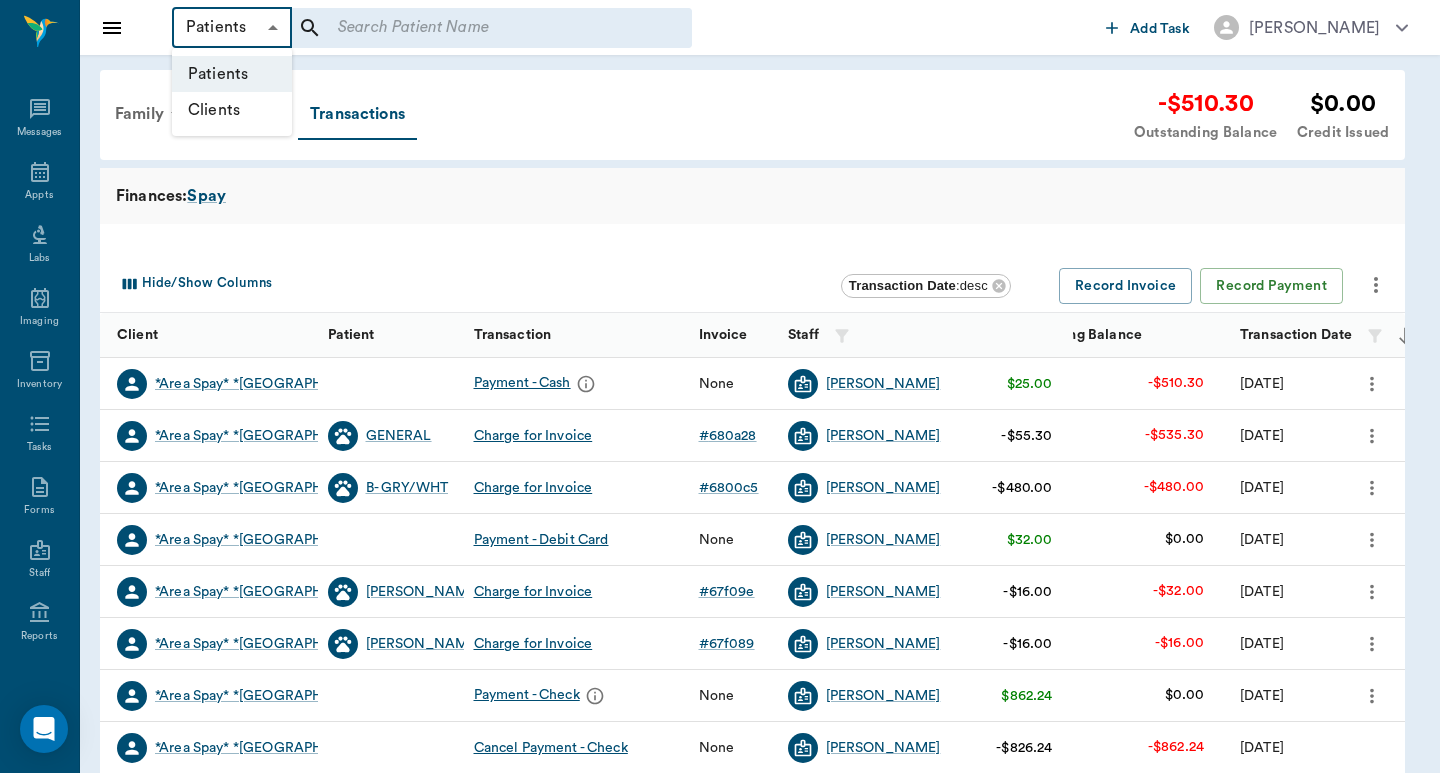 click on "Clients" at bounding box center [232, 110] 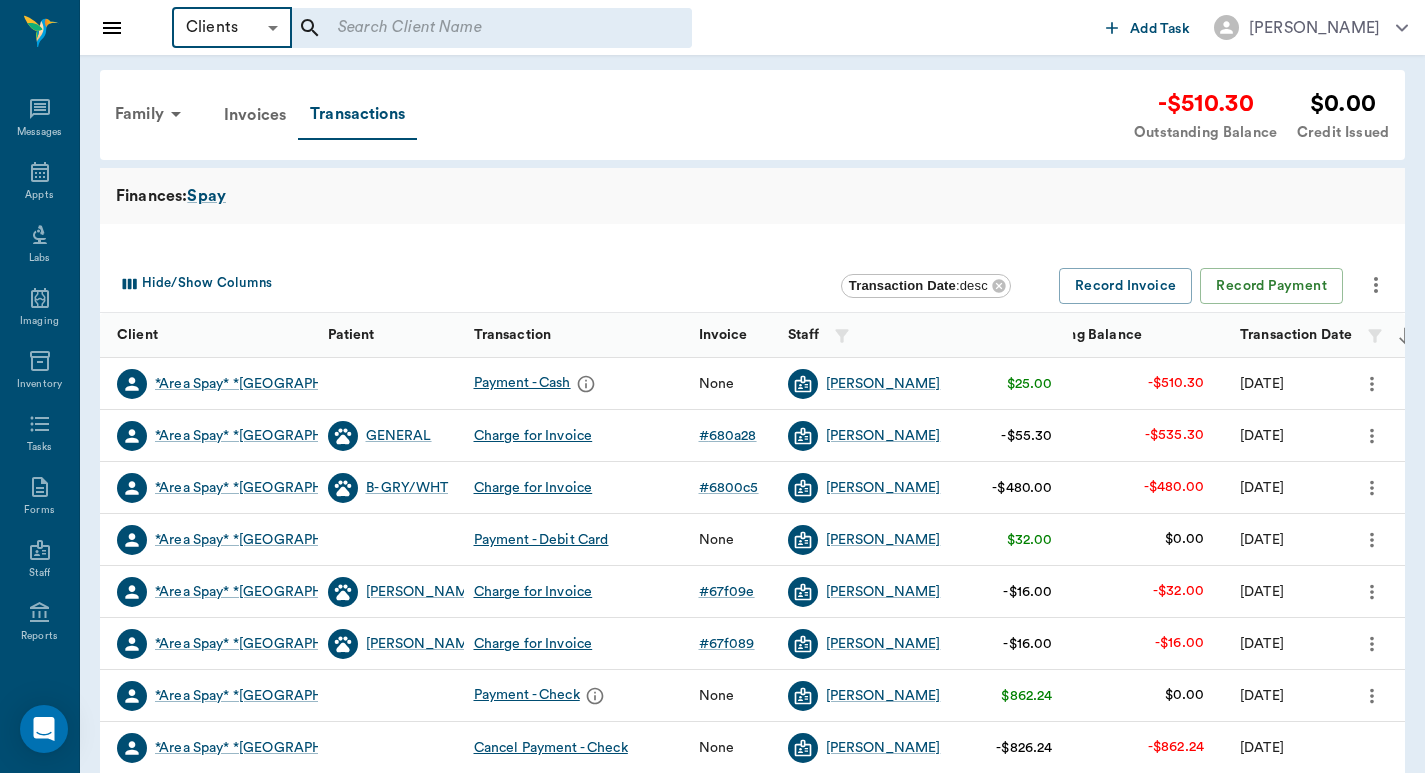click at bounding box center (478, 28) 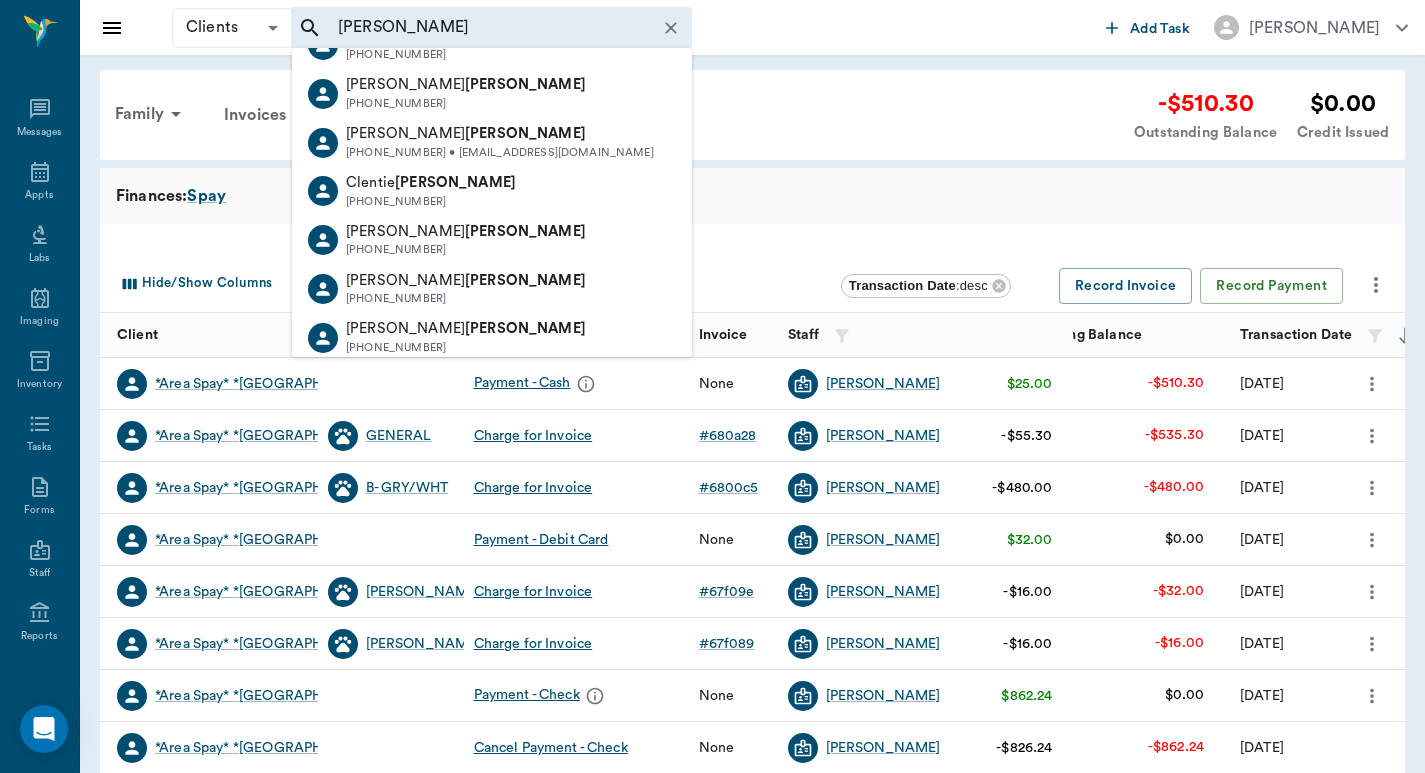 scroll, scrollTop: 439, scrollLeft: 0, axis: vertical 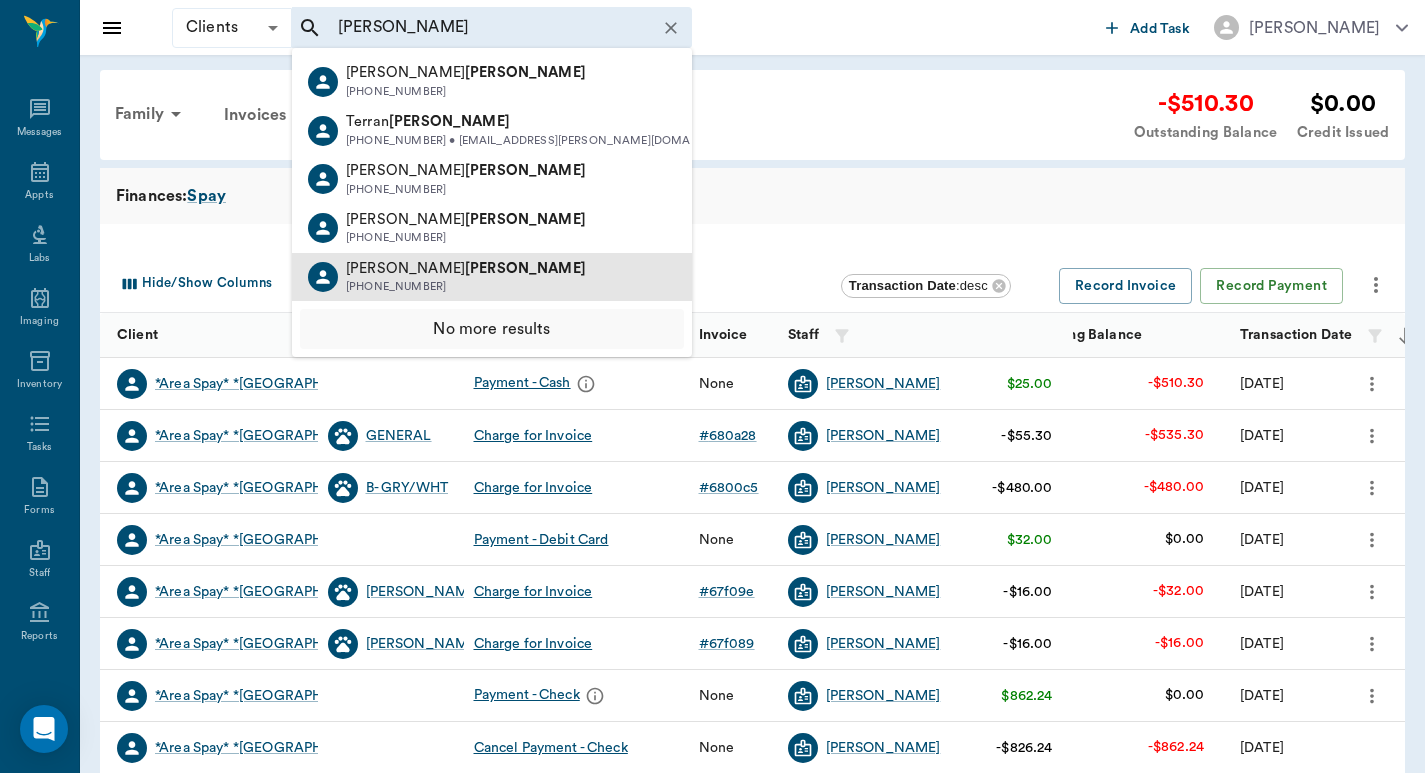 click on "Henderson" at bounding box center [525, 268] 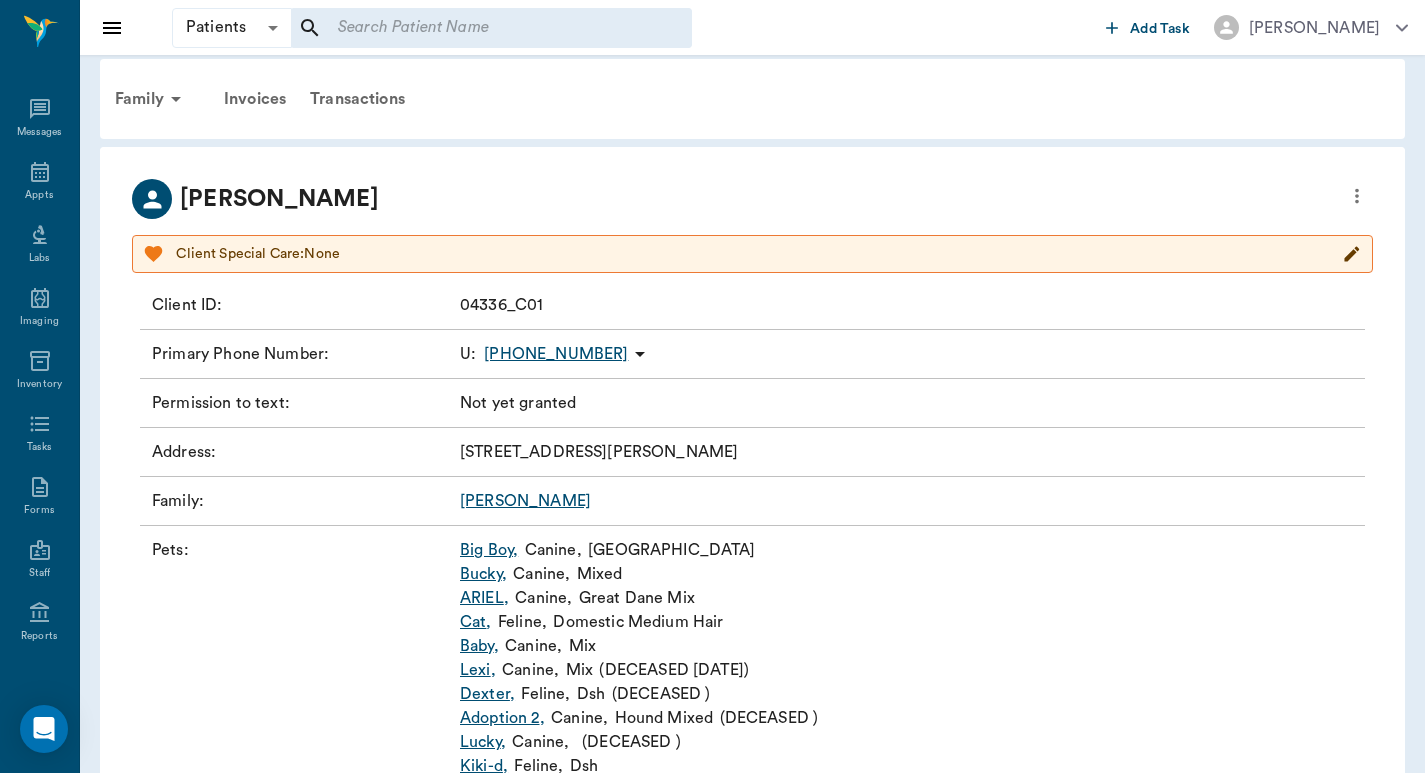 scroll, scrollTop: 0, scrollLeft: 0, axis: both 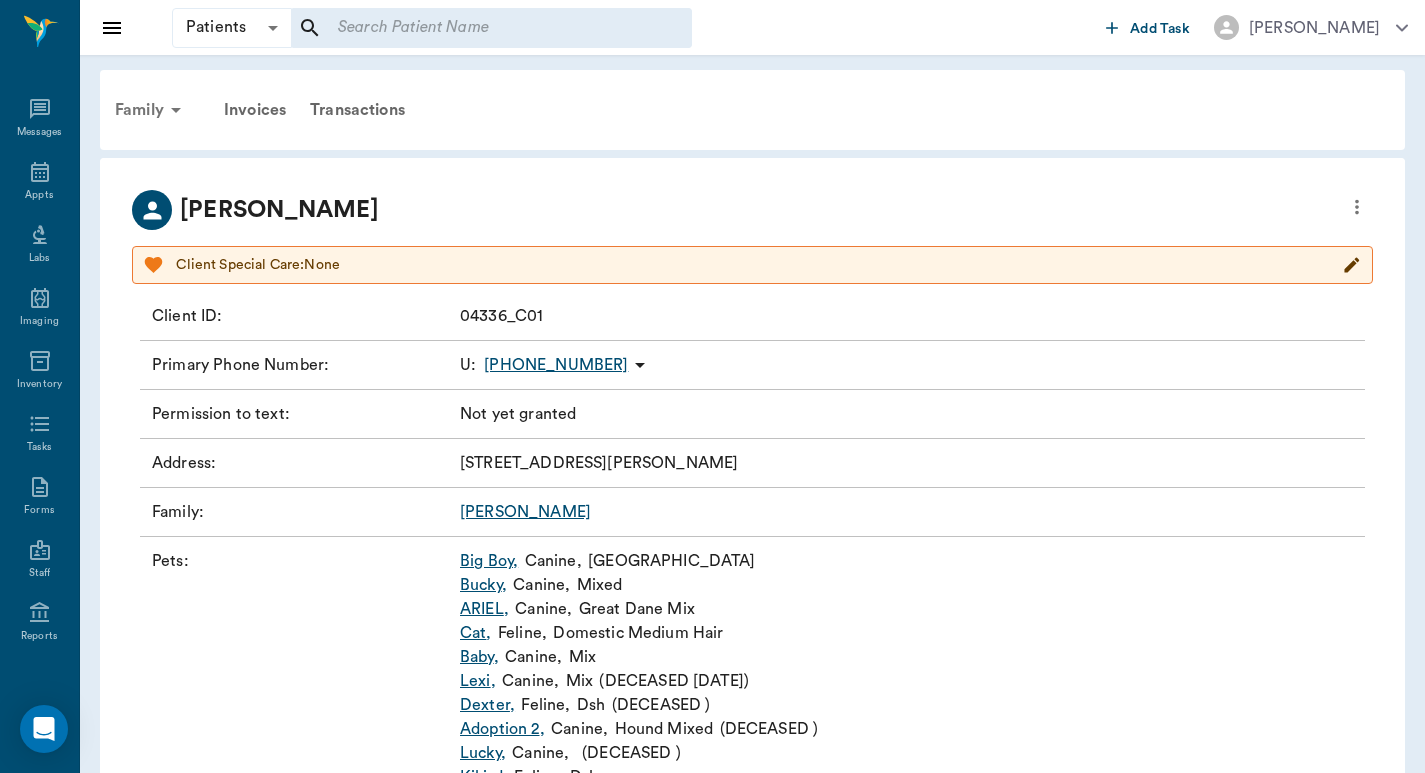 click on "Family" at bounding box center [151, 110] 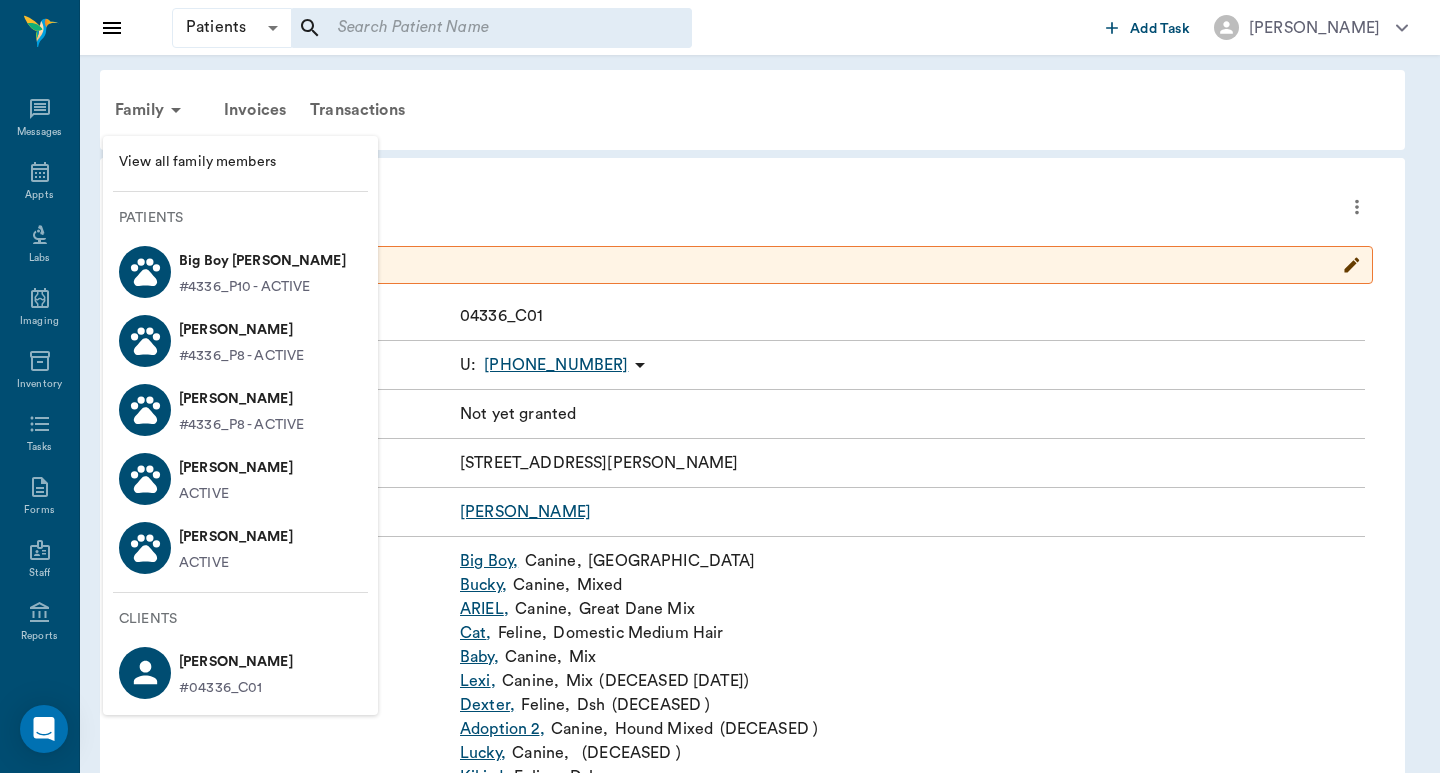 click on "View all family members" at bounding box center [240, 162] 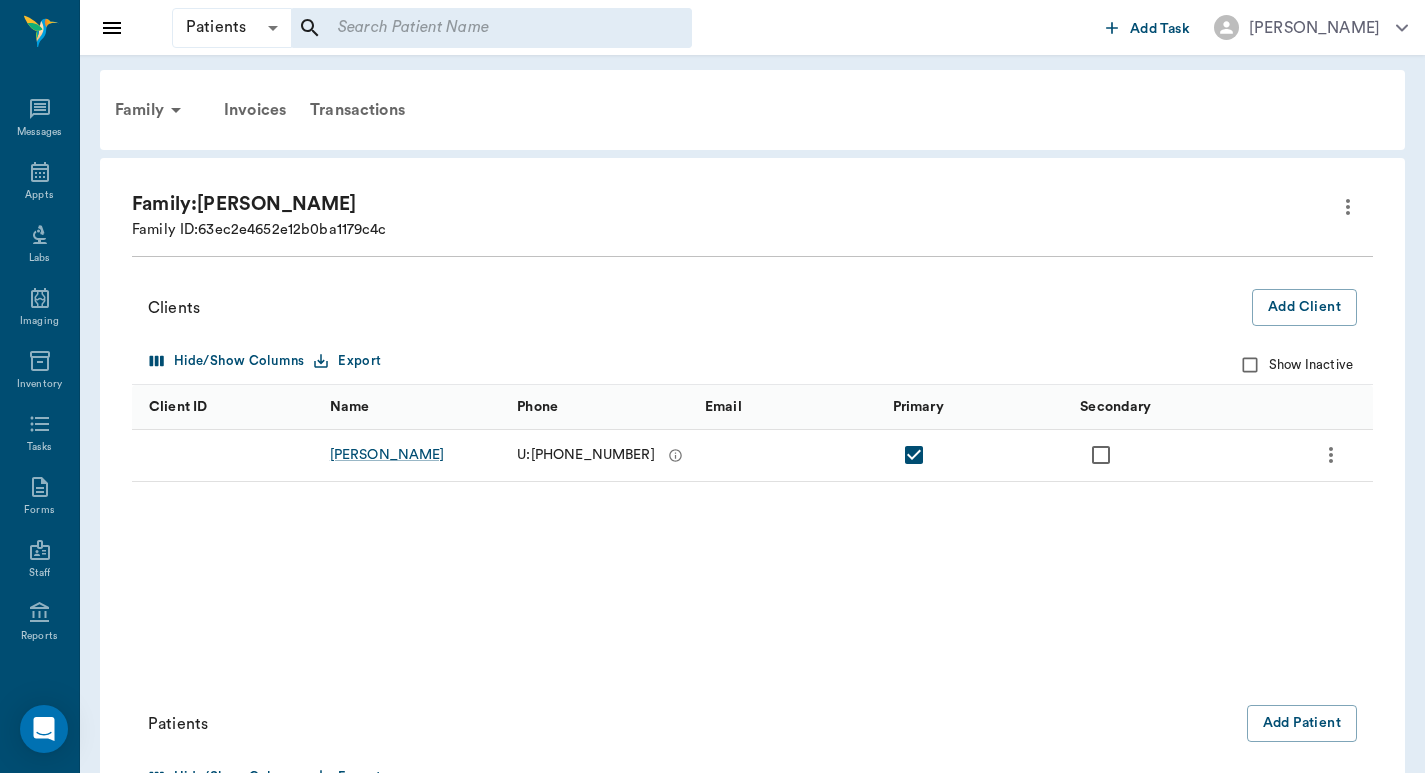 click on "Clients Add Client Hide/Show Columns Export Show Inactive Client ID Name Phone Email Primary Secondary Vicki Henderson U:  (903) 701-4385" at bounding box center [752, 473] 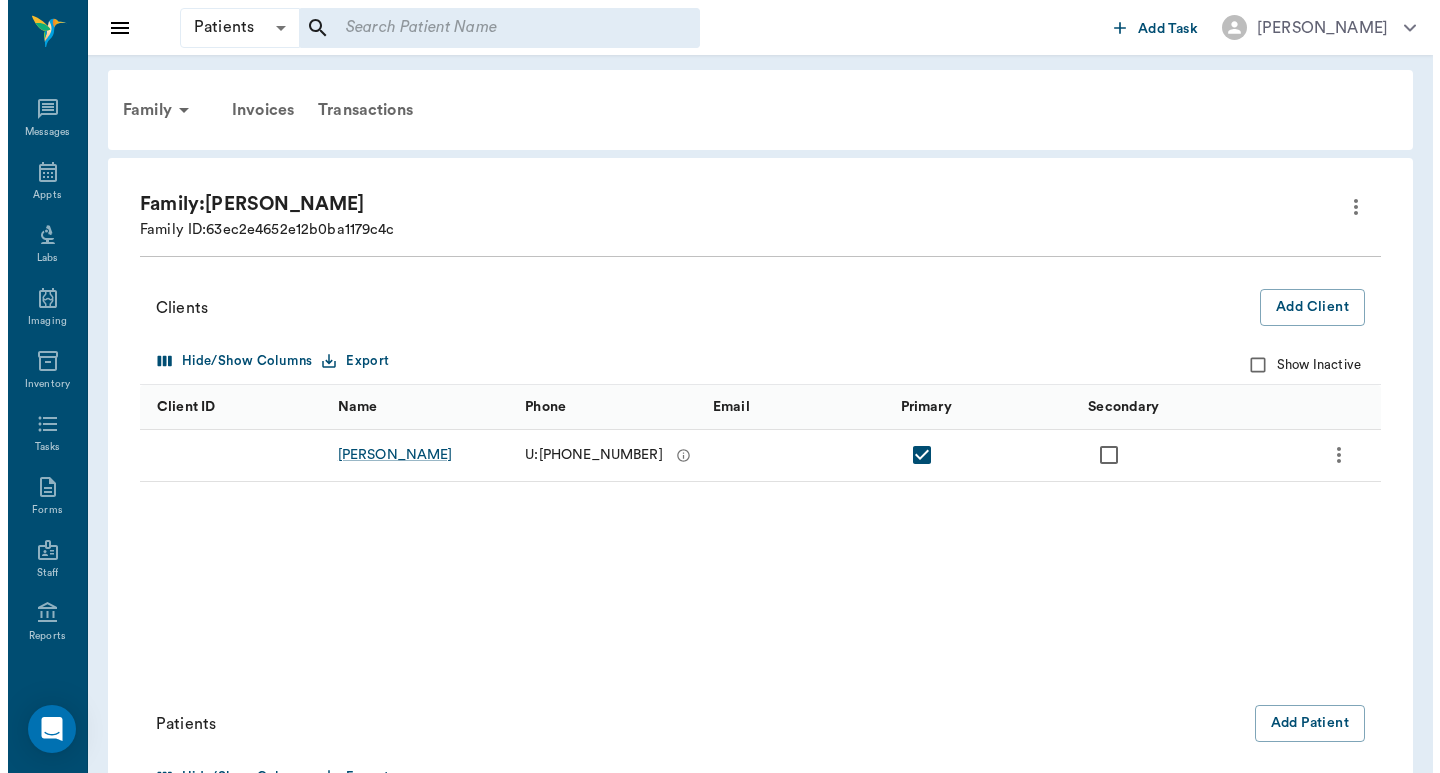 scroll, scrollTop: 267, scrollLeft: 0, axis: vertical 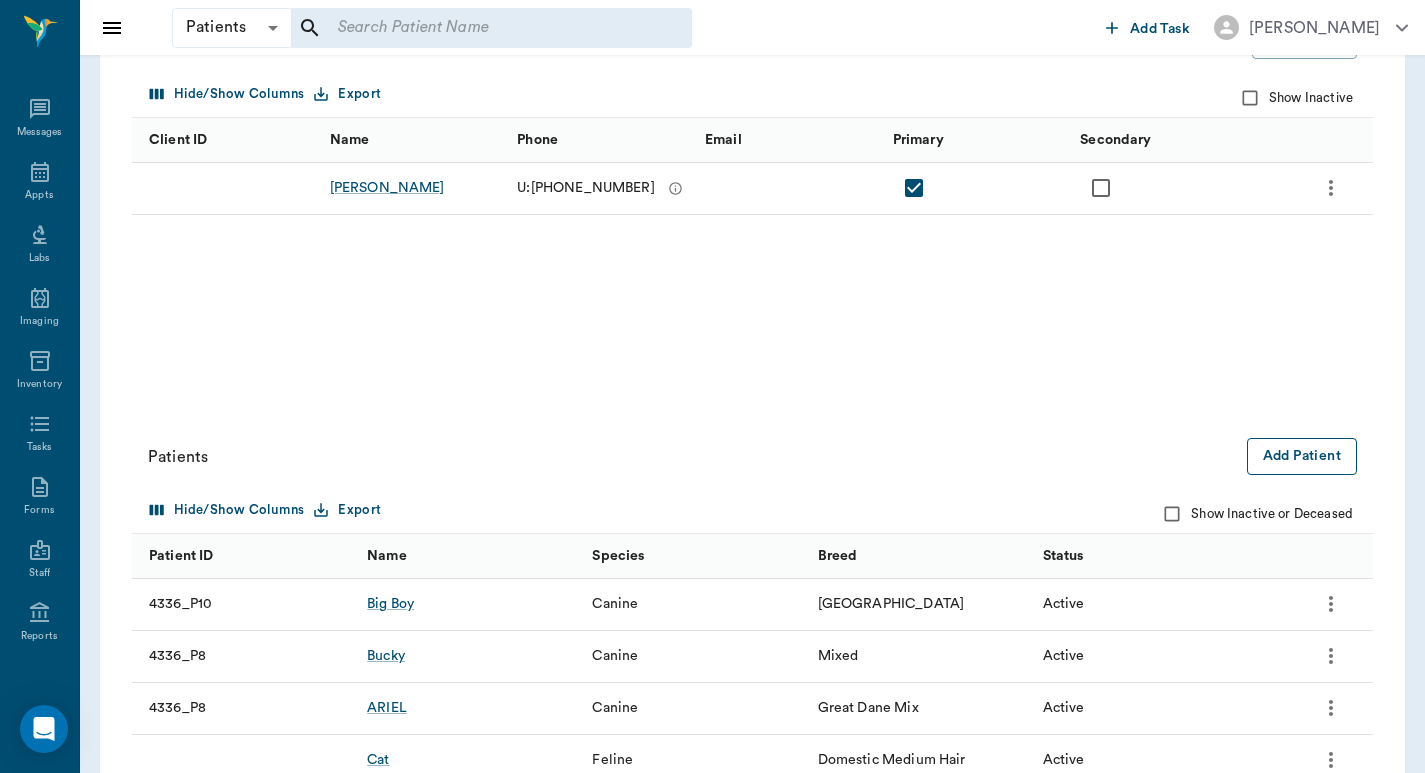 click on "Add Patient" at bounding box center (1302, 456) 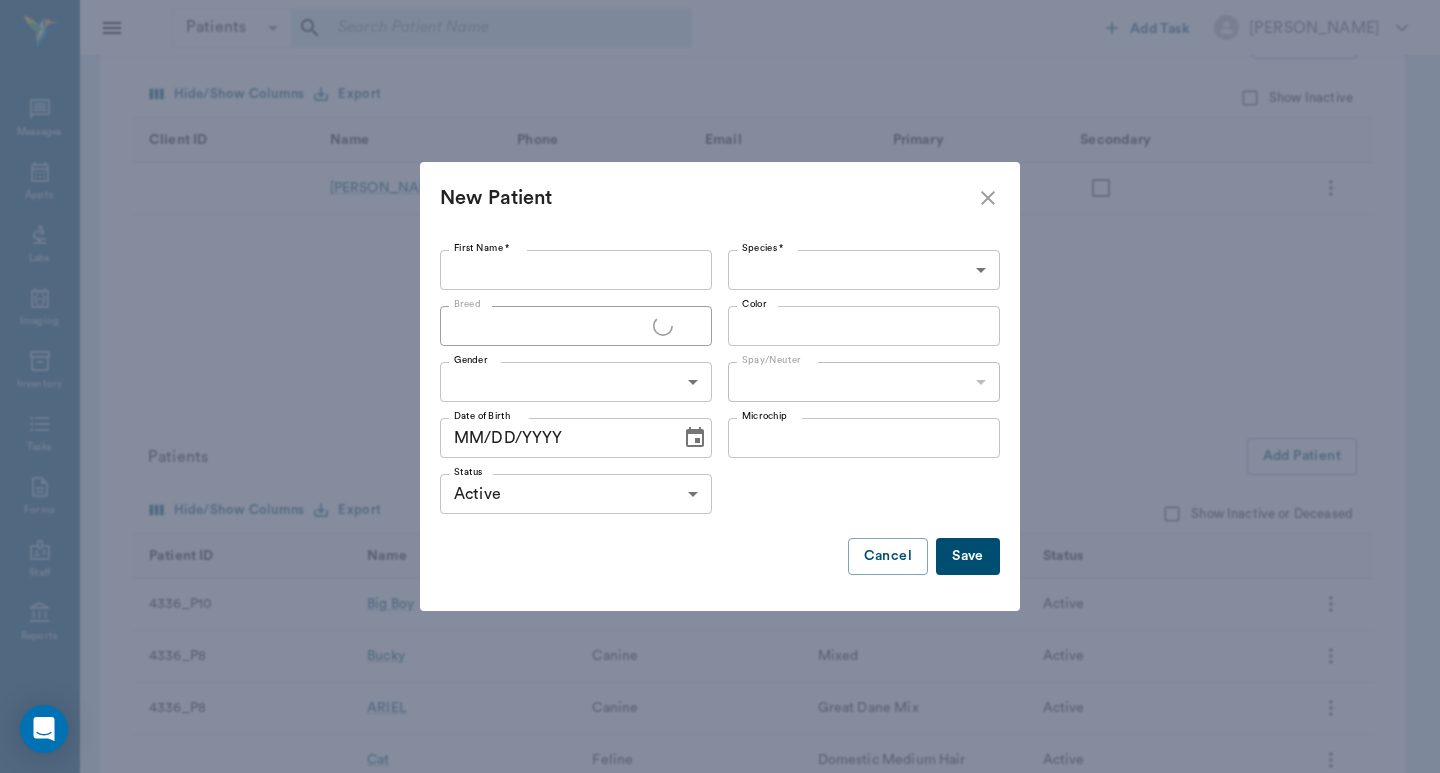 click on "First Name *" at bounding box center (576, 270) 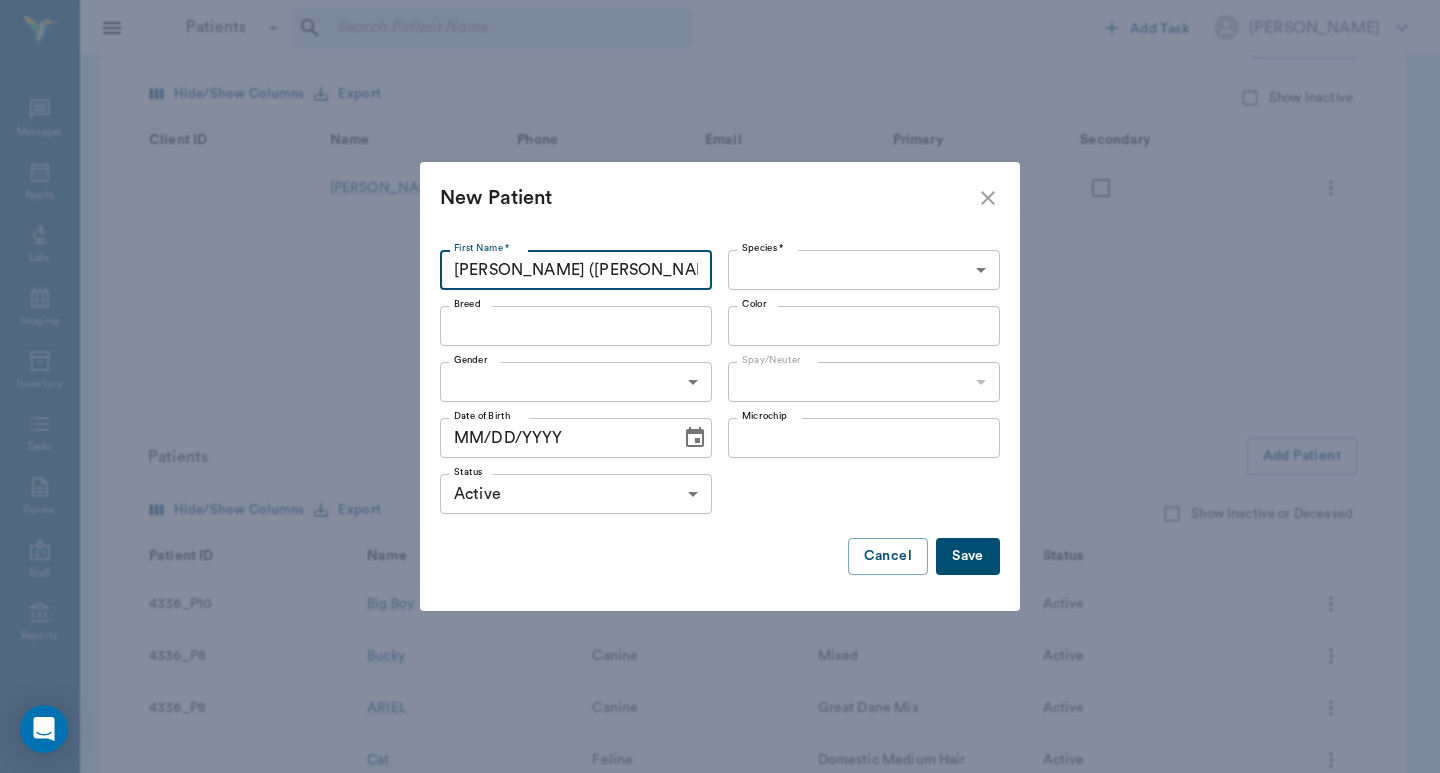 type on "MAGGIE (FOSTER)" 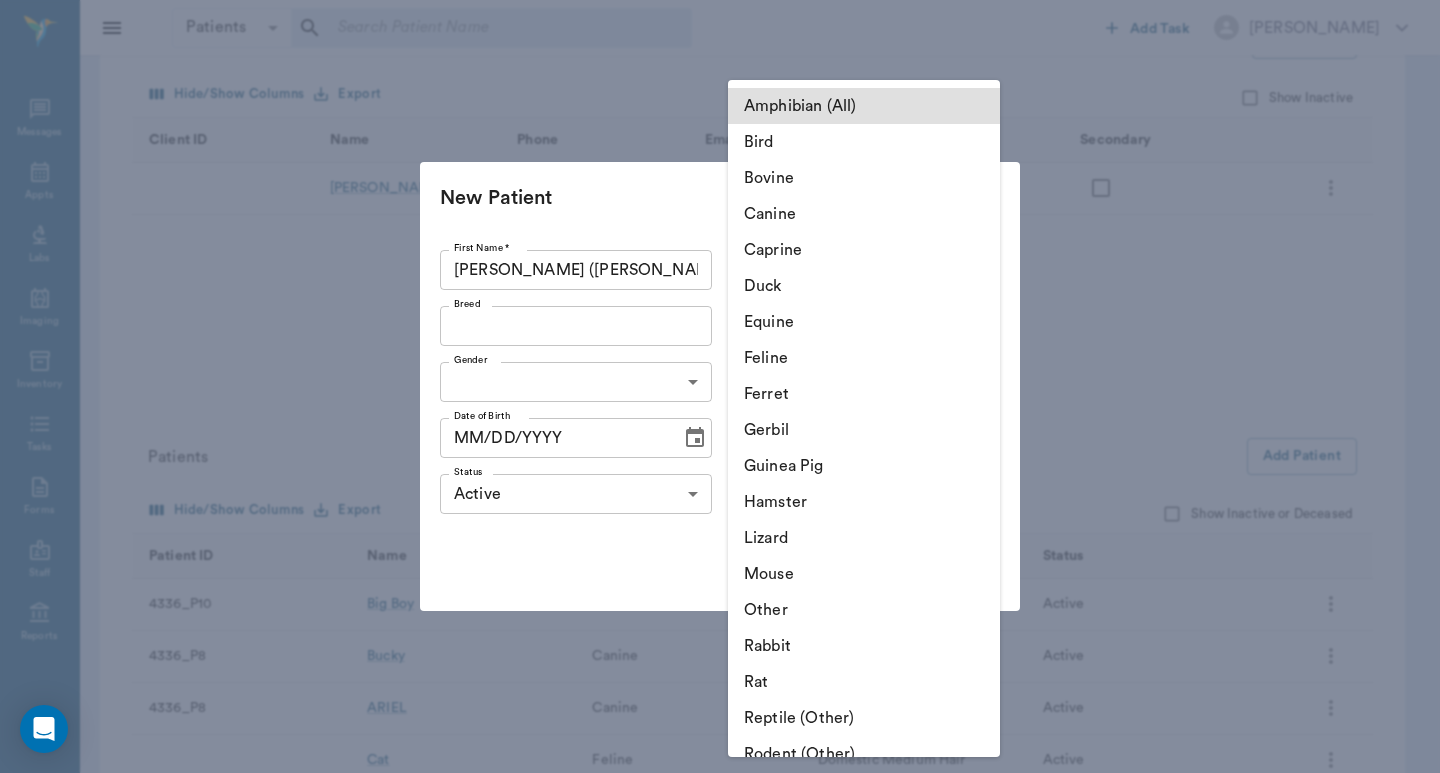 click on "Patients Patients ​ ​ Add Task Dr. Bert Ellsworth Nectar Messages Appts Labs Imaging Inventory Tasks Forms Staff Reports Lookup Settings Family Invoices Transactions Family:  Henderson Family ID:  63ec2e4652e12b0ba1179c4c Clients Add Client Hide/Show Columns Export Show Inactive Client ID Name Phone Email Primary Secondary Vicki Henderson U:  (903) 701-4385 Patients Add Patient Hide/Show Columns Export Show Inactive or Deceased Patient ID Name Species Breed Status 4336_P10 Big Boy Canine Newfoundland Active 4336_P8 Bucky Canine Mixed Active 4336_P8 ARIEL Canine Great Dane Mix Active Cat Feline Domestic Medium Hair Active Baby Canine Mix Active NectarVet | Cass County Vet Clinic
0 Settings Sign Out View all family members Patients Big Boy Henderson #4336_P10    -    ACTIVE   Bucky Henderson #4336_P8    -    ACTIVE   ARIEL Henderson #4336_P8    -    ACTIVE   Cat Henderson     ACTIVE   Baby Henderson     ACTIVE   Clients Vicki Henderson #04336_C01 Edit Family Mark account balance as Written-Off ​" at bounding box center (720, 305) 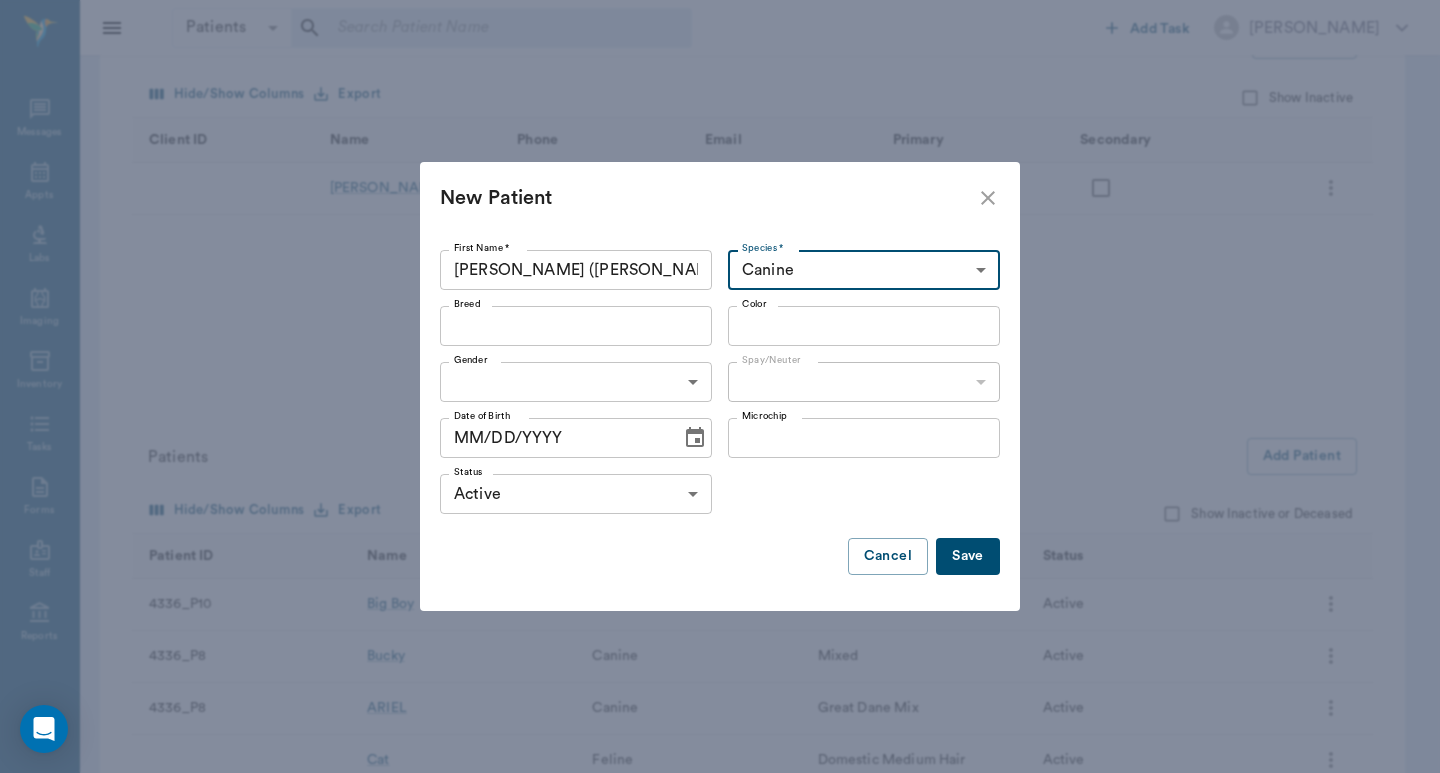 click on "Breed" at bounding box center [559, 326] 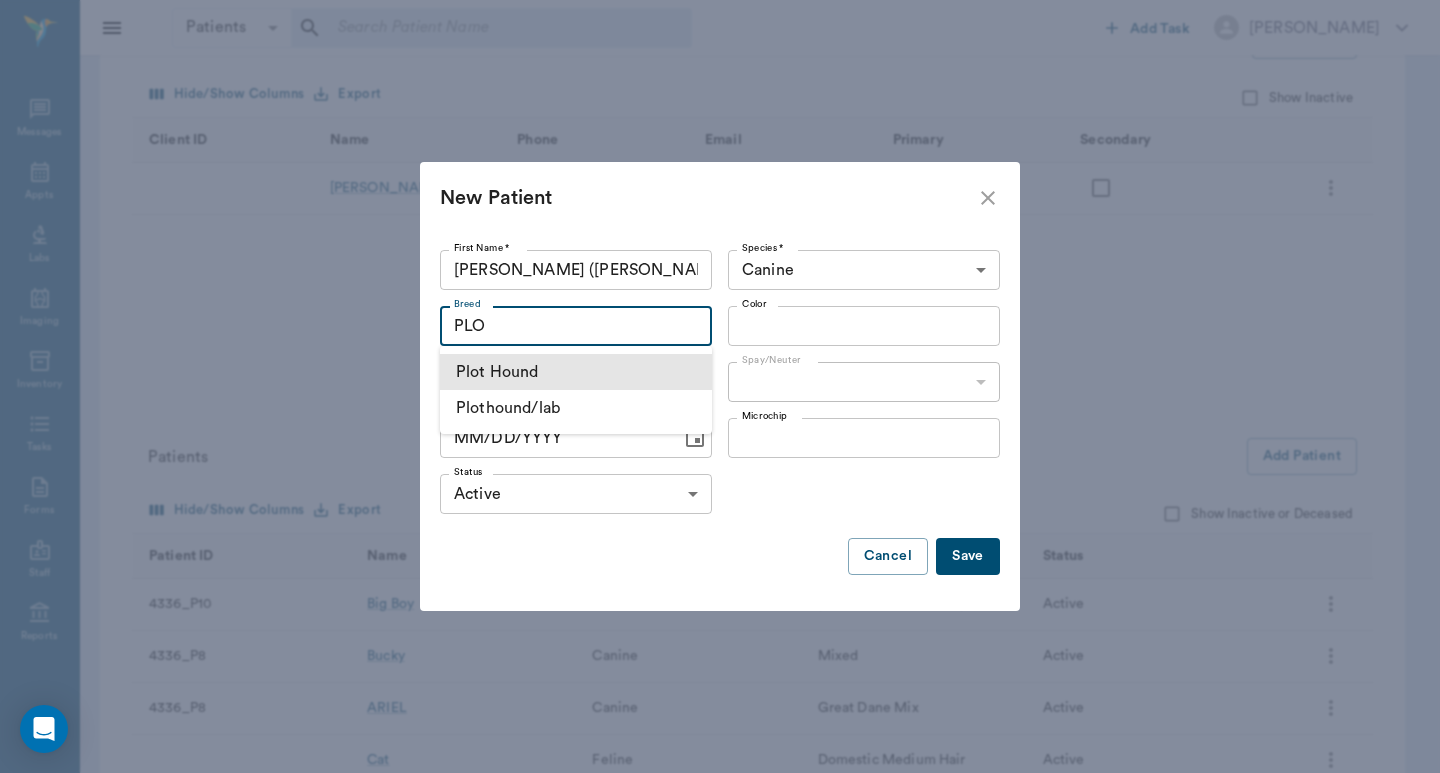 click on "Plot Hound" at bounding box center [576, 372] 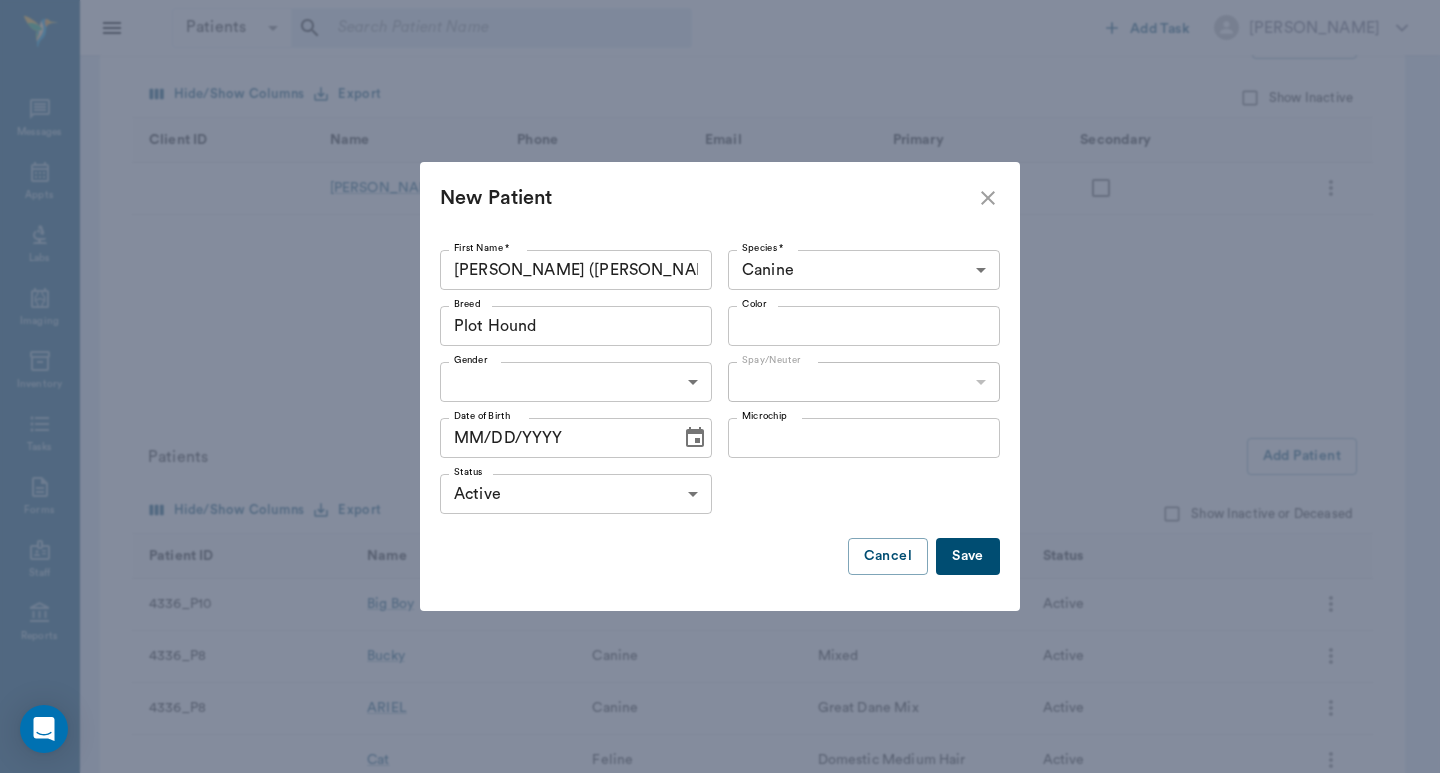 click on "Color" at bounding box center [847, 326] 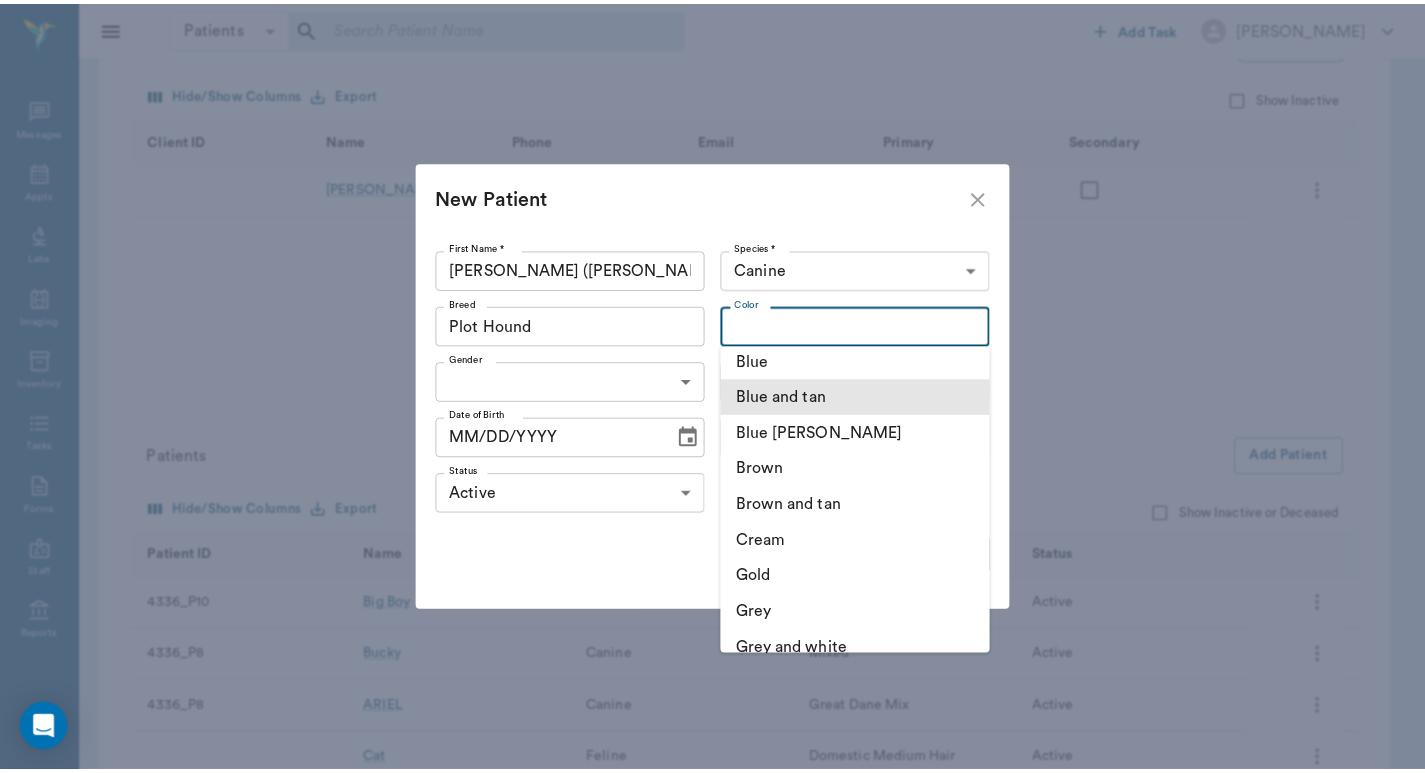scroll, scrollTop: 133, scrollLeft: 0, axis: vertical 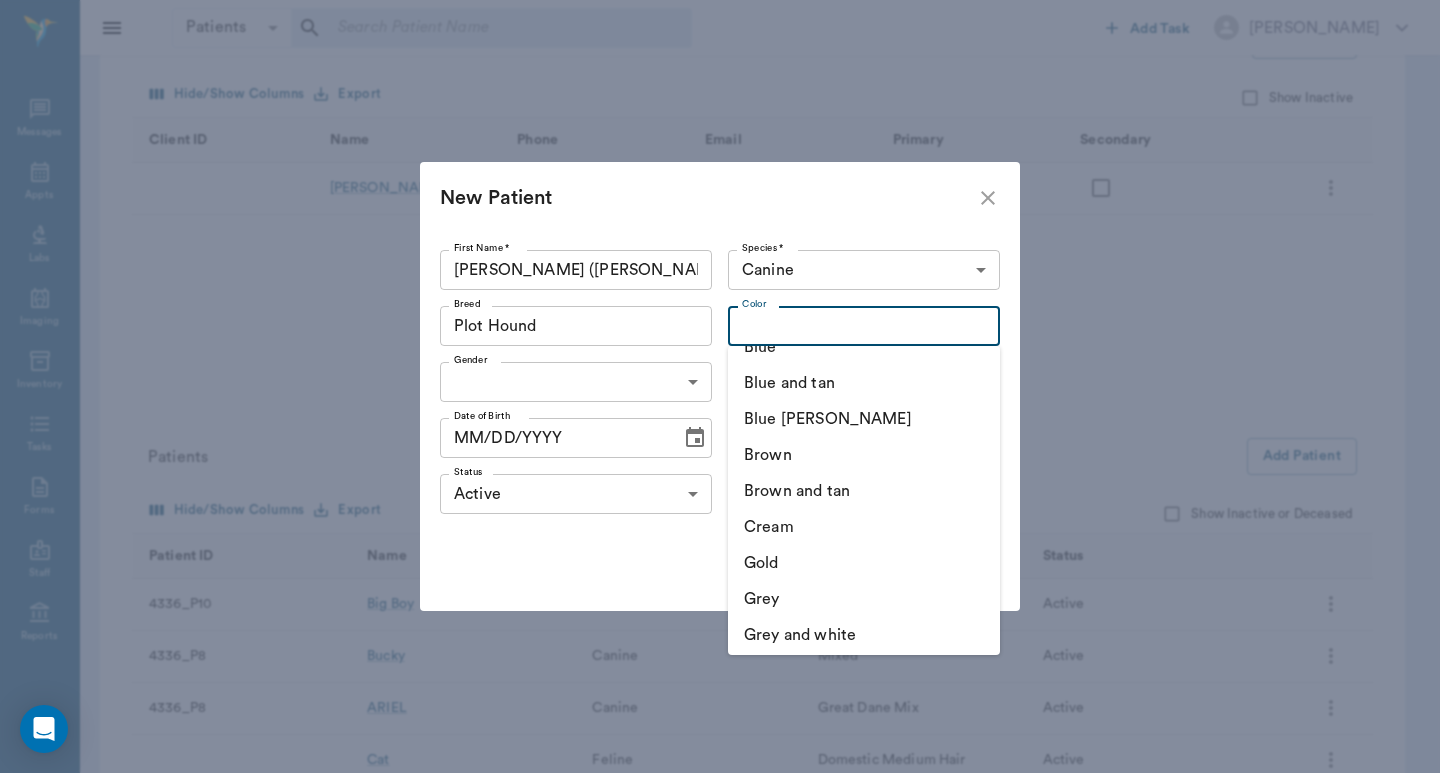 click on "Color" at bounding box center [847, 326] 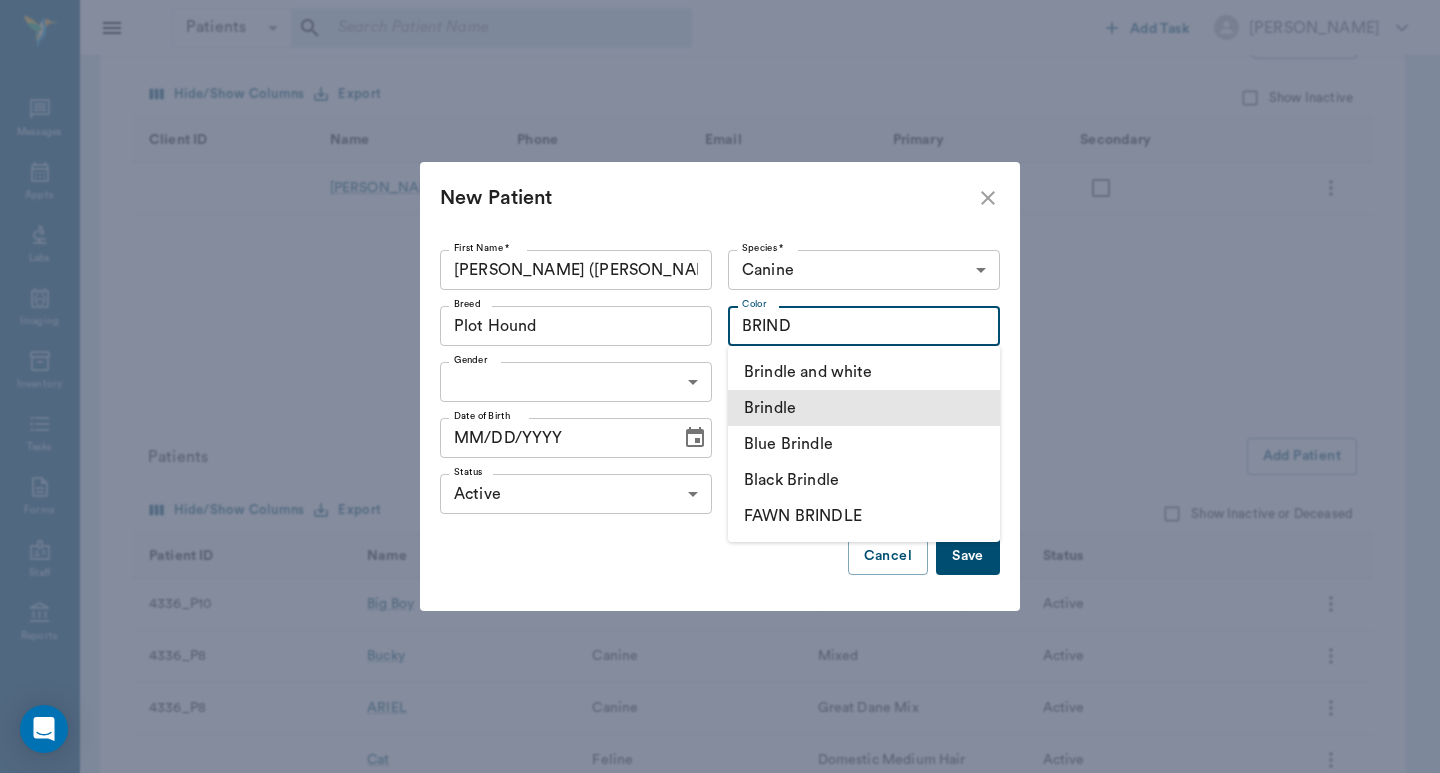 click on "Brindle" at bounding box center [864, 408] 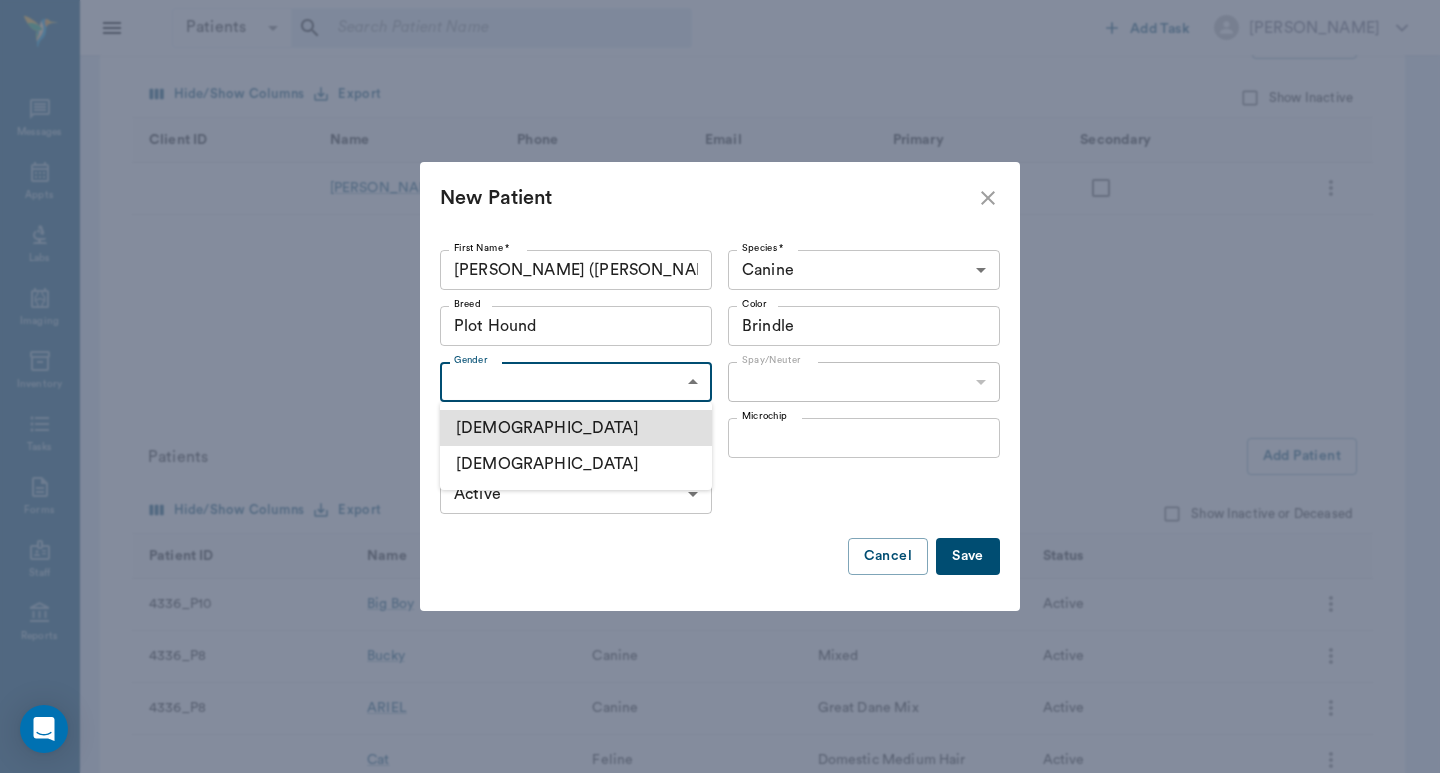 click on "Patients Patients ​ ​ Add Task Dr. Bert Ellsworth Nectar Messages Appts Labs Imaging Inventory Tasks Forms Staff Reports Lookup Settings Family Invoices Transactions Family:  Henderson Family ID:  63ec2e4652e12b0ba1179c4c Clients Add Client Hide/Show Columns Export Show Inactive Client ID Name Phone Email Primary Secondary Vicki Henderson U:  (903) 701-4385 Patients Add Patient Hide/Show Columns Export Show Inactive or Deceased Patient ID Name Species Breed Status 4336_P10 Big Boy Canine Newfoundland Active 4336_P8 Bucky Canine Mixed Active 4336_P8 ARIEL Canine Great Dane Mix Active Cat Feline Domestic Medium Hair Active Baby Canine Mix Active NectarVet | Cass County Vet Clinic
0 Settings Sign Out View all family members Patients Big Boy Henderson #4336_P10    -    ACTIVE   Bucky Henderson #4336_P8    -    ACTIVE   ARIEL Henderson #4336_P8    -    ACTIVE   Cat Henderson     ACTIVE   Baby Henderson     ACTIVE   Clients Vicki Henderson #04336_C01 Edit Family Mark account balance as Written-Off Breed" at bounding box center [720, 305] 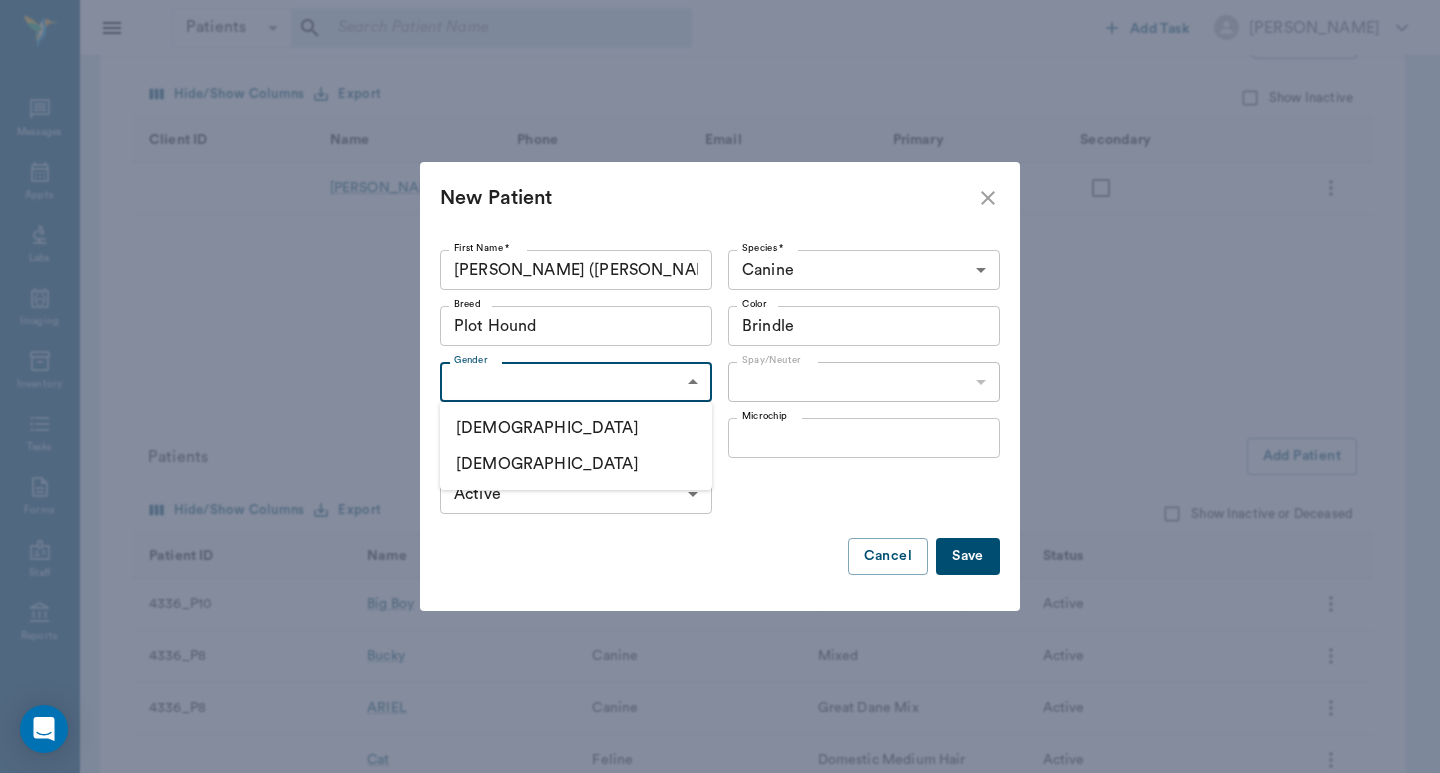 click on "[DEMOGRAPHIC_DATA]" at bounding box center (576, 464) 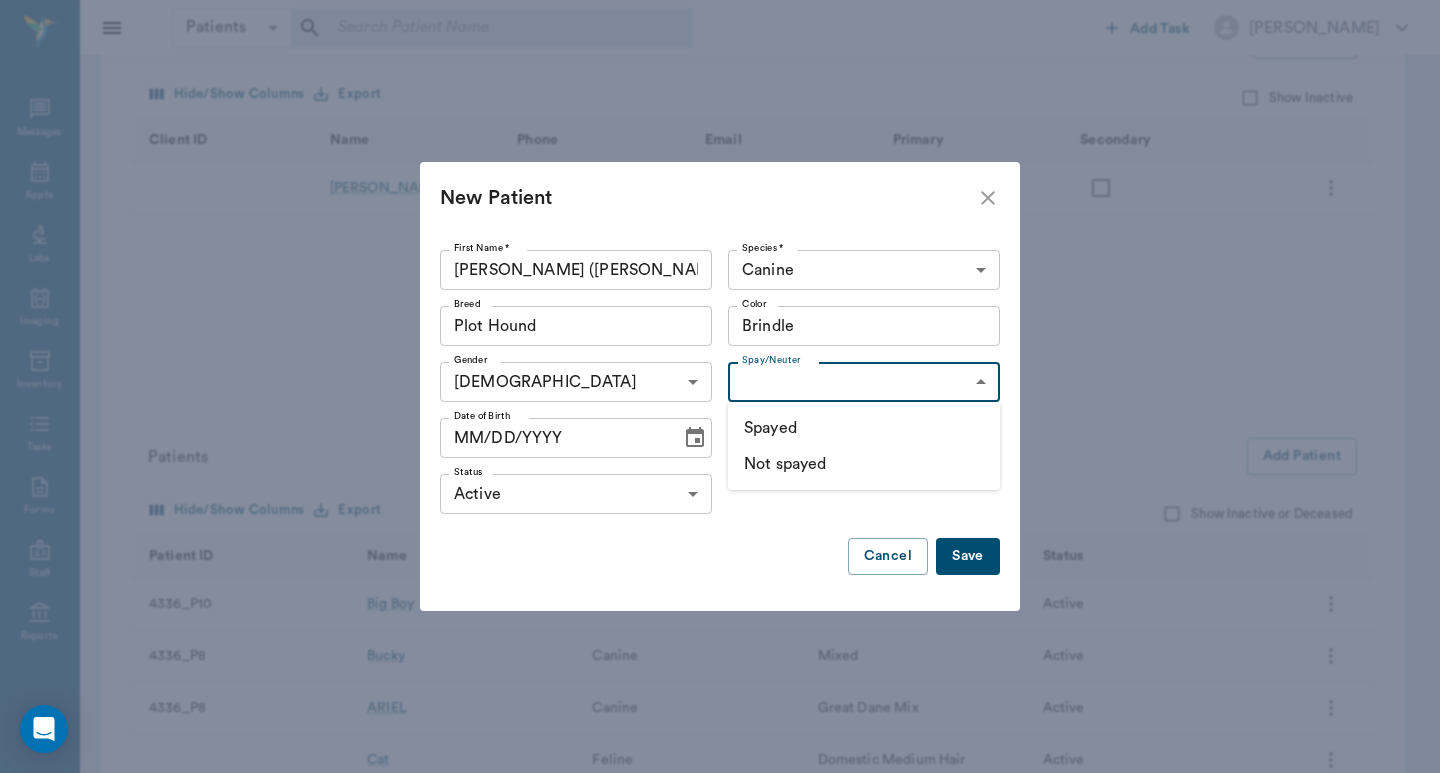 click on "Patients Patients ​ ​ Add Task Dr. Bert Ellsworth Nectar Messages Appts Labs Imaging Inventory Tasks Forms Staff Reports Lookup Settings Family Invoices Transactions Family:  Henderson Family ID:  63ec2e4652e12b0ba1179c4c Clients Add Client Hide/Show Columns Export Show Inactive Client ID Name Phone Email Primary Secondary Vicki Henderson U:  (903) 701-4385 Patients Add Patient Hide/Show Columns Export Show Inactive or Deceased Patient ID Name Species Breed Status 4336_P10 Big Boy Canine Newfoundland Active 4336_P8 Bucky Canine Mixed Active 4336_P8 ARIEL Canine Great Dane Mix Active Cat Feline Domestic Medium Hair Active Baby Canine Mix Active NectarVet | Cass County Vet Clinic
0 Settings Sign Out View all family members Patients Big Boy Henderson #4336_P10    -    ACTIVE   Bucky Henderson #4336_P8    -    ACTIVE   ARIEL Henderson #4336_P8    -    ACTIVE   Cat Henderson     ACTIVE   Baby Henderson     ACTIVE   Clients Vicki Henderson #04336_C01 Edit Family Mark account balance as Written-Off Breed" at bounding box center [720, 305] 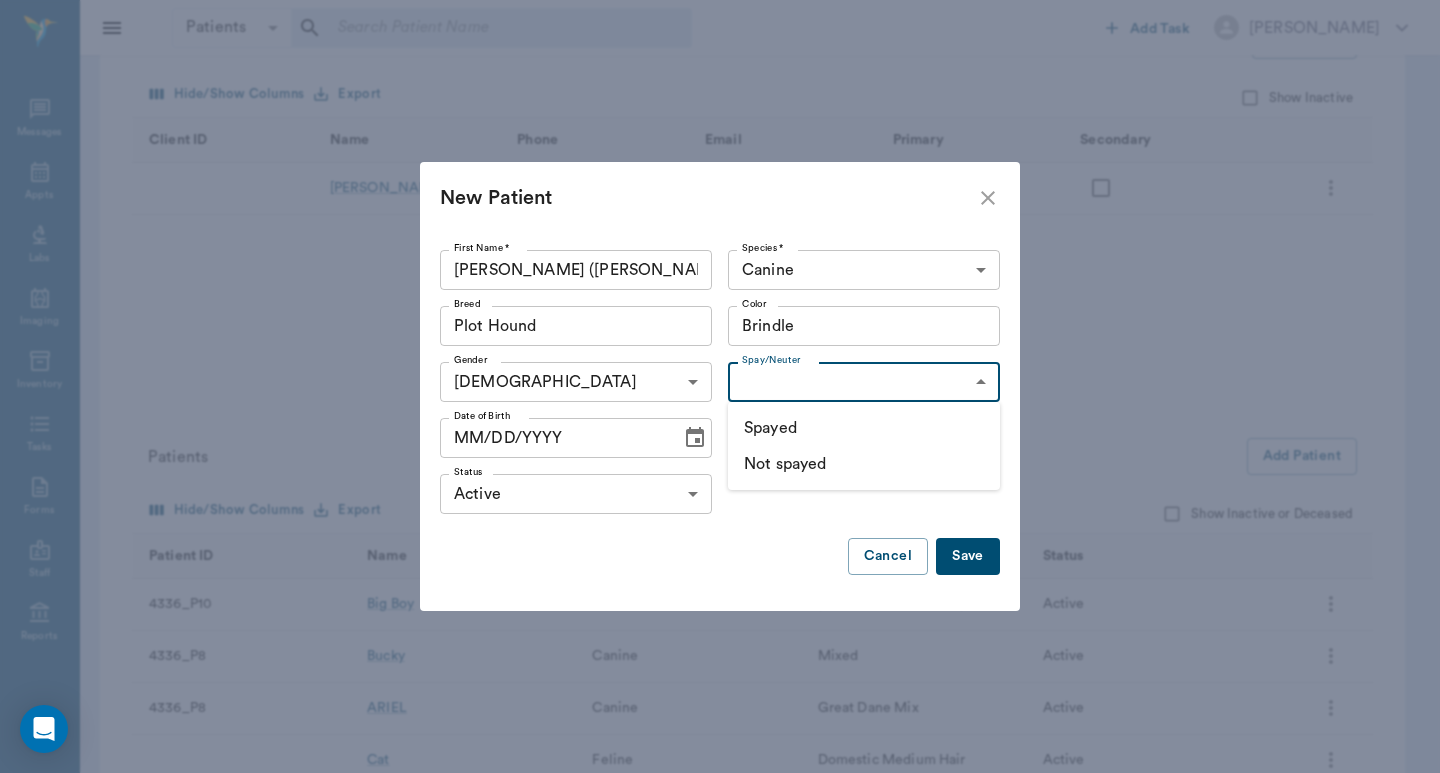 click on "Spayed" at bounding box center [864, 428] 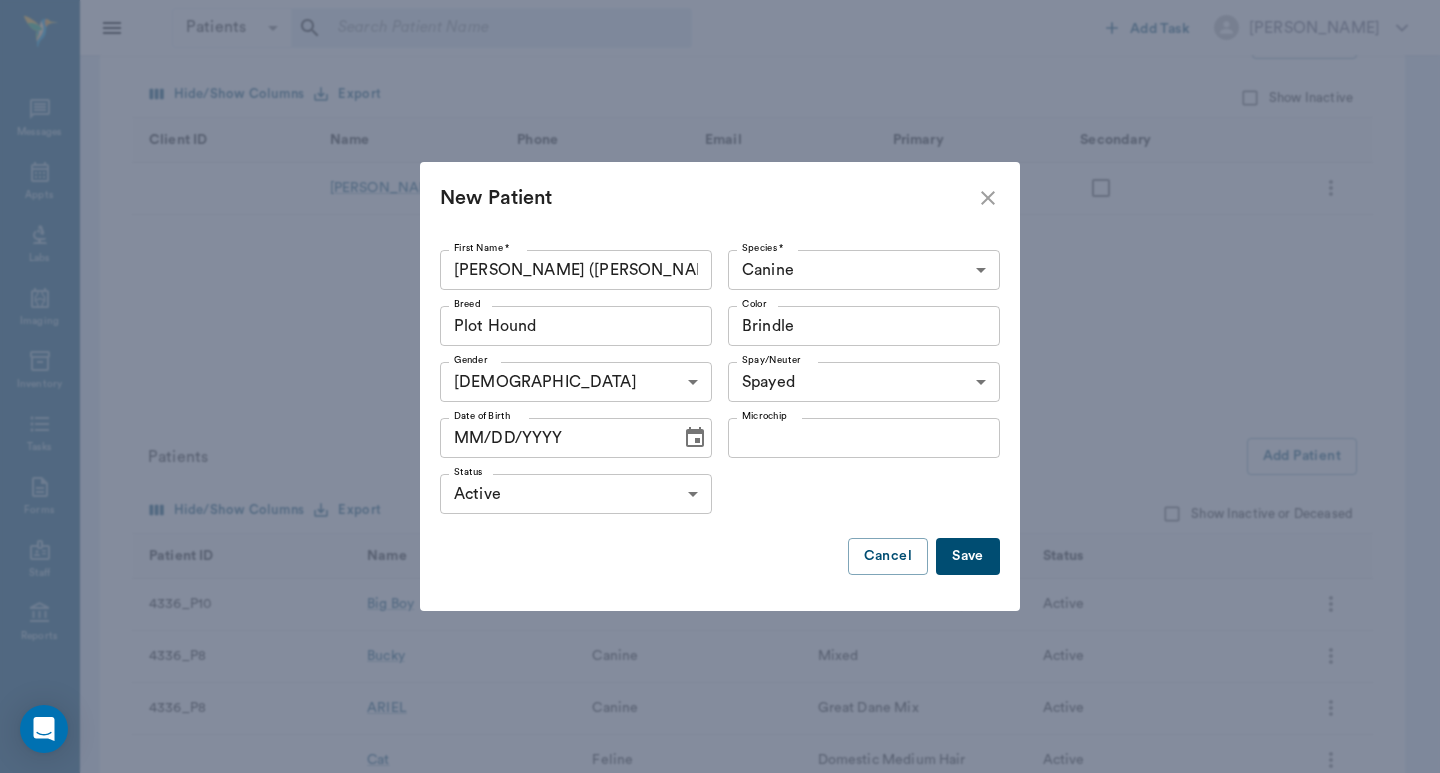 click on "Save" at bounding box center [968, 556] 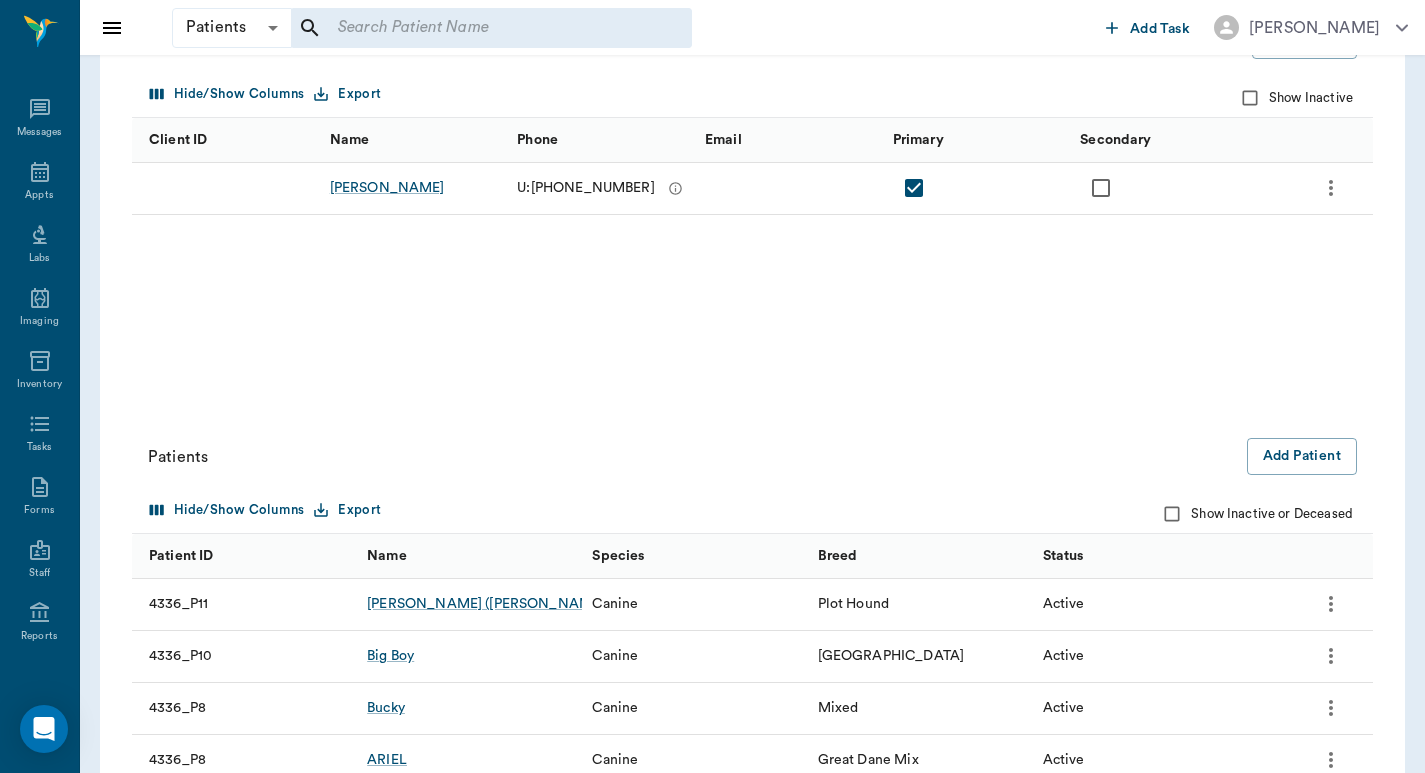 drag, startPoint x: 442, startPoint y: 597, endPoint x: 510, endPoint y: 588, distance: 68.593 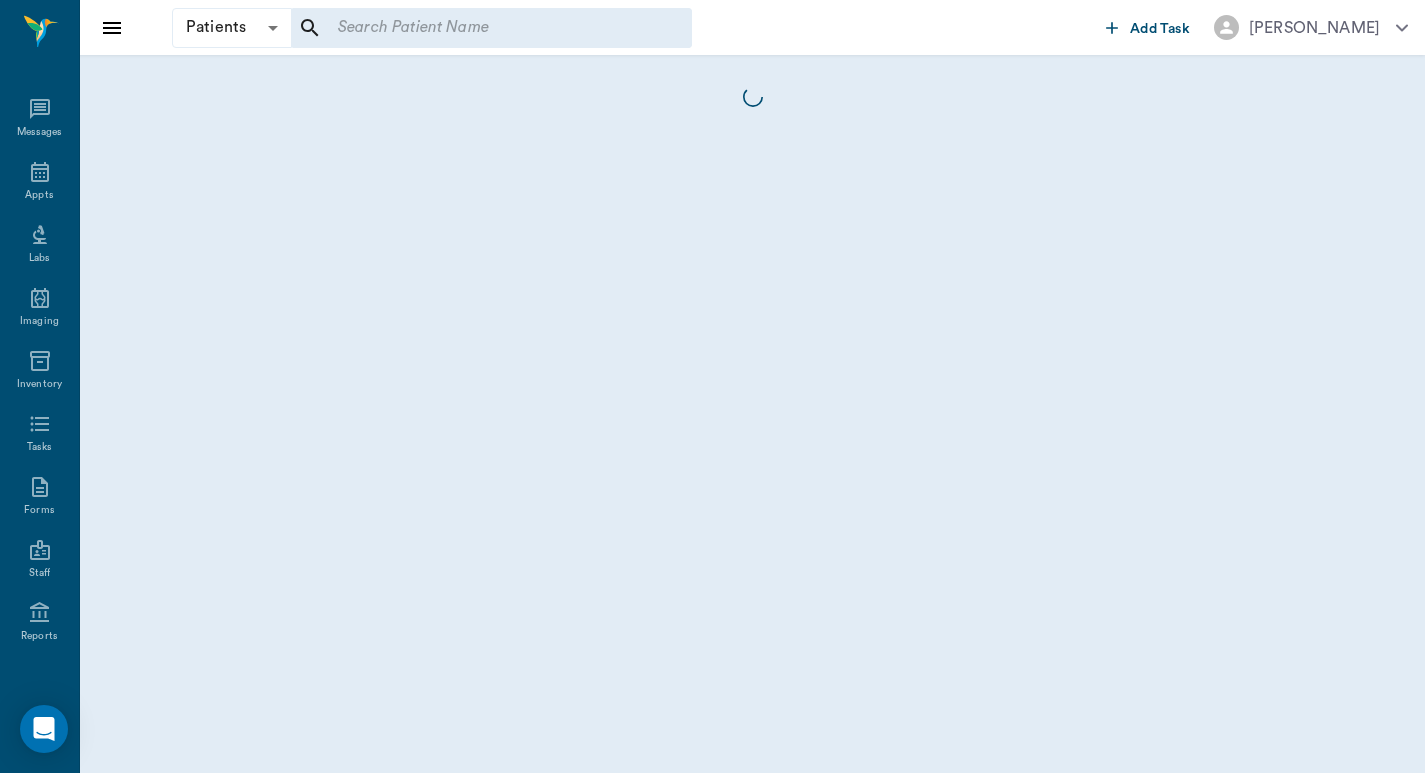 scroll, scrollTop: 0, scrollLeft: 0, axis: both 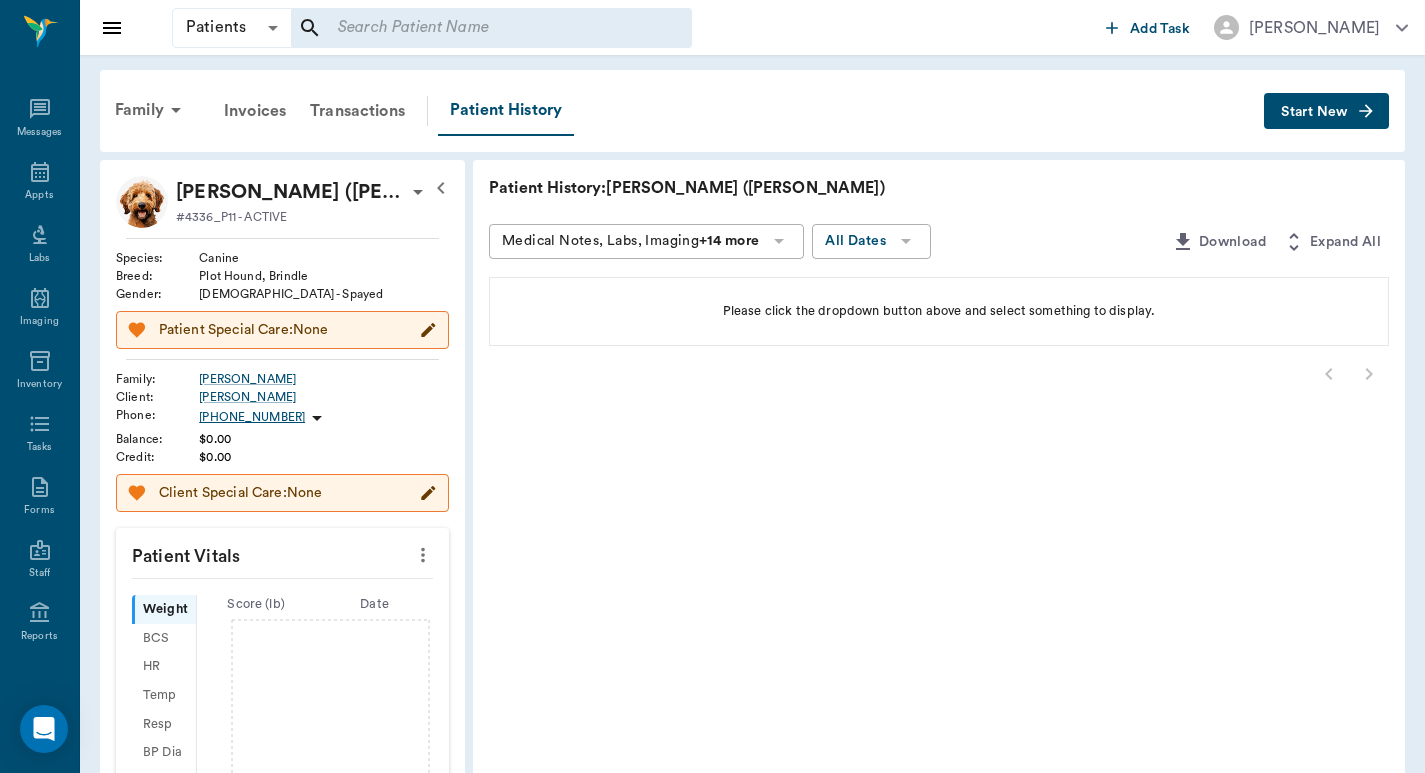 click on "Start New" at bounding box center [1314, 112] 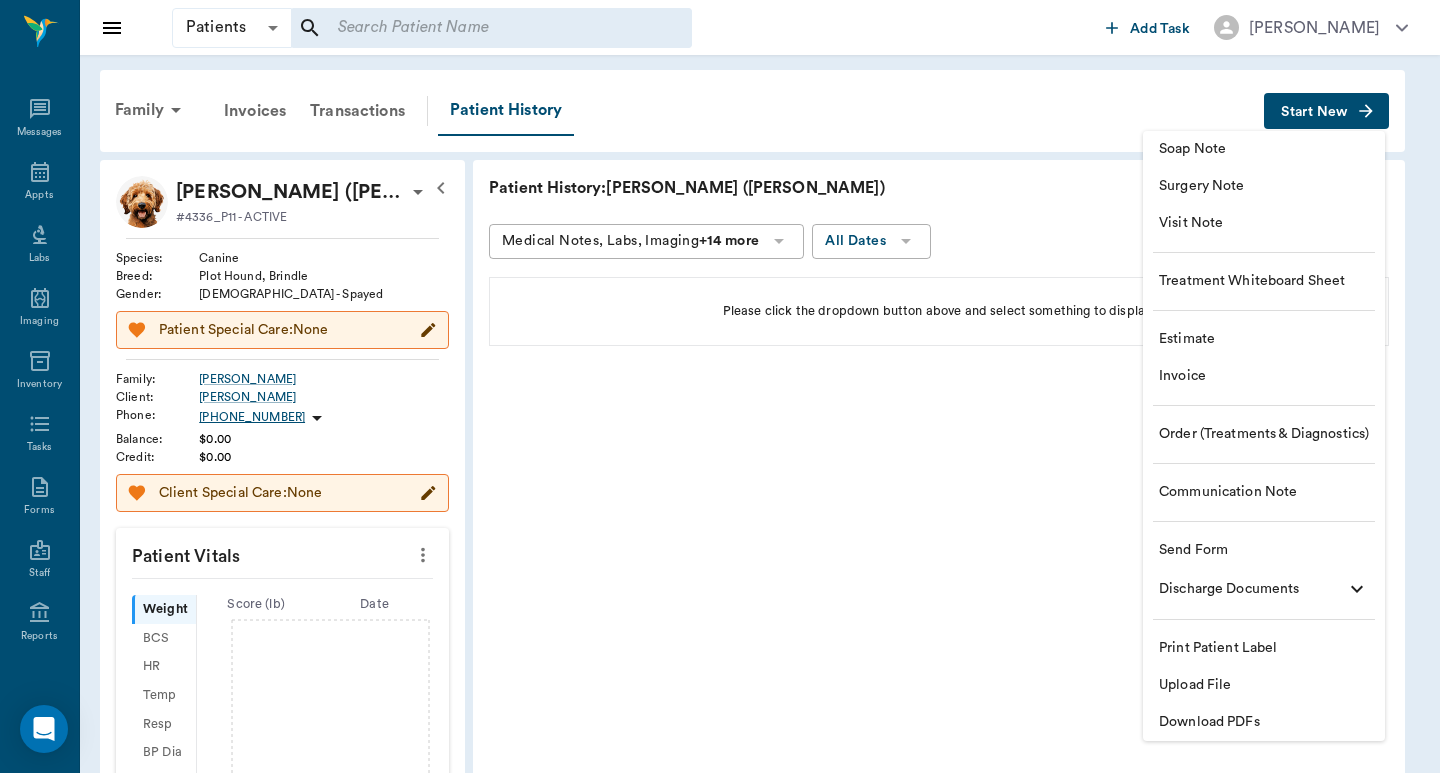 click on "Invoice" at bounding box center (1264, 376) 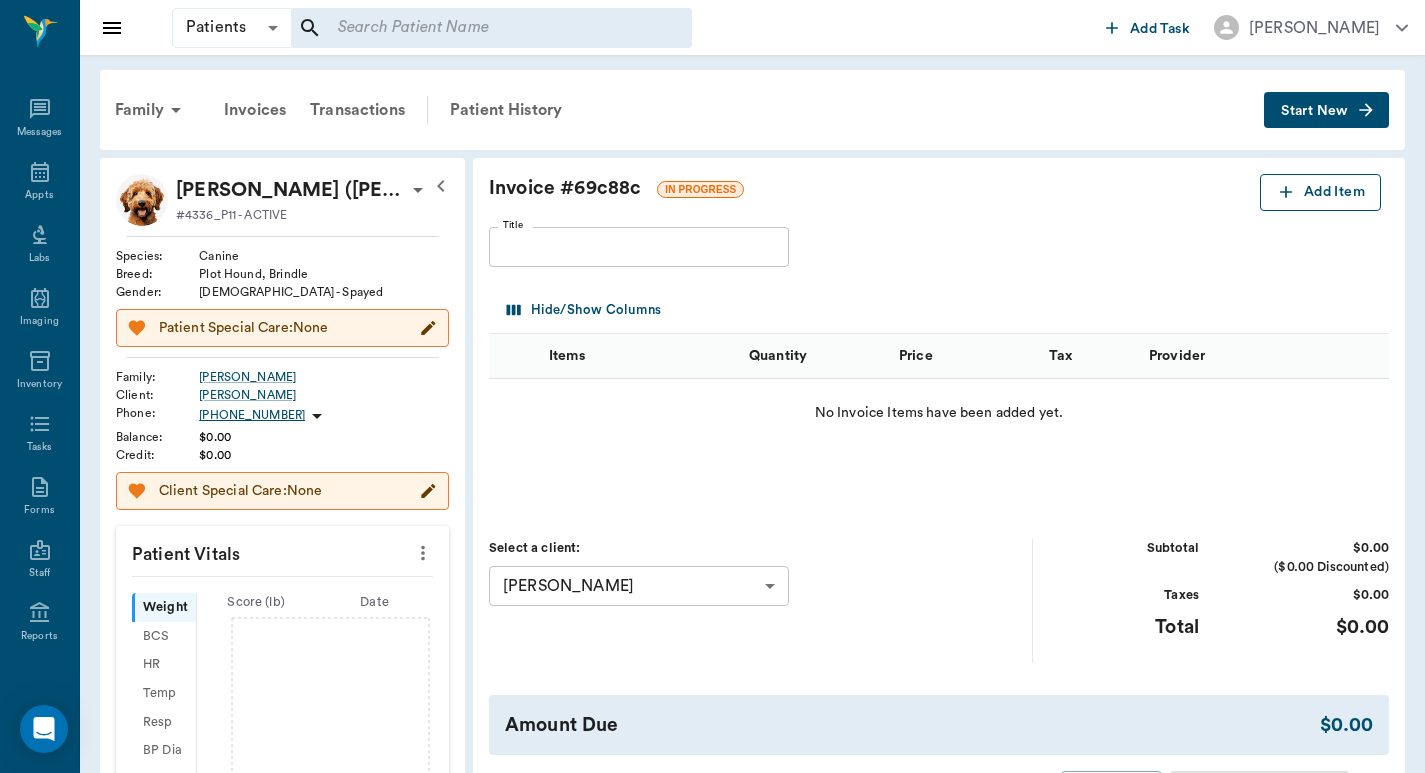click on "Add Item" at bounding box center (1320, 192) 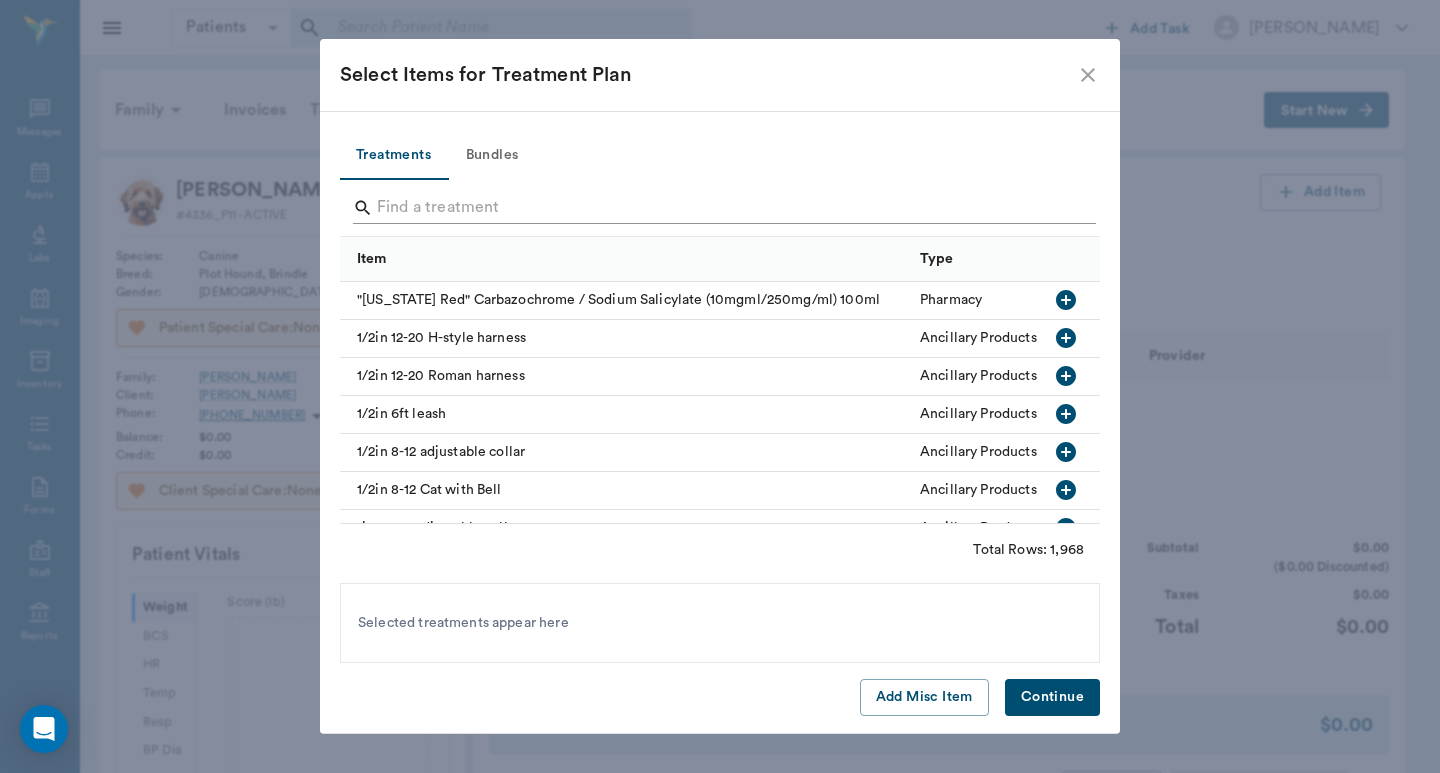 click at bounding box center (721, 208) 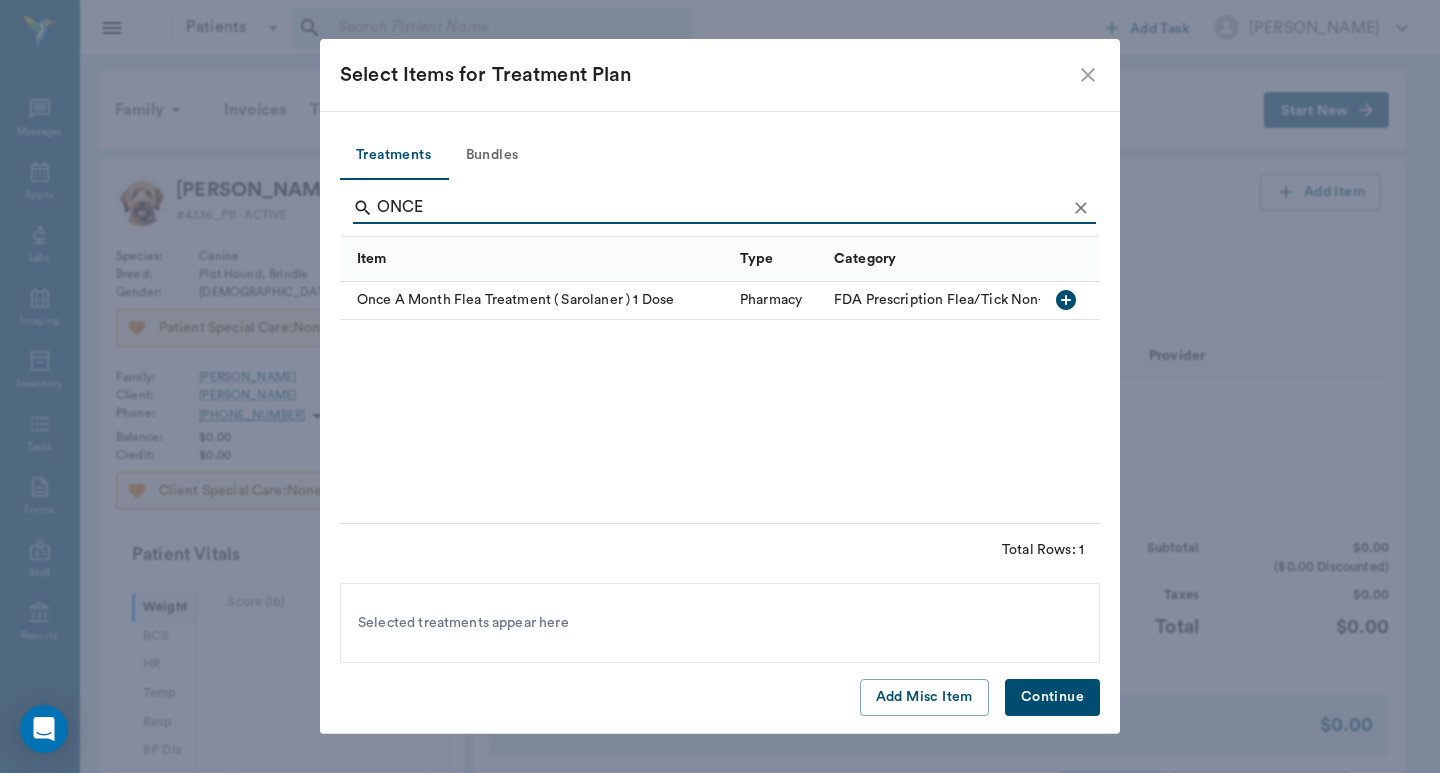 type on "ONCE" 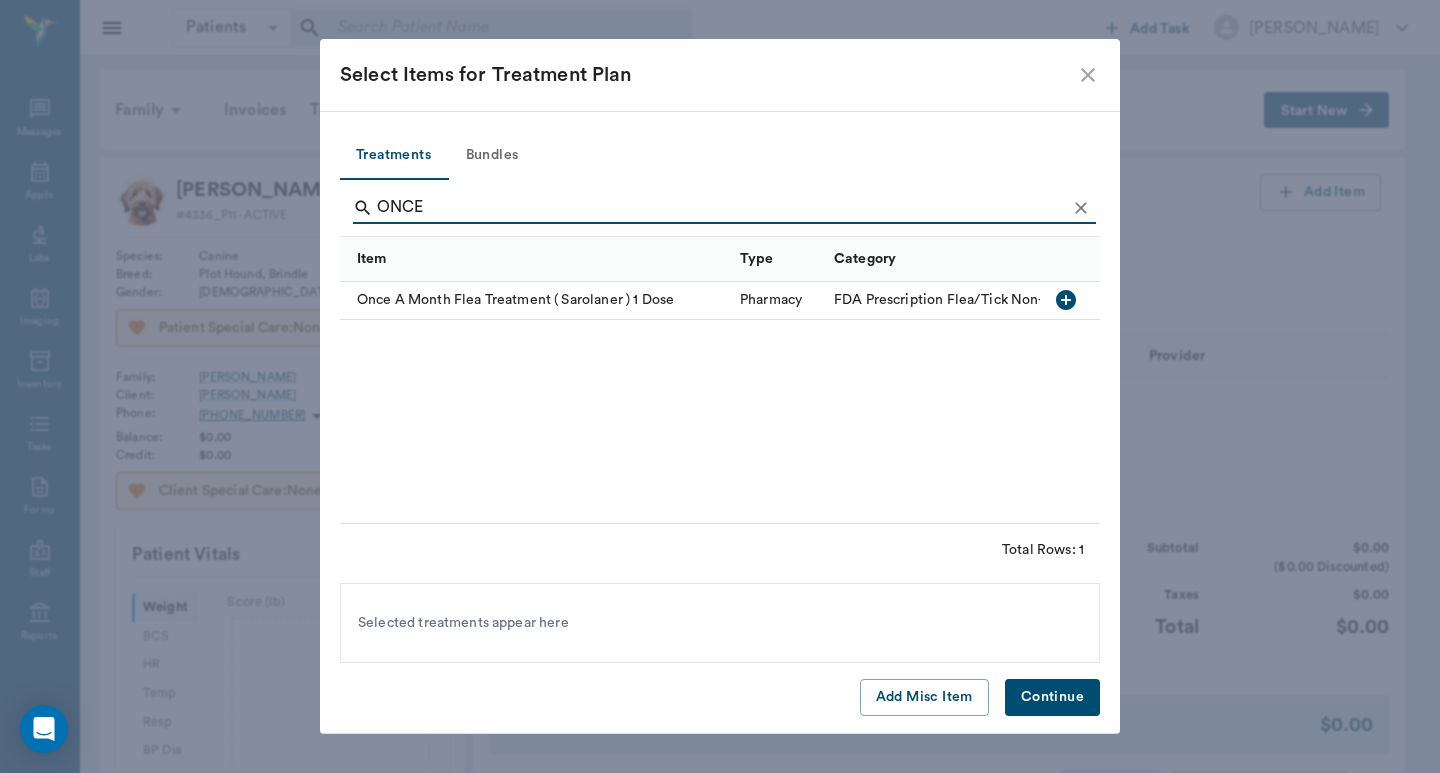 click 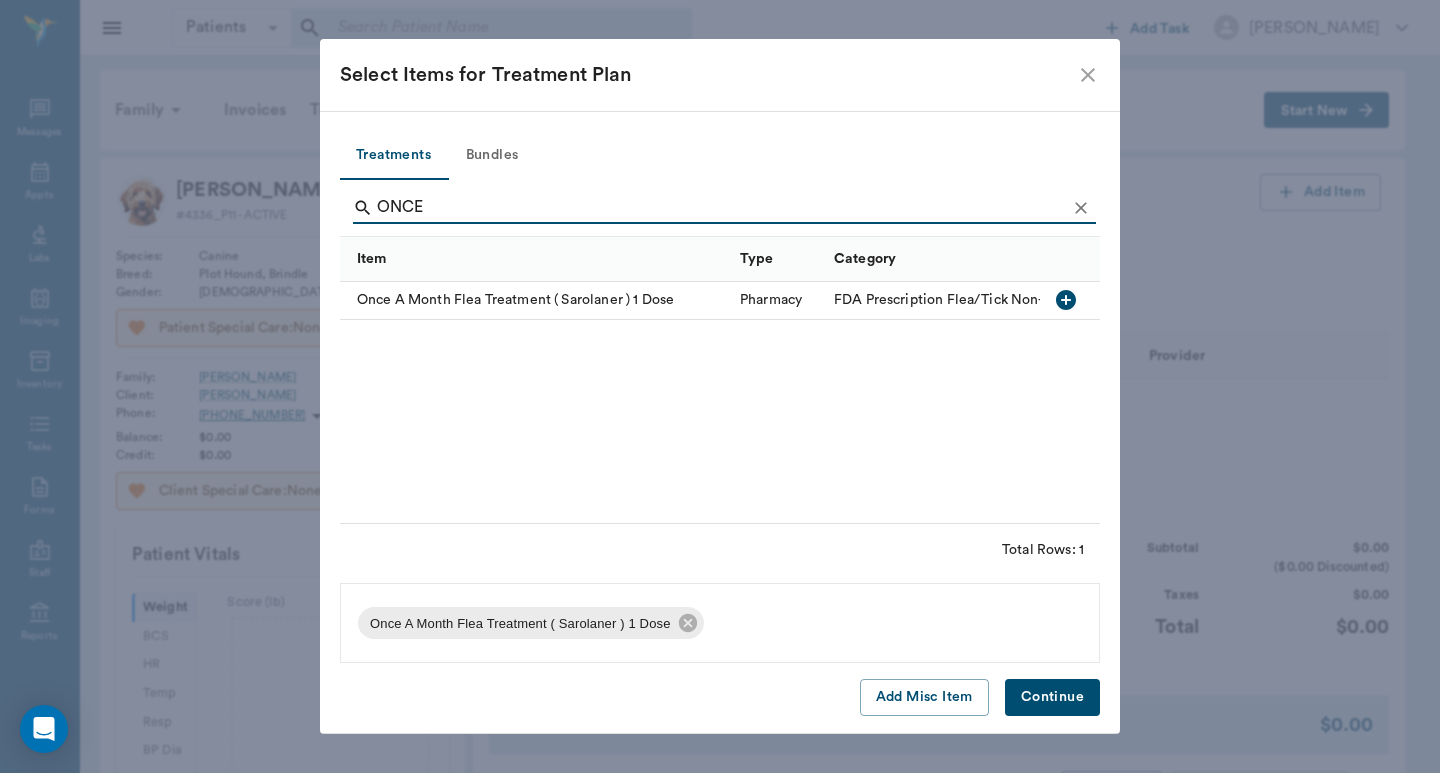 click on "Continue" at bounding box center [1052, 697] 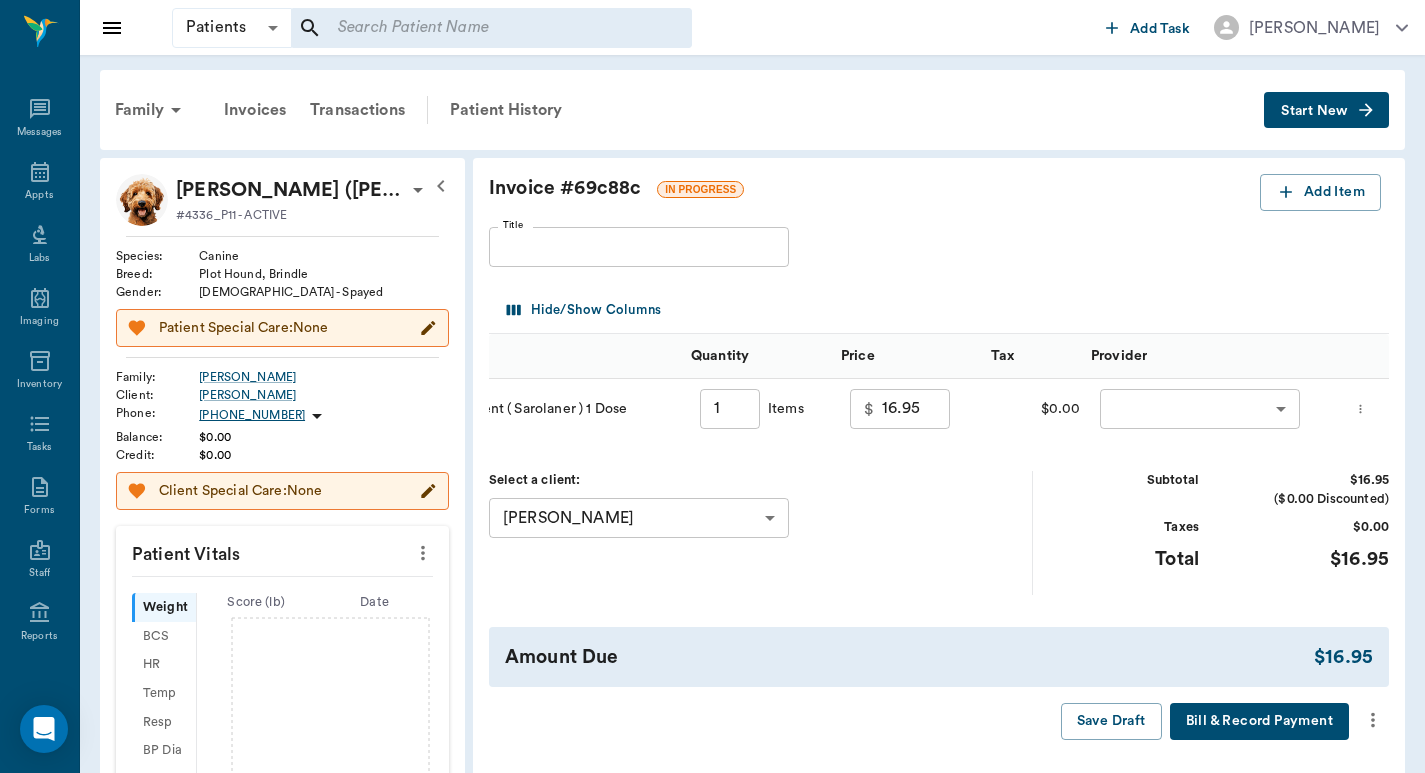 scroll, scrollTop: 0, scrollLeft: 248, axis: horizontal 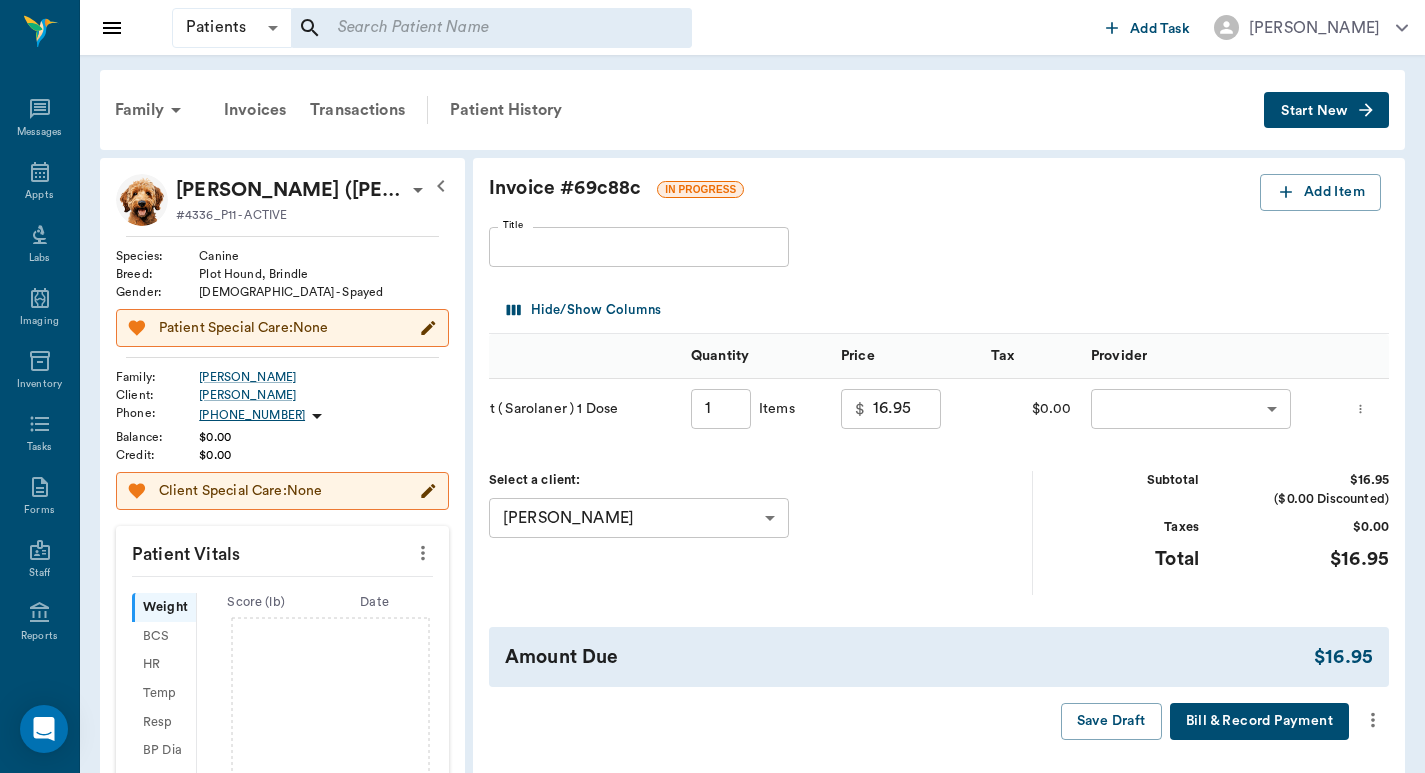 click on "Patients Patients ​ ​ Add Task Dr. Bert Ellsworth Nectar Messages Appts Labs Imaging Inventory Tasks Forms Staff Reports Lookup Settings Family Invoices Transactions Patient History Start New MAGGIE (FOSTER) Henderson #4336_P11    -    ACTIVE   Species : Canine Breed : Plot Hound, Brindle Gender : Female - Spayed Patient Special Care:  None Family : Henderson Client : Vicki Henderson Phone : (903) 701-4385 Balance : $0.00 Credit : $0.00 Client Special Care:  None Patient Vitals Weight BCS HR Temp Resp BP Dia Pain Perio Score ( lb ) Date Ongoing diagnosis Current Rx Reminders Upcoming appointments Schedule Appointment Invoice # 69c88c IN PROGRESS Add Item Title Title Hide/Show Columns   Items Quantity Price Tax Provider 686d1b0c19eab91e00cf6a6f Once A Month Flea Treatment ( Sarolaner ) 1 Dose 1 ​ Items $ 16.95 ​ $0.00 ​ ​ Select a client: Vicki Henderson 63ec2e4652e12b0ba1179c4b ​ Subtotal $16.95 ($0.00 Discounted) Taxes $0.00 Total $16.95 Amount Due $16.95 Save Draft Bill & Record Payment" at bounding box center [712, 622] 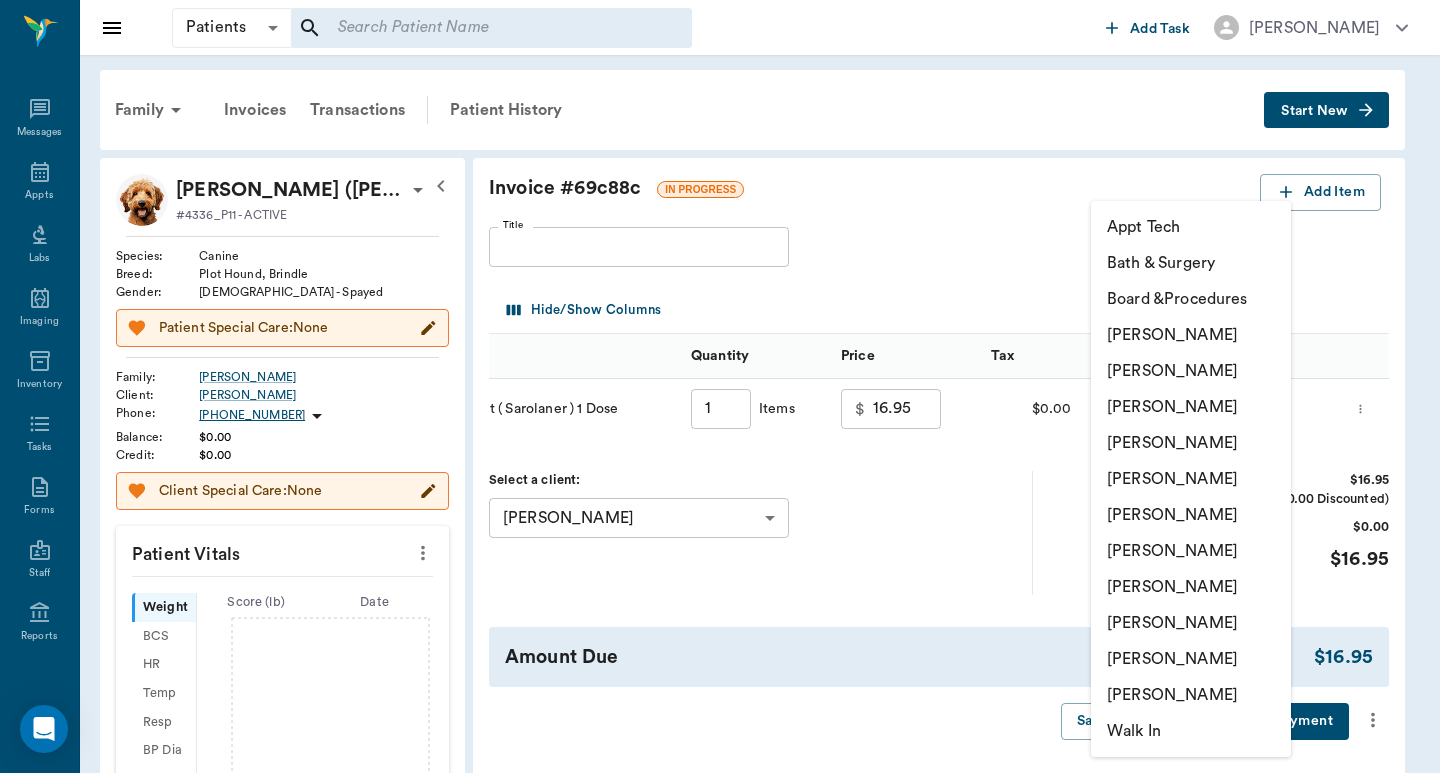 click on "[PERSON_NAME]" at bounding box center (1191, 515) 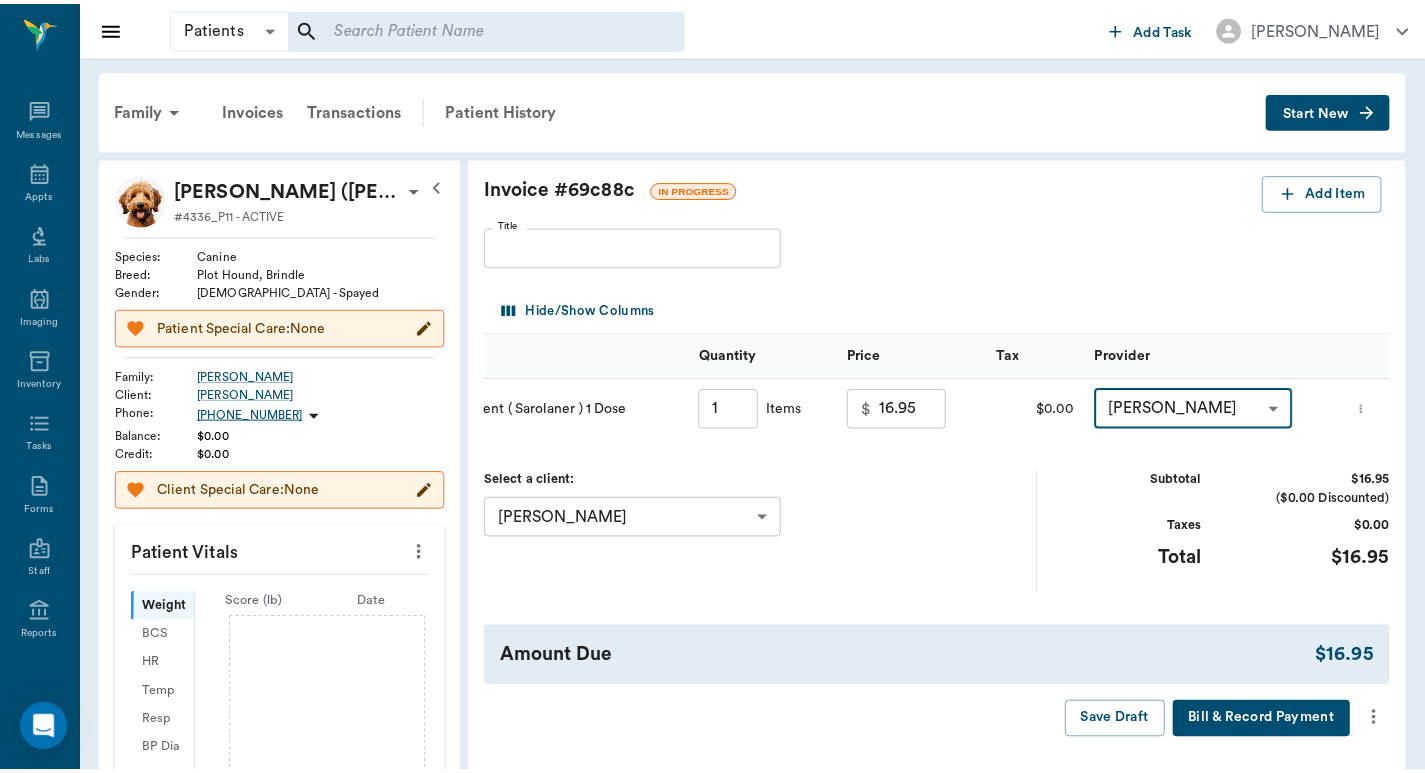 scroll, scrollTop: 0, scrollLeft: 233, axis: horizontal 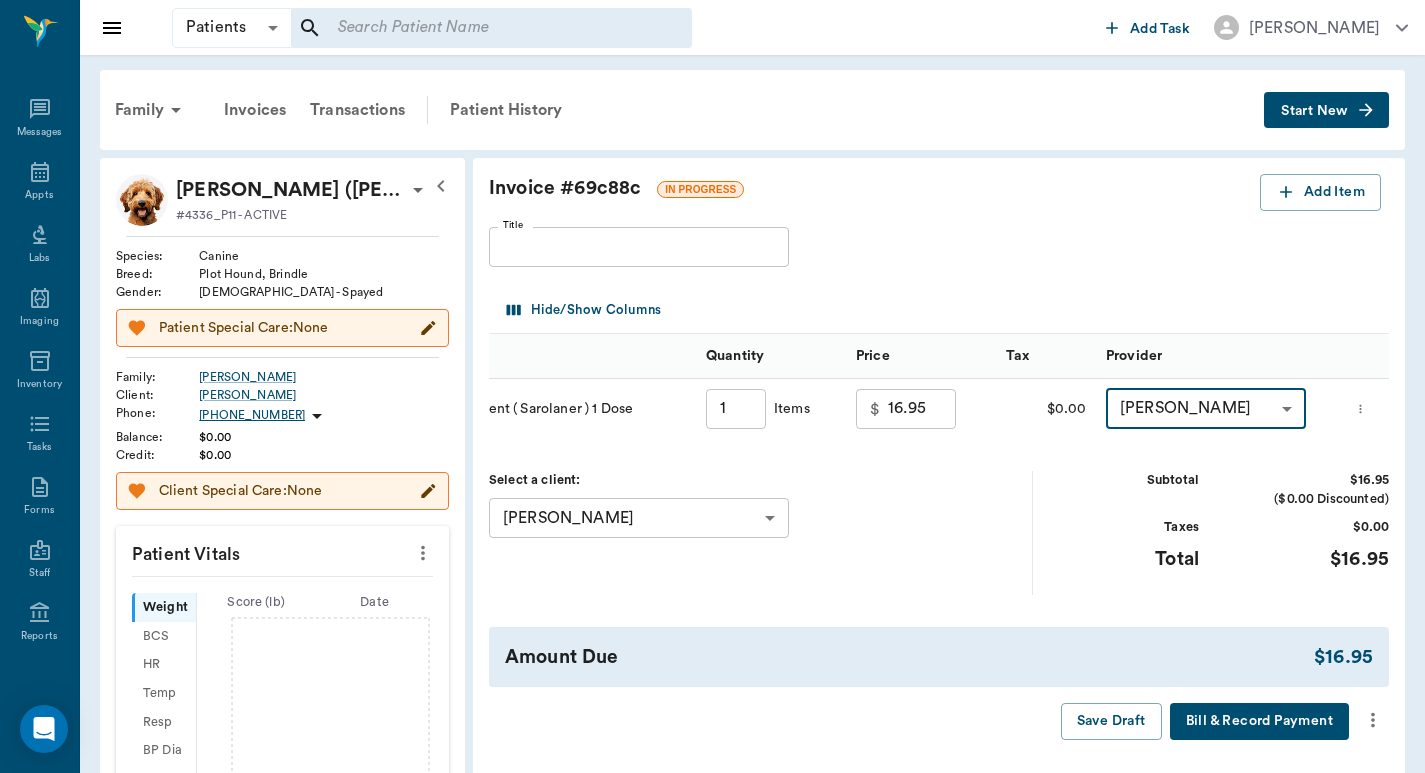 click 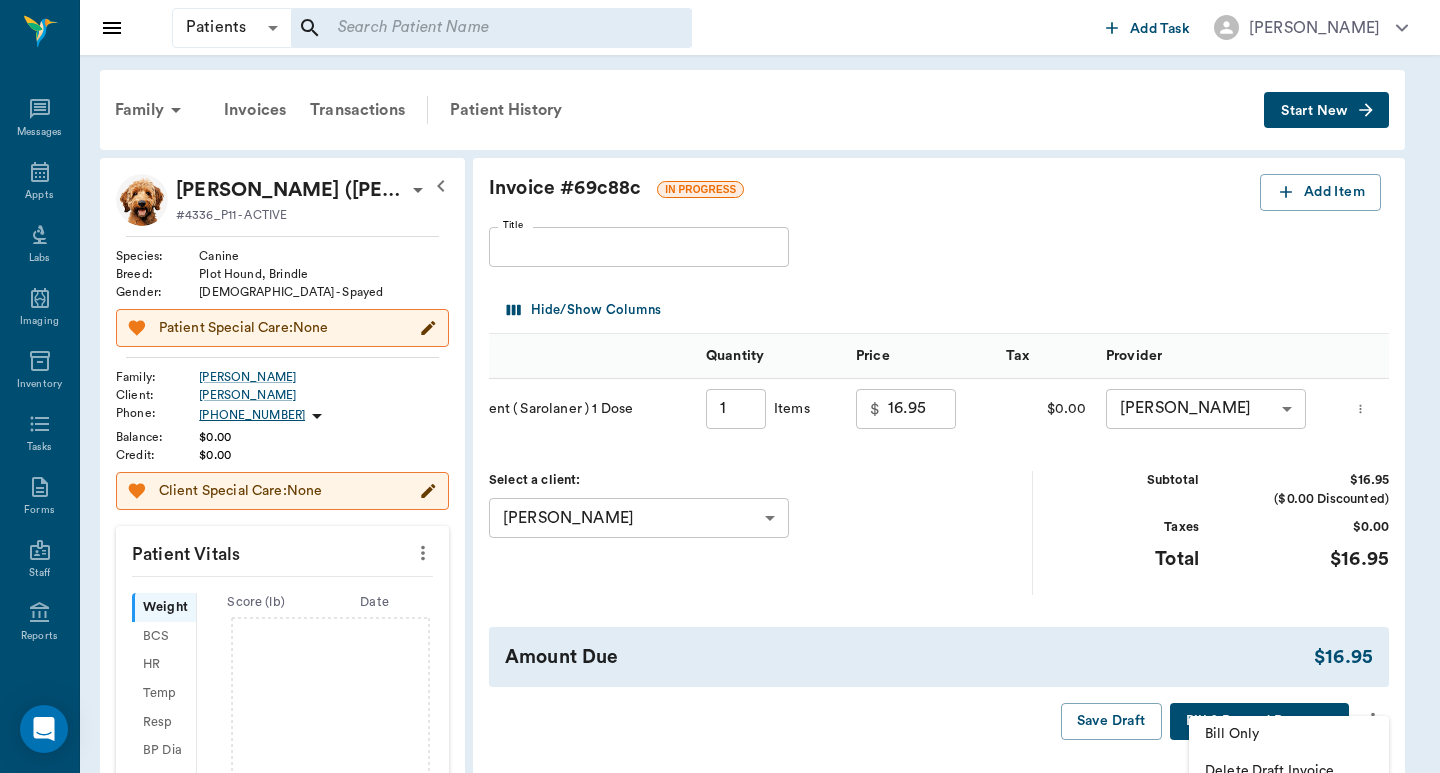 click on "Bill Only" at bounding box center (1289, 734) 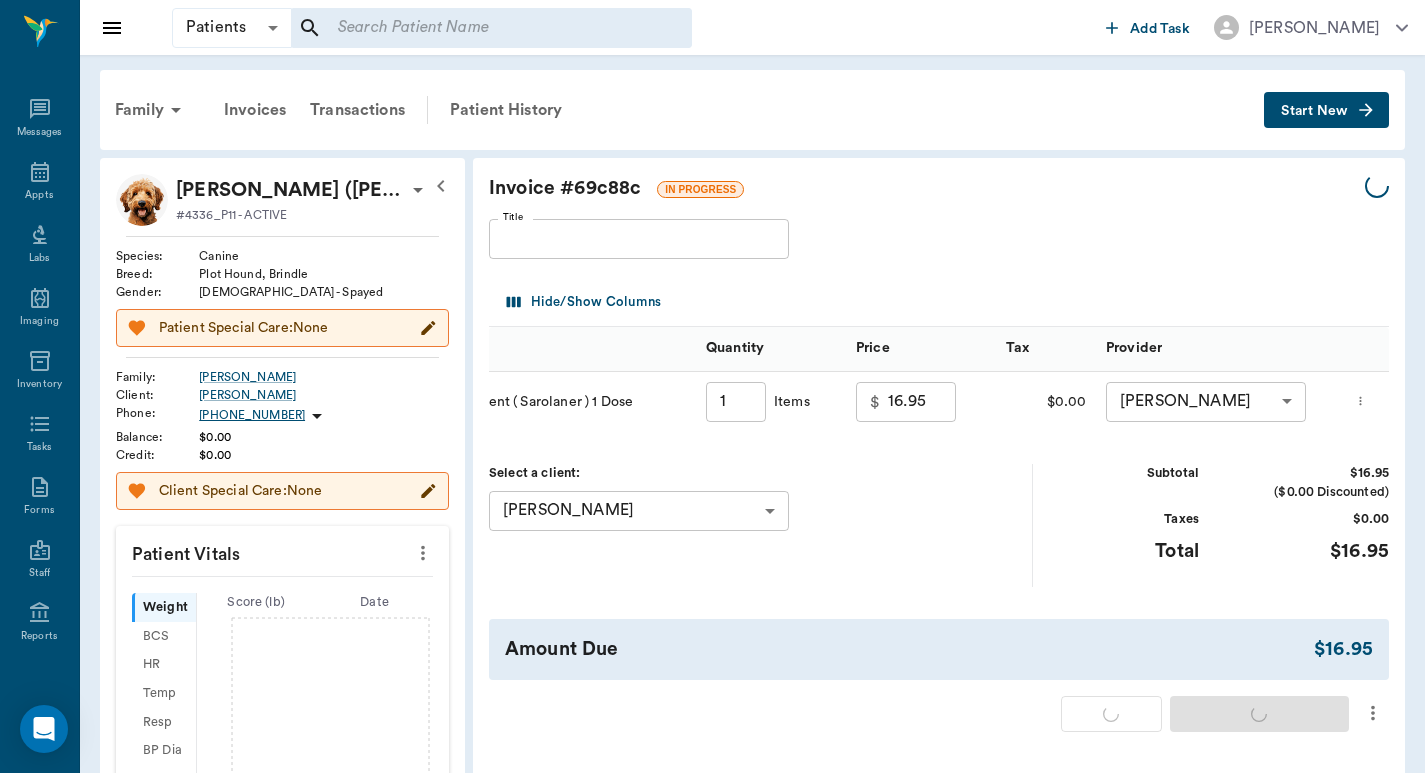 type on "1.00" 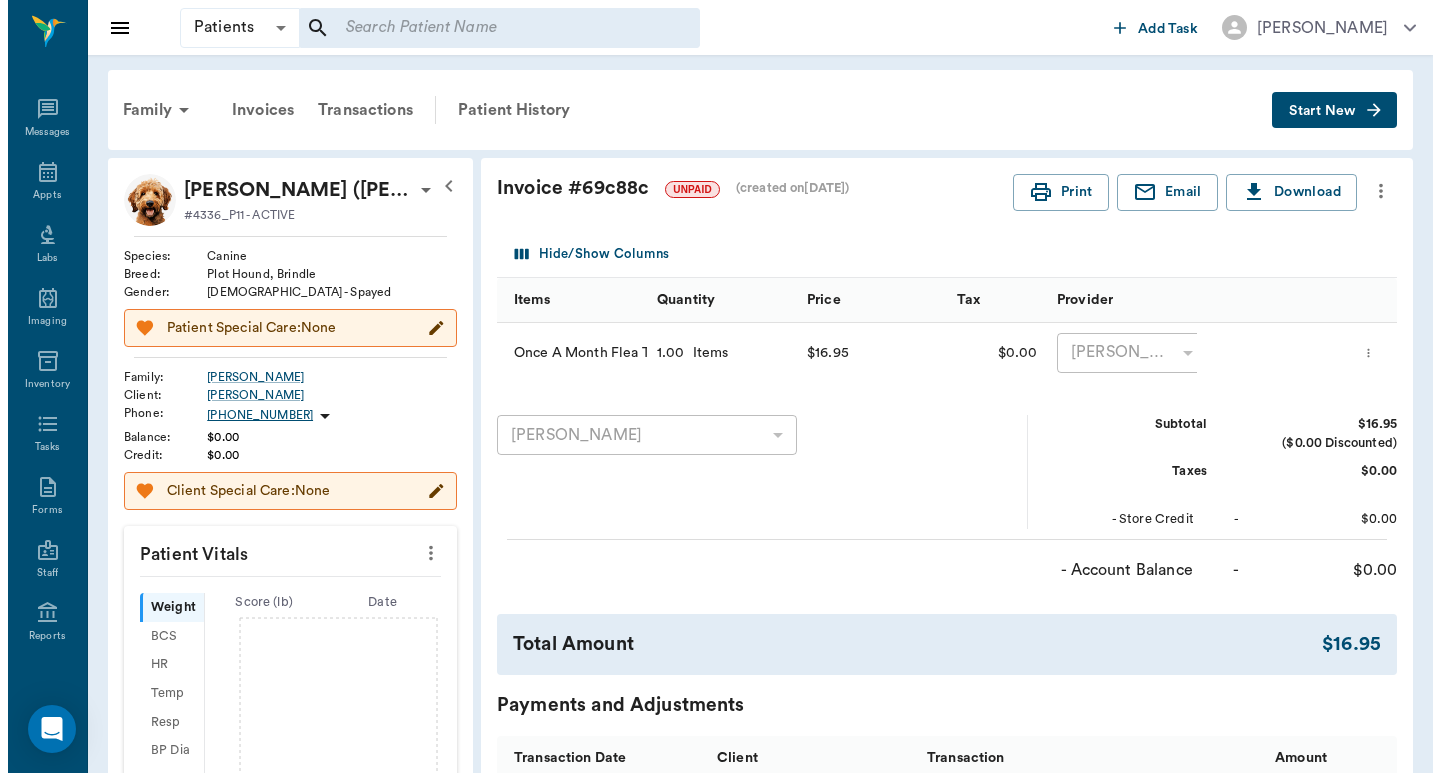 scroll, scrollTop: 0, scrollLeft: 0, axis: both 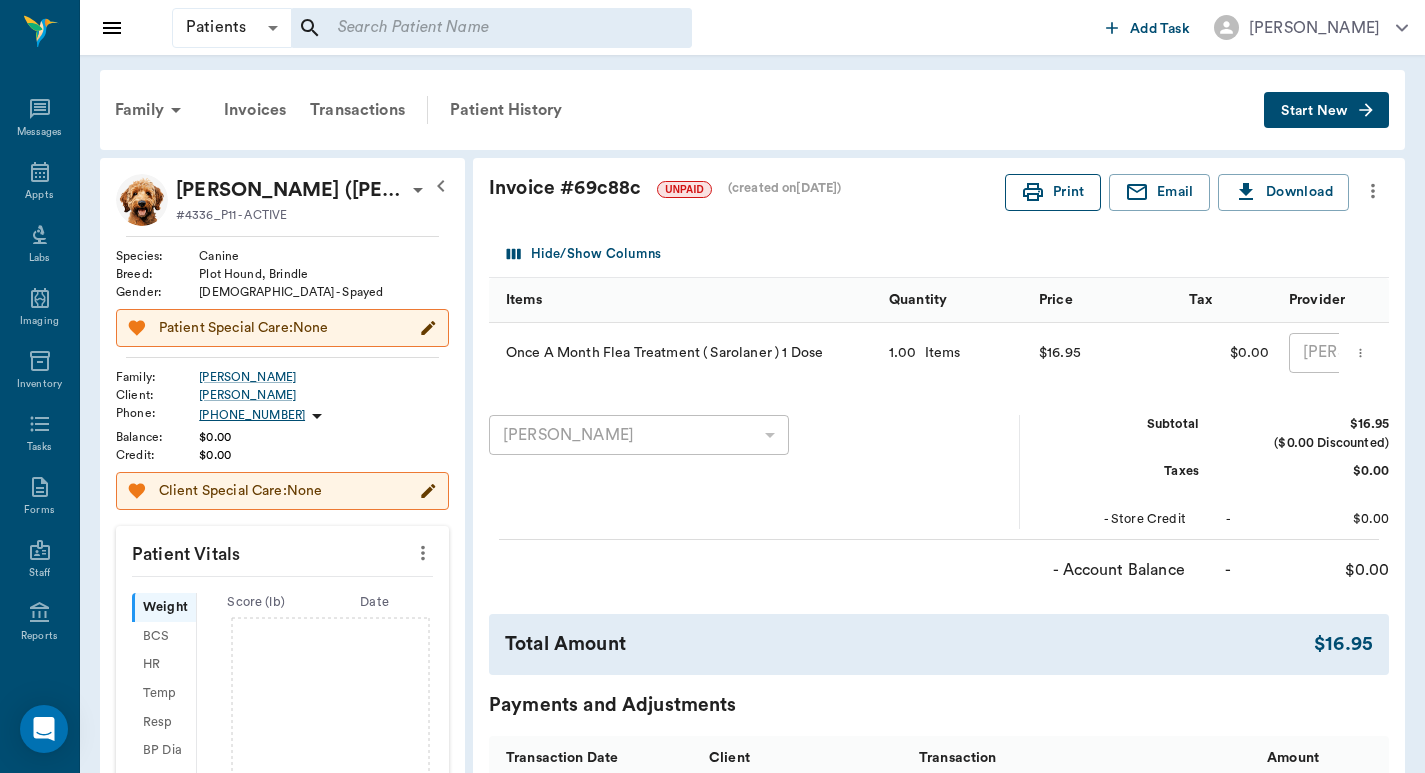 click 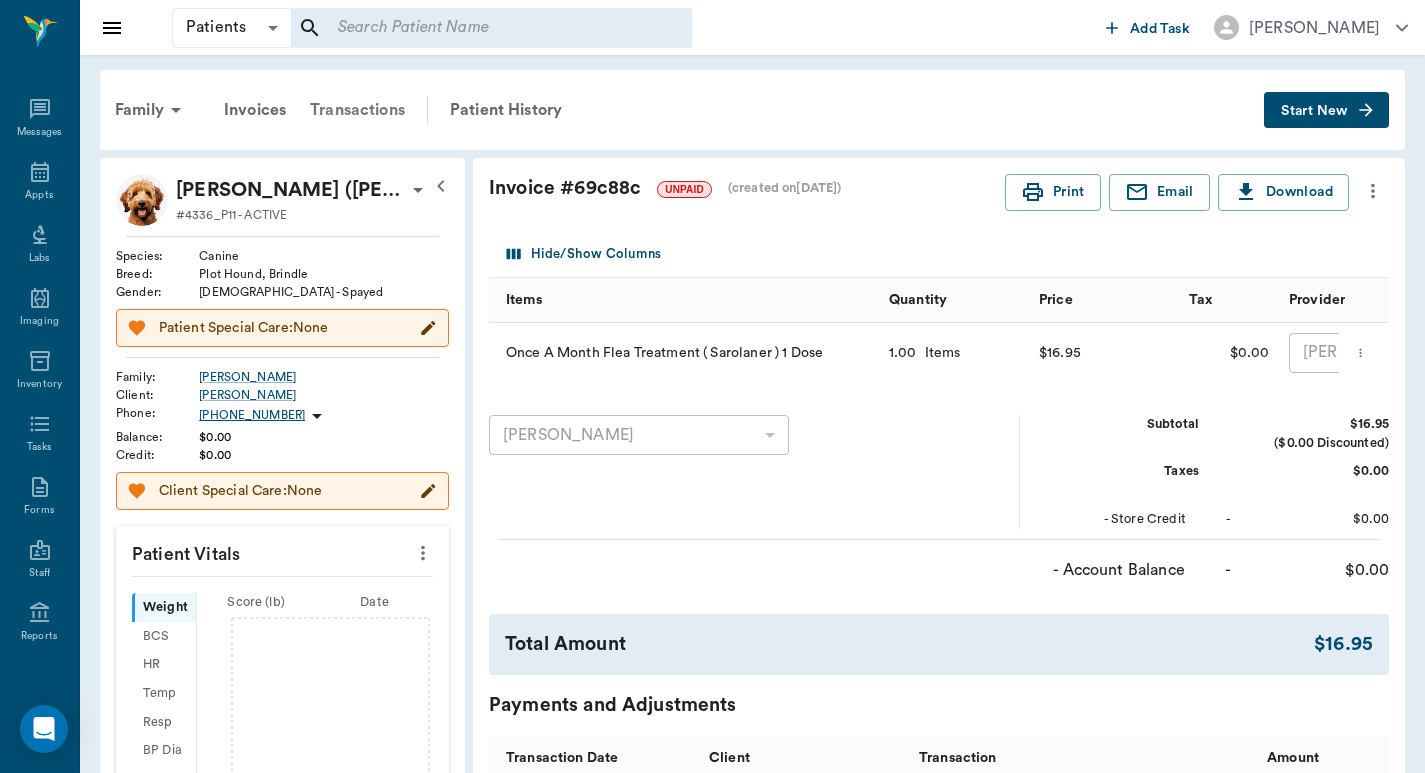 click on "Transactions" at bounding box center [357, 110] 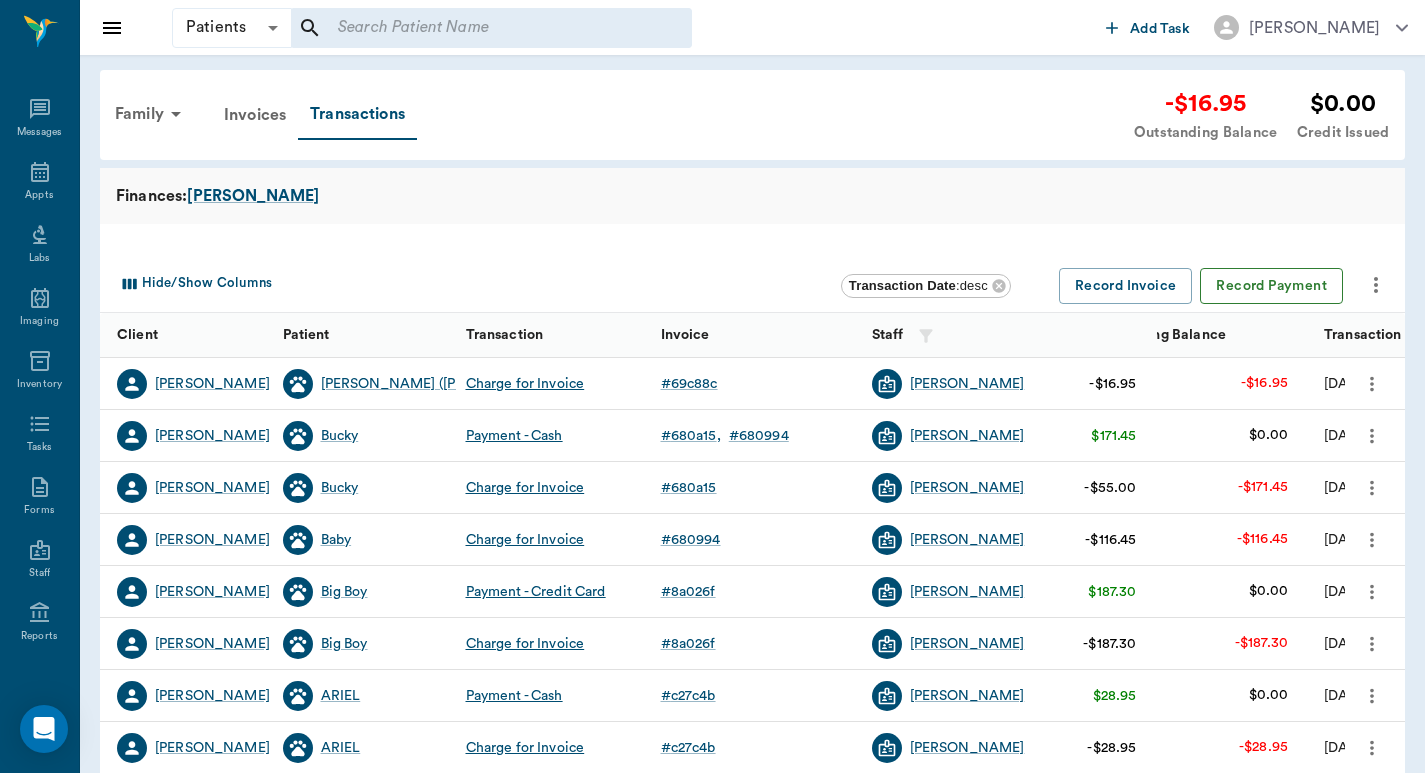 click on "Record Payment" at bounding box center (1271, 286) 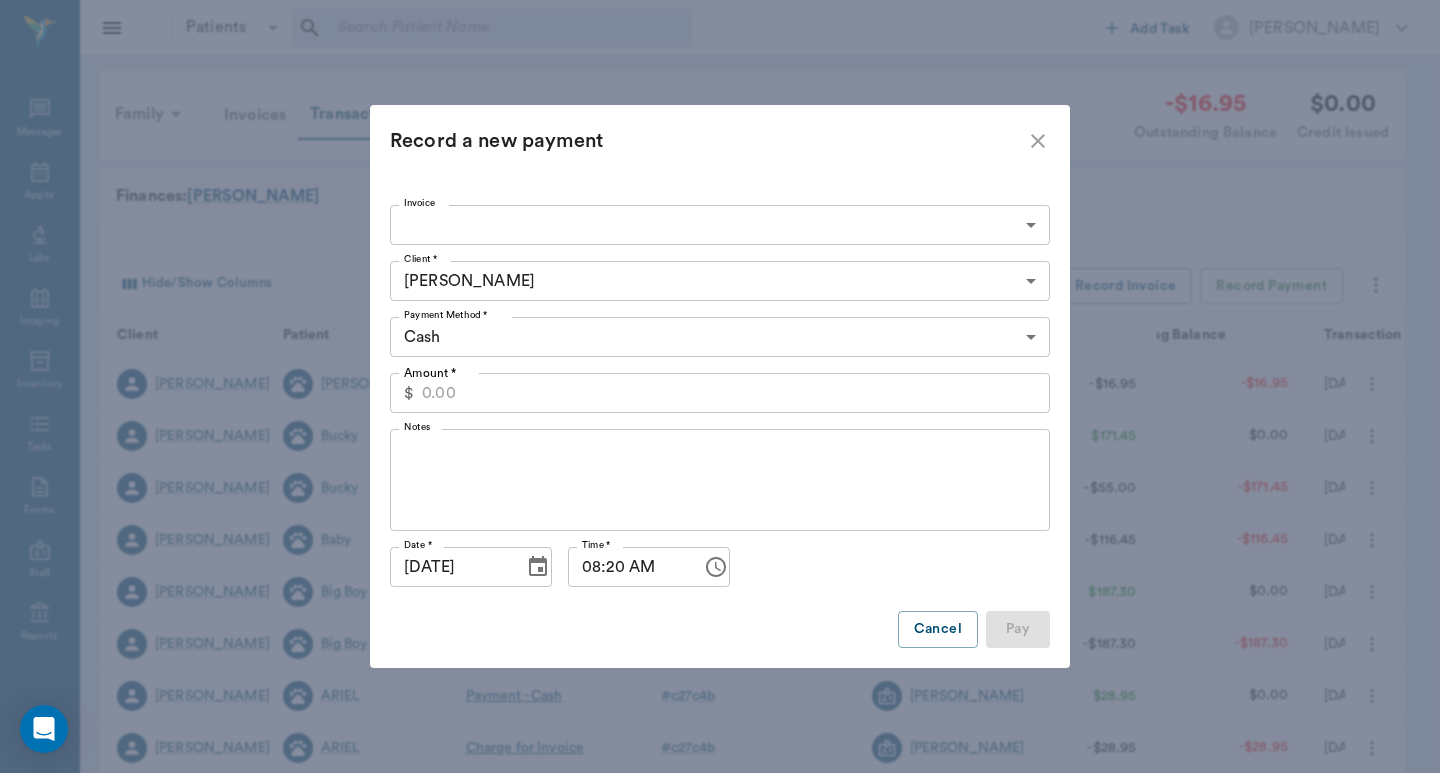 click on "Amount *" at bounding box center (736, 393) 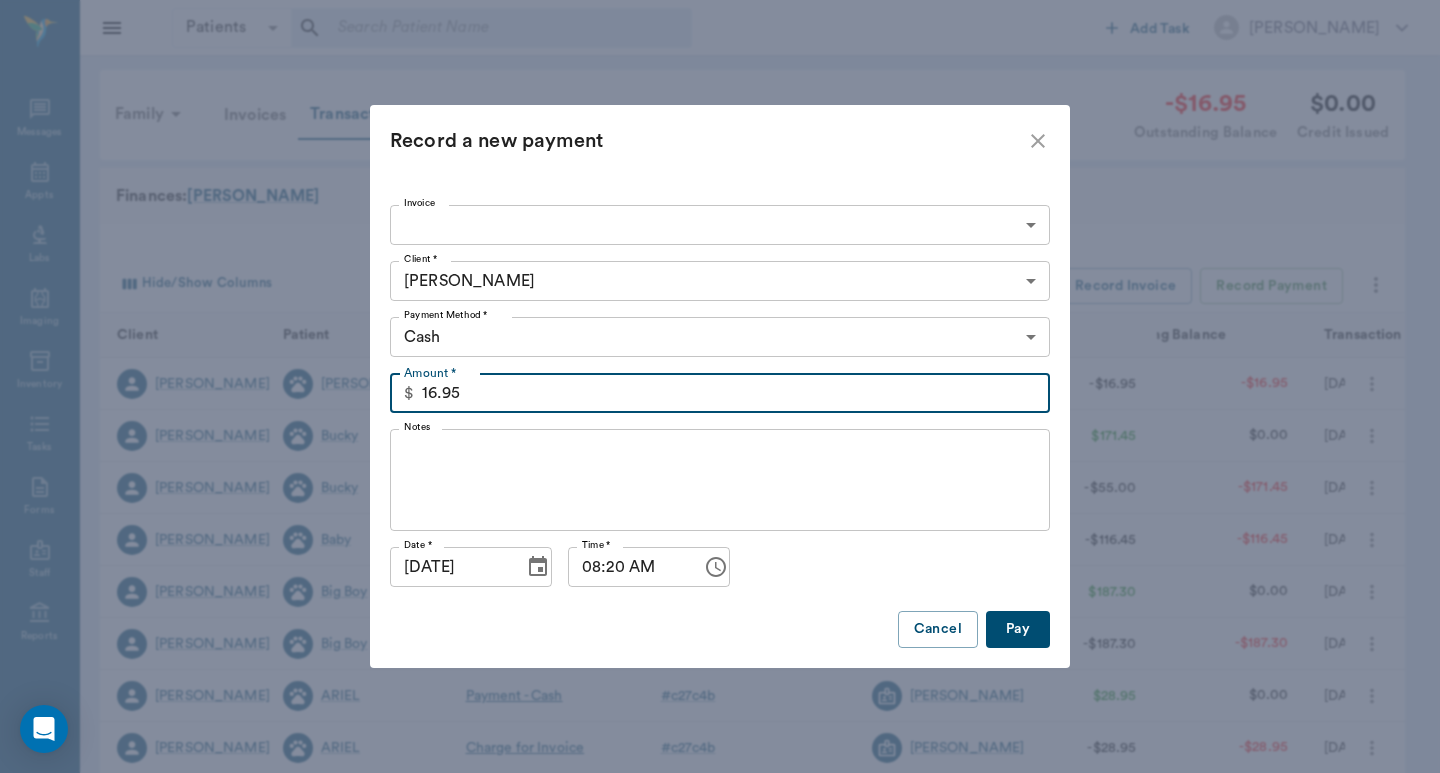 type on "16.95" 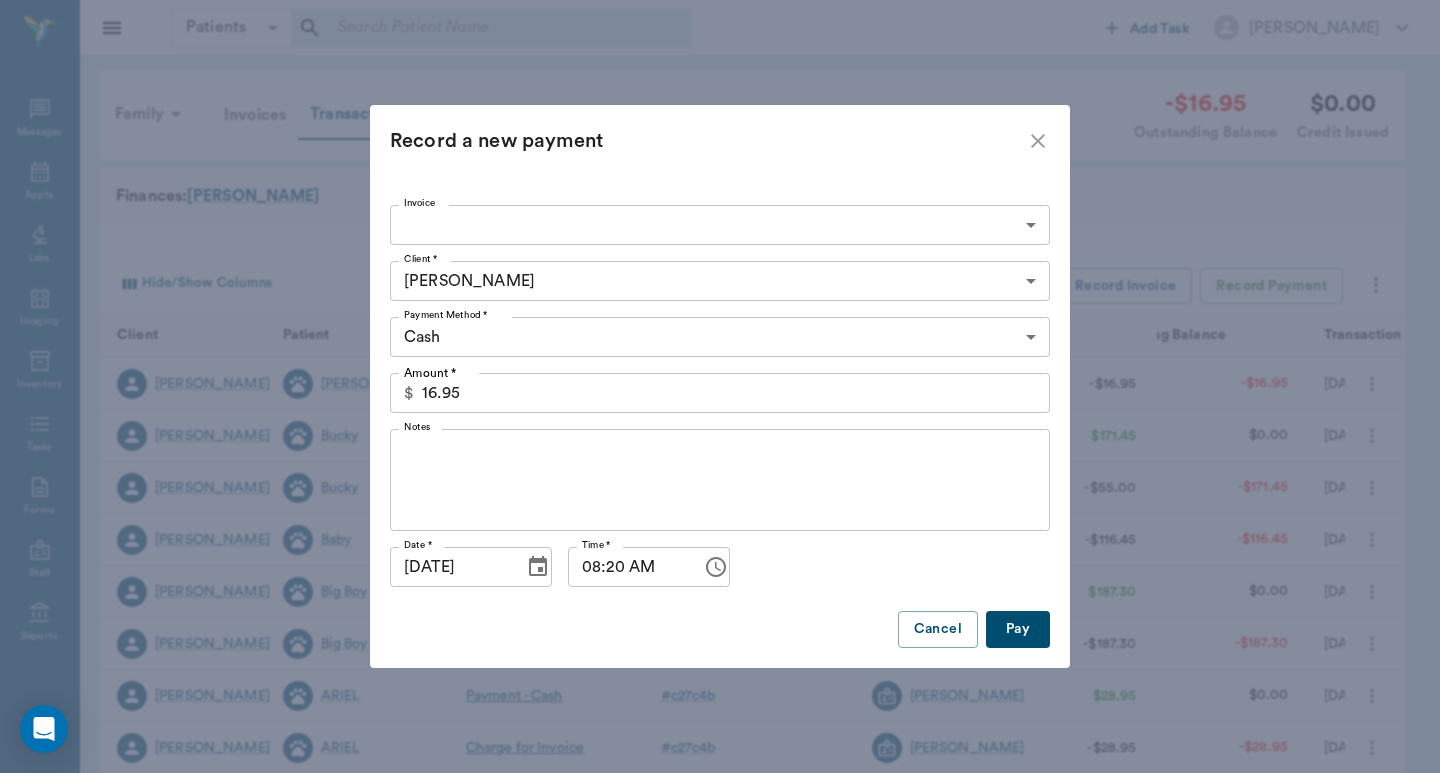 click on "Pay" at bounding box center [1018, 629] 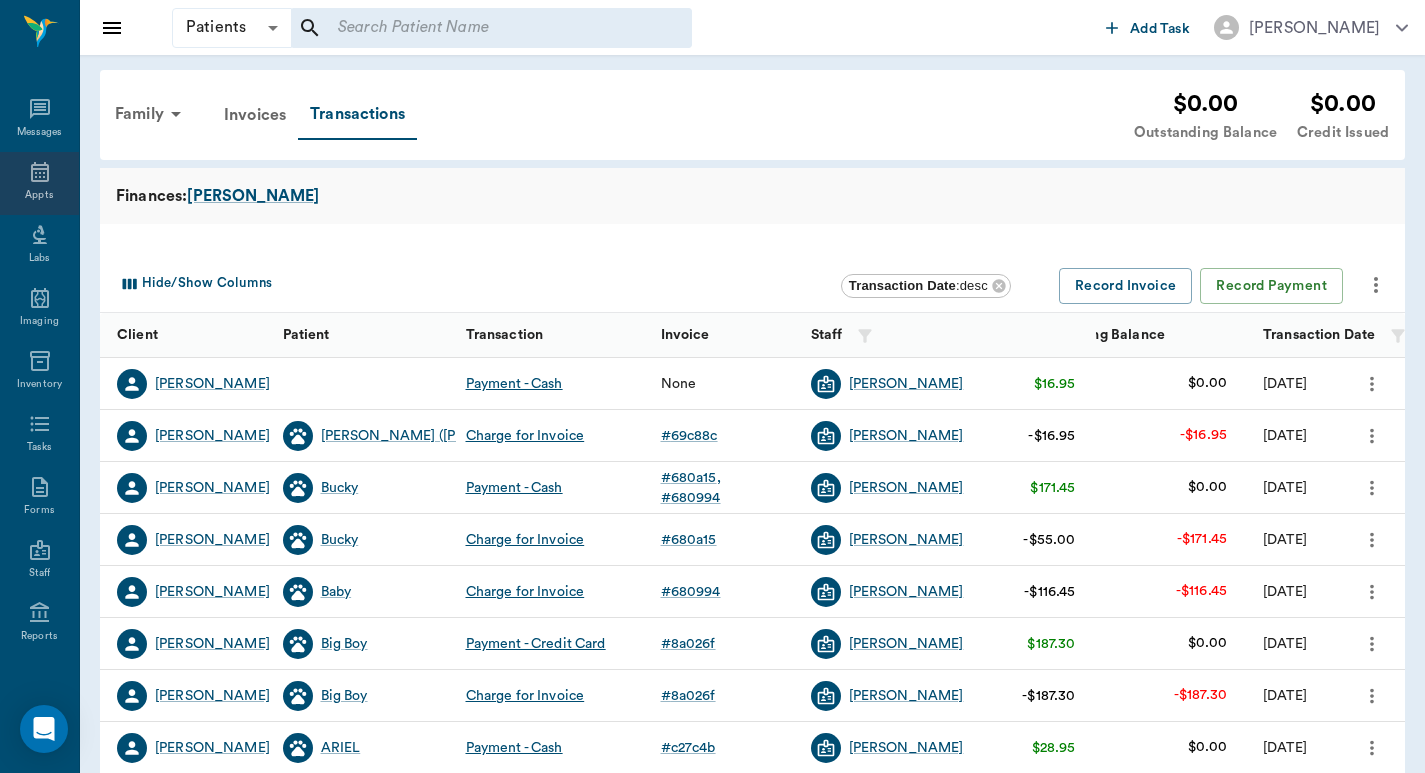 click on "Appts" at bounding box center (39, 183) 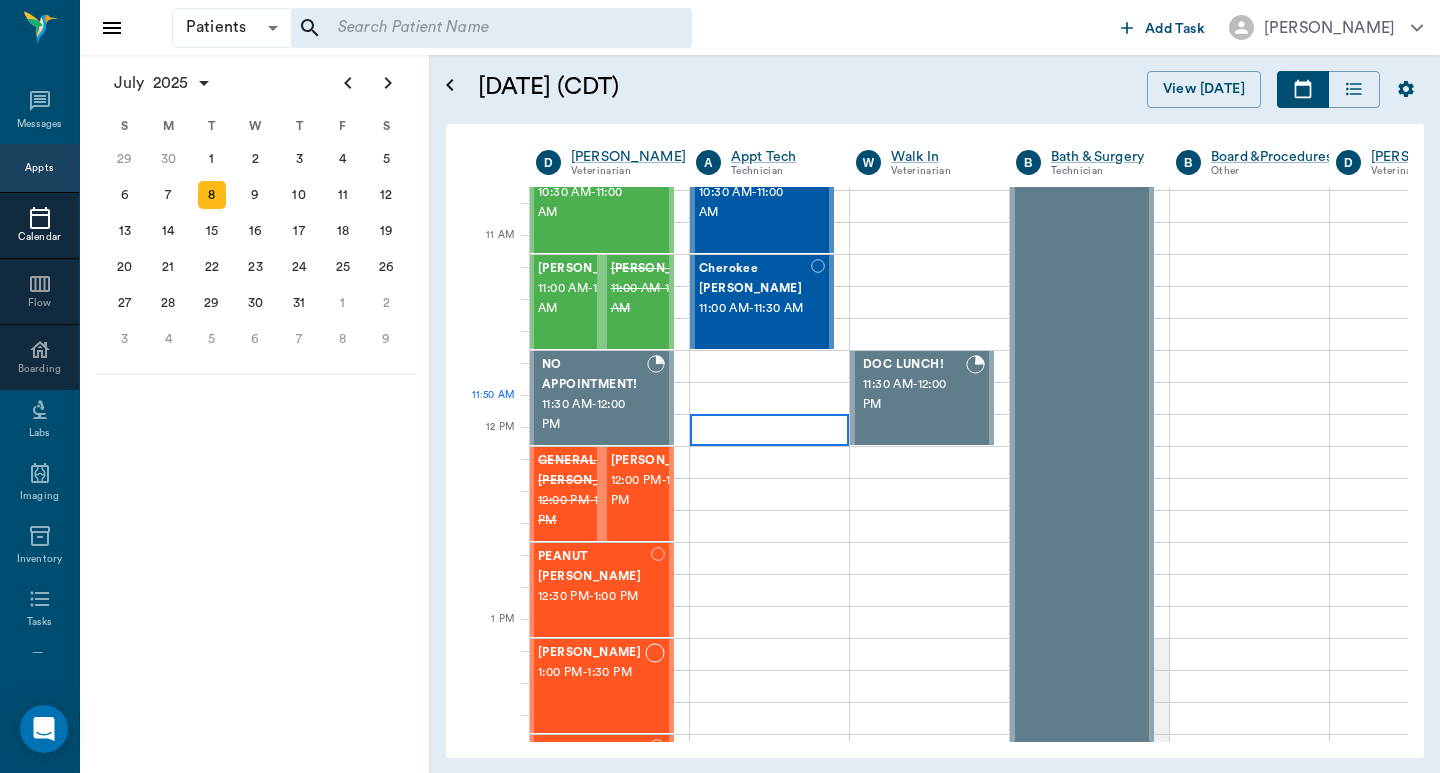 scroll, scrollTop: 536, scrollLeft: 1, axis: both 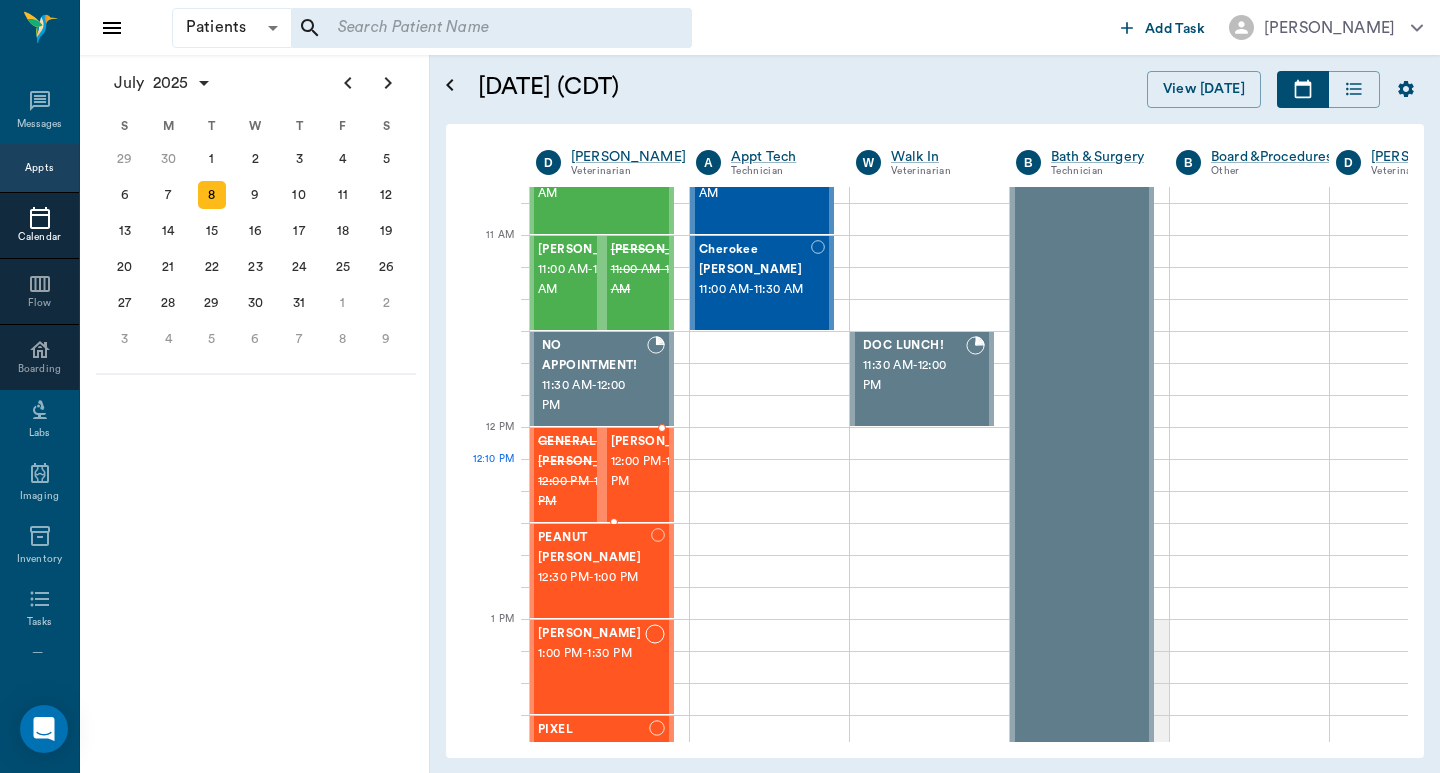 click on "[PERSON_NAME]" at bounding box center [662, 442] 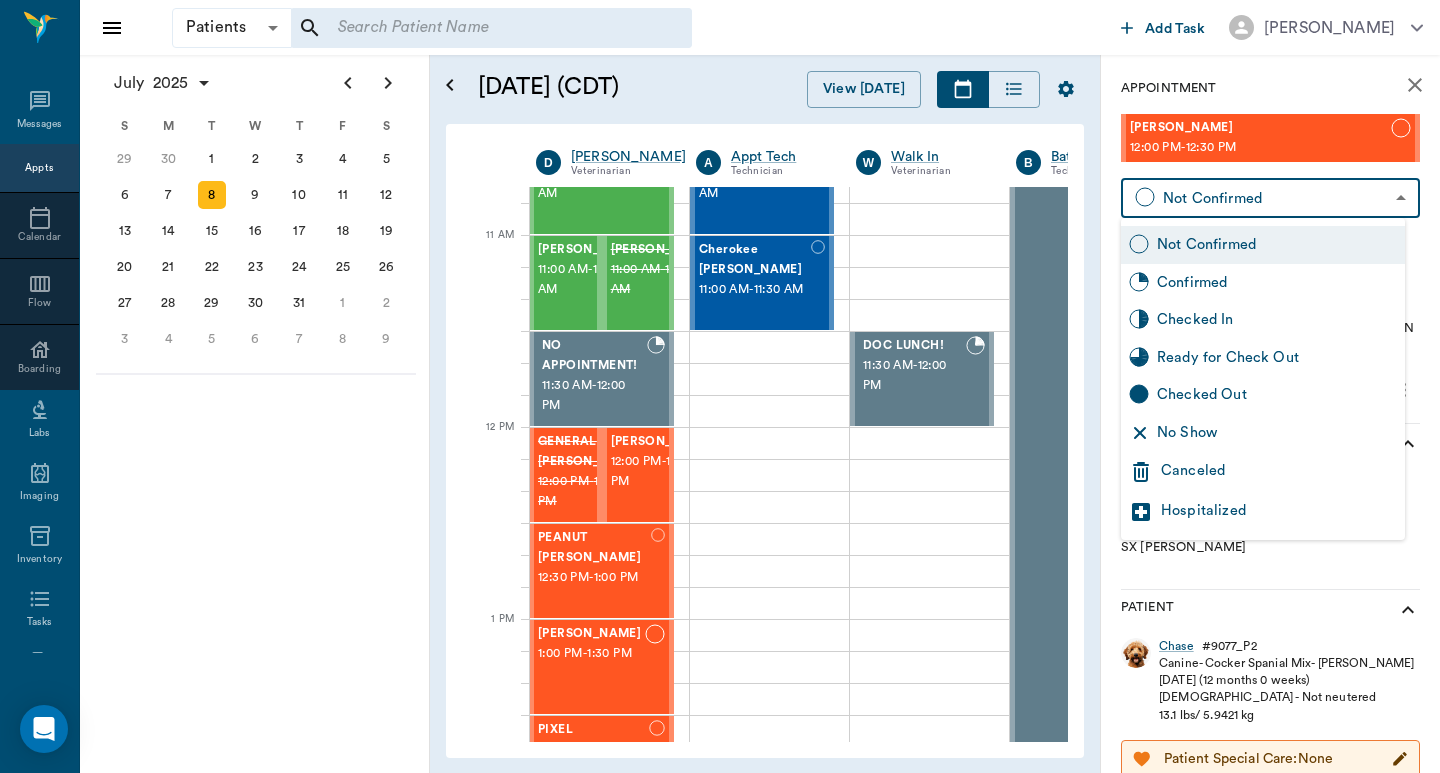 click on "Patients Patients ​ ​ Add Task Dr. Bert Ellsworth Nectar Messages Appts Calendar Flow Boarding Labs Imaging Inventory Tasks Forms Staff Reports Lookup Settings July 2025 S M T W T F S Jun 1 2 3 4 5 6 7 8 9 10 11 12 13 14 15 16 17 18 19 20 21 22 23 24 25 26 27 28 29 30 Jul 1 2 3 4 5 6 7 8 9 10 11 12 S M T W T F S 29 30 Jul 1 2 3 4 5 6 7 8 9 10 11 12 13 14 15 16 17 18 19 20 21 22 23 24 25 26 27 28 29 30 31 Aug 1 2 3 4 5 6 7 8 9 S M T W T F S 27 28 29 30 31 Aug 1 2 3 4 5 6 7 8 9 10 11 12 13 14 15 16 17 18 19 20 21 22 23 24 25 26 27 28 29 30 31 Sep 1 2 3 4 5 6 July 8, 2025 (CDT) View Today July 2025 Today 8 Tue Jul 2025 D Dr. Bert Ellsworth Veterinarian A Appt Tech Technician W Walk In Veterinarian B Bath & Surgery Technician B Board &Procedures Other D Dr. Kindall Jones Veterinarian 8 AM 9 AM 10 AM 11 AM 12 PM 1 PM 2 PM 3 PM 4 PM 5 PM 6 PM 7 PM 8 PM 8:24 AM 12:10 PM Pigs Belyeu 8:00 AM  -  9:00 AM Sawdust Marsh 8:30 AM  -  9:00 AM MELINDA MAY Eudy 9:00 AM  -  10:00 AM TUNA Kirkland 10:00 AM  -  10:30 AM  -" at bounding box center (720, 386) 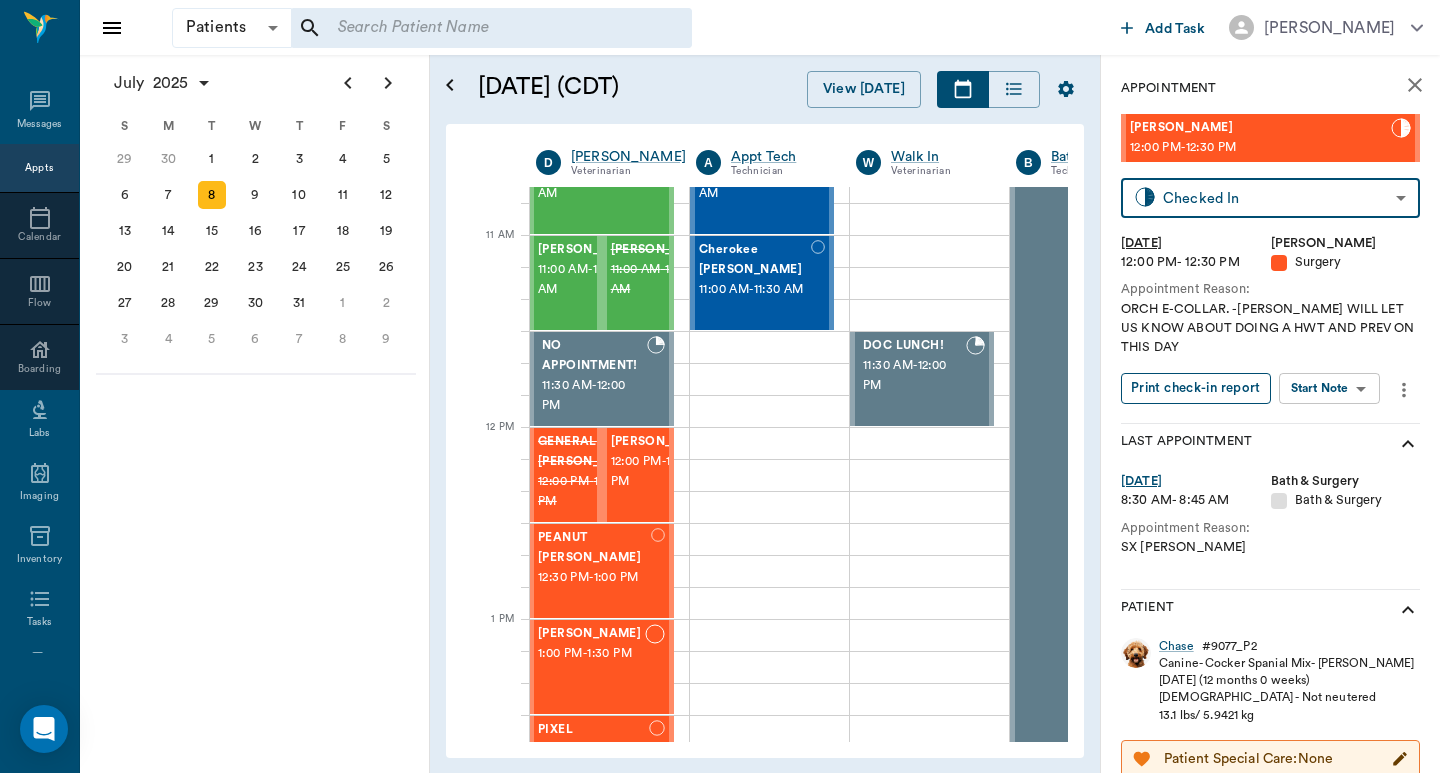 click on "Print check-in report" at bounding box center (1196, 388) 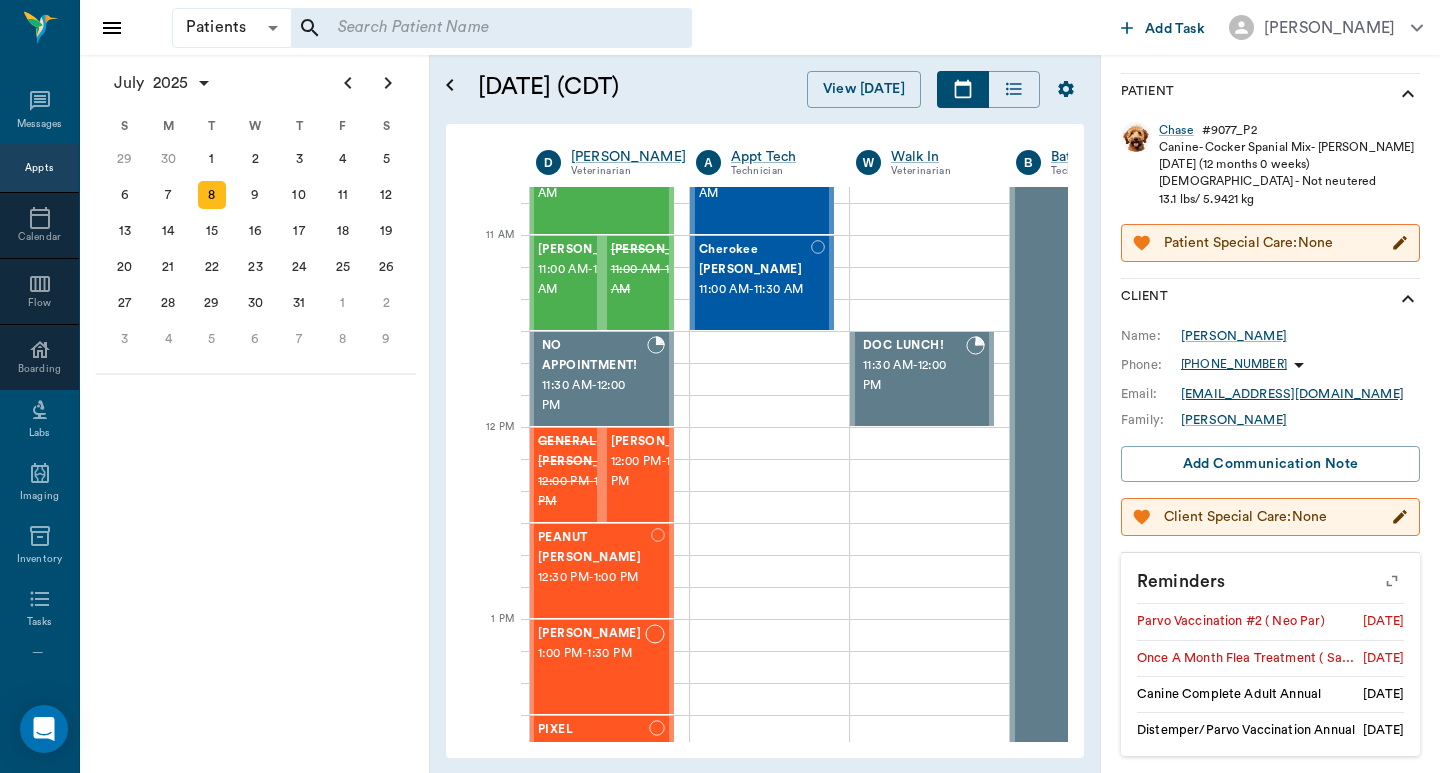scroll, scrollTop: 519, scrollLeft: 0, axis: vertical 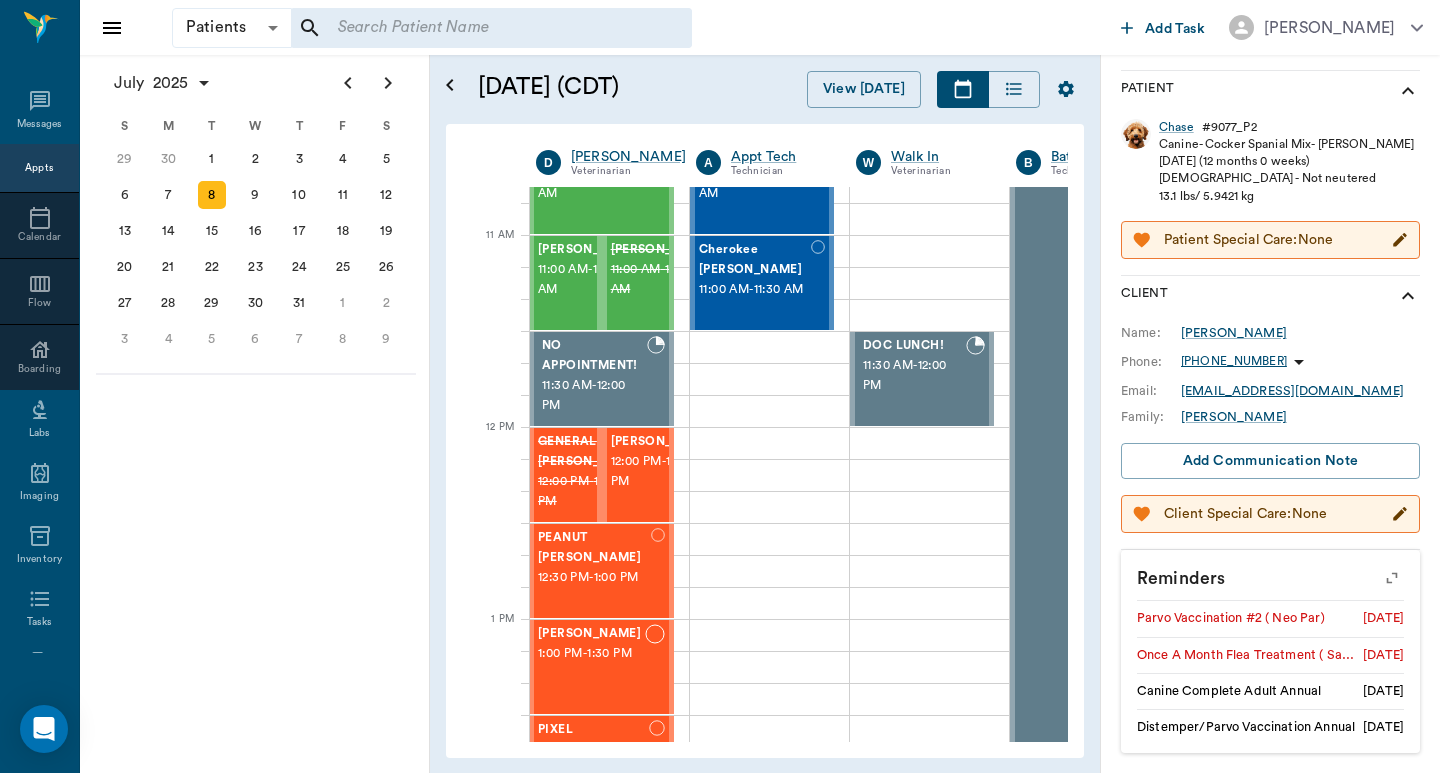 click 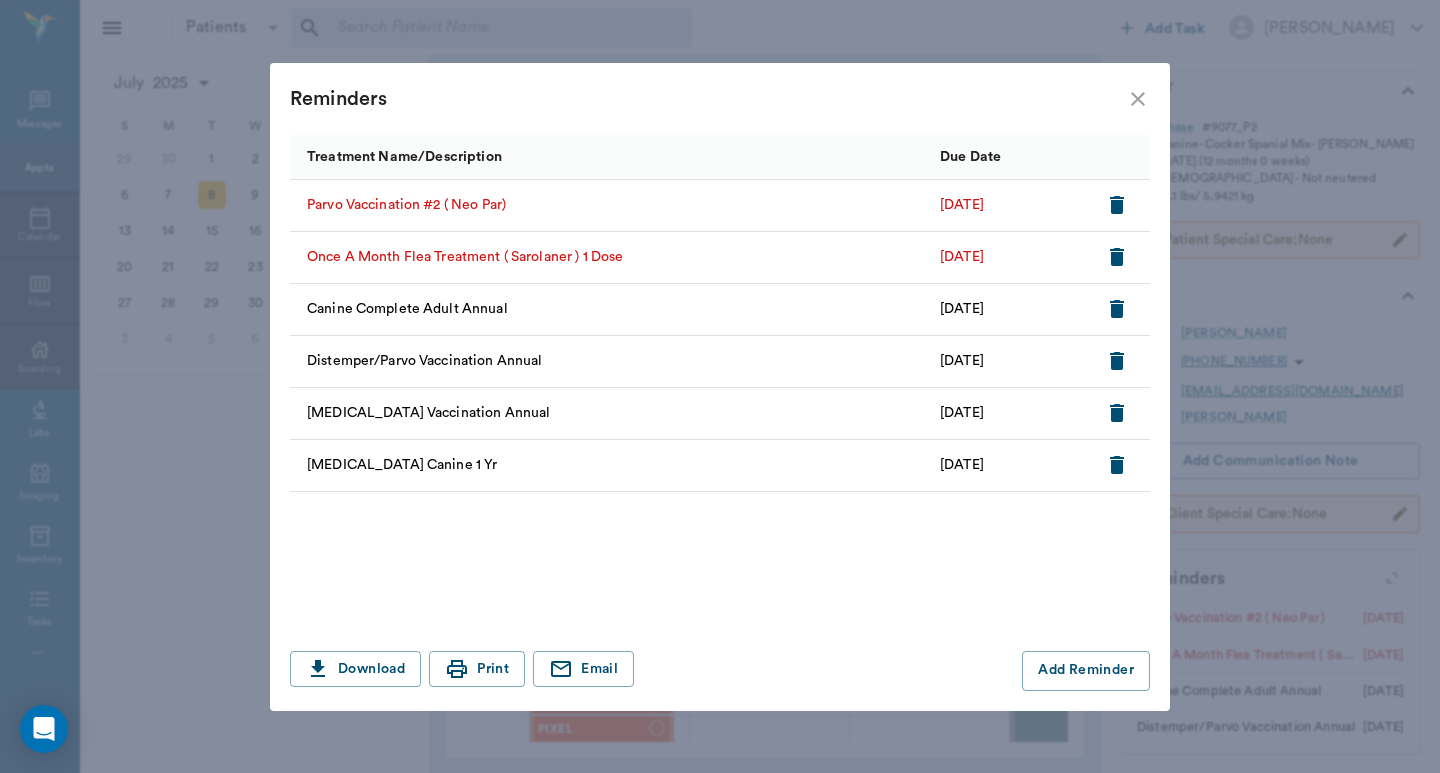 click 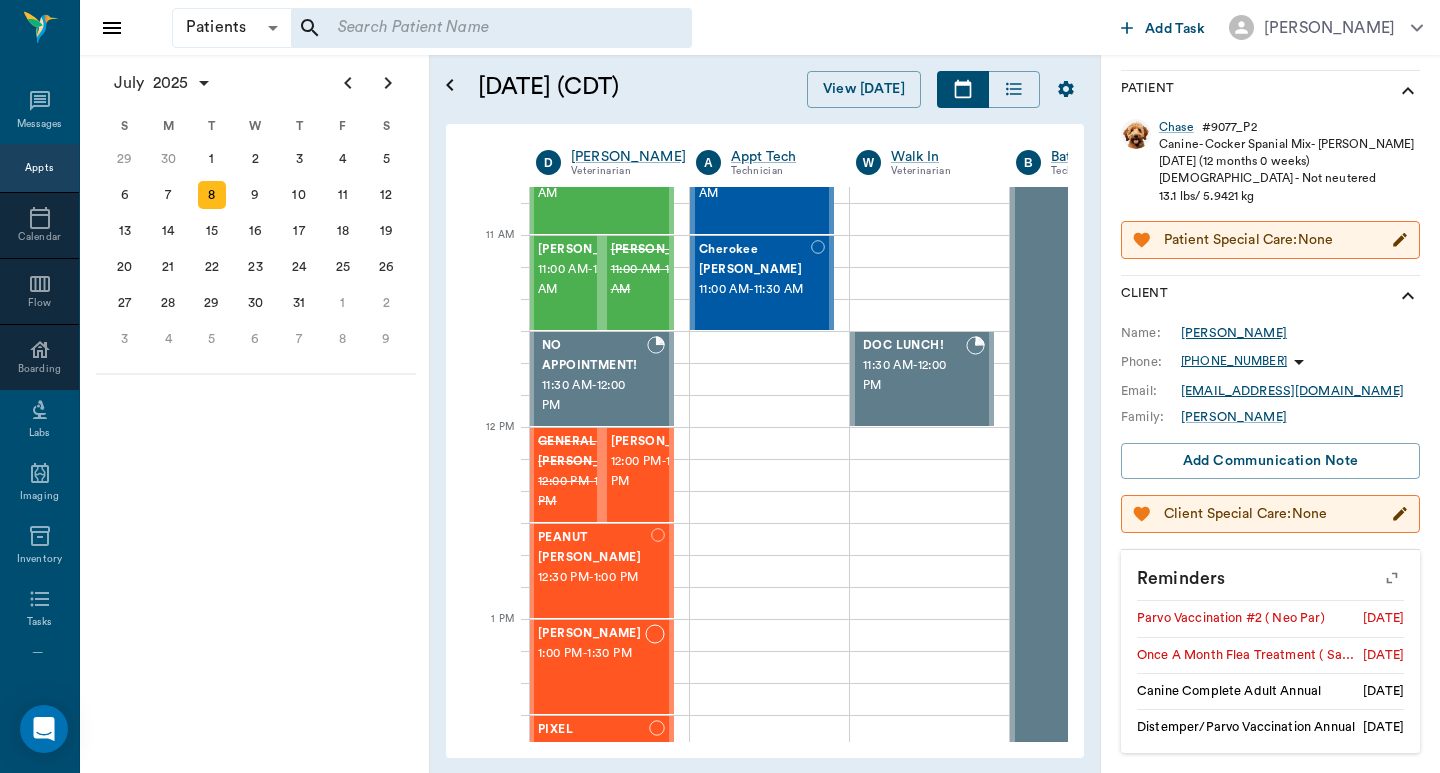 click on "Lavon Francis" at bounding box center [1234, 333] 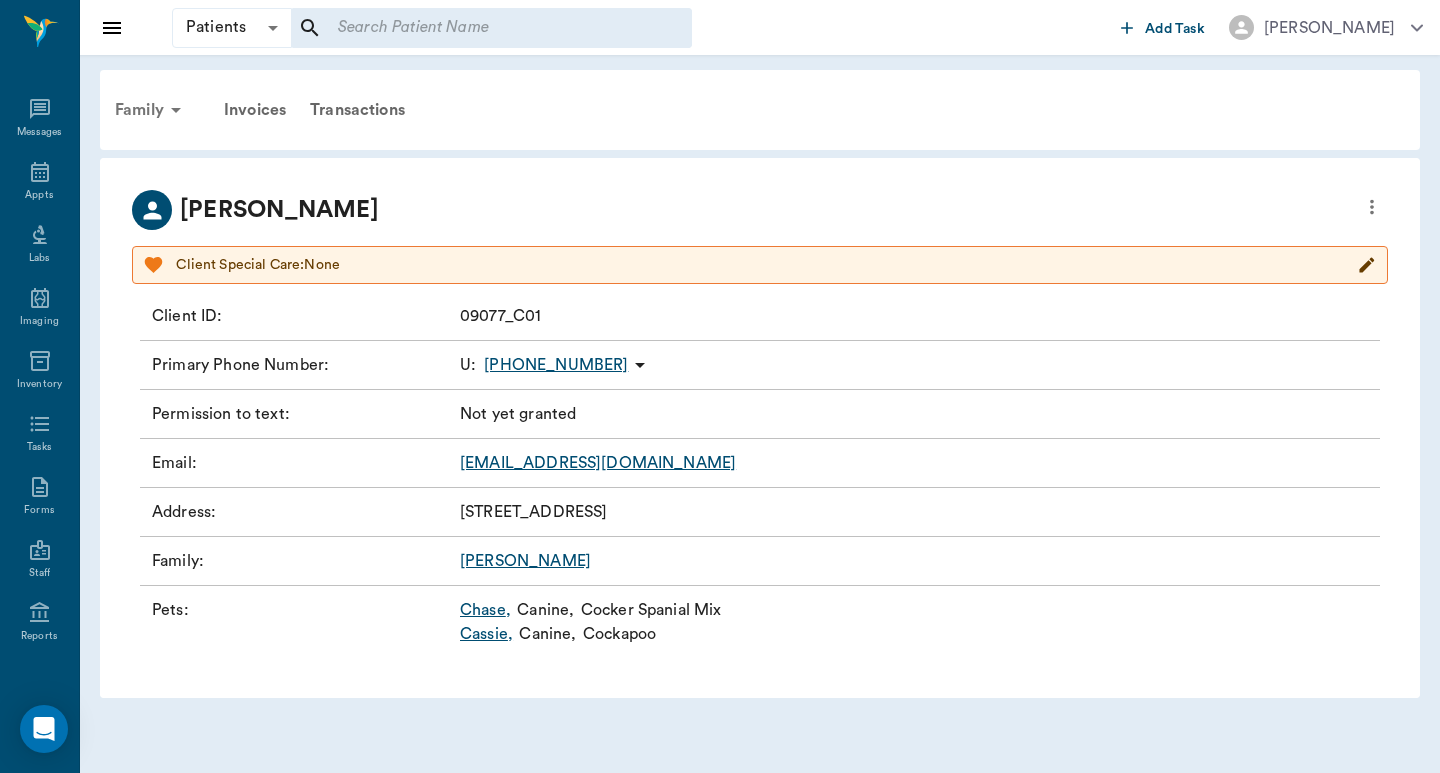 click on "Family" at bounding box center (151, 110) 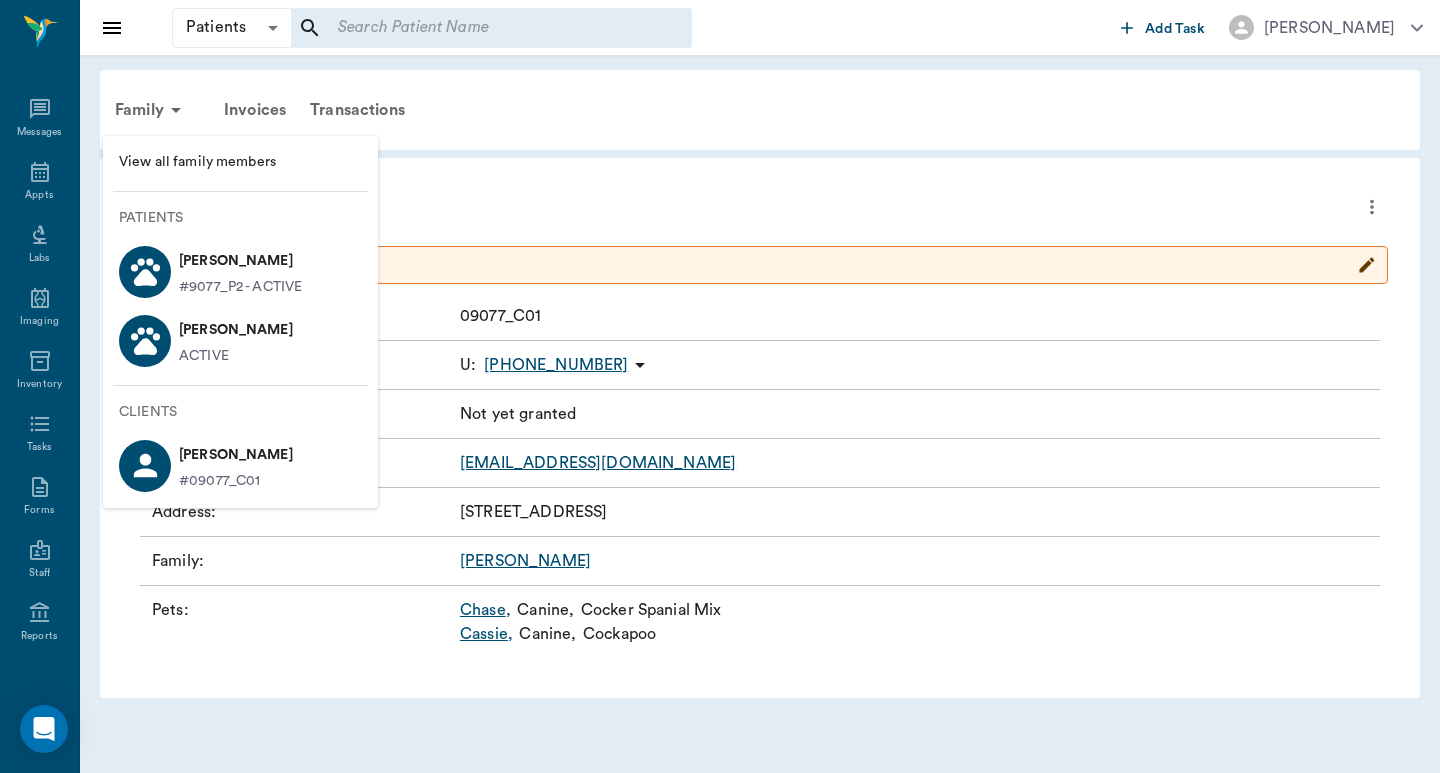 click on "Cassie Francis" at bounding box center (236, 330) 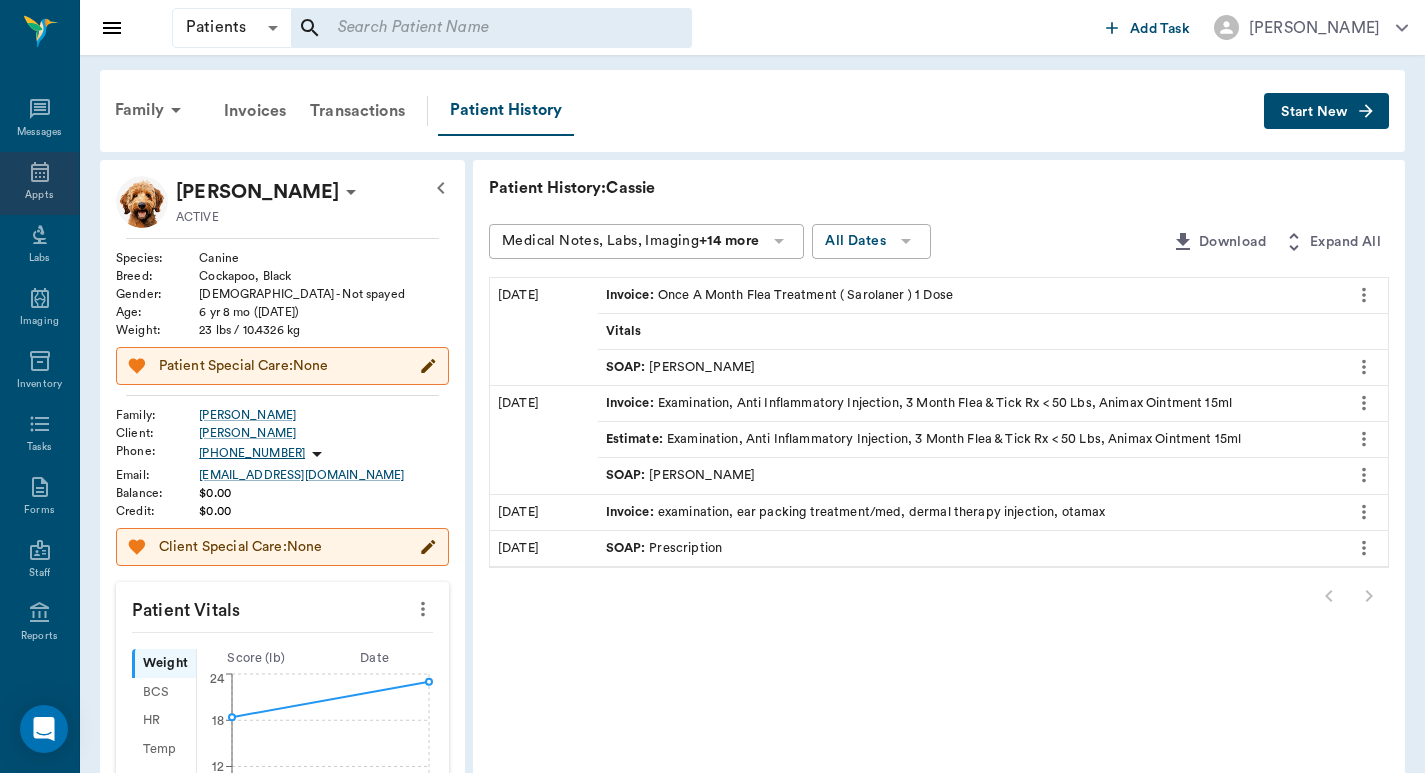 click 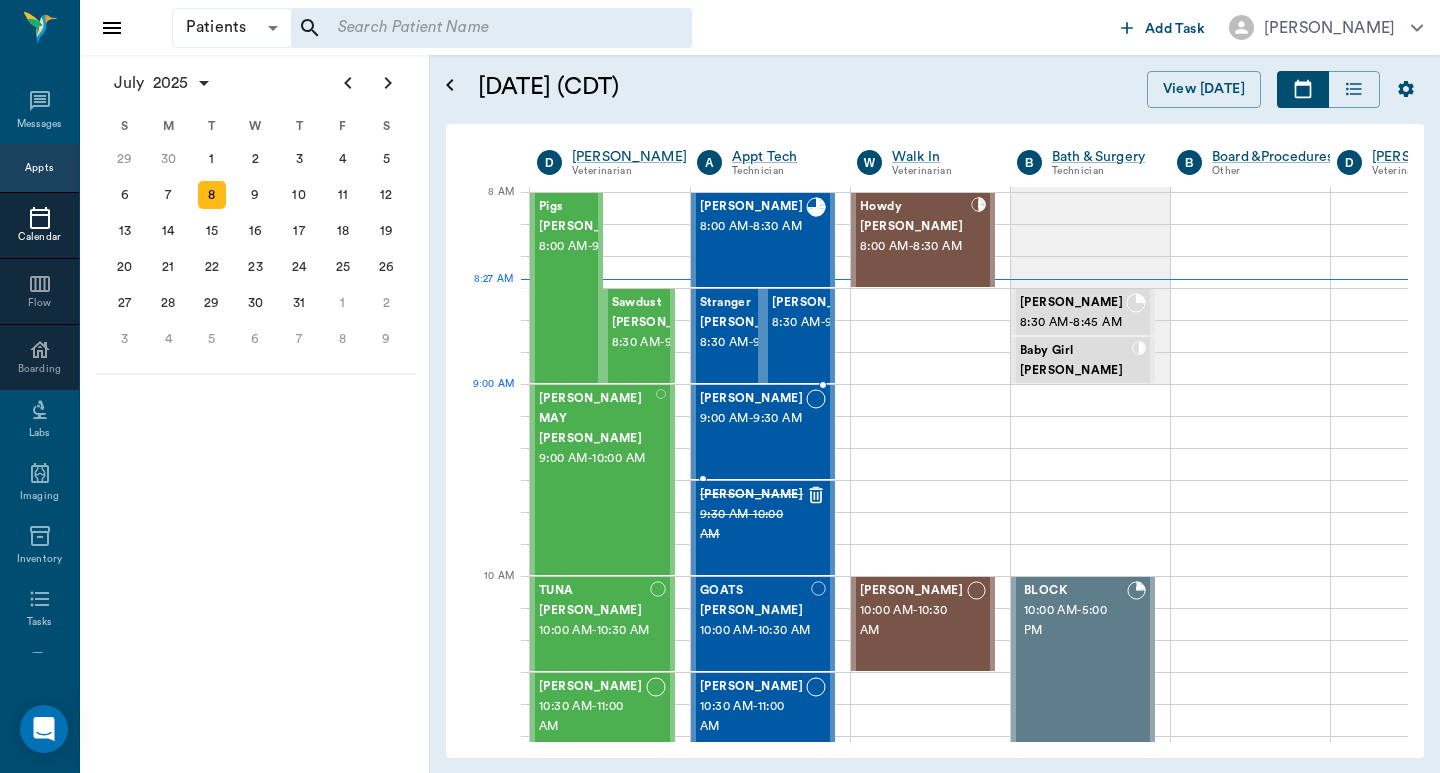 scroll, scrollTop: 3, scrollLeft: 1, axis: both 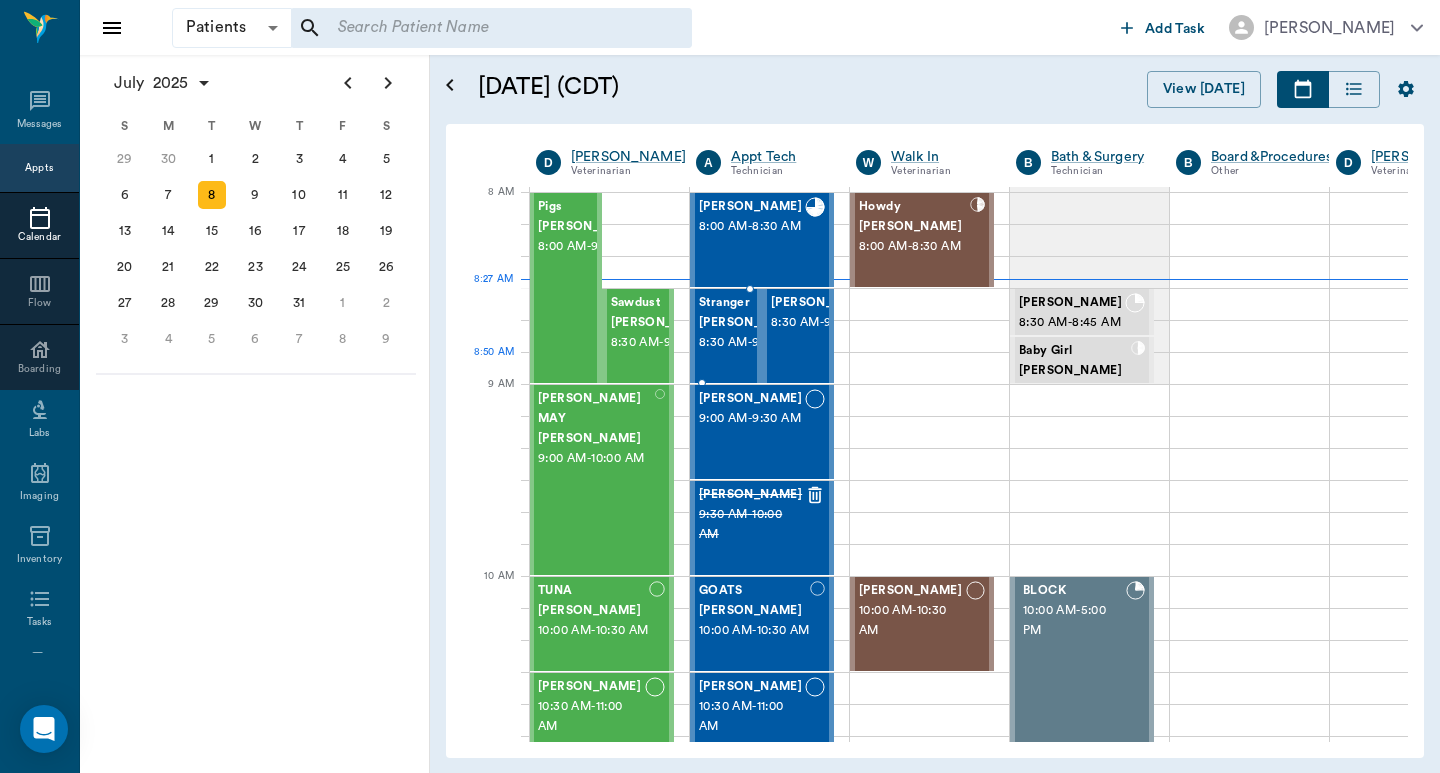 click on "8:30 AM  -  9:00 AM" at bounding box center (750, 343) 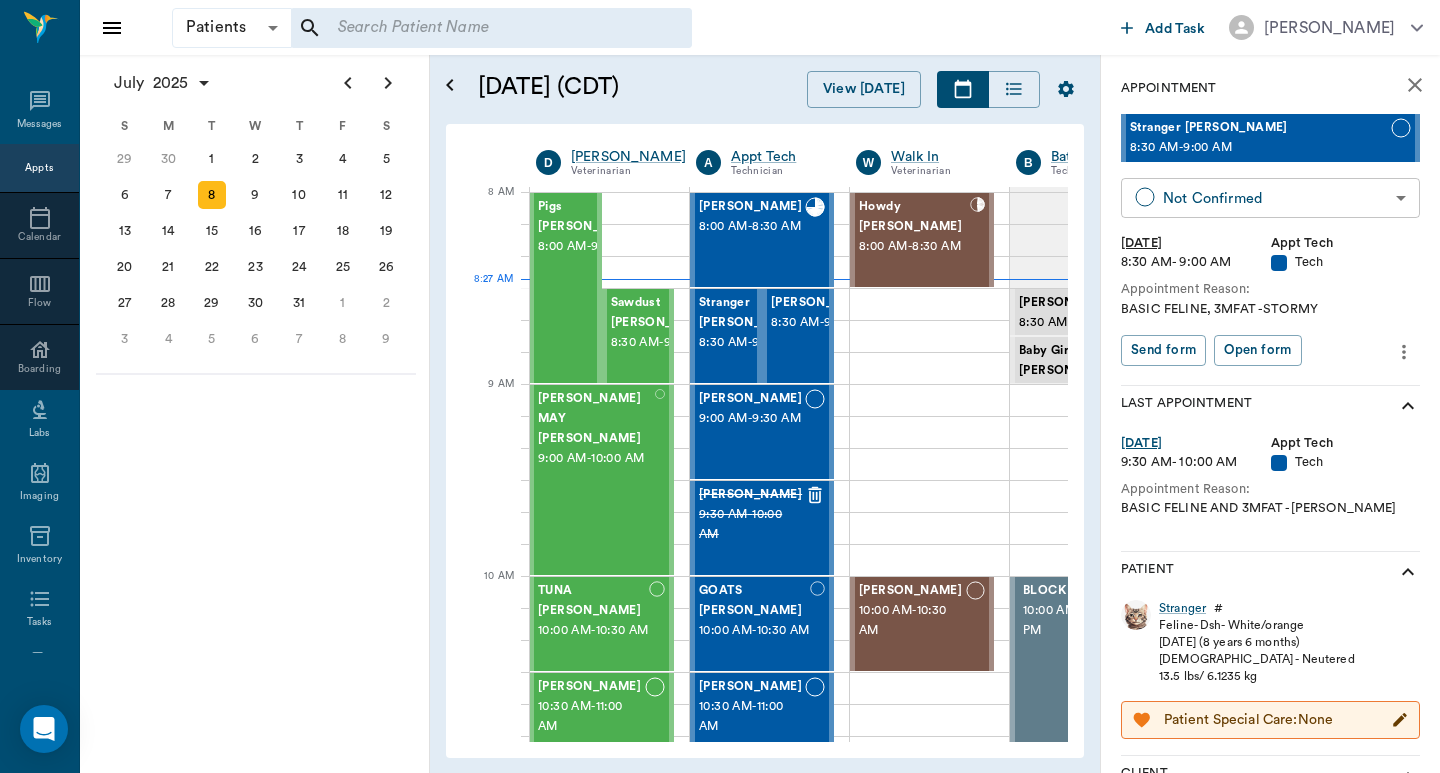 click on "Patients Patients ​ ​ Add Task Dr. Bert Ellsworth Nectar Messages Appts Calendar Flow Boarding Labs Imaging Inventory Tasks Forms Staff Reports Lookup Settings July 2025 S M T W T F S Jun 1 2 3 4 5 6 7 8 9 10 11 12 13 14 15 16 17 18 19 20 21 22 23 24 25 26 27 28 29 30 Jul 1 2 3 4 5 6 7 8 9 10 11 12 S M T W T F S 29 30 Jul 1 2 3 4 5 6 7 8 9 10 11 12 13 14 15 16 17 18 19 20 21 22 23 24 25 26 27 28 29 30 31 Aug 1 2 3 4 5 6 7 8 9 S M T W T F S 27 28 29 30 31 Aug 1 2 3 4 5 6 7 8 9 10 11 12 13 14 15 16 17 18 19 20 21 22 23 24 25 26 27 28 29 30 31 Sep 1 2 3 4 5 6 July 8, 2025 (CDT) View Today July 2025 Today 8 Tue Jul 2025 D Dr. Bert Ellsworth Veterinarian A Appt Tech Technician W Walk In Veterinarian B Bath & Surgery Technician B Board &Procedures Other D Dr. Kindall Jones Veterinarian 8 AM 9 AM 10 AM 11 AM 12 PM 1 PM 2 PM 3 PM 4 PM 5 PM 6 PM 7 PM 8 PM 8:27 AM 8:30 AM Pigs Belyeu 8:00 AM  -  9:00 AM Sawdust Marsh 8:30 AM  -  9:00 AM MELINDA MAY Eudy 9:00 AM  -  10:00 AM TUNA Kirkland 10:00 AM  -  10:30 AM  -" at bounding box center (720, 386) 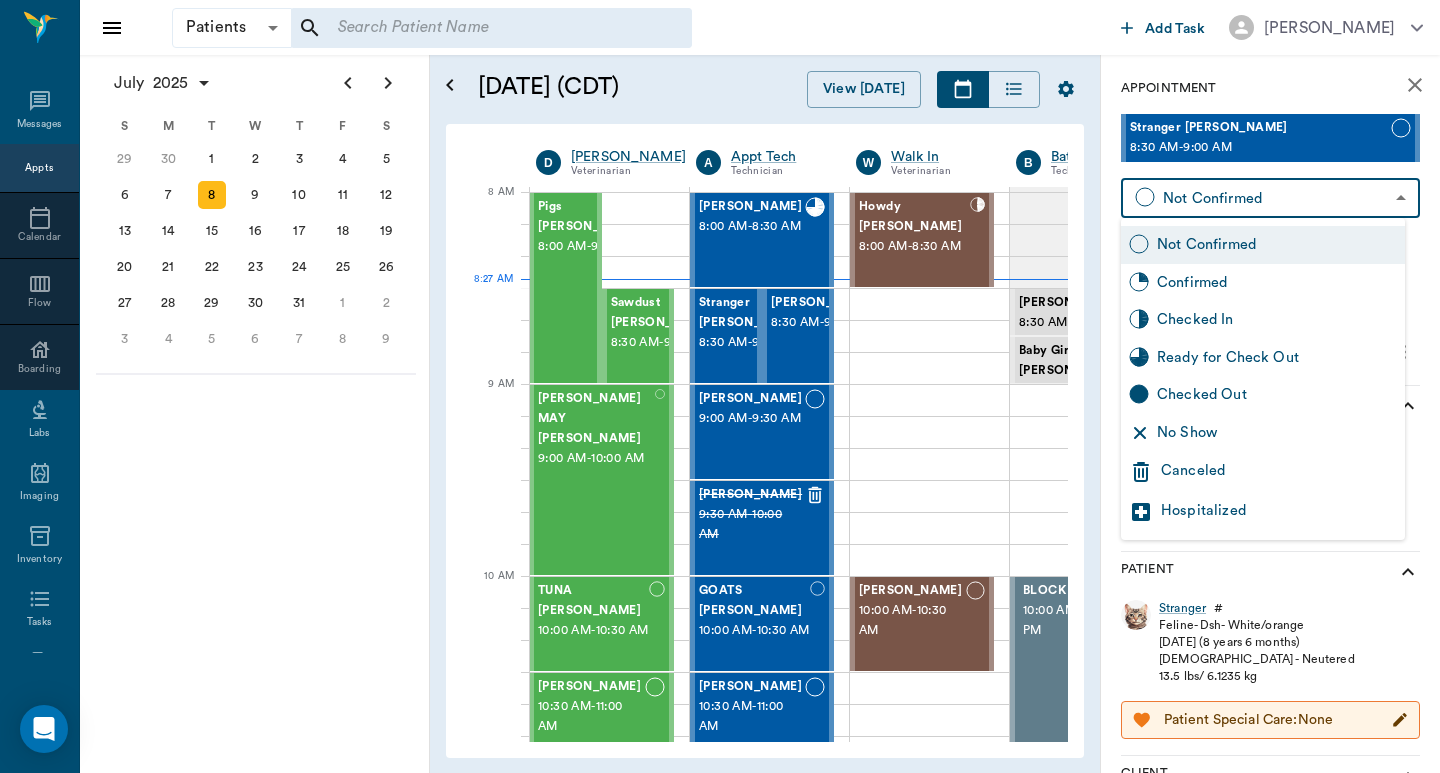 click on "Checked In" at bounding box center (1277, 320) 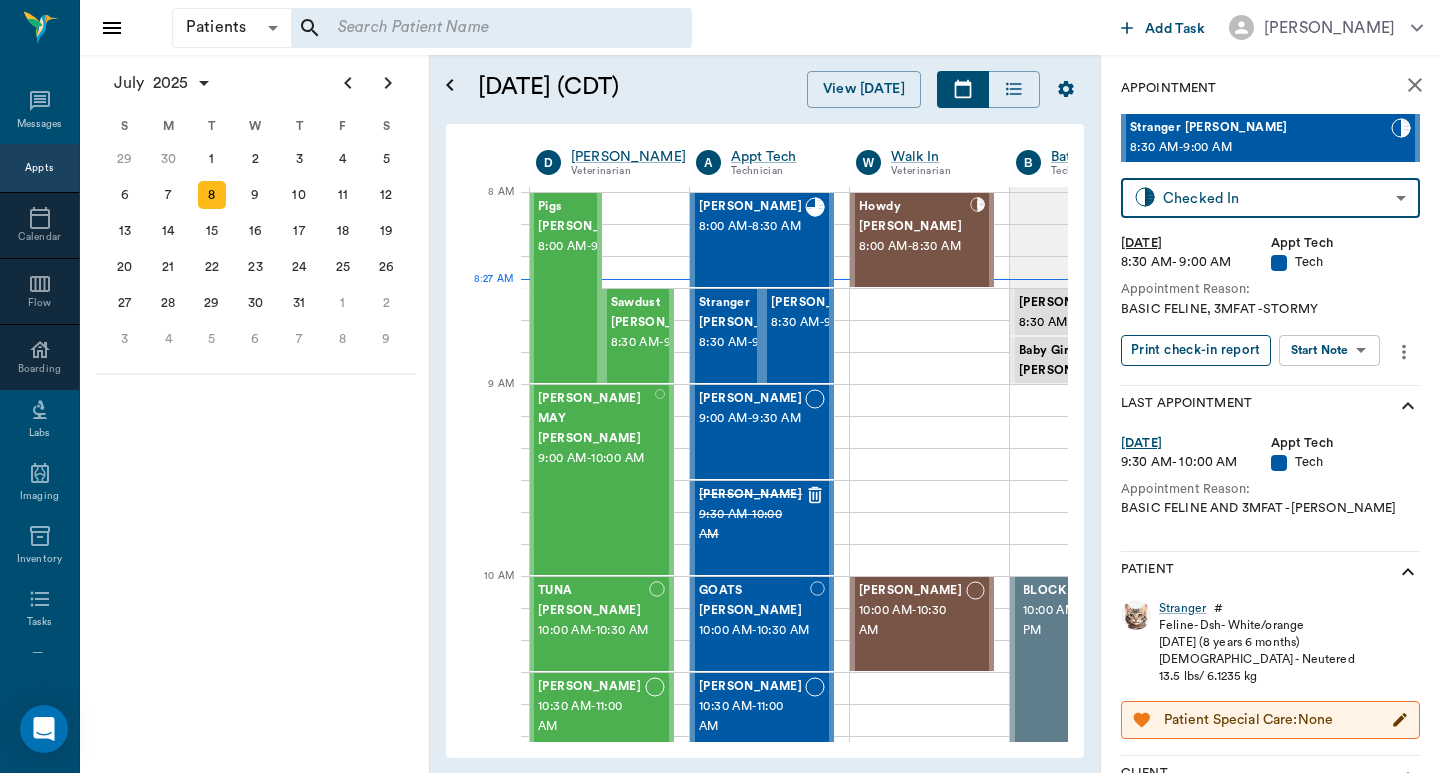 click on "Print check-in report" at bounding box center [1196, 350] 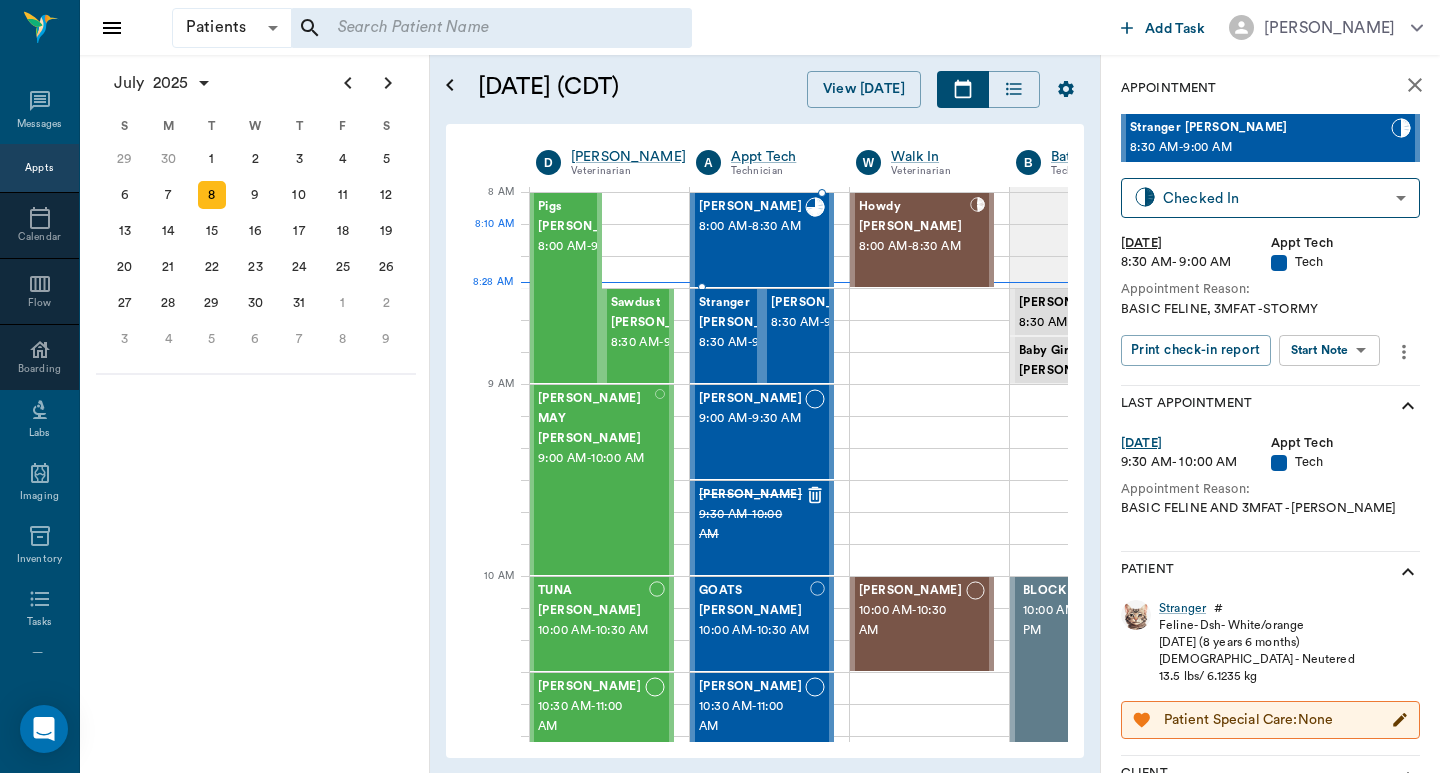 click on "8:00 AM  -  8:30 AM" at bounding box center (752, 227) 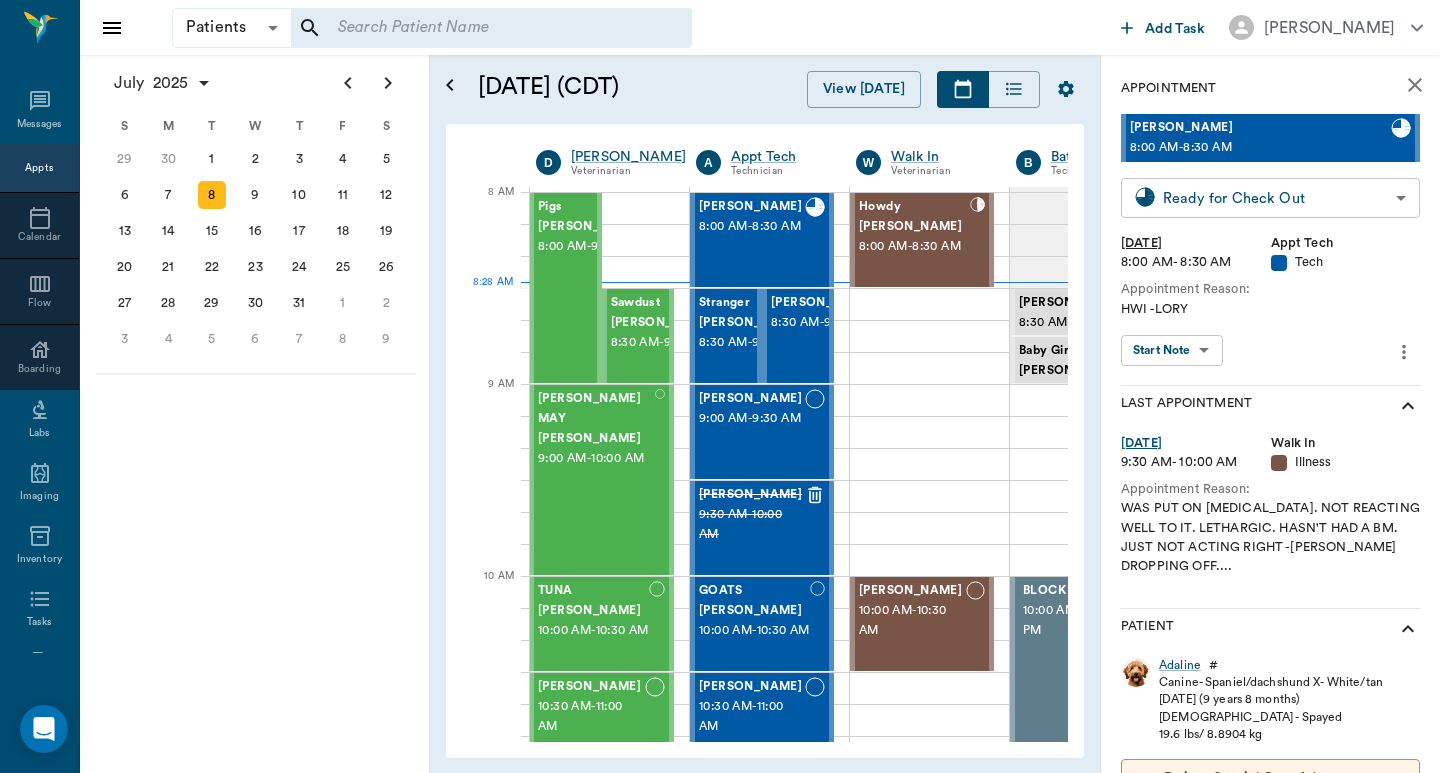 click on "Patients Patients ​ ​ Add Task Dr. Bert Ellsworth Nectar Messages Appts Calendar Flow Boarding Labs Imaging Inventory Tasks Forms Staff Reports Lookup Settings July 2025 S M T W T F S Jun 1 2 3 4 5 6 7 8 9 10 11 12 13 14 15 16 17 18 19 20 21 22 23 24 25 26 27 28 29 30 Jul 1 2 3 4 5 6 7 8 9 10 11 12 S M T W T F S 29 30 Jul 1 2 3 4 5 6 7 8 9 10 11 12 13 14 15 16 17 18 19 20 21 22 23 24 25 26 27 28 29 30 31 Aug 1 2 3 4 5 6 7 8 9 S M T W T F S 27 28 29 30 31 Aug 1 2 3 4 5 6 7 8 9 10 11 12 13 14 15 16 17 18 19 20 21 22 23 24 25 26 27 28 29 30 31 Sep 1 2 3 4 5 6 July 8, 2025 (CDT) View Today July 2025 Today 8 Tue Jul 2025 D Dr. Bert Ellsworth Veterinarian A Appt Tech Technician W Walk In Veterinarian B Bath & Surgery Technician B Board &Procedures Other D Dr. Kindall Jones Veterinarian 8 AM 9 AM 10 AM 11 AM 12 PM 1 PM 2 PM 3 PM 4 PM 5 PM 6 PM 7 PM 8 PM 8:28 AM 8:00 AM Pigs Belyeu 8:00 AM  -  9:00 AM Sawdust Marsh 8:30 AM  -  9:00 AM MELINDA MAY Eudy 9:00 AM  -  10:00 AM TUNA Kirkland 10:00 AM  -  10:30 AM  -" at bounding box center [720, 386] 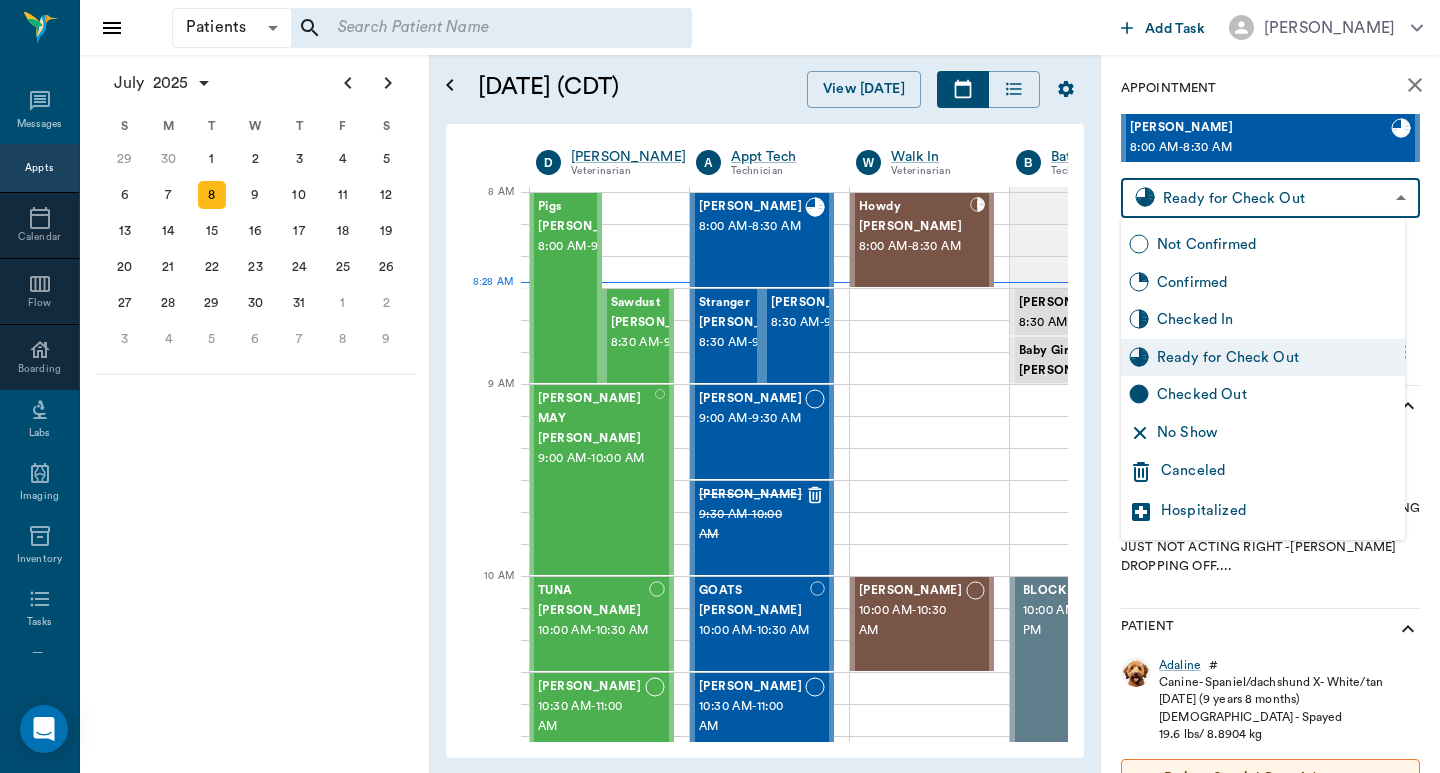 click on "Checked Out" at bounding box center [1277, 395] 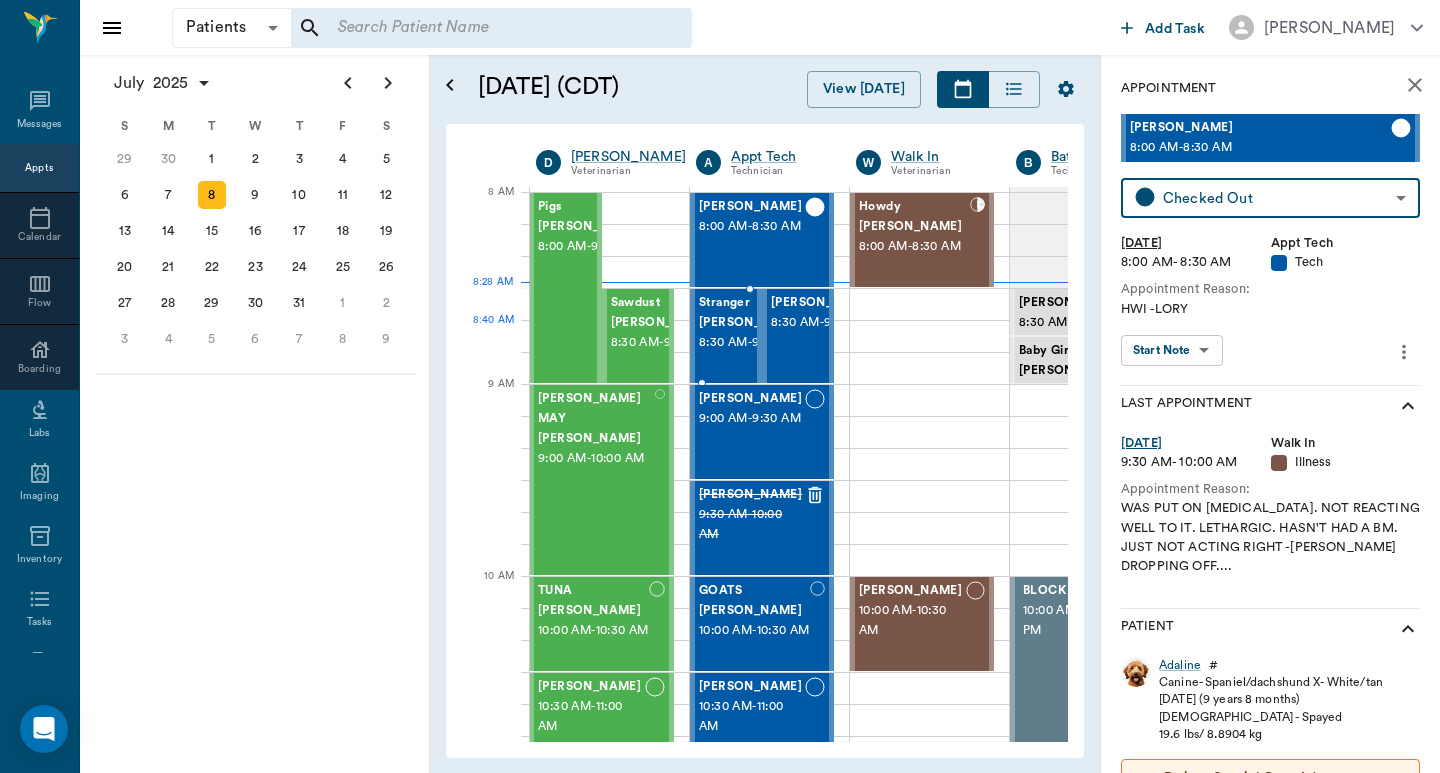 click on "Stranger [PERSON_NAME]" at bounding box center (750, 313) 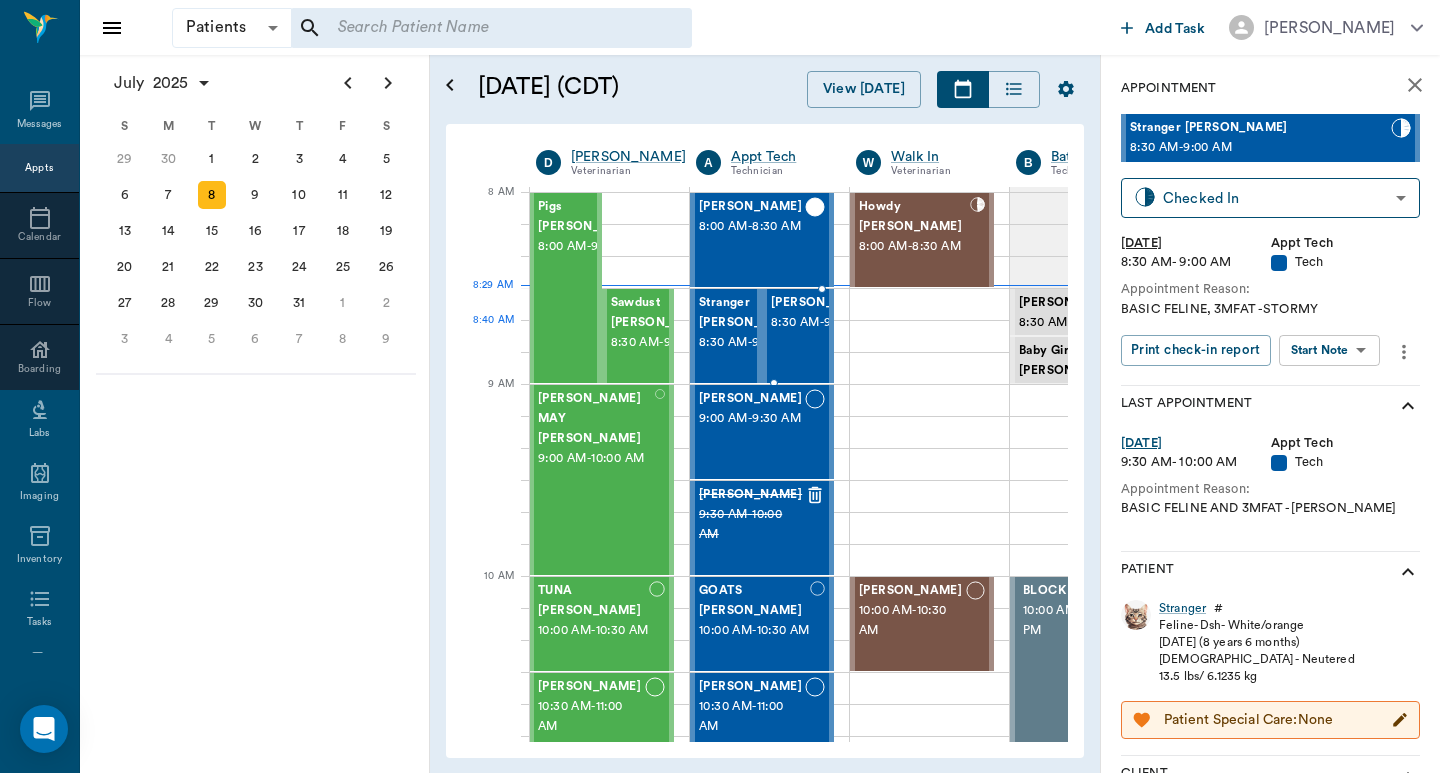 drag, startPoint x: 804, startPoint y: 336, endPoint x: 820, endPoint y: 332, distance: 16.492422 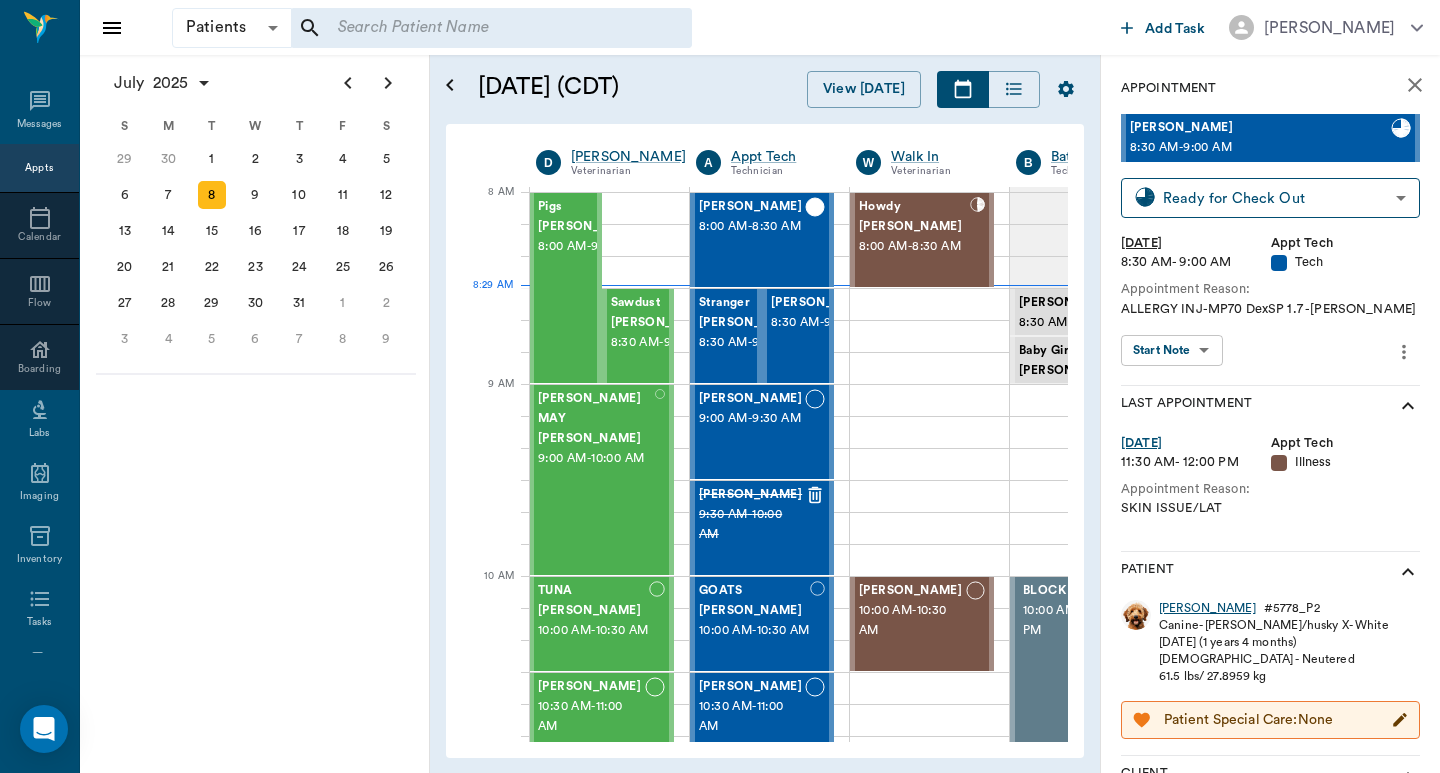 click on "Cooper" at bounding box center (1207, 608) 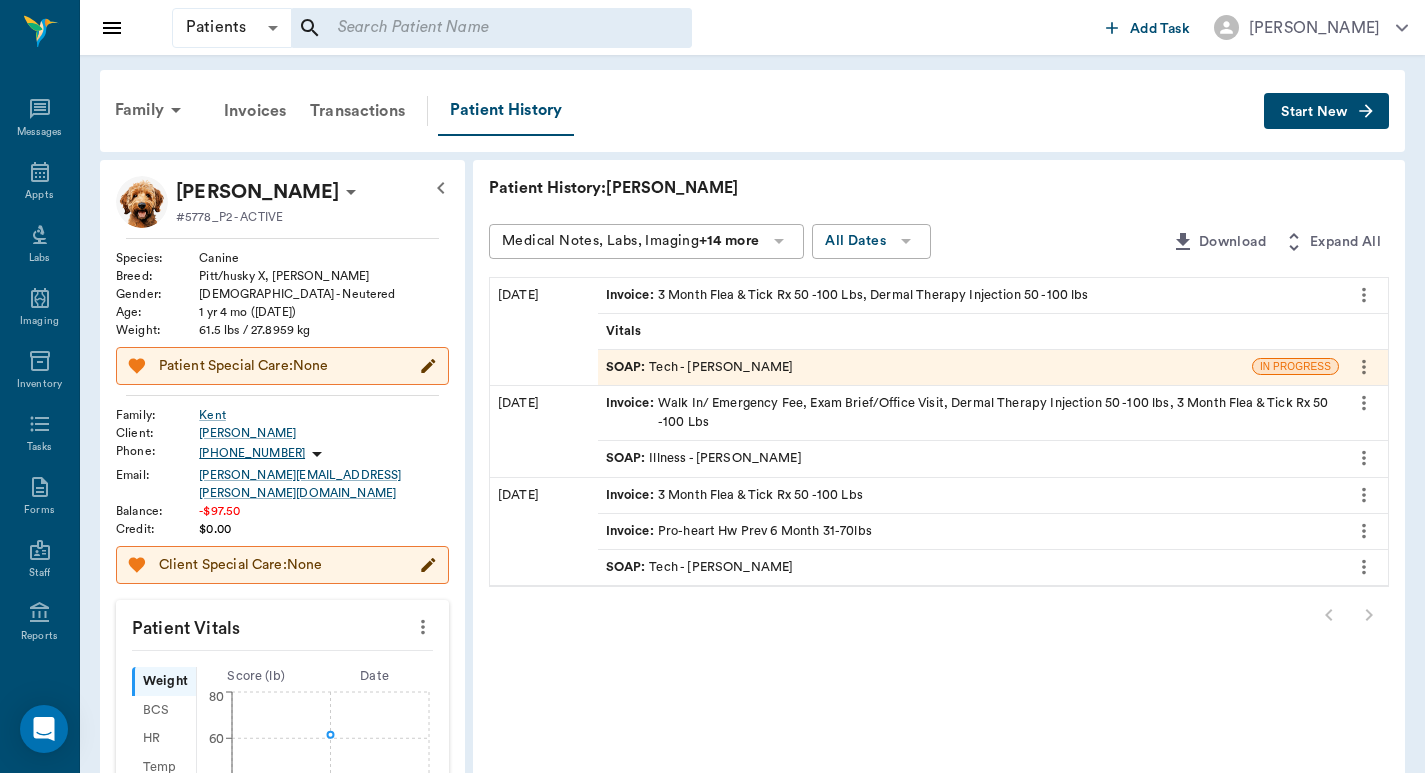 click on "Invoice : 3 Month Flea & Tick Rx 50 -100 Lbs, Dermal Therapy Injection 50 -100 lbs" at bounding box center (847, 295) 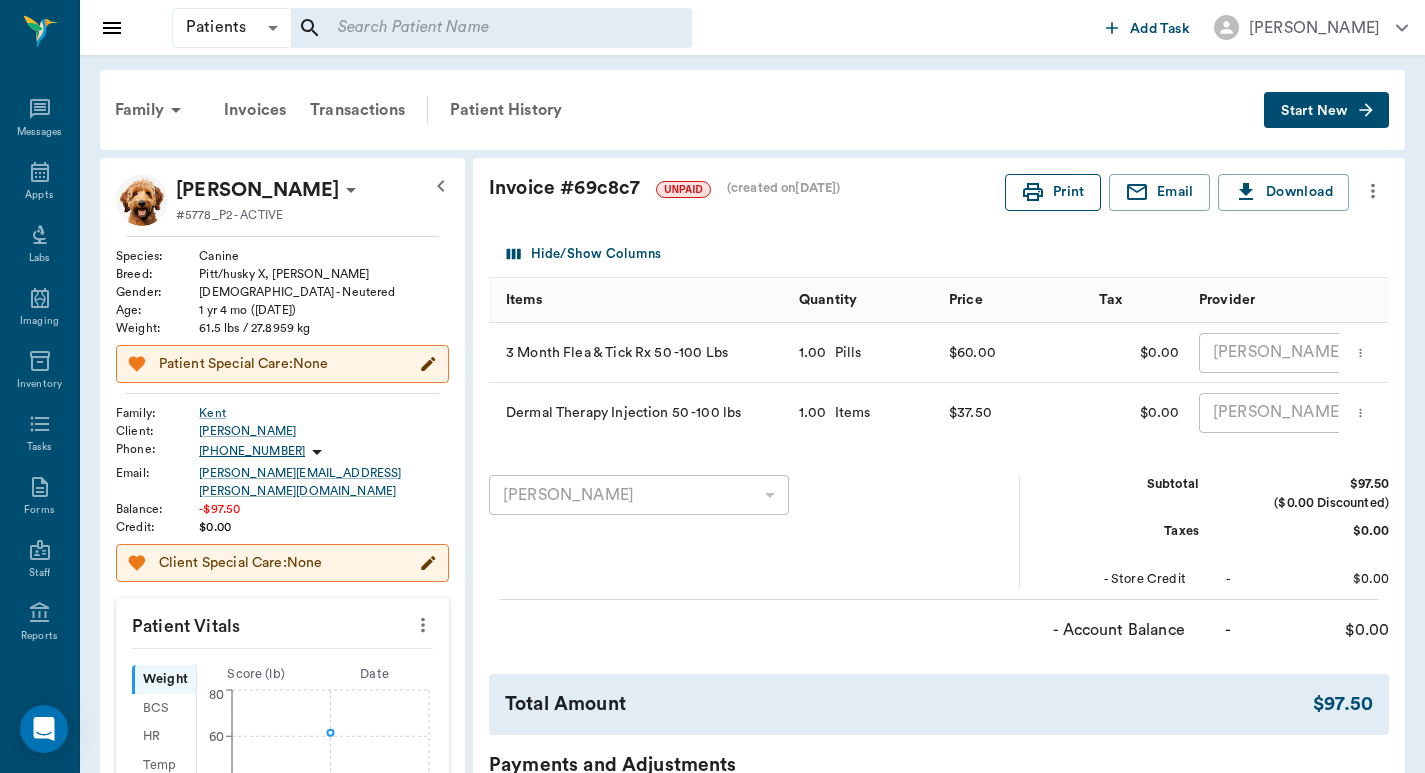 click on "Print" at bounding box center [1053, 192] 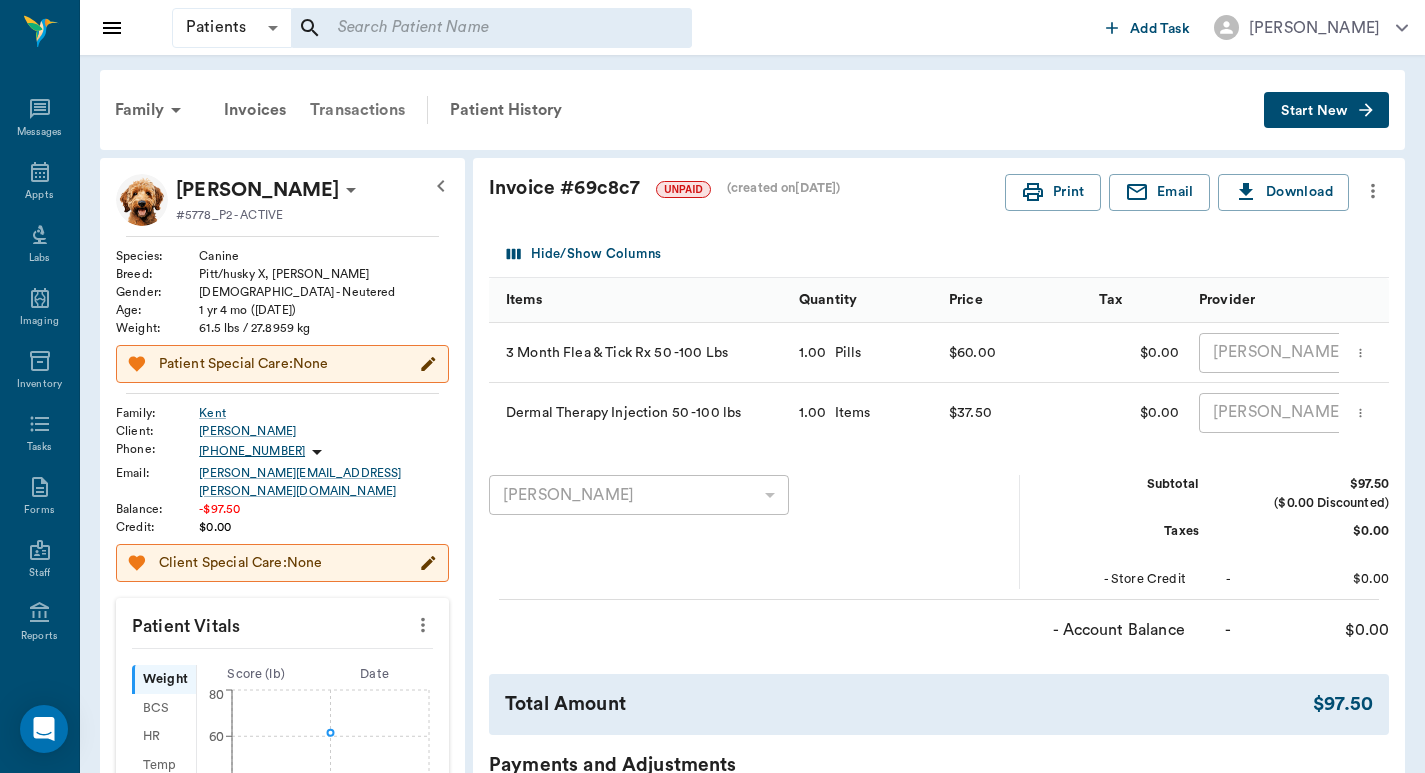 click on "Transactions" at bounding box center (357, 110) 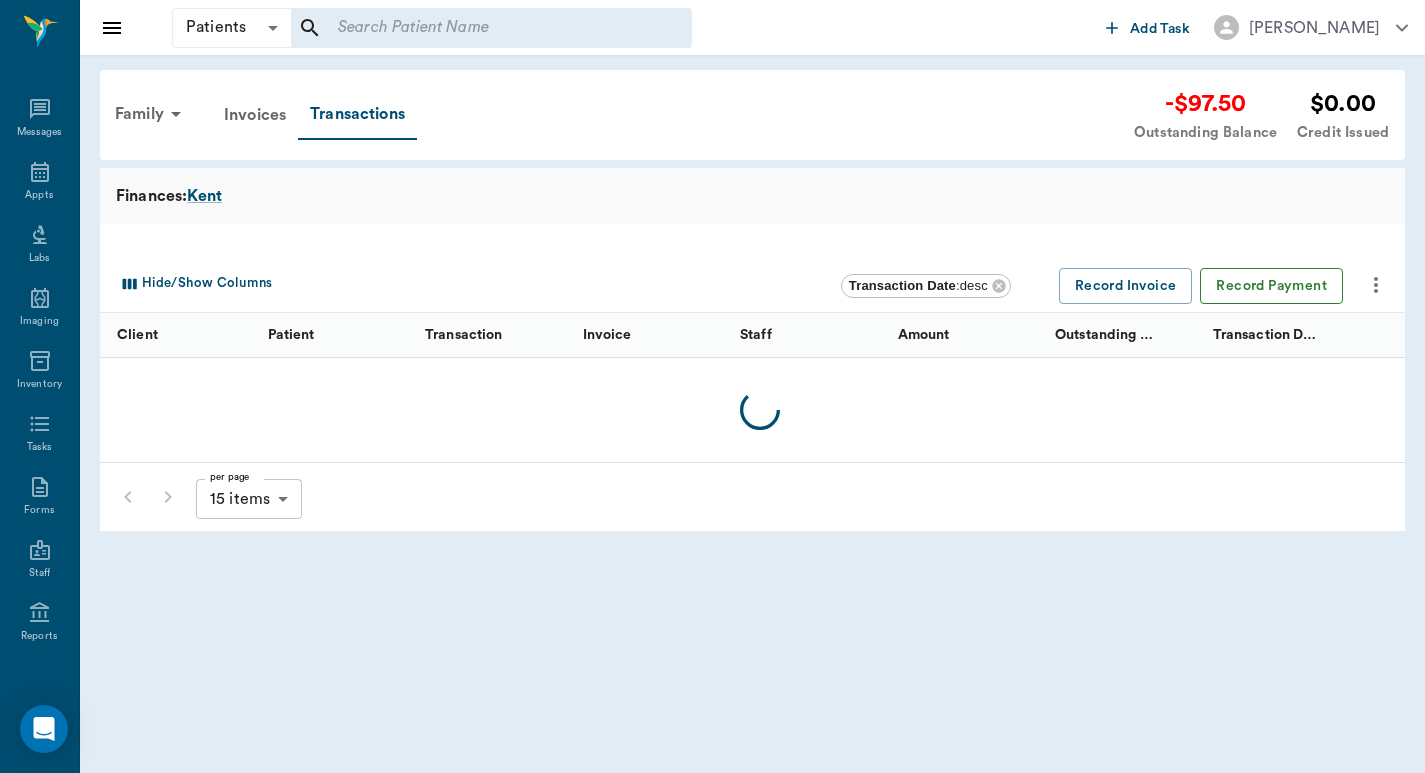 click on "Record Payment" at bounding box center [1271, 286] 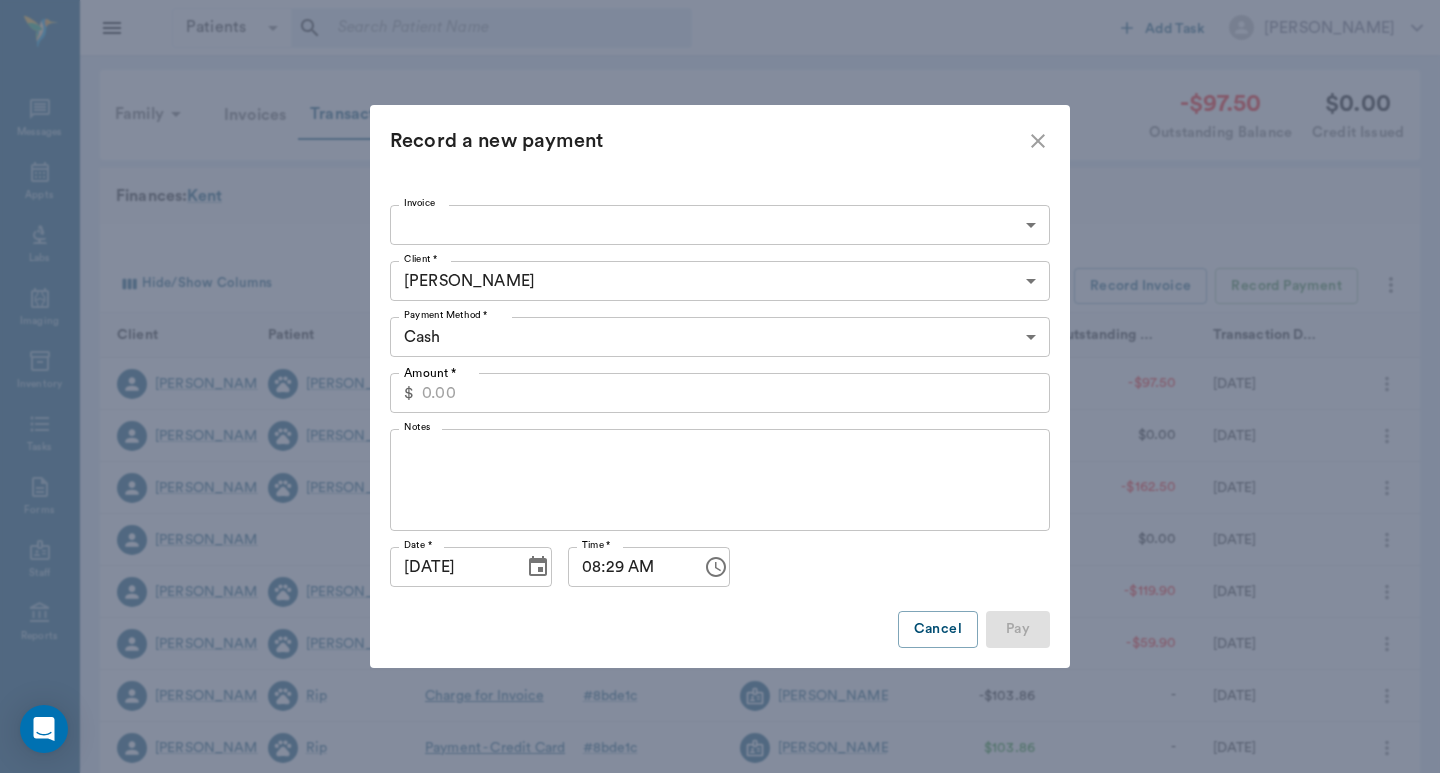 click on "Amount *" at bounding box center [736, 393] 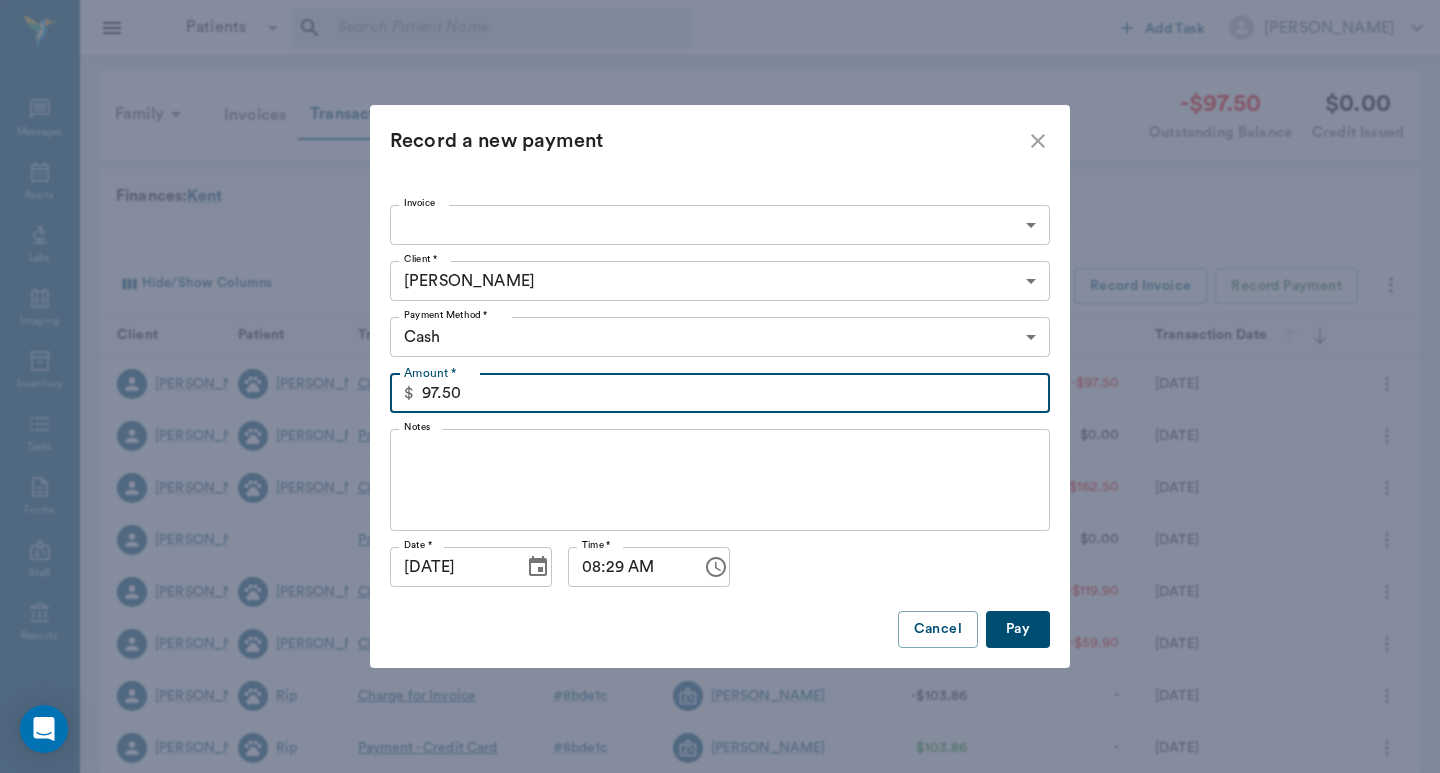 type on "97.50" 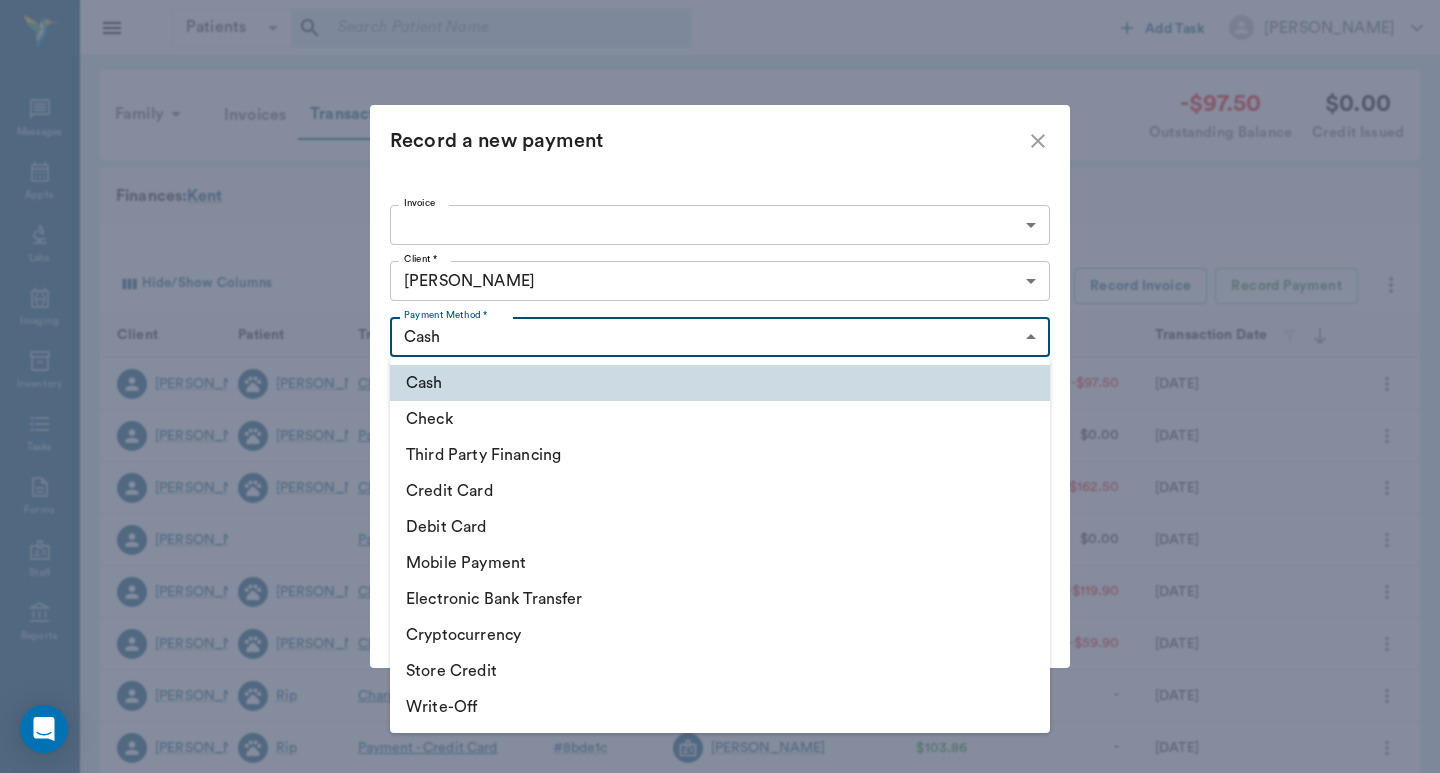 click on "Credit Card" at bounding box center [720, 491] 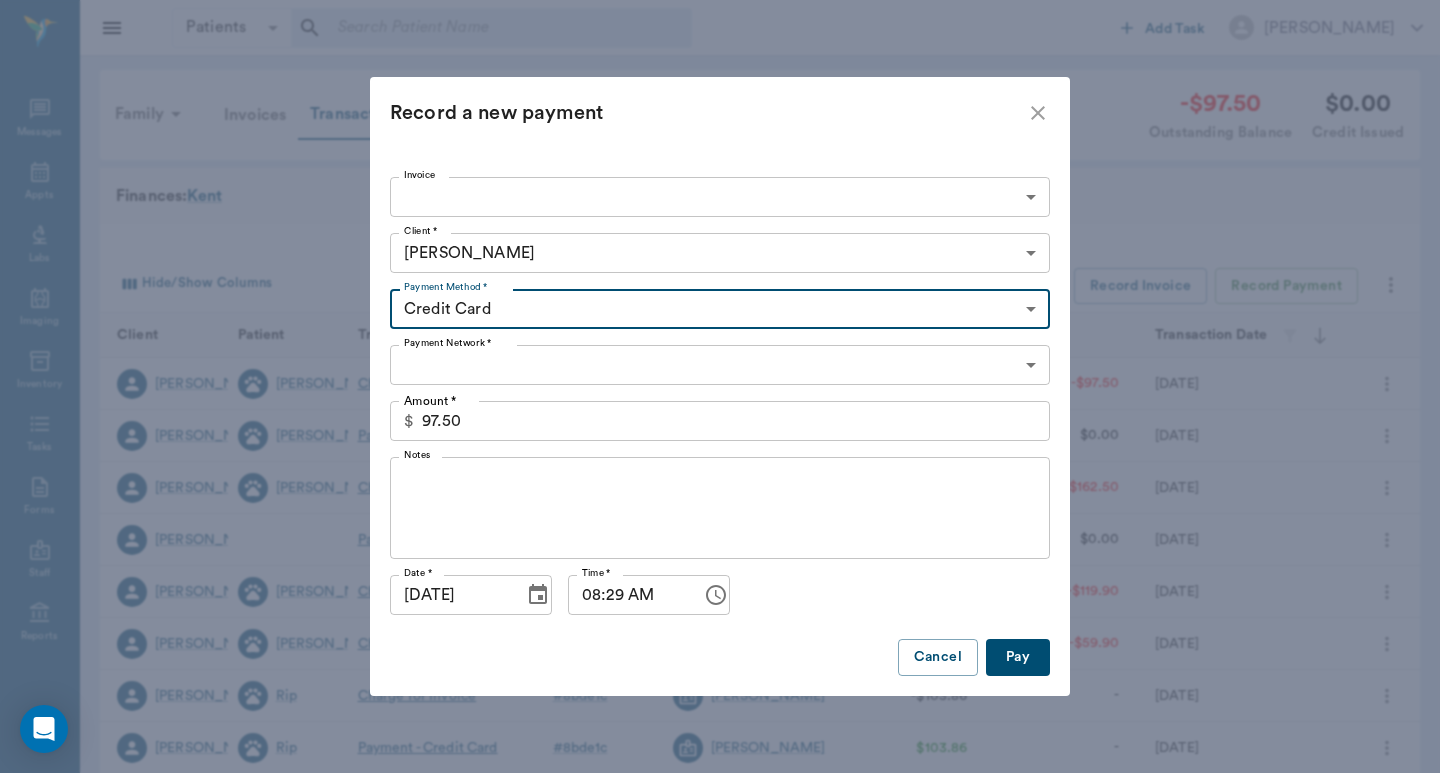 click on "Patients Patients ​ ​ Add Task Dr. Bert Ellsworth Nectar Messages Appts Labs Imaging Inventory Tasks Forms Staff Reports Lookup Settings Family Invoices Transactions -$97.50 Outstanding Balance $0.00 Credit Issued Finances:    Kent Hide/Show Columns Transaction Date :  desc Record Invoice Record Payment Client Patient Transaction Invoice Staff Amount Outstanding Balance Transaction Date Jeff Kent Cooper Charge for Invoice # 69c8c7 Dr. Bert Ellsworth -$97.50 -$97.50 07/08/25 Jeff Kent Cooper Payment - Credit Card  # 98bfcd Dr. Bert Ellsworth $162.50 $0.00 05/09/25 Jeff Kent Cooper Charge for Invoice # 98bfcd Dr. Bert Ellsworth -$162.50 -$162.50 05/09/25 Jeff Kent Payment - Credit Card  None Dr. Bert Ellsworth $119.90 $0.00 02/26/25 Jeff Kent Cooper Charge for Invoice # 74b11d Dr. Bert Ellsworth -$60.00 -$119.90 02/26/25 Jeff Kent Cooper Charge for Invoice # 74b110 Dr. Bert Ellsworth -$59.90 -$59.90 02/26/25 Jeff Kent Rip Charge for Invoice # 8bde1c Lorean Lingle -$103.86 - 01/11/23 Jeff Kent Rip # - Rip" at bounding box center (720, 615) 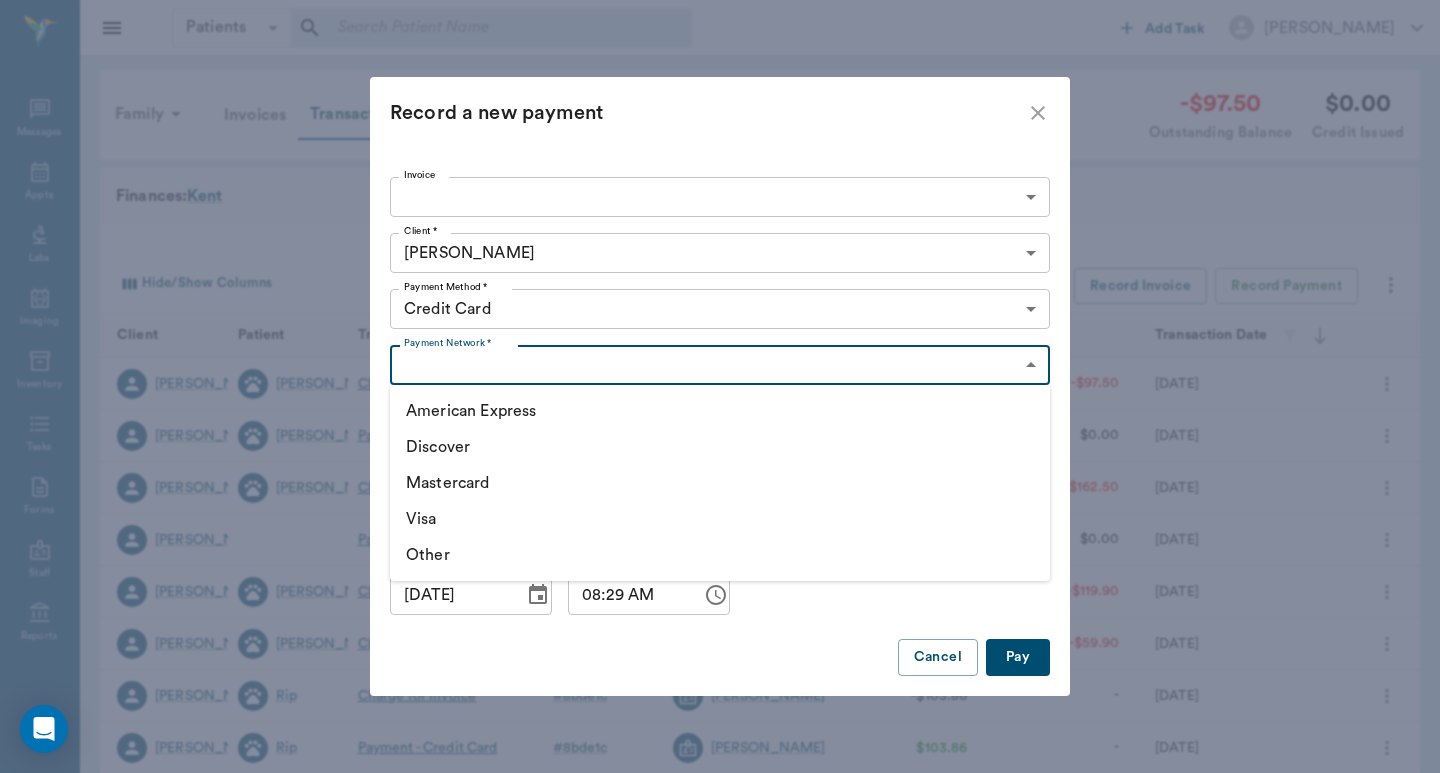 click on "Visa" at bounding box center (720, 519) 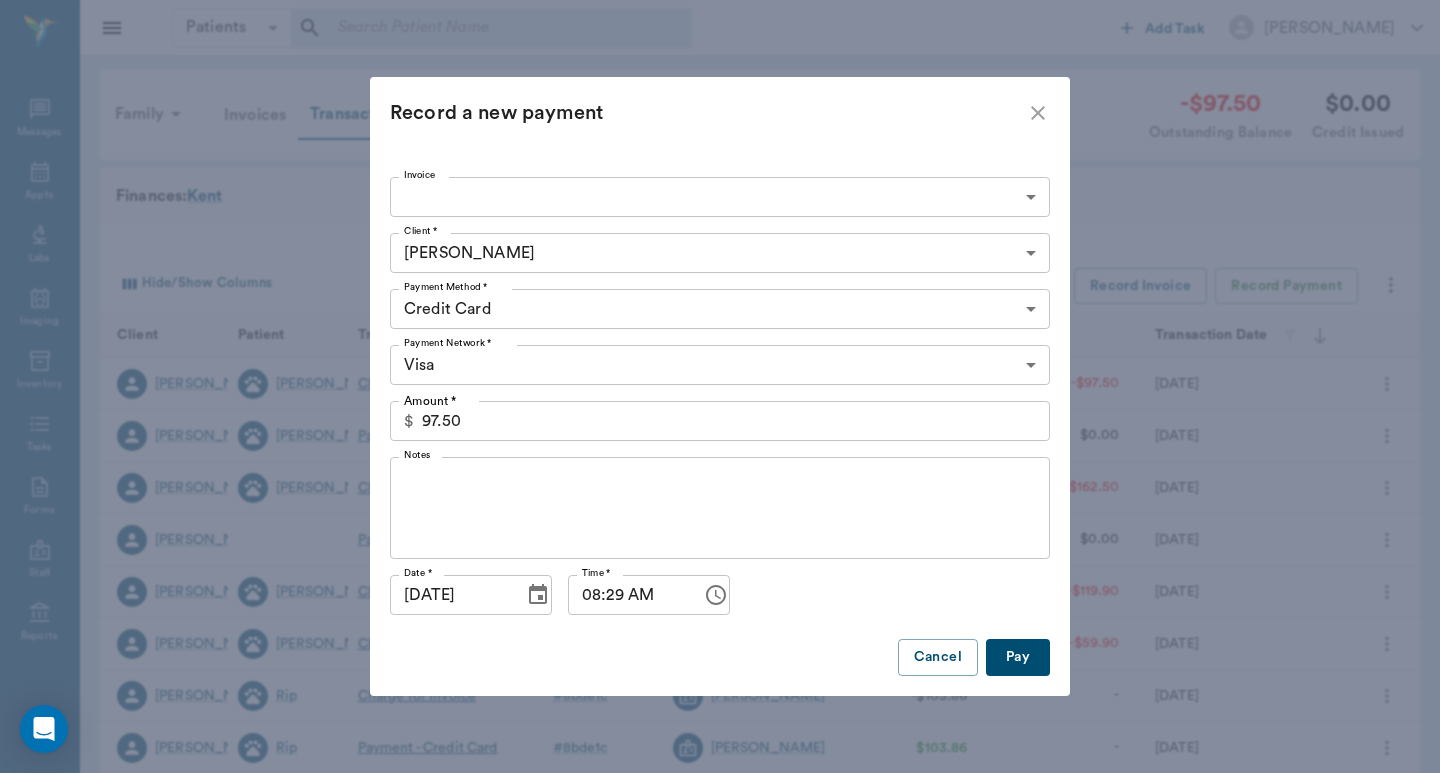 click on "Pay" at bounding box center (1018, 657) 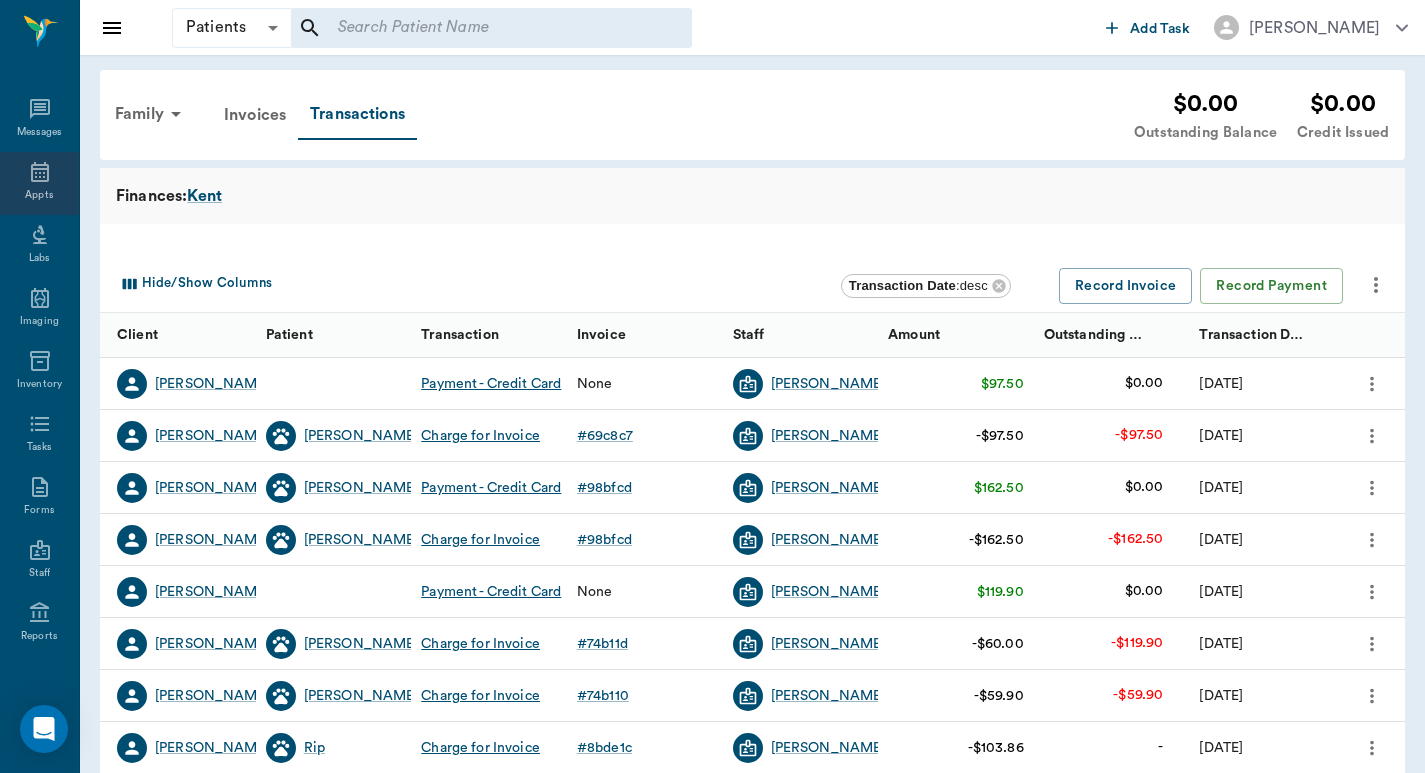 click 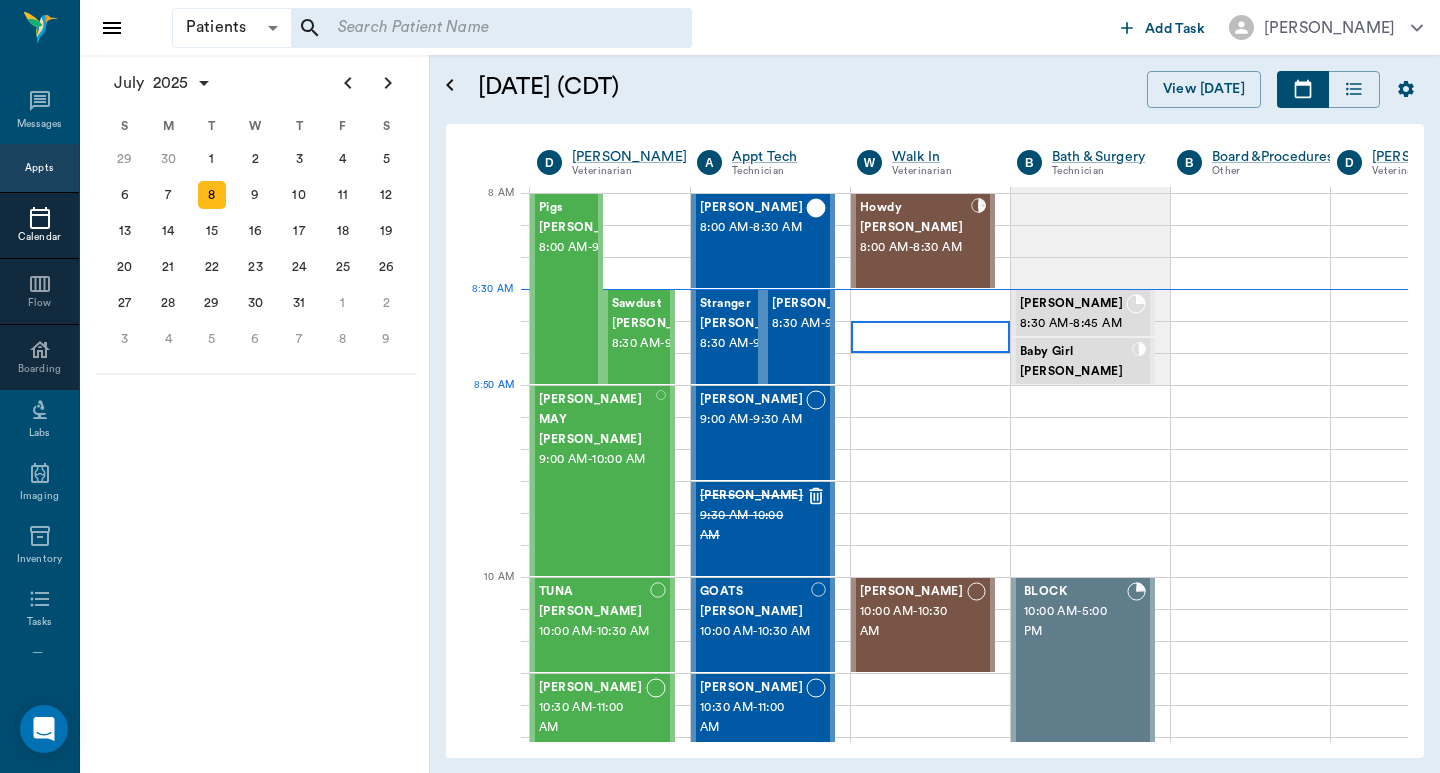 scroll, scrollTop: 2, scrollLeft: 1, axis: both 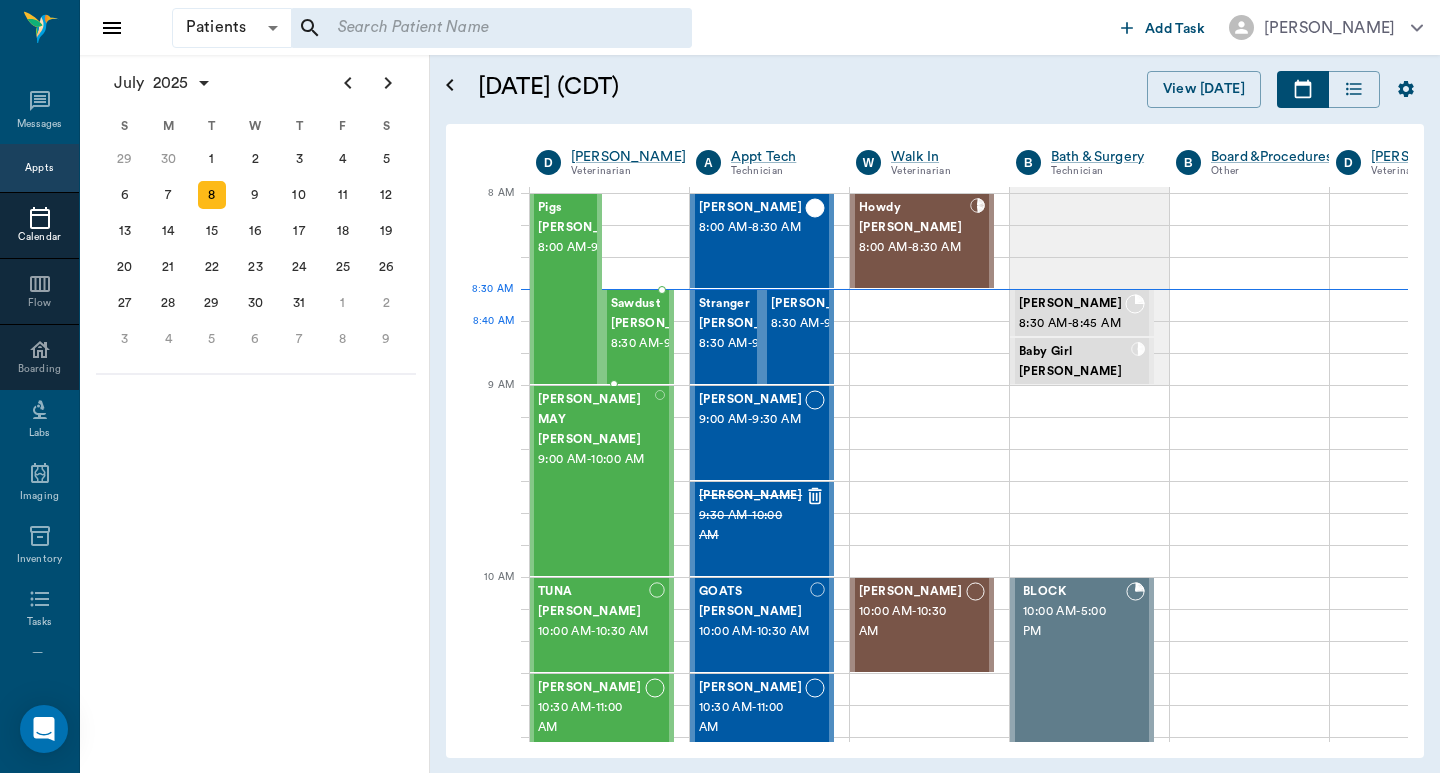click on "8:30 AM  -  9:00 AM" at bounding box center [662, 344] 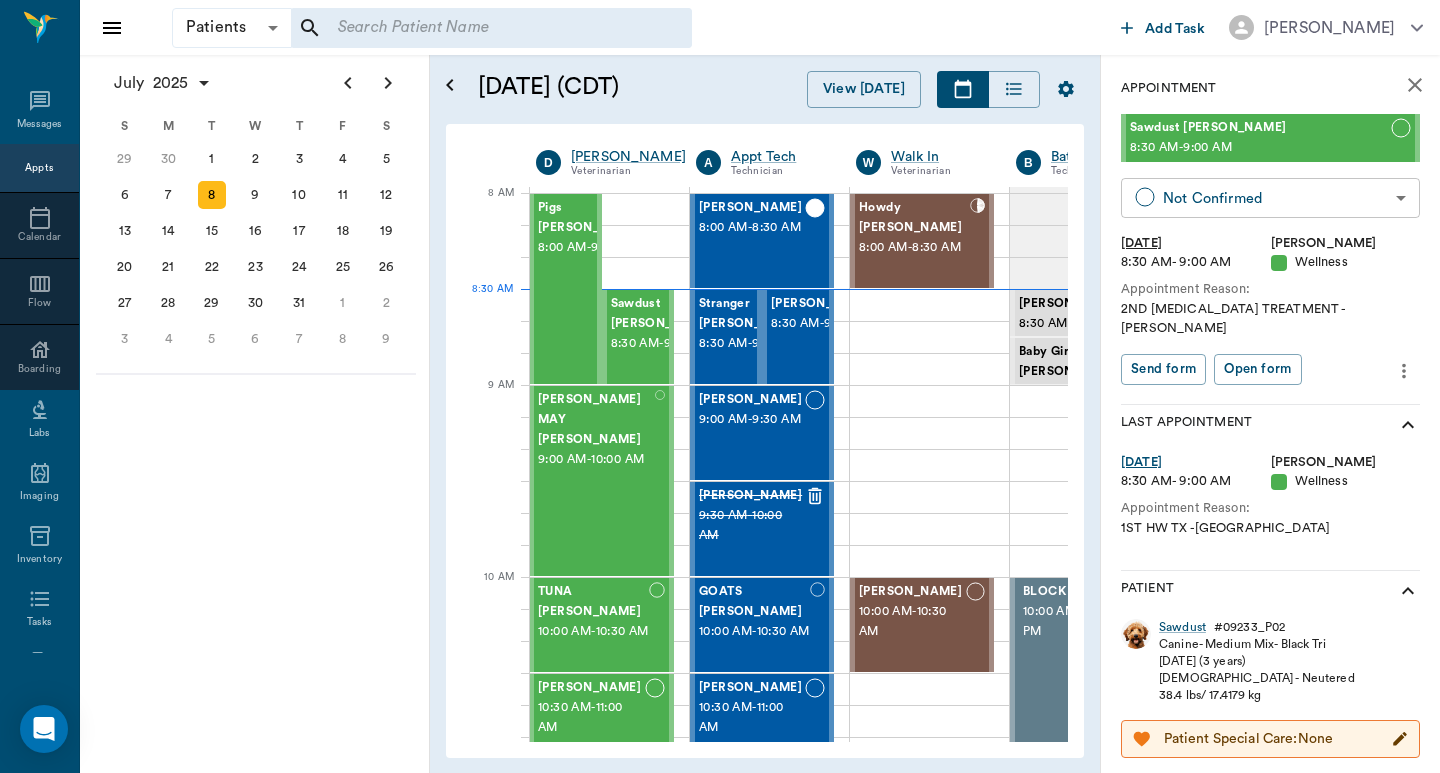 click on "Patients Patients ​ ​ Add Task Dr. Bert Ellsworth Nectar Messages Appts Calendar Flow Boarding Labs Imaging Inventory Tasks Forms Staff Reports Lookup Settings July 2025 S M T W T F S Jun 1 2 3 4 5 6 7 8 9 10 11 12 13 14 15 16 17 18 19 20 21 22 23 24 25 26 27 28 29 30 Jul 1 2 3 4 5 6 7 8 9 10 11 12 S M T W T F S 29 30 Jul 1 2 3 4 5 6 7 8 9 10 11 12 13 14 15 16 17 18 19 20 21 22 23 24 25 26 27 28 29 30 31 Aug 1 2 3 4 5 6 7 8 9 S M T W T F S 27 28 29 30 31 Aug 1 2 3 4 5 6 7 8 9 10 11 12 13 14 15 16 17 18 19 20 21 22 23 24 25 26 27 28 29 30 31 Sep 1 2 3 4 5 6 July 8, 2025 (CDT) View Today July 2025 Today 8 Tue Jul 2025 D Dr. Bert Ellsworth Veterinarian A Appt Tech Technician W Walk In Veterinarian B Bath & Surgery Technician B Board &Procedures Other D Dr. Kindall Jones Veterinarian 8 AM 9 AM 10 AM 11 AM 12 PM 1 PM 2 PM 3 PM 4 PM 5 PM 6 PM 7 PM 8 PM 8:30 AM 8:00 AM Pigs Belyeu 8:00 AM  -  9:00 AM Sawdust Marsh 8:30 AM  -  9:00 AM MELINDA MAY Eudy 9:00 AM  -  10:00 AM TUNA Kirkland 10:00 AM  -  10:30 AM  -" at bounding box center [720, 386] 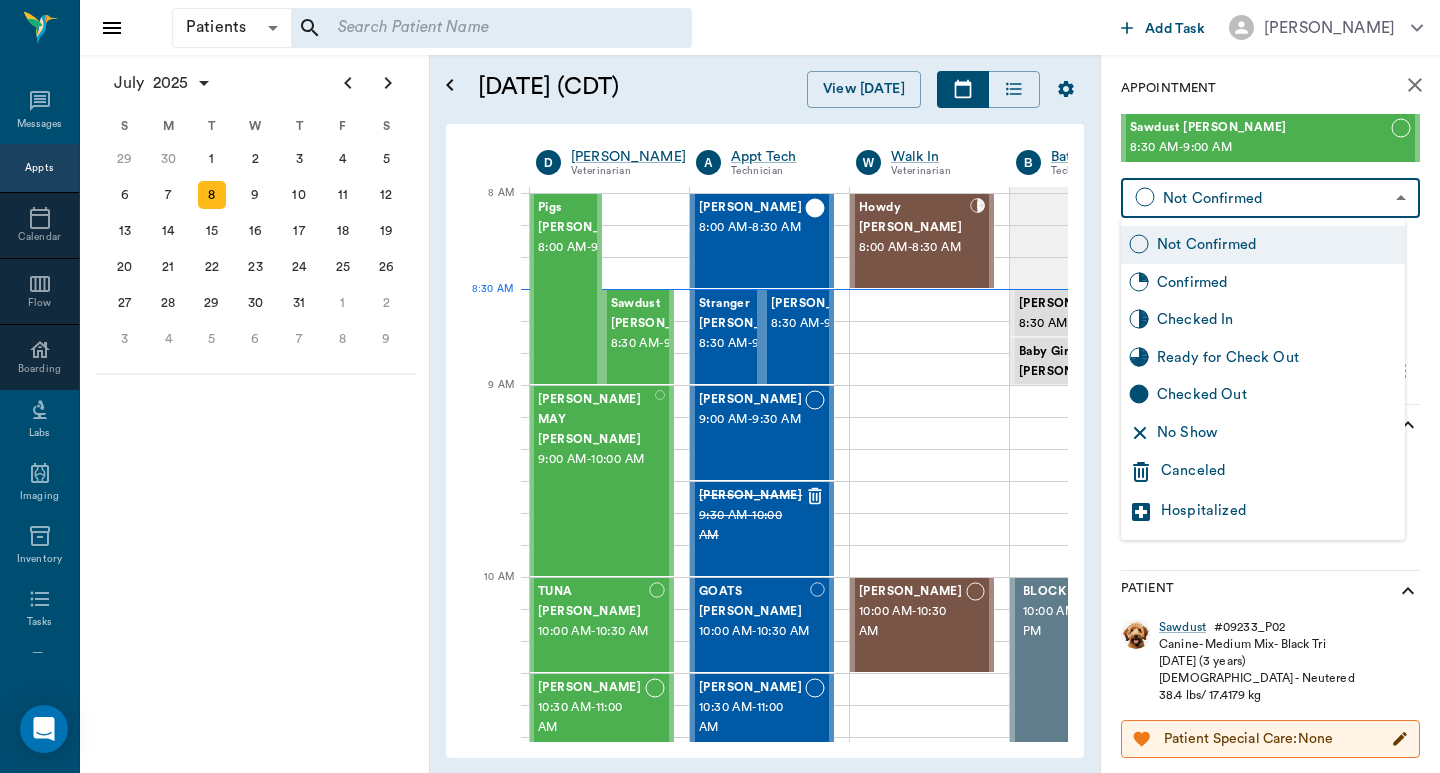 click on "Checked In" at bounding box center [1277, 320] 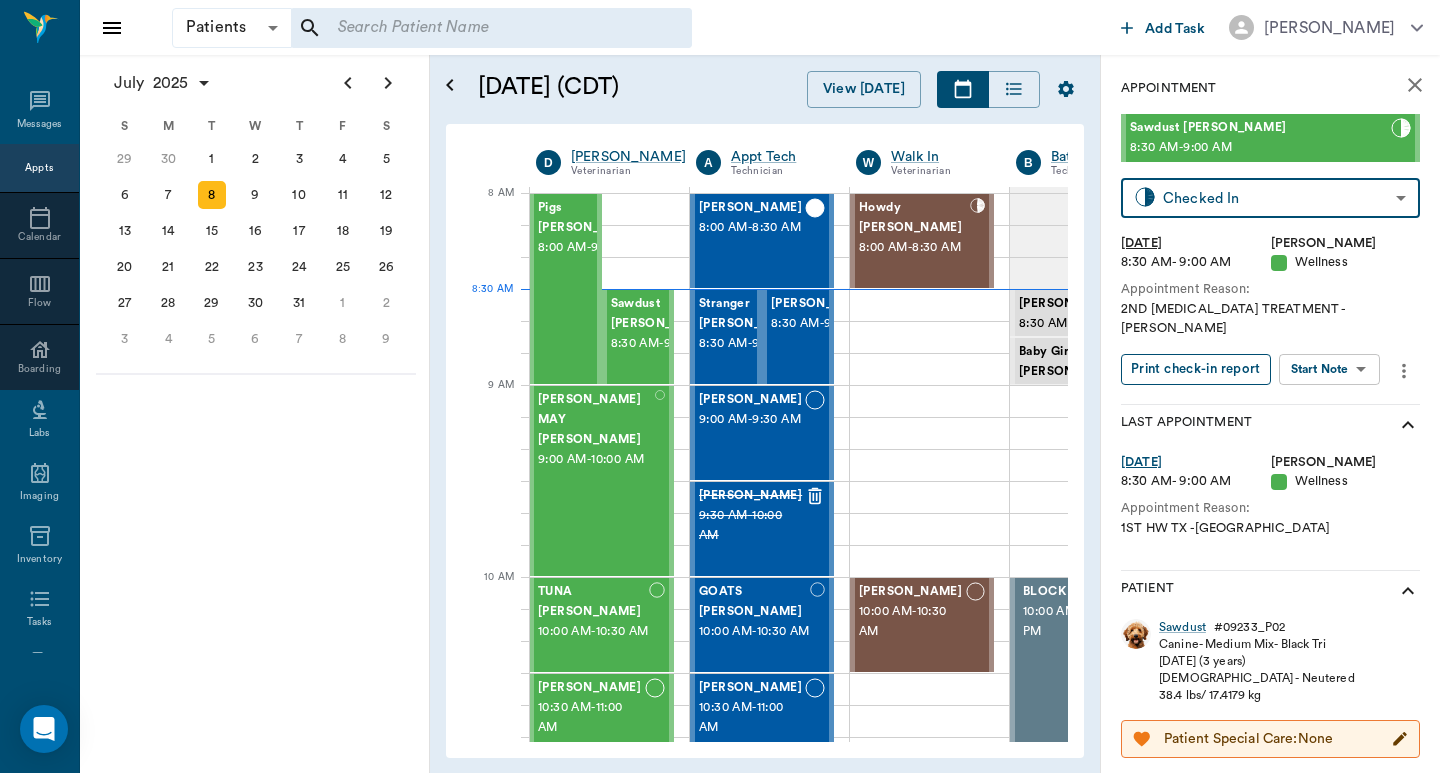 click on "Print check-in report" at bounding box center (1196, 369) 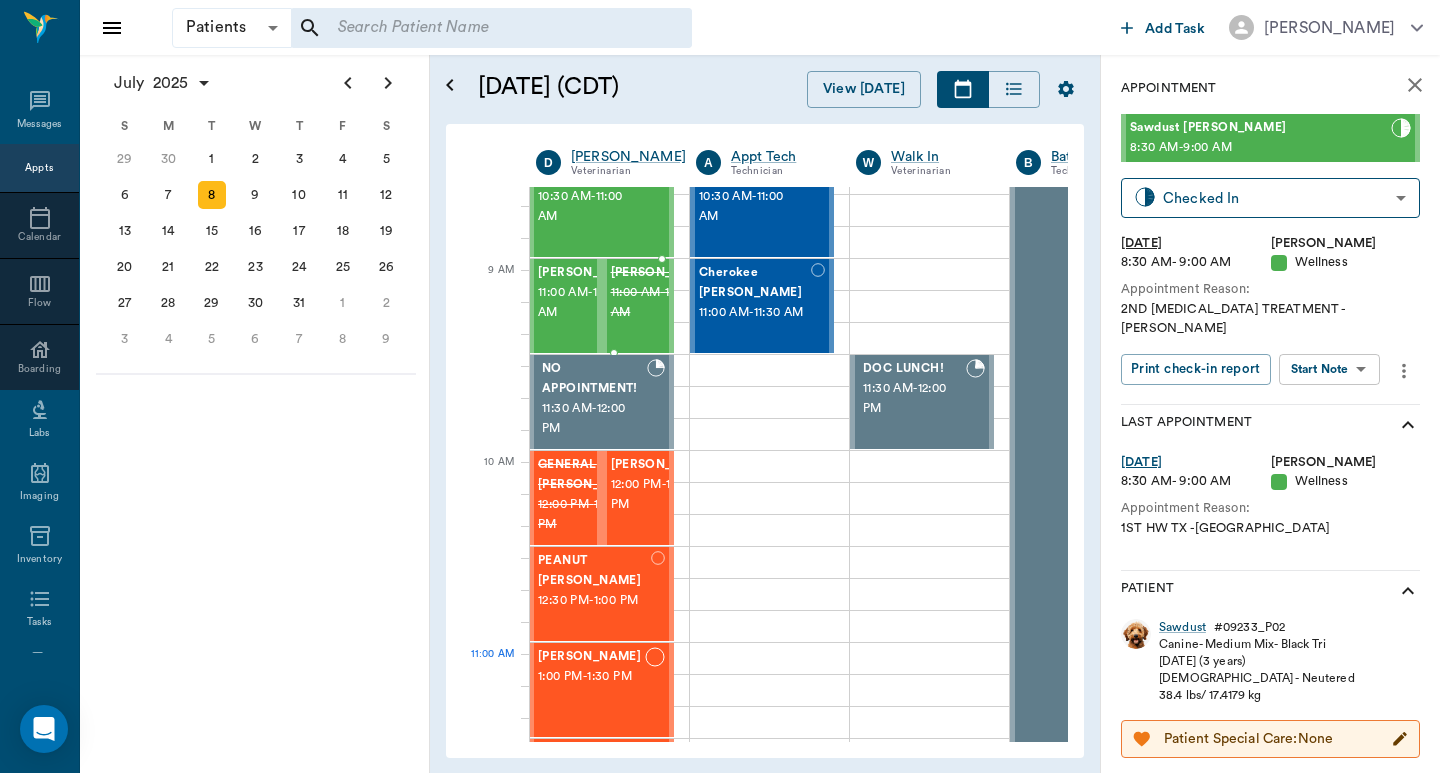 scroll, scrollTop: 535, scrollLeft: 1, axis: both 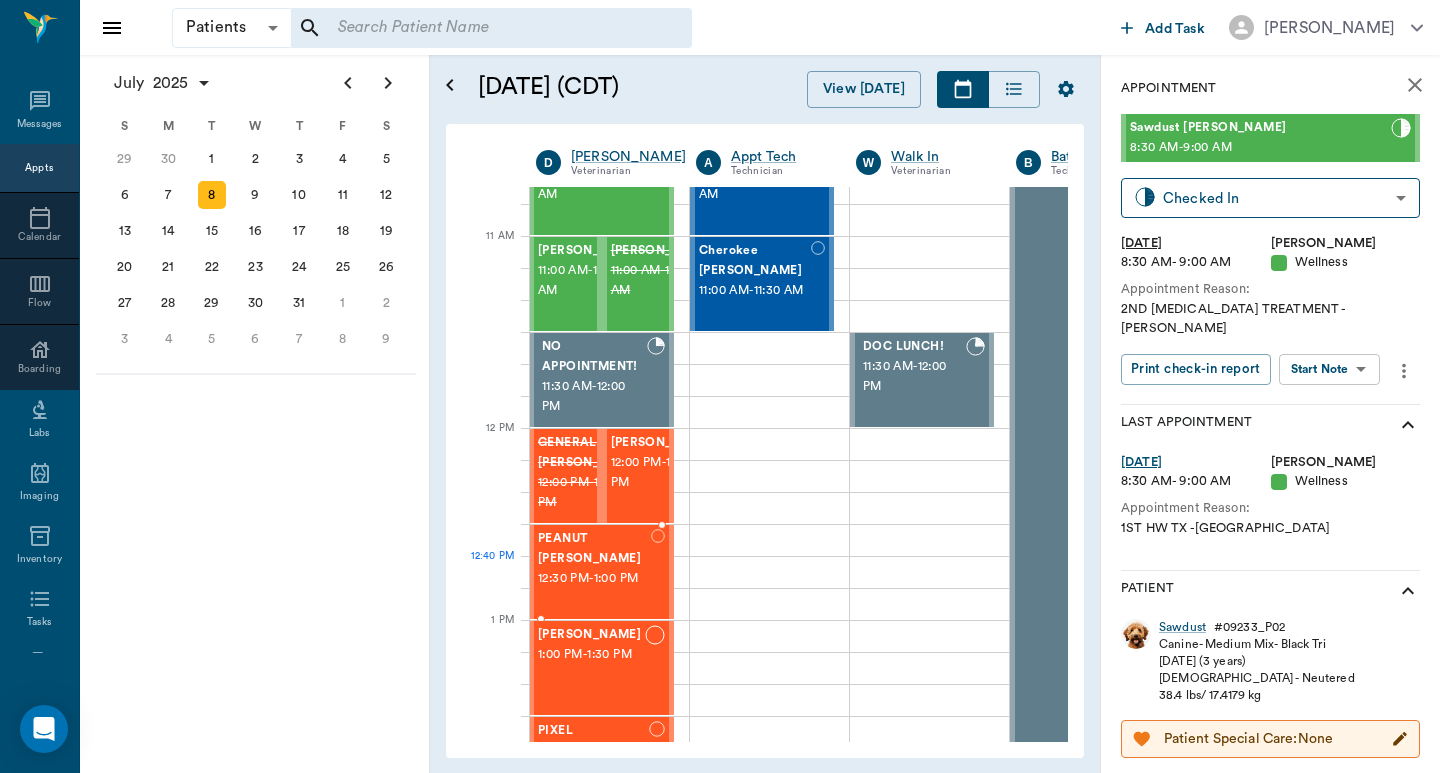 click on "12:30 PM  -  1:00 PM" at bounding box center [594, 579] 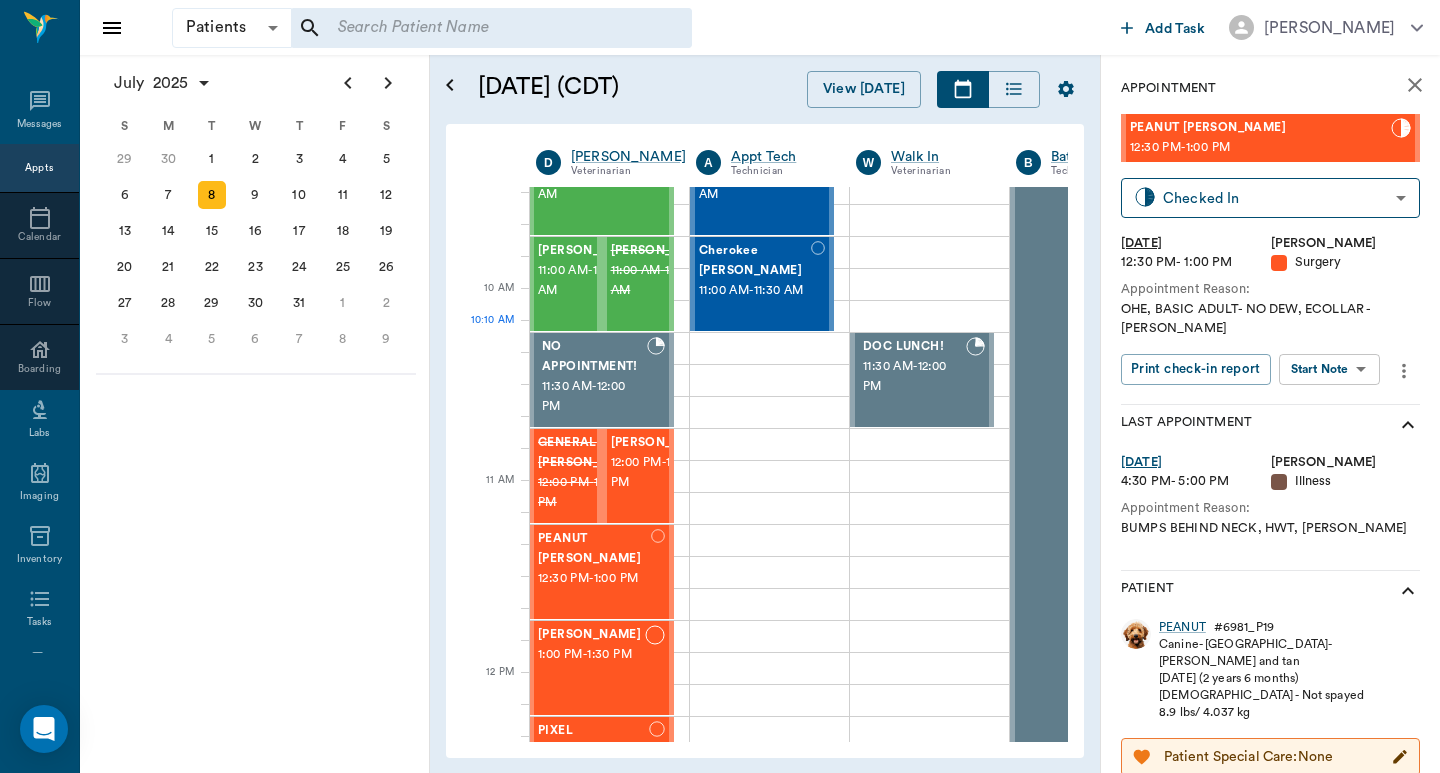 scroll, scrollTop: 2, scrollLeft: 1, axis: both 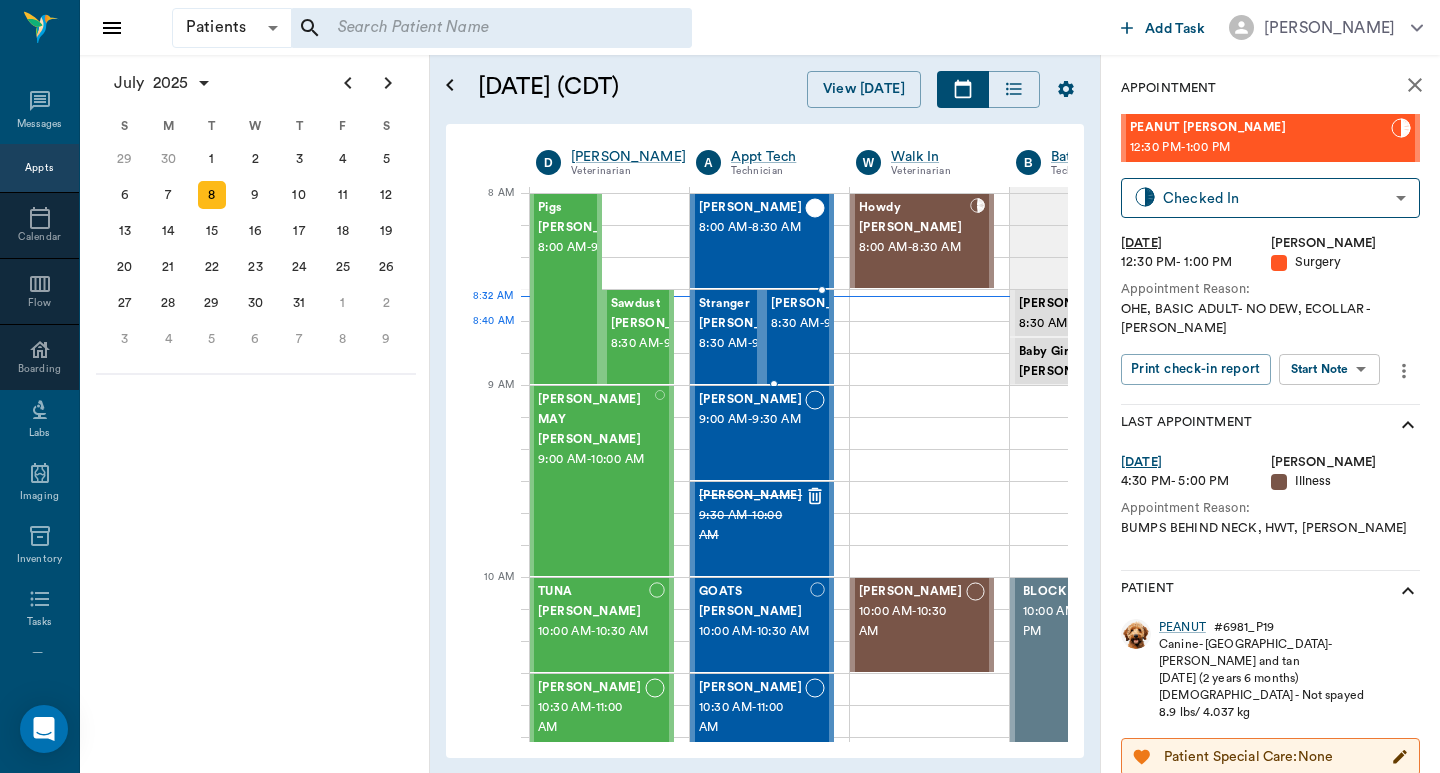 click on "8:30 AM  -  9:00 AM" at bounding box center [822, 324] 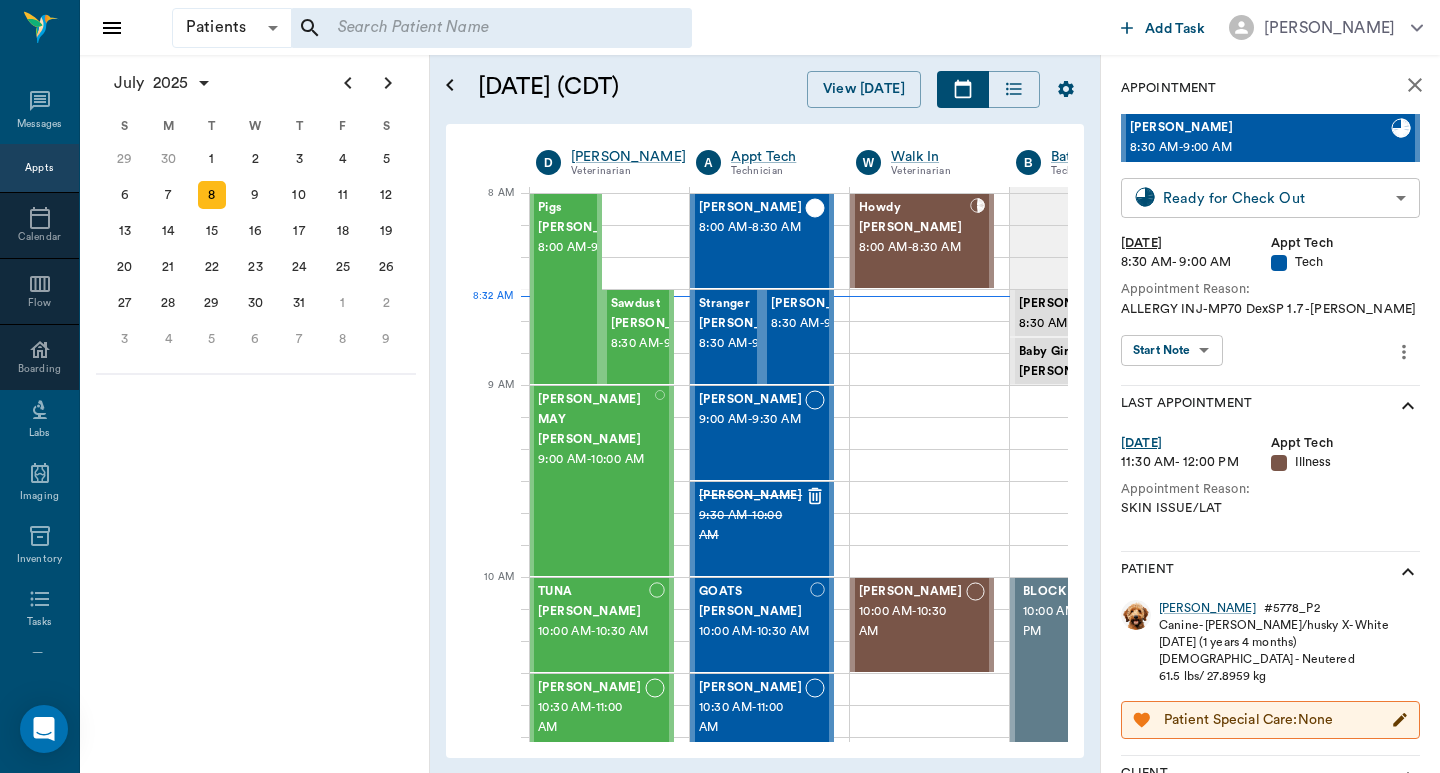 click on "Patients Patients ​ ​ Add Task Dr. Bert Ellsworth Nectar Messages Appts Calendar Flow Boarding Labs Imaging Inventory Tasks Forms Staff Reports Lookup Settings July 2025 S M T W T F S Jun 1 2 3 4 5 6 7 8 9 10 11 12 13 14 15 16 17 18 19 20 21 22 23 24 25 26 27 28 29 30 Jul 1 2 3 4 5 6 7 8 9 10 11 12 S M T W T F S 29 30 Jul 1 2 3 4 5 6 7 8 9 10 11 12 13 14 15 16 17 18 19 20 21 22 23 24 25 26 27 28 29 30 31 Aug 1 2 3 4 5 6 7 8 9 S M T W T F S 27 28 29 30 31 Aug 1 2 3 4 5 6 7 8 9 10 11 12 13 14 15 16 17 18 19 20 21 22 23 24 25 26 27 28 29 30 31 Sep 1 2 3 4 5 6 July 8, 2025 (CDT) View Today July 2025 Today 8 Tue Jul 2025 D Dr. Bert Ellsworth Veterinarian A Appt Tech Technician W Walk In Veterinarian B Bath & Surgery Technician B Board &Procedures Other D Dr. Kindall Jones Veterinarian 8 AM 9 AM 10 AM 11 AM 12 PM 1 PM 2 PM 3 PM 4 PM 5 PM 6 PM 7 PM 8 PM 8:32 AM 9:00 AM Pigs Belyeu 8:00 AM  -  9:00 AM Sawdust Marsh 8:30 AM  -  9:00 AM MELINDA MAY Eudy 9:00 AM  -  10:00 AM TUNA Kirkland 10:00 AM  -  10:30 AM  -" at bounding box center (720, 386) 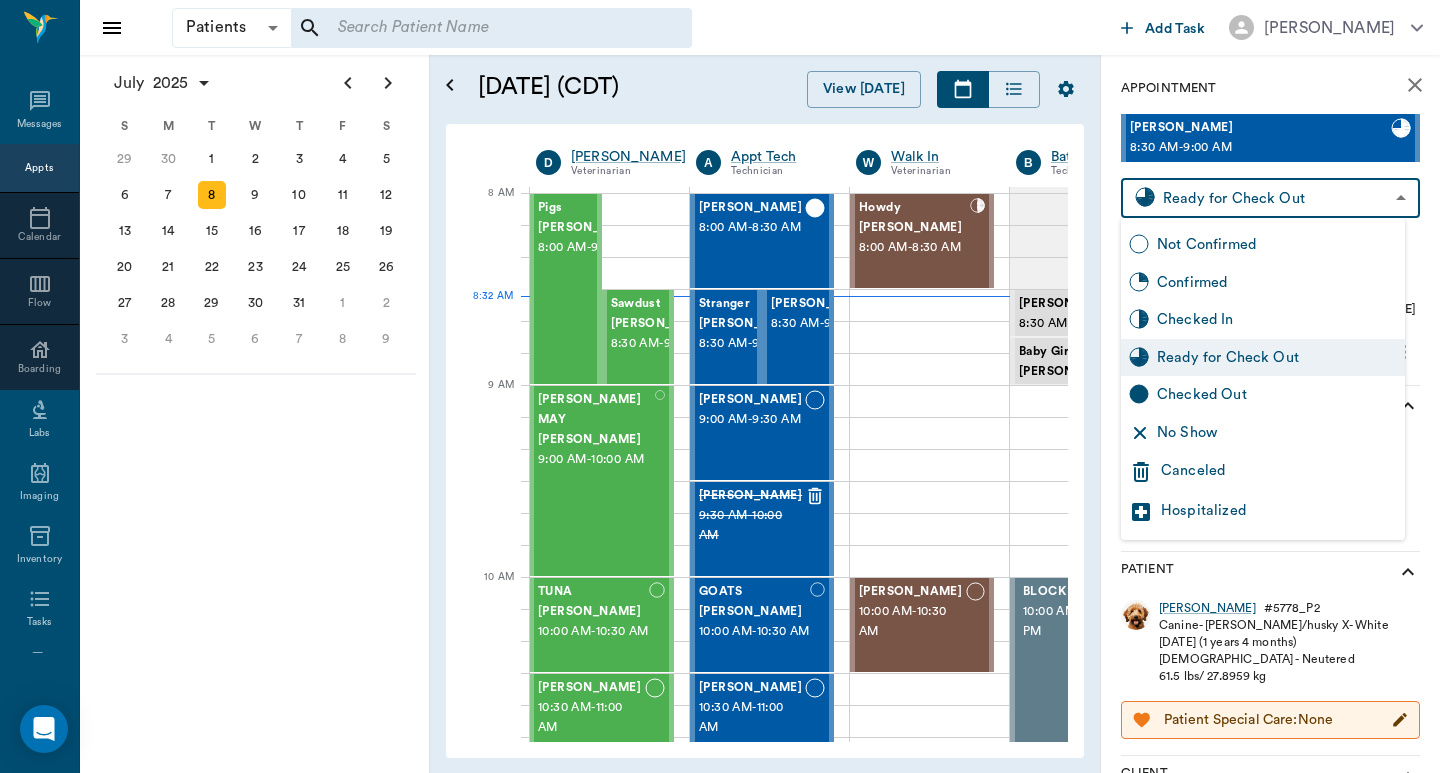 click on "Checked Out" at bounding box center (1277, 395) 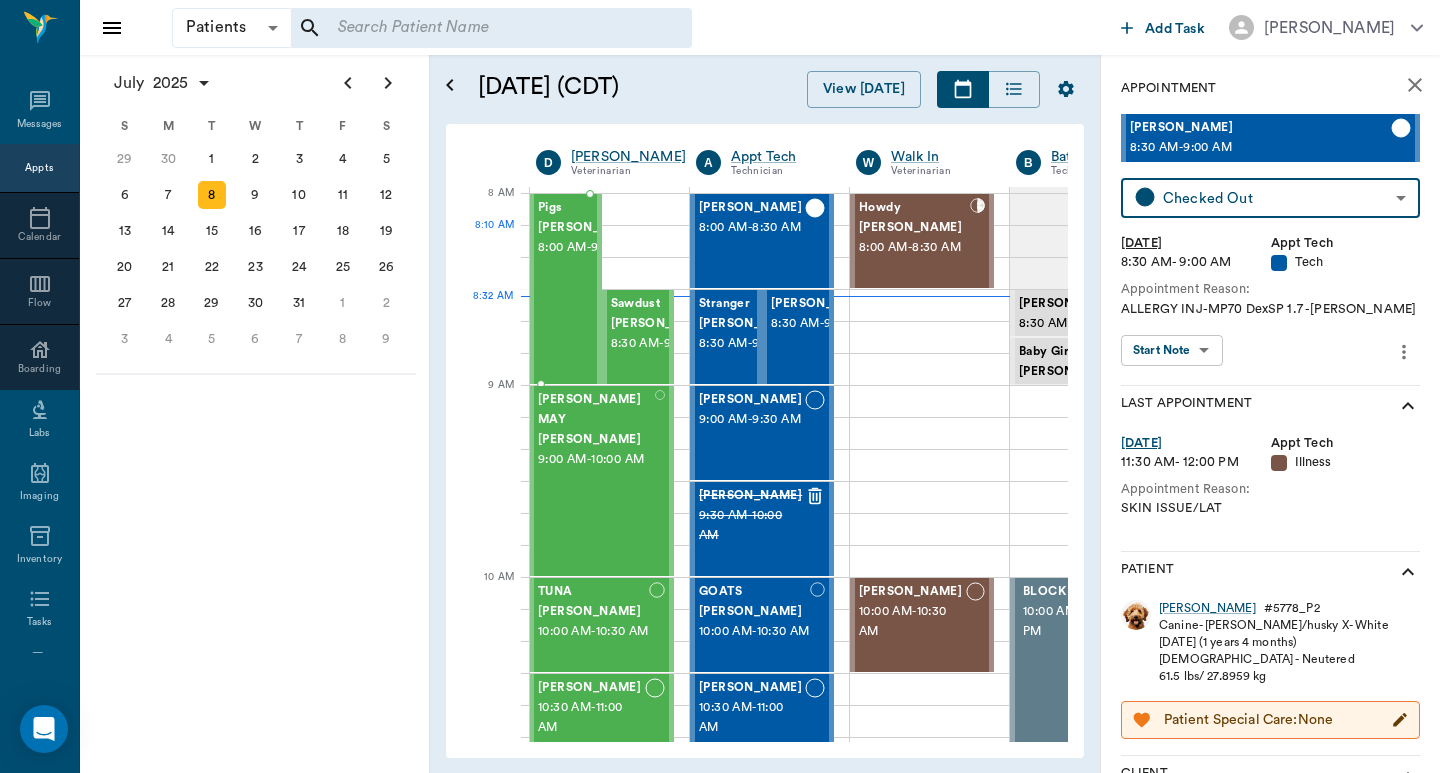 click on "8:00 AM  -  9:00 AM" at bounding box center (589, 248) 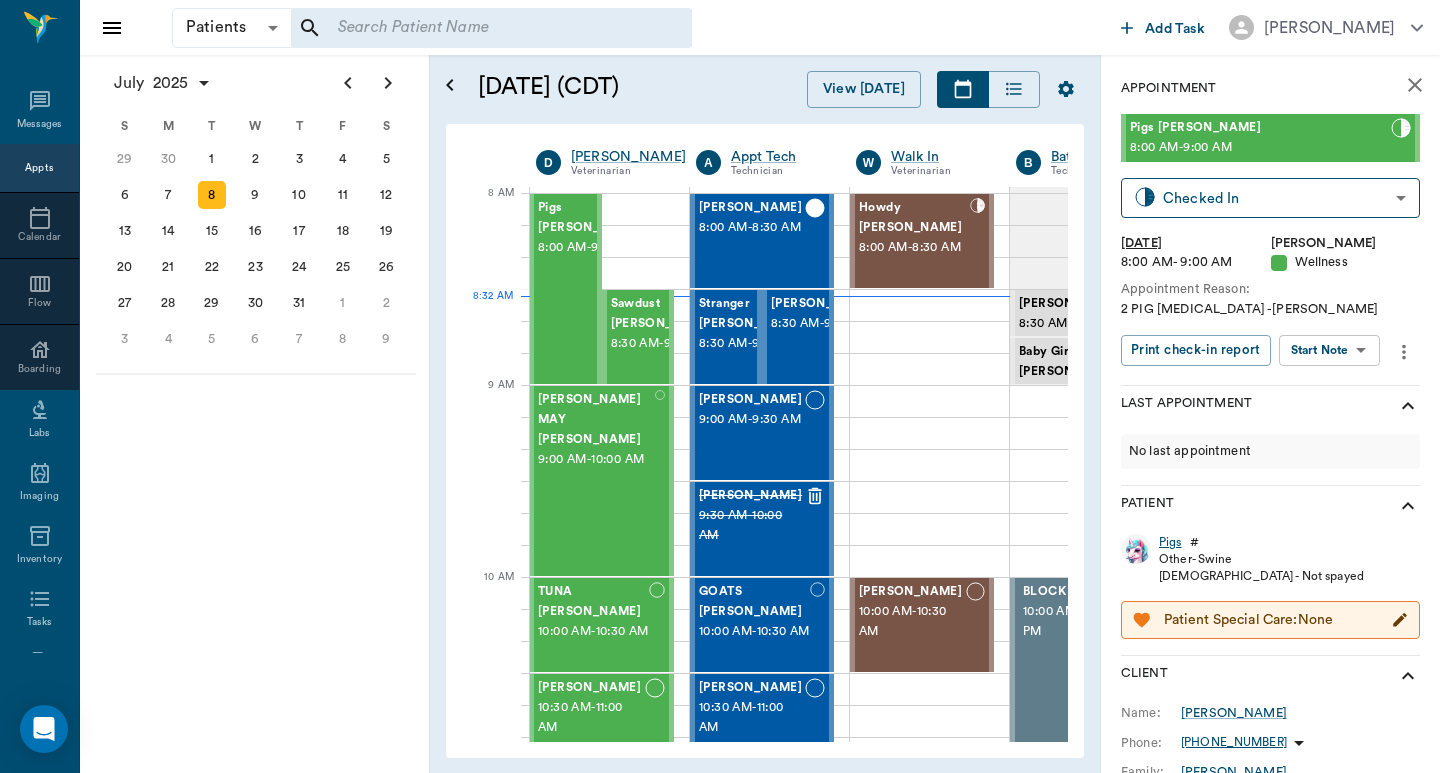 click on "Pigs" at bounding box center (1170, 542) 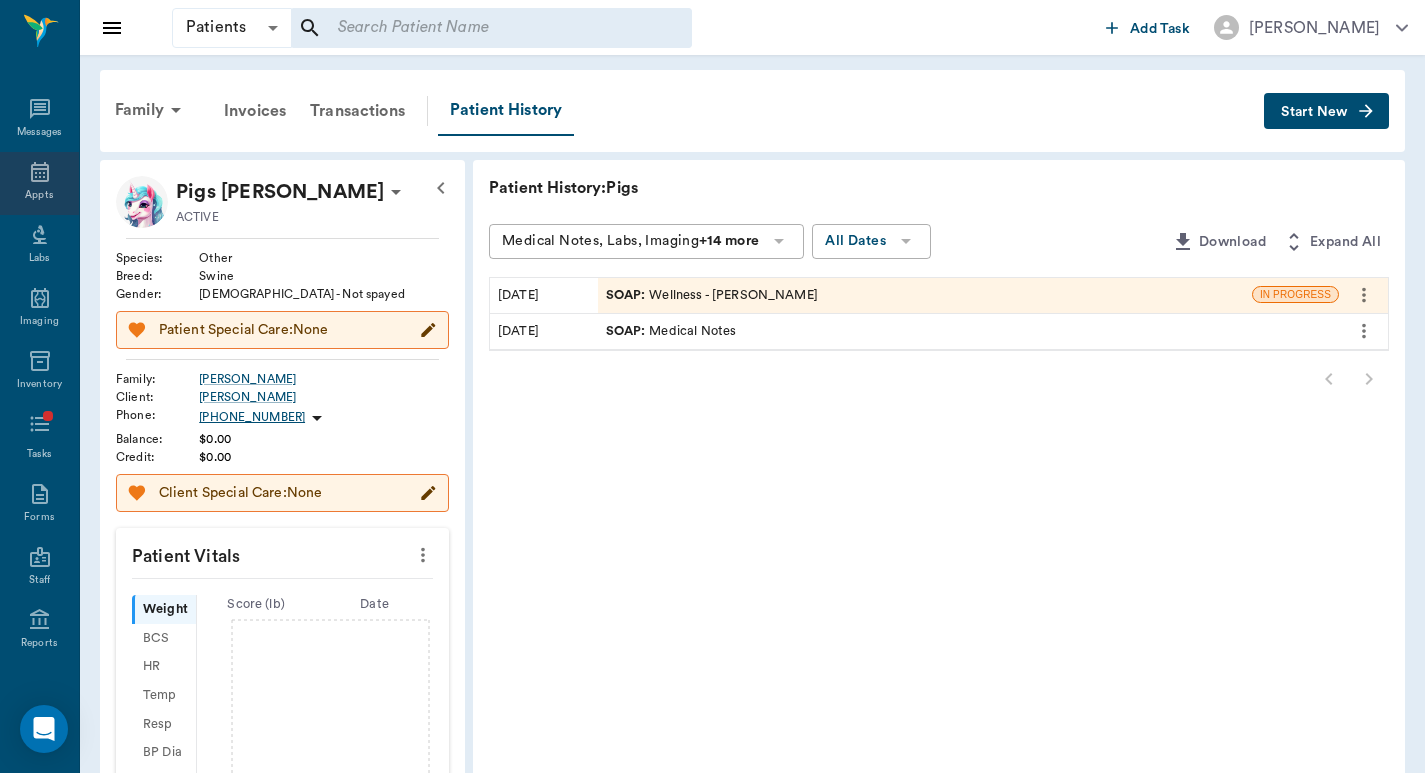 click 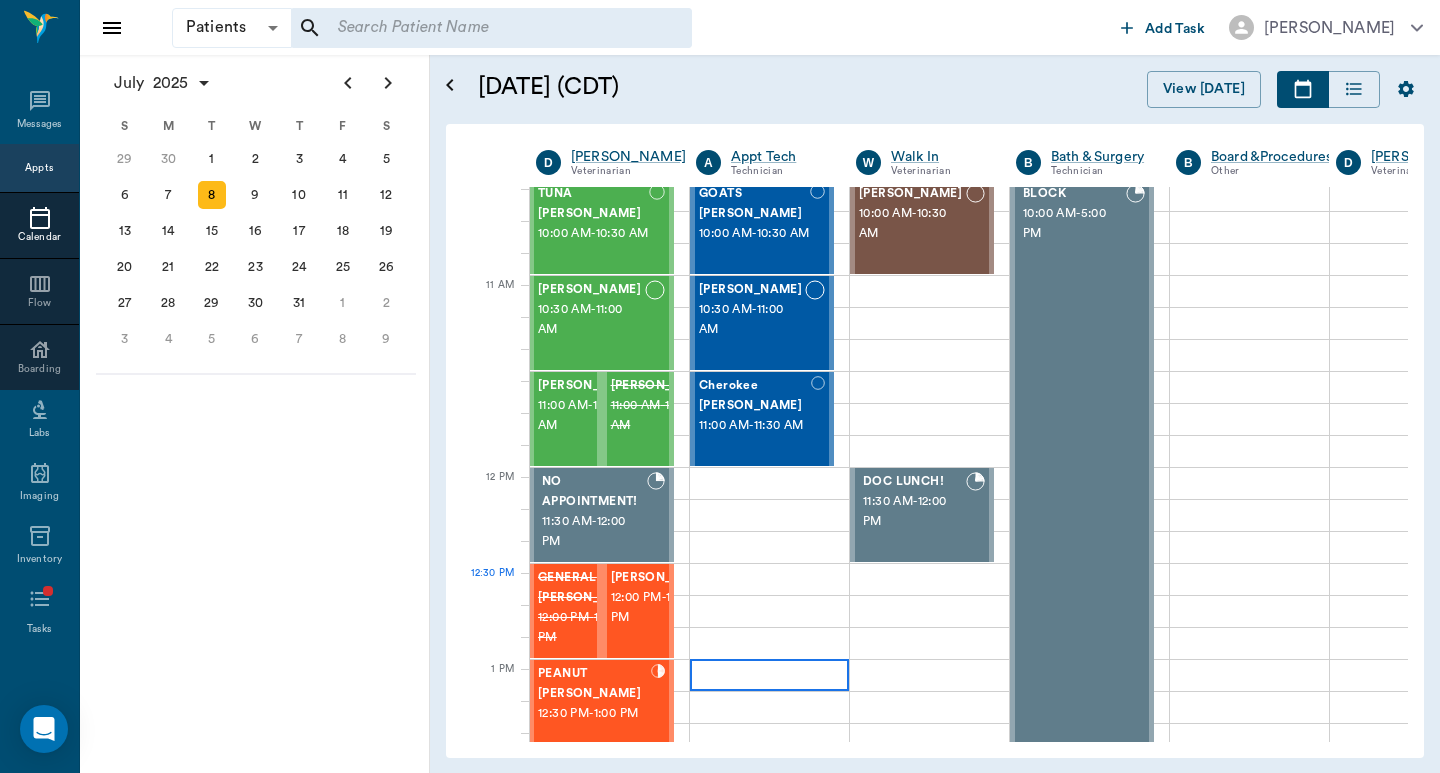 scroll, scrollTop: 667, scrollLeft: 1, axis: both 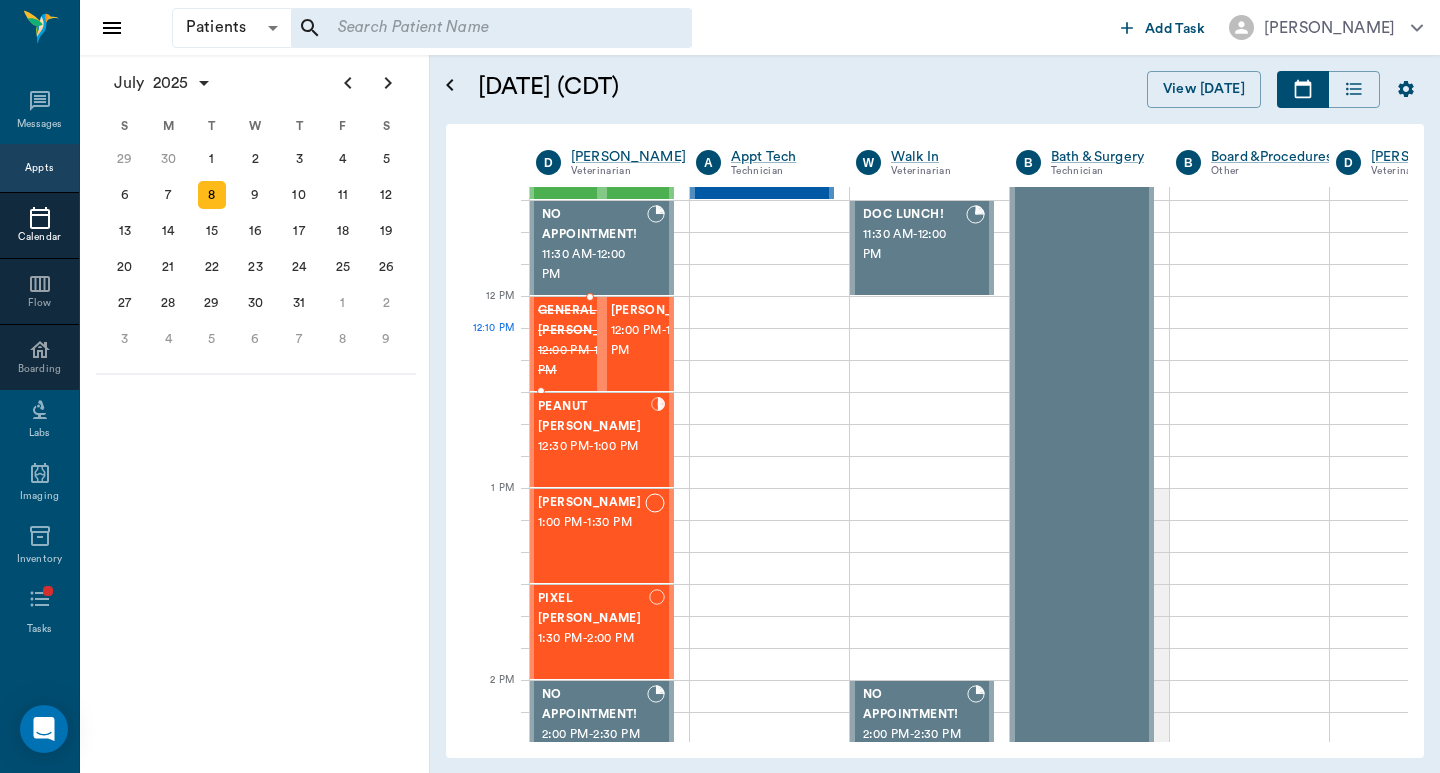click on "12:00 PM  -  12:30 PM" at bounding box center [589, 361] 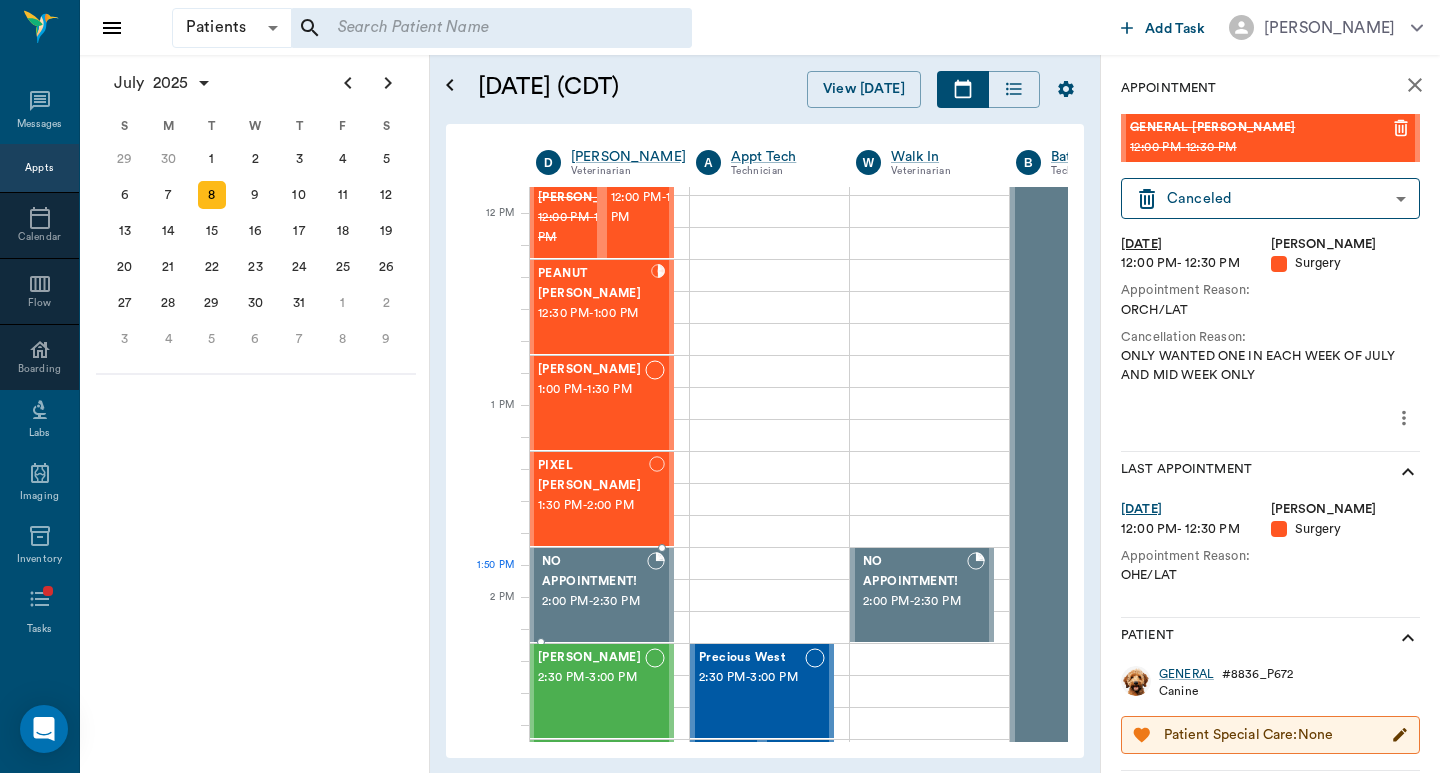 scroll, scrollTop: 667, scrollLeft: 1, axis: both 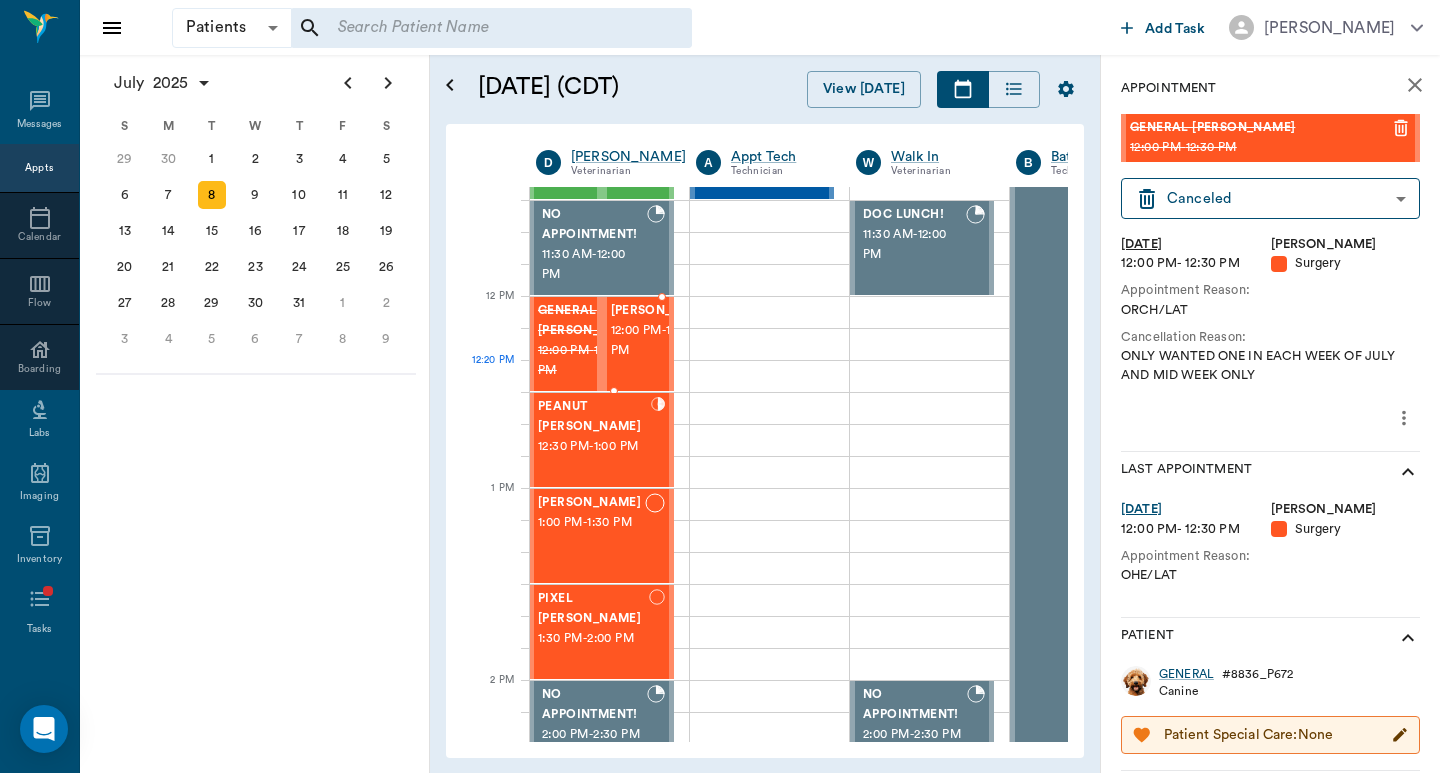 click on "12:00 PM  -  12:30 PM" at bounding box center [662, 341] 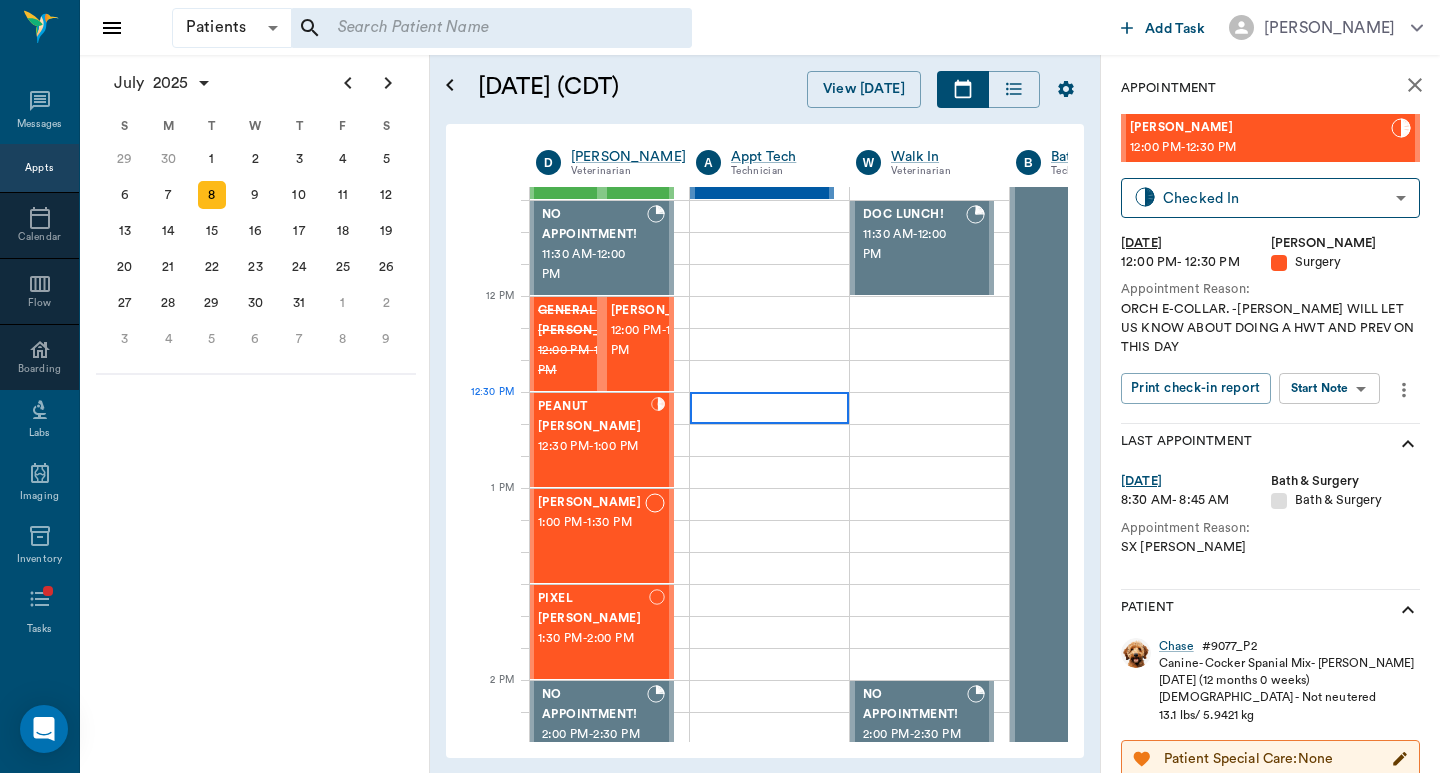 click at bounding box center (769, 408) 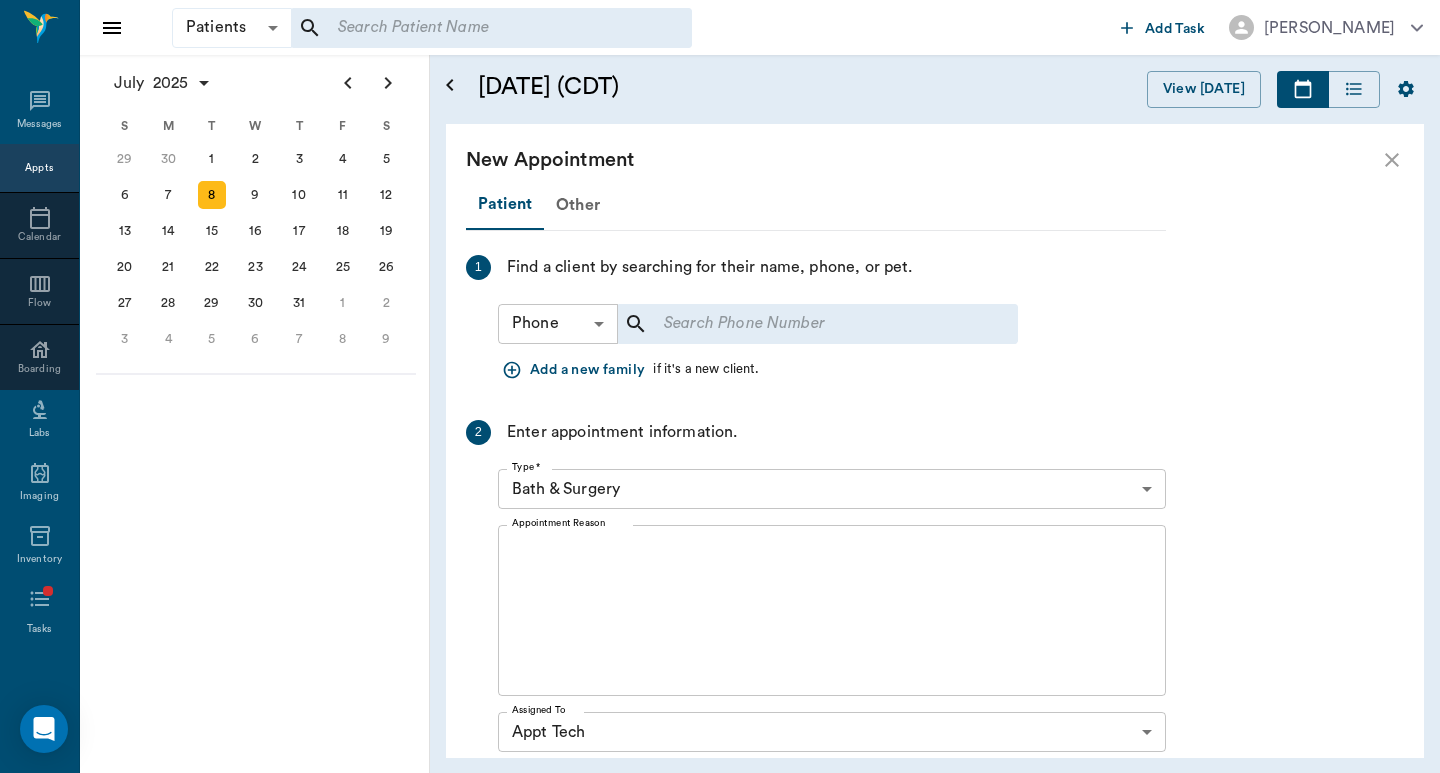 click on "Patients Patients ​ ​ Add Task Dr. Bert Ellsworth Nectar Messages Appts Calendar Flow Boarding Labs Imaging Inventory Tasks Forms Staff Reports Lookup Settings July 2025 S M T W T F S Jun 1 2 3 4 5 6 7 8 9 10 11 12 13 14 15 16 17 18 19 20 21 22 23 24 25 26 27 28 29 30 Jul 1 2 3 4 5 6 7 8 9 10 11 12 S M T W T F S 29 30 Jul 1 2 3 4 5 6 7 8 9 10 11 12 13 14 15 16 17 18 19 20 21 22 23 24 25 26 27 28 29 30 31 Aug 1 2 3 4 5 6 7 8 9 S M T W T F S 27 28 29 30 31 Aug 1 2 3 4 5 6 7 8 9 10 11 12 13 14 15 16 17 18 19 20 21 22 23 24 25 26 27 28 29 30 31 Sep 1 2 3 4 5 6 July 8, 2025 (CDT) View Today July 2025 Today 8 Tue Jul 2025 D Dr. Bert Ellsworth Veterinarian A Appt Tech Technician W Walk In Veterinarian B Bath & Surgery Technician B Board &Procedures Other D Dr. Kindall Jones Veterinarian 8 AM 9 AM 10 AM 11 AM 12 PM 1 PM 2 PM 3 PM 4 PM 5 PM 6 PM 7 PM 8 PM 8:36 AM 12:30 PM Pigs Belyeu 8:00 AM  -  9:00 AM Sawdust Marsh 8:30 AM  -  9:00 AM MELINDA MAY Eudy 9:00 AM  -  10:00 AM TUNA Kirkland 10:00 AM  -  10:30 AM  -" at bounding box center [720, 386] 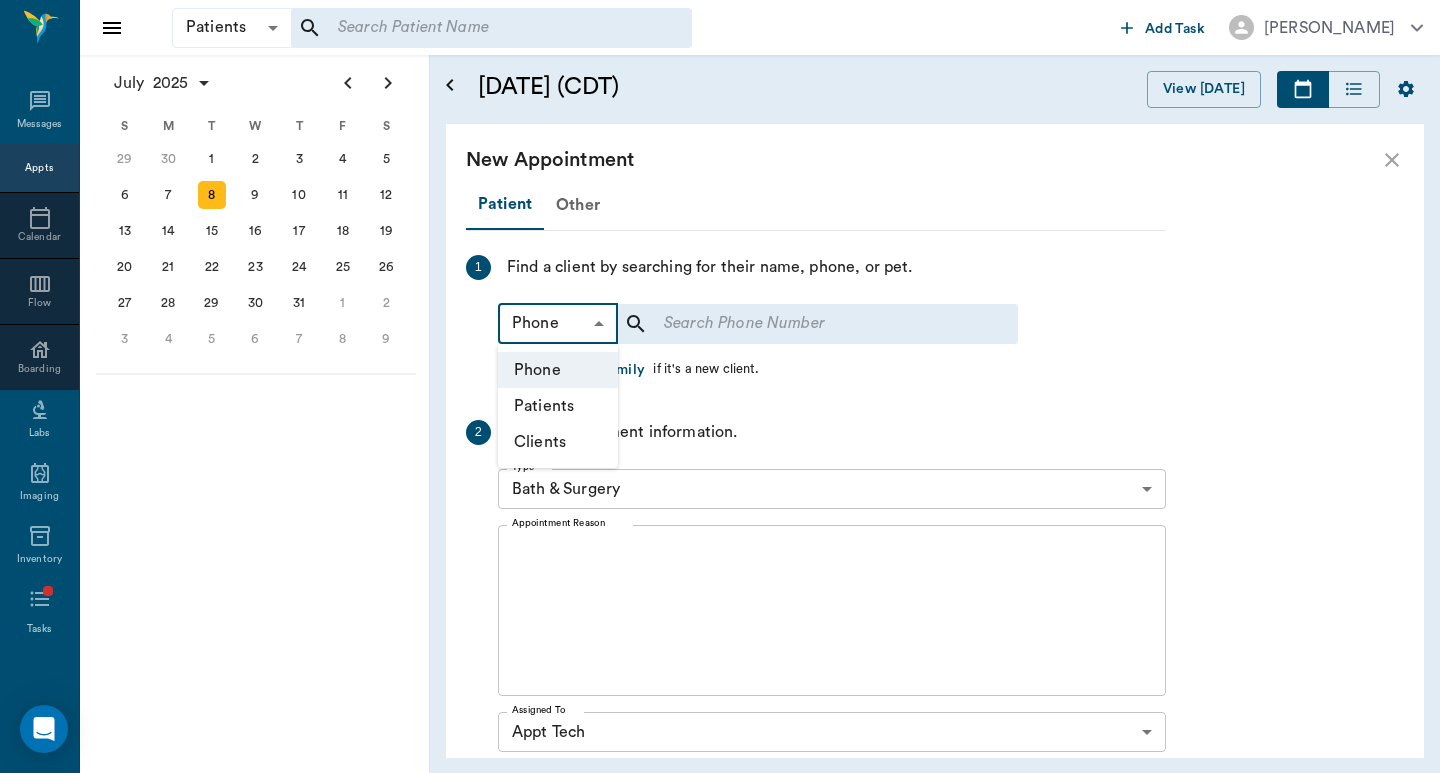 drag, startPoint x: 544, startPoint y: 445, endPoint x: 684, endPoint y: 367, distance: 160.26228 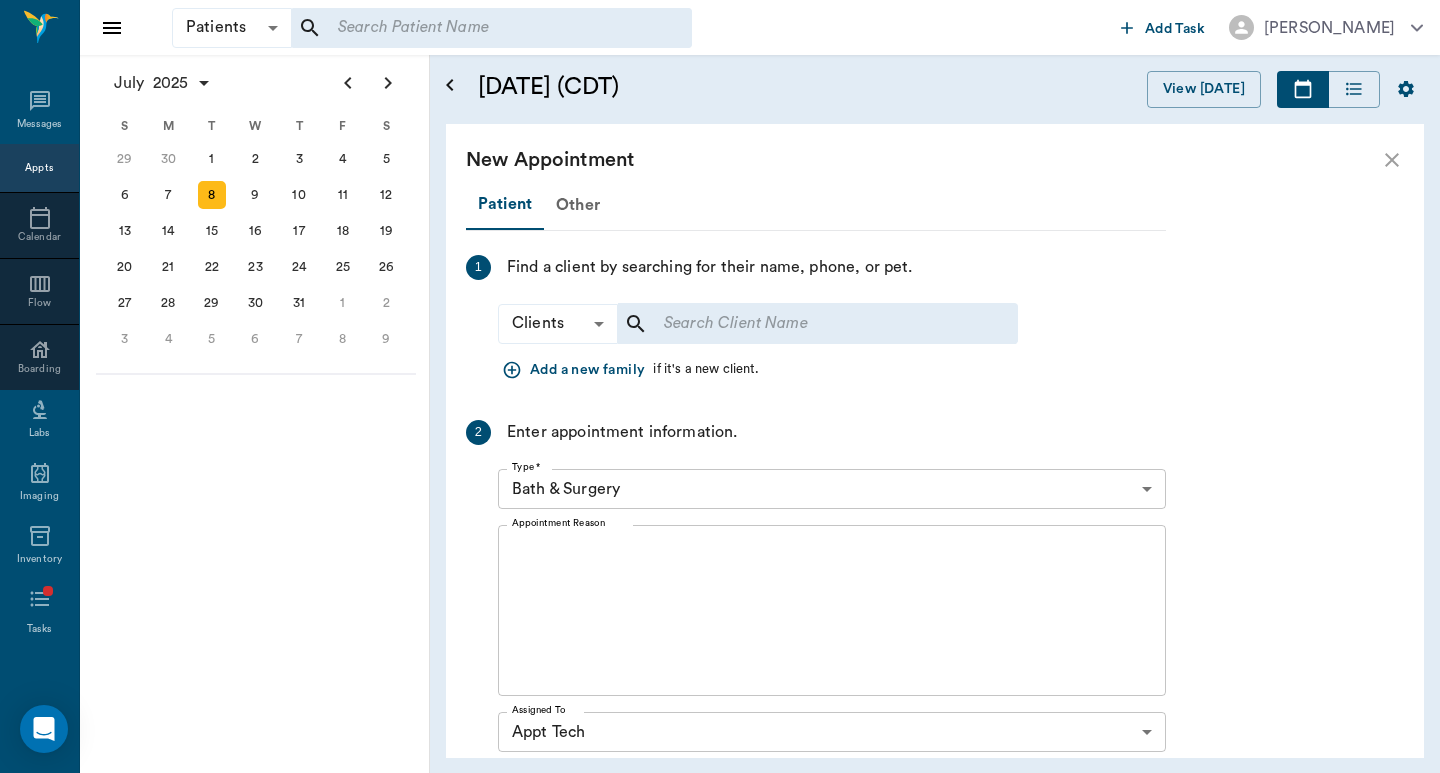 click at bounding box center (804, 324) 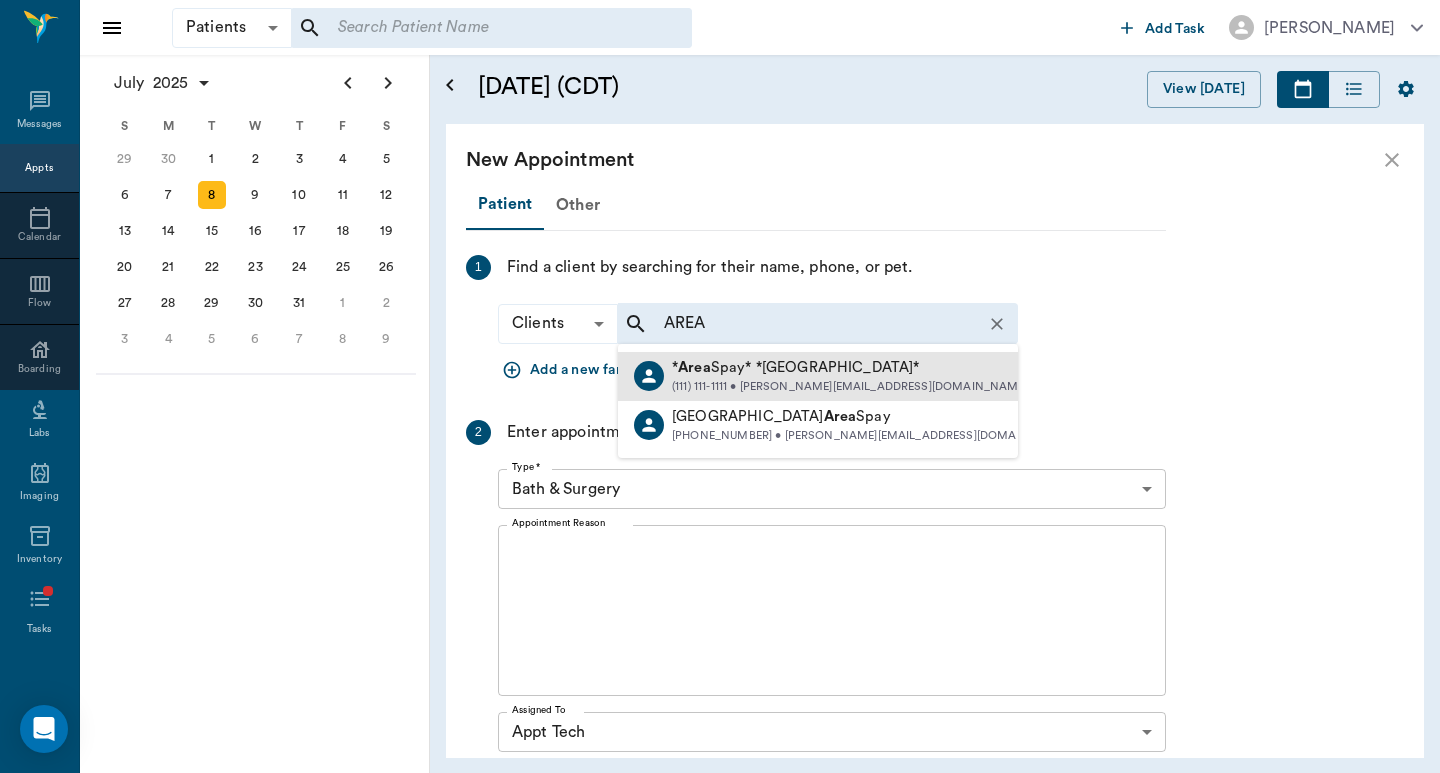 click on "* Area Spay* *Atlanta*" at bounding box center [850, 368] 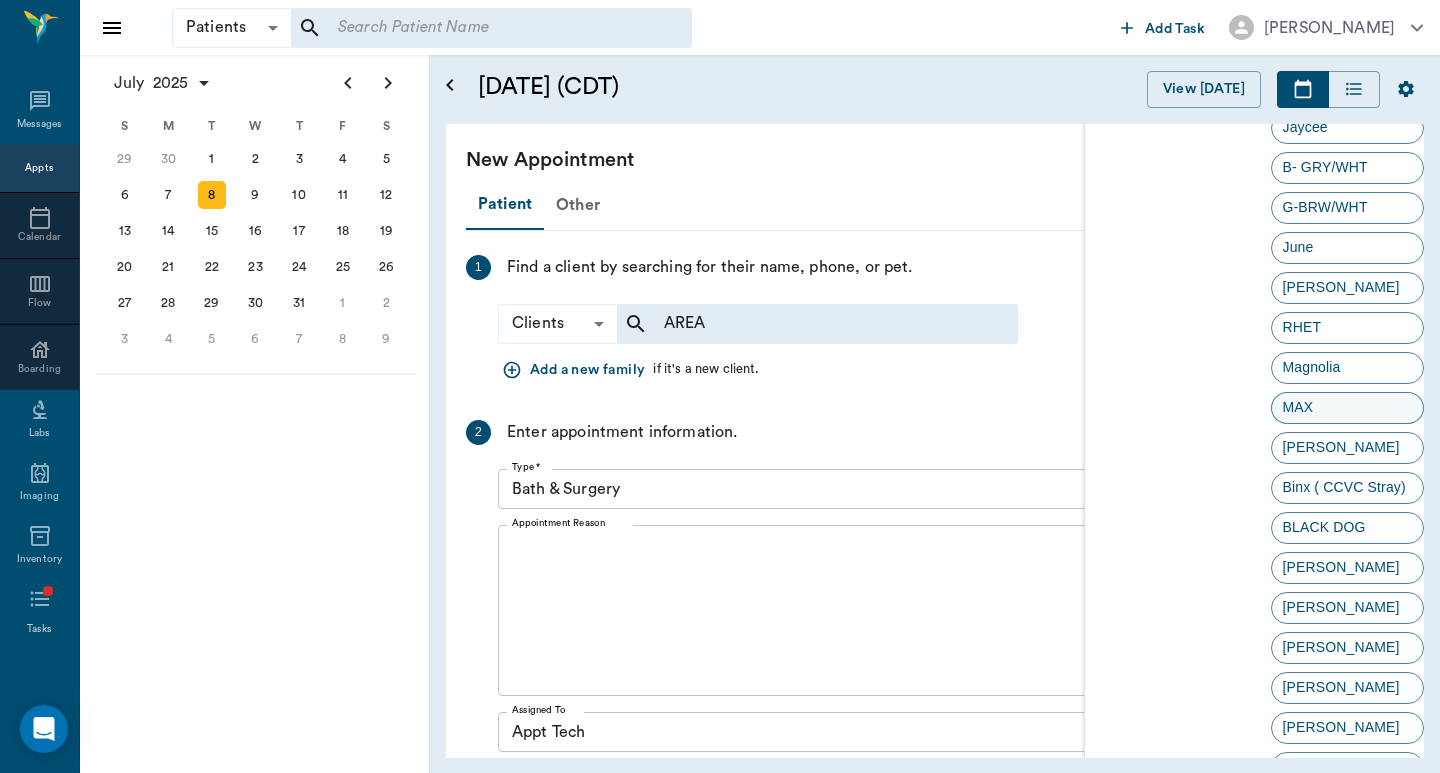 scroll, scrollTop: 0, scrollLeft: 0, axis: both 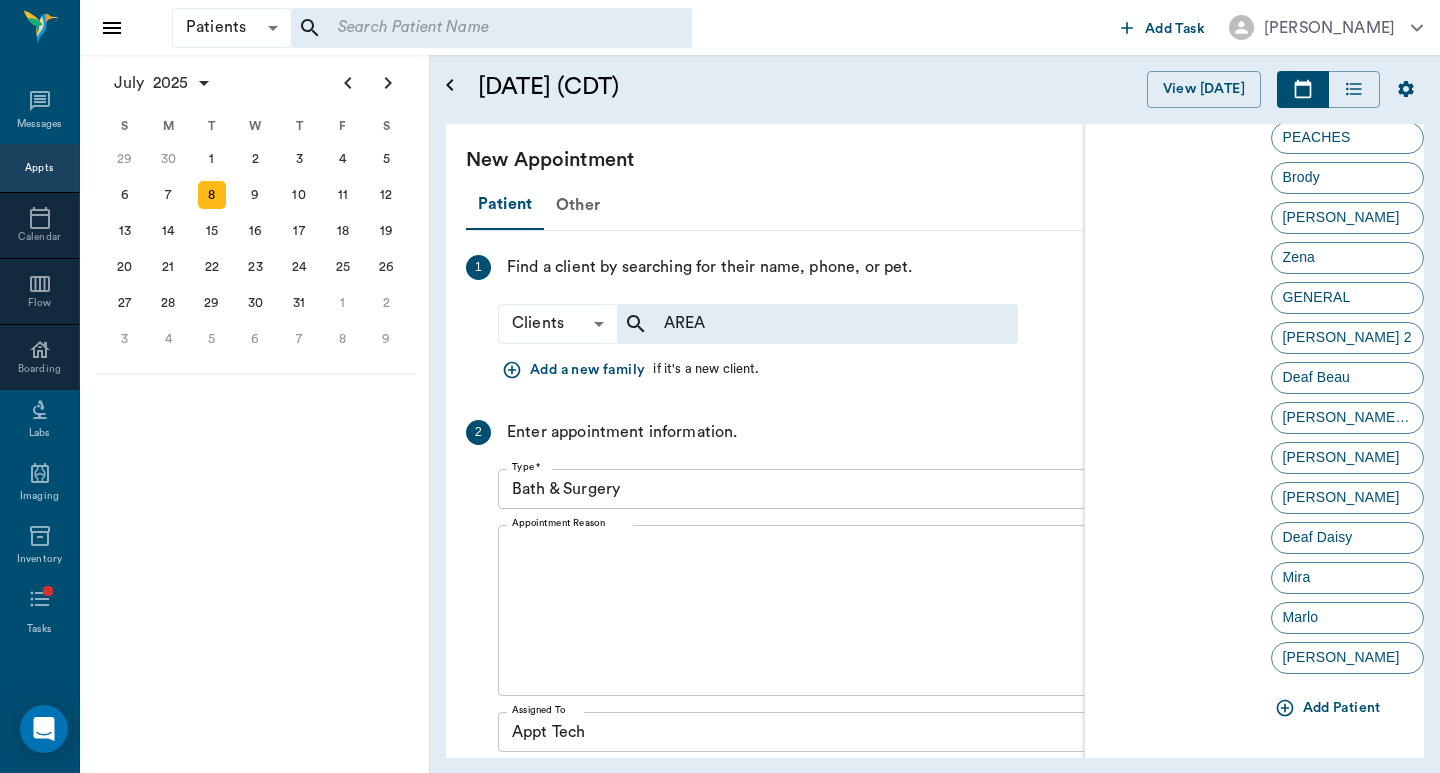 click on "Add Patient" at bounding box center [1330, 708] 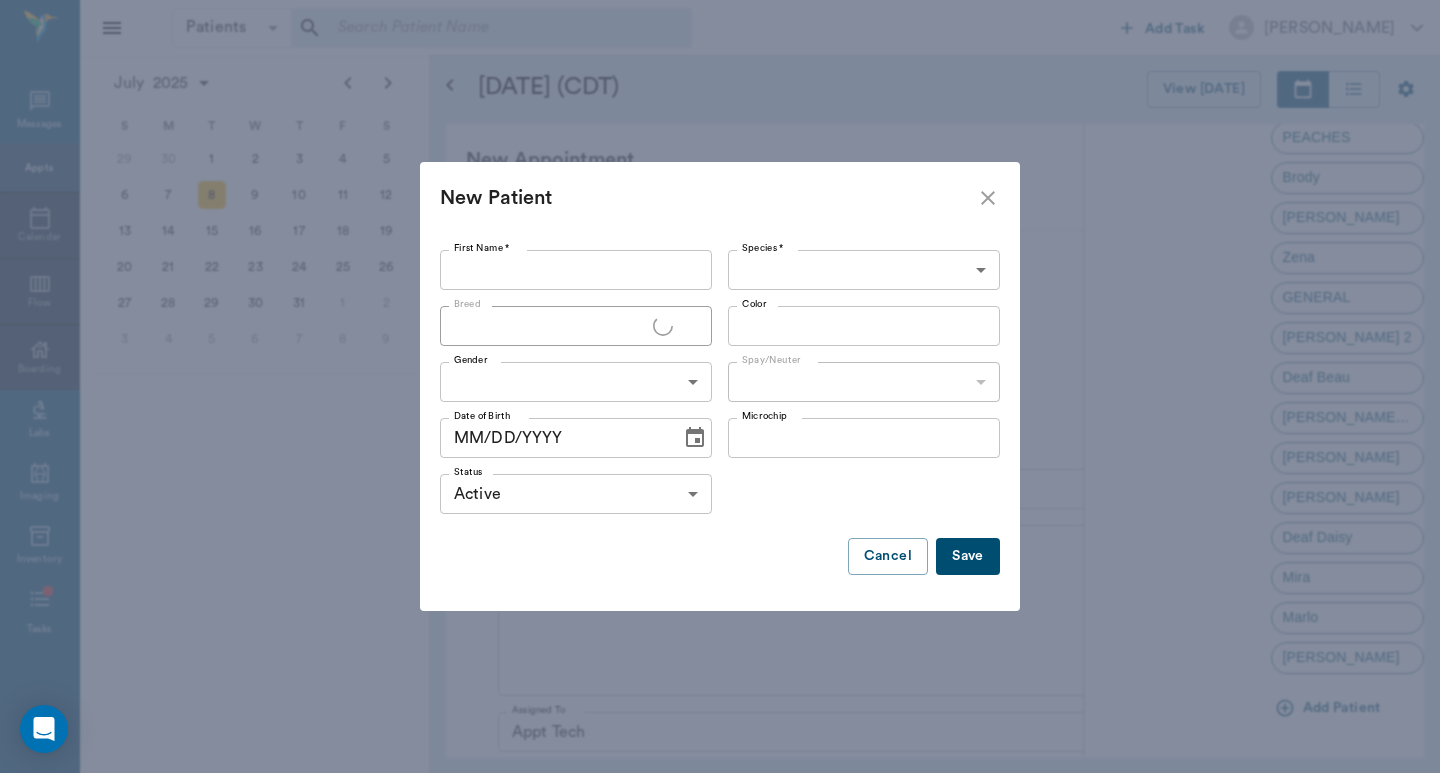 click on "First Name *" at bounding box center [576, 270] 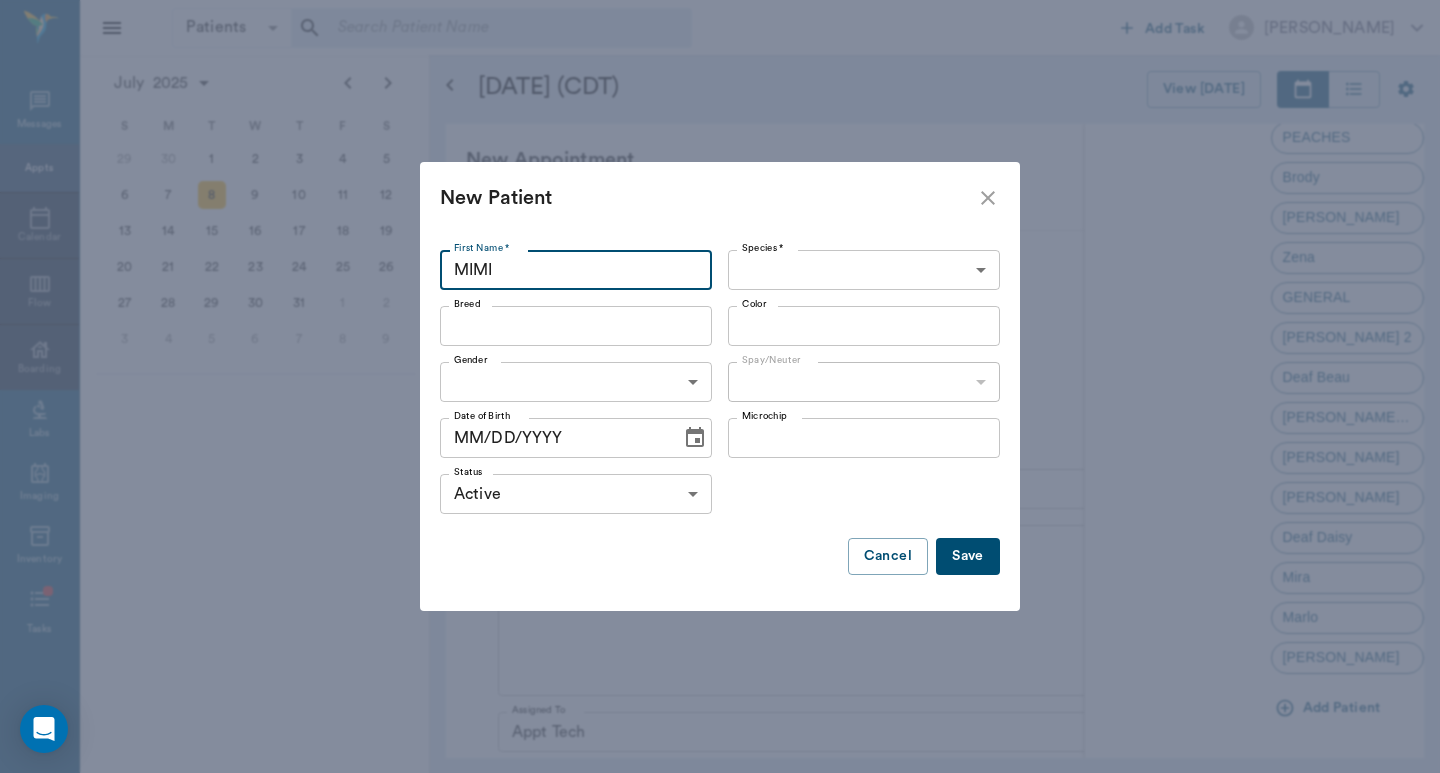 type on "MIMI" 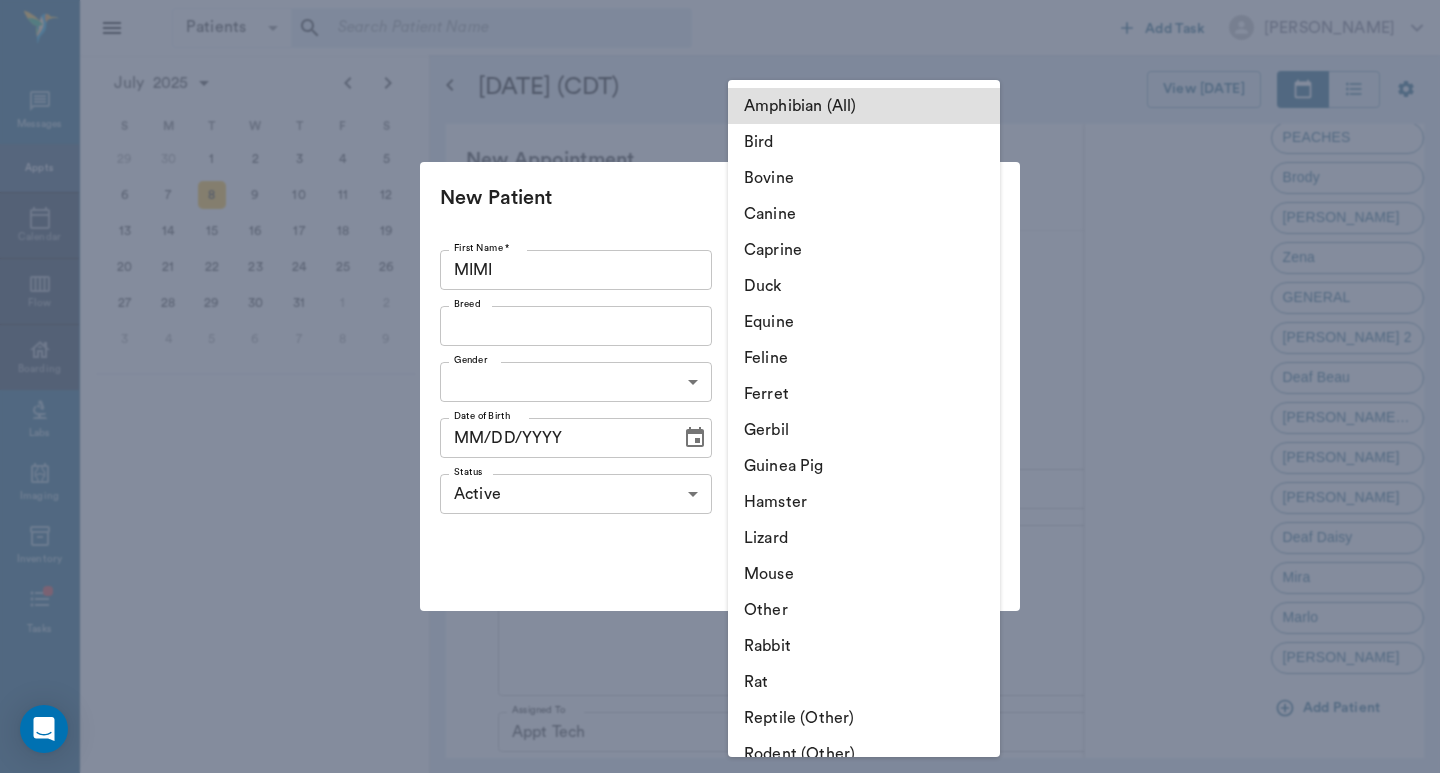 click on "Patients Patients ​ ​ Add Task Dr. Bert Ellsworth Nectar Messages Appts Calendar Flow Boarding Labs Imaging Inventory Tasks Forms Staff Reports Lookup Settings July 2025 S M T W T F S Jun 1 2 3 4 5 6 7 8 9 10 11 12 13 14 15 16 17 18 19 20 21 22 23 24 25 26 27 28 29 30 Jul 1 2 3 4 5 6 7 8 9 10 11 12 S M T W T F S 29 30 Jul 1 2 3 4 5 6 7 8 9 10 11 12 13 14 15 16 17 18 19 20 21 22 23 24 25 26 27 28 29 30 31 Aug 1 2 3 4 5 6 7 8 9 S M T W T F S 27 28 29 30 31 Aug 1 2 3 4 5 6 7 8 9 10 11 12 13 14 15 16 17 18 19 20 21 22 23 24 25 26 27 28 29 30 31 Sep 1 2 3 4 5 6 July 8, 2025 (CDT) View Today July 2025 Today 8 Tue Jul 2025 D Dr. Bert Ellsworth Veterinarian A Appt Tech Technician W Walk In Veterinarian B Bath & Surgery Technician B Board &Procedures Other D Dr. Kindall Jones Veterinarian 8 AM 9 AM 10 AM 11 AM 12 PM 1 PM 2 PM 3 PM 4 PM 5 PM 6 PM 7 PM 8 PM 8:36 AM 12:30 PM Pigs Belyeu 8:00 AM  -  9:00 AM Sawdust Marsh 8:30 AM  -  9:00 AM MELINDA MAY Eudy 9:00 AM  -  10:00 AM TUNA Kirkland 10:00 AM  -  10:30 AM  -" at bounding box center (720, 386) 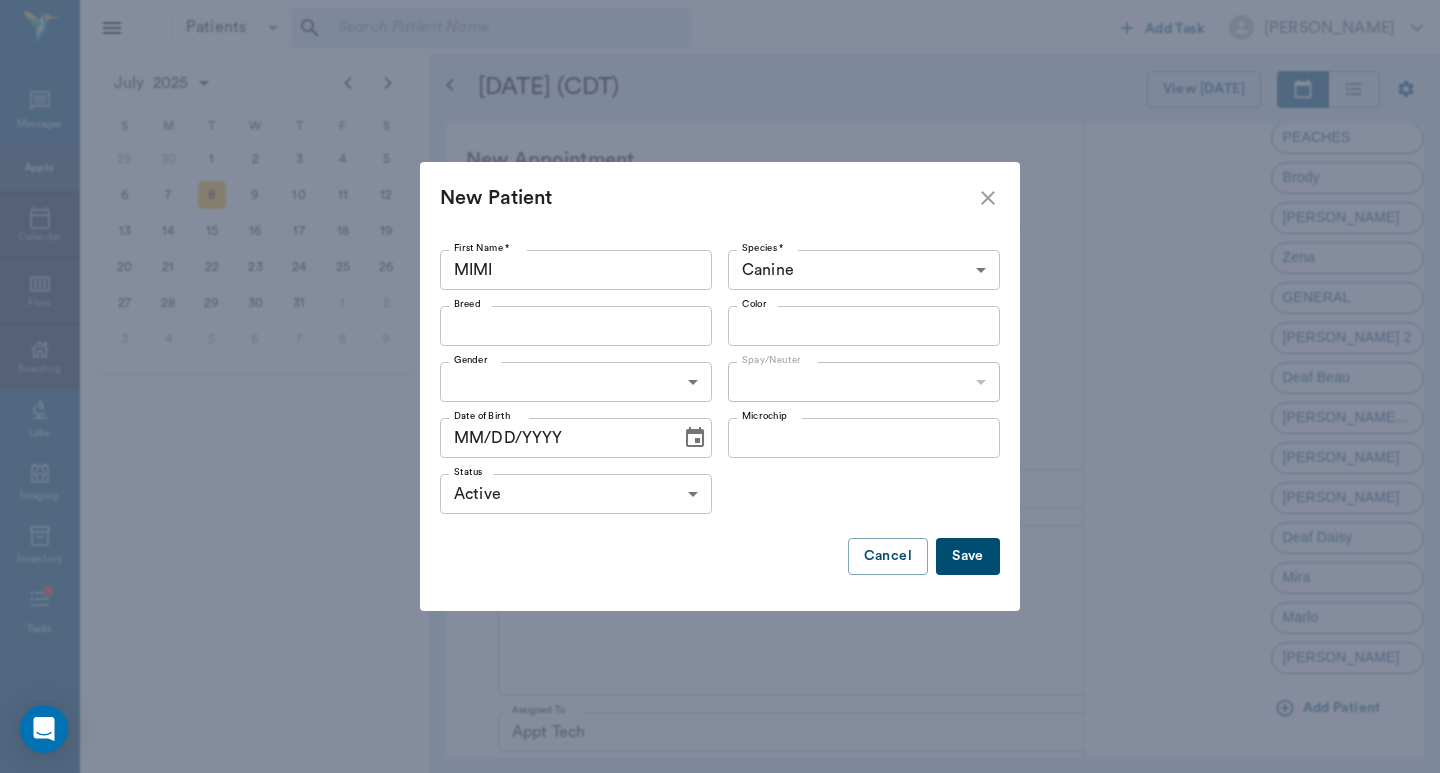 click on "Breed" at bounding box center (559, 326) 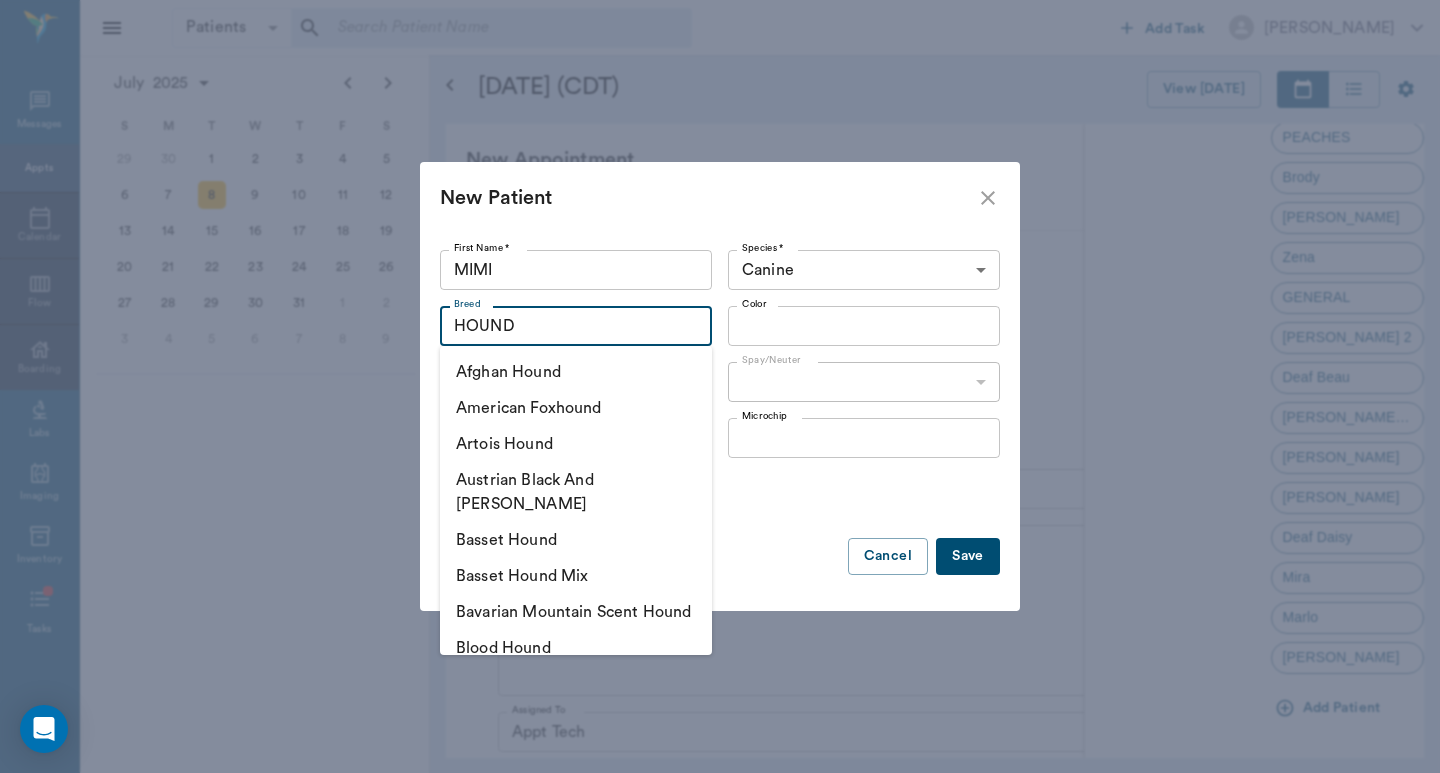 type on "HOUND" 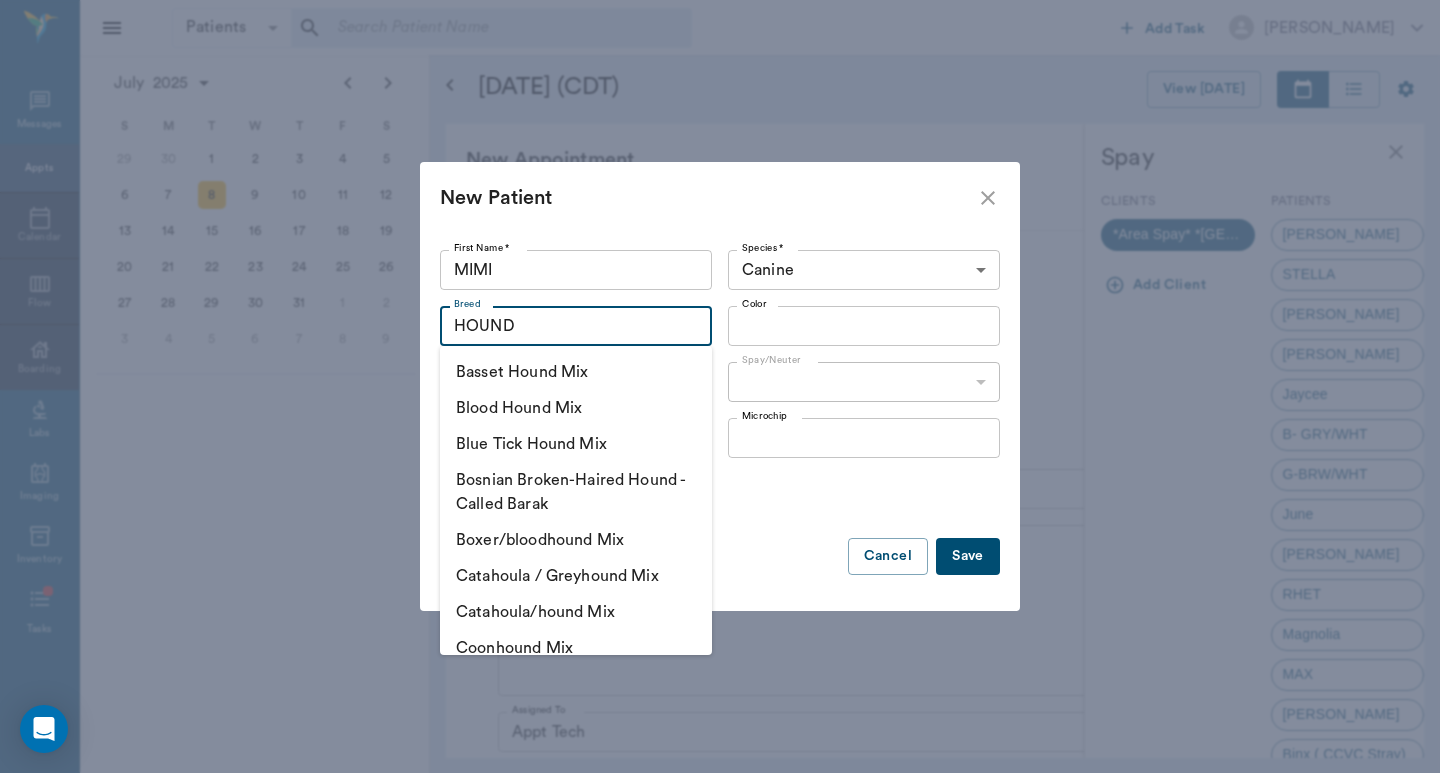 scroll, scrollTop: 0, scrollLeft: 0, axis: both 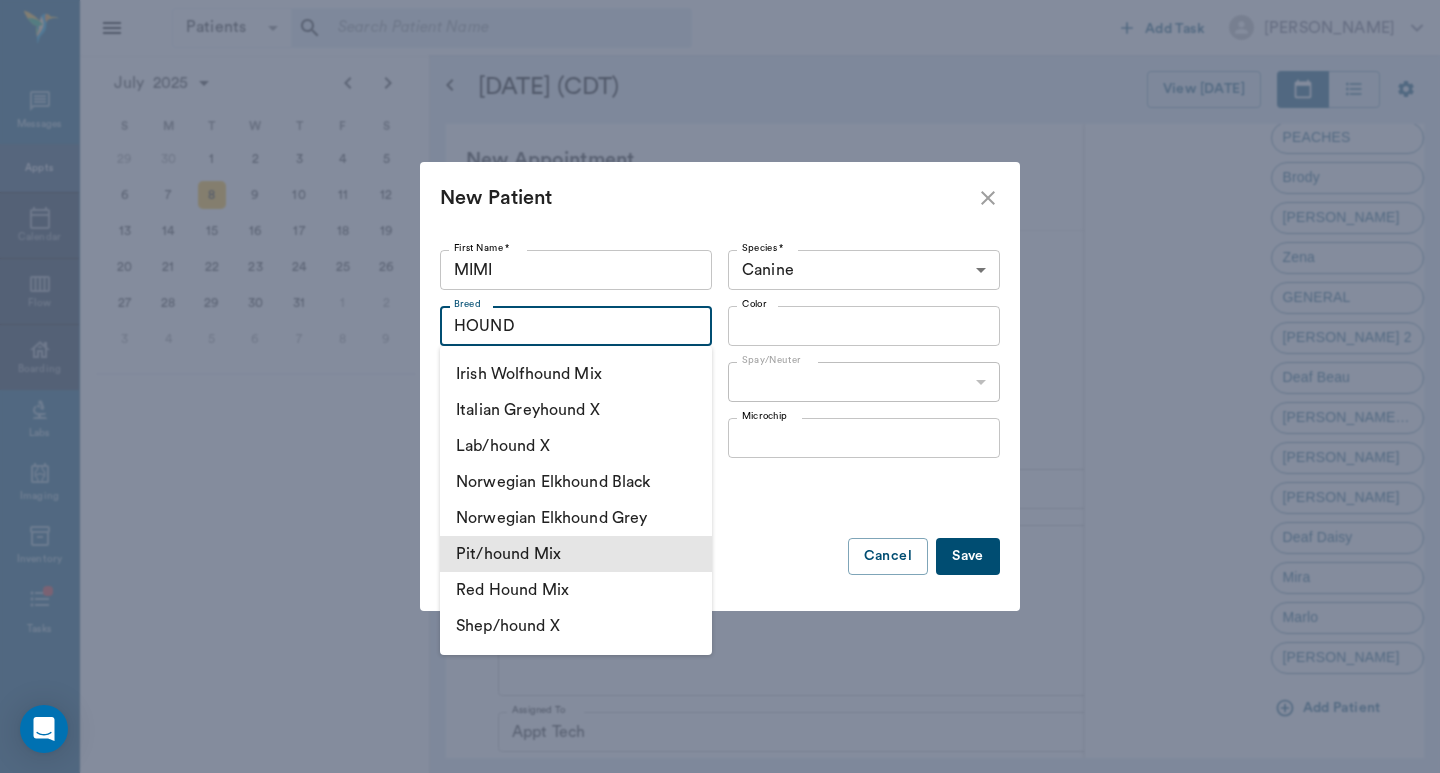 click on "Pit/hound Mix" at bounding box center [576, 554] 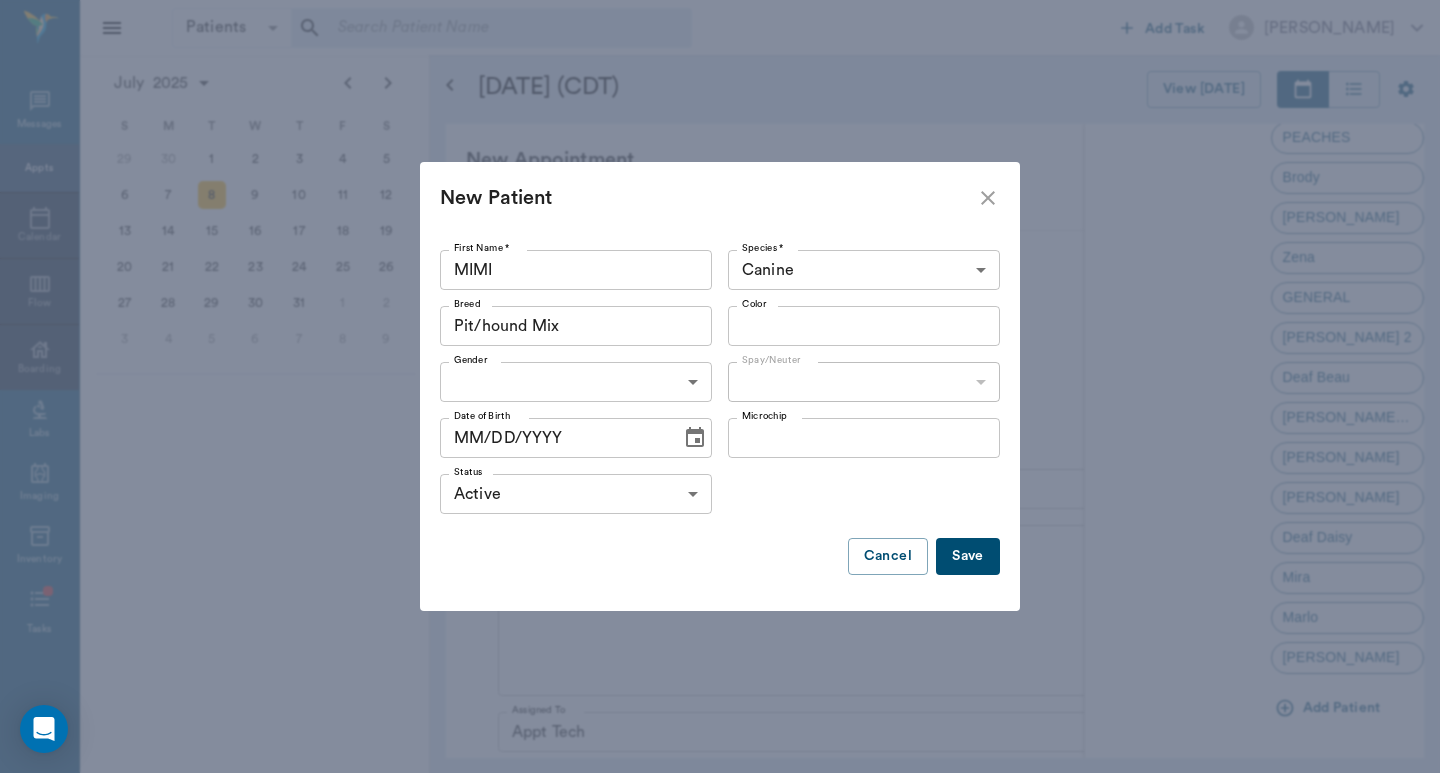 click on "Color" at bounding box center (847, 326) 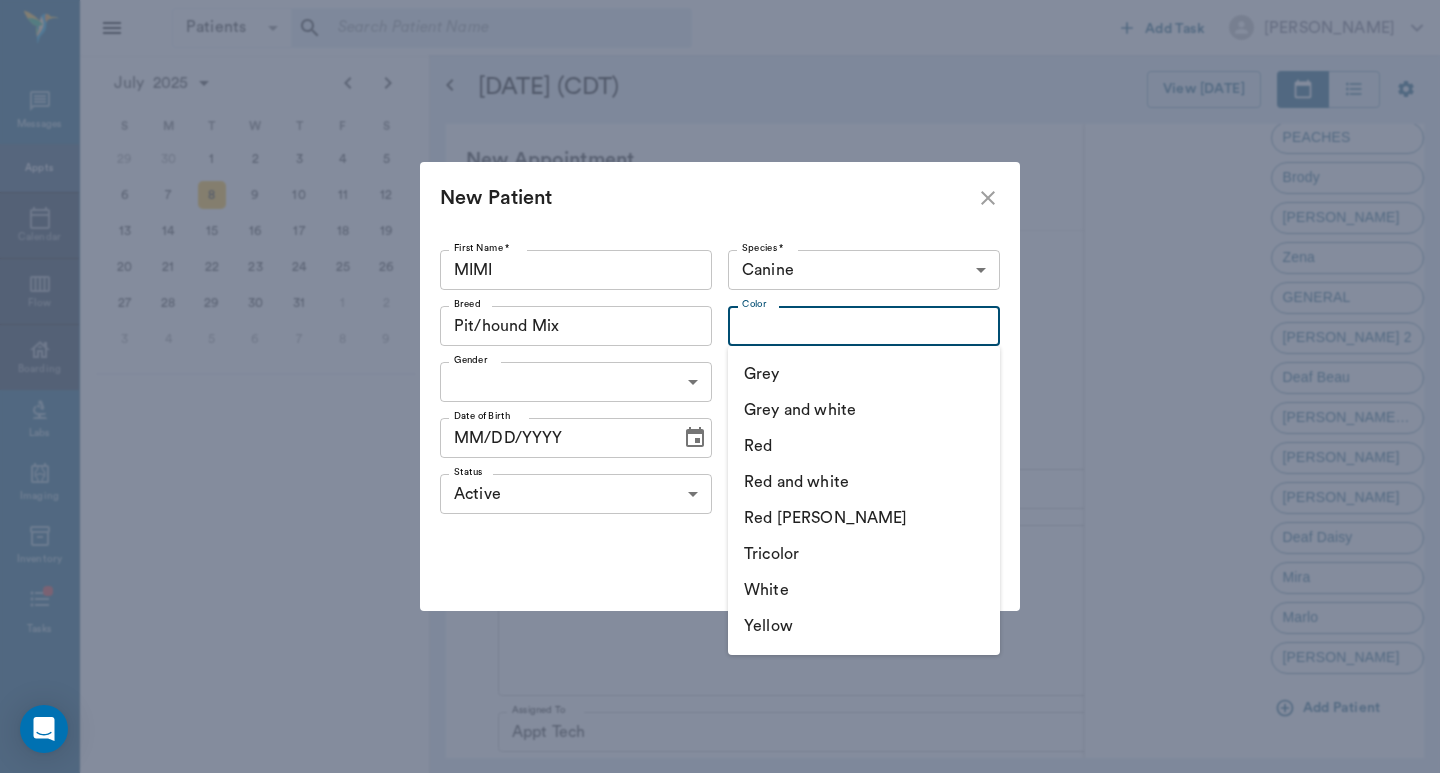 scroll, scrollTop: 400, scrollLeft: 0, axis: vertical 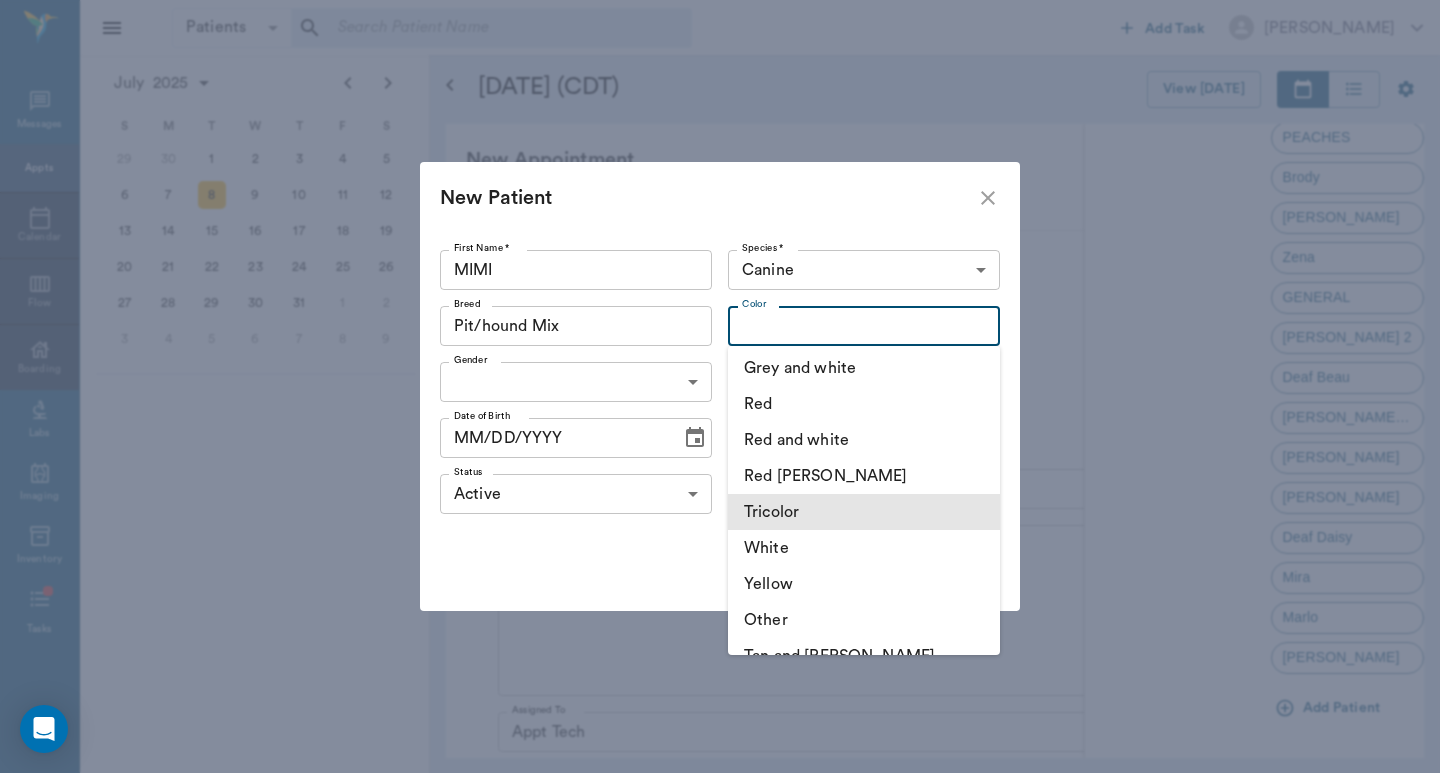click on "Tricolor" at bounding box center (864, 512) 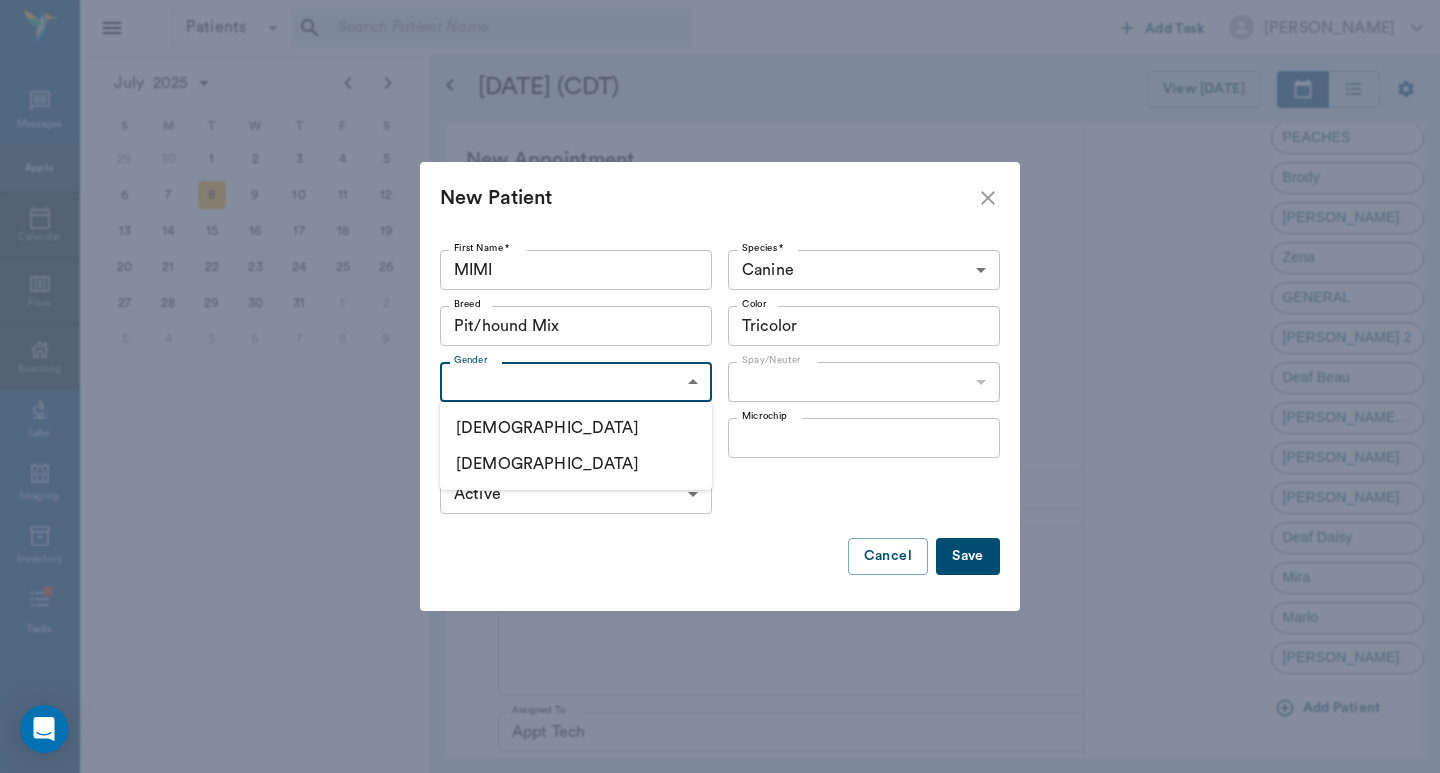 click on "Patients Patients ​ ​ Add Task [PERSON_NAME] Nectar Messages Appts Calendar Flow Boarding Labs Imaging Inventory Tasks Forms Staff Reports Lookup Settings [DATE] S M T W T F S [DATE] 2 3 4 5 6 7 8 9 10 11 12 13 14 15 16 17 18 19 20 21 22 23 24 25 26 27 28 29 [DATE] 1 2 3 4 5 6 7 8 9 10 11 12 S M T W T F S 29 [DATE] 1 2 3 4 5 6 7 8 9 10 11 12 13 14 15 16 17 18 19 20 21 22 23 24 25 26 27 28 29 30 [DATE] 1 2 3 4 5 6 7 8 9 S M T W T F S 27 28 29 30 [DATE] 1 2 3 4 5 6 7 8 9 10 11 12 13 14 15 16 17 18 19 20 21 22 23 24 25 26 27 28 29 30 31 [DATE] 2 3 4 5 6 [DATE] (CDT) View [DATE] [DATE] [DATE] [DATE] D [PERSON_NAME] Veterinarian A Appt Tech Technician W Walk In Veterinarian B Bath & Surgery Technician B Board &Procedures Other D [PERSON_NAME] Veterinarian 8 AM 9 AM 10 AM 11 AM 12 PM 1 PM 2 PM 3 PM 4 PM 5 PM 6 PM 7 PM 8 PM 8:37 AM 12:30 PM [GEOGRAPHIC_DATA][PERSON_NAME] 8:00 AM  -  9:00 AM [GEOGRAPHIC_DATA][PERSON_NAME] 8:30 AM  -  9:00 AM [PERSON_NAME] MAY [PERSON_NAME] 9:00 AM  -  10:00 AM TUNA [PERSON_NAME] 10:00 AM  -  10:30 AM  -" at bounding box center (720, 386) 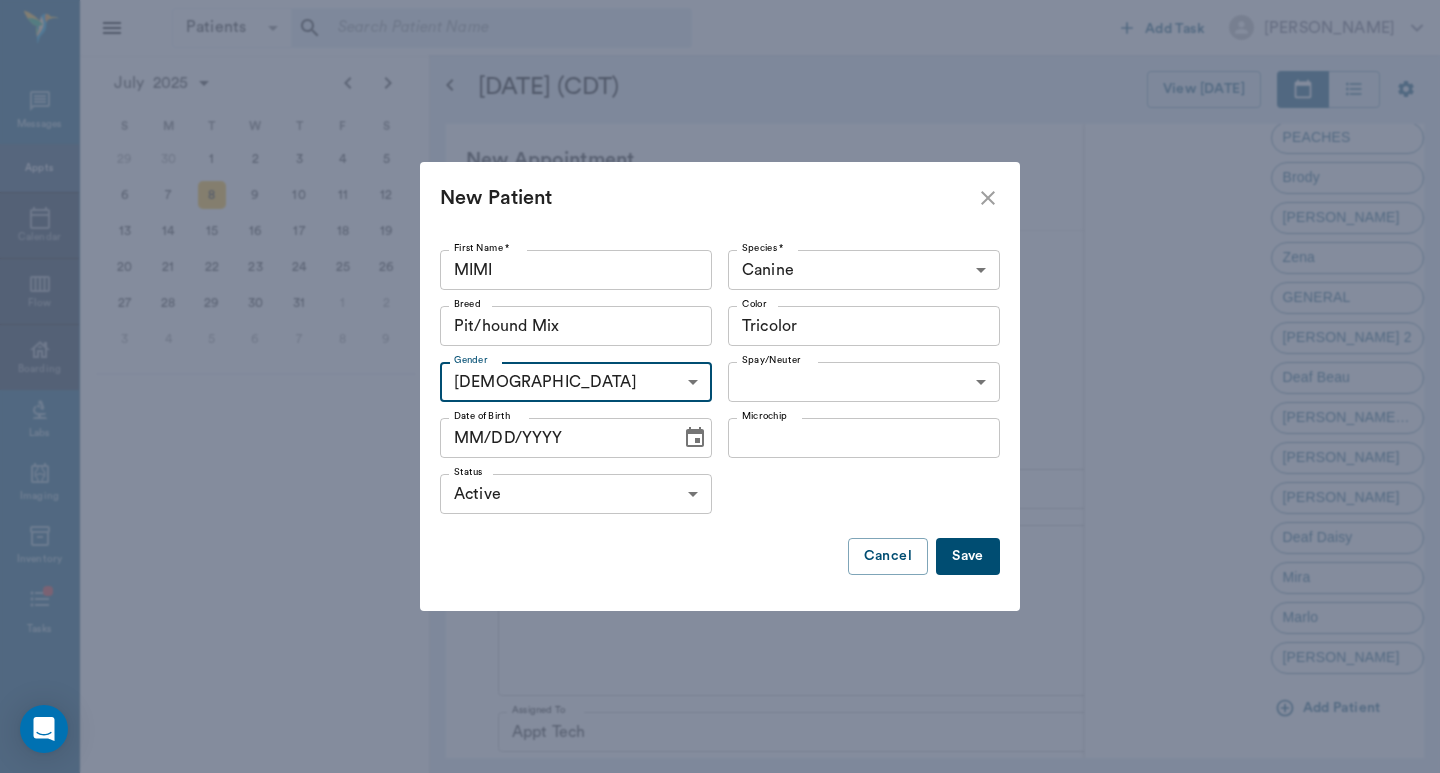 click on "Patients Patients ​ ​ Add Task Dr. Bert Ellsworth Nectar Messages Appts Calendar Flow Boarding Labs Imaging Inventory Tasks Forms Staff Reports Lookup Settings July 2025 S M T W T F S Jun 1 2 3 4 5 6 7 8 9 10 11 12 13 14 15 16 17 18 19 20 21 22 23 24 25 26 27 28 29 30 Jul 1 2 3 4 5 6 7 8 9 10 11 12 S M T W T F S 29 30 Jul 1 2 3 4 5 6 7 8 9 10 11 12 13 14 15 16 17 18 19 20 21 22 23 24 25 26 27 28 29 30 31 Aug 1 2 3 4 5 6 7 8 9 S M T W T F S 27 28 29 30 31 Aug 1 2 3 4 5 6 7 8 9 10 11 12 13 14 15 16 17 18 19 20 21 22 23 24 25 26 27 28 29 30 31 Sep 1 2 3 4 5 6 July 8, 2025 (CDT) View Today July 2025 Today 8 Tue Jul 2025 D Dr. Bert Ellsworth Veterinarian A Appt Tech Technician W Walk In Veterinarian B Bath & Surgery Technician B Board &Procedures Other D Dr. Kindall Jones Veterinarian 8 AM 9 AM 10 AM 11 AM 12 PM 1 PM 2 PM 3 PM 4 PM 5 PM 6 PM 7 PM 8 PM 8:37 AM 12:30 PM Pigs Belyeu 8:00 AM  -  9:00 AM Sawdust Marsh 8:30 AM  -  9:00 AM MELINDA MAY Eudy 9:00 AM  -  10:00 AM TUNA Kirkland 10:00 AM  -  10:30 AM  -" at bounding box center [720, 386] 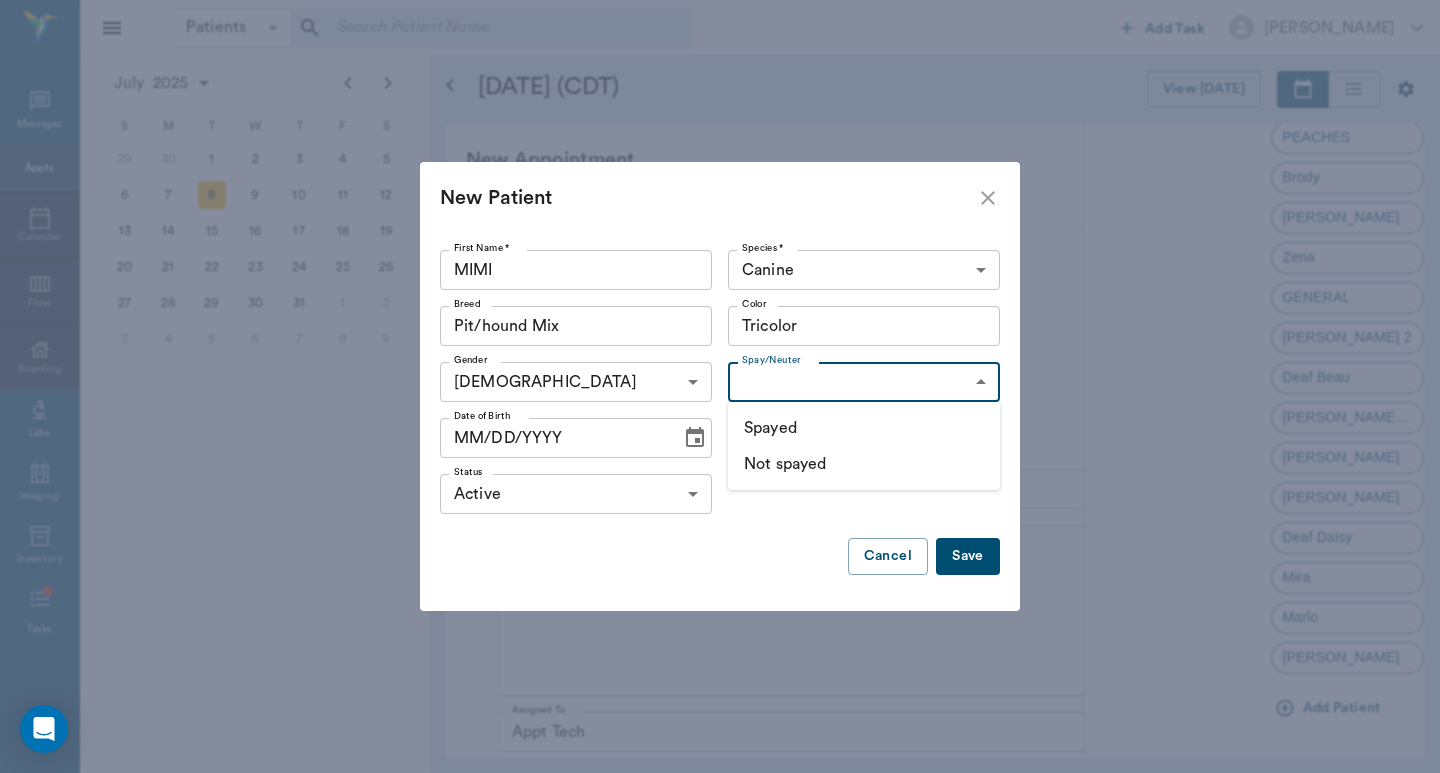 click on "Not spayed" at bounding box center [864, 464] 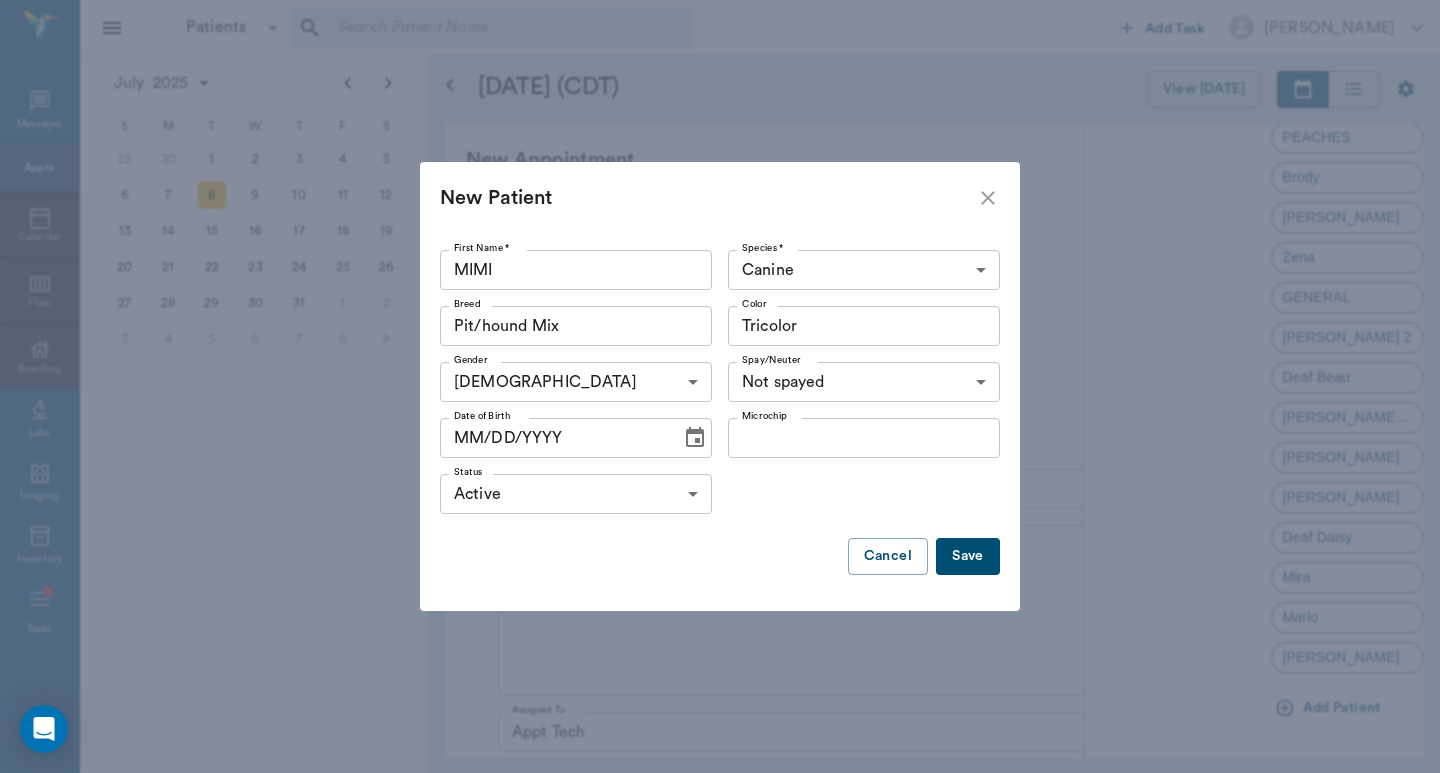 click on "Save" at bounding box center [968, 556] 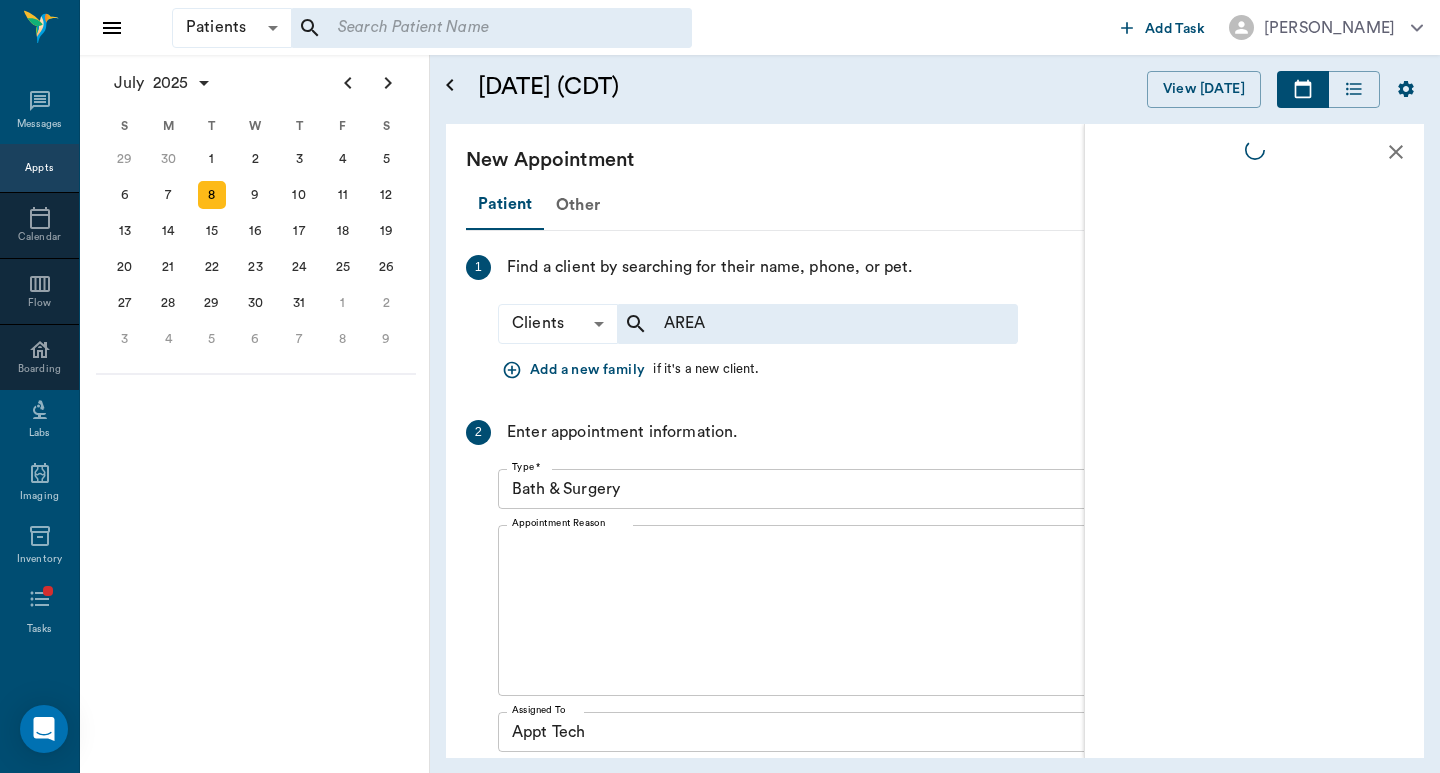 scroll, scrollTop: 0, scrollLeft: 0, axis: both 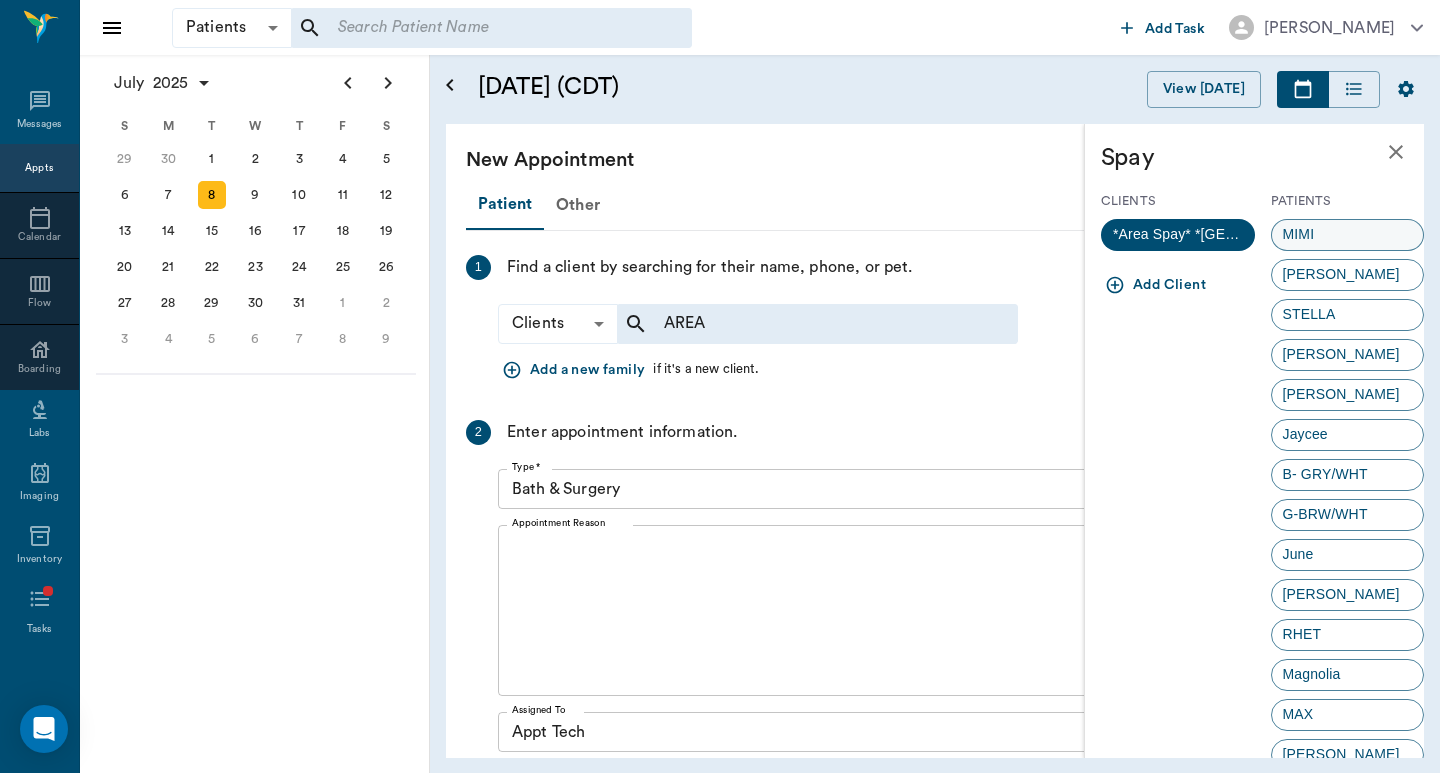 click on "MIMI" at bounding box center [1299, 234] 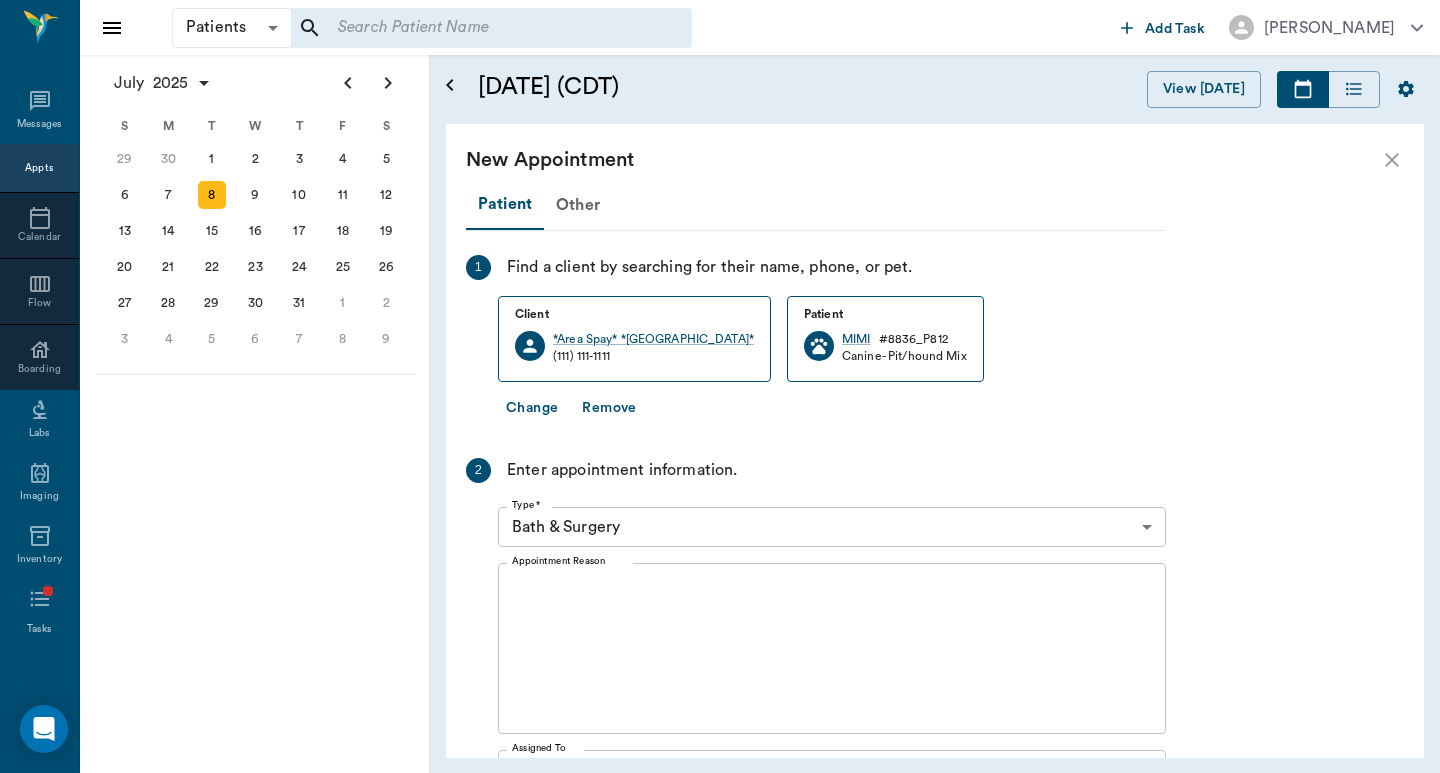 click on "Patients Patients ​ ​ Add Task Dr. Bert Ellsworth Nectar Messages Appts Calendar Flow Boarding Labs Imaging Inventory Tasks Forms Staff Reports Lookup Settings July 2025 S M T W T F S Jun 1 2 3 4 5 6 7 8 9 10 11 12 13 14 15 16 17 18 19 20 21 22 23 24 25 26 27 28 29 30 Jul 1 2 3 4 5 6 7 8 9 10 11 12 S M T W T F S 29 30 Jul 1 2 3 4 5 6 7 8 9 10 11 12 13 14 15 16 17 18 19 20 21 22 23 24 25 26 27 28 29 30 31 Aug 1 2 3 4 5 6 7 8 9 S M T W T F S 27 28 29 30 31 Aug 1 2 3 4 5 6 7 8 9 10 11 12 13 14 15 16 17 18 19 20 21 22 23 24 25 26 27 28 29 30 31 Sep 1 2 3 4 5 6 July 8, 2025 (CDT) View Today July 2025 Today 8 Tue Jul 2025 D Dr. Bert Ellsworth Veterinarian A Appt Tech Technician W Walk In Veterinarian B Bath & Surgery Technician B Board &Procedures Other D Dr. Kindall Jones Veterinarian 8 AM 9 AM 10 AM 11 AM 12 PM 1 PM 2 PM 3 PM 4 PM 5 PM 6 PM 7 PM 8 PM 8:37 AM 12:30 PM Pigs Belyeu 8:00 AM  -  9:00 AM Sawdust Marsh 8:30 AM  -  9:00 AM MELINDA MAY Eudy 9:00 AM  -  10:00 AM TUNA Kirkland 10:00 AM  -  10:30 AM  -" at bounding box center [720, 386] 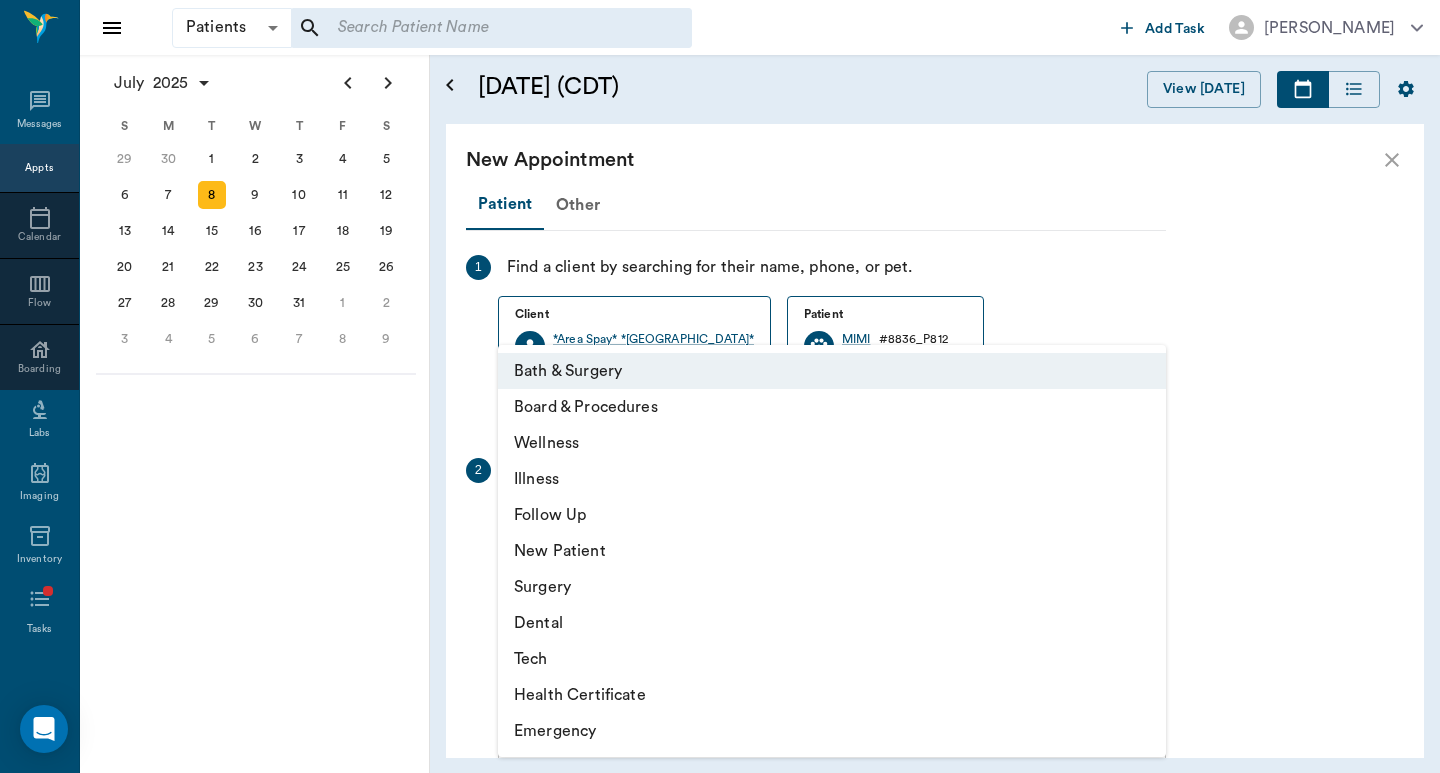 click on "Surgery" at bounding box center [832, 587] 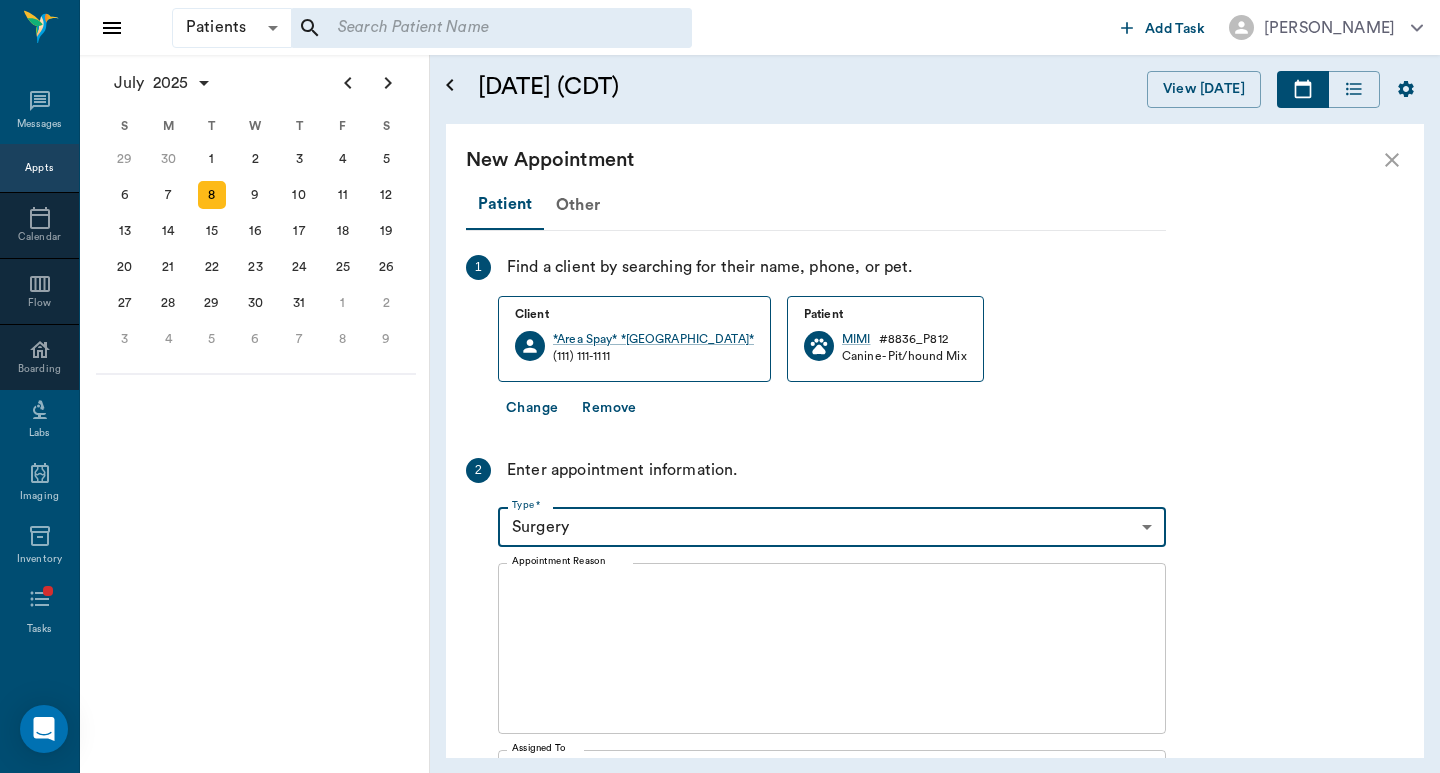 drag, startPoint x: 601, startPoint y: 596, endPoint x: 565, endPoint y: 600, distance: 36.221542 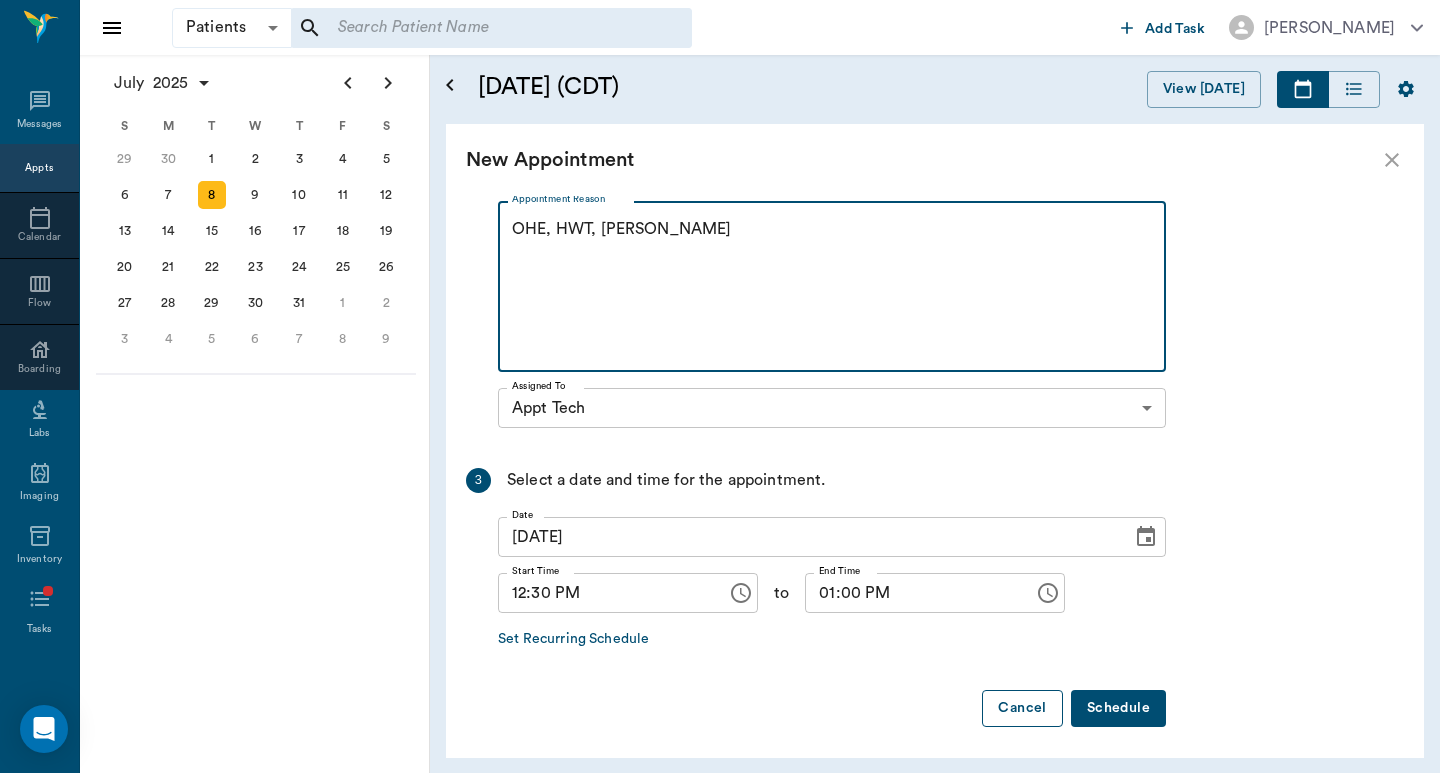 scroll, scrollTop: 367, scrollLeft: 0, axis: vertical 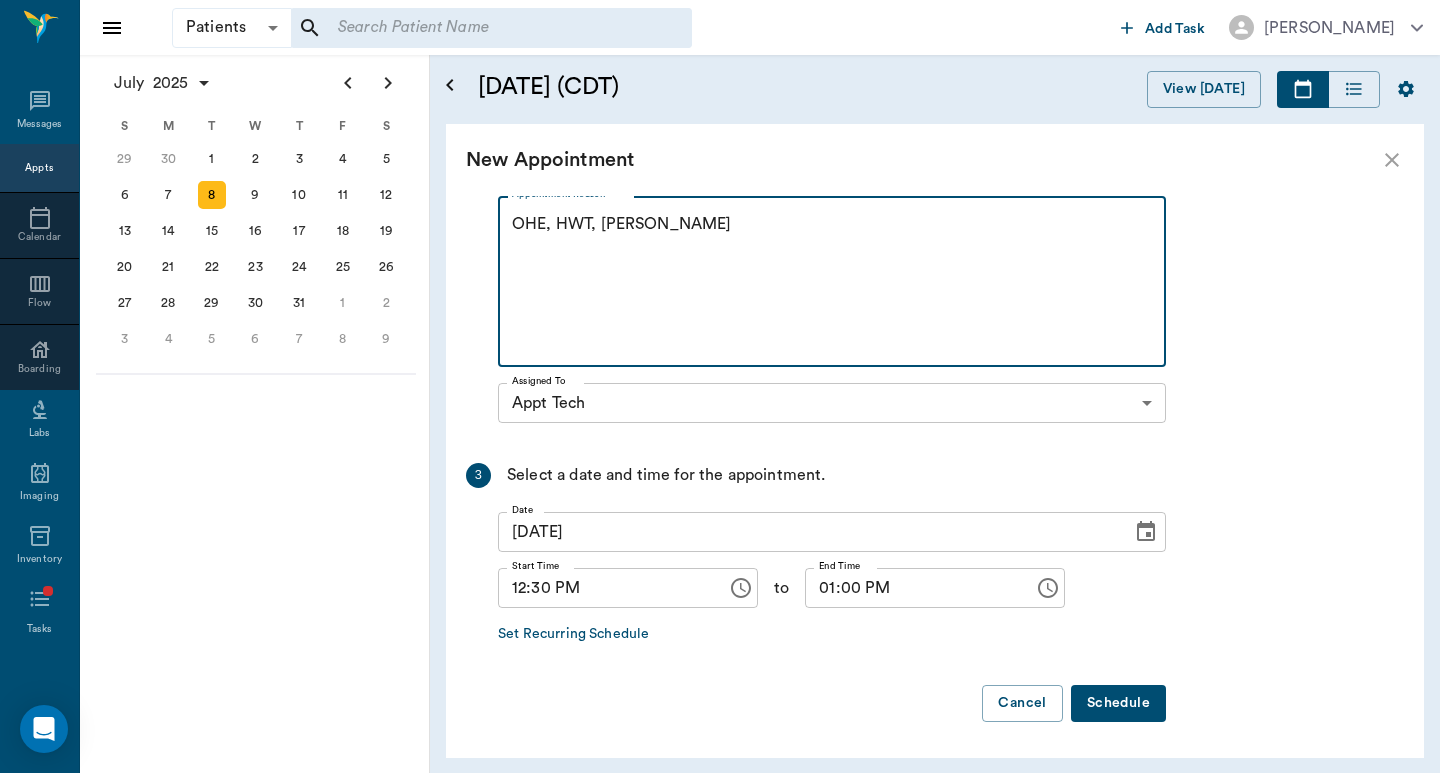 type on "OHE, HWT, RV
-JESS" 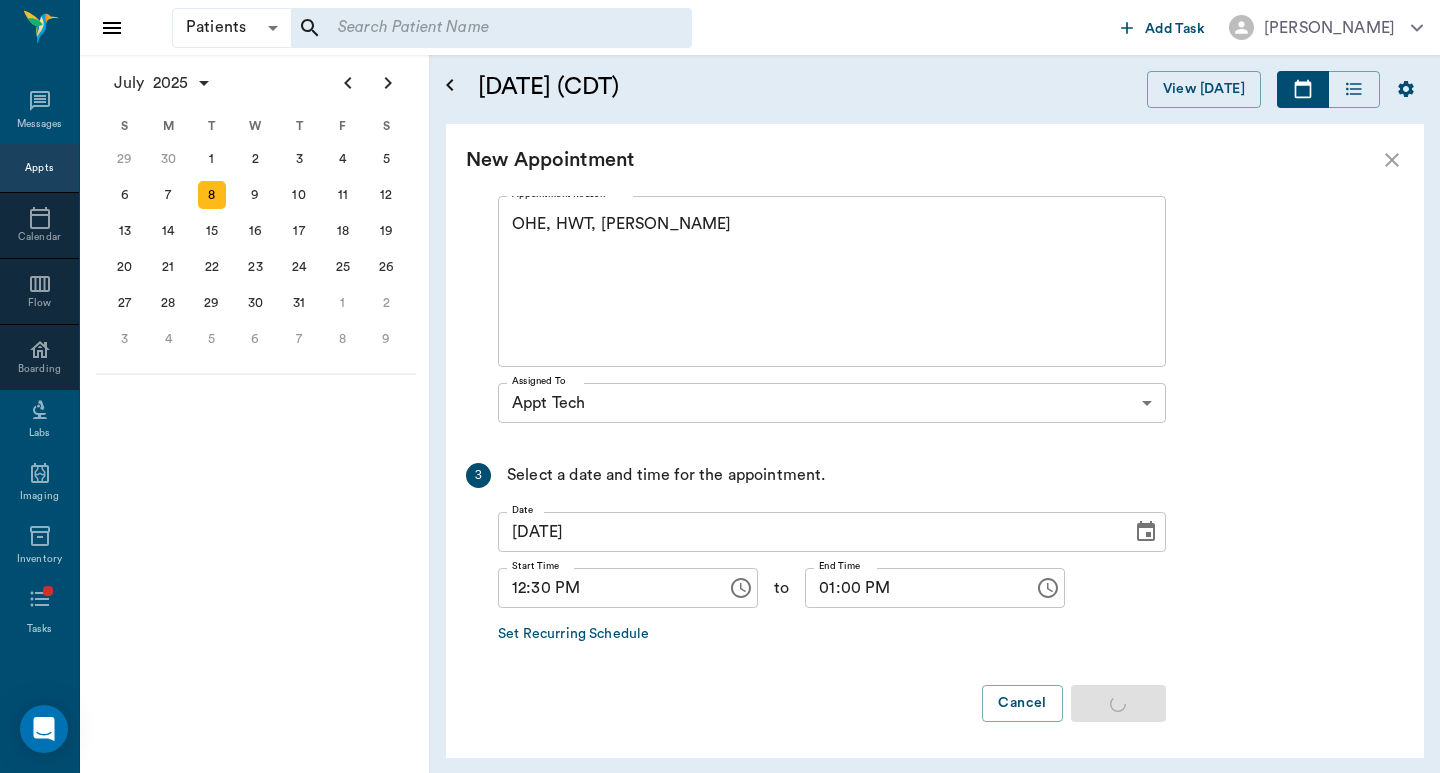 scroll, scrollTop: 0, scrollLeft: 0, axis: both 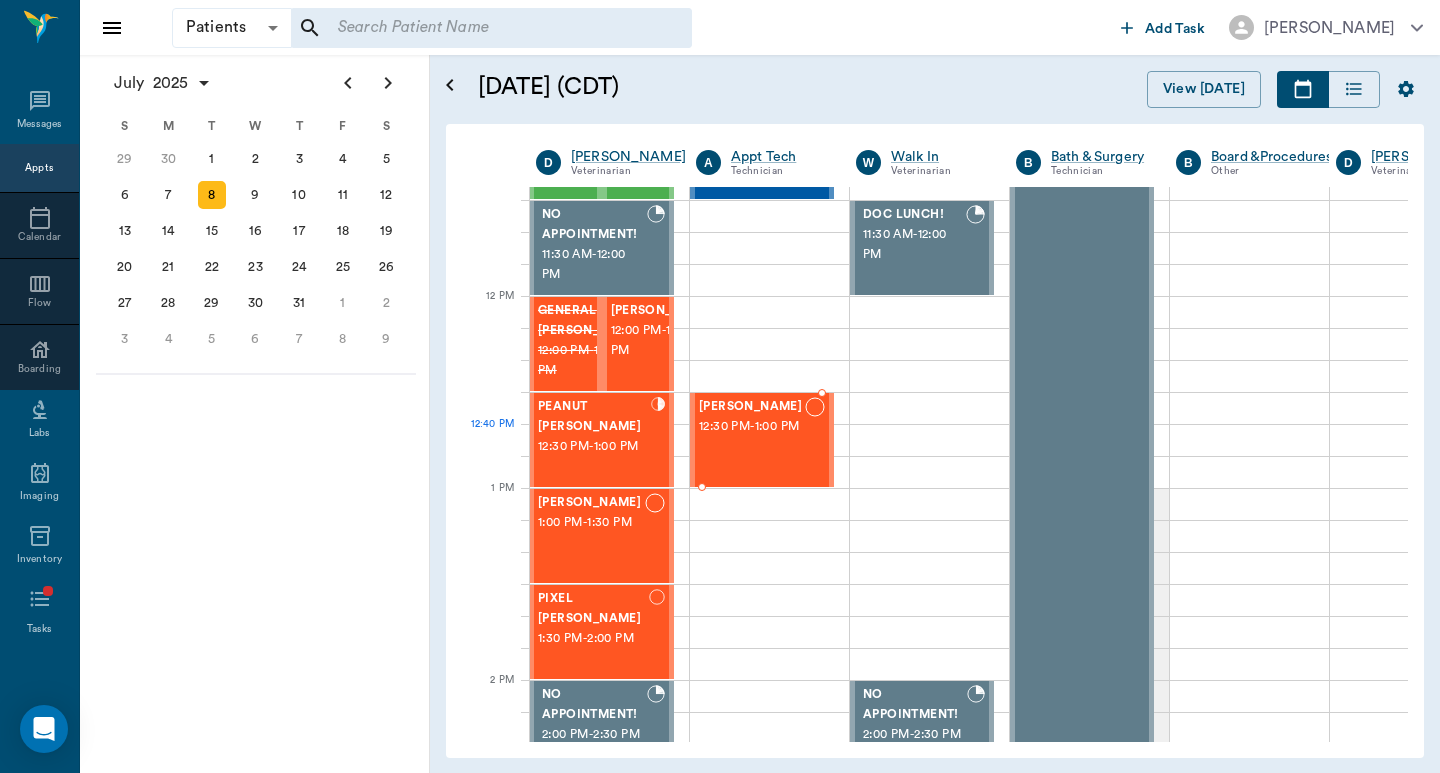 drag, startPoint x: 783, startPoint y: 439, endPoint x: 1091, endPoint y: 103, distance: 455.80698 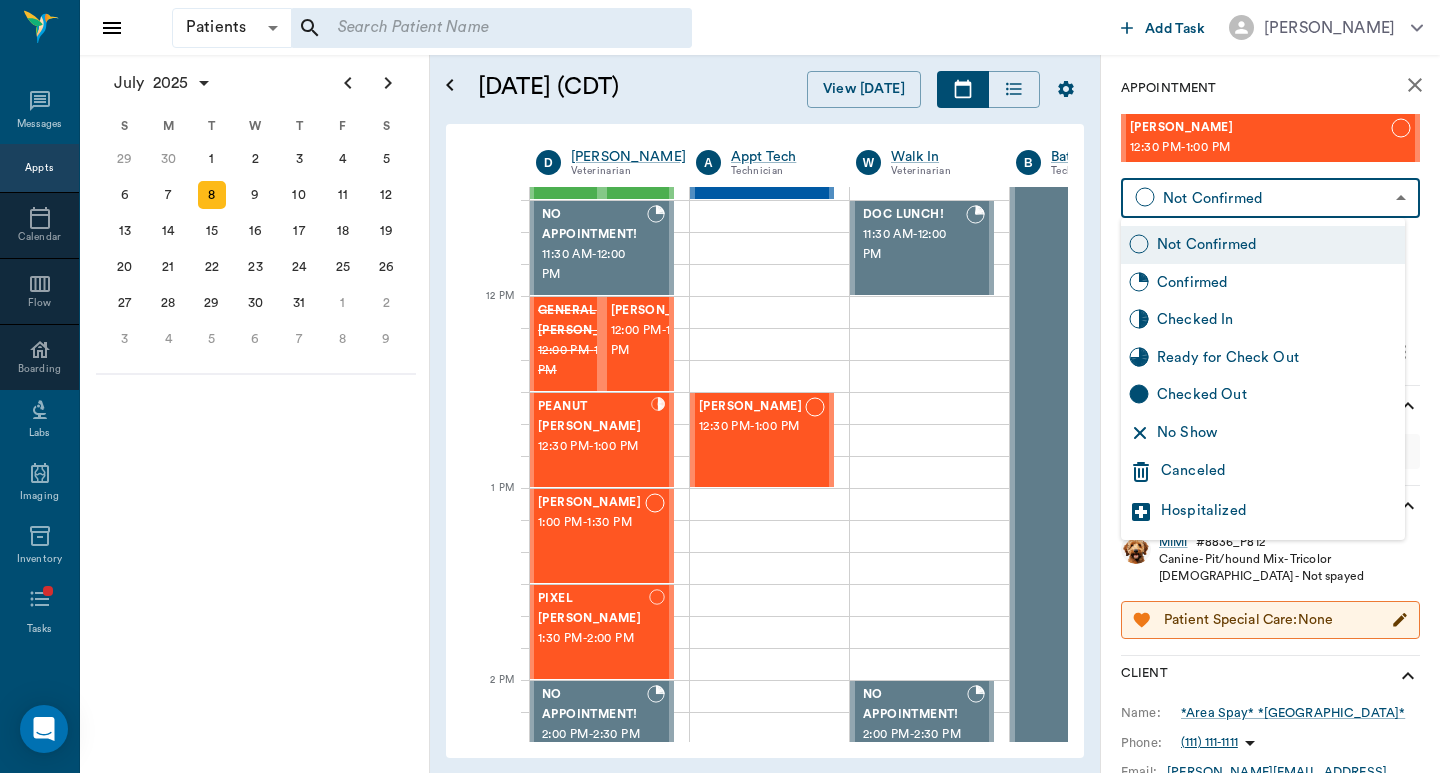 drag, startPoint x: 1307, startPoint y: 196, endPoint x: 1309, endPoint y: 231, distance: 35.057095 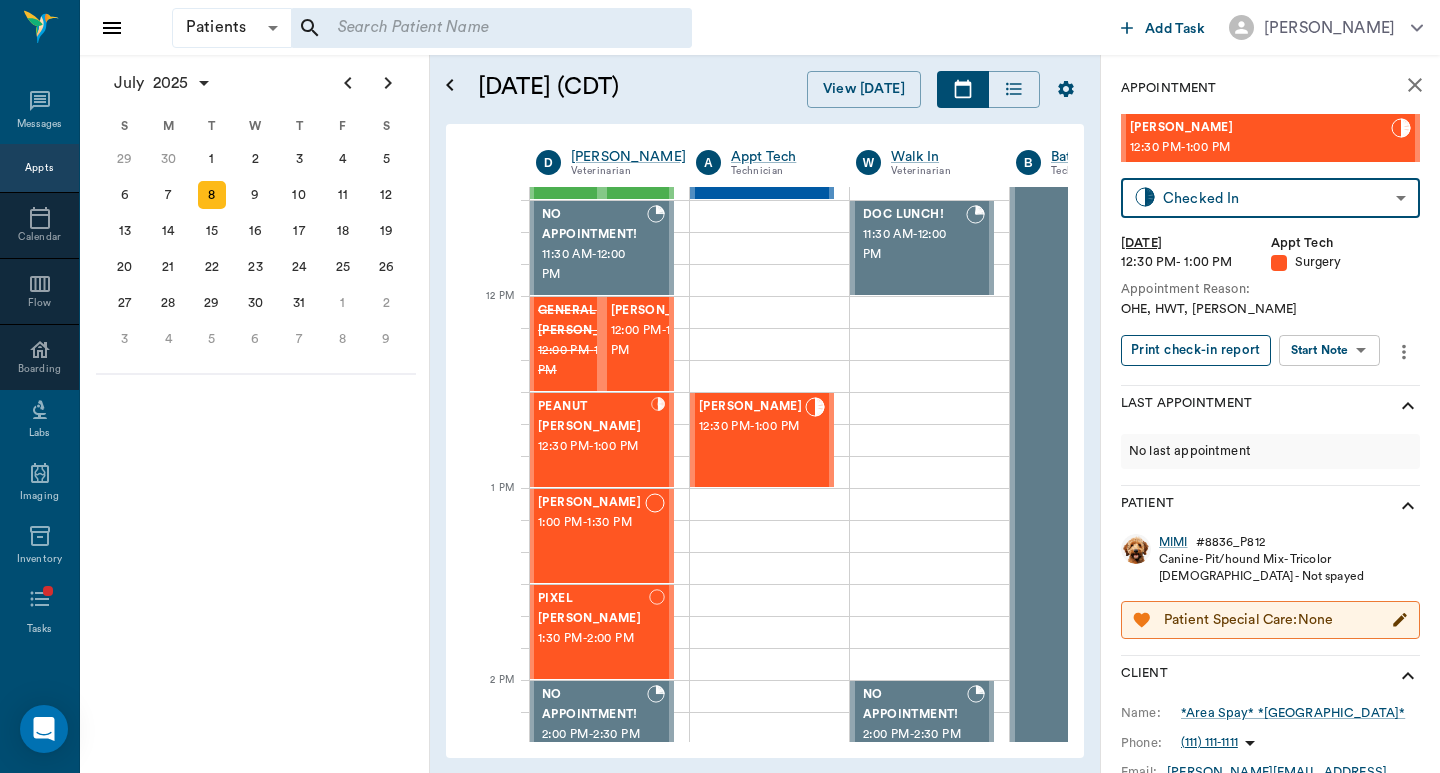 click on "Print check-in report" at bounding box center [1196, 350] 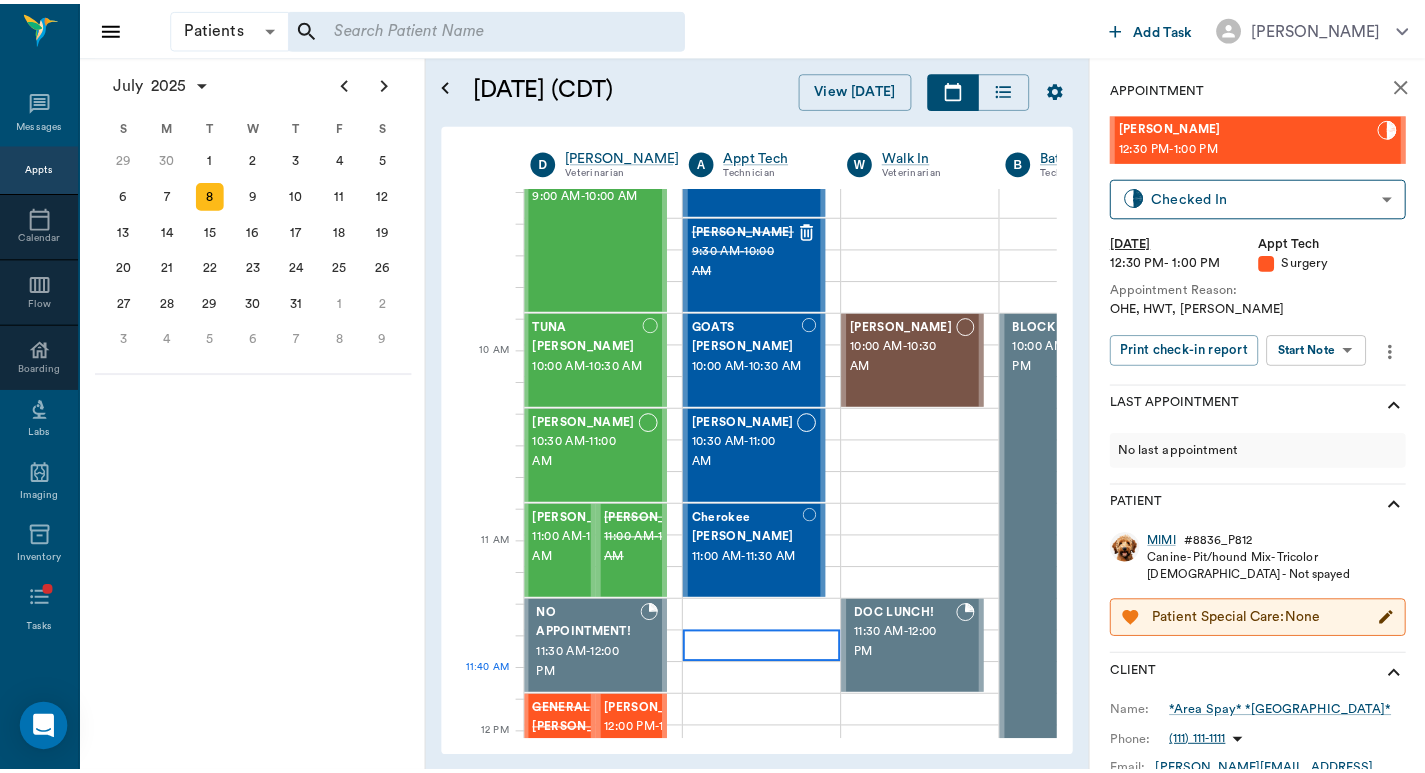 scroll, scrollTop: 0, scrollLeft: 1, axis: horizontal 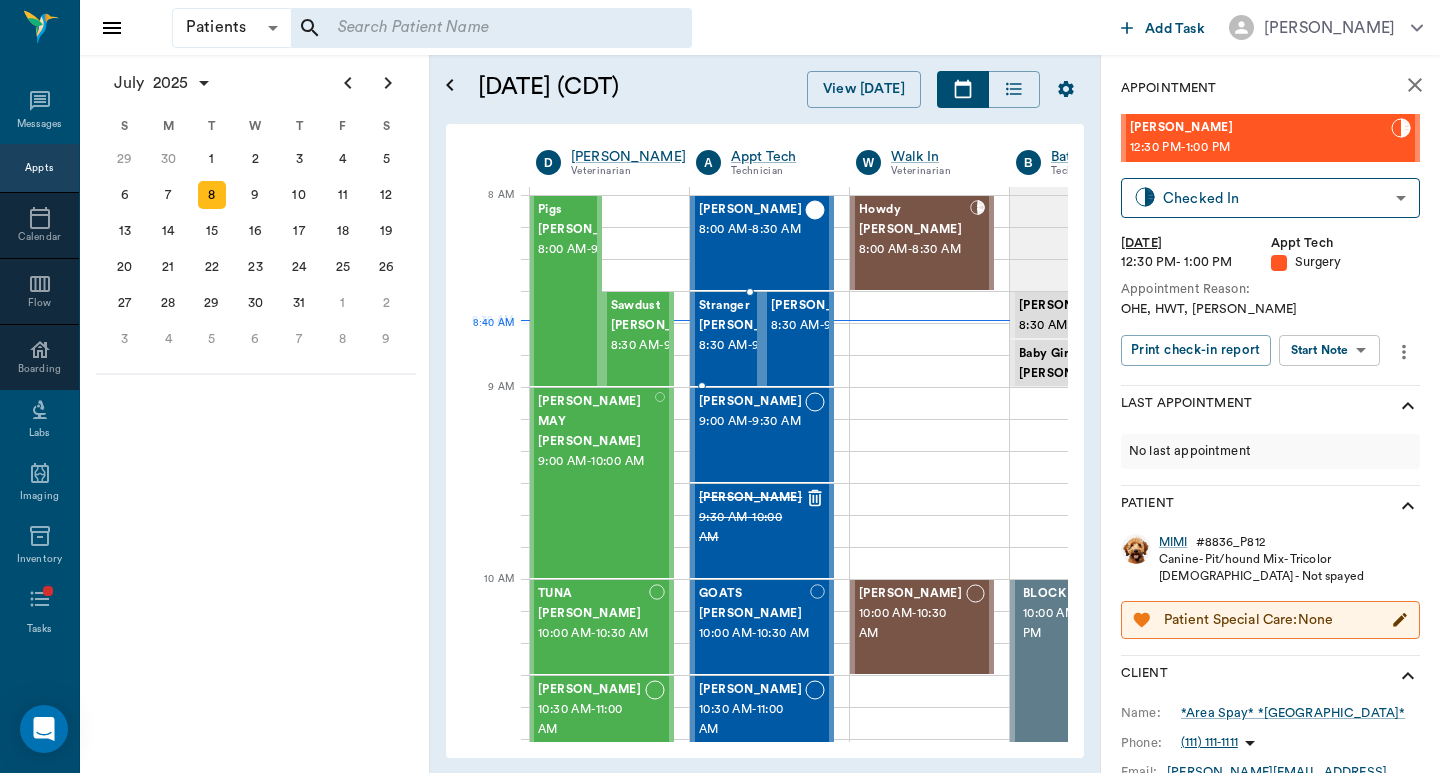 click on "8:30 AM  -  9:00 AM" at bounding box center (750, 346) 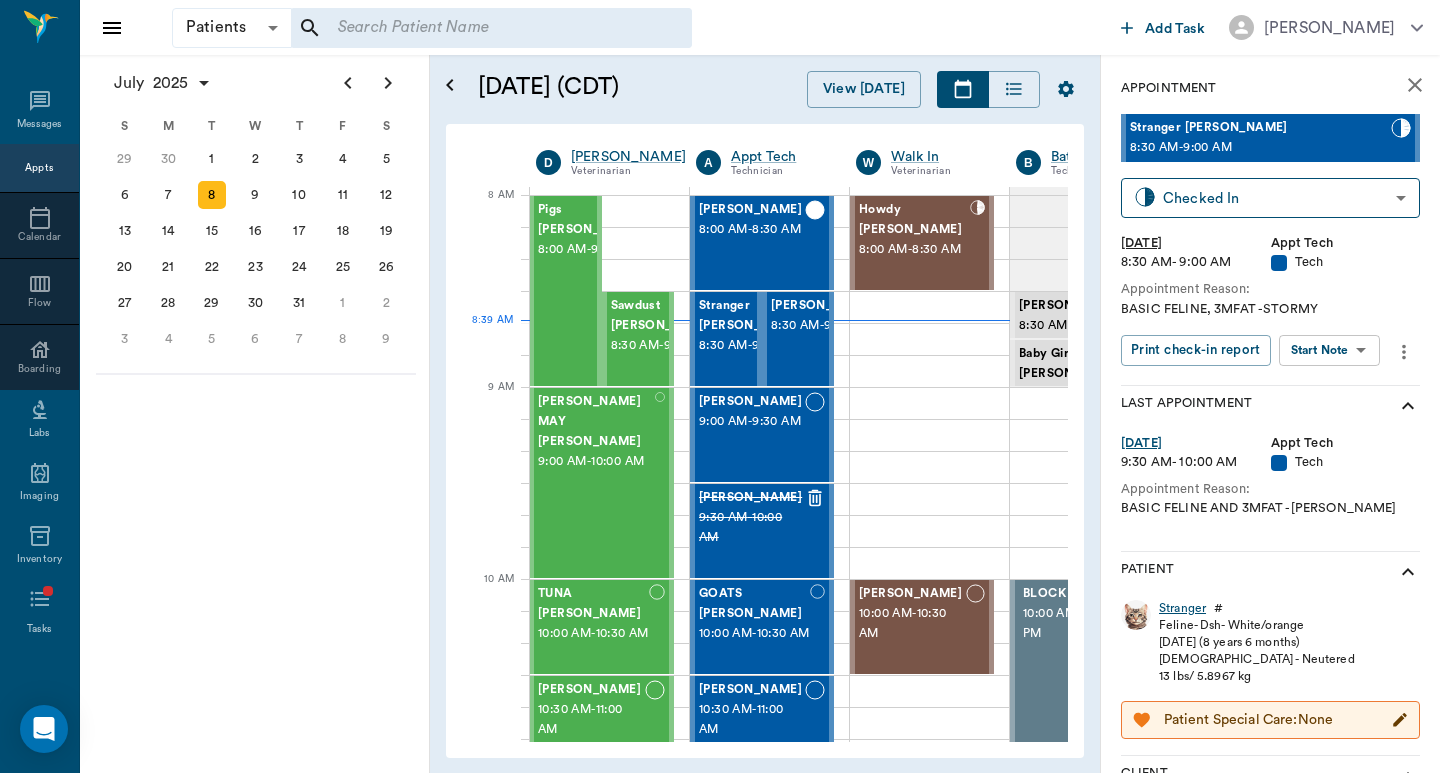click on "Stranger" at bounding box center [1182, 608] 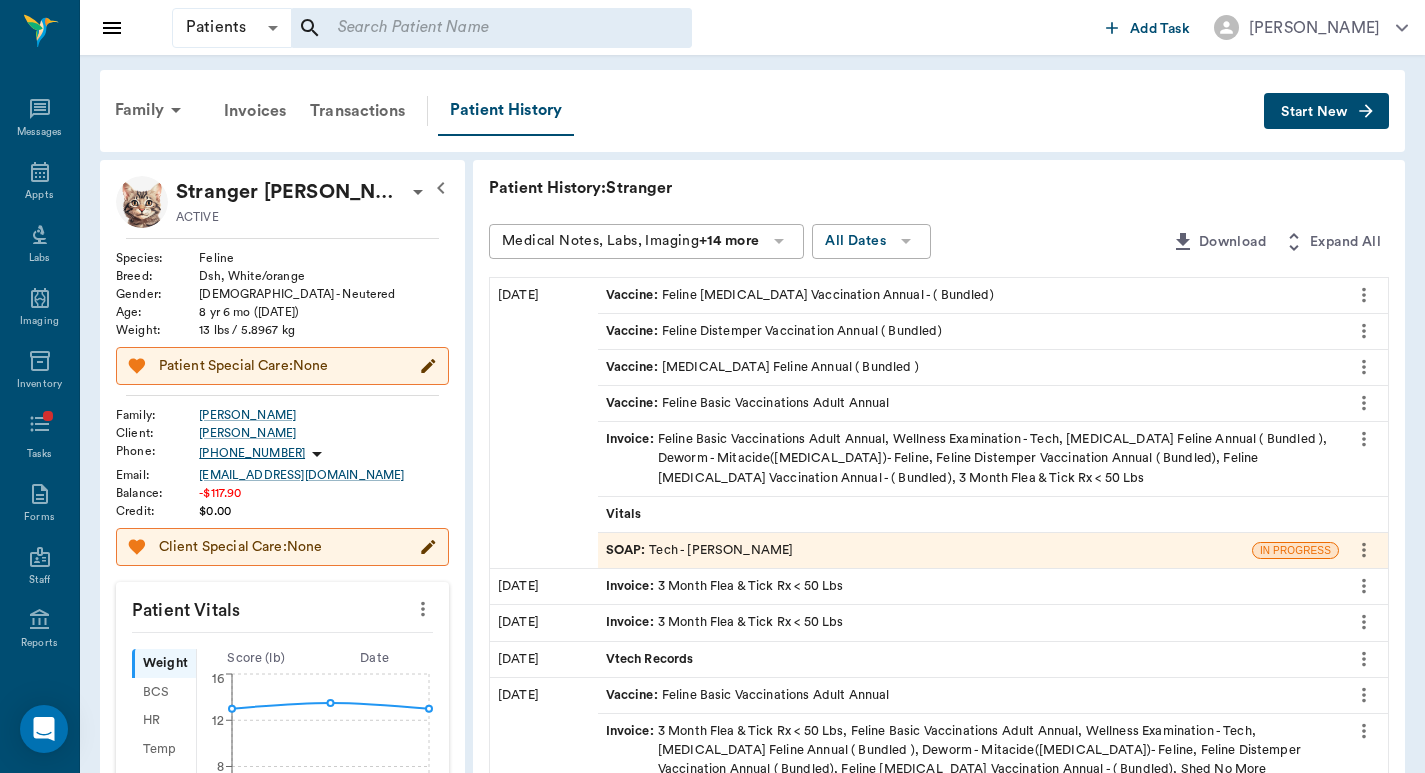 click on "Vitals" at bounding box center (968, 514) 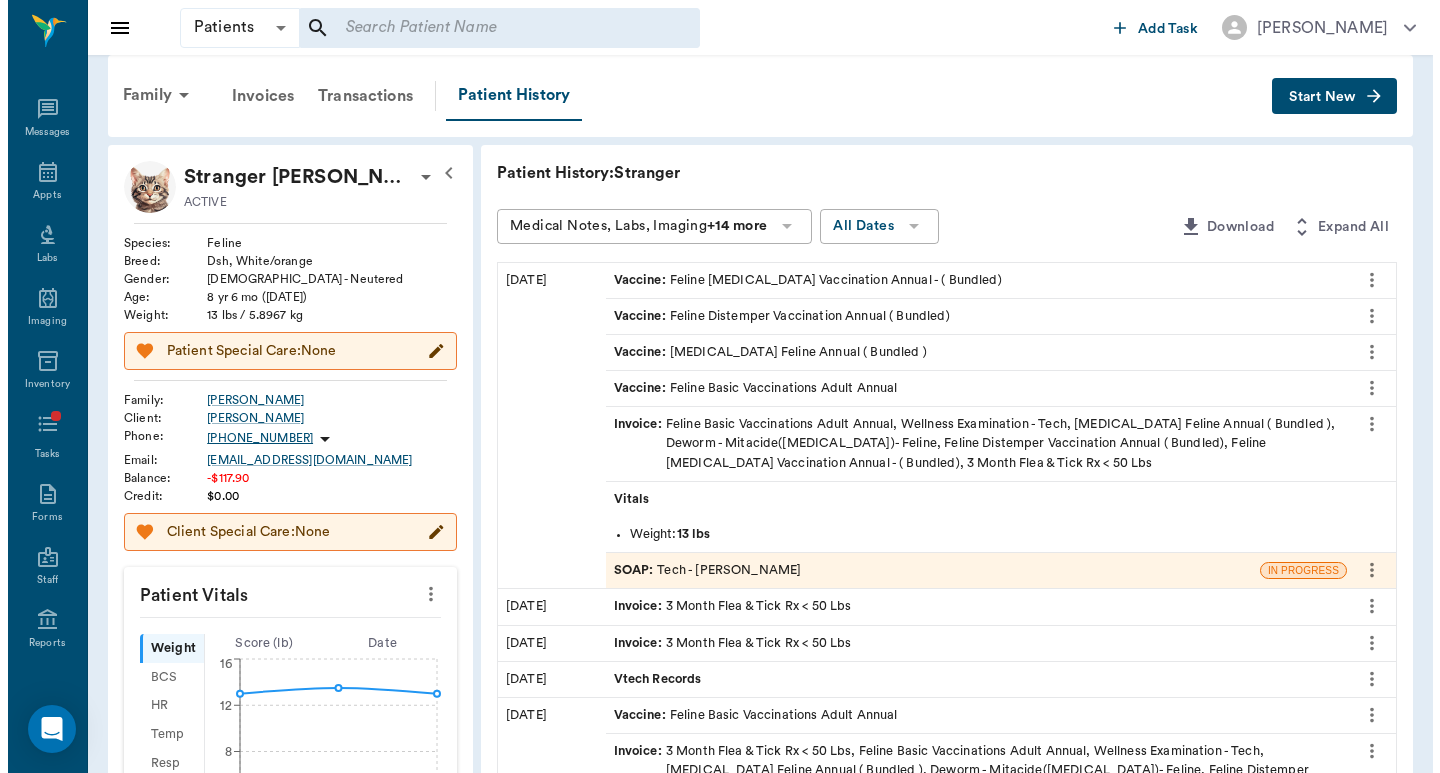 scroll, scrollTop: 0, scrollLeft: 0, axis: both 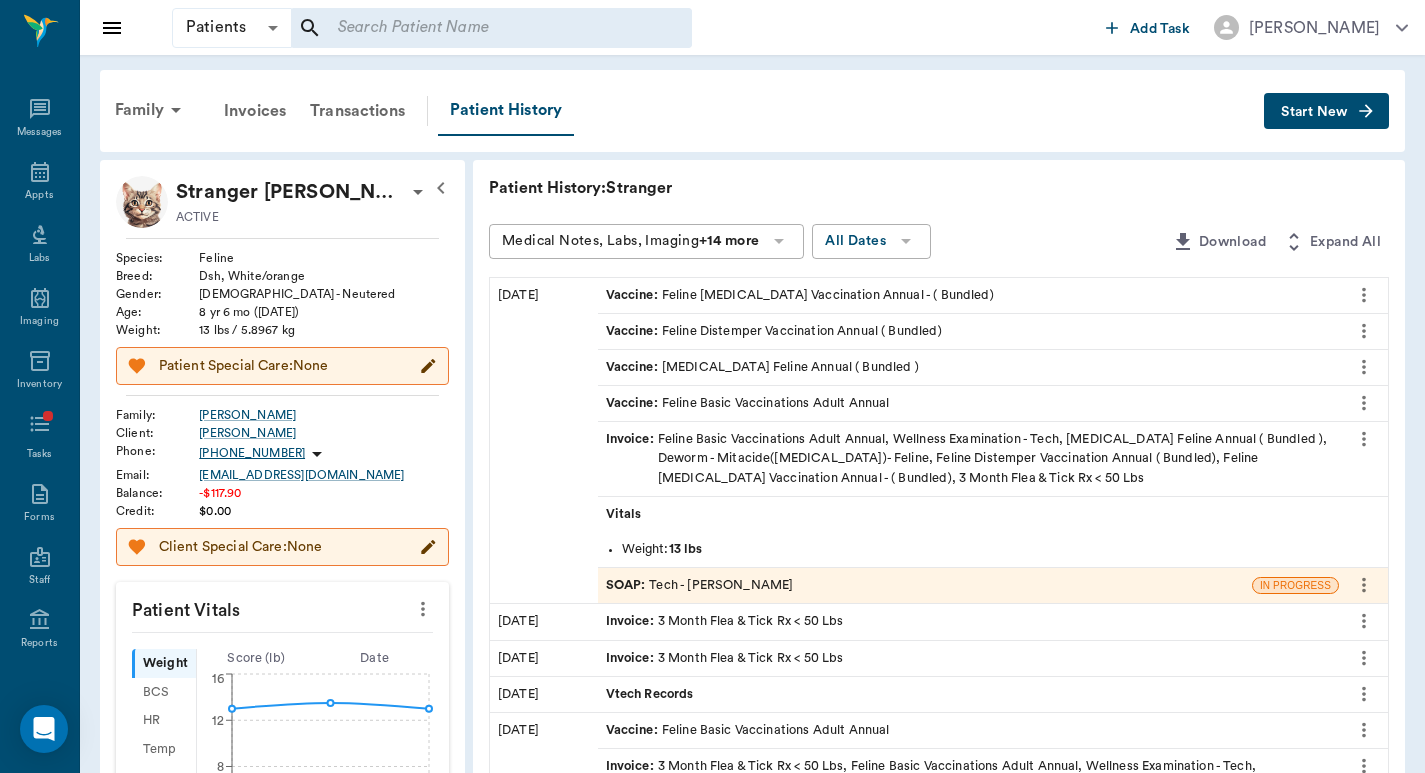 click on "SOAP : Tech - Julie Dickerson" at bounding box center [700, 585] 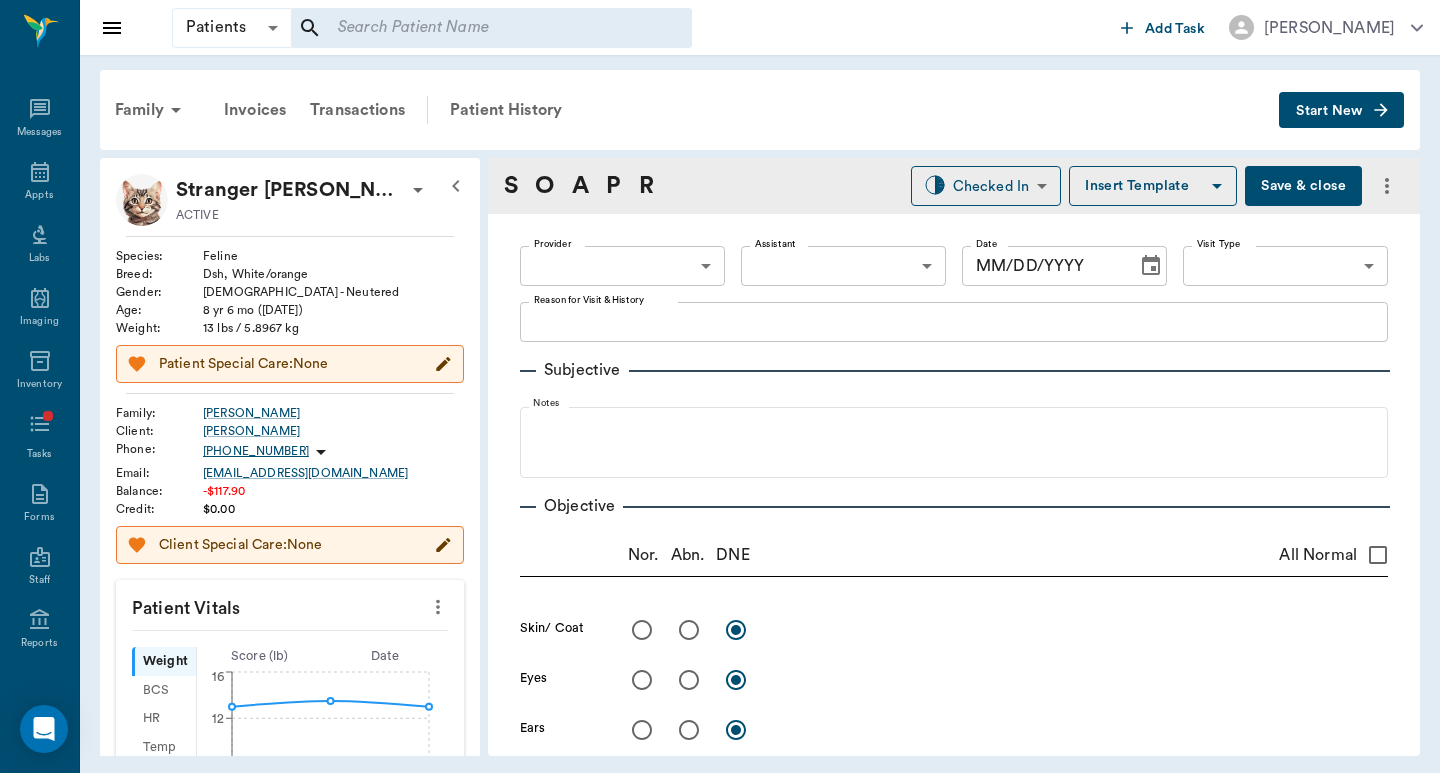 type on "63ec2e7e52e12b0ba117b124" 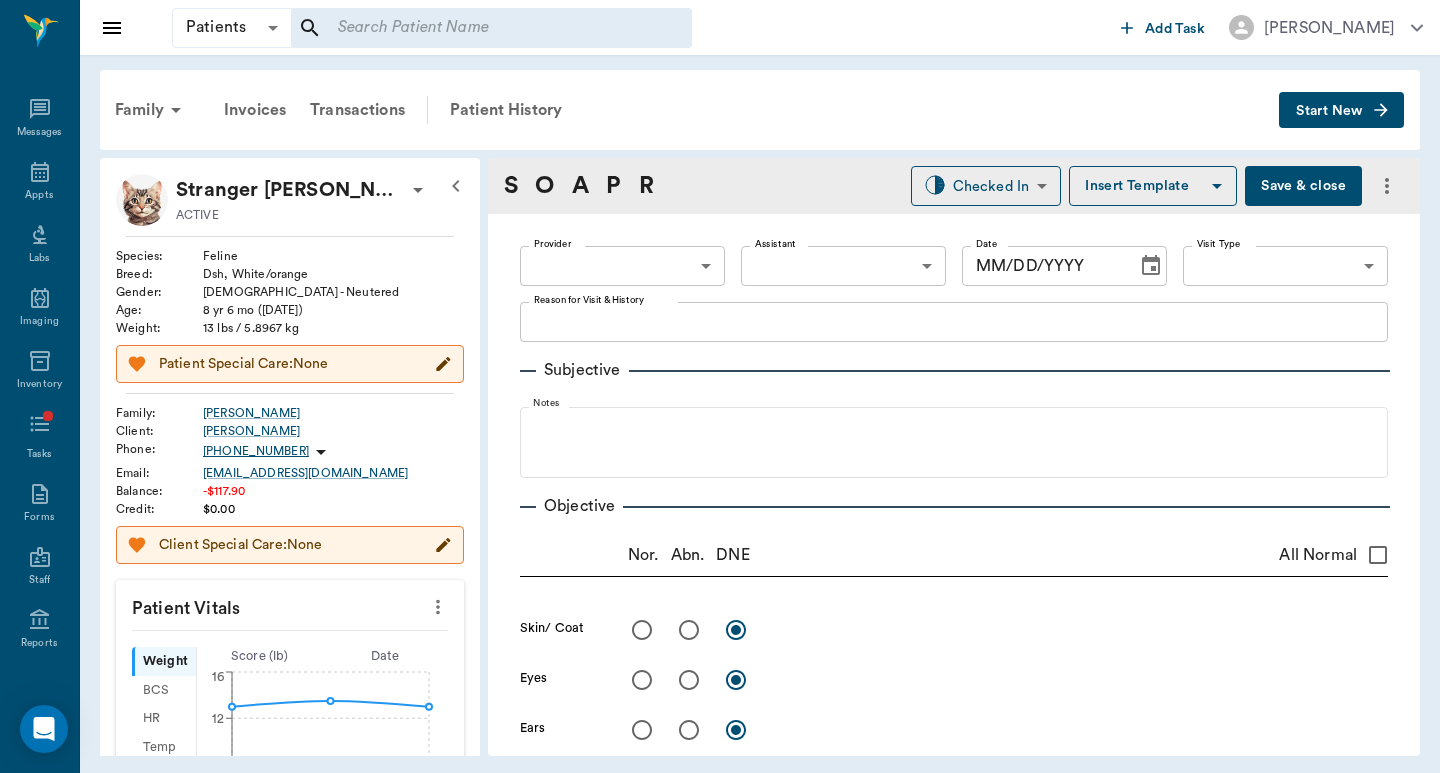 type on "65d2be4f46e3a538d89b8c1a" 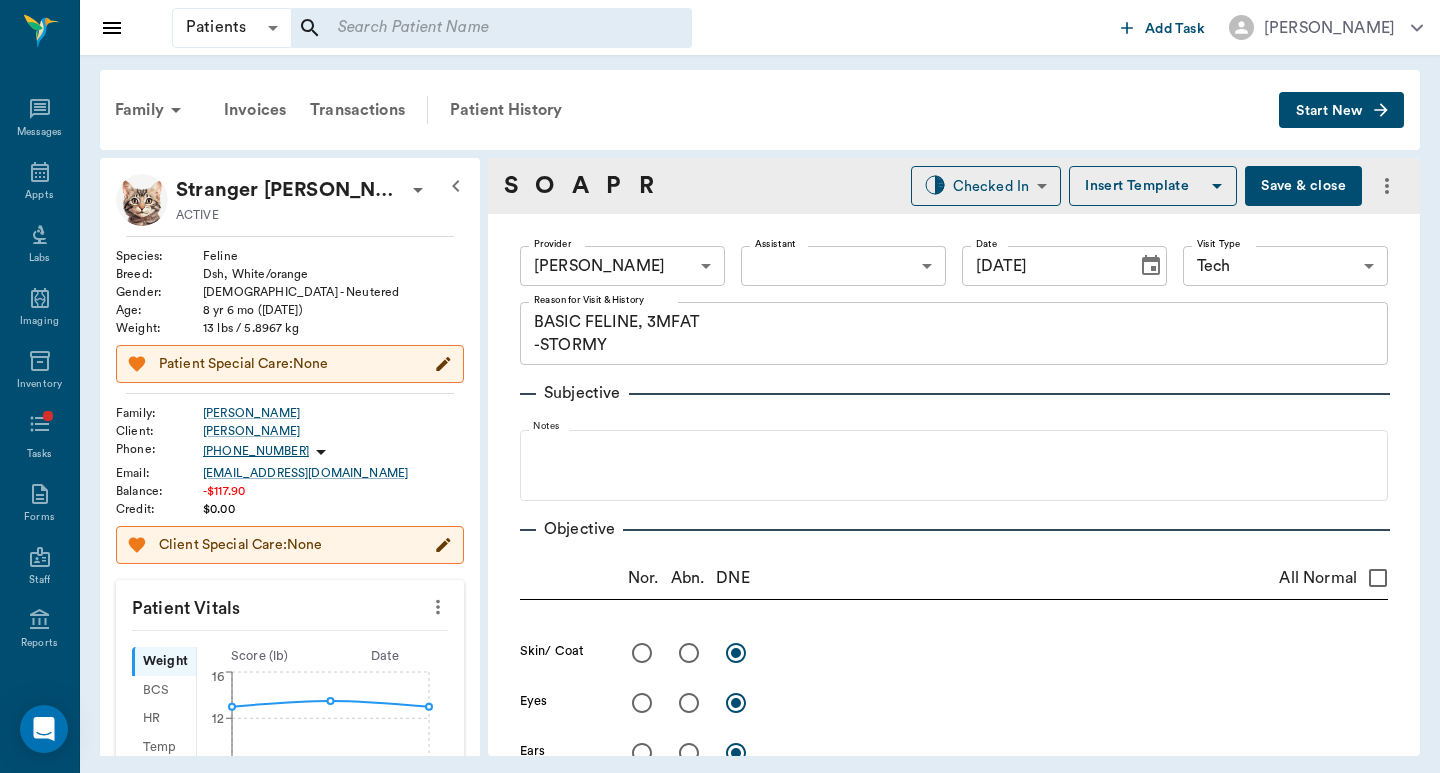 type on "[DATE]" 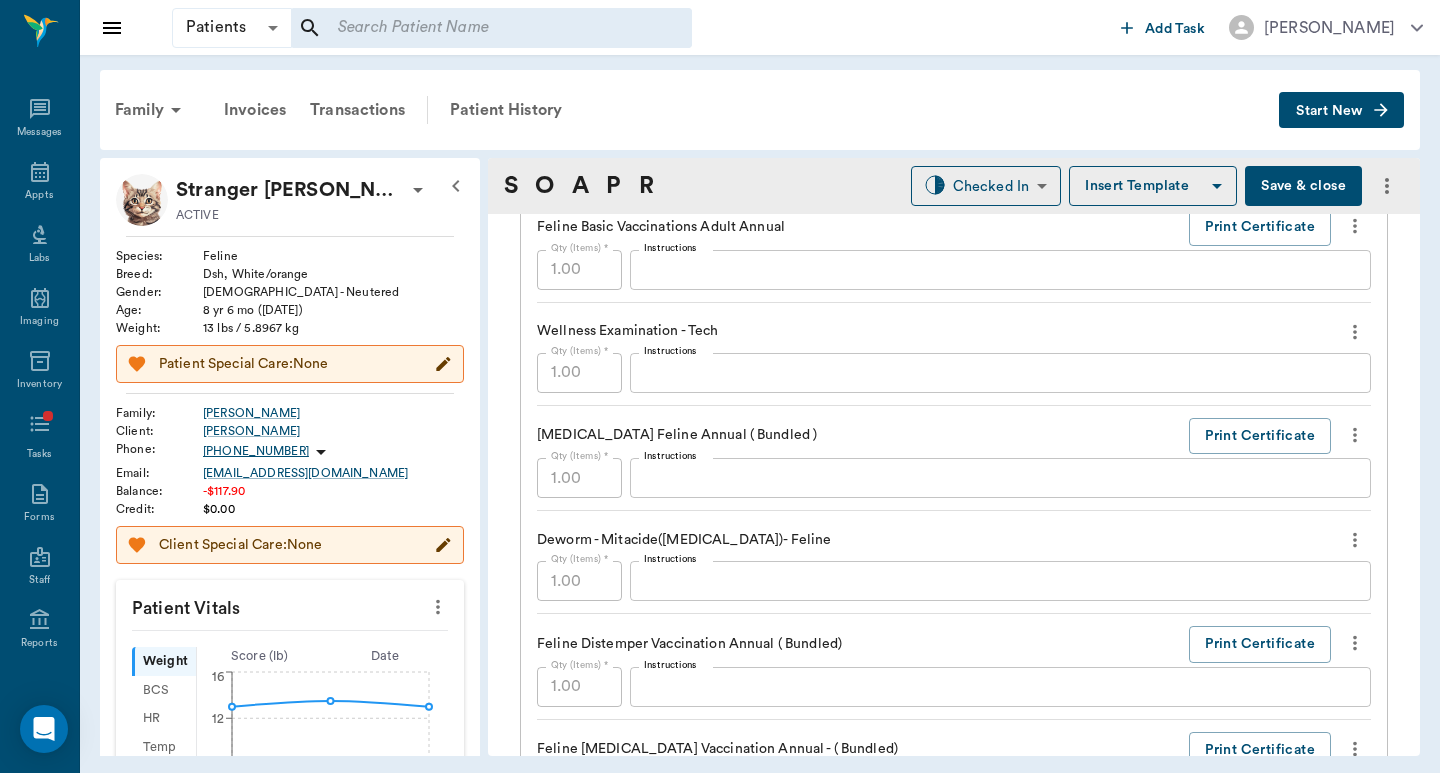 scroll, scrollTop: 1467, scrollLeft: 0, axis: vertical 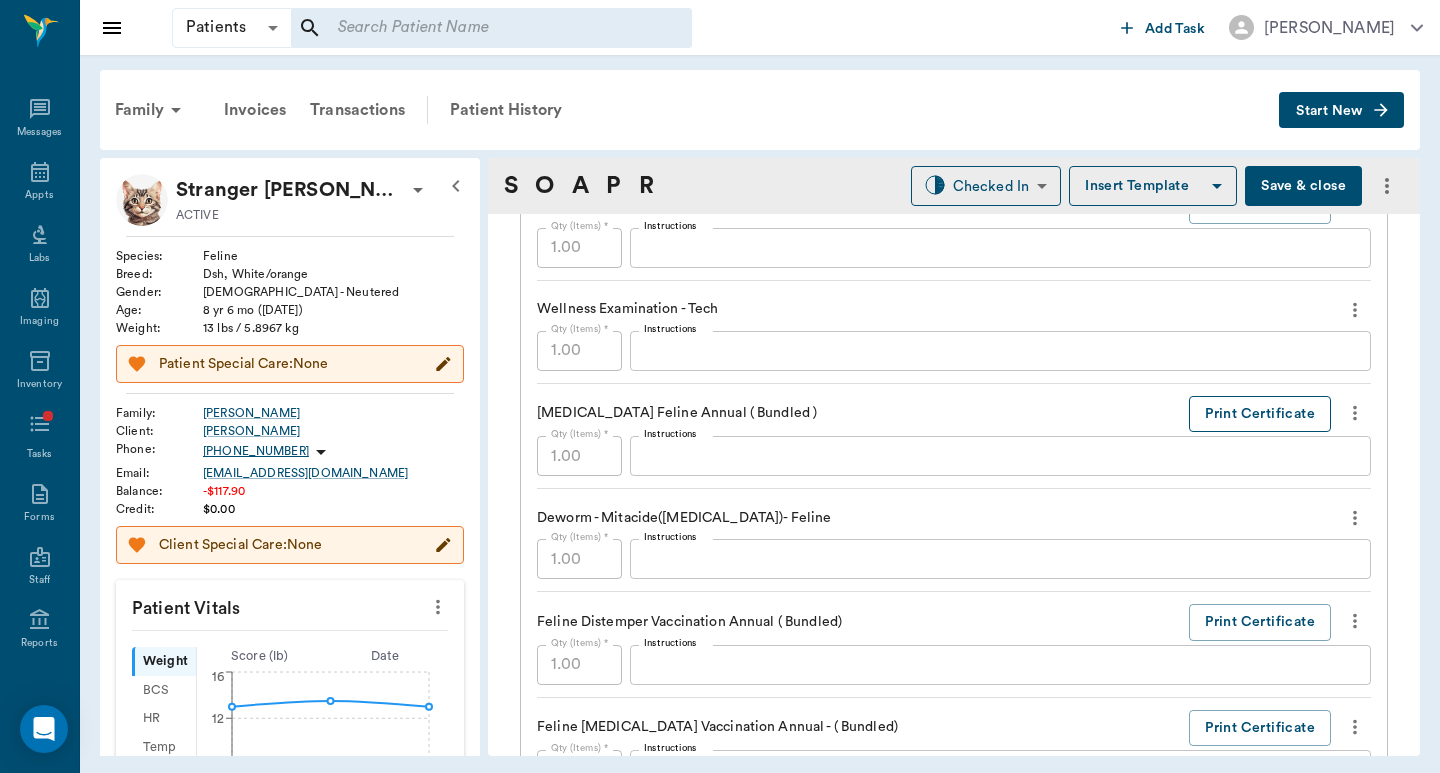 click on "Print Certificate" at bounding box center [1260, 414] 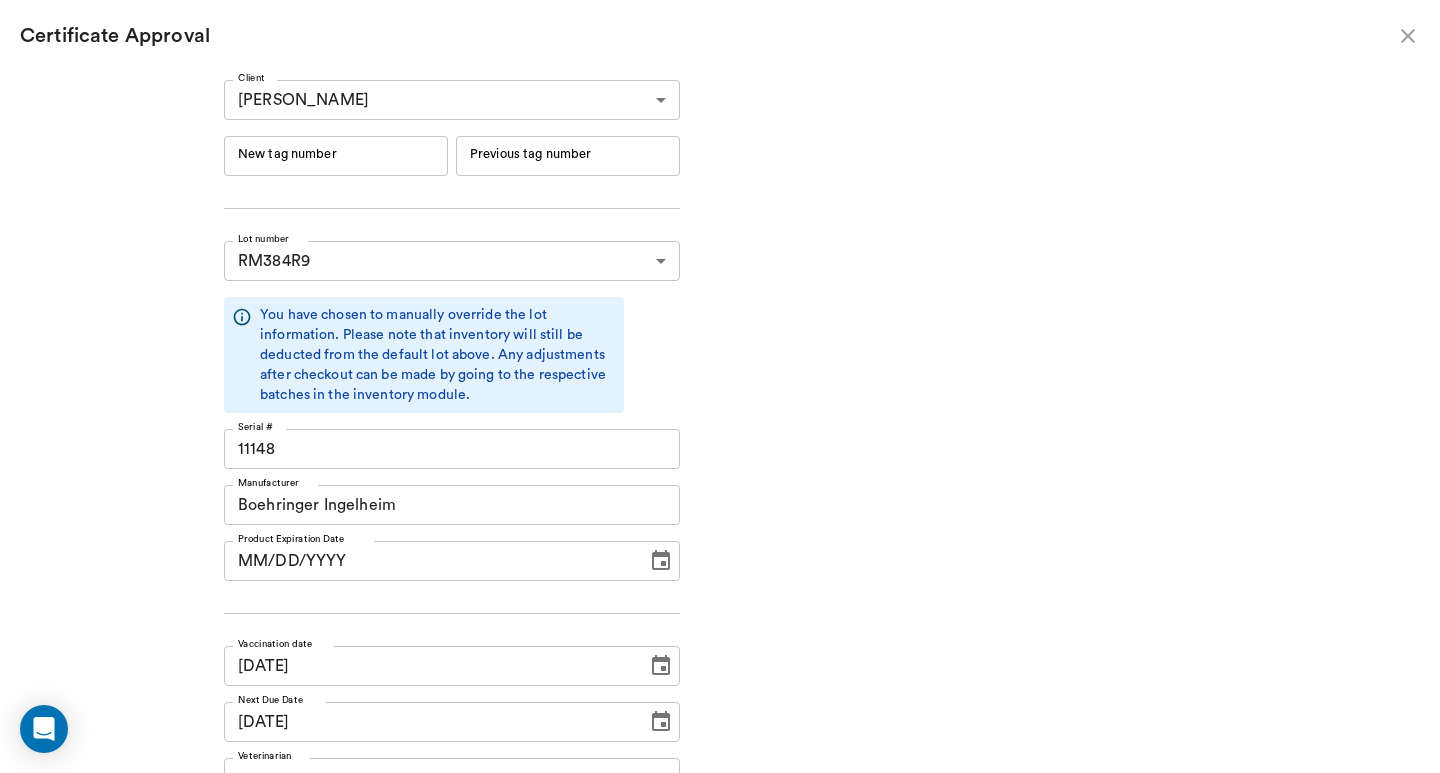 type on "06/19/2026" 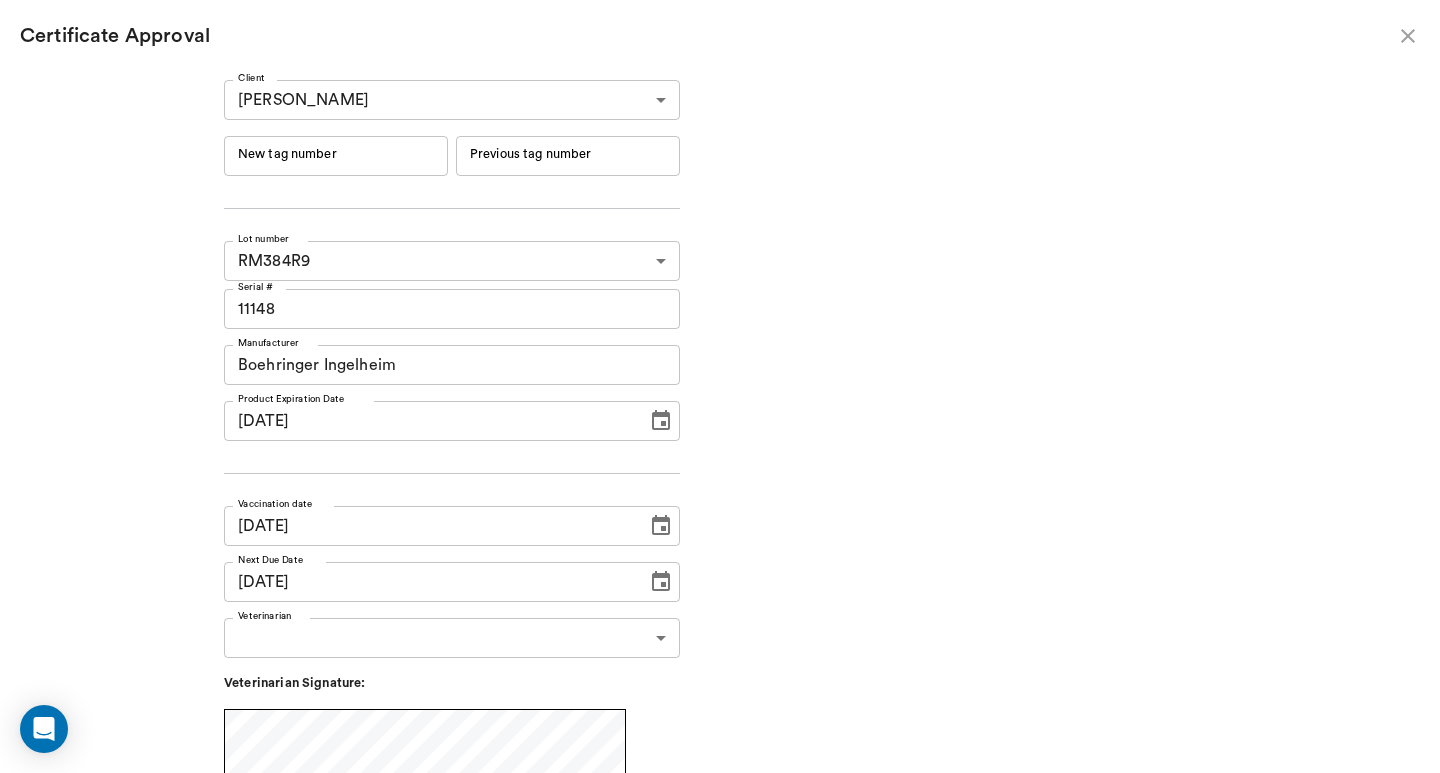 click on "New tag number" at bounding box center [336, 156] 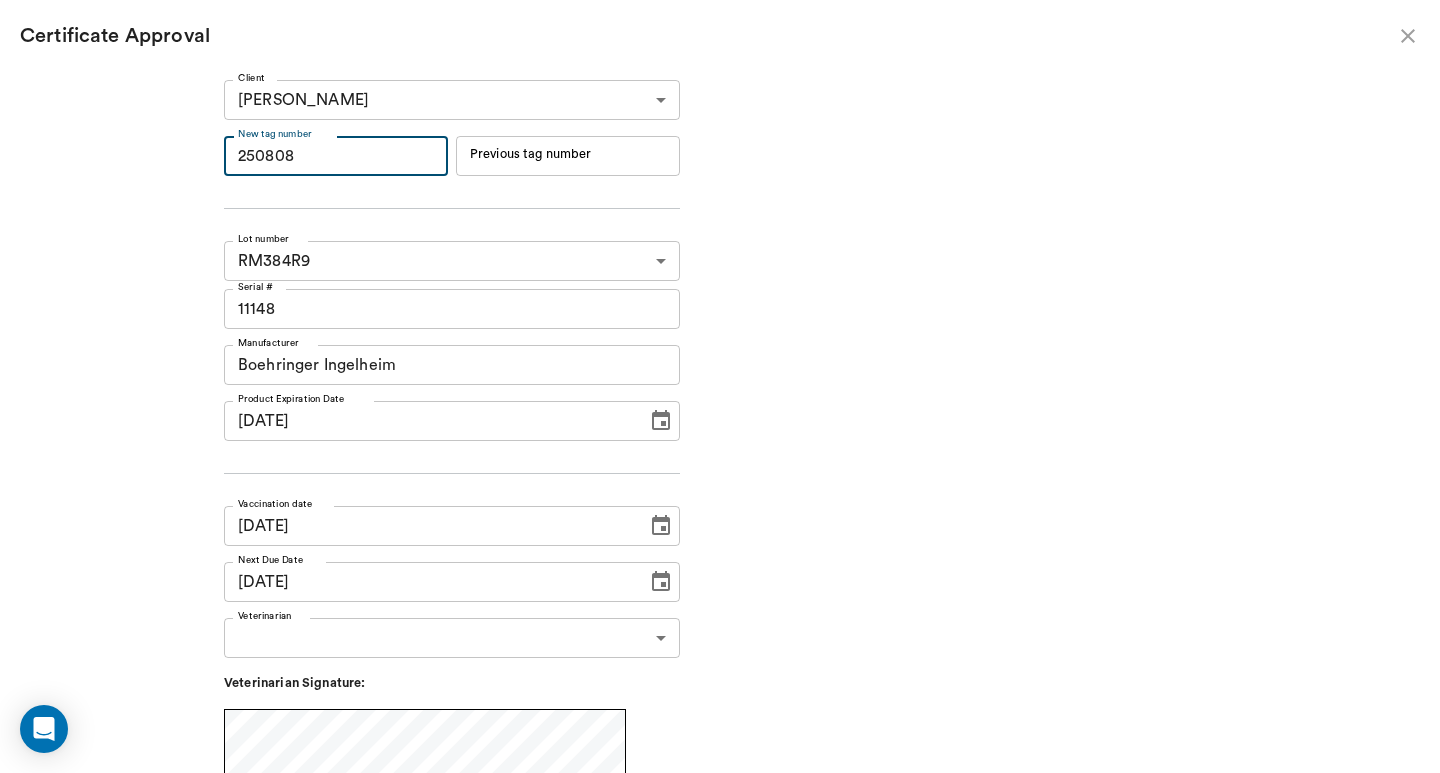 type on "250808" 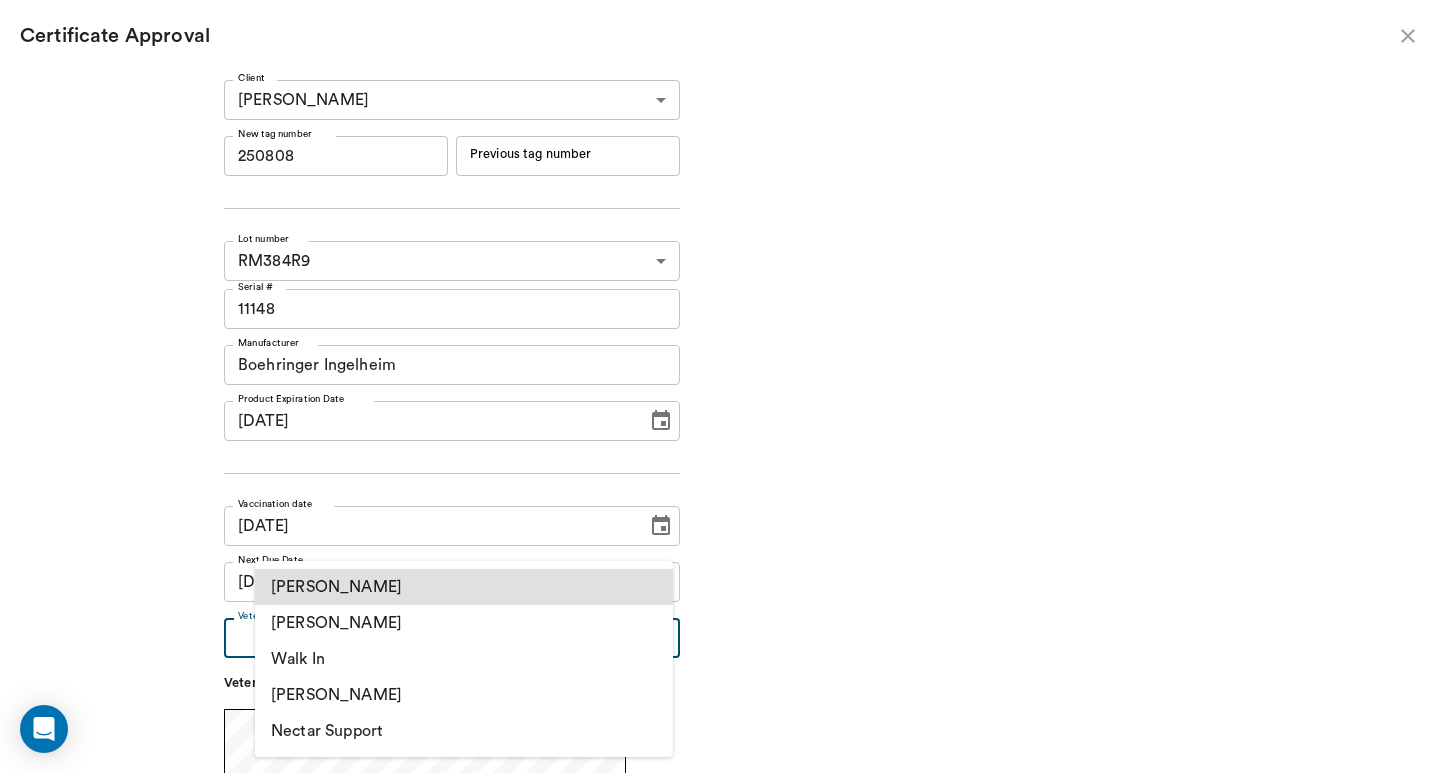 click on "[PERSON_NAME]" at bounding box center (464, 623) 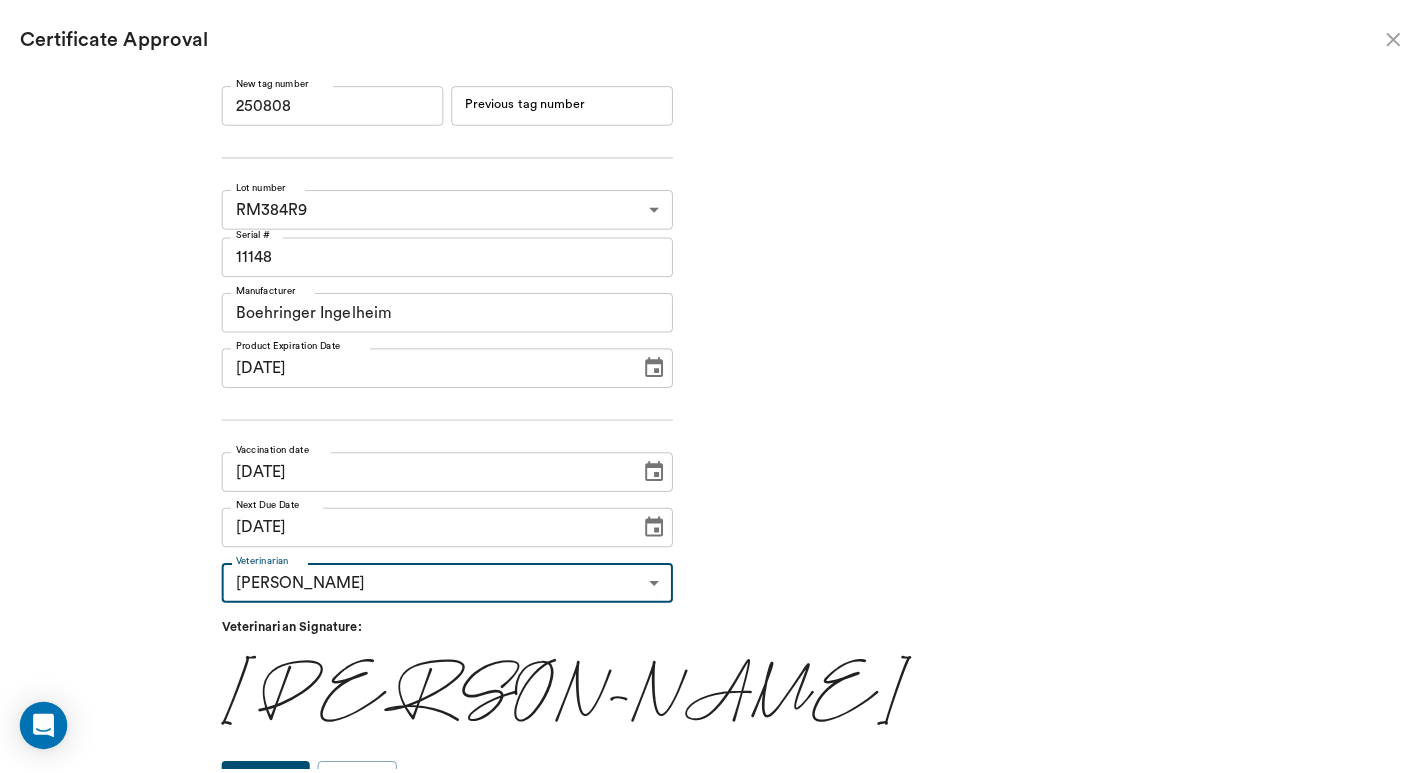 scroll, scrollTop: 82, scrollLeft: 0, axis: vertical 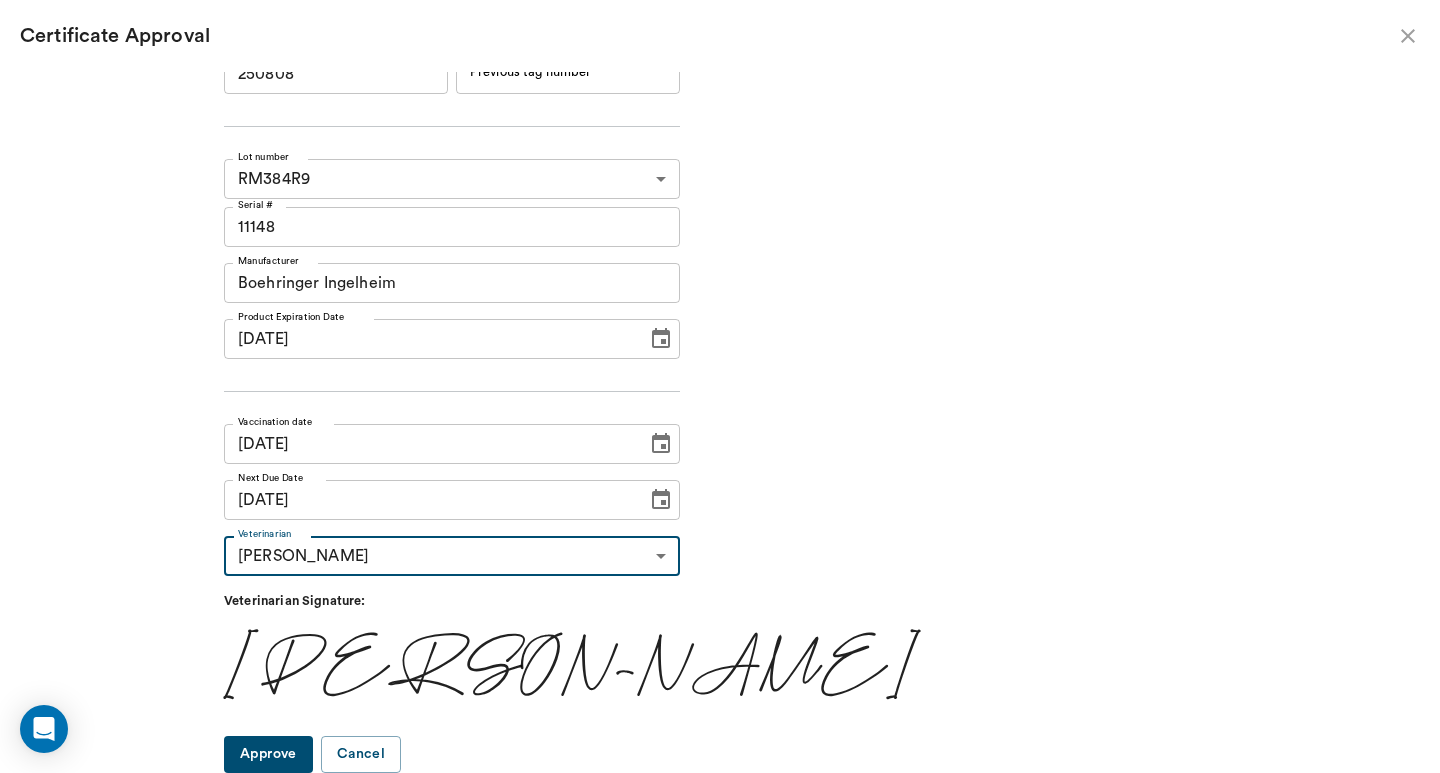 click on "Approve" at bounding box center [268, 754] 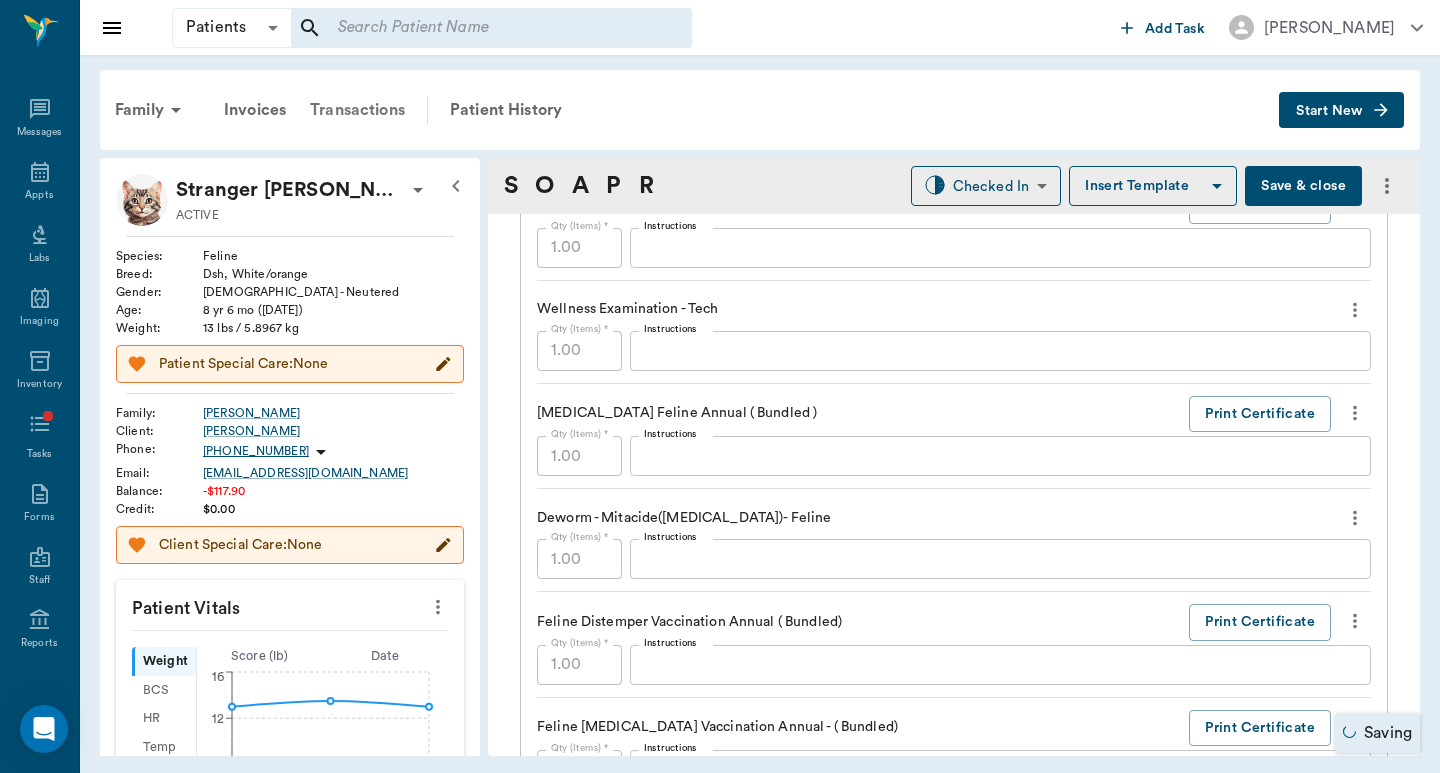 click on "Transactions" at bounding box center [357, 110] 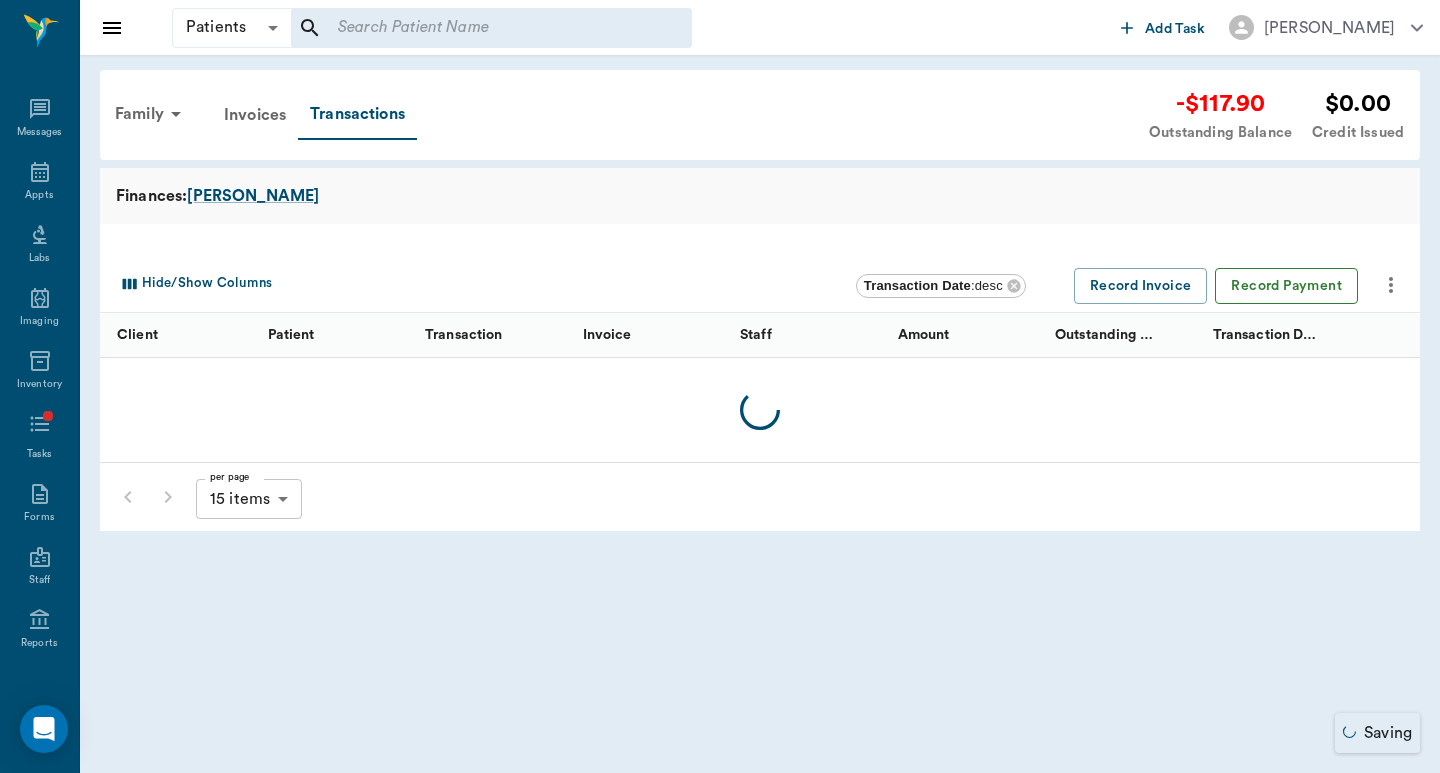 click on "Record Payment" at bounding box center (1286, 286) 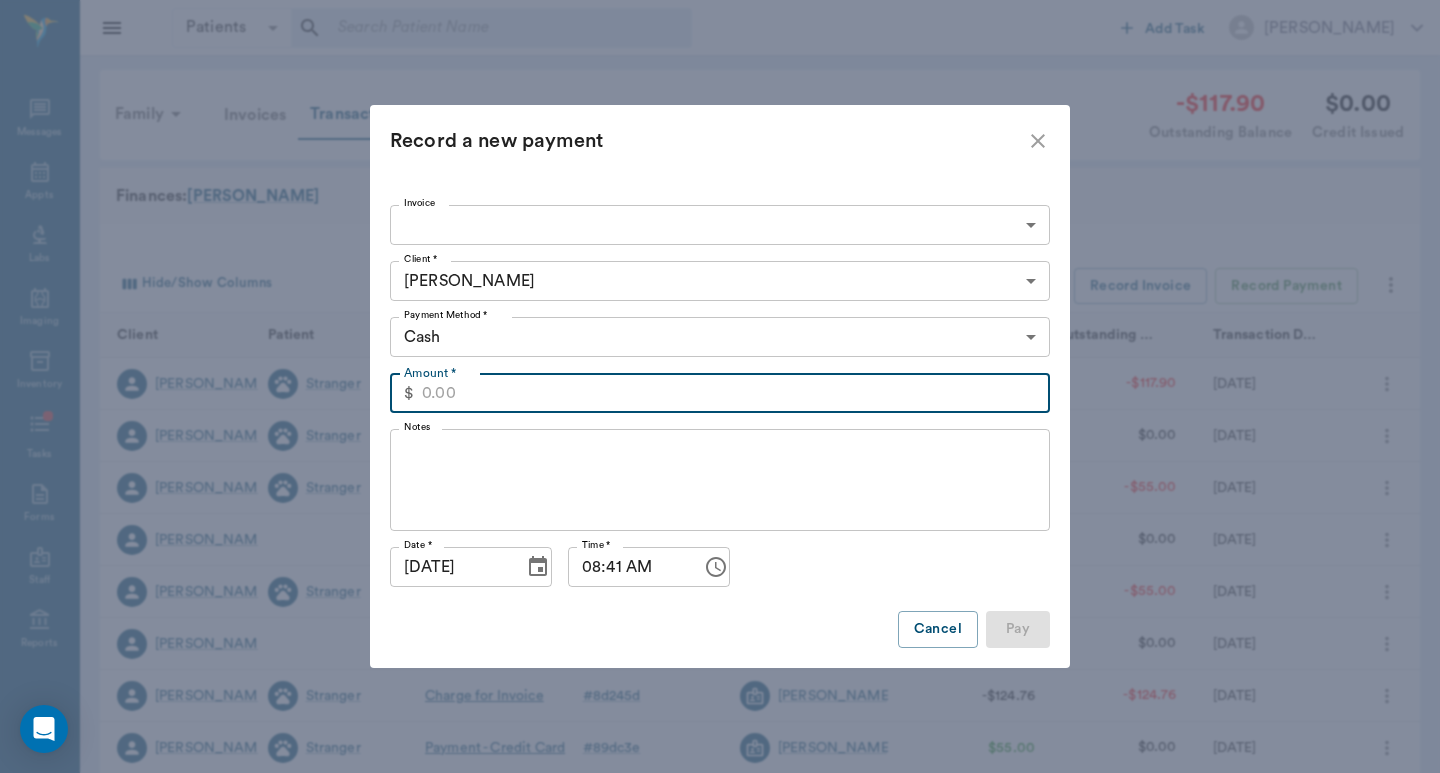 click on "Amount *" at bounding box center (736, 393) 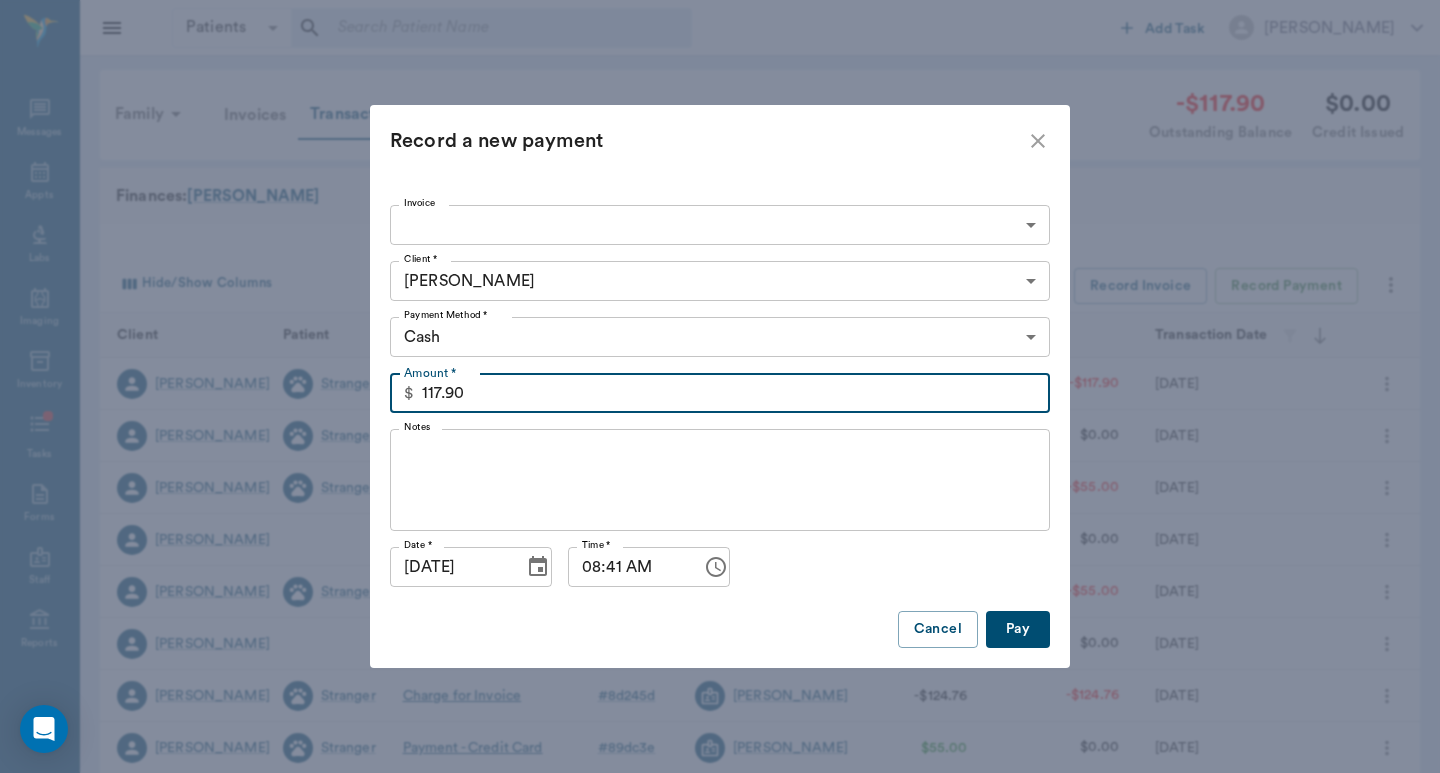 type on "117.90" 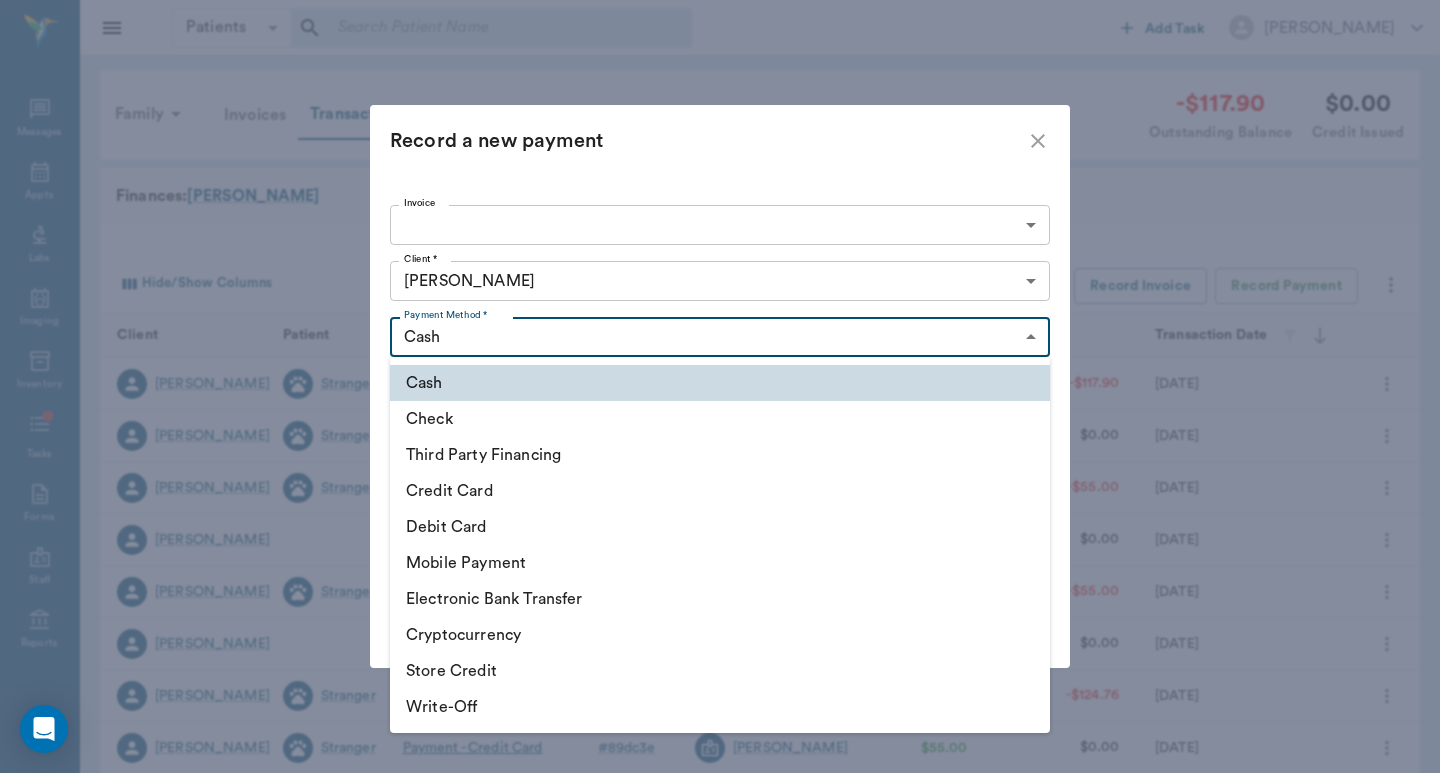 click on "Credit Card" at bounding box center [720, 491] 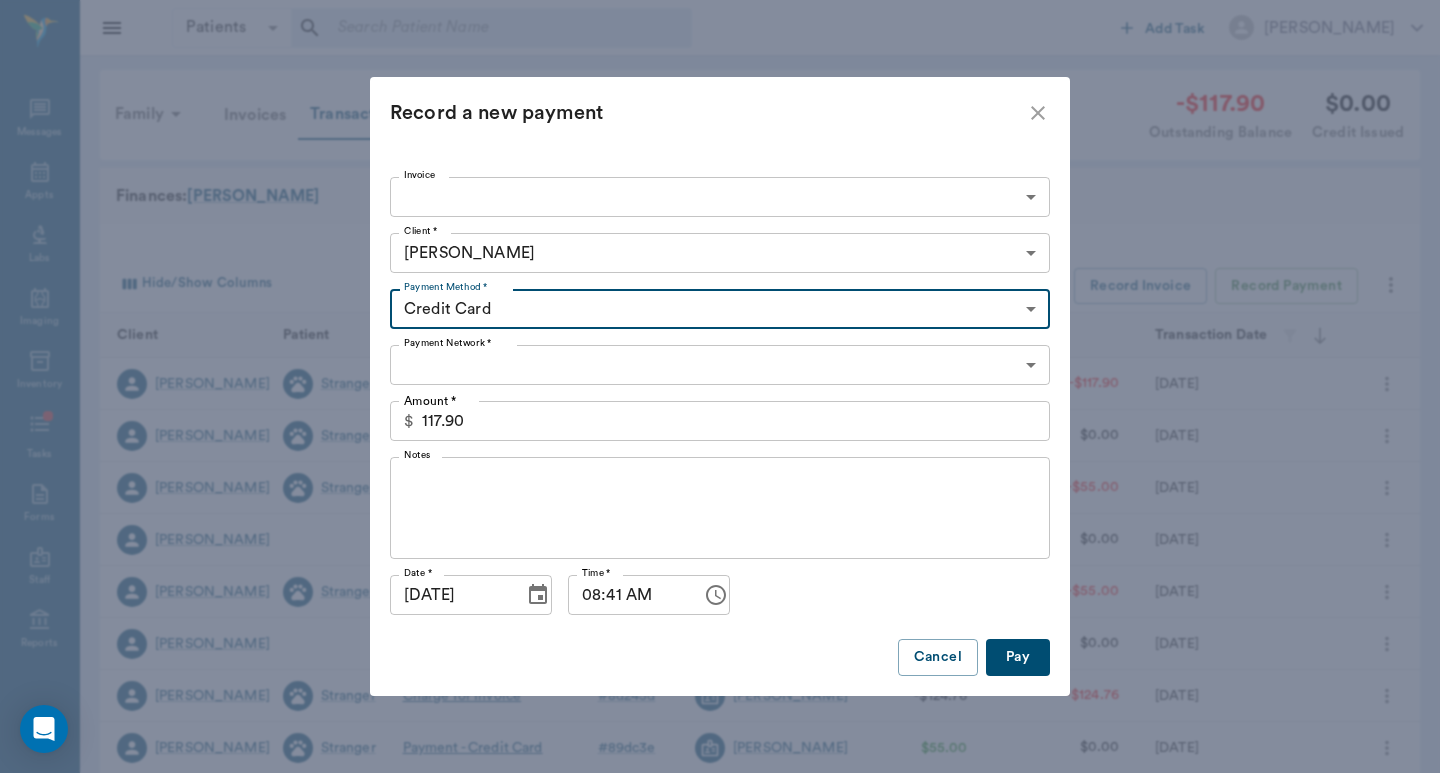 click on "Patients Patients ​ ​ Add Task Dr. Bert Ellsworth Nectar Messages Appts Labs Imaging Inventory Tasks Forms Staff Reports Lookup Settings Family Invoices Transactions -$117.90 Outstanding Balance $0.00 Credit Issued Finances:    Buckman Hide/Show Columns Transaction Date :  desc Record Invoice Record Payment Client Patient Transaction Invoice Staff Amount Outstanding Balance Transaction Date Robert Buckman Stranger Charge for Invoice # 69c8f7 Dr. Bert Ellsworth -$117.90 -$117.90 07/08/25 Robert Buckman Stranger Payment - Credit Card  # 22c6f2 Dr. Bert Ellsworth $55.00 $0.00 03/03/25 Robert Buckman Stranger Charge for Invoice # 22c6f2 Dr. Bert Ellsworth -$55.00 -$55.00 03/03/25 Phillis Buckman Payment - Credit Card  None Dr. Bert Ellsworth $55.00 $0.00 12/09/24 Robert Buckman Stranger Charge for Invoice # f93c8d Dr. Bert Ellsworth -$55.00 -$55.00 12/09/24 Phillis Buckman Payment - Credit Card  None Dr. Bert Ellsworth $124.76 $0.00 07/19/24 Robert Buckman Stranger Charge for Invoice # 8d245d -$124.76 # #" at bounding box center (720, 615) 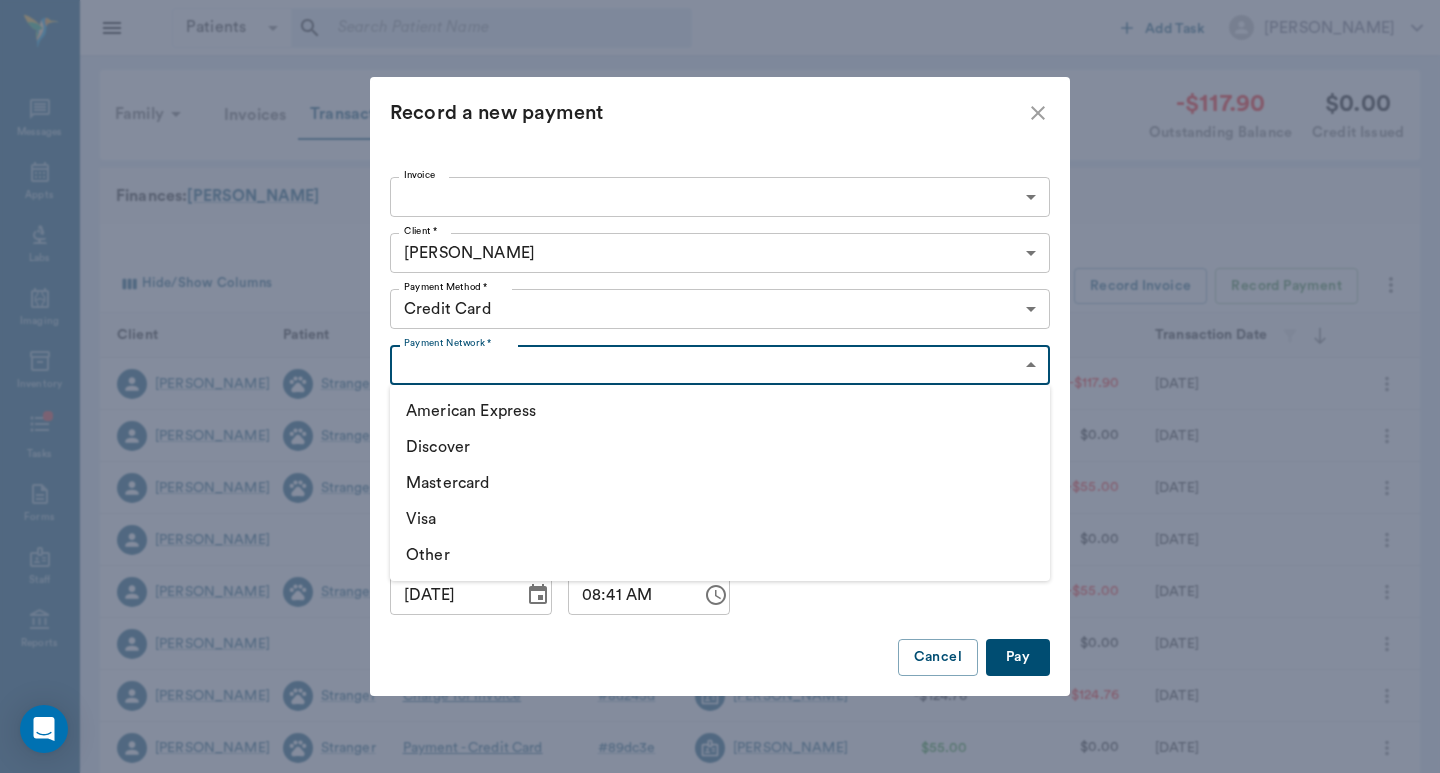 click on "Mastercard" at bounding box center [720, 483] 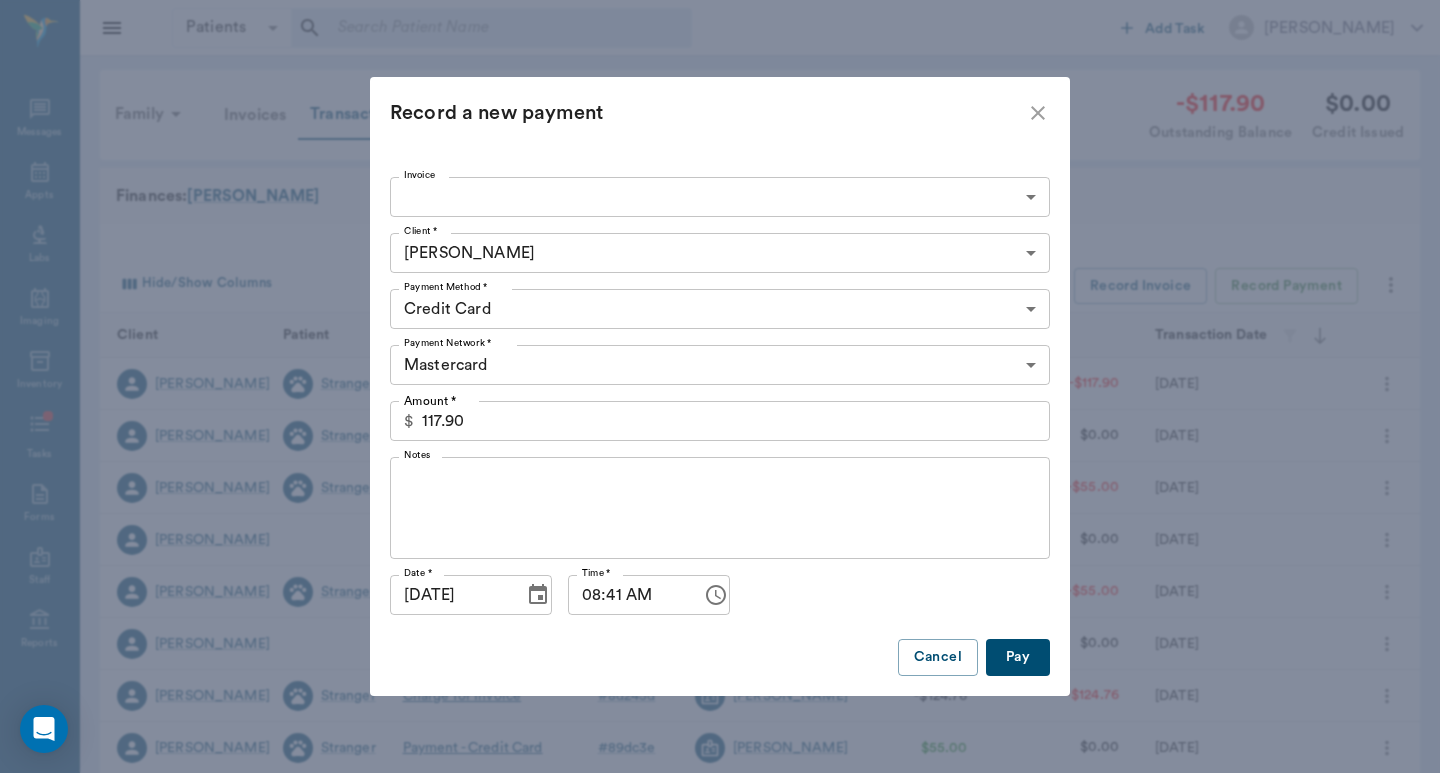 click on "Pay" at bounding box center (1018, 657) 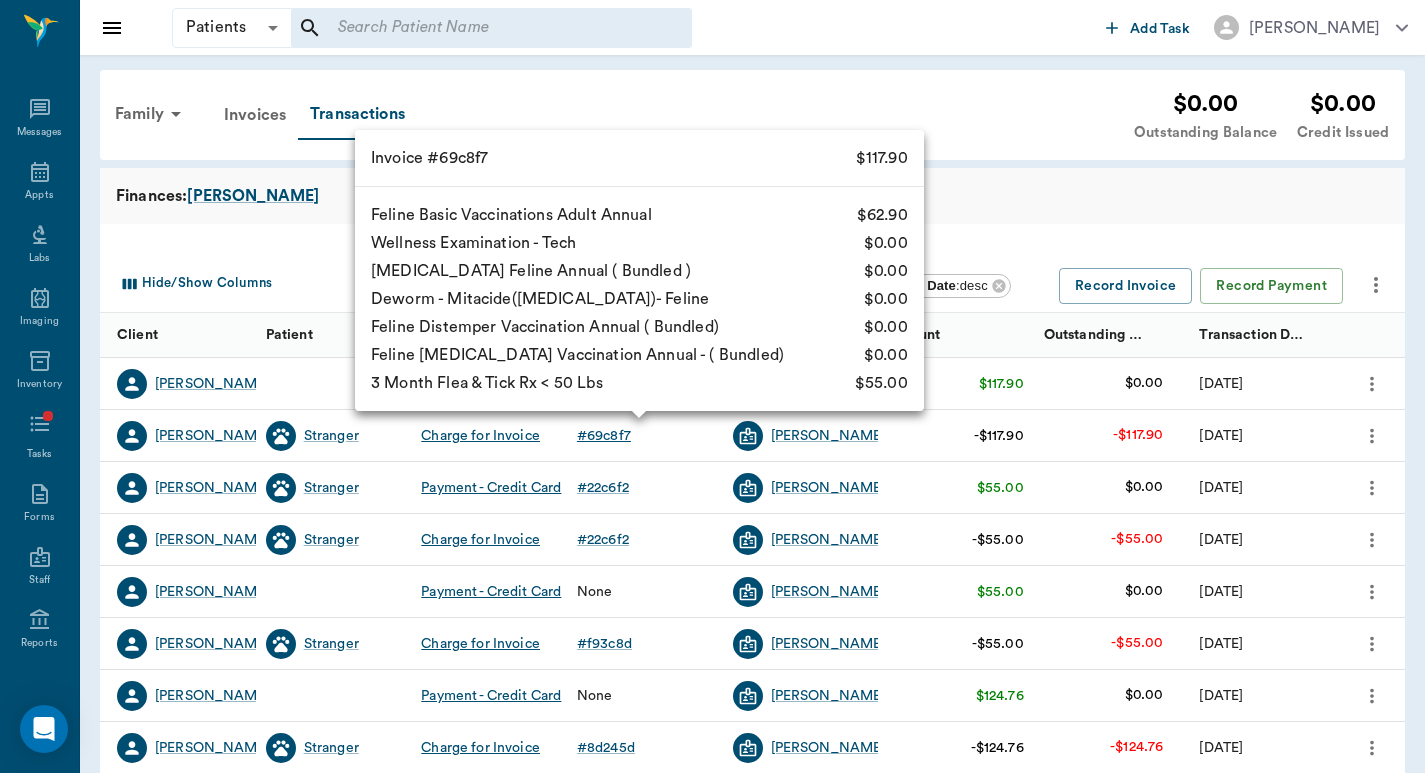 click on "# 69c8f7" at bounding box center (604, 436) 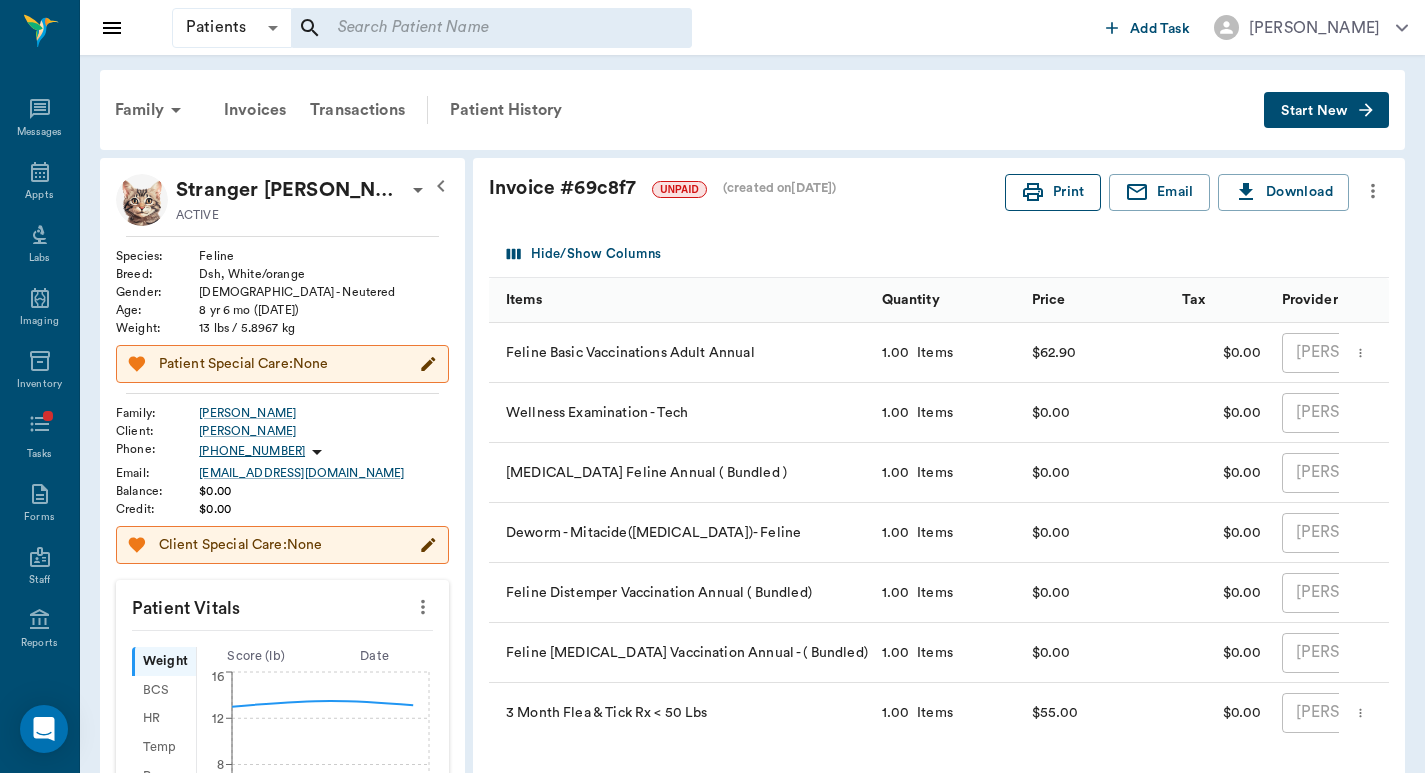 click 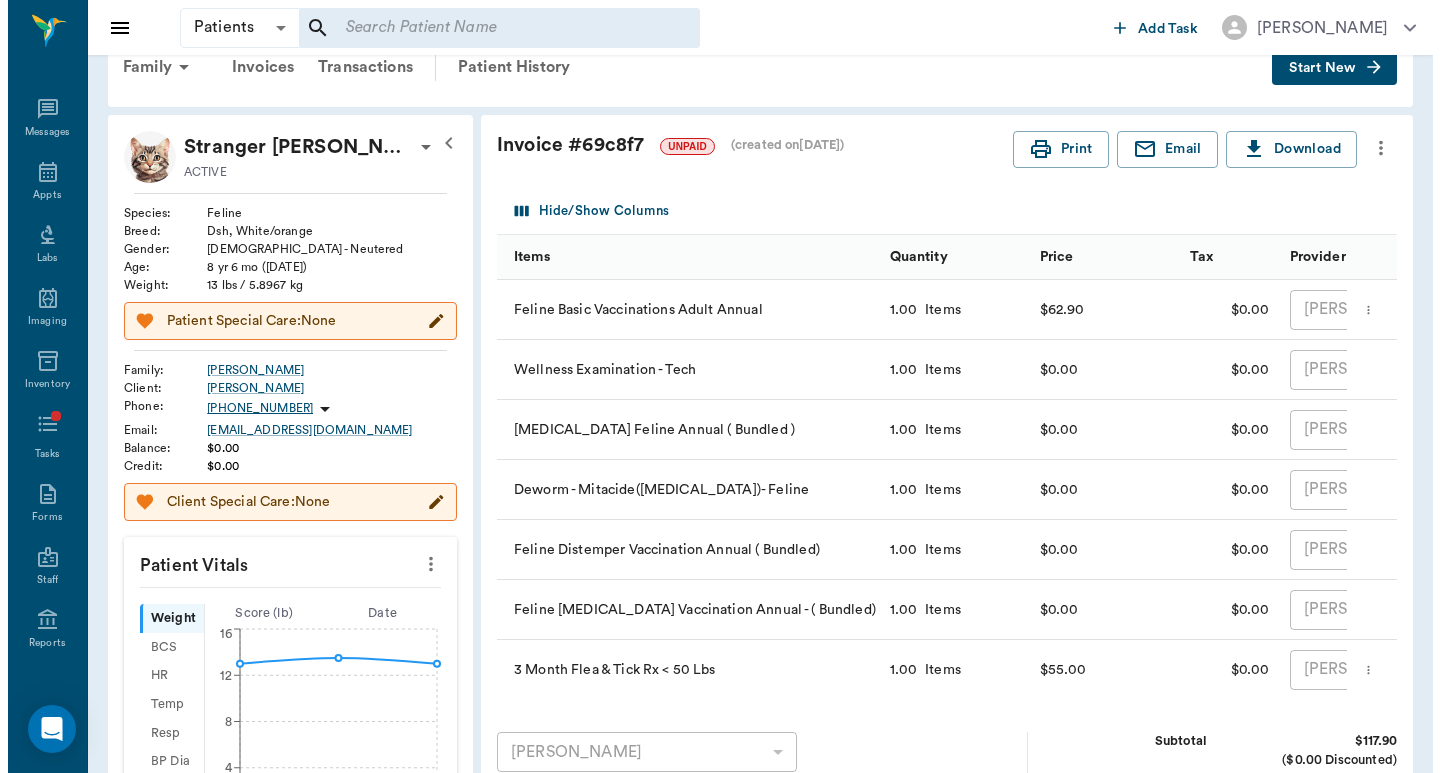 scroll, scrollTop: 0, scrollLeft: 0, axis: both 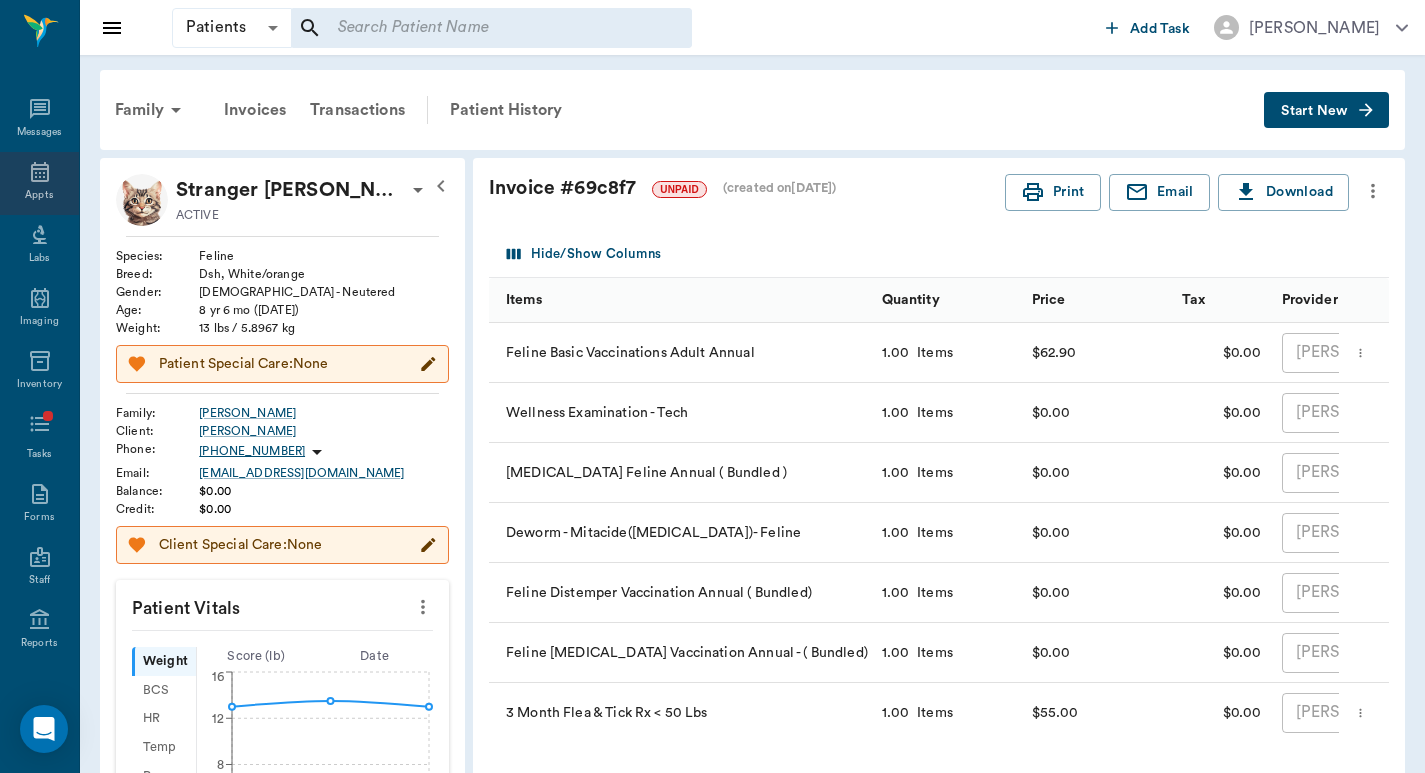 click 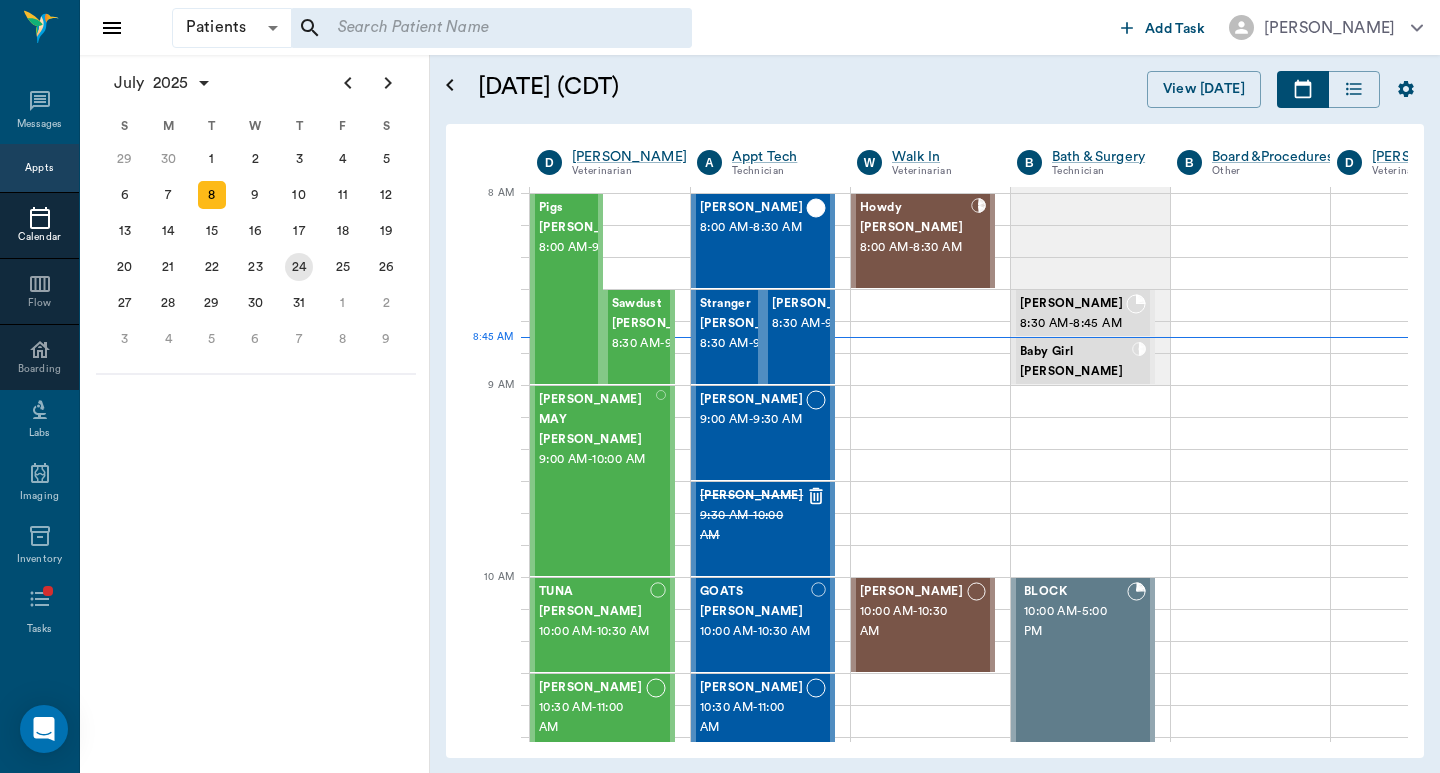 scroll, scrollTop: 2, scrollLeft: 1, axis: both 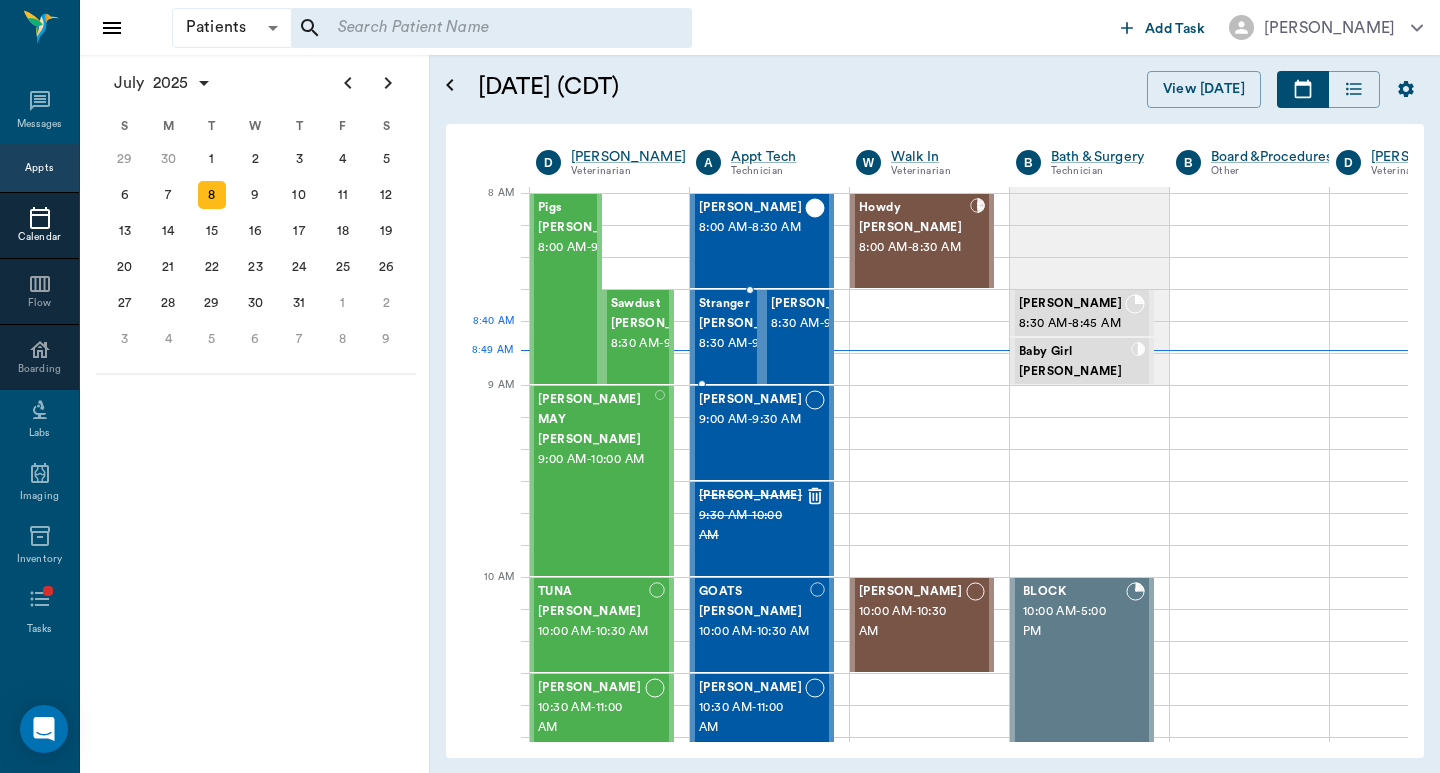 click on "8:30 AM  -  9:00 AM" at bounding box center [750, 344] 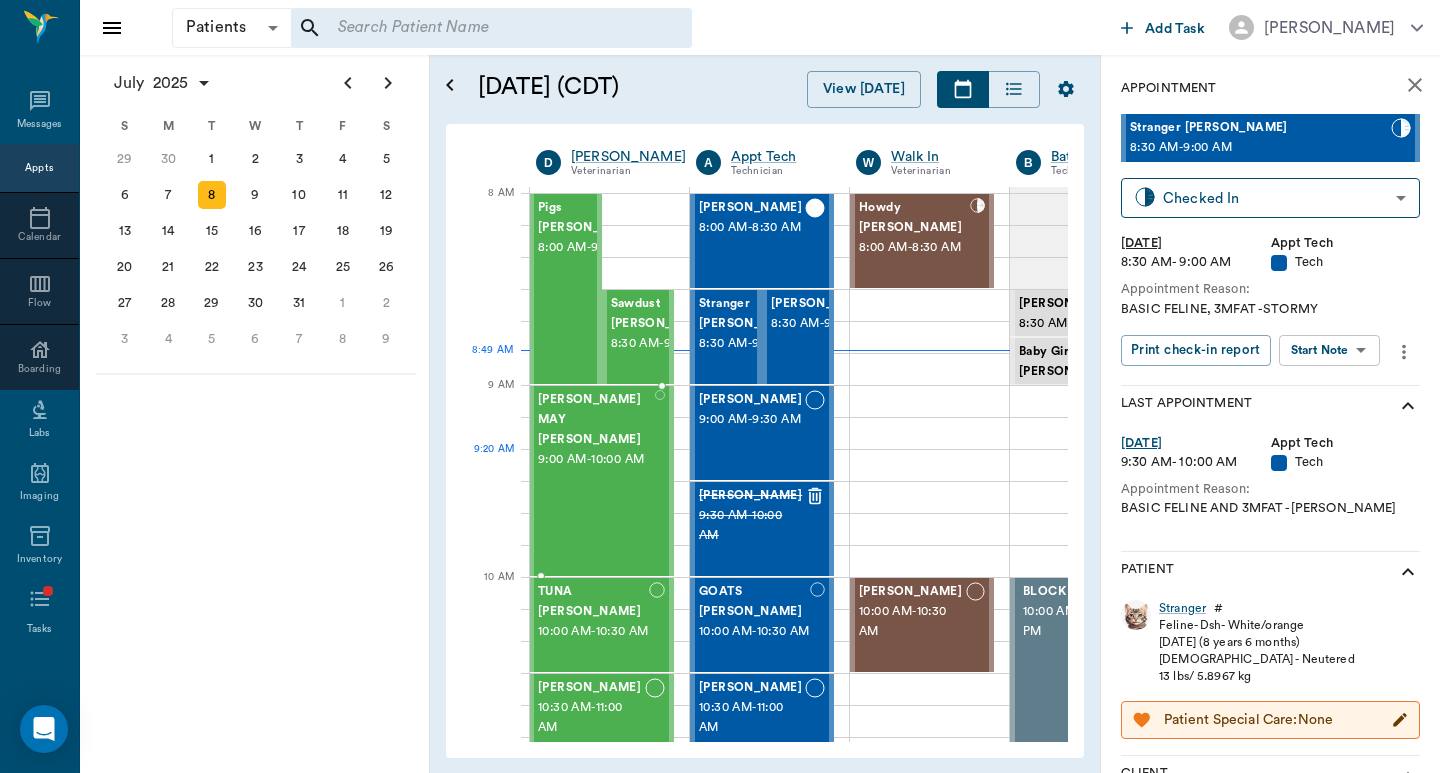 click on "9:00 AM  -  10:00 AM" at bounding box center [596, 460] 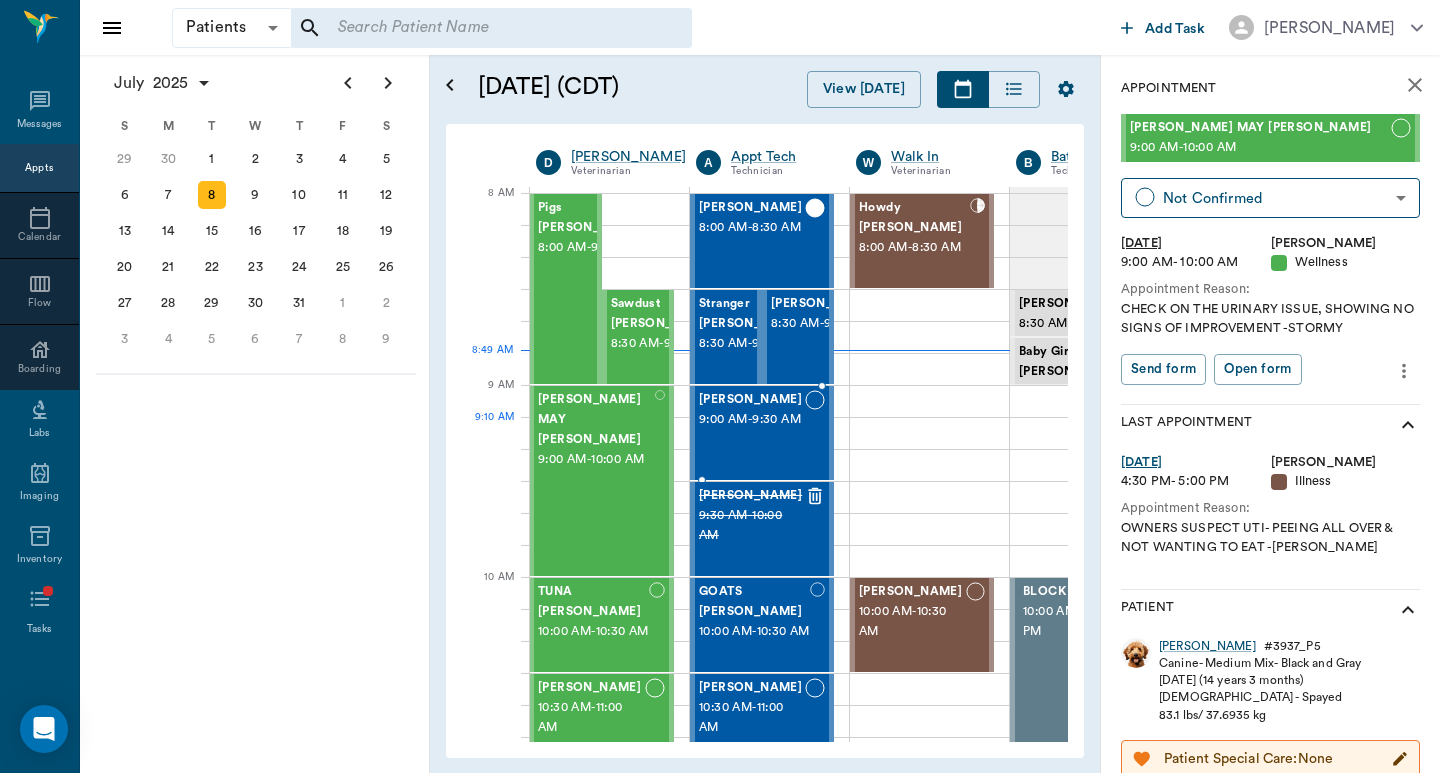 click on "9:00 AM  -  9:30 AM" at bounding box center (752, 420) 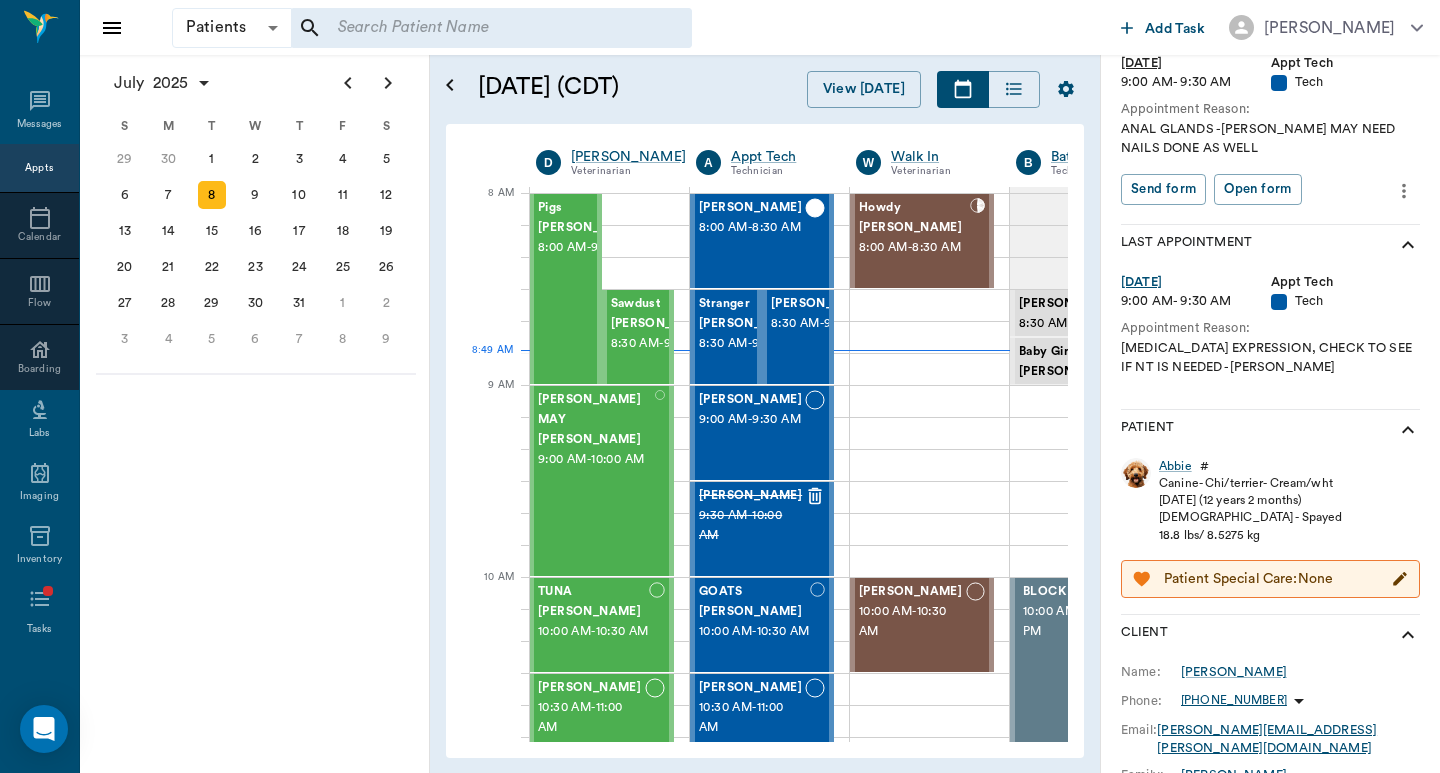 scroll, scrollTop: 533, scrollLeft: 0, axis: vertical 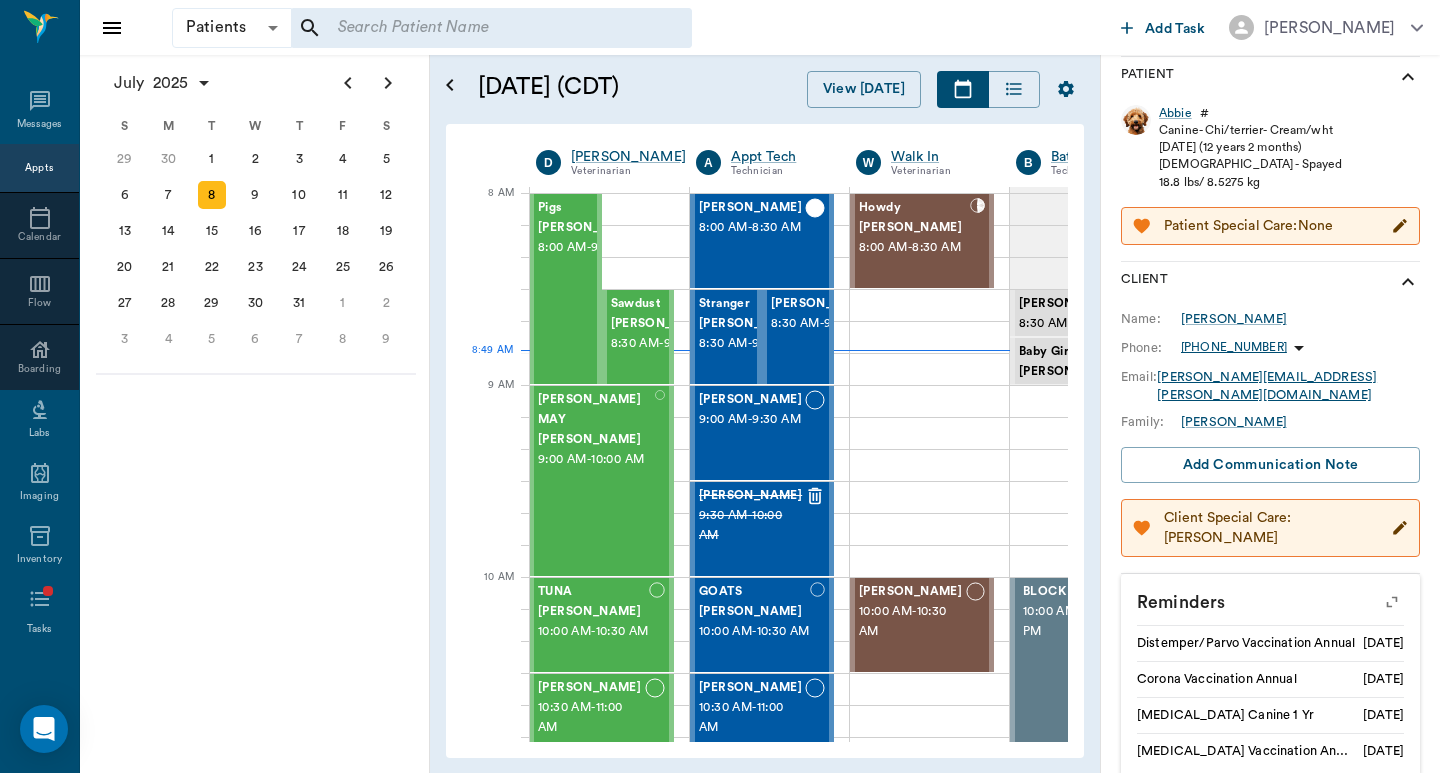 click 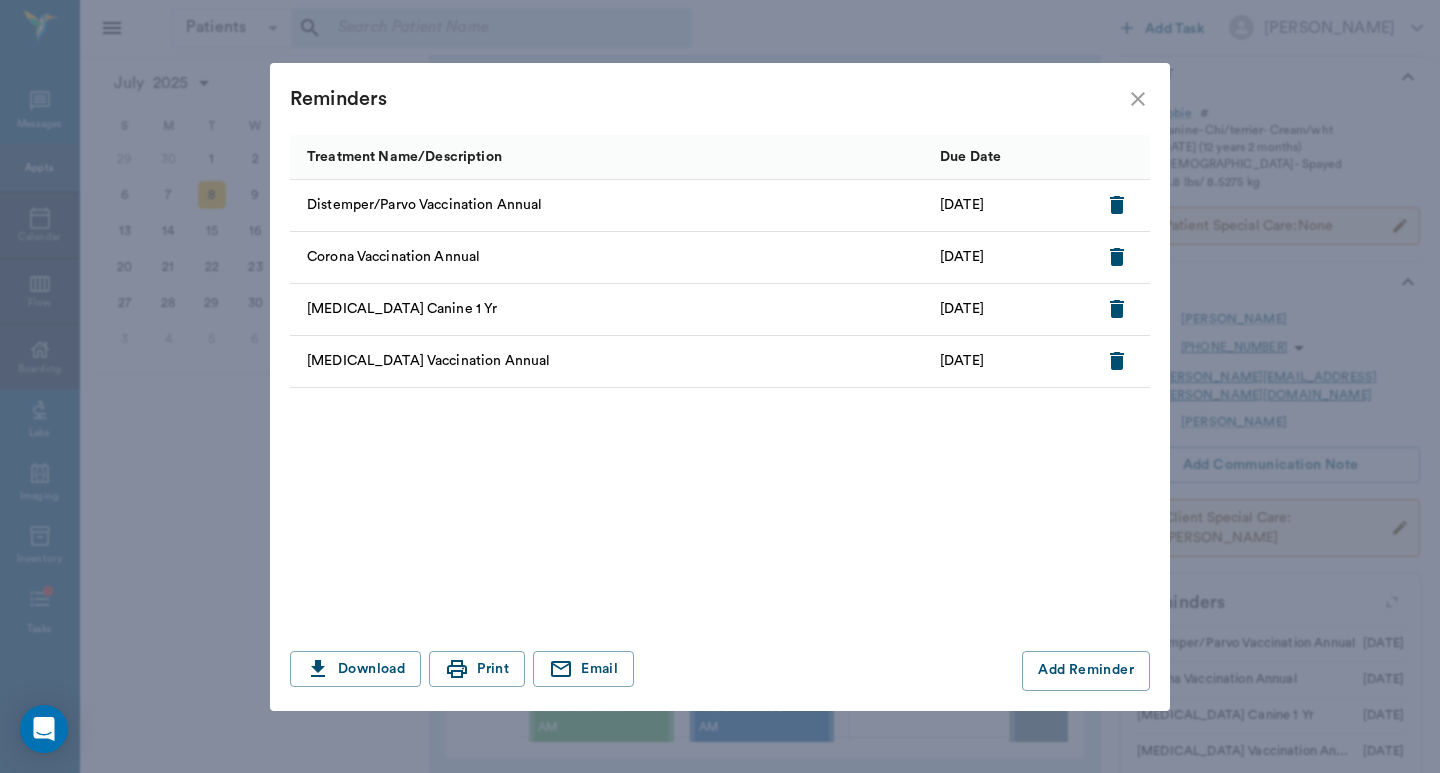 click 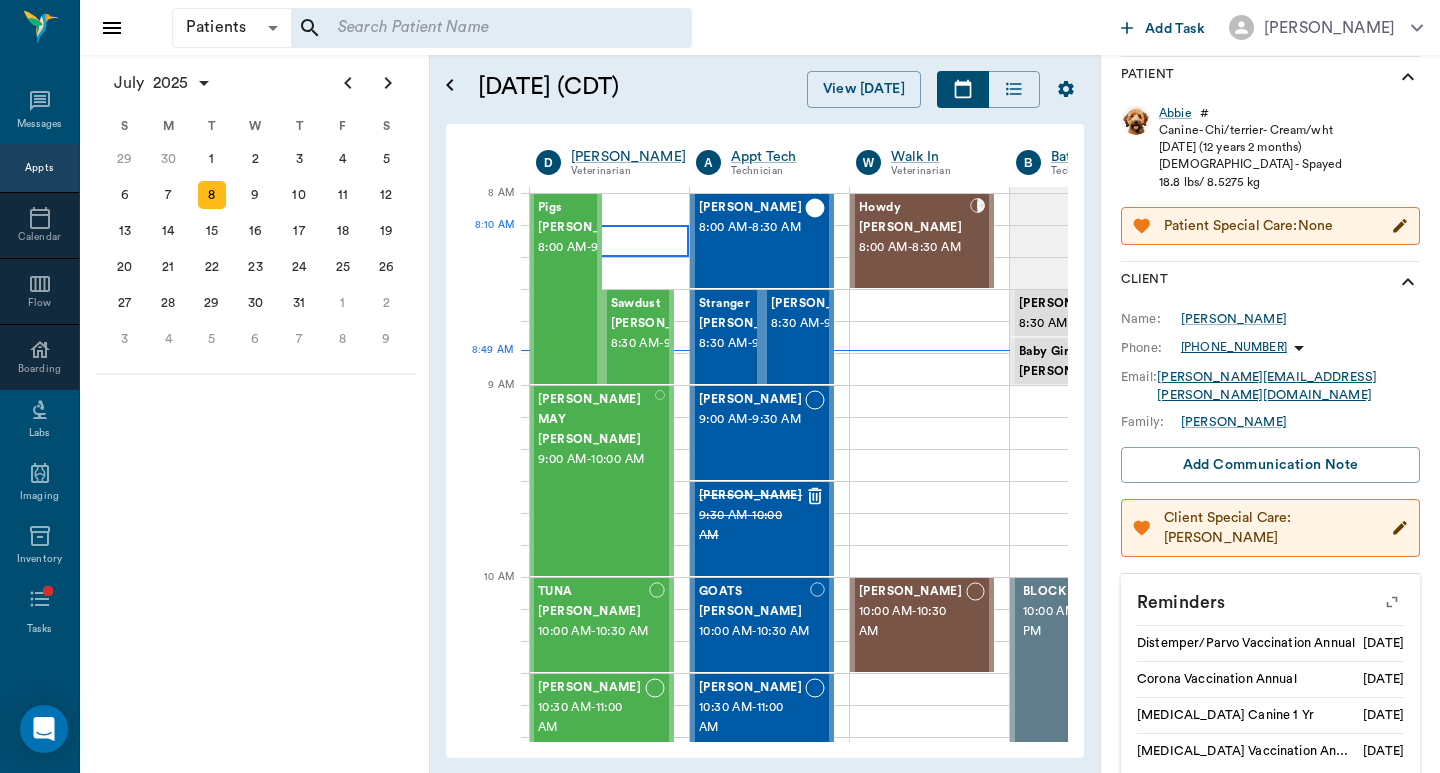 scroll, scrollTop: 0, scrollLeft: 1, axis: horizontal 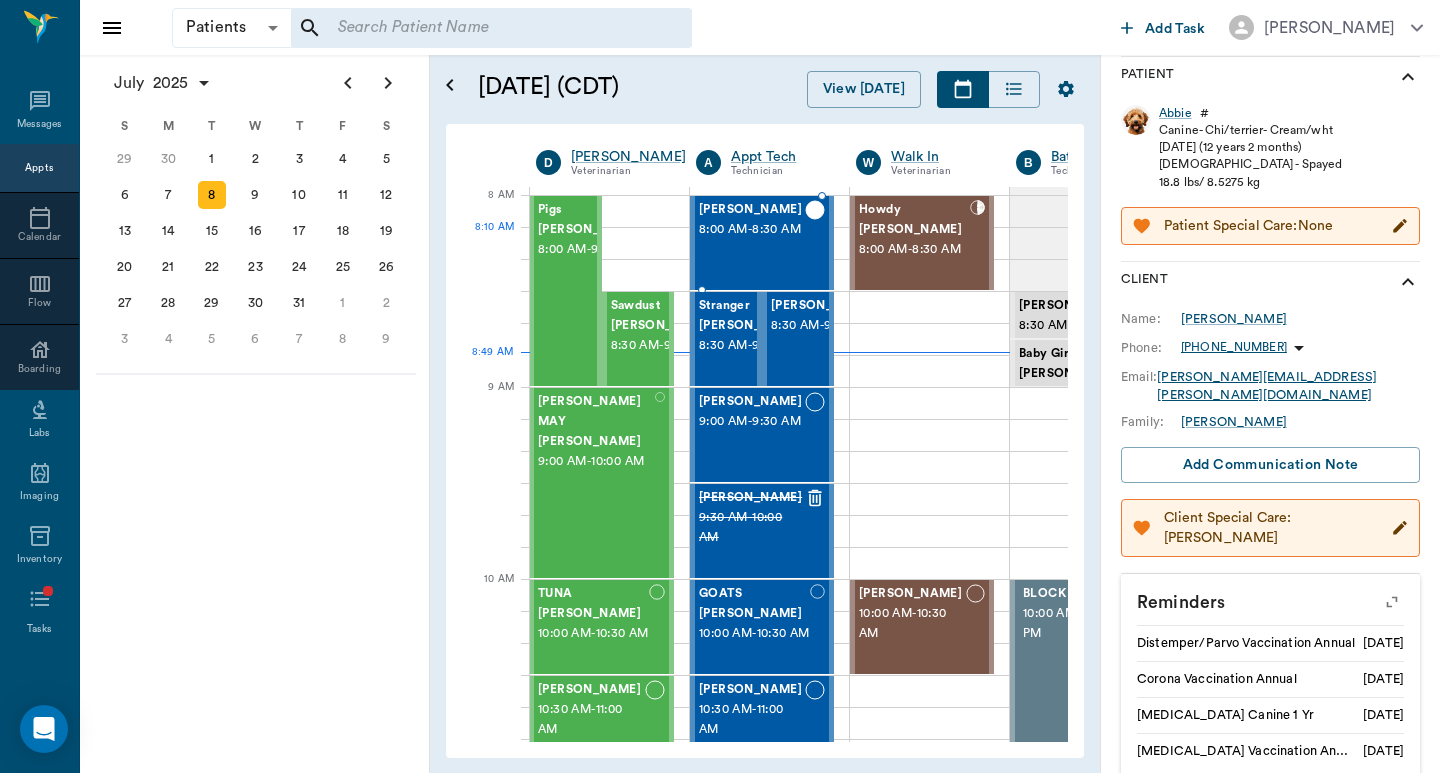 drag, startPoint x: 722, startPoint y: 244, endPoint x: 731, endPoint y: 238, distance: 10.816654 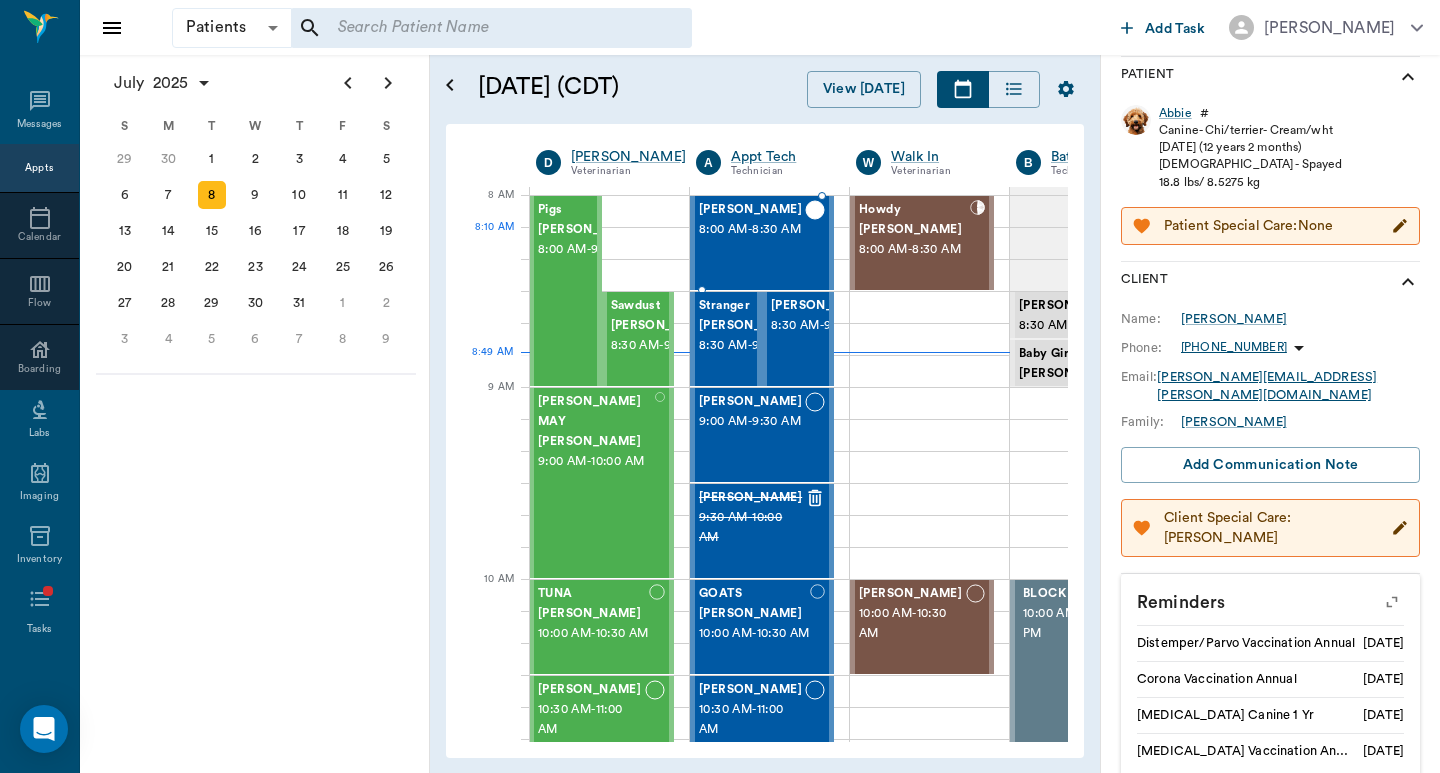 click on "8:00 AM  -  8:30 AM" at bounding box center (752, 230) 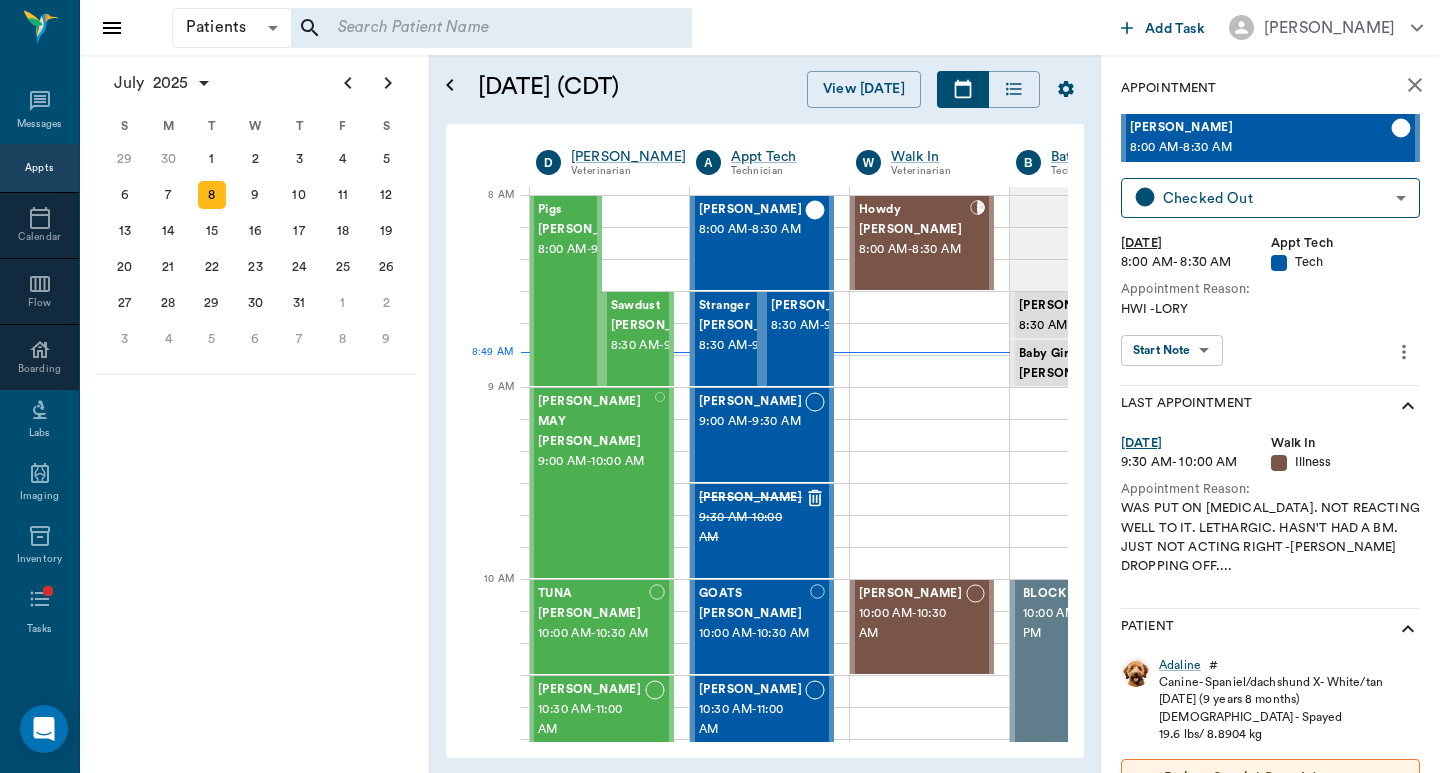 scroll, scrollTop: 578, scrollLeft: 0, axis: vertical 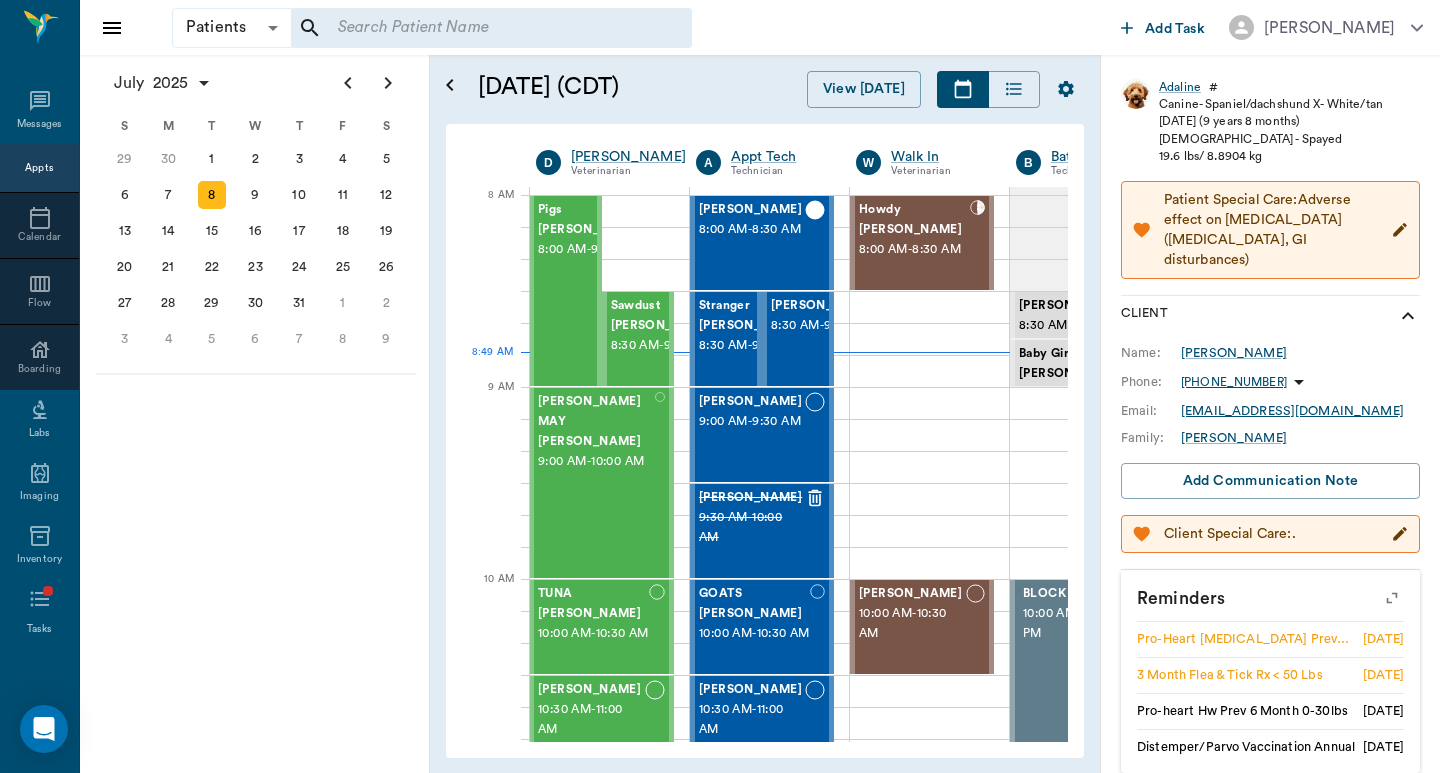 click 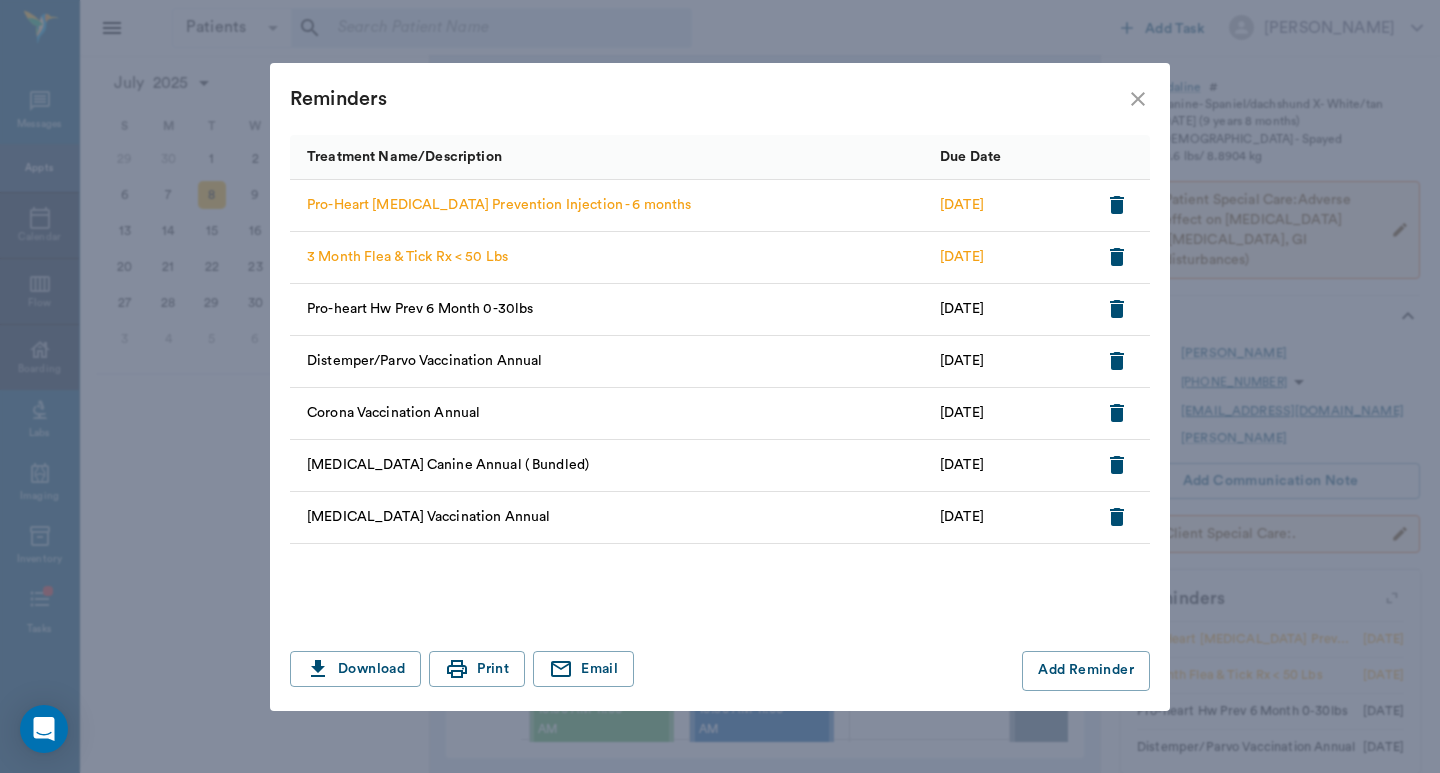 click 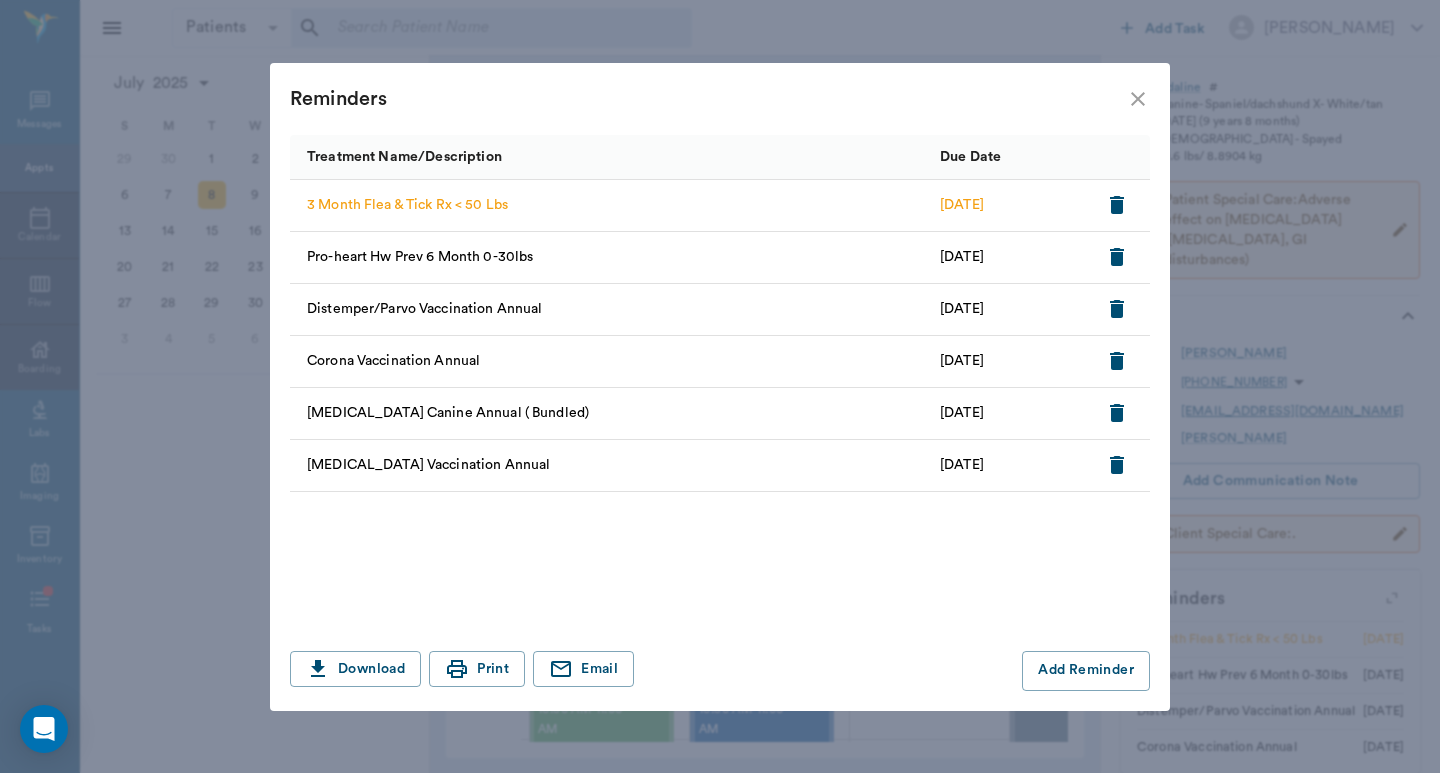 click 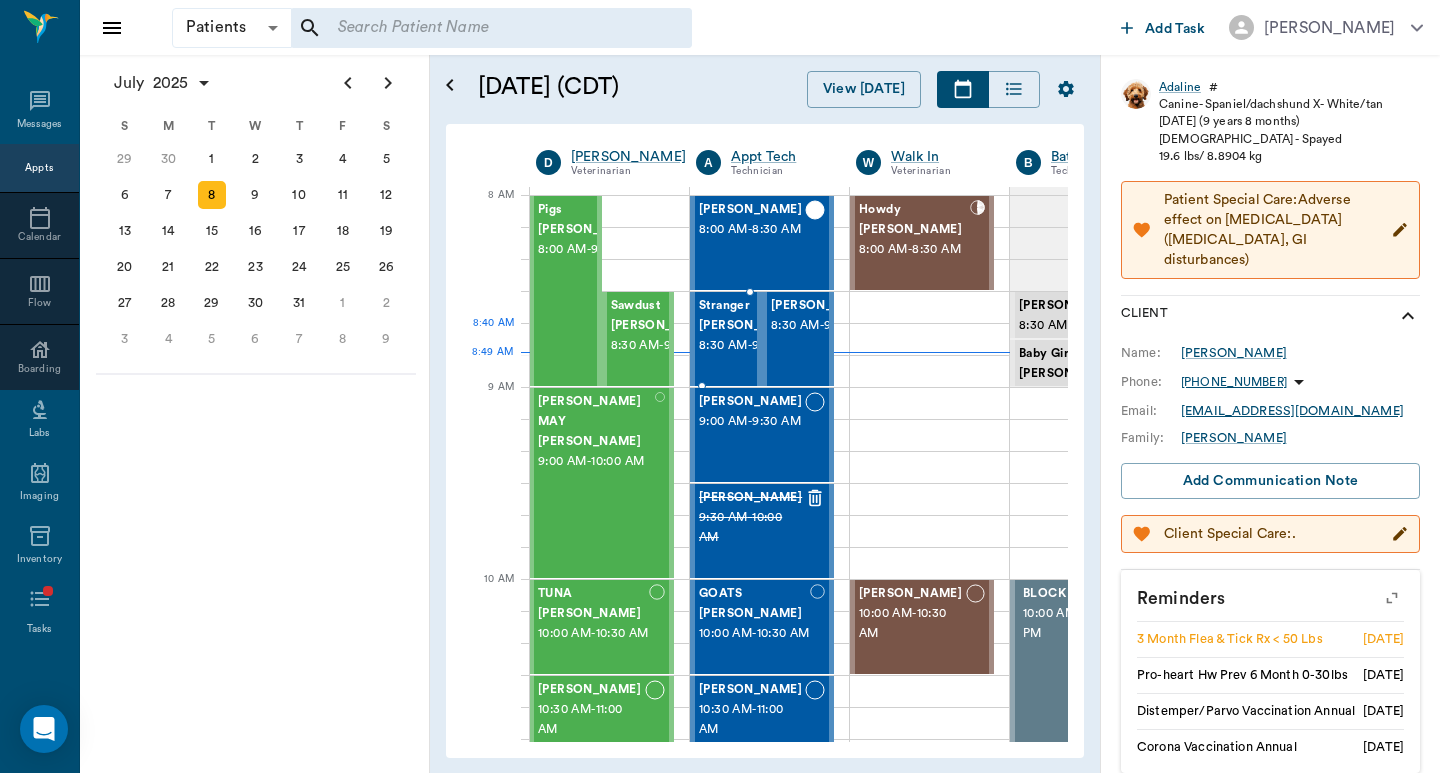 click on "8:30 AM  -  9:00 AM" at bounding box center (750, 346) 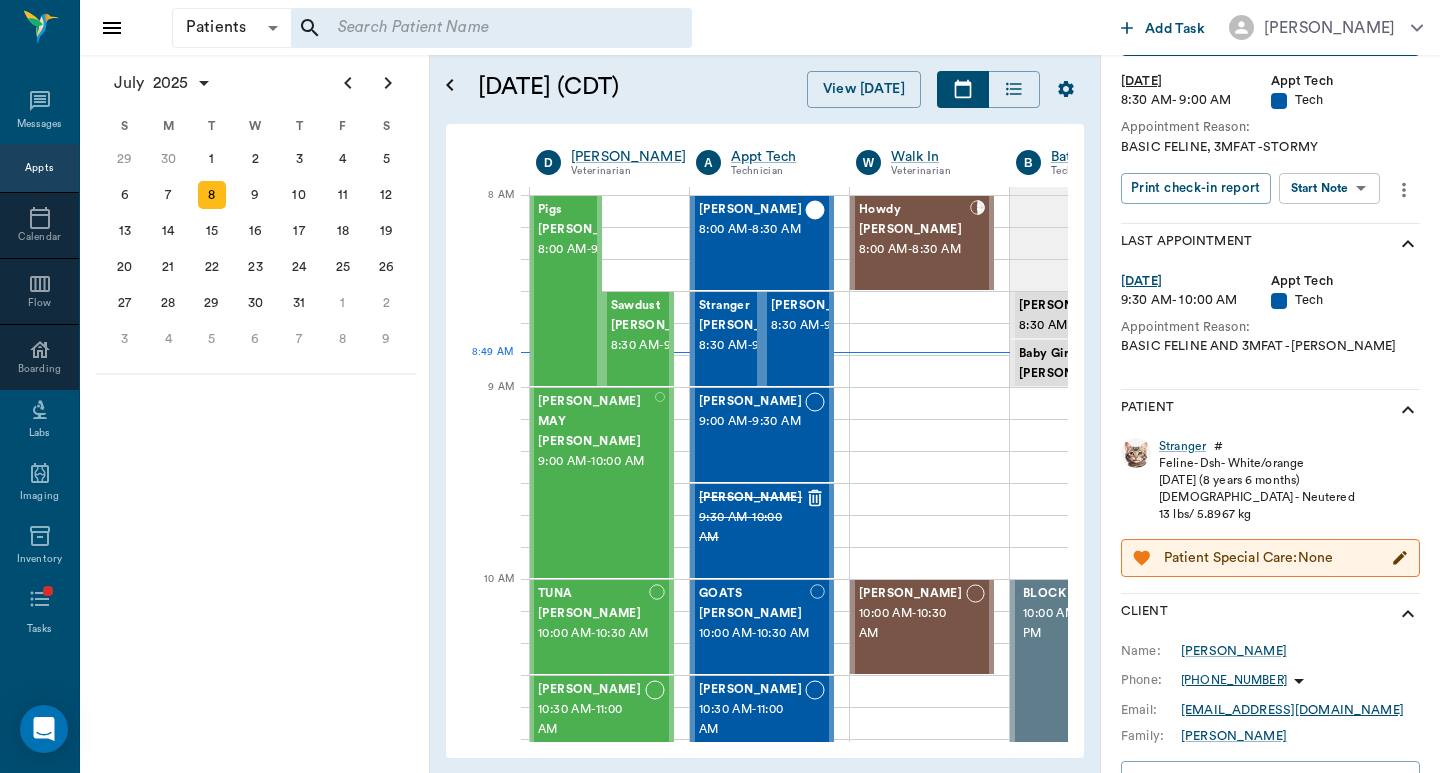 scroll, scrollTop: 481, scrollLeft: 0, axis: vertical 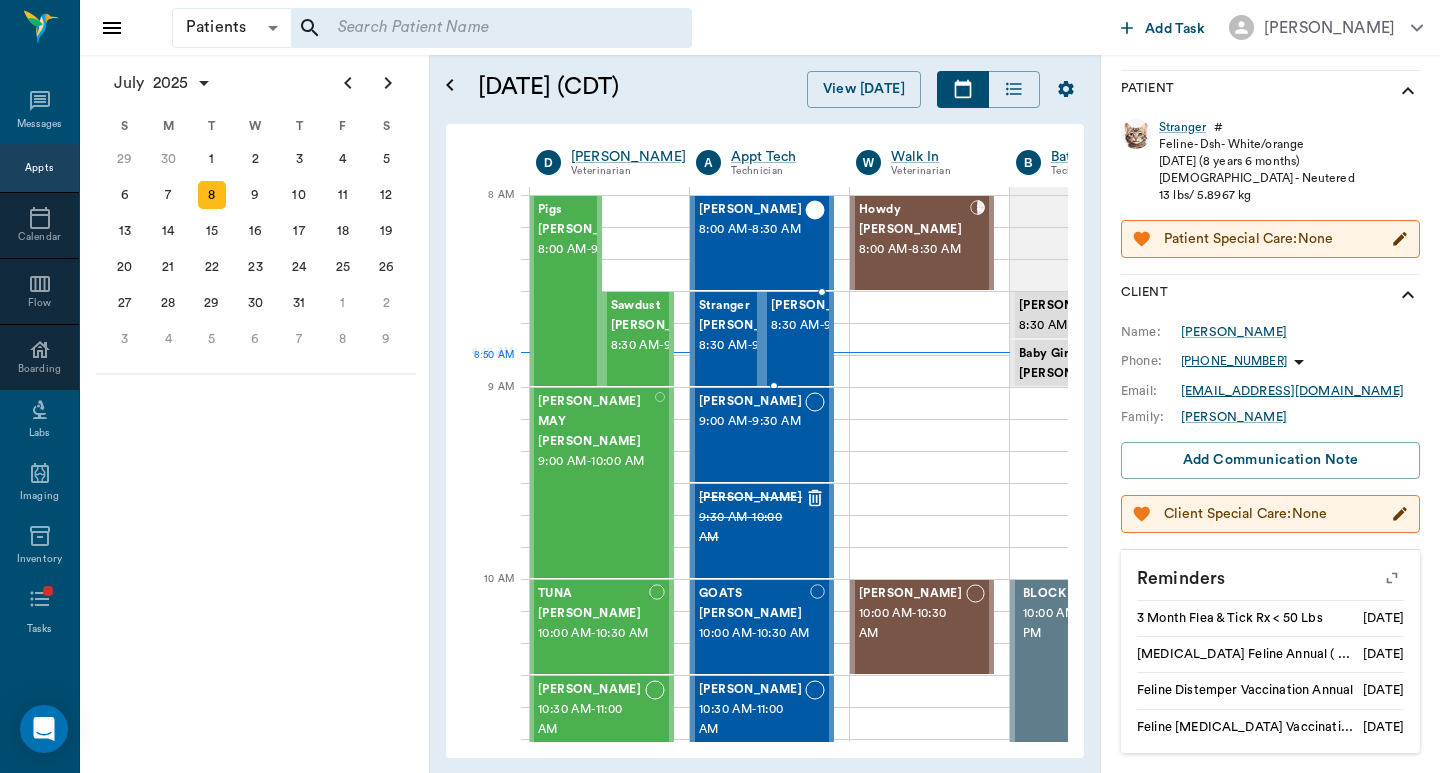 click on "8:30 AM  -  9:00 AM" at bounding box center [822, 326] 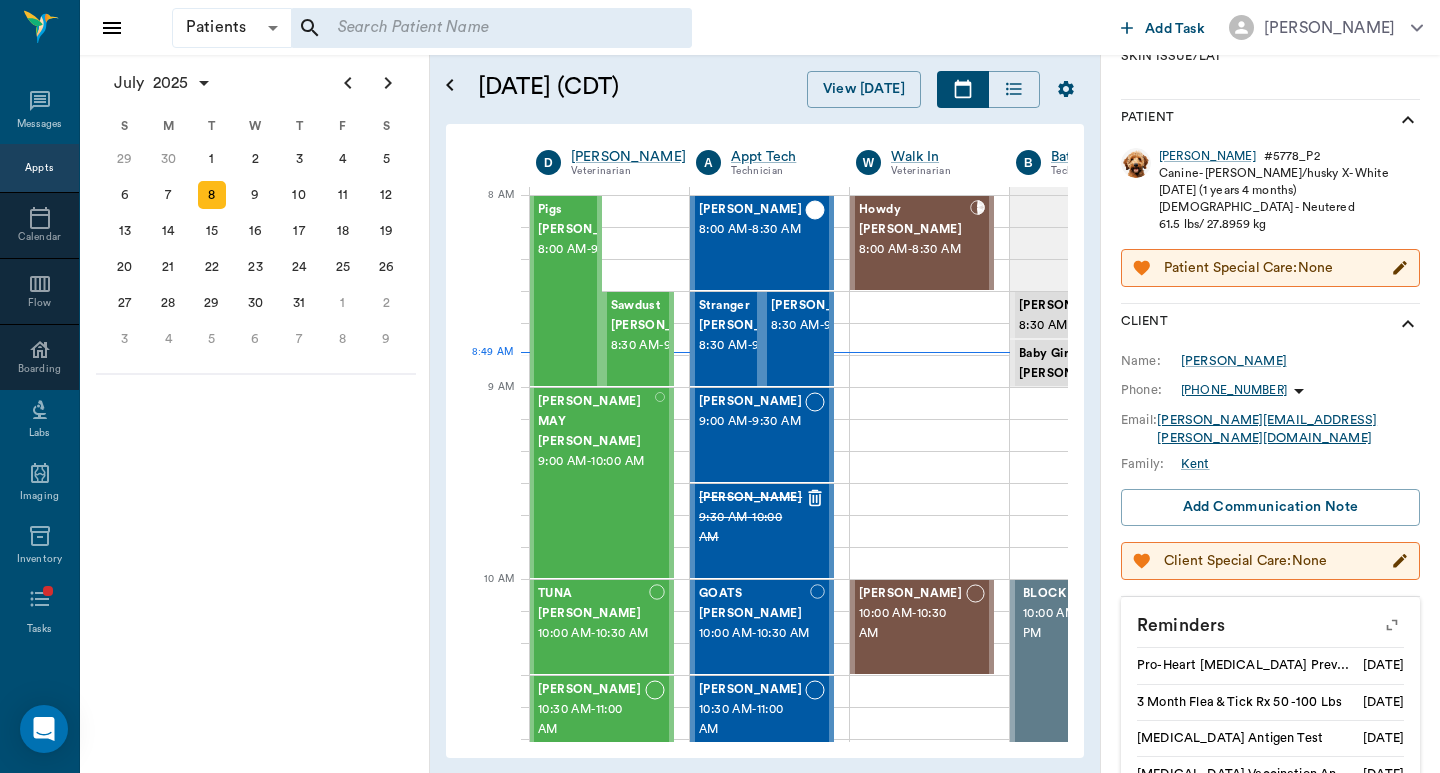 scroll, scrollTop: 481, scrollLeft: 0, axis: vertical 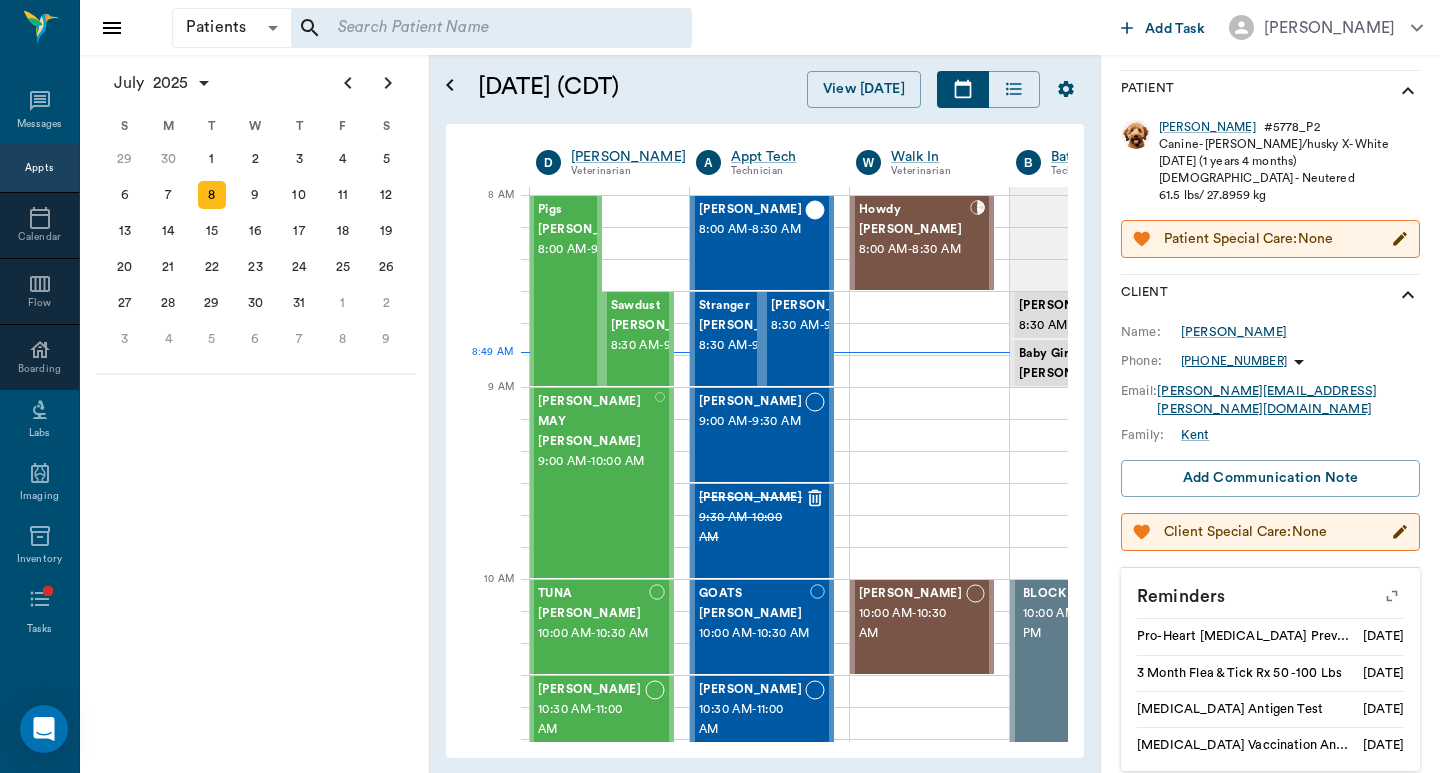 click 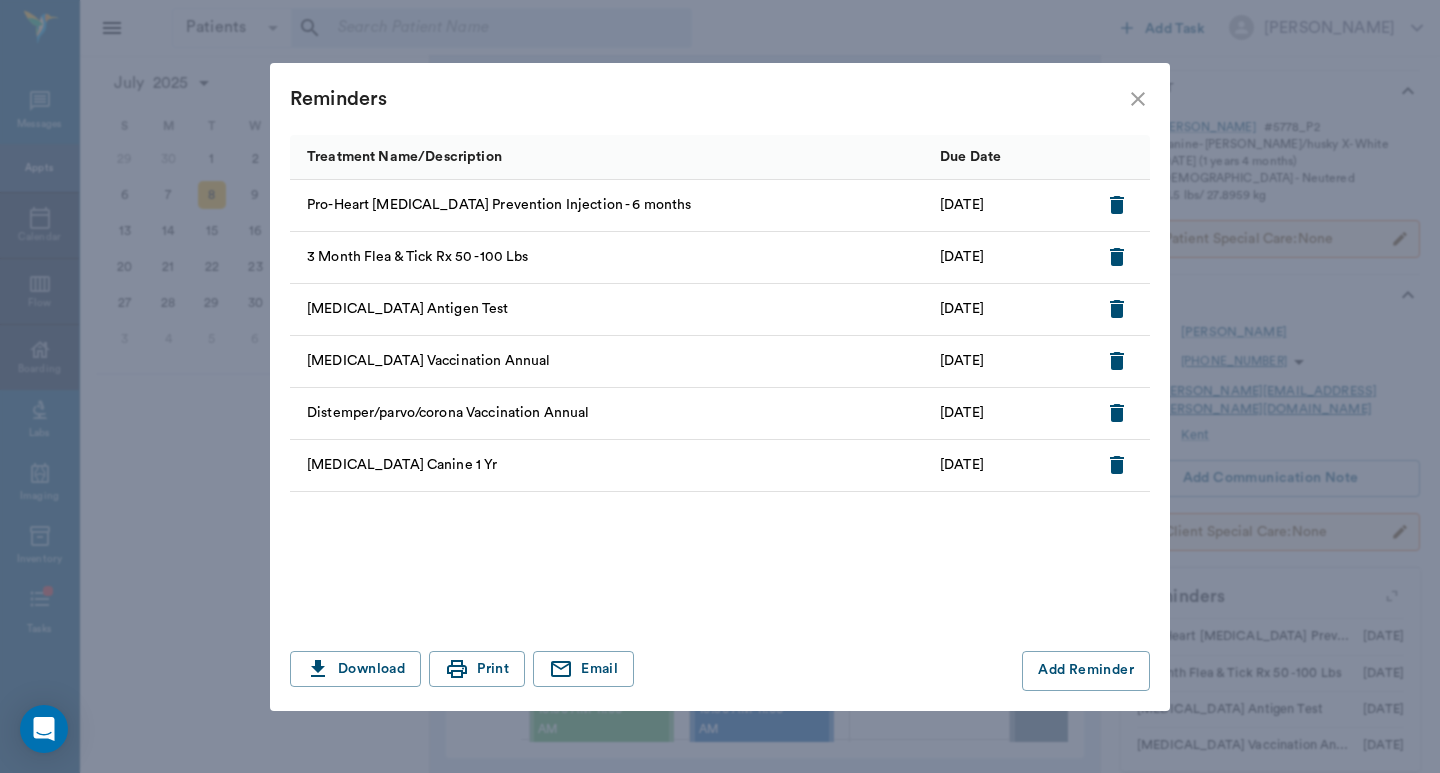 click 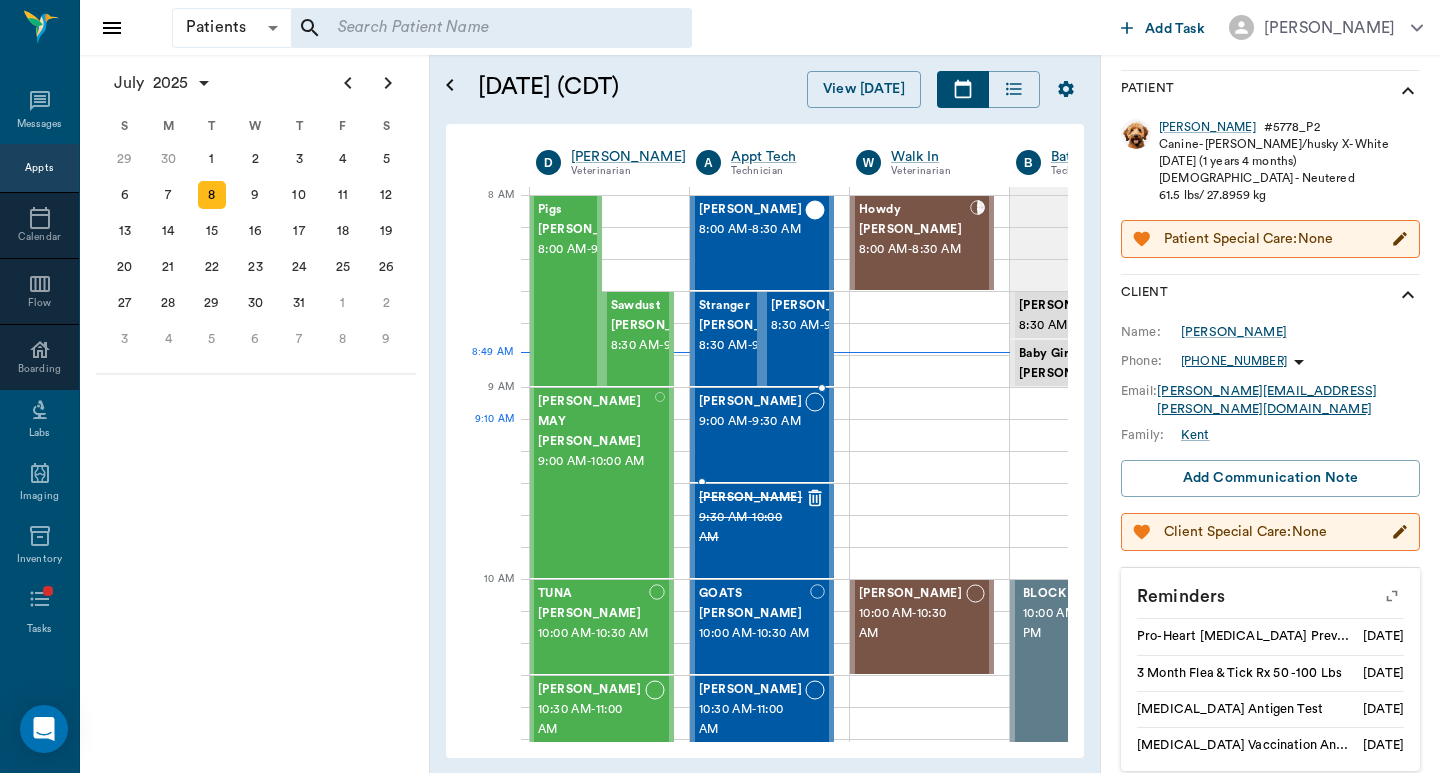 click on "9:00 AM  -  9:30 AM" at bounding box center [752, 422] 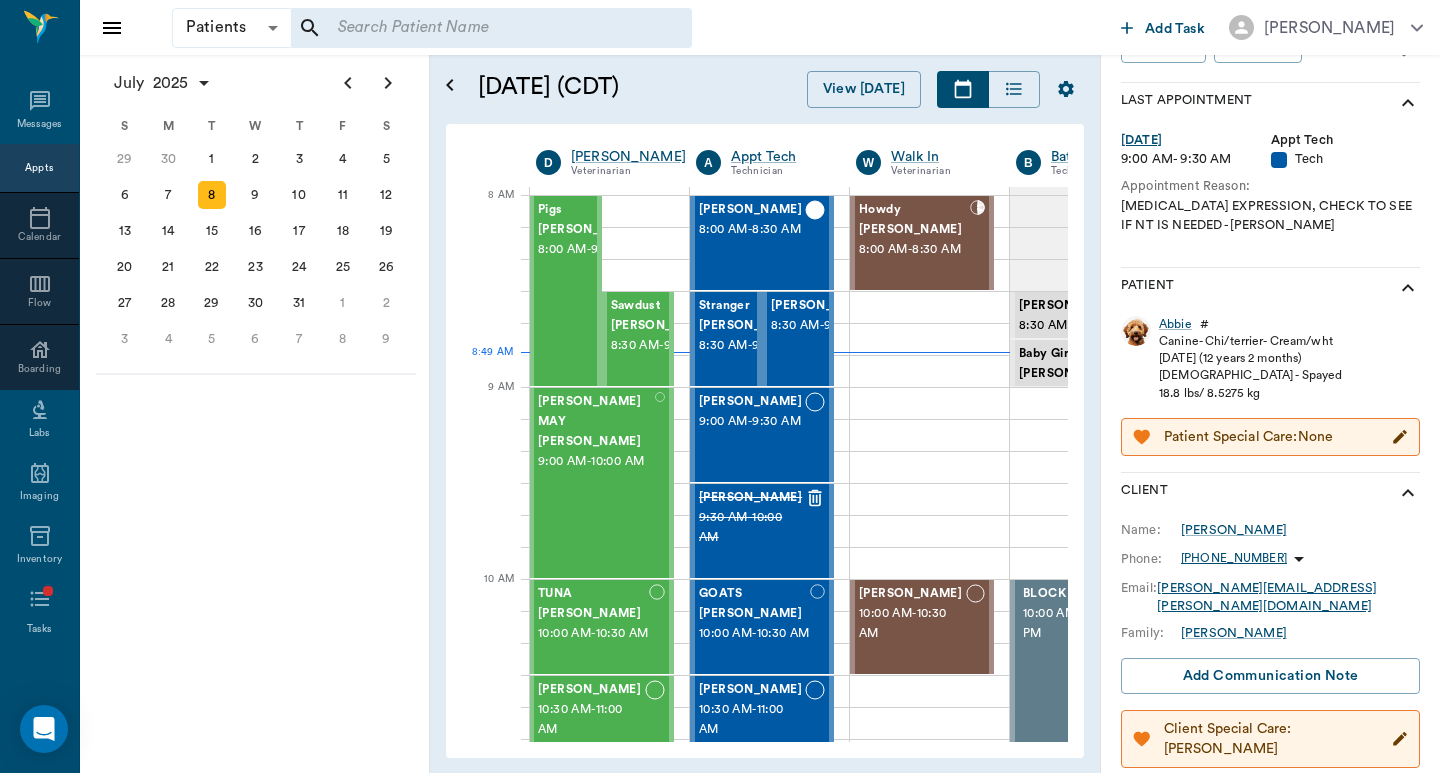 scroll, scrollTop: 272, scrollLeft: 0, axis: vertical 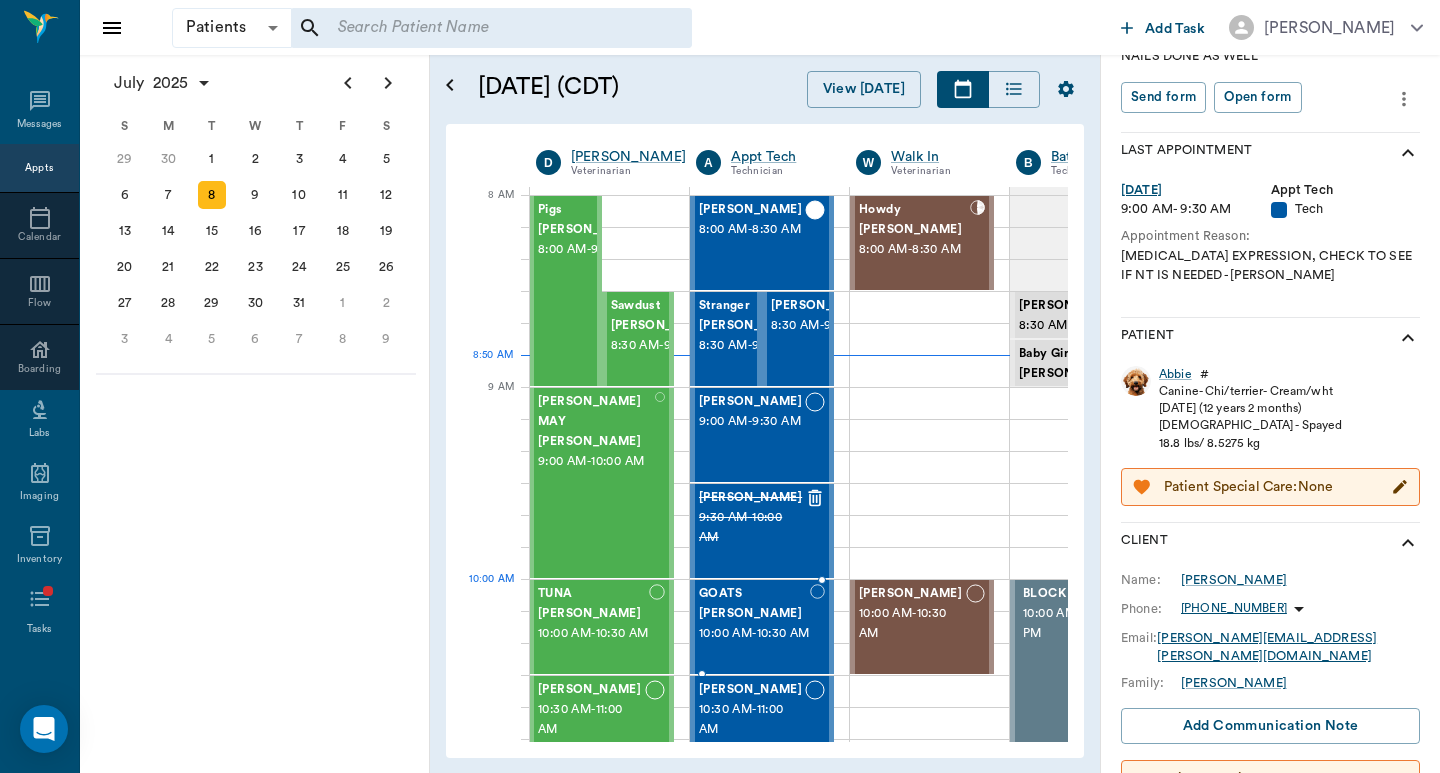 click on "10:00 AM  -  10:30 AM" at bounding box center (754, 634) 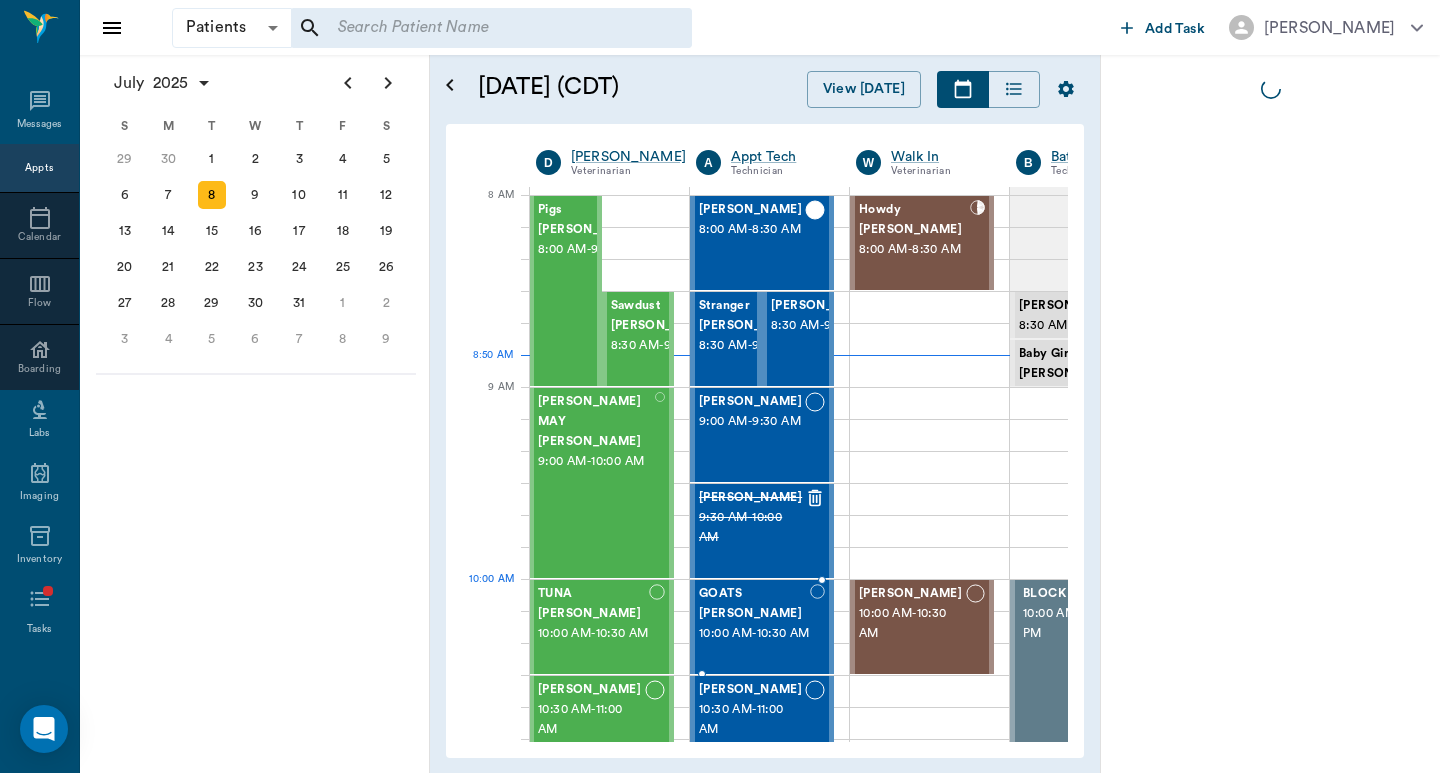 scroll, scrollTop: 0, scrollLeft: 0, axis: both 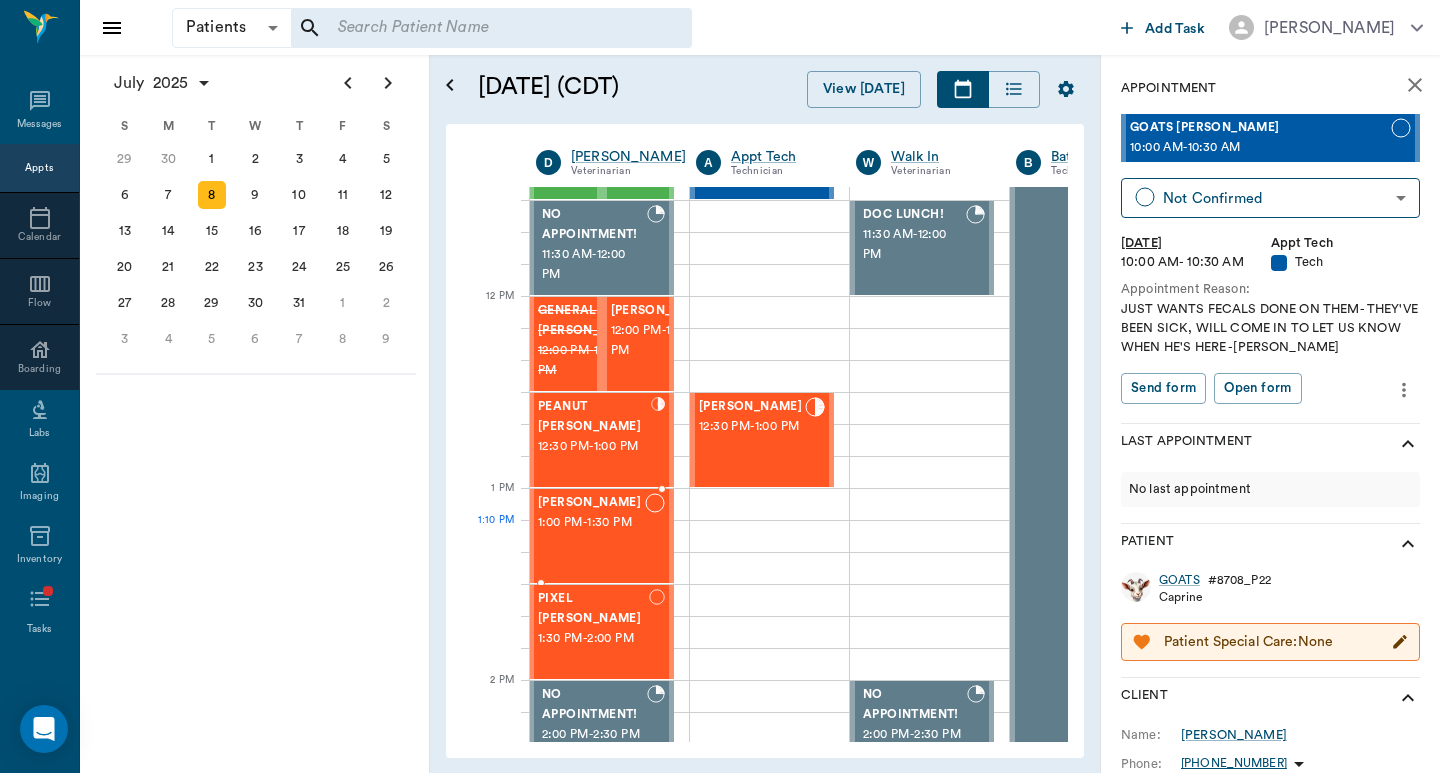 click at bounding box center (655, 536) 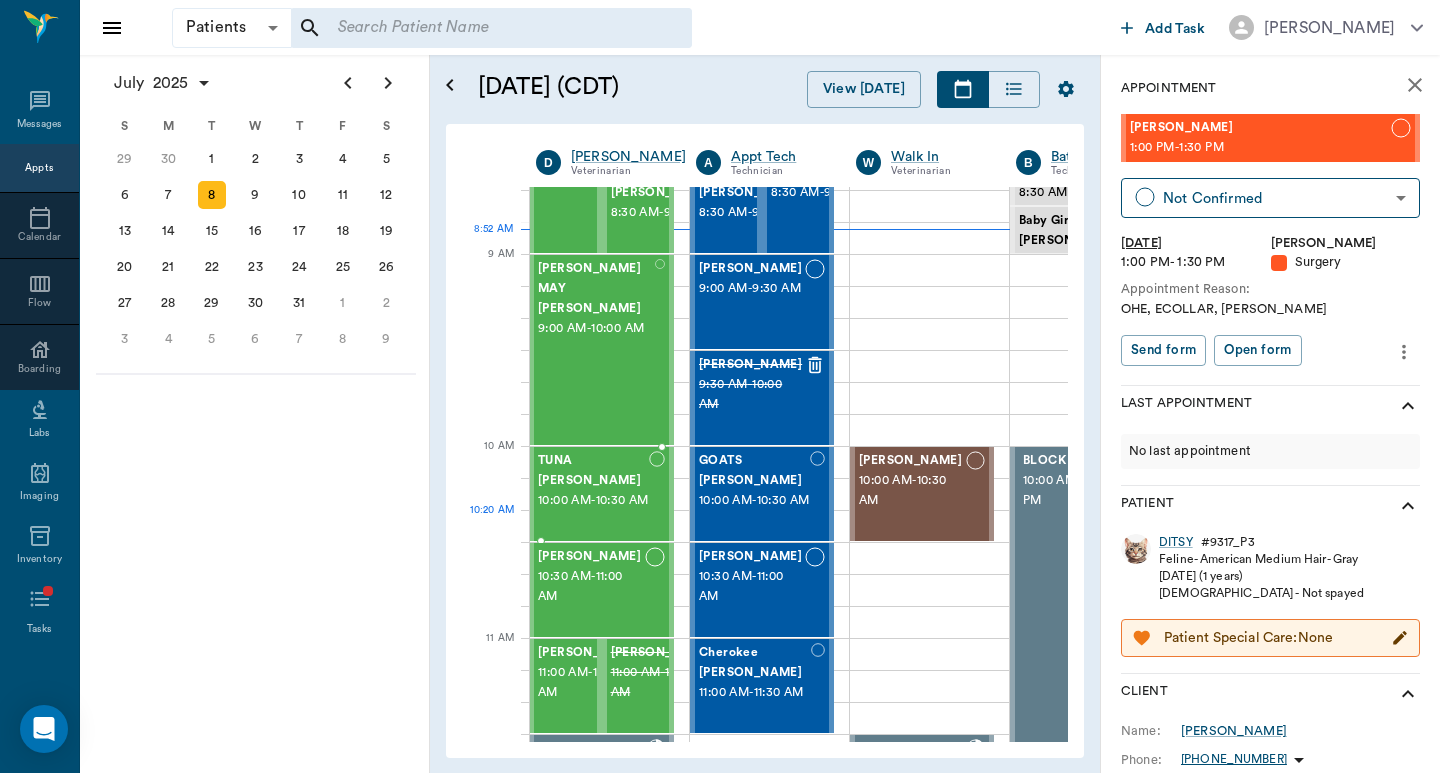 scroll, scrollTop: 0, scrollLeft: 1, axis: horizontal 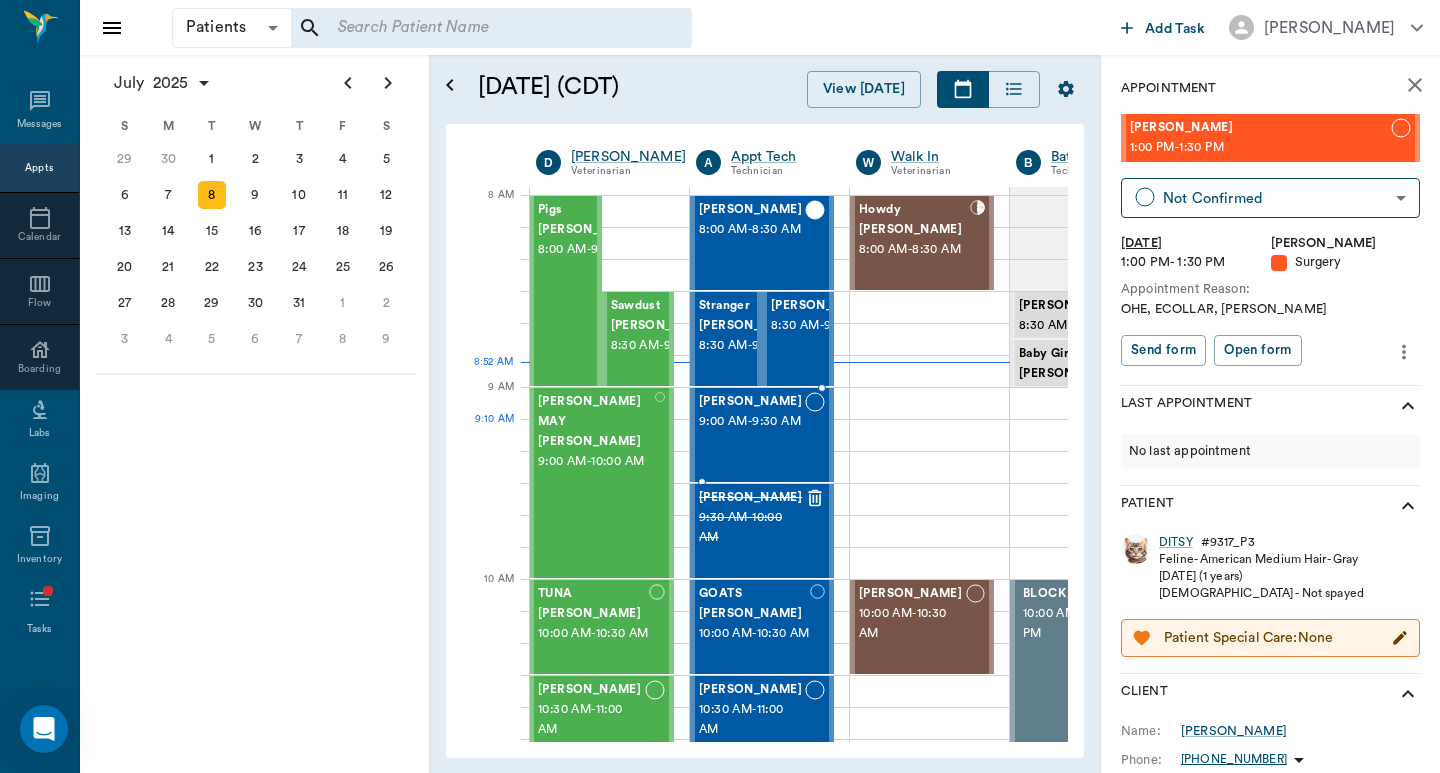 click on "9:00 AM  -  9:30 AM" at bounding box center [752, 422] 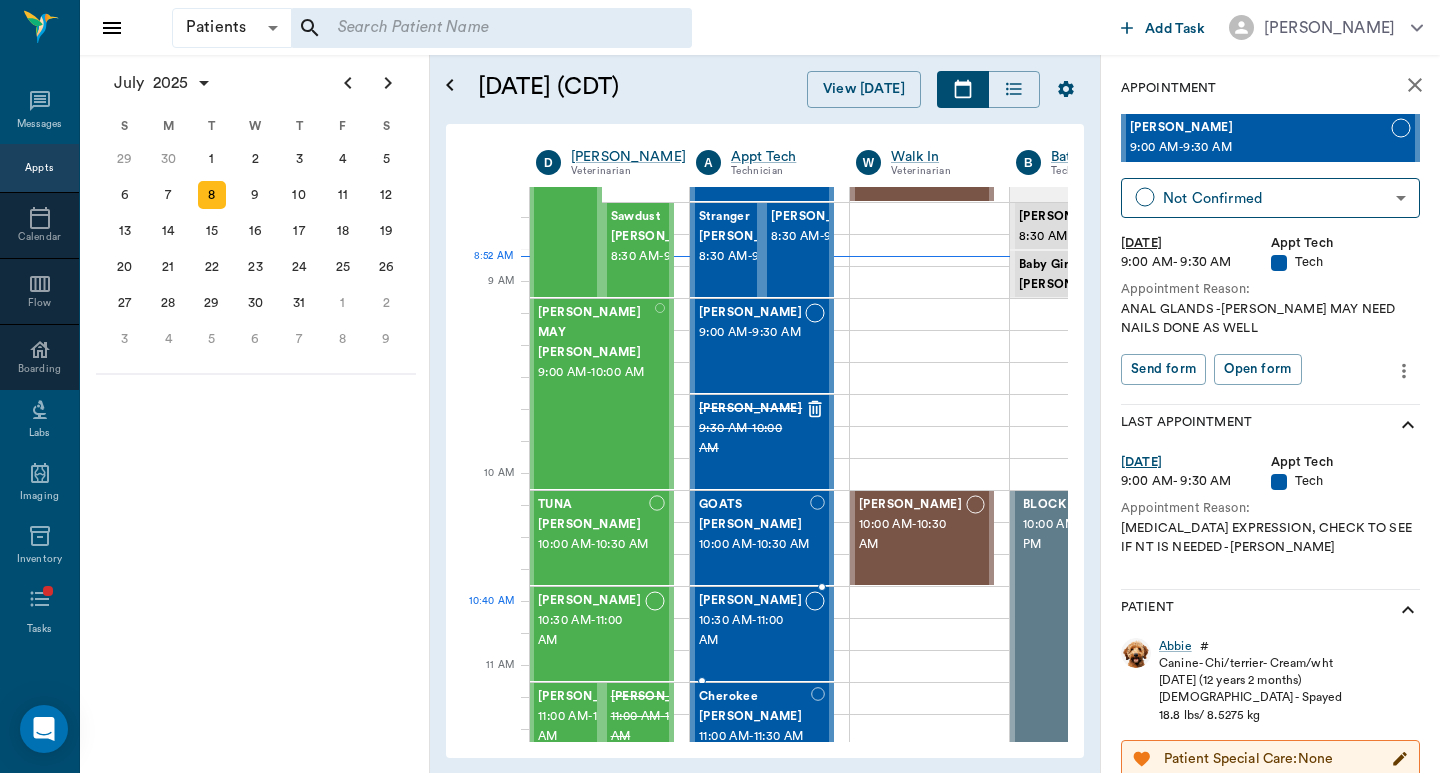 scroll, scrollTop: 133, scrollLeft: 1, axis: both 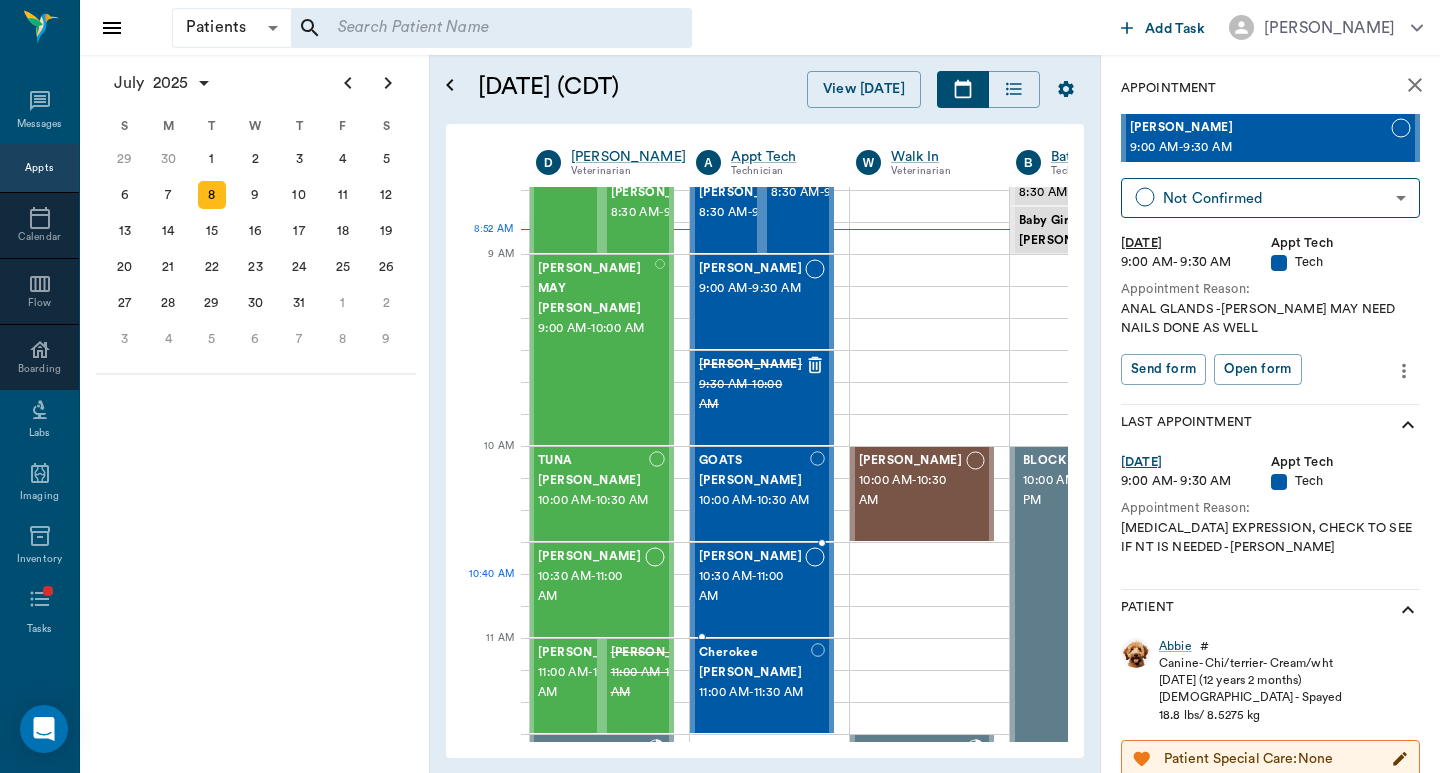 click on "10:30 AM  -  11:00 AM" at bounding box center [752, 587] 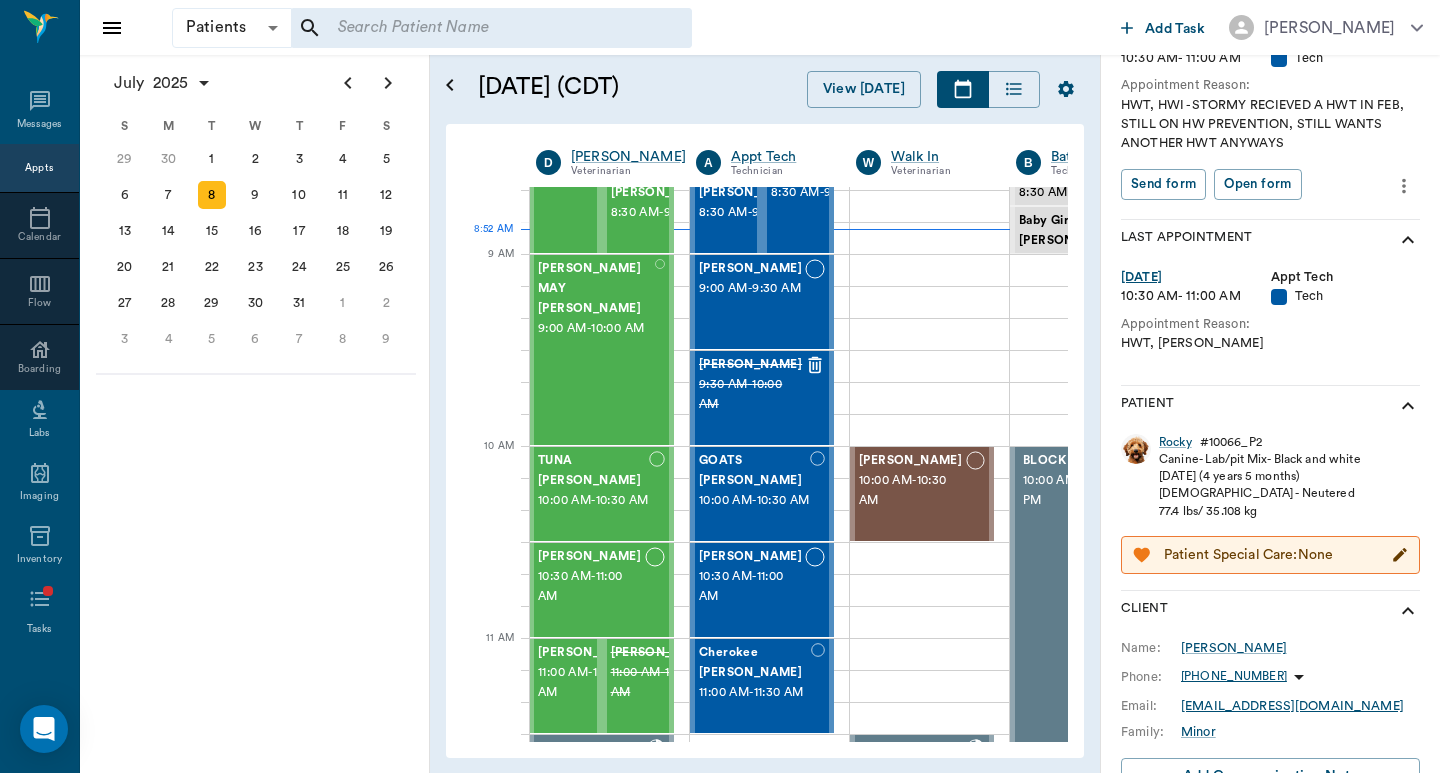 scroll, scrollTop: 200, scrollLeft: 0, axis: vertical 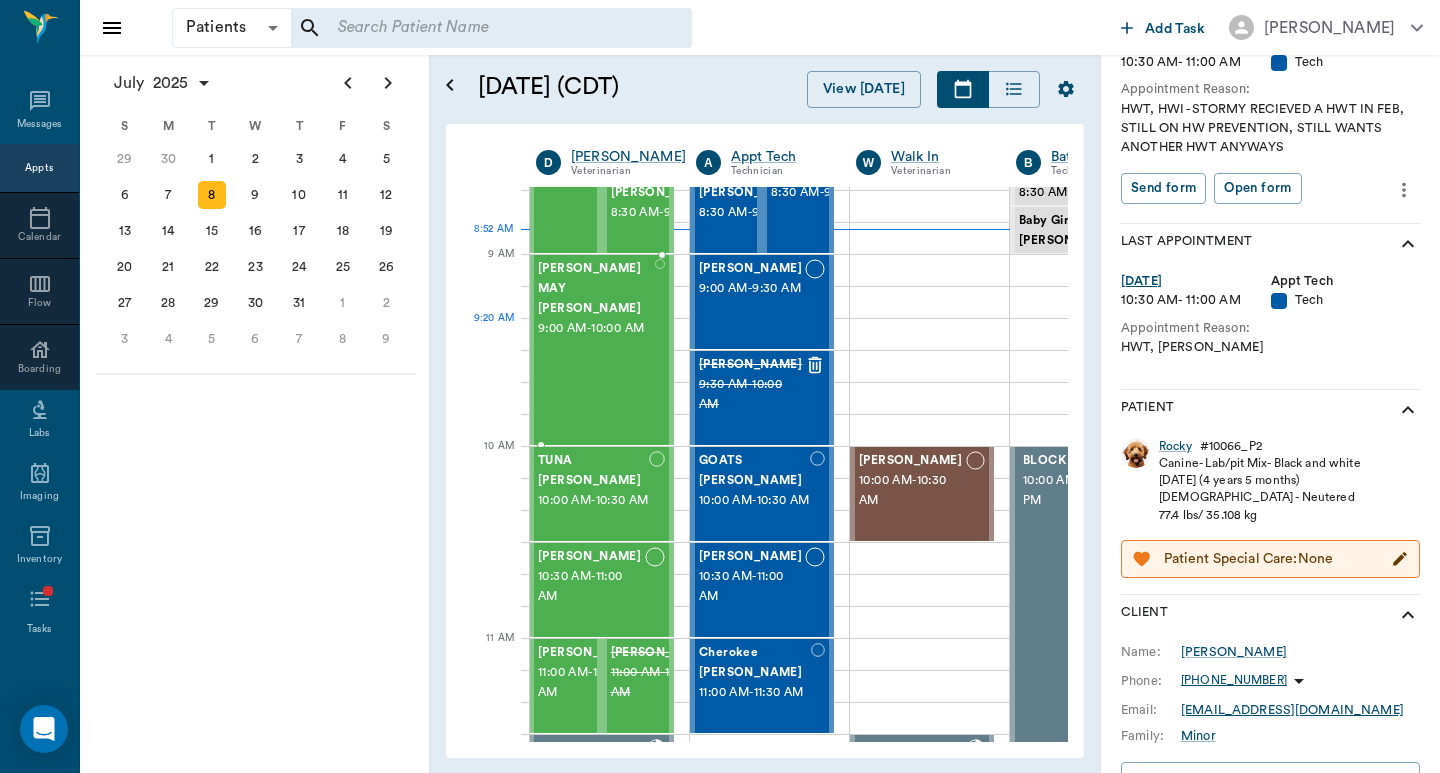 click at bounding box center (660, 350) 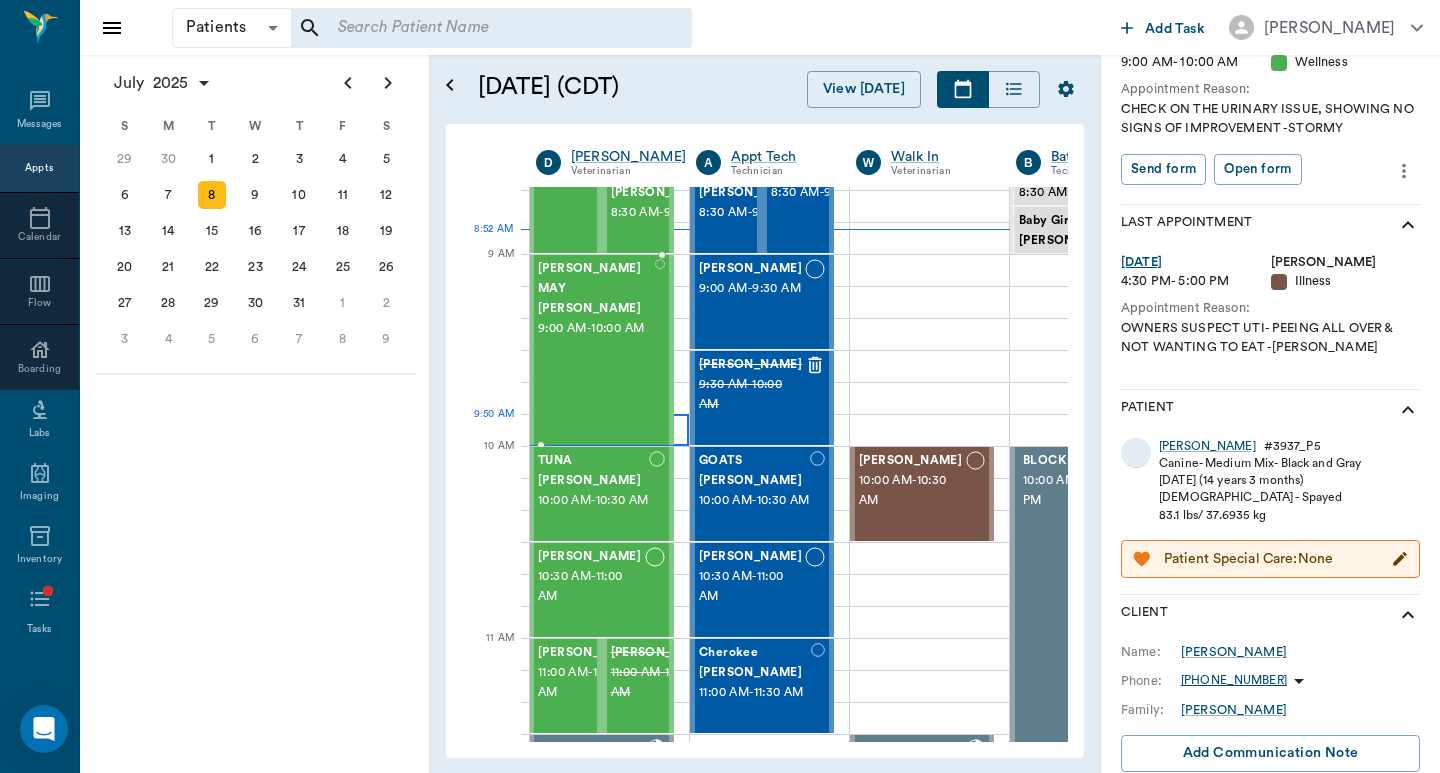 scroll, scrollTop: 219, scrollLeft: 0, axis: vertical 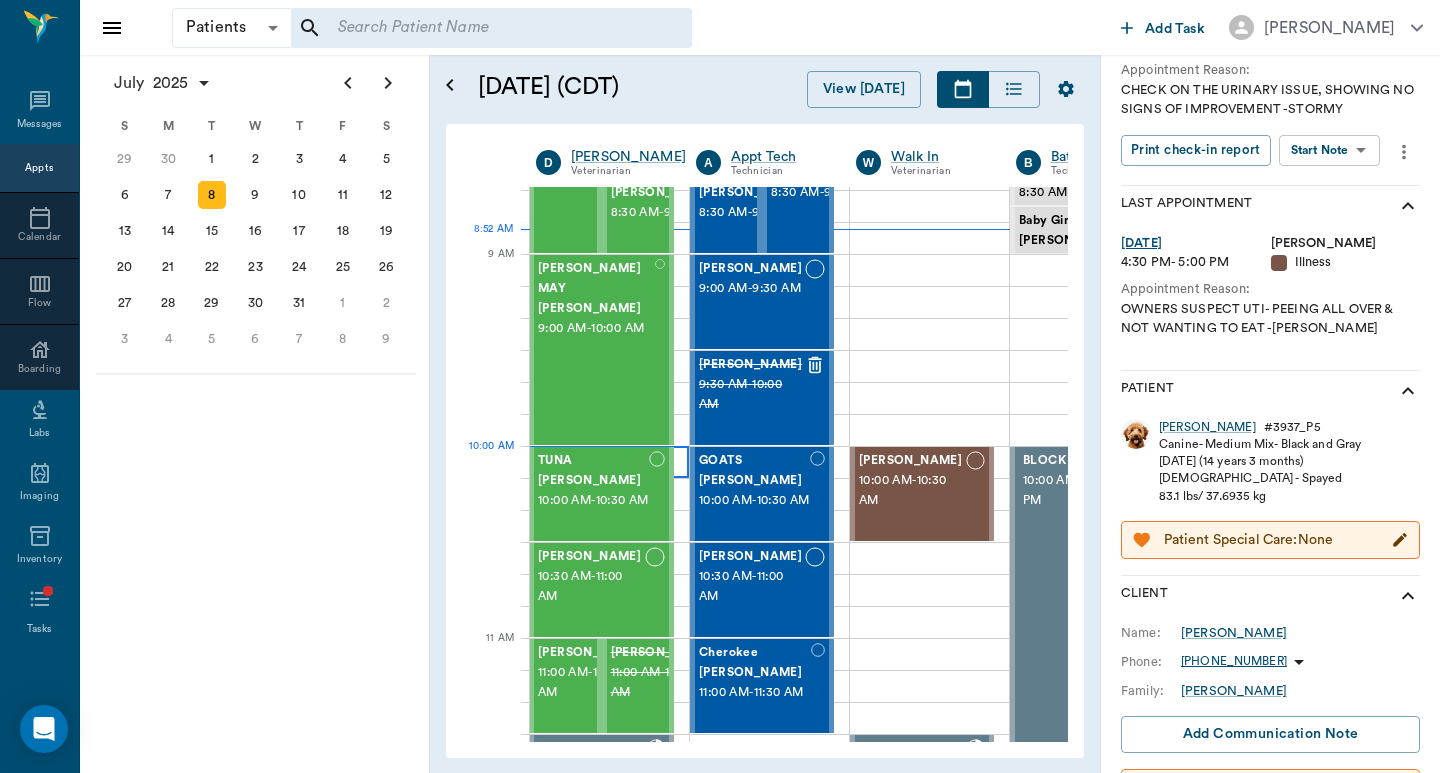 type on "CHECKED_IN" 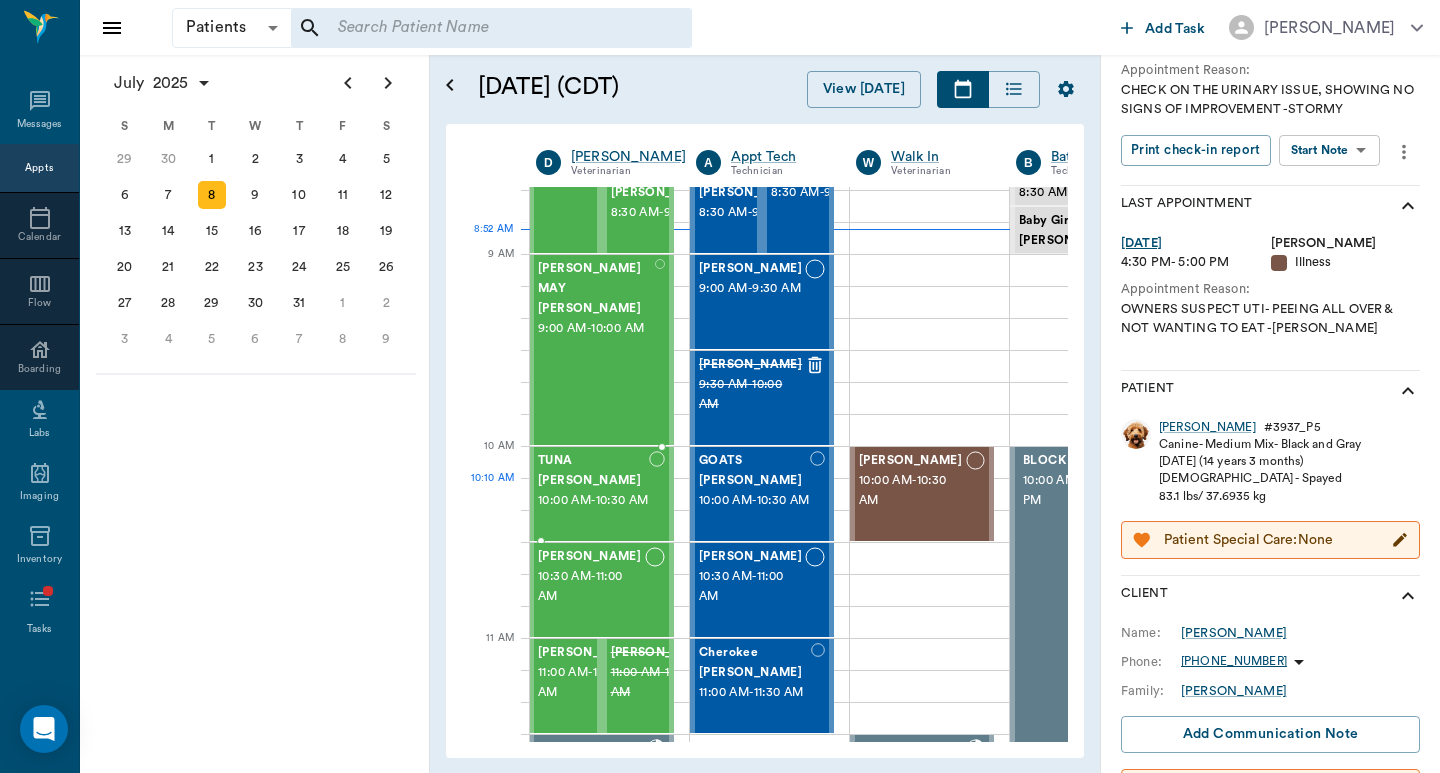 click on "10:00 AM  -  10:30 AM" at bounding box center (593, 501) 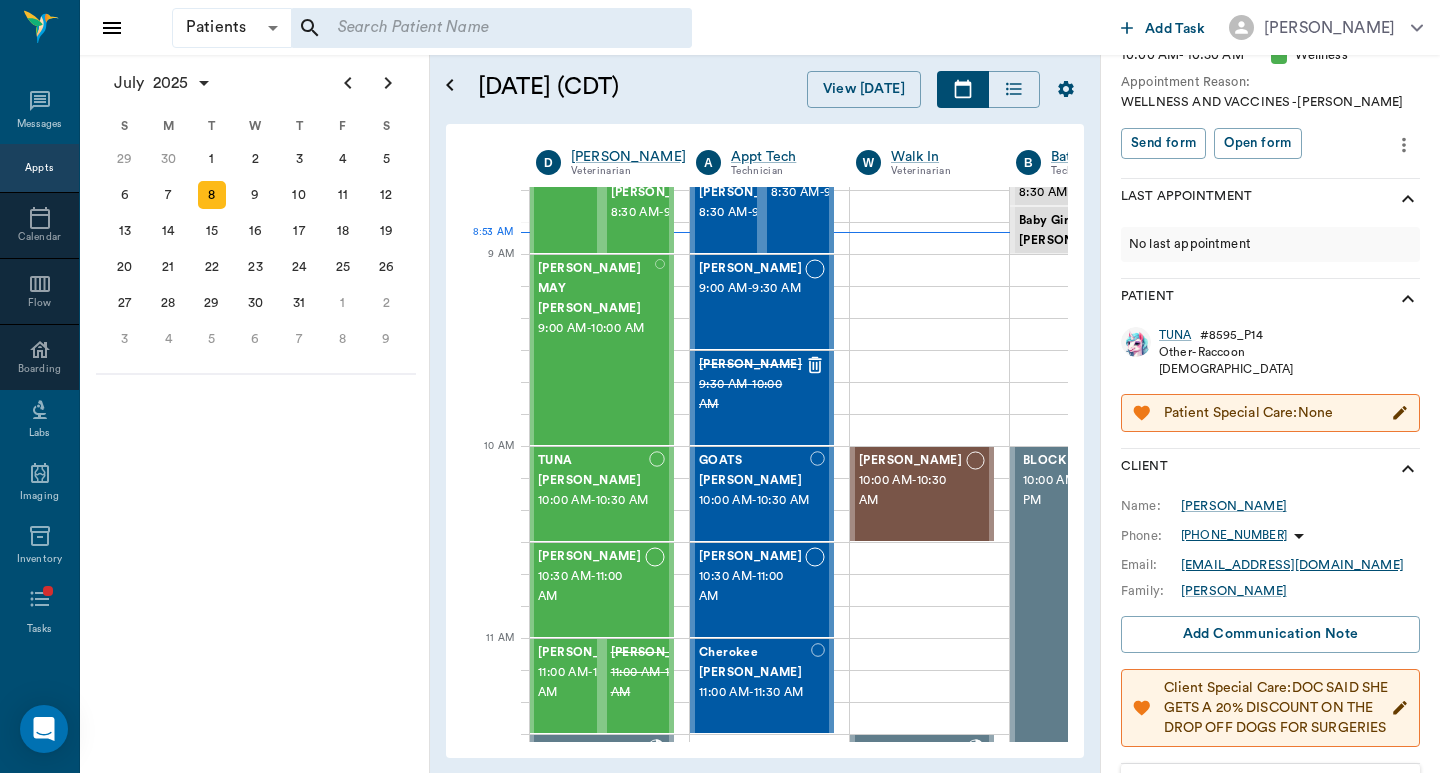 scroll, scrollTop: 29, scrollLeft: 0, axis: vertical 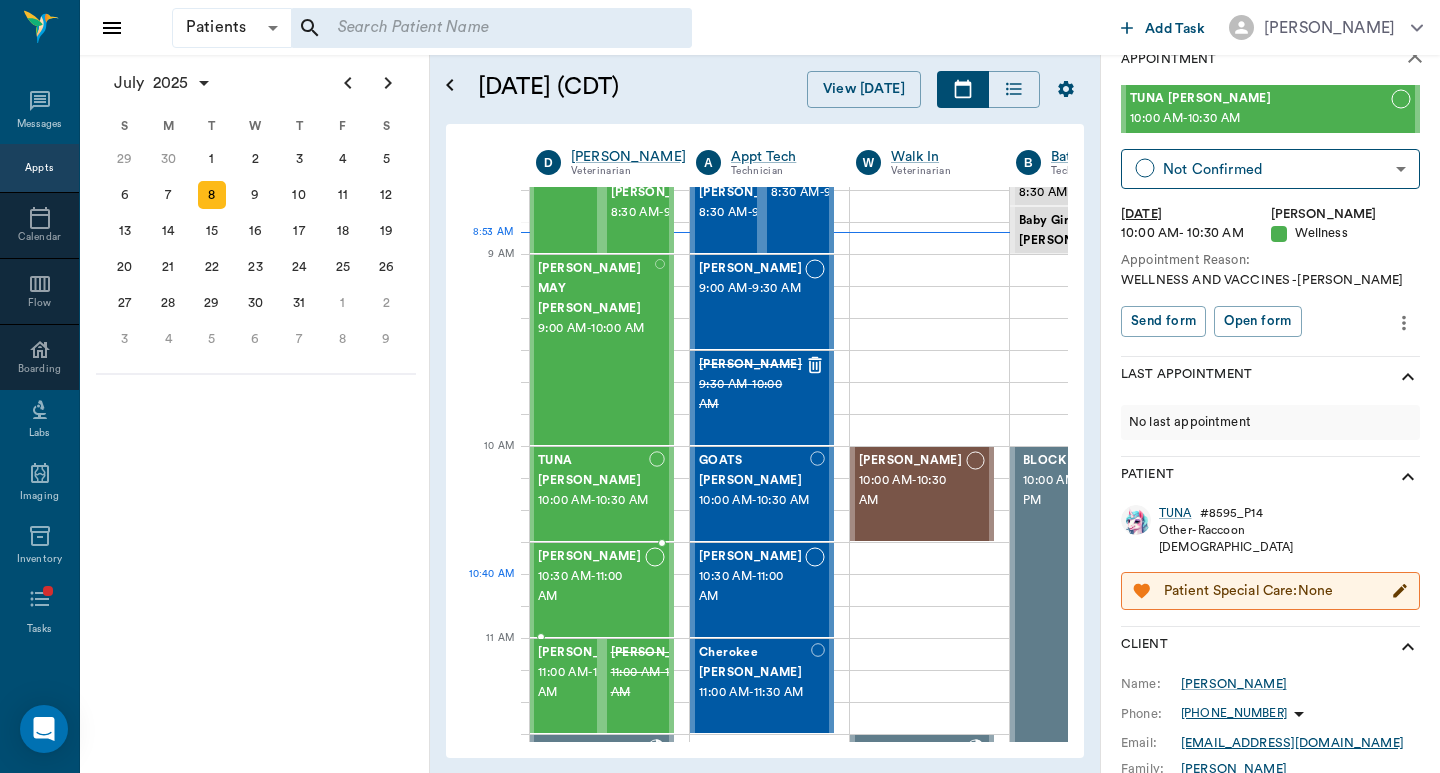 click on "10:30 AM  -  11:00 AM" at bounding box center (591, 587) 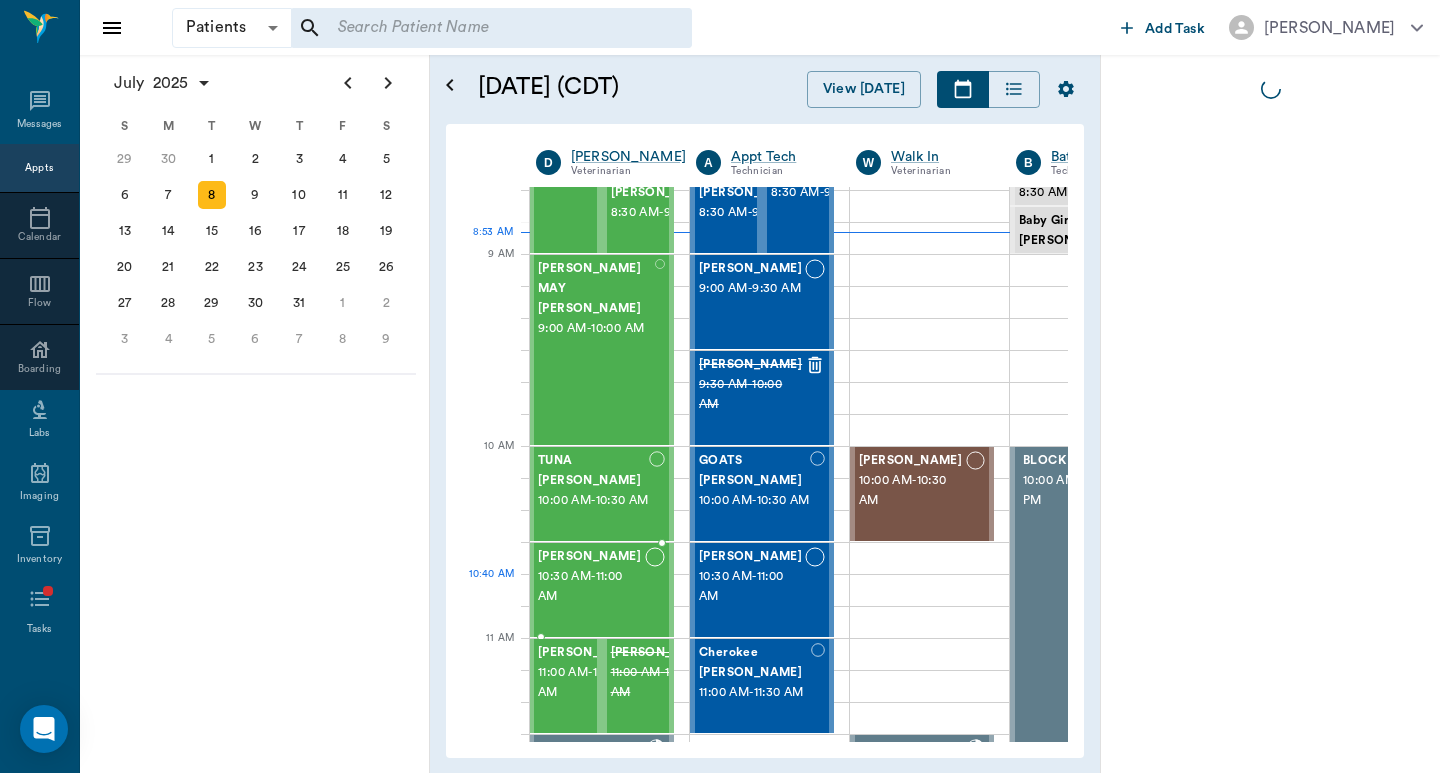 scroll, scrollTop: 0, scrollLeft: 0, axis: both 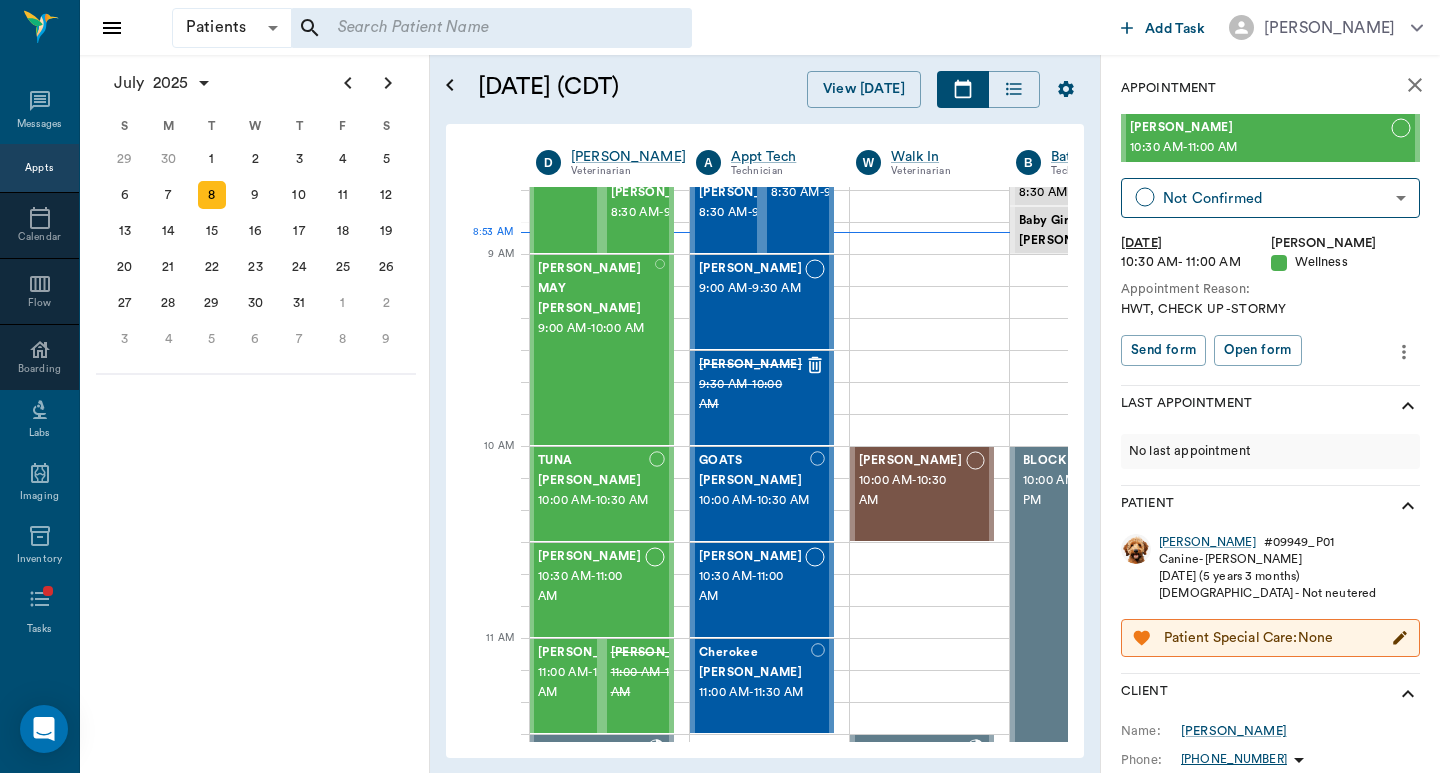 click 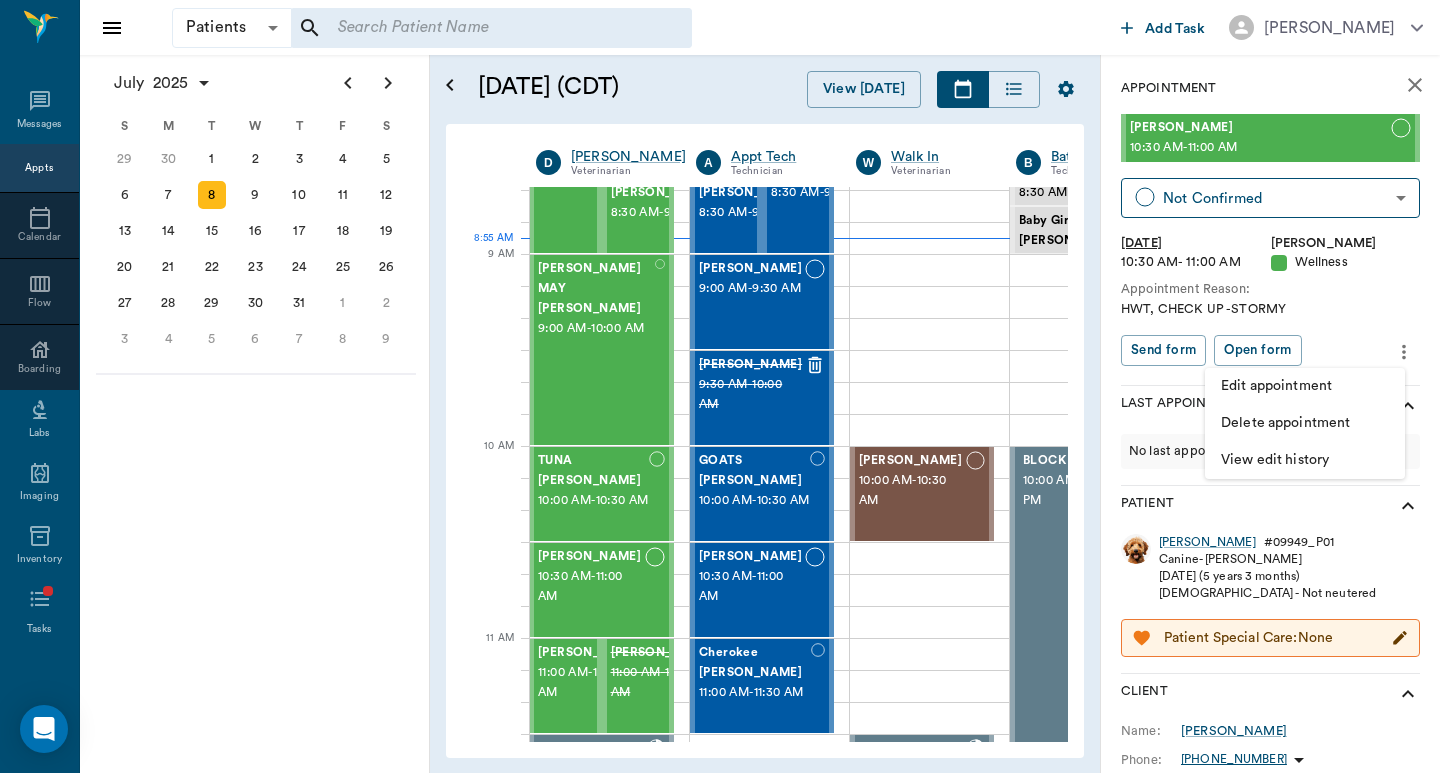 click at bounding box center (720, 386) 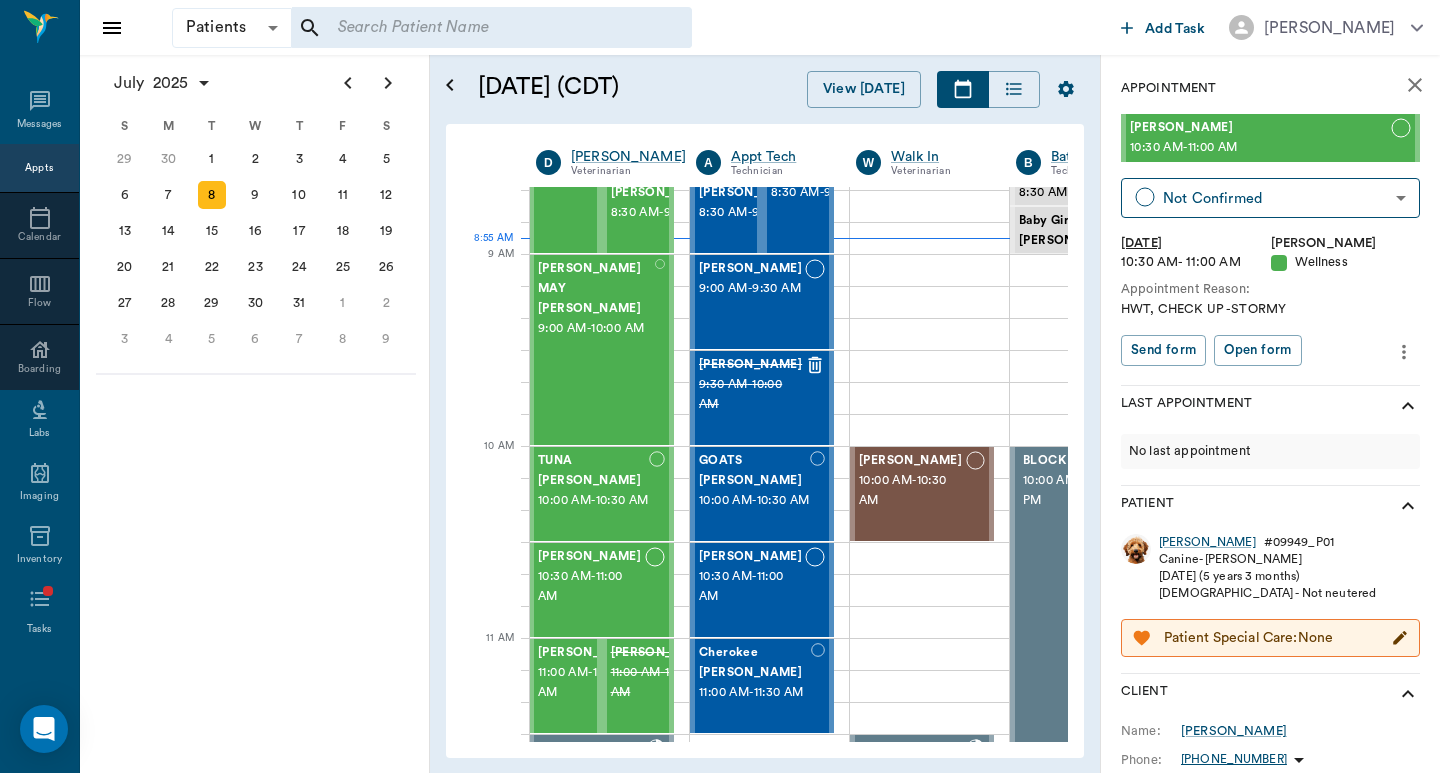 click at bounding box center (491, 28) 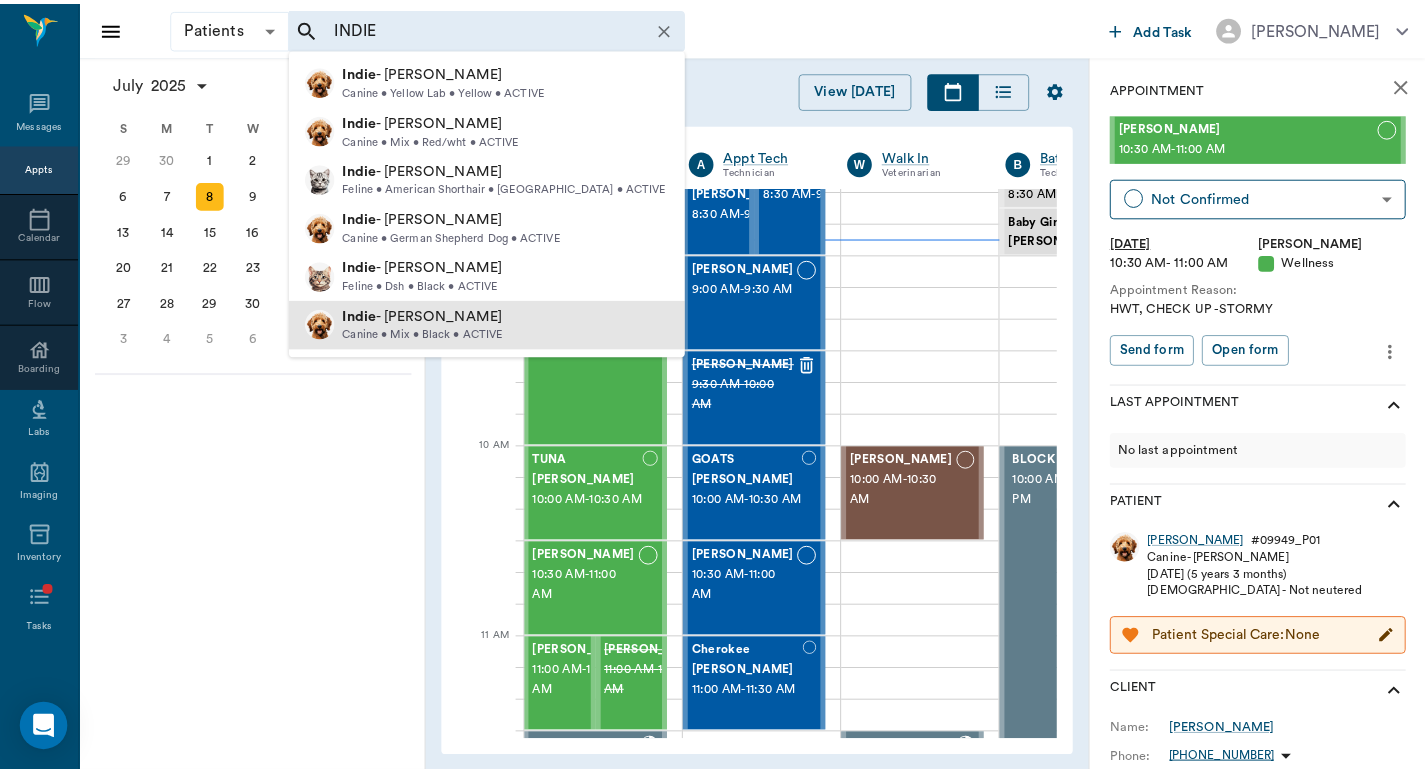 scroll, scrollTop: 49, scrollLeft: 0, axis: vertical 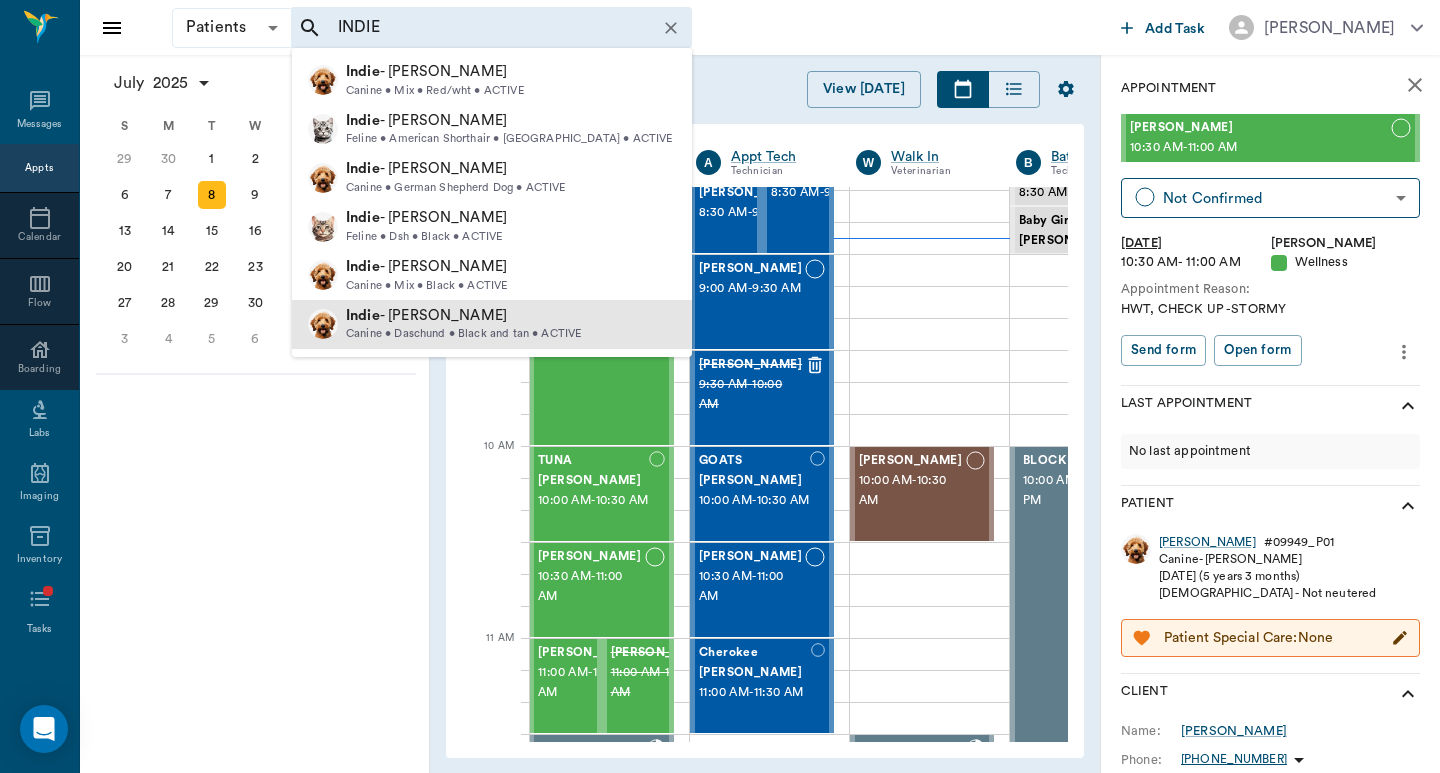 click on "Indie   - Stiger" at bounding box center [463, 316] 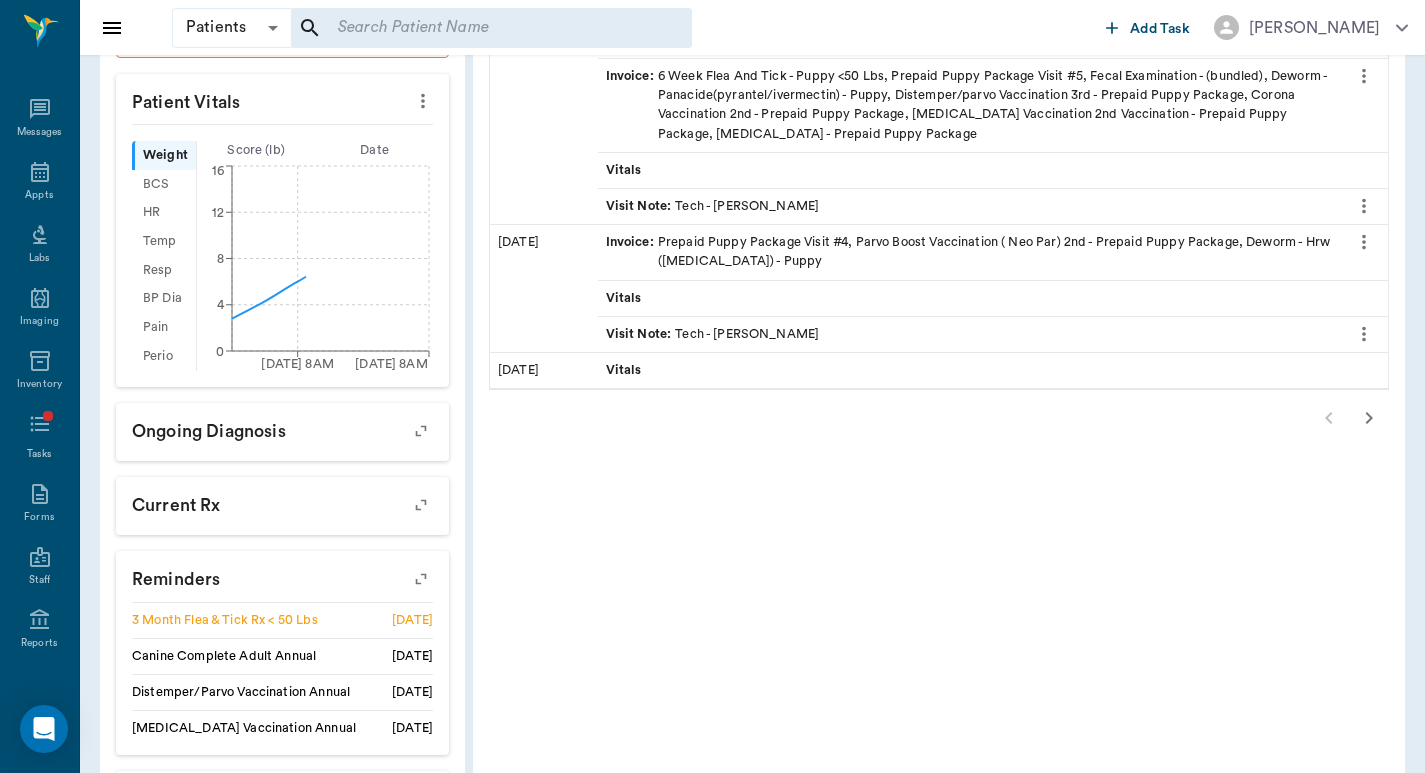 scroll, scrollTop: 572, scrollLeft: 0, axis: vertical 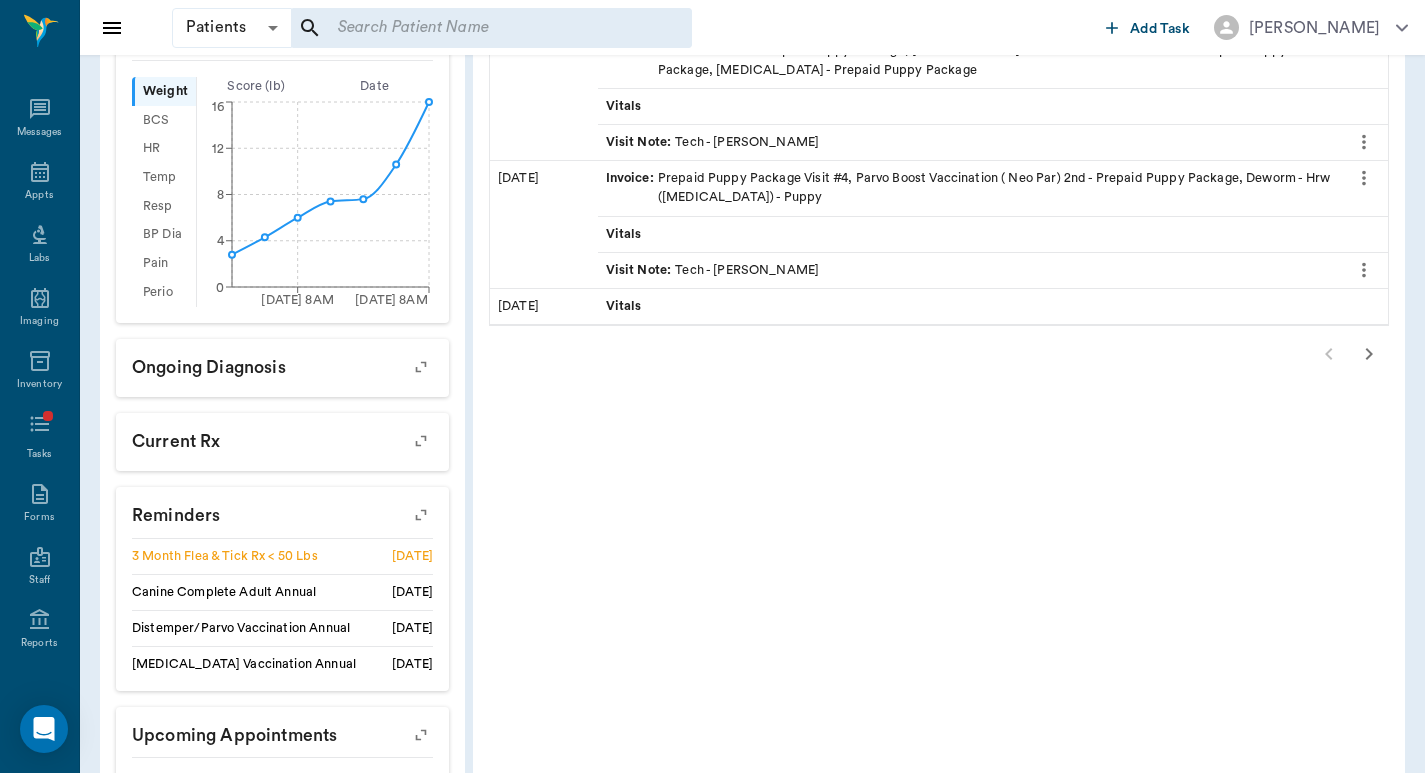click 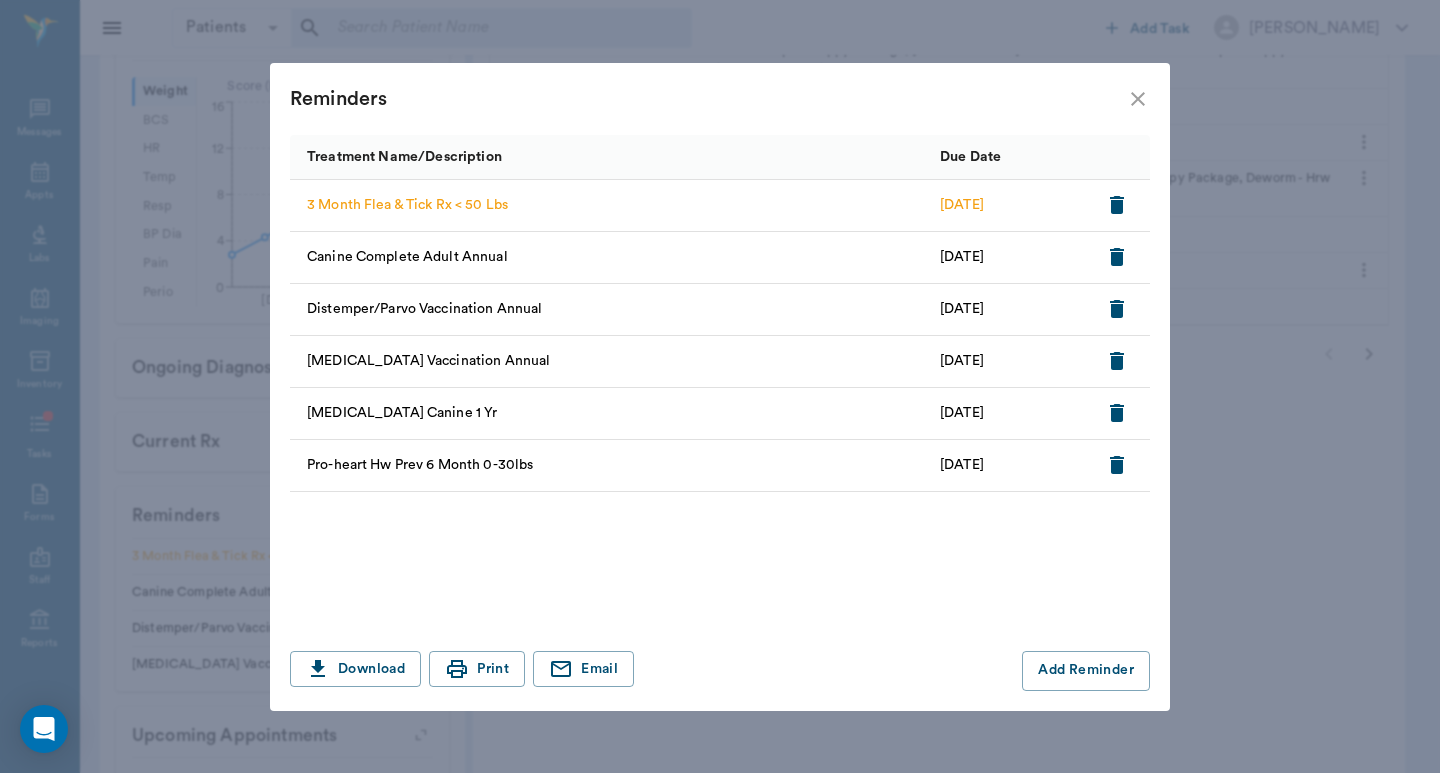 click 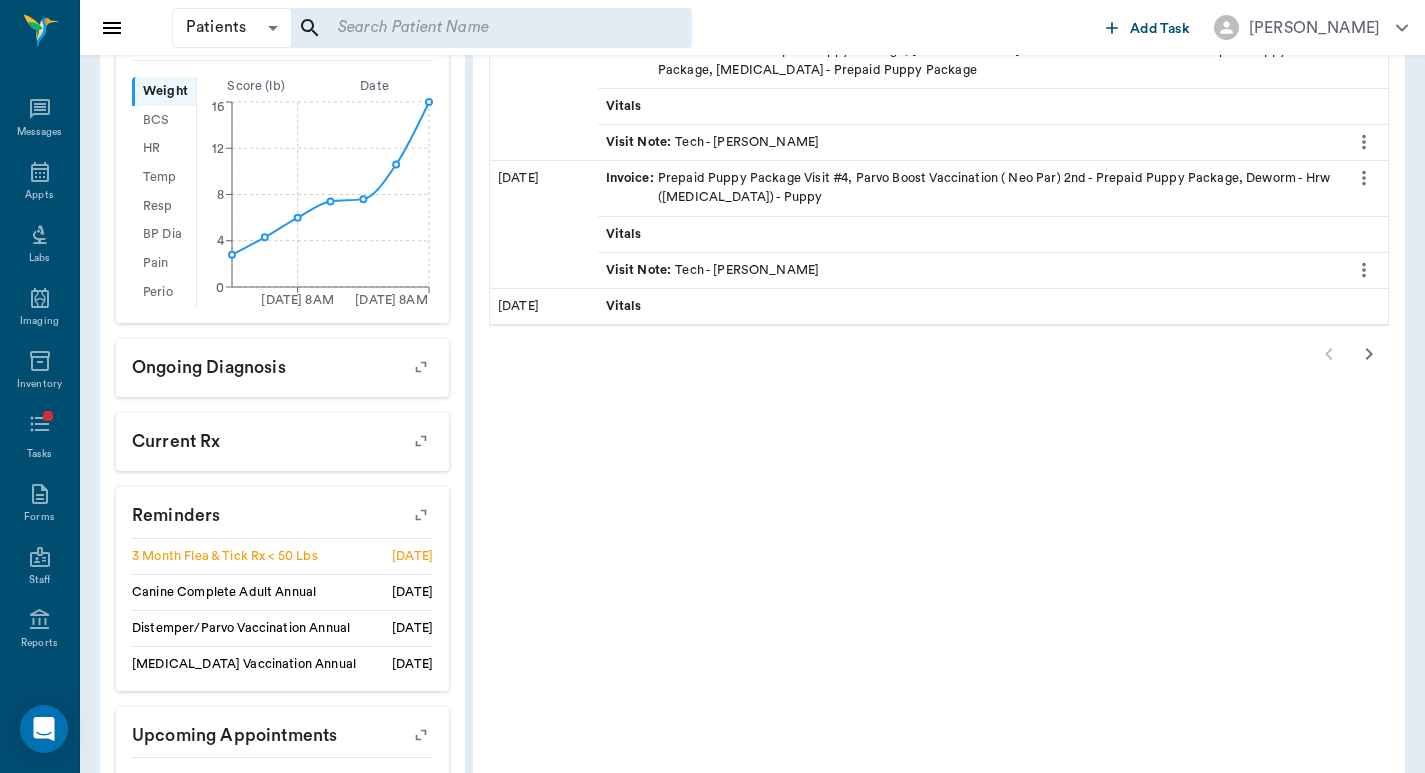 scroll, scrollTop: 39, scrollLeft: 0, axis: vertical 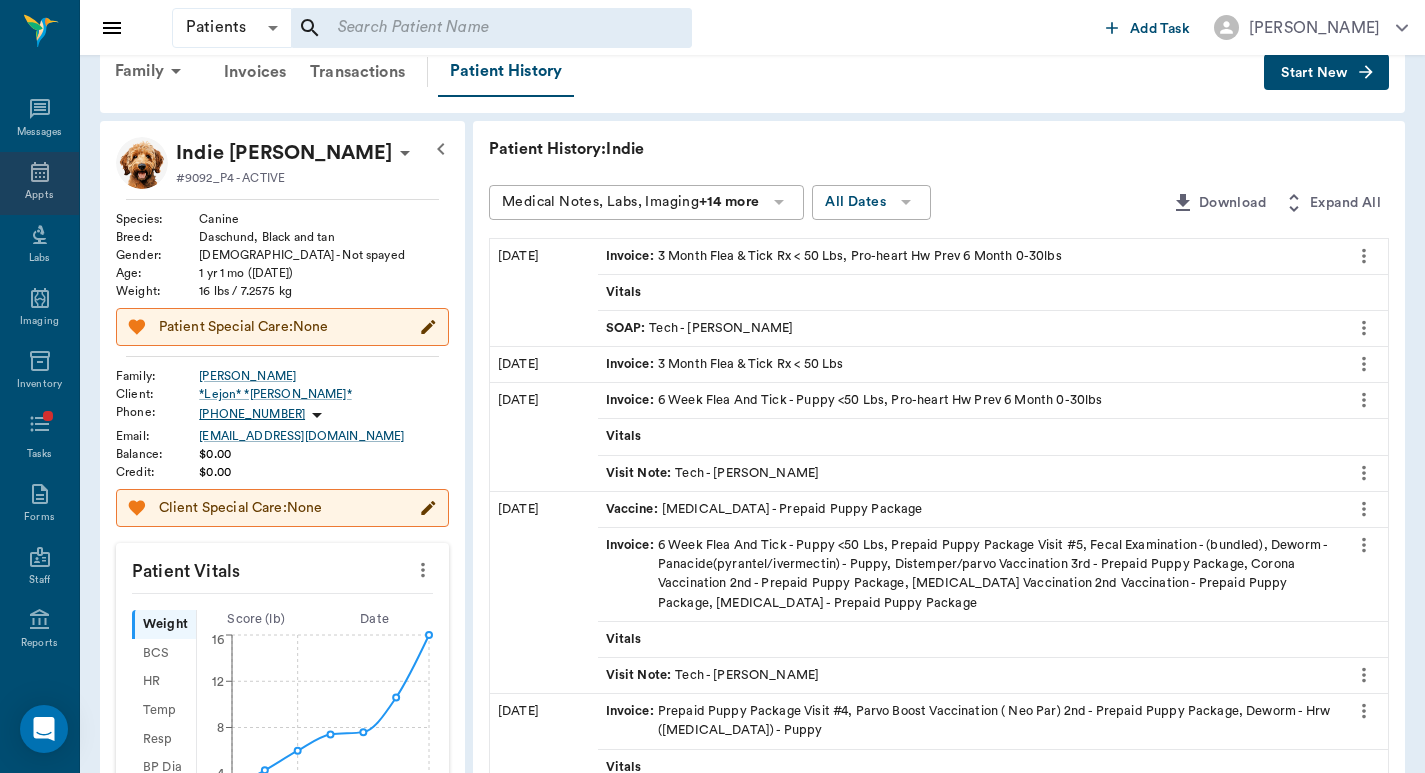 click 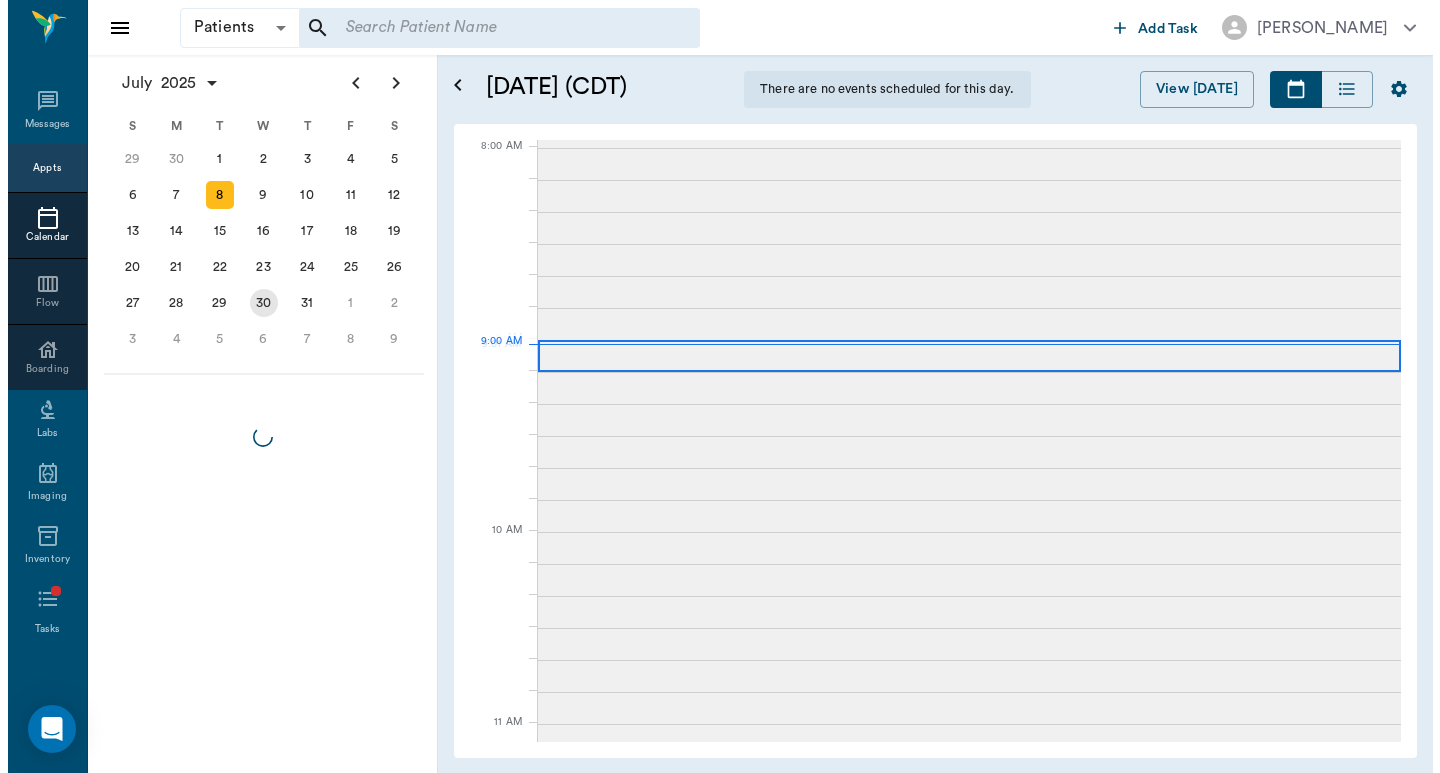 scroll, scrollTop: 0, scrollLeft: 0, axis: both 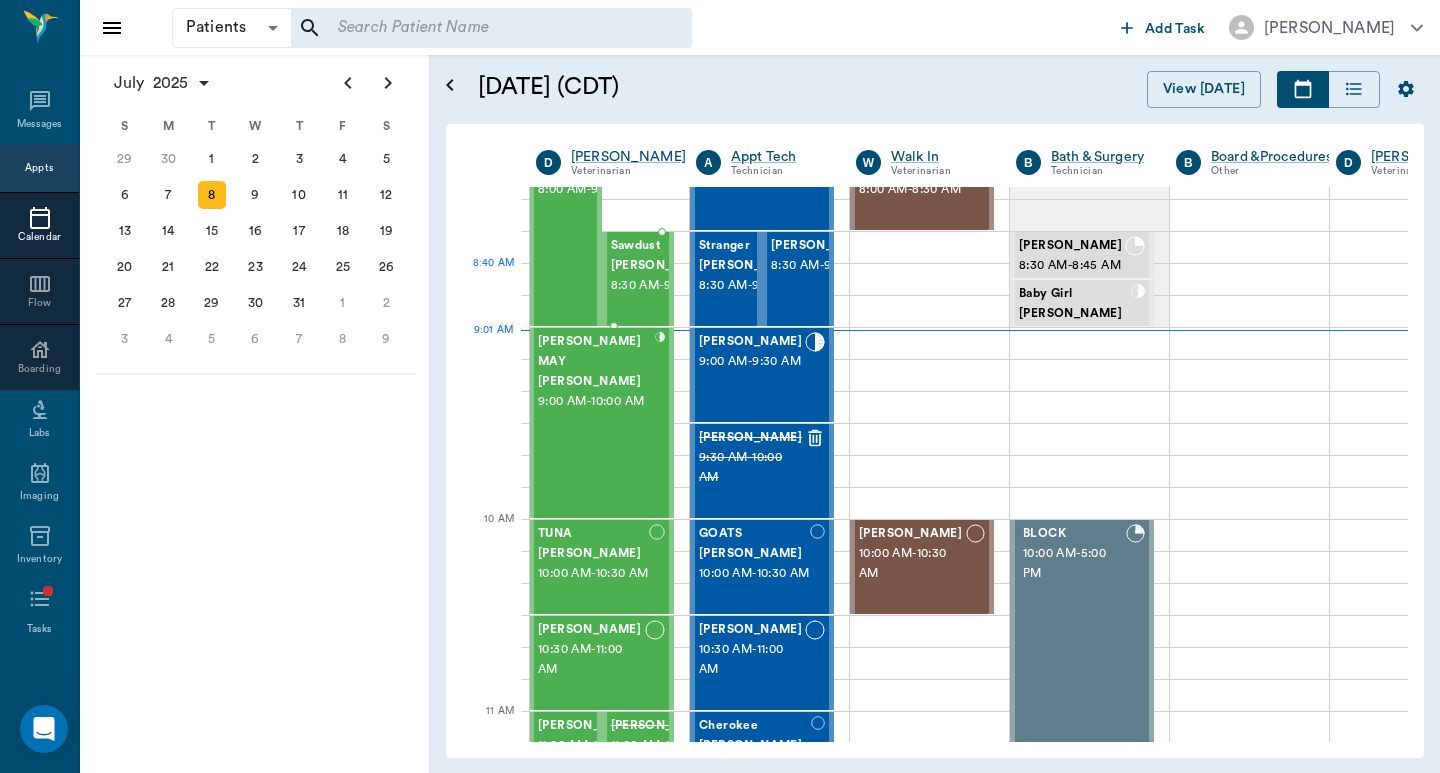 click on "8:30 AM  -  9:00 AM" at bounding box center [662, 286] 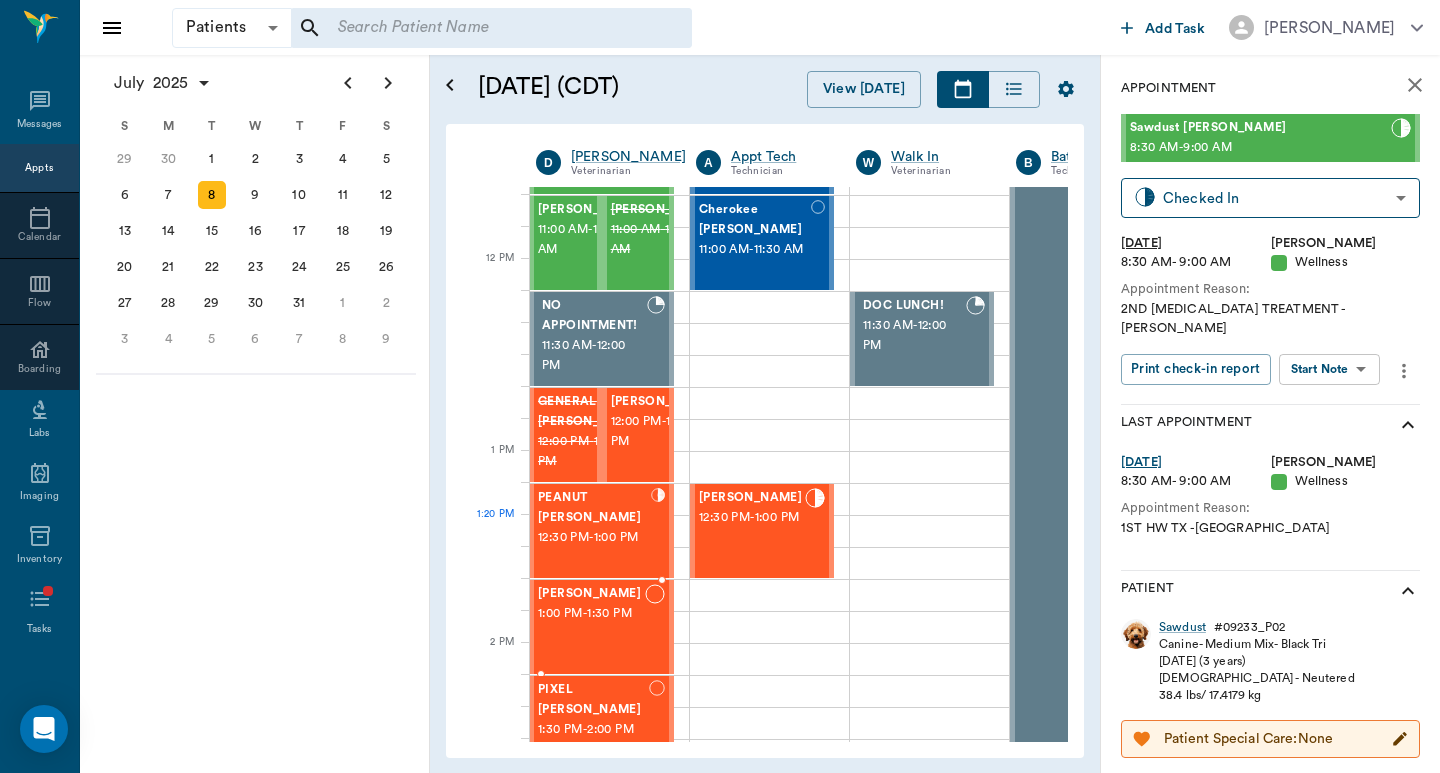 scroll, scrollTop: 726, scrollLeft: 1, axis: both 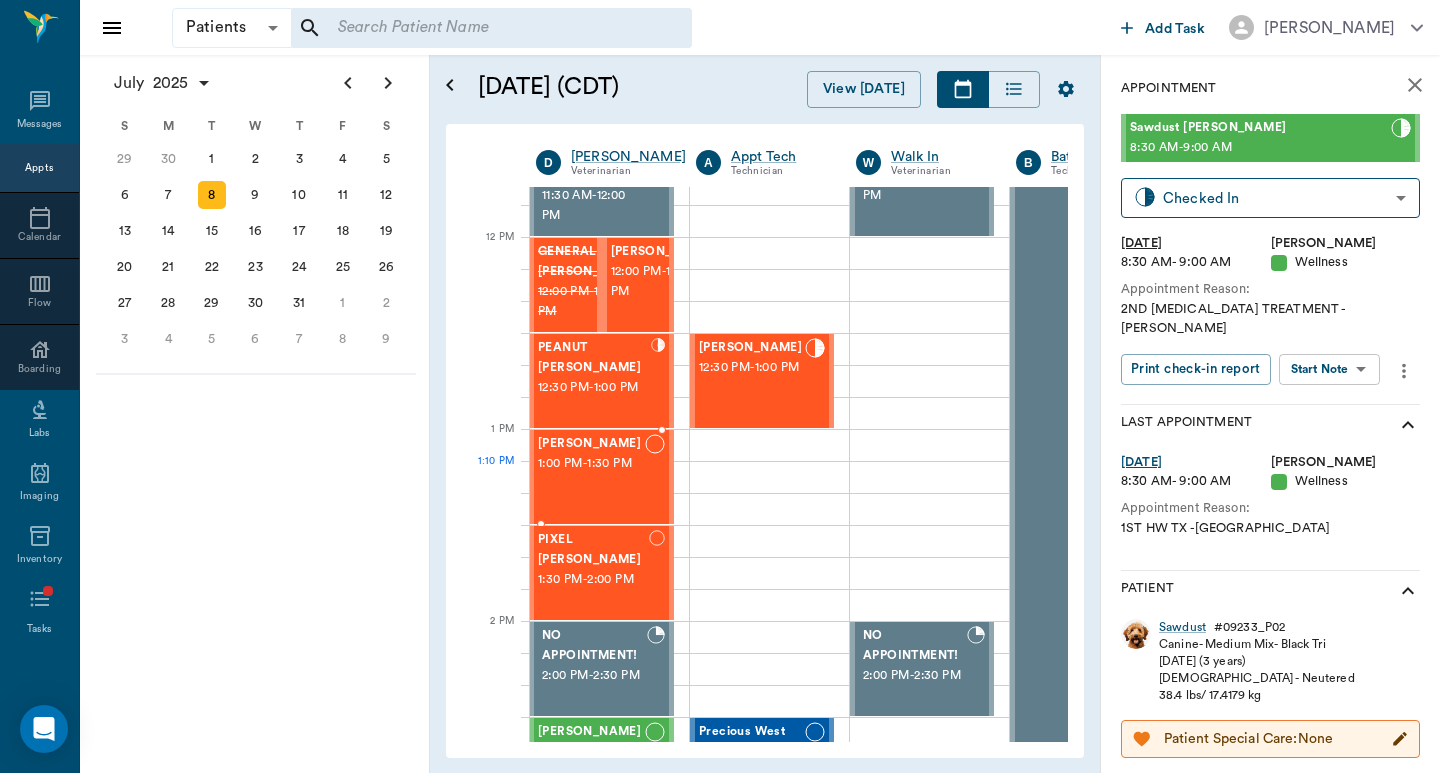 click on "DITSY George 1:00 PM  -  1:30 PM" at bounding box center (591, 477) 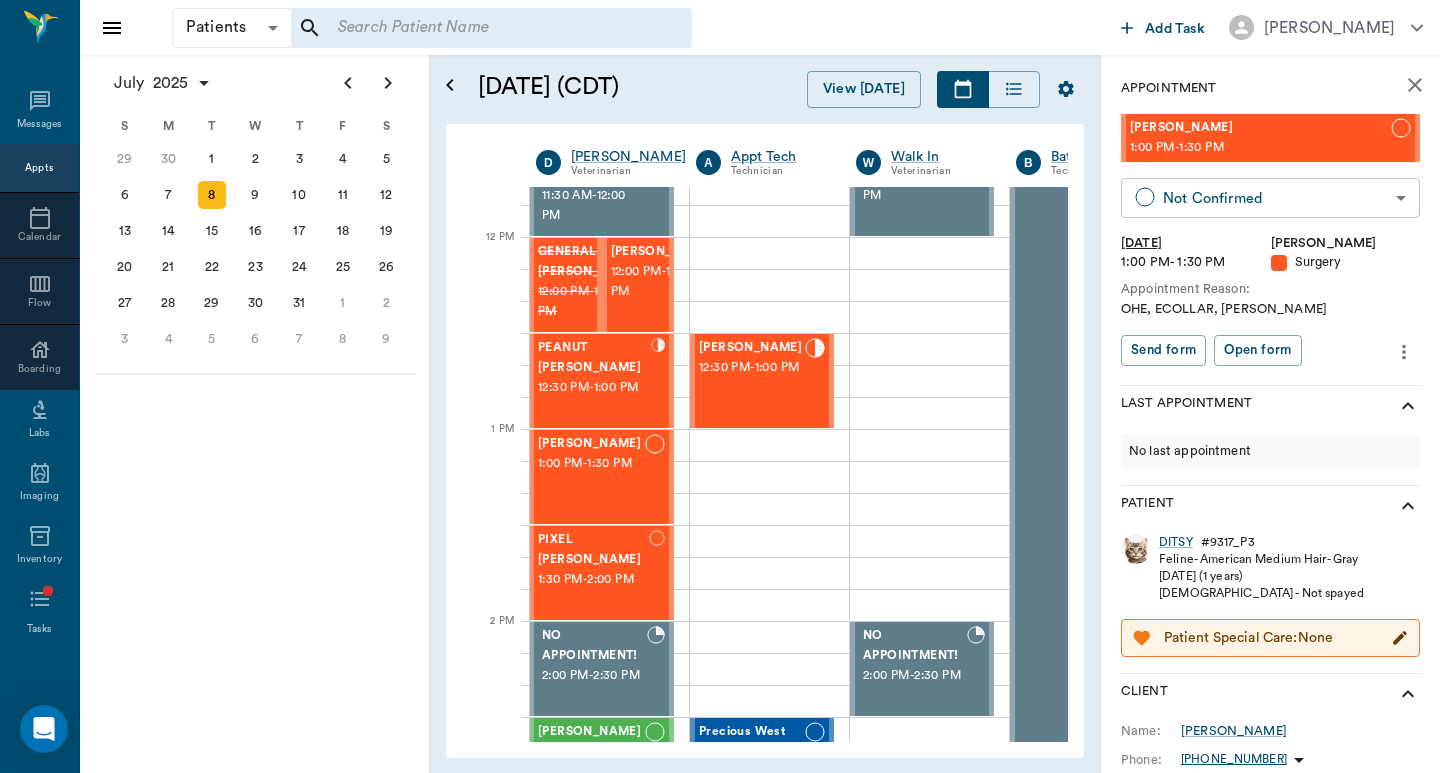 click on "Patients Patients ​ ​ Add Task Dr. Bert Ellsworth Nectar Messages Appts Calendar Flow Boarding Labs Imaging Inventory Tasks Forms Staff Reports Lookup Settings July 2025 S M T W T F S Jun 1 2 3 4 5 6 7 8 9 10 11 12 13 14 15 16 17 18 19 20 21 22 23 24 25 26 27 28 29 30 Jul 1 2 3 4 5 6 7 8 9 10 11 12 S M T W T F S 29 30 Jul 1 2 3 4 5 6 7 8 9 10 11 12 13 14 15 16 17 18 19 20 21 22 23 24 25 26 27 28 29 30 31 Aug 1 2 3 4 5 6 7 8 9 S M T W T F S 27 28 29 30 31 Aug 1 2 3 4 5 6 7 8 9 10 11 12 13 14 15 16 17 18 19 20 21 22 23 24 25 26 27 28 29 30 31 Sep 1 2 3 4 5 6 July 8, 2025 (CDT) View Today July 2025 Today 8 Tue Jul 2025 D Dr. Bert Ellsworth Veterinarian A Appt Tech Technician W Walk In Veterinarian B Bath & Surgery Technician B Board &Procedures Other D Dr. Kindall Jones Veterinarian 8 AM 9 AM 10 AM 11 AM 12 PM 1 PM 2 PM 3 PM 4 PM 5 PM 6 PM 7 PM 8 PM 9:03 AM 12:00 PM Pigs Belyeu 8:00 AM  -  9:00 AM Sawdust Marsh 8:30 AM  -  9:00 AM MELINDA MAY Eudy 9:00 AM  -  10:00 AM TUNA Kirkland 10:00 AM  -  10:30 AM  -" at bounding box center [720, 386] 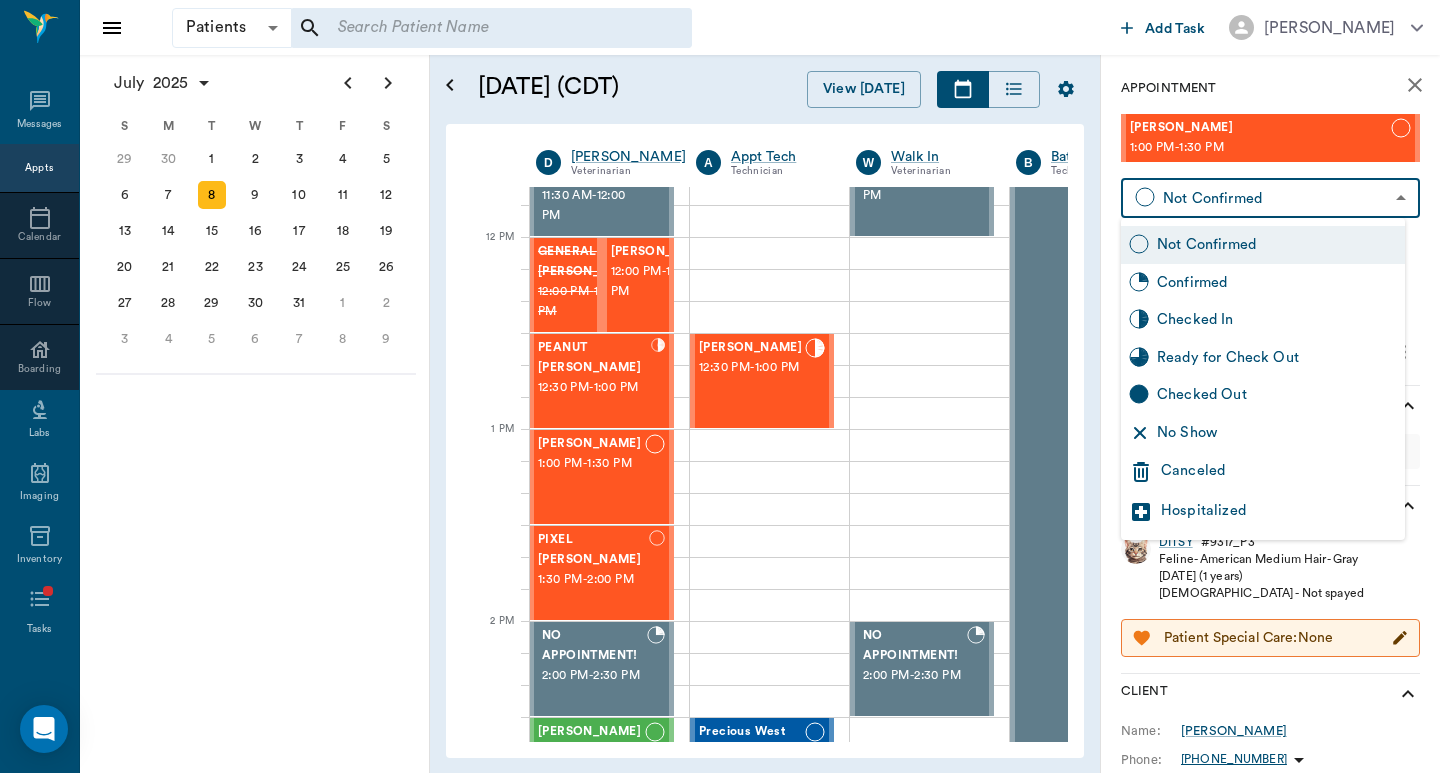 click on "Checked In" at bounding box center [1263, 320] 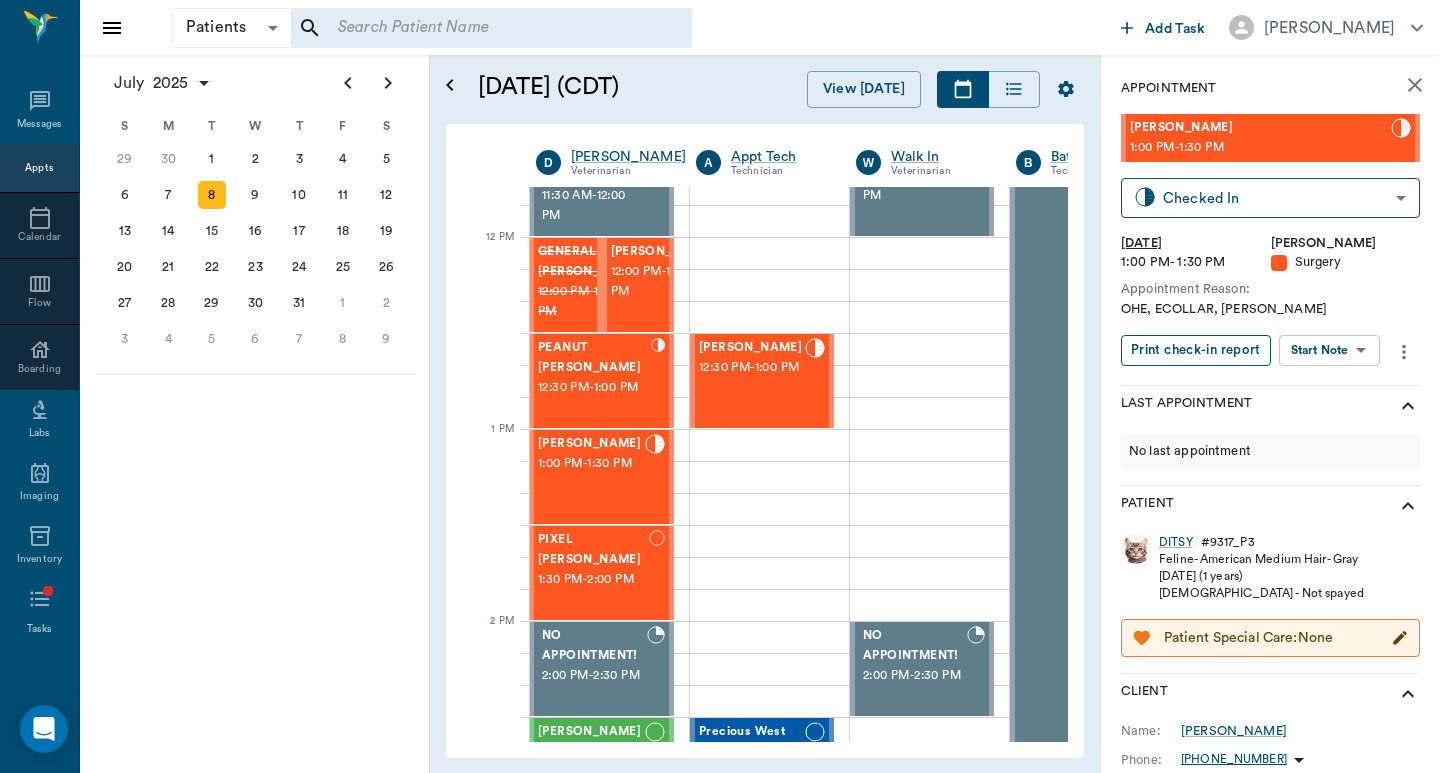 click on "Print check-in report" at bounding box center (1196, 350) 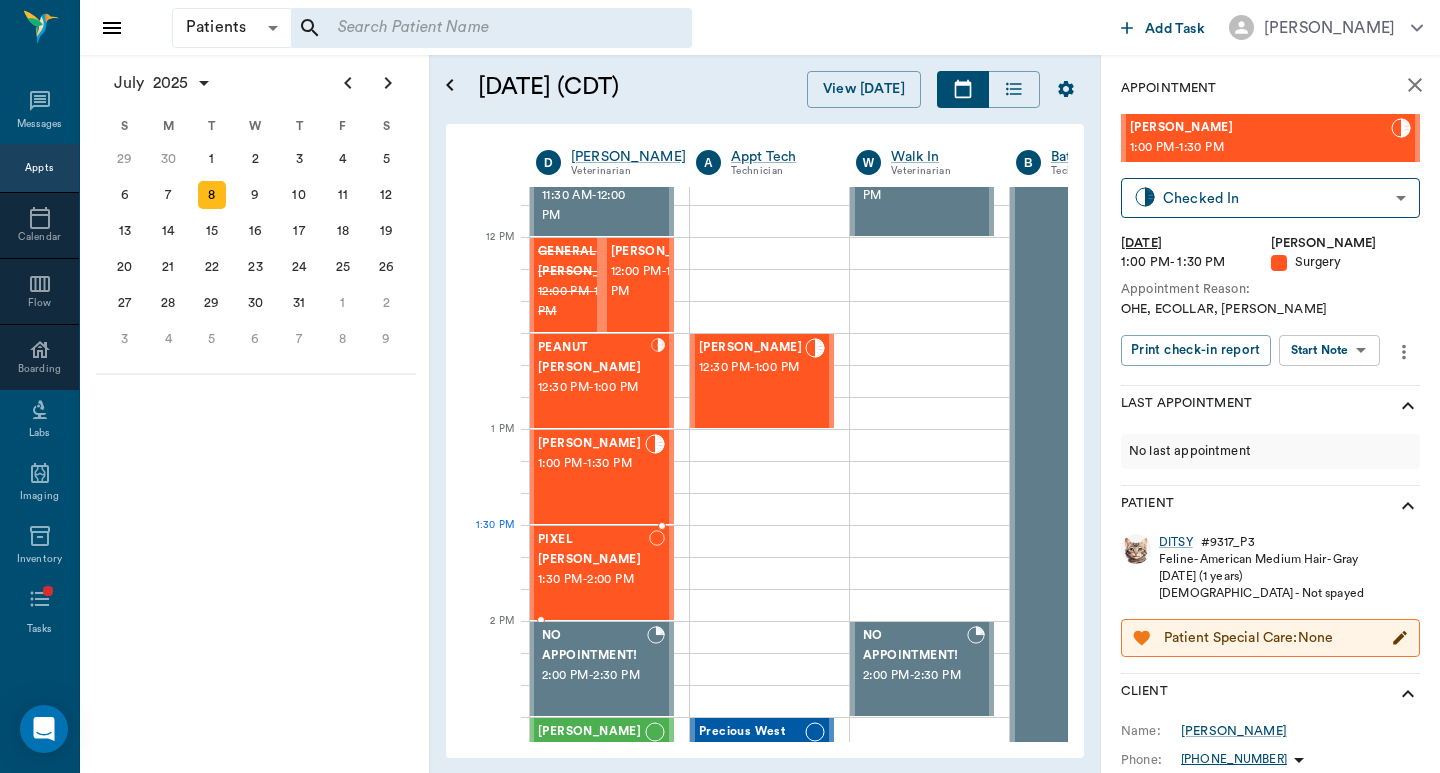 click on "1:30 PM  -  2:00 PM" at bounding box center (593, 580) 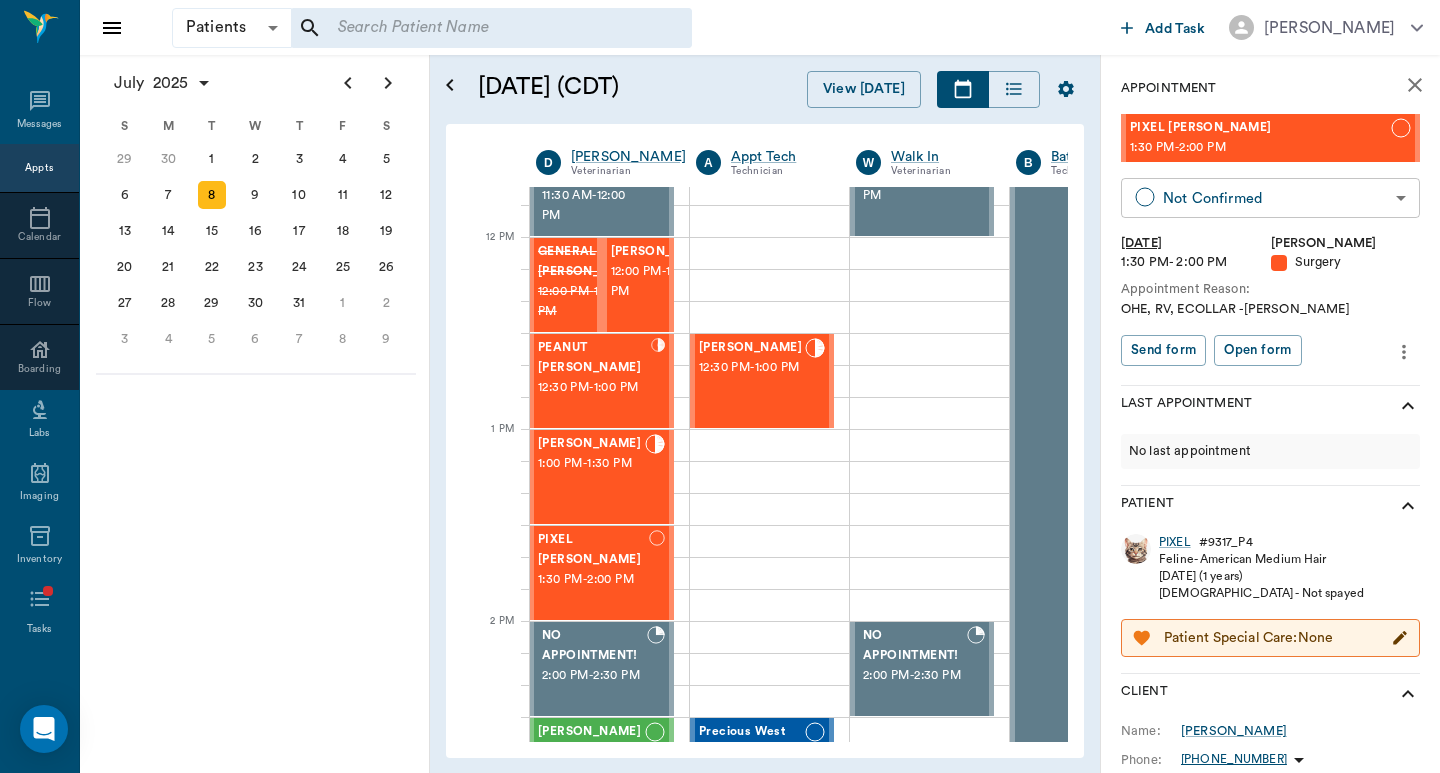 click on "Patients Patients ​ ​ Add Task Dr. Bert Ellsworth Nectar Messages Appts Calendar Flow Boarding Labs Imaging Inventory Tasks Forms Staff Reports Lookup Settings July 2025 S M T W T F S Jun 1 2 3 4 5 6 7 8 9 10 11 12 13 14 15 16 17 18 19 20 21 22 23 24 25 26 27 28 29 30 Jul 1 2 3 4 5 6 7 8 9 10 11 12 S M T W T F S 29 30 Jul 1 2 3 4 5 6 7 8 9 10 11 12 13 14 15 16 17 18 19 20 21 22 23 24 25 26 27 28 29 30 31 Aug 1 2 3 4 5 6 7 8 9 S M T W T F S 27 28 29 30 31 Aug 1 2 3 4 5 6 7 8 9 10 11 12 13 14 15 16 17 18 19 20 21 22 23 24 25 26 27 28 29 30 31 Sep 1 2 3 4 5 6 July 8, 2025 (CDT) View Today July 2025 Today 8 Tue Jul 2025 D Dr. Bert Ellsworth Veterinarian A Appt Tech Technician W Walk In Veterinarian B Bath & Surgery Technician B Board &Procedures Other D Dr. Kindall Jones Veterinarian 8 AM 9 AM 10 AM 11 AM 12 PM 1 PM 2 PM 3 PM 4 PM 5 PM 6 PM 7 PM 8 PM 9:03 AM 12:40 PM Pigs Belyeu 8:00 AM  -  9:00 AM Sawdust Marsh 8:30 AM  -  9:00 AM MELINDA MAY Eudy 9:00 AM  -  10:00 AM TUNA Kirkland 10:00 AM  -  10:30 AM  -" at bounding box center [720, 386] 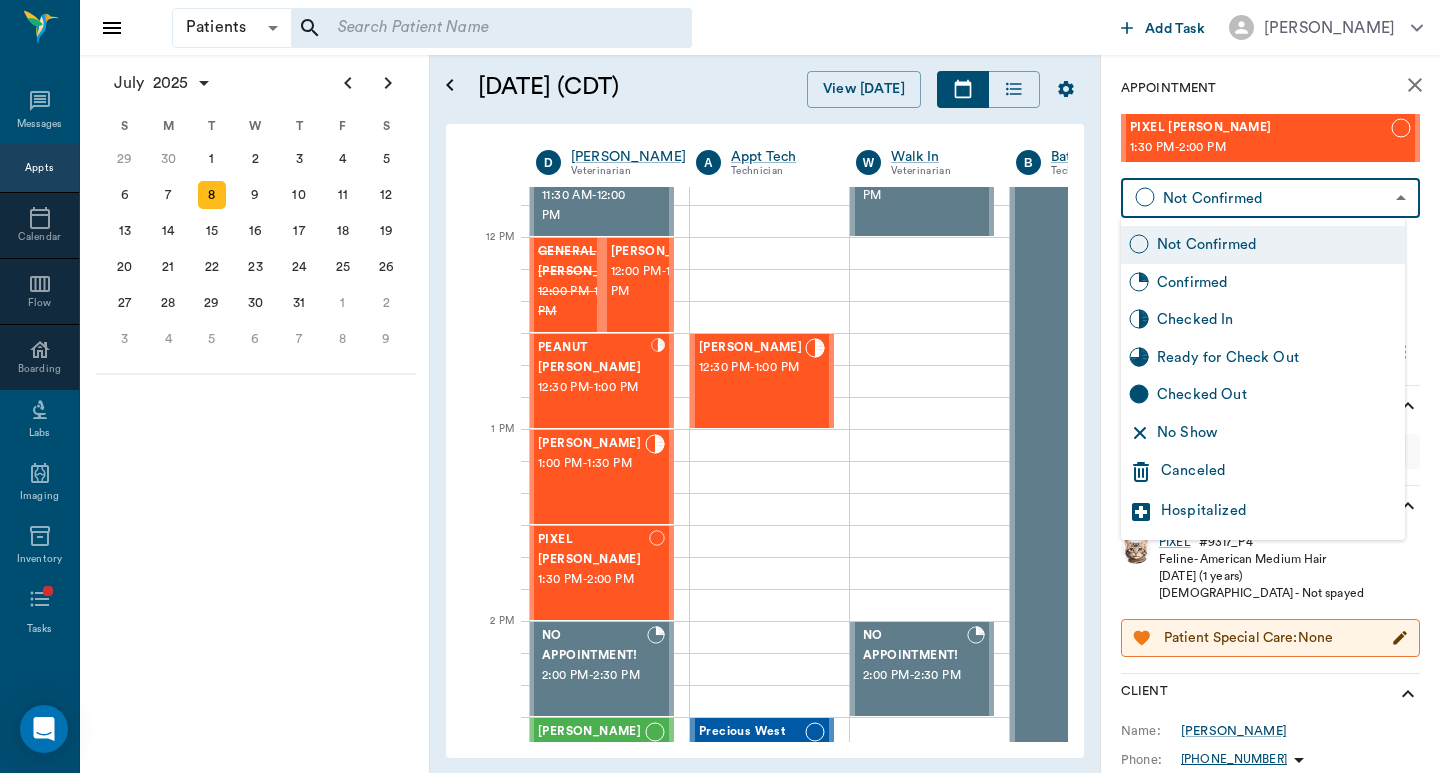 click on "Checked In" at bounding box center [1277, 320] 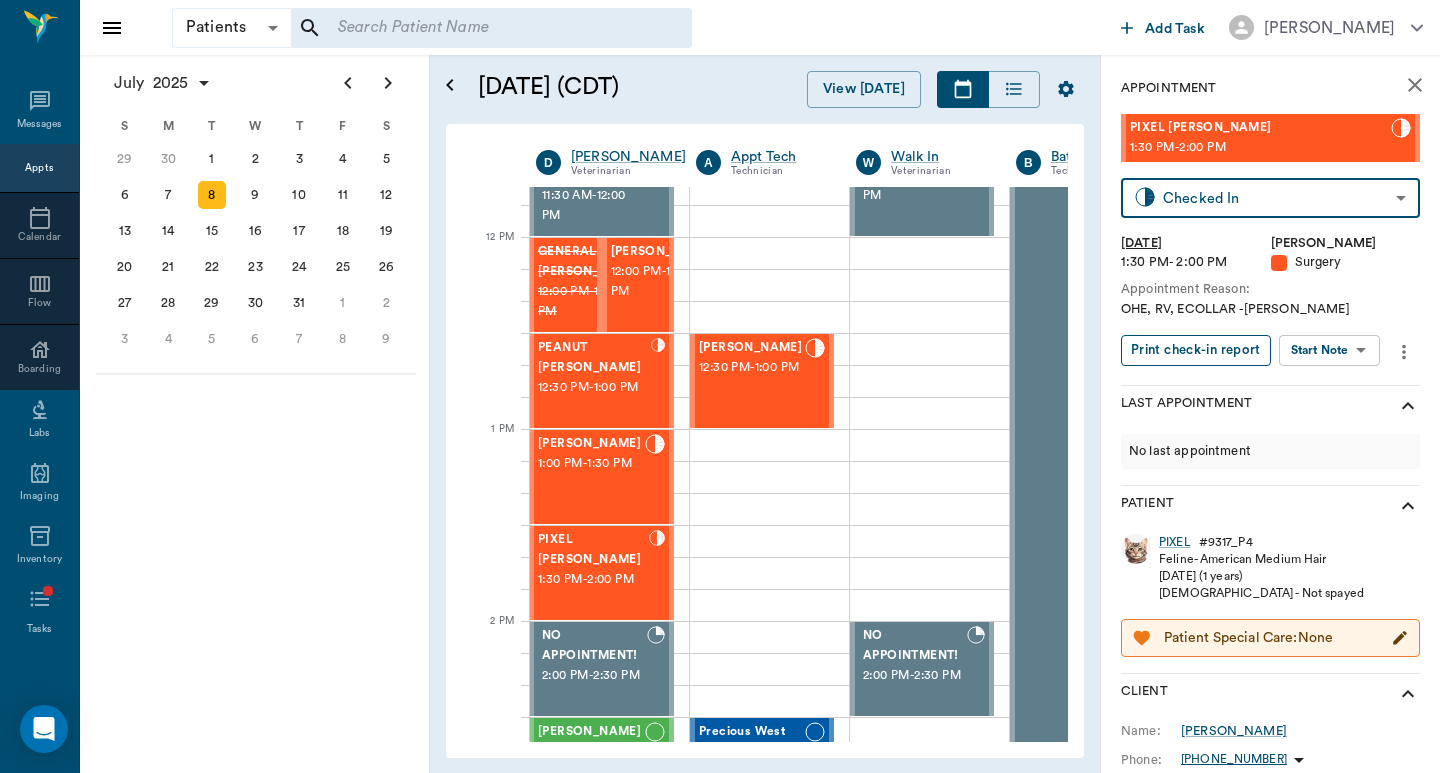 click on "Print check-in report" at bounding box center (1196, 350) 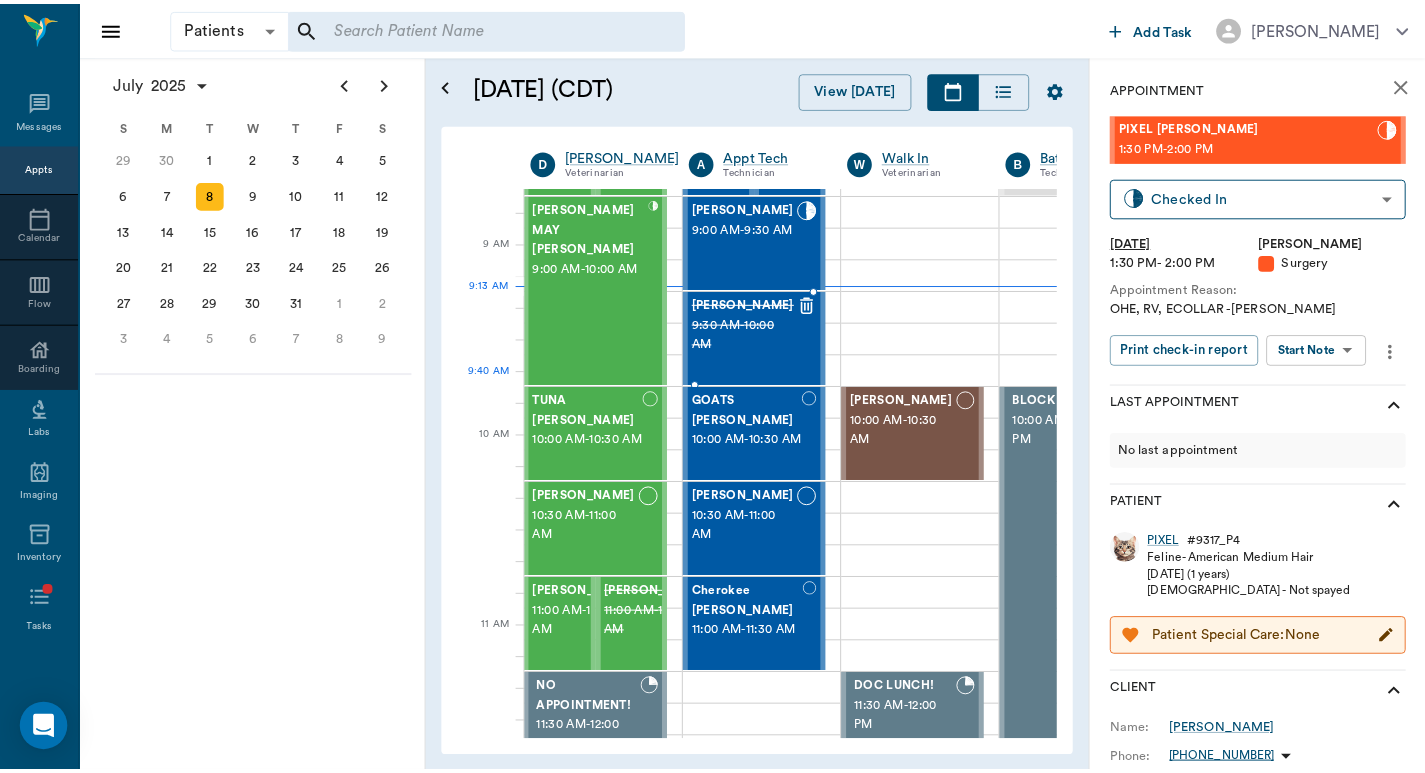 scroll, scrollTop: 0, scrollLeft: 1, axis: horizontal 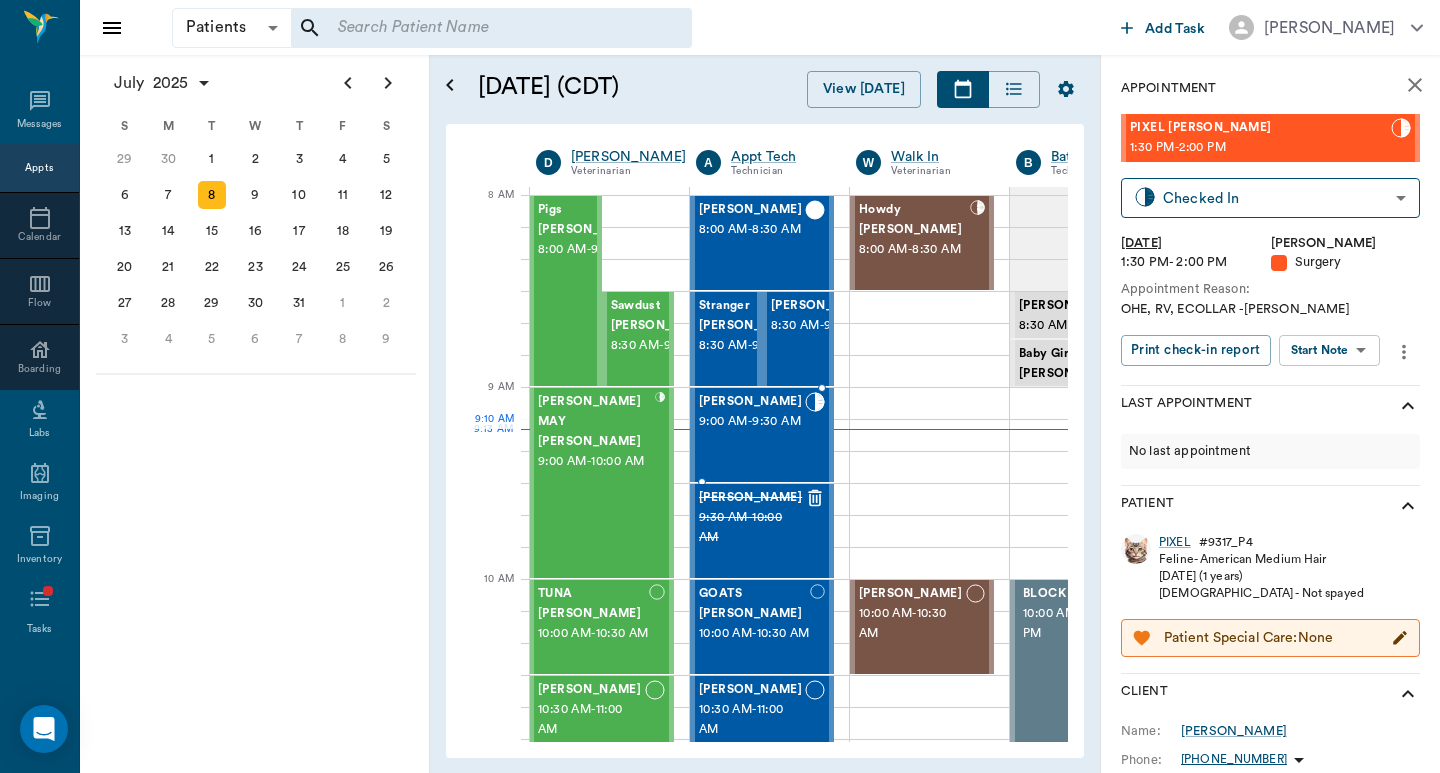 click on "9:00 AM  -  9:30 AM" at bounding box center [752, 422] 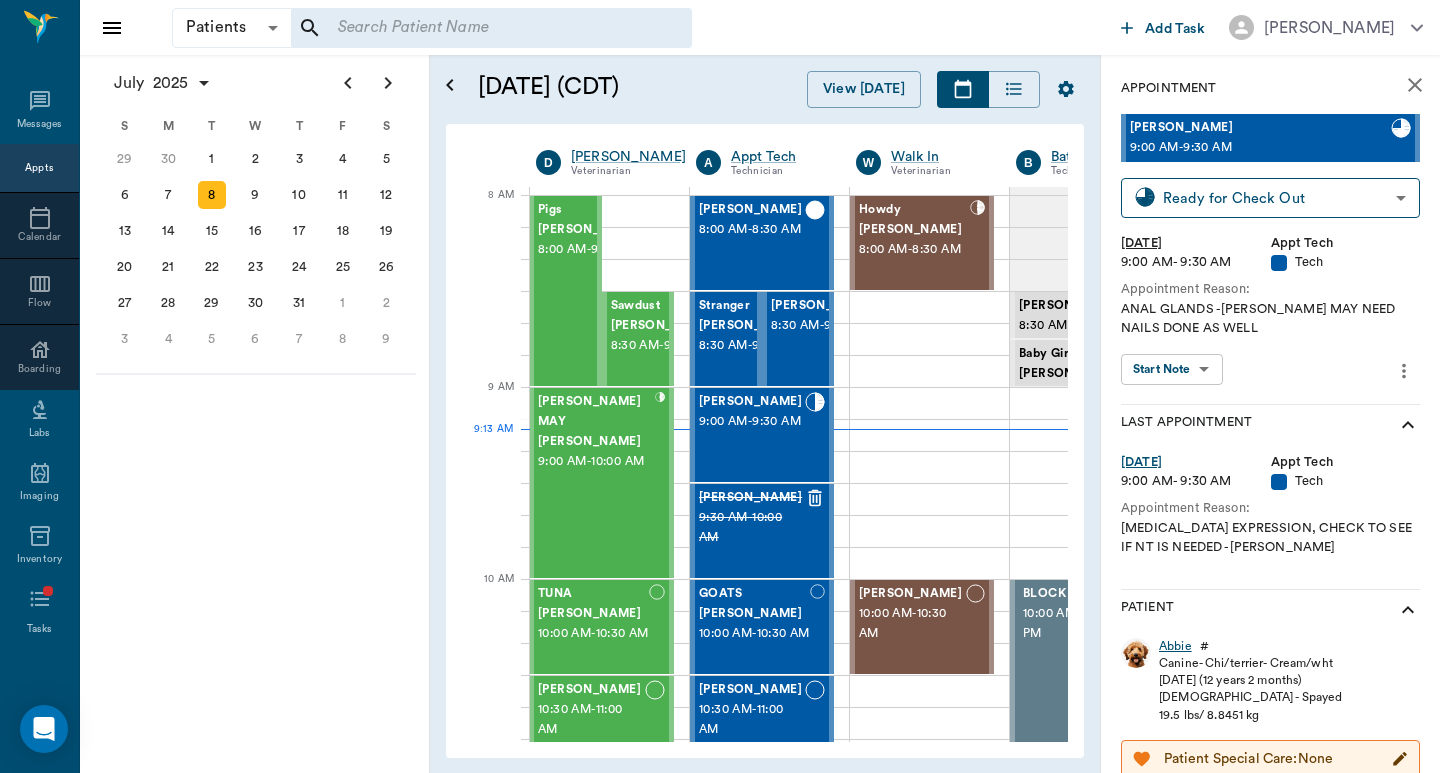 click on "Abbie" at bounding box center (1175, 646) 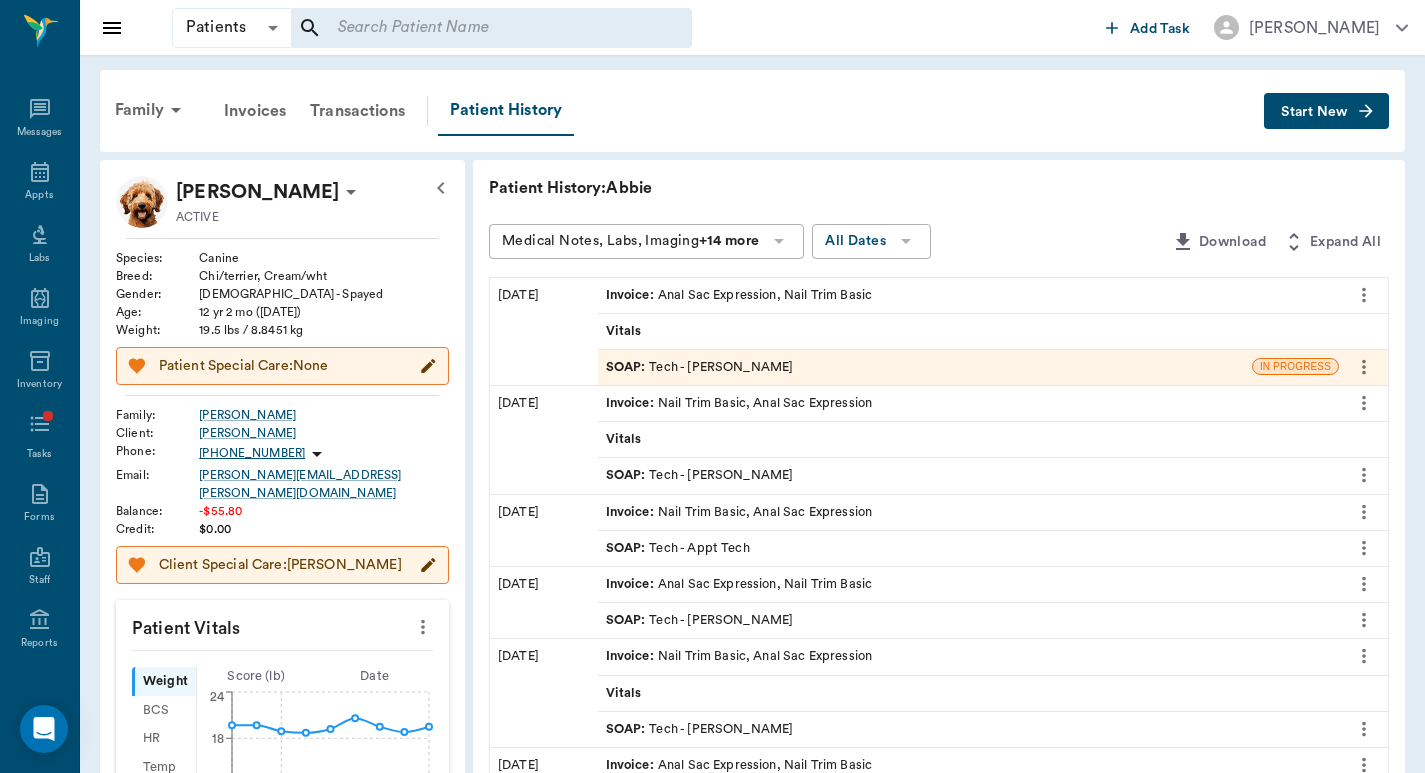 scroll, scrollTop: 0, scrollLeft: 0, axis: both 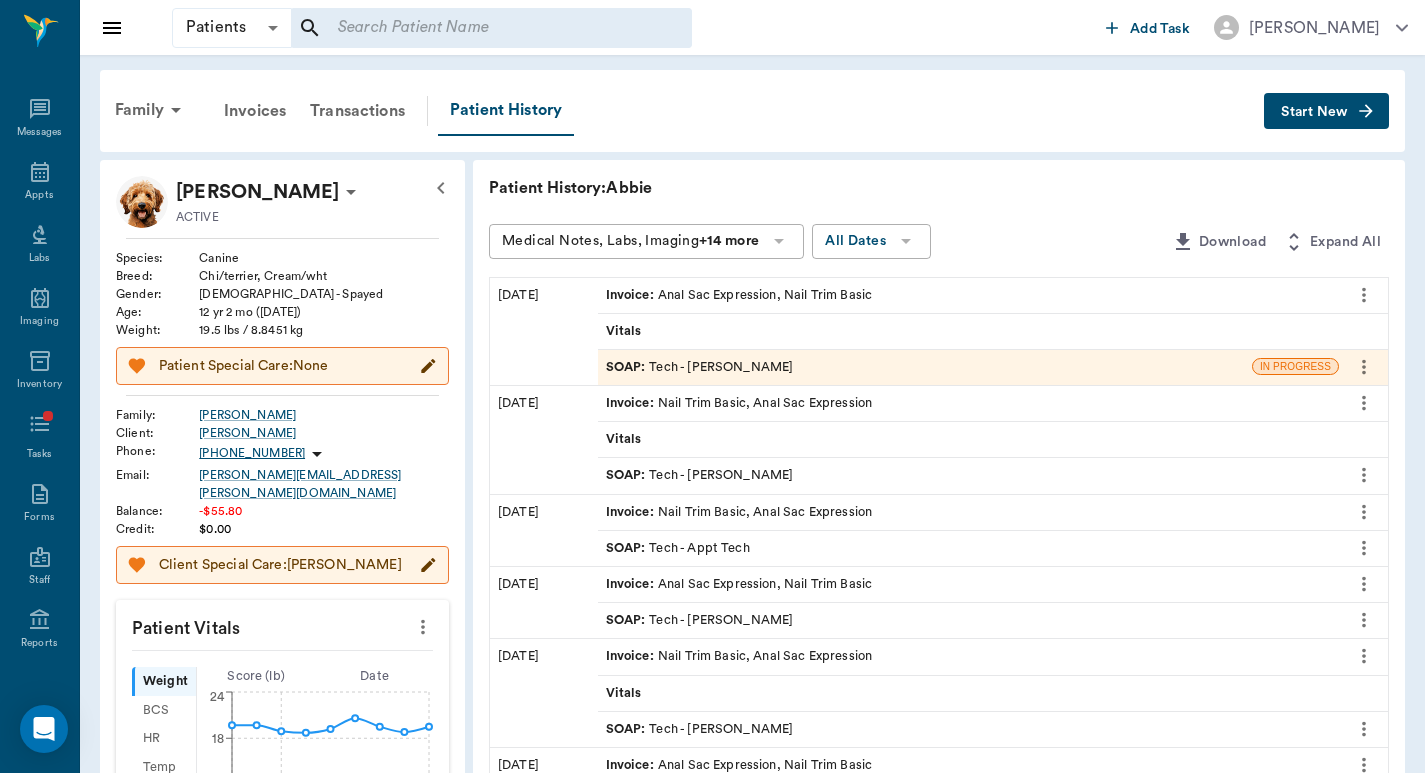 click on "Invoice : Anal Sac Expression, Nail Trim Basic" at bounding box center (739, 295) 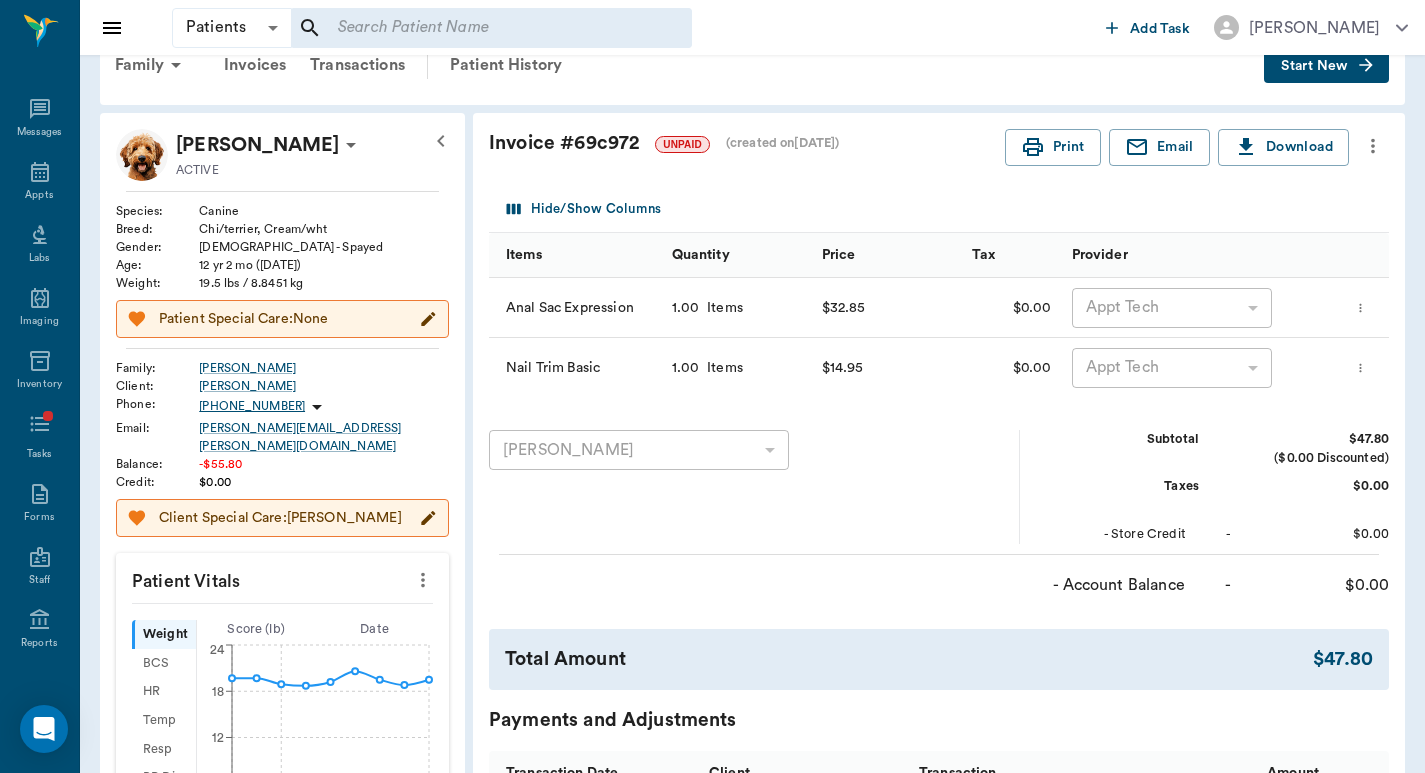 scroll, scrollTop: 0, scrollLeft: 0, axis: both 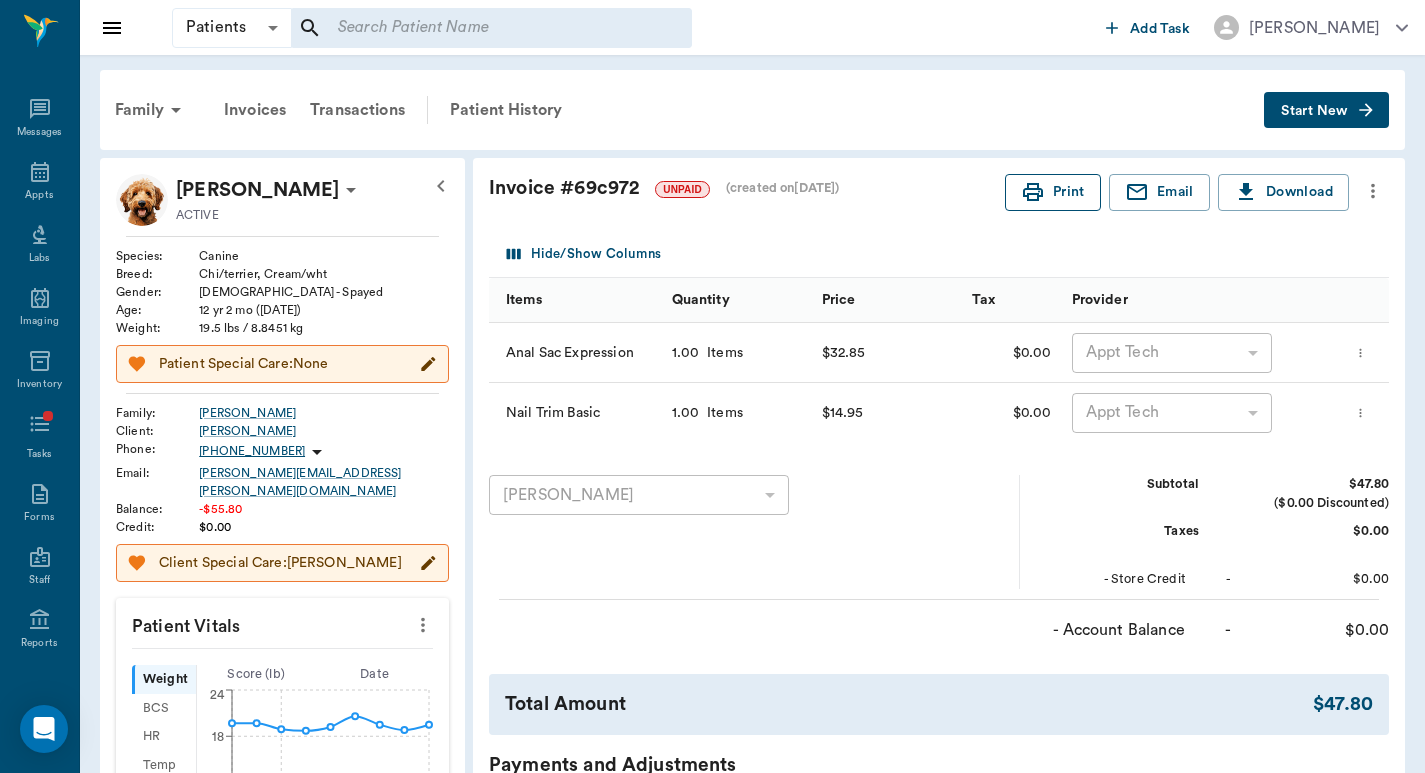 click 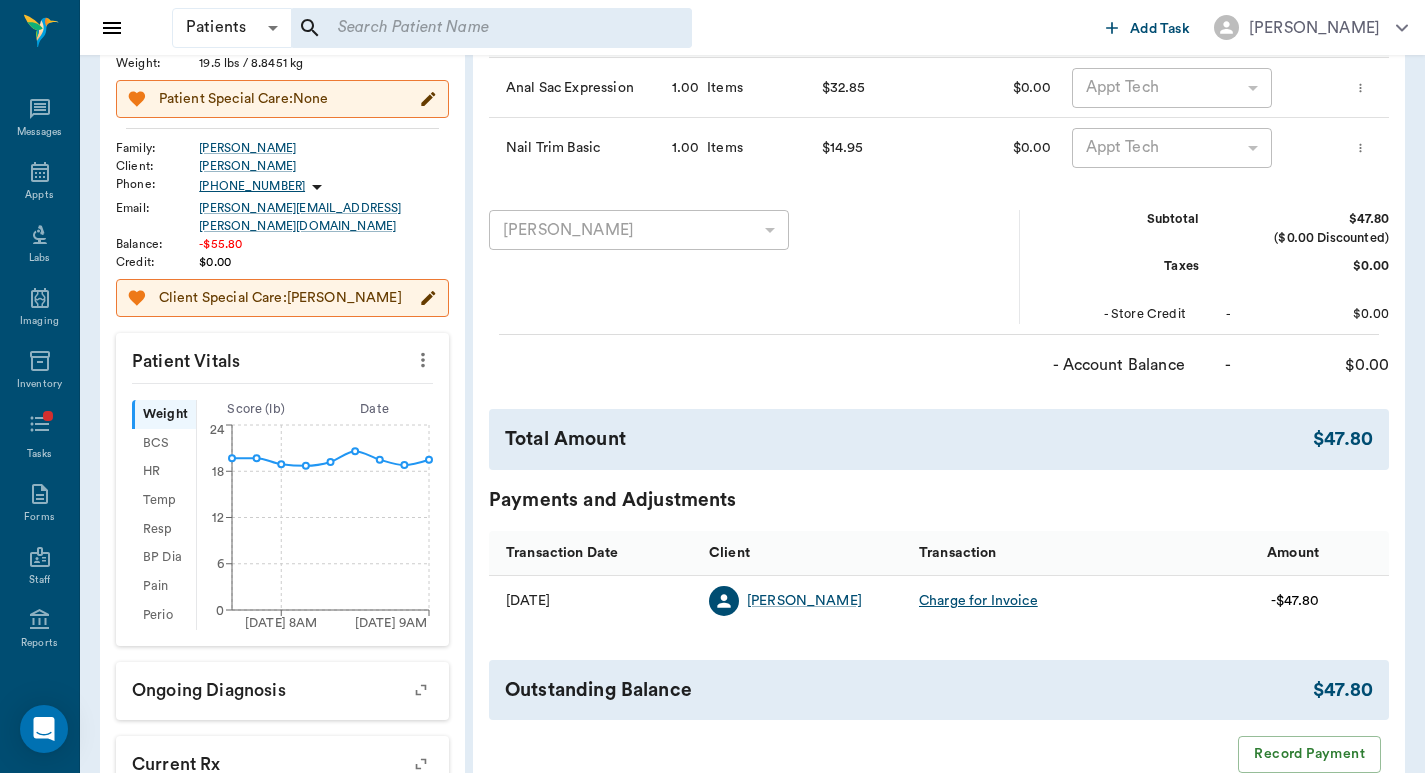 scroll, scrollTop: 0, scrollLeft: 0, axis: both 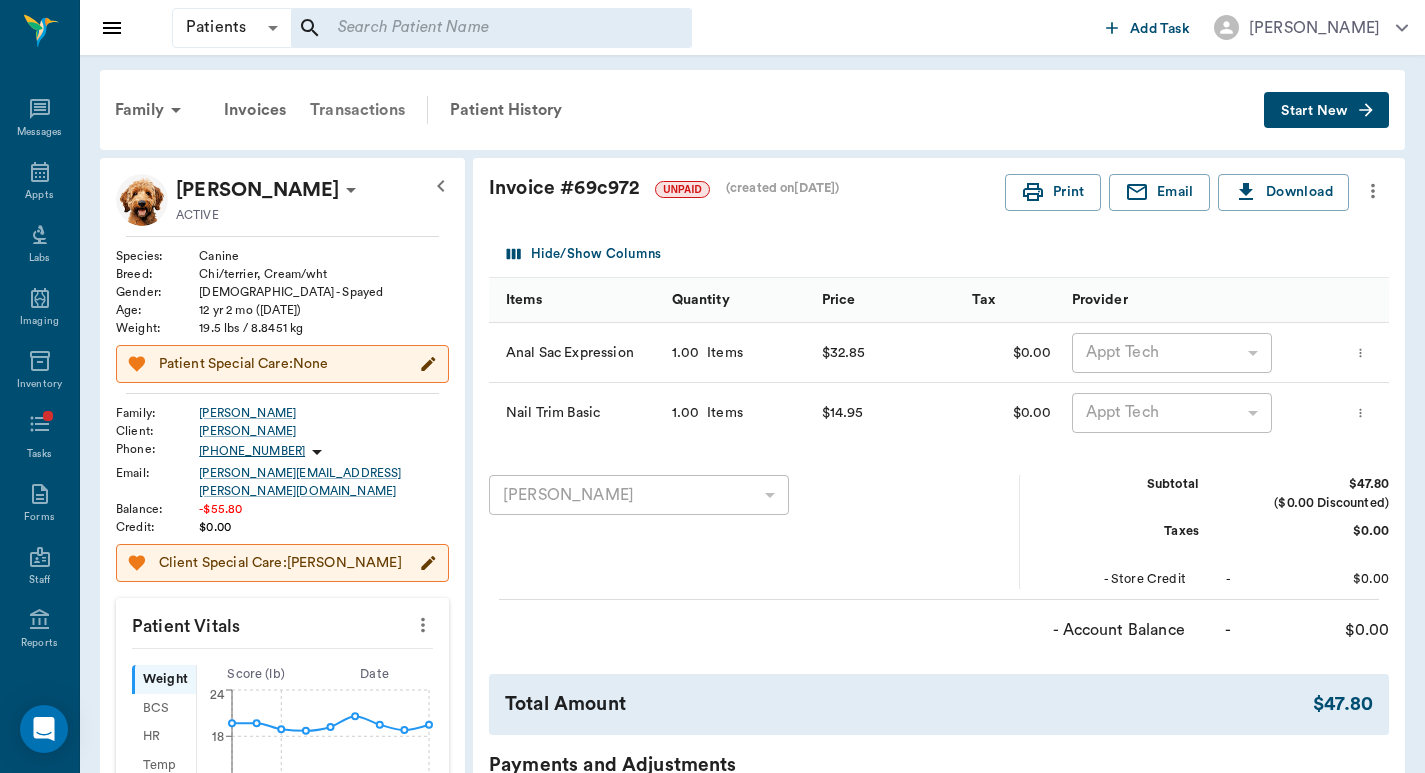 click on "Transactions" at bounding box center (357, 110) 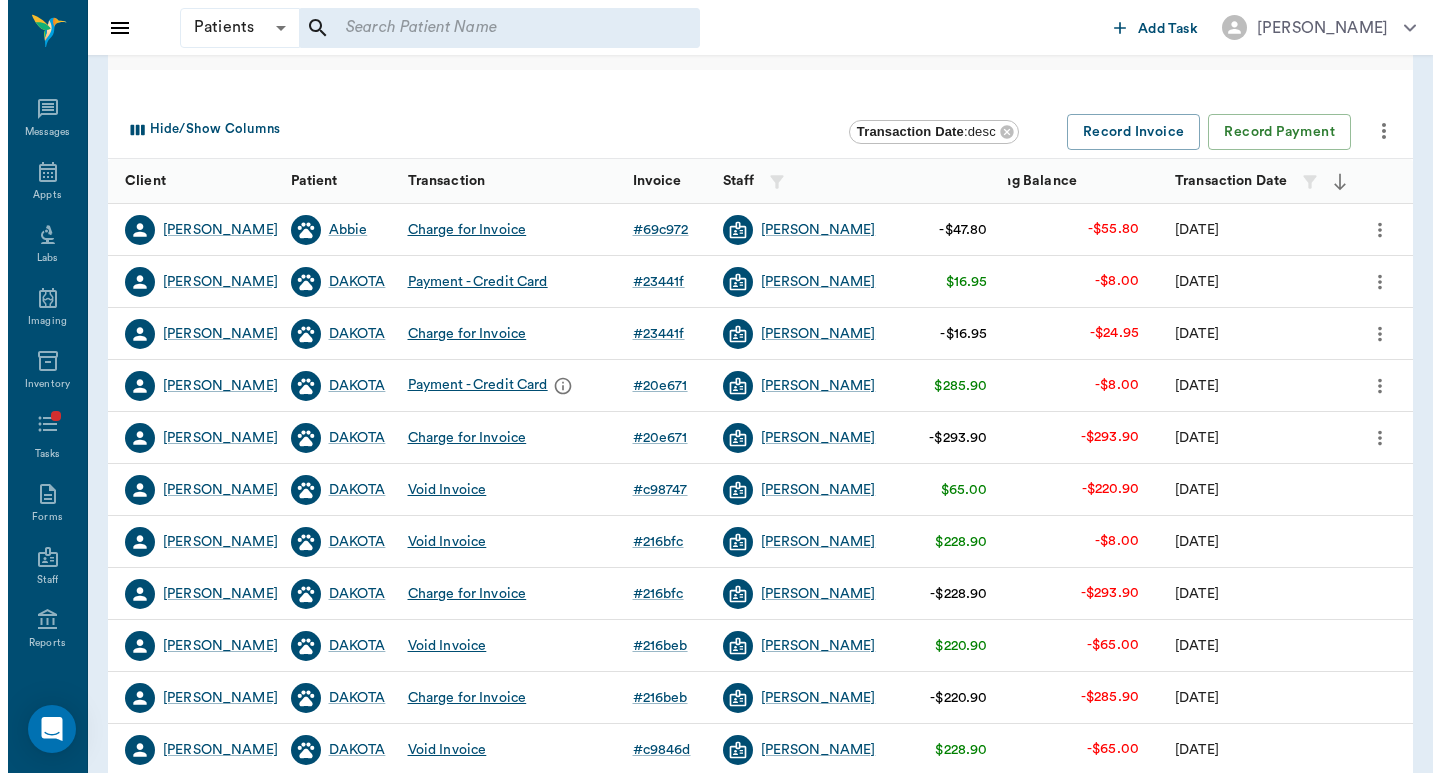 scroll, scrollTop: 0, scrollLeft: 0, axis: both 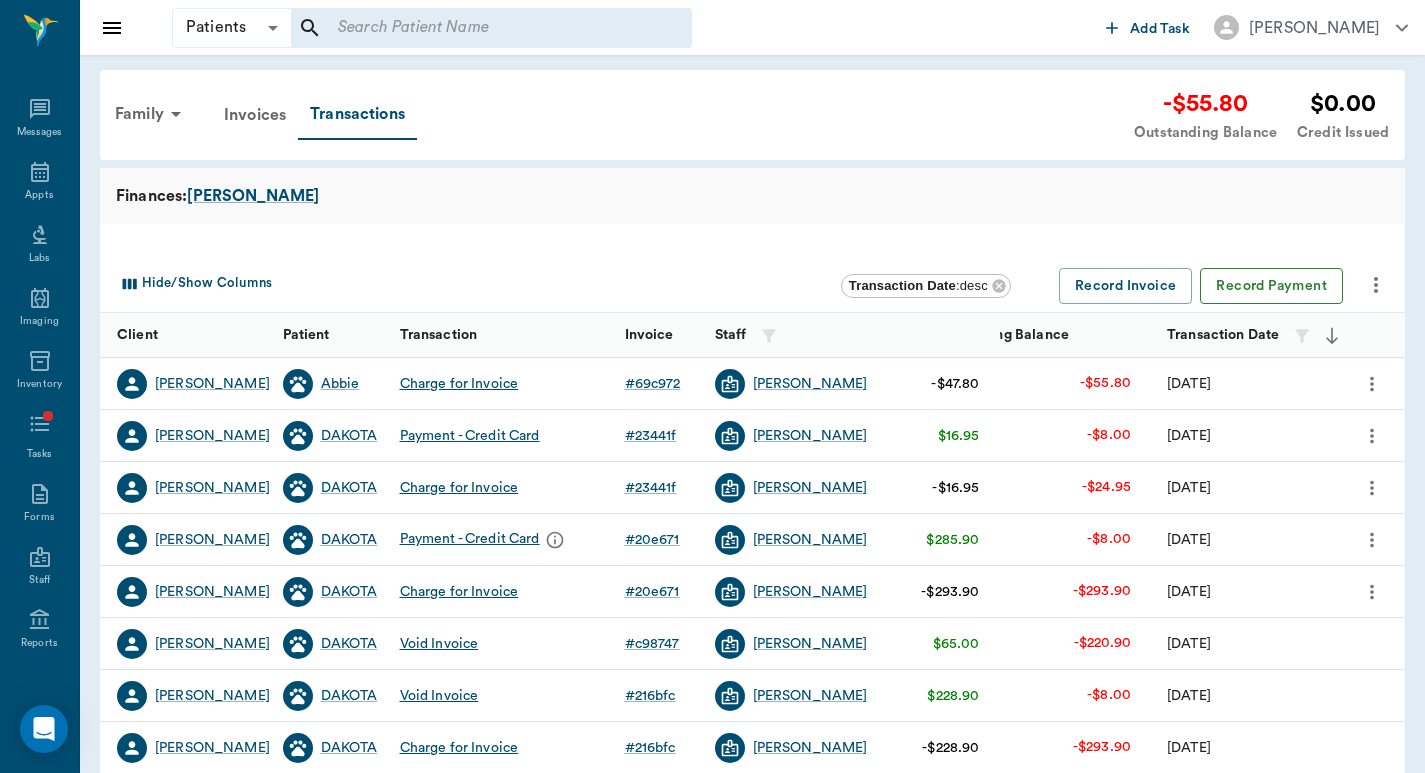 click on "Record Payment" at bounding box center (1271, 286) 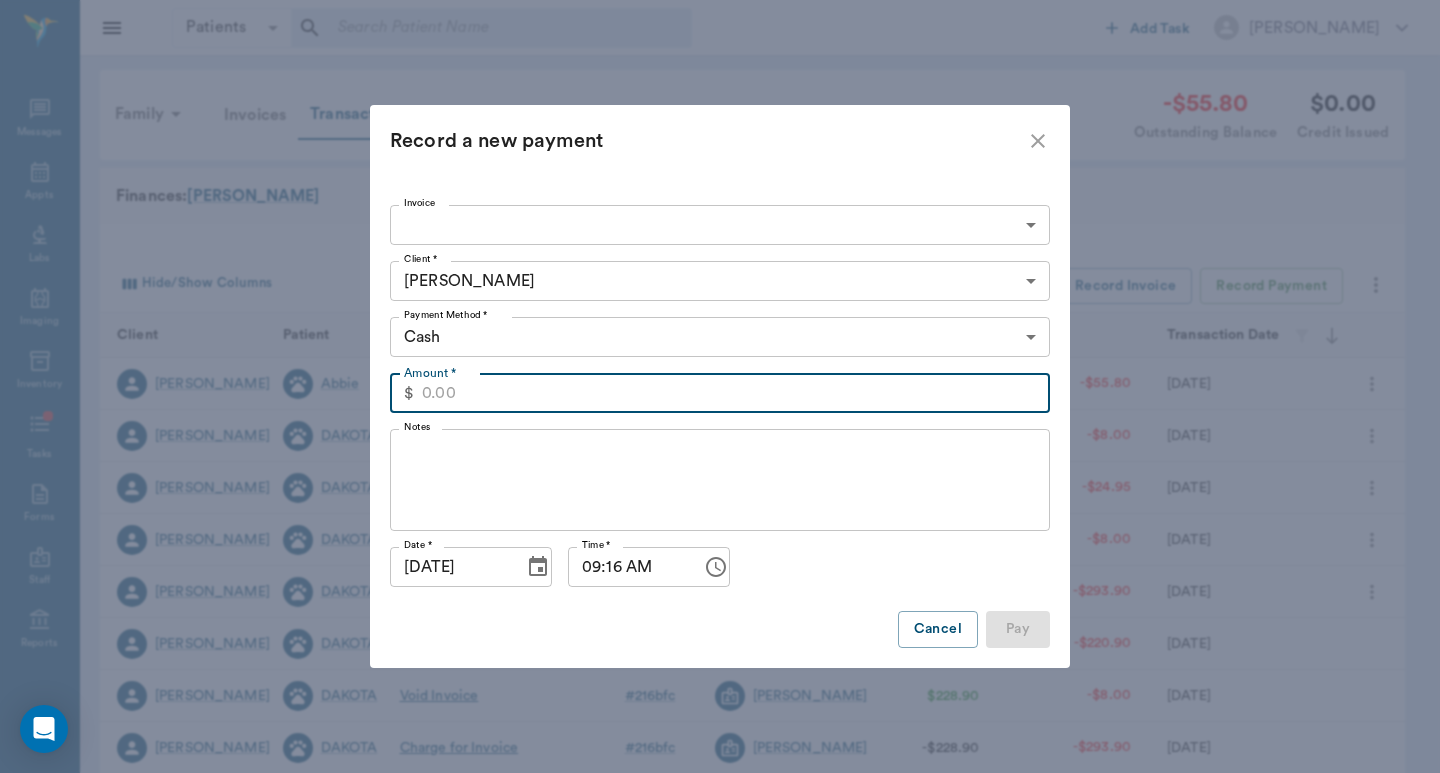 click on "Amount *" at bounding box center (736, 393) 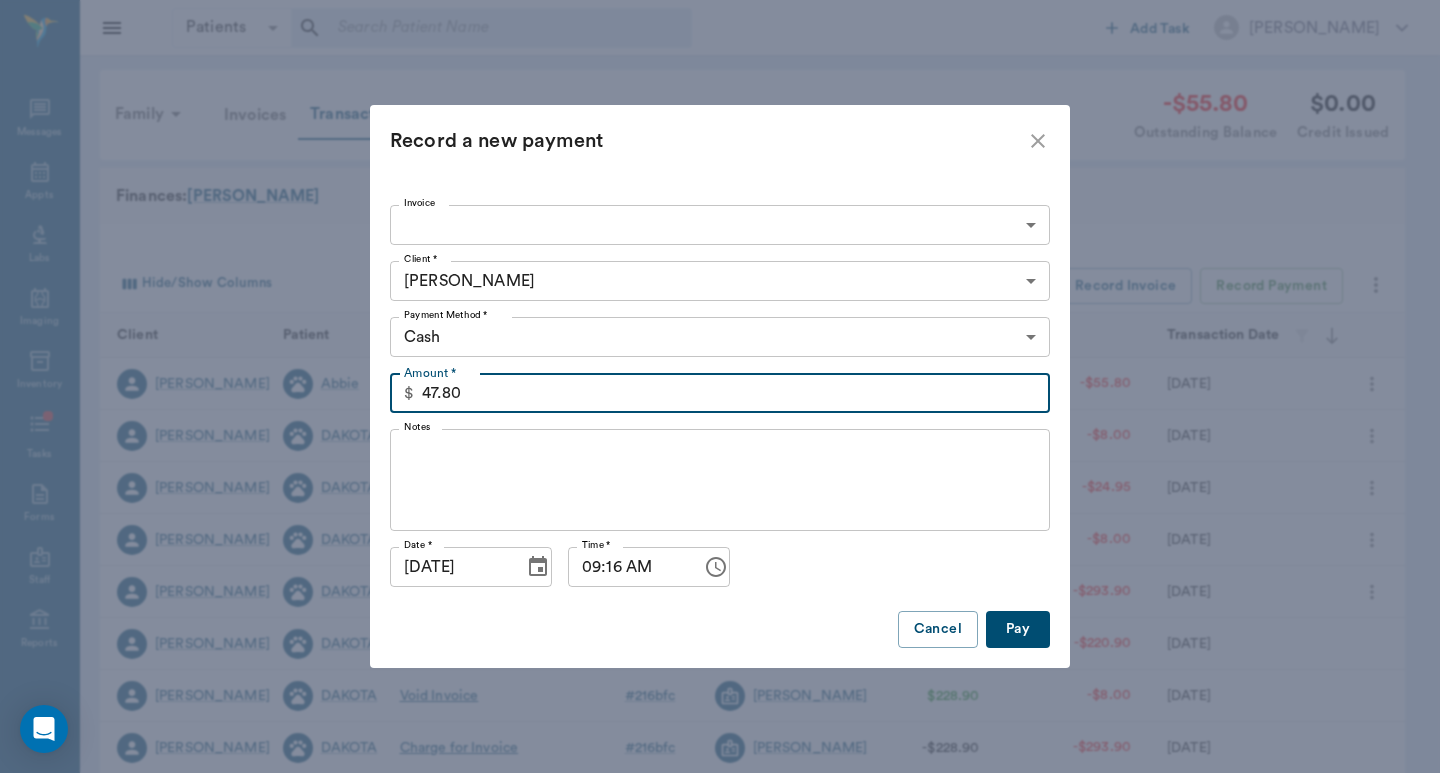 type on "47.80" 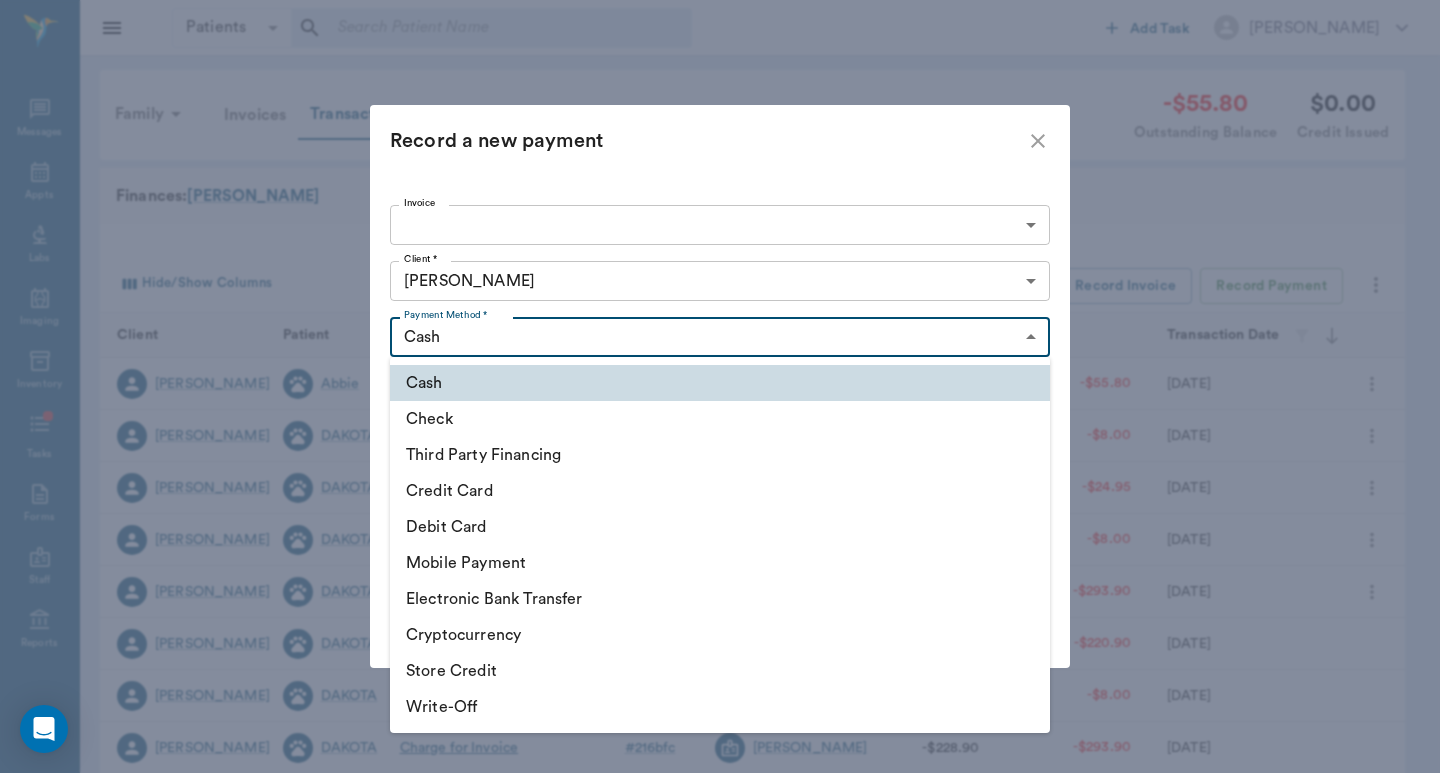 click on "Patients Patients ​ ​ Add Task [PERSON_NAME] Nectar Messages Appts Labs Imaging Inventory Tasks Forms Staff Reports Lookup Settings Family Invoices Transactions -$55.80 Outstanding Balance $0.00 Credit Issued Finances:    [PERSON_NAME] Hide/Show Columns Transaction Date :  desc Record Invoice Record Payment Client Patient Transaction Invoice Staff Amount Outstanding Balance Transaction Date [PERSON_NAME] [PERSON_NAME] Charge for Invoice # 69c972 [PERSON_NAME] -$47.80 -$55.80 [DATE] [PERSON_NAME] DAKOTA Payment - Credit Card  # 23441f [PERSON_NAME] $16.95 -$8.00 [DATE] [PERSON_NAME] DAKOTA Charge for Invoice # 23441f [PERSON_NAME] -$16.95 -$24.95 [DATE] [PERSON_NAME] DAKOTA Payment - Credit Card  # 20e671 [PERSON_NAME] $285.90 -$8.00 [DATE] [PERSON_NAME] DAKOTA Charge for Invoice # 20e671 [PERSON_NAME] -$293.90 -$293.90 [DATE] [PERSON_NAME] DAKOTA Void Invoice # c98747 [PERSON_NAME] $65.00 -$220.90 [DATE] [PERSON_NAME] DAKOTA Void Invoice # 216bfc $228.90" at bounding box center [720, 615] 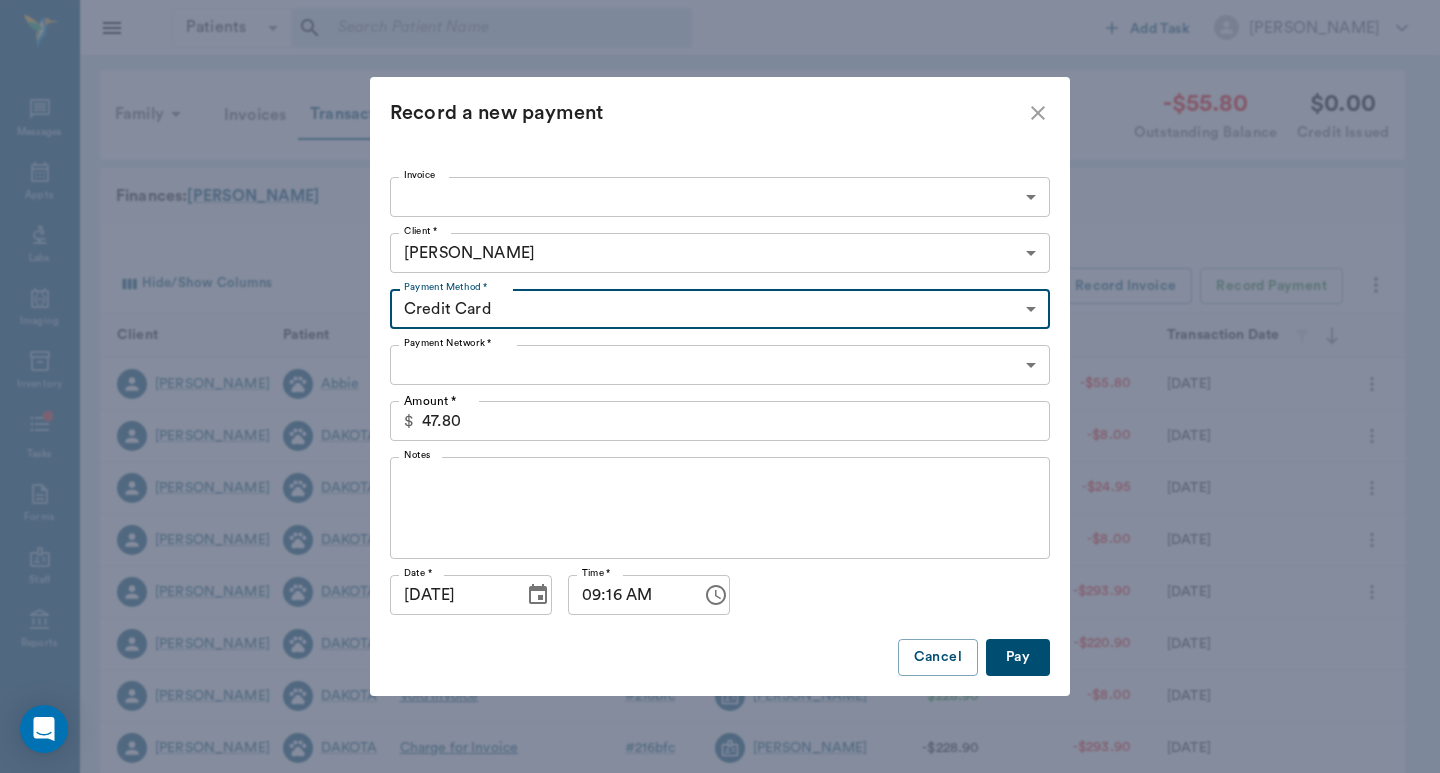 click on "Patients Patients ​ ​ Add Task [PERSON_NAME] Nectar Messages Appts Labs Imaging Inventory Tasks Forms Staff Reports Lookup Settings Family Invoices Transactions -$55.80 Outstanding Balance $0.00 Credit Issued Finances:    [PERSON_NAME] Hide/Show Columns Transaction Date :  desc Record Invoice Record Payment Client Patient Transaction Invoice Staff Amount Outstanding Balance Transaction Date [PERSON_NAME] [PERSON_NAME] Charge for Invoice # 69c972 [PERSON_NAME] -$47.80 -$55.80 [DATE] [PERSON_NAME] DAKOTA Payment - Credit Card  # 23441f [PERSON_NAME] $16.95 -$8.00 [DATE] [PERSON_NAME] DAKOTA Charge for Invoice # 23441f [PERSON_NAME] -$16.95 -$24.95 [DATE] [PERSON_NAME] DAKOTA Payment - Credit Card  # 20e671 [PERSON_NAME] $285.90 -$8.00 [DATE] [PERSON_NAME] DAKOTA Charge for Invoice # 20e671 [PERSON_NAME] -$293.90 -$293.90 [DATE] [PERSON_NAME] DAKOTA Void Invoice # c98747 [PERSON_NAME] $65.00 -$220.90 [DATE] [PERSON_NAME] DAKOTA Void Invoice # 216bfc $228.90" at bounding box center [720, 615] 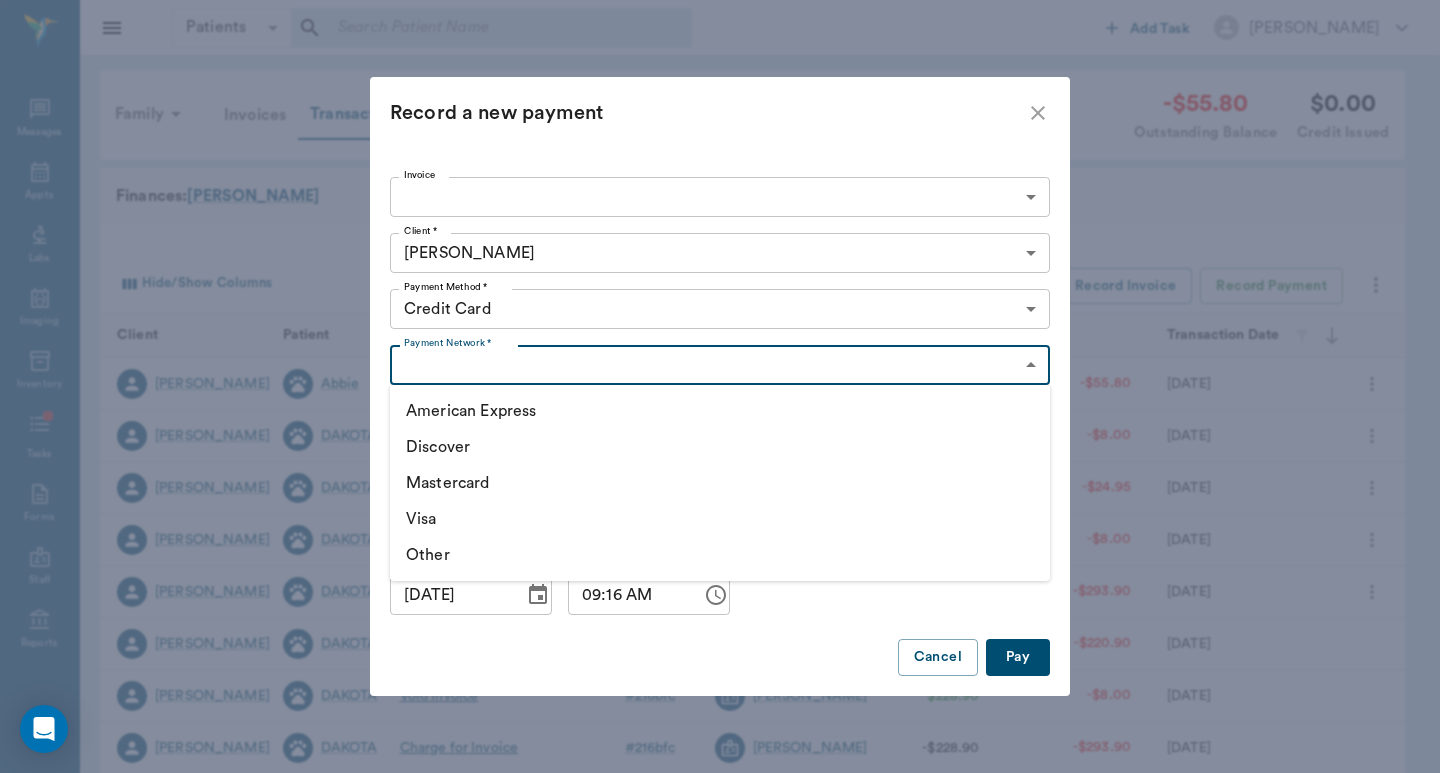 click on "Discover" at bounding box center [720, 447] 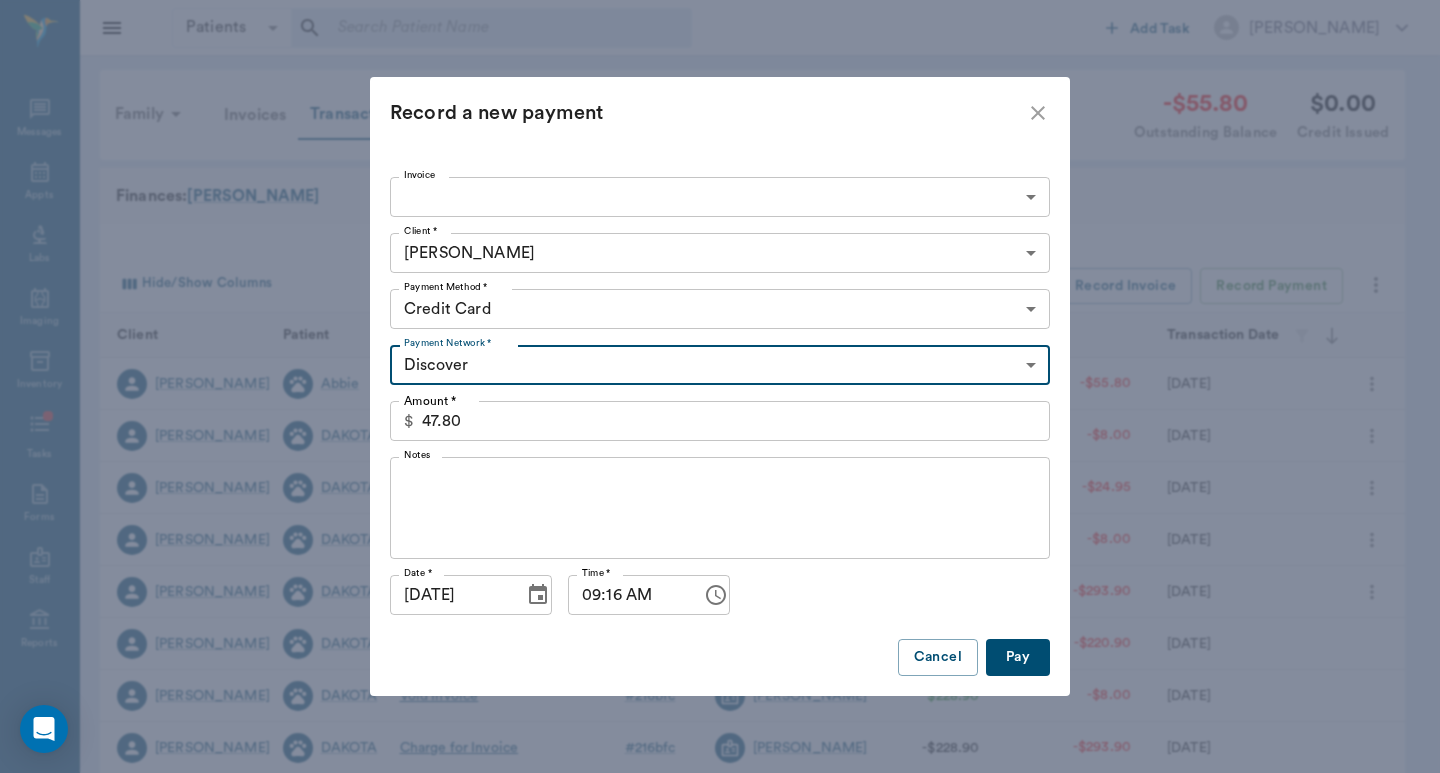 click on "Pay" at bounding box center (1018, 657) 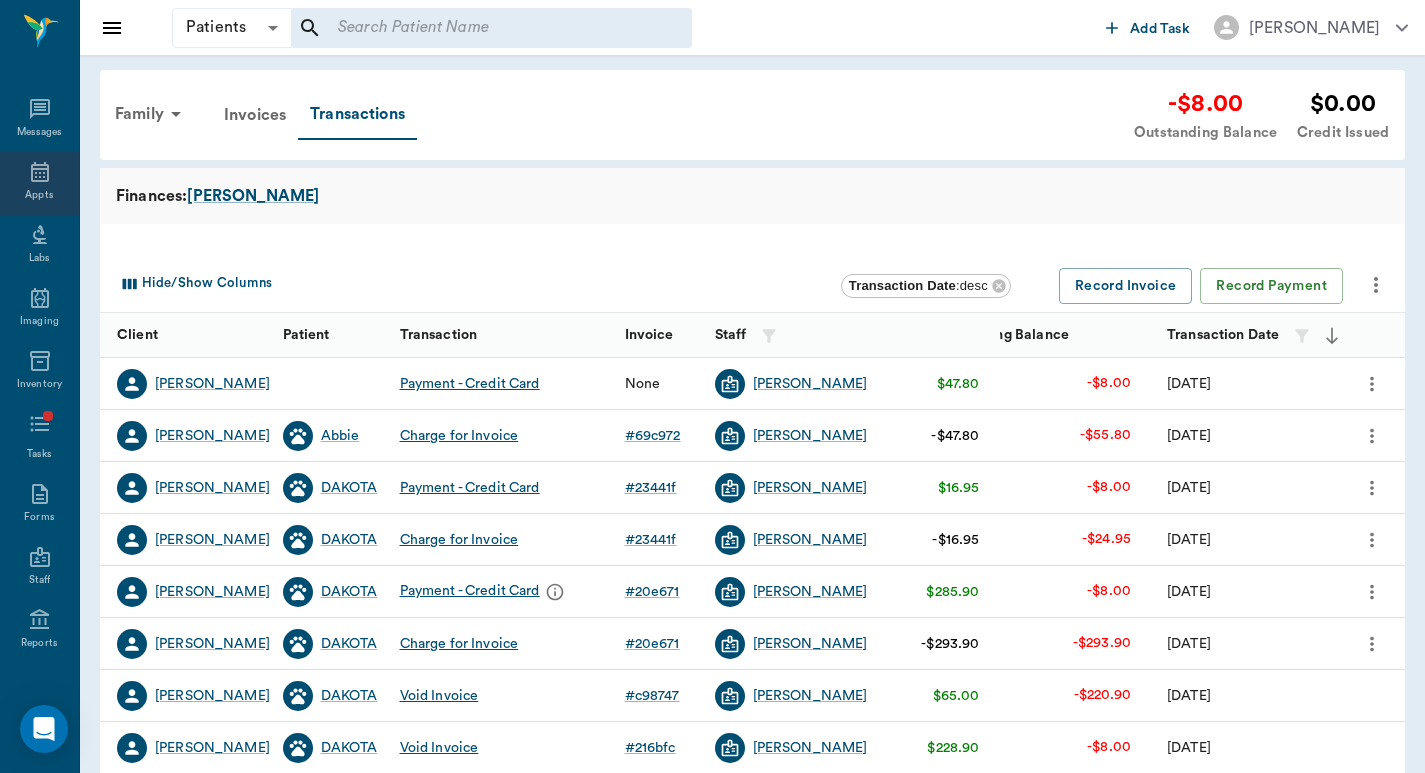 click 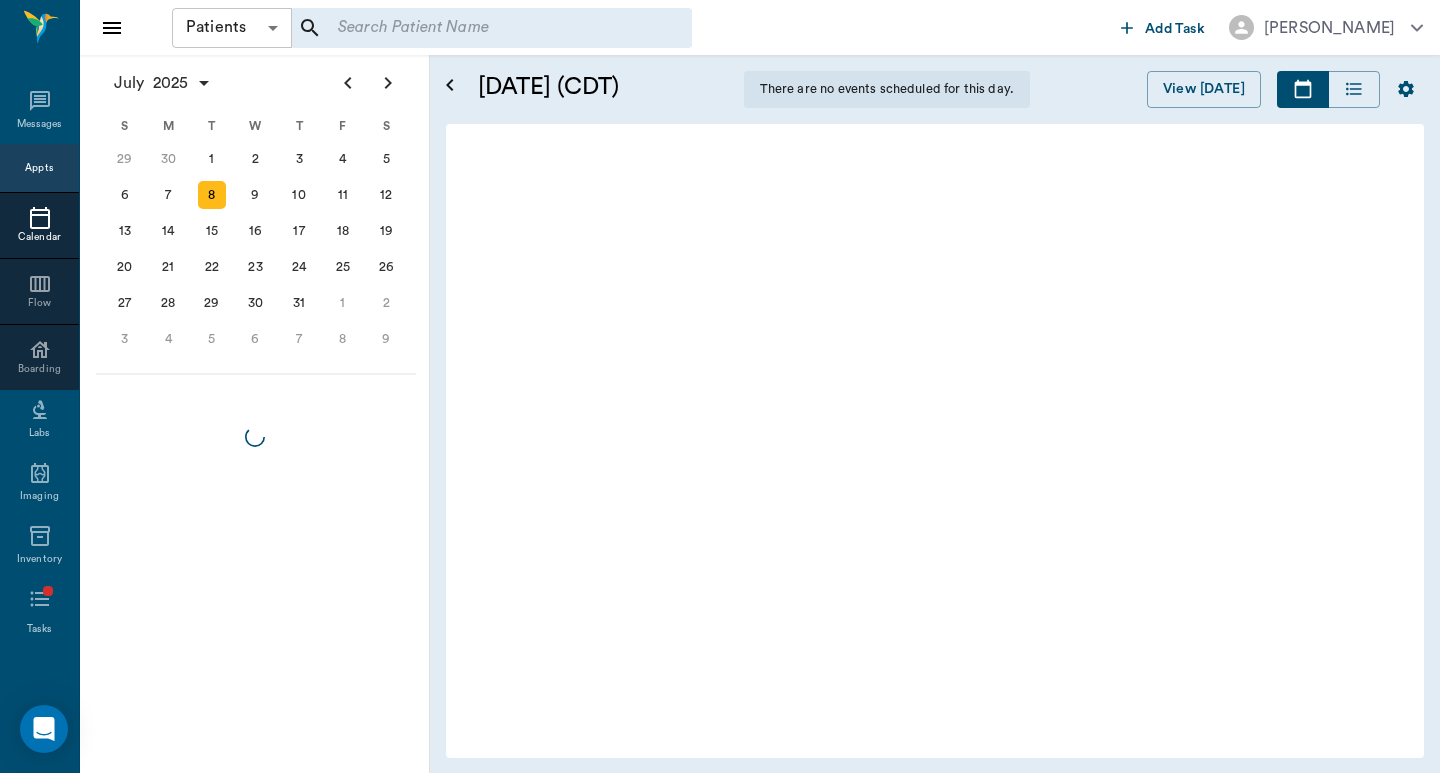 scroll, scrollTop: 197, scrollLeft: 0, axis: vertical 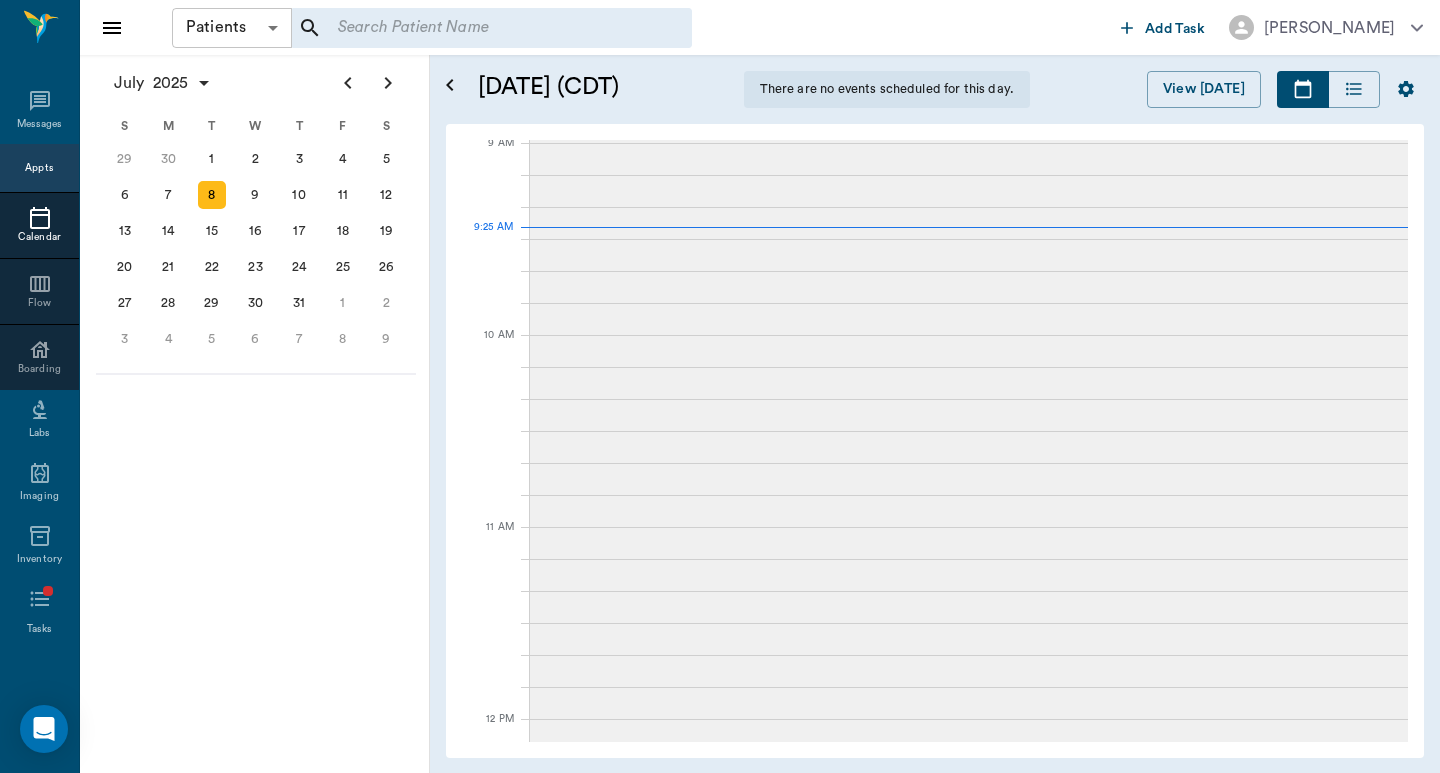 click on "Patients Patients ​ ​ Add Task [PERSON_NAME] Nectar Messages Appts Calendar Flow Boarding Labs Imaging Inventory Tasks Forms Staff Reports Lookup Settings [DATE] S M T W T F S [DATE] 2 3 4 5 6 7 8 9 10 11 12 13 14 15 16 17 18 19 20 21 22 23 24 25 26 27 28 29 [DATE] 1 2 3 4 5 6 7 8 9 10 11 12 S M T W T F S 29 [DATE] 1 2 3 4 5 6 7 8 9 10 11 12 13 14 15 16 17 18 19 20 21 22 23 24 25 26 27 28 29 30 [DATE] 1 2 3 4 5 6 7 8 9 S M T W T F S 27 28 29 30 [DATE] 1 2 3 4 5 6 7 8 9 10 11 12 13 14 15 16 17 18 19 20 21 22 23 24 25 26 27 28 29 30 31 [DATE] 2 3 4 5 6 [DATE] (CDT) There are no events scheduled for this day. View [DATE] [DATE] [DATE] S 6 [DATE] M 7 [DATE] T 8 [DATE] W 9 [DATE] T 10 [DATE] F 11 [DATE] S 12 [DATE] 8:00 AM 9 AM 10 AM 11 AM 12 PM 1 PM 2 PM 3 PM 4 PM 5 PM 6 PM 6:00 PM 9:25 AM NectarVet | Cass County Vet Clinic
[DATE] Settings Sign Out" at bounding box center [720, 386] 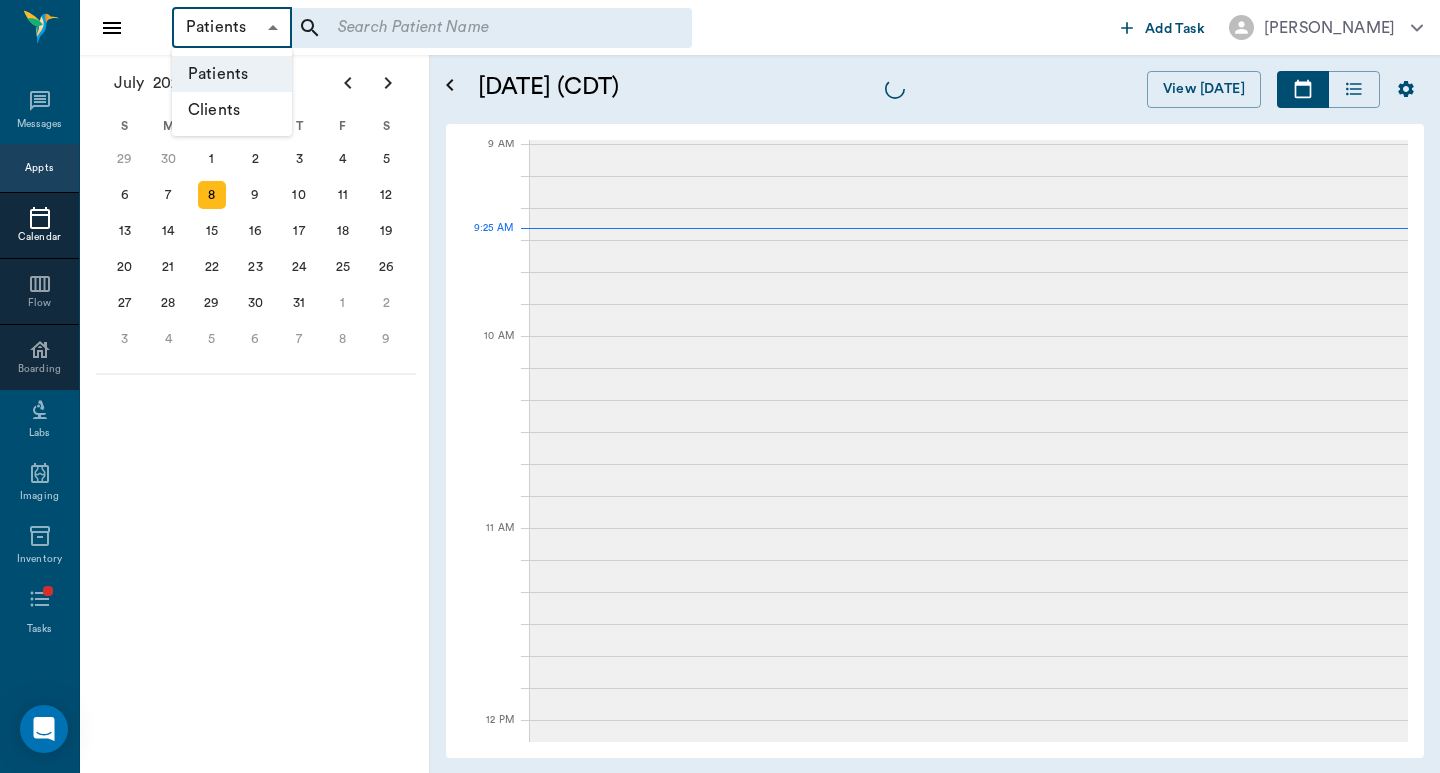 scroll, scrollTop: 193, scrollLeft: 0, axis: vertical 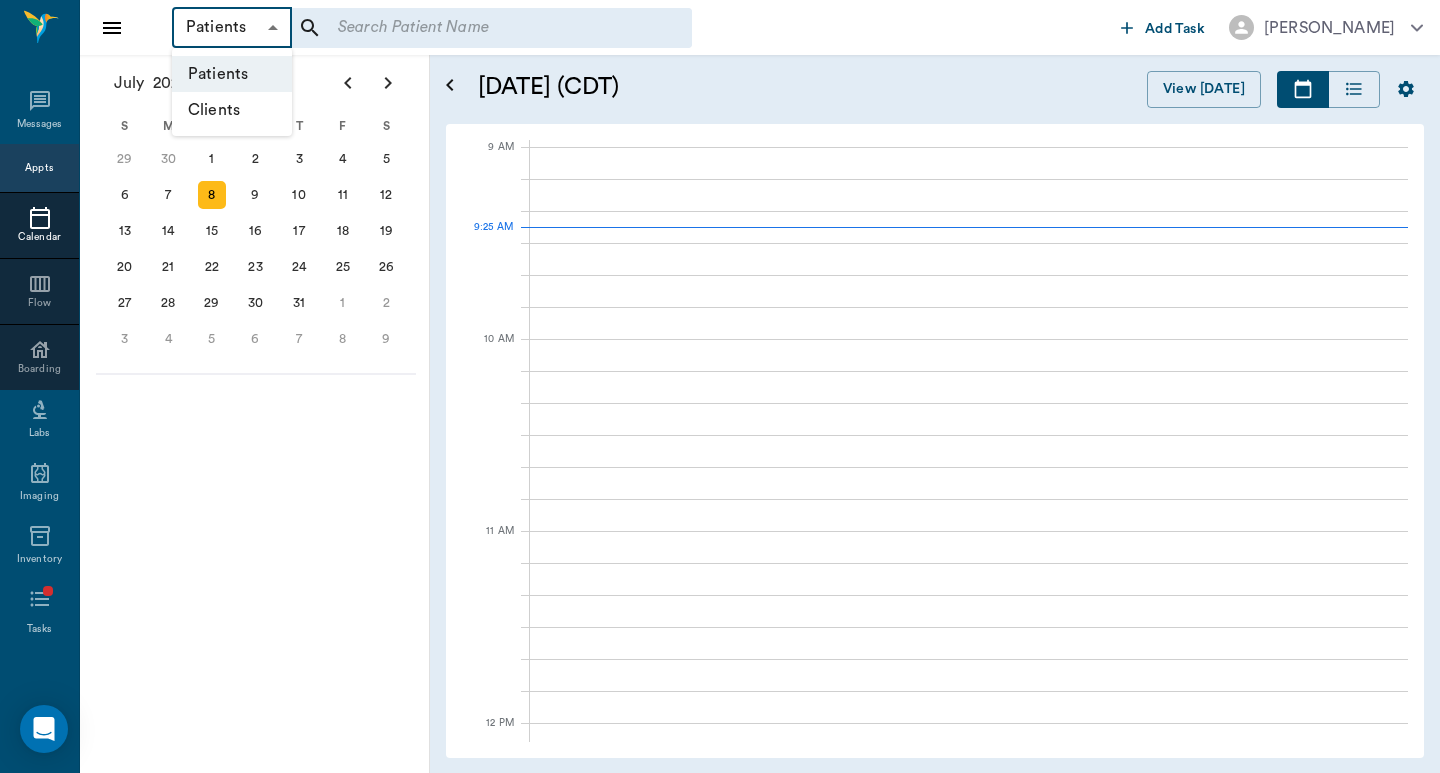 click on "Clients" at bounding box center (232, 110) 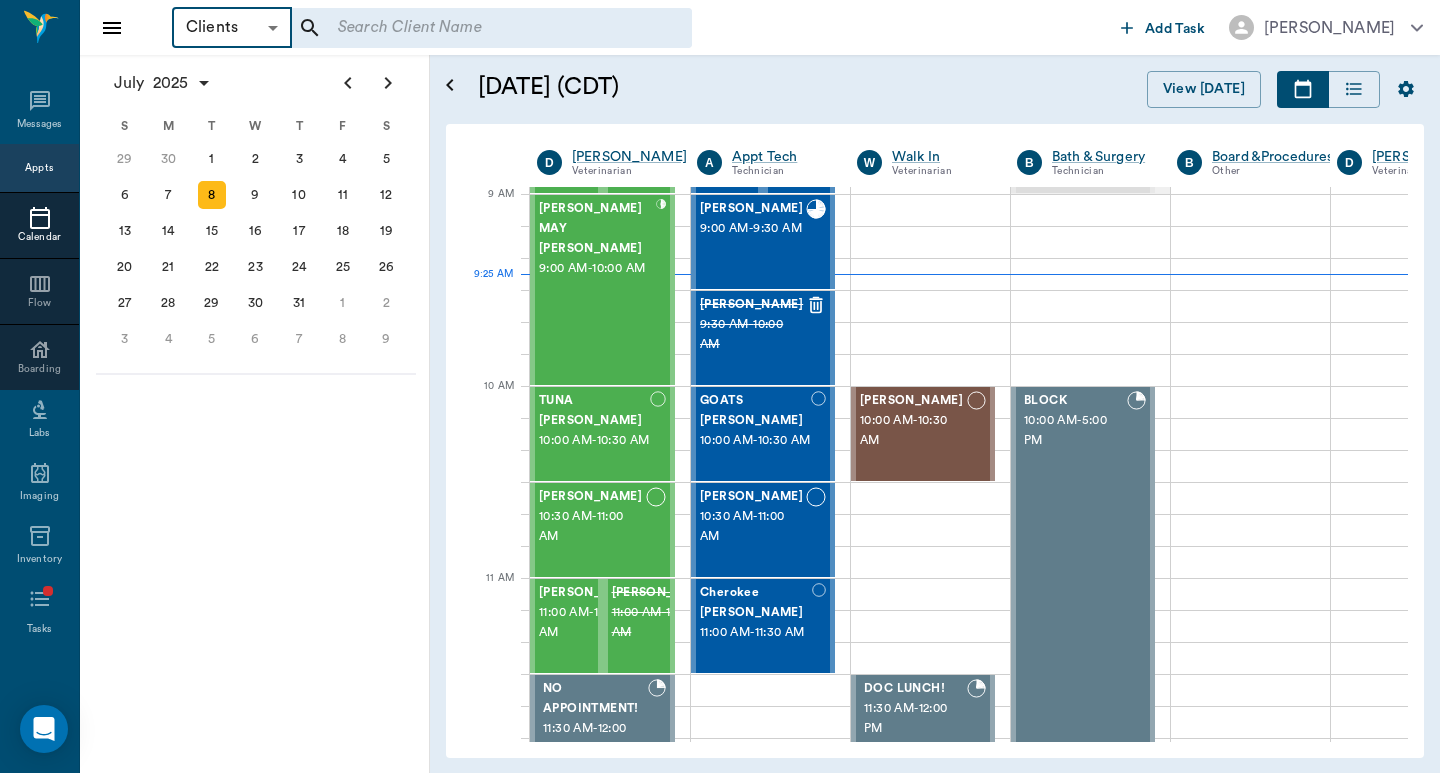 type on "Clients" 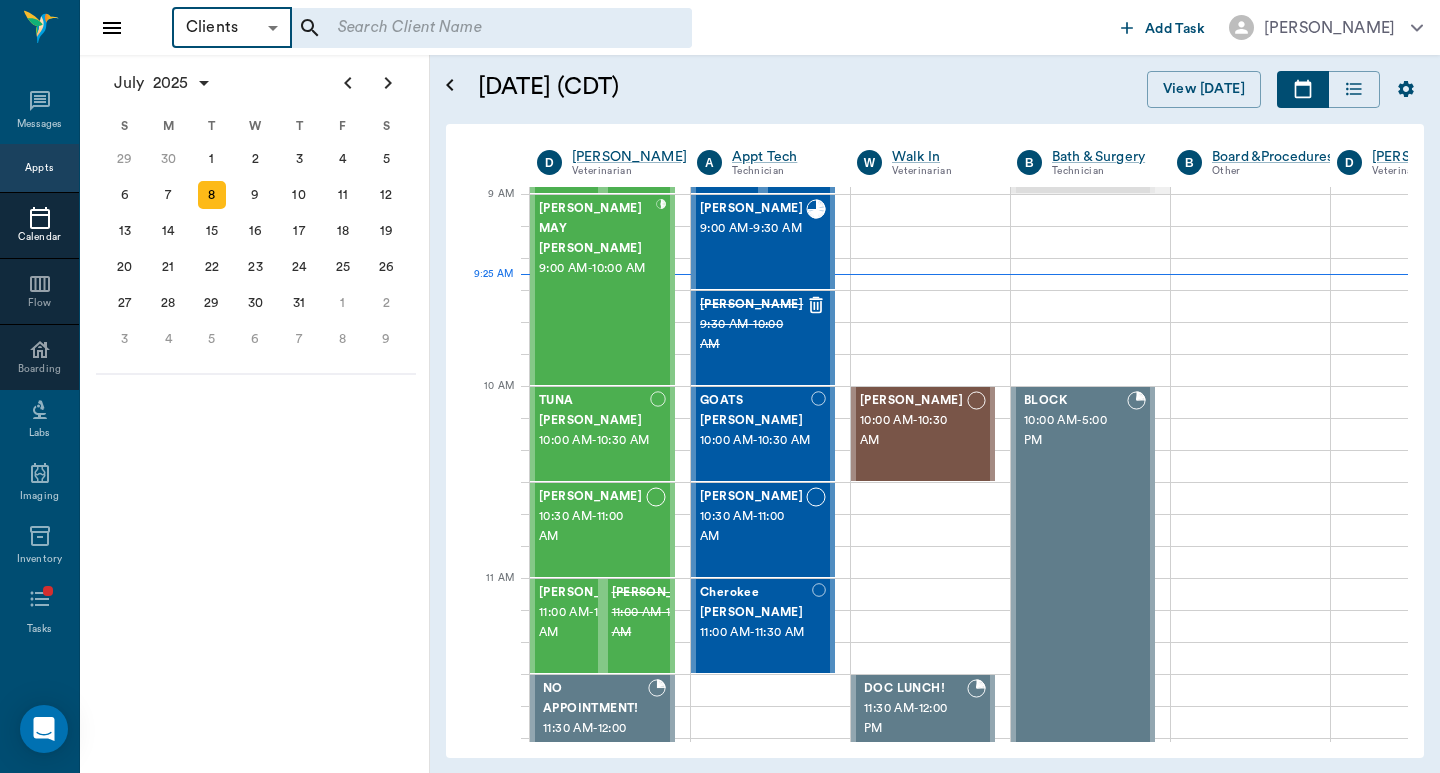 scroll, scrollTop: 193, scrollLeft: 1, axis: both 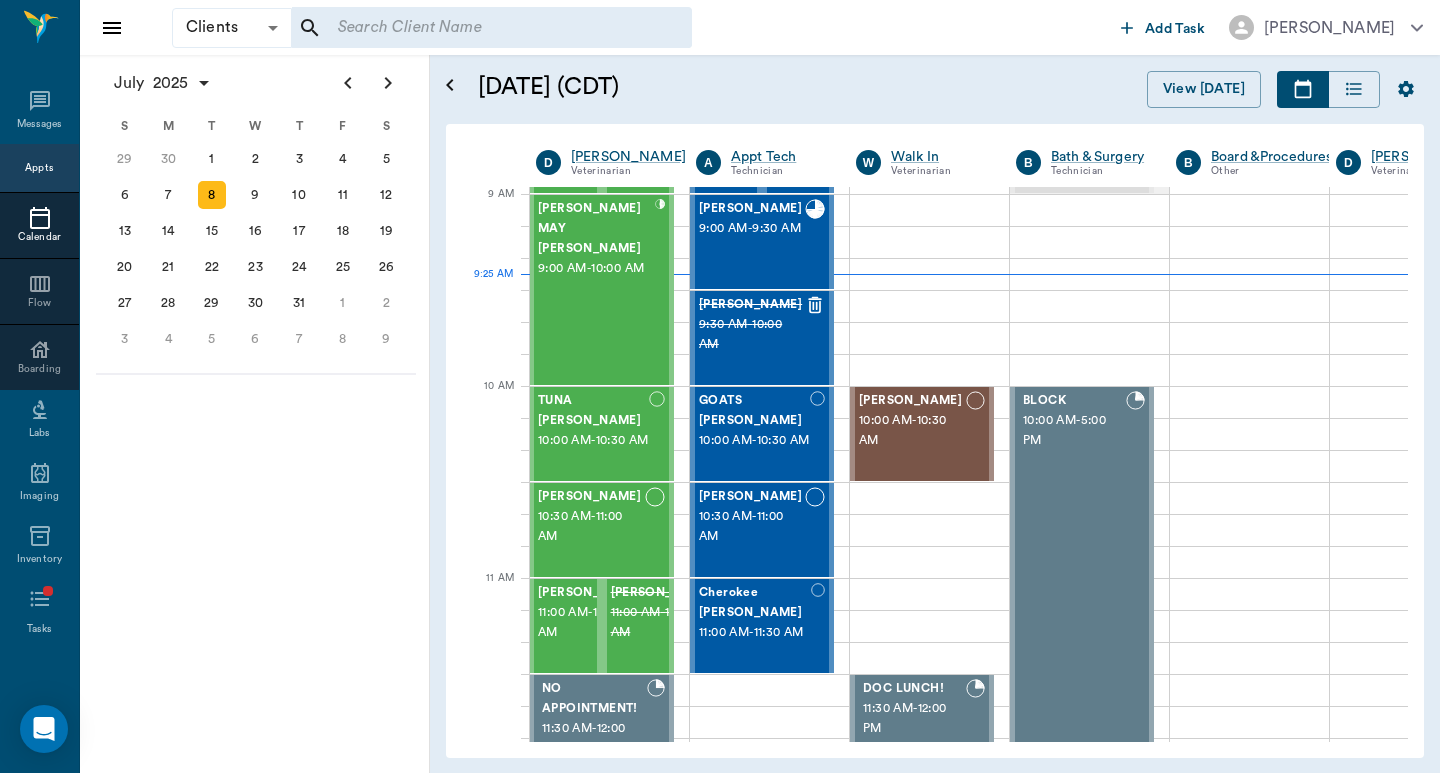 click at bounding box center (478, 28) 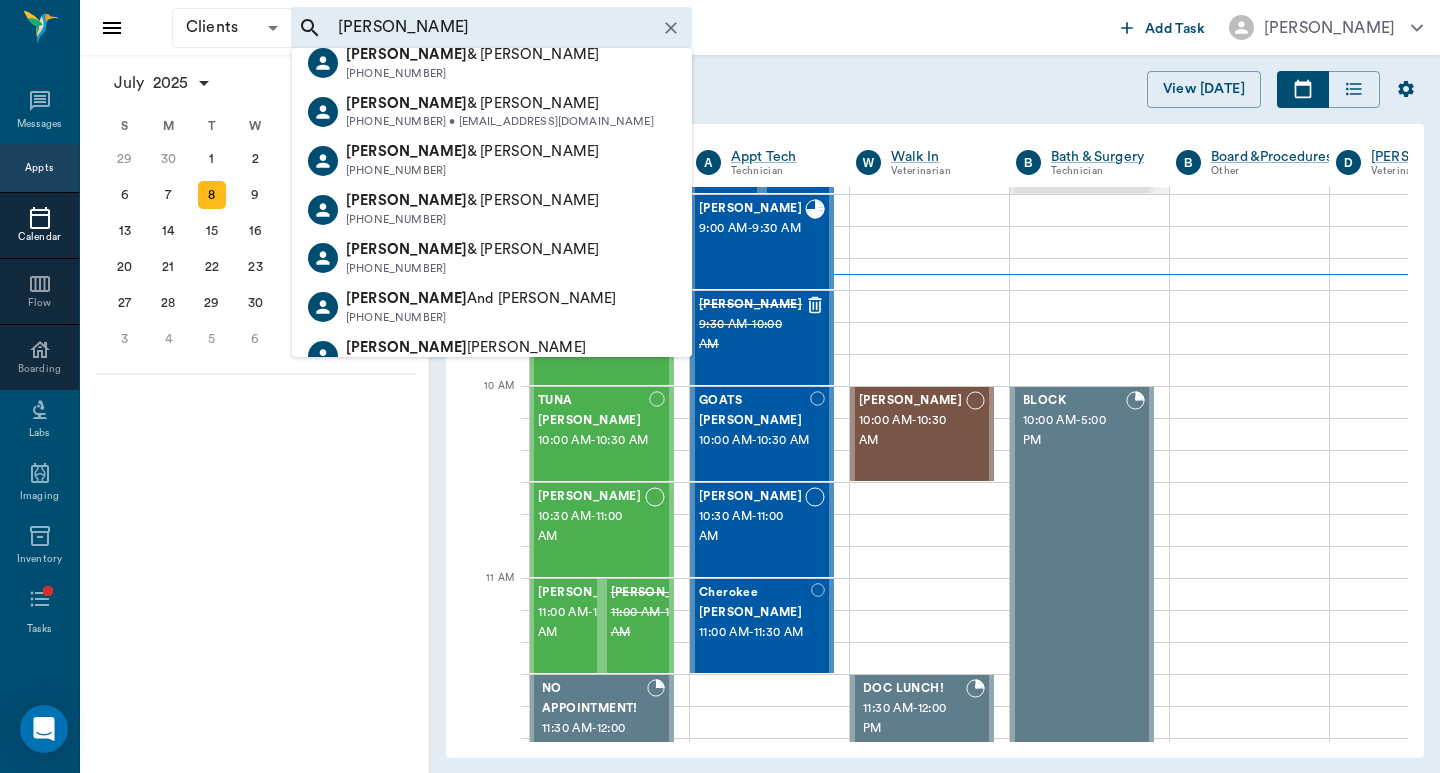 scroll, scrollTop: 1684, scrollLeft: 0, axis: vertical 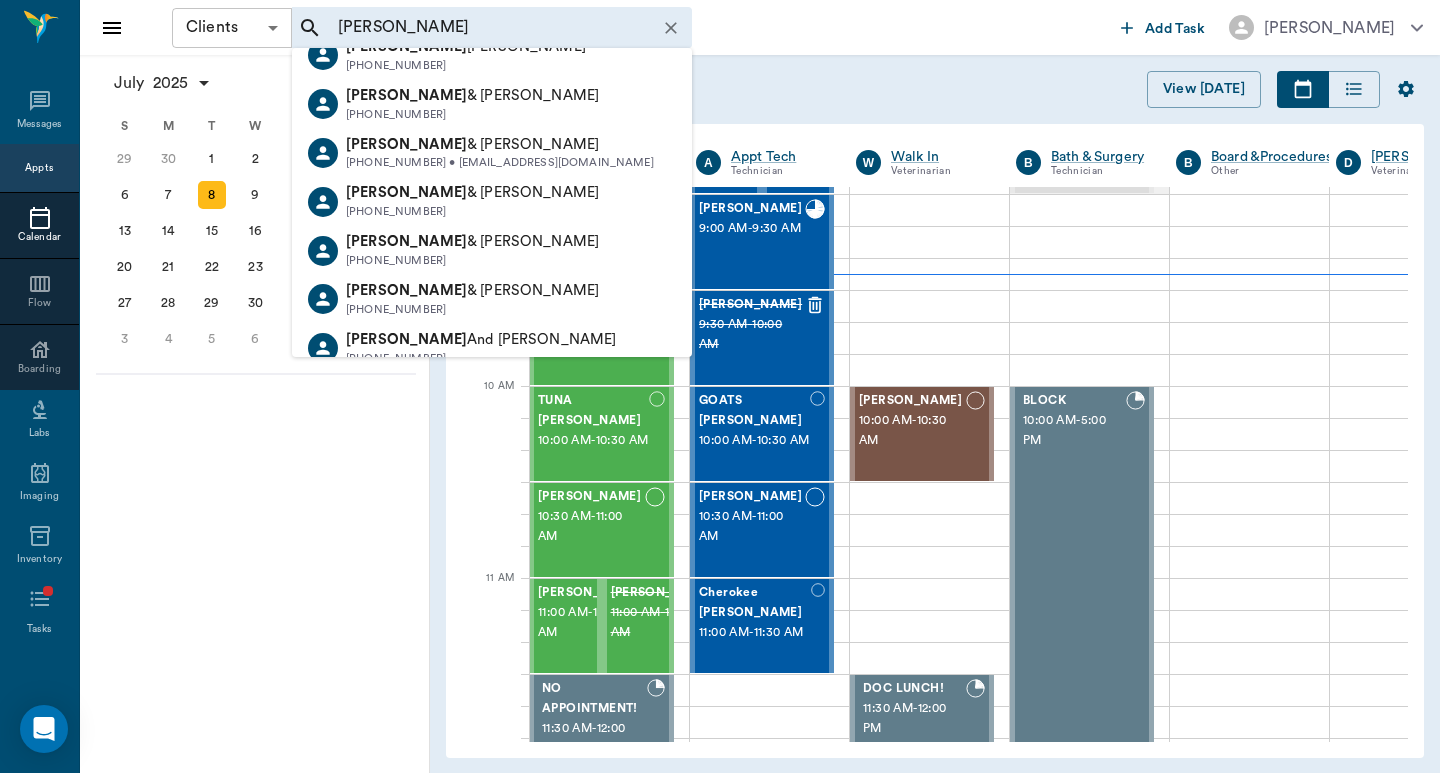 type on "[PERSON_NAME]" 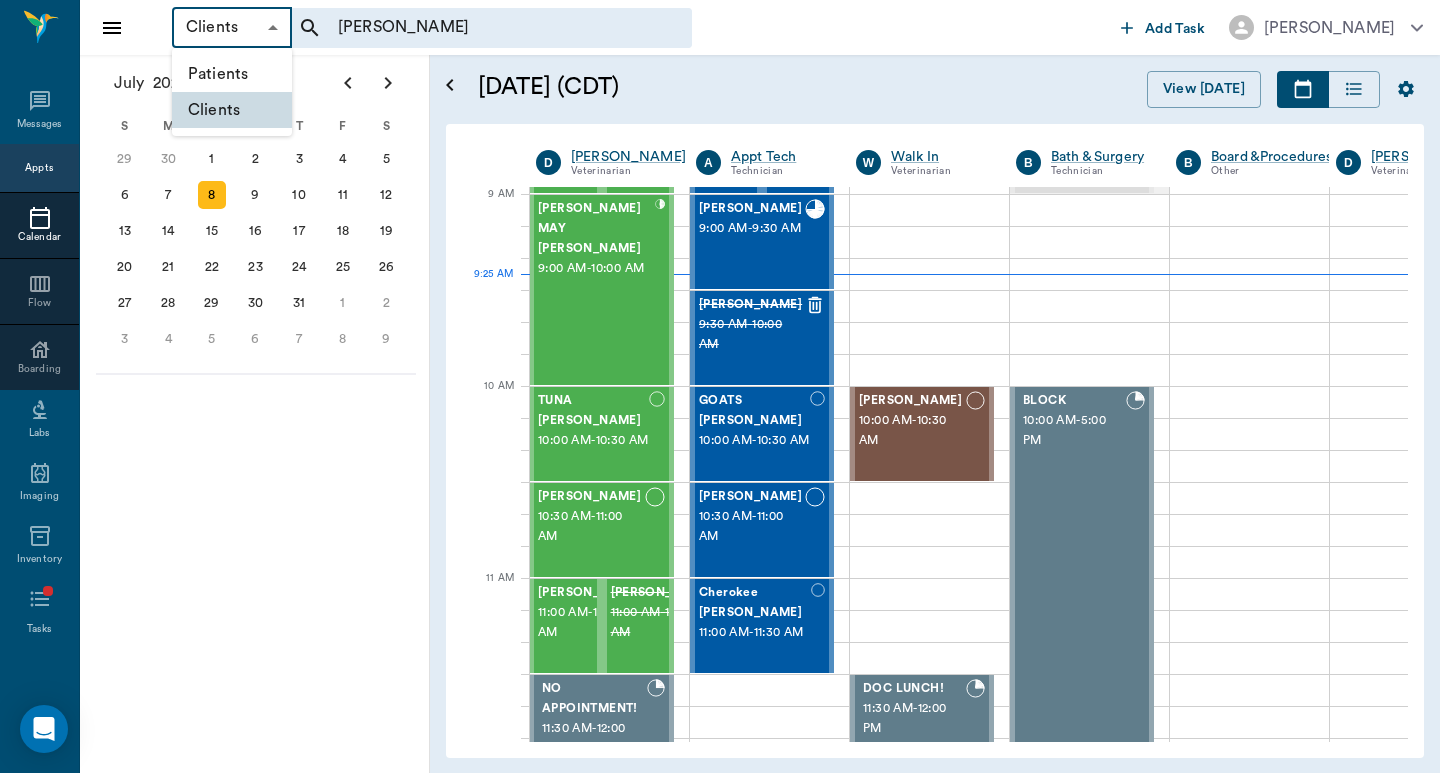click on "Patients" at bounding box center (232, 74) 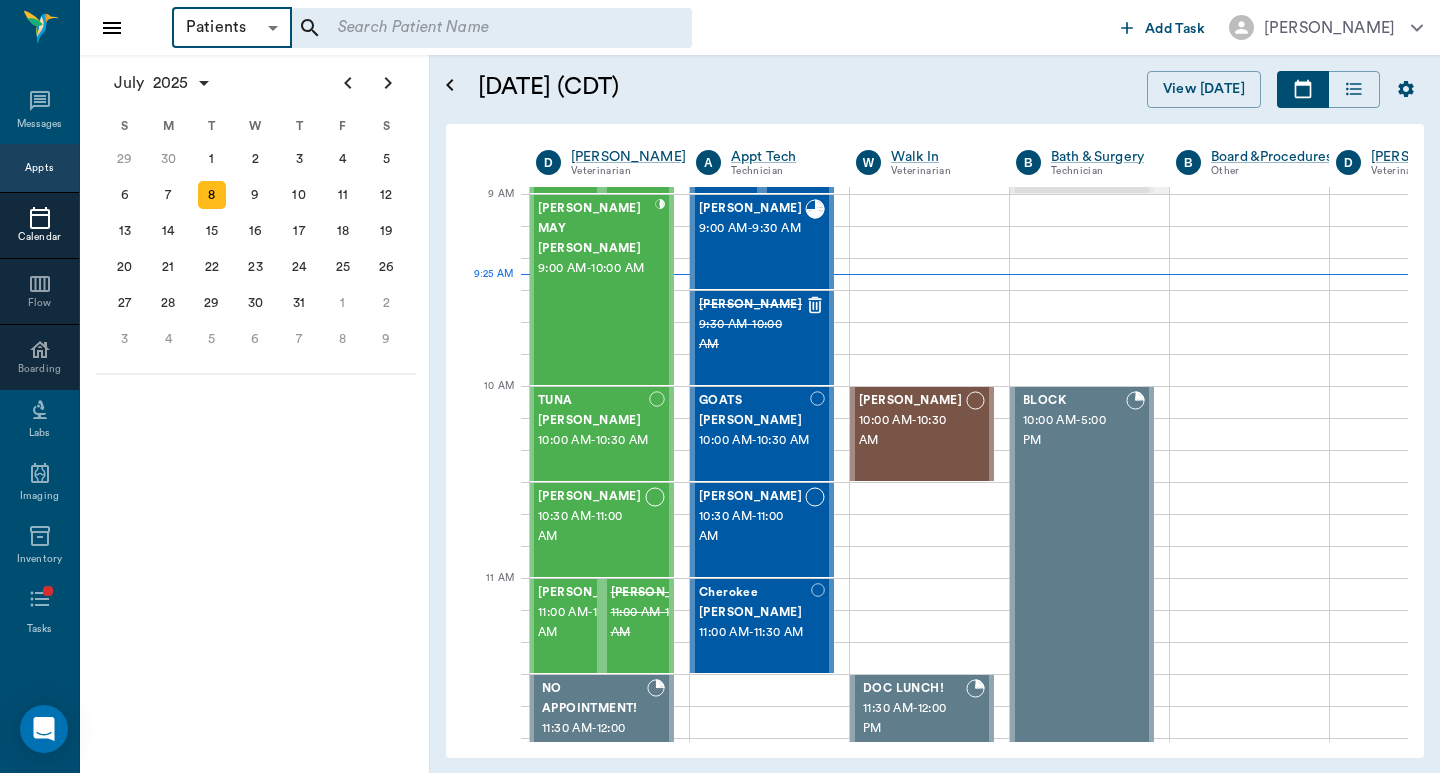 click at bounding box center (478, 28) 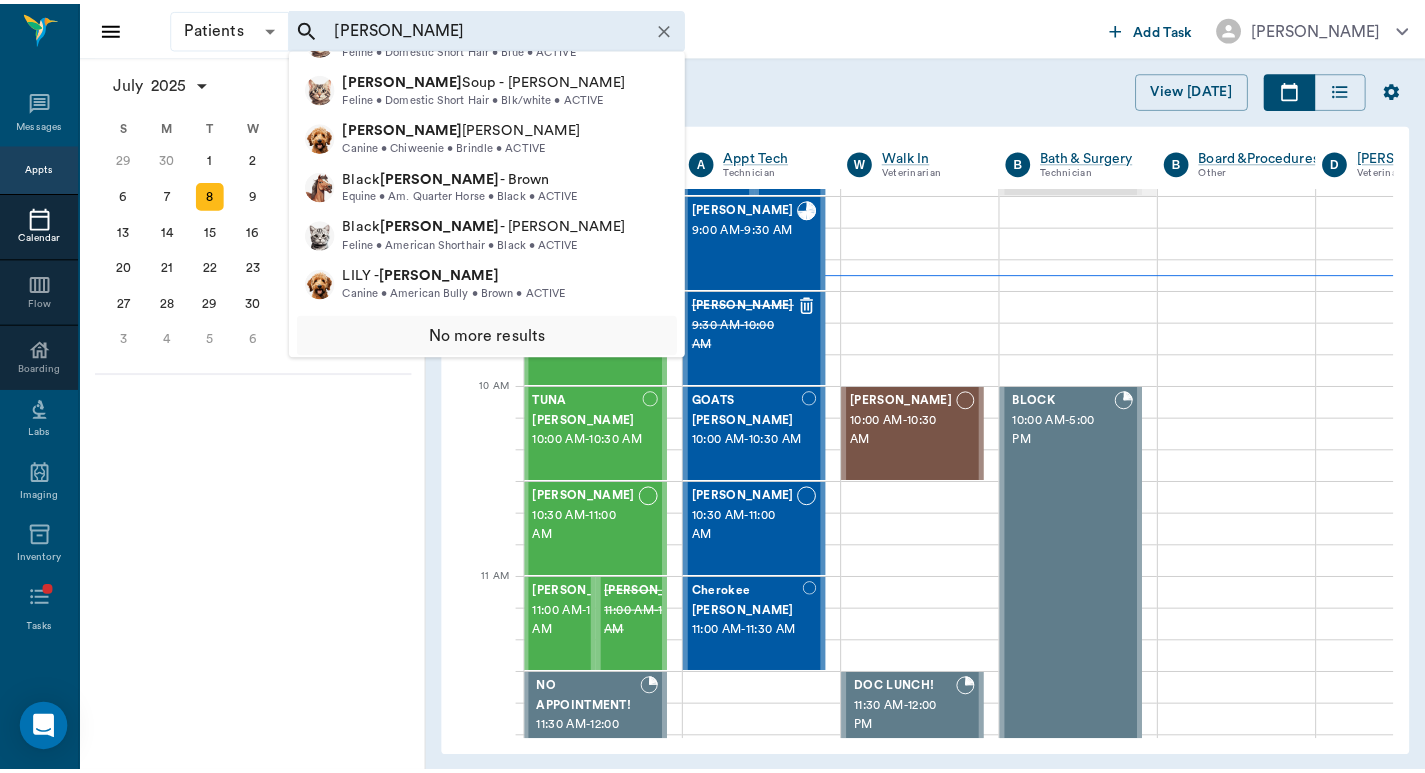 scroll, scrollTop: 487, scrollLeft: 0, axis: vertical 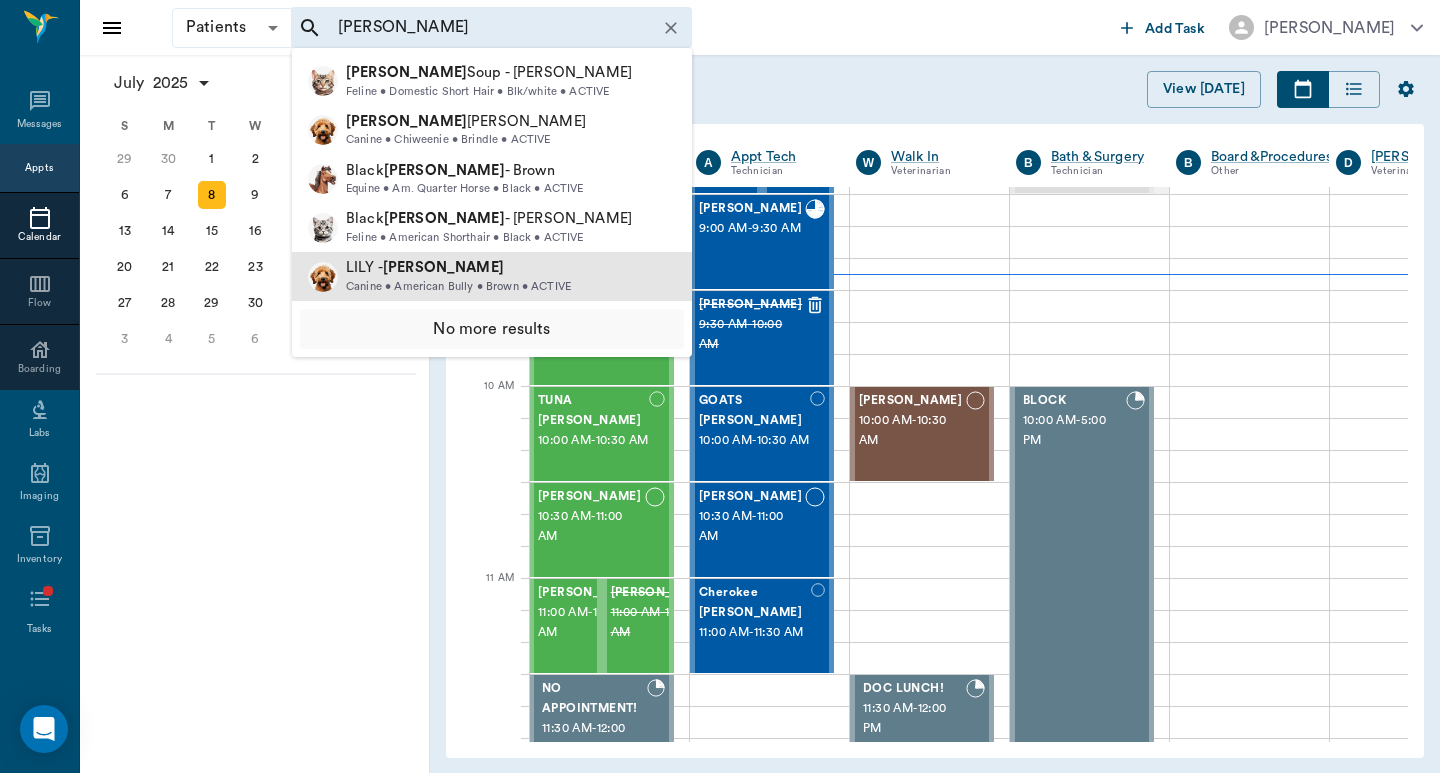 click on "[PERSON_NAME] Canine  • American Bully  • Brown • ACTIVE" at bounding box center (492, 276) 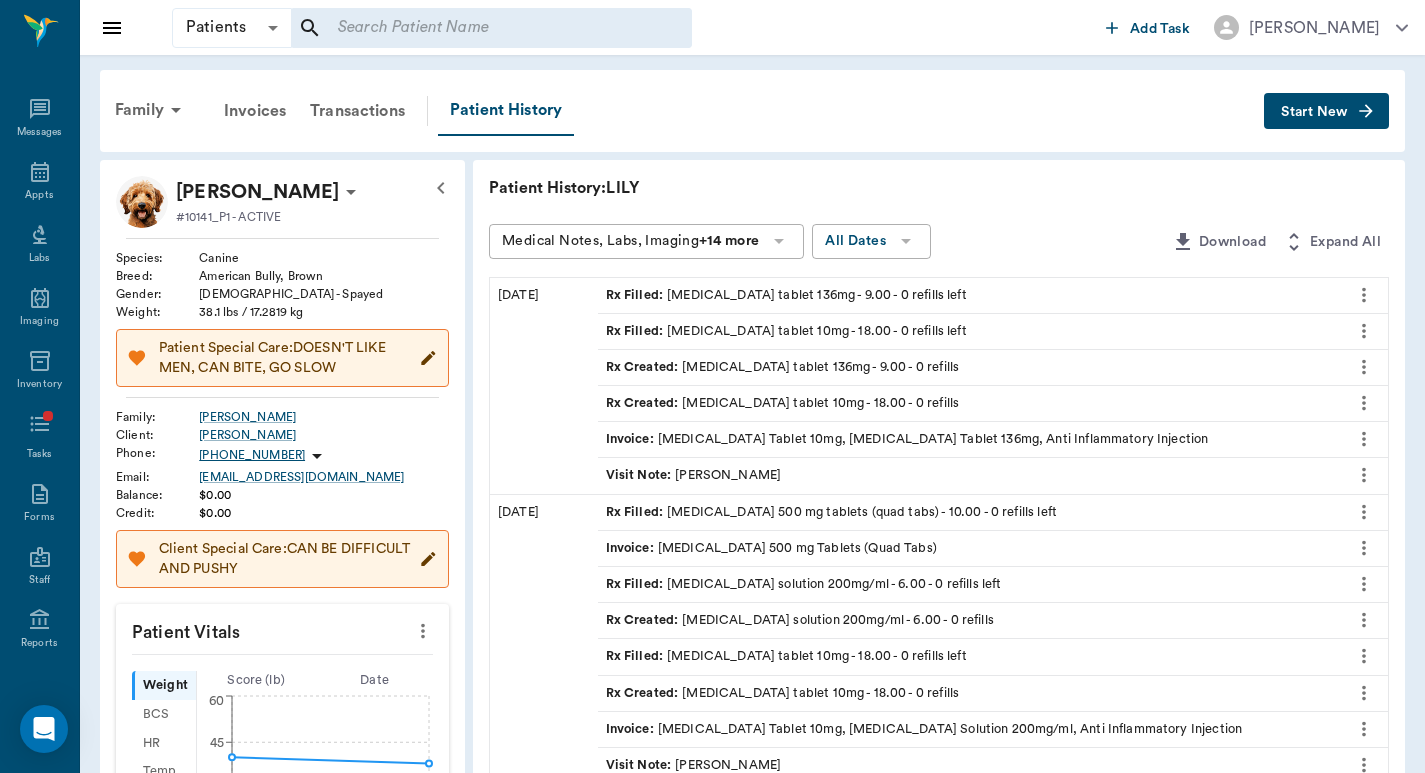 click on "Start New" at bounding box center (1314, 112) 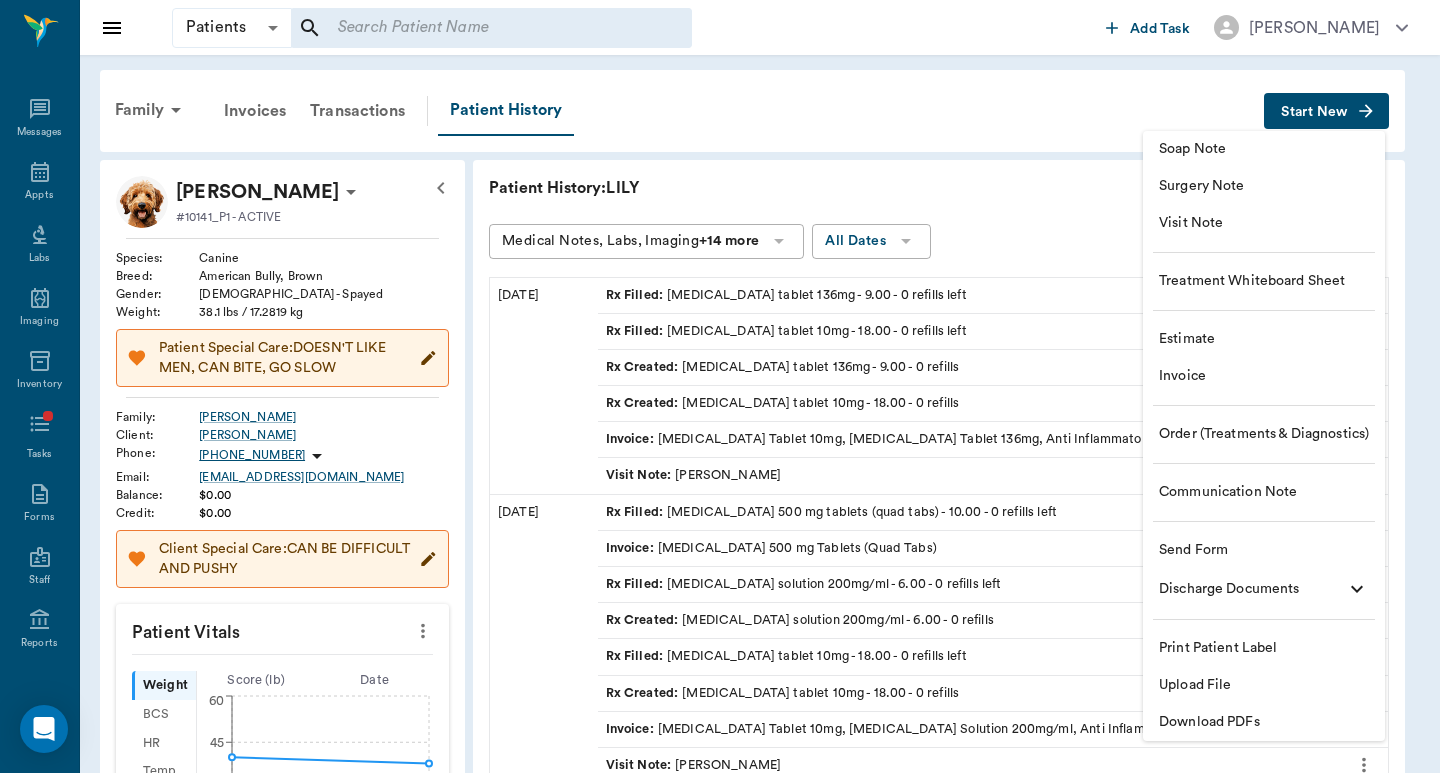 click on "Invoice" at bounding box center [1264, 376] 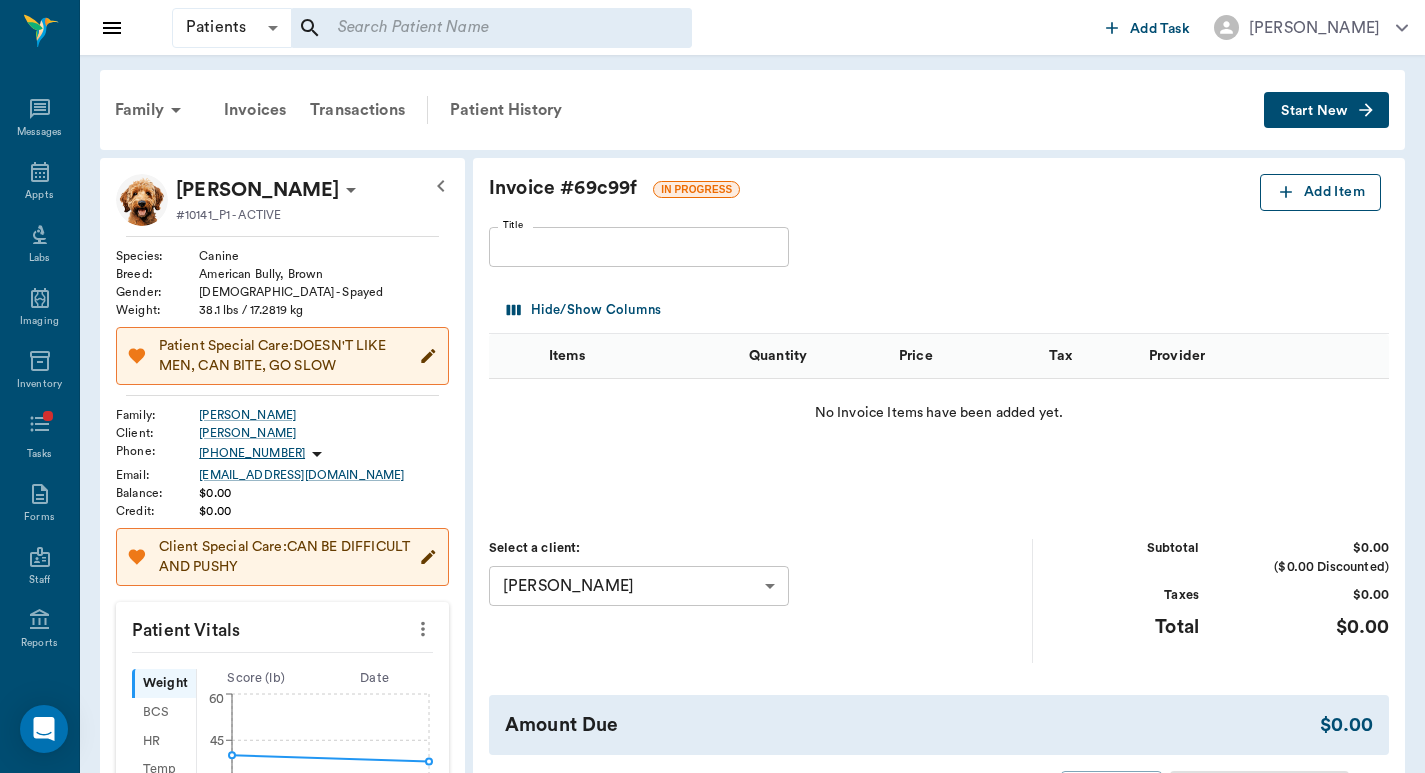 click on "Add Item" at bounding box center [1320, 192] 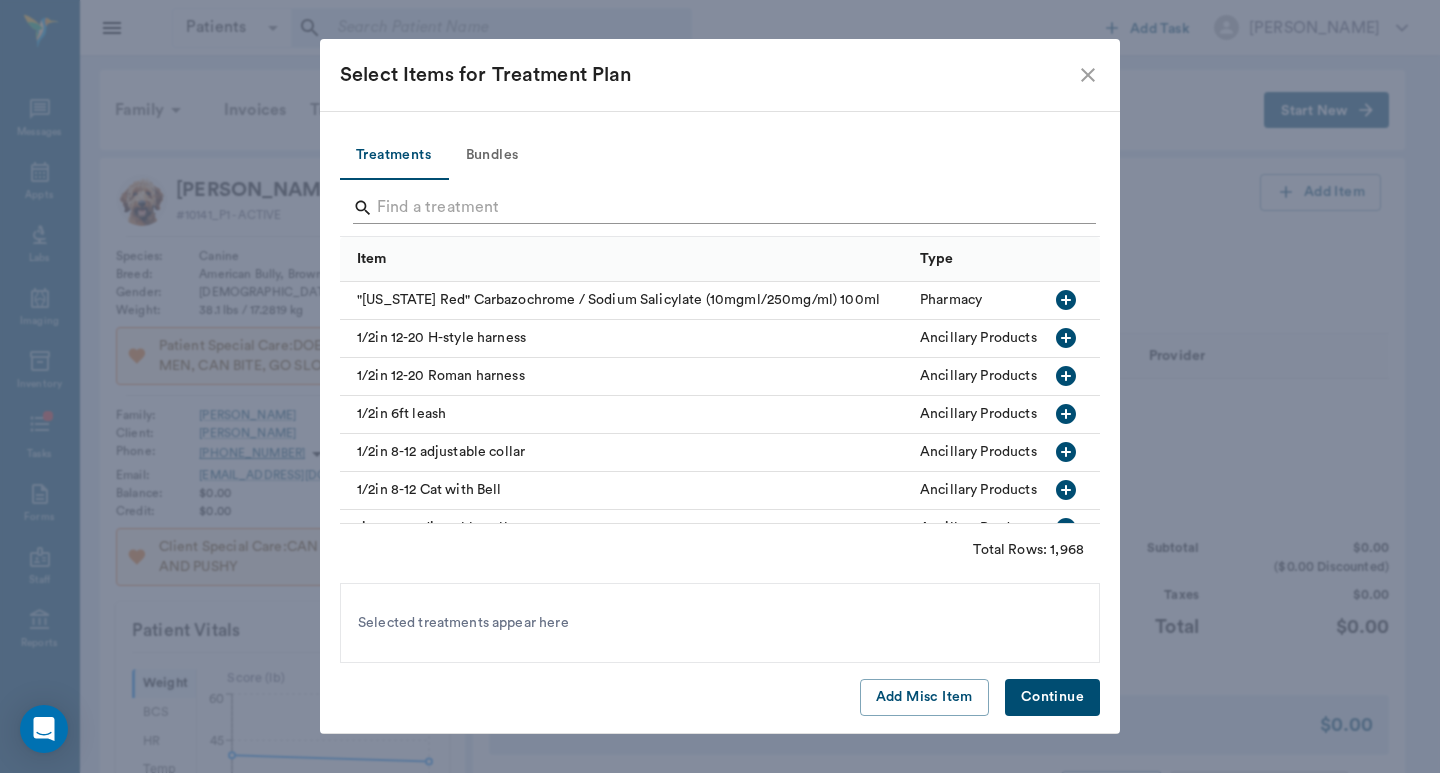 click at bounding box center (721, 208) 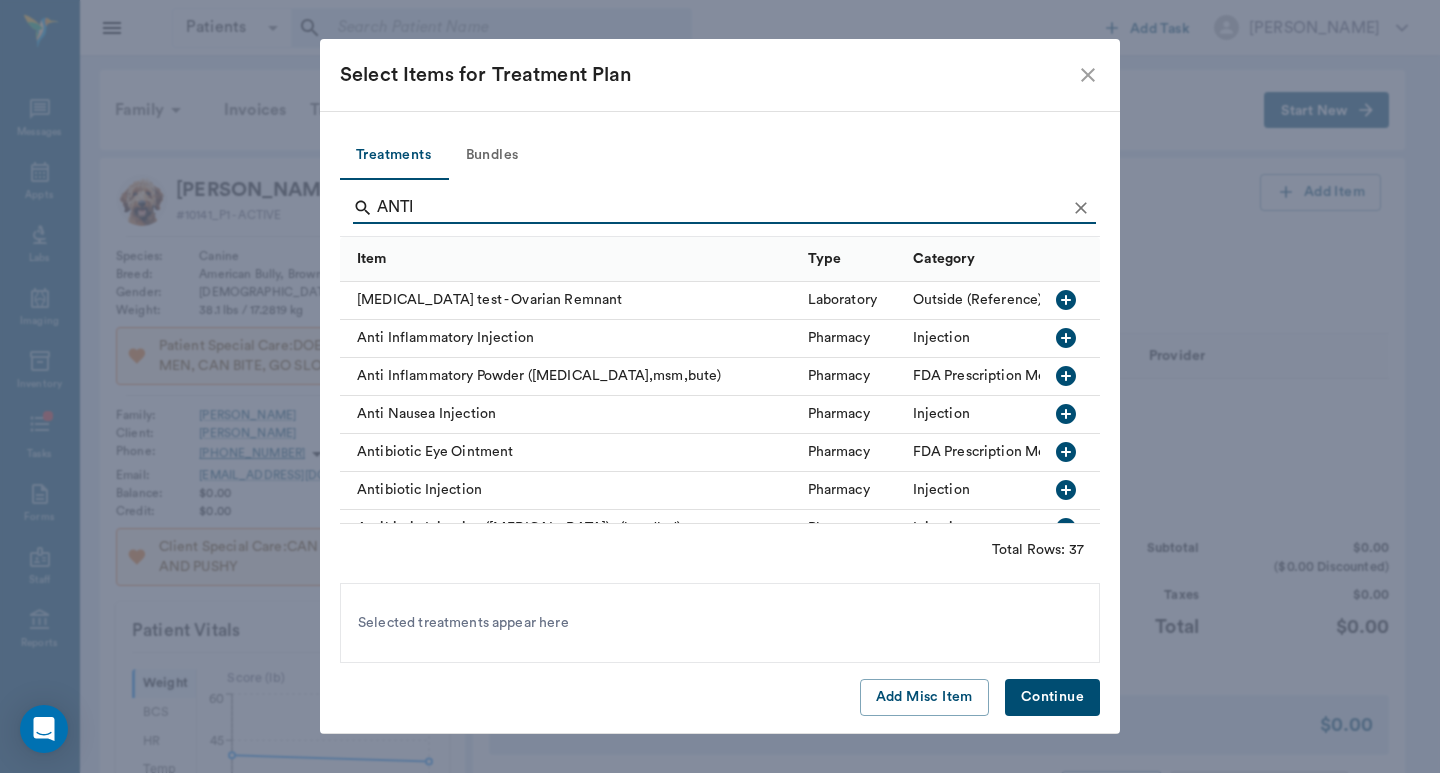 type on "ANTI" 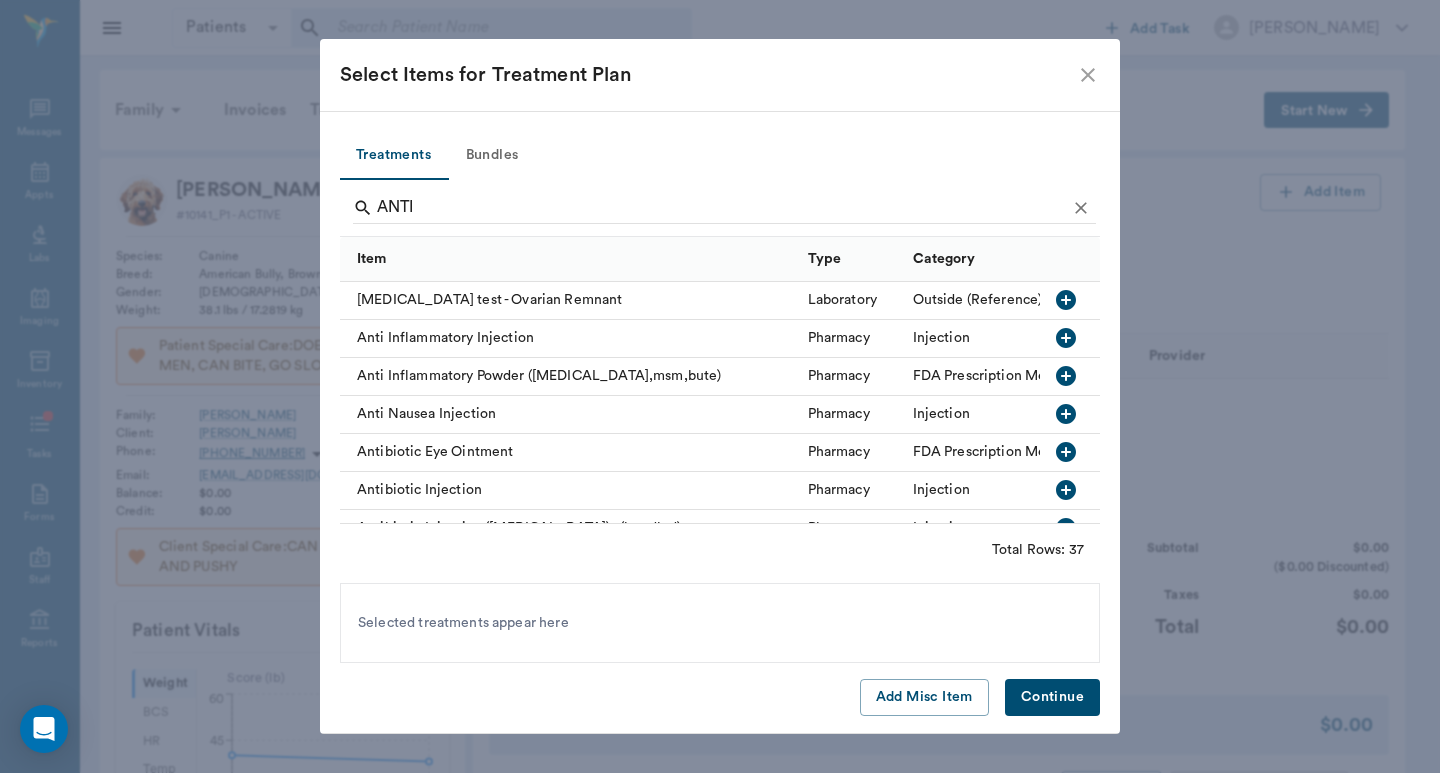 click 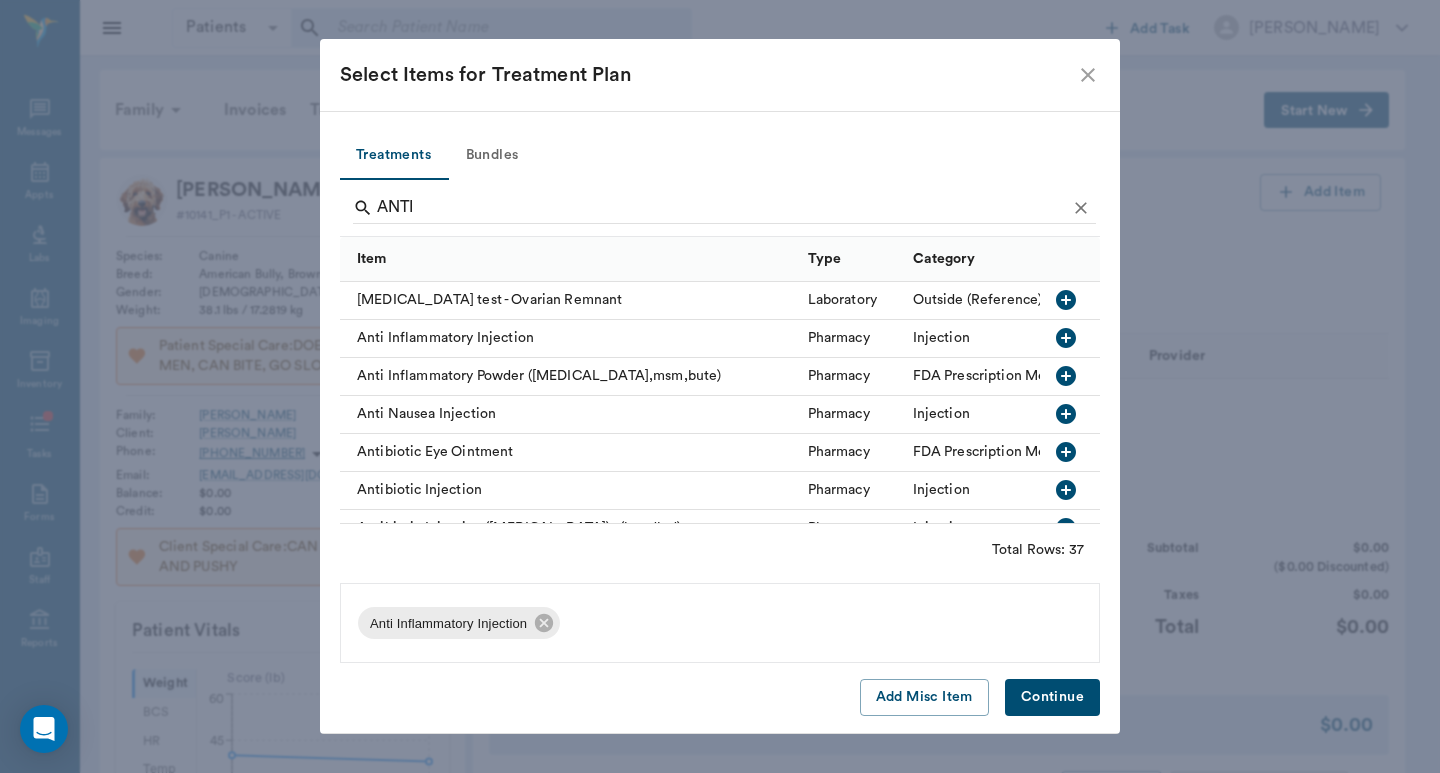 click on "Continue" at bounding box center [1052, 697] 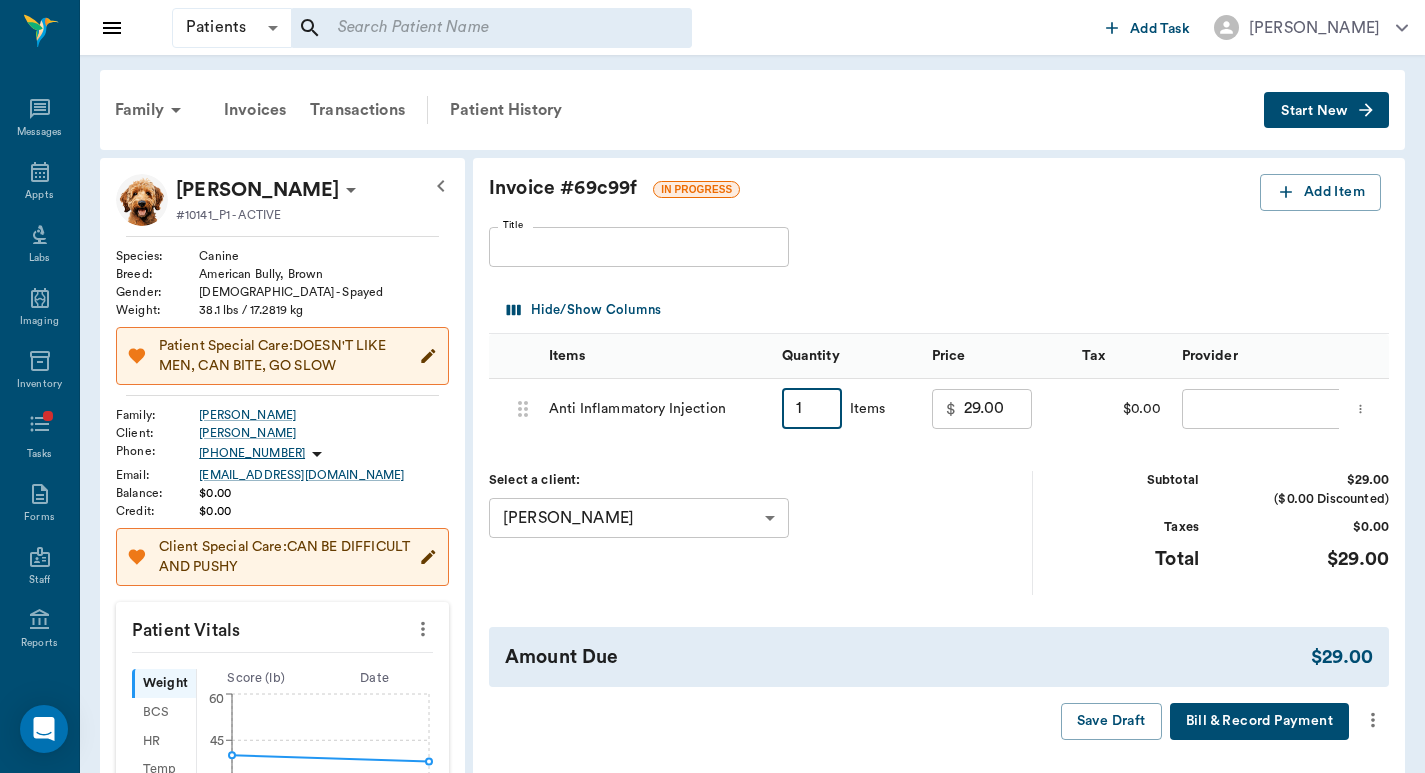type on "2" 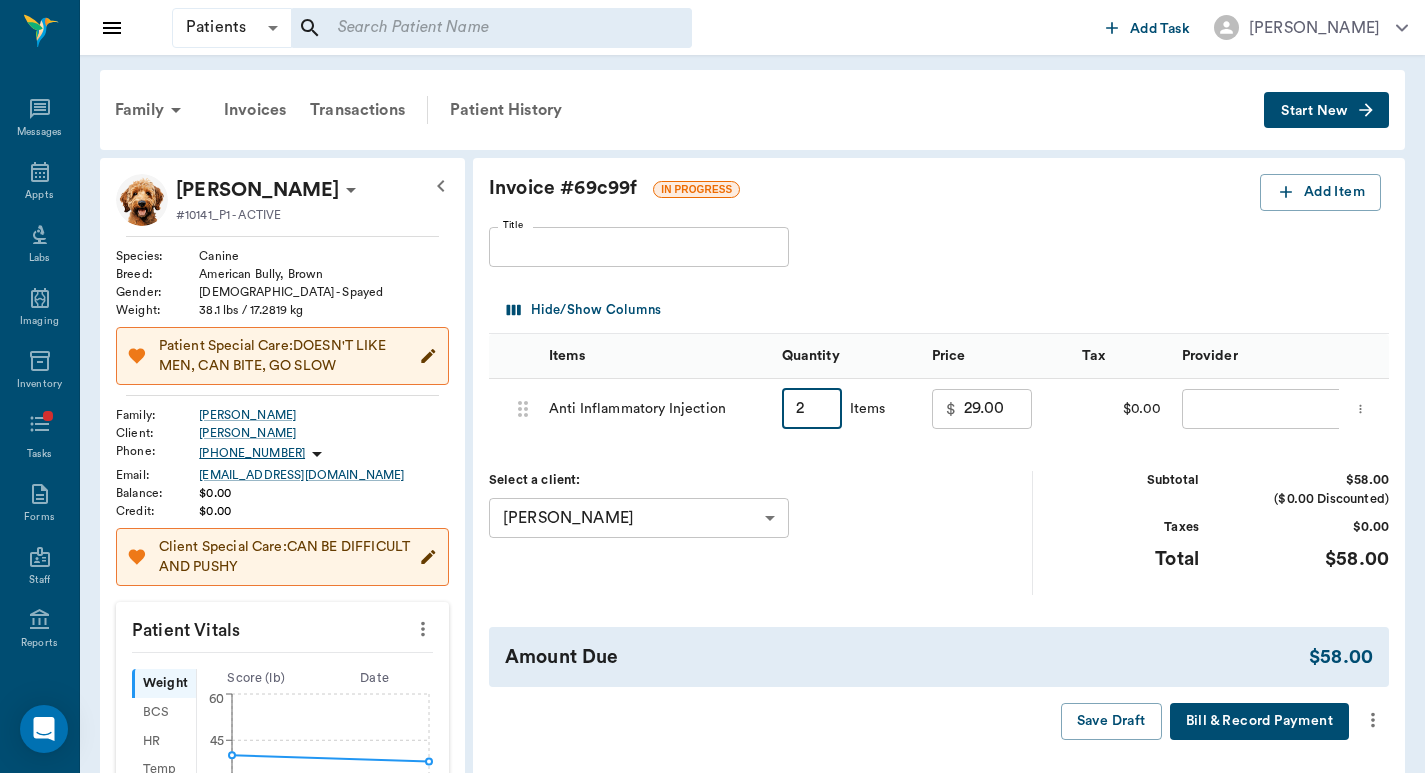 type on "58.00" 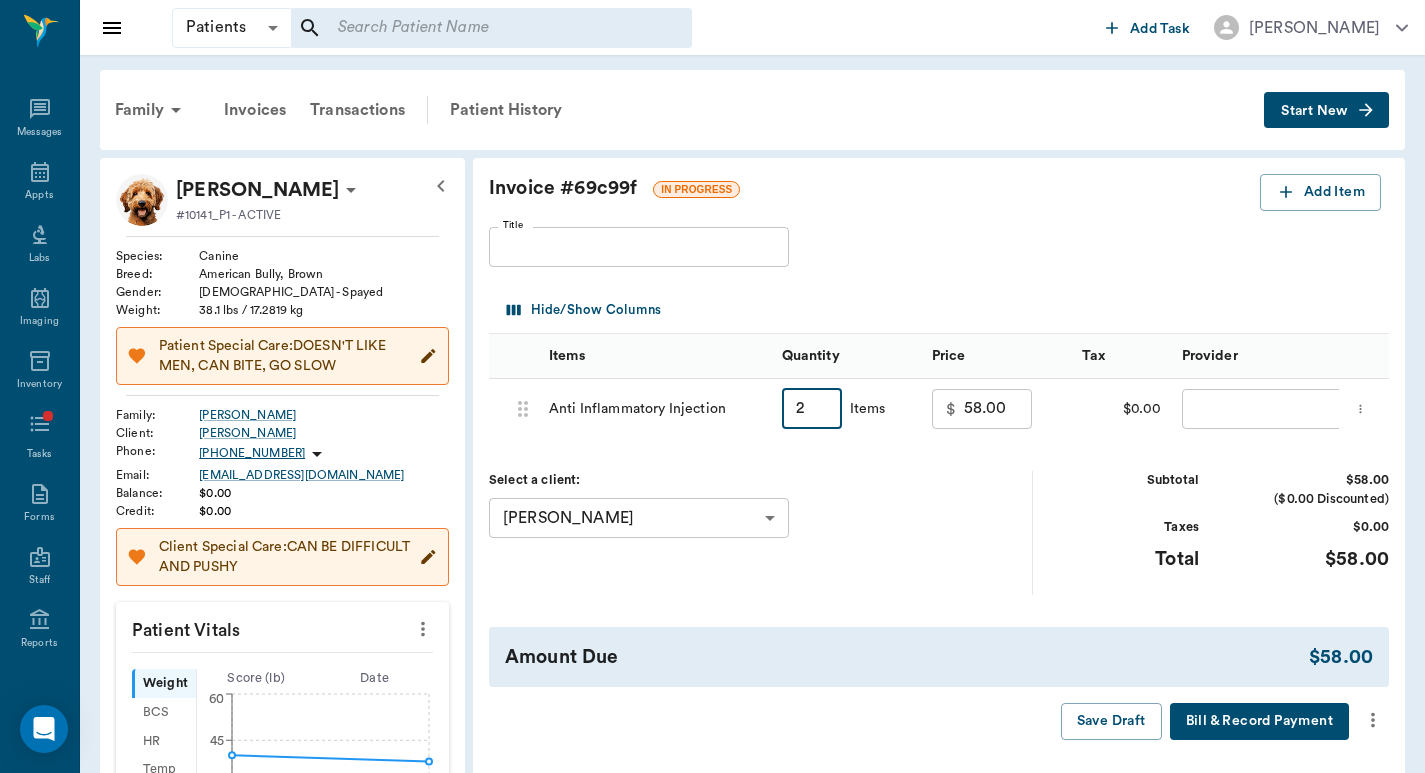 type on "2" 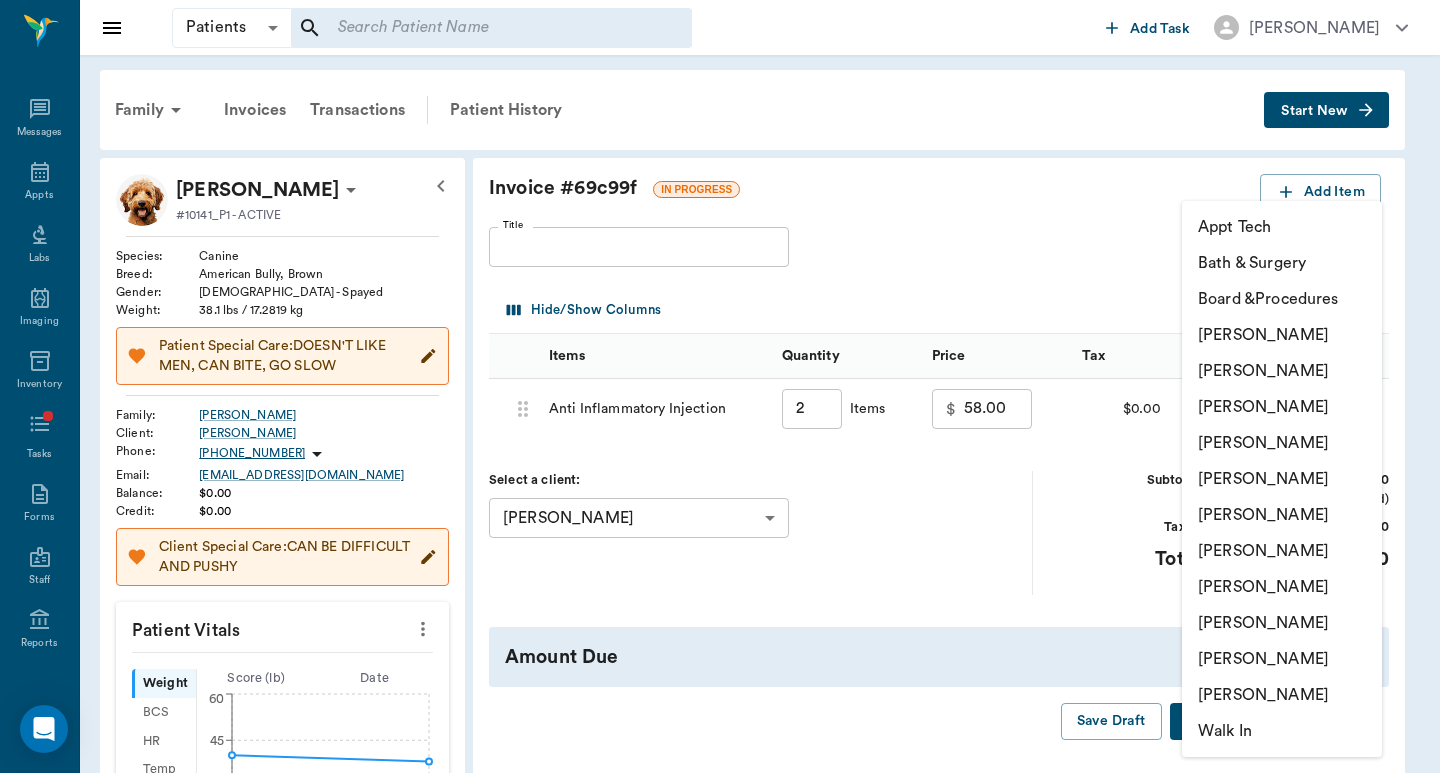 click on "[PERSON_NAME]" at bounding box center [1282, 515] 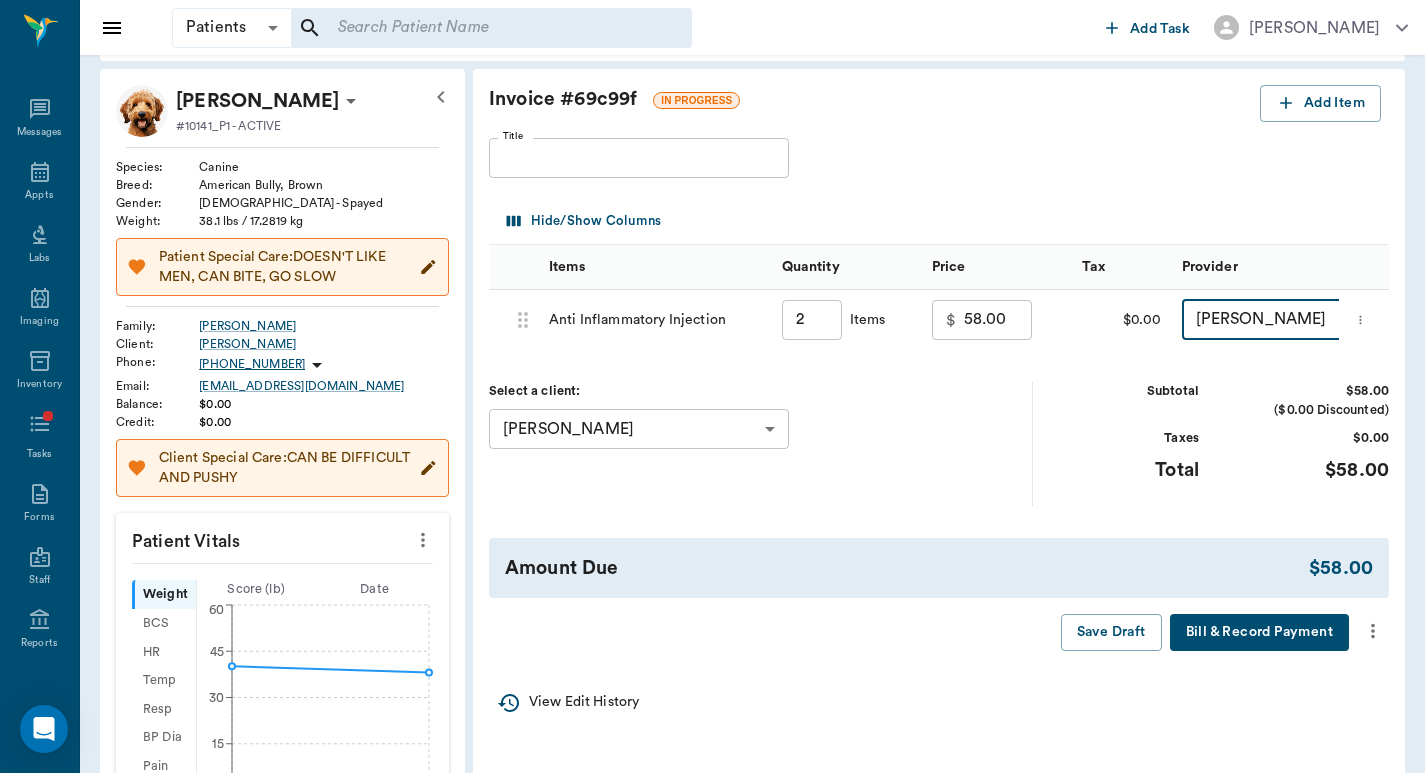 scroll, scrollTop: 133, scrollLeft: 0, axis: vertical 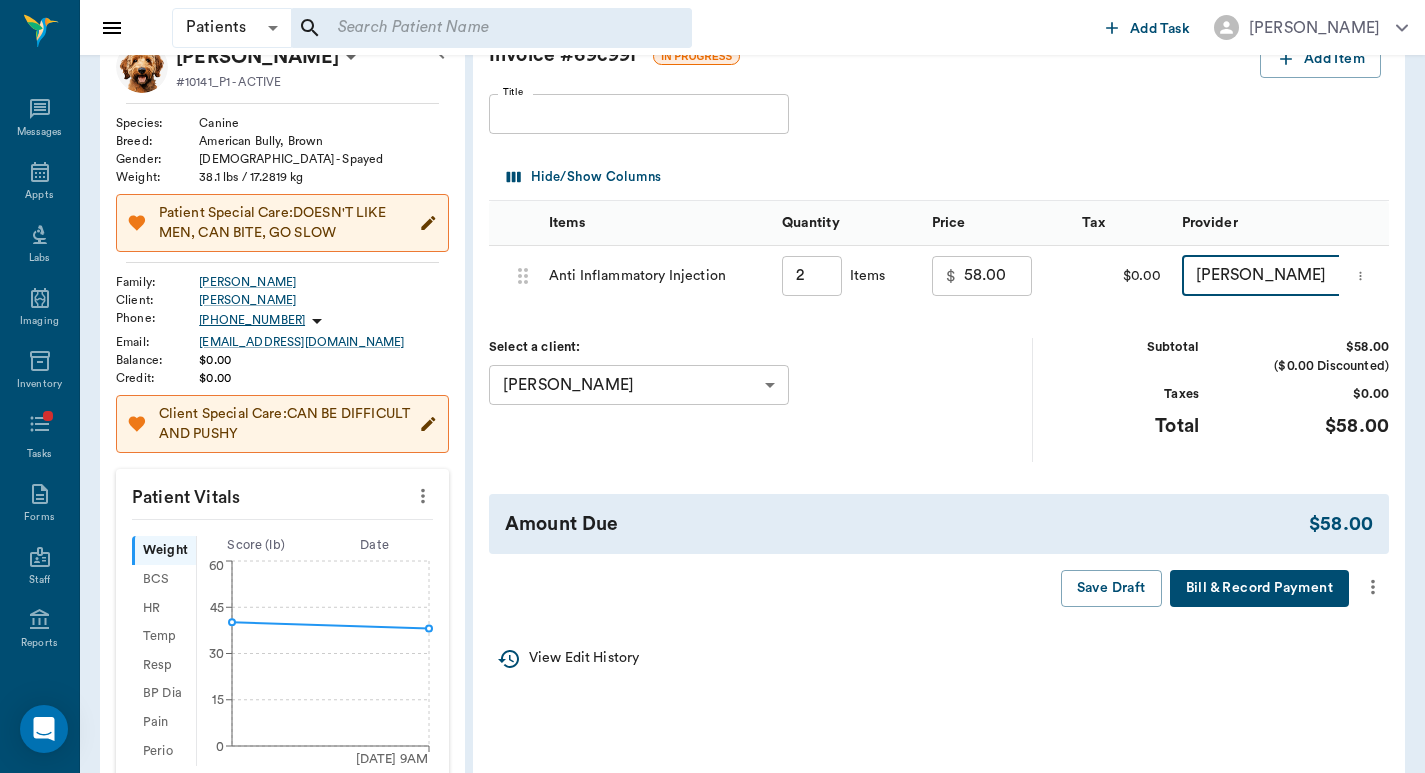 click 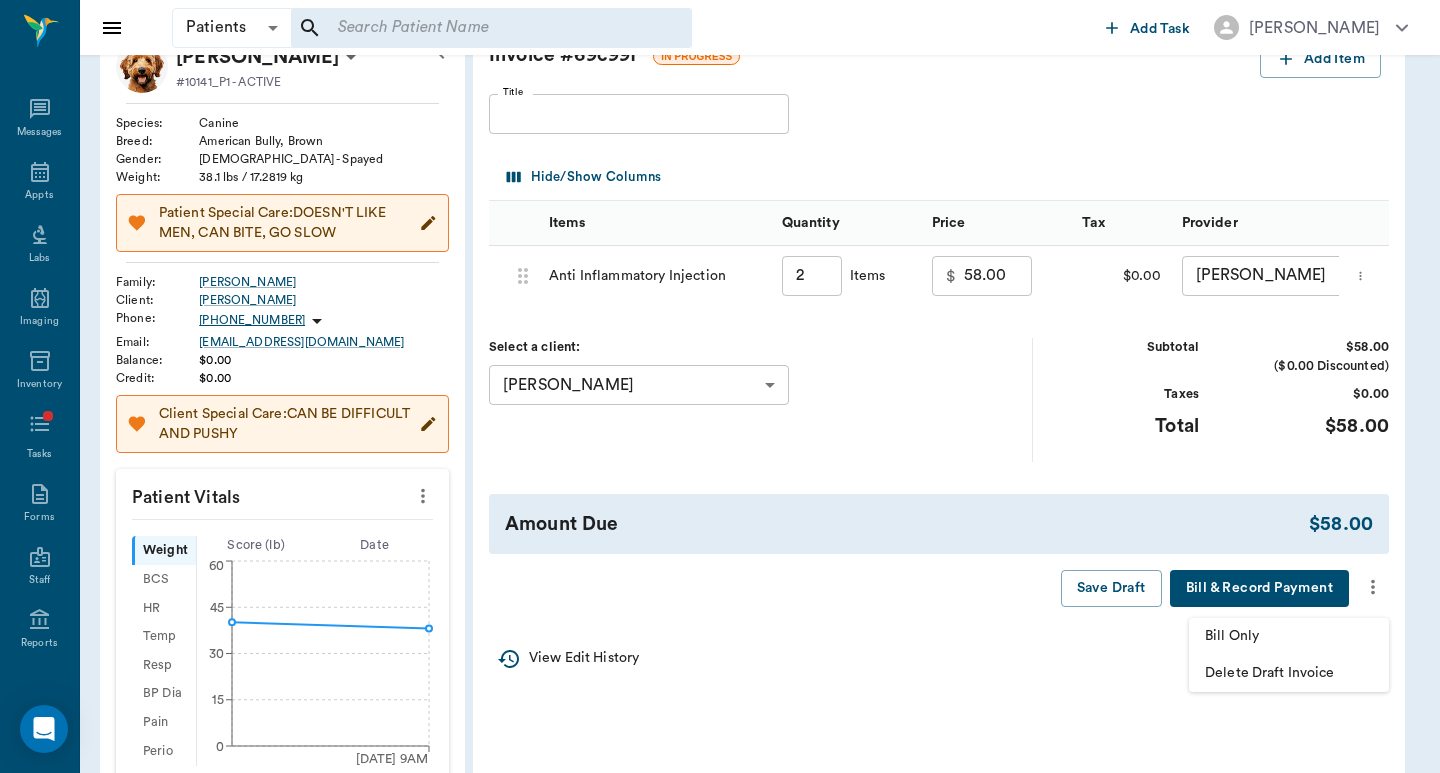 click on "Bill Only" at bounding box center (1289, 636) 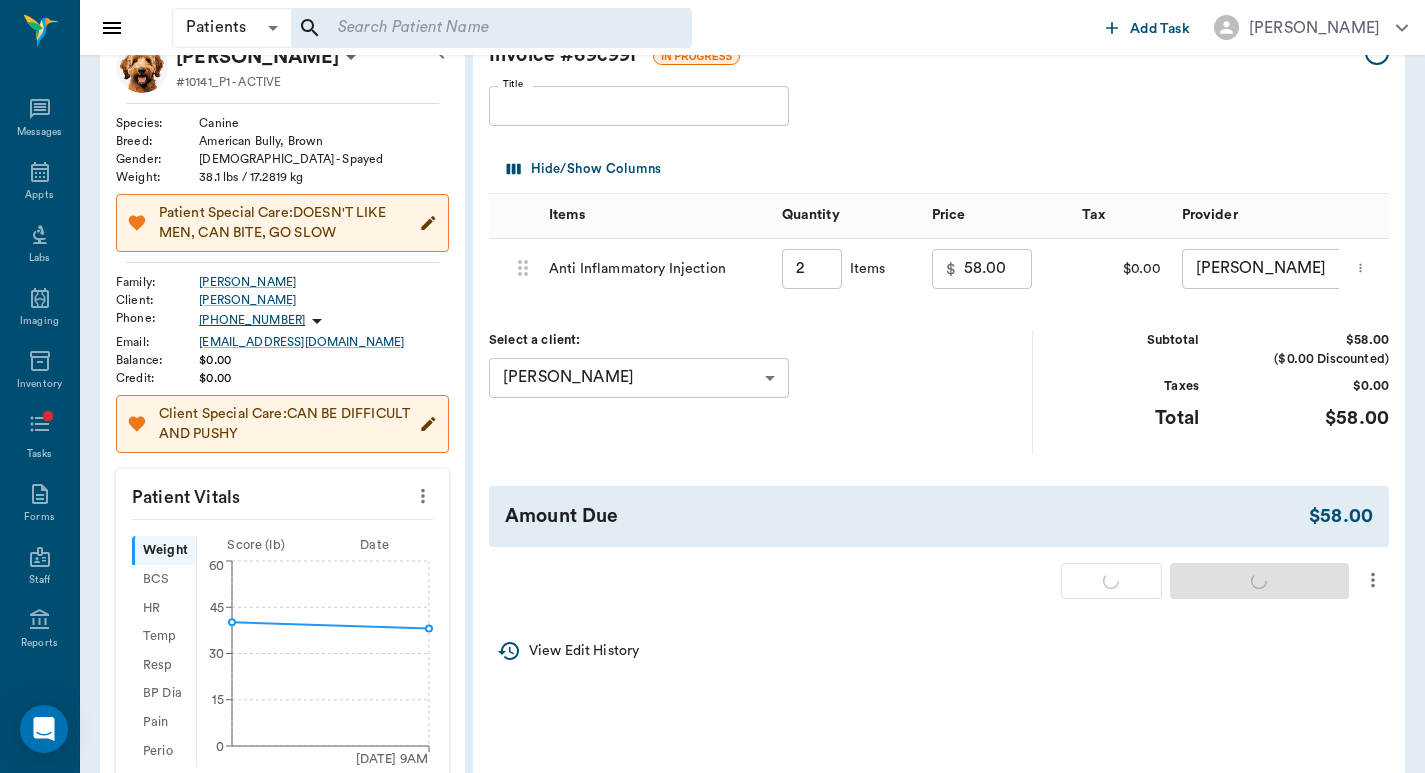 type on "2.00" 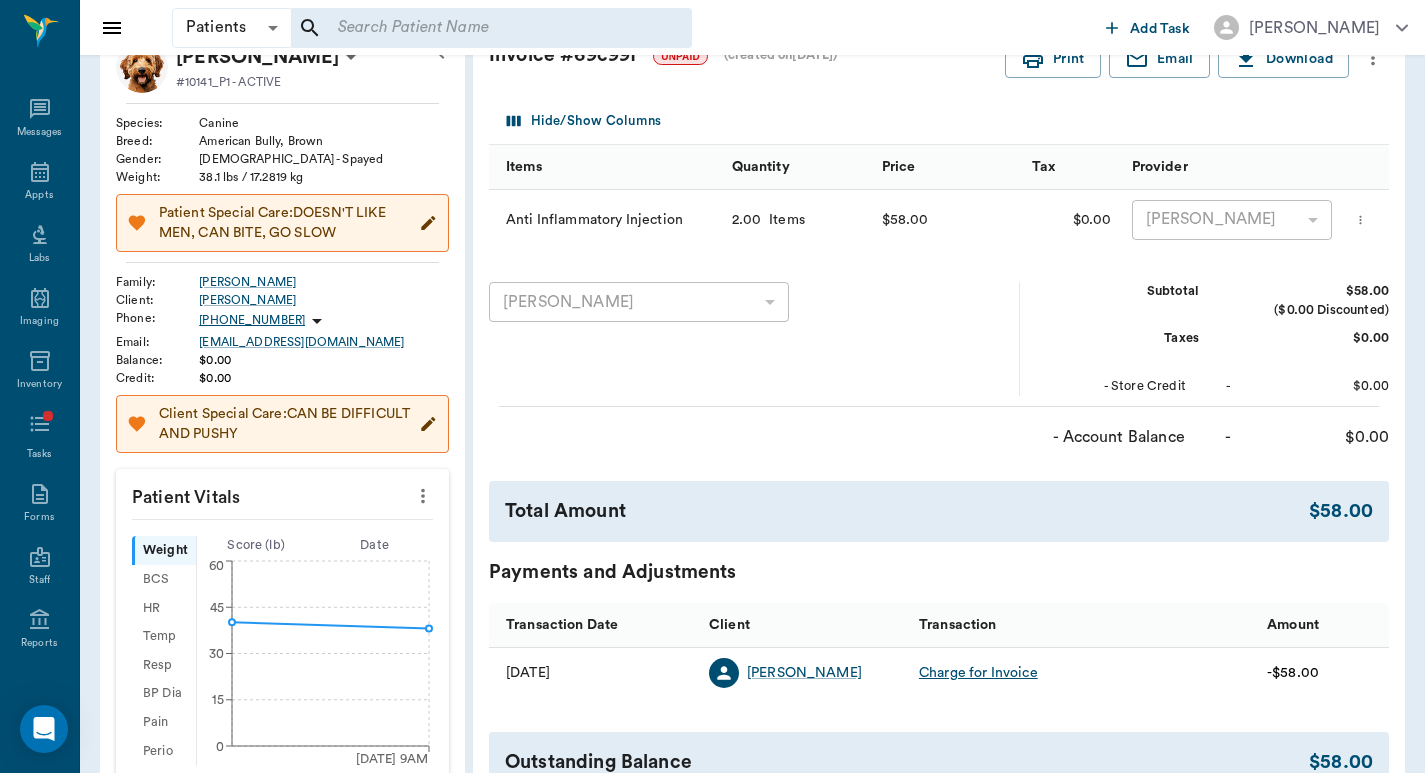 scroll, scrollTop: 0, scrollLeft: 0, axis: both 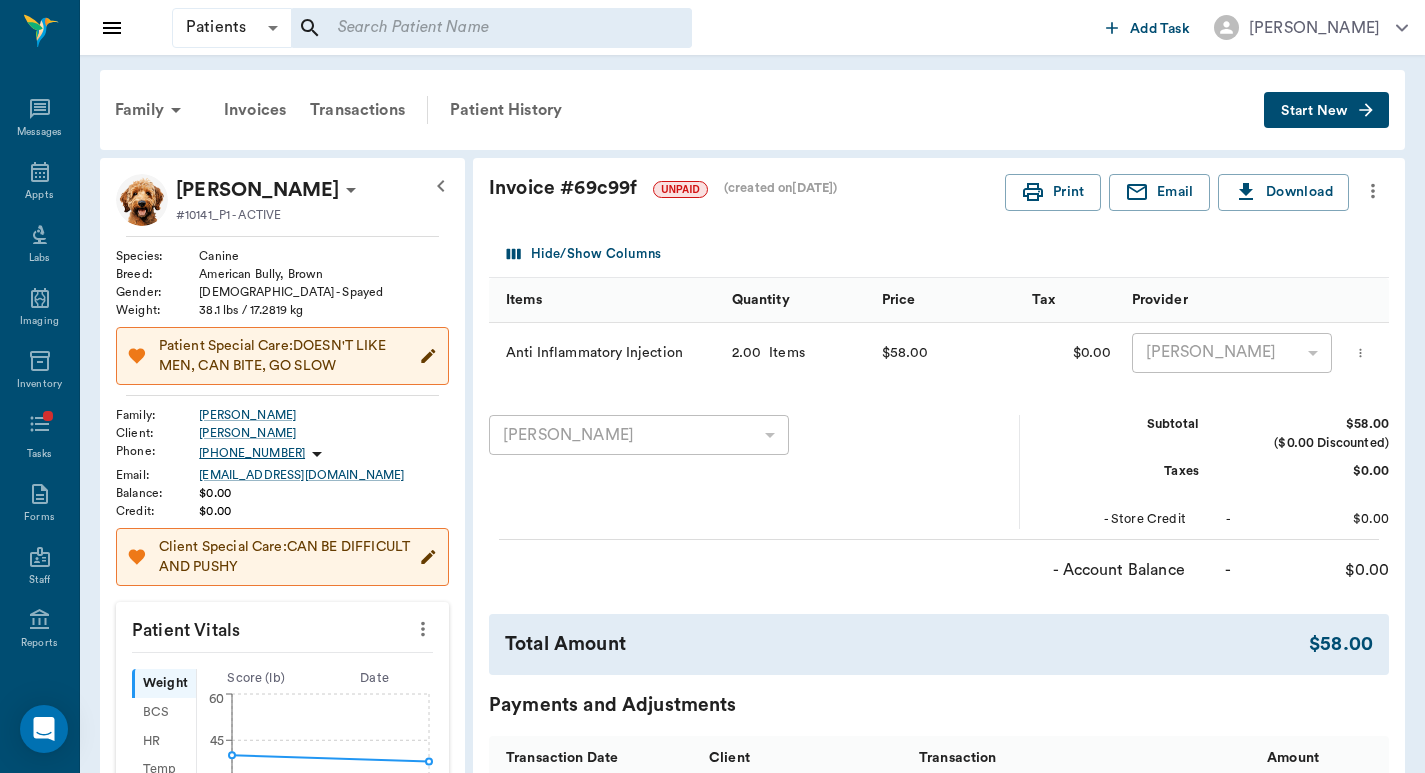 click 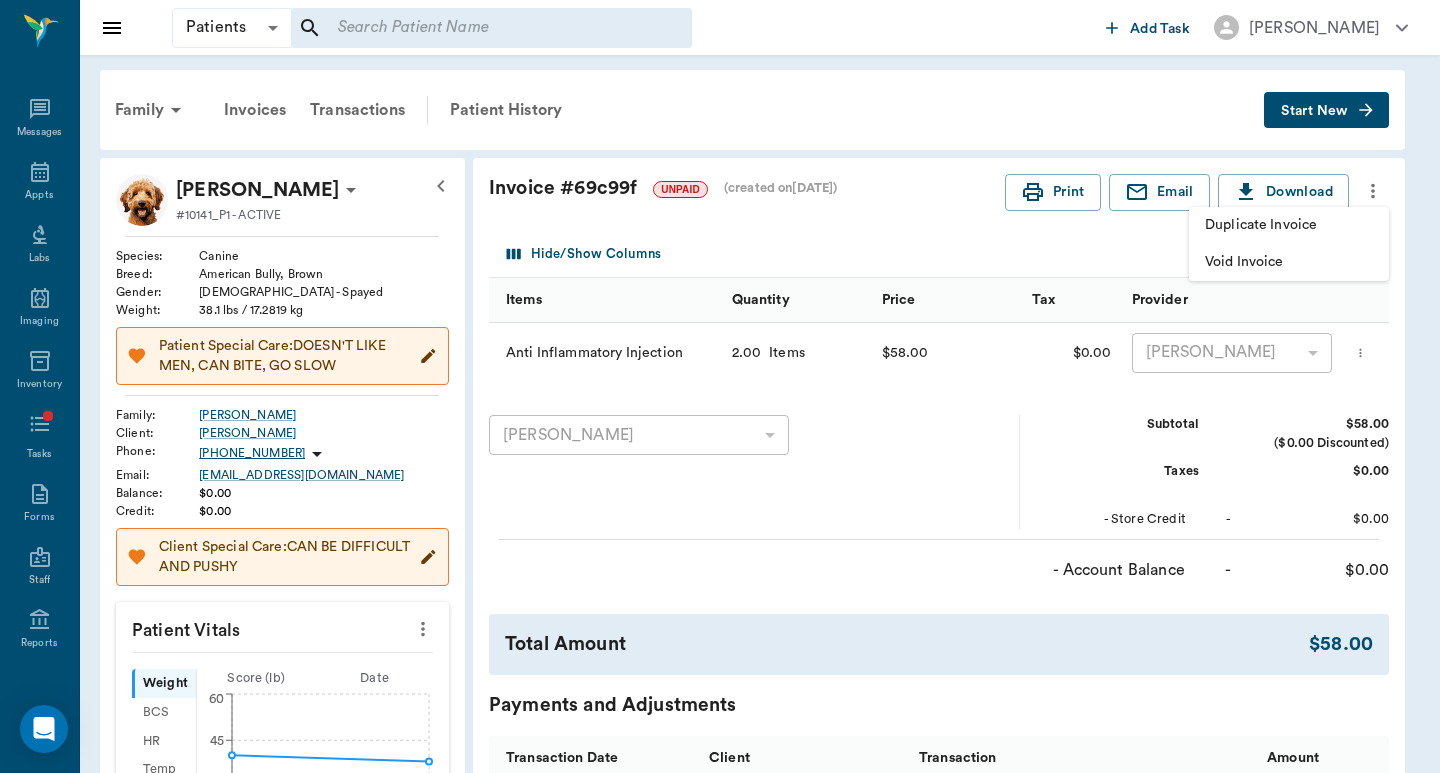 click on "Void Invoice" at bounding box center [1289, 262] 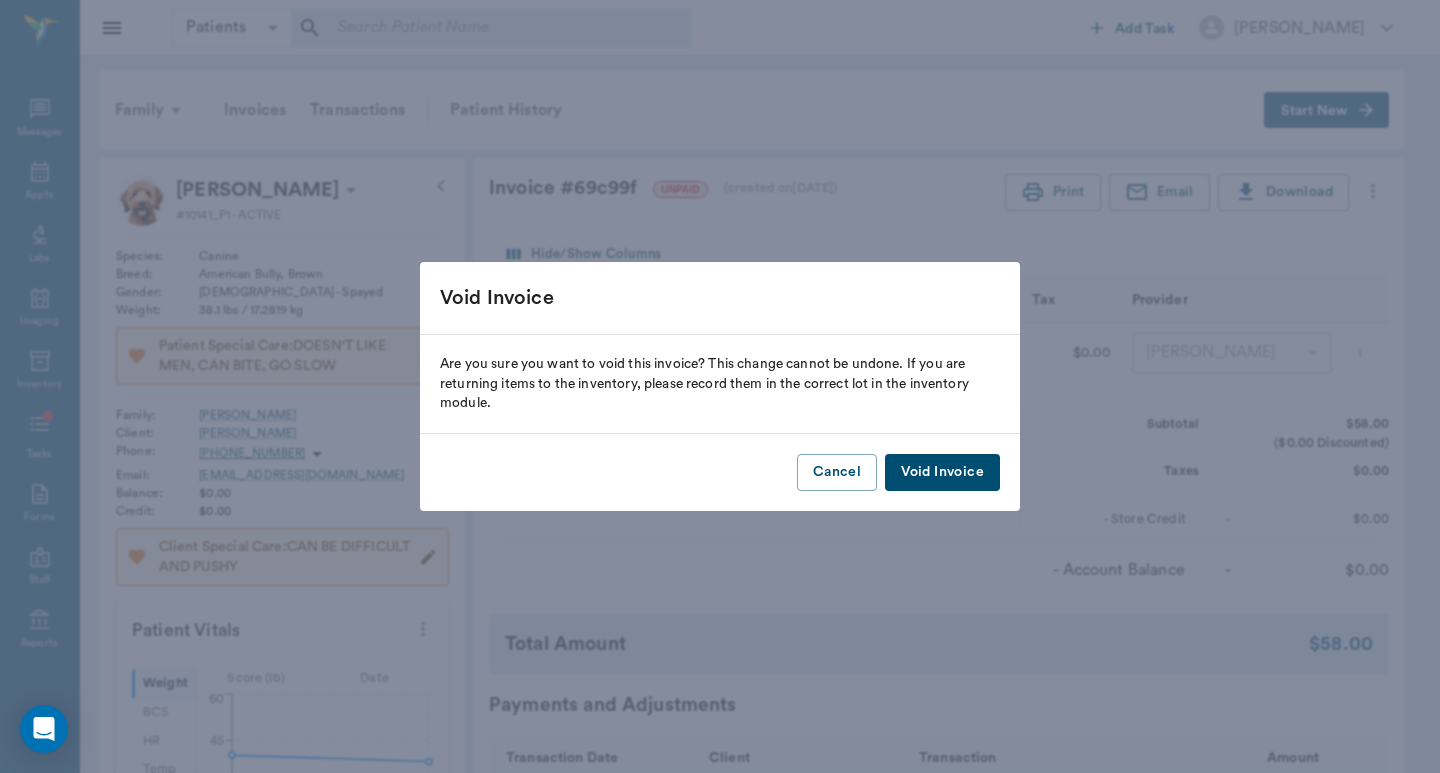 click on "Void Invoice" at bounding box center (942, 472) 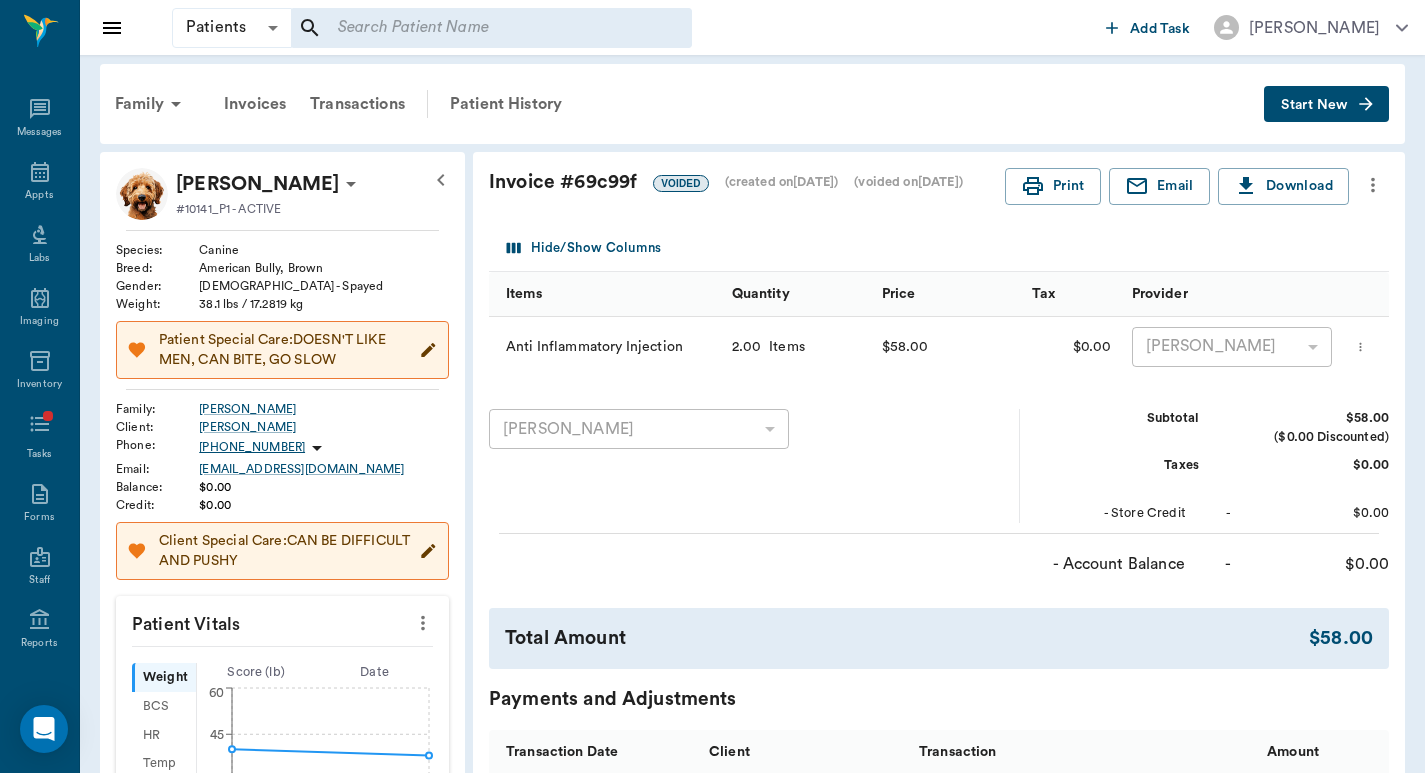 scroll, scrollTop: 0, scrollLeft: 0, axis: both 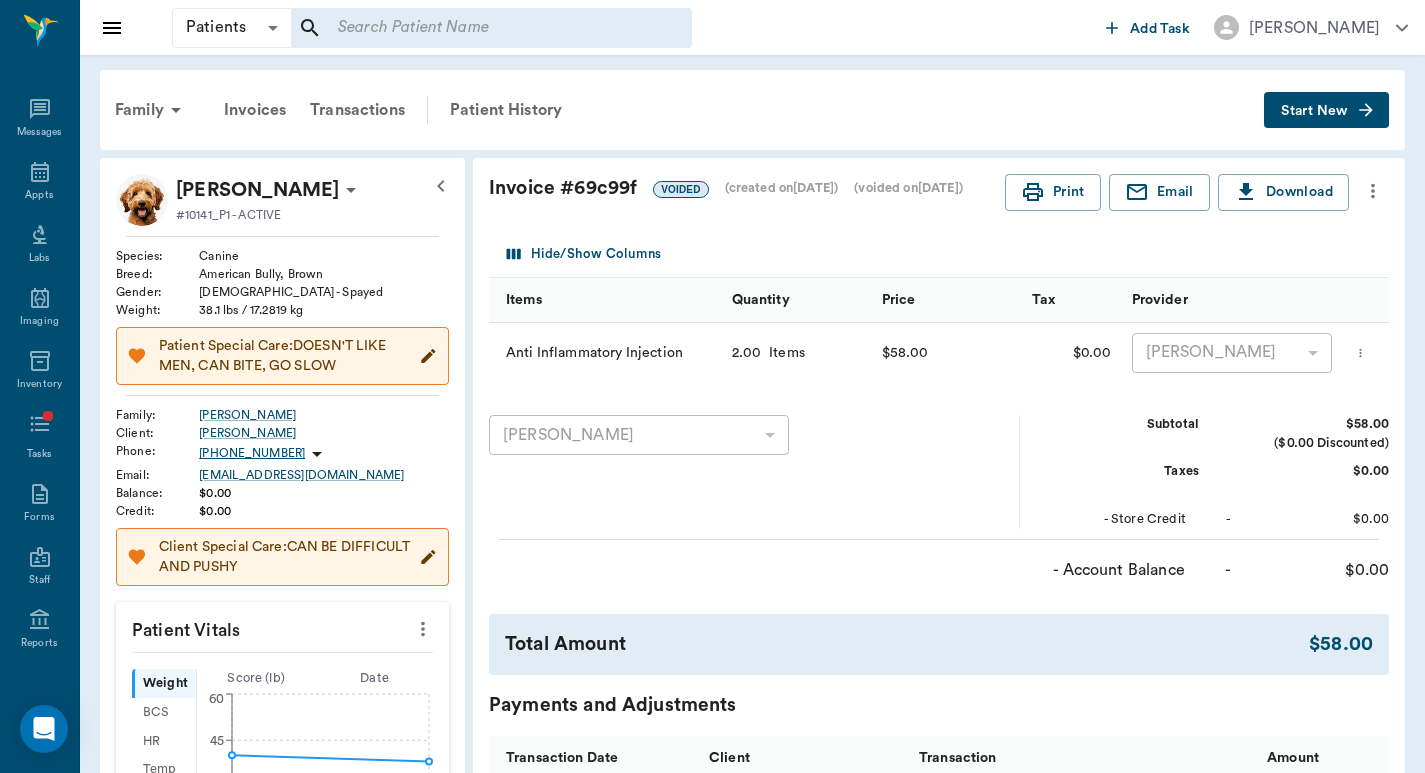 click on "Start New" at bounding box center [1326, 110] 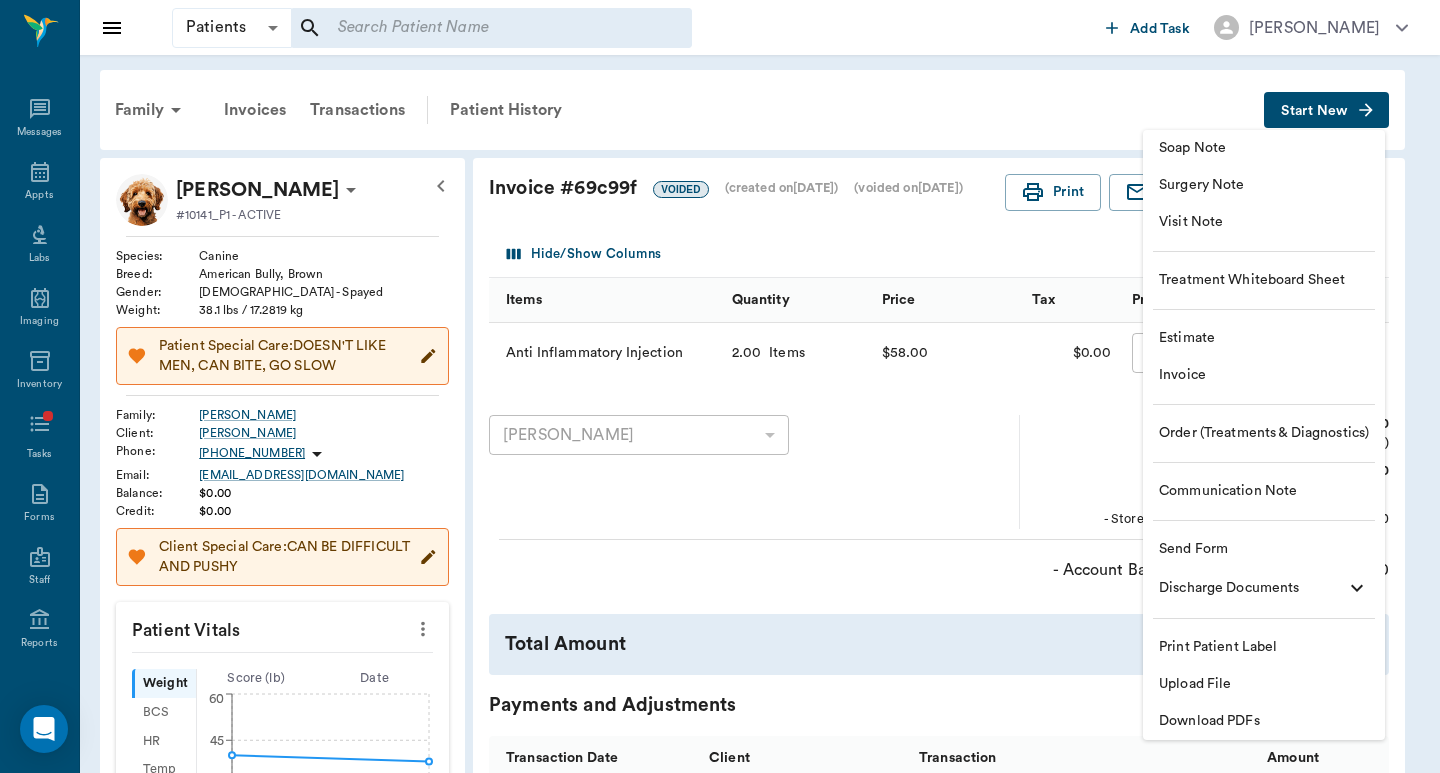 click on "Invoice" at bounding box center [1264, 375] 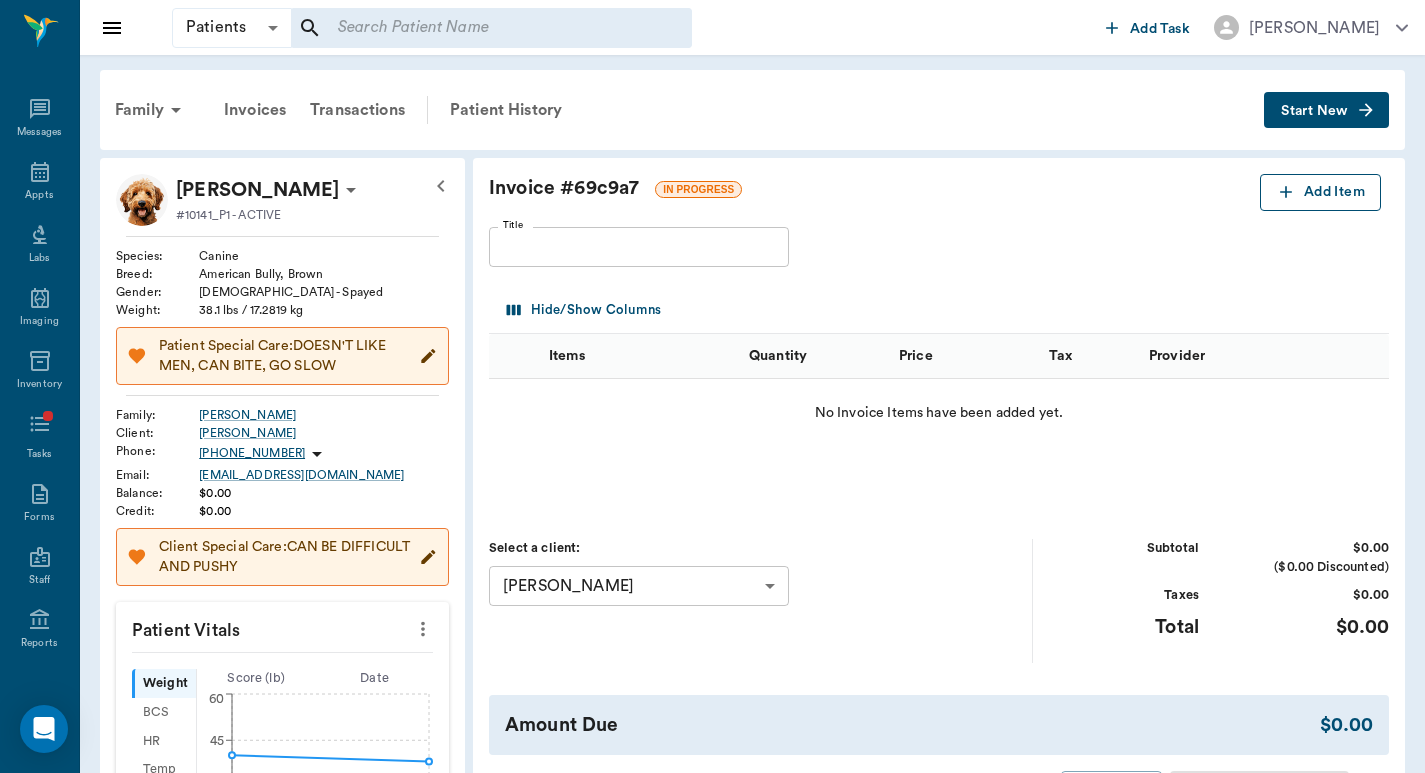 click on "Add Item" at bounding box center [1320, 192] 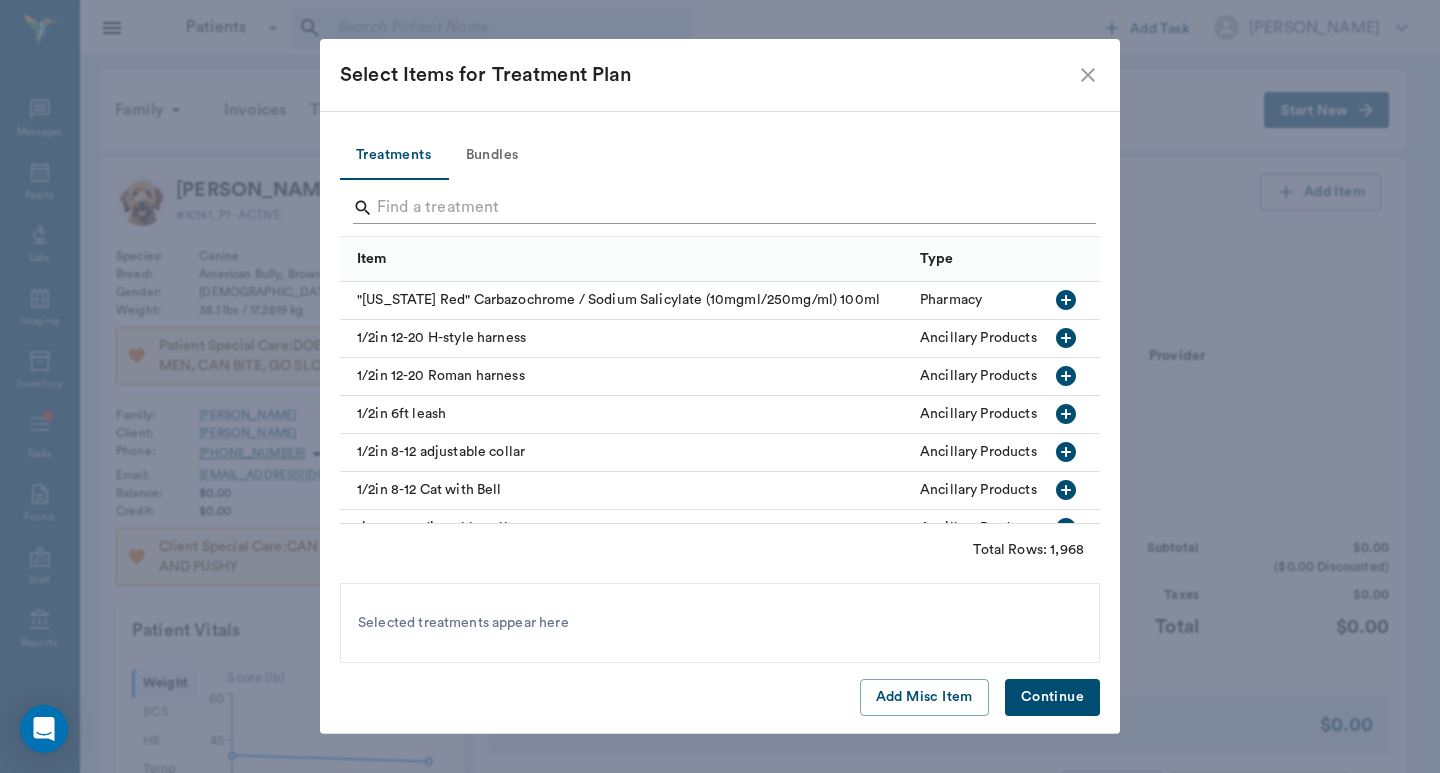click at bounding box center [721, 208] 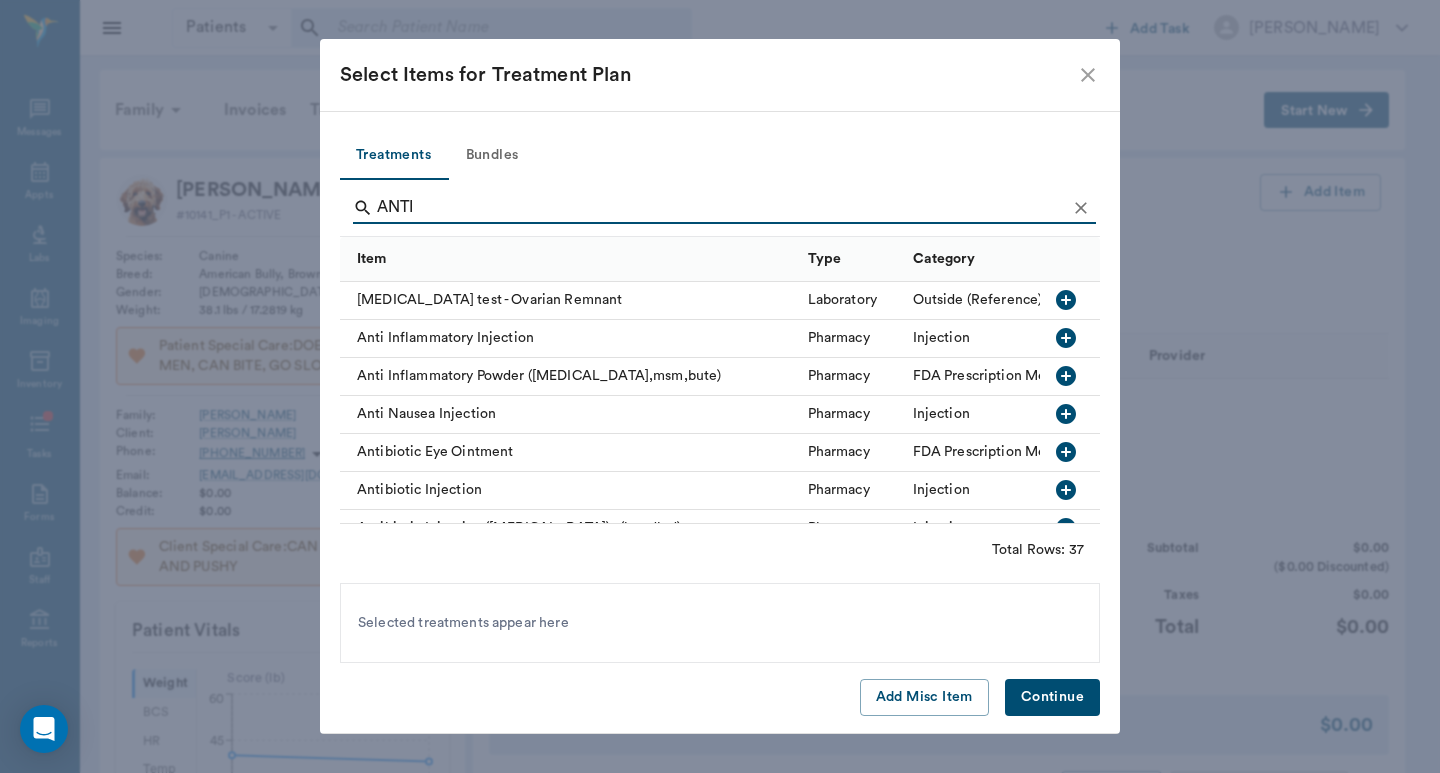 type on "ANTI" 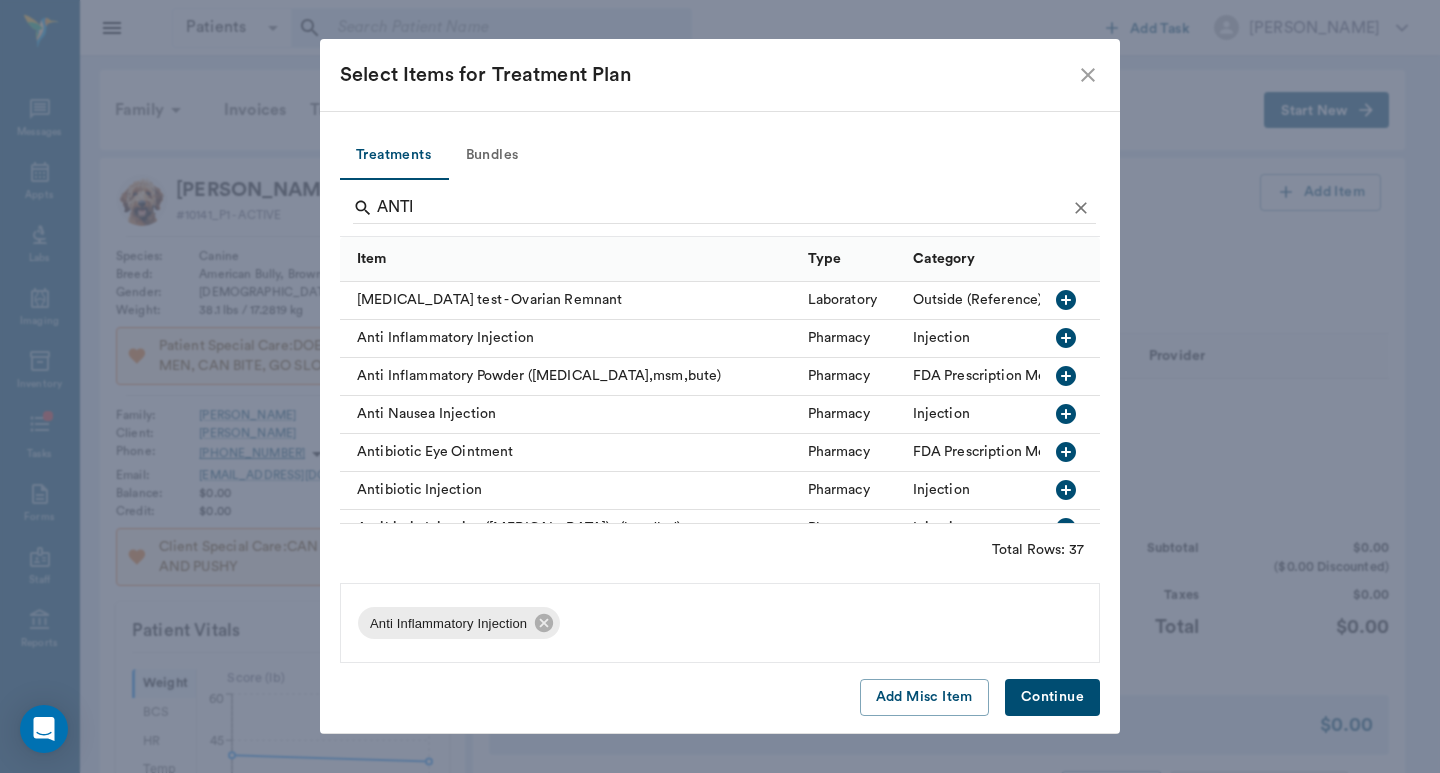 click on "Continue" at bounding box center [1052, 697] 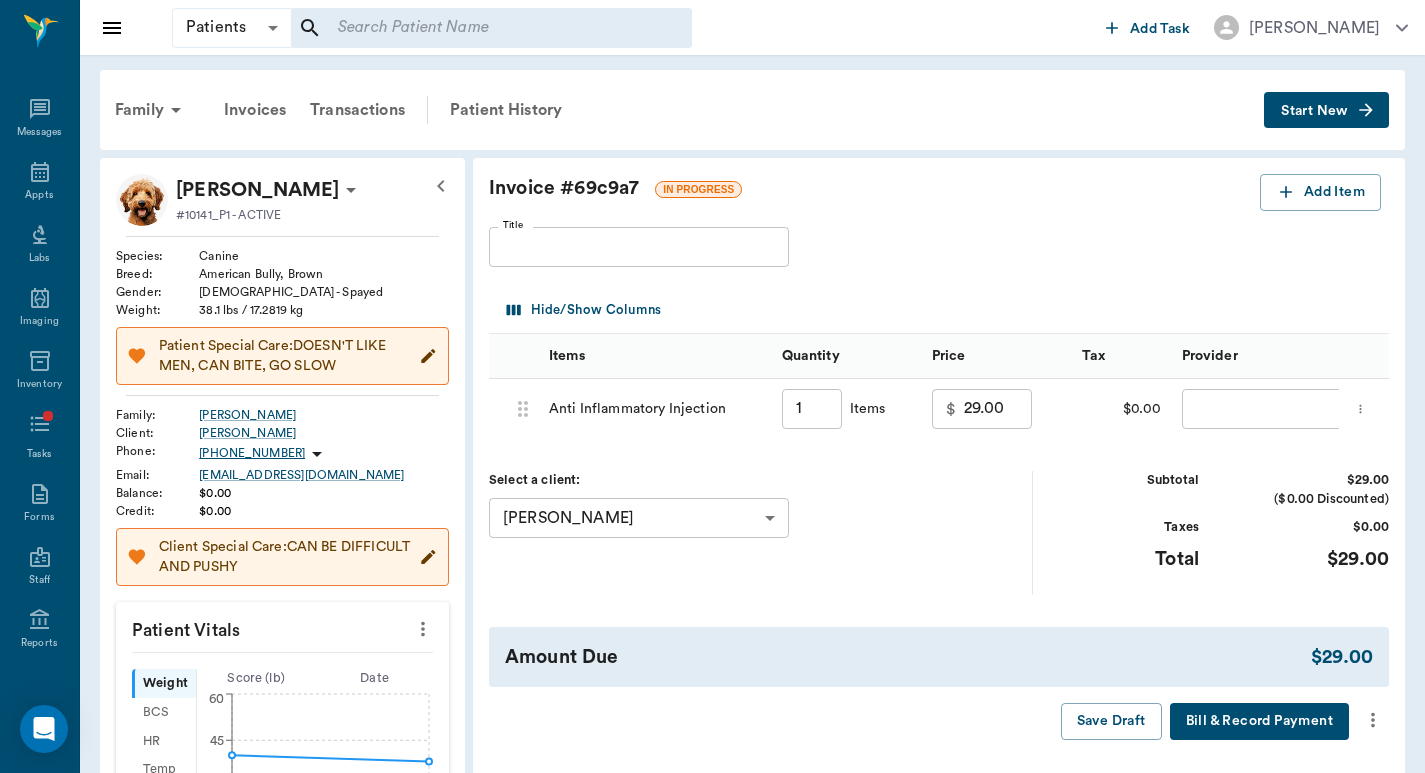 click on "Patients Patients ​ ​ Add Task [PERSON_NAME] Nectar Messages Appts Labs Imaging Inventory Tasks Forms Staff Reports Lookup Settings Family Invoices Transactions Patient History Start New LILY [PERSON_NAME] #10141_P1    -    ACTIVE   Species : Canine Breed : American Bully, [PERSON_NAME] Gender : [DEMOGRAPHIC_DATA] - Spayed Weight : 38.1 lbs / 17.2819 kg Patient Special Care:  DOESN'T LIKE MEN, CAN BITE, GO SLOW Family : [PERSON_NAME] Client : [PERSON_NAME] Phone : [PHONE_NUMBER] Email : [EMAIL_ADDRESS][DOMAIN_NAME] Balance : $0.00 Credit : $0.00 Client Special Care:  CAN BE DIFFICULT AND PUSHY Patient Vitals Weight BCS HR Temp Resp BP Dia Pain Perio Score ( lb ) Date [DATE] 9AM 0 15 30 45 60 Ongoing diagnosis Current Rx [MEDICAL_DATA] tablet 136mg [DATE] [MEDICAL_DATA] tablet 10mg [DATE] [MEDICAL_DATA] solution 200mg/ml [DATE] [MEDICAL_DATA] 500 mg tablets (quad tabs) [DATE] Reminders Upcoming appointments Schedule Appointment Invoice # 69c9a7 IN PROGRESS Add Item Title Title Hide/Show Columns   Items Quantity Price Tax Provider 1 ​ Items" at bounding box center [712, 732] 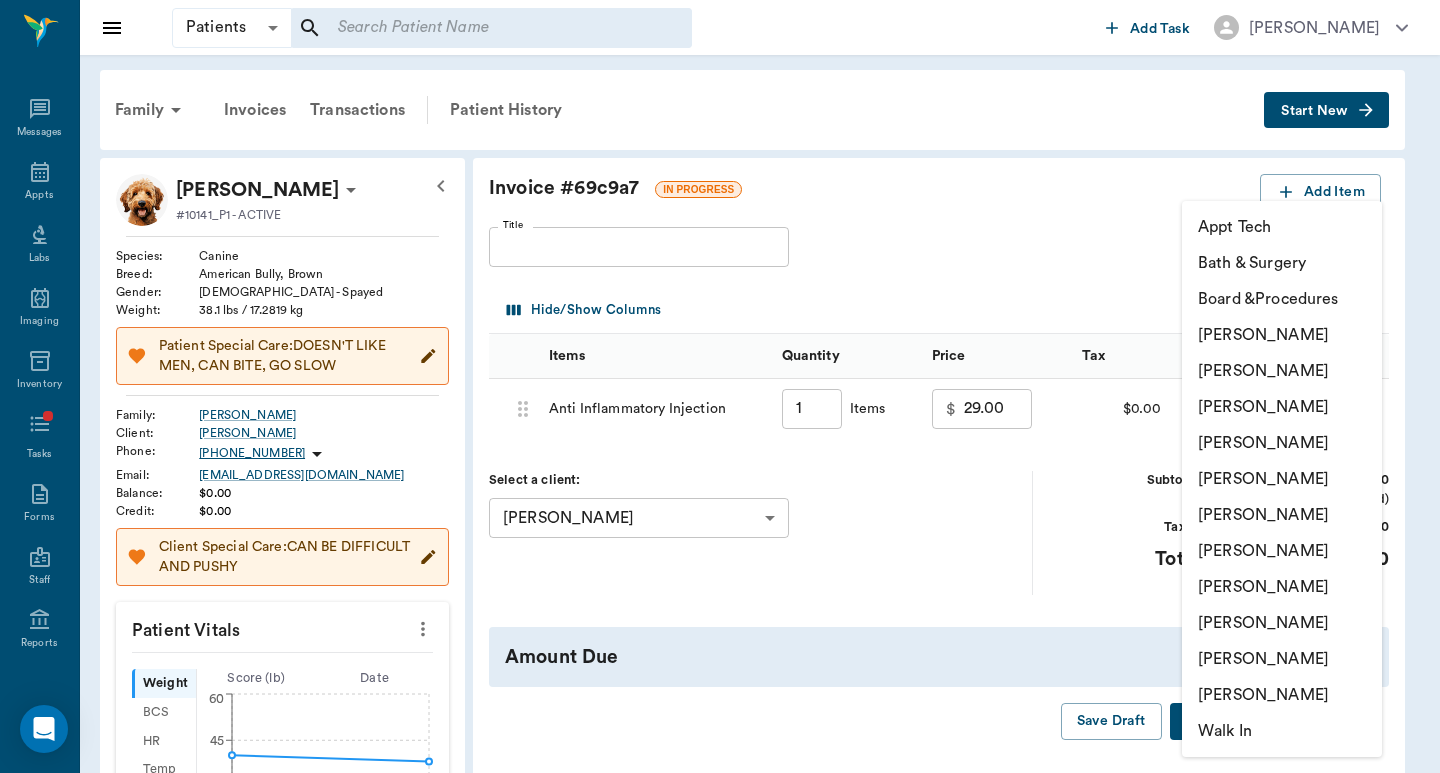 click on "[PERSON_NAME]" at bounding box center (1282, 515) 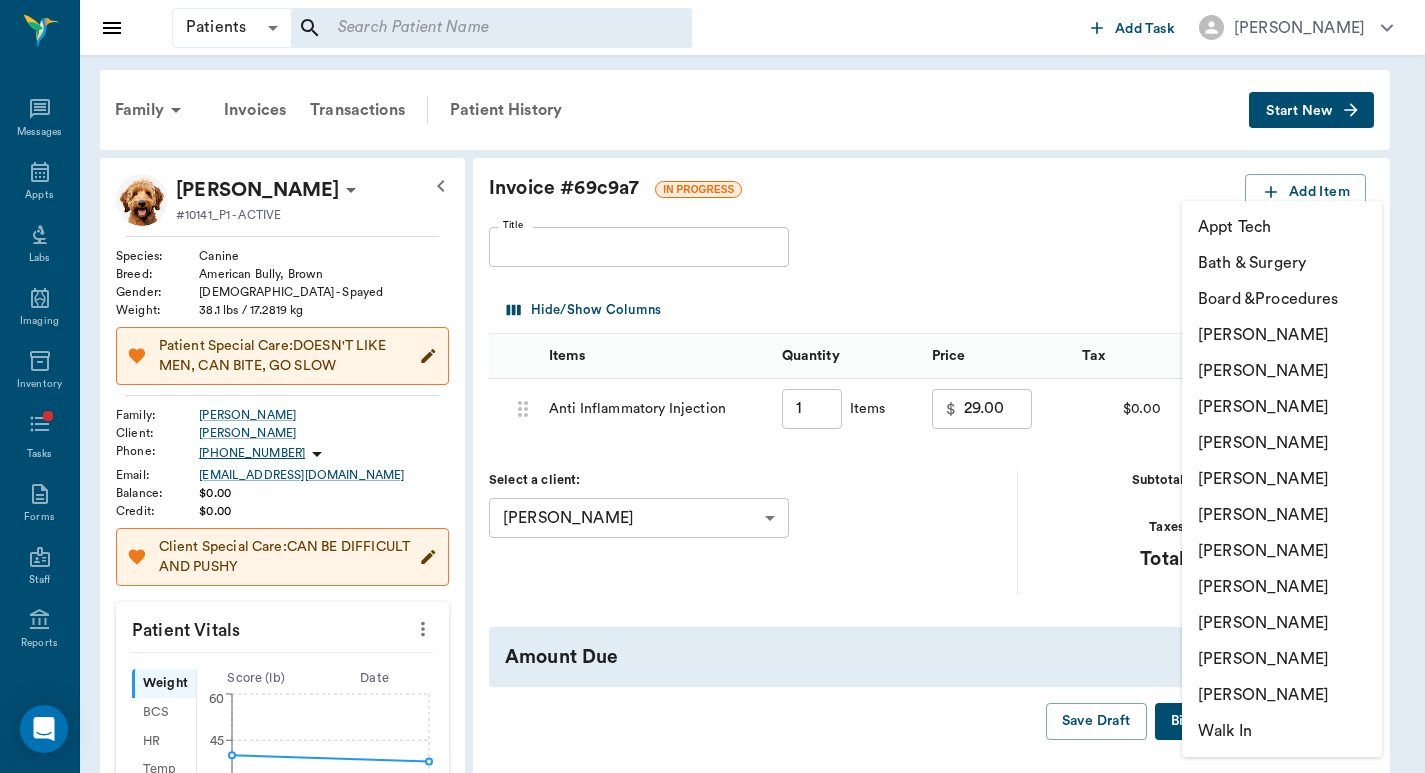 type on "none-63ec2ed152e12b0ba117cd50" 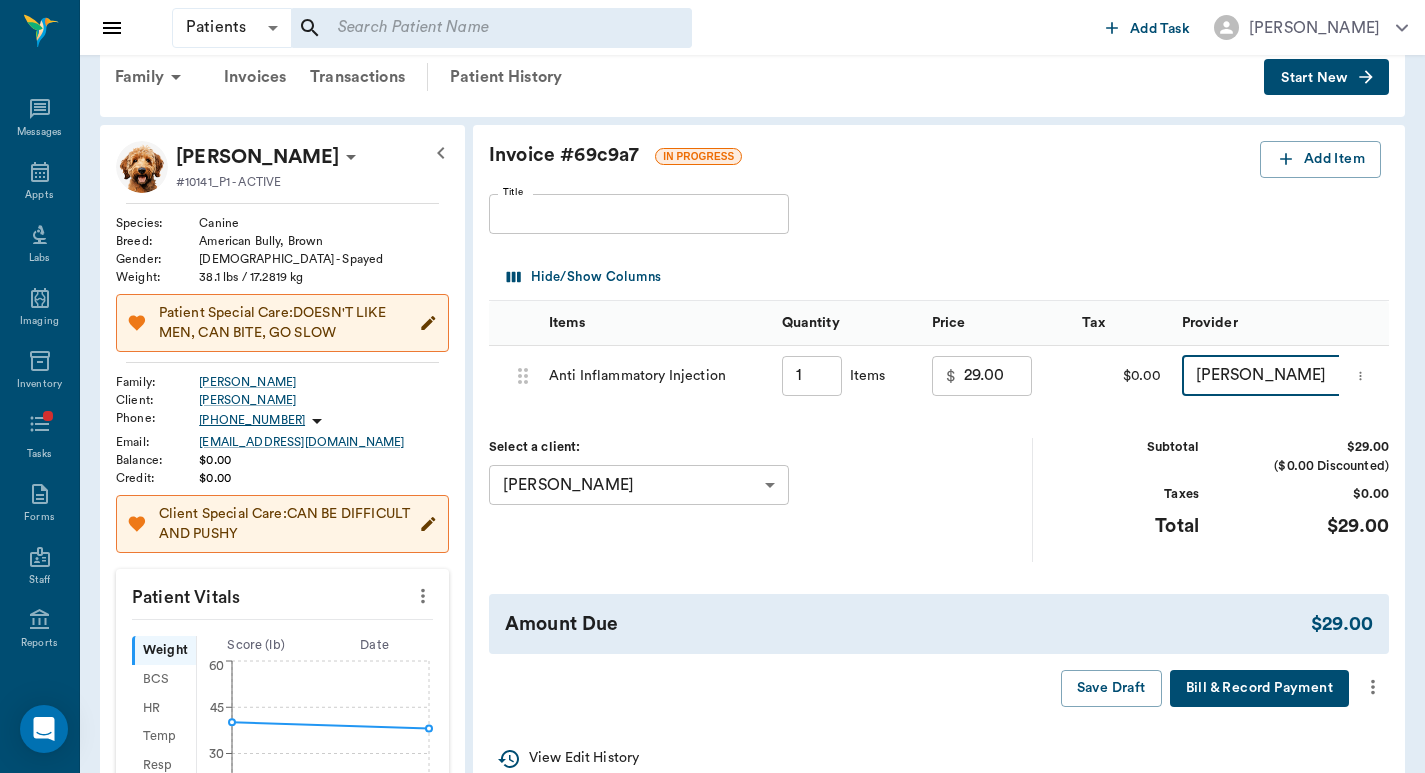 scroll, scrollTop: 133, scrollLeft: 0, axis: vertical 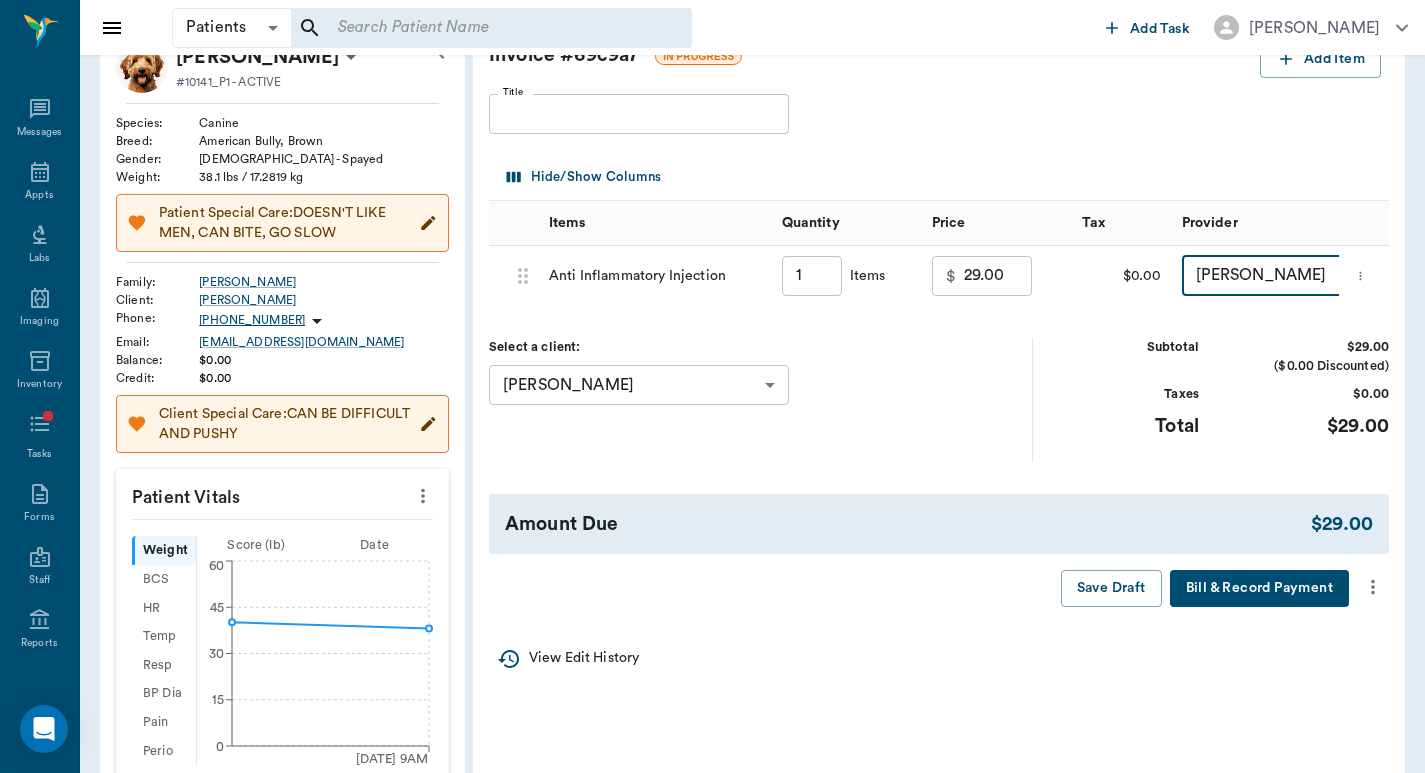 click 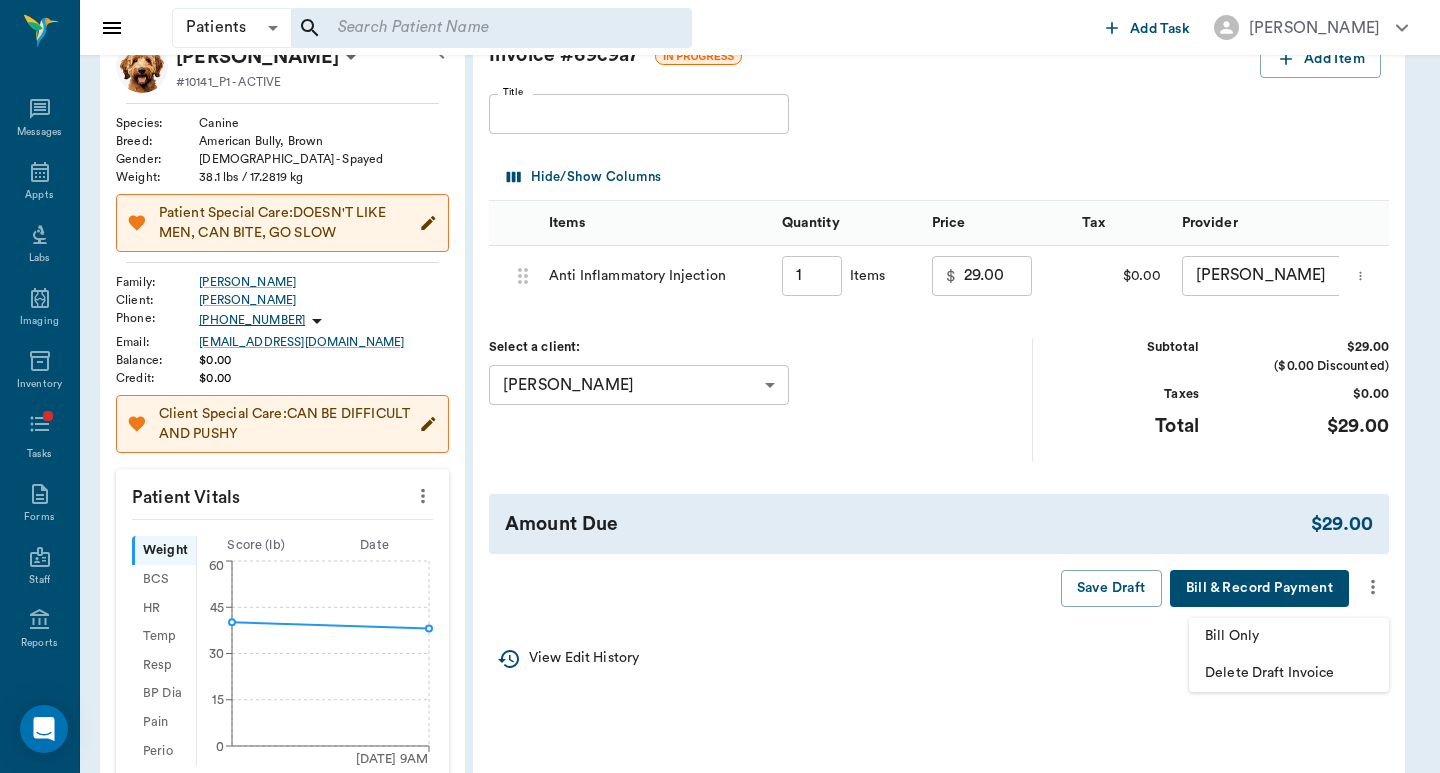click on "Bill Only" at bounding box center (1289, 636) 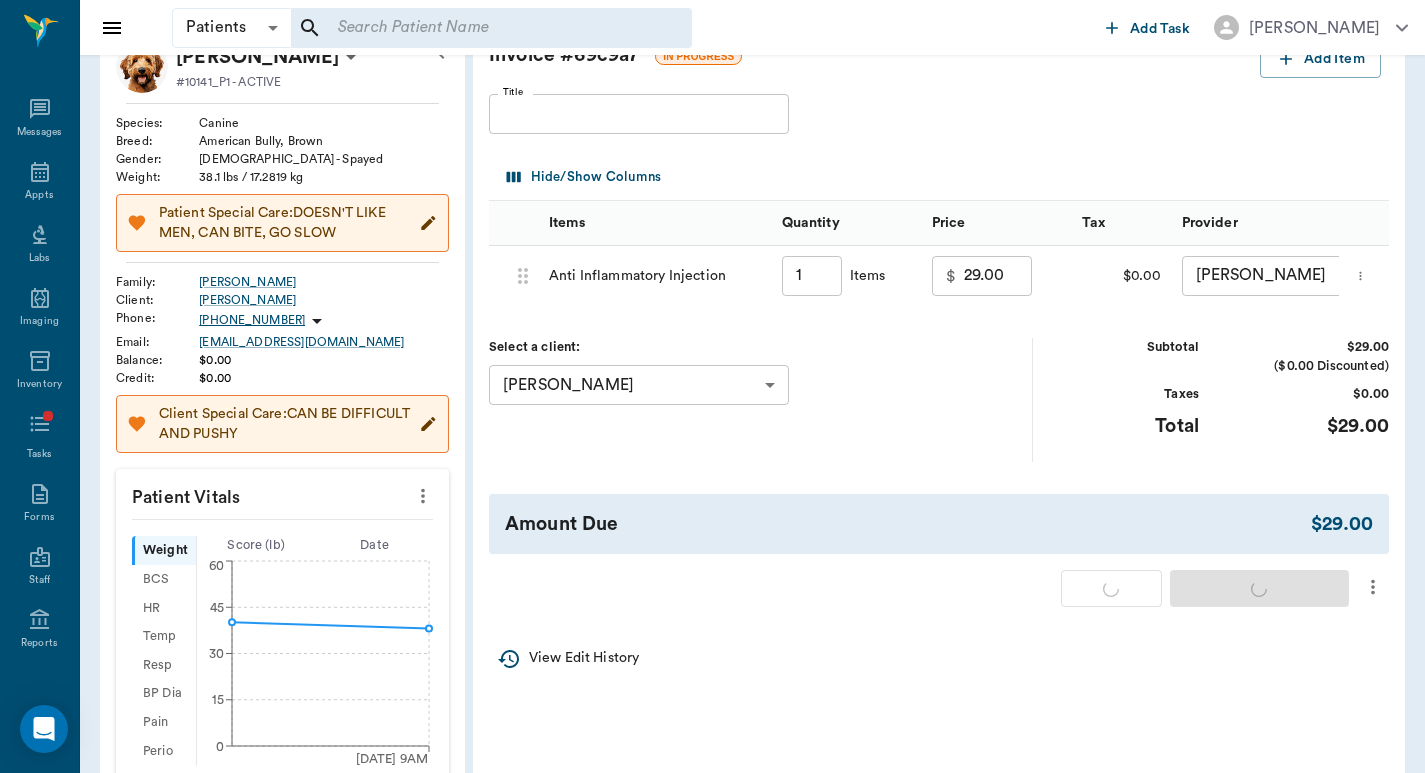 type on "1.00" 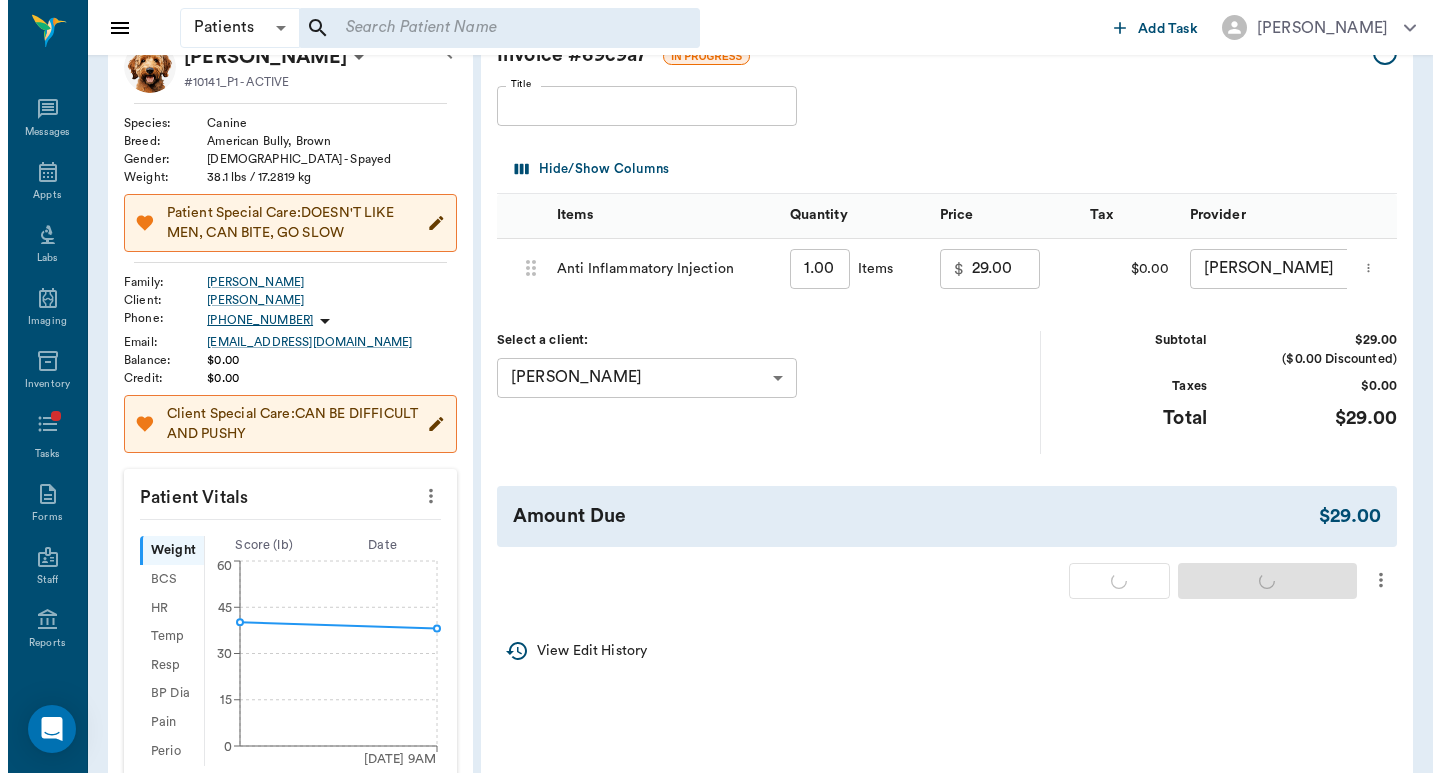 scroll, scrollTop: 0, scrollLeft: 0, axis: both 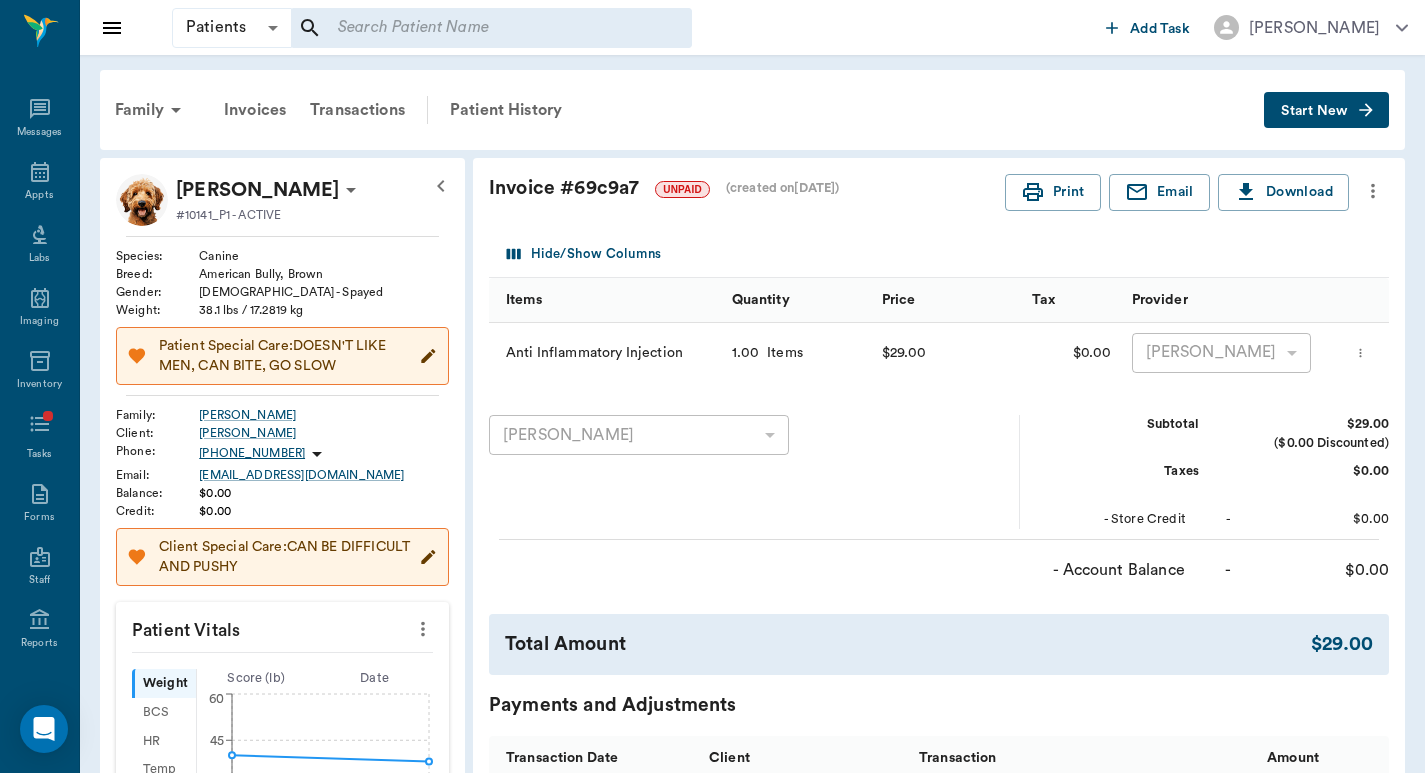 drag, startPoint x: 1075, startPoint y: 189, endPoint x: 1075, endPoint y: 223, distance: 34 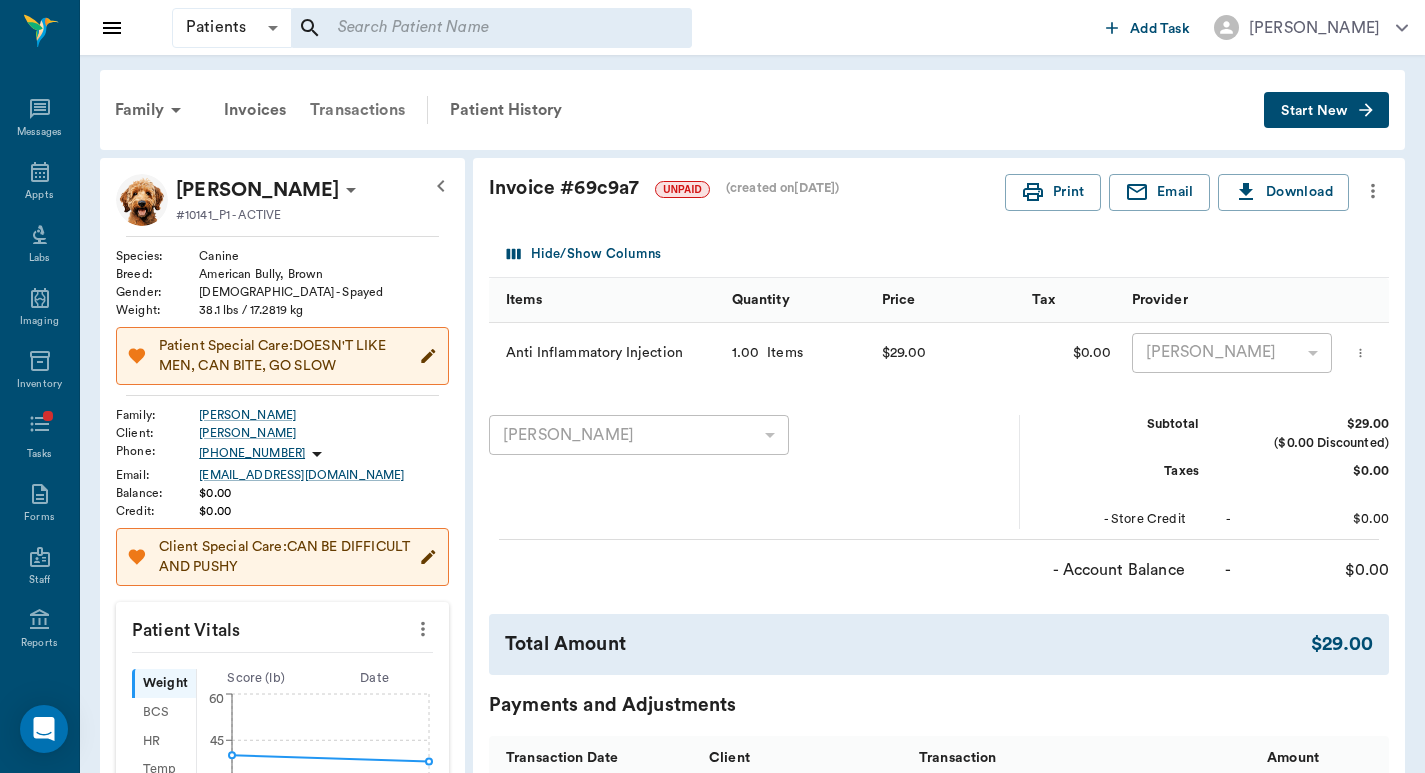 drag, startPoint x: 387, startPoint y: 111, endPoint x: 675, endPoint y: 110, distance: 288.00174 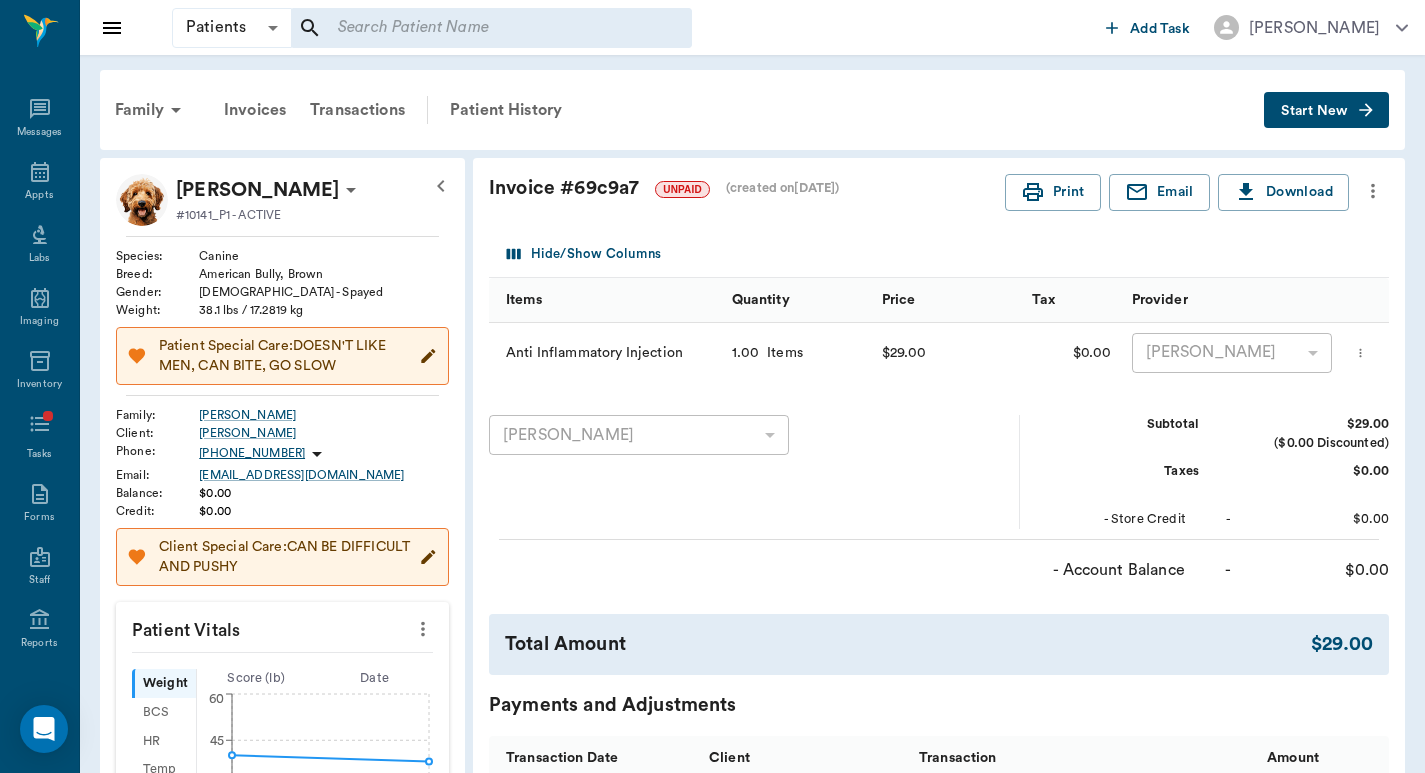 click on "Transactions" at bounding box center [357, 110] 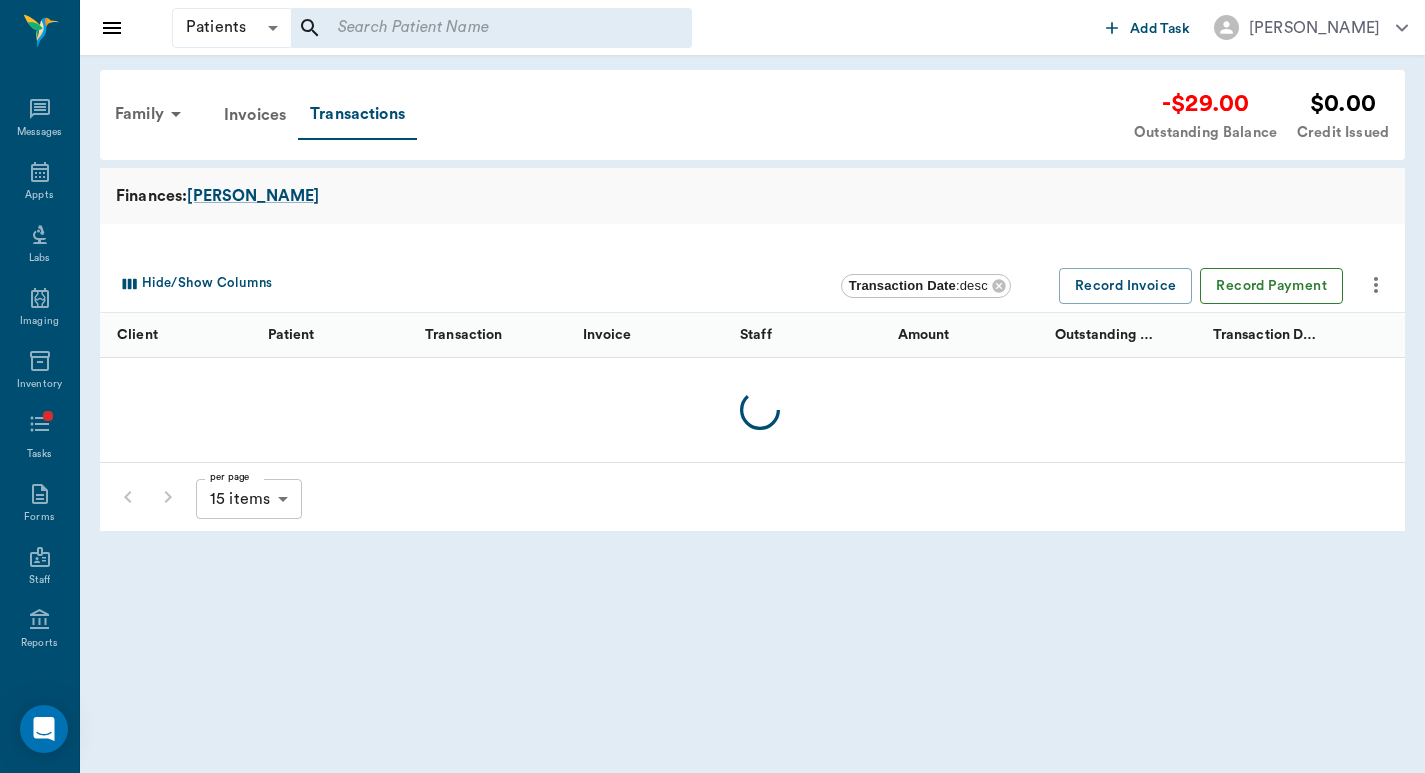 click on "Record Payment" at bounding box center [1271, 286] 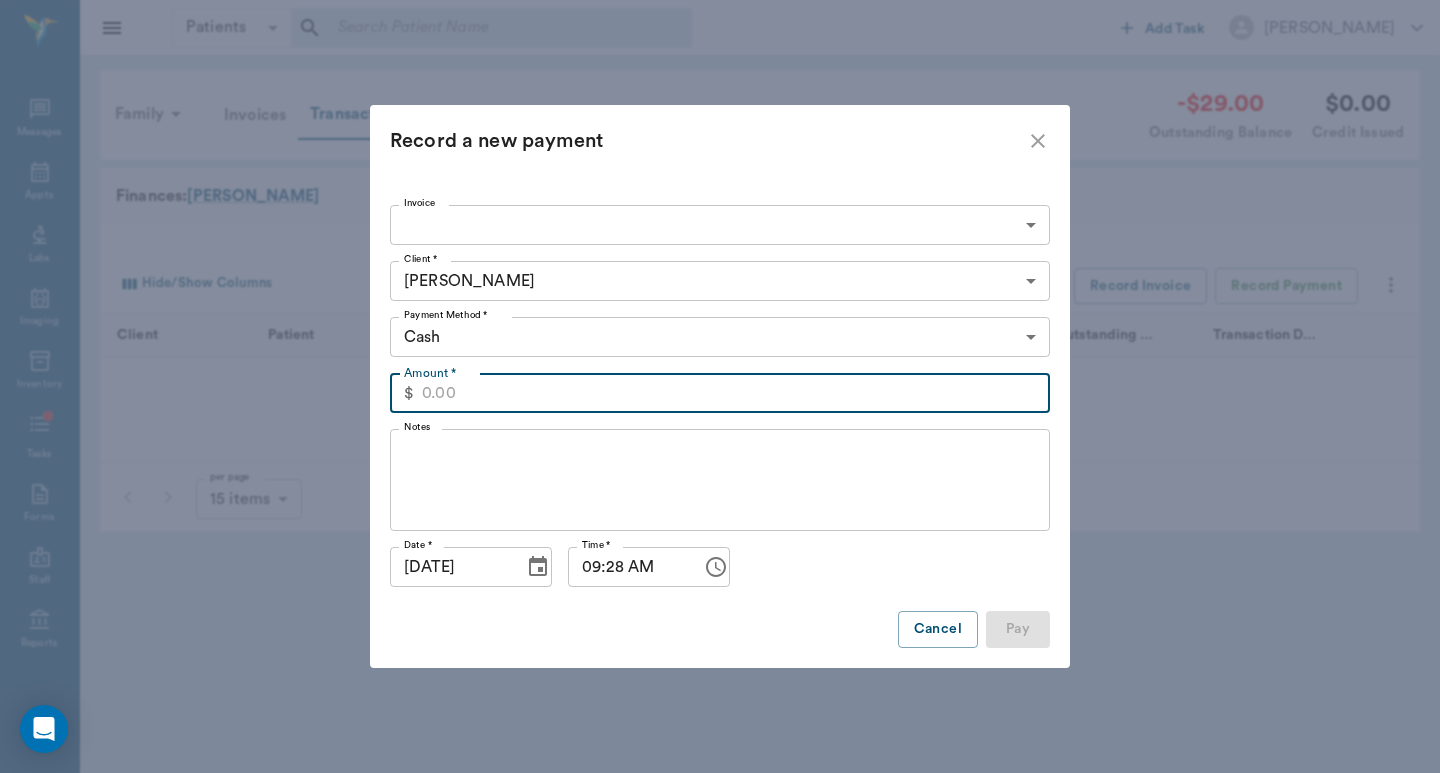 click on "Amount *" at bounding box center (736, 393) 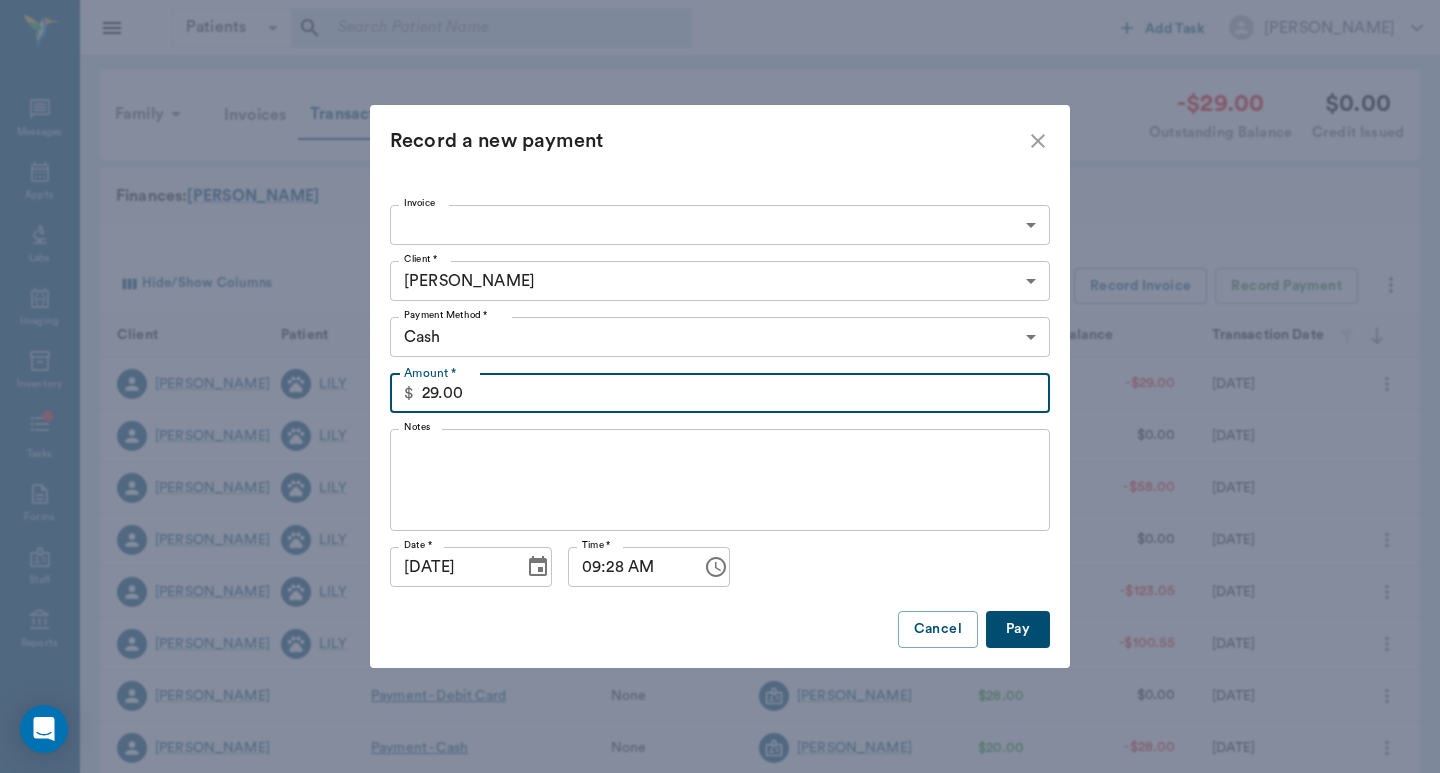type on "29.00" 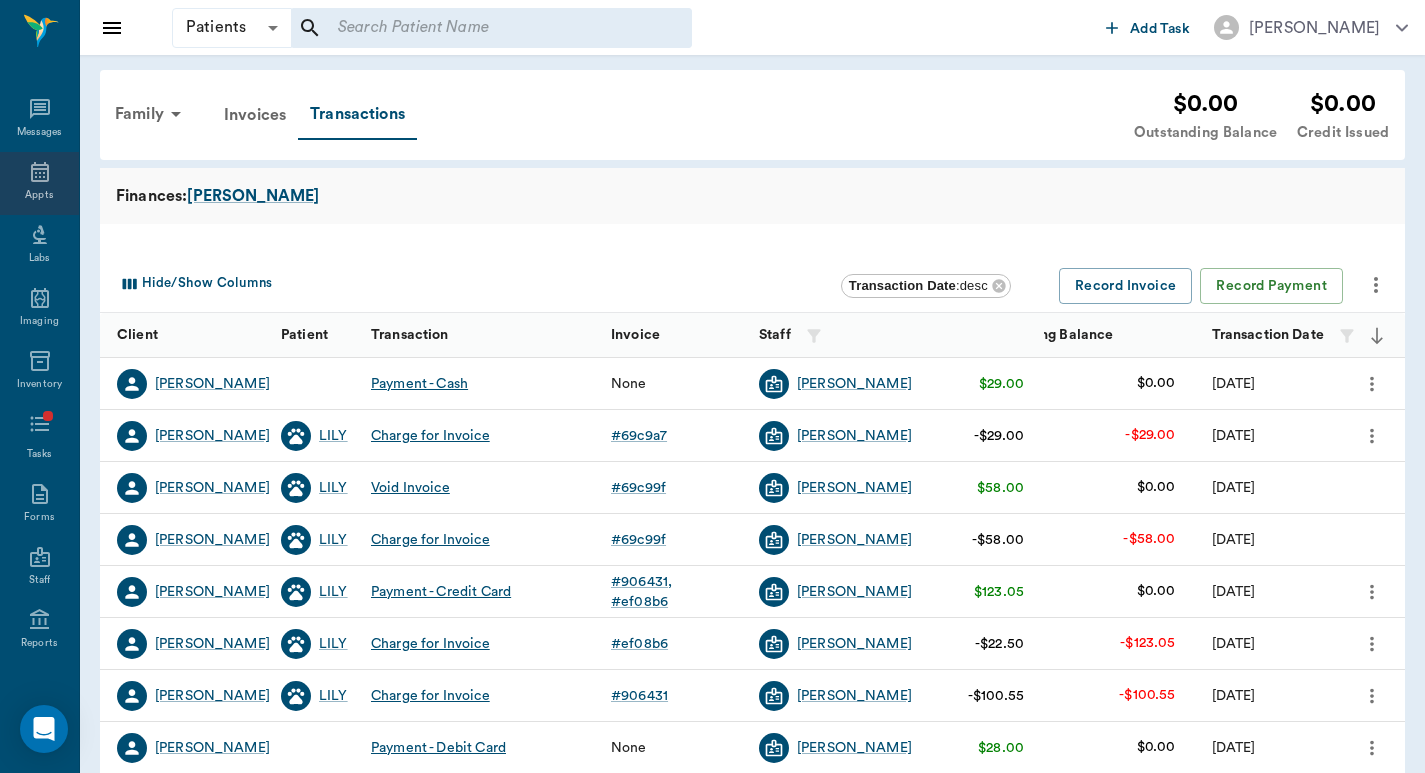 click 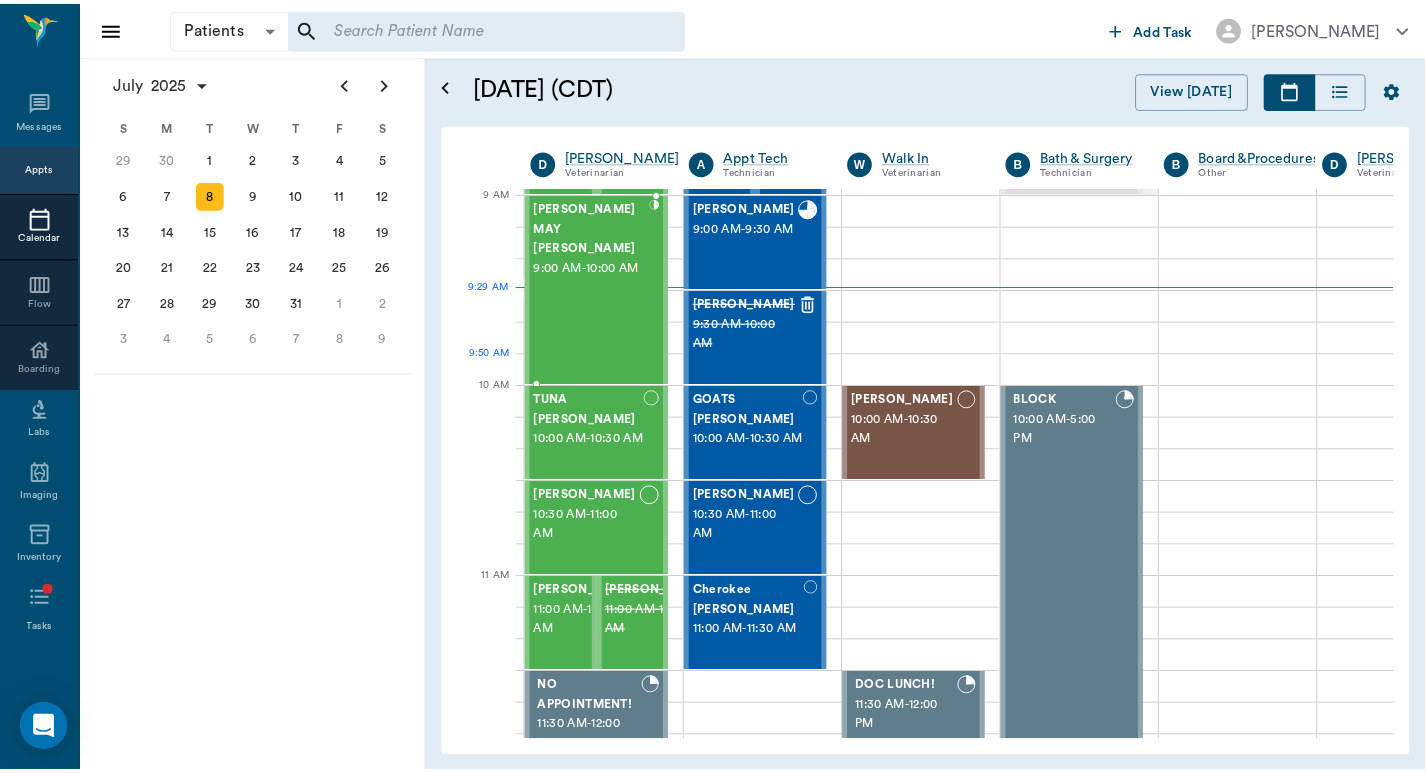 scroll, scrollTop: 194, scrollLeft: 1, axis: both 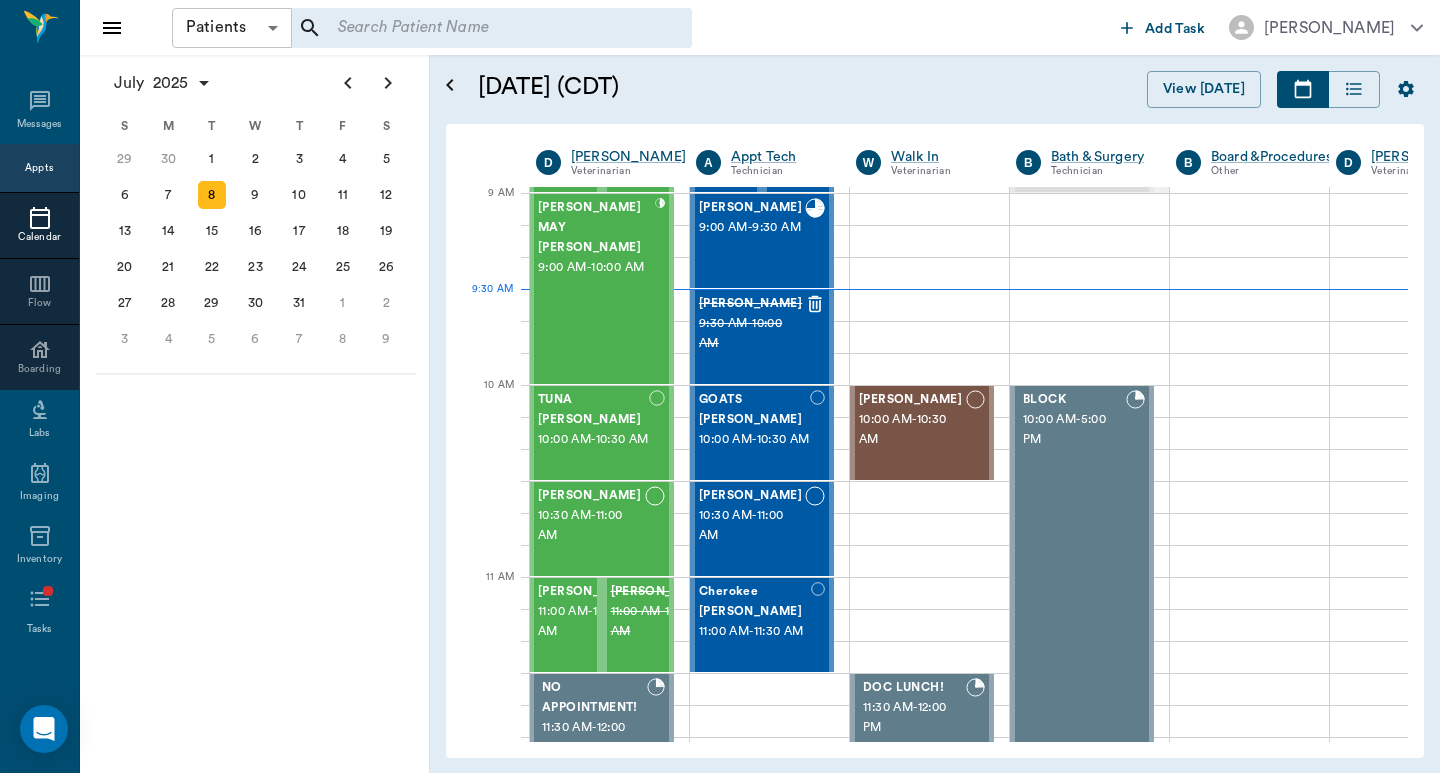 click on "Patients Patients ​ ​ Add Task [PERSON_NAME] Nectar Messages Appts Calendar Flow Boarding Labs Imaging Inventory Tasks Forms Staff Reports Lookup Settings [DATE] S M T W T F S [DATE] 2 3 4 5 6 7 8 9 10 11 12 13 14 15 16 17 18 19 20 21 22 23 24 25 26 27 28 29 [DATE] 1 2 3 4 5 6 7 8 9 10 11 12 S M T W T F S 29 [DATE] 1 2 3 4 5 6 7 8 9 10 11 12 13 14 15 16 17 18 19 20 21 22 23 24 25 26 27 28 29 30 [DATE] 1 2 3 4 5 6 7 8 9 S M T W T F S 27 28 29 30 [DATE] 1 2 3 4 5 6 7 8 9 10 11 12 13 14 15 16 17 18 19 20 21 22 23 24 25 26 27 28 29 30 31 [DATE] 2 3 4 5 6 [DATE] (CDT) View [DATE] [DATE] [DATE] [DATE] D [PERSON_NAME] Veterinarian A Appt Tech Technician W Walk In Veterinarian B Bath & Surgery Technician B Board &Procedures Other D [PERSON_NAME] Veterinarian 8 AM 9 AM 10 AM 11 AM 12 PM 1 PM 2 PM 3 PM 4 PM 5 PM 6 PM 7 PM 8 PM 9:30 AM 9:00 AM [GEOGRAPHIC_DATA][PERSON_NAME] 8:00 AM  -  9:00 AM [GEOGRAPHIC_DATA][PERSON_NAME] 8:30 AM  -  9:00 AM [PERSON_NAME] MAY [PERSON_NAME] 9:00 AM  -  10:00 AM TUNA [PERSON_NAME] 10:00 AM  -  10:30 AM  -" at bounding box center [720, 386] 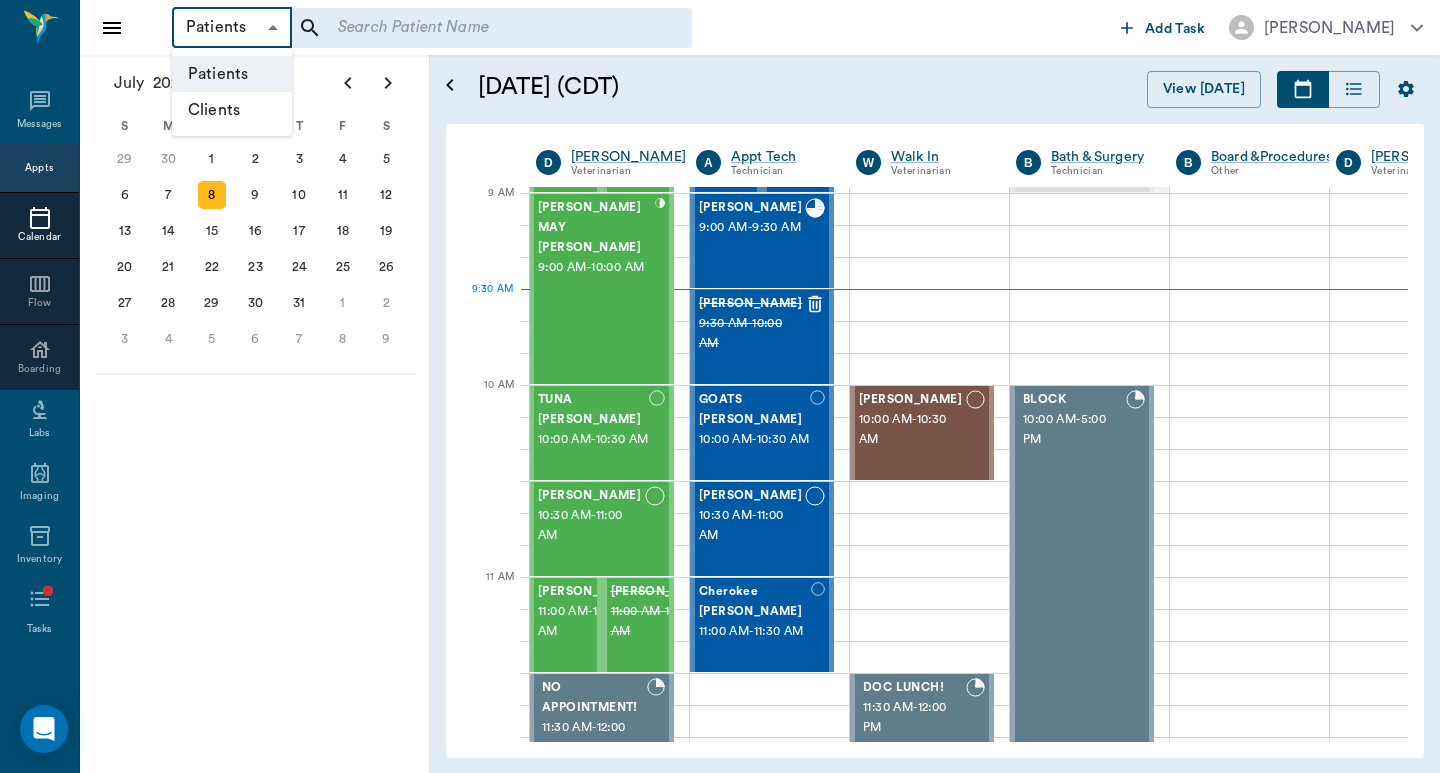 click on "Clients" at bounding box center (232, 110) 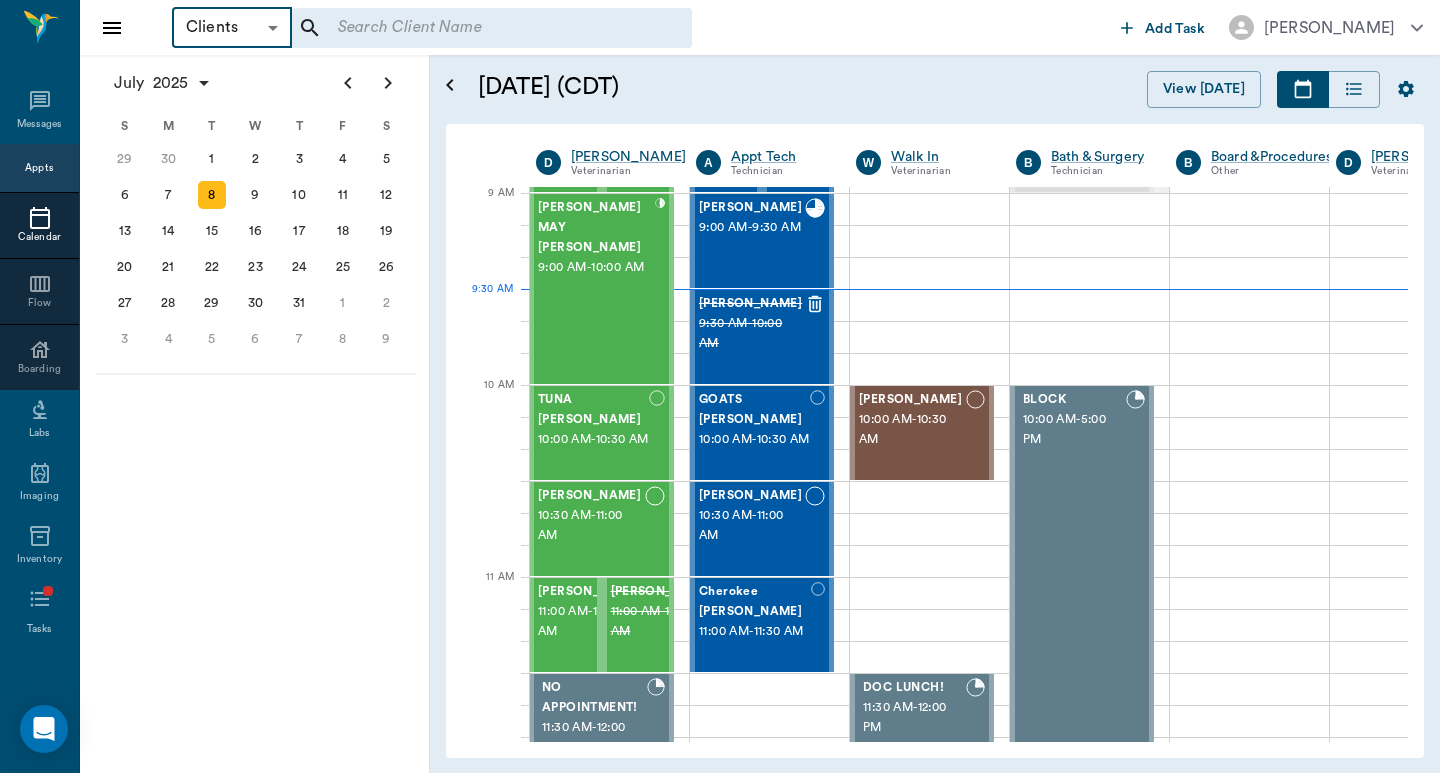 click at bounding box center (478, 28) 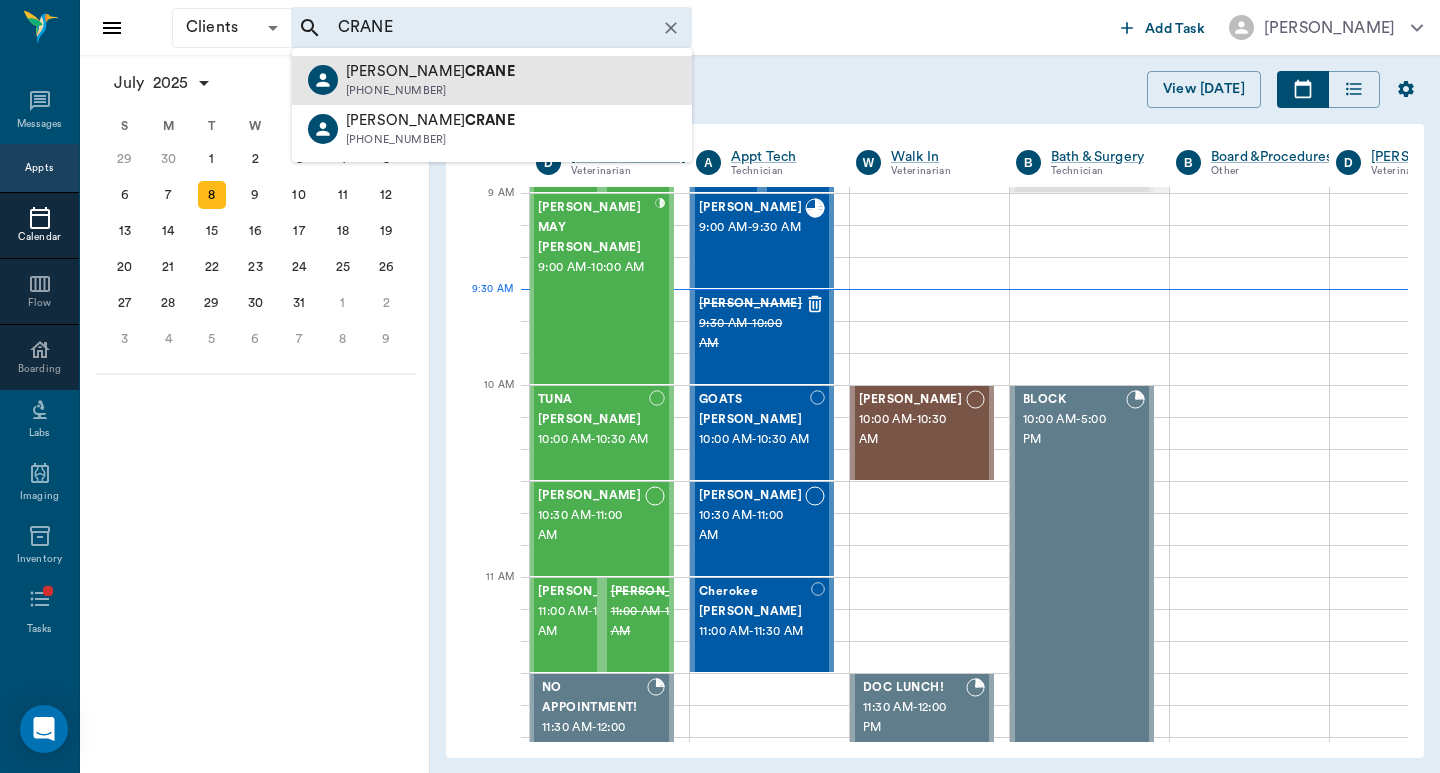 click on "CONNIE  CRANE (903) 475-6795" at bounding box center [492, 80] 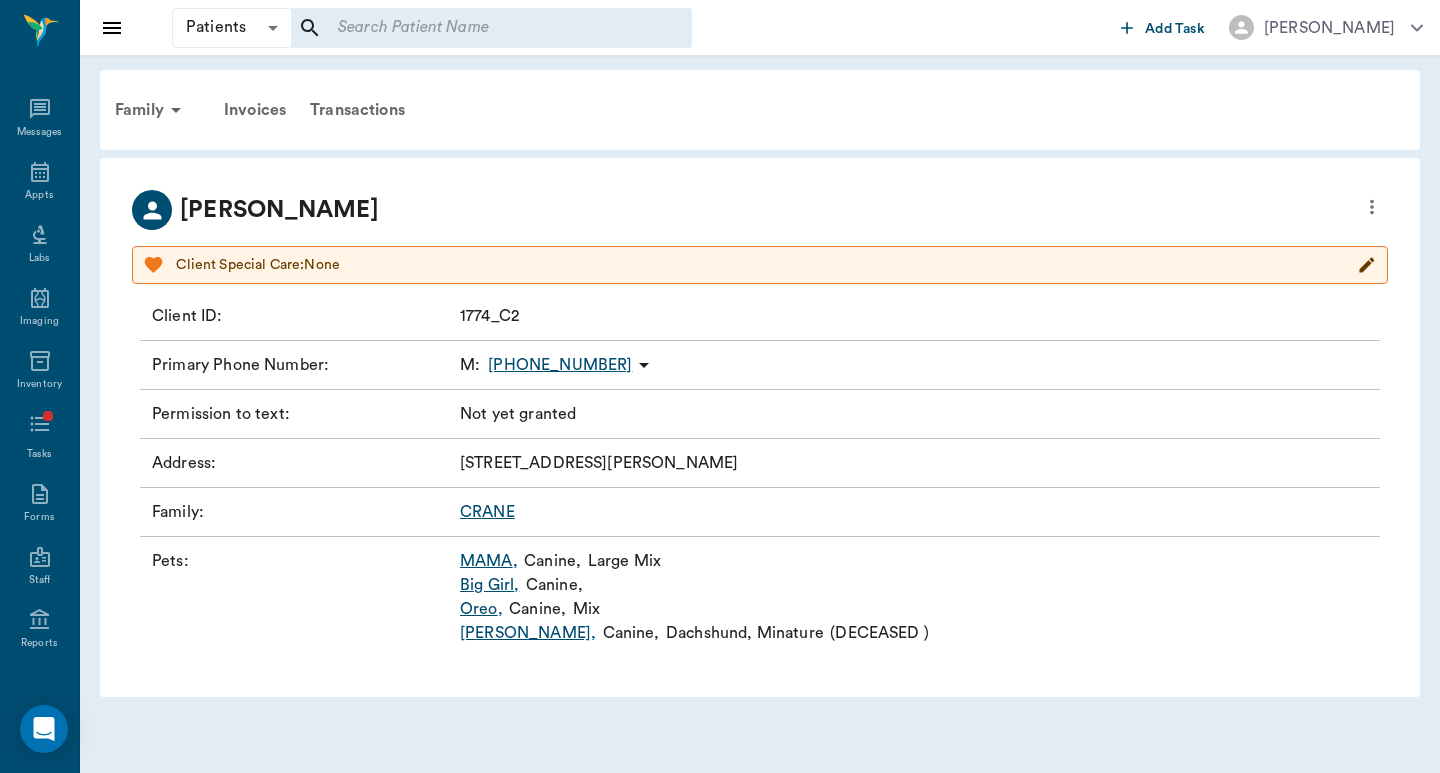 click on "Oreo ," at bounding box center (481, 609) 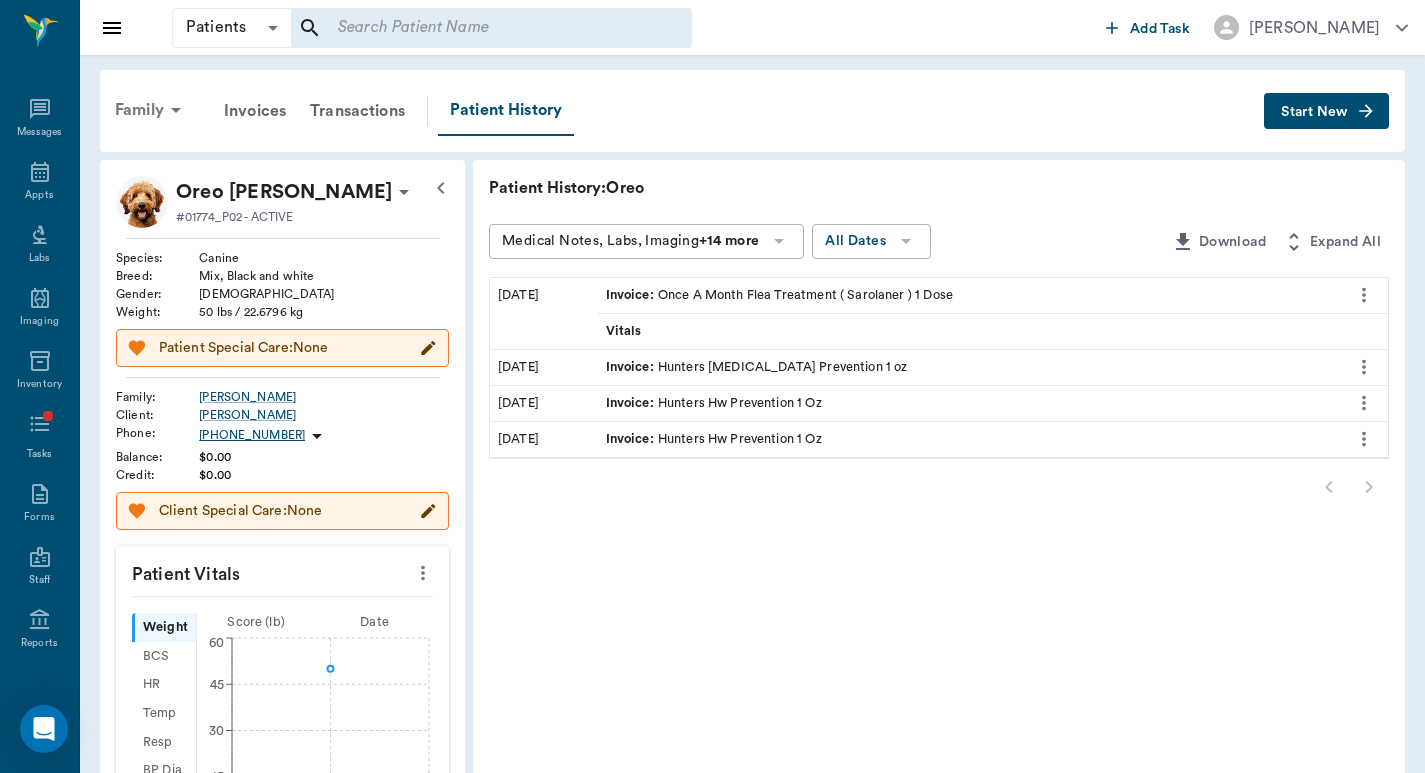click on "Family" at bounding box center [151, 110] 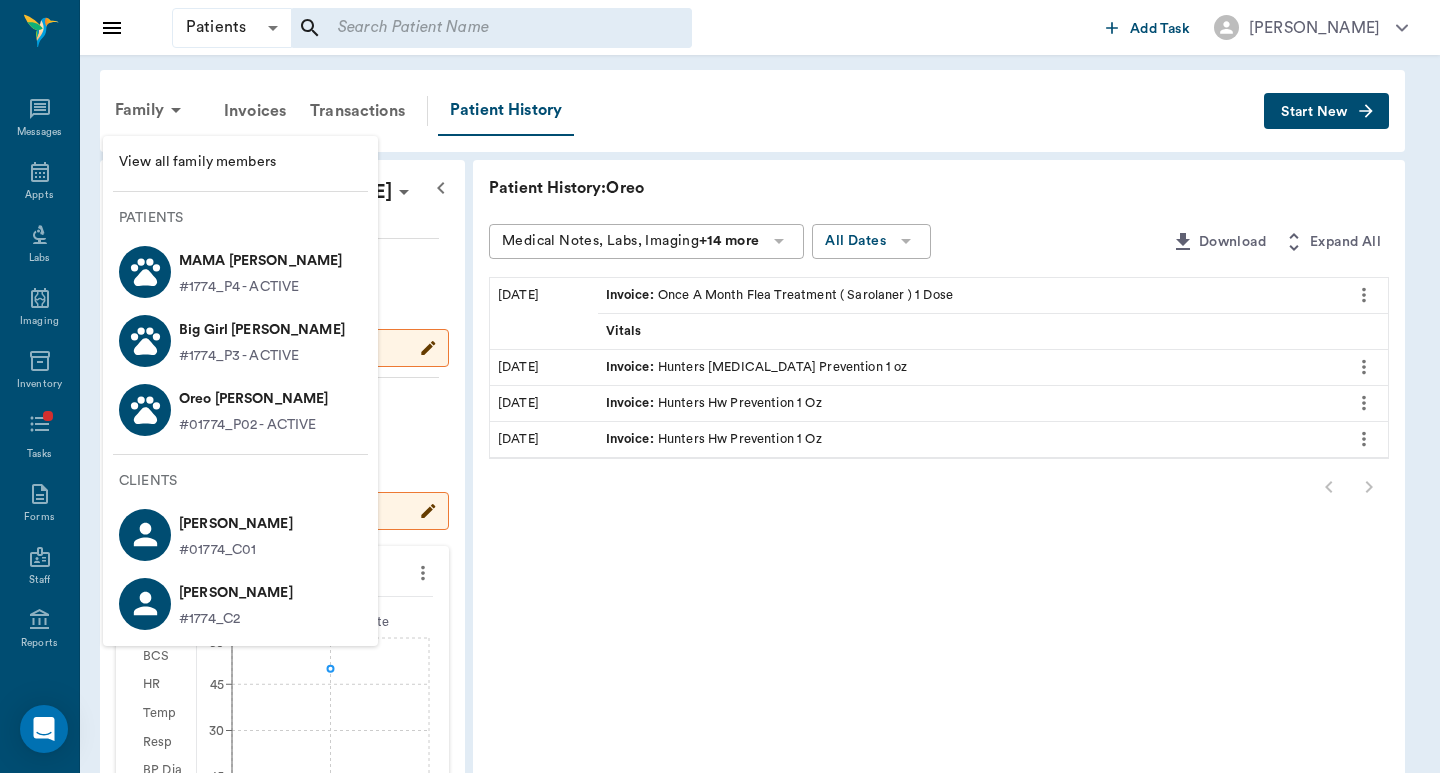 click on "#1774_P4    -    ACTIVE" at bounding box center [239, 287] 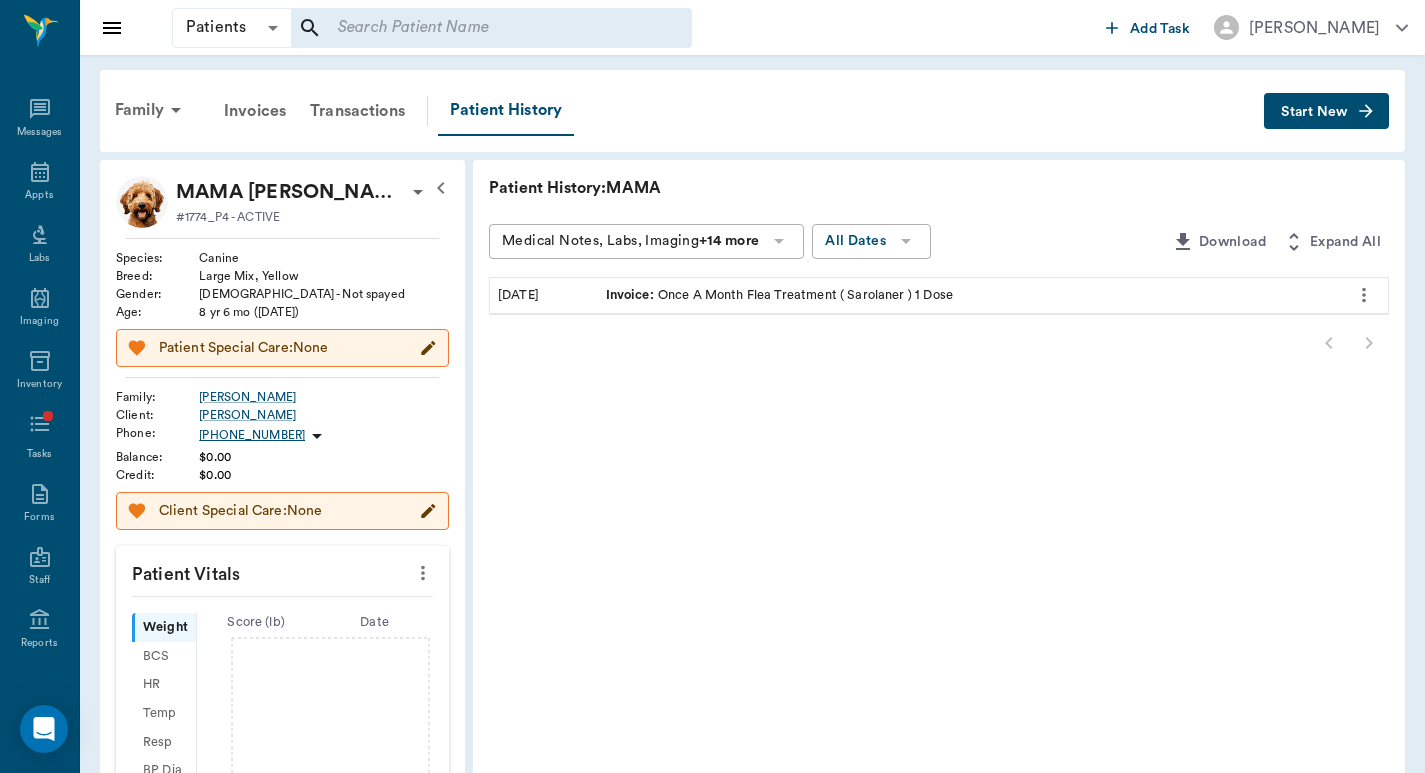click 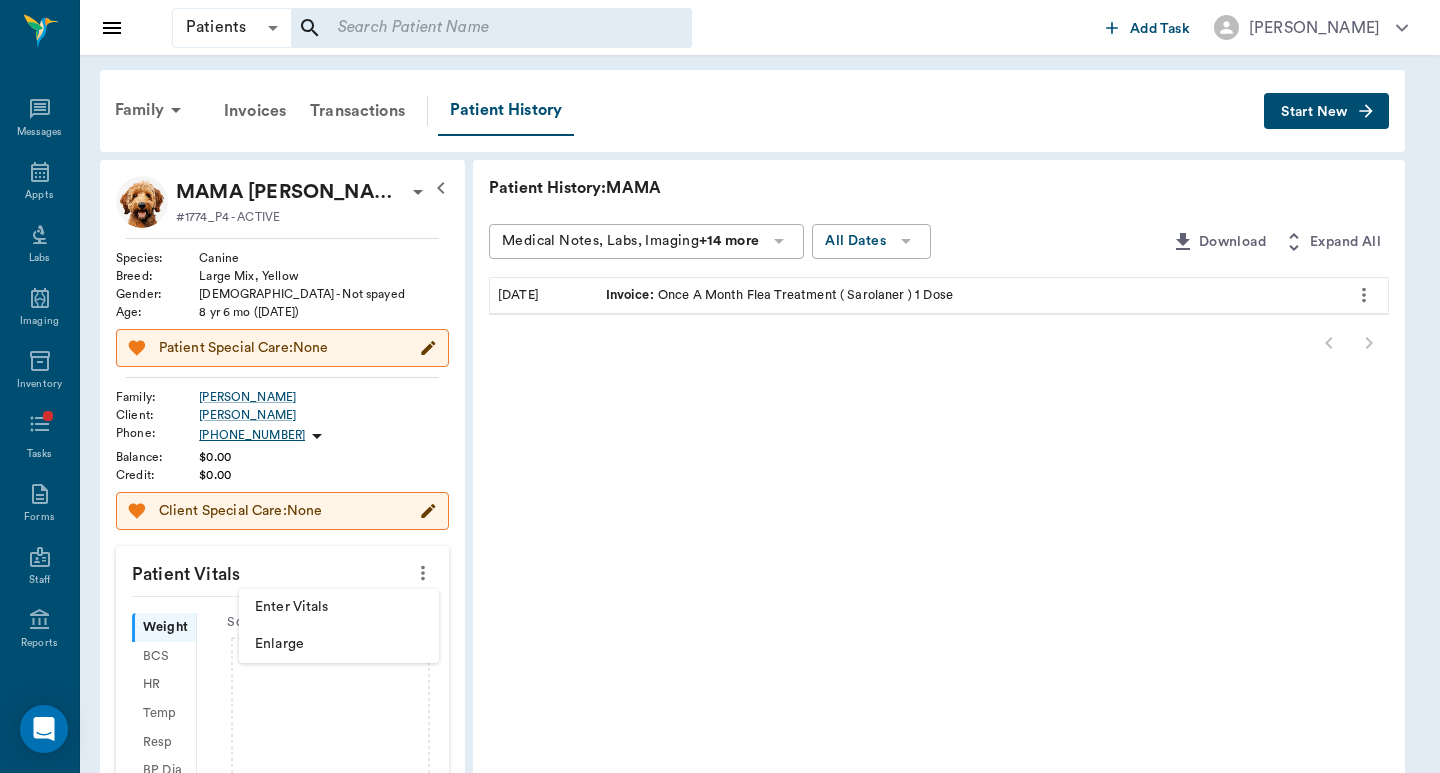 click on "Enter Vitals" at bounding box center (339, 607) 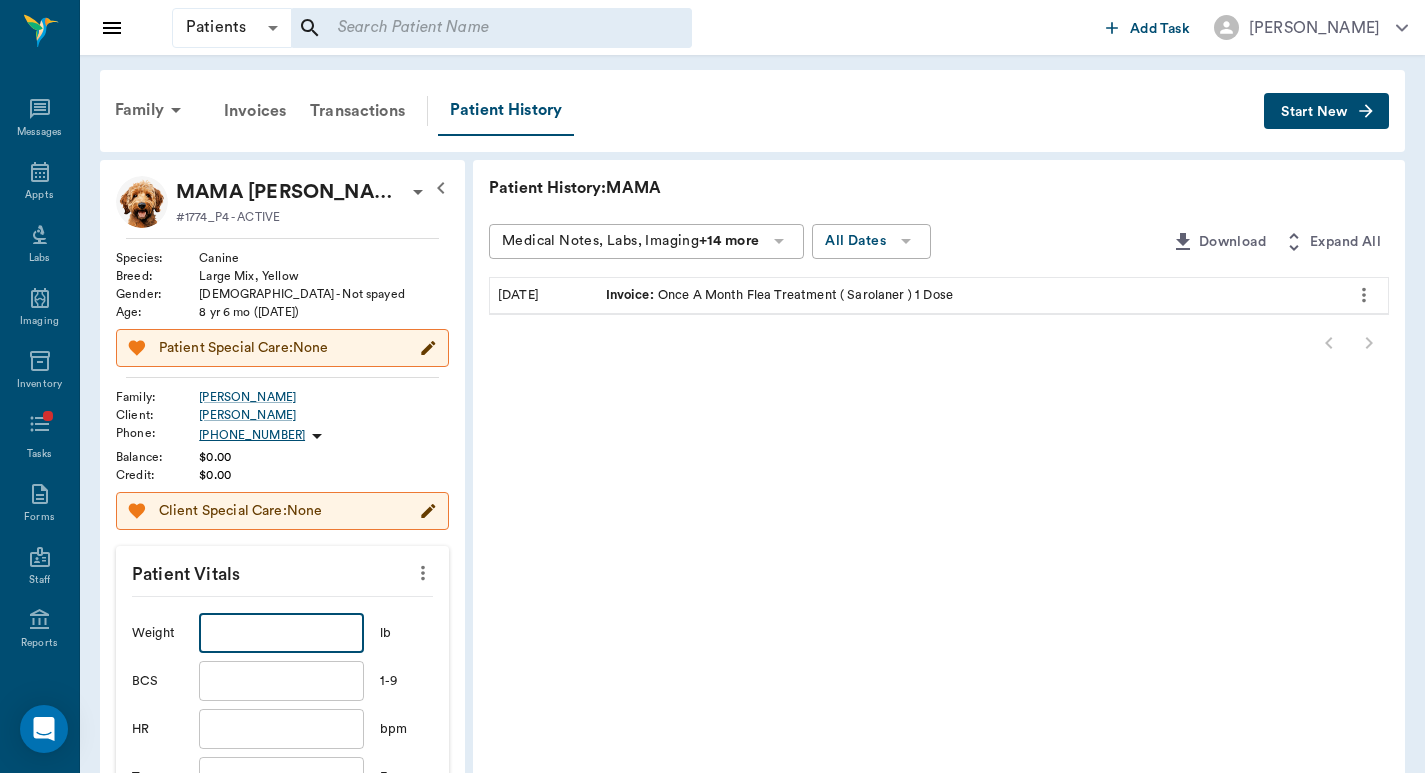 click at bounding box center [281, 633] 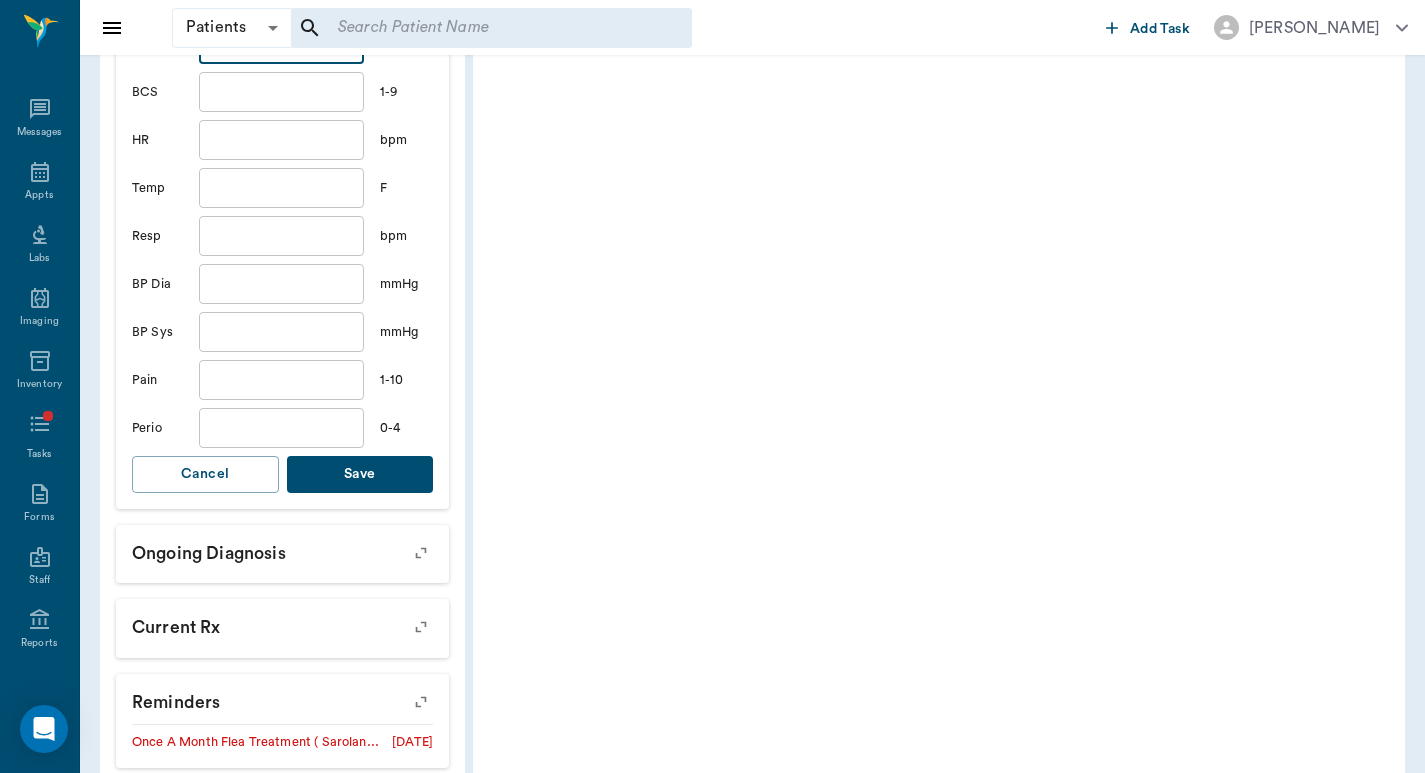 scroll, scrollTop: 533, scrollLeft: 0, axis: vertical 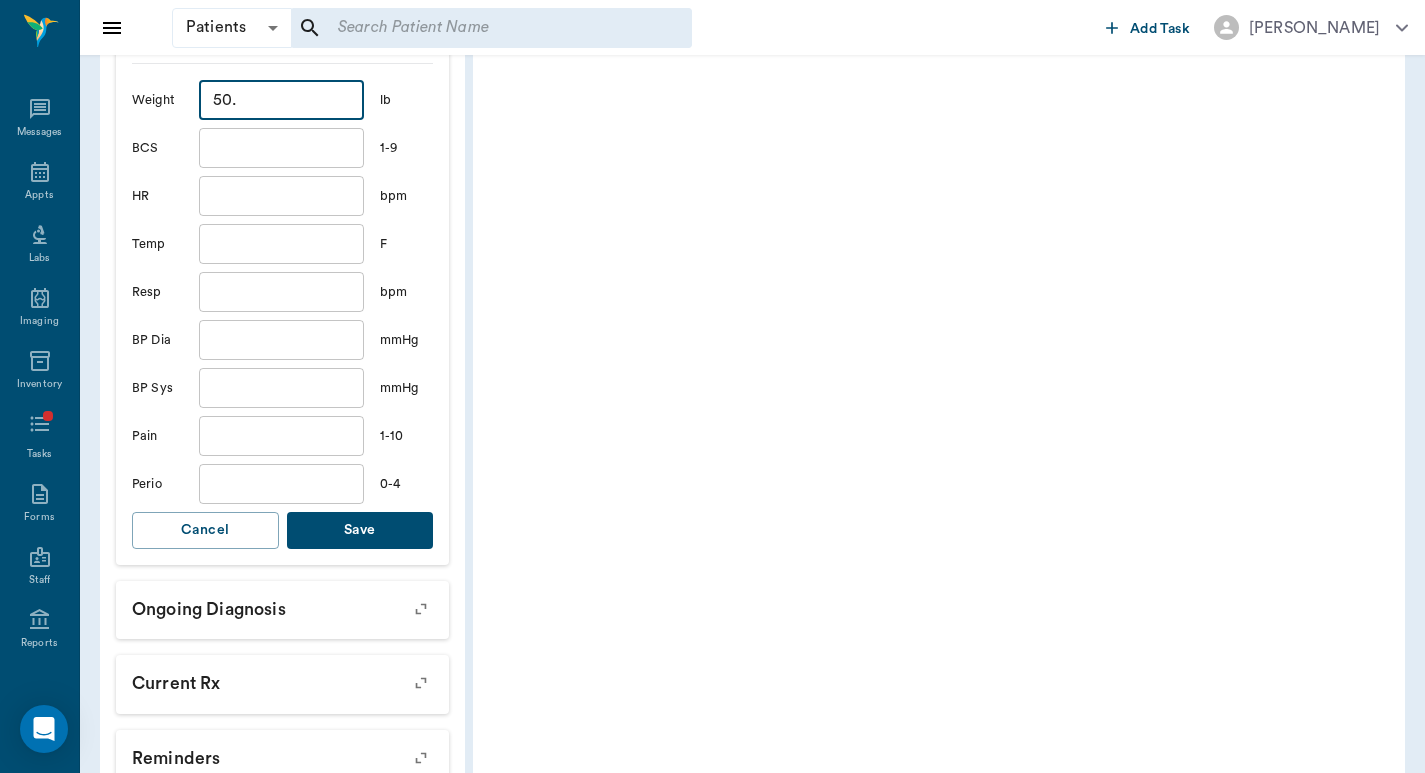 type on "50" 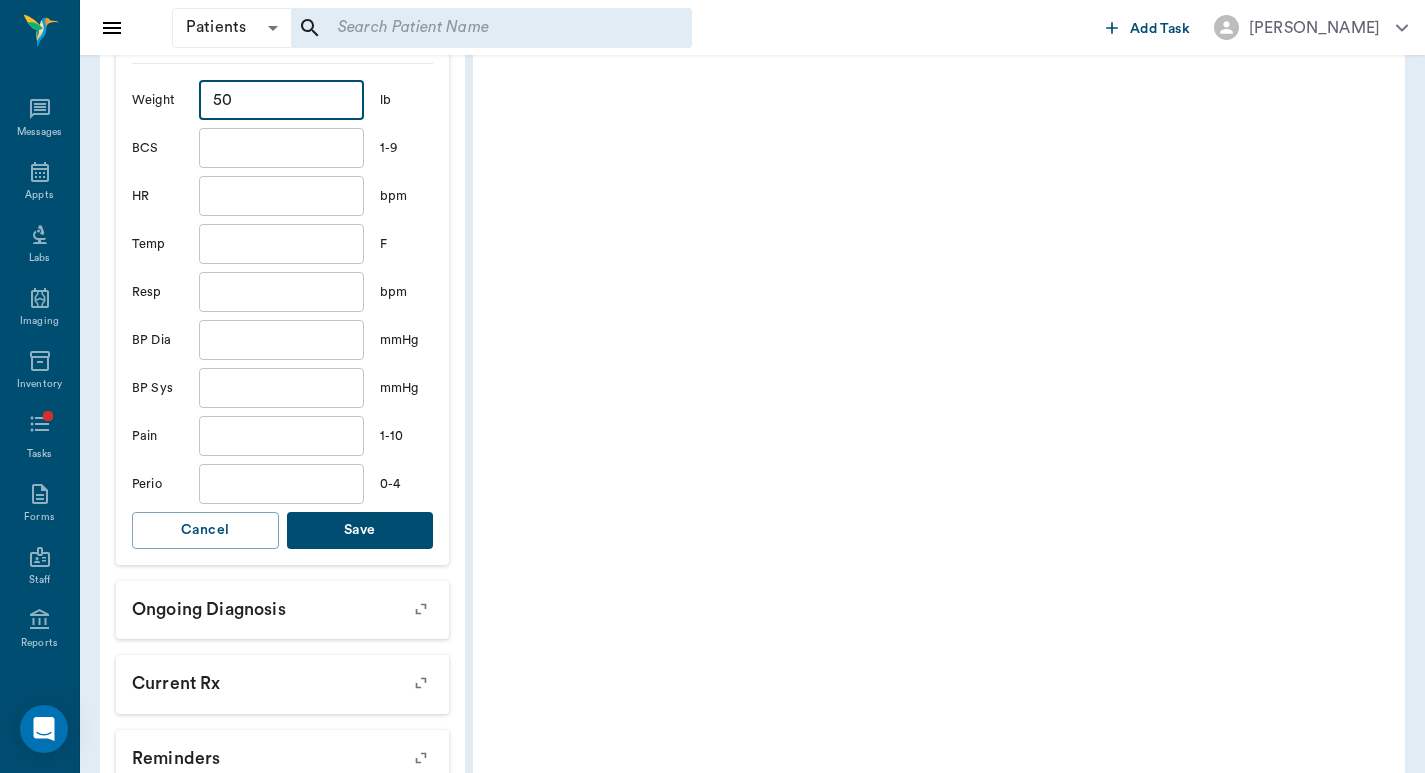 drag, startPoint x: 416, startPoint y: 521, endPoint x: 395, endPoint y: 543, distance: 30.413813 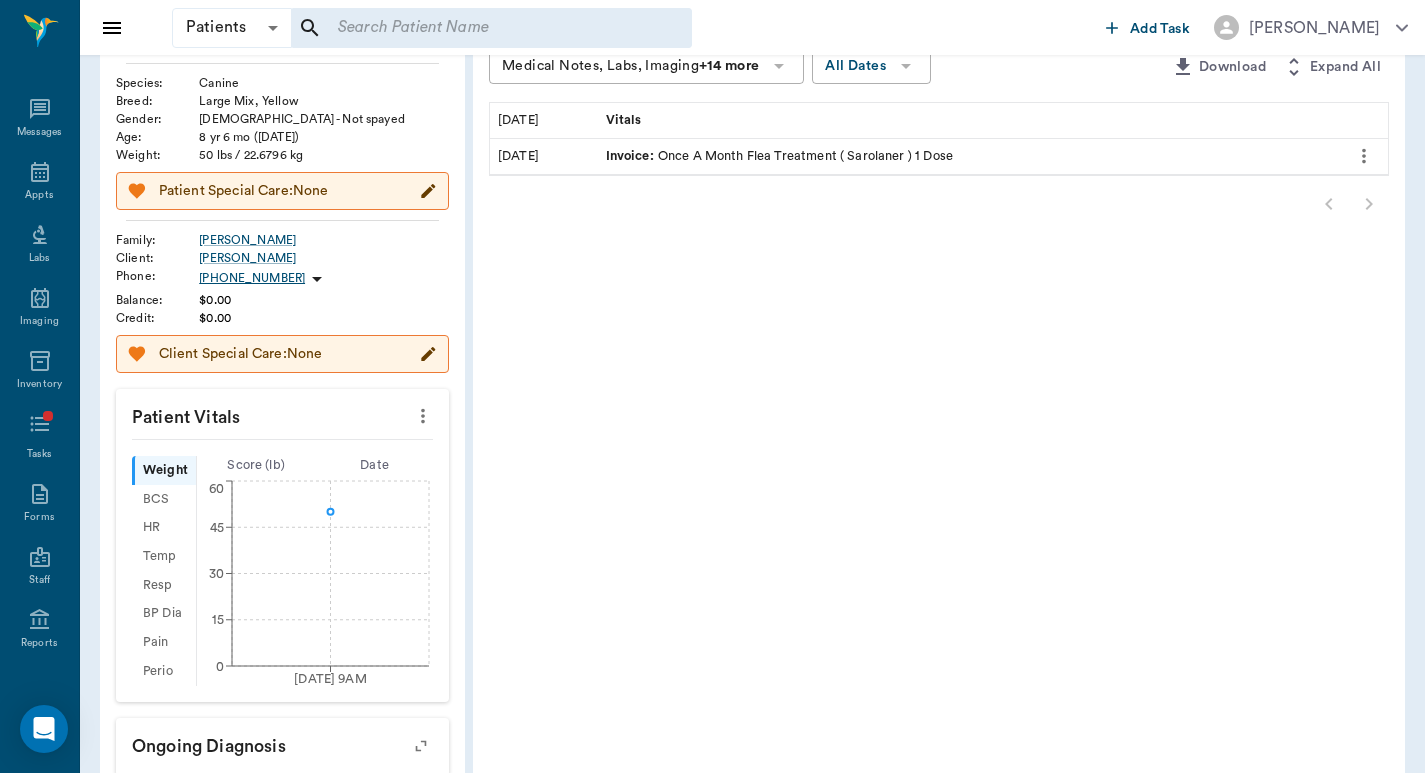 scroll, scrollTop: 0, scrollLeft: 0, axis: both 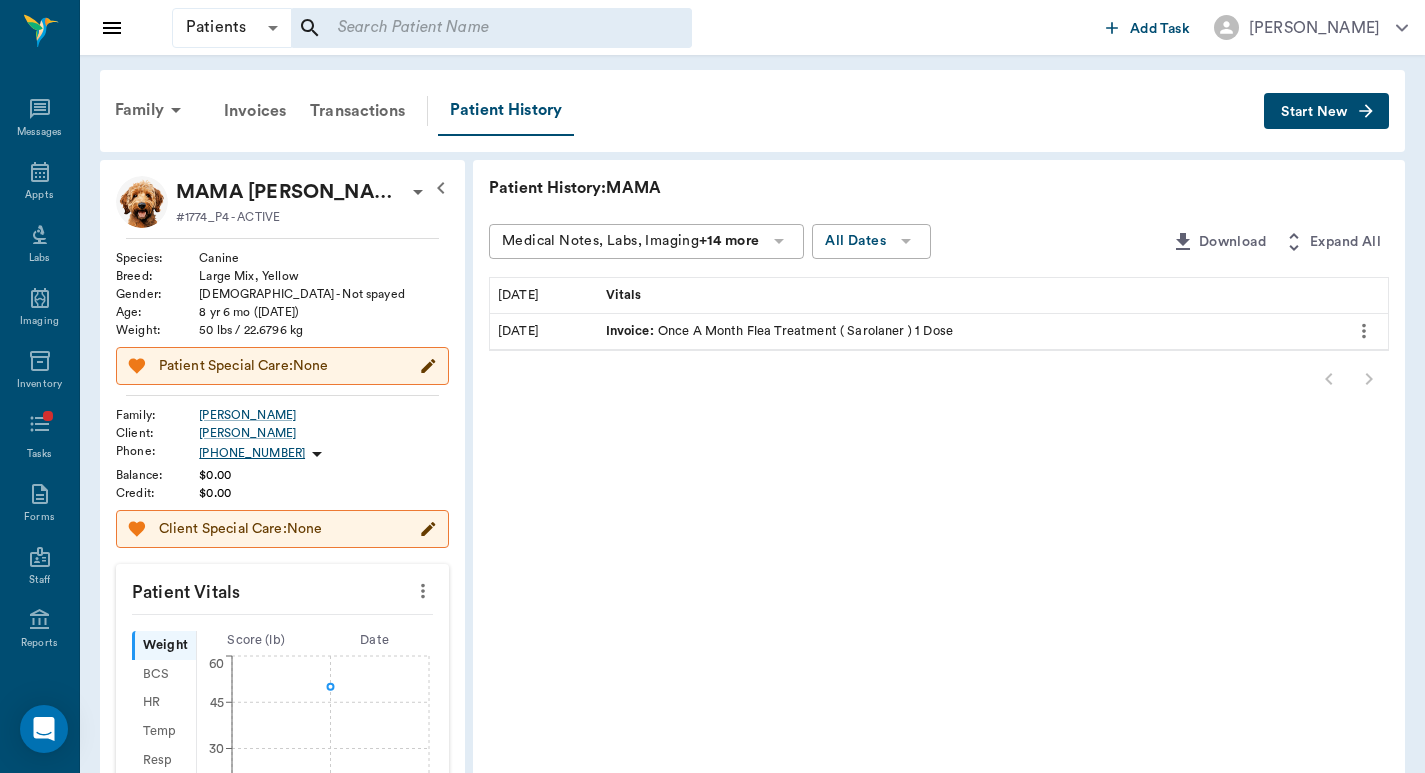 click 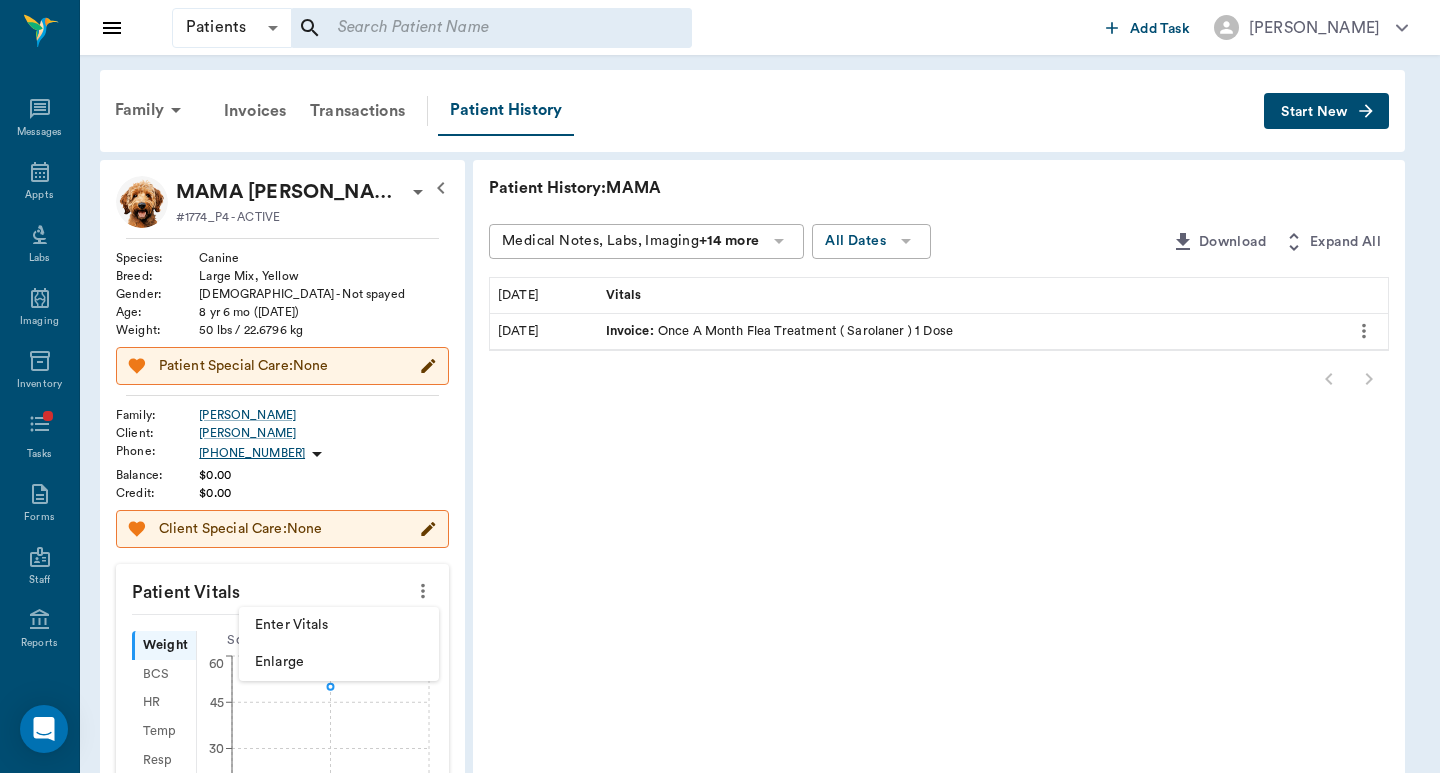 click on "Enter Vitals" at bounding box center [339, 625] 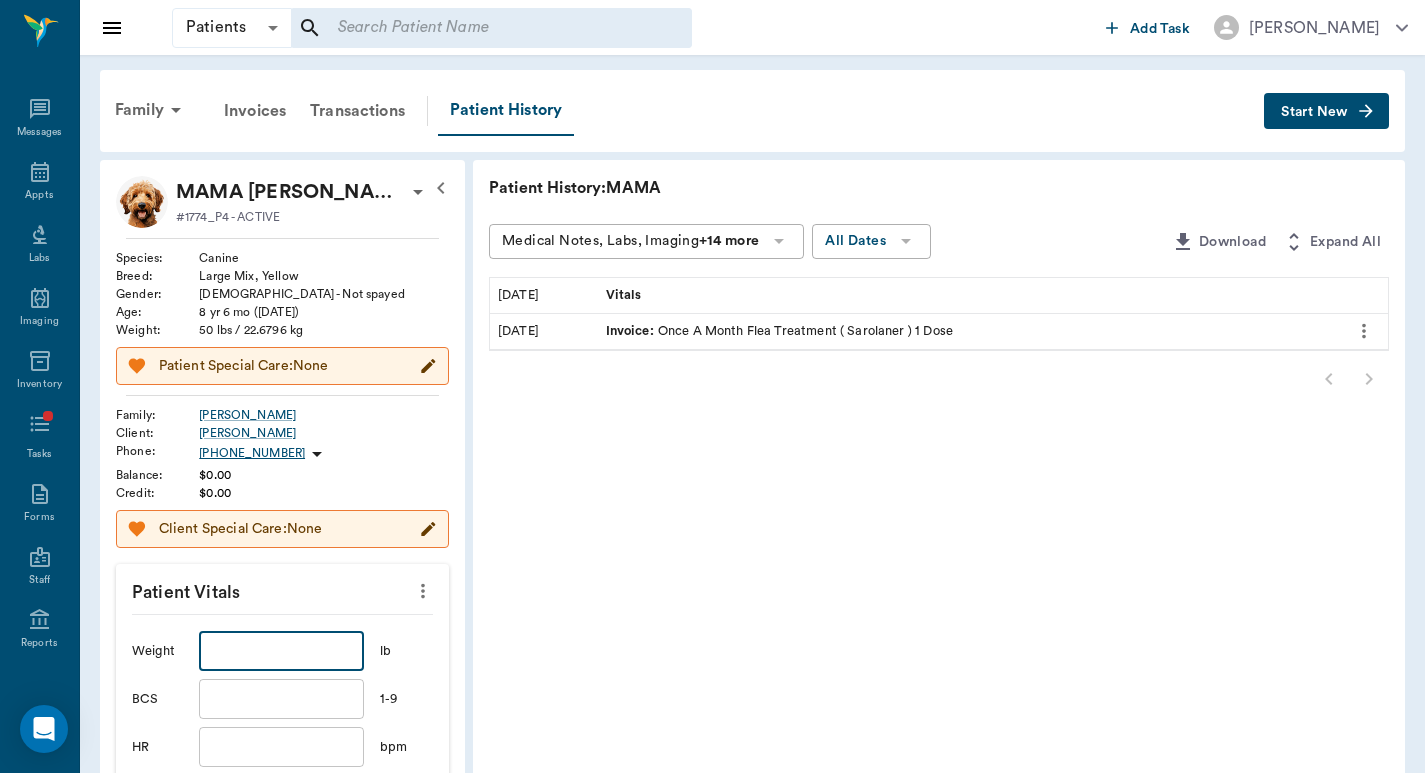click at bounding box center (281, 651) 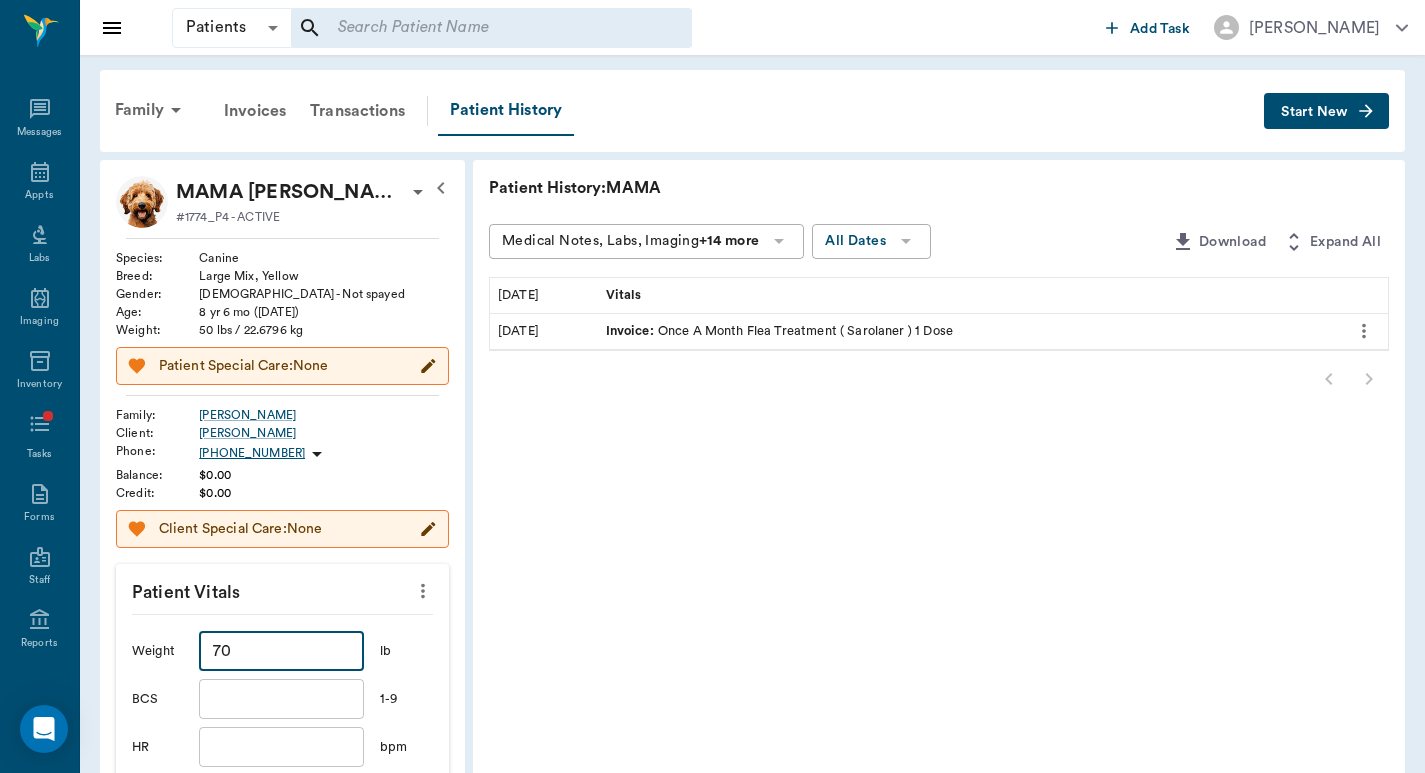 type on "7" 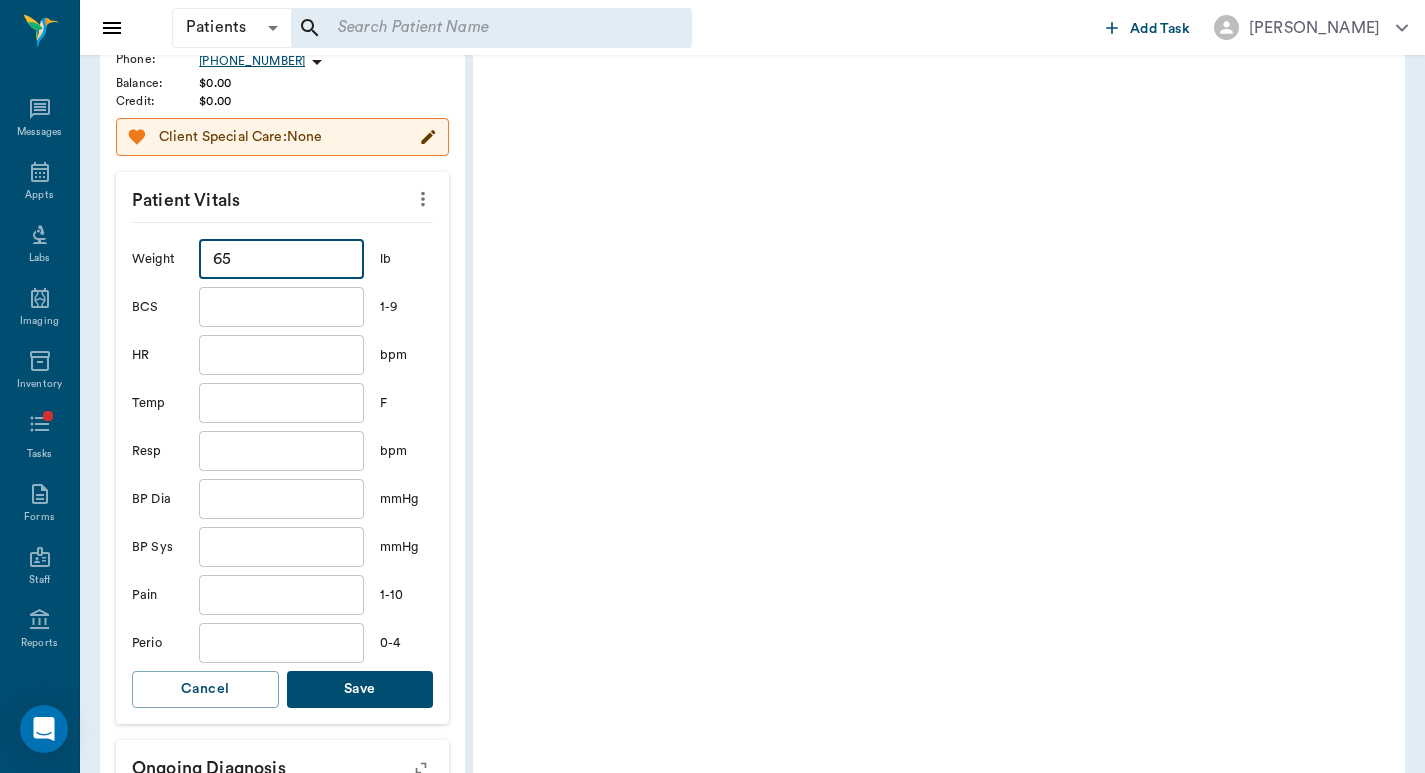 scroll, scrollTop: 400, scrollLeft: 0, axis: vertical 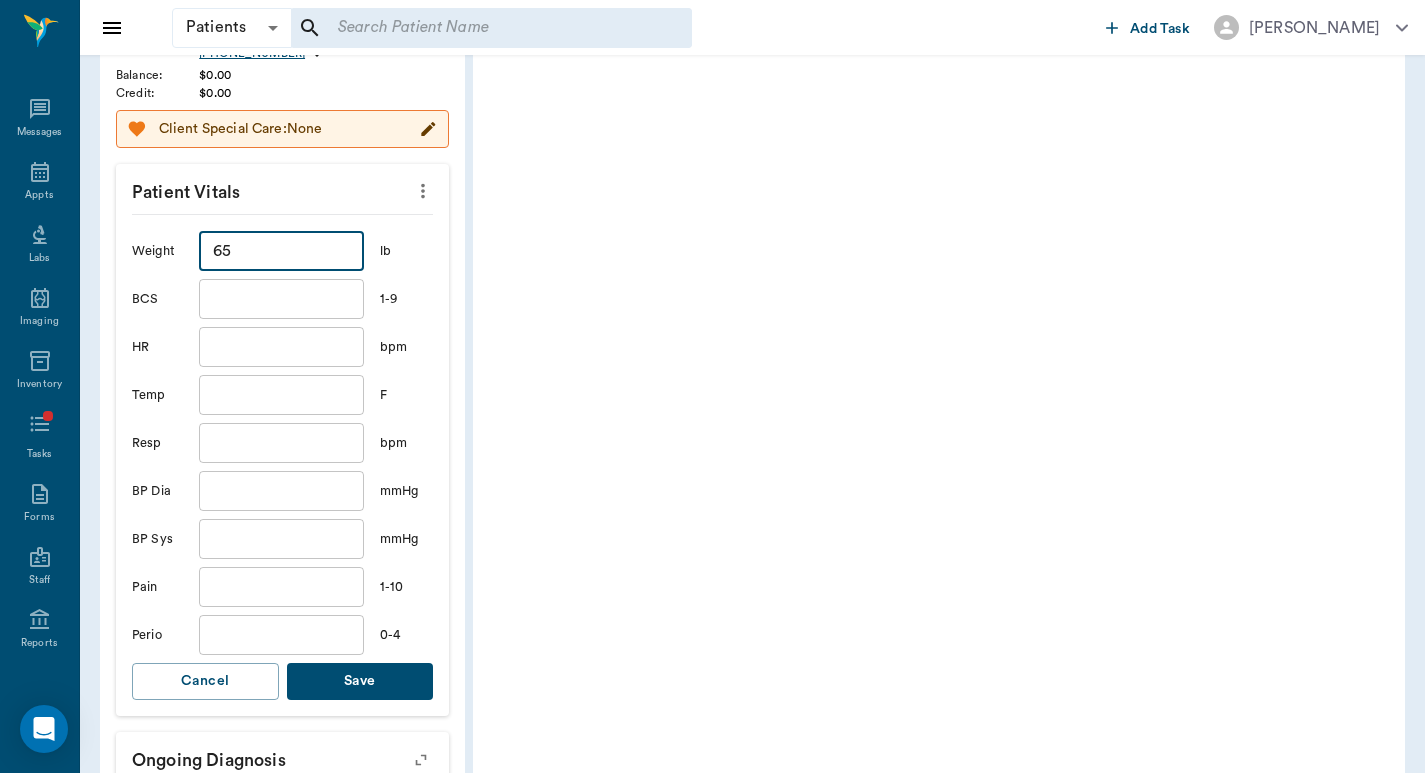 type on "65" 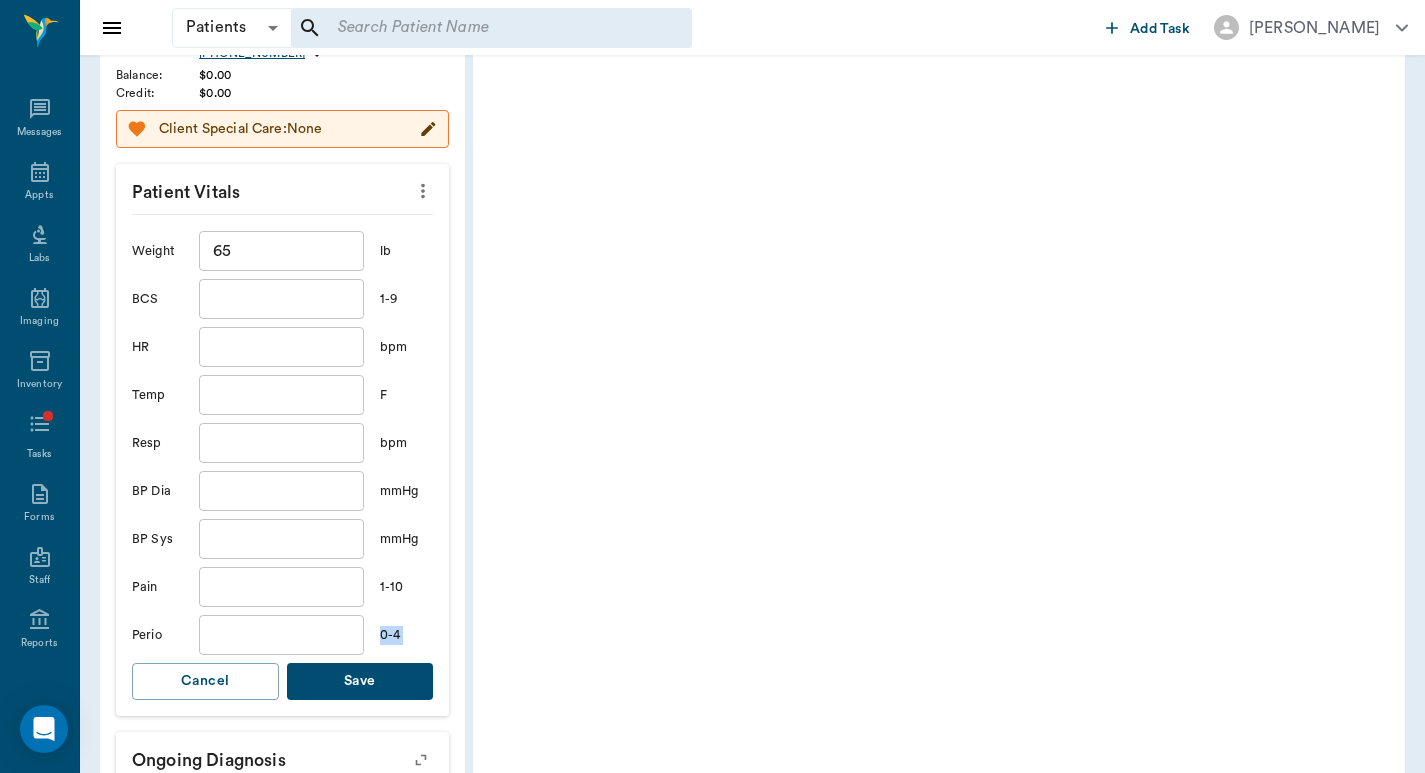 drag, startPoint x: 376, startPoint y: 659, endPoint x: 375, endPoint y: 672, distance: 13.038404 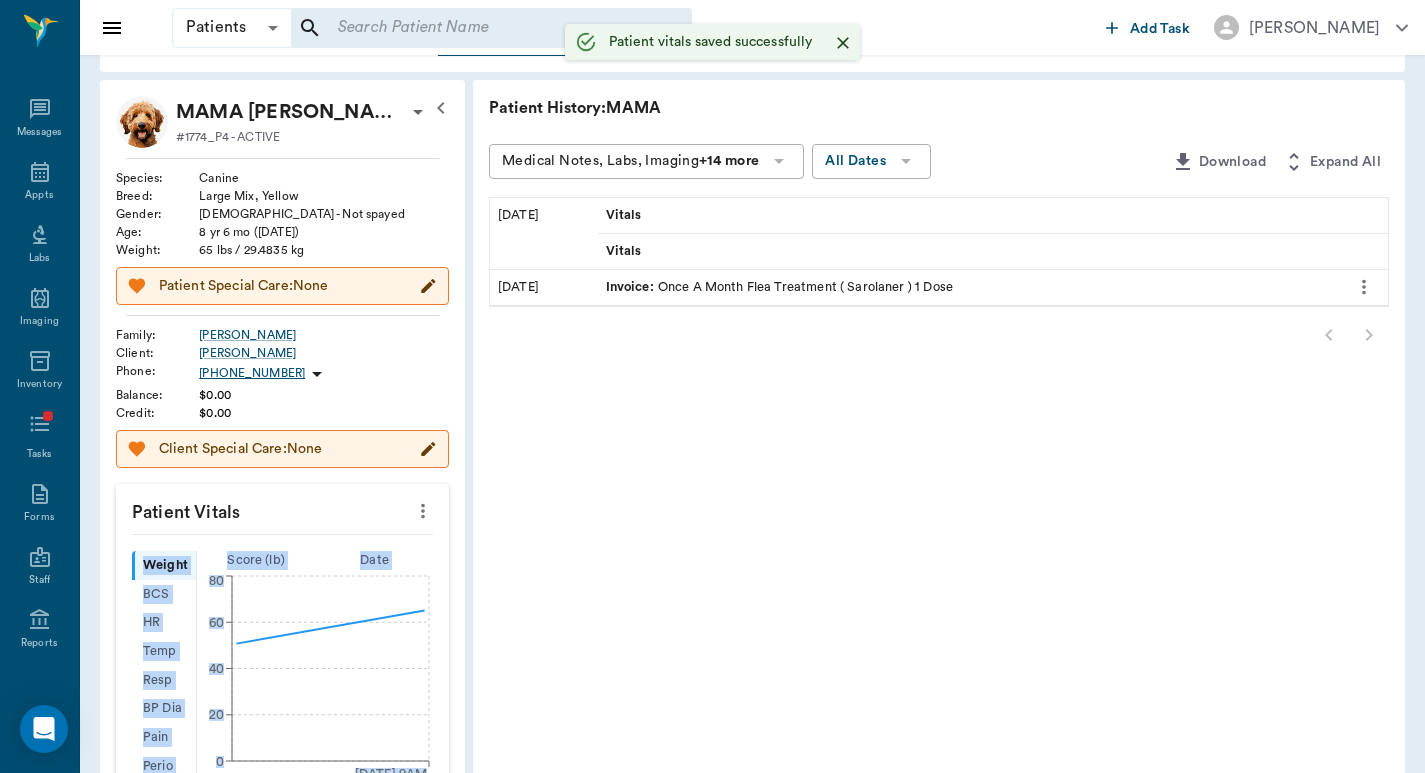 scroll, scrollTop: 0, scrollLeft: 0, axis: both 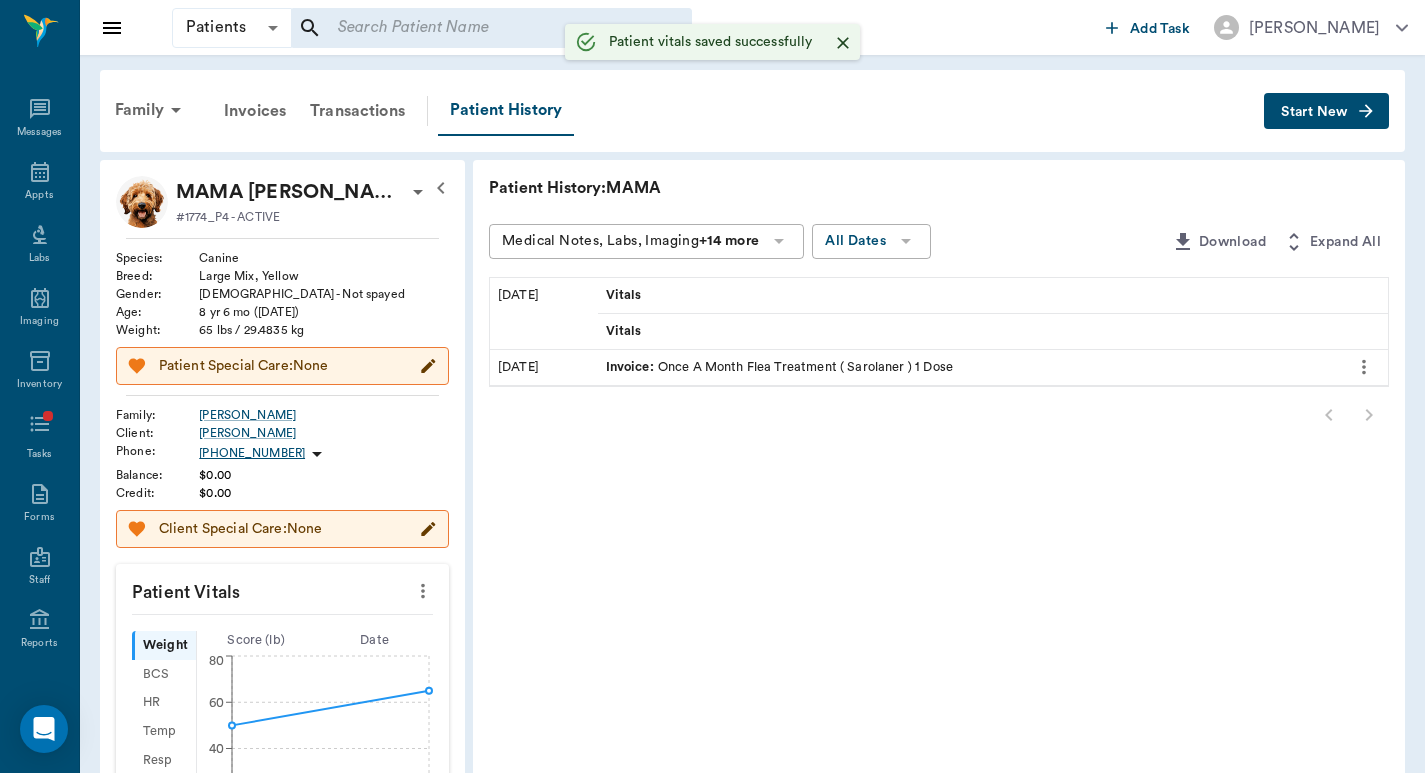click on "MAMA Crain #1774_P4    -    ACTIVE   Species : Canine Breed : Large Mix, Yellow Gender : Female - Not spayed Age : 8 yr 6 mo (12/16/2016) Weight : 65 lbs / 29.4835 kg Patient Special Care:  None Family : Crain Client : CONNIE CRANE Phone : (903) 475-6795 Balance : $0.00 Credit : $0.00 Client Special Care:  None" at bounding box center [282, 362] 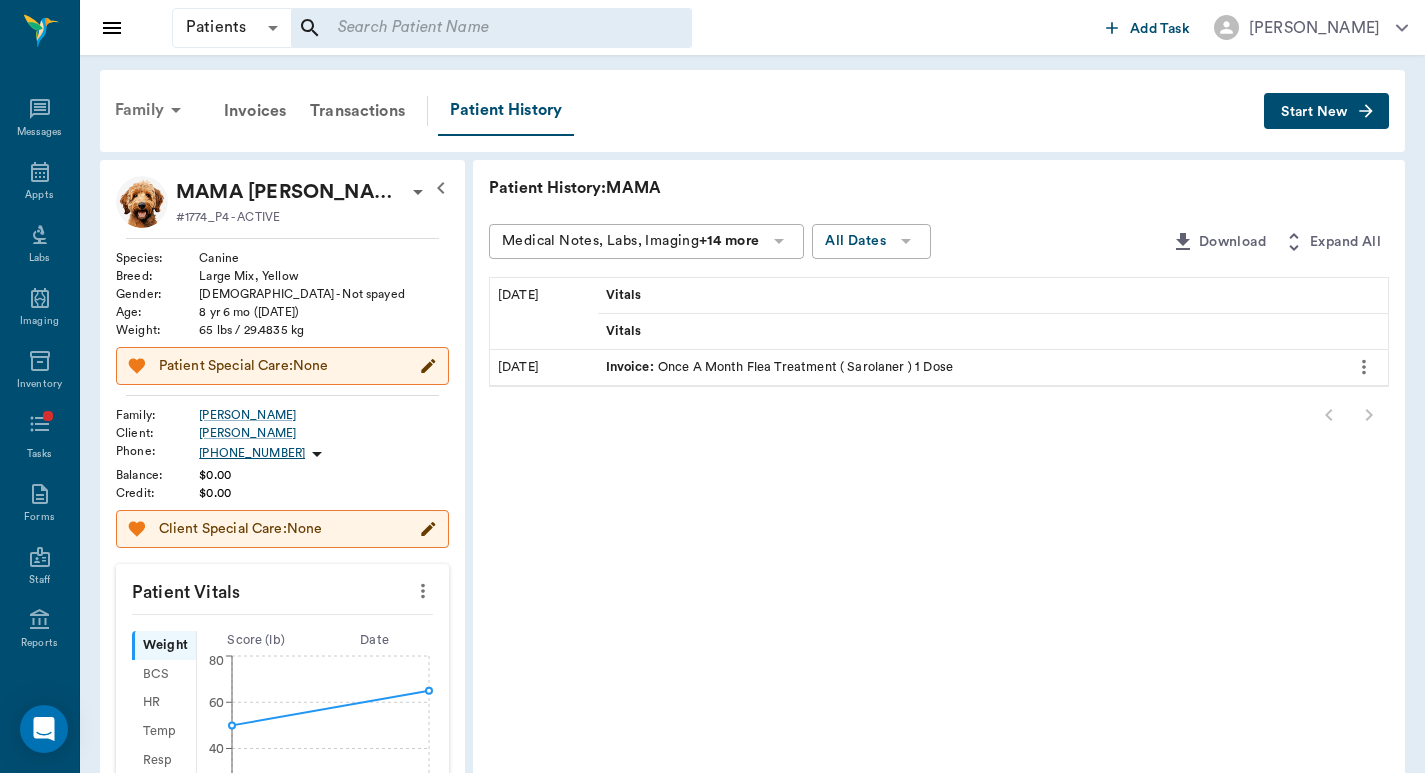 click 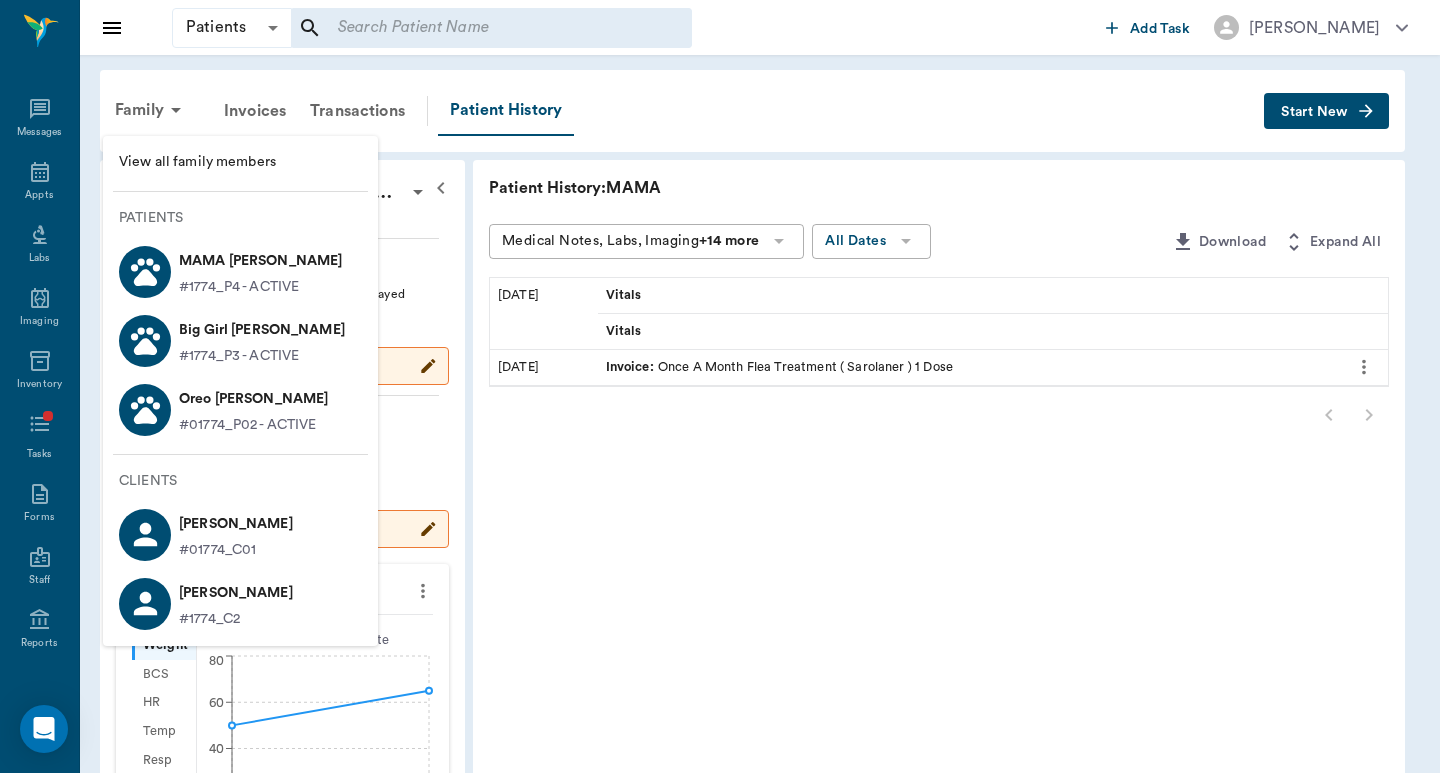 click on "#1774_P3    -    ACTIVE" at bounding box center [239, 356] 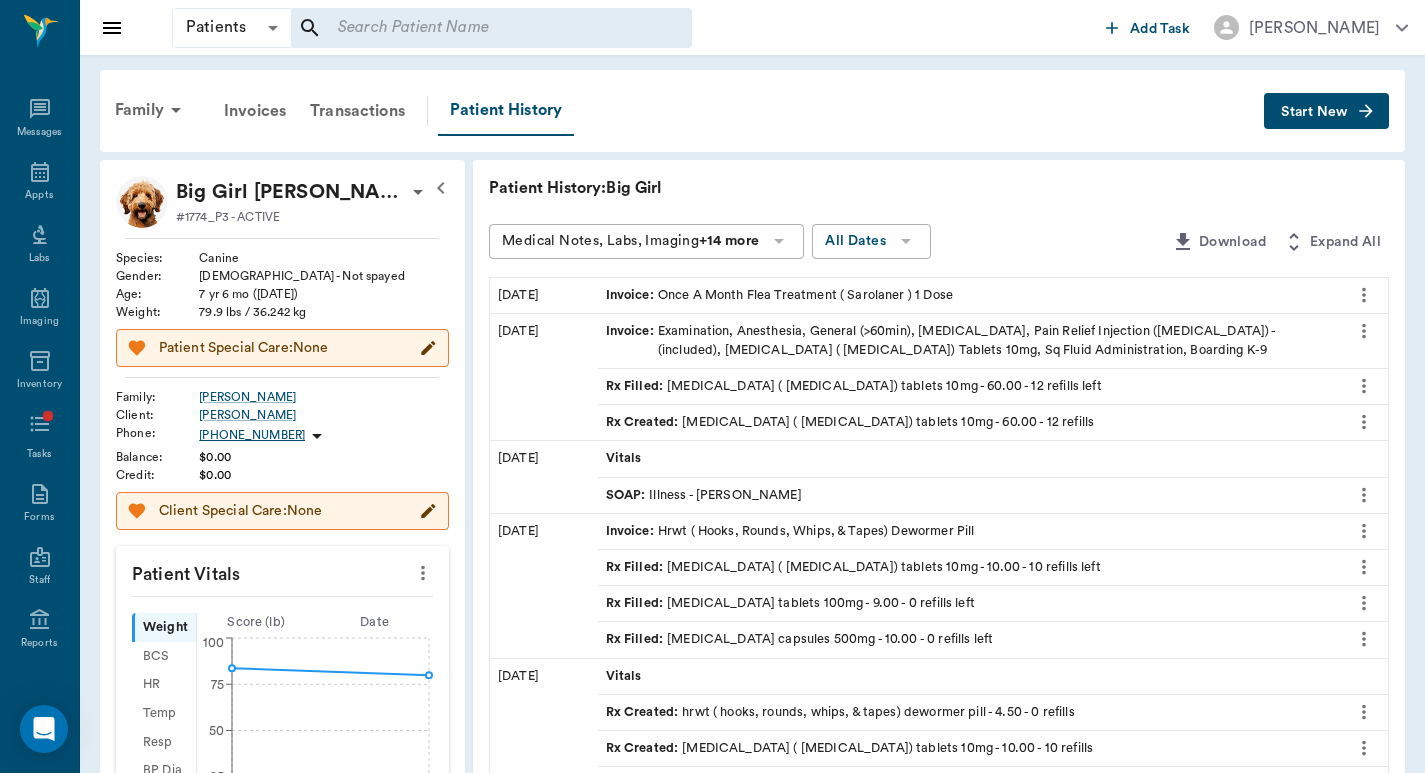 drag, startPoint x: 150, startPoint y: 116, endPoint x: 163, endPoint y: 124, distance: 15.264338 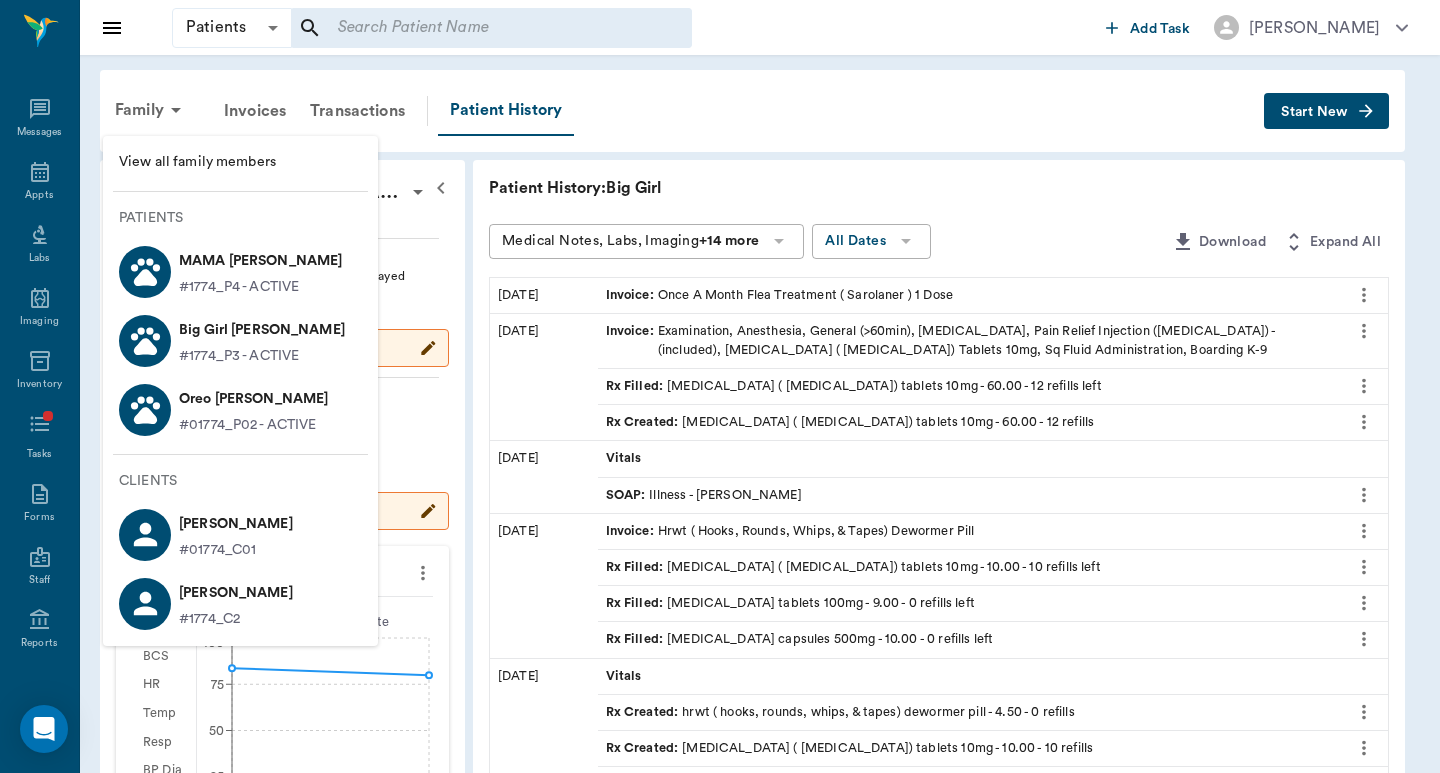 click on "#1774_P4    -    ACTIVE" at bounding box center (239, 287) 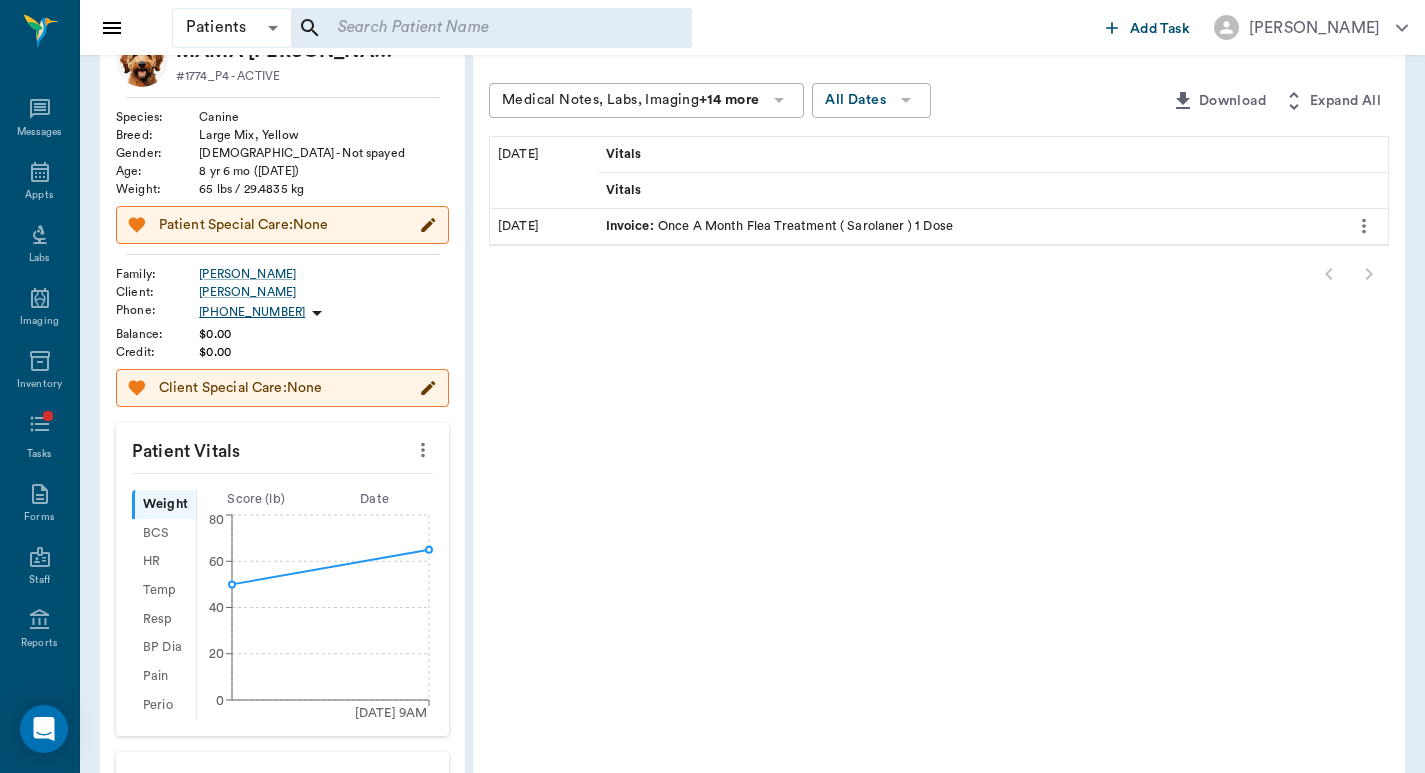 scroll, scrollTop: 133, scrollLeft: 0, axis: vertical 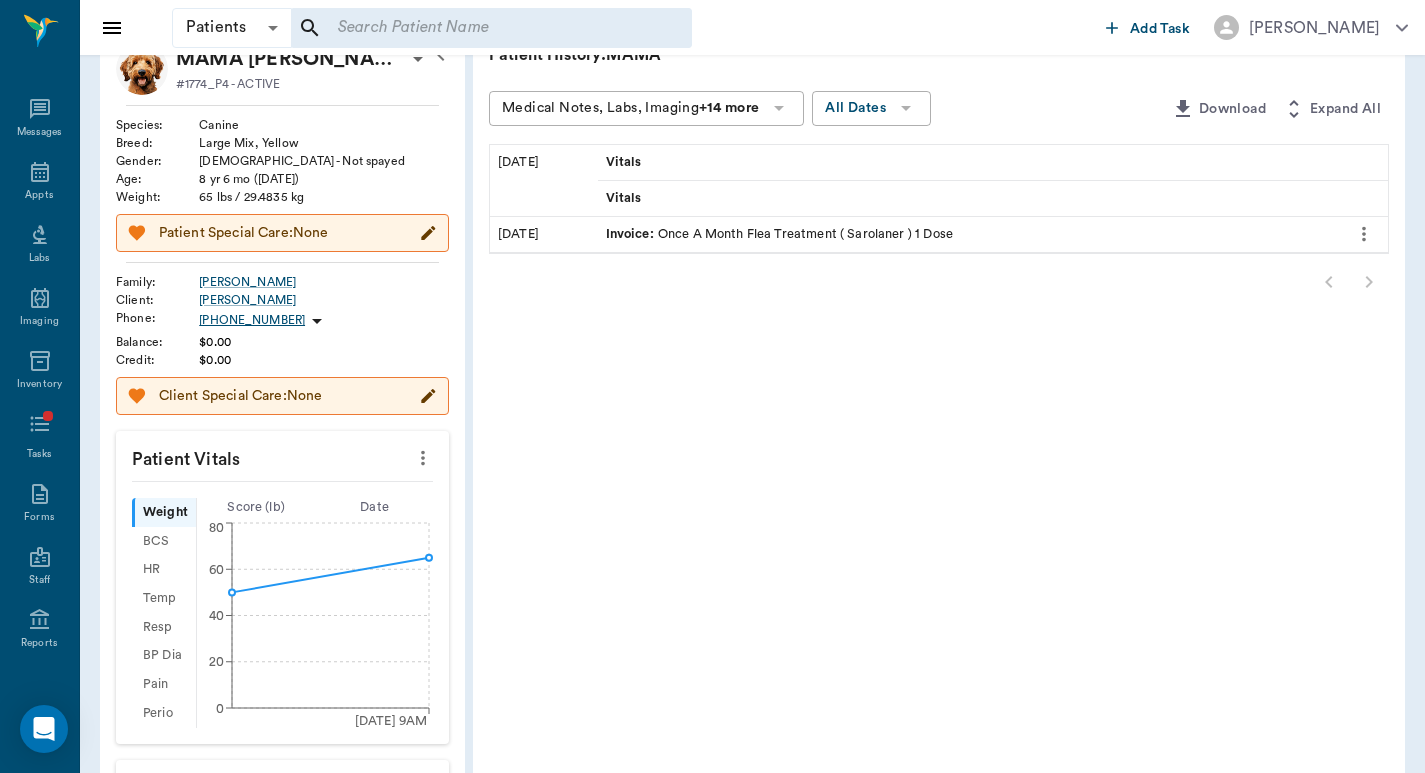 click 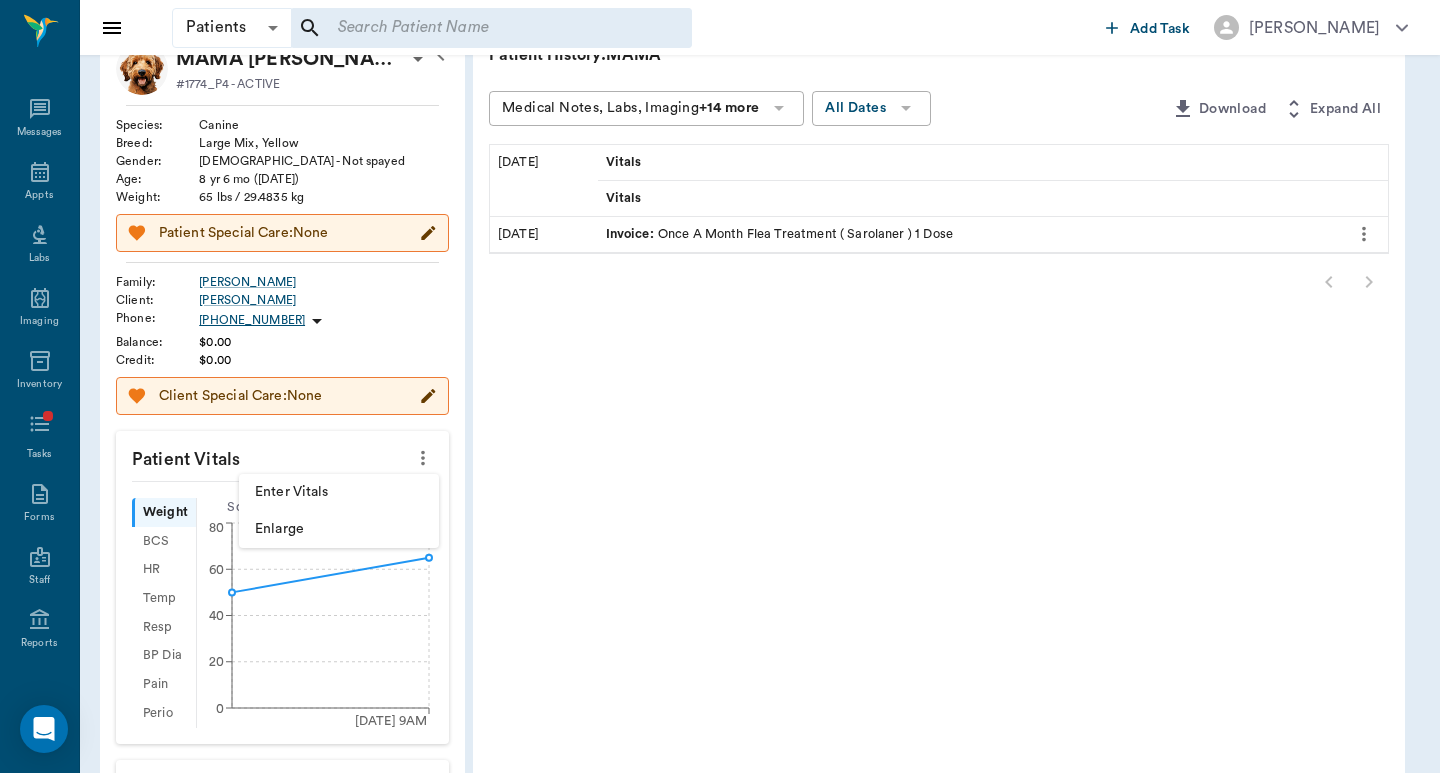 click on "Enter Vitals" at bounding box center (339, 492) 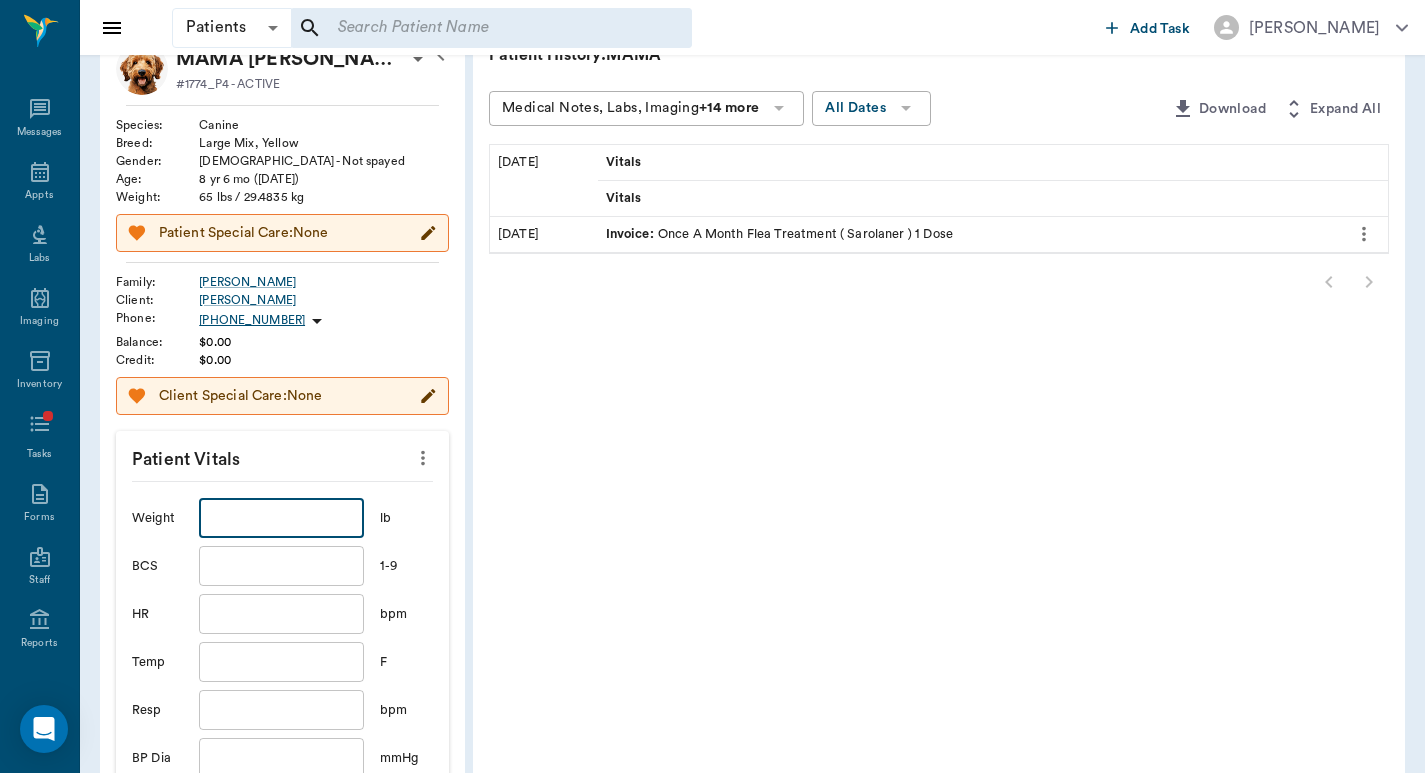 click at bounding box center [281, 518] 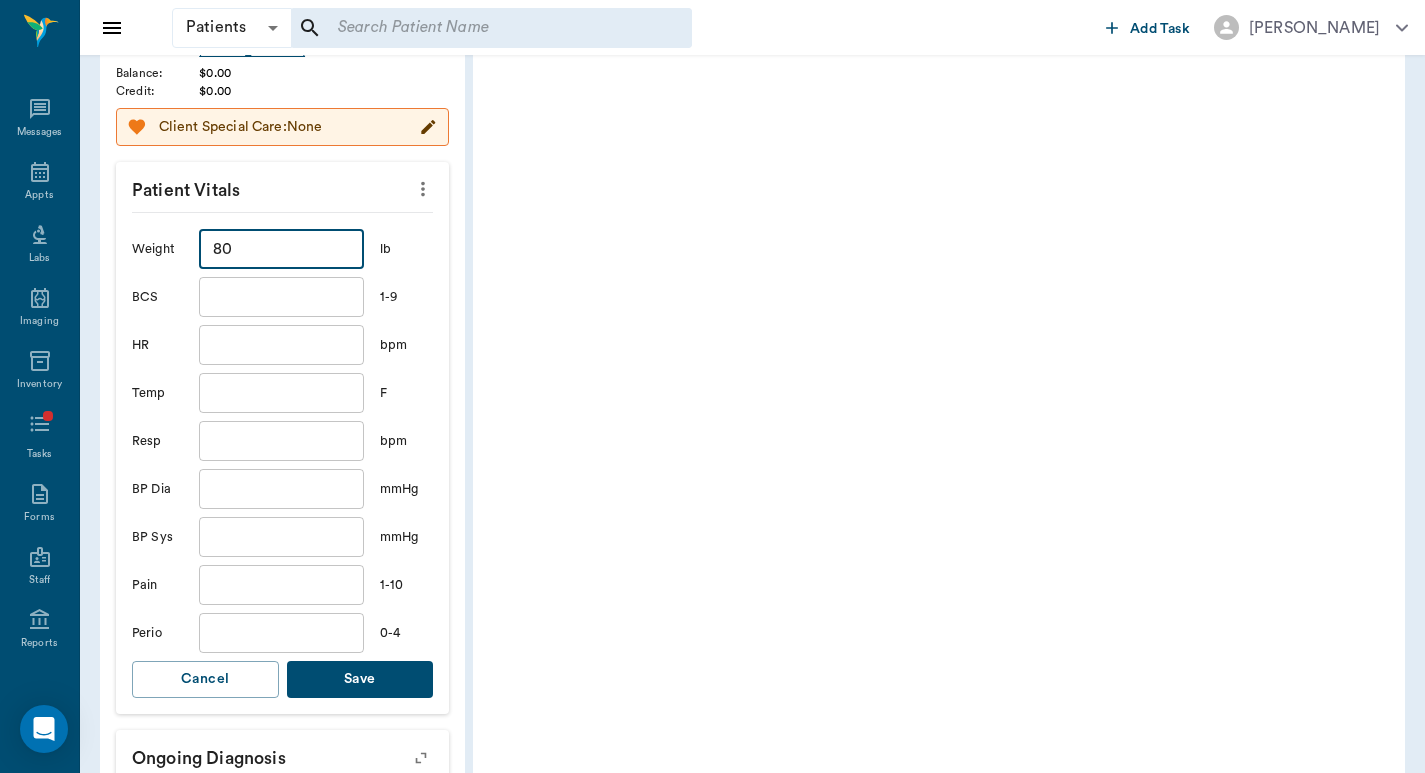 scroll, scrollTop: 785, scrollLeft: 0, axis: vertical 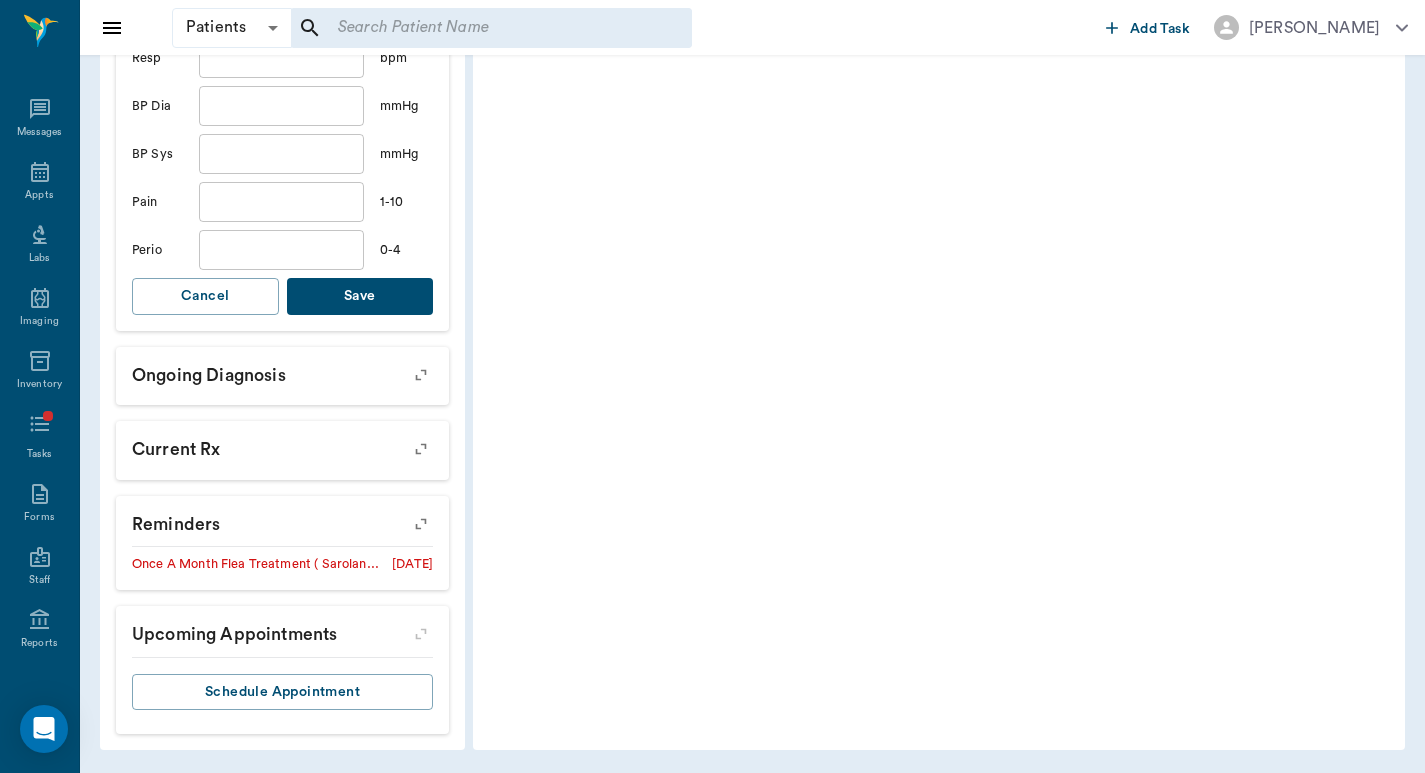 type on "80" 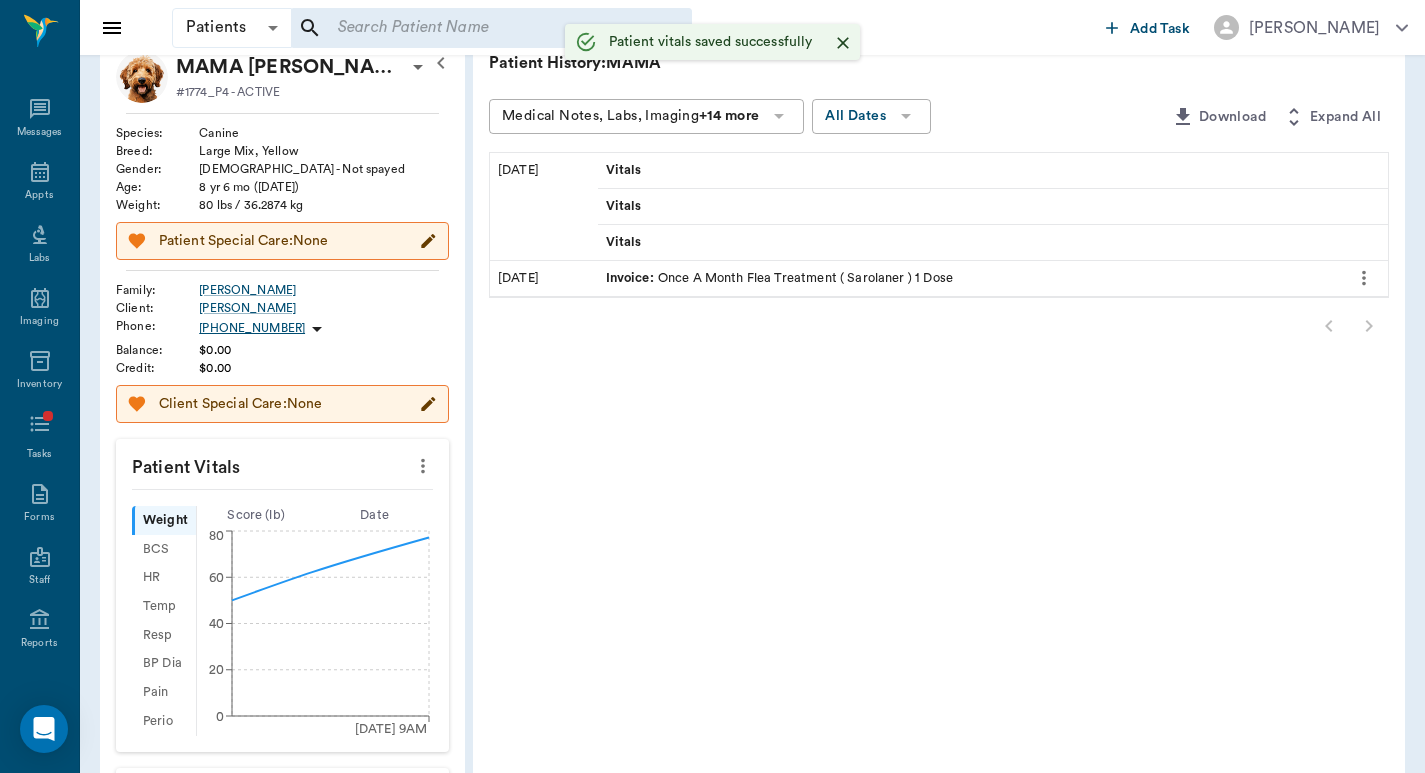 scroll, scrollTop: 0, scrollLeft: 0, axis: both 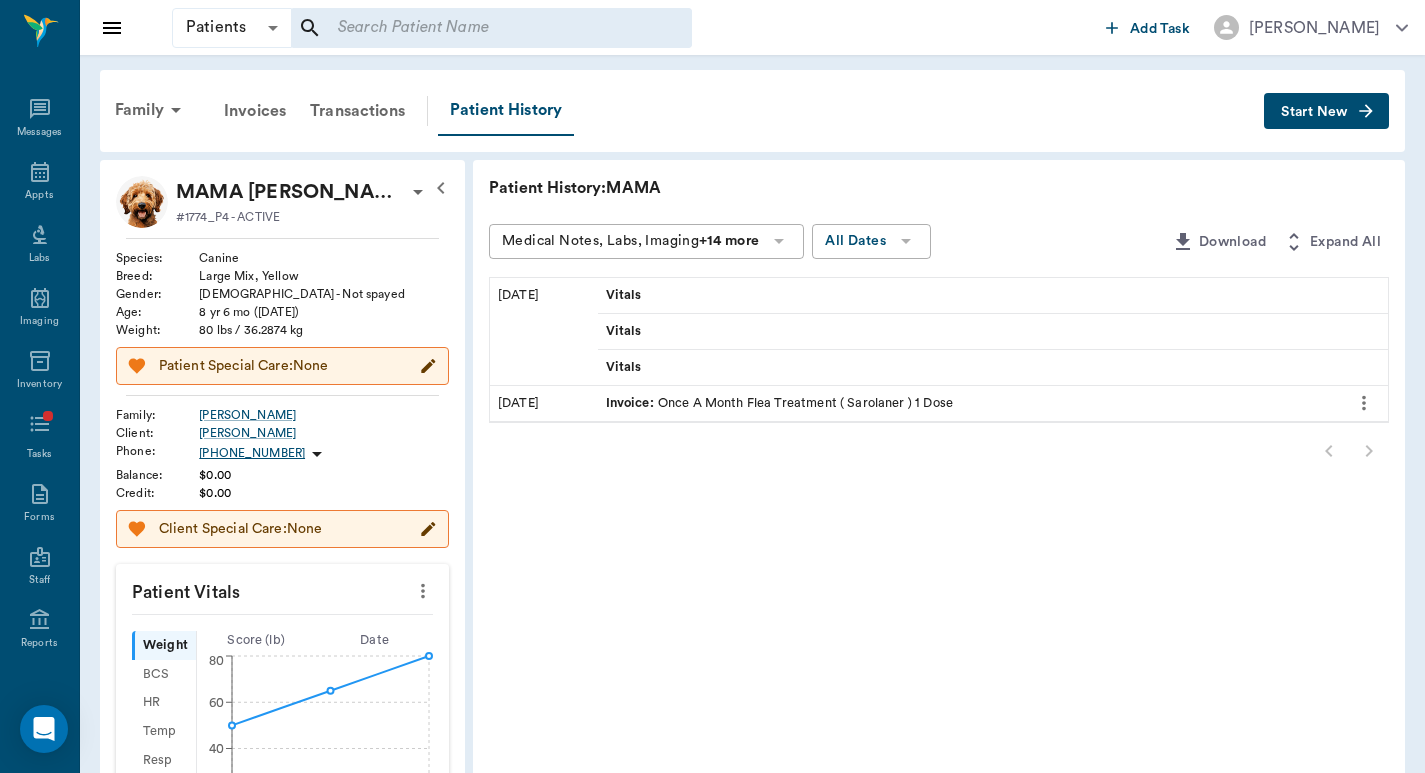click on "Start New" at bounding box center (1314, 112) 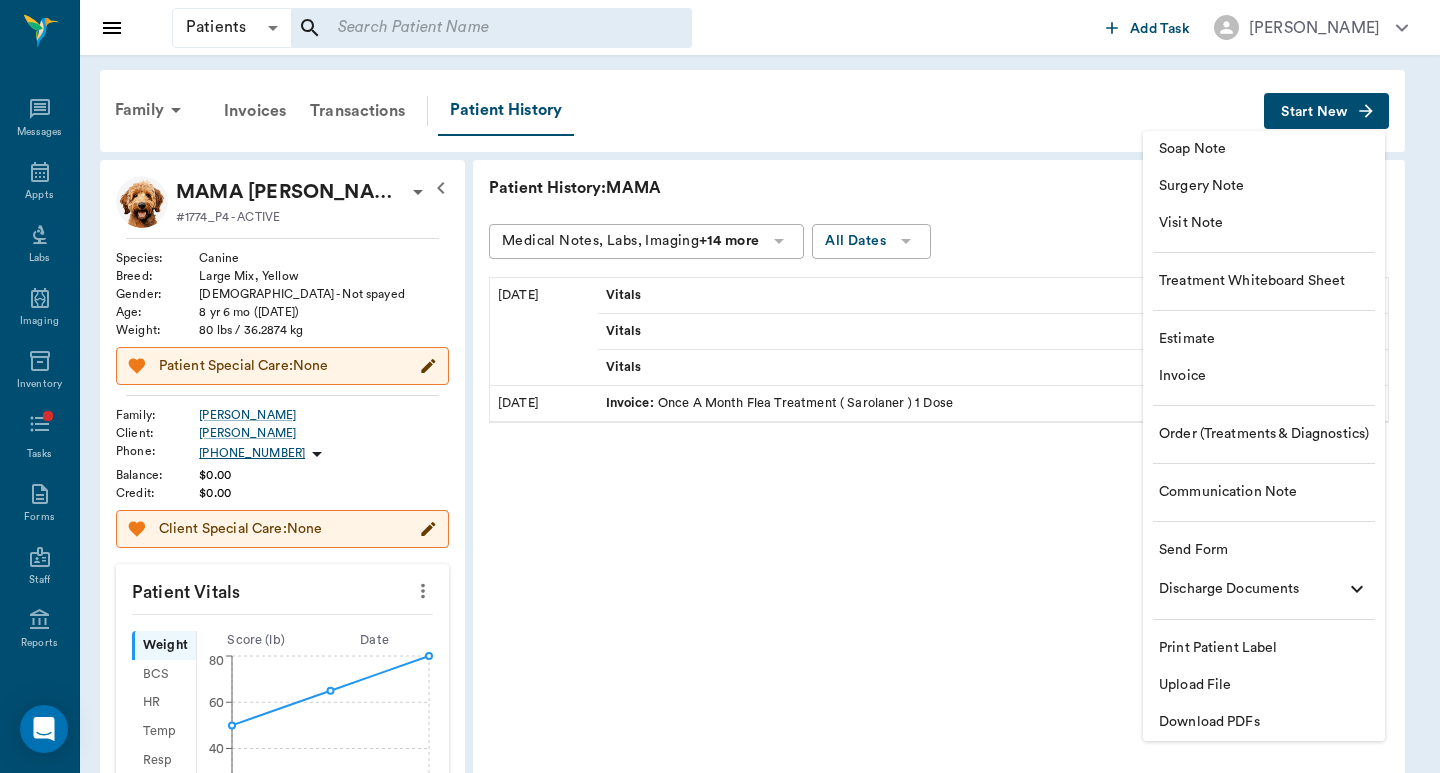 click on "Invoice" at bounding box center [1264, 376] 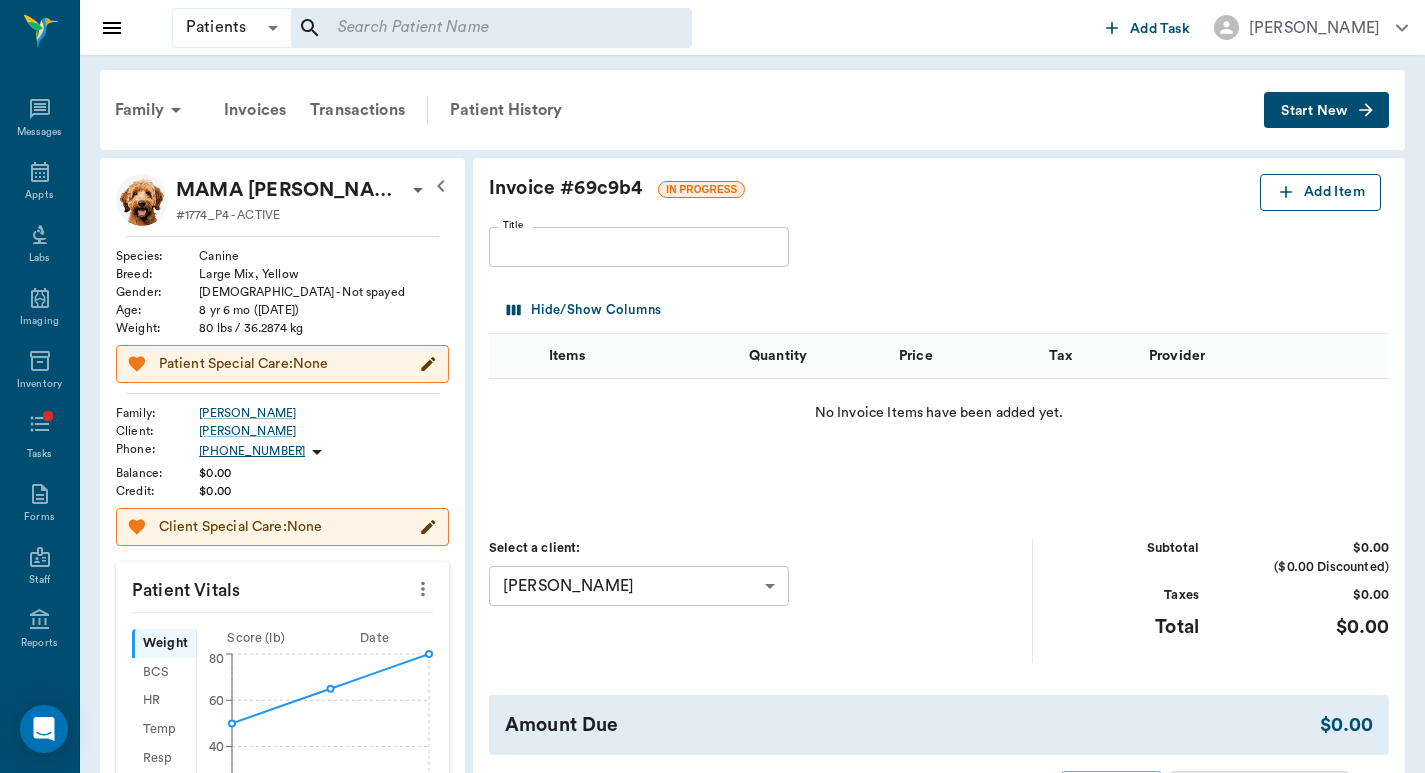 click on "Add Item" at bounding box center [1320, 192] 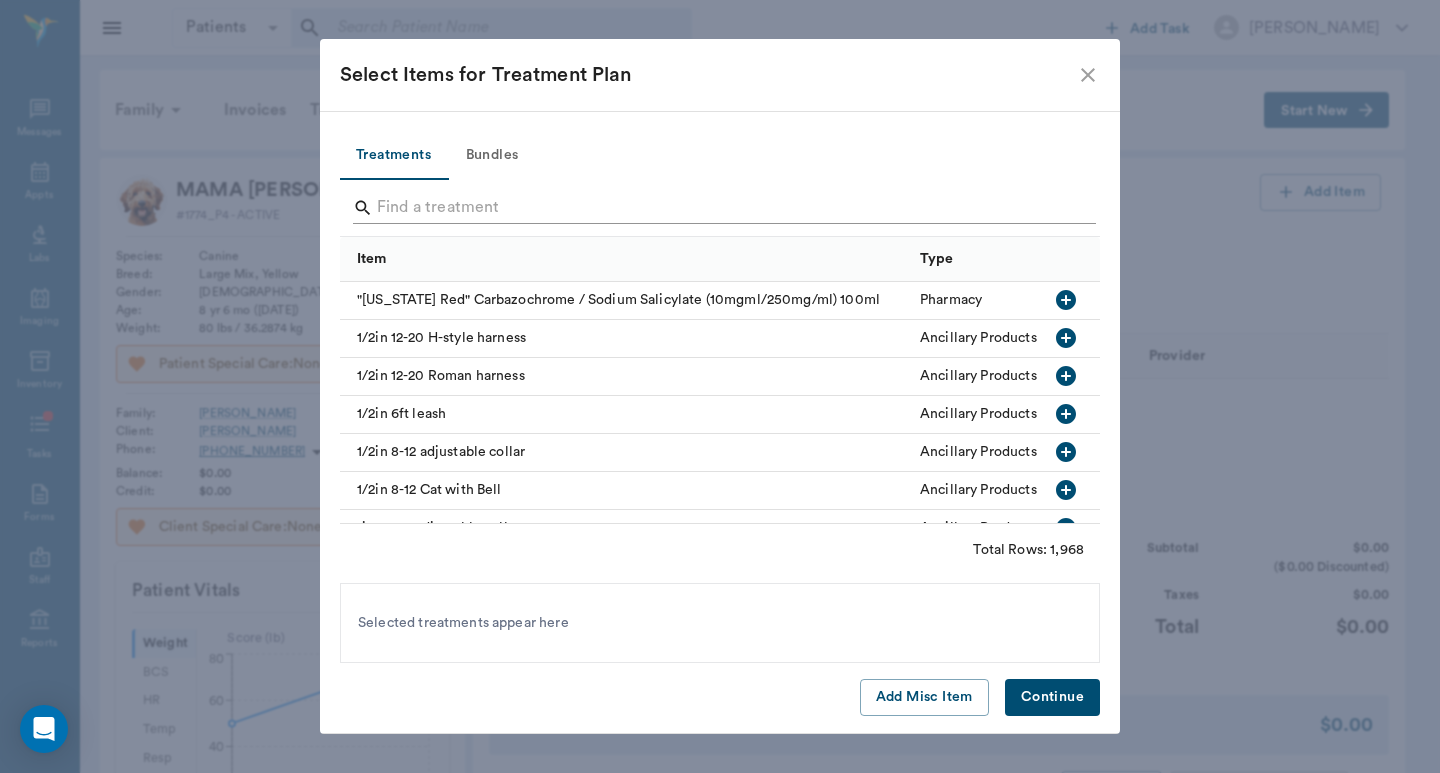 click at bounding box center (721, 208) 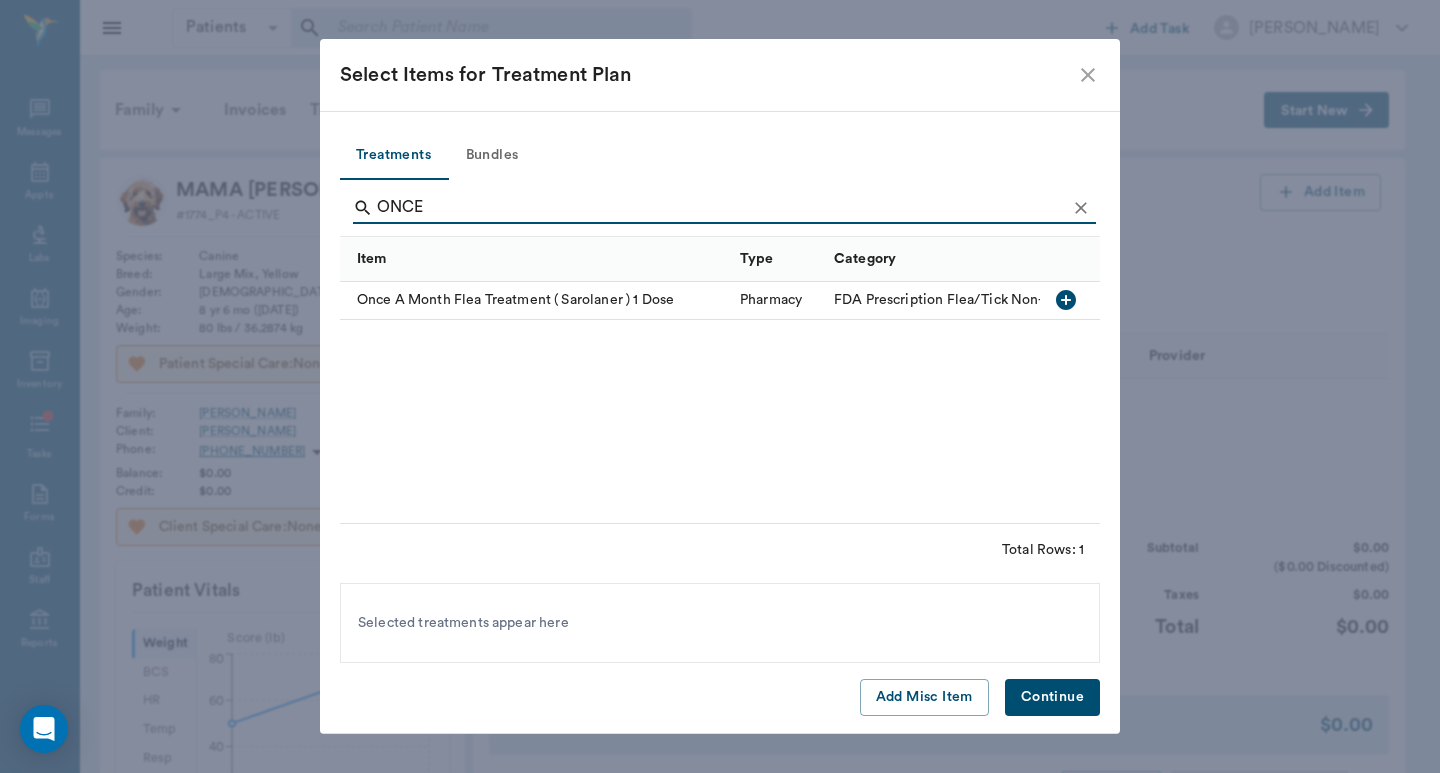 type on "ONCE" 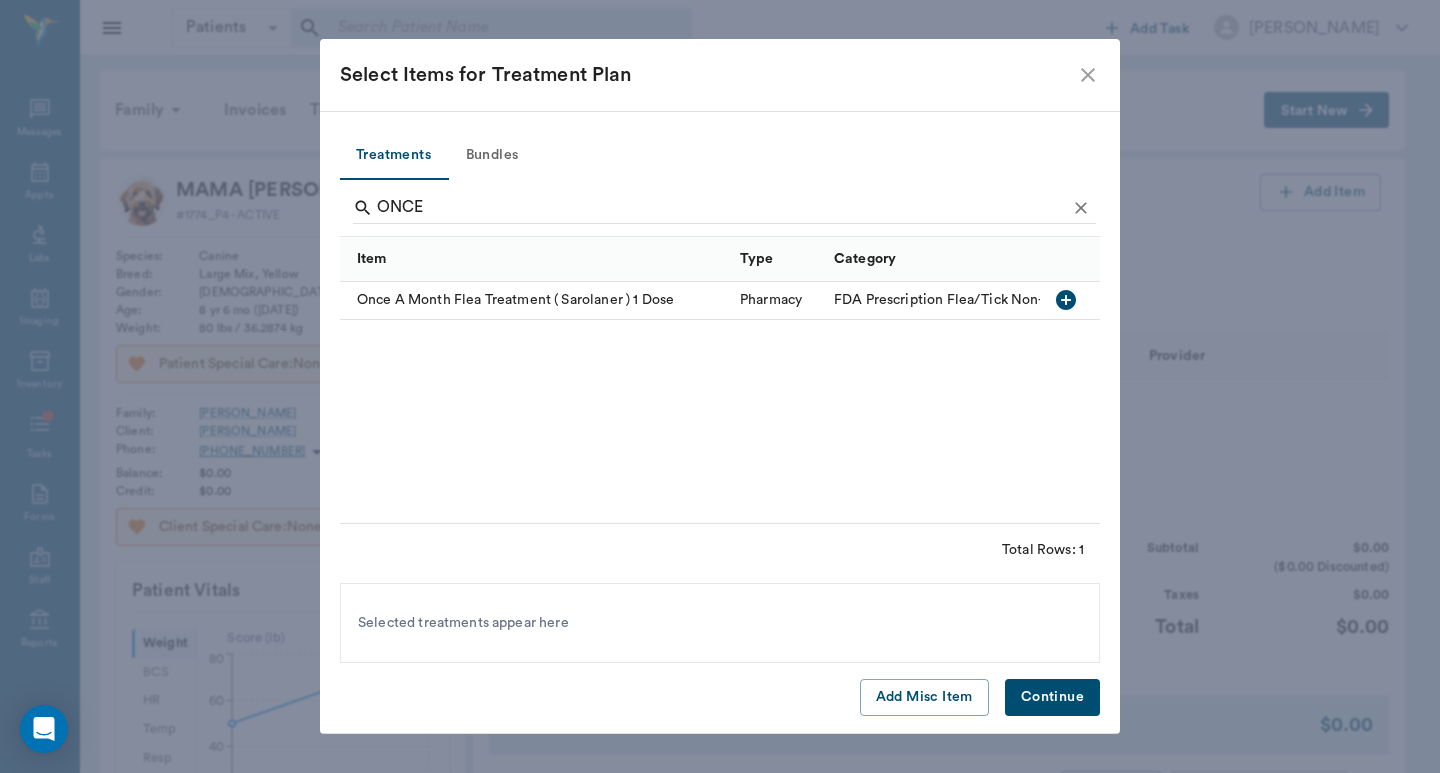 click 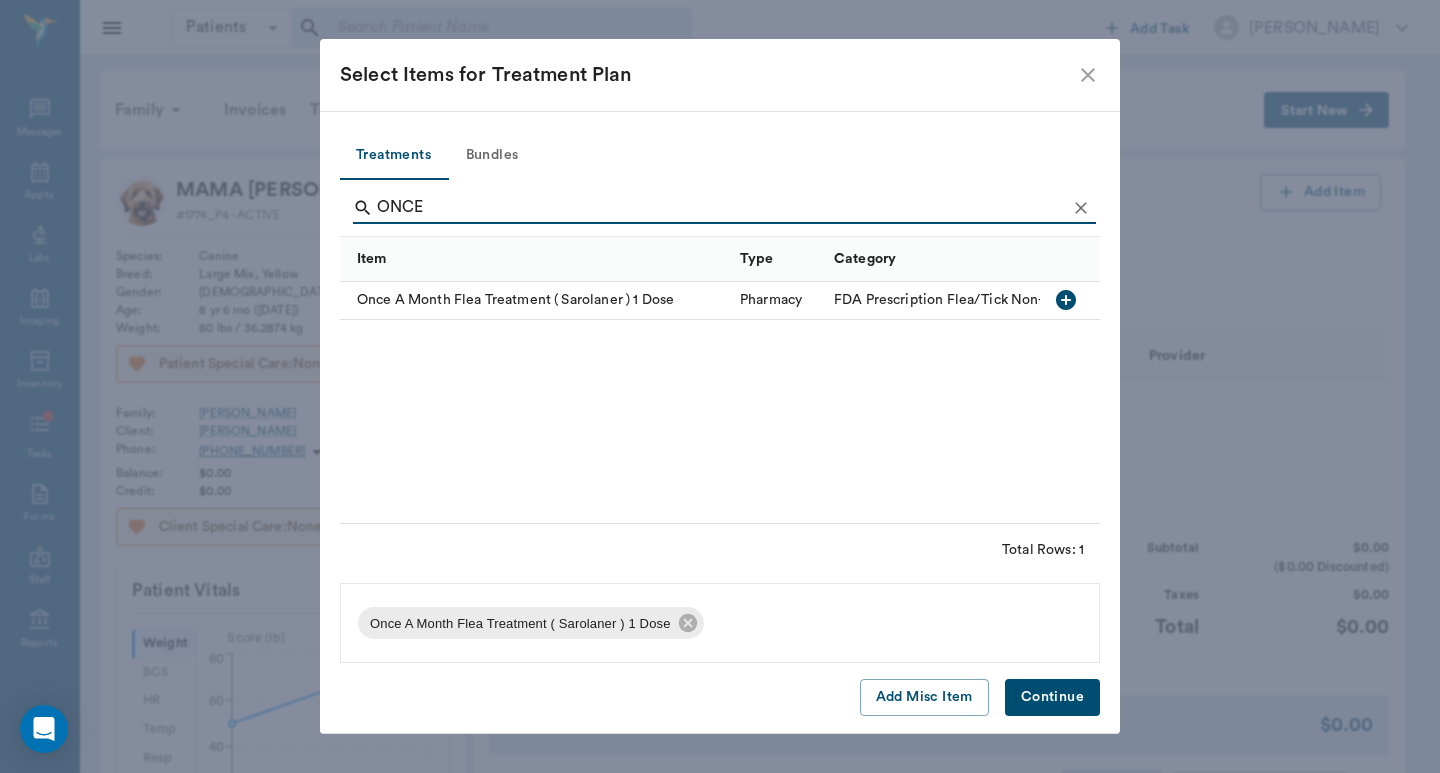 click on "Continue" at bounding box center [1052, 697] 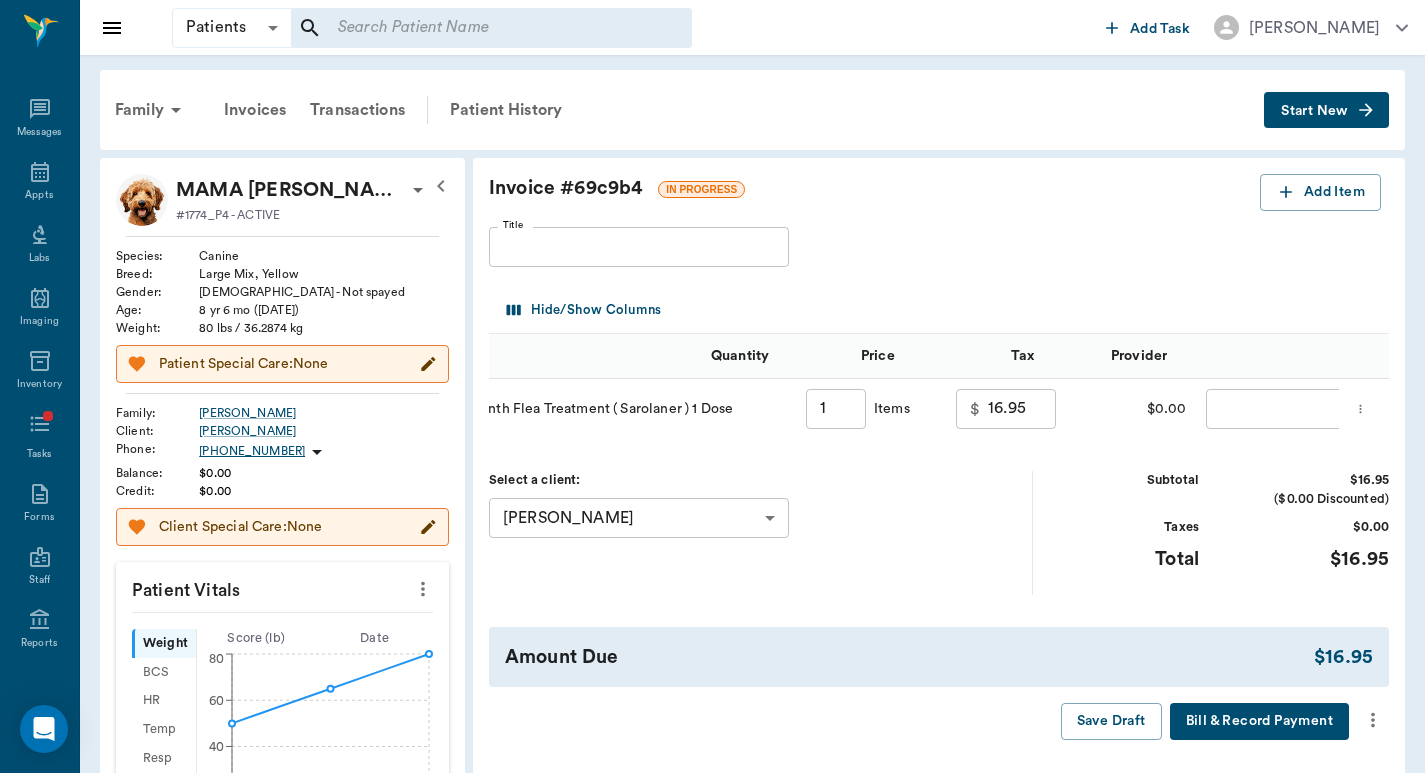 scroll, scrollTop: 0, scrollLeft: 248, axis: horizontal 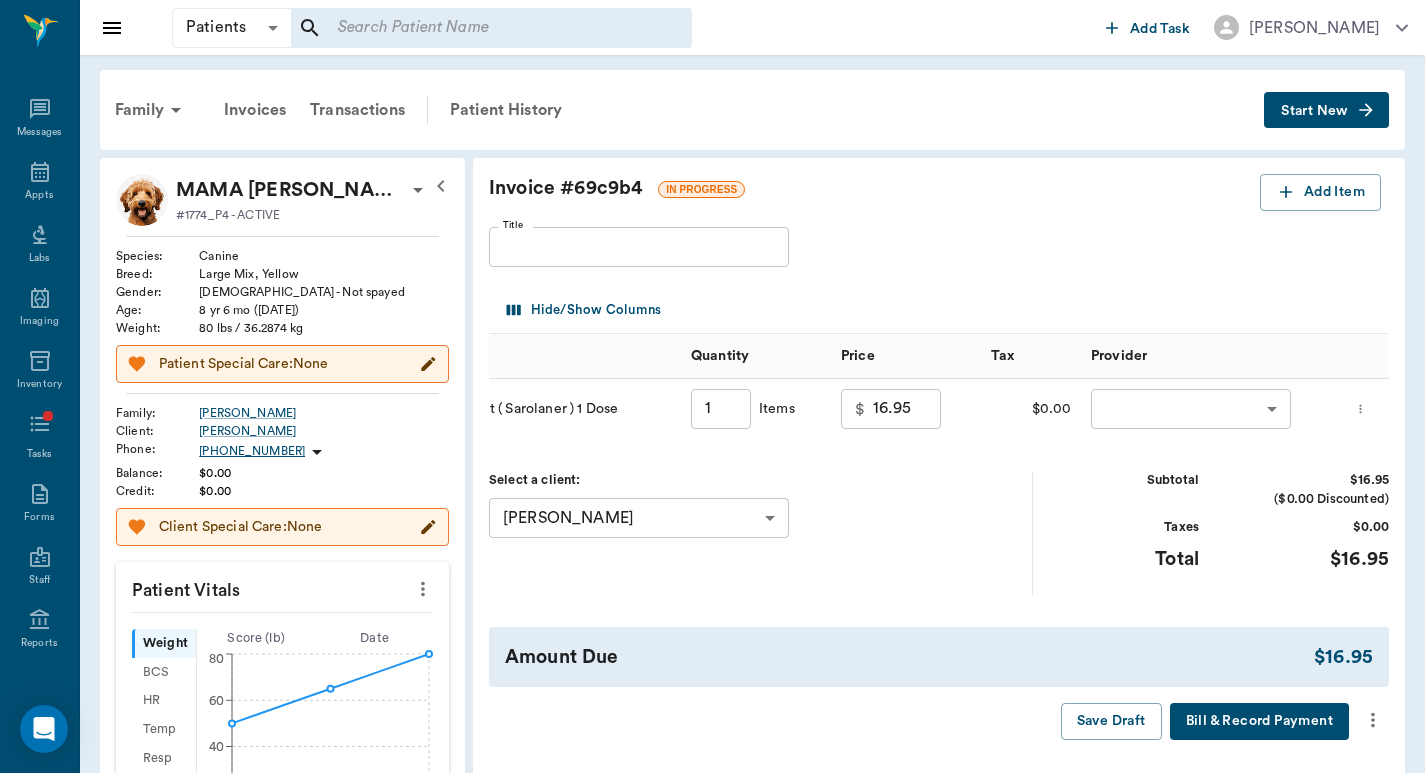 click on "Patients Patients ​ ​ Add Task Dr. Bert Ellsworth Nectar Messages Appts Labs Imaging Inventory Tasks Forms Staff Reports Lookup Settings Family Invoices Transactions Patient History Start New MAMA Crain #1774_P4    -    ACTIVE   Species : Canine Breed : Large Mix, Yellow Gender : Female - Not spayed Age : 8 yr 6 mo (12/16/2016) Weight : 80 lbs / 36.2874 kg Patient Special Care:  None Family : Crain Client : CONNIE CRANE Phone : (903) 475-6795 Balance : $0.00 Credit : $0.00 Client Special Care:  None Patient Vitals Weight BCS HR Temp Resp BP Dia Pain Perio Score ( lb ) Date 07/08/25 9AM 0 20 40 60 80 Ongoing diagnosis Current Rx Reminders Once A Month Flea Treatment ( Sarolaner ) 1 Dose 07/04/25 Upcoming appointments Schedule Appointment Invoice # 69c9b4 IN PROGRESS Add Item Title Title Hide/Show Columns   Items Quantity Price Tax Provider 686d2bf76f07015a736077e4 Once A Month Flea Treatment ( Sarolaner ) 1 Dose 1 ​ Items $ 16.95 ​ $0.00 ​ ​ Select a client: CONNIE CRANE 6760a4640158536247560a46" at bounding box center (712, 658) 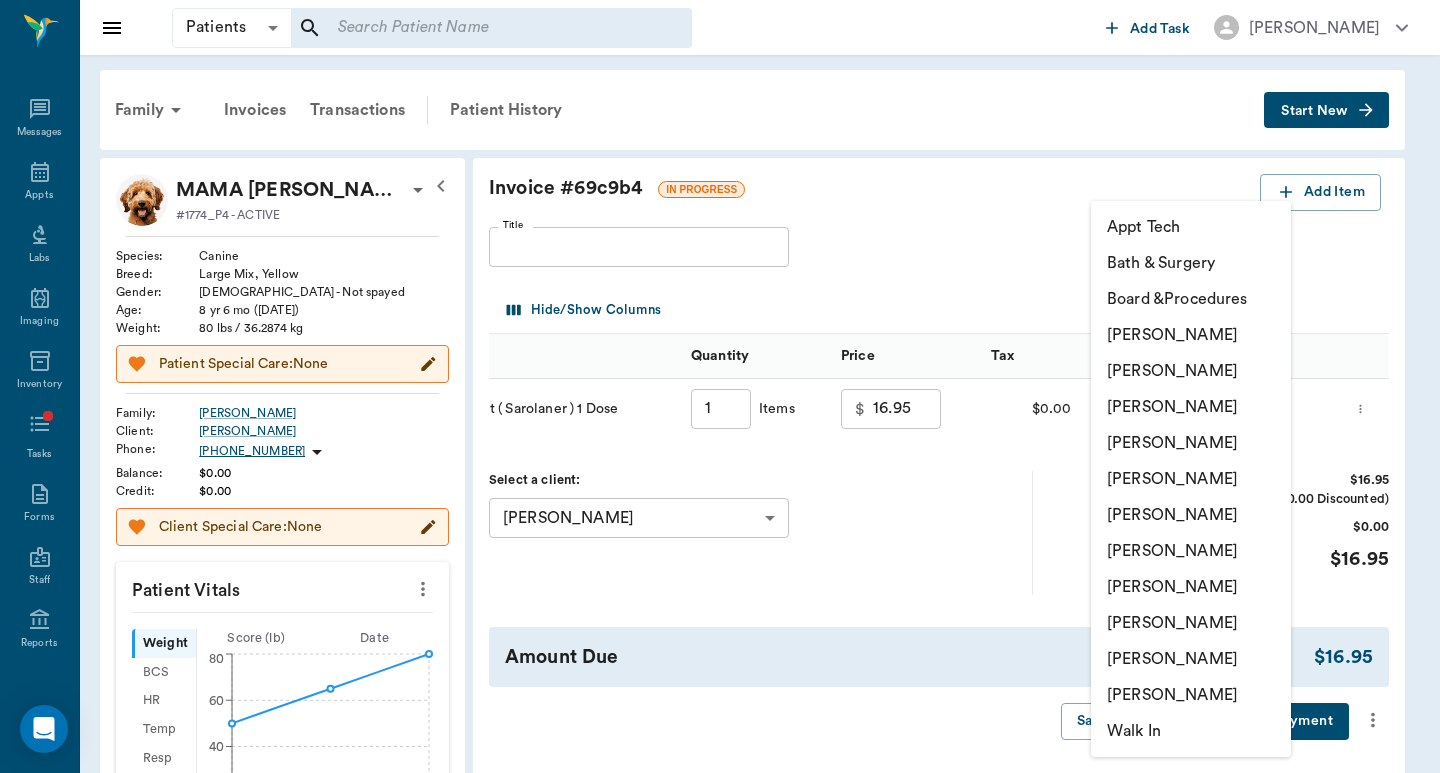 click on "[PERSON_NAME]" at bounding box center (1191, 515) 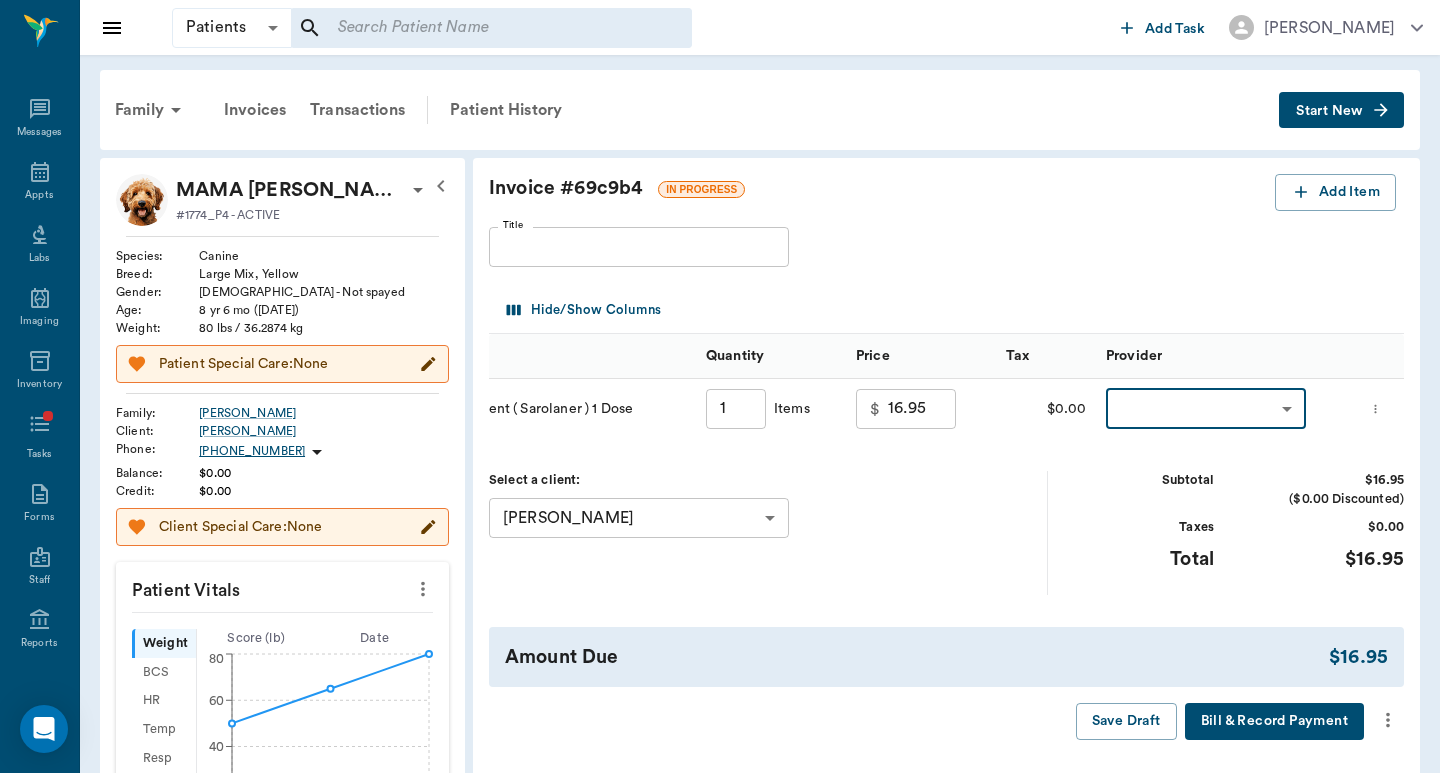 type on "none-63ec2ed152e12b0ba117cd50" 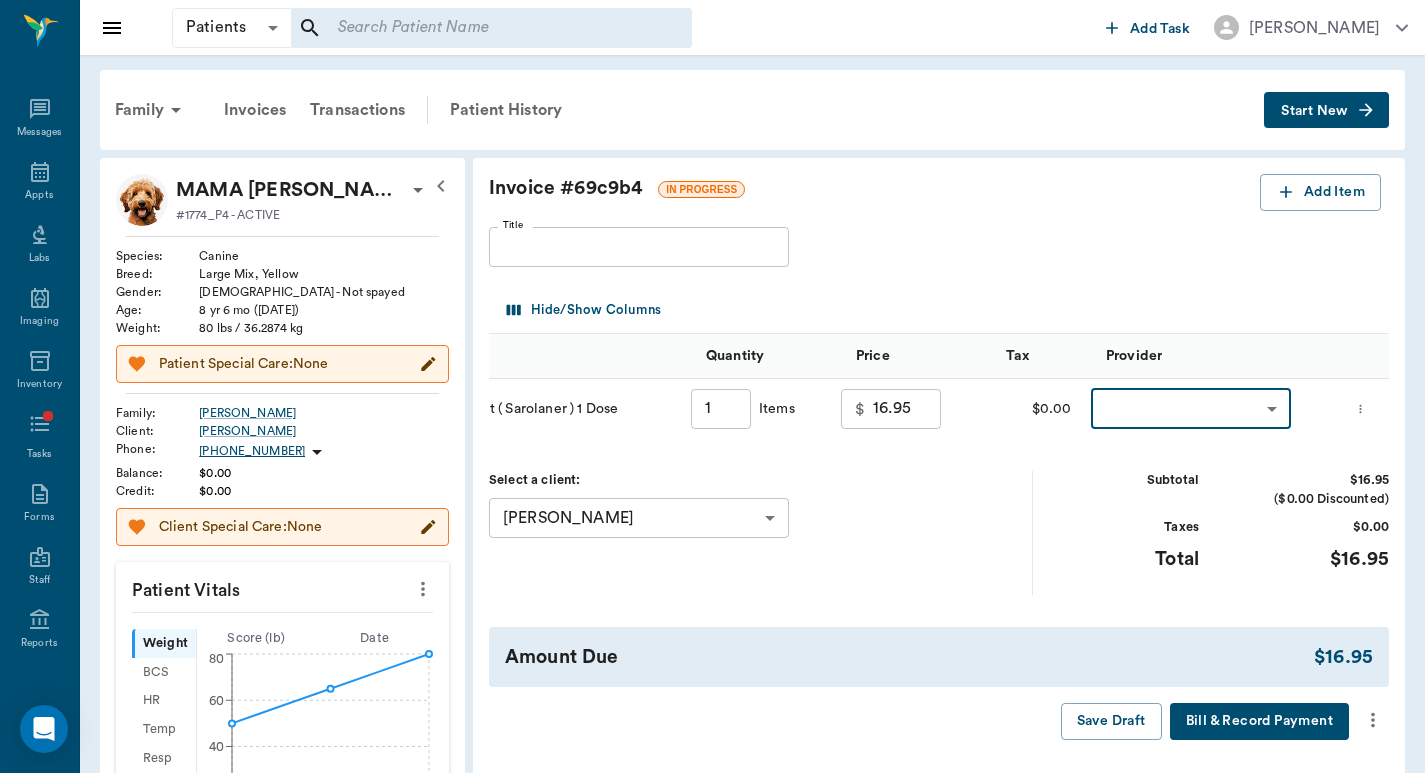 scroll, scrollTop: 0, scrollLeft: 233, axis: horizontal 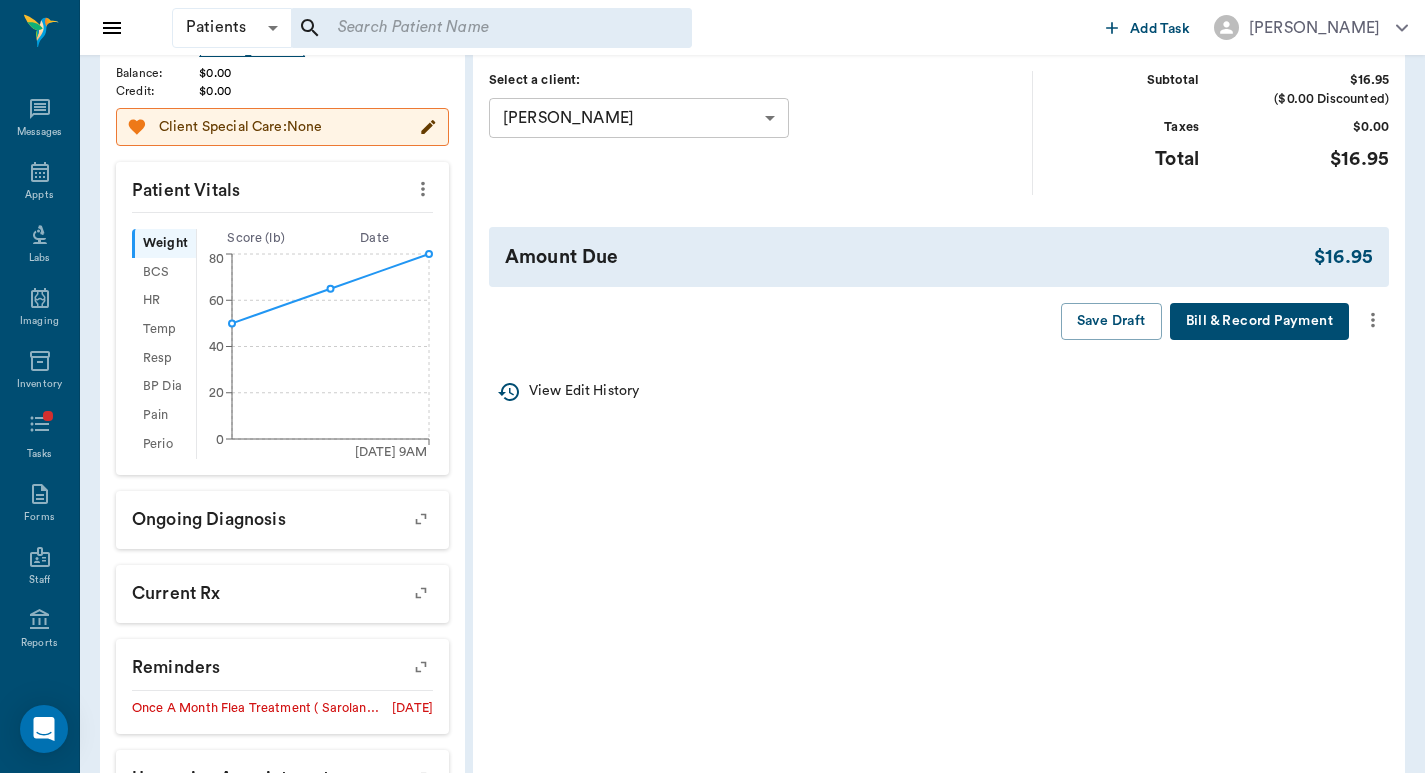 click 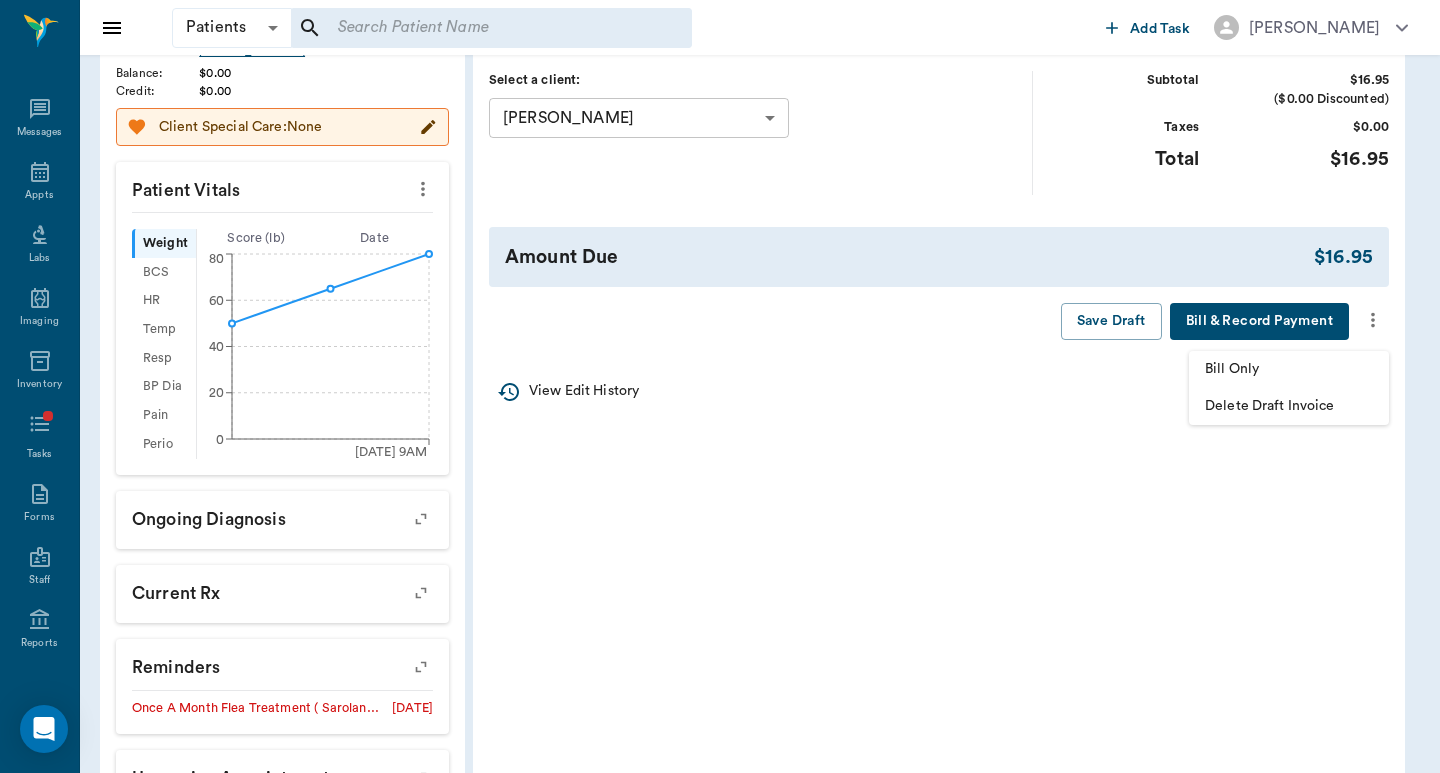 click on "Bill Only" at bounding box center [1289, 369] 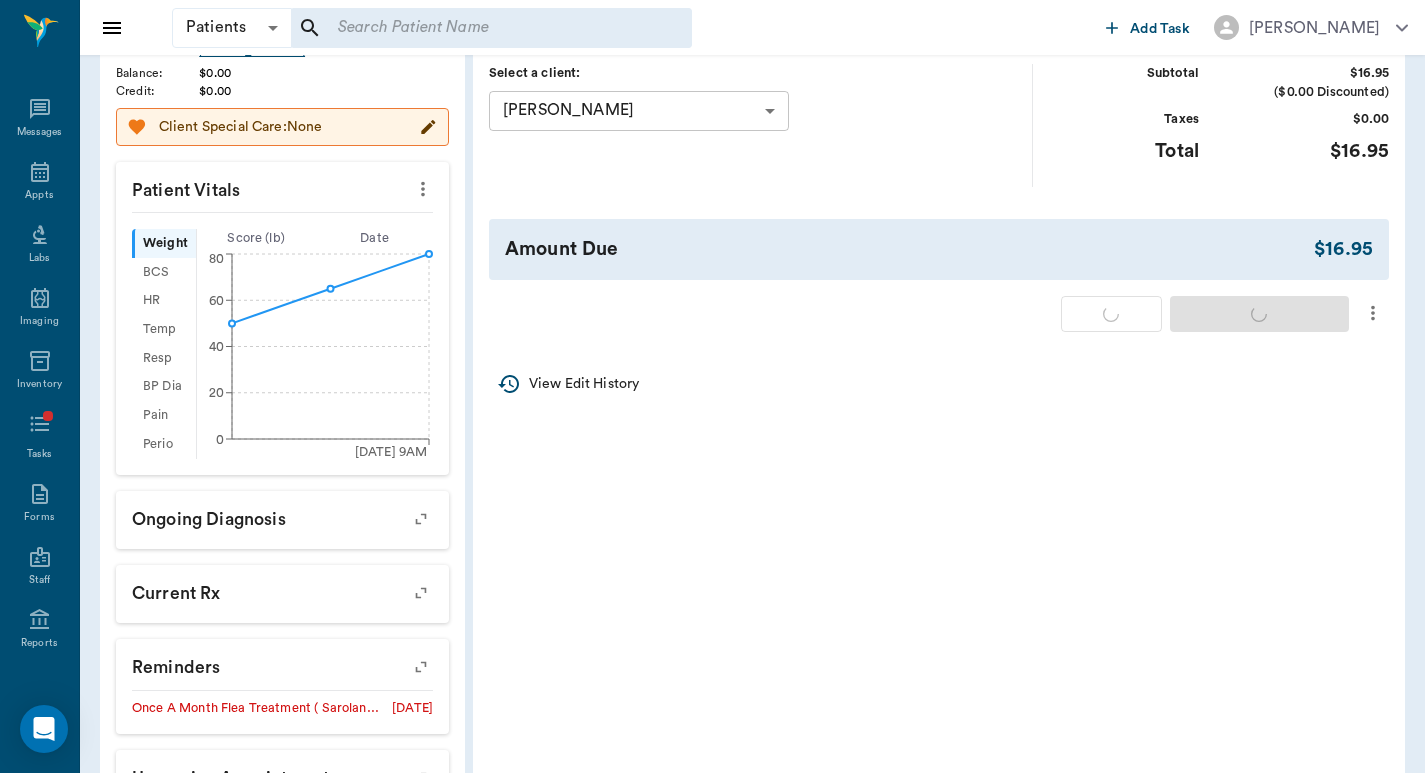 type on "1.00" 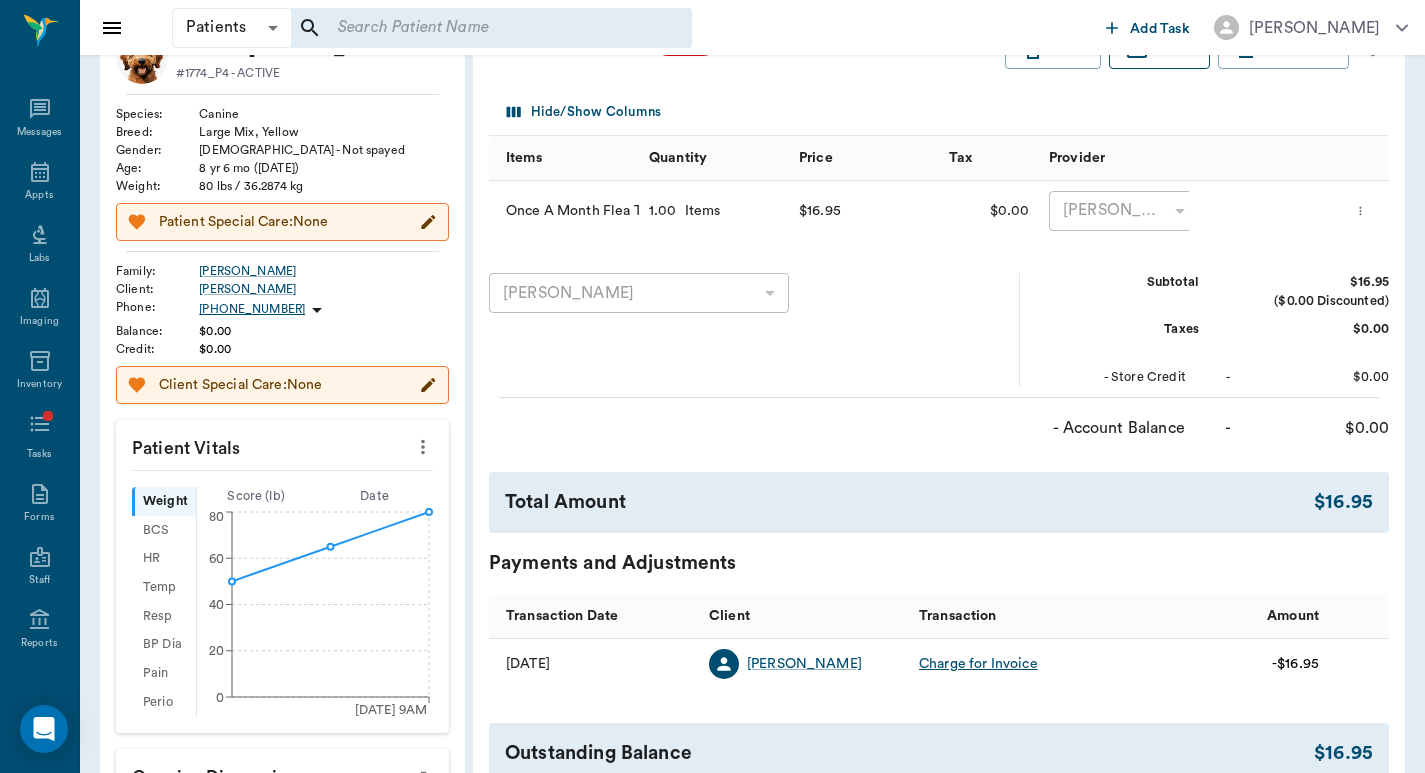 scroll, scrollTop: 0, scrollLeft: 0, axis: both 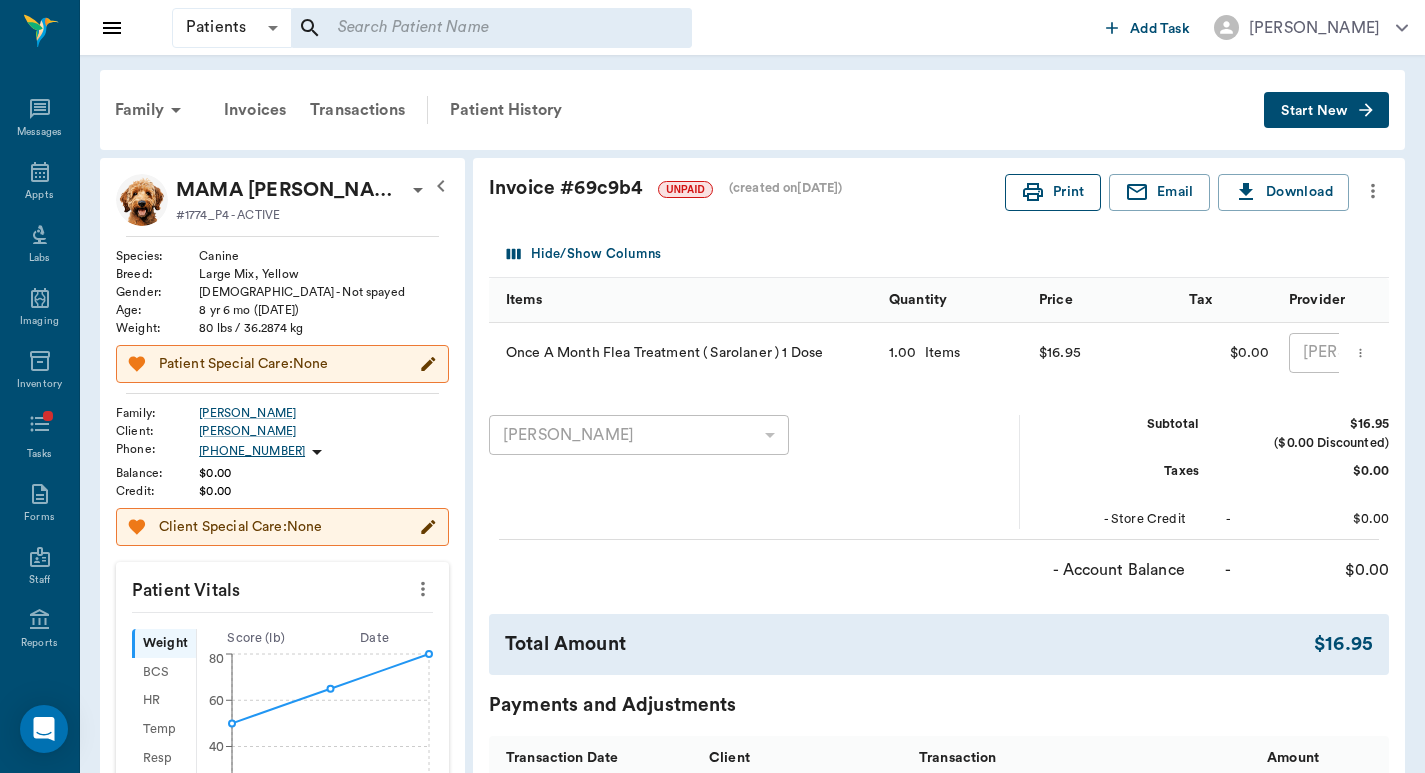click on "Print" at bounding box center [1053, 192] 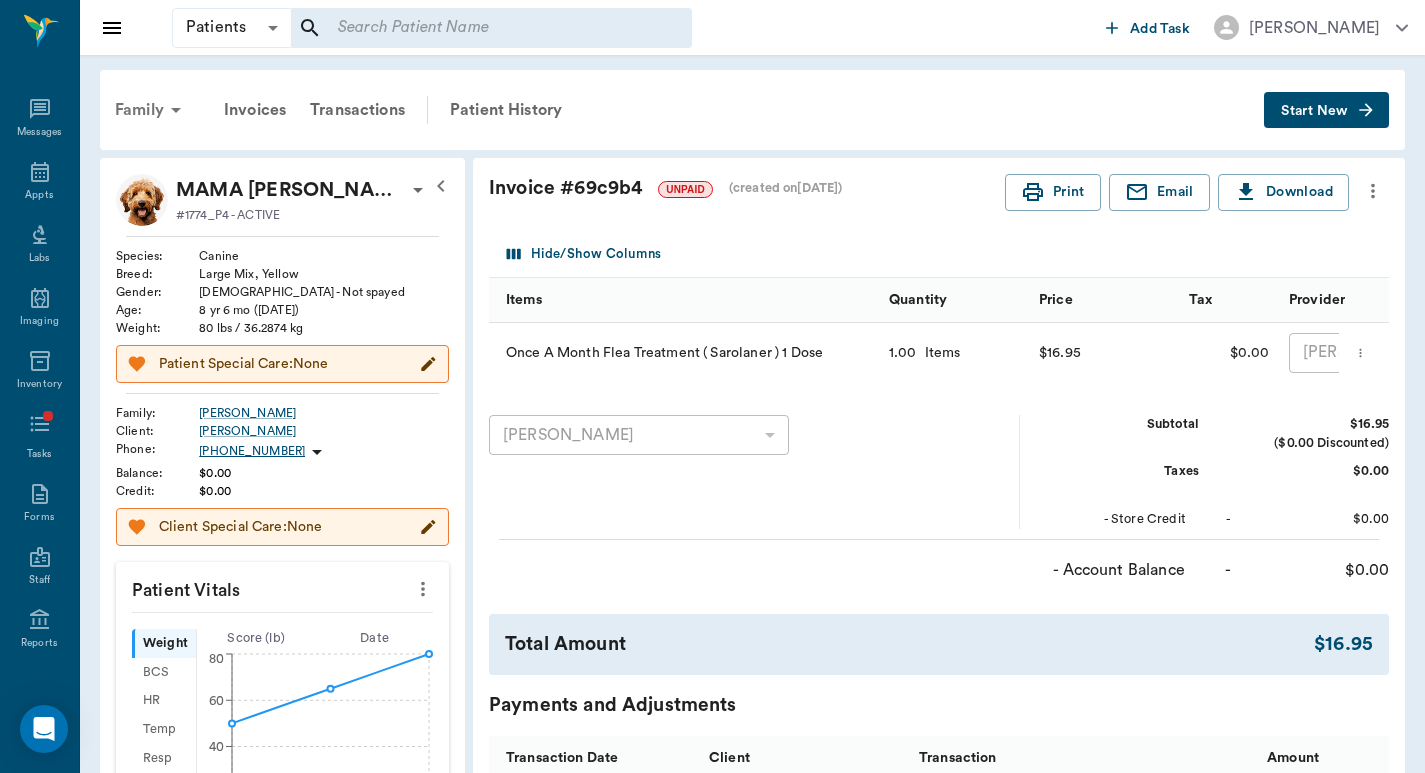 click on "Family" at bounding box center [151, 110] 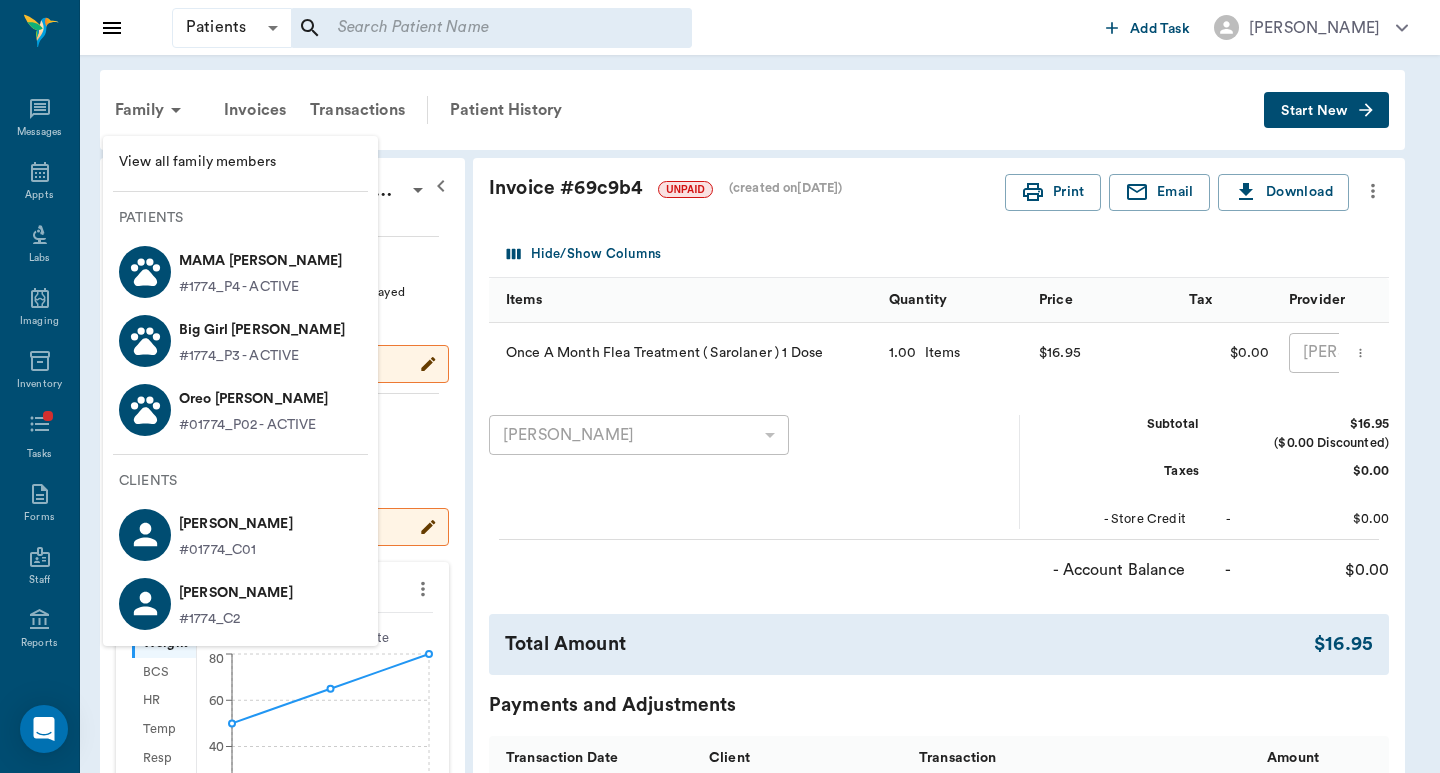 drag, startPoint x: 228, startPoint y: 338, endPoint x: 265, endPoint y: 348, distance: 38.327538 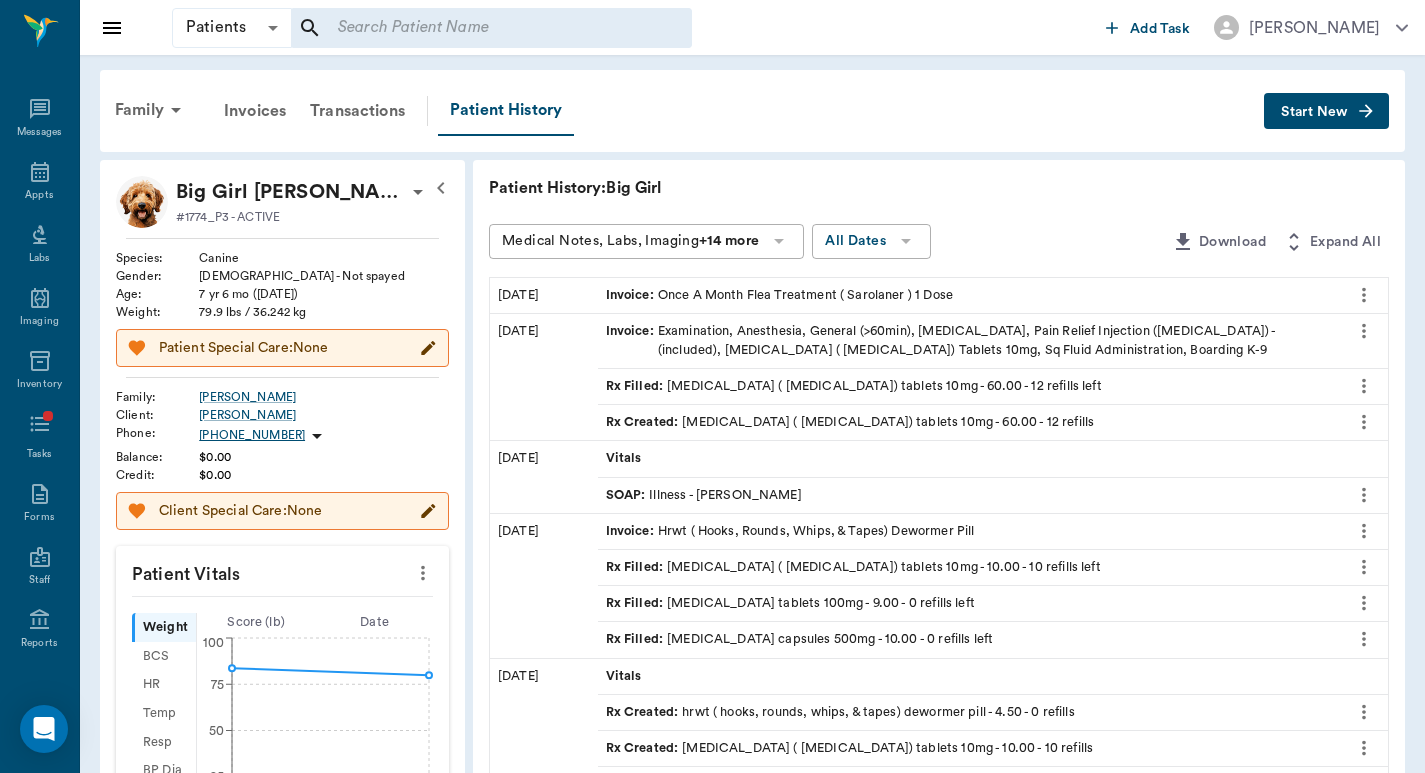 click on "Start New" at bounding box center [1314, 112] 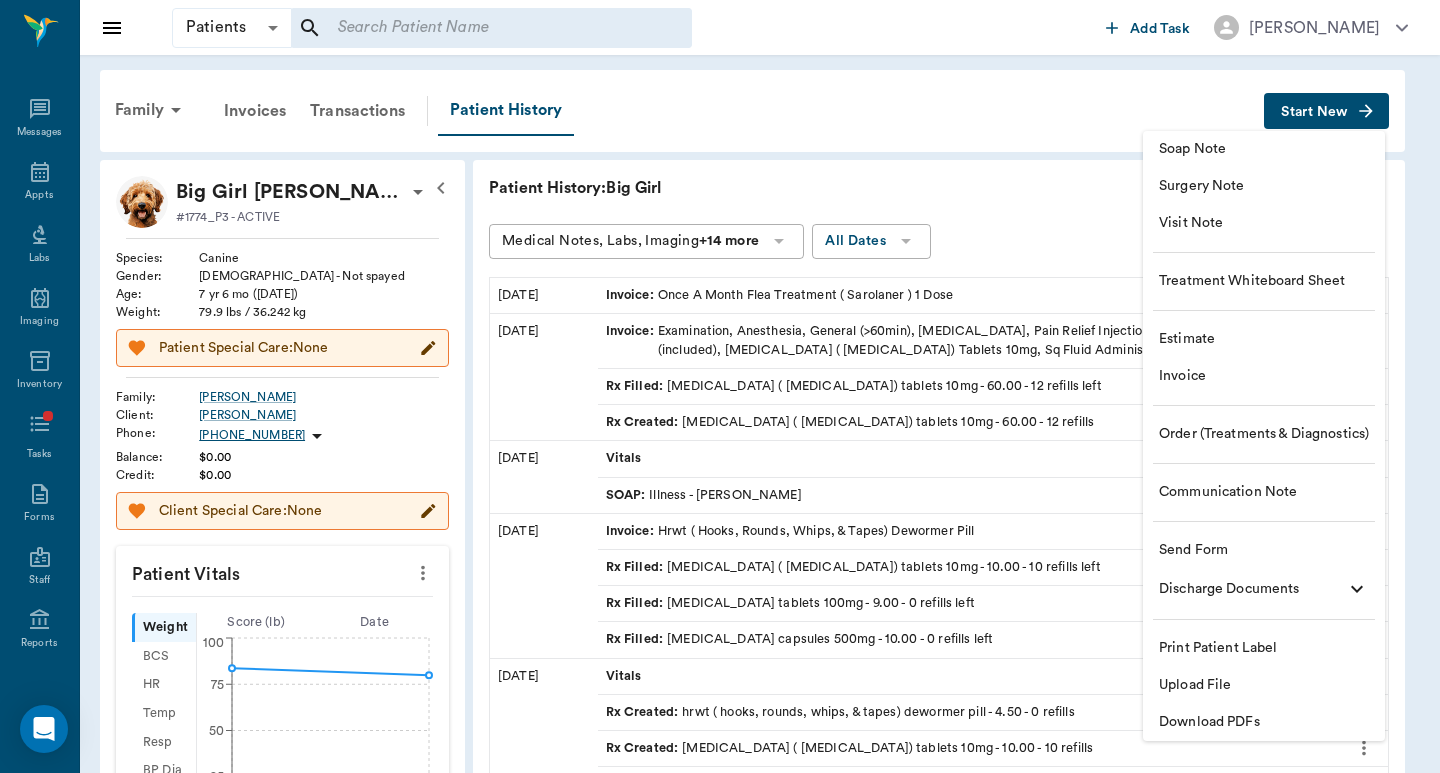 click on "Invoice" at bounding box center [1264, 376] 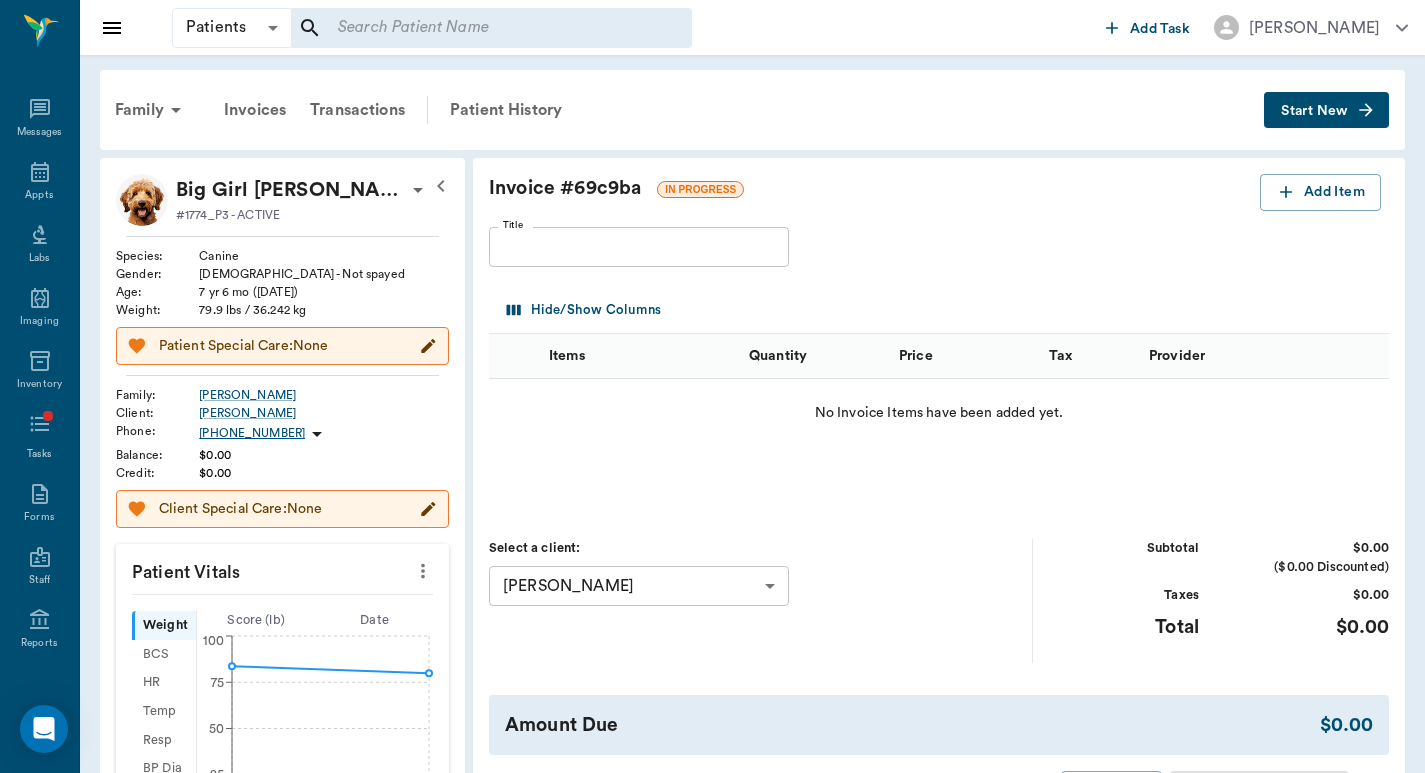 click on "Add Item" at bounding box center (1320, 192) 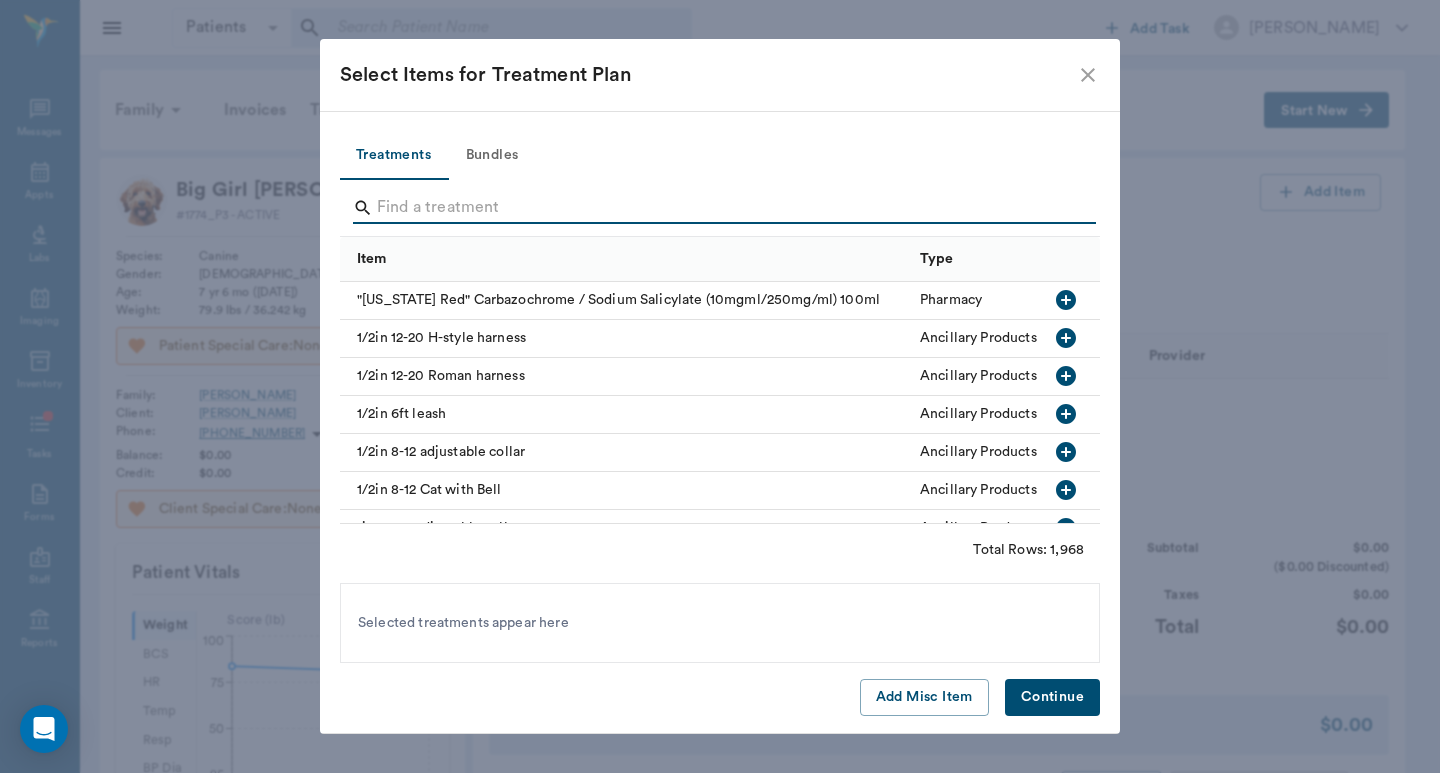 click at bounding box center [721, 208] 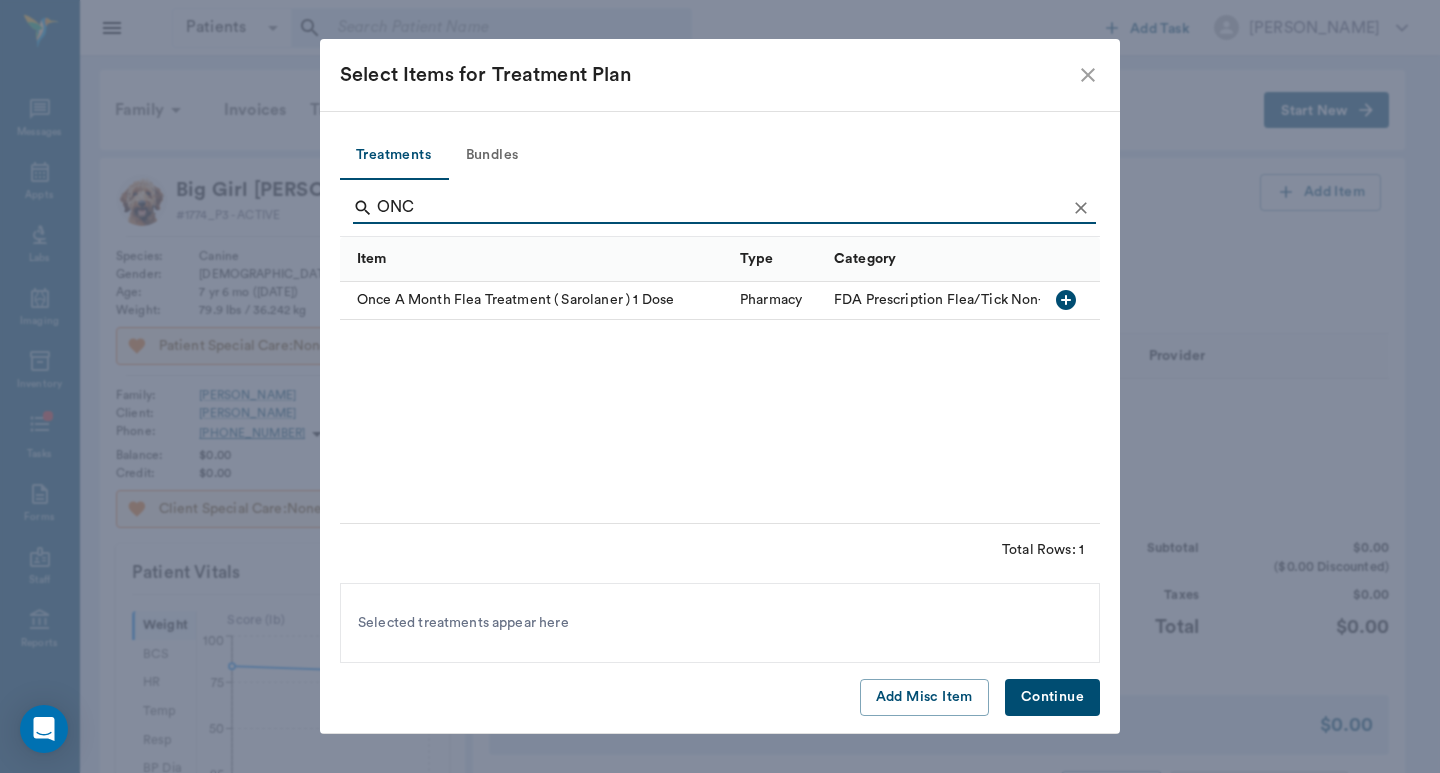 type on "ONC" 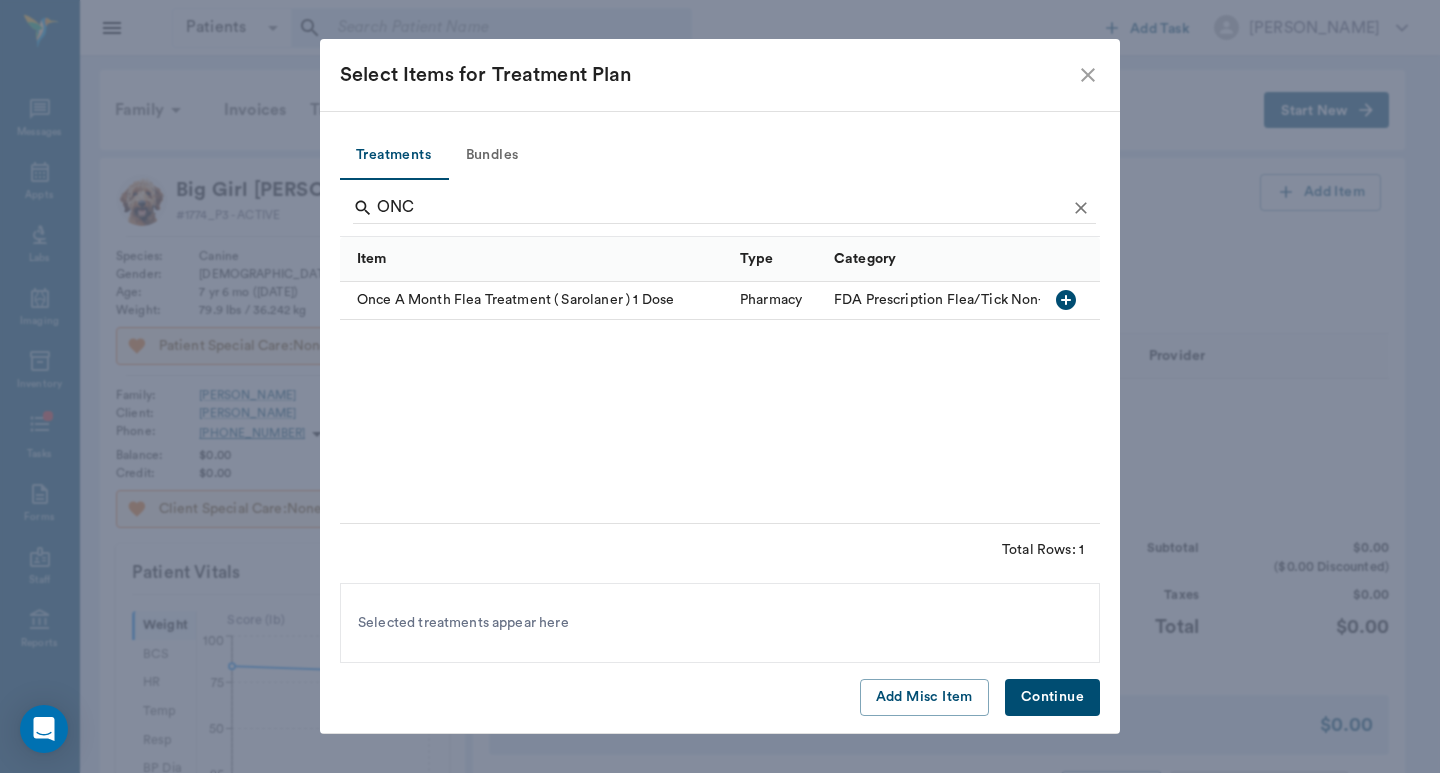 drag, startPoint x: 1063, startPoint y: 303, endPoint x: 1104, endPoint y: 497, distance: 198.28514 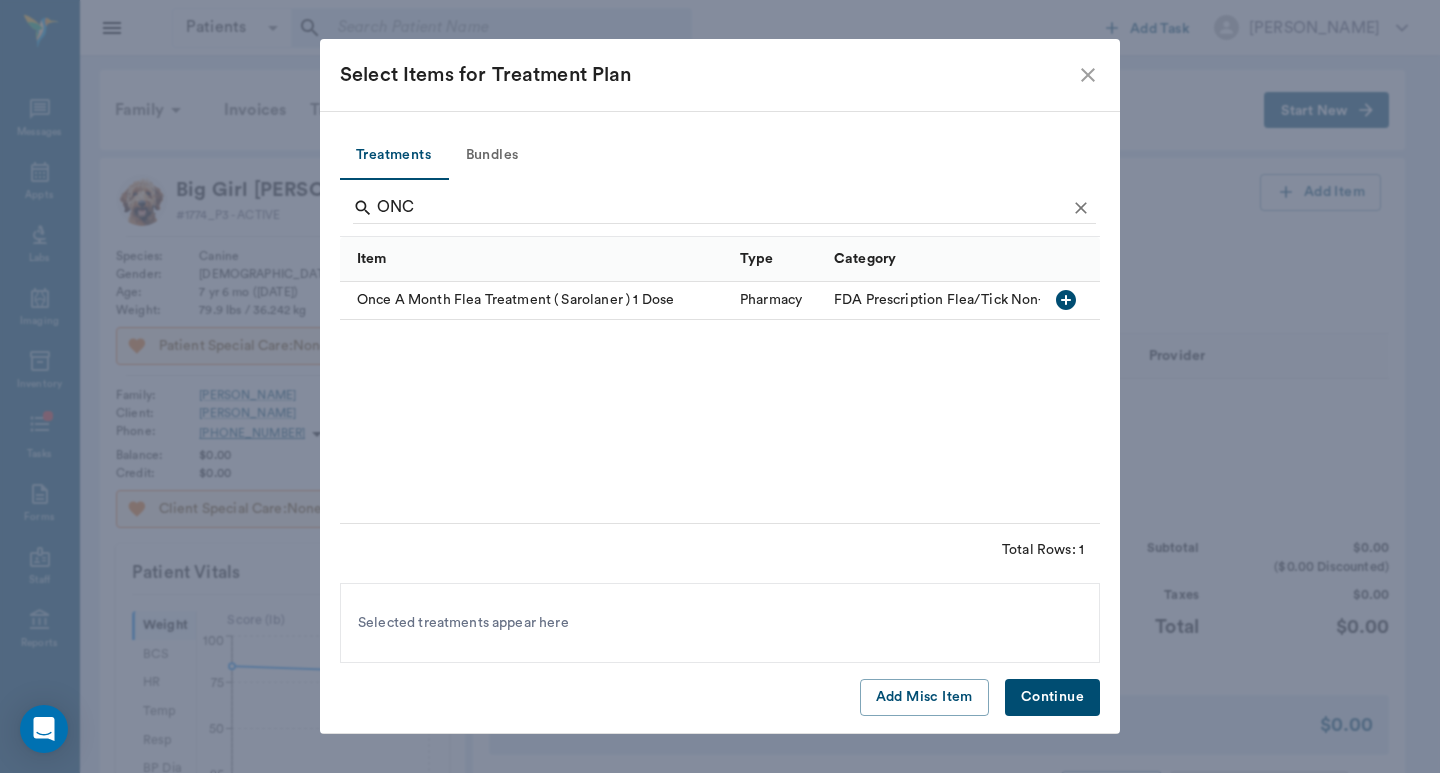 click 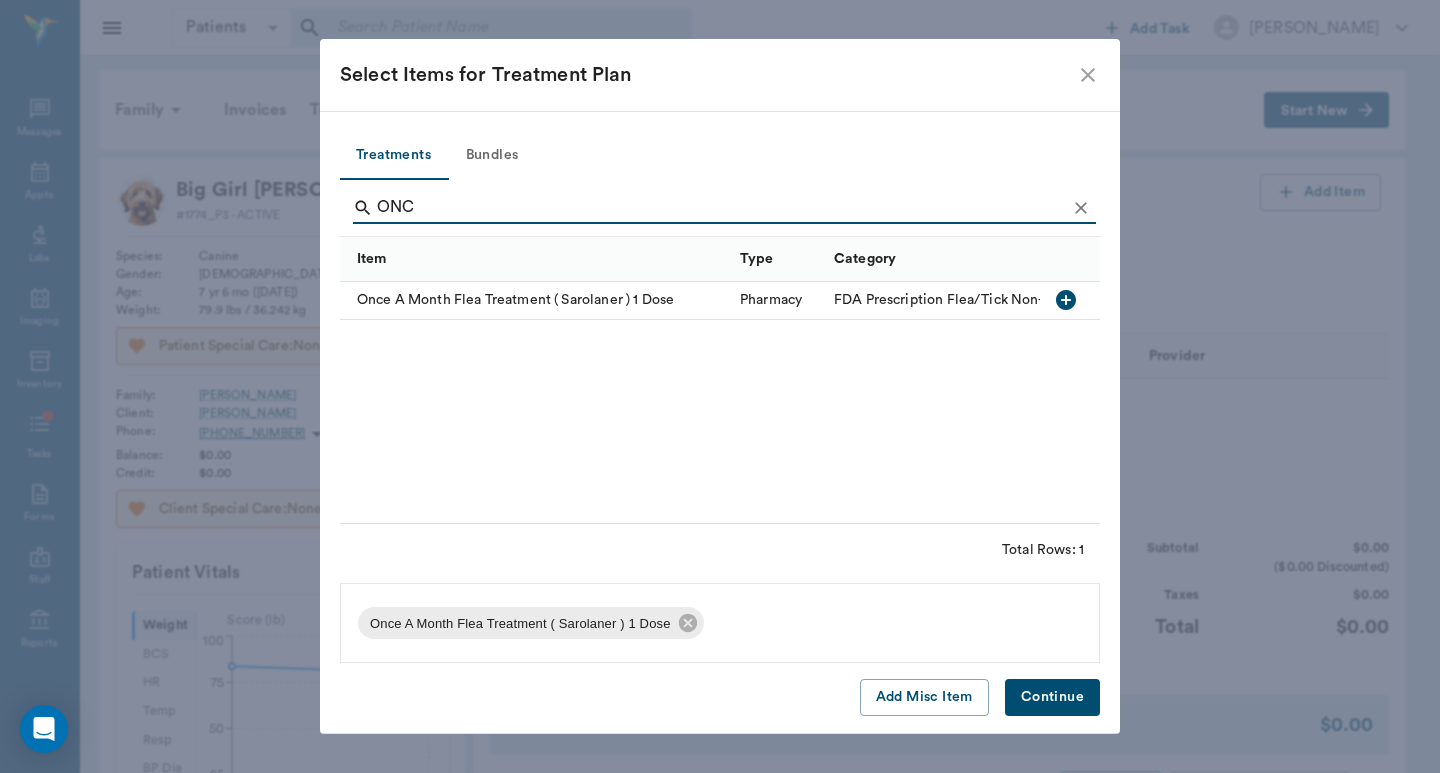 click on "Continue" at bounding box center [1052, 697] 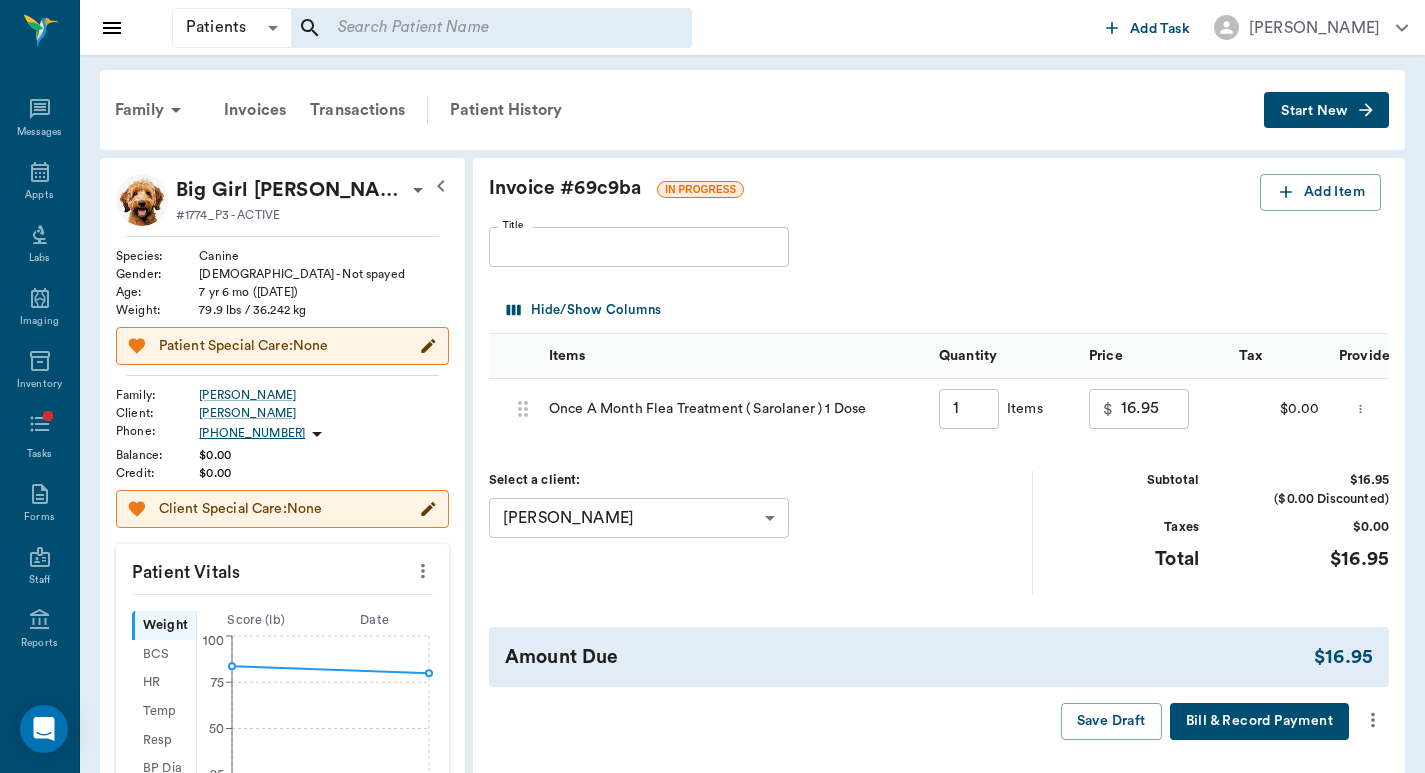 scroll, scrollTop: 0, scrollLeft: 248, axis: horizontal 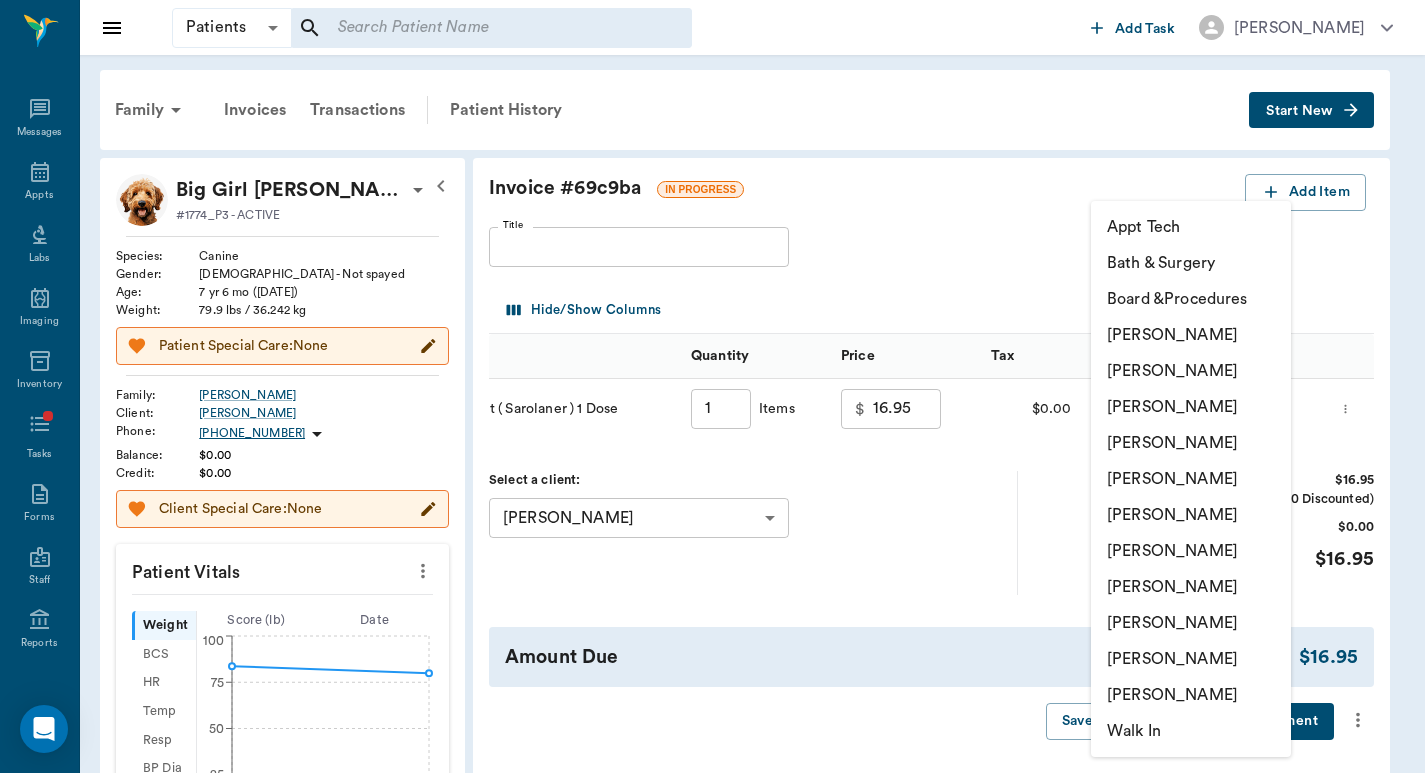 click on "Patients Patients ​ ​ Add Task Dr. Bert Ellsworth Nectar Messages Appts Labs Imaging Inventory Tasks Forms Staff Reports Lookup Settings Family Invoices Transactions Patient History Start New Big Girl Crain #1774_P3    -    ACTIVE   Species : Canine Gender : Female - Not spayed Age : 7 yr 6 mo (12/16/2017) Weight : 79.9 lbs / 36.242 kg Patient Special Care:  None Family : Crain Client : CONNIE CRANE Phone : (903) 475-6795 Balance : $0.00 Credit : $0.00 Client Special Care:  None Patient Vitals Weight BCS HR Temp Resp BP Dia Pain Perio Score ( lb ) Date 01/08/25 8AM 0 25 50 75 100 Ongoing diagnosis Current Rx metoclopramide ( reglan) tablets 10mg 01/09/26 carprofen tablets 100mg 12/16/25 amoxicillin capsules 500mg 12/16/25 hrwt ( hooks, rounds, whips, & tapes) dewormer pill 12/16/25 Reminders Once A Month Flea Treatment ( Sarolaner ) 1 Dose 07/04/25 Upcoming appointments Schedule Appointment Invoice # 69c9ba IN PROGRESS Add Item Title Title Hide/Show Columns   Items Quantity Price Tax Provider 1 ​ Items" at bounding box center (712, 722) 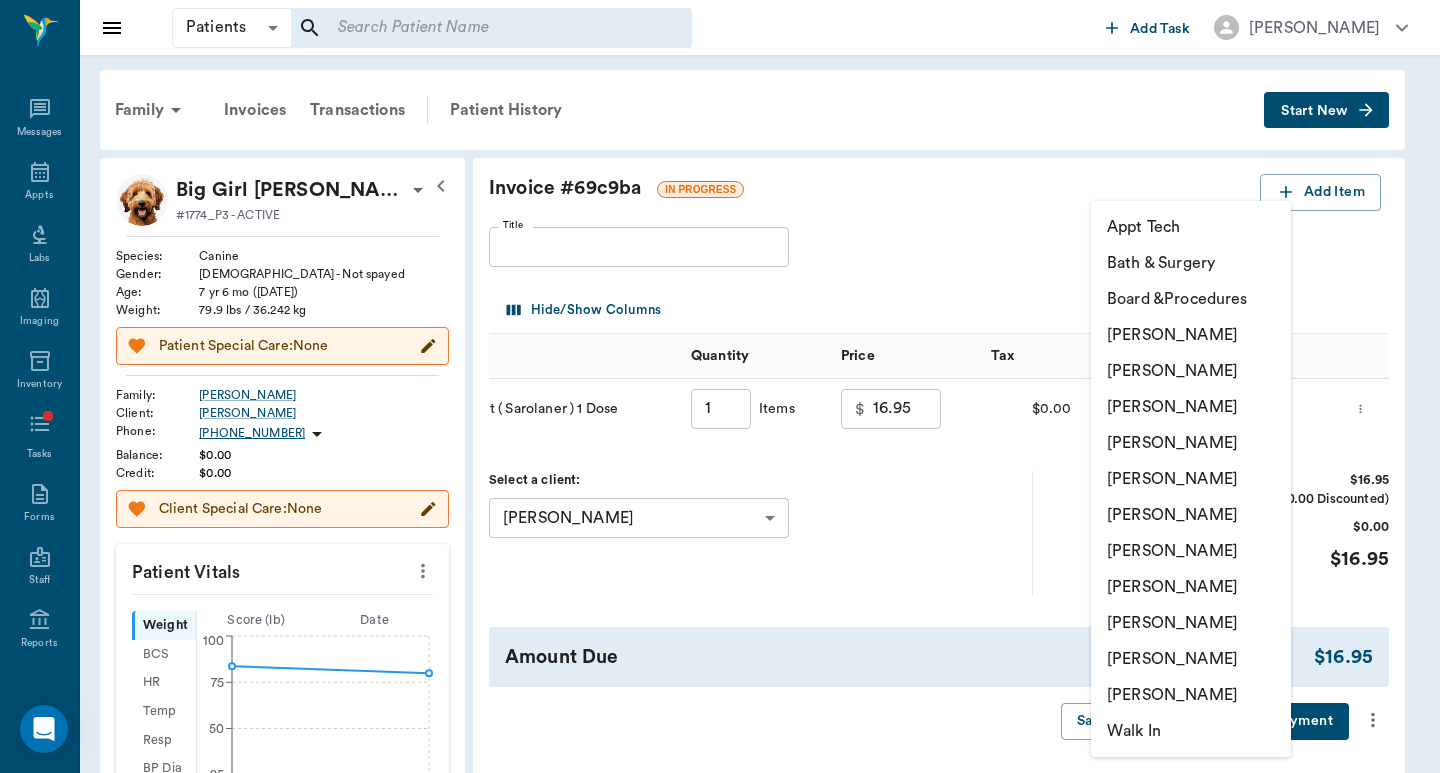 click on "[PERSON_NAME]" at bounding box center (1191, 515) 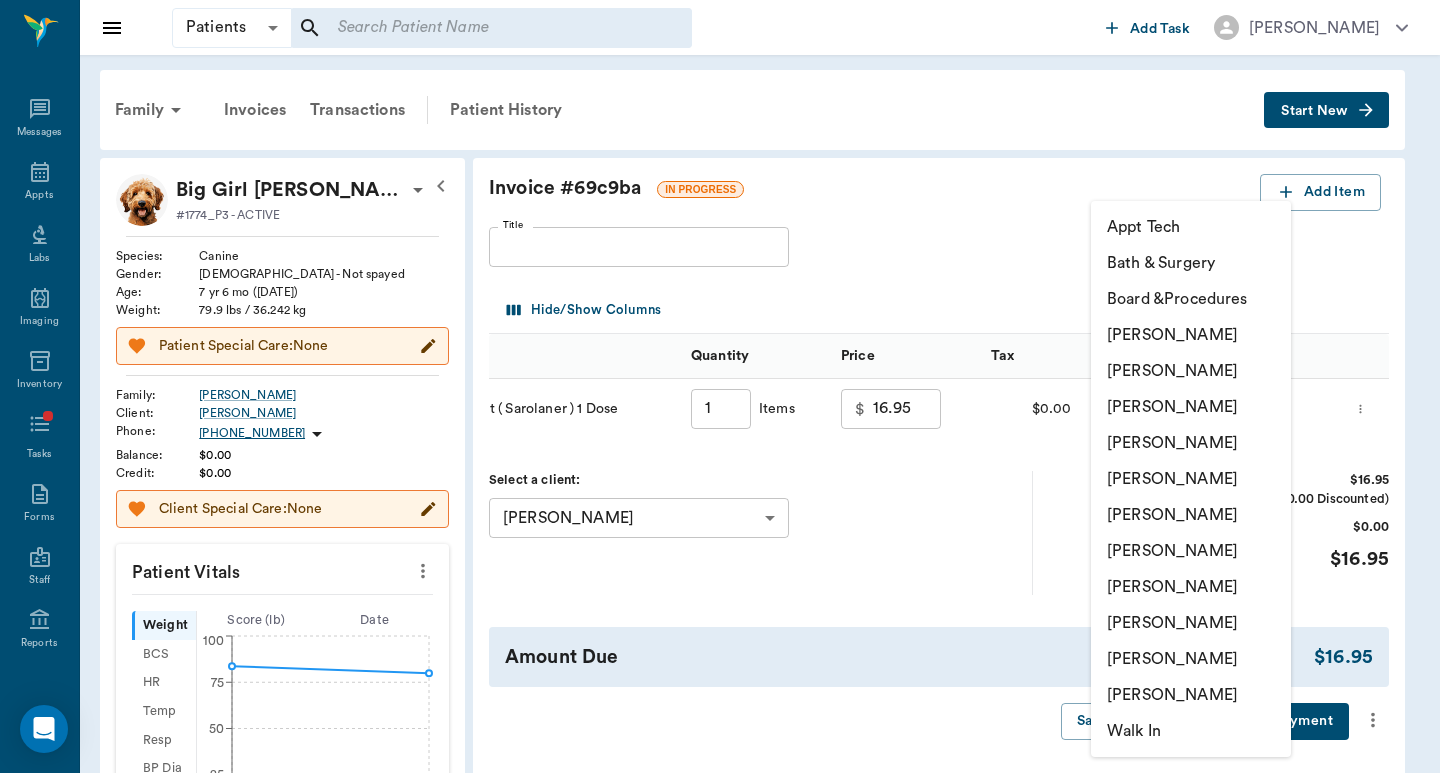type on "none-63ec2ed152e12b0ba117cd50" 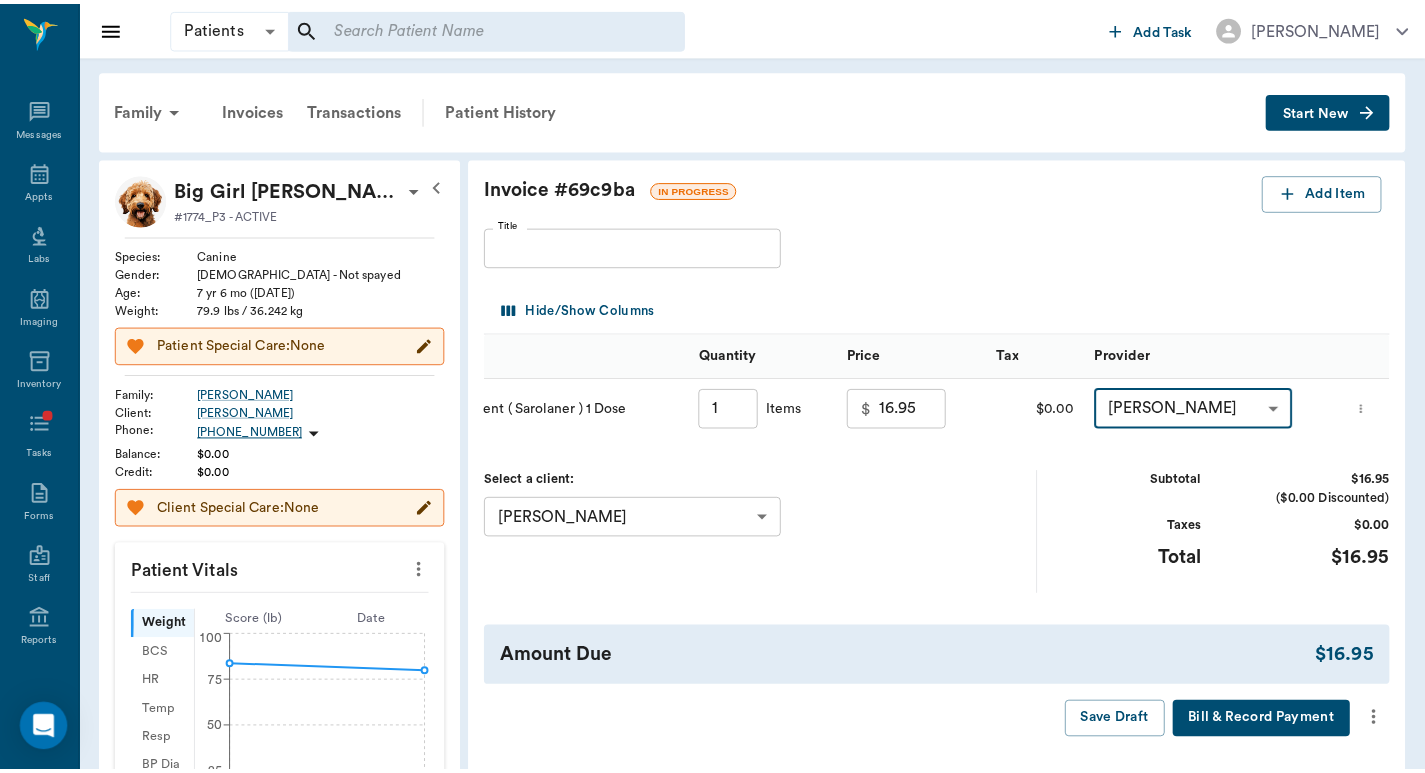 scroll, scrollTop: 0, scrollLeft: 233, axis: horizontal 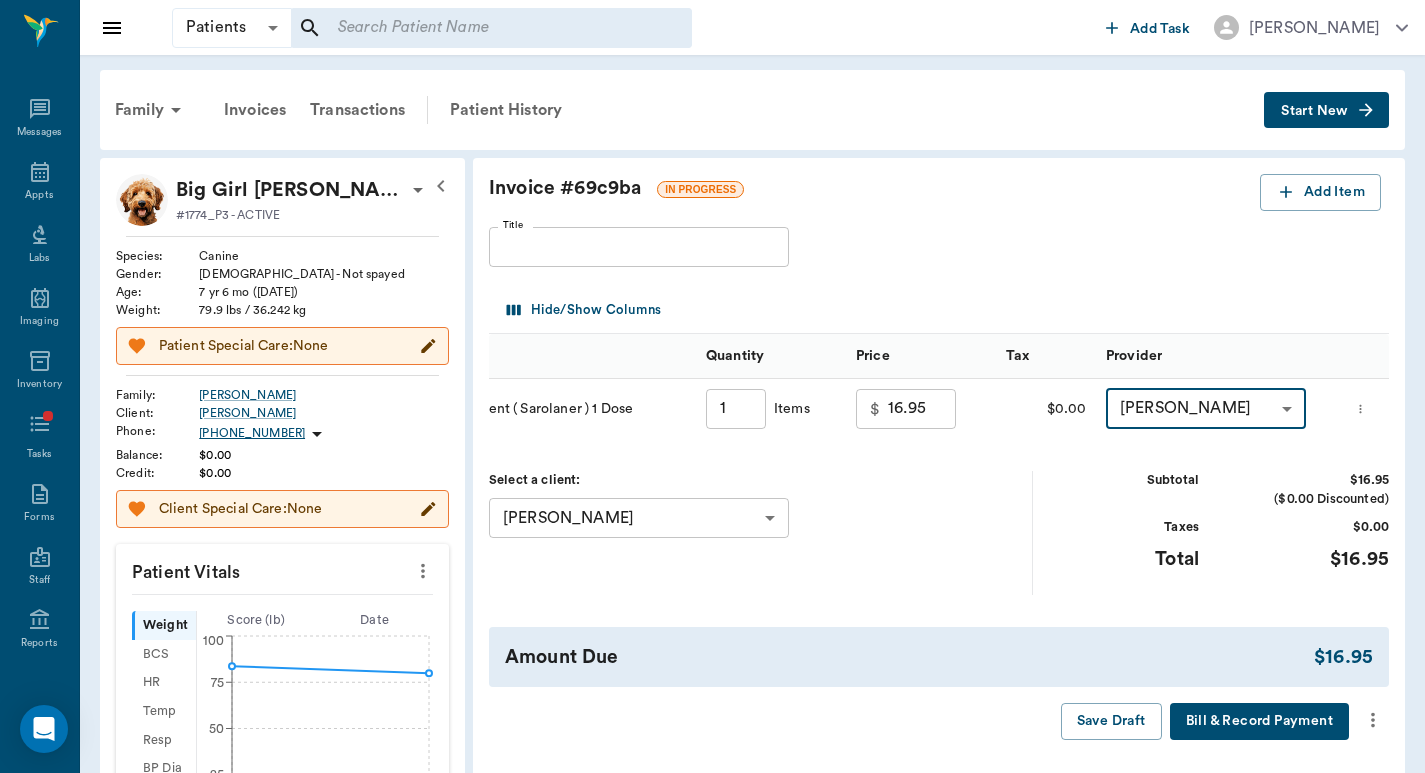 click 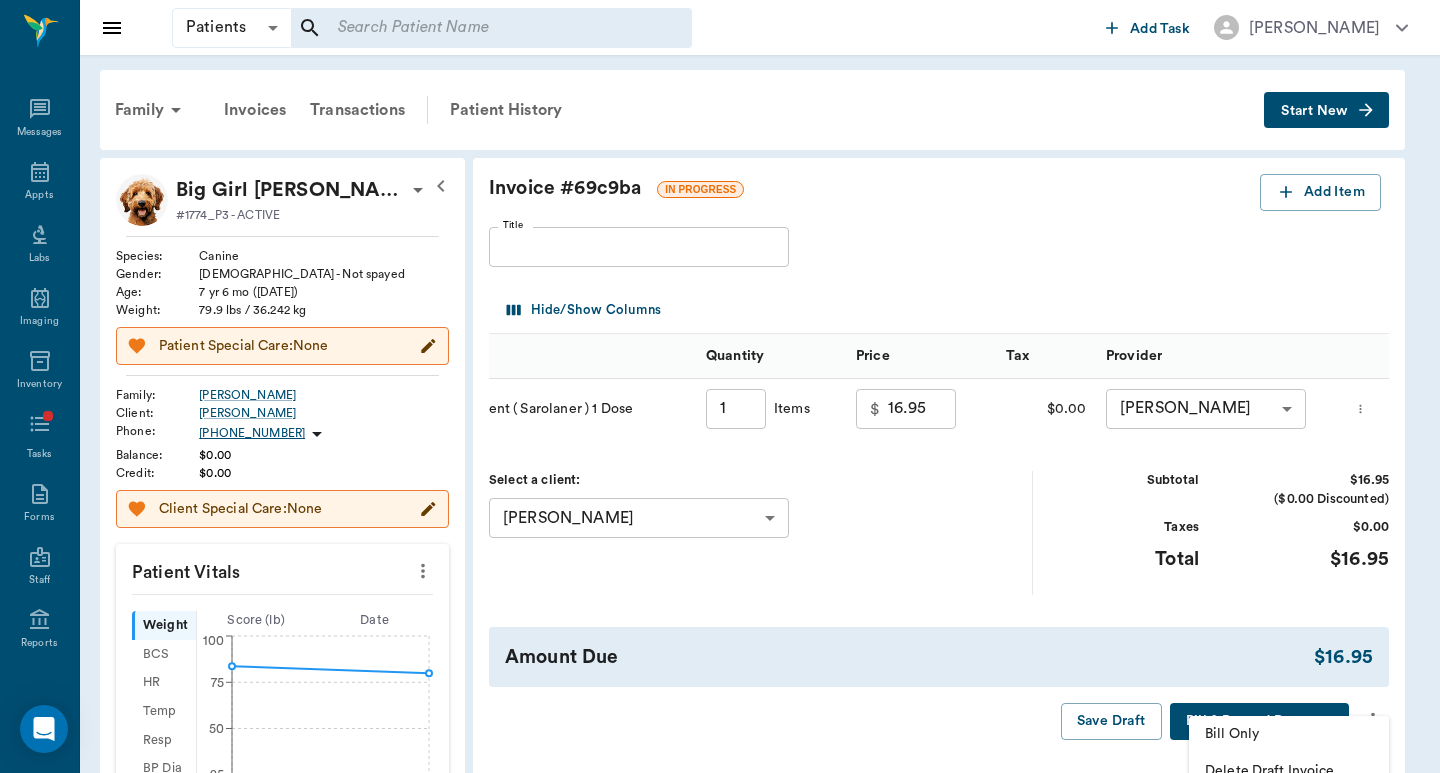 click on "Bill Only" at bounding box center (1289, 734) 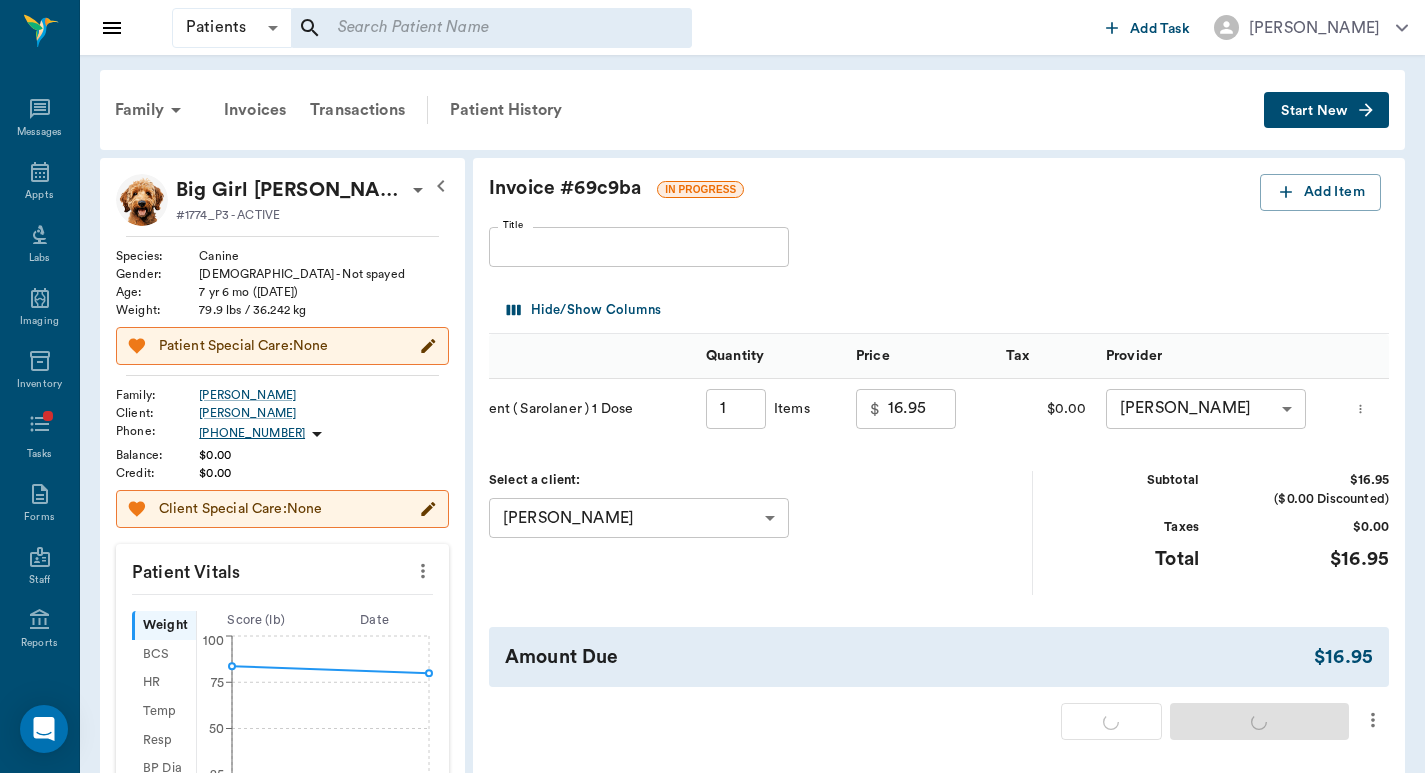 type on "1.00" 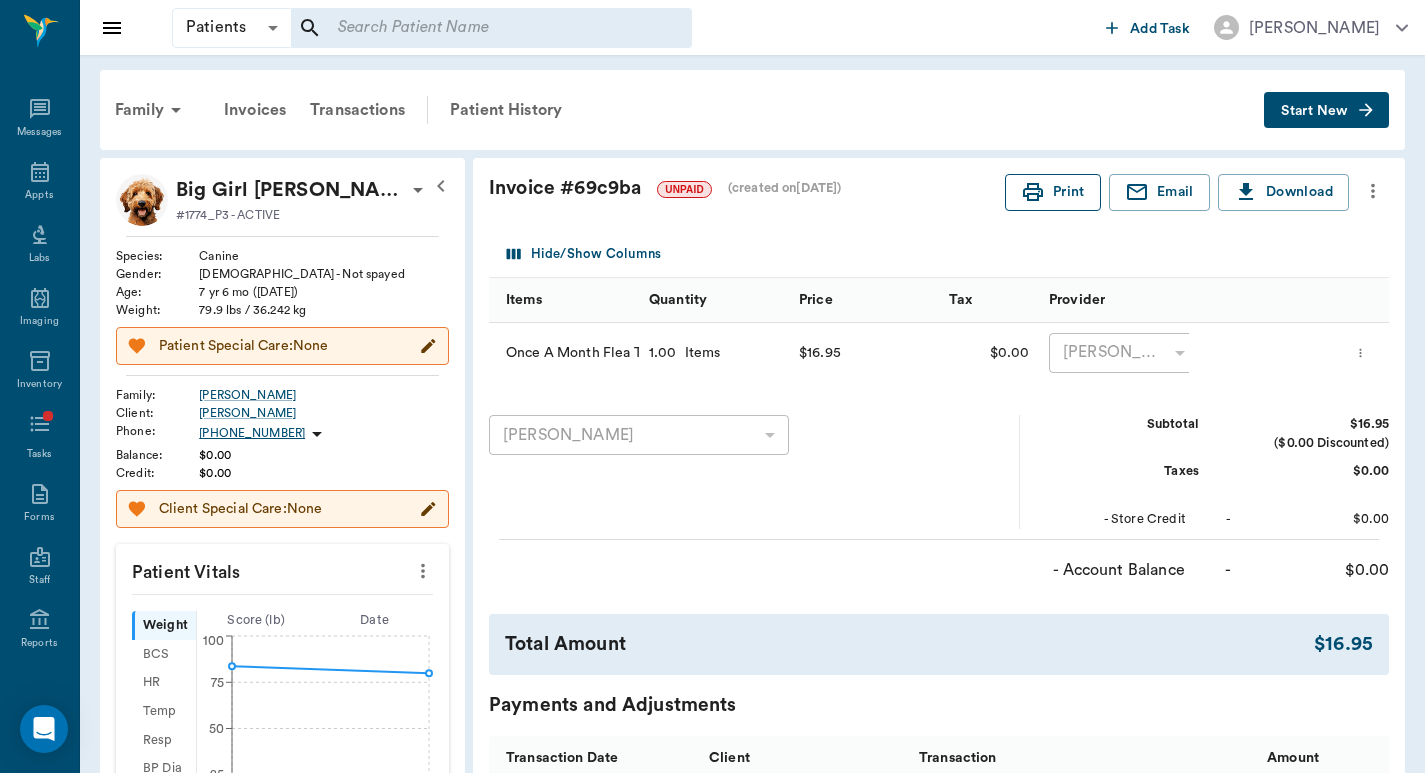 scroll, scrollTop: 0, scrollLeft: 0, axis: both 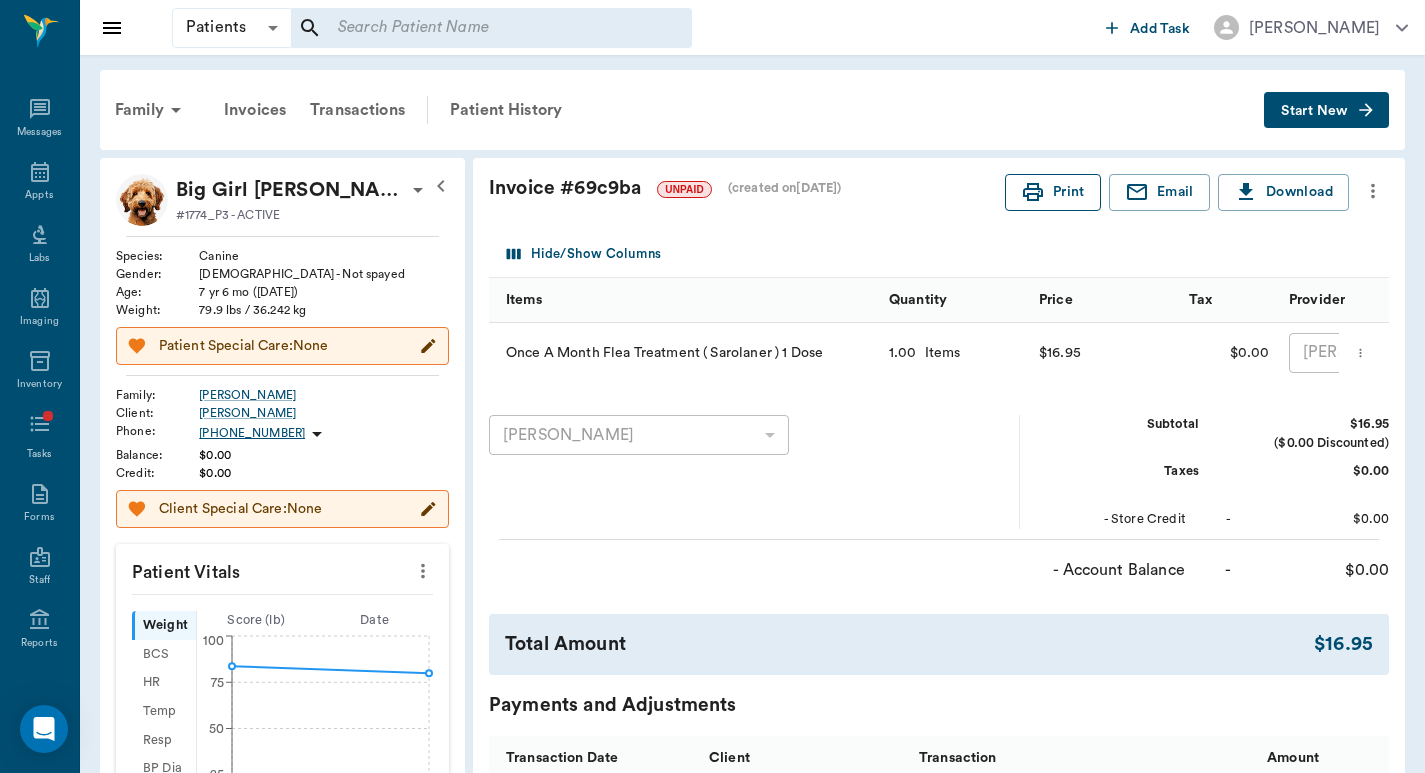 click on "Print" at bounding box center (1053, 192) 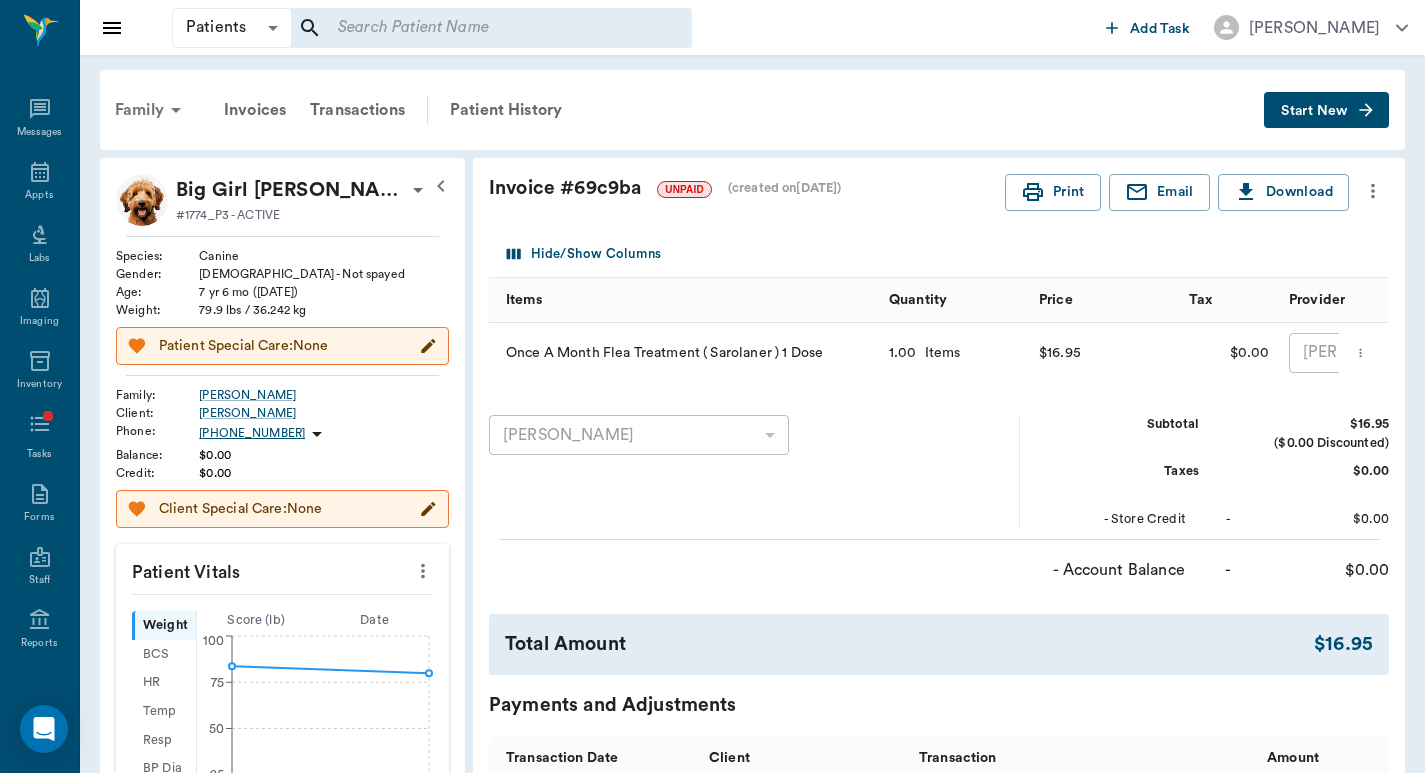 click on "Family" at bounding box center (151, 110) 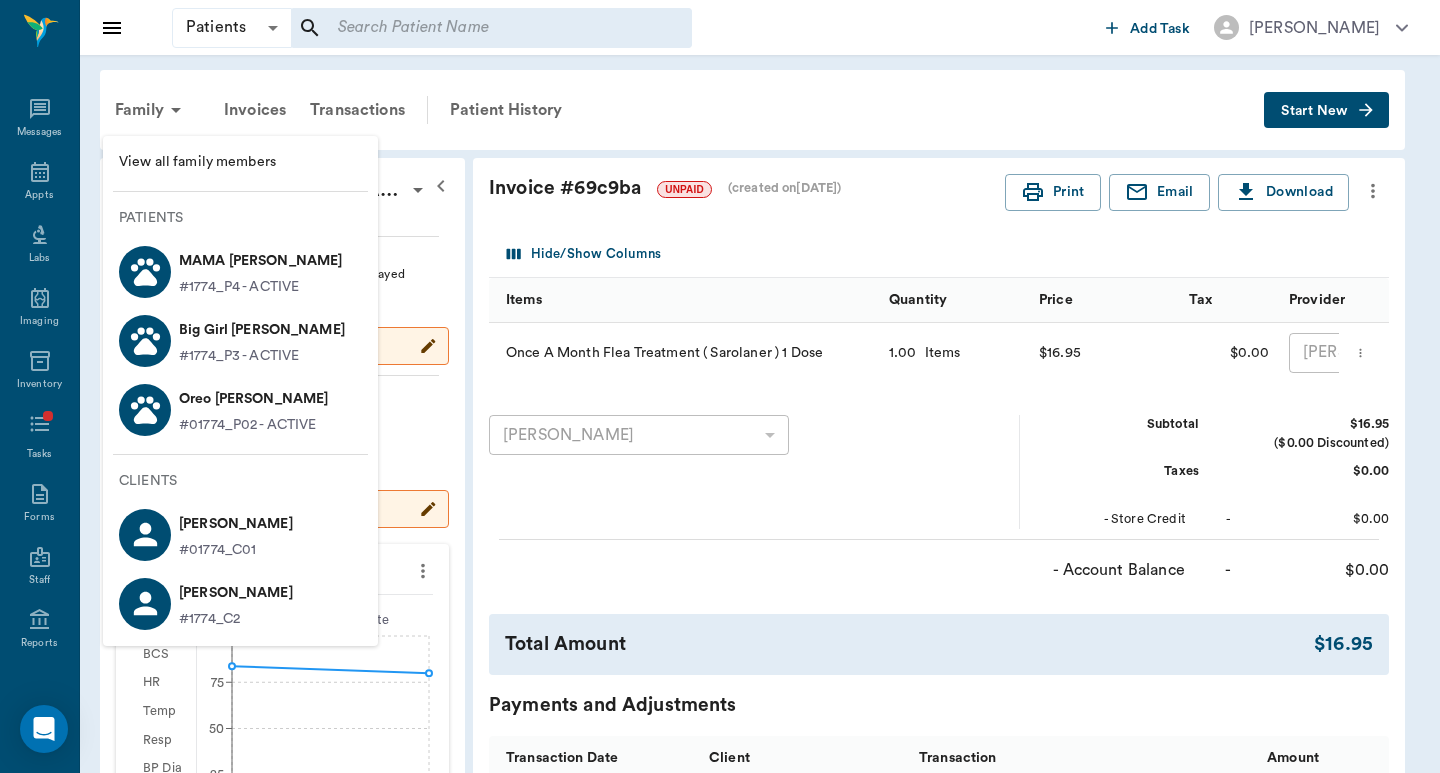 click on "Oreo Crain" at bounding box center [253, 399] 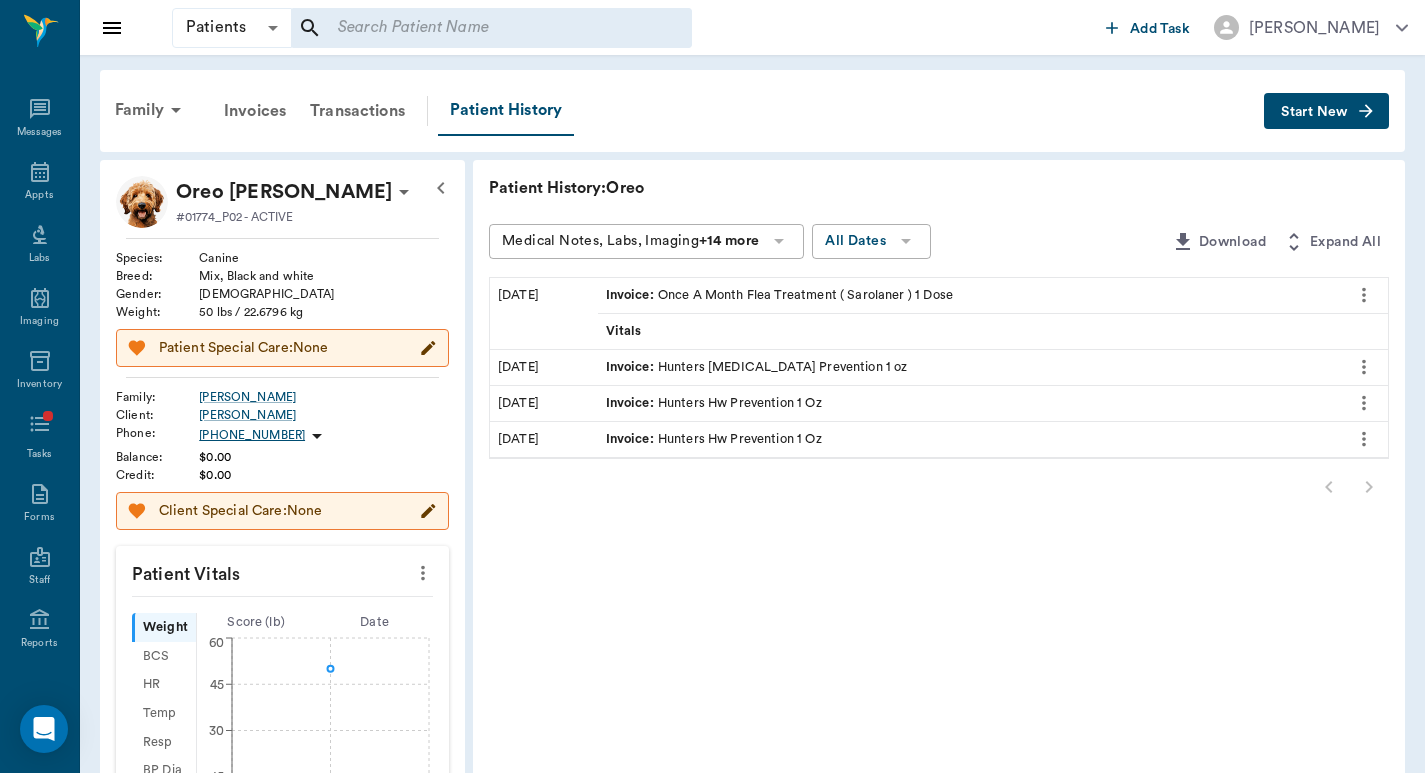 click on "Start New" at bounding box center [1326, 111] 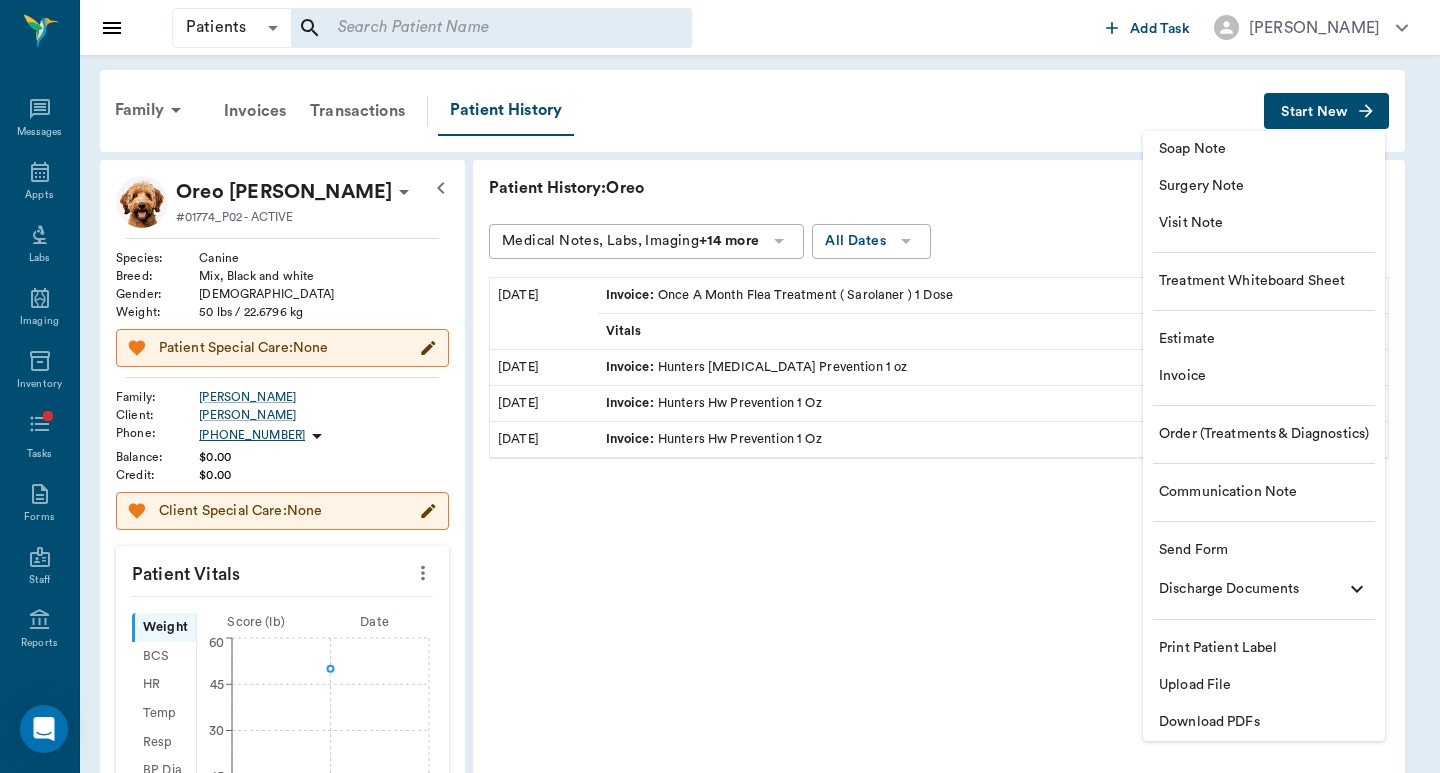 click on "Invoice" at bounding box center (1264, 376) 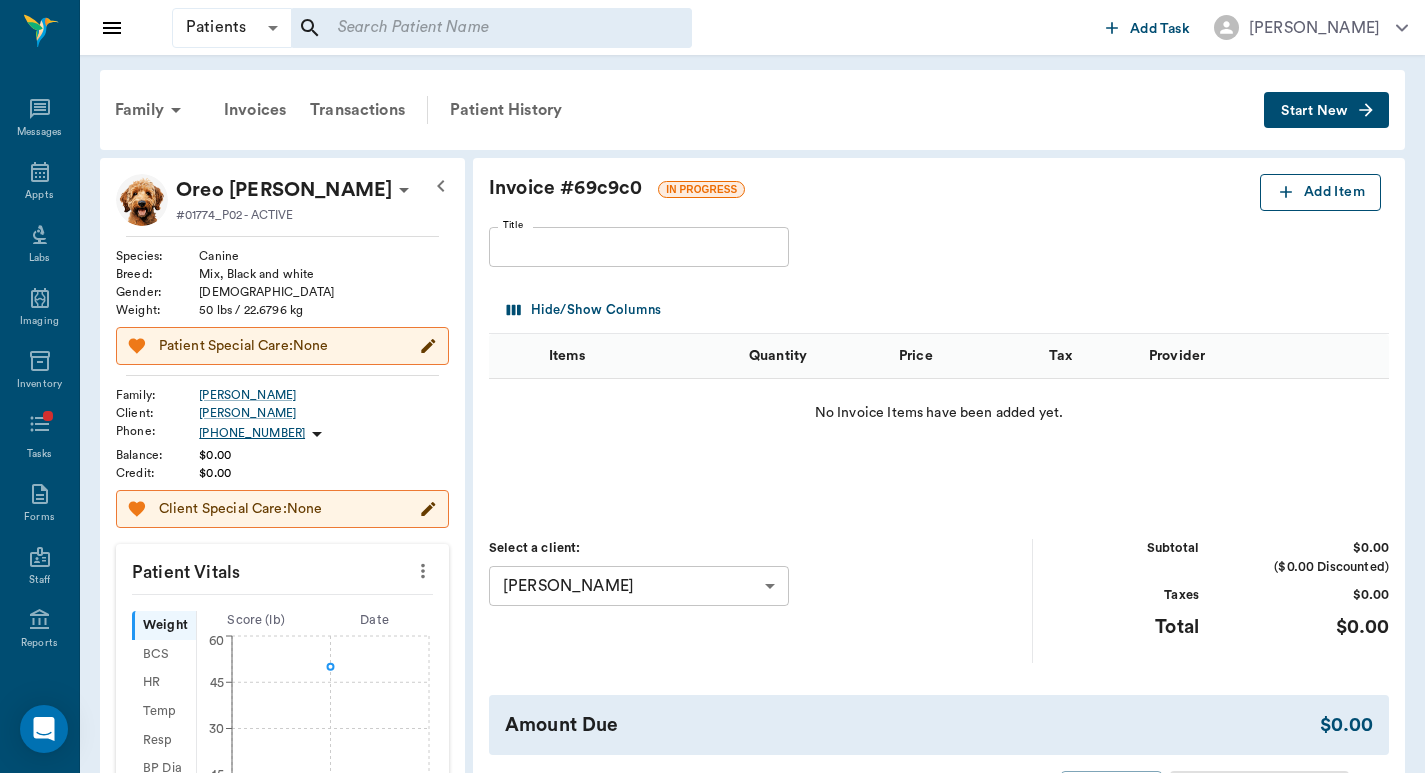 click on "Add Item" at bounding box center (1320, 192) 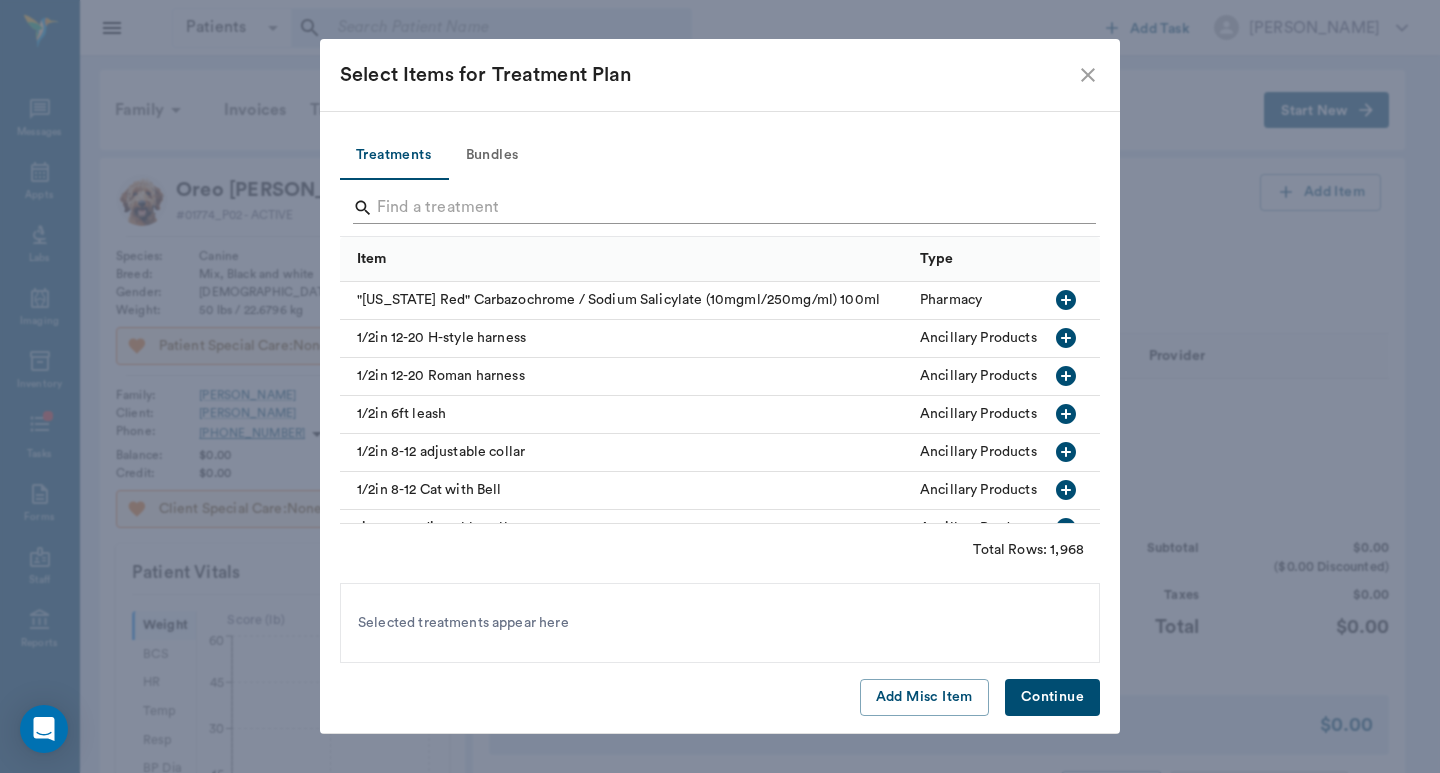 click at bounding box center (721, 208) 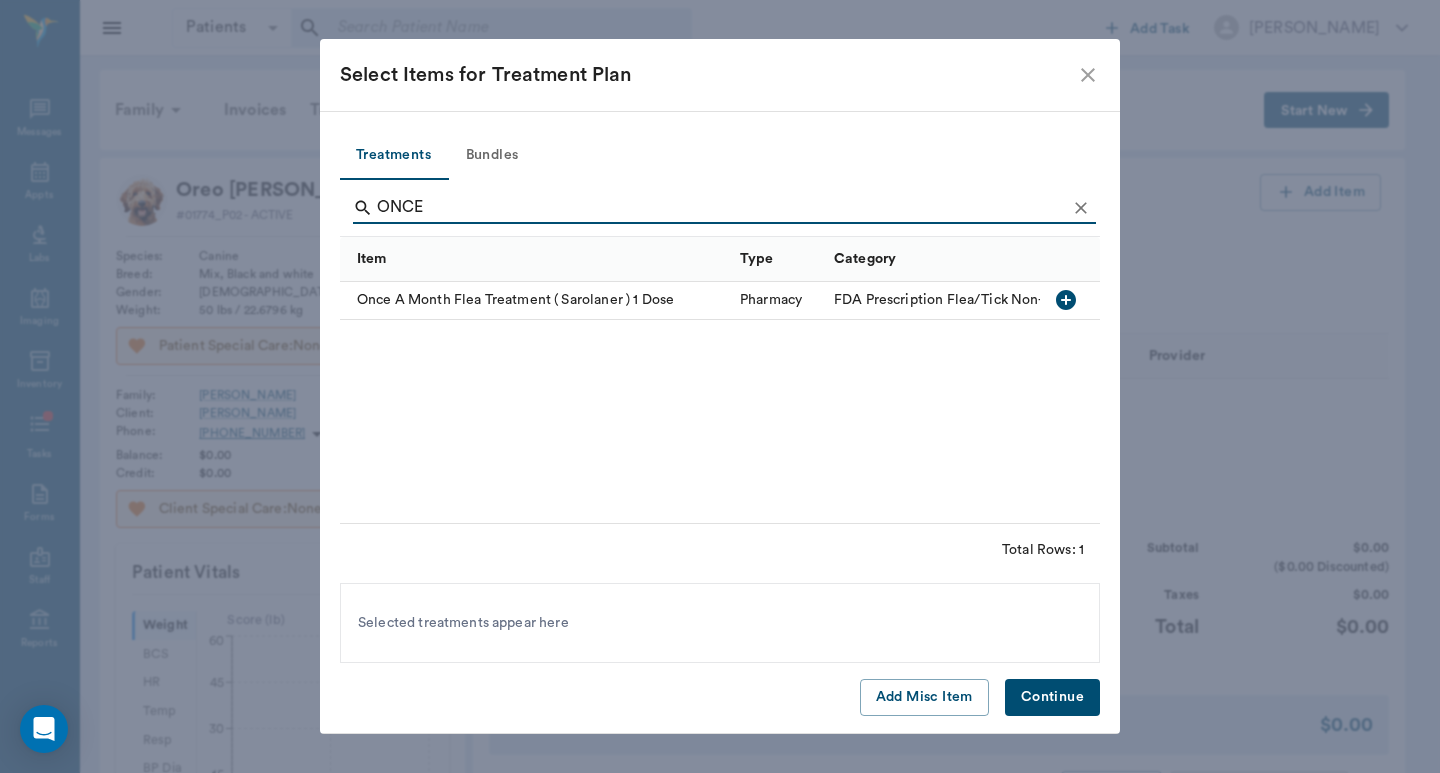 type on "ONCE" 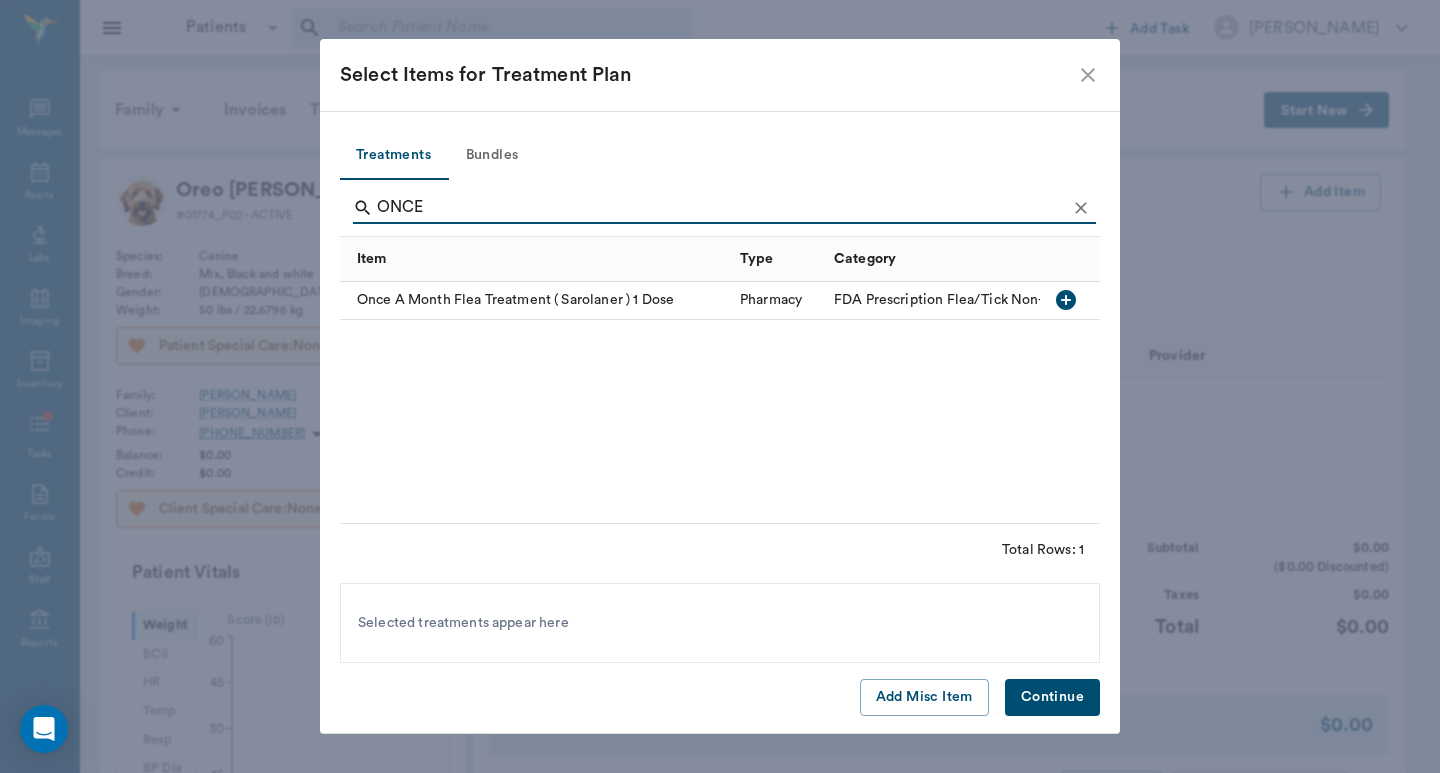 drag, startPoint x: 1061, startPoint y: 305, endPoint x: 1080, endPoint y: 451, distance: 147.23111 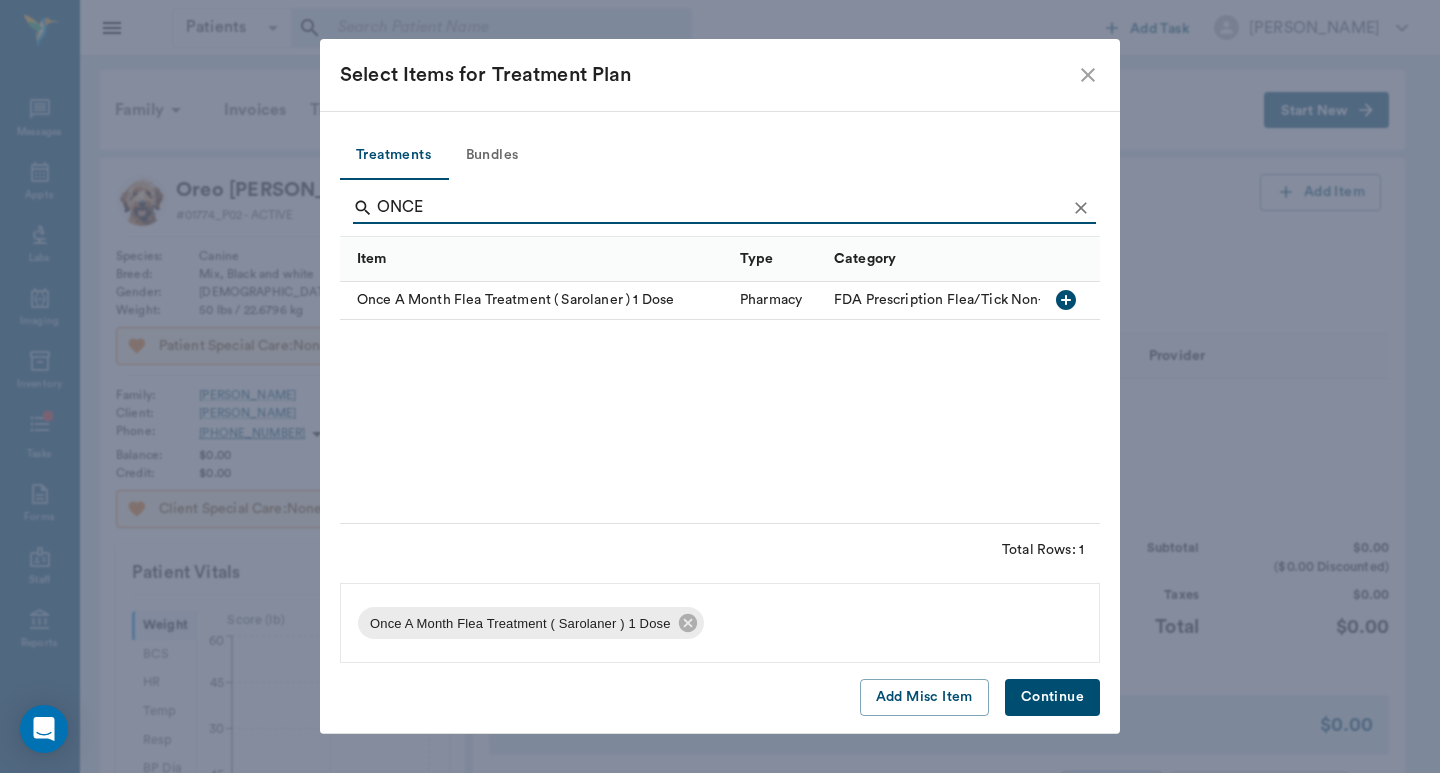 click on "Continue" at bounding box center [1052, 697] 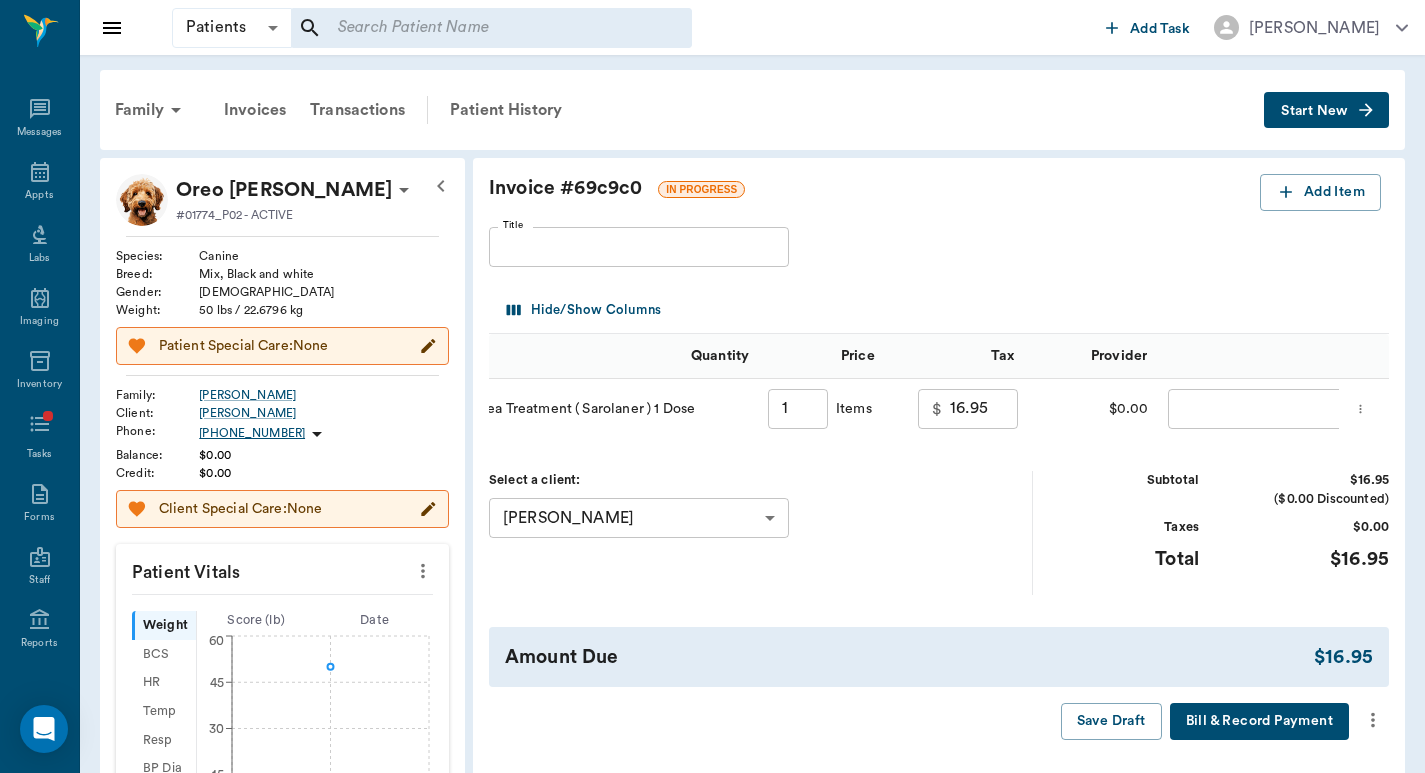 scroll, scrollTop: 0, scrollLeft: 248, axis: horizontal 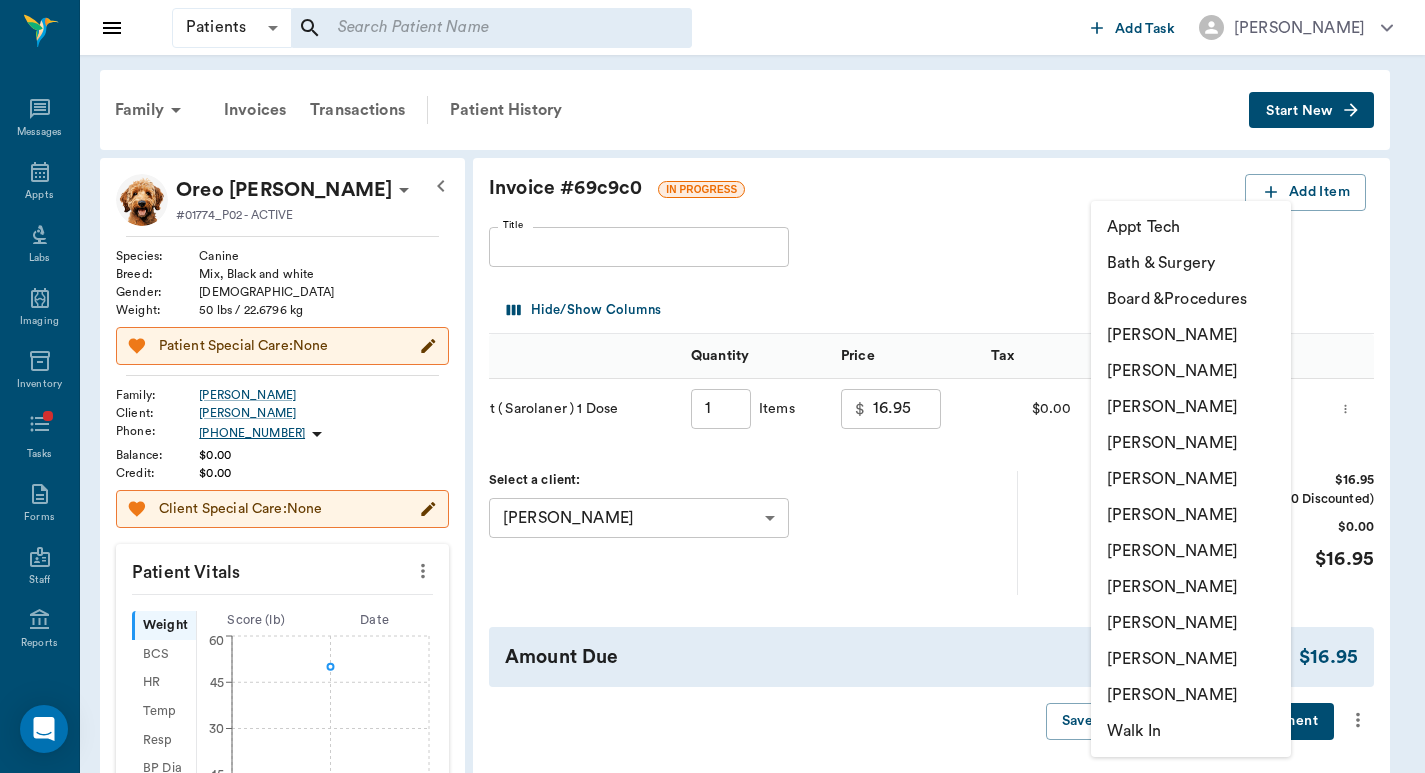 click on "Patients Patients ​ ​ Add Task Dr. Bert Ellsworth Nectar Messages Appts Labs Imaging Inventory Tasks Forms Staff Reports Lookup Settings Family Invoices Transactions Patient History Start New Oreo Crain #01774_P02    -    ACTIVE   Species : Canine Breed : Mix, Black and white Gender : Female Weight : 50 lbs / 22.6796 kg Patient Special Care:  None Family : Crain Client : CONNIE CRANE Phone : (903) 475-6795 Balance : $0.00 Credit : $0.00 Client Special Care:  None Patient Vitals Weight BCS HR Temp Resp BP Dia Pain Perio Score ( lb ) Date 06/06/25 1PM 0 15 30 45 60 Ongoing diagnosis Current Rx Reminders Once A Month Flea Treatment ( Sarolaner ) 1 Dose 07/04/25 Upcoming appointments Schedule Appointment Invoice # 69c9c0 IN PROGRESS Add Item Title Title Hide/Show Columns   Items Quantity Price Tax Provider 686d2c2982dff796d941d88d Once A Month Flea Treatment ( Sarolaner ) 1 Dose 1 ​ Items $ 16.95 ​ $0.00 ​ ​ Select a client: CONNIE CRANE 6760a4640158536247560a46 ​ Subtotal $16.95 ($0.00 Discounted)" at bounding box center [712, 649] 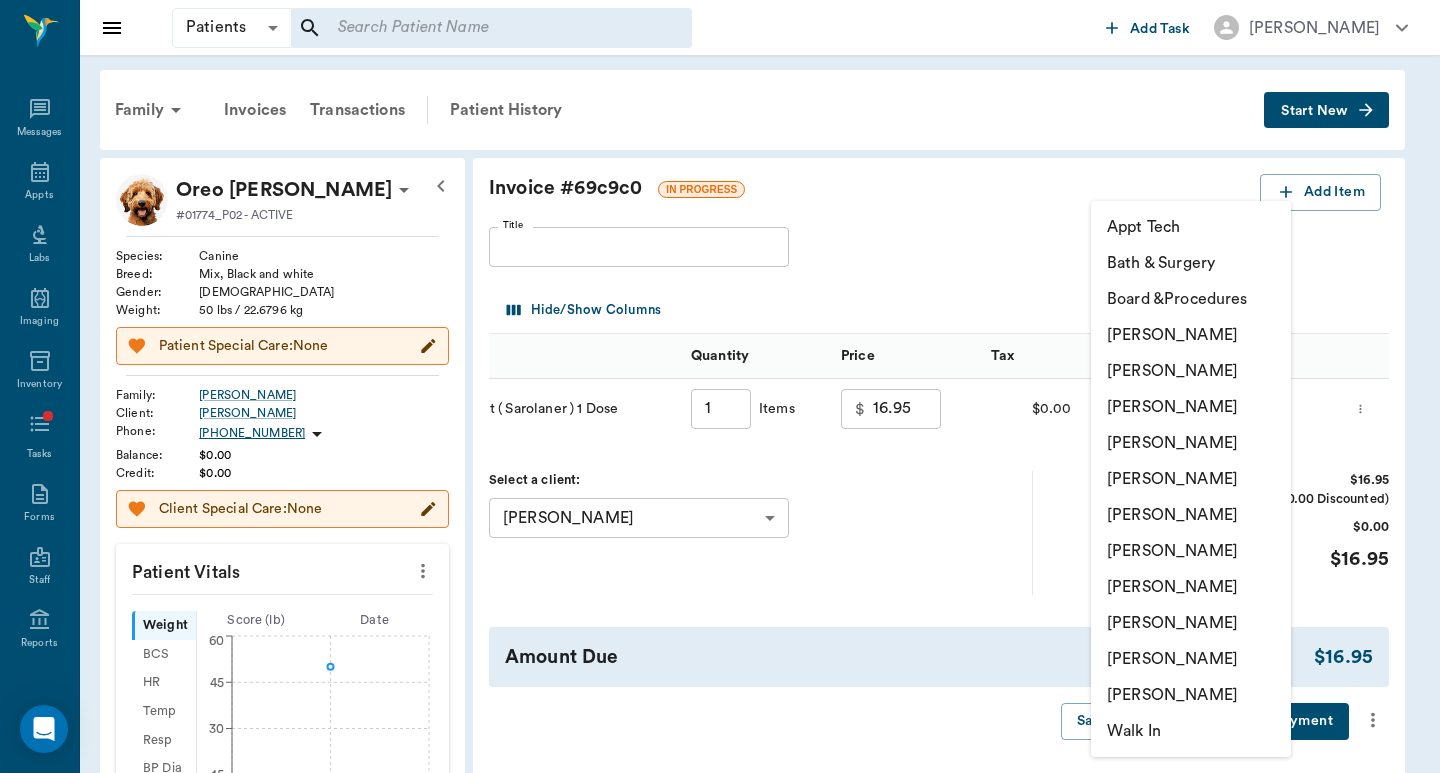 click on "[PERSON_NAME]" at bounding box center [1191, 515] 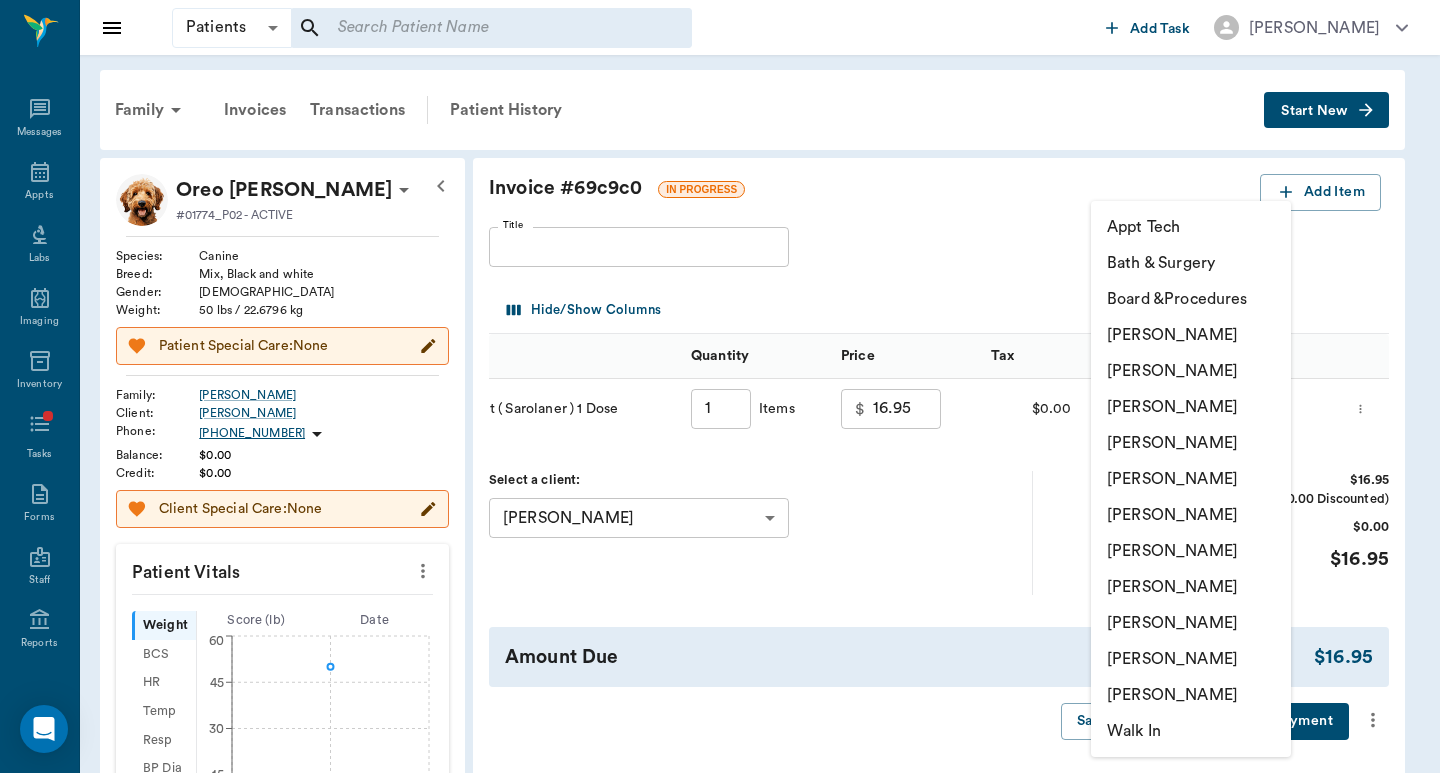 type on "none-63ec2ed152e12b0ba117cd50" 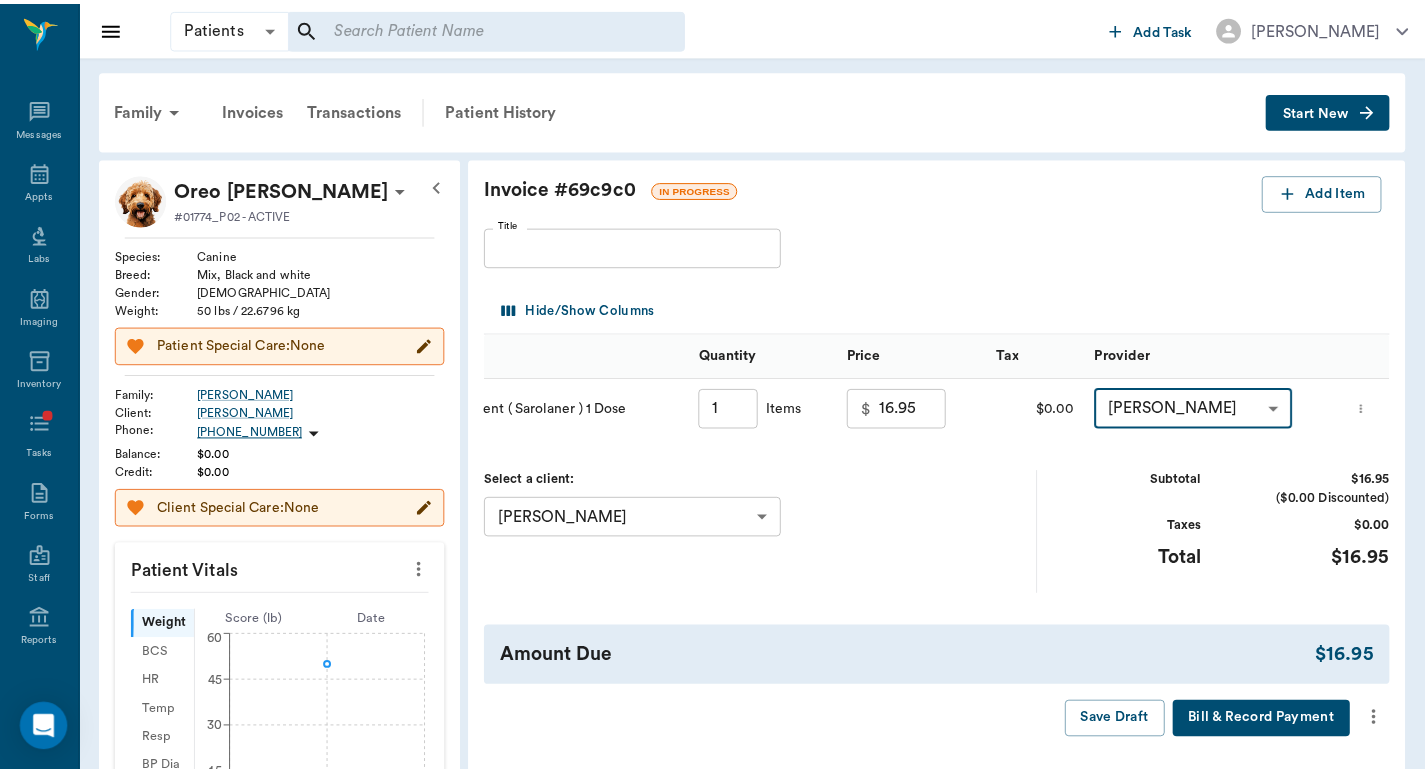 scroll, scrollTop: 0, scrollLeft: 233, axis: horizontal 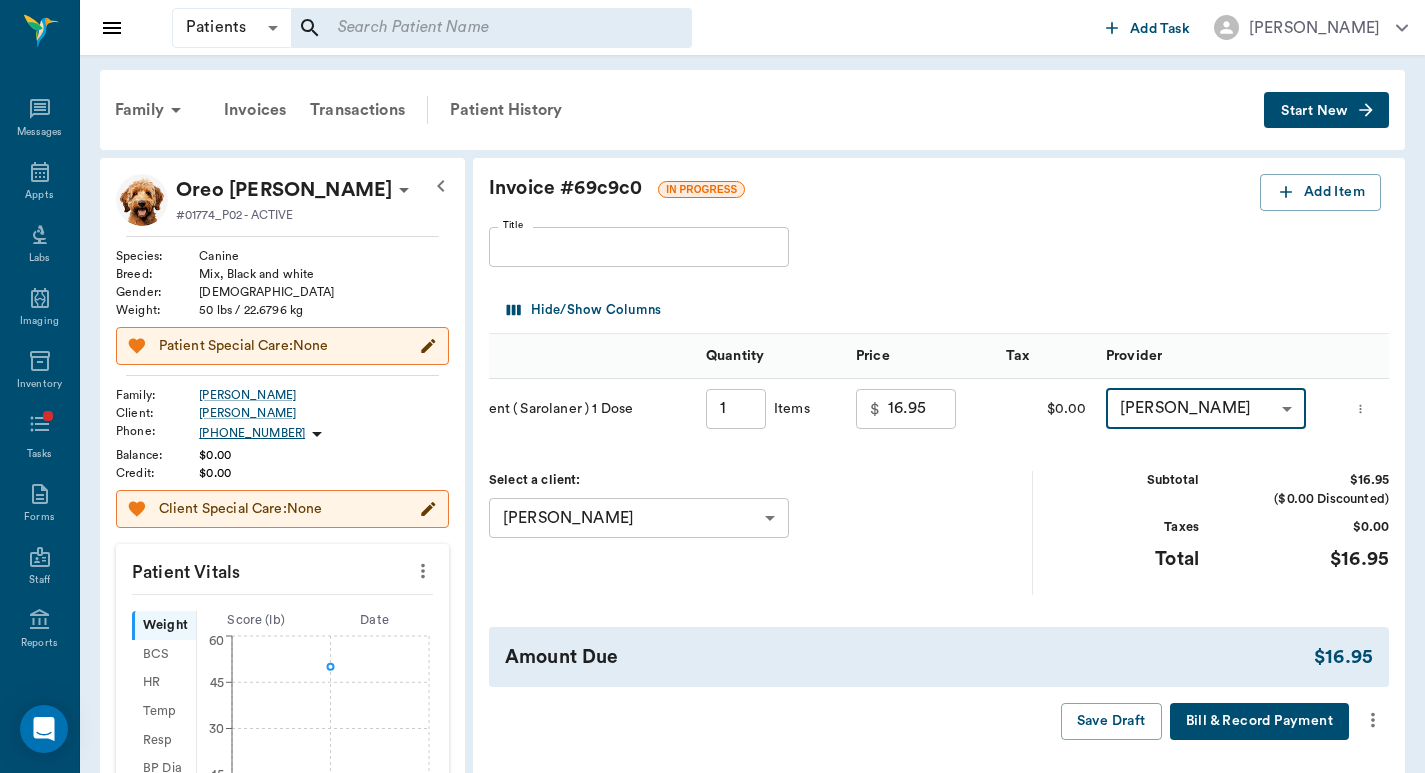 click 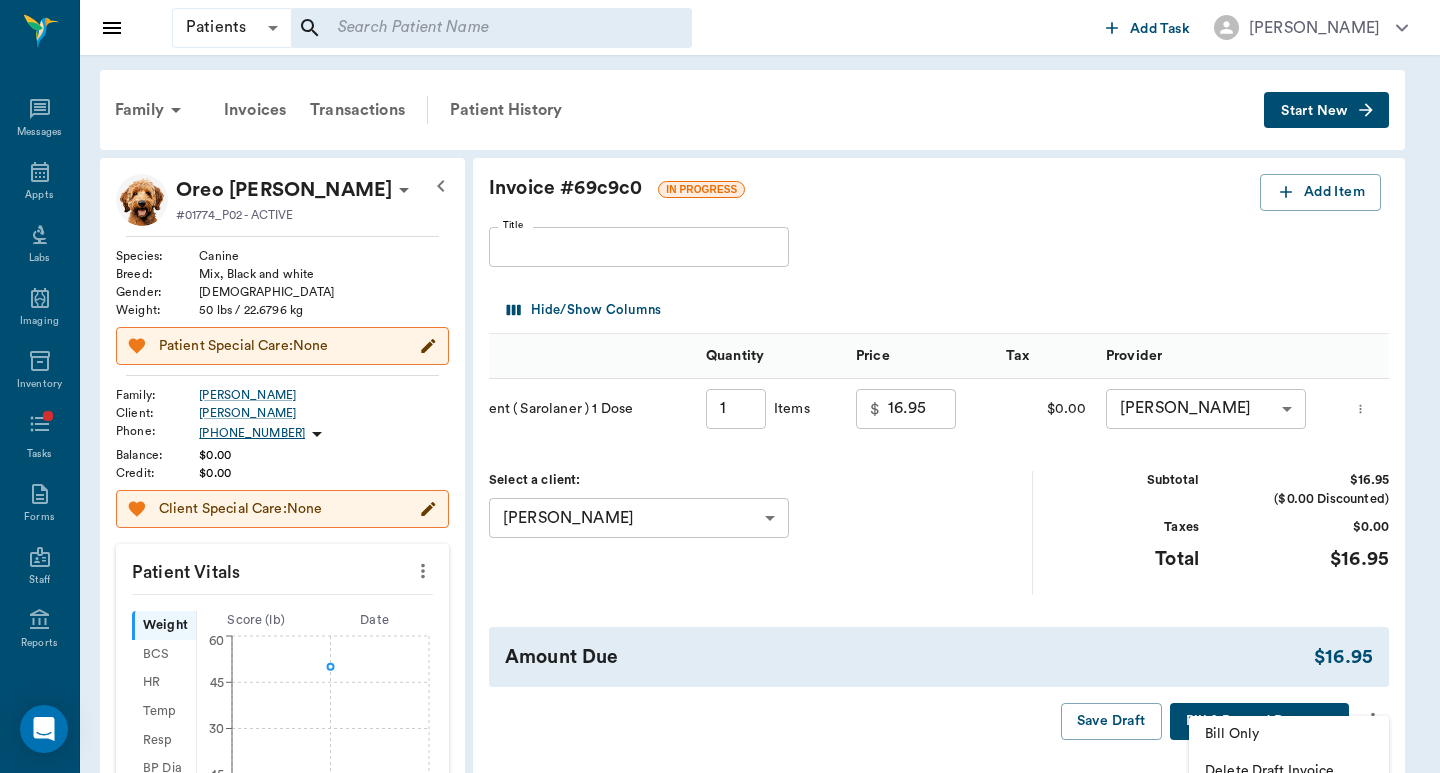 click on "Bill Only" at bounding box center (1289, 734) 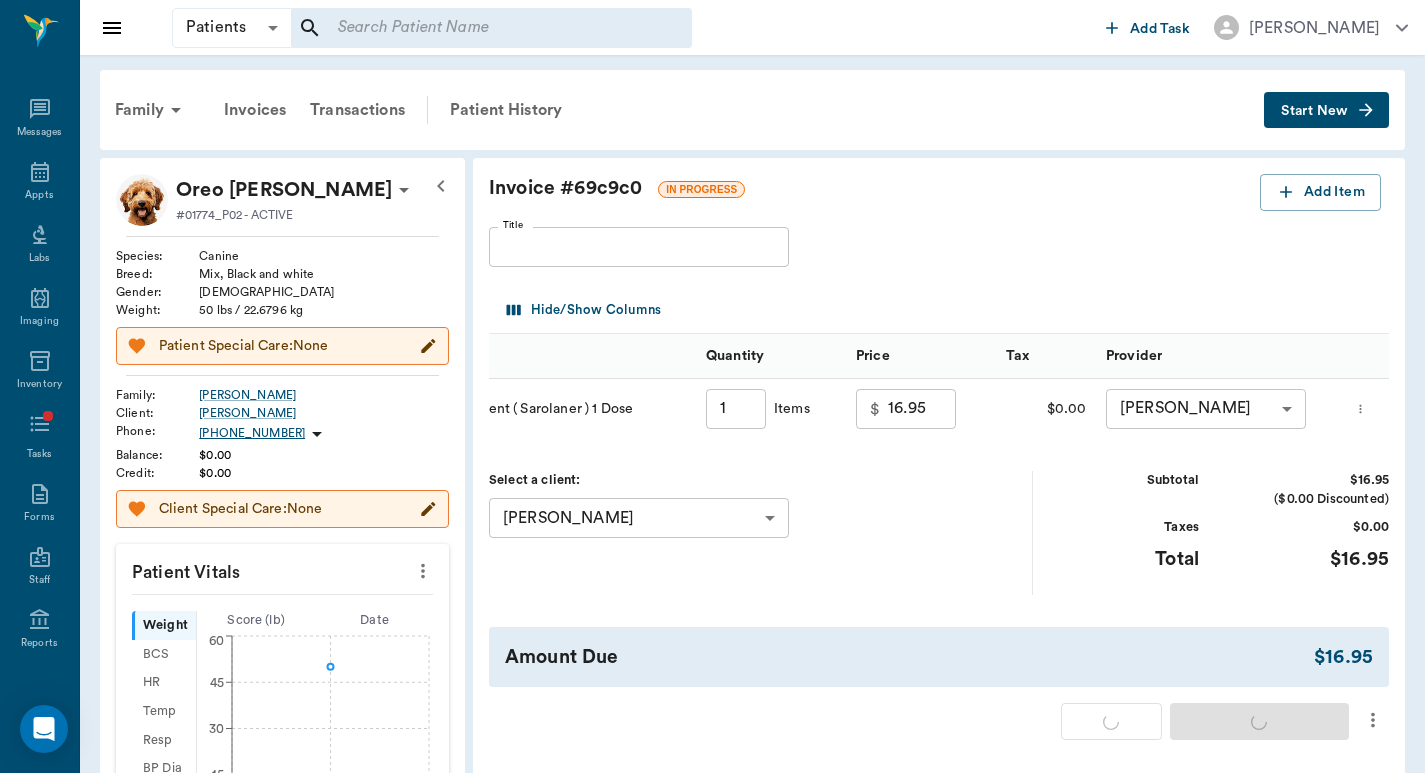type on "1.00" 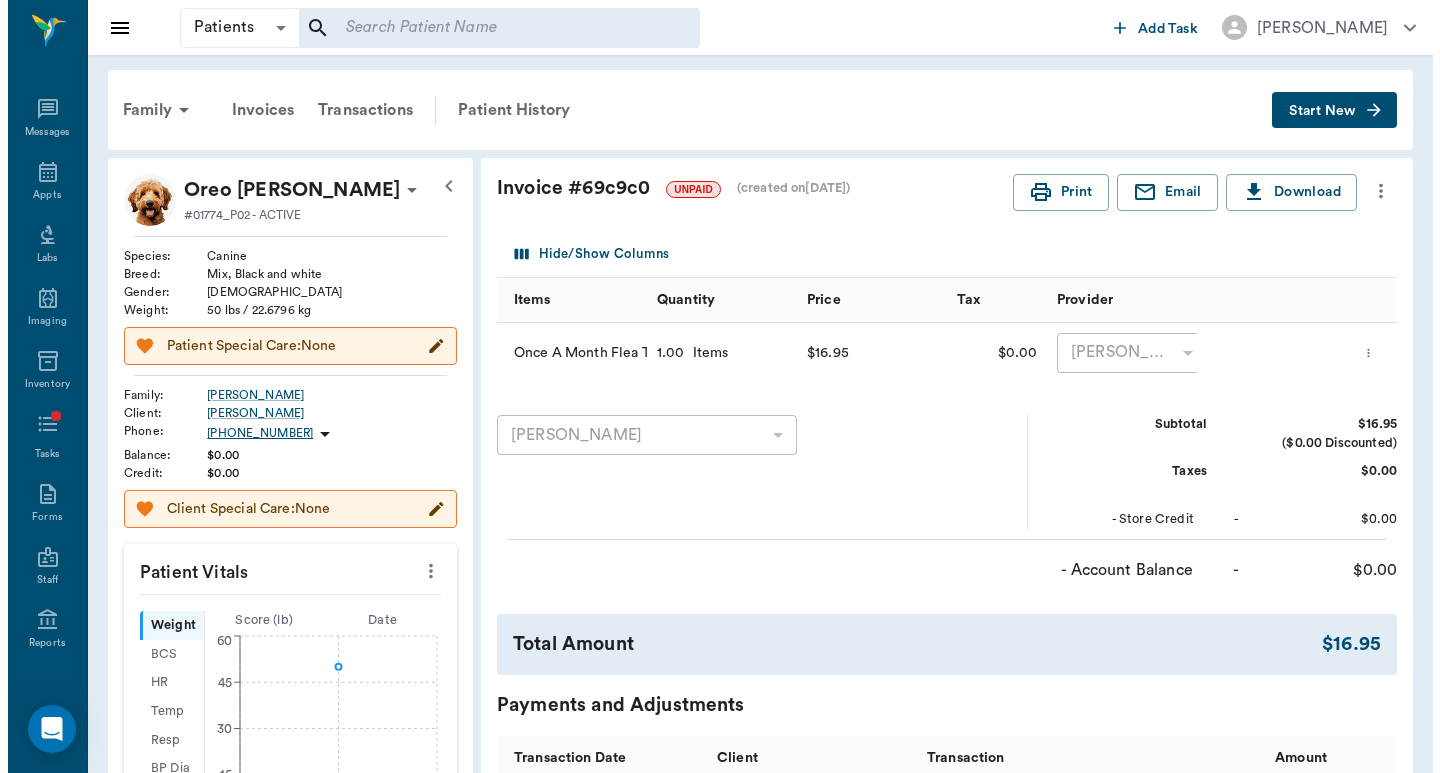 scroll, scrollTop: 0, scrollLeft: 0, axis: both 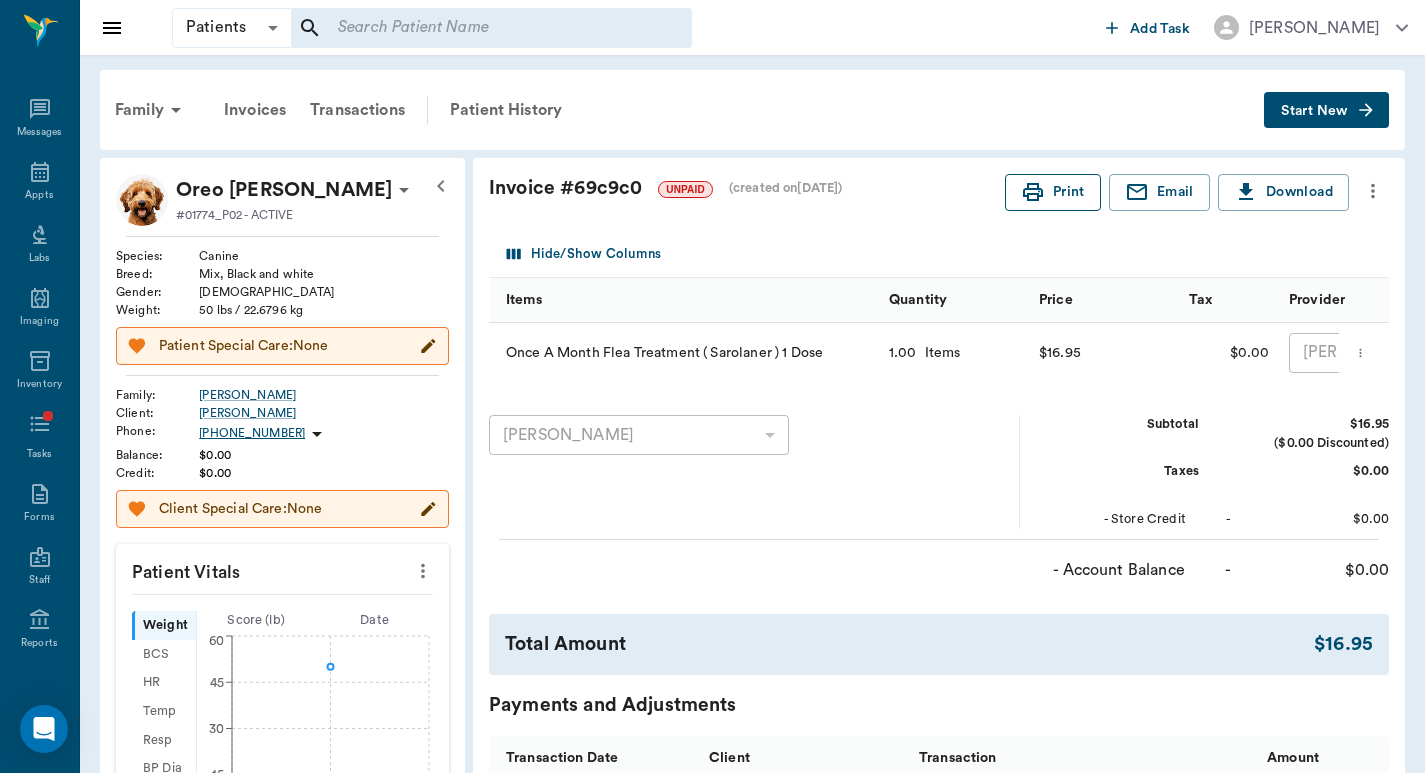 click on "Print" at bounding box center (1053, 192) 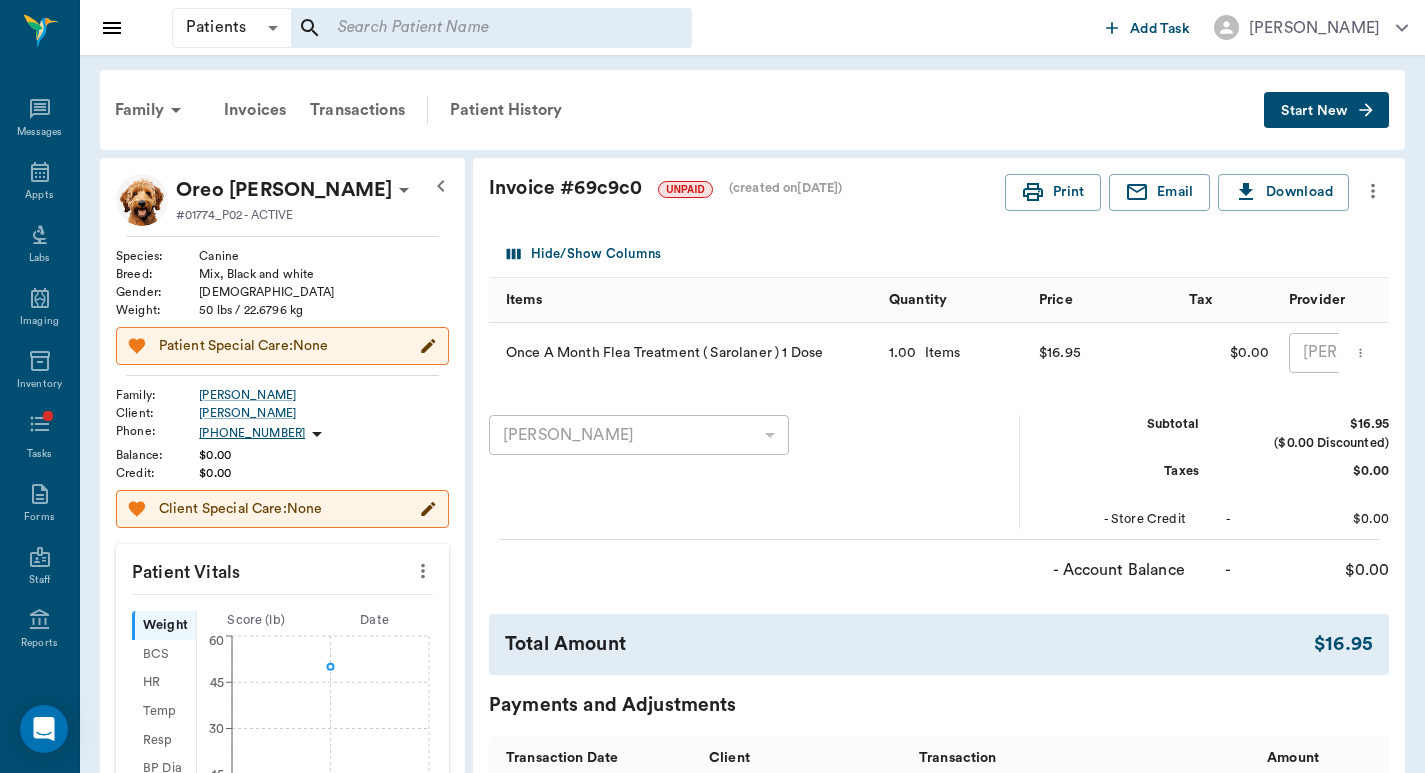 click on "Transactions" at bounding box center (357, 110) 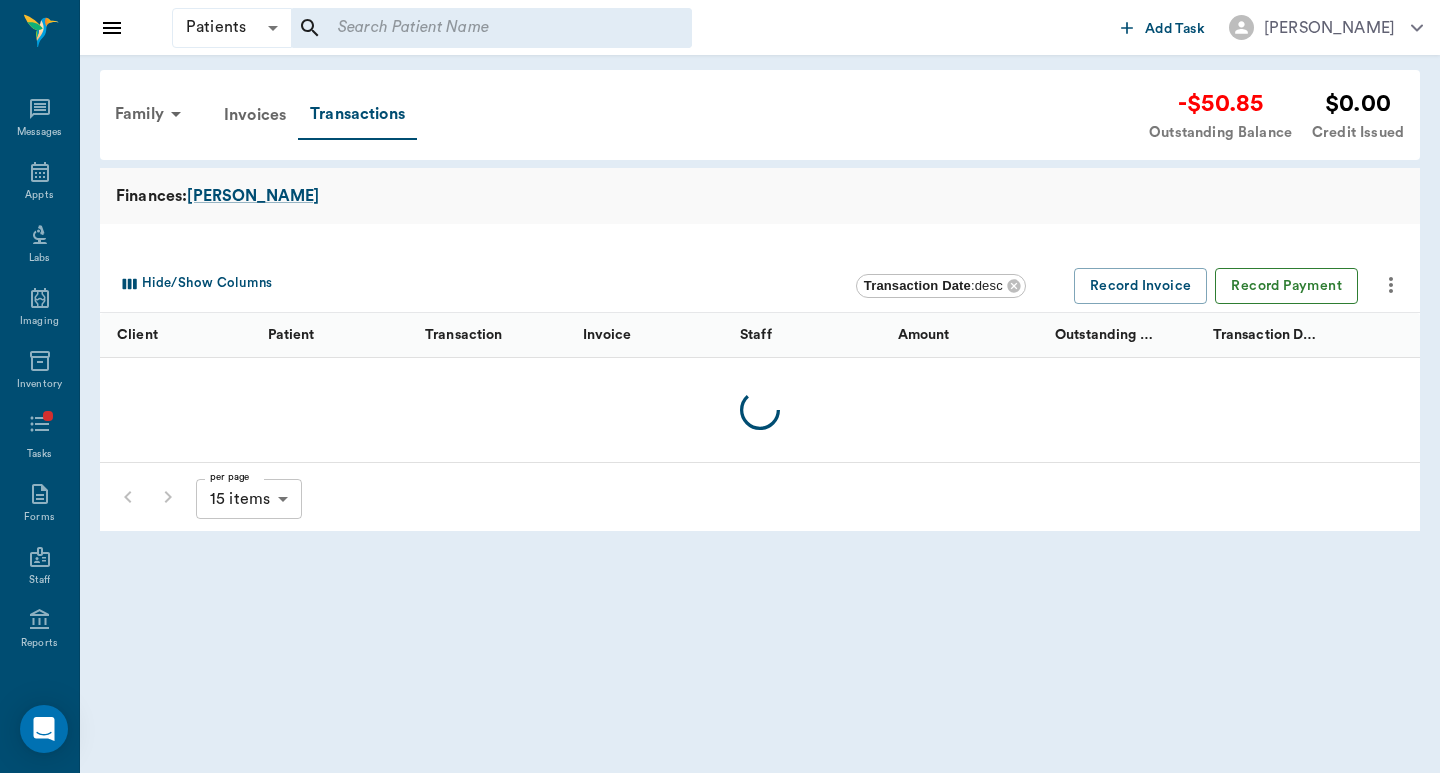 click on "Record Payment" at bounding box center [1286, 286] 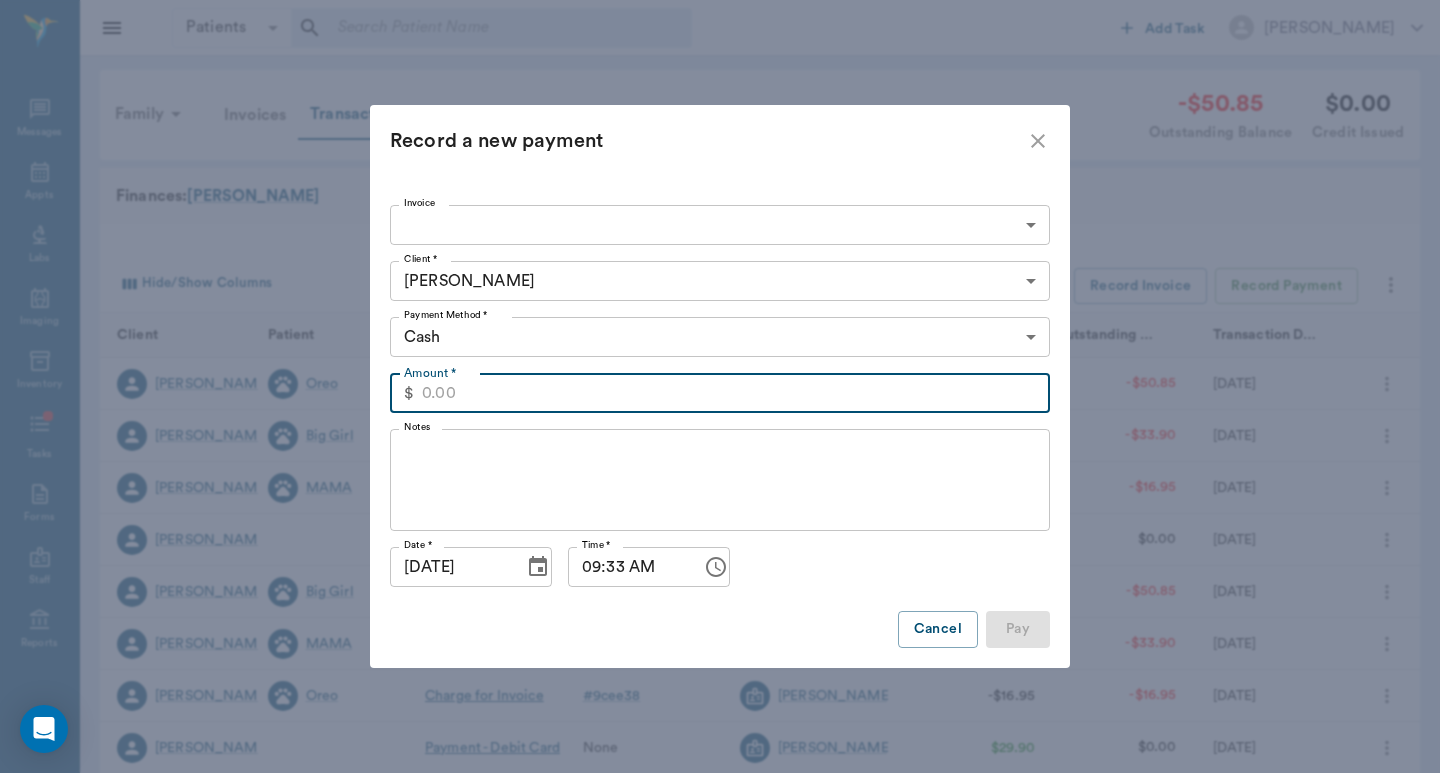 click on "Amount *" at bounding box center (736, 393) 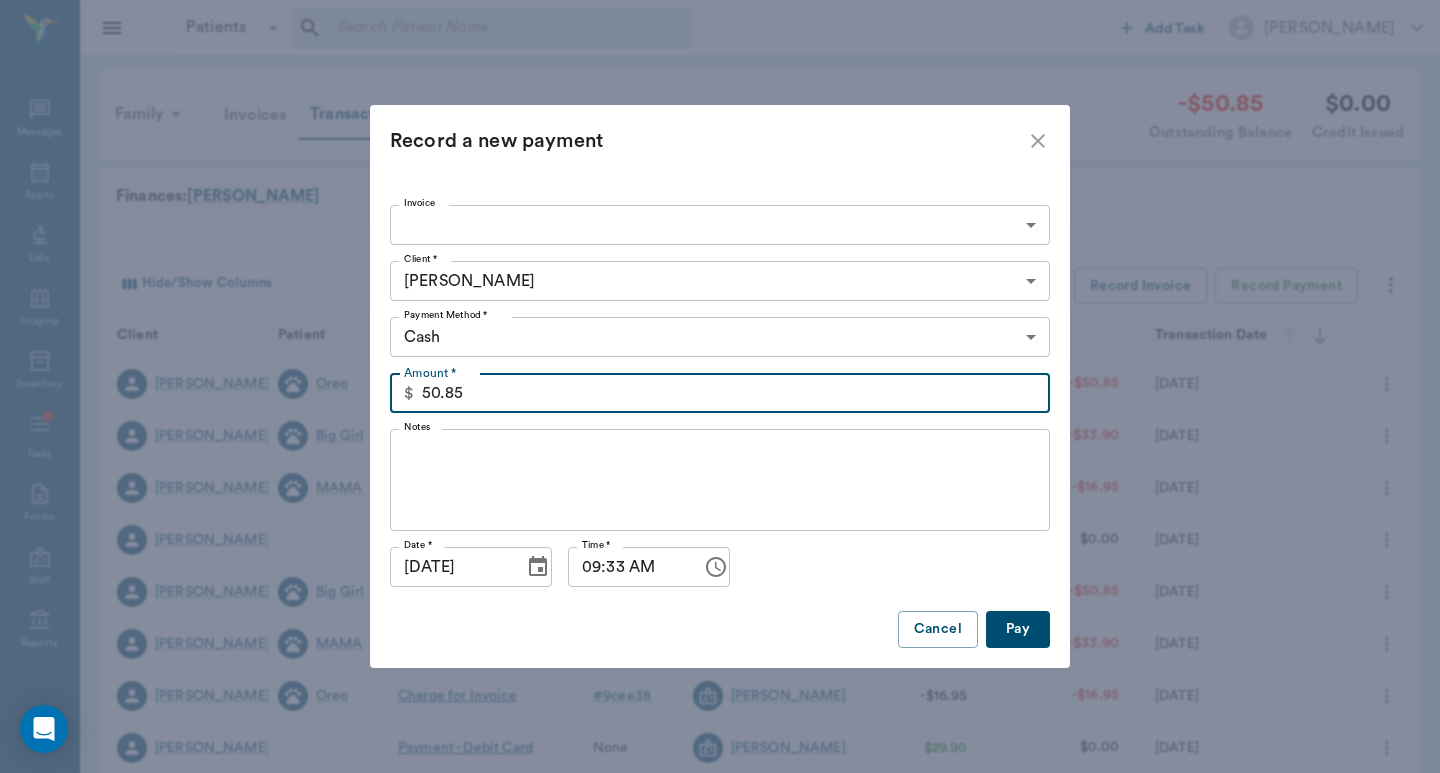 type on "50.85" 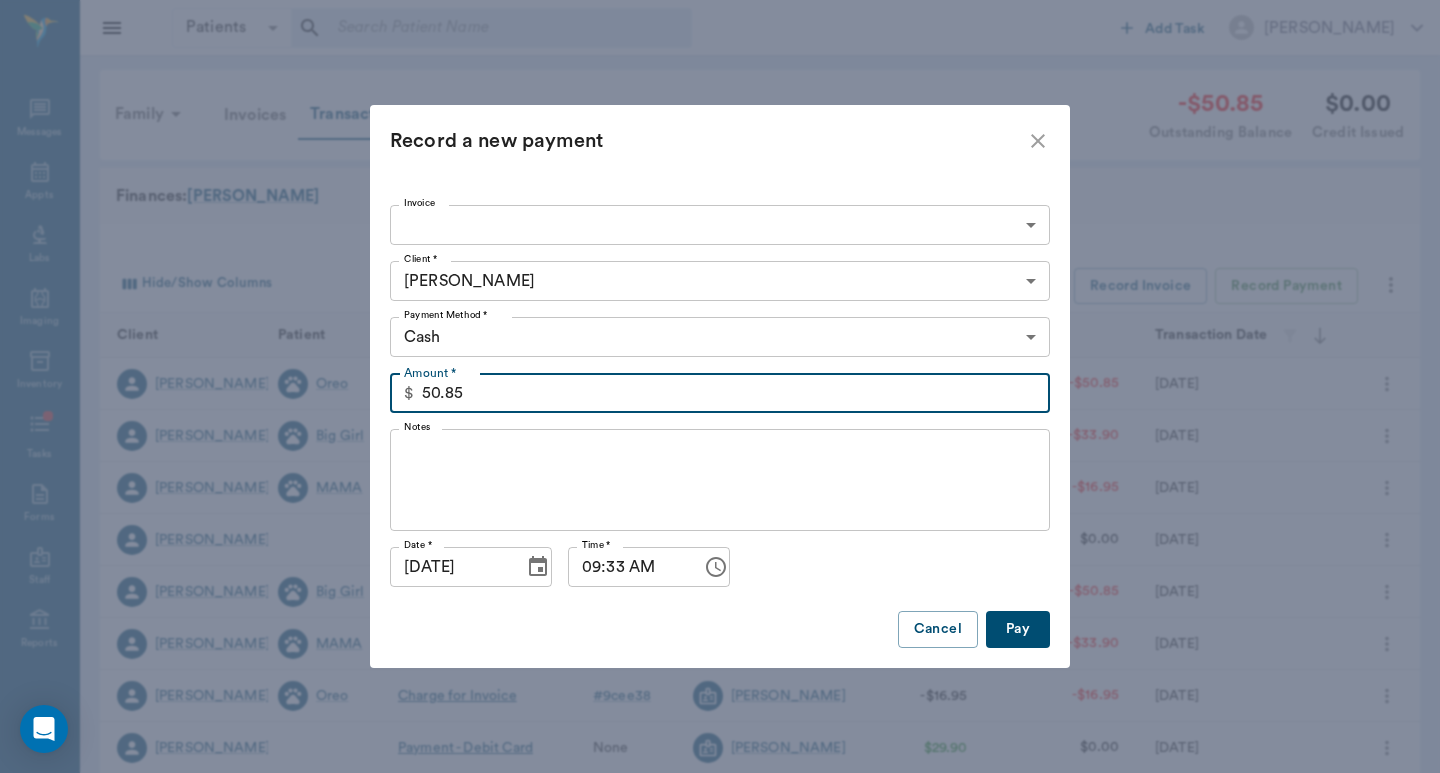 click on "Patients Patients ​ ​ Add Task Dr. Bert Ellsworth Nectar Messages Appts Labs Imaging Inventory Tasks Forms Staff Reports Lookup Settings Family Invoices Transactions -$50.85 Outstanding Balance $0.00 Credit Issued Finances:    Crain Hide/Show Columns Transaction Date :  desc Record Invoice Record Payment Client Patient Transaction Invoice Staff Amount Outstanding Balance Transaction Date CONNIE CRANE Oreo Charge for Invoice # 69c9c0 Dr. Bert Ellsworth -$16.95 -$50.85 07/08/25 CONNIE CRANE Big Girl Charge for Invoice # 69c9ba Dr. Bert Ellsworth -$16.95 -$33.90 07/08/25 CONNIE CRANE MAMA Charge for Invoice # 69c9b4 Dr. Bert Ellsworth -$16.95 -$16.95 07/08/25 SAM CRANE Payment - Debit Card  None Dr. Bert Ellsworth $50.85 $0.00 06/06/25 CONNIE CRANE Big Girl Charge for Invoice # 9cee42 Dr. Bert Ellsworth -$16.95 -$50.85 06/06/25 CONNIE CRANE MAMA Charge for Invoice # 9cee3d Dr. Bert Ellsworth -$16.95 -$33.90 06/06/25 CONNIE CRANE Oreo Charge for Invoice # 9cee38 Dr. Bert Ellsworth -$16.95 -$16.95 06/06/25" at bounding box center [720, 615] 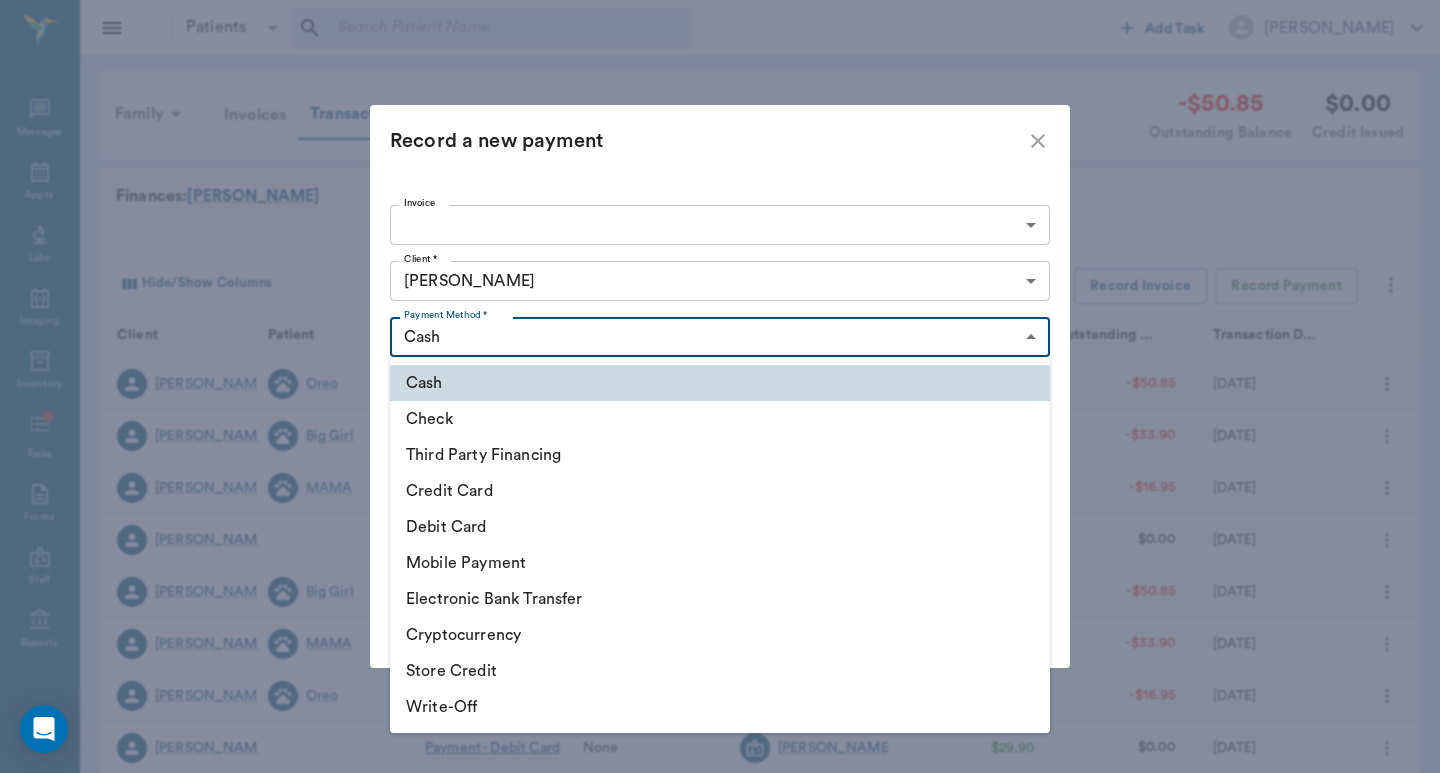click on "Debit Card" at bounding box center (720, 527) 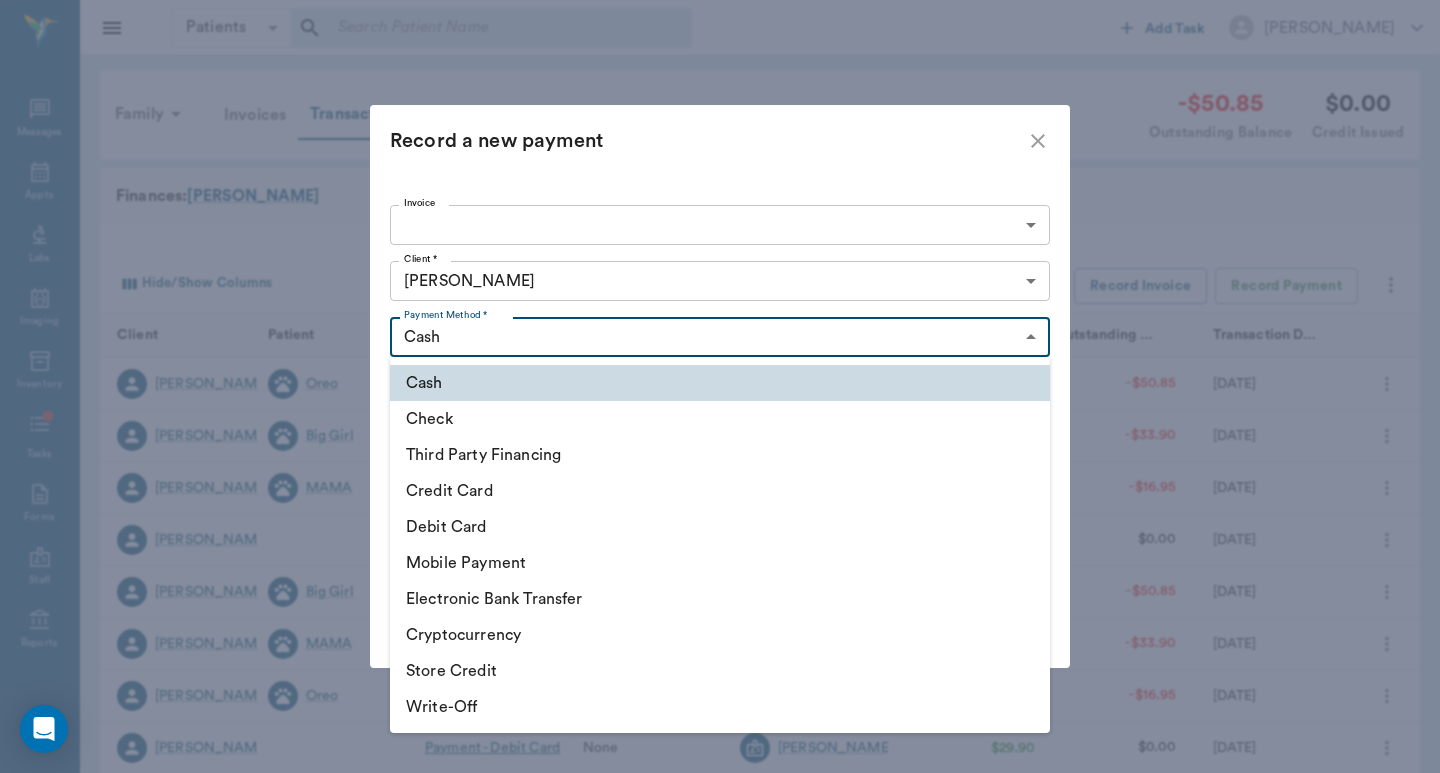 type on "DEBIT_CARD" 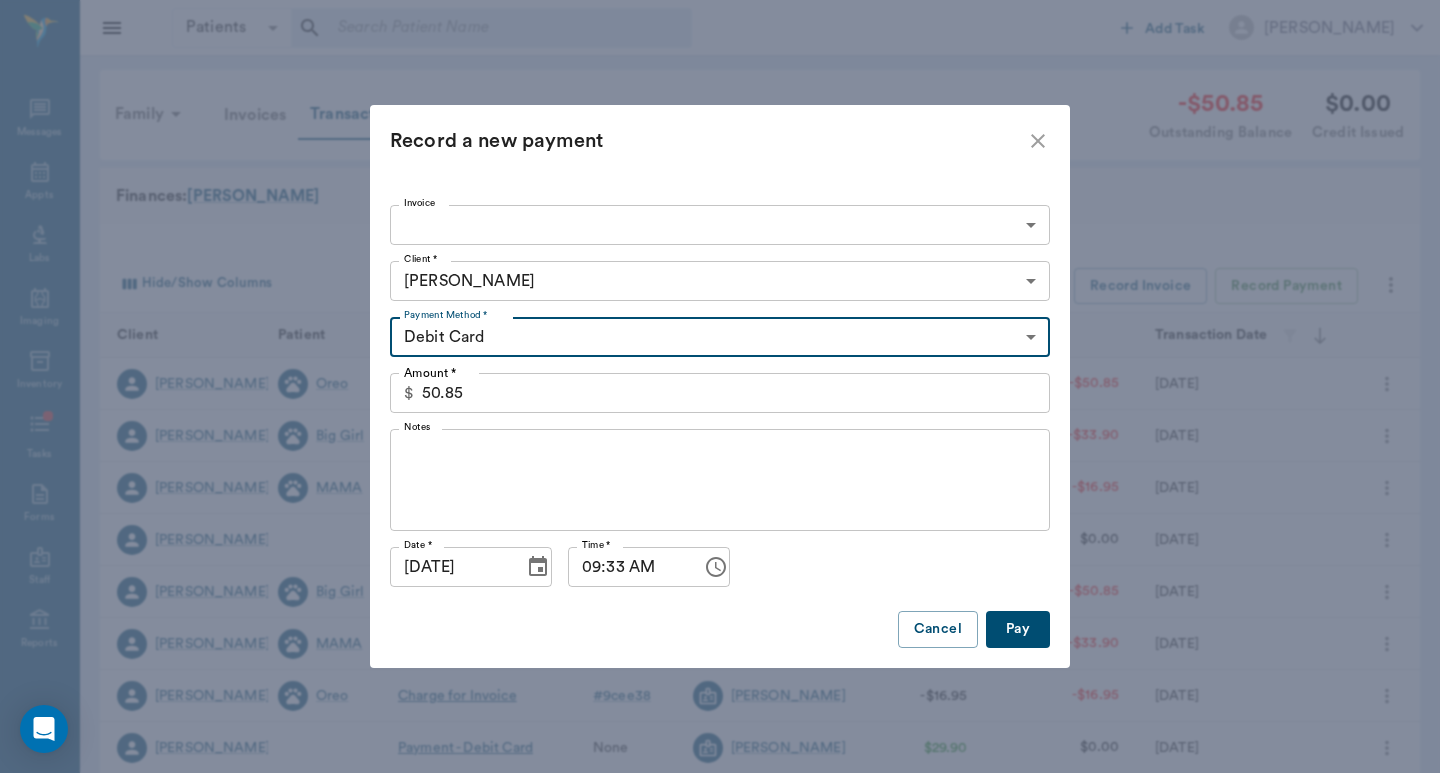 click on "Pay" at bounding box center [1018, 629] 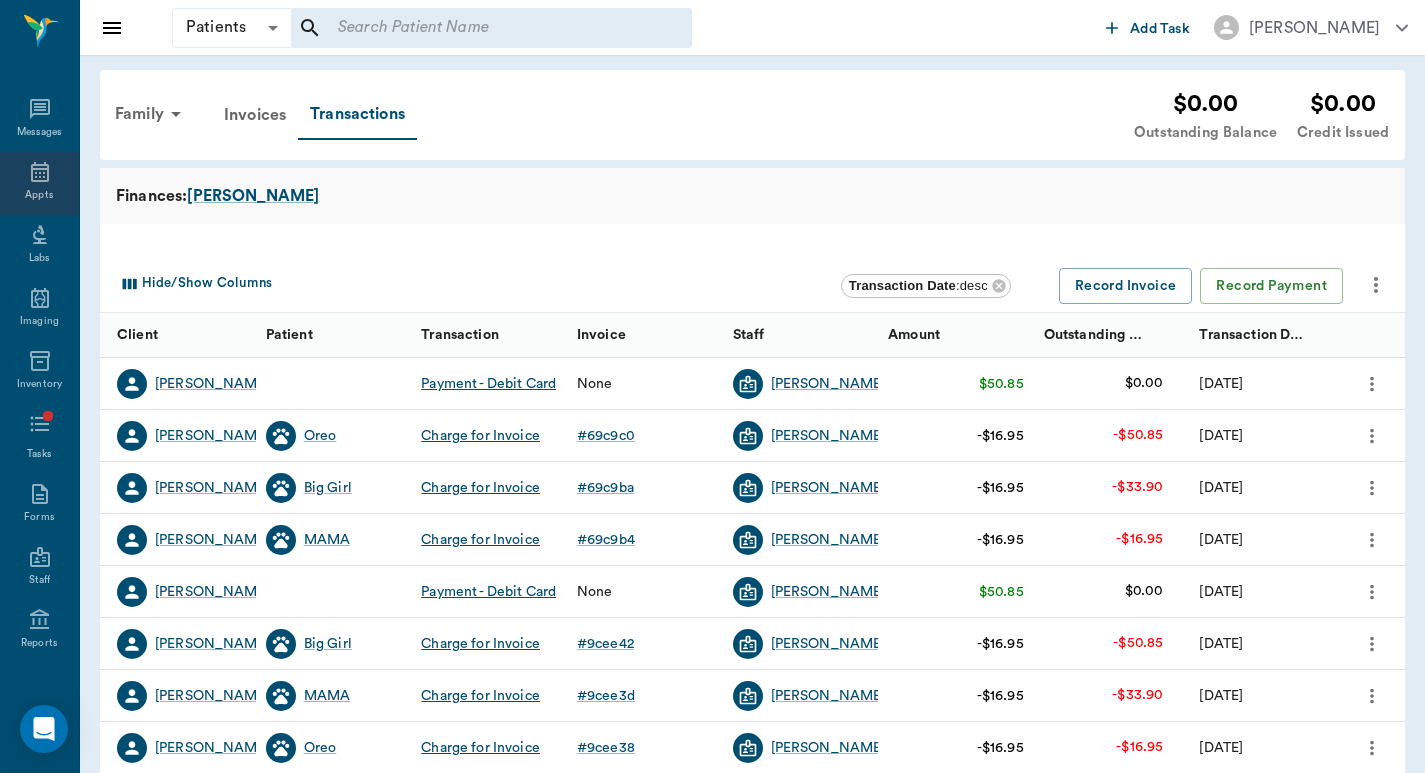 click on "Appts" at bounding box center (39, 183) 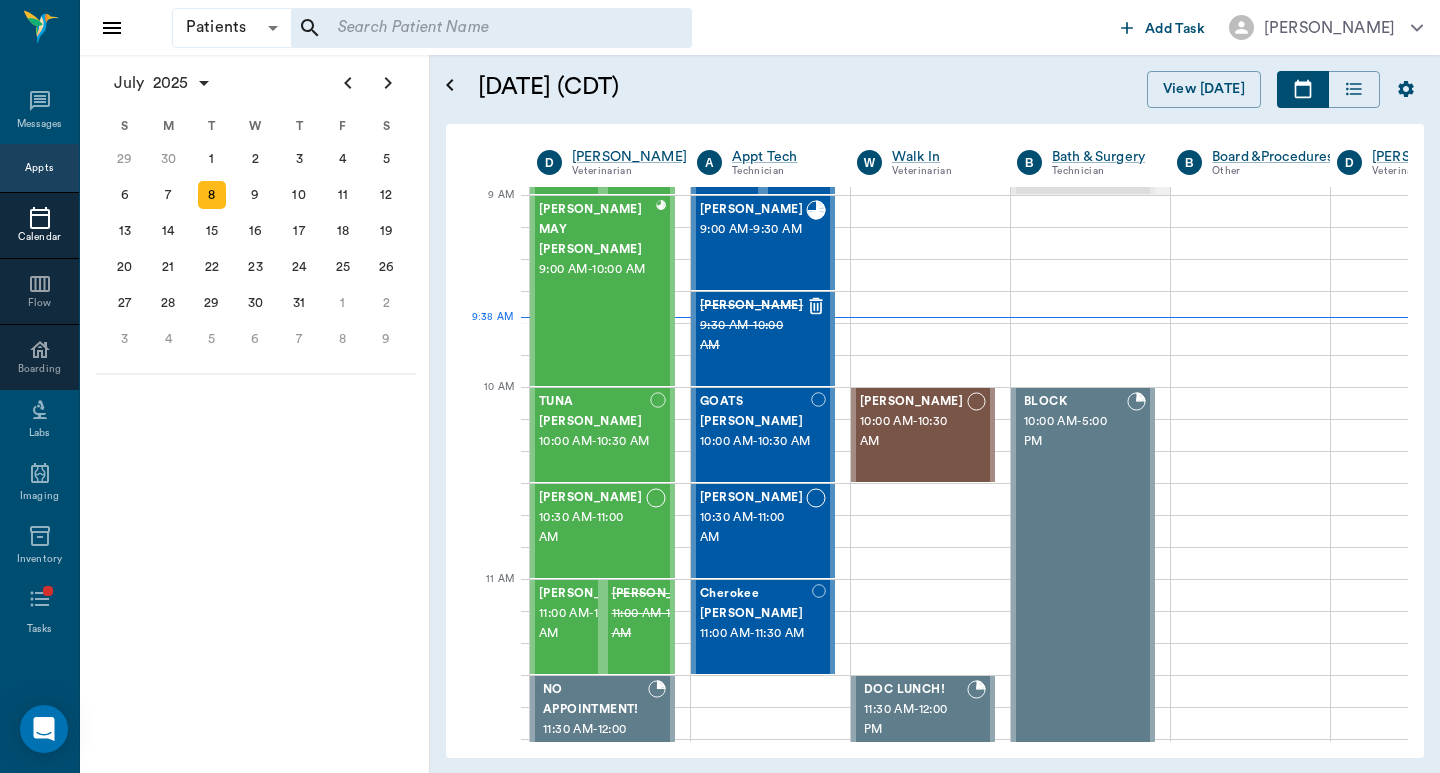scroll, scrollTop: 192, scrollLeft: 1, axis: both 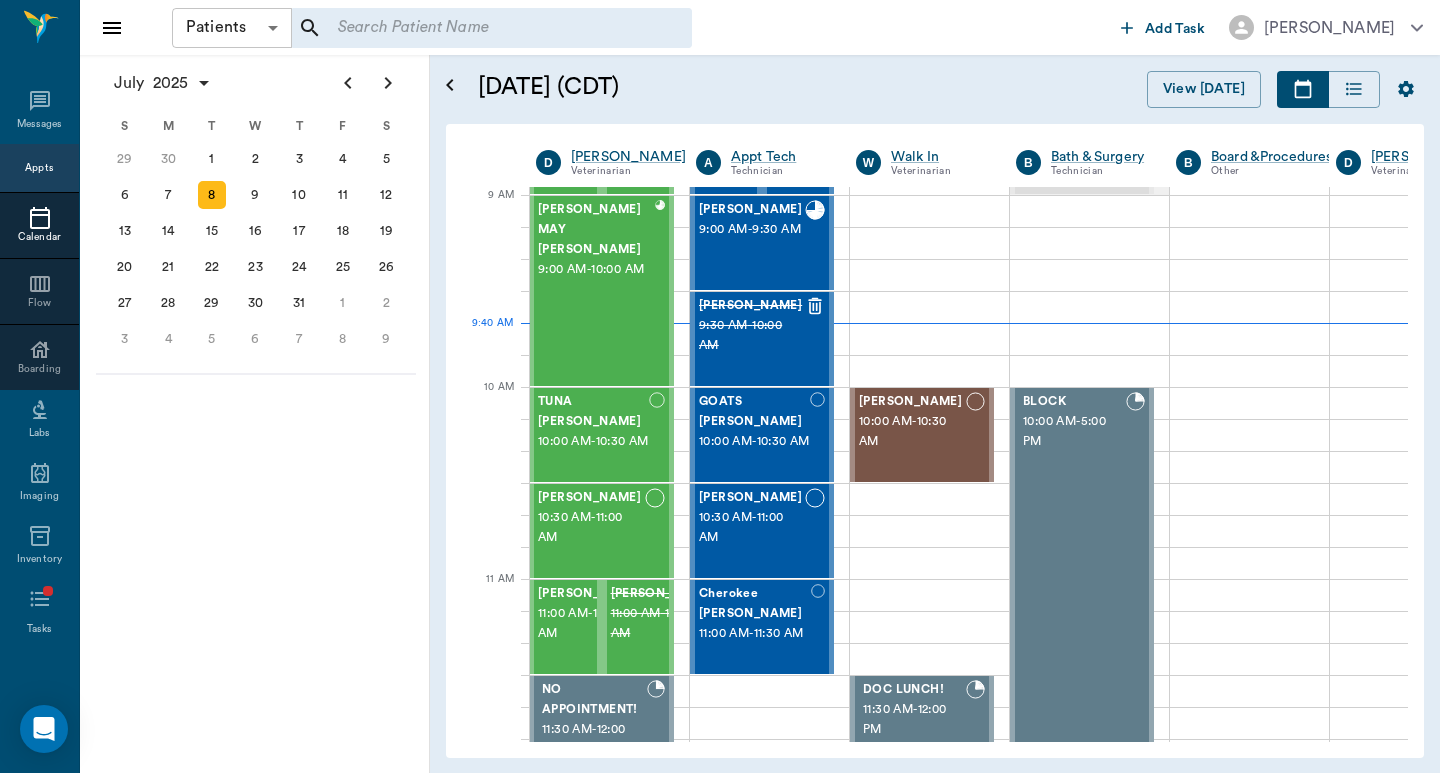 click on "Patients Patients ​ ​ Add Task Dr. Bert Ellsworth Nectar Messages Appts Calendar Flow Boarding Labs Imaging Inventory Tasks Forms Staff Reports Lookup Settings July 2025 S M T W T F S Jun 1 2 3 4 5 6 7 8 9 10 11 12 13 14 15 16 17 18 19 20 21 22 23 24 25 26 27 28 29 30 Jul 1 2 3 4 5 6 7 8 9 10 11 12 S M T W T F S 29 30 Jul 1 2 3 4 5 6 7 8 9 10 11 12 13 14 15 16 17 18 19 20 21 22 23 24 25 26 27 28 29 30 31 Aug 1 2 3 4 5 6 7 8 9 S M T W T F S 27 28 29 30 31 Aug 1 2 3 4 5 6 7 8 9 10 11 12 13 14 15 16 17 18 19 20 21 22 23 24 25 26 27 28 29 30 31 Sep 1 2 3 4 5 6 July 8, 2025 (CDT) View Today July 2025 Today 8 Tue Jul 2025 D Dr. Bert Ellsworth Veterinarian A Appt Tech Technician W Walk In Veterinarian B Bath & Surgery Technician B Board &Procedures Other D Dr. Kindall Jones Veterinarian 8 AM 9 AM 10 AM 11 AM 12 PM 1 PM 2 PM 3 PM 4 PM 5 PM 6 PM 7 PM 8 PM 9:40 AM Pigs Belyeu 8:00 AM  -  9:00 AM Sawdust Marsh 8:30 AM  -  9:00 AM MELINDA MAY Eudy 9:00 AM  -  10:00 AM TUNA Kirkland 10:00 AM  -  10:30 AM Jarvis Clark" at bounding box center [720, 386] 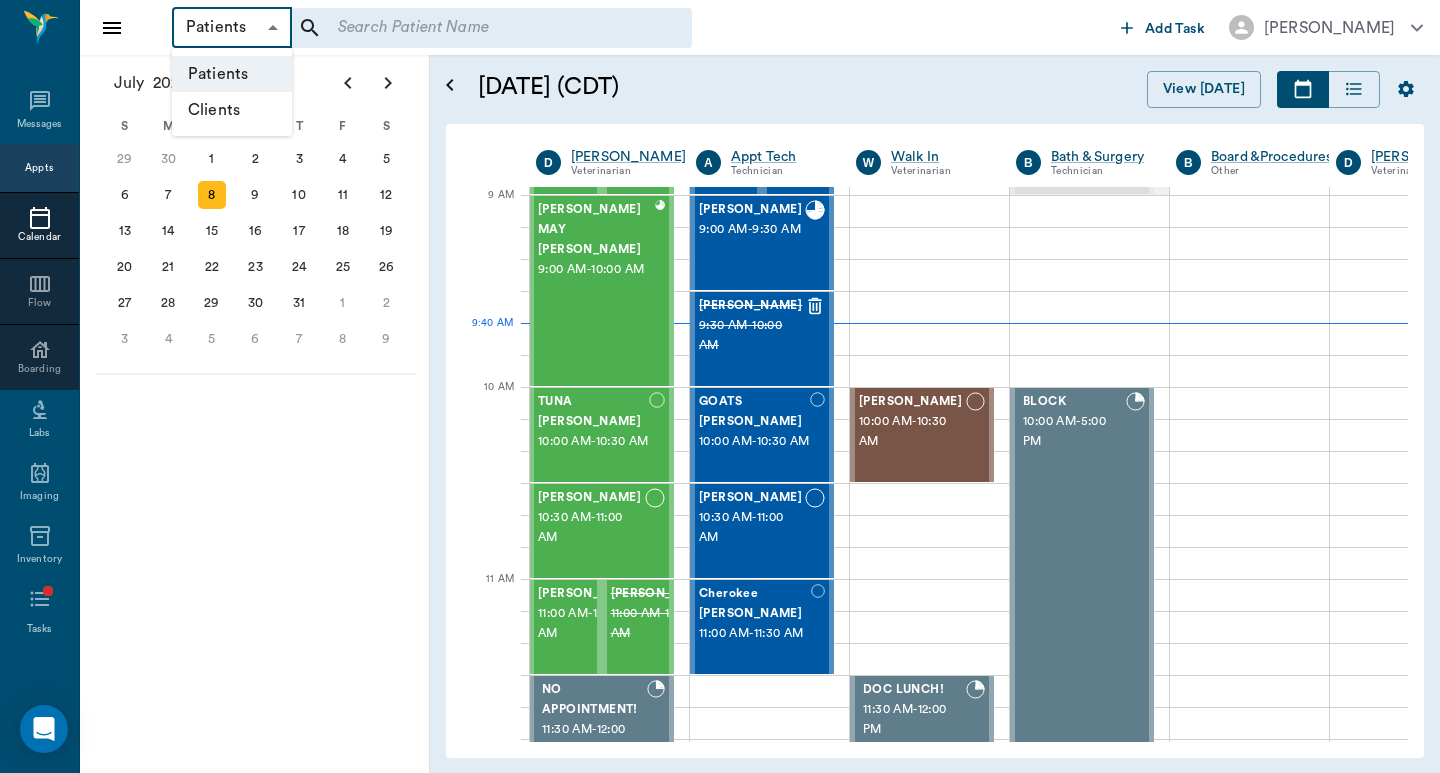 click on "Clients" at bounding box center [232, 110] 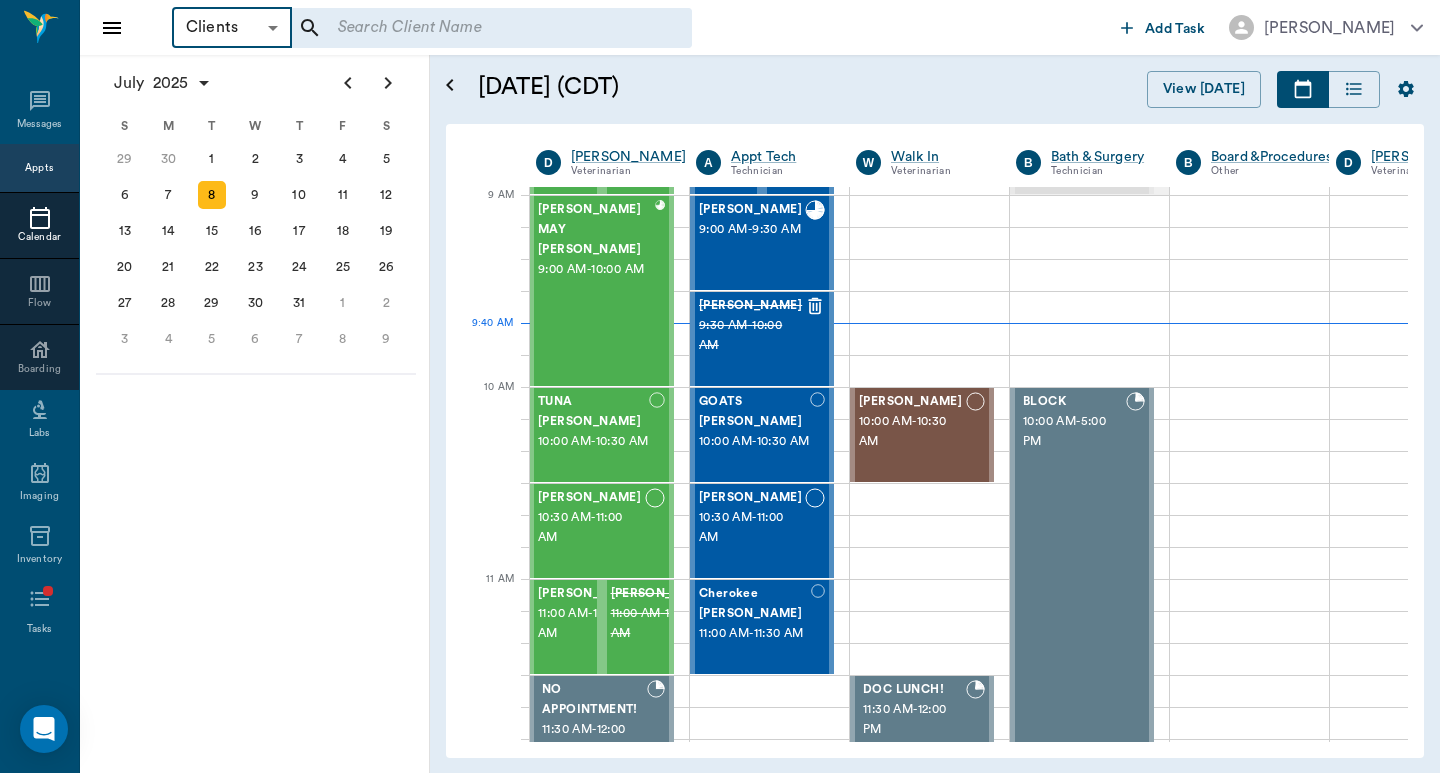 click at bounding box center (478, 28) 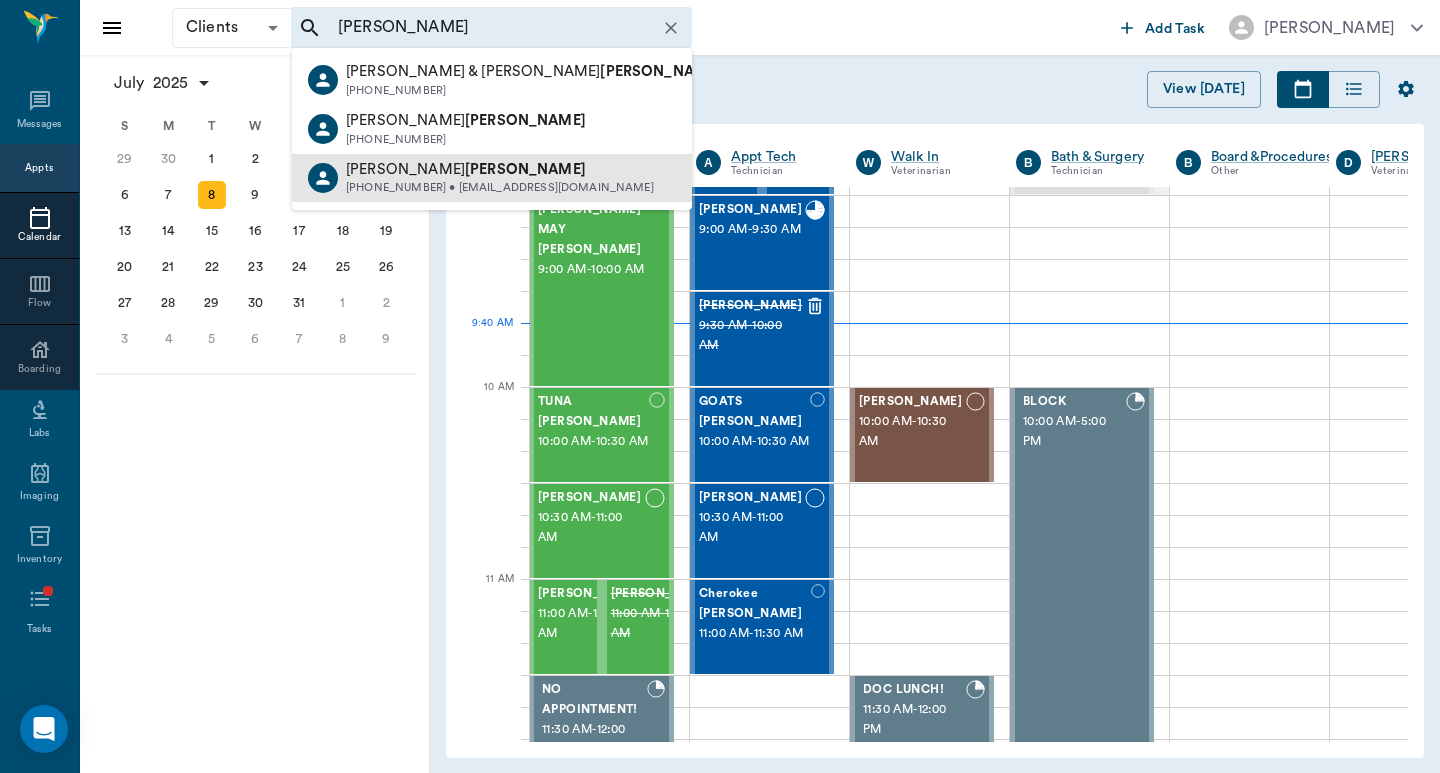click on "Patsy  Boone" at bounding box center (500, 170) 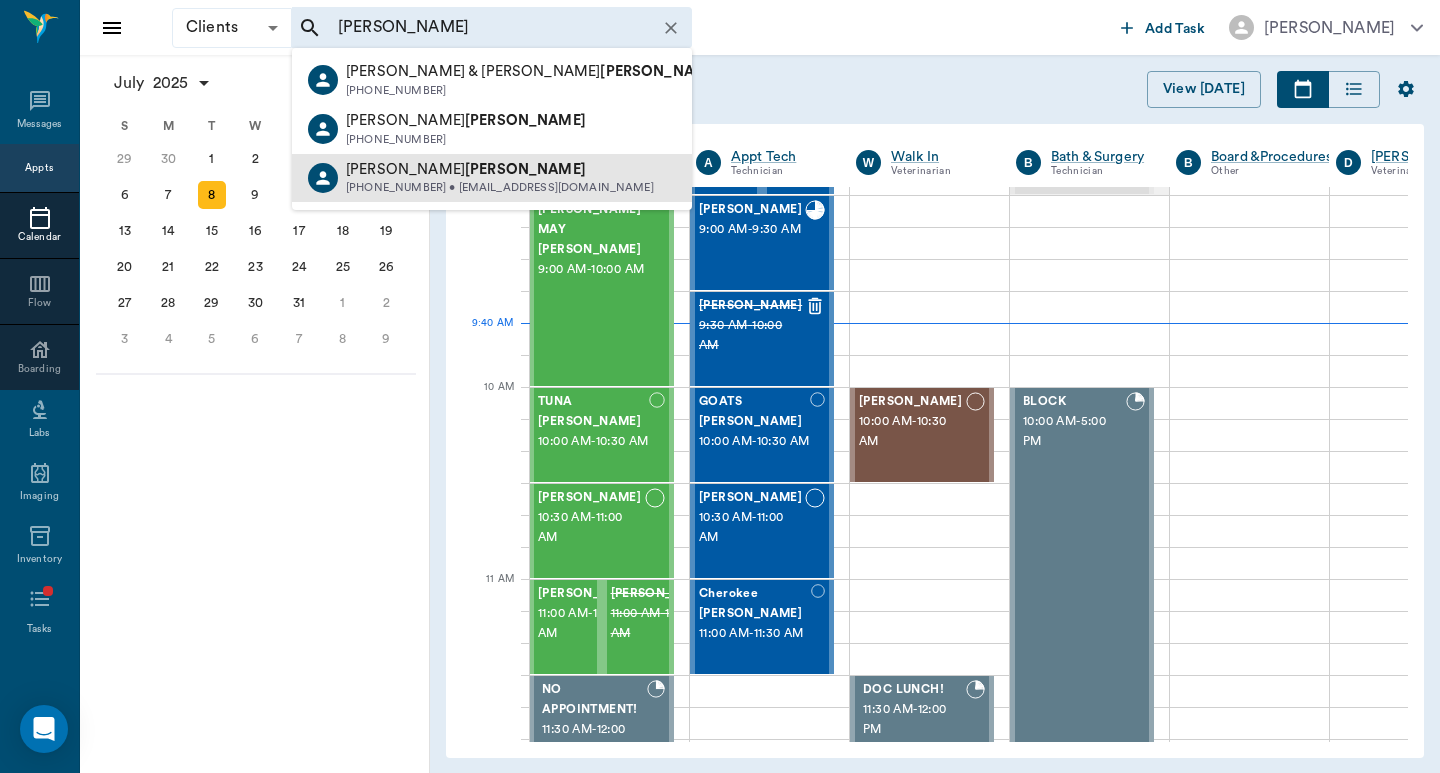 type on "BOONE" 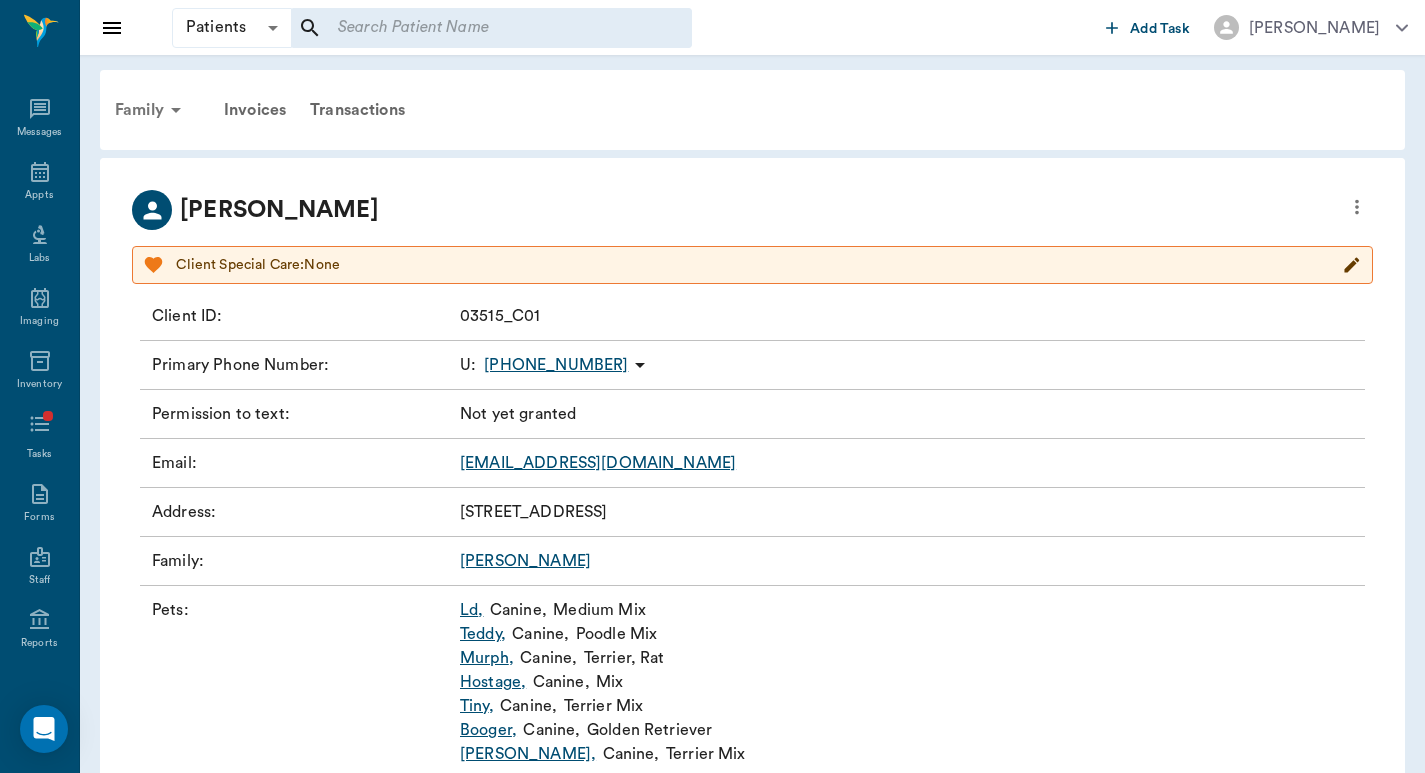 click on "Family" at bounding box center [151, 110] 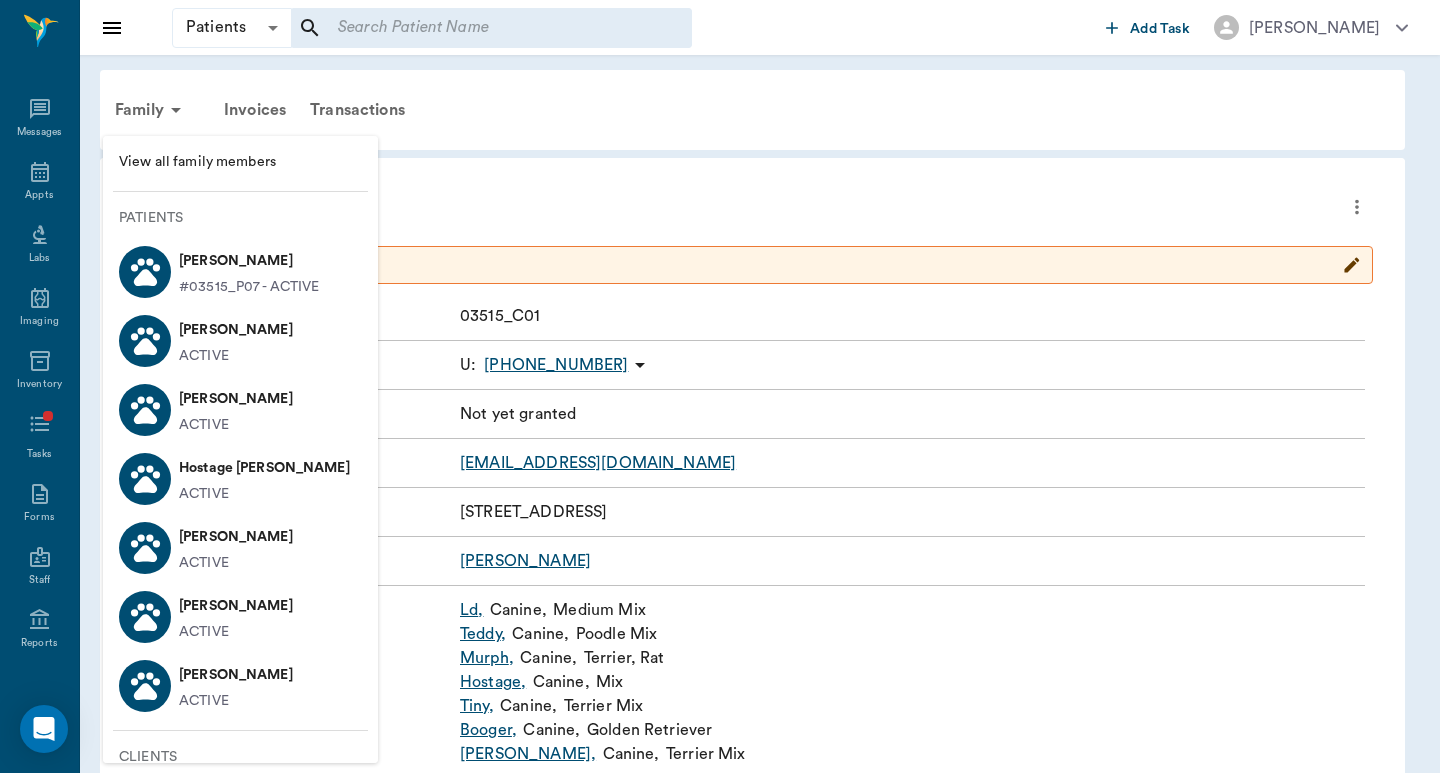 click on "Teddy Boone" at bounding box center (236, 330) 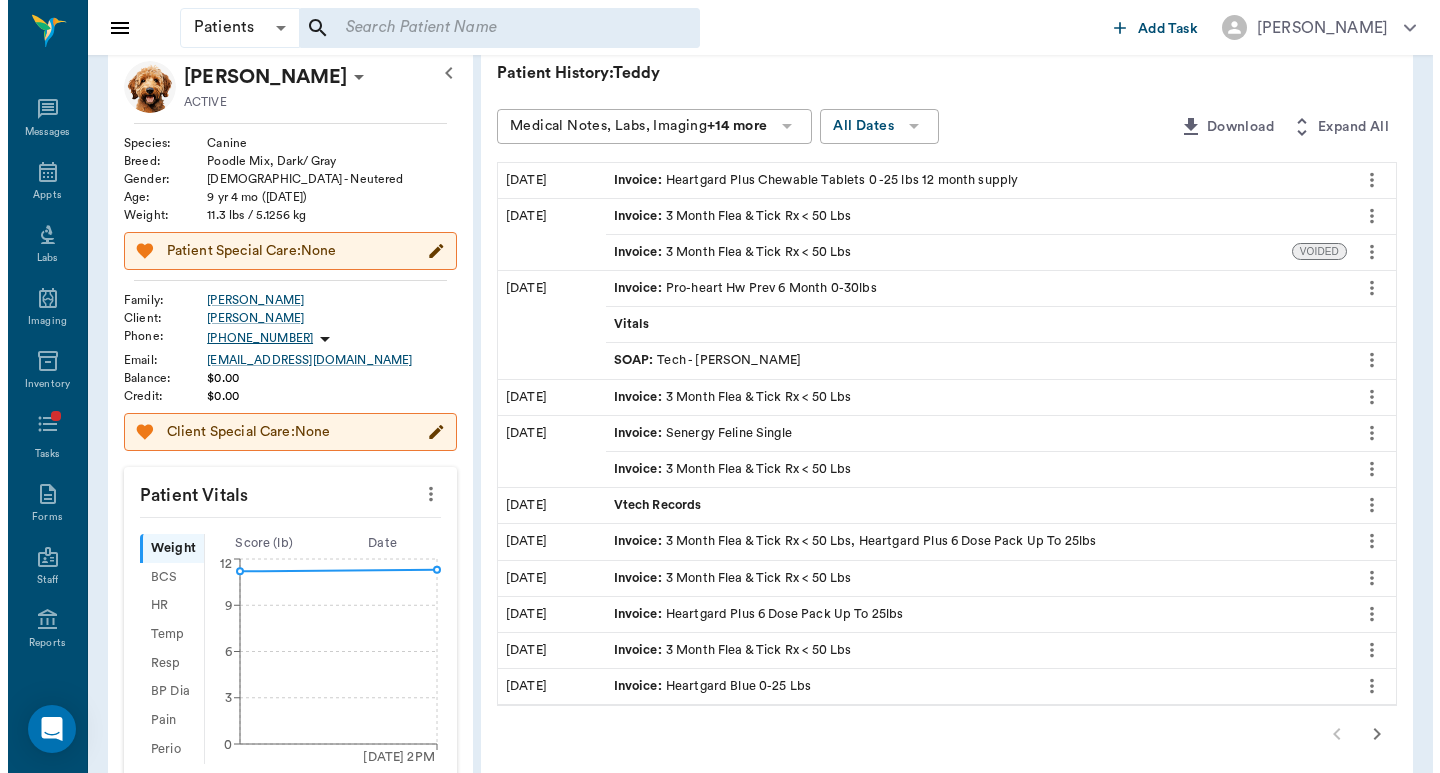scroll, scrollTop: 0, scrollLeft: 0, axis: both 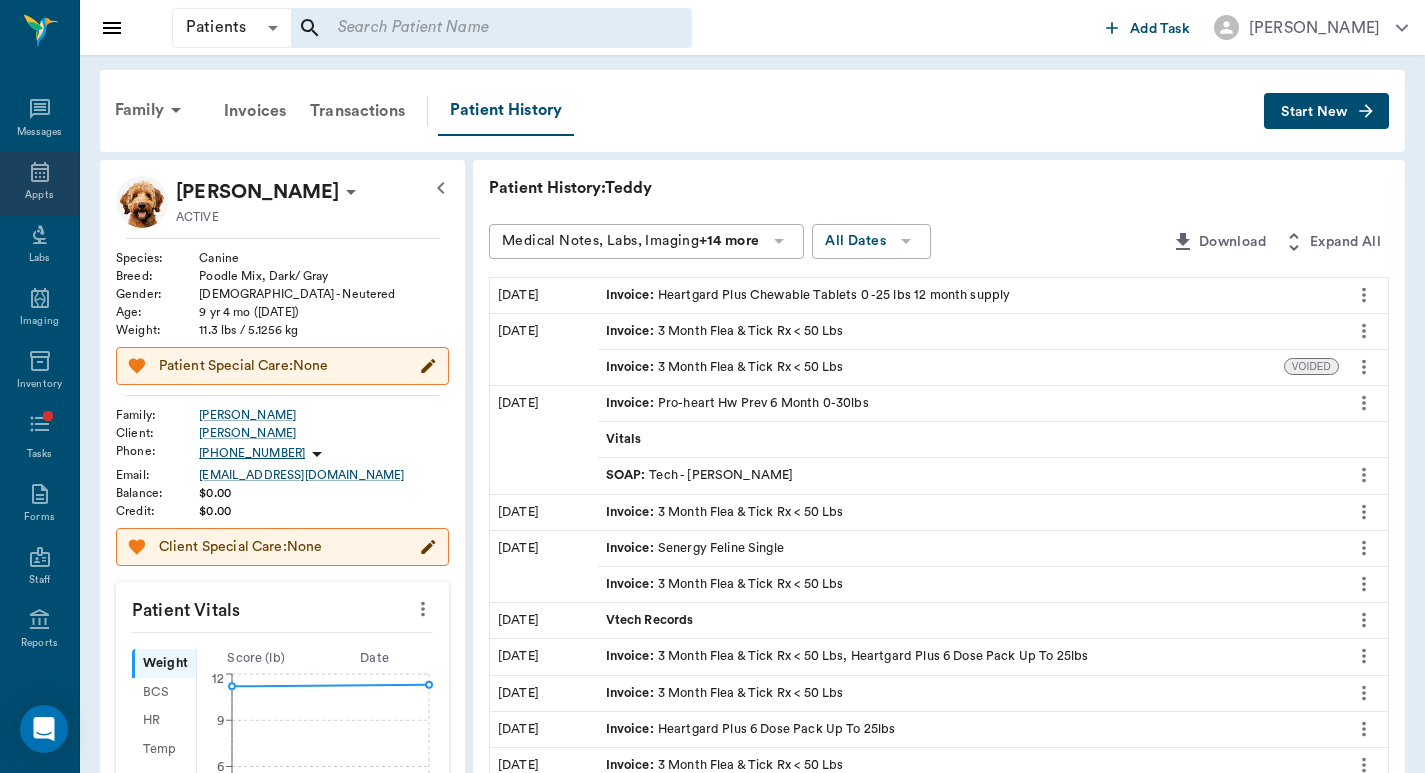 click on "Appts" at bounding box center (39, 183) 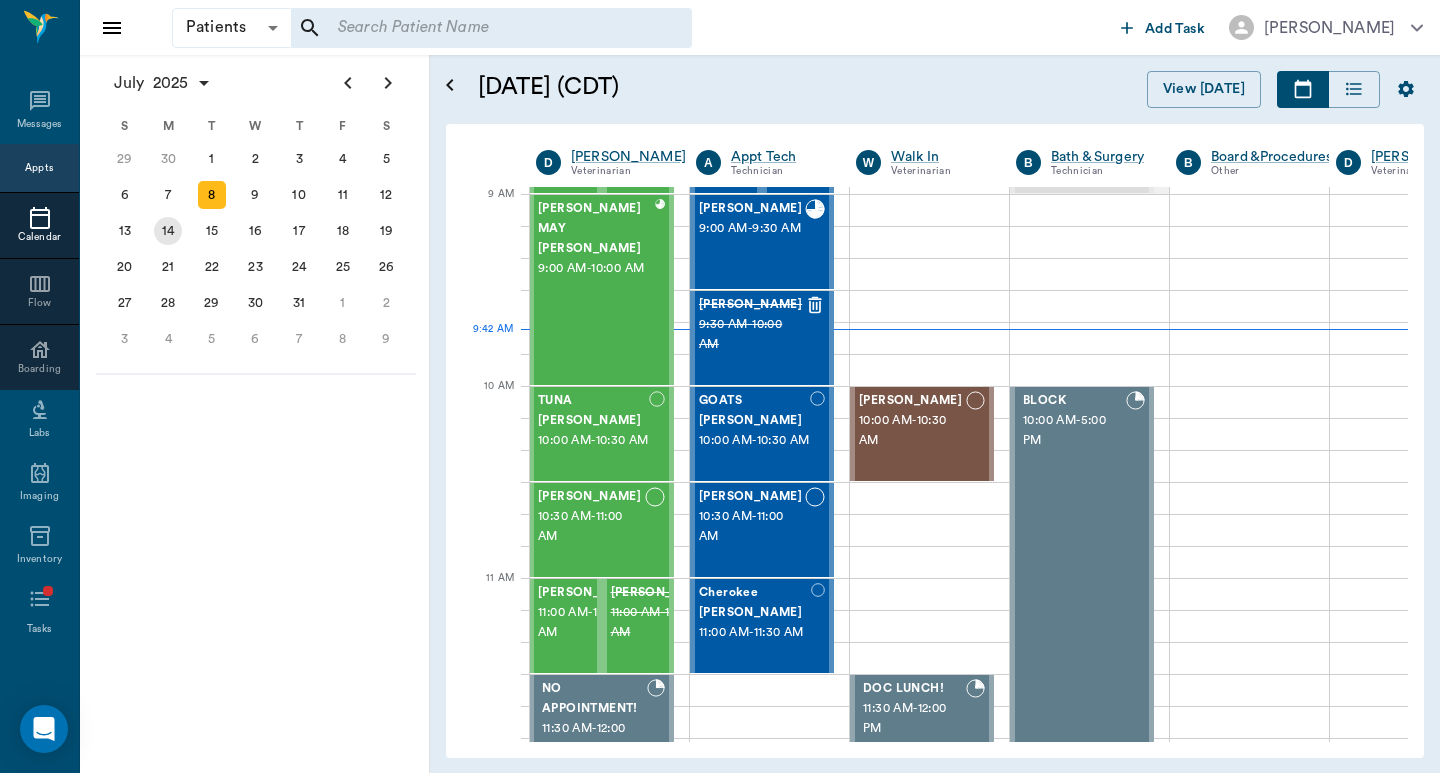 scroll, scrollTop: 193, scrollLeft: 1, axis: both 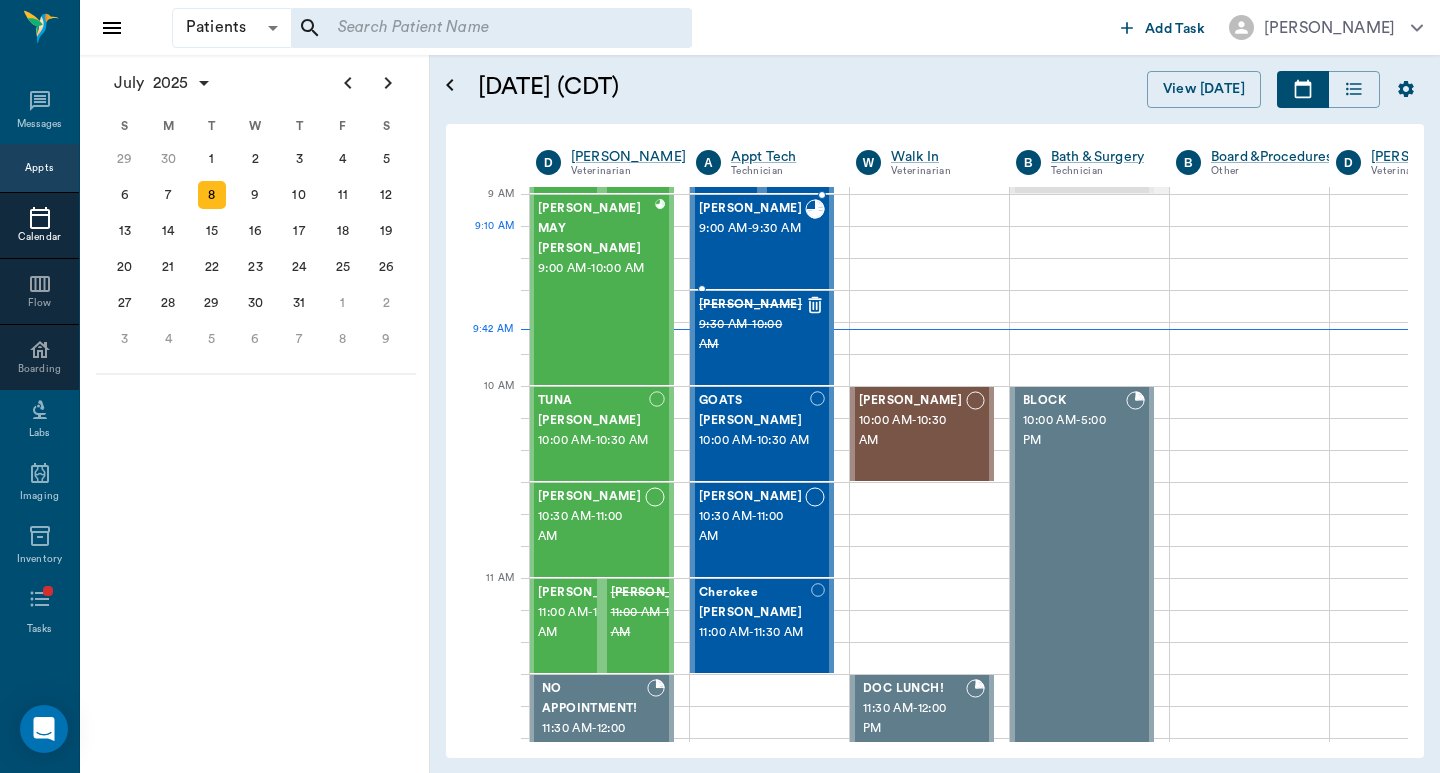 click at bounding box center (815, 242) 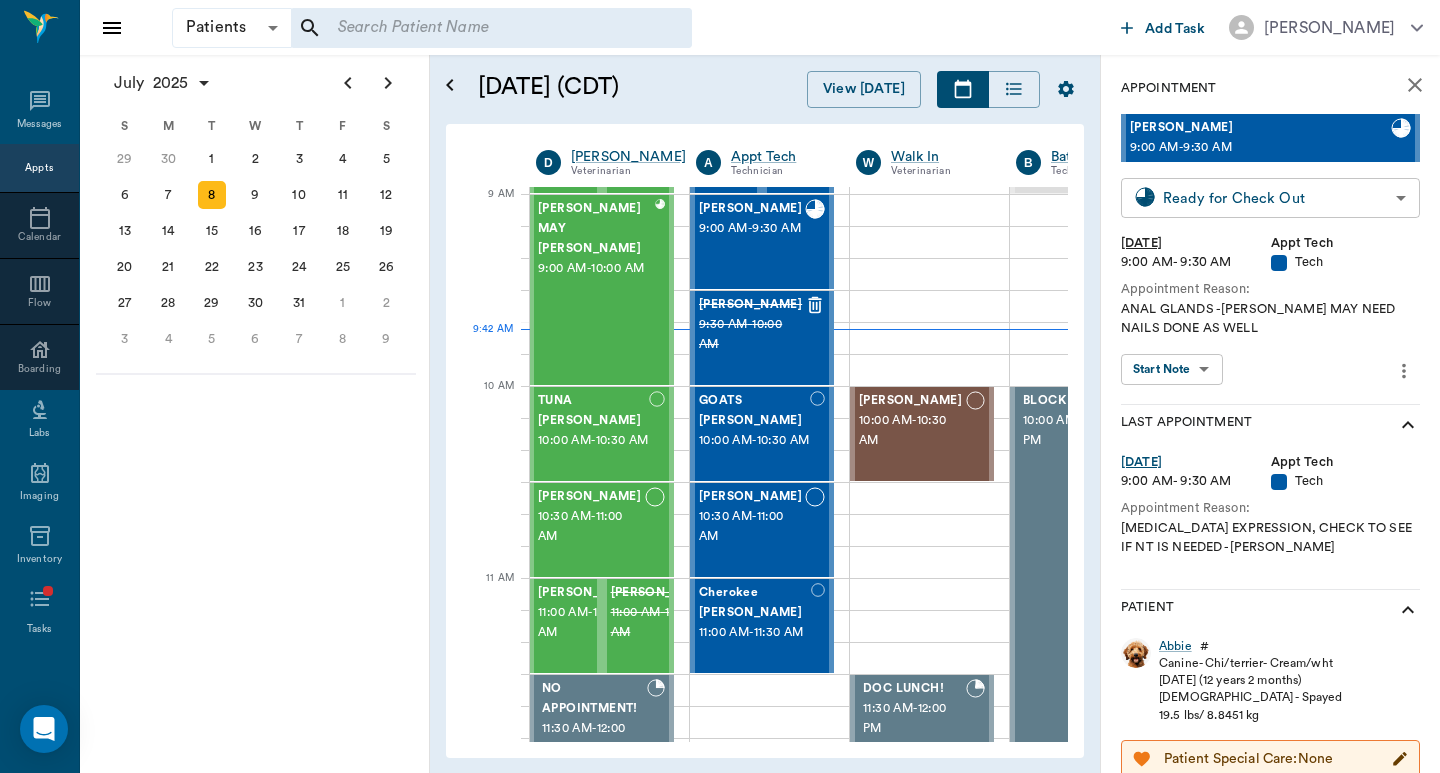 click on "Patients Patients ​ ​ Add Task Dr. Bert Ellsworth Nectar Messages Appts Calendar Flow Boarding Labs Imaging Inventory Tasks Forms Staff Reports Lookup Settings July 2025 S M T W T F S Jun 1 2 3 4 5 6 7 8 9 10 11 12 13 14 15 16 17 18 19 20 21 22 23 24 25 26 27 28 29 30 Jul 1 2 3 4 5 6 7 8 9 10 11 12 S M T W T F S 29 30 Jul 1 2 3 4 5 6 7 8 9 10 11 12 13 14 15 16 17 18 19 20 21 22 23 24 25 26 27 28 29 30 31 Aug 1 2 3 4 5 6 7 8 9 S M T W T F S 27 28 29 30 31 Aug 1 2 3 4 5 6 7 8 9 10 11 12 13 14 15 16 17 18 19 20 21 22 23 24 25 26 27 28 29 30 31 Sep 1 2 3 4 5 6 July 8, 2025 (CDT) View Today July 2025 Today 8 Tue Jul 2025 D Dr. Bert Ellsworth Veterinarian A Appt Tech Technician W Walk In Veterinarian B Bath & Surgery Technician B Board &Procedures Other D Dr. Kindall Jones Veterinarian 8 AM 9 AM 10 AM 11 AM 12 PM 1 PM 2 PM 3 PM 4 PM 5 PM 6 PM 7 PM 8 PM 9:42 AM 9:10 AM Pigs Belyeu 8:00 AM  -  9:00 AM Sawdust Marsh 8:30 AM  -  9:00 AM MELINDA MAY Eudy 9:00 AM  -  10:00 AM TUNA Kirkland 10:00 AM  -  10:30 AM  -" at bounding box center (720, 386) 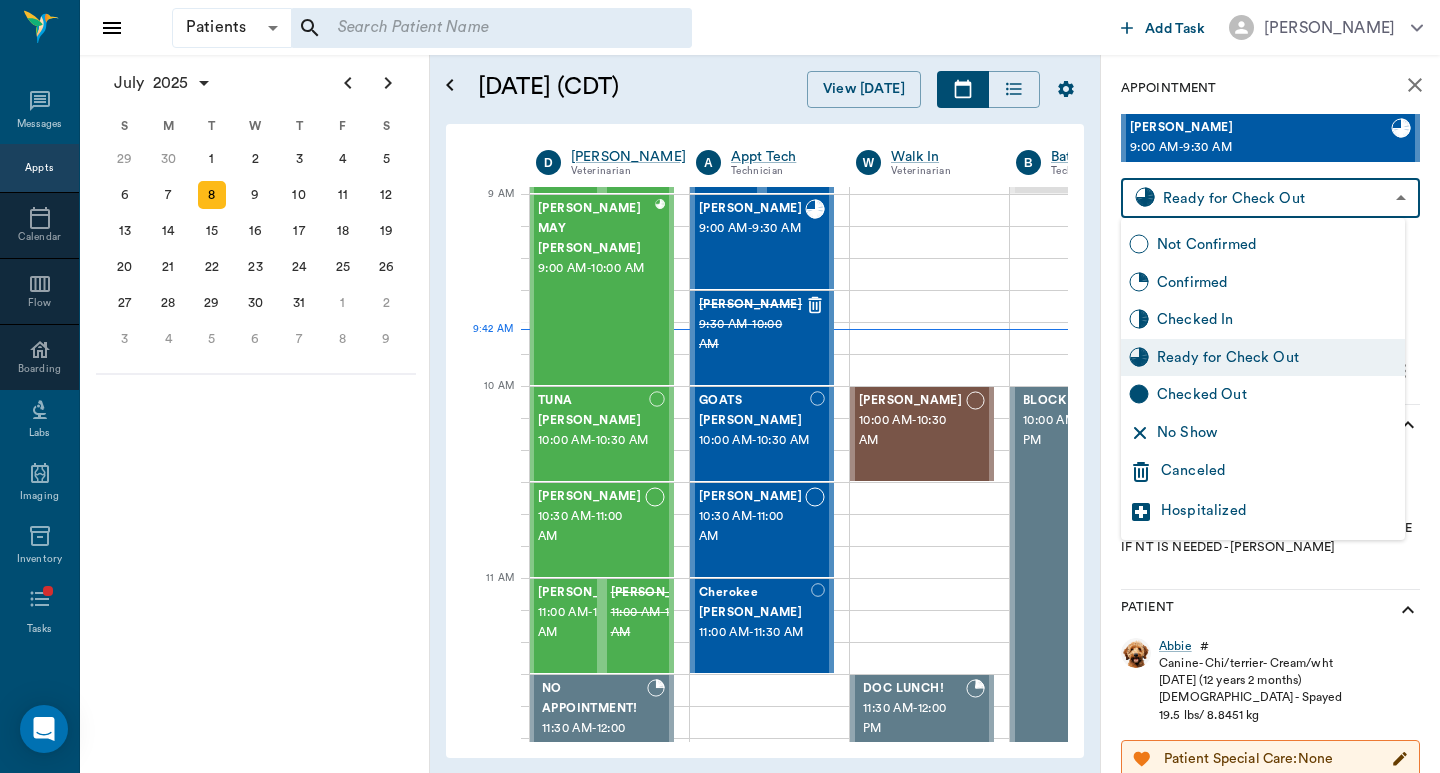 click on "Checked Out" at bounding box center (1277, 395) 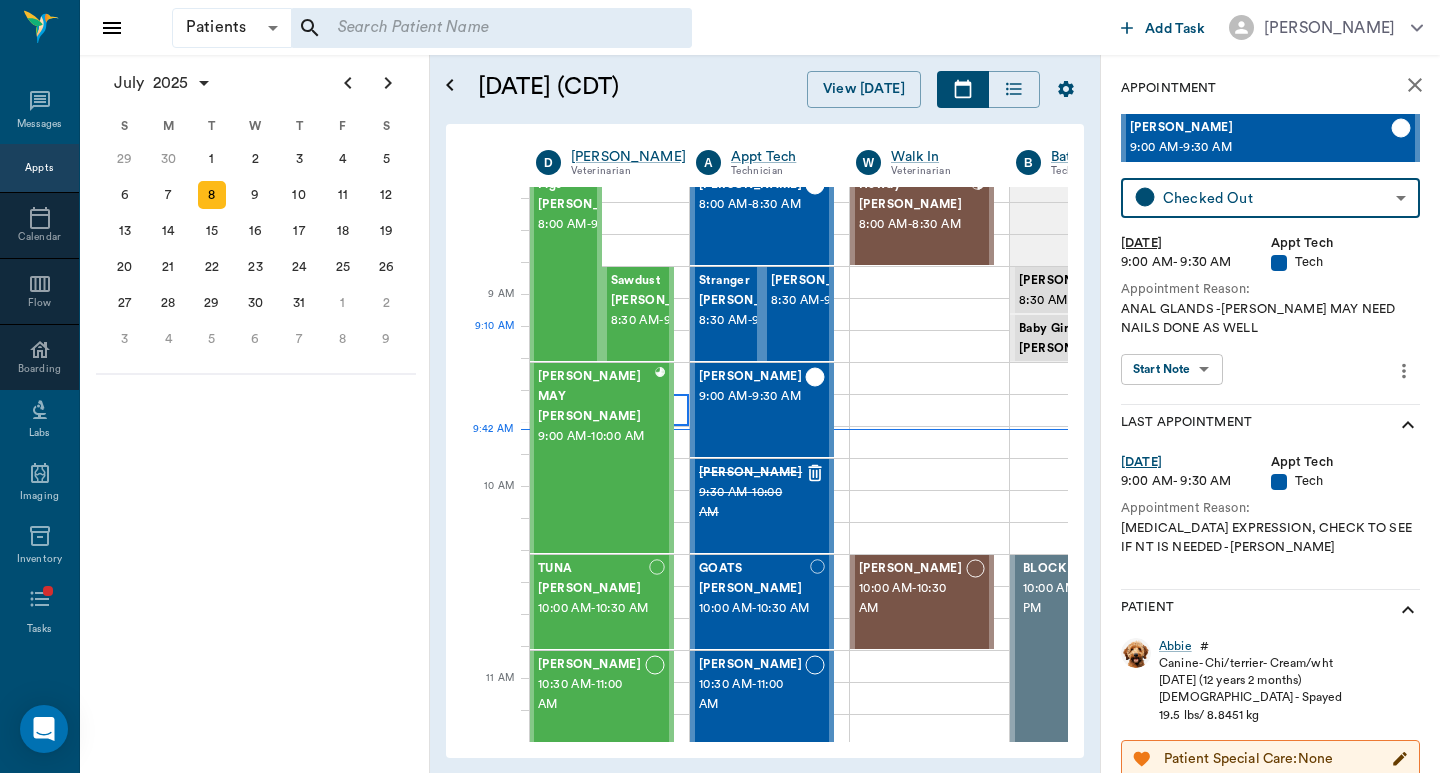 scroll, scrollTop: 0, scrollLeft: 1, axis: horizontal 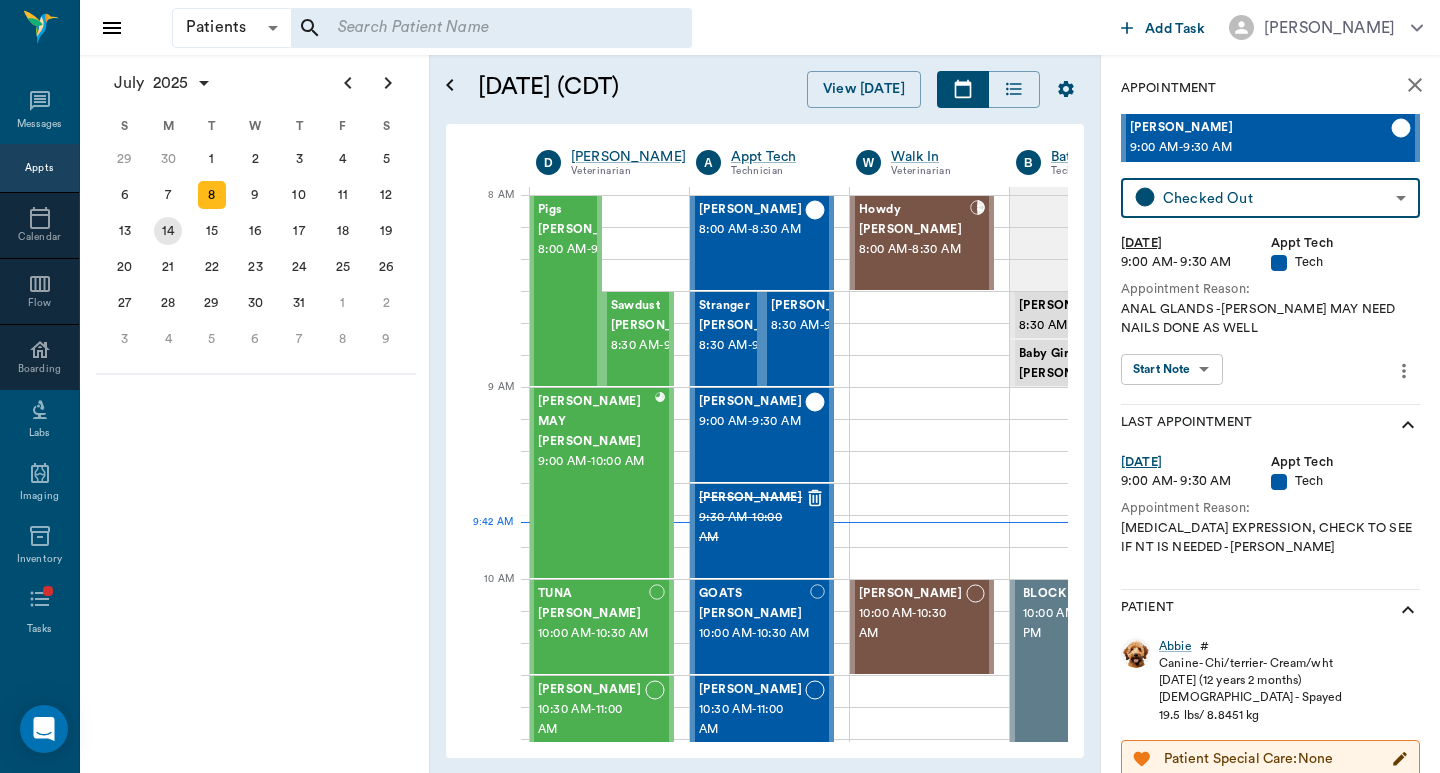 click on "14" at bounding box center (168, 231) 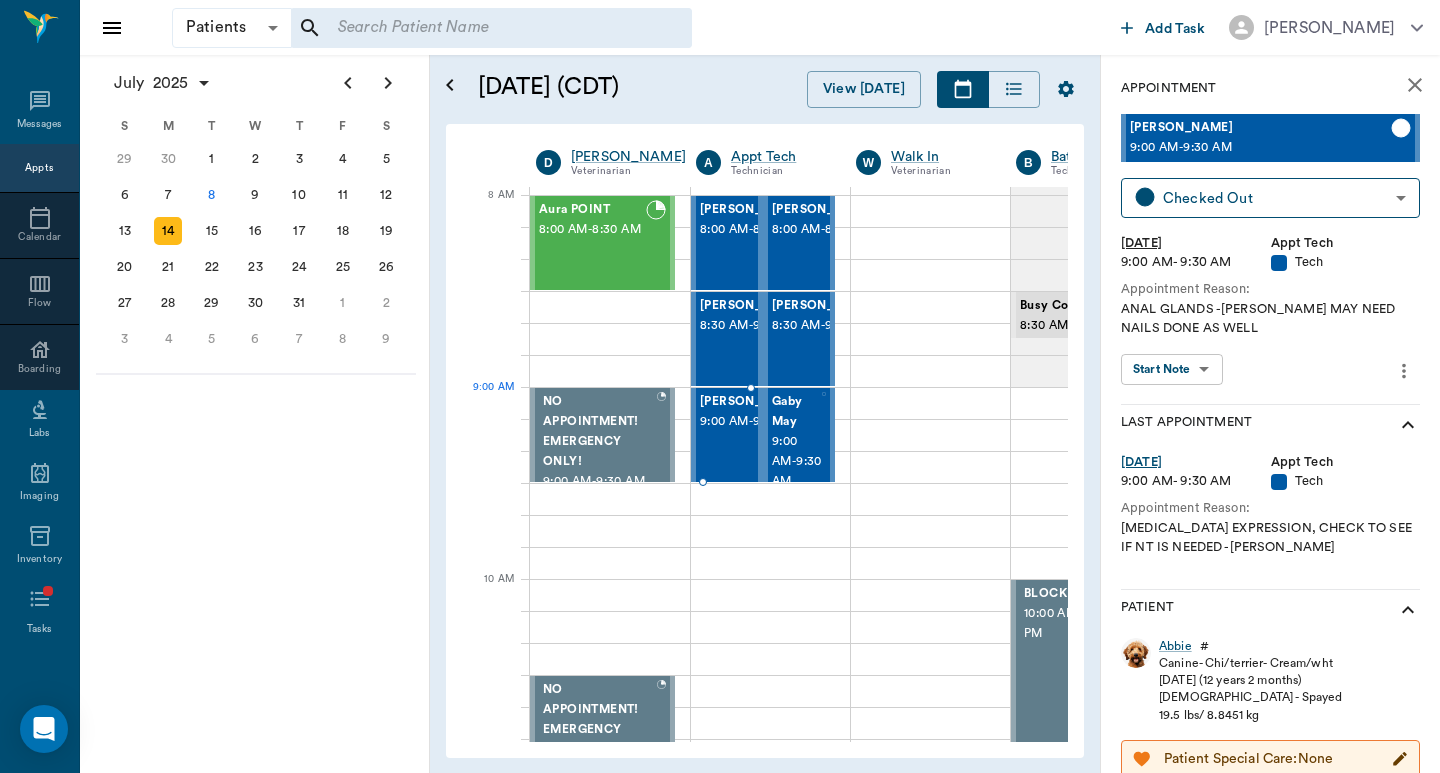 scroll, scrollTop: 0, scrollLeft: 1, axis: horizontal 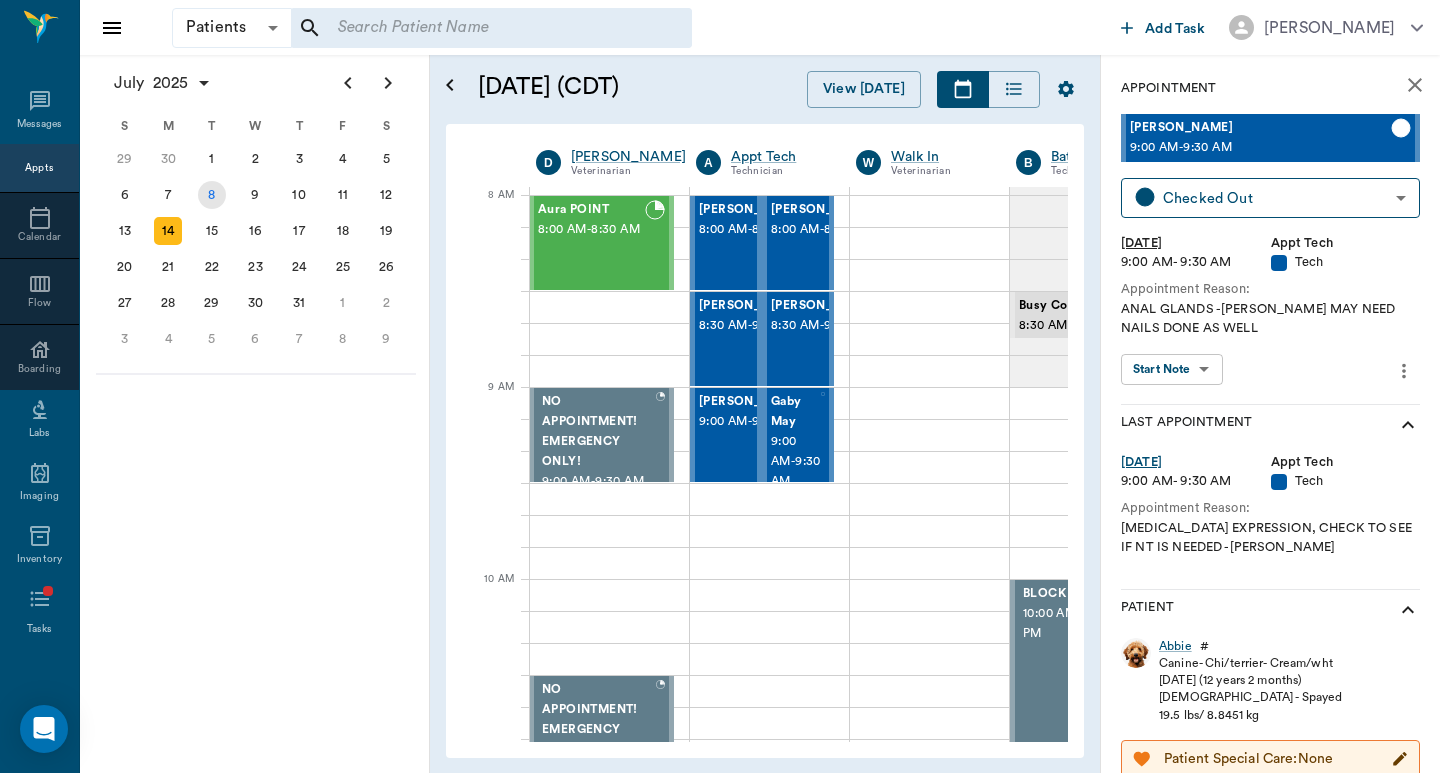 click on "8" at bounding box center [212, 195] 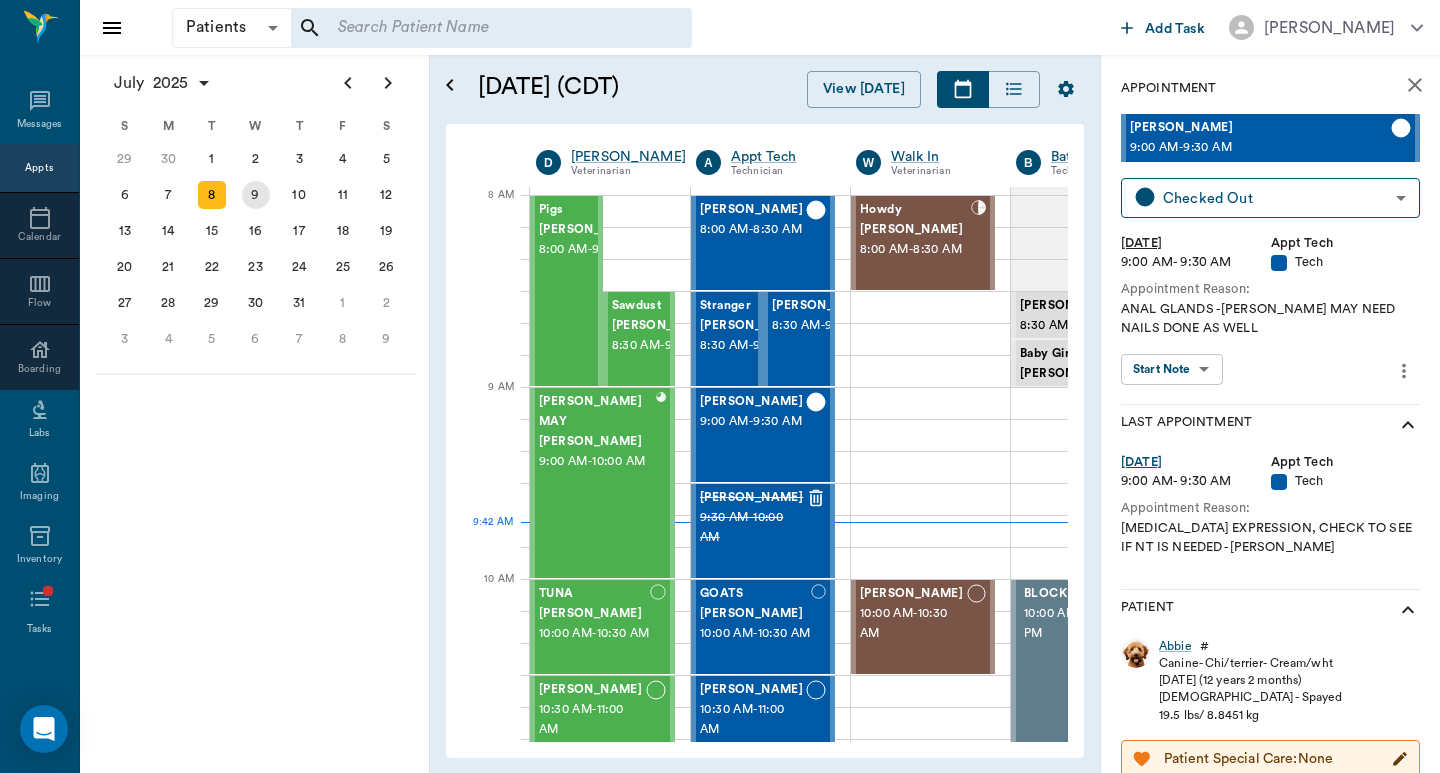 scroll, scrollTop: 0, scrollLeft: 1, axis: horizontal 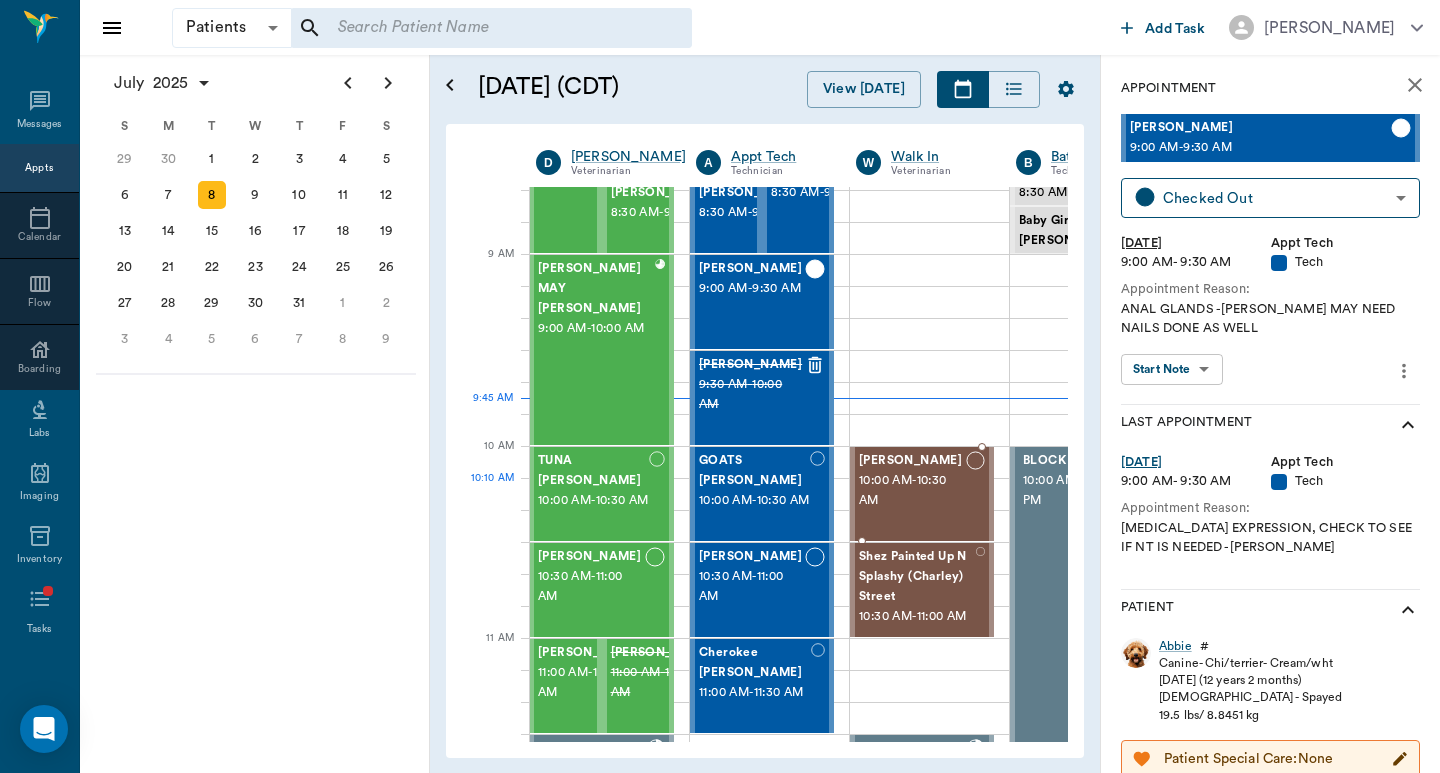 click on "10:00 AM  -  10:30 AM" at bounding box center [912, 491] 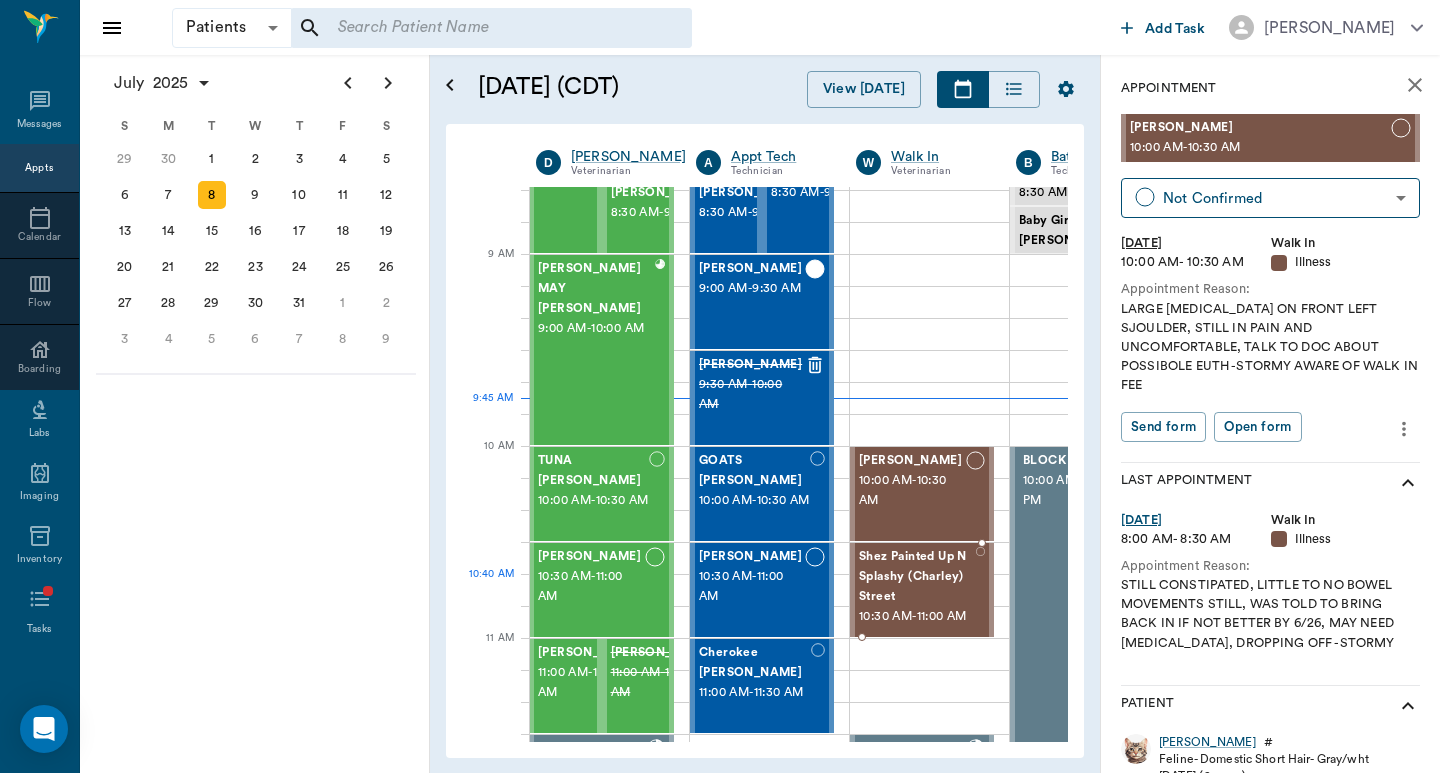 click on "Shez Painted Up N Splashy (Charley) Street" at bounding box center (917, 577) 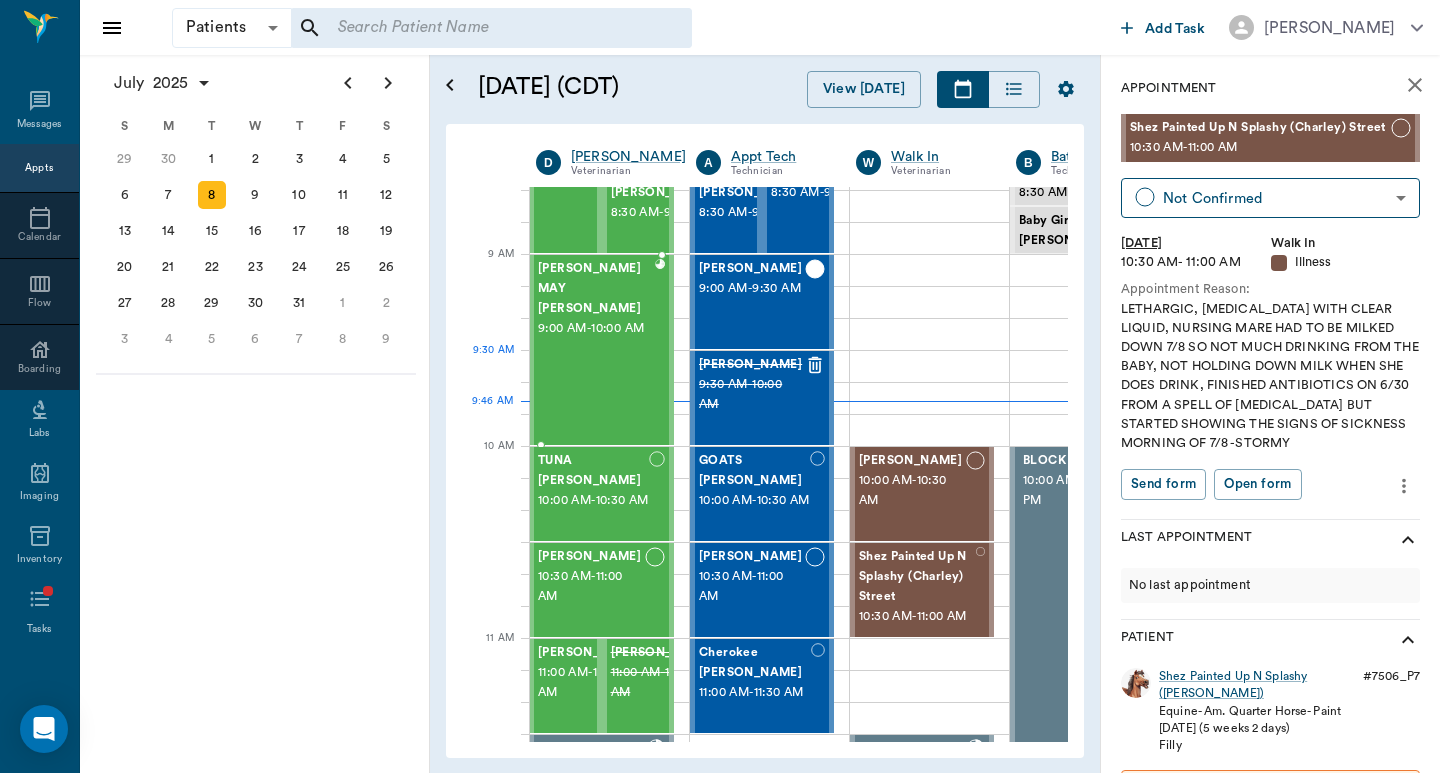 click on "[PERSON_NAME] MAY [PERSON_NAME] 9:00 AM  -  10:00 AM" at bounding box center (596, 350) 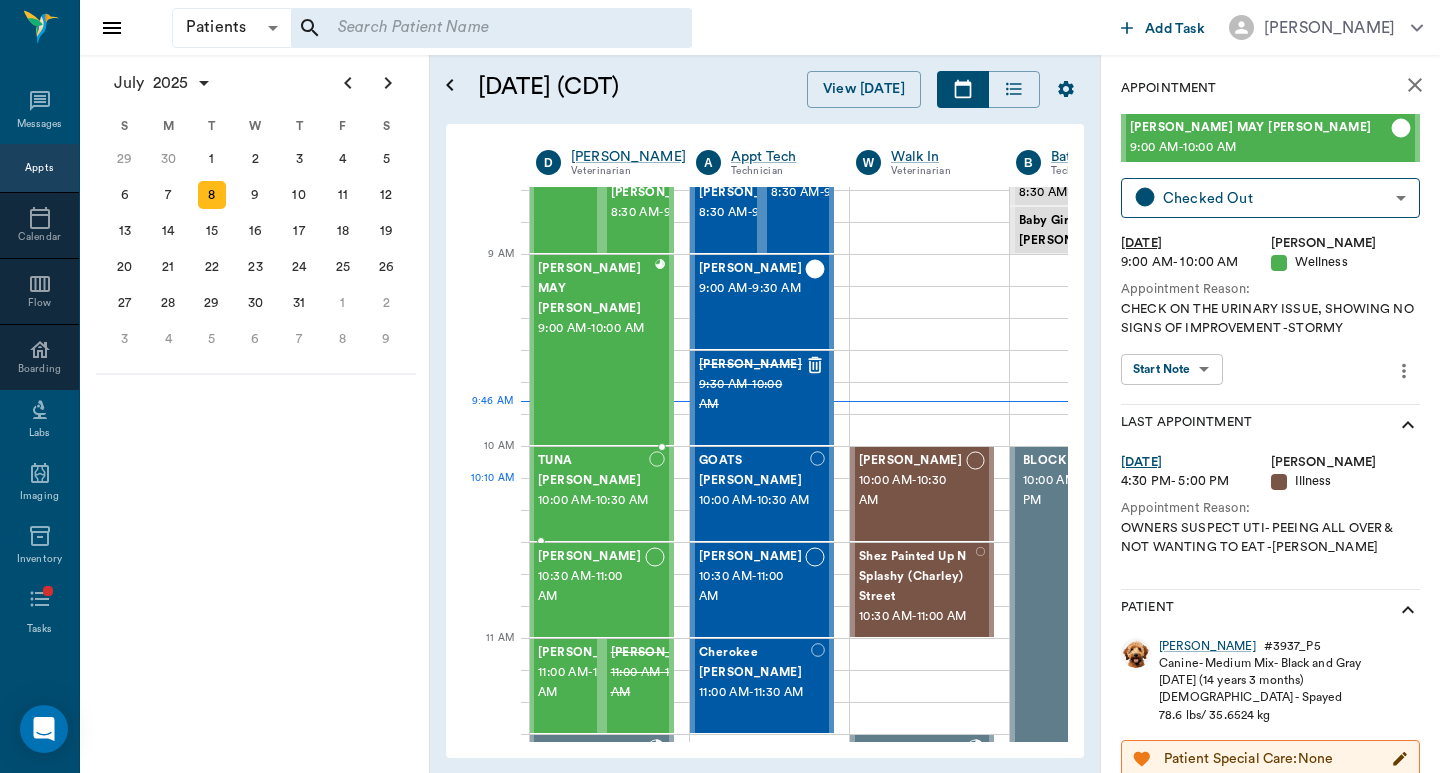 click on "10:00 AM  -  10:30 AM" at bounding box center [593, 501] 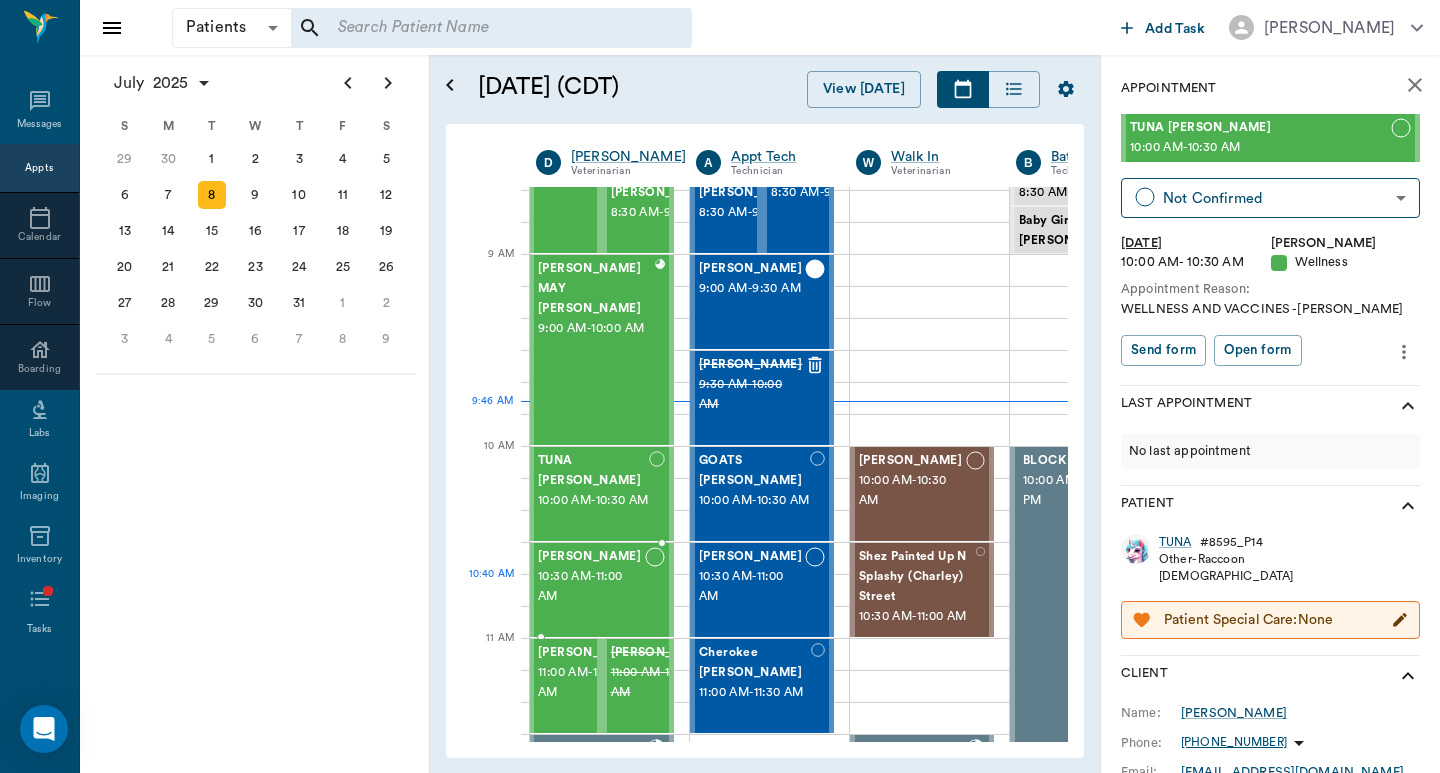 click on "10:30 AM  -  11:00 AM" at bounding box center [591, 587] 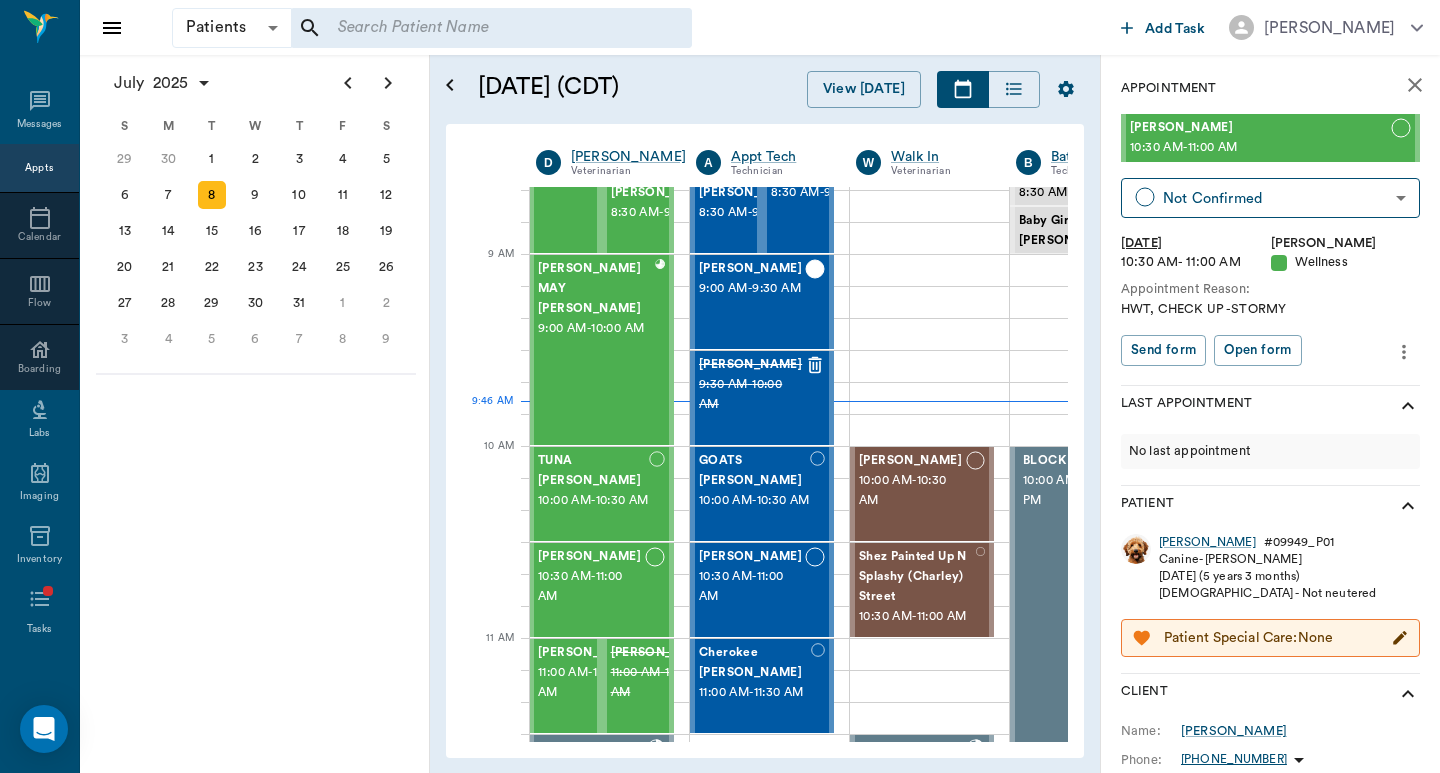 scroll, scrollTop: 263, scrollLeft: 0, axis: vertical 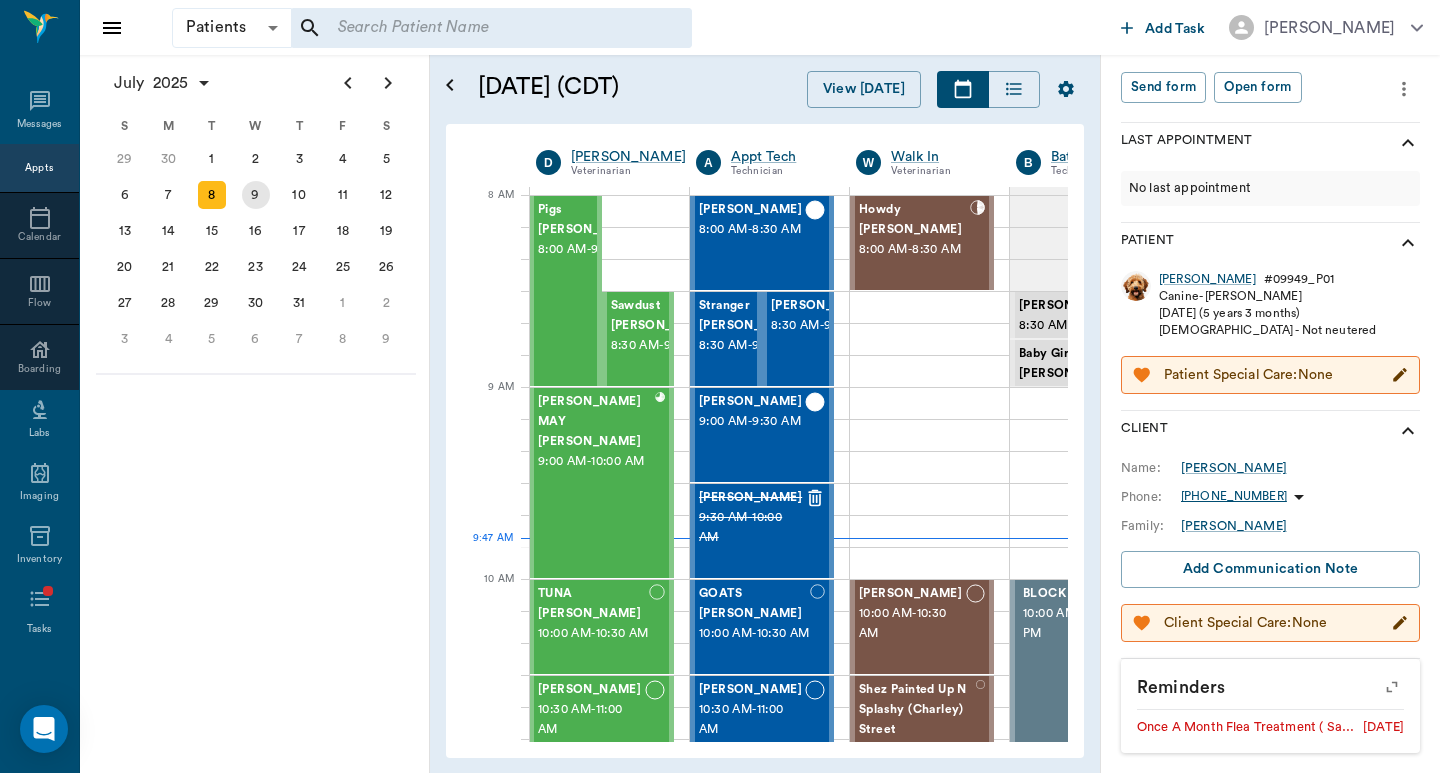 click on "9" at bounding box center [256, 195] 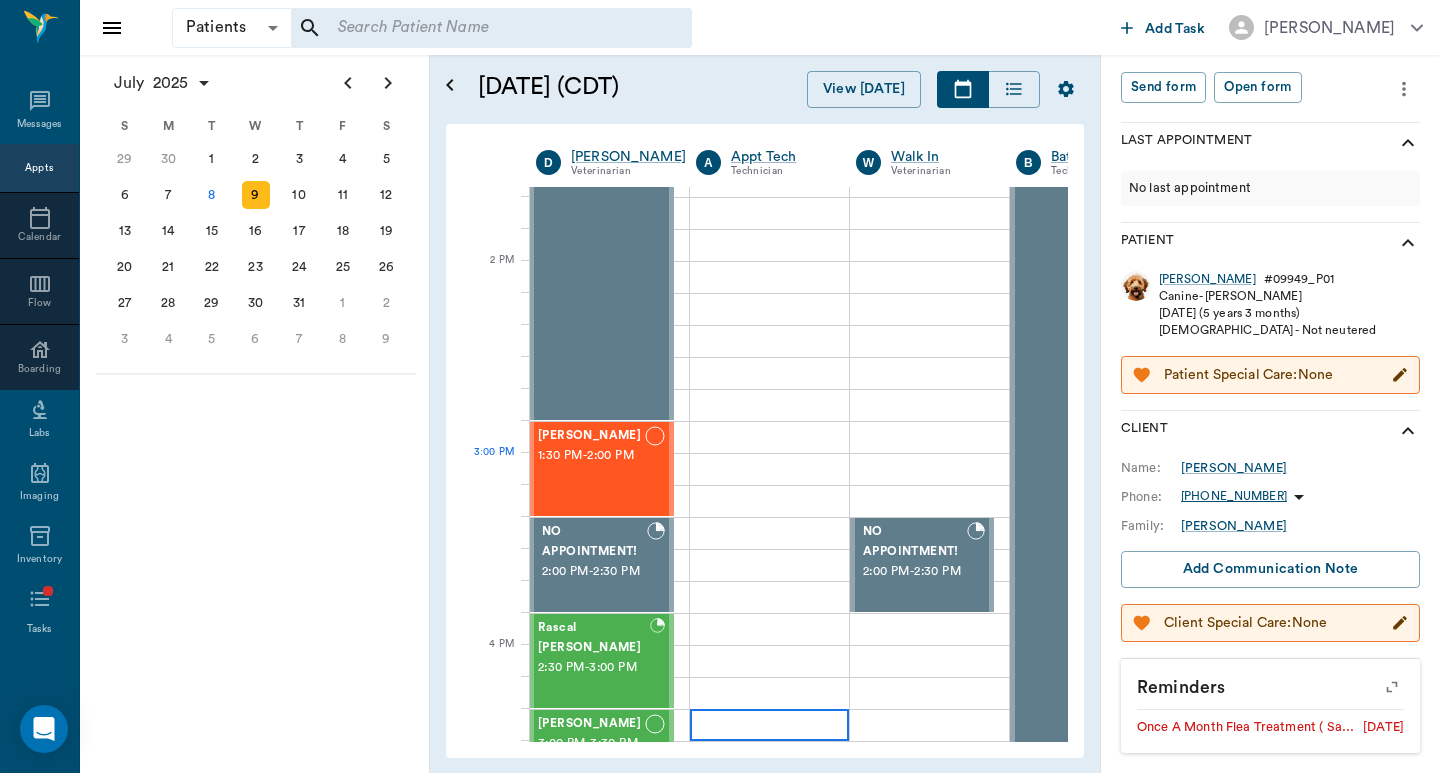 scroll, scrollTop: 800, scrollLeft: 1, axis: both 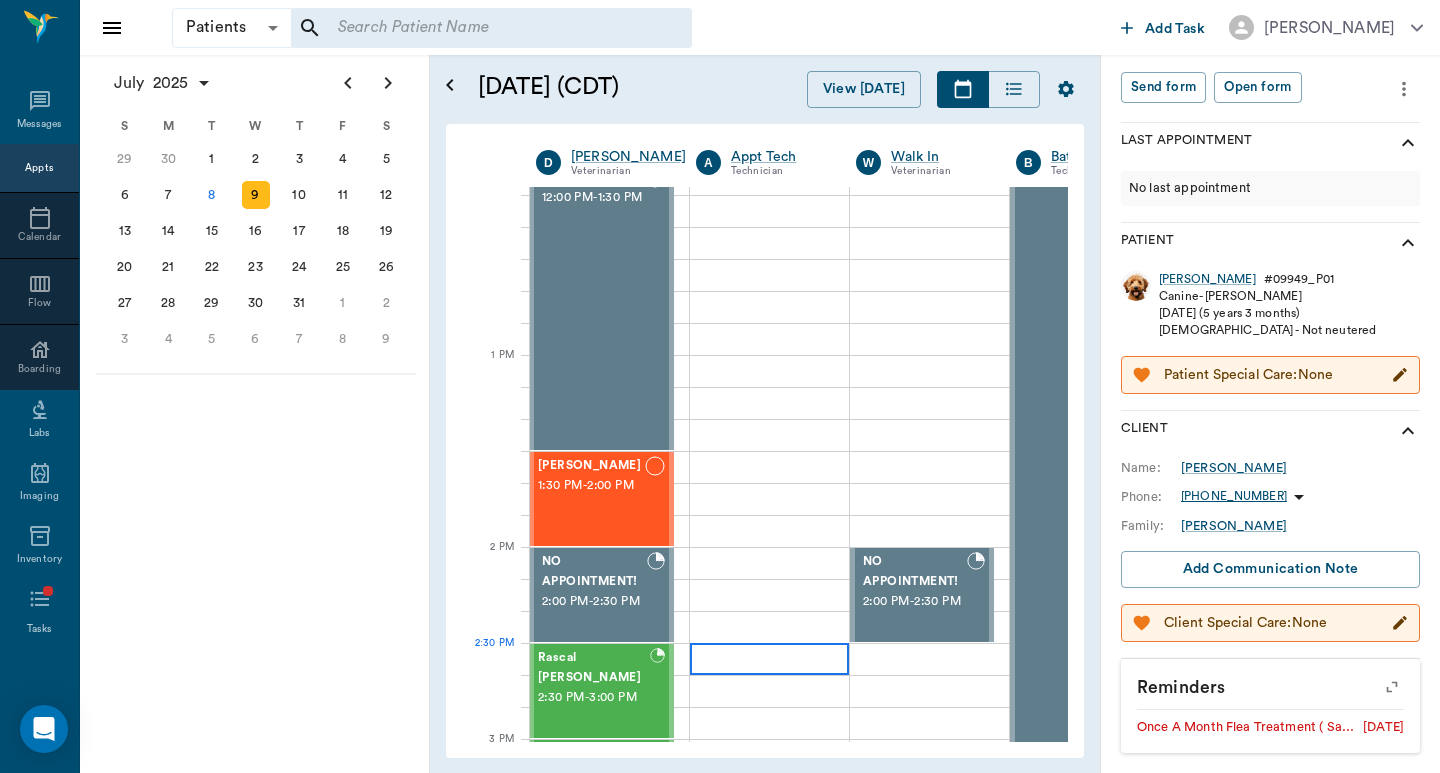 click at bounding box center (769, 659) 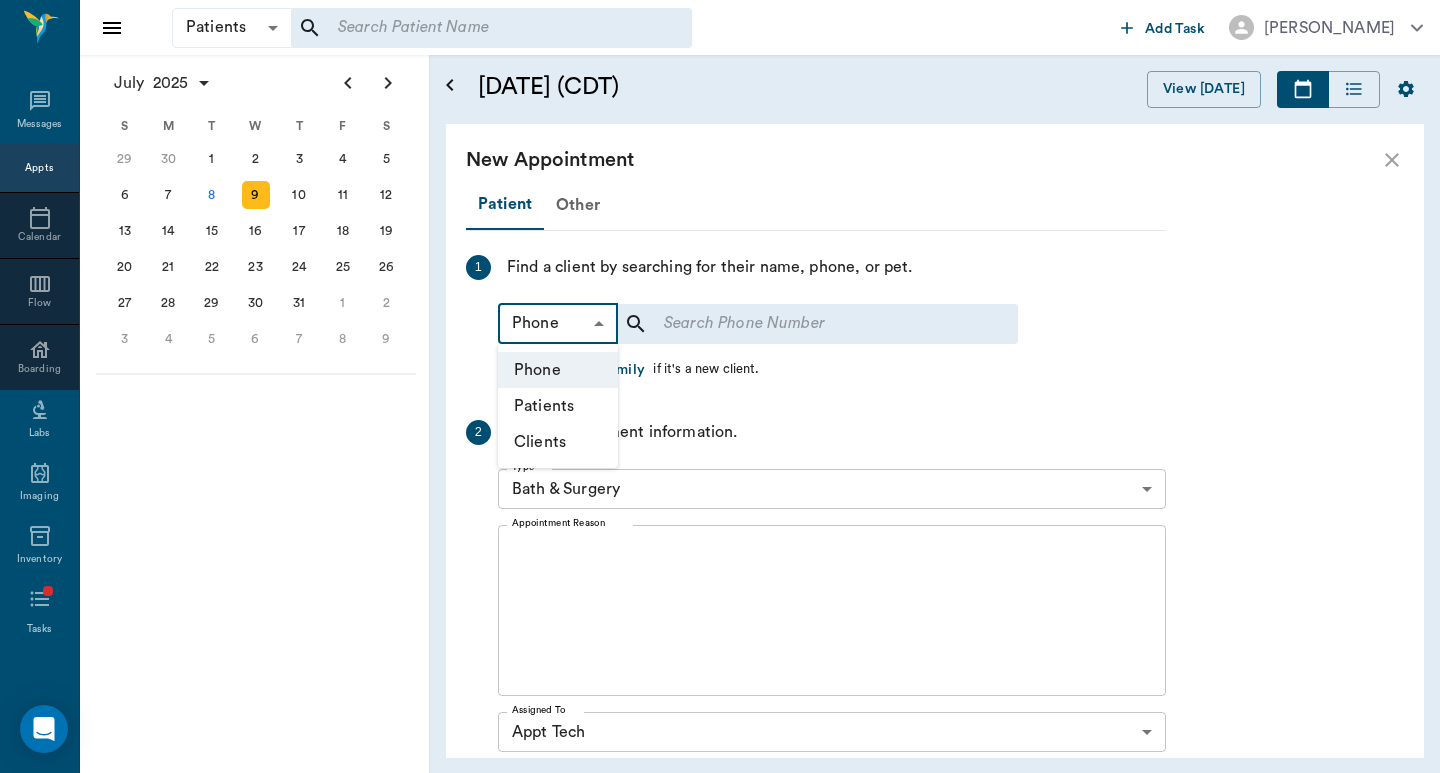 click on "Patients Patients ​ ​ Add Task [PERSON_NAME] Nectar Messages Appts Calendar Flow Boarding Labs Imaging Inventory Tasks Forms Staff Reports Lookup Settings [DATE] S M T W T F S [DATE] 2 3 4 5 6 7 8 9 10 11 12 13 14 15 16 17 18 19 20 21 22 23 24 25 26 27 28 29 [DATE] 1 2 3 4 5 6 7 8 9 10 11 12 S M T W T F S 29 [DATE] 1 2 3 4 5 6 7 8 9 10 11 12 13 14 15 16 17 18 19 20 21 22 23 24 25 26 27 28 29 30 [DATE] 1 2 3 4 5 6 7 8 9 S M T W T F S 27 28 29 30 [DATE] 1 2 3 4 5 6 7 8 9 10 11 12 13 14 15 16 17 18 19 20 21 22 23 24 25 26 27 28 29 30 31 [DATE] 2 3 4 5 6 [DATE] (CDT) View [DATE] [DATE] [DATE] [DATE] D [PERSON_NAME] Veterinarian A Appt Tech Technician W Walk In Veterinarian B Bath & Surgery Technician B Board &Procedures Other D [PERSON_NAME] Veterinarian 8 AM 9 AM 10 AM 11 AM 12 PM 1 PM 2 PM 3 PM 4 PM 5 PM 6 PM 7 PM 8 PM 2:30 PM NO APPOINTMENT! 8:00 AM  -  8:30 AM [PERSON_NAME] 8:30 AM  -  9:30 AM Kash Dial 9:30 AM  -  10:00 AM [PERSON_NAME] 10:00 AM  -  10:30 AM [PERSON_NAME]  -   -" at bounding box center (720, 386) 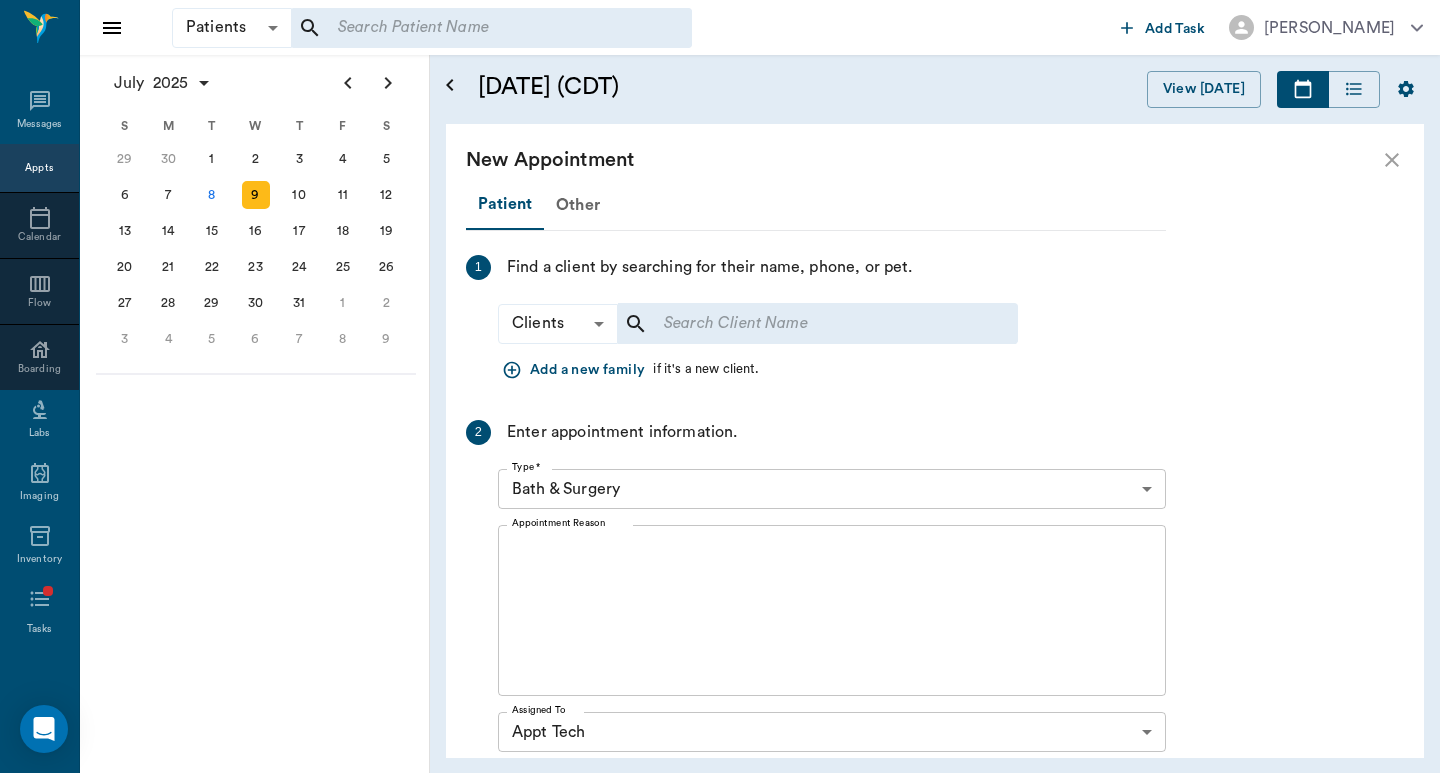 click at bounding box center (804, 324) 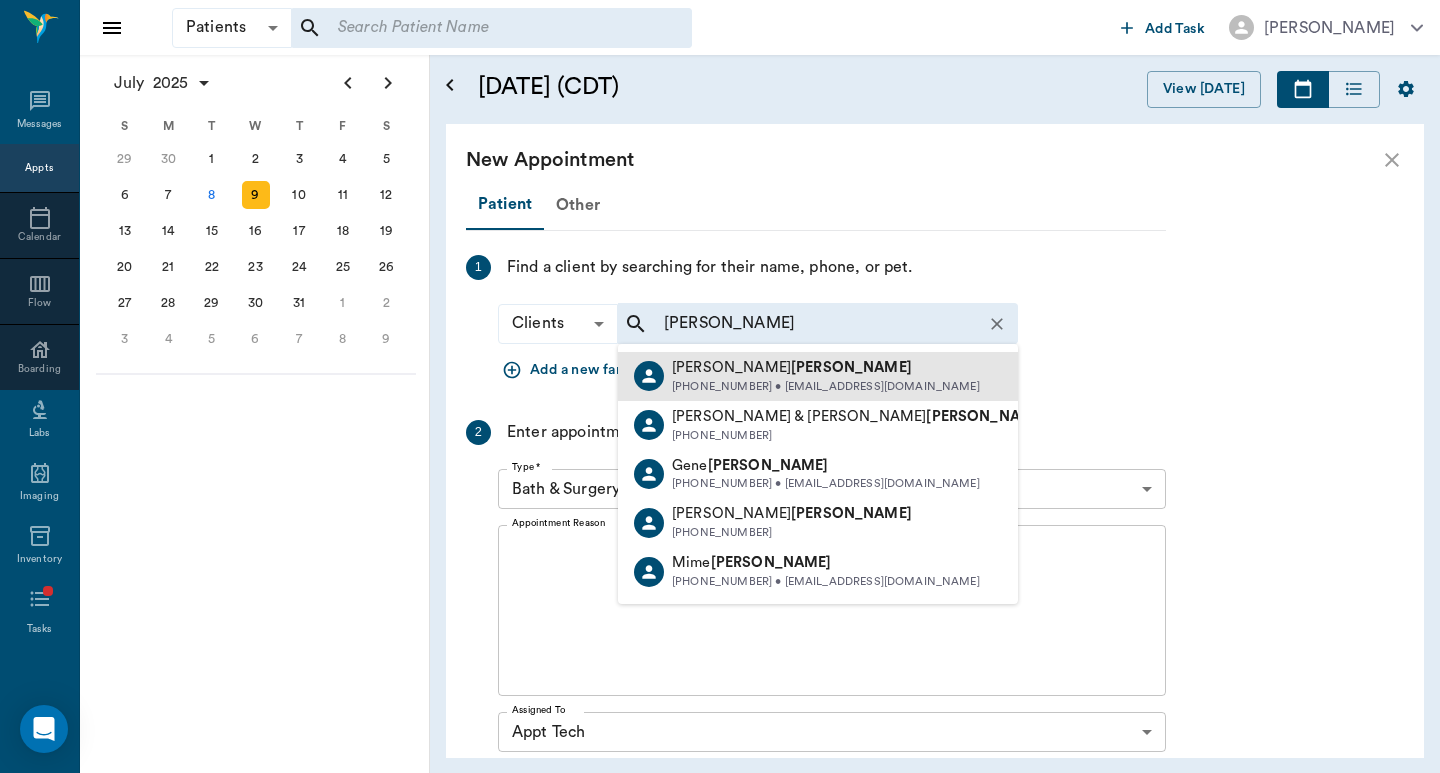 click on "[PHONE_NUMBER]   • [EMAIL_ADDRESS][DOMAIN_NAME]" at bounding box center (826, 387) 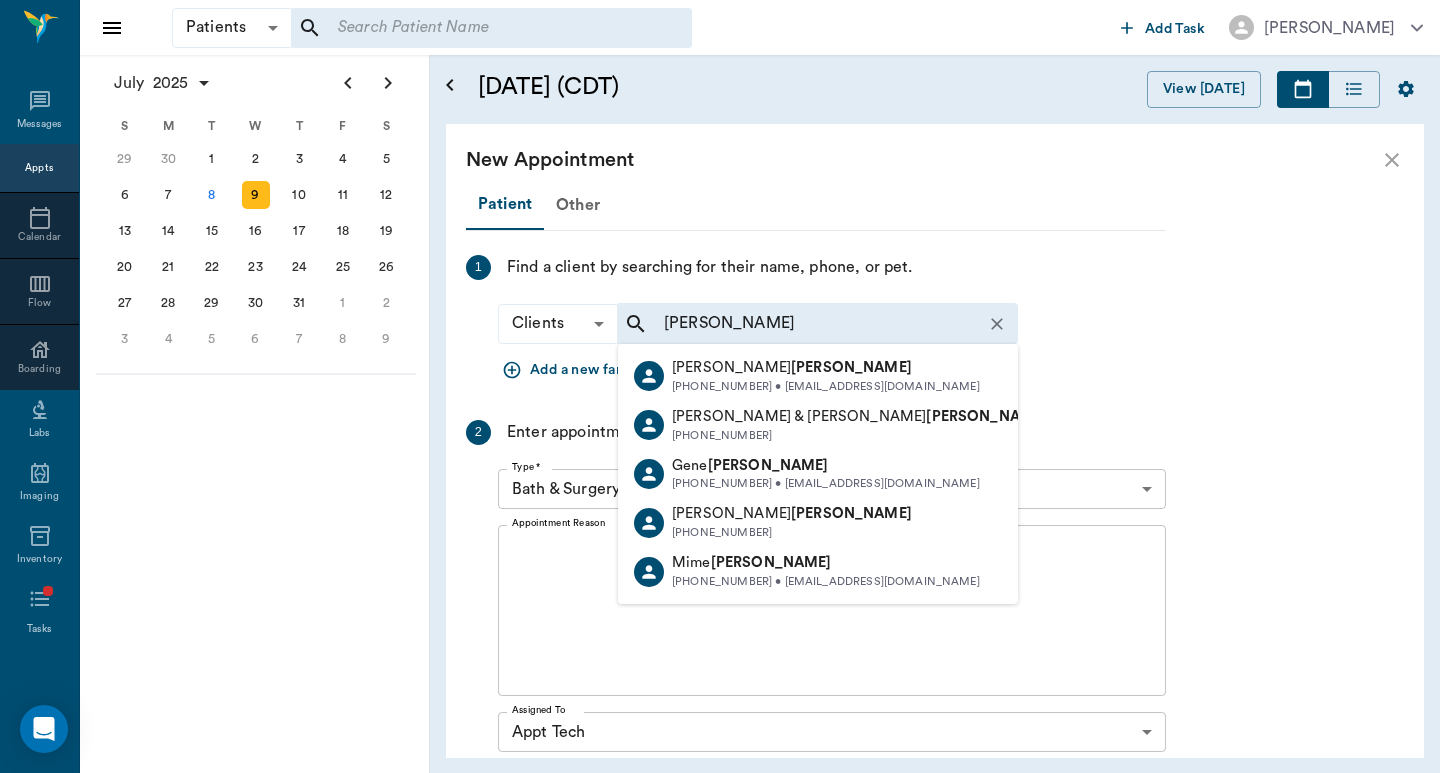 type on "[PERSON_NAME]" 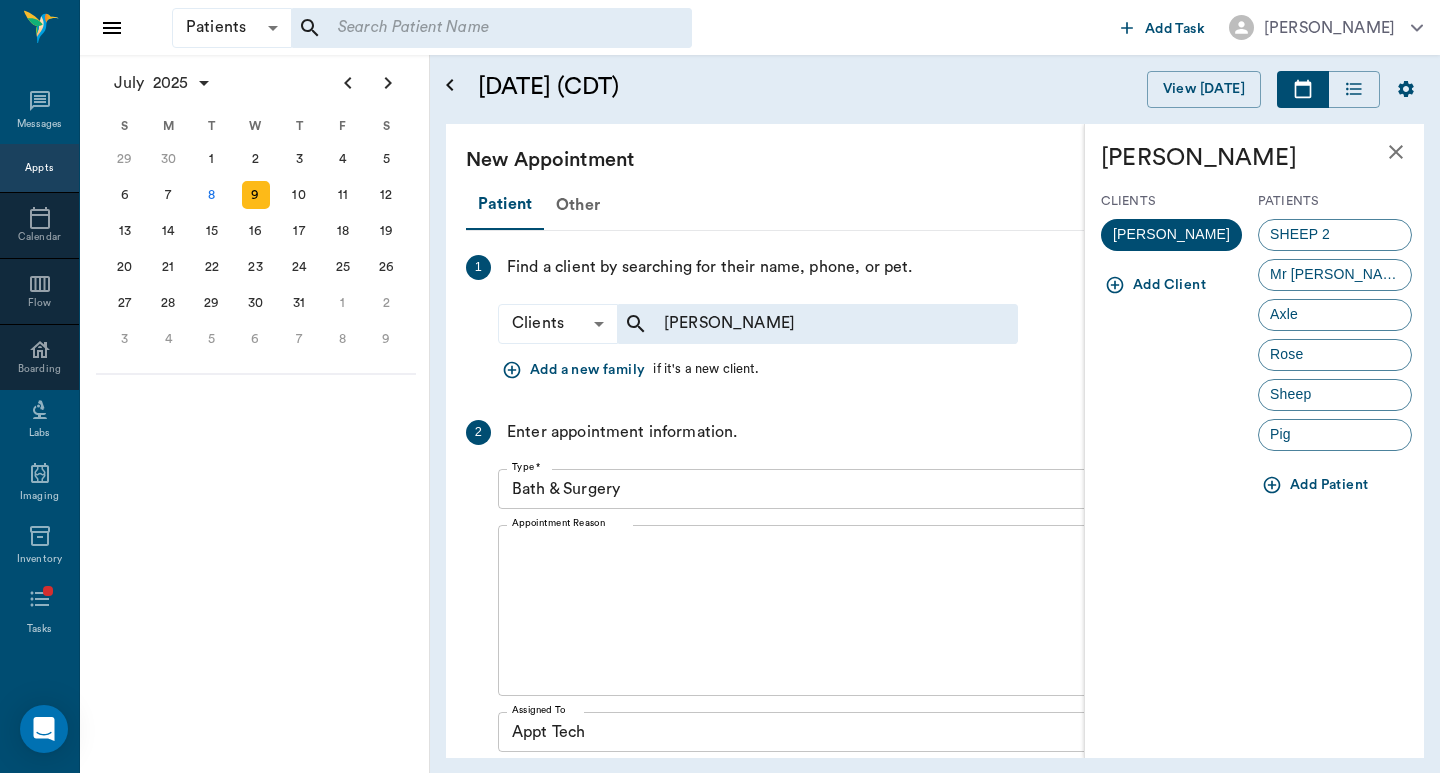 click on "Add Patient" at bounding box center [1317, 485] 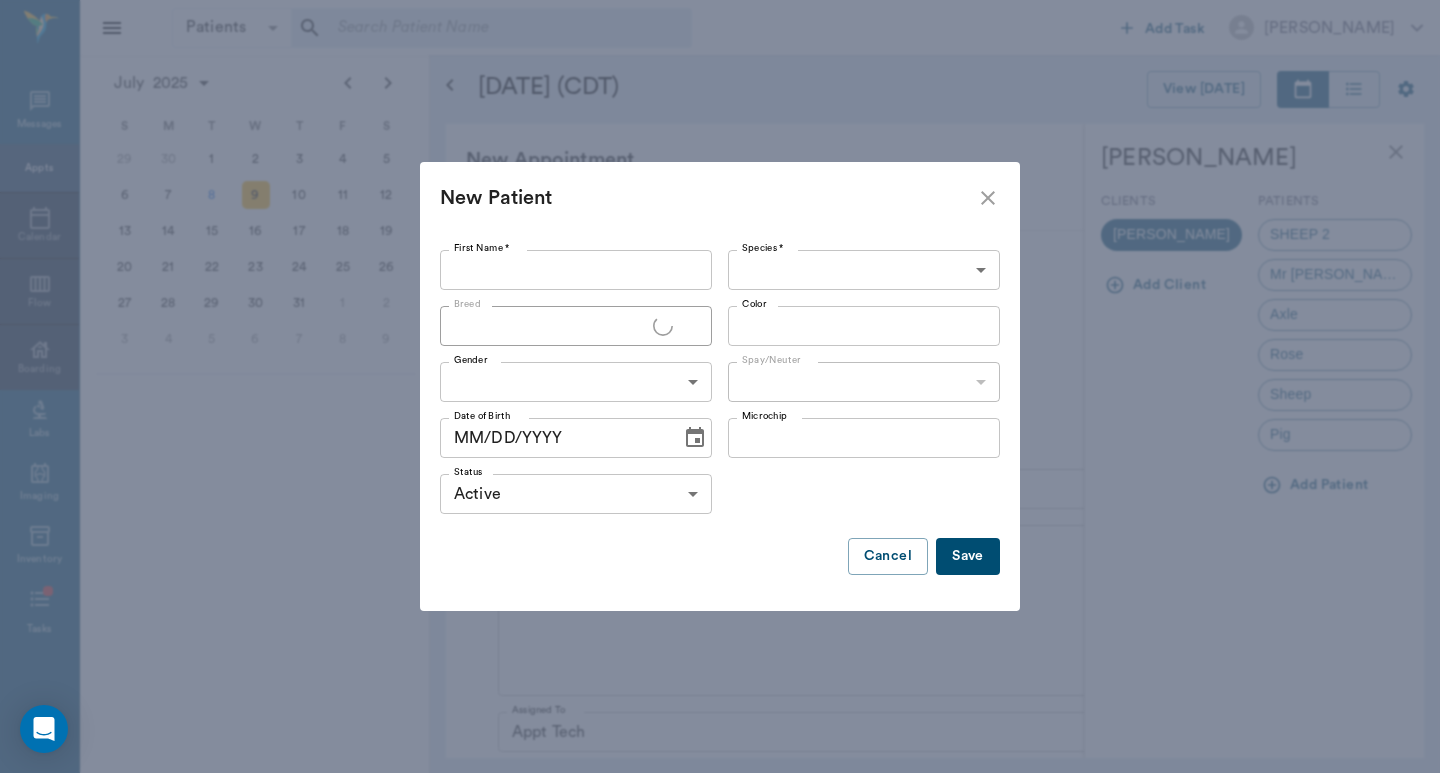 click on "First Name *" at bounding box center (576, 270) 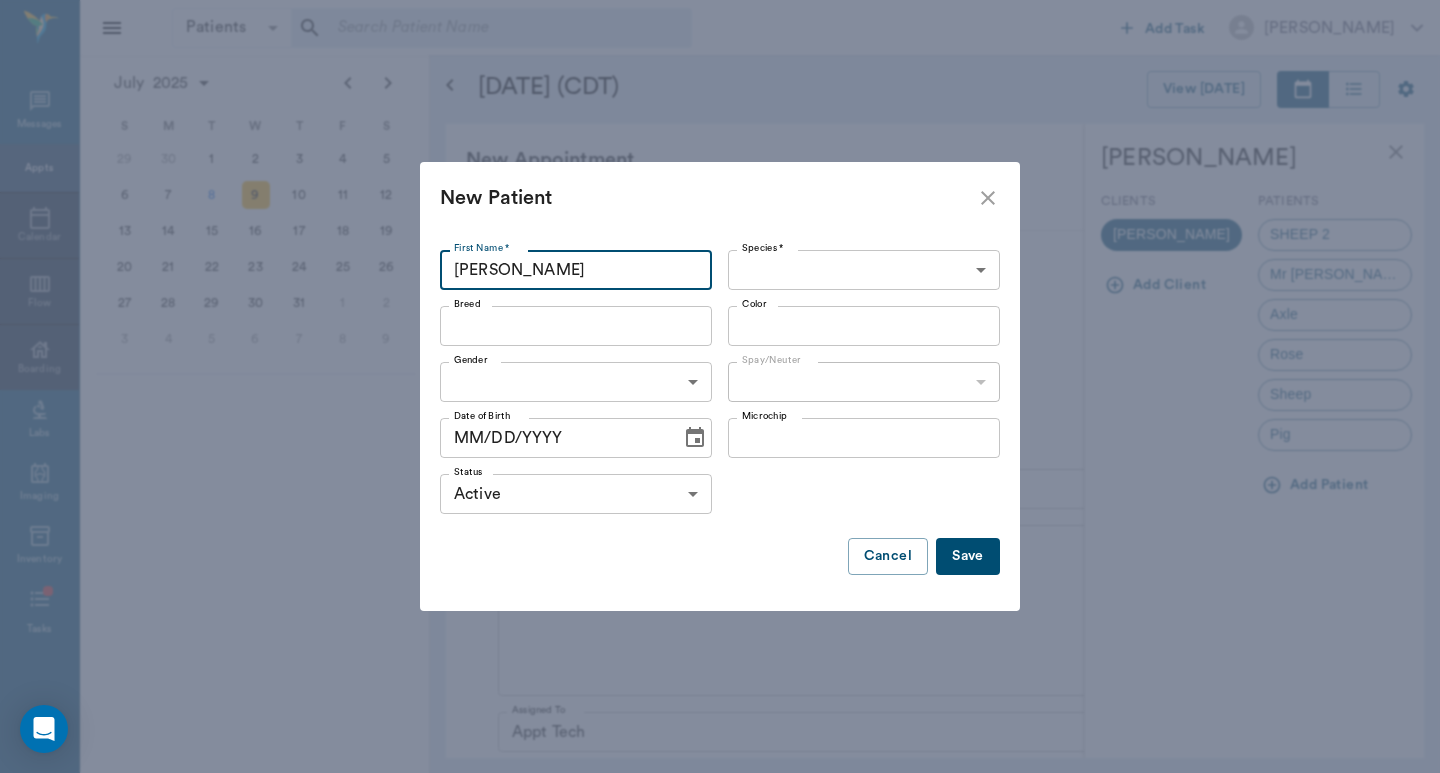 type on "[PERSON_NAME]" 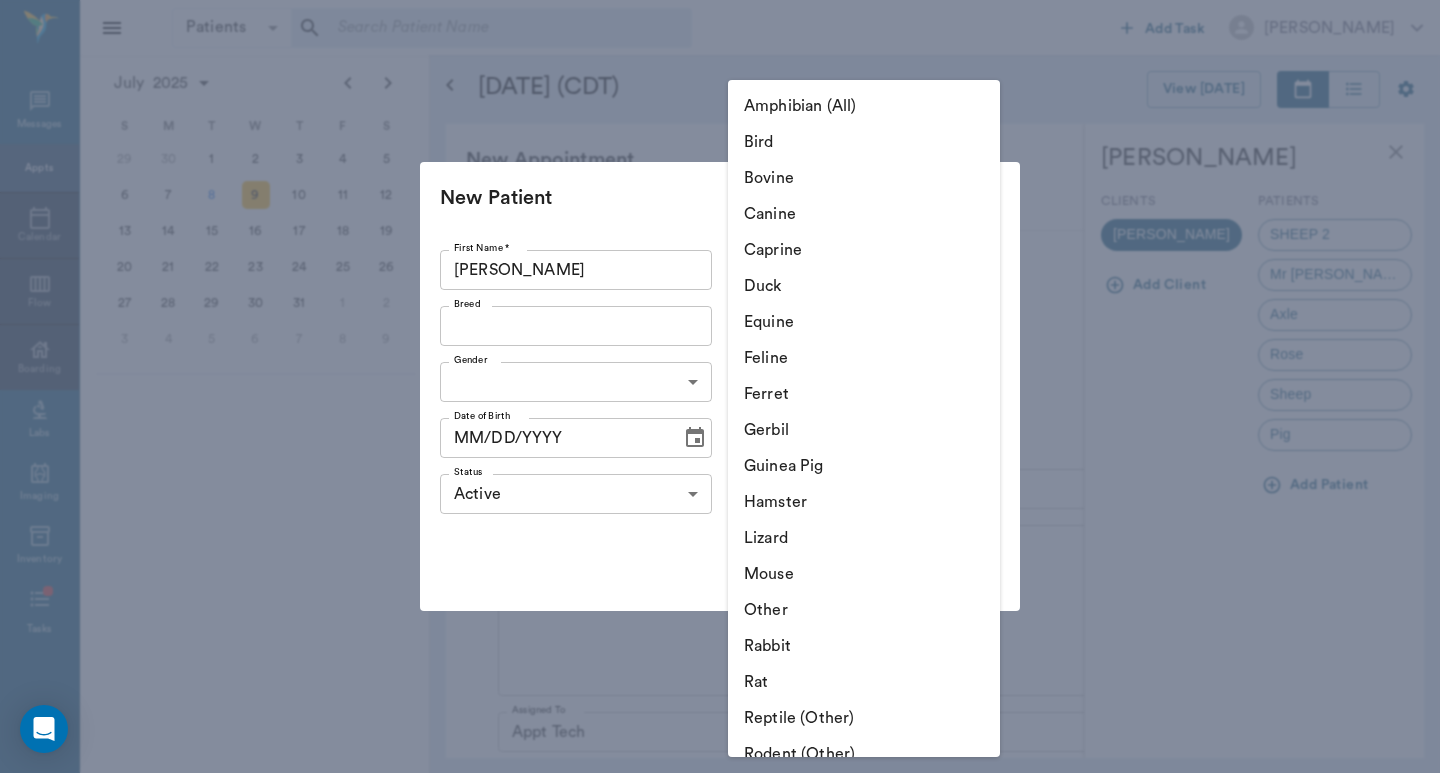 click on "Patients Patients ​ ​ Add Task Dr. Bert Ellsworth Nectar Messages Appts Calendar Flow Boarding Labs Imaging Inventory Tasks Forms Staff Reports Lookup Settings July 2025 S M T W T F S Jun 1 2 3 4 5 6 7 8 9 10 11 12 13 14 15 16 17 18 19 20 21 22 23 24 25 26 27 28 29 30 Jul 1 2 3 4 5 6 7 8 9 10 11 12 S M T W T F S 29 30 Jul 1 2 3 4 5 6 7 8 9 10 11 12 13 14 15 16 17 18 19 20 21 22 23 24 25 26 27 28 29 30 31 Aug 1 2 3 4 5 6 7 8 9 S M T W T F S 27 28 29 30 31 Aug 1 2 3 4 5 6 7 8 9 10 11 12 13 14 15 16 17 18 19 20 21 22 23 24 25 26 27 28 29 30 31 Sep 1 2 3 4 5 6 July 9, 2025 (CDT) View Today July 2025 Today 9 Wed Jul 2025 D Dr. Bert Ellsworth Veterinarian A Appt Tech Technician W Walk In Veterinarian B Bath & Surgery Technician B Board &Procedures Other D Dr. Kindall Jones Veterinarian 8 AM 9 AM 10 AM 11 AM 12 PM 1 PM 2 PM 3 PM 4 PM 5 PM 6 PM 7 PM 8 PM 2:30 PM NO APPOINTMENT! 8:00 AM  -  8:30 AM Roy Ross 8:30 AM  -  9:30 AM Kash Dial 9:30 AM  -  10:00 AM Hank Phillips 10:00 AM  -  10:30 AM DYLAN Tolbert  -   -" at bounding box center [720, 386] 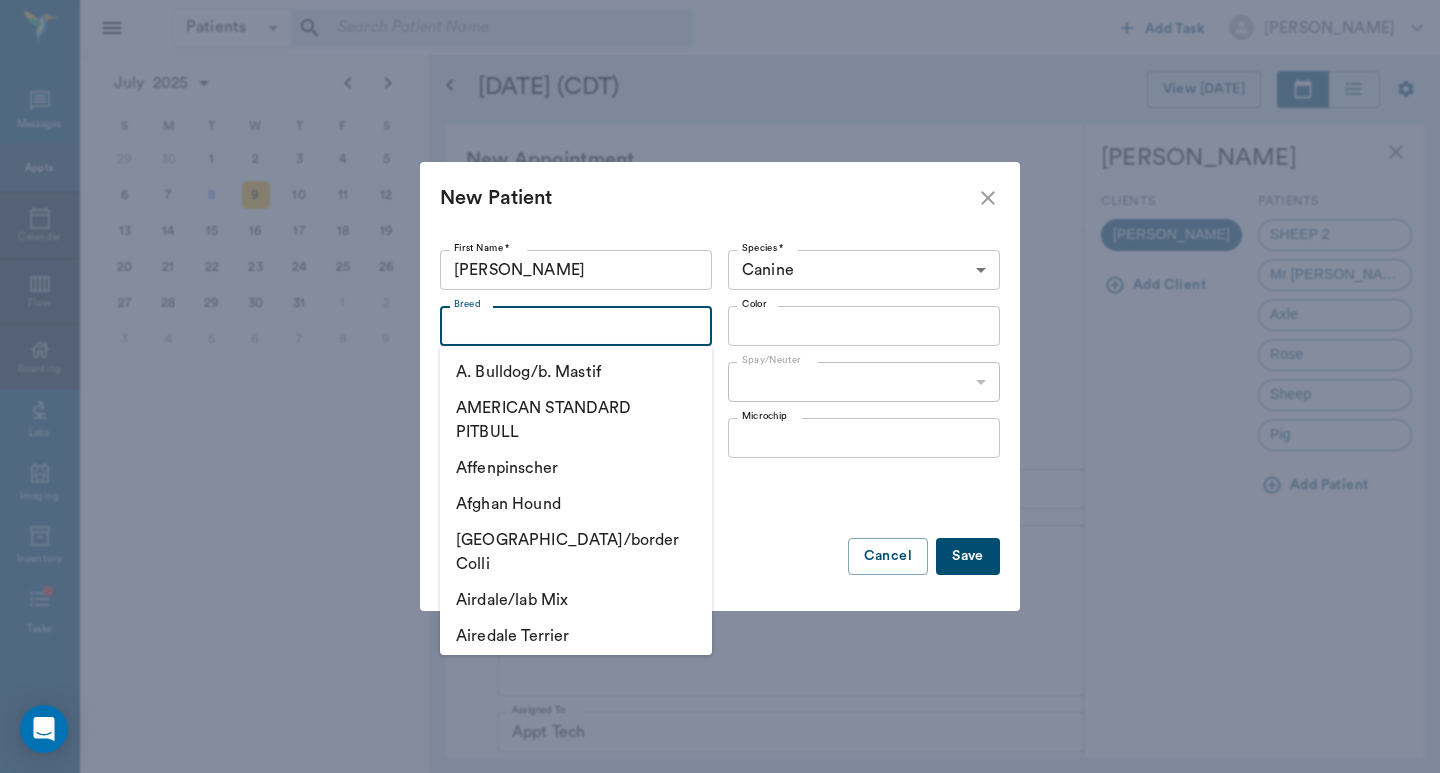 click on "Breed" at bounding box center (559, 326) 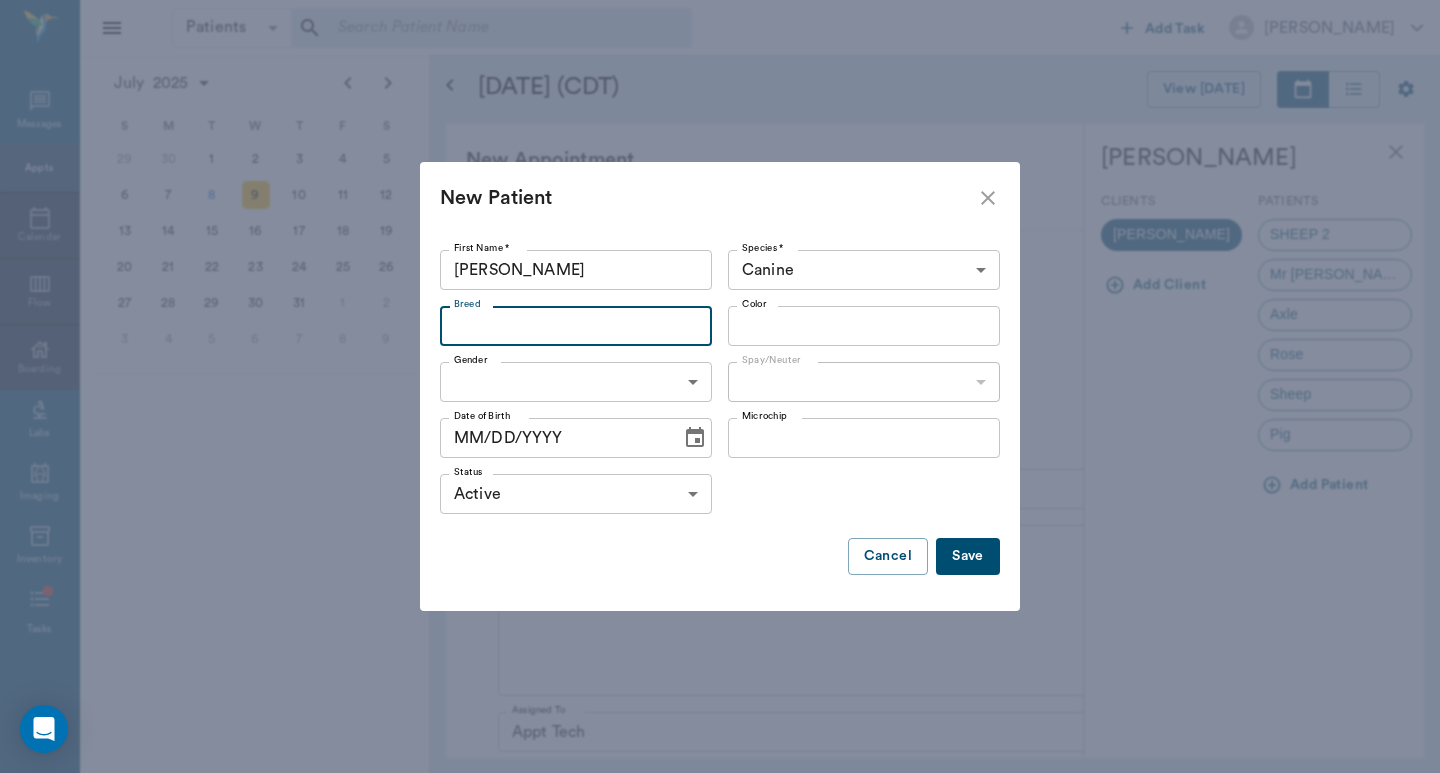 click on "Breed" at bounding box center [559, 326] 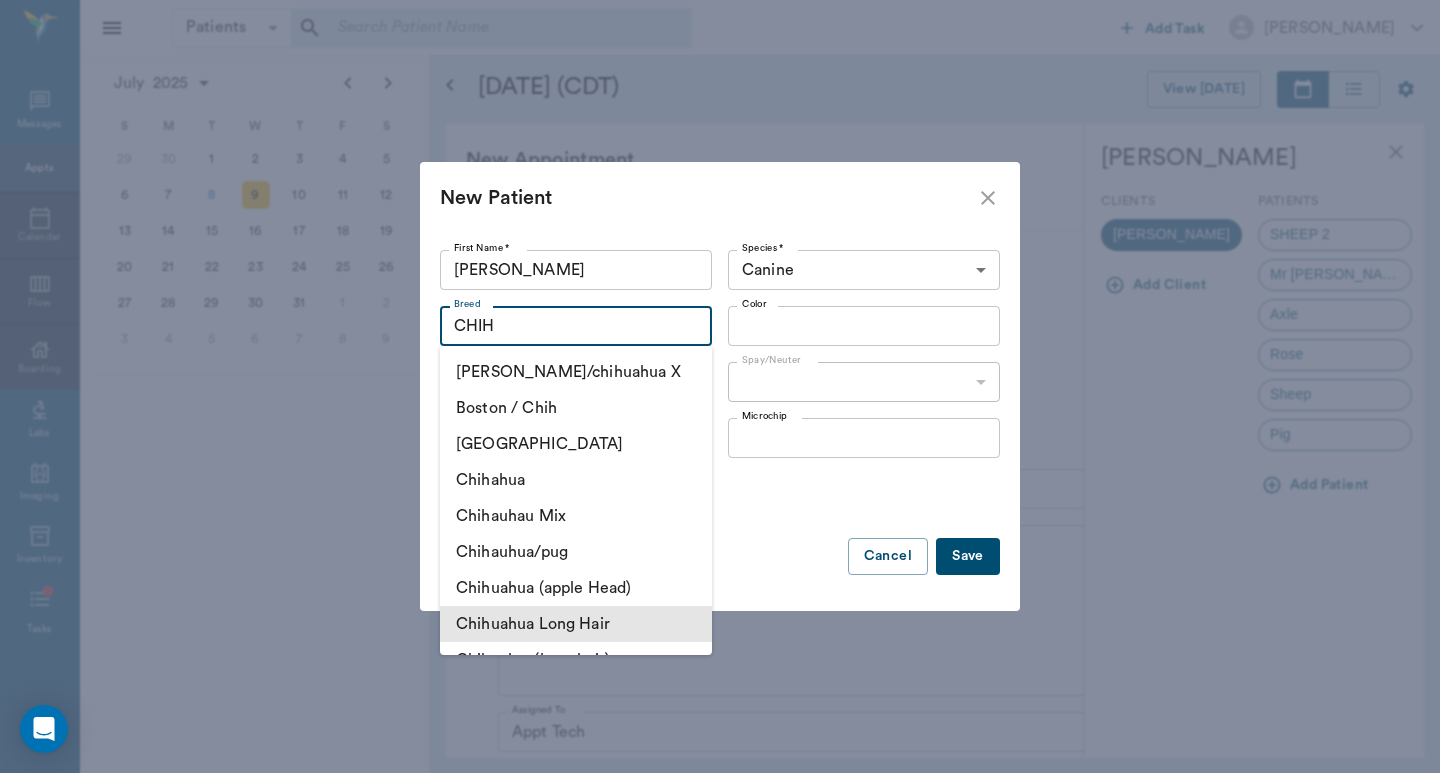click on "Chihuahua Long Hair" at bounding box center (576, 624) 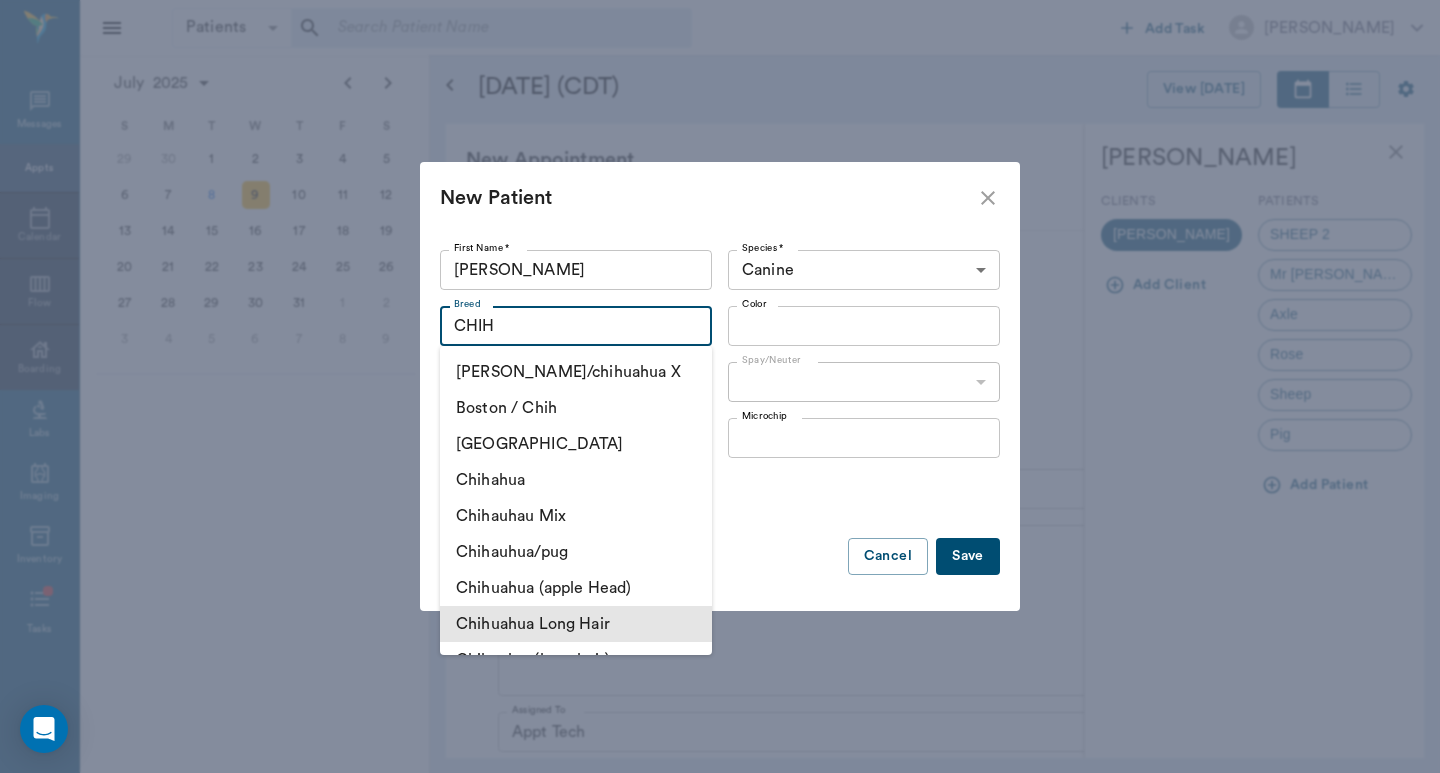 type on "Chihuahua Long Hair" 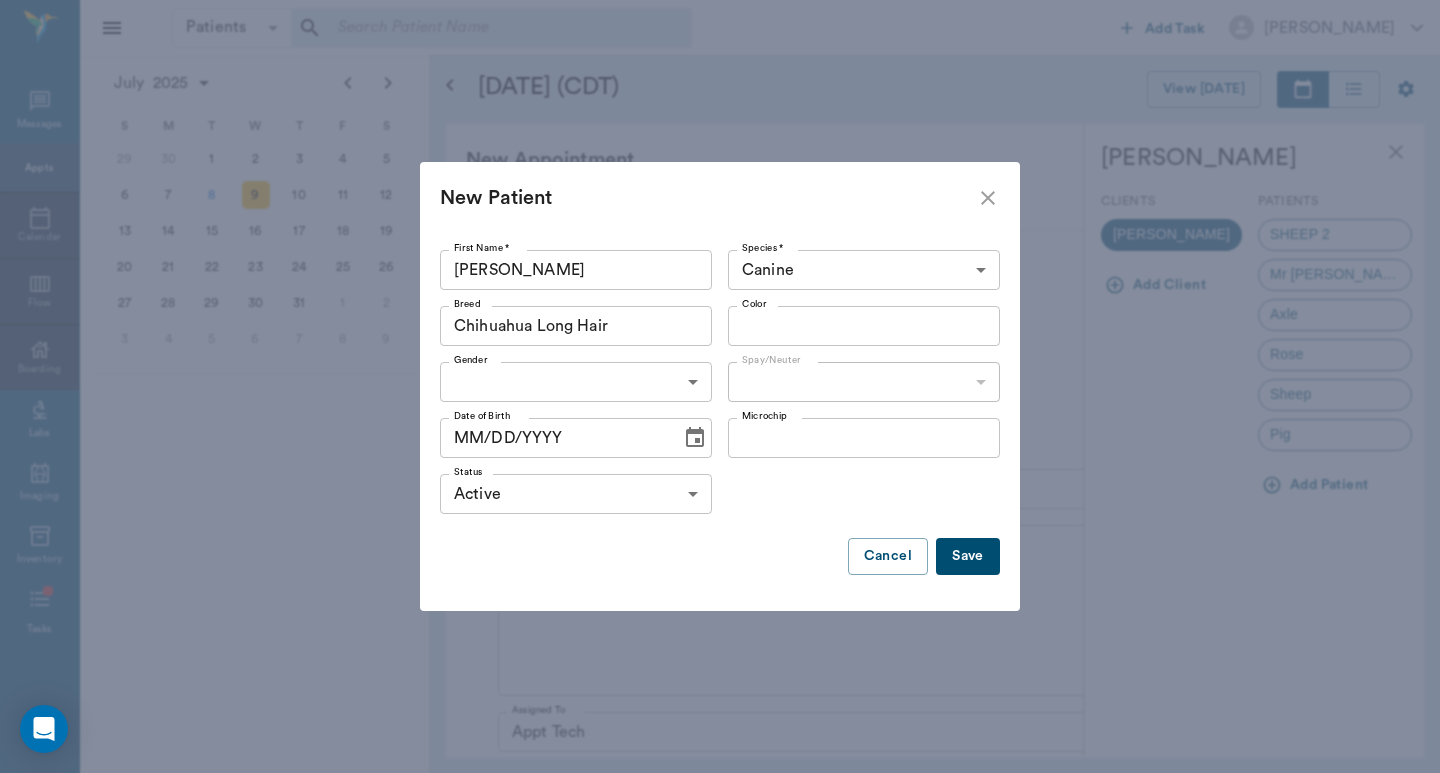 click on "Color" at bounding box center (847, 326) 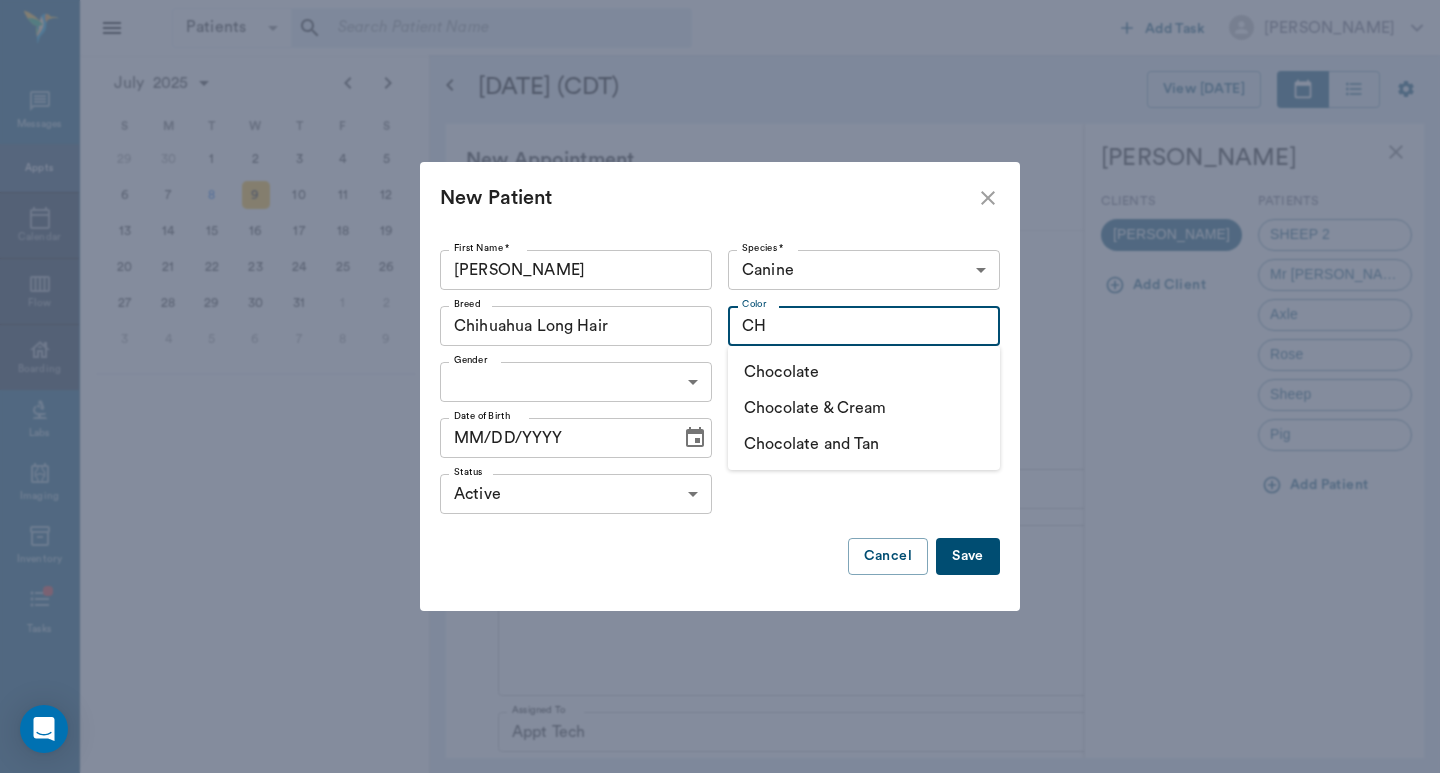 drag, startPoint x: 809, startPoint y: 367, endPoint x: 772, endPoint y: 372, distance: 37.336308 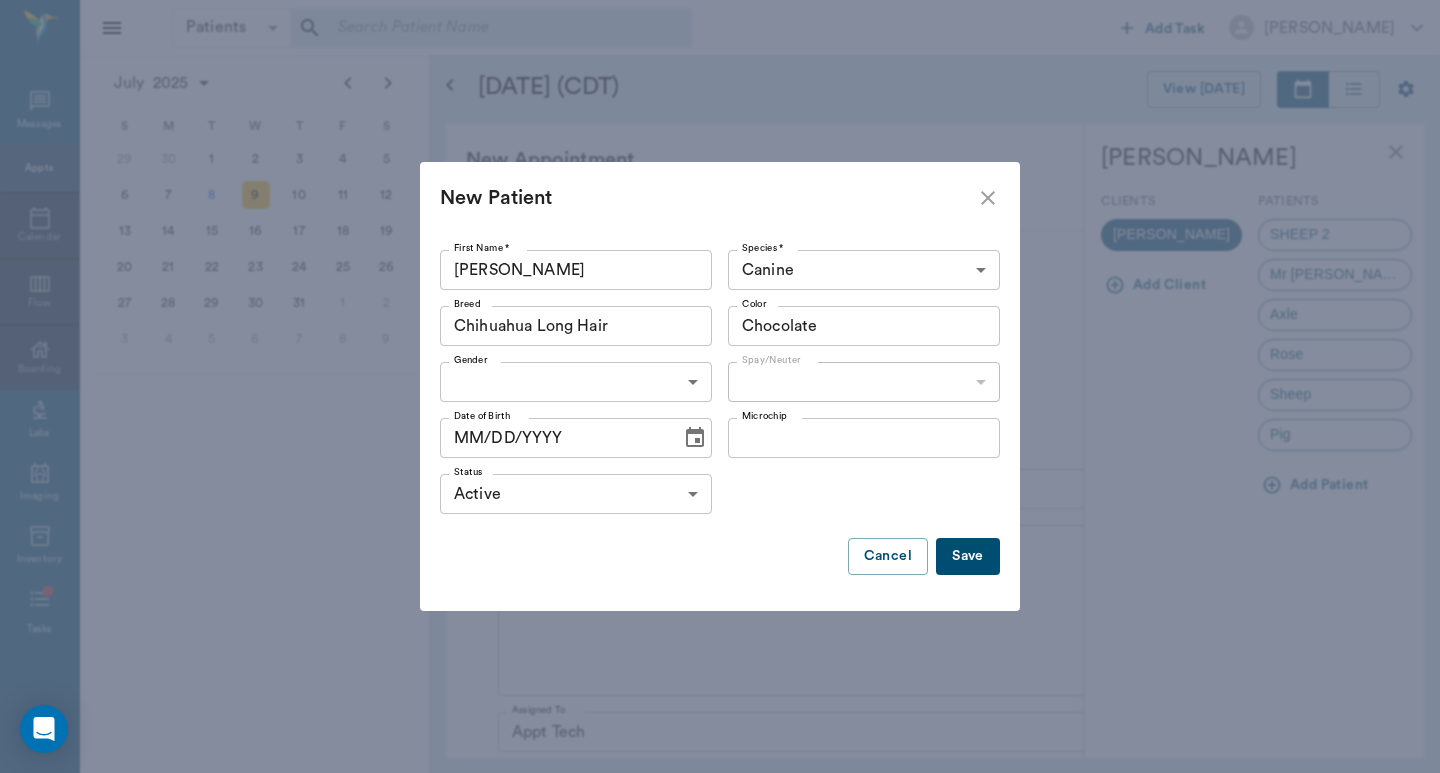 click on "Patients Patients ​ ​ Add Task Dr. Bert Ellsworth Nectar Messages Appts Calendar Flow Boarding Labs Imaging Inventory Tasks Forms Staff Reports Lookup Settings July 2025 S M T W T F S Jun 1 2 3 4 5 6 7 8 9 10 11 12 13 14 15 16 17 18 19 20 21 22 23 24 25 26 27 28 29 30 Jul 1 2 3 4 5 6 7 8 9 10 11 12 S M T W T F S 29 30 Jul 1 2 3 4 5 6 7 8 9 10 11 12 13 14 15 16 17 18 19 20 21 22 23 24 25 26 27 28 29 30 31 Aug 1 2 3 4 5 6 7 8 9 S M T W T F S 27 28 29 30 31 Aug 1 2 3 4 5 6 7 8 9 10 11 12 13 14 15 16 17 18 19 20 21 22 23 24 25 26 27 28 29 30 31 Sep 1 2 3 4 5 6 July 9, 2025 (CDT) View Today July 2025 Today 9 Wed Jul 2025 D Dr. Bert Ellsworth Veterinarian A Appt Tech Technician W Walk In Veterinarian B Bath & Surgery Technician B Board &Procedures Other D Dr. Kindall Jones Veterinarian 8 AM 9 AM 10 AM 11 AM 12 PM 1 PM 2 PM 3 PM 4 PM 5 PM 6 PM 7 PM 8 PM 2:30 PM NO APPOINTMENT! 8:00 AM  -  8:30 AM Roy Ross 8:30 AM  -  9:30 AM Kash Dial 9:30 AM  -  10:00 AM Hank Phillips 10:00 AM  -  10:30 AM DYLAN Tolbert  -   -" at bounding box center (720, 386) 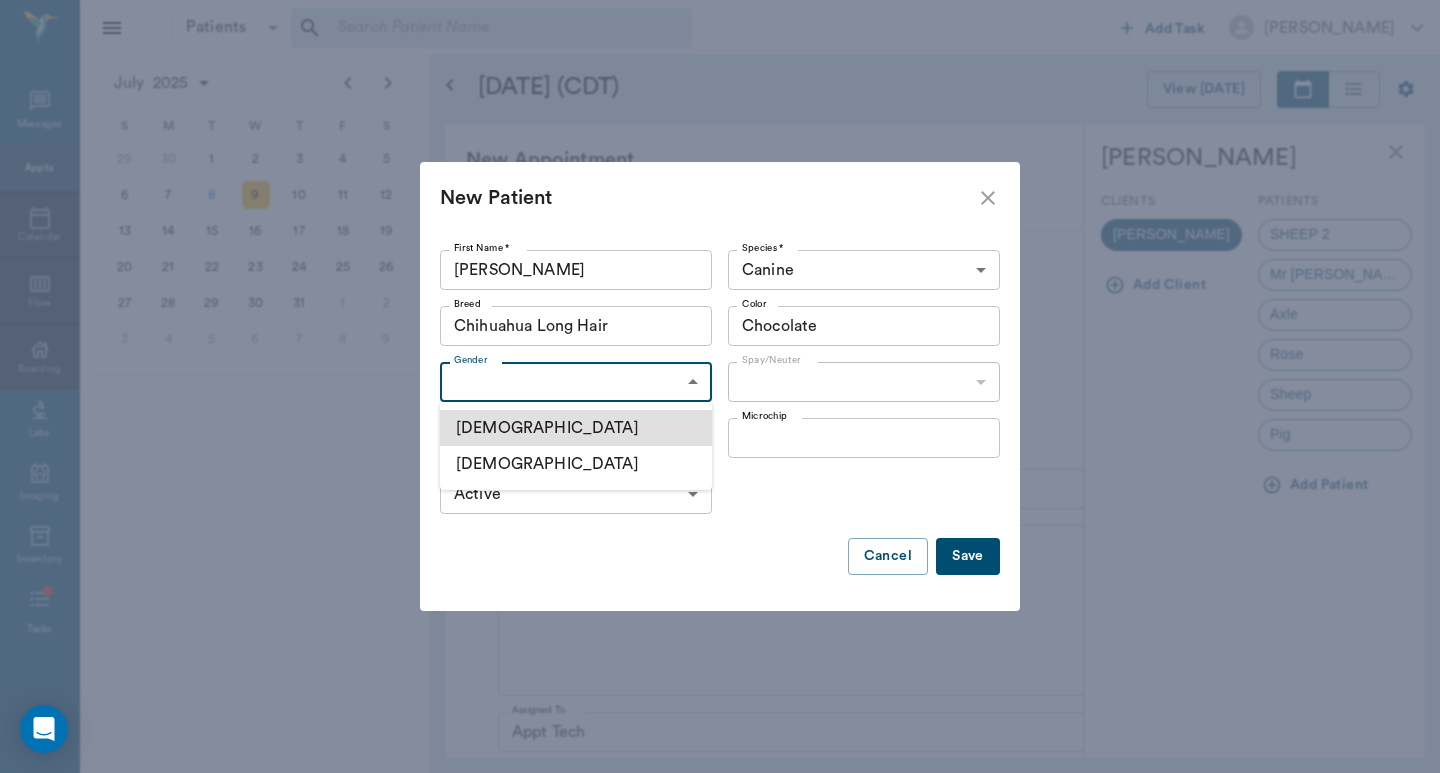 click on "[DEMOGRAPHIC_DATA]" at bounding box center [576, 464] 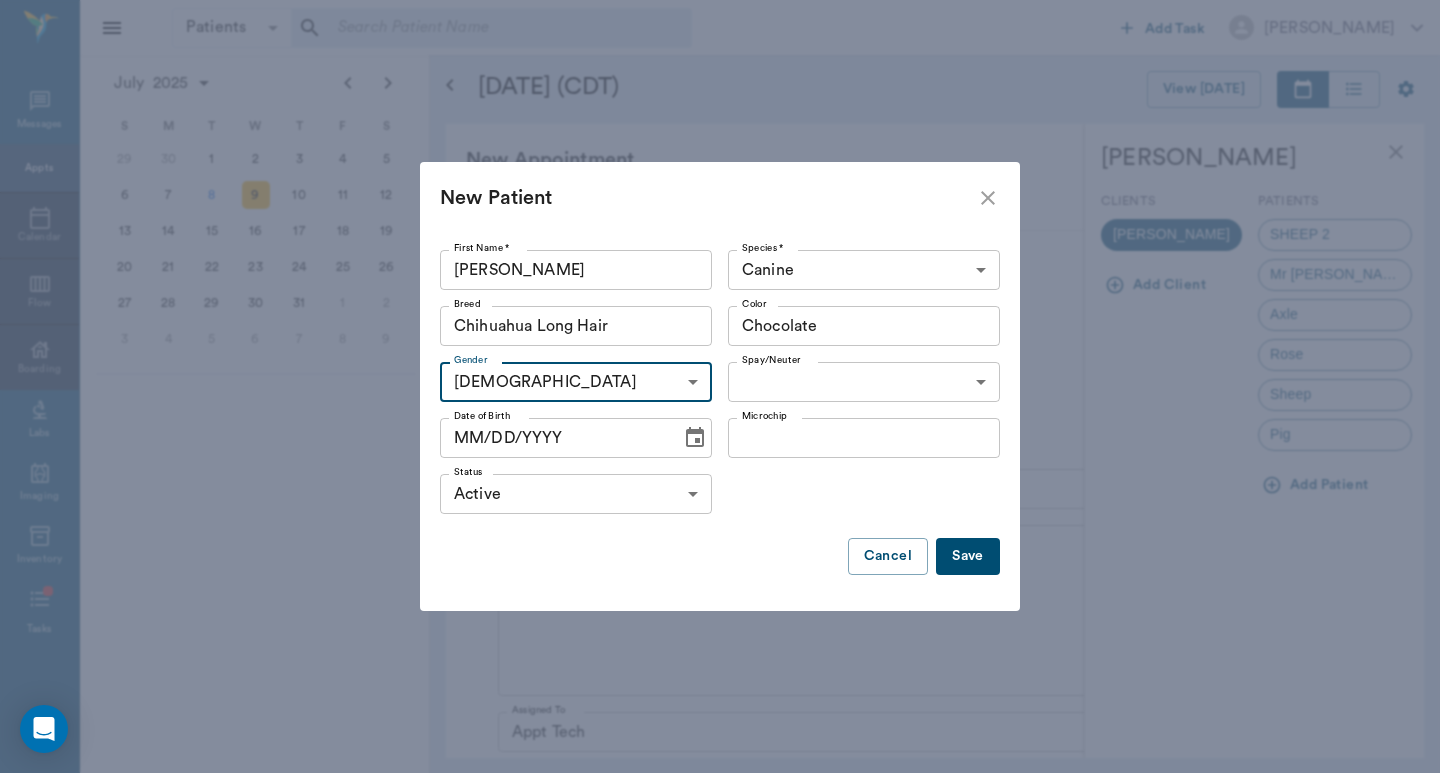type on "FEMALE" 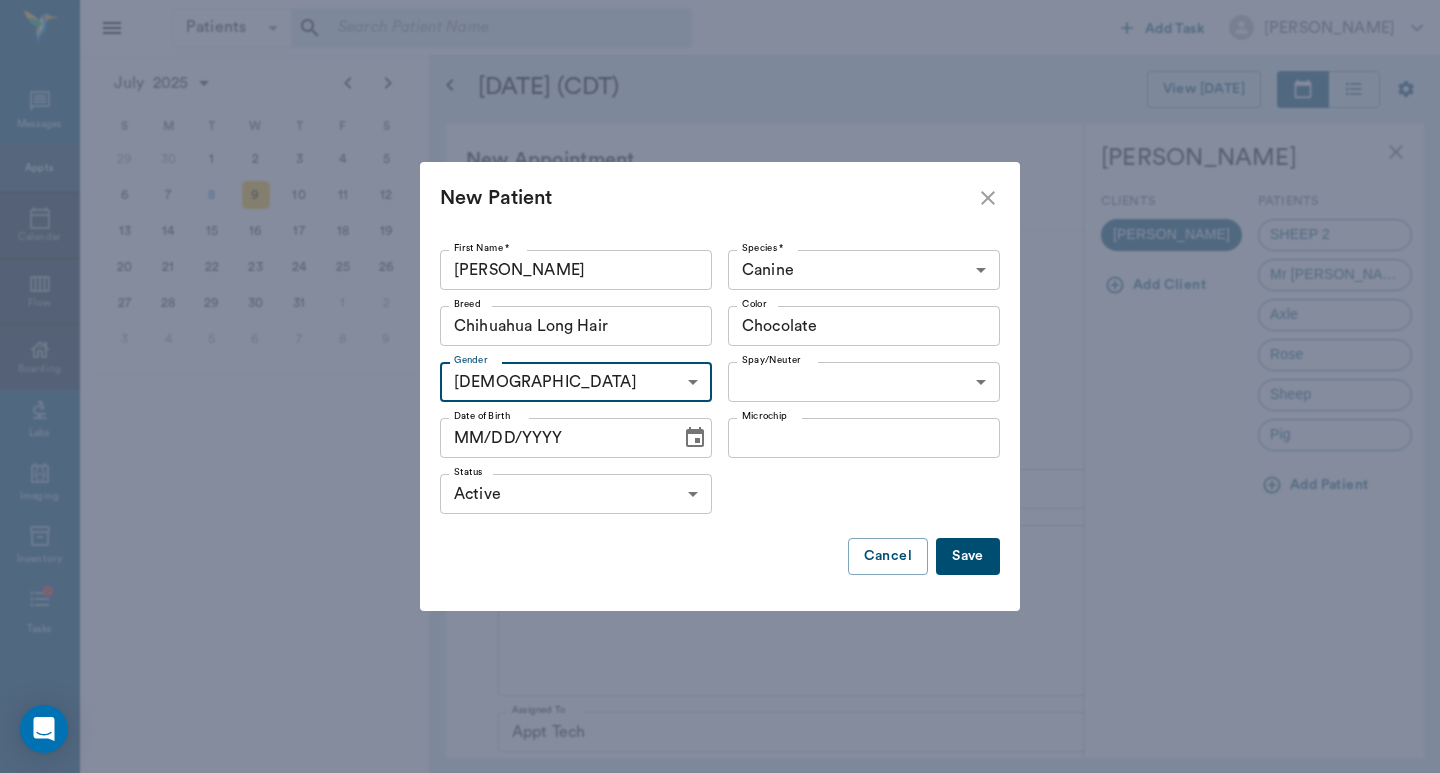 click on "Patients Patients ​ ​ Add Task Dr. Bert Ellsworth Nectar Messages Appts Calendar Flow Boarding Labs Imaging Inventory Tasks Forms Staff Reports Lookup Settings July 2025 S M T W T F S Jun 1 2 3 4 5 6 7 8 9 10 11 12 13 14 15 16 17 18 19 20 21 22 23 24 25 26 27 28 29 30 Jul 1 2 3 4 5 6 7 8 9 10 11 12 S M T W T F S 29 30 Jul 1 2 3 4 5 6 7 8 9 10 11 12 13 14 15 16 17 18 19 20 21 22 23 24 25 26 27 28 29 30 31 Aug 1 2 3 4 5 6 7 8 9 S M T W T F S 27 28 29 30 31 Aug 1 2 3 4 5 6 7 8 9 10 11 12 13 14 15 16 17 18 19 20 21 22 23 24 25 26 27 28 29 30 31 Sep 1 2 3 4 5 6 July 9, 2025 (CDT) View Today July 2025 Today 9 Wed Jul 2025 D Dr. Bert Ellsworth Veterinarian A Appt Tech Technician W Walk In Veterinarian B Bath & Surgery Technician B Board &Procedures Other D Dr. Kindall Jones Veterinarian 8 AM 9 AM 10 AM 11 AM 12 PM 1 PM 2 PM 3 PM 4 PM 5 PM 6 PM 7 PM 8 PM 2:30 PM NO APPOINTMENT! 8:00 AM  -  8:30 AM Roy Ross 8:30 AM  -  9:30 AM Kash Dial 9:30 AM  -  10:00 AM Hank Phillips 10:00 AM  -  10:30 AM DYLAN Tolbert  -   -" at bounding box center [720, 386] 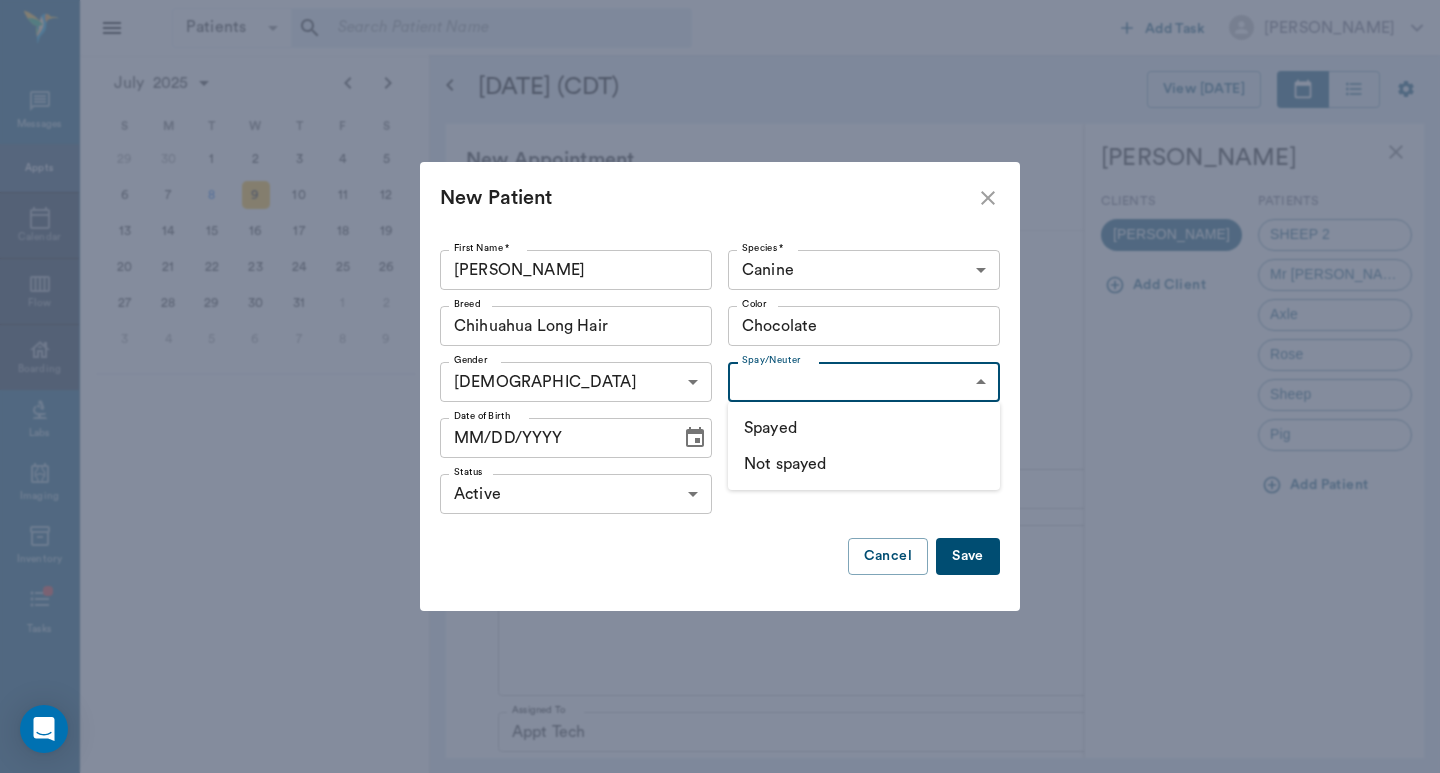 click on "Not spayed" at bounding box center (864, 464) 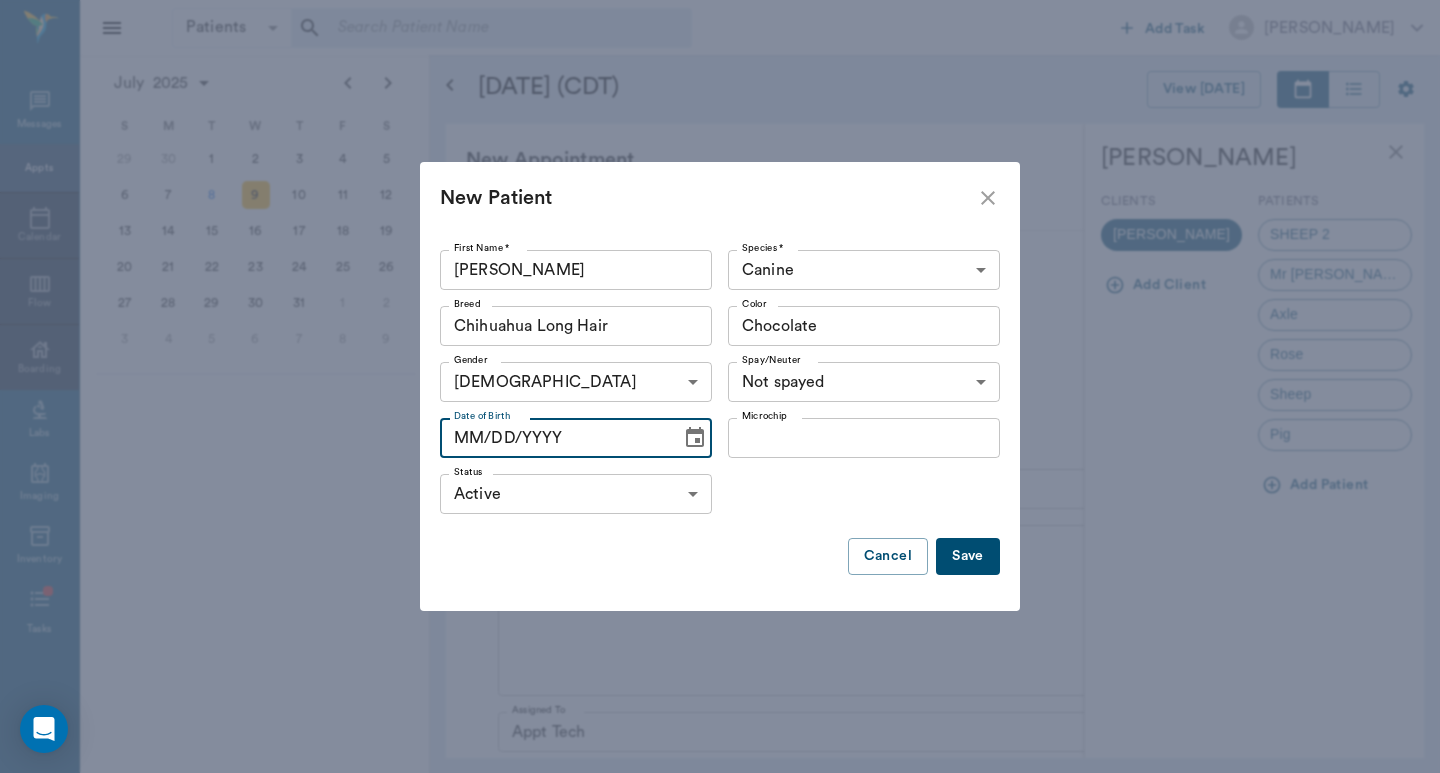 click on "MM/DD/YYYY" at bounding box center (553, 438) 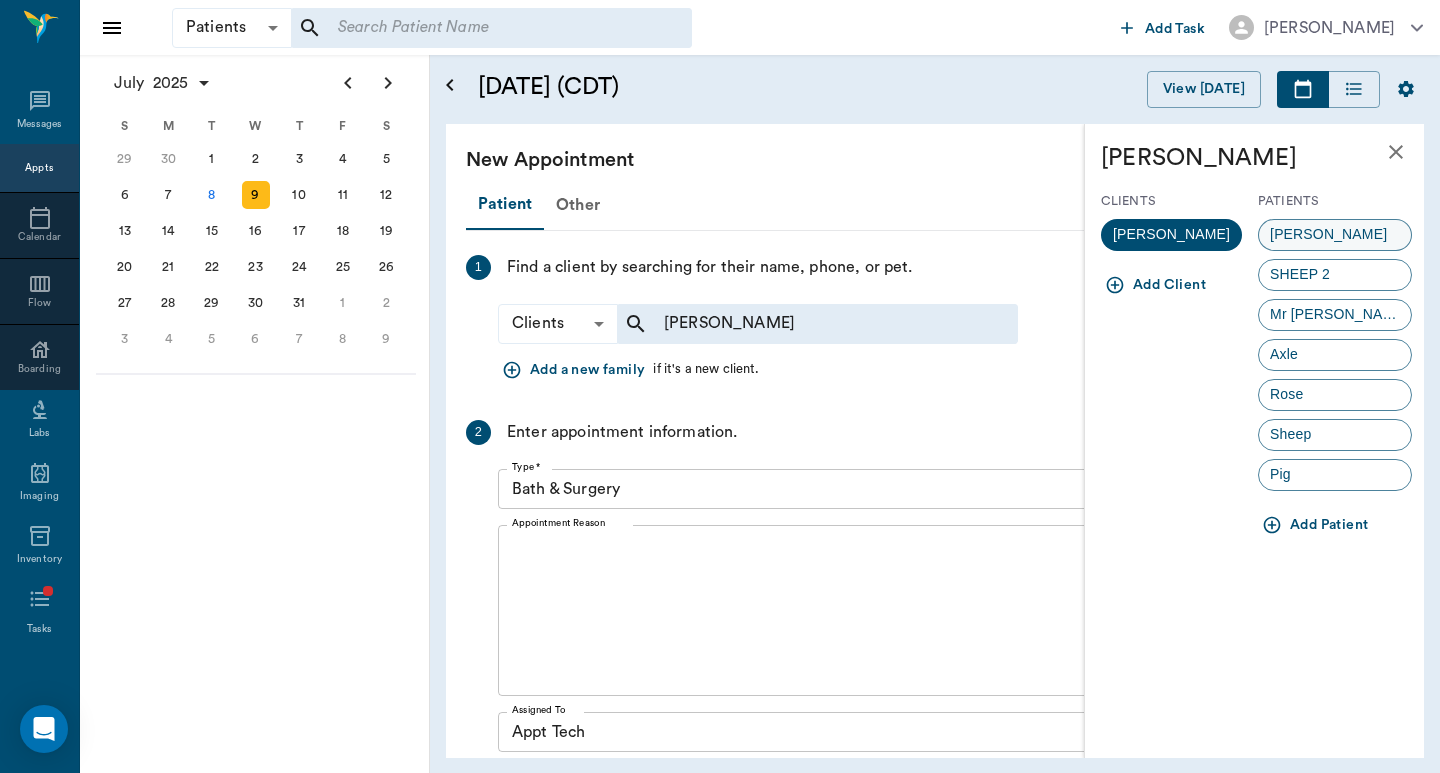 click on "PRISCILLA" at bounding box center (1328, 234) 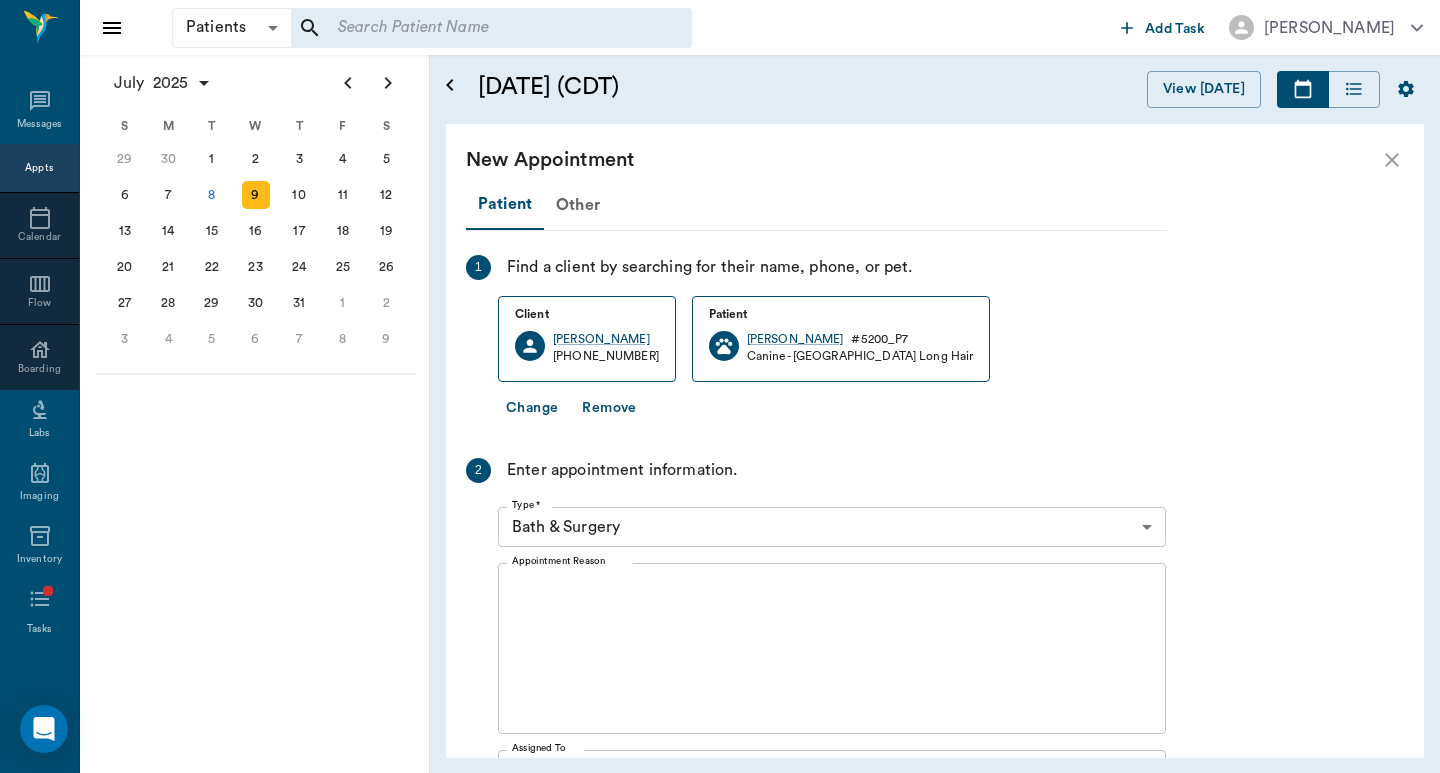 click on "Patients Patients ​ ​ Add Task Dr. Bert Ellsworth Nectar Messages Appts Calendar Flow Boarding Labs Imaging Inventory Tasks Forms Staff Reports Lookup Settings July 2025 S M T W T F S Jun 1 2 3 4 5 6 7 8 9 10 11 12 13 14 15 16 17 18 19 20 21 22 23 24 25 26 27 28 29 30 Jul 1 2 3 4 5 6 7 8 9 10 11 12 S M T W T F S 29 30 Jul 1 2 3 4 5 6 7 8 9 10 11 12 13 14 15 16 17 18 19 20 21 22 23 24 25 26 27 28 29 30 31 Aug 1 2 3 4 5 6 7 8 9 S M T W T F S 27 28 29 30 31 Aug 1 2 3 4 5 6 7 8 9 10 11 12 13 14 15 16 17 18 19 20 21 22 23 24 25 26 27 28 29 30 31 Sep 1 2 3 4 5 6 July 9, 2025 (CDT) View Today July 2025 Today 9 Wed Jul 2025 D Dr. Bert Ellsworth Veterinarian A Appt Tech Technician W Walk In Veterinarian B Bath & Surgery Technician B Board &Procedures Other D Dr. Kindall Jones Veterinarian 8 AM 9 AM 10 AM 11 AM 12 PM 1 PM 2 PM 3 PM 4 PM 5 PM 6 PM 7 PM 8 PM 2:30 PM NO APPOINTMENT! 8:00 AM  -  8:30 AM Roy Ross 8:30 AM  -  9:30 AM Kash Dial 9:30 AM  -  10:00 AM Hank Phillips 10:00 AM  -  10:30 AM DYLAN Tolbert  -   -" at bounding box center (720, 386) 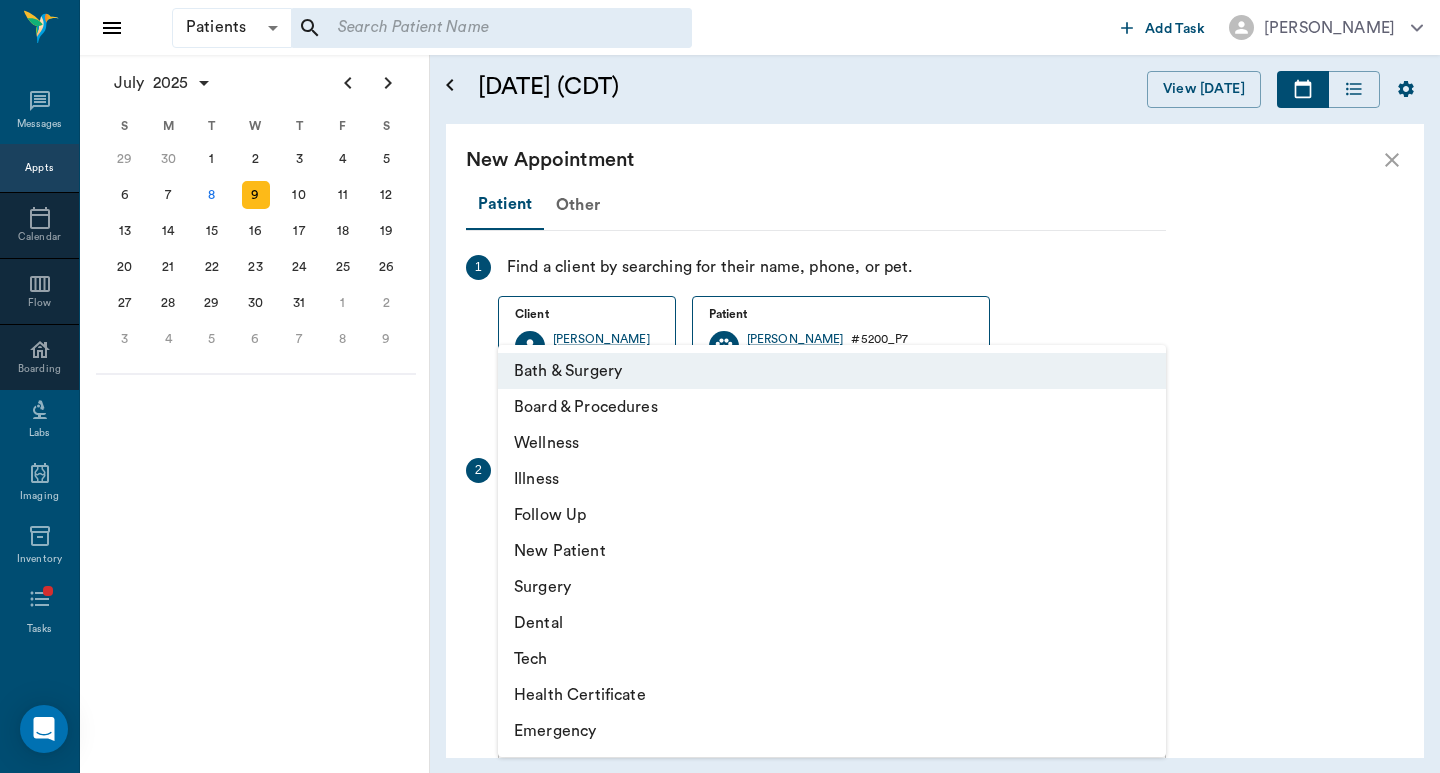 click on "Tech" at bounding box center [832, 659] 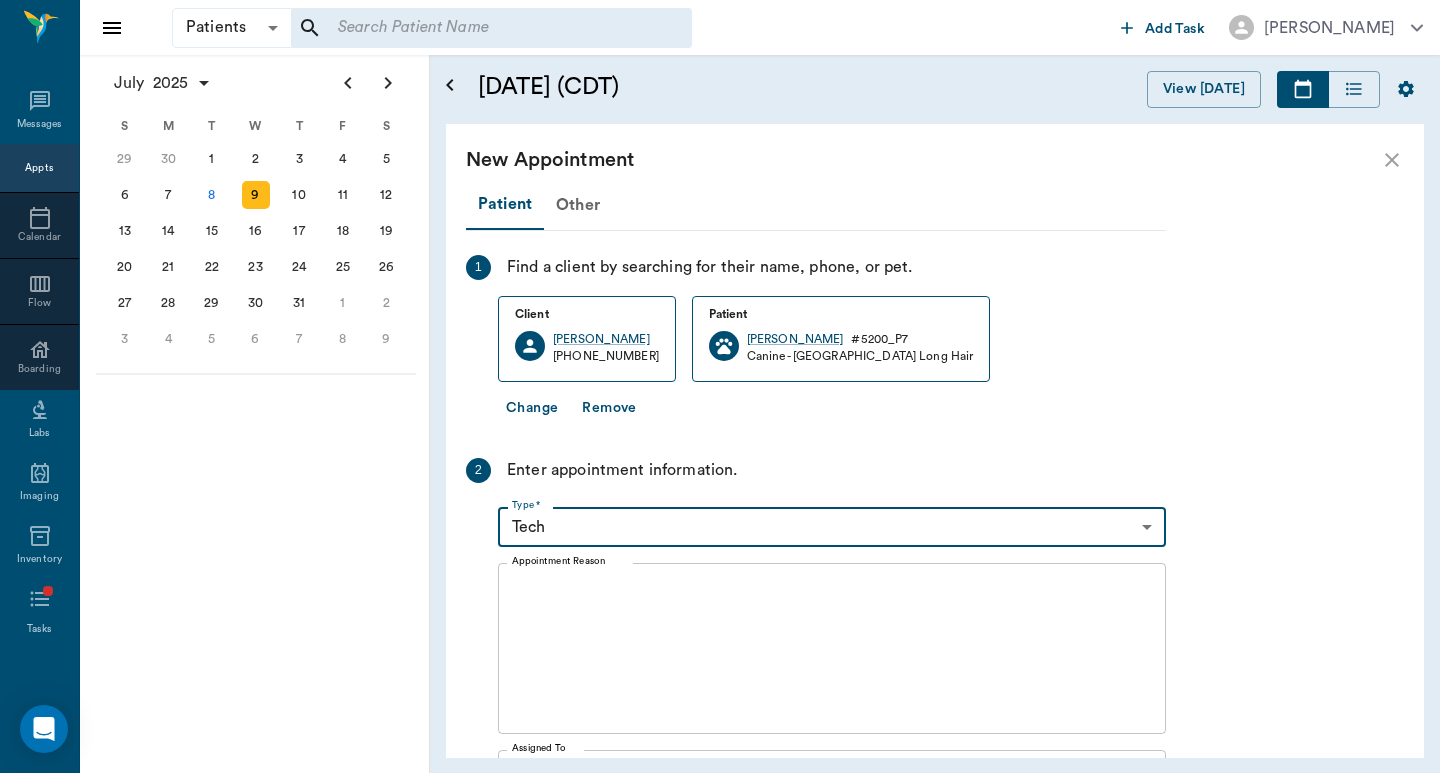 click on "Appointment Reason" at bounding box center [832, 649] 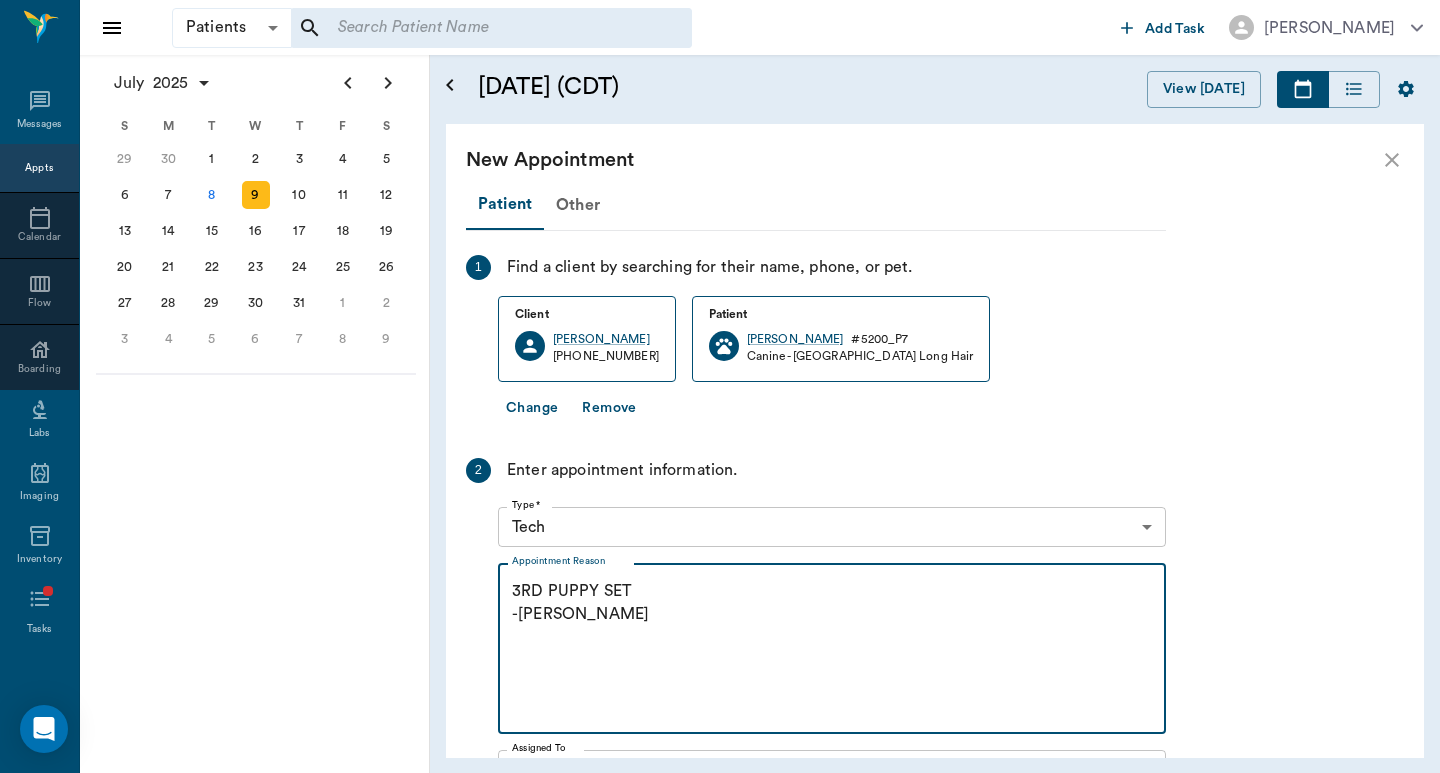 scroll, scrollTop: 367, scrollLeft: 0, axis: vertical 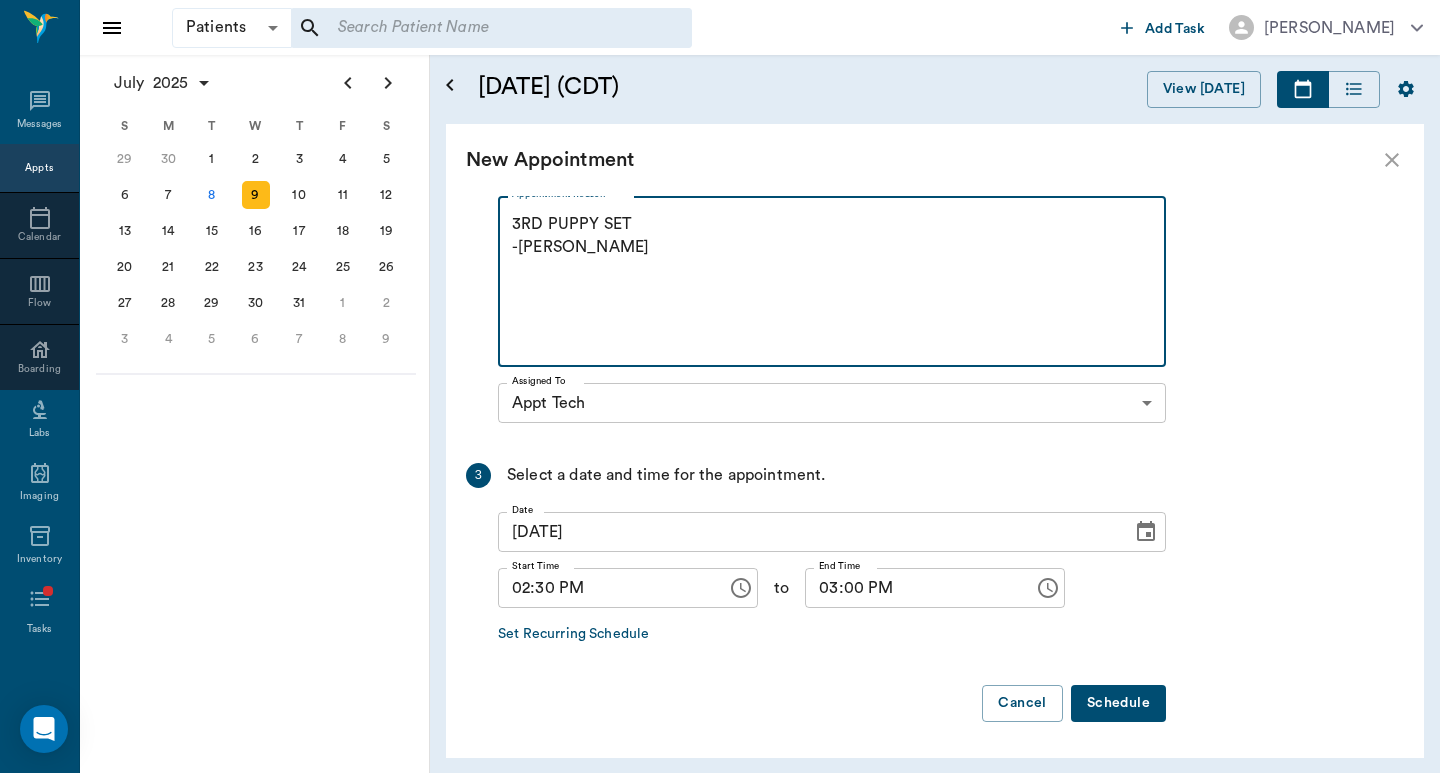 type on "3RD PUPPY SET
-JESS" 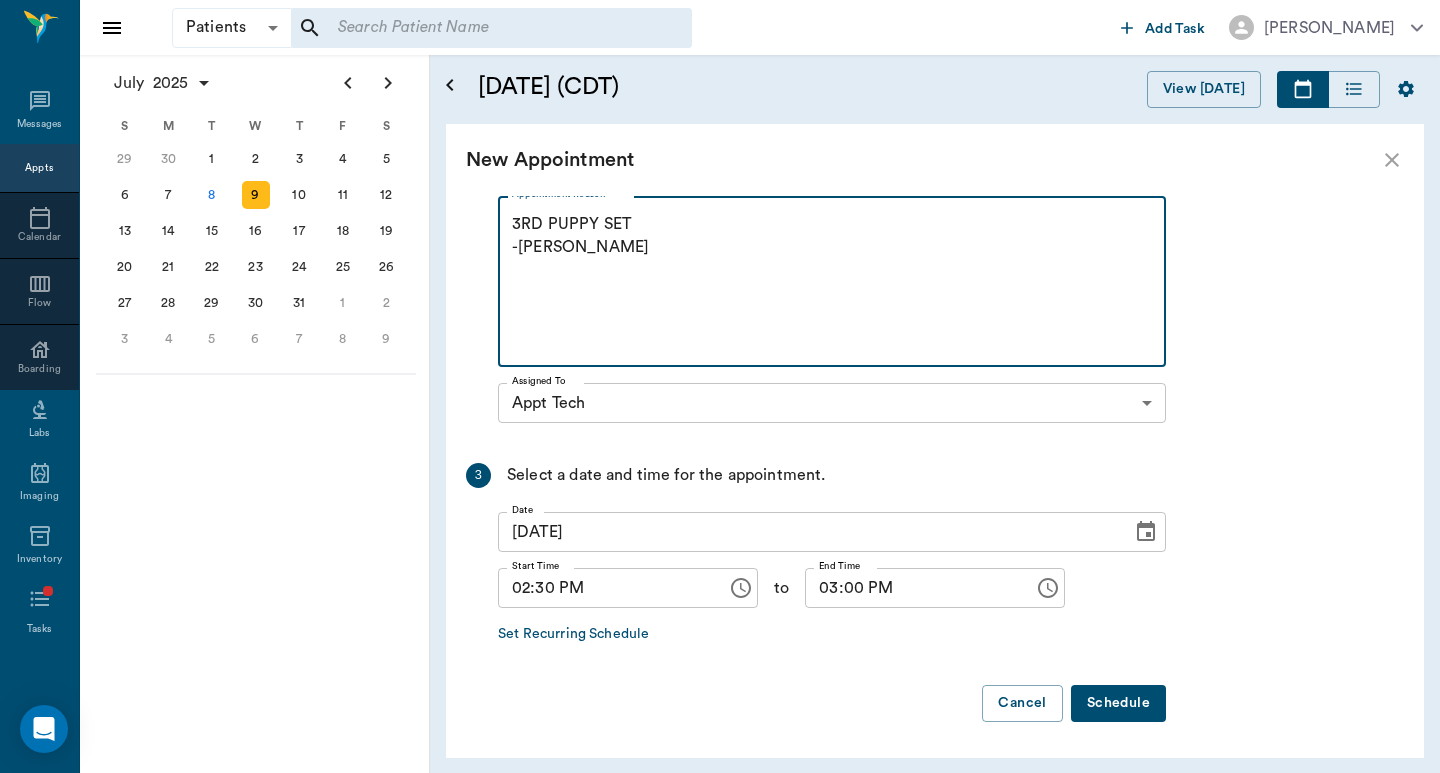 click on "Schedule" at bounding box center (1118, 703) 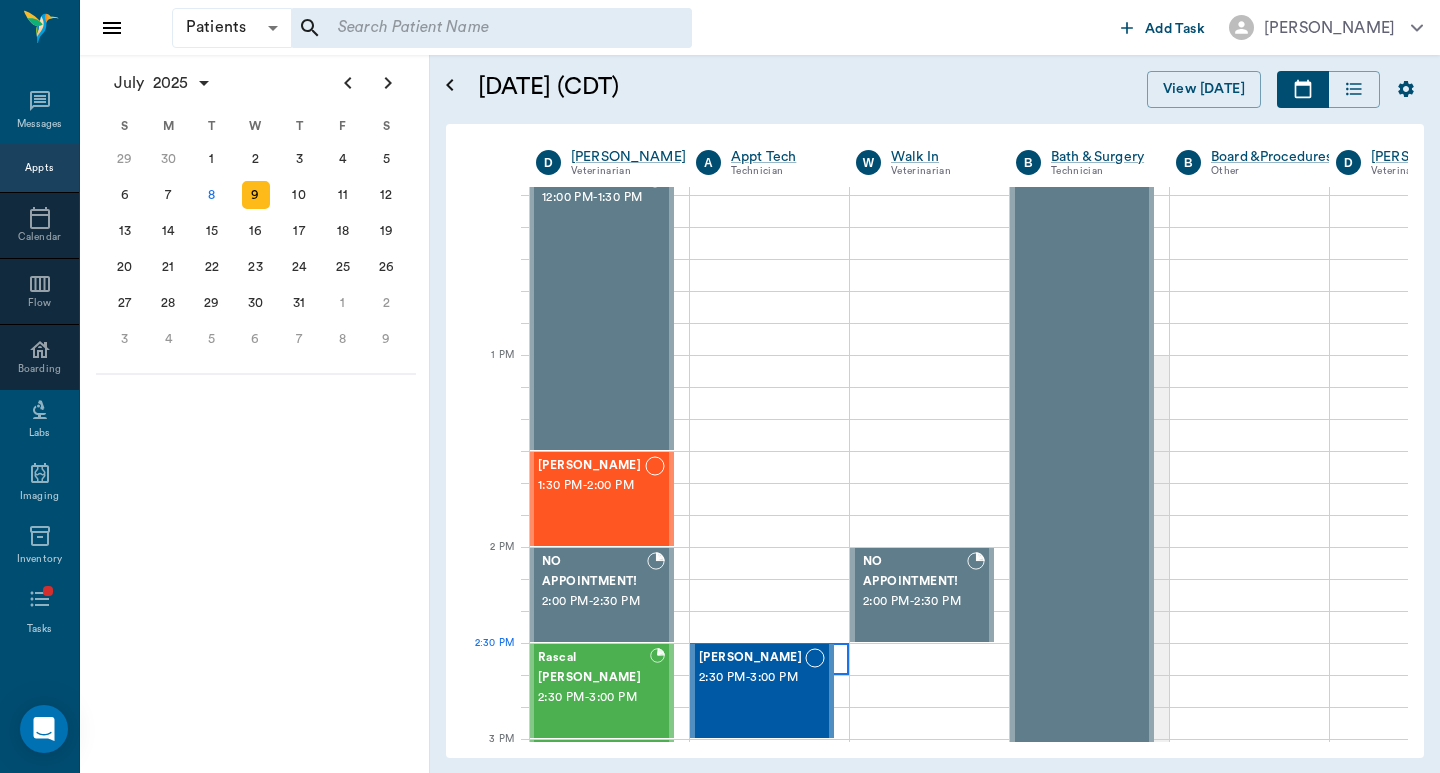 click at bounding box center [769, 659] 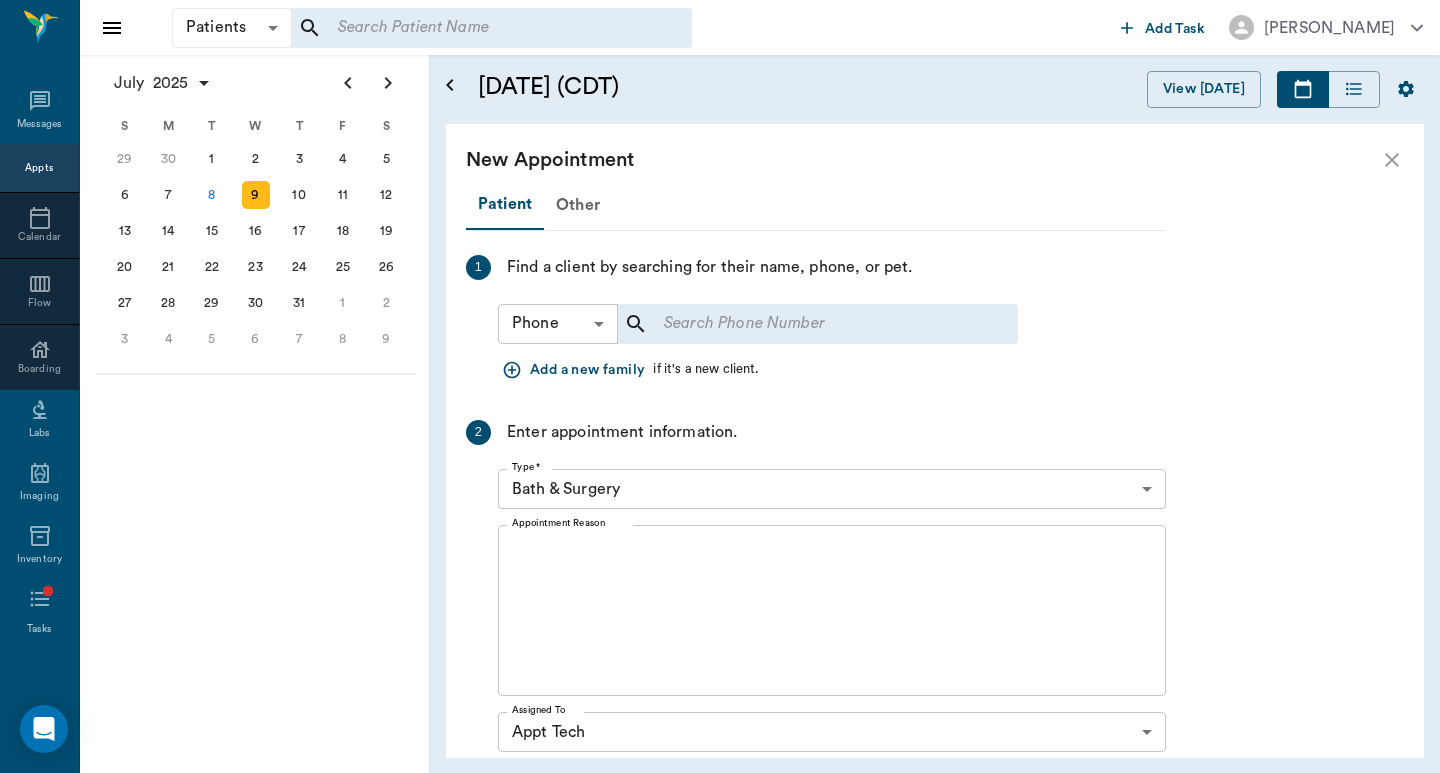 click on "Patients Patients ​ ​ Add Task Dr. Bert Ellsworth Nectar Messages Appts Calendar Flow Boarding Labs Imaging Inventory Tasks Forms Staff Reports Lookup Settings July 2025 S M T W T F S Jun 1 2 3 4 5 6 7 8 9 10 11 12 13 14 15 16 17 18 19 20 21 22 23 24 25 26 27 28 29 30 Jul 1 2 3 4 5 6 7 8 9 10 11 12 S M T W T F S 29 30 Jul 1 2 3 4 5 6 7 8 9 10 11 12 13 14 15 16 17 18 19 20 21 22 23 24 25 26 27 28 29 30 31 Aug 1 2 3 4 5 6 7 8 9 S M T W T F S 27 28 29 30 31 Aug 1 2 3 4 5 6 7 8 9 10 11 12 13 14 15 16 17 18 19 20 21 22 23 24 25 26 27 28 29 30 31 Sep 1 2 3 4 5 6 July 9, 2025 (CDT) View Today July 2025 Today 9 Wed Jul 2025 D Dr. Bert Ellsworth Veterinarian A Appt Tech Technician W Walk In Veterinarian B Bath & Surgery Technician B Board &Procedures Other D Dr. Kindall Jones Veterinarian 8 AM 9 AM 10 AM 11 AM 12 PM 1 PM 2 PM 3 PM 4 PM 5 PM 6 PM 7 PM 8 PM 2:30 PM NO APPOINTMENT! 8:00 AM  -  8:30 AM Roy Ross 8:30 AM  -  9:30 AM Kash Dial 9:30 AM  -  10:00 AM Hank Phillips 10:00 AM  -  10:30 AM DYLAN Tolbert  -   -" at bounding box center [720, 386] 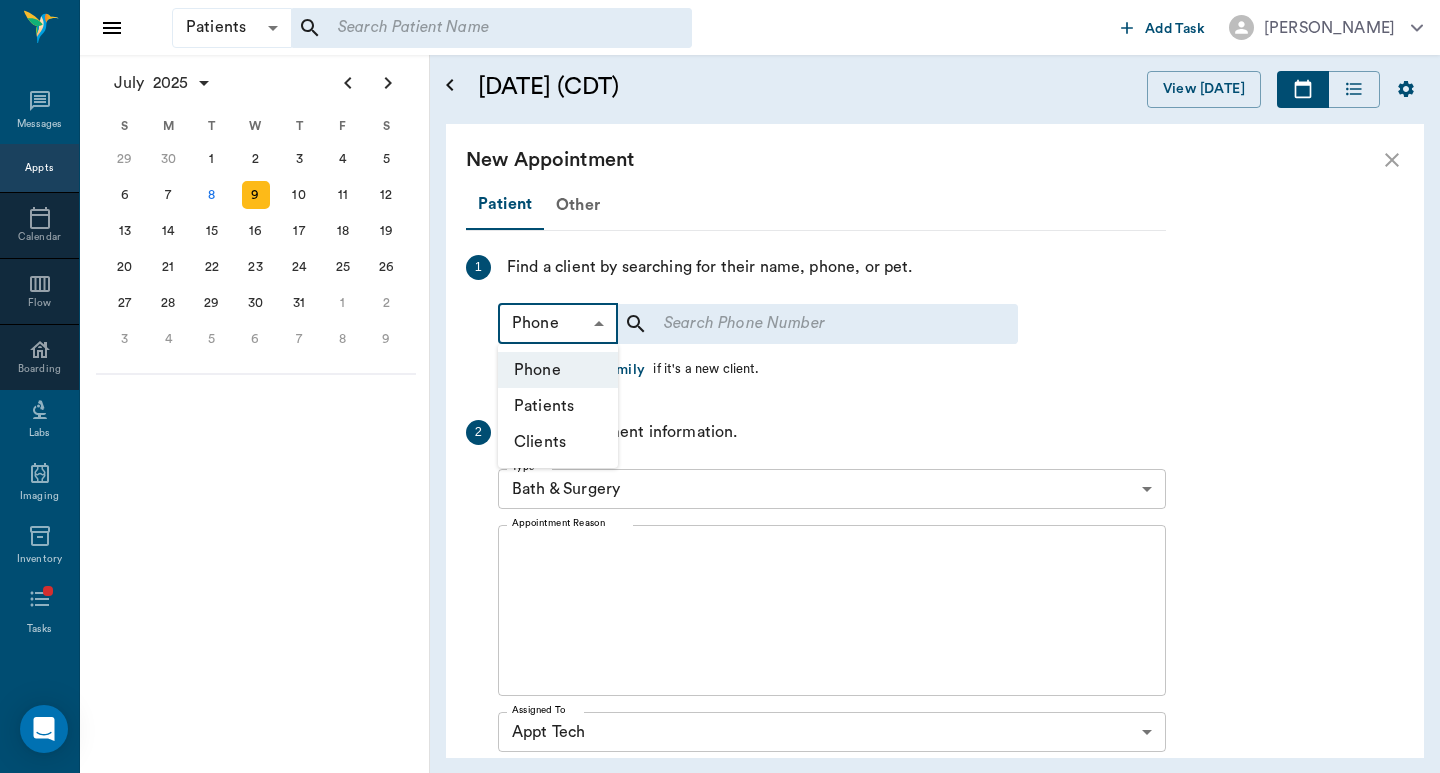 click on "Clients" at bounding box center (558, 442) 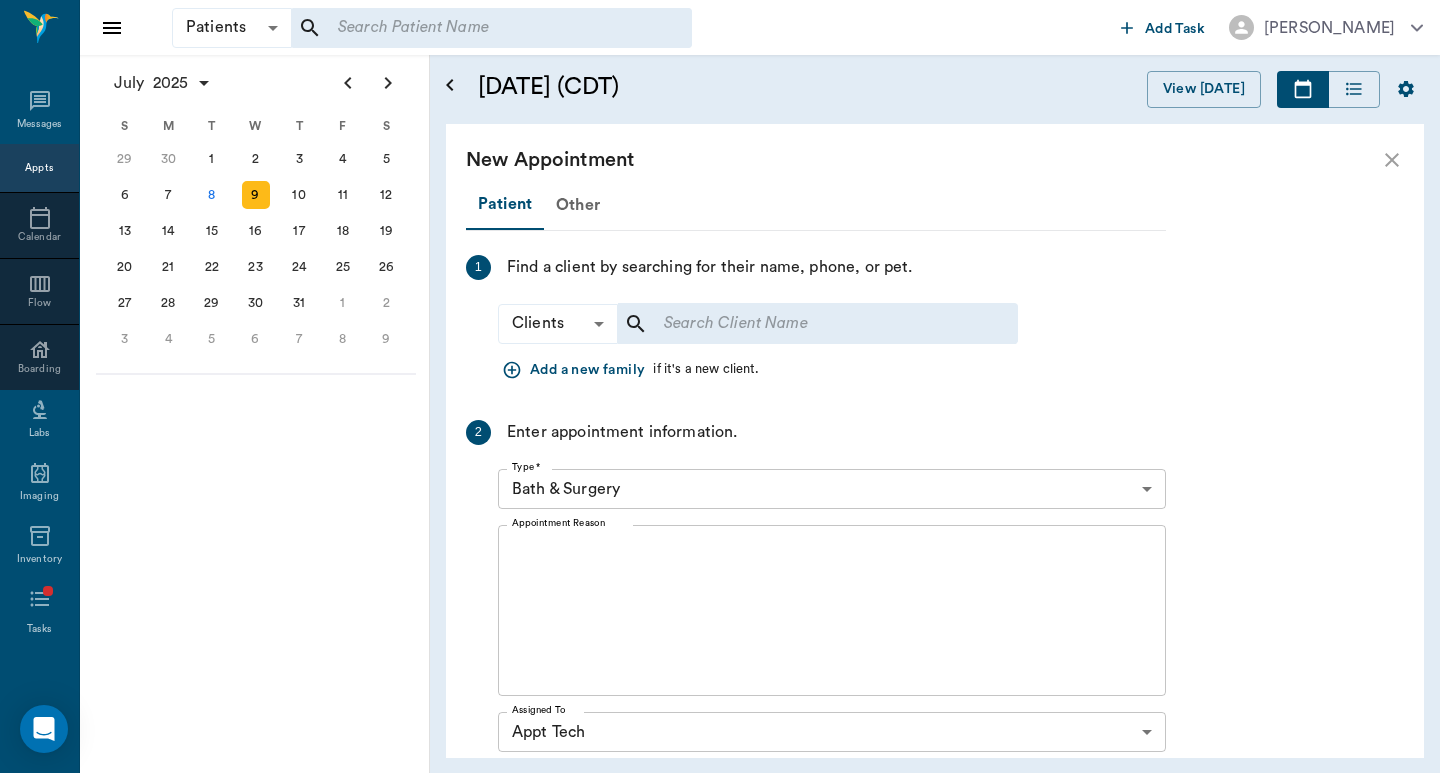 click at bounding box center (804, 324) 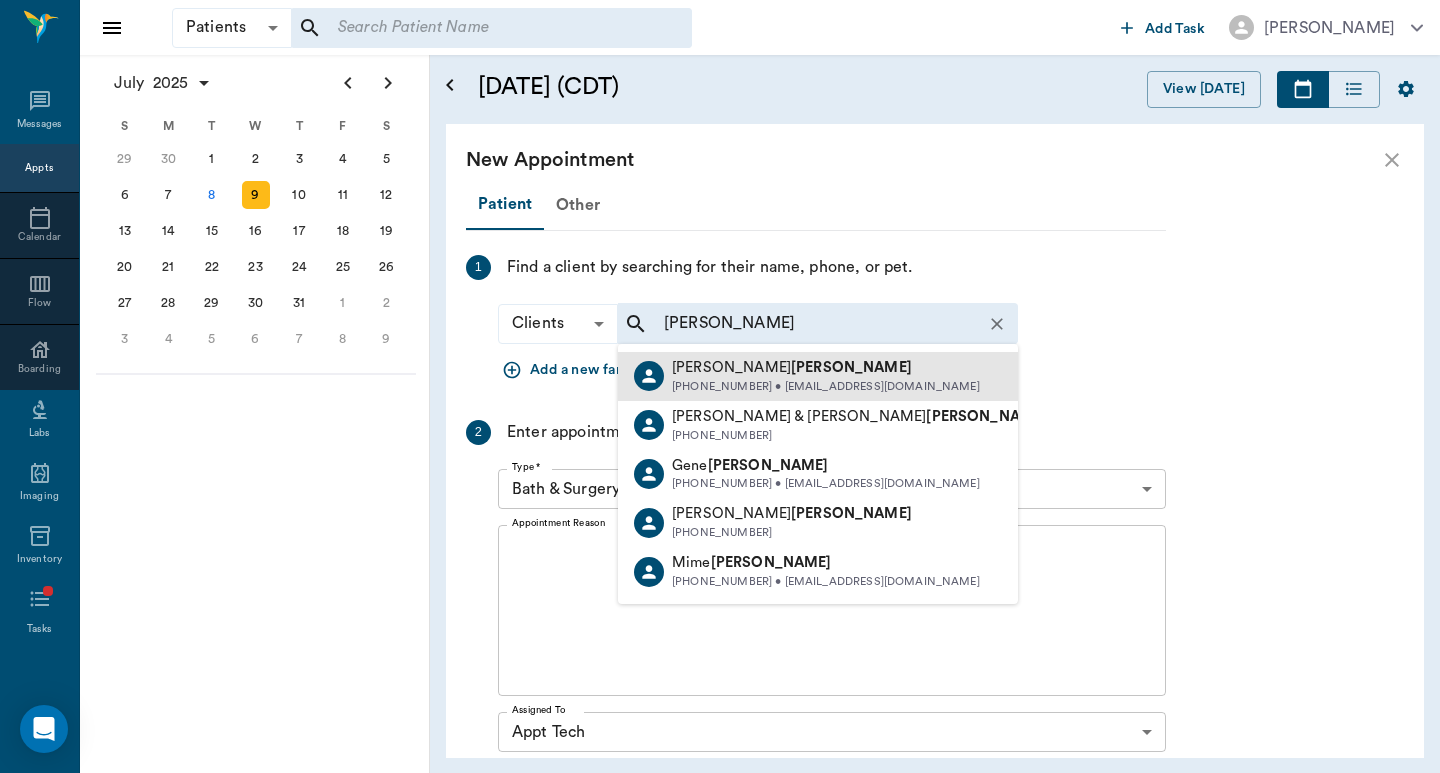 click on "Brooke  Boyter" at bounding box center (826, 368) 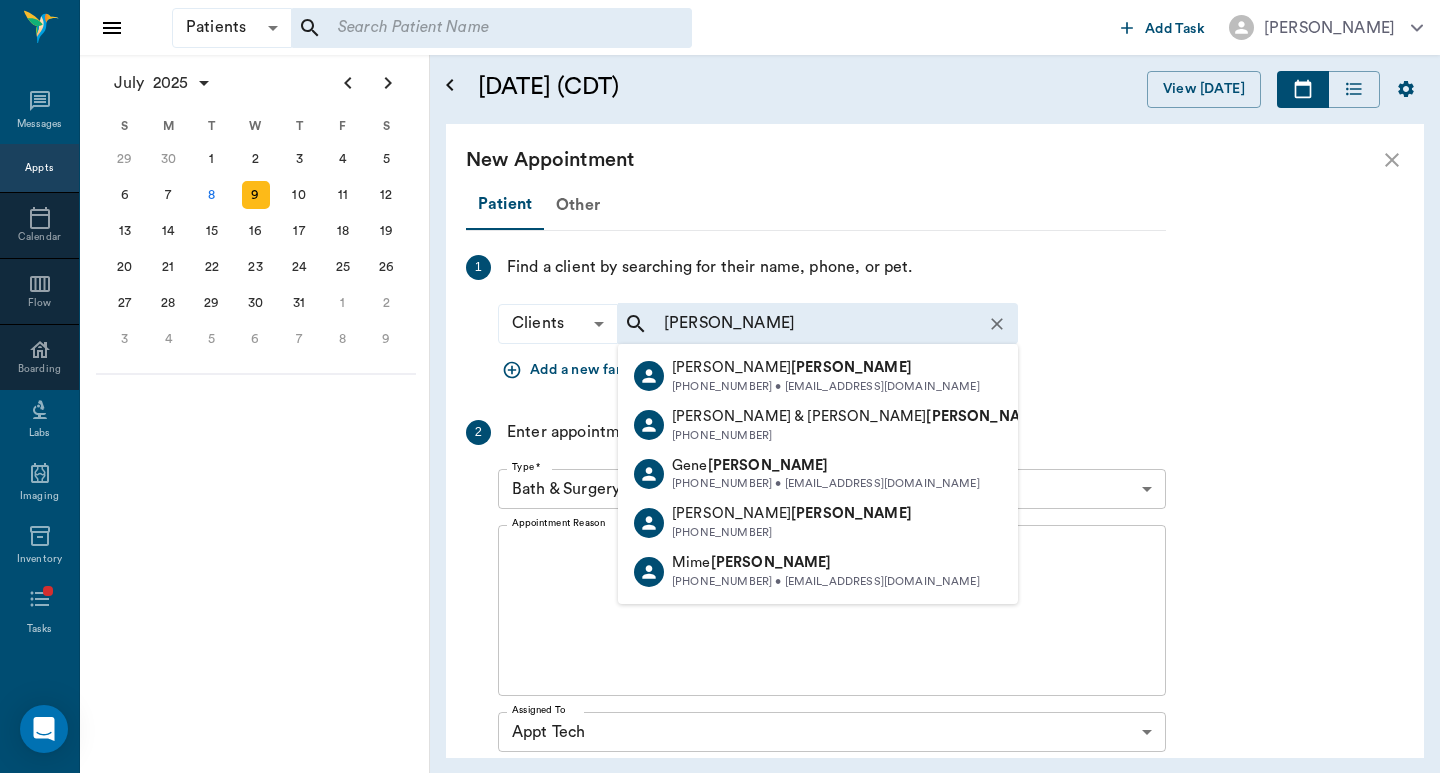 type on "BOYTER" 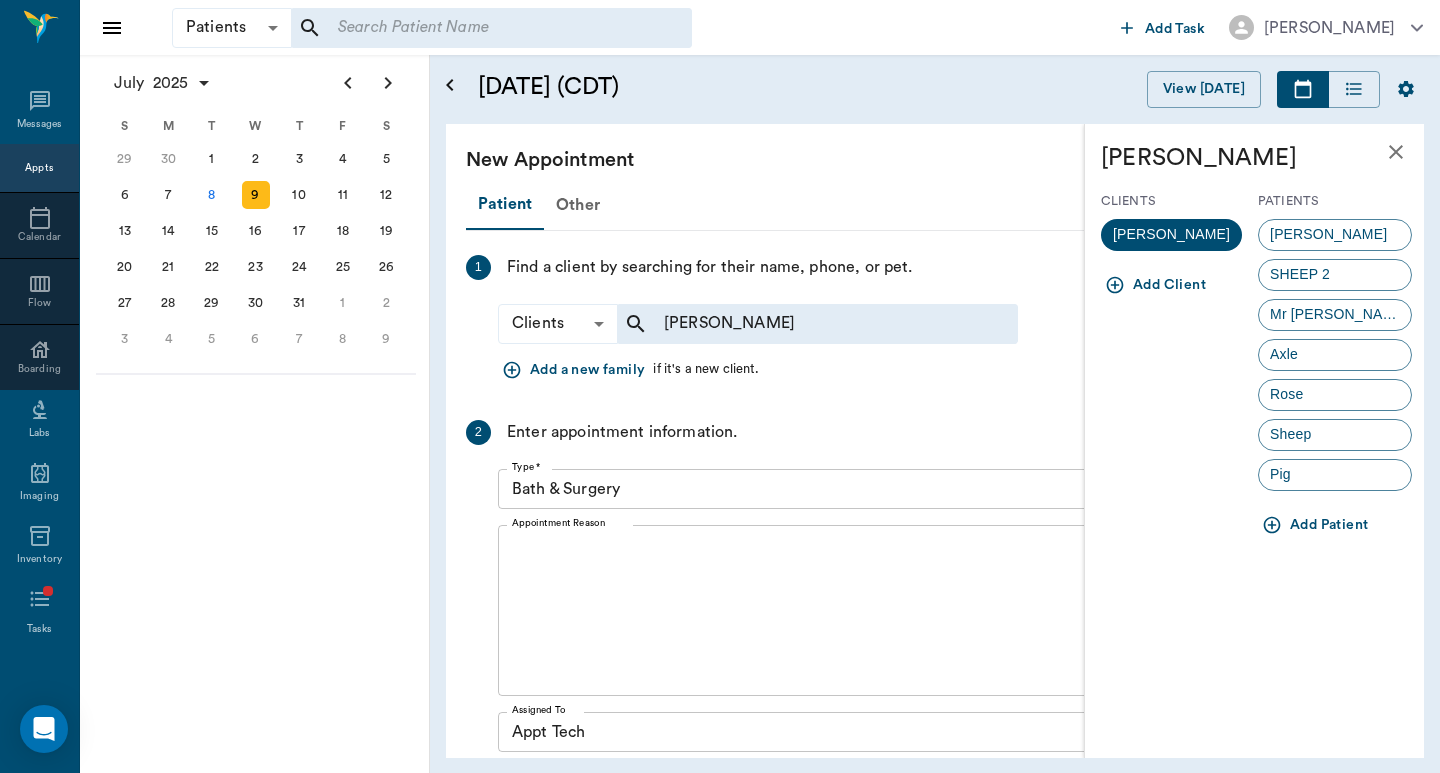 click on "Add Patient" at bounding box center [1317, 525] 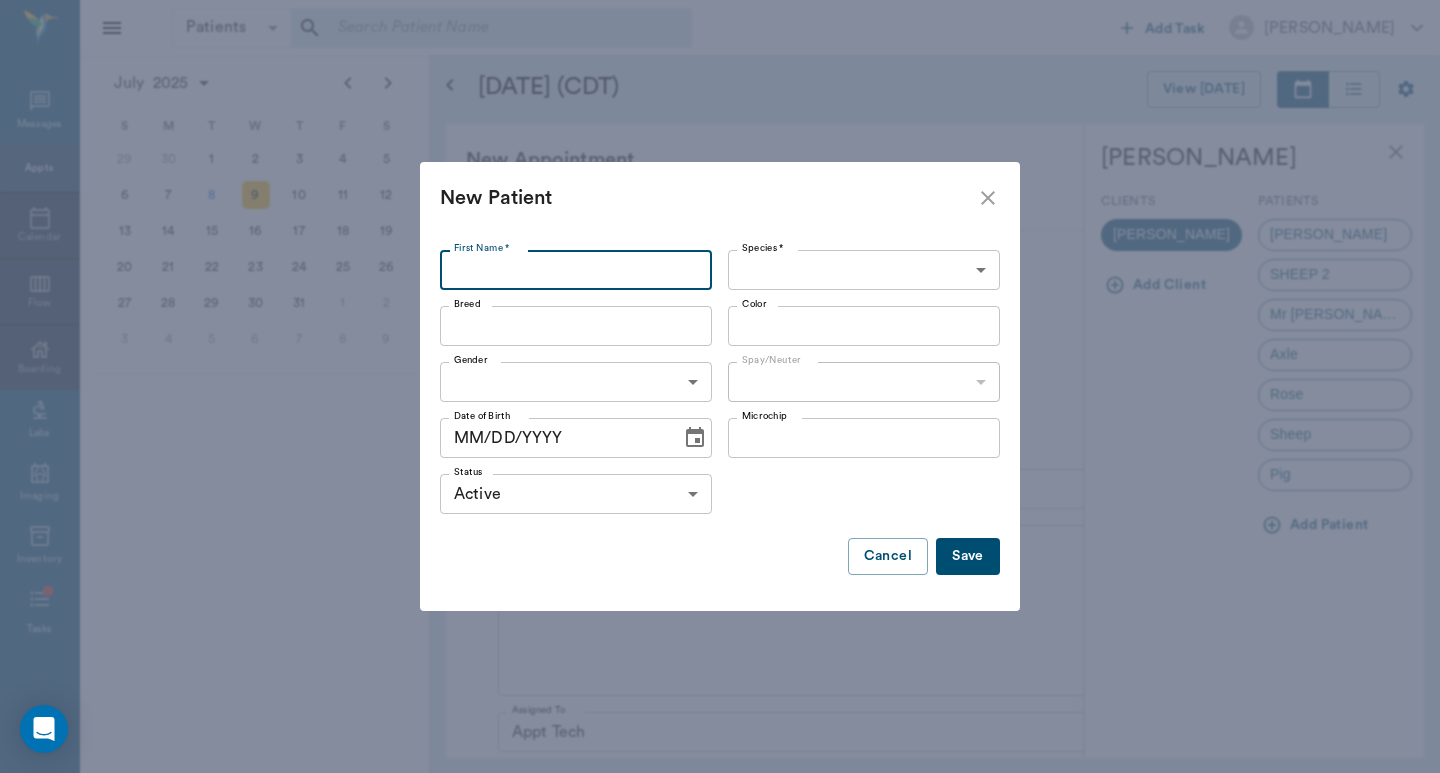 click on "First Name *" at bounding box center [576, 270] 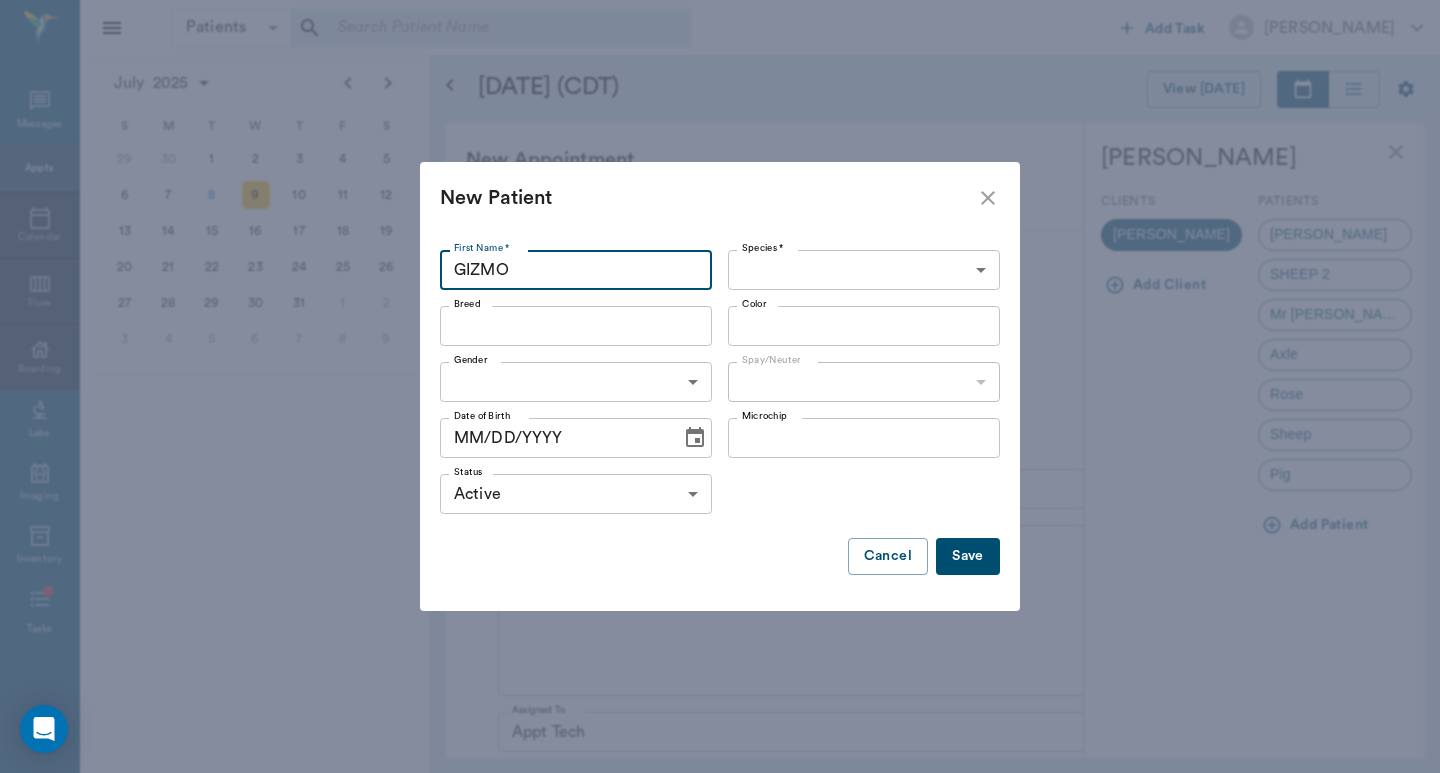 type on "GIZMO" 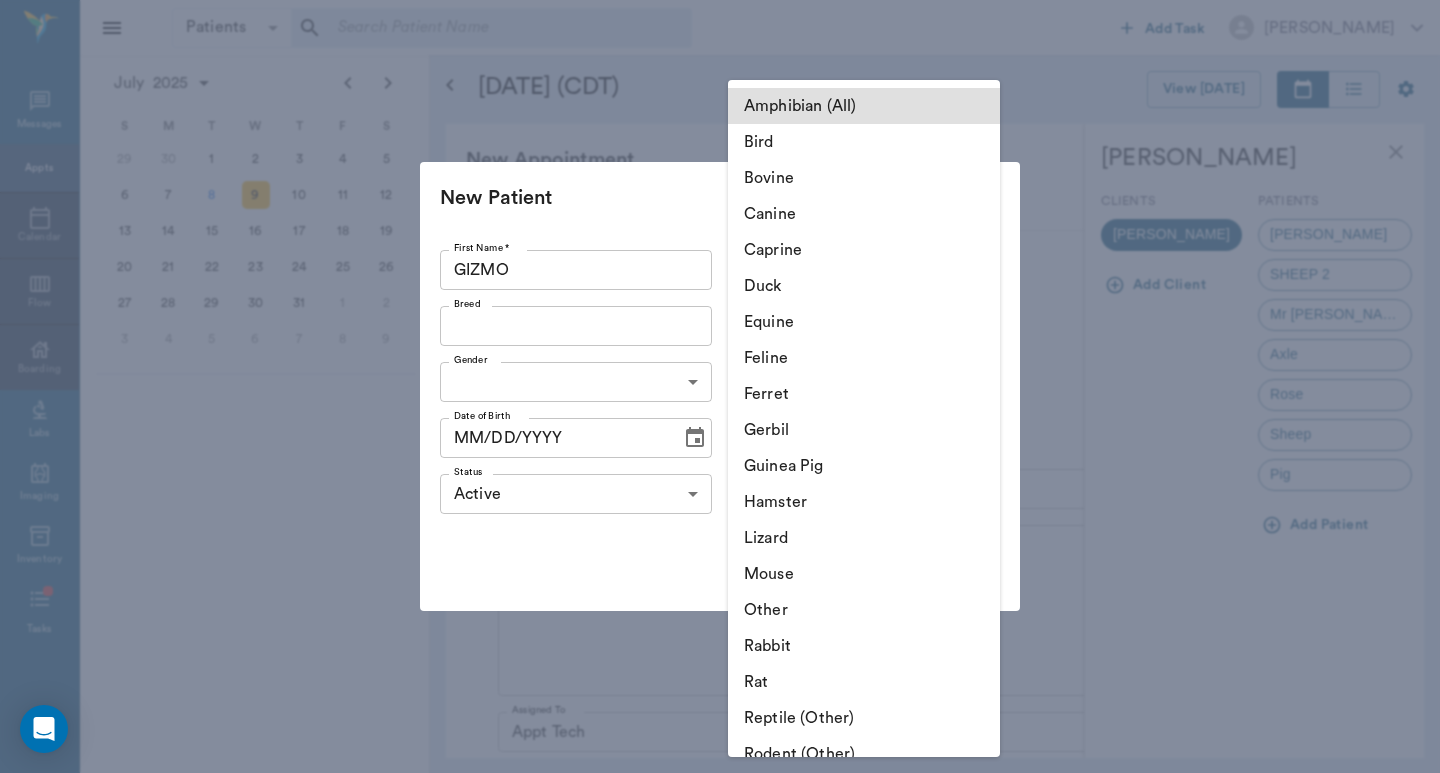 drag, startPoint x: 739, startPoint y: 272, endPoint x: 752, endPoint y: 270, distance: 13.152946 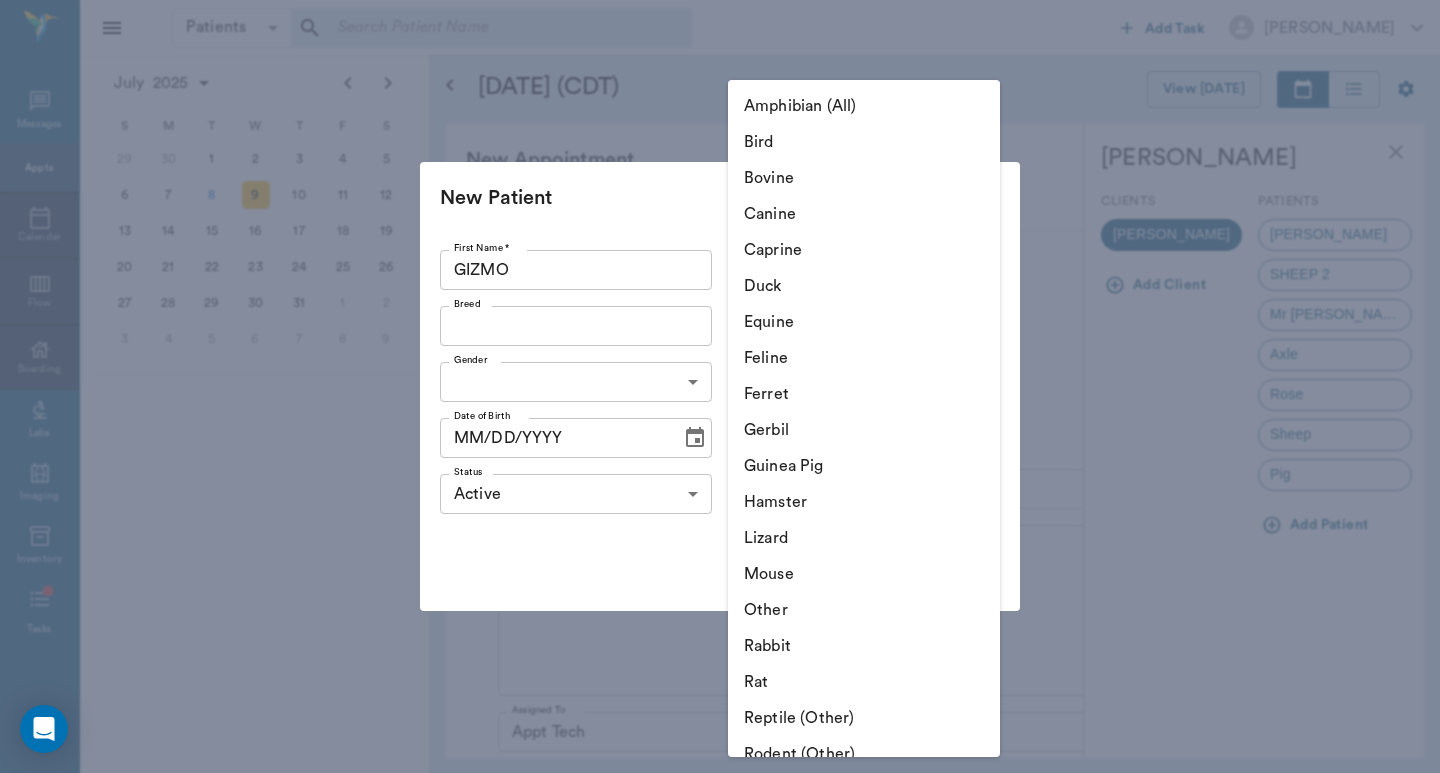 click on "Canine" at bounding box center [864, 214] 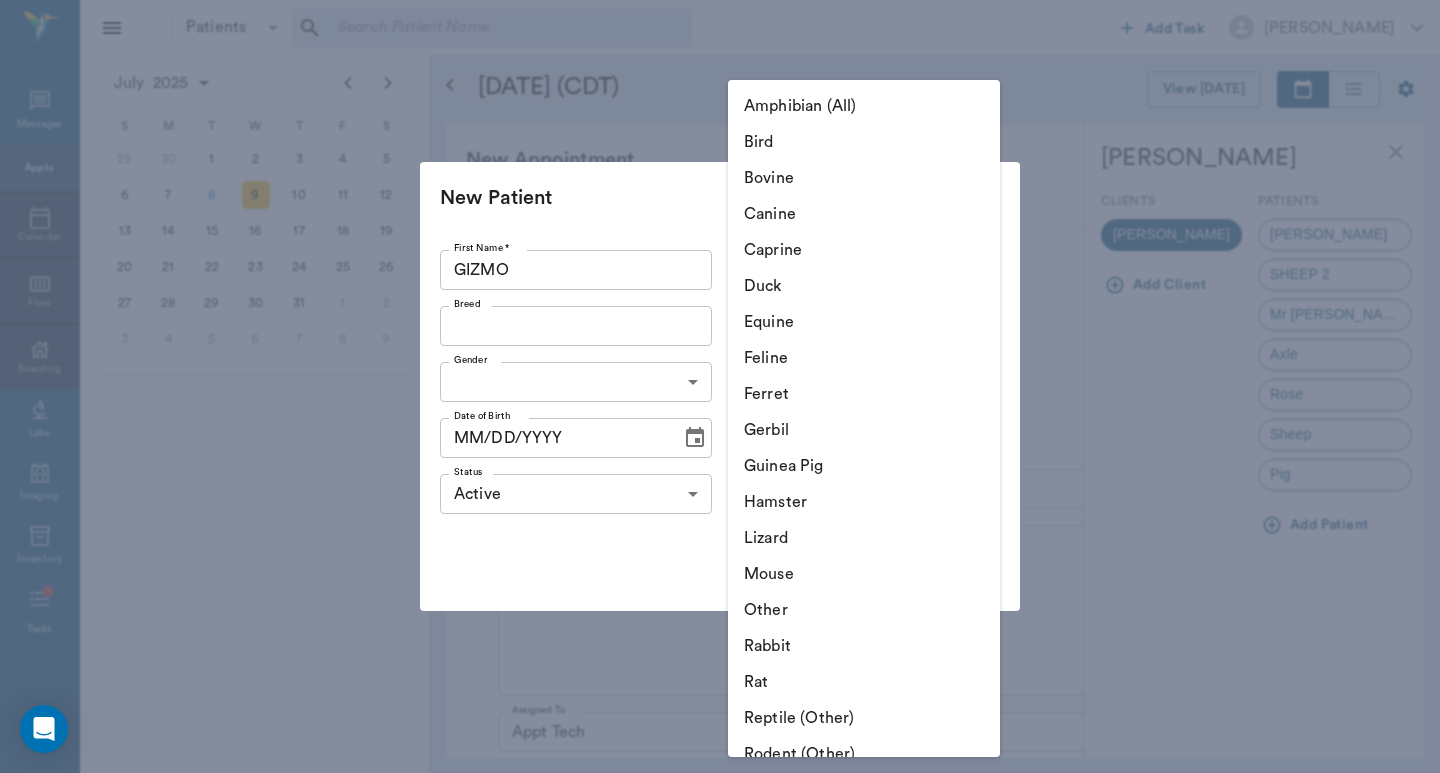 type on "Canine" 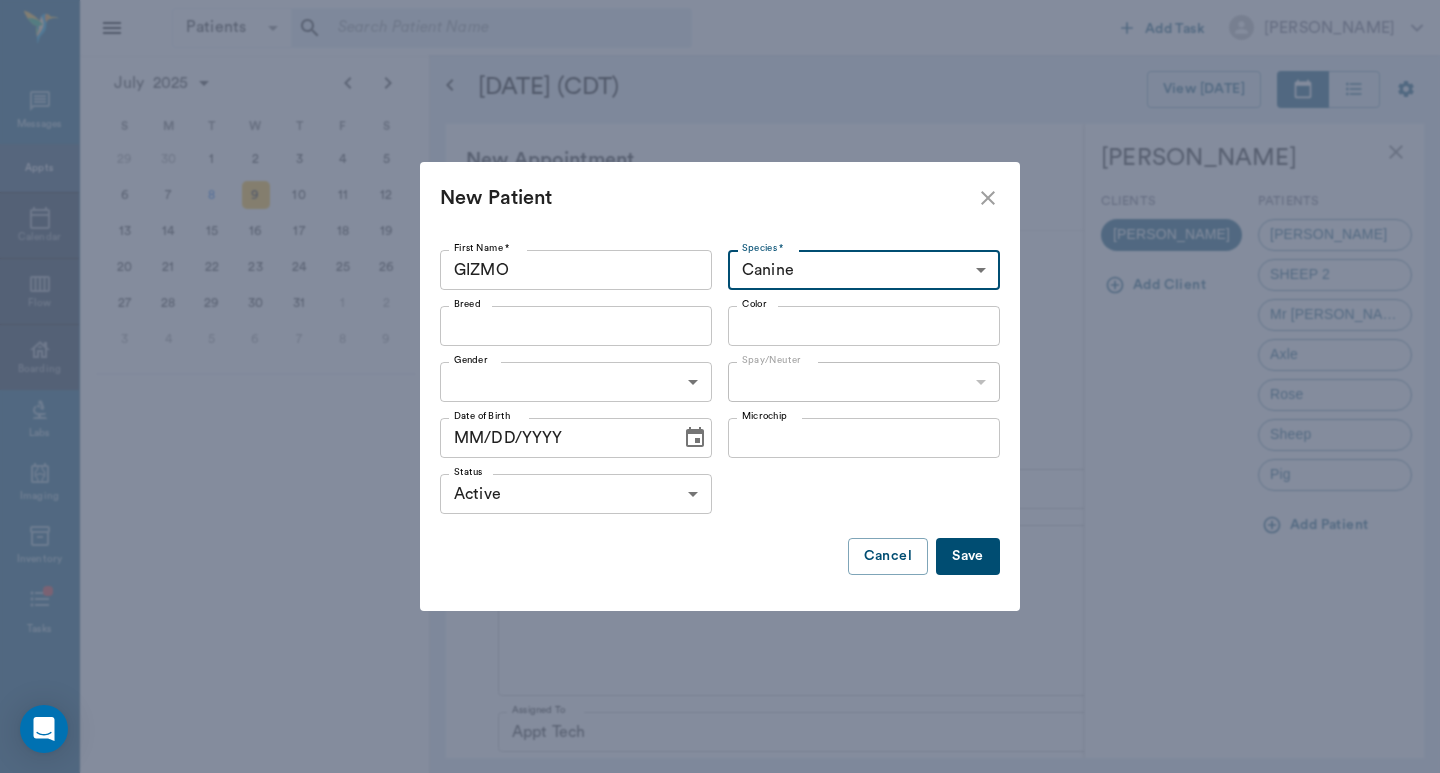 click on "Breed" at bounding box center (559, 326) 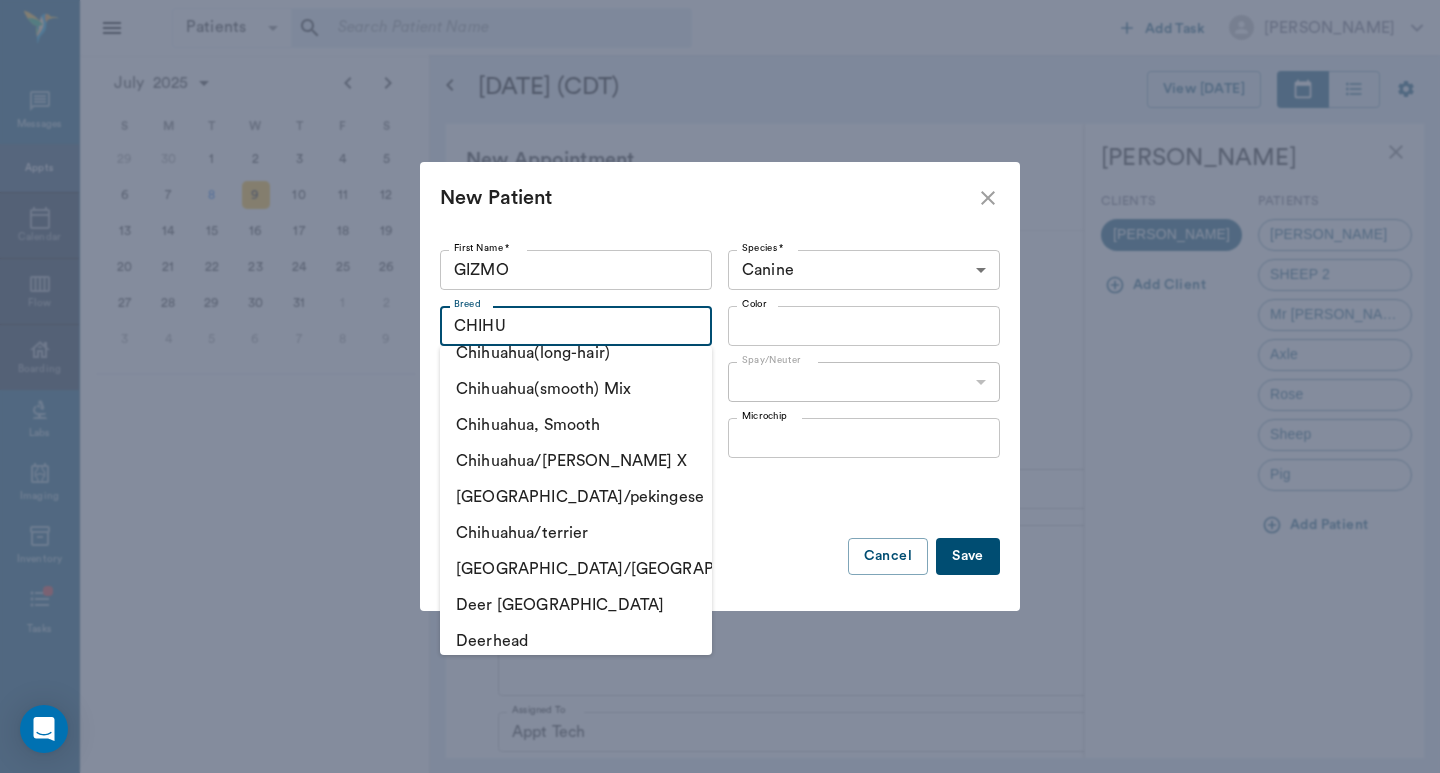 scroll, scrollTop: 0, scrollLeft: 0, axis: both 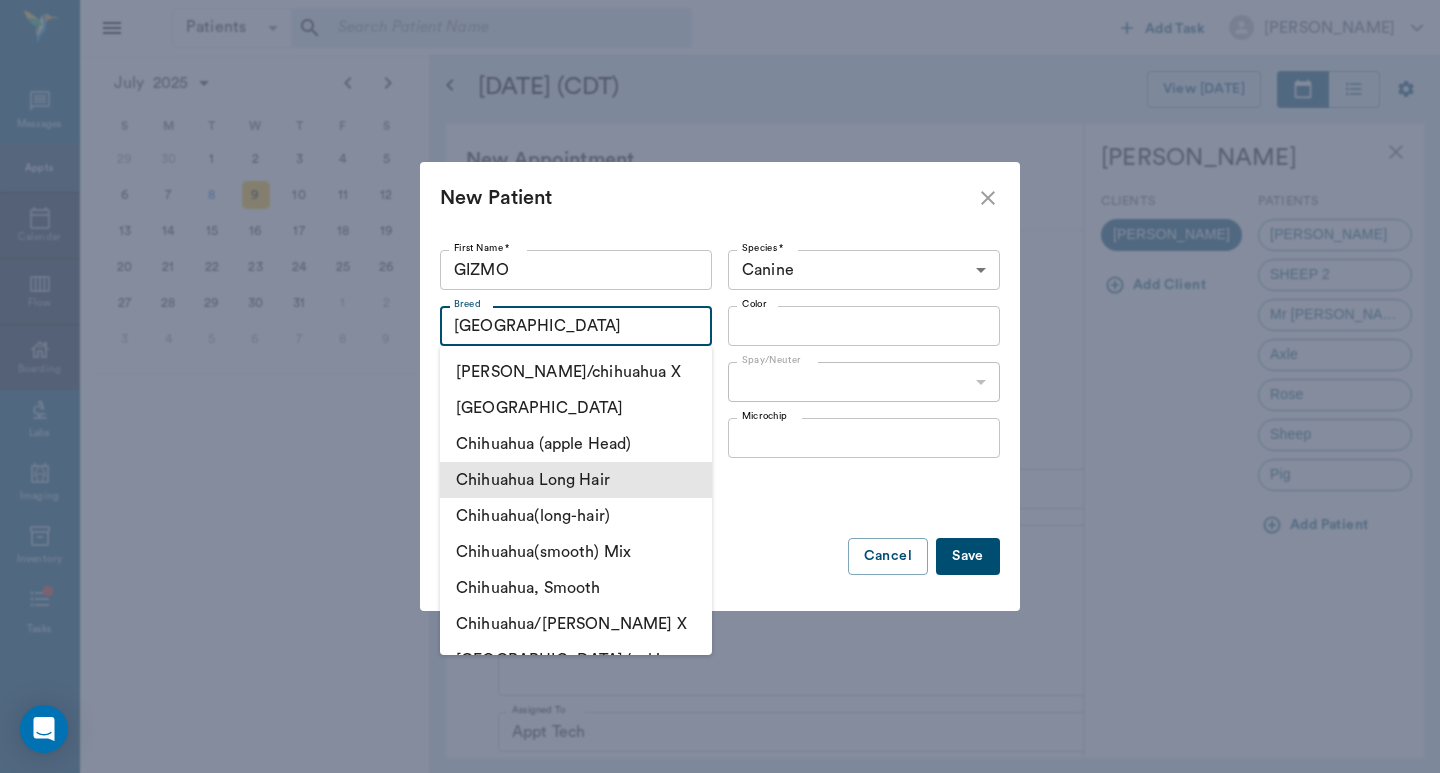 click on "Chihuahua Long Hair" at bounding box center (576, 480) 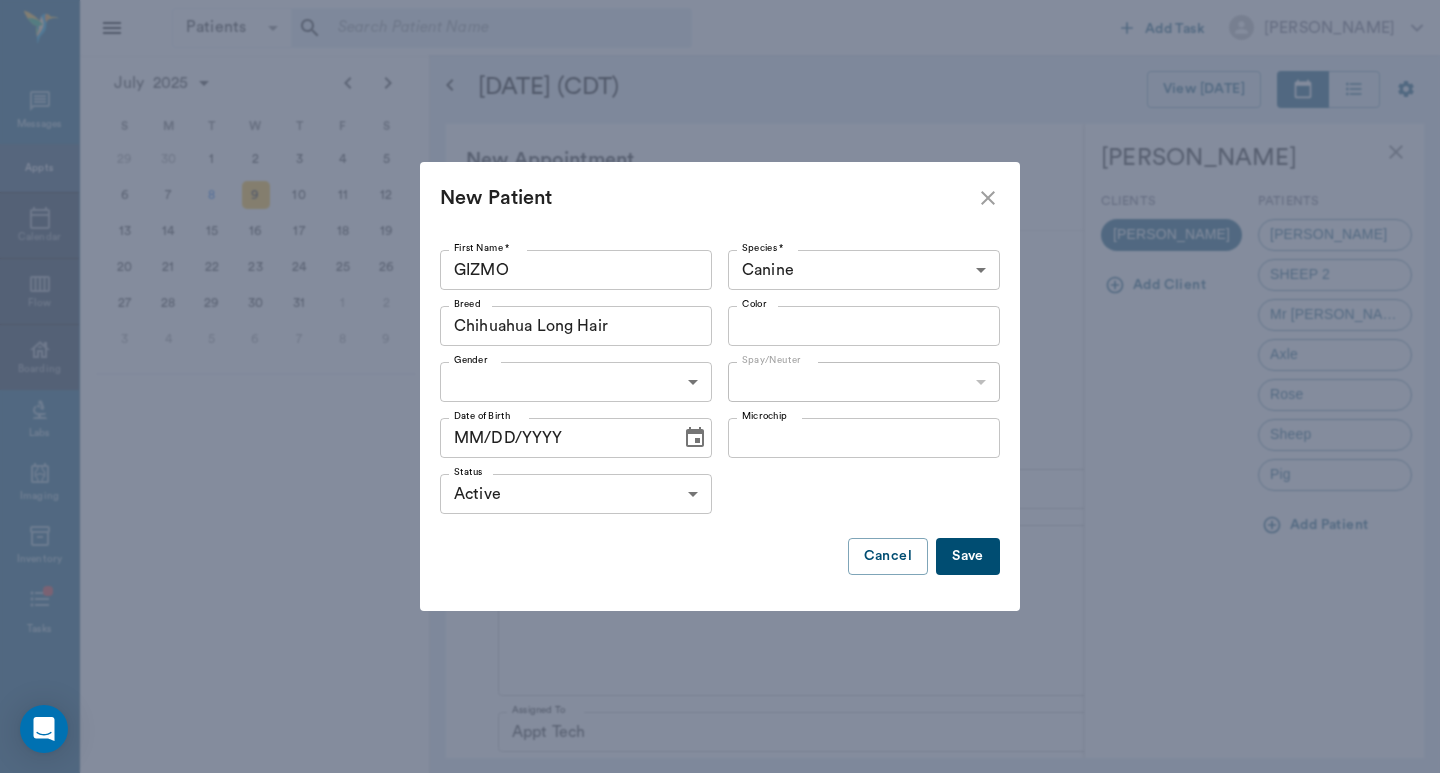 click on "Color" at bounding box center [847, 326] 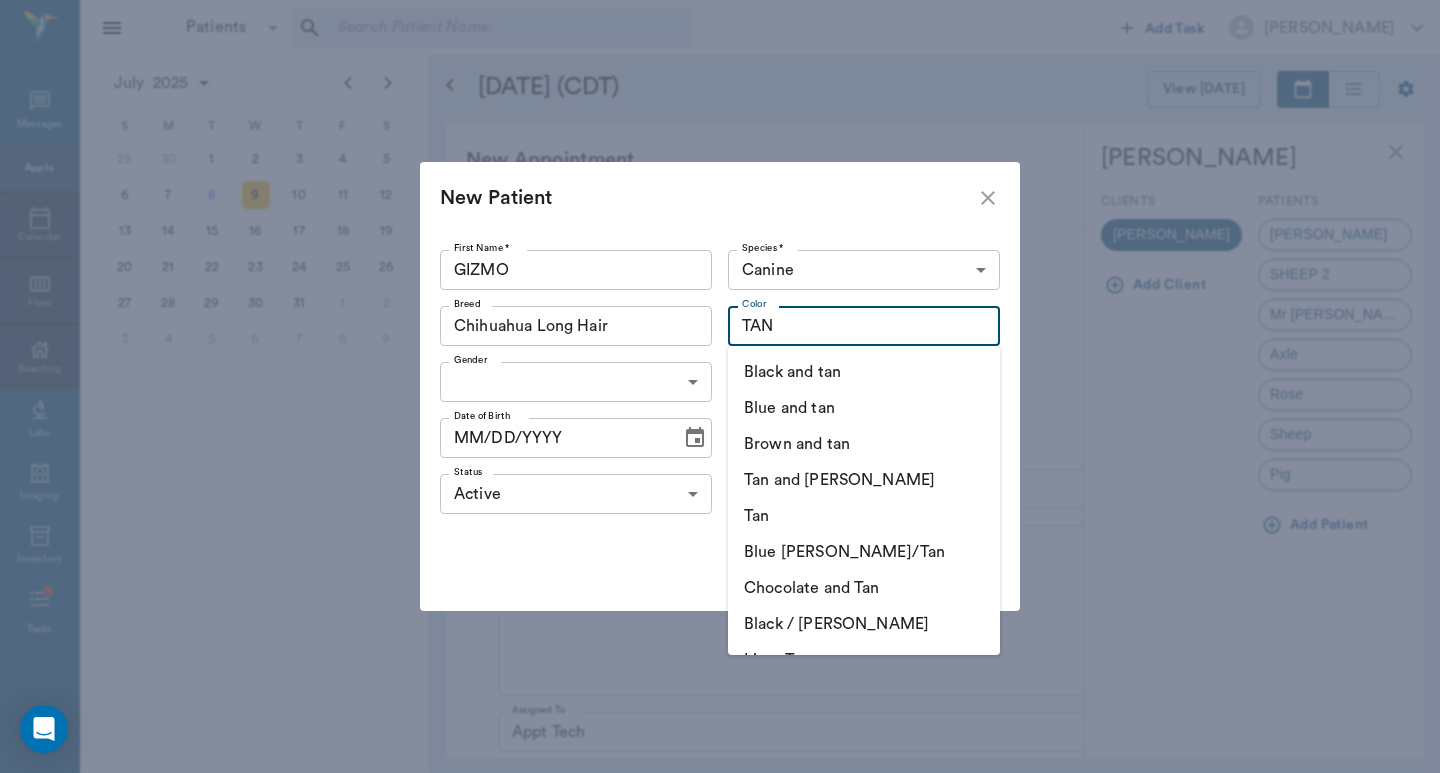 click on "Tan and White" at bounding box center [864, 480] 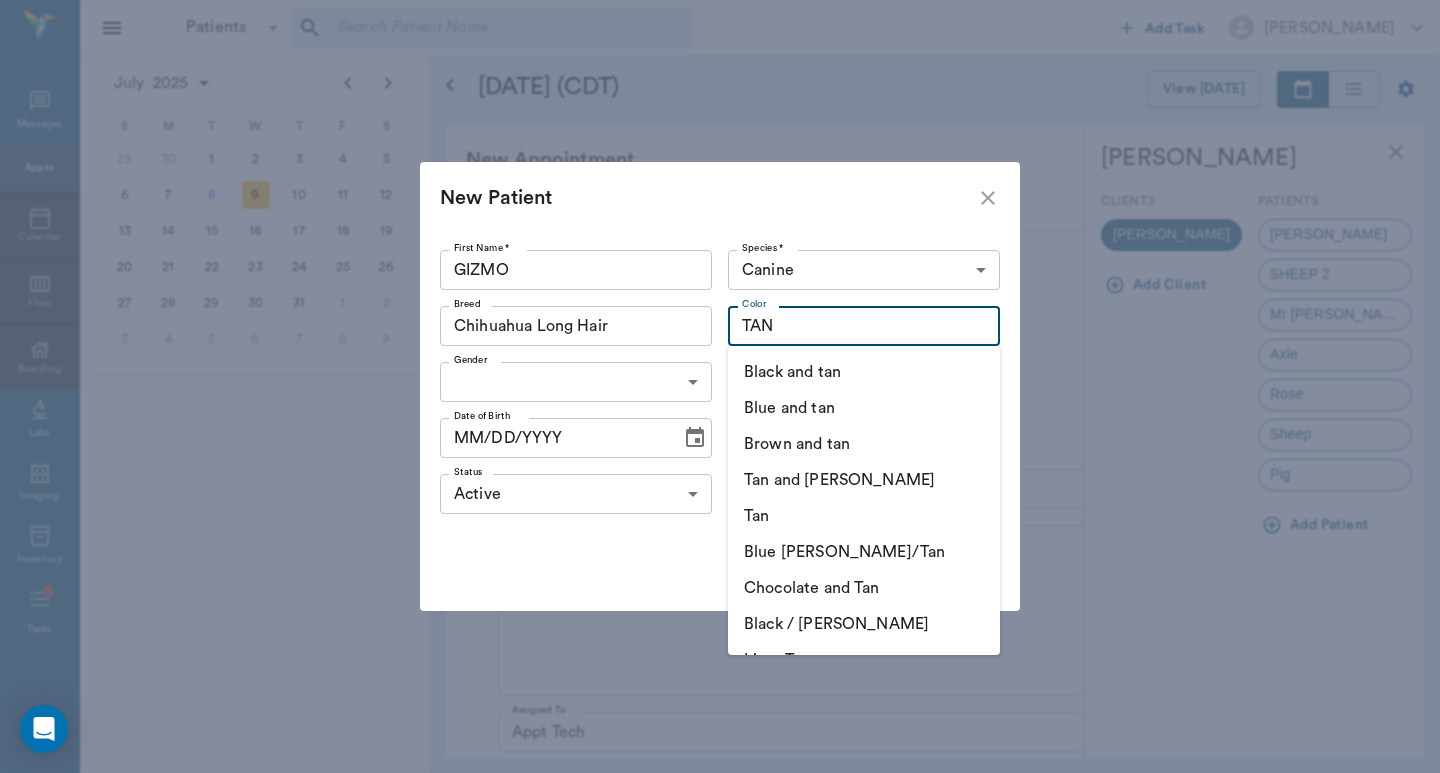 type on "Tan and White" 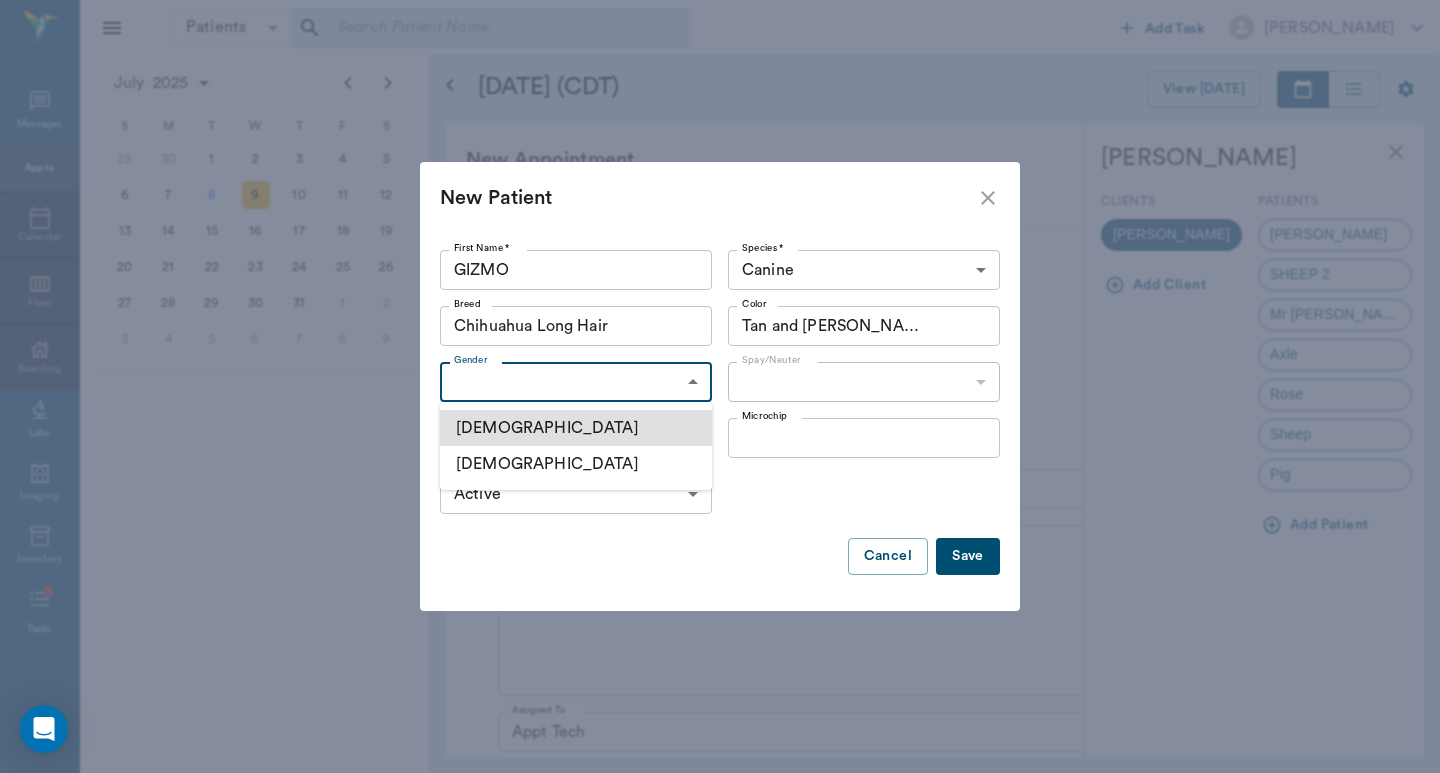 click on "Patients Patients ​ ​ Add Task Dr. Bert Ellsworth Nectar Messages Appts Calendar Flow Boarding Labs Imaging Inventory Tasks Forms Staff Reports Lookup Settings July 2025 S M T W T F S Jun 1 2 3 4 5 6 7 8 9 10 11 12 13 14 15 16 17 18 19 20 21 22 23 24 25 26 27 28 29 30 Jul 1 2 3 4 5 6 7 8 9 10 11 12 S M T W T F S 29 30 Jul 1 2 3 4 5 6 7 8 9 10 11 12 13 14 15 16 17 18 19 20 21 22 23 24 25 26 27 28 29 30 31 Aug 1 2 3 4 5 6 7 8 9 S M T W T F S 27 28 29 30 31 Aug 1 2 3 4 5 6 7 8 9 10 11 12 13 14 15 16 17 18 19 20 21 22 23 24 25 26 27 28 29 30 31 Sep 1 2 3 4 5 6 July 9, 2025 (CDT) View Today July 2025 Today 9 Wed Jul 2025 D Dr. Bert Ellsworth Veterinarian A Appt Tech Technician W Walk In Veterinarian B Bath & Surgery Technician B Board &Procedures Other D Dr. Kindall Jones Veterinarian 8 AM 9 AM 10 AM 11 AM 12 PM 1 PM 2 PM 3 PM 4 PM 5 PM 6 PM 7 PM 8 PM 2:30 PM NO APPOINTMENT! 8:00 AM  -  8:30 AM Roy Ross 8:30 AM  -  9:30 AM Kash Dial 9:30 AM  -  10:00 AM Hank Phillips 10:00 AM  -  10:30 AM DYLAN Tolbert  -   -" at bounding box center [720, 386] 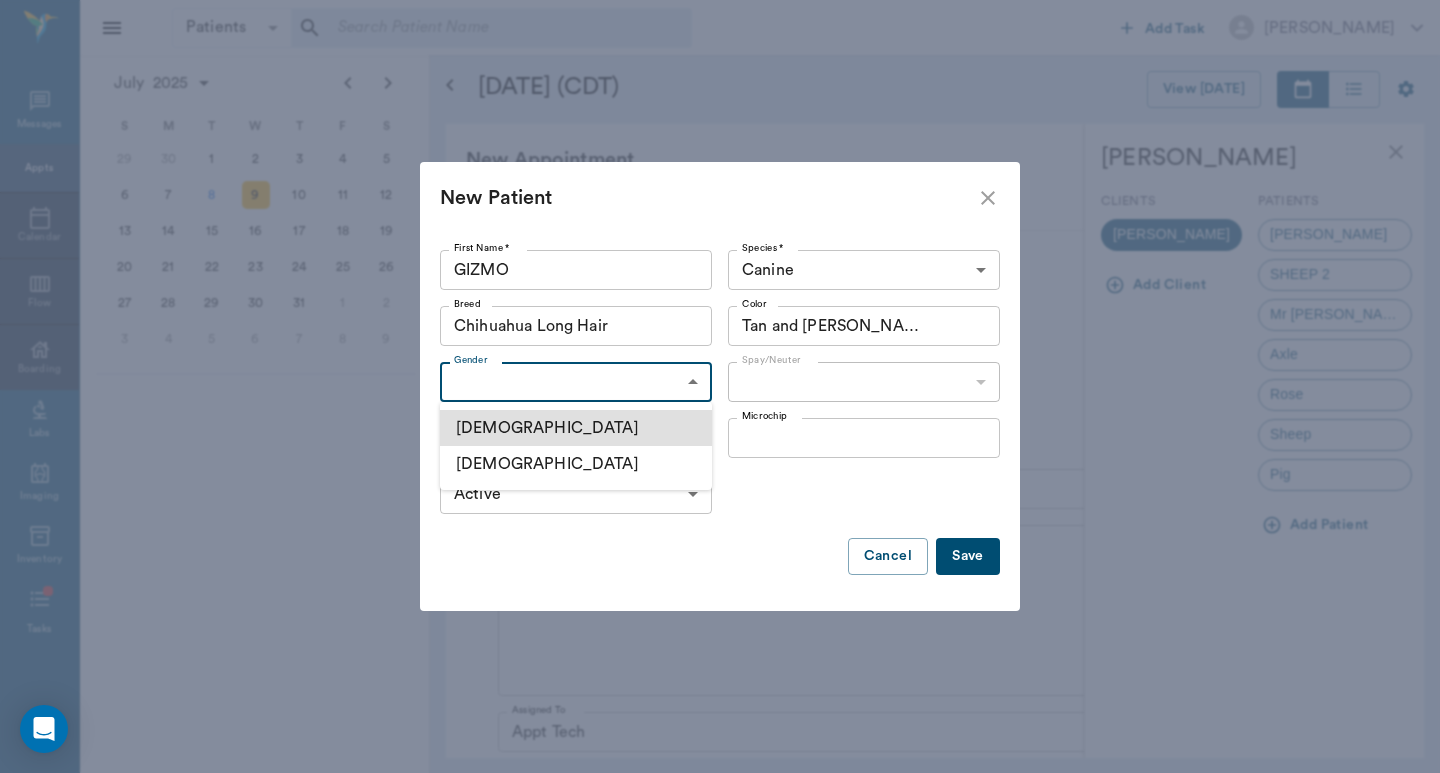 type on "MALE" 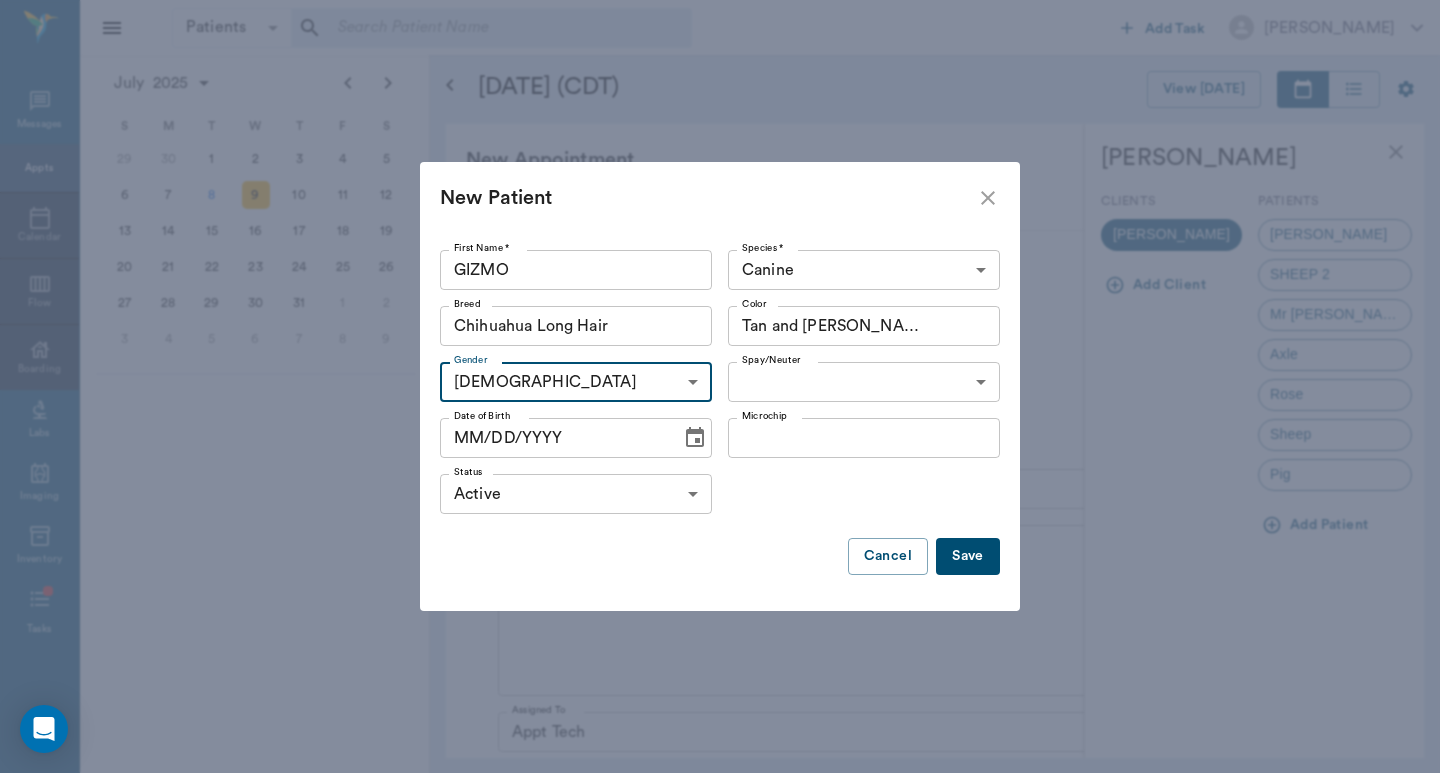 click on "Patients Patients ​ ​ Add Task Dr. Bert Ellsworth Nectar Messages Appts Calendar Flow Boarding Labs Imaging Inventory Tasks Forms Staff Reports Lookup Settings July 2025 S M T W T F S Jun 1 2 3 4 5 6 7 8 9 10 11 12 13 14 15 16 17 18 19 20 21 22 23 24 25 26 27 28 29 30 Jul 1 2 3 4 5 6 7 8 9 10 11 12 S M T W T F S 29 30 Jul 1 2 3 4 5 6 7 8 9 10 11 12 13 14 15 16 17 18 19 20 21 22 23 24 25 26 27 28 29 30 31 Aug 1 2 3 4 5 6 7 8 9 S M T W T F S 27 28 29 30 31 Aug 1 2 3 4 5 6 7 8 9 10 11 12 13 14 15 16 17 18 19 20 21 22 23 24 25 26 27 28 29 30 31 Sep 1 2 3 4 5 6 July 9, 2025 (CDT) View Today July 2025 Today 9 Wed Jul 2025 D Dr. Bert Ellsworth Veterinarian A Appt Tech Technician W Walk In Veterinarian B Bath & Surgery Technician B Board &Procedures Other D Dr. Kindall Jones Veterinarian 8 AM 9 AM 10 AM 11 AM 12 PM 1 PM 2 PM 3 PM 4 PM 5 PM 6 PM 7 PM 8 PM 2:30 PM NO APPOINTMENT! 8:00 AM  -  8:30 AM Roy Ross 8:30 AM  -  9:30 AM Kash Dial 9:30 AM  -  10:00 AM Hank Phillips 10:00 AM  -  10:30 AM DYLAN Tolbert  -   -" at bounding box center (720, 386) 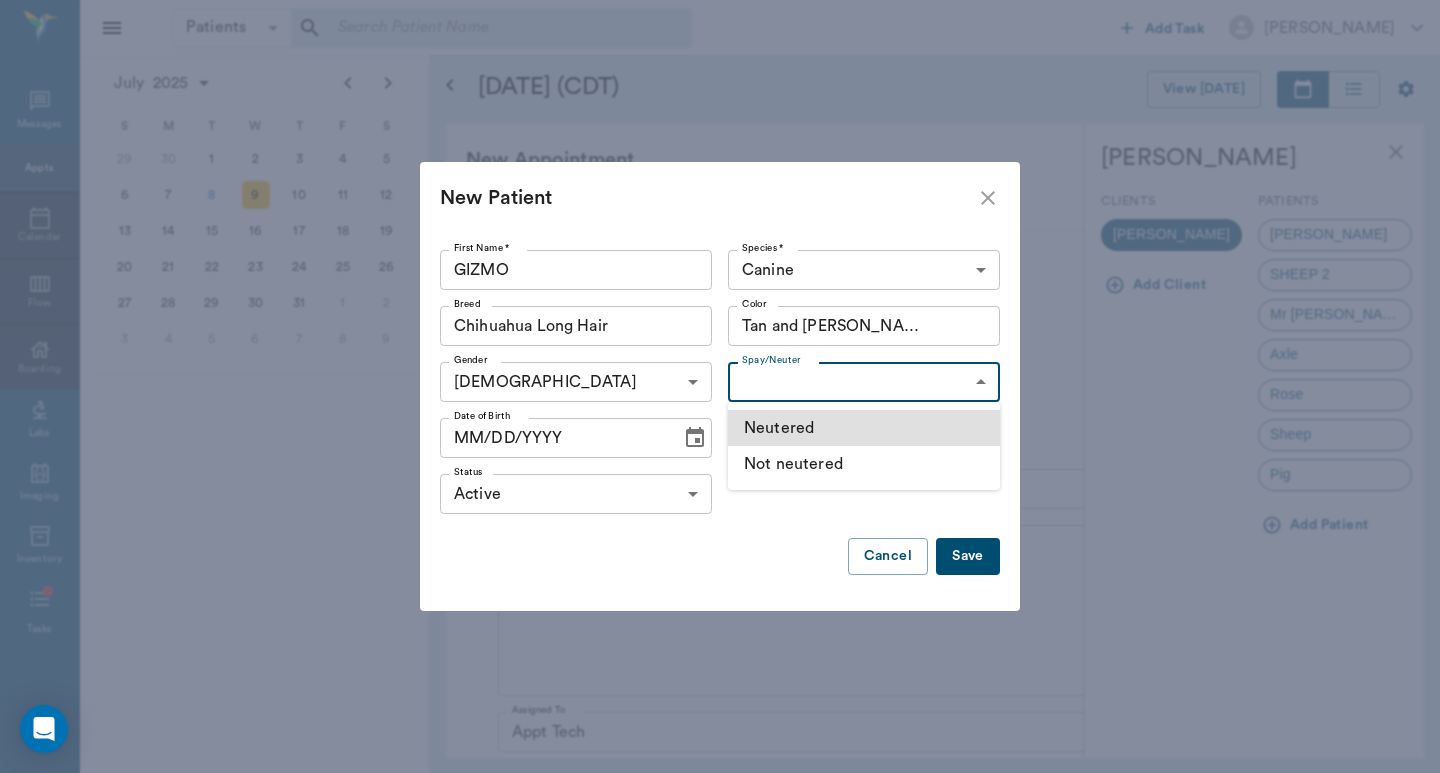 click on "Not neutered" at bounding box center (864, 464) 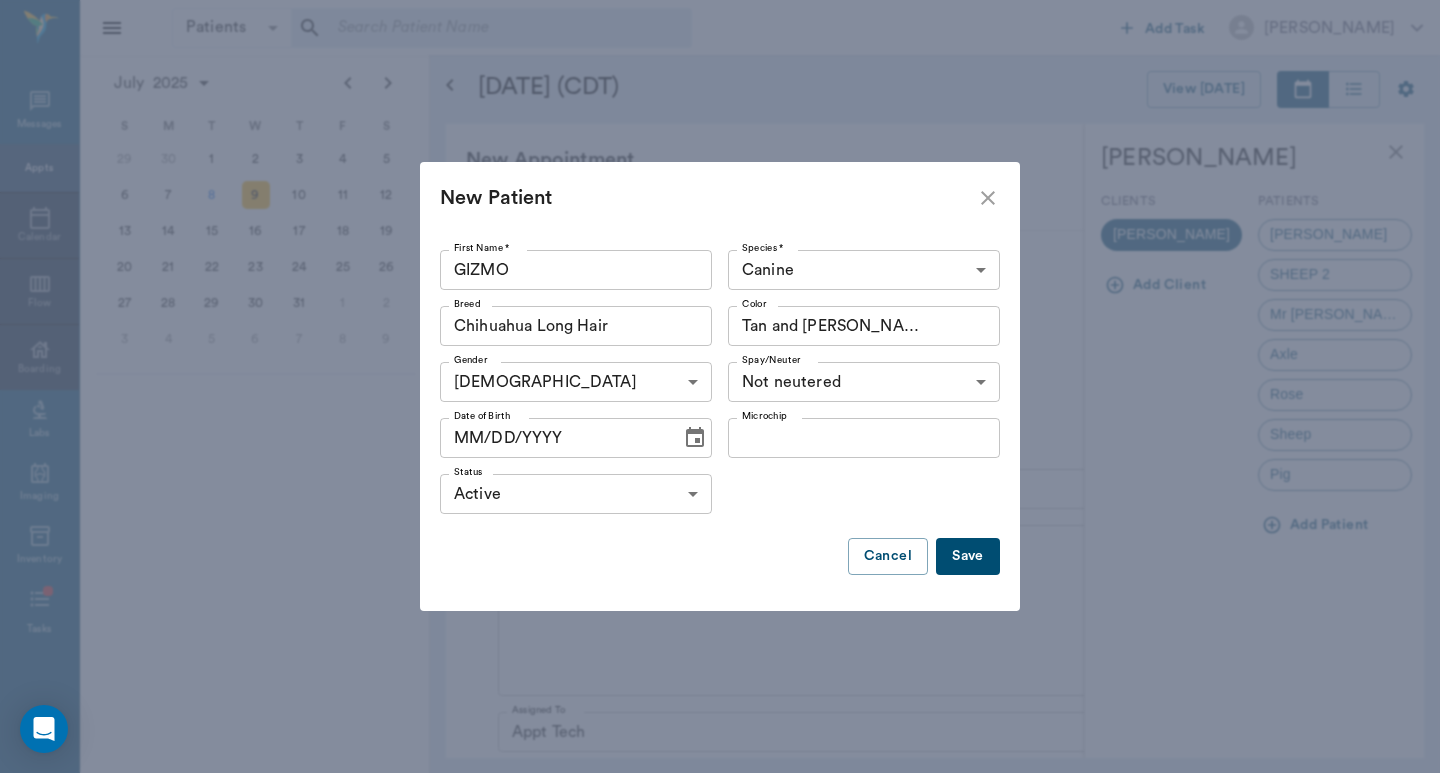 click on "Save" at bounding box center [968, 556] 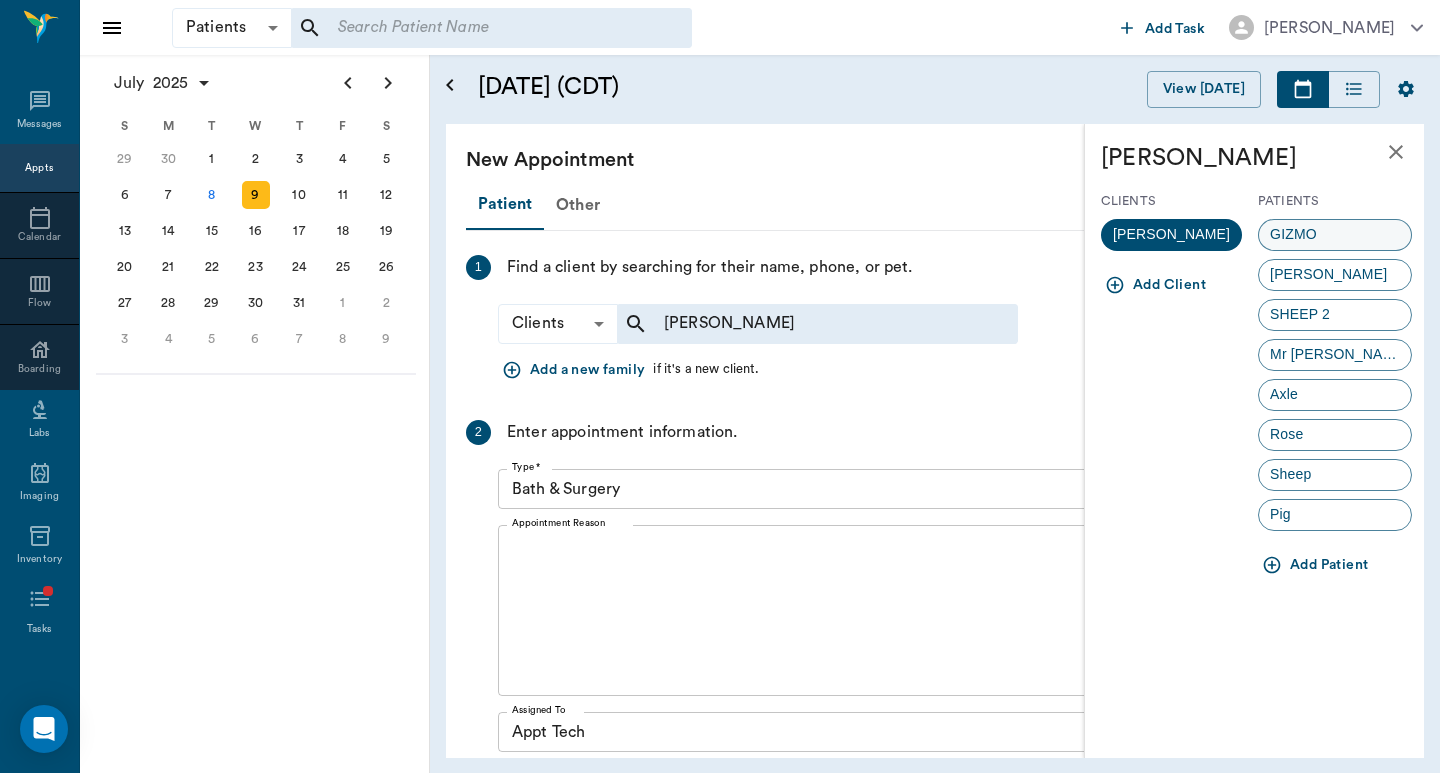 drag, startPoint x: 1320, startPoint y: 234, endPoint x: 1200, endPoint y: 330, distance: 153.67499 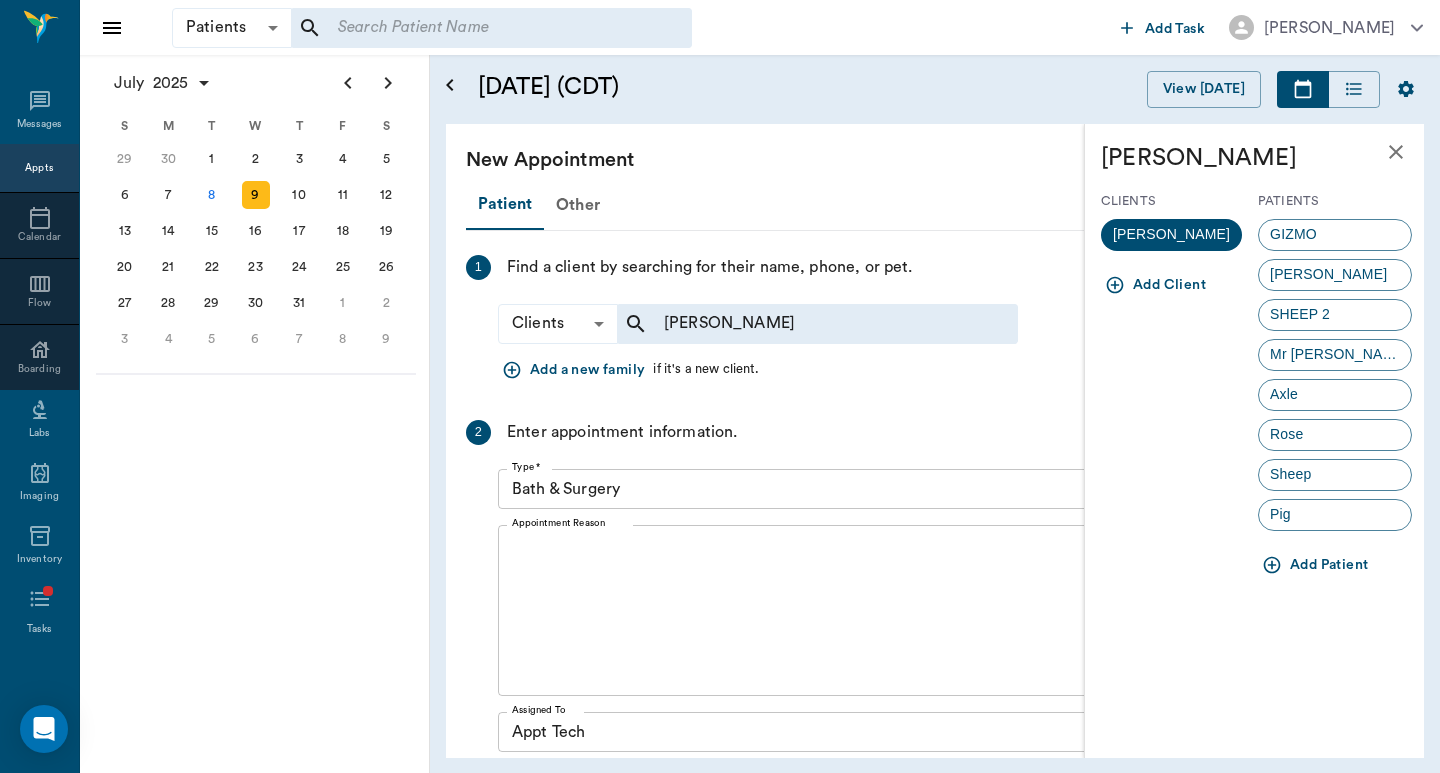 click on "GIZMO" at bounding box center [1293, 234] 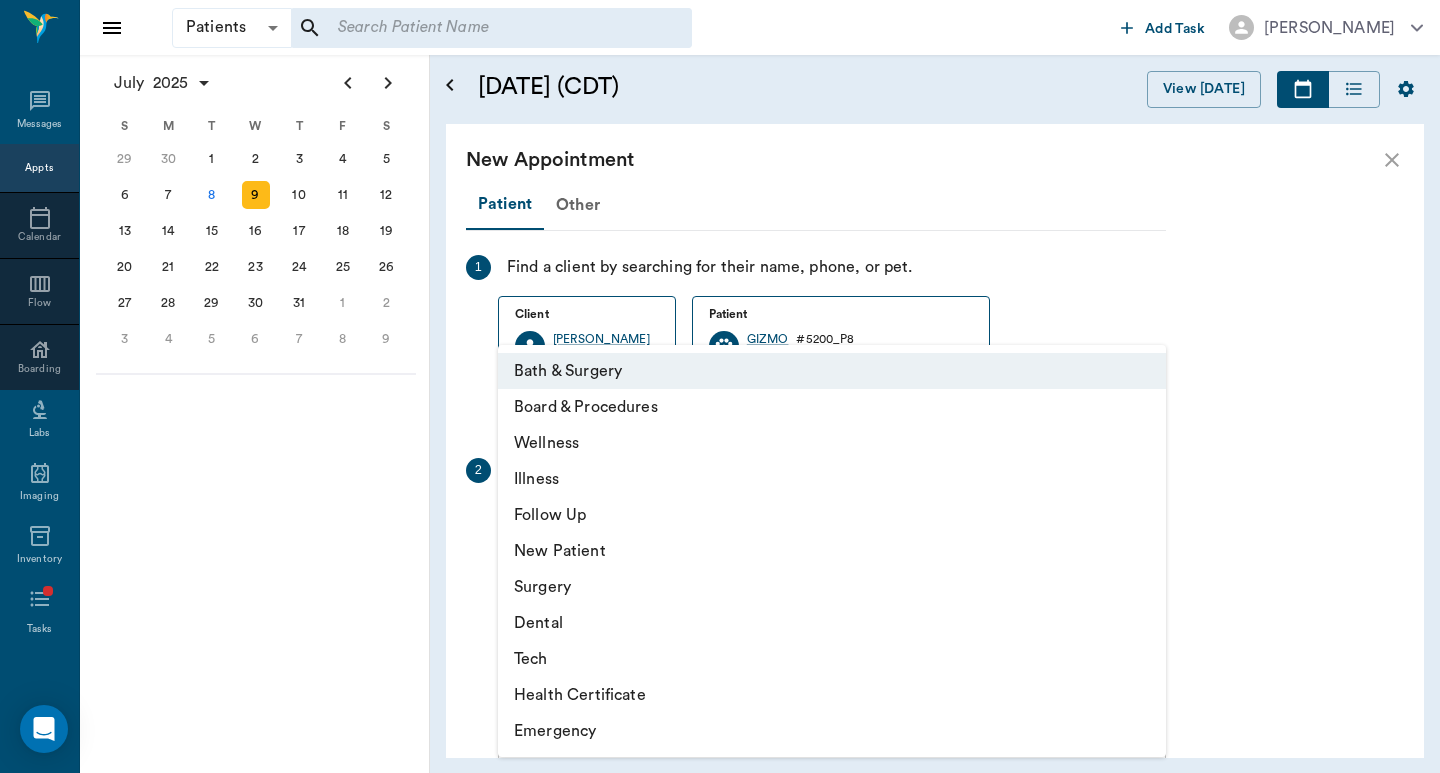 click on "Patients Patients ​ ​ Add Task Dr. Bert Ellsworth Nectar Messages Appts Calendar Flow Boarding Labs Imaging Inventory Tasks Forms Staff Reports Lookup Settings July 2025 S M T W T F S Jun 1 2 3 4 5 6 7 8 9 10 11 12 13 14 15 16 17 18 19 20 21 22 23 24 25 26 27 28 29 30 Jul 1 2 3 4 5 6 7 8 9 10 11 12 S M T W T F S 29 30 Jul 1 2 3 4 5 6 7 8 9 10 11 12 13 14 15 16 17 18 19 20 21 22 23 24 25 26 27 28 29 30 31 Aug 1 2 3 4 5 6 7 8 9 S M T W T F S 27 28 29 30 31 Aug 1 2 3 4 5 6 7 8 9 10 11 12 13 14 15 16 17 18 19 20 21 22 23 24 25 26 27 28 29 30 31 Sep 1 2 3 4 5 6 July 9, 2025 (CDT) View Today July 2025 Today 9 Wed Jul 2025 D Dr. Bert Ellsworth Veterinarian A Appt Tech Technician W Walk In Veterinarian B Bath & Surgery Technician B Board &Procedures Other D Dr. Kindall Jones Veterinarian 8 AM 9 AM 10 AM 11 AM 12 PM 1 PM 2 PM 3 PM 4 PM 5 PM 6 PM 7 PM 8 PM 2:30 PM NO APPOINTMENT! 8:00 AM  -  8:30 AM Roy Ross 8:30 AM  -  9:30 AM Kash Dial 9:30 AM  -  10:00 AM Hank Phillips 10:00 AM  -  10:30 AM DYLAN Tolbert  -   -" at bounding box center (720, 386) 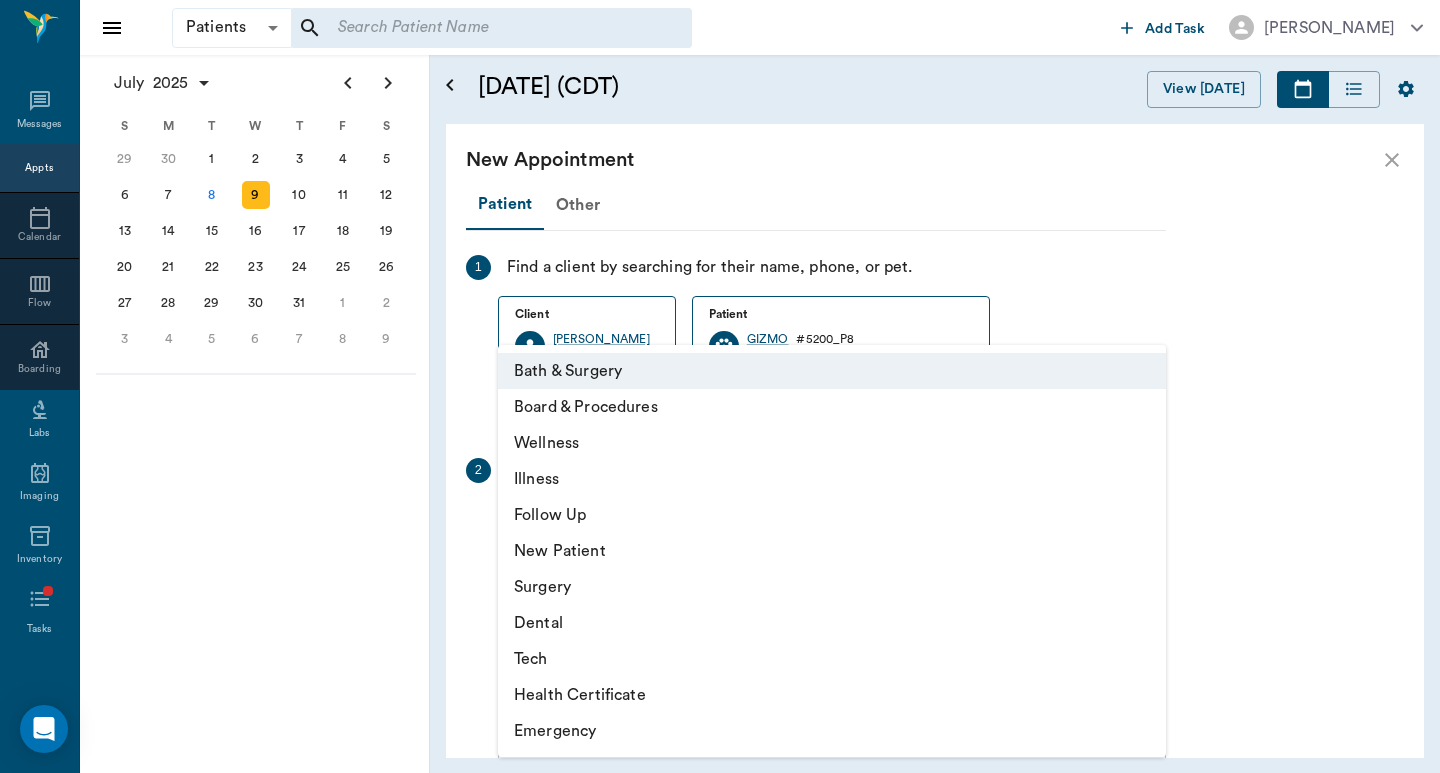 click on "Tech" at bounding box center (832, 659) 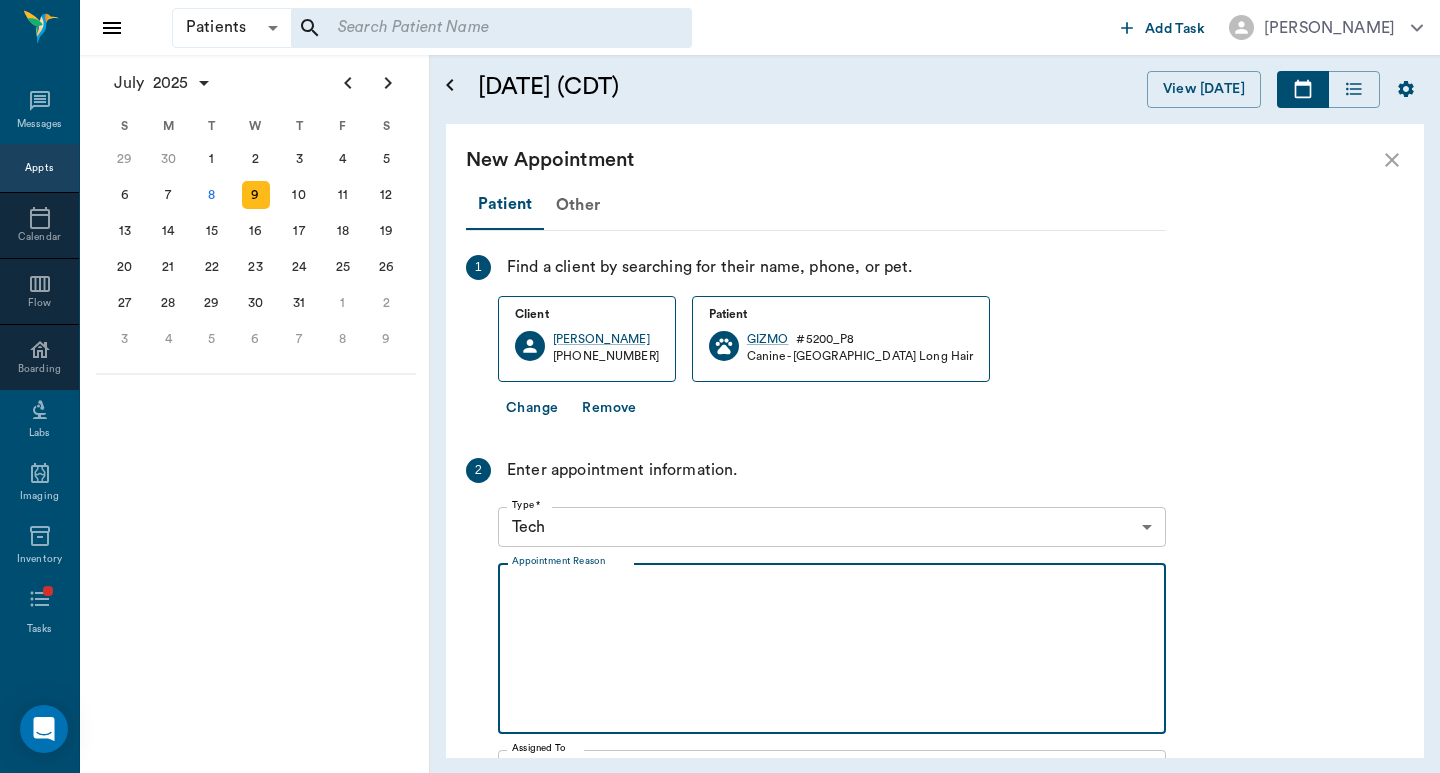 click on "Appointment Reason" at bounding box center (832, 649) 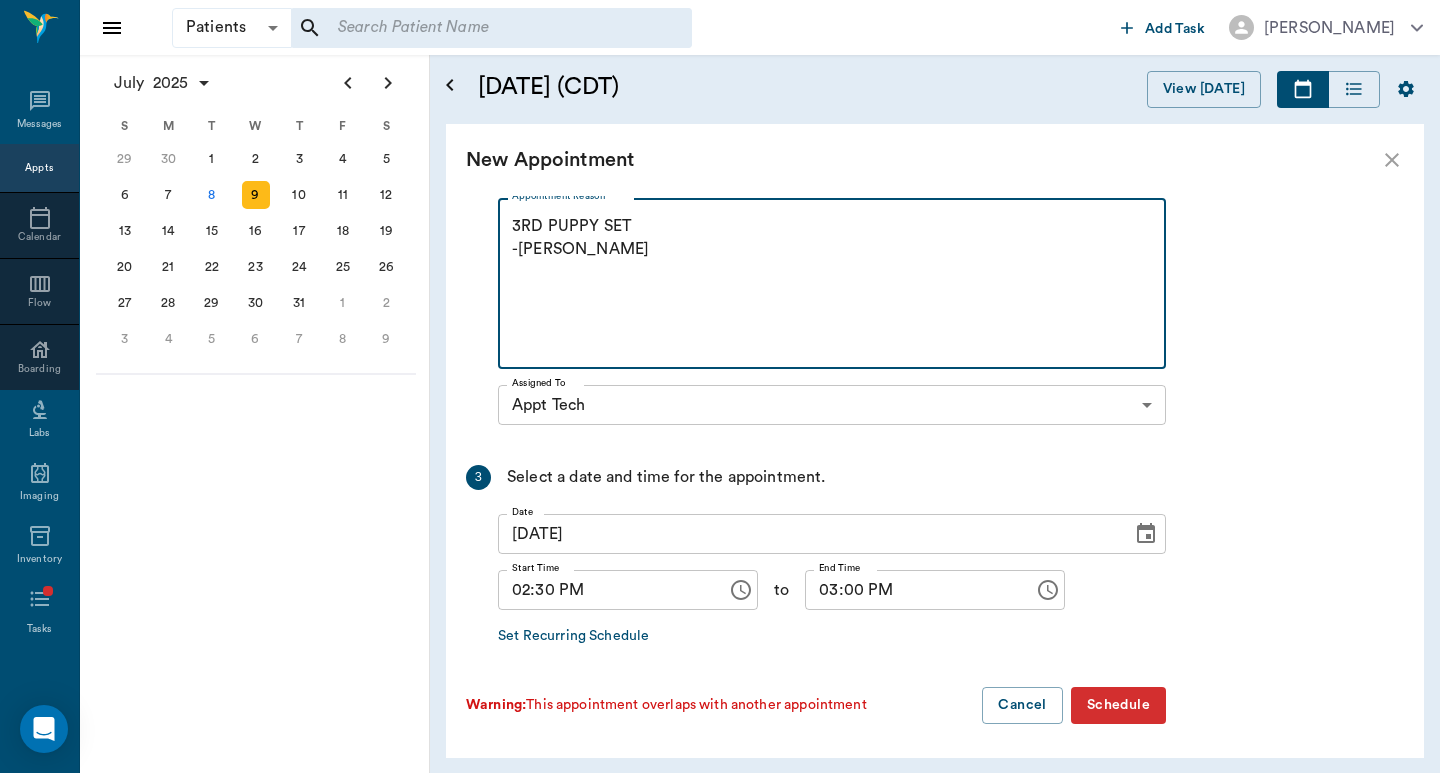 scroll, scrollTop: 367, scrollLeft: 0, axis: vertical 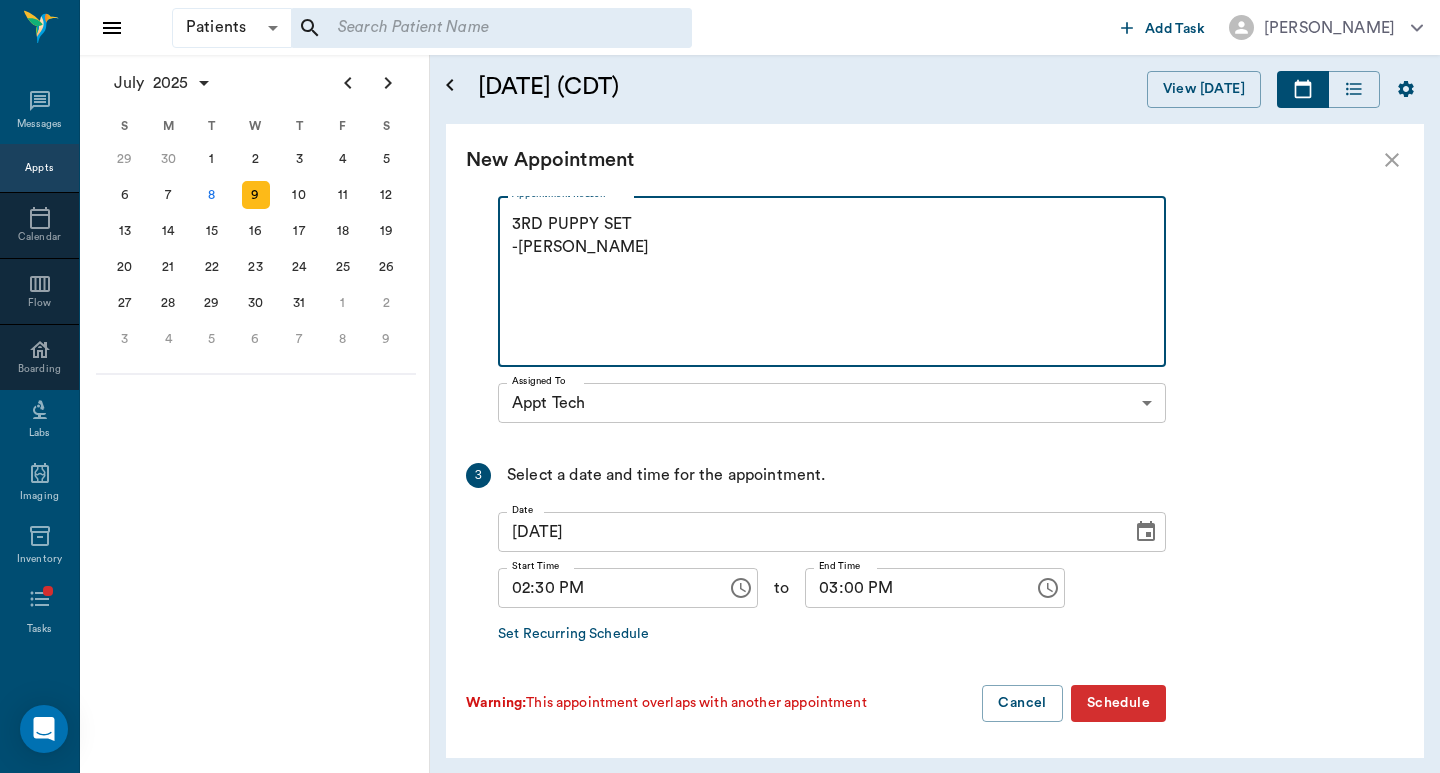 type on "3RD PUPPY SET
-JESS" 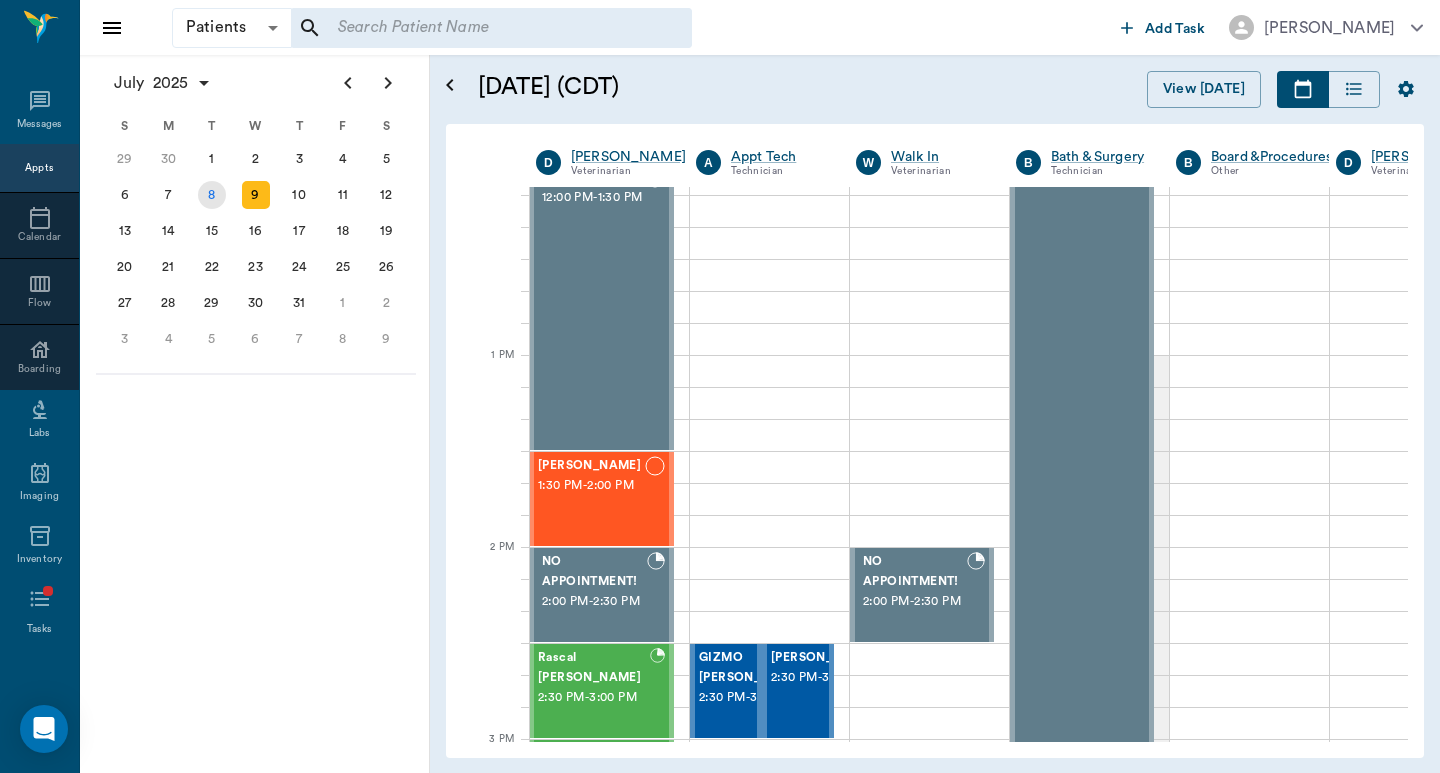 click on "8" at bounding box center (212, 195) 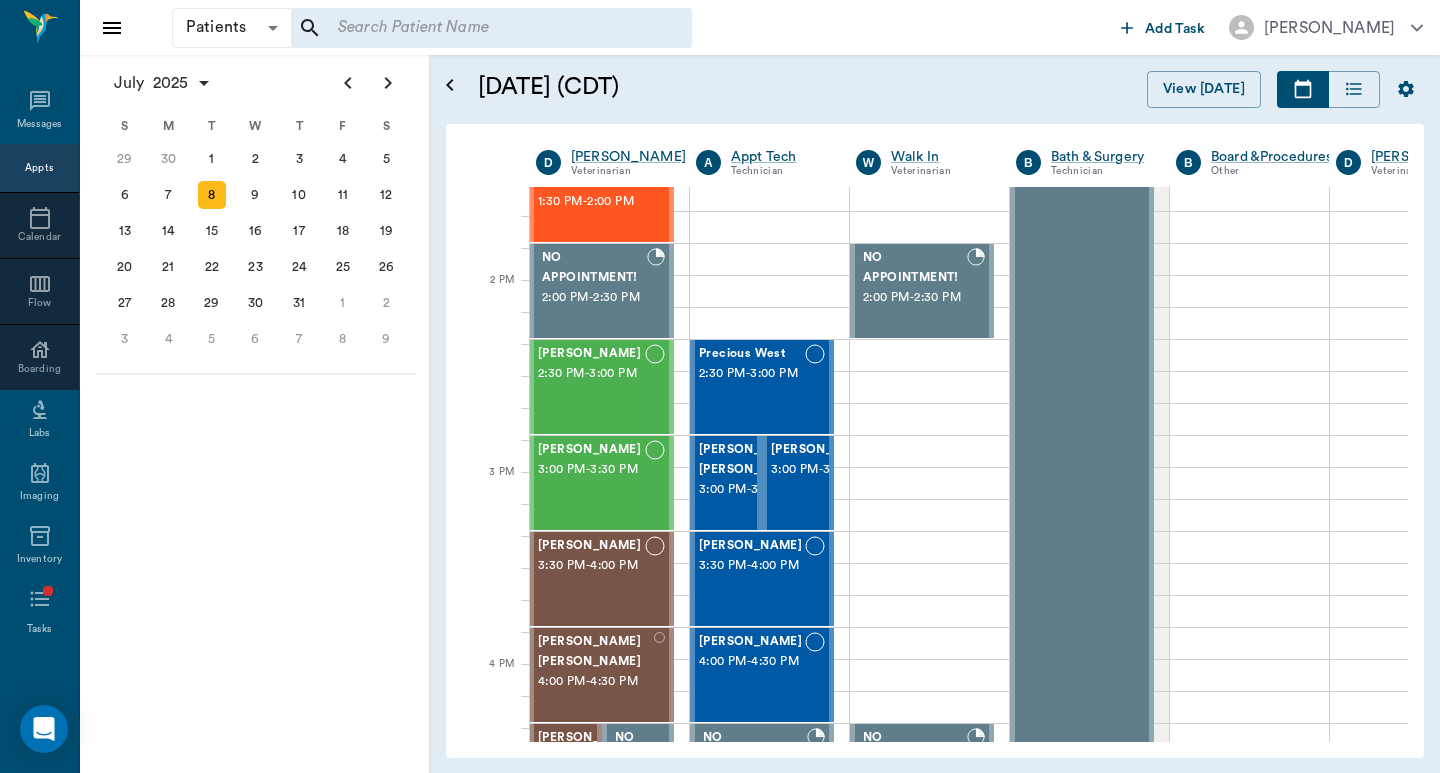 scroll, scrollTop: 1067, scrollLeft: 1, axis: both 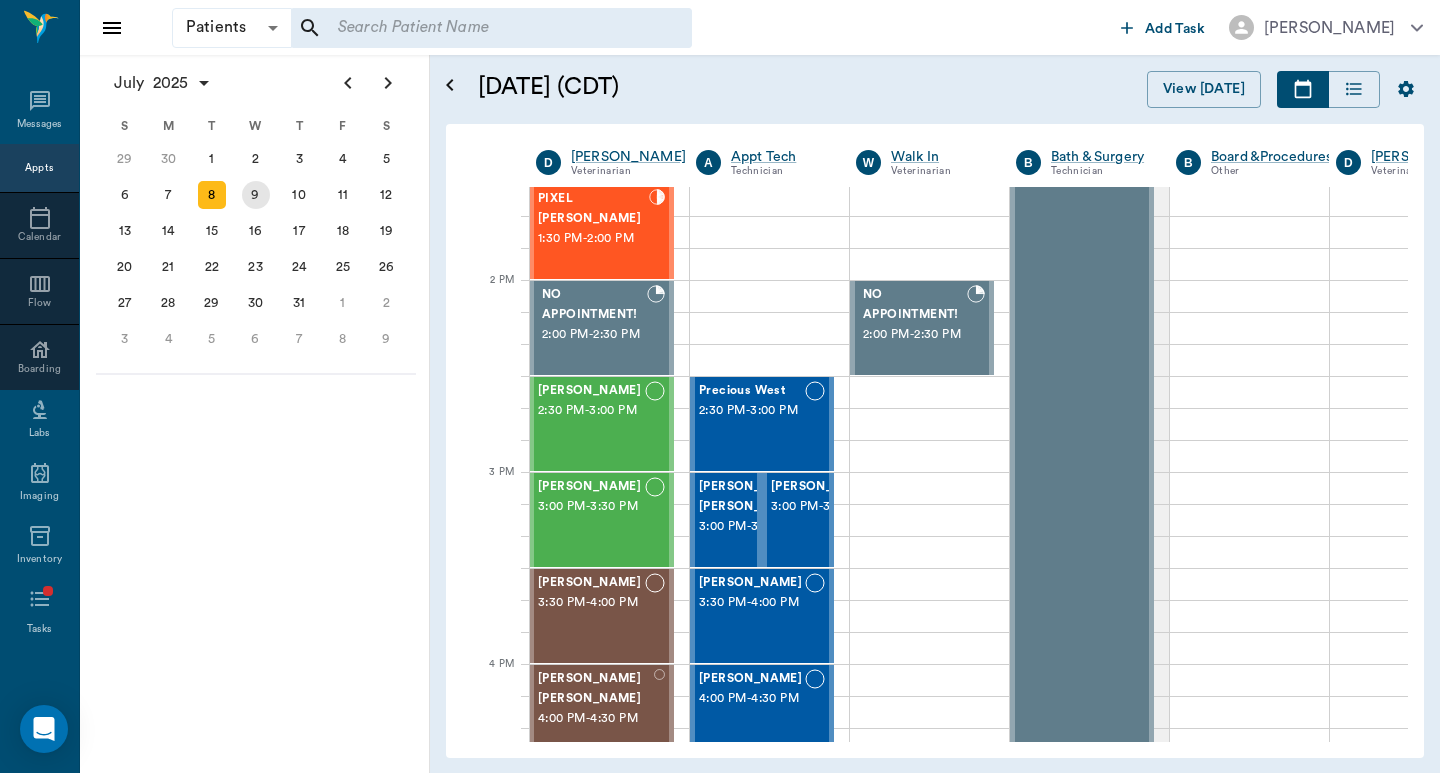 click on "9" at bounding box center (256, 195) 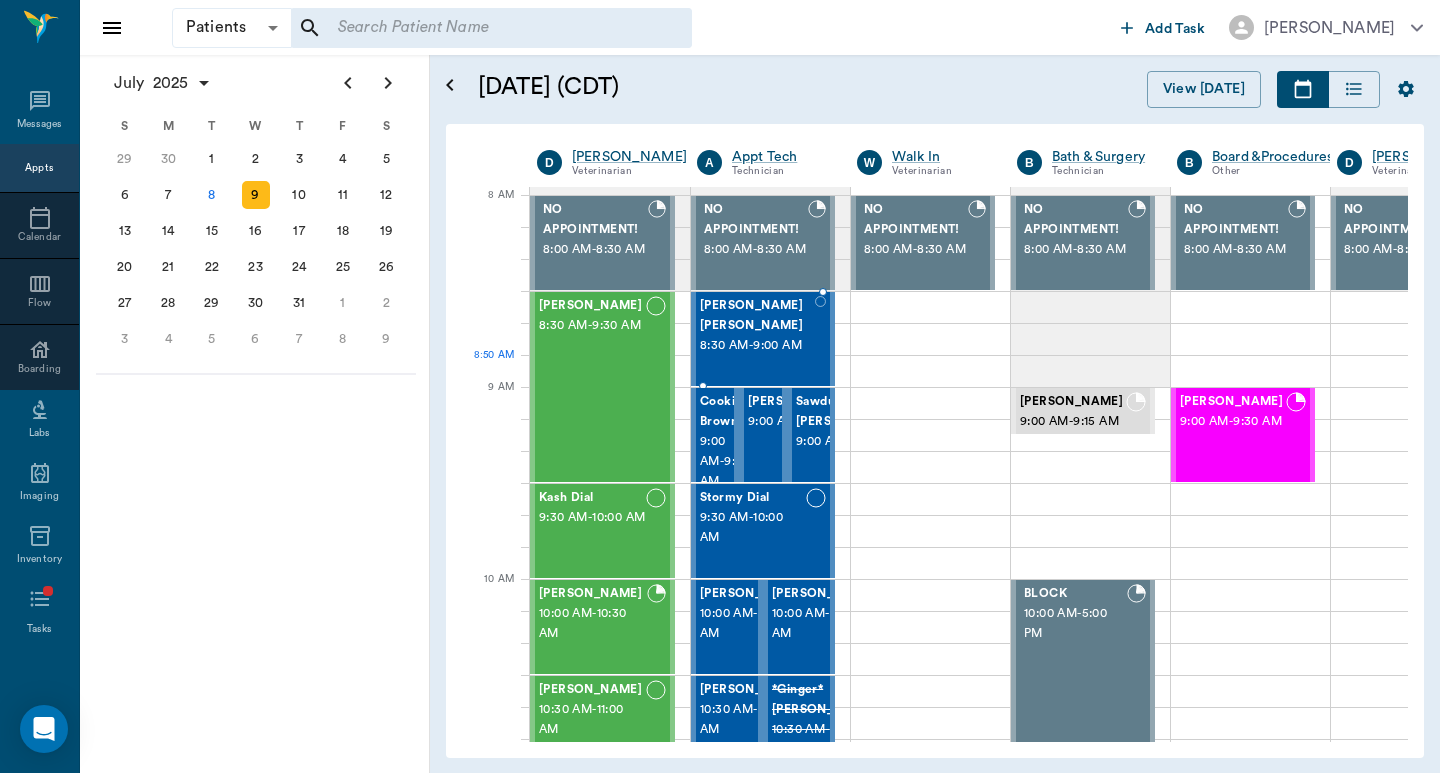 scroll, scrollTop: 0, scrollLeft: 1, axis: horizontal 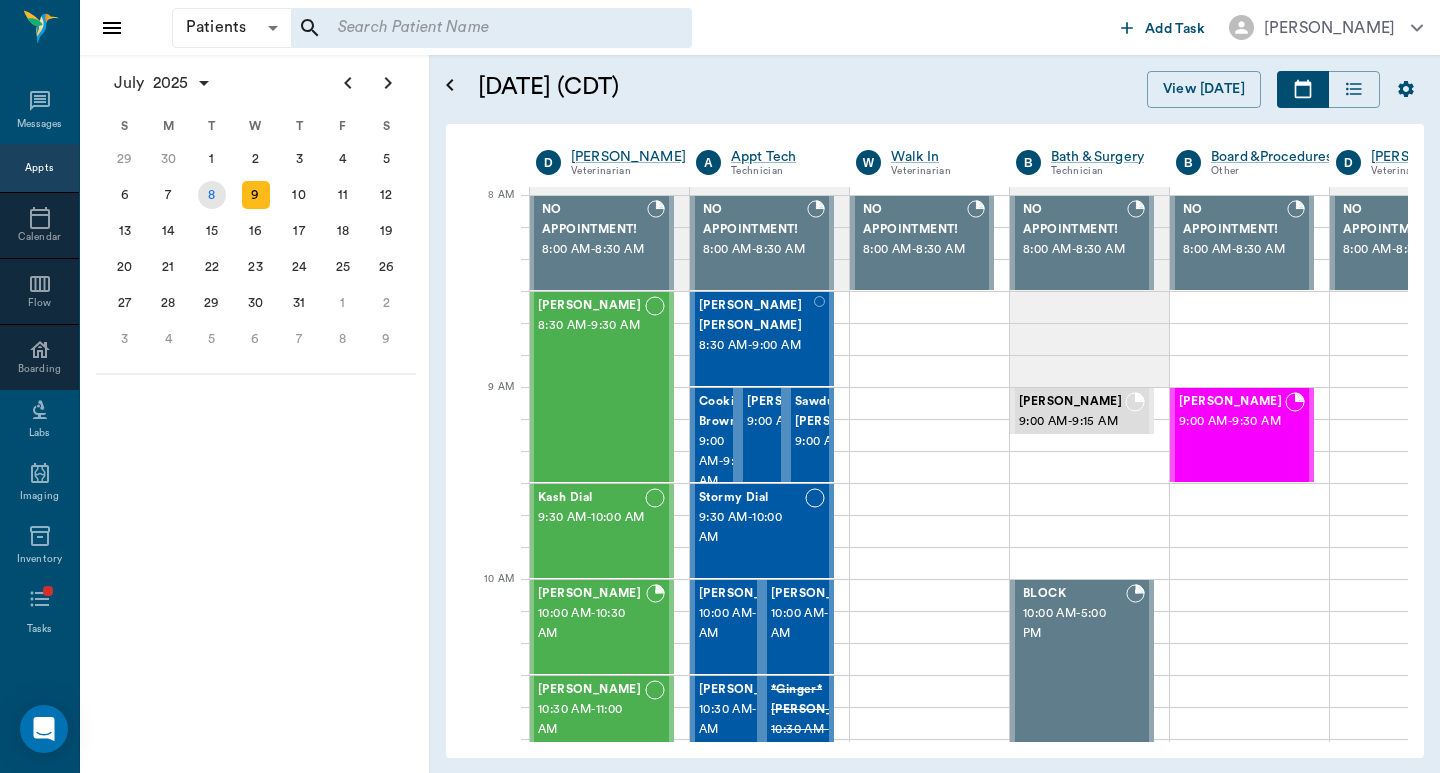 drag, startPoint x: 195, startPoint y: 185, endPoint x: 276, endPoint y: 216, distance: 86.72946 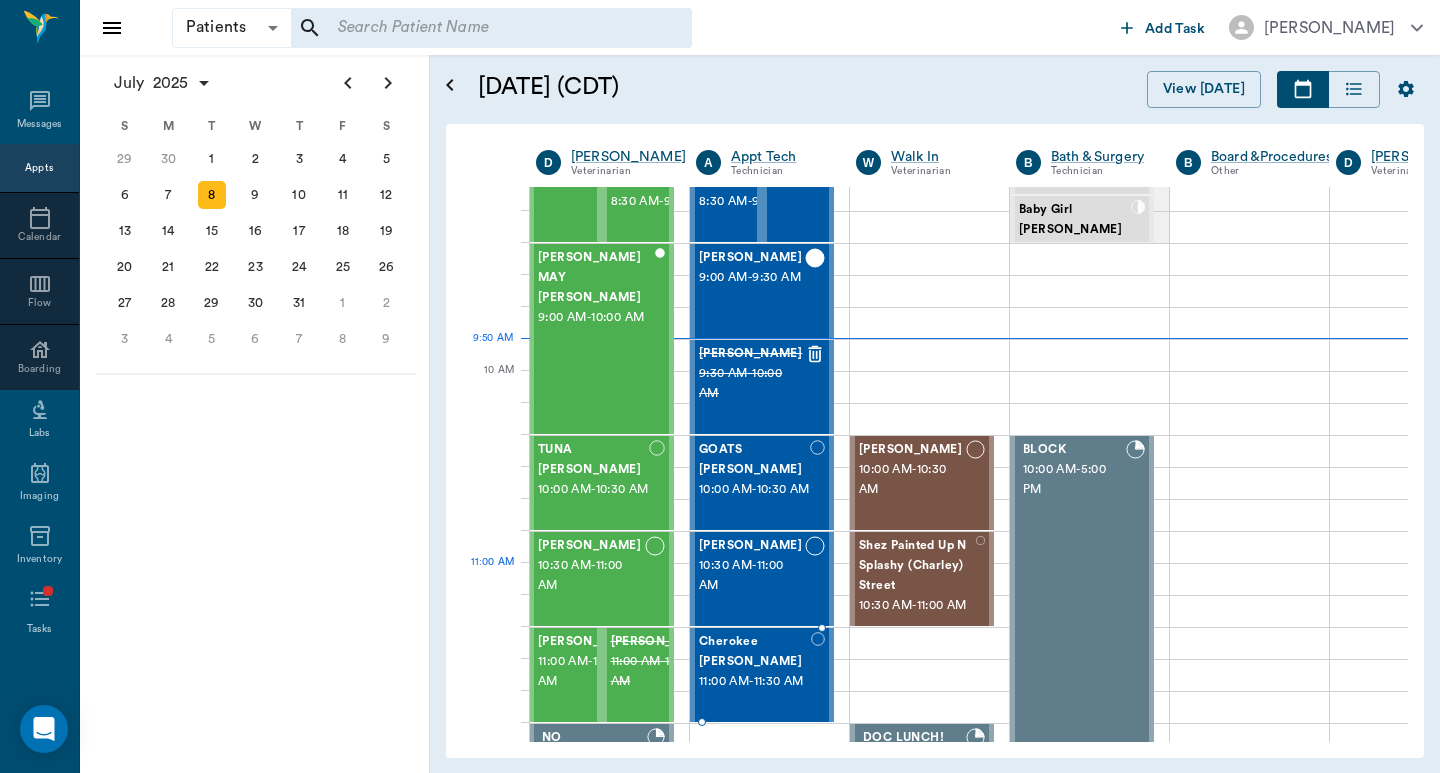 scroll, scrollTop: 133, scrollLeft: 1, axis: both 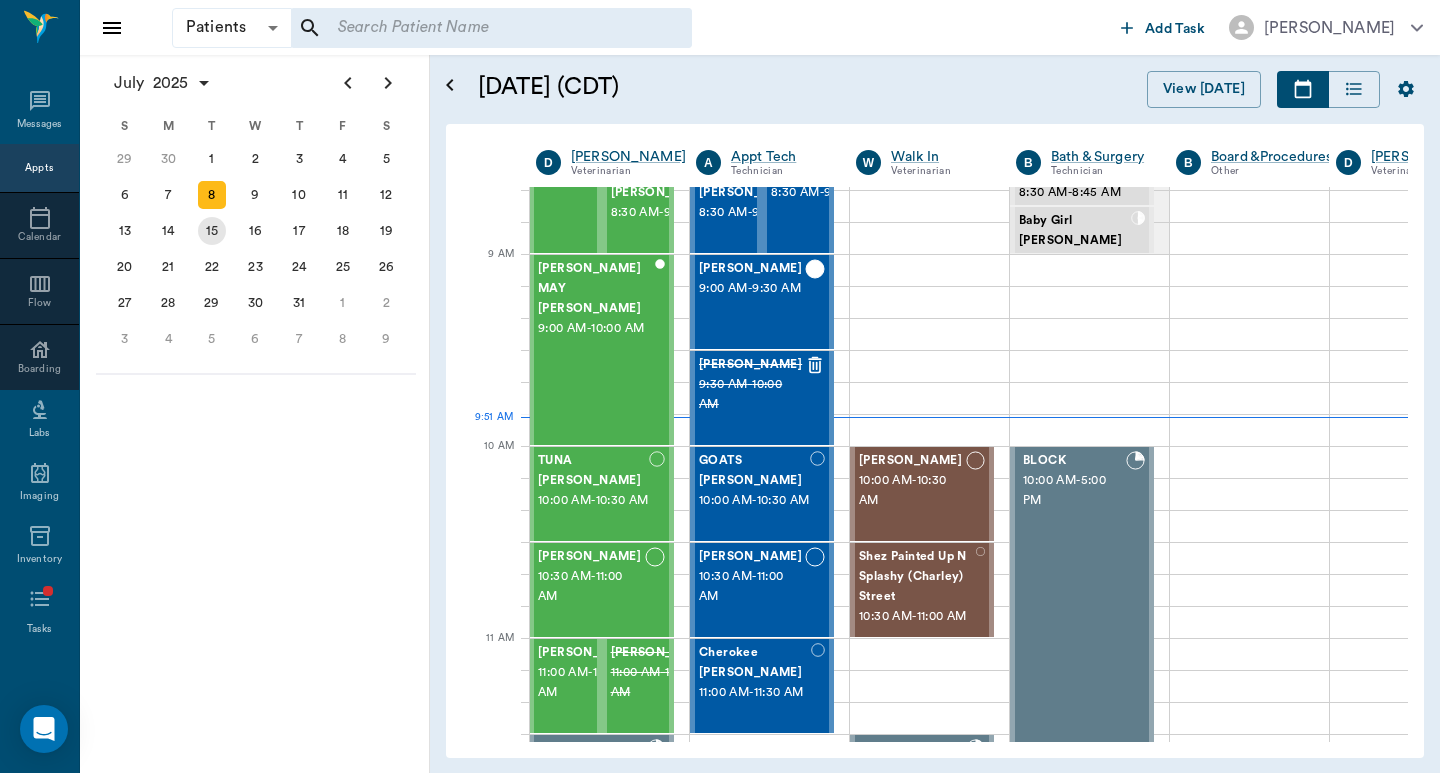 click on "15" at bounding box center (212, 231) 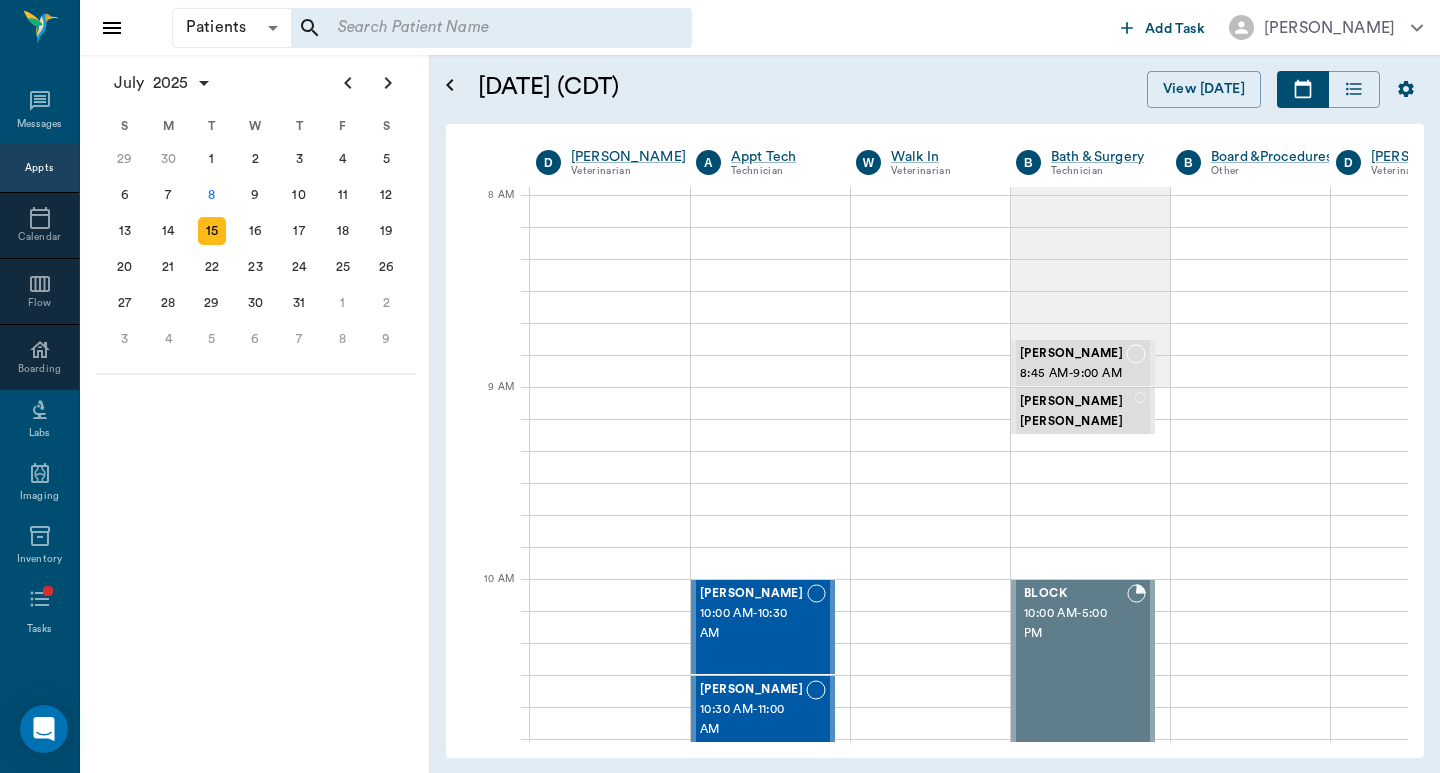 scroll, scrollTop: 0, scrollLeft: 1, axis: horizontal 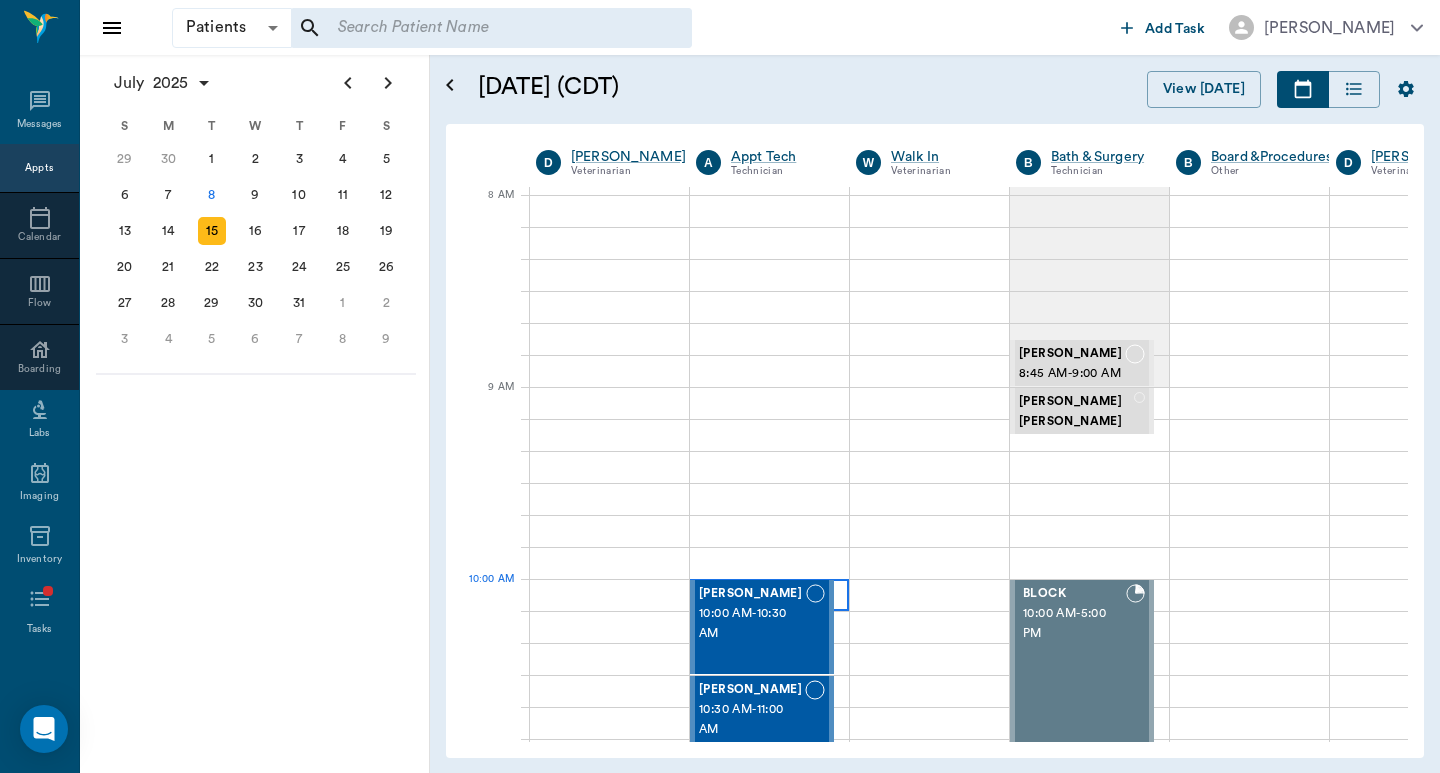 click at bounding box center (769, 595) 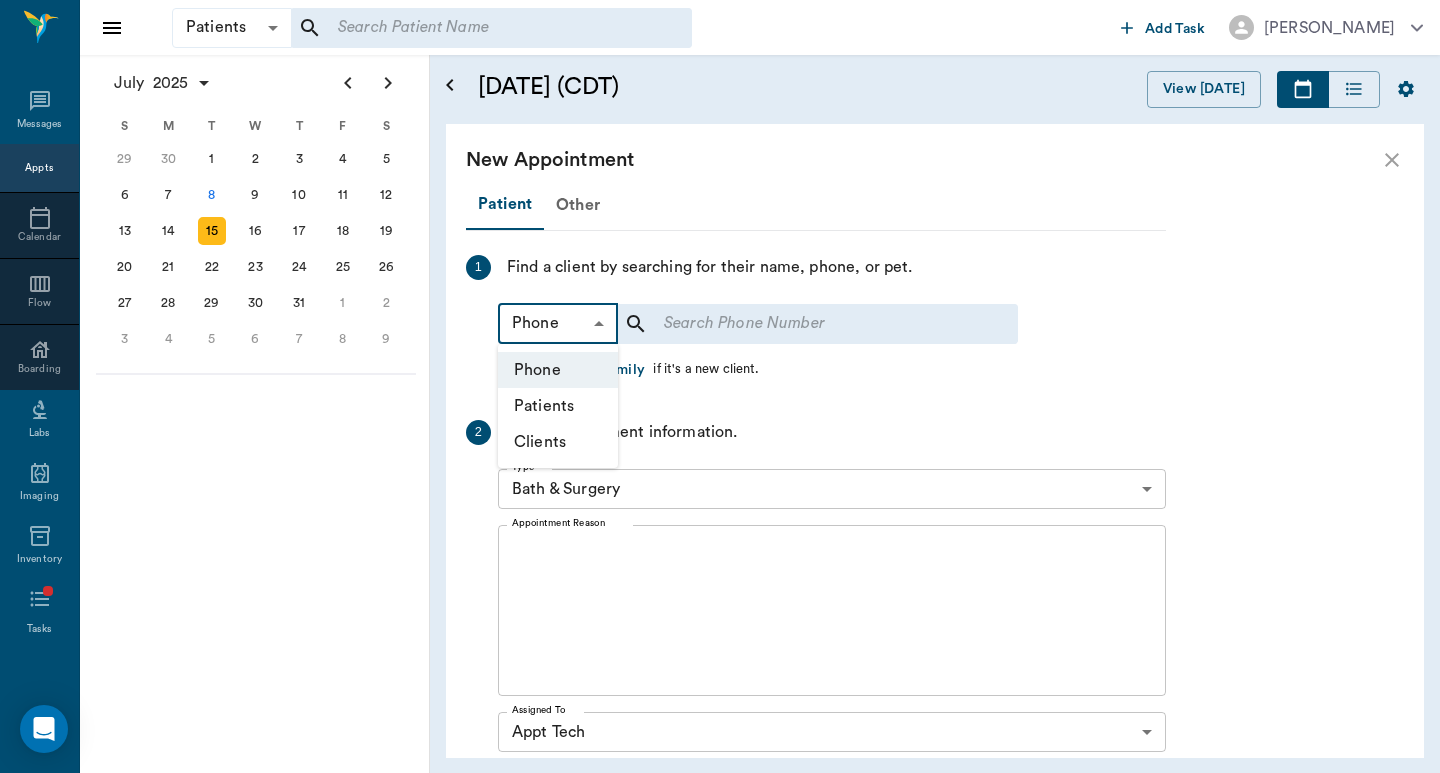 click on "Patients Patients ​ ​ Add Task Dr. Bert Ellsworth Nectar Messages Appts Calendar Flow Boarding Labs Imaging Inventory Tasks Forms Staff Reports Lookup Settings July 2025 S M T W T F S Jun 1 2 3 4 5 6 7 8 9 10 11 12 13 14 15 16 17 18 19 20 21 22 23 24 25 26 27 28 29 30 Jul 1 2 3 4 5 6 7 8 9 10 11 12 S M T W T F S 29 30 Jul 1 2 3 4 5 6 7 8 9 10 11 12 13 14 15 16 17 18 19 20 21 22 23 24 25 26 27 28 29 30 31 Aug 1 2 3 4 5 6 7 8 9 S M T W T F S 27 28 29 30 31 Aug 1 2 3 4 5 6 7 8 9 10 11 12 13 14 15 16 17 18 19 20 21 22 23 24 25 26 27 28 29 30 31 Sep 1 2 3 4 5 6 July 15, 2025 (CDT) View Today July 2025 Today 15 Tue Jul 2025 D Dr. Bert Ellsworth Veterinarian A Appt Tech Technician W Walk In Veterinarian B Bath & Surgery Technician B Board &Procedures Other D Dr. Kindall Jones Veterinarian 8 AM 9 AM 10 AM 11 AM 12 PM 1 PM 2 PM 3 PM 4 PM 5 PM 6 PM 7 PM 8 PM 10:00 AM NO APPOINTMENT! 11:30 AM  -  12:00 PM SAM Covington 12:00 PM  -  12:30 PM Goldie Huse 12:30 PM  -  1:00 PM TANGY Peacock 1:00 PM  -  1:30 PM 1:30 PM 1" at bounding box center (720, 386) 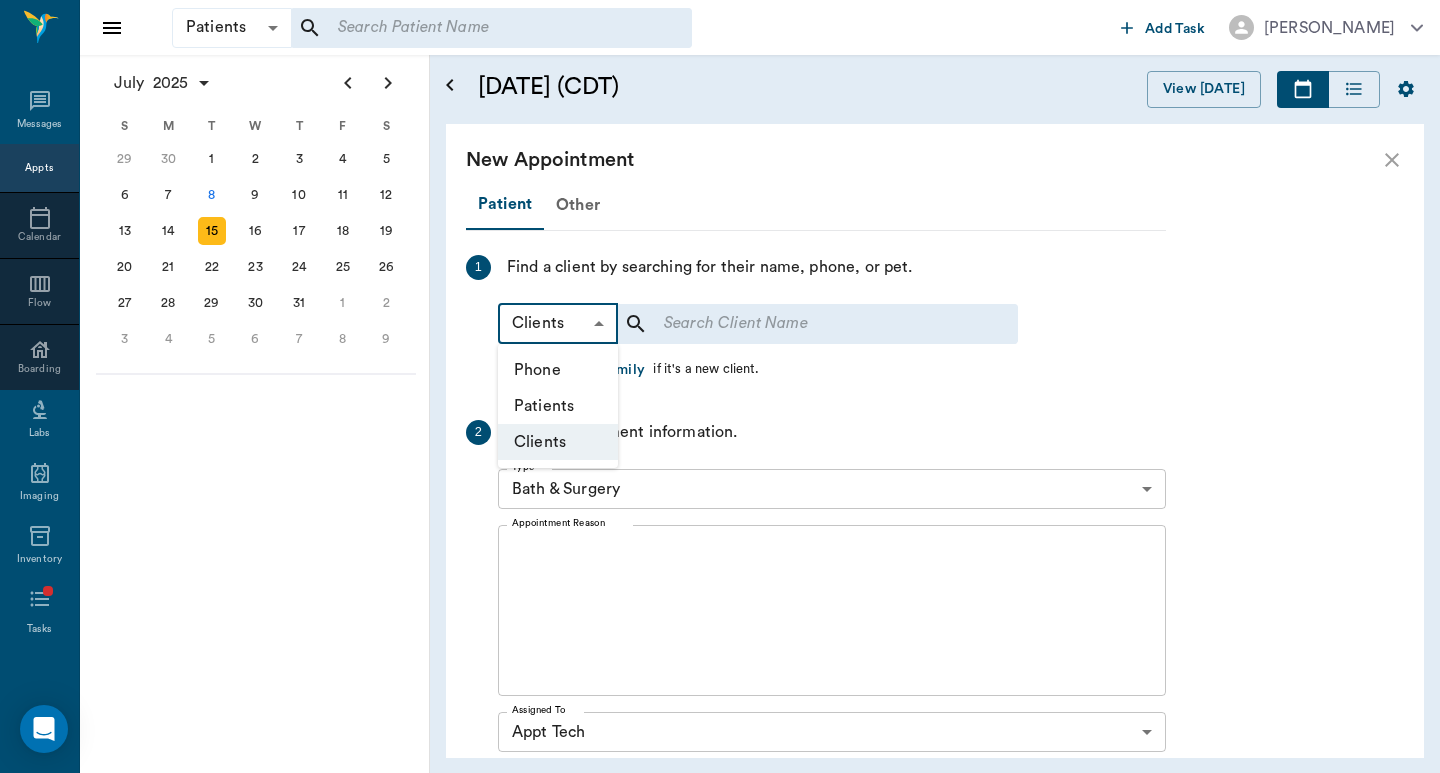 click on "Patients Patients ​ ​ Add Task Dr. Bert Ellsworth Nectar Messages Appts Calendar Flow Boarding Labs Imaging Inventory Tasks Forms Staff Reports Lookup Settings July 2025 S M T W T F S Jun 1 2 3 4 5 6 7 8 9 10 11 12 13 14 15 16 17 18 19 20 21 22 23 24 25 26 27 28 29 30 Jul 1 2 3 4 5 6 7 8 9 10 11 12 S M T W T F S 29 30 Jul 1 2 3 4 5 6 7 8 9 10 11 12 13 14 15 16 17 18 19 20 21 22 23 24 25 26 27 28 29 30 31 Aug 1 2 3 4 5 6 7 8 9 S M T W T F S 27 28 29 30 31 Aug 1 2 3 4 5 6 7 8 9 10 11 12 13 14 15 16 17 18 19 20 21 22 23 24 25 26 27 28 29 30 31 Sep 1 2 3 4 5 6 July 15, 2025 (CDT) View Today July 2025 Today 15 Tue Jul 2025 D Dr. Bert Ellsworth Veterinarian A Appt Tech Technician W Walk In Veterinarian B Bath & Surgery Technician B Board &Procedures Other D Dr. Kindall Jones Veterinarian 8 AM 9 AM 10 AM 11 AM 12 PM 1 PM 2 PM 3 PM 4 PM 5 PM 6 PM 7 PM 8 PM 10:00 AM NO APPOINTMENT! 11:30 AM  -  12:00 PM SAM Covington 12:00 PM  -  12:30 PM Goldie Huse 12:30 PM  -  1:00 PM TANGY Peacock 1:00 PM  -  1:30 PM 1:30 PM 1" at bounding box center [720, 386] 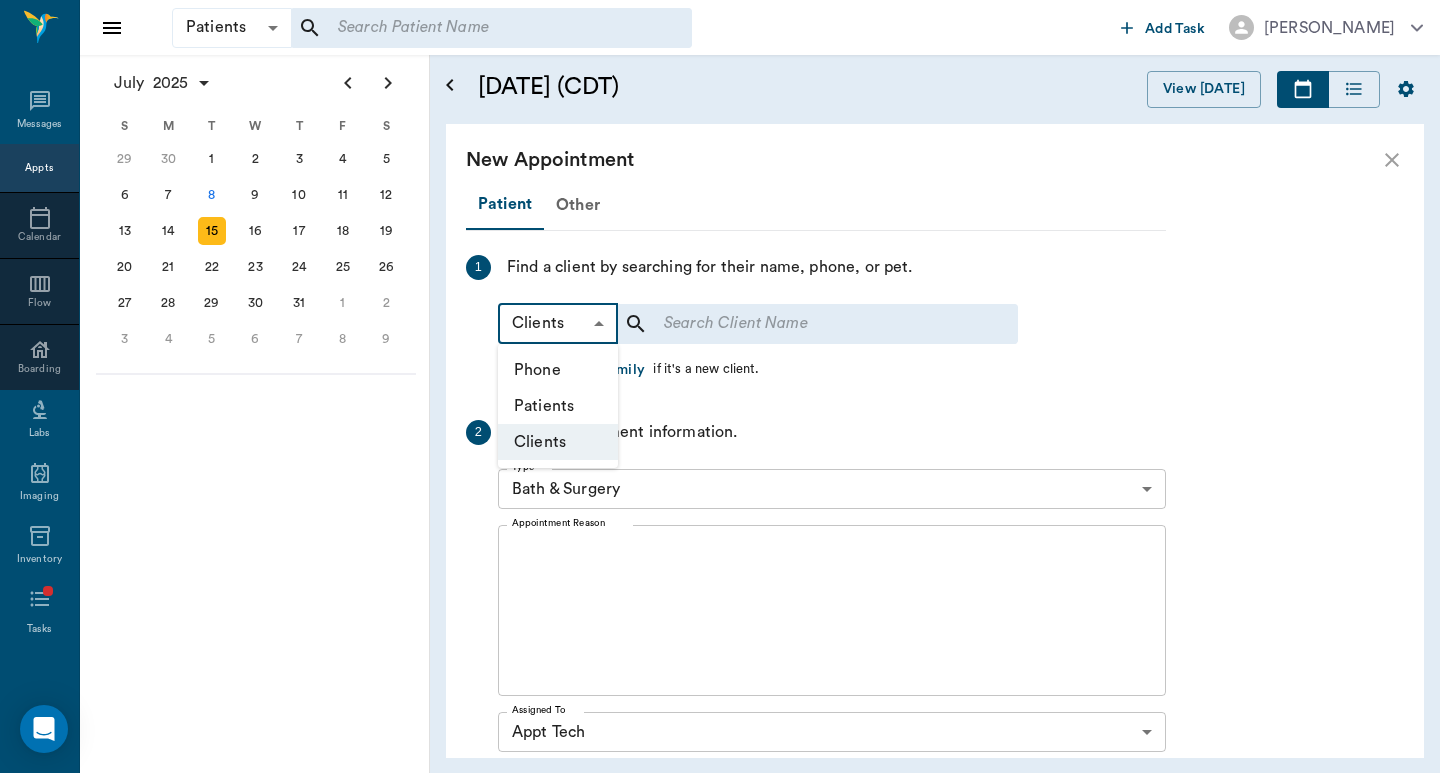 type on "Patients" 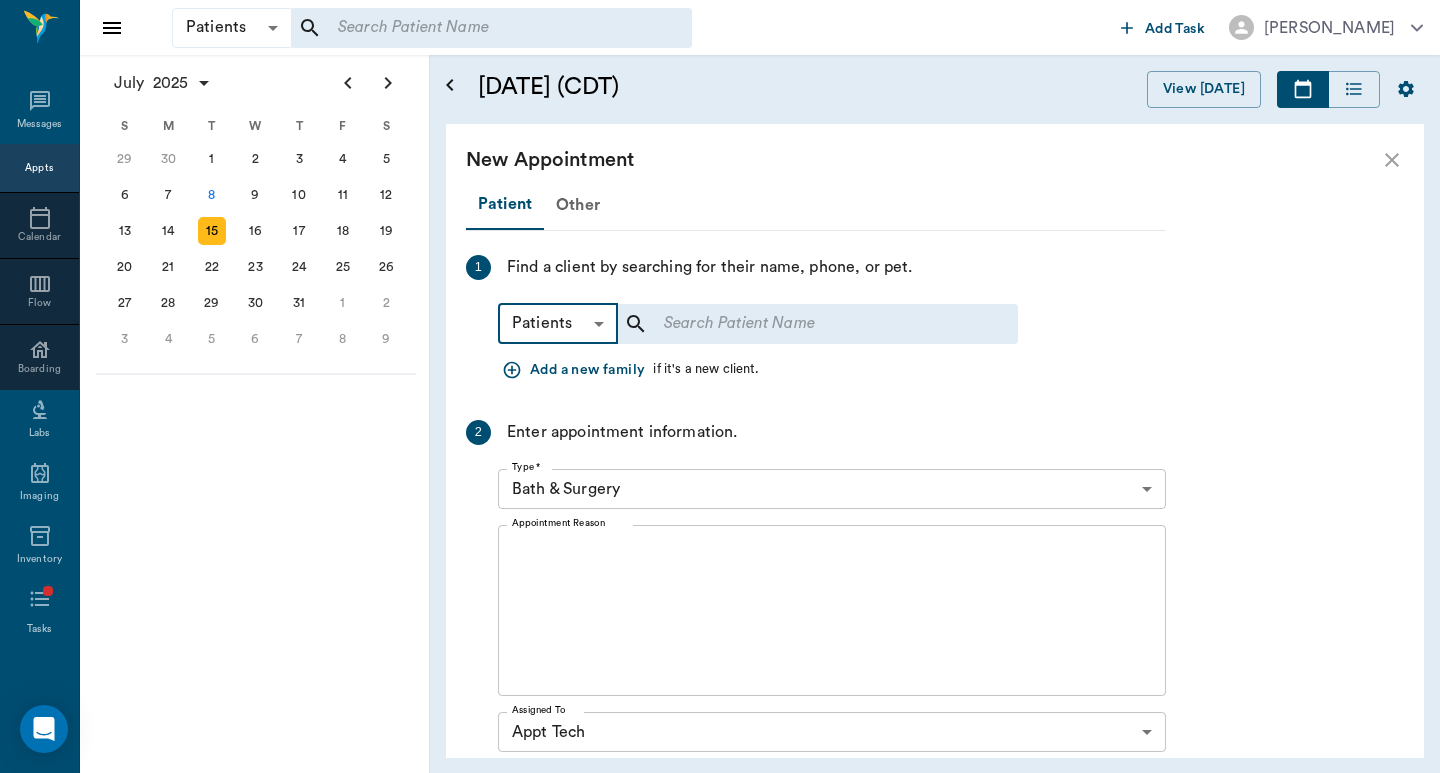 click at bounding box center [804, 324] 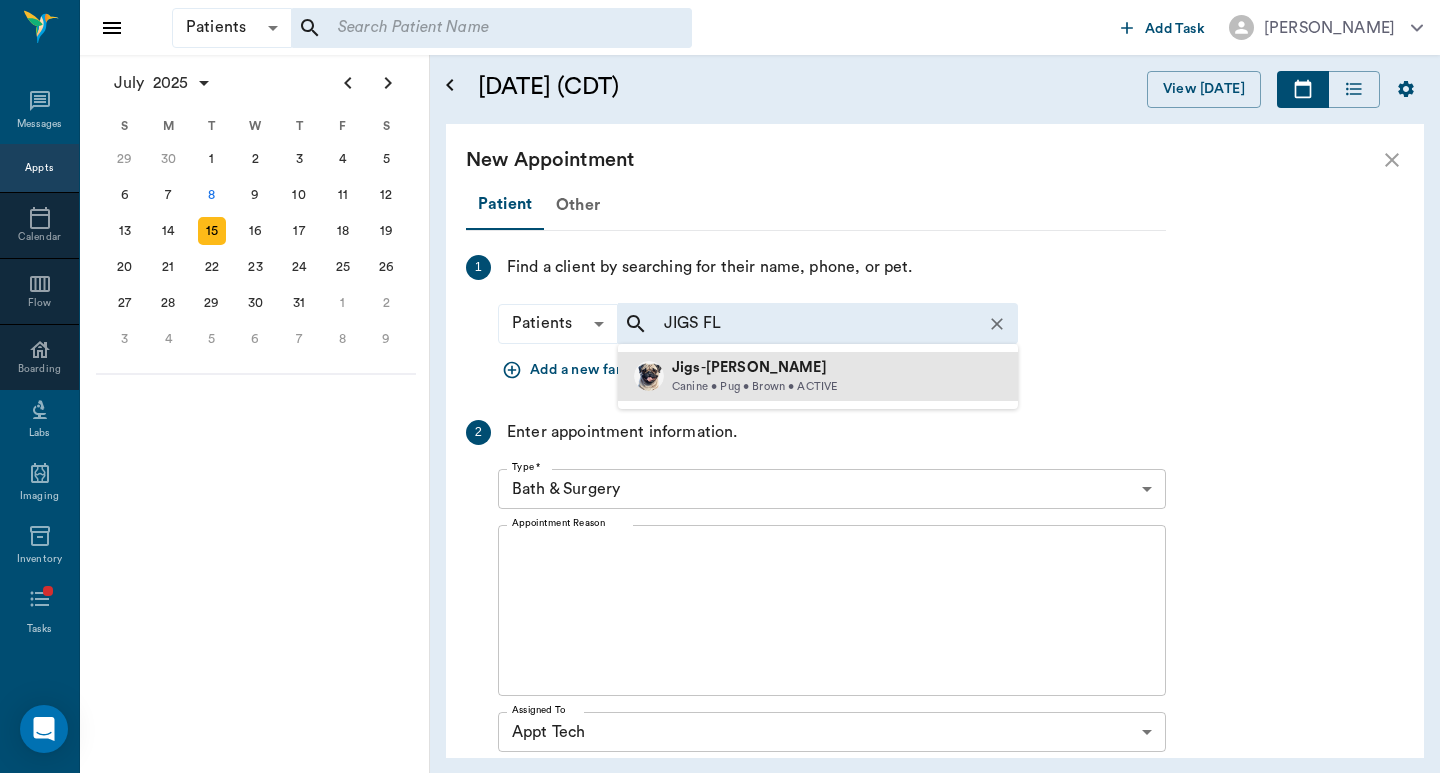 click on "Jigs   -  Flores" at bounding box center (754, 368) 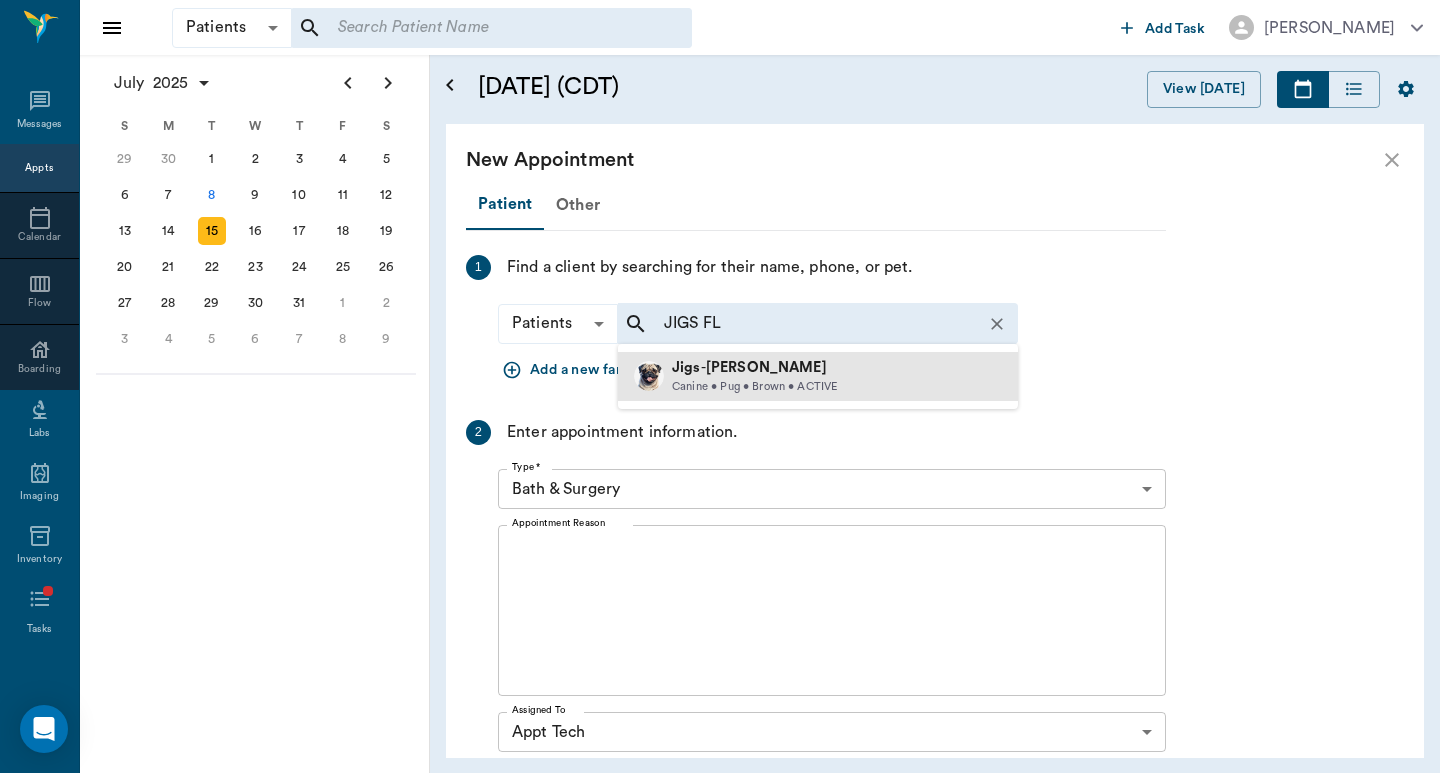 type on "JIGS FL" 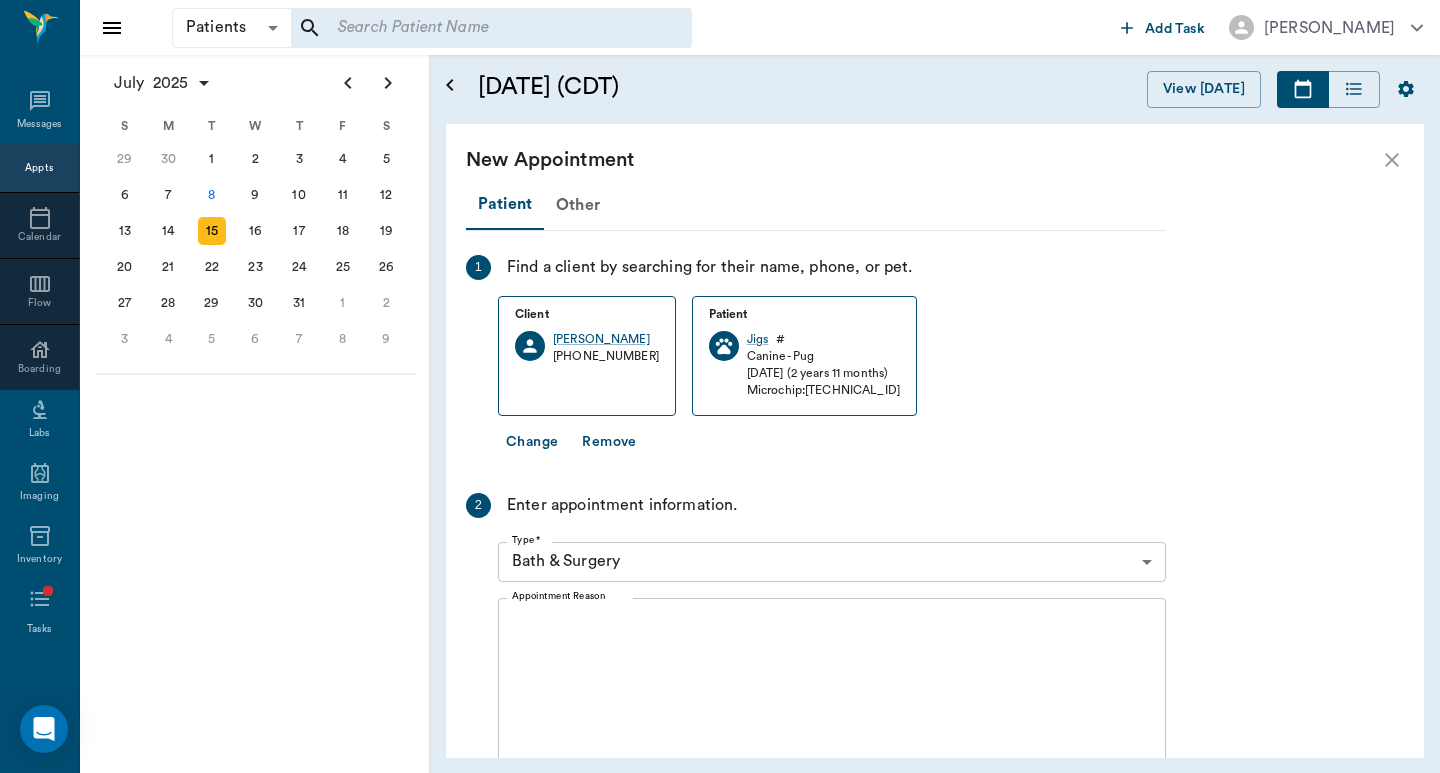 click on "Patients Patients ​ ​ Add Task Dr. Bert Ellsworth Nectar Messages Appts Calendar Flow Boarding Labs Imaging Inventory Tasks Forms Staff Reports Lookup Settings July 2025 S M T W T F S Jun 1 2 3 4 5 6 7 8 9 10 11 12 13 14 15 16 17 18 19 20 21 22 23 24 25 26 27 28 29 30 Jul 1 2 3 4 5 6 7 8 9 10 11 12 S M T W T F S 29 30 Jul 1 2 3 4 5 6 7 8 9 10 11 12 13 14 15 16 17 18 19 20 21 22 23 24 25 26 27 28 29 30 31 Aug 1 2 3 4 5 6 7 8 9 S M T W T F S 27 28 29 30 31 Aug 1 2 3 4 5 6 7 8 9 10 11 12 13 14 15 16 17 18 19 20 21 22 23 24 25 26 27 28 29 30 31 Sep 1 2 3 4 5 6 July 15, 2025 (CDT) View Today July 2025 Today 15 Tue Jul 2025 D Dr. Bert Ellsworth Veterinarian A Appt Tech Technician W Walk In Veterinarian B Bath & Surgery Technician B Board &Procedures Other D Dr. Kindall Jones Veterinarian 8 AM 9 AM 10 AM 11 AM 12 PM 1 PM 2 PM 3 PM 4 PM 5 PM 6 PM 7 PM 8 PM 10:00 AM NO APPOINTMENT! 11:30 AM  -  12:00 PM SAM Covington 12:00 PM  -  12:30 PM Goldie Huse 12:30 PM  -  1:00 PM TANGY Peacock 1:00 PM  -  1:30 PM 1:30 PM 1" at bounding box center [720, 386] 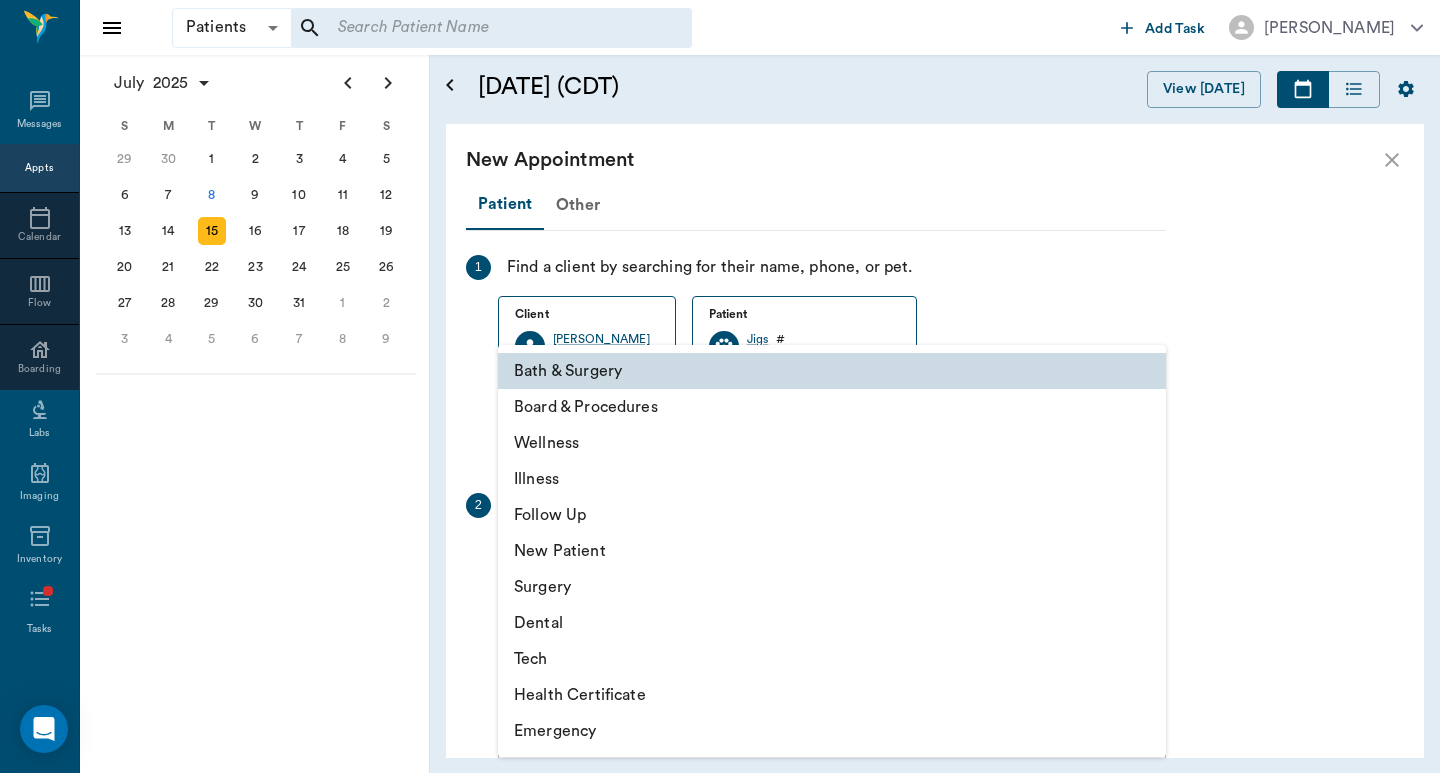 click on "Tech" at bounding box center [832, 659] 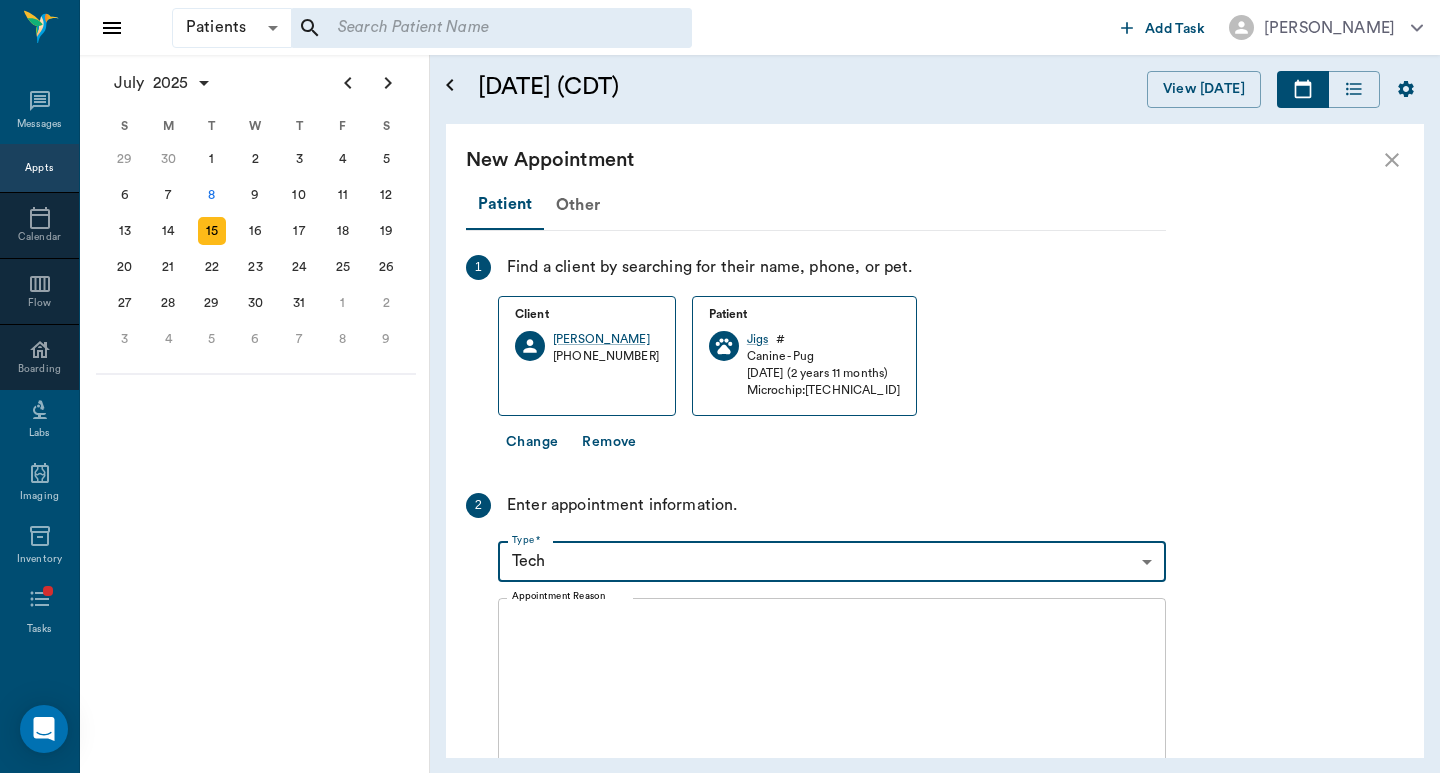 click on "Appointment Reason" at bounding box center [832, 683] 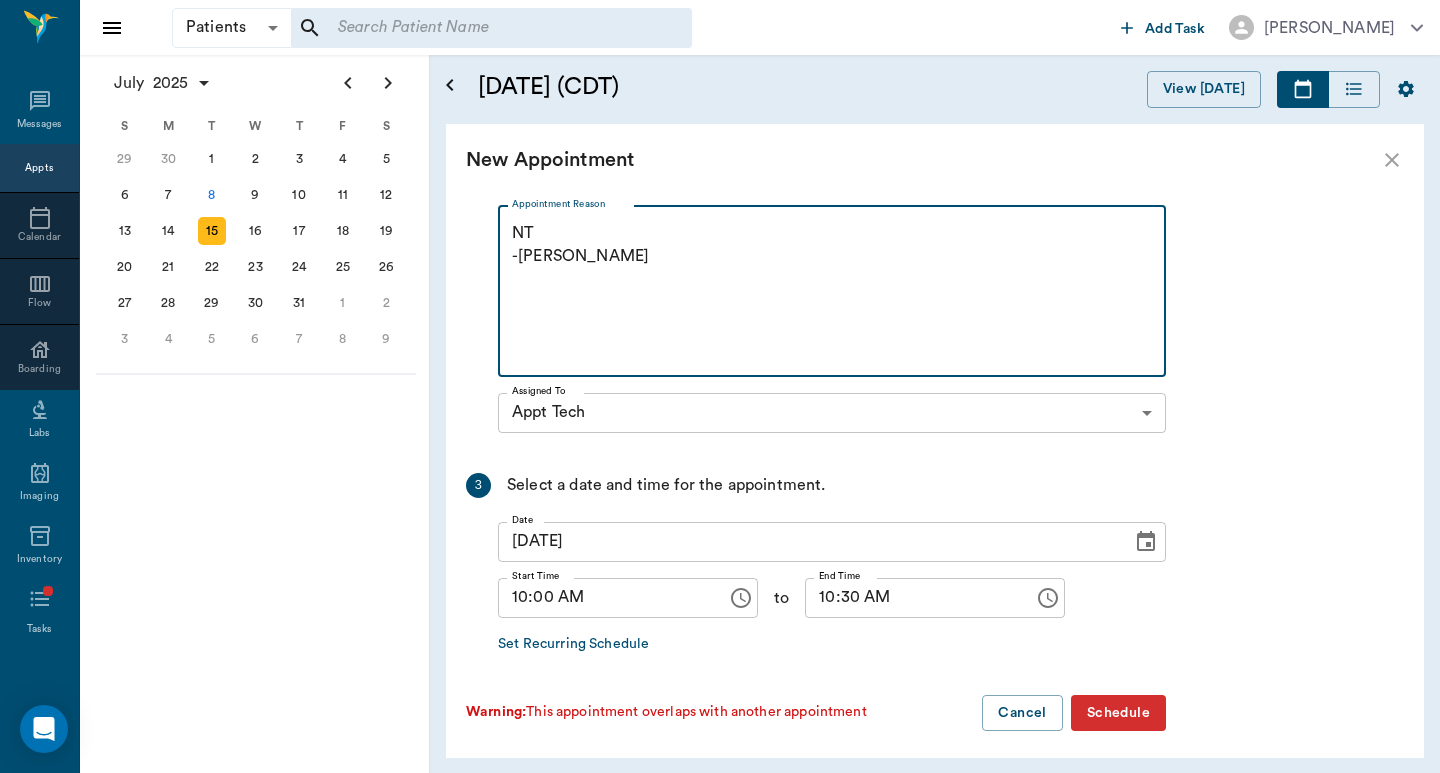 scroll, scrollTop: 401, scrollLeft: 0, axis: vertical 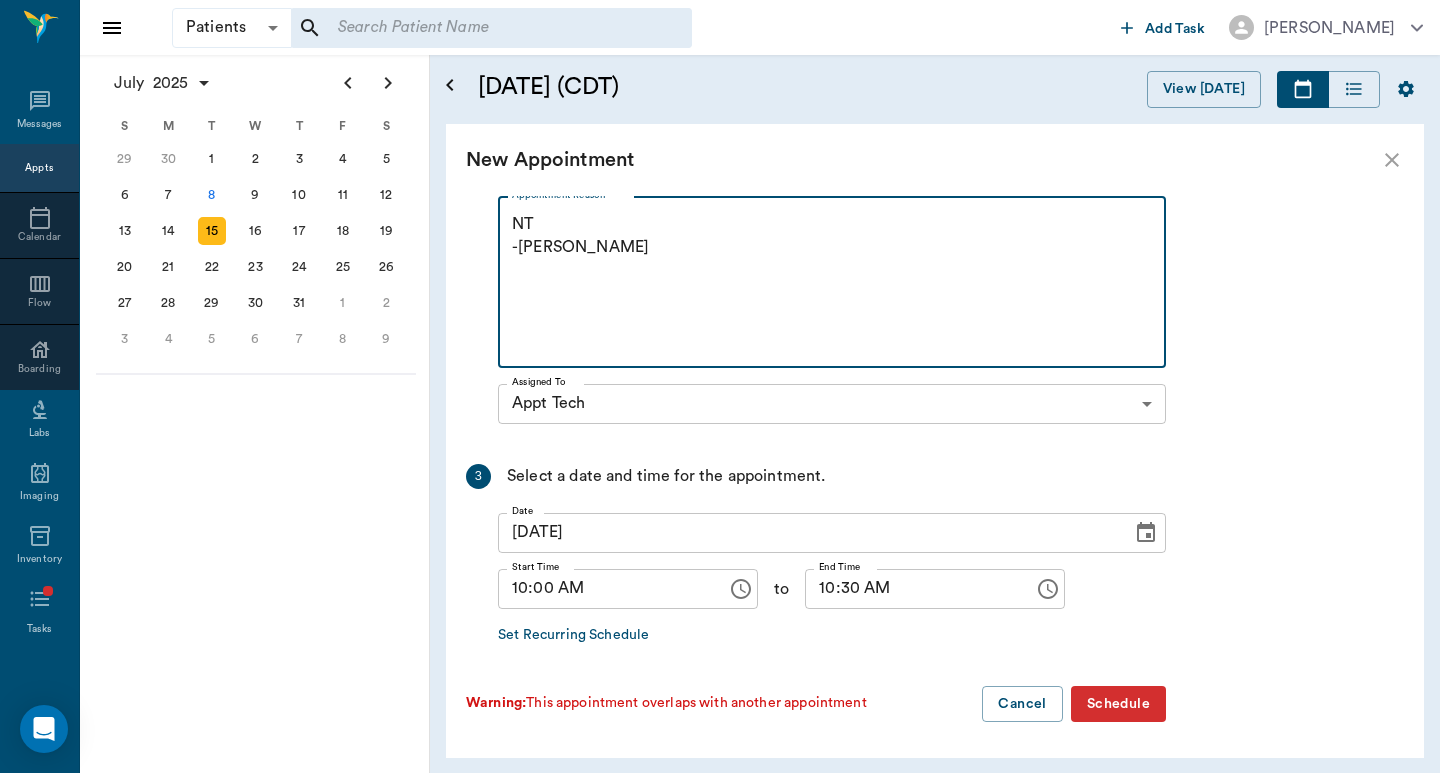 type on "NT
-JESS" 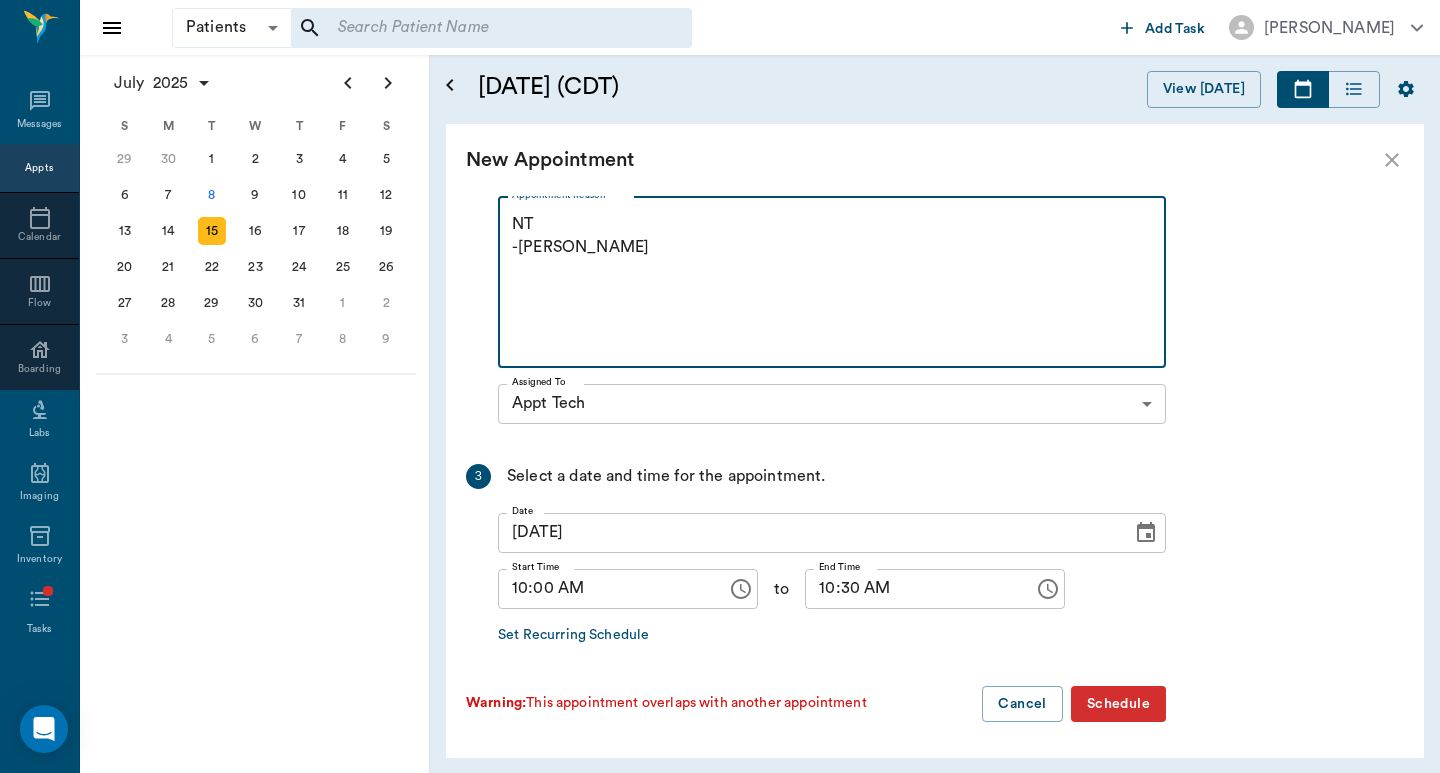 click on "Schedule" at bounding box center [1118, 704] 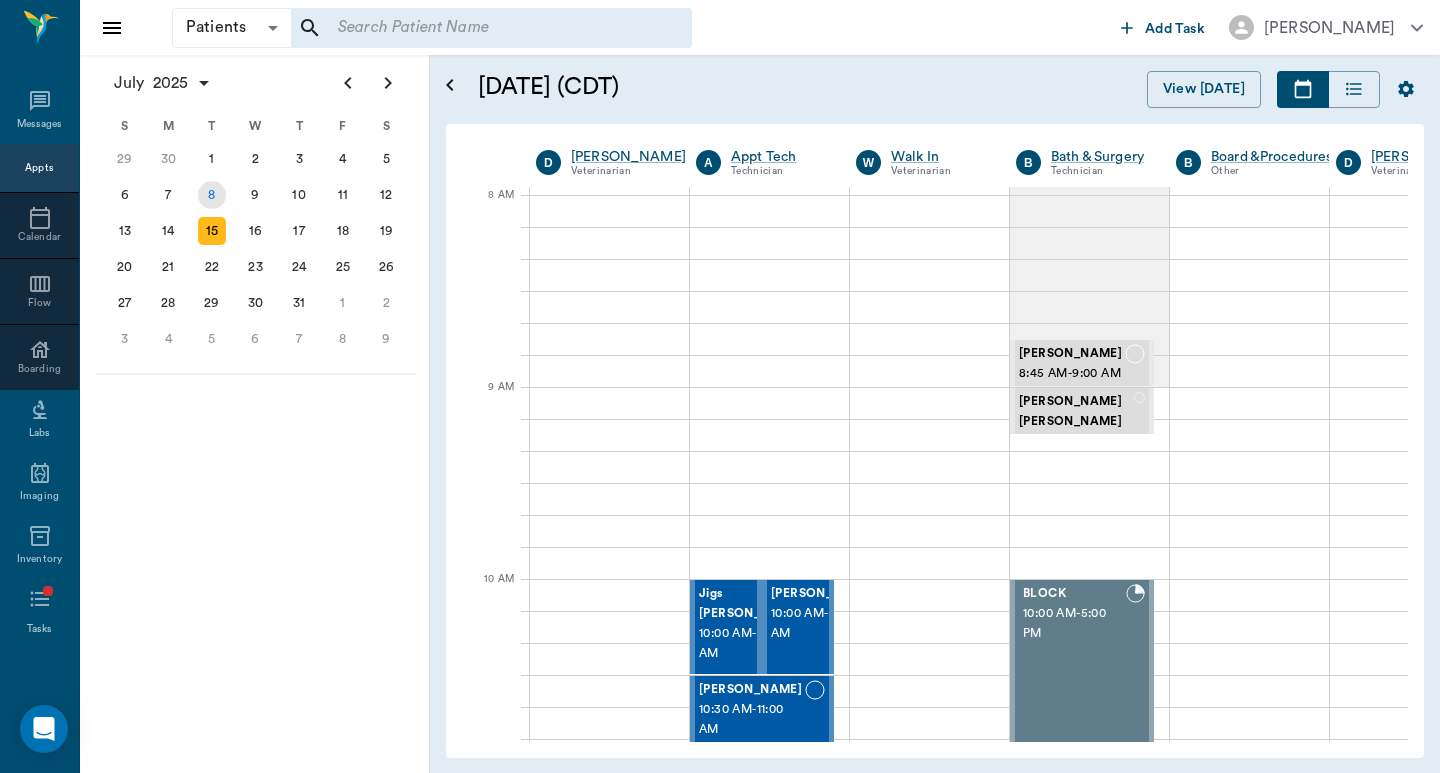 click on "8" at bounding box center (212, 195) 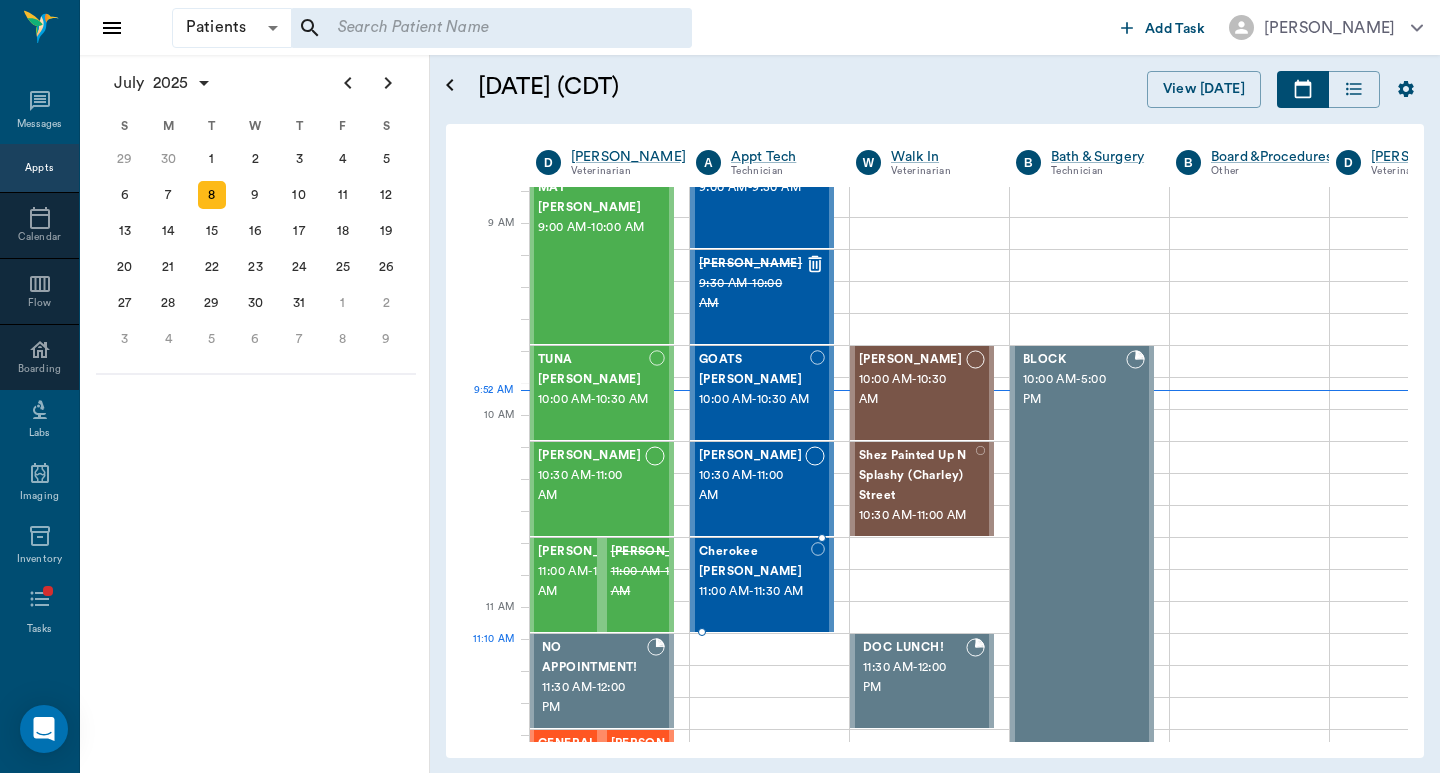 scroll, scrollTop: 267, scrollLeft: 1, axis: both 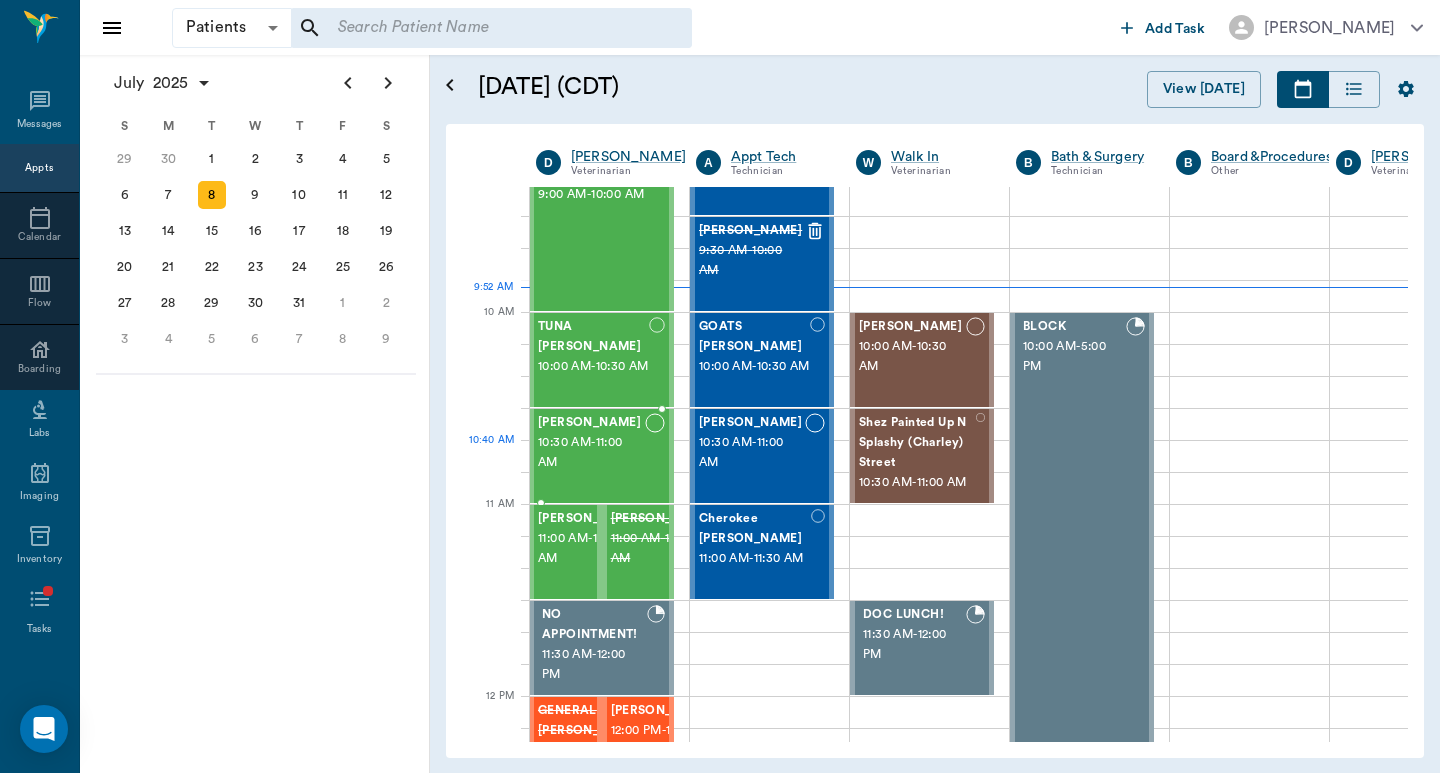click on "10:30 AM  -  11:00 AM" at bounding box center (591, 453) 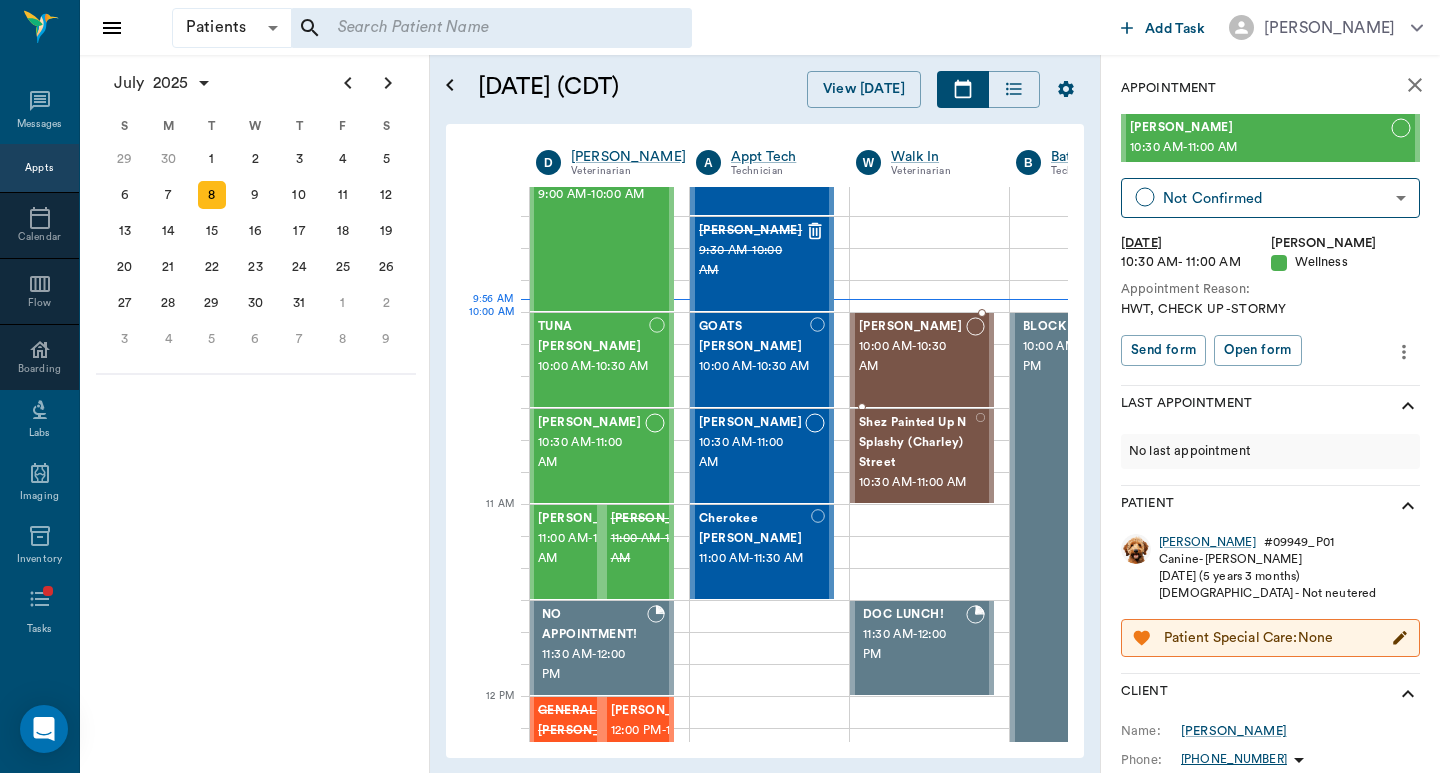 click on "10:00 AM  -  10:30 AM" at bounding box center [912, 357] 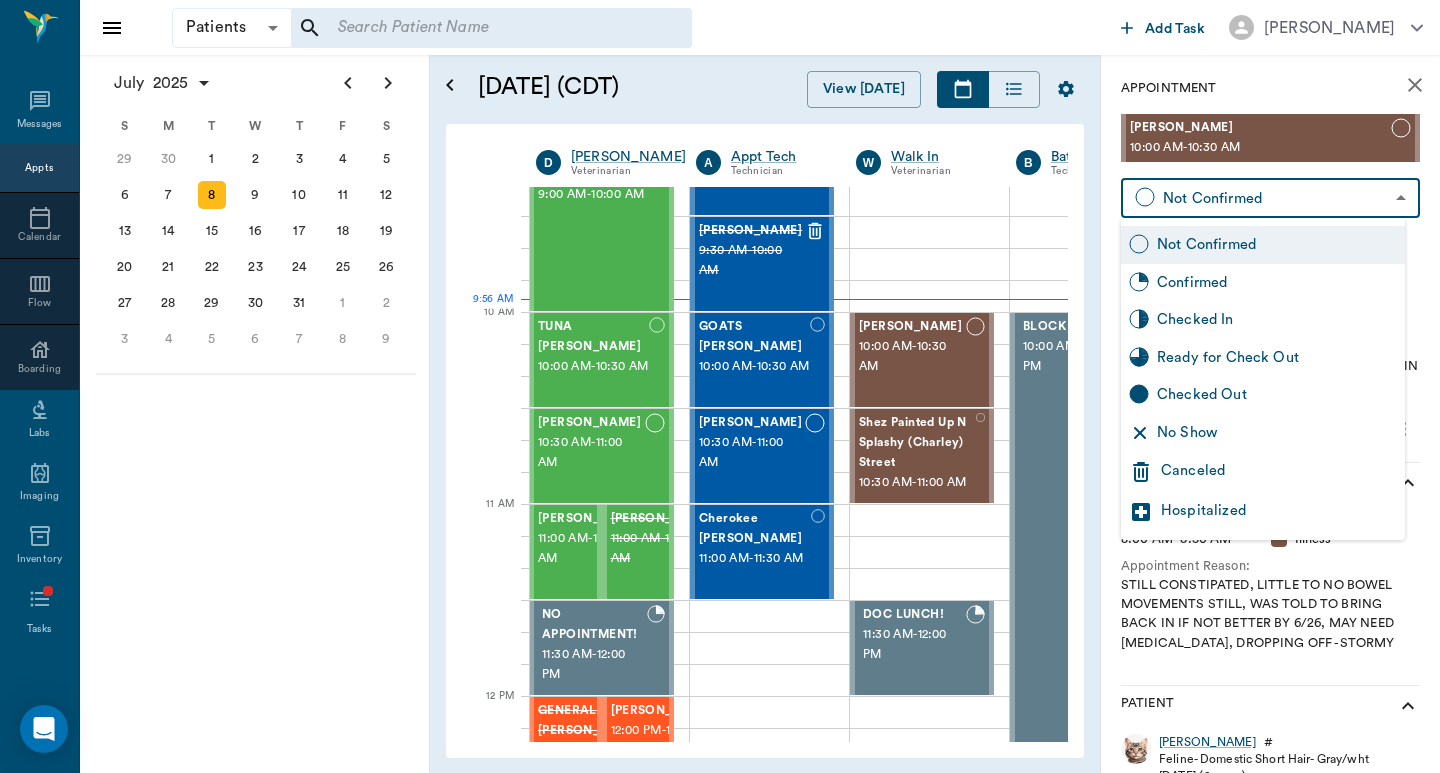 click on "Patients Patients ​ ​ Add Task Dr. Bert Ellsworth Nectar Messages Appts Calendar Flow Boarding Labs Imaging Inventory Tasks Forms Staff Reports Lookup Settings July 2025 S M T W T F S Jun 1 2 3 4 5 6 7 8 9 10 11 12 13 14 15 16 17 18 19 20 21 22 23 24 25 26 27 28 29 30 Jul 1 2 3 4 5 6 7 8 9 10 11 12 S M T W T F S 29 30 Jul 1 2 3 4 5 6 7 8 9 10 11 12 13 14 15 16 17 18 19 20 21 22 23 24 25 26 27 28 29 30 31 Aug 1 2 3 4 5 6 7 8 9 S M T W T F S 27 28 29 30 31 Aug 1 2 3 4 5 6 7 8 9 10 11 12 13 14 15 16 17 18 19 20 21 22 23 24 25 26 27 28 29 30 31 Sep 1 2 3 4 5 6 July 8, 2025 (CDT) View Today July 2025 Today 8 Tue Jul 2025 D Dr. Bert Ellsworth Veterinarian A Appt Tech Technician W Walk In Veterinarian B Bath & Surgery Technician B Board &Procedures Other D Dr. Kindall Jones Veterinarian 8 AM 9 AM 10 AM 11 AM 12 PM 1 PM 2 PM 3 PM 4 PM 5 PM 6 PM 7 PM 8 PM 9:56 AM 10:00 AM Pigs Belyeu 8:00 AM  -  9:00 AM Sawdust Marsh 8:30 AM  -  9:00 AM MELINDA MAY Eudy 9:00 AM  -  10:00 AM TUNA Kirkland 10:00 AM  -  10:30 AM  -" at bounding box center [720, 386] 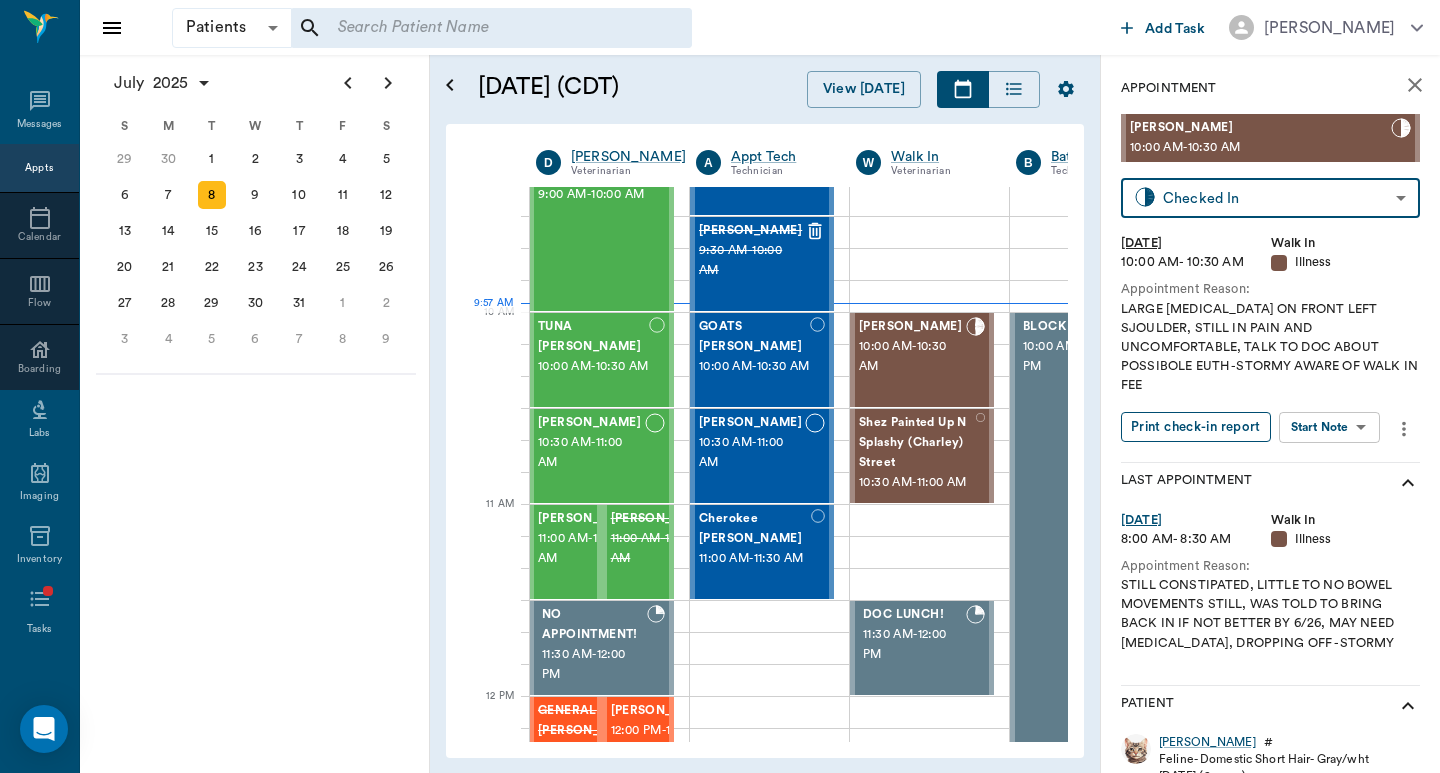 click on "Print check-in report" at bounding box center [1196, 427] 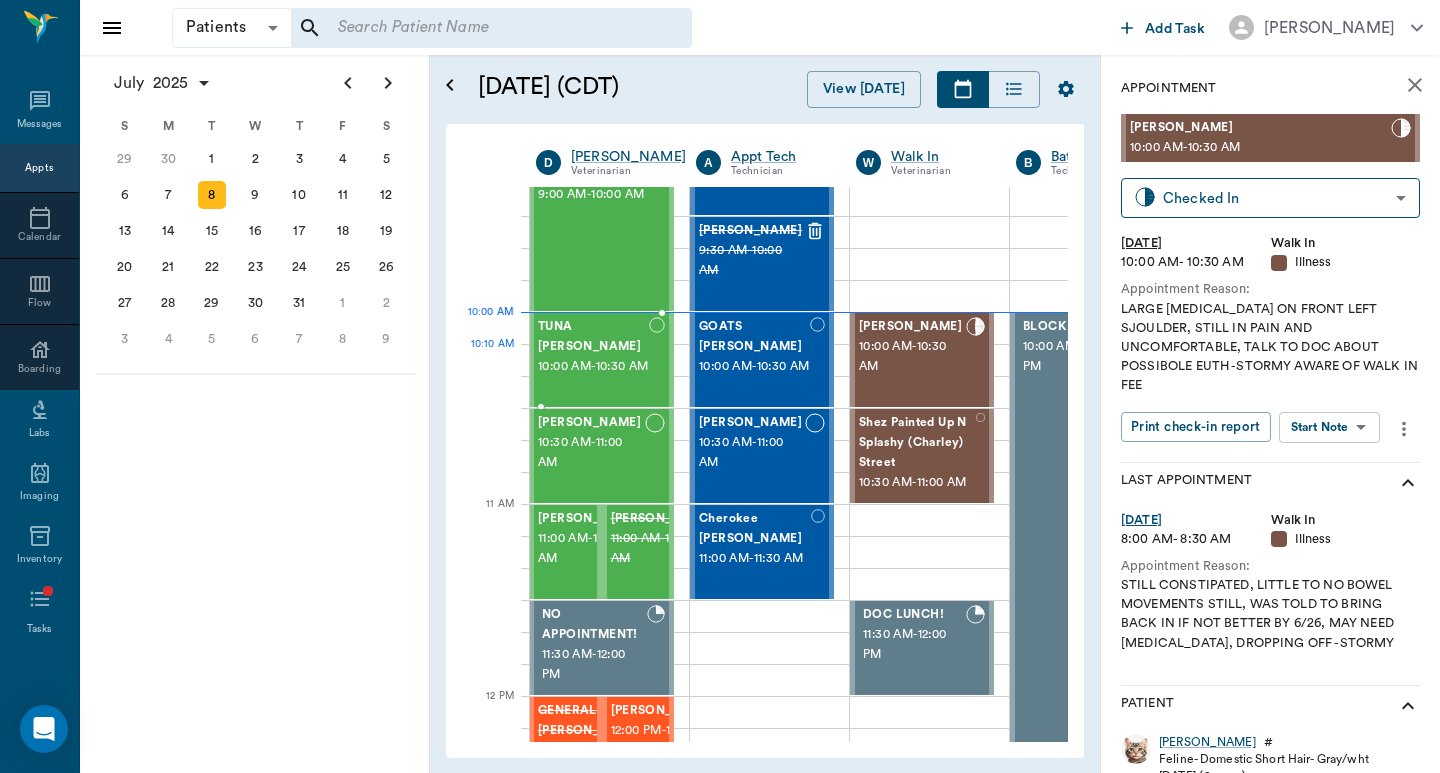 click on "10:00 AM  -  10:30 AM" at bounding box center [593, 367] 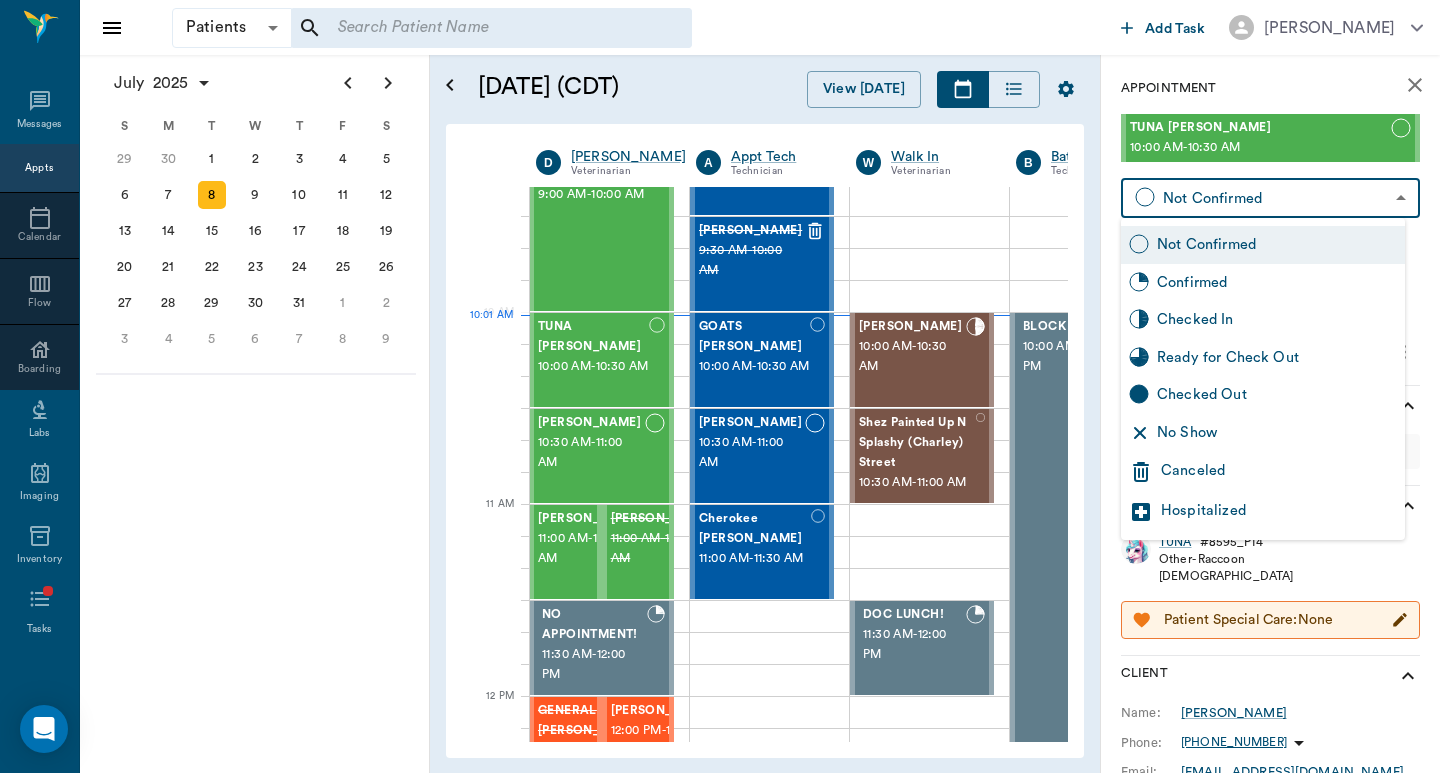 click on "Patients Patients ​ ​ Add Task Dr. Bert Ellsworth Nectar Messages Appts Calendar Flow Boarding Labs Imaging Inventory Tasks Forms Staff Reports Lookup Settings July 2025 S M T W T F S Jun 1 2 3 4 5 6 7 8 9 10 11 12 13 14 15 16 17 18 19 20 21 22 23 24 25 26 27 28 29 30 Jul 1 2 3 4 5 6 7 8 9 10 11 12 S M T W T F S 29 30 Jul 1 2 3 4 5 6 7 8 9 10 11 12 13 14 15 16 17 18 19 20 21 22 23 24 25 26 27 28 29 30 31 Aug 1 2 3 4 5 6 7 8 9 S M T W T F S 27 28 29 30 31 Aug 1 2 3 4 5 6 7 8 9 10 11 12 13 14 15 16 17 18 19 20 21 22 23 24 25 26 27 28 29 30 31 Sep 1 2 3 4 5 6 July 8, 2025 (CDT) View Today July 2025 Today 8 Tue Jul 2025 D Dr. Bert Ellsworth Veterinarian A Appt Tech Technician W Walk In Veterinarian B Bath & Surgery Technician B Board &Procedures Other D Dr. Kindall Jones Veterinarian 8 AM 9 AM 10 AM 11 AM 12 PM 1 PM 2 PM 3 PM 4 PM 5 PM 6 PM 7 PM 8 PM 10:01 AM 10:00 AM Pigs Belyeu 8:00 AM  -  9:00 AM Sawdust Marsh 8:30 AM  -  9:00 AM MELINDA MAY Eudy 9:00 AM  -  10:00 AM TUNA Kirkland 10:00 AM  -  10:30 AM  -" at bounding box center (720, 386) 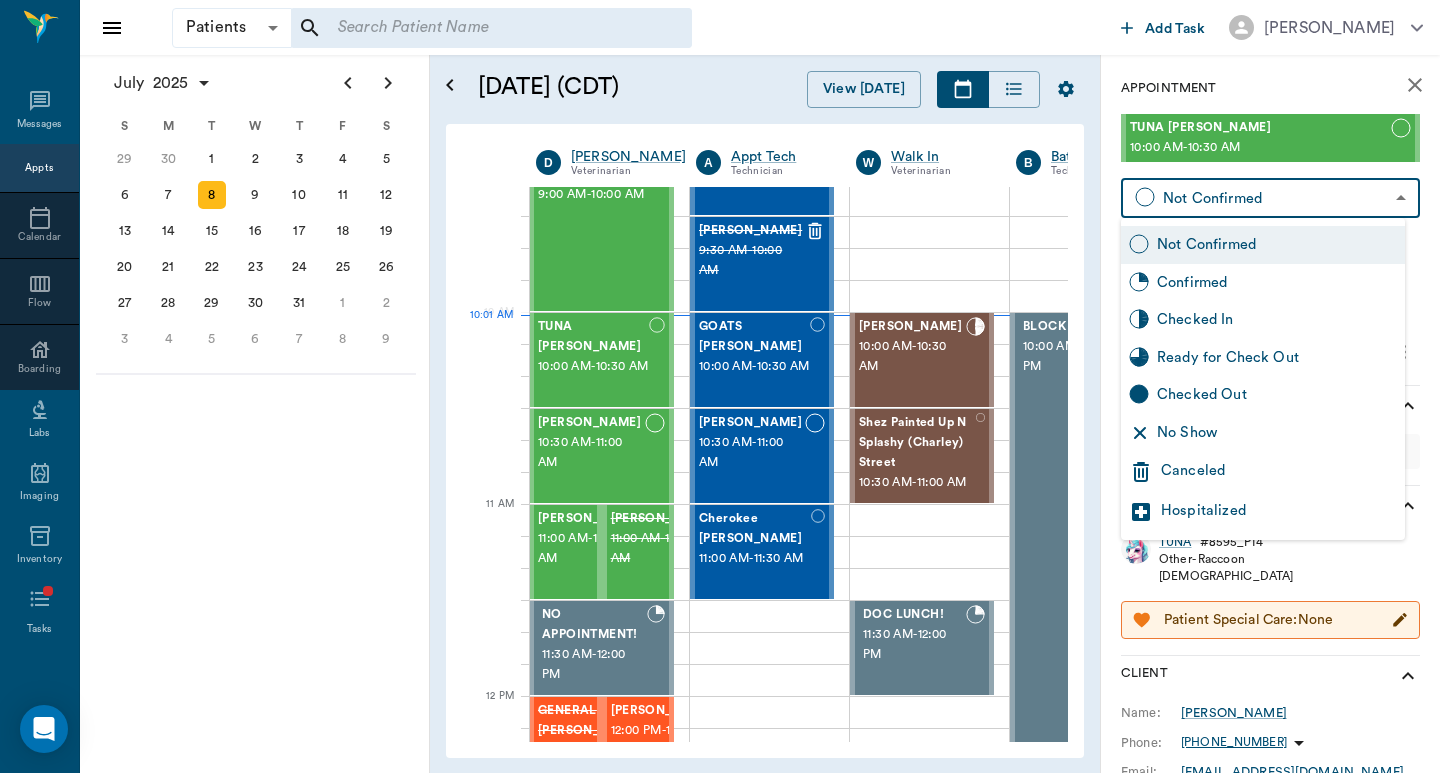 click on "Checked In" at bounding box center [1277, 320] 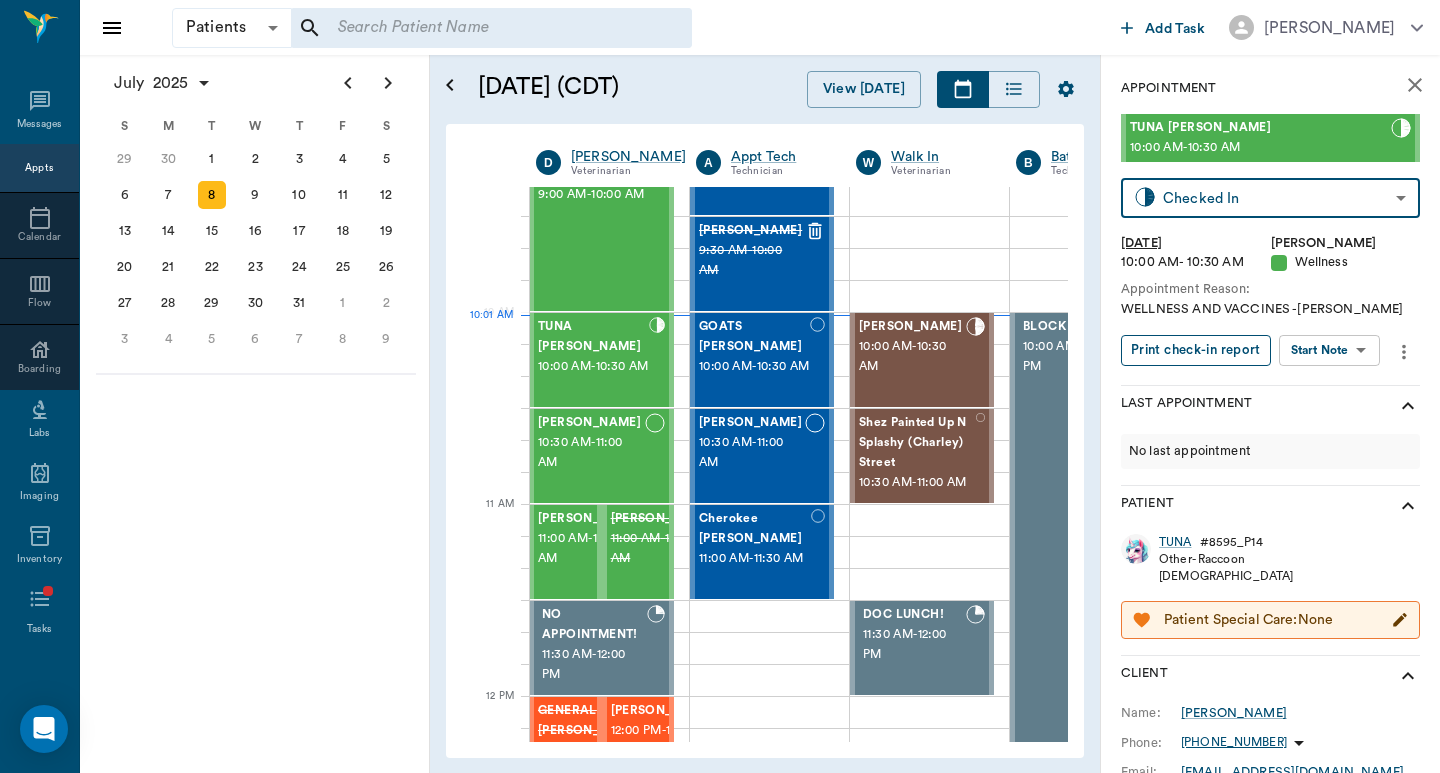 click on "Print check-in report" at bounding box center [1196, 350] 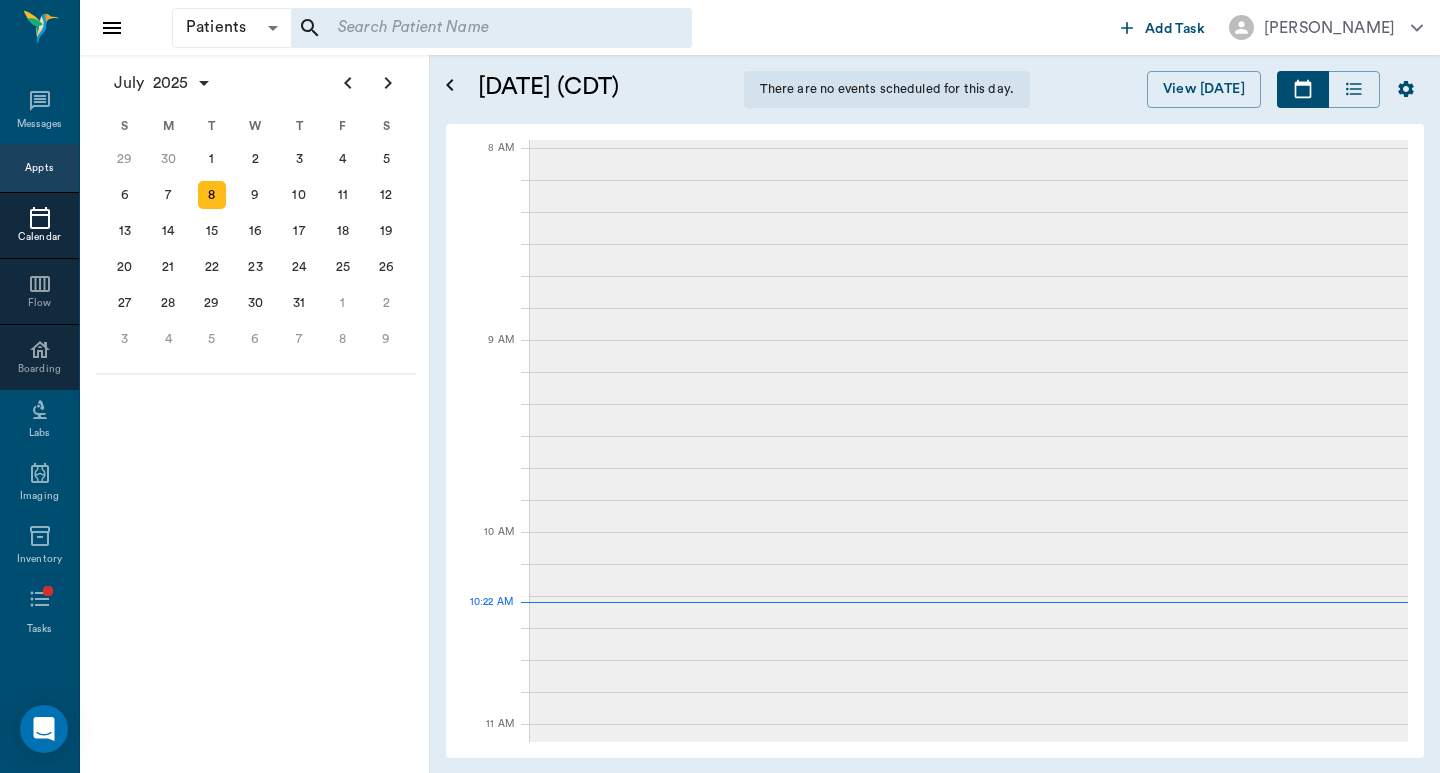scroll, scrollTop: 0, scrollLeft: 0, axis: both 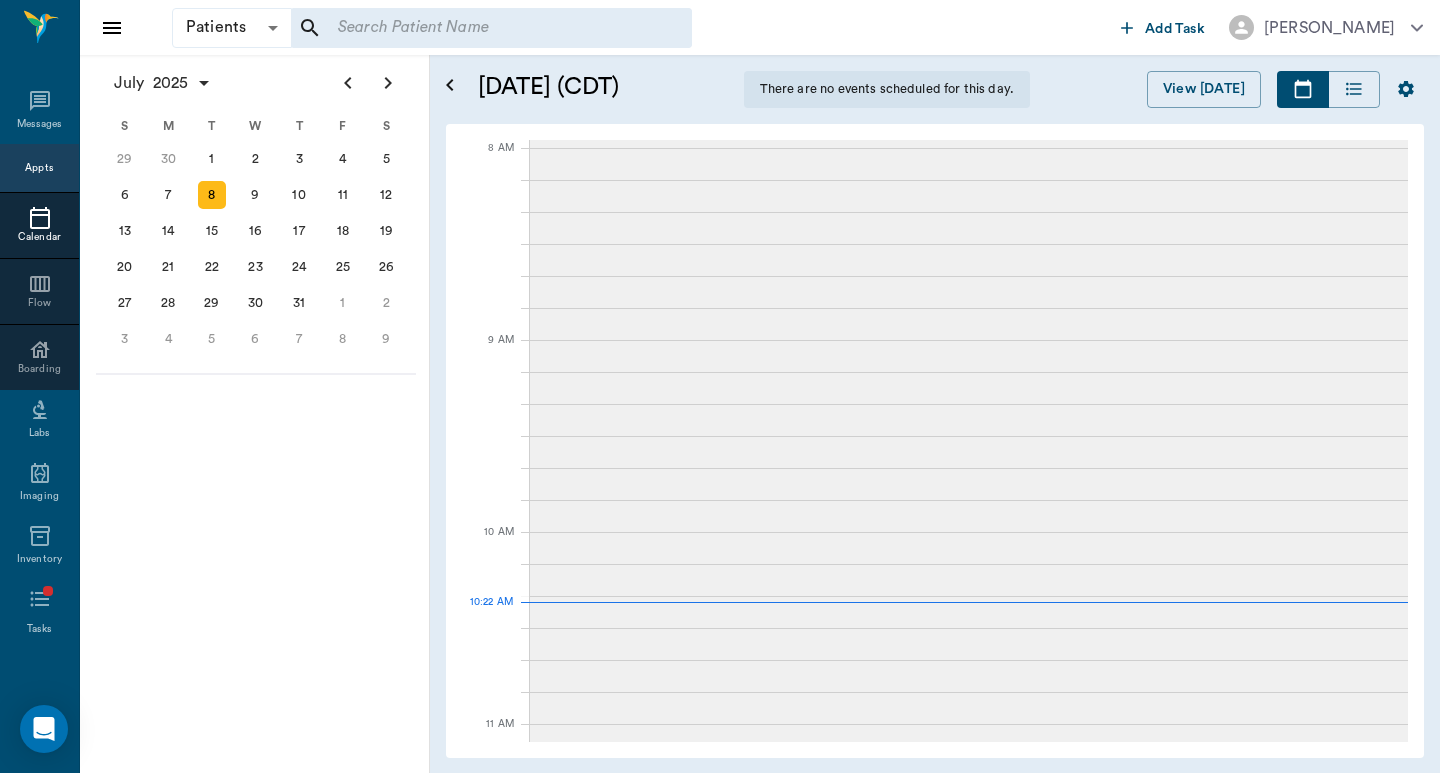 click on "Appts" at bounding box center (39, 168) 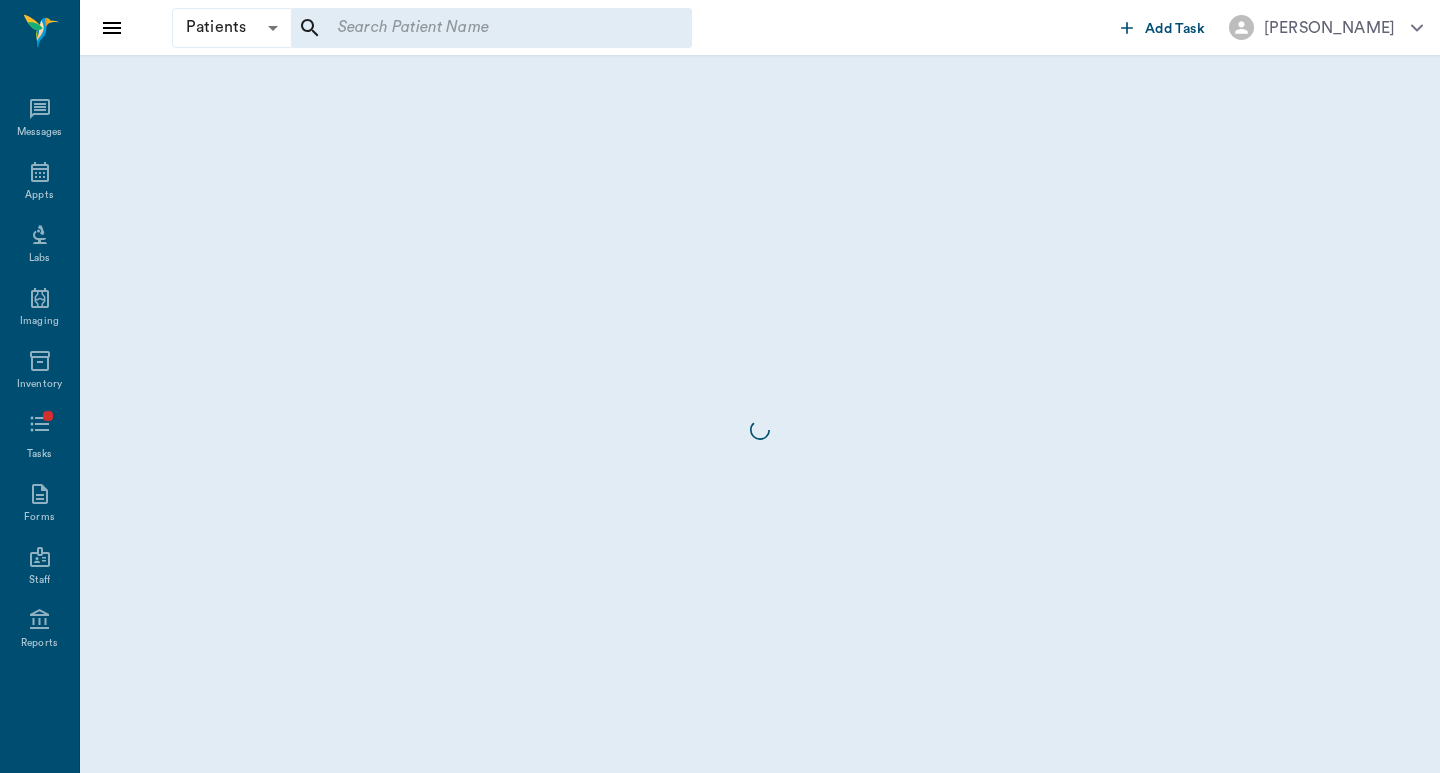 scroll, scrollTop: 0, scrollLeft: 0, axis: both 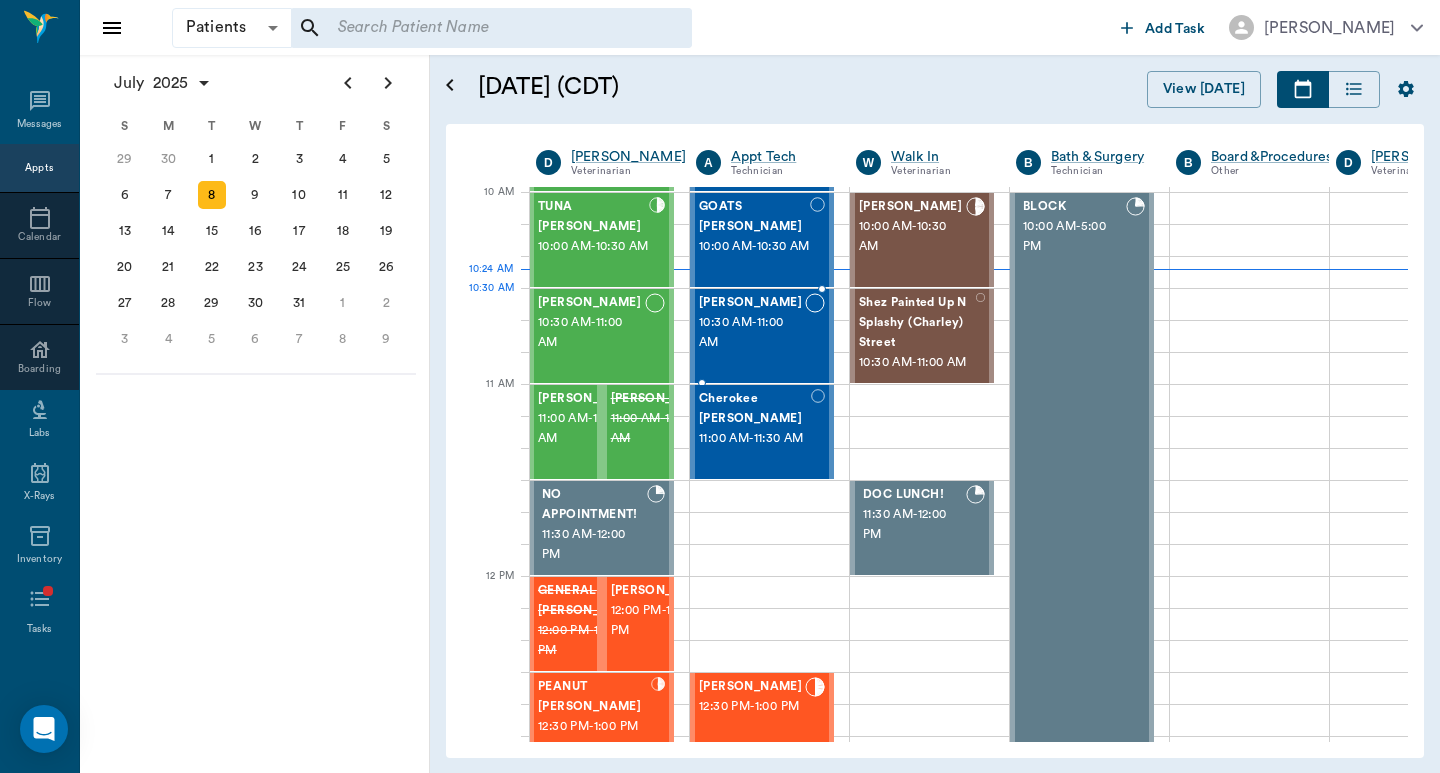 click on "[PERSON_NAME]" at bounding box center (752, 303) 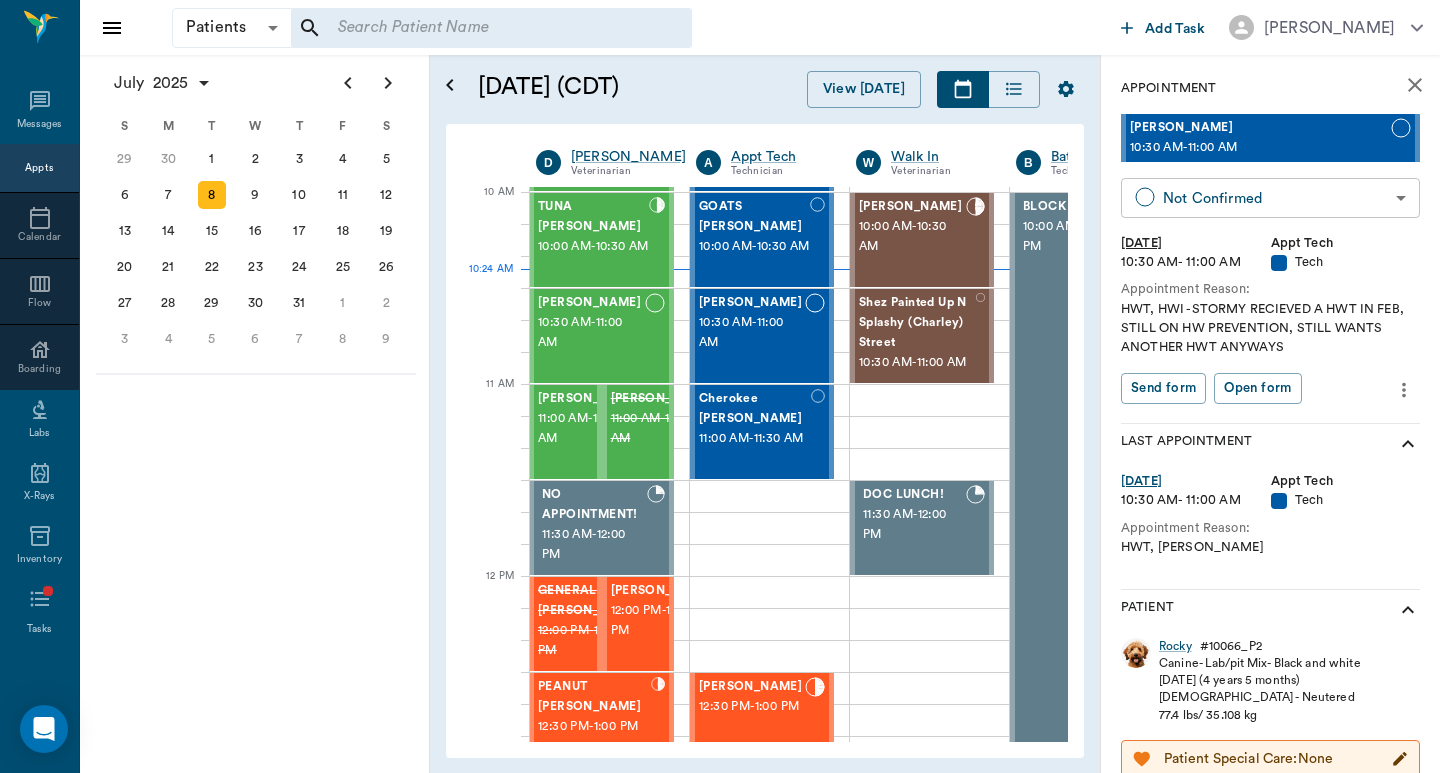 click on "Patients Patients ​ ​ Add Task [PERSON_NAME] Nectar Messages Appts Calendar Flow Boarding Labs X-Rays Inventory Tasks Forms Staff Reports Lookup Settings [DATE] S M T W T F S [DATE] 2 3 4 5 6 7 8 9 10 11 12 13 14 15 16 17 18 19 20 21 22 23 24 25 26 27 28 29 [DATE] 1 2 3 4 5 6 7 8 9 10 11 12 S M T W T F S 29 [DATE] 1 2 3 4 5 6 7 8 9 10 11 12 13 14 15 16 17 18 19 20 21 22 23 24 25 26 27 28 29 30 [DATE] 1 2 3 4 5 6 7 8 9 S M T W T F S 27 28 29 30 [DATE] 1 2 3 4 5 6 7 8 9 10 11 12 13 14 15 16 17 18 19 20 21 22 23 24 25 26 27 28 29 30 31 [DATE] 2 3 4 5 6 [DATE] (CDT) View [DATE] [DATE] [DATE] [DATE] D [PERSON_NAME] Veterinarian A Appt Tech Technician W Walk In Veterinarian B Bath & Surgery Technician B Board &Procedures Other D [PERSON_NAME] Veterinarian 8 AM 9 AM 10 AM 11 AM 12 PM 1 PM 2 PM 3 PM 4 PM 5 PM 6 PM 7 PM 8 PM 10:24 AM 9:50 AM [GEOGRAPHIC_DATA][PERSON_NAME] 8:00 AM  -  9:00 AM [GEOGRAPHIC_DATA][PERSON_NAME] 8:30 AM  -  9:00 AM [PERSON_NAME] MAY [PERSON_NAME] 9:00 AM  -  10:00 AM TUNA [PERSON_NAME] 10:00 AM  -  10:30 AM  -" at bounding box center [720, 386] 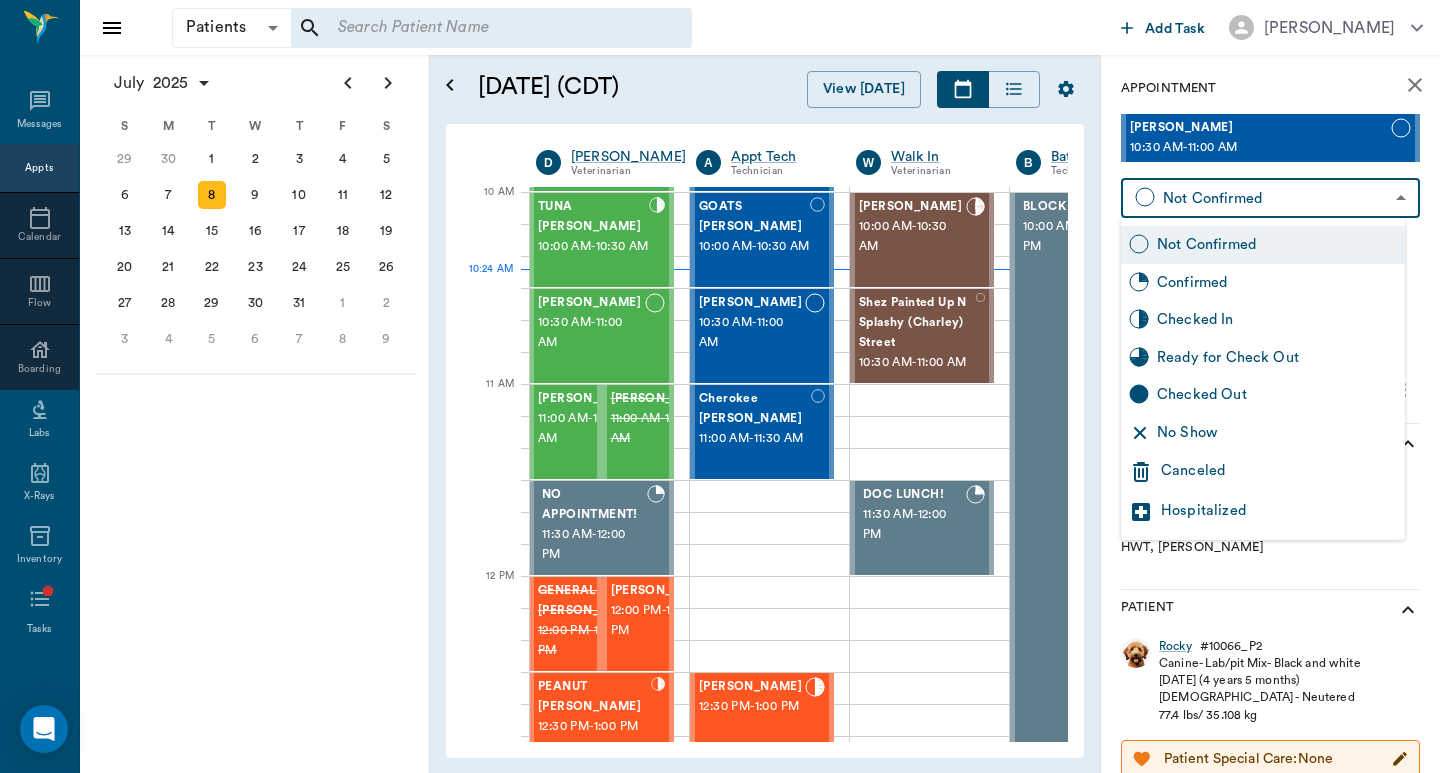 click on "Checked In" at bounding box center [1277, 320] 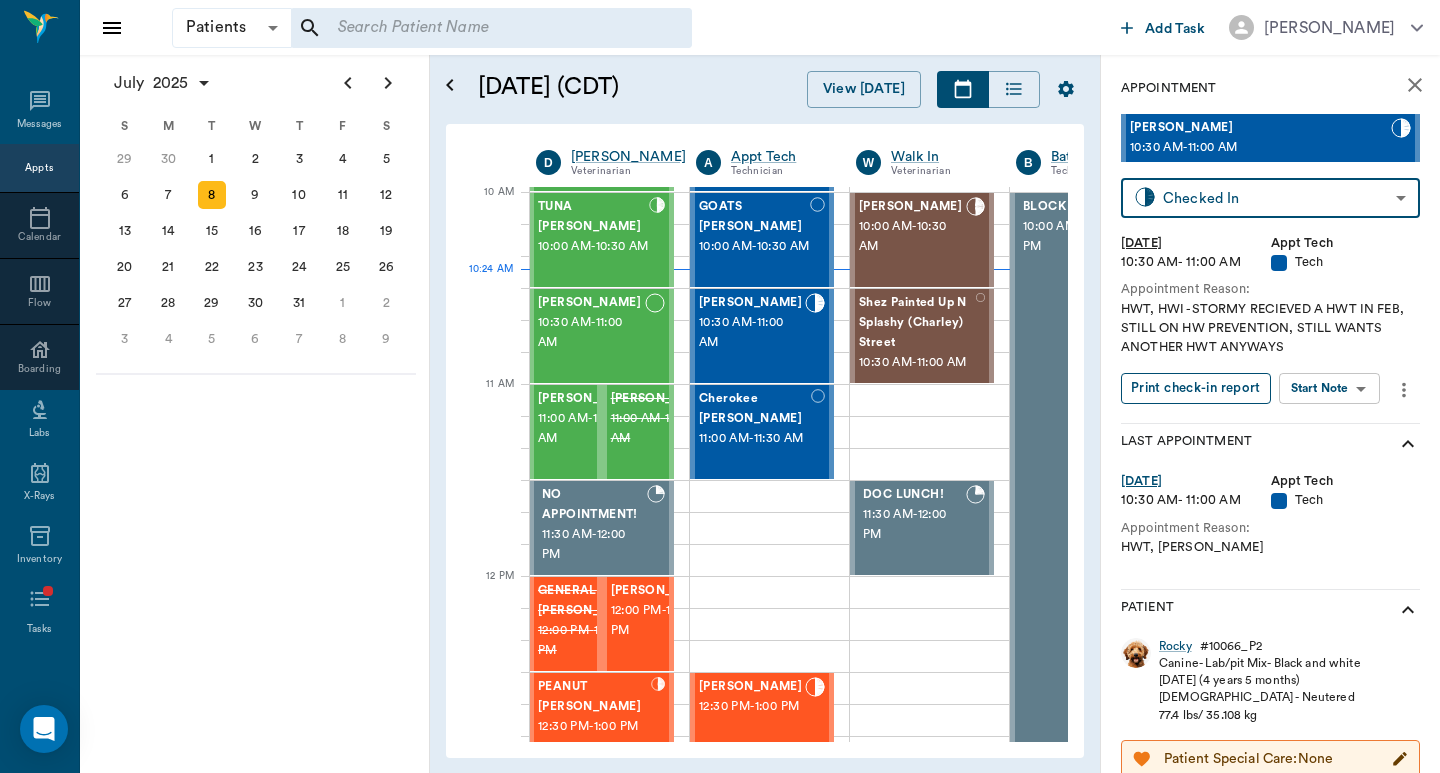 click on "Print check-in report" at bounding box center (1196, 388) 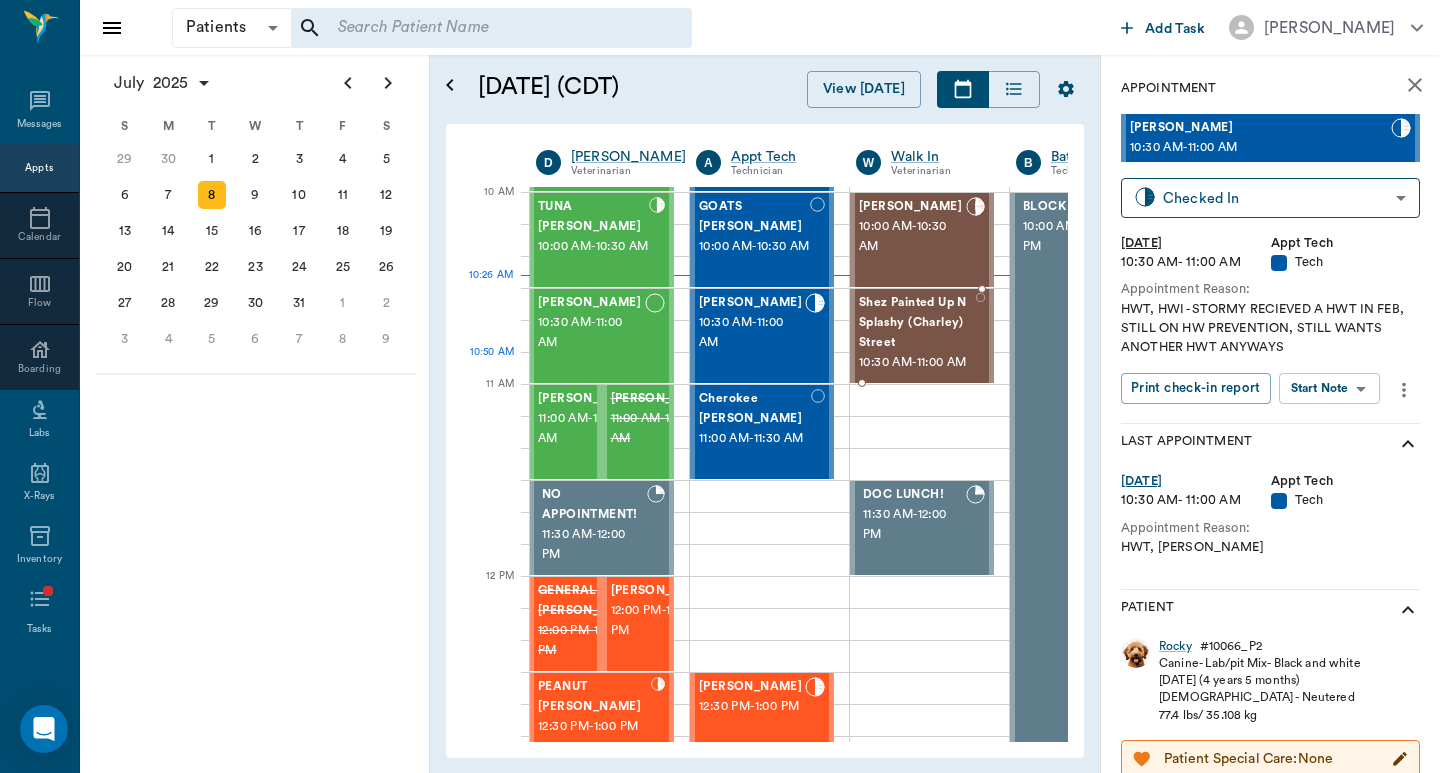 click on "10:30 AM  -  11:00 AM" at bounding box center [917, 363] 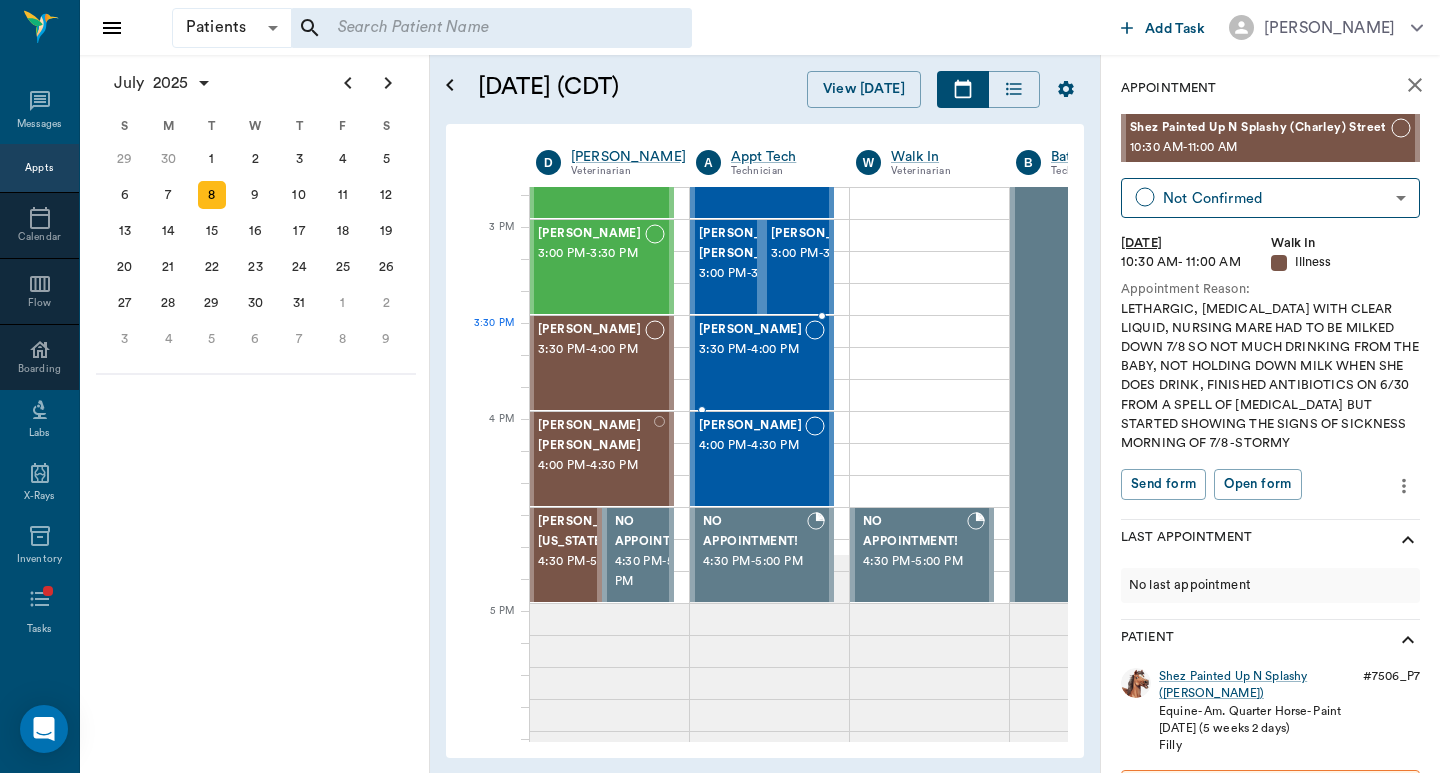 scroll, scrollTop: 1187, scrollLeft: 1, axis: both 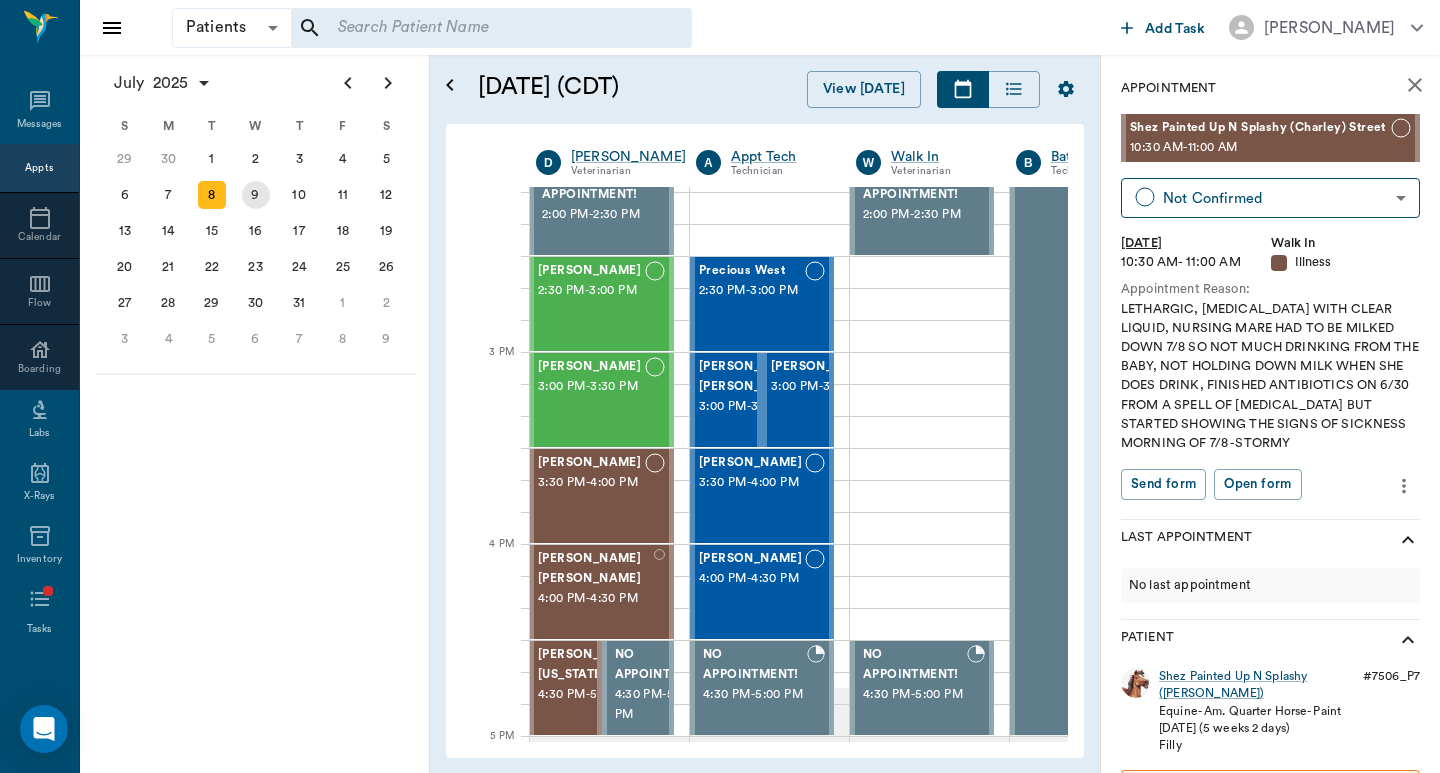click on "9" at bounding box center [256, 195] 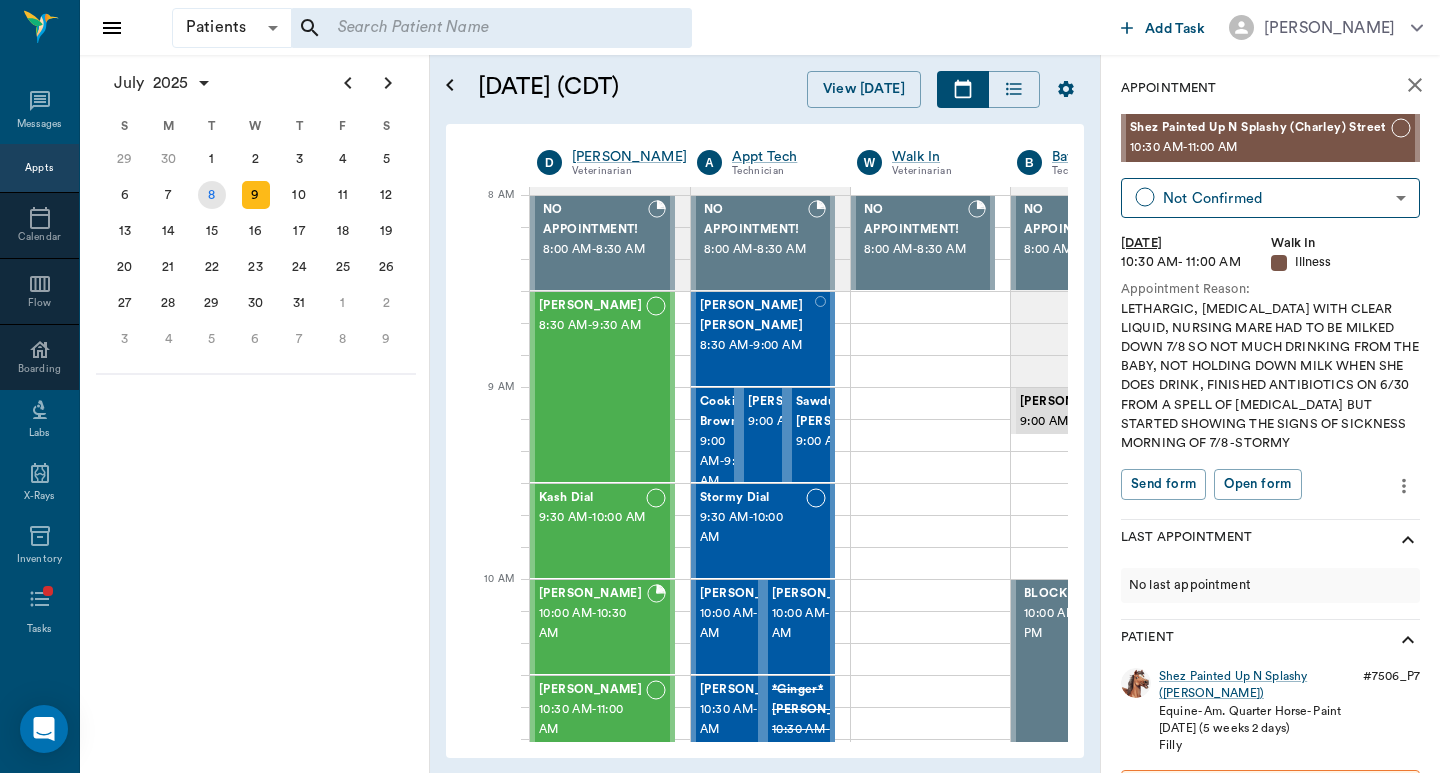 scroll, scrollTop: 0, scrollLeft: 1, axis: horizontal 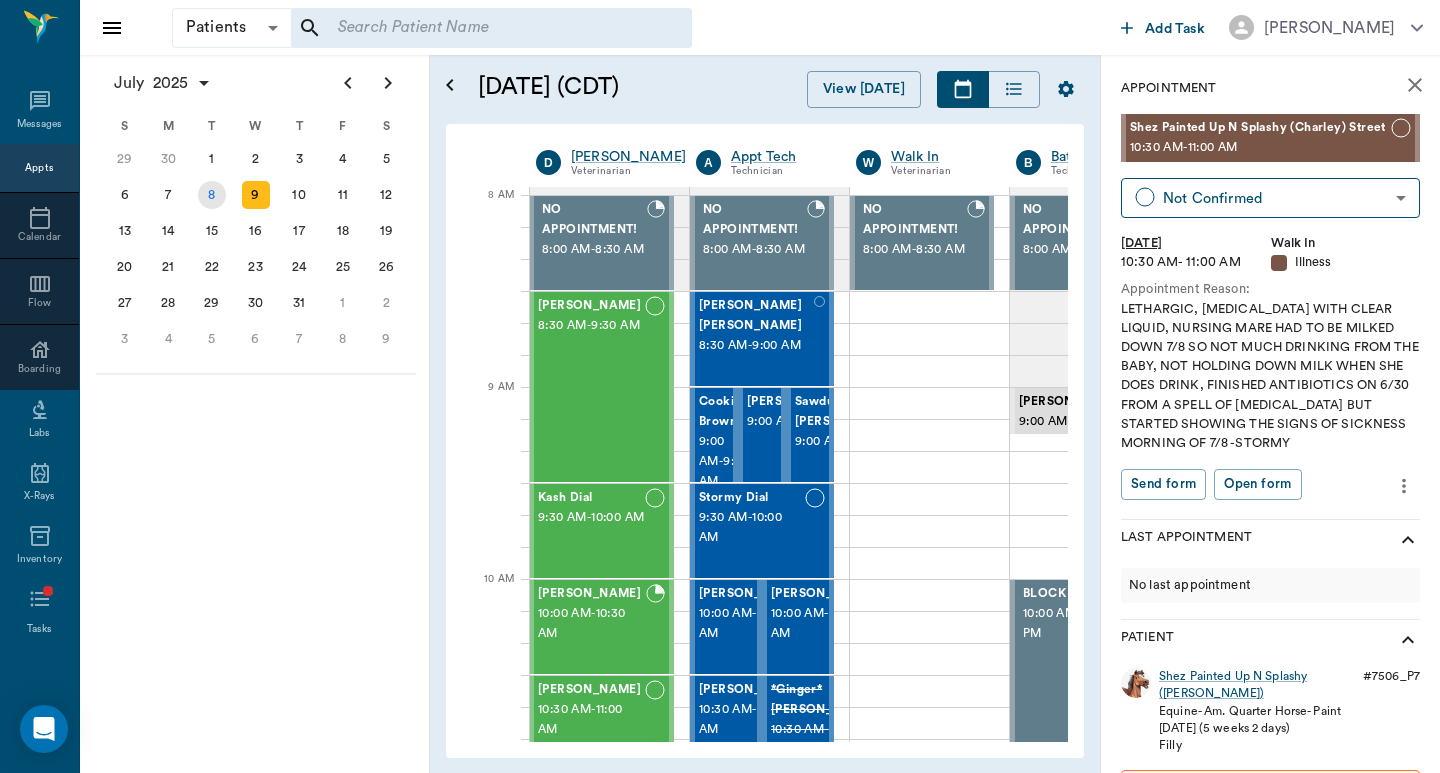 click on "8" at bounding box center (212, 195) 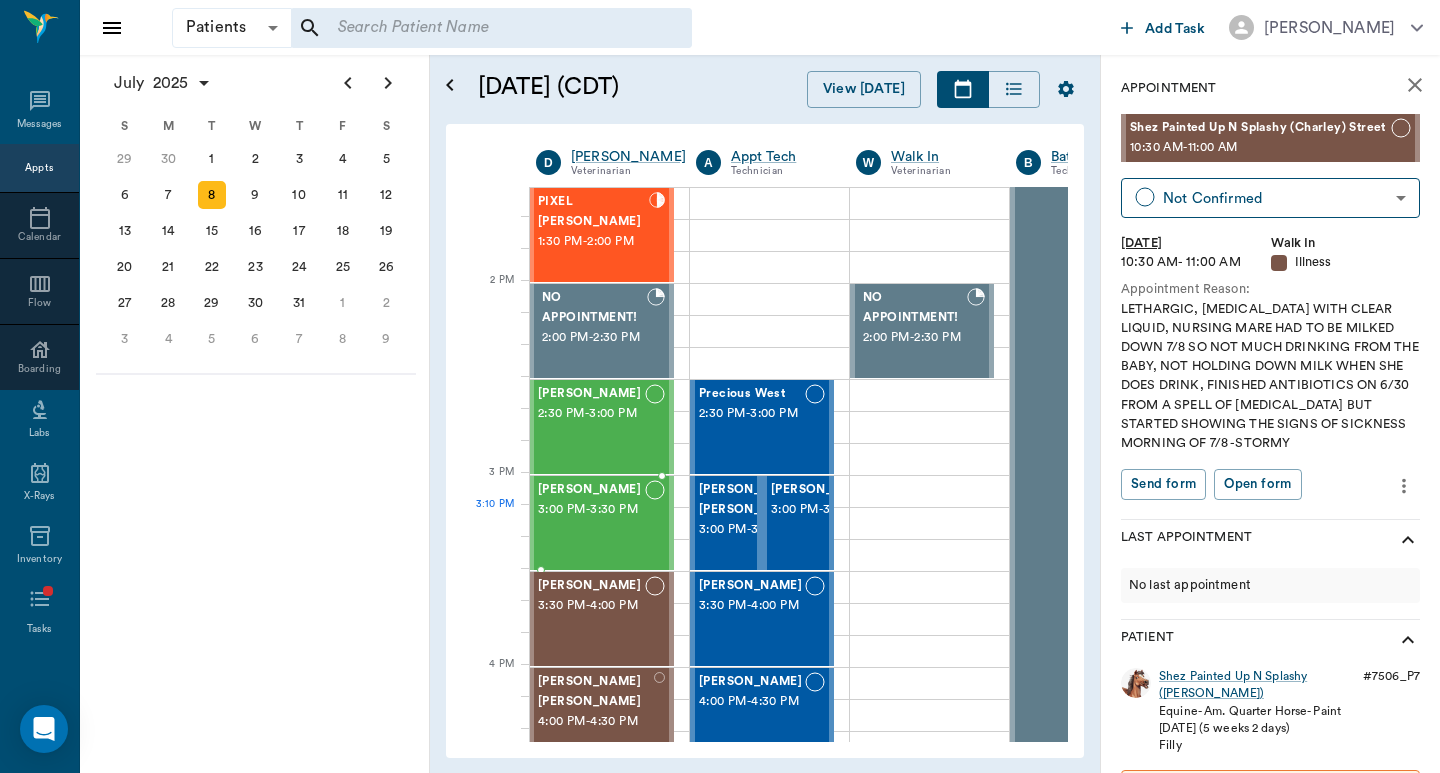 scroll, scrollTop: 1067, scrollLeft: 1, axis: both 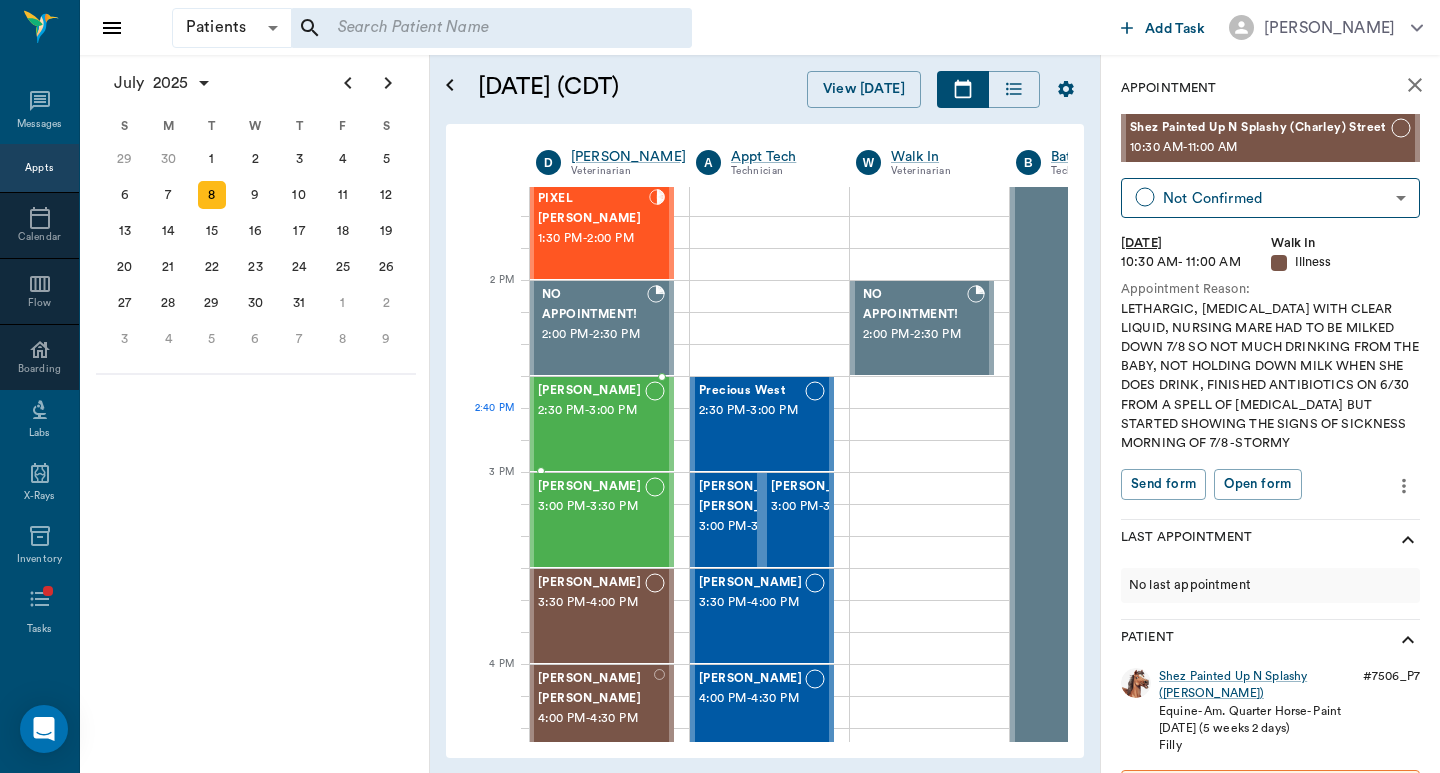 click on "2:30 PM  -  3:00 PM" at bounding box center (591, 411) 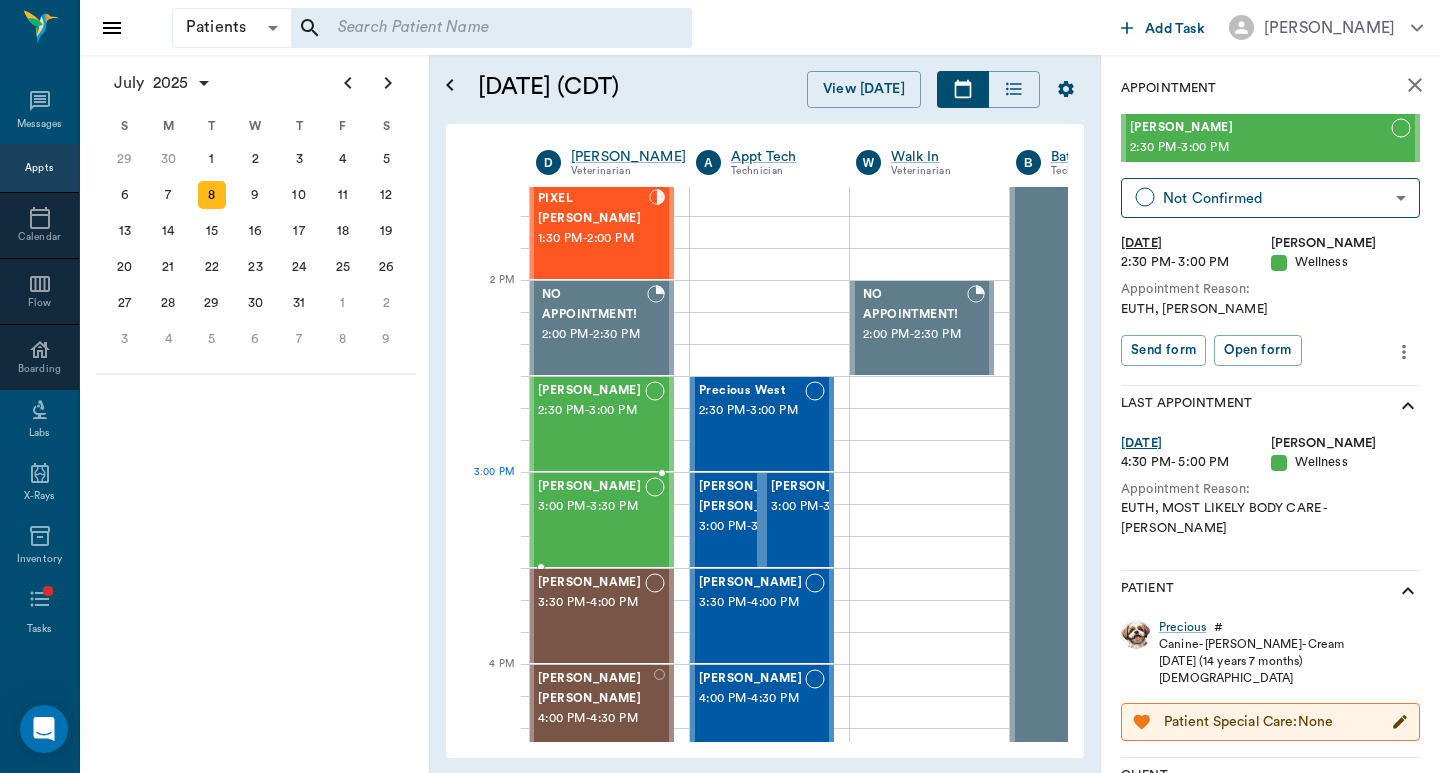 click on "3:00 PM  -  3:30 PM" at bounding box center [591, 507] 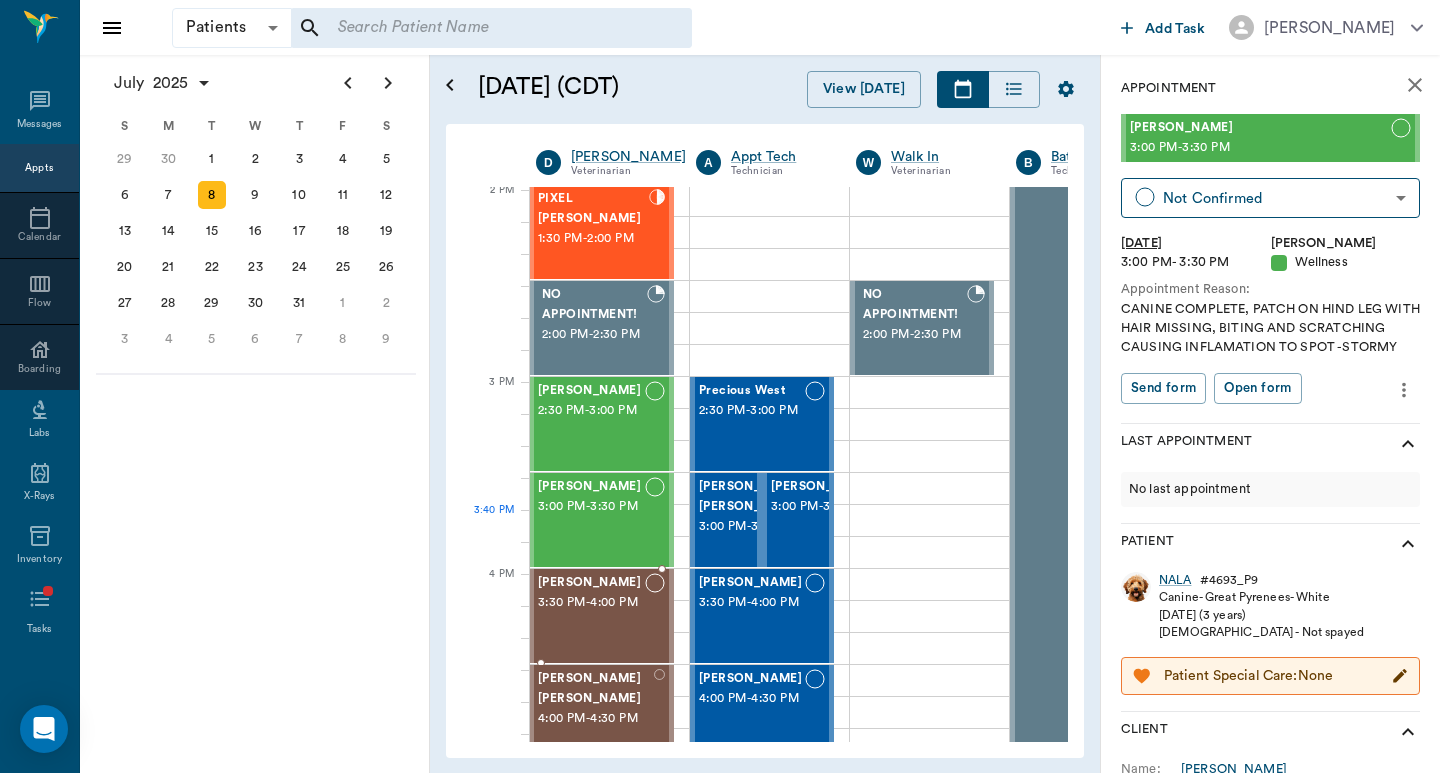 scroll, scrollTop: 1200, scrollLeft: 1, axis: both 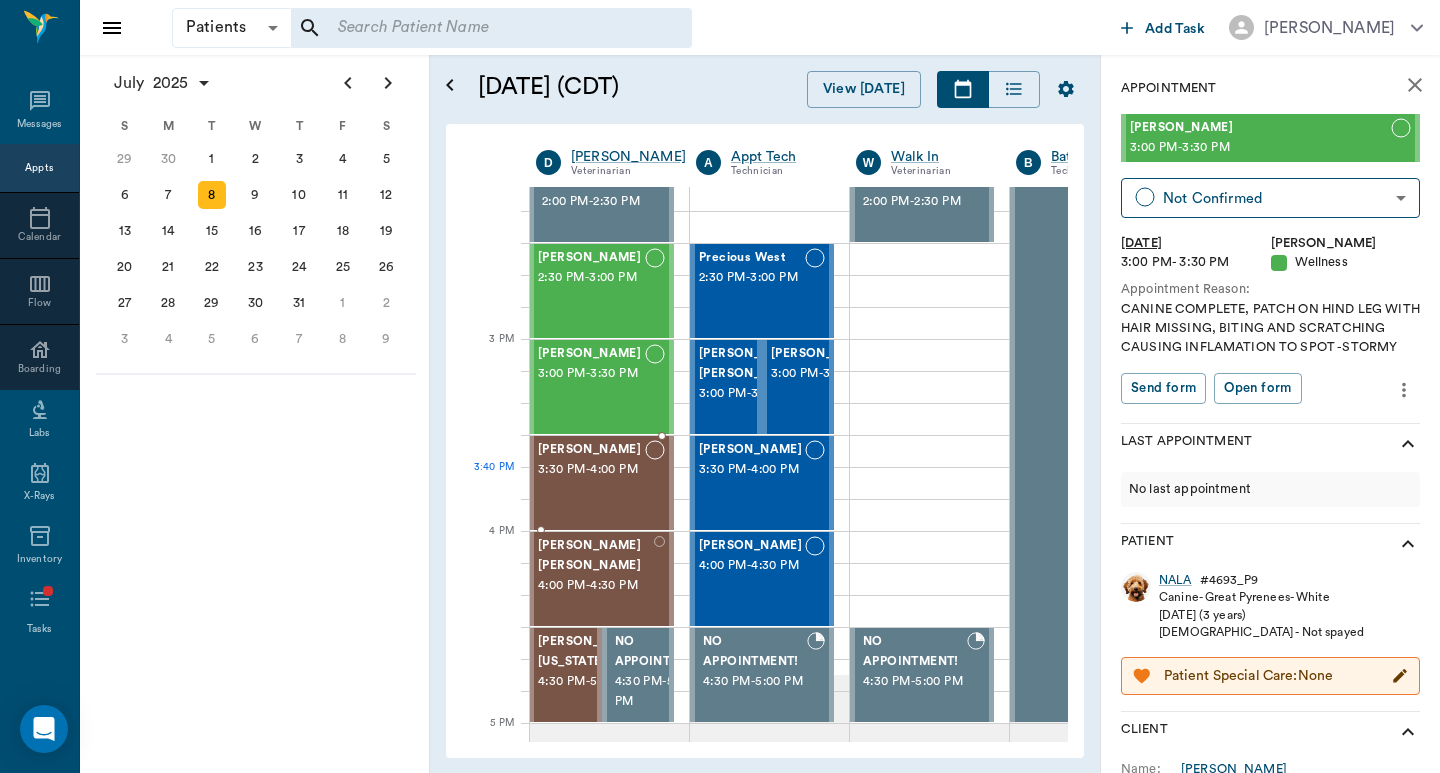 click on "3:30 PM  -  4:00 PM" at bounding box center [591, 470] 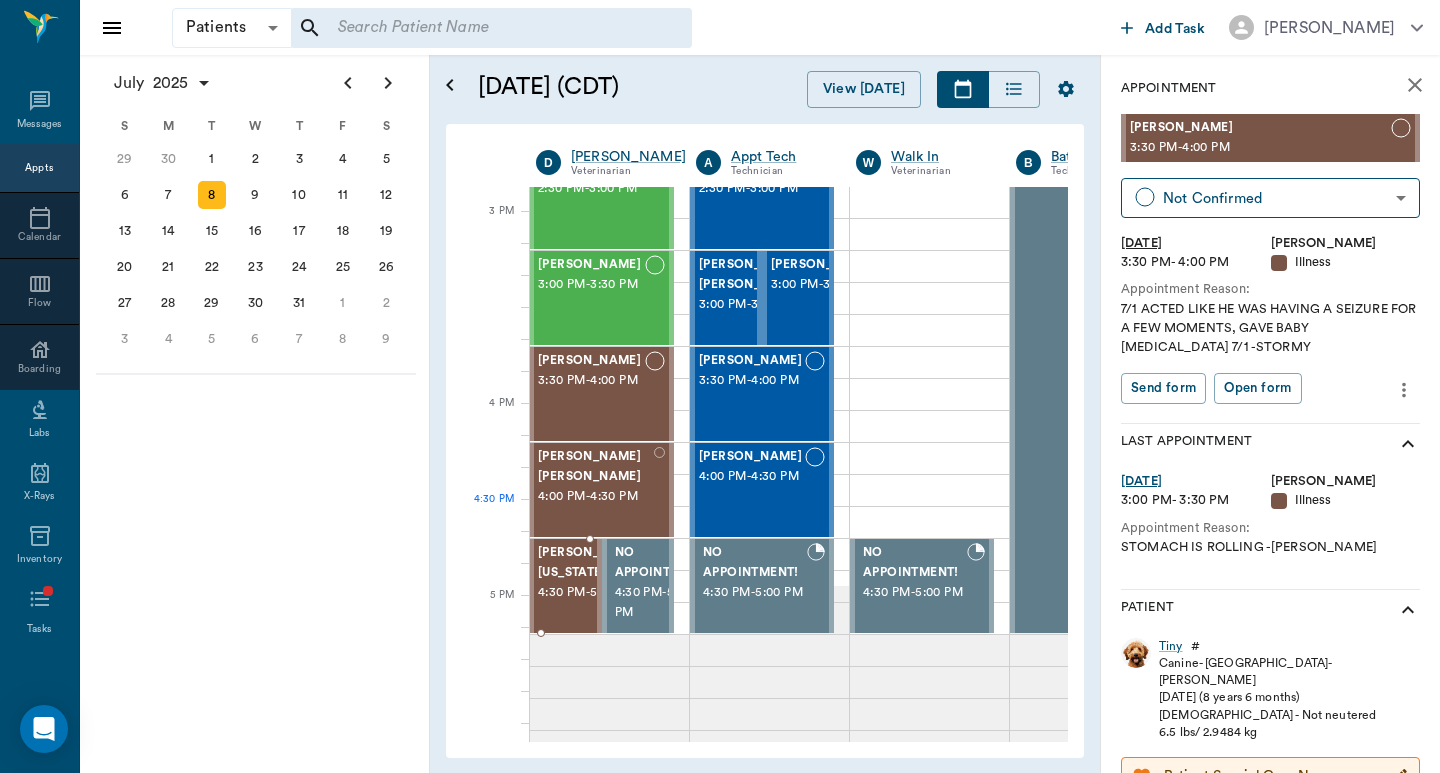 scroll, scrollTop: 1333, scrollLeft: 1, axis: both 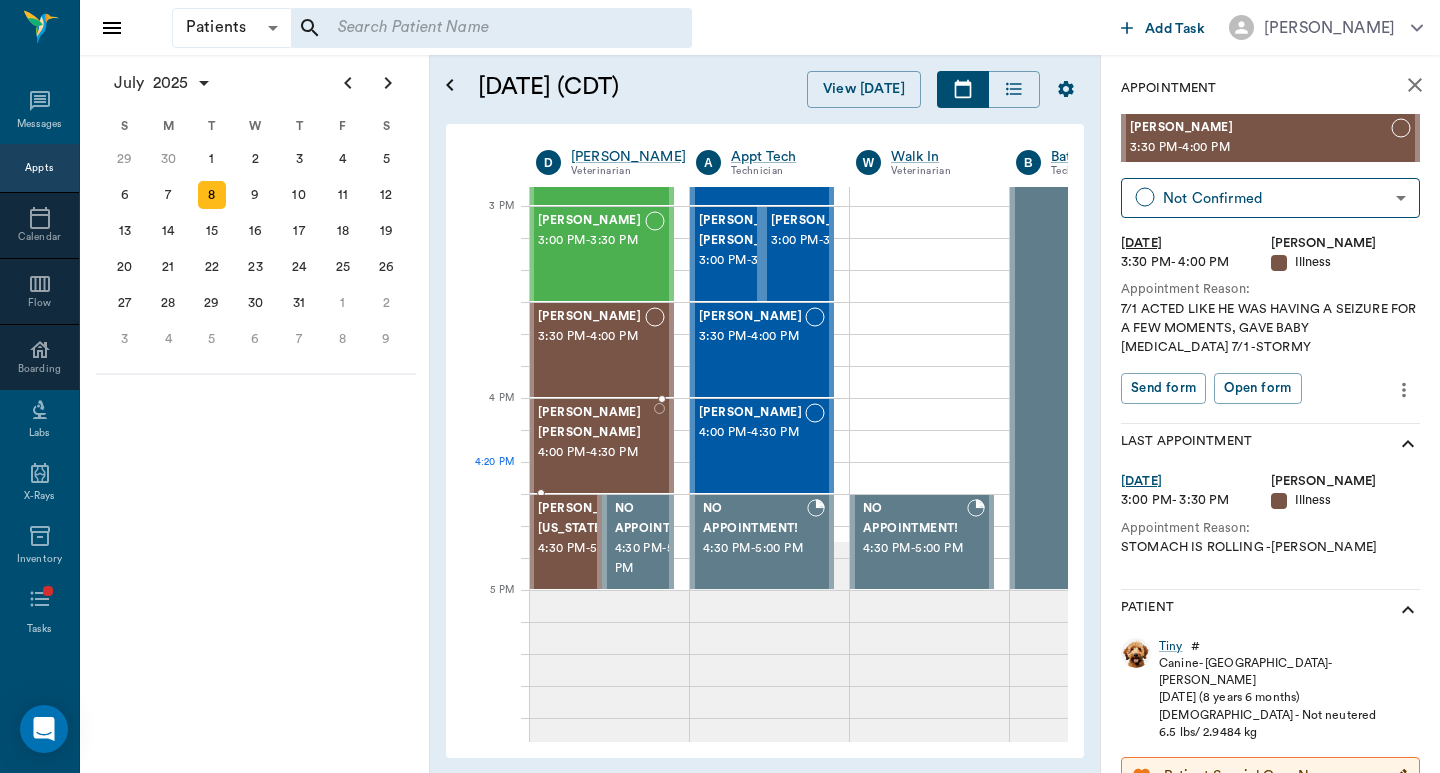 click on "[PERSON_NAME] [PERSON_NAME] 4:00 PM  -  4:30 PM" at bounding box center (596, 446) 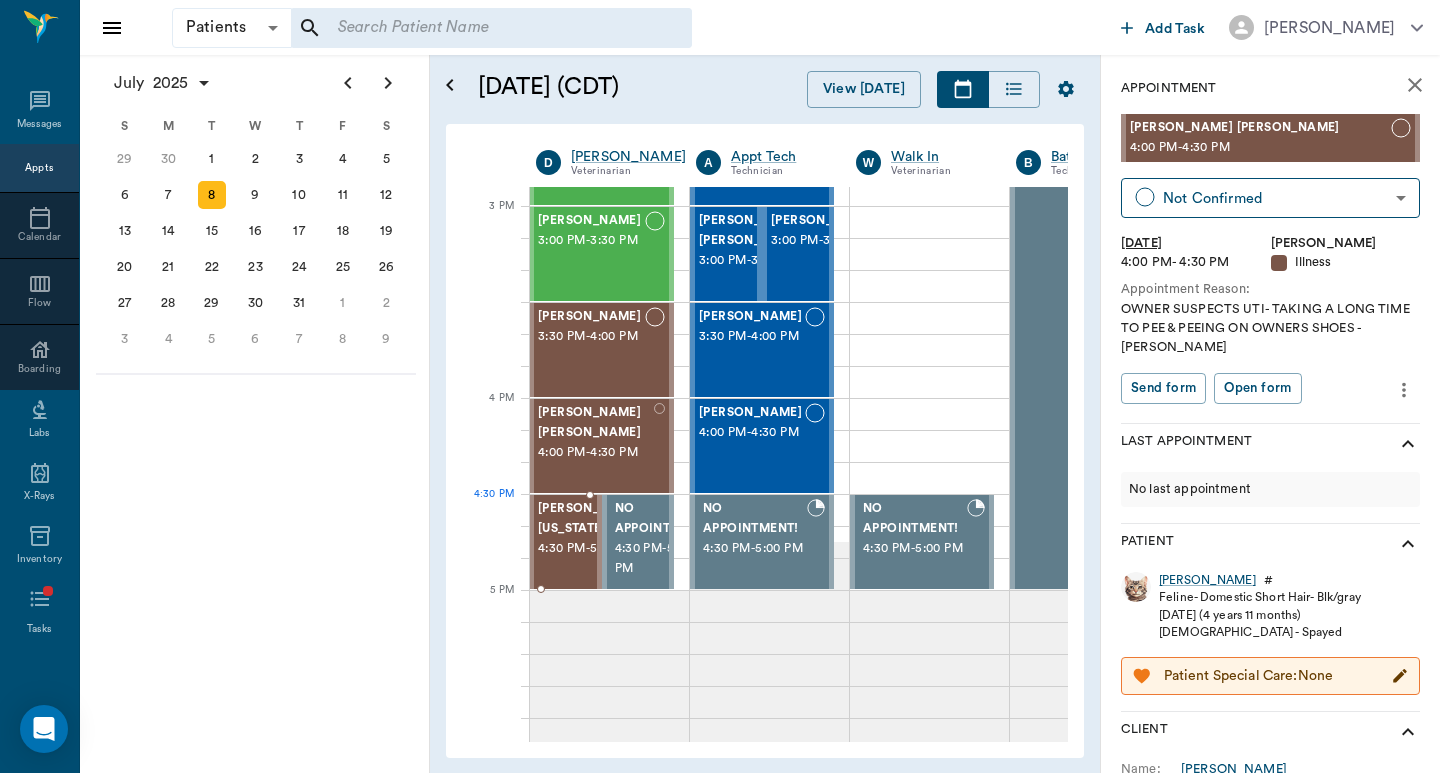 click on "[PERSON_NAME][US_STATE]" at bounding box center [589, 519] 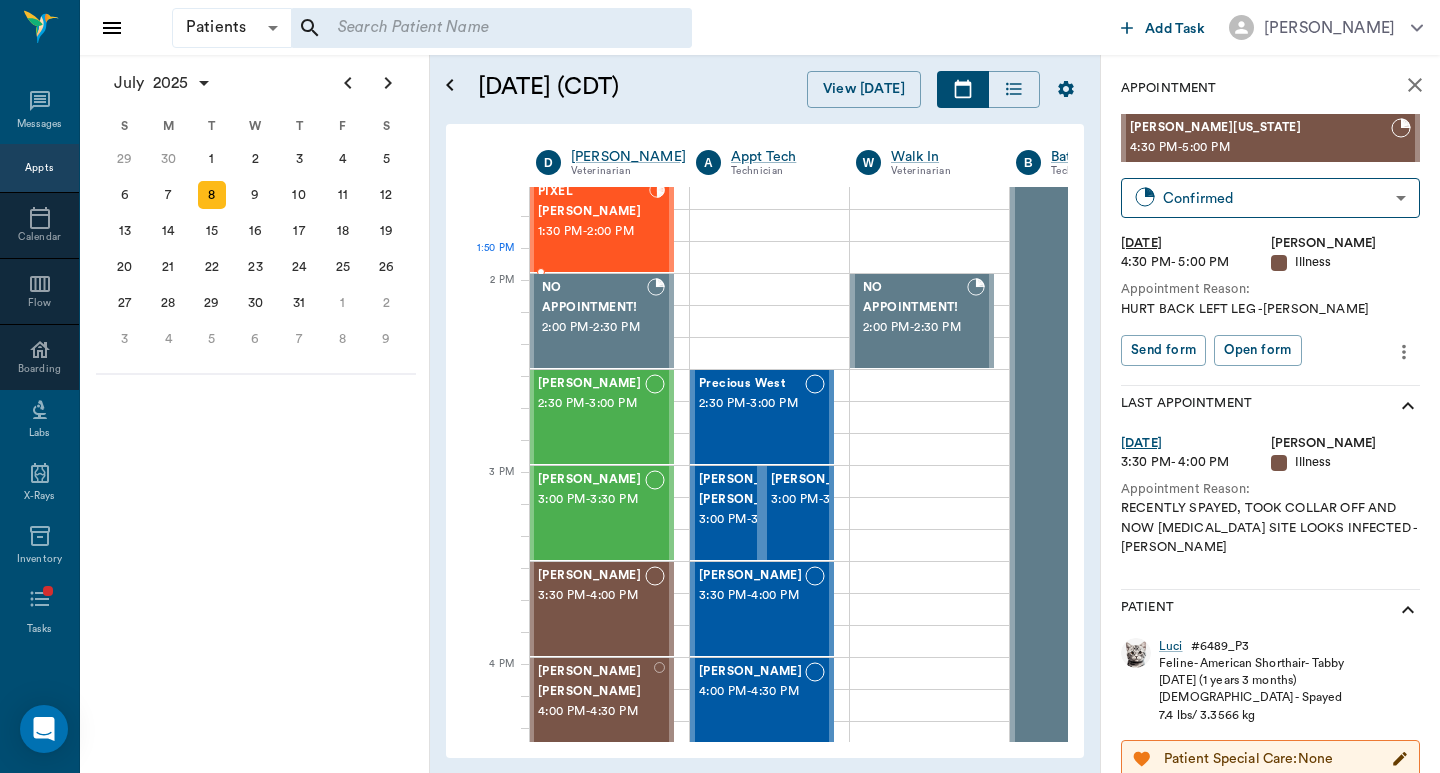 scroll, scrollTop: 1067, scrollLeft: 1, axis: both 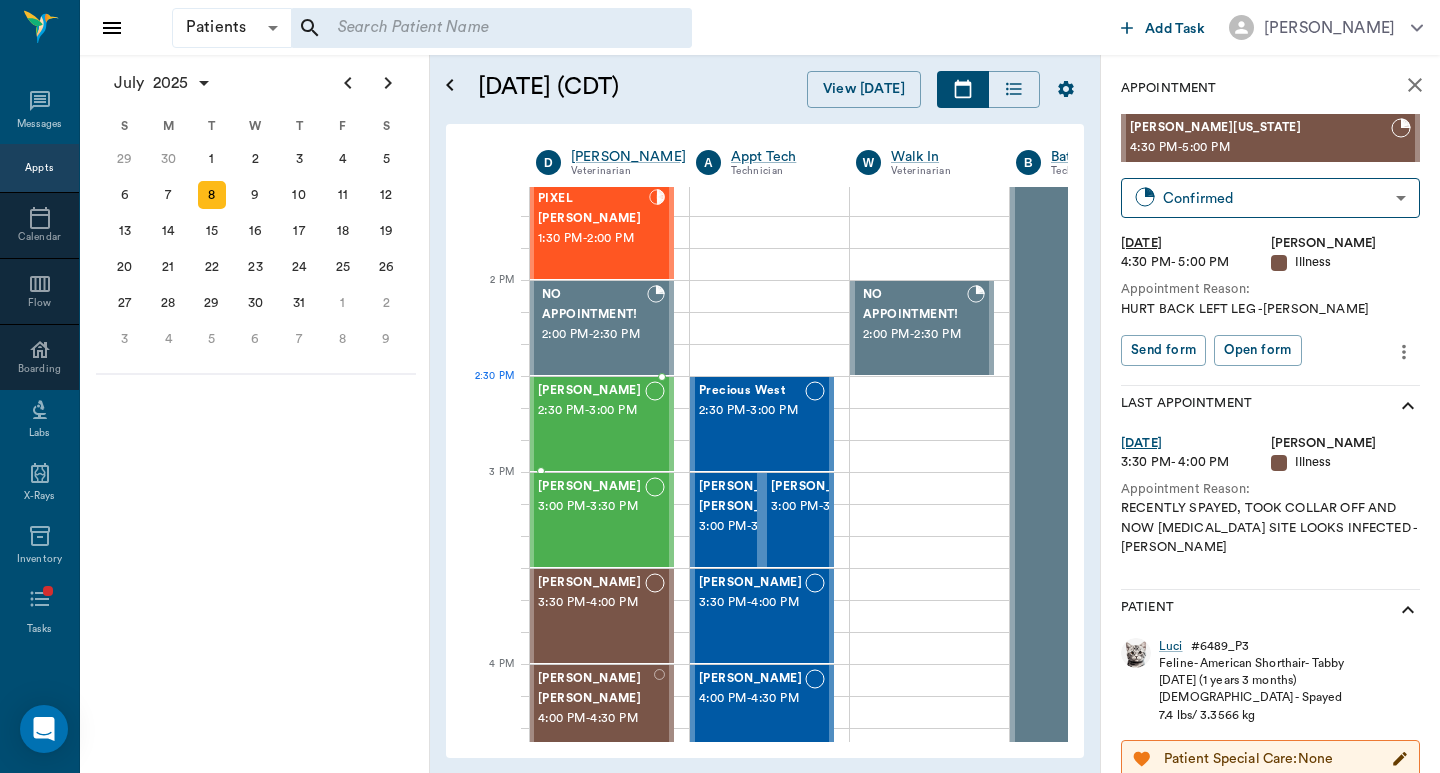 click on "[PERSON_NAME]" at bounding box center (591, 391) 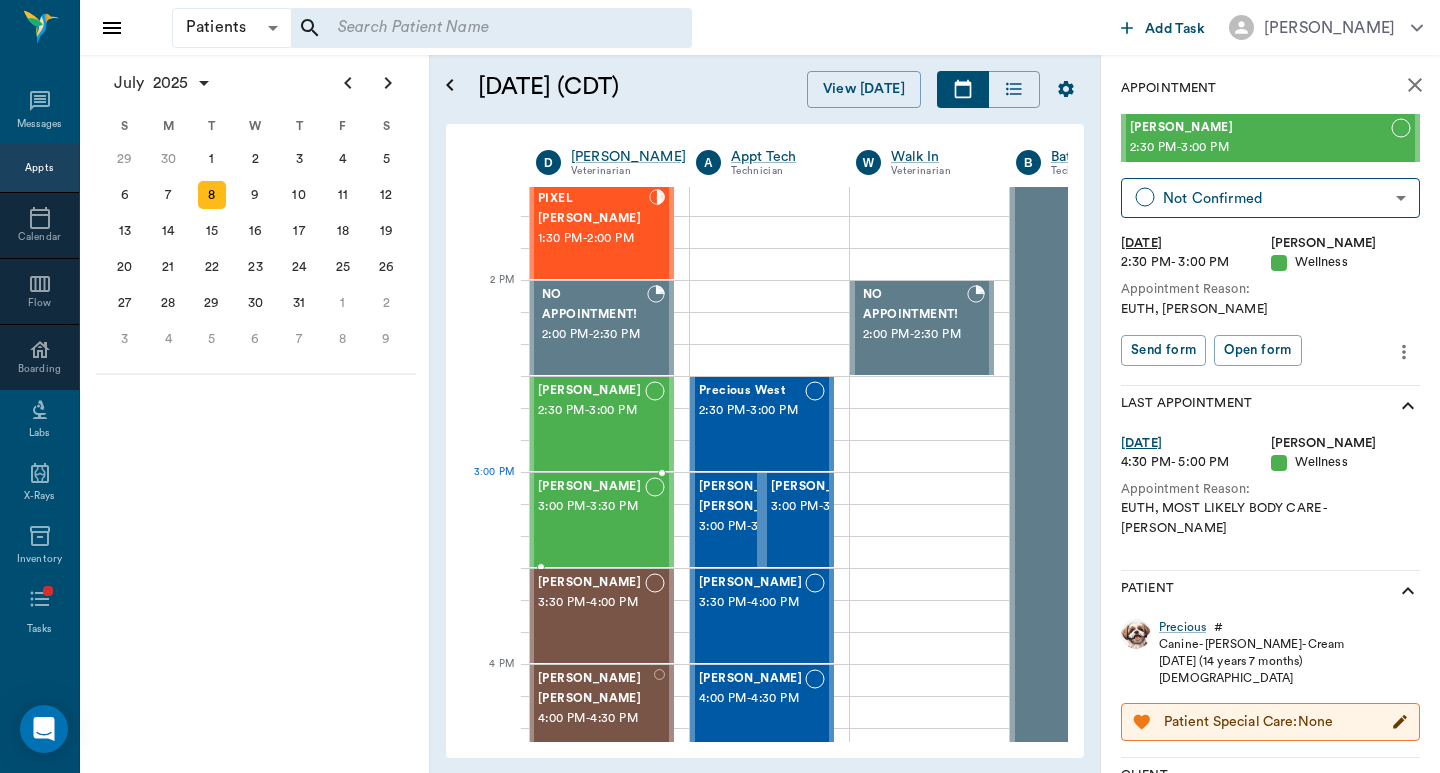 click on "3:00 PM  -  3:30 PM" at bounding box center [591, 507] 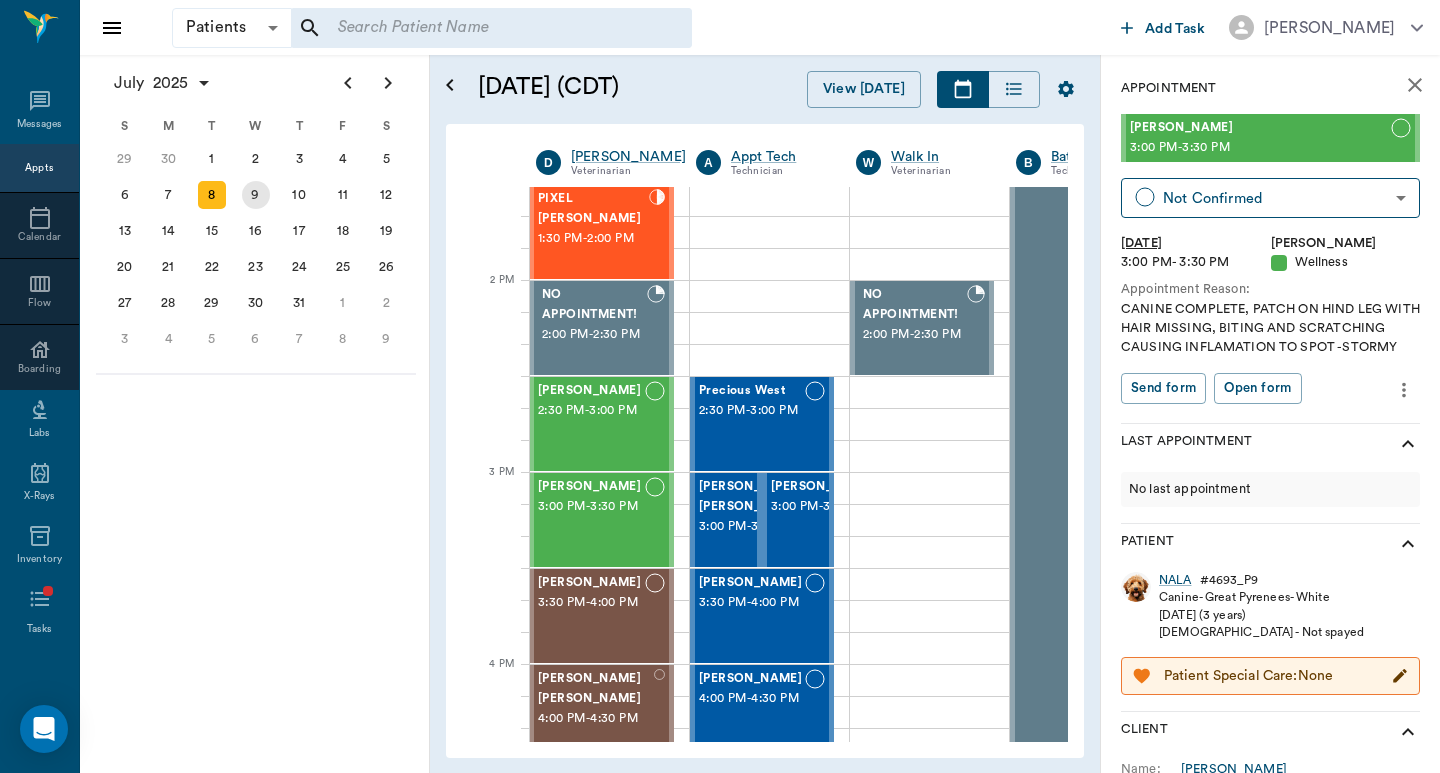 click on "9" at bounding box center [256, 195] 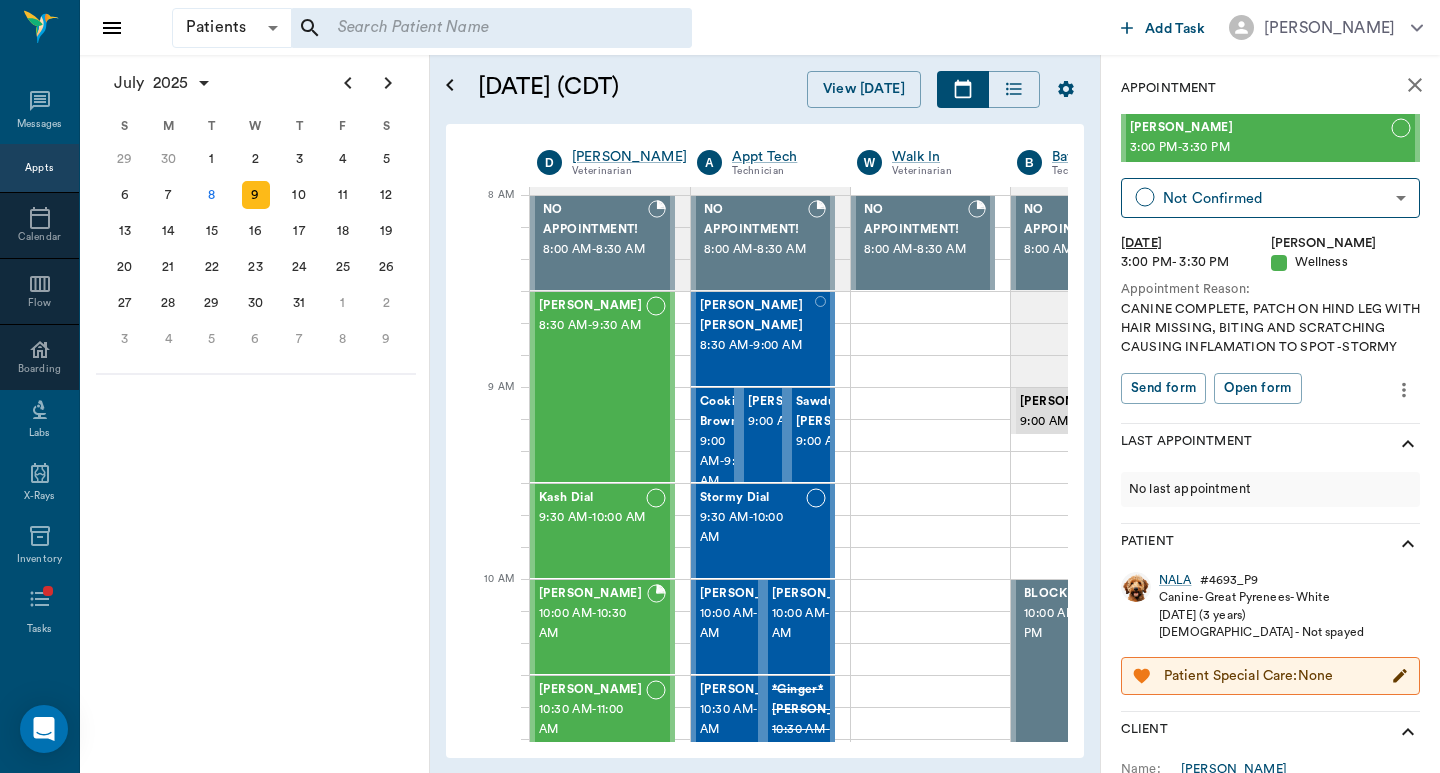 scroll, scrollTop: 0, scrollLeft: 1, axis: horizontal 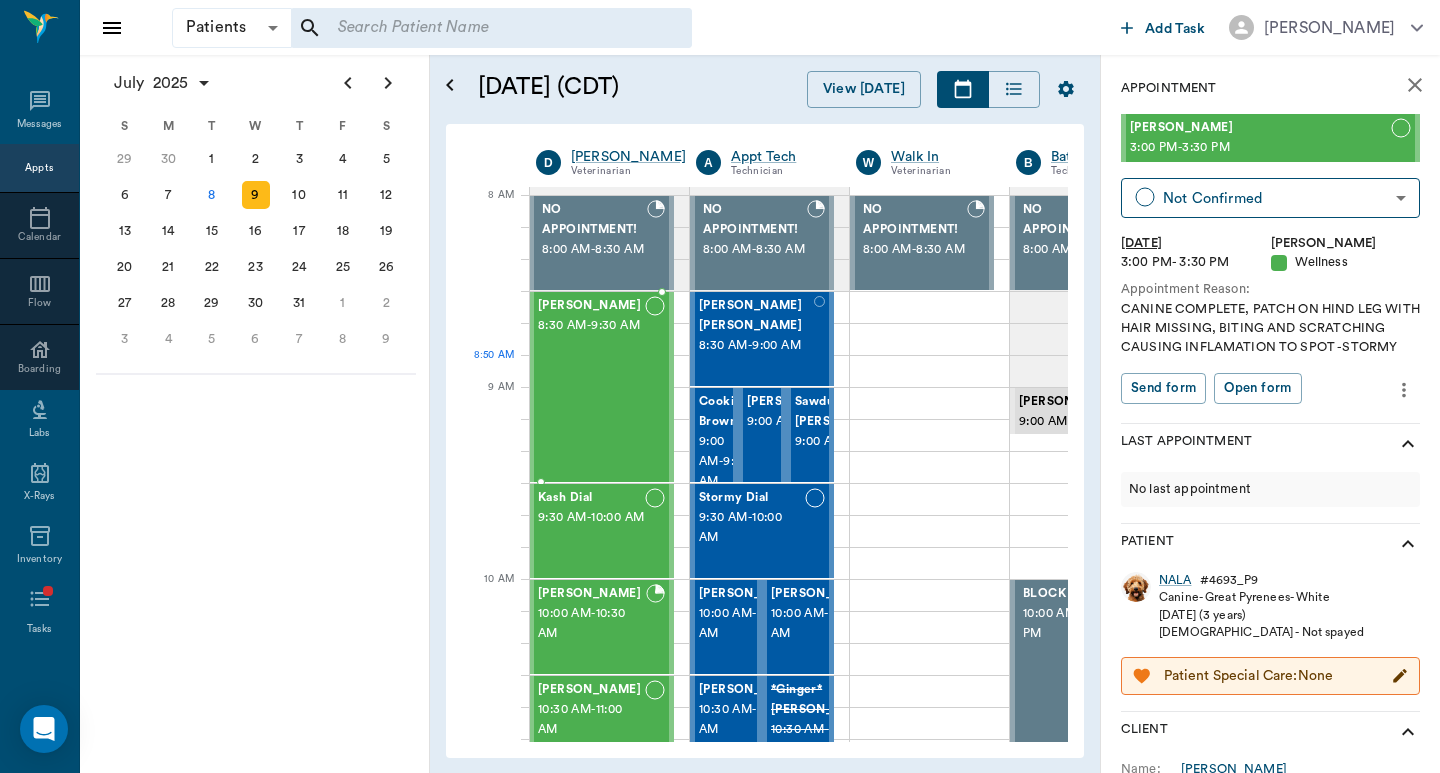 click on "Roy Ross 8:30 AM  -  9:30 AM" at bounding box center (591, 387) 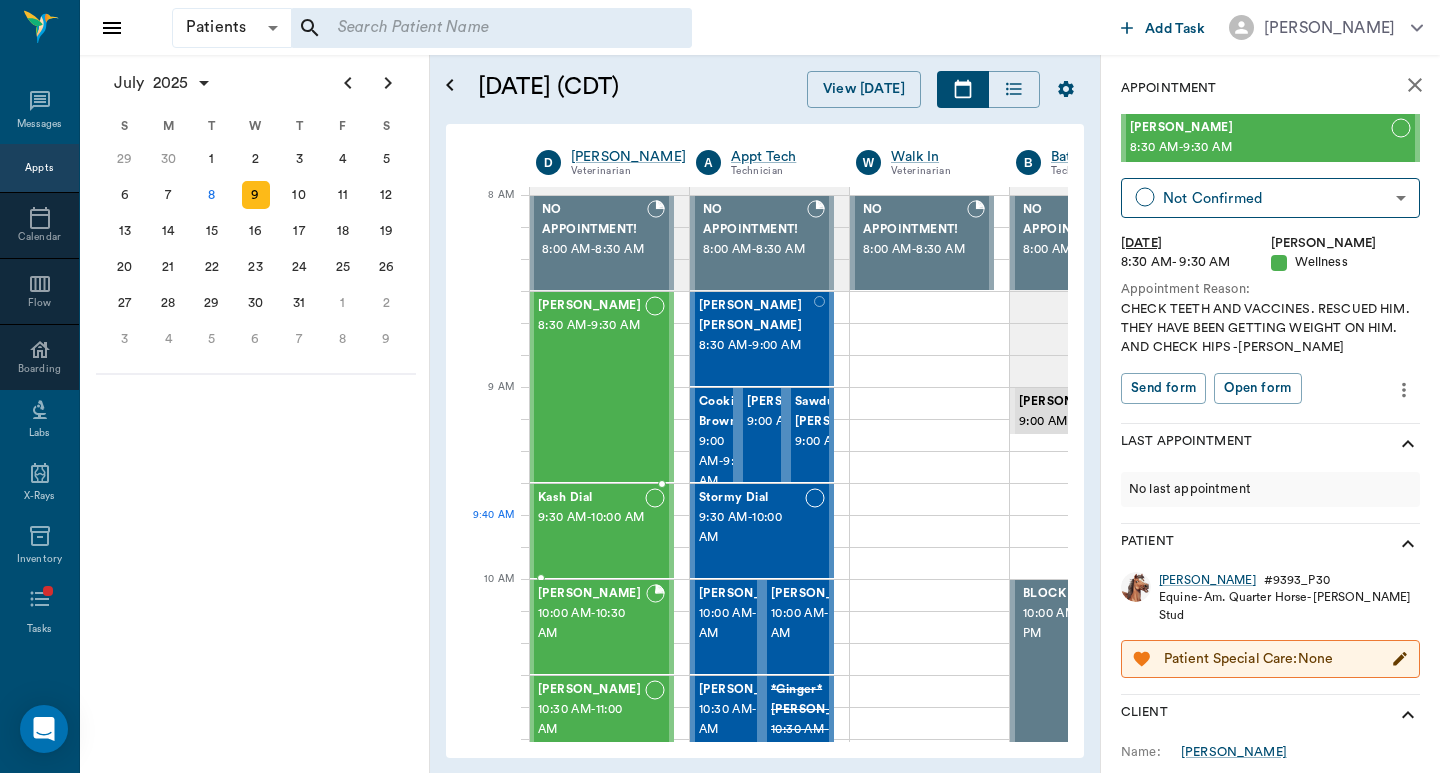 click on "9:30 AM  -  10:00 AM" at bounding box center (591, 518) 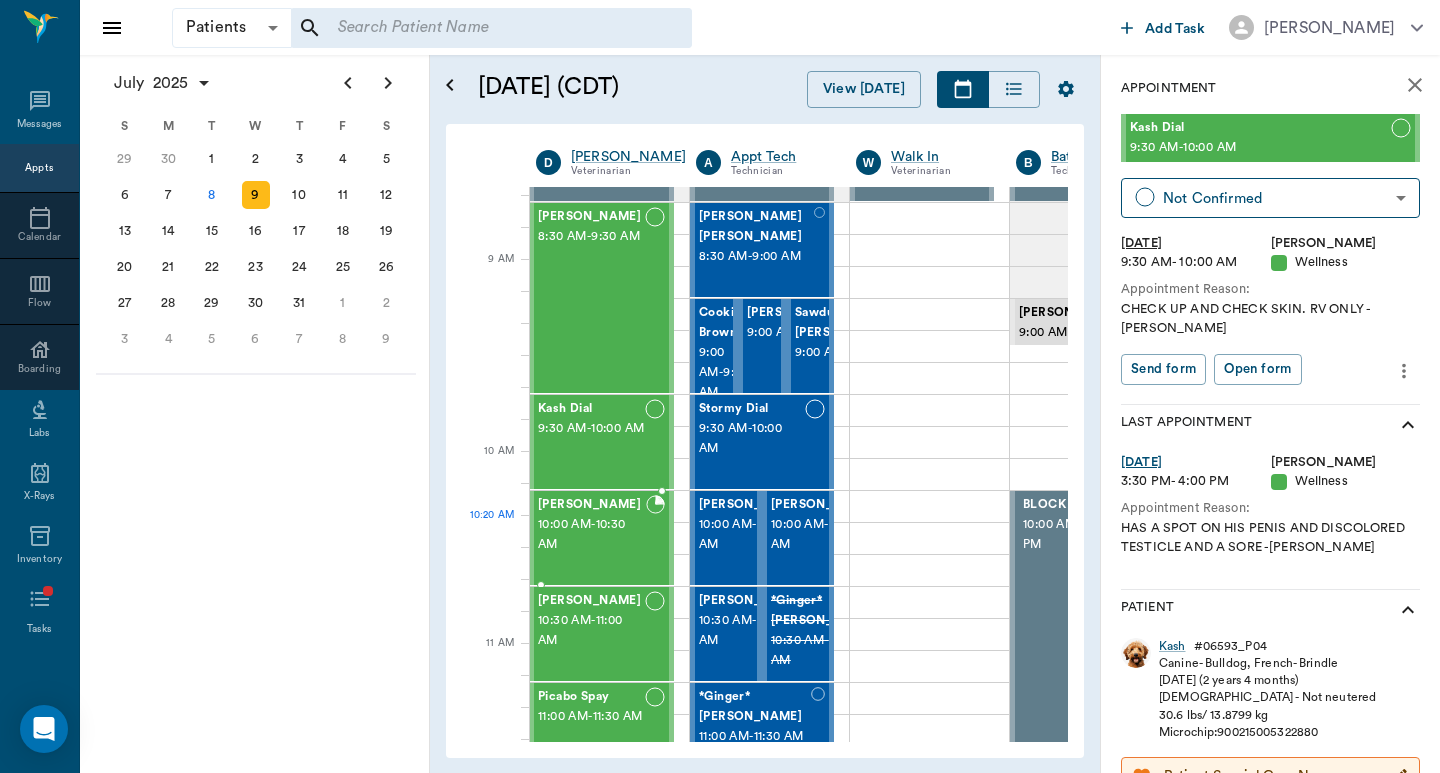 scroll, scrollTop: 133, scrollLeft: 1, axis: both 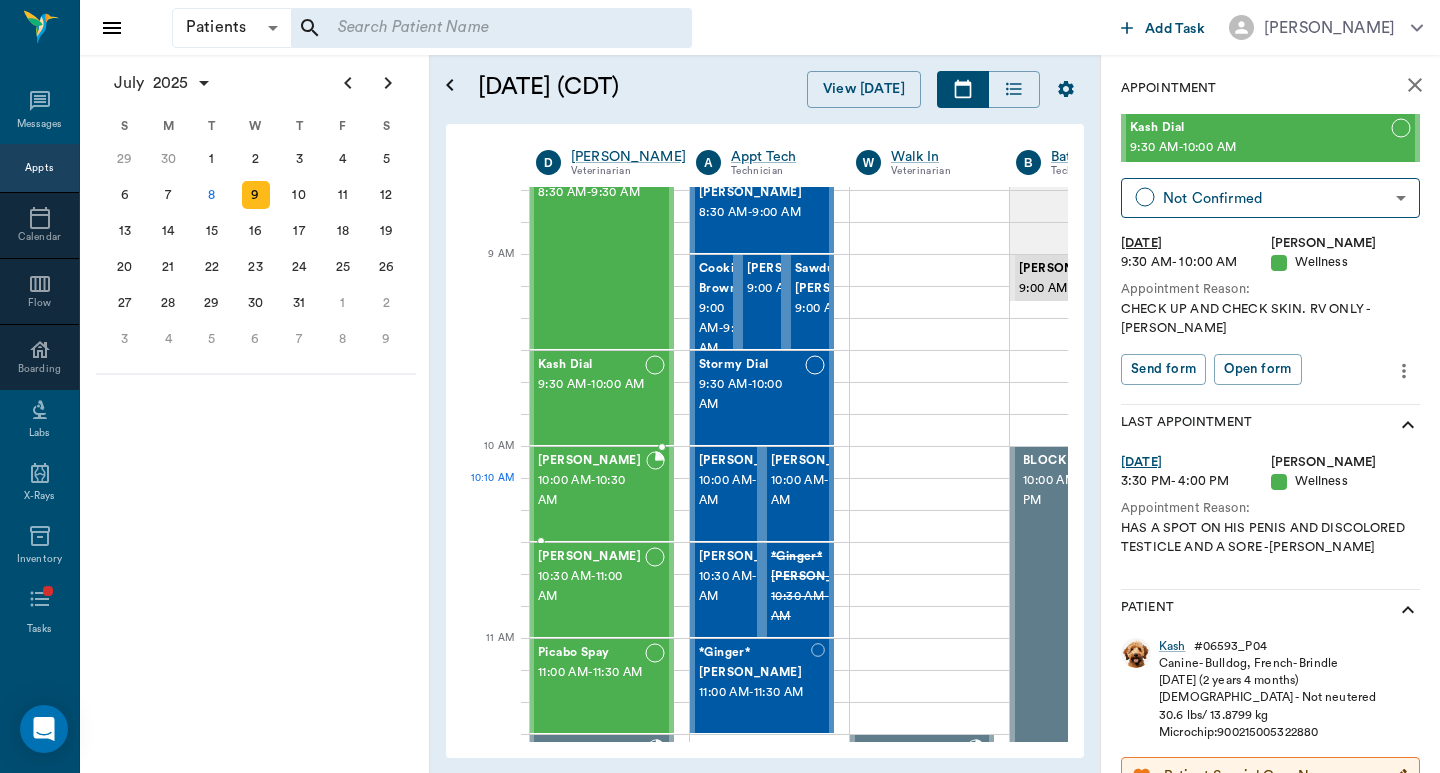 click on "10:00 AM  -  10:30 AM" at bounding box center [592, 491] 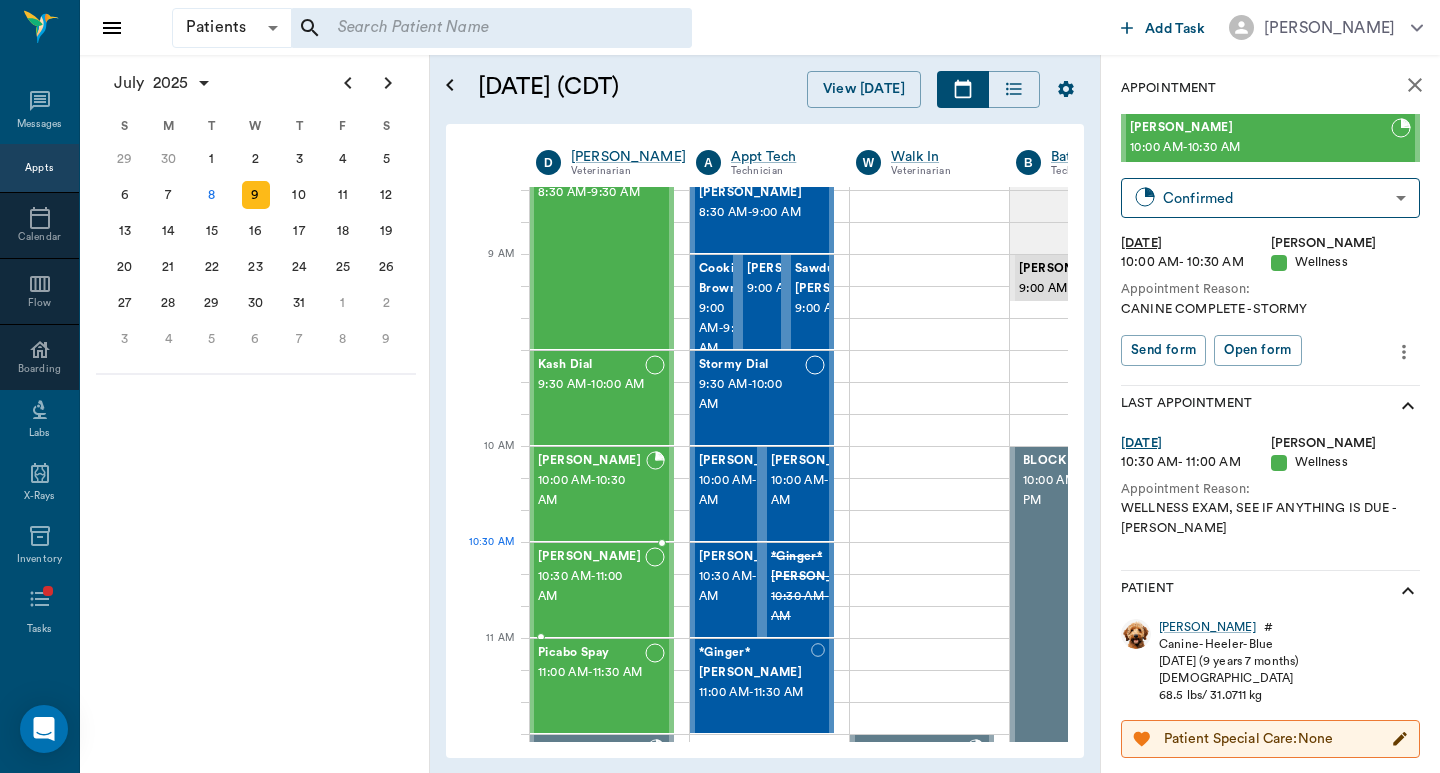 click on "DYLAN Tolbert" at bounding box center (591, 557) 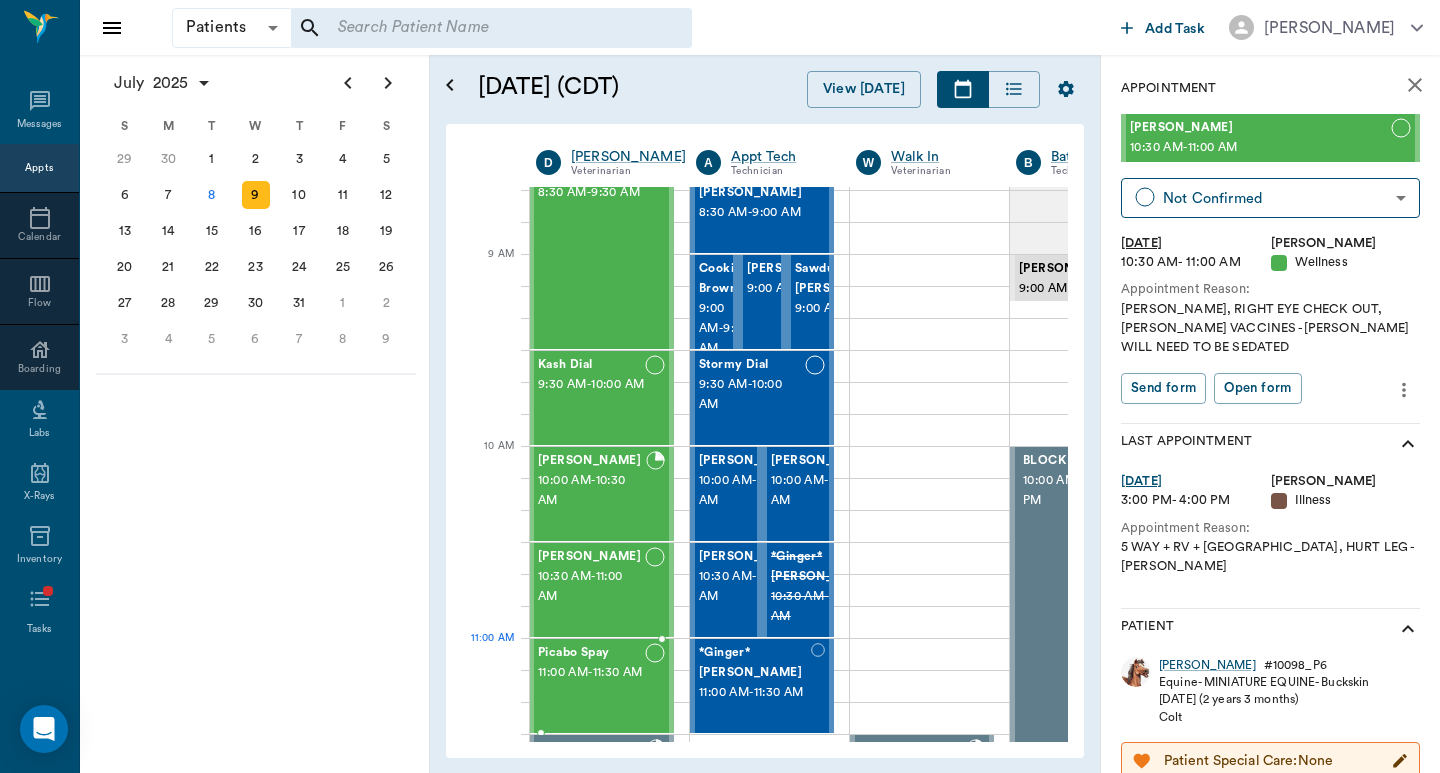 click on "Picabo Spay" at bounding box center (591, 653) 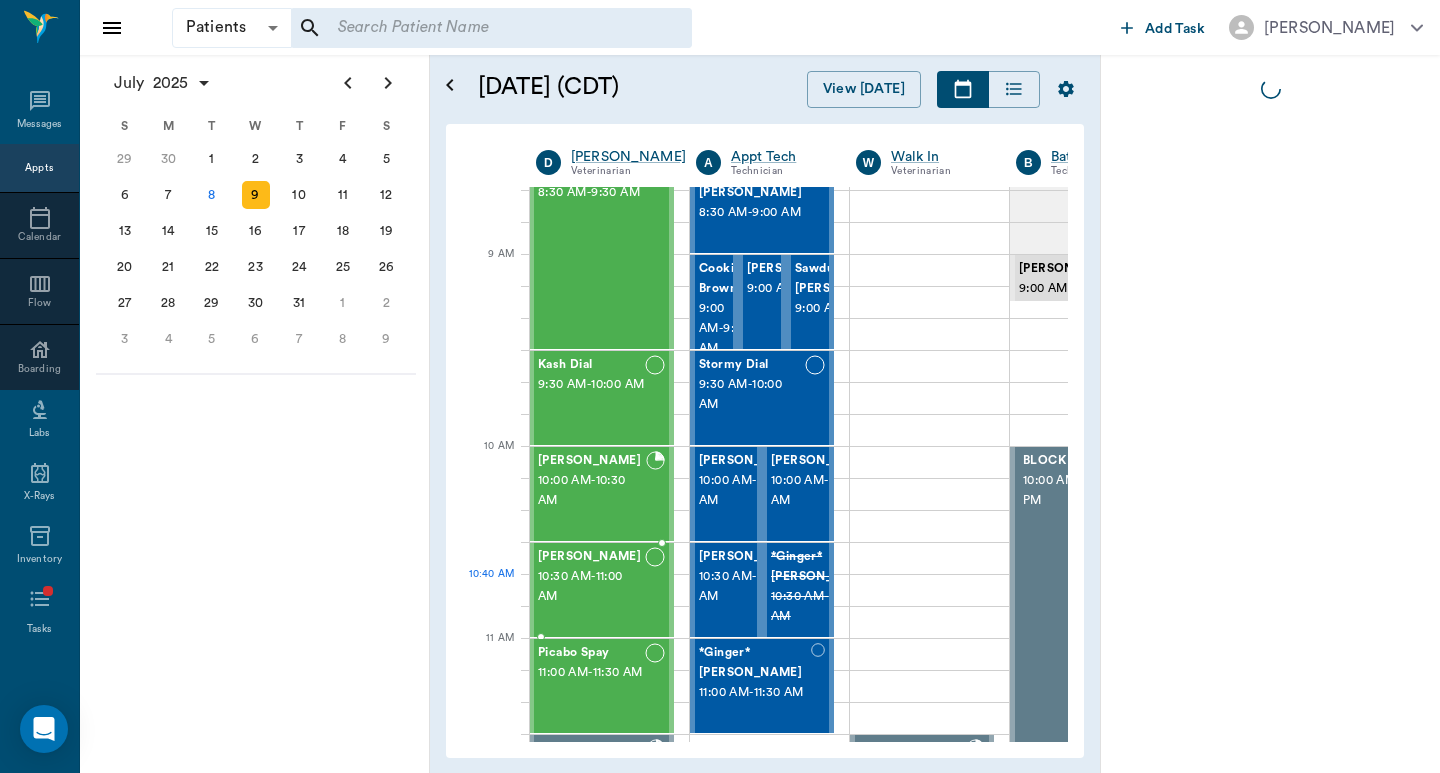 click on "10:30 AM  -  11:00 AM" at bounding box center (591, 587) 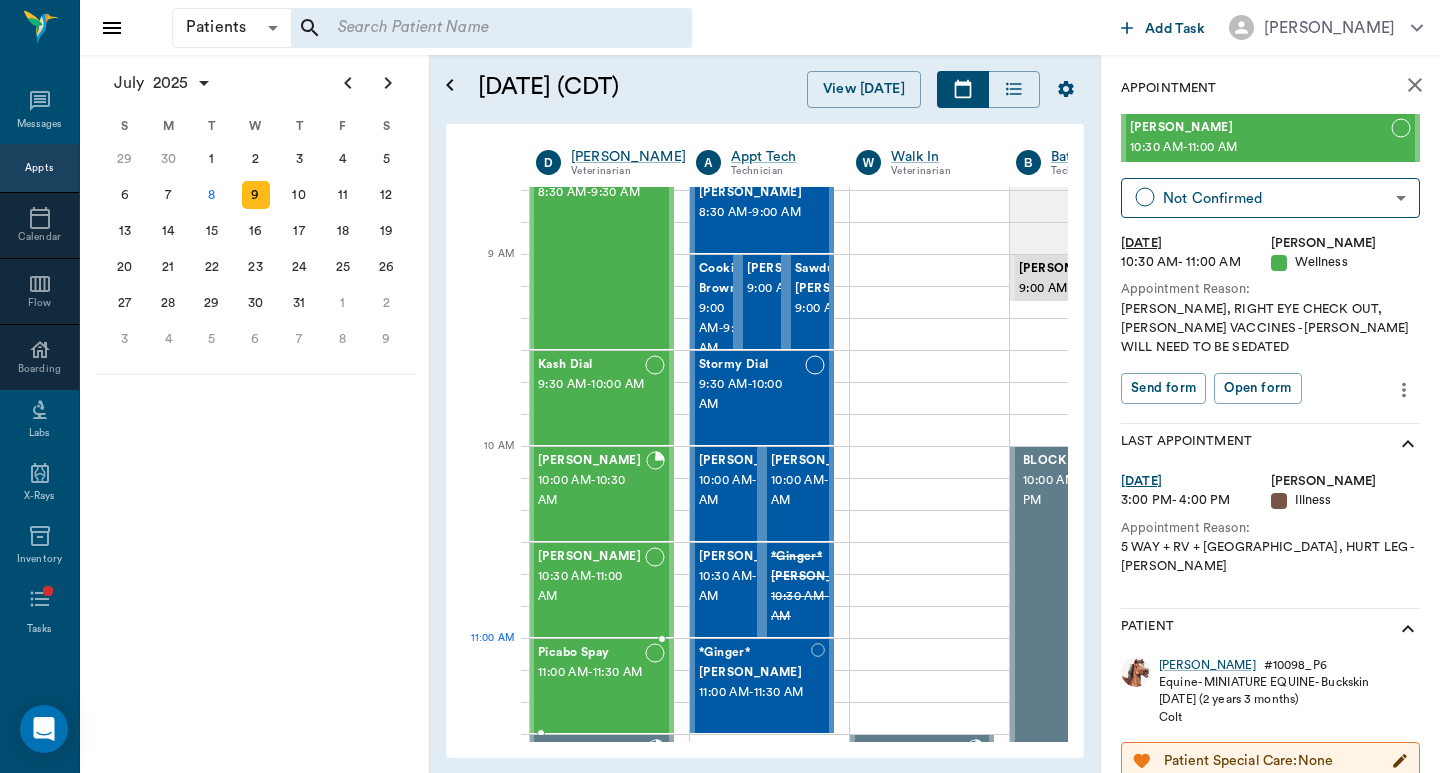 click on "Picabo Spay" at bounding box center (591, 653) 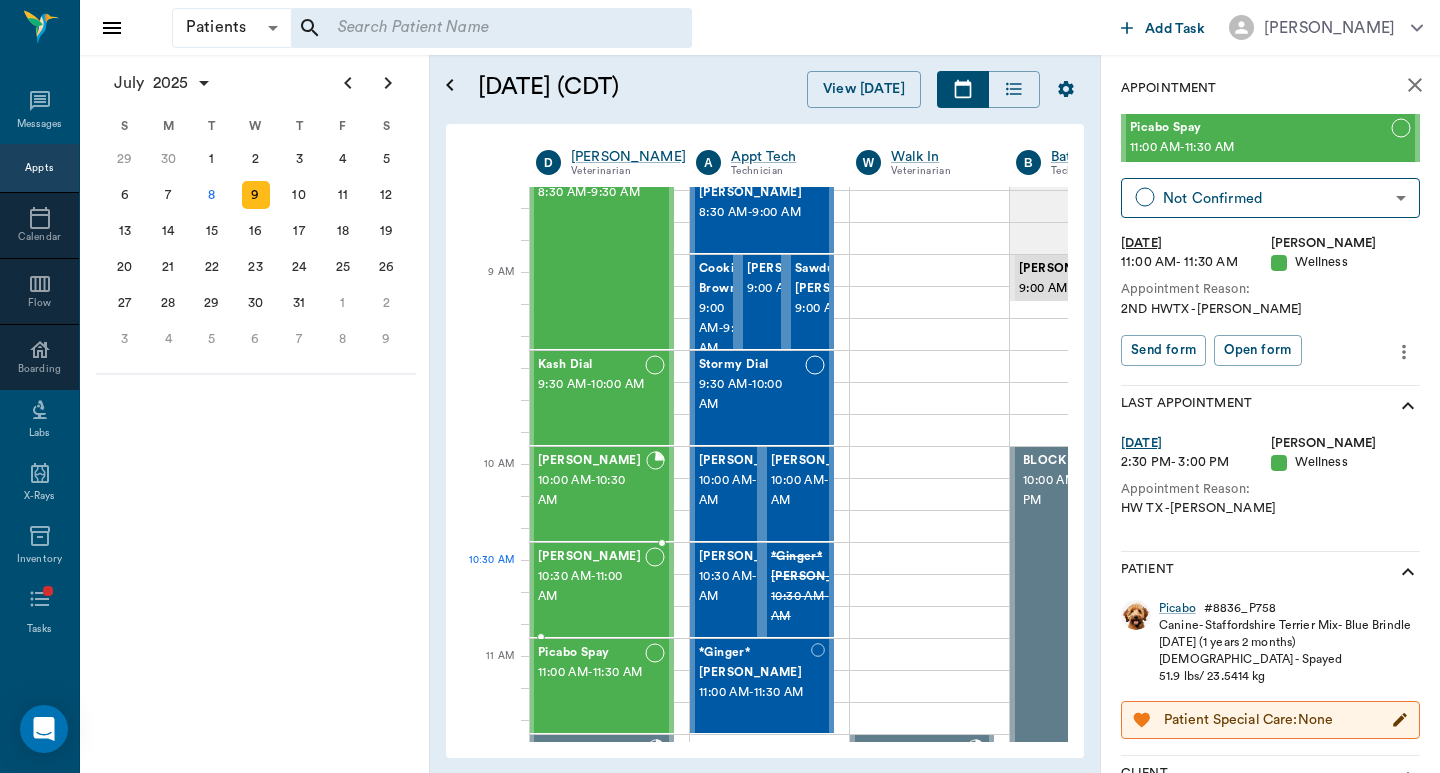scroll, scrollTop: 0, scrollLeft: 1, axis: horizontal 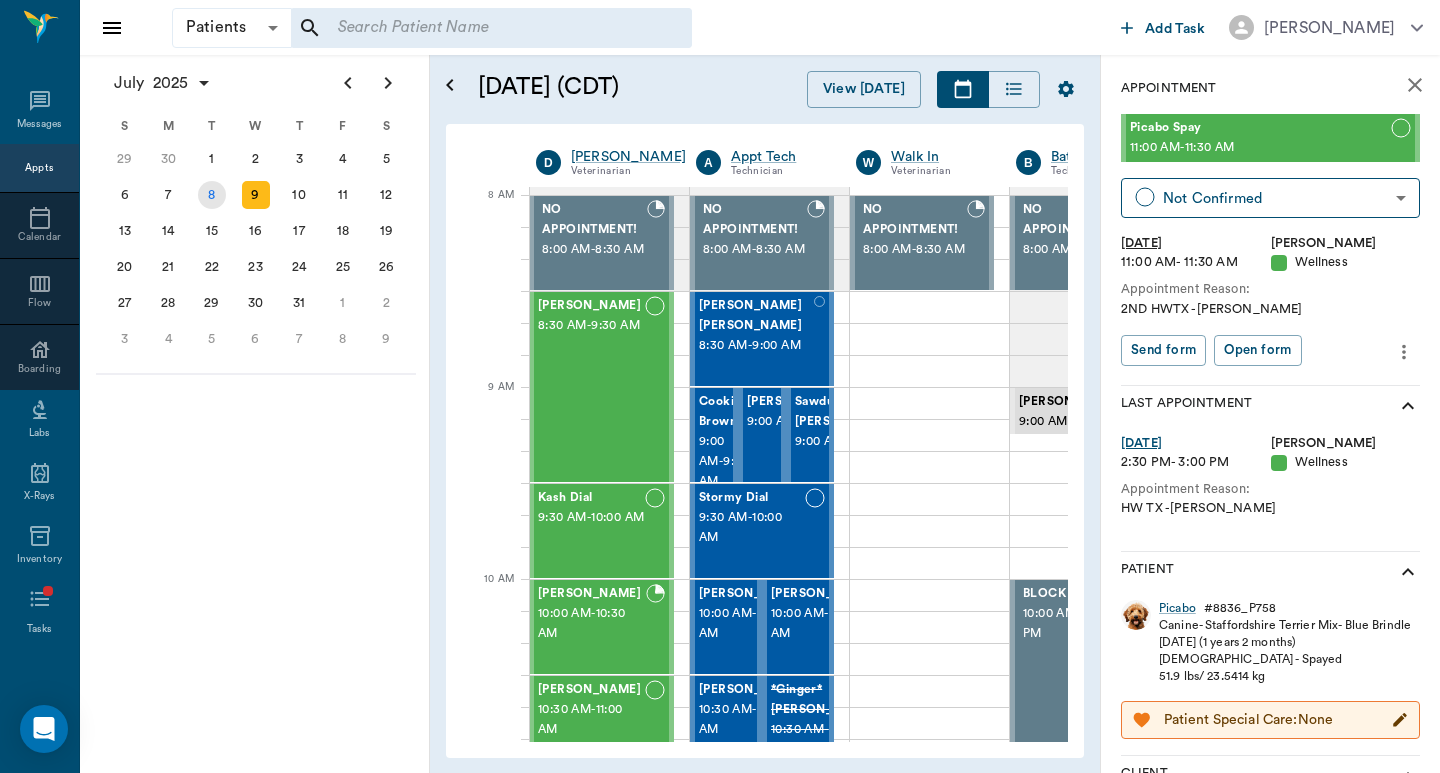 click on "8" at bounding box center (212, 195) 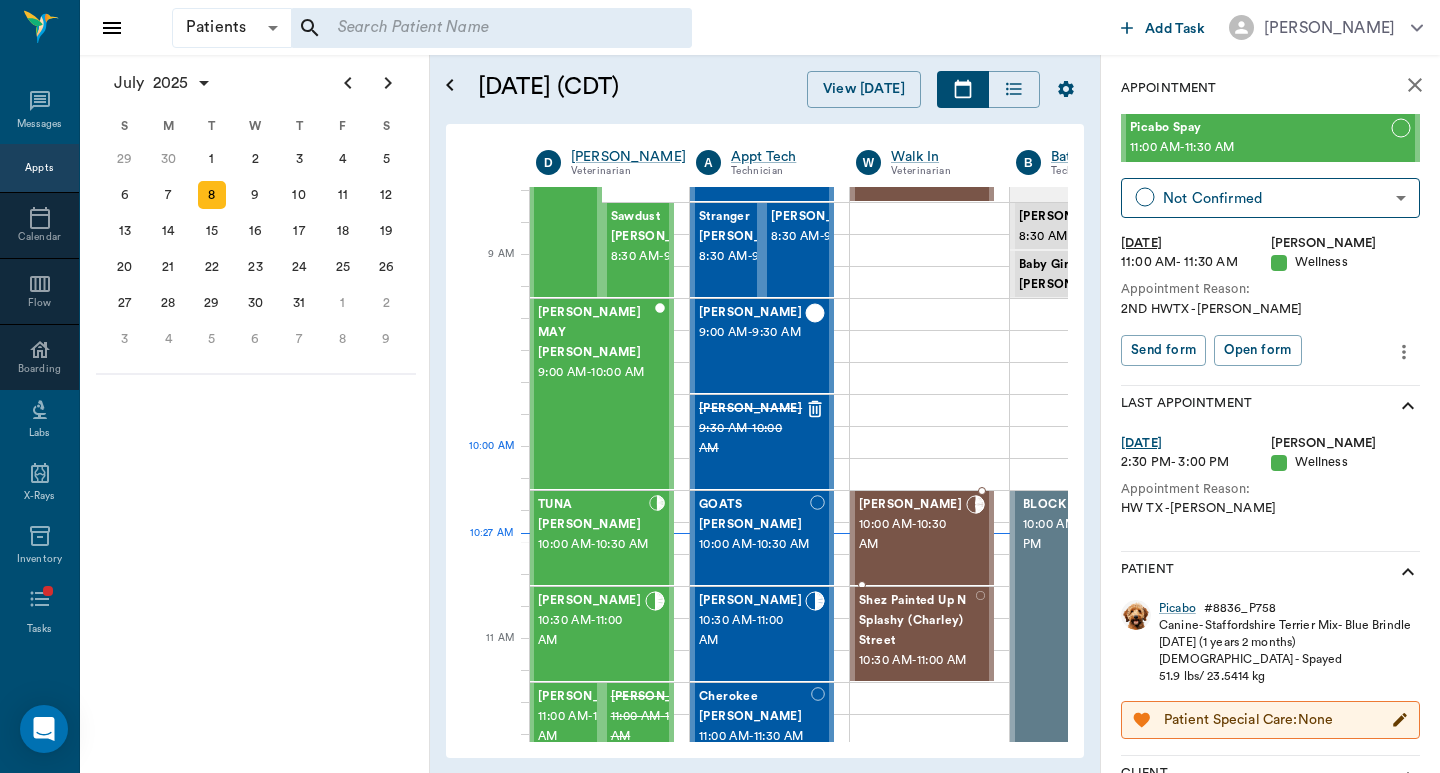 scroll, scrollTop: 133, scrollLeft: 1, axis: both 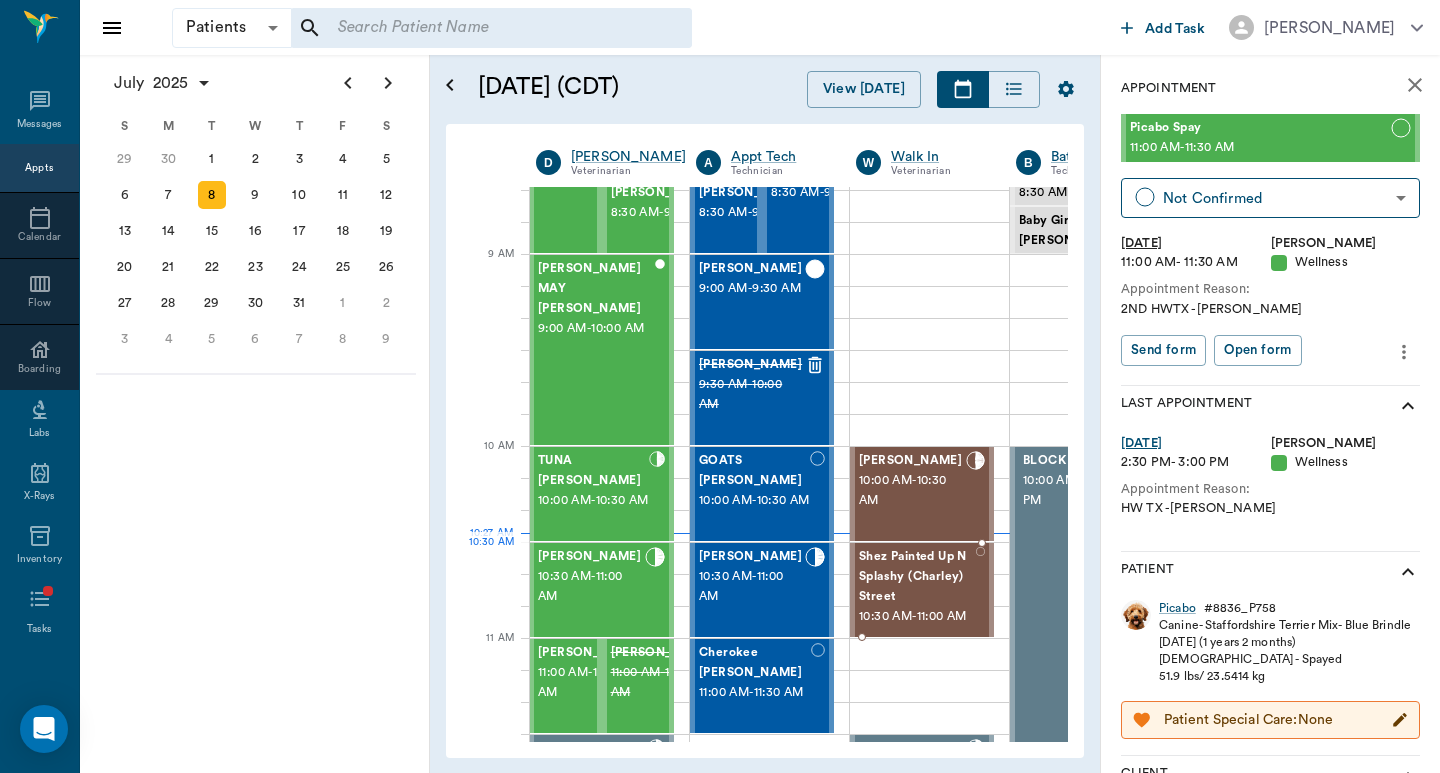 drag, startPoint x: 934, startPoint y: 569, endPoint x: 1055, endPoint y: 477, distance: 152.0033 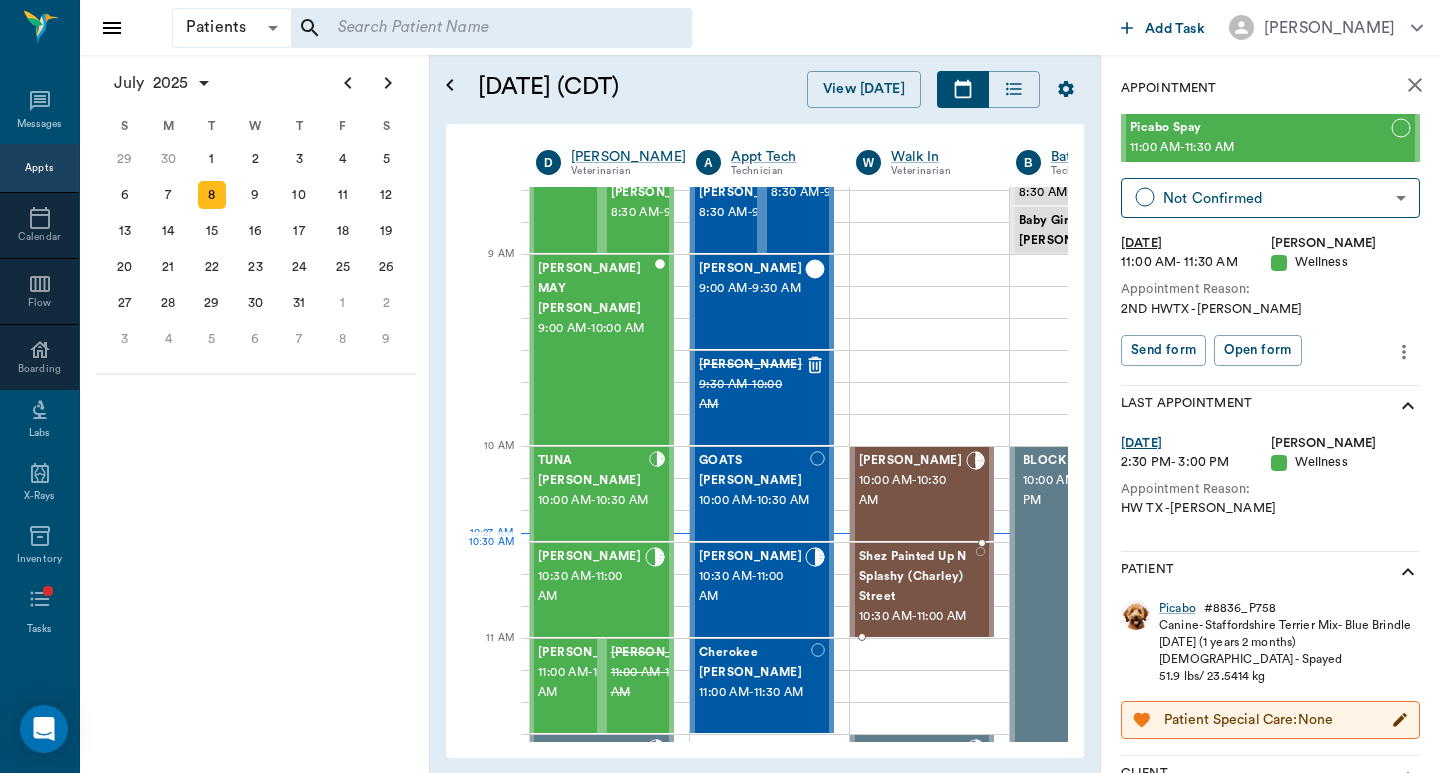 click on "Shez Painted Up N Splashy (Charley) Street" at bounding box center (917, 577) 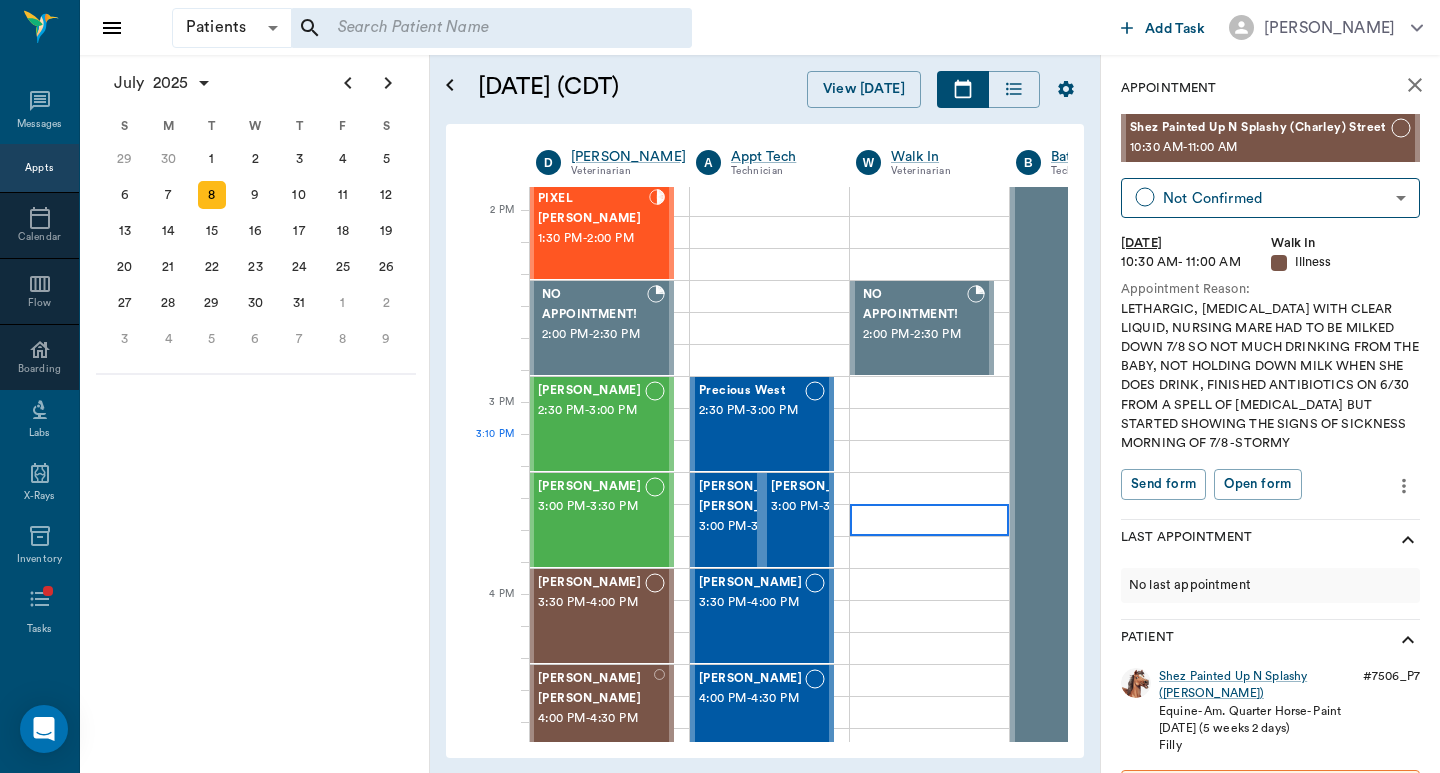scroll, scrollTop: 1200, scrollLeft: 1, axis: both 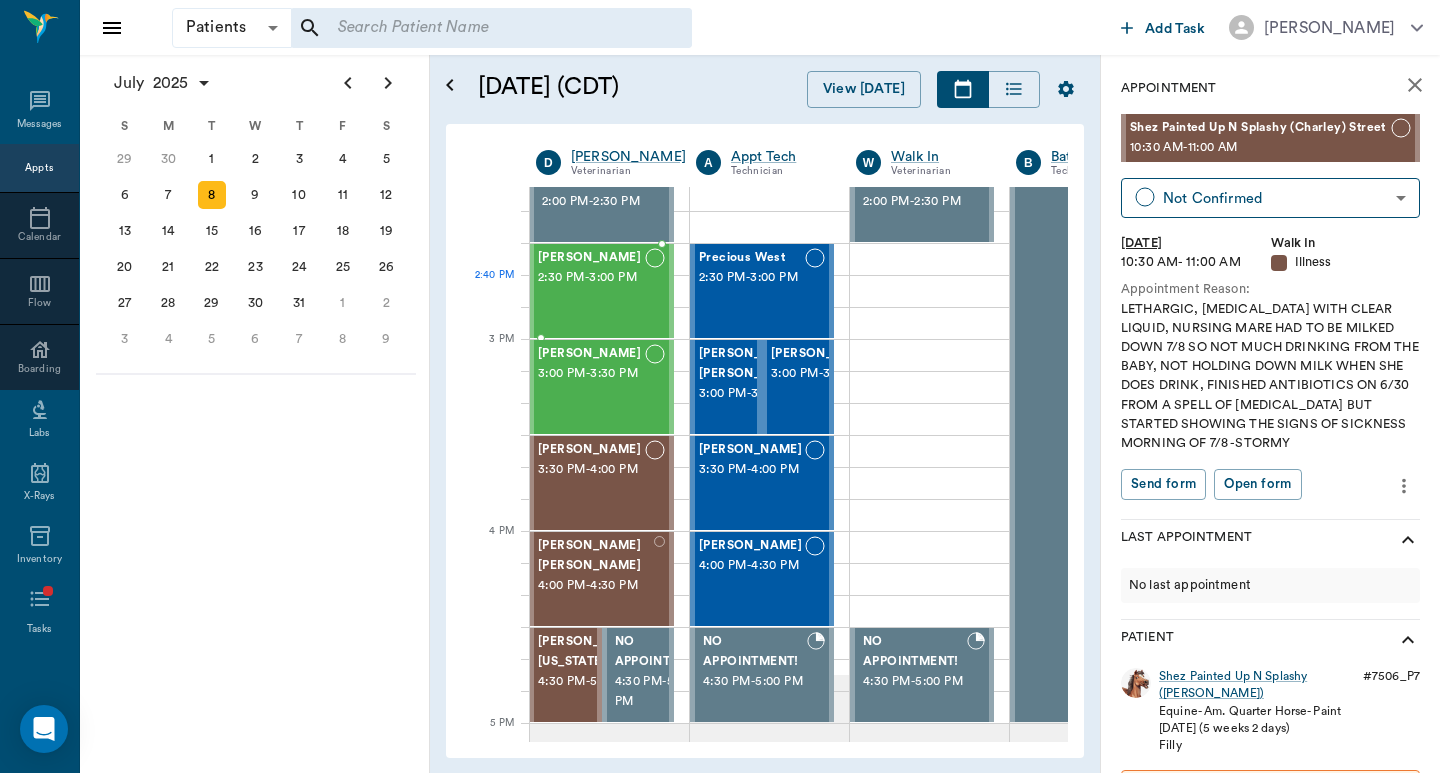 click on "2:30 PM  -  3:00 PM" at bounding box center (591, 278) 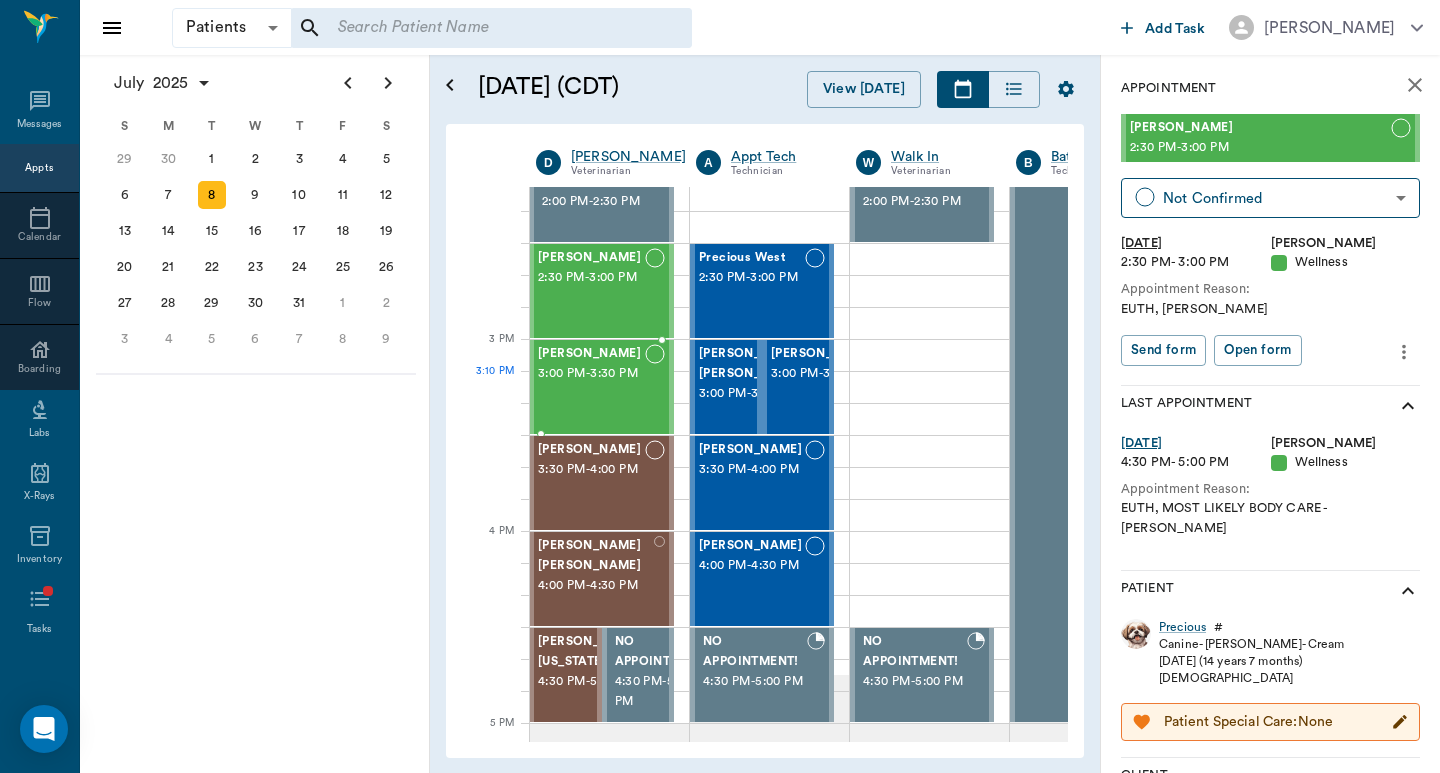click on "3:00 PM  -  3:30 PM" at bounding box center (591, 374) 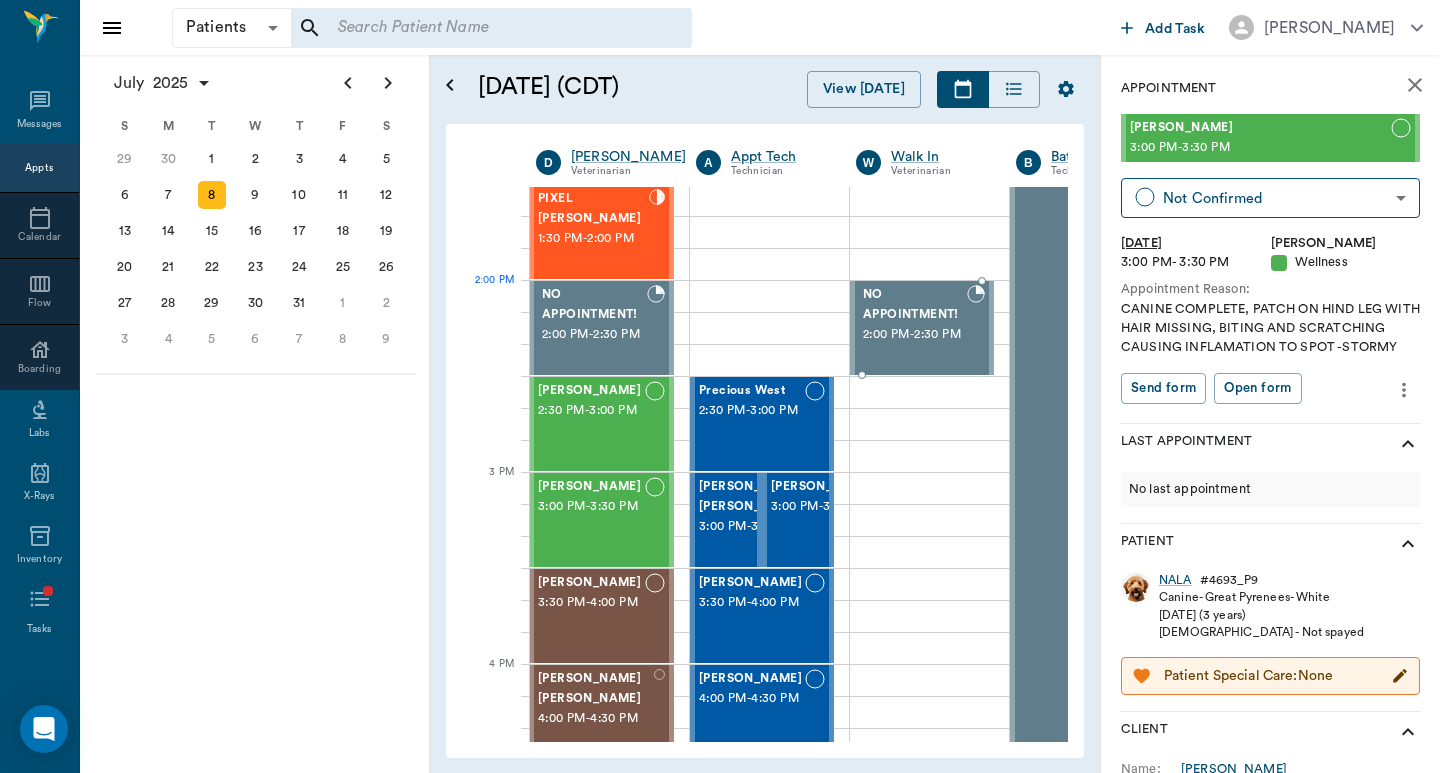 scroll, scrollTop: 800, scrollLeft: 1, axis: both 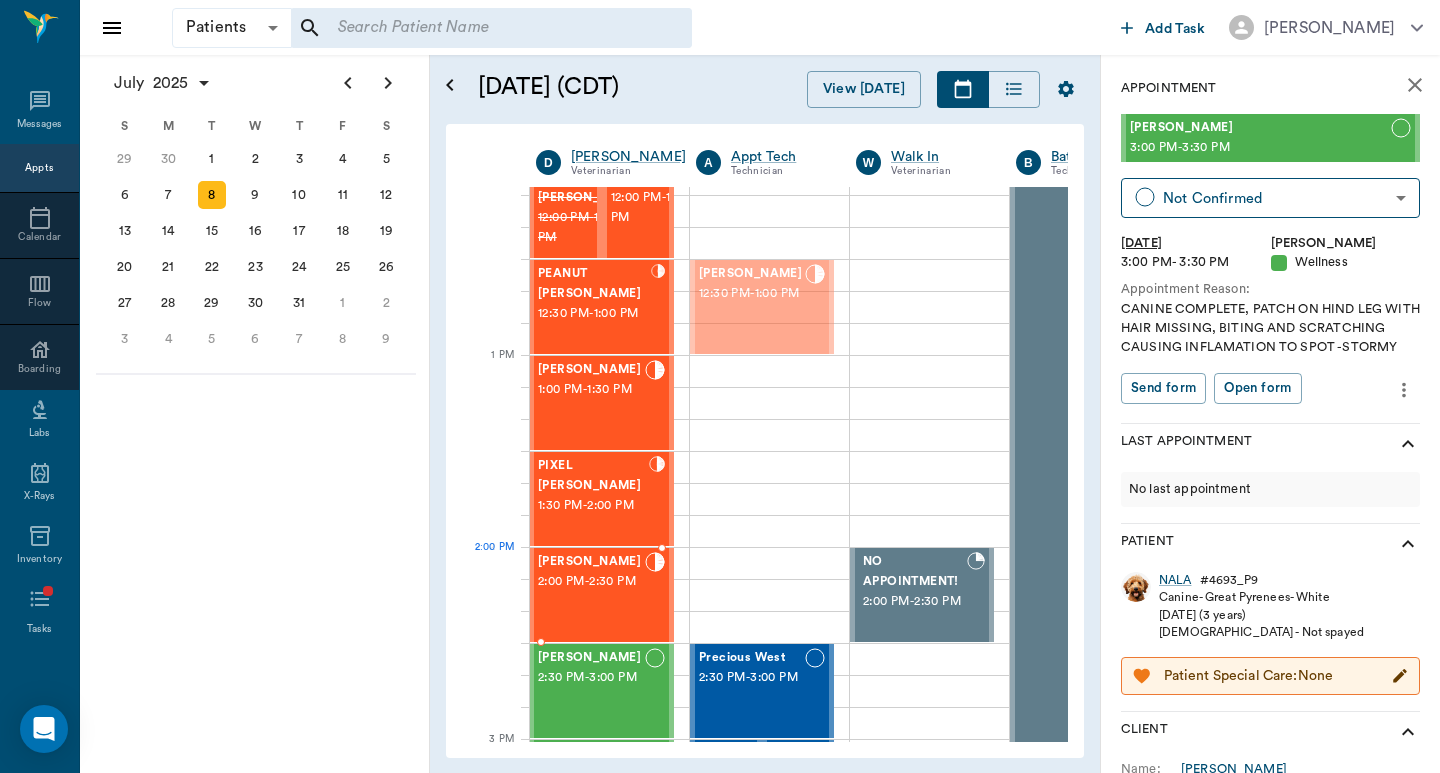 drag, startPoint x: 767, startPoint y: 316, endPoint x: 665, endPoint y: 601, distance: 302.70282 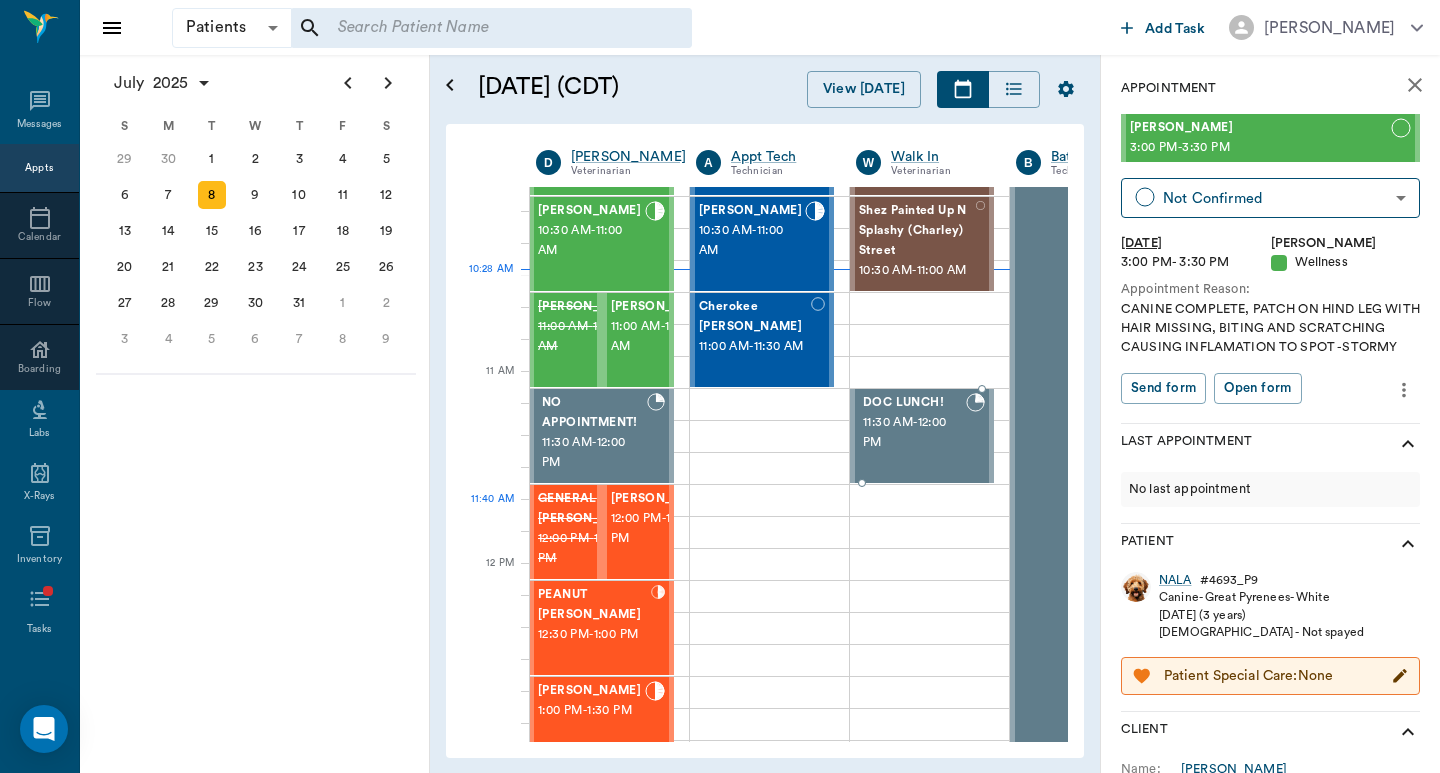 scroll, scrollTop: 400, scrollLeft: 1, axis: both 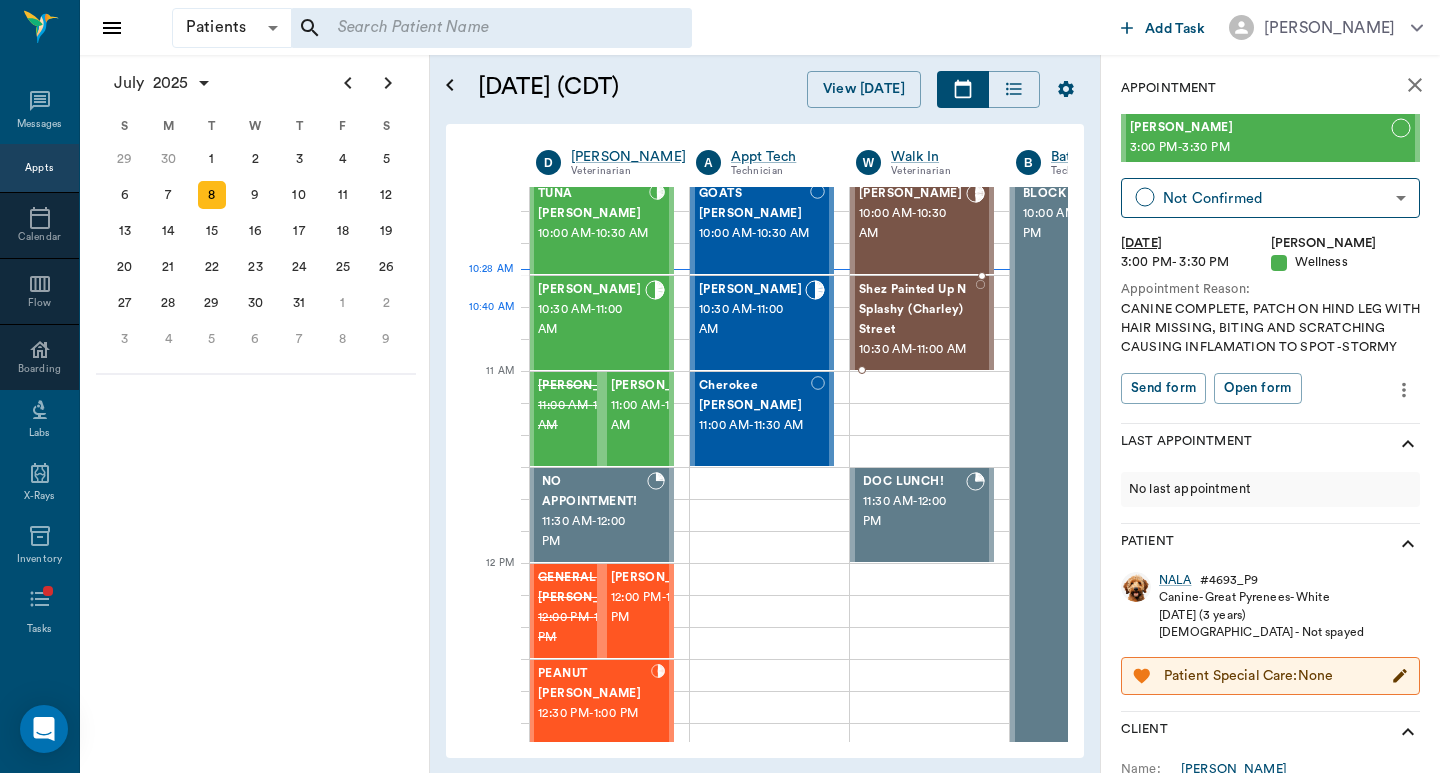 click on "Shez Painted Up N Splashy (Charley) Street" at bounding box center [917, 310] 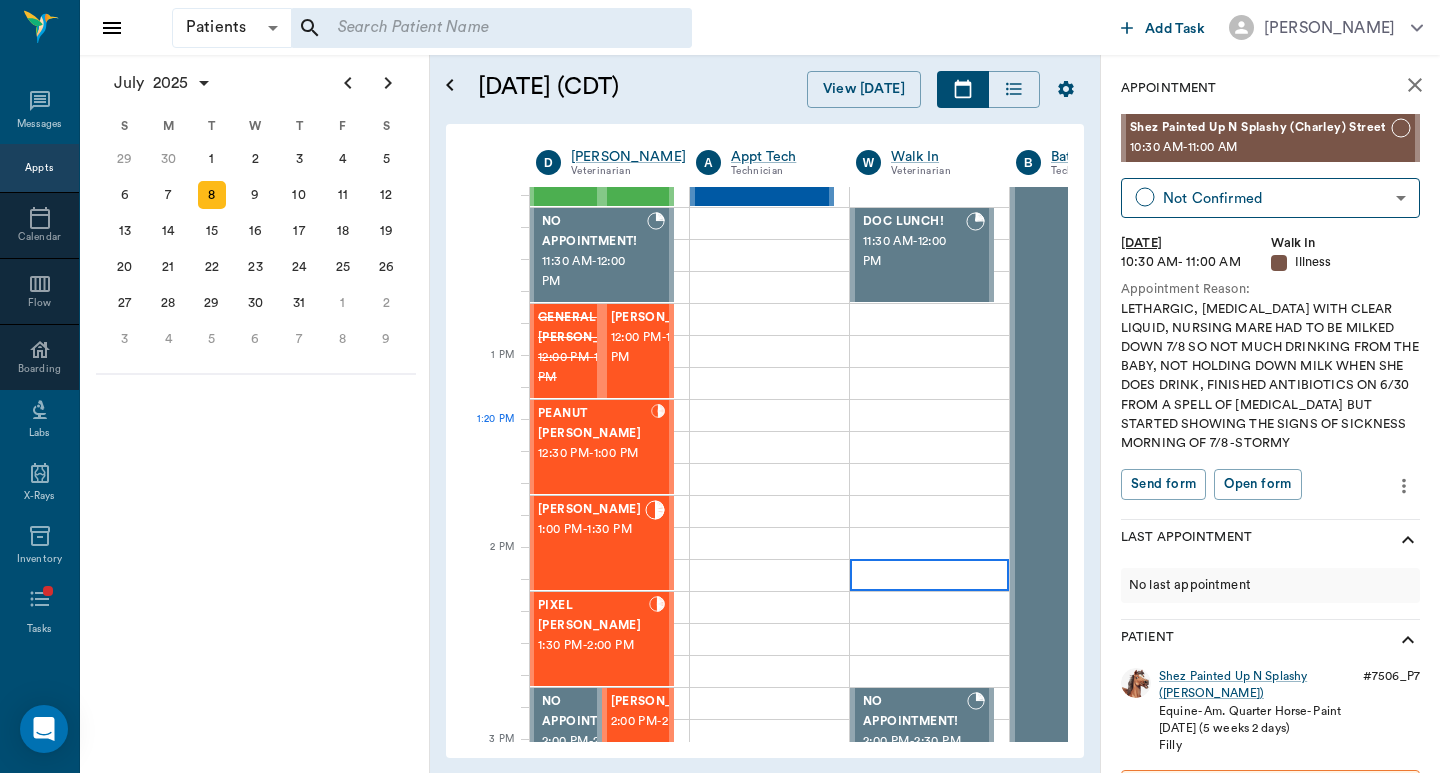 scroll, scrollTop: 800, scrollLeft: 1, axis: both 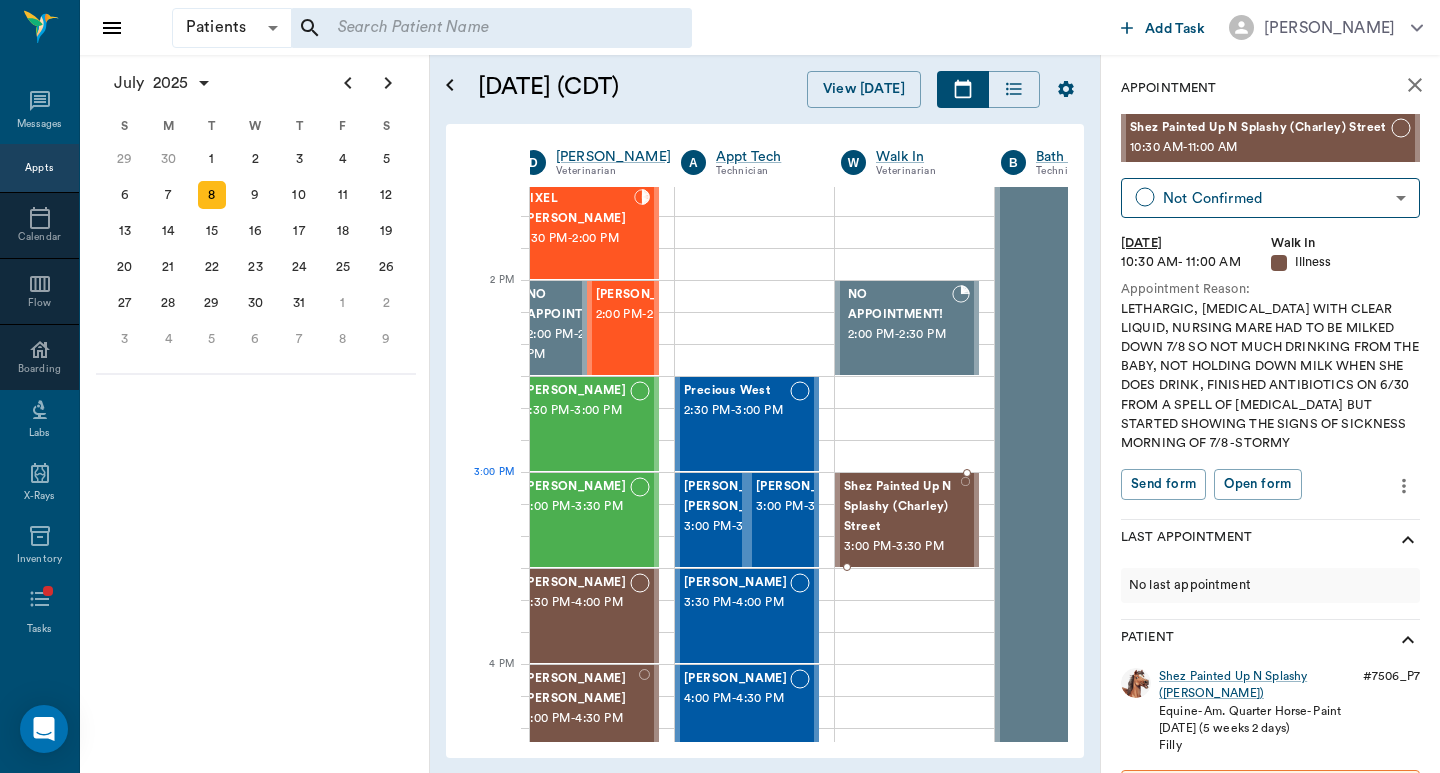 drag, startPoint x: 1261, startPoint y: 144, endPoint x: 959, endPoint y: 478, distance: 450.2888 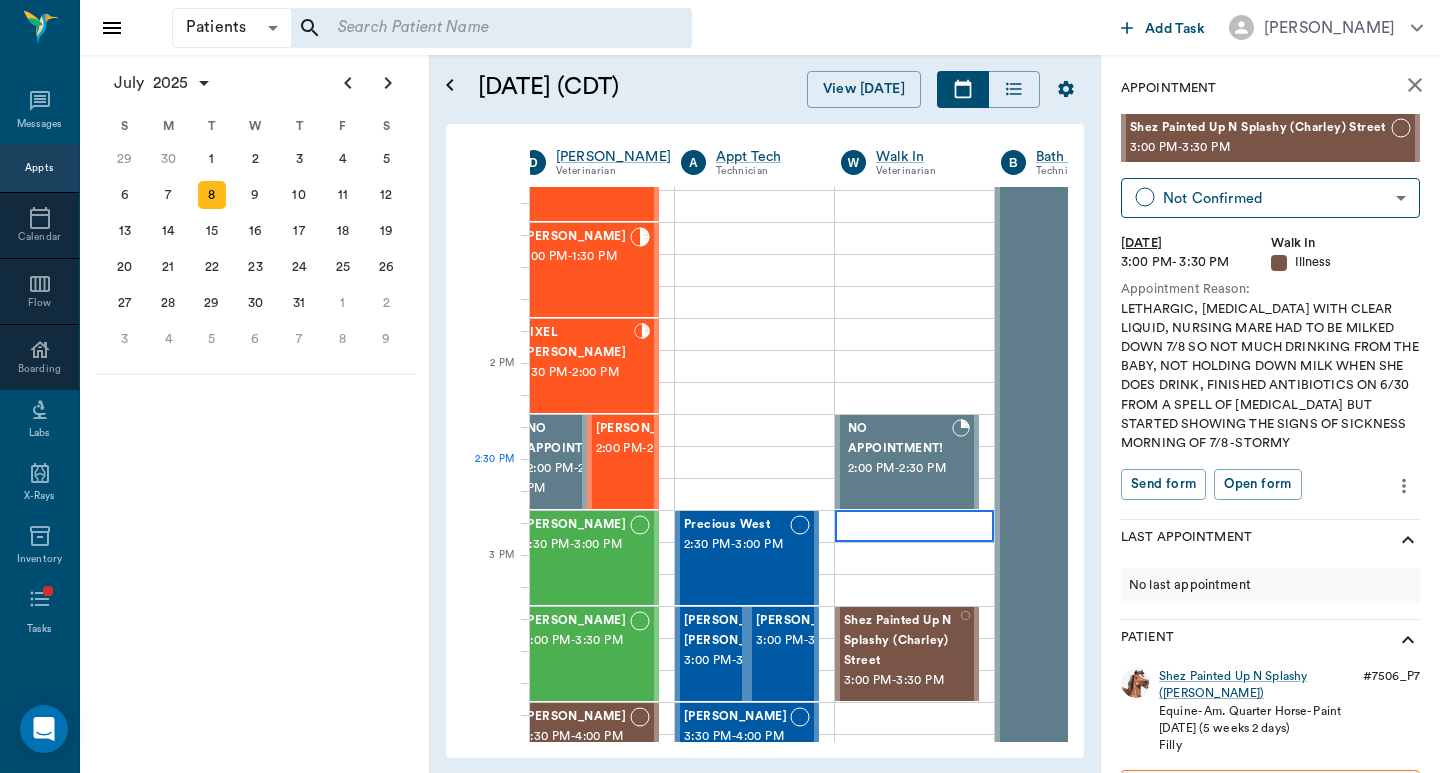 scroll, scrollTop: 1067, scrollLeft: 16, axis: both 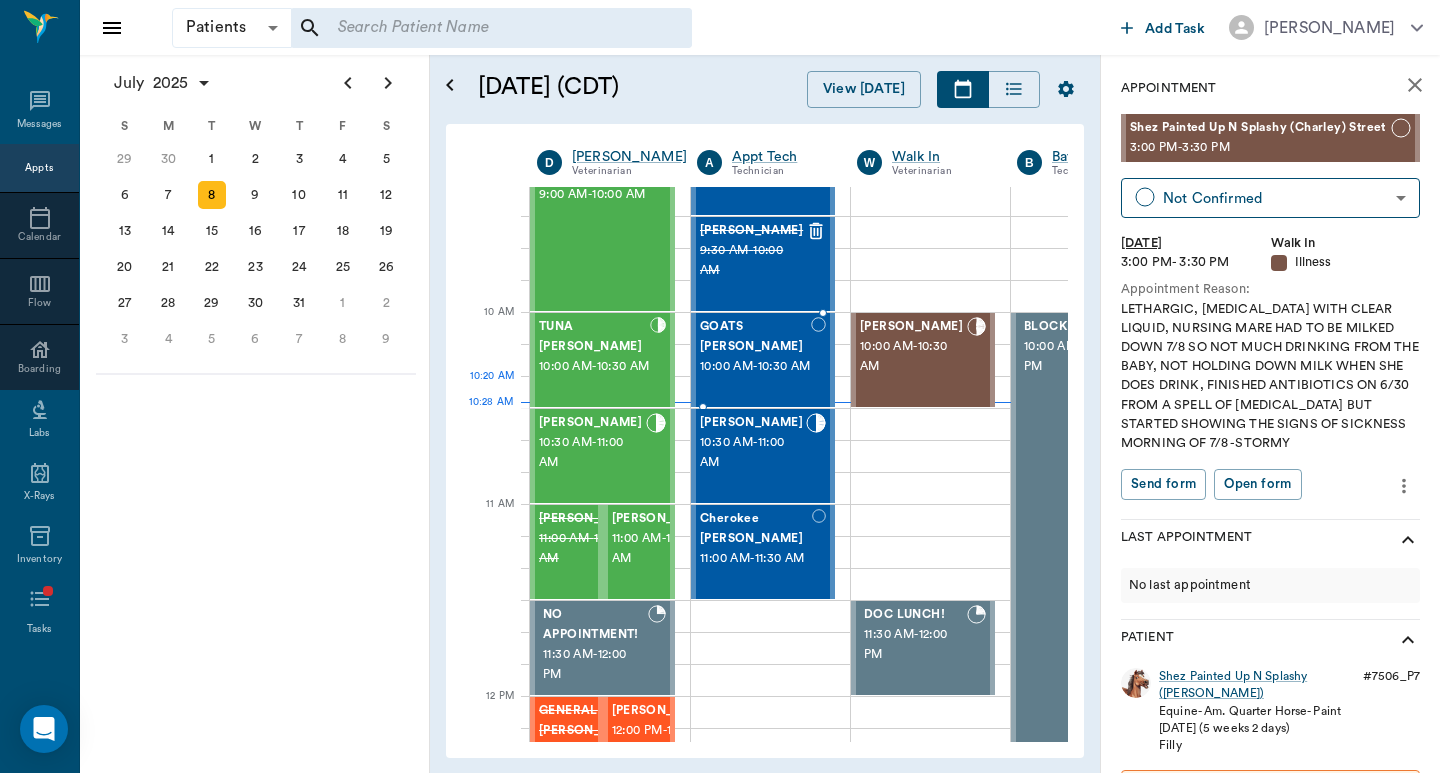 click on "GOATS [PERSON_NAME] 10:00 AM  -  10:30 AM" at bounding box center [755, 360] 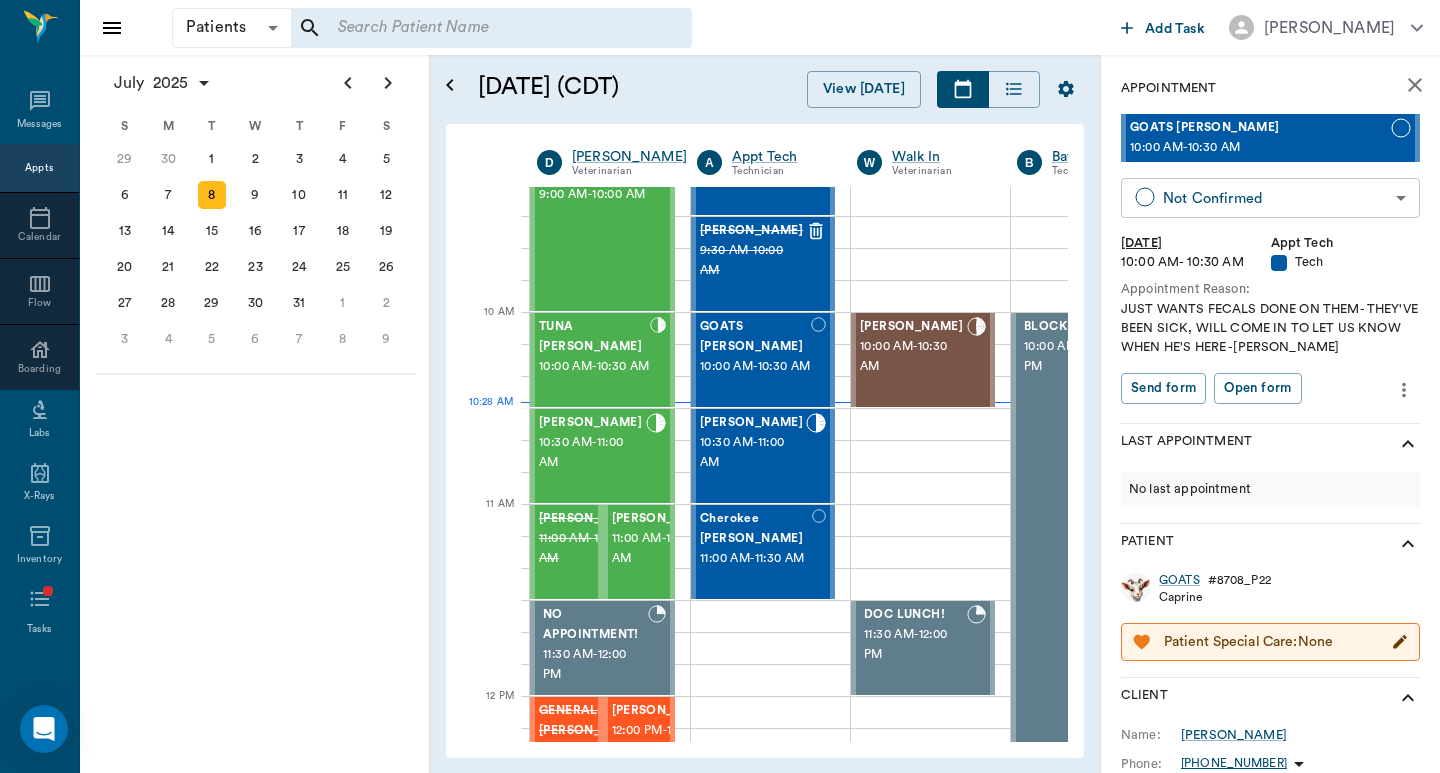 click on "Patients Patients ​ ​ Add Task Dr. Bert Ellsworth Nectar Messages Appts Calendar Flow Boarding Labs X-Rays Inventory Tasks Forms Staff Reports Lookup Settings July 2025 S M T W T F S Jun 1 2 3 4 5 6 7 8 9 10 11 12 13 14 15 16 17 18 19 20 21 22 23 24 25 26 27 28 29 30 Jul 1 2 3 4 5 6 7 8 9 10 11 12 S M T W T F S 29 30 Jul 1 2 3 4 5 6 7 8 9 10 11 12 13 14 15 16 17 18 19 20 21 22 23 24 25 26 27 28 29 30 31 Aug 1 2 3 4 5 6 7 8 9 S M T W T F S 27 28 29 30 31 Aug 1 2 3 4 5 6 7 8 9 10 11 12 13 14 15 16 17 18 19 20 21 22 23 24 25 26 27 28 29 30 31 Sep 1 2 3 4 5 6 July 8, 2025 (CDT) View Today July 2025 Today 8 Tue Jul 2025 D Dr. Bert Ellsworth Veterinarian A Appt Tech Technician W Walk In Veterinarian B Bath & Surgery Technician B Board &Procedures Other D Dr. Kindall Jones Veterinarian 8 AM 9 AM 10 AM 11 AM 12 PM 1 PM 2 PM 3 PM 4 PM 5 PM 6 PM 7 PM 8 PM 10:28 AM 10:00 AM Pigs Belyeu 8:00 AM  -  9:00 AM Sawdust Marsh 8:30 AM  -  9:00 AM MELINDA MAY Eudy 9:00 AM  -  10:00 AM TUNA Kirkland 10:00 AM  -  10:30 AM  -" at bounding box center [720, 386] 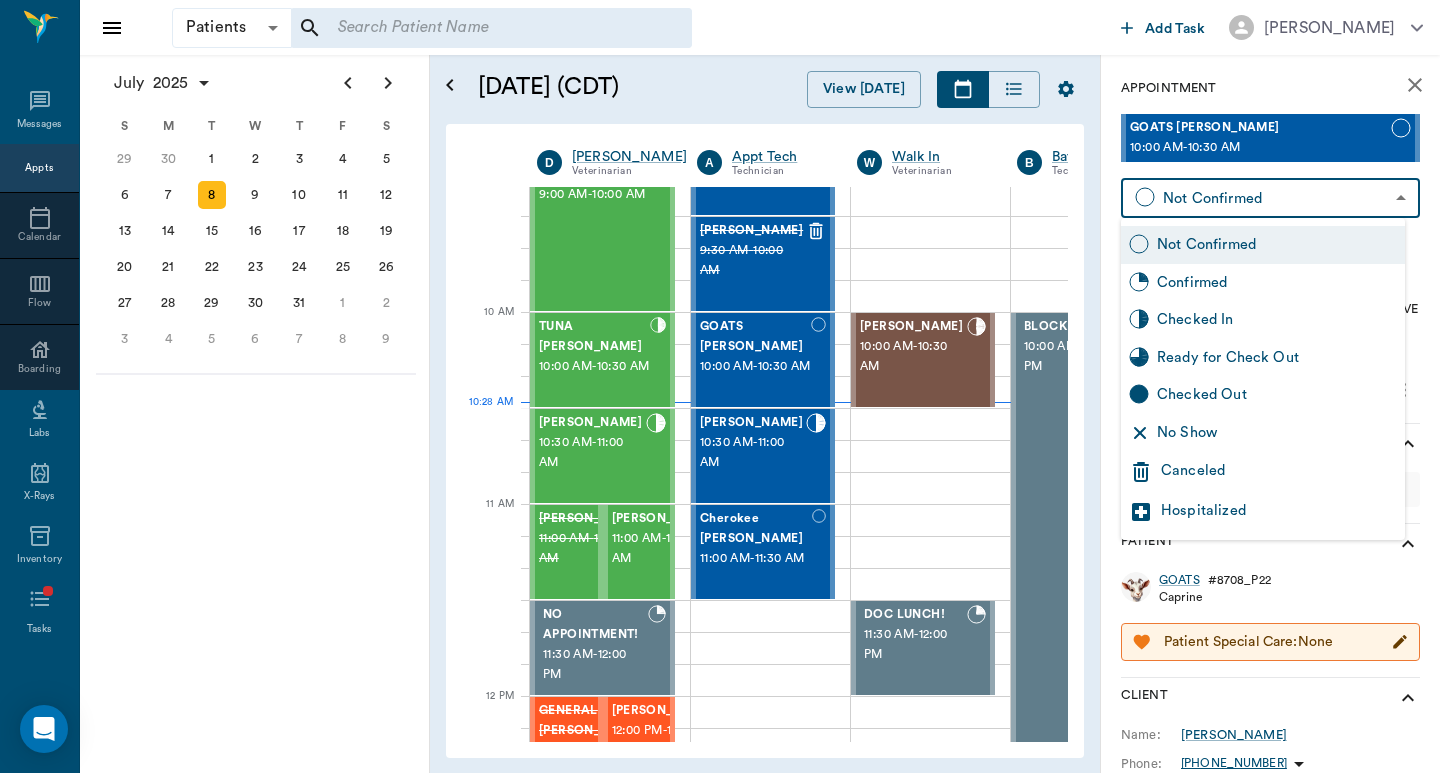 click on "Checked In" at bounding box center (1277, 320) 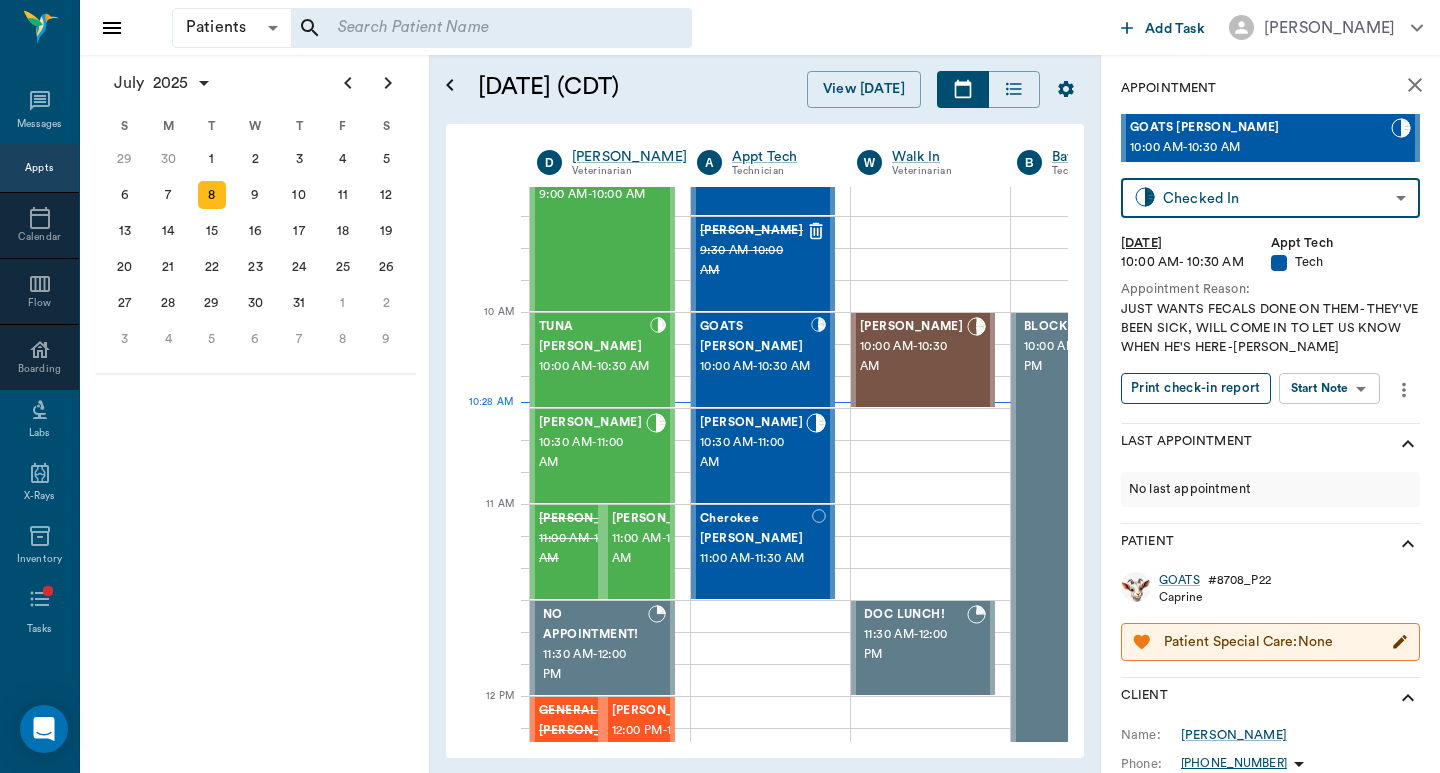 click on "Print check-in report" at bounding box center (1196, 388) 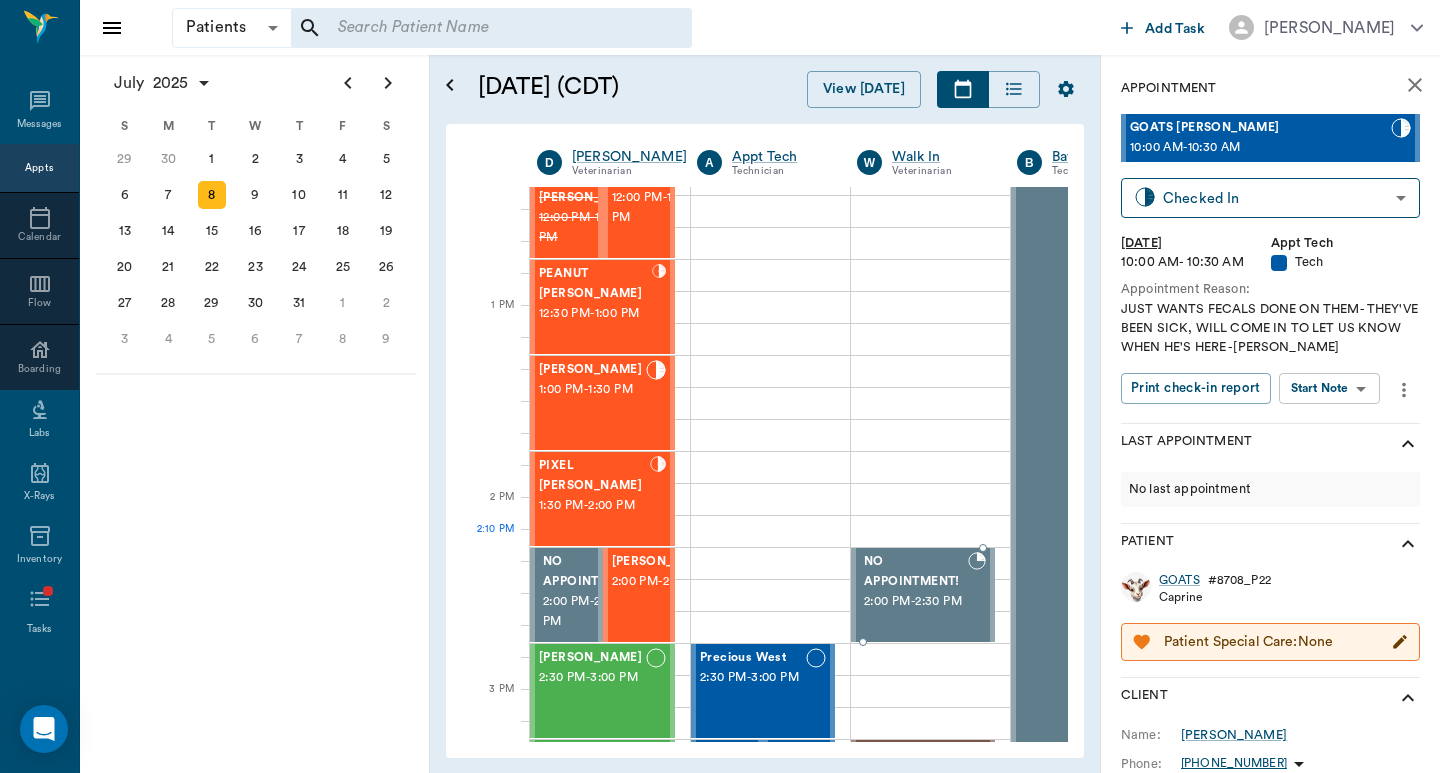 scroll, scrollTop: 933, scrollLeft: 0, axis: vertical 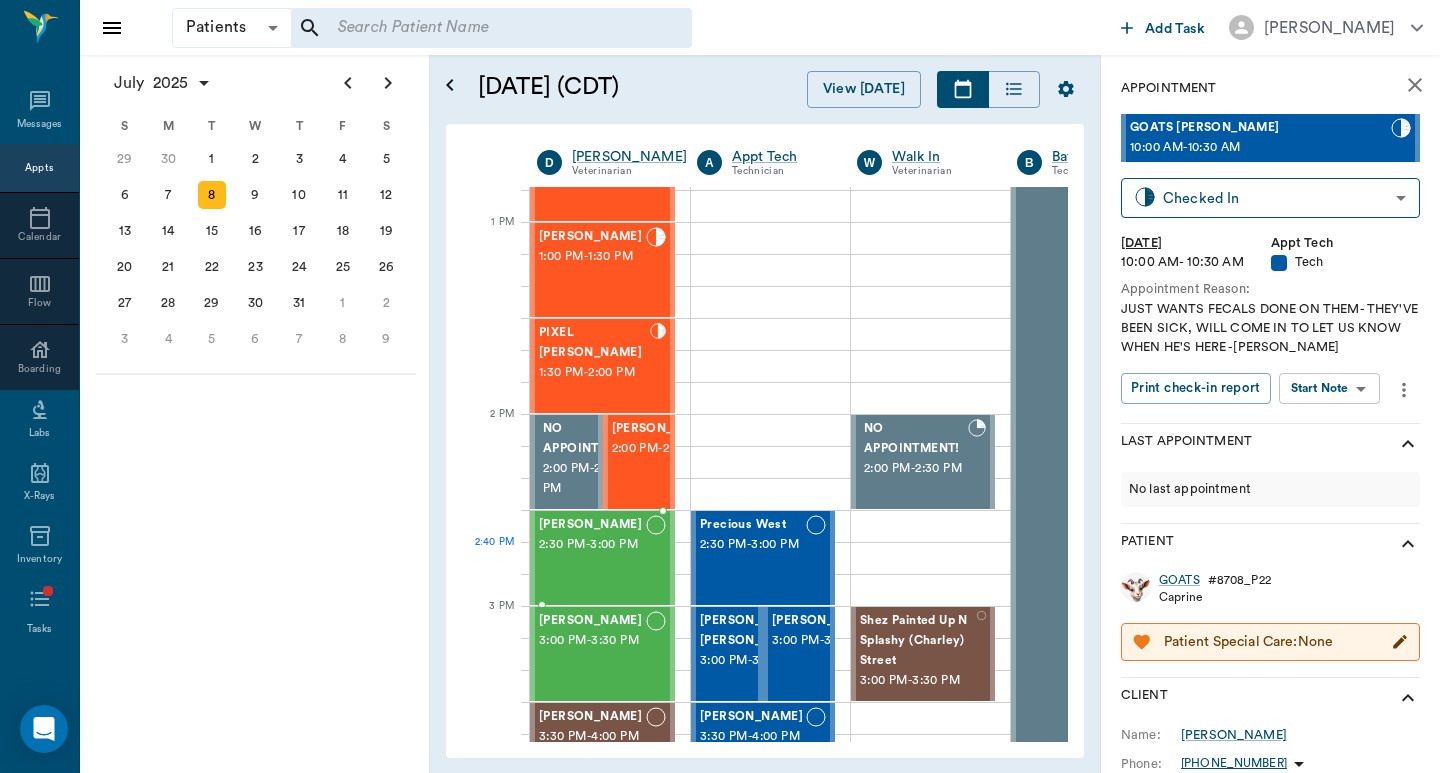 click on "2:30 PM  -  3:00 PM" at bounding box center (592, 545) 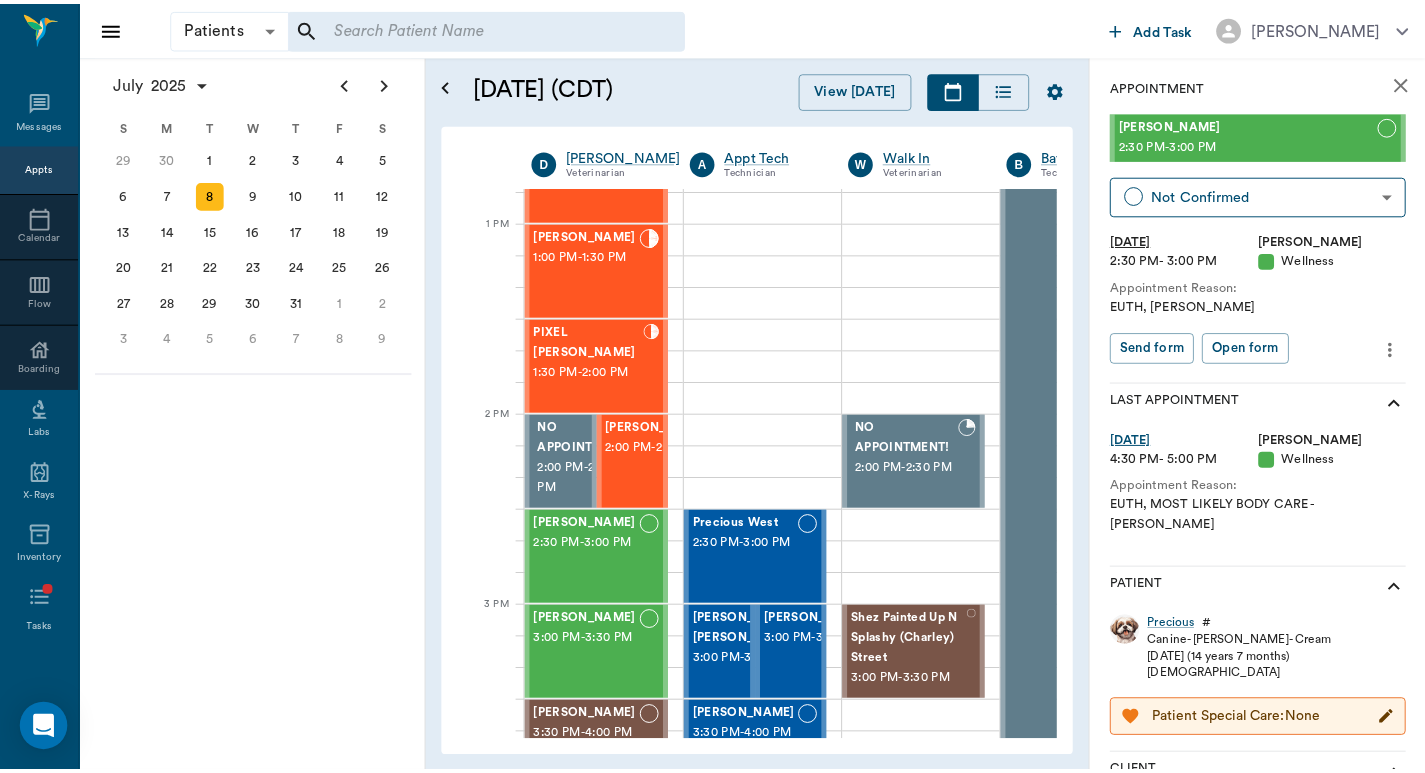 scroll, scrollTop: 0, scrollLeft: 0, axis: both 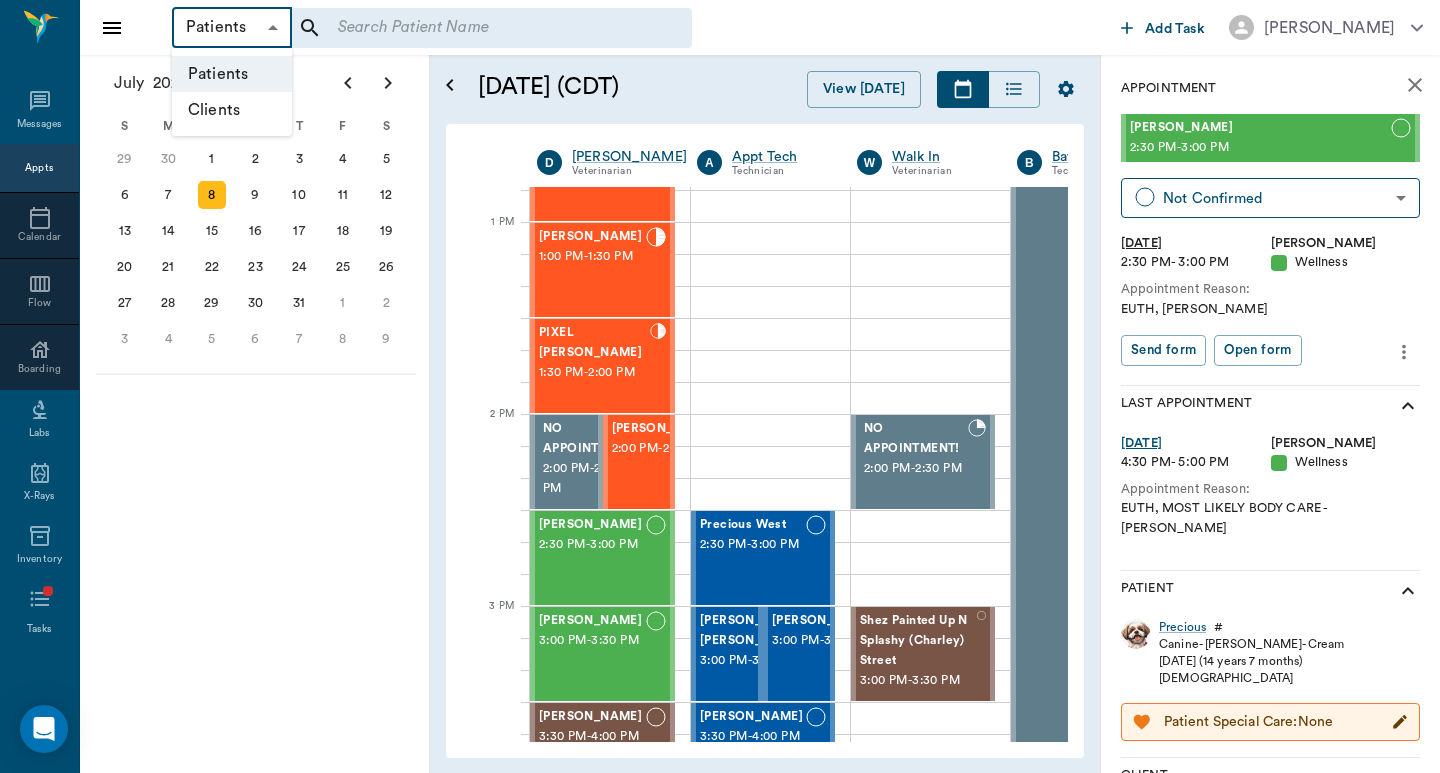 click on "Patients Patients ​ ​ Add Task Dr. Bert Ellsworth Nectar Messages Appts Calendar Flow Boarding Labs X-Rays Inventory Tasks Forms Staff Reports Lookup Settings July 2025 S M T W T F S Jun 1 2 3 4 5 6 7 8 9 10 11 12 13 14 15 16 17 18 19 20 21 22 23 24 25 26 27 28 29 30 Jul 1 2 3 4 5 6 7 8 9 10 11 12 S M T W T F S 29 30 Jul 1 2 3 4 5 6 7 8 9 10 11 12 13 14 15 16 17 18 19 20 21 22 23 24 25 26 27 28 29 30 31 Aug 1 2 3 4 5 6 7 8 9 S M T W T F S 27 28 29 30 31 Aug 1 2 3 4 5 6 7 8 9 10 11 12 13 14 15 16 17 18 19 20 21 22 23 24 25 26 27 28 29 30 31 Sep 1 2 3 4 5 6 July 8, 2025 (CDT) View Today July 2025 Today 8 Tue Jul 2025 D Dr. Bert Ellsworth Veterinarian A Appt Tech Technician W Walk In Veterinarian B Bath & Surgery Technician B Board &Procedures Other D Dr. Kindall Jones Veterinarian 8 AM 9 AM 10 AM 11 AM 12 PM 1 PM 2 PM 3 PM 4 PM 5 PM 6 PM 7 PM 8 PM 10:33 AM 2:40 PM Pigs Belyeu 8:00 AM  -  9:00 AM Sawdust Marsh 8:30 AM  -  9:00 AM MELINDA MAY Eudy 9:00 AM  -  10:00 AM TUNA Kirkland 10:00 AM  -  10:30 AM  -" at bounding box center [720, 386] 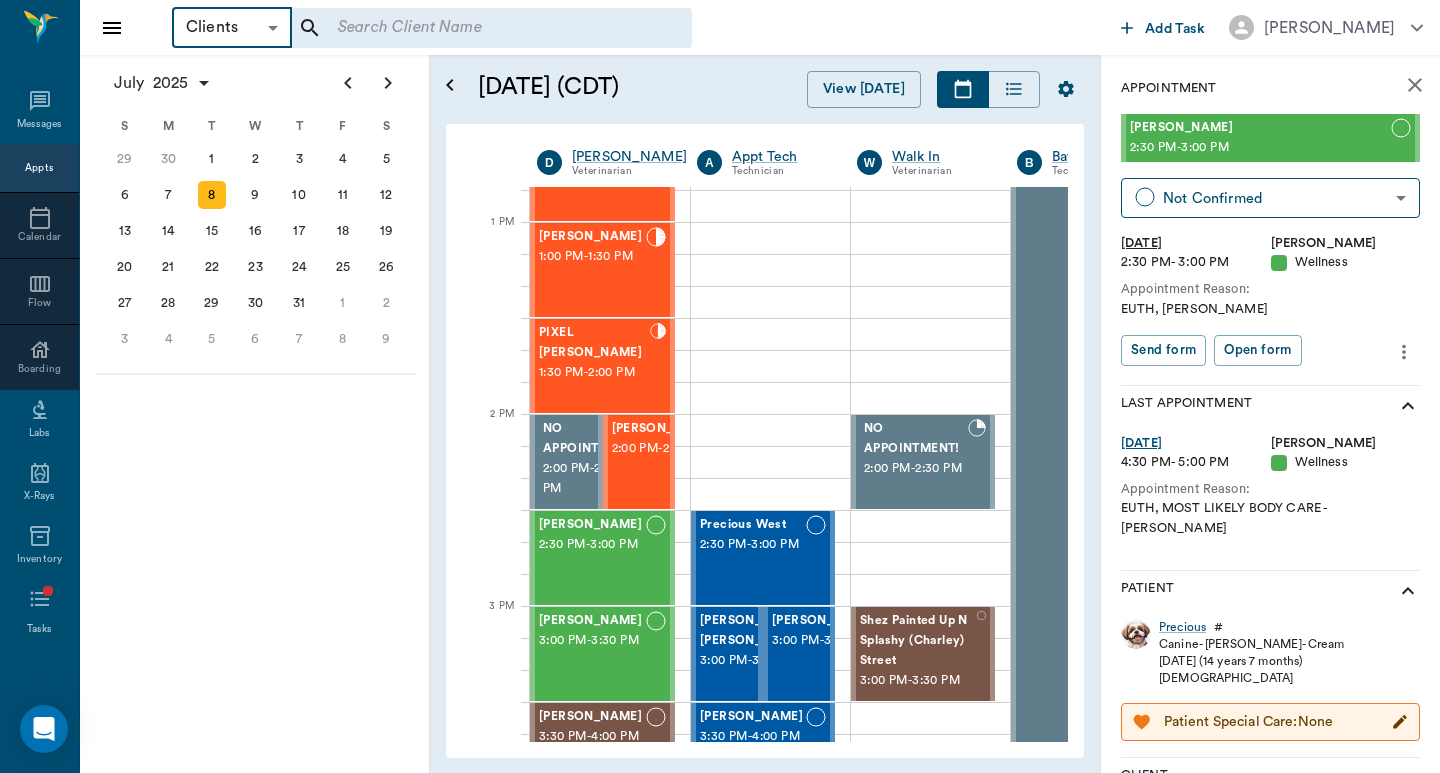 click at bounding box center (478, 28) 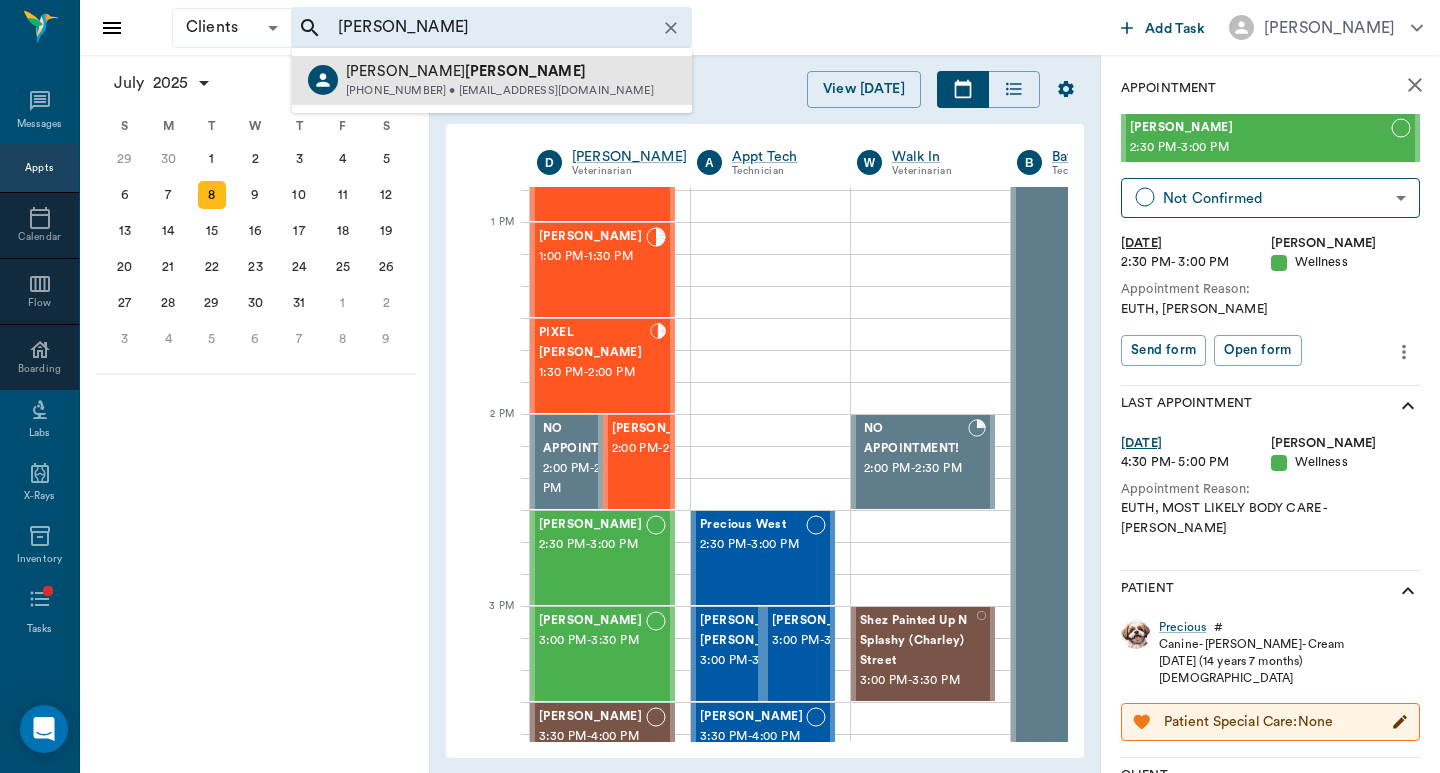 click on "(830) 613-8608   • JENKIRTMAN@gmail.com" at bounding box center [500, 91] 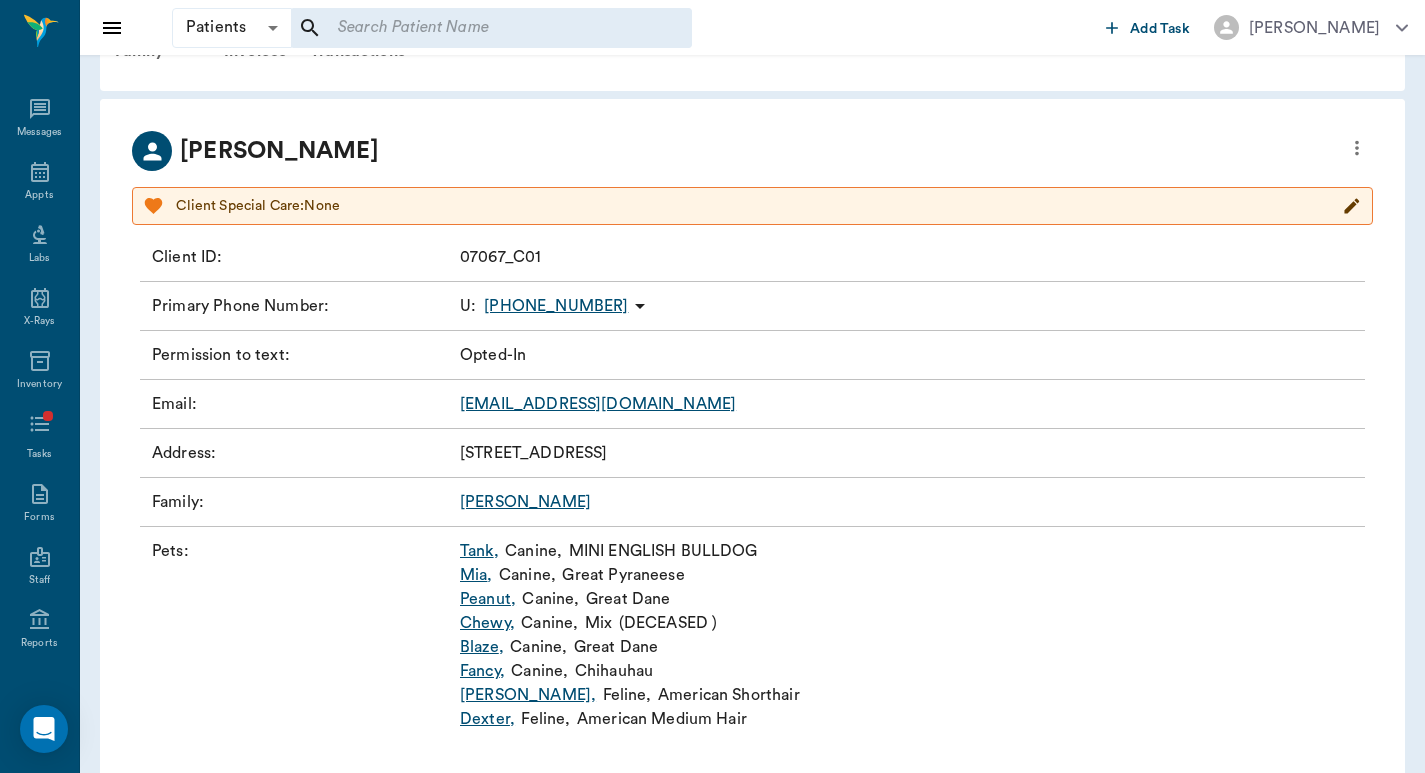 scroll, scrollTop: 92, scrollLeft: 0, axis: vertical 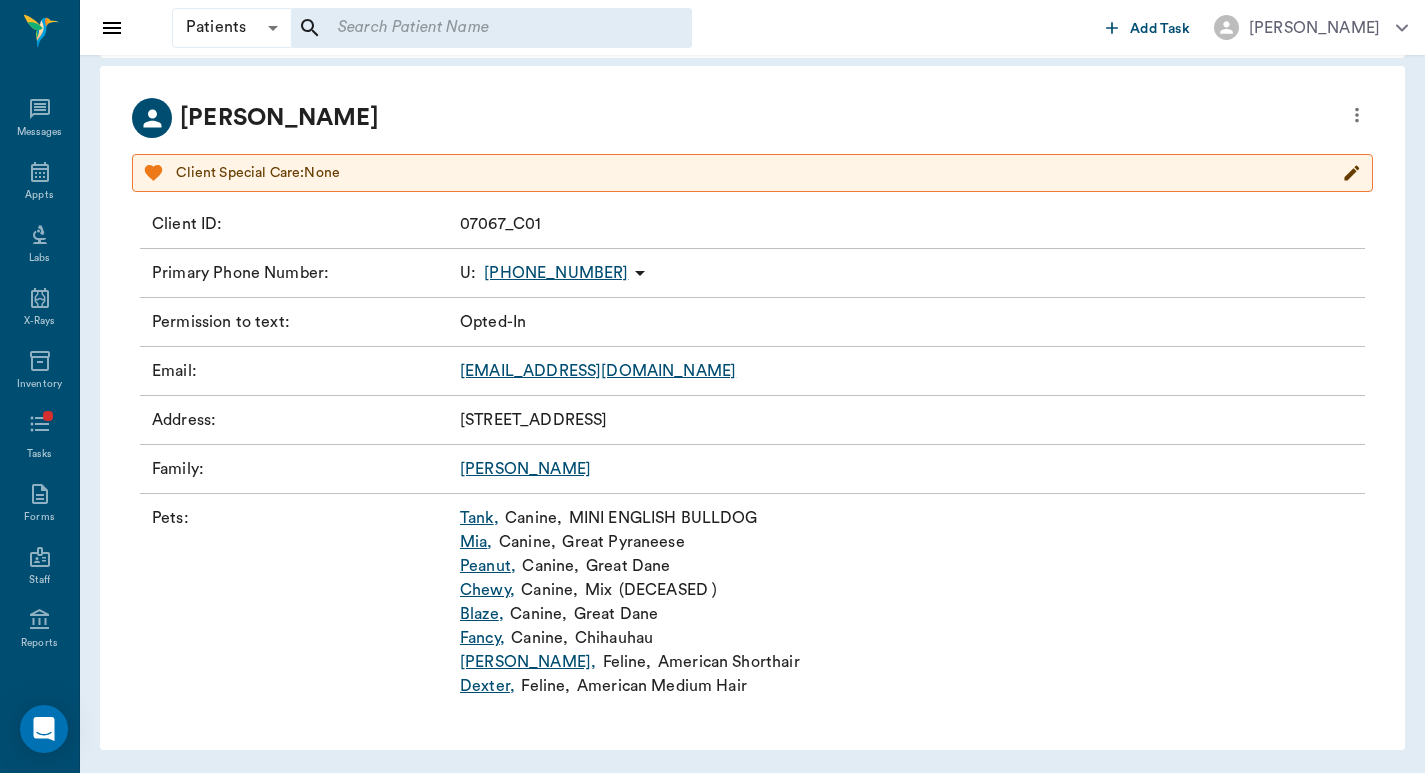 click on "Blaze ," at bounding box center (482, 614) 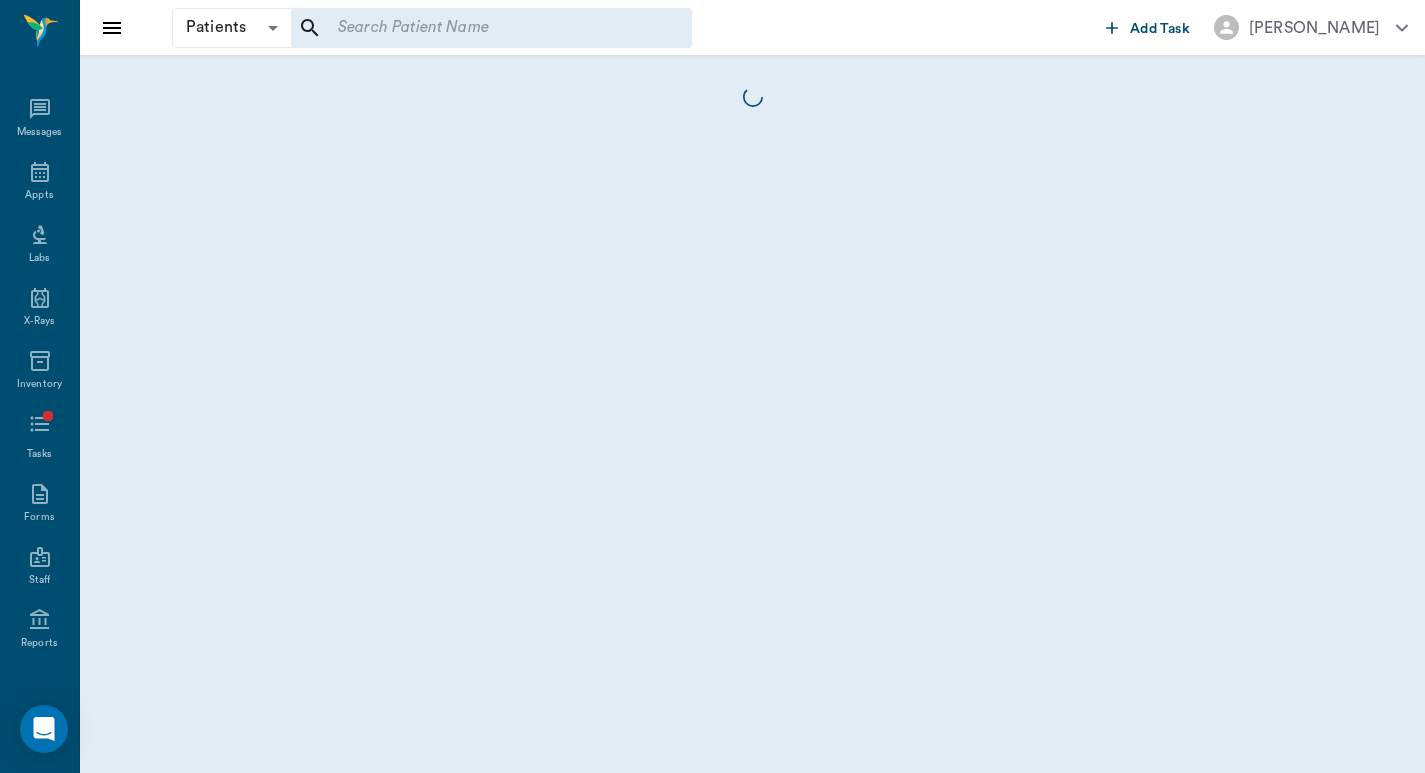 scroll, scrollTop: 0, scrollLeft: 0, axis: both 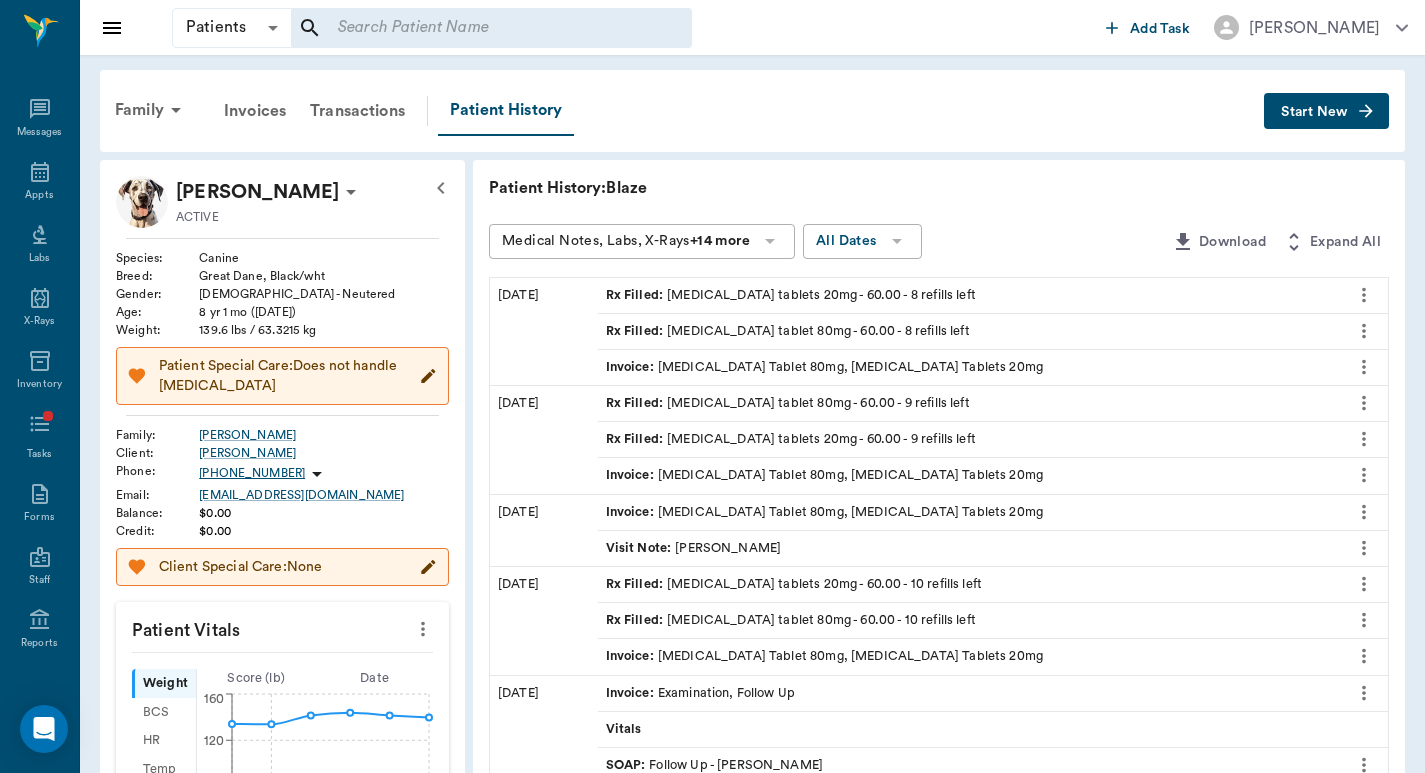 click on "Rx Filled : furosemide tablet 80mg - 60.00 - 8 refills left" at bounding box center (788, 331) 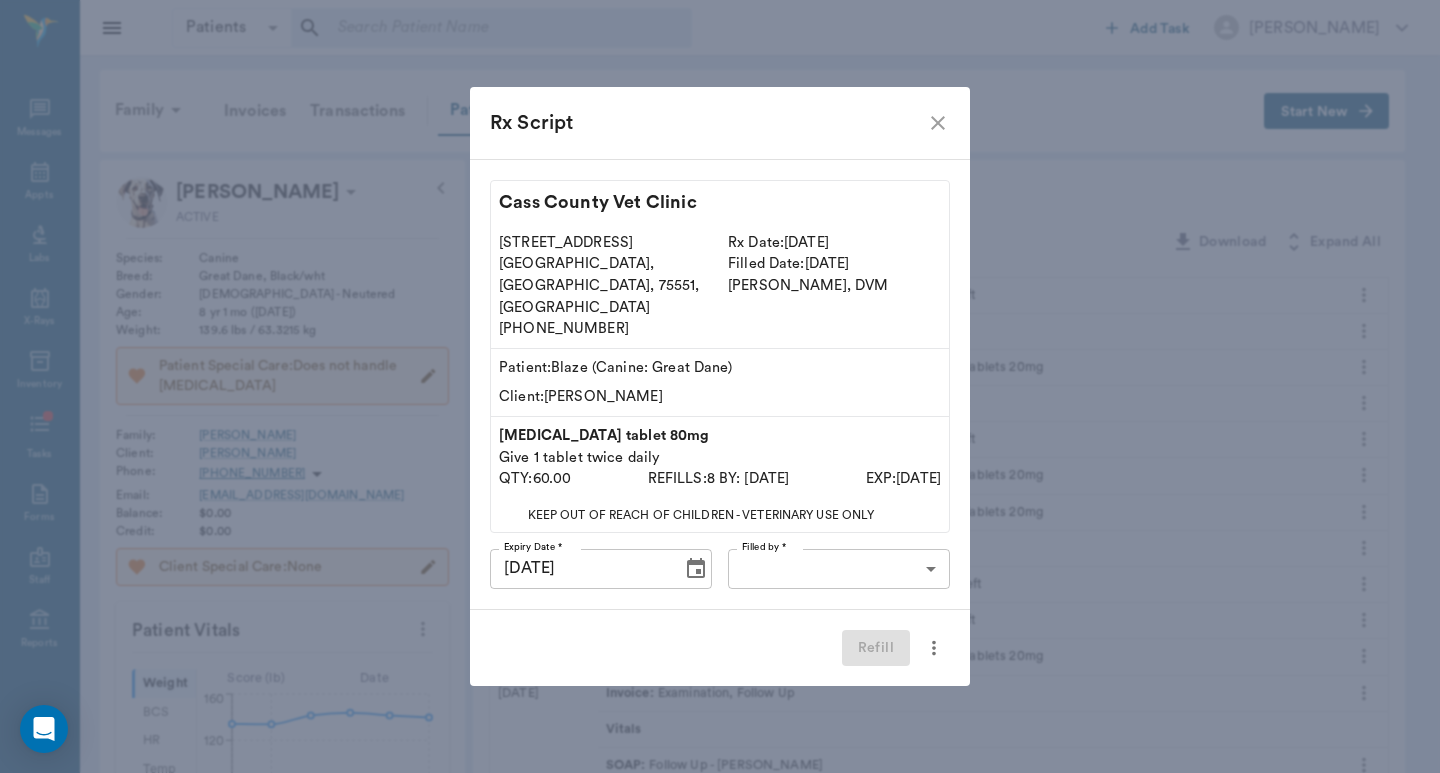 click on "Patients Patients ​ ​ Add Task Dr. Bert Ellsworth Nectar Messages Appts Labs X-Rays Inventory Tasks Forms Staff Reports Lookup Settings Family Invoices Transactions Patient History Start New Blaze KIRTMAN     ACTIVE   Species : Canine Breed : Great Dane, Black/wht Gender : Male - Neutered Age : 8 yr 1 mo (05/20/2017) Weight : 139.6 lbs / 63.3215 kg Patient Special Care:  Does not handle trazodone Family : KIRTMAN Client : Jennifer Kirtman Phone : (830) 613-8608 Email : JENKIRTMAN@gmail.com Balance : $0.00 Credit : $0.00 Client Special Care:  None Patient Vitals Weight BCS HR Temp Resp BP Dia Pain Perio Score ( lb ) Date 01/02/24 8AM 01/16/25 8AM 0 40 80 120 160 Ongoing diagnosis Dilated cardiomyopathy 12/08/24 Current Rx enalapril tablets 20mg 12/06/25 furosemide tablet 80mg 12/06/25 trazodone tablet 150mg 12/06/25 Reminders Pro-Heart Heartworm Prevention Injection - 6 months 06/04/24 Rabies Vaccination Canine 3 Yr 12/01/26 Upcoming appointments Schedule Appointment Patient History:  Blaze  +14 more : :" at bounding box center [720, 769] 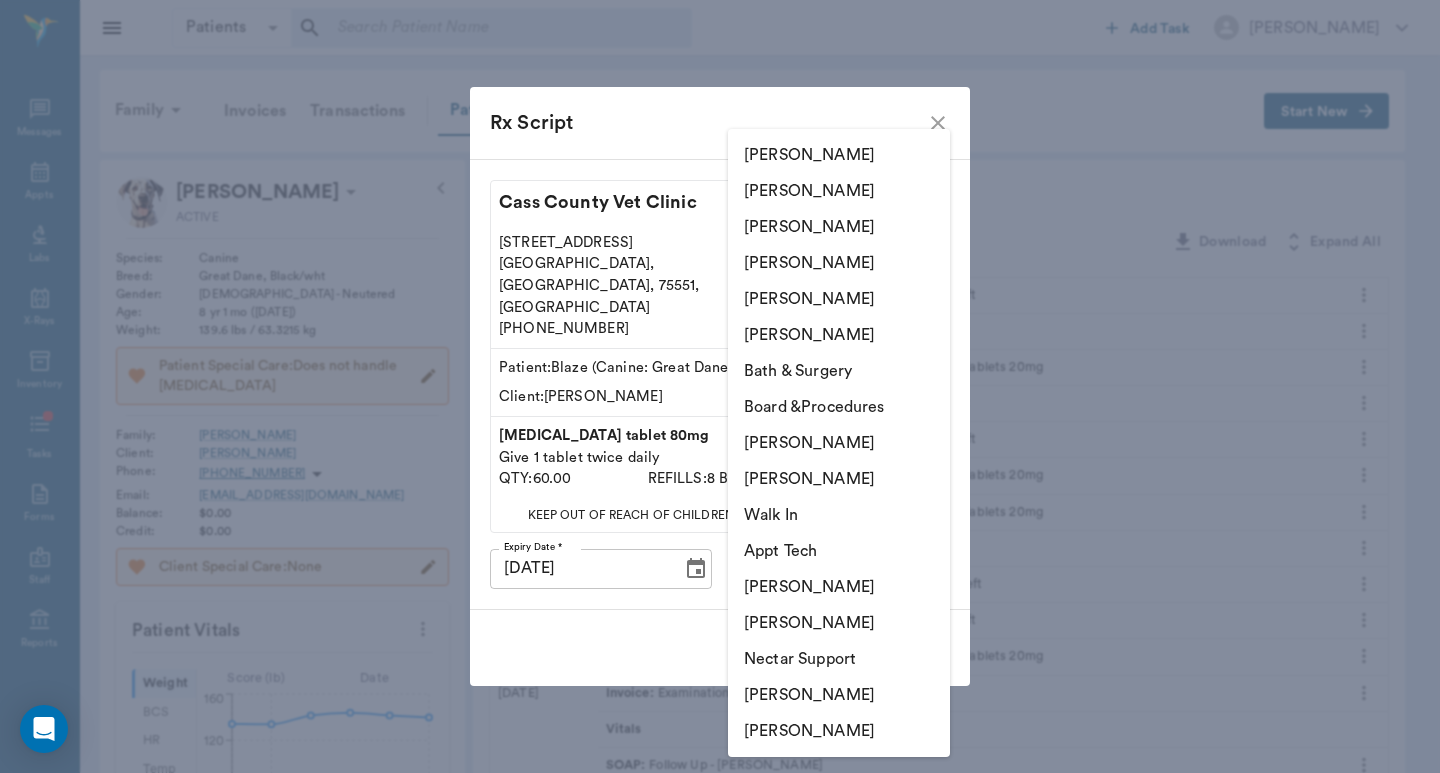 click at bounding box center [720, 386] 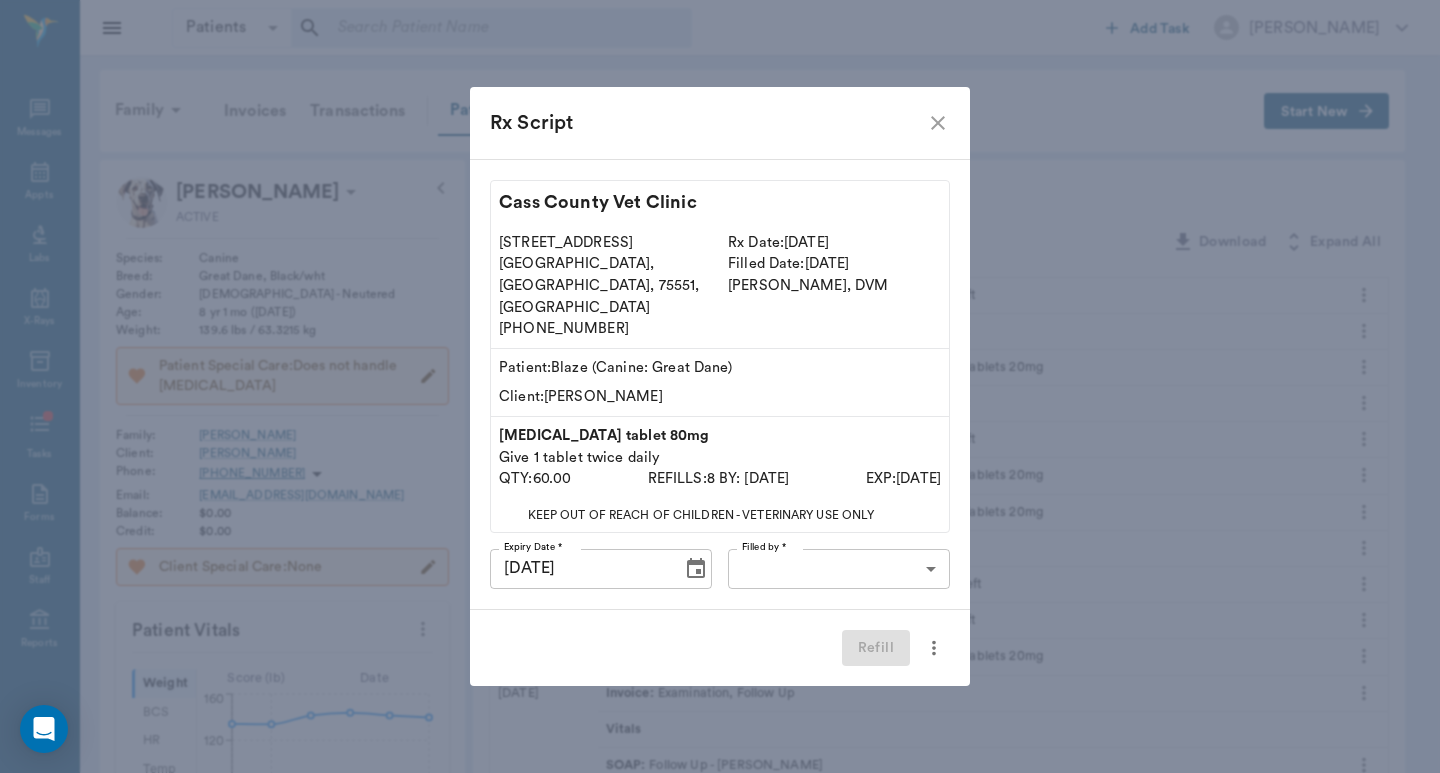 click 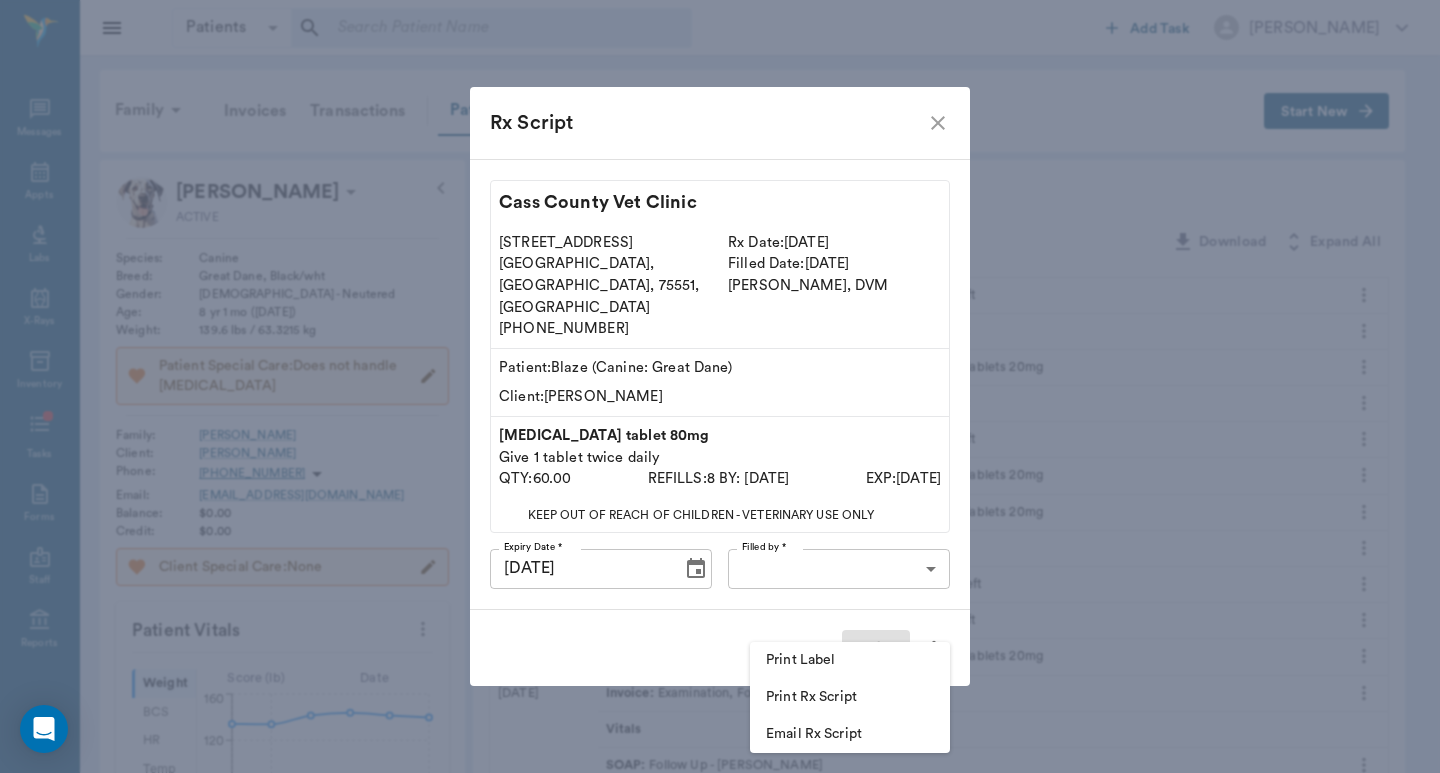click at bounding box center [720, 386] 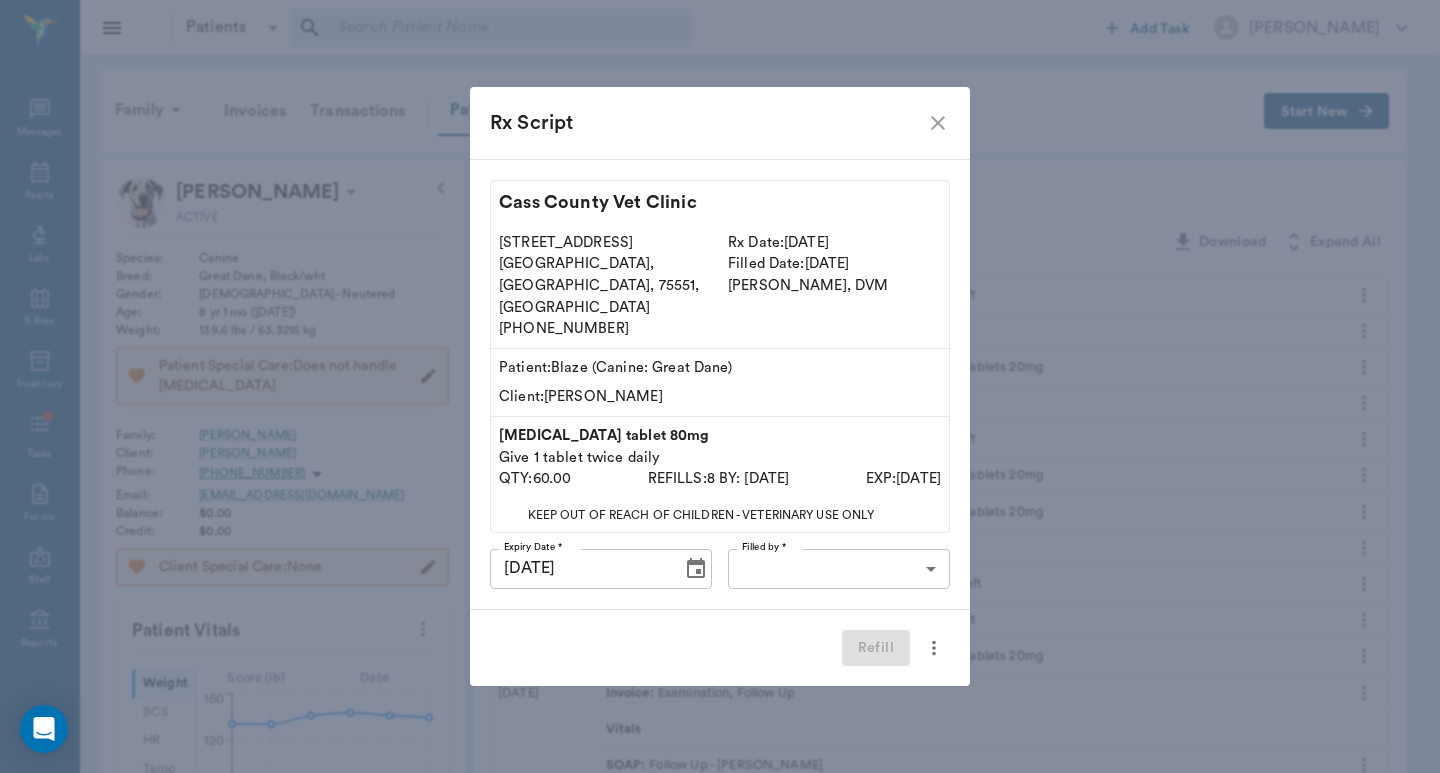 click 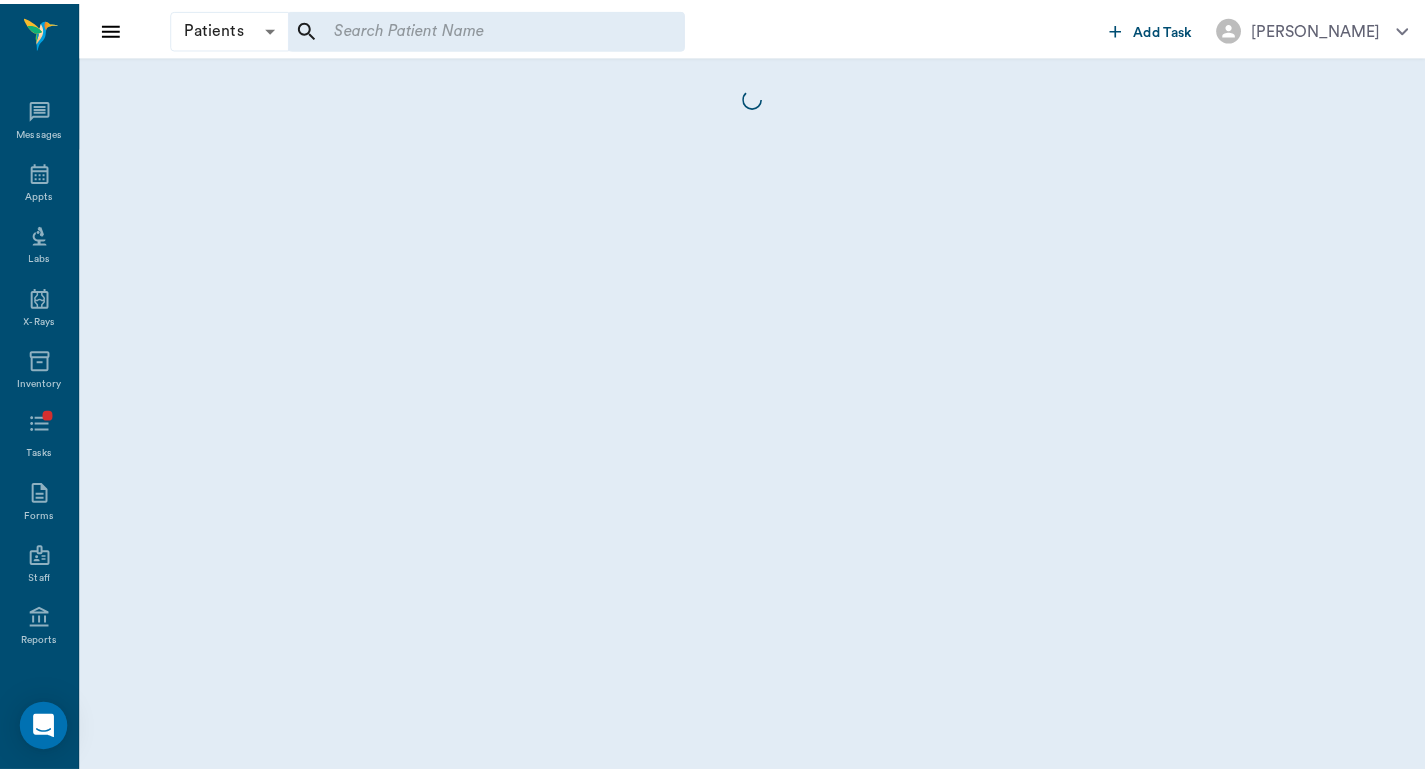 scroll, scrollTop: 0, scrollLeft: 0, axis: both 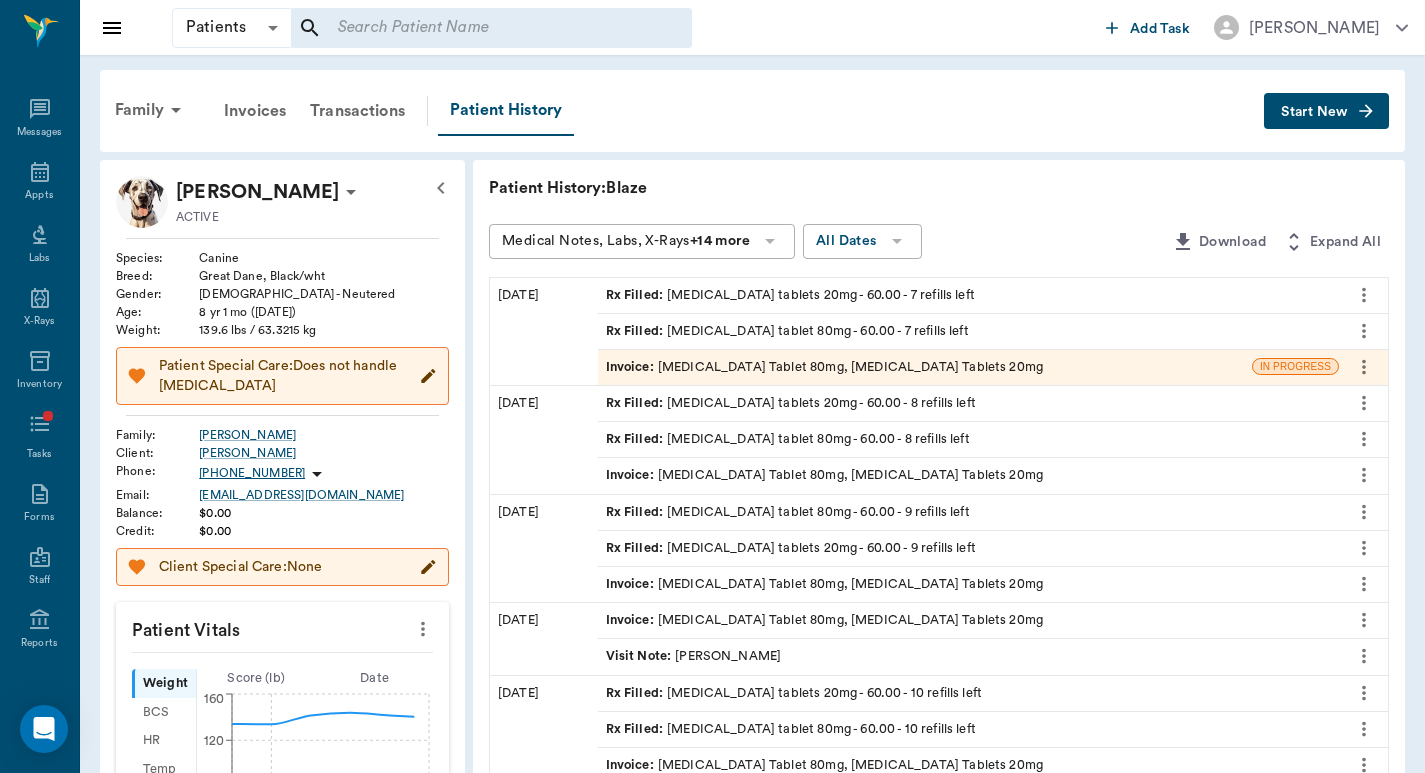 click on "Invoice : [MEDICAL_DATA] Tablet 80mg, [MEDICAL_DATA] Tablets 20mg" at bounding box center [824, 367] 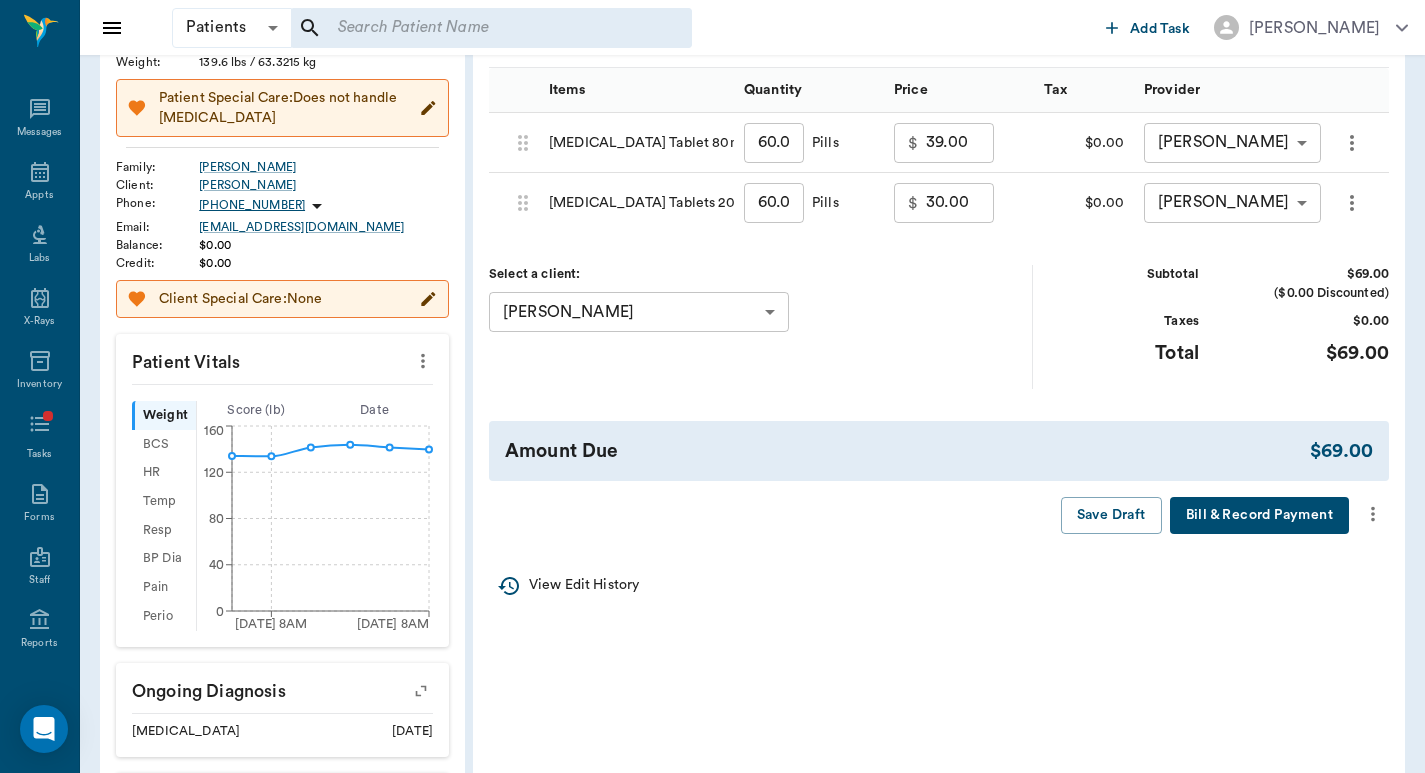 scroll, scrollTop: 267, scrollLeft: 0, axis: vertical 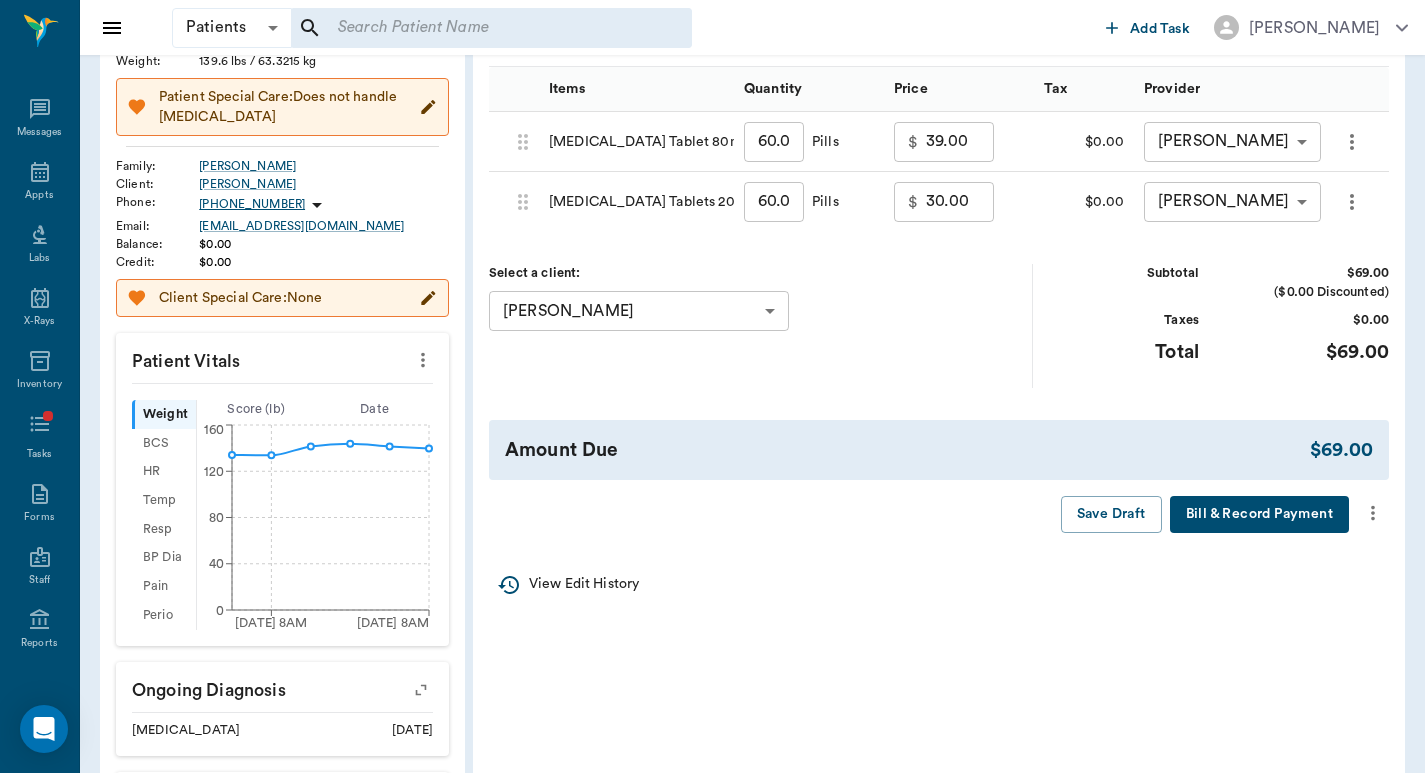 click 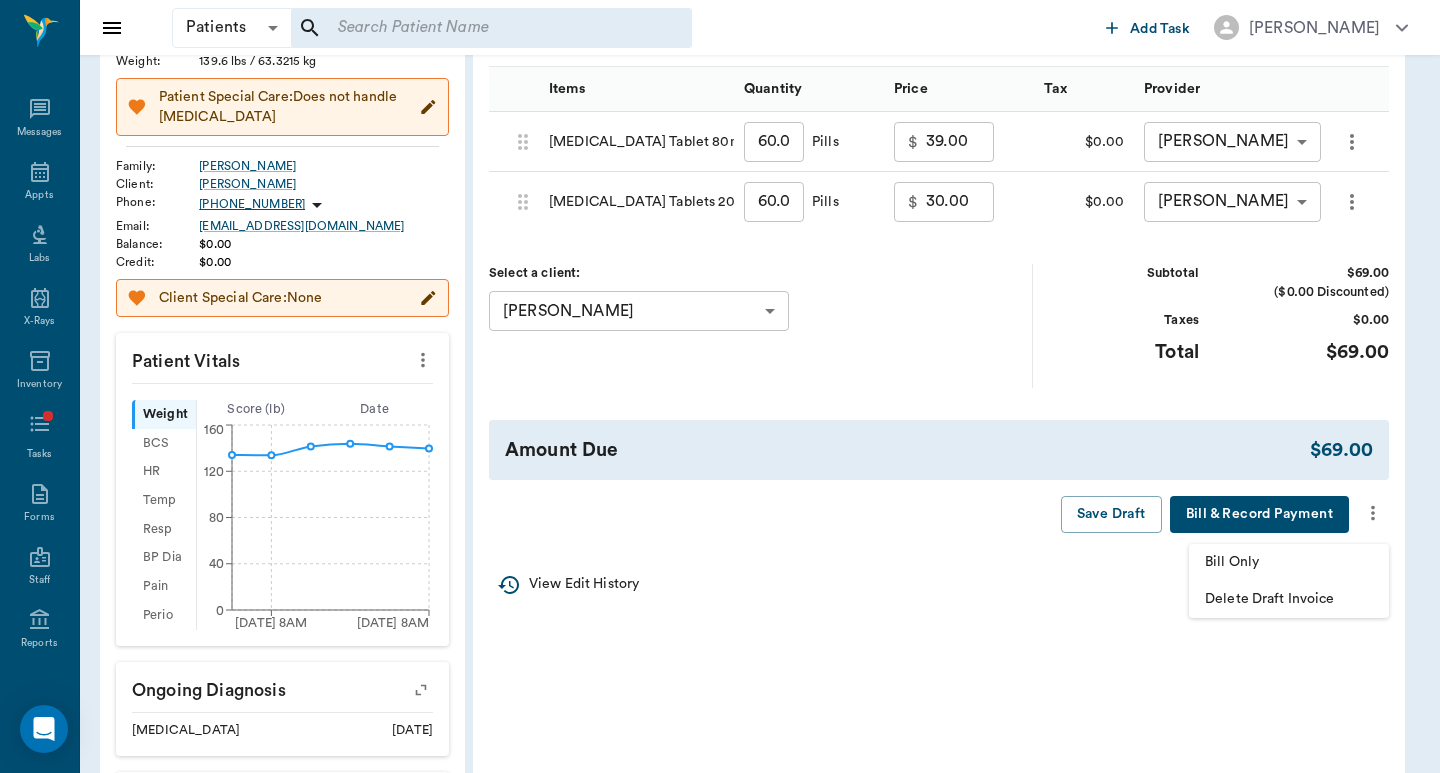click on "Bill Only" at bounding box center (1289, 562) 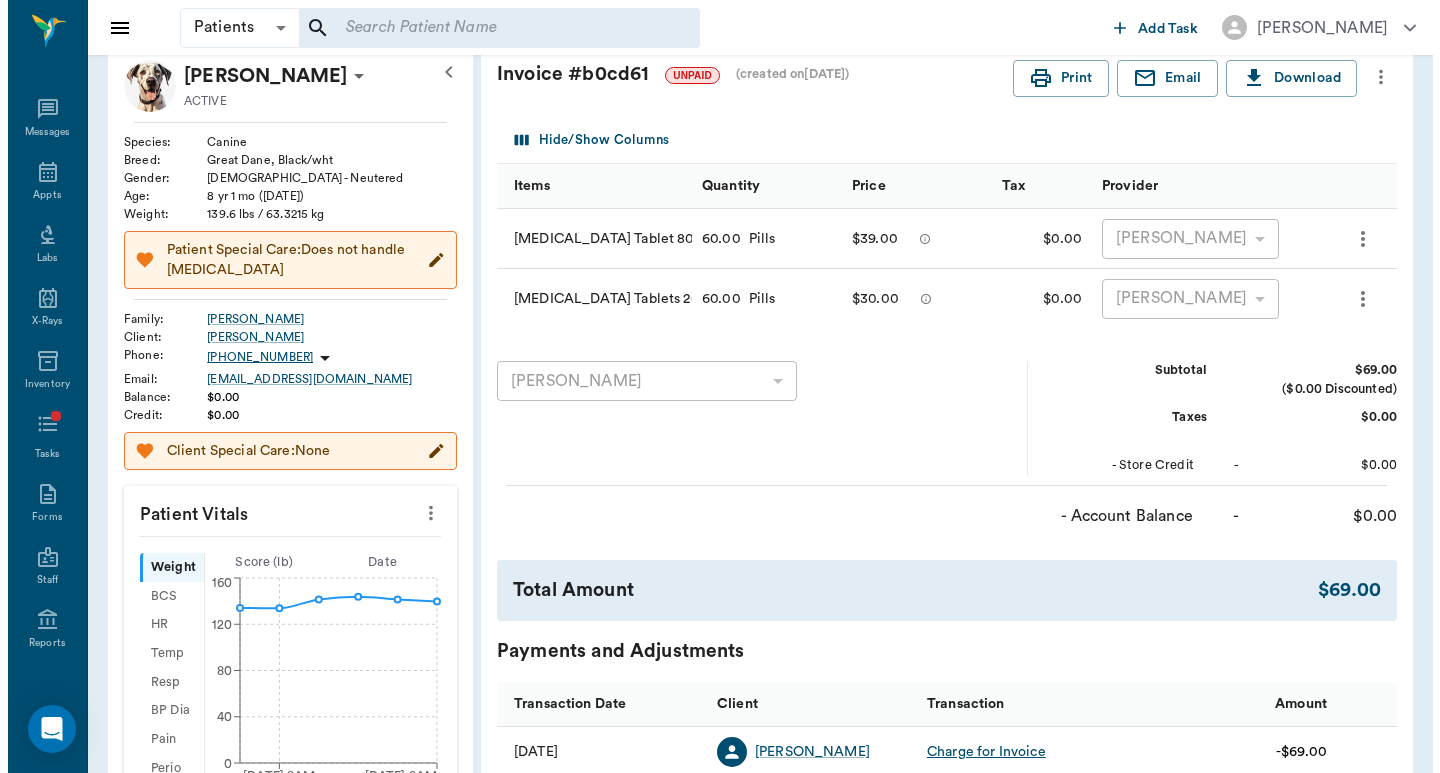 scroll, scrollTop: 0, scrollLeft: 0, axis: both 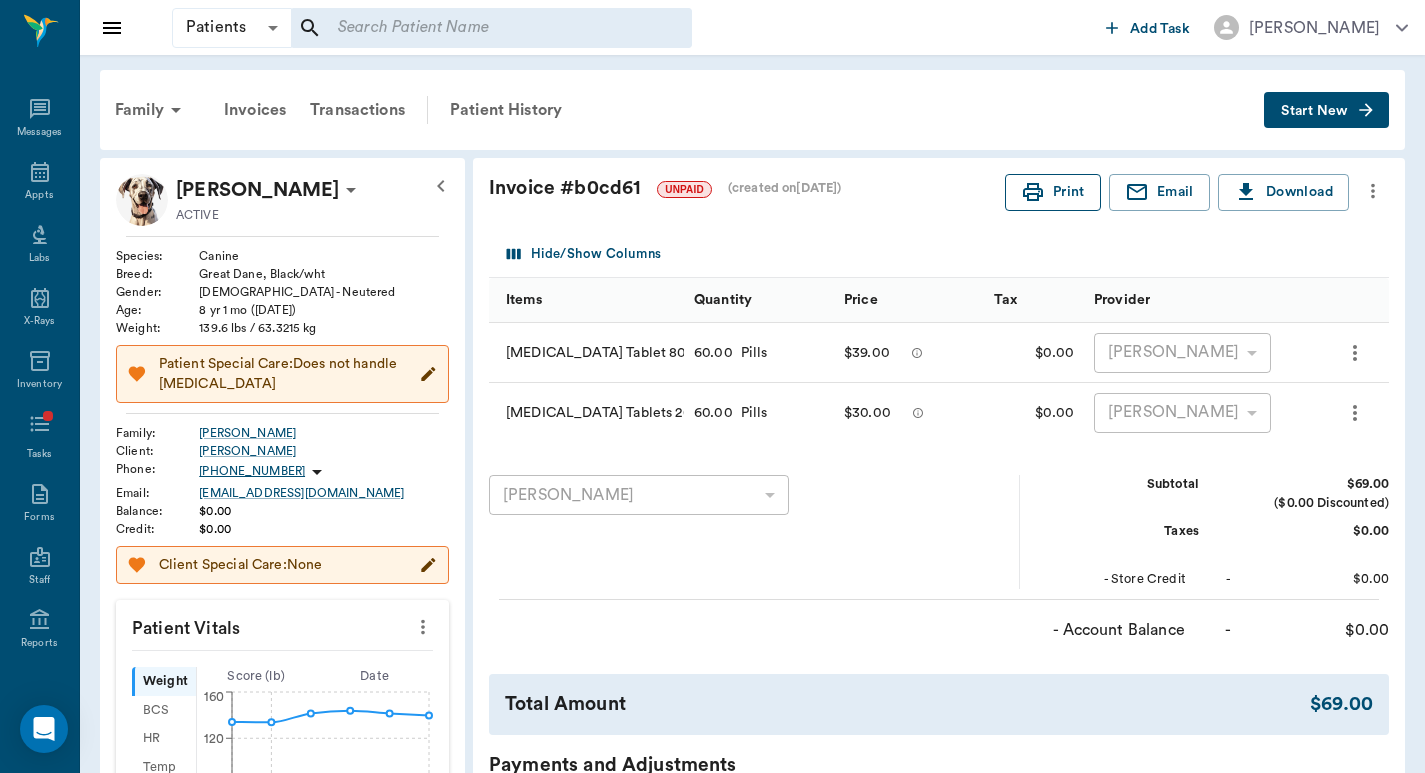 click on "Print" at bounding box center (1053, 192) 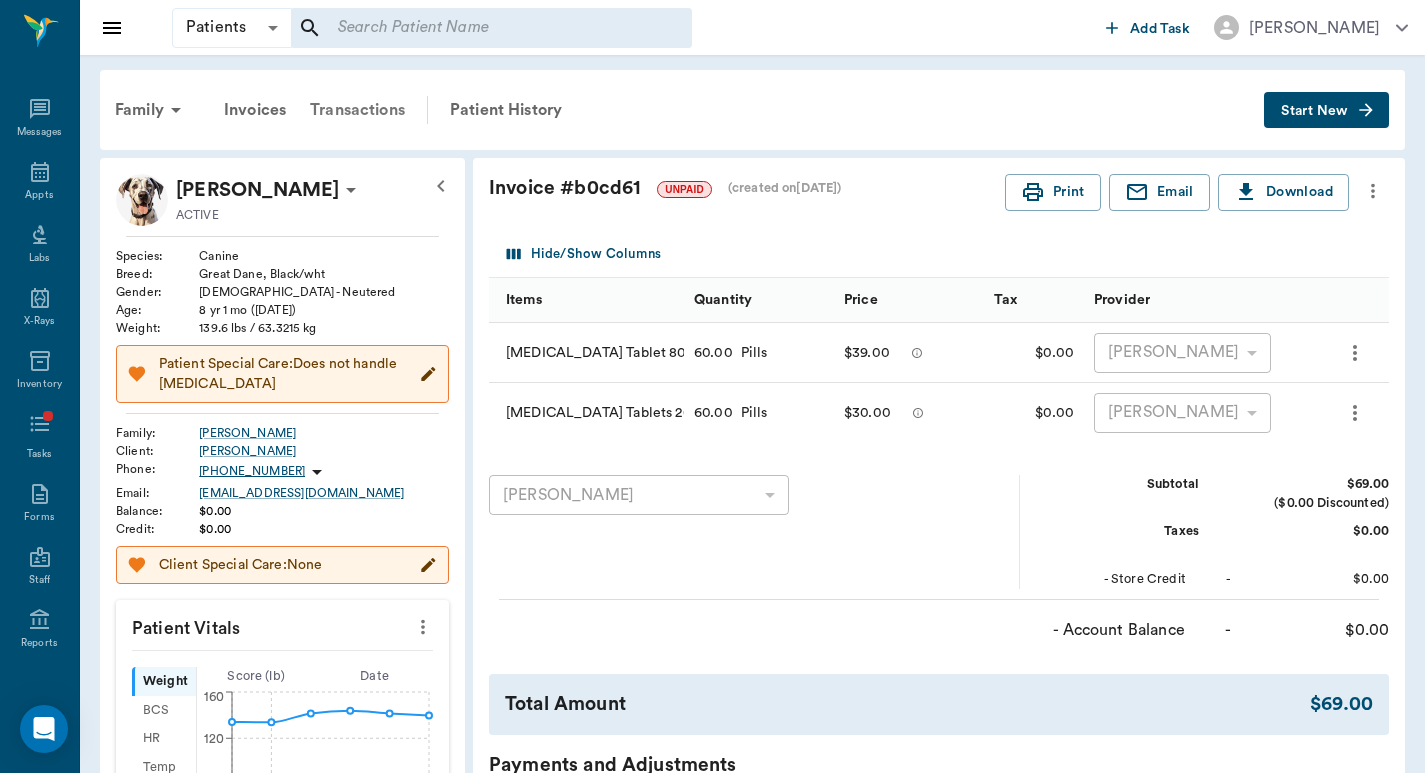 click on "Transactions" at bounding box center [357, 110] 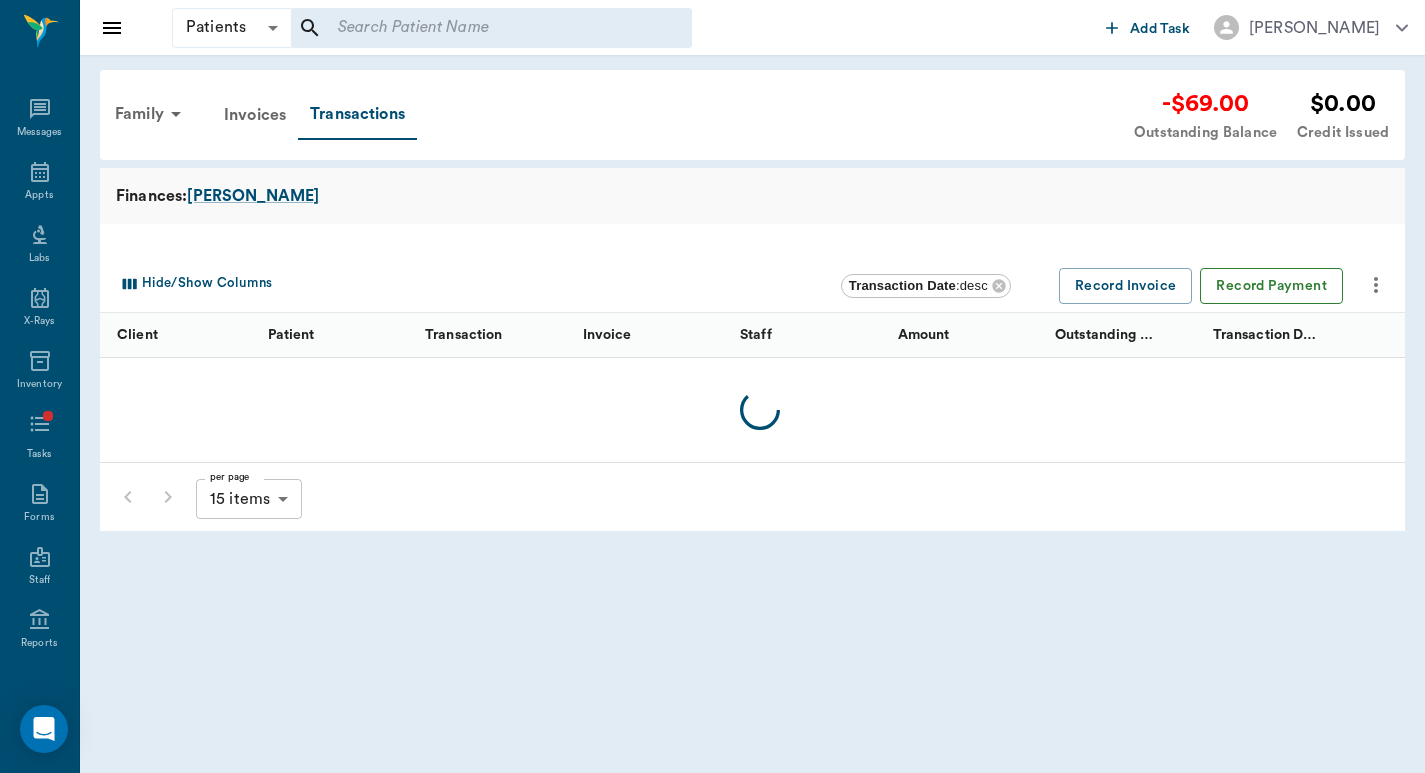 click on "Record Payment" at bounding box center [1271, 286] 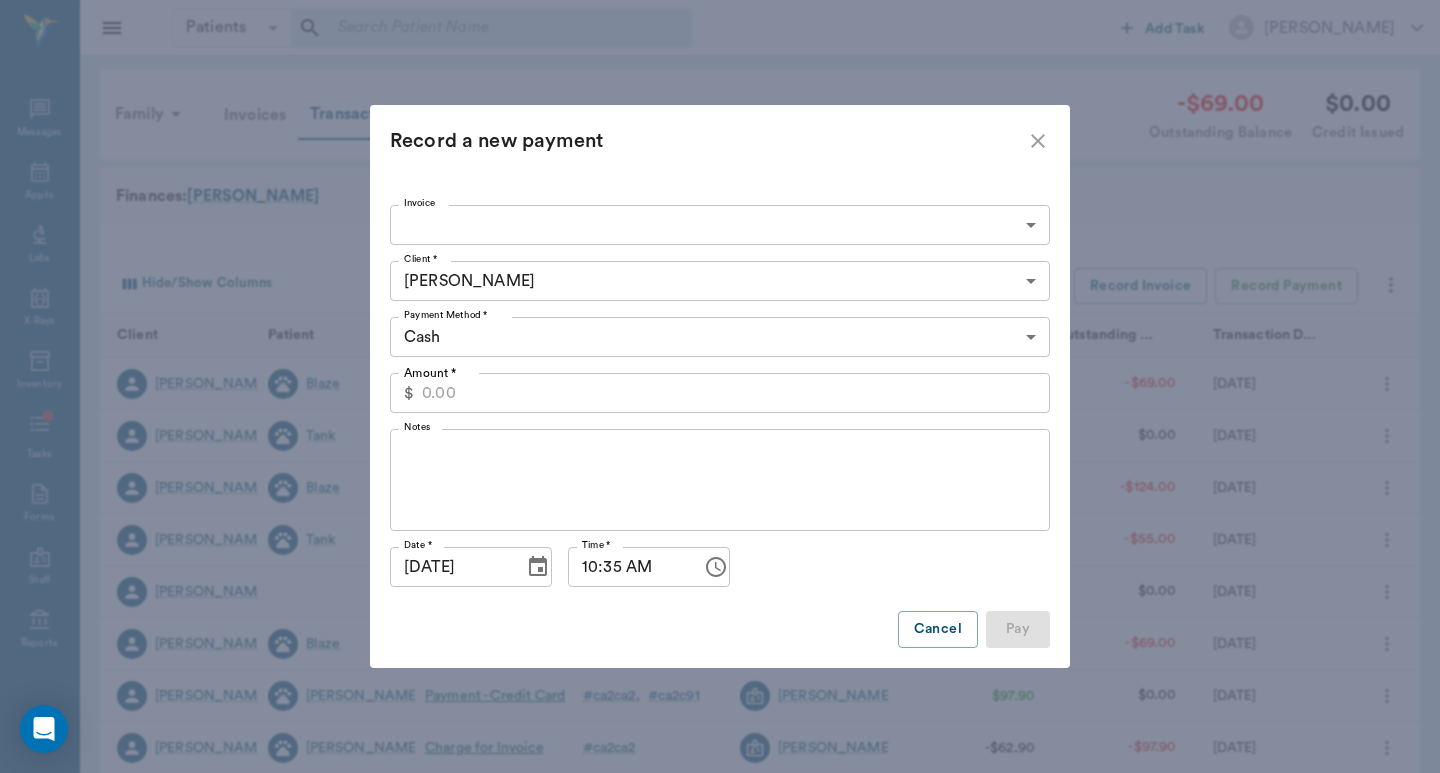 click on "Patients Patients ​ ​ Add Task [PERSON_NAME] Nectar Messages Appts Labs X-Rays Inventory Tasks Forms Staff Reports Lookup Settings Family Invoices Transactions -$69.00 Outstanding Balance $0.00 Credit Issued Finances:    [PERSON_NAME] Hide/Show Columns Transaction Date :  desc Record Invoice Record Payment Client Patient Transaction Invoice Staff Amount Outstanding Balance Transaction Date [PERSON_NAME] Blaze Charge for Invoice # b0cd61 [PERSON_NAME] -$69.00 -$69.00 [DATE] [PERSON_NAME] Tank Payment - Credit Card  # a1ae84 # a1ad30 [PERSON_NAME] $124.00 $0.00 [DATE] [PERSON_NAME] Blaze Charge for Invoice # a1ad30 [PERSON_NAME] -$69.00 -$124.00 [DATE] [PERSON_NAME] Tank Charge for Invoice # a1ae84 [PERSON_NAME] -$55.00 -$55.00 [DATE] [PERSON_NAME] Payment - Debit Card  None [PERSON_NAME] $69.00 $0.00 [DATE] [PERSON_NAME] Blaze Charge for Invoice # 31f13e [PERSON_NAME] -$69.00 -$69.00 [DATE] [PERSON_NAME] [PERSON_NAME] Payment - Credit Card  # ca2ca2 #" at bounding box center (720, 615) 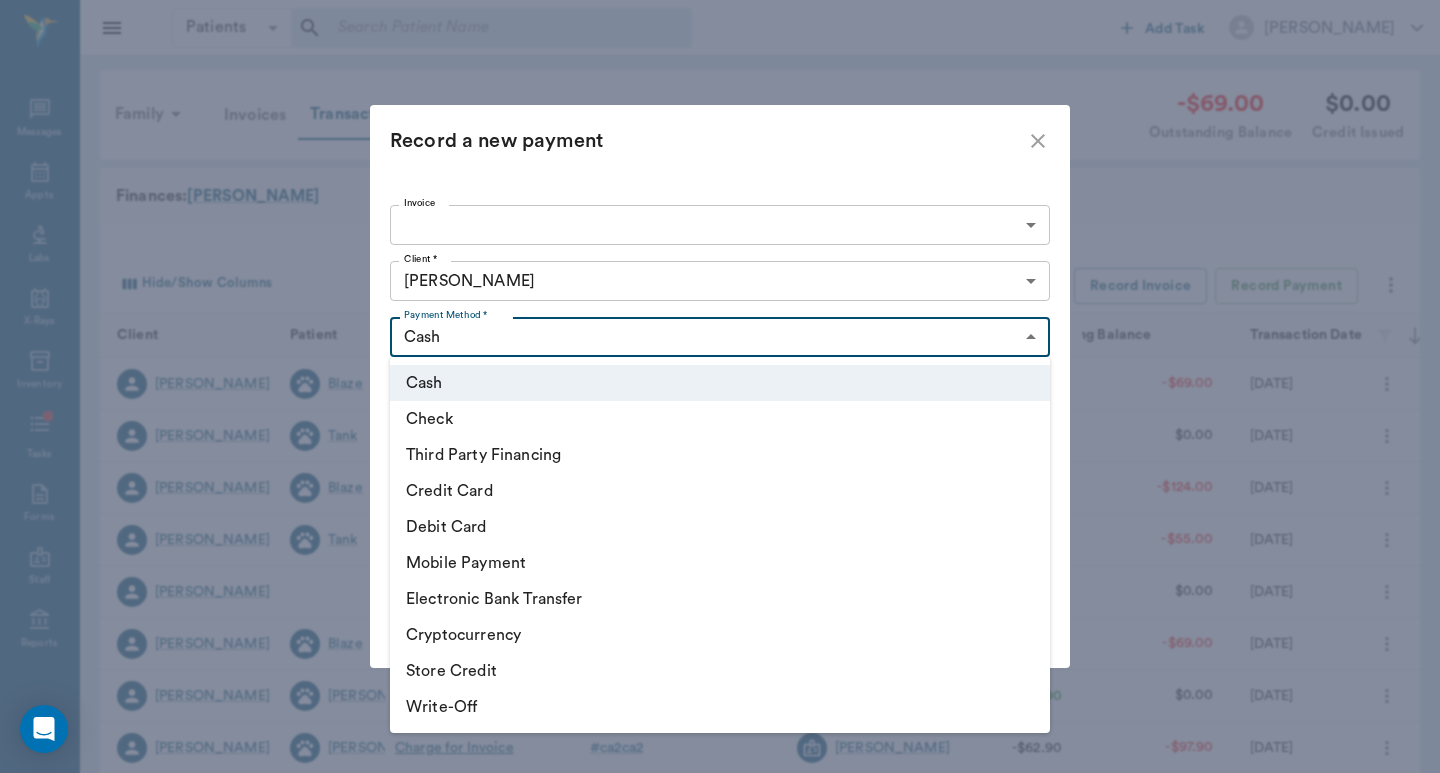 click on "Debit Card" at bounding box center [720, 527] 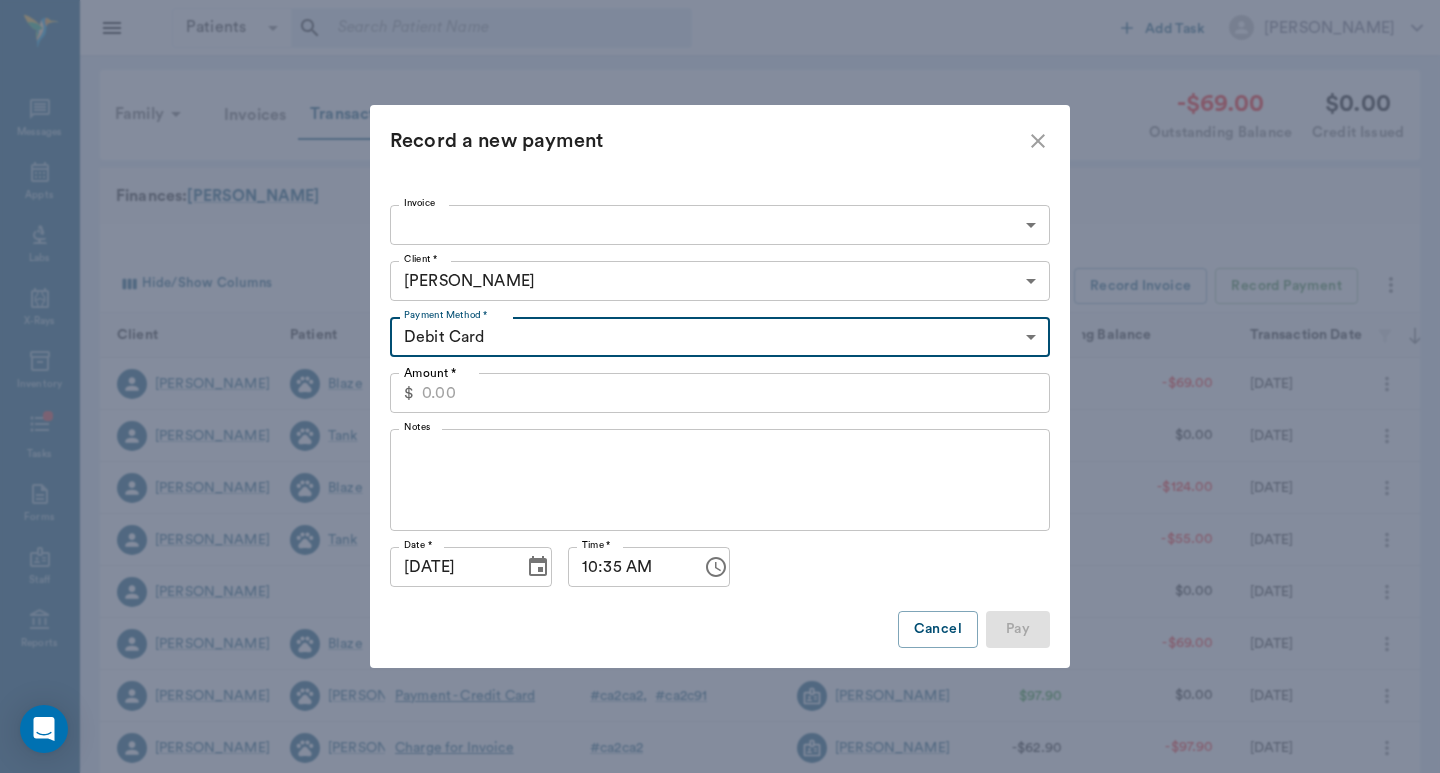 click on "Amount *" at bounding box center [736, 393] 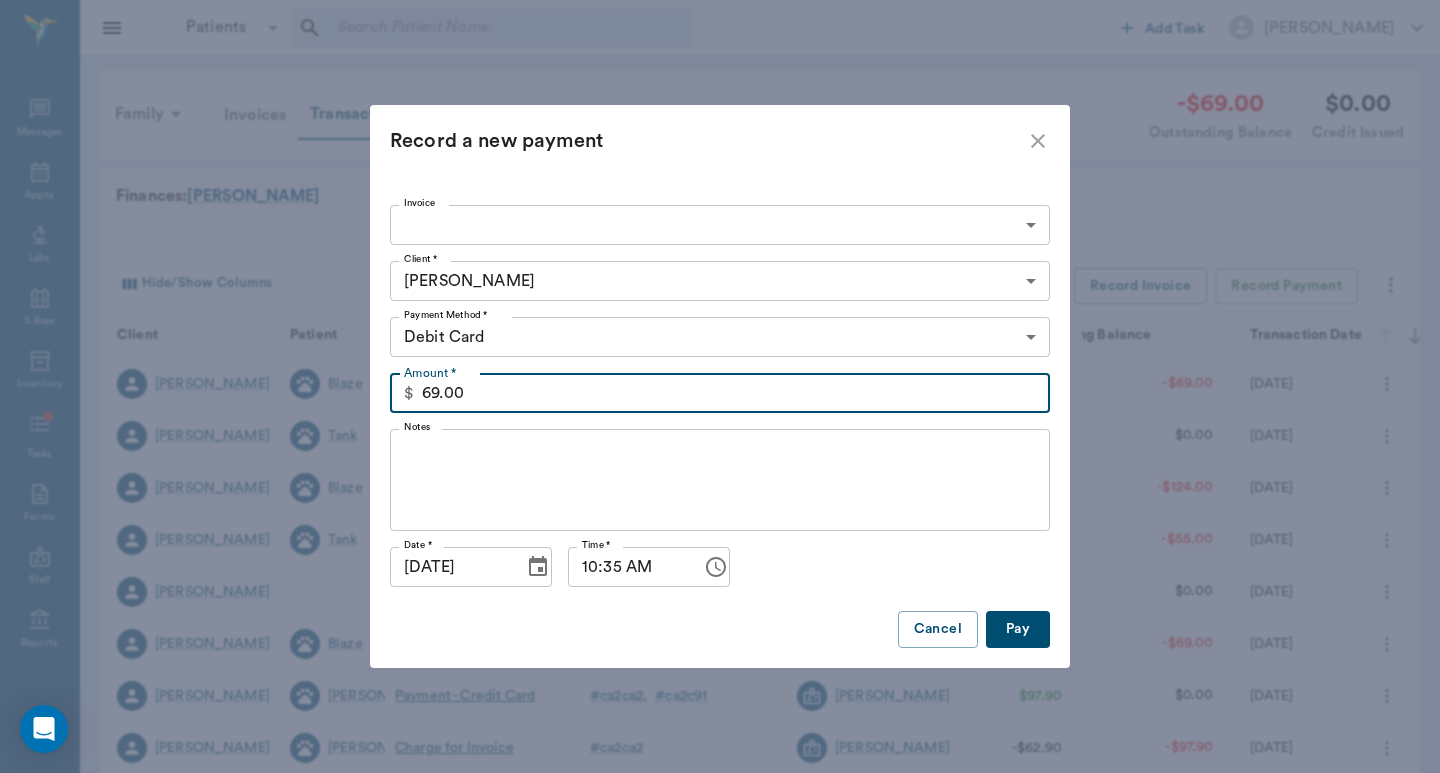 type on "69.00" 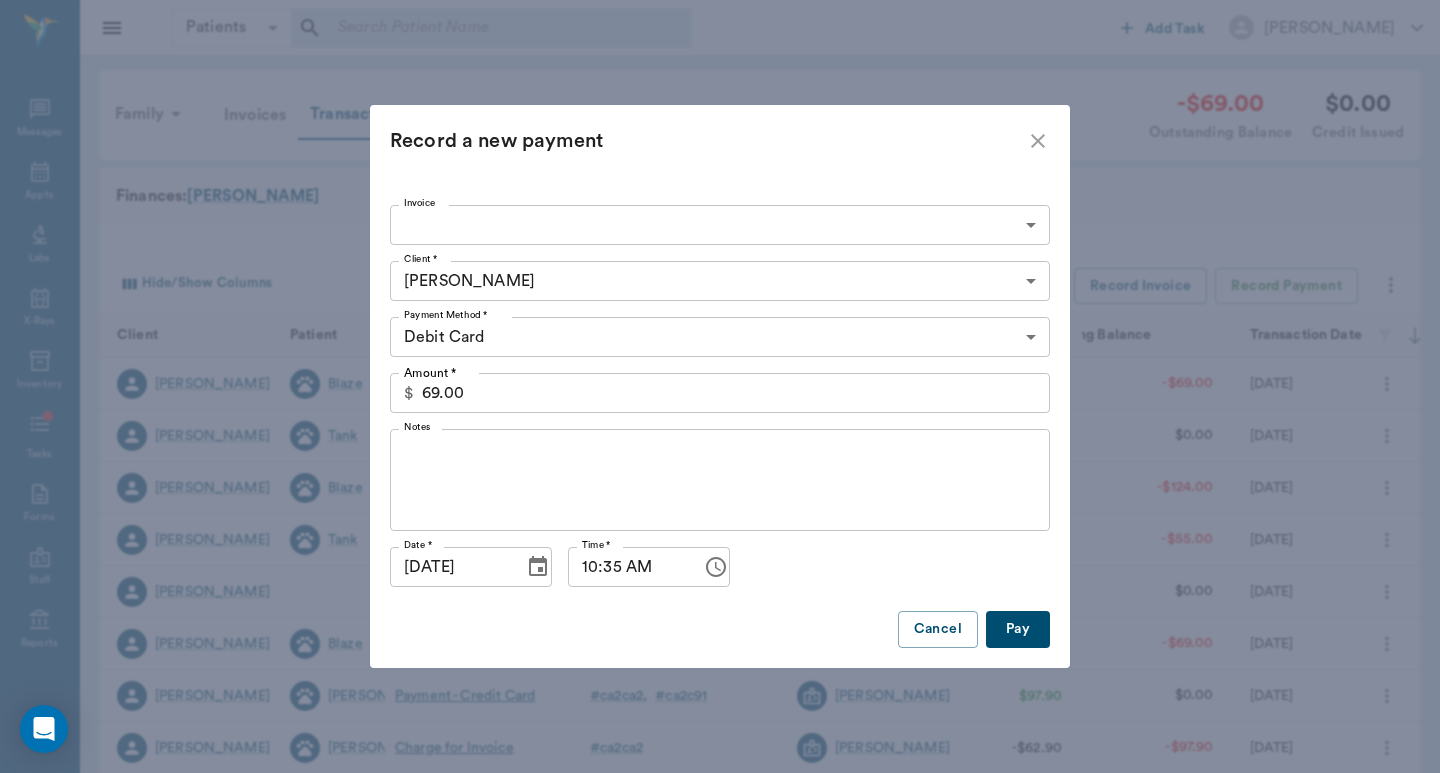 click on "Pay" at bounding box center (1018, 629) 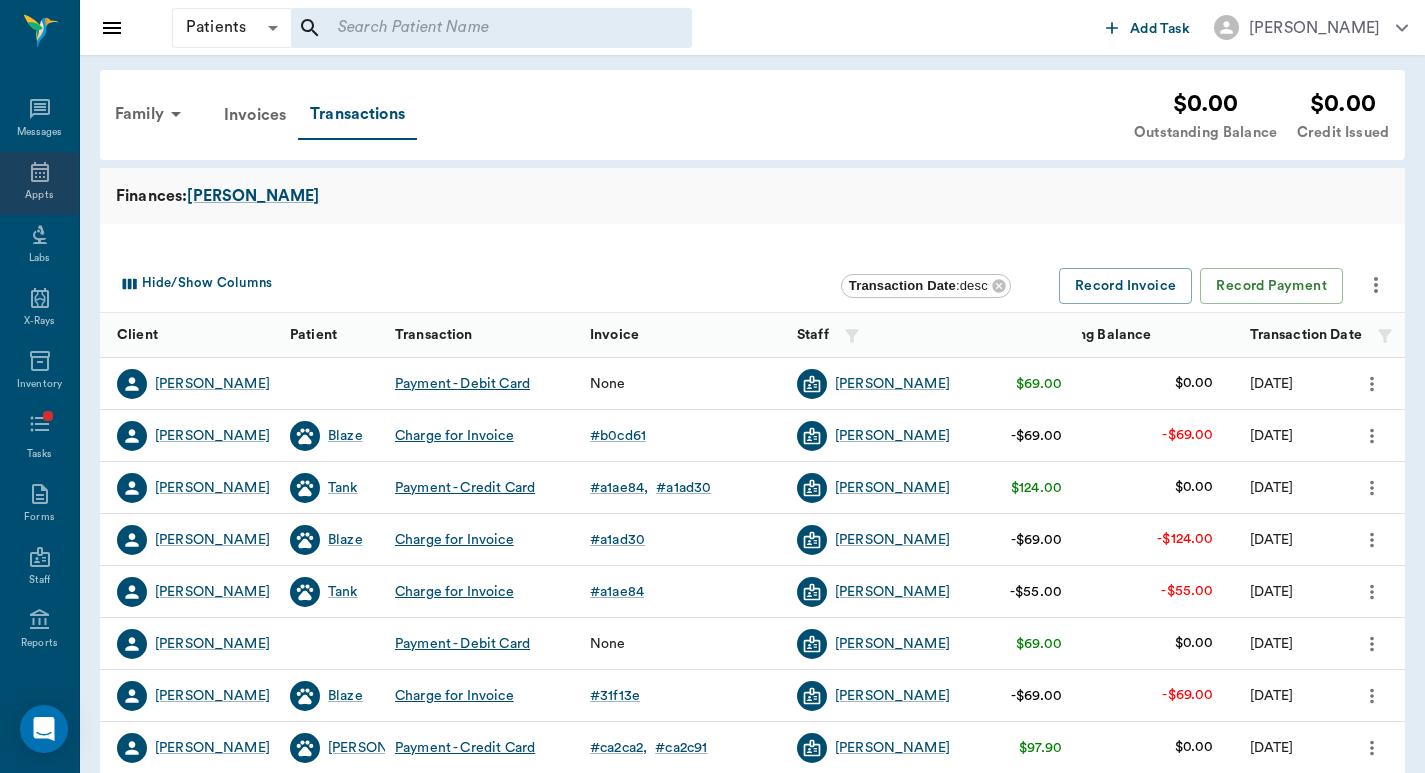 click on "Appts" at bounding box center (39, 183) 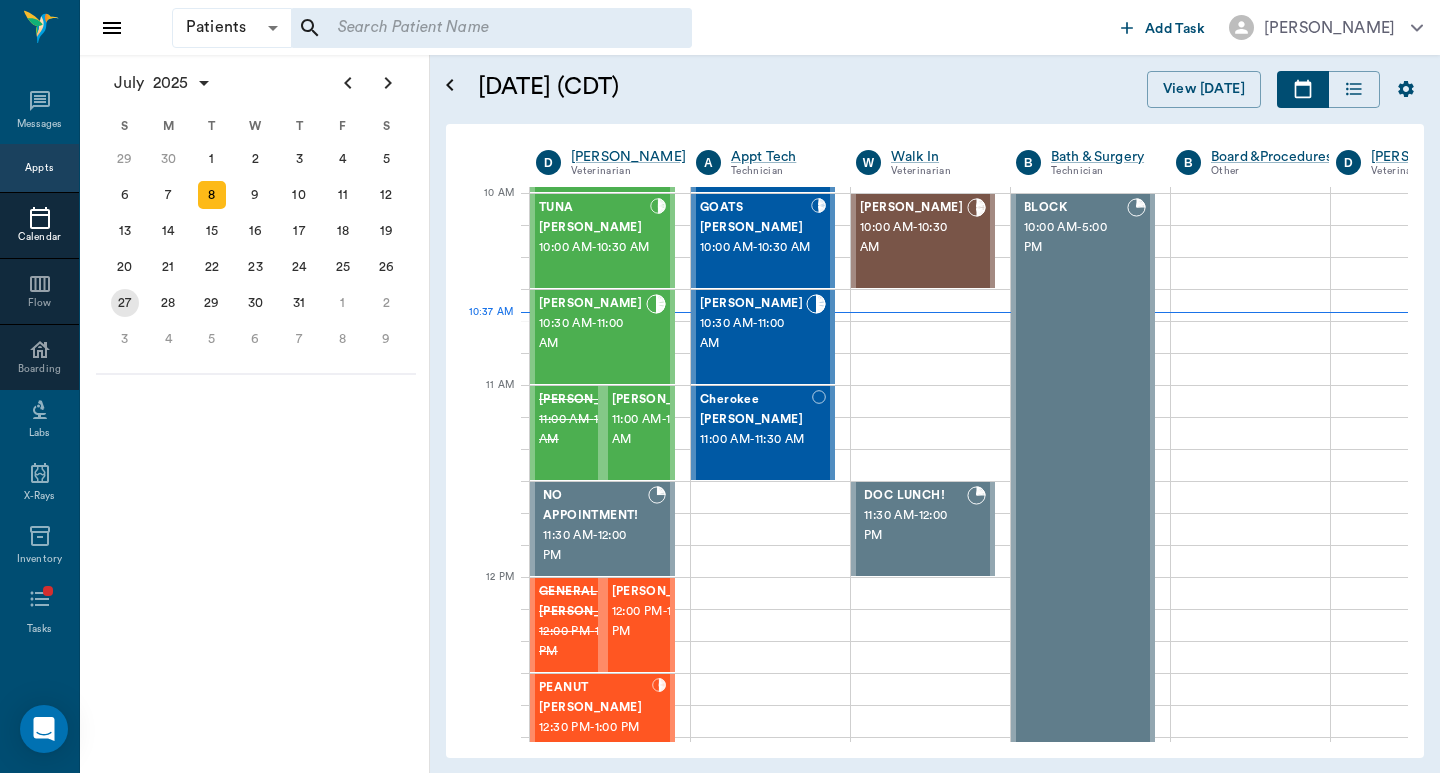 scroll, scrollTop: 386, scrollLeft: 1, axis: both 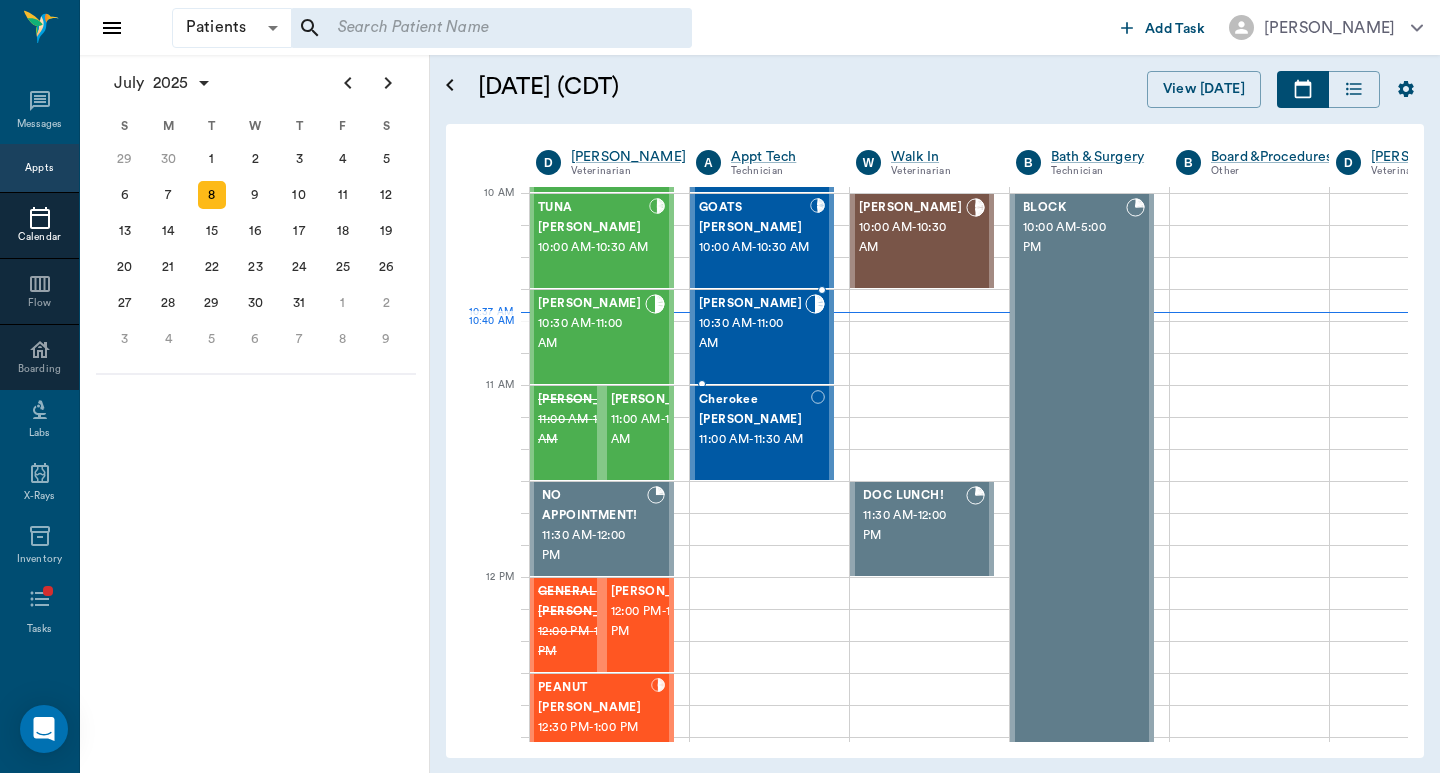 click on "10:30 AM  -  11:00 AM" at bounding box center [752, 334] 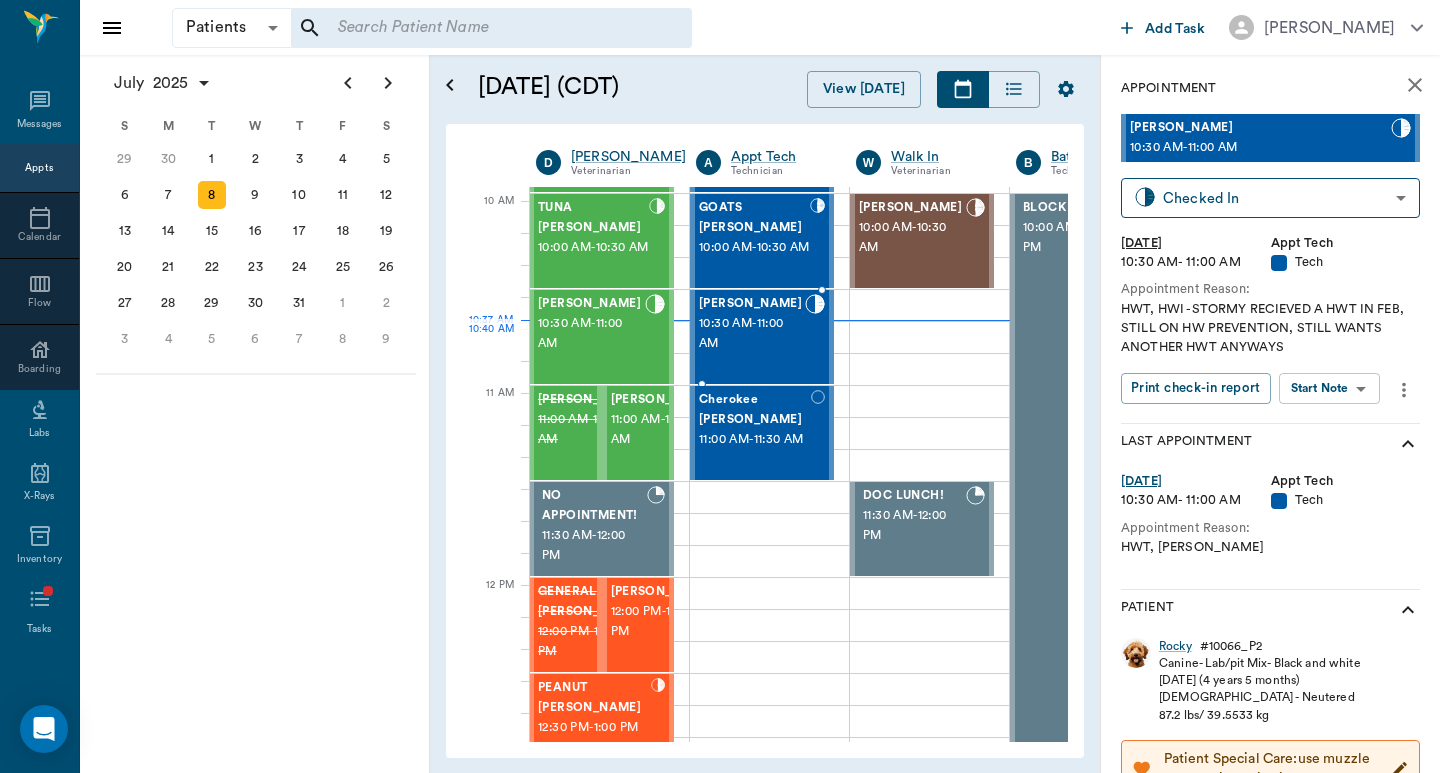 scroll, scrollTop: 253, scrollLeft: 1, axis: both 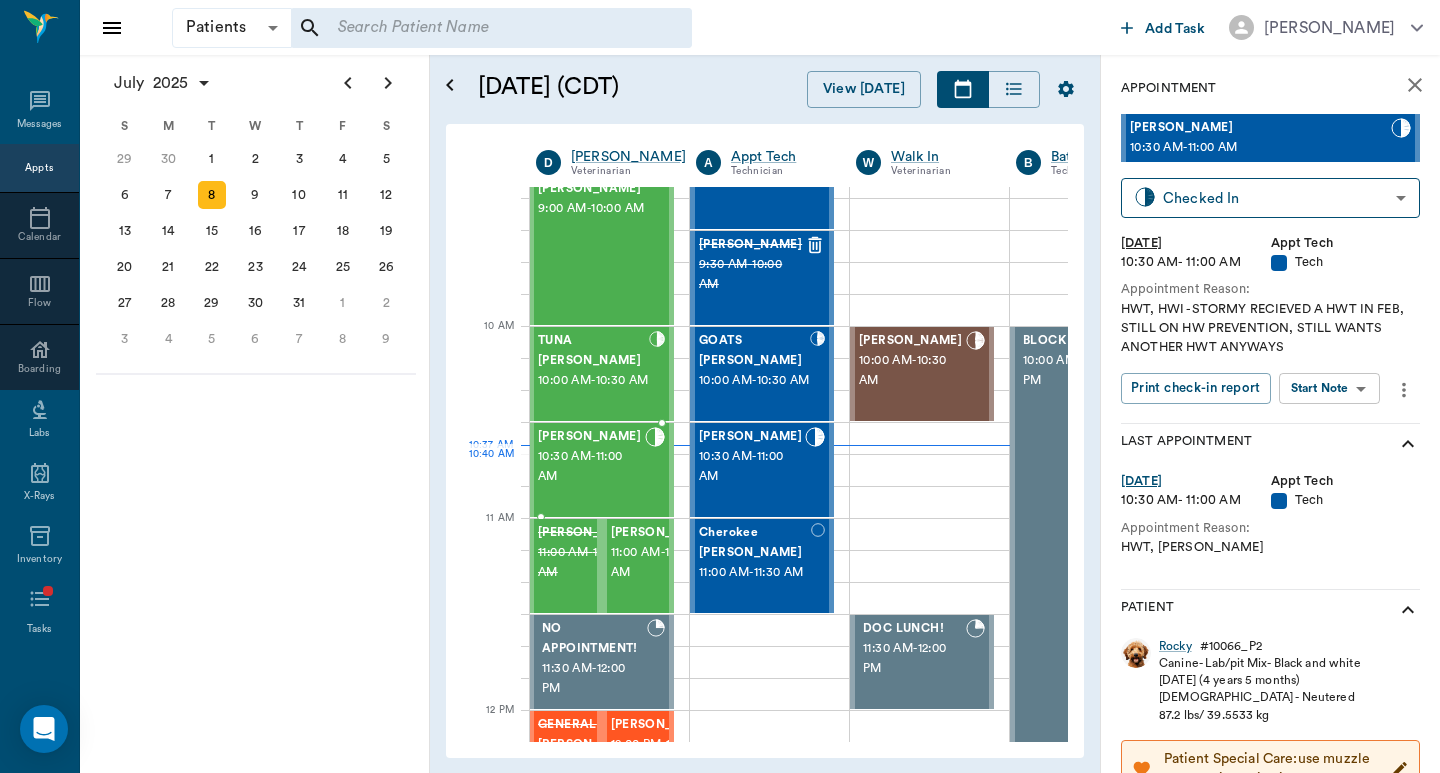 click on "10:30 AM  -  11:00 AM" at bounding box center [591, 467] 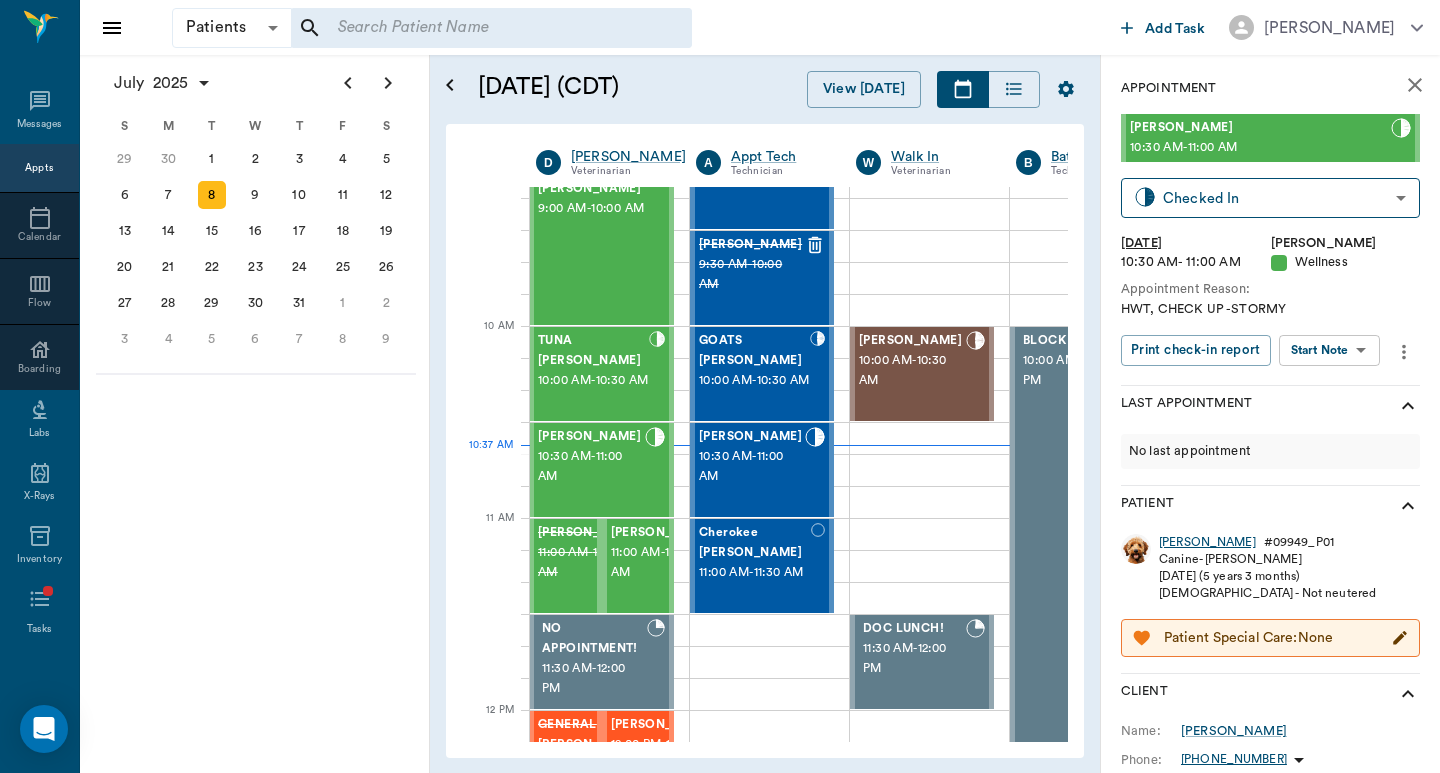click on "[PERSON_NAME]" at bounding box center (1207, 542) 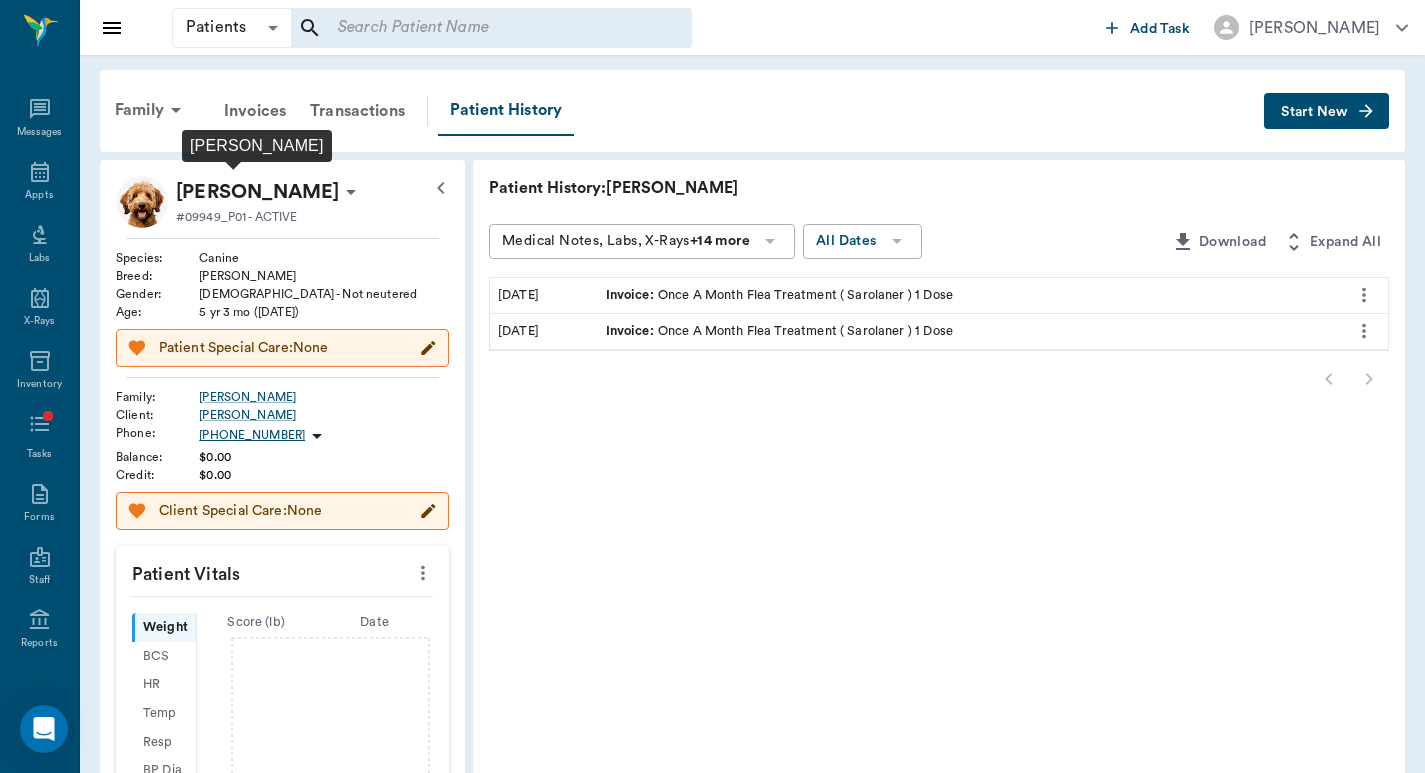 click on "[PERSON_NAME]" at bounding box center (257, 192) 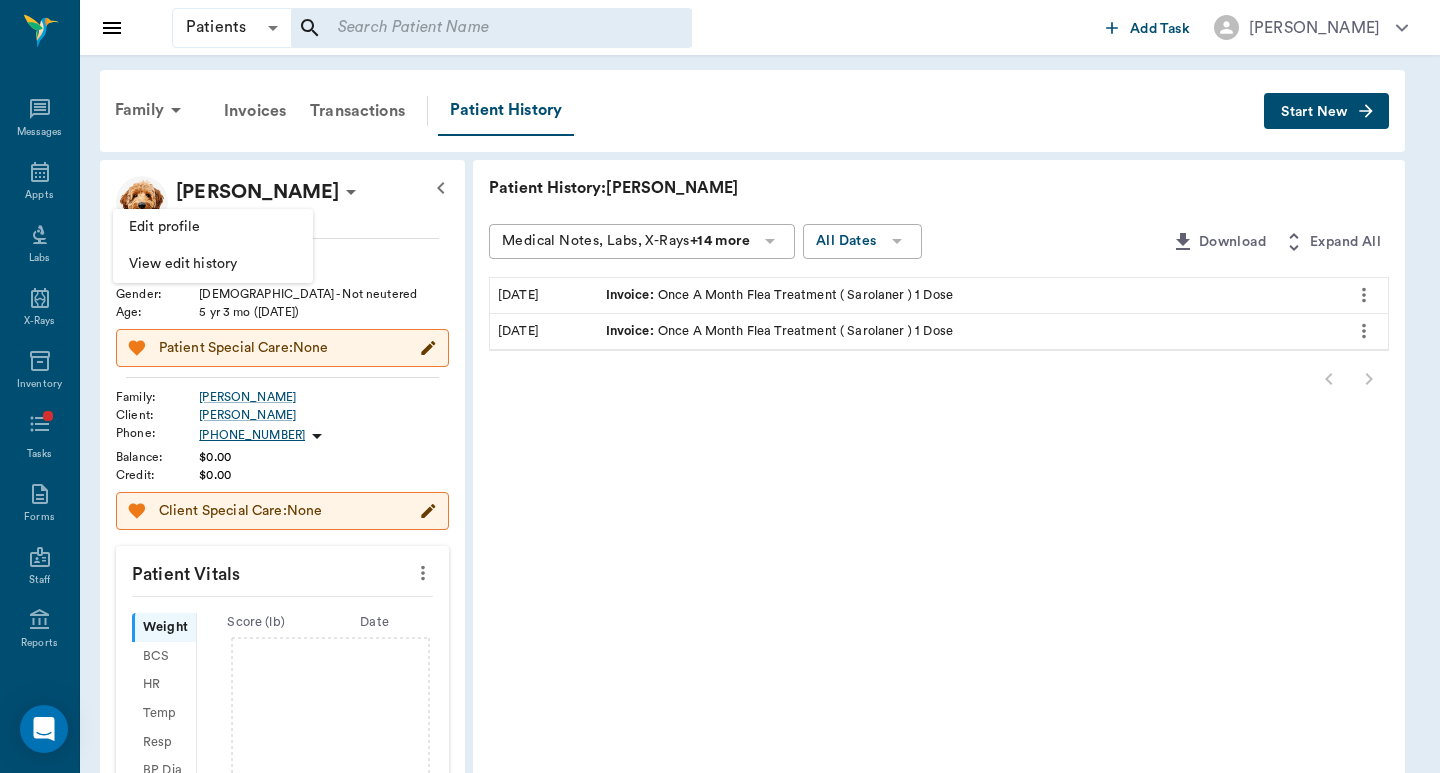 click on "Edit profile" at bounding box center [213, 227] 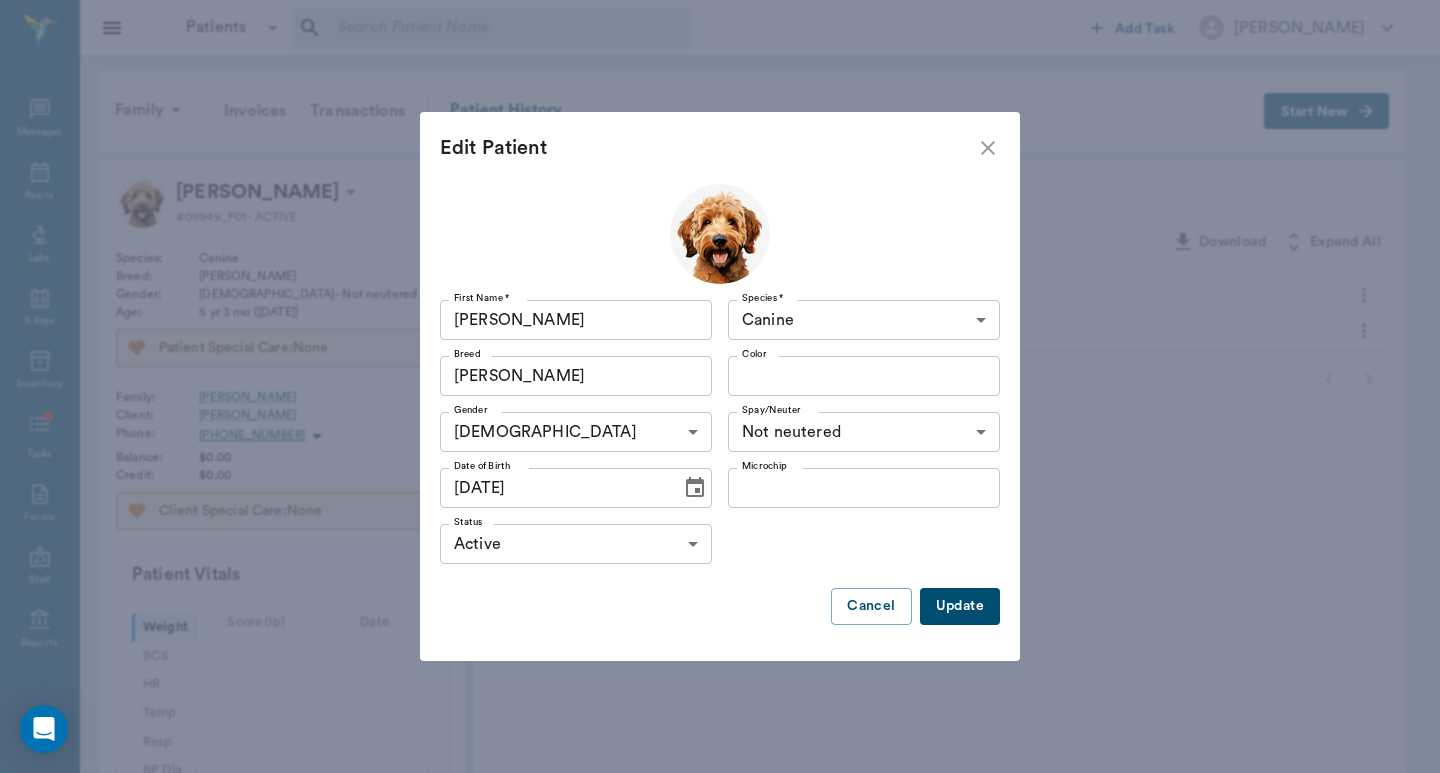 click on "Color" at bounding box center (847, 376) 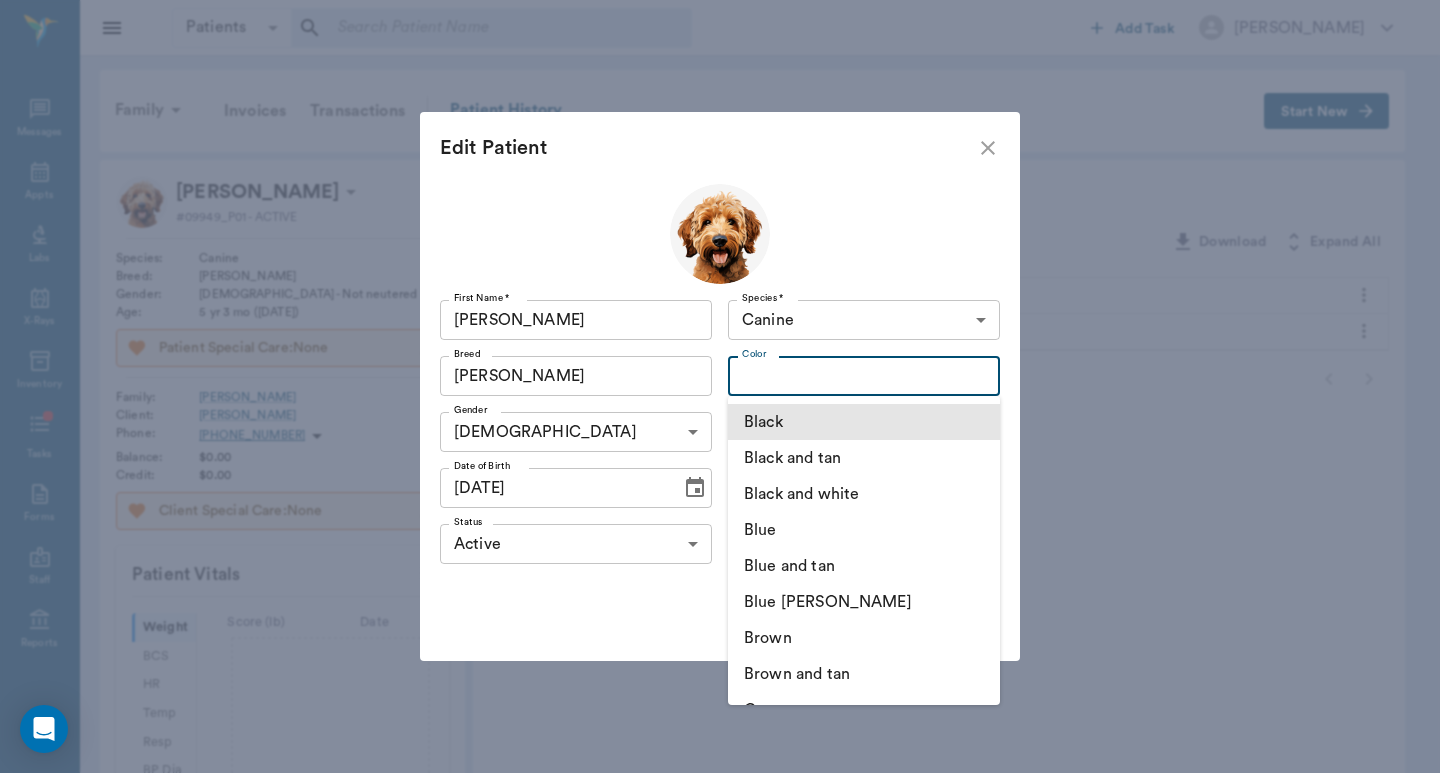 click on "Black" at bounding box center [864, 422] 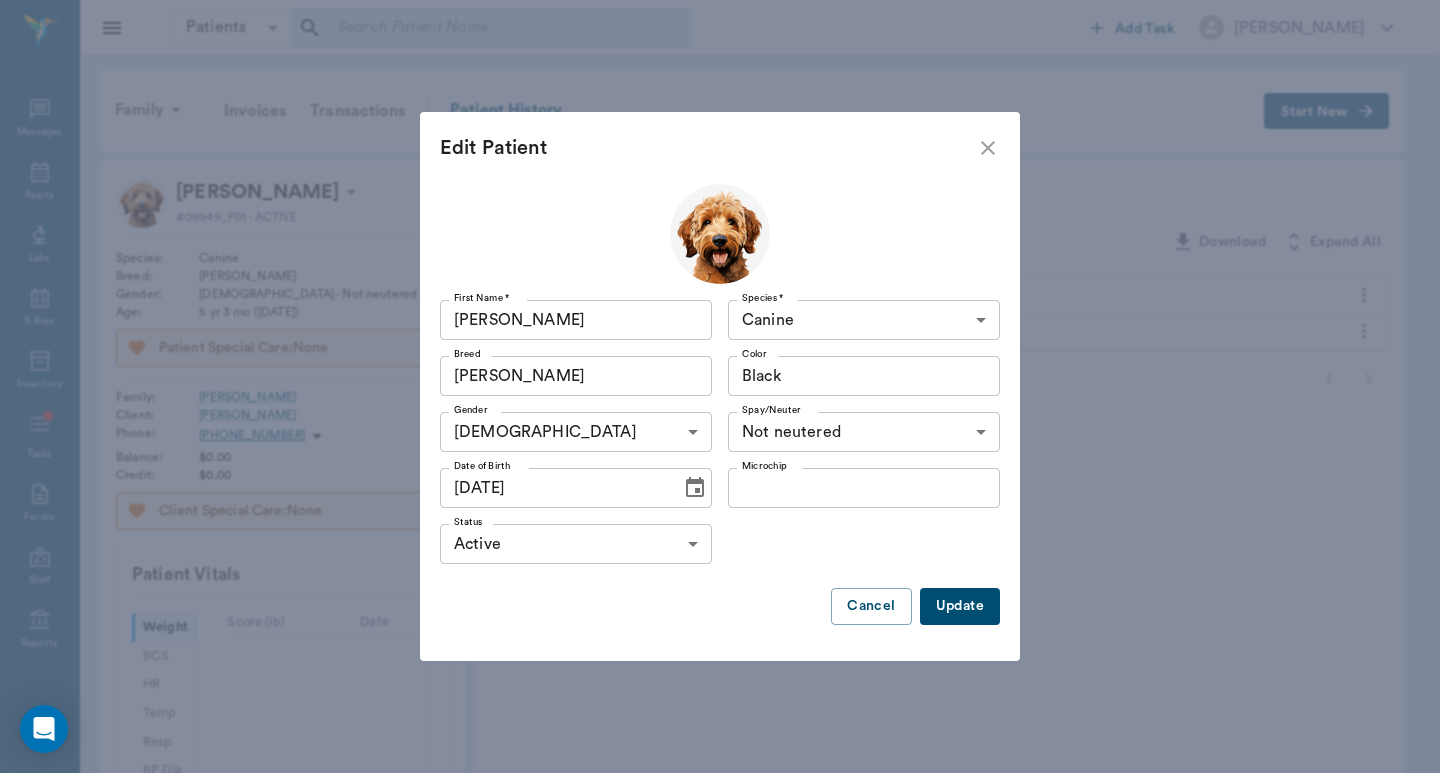 click on "Update" at bounding box center (960, 606) 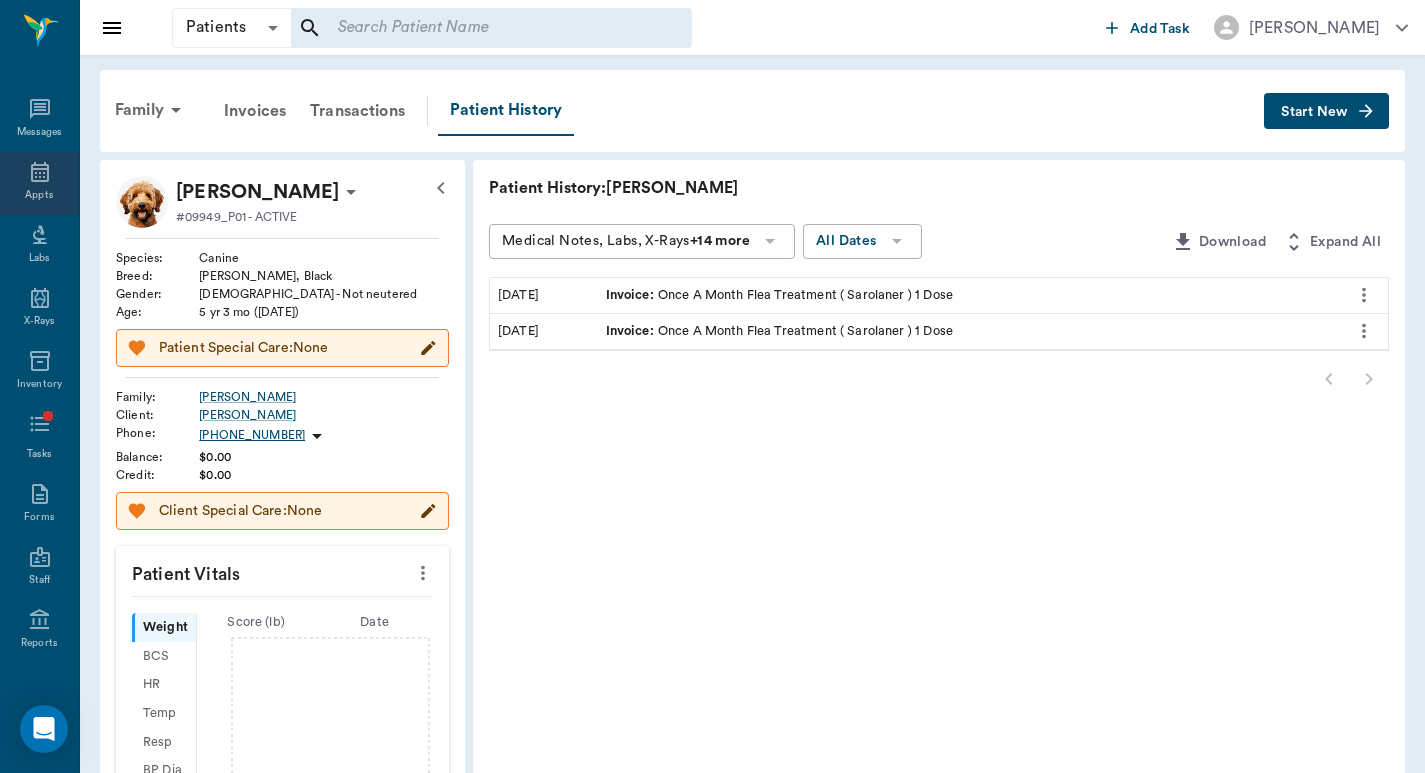 click 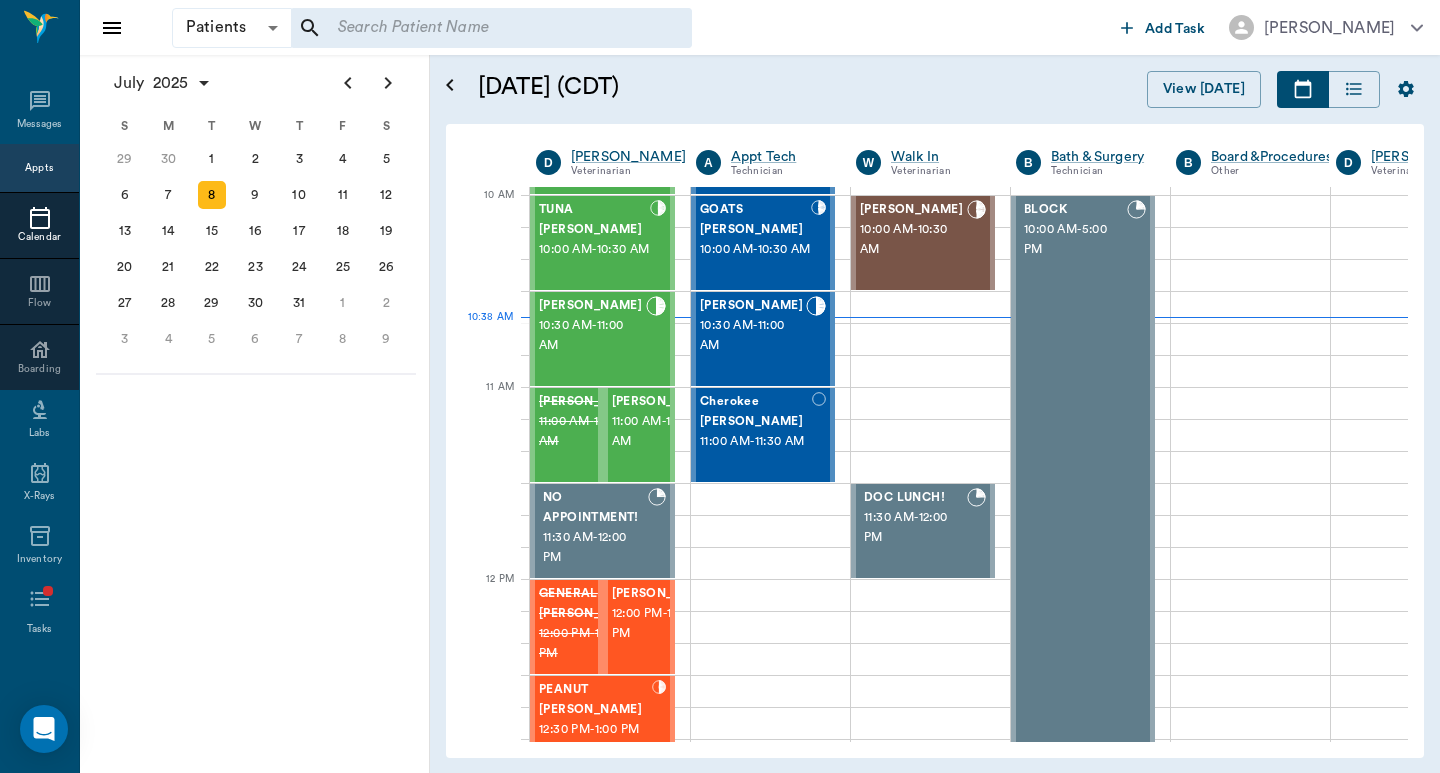 scroll, scrollTop: 384, scrollLeft: 1, axis: both 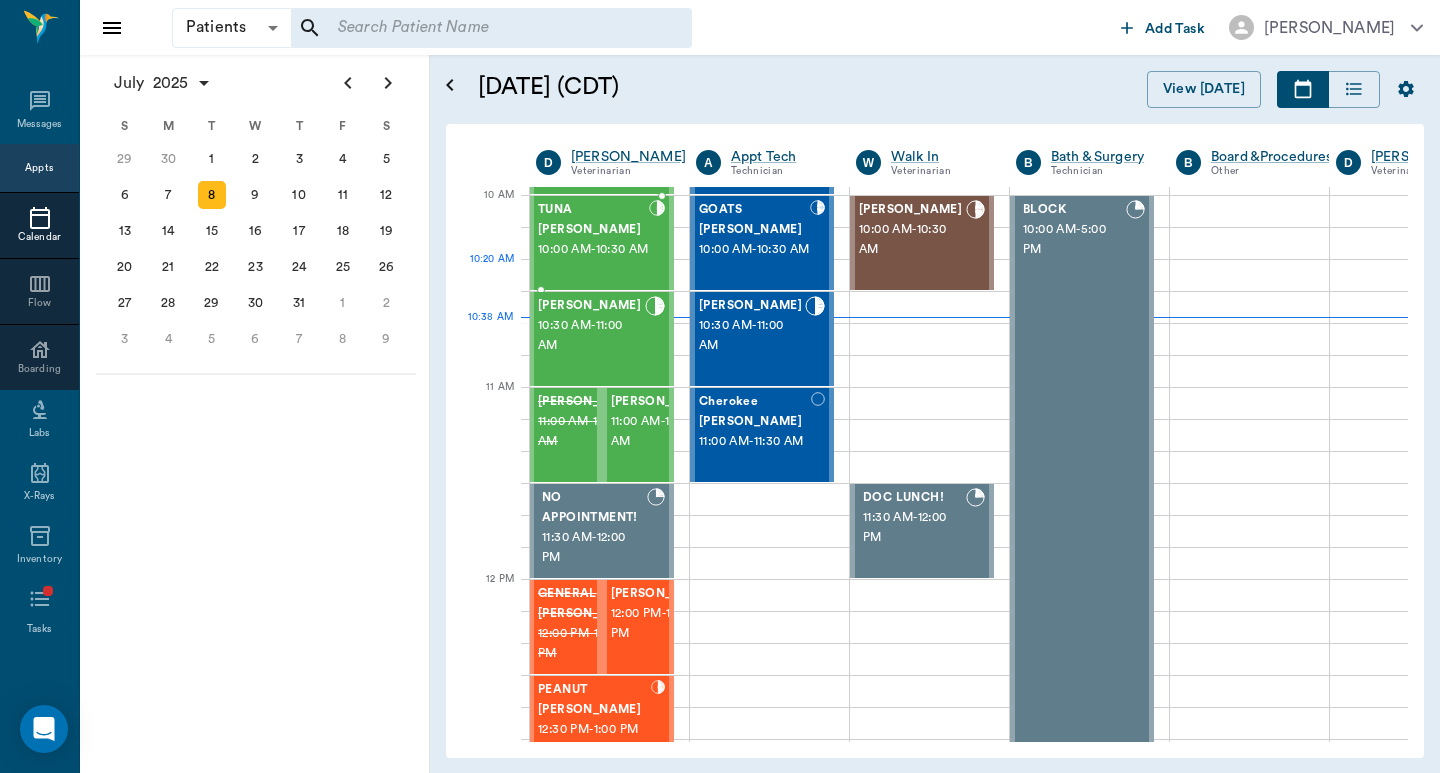 click on "10:00 AM  -  10:30 AM" at bounding box center [593, 250] 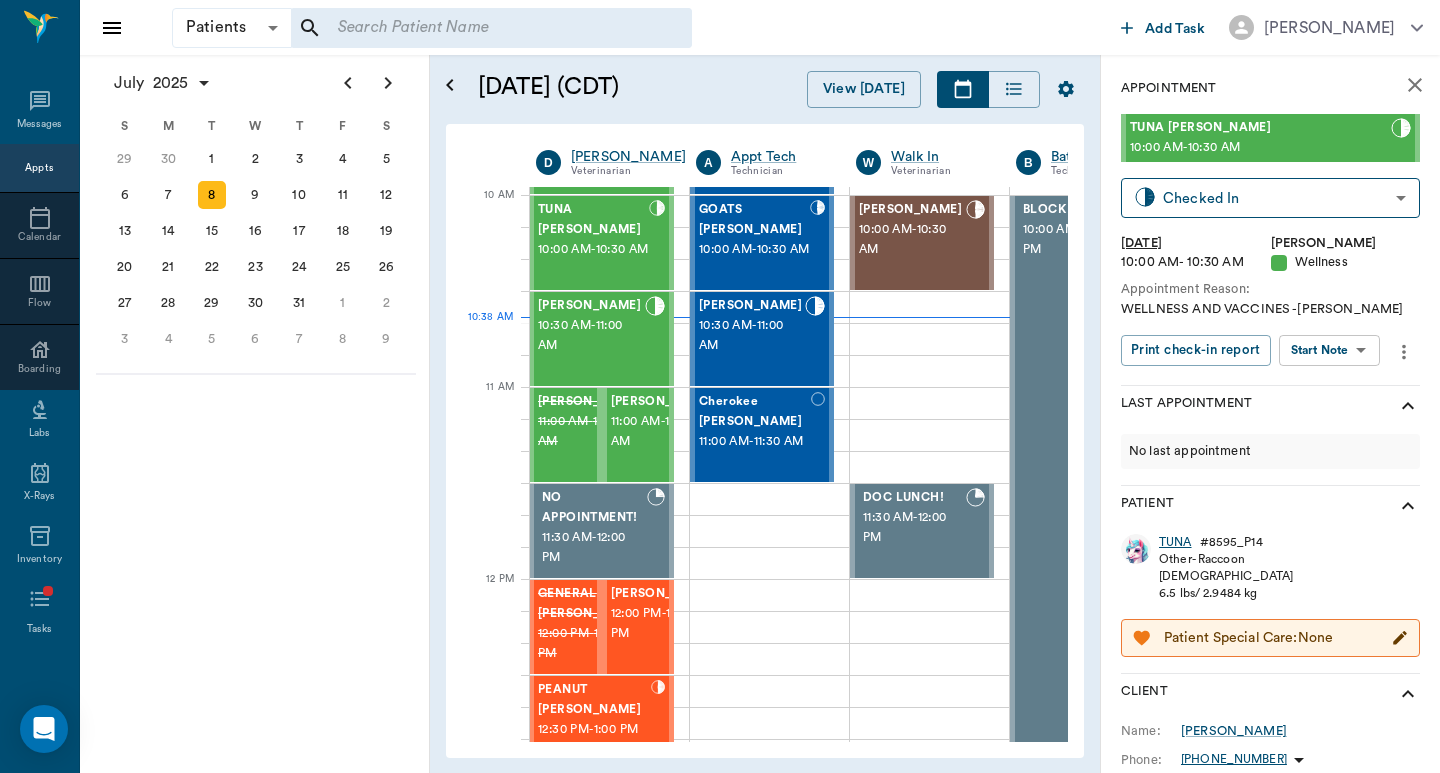 click on "TUNA" at bounding box center [1175, 542] 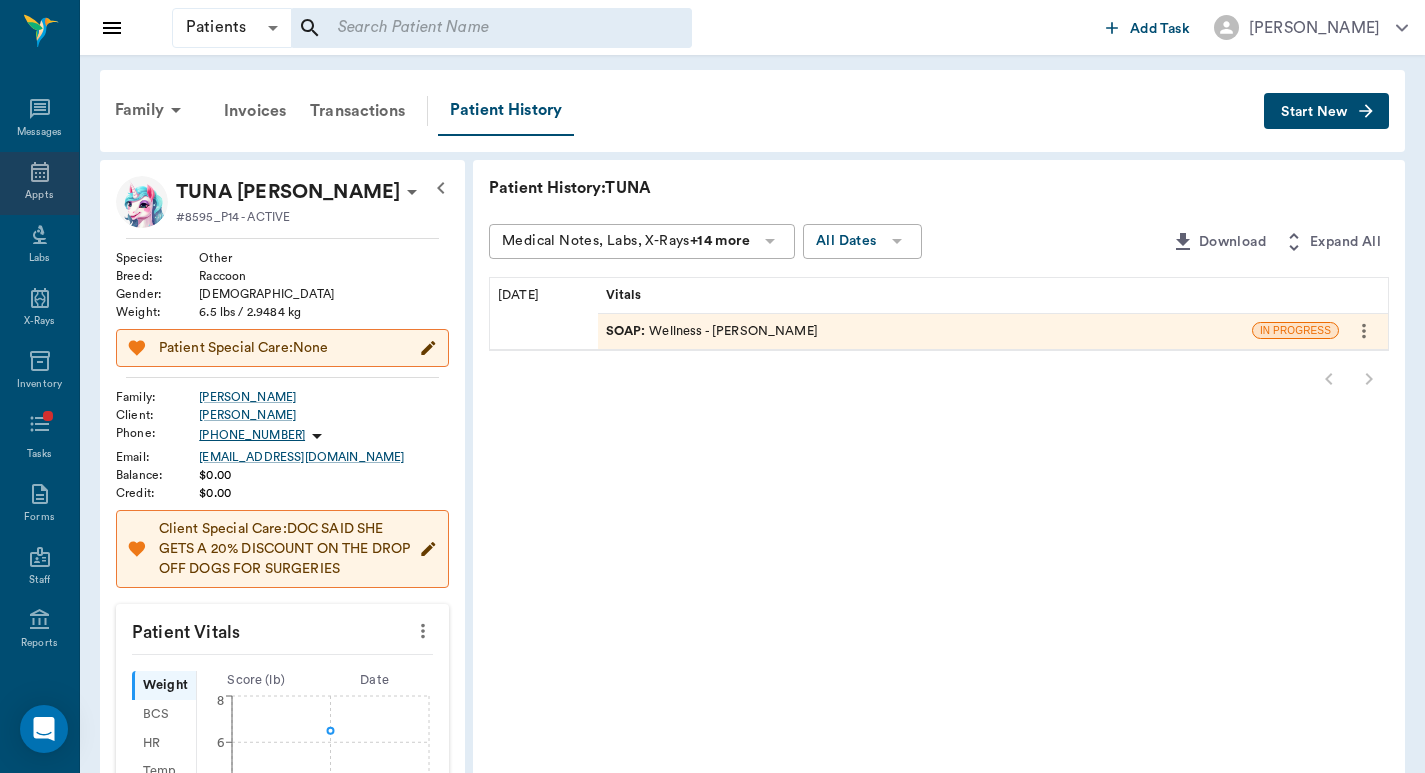 click 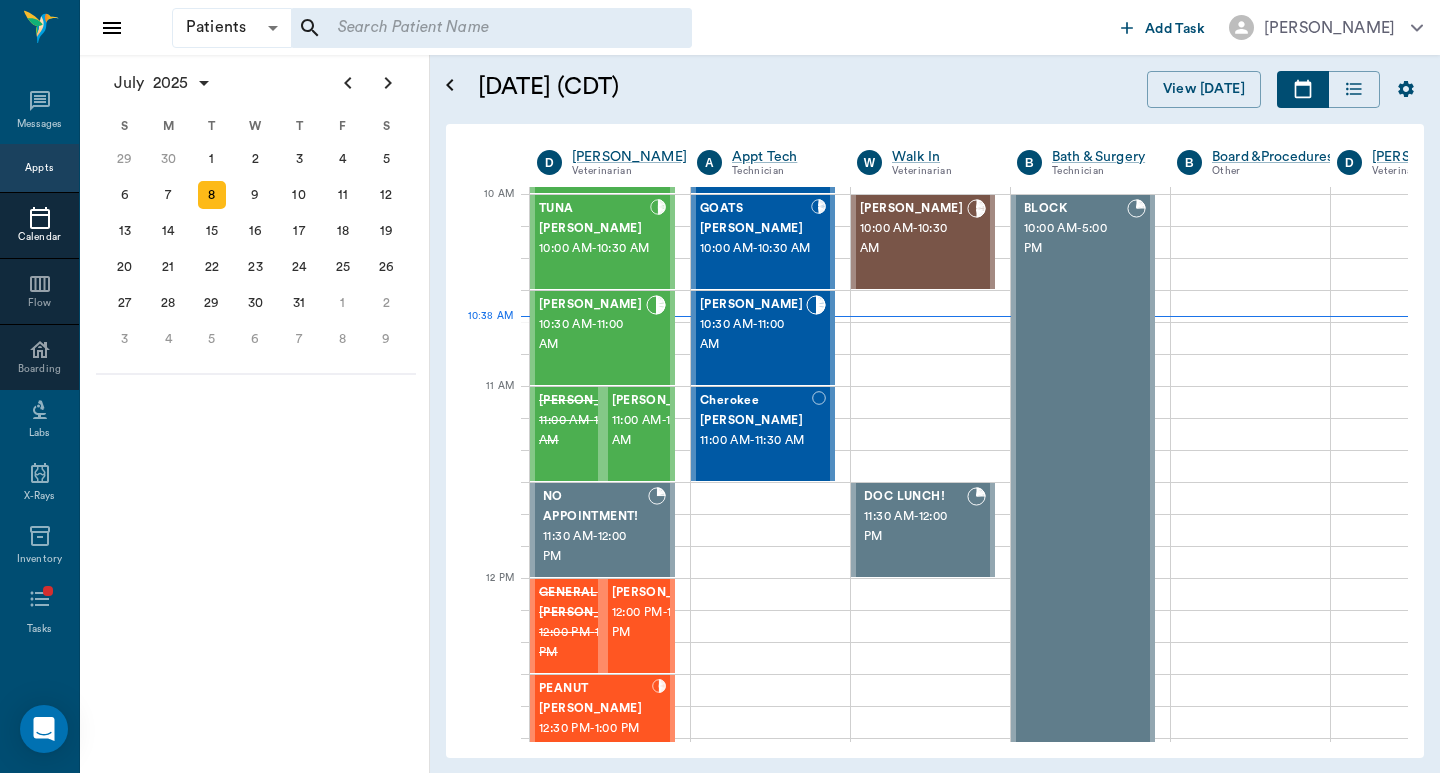 scroll, scrollTop: 385, scrollLeft: 1, axis: both 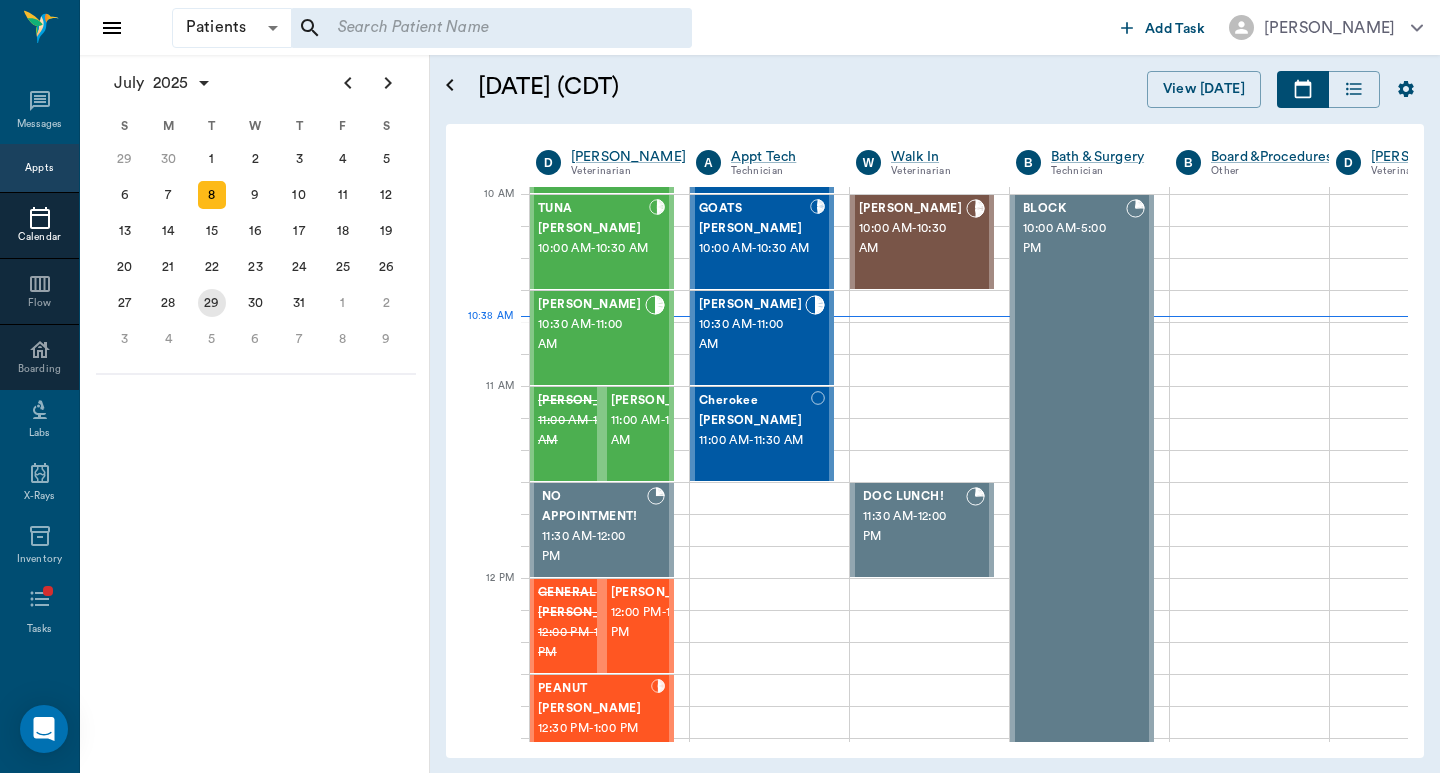 click on "29" at bounding box center [212, 303] 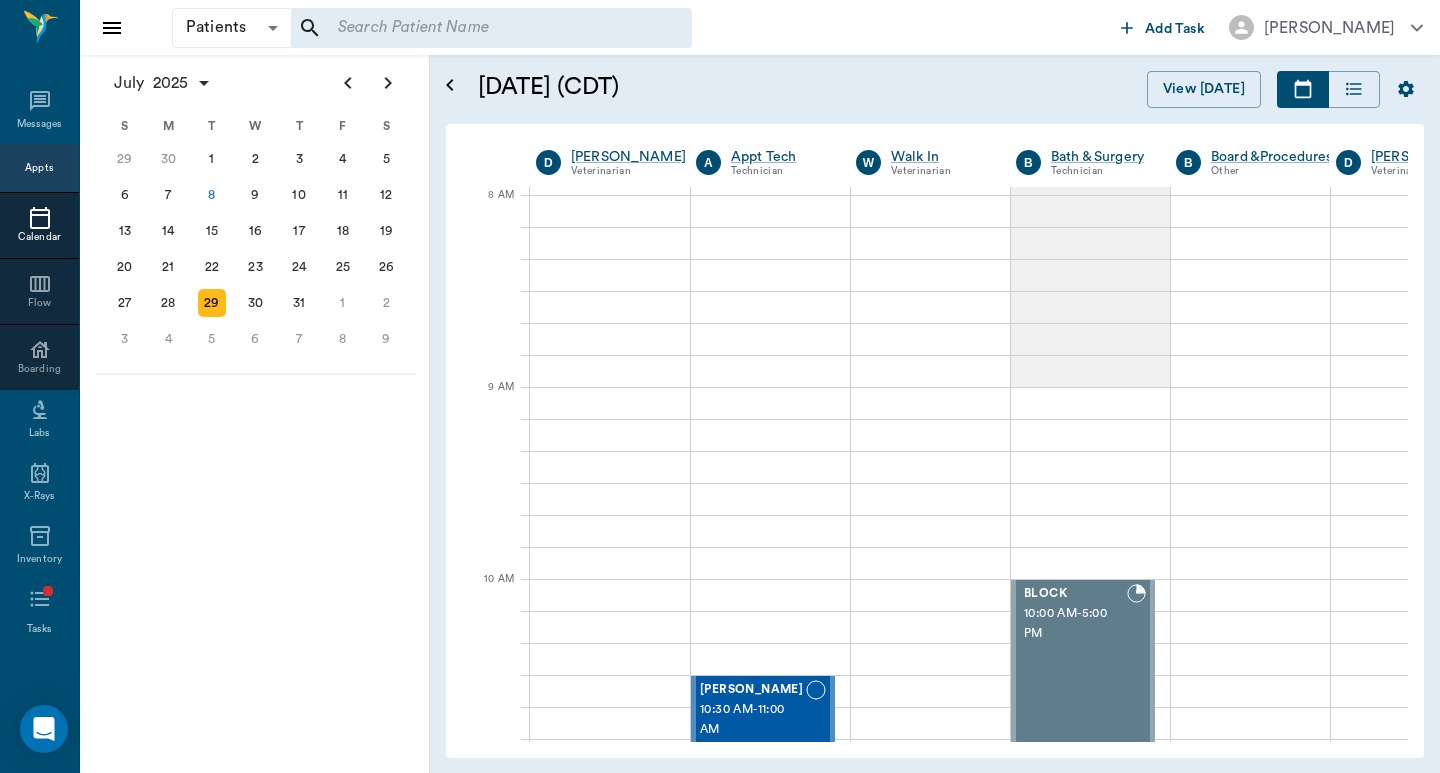 scroll, scrollTop: 0, scrollLeft: 1, axis: horizontal 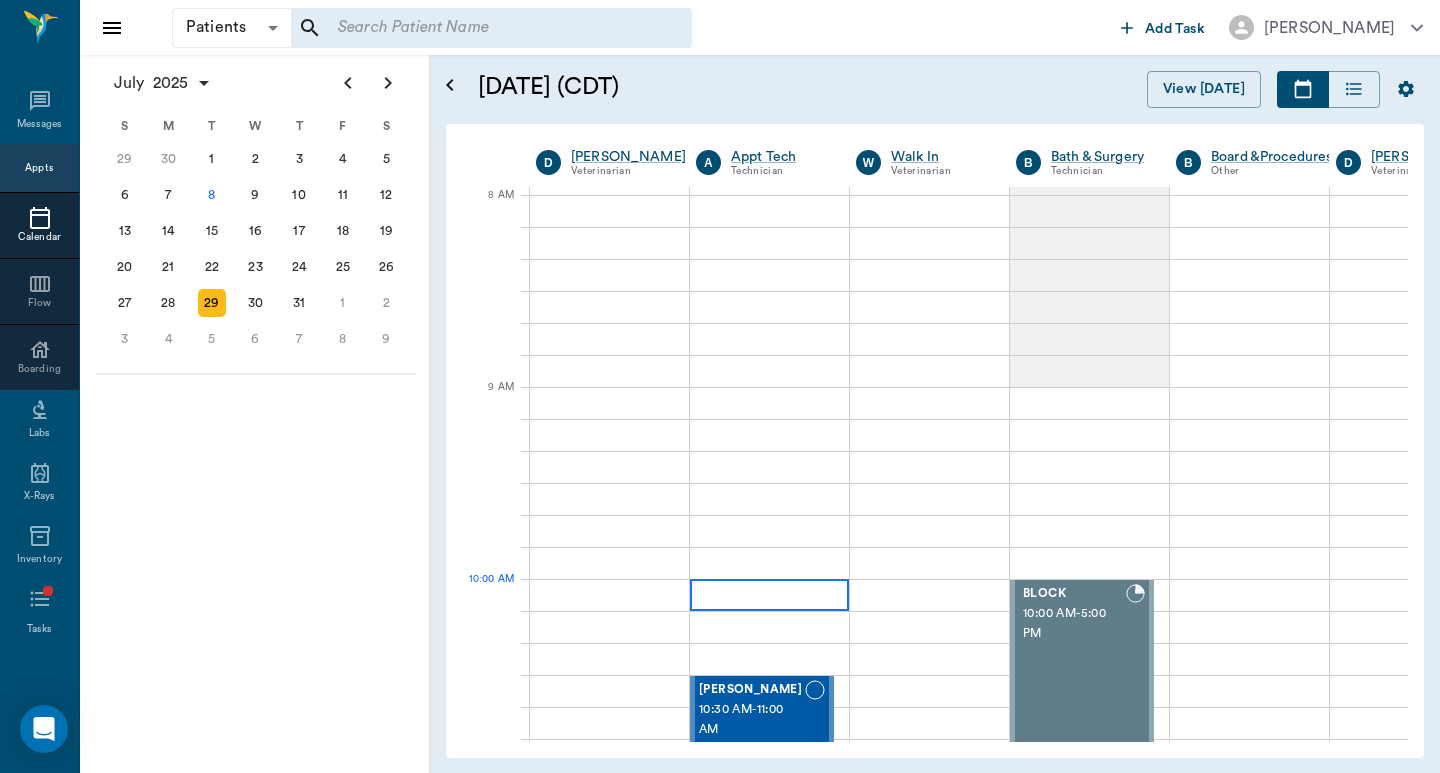click at bounding box center [769, 595] 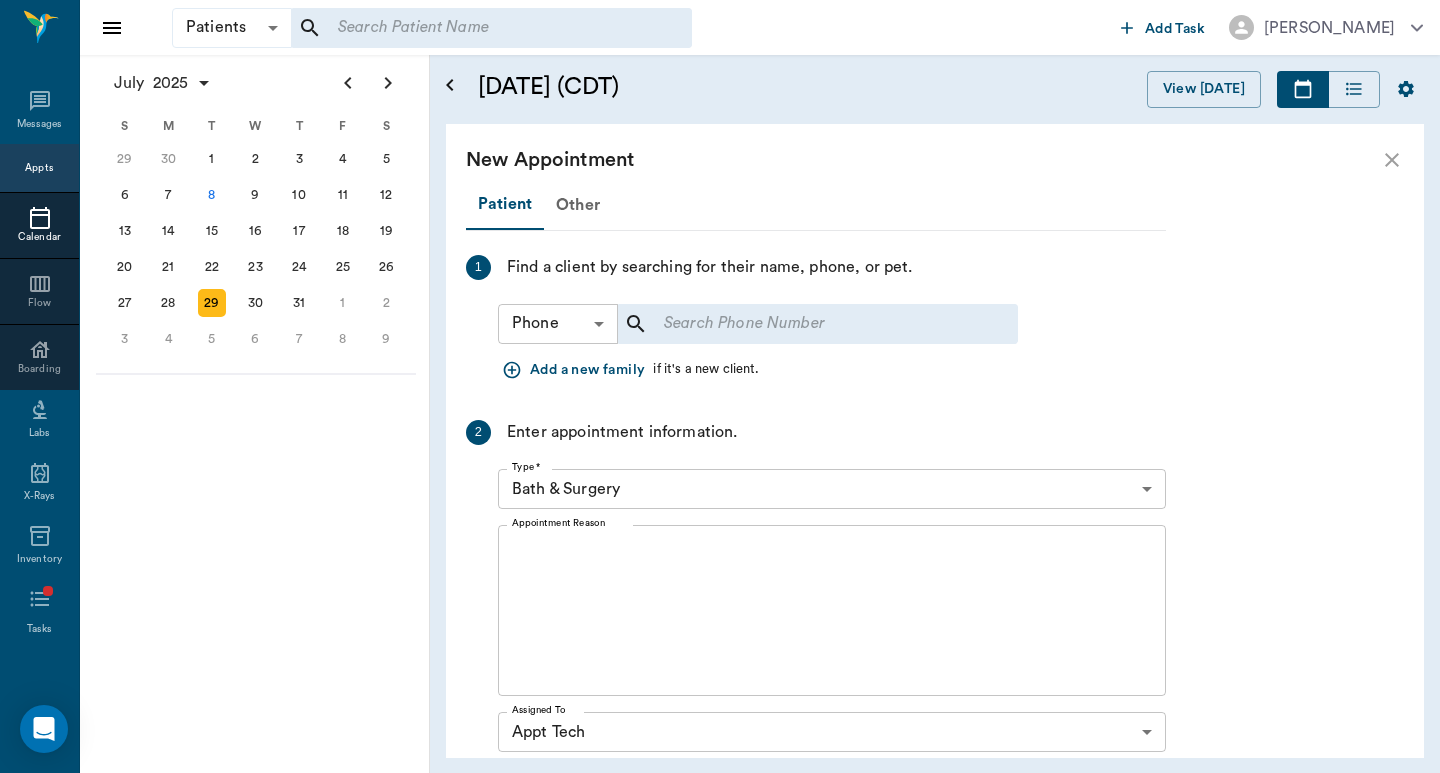 click on "Patients Patients ​ ​ Add Task Dr. Bert Ellsworth Nectar Messages Appts Calendar Flow Boarding Labs X-Rays Inventory Tasks Forms Staff Reports Lookup Settings July 2025 S M T W T F S Jun 1 2 3 4 5 6 7 8 9 10 11 12 13 14 15 16 17 18 19 20 21 22 23 24 25 26 27 28 29 30 Jul 1 2 3 4 5 6 7 8 9 10 11 12 S M T W T F S 29 30 Jul 1 2 3 4 5 6 7 8 9 10 11 12 13 14 15 16 17 18 19 20 21 22 23 24 25 26 27 28 29 30 31 Aug 1 2 3 4 5 6 7 8 9 S M T W T F S 27 28 29 30 31 Aug 1 2 3 4 5 6 7 8 9 10 11 12 13 14 15 16 17 18 19 20 21 22 23 24 25 26 27 28 29 30 31 Sep 1 2 3 4 5 6 July 29, 2025 (CDT) View Today July 2025 Today 29 Tue Jul 2025 D Dr. Bert Ellsworth Veterinarian A Appt Tech Technician W Walk In Veterinarian B Bath & Surgery Technician B Board &Procedures Other D Dr. Kindall Jones Veterinarian 8 AM 9 AM 10 AM 11 AM 12 PM 1 PM 2 PM 3 PM 4 PM 5 PM 6 PM 7 PM 8 PM 10:00 AM NO APPOINTMENT! 11:30 AM  -  12:00 PM NO APPOINTMENT! 2:00 PM  -  2:30 PM NO APPOINTMENT! 4:30 PM  -  5:00 PM MILO Barron 10:30 AM  -  11:00 AM 4:30 PM" at bounding box center (720, 386) 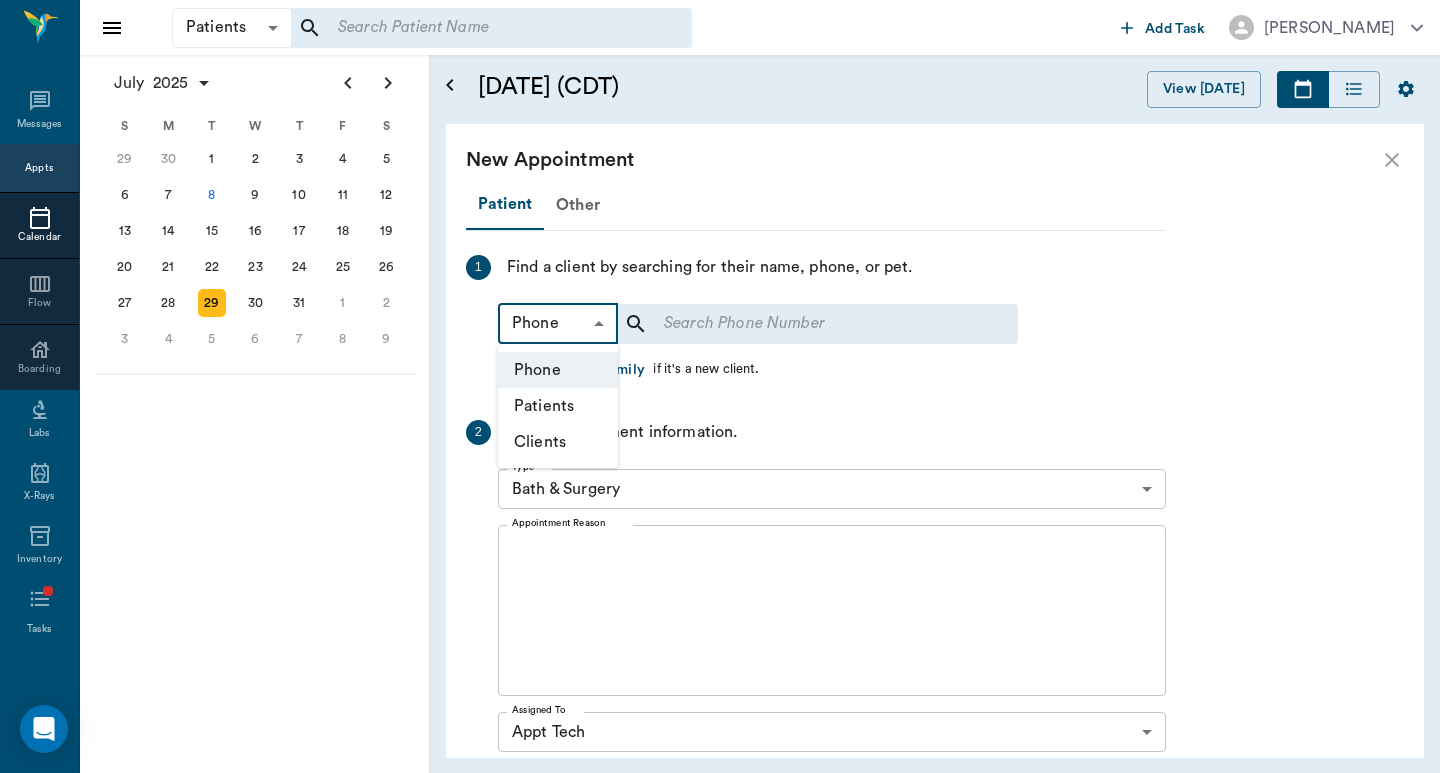 click on "Patients" at bounding box center [558, 406] 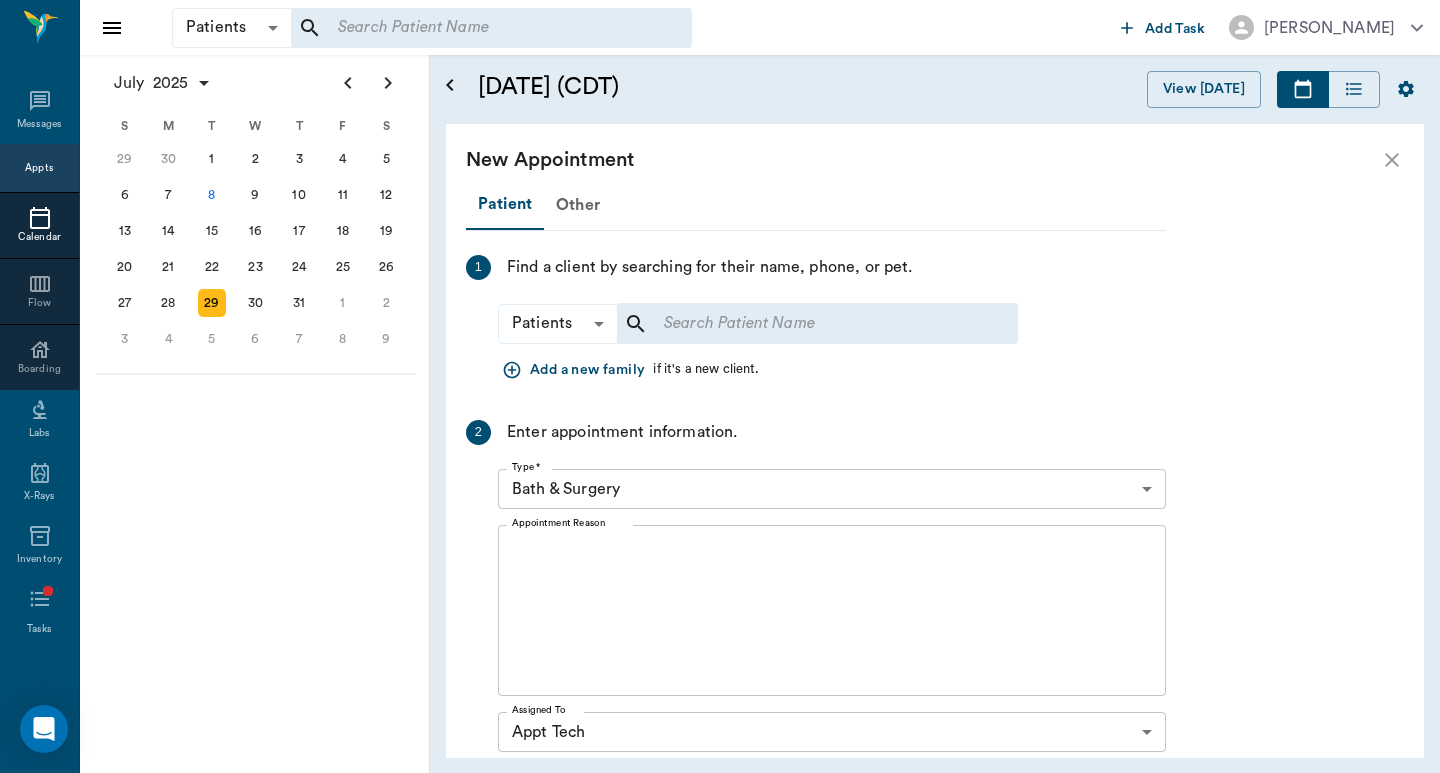 click at bounding box center (804, 324) 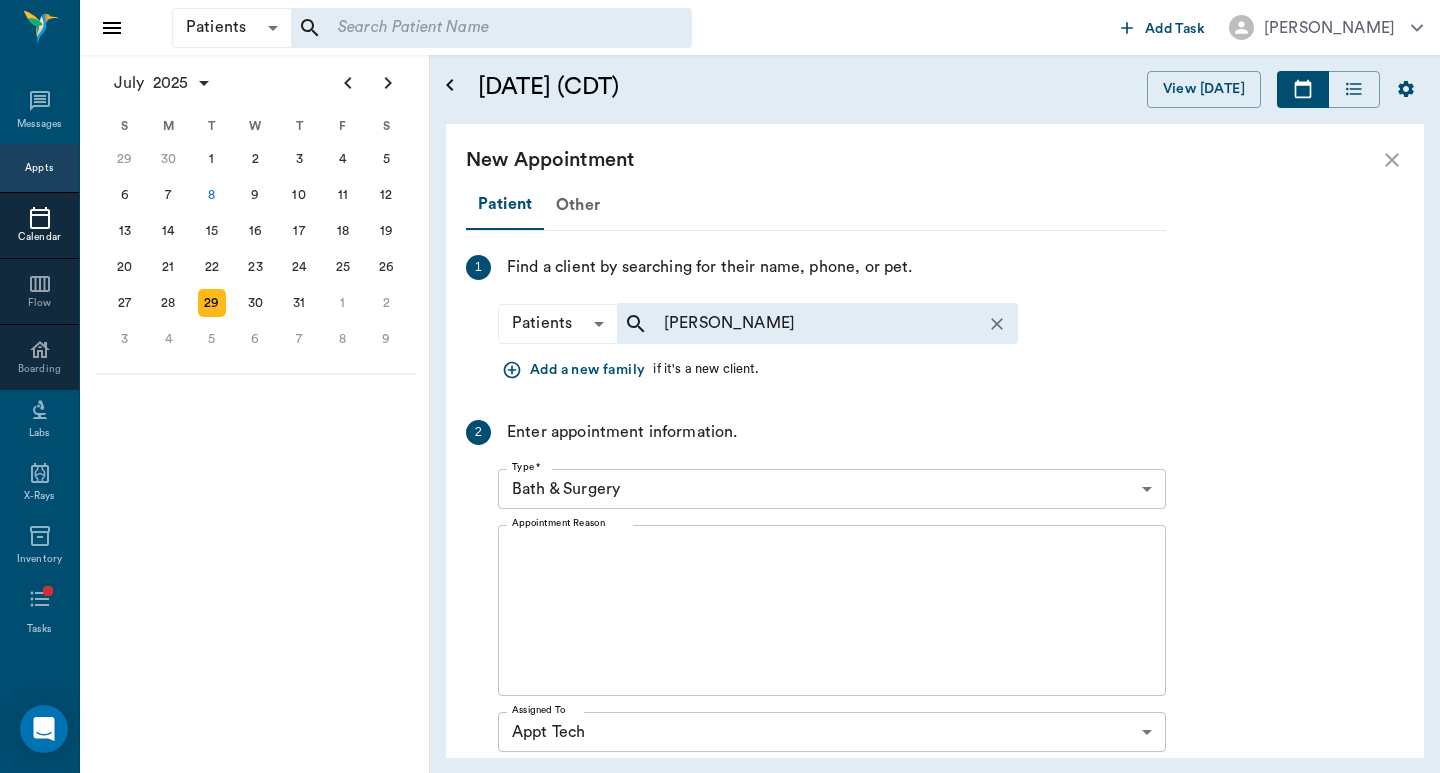 type on "TUNA KIRK" 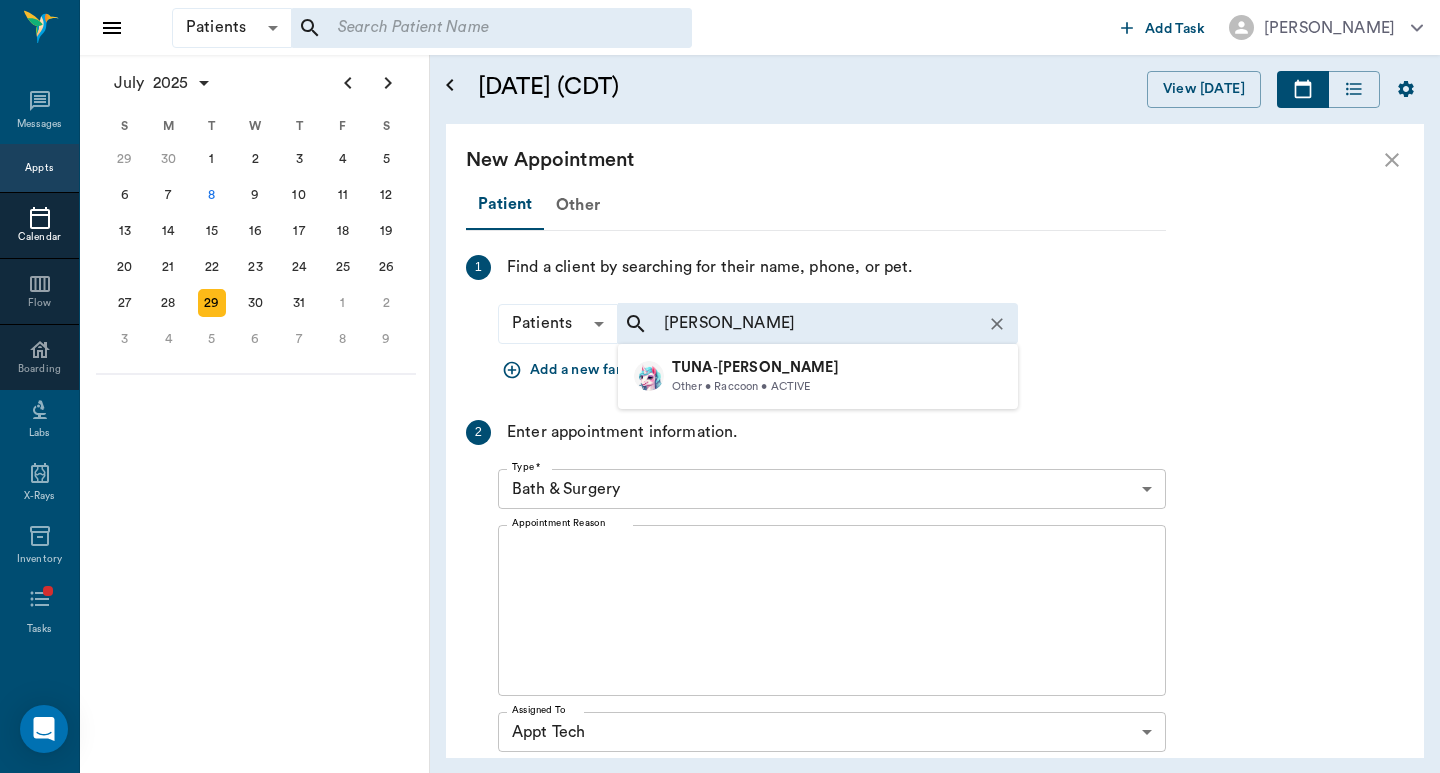 click on "TUNA   -  Kirkland" at bounding box center [755, 368] 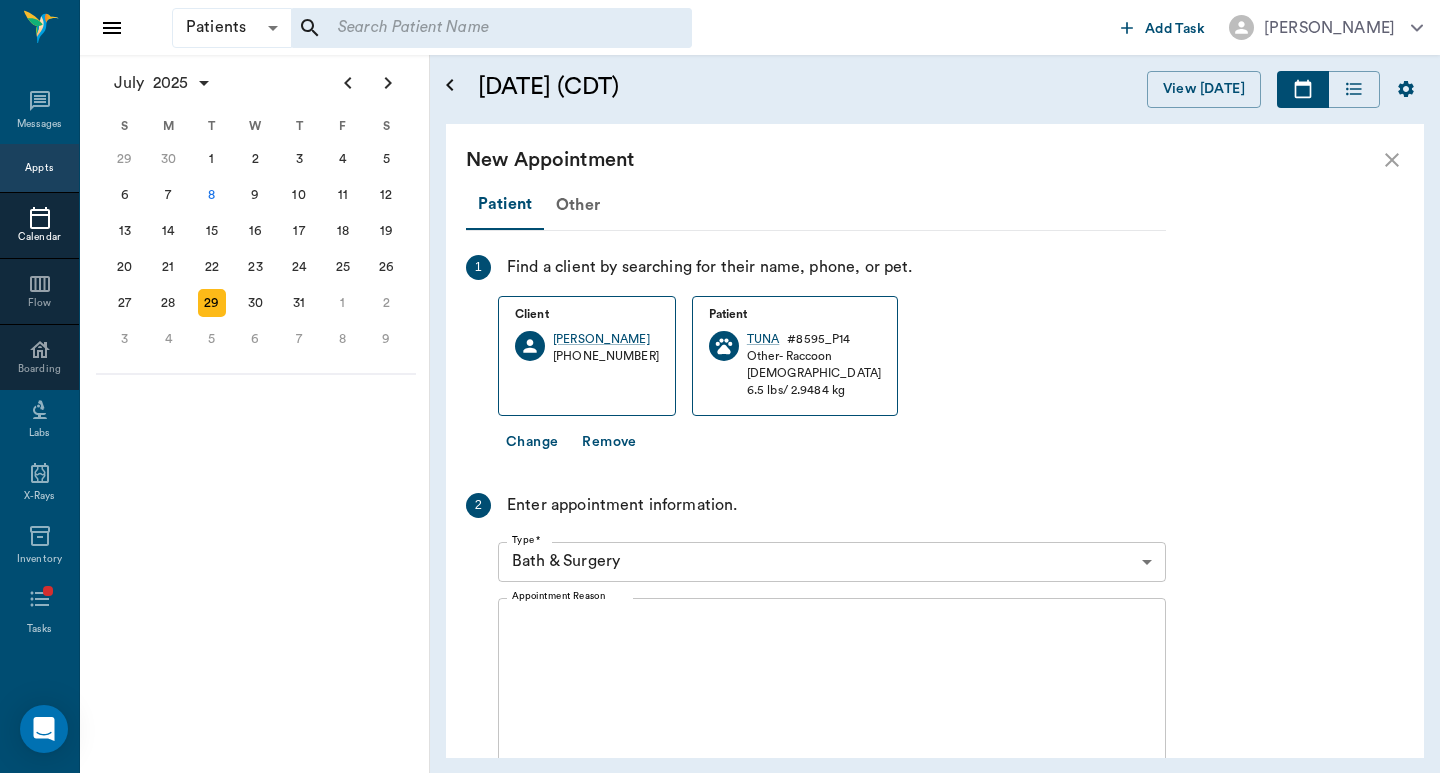 click on "Patients Patients ​ ​ Add Task Dr. Bert Ellsworth Nectar Messages Appts Calendar Flow Boarding Labs X-Rays Inventory Tasks Forms Staff Reports Lookup Settings July 2025 S M T W T F S Jun 1 2 3 4 5 6 7 8 9 10 11 12 13 14 15 16 17 18 19 20 21 22 23 24 25 26 27 28 29 30 Jul 1 2 3 4 5 6 7 8 9 10 11 12 S M T W T F S 29 30 Jul 1 2 3 4 5 6 7 8 9 10 11 12 13 14 15 16 17 18 19 20 21 22 23 24 25 26 27 28 29 30 31 Aug 1 2 3 4 5 6 7 8 9 S M T W T F S 27 28 29 30 31 Aug 1 2 3 4 5 6 7 8 9 10 11 12 13 14 15 16 17 18 19 20 21 22 23 24 25 26 27 28 29 30 31 Sep 1 2 3 4 5 6 July 29, 2025 (CDT) View Today July 2025 Today 29 Tue Jul 2025 D Dr. Bert Ellsworth Veterinarian A Appt Tech Technician W Walk In Veterinarian B Bath & Surgery Technician B Board &Procedures Other D Dr. Kindall Jones Veterinarian 8 AM 9 AM 10 AM 11 AM 12 PM 1 PM 2 PM 3 PM 4 PM 5 PM 6 PM 7 PM 8 PM 10:00 AM NO APPOINTMENT! 11:30 AM  -  12:00 PM NO APPOINTMENT! 2:00 PM  -  2:30 PM NO APPOINTMENT! 4:30 PM  -  5:00 PM MILO Barron 10:30 AM  -  11:00 AM 4:30 PM" at bounding box center (720, 386) 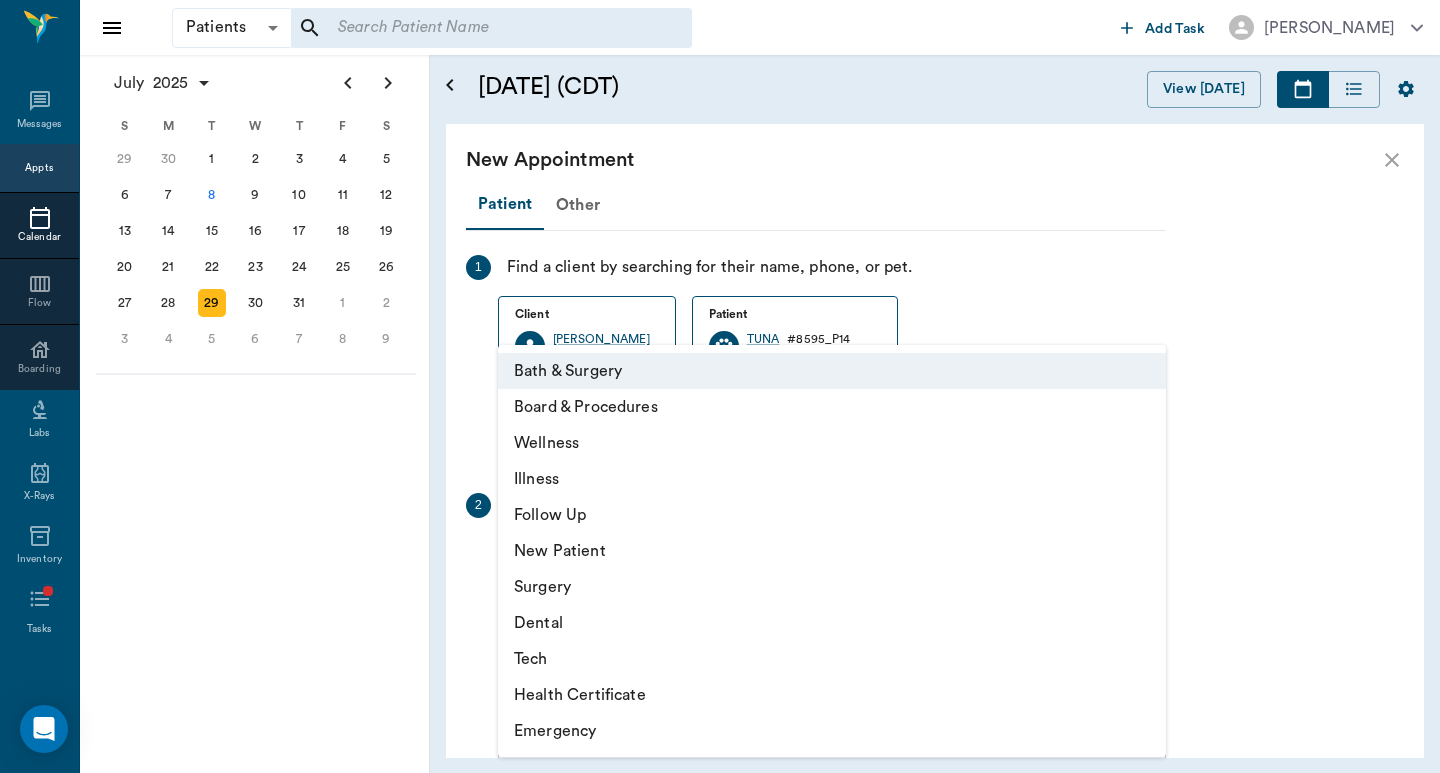 click on "Tech" at bounding box center [832, 659] 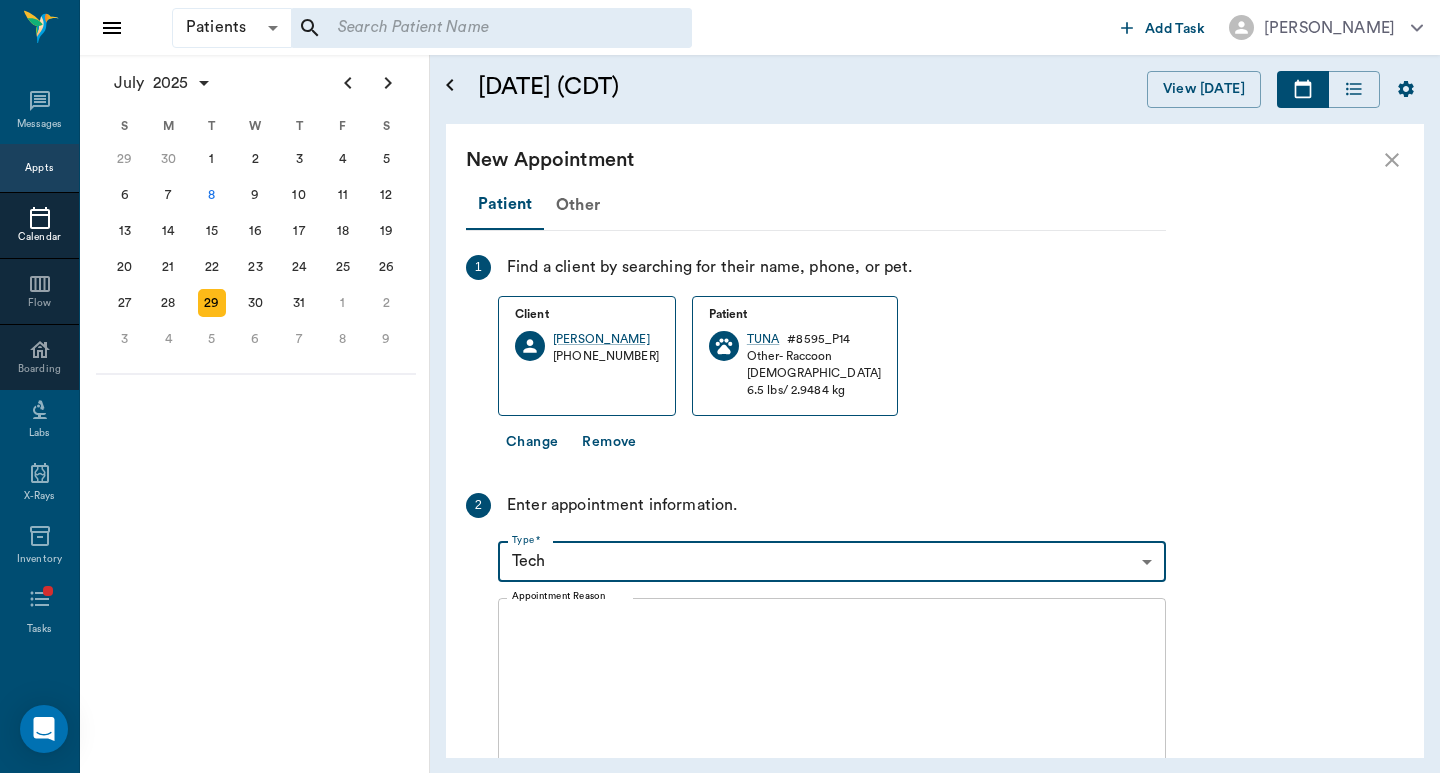 click on "Appointment Reason" at bounding box center (832, 683) 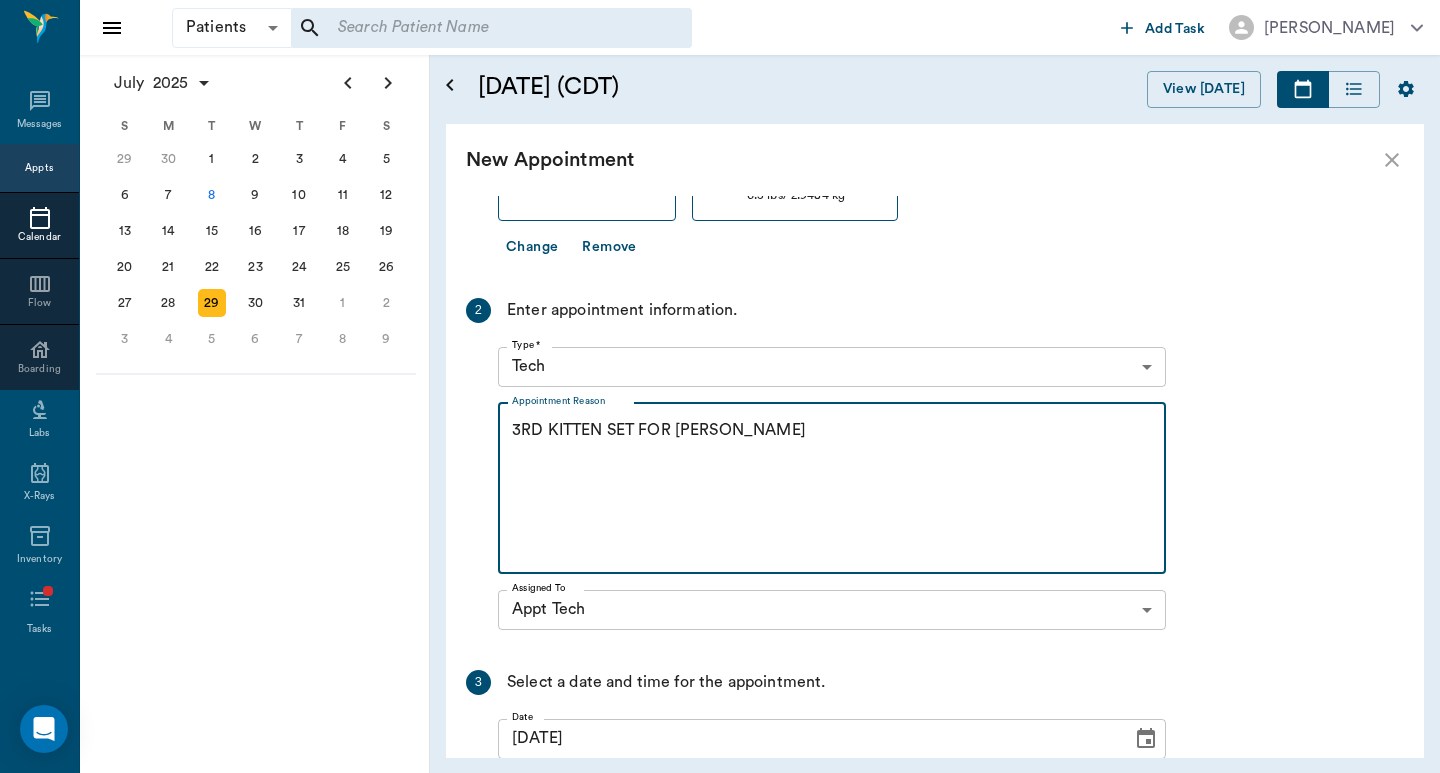 scroll, scrollTop: 400, scrollLeft: 0, axis: vertical 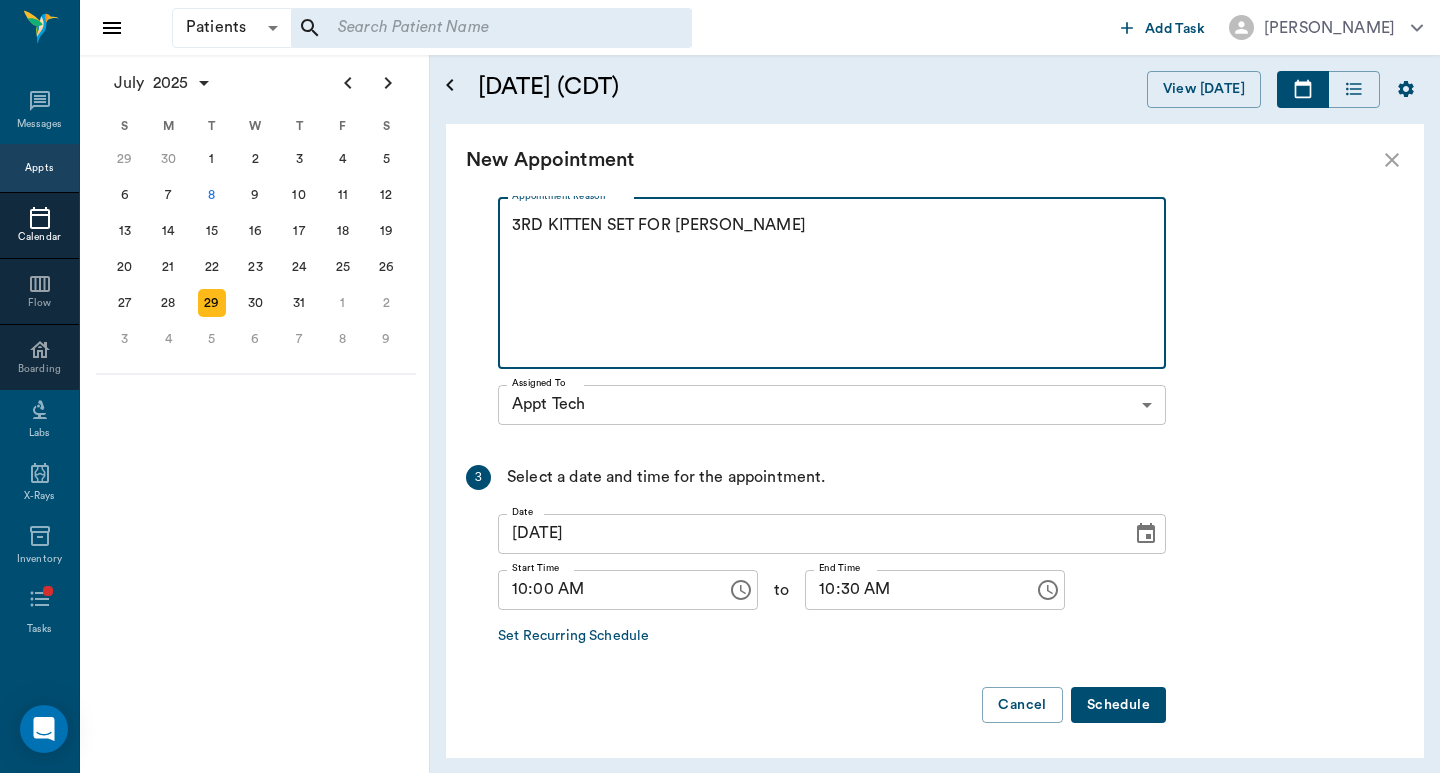 type on "3RD KITTEN SET FOR RACCOON
-JESS" 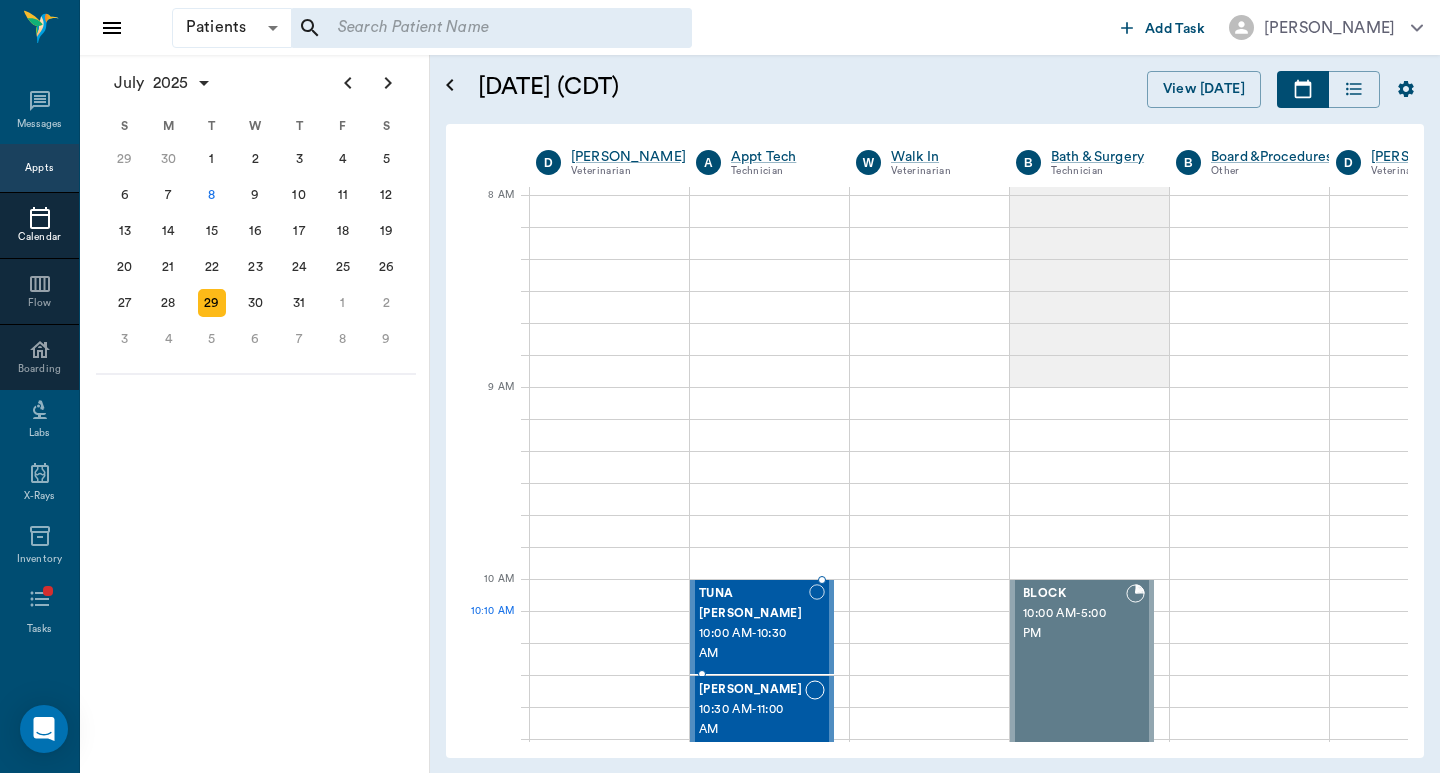 click at bounding box center (817, 627) 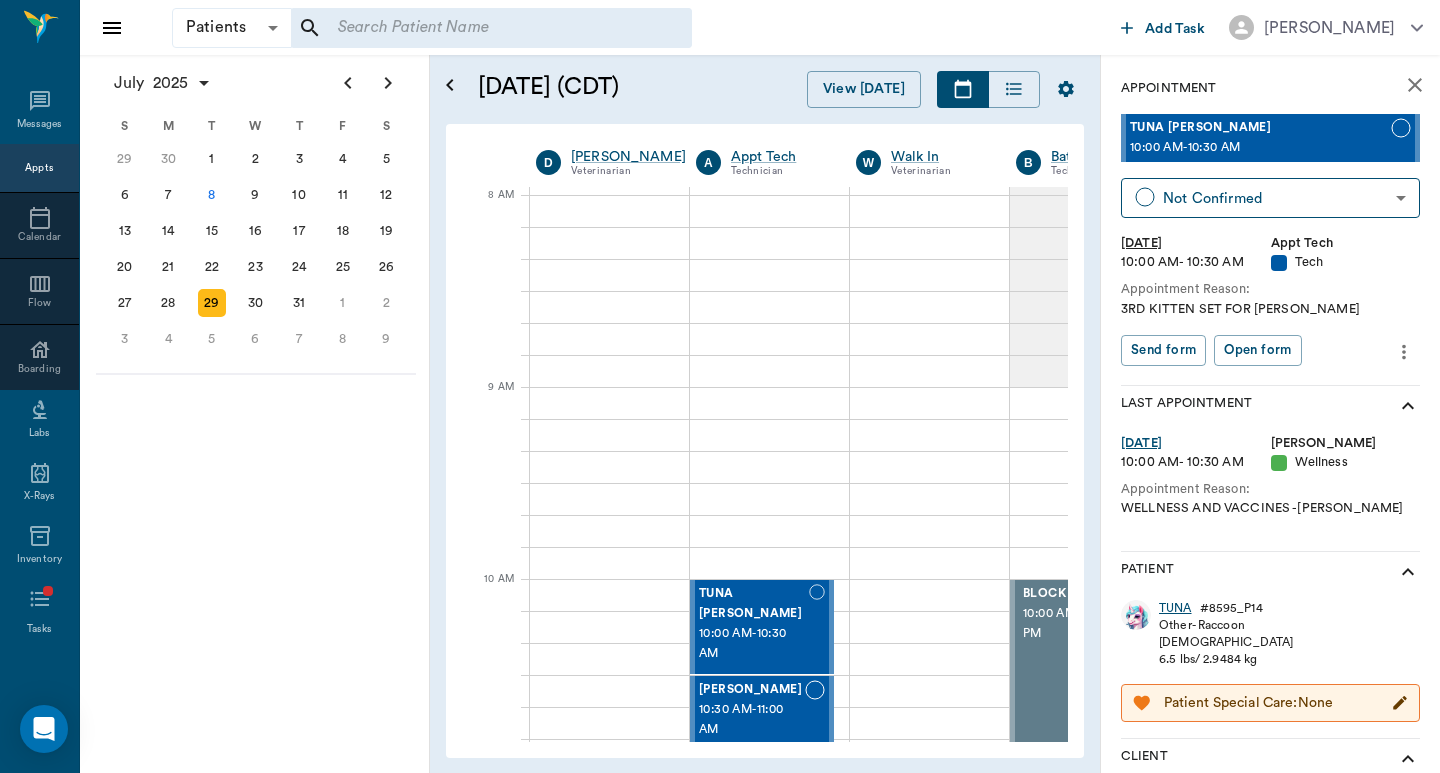 click on "TUNA" at bounding box center (1175, 608) 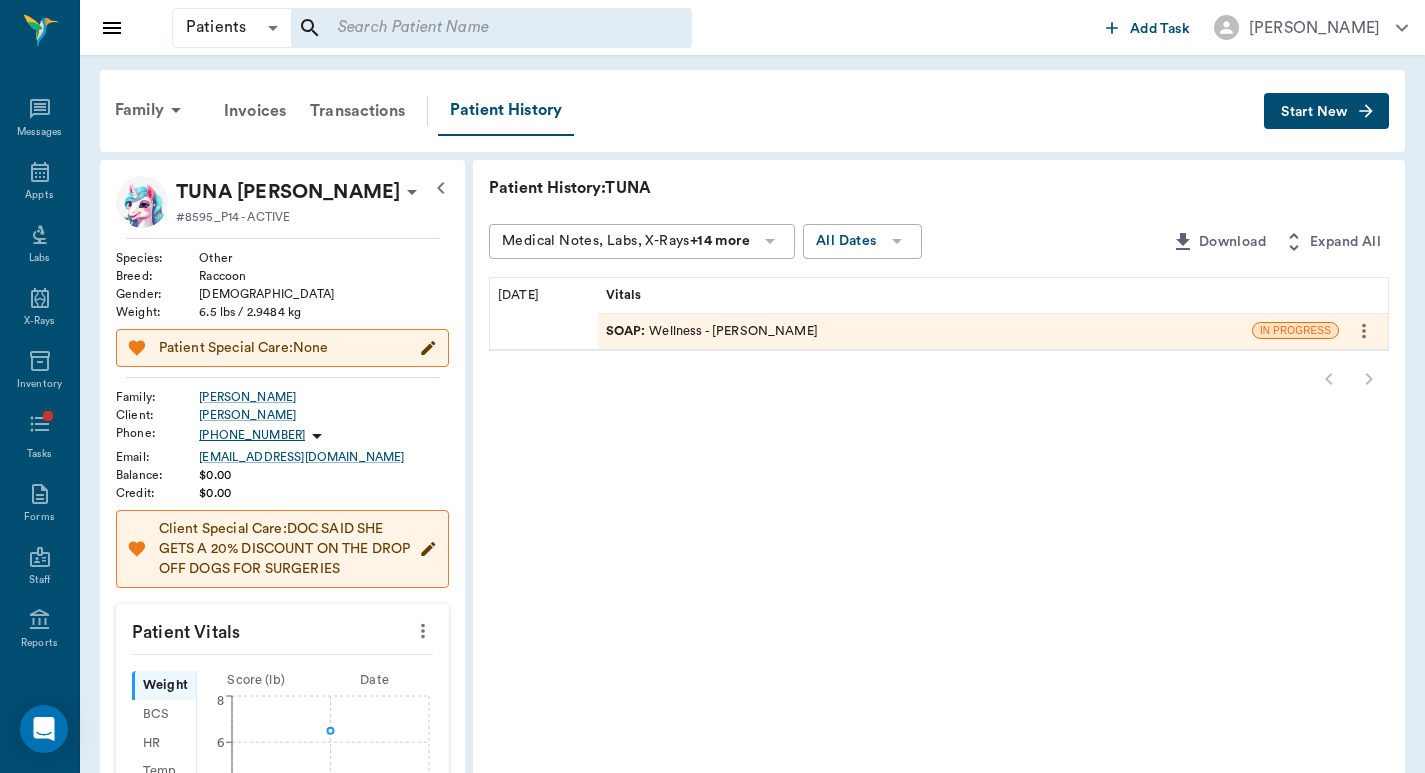 click on "SOAP :" at bounding box center (628, 331) 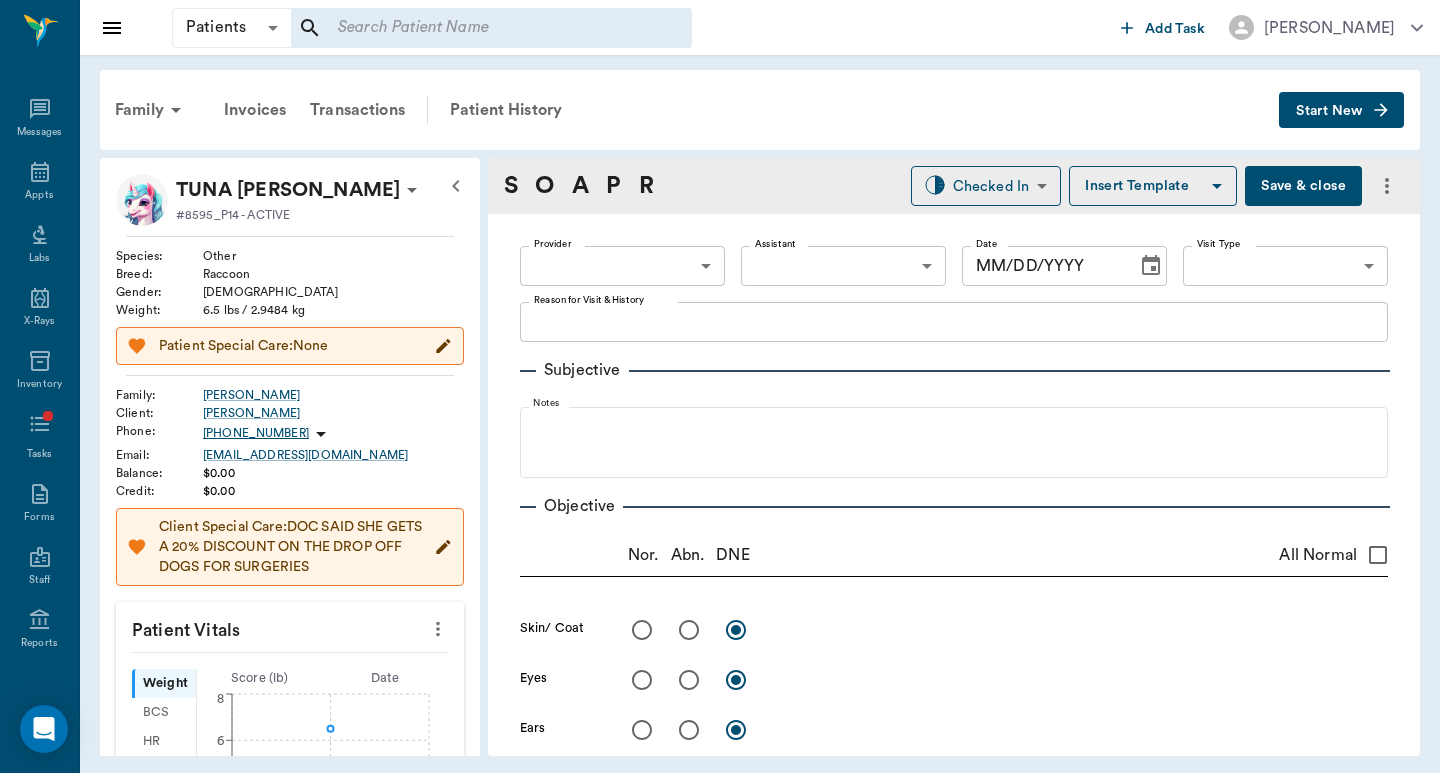 type on "63ec2f075fda476ae8351a4d" 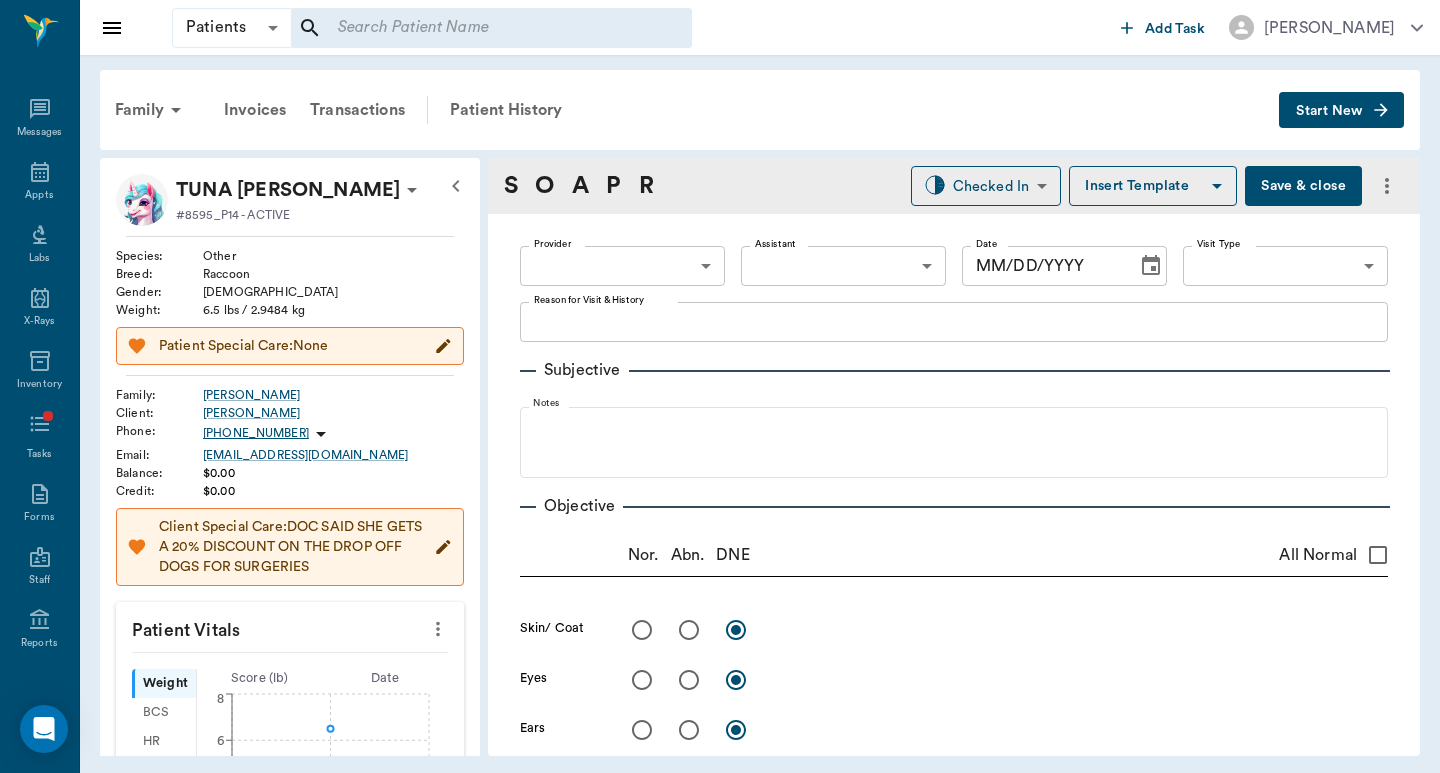 type on "65d2be4f46e3a538d89b8c14" 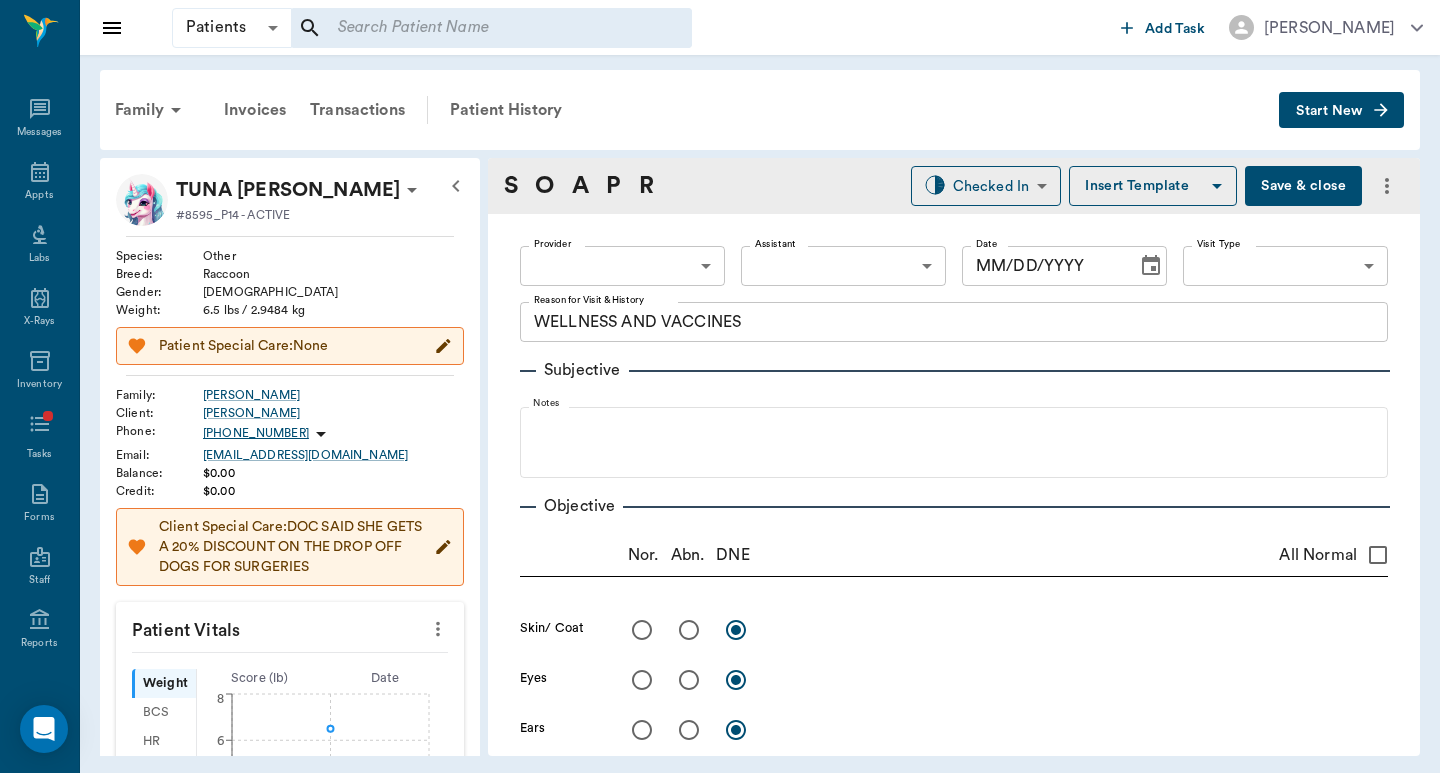 type on "[DATE]" 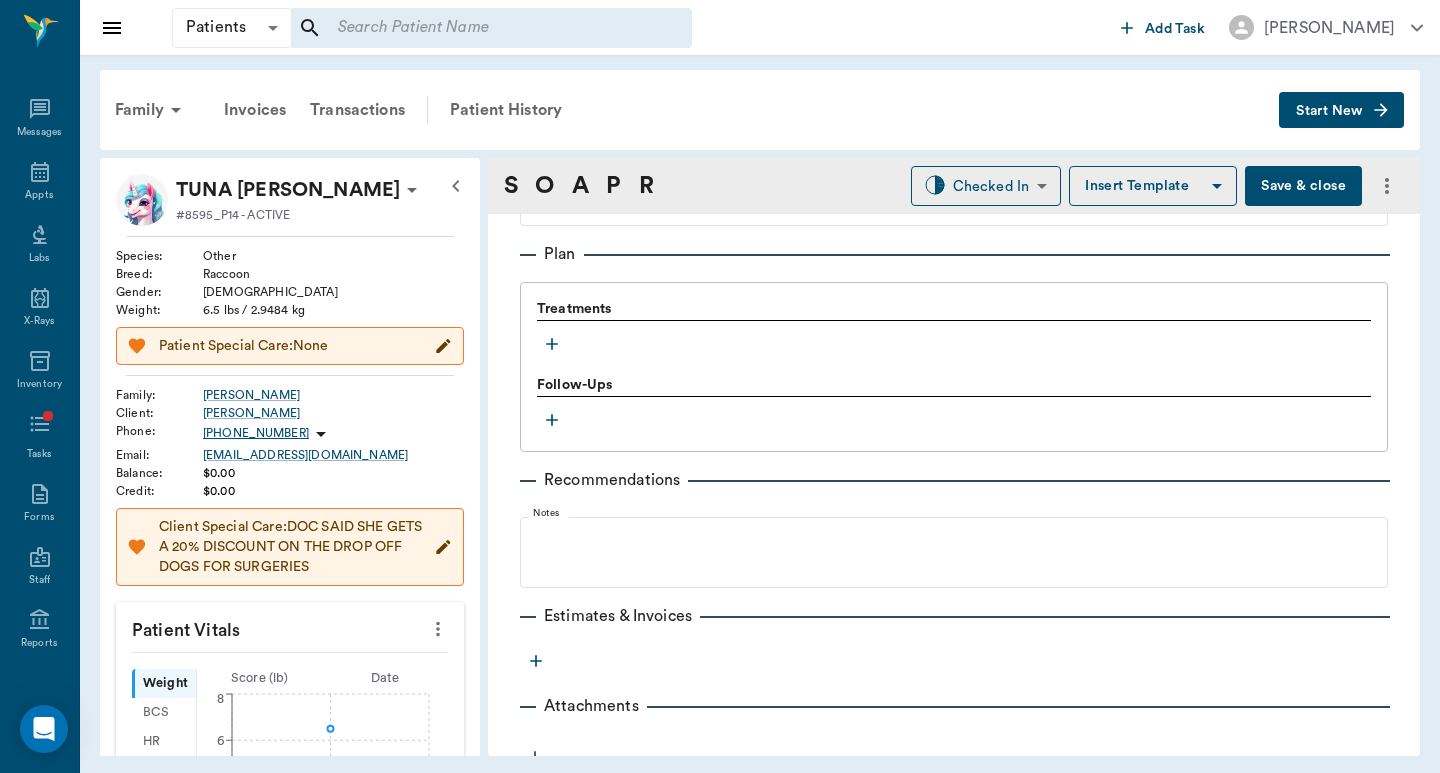 scroll, scrollTop: 1329, scrollLeft: 0, axis: vertical 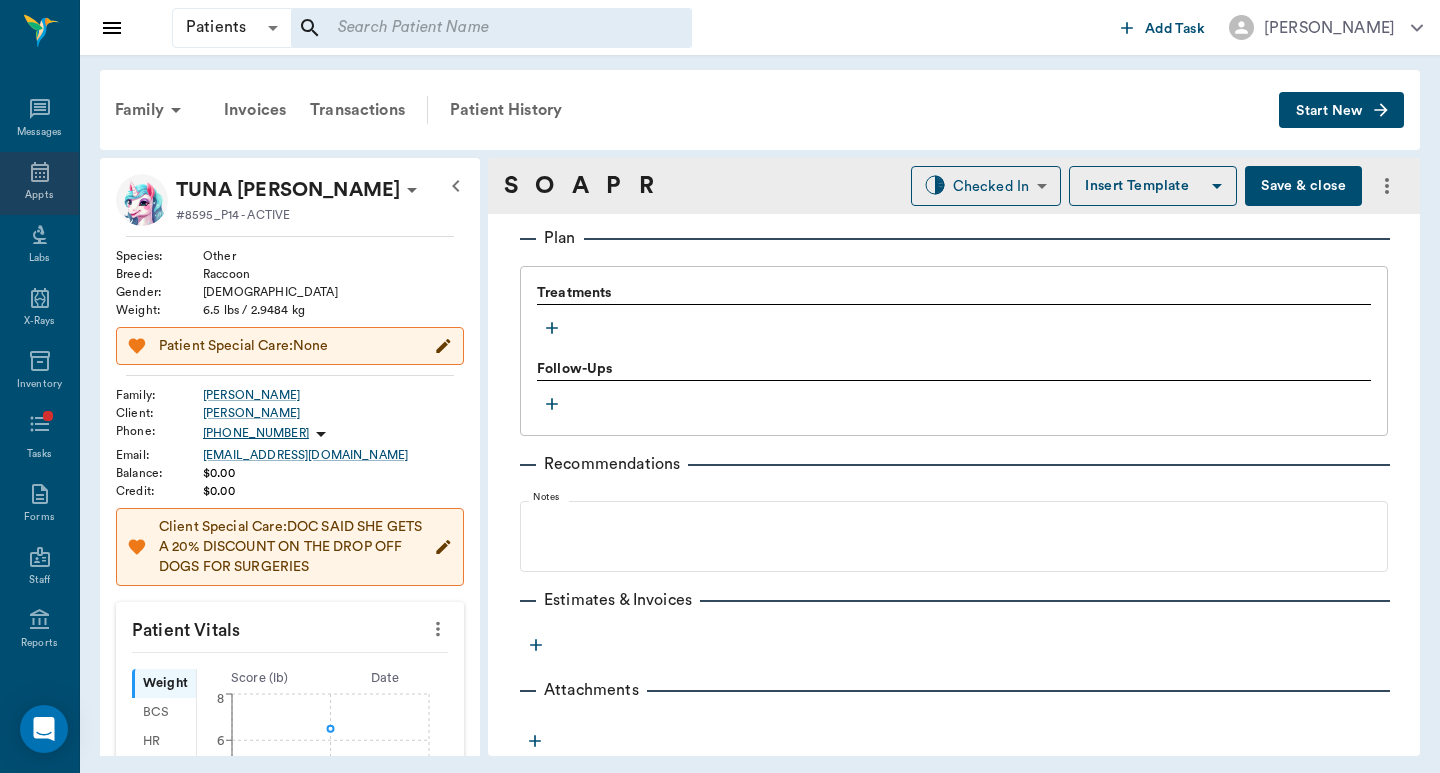 click 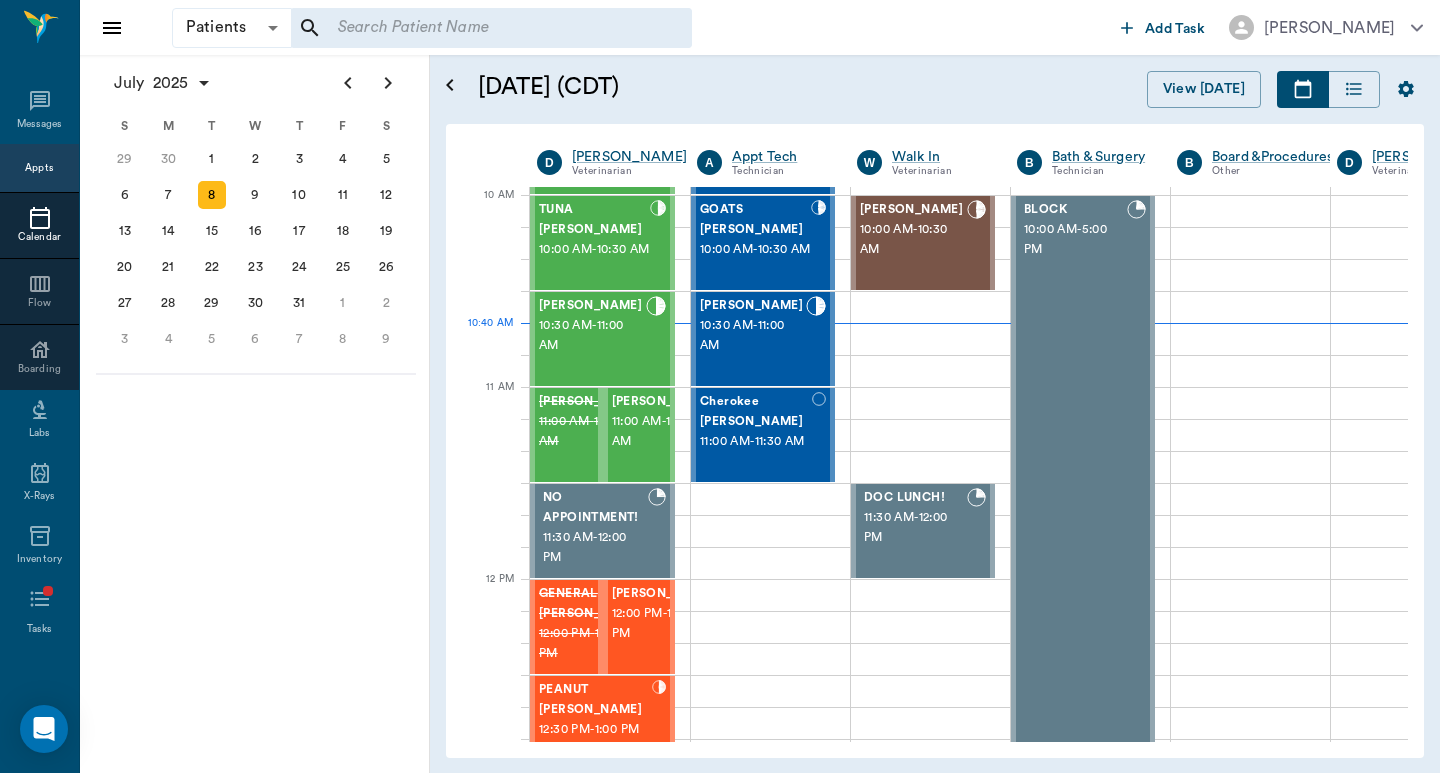 scroll, scrollTop: 384, scrollLeft: 1, axis: both 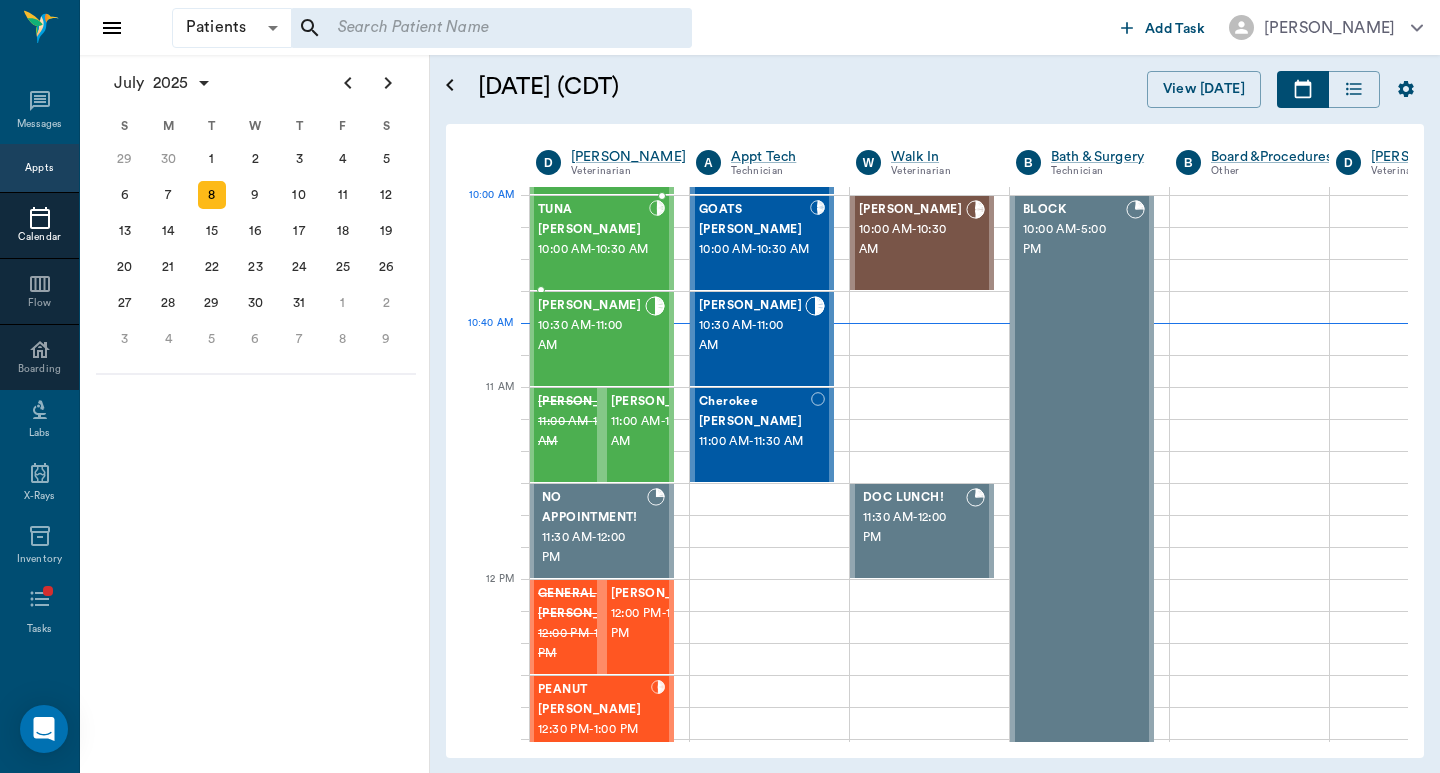 click on "10:00 AM  -  10:30 AM" at bounding box center (593, 250) 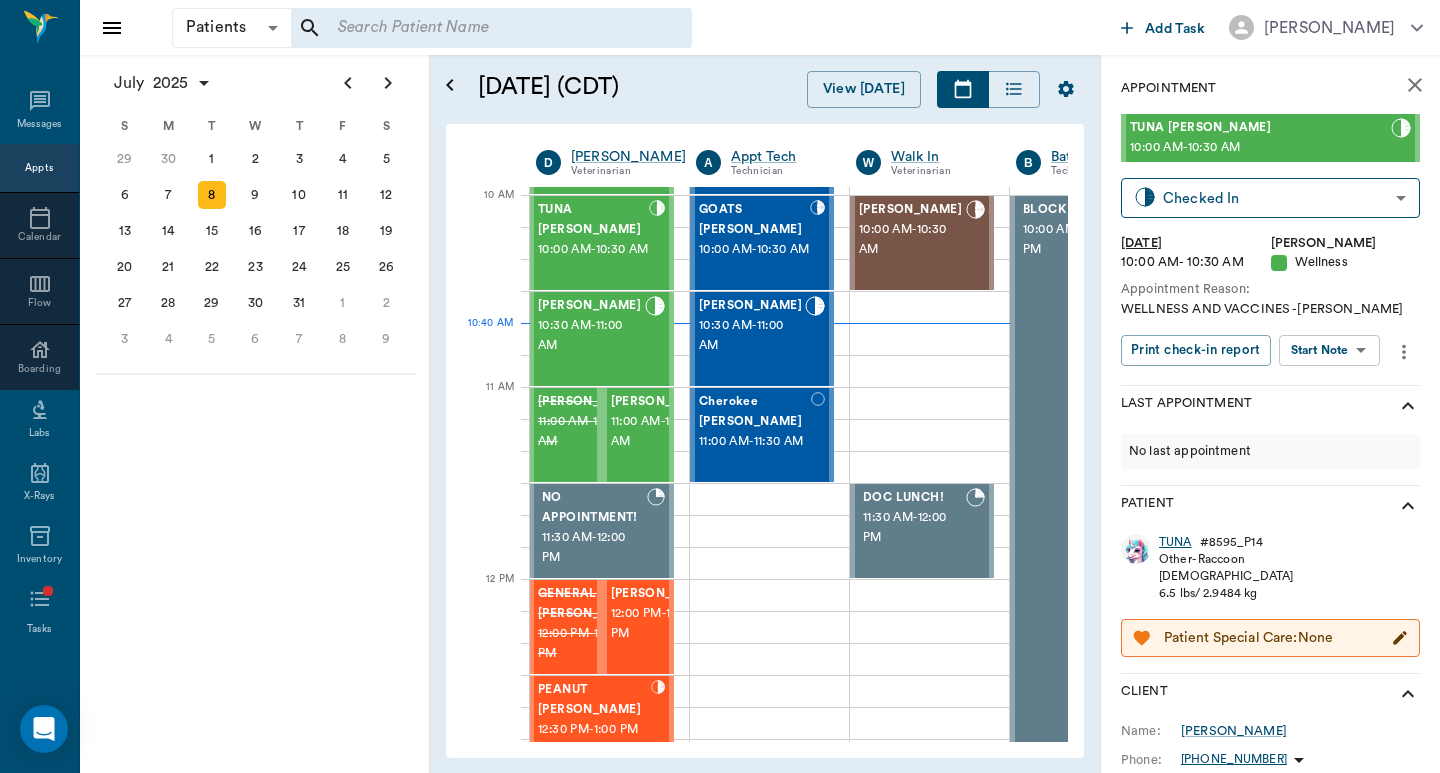 click on "TUNA" at bounding box center (1175, 542) 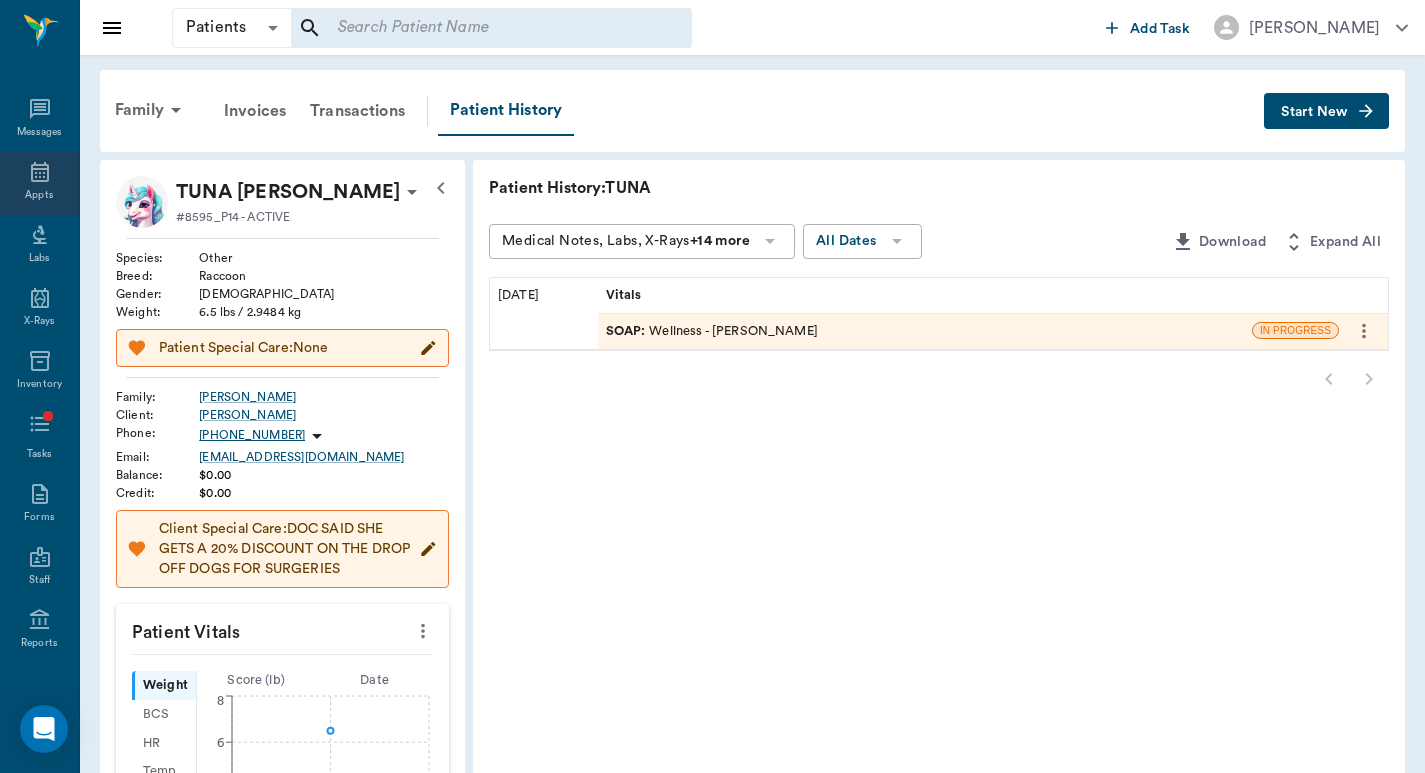 click 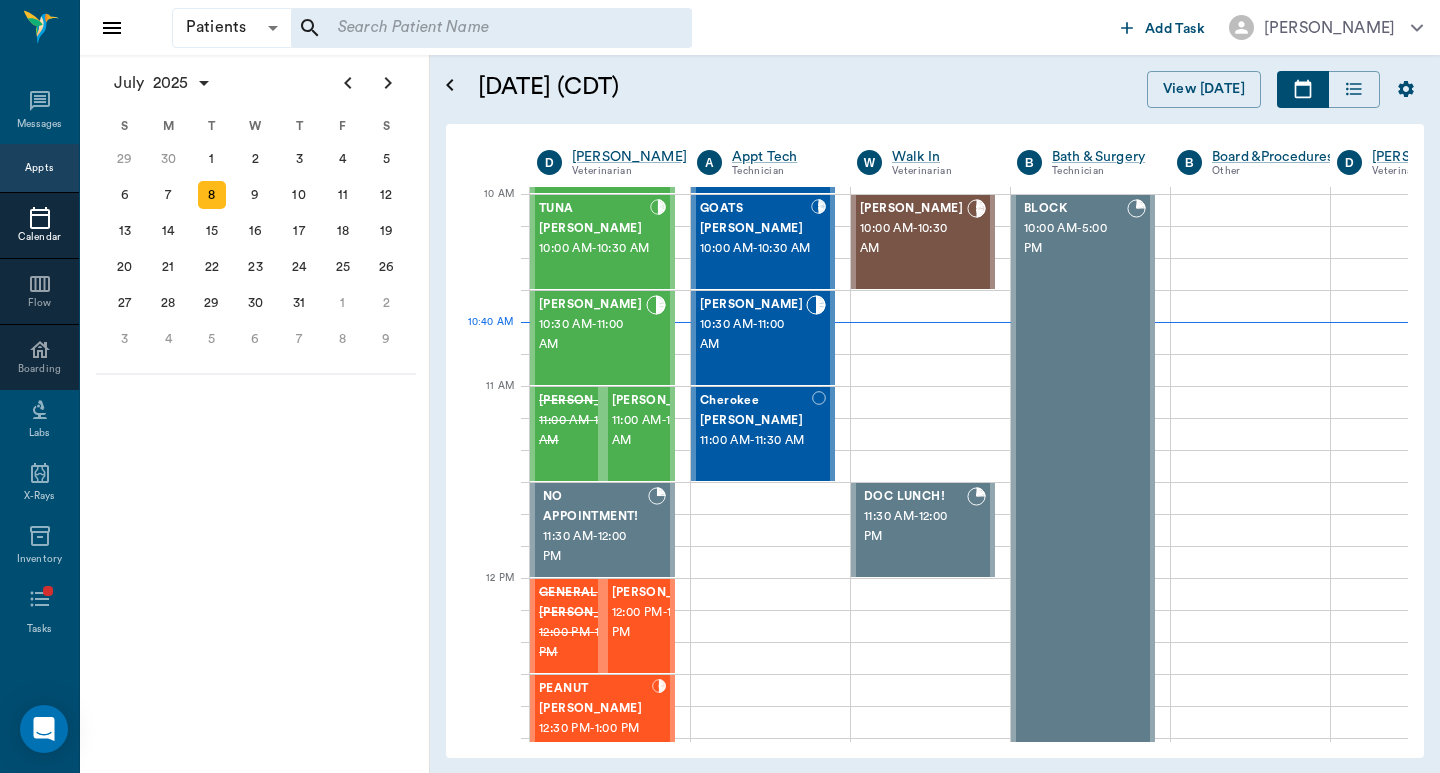 scroll, scrollTop: 385, scrollLeft: 1, axis: both 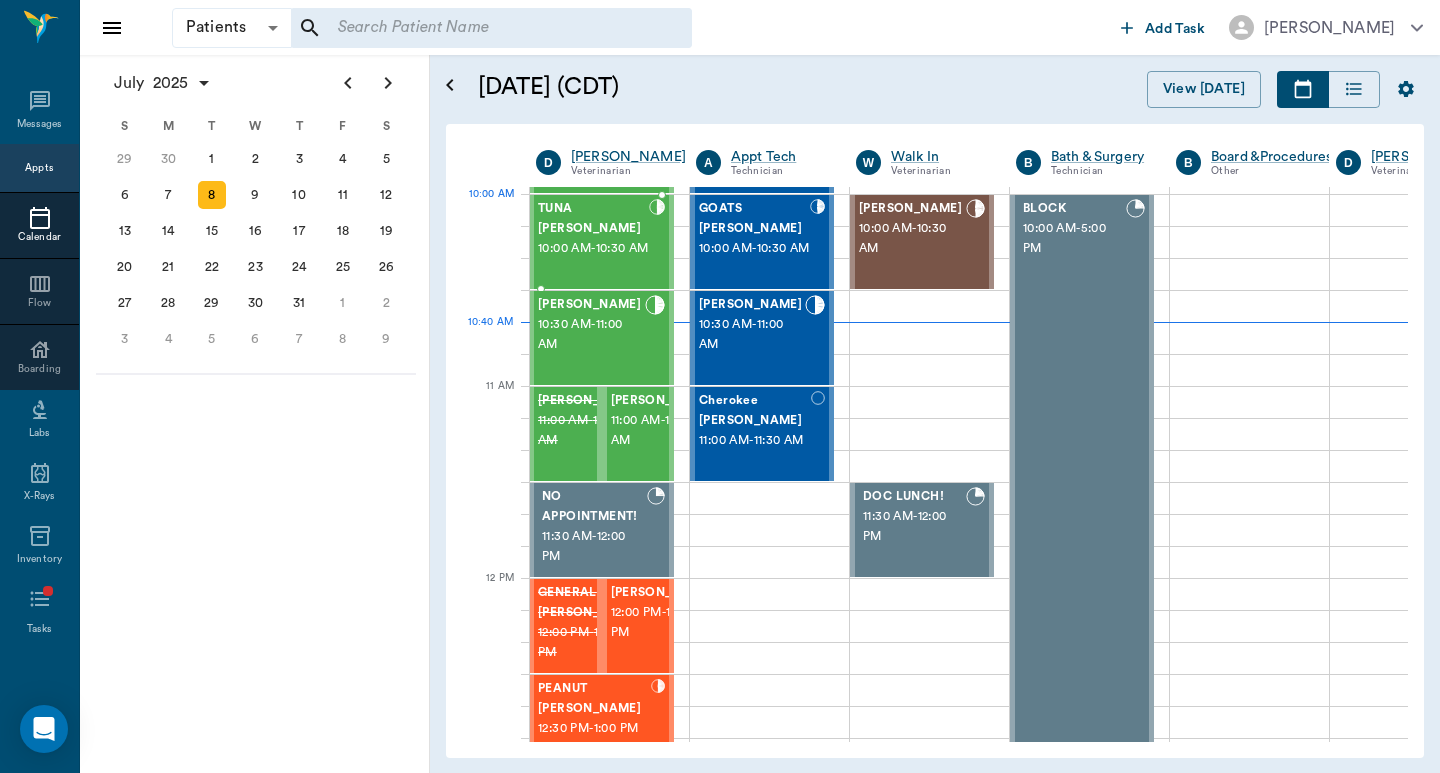 click on "10:00 AM  -  10:30 AM" at bounding box center (593, 249) 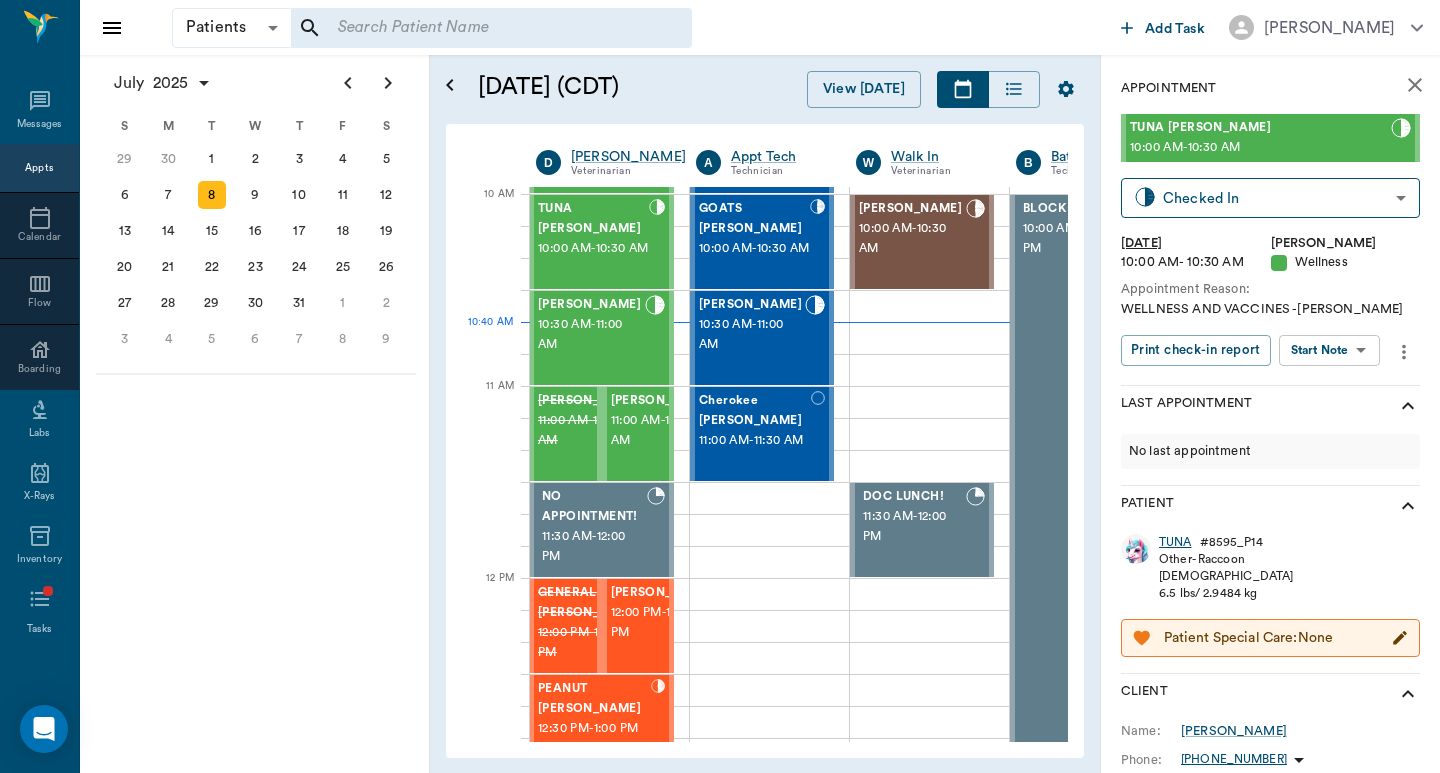 click on "TUNA" at bounding box center [1175, 542] 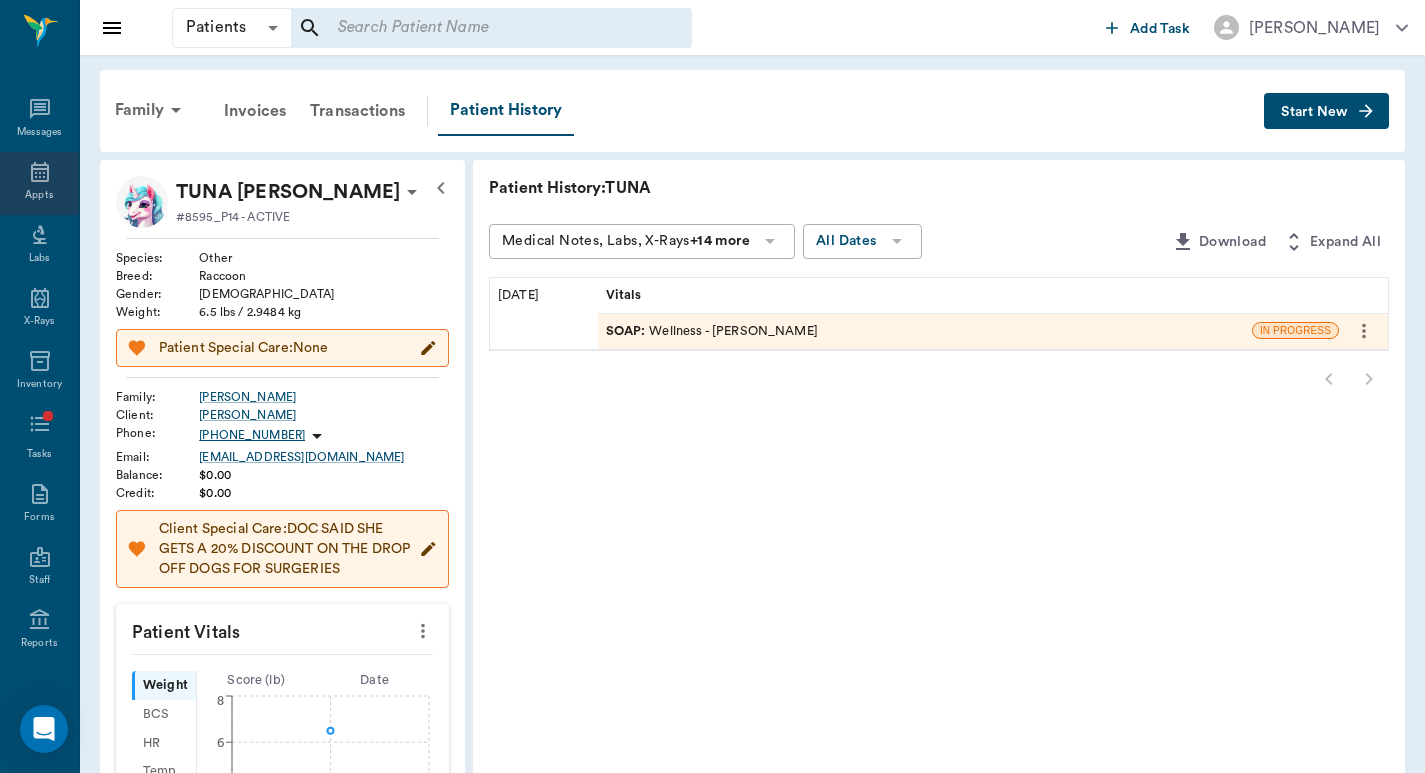 click 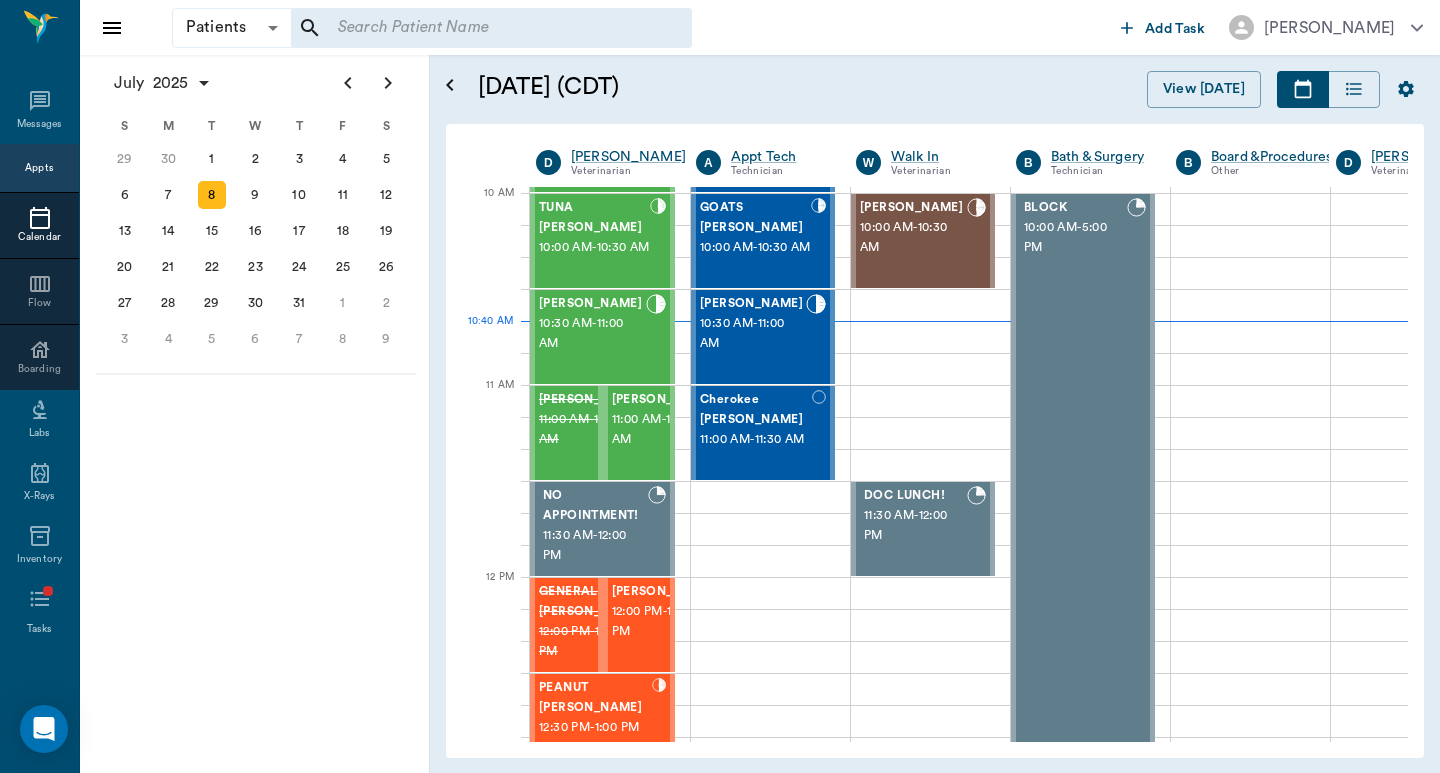 scroll, scrollTop: 386, scrollLeft: 1, axis: both 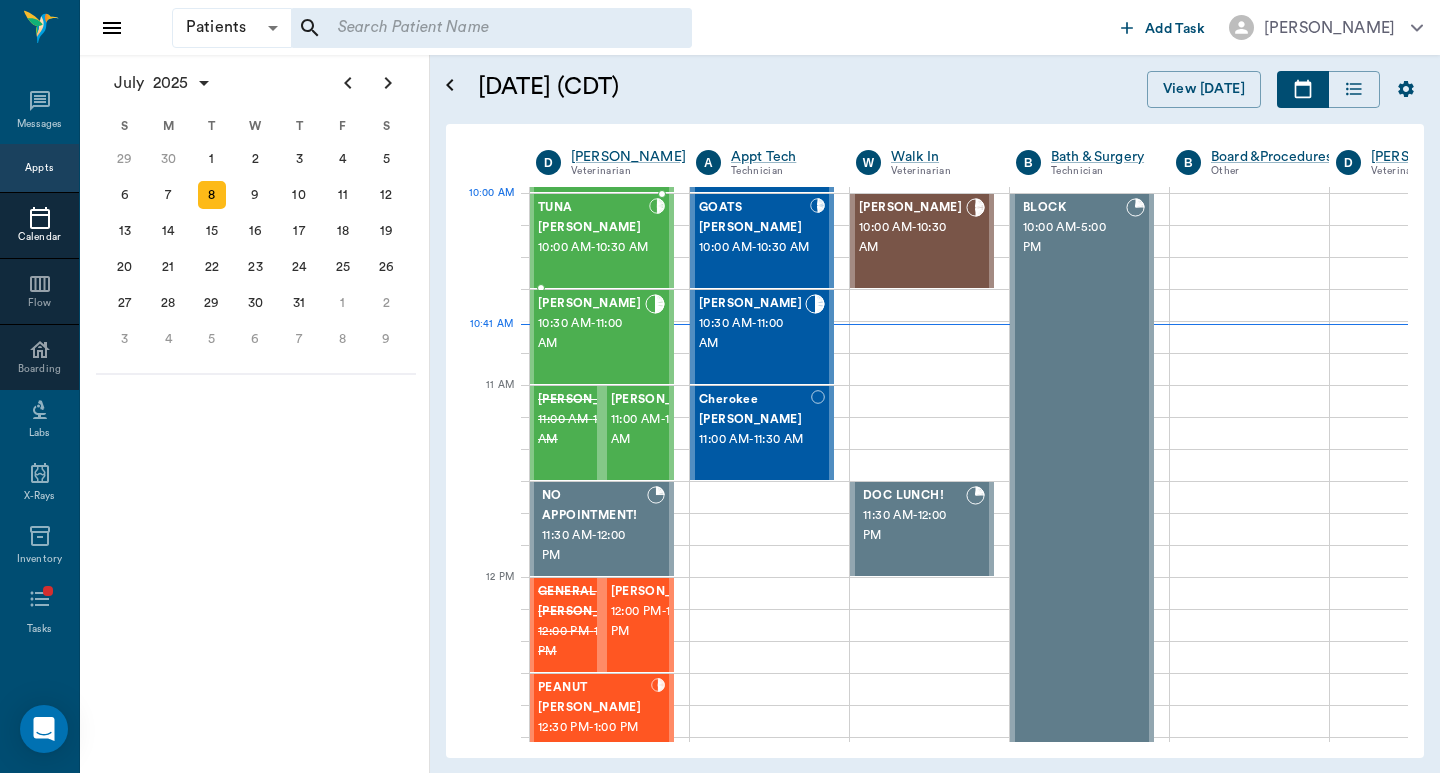 click on "TUNA [PERSON_NAME]" at bounding box center [593, 218] 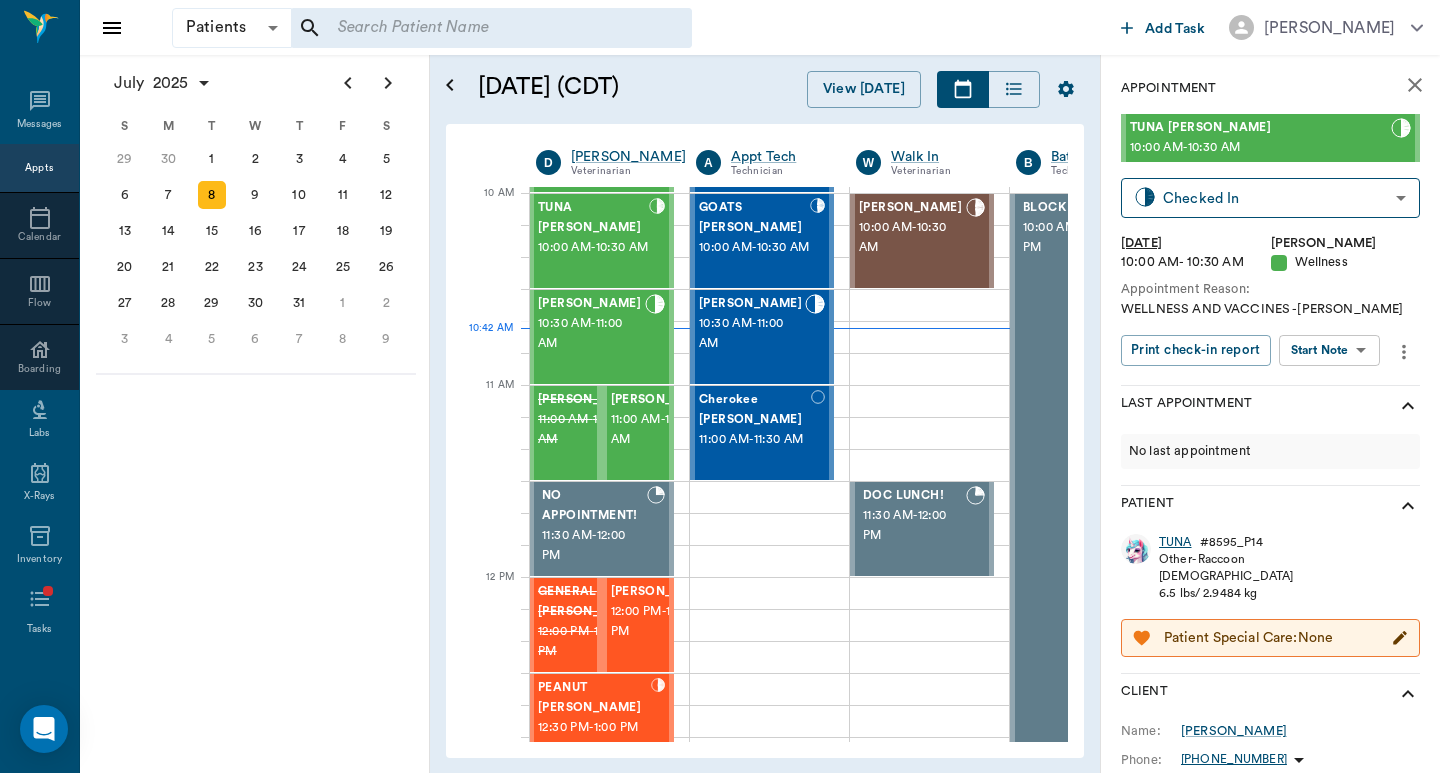 click on "TUNA" at bounding box center (1175, 542) 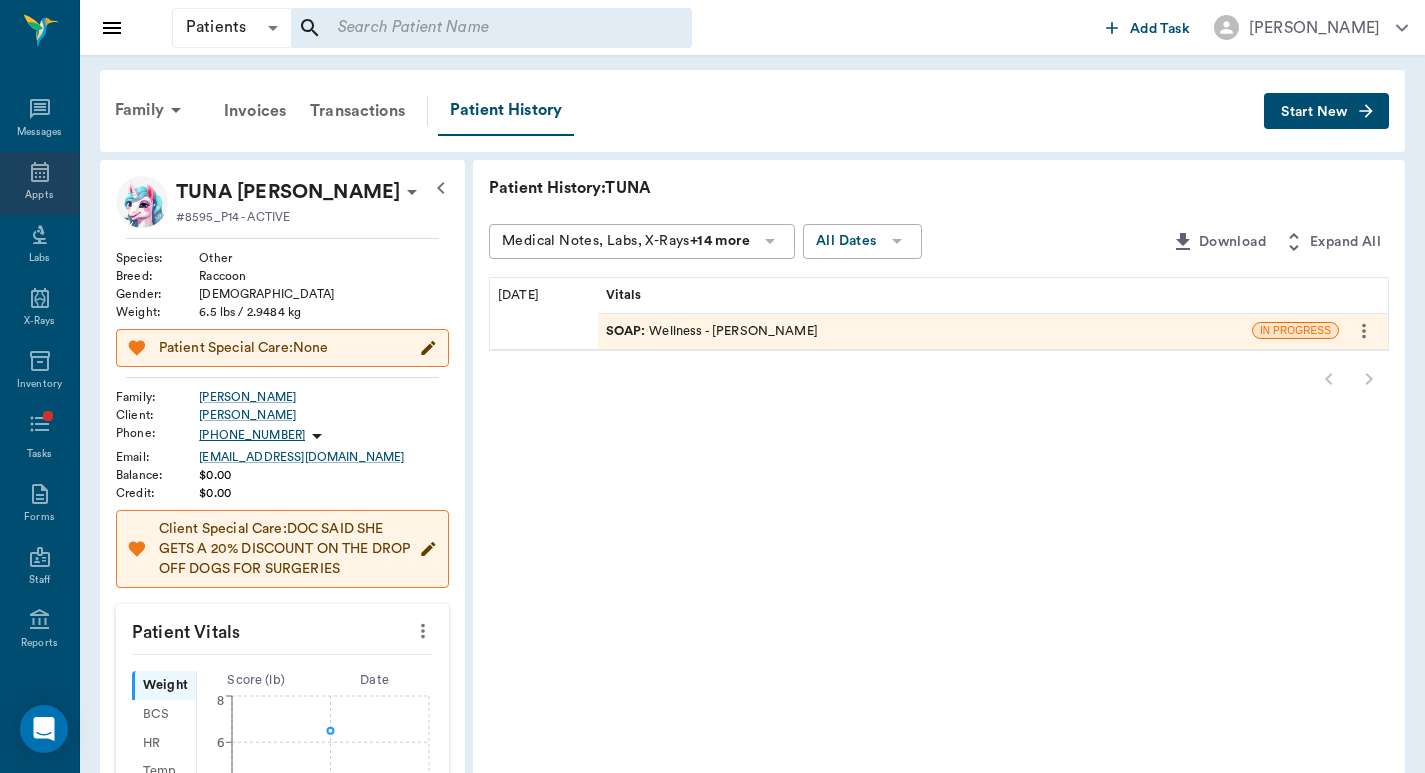 click on "Appts" at bounding box center [39, 183] 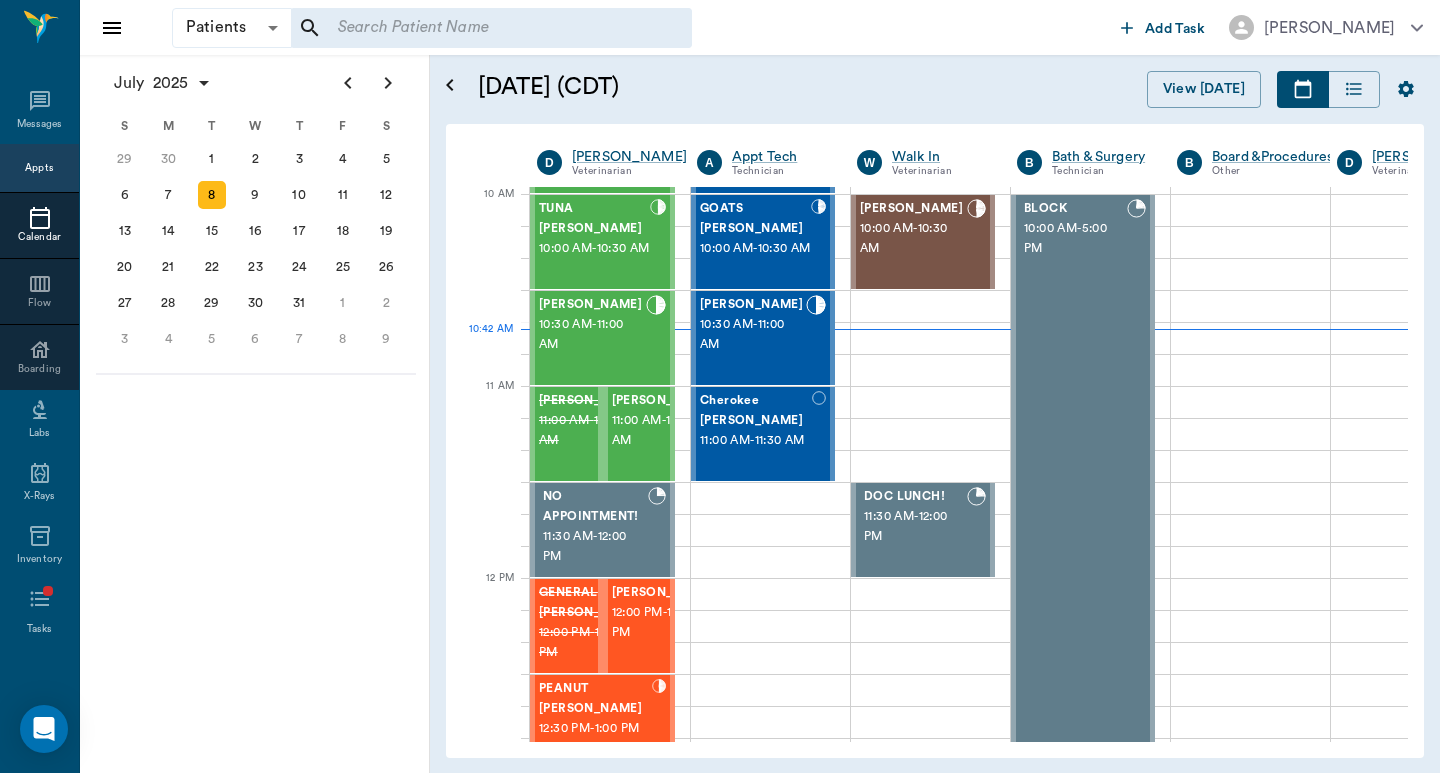 scroll, scrollTop: 385, scrollLeft: 1, axis: both 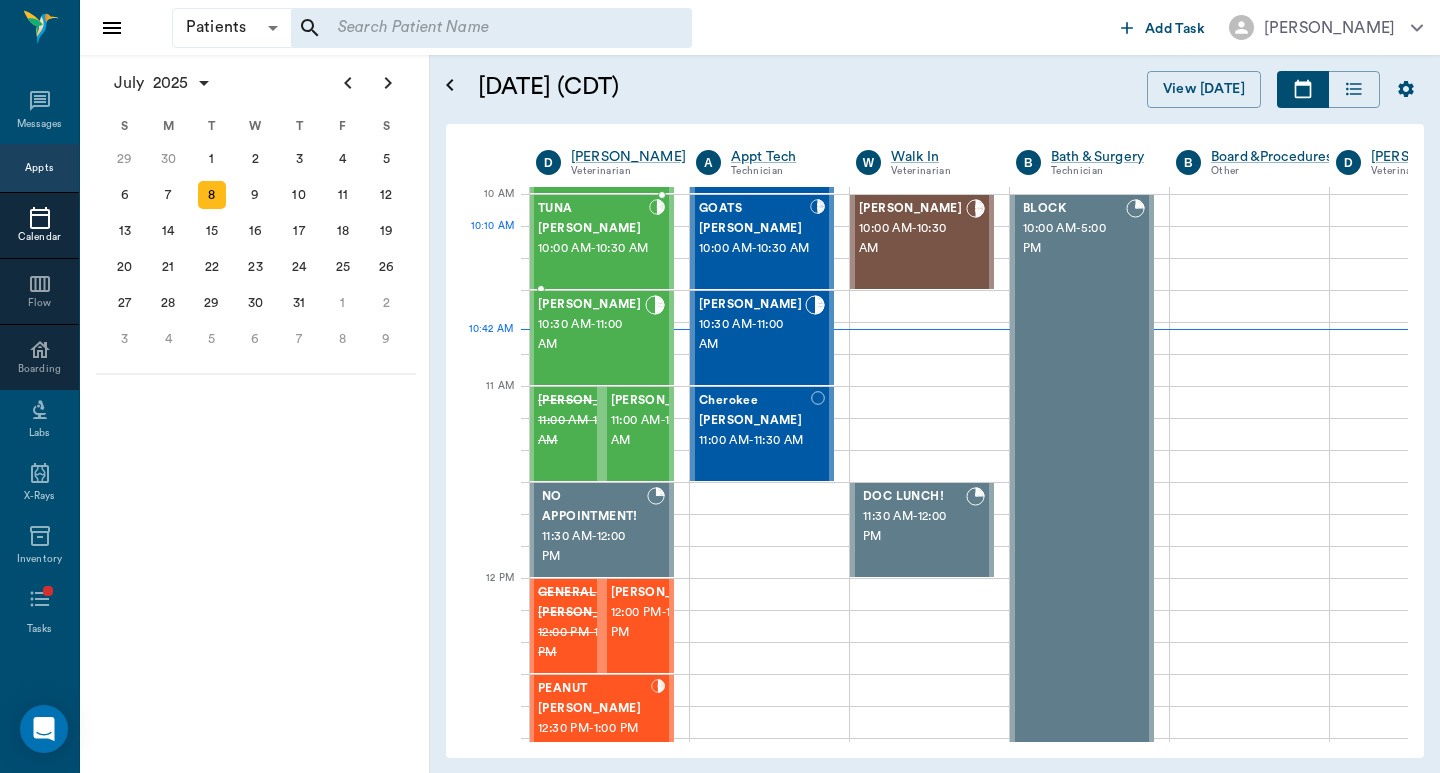 click on "10:00 AM  -  10:30 AM" at bounding box center [593, 249] 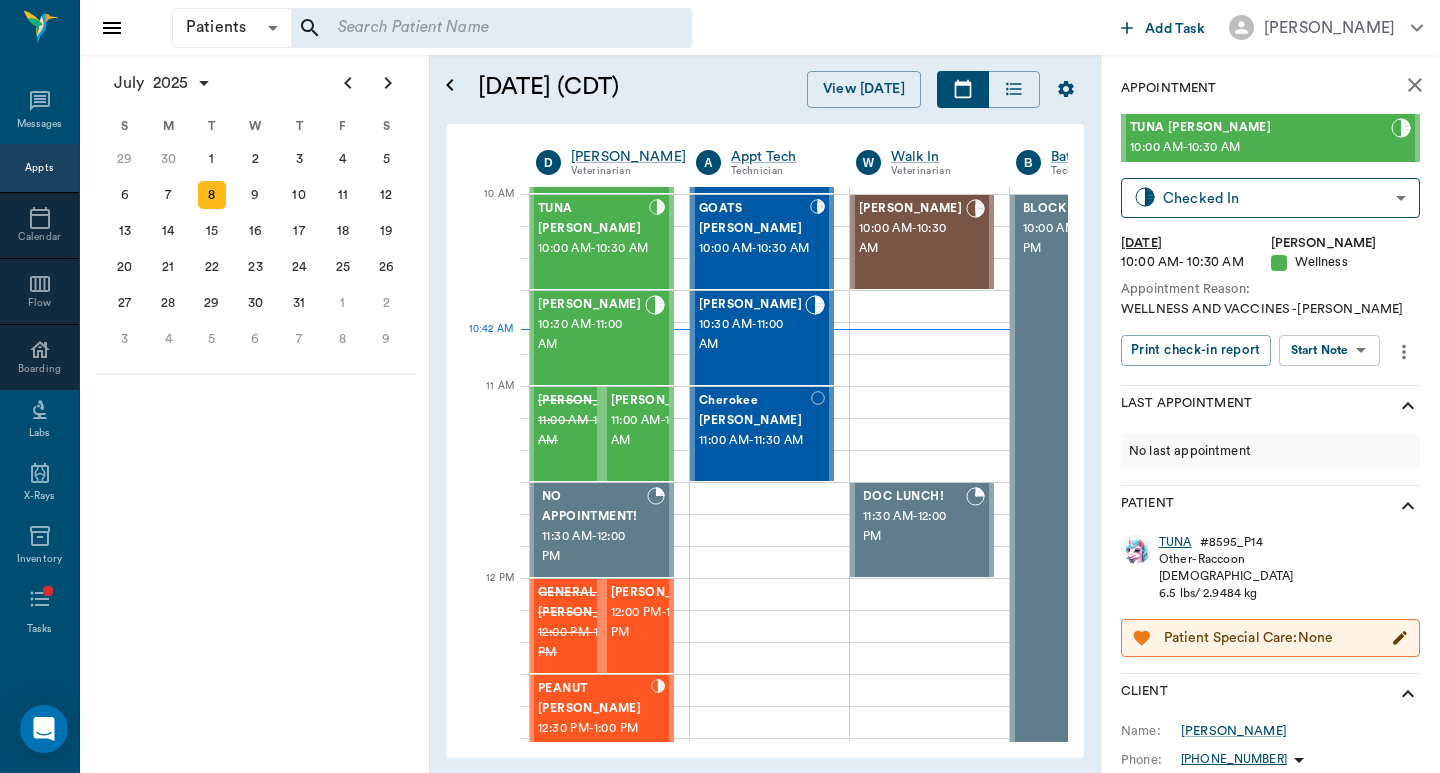 click on "TUNA" at bounding box center (1175, 542) 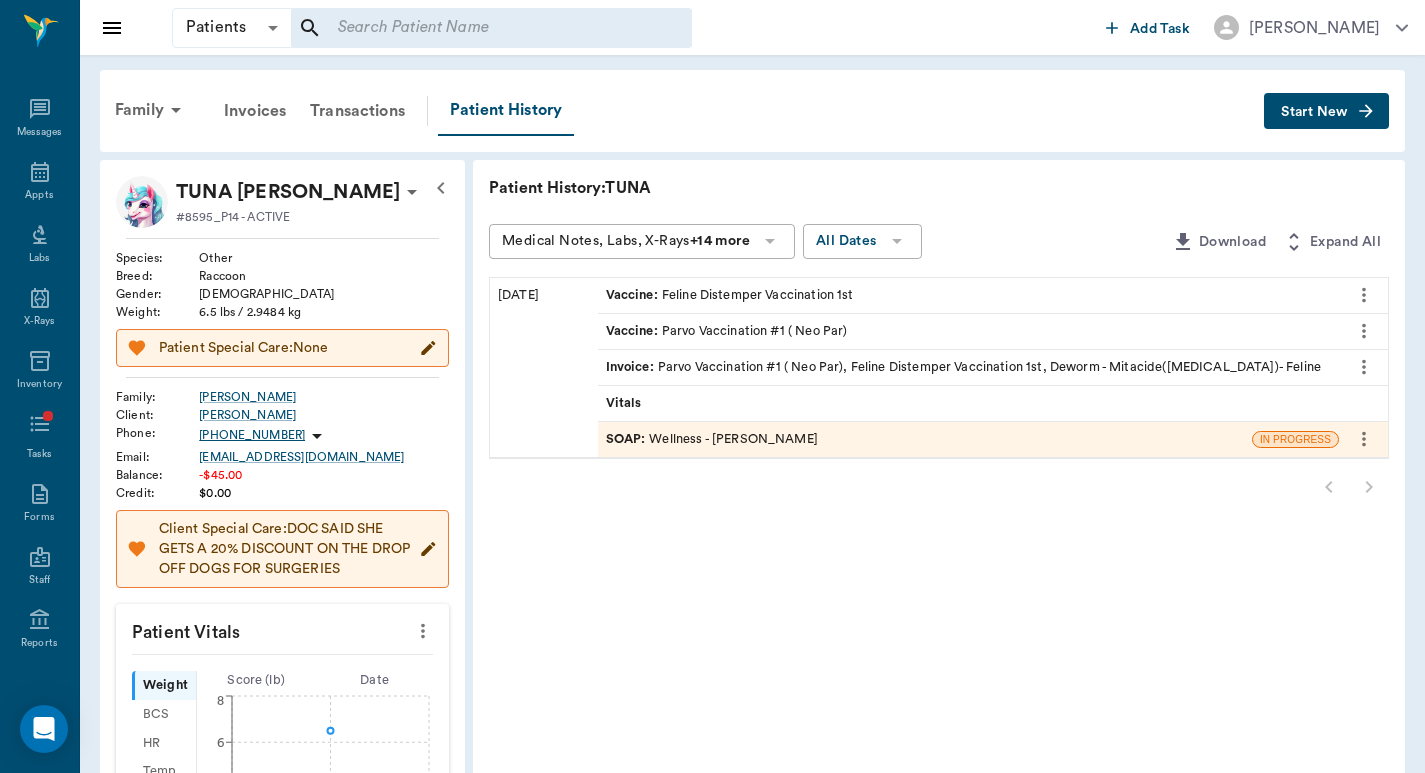 click on "Invoice : Parvo Vaccination #1 ( Neo Par), Feline Distemper Vaccination 1st, Deworm - Mitacide([MEDICAL_DATA])- Feline" at bounding box center [963, 367] 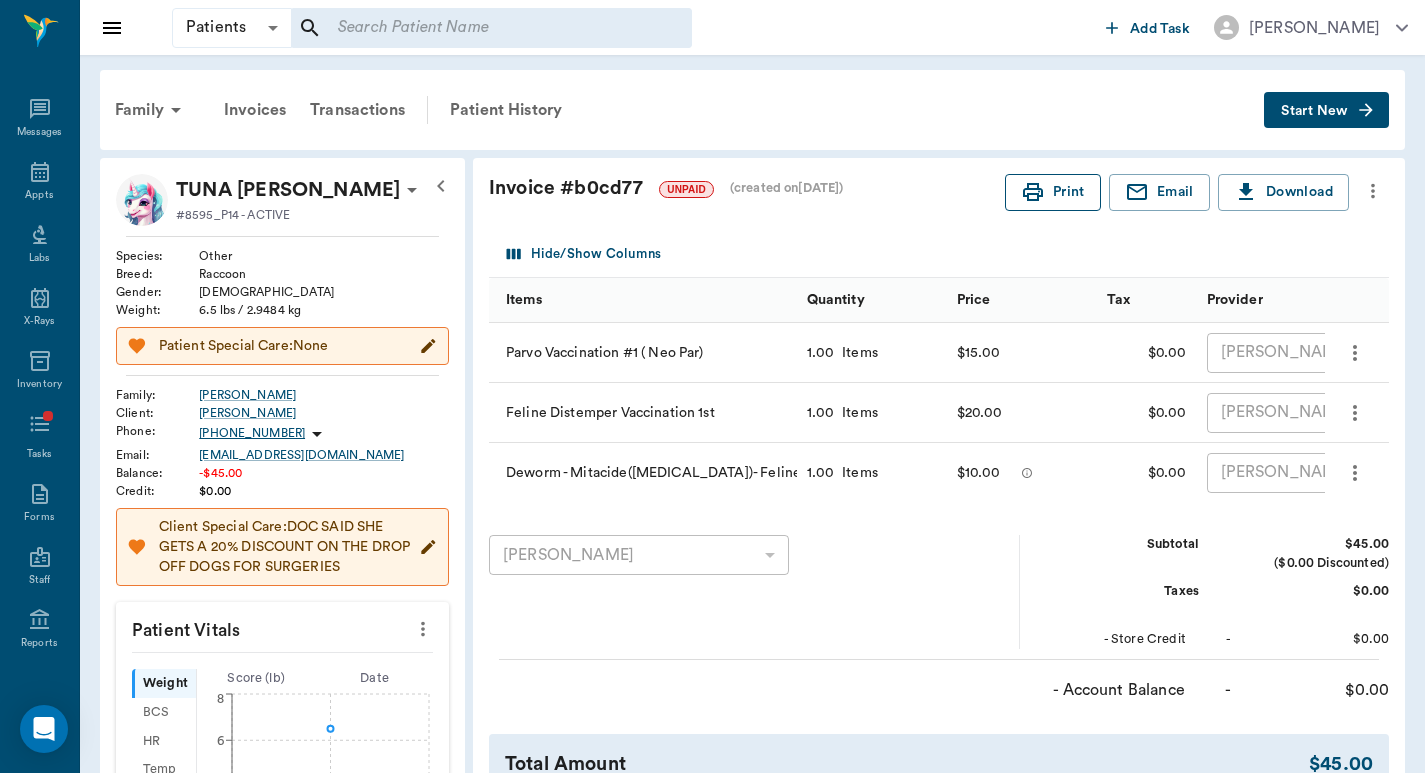 click on "Print" at bounding box center (1053, 192) 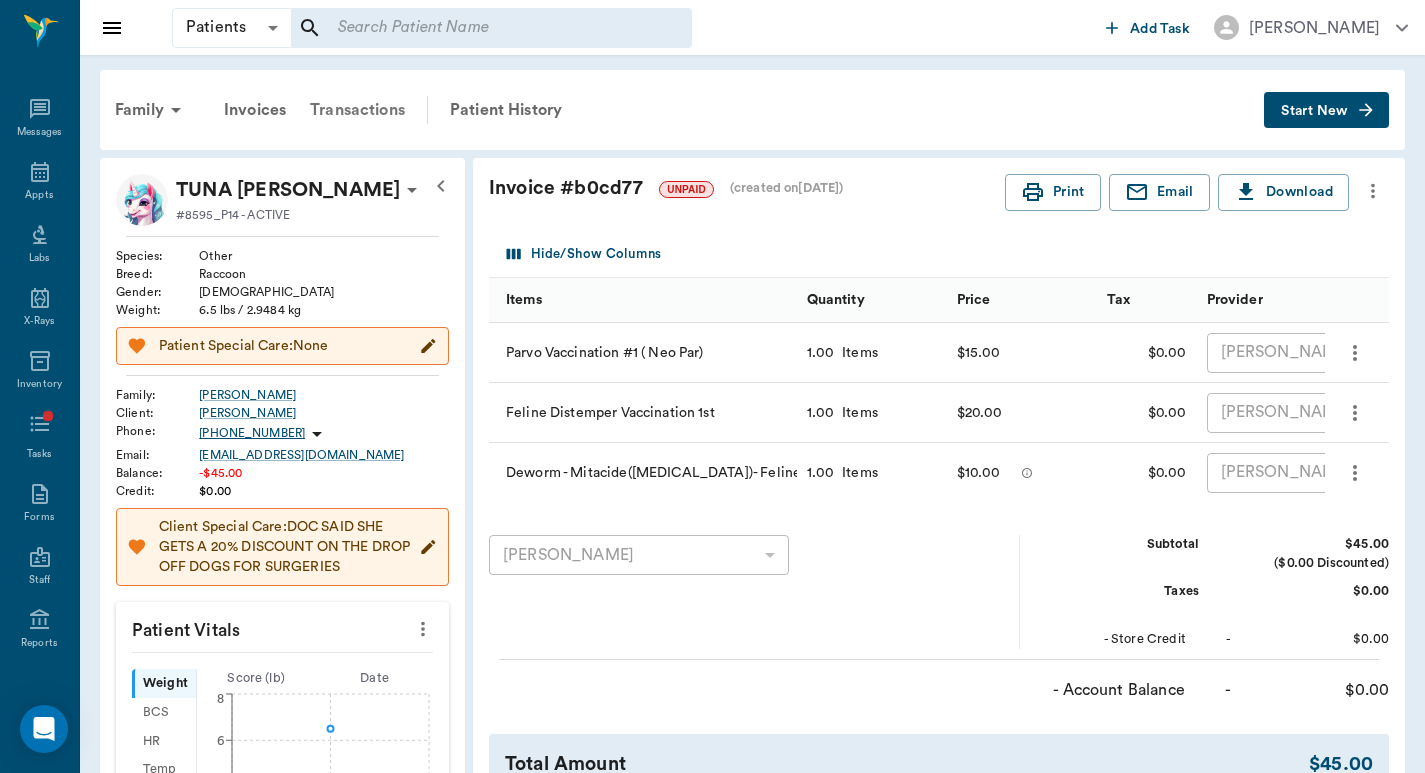click on "Transactions" at bounding box center (357, 110) 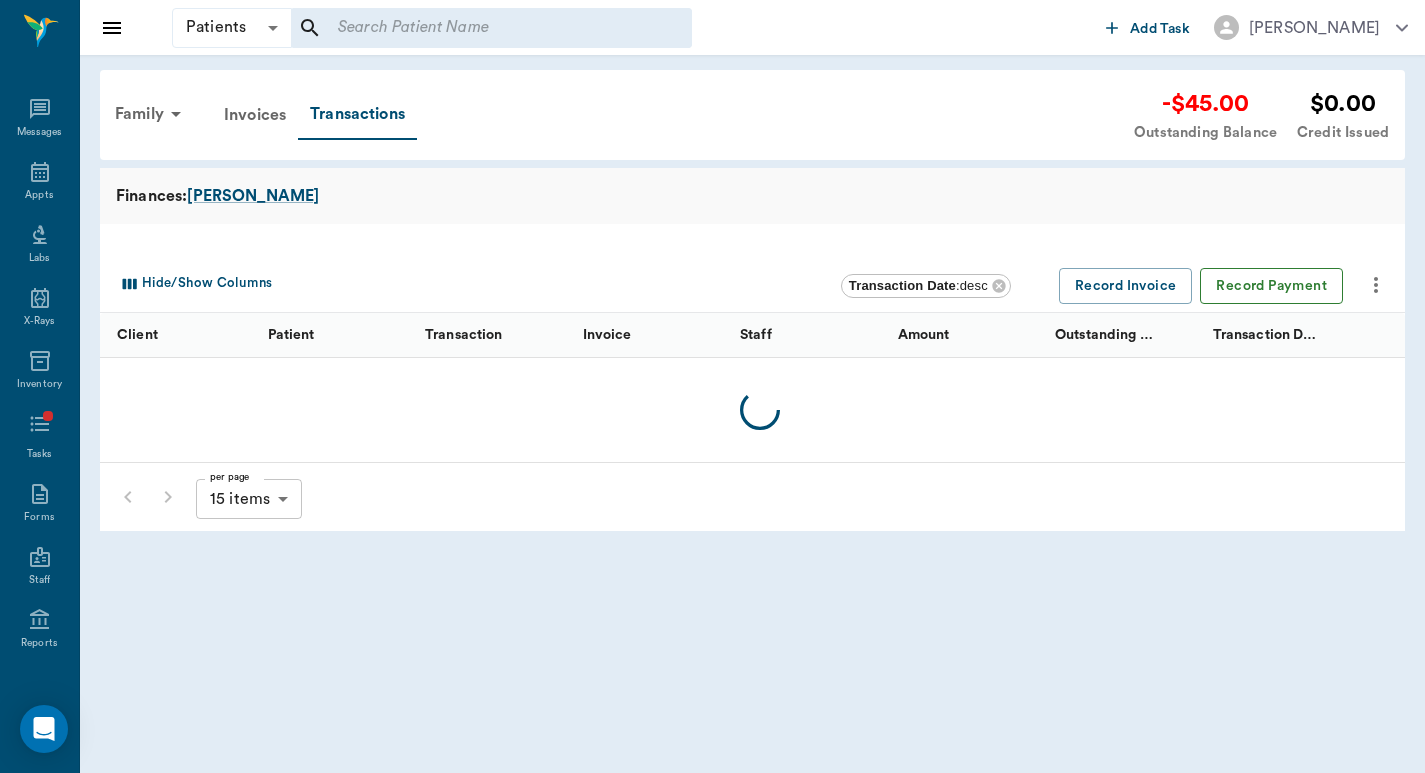 click on "Record Payment" at bounding box center [1271, 286] 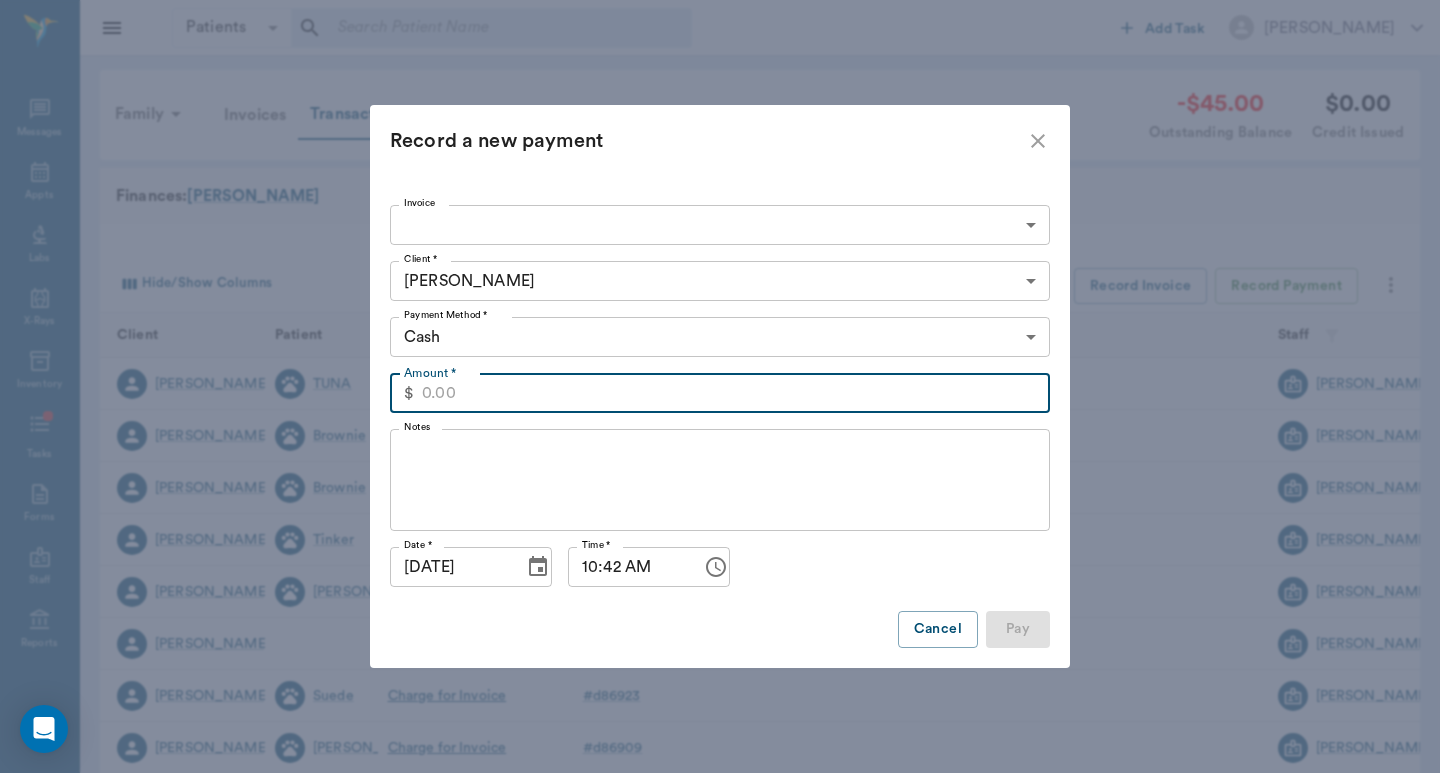 click on "Amount *" at bounding box center (736, 393) 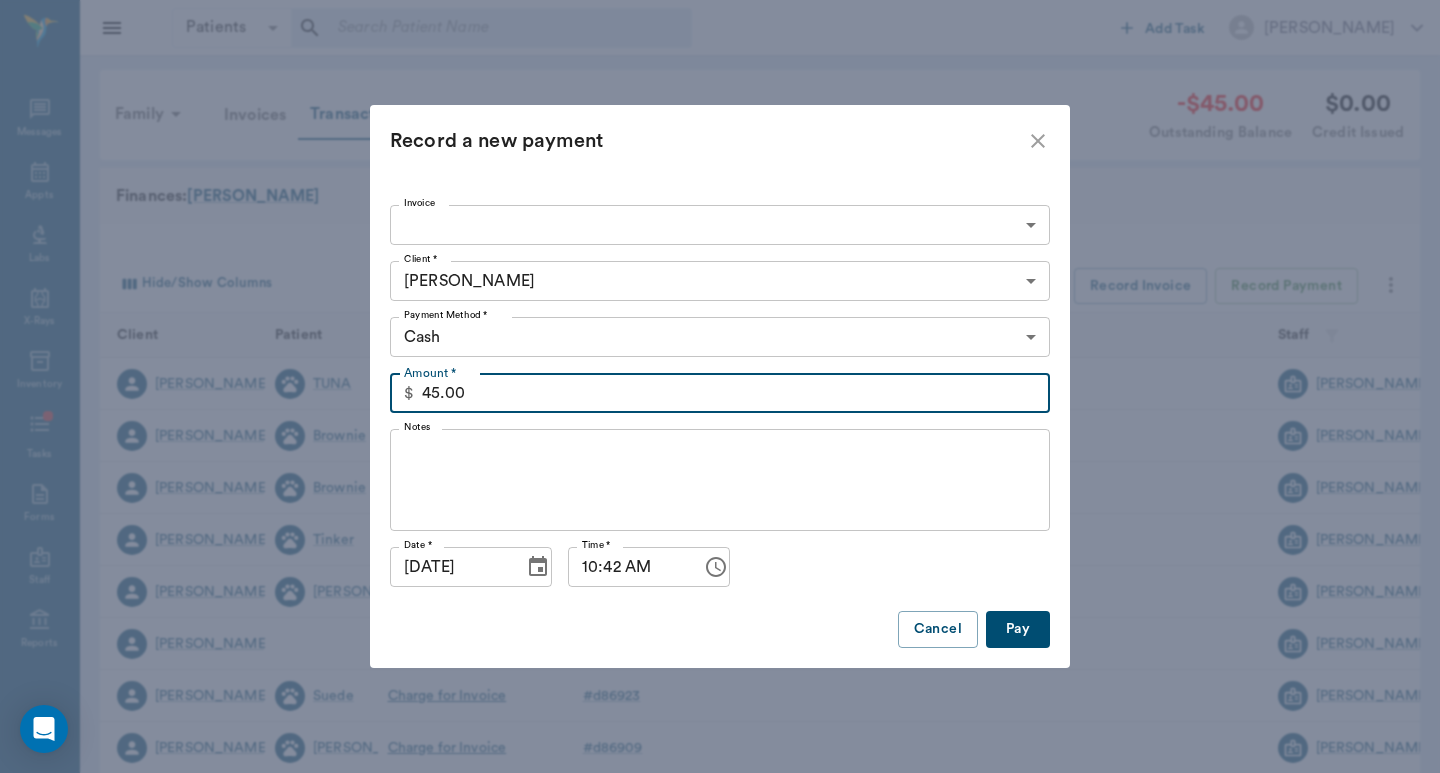 type on "45.00" 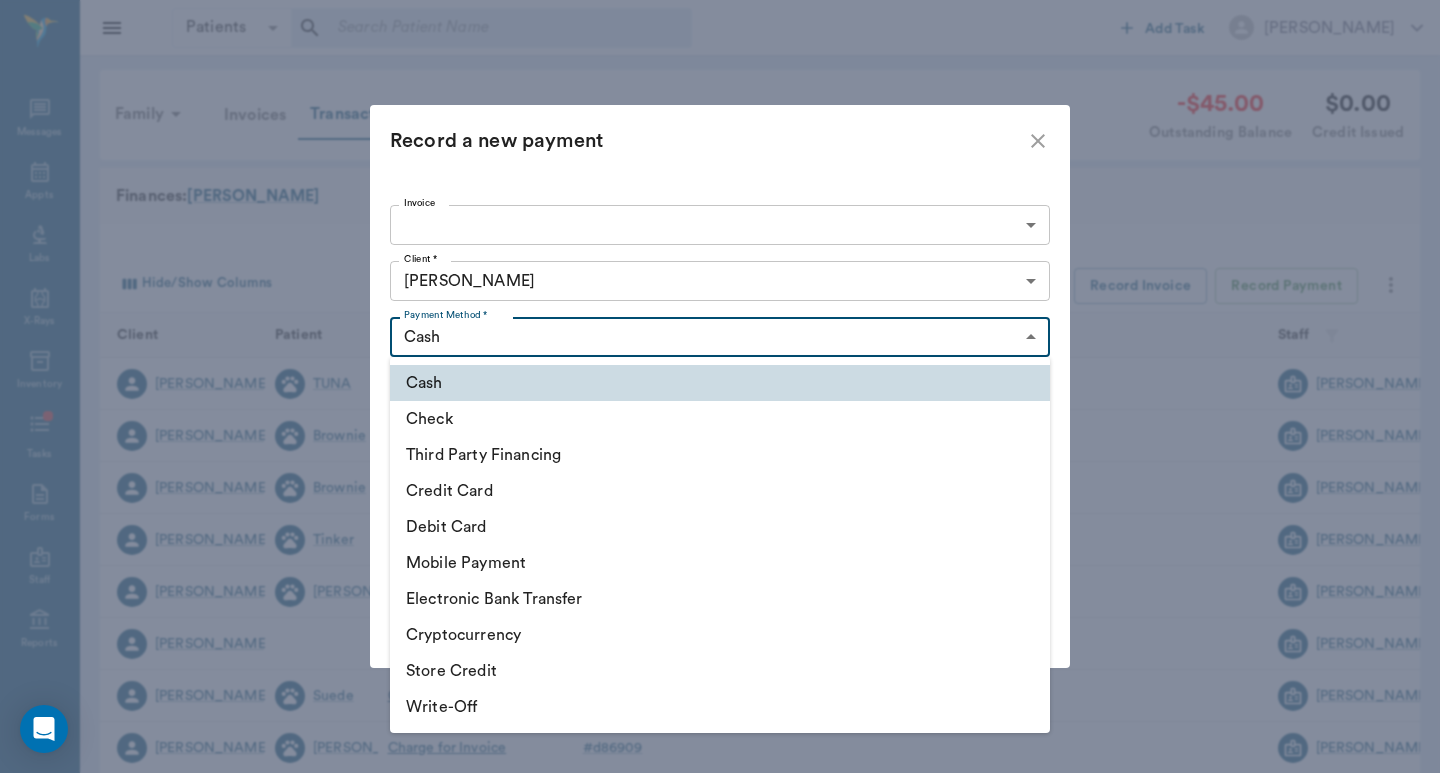 click on "Patients Patients ​ ​ Add Task [PERSON_NAME] Nectar Messages Appts Labs X-Rays Inventory Tasks Forms Staff Reports Lookup Settings Family Invoices Transactions -$45.00 Outstanding Balance $0.00 Credit Issued Finances:    [PERSON_NAME] Hide/Show Columns Transaction Date :  desc Record Invoice Record Payment Client Patient Transaction Invoice Staff Amount Outstanding Balance Transaction Date [PERSON_NAME] TUNA Charge for Invoice # b0cd77 [PERSON_NAME] -$45.00 -$45.00 [DATE] [PERSON_NAME] Brownie Payment - Credit Card  # 69ca7b # 69ca6e # 69ca73 [PERSON_NAME] $574.00 $0.00 [DATE] [PERSON_NAME] Brownie Charge for Invoice # 69ca7b [PERSON_NAME] -$145.00 -$574.00 [DATE] [PERSON_NAME] [PERSON_NAME] Charge for Invoice # 69ca73 [PERSON_NAME] -$380.00 -$429.00 [DATE] [PERSON_NAME] [PERSON_NAME] Charge for Invoice # 69ca6e [PERSON_NAME] -$49.00 -$49.00 [DATE] [PERSON_NAME] Payment - Credit Card  None [PERSON_NAME] $257.00 $0.00 [DATE] [PERSON_NAME] Suede Charge for Invoice # d86923" at bounding box center [720, 615] 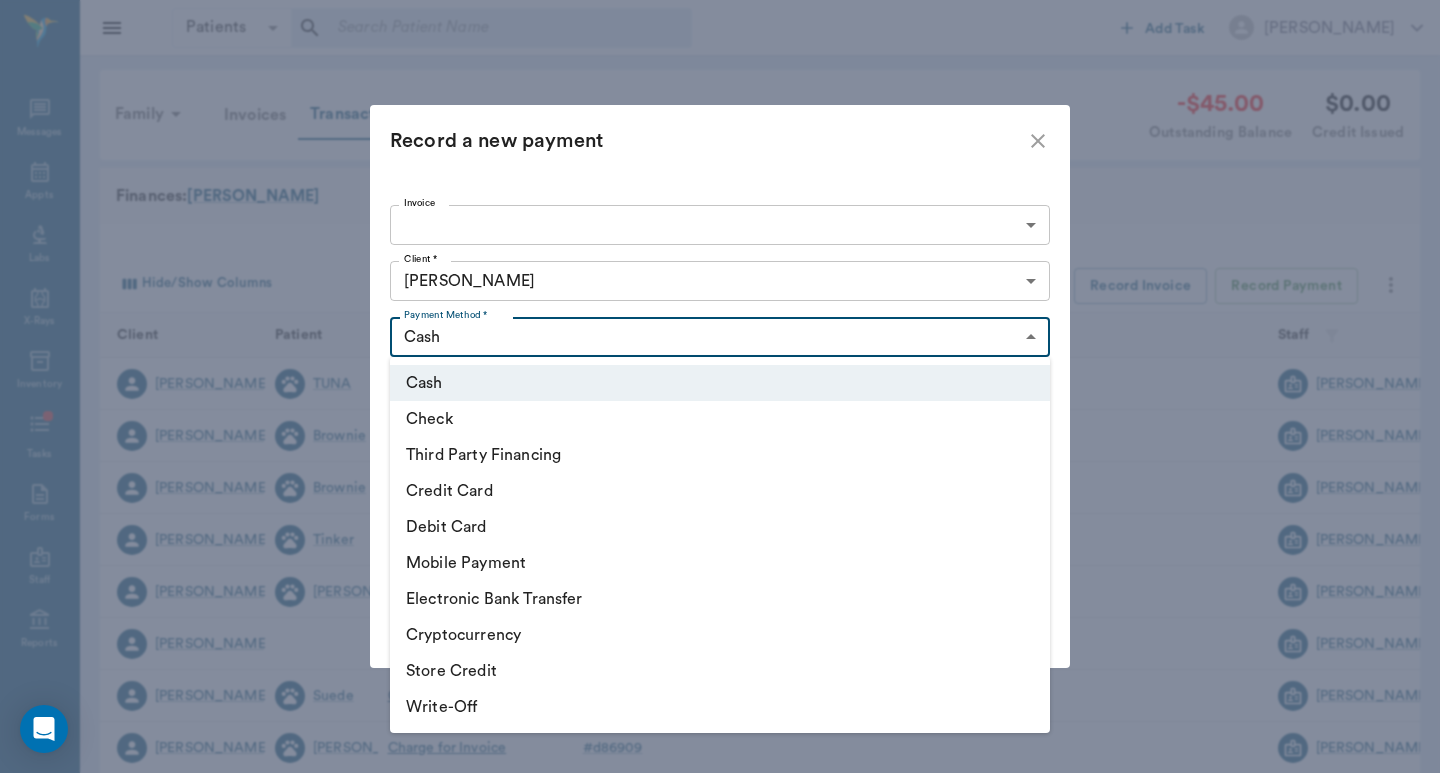 click on "Credit Card" at bounding box center [720, 491] 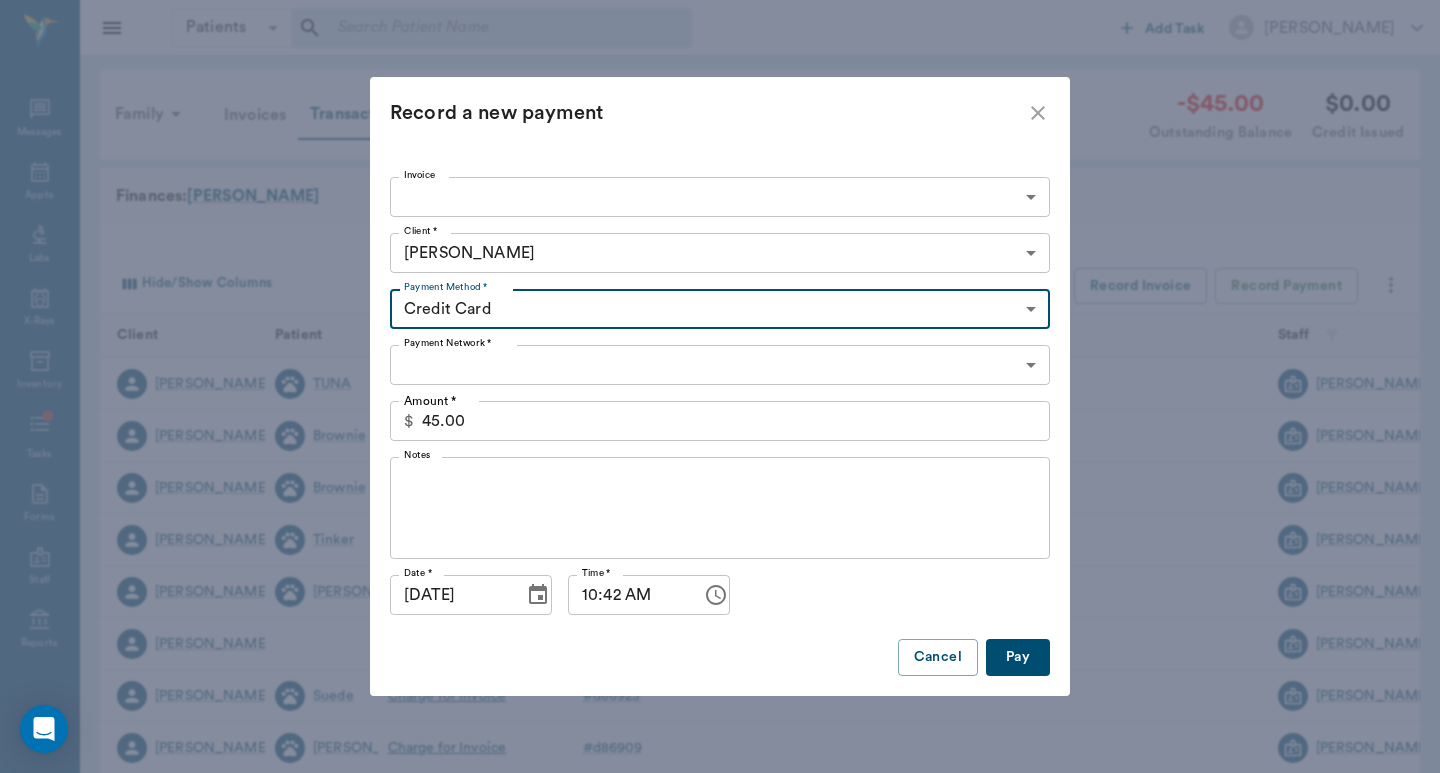 click on "Patients Patients ​ ​ Add Task [PERSON_NAME] Nectar Messages Appts Labs X-Rays Inventory Tasks Forms Staff Reports Lookup Settings Family Invoices Transactions -$45.00 Outstanding Balance $0.00 Credit Issued Finances:    [PERSON_NAME] Hide/Show Columns Transaction Date :  desc Record Invoice Record Payment Client Patient Transaction Invoice Staff Amount Outstanding Balance Transaction Date [PERSON_NAME] TUNA Charge for Invoice # b0cd77 [PERSON_NAME] -$45.00 -$45.00 [DATE] [PERSON_NAME] Brownie Payment - Credit Card  # 69ca7b # 69ca6e # 69ca73 [PERSON_NAME] $574.00 $0.00 [DATE] [PERSON_NAME] Brownie Charge for Invoice # 69ca7b [PERSON_NAME] -$145.00 -$574.00 [DATE] [PERSON_NAME] [PERSON_NAME] Charge for Invoice # 69ca73 [PERSON_NAME] -$380.00 -$429.00 [DATE] [PERSON_NAME] [PERSON_NAME] Charge for Invoice # 69ca6e [PERSON_NAME] -$49.00 -$49.00 [DATE] [PERSON_NAME] Payment - Credit Card  None [PERSON_NAME] $257.00 $0.00 [DATE] [PERSON_NAME] Suede Charge for Invoice # d86923" at bounding box center [720, 615] 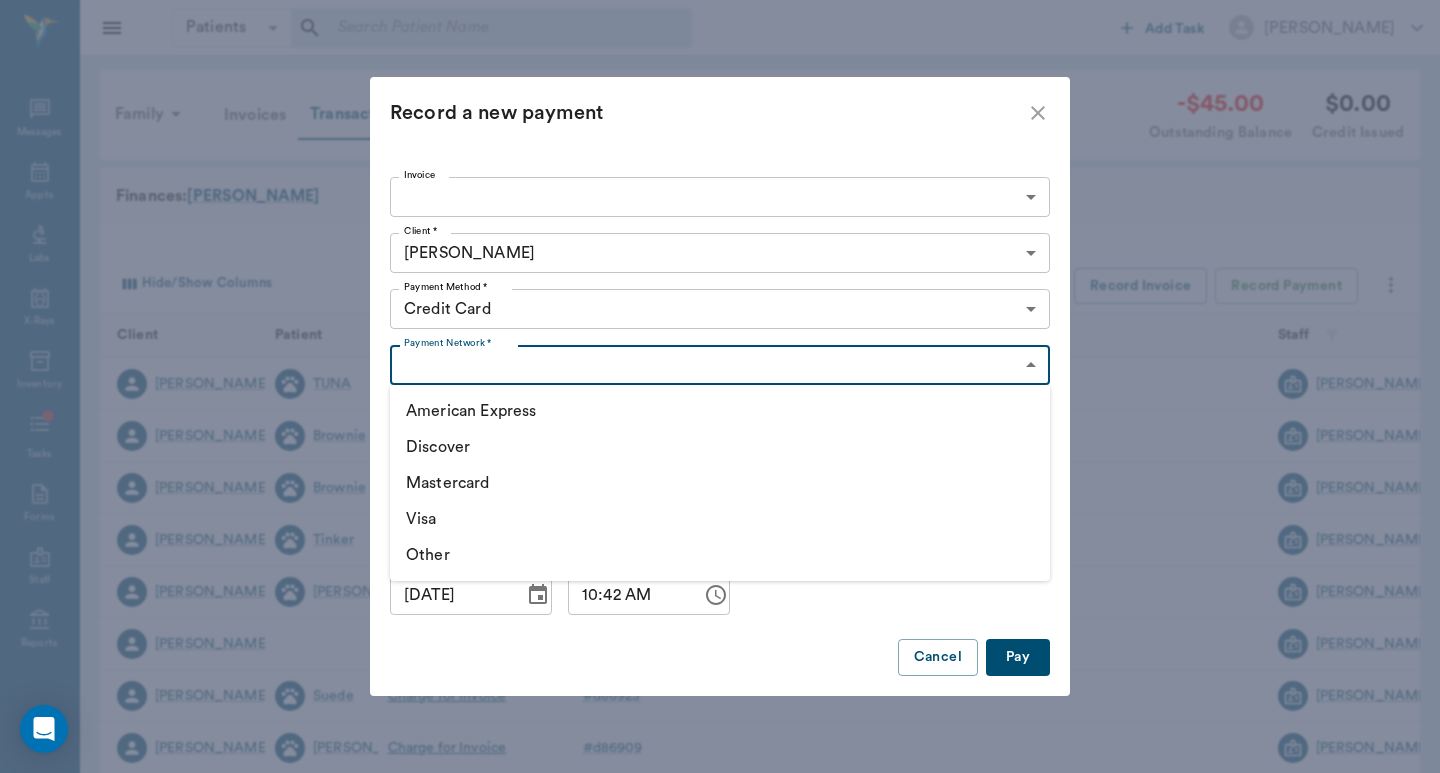 click on "Visa" at bounding box center (720, 519) 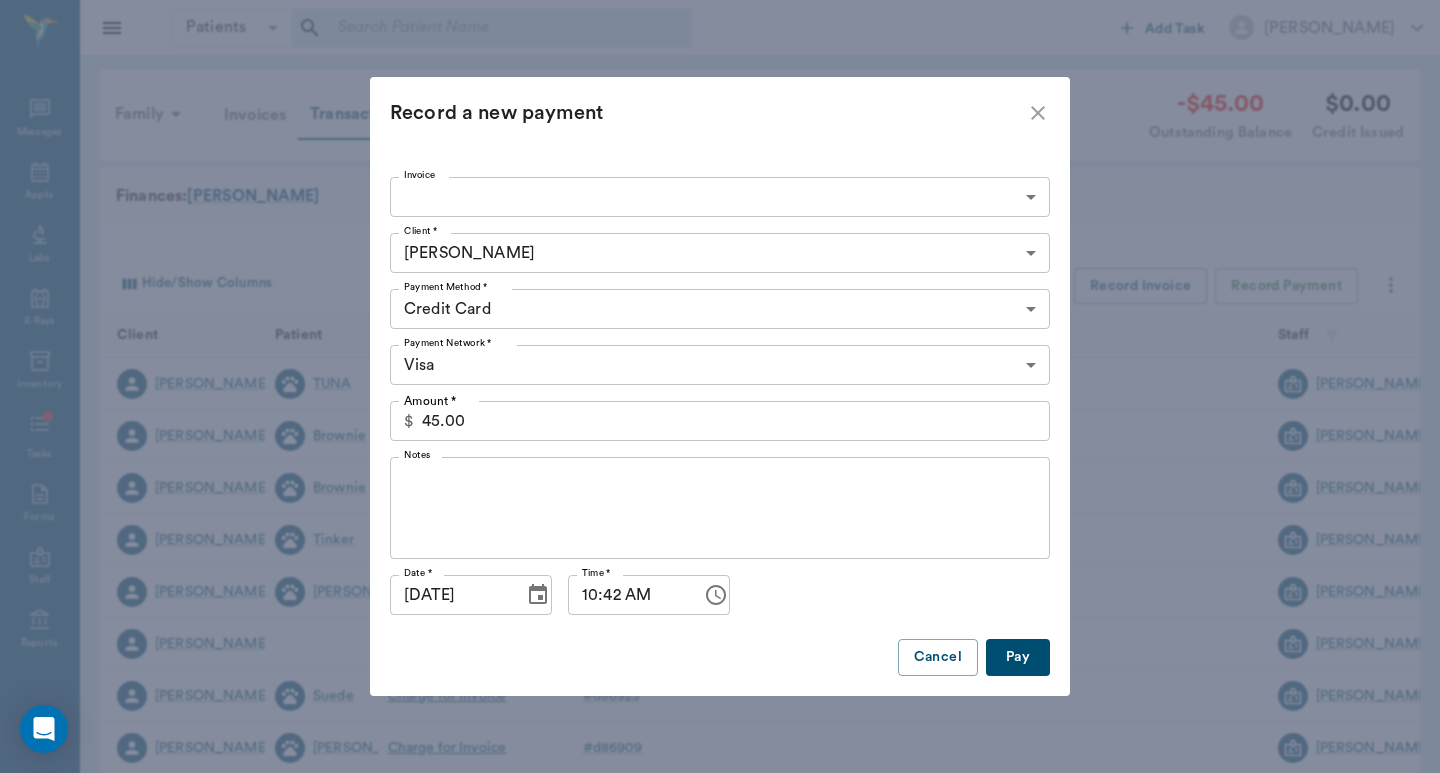 click on "Pay" at bounding box center (1018, 657) 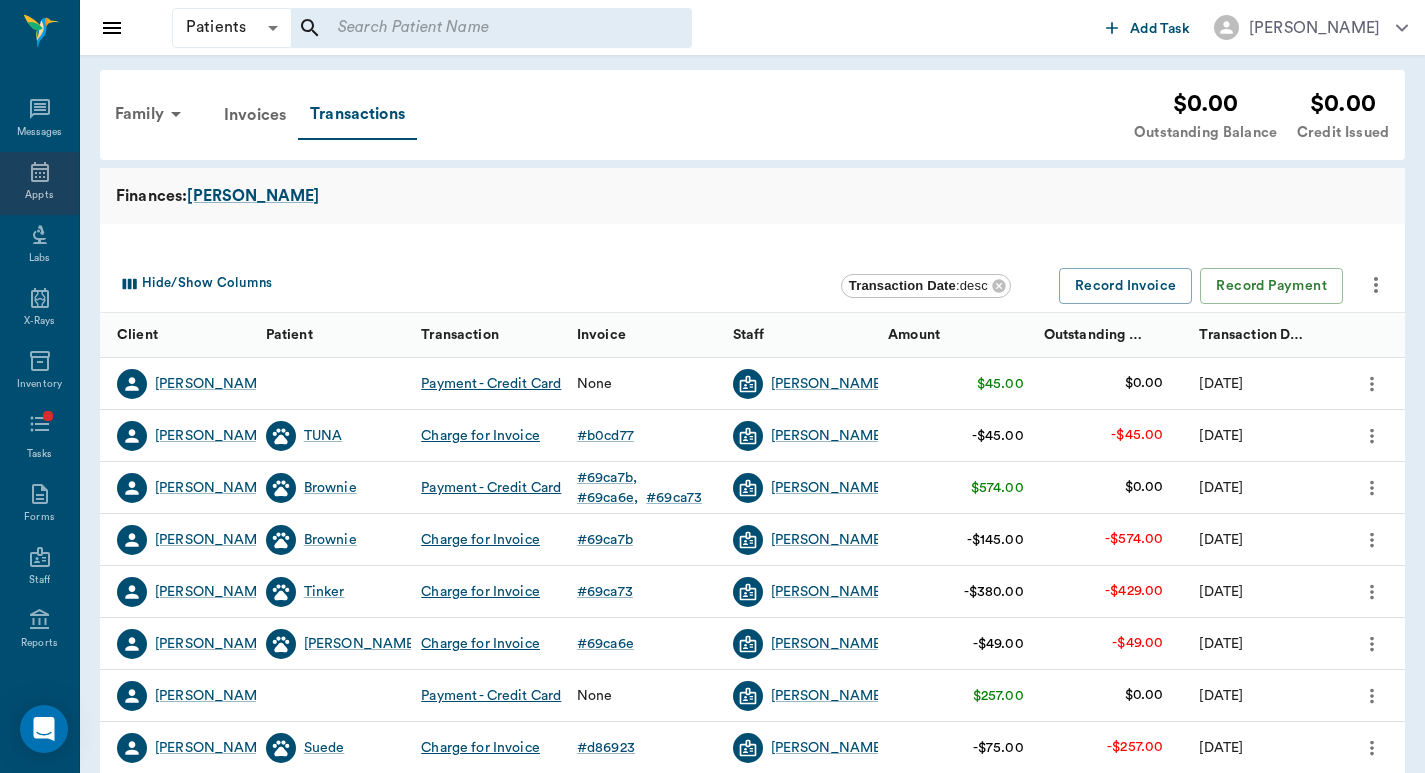 click 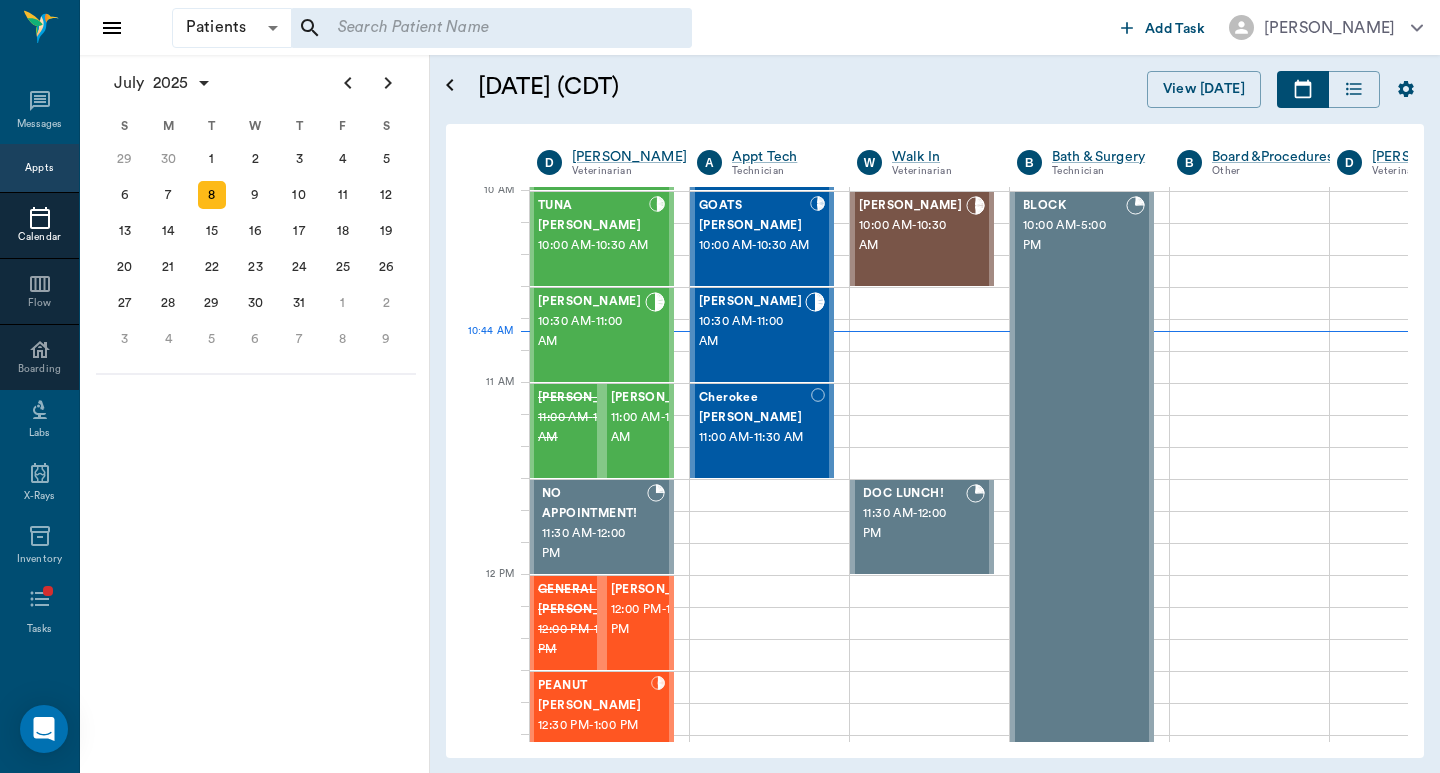 scroll, scrollTop: 386, scrollLeft: 1, axis: both 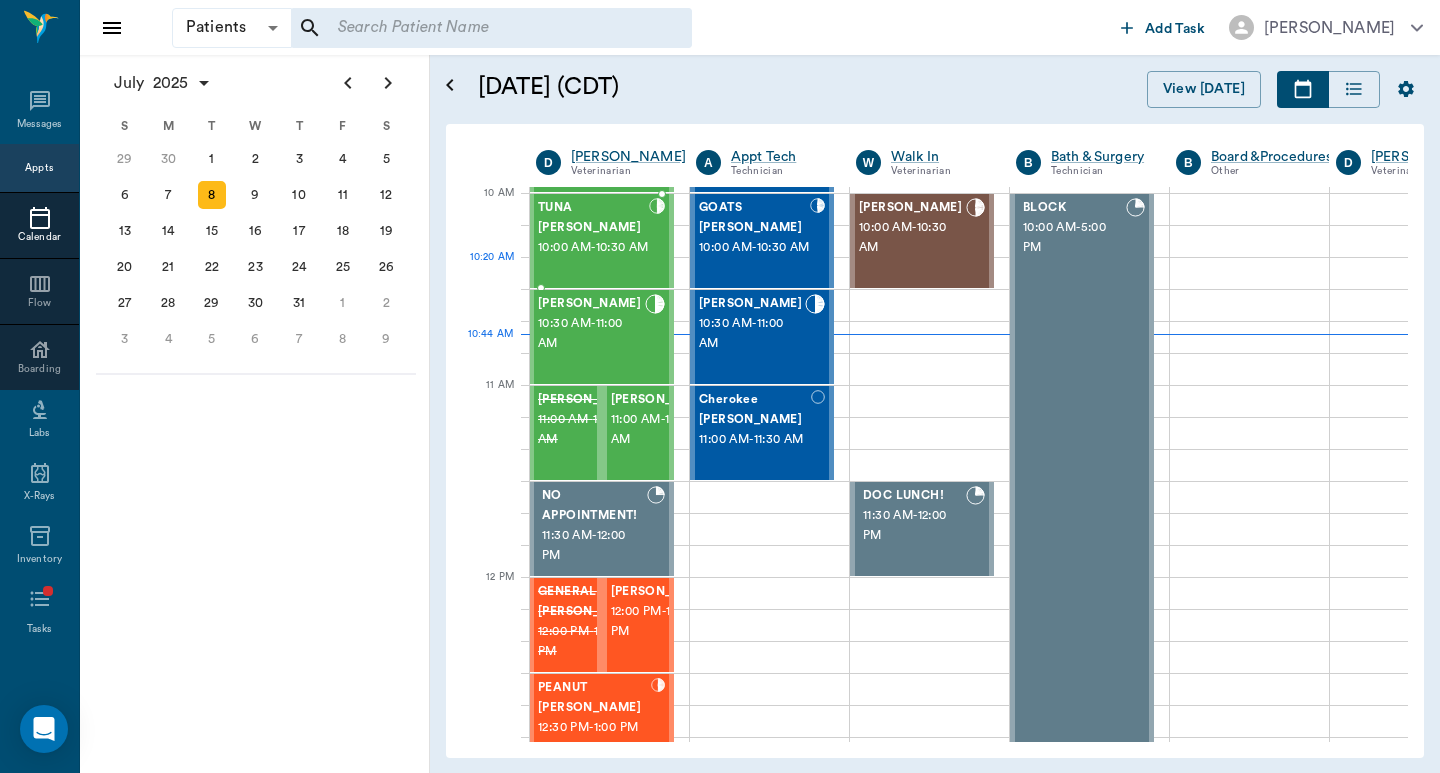 click on "TUNA [PERSON_NAME] 10:00 AM  -  10:30 AM" at bounding box center [593, 241] 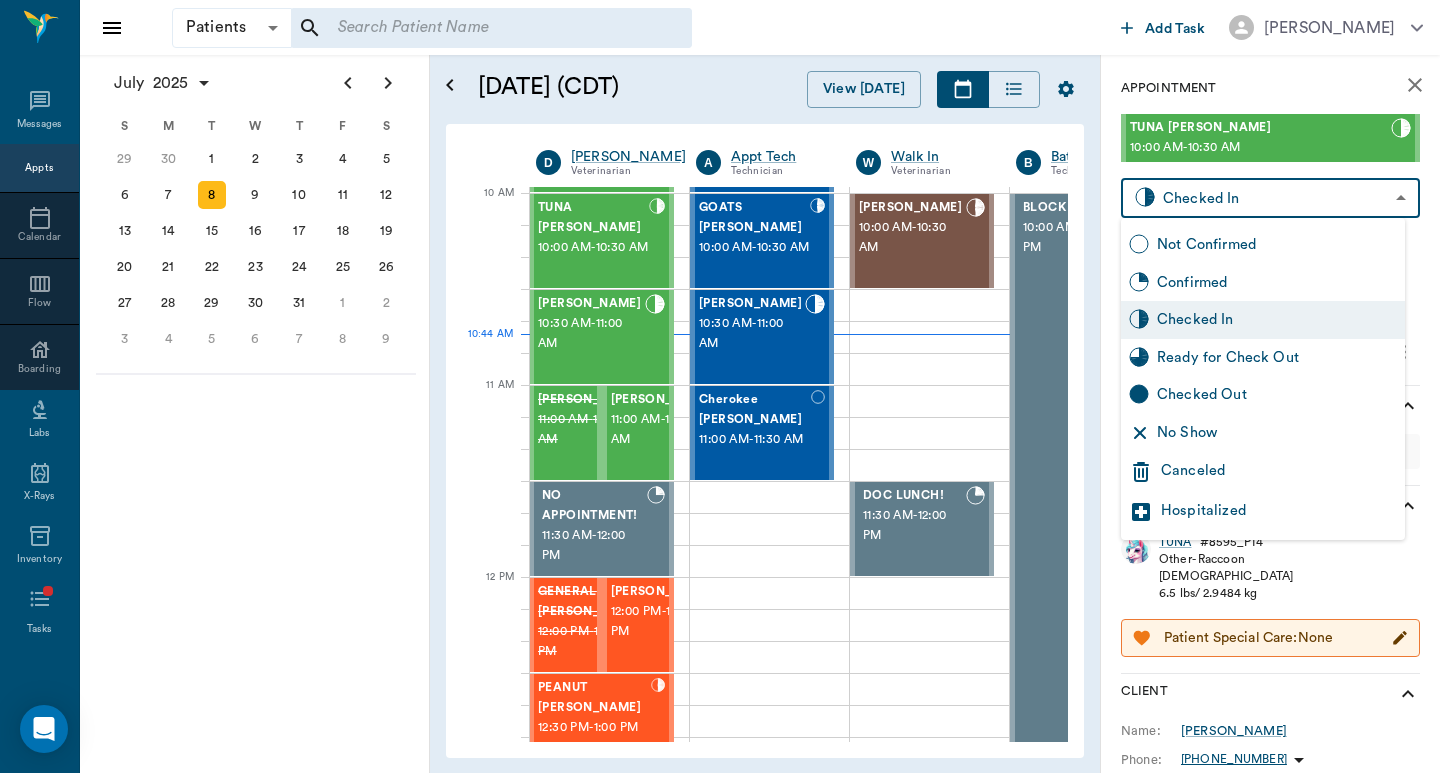 click on "Patients Patients ​ ​ Add Task [PERSON_NAME] Nectar Messages Appts Calendar Flow Boarding Labs X-Rays Inventory Tasks Forms Staff Reports Lookup Settings [DATE] S M T W T F S [DATE] 2 3 4 5 6 7 8 9 10 11 12 13 14 15 16 17 18 19 20 21 22 23 24 25 26 27 28 29 [DATE] 1 2 3 4 5 6 7 8 9 10 11 12 S M T W T F S 29 [DATE] 1 2 3 4 5 6 7 8 9 10 11 12 13 14 15 16 17 18 19 20 21 22 23 24 25 26 27 28 29 30 [DATE] 1 2 3 4 5 6 7 8 9 S M T W T F S 27 28 29 30 [DATE] 1 2 3 4 5 6 7 8 9 10 11 12 13 14 15 16 17 18 19 20 21 22 23 24 25 26 27 28 29 30 31 [DATE] 2 3 4 5 6 [DATE] (CDT) View [DATE] [DATE] [DATE] [DATE] D [PERSON_NAME] Veterinarian A Appt Tech Technician W Walk In Veterinarian B Bath & Surgery Technician B Board &Procedures Other D [PERSON_NAME] Veterinarian 8 AM 9 AM 10 AM 11 AM 12 PM 1 PM 2 PM 3 PM 4 PM 5 PM 6 PM 7 PM 8 PM 10:44 AM 10:20 AM [GEOGRAPHIC_DATA][PERSON_NAME] 8:00 AM  -  9:00 AM [GEOGRAPHIC_DATA][PERSON_NAME] 8:30 AM  -  9:00 AM [PERSON_NAME] MAY [PERSON_NAME] 9:00 AM  -  10:00 AM TUNA [PERSON_NAME] 10:00 AM  -  10:30 AM  -" at bounding box center (720, 386) 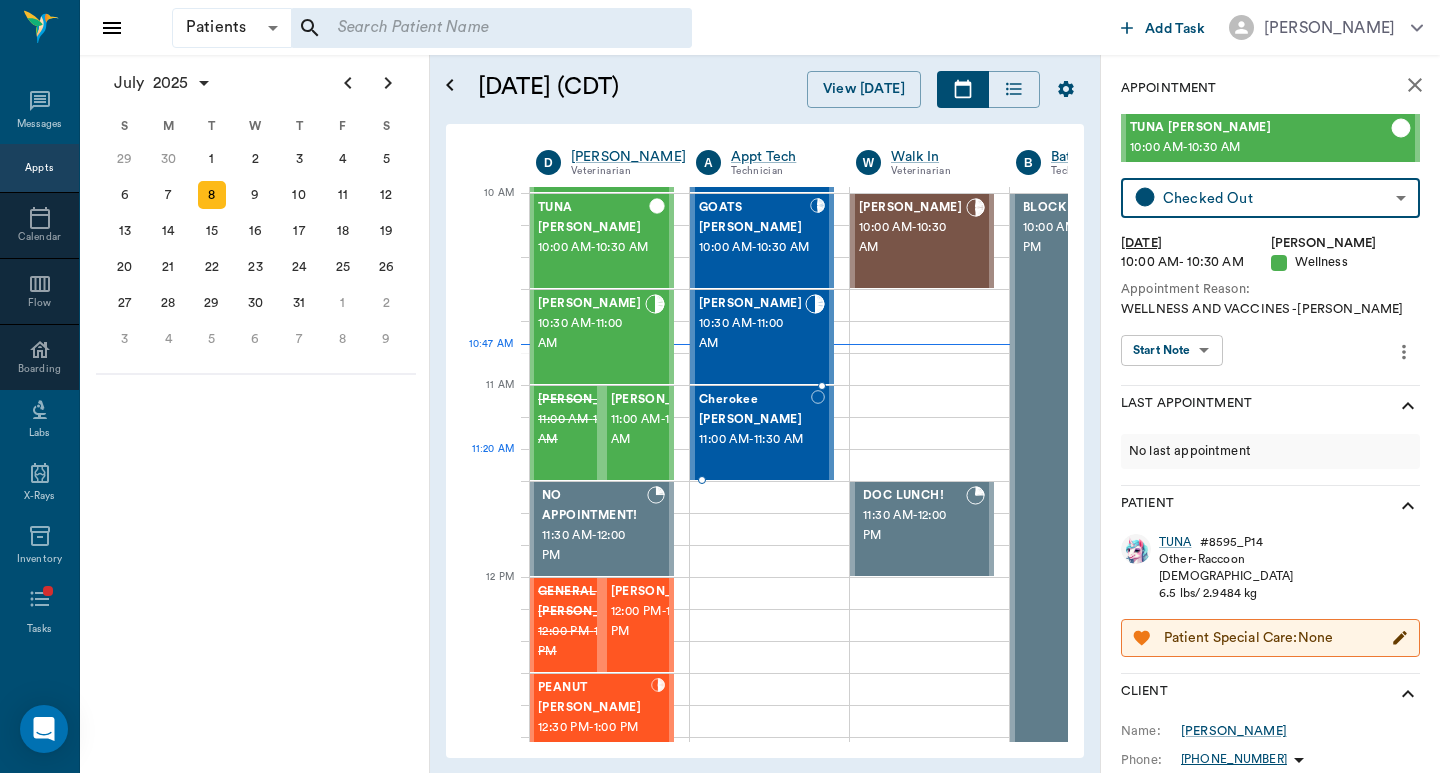 click on "Cherokee [PERSON_NAME] 11:00 AM  -  11:30 AM" at bounding box center (755, 433) 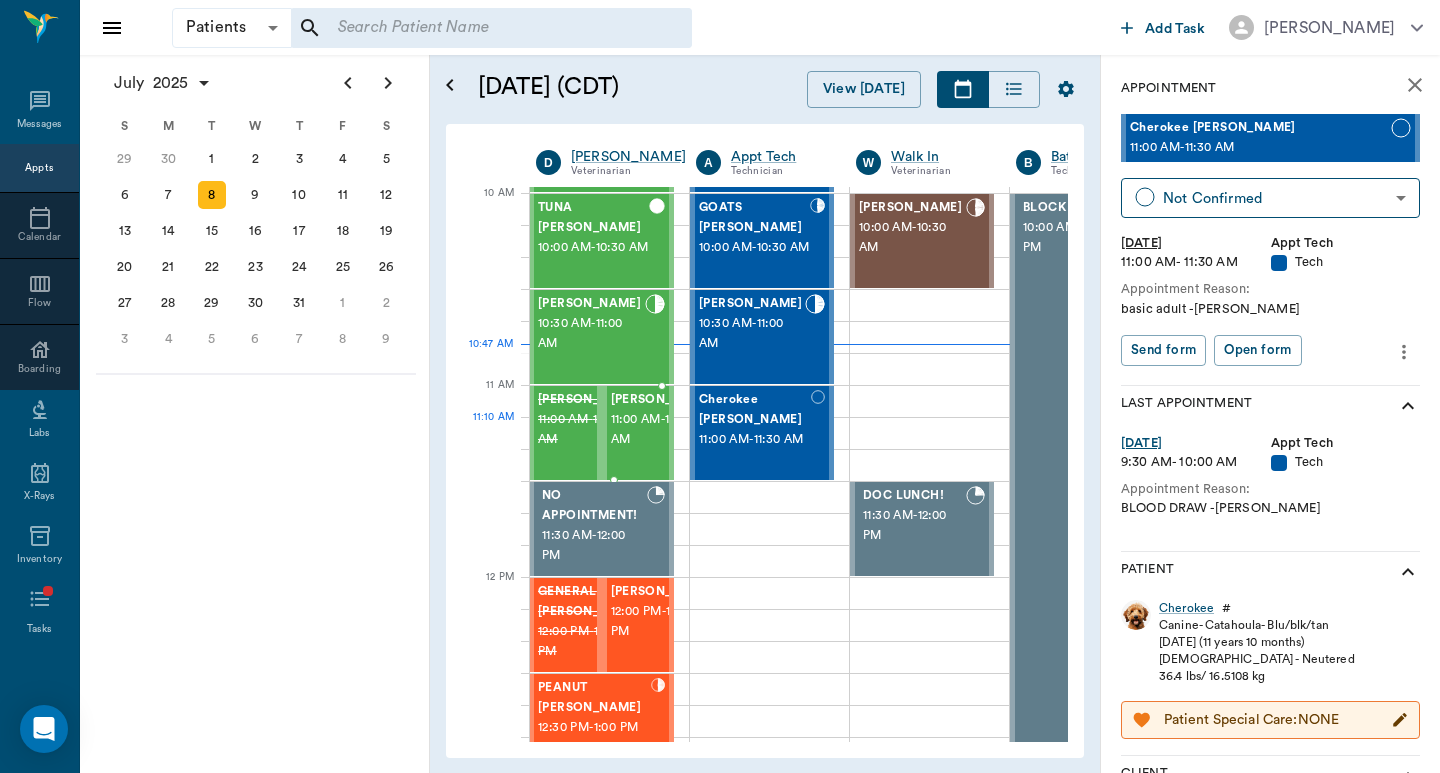 click on "11:00 AM  -  11:30 AM" at bounding box center [662, 430] 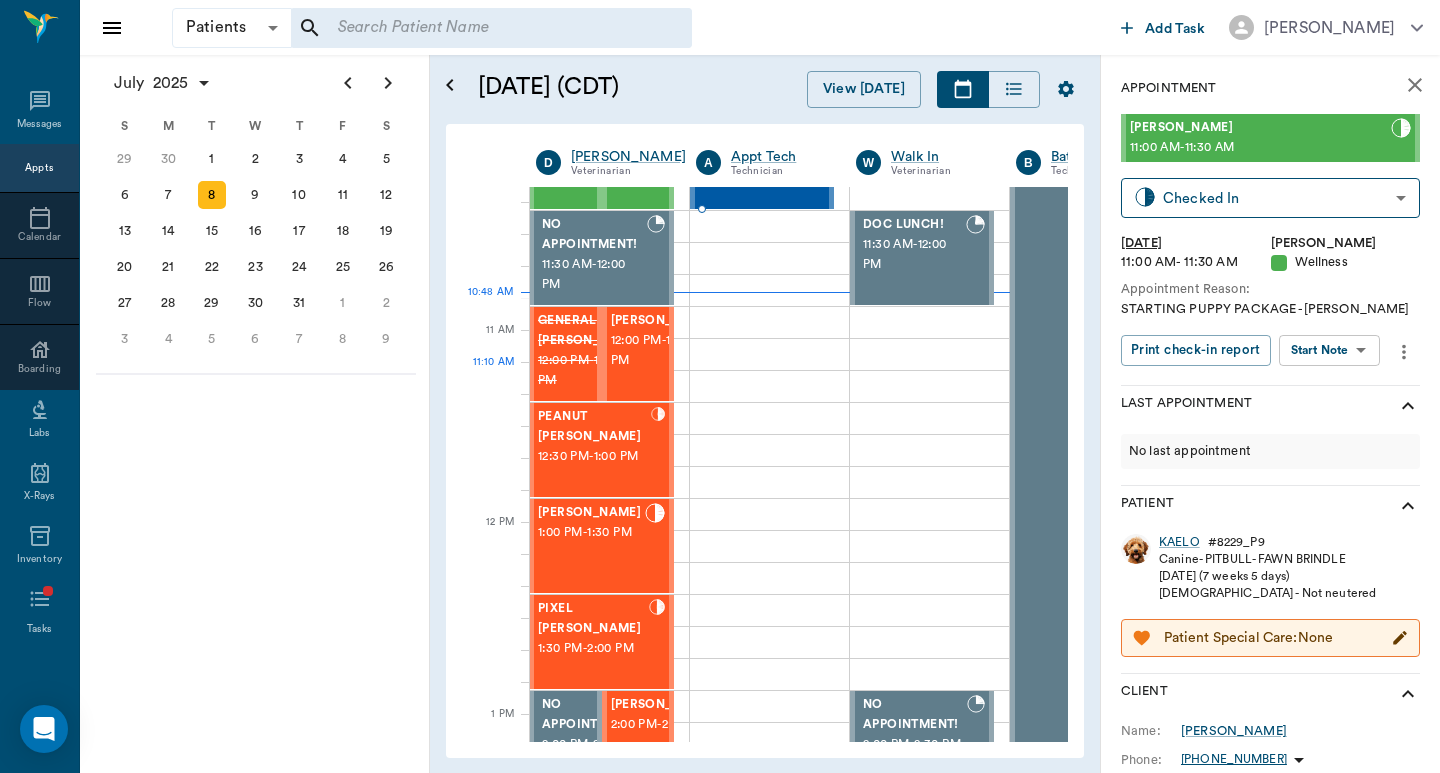scroll, scrollTop: 400, scrollLeft: 1, axis: both 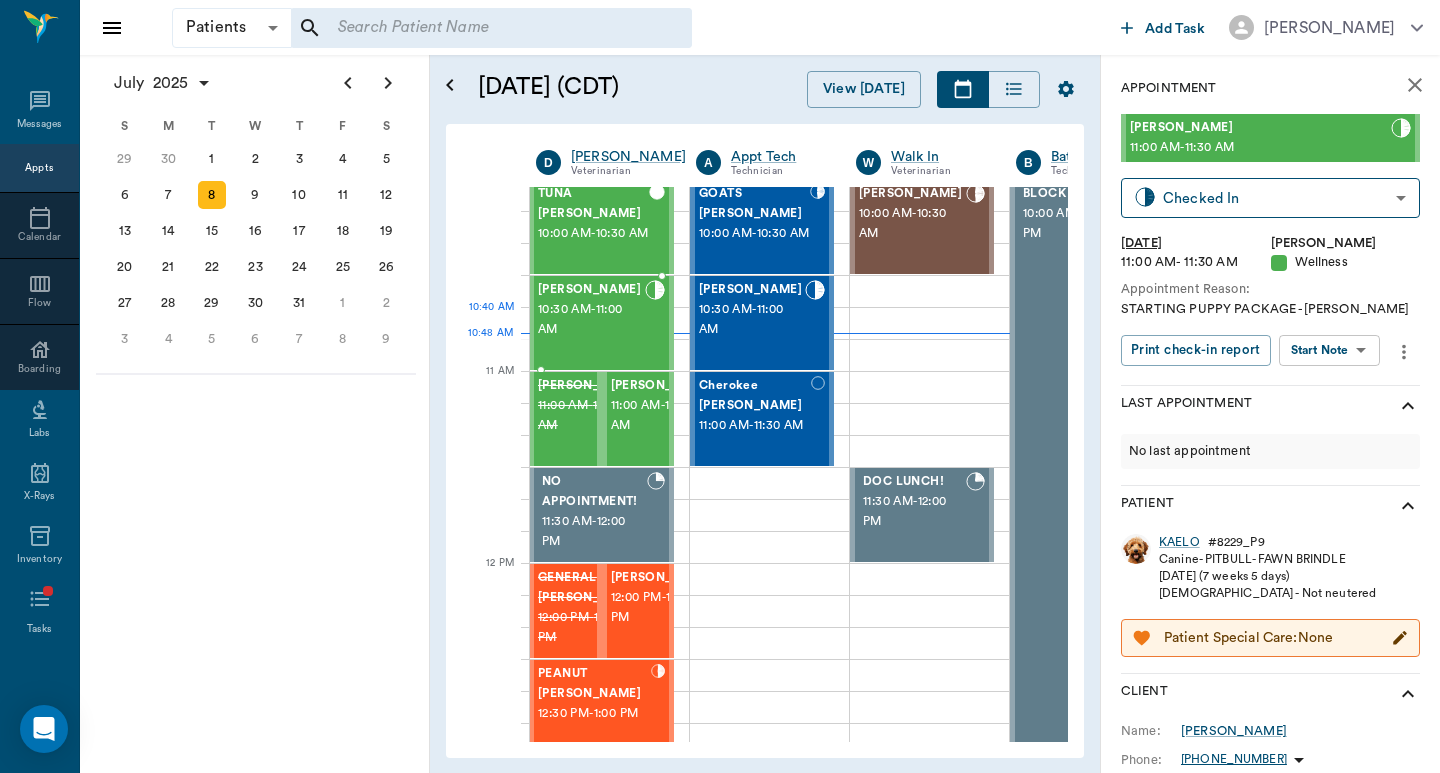 click on "10:30 AM  -  11:00 AM" at bounding box center (591, 320) 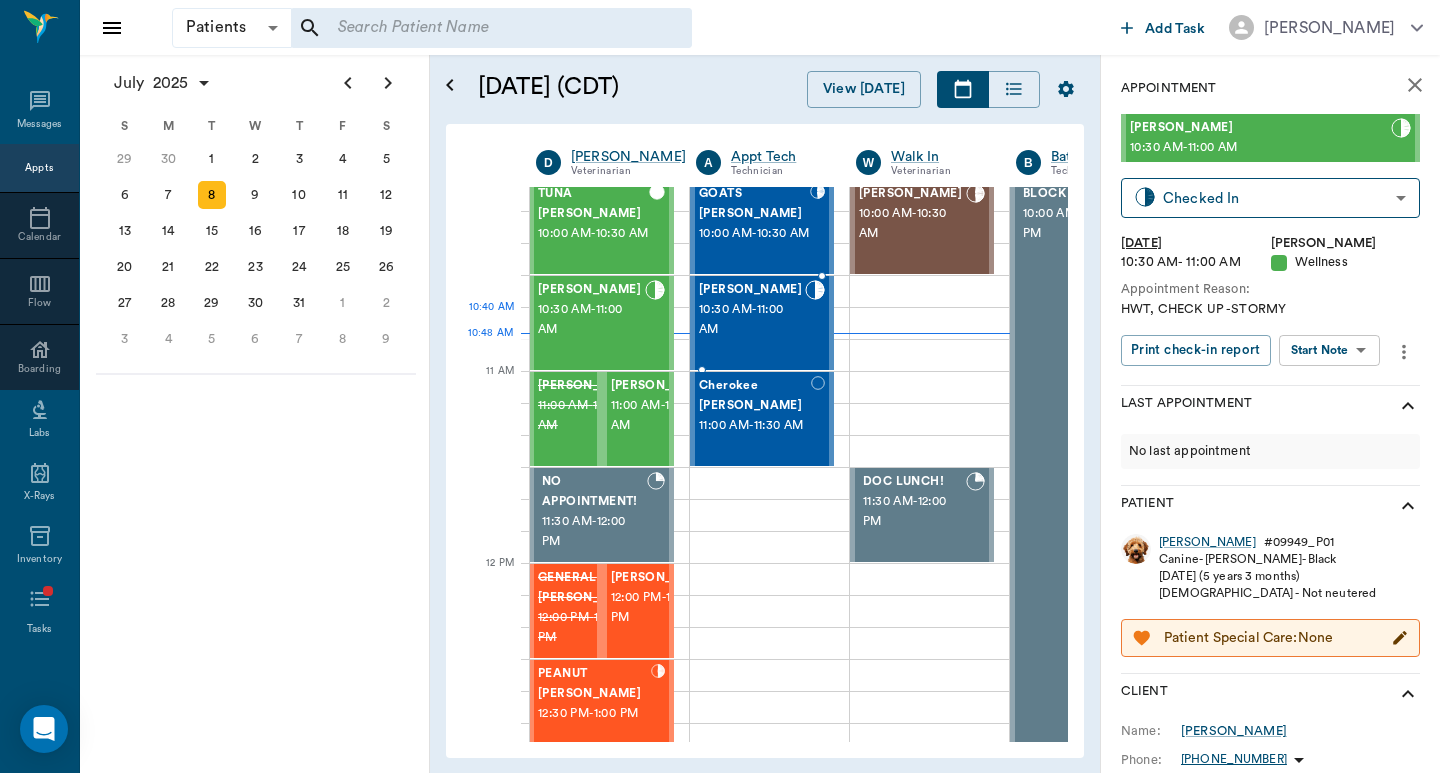 click on "10:30 AM  -  11:00 AM" at bounding box center [752, 320] 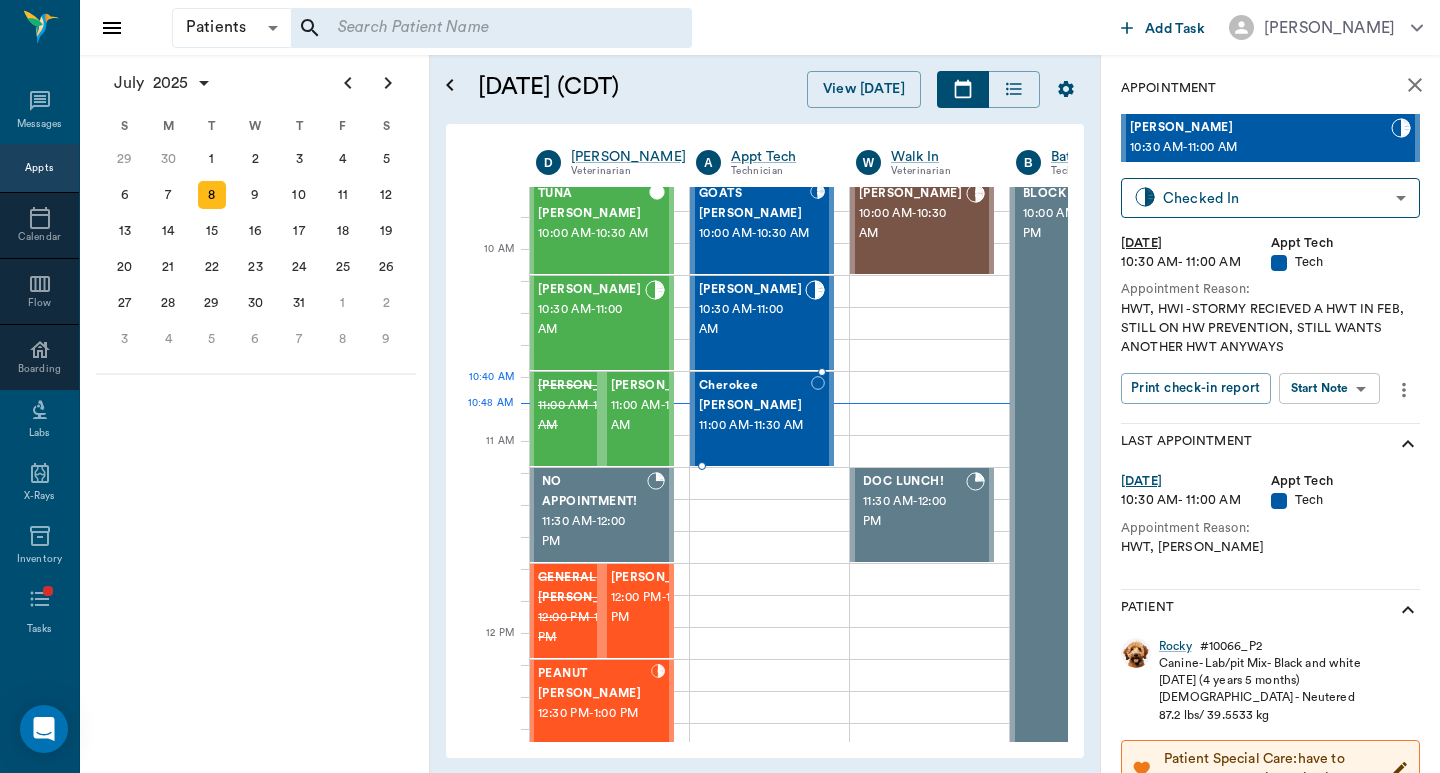 scroll, scrollTop: 267, scrollLeft: 1, axis: both 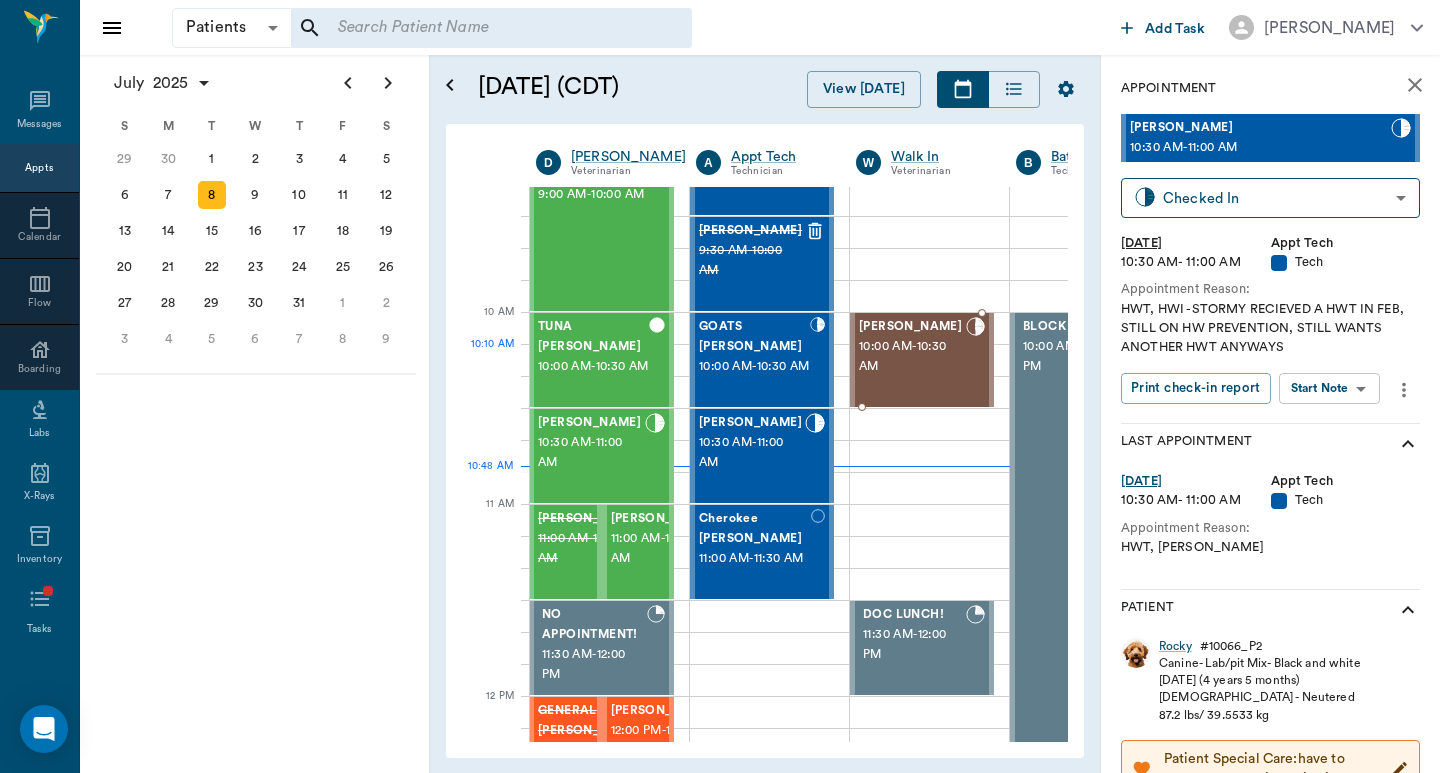 click on "10:00 AM  -  10:30 AM" at bounding box center [912, 357] 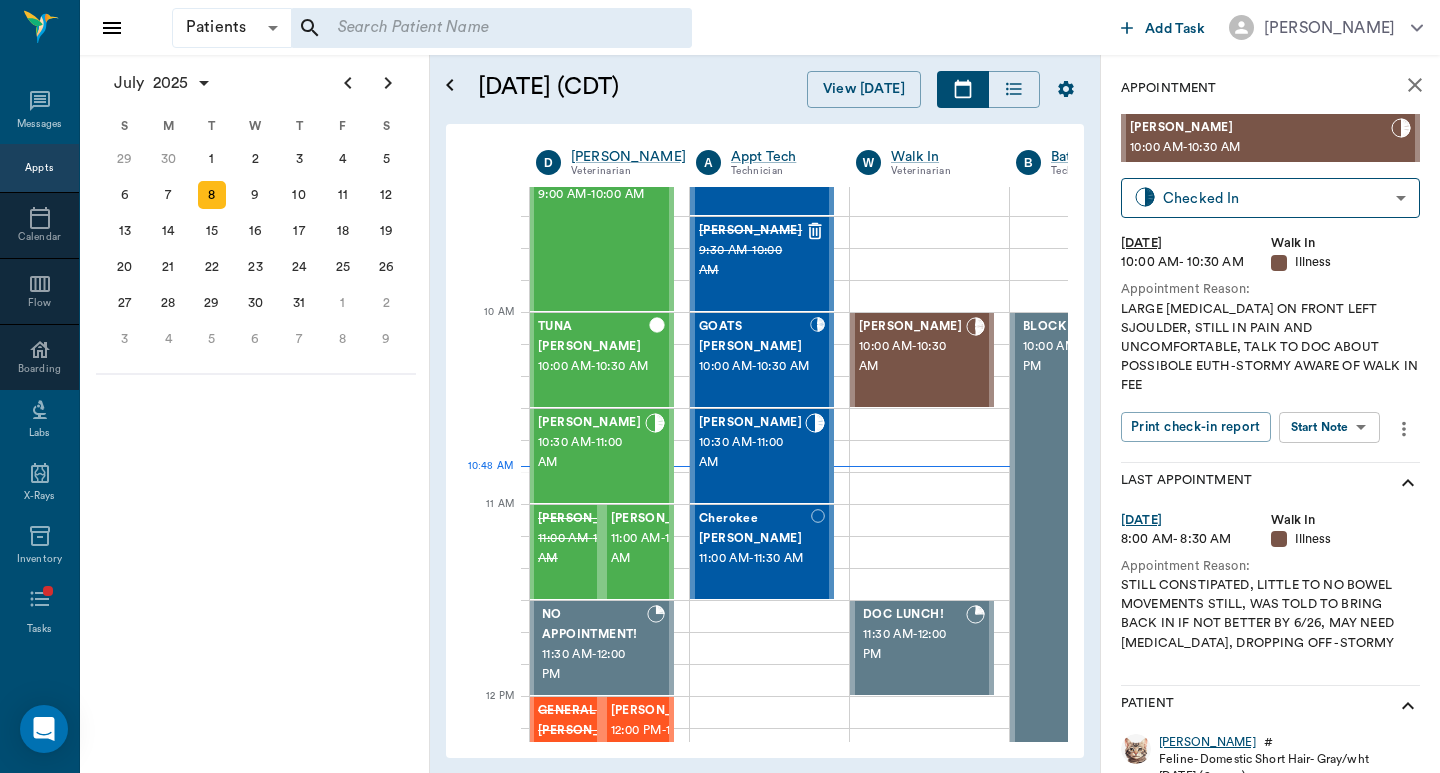 click on "[PERSON_NAME]" at bounding box center (1207, 742) 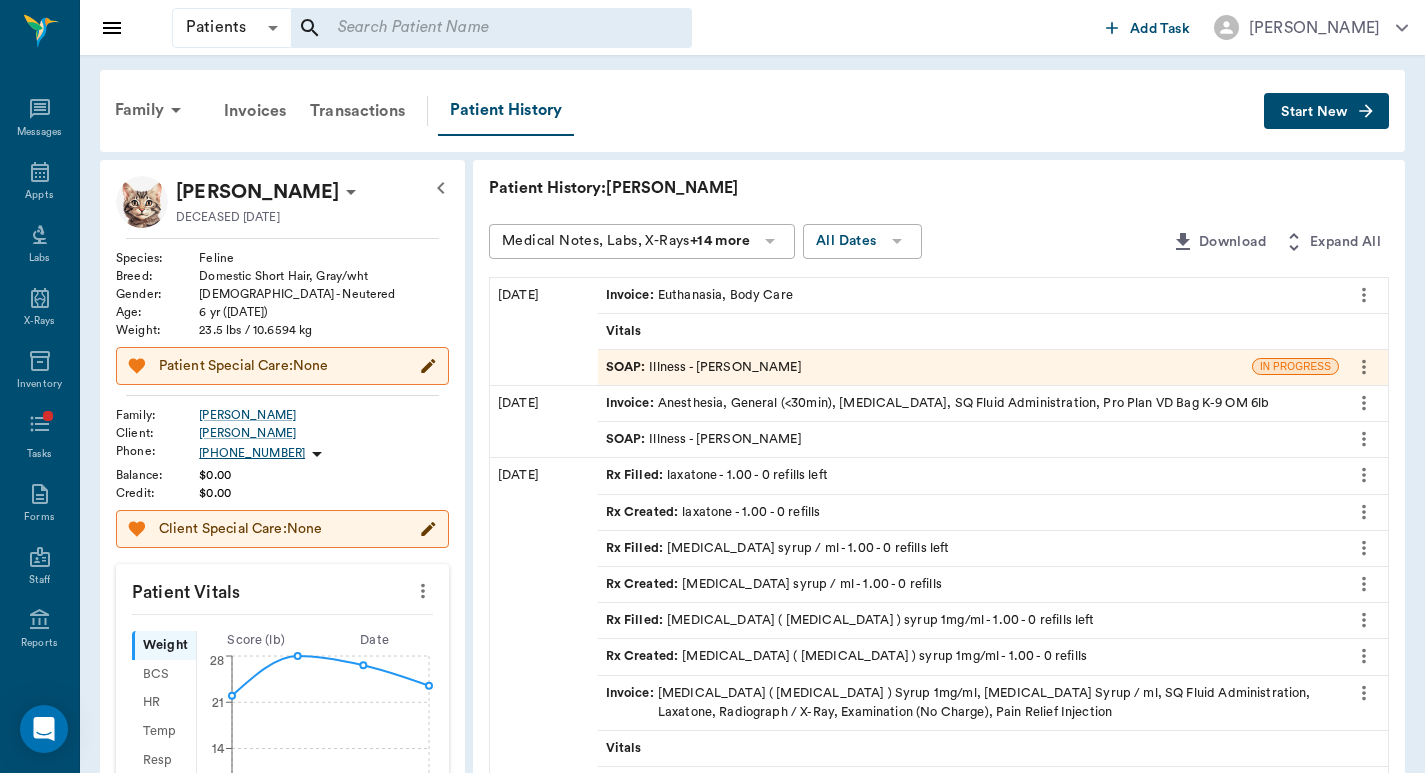 click on "Invoice : Euthanasia, Body Care" at bounding box center [699, 295] 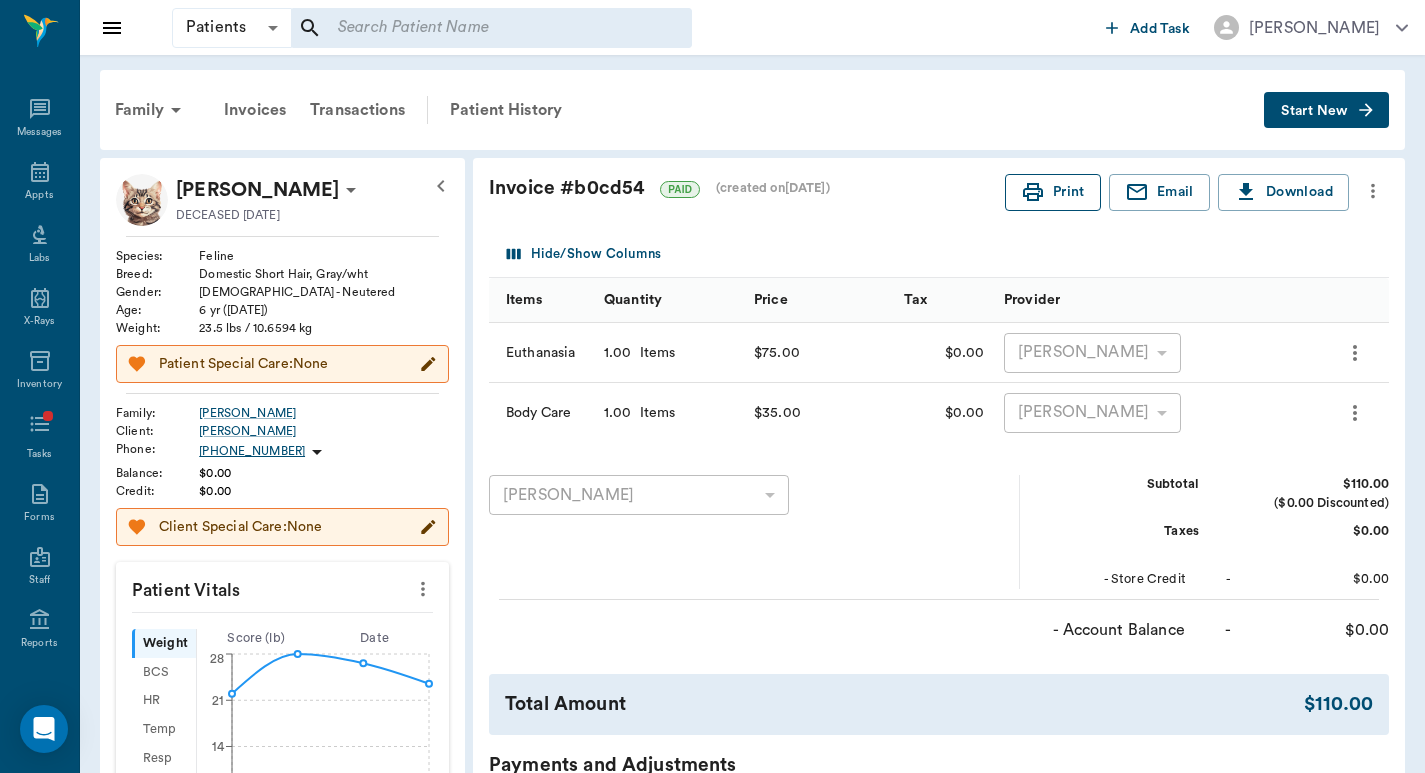 click on "Print" at bounding box center [1053, 192] 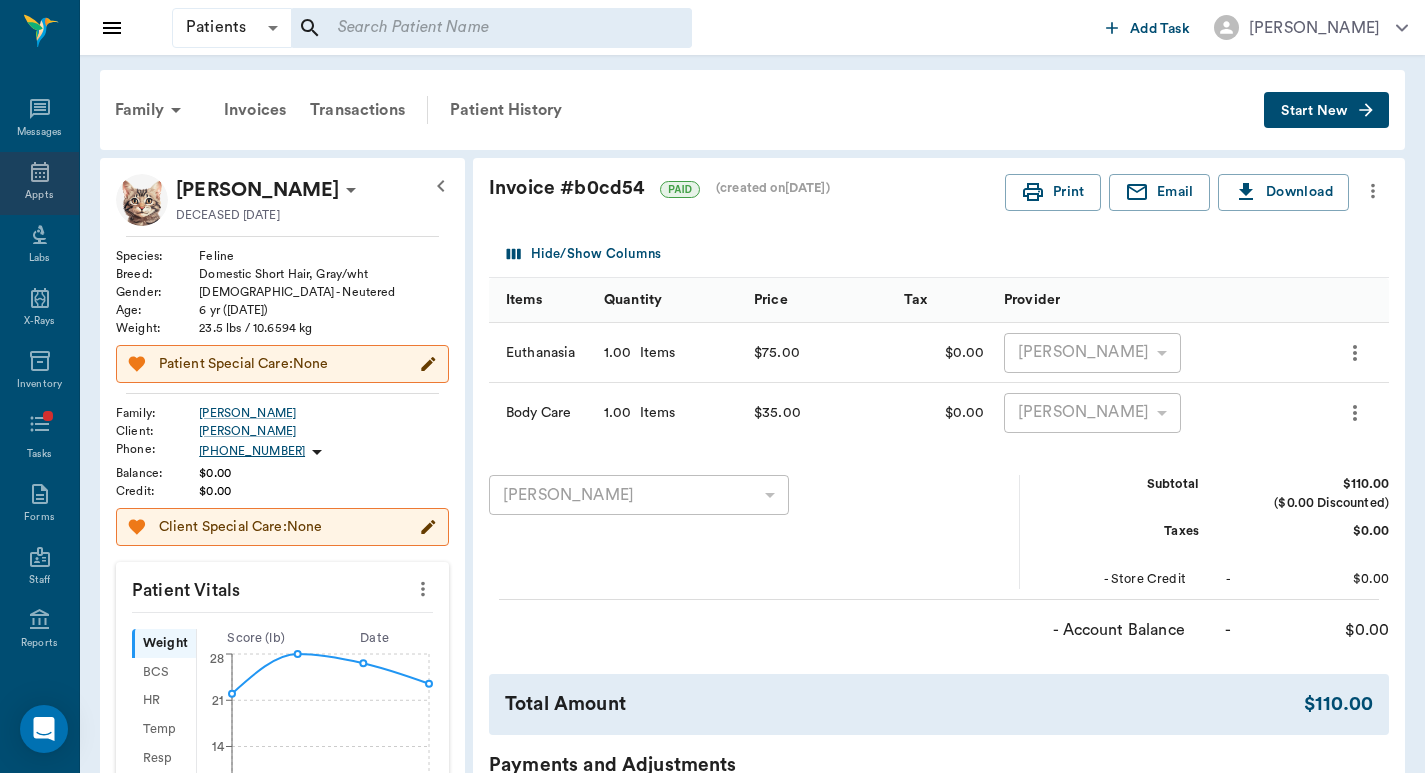 click 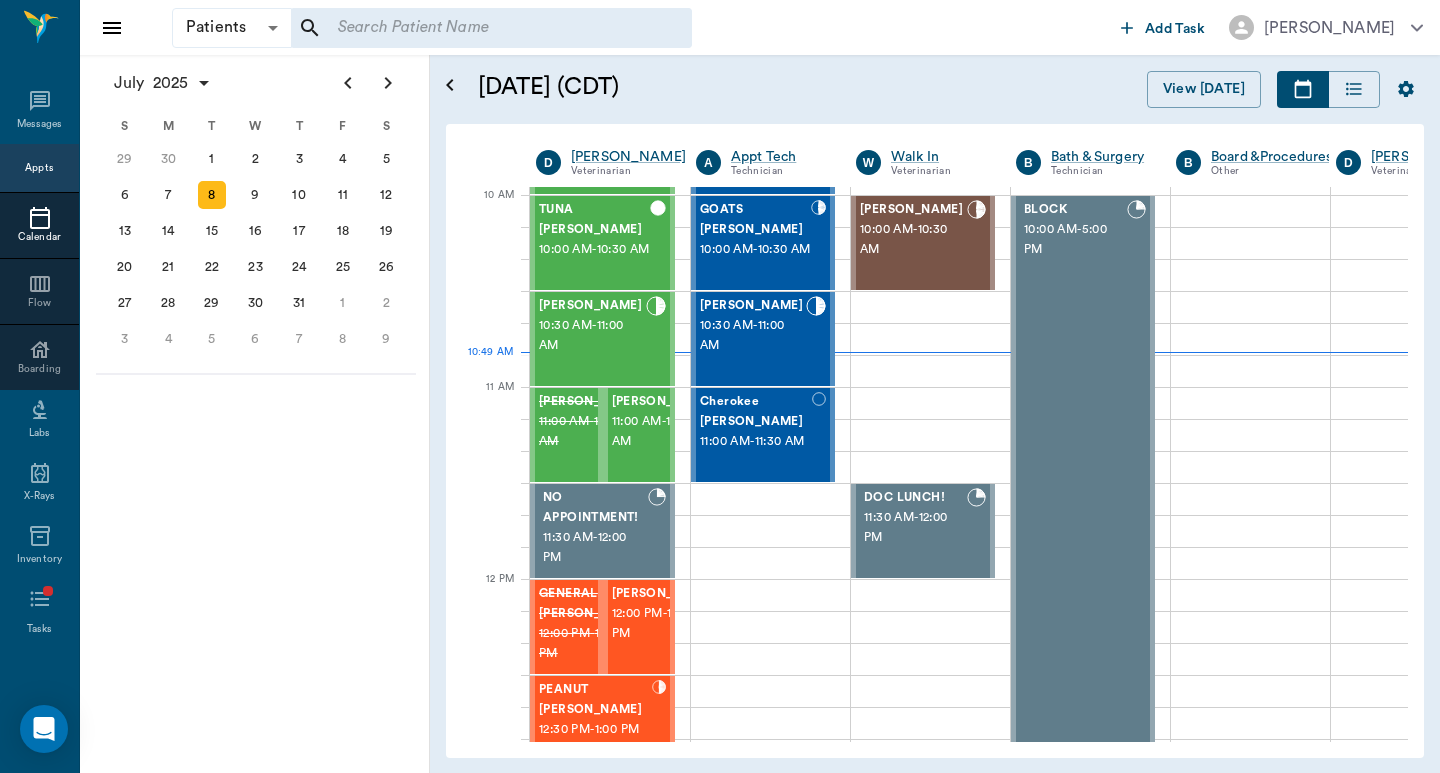 scroll, scrollTop: 384, scrollLeft: 1, axis: both 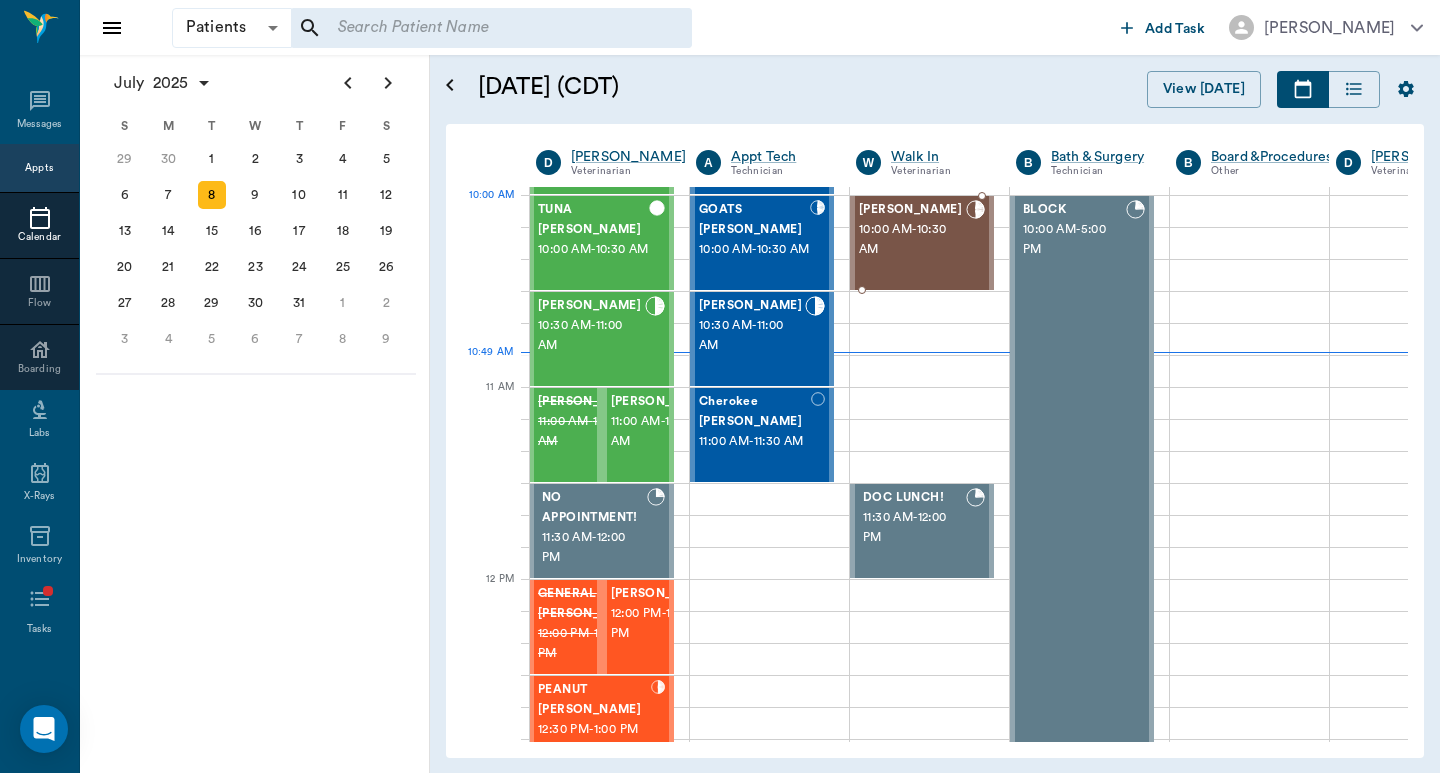 click on "[PERSON_NAME]" at bounding box center [912, 210] 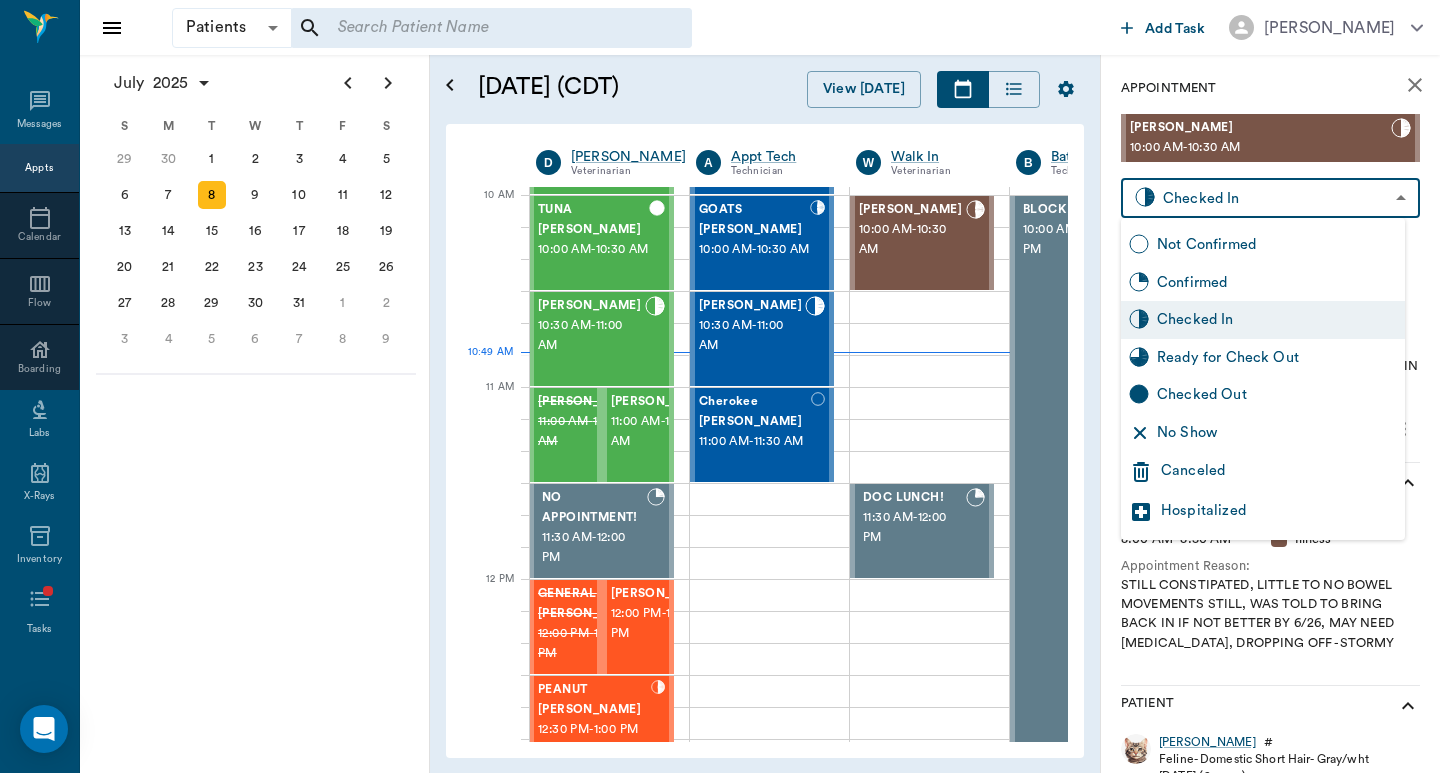 click on "Patients Patients ​ ​ Add Task [PERSON_NAME] Nectar Messages Appts Calendar Flow Boarding Labs X-Rays Inventory Tasks Forms Staff Reports Lookup Settings [DATE] S M T W T F S [DATE] 2 3 4 5 6 7 8 9 10 11 12 13 14 15 16 17 18 19 20 21 22 23 24 25 26 27 28 29 [DATE] 1 2 3 4 5 6 7 8 9 10 11 12 S M T W T F S 29 [DATE] 1 2 3 4 5 6 7 8 9 10 11 12 13 14 15 16 17 18 19 20 21 22 23 24 25 26 27 28 29 30 [DATE] 1 2 3 4 5 6 7 8 9 S M T W T F S 27 28 29 30 [DATE] 1 2 3 4 5 6 7 8 9 10 11 12 13 14 15 16 17 18 19 20 21 22 23 24 25 26 27 28 29 30 31 [DATE] 2 3 4 5 6 [DATE] (CDT) View [DATE] [DATE] [DATE] [DATE] D [PERSON_NAME] Veterinarian A Appt Tech Technician W Walk In Veterinarian B Bath & Surgery Technician B Board &Procedures Other D [PERSON_NAME] Veterinarian 8 AM 9 AM 10 AM 11 AM 12 PM 1 PM 2 PM 3 PM 4 PM 5 PM 6 PM 7 PM 8 PM 10:49 AM 10:00 AM [GEOGRAPHIC_DATA][PERSON_NAME] 8:00 AM  -  9:00 AM [GEOGRAPHIC_DATA][PERSON_NAME] 8:30 AM  -  9:00 AM [PERSON_NAME] MAY [PERSON_NAME] 9:00 AM  -  10:00 AM TUNA [PERSON_NAME] 10:00 AM  -  10:30 AM  -" at bounding box center (720, 386) 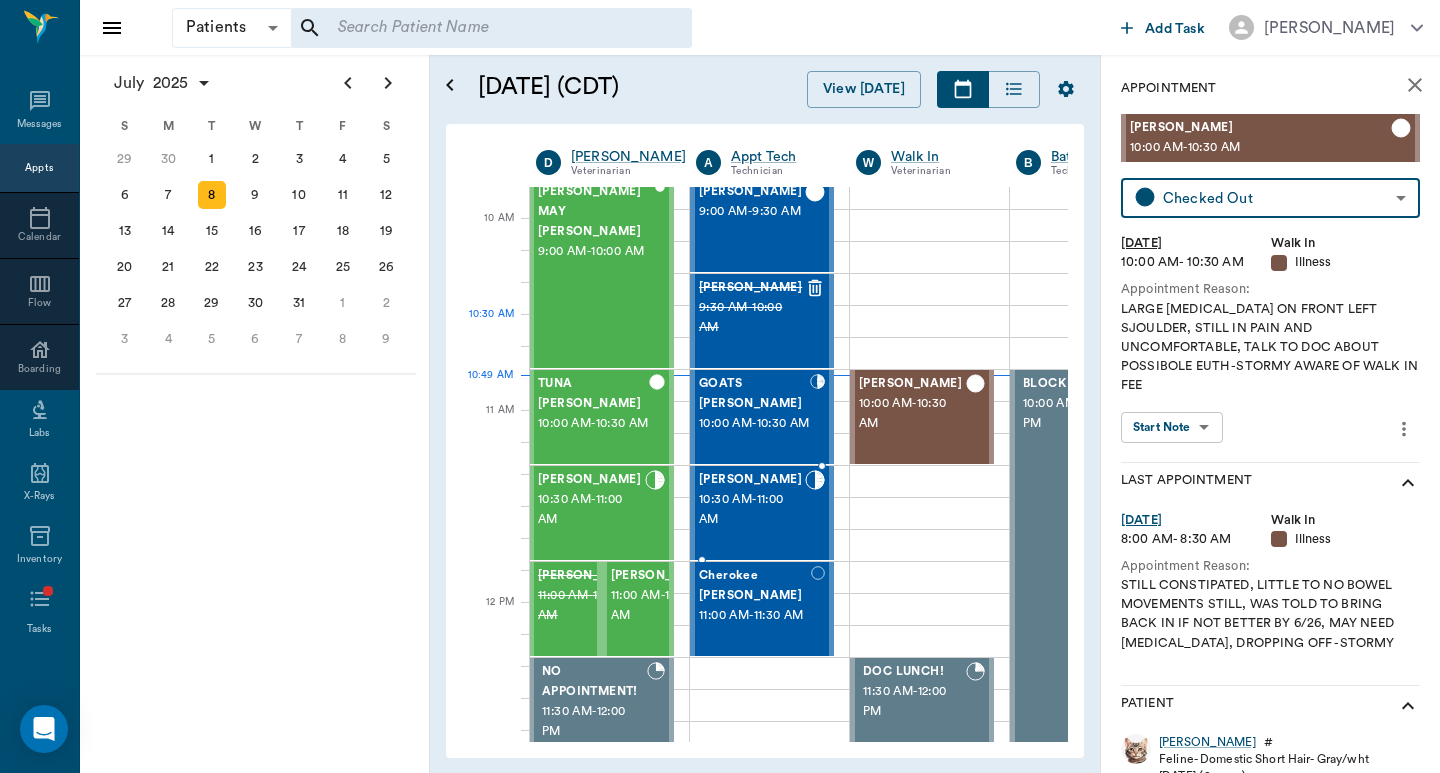 scroll, scrollTop: 0, scrollLeft: 1, axis: horizontal 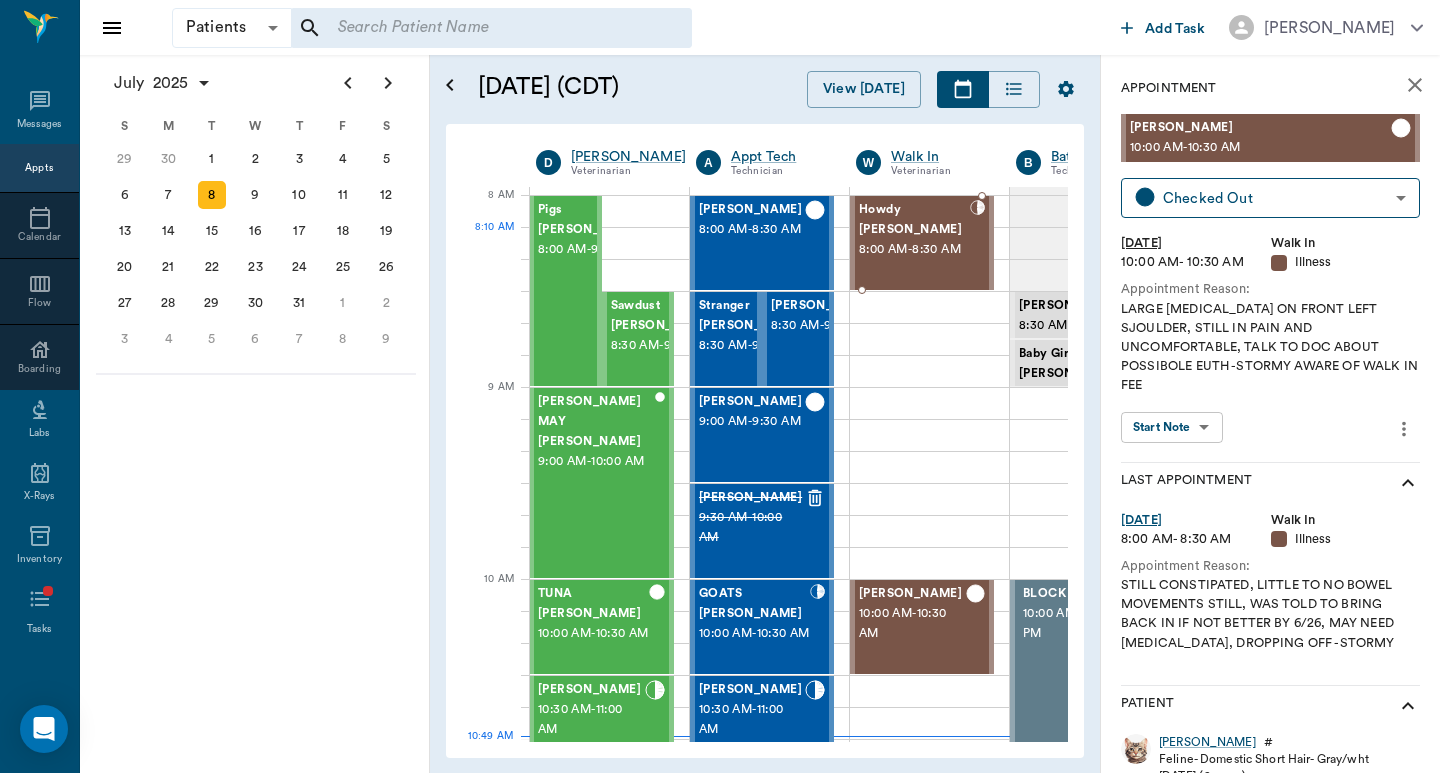 click on "8:00 AM  -  8:30 AM" at bounding box center [914, 250] 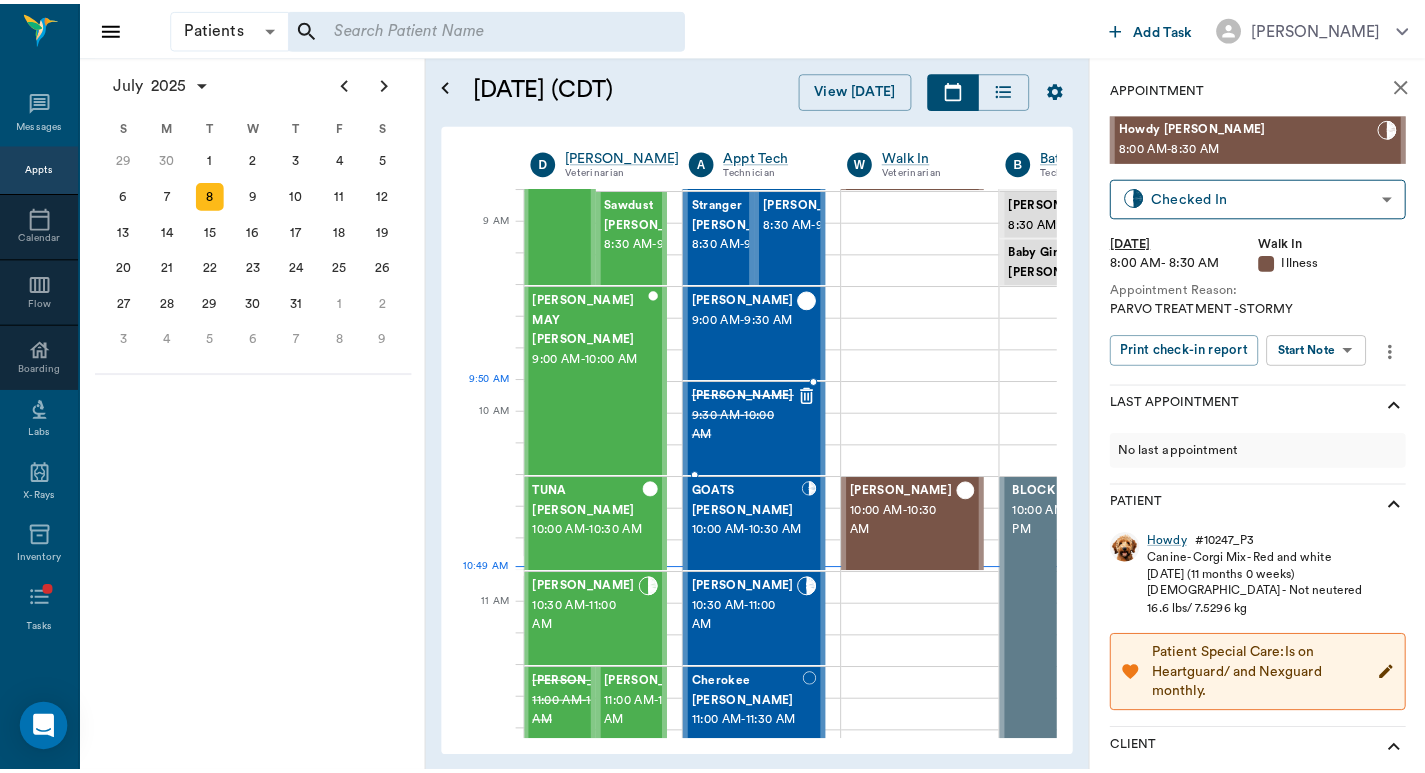 scroll, scrollTop: 400, scrollLeft: 1, axis: both 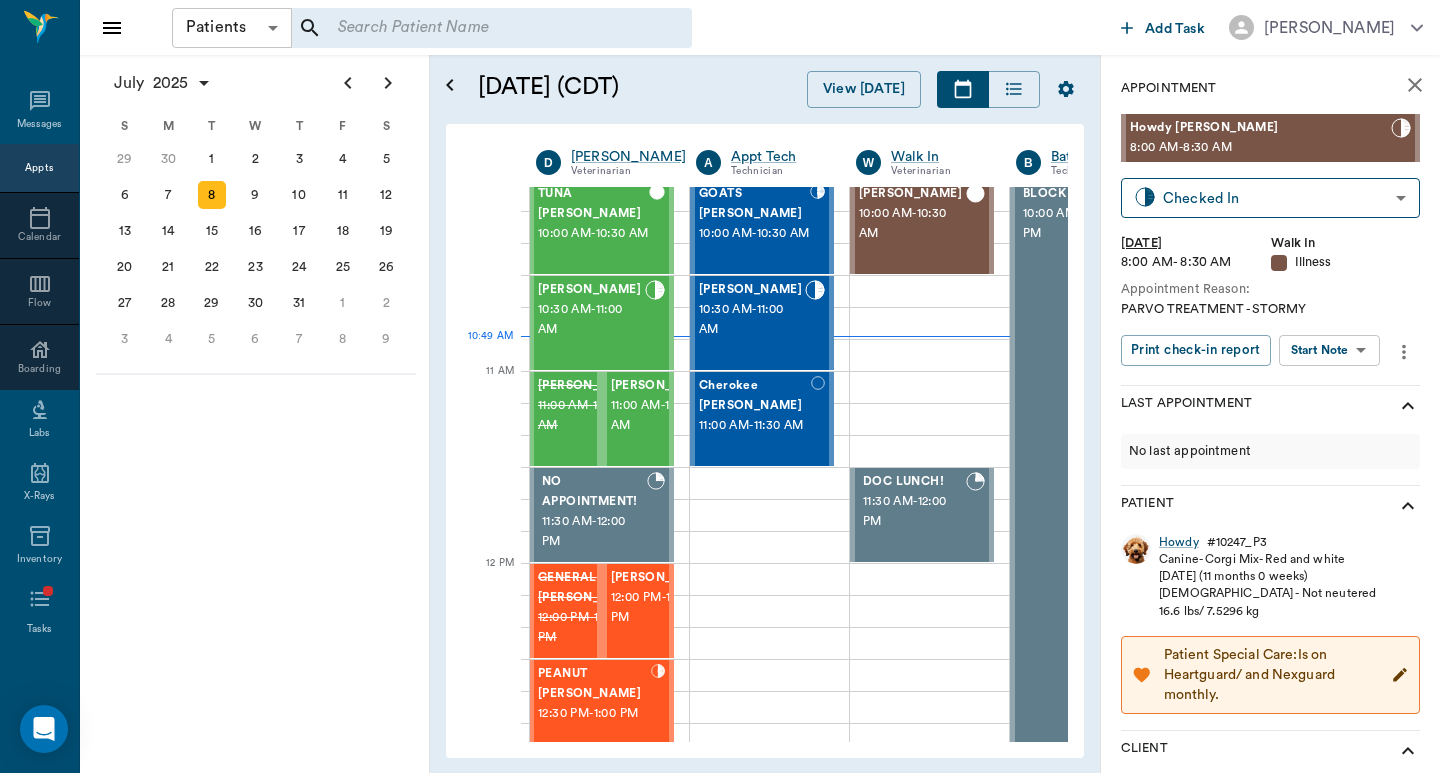 click on "Patients Patients ​ ​ Add Task Dr. Bert Ellsworth Nectar Messages Appts Calendar Flow Boarding Labs X-Rays Inventory Tasks Forms Staff Reports Lookup Settings July 2025 S M T W T F S Jun 1 2 3 4 5 6 7 8 9 10 11 12 13 14 15 16 17 18 19 20 21 22 23 24 25 26 27 28 29 30 Jul 1 2 3 4 5 6 7 8 9 10 11 12 S M T W T F S 29 30 Jul 1 2 3 4 5 6 7 8 9 10 11 12 13 14 15 16 17 18 19 20 21 22 23 24 25 26 27 28 29 30 31 Aug 1 2 3 4 5 6 7 8 9 S M T W T F S 27 28 29 30 31 Aug 1 2 3 4 5 6 7 8 9 10 11 12 13 14 15 16 17 18 19 20 21 22 23 24 25 26 27 28 29 30 31 Sep 1 2 3 4 5 6 July 8, 2025 (CDT) View Today July 2025 Today 8 Tue Jul 2025 D Dr. Bert Ellsworth Veterinarian A Appt Tech Technician W Walk In Veterinarian B Bath & Surgery Technician B Board &Procedures Other D Dr. Kindall Jones Veterinarian 8 AM 9 AM 10 AM 11 AM 12 PM 1 PM 2 PM 3 PM 4 PM 5 PM 6 PM 7 PM 8 PM 10:49 AM 10:10 AM Pigs Belyeu 8:00 AM  -  9:00 AM Sawdust Marsh 8:30 AM  -  9:00 AM MELINDA MAY Eudy 9:00 AM  -  10:00 AM TUNA Kirkland 10:00 AM  -  10:30 AM  -" at bounding box center [720, 386] 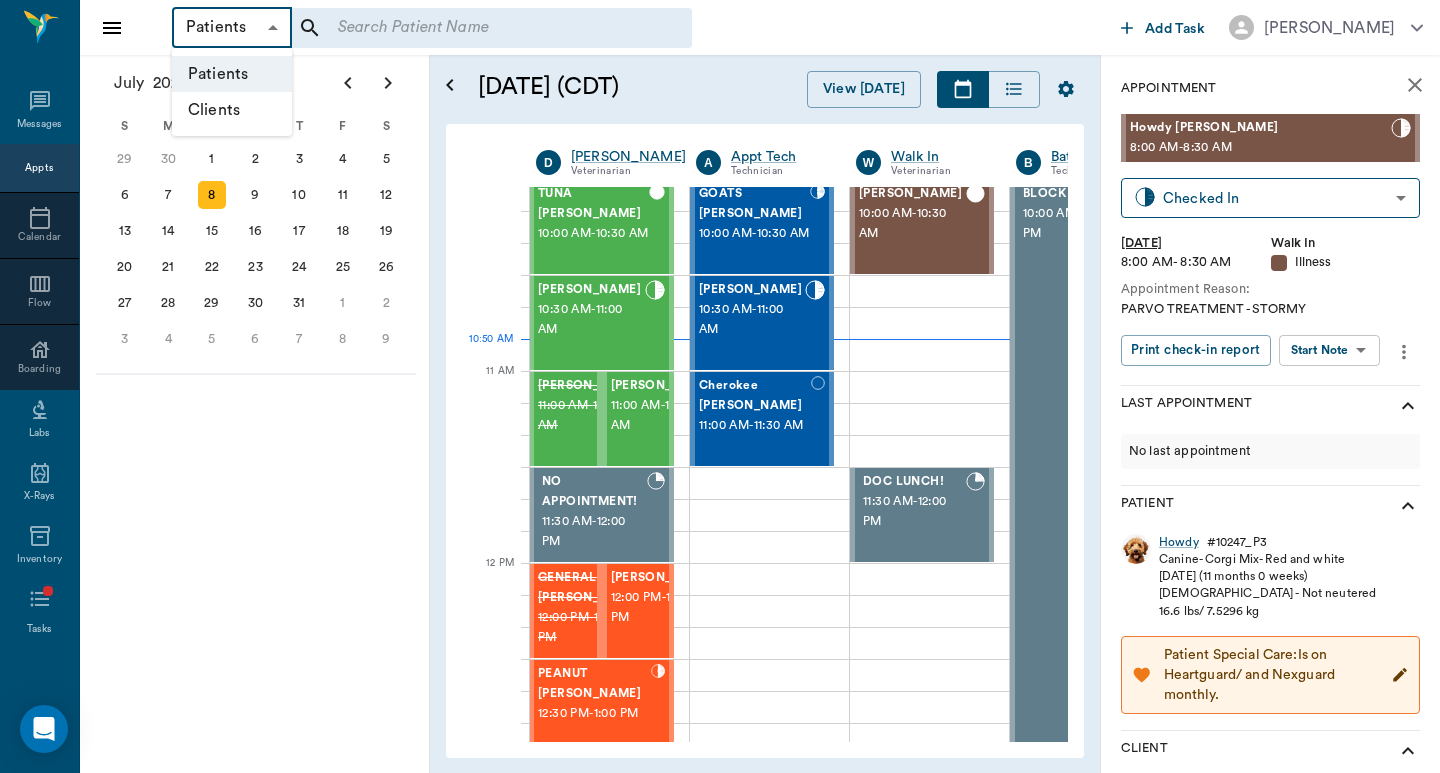 click on "Clients" at bounding box center (232, 110) 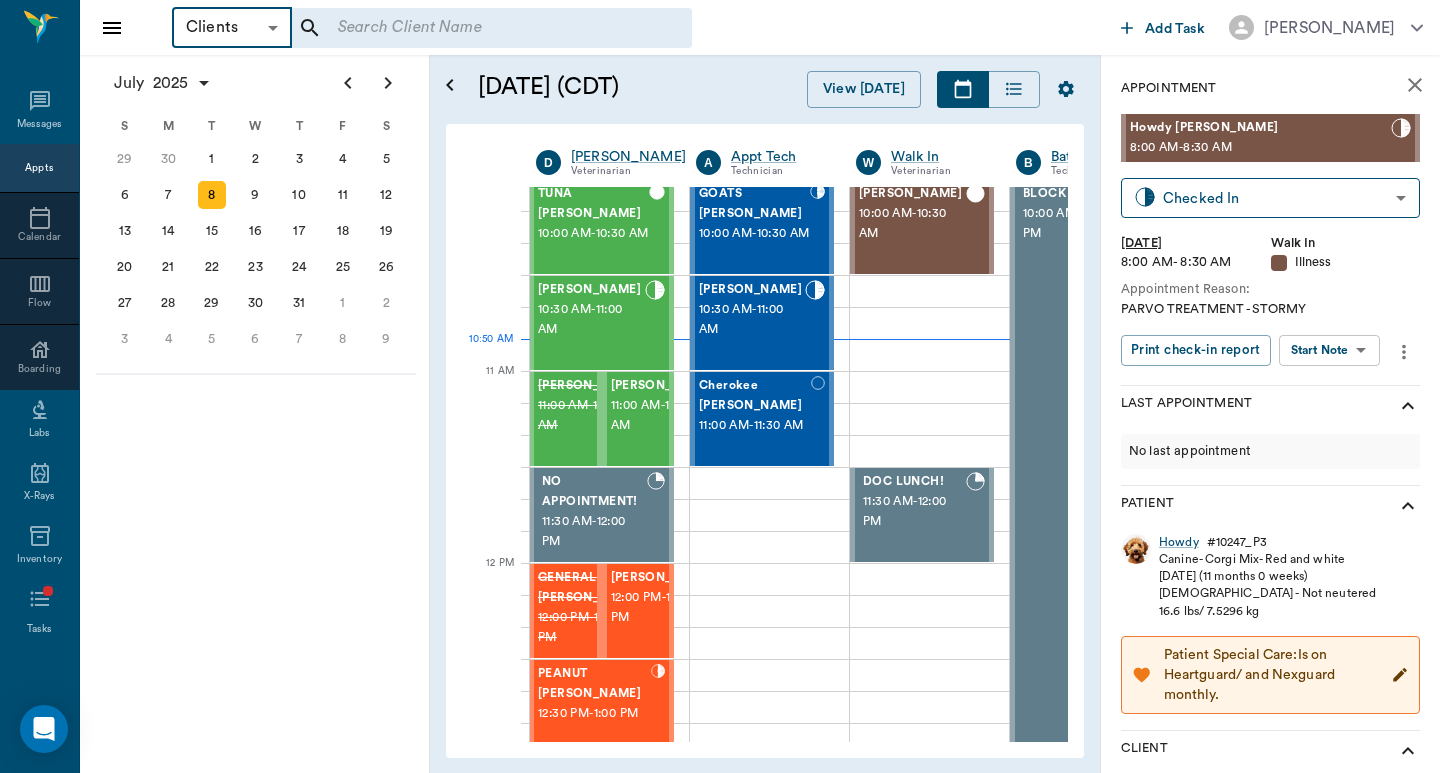 click at bounding box center [478, 28] 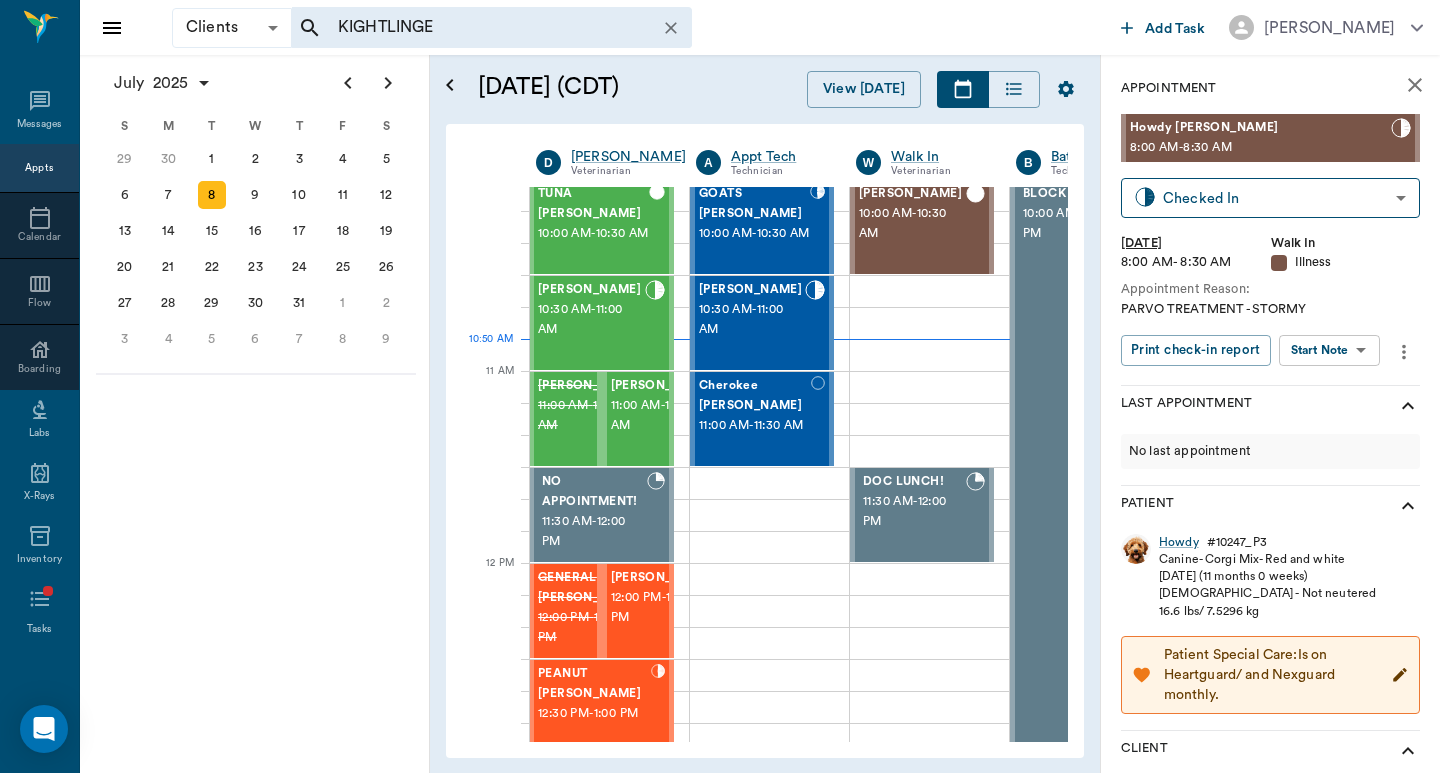 type on "KIGHTLINGER" 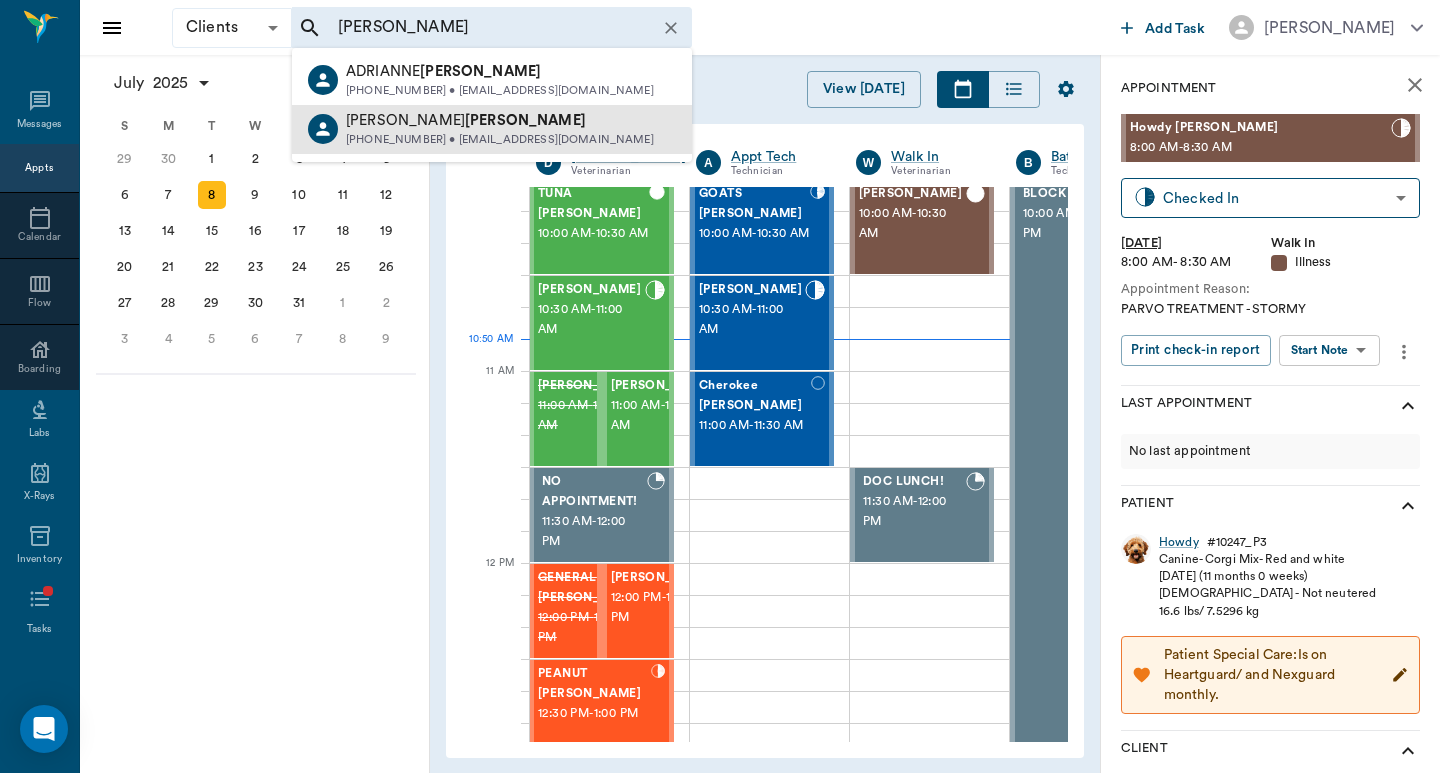 drag, startPoint x: 433, startPoint y: 115, endPoint x: 493, endPoint y: 129, distance: 61.611687 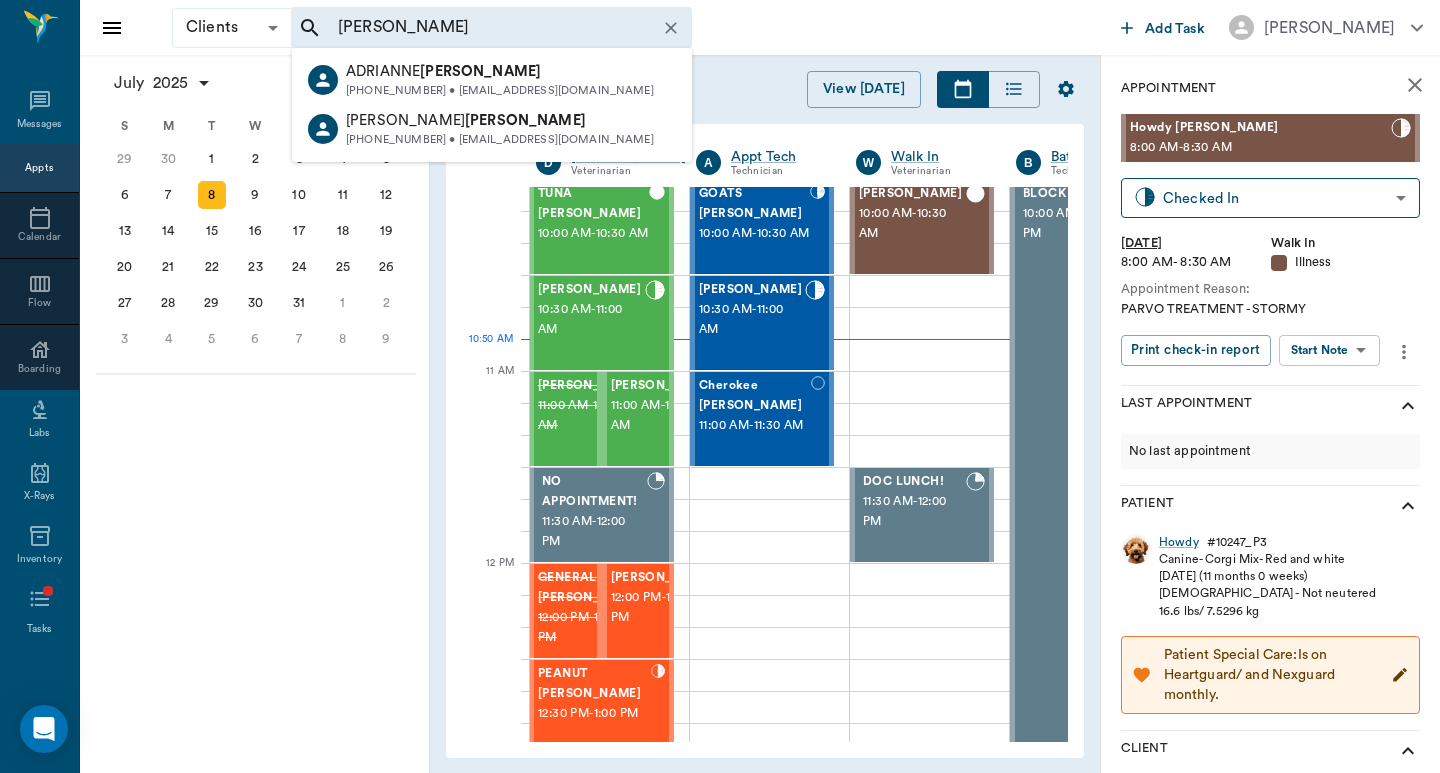click on "Kightlinger" at bounding box center [525, 120] 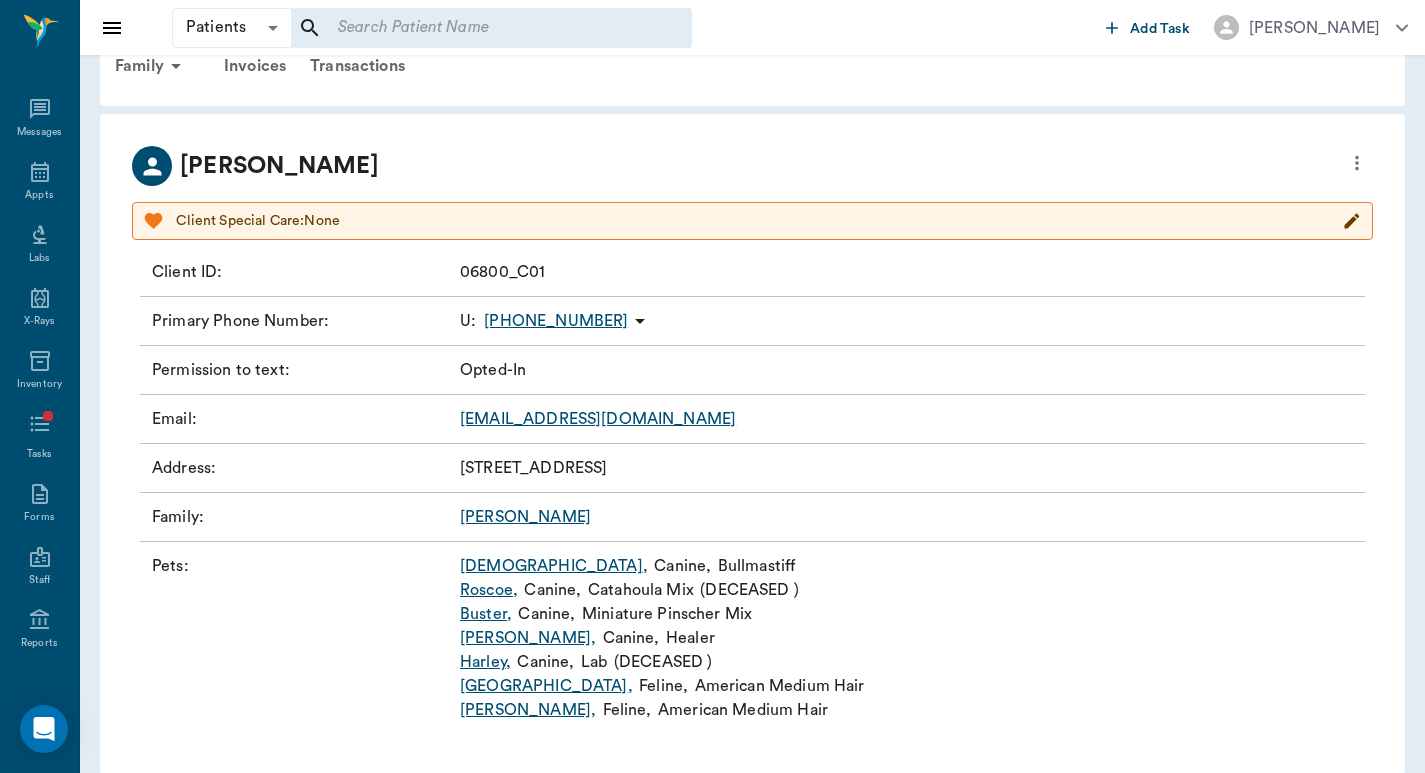 scroll, scrollTop: 68, scrollLeft: 0, axis: vertical 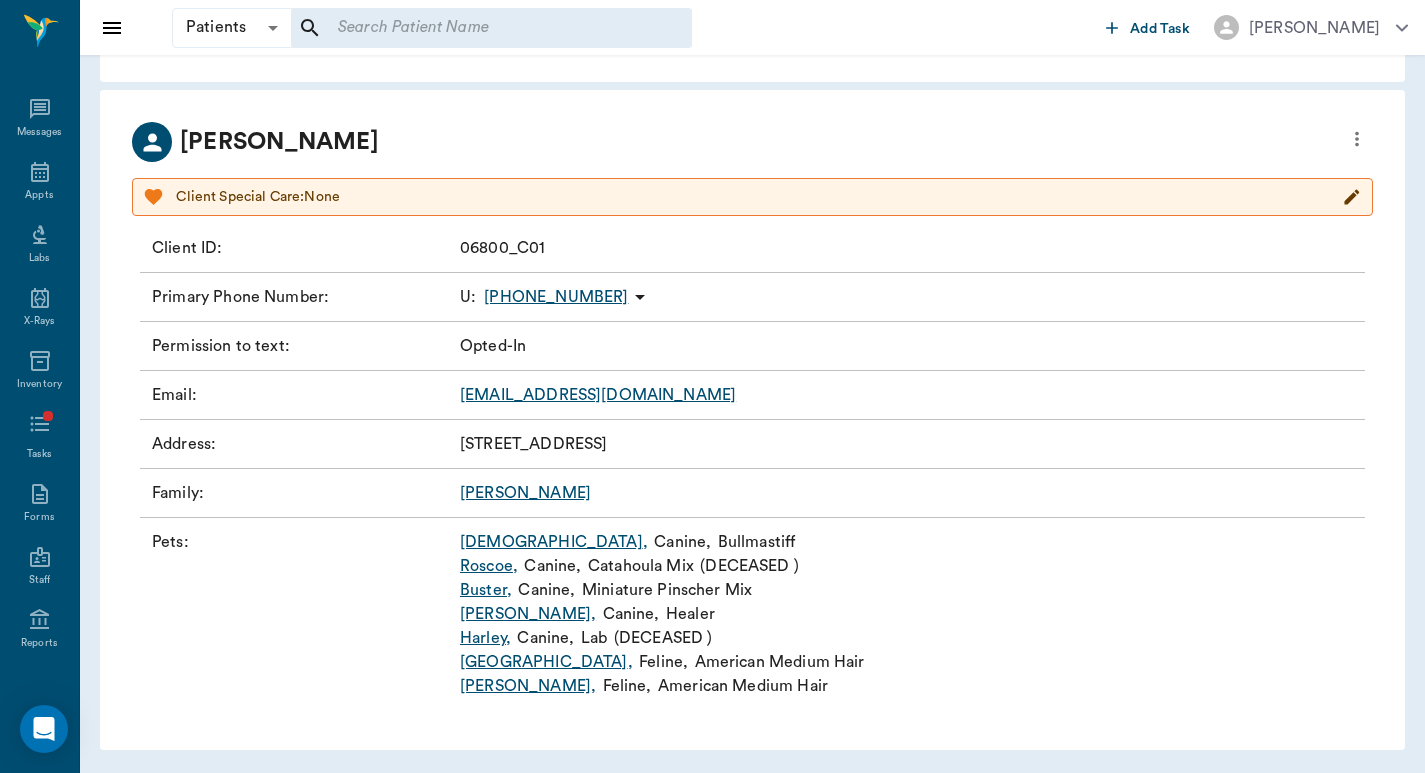 click on "Buster ," at bounding box center [486, 590] 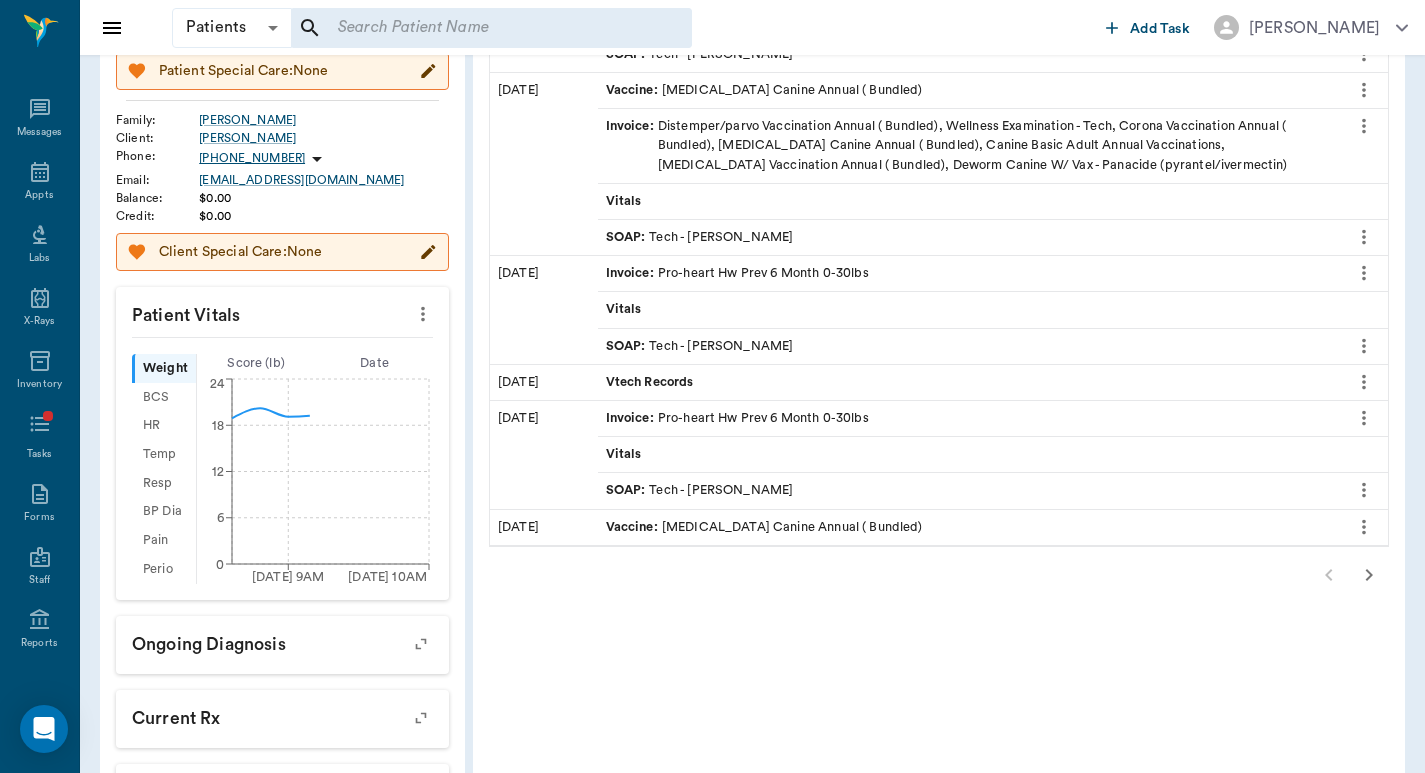 scroll, scrollTop: 533, scrollLeft: 0, axis: vertical 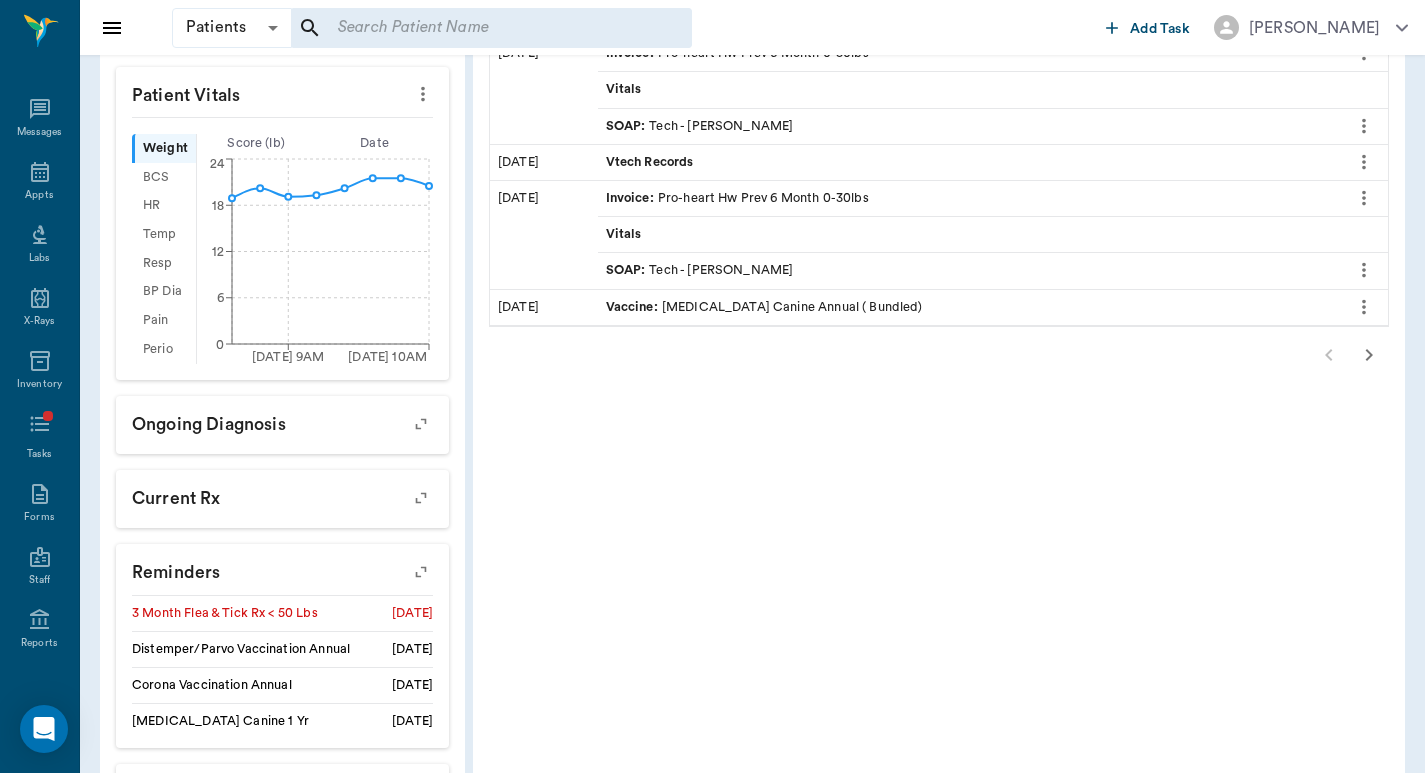 click 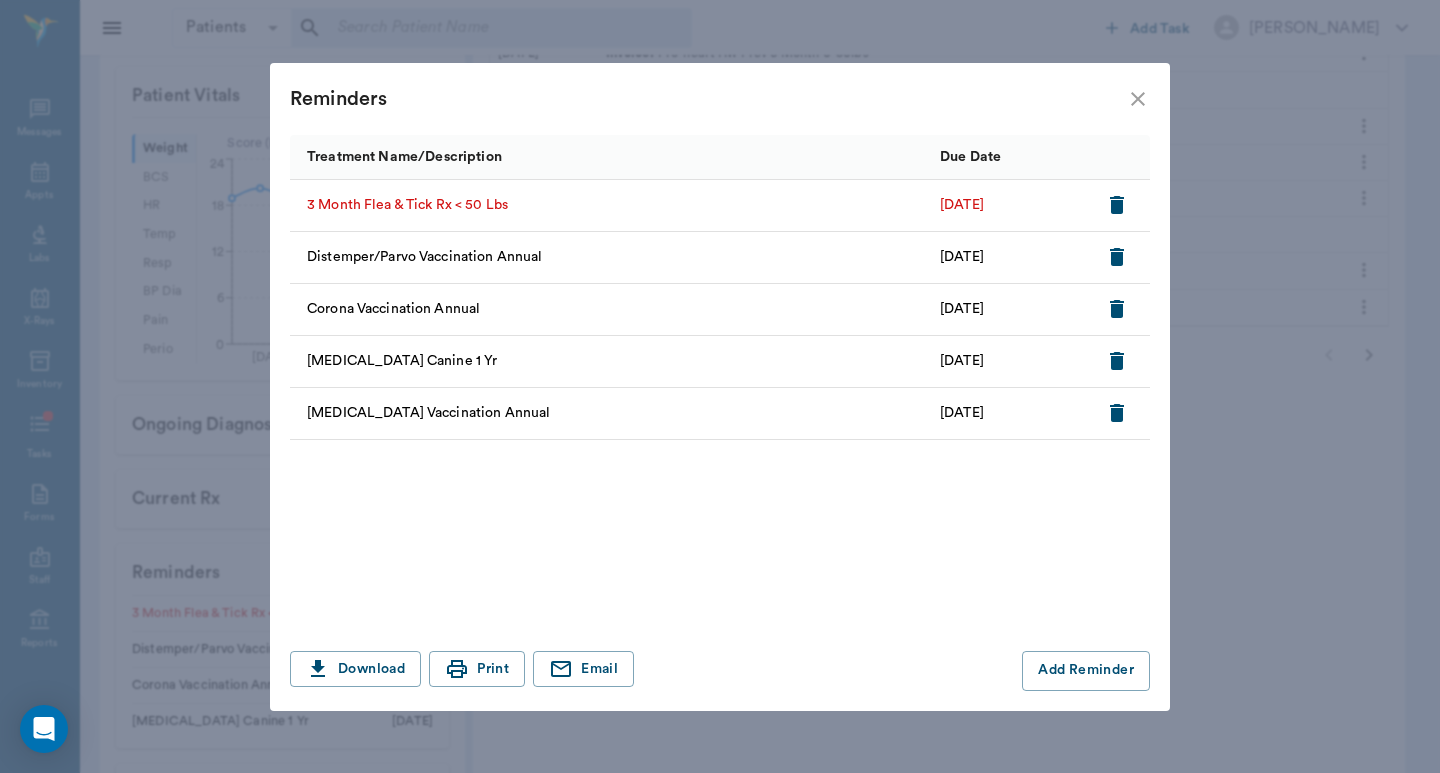 click 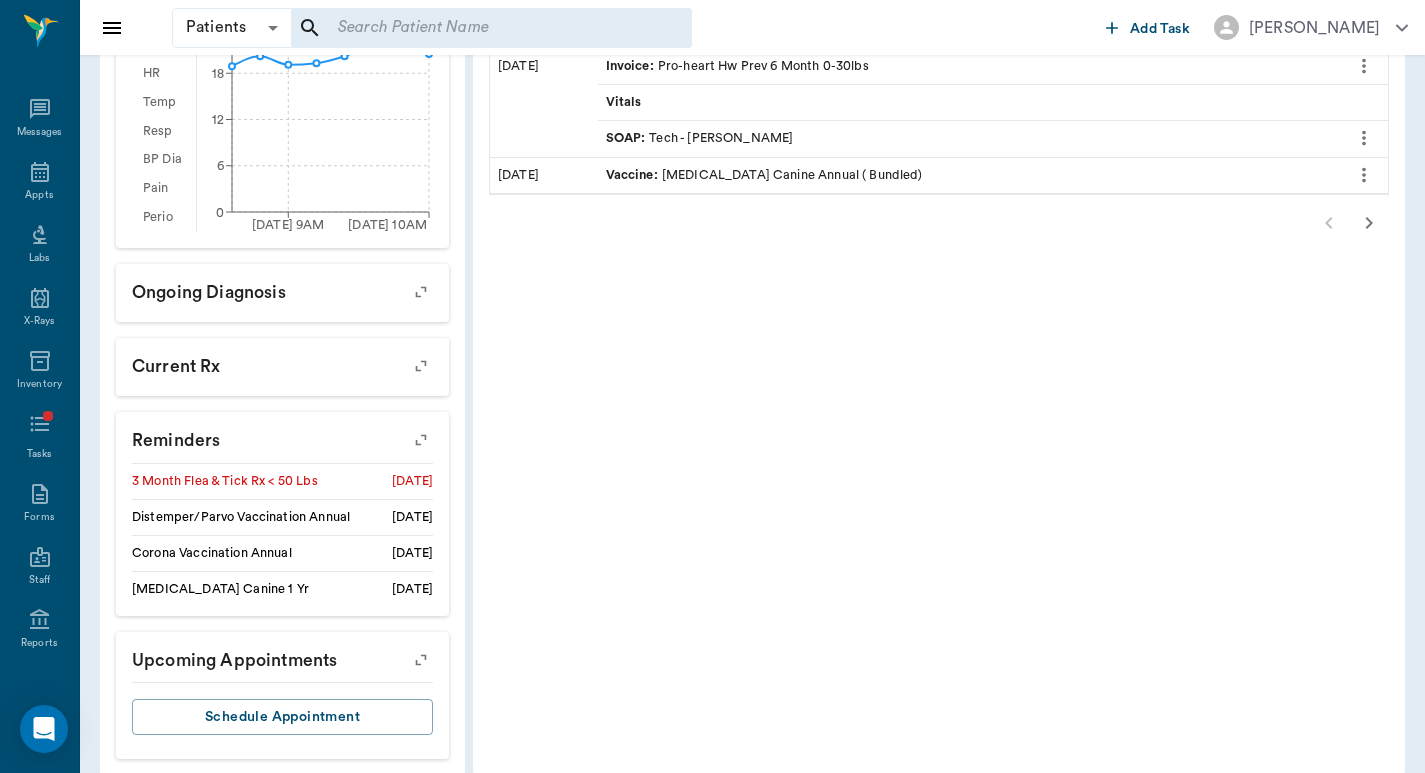 scroll, scrollTop: 667, scrollLeft: 0, axis: vertical 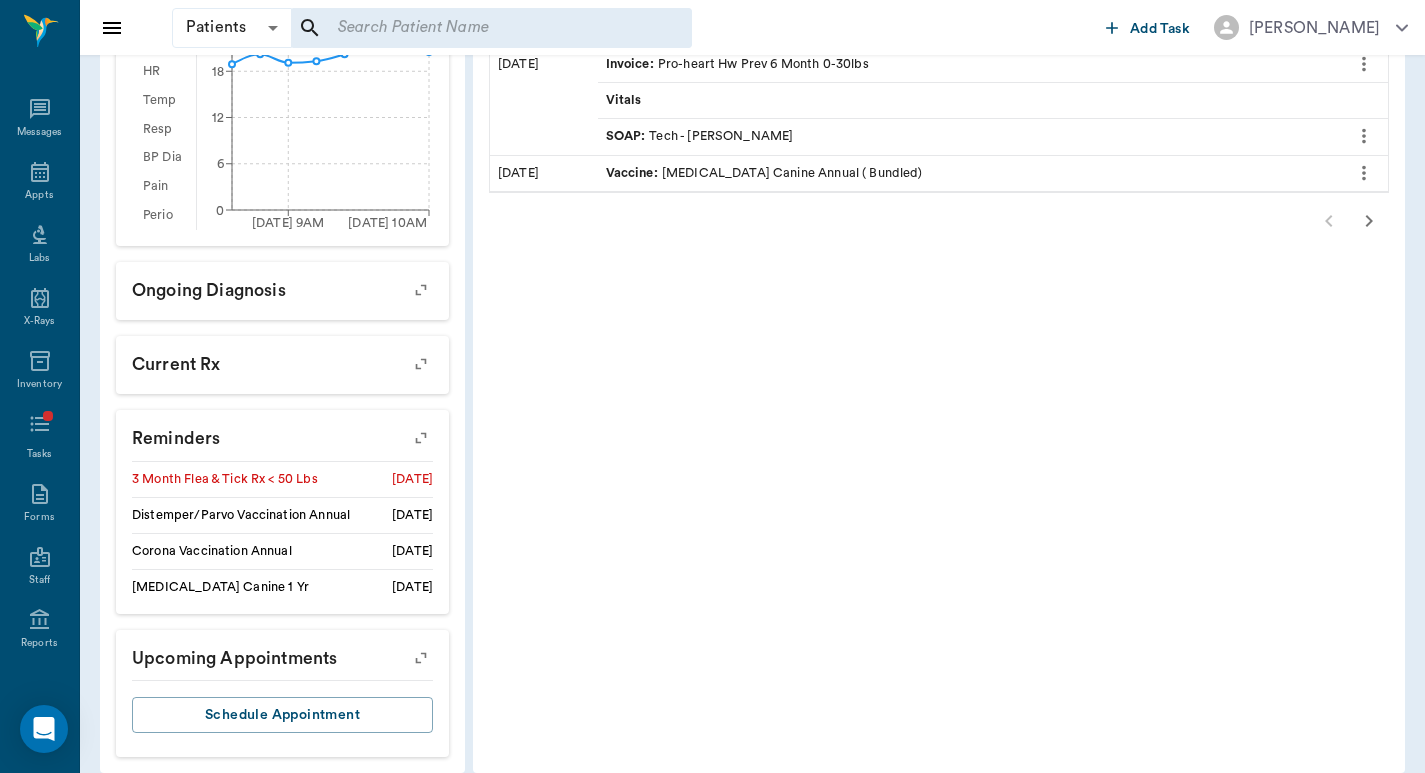 click 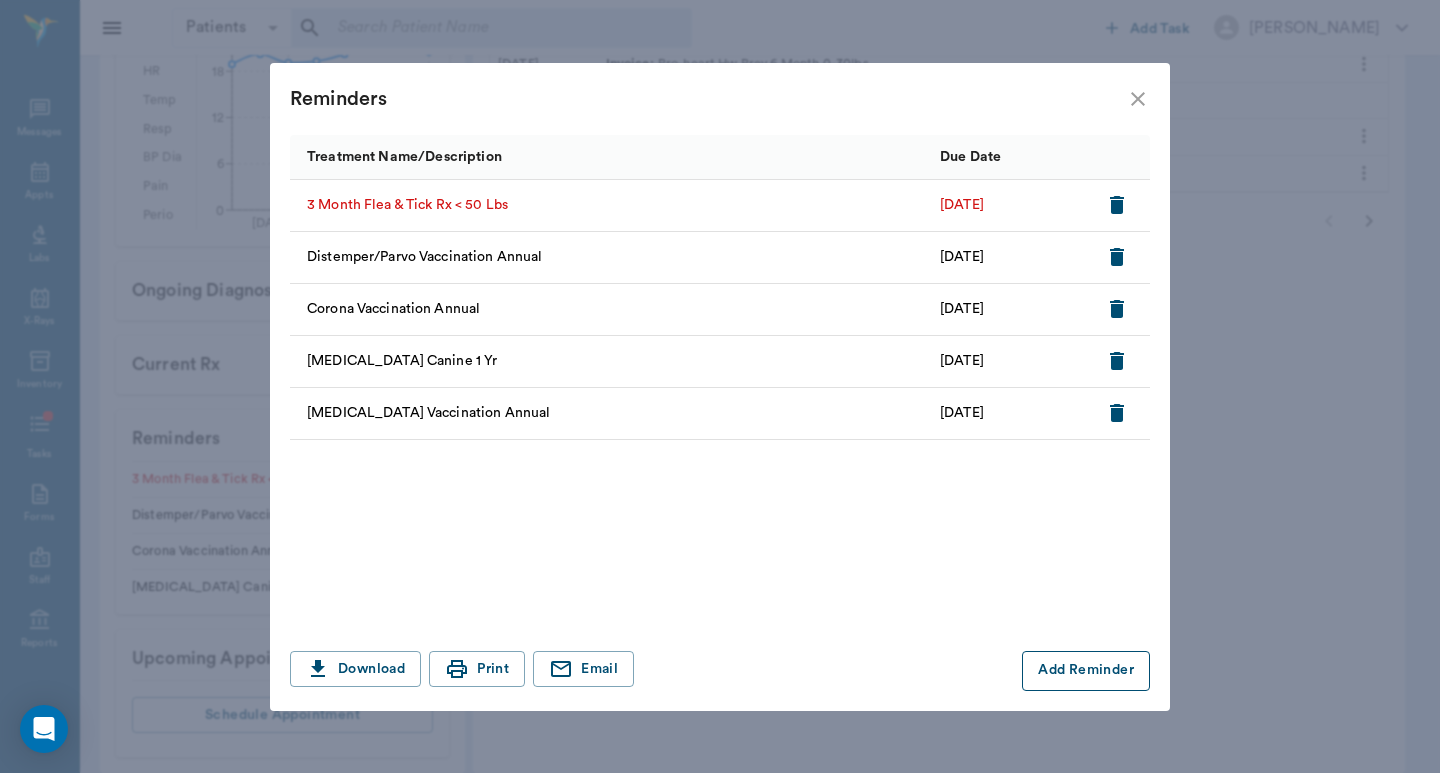 click on "Add Reminder" at bounding box center [1086, 671] 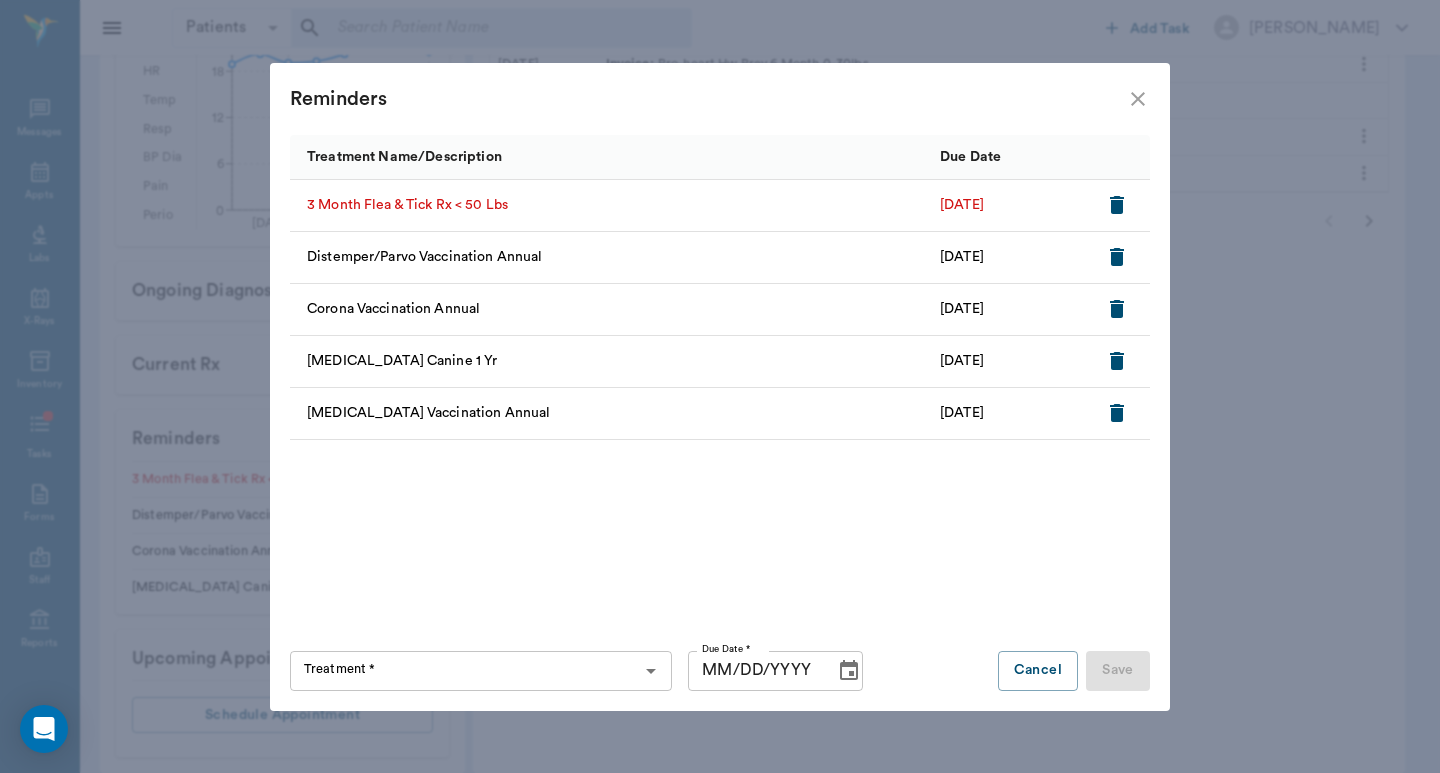click on "Treatment *" at bounding box center [464, 671] 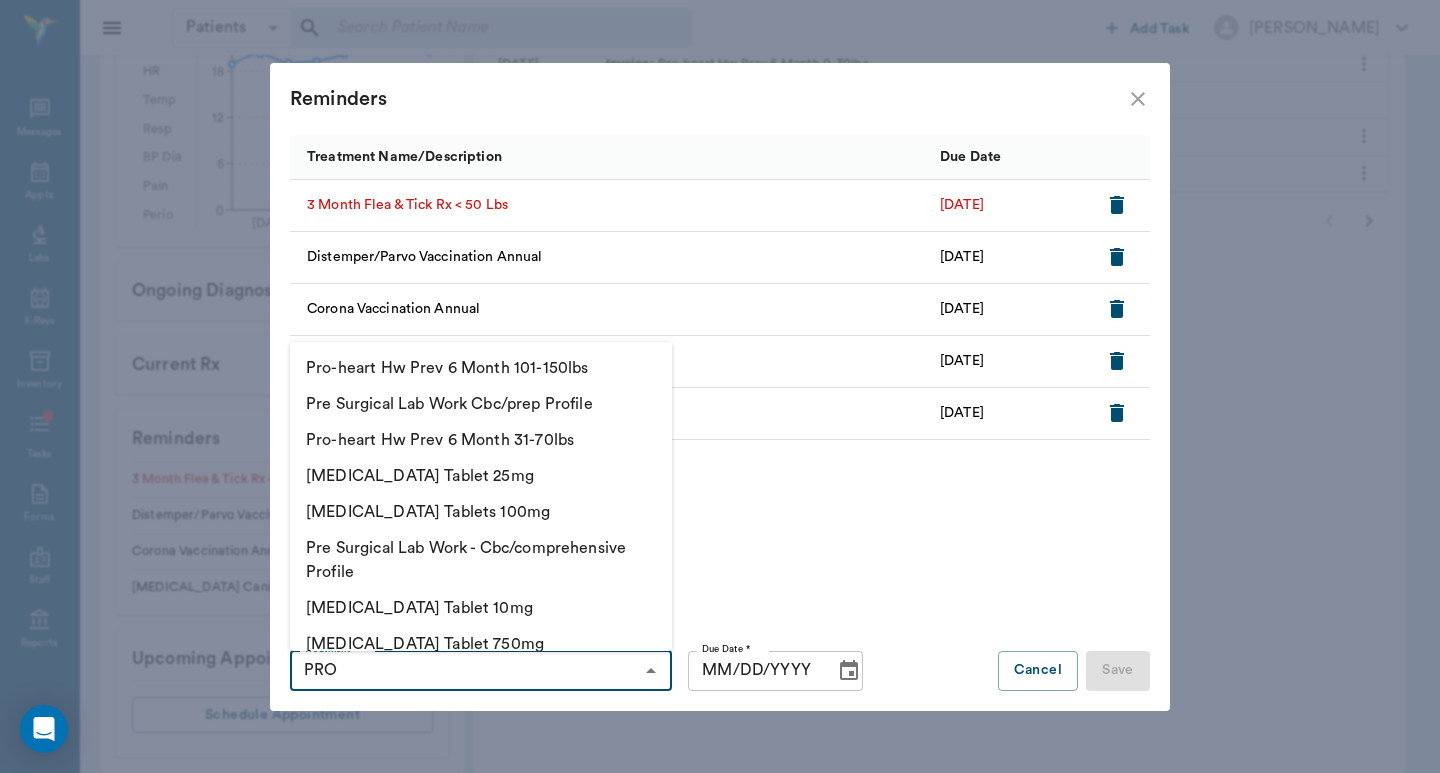 type on "PRO" 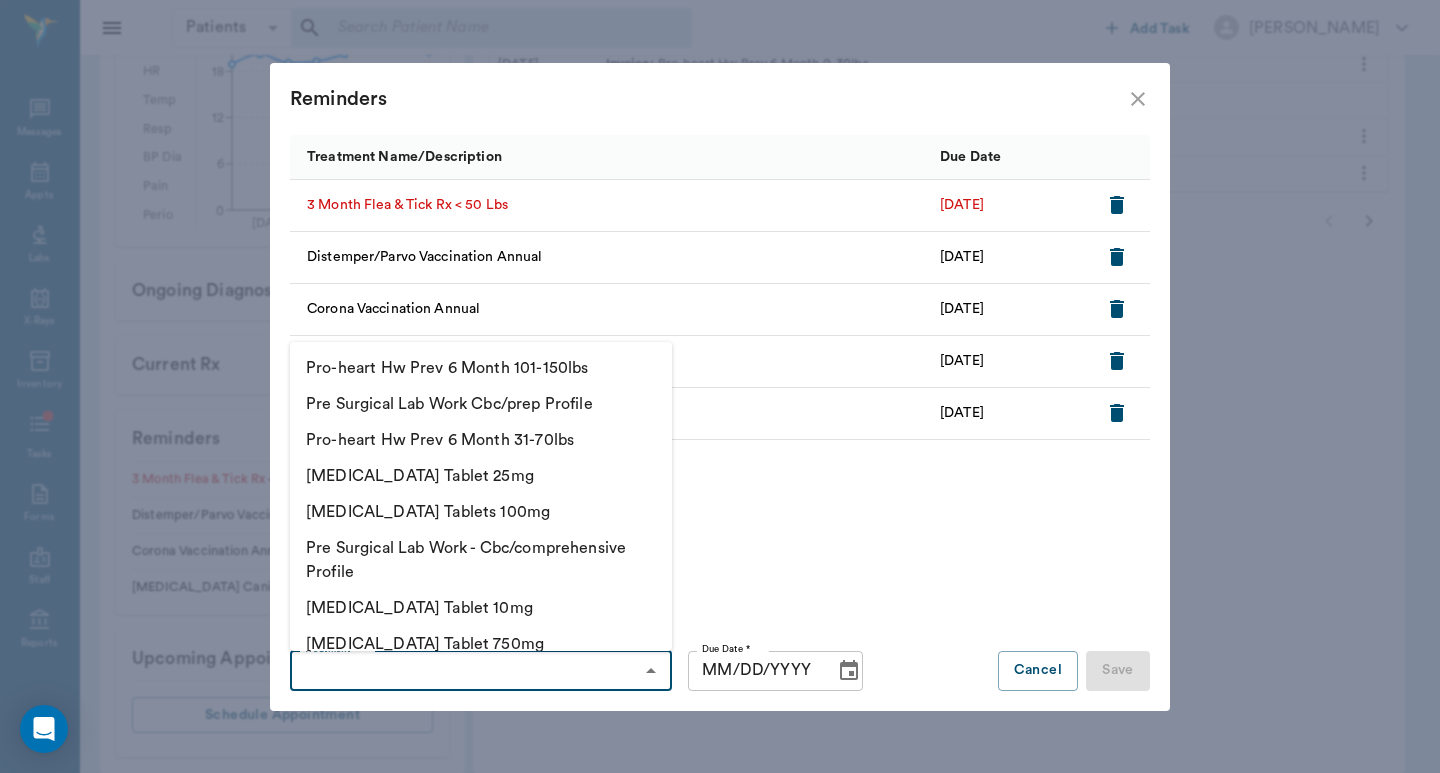 click 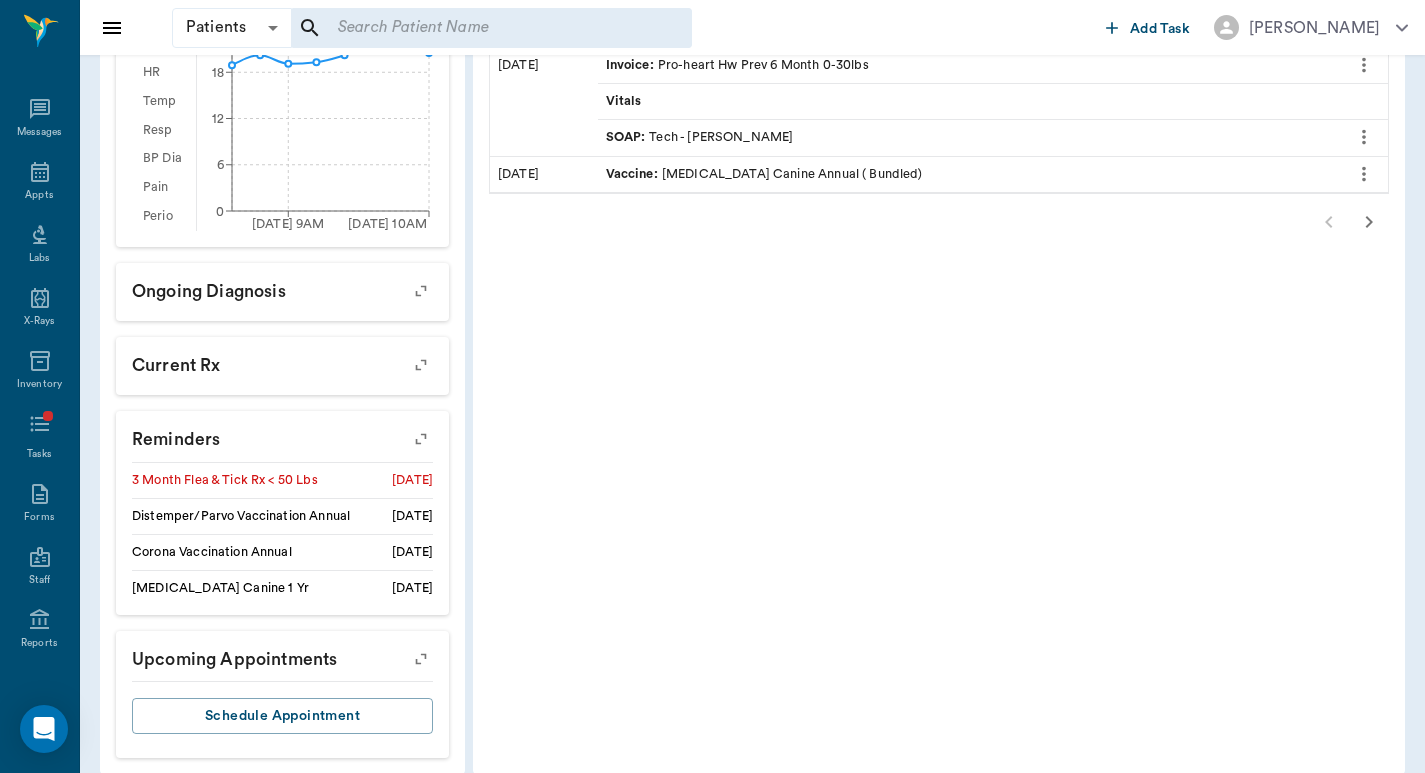 scroll, scrollTop: 667, scrollLeft: 0, axis: vertical 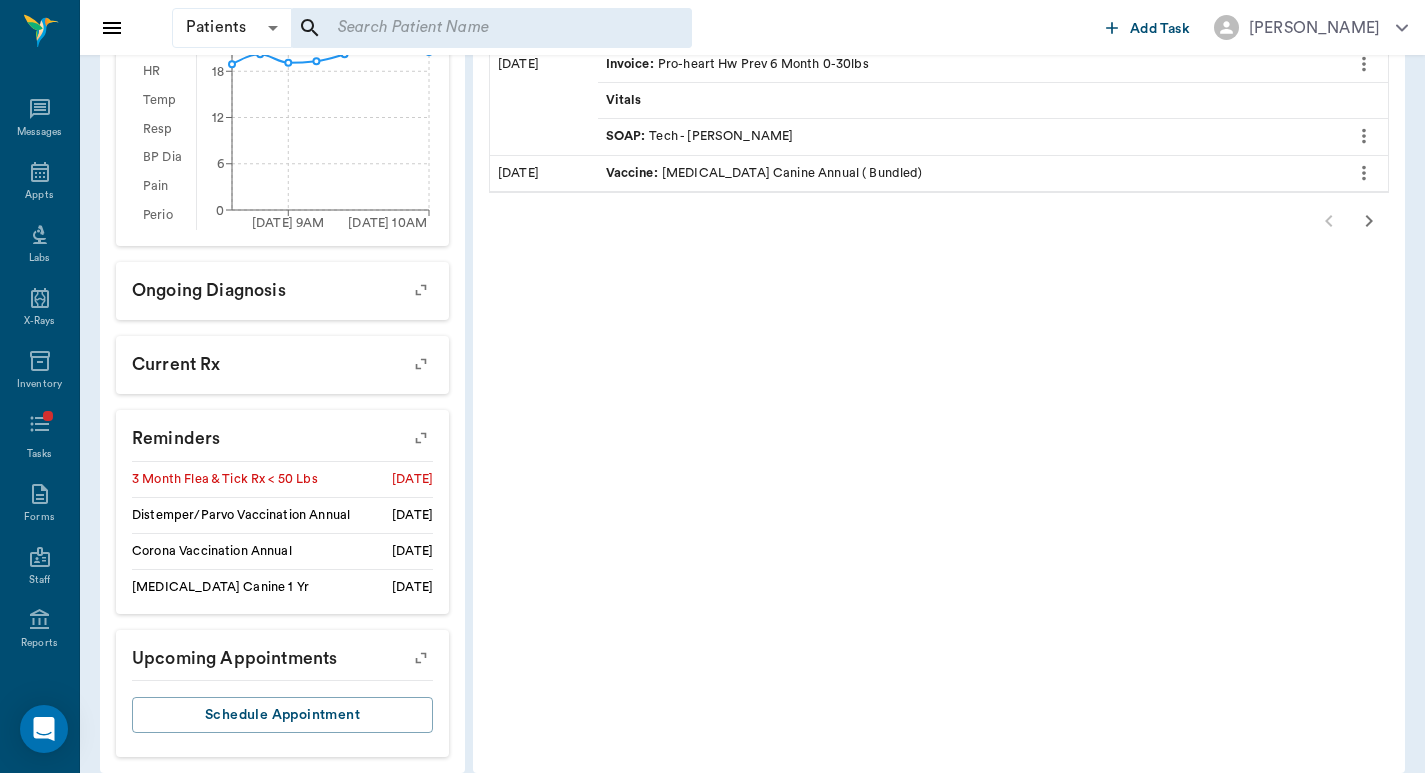 click 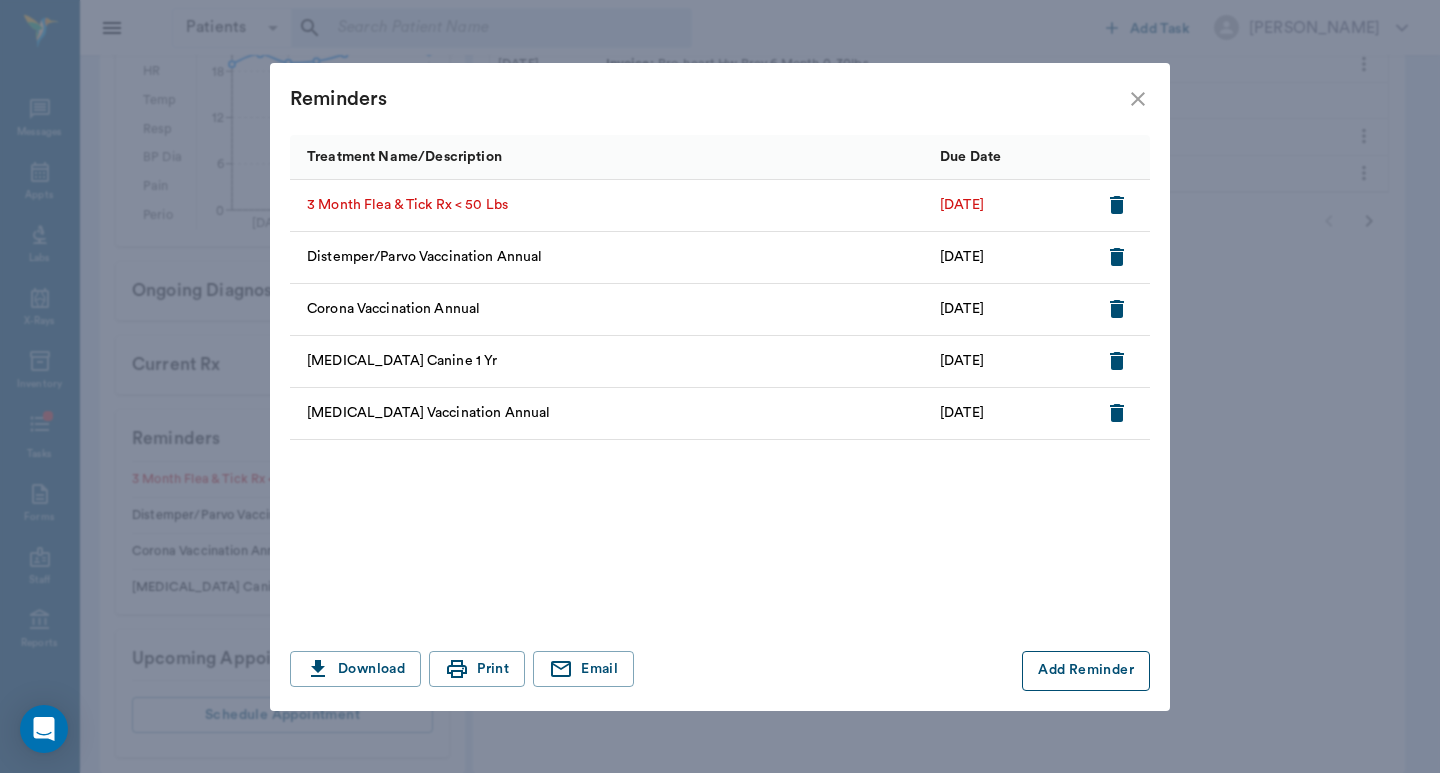 click on "Add Reminder" at bounding box center (1086, 671) 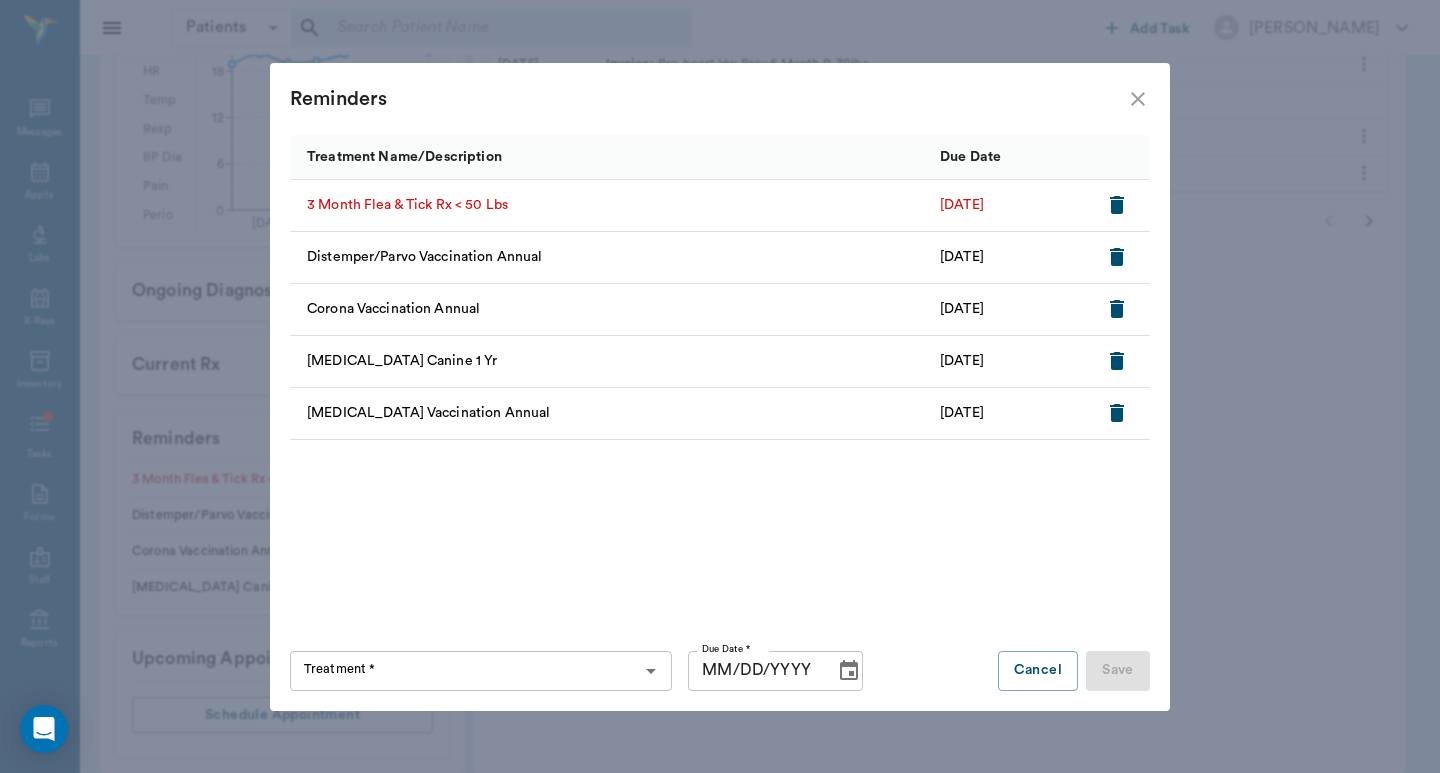 click on "Treatment *" at bounding box center [464, 671] 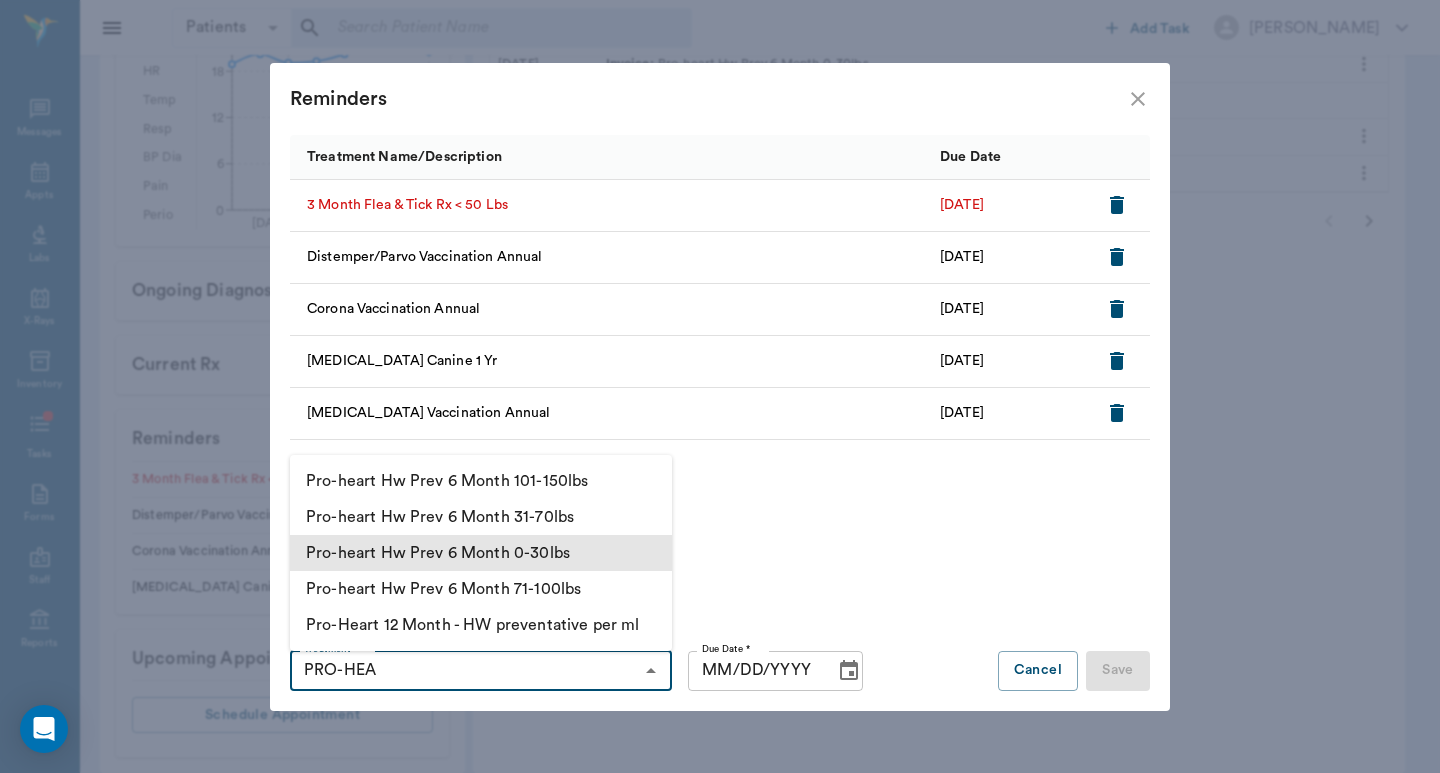 click on "Pro-heart Hw Prev 6 Month 0-30lbs" at bounding box center (481, 553) 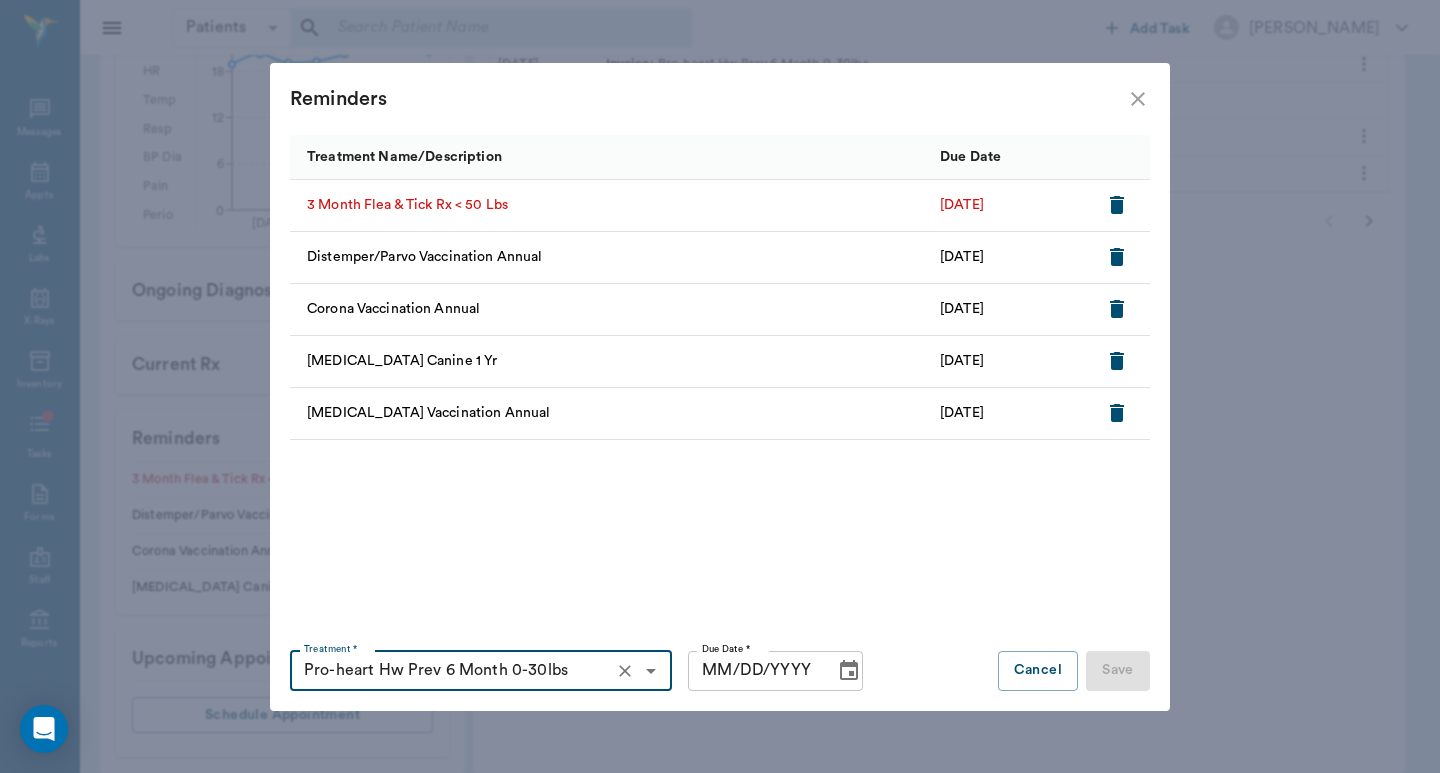 type on "Pro-heart Hw Prev 6 Month 0-30lbs" 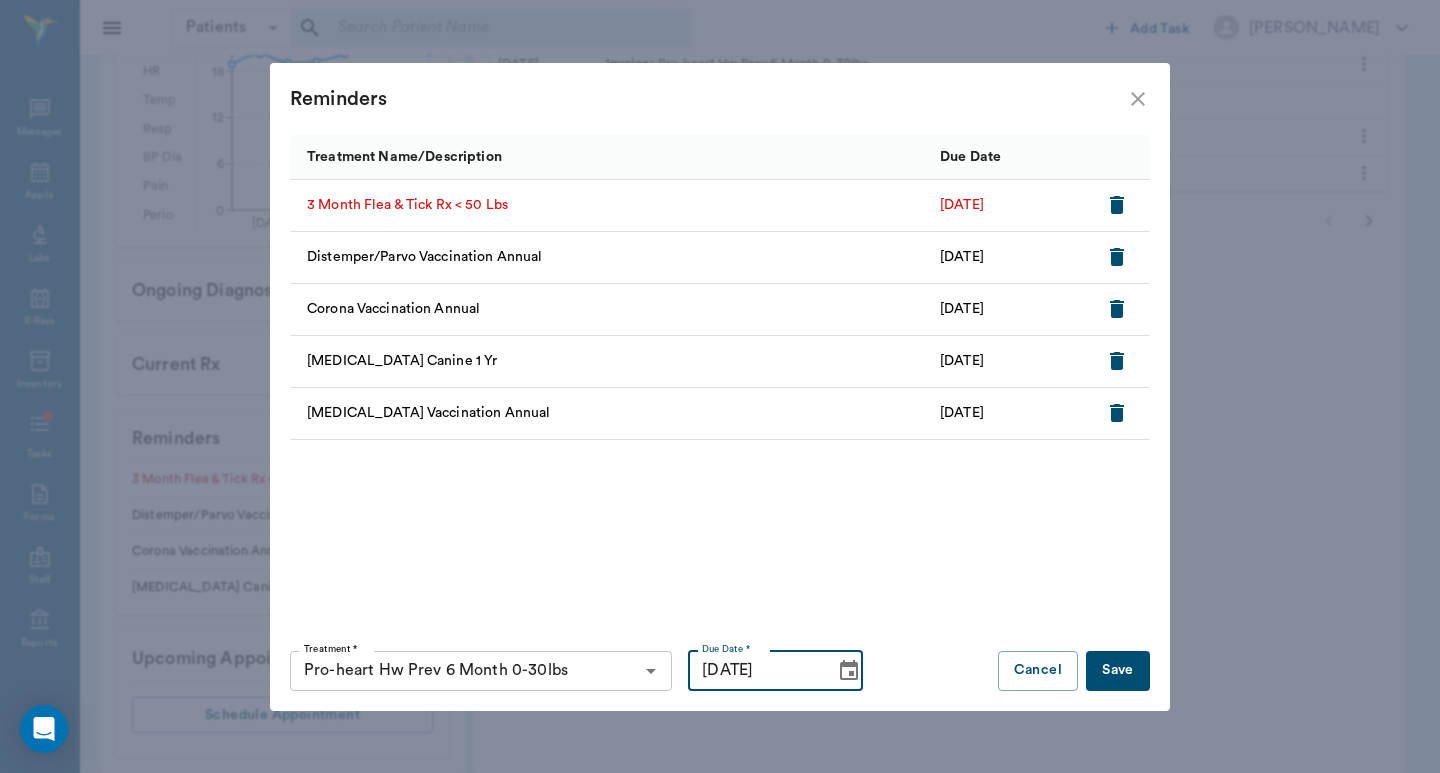 type on "08/19/2025" 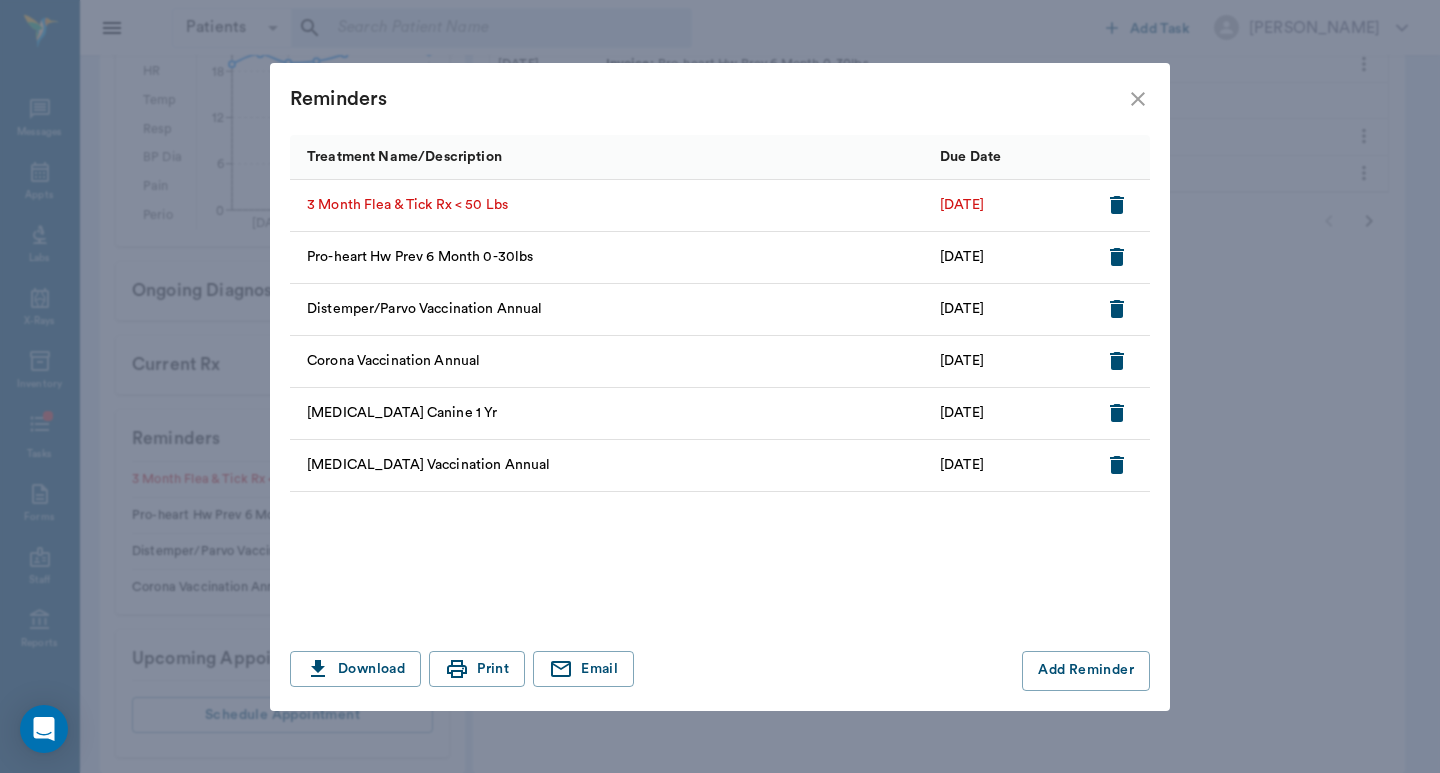 click 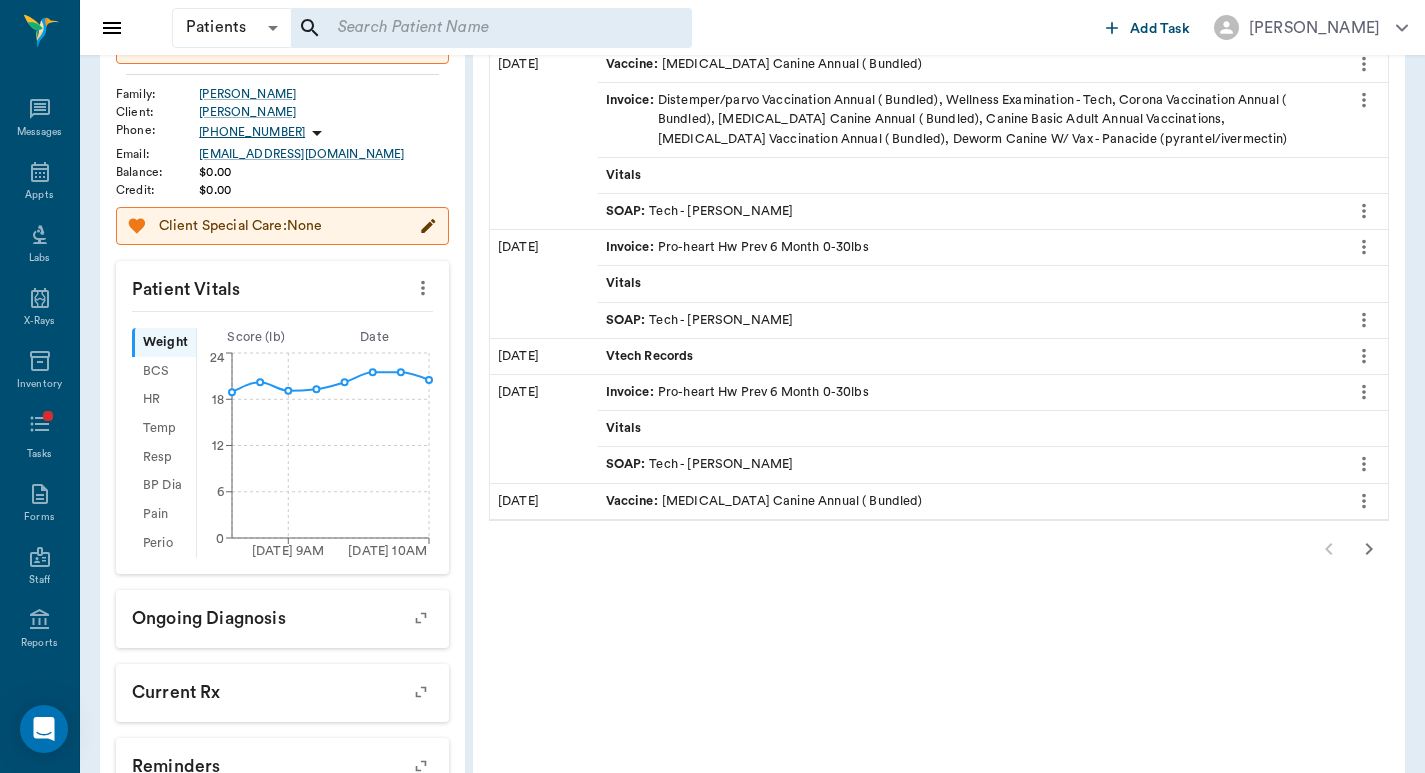 scroll, scrollTop: 0, scrollLeft: 0, axis: both 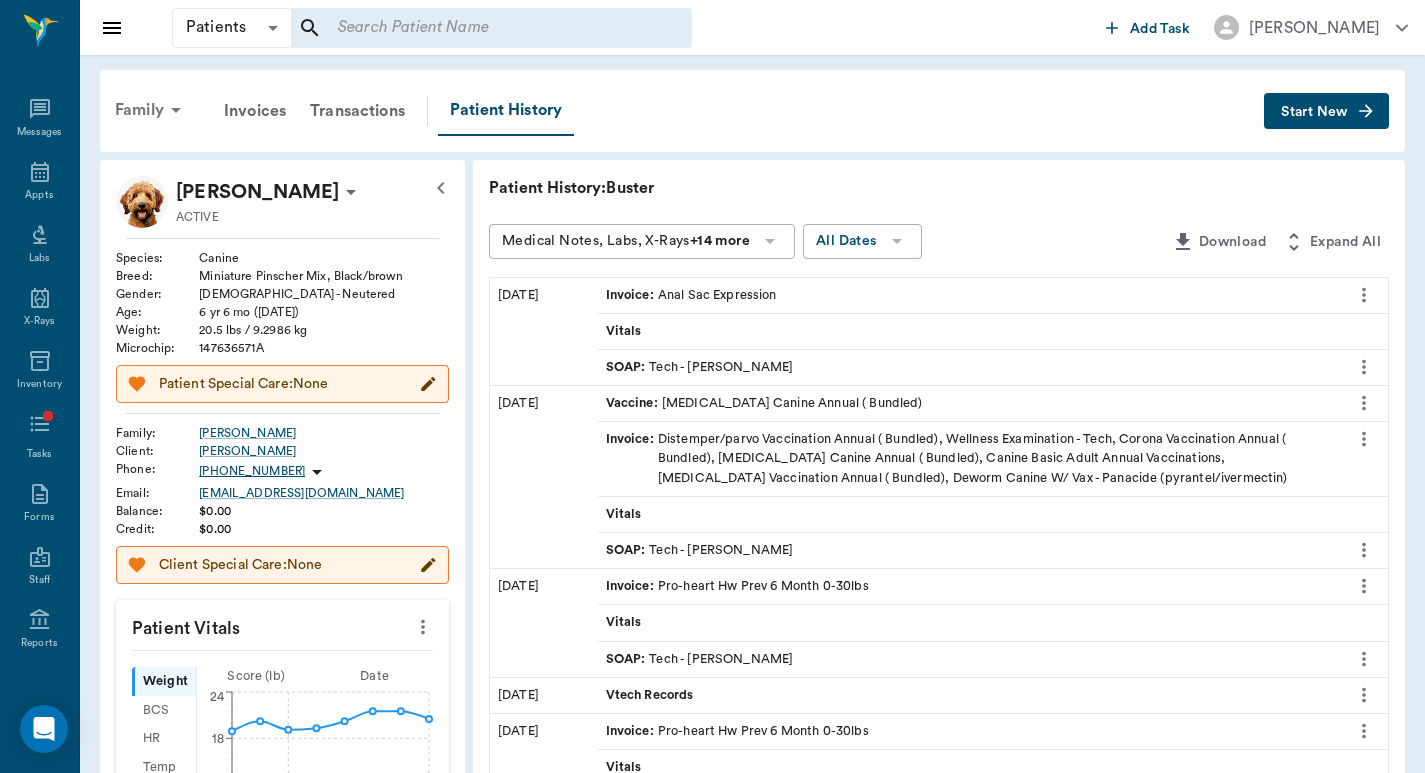 click on "Family" at bounding box center (151, 110) 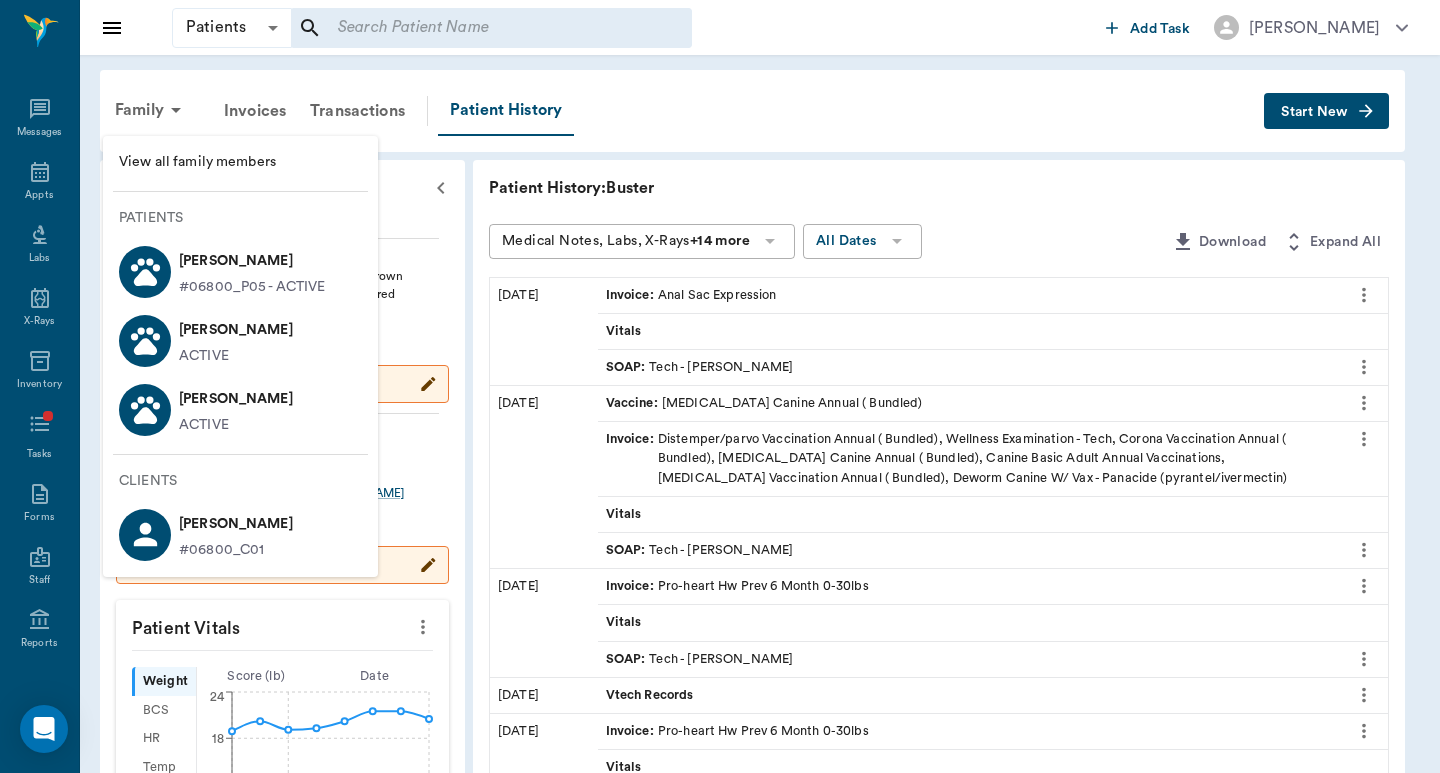 click at bounding box center [720, 386] 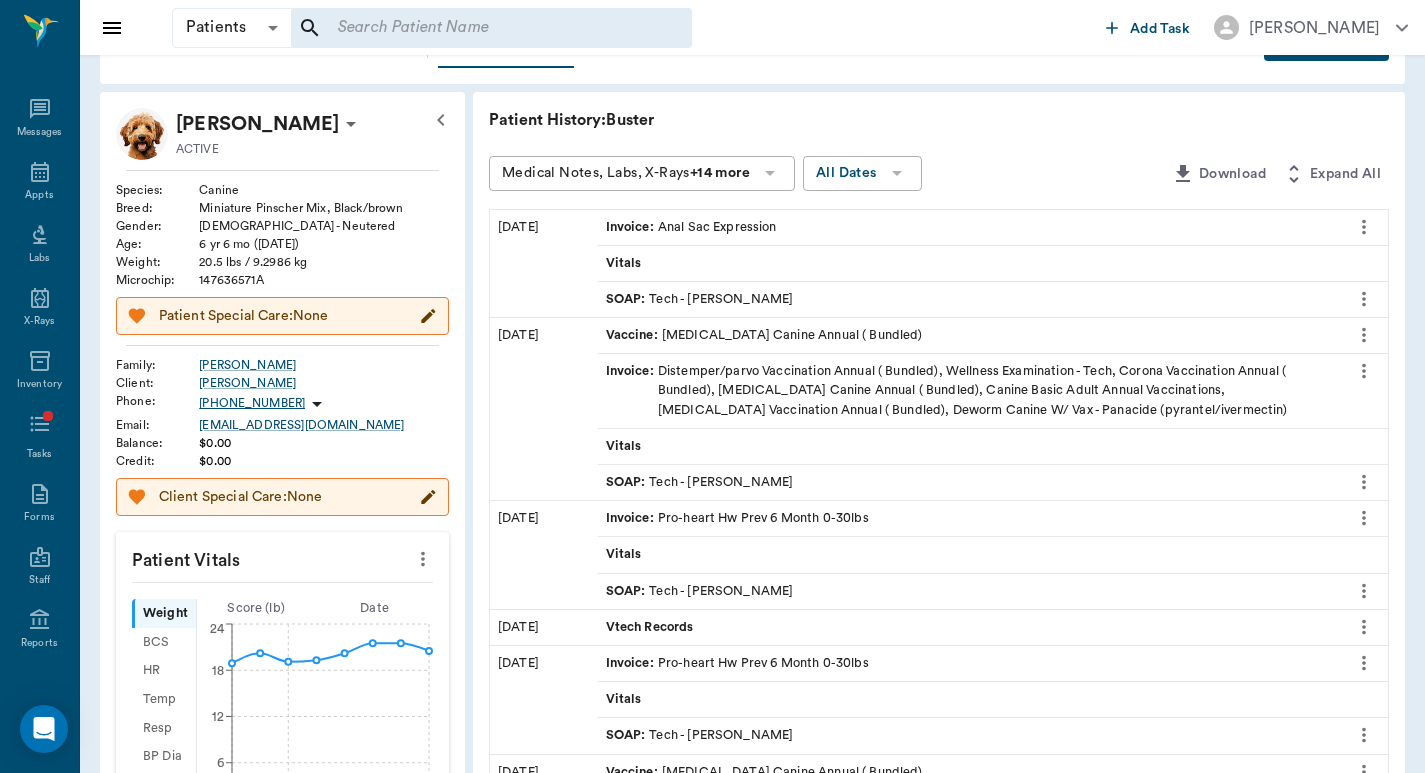 scroll, scrollTop: 0, scrollLeft: 0, axis: both 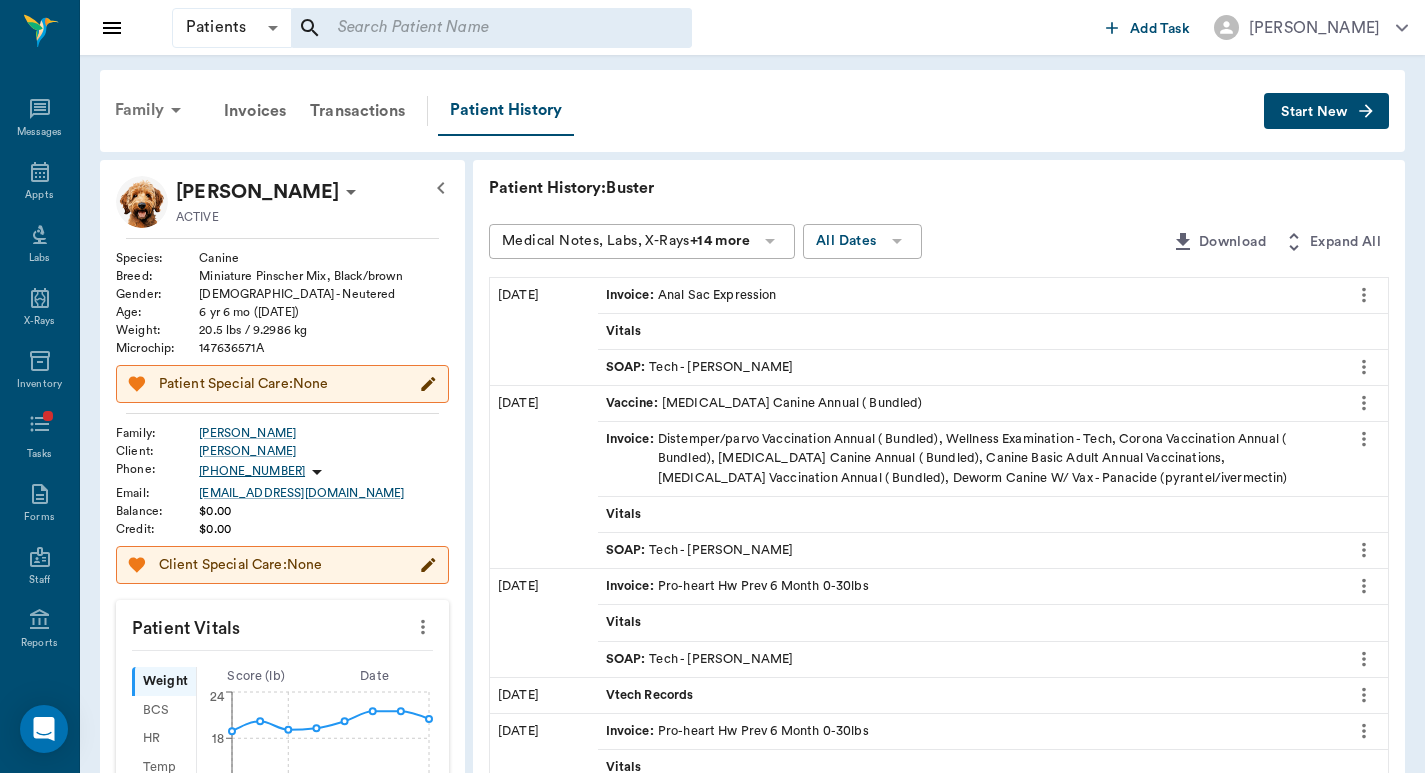 click on "Family" at bounding box center (151, 110) 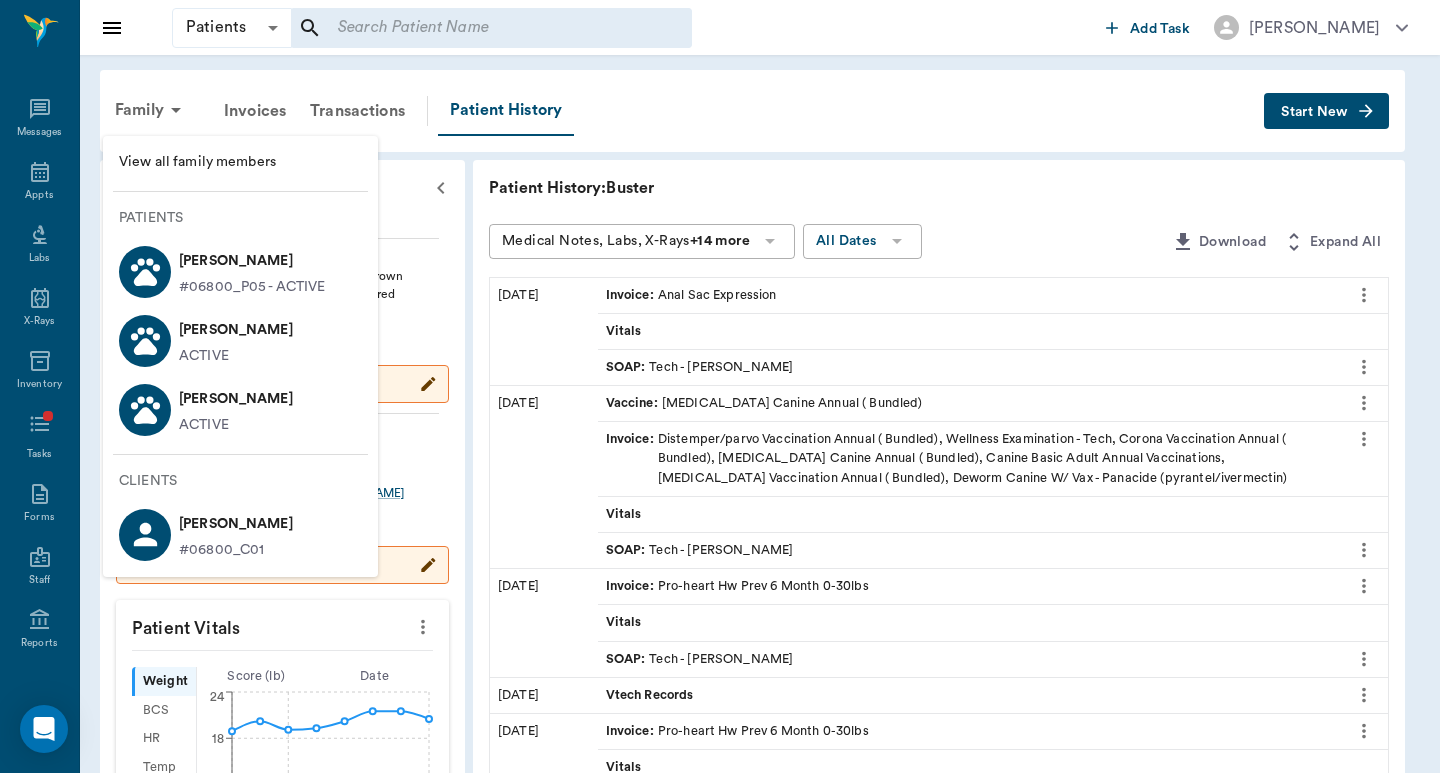 click on "Bailey Kightlinger" at bounding box center [236, 399] 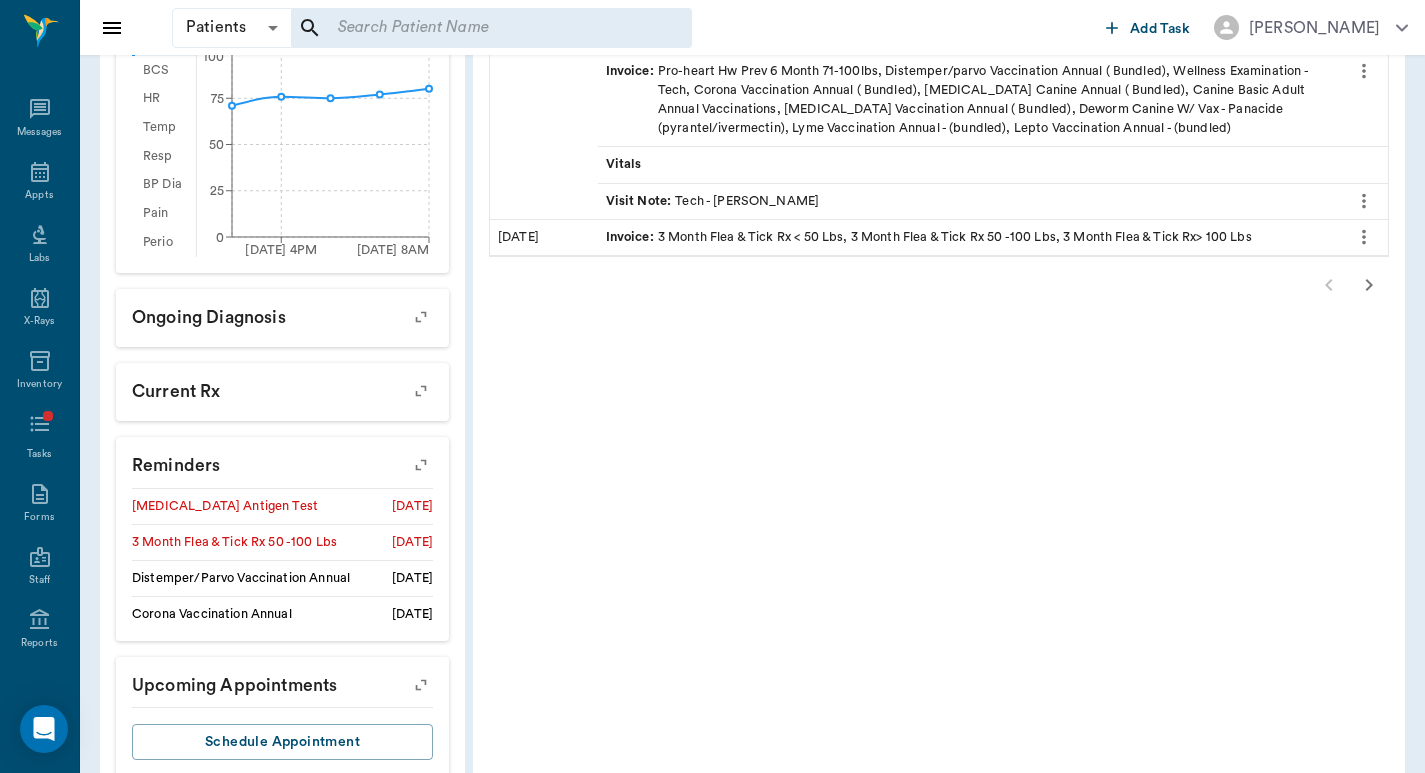 scroll, scrollTop: 667, scrollLeft: 0, axis: vertical 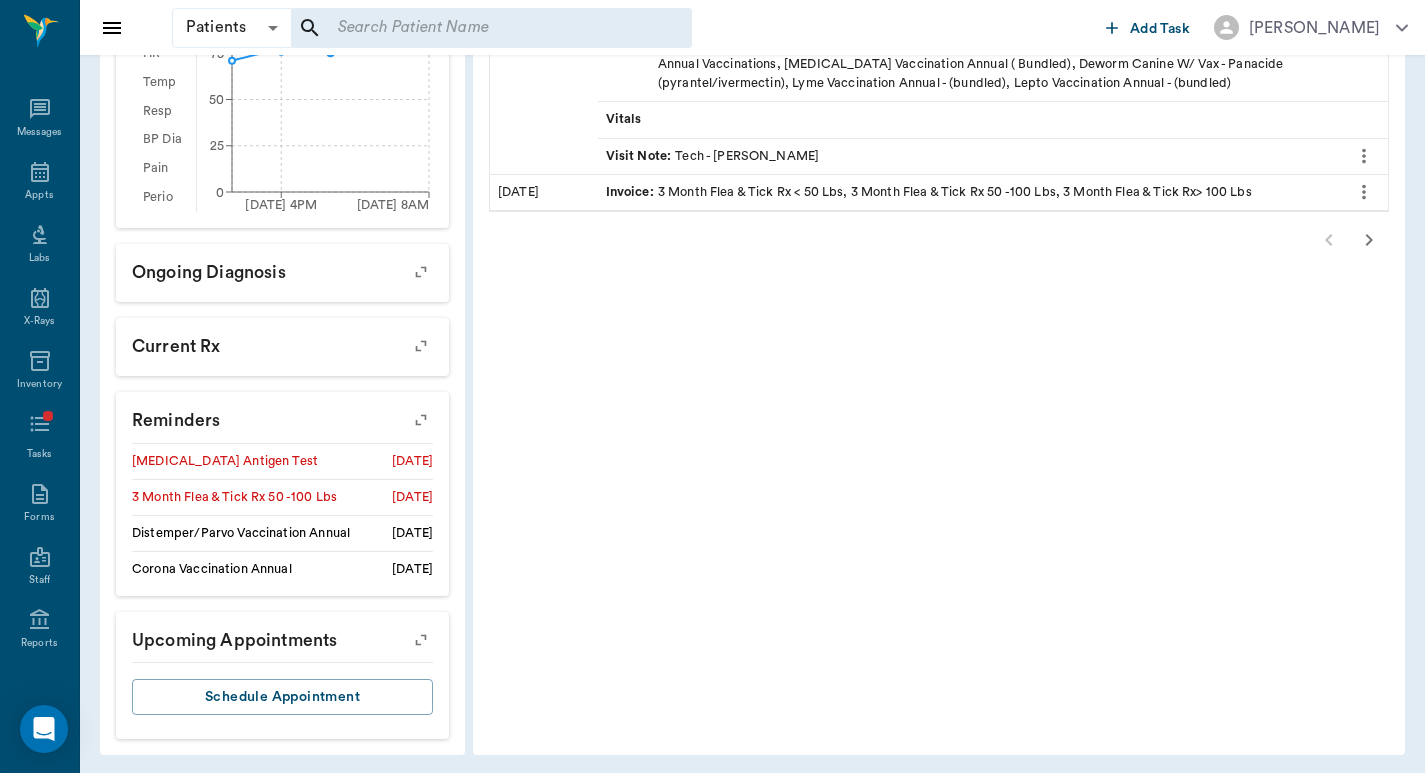 click 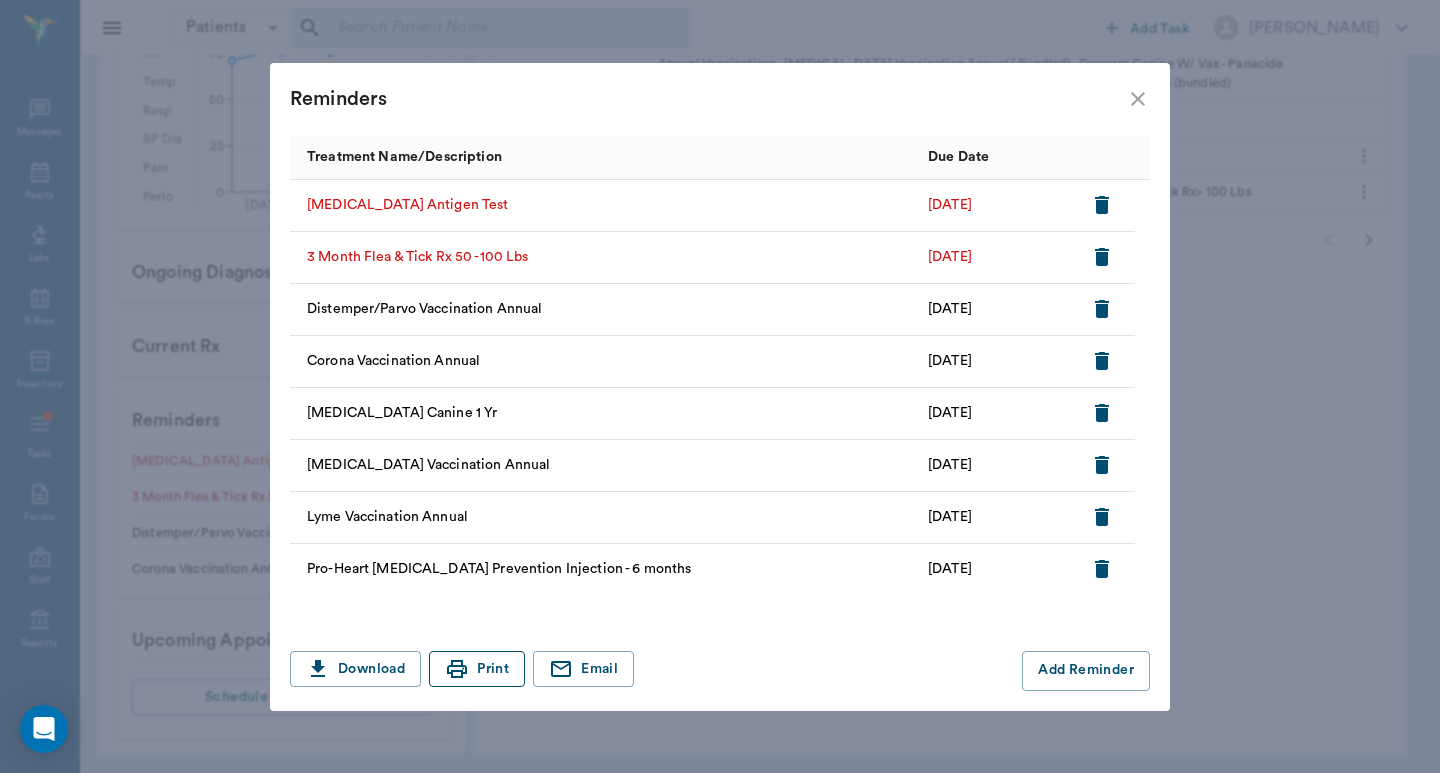 click on "Print" at bounding box center (477, 669) 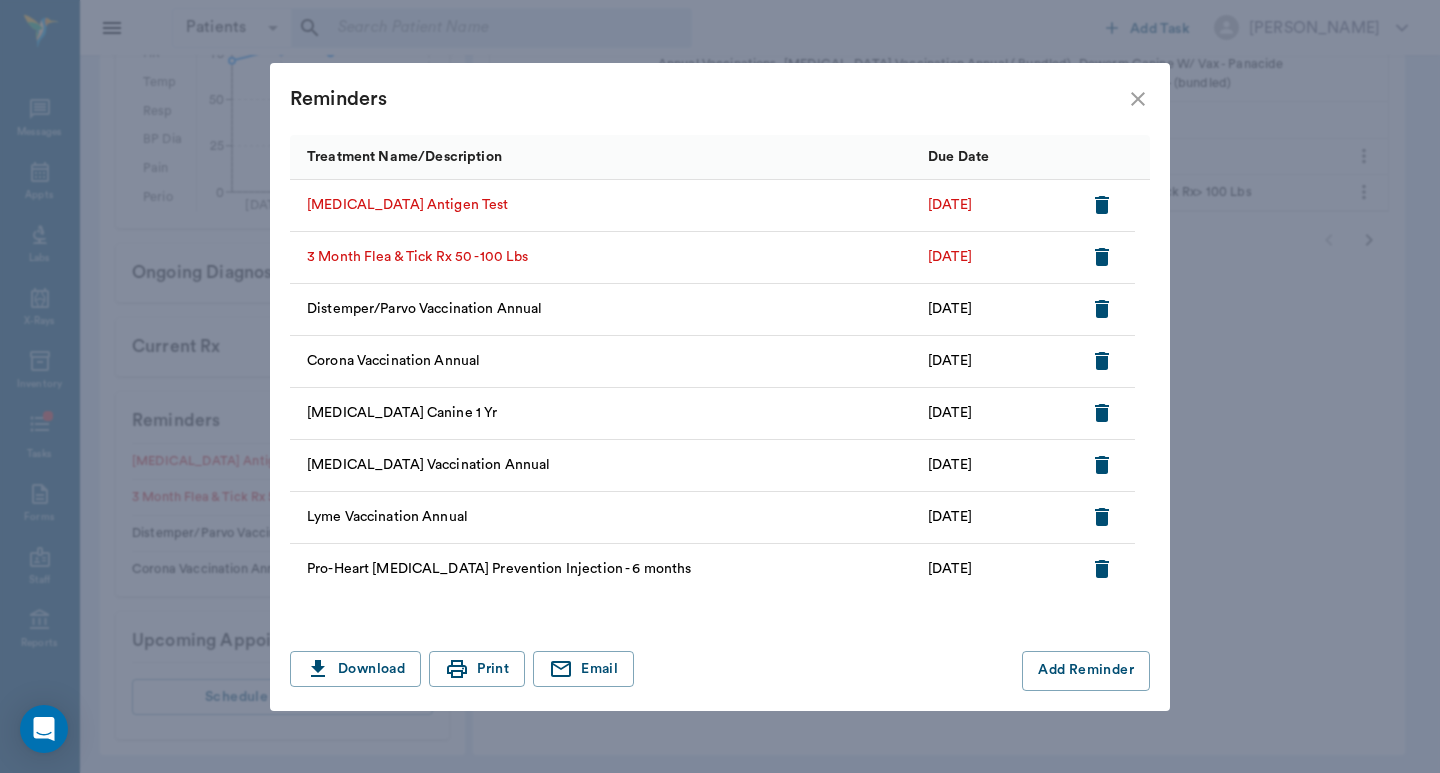 click 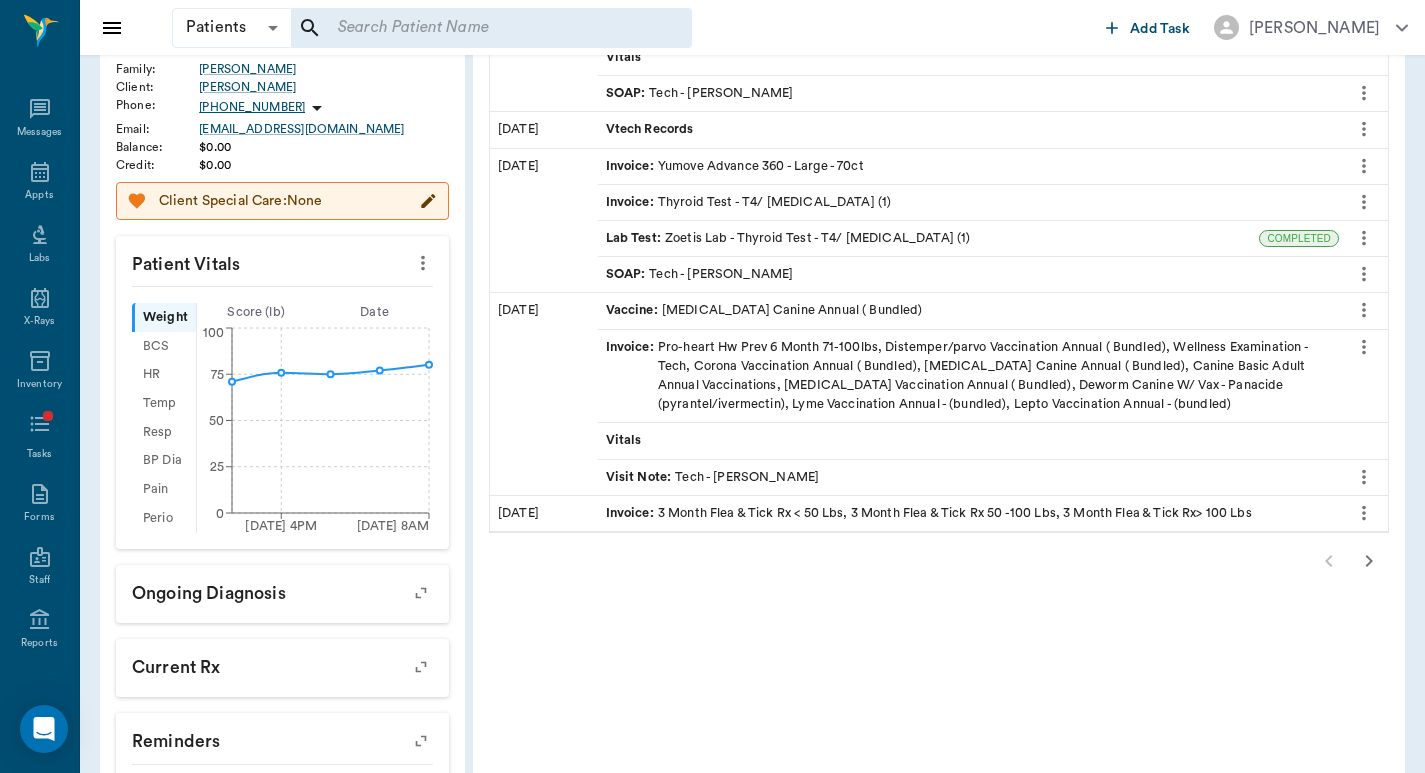 scroll, scrollTop: 0, scrollLeft: 0, axis: both 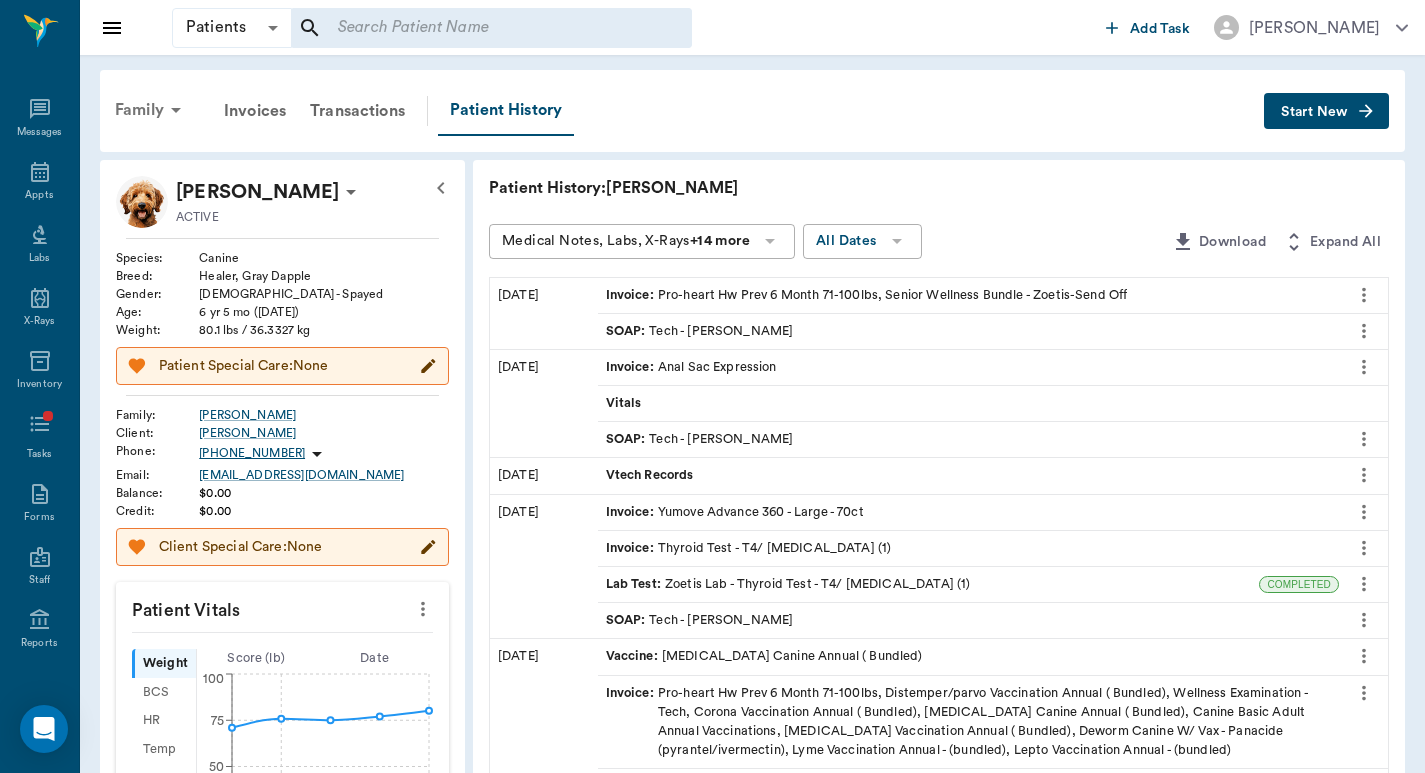 click on "Family" at bounding box center [151, 110] 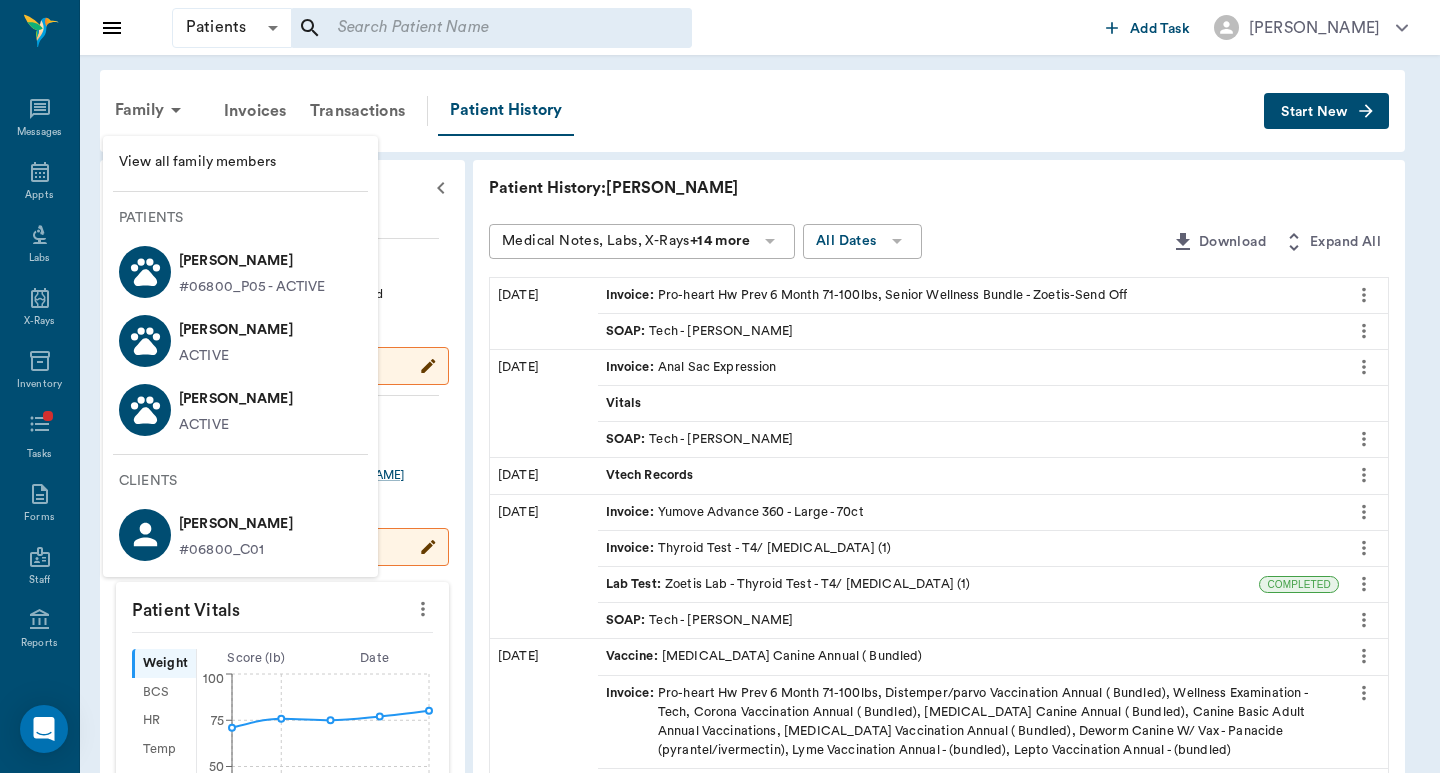 click on "Buster Kightlinger" at bounding box center (236, 330) 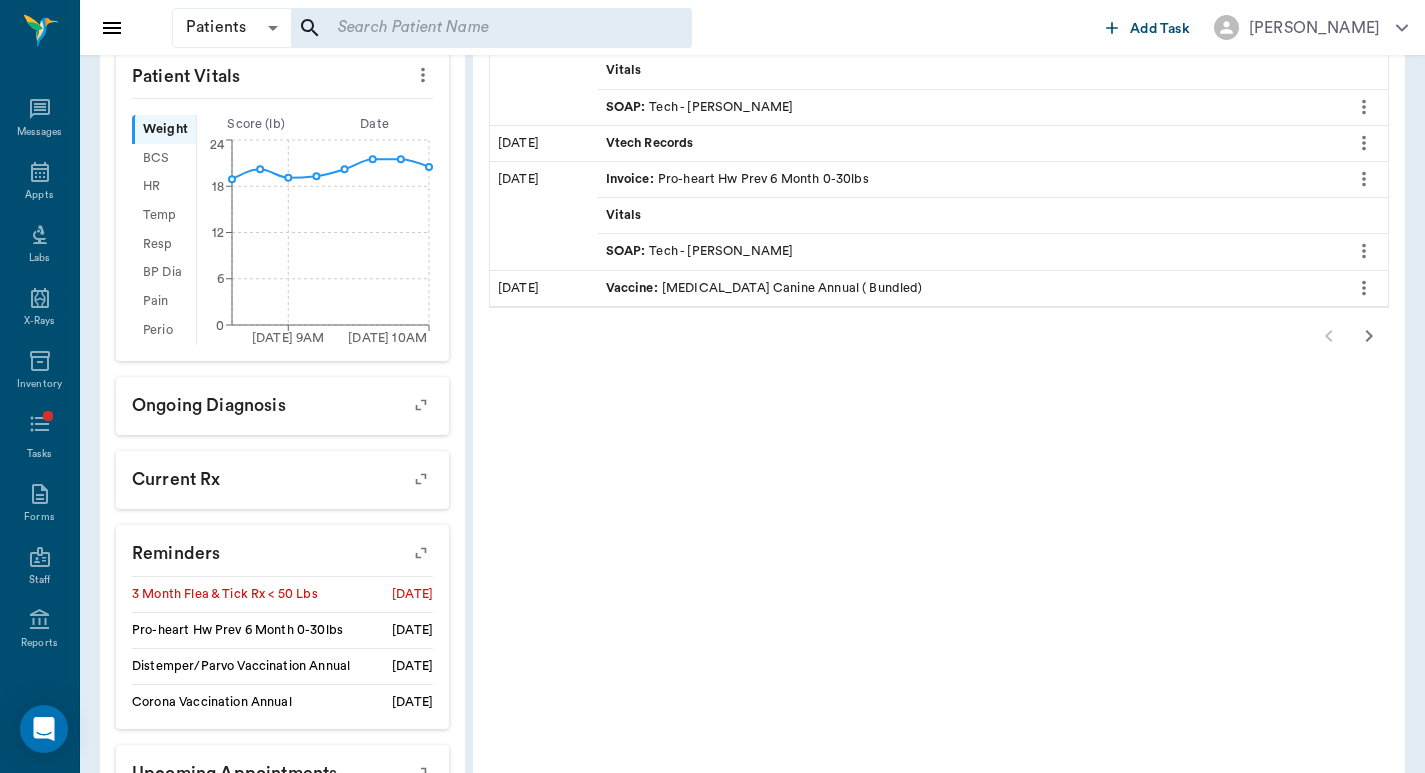 scroll, scrollTop: 690, scrollLeft: 0, axis: vertical 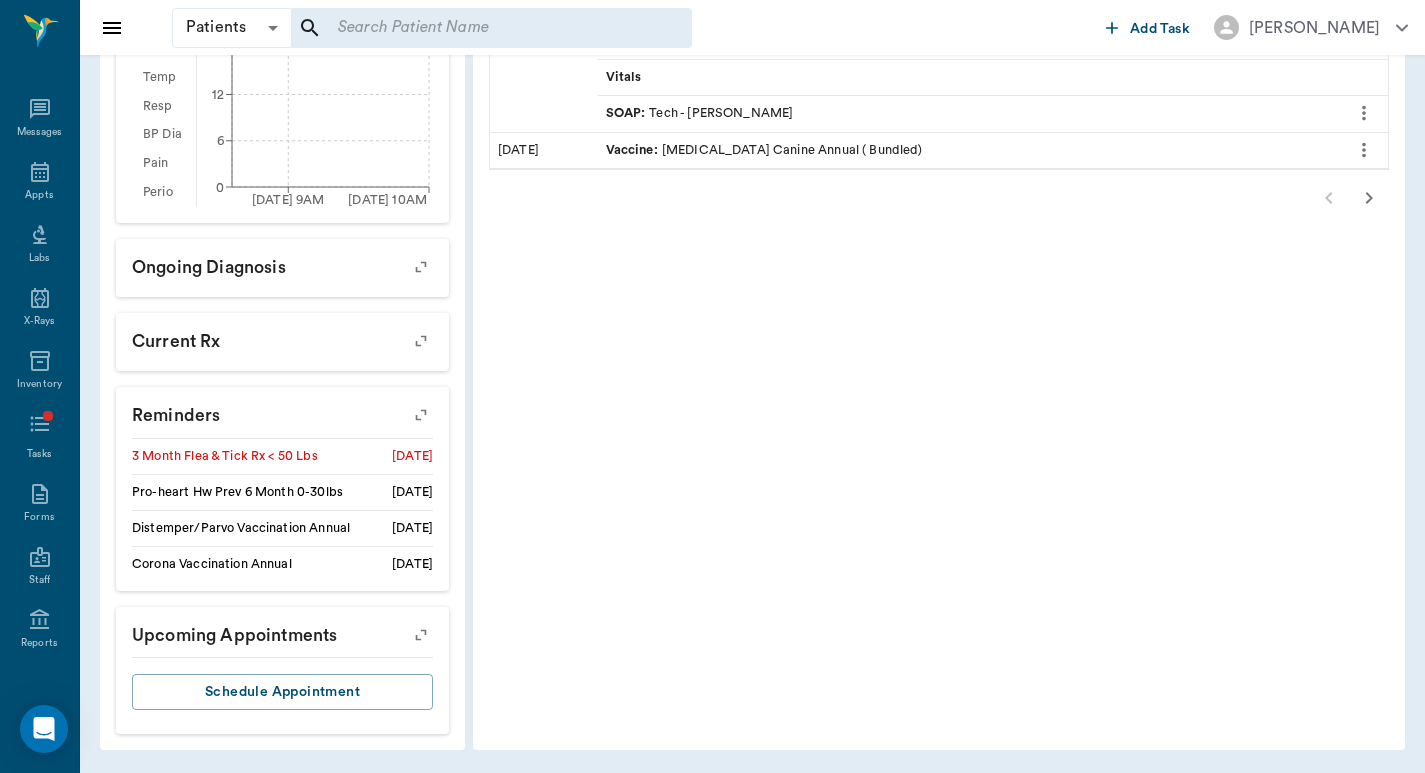 click 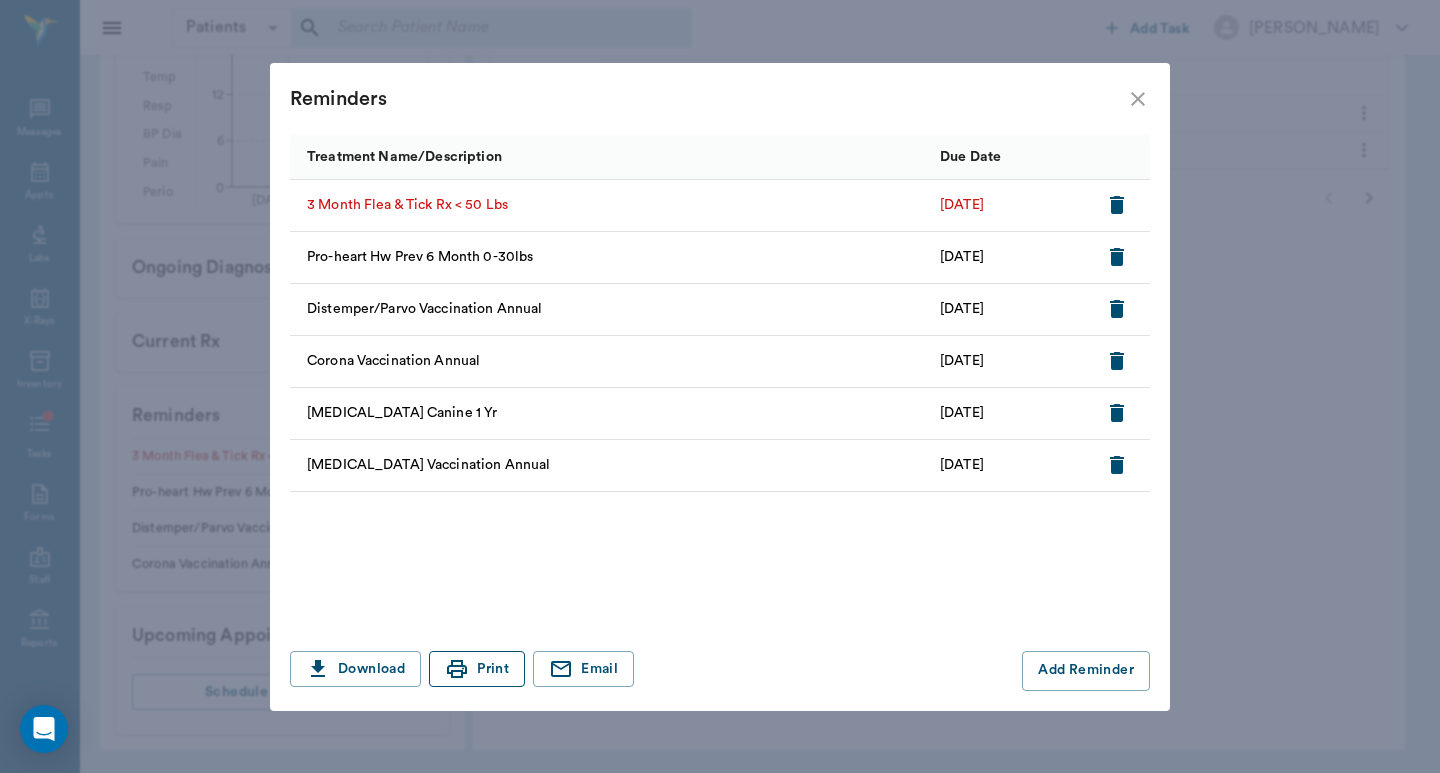 click on "Print" at bounding box center [477, 669] 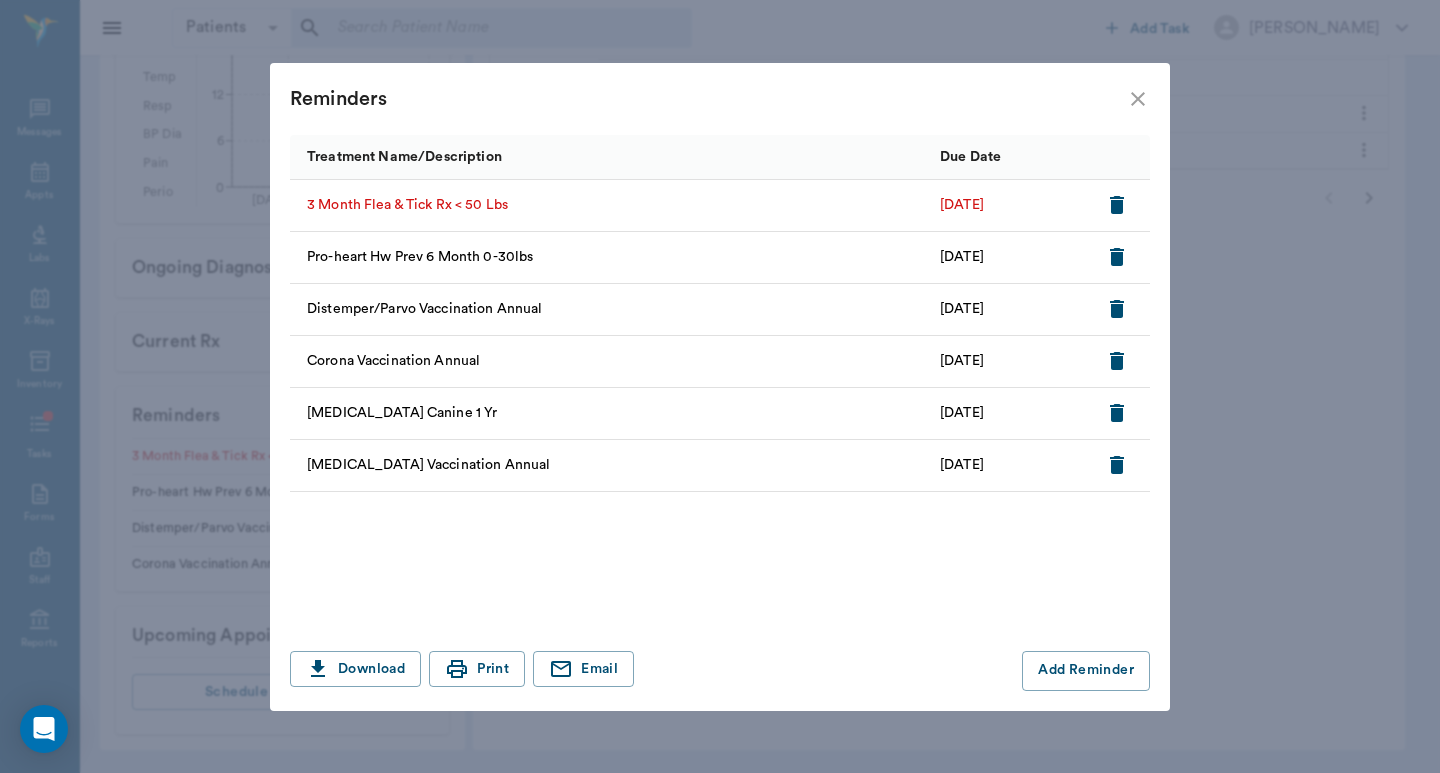 click on "Reminders" at bounding box center (720, 99) 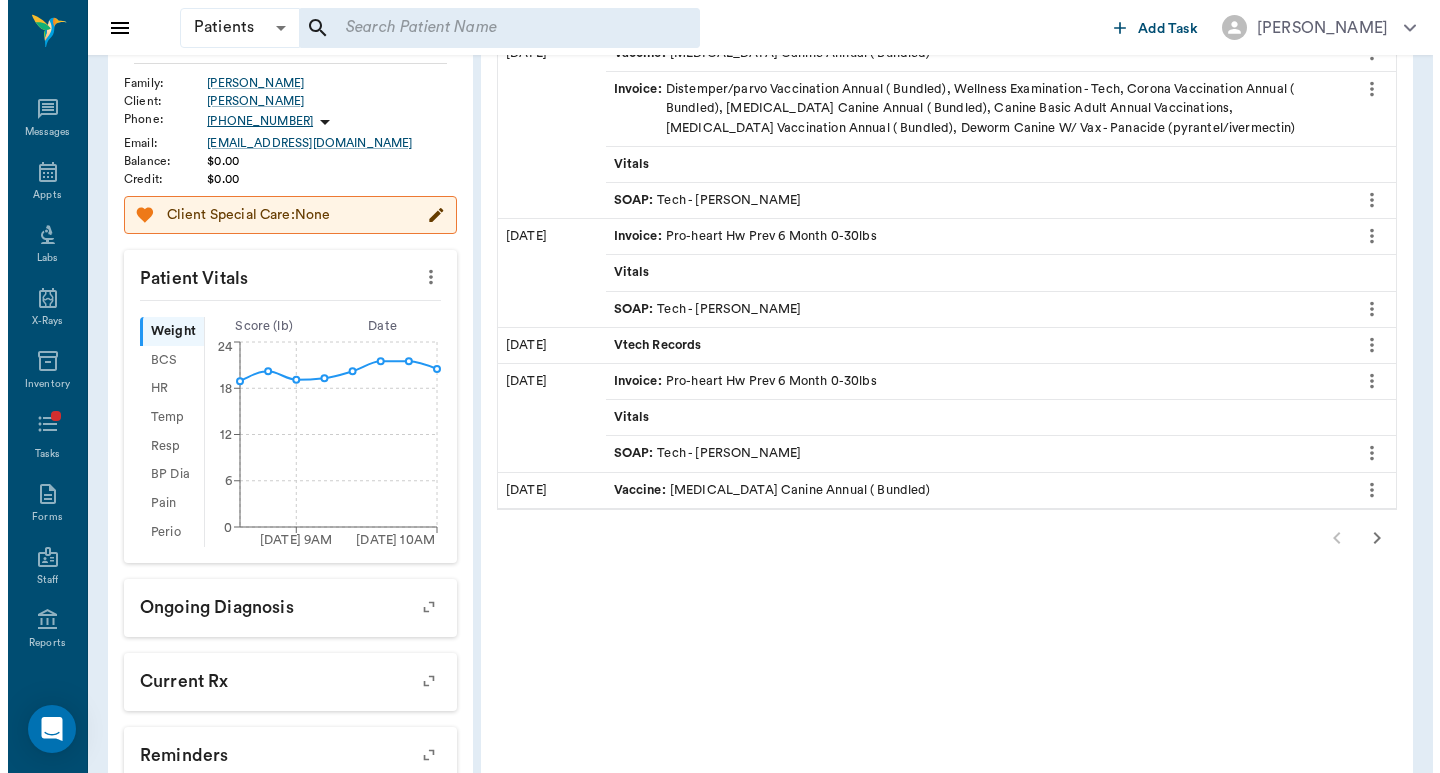 scroll, scrollTop: 0, scrollLeft: 0, axis: both 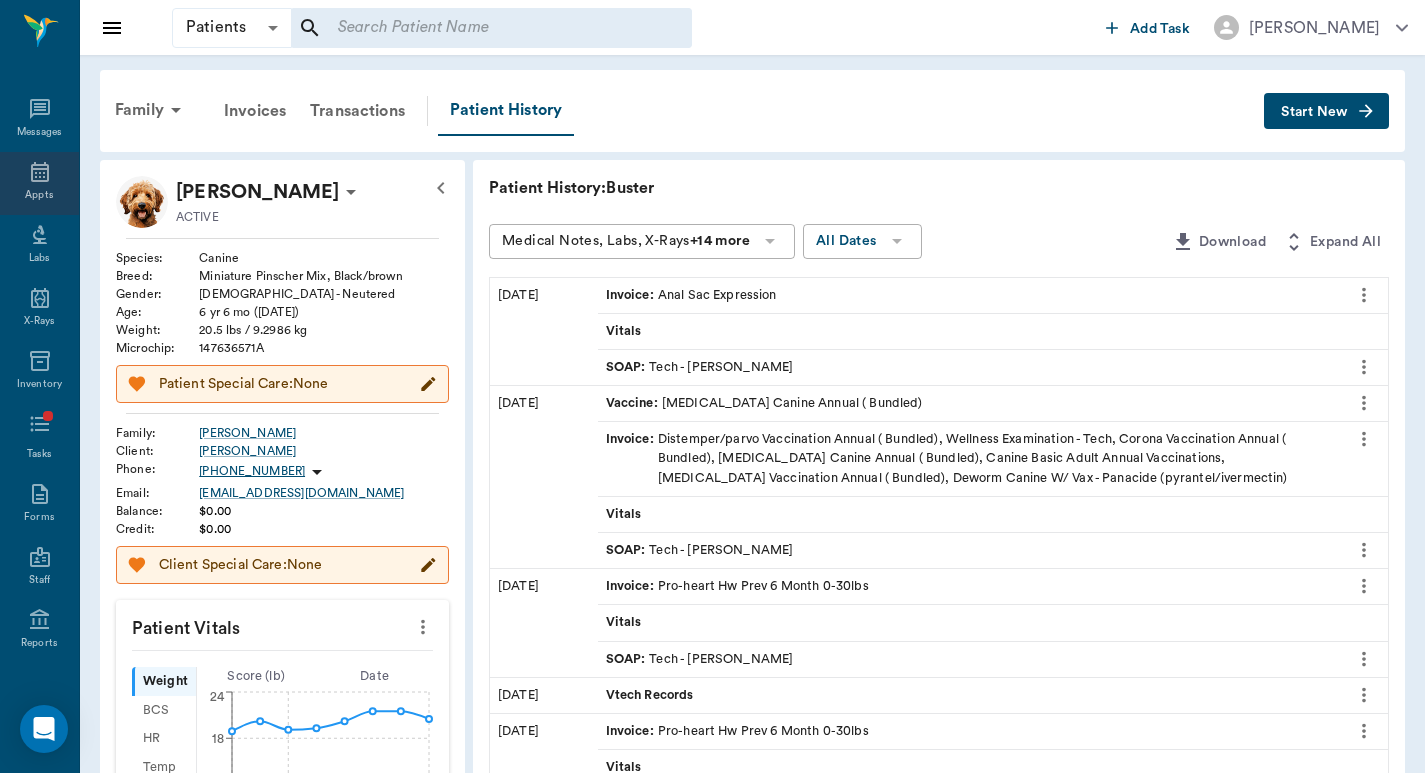click 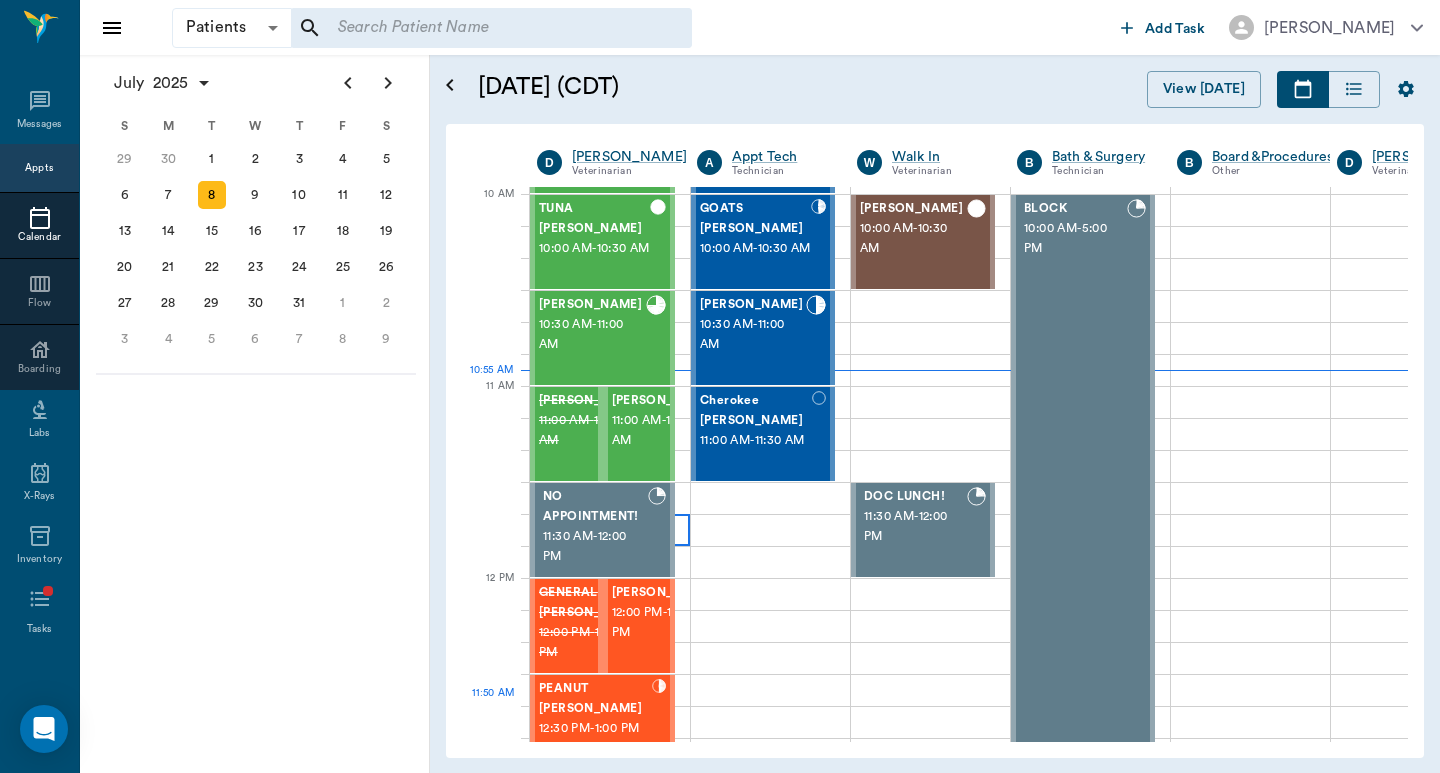 scroll, scrollTop: 385, scrollLeft: 1, axis: both 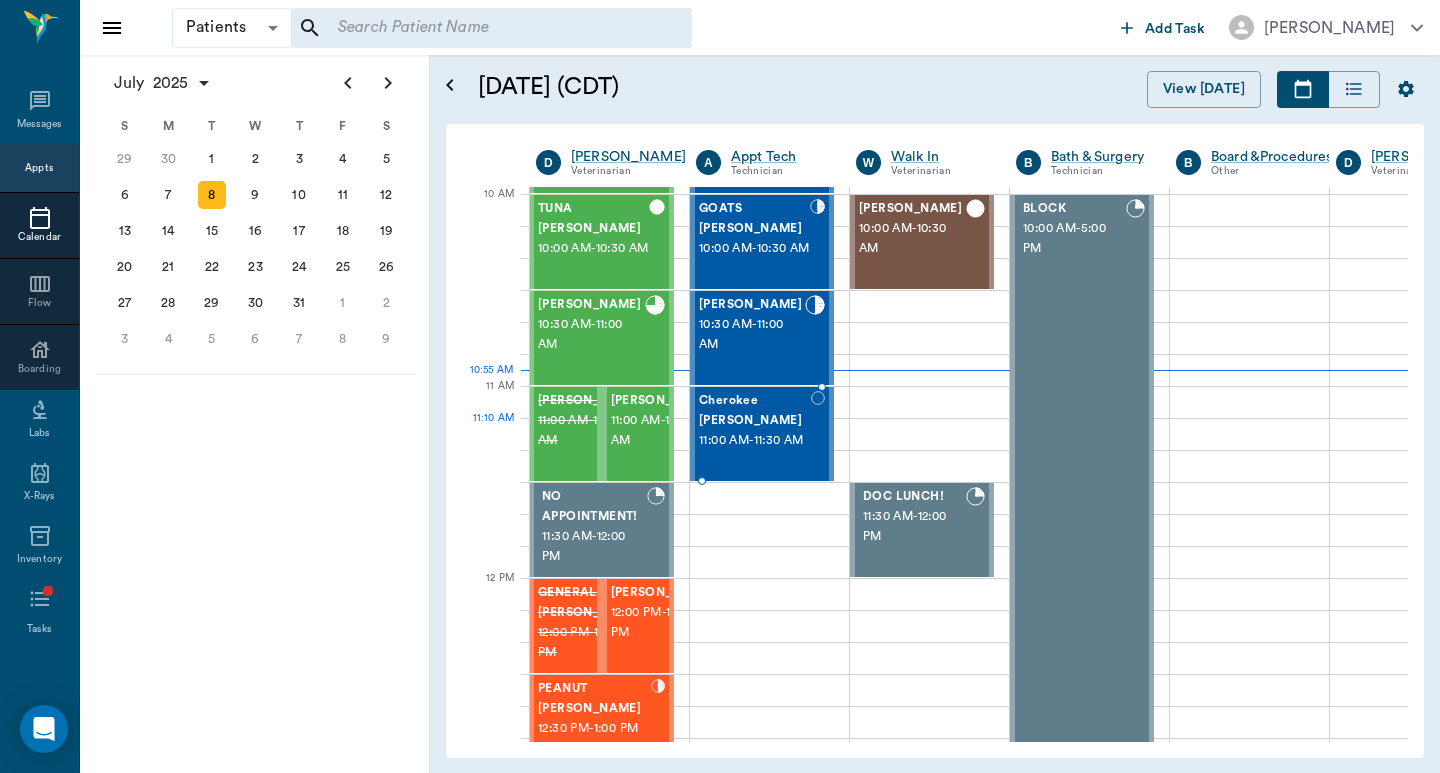 click on "11:00 AM  -  11:30 AM" at bounding box center [755, 441] 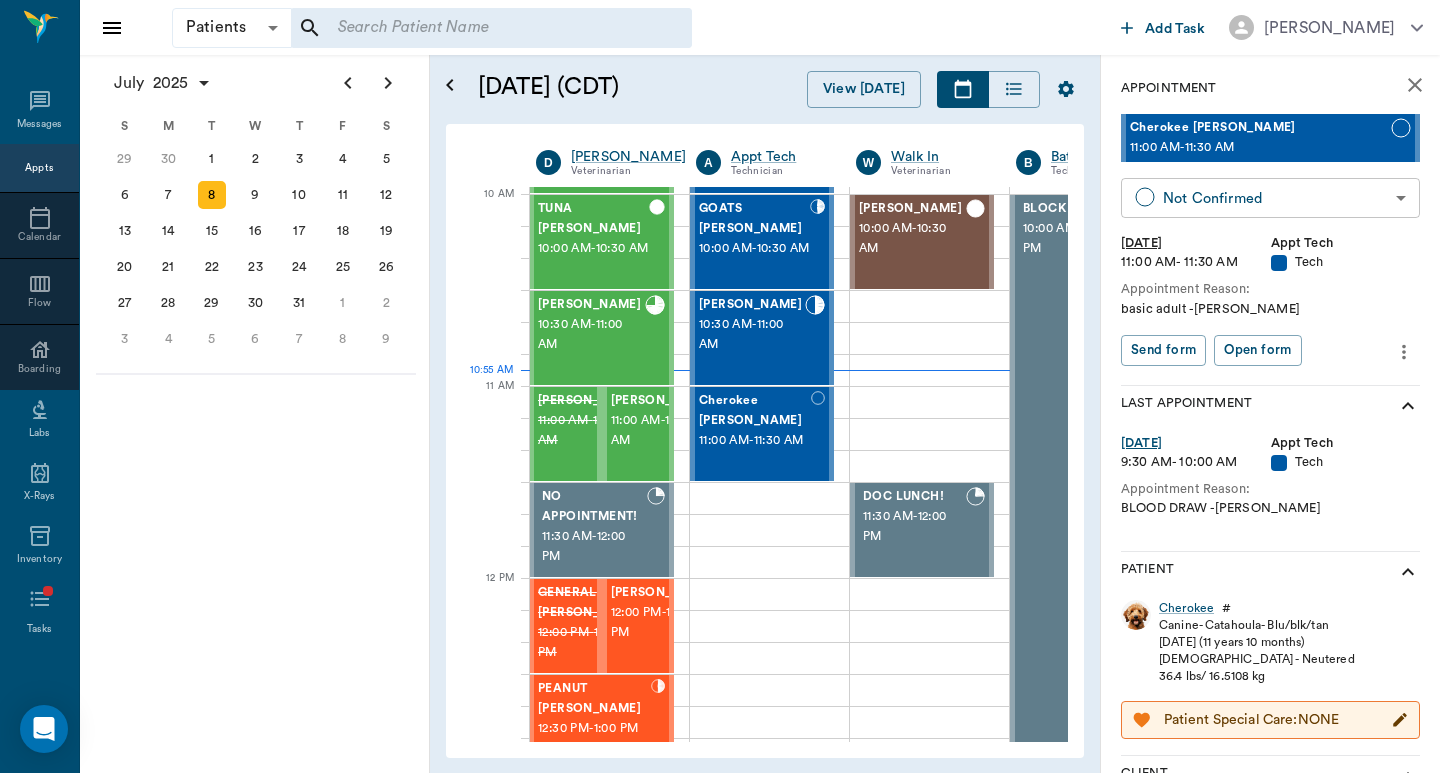 click on "Patients Patients ​ ​ Add Task Dr. Bert Ellsworth Nectar Messages Appts Calendar Flow Boarding Labs X-Rays Inventory Tasks Forms Staff Reports Lookup Settings July 2025 S M T W T F S Jun 1 2 3 4 5 6 7 8 9 10 11 12 13 14 15 16 17 18 19 20 21 22 23 24 25 26 27 28 29 30 Jul 1 2 3 4 5 6 7 8 9 10 11 12 S M T W T F S 29 30 Jul 1 2 3 4 5 6 7 8 9 10 11 12 13 14 15 16 17 18 19 20 21 22 23 24 25 26 27 28 29 30 31 Aug 1 2 3 4 5 6 7 8 9 S M T W T F S 27 28 29 30 31 Aug 1 2 3 4 5 6 7 8 9 10 11 12 13 14 15 16 17 18 19 20 21 22 23 24 25 26 27 28 29 30 31 Sep 1 2 3 4 5 6 July 8, 2025 (CDT) View Today July 2025 Today 8 Tue Jul 2025 D Dr. Bert Ellsworth Veterinarian A Appt Tech Technician W Walk In Veterinarian B Bath & Surgery Technician B Board &Procedures Other D Dr. Kindall Jones Veterinarian 8 AM 9 AM 10 AM 11 AM 12 PM 1 PM 2 PM 3 PM 4 PM 5 PM 6 PM 7 PM 8 PM 10:55 AM 11:10 AM Pigs Belyeu 8:00 AM  -  9:00 AM Sawdust Marsh 8:30 AM  -  9:00 AM MELINDA MAY Eudy 9:00 AM  -  10:00 AM TUNA Kirkland 10:00 AM  -  10:30 AM  -" at bounding box center [720, 386] 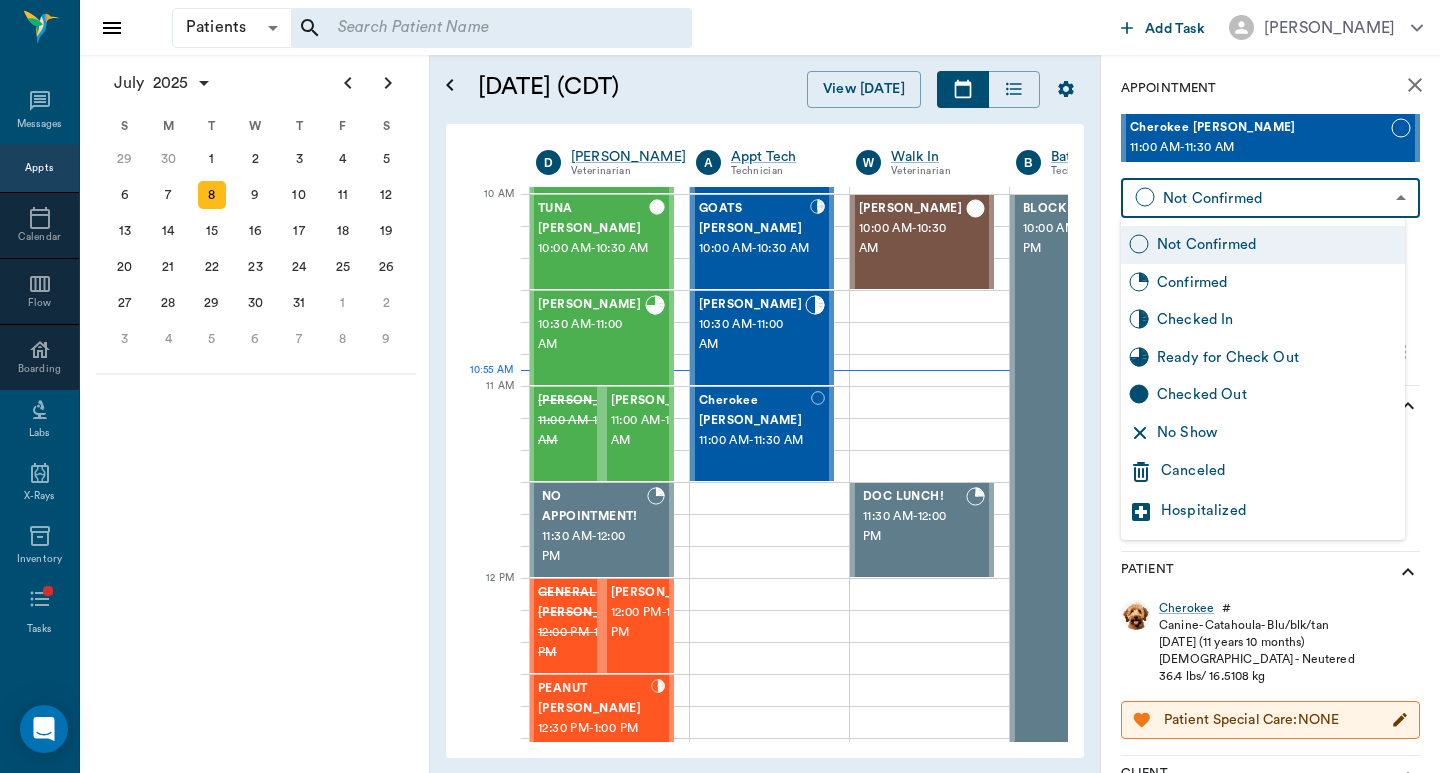 click on "Checked In" at bounding box center [1277, 320] 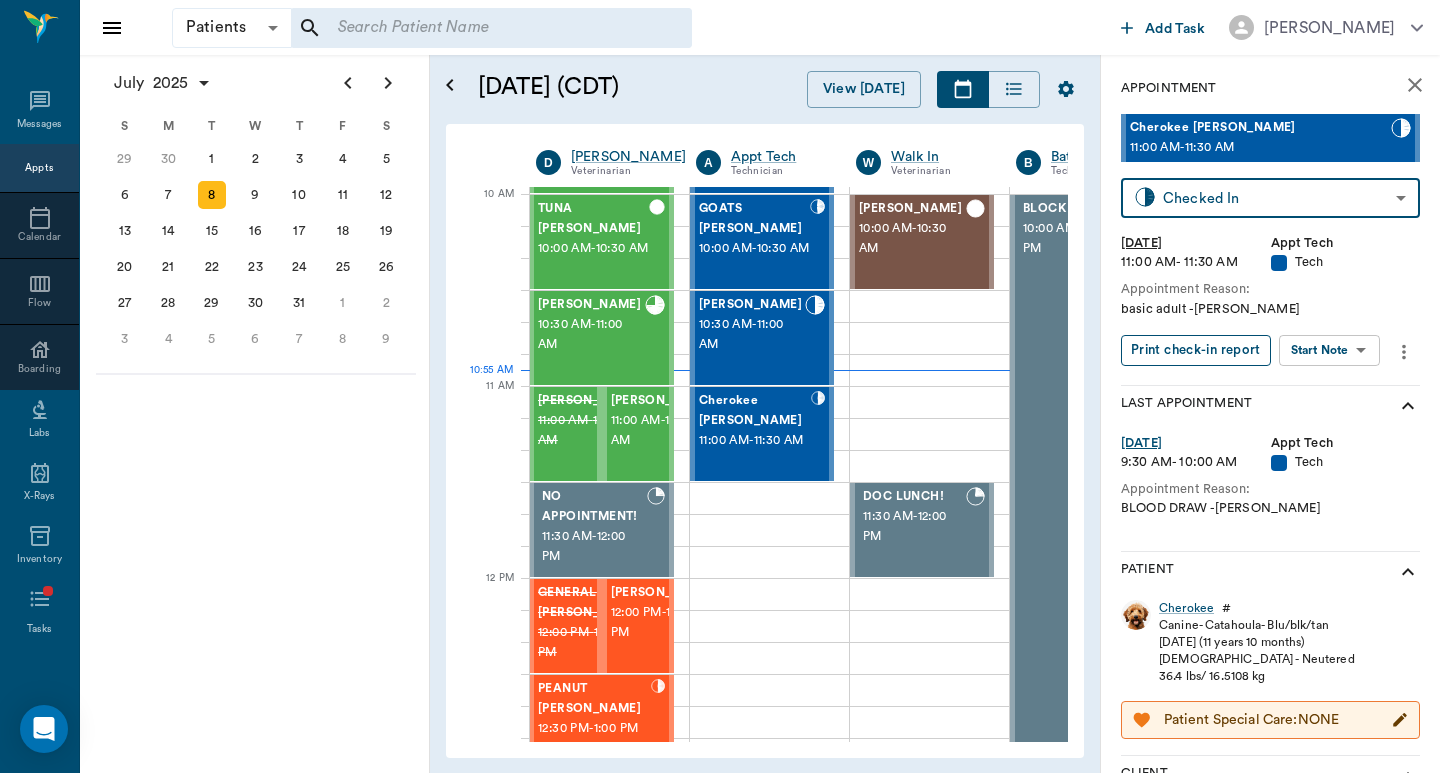 click on "Print check-in report" at bounding box center [1196, 350] 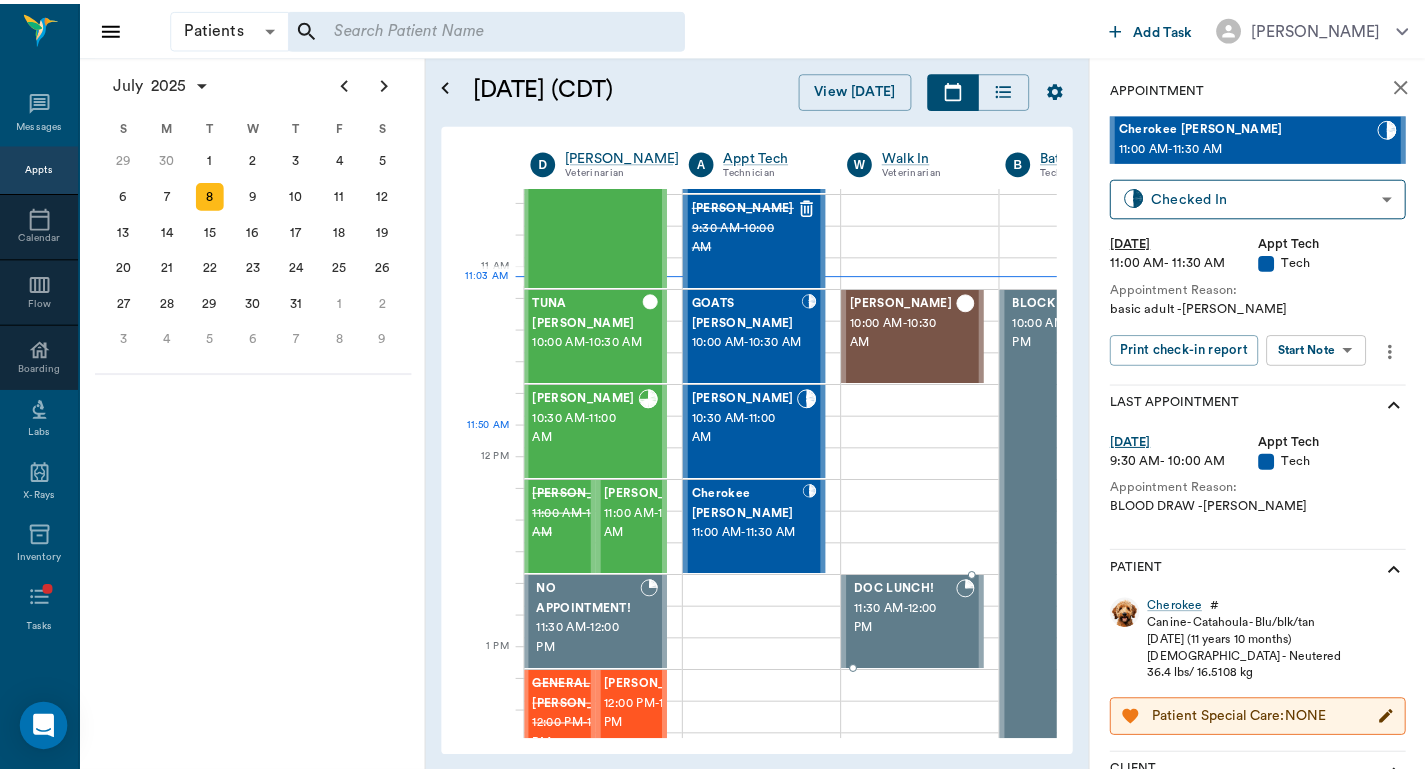 scroll, scrollTop: 252, scrollLeft: 1, axis: both 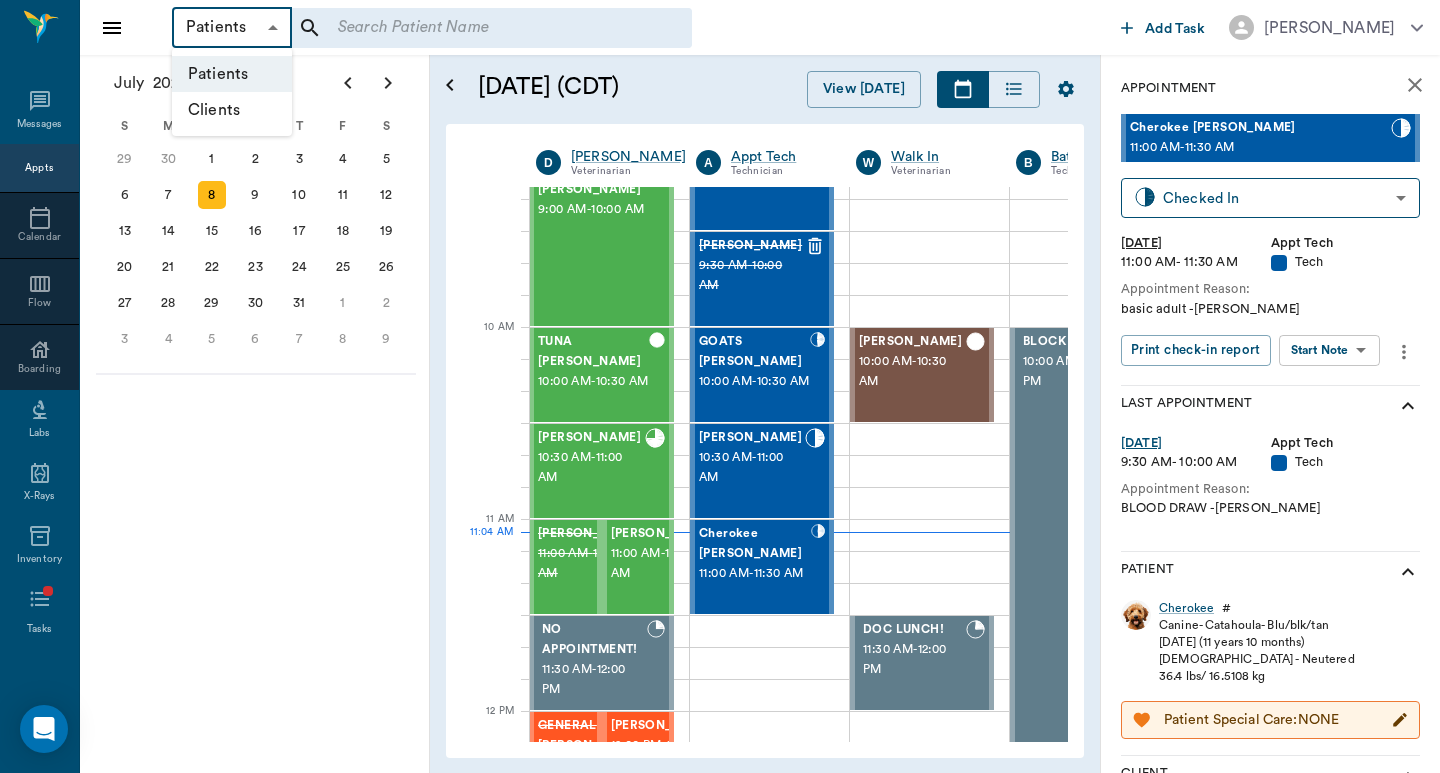 click on "Patients Patients ​ ​ Add Task Dr. Bert Ellsworth Nectar Messages Appts Calendar Flow Boarding Labs X-Rays Inventory Tasks Forms Staff Reports Lookup Settings July 2025 S M T W T F S Jun 1 2 3 4 5 6 7 8 9 10 11 12 13 14 15 16 17 18 19 20 21 22 23 24 25 26 27 28 29 30 Jul 1 2 3 4 5 6 7 8 9 10 11 12 S M T W T F S 29 30 Jul 1 2 3 4 5 6 7 8 9 10 11 12 13 14 15 16 17 18 19 20 21 22 23 24 25 26 27 28 29 30 31 Aug 1 2 3 4 5 6 7 8 9 S M T W T F S 27 28 29 30 31 Aug 1 2 3 4 5 6 7 8 9 10 11 12 13 14 15 16 17 18 19 20 21 22 23 24 25 26 27 28 29 30 31 Sep 1 2 3 4 5 6 July 8, 2025 (CDT) View Today July 2025 Today 8 Tue Jul 2025 D Dr. Bert Ellsworth Veterinarian A Appt Tech Technician W Walk In Veterinarian B Bath & Surgery Technician B Board &Procedures Other D Dr. Kindall Jones Veterinarian 8 AM 9 AM 10 AM 11 AM 12 PM 1 PM 2 PM 3 PM 4 PM 5 PM 6 PM 7 PM 8 PM 11:04 AM 9:20 AM Pigs Belyeu 8:00 AM  -  9:00 AM Sawdust Marsh 8:30 AM  -  9:00 AM MELINDA MAY Eudy 9:00 AM  -  10:00 AM TUNA Kirkland 10:00 AM  -  10:30 AM  -" at bounding box center [720, 386] 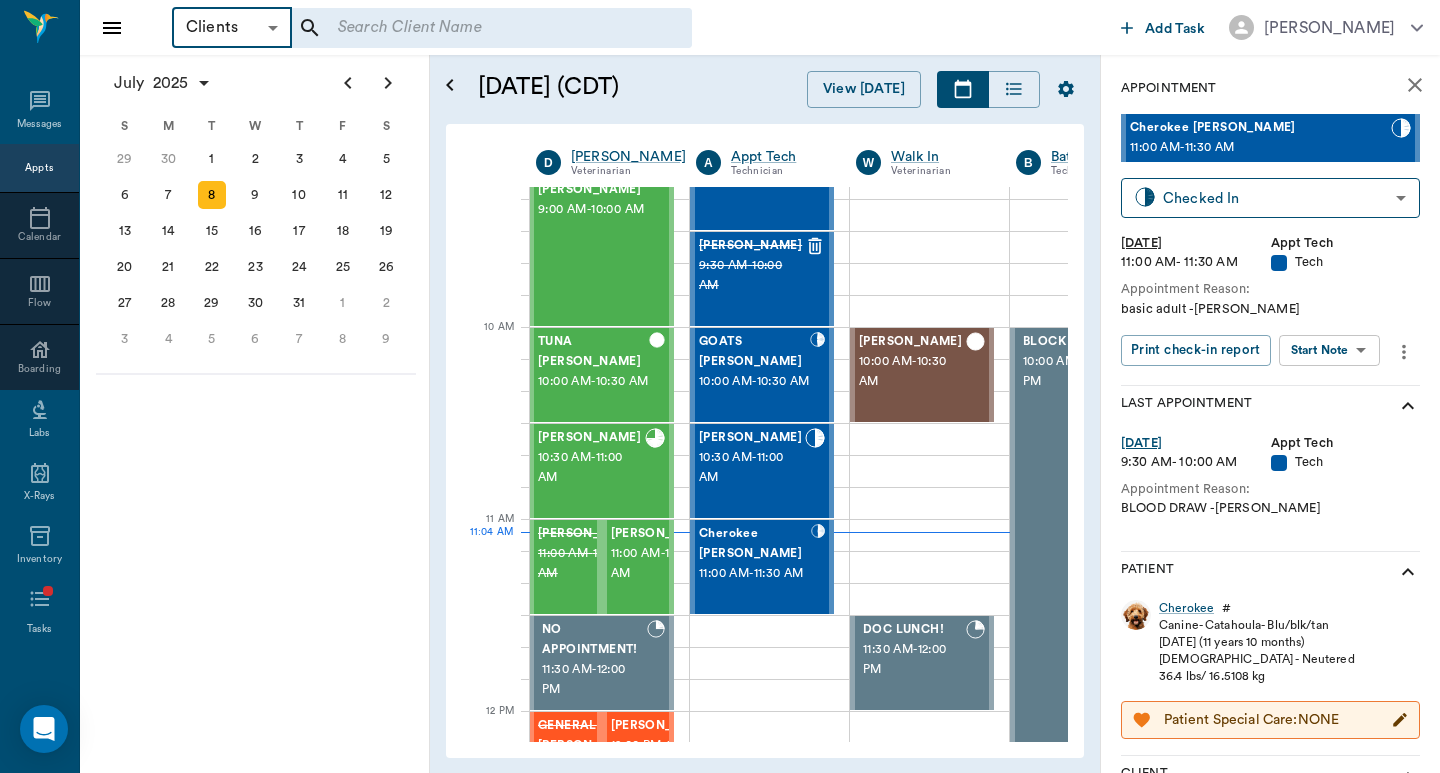 click on "​" at bounding box center (492, 28) 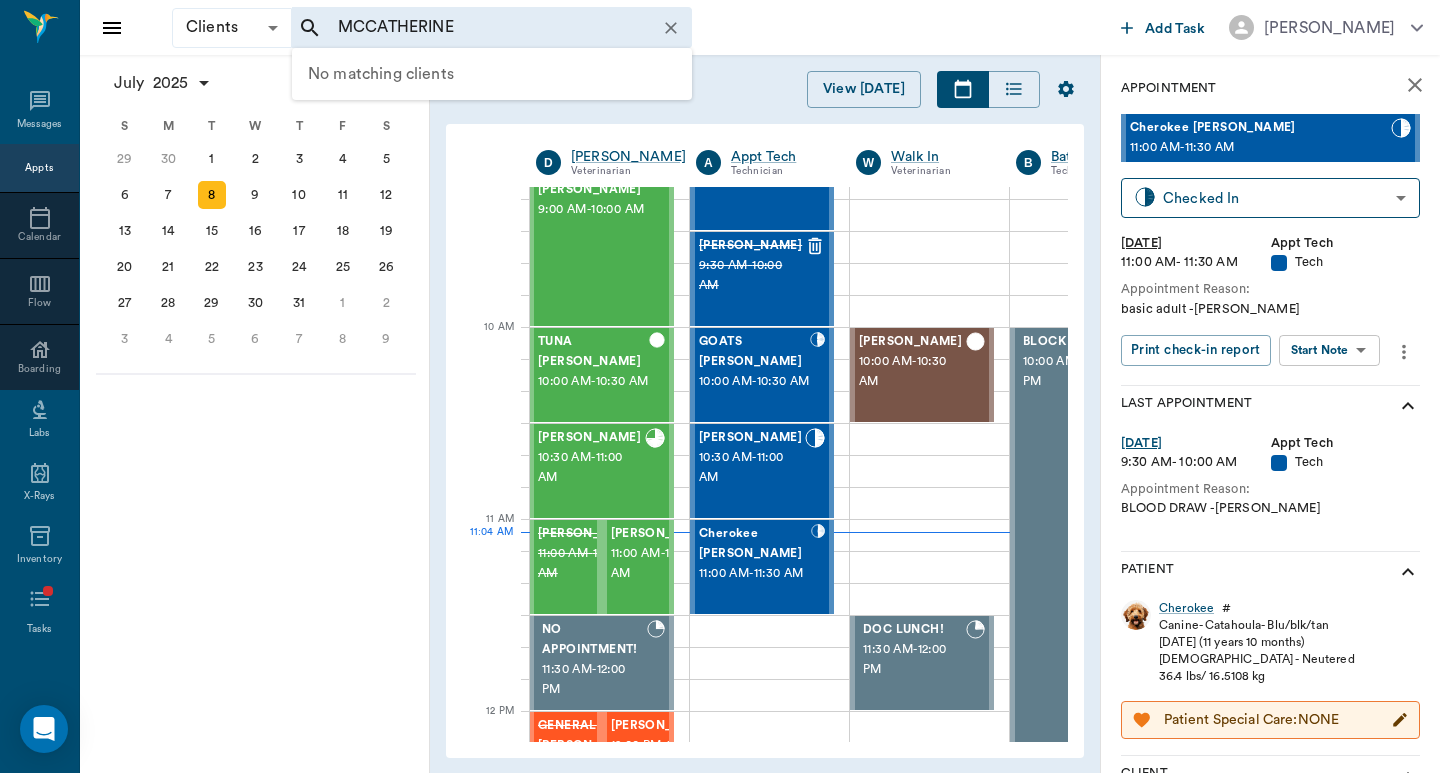 click on "MCCATHERINE" at bounding box center [478, 28] 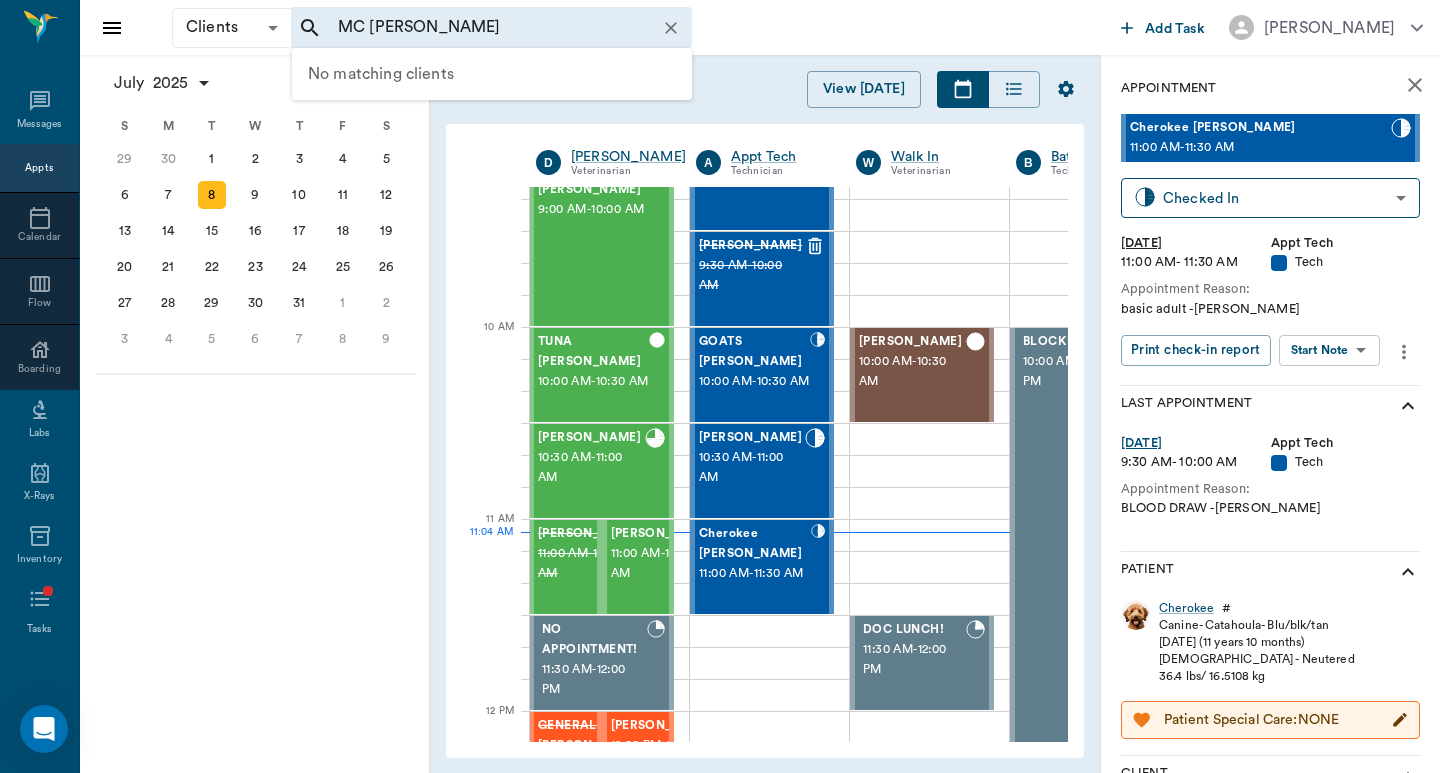 click on "MC CATHERINE" at bounding box center (478, 28) 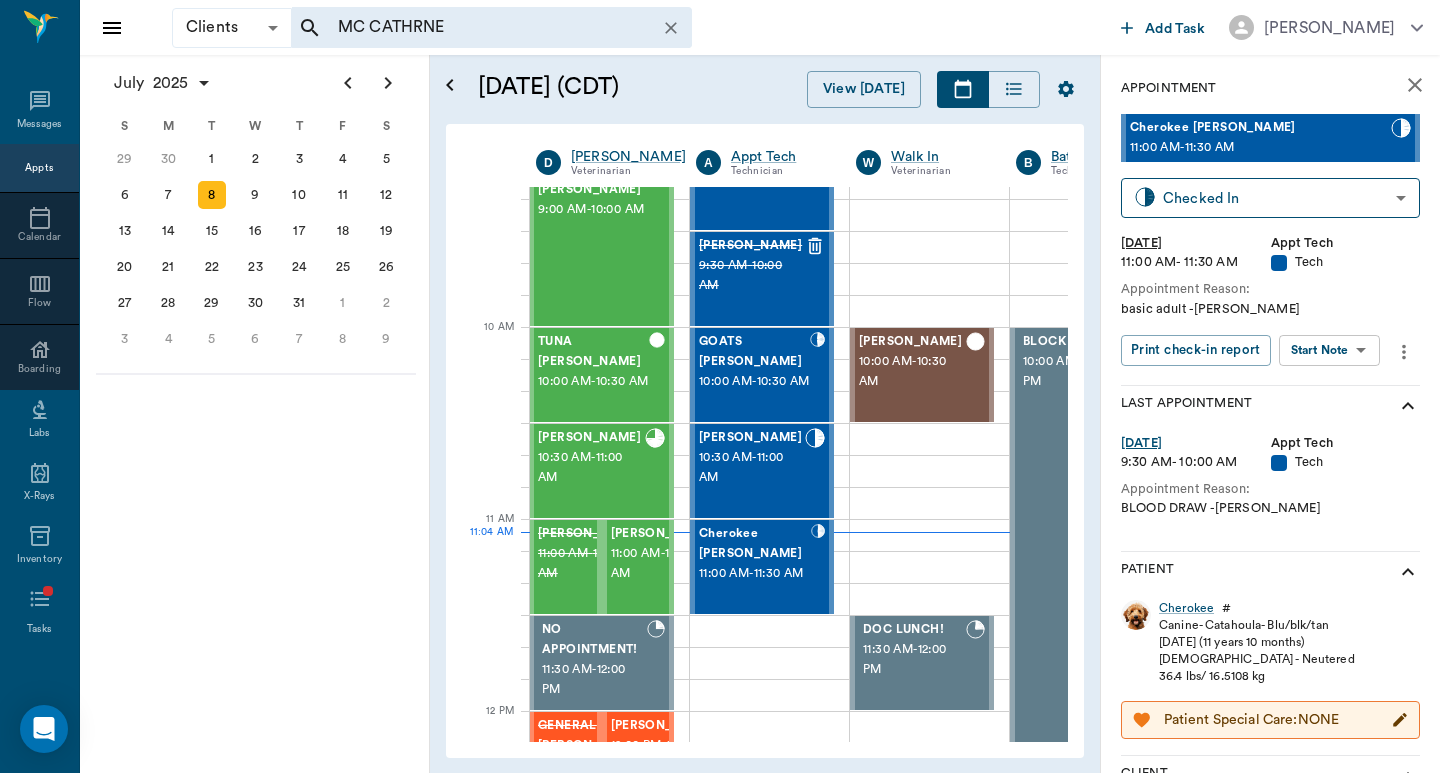 click on "MC CATHRNE" at bounding box center (478, 28) 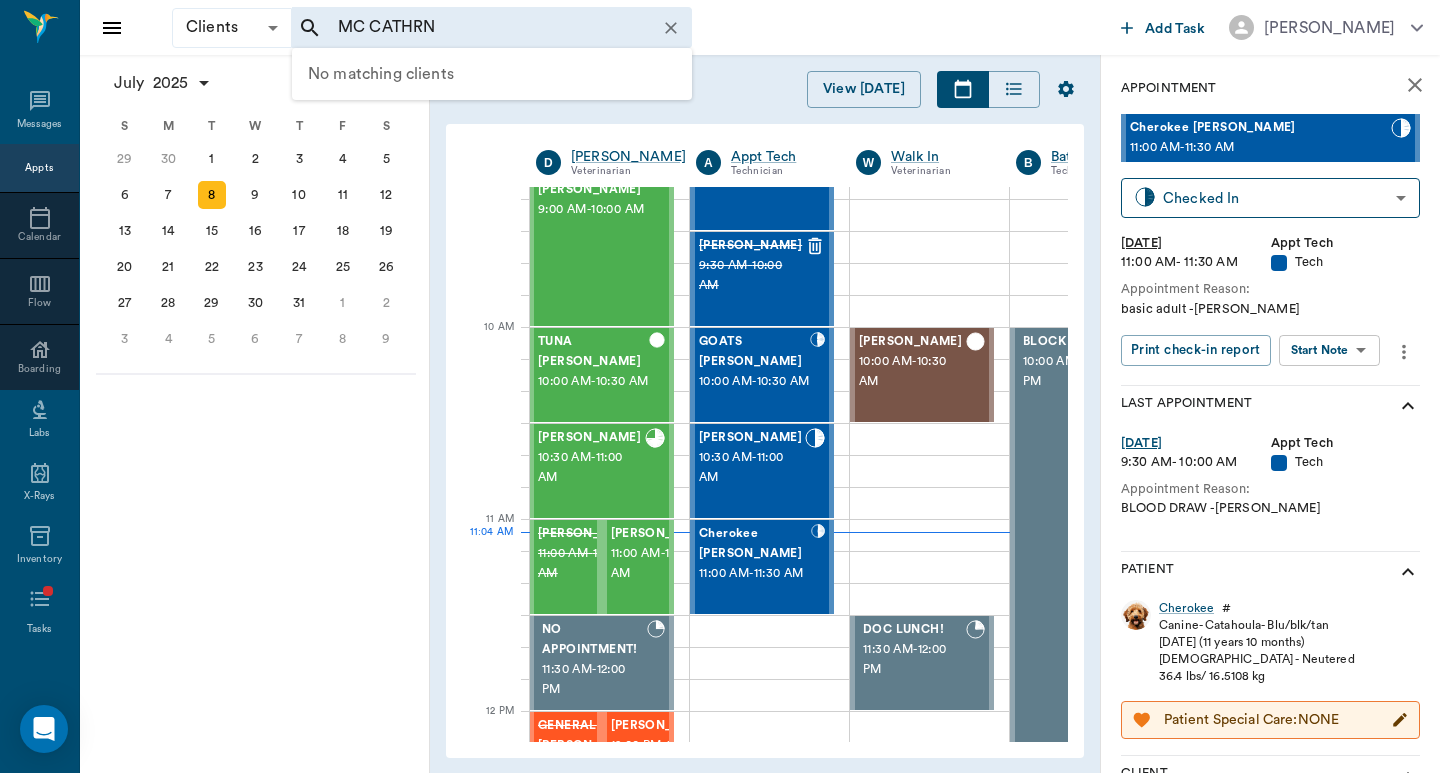 click on "MC CATHRN" at bounding box center [478, 28] 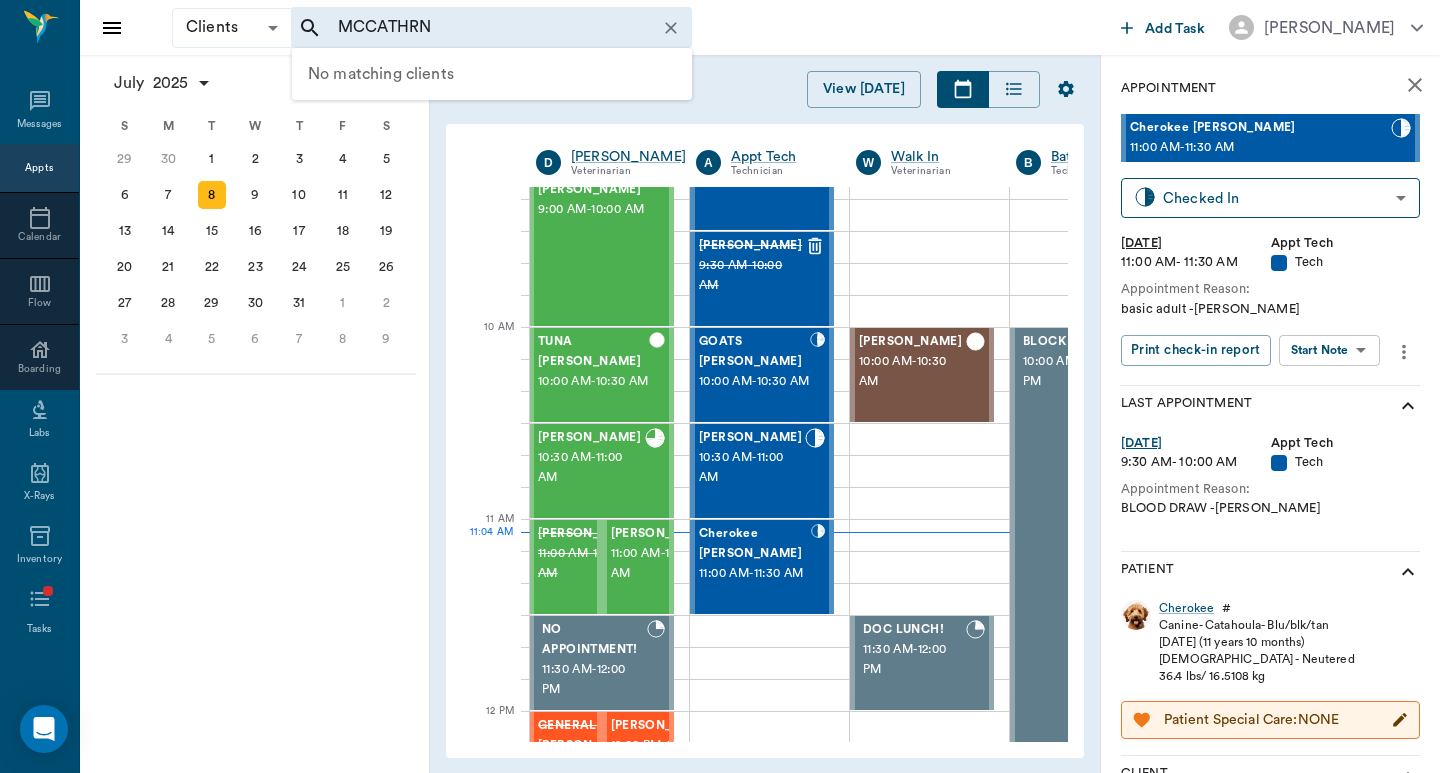 click on "MCCATHRN" at bounding box center [478, 28] 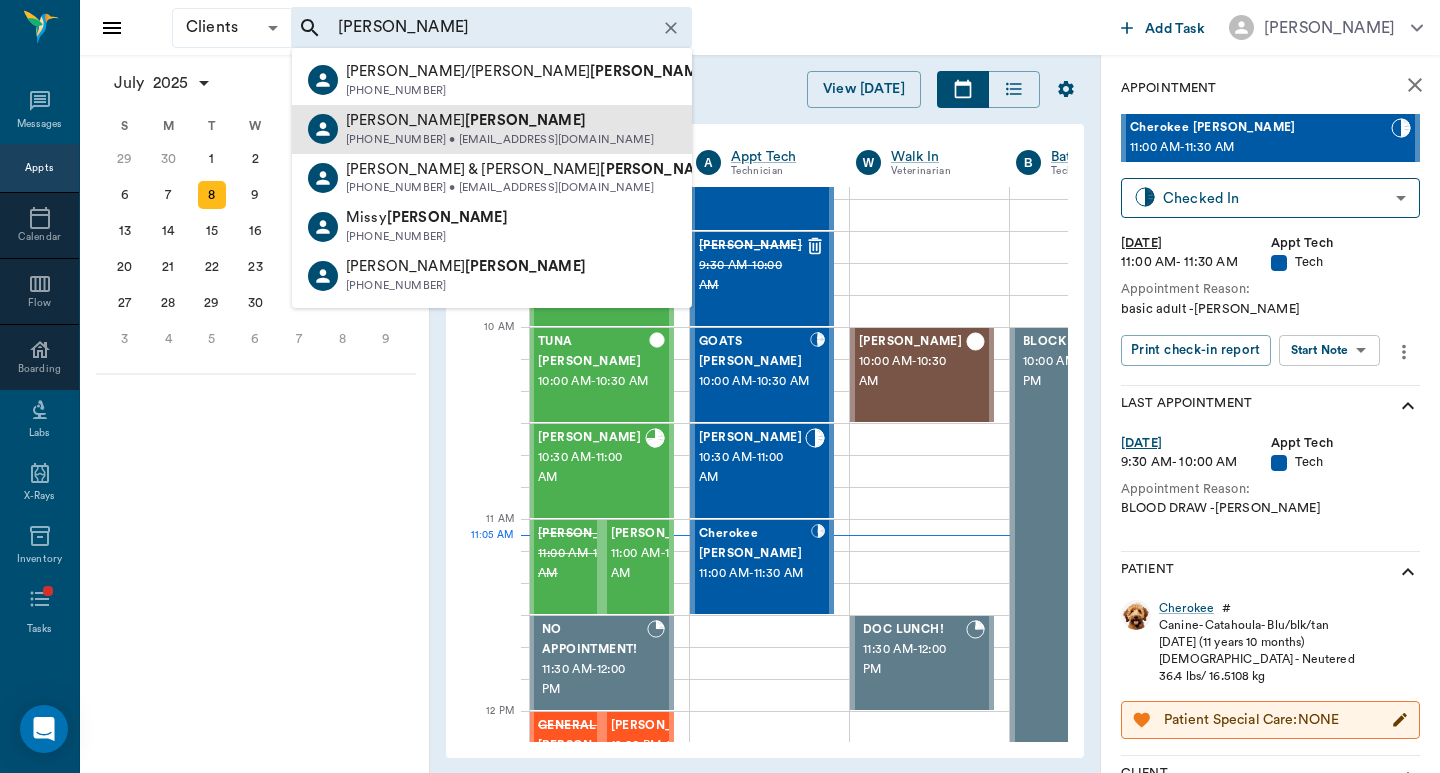 click on "[PHONE_NUMBER]   • [EMAIL_ADDRESS][DOMAIN_NAME]" at bounding box center [500, 140] 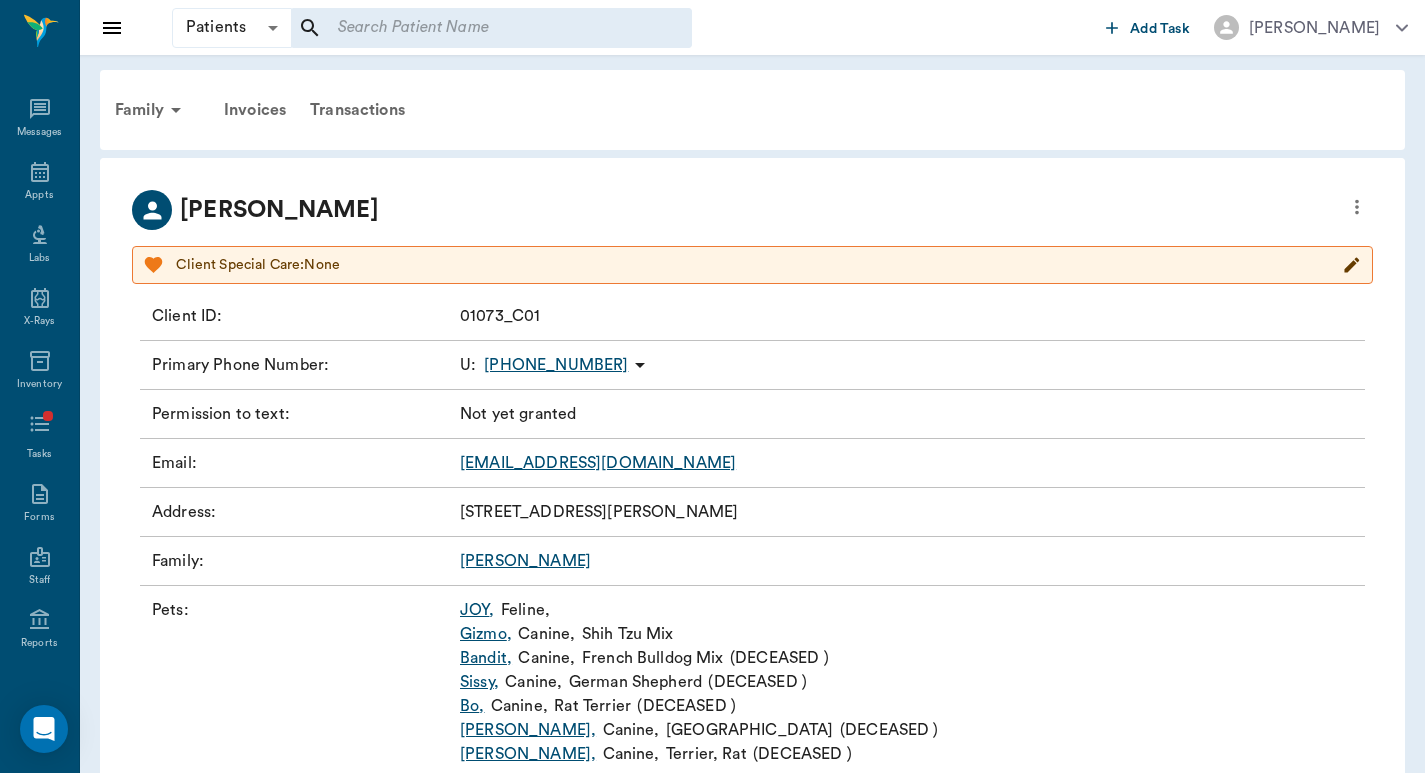scroll, scrollTop: 68, scrollLeft: 0, axis: vertical 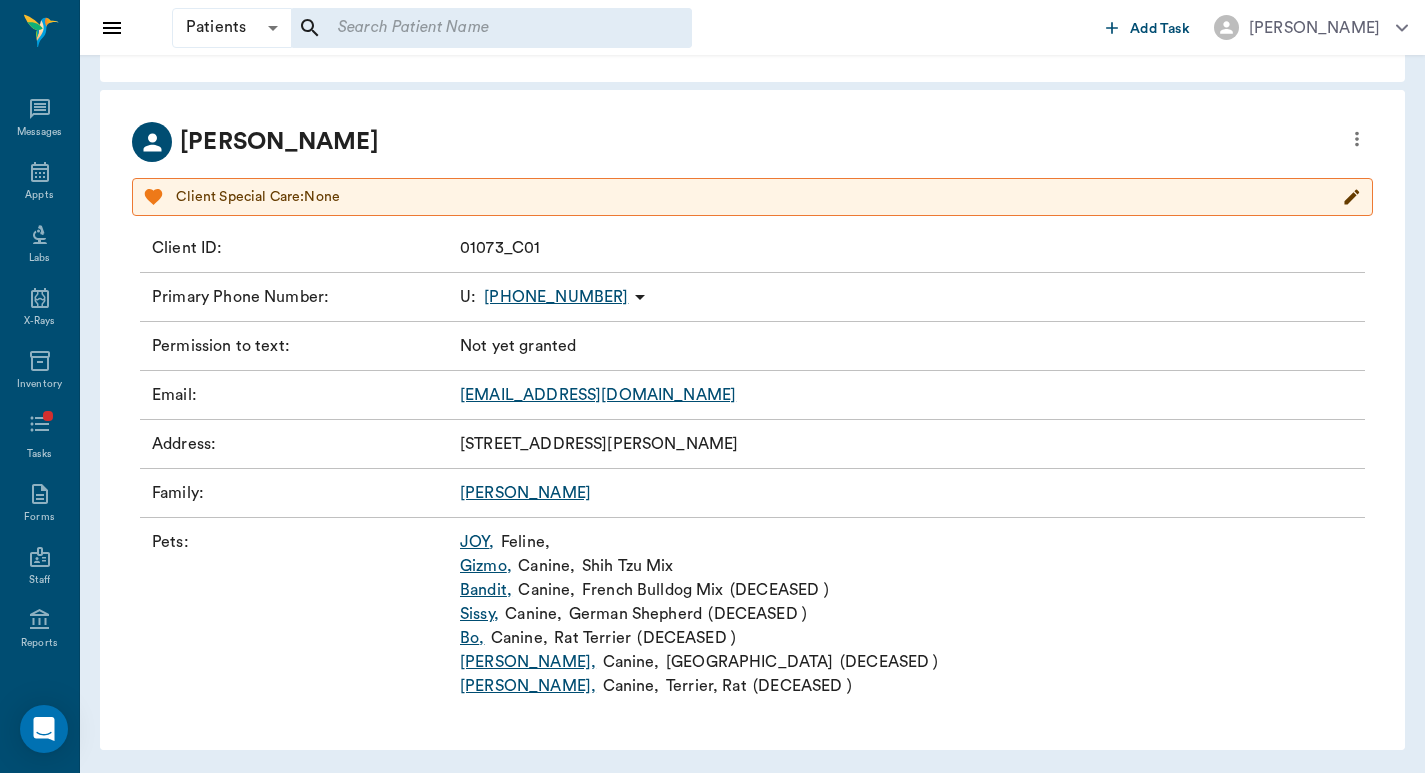 click on "JOY ," at bounding box center [477, 542] 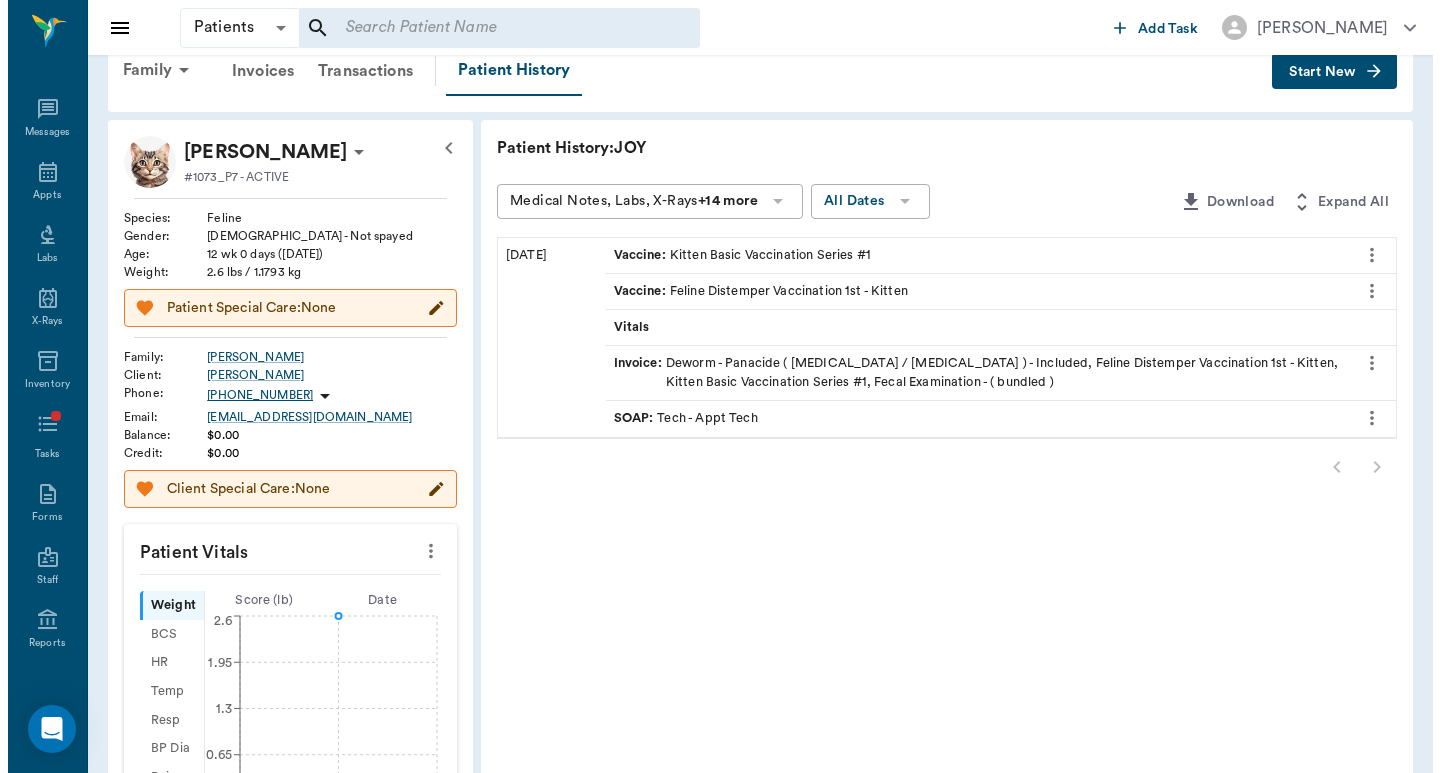 scroll, scrollTop: 0, scrollLeft: 0, axis: both 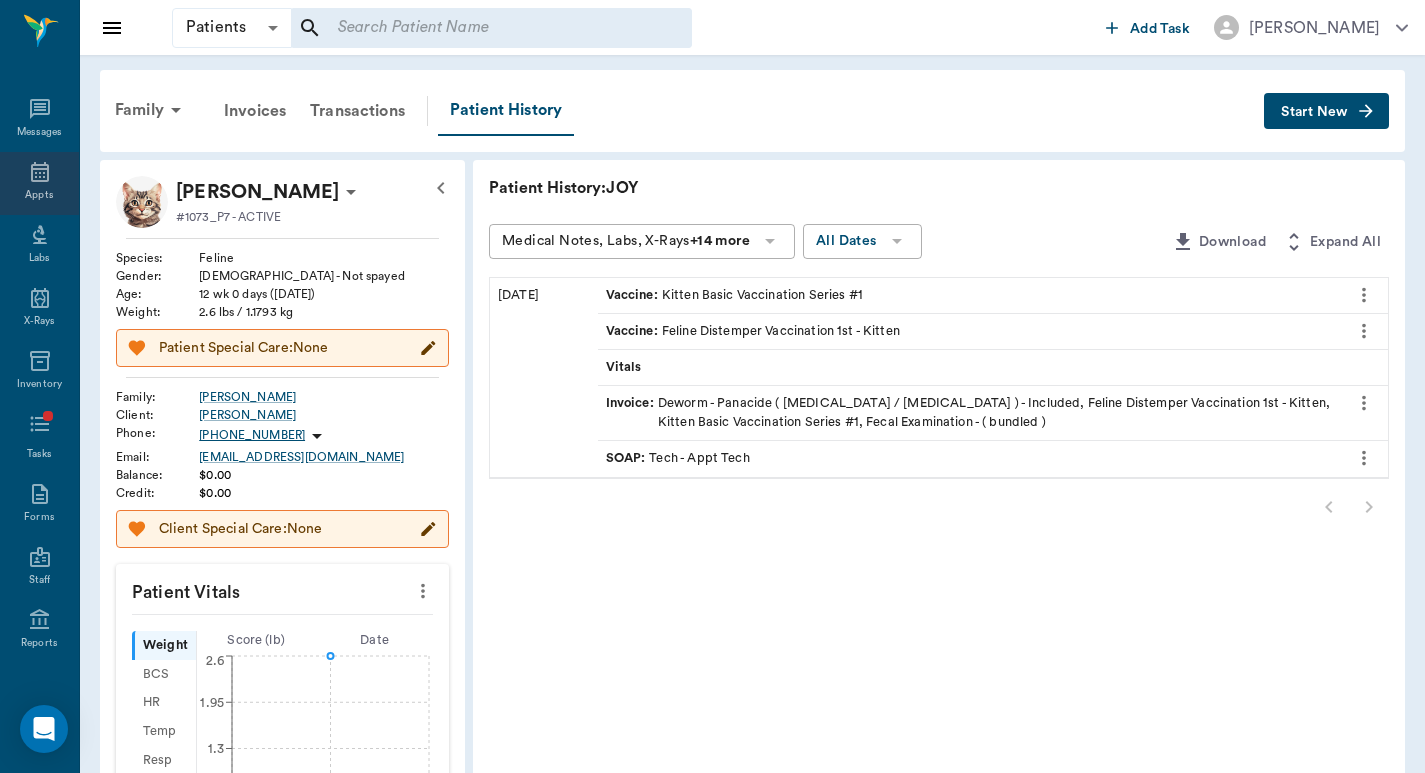 click on "Appts" at bounding box center (39, 195) 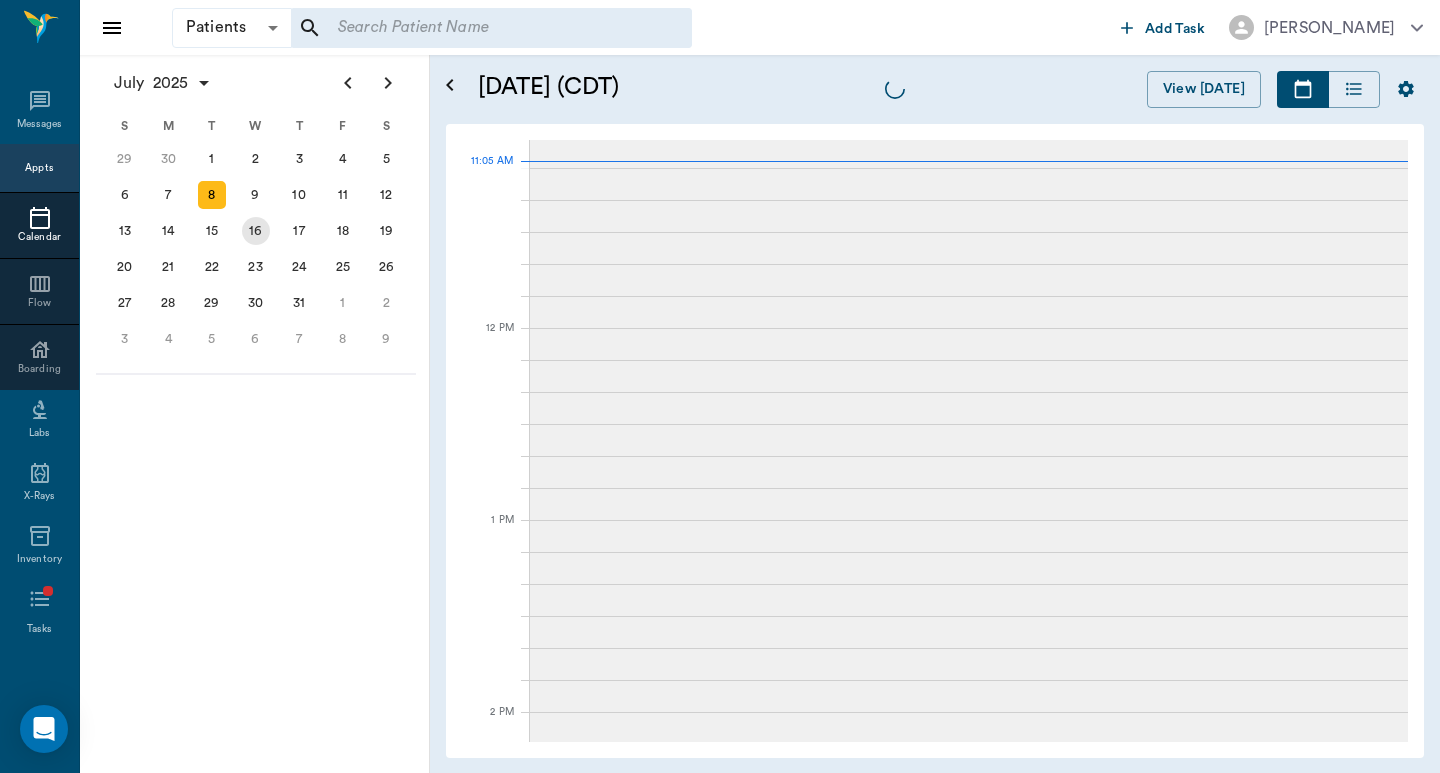 scroll, scrollTop: 579, scrollLeft: 0, axis: vertical 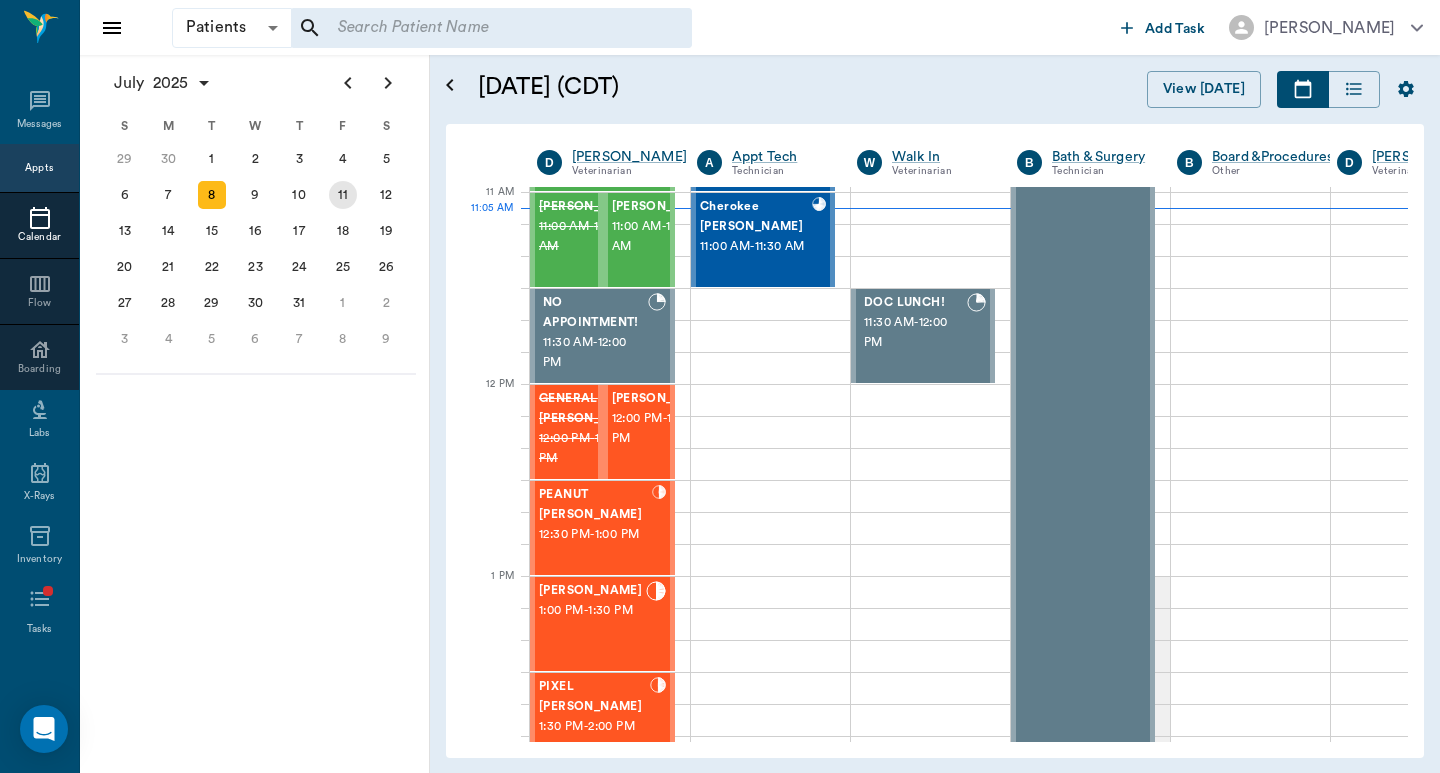 click on "11" at bounding box center [343, 195] 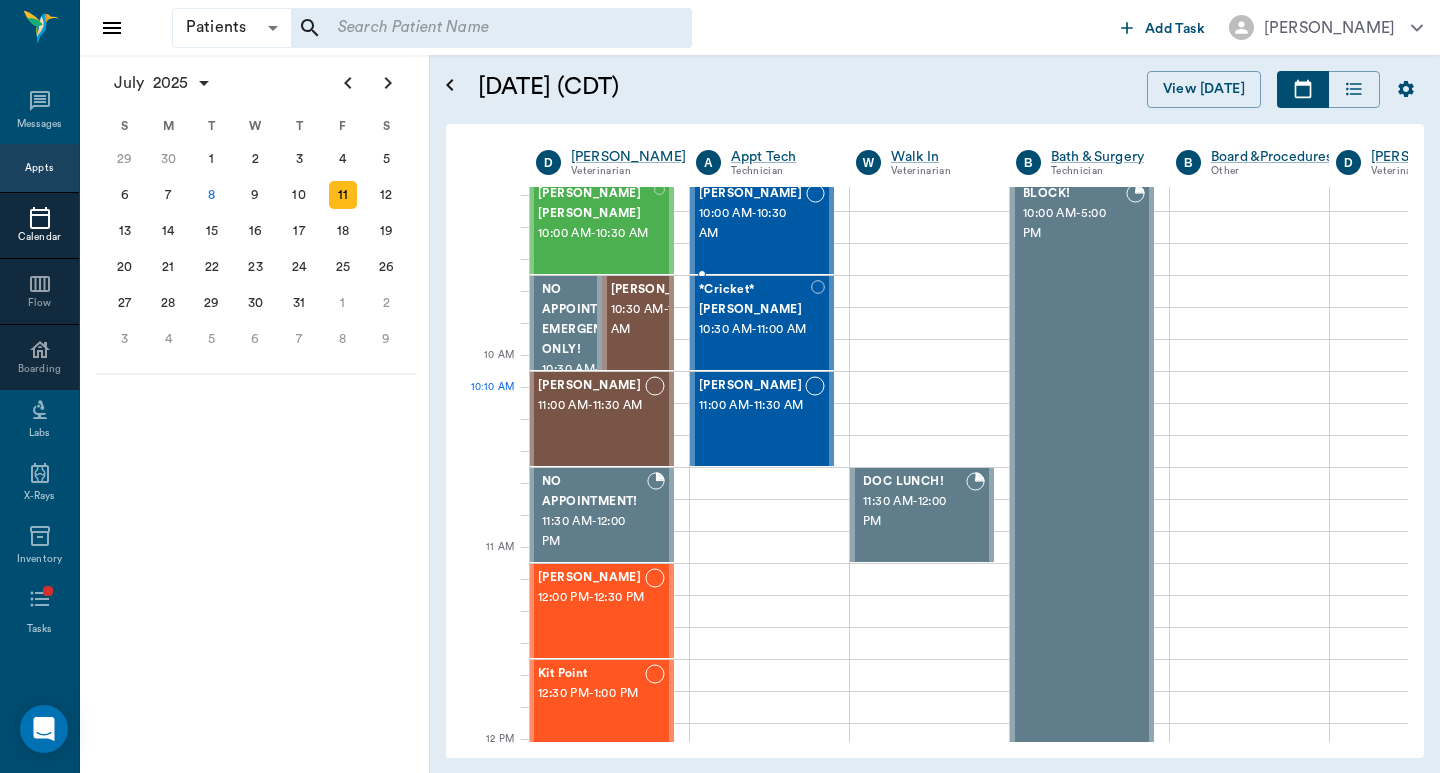 scroll, scrollTop: 0, scrollLeft: 1, axis: horizontal 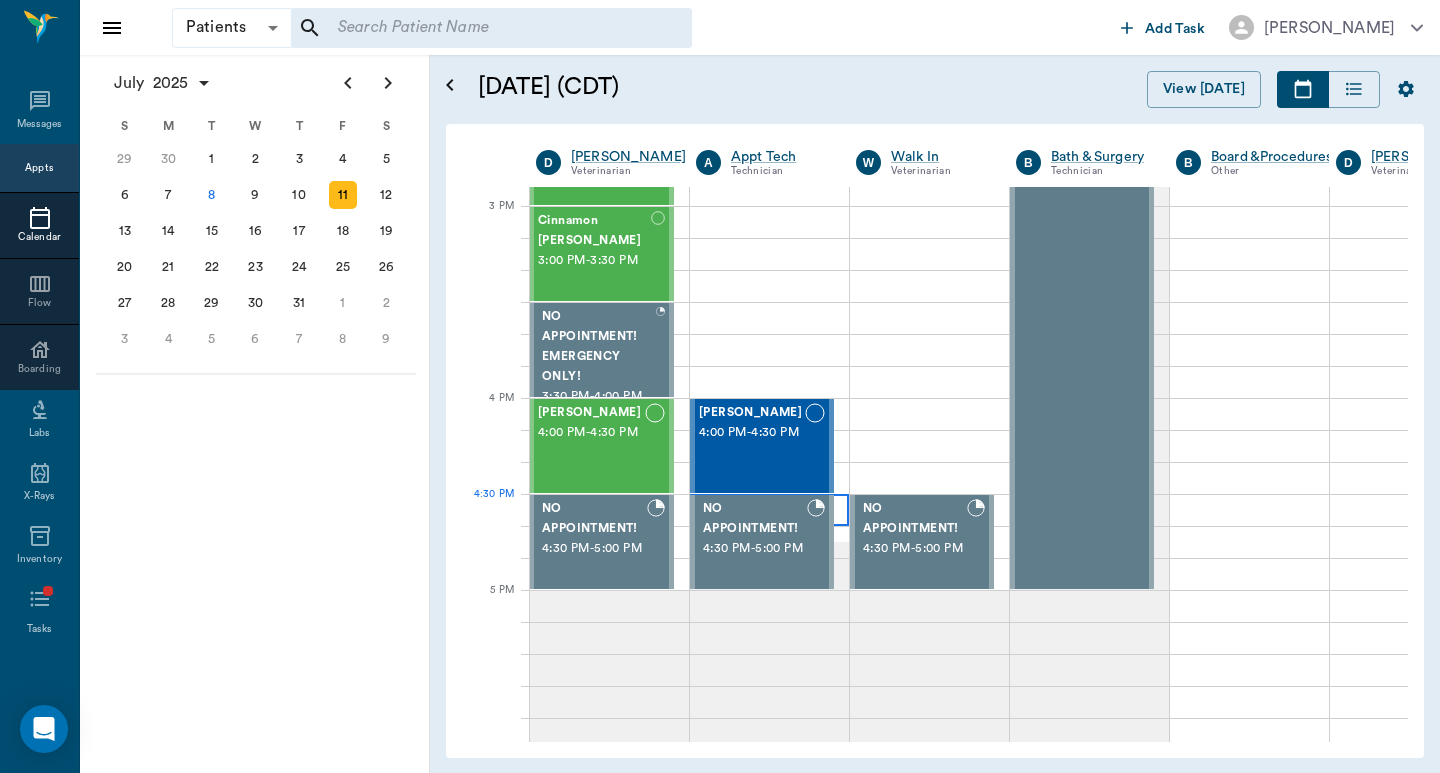 click at bounding box center (769, 510) 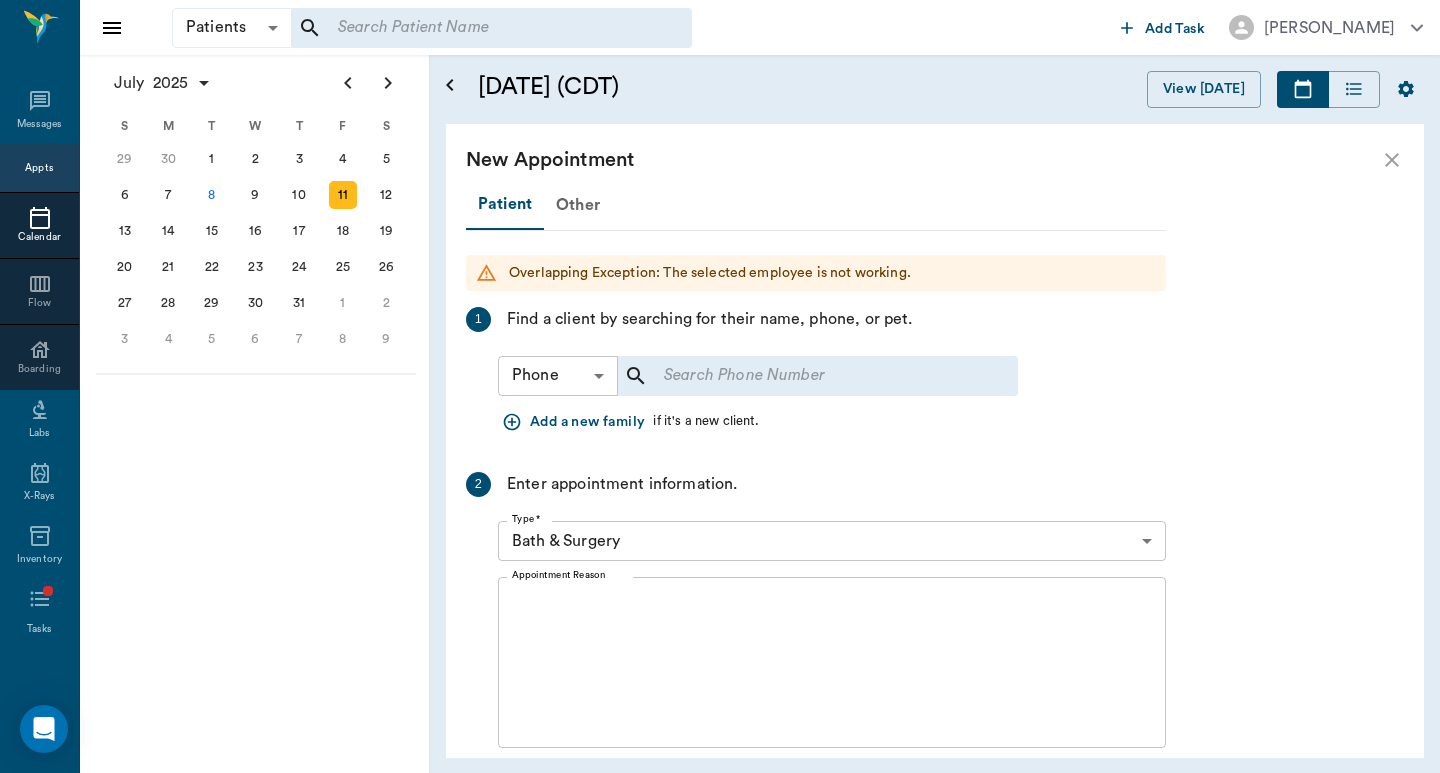click on "Patients Patients ​ ​ Add Task [PERSON_NAME] Nectar Messages Appts Calendar Flow Boarding Labs X-Rays Inventory Tasks Forms Staff Reports Lookup Settings [DATE] S M T W T F S [DATE] 2 3 4 5 6 7 8 9 10 11 12 13 14 15 16 17 18 19 20 21 22 23 24 25 26 27 28 29 [DATE] 1 2 3 4 5 6 7 8 9 10 11 12 S M T W T F S 29 [DATE] 1 2 3 4 5 6 7 8 9 10 11 12 13 14 15 16 17 18 19 20 21 22 23 24 25 26 27 28 29 30 [DATE] 1 2 3 4 5 6 7 8 9 S M T W T F S 27 28 29 30 [DATE] 1 2 3 4 5 6 7 8 9 10 11 12 13 14 15 16 17 18 19 20 21 22 23 24 25 26 27 28 29 30 31 [DATE] 2 3 4 5 6 [DATE] (CDT) View [DATE] [DATE] [DATE] [DATE] D [PERSON_NAME] Veterinarian A Appt Tech Technician W Walk In Veterinarian B Bath & Surgery Technician B Board &Procedures Other D [PERSON_NAME] Veterinarian 8 AM 9 AM 10 AM 11 AM 12 PM 1 PM 2 PM 3 PM 4 PM 5 PM 6 PM 7 PM 8 PM 4:30 PM *[PERSON_NAME] 8:00 AM  -  8:30 AM [PERSON_NAME] 8:00 AM  -  8:30 AM [PERSON_NAME] 8:30 AM  -  9:00 AM NO APPOINTMENT! EMERGENCY ONLY! 9:00 AM  -   -  1" at bounding box center [720, 386] 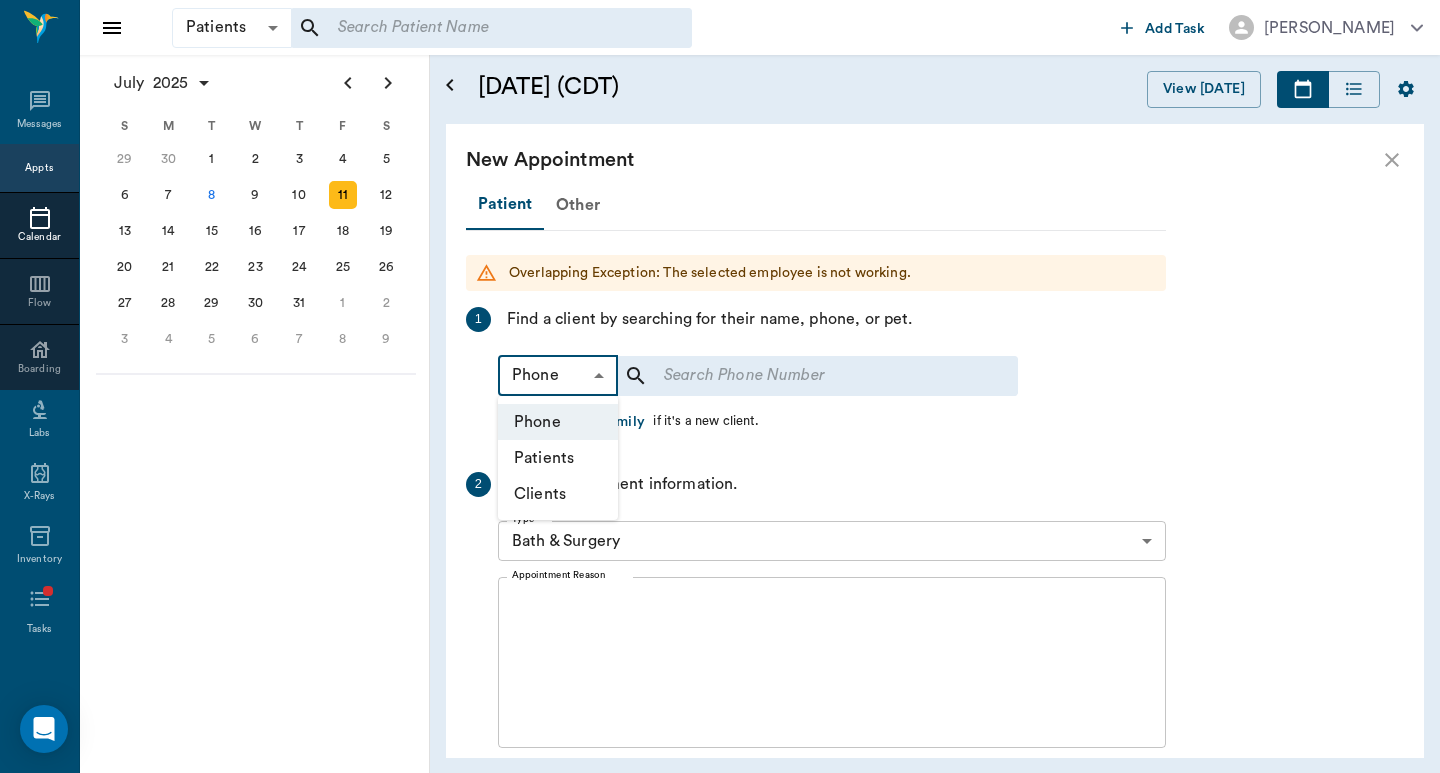 click on "Clients" at bounding box center [558, 494] 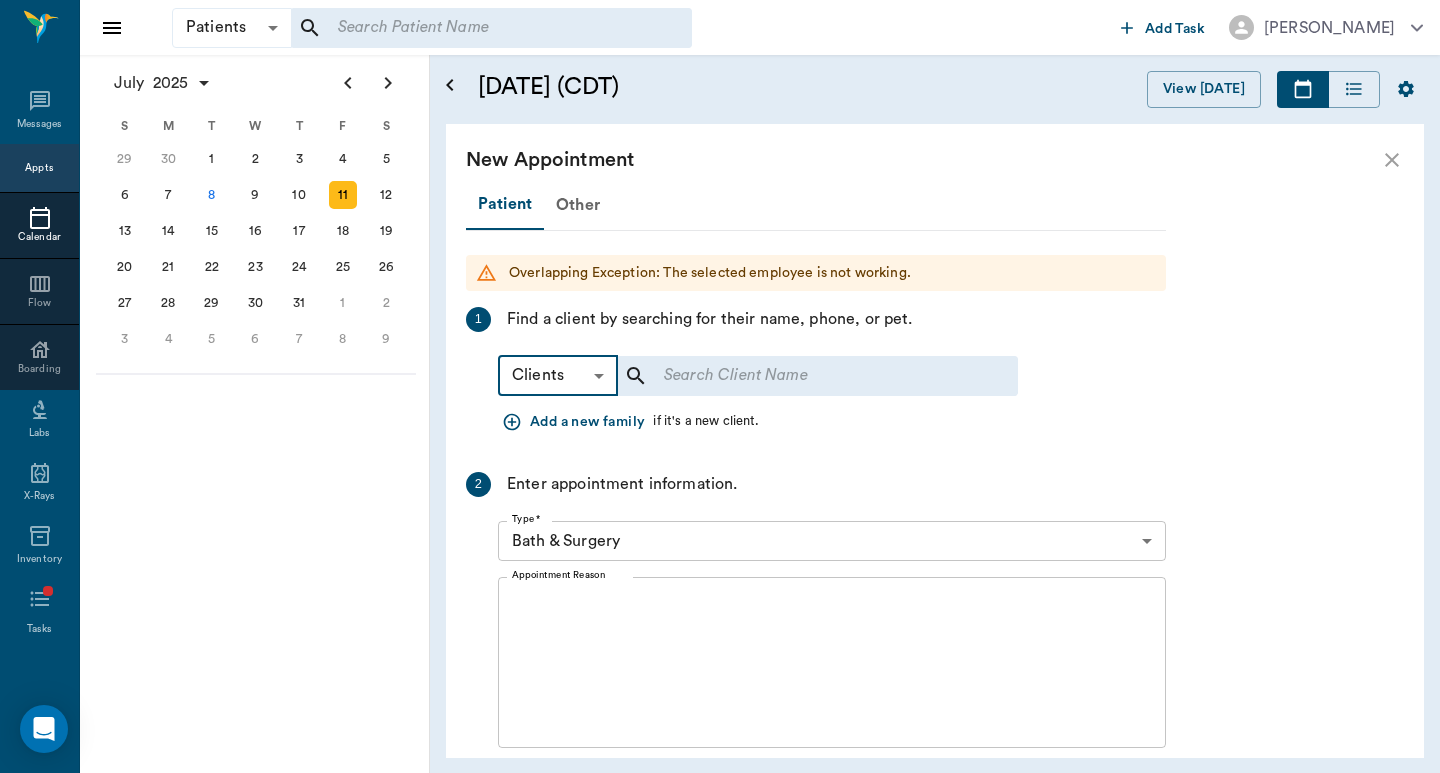 click at bounding box center (804, 376) 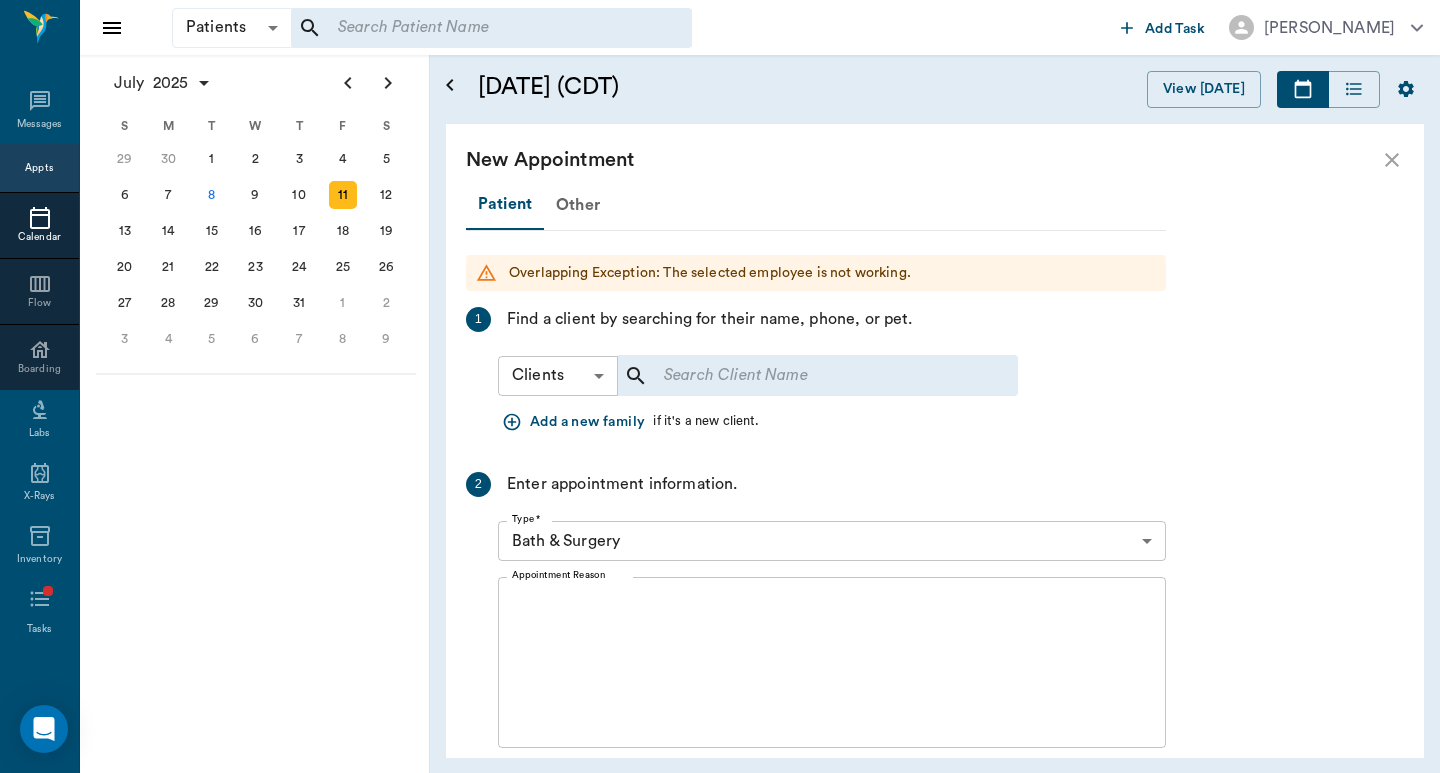 click on "Patients Patients ​ ​ Add Task [PERSON_NAME] Nectar Messages Appts Calendar Flow Boarding Labs X-Rays Inventory Tasks Forms Staff Reports Lookup Settings [DATE] S M T W T F S [DATE] 2 3 4 5 6 7 8 9 10 11 12 13 14 15 16 17 18 19 20 21 22 23 24 25 26 27 28 29 [DATE] 1 2 3 4 5 6 7 8 9 10 11 12 S M T W T F S 29 [DATE] 1 2 3 4 5 6 7 8 9 10 11 12 13 14 15 16 17 18 19 20 21 22 23 24 25 26 27 28 29 30 [DATE] 1 2 3 4 5 6 7 8 9 S M T W T F S 27 28 29 30 [DATE] 1 2 3 4 5 6 7 8 9 10 11 12 13 14 15 16 17 18 19 20 21 22 23 24 25 26 27 28 29 30 31 [DATE] 2 3 4 5 6 [DATE] (CDT) View [DATE] [DATE] [DATE] [DATE] D [PERSON_NAME] Veterinarian A Appt Tech Technician W Walk In Veterinarian B Bath & Surgery Technician B Board &Procedures Other D [PERSON_NAME] Veterinarian 8 AM 9 AM 10 AM 11 AM 12 PM 1 PM 2 PM 3 PM 4 PM 5 PM 6 PM 7 PM 8 PM 4:30 PM *[PERSON_NAME] 8:00 AM  -  8:30 AM [PERSON_NAME] 8:00 AM  -  8:30 AM [PERSON_NAME] 8:30 AM  -  9:00 AM NO APPOINTMENT! EMERGENCY ONLY! 9:00 AM  -   -  1" at bounding box center (720, 386) 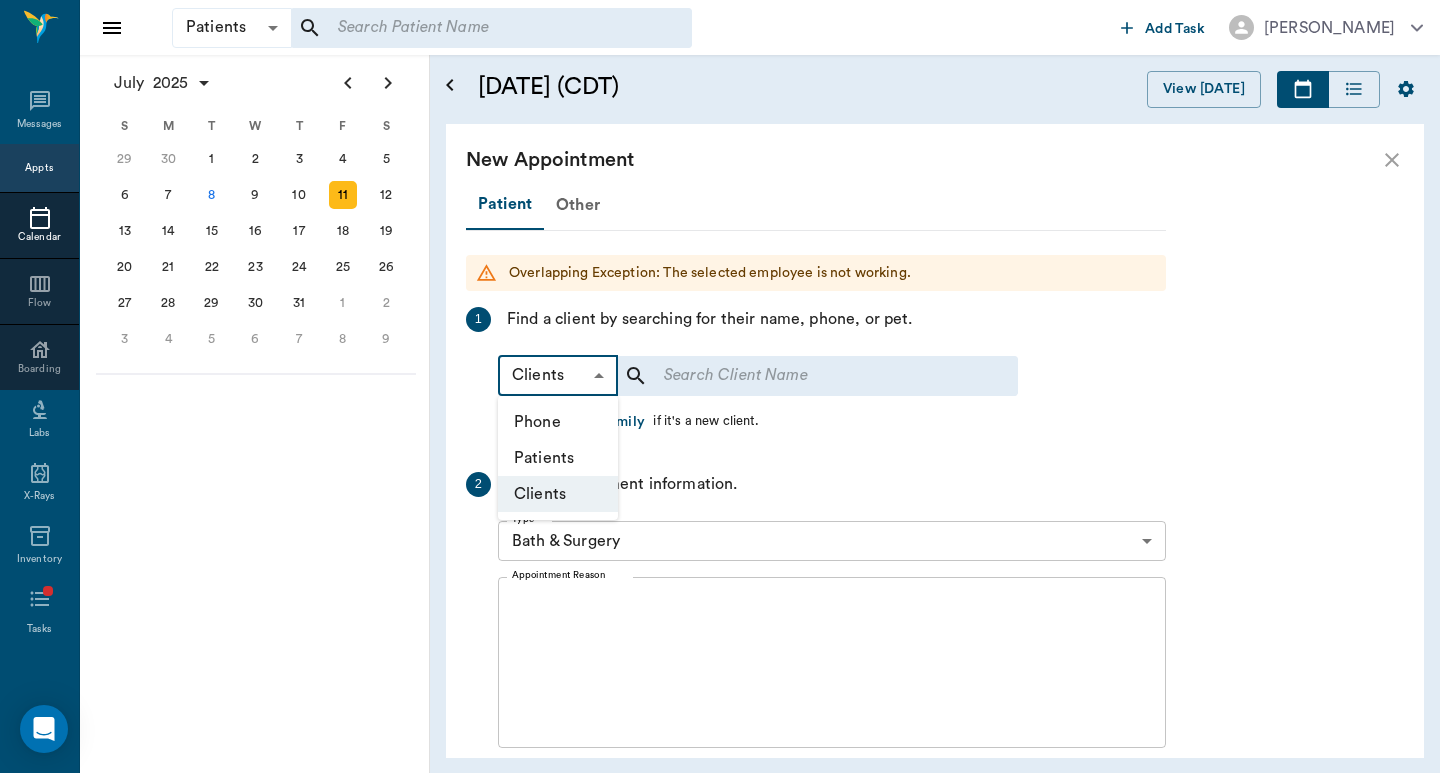click on "Patients" at bounding box center (558, 458) 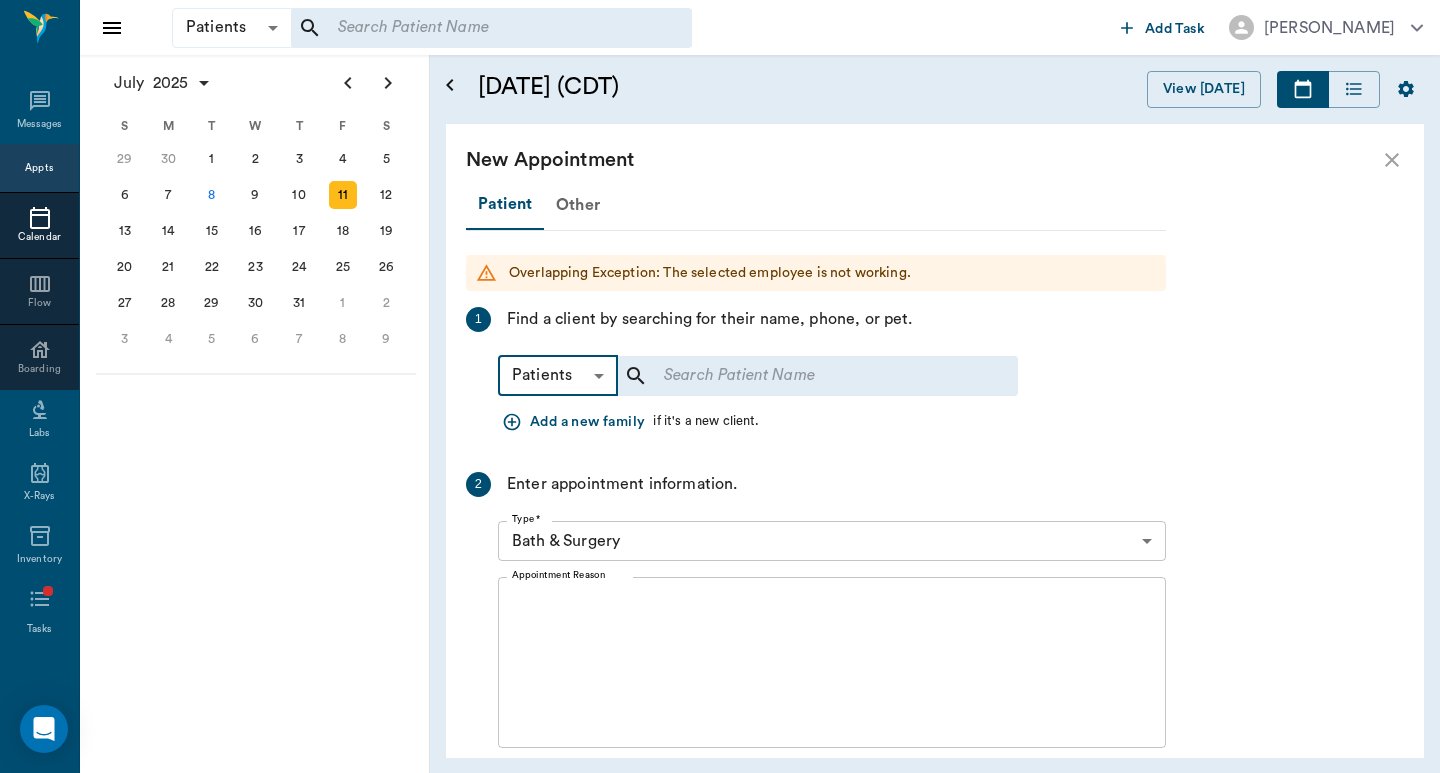 click at bounding box center (804, 376) 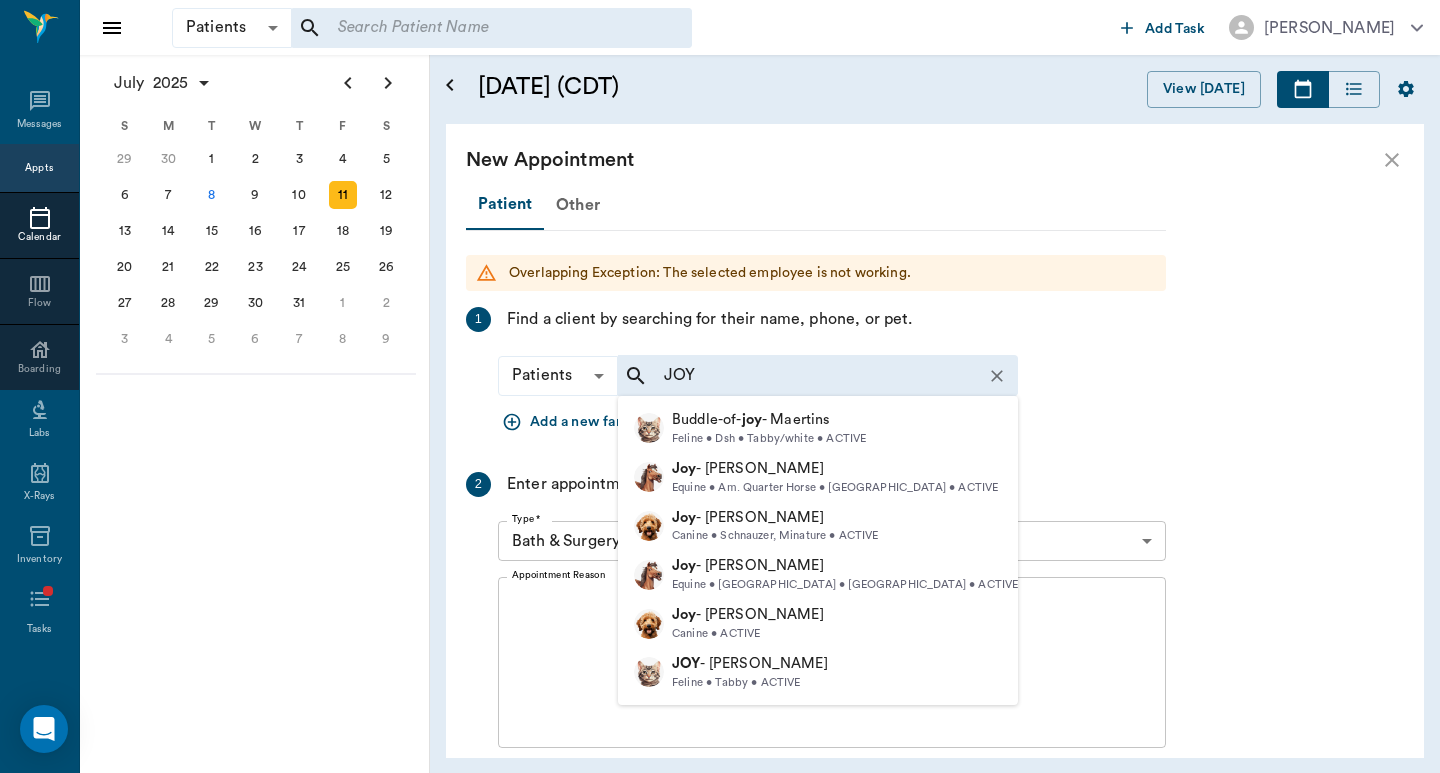 type on "JOY" 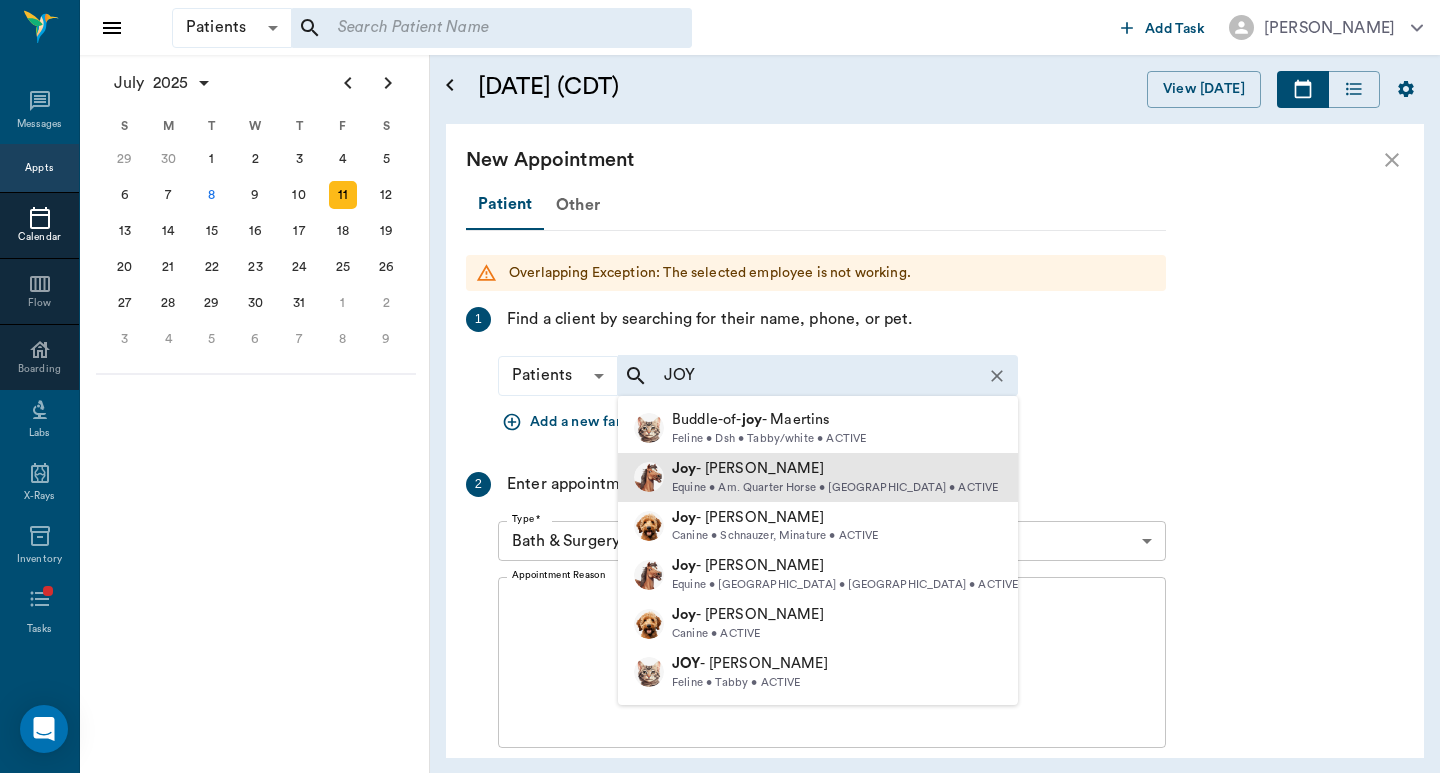scroll, scrollTop: 97, scrollLeft: 0, axis: vertical 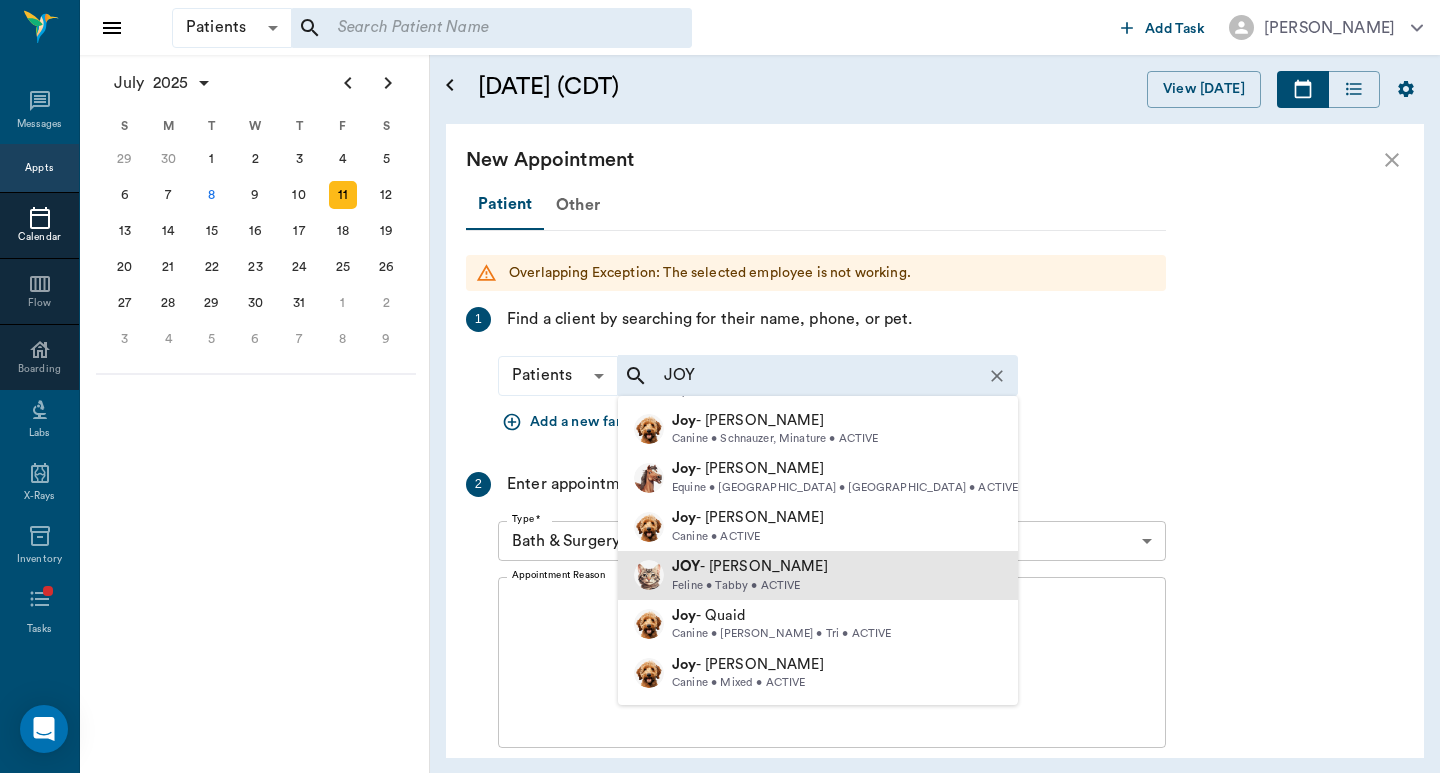 click on "[PERSON_NAME] Feline   • Tabby • ACTIVE" at bounding box center (818, 575) 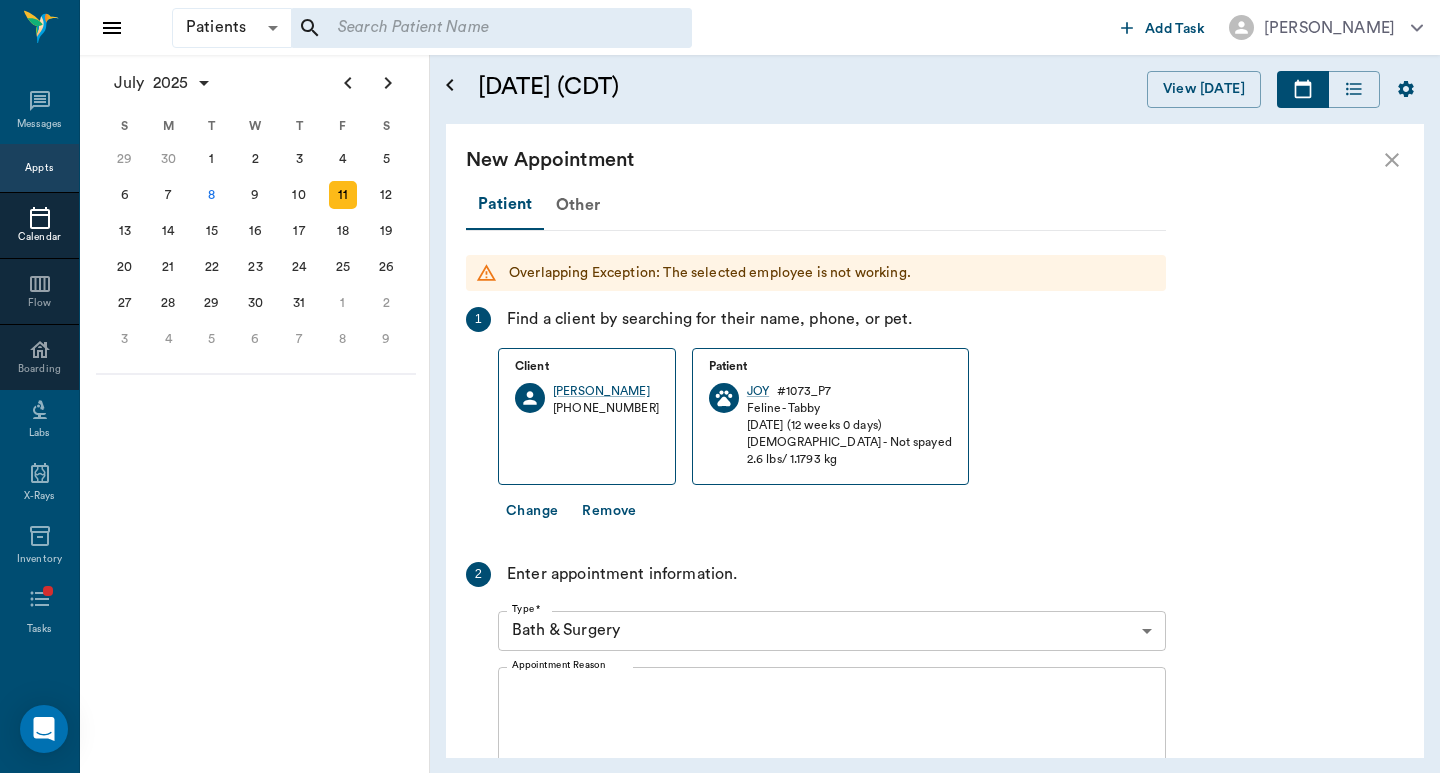 click on "Patients Patients ​ ​ Add Task [PERSON_NAME] Nectar Messages Appts Calendar Flow Boarding Labs X-Rays Inventory Tasks Forms Staff Reports Lookup Settings [DATE] S M T W T F S [DATE] 2 3 4 5 6 7 8 9 10 11 12 13 14 15 16 17 18 19 20 21 22 23 24 25 26 27 28 29 [DATE] 1 2 3 4 5 6 7 8 9 10 11 12 S M T W T F S 29 [DATE] 1 2 3 4 5 6 7 8 9 10 11 12 13 14 15 16 17 18 19 20 21 22 23 24 25 26 27 28 29 30 [DATE] 1 2 3 4 5 6 7 8 9 S M T W T F S 27 28 29 30 [DATE] 1 2 3 4 5 6 7 8 9 10 11 12 13 14 15 16 17 18 19 20 21 22 23 24 25 26 27 28 29 30 31 [DATE] 2 3 4 5 6 [DATE] (CDT) View [DATE] [DATE] [DATE] [DATE] D [PERSON_NAME] Veterinarian A Appt Tech Technician W Walk In Veterinarian B Bath & Surgery Technician B Board &Procedures Other D [PERSON_NAME] Veterinarian 8 AM 9 AM 10 AM 11 AM 12 PM 1 PM 2 PM 3 PM 4 PM 5 PM 6 PM 7 PM 8 PM 4:30 PM *[PERSON_NAME] 8:00 AM  -  8:30 AM [PERSON_NAME] 8:00 AM  -  8:30 AM [PERSON_NAME] 8:30 AM  -  9:00 AM NO APPOINTMENT! EMERGENCY ONLY! 9:00 AM  -   -  1" at bounding box center [720, 386] 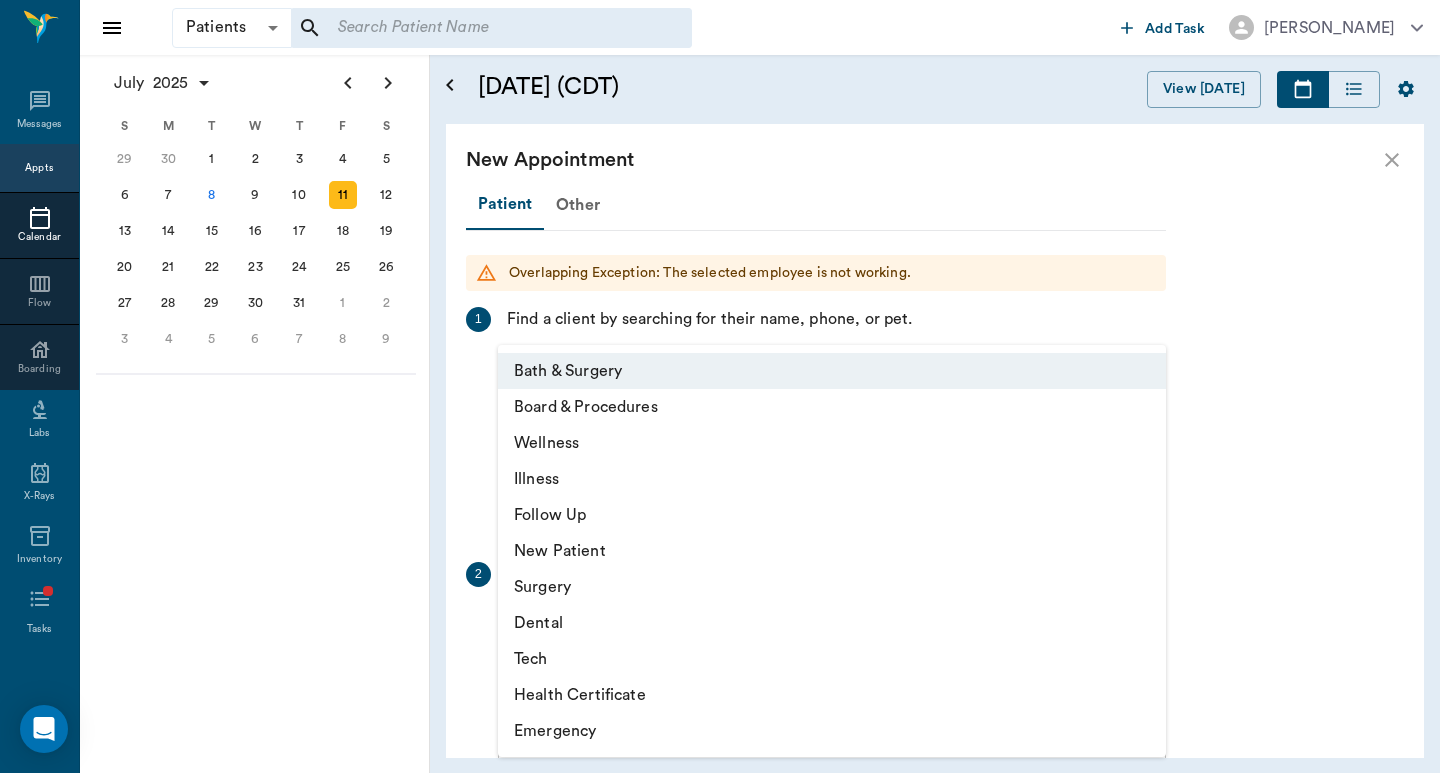 click on "Tech" at bounding box center (832, 659) 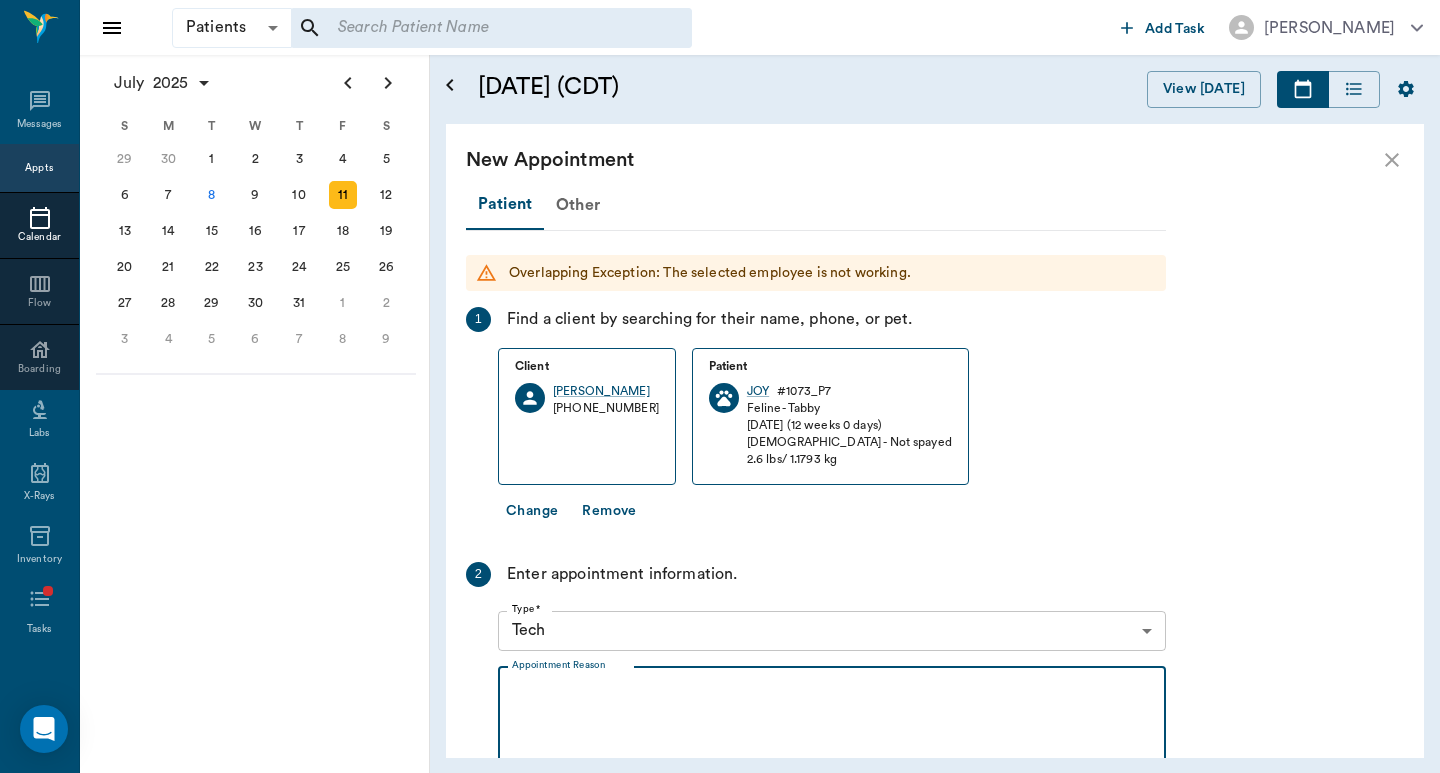 click on "Appointment Reason" at bounding box center (832, 752) 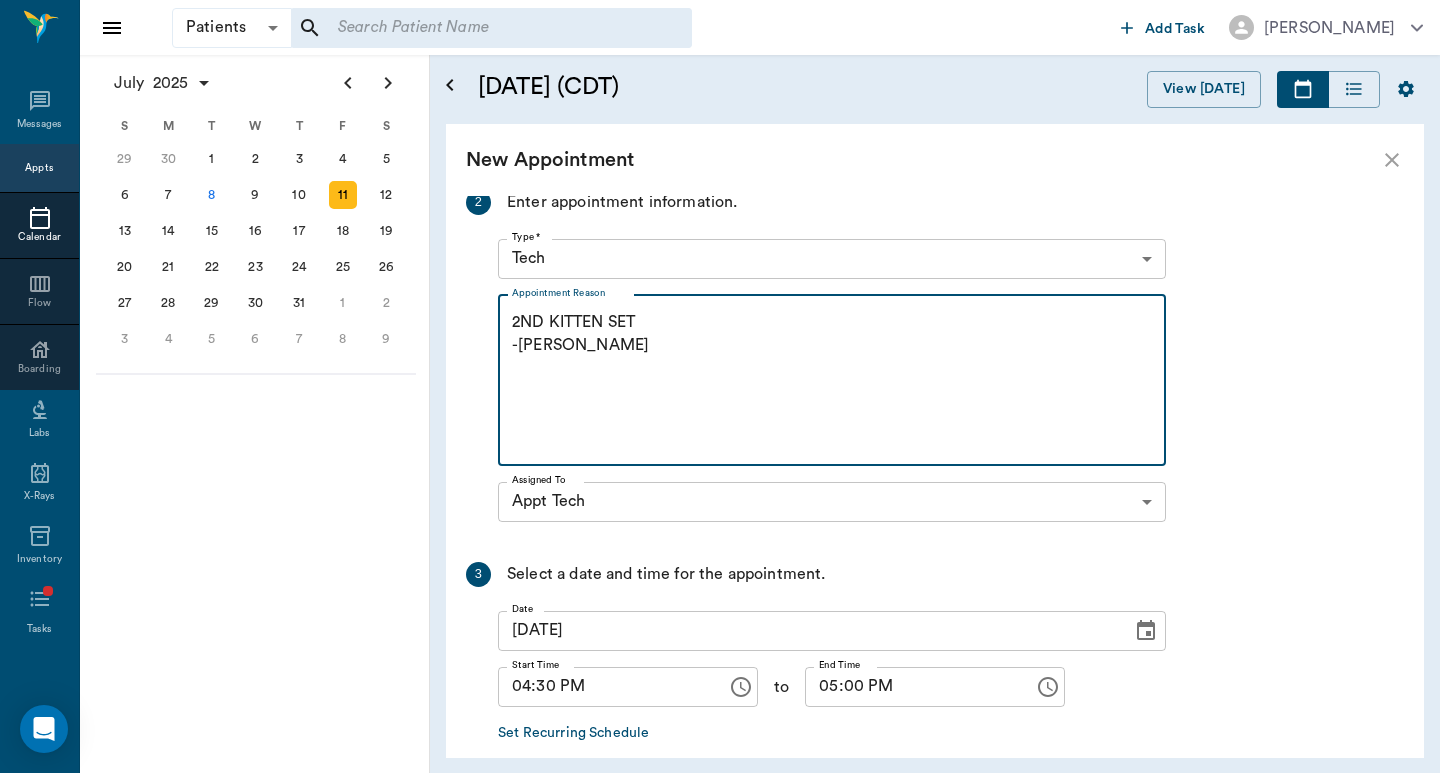 scroll, scrollTop: 470, scrollLeft: 0, axis: vertical 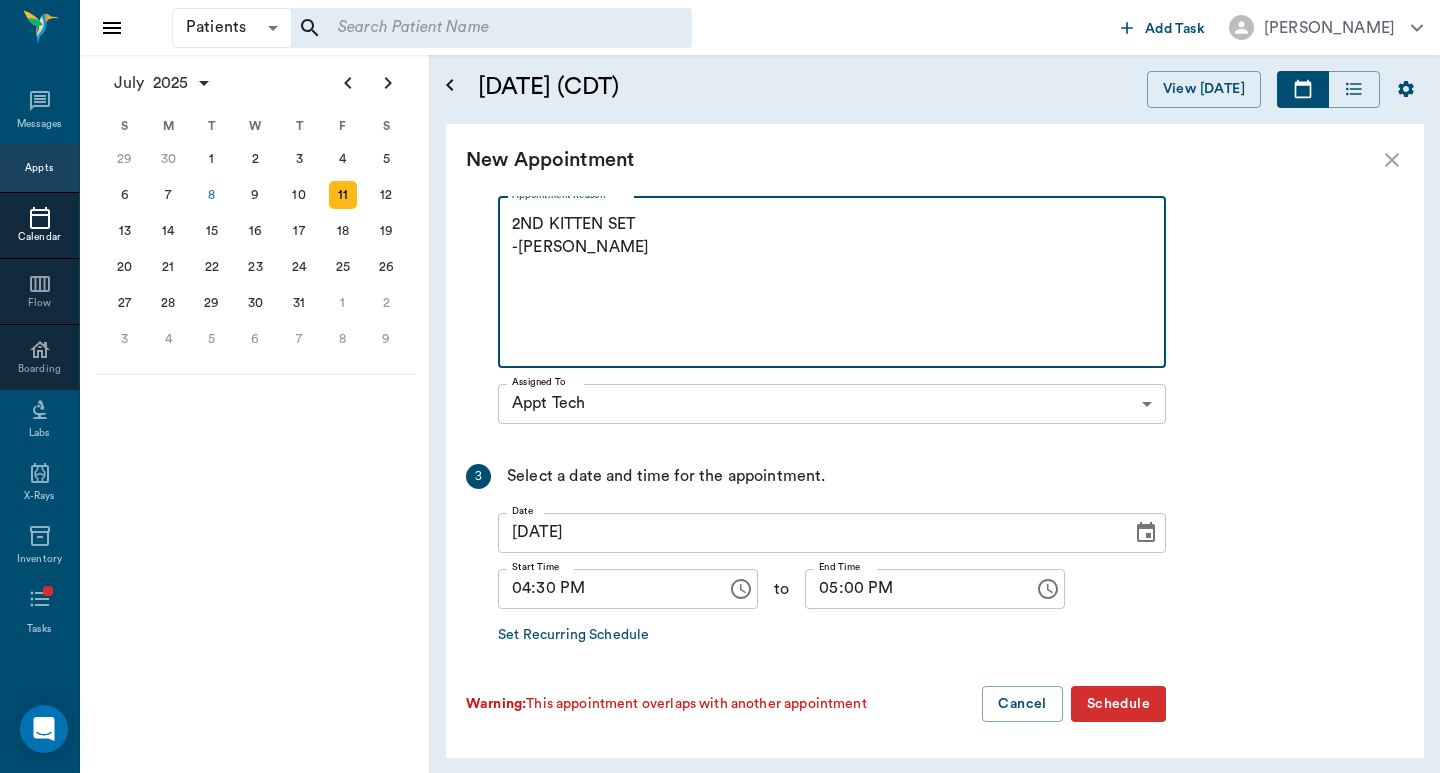 type on "2ND KITTEN SET
-[PERSON_NAME]" 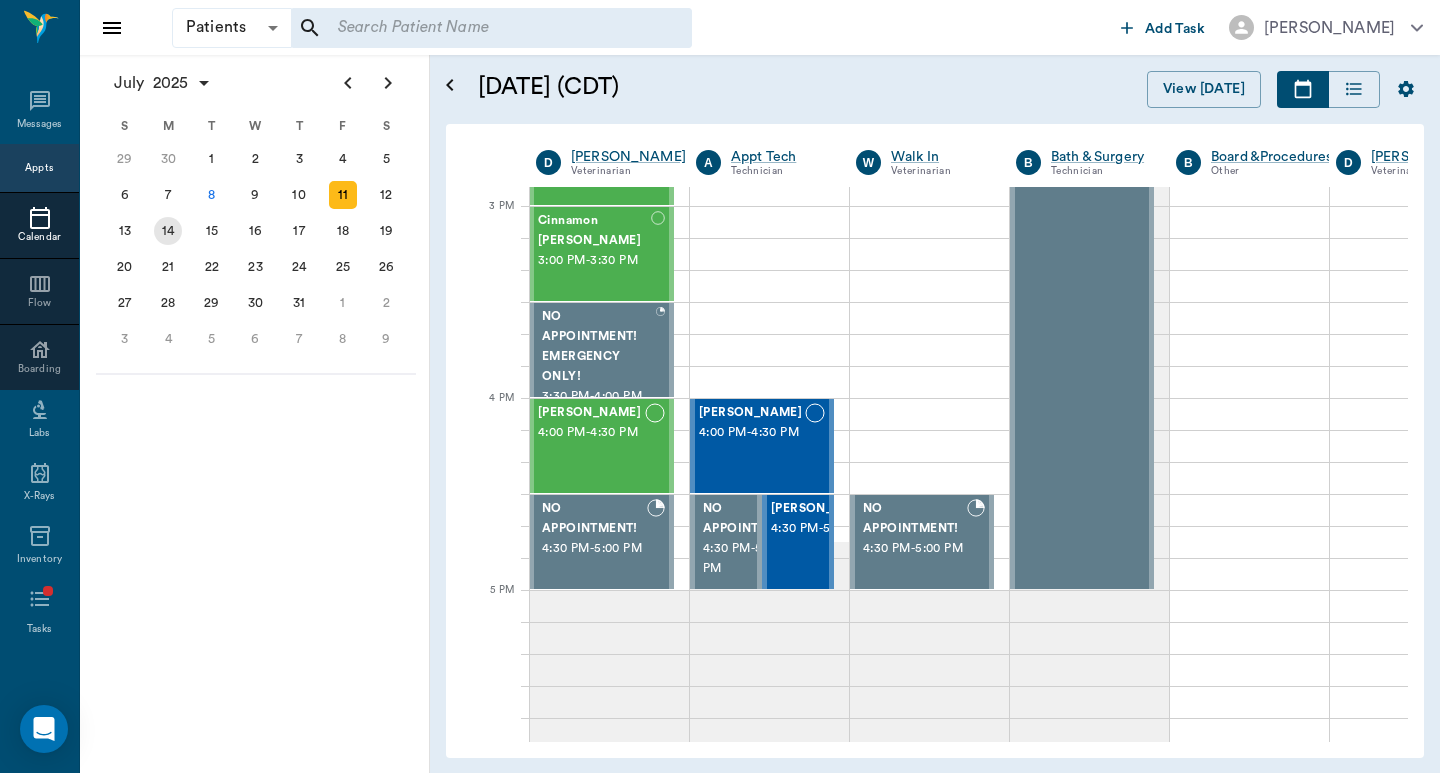 click on "14" at bounding box center (168, 231) 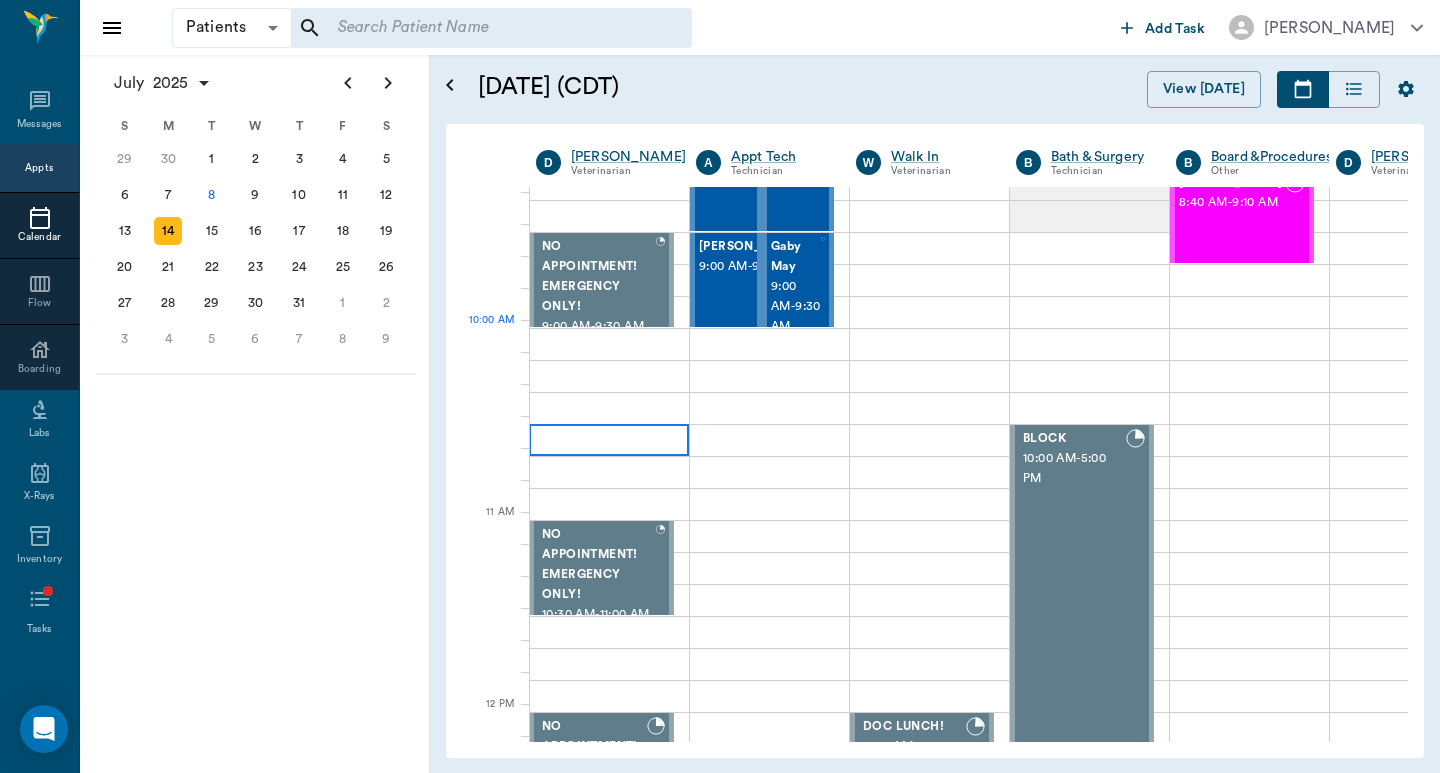 scroll, scrollTop: 267, scrollLeft: 1, axis: both 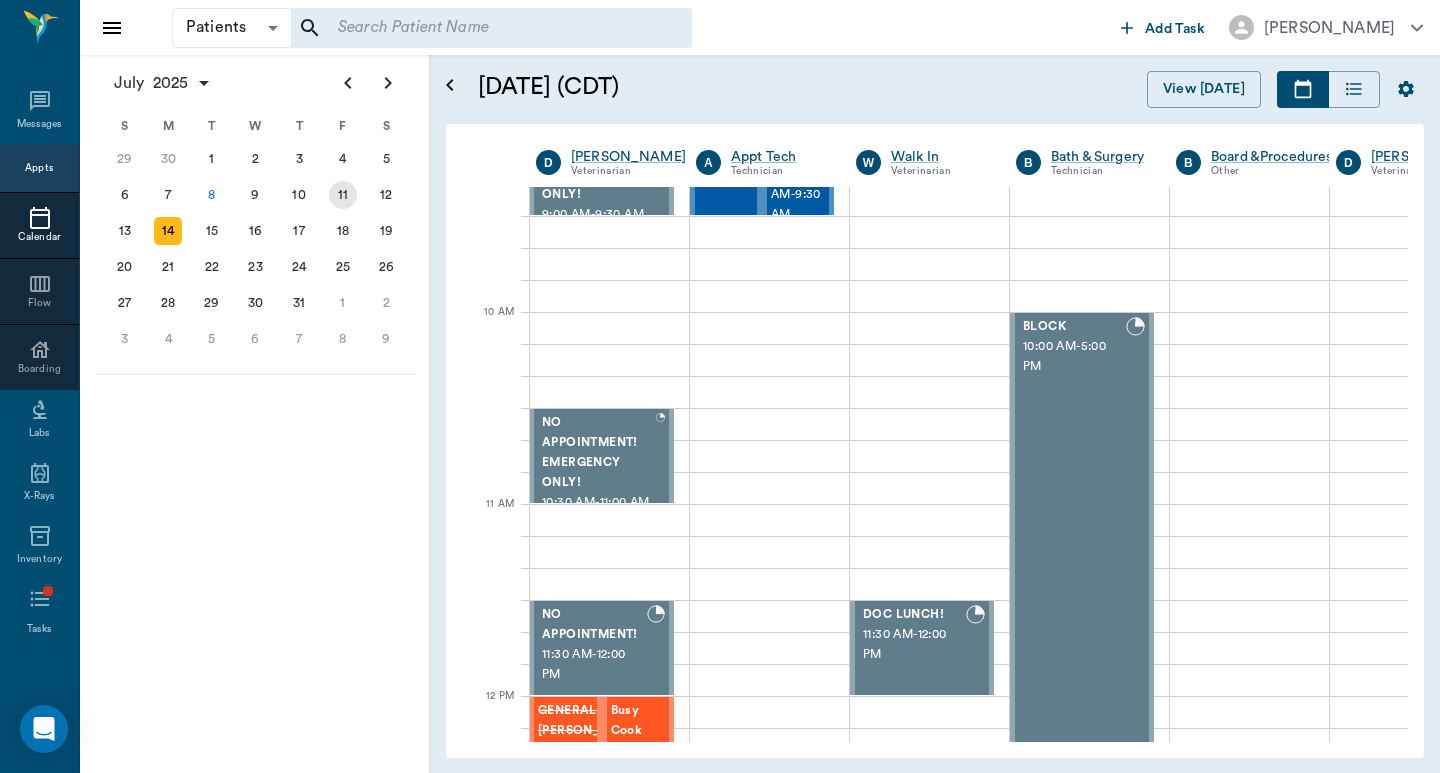 click on "11" at bounding box center [343, 195] 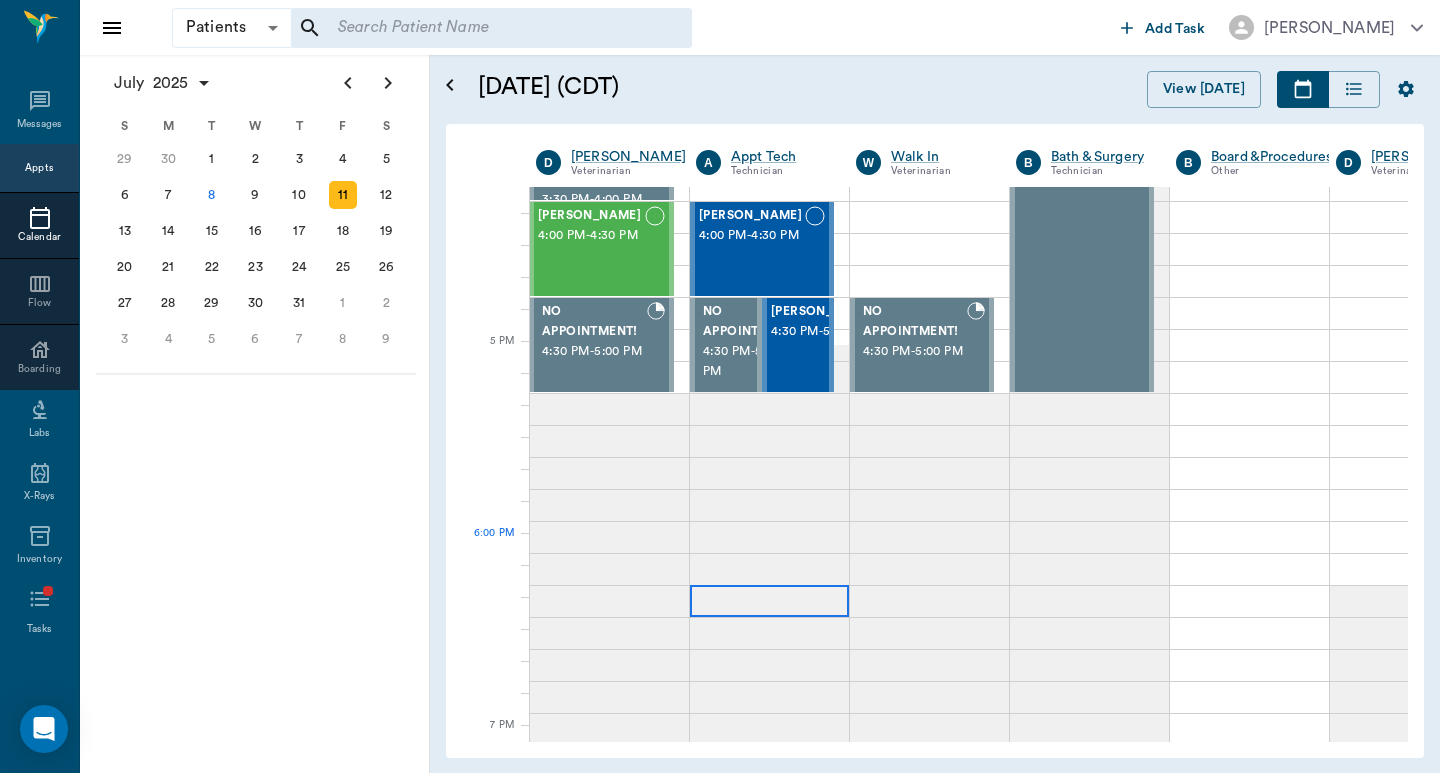 scroll, scrollTop: 1467, scrollLeft: 1, axis: both 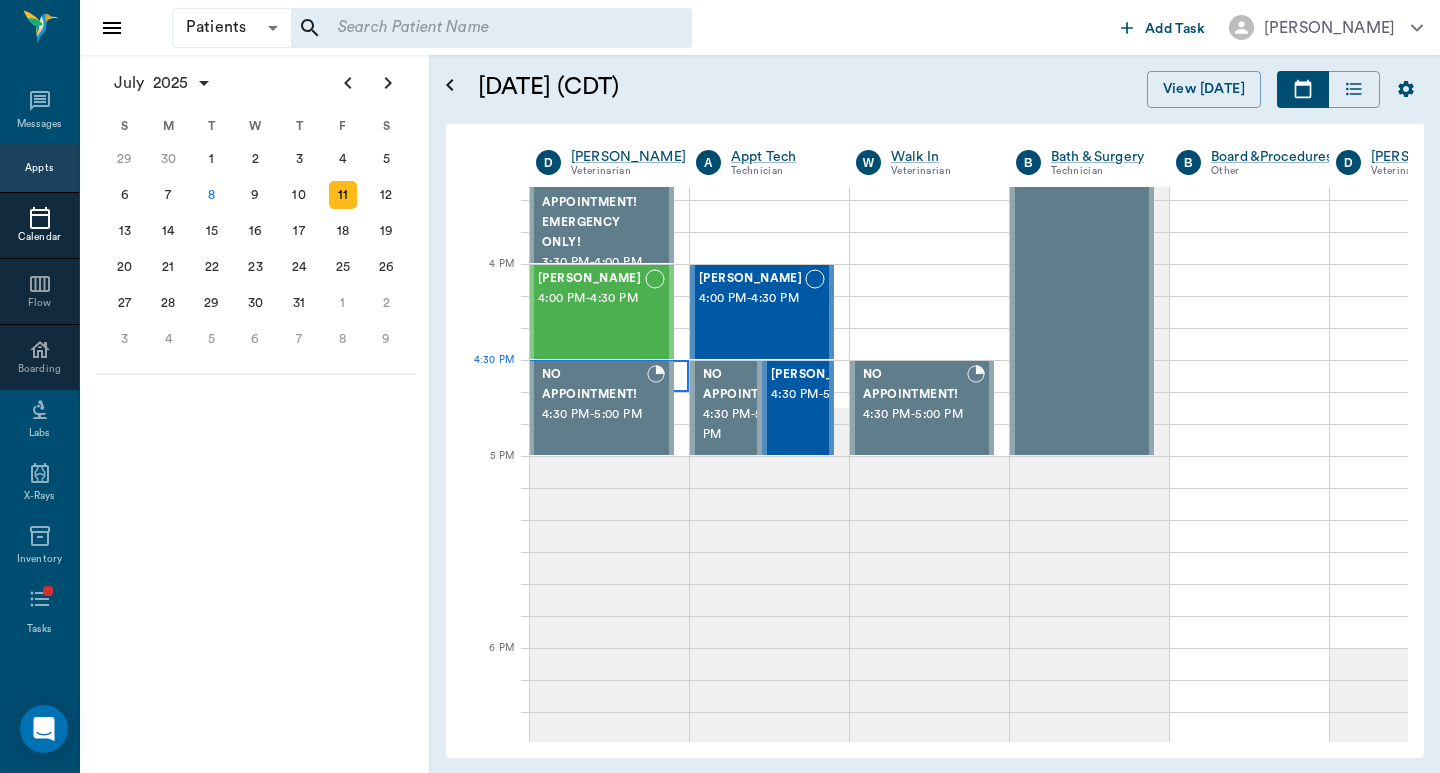 click at bounding box center (609, 376) 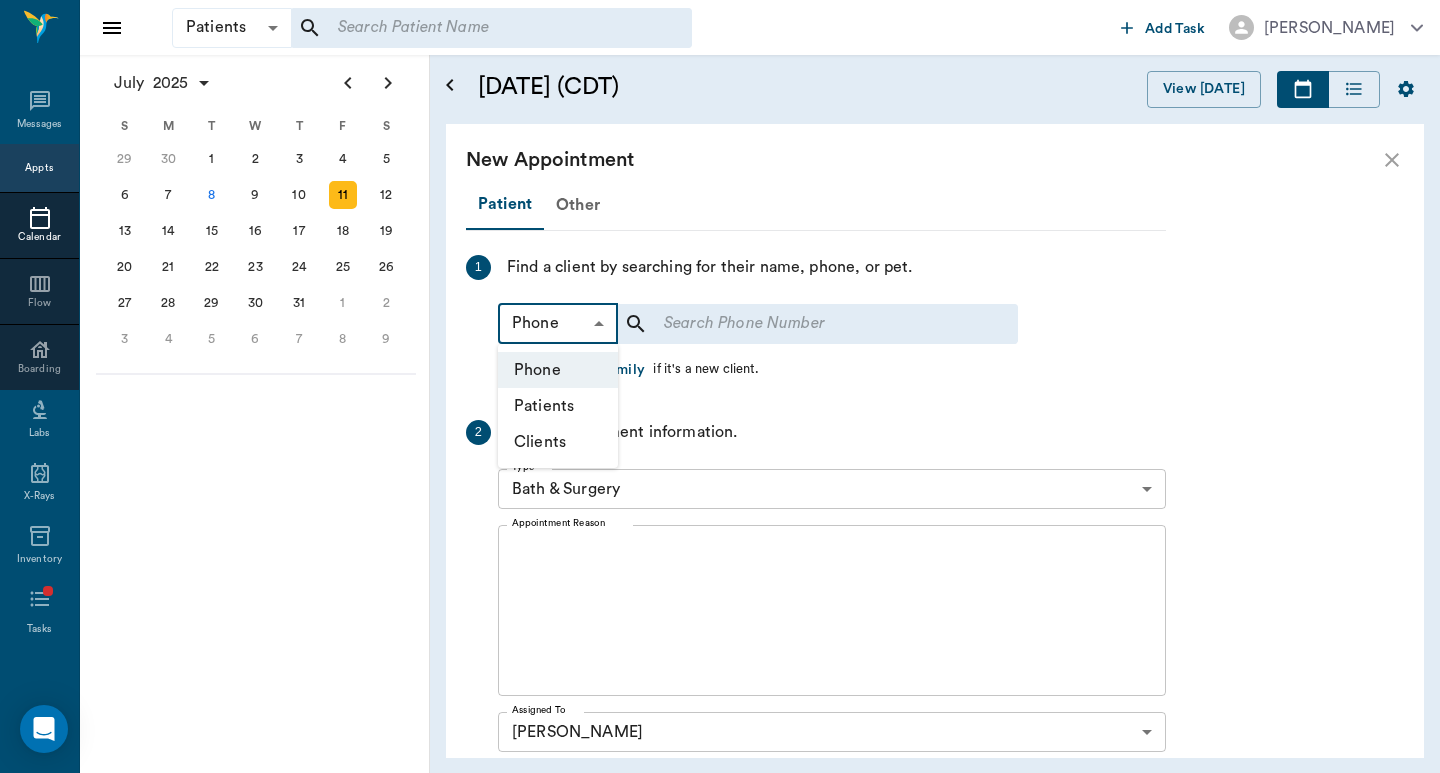 click on "Patients Patients ​ ​ Add Task [PERSON_NAME] Nectar Messages Appts Calendar Flow Boarding Labs X-Rays Inventory Tasks Forms Staff Reports Lookup Settings [DATE] S M T W T F S [DATE] 2 3 4 5 6 7 8 9 10 11 12 13 14 15 16 17 18 19 20 21 22 23 24 25 26 27 28 29 [DATE] 1 2 3 4 5 6 7 8 9 10 11 12 S M T W T F S 29 [DATE] 1 2 3 4 5 6 7 8 9 10 11 12 13 14 15 16 17 18 19 20 21 22 23 24 25 26 27 28 29 30 [DATE] 1 2 3 4 5 6 7 8 9 S M T W T F S 27 28 29 30 [DATE] 1 2 3 4 5 6 7 8 9 10 11 12 13 14 15 16 17 18 19 20 21 22 23 24 25 26 27 28 29 30 31 [DATE] 2 3 4 5 6 [DATE] (CDT) View [DATE] [DATE] [DATE] [DATE] D [PERSON_NAME] Veterinarian A Appt Tech Technician W Walk In Veterinarian B Bath & Surgery Technician B Board &Procedures Other D [PERSON_NAME] Veterinarian 8 AM 9 AM 10 AM 11 AM 12 PM 1 PM 2 PM 3 PM 4 PM 5 PM 6 PM 7 PM 8 PM 4:30 PM *[PERSON_NAME] 8:00 AM  -  8:30 AM [PERSON_NAME] 8:00 AM  -  8:30 AM [PERSON_NAME] 8:30 AM  -  9:00 AM NO APPOINTMENT! EMERGENCY ONLY! 9:00 AM  -   -  1" at bounding box center (720, 386) 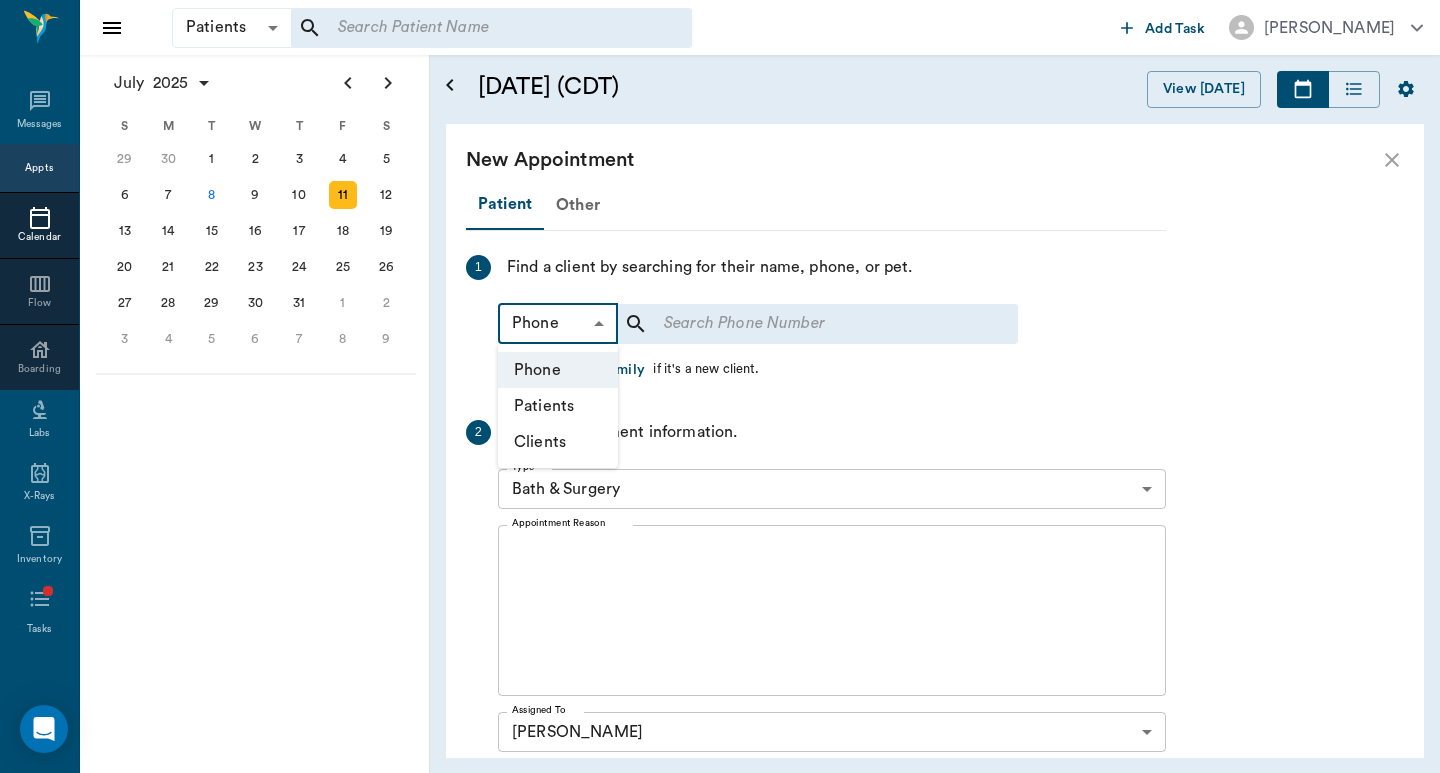 click on "Clients" at bounding box center (558, 442) 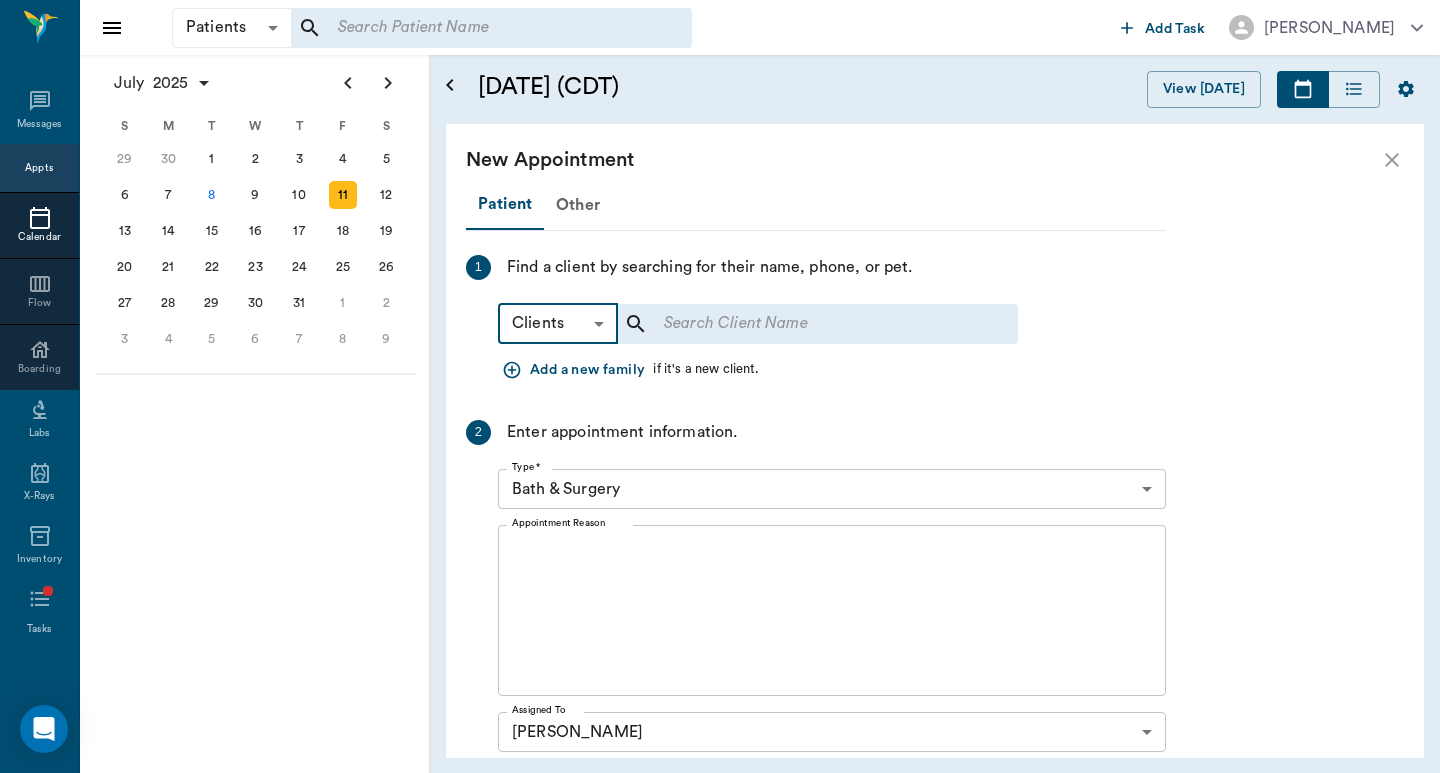 click at bounding box center (804, 324) 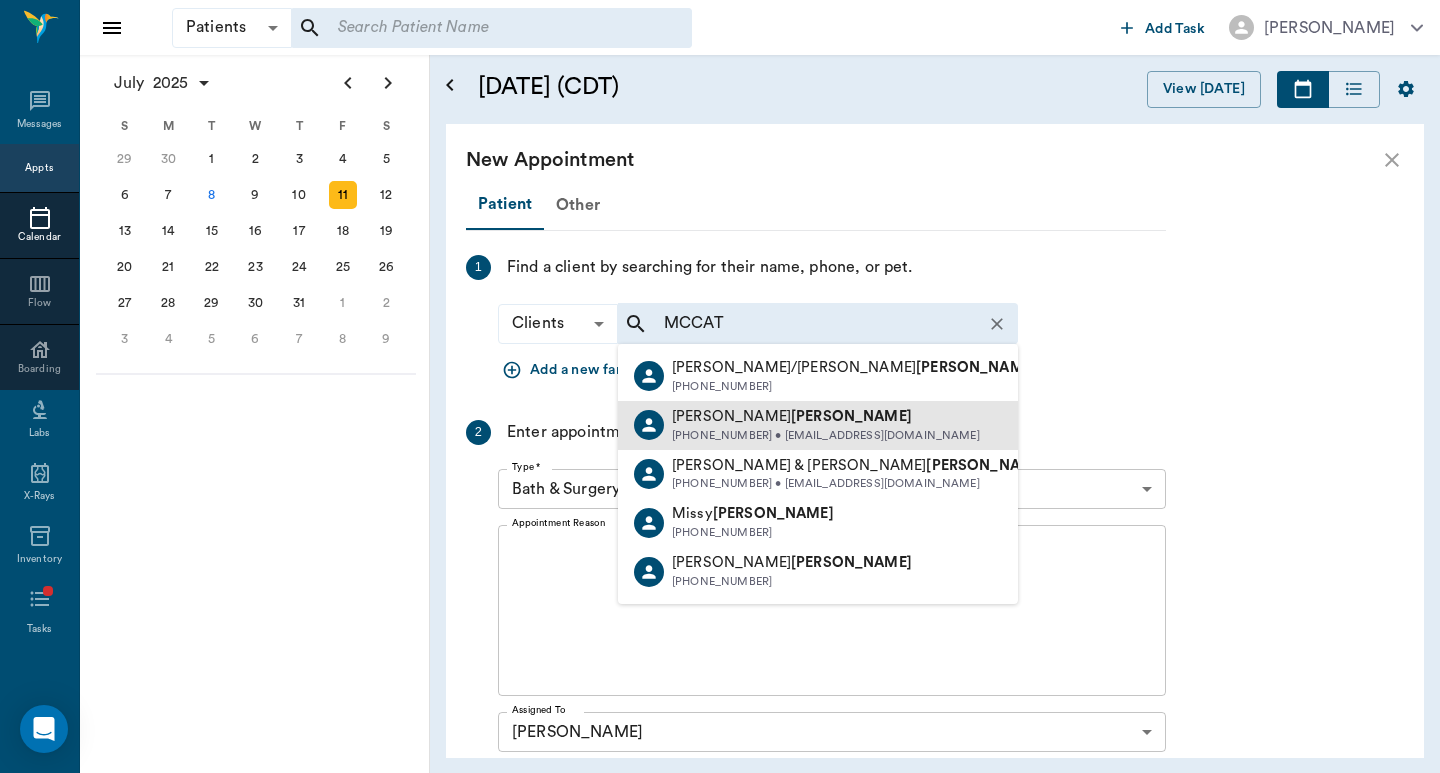 click on "[PHONE_NUMBER]   • [EMAIL_ADDRESS][DOMAIN_NAME]" at bounding box center [826, 436] 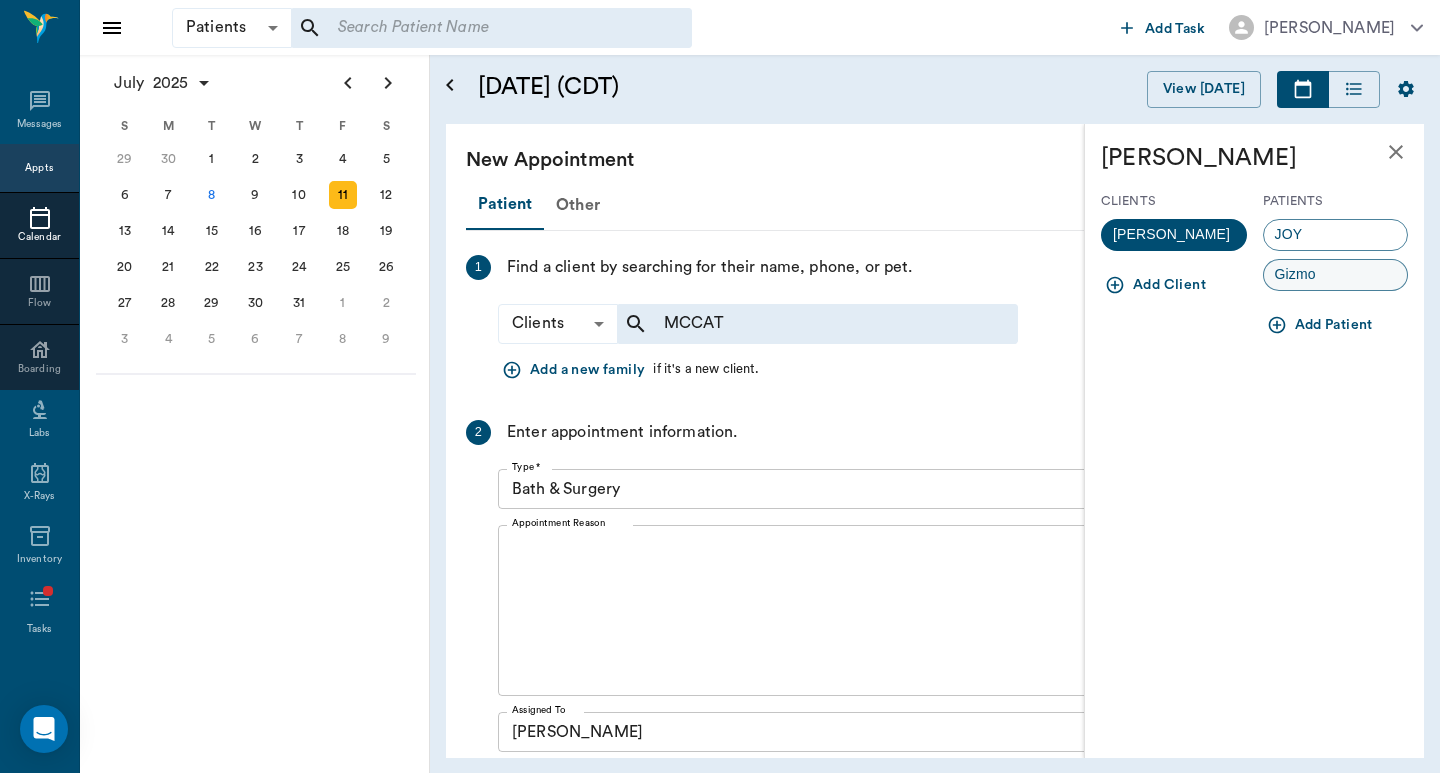 click on "Gizmo" at bounding box center [1336, 275] 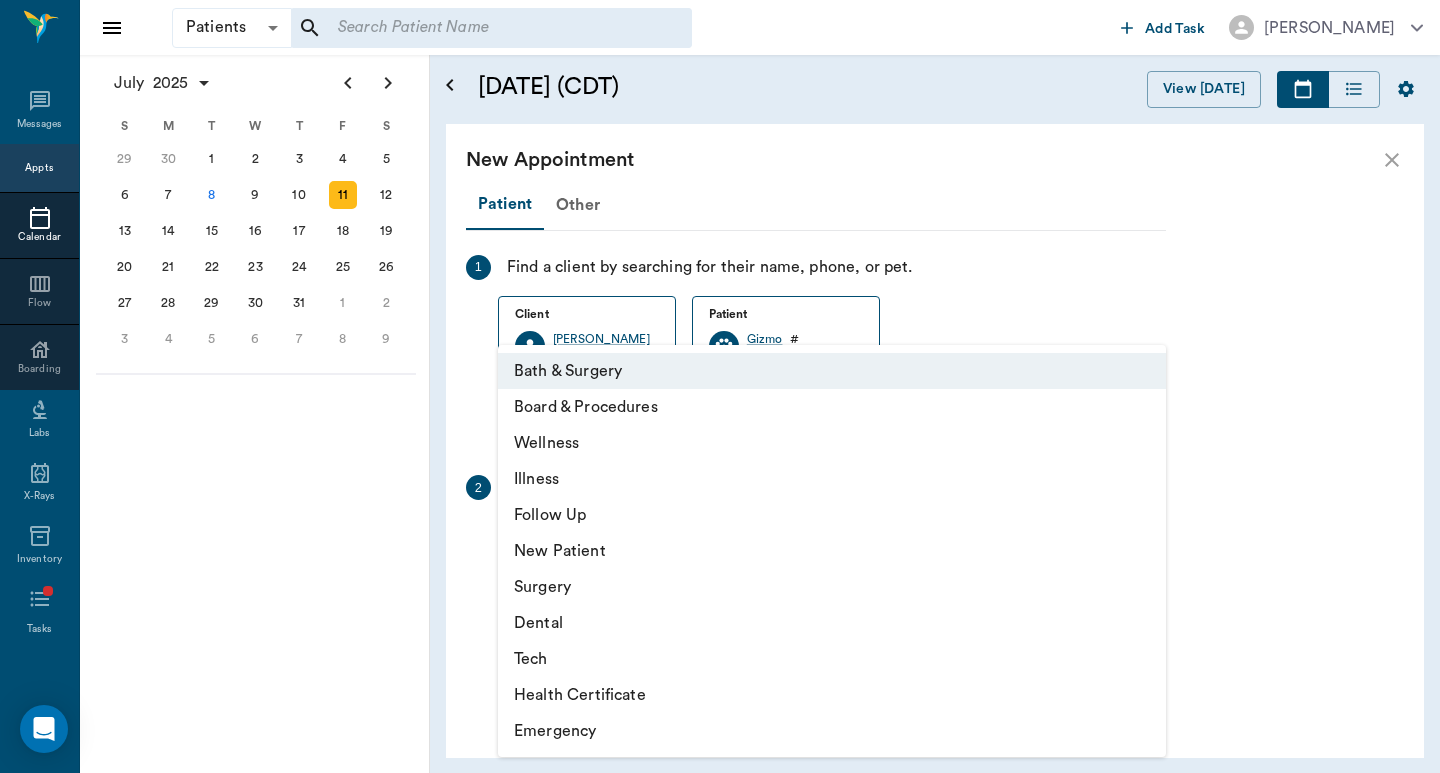 click on "Patients Patients ​ ​ Add Task [PERSON_NAME] Nectar Messages Appts Calendar Flow Boarding Labs X-Rays Inventory Tasks Forms Staff Reports Lookup Settings [DATE] S M T W T F S [DATE] 2 3 4 5 6 7 8 9 10 11 12 13 14 15 16 17 18 19 20 21 22 23 24 25 26 27 28 29 [DATE] 1 2 3 4 5 6 7 8 9 10 11 12 S M T W T F S 29 [DATE] 1 2 3 4 5 6 7 8 9 10 11 12 13 14 15 16 17 18 19 20 21 22 23 24 25 26 27 28 29 30 [DATE] 1 2 3 4 5 6 7 8 9 S M T W T F S 27 28 29 30 [DATE] 1 2 3 4 5 6 7 8 9 10 11 12 13 14 15 16 17 18 19 20 21 22 23 24 25 26 27 28 29 30 31 [DATE] 2 3 4 5 6 [DATE] (CDT) View [DATE] [DATE] [DATE] [DATE] D [PERSON_NAME] Veterinarian A Appt Tech Technician W Walk In Veterinarian B Bath & Surgery Technician B Board &Procedures Other D [PERSON_NAME] Veterinarian 8 AM 9 AM 10 AM 11 AM 12 PM 1 PM 2 PM 3 PM 4 PM 5 PM 6 PM 7 PM 8 PM 4:30 PM *[PERSON_NAME] 8:00 AM  -  8:30 AM [PERSON_NAME] 8:00 AM  -  8:30 AM [PERSON_NAME] 8:30 AM  -  9:00 AM NO APPOINTMENT! EMERGENCY ONLY! 9:00 AM  -   -  1" at bounding box center (720, 386) 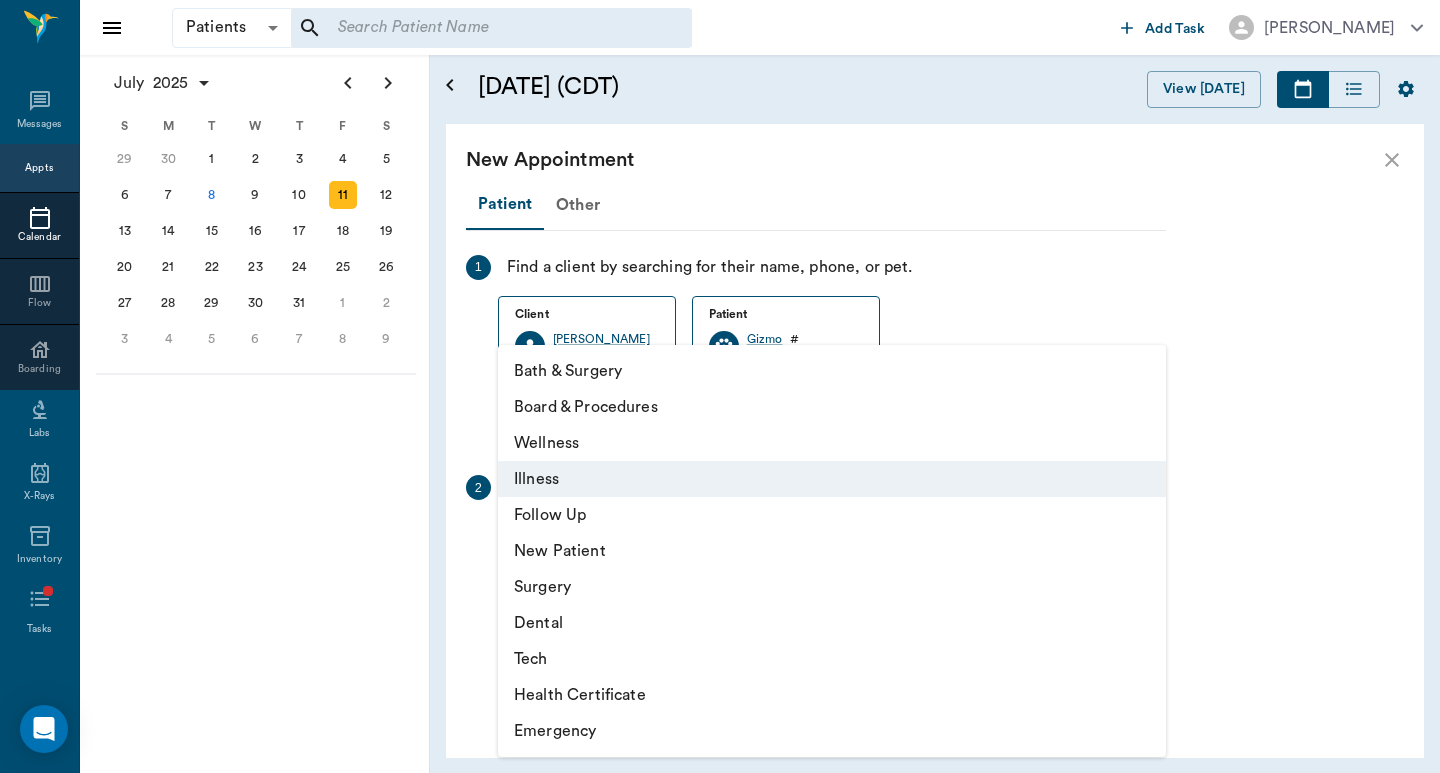 click on "Patients Patients ​ ​ Add Task [PERSON_NAME] Nectar Messages Appts Calendar Flow Boarding Labs X-Rays Inventory Tasks Forms Staff Reports Lookup Settings [DATE] S M T W T F S [DATE] 2 3 4 5 6 7 8 9 10 11 12 13 14 15 16 17 18 19 20 21 22 23 24 25 26 27 28 29 [DATE] 1 2 3 4 5 6 7 8 9 10 11 12 S M T W T F S 29 [DATE] 1 2 3 4 5 6 7 8 9 10 11 12 13 14 15 16 17 18 19 20 21 22 23 24 25 26 27 28 29 30 [DATE] 1 2 3 4 5 6 7 8 9 S M T W T F S 27 28 29 30 [DATE] 1 2 3 4 5 6 7 8 9 10 11 12 13 14 15 16 17 18 19 20 21 22 23 24 25 26 27 28 29 30 31 [DATE] 2 3 4 5 6 [DATE] (CDT) View [DATE] [DATE] [DATE] [DATE] D [PERSON_NAME] Veterinarian A Appt Tech Technician W Walk In Veterinarian B Bath & Surgery Technician B Board &Procedures Other D [PERSON_NAME] Veterinarian 8 AM 9 AM 10 AM 11 AM 12 PM 1 PM 2 PM 3 PM 4 PM 5 PM 6 PM 7 PM 8 PM 4:30 PM *[PERSON_NAME] 8:00 AM  -  8:30 AM [PERSON_NAME] 8:00 AM  -  8:30 AM [PERSON_NAME] 8:30 AM  -  9:00 AM NO APPOINTMENT! EMERGENCY ONLY! 9:00 AM  -   -  1" at bounding box center (720, 386) 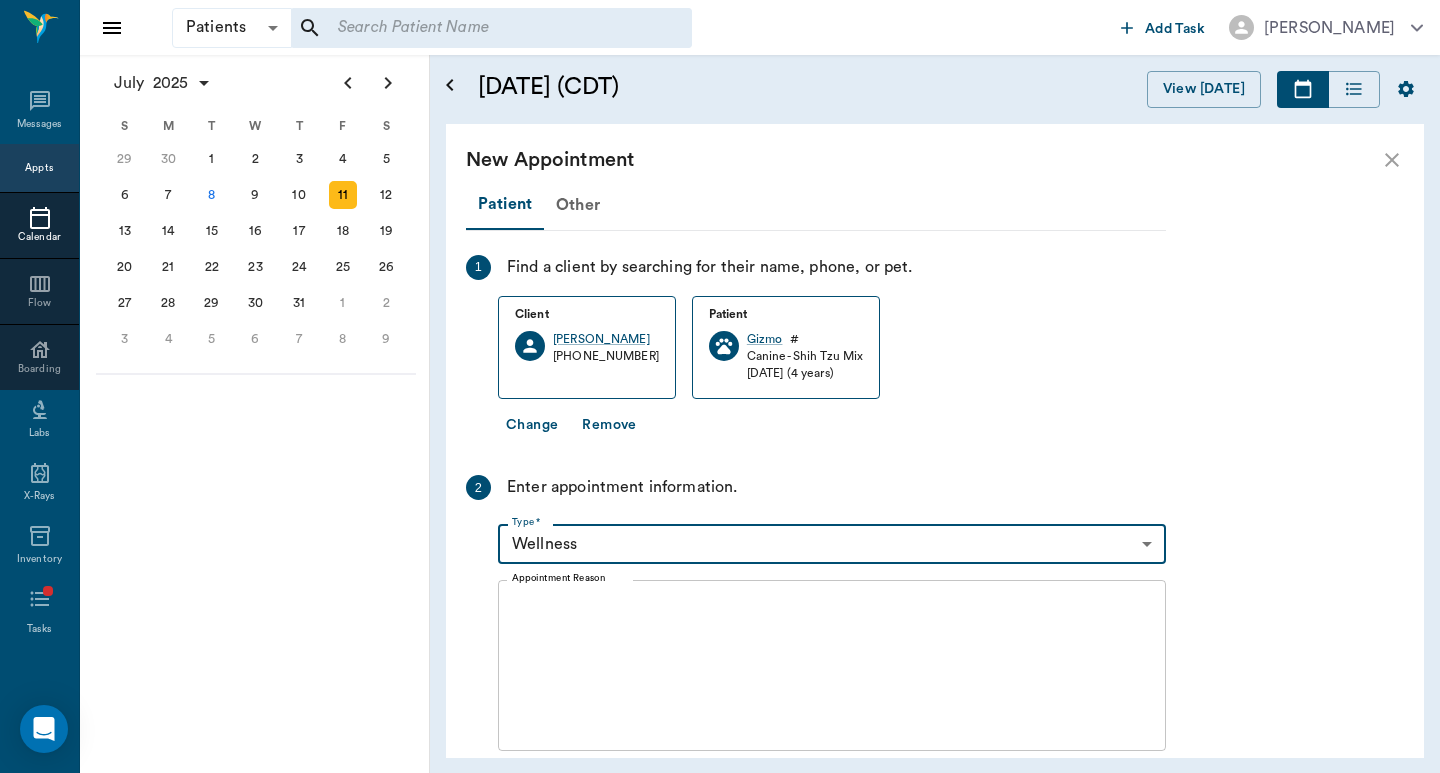 click on "Appointment Reason" at bounding box center (832, 666) 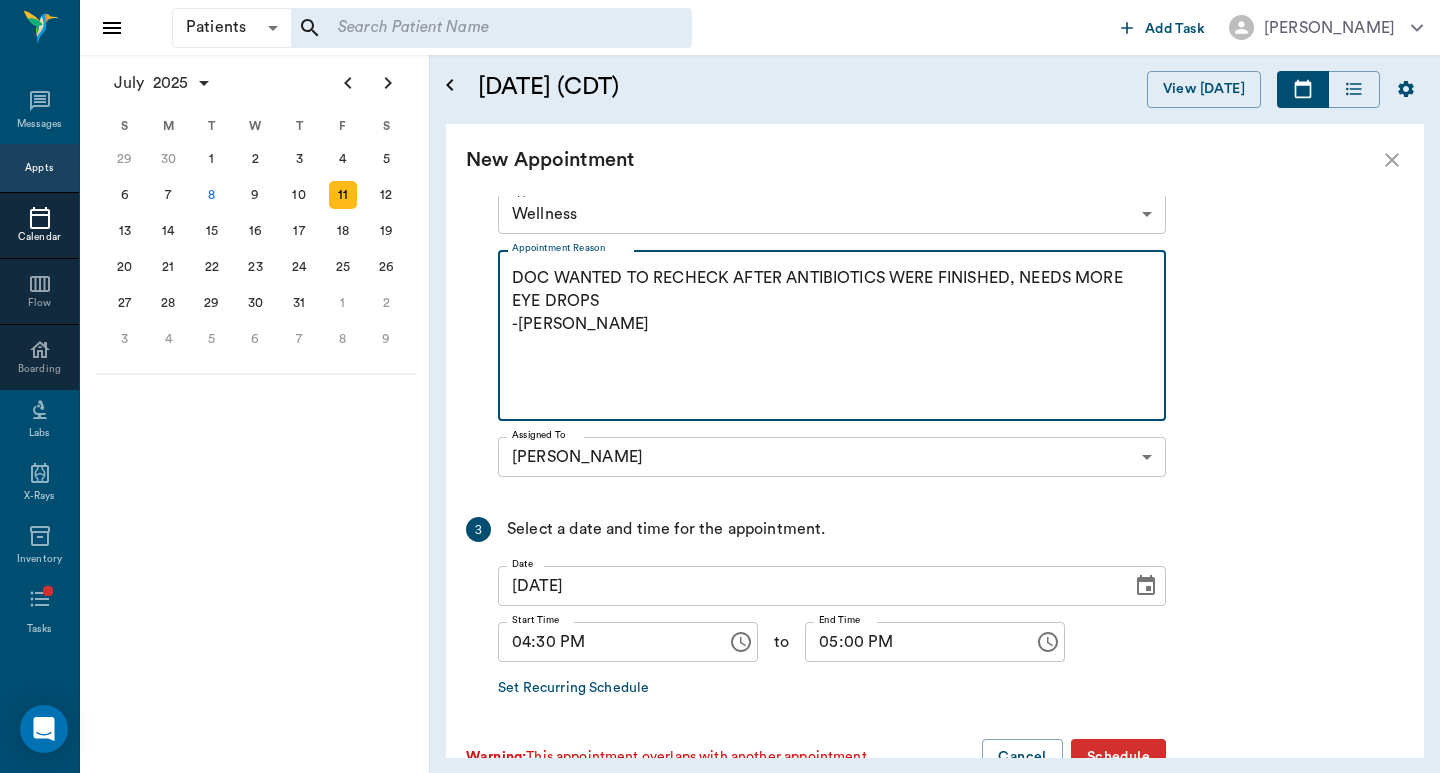 scroll, scrollTop: 384, scrollLeft: 0, axis: vertical 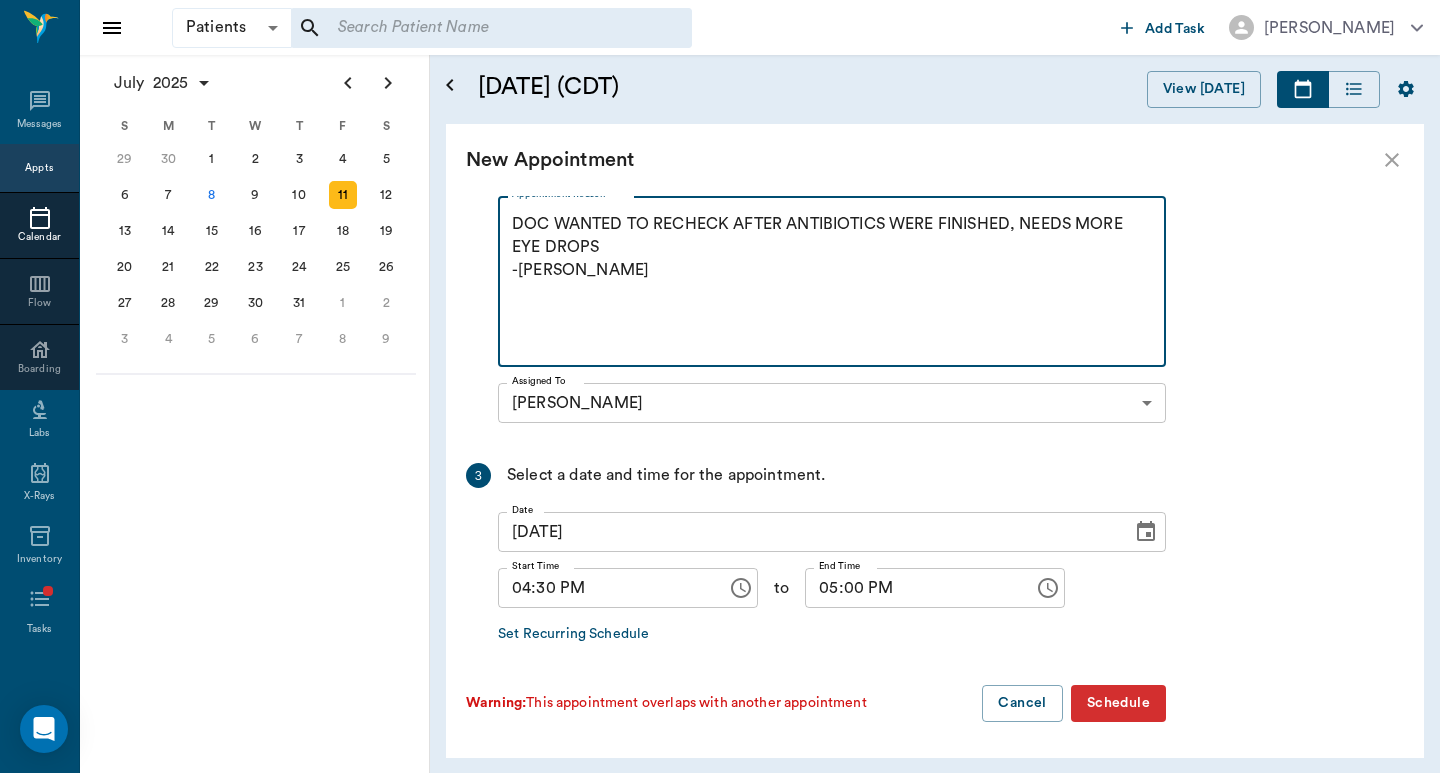 type on "DOC WANTED TO RECHECK AFTER ANTIBIOTICS WERE FINISHED, NEEDS MORE EYE DROPS
-[PERSON_NAME]" 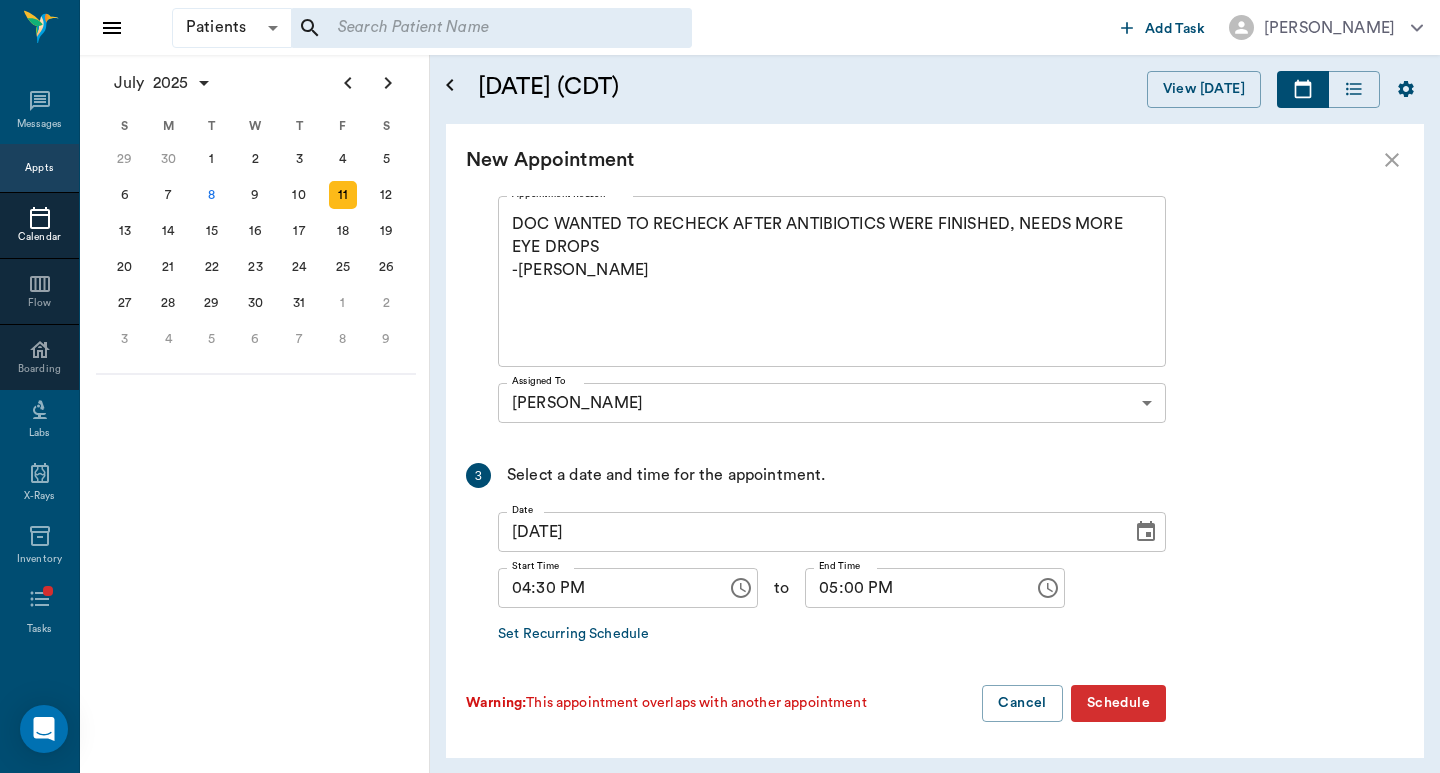 click on "Schedule" at bounding box center [1118, 703] 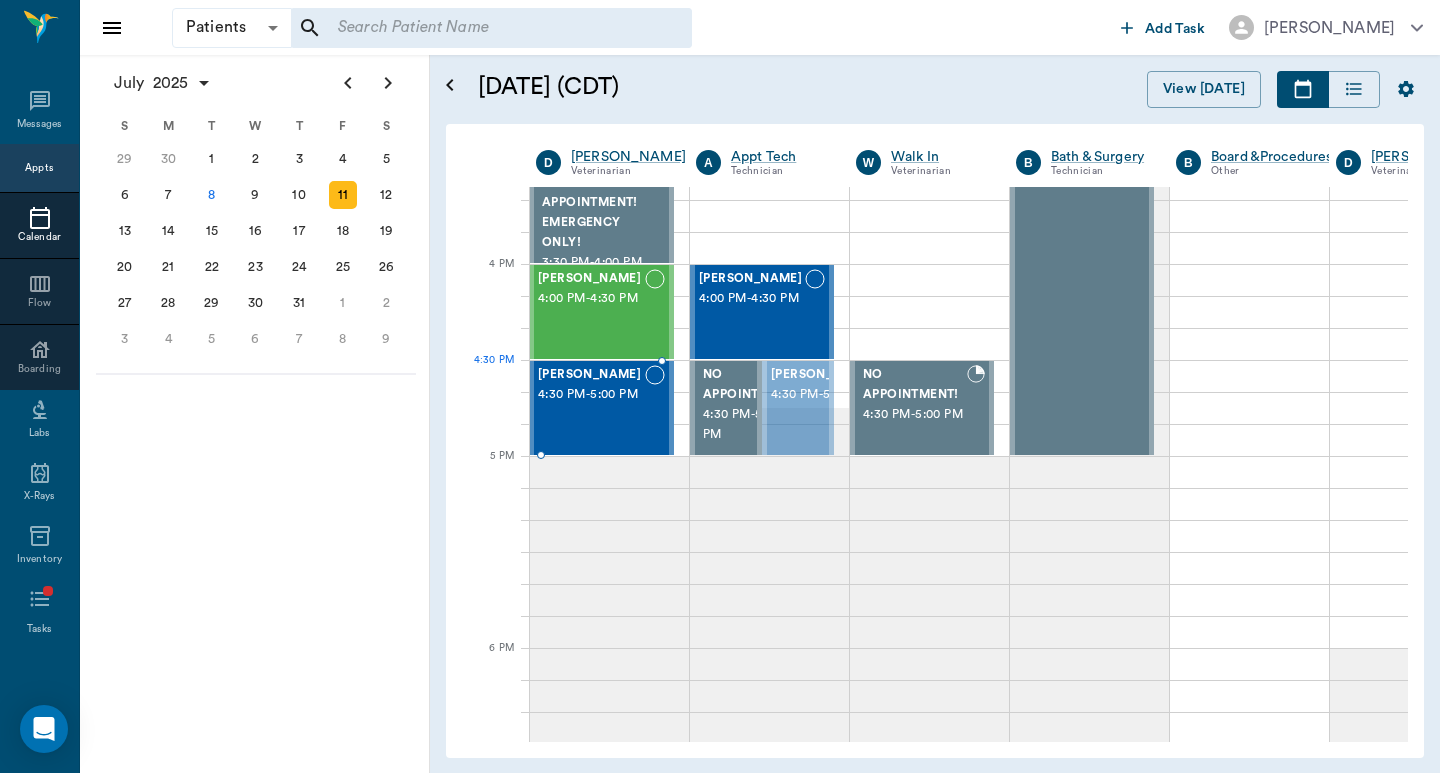drag, startPoint x: 793, startPoint y: 414, endPoint x: 638, endPoint y: 426, distance: 155.46382 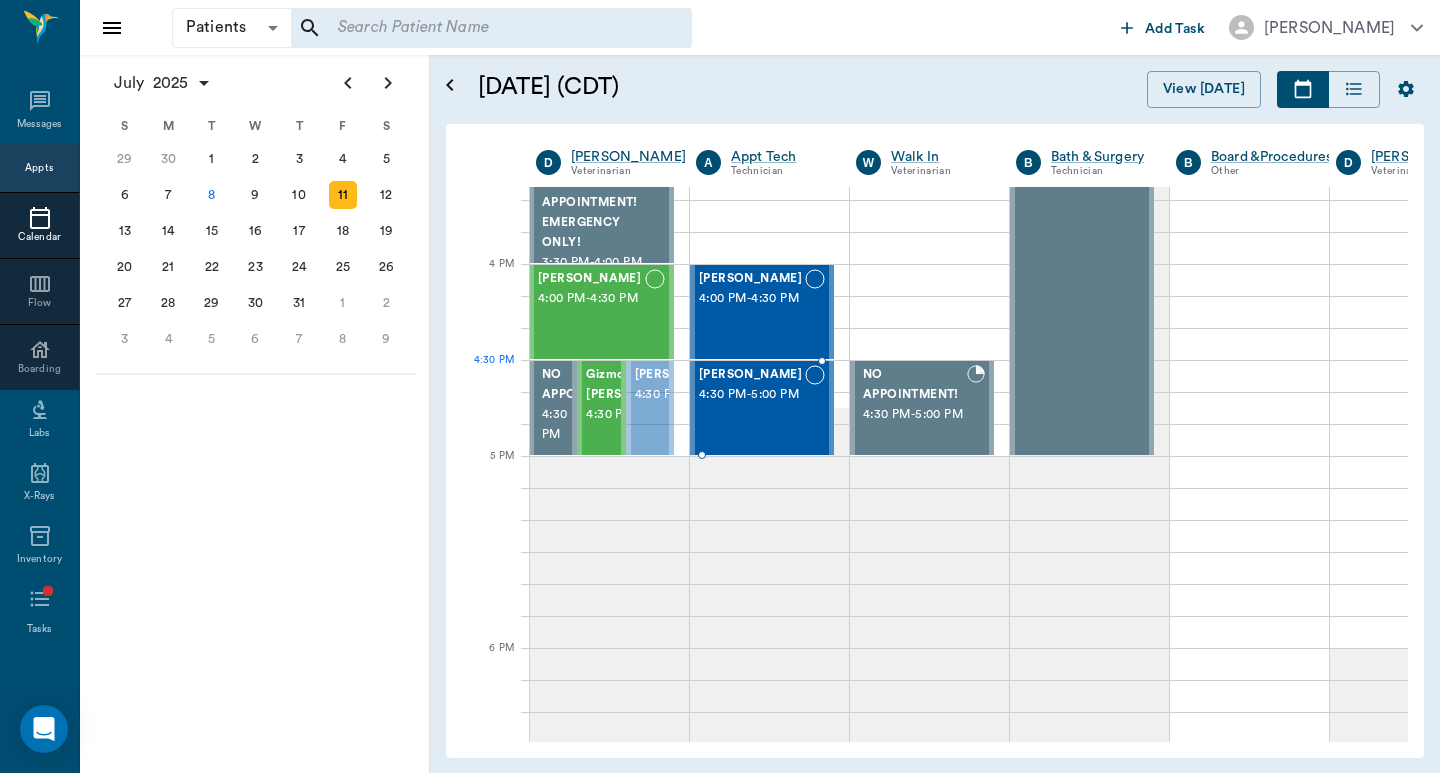 drag, startPoint x: 664, startPoint y: 405, endPoint x: 735, endPoint y: 406, distance: 71.00704 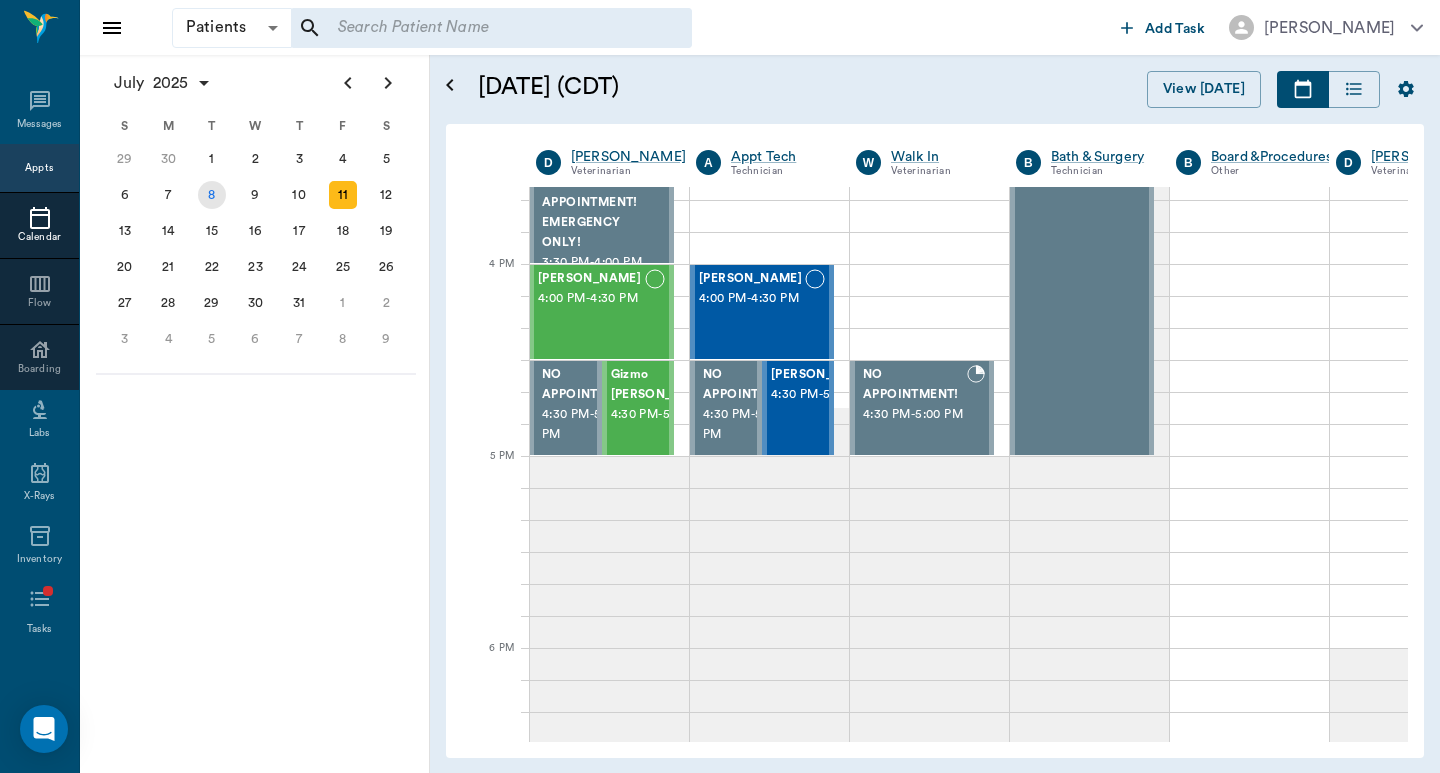 click on "8" at bounding box center (212, 195) 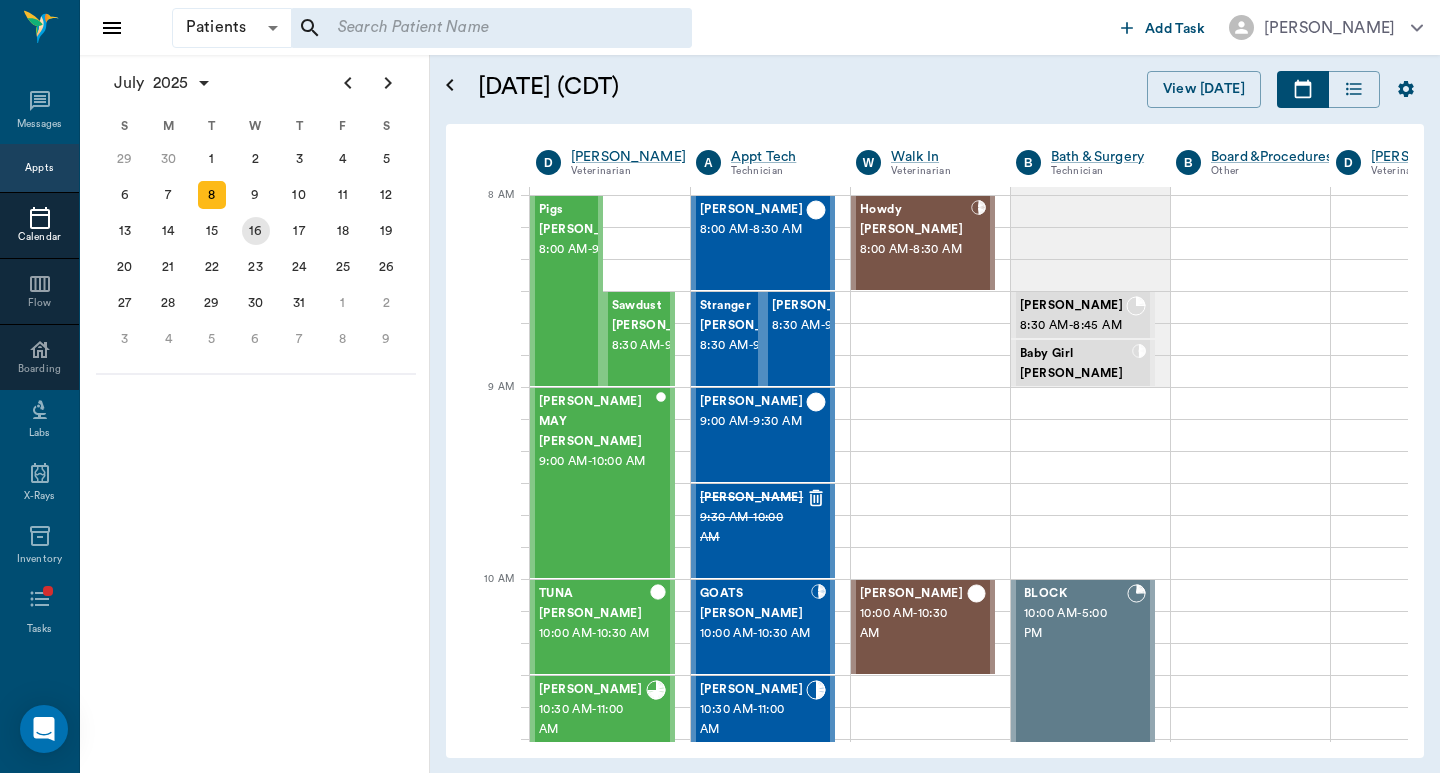 scroll, scrollTop: 0, scrollLeft: 1, axis: horizontal 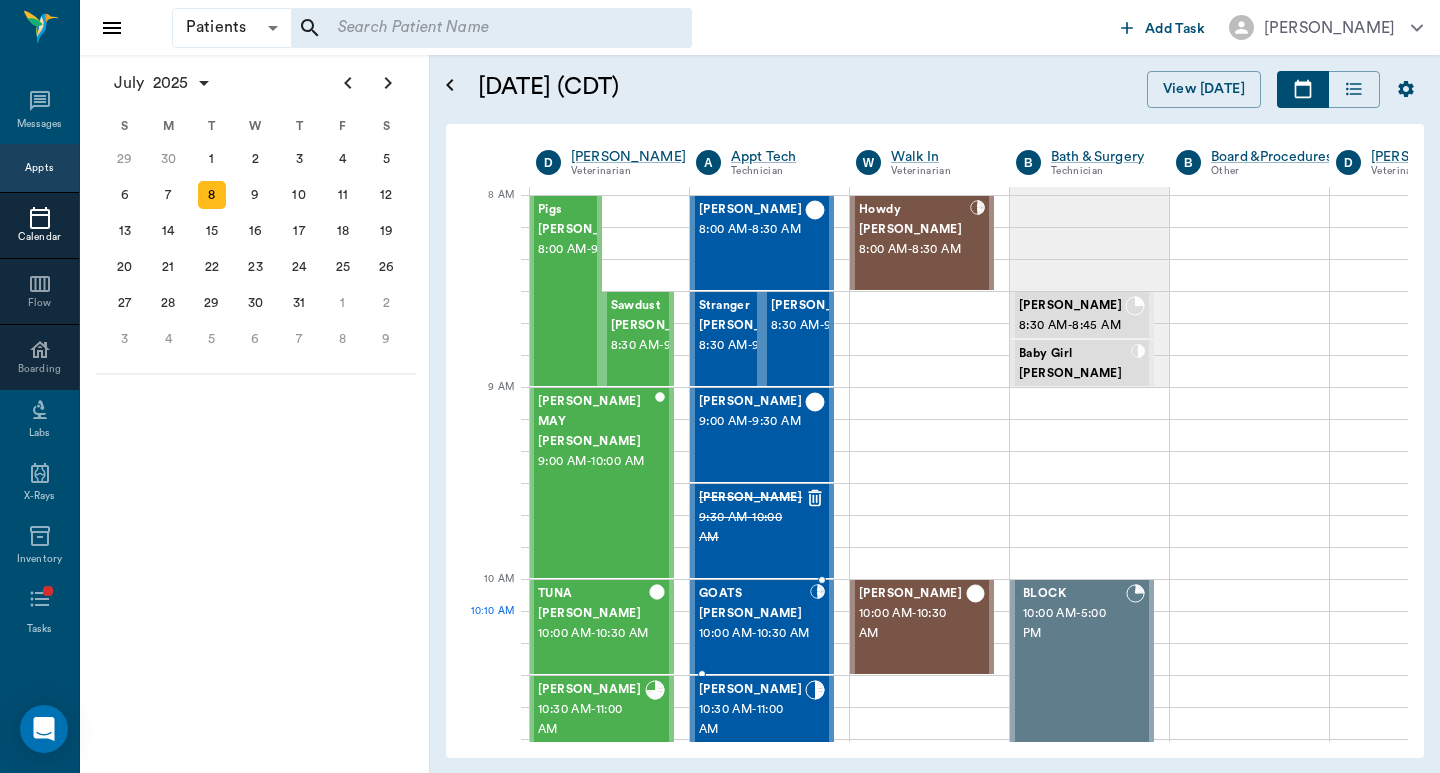 click on "10:00 AM  -  10:30 AM" at bounding box center [754, 634] 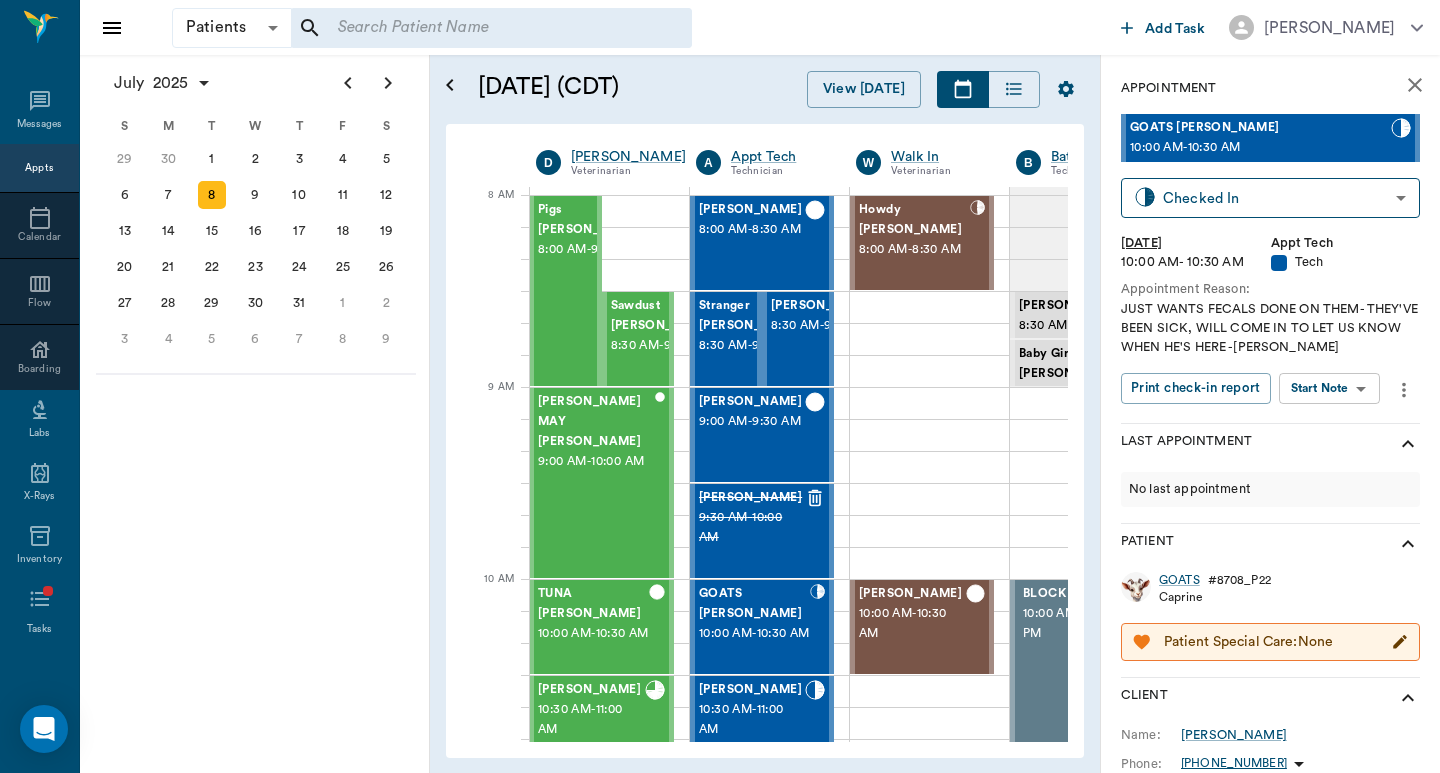 click on "GOATS # 8708_P22 Caprine Patient Special Care:  None" at bounding box center [1270, 620] 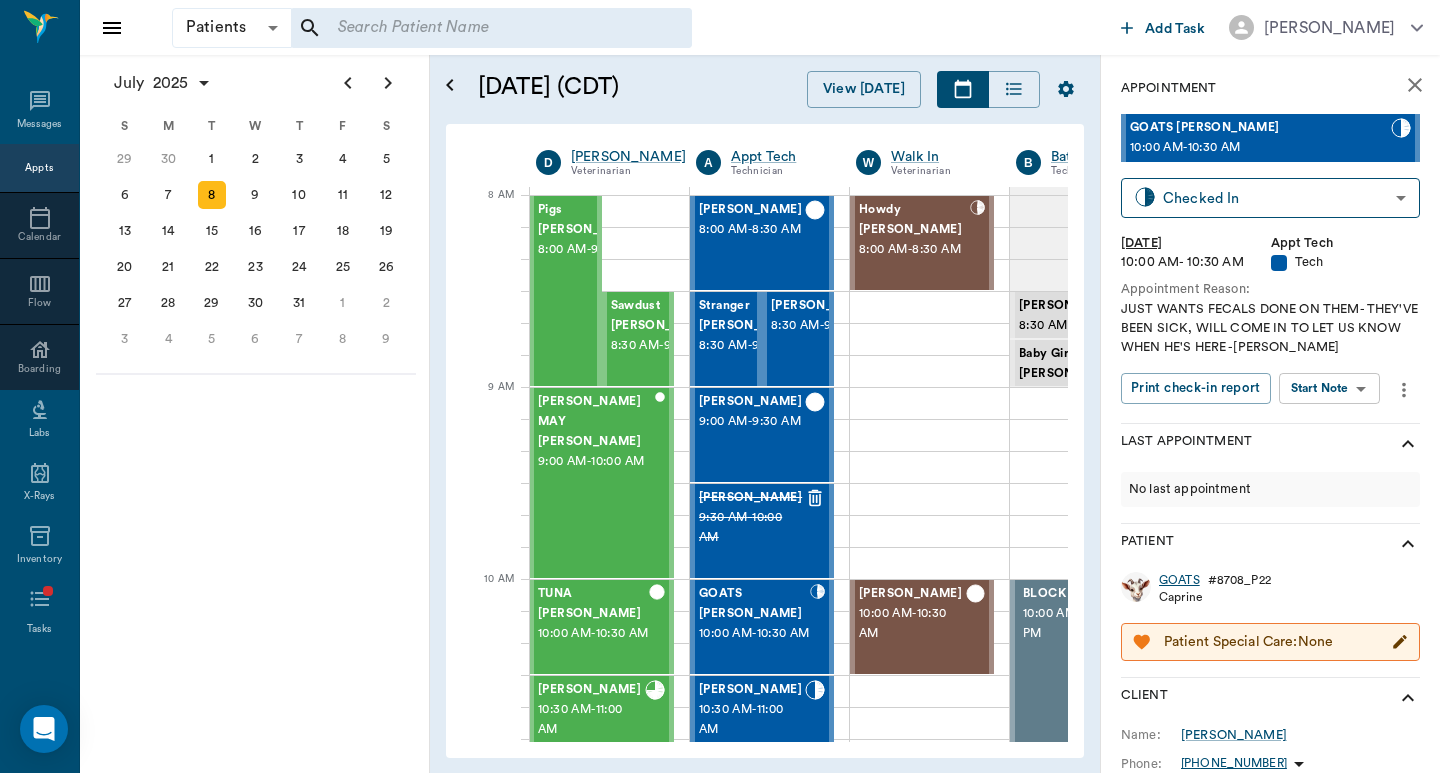 click on "GOATS" at bounding box center (1179, 580) 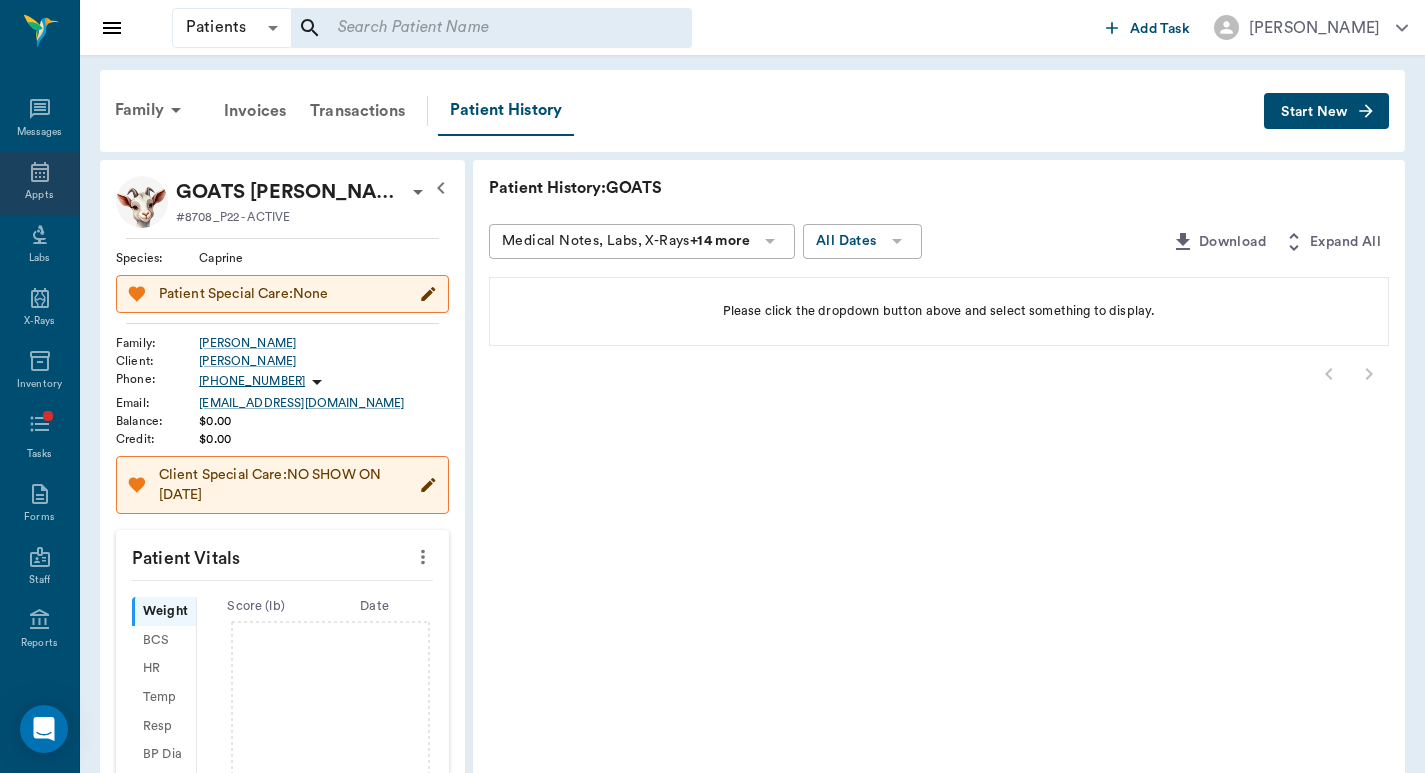 click on "Appts" at bounding box center [39, 183] 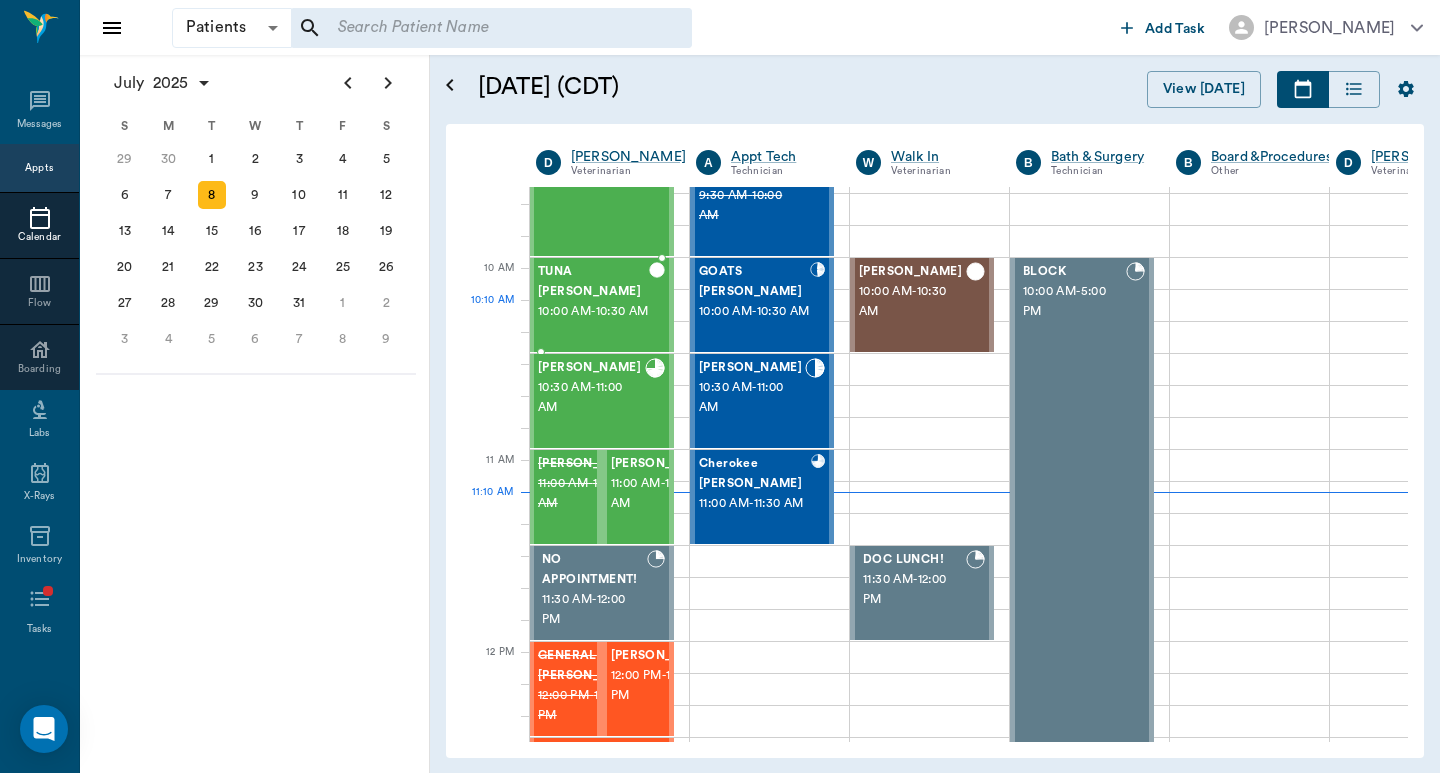 scroll, scrollTop: 311, scrollLeft: 1, axis: both 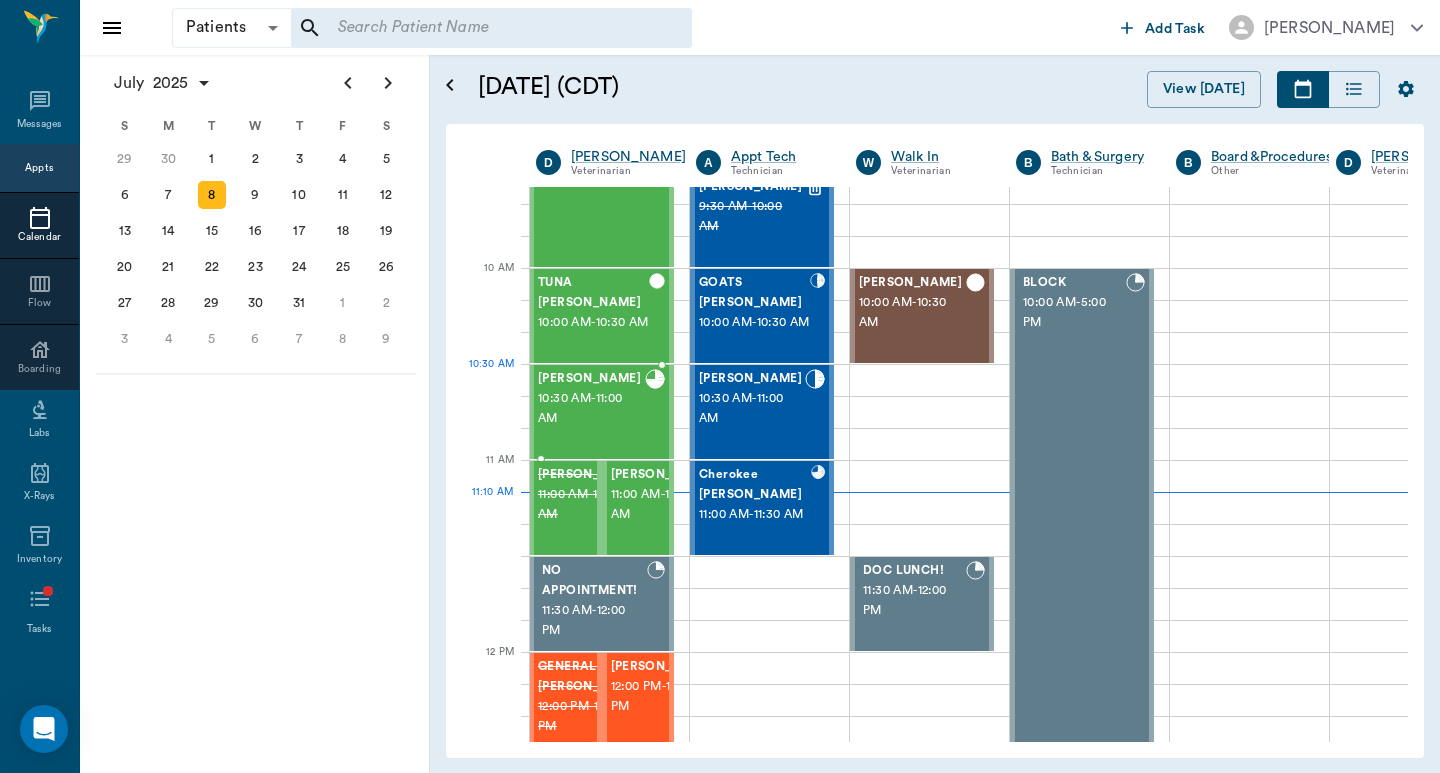 click on "10:30 AM  -  11:00 AM" at bounding box center [591, 409] 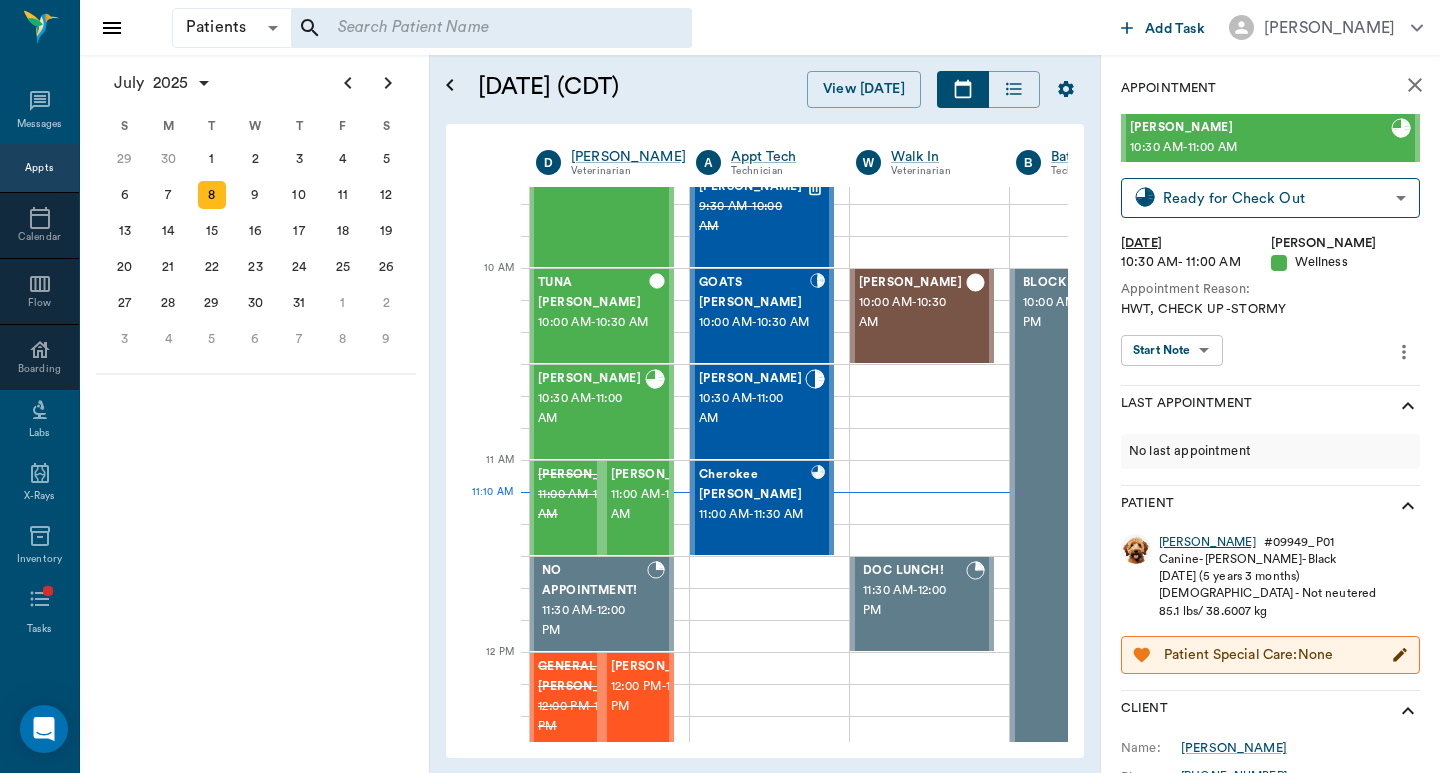 click on "Jarvis" at bounding box center [1207, 542] 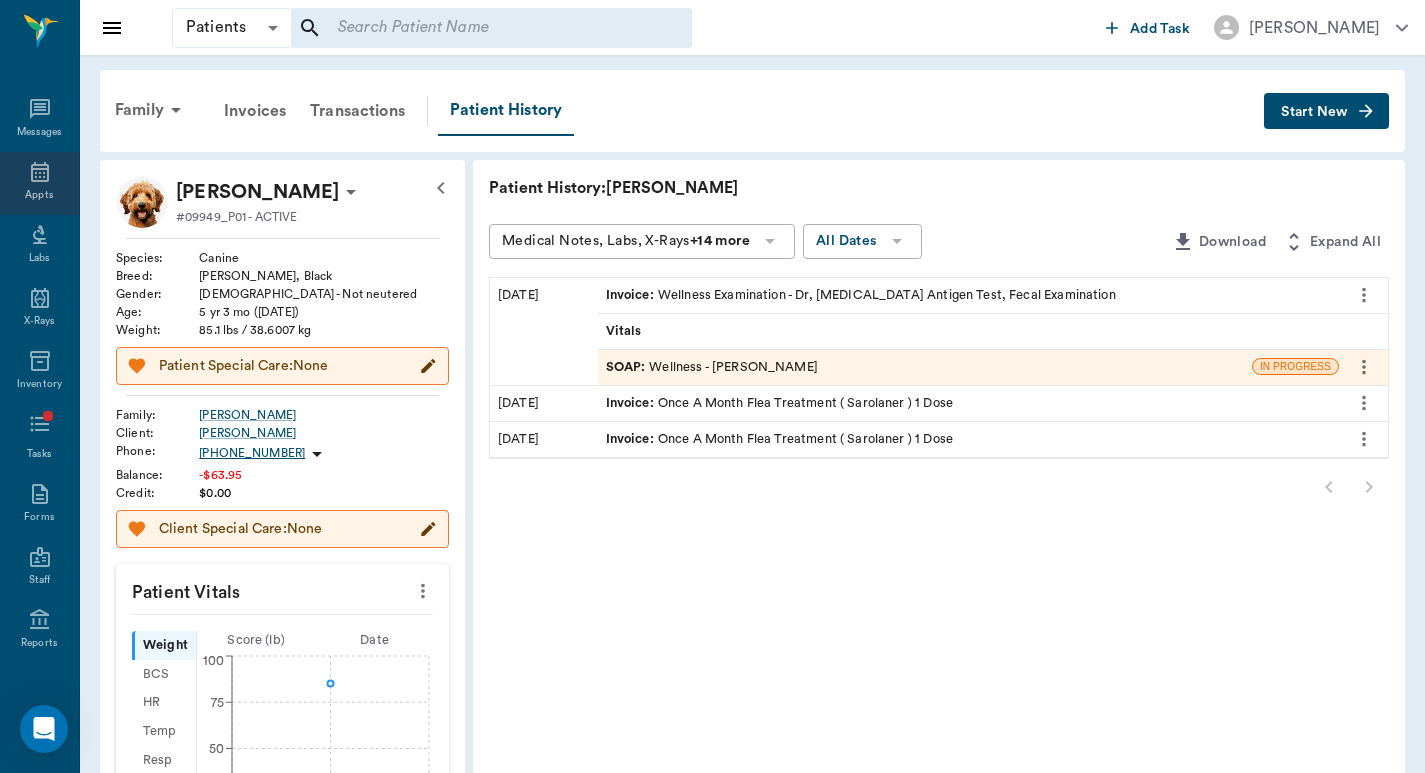 click 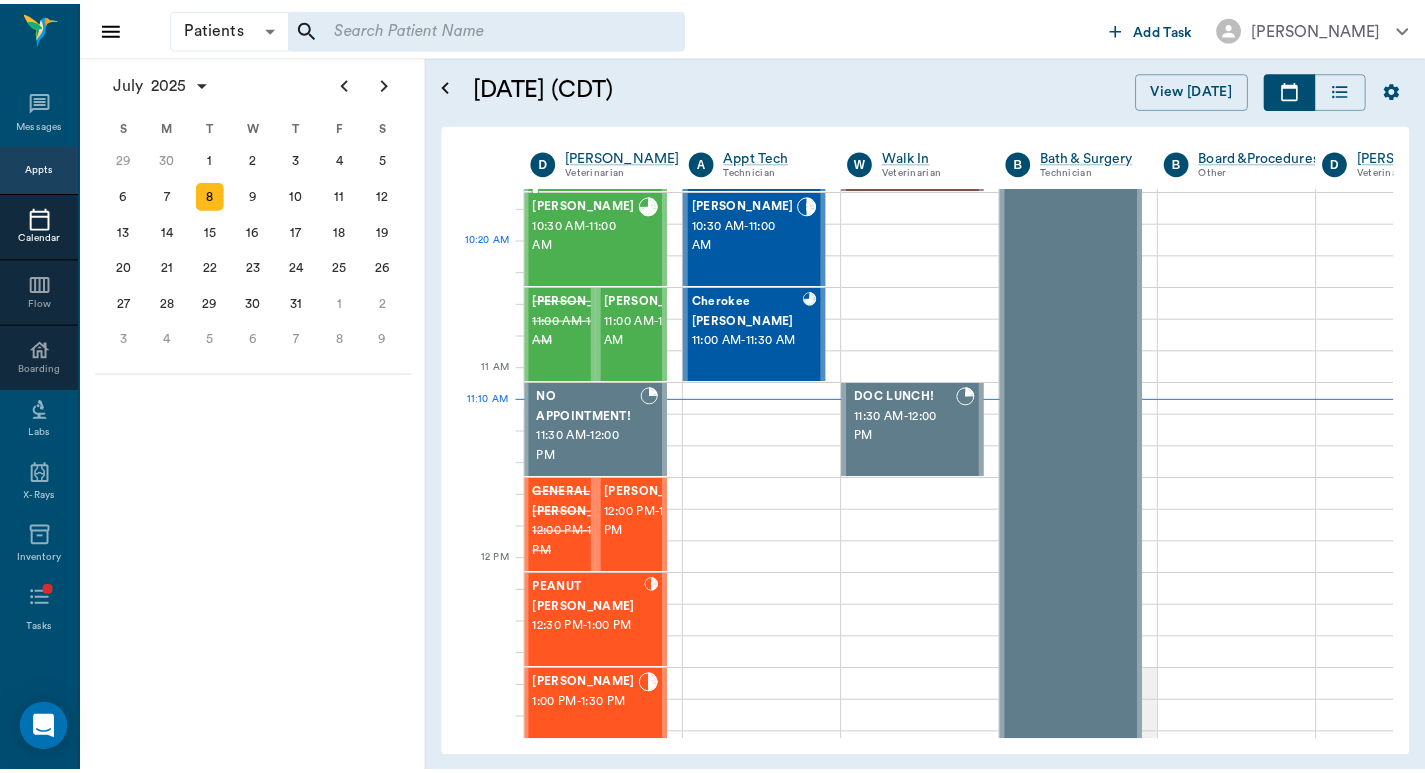 scroll, scrollTop: 311, scrollLeft: 1, axis: both 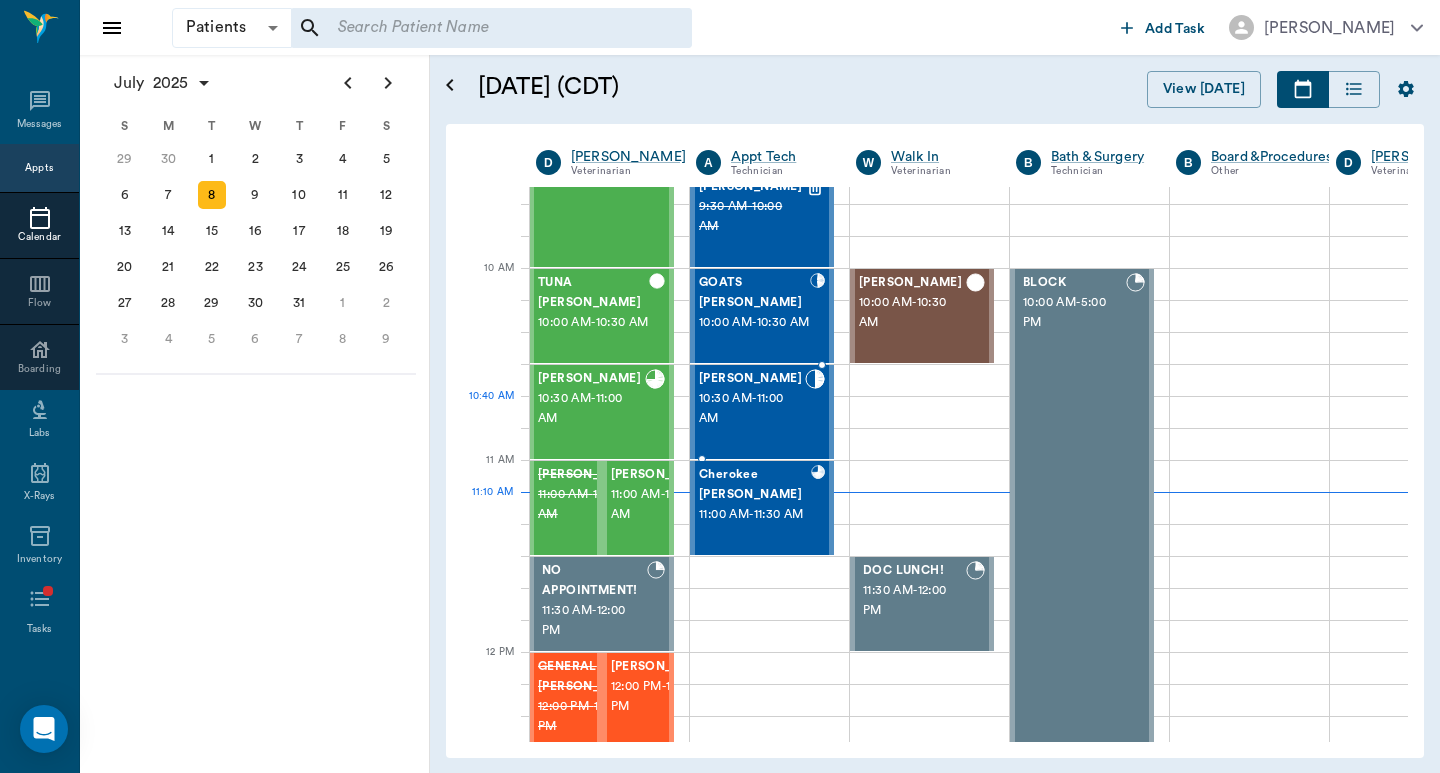 click on "10:30 AM  -  11:00 AM" at bounding box center [752, 409] 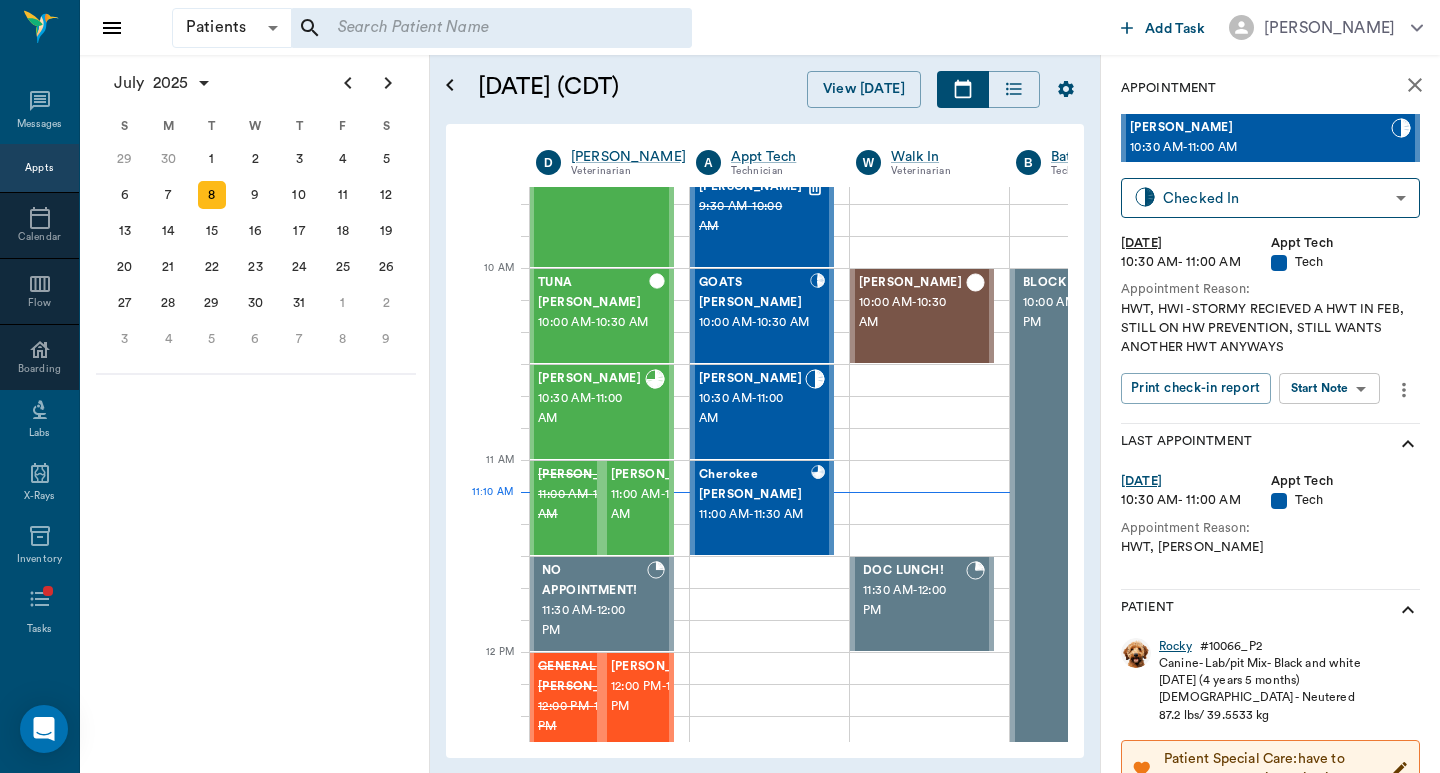 click on "Rocky" at bounding box center [1175, 646] 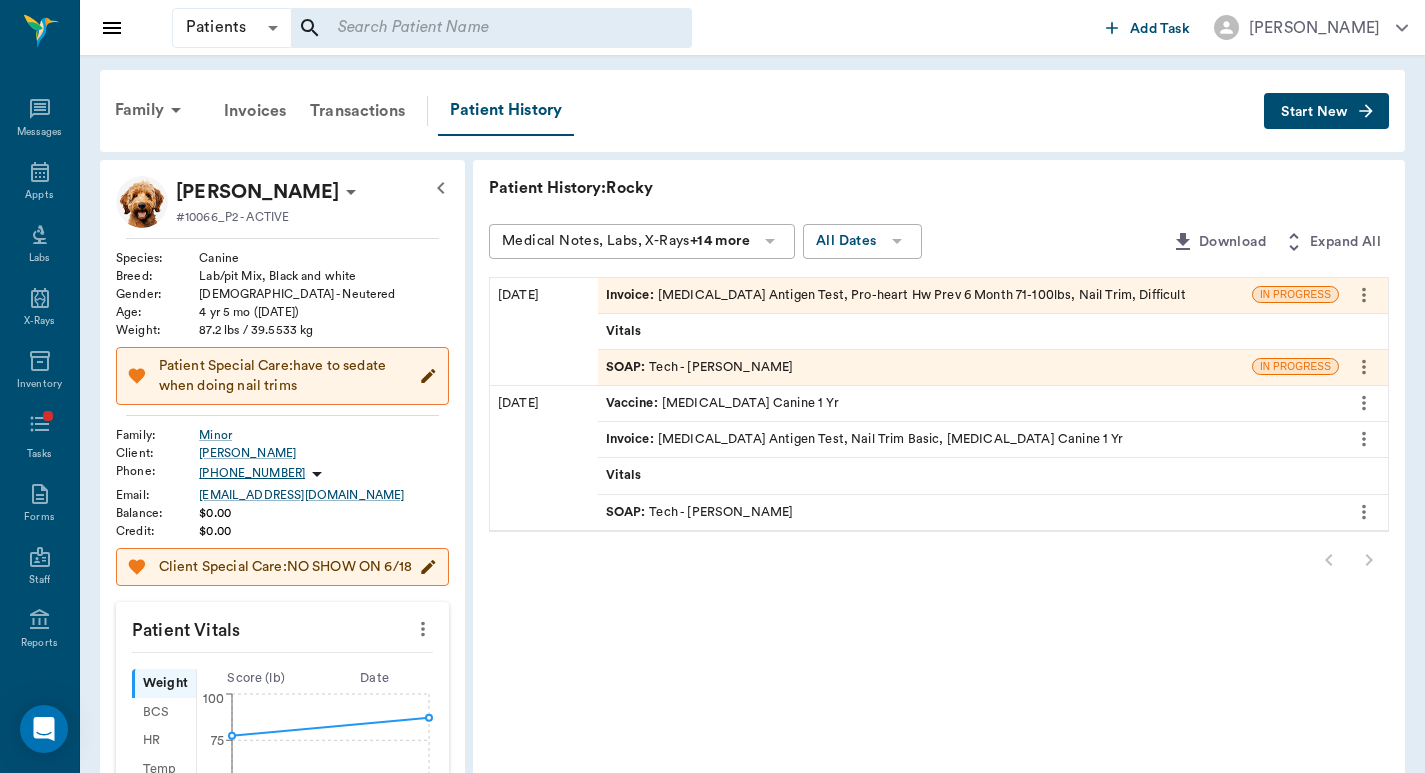 click on "Invoice : Heartworm Antigen Test, Pro-heart Hw Prev 6 Month 71-100lbs, Nail Trim, Difficult" at bounding box center [896, 295] 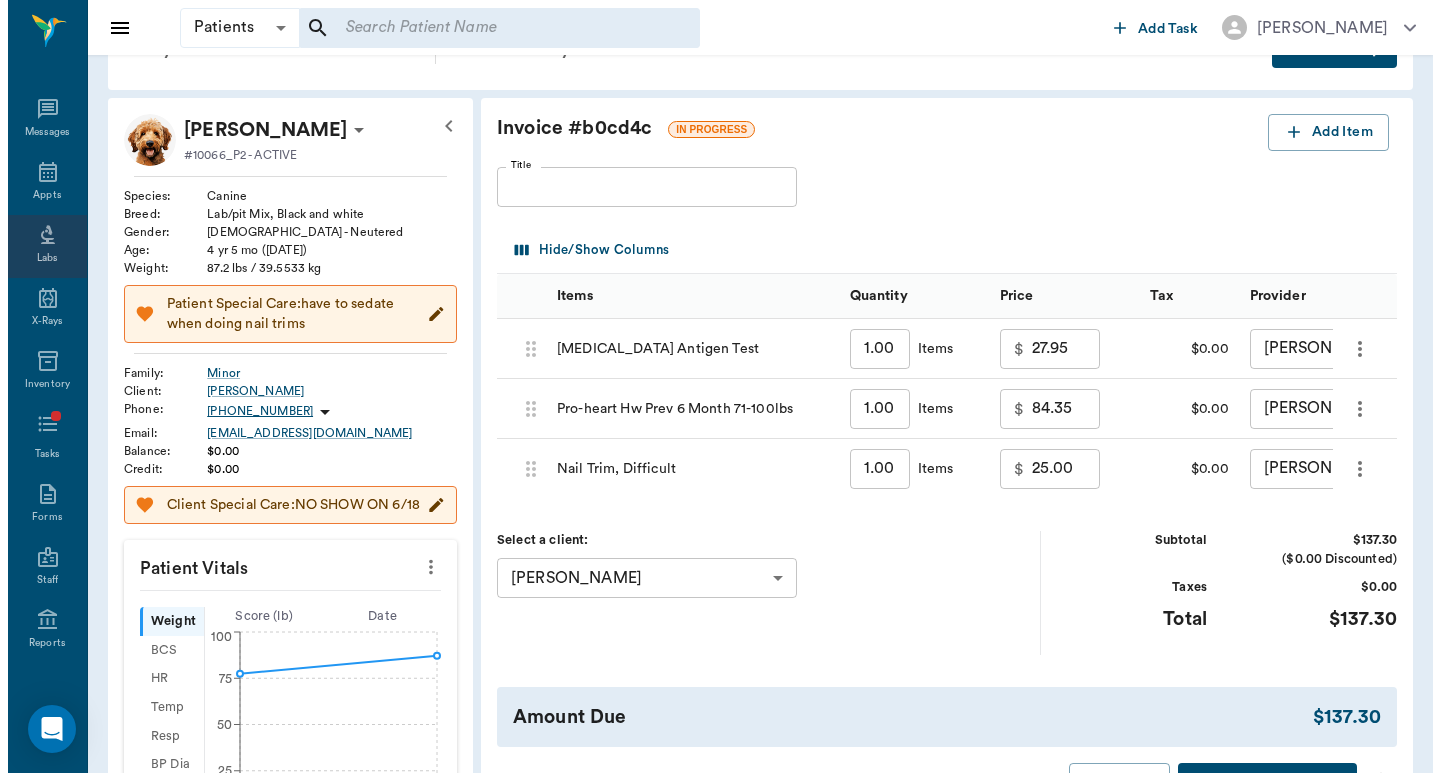 scroll, scrollTop: 0, scrollLeft: 0, axis: both 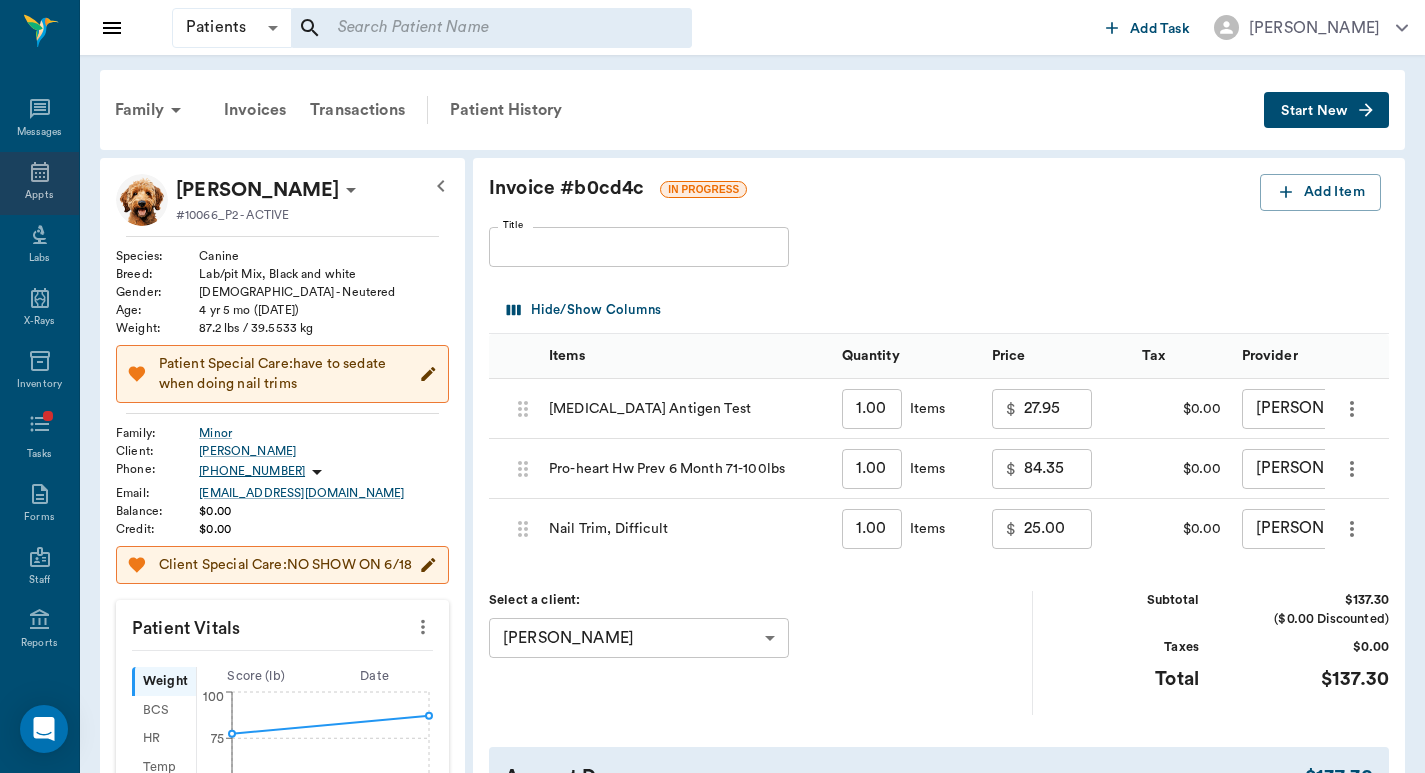 click 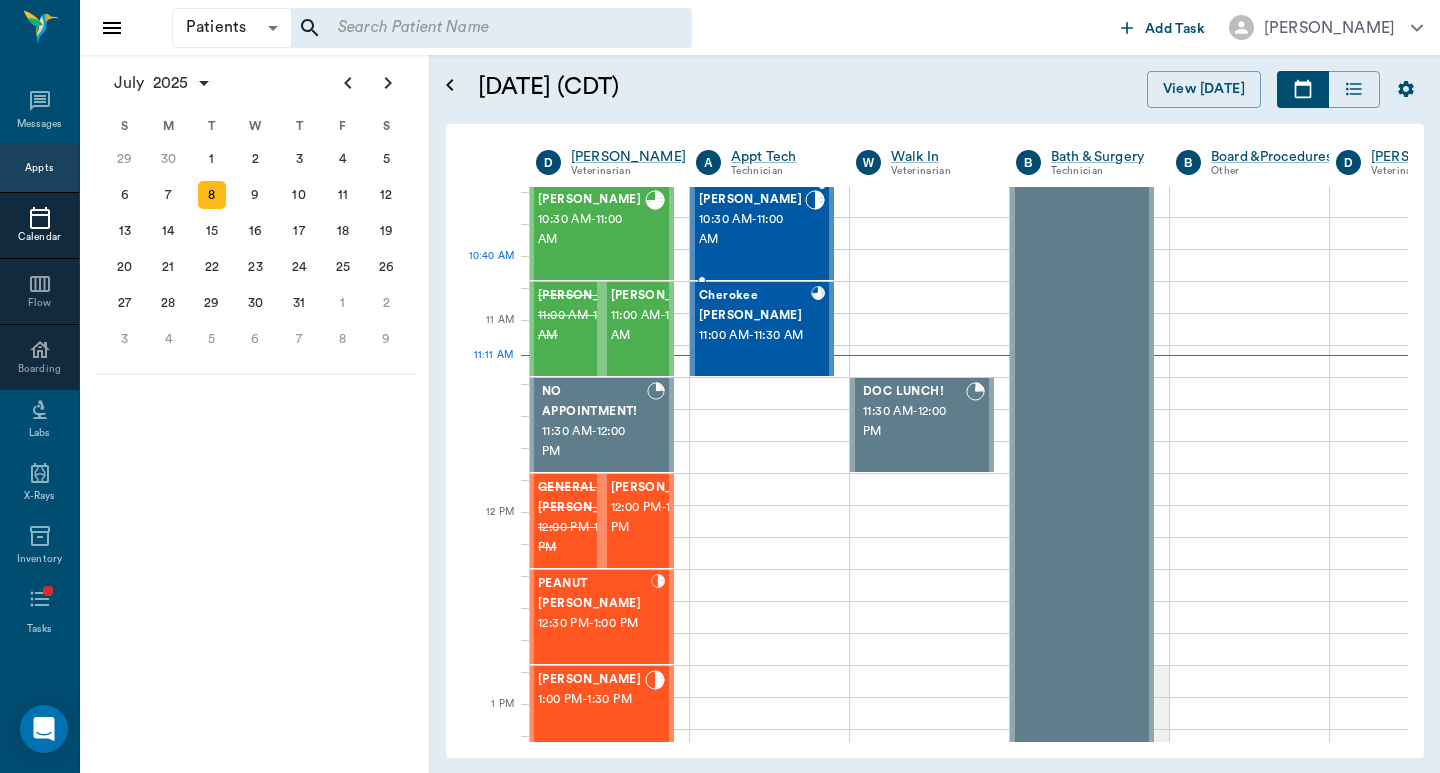 scroll, scrollTop: 446, scrollLeft: 1, axis: both 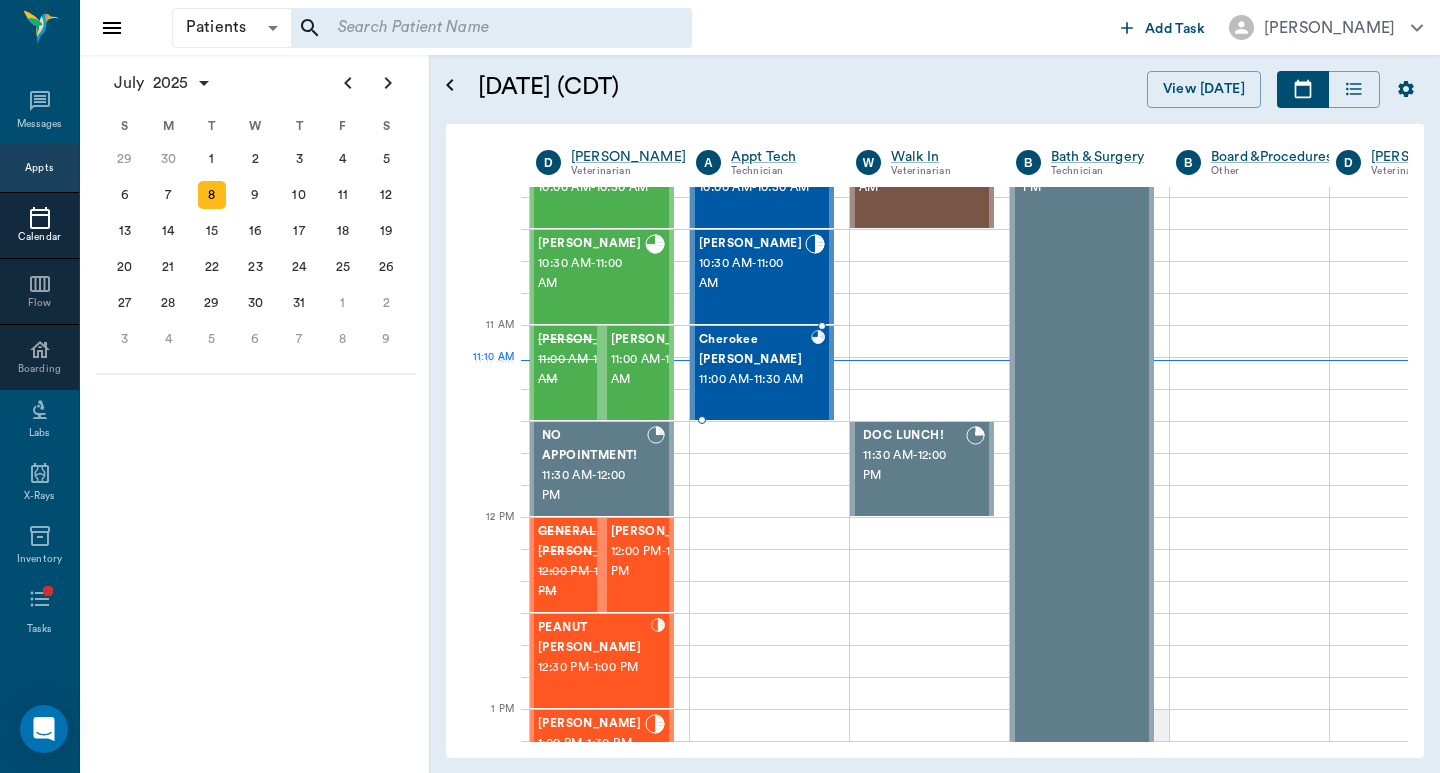 click on "11:00 AM  -  11:30 AM" at bounding box center [755, 380] 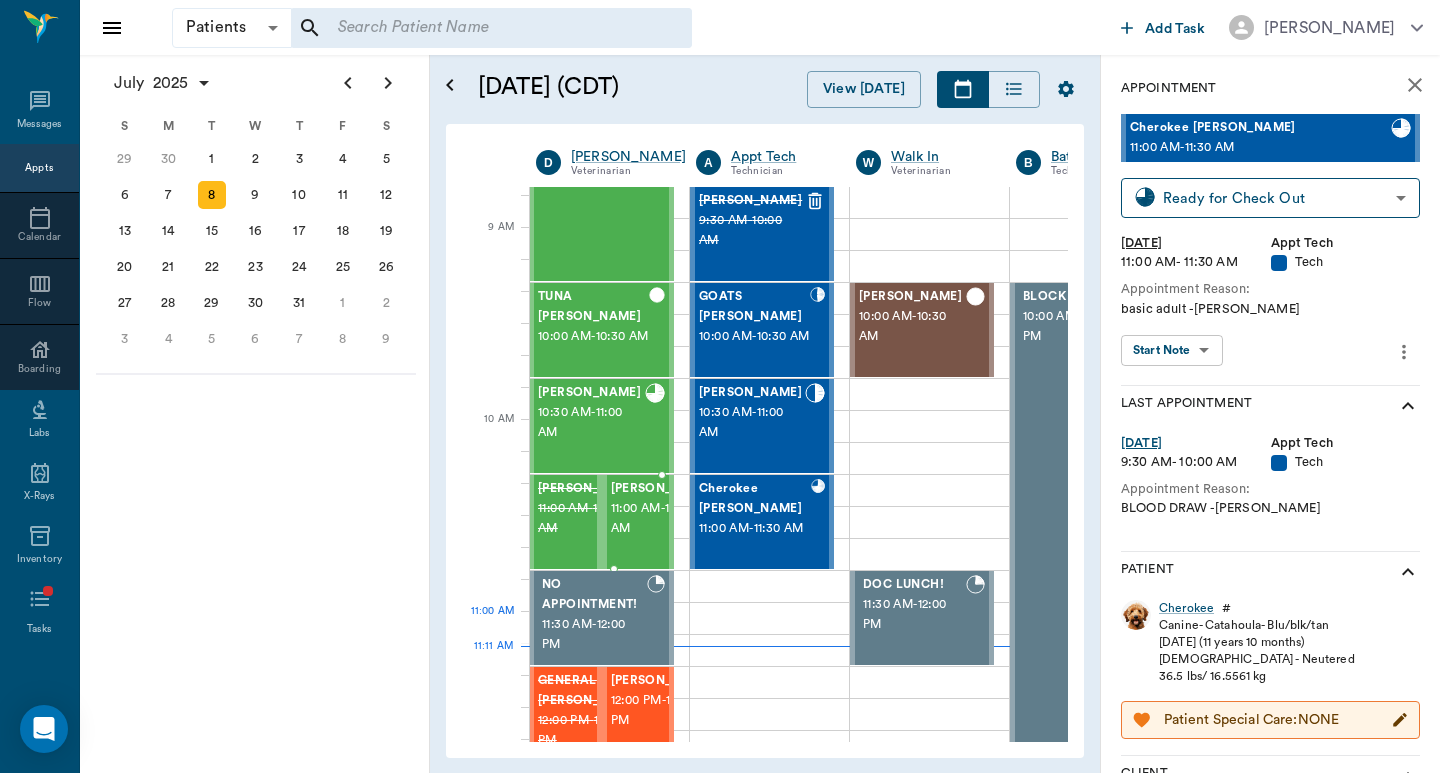 scroll, scrollTop: 312, scrollLeft: 1, axis: both 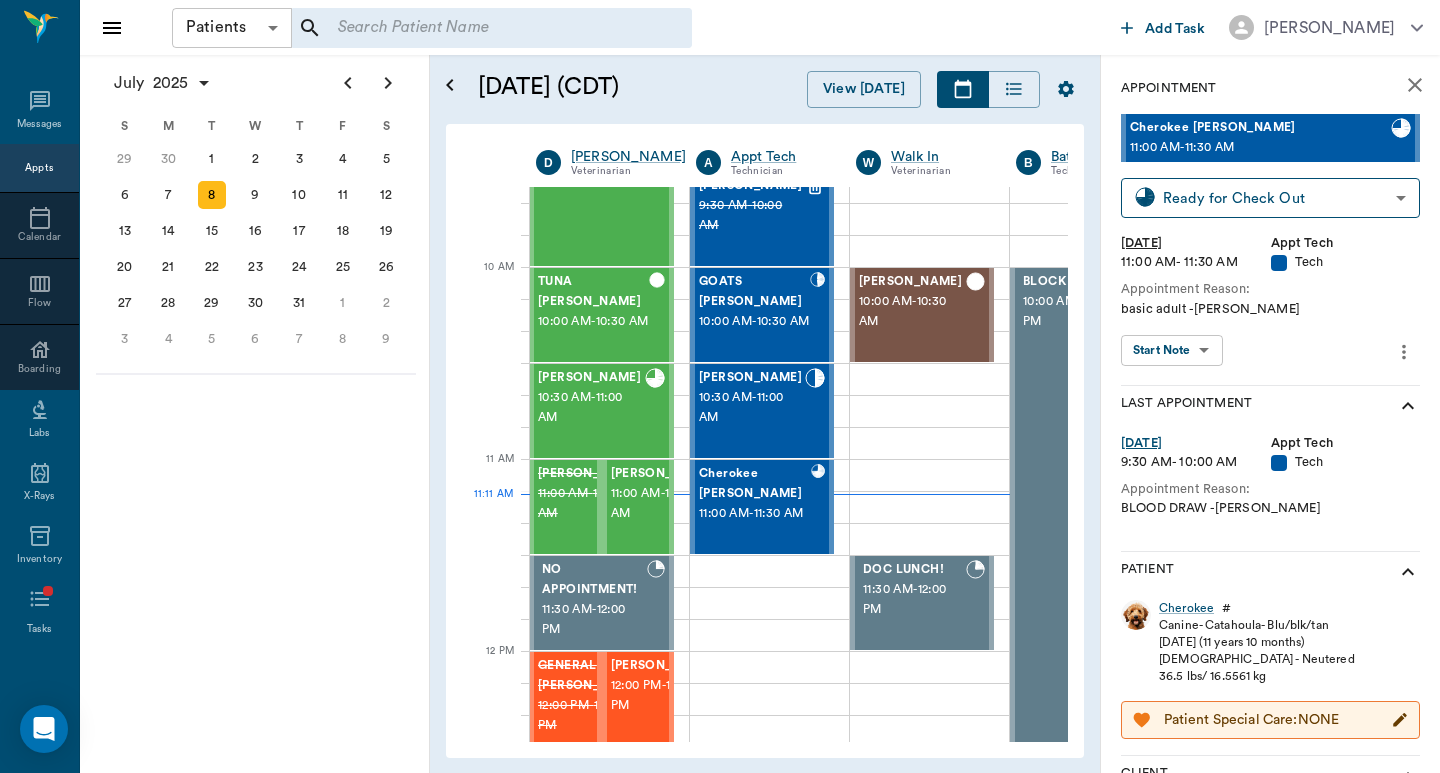 click on "Patients Patients ​ ​ Add Task Dr. Bert Ellsworth Nectar Messages Appts Calendar Flow Boarding Labs X-Rays Inventory Tasks Forms Staff Reports Lookup Settings July 2025 S M T W T F S Jun 1 2 3 4 5 6 7 8 9 10 11 12 13 14 15 16 17 18 19 20 21 22 23 24 25 26 27 28 29 30 Jul 1 2 3 4 5 6 7 8 9 10 11 12 S M T W T F S 29 30 Jul 1 2 3 4 5 6 7 8 9 10 11 12 13 14 15 16 17 18 19 20 21 22 23 24 25 26 27 28 29 30 31 Aug 1 2 3 4 5 6 7 8 9 S M T W T F S 27 28 29 30 31 Aug 1 2 3 4 5 6 7 8 9 10 11 12 13 14 15 16 17 18 19 20 21 22 23 24 25 26 27 28 29 30 31 Sep 1 2 3 4 5 6 July 8, 2025 (CDT) View Today July 2025 Today 8 Tue Jul 2025 D Dr. Bert Ellsworth Veterinarian A Appt Tech Technician W Walk In Veterinarian B Bath & Surgery Technician B Board &Procedures Other D Dr. Kindall Jones Veterinarian 8 AM 9 AM 10 AM 11 AM 12 PM 1 PM 2 PM 3 PM 4 PM 5 PM 6 PM 7 PM 8 PM 11:11 AM 10:30 AM Pigs Belyeu 8:00 AM  -  9:00 AM Sawdust Marsh 8:30 AM  -  9:00 AM MELINDA MAY Eudy 9:00 AM  -  10:00 AM TUNA Kirkland 10:00 AM  -  10:30 AM  -" at bounding box center [720, 386] 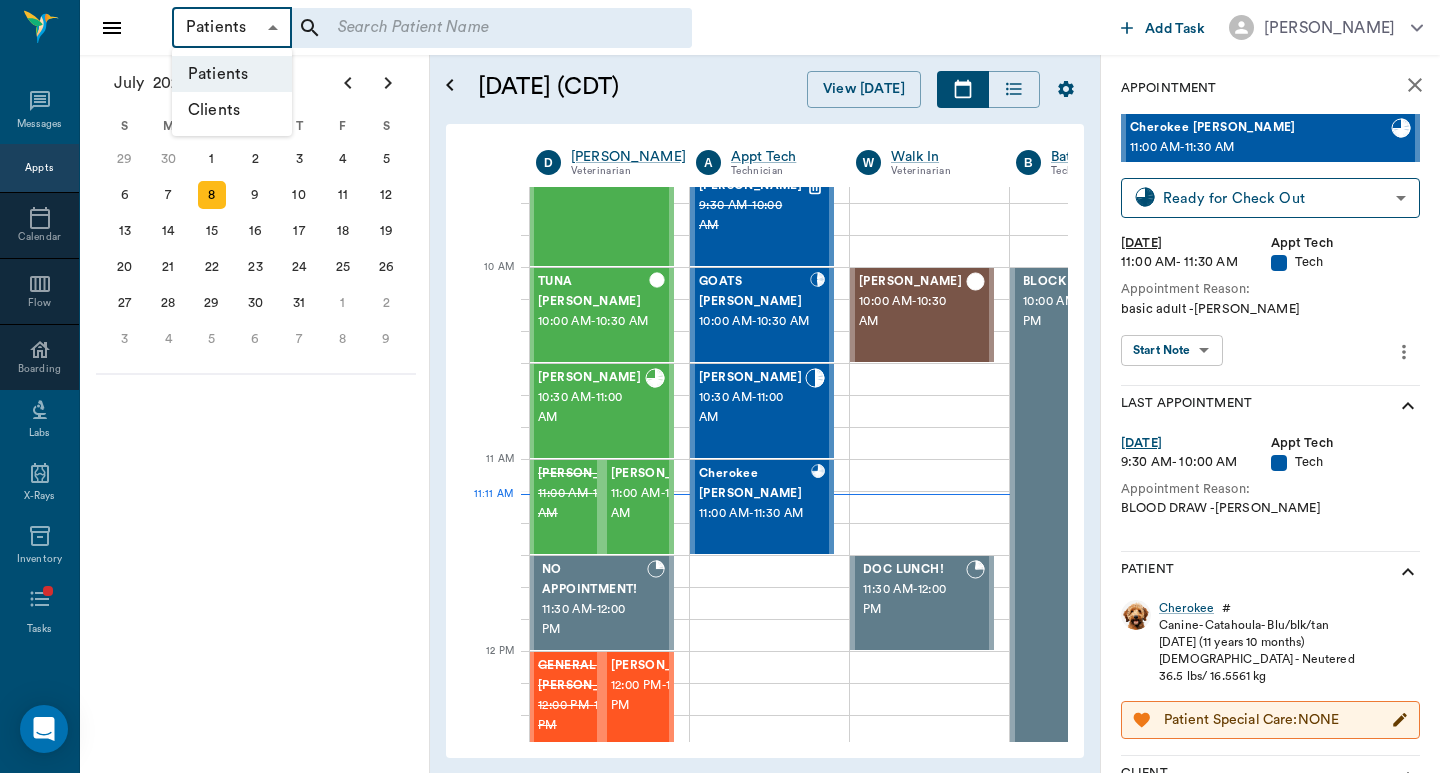 click on "Clients" at bounding box center (232, 110) 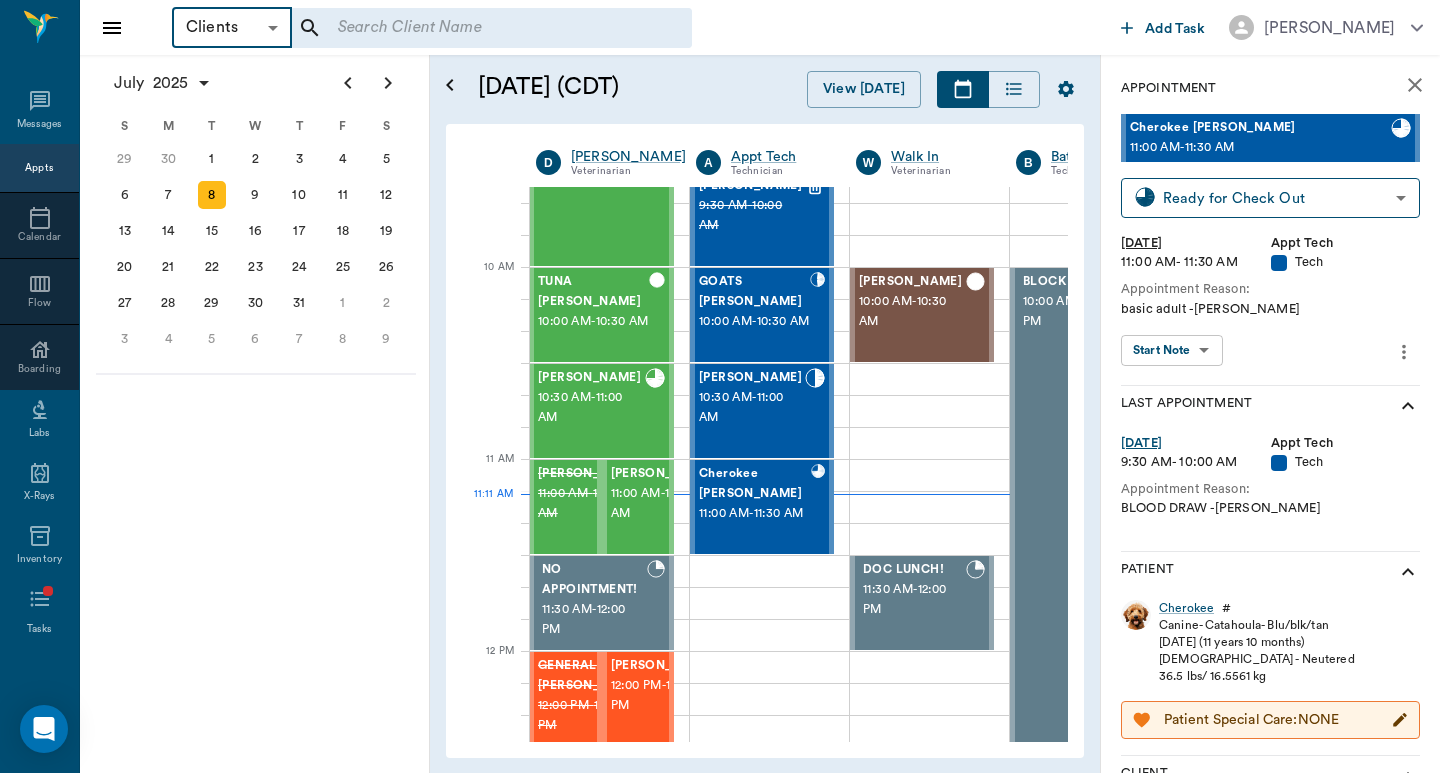 drag, startPoint x: 325, startPoint y: 44, endPoint x: 354, endPoint y: 29, distance: 32.649654 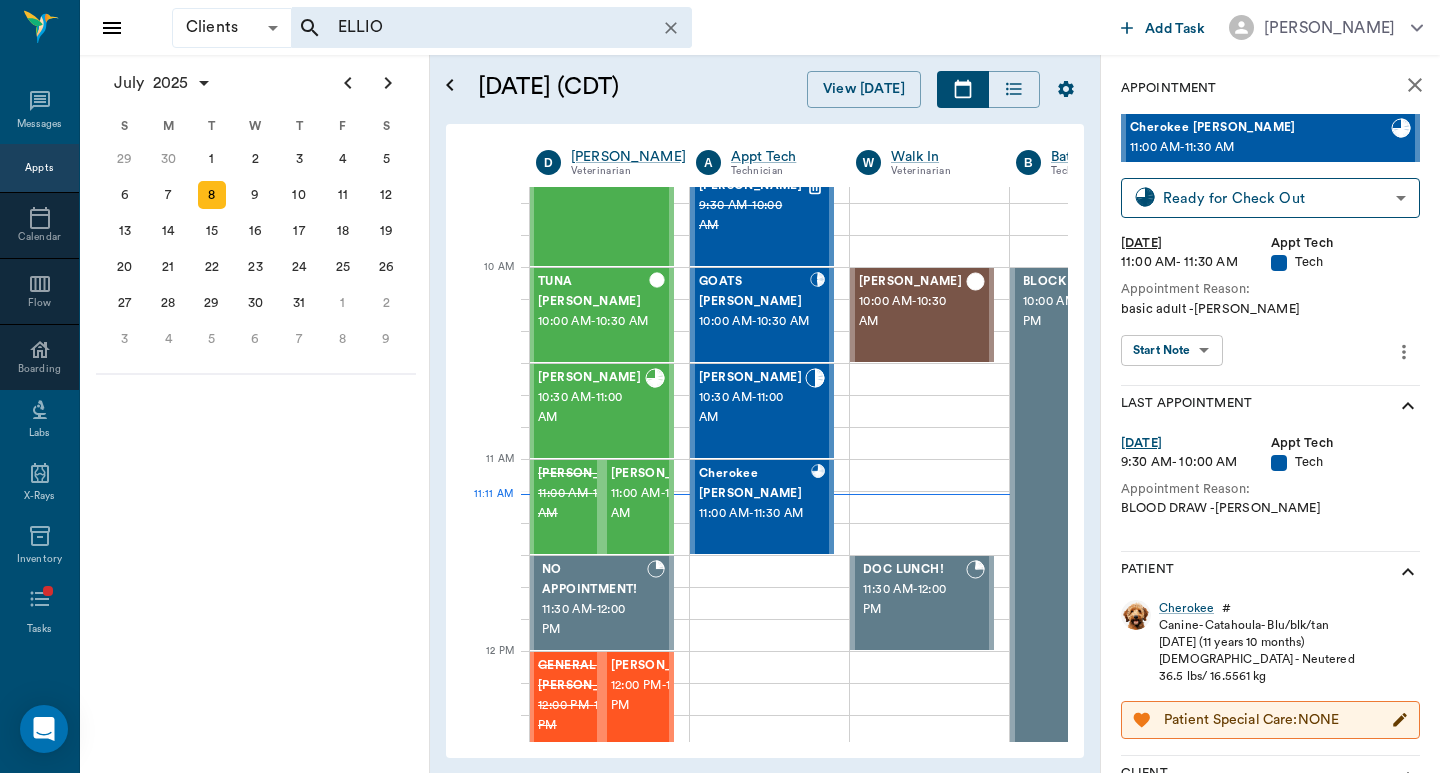 type on "ELLIOT" 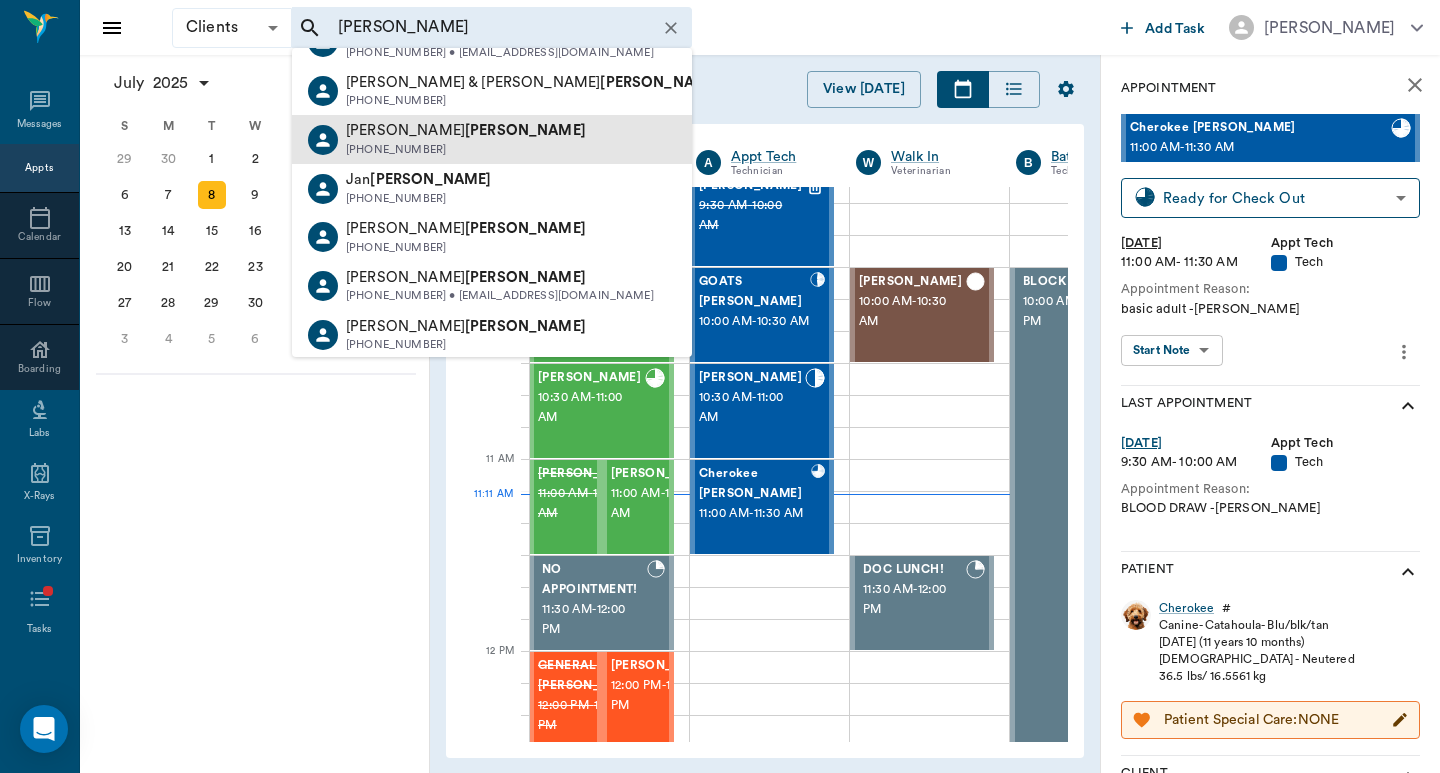 scroll, scrollTop: 0, scrollLeft: 0, axis: both 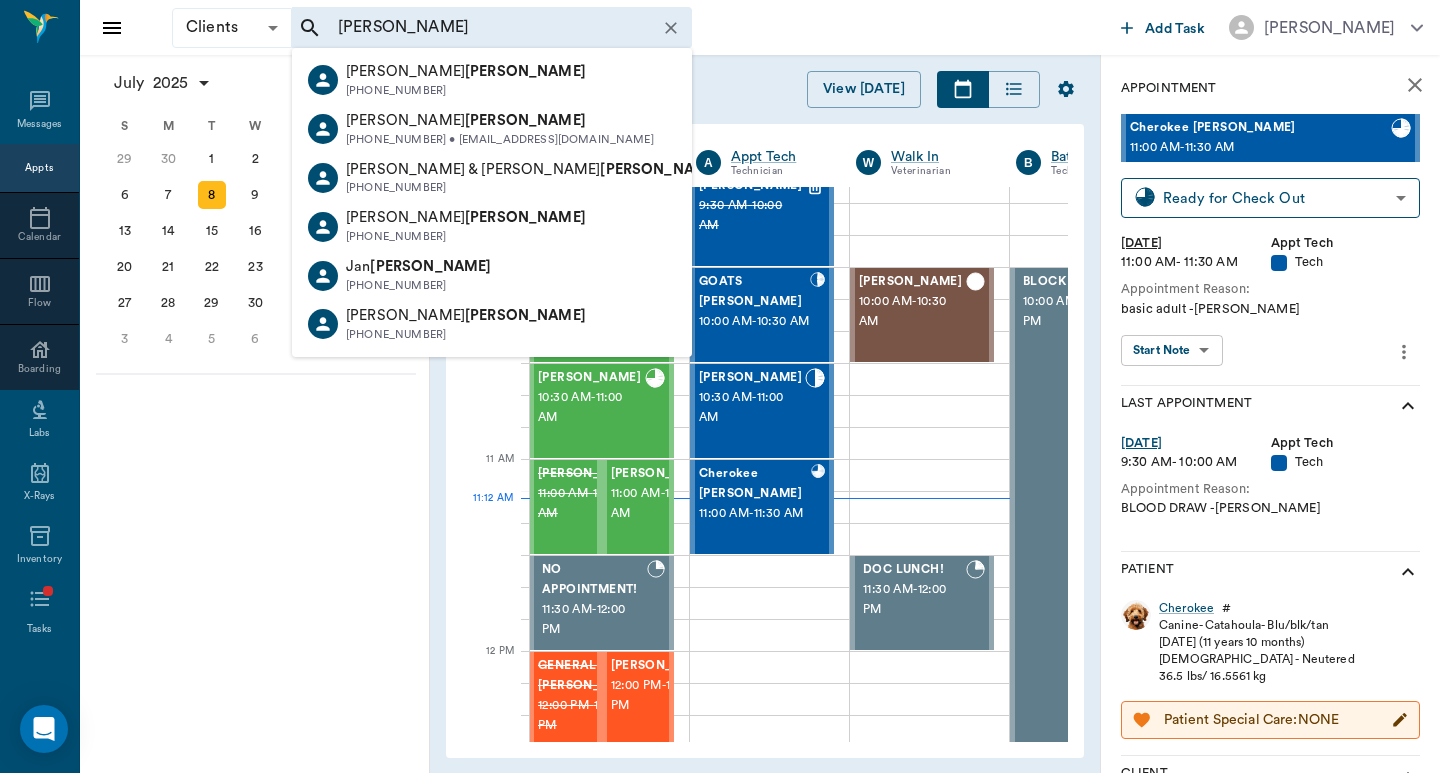 drag, startPoint x: 185, startPoint y: 30, endPoint x: 111, endPoint y: 32, distance: 74.02702 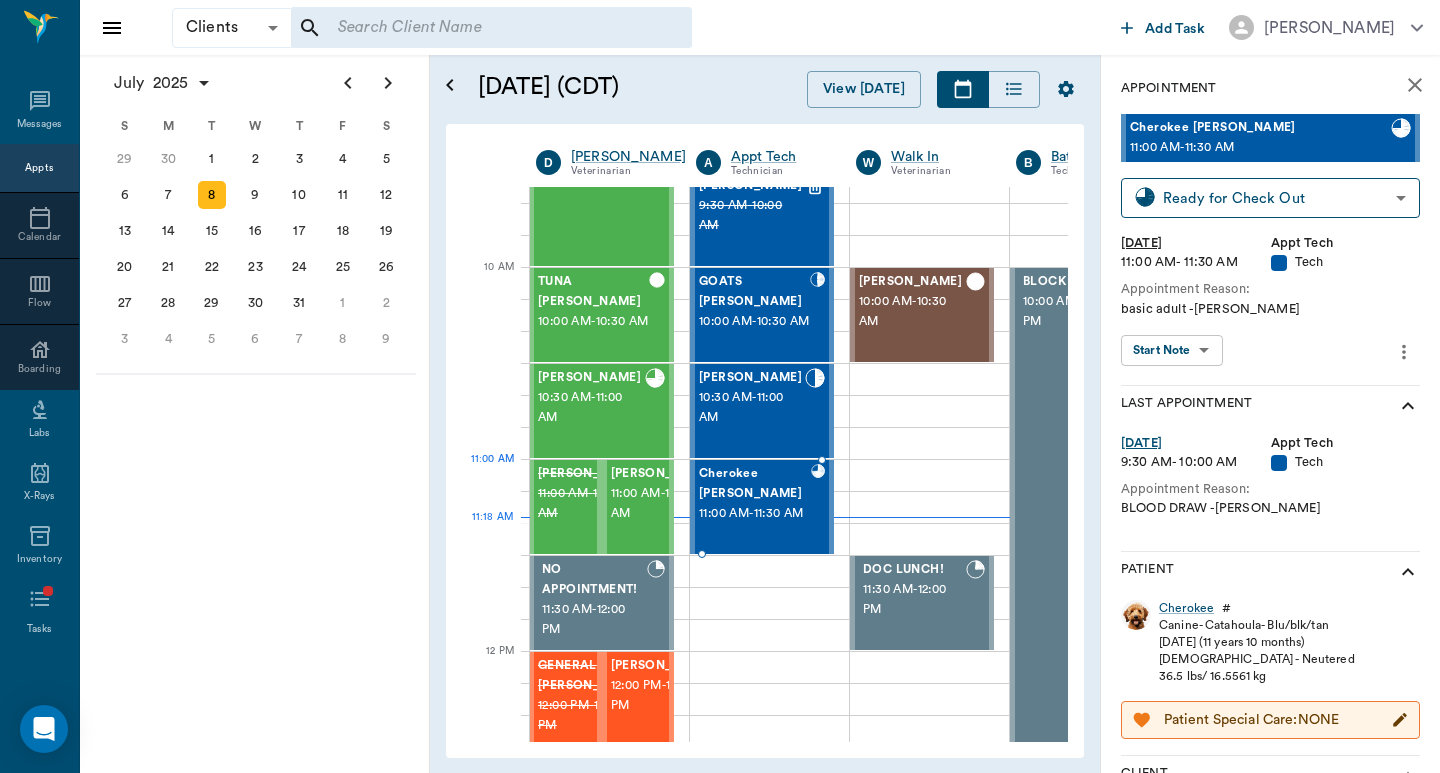 click on "11:00 AM  -  11:30 AM" at bounding box center [755, 514] 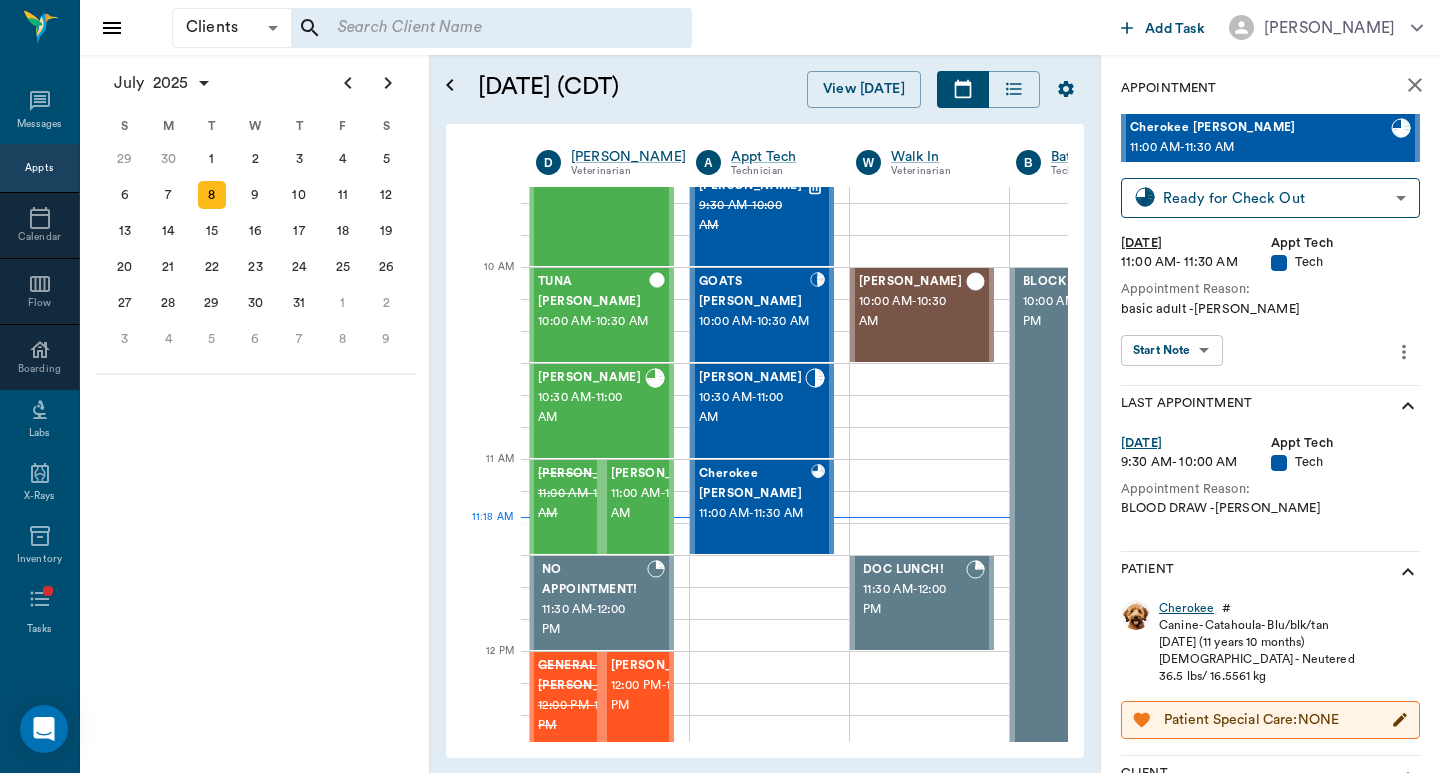 click on "Cherokee" at bounding box center [1186, 608] 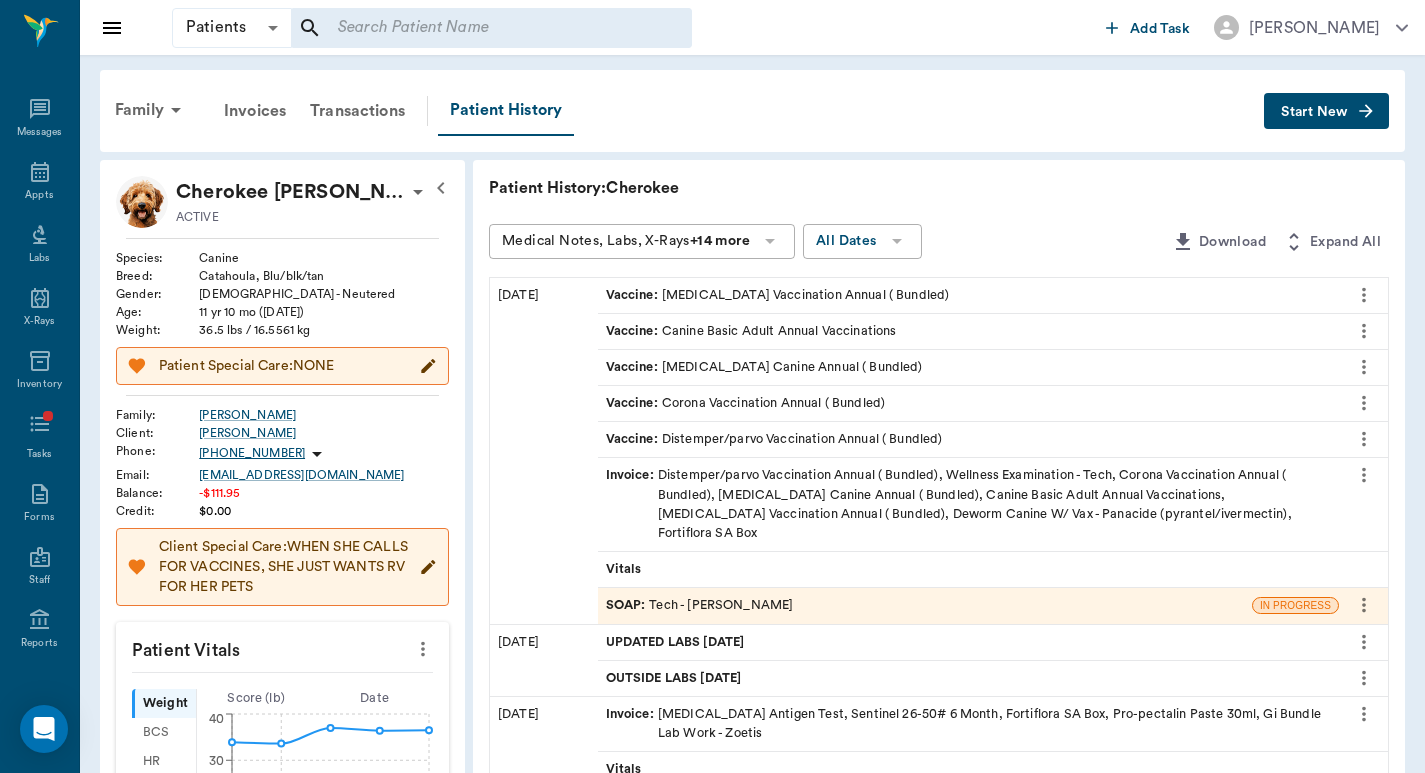 click on "SOAP : Tech - Hunter Graves" at bounding box center (700, 605) 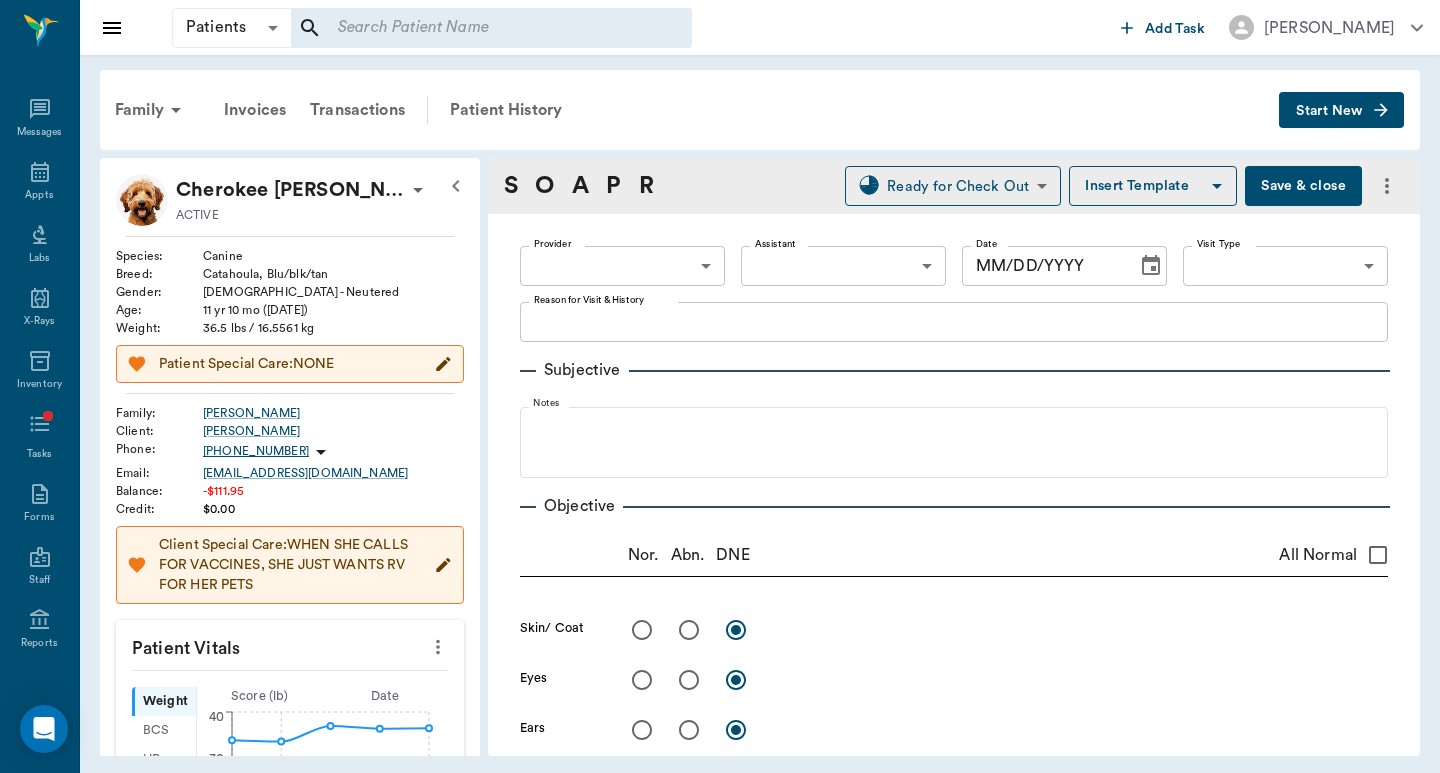 type on "682b670d8bdc6f7f8feef3db" 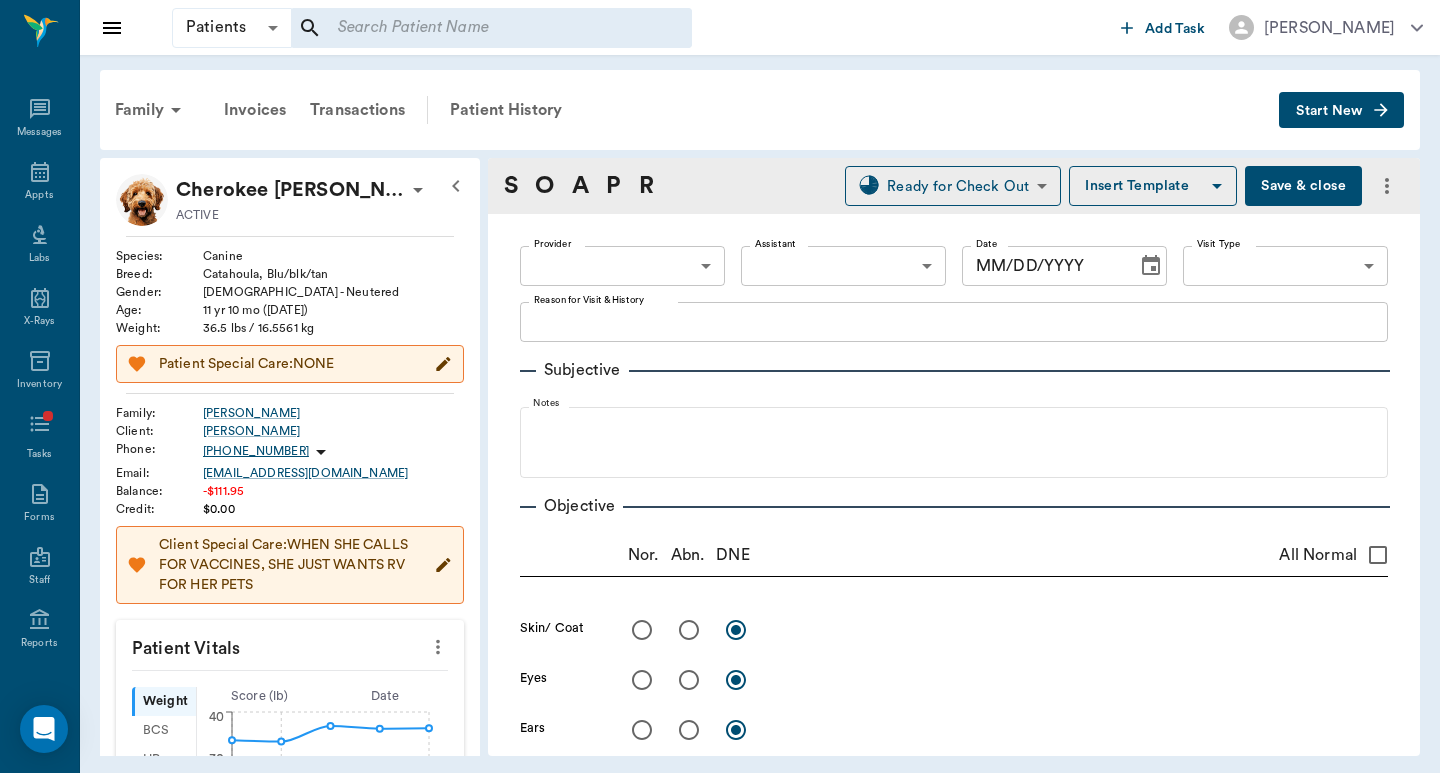 type on "63ec2f075fda476ae8351a4c" 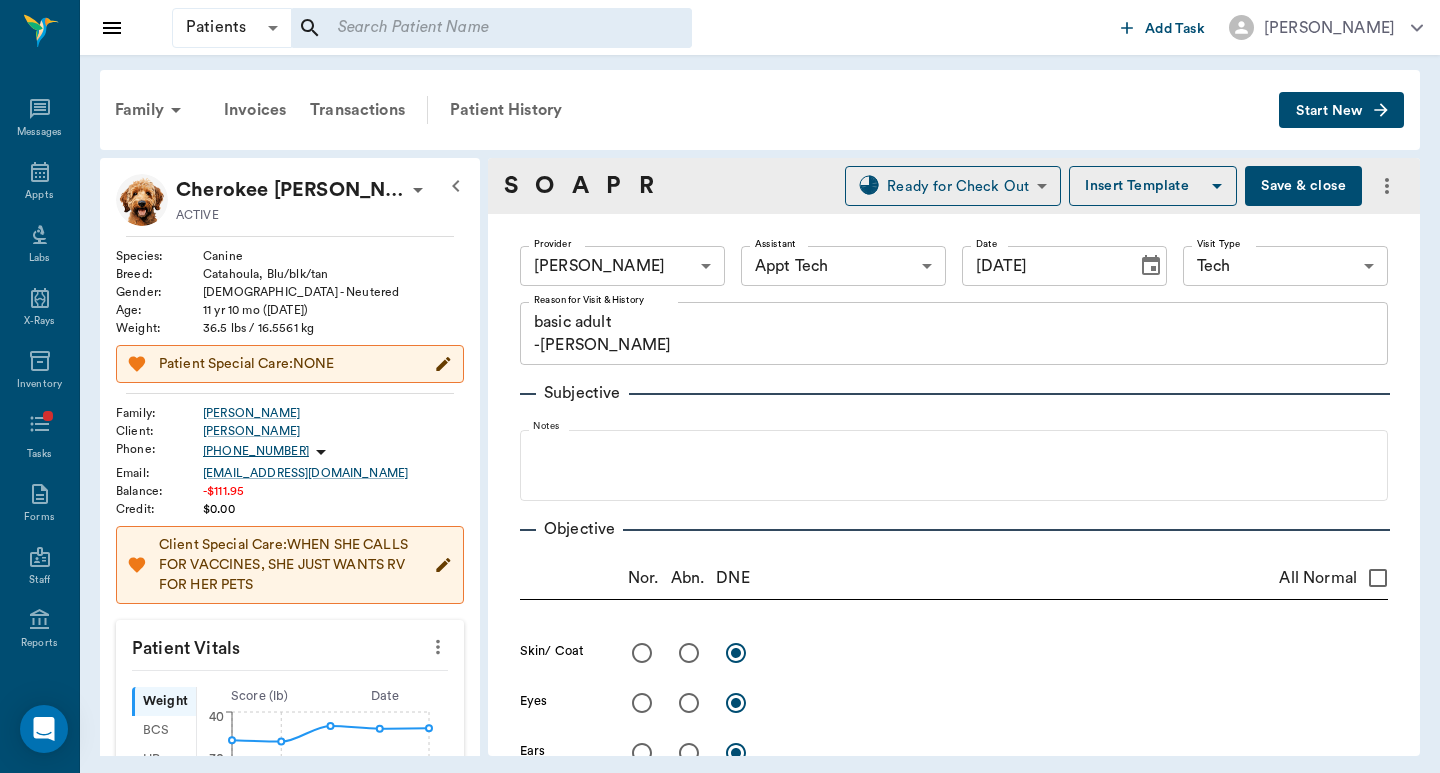 type on "07/08/2025" 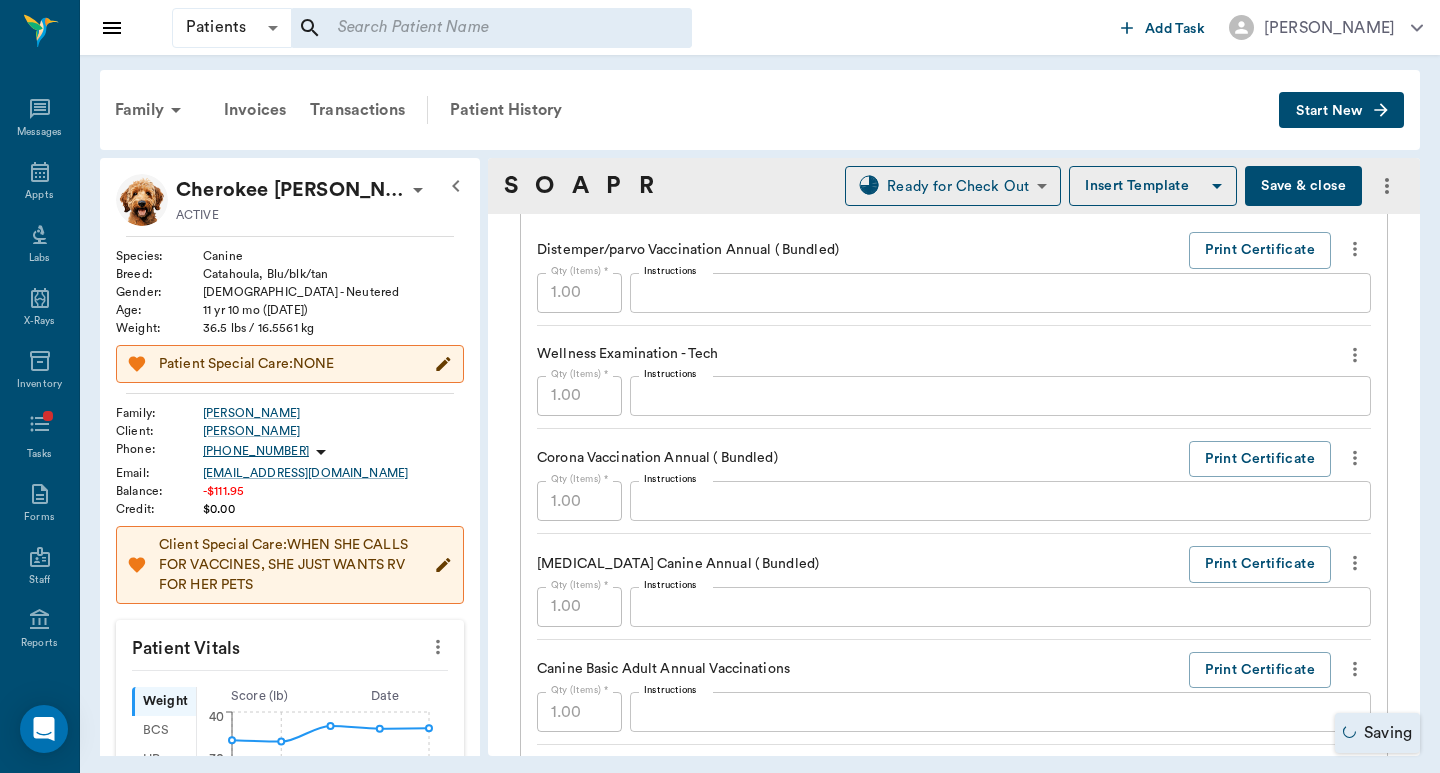 scroll, scrollTop: 1467, scrollLeft: 0, axis: vertical 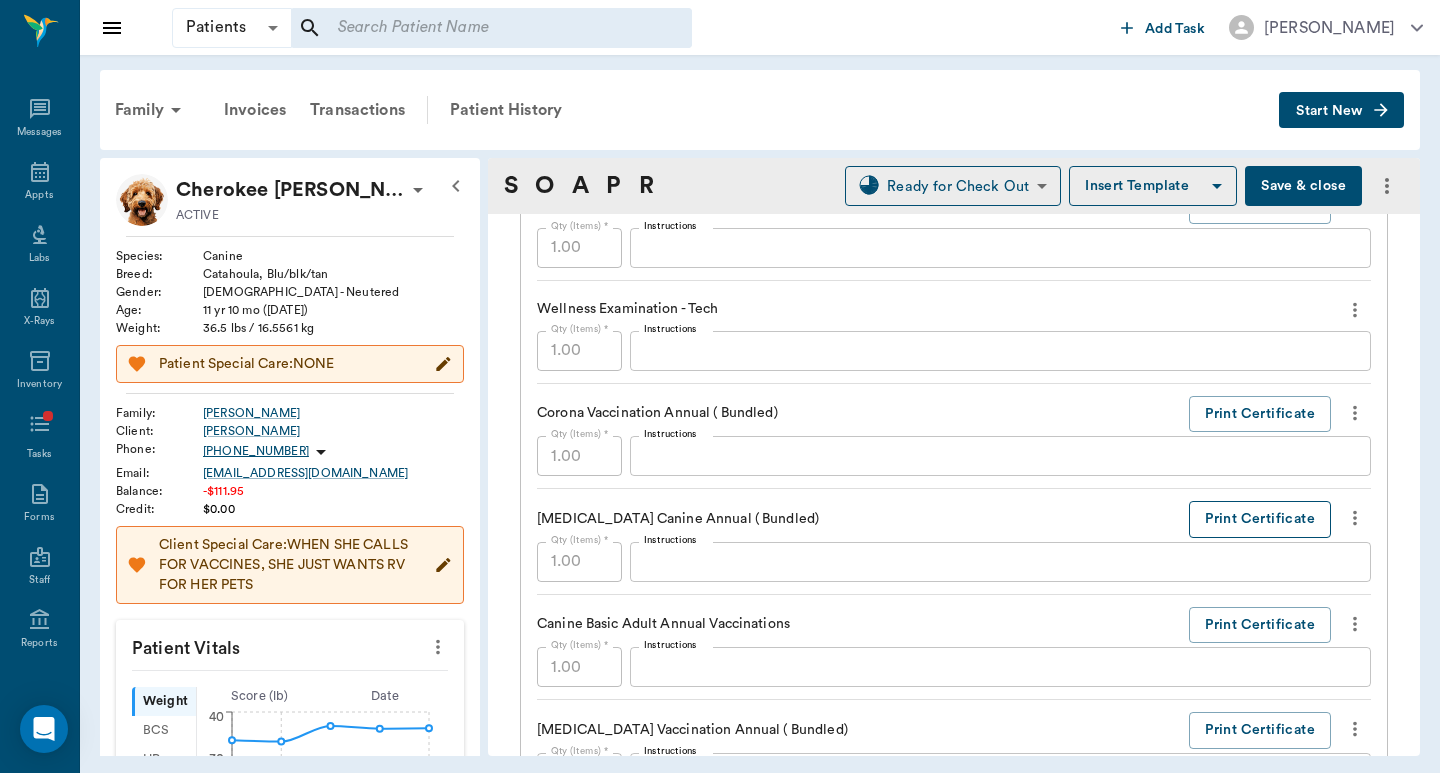 click on "Print Certificate" at bounding box center [1260, 519] 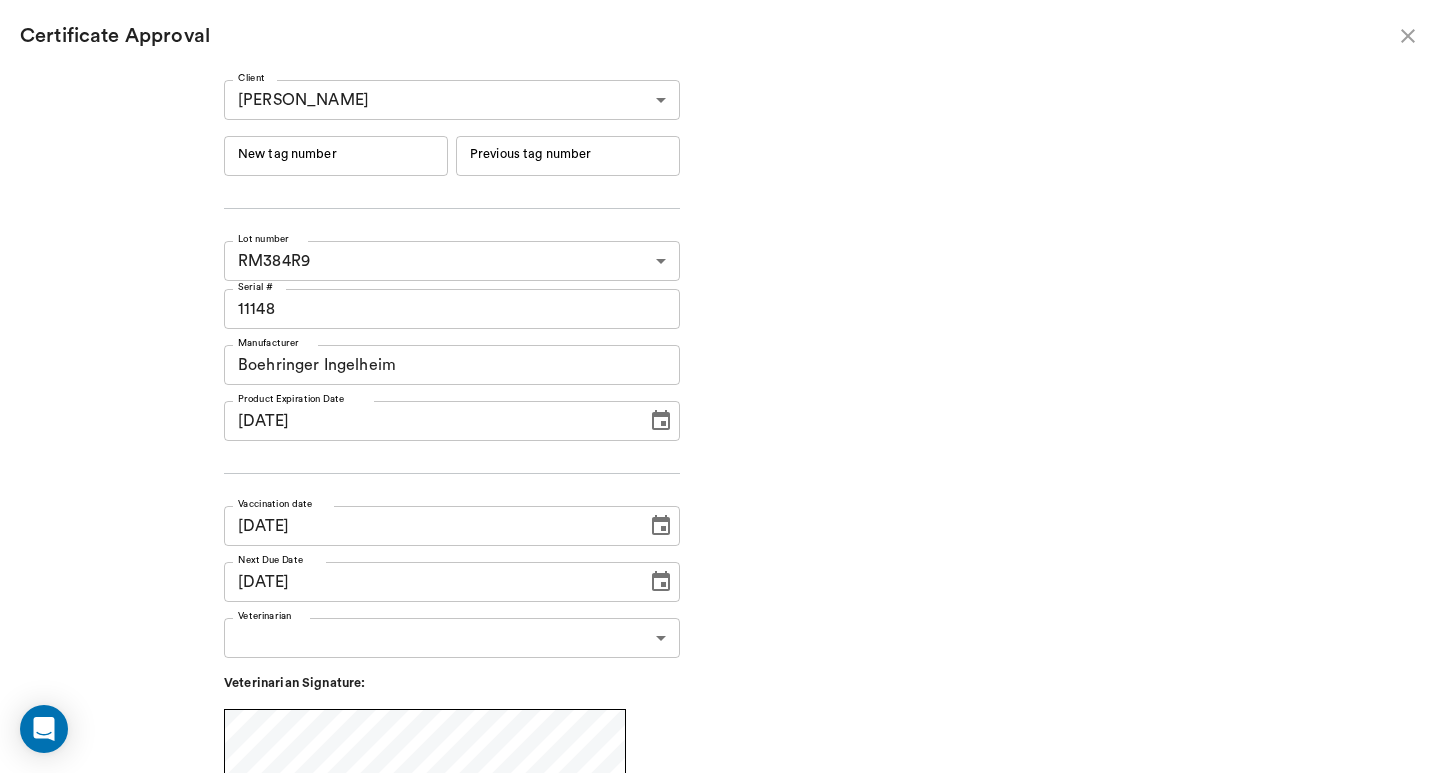type on "241293" 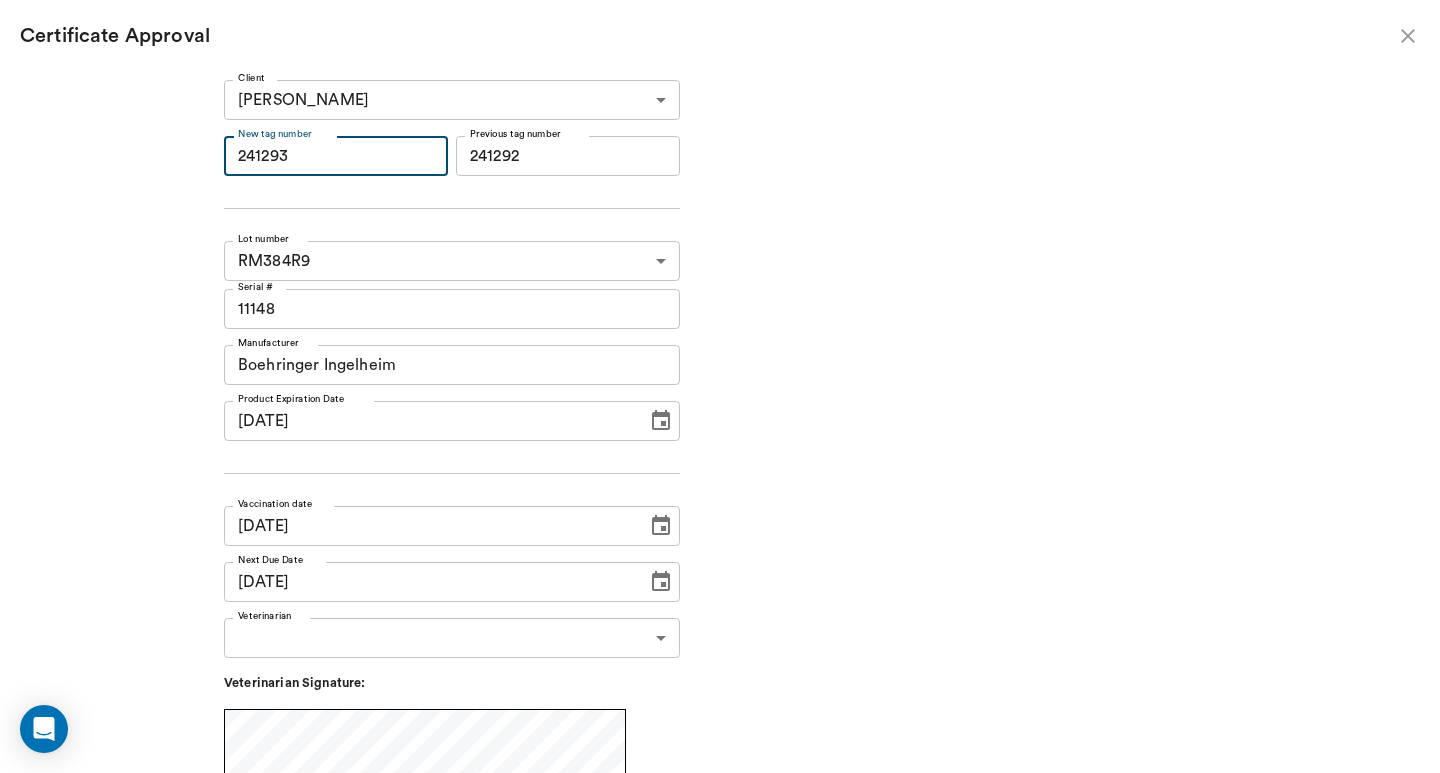 drag, startPoint x: 359, startPoint y: 161, endPoint x: 98, endPoint y: 160, distance: 261.00192 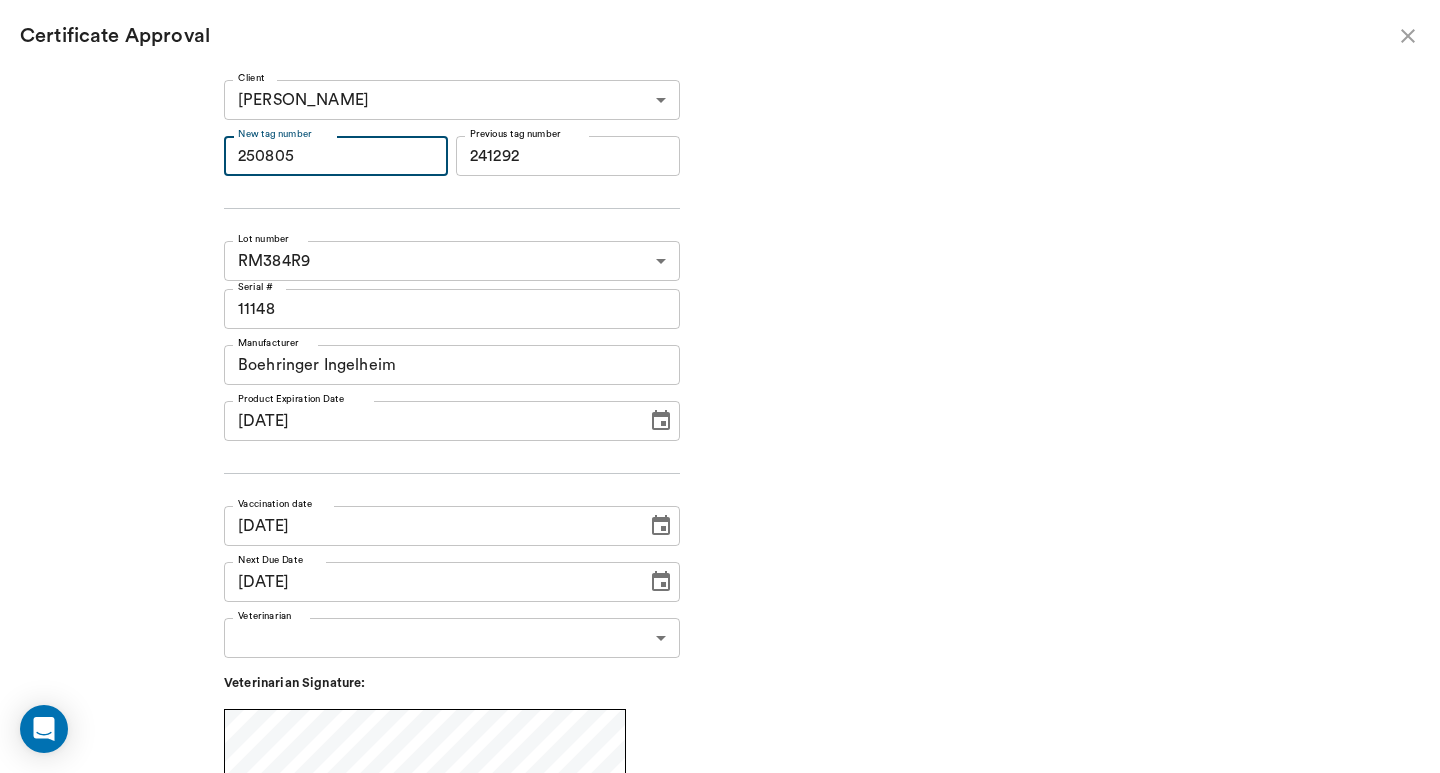 type on "250805" 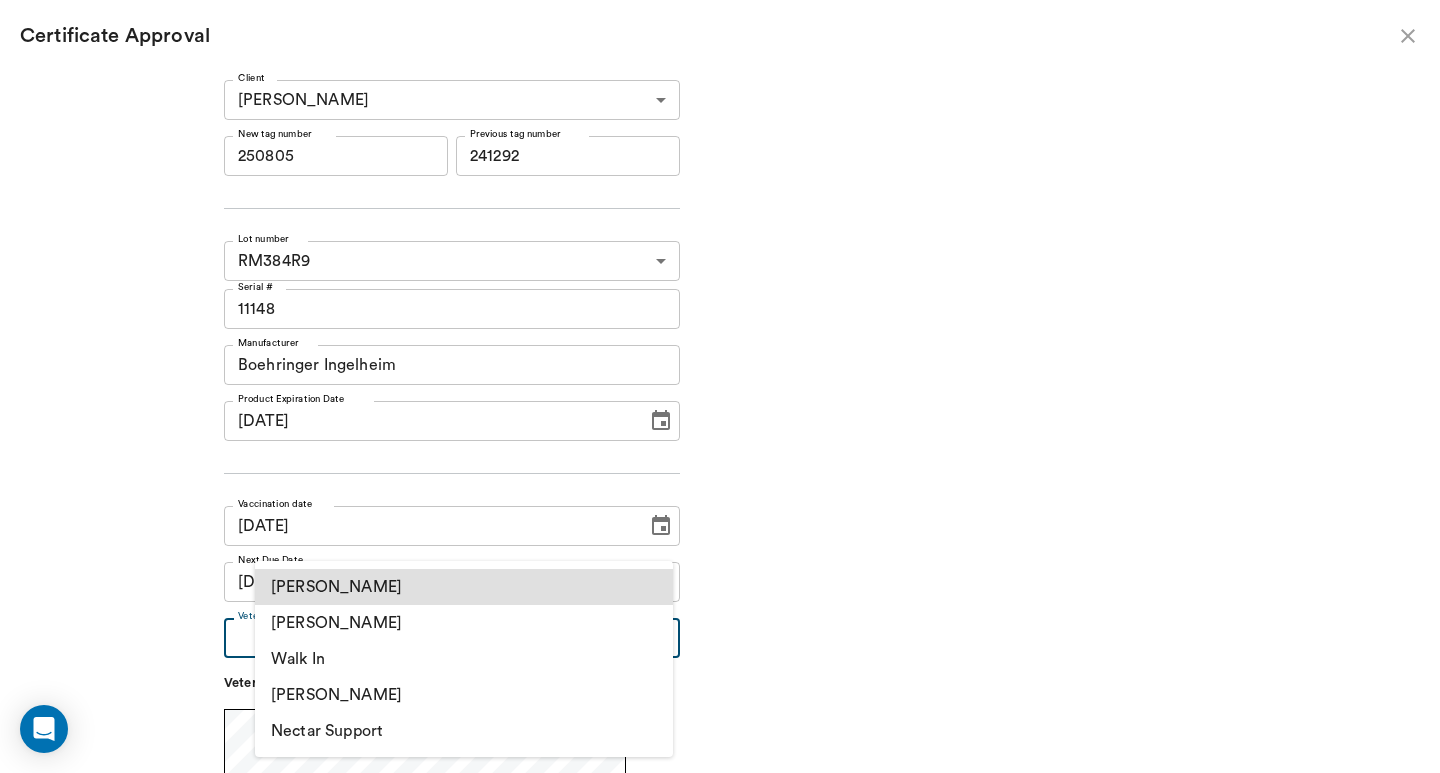 click on "[PERSON_NAME]" at bounding box center [464, 623] 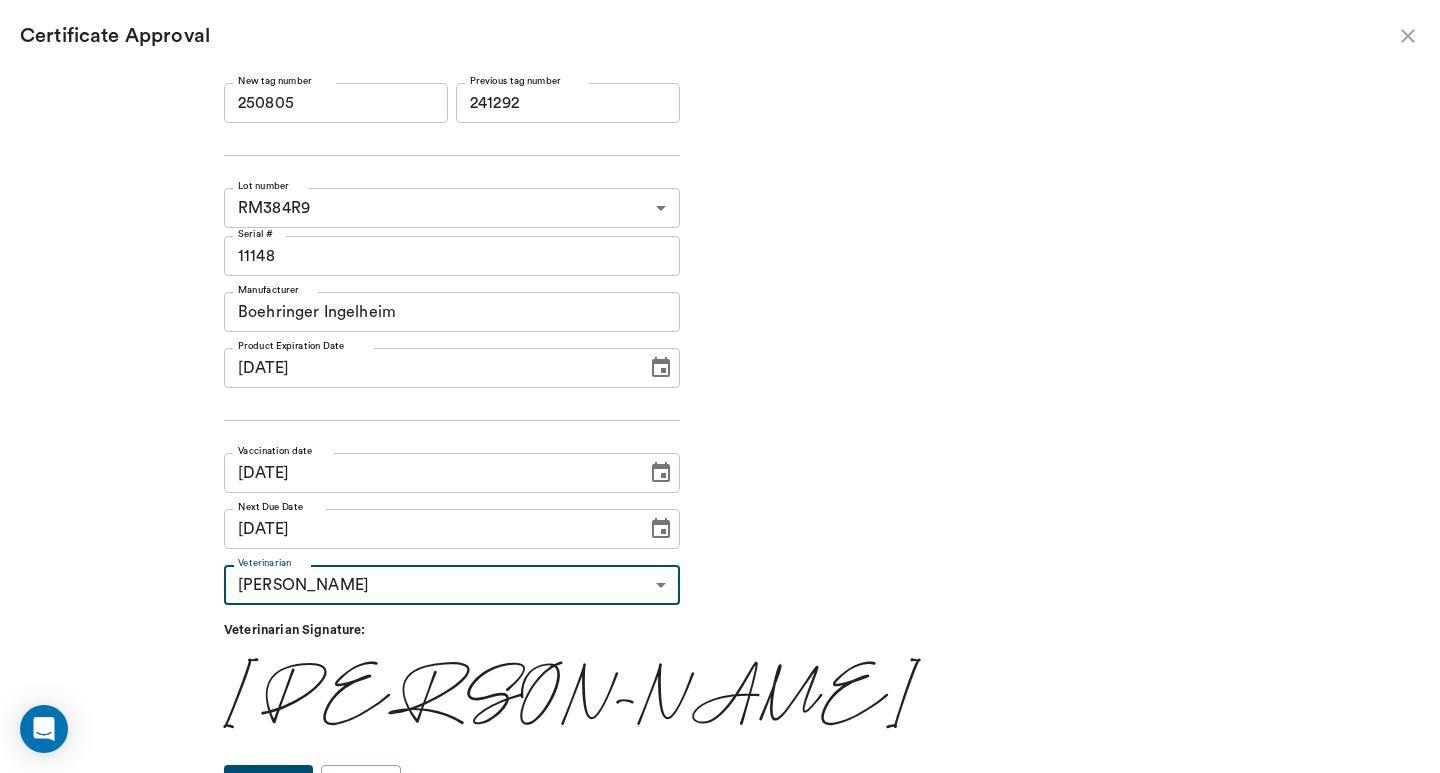 scroll, scrollTop: 82, scrollLeft: 0, axis: vertical 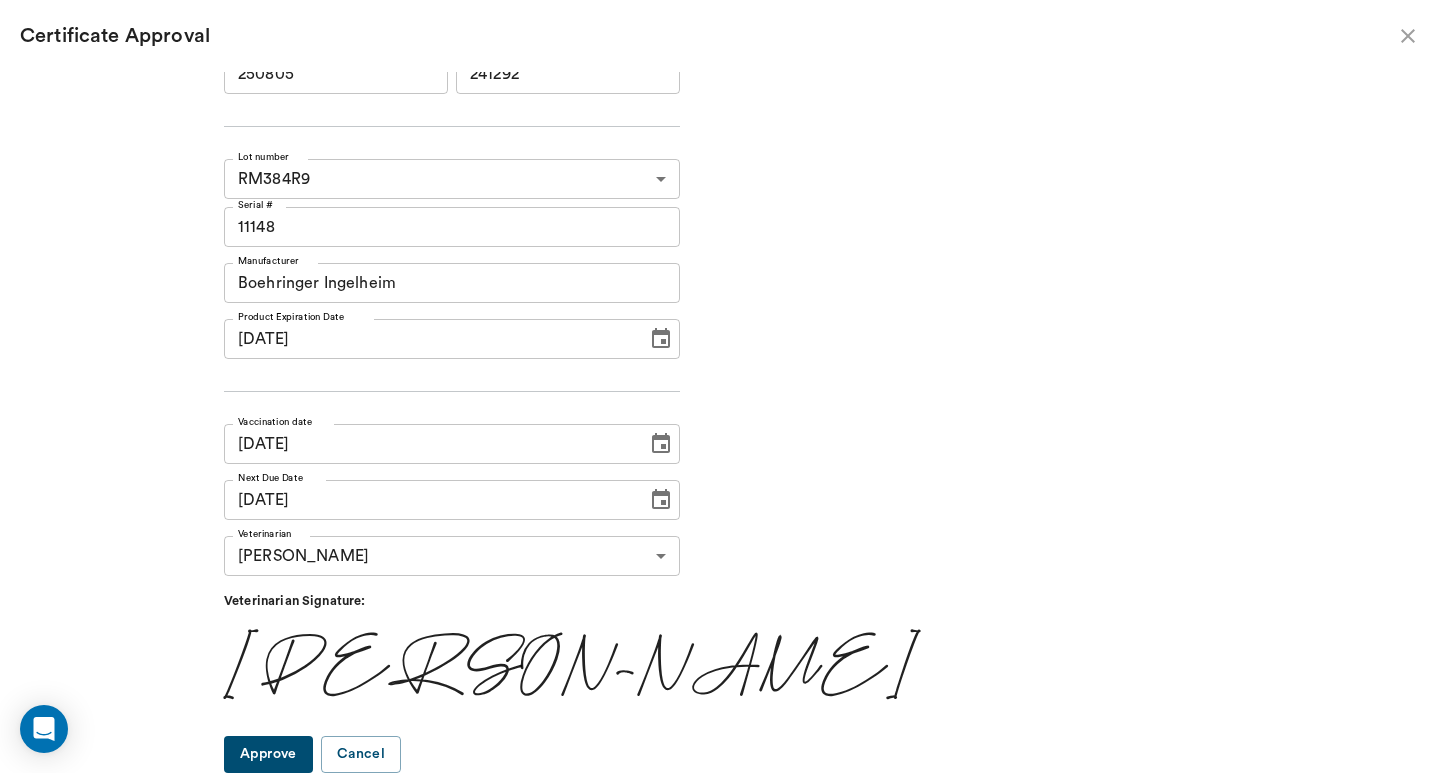 click on "Approve" at bounding box center (268, 754) 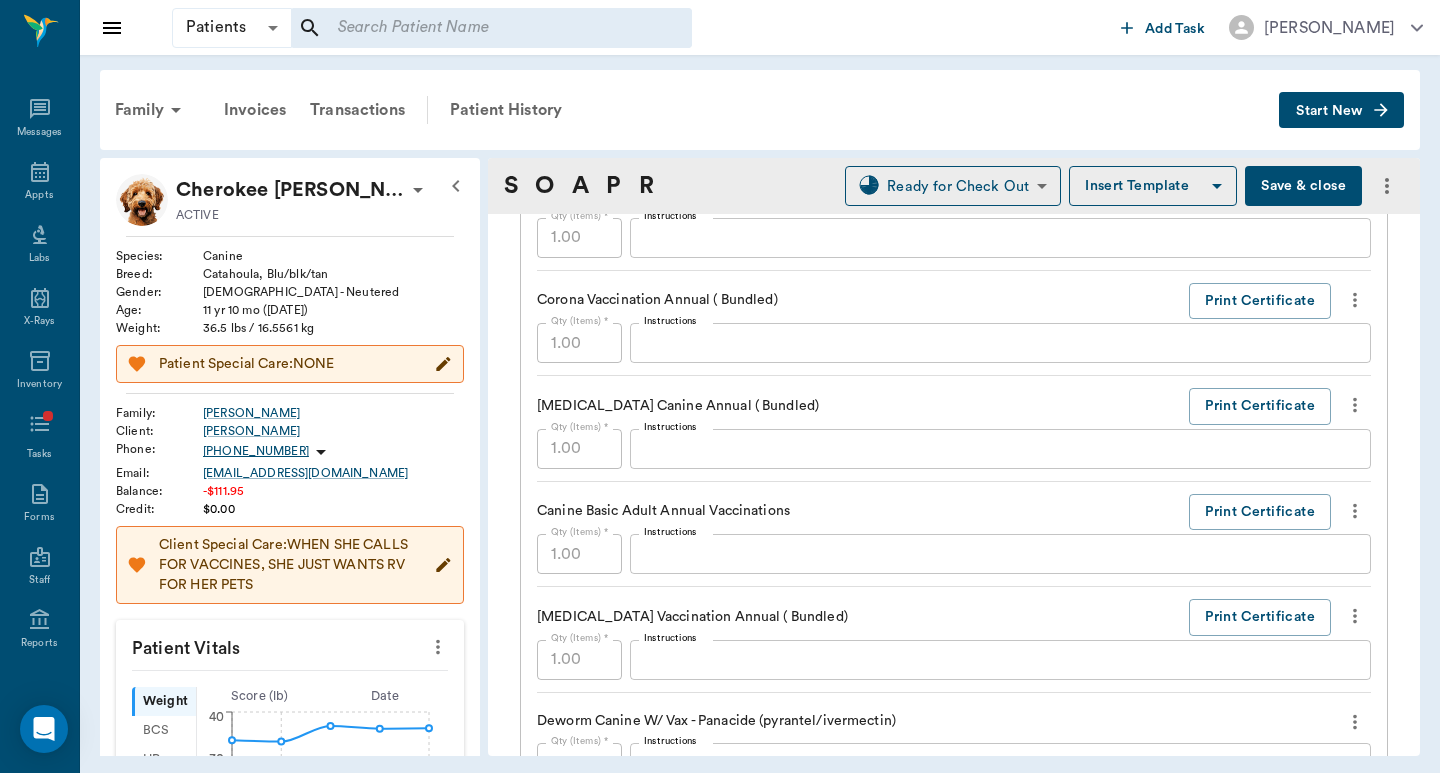 scroll, scrollTop: 1733, scrollLeft: 0, axis: vertical 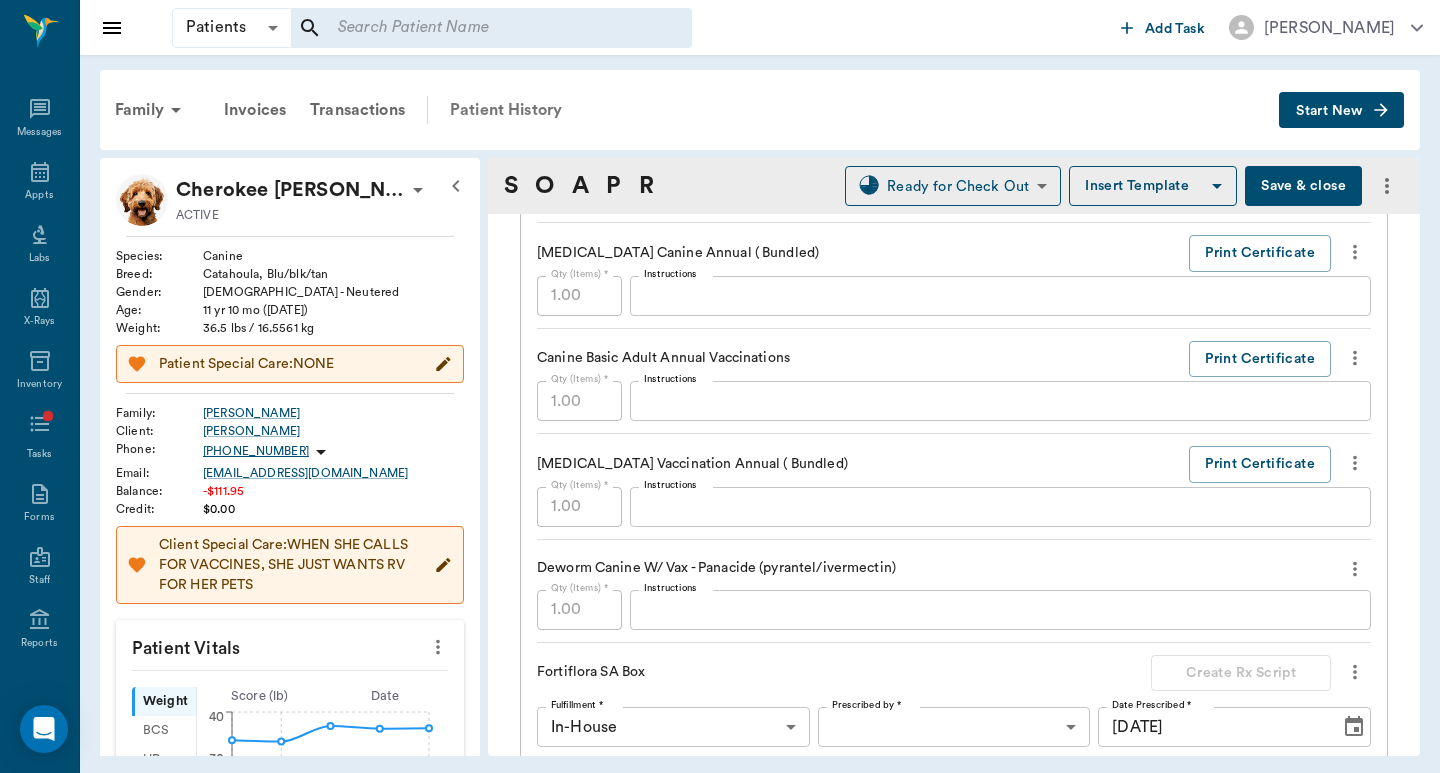 click on "Patient History" at bounding box center [506, 110] 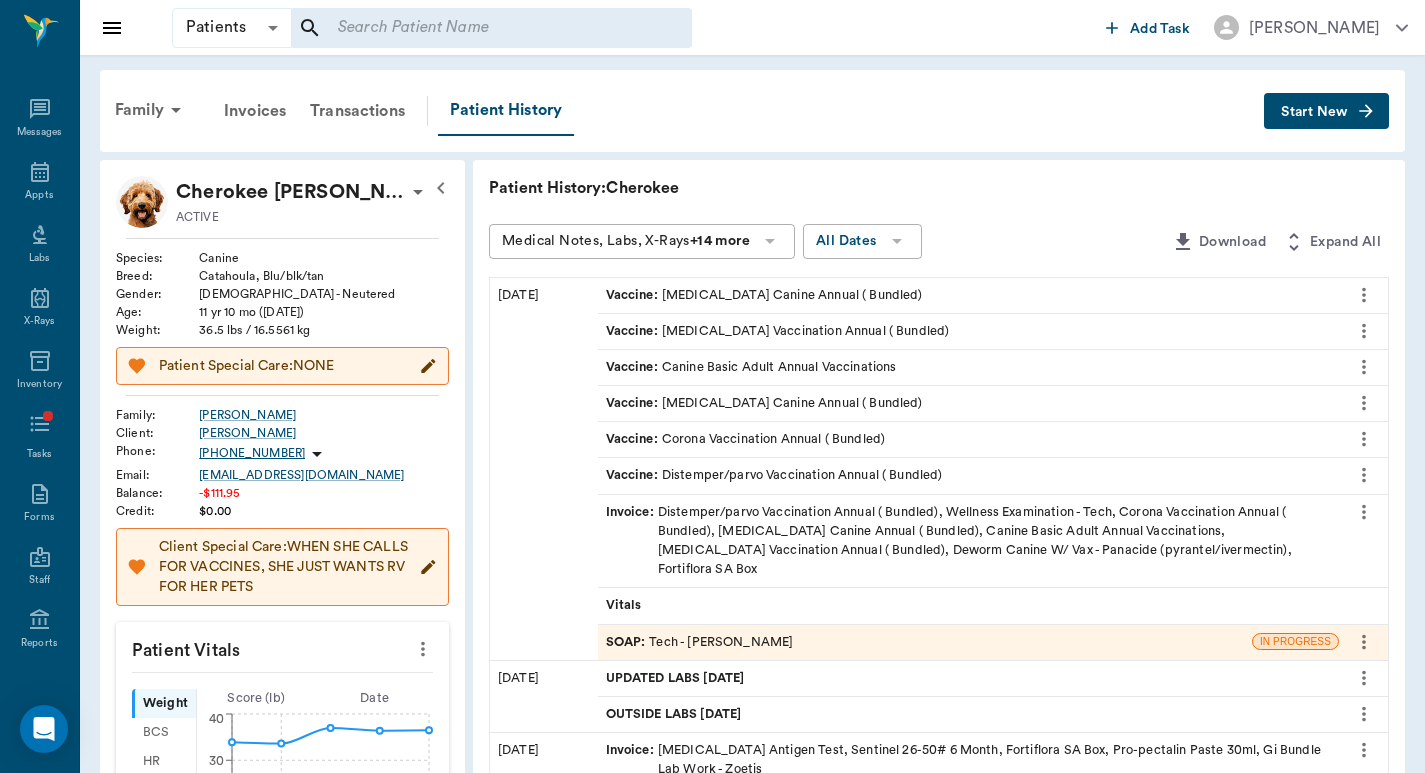 click on "Invoice : Distemper/parvo Vaccination Annual ( Bundled), Wellness Examination - Tech, Corona Vaccination Annual ( Bundled), Rabies Vaccination Canine Annual ( Bundled), Canine Basic Adult Annual Vaccinations, Bordetella Vaccination Annual ( Bundled), Deworm Canine W/ Vax - Panacide (pyrantel/ivermectin), Fortiflora SA Box" at bounding box center (968, 541) 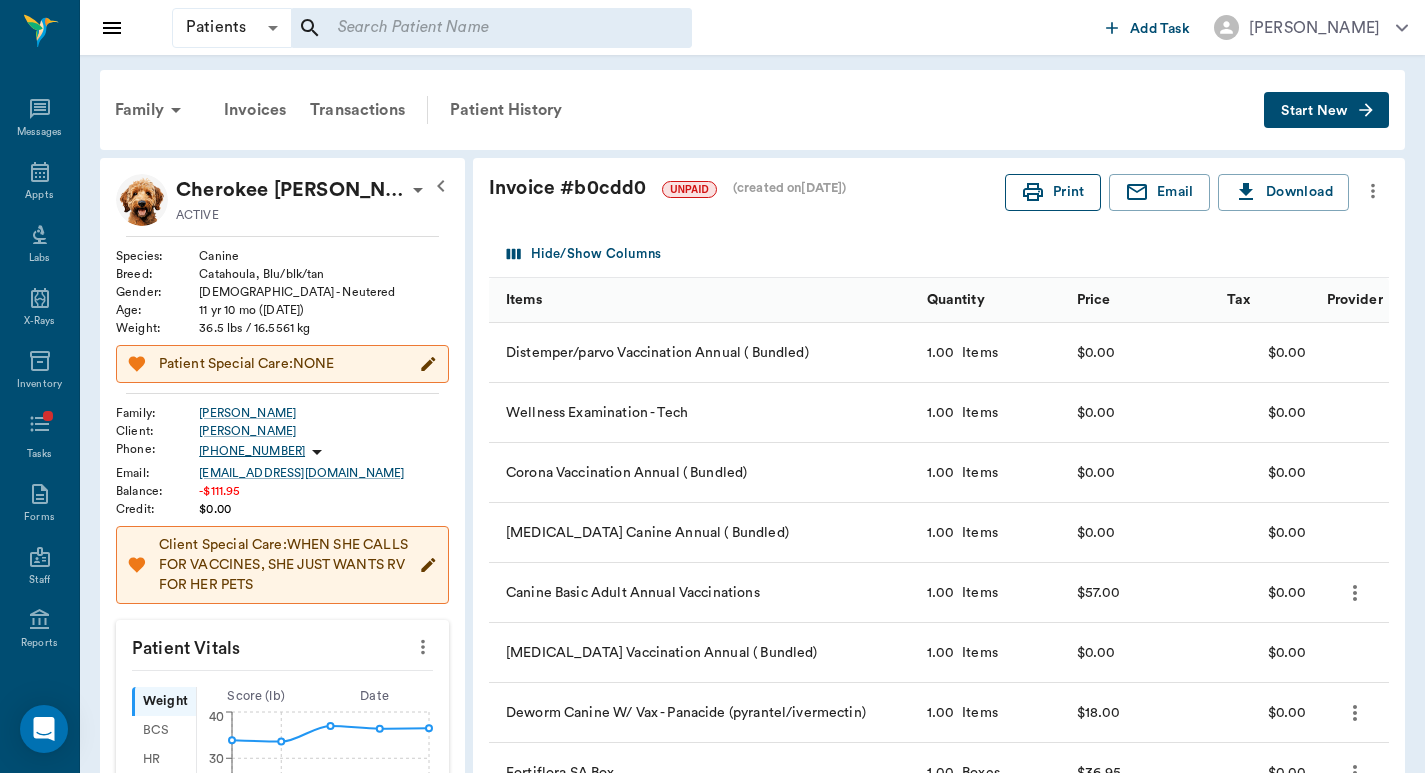 click on "Print" at bounding box center (1053, 192) 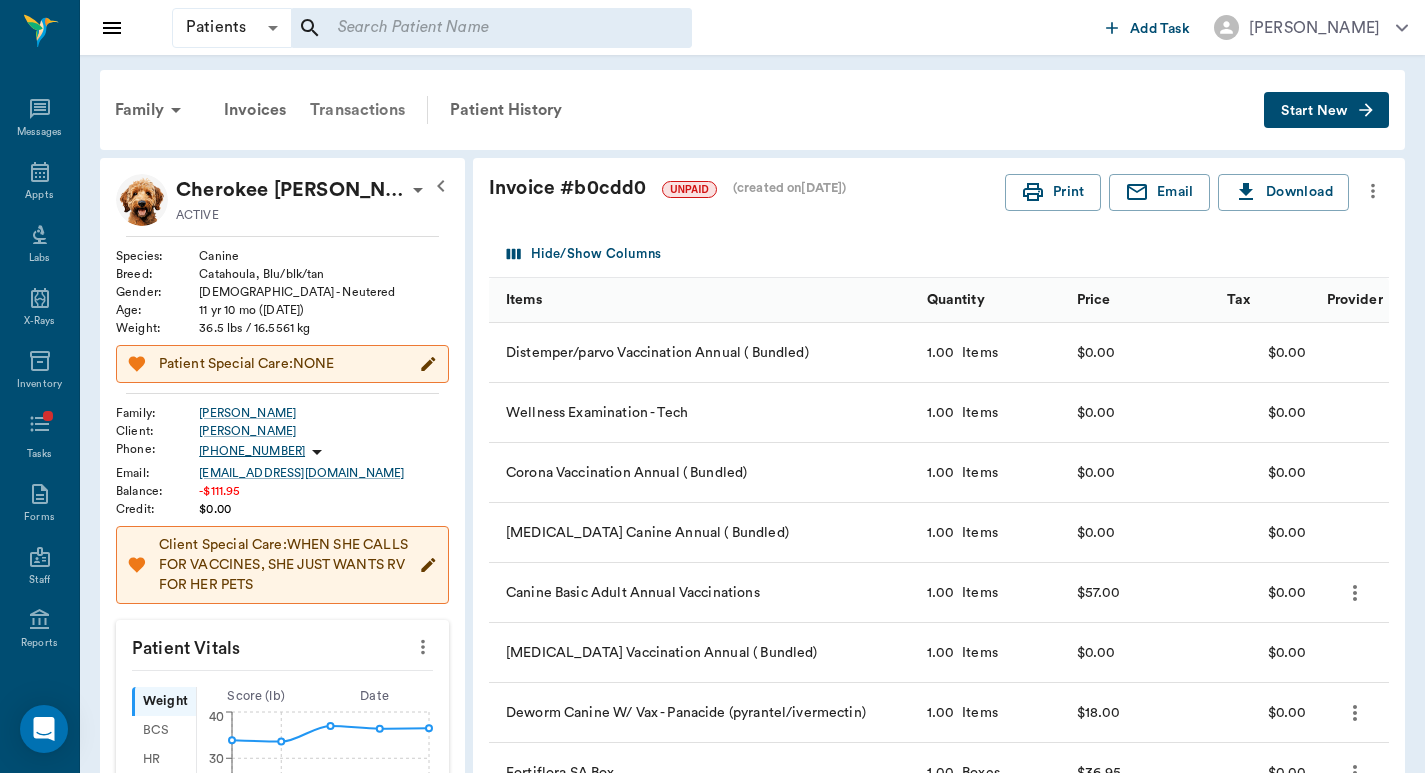 click on "Transactions" at bounding box center (357, 110) 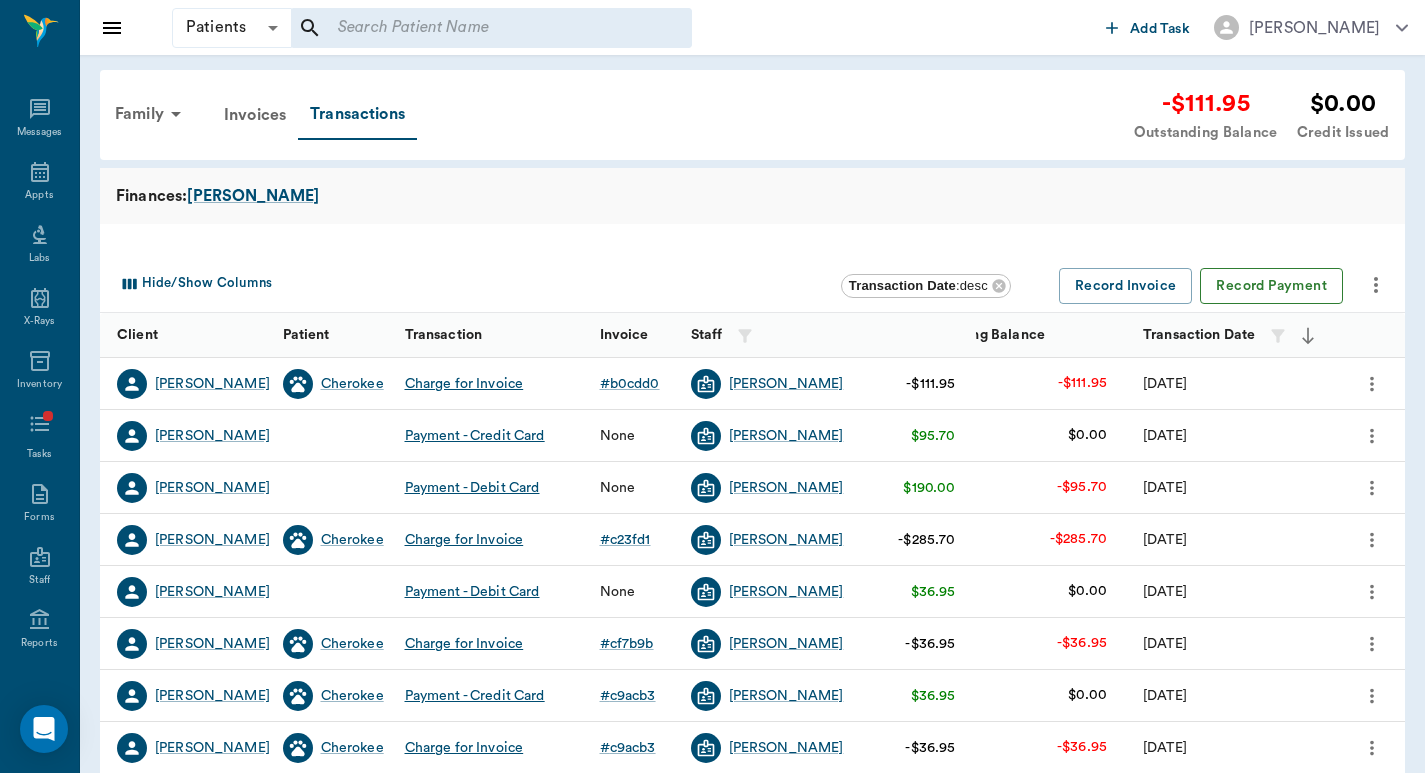 click on "Record Payment" at bounding box center (1271, 286) 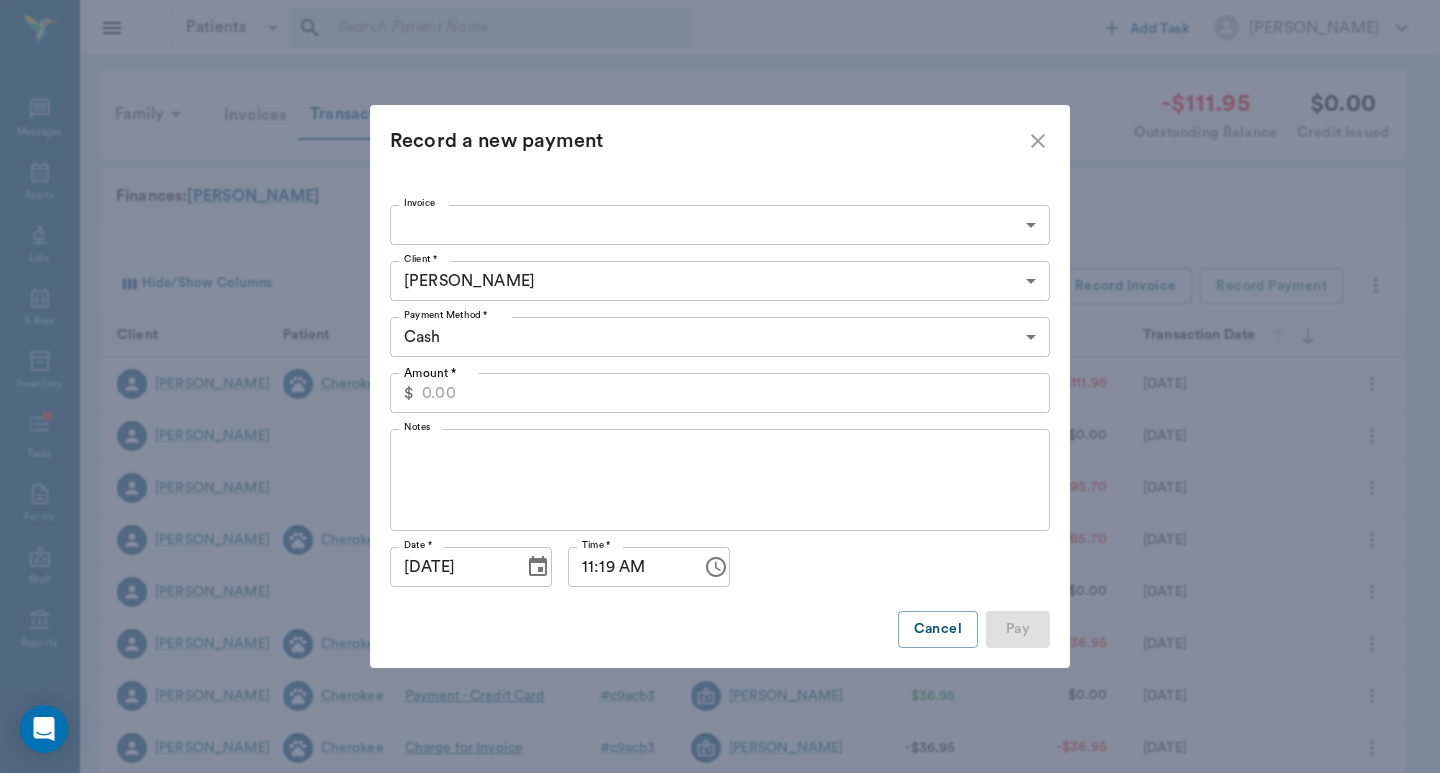 click on "Amount *" at bounding box center (736, 393) 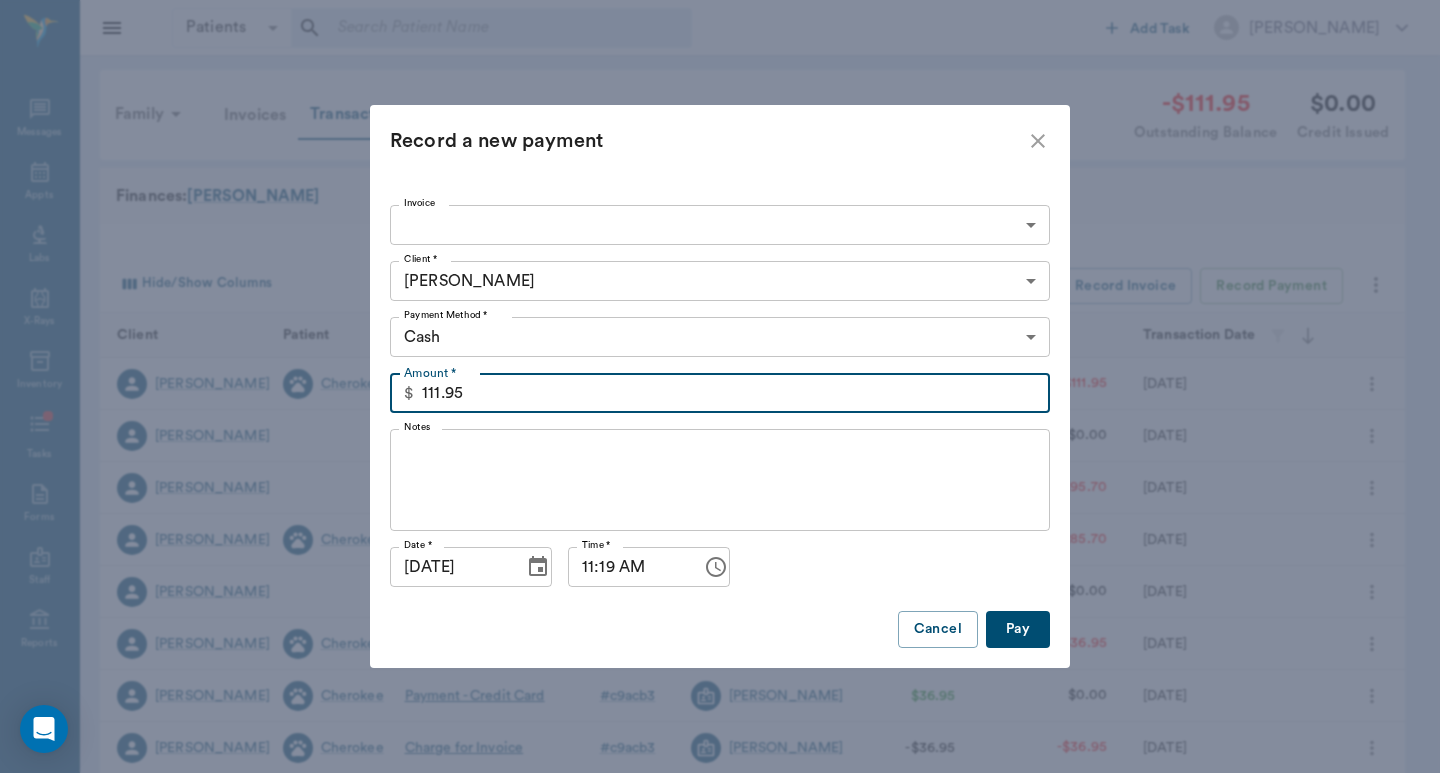 type on "111.95" 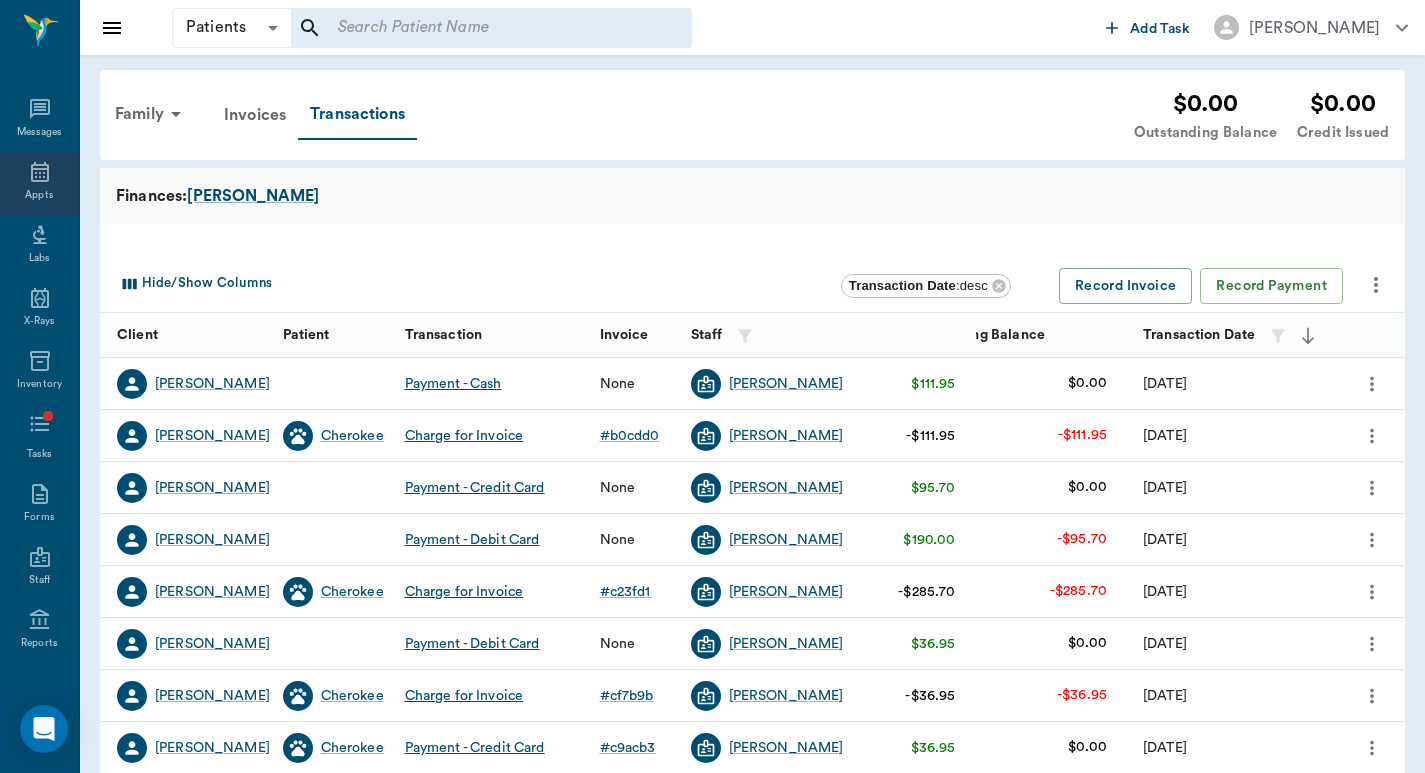 click 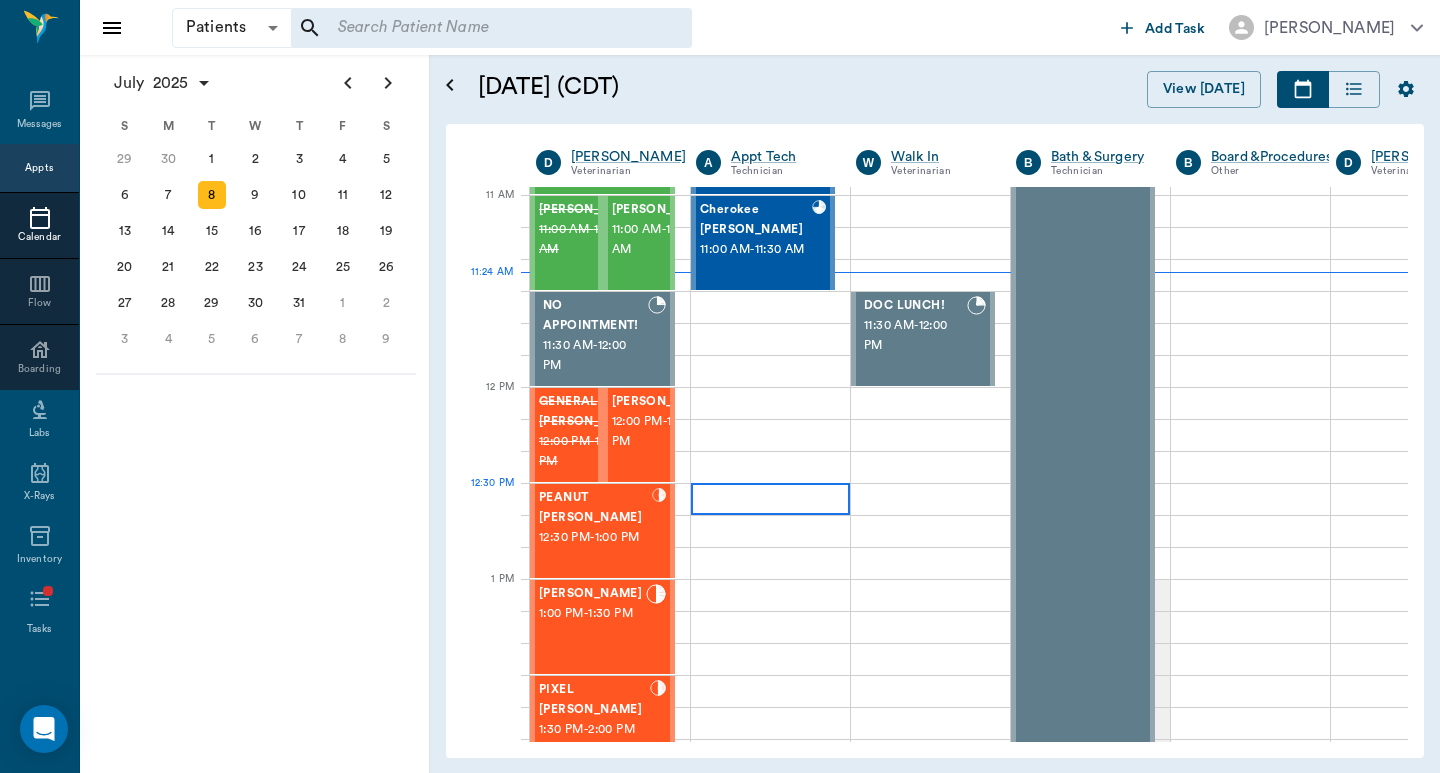 scroll, scrollTop: 576, scrollLeft: 1, axis: both 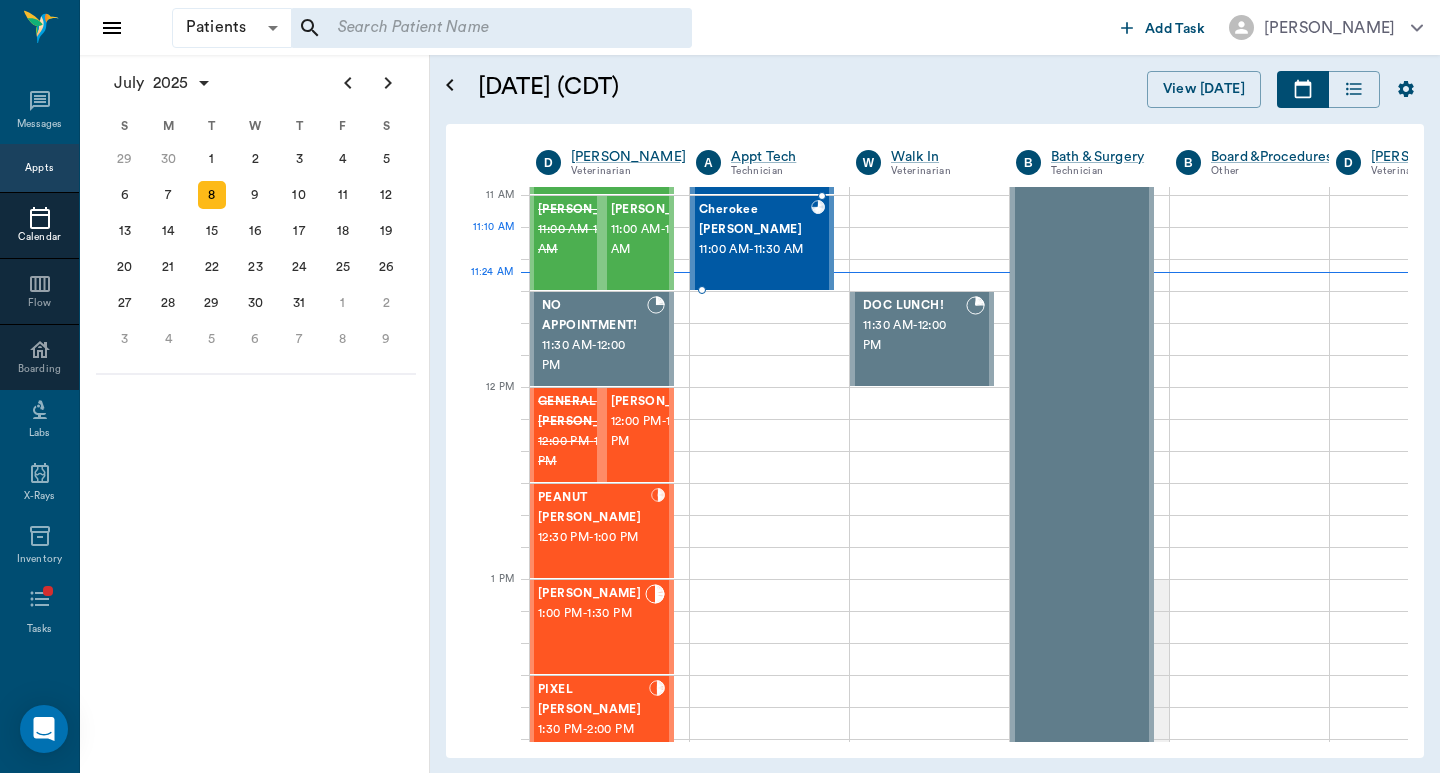 click on "11:00 AM  -  11:30 AM" at bounding box center (755, 250) 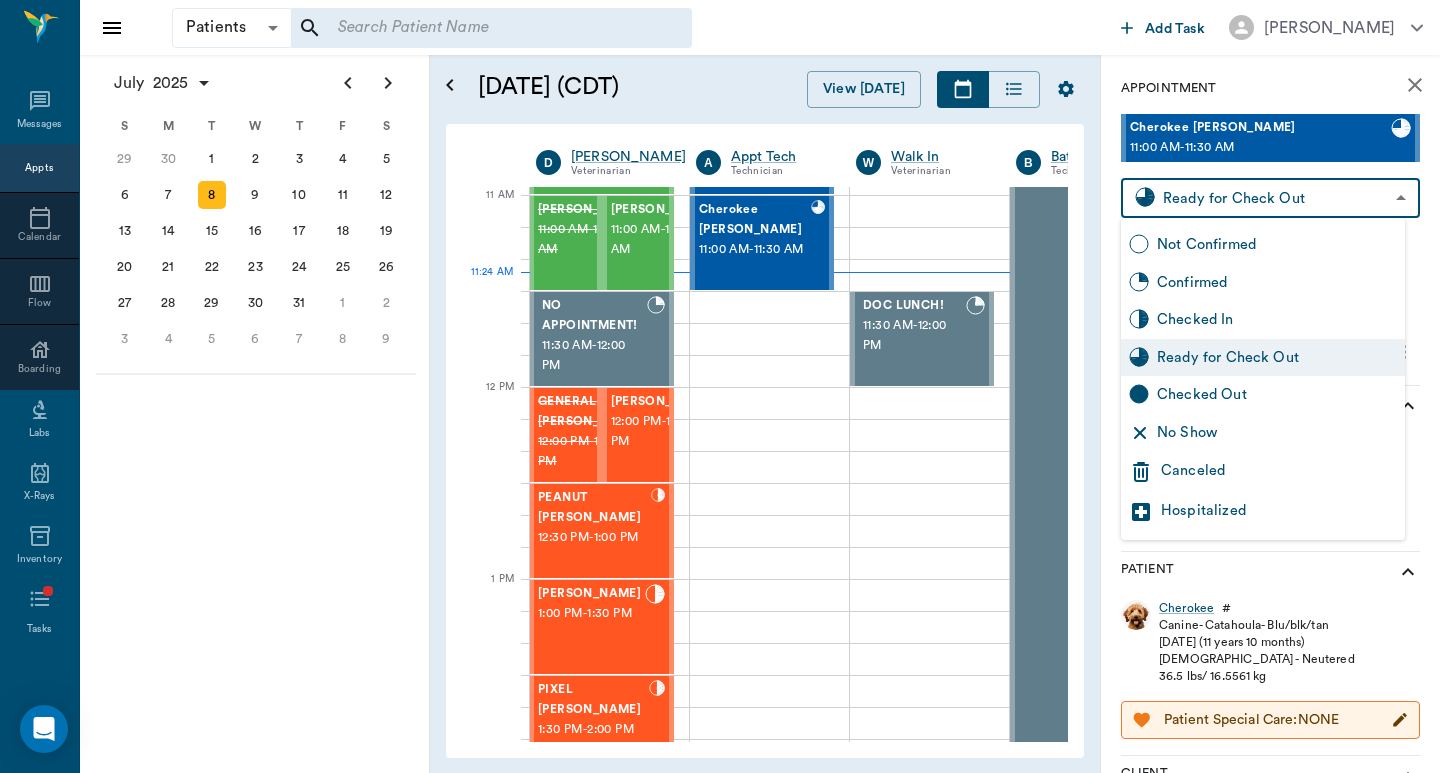 click on "Patients Patients ​ ​ Add Task Dr. Bert Ellsworth Nectar Messages Appts Calendar Flow Boarding Labs X-Rays Inventory Tasks Forms Staff Reports Lookup Settings July 2025 S M T W T F S Jun 1 2 3 4 5 6 7 8 9 10 11 12 13 14 15 16 17 18 19 20 21 22 23 24 25 26 27 28 29 30 Jul 1 2 3 4 5 6 7 8 9 10 11 12 S M T W T F S 29 30 Jul 1 2 3 4 5 6 7 8 9 10 11 12 13 14 15 16 17 18 19 20 21 22 23 24 25 26 27 28 29 30 31 Aug 1 2 3 4 5 6 7 8 9 S M T W T F S 27 28 29 30 31 Aug 1 2 3 4 5 6 7 8 9 10 11 12 13 14 15 16 17 18 19 20 21 22 23 24 25 26 27 28 29 30 31 Sep 1 2 3 4 5 6 July 8, 2025 (CDT) View Today July 2025 Today 8 Tue Jul 2025 D Dr. Bert Ellsworth Veterinarian A Appt Tech Technician W Walk In Veterinarian B Bath & Surgery Technician B Board &Procedures Other D Dr. Kindall Jones Veterinarian 8 AM 9 AM 10 AM 11 AM 12 PM 1 PM 2 PM 3 PM 4 PM 5 PM 6 PM 7 PM 8 PM 11:24 AM 11:10 AM Pigs Belyeu 8:00 AM  -  9:00 AM Sawdust Marsh 8:30 AM  -  9:00 AM MELINDA MAY Eudy 9:00 AM  -  10:00 AM TUNA Kirkland 10:00 AM  -  10:30 AM  -" at bounding box center (720, 386) 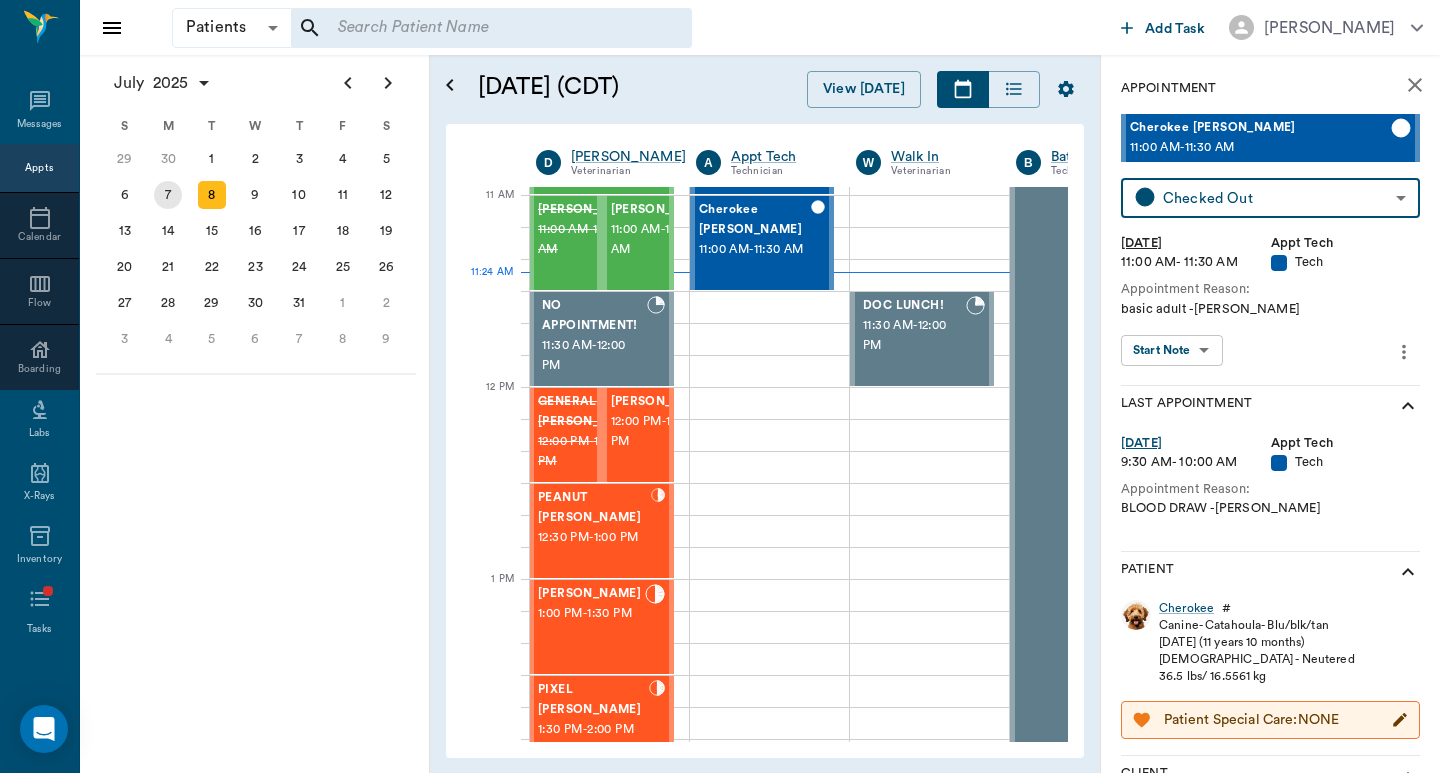 click on "7" at bounding box center (168, 195) 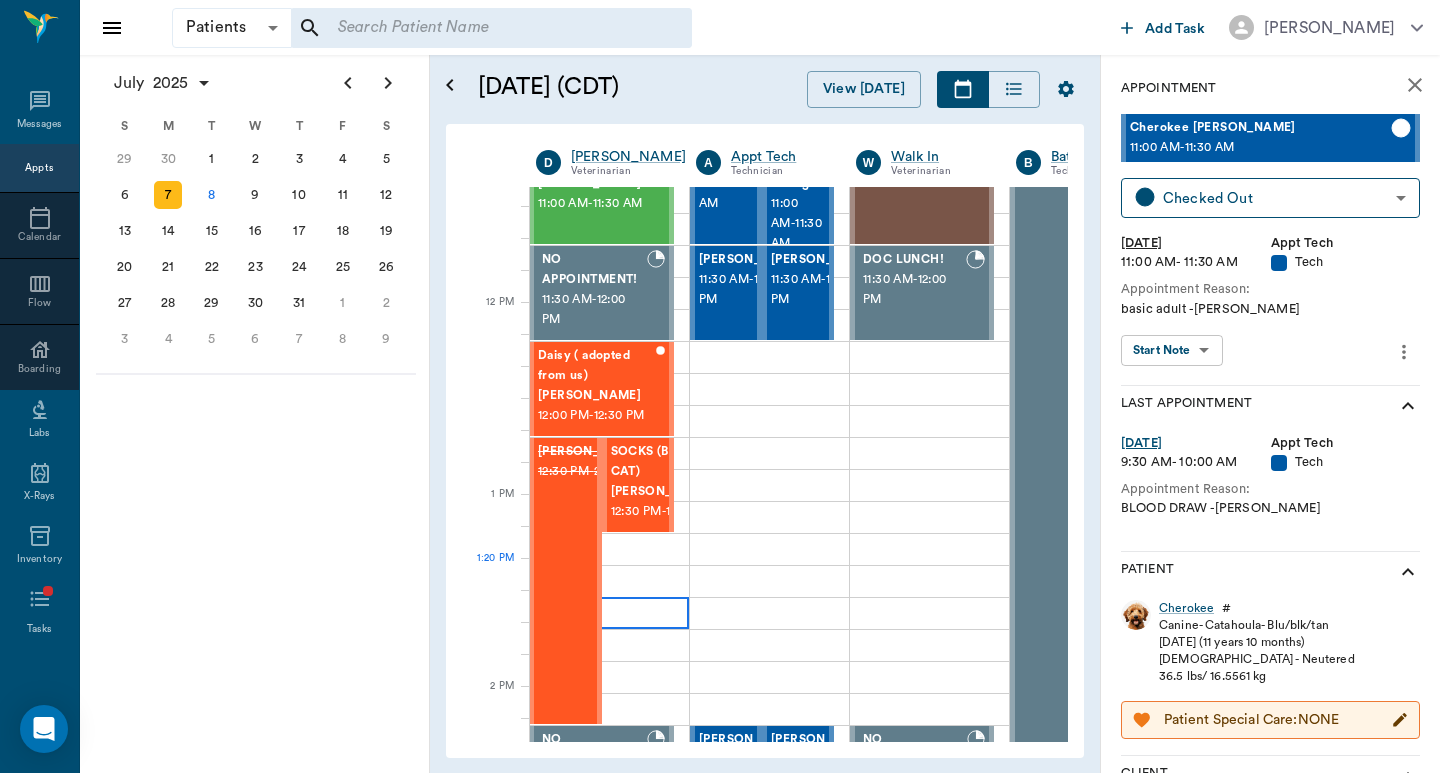 scroll, scrollTop: 667, scrollLeft: 1, axis: both 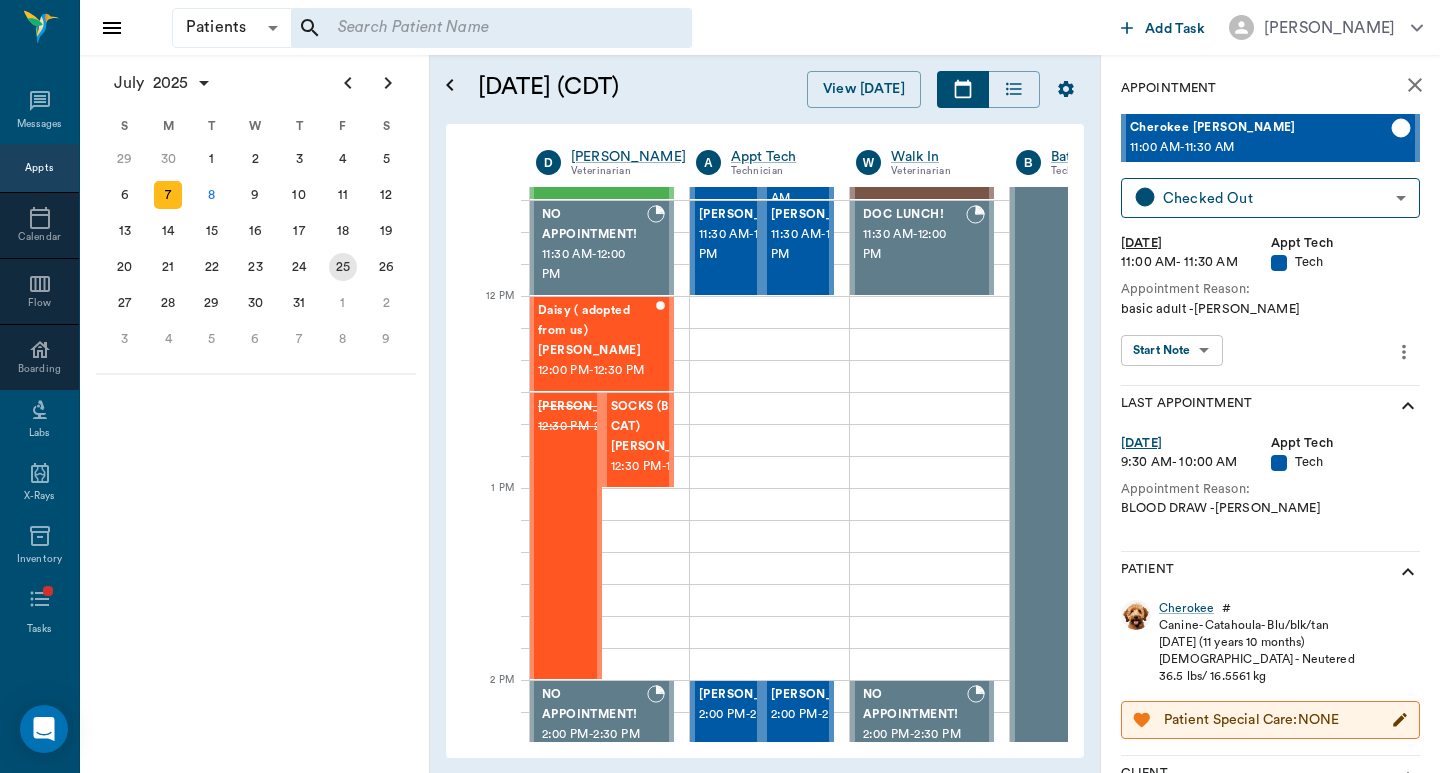 click on "25" at bounding box center (343, 267) 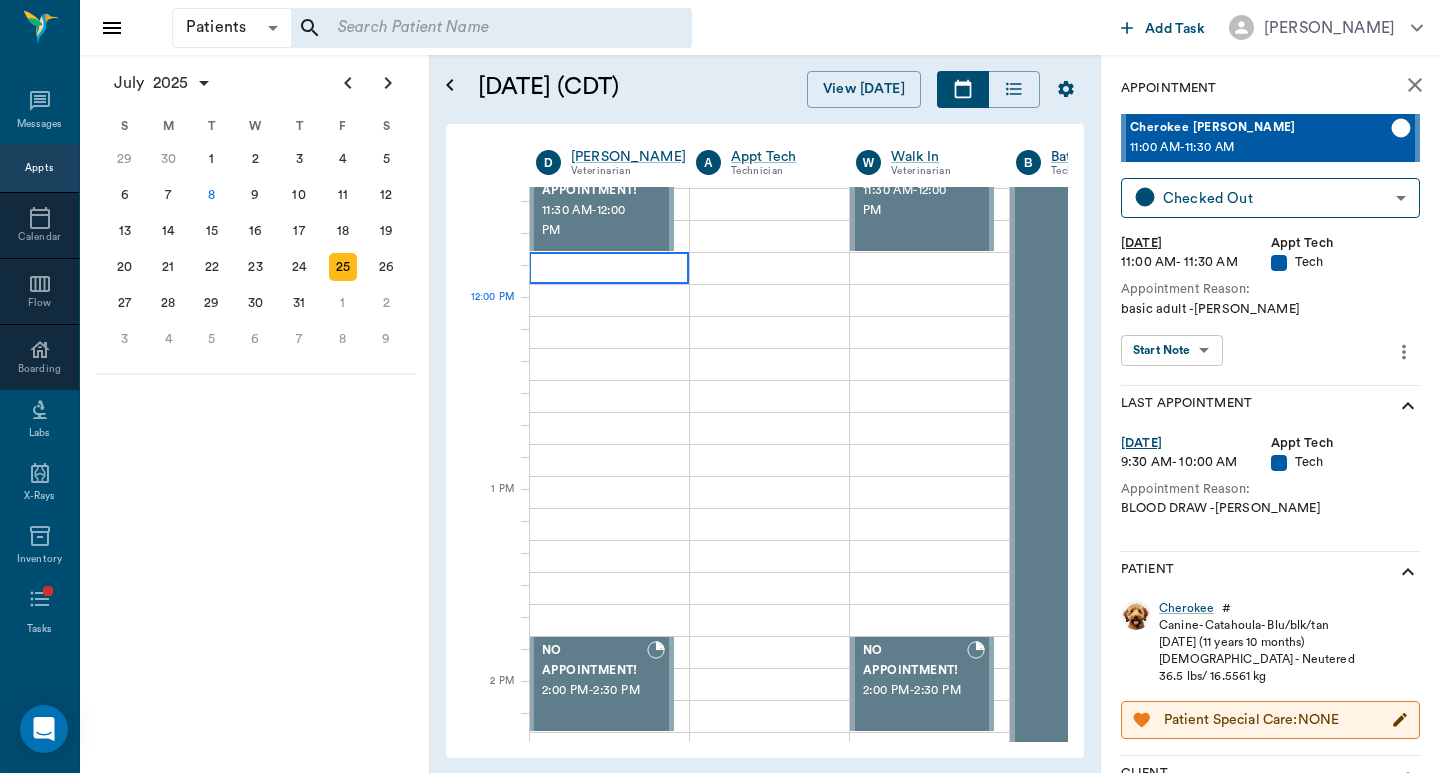 scroll, scrollTop: 666, scrollLeft: 1, axis: both 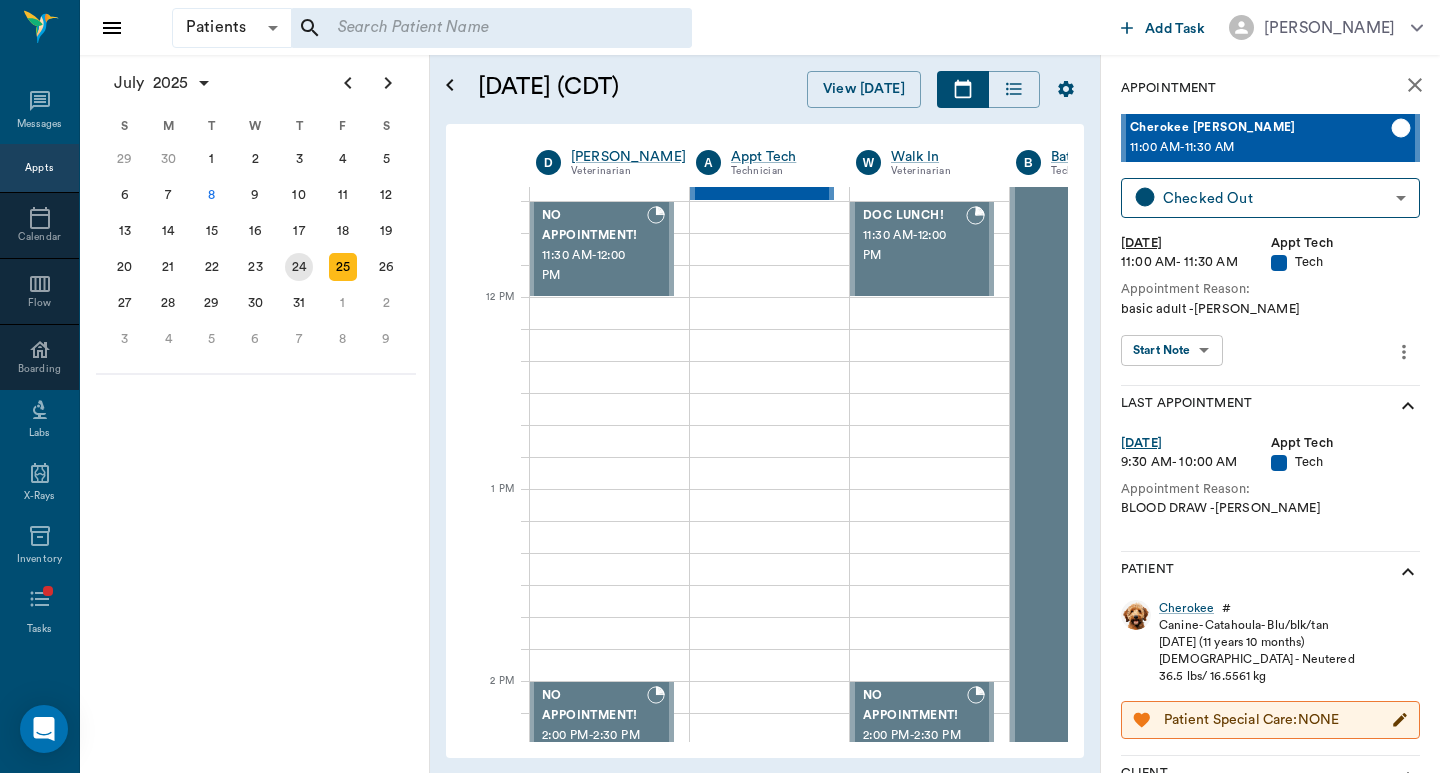 click on "24" at bounding box center [299, 267] 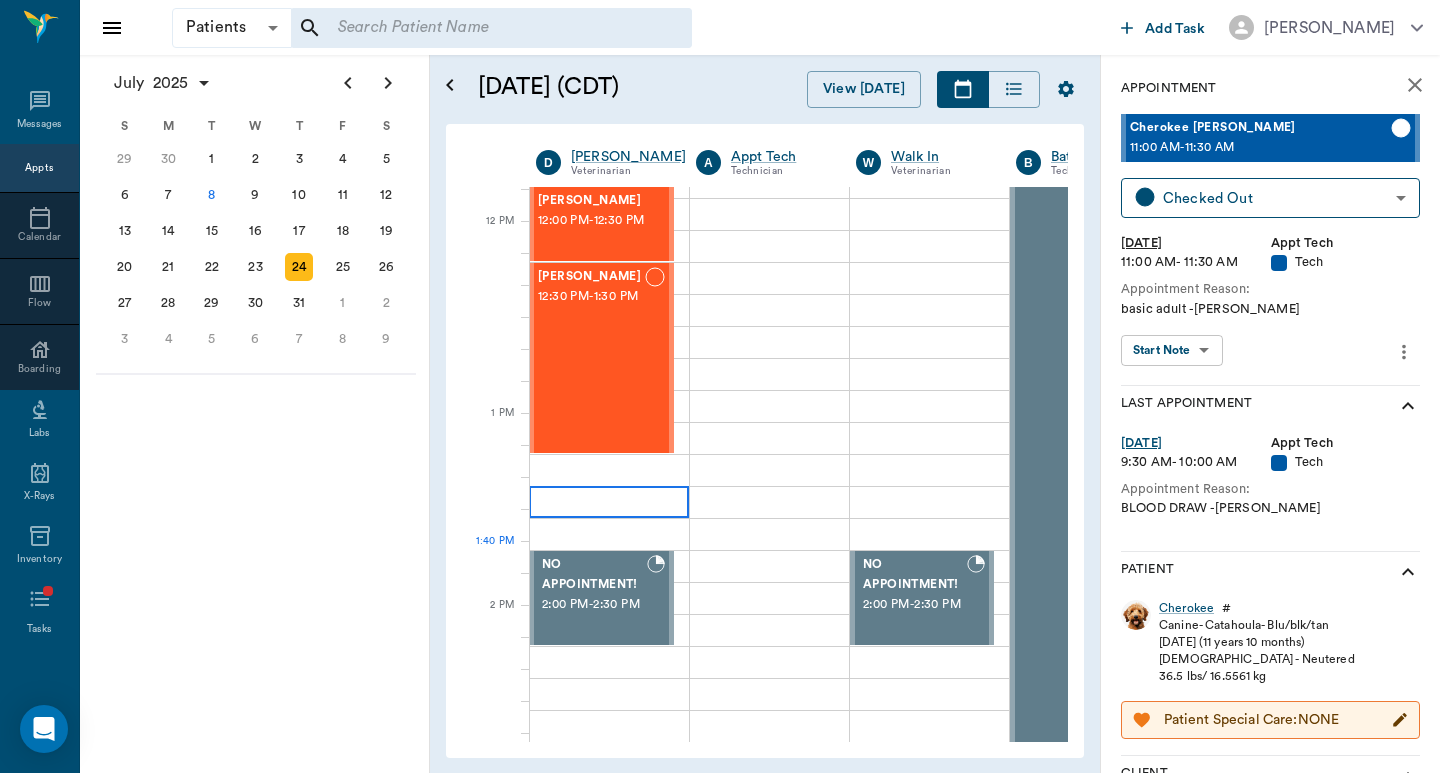 scroll, scrollTop: 800, scrollLeft: 1, axis: both 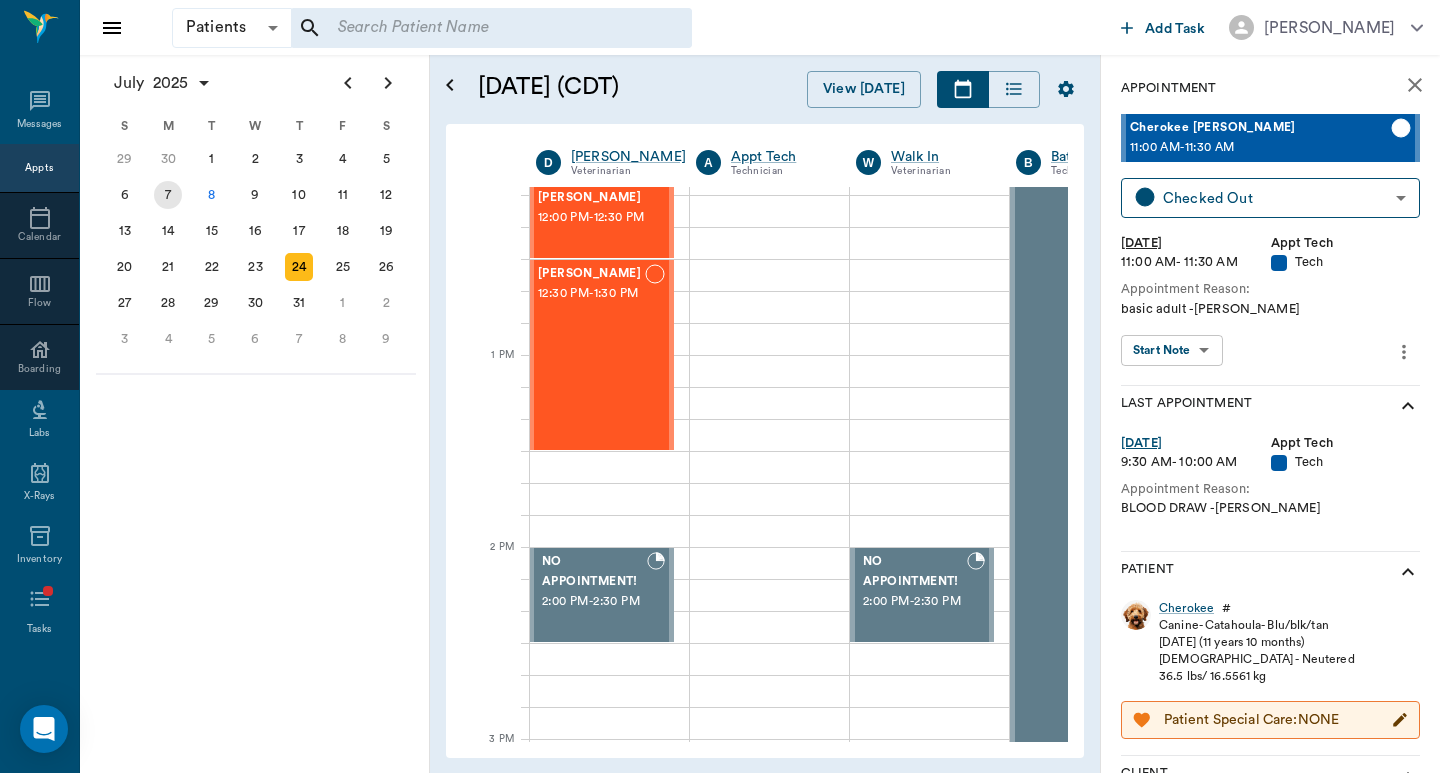 click on "7" at bounding box center (168, 195) 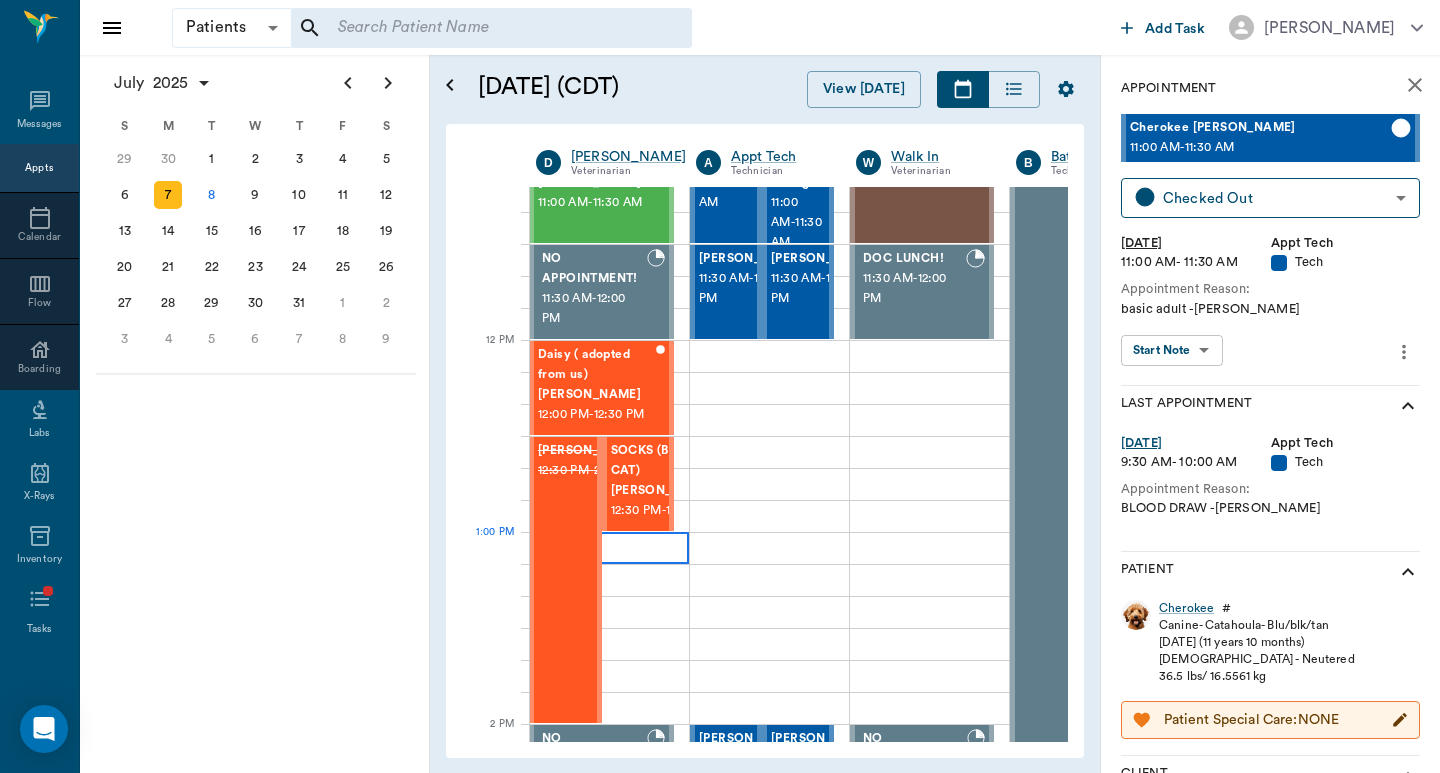scroll, scrollTop: 667, scrollLeft: 1, axis: both 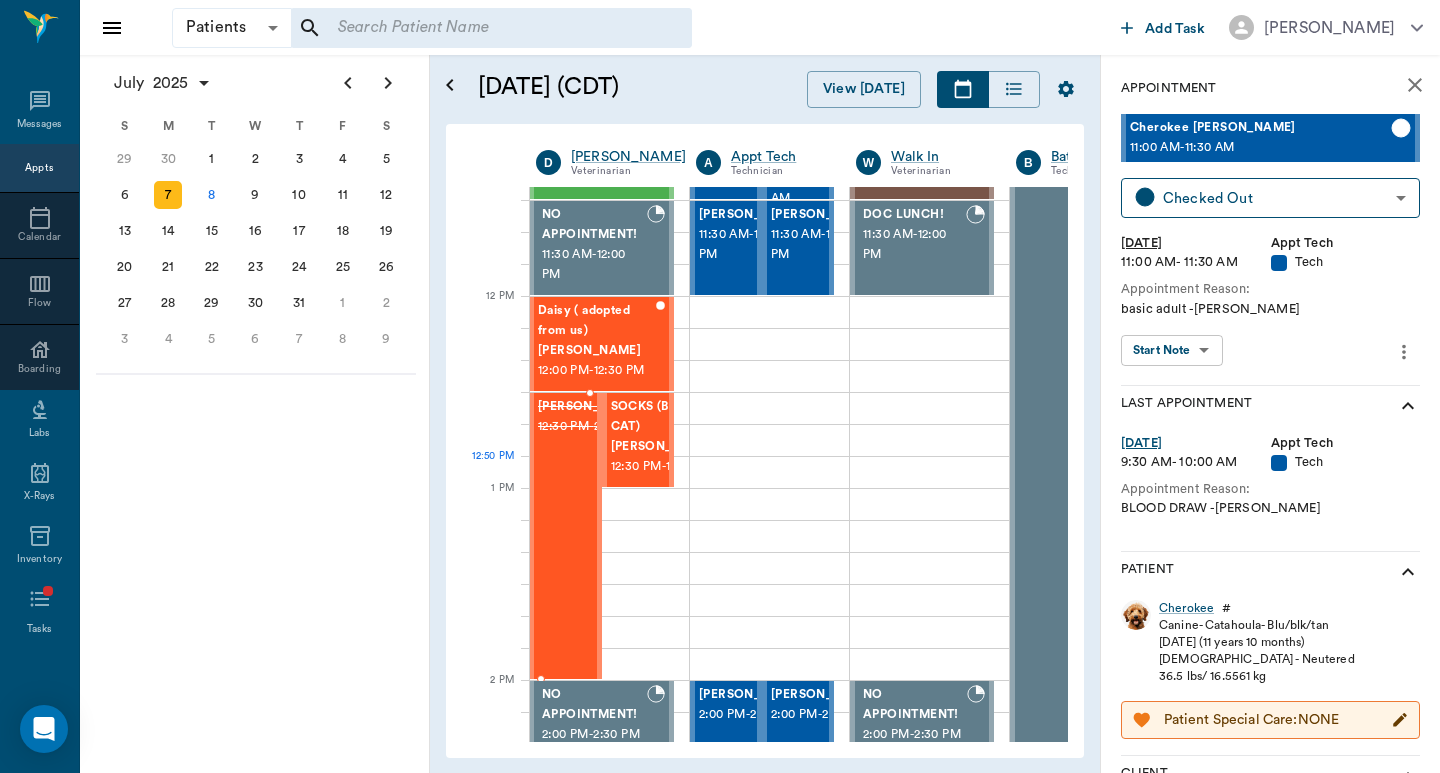 click on "12:30 PM  -  2:00 PM" at bounding box center (589, 427) 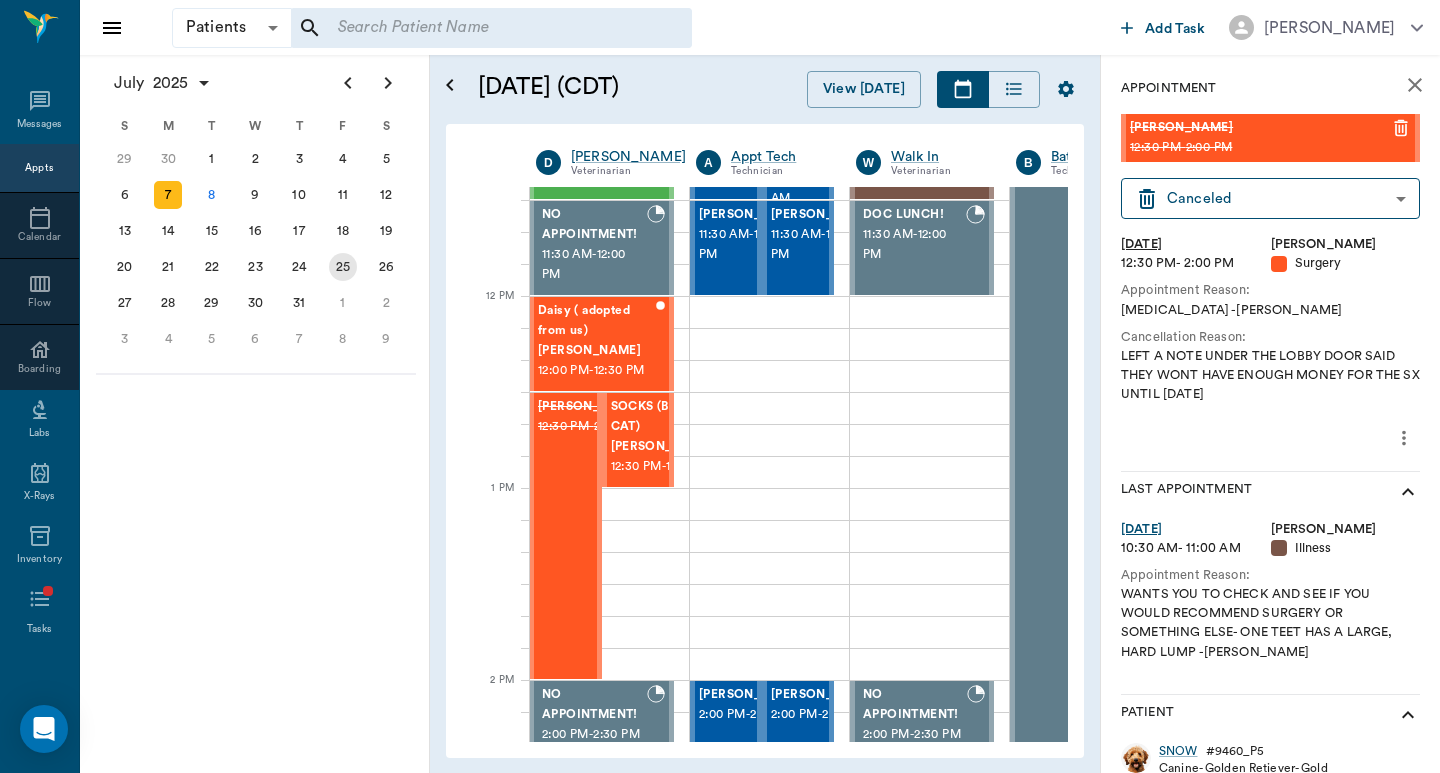 click on "25" at bounding box center (343, 267) 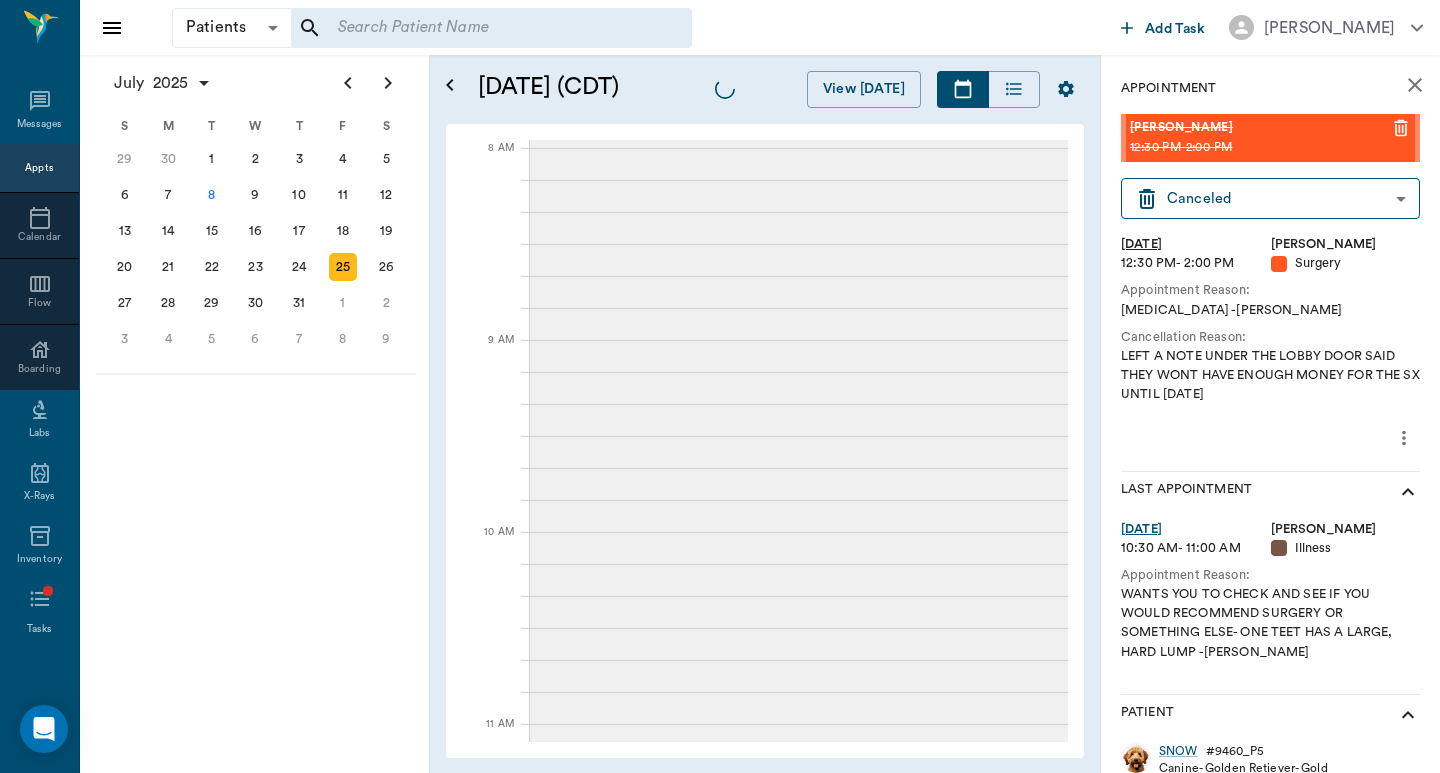 scroll, scrollTop: 0, scrollLeft: 0, axis: both 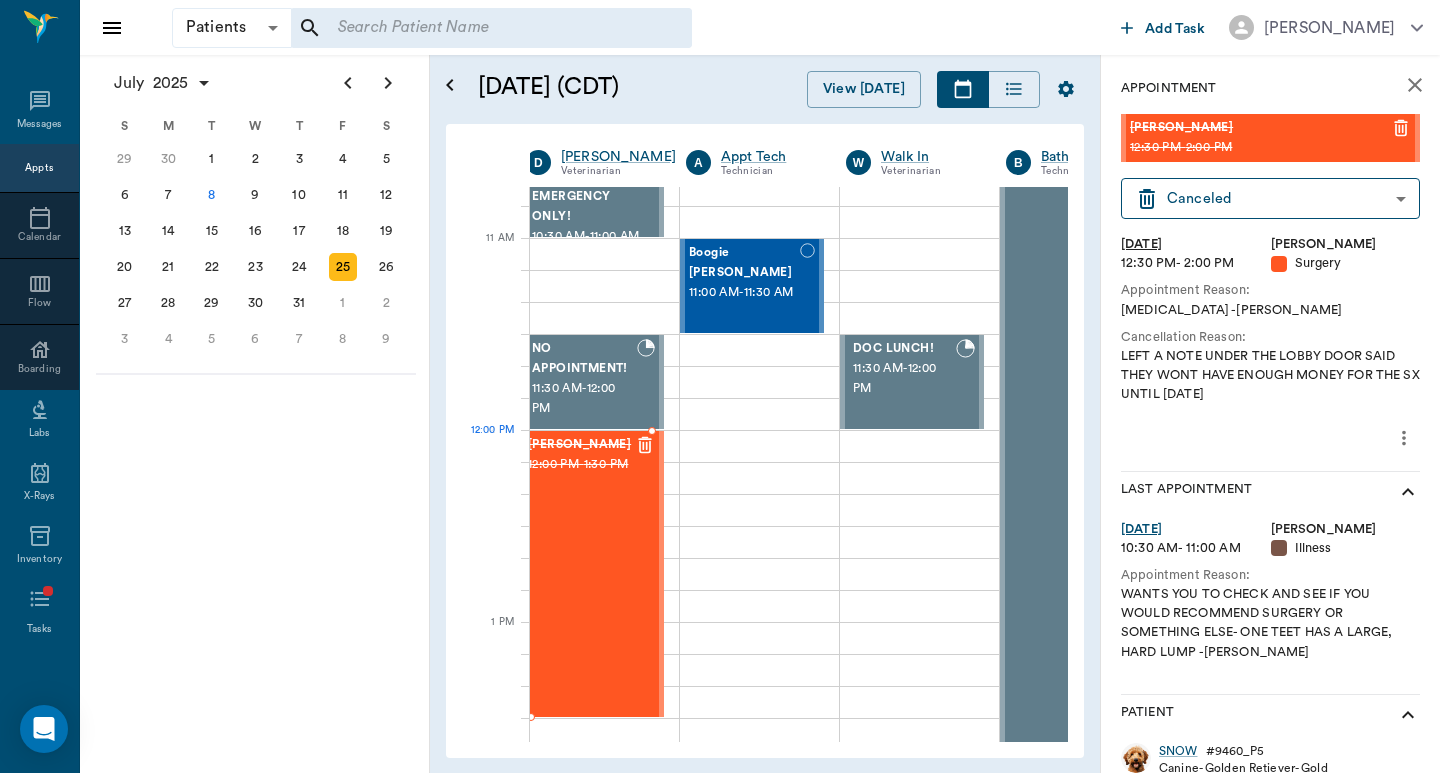 drag, startPoint x: 1199, startPoint y: 138, endPoint x: 666, endPoint y: 433, distance: 609.1913 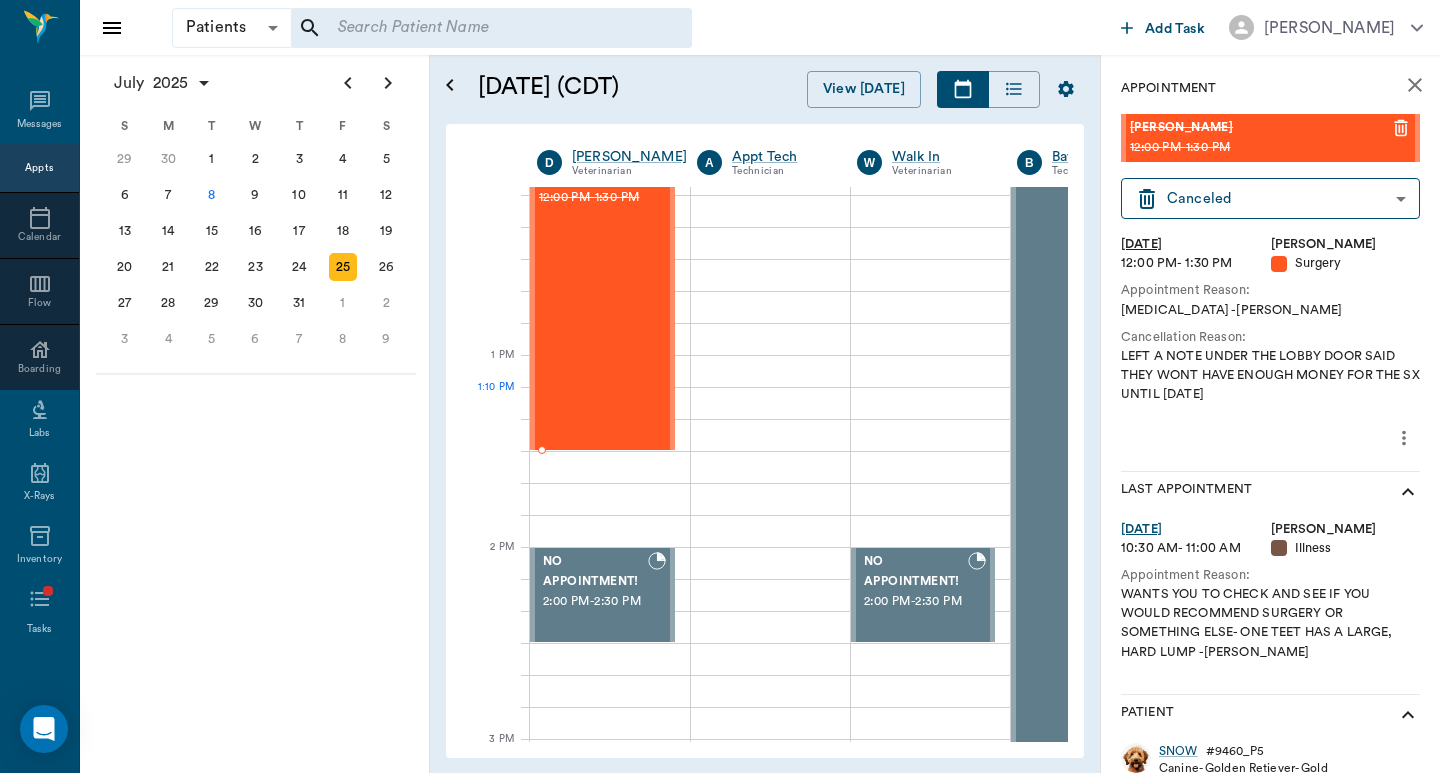 scroll, scrollTop: 667, scrollLeft: 0, axis: vertical 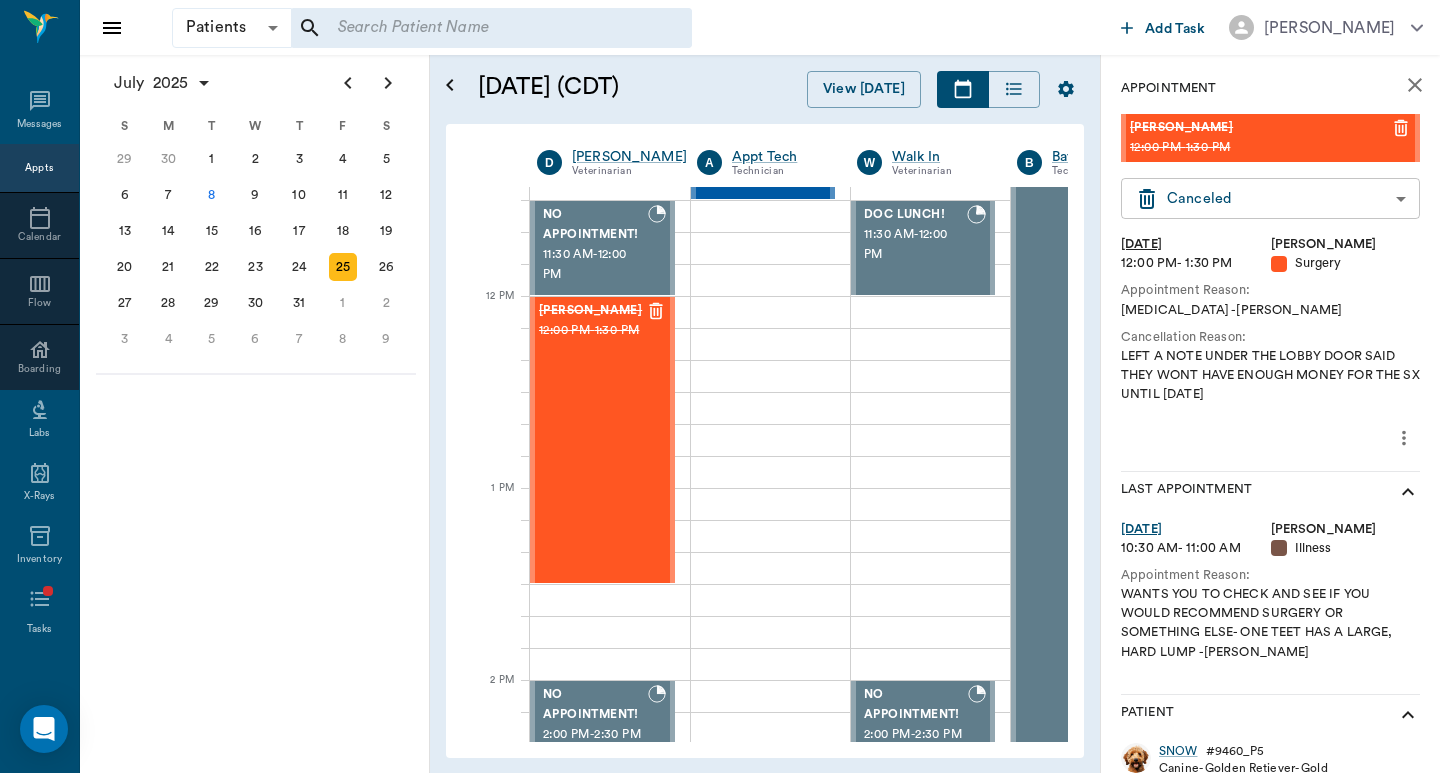 click on "Patients Patients ​ ​ Add Task Dr. Bert Ellsworth Nectar Messages Appts Calendar Flow Boarding Labs X-Rays Inventory Tasks Forms Staff Reports Lookup Settings July 2025 S M T W T F S Jun 1 2 3 4 5 6 7 8 9 10 11 12 13 14 15 16 17 18 19 20 21 22 23 24 25 26 27 28 29 30 Jul 1 2 3 4 5 6 7 8 9 10 11 12 S M T W T F S 29 30 Jul 1 2 3 4 5 6 7 8 9 10 11 12 13 14 15 16 17 18 19 20 21 22 23 24 25 26 27 28 29 30 31 Aug 1 2 3 4 5 6 7 8 9 S M T W T F S 27 28 29 30 31 Aug 1 2 3 4 5 6 7 8 9 10 11 12 13 14 15 16 17 18 19 20 21 22 23 24 25 26 27 28 29 30 31 Sep 1 2 3 4 5 6 July 25, 2025 (CDT) View Today July 2025 Today 25 Fri Jul 2025 D Dr. Bert Ellsworth Veterinarian A Appt Tech Technician W Walk In Veterinarian B Bath & Surgery Technician B Board &Procedures Other D Dr. Kindall Jones Veterinarian 8 AM 9 AM 10 AM 11 AM 12 PM 1 PM 2 PM 3 PM 4 PM 5 PM 6 PM 7 PM 8 PM 12:20 PM NO APPOINTMENT! EMERGENCY ONLY! 9:00 AM  -  9:30 AM NO APPOINTMENT! EMERGENCY ONLY! 10:30 AM  -  11:00 AM NO APPOINTMENT! 11:30 AM  -  12:00 PM  -   -" at bounding box center (720, 386) 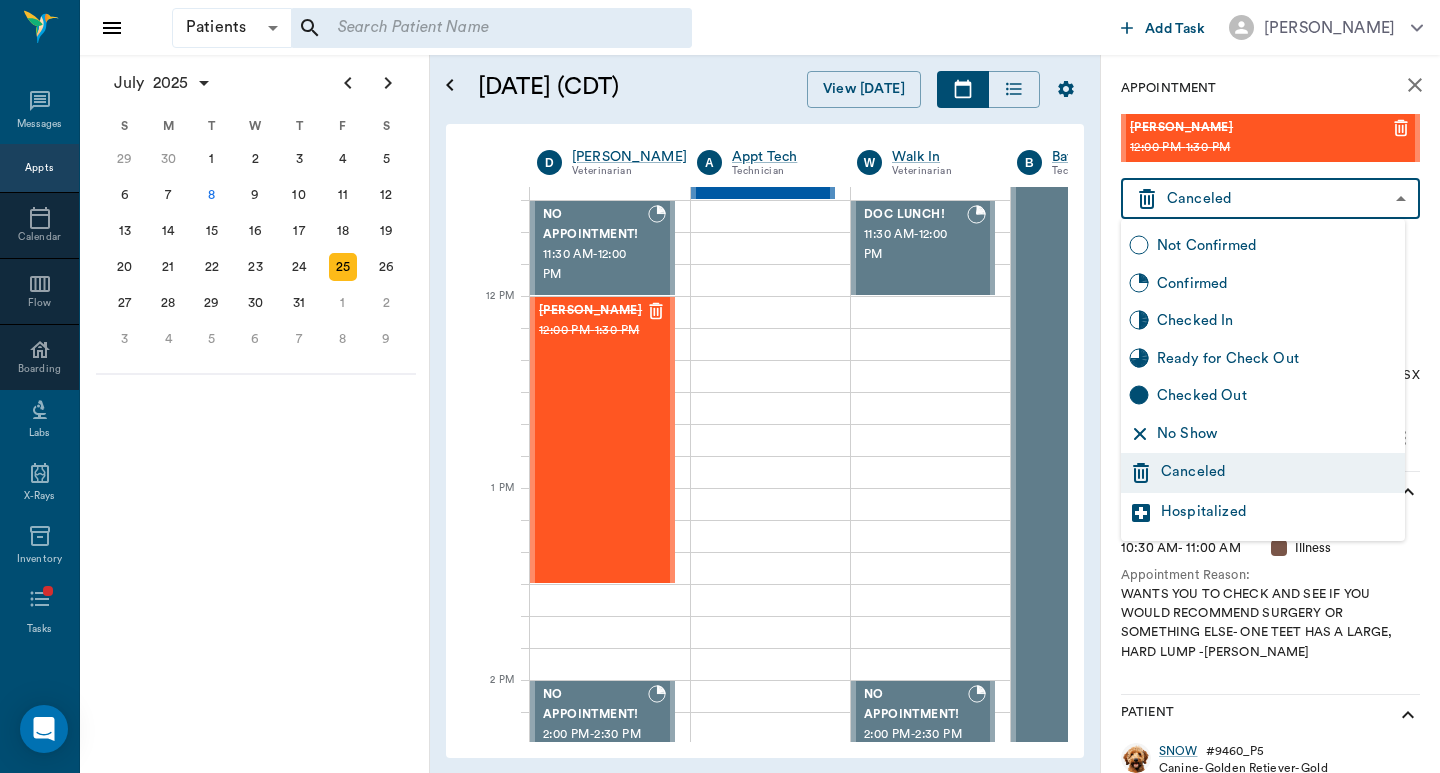 click on "Not Confirmed" at bounding box center [1277, 246] 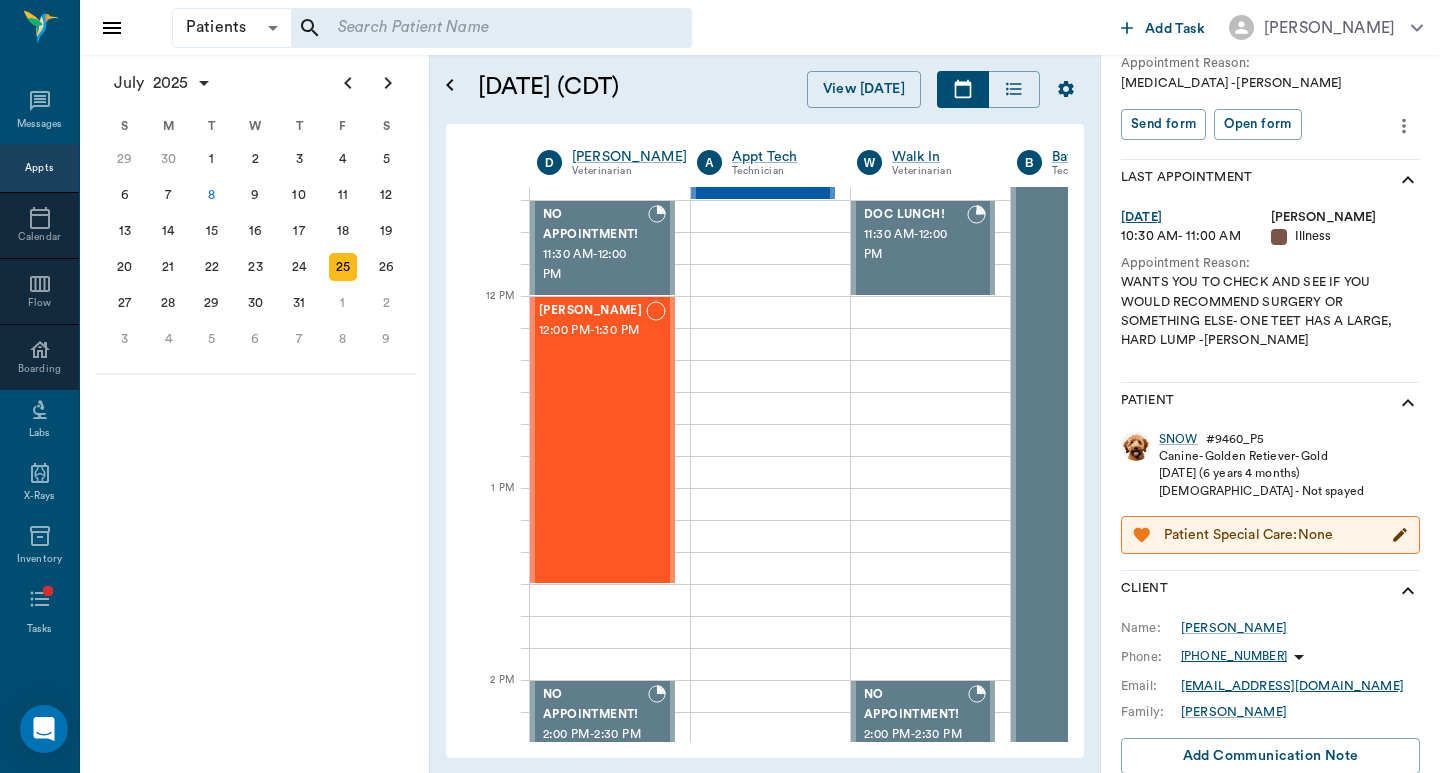 scroll, scrollTop: 267, scrollLeft: 0, axis: vertical 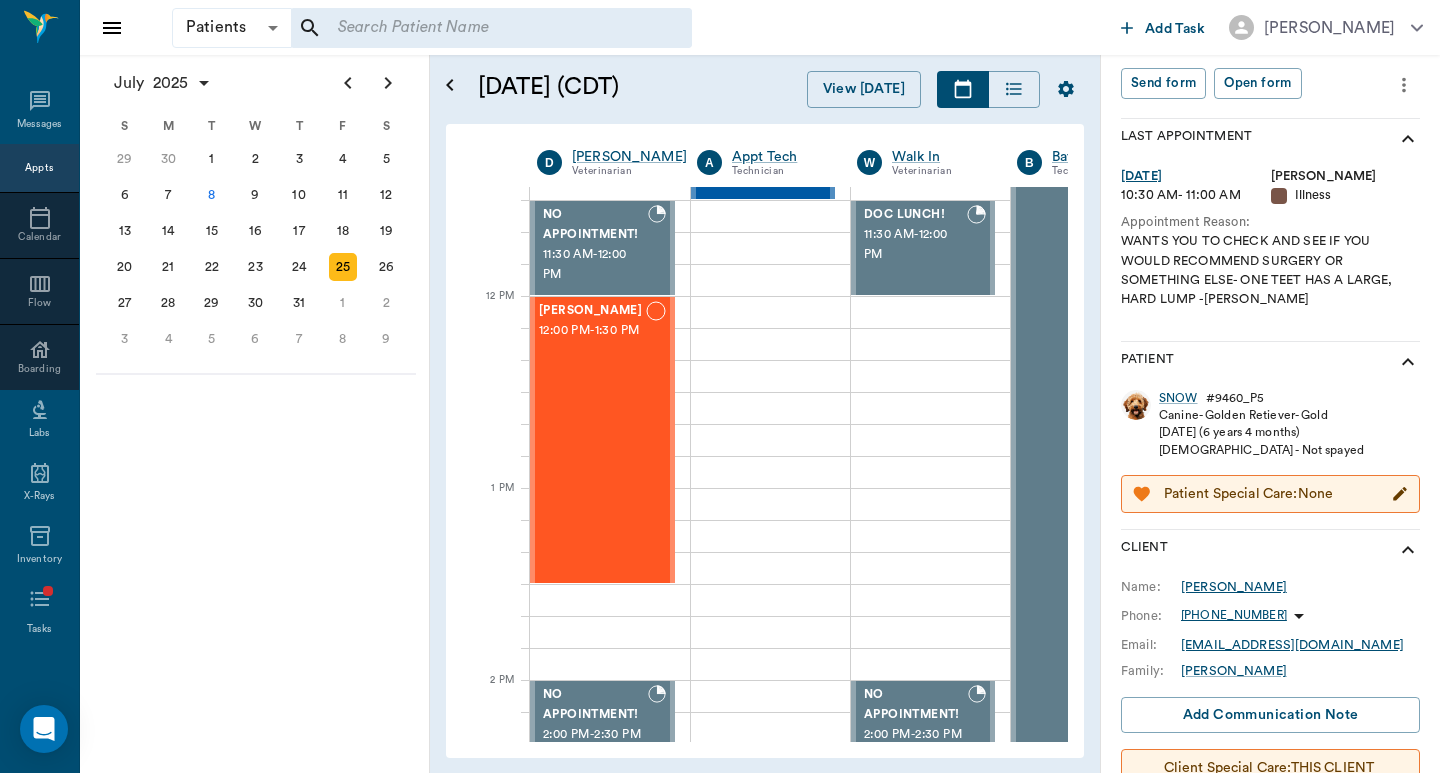 click on "John Douglas" at bounding box center (1234, 587) 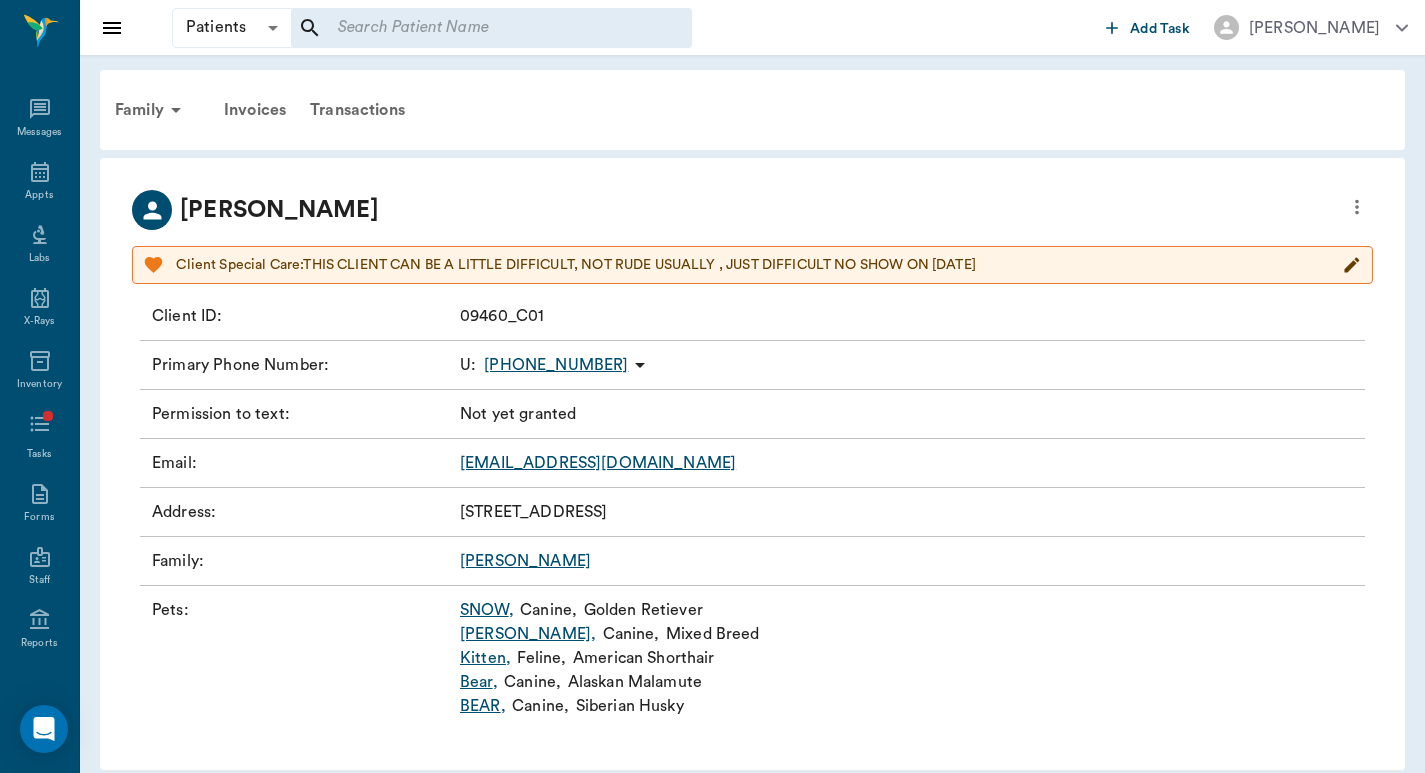 click on "SARGENTPUPPYSDOGRANCH@gmail.com" at bounding box center [598, 463] 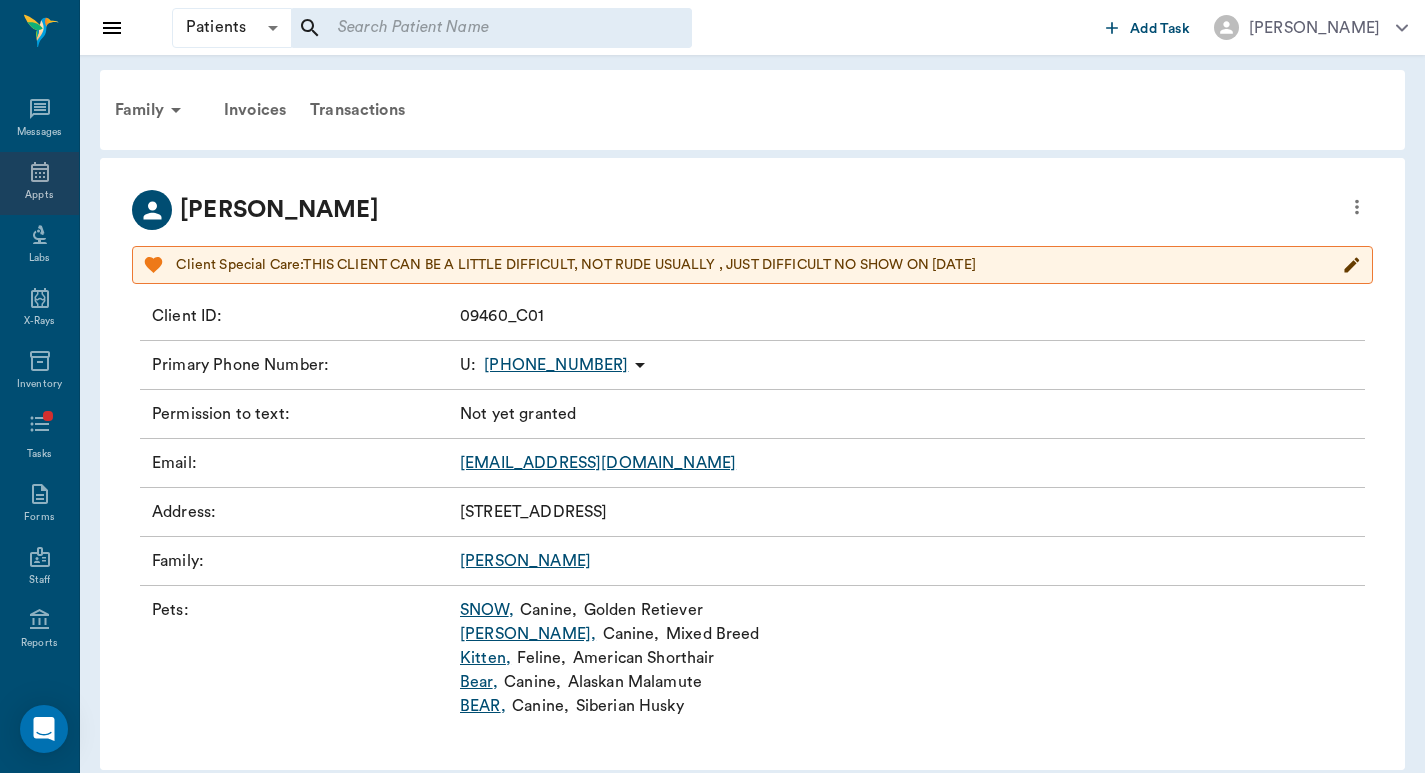 click 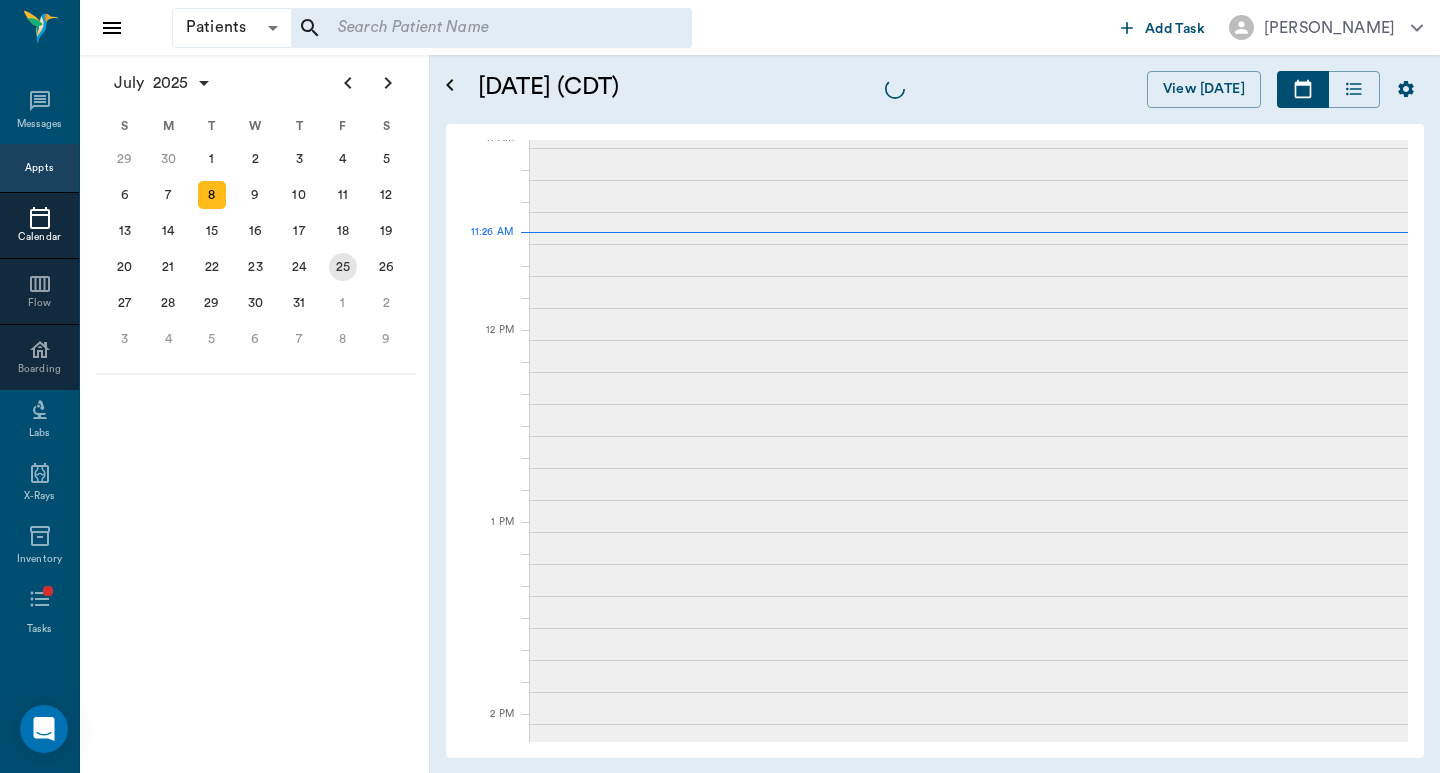scroll, scrollTop: 576, scrollLeft: 0, axis: vertical 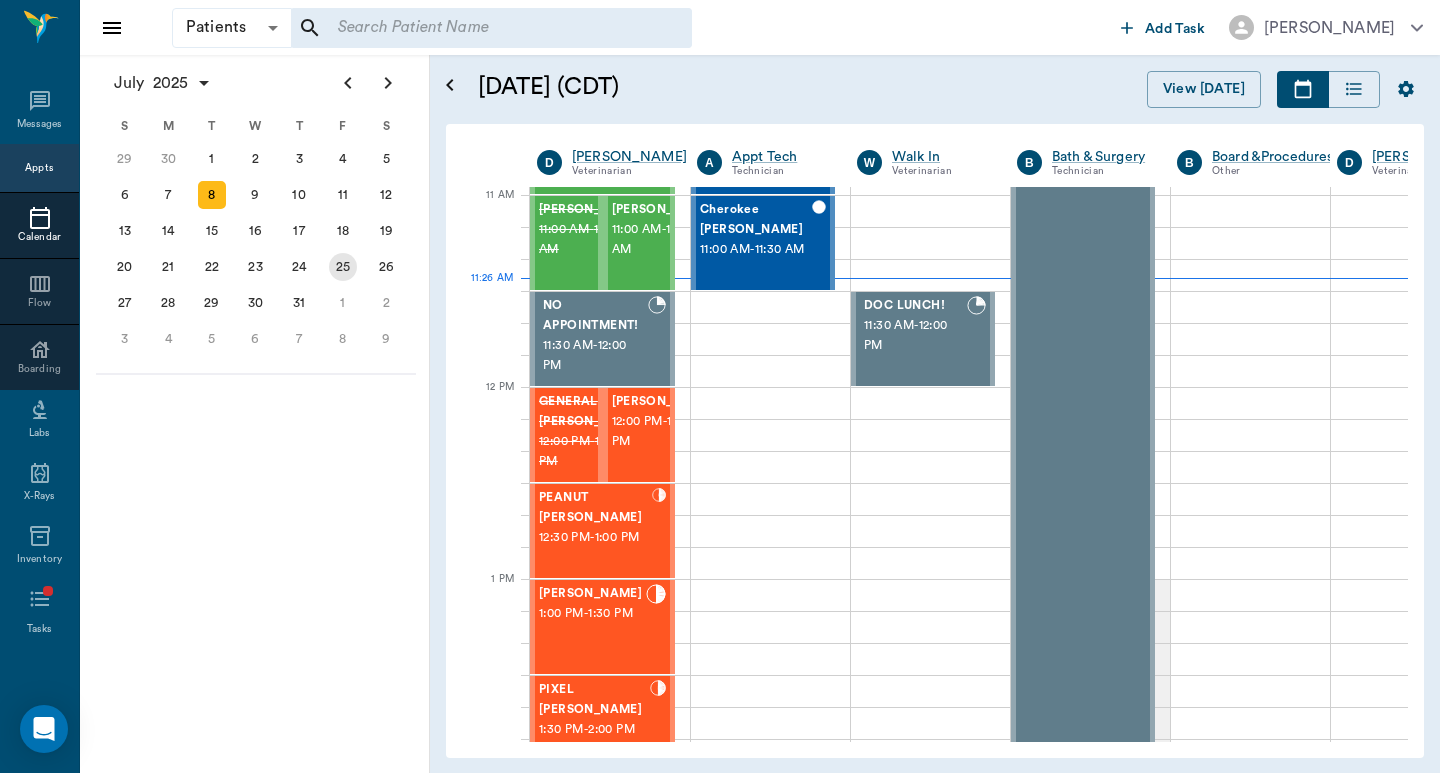 click on "25" at bounding box center [343, 267] 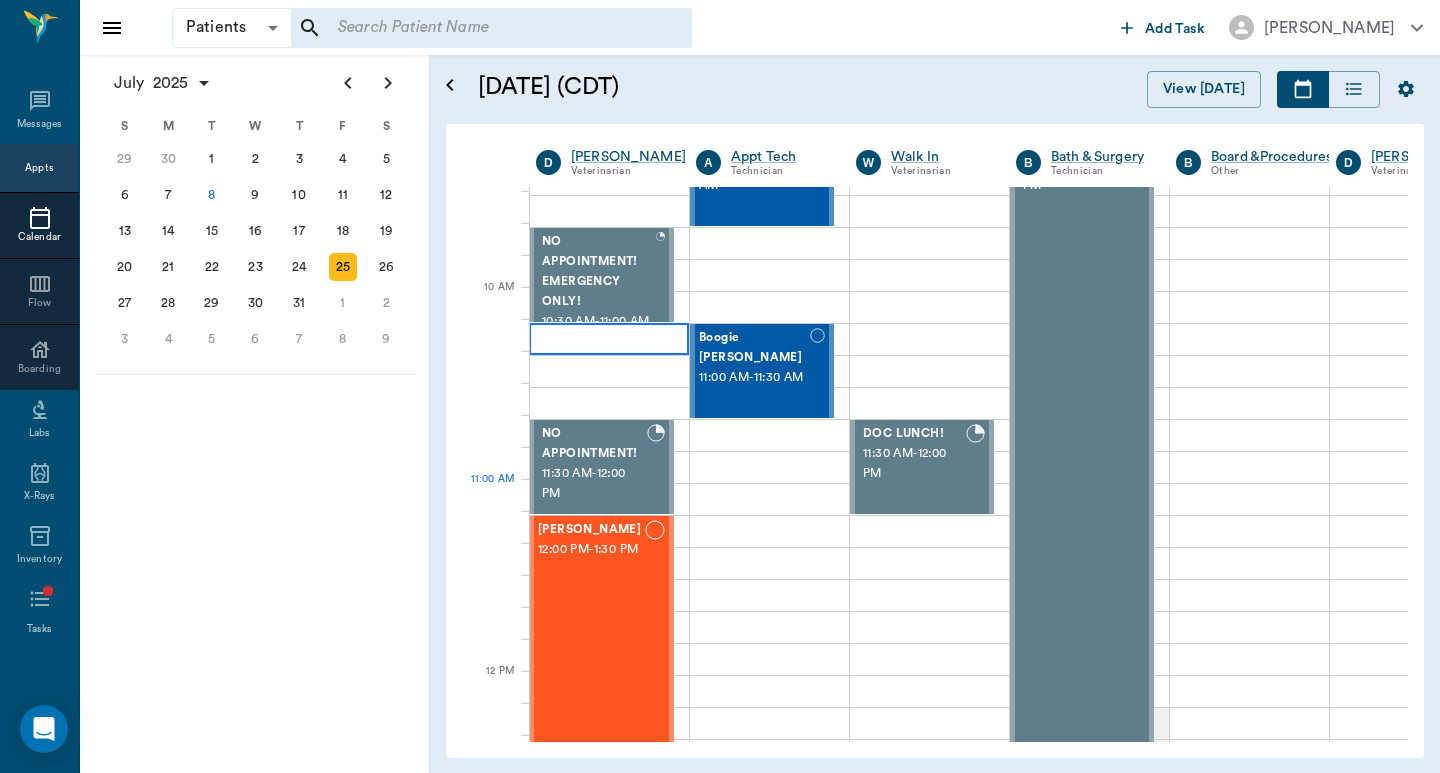 scroll, scrollTop: 533, scrollLeft: 1, axis: both 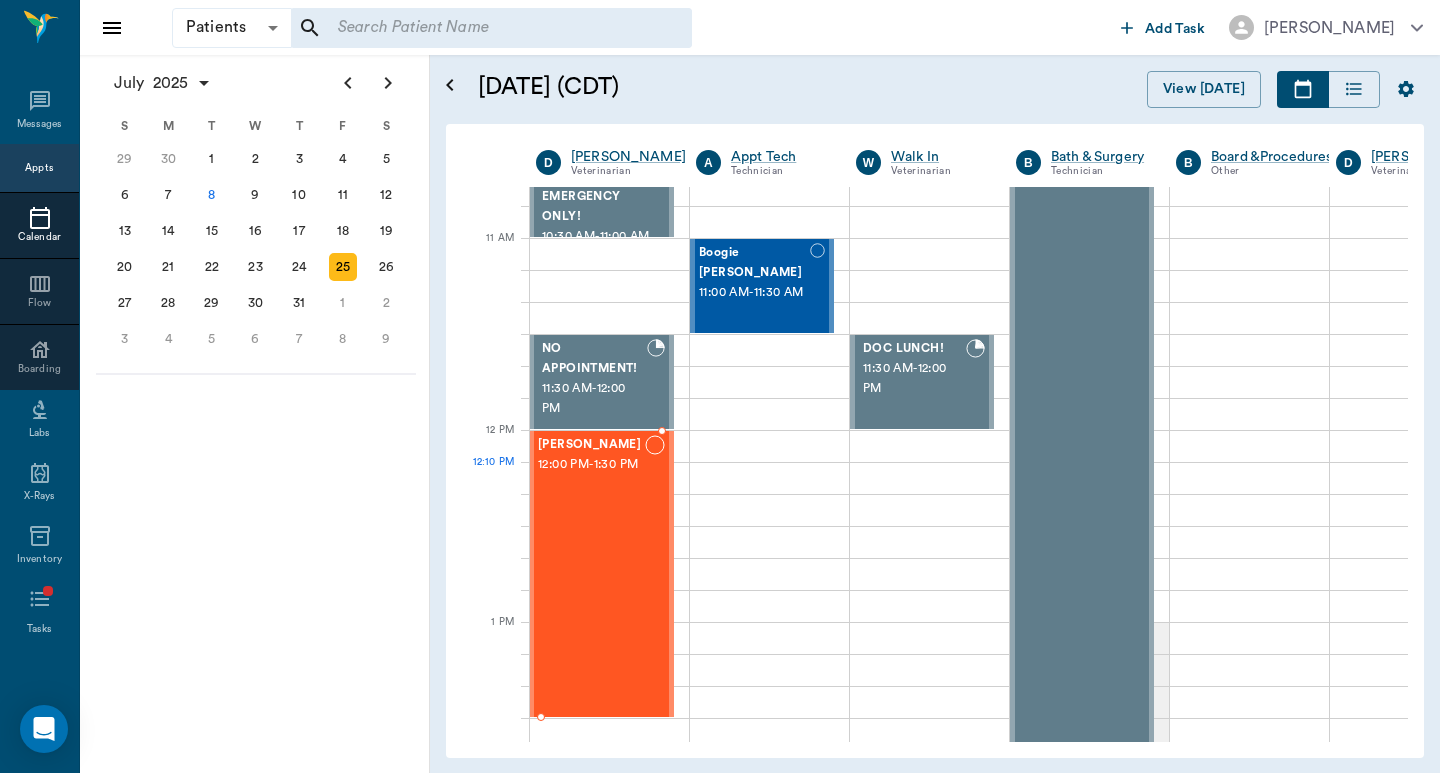 click on "12:00 PM  -  1:30 PM" at bounding box center (591, 465) 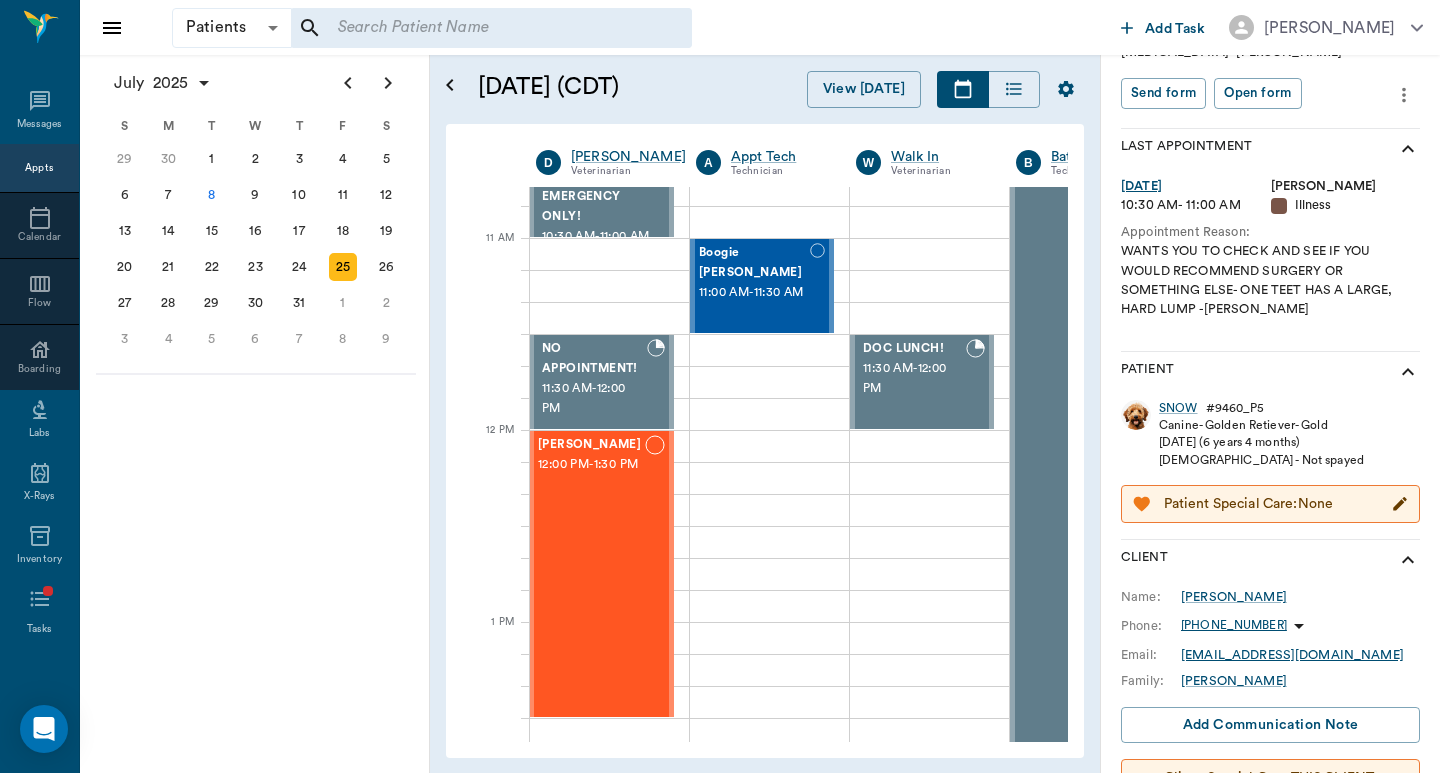 scroll, scrollTop: 267, scrollLeft: 0, axis: vertical 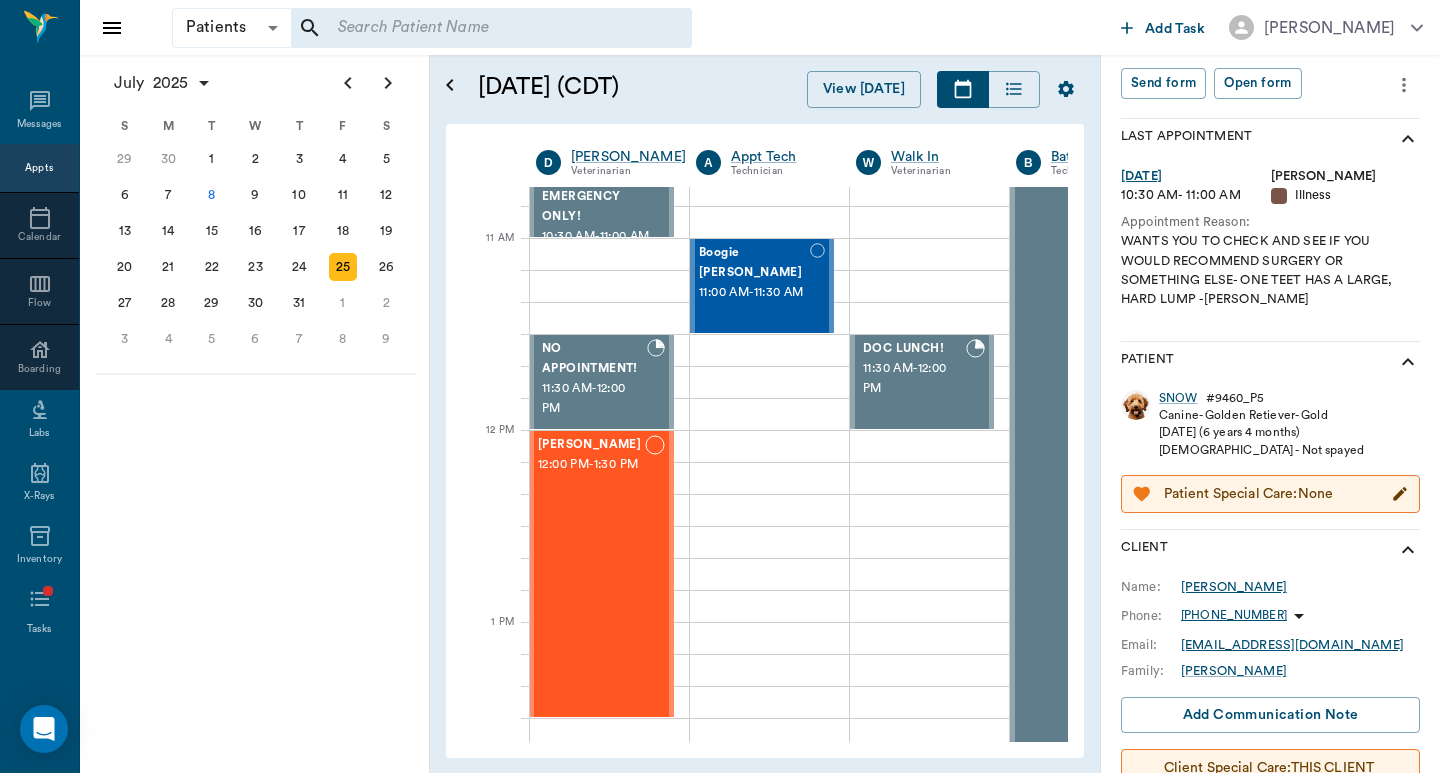 click on "John Douglas" at bounding box center (1234, 587) 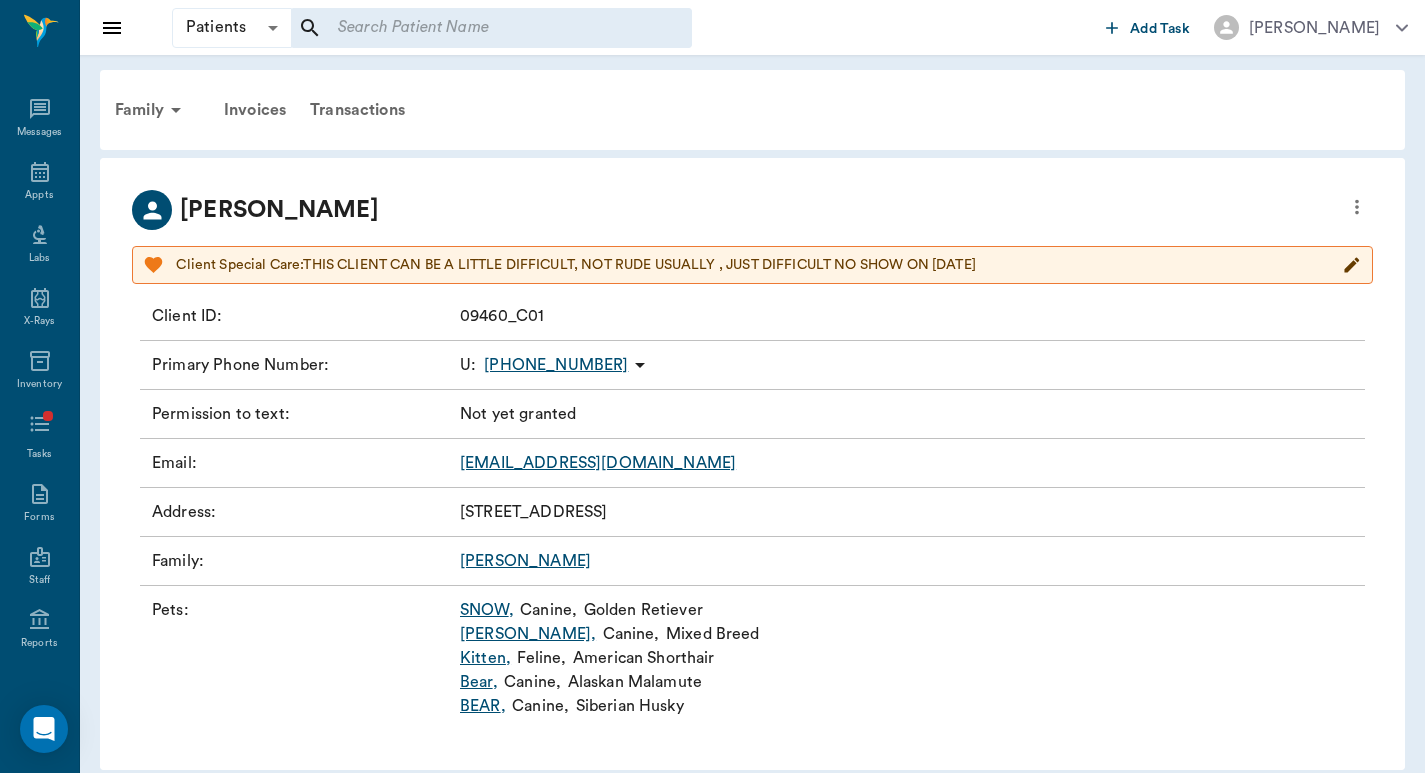 click 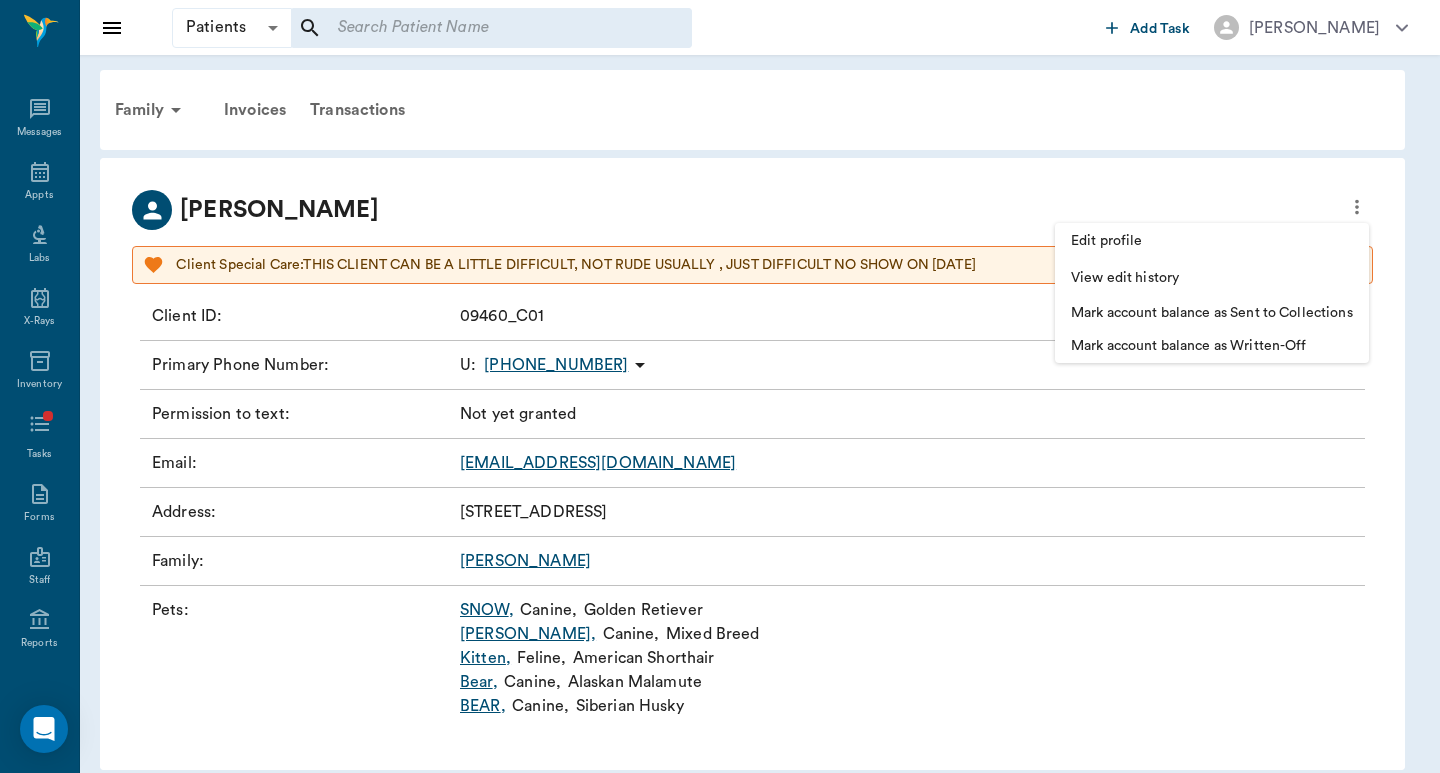 click on "Edit profile" at bounding box center [1212, 241] 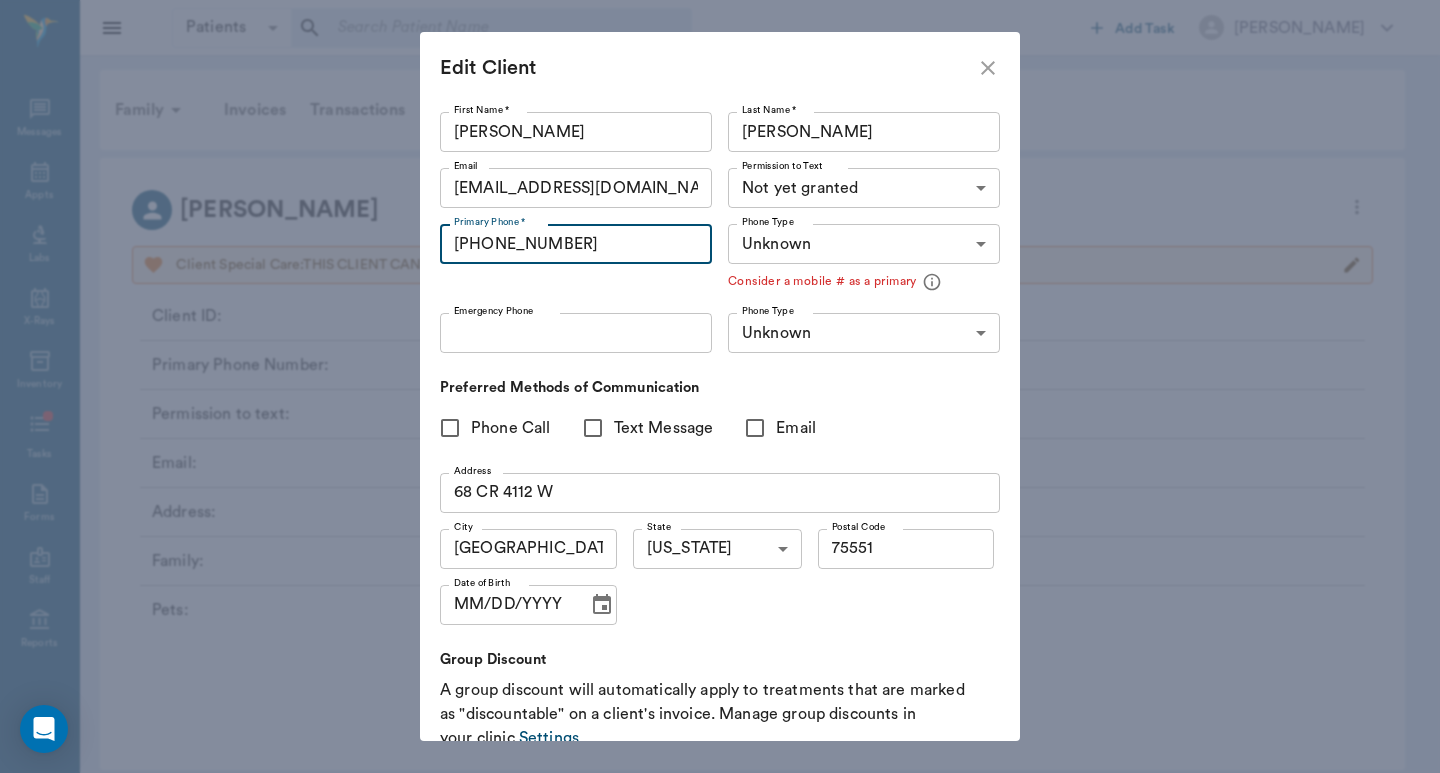drag, startPoint x: 578, startPoint y: 236, endPoint x: 0, endPoint y: 243, distance: 578.04236 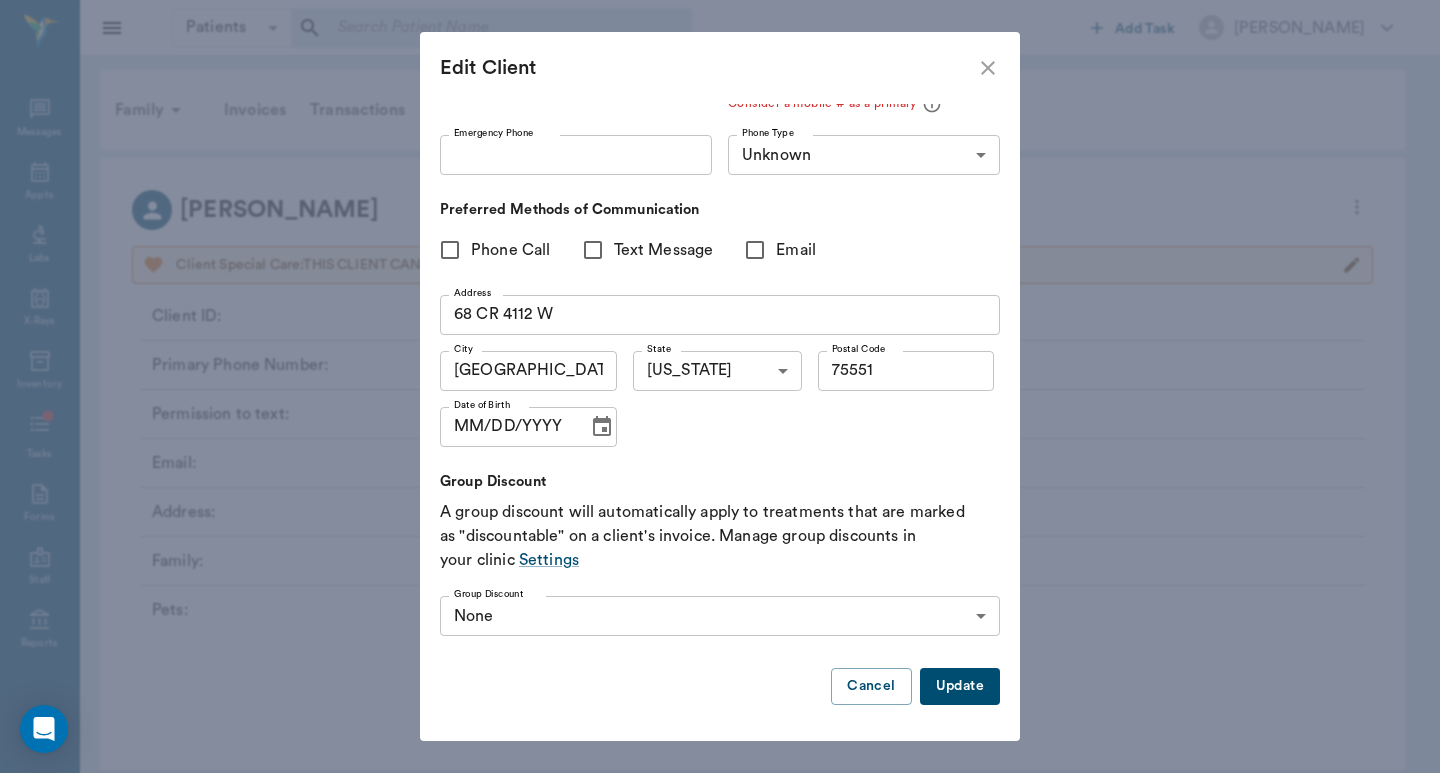 type on "(903) 799-8561" 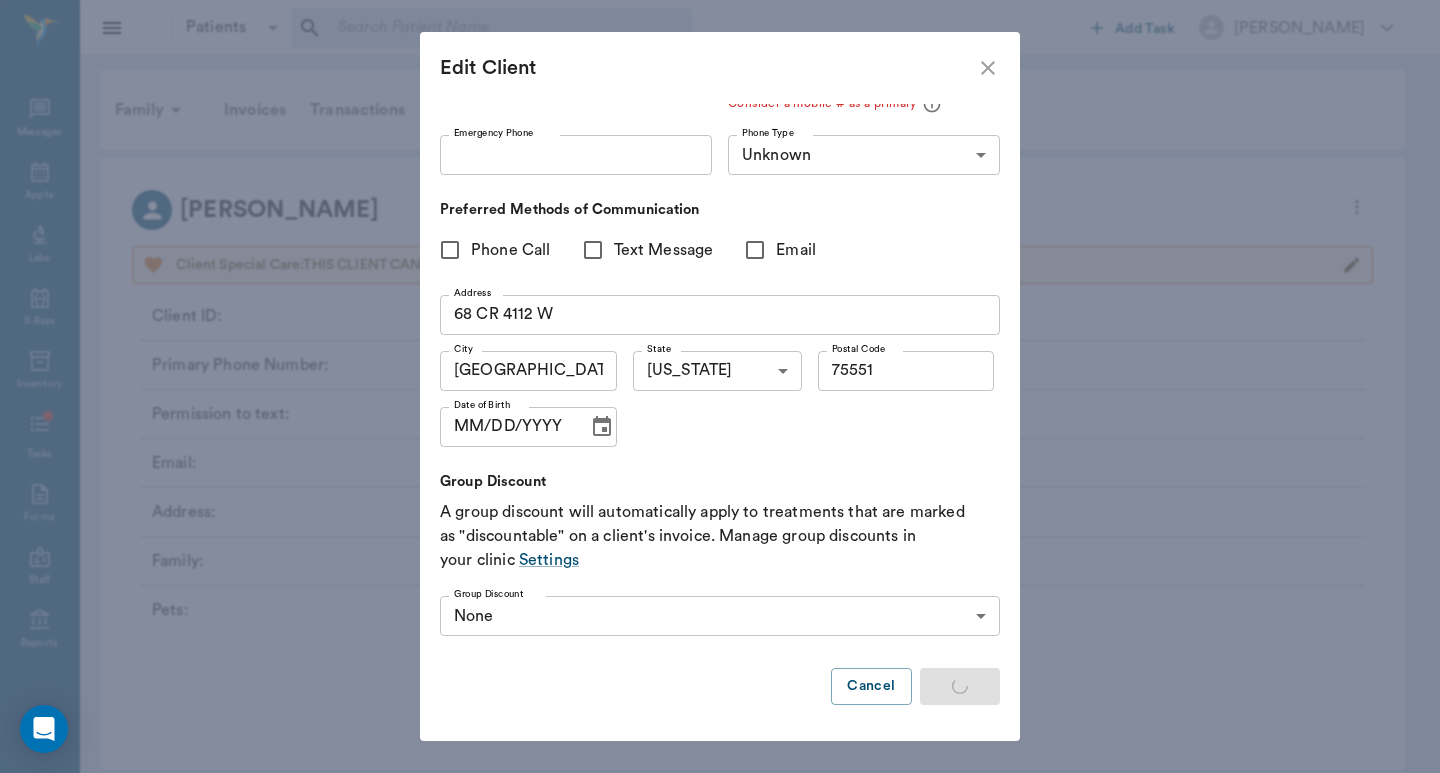 type on "MOBILE" 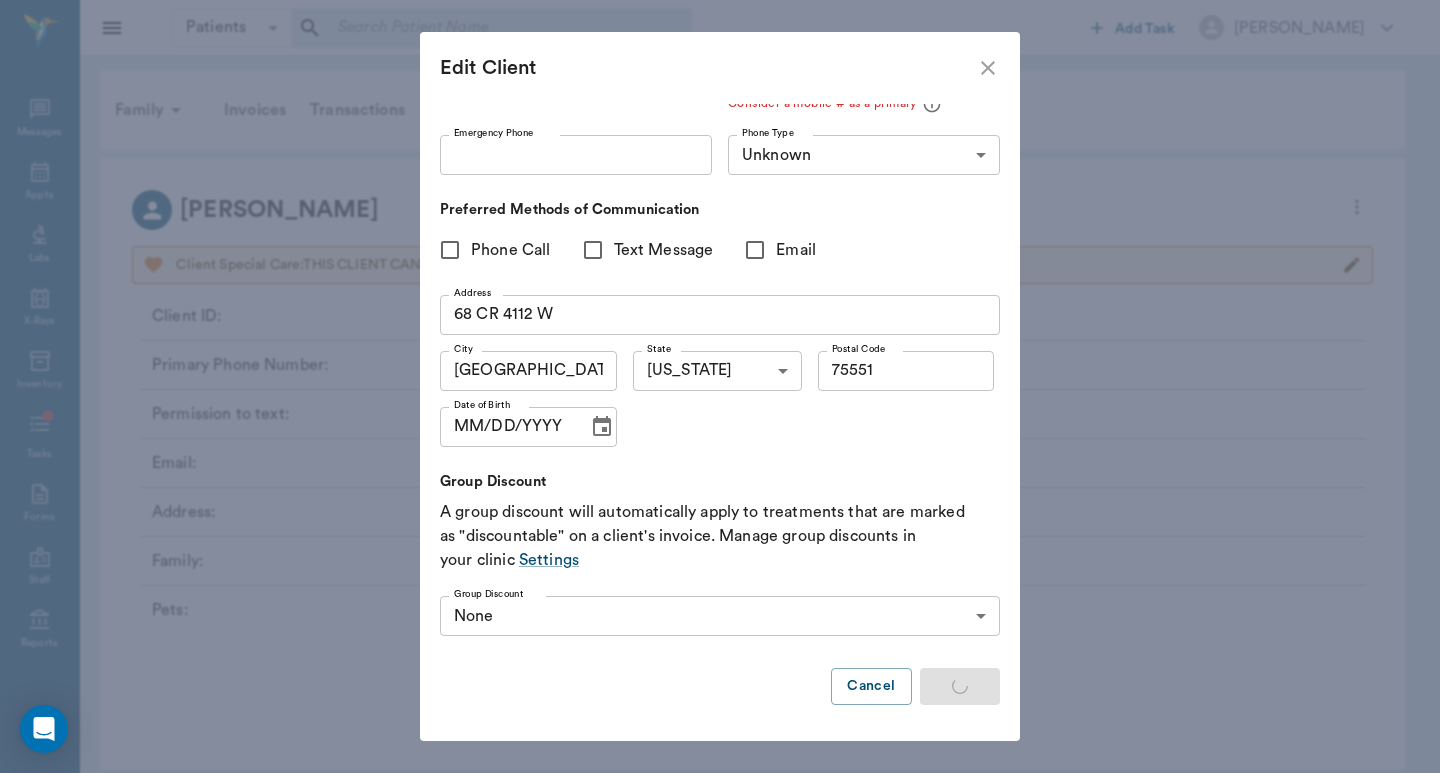 type 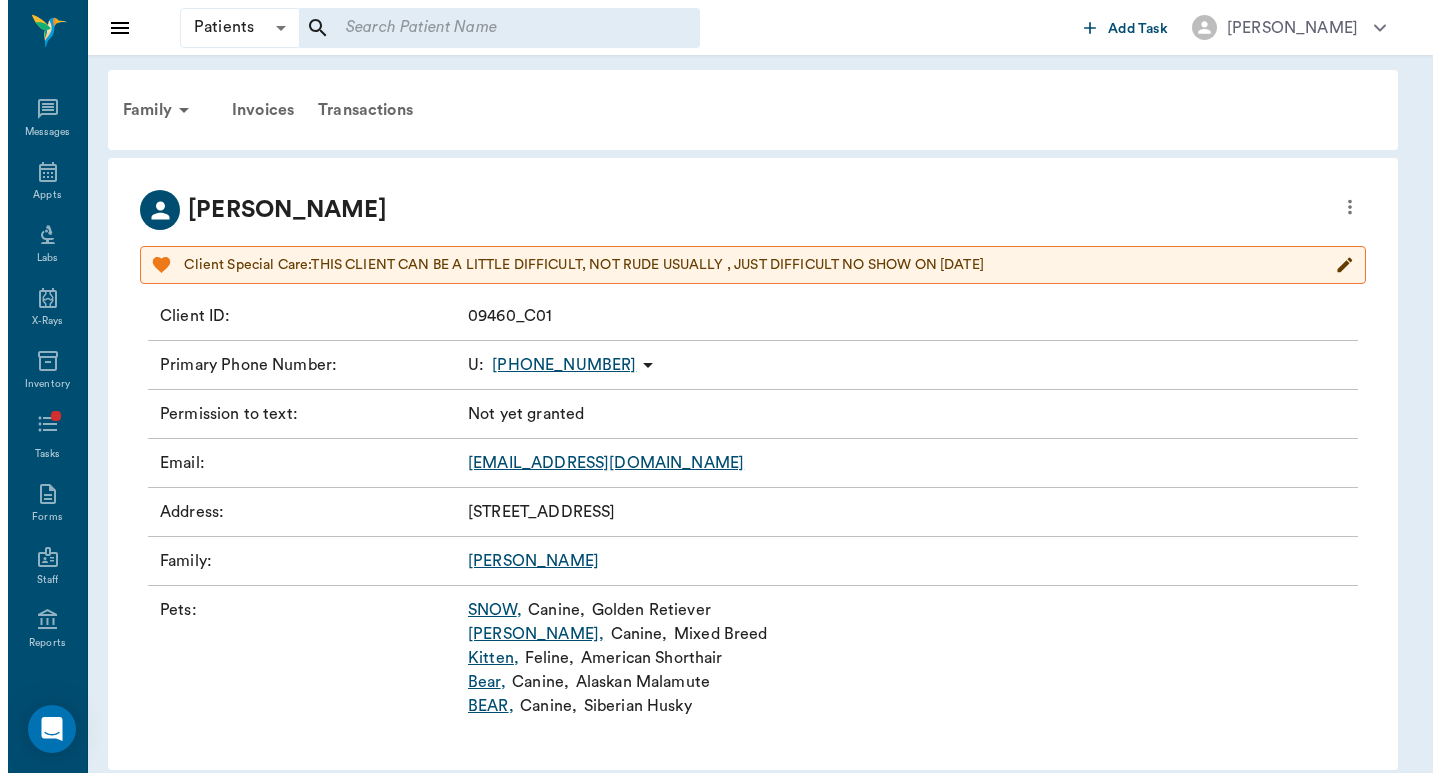 scroll, scrollTop: 0, scrollLeft: 0, axis: both 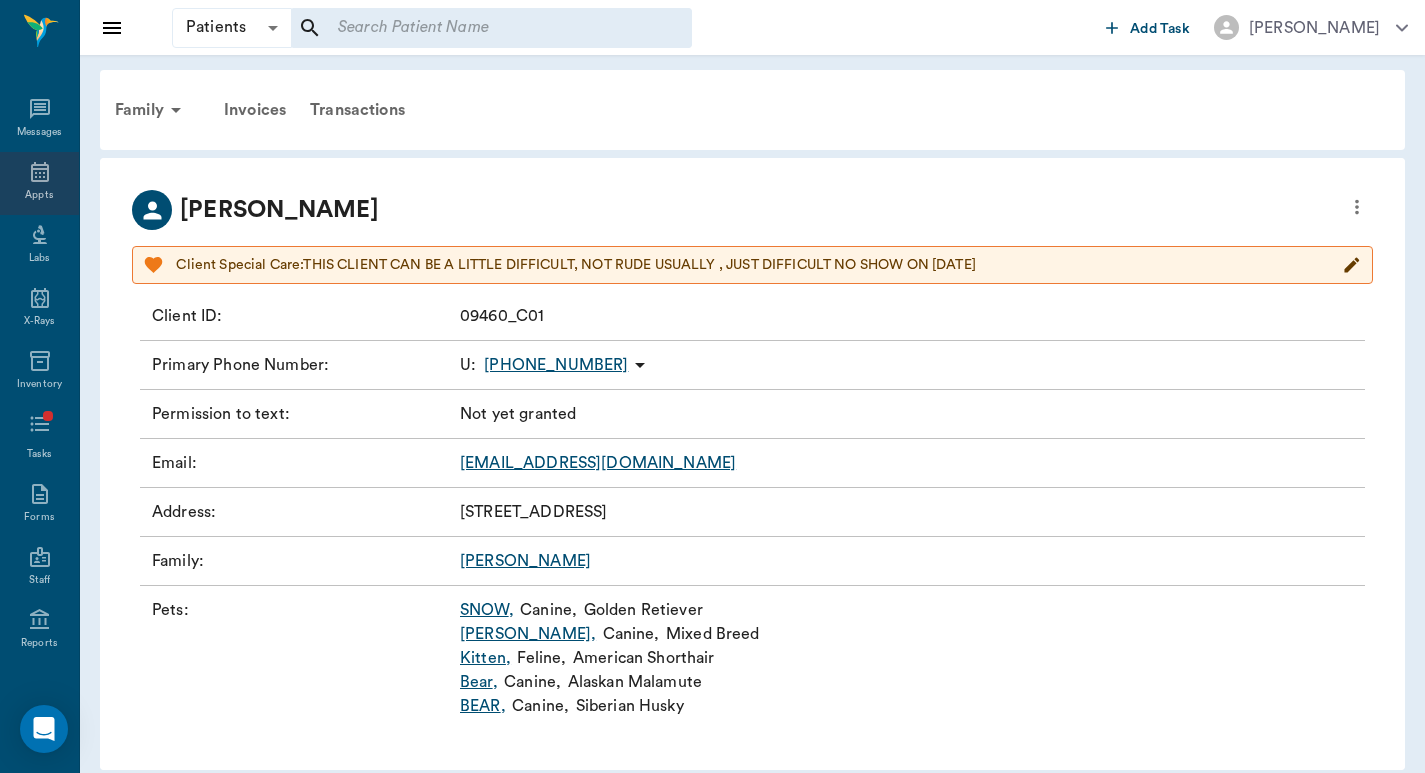 click on "Appts" at bounding box center (39, 195) 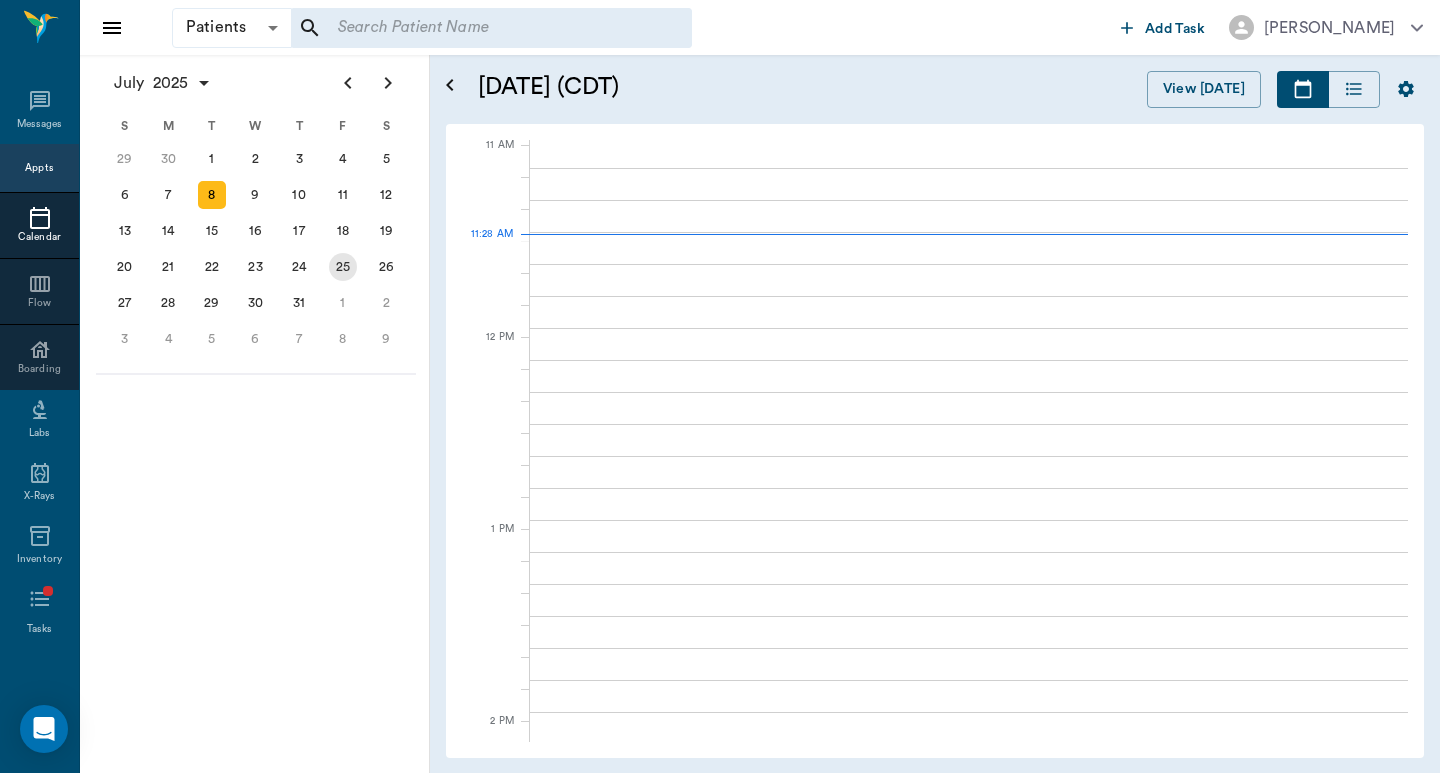scroll, scrollTop: 579, scrollLeft: 0, axis: vertical 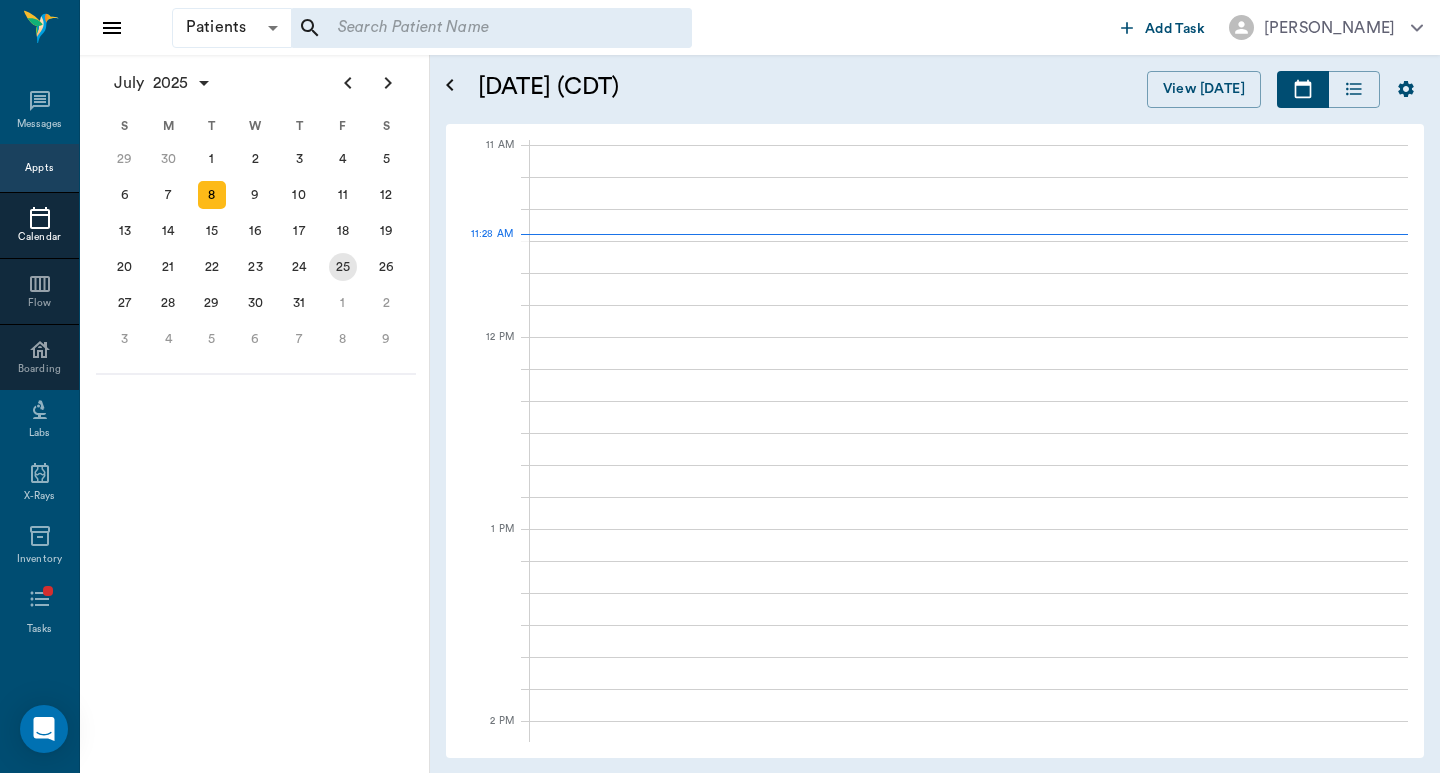 click on "25" at bounding box center [343, 267] 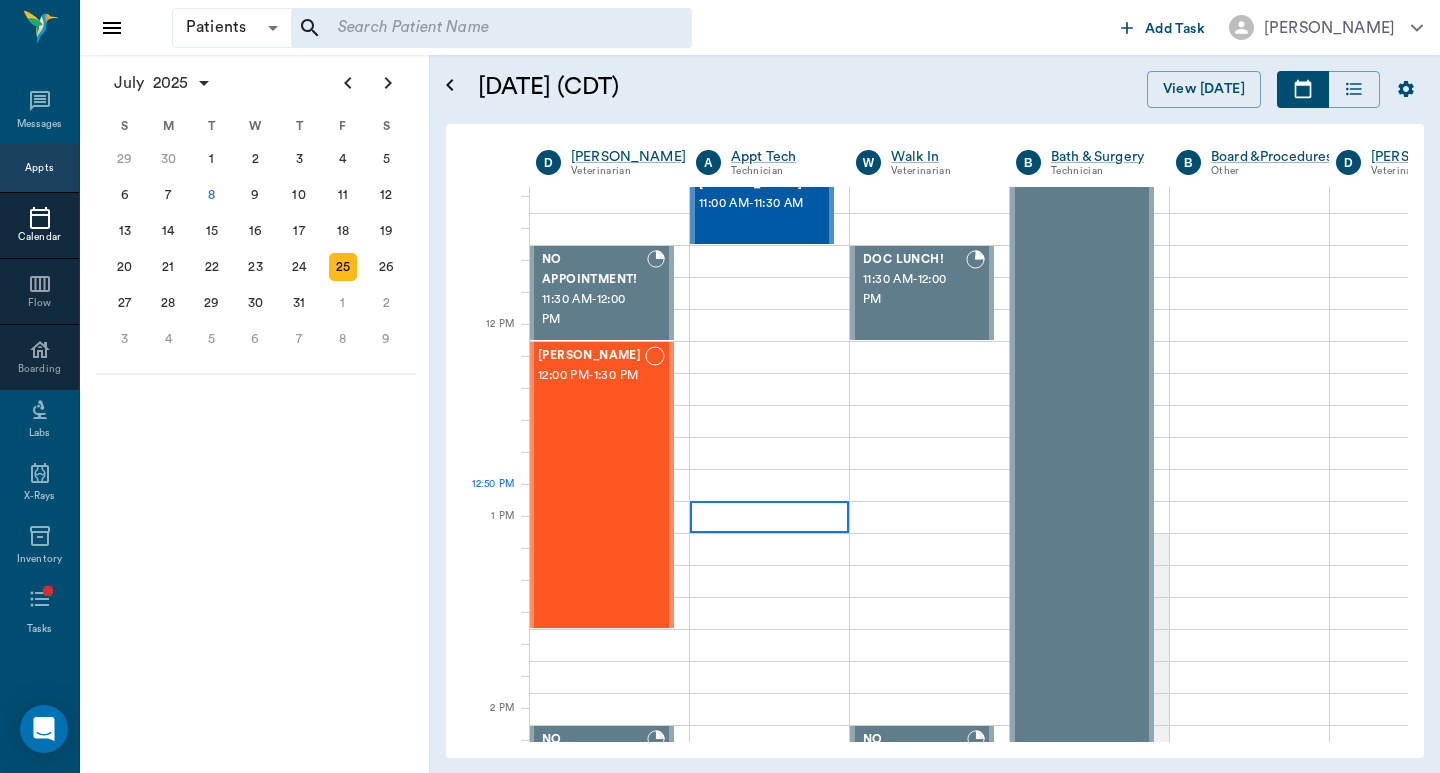scroll, scrollTop: 667, scrollLeft: 1, axis: both 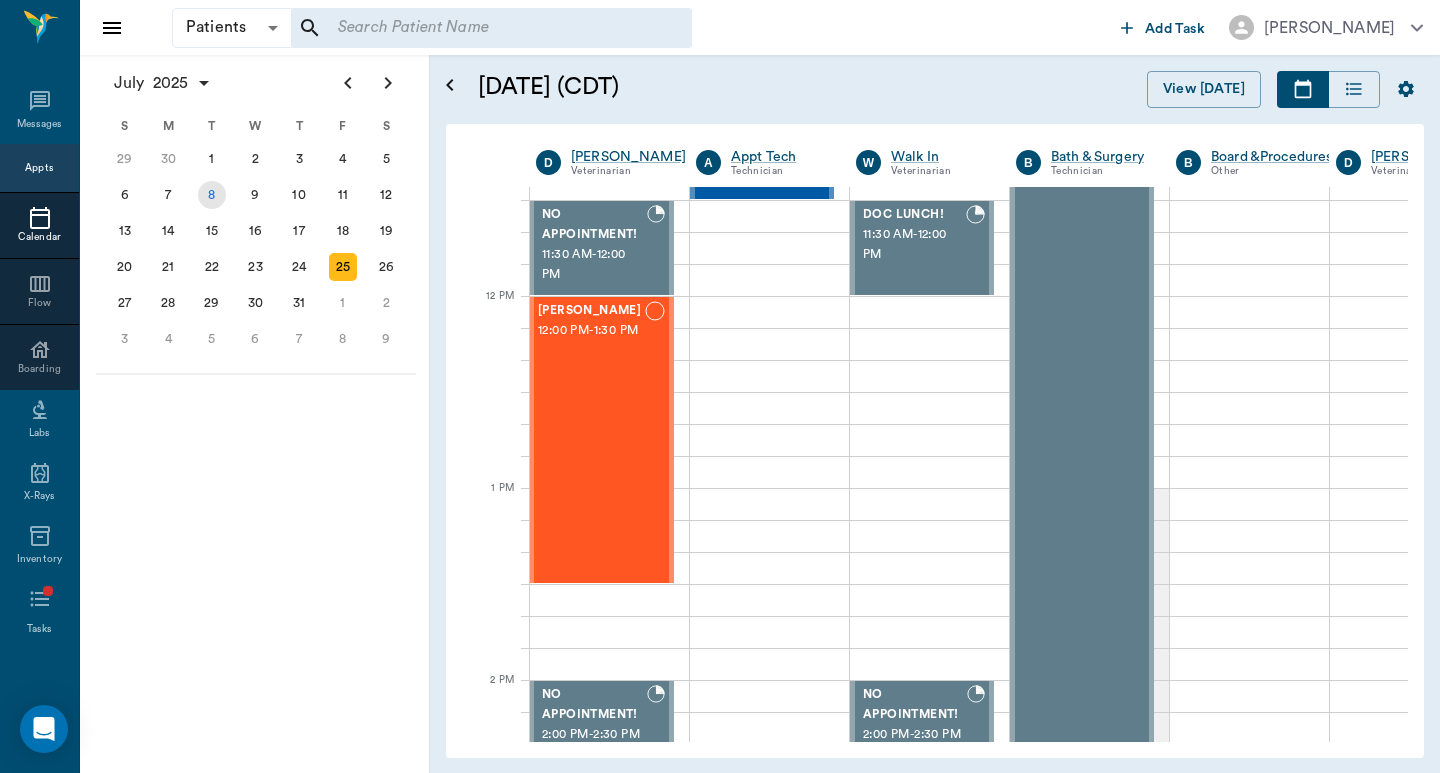 click on "8" at bounding box center (212, 195) 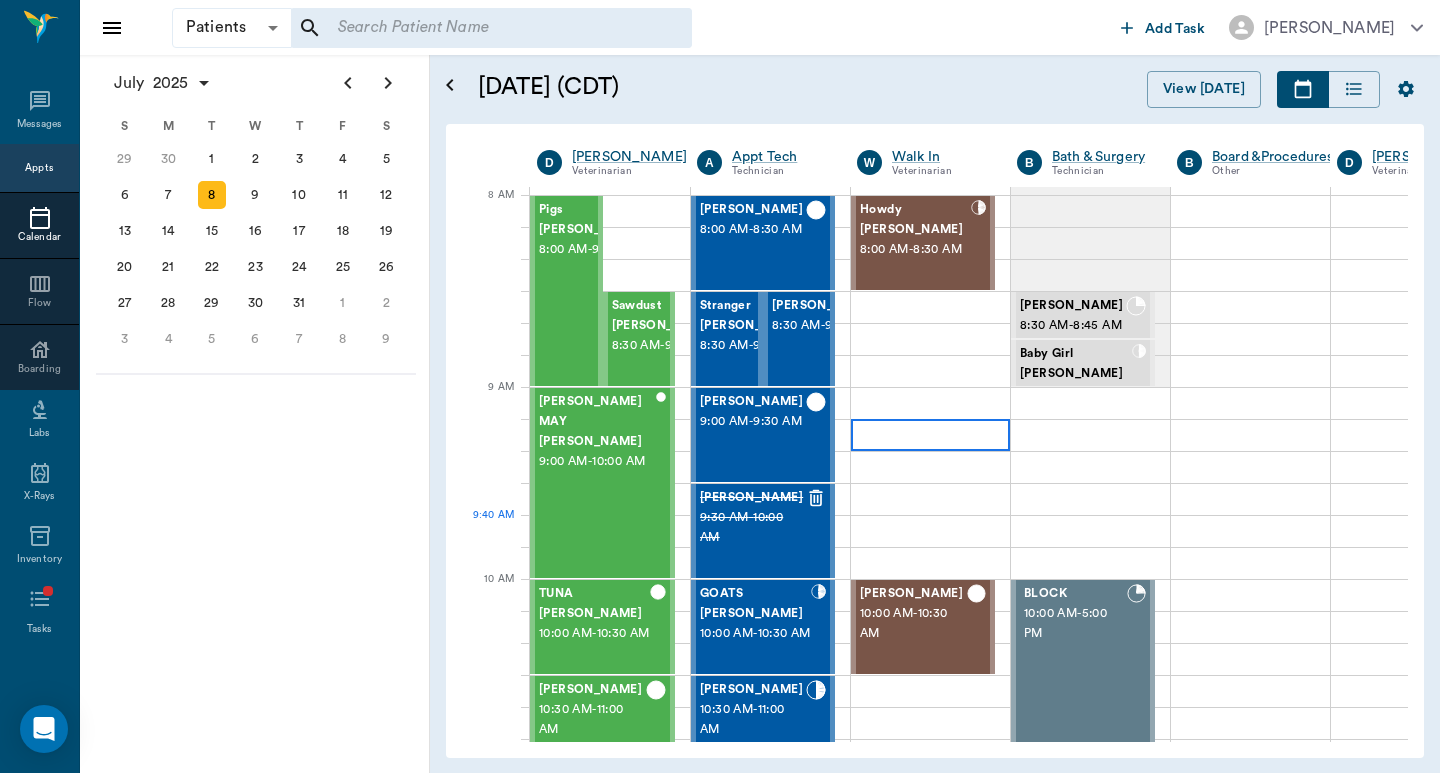 scroll, scrollTop: 0, scrollLeft: 1, axis: horizontal 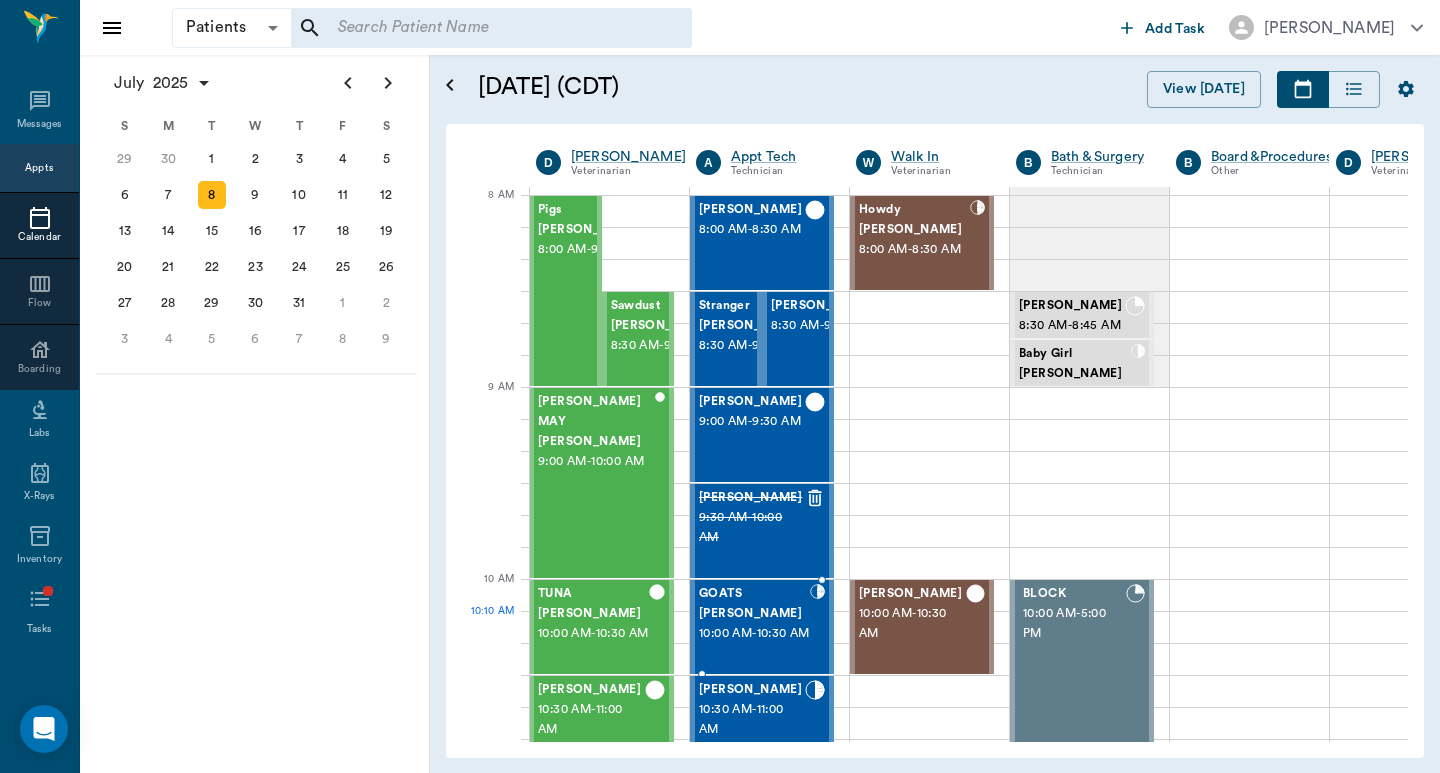 click on "10:00 AM  -  10:30 AM" at bounding box center [754, 634] 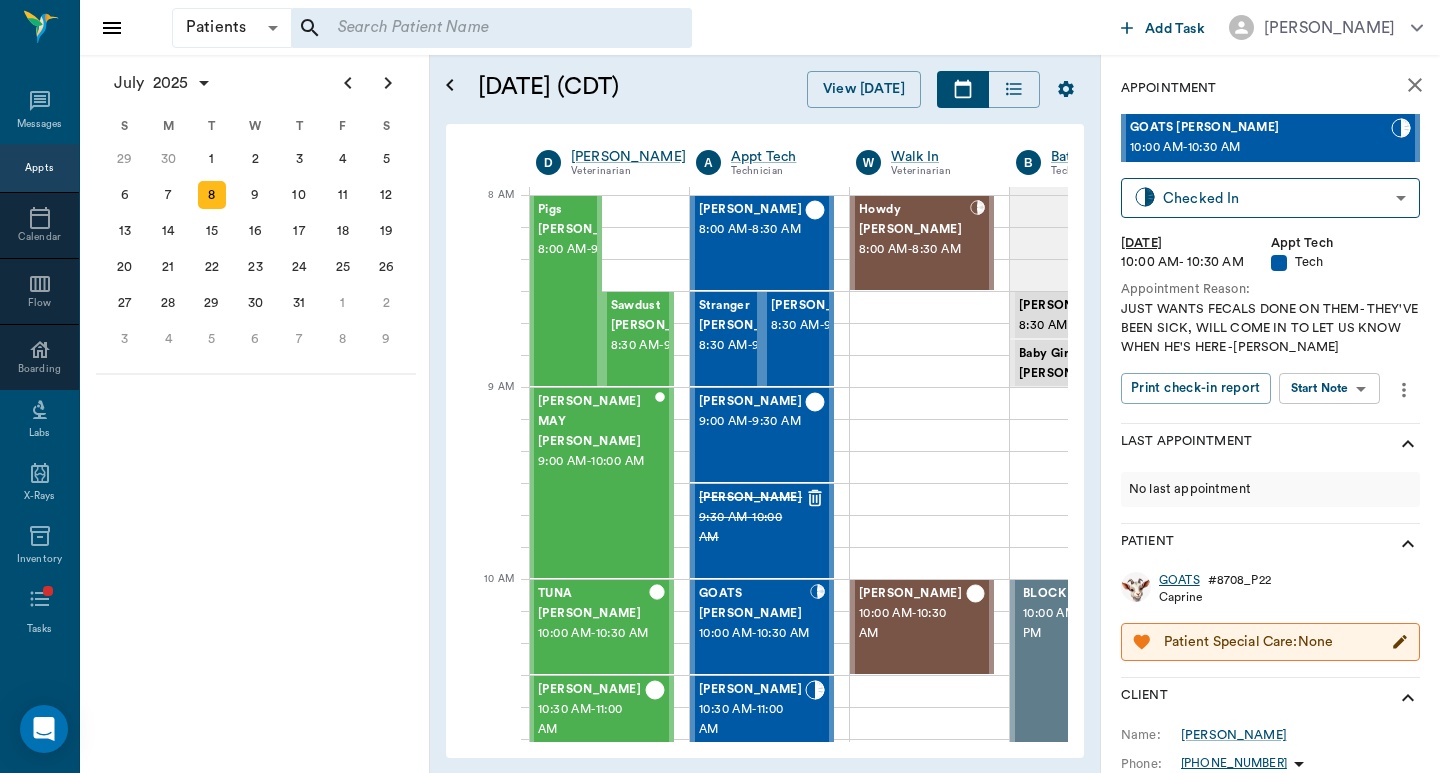 click on "GOATS" at bounding box center [1179, 580] 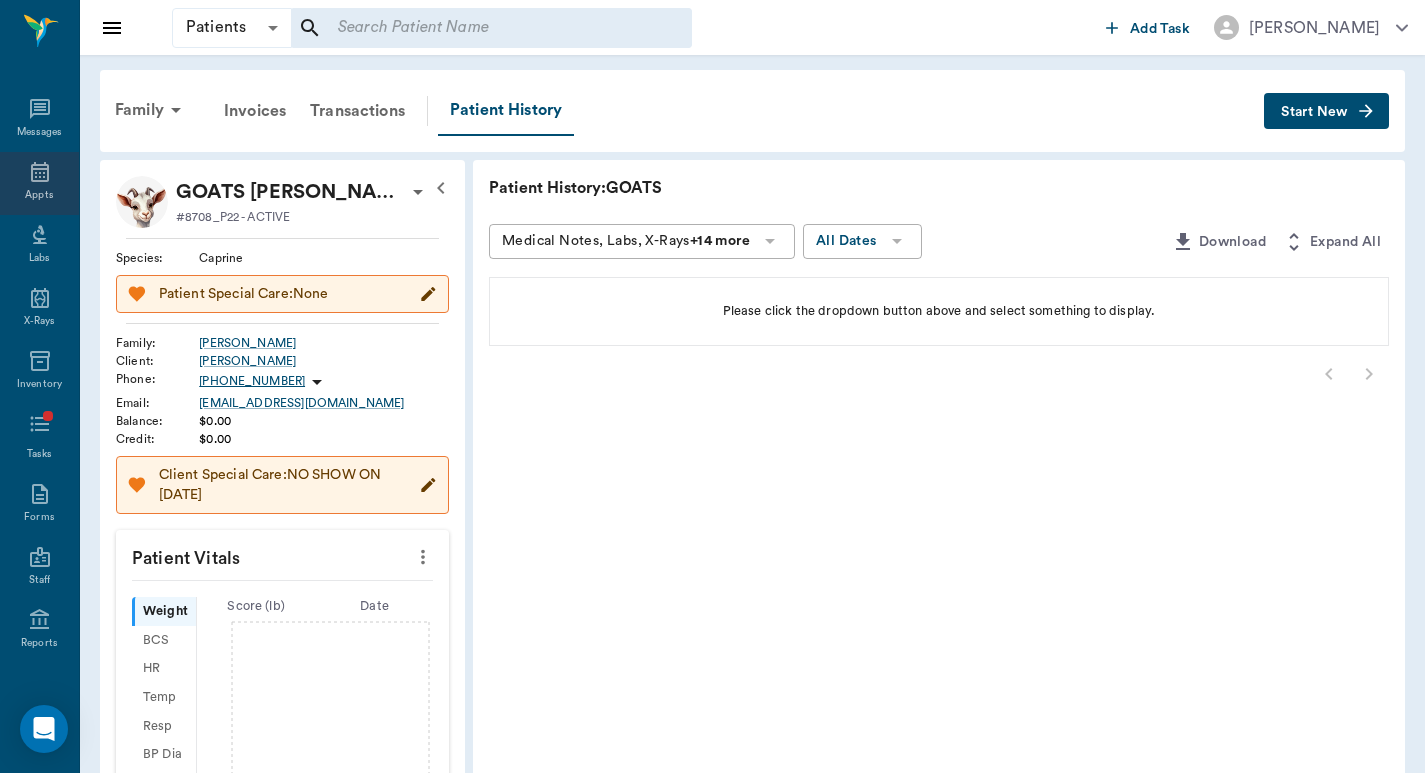 click 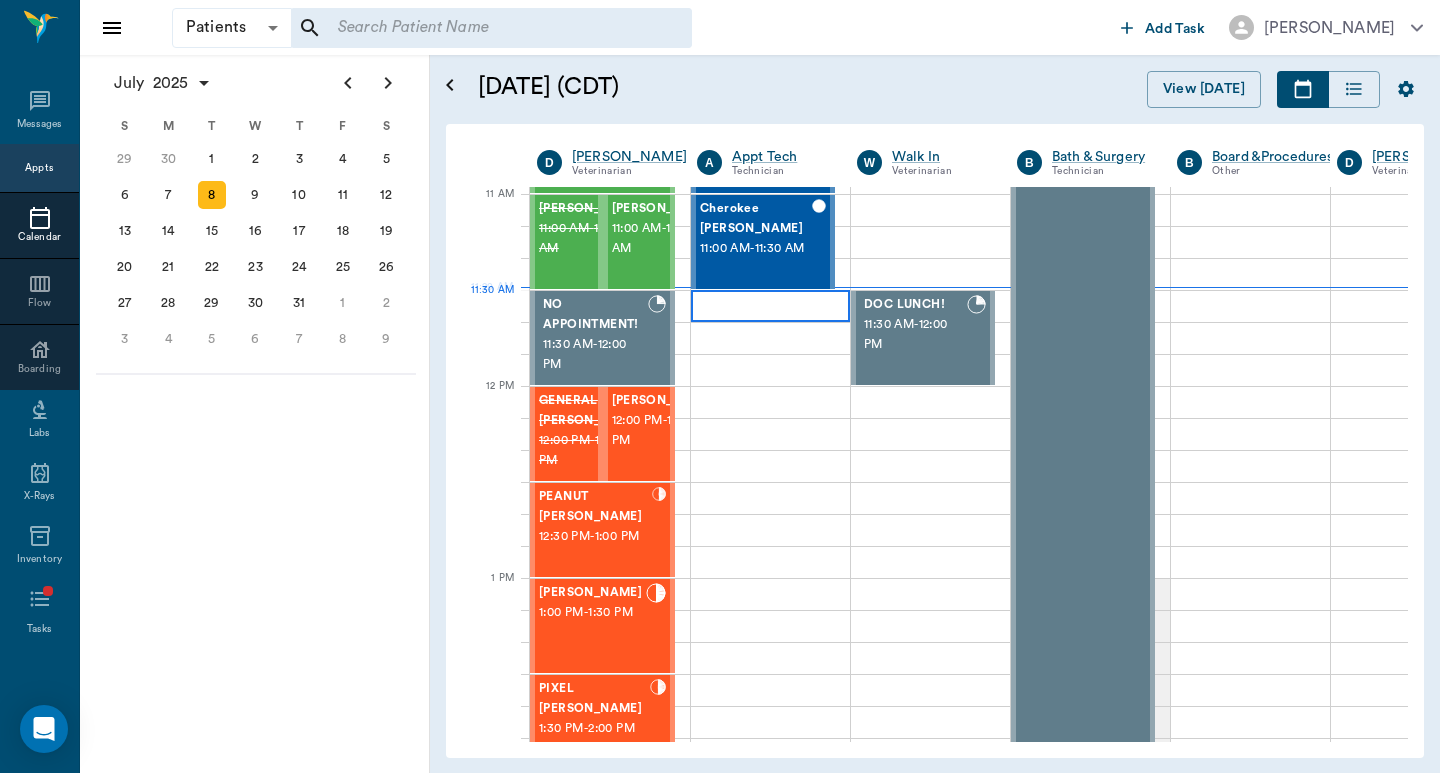 scroll, scrollTop: 577, scrollLeft: 1, axis: both 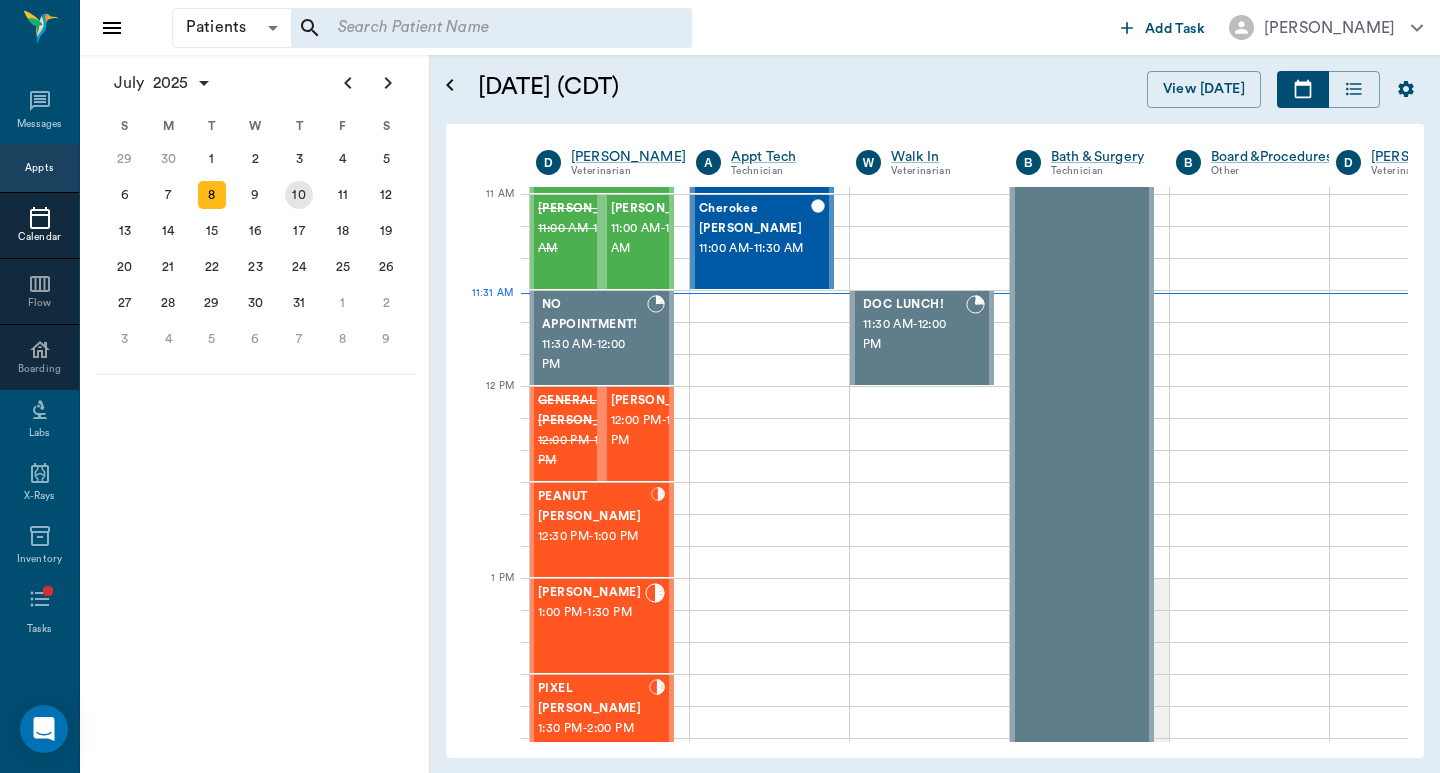 click on "10" at bounding box center [299, 195] 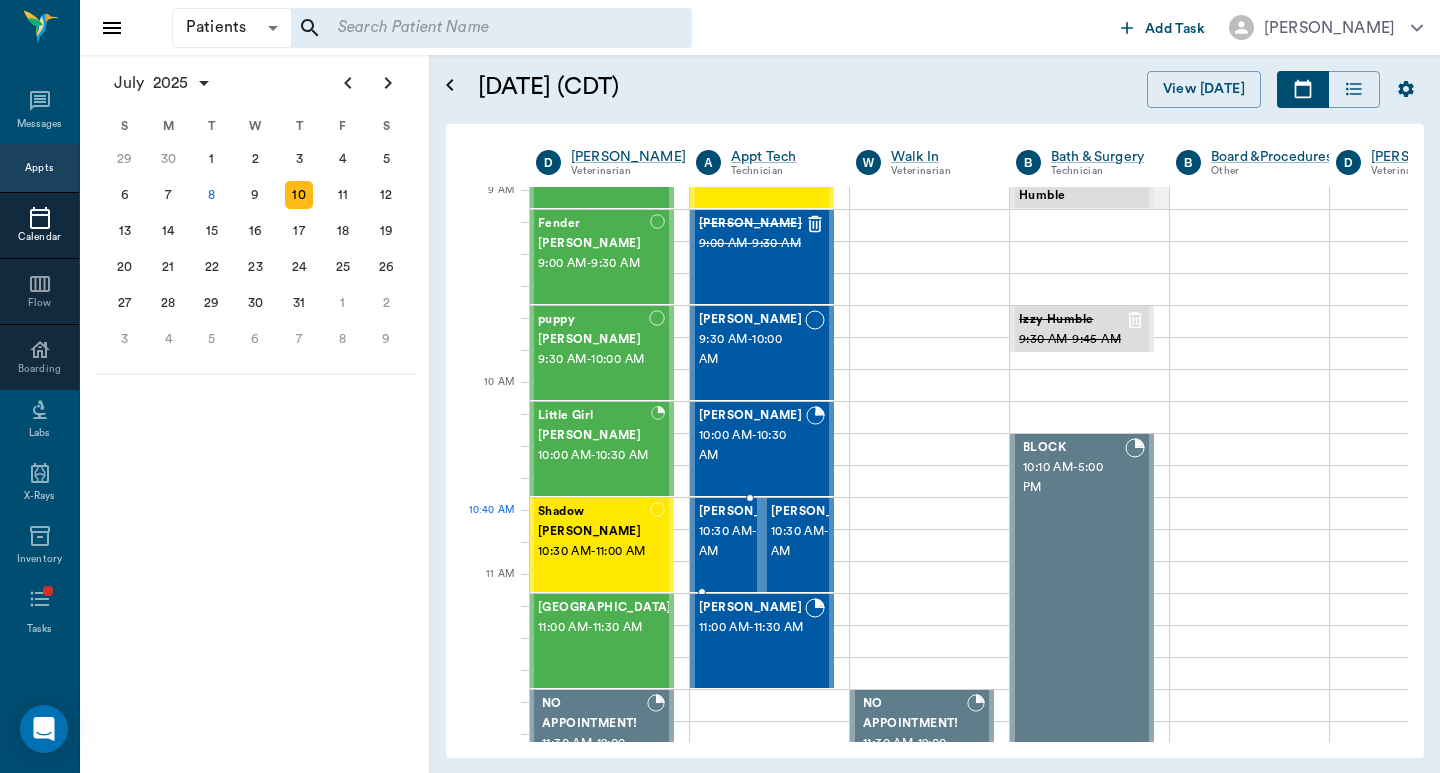 scroll, scrollTop: 133, scrollLeft: 1, axis: both 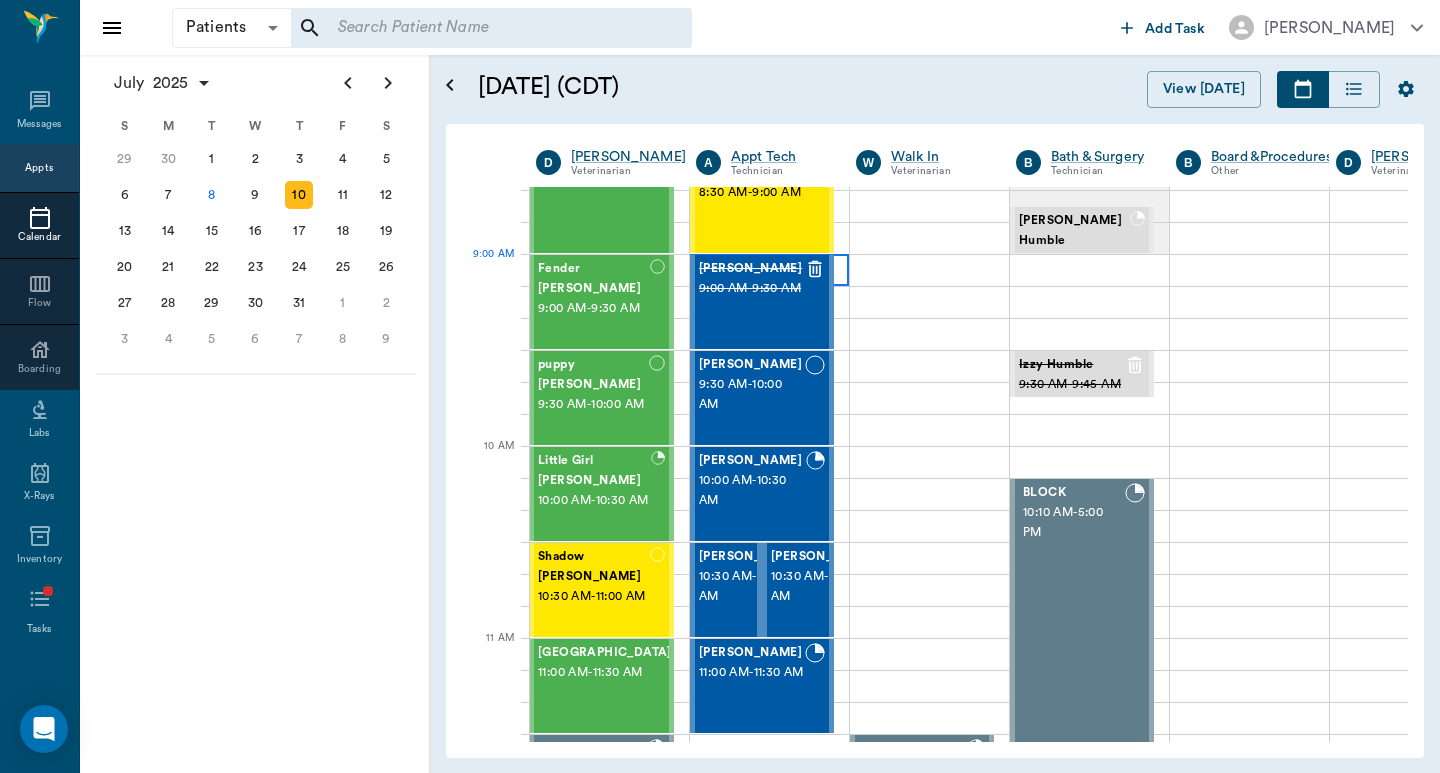 click at bounding box center [769, 270] 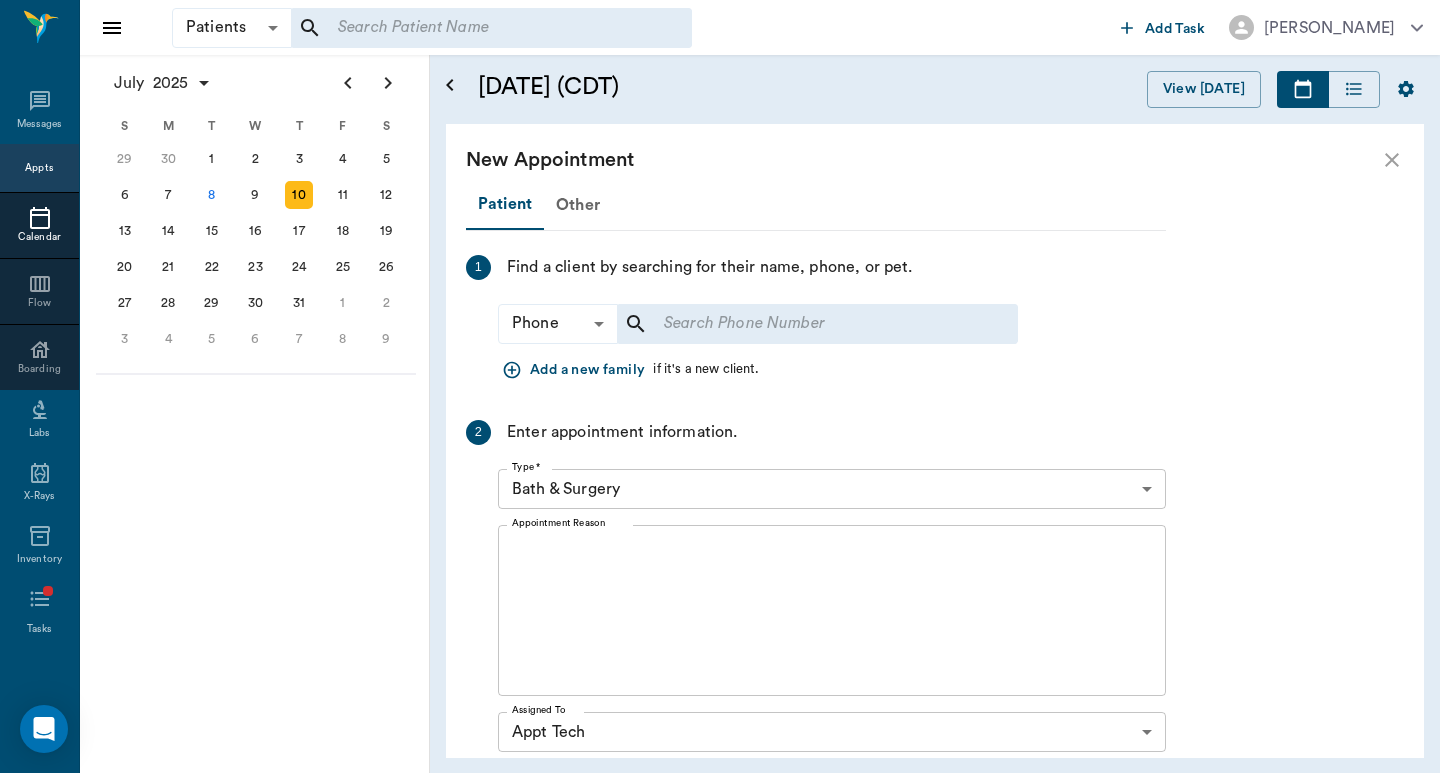 click 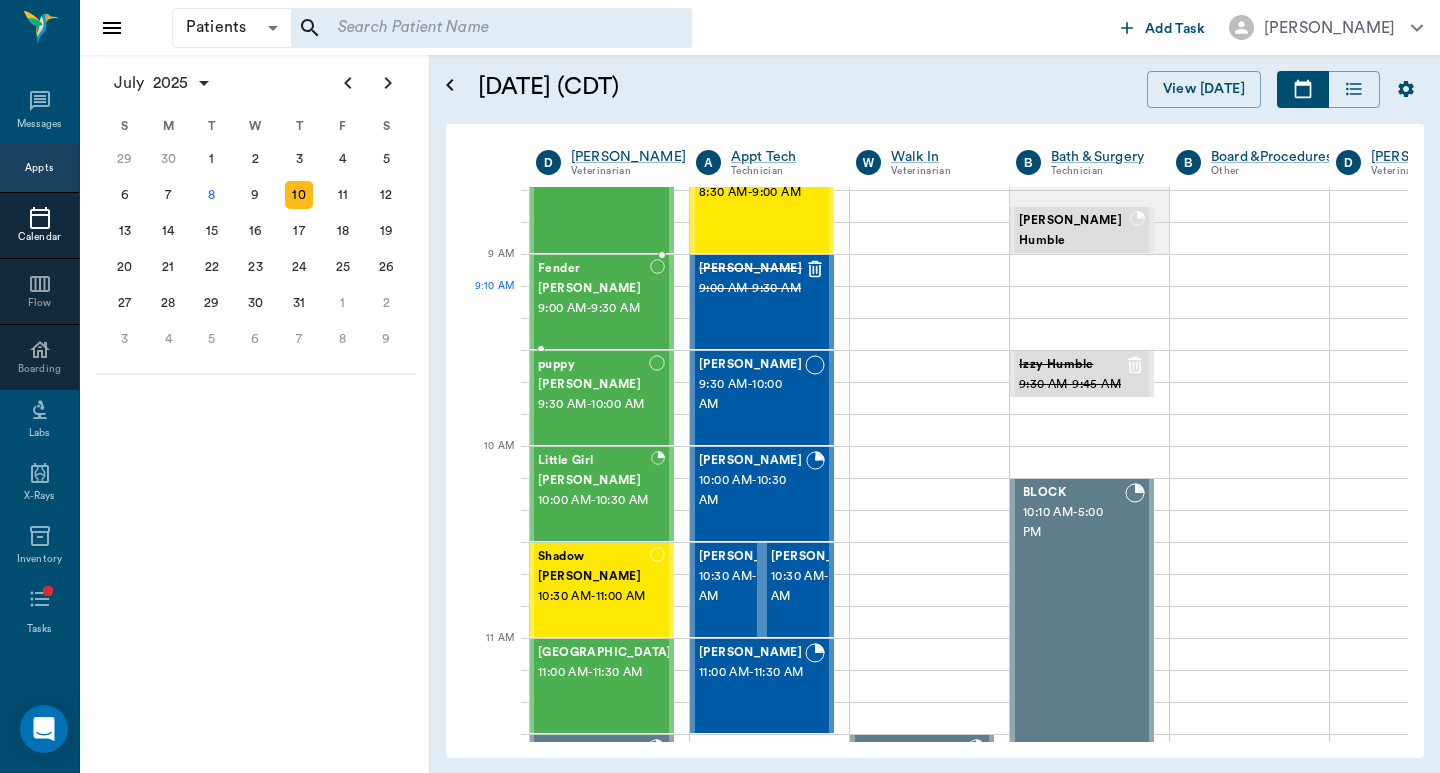 click on "9:00 AM  -  9:30 AM" at bounding box center [594, 309] 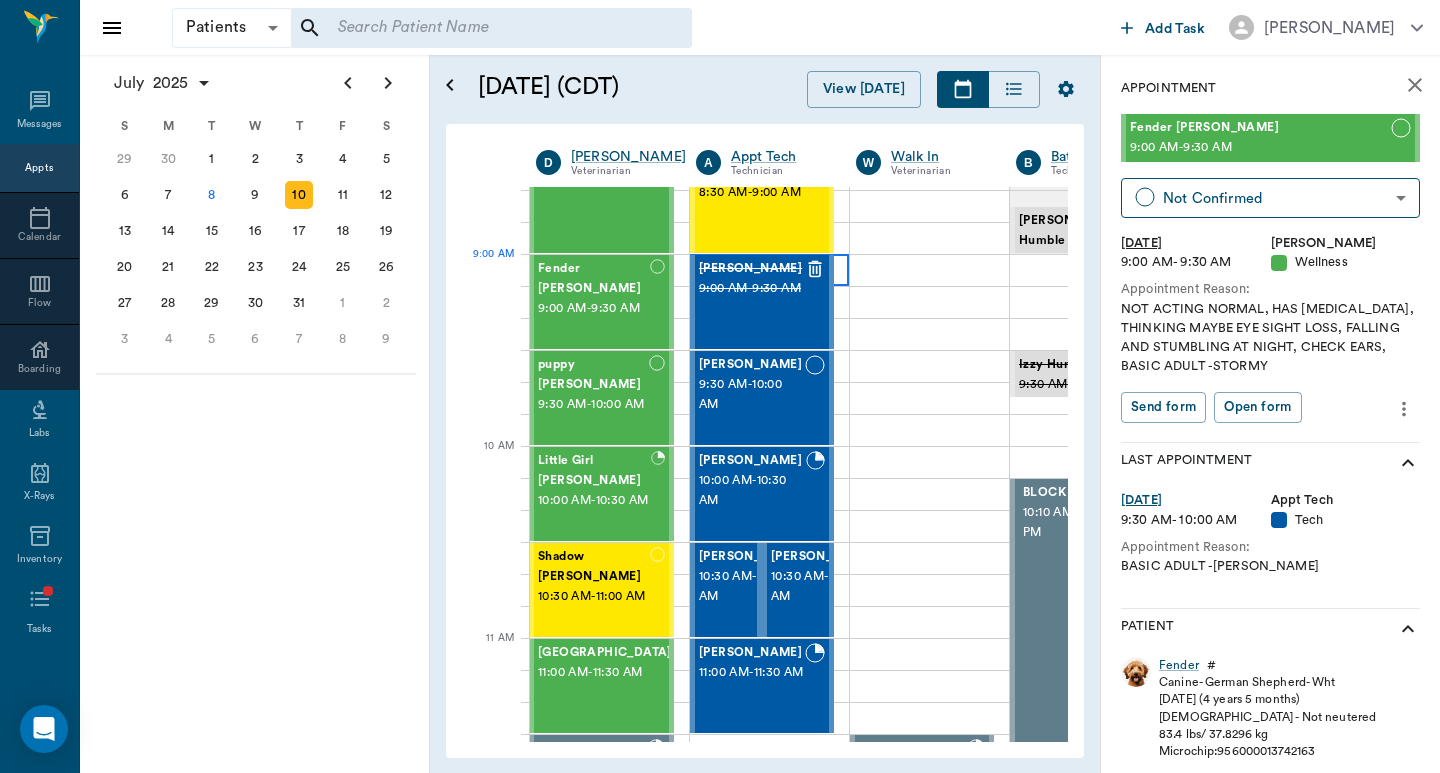 click at bounding box center (769, 270) 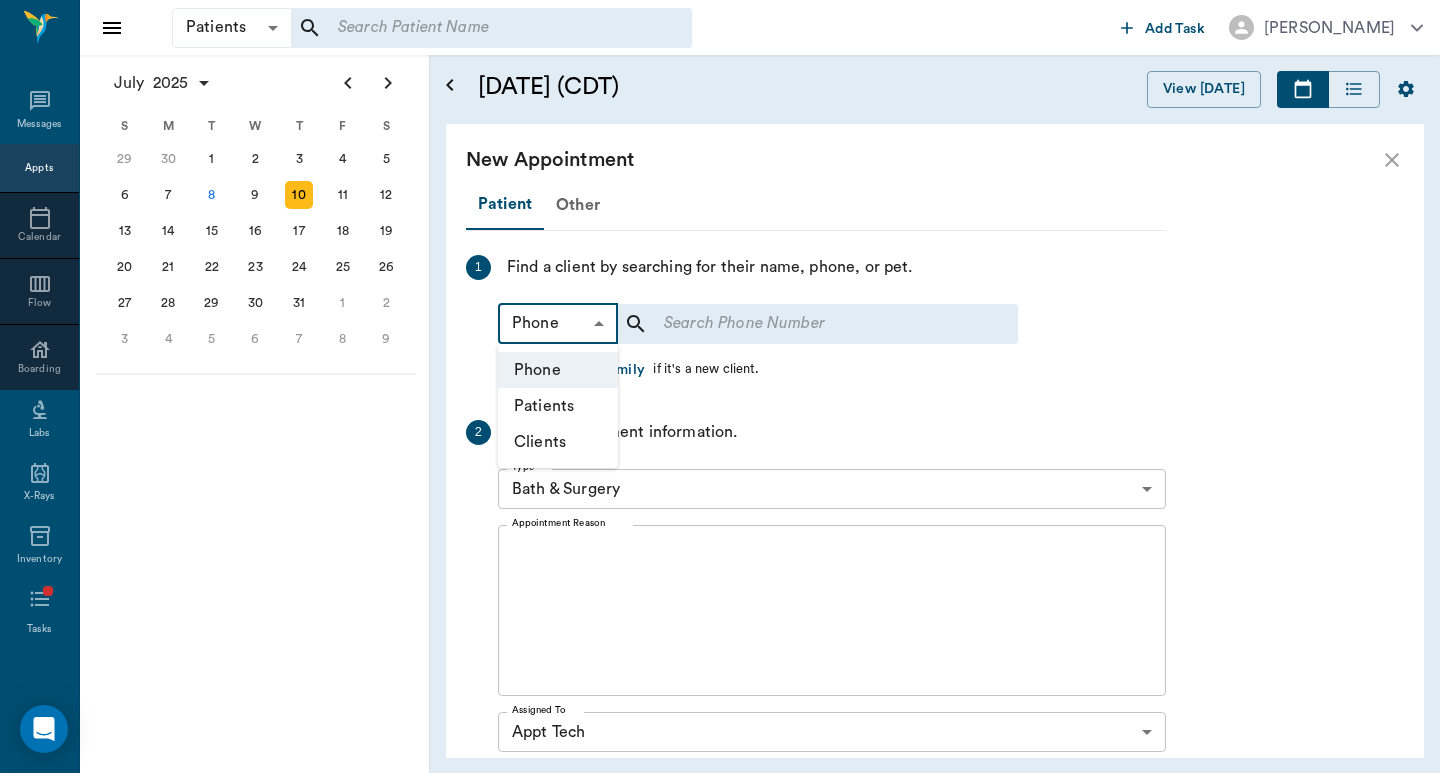 click on "Patients Patients ​ ​ Add Task Dr. Bert Ellsworth Nectar Messages Appts Calendar Flow Boarding Labs X-Rays Inventory Tasks Forms Staff Reports Lookup Settings July 2025 S M T W T F S Jun 1 2 3 4 5 6 7 8 9 10 11 12 13 14 15 16 17 18 19 20 21 22 23 24 25 26 27 28 29 30 Jul 1 2 3 4 5 6 7 8 9 10 11 12 S M T W T F S 29 30 Jul 1 2 3 4 5 6 7 8 9 10 11 12 13 14 15 16 17 18 19 20 21 22 23 24 25 26 27 28 29 30 31 Aug 1 2 3 4 5 6 7 8 9 S M T W T F S 27 28 29 30 31 Aug 1 2 3 4 5 6 7 8 9 10 11 12 13 14 15 16 17 18 19 20 21 22 23 24 25 26 27 28 29 30 31 Sep 1 2 3 4 5 6 July 10, 2025 (CDT) View Today July 2025 Today 10 Thu Jul 2025 D Dr. Bert Ellsworth Veterinarian A Appt Tech Technician W Walk In Veterinarian B Bath & Surgery Technician B Board &Procedures Other D Dr. Kindall Jones Veterinarian 8 AM 9 AM 10 AM 11 AM 12 PM 1 PM 2 PM 3 PM 4 PM 5 PM 6 PM 7 PM 8 PM 9:00 AM SIR WIGGLES WORTH 3RD Austin 8:00 AM  -  9:00 AM Fender Finney 9:00 AM  -  9:30 AM puppy Kilgore 9:30 AM  -  10:00 AM Little Girl Barnes 10:00 AM  -  1" at bounding box center (720, 386) 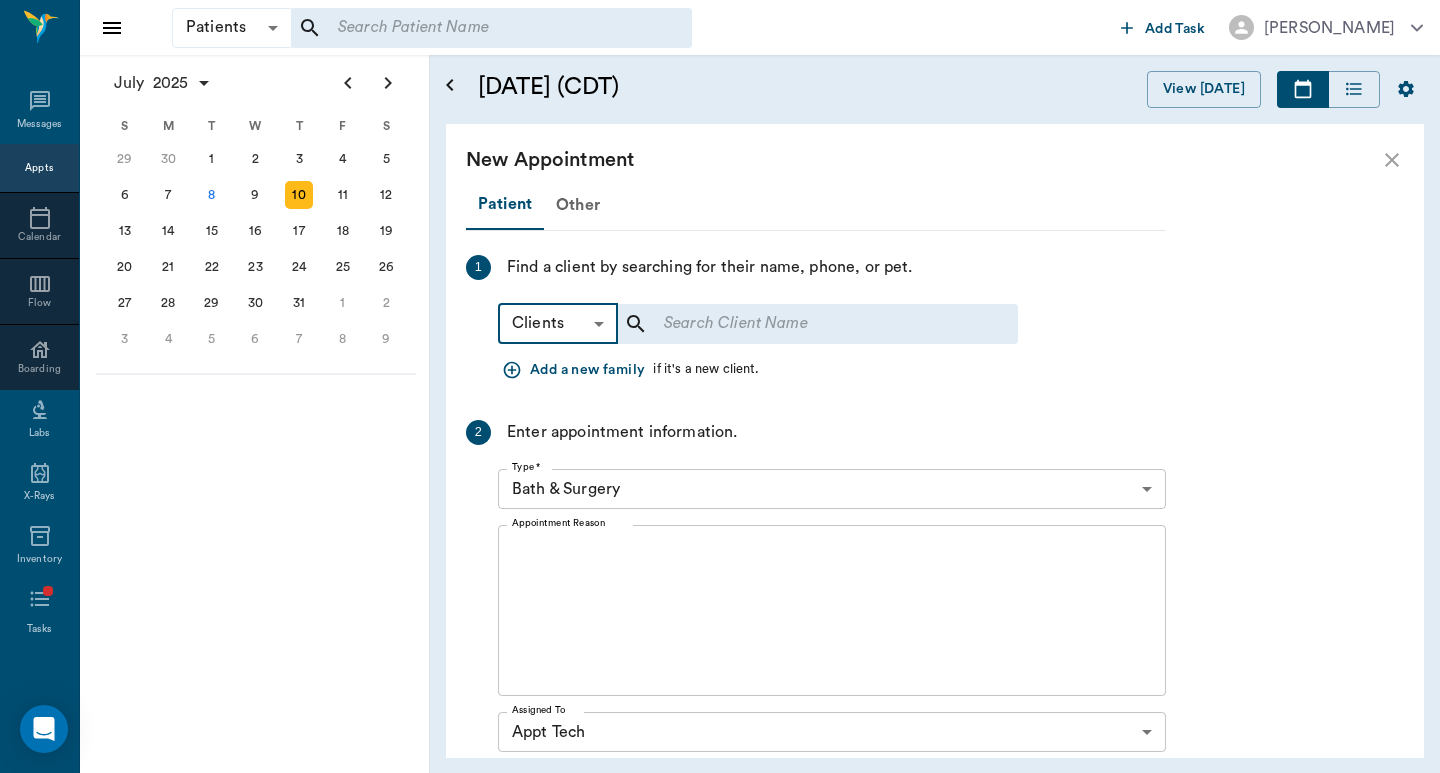 click at bounding box center (804, 324) 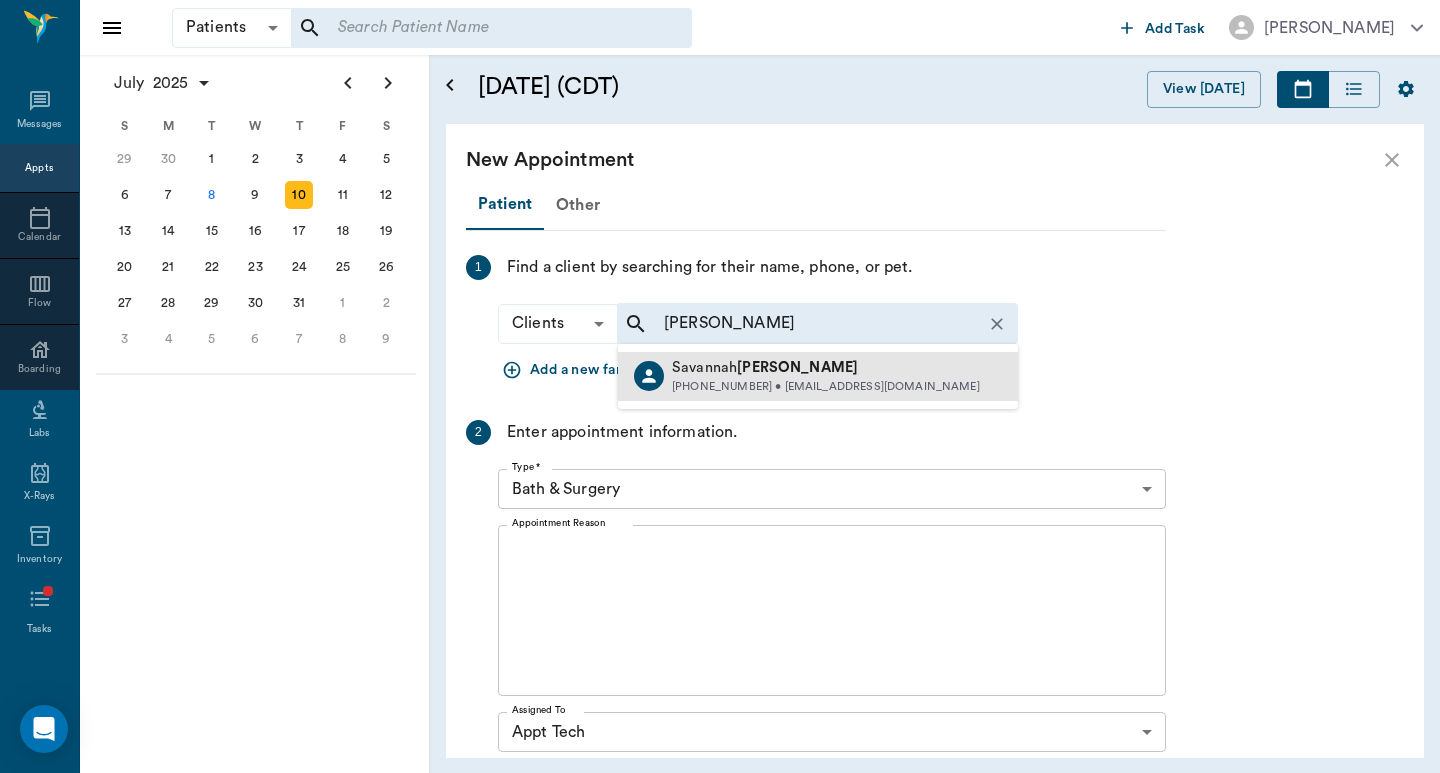 click on "Savannah  Finney" at bounding box center (826, 368) 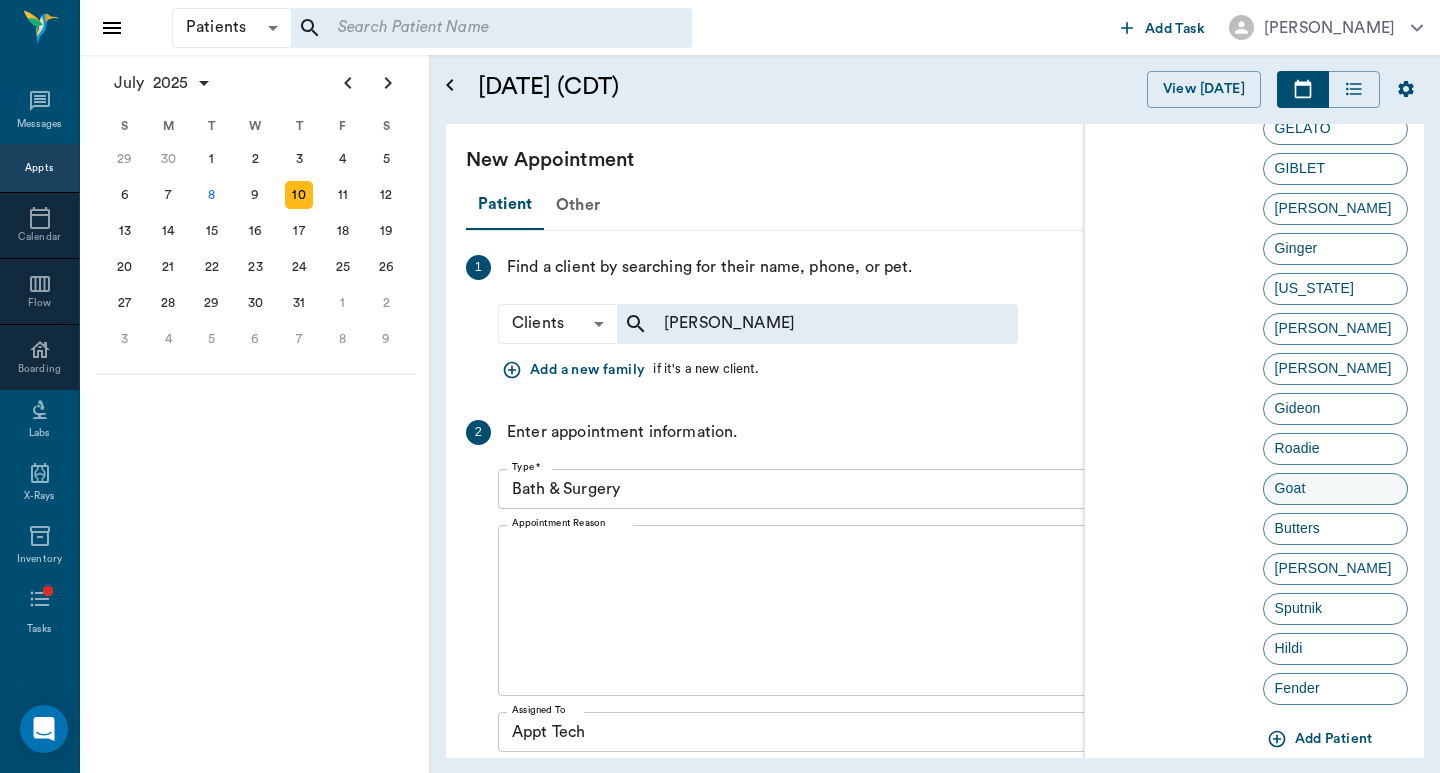 scroll, scrollTop: 377, scrollLeft: 0, axis: vertical 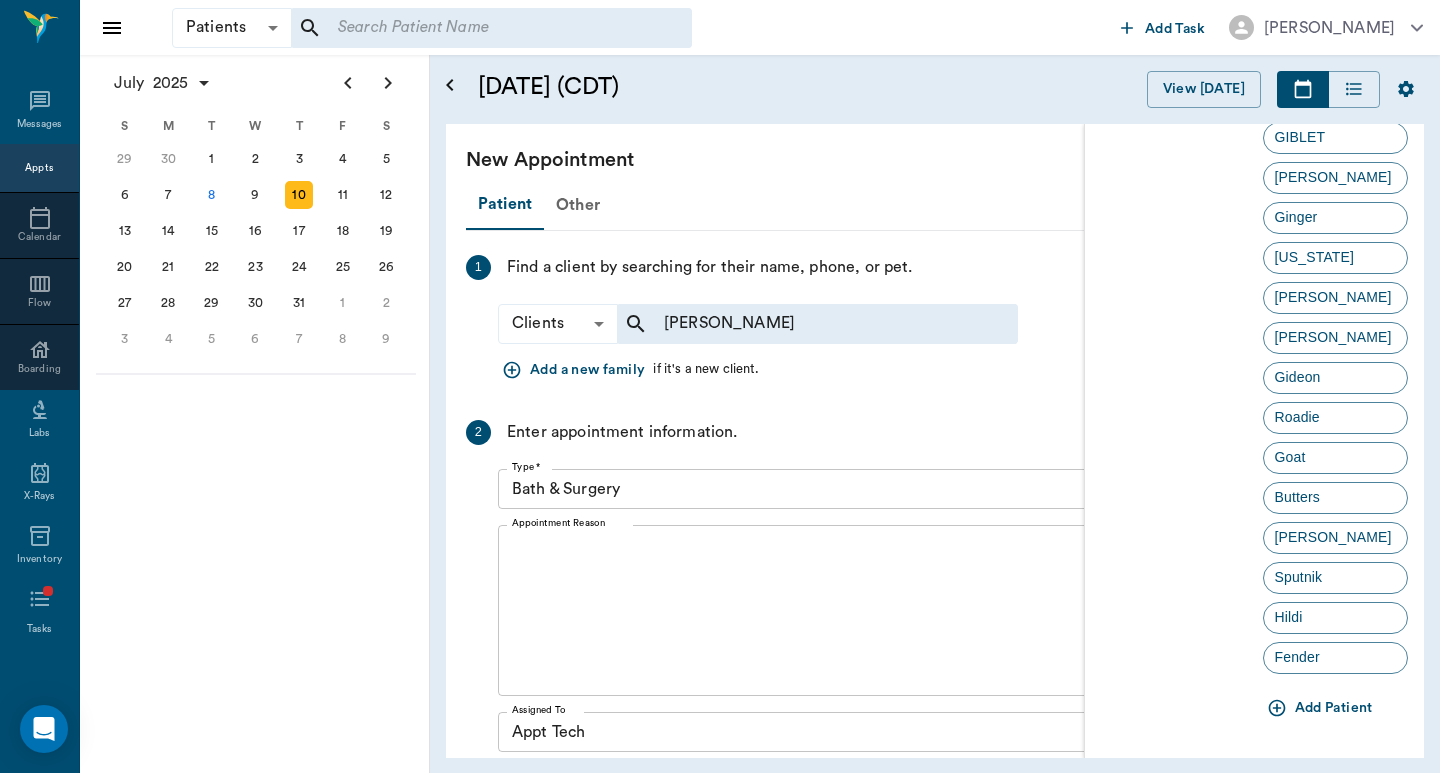 click on "Add Patient" at bounding box center [1322, 708] 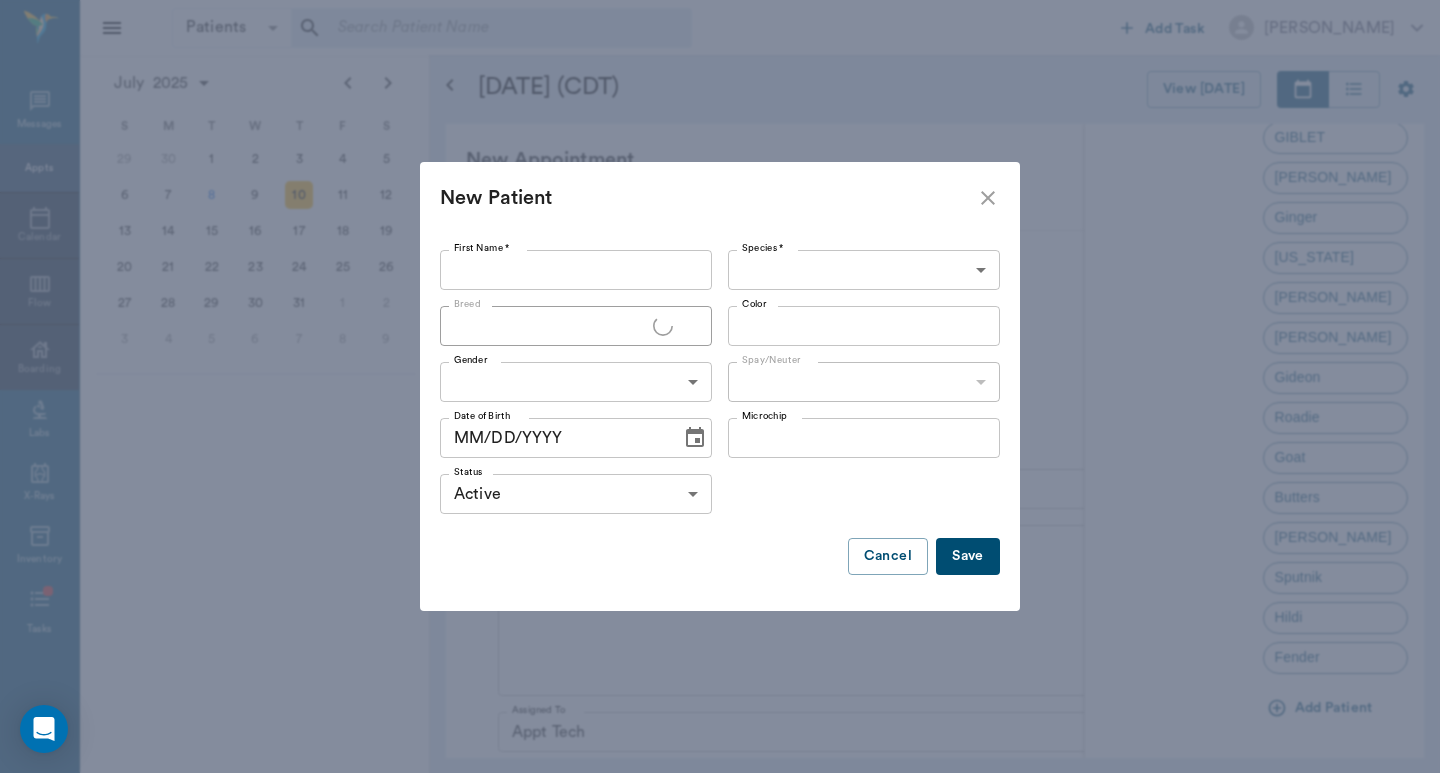 drag, startPoint x: 545, startPoint y: 260, endPoint x: 503, endPoint y: 254, distance: 42.426407 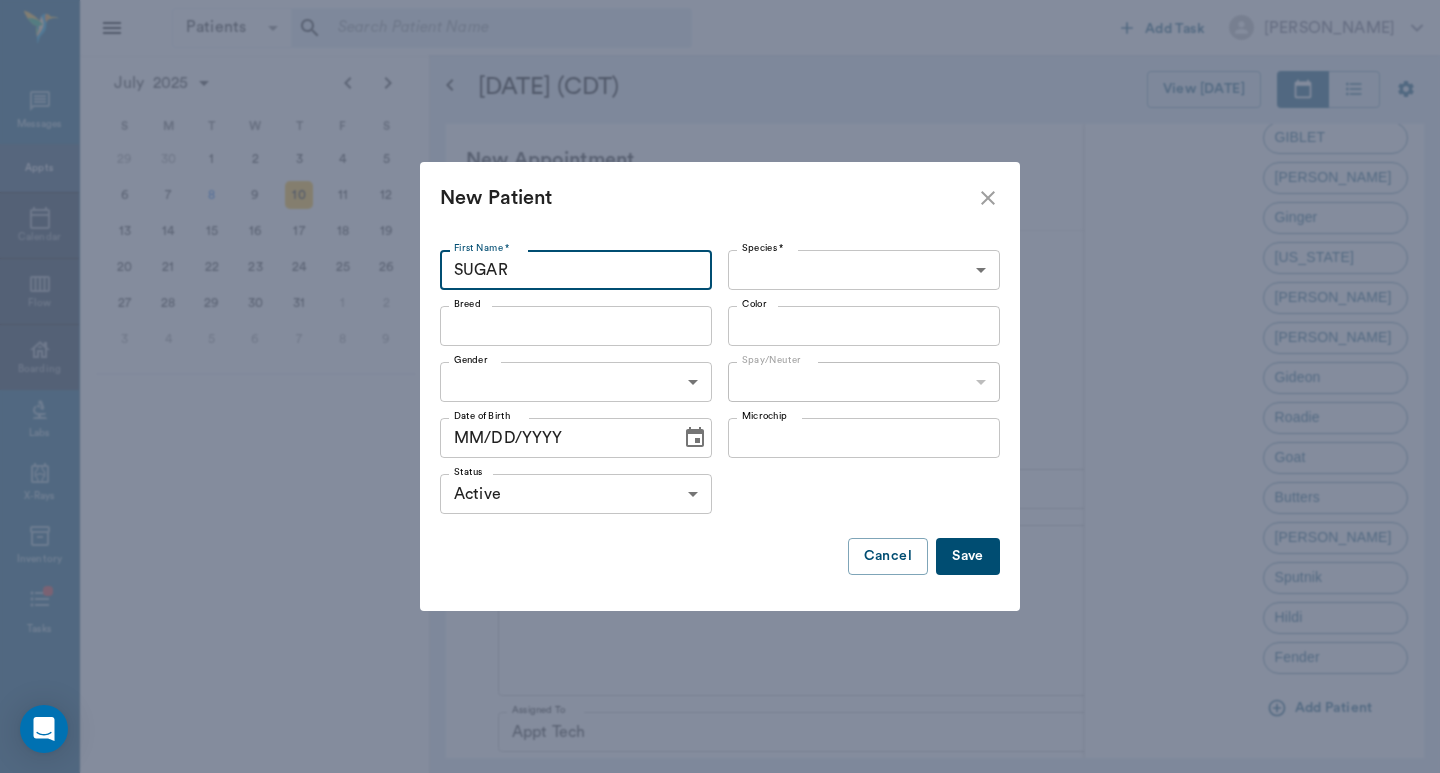 type on "SUGAR" 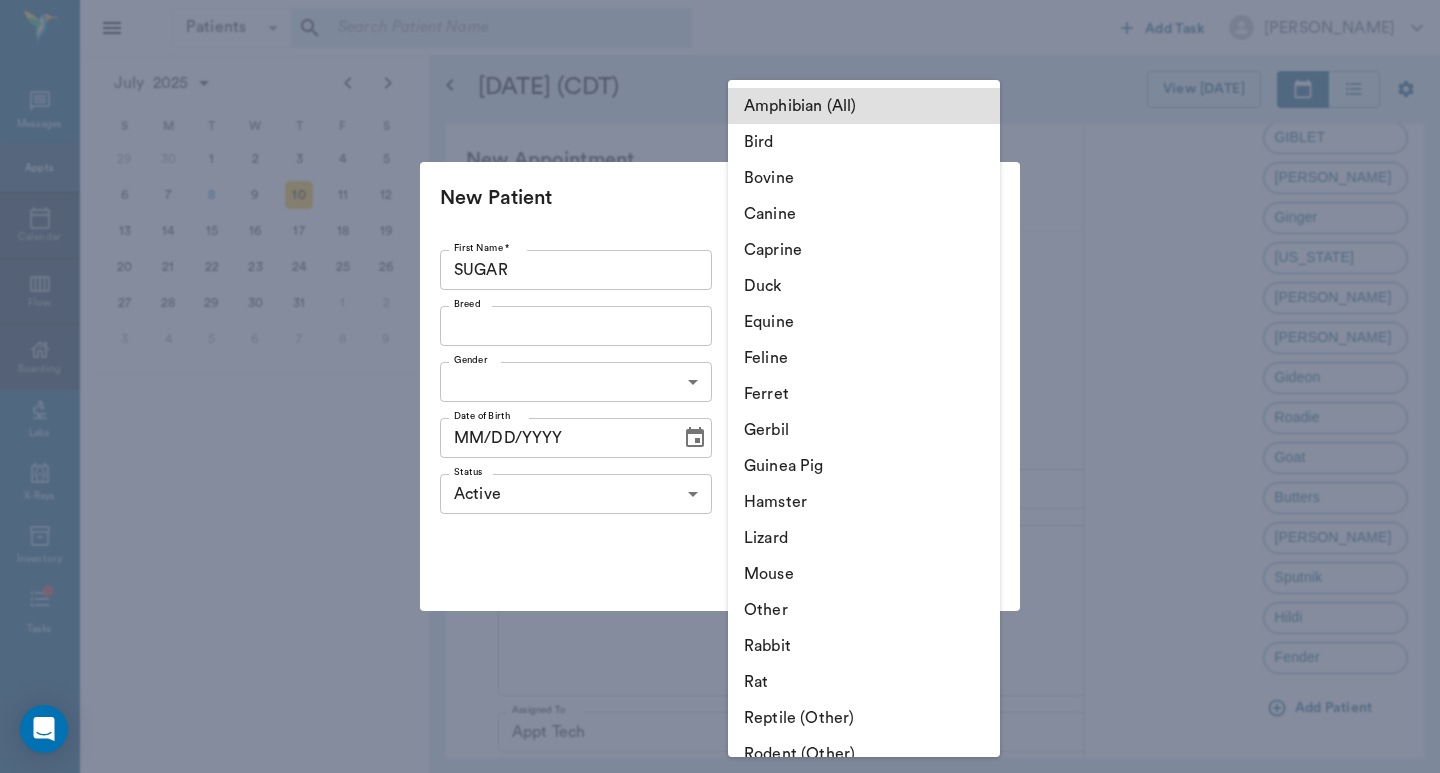 click on "Canine" at bounding box center [864, 214] 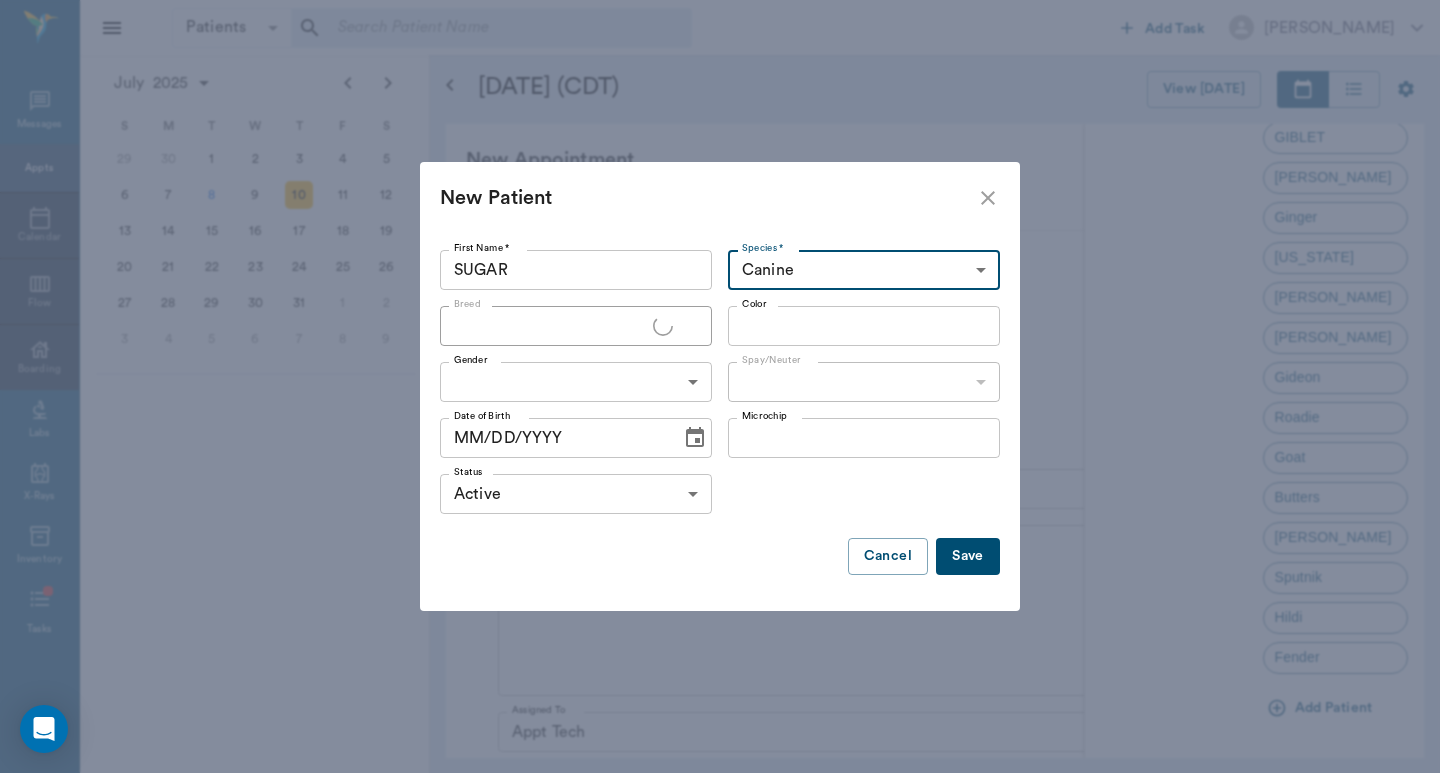 click on "Breed" at bounding box center [549, 326] 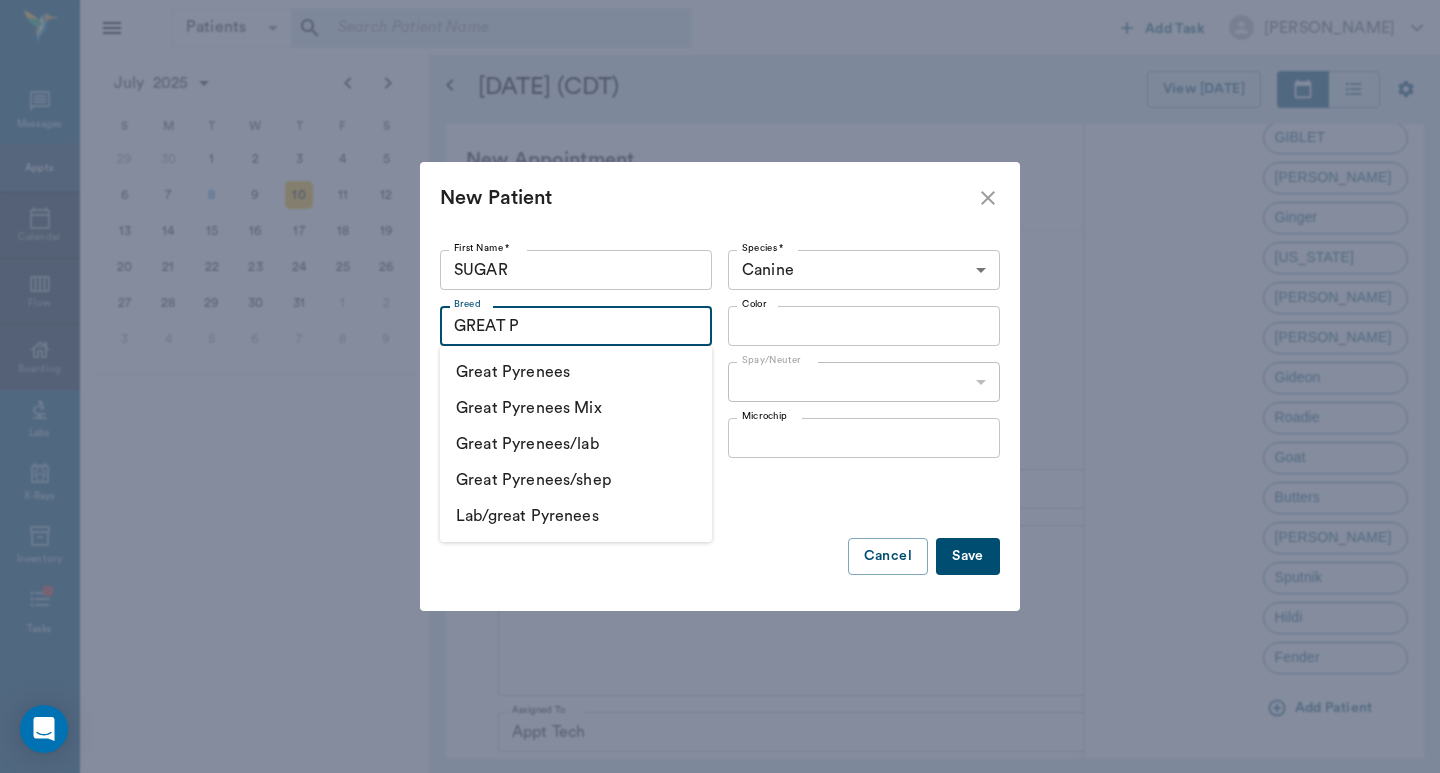 drag, startPoint x: 580, startPoint y: 378, endPoint x: 656, endPoint y: 366, distance: 76.941536 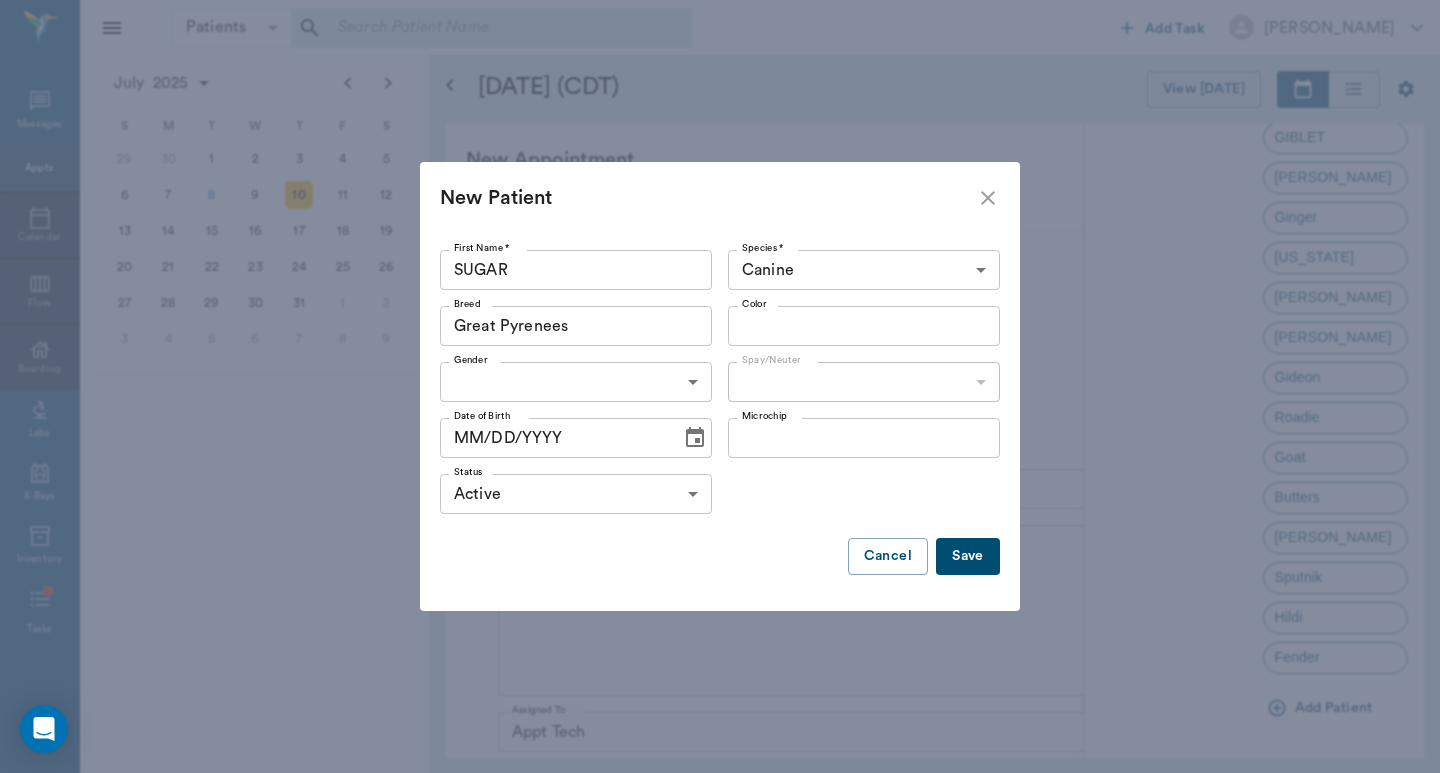 click on "Color" at bounding box center (847, 326) 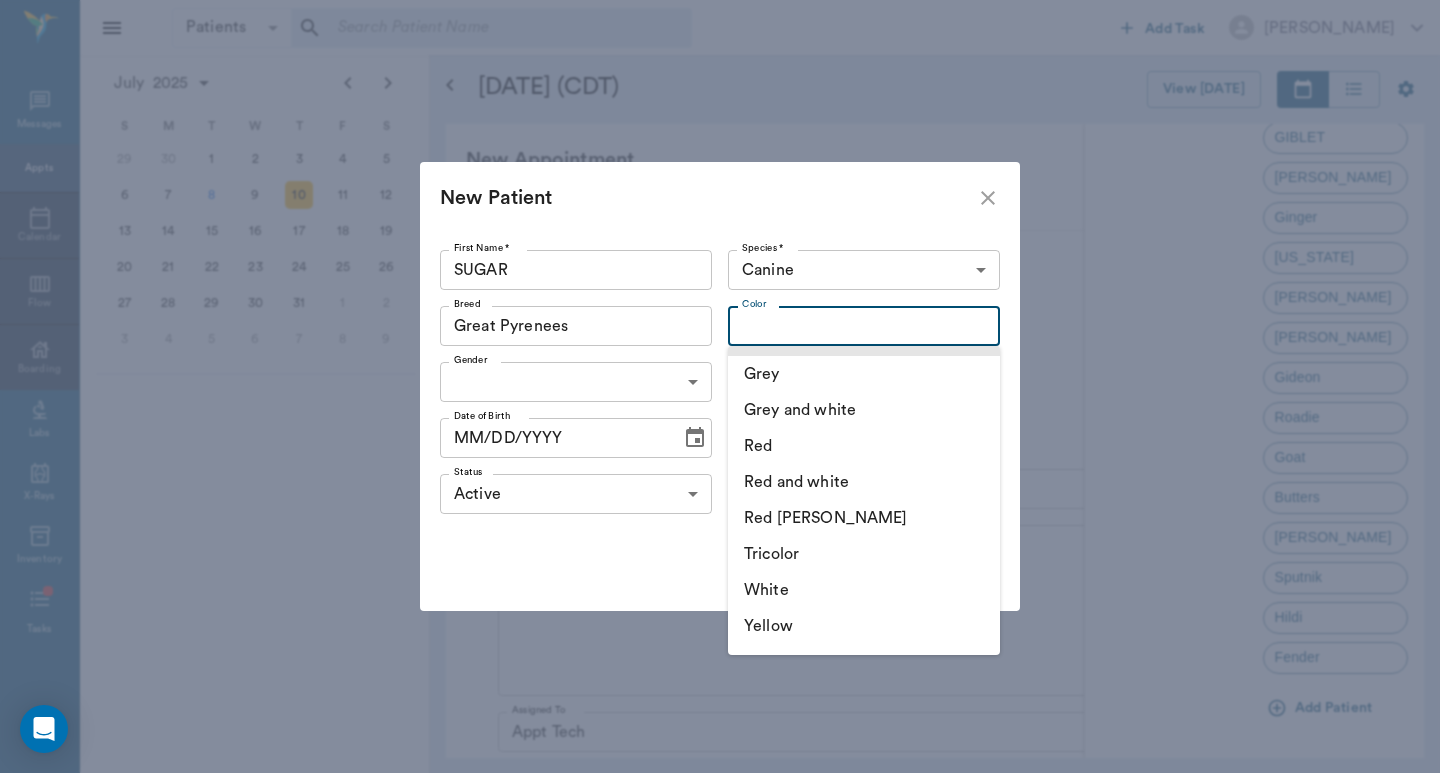 scroll, scrollTop: 400, scrollLeft: 0, axis: vertical 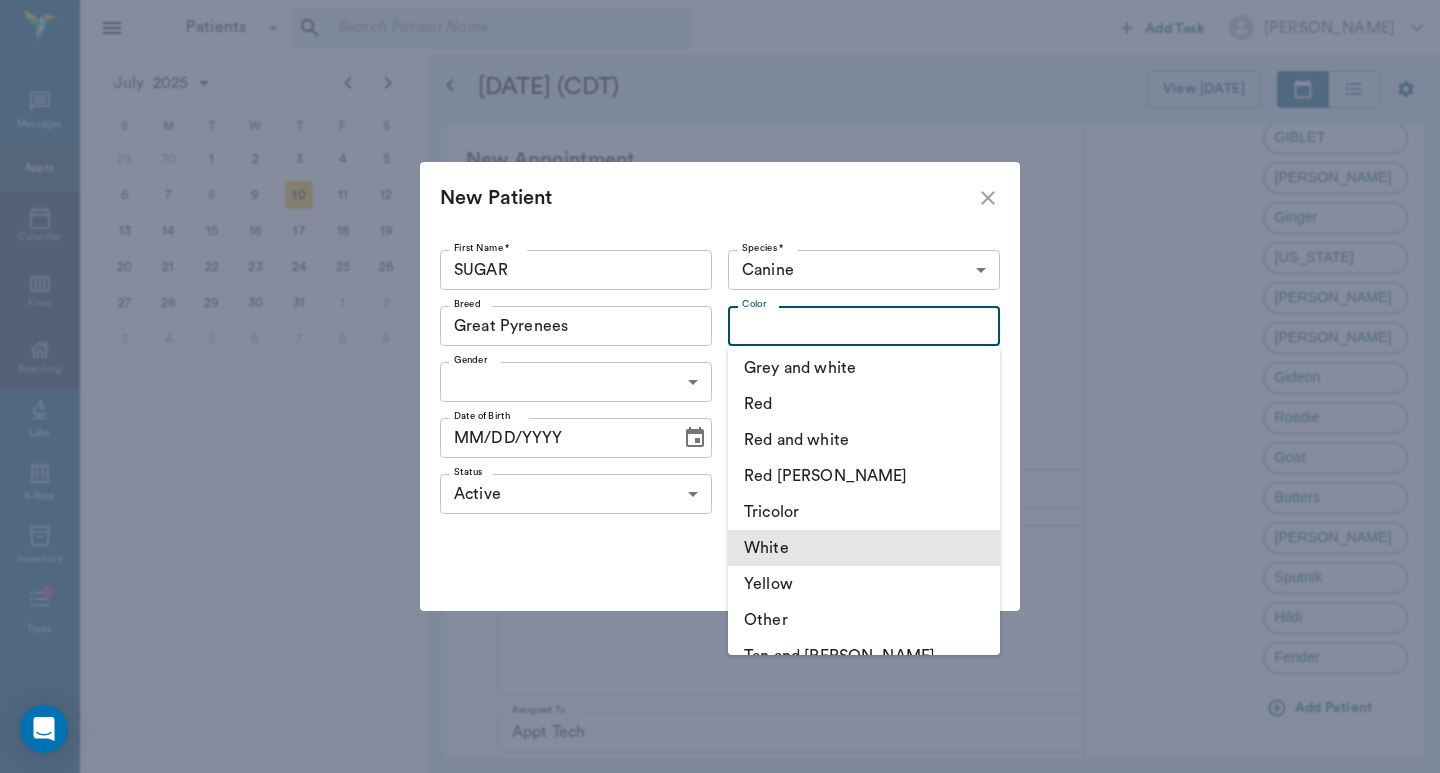click on "White" at bounding box center [864, 548] 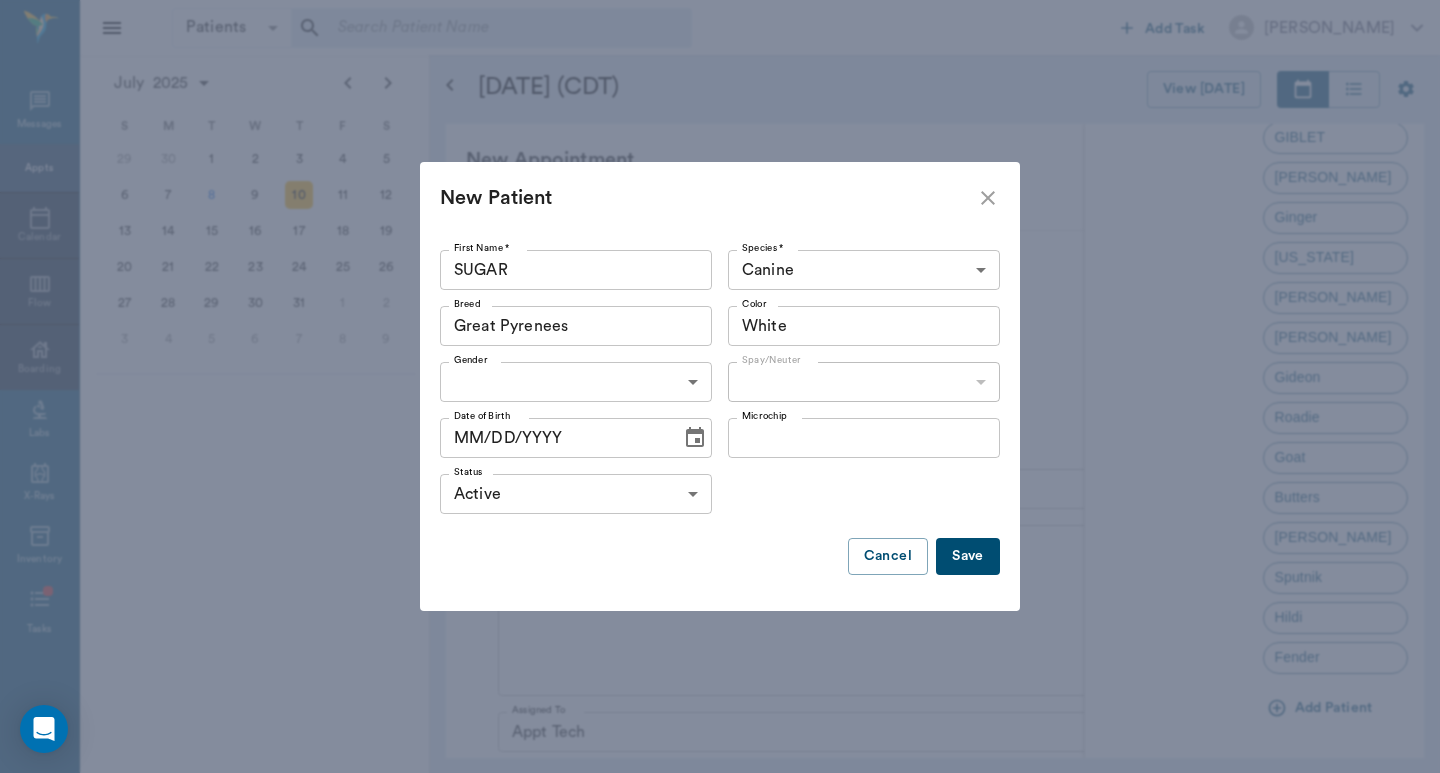 click on "Patients Patients ​ ​ Add Task Dr. Bert Ellsworth Nectar Messages Appts Calendar Flow Boarding Labs X-Rays Inventory Tasks Forms Staff Reports Lookup Settings July 2025 S M T W T F S Jun 1 2 3 4 5 6 7 8 9 10 11 12 13 14 15 16 17 18 19 20 21 22 23 24 25 26 27 28 29 30 Jul 1 2 3 4 5 6 7 8 9 10 11 12 S M T W T F S 29 30 Jul 1 2 3 4 5 6 7 8 9 10 11 12 13 14 15 16 17 18 19 20 21 22 23 24 25 26 27 28 29 30 31 Aug 1 2 3 4 5 6 7 8 9 S M T W T F S 27 28 29 30 31 Aug 1 2 3 4 5 6 7 8 9 10 11 12 13 14 15 16 17 18 19 20 21 22 23 24 25 26 27 28 29 30 31 Sep 1 2 3 4 5 6 July 10, 2025 (CDT) View Today July 2025 Today 10 Thu Jul 2025 D Dr. Bert Ellsworth Veterinarian A Appt Tech Technician W Walk In Veterinarian B Bath & Surgery Technician B Board &Procedures Other D Dr. Kindall Jones Veterinarian 8 AM 9 AM 10 AM 11 AM 12 PM 1 PM 2 PM 3 PM 4 PM 5 PM 6 PM 7 PM 8 PM 9:00 AM SIR WIGGLES WORTH 3RD Austin 8:00 AM  -  9:00 AM Fender Finney 9:00 AM  -  9:30 AM puppy Kilgore 9:30 AM  -  10:00 AM Little Girl Barnes 10:00 AM  -  1" at bounding box center [720, 386] 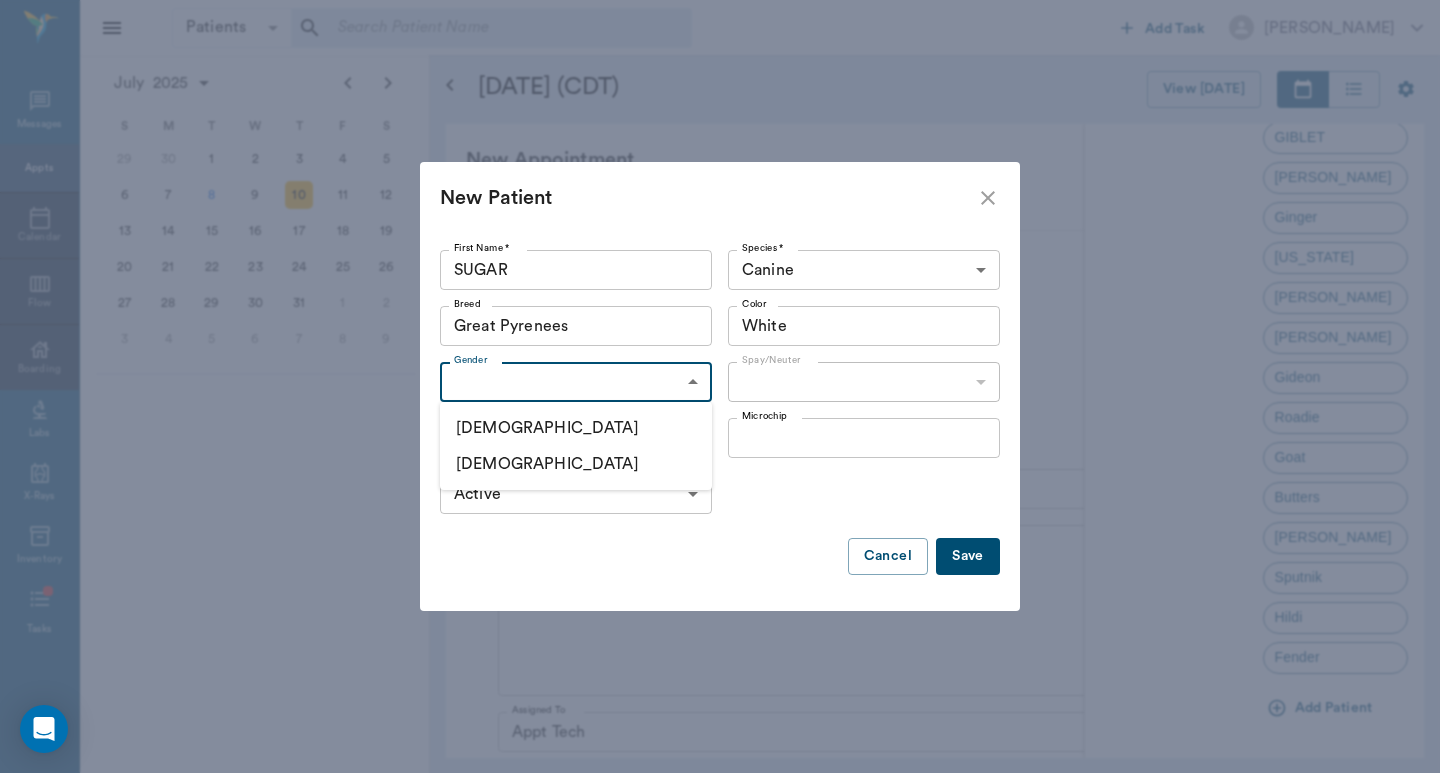 drag, startPoint x: 492, startPoint y: 460, endPoint x: 687, endPoint y: 426, distance: 197.94191 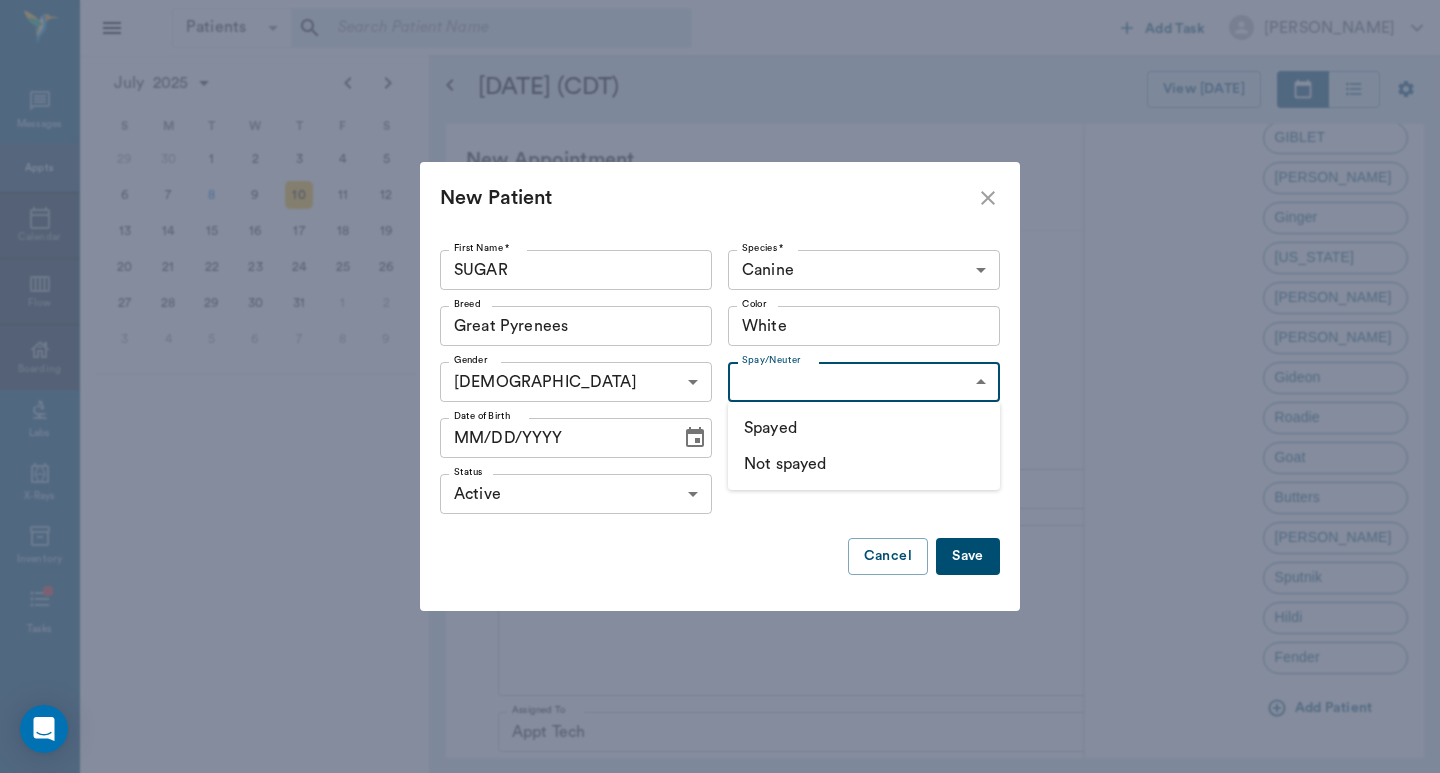 click on "Patients Patients ​ ​ Add Task Dr. Bert Ellsworth Nectar Messages Appts Calendar Flow Boarding Labs X-Rays Inventory Tasks Forms Staff Reports Lookup Settings July 2025 S M T W T F S Jun 1 2 3 4 5 6 7 8 9 10 11 12 13 14 15 16 17 18 19 20 21 22 23 24 25 26 27 28 29 30 Jul 1 2 3 4 5 6 7 8 9 10 11 12 S M T W T F S 29 30 Jul 1 2 3 4 5 6 7 8 9 10 11 12 13 14 15 16 17 18 19 20 21 22 23 24 25 26 27 28 29 30 31 Aug 1 2 3 4 5 6 7 8 9 S M T W T F S 27 28 29 30 31 Aug 1 2 3 4 5 6 7 8 9 10 11 12 13 14 15 16 17 18 19 20 21 22 23 24 25 26 27 28 29 30 31 Sep 1 2 3 4 5 6 July 10, 2025 (CDT) View Today July 2025 Today 10 Thu Jul 2025 D Dr. Bert Ellsworth Veterinarian A Appt Tech Technician W Walk In Veterinarian B Bath & Surgery Technician B Board &Procedures Other D Dr. Kindall Jones Veterinarian 8 AM 9 AM 10 AM 11 AM 12 PM 1 PM 2 PM 3 PM 4 PM 5 PM 6 PM 7 PM 8 PM 9:00 AM SIR WIGGLES WORTH 3RD Austin 8:00 AM  -  9:00 AM Fender Finney 9:00 AM  -  9:30 AM puppy Kilgore 9:30 AM  -  10:00 AM Little Girl Barnes 10:00 AM  -  1" at bounding box center [720, 386] 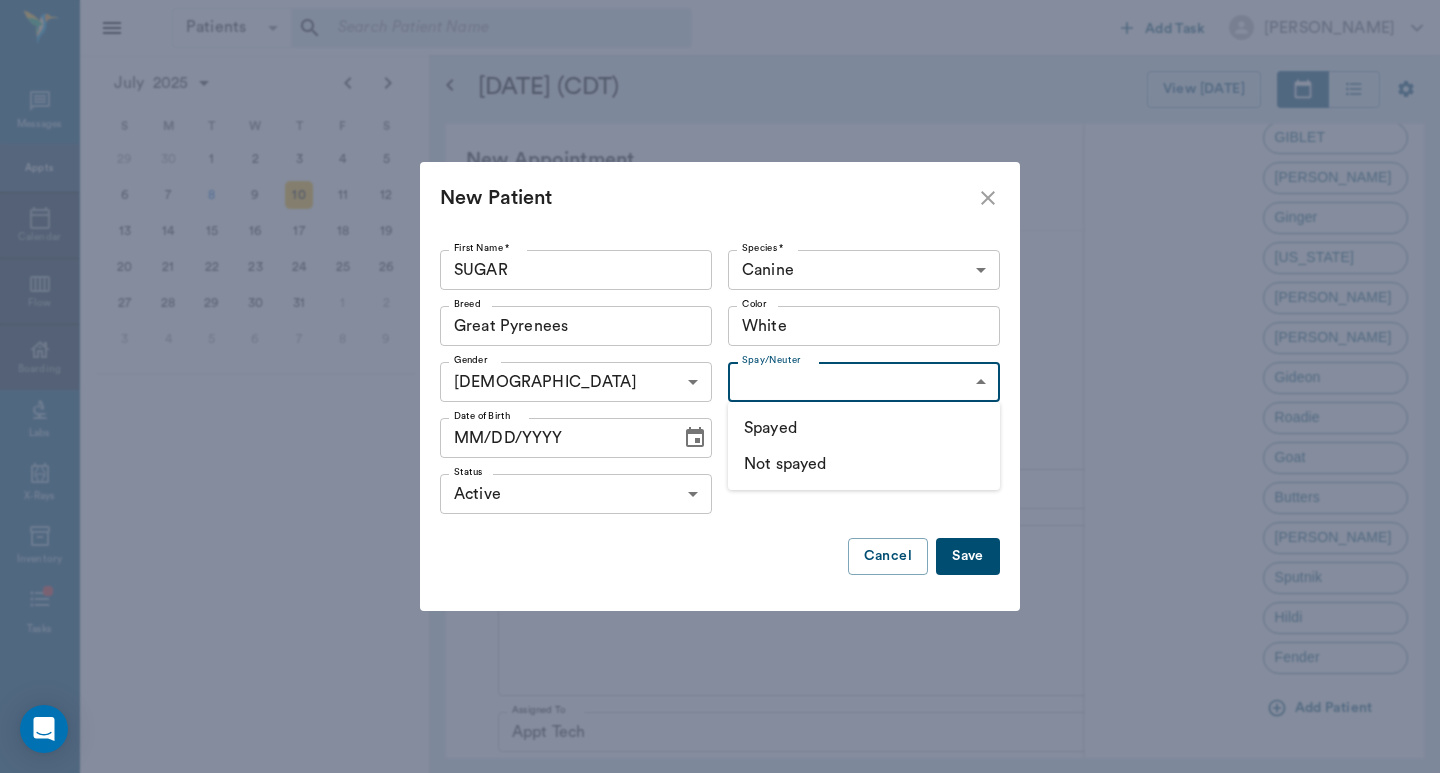 drag, startPoint x: 825, startPoint y: 469, endPoint x: 603, endPoint y: 471, distance: 222.009 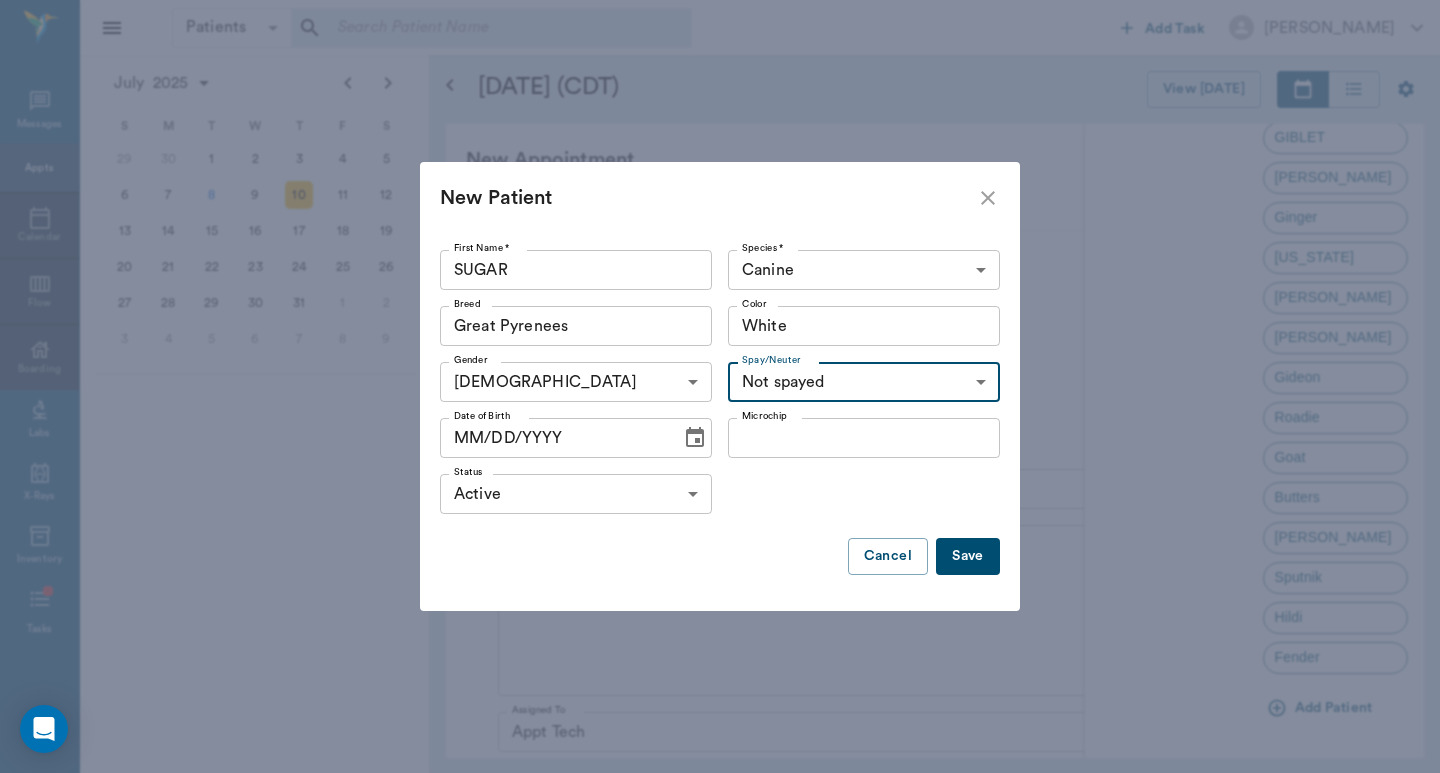 click 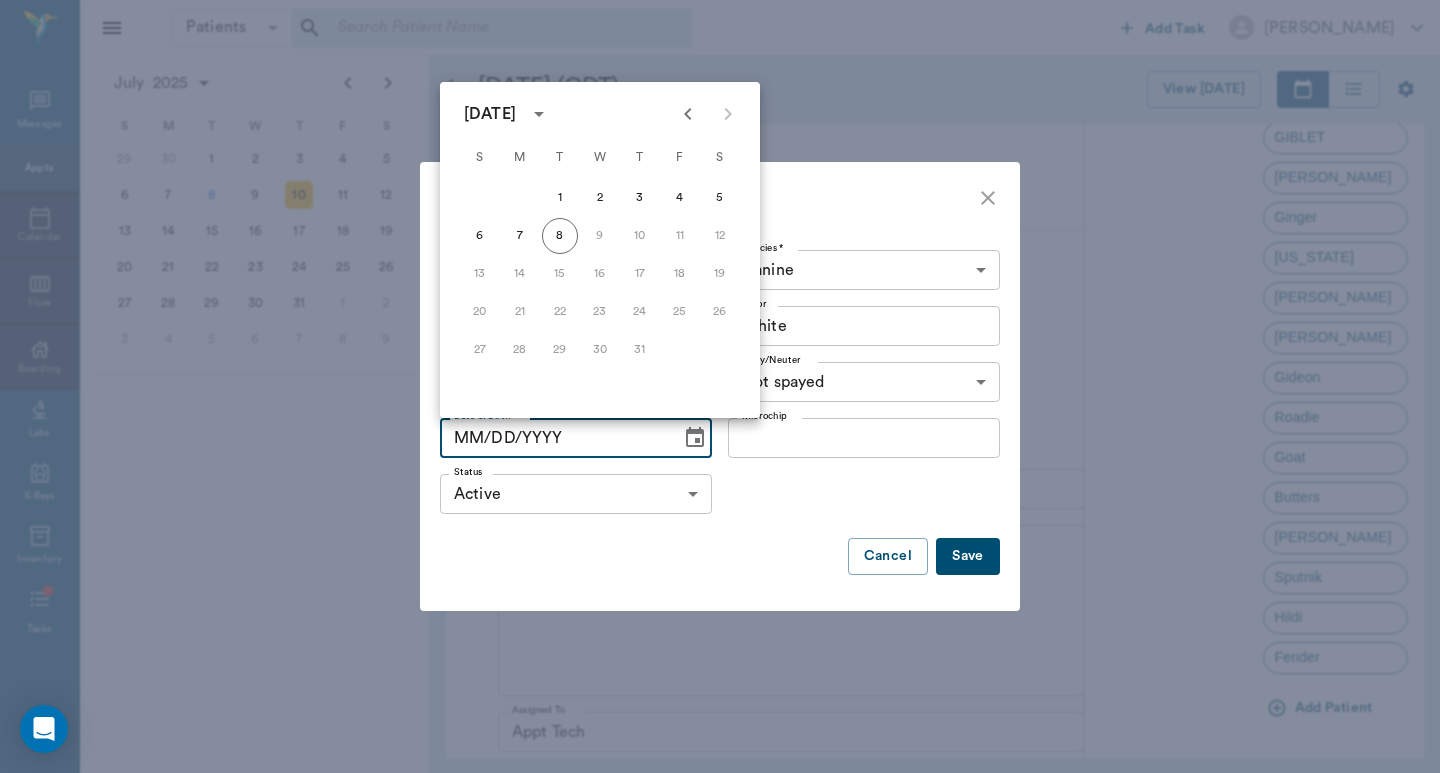 click 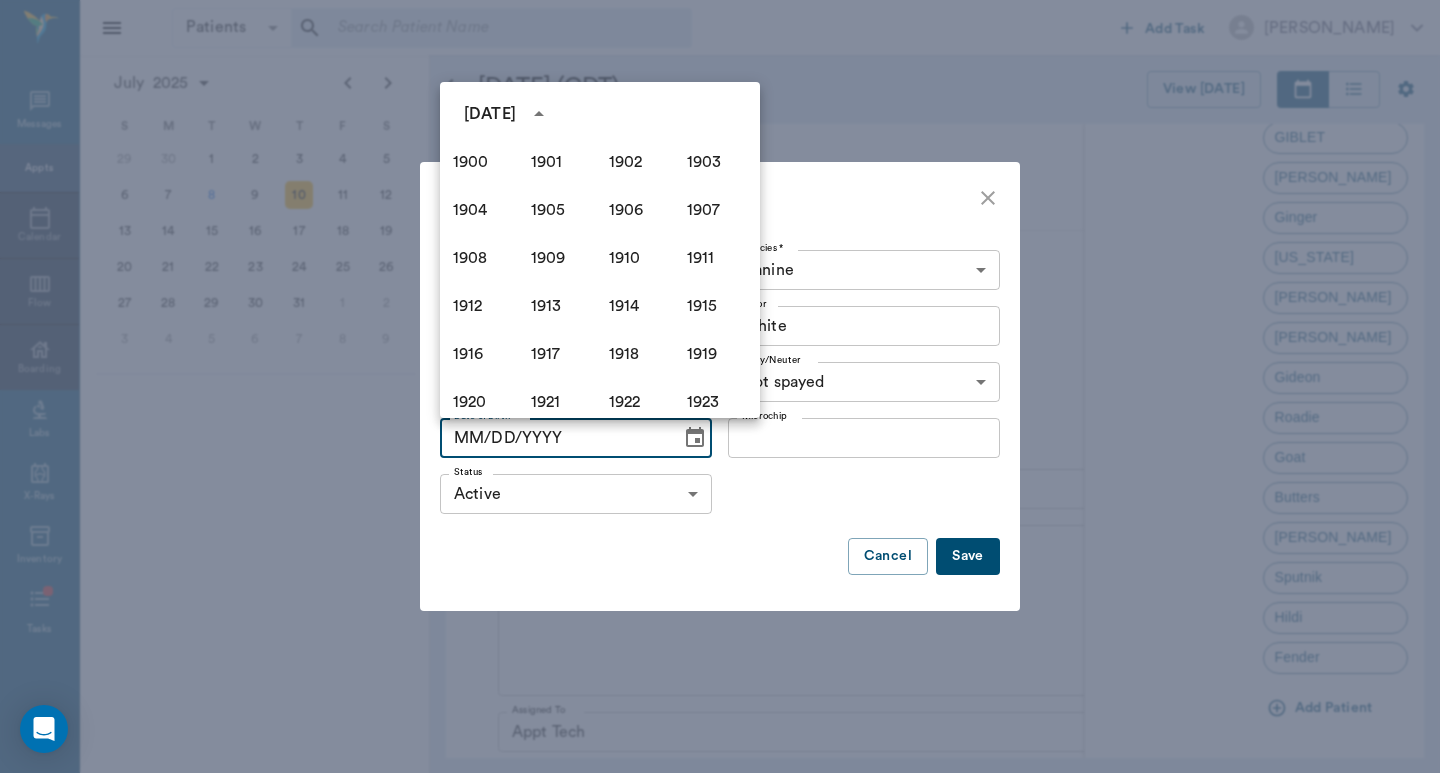 scroll, scrollTop: 1372, scrollLeft: 0, axis: vertical 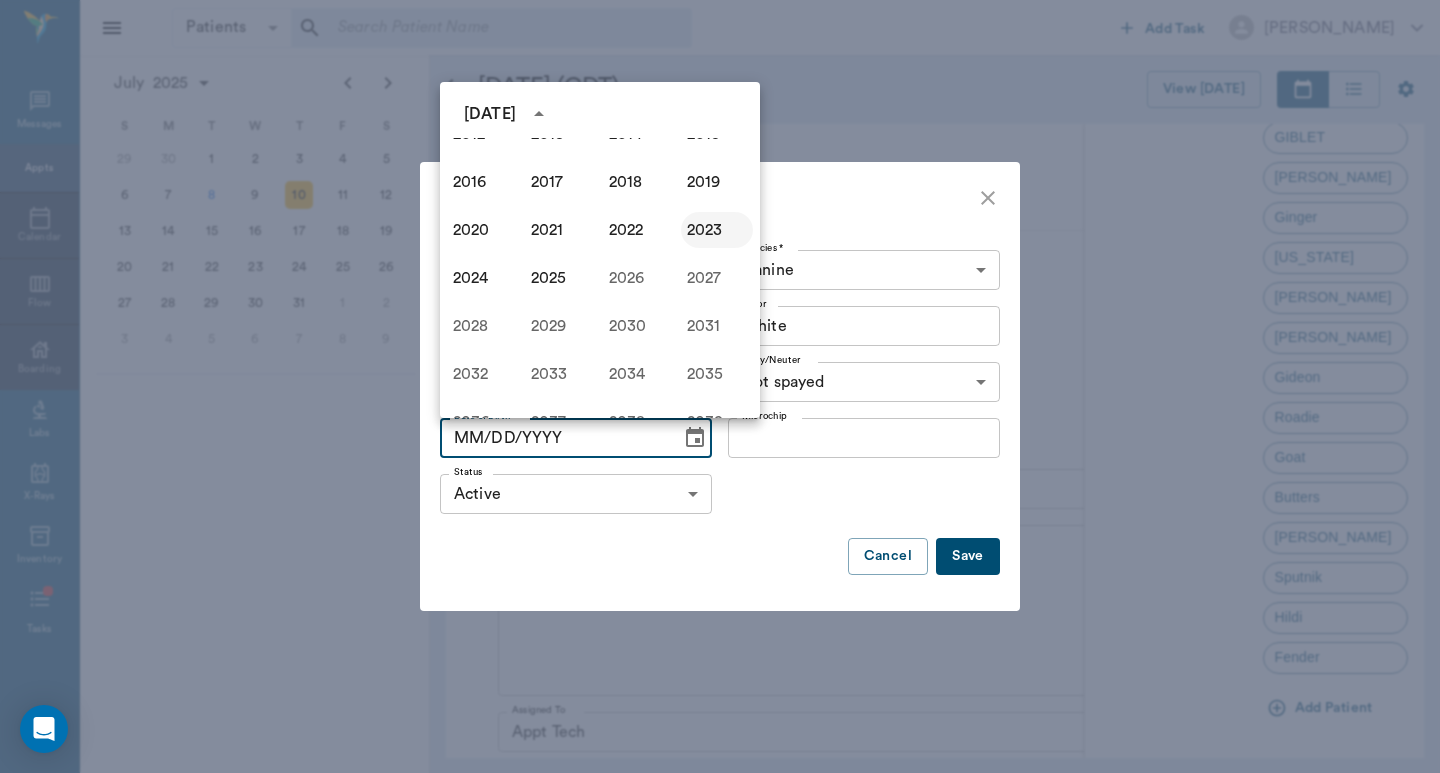 click on "2023" at bounding box center [717, 230] 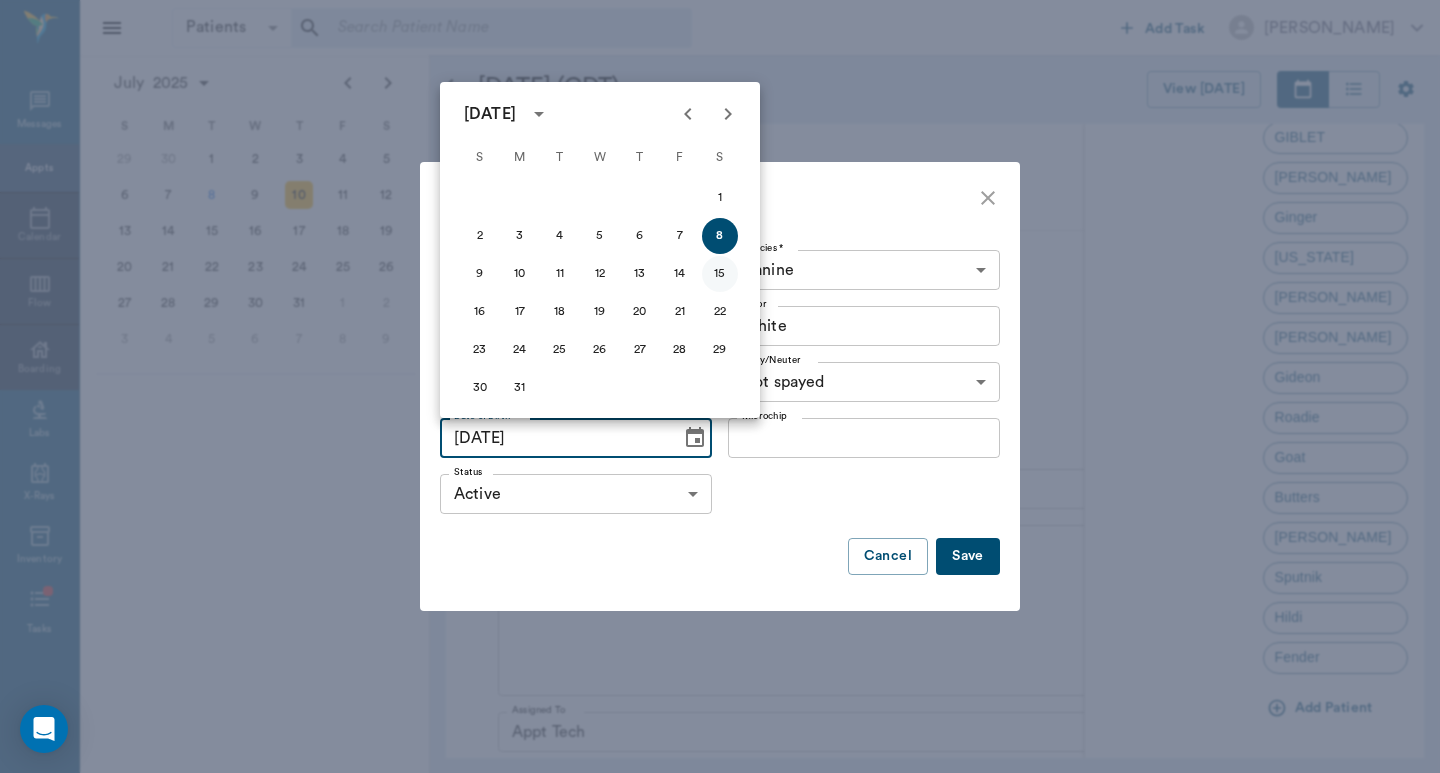 click on "15" at bounding box center [720, 274] 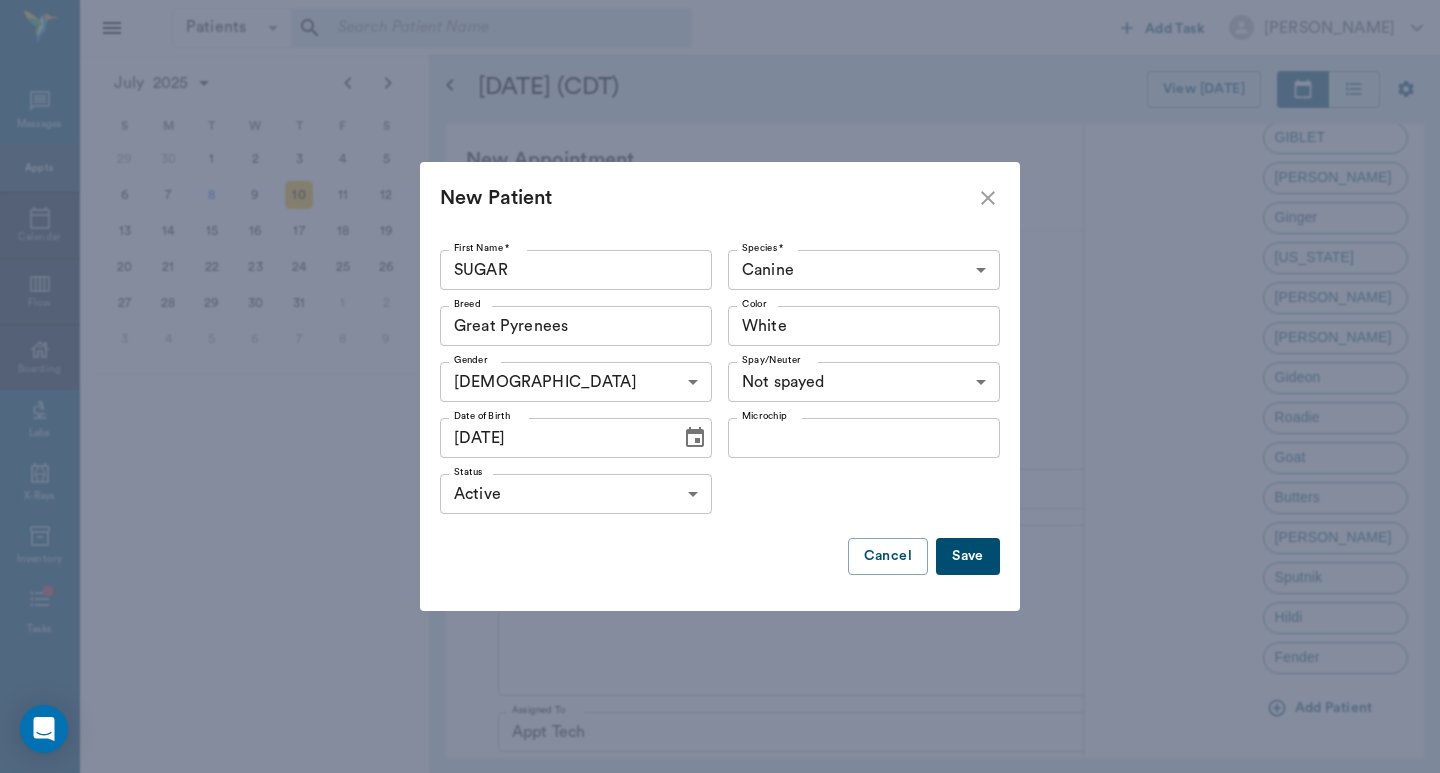 type on "07/15/2023" 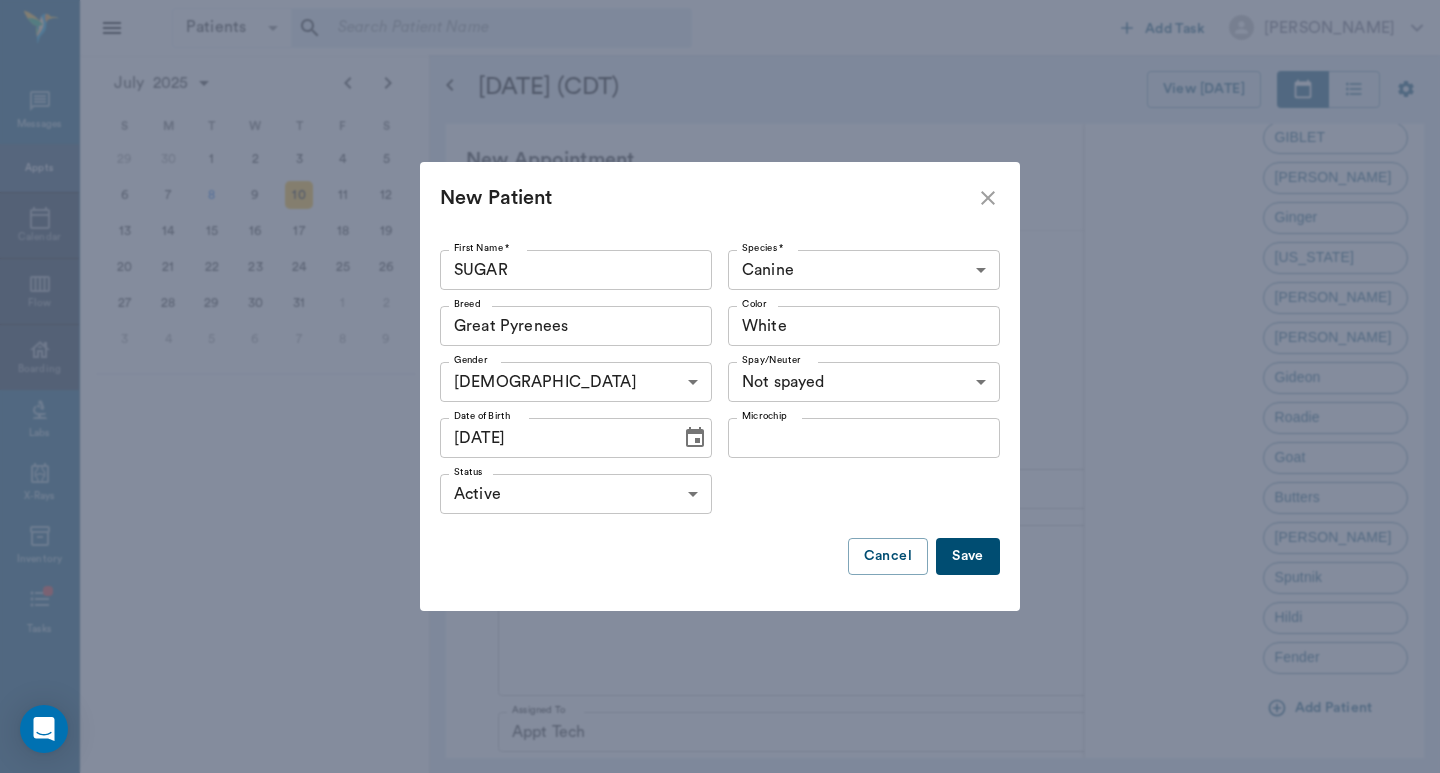 click on "Save" at bounding box center [968, 556] 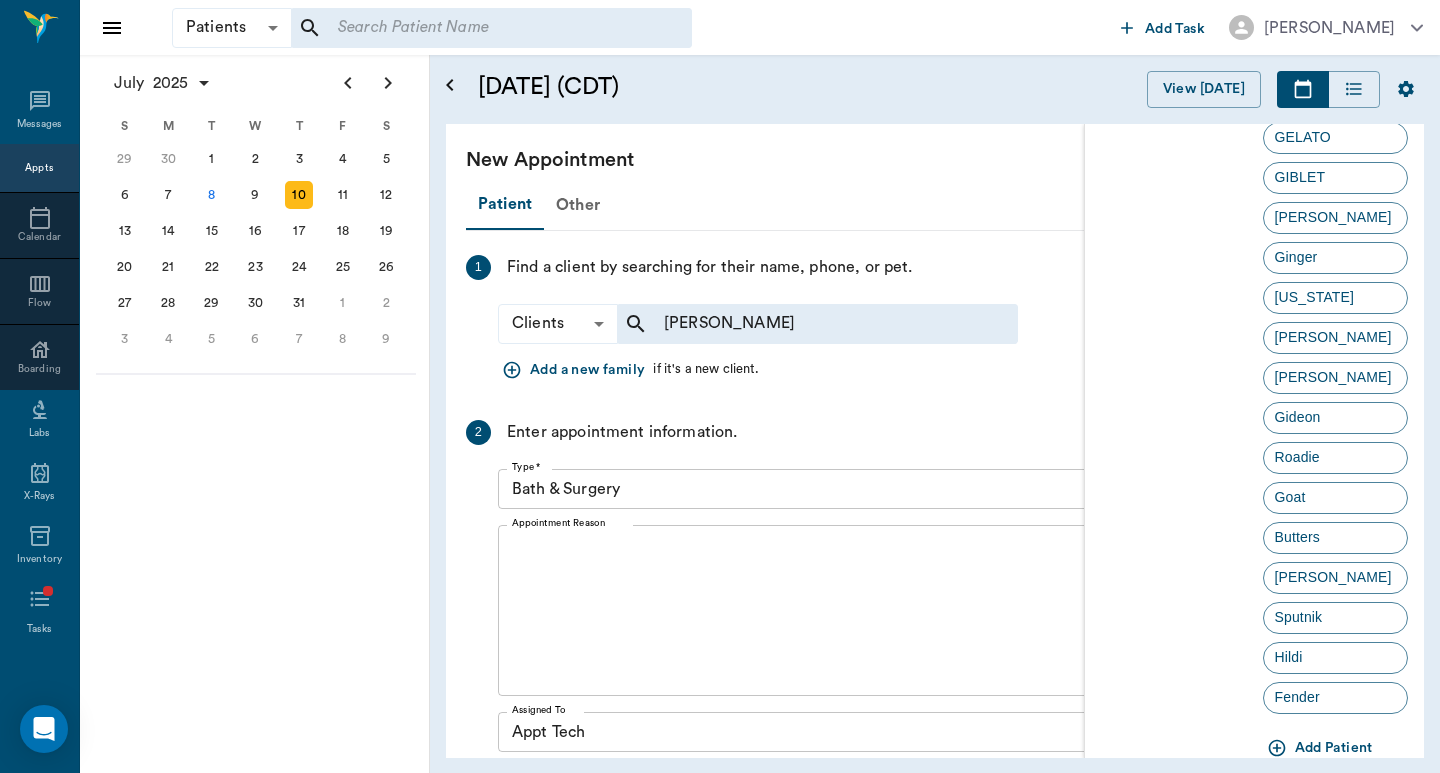 scroll, scrollTop: 0, scrollLeft: 0, axis: both 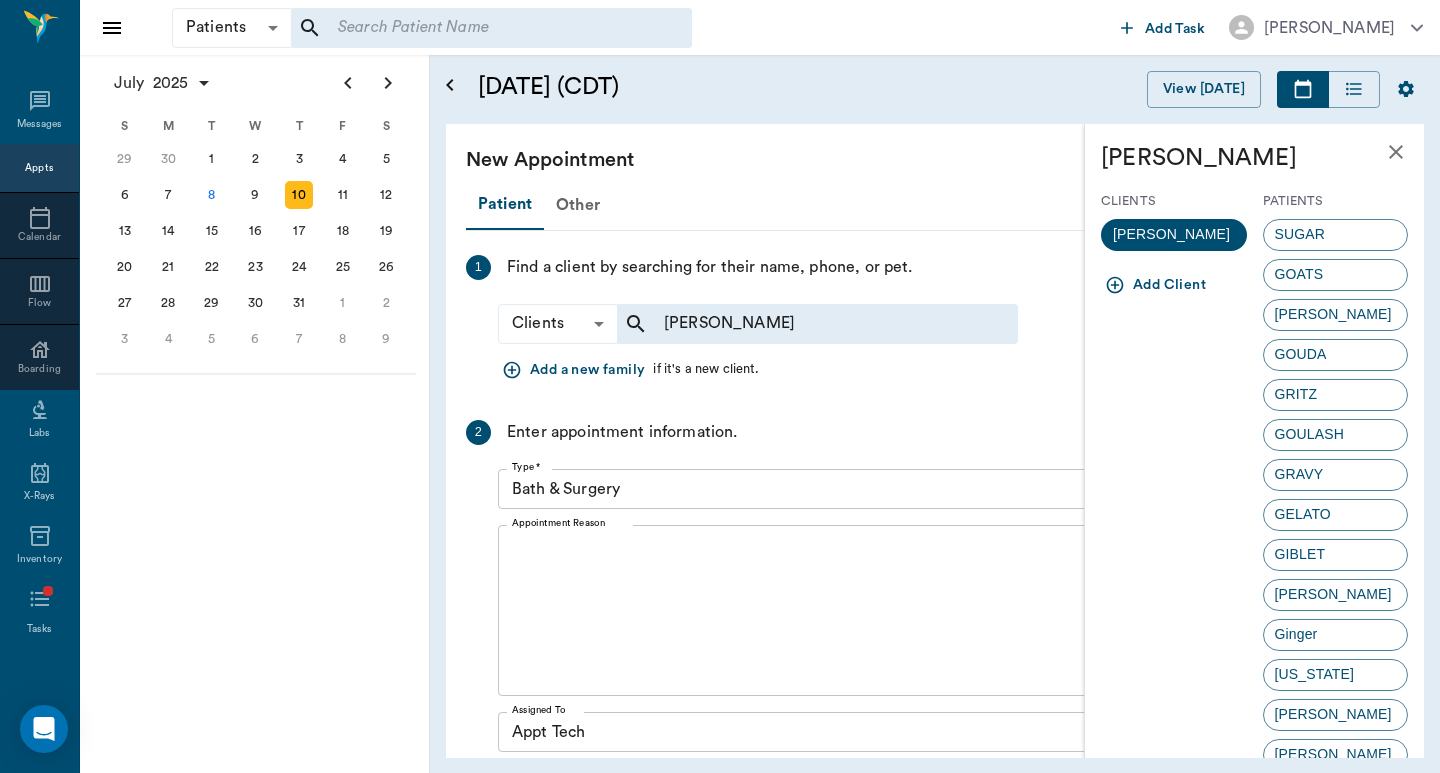 drag, startPoint x: 1304, startPoint y: 234, endPoint x: 1276, endPoint y: 238, distance: 28.284271 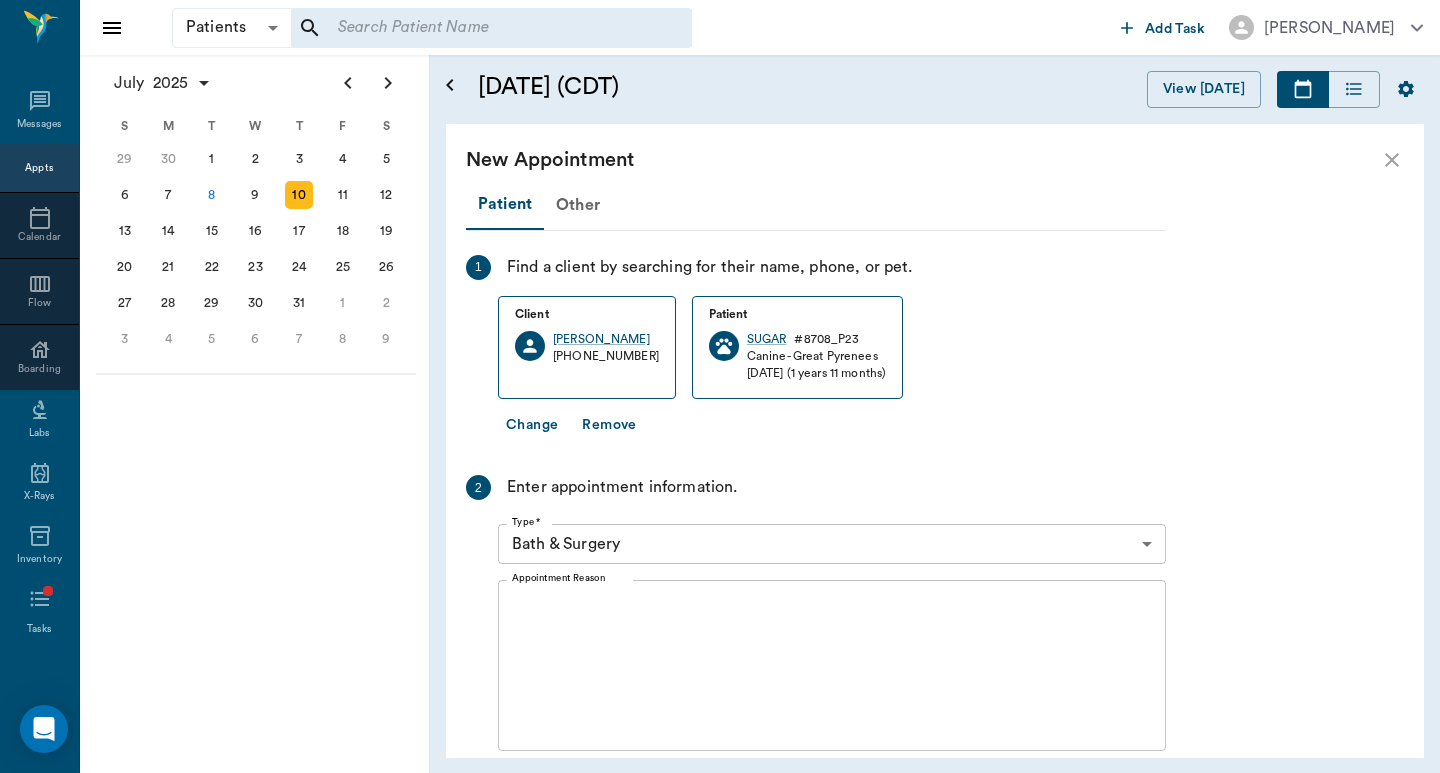 click on "Patients Patients ​ ​ Add Task Dr. Bert Ellsworth Nectar Messages Appts Calendar Flow Boarding Labs X-Rays Inventory Tasks Forms Staff Reports Lookup Settings July 2025 S M T W T F S Jun 1 2 3 4 5 6 7 8 9 10 11 12 13 14 15 16 17 18 19 20 21 22 23 24 25 26 27 28 29 30 Jul 1 2 3 4 5 6 7 8 9 10 11 12 S M T W T F S 29 30 Jul 1 2 3 4 5 6 7 8 9 10 11 12 13 14 15 16 17 18 19 20 21 22 23 24 25 26 27 28 29 30 31 Aug 1 2 3 4 5 6 7 8 9 S M T W T F S 27 28 29 30 31 Aug 1 2 3 4 5 6 7 8 9 10 11 12 13 14 15 16 17 18 19 20 21 22 23 24 25 26 27 28 29 30 31 Sep 1 2 3 4 5 6 July 10, 2025 (CDT) View Today July 2025 Today 10 Thu Jul 2025 D Dr. Bert Ellsworth Veterinarian A Appt Tech Technician W Walk In Veterinarian B Bath & Surgery Technician B Board &Procedures Other D Dr. Kindall Jones Veterinarian 8 AM 9 AM 10 AM 11 AM 12 PM 1 PM 2 PM 3 PM 4 PM 5 PM 6 PM 7 PM 8 PM 9:00 AM SIR WIGGLES WORTH 3RD Austin 8:00 AM  -  9:00 AM Fender Finney 9:00 AM  -  9:30 AM puppy Kilgore 9:30 AM  -  10:00 AM Little Girl Barnes 10:00 AM  -  1" at bounding box center (720, 386) 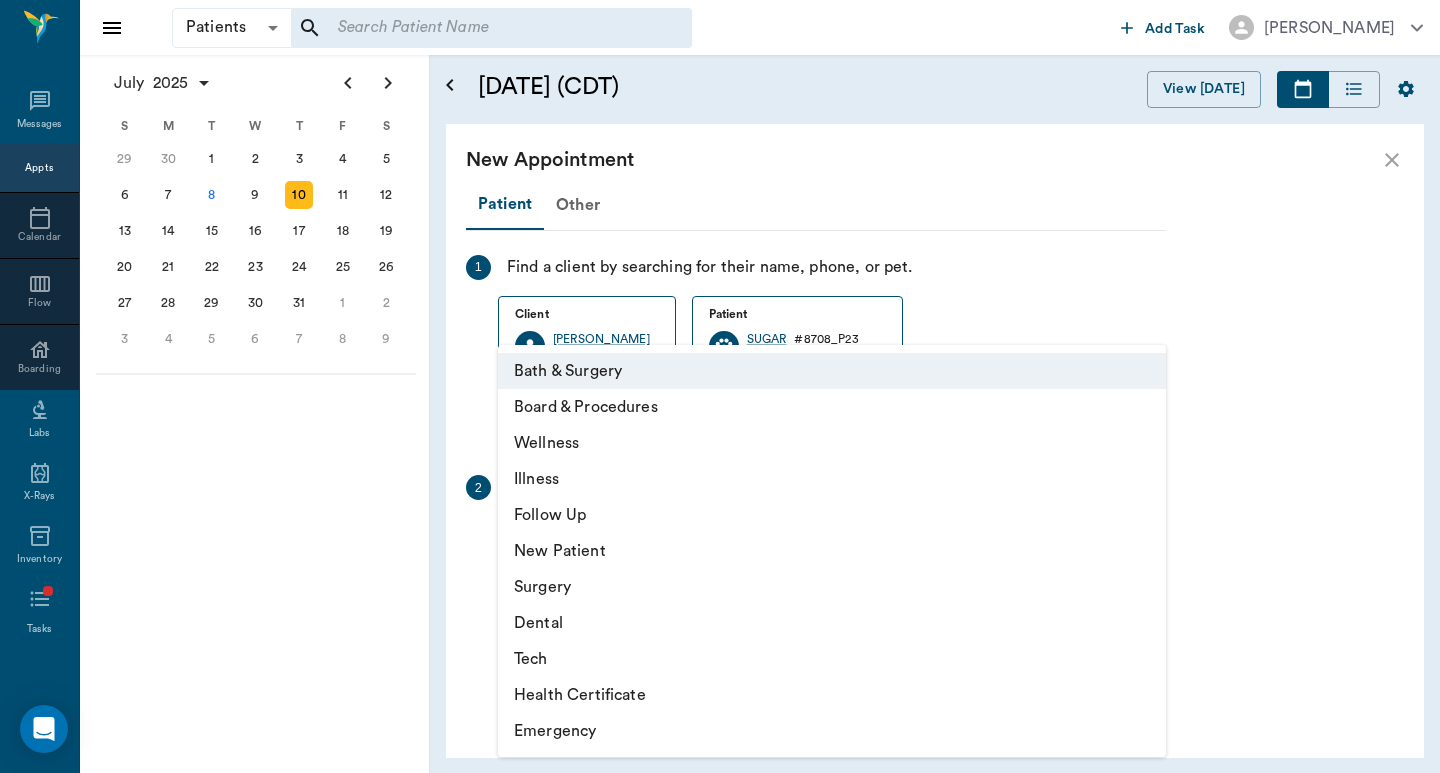 drag, startPoint x: 548, startPoint y: 437, endPoint x: 562, endPoint y: 436, distance: 14.035668 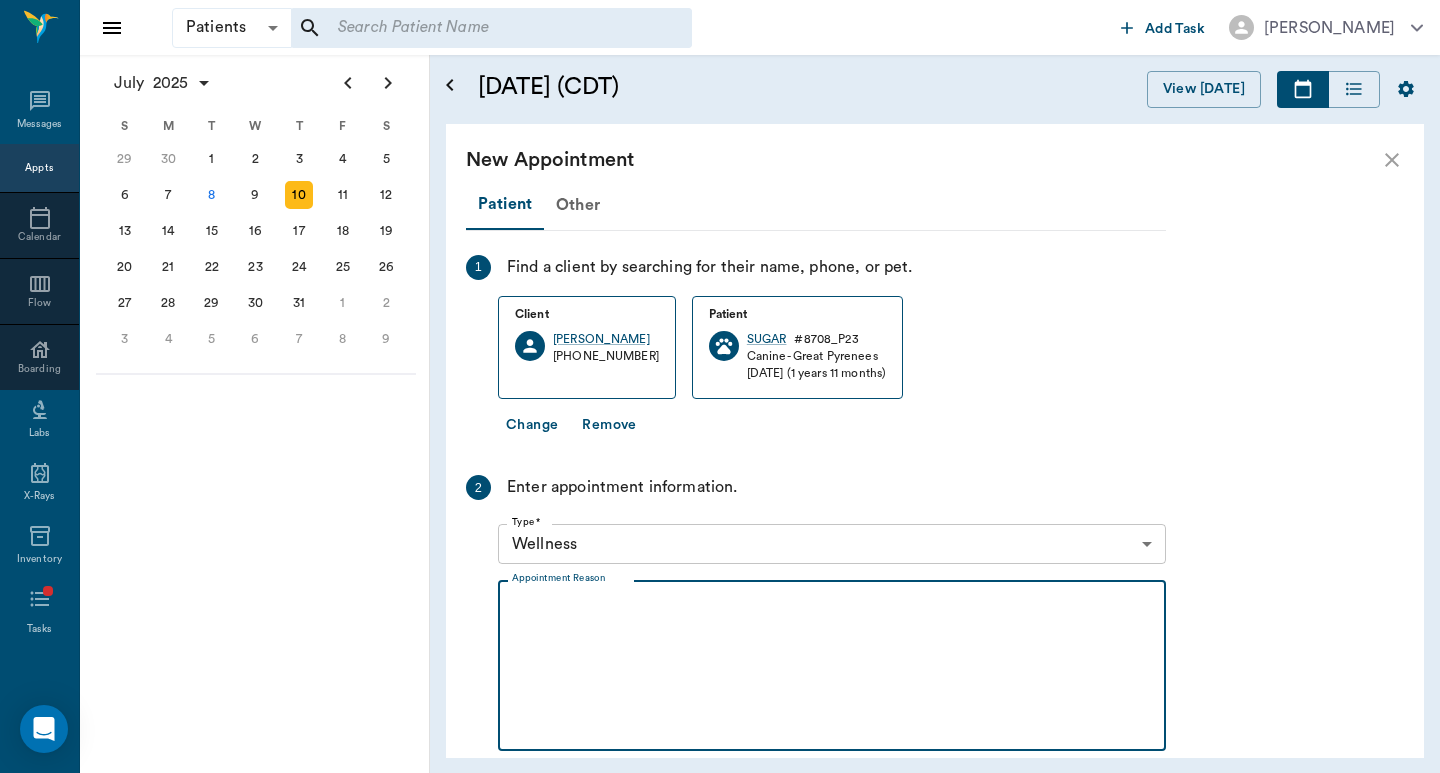 drag, startPoint x: 599, startPoint y: 629, endPoint x: 624, endPoint y: 629, distance: 25 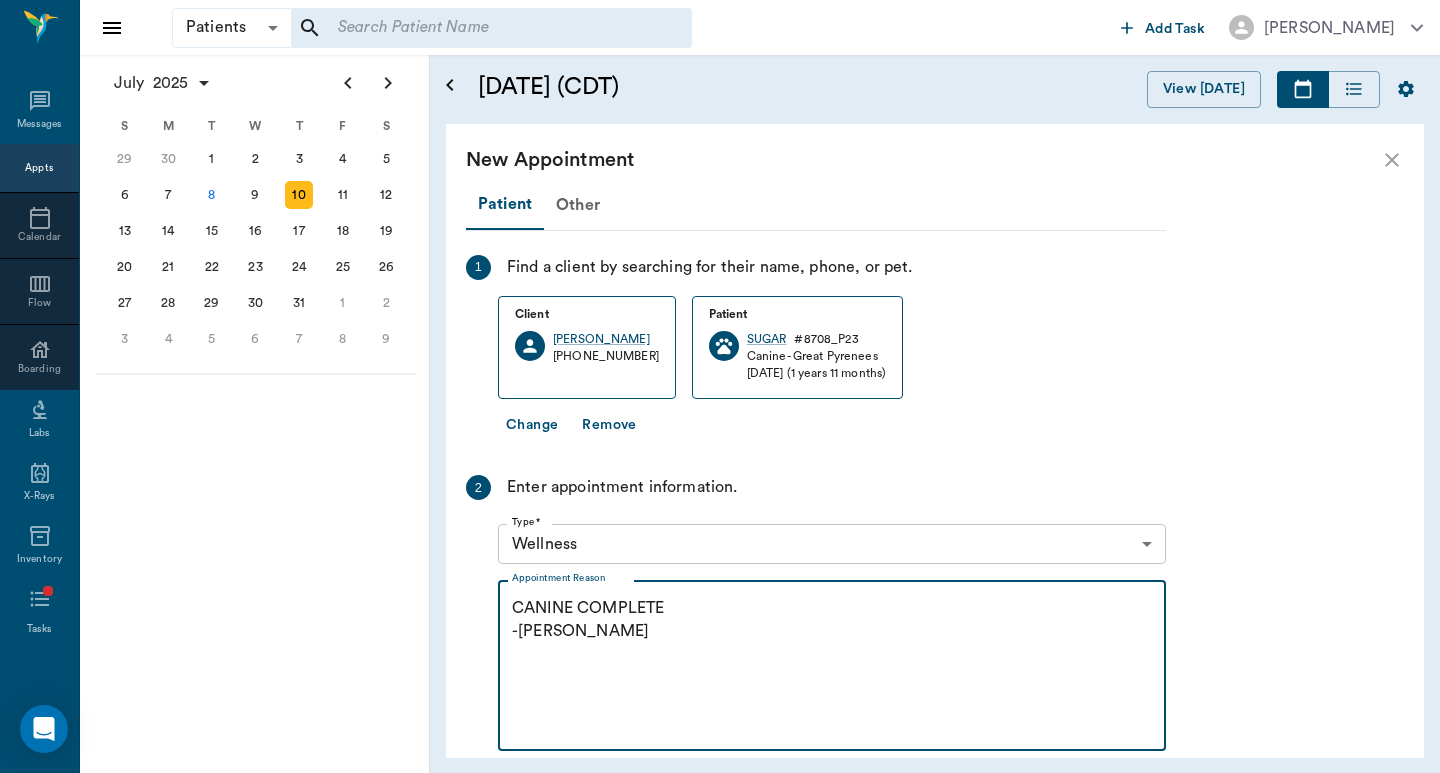 scroll, scrollTop: 384, scrollLeft: 0, axis: vertical 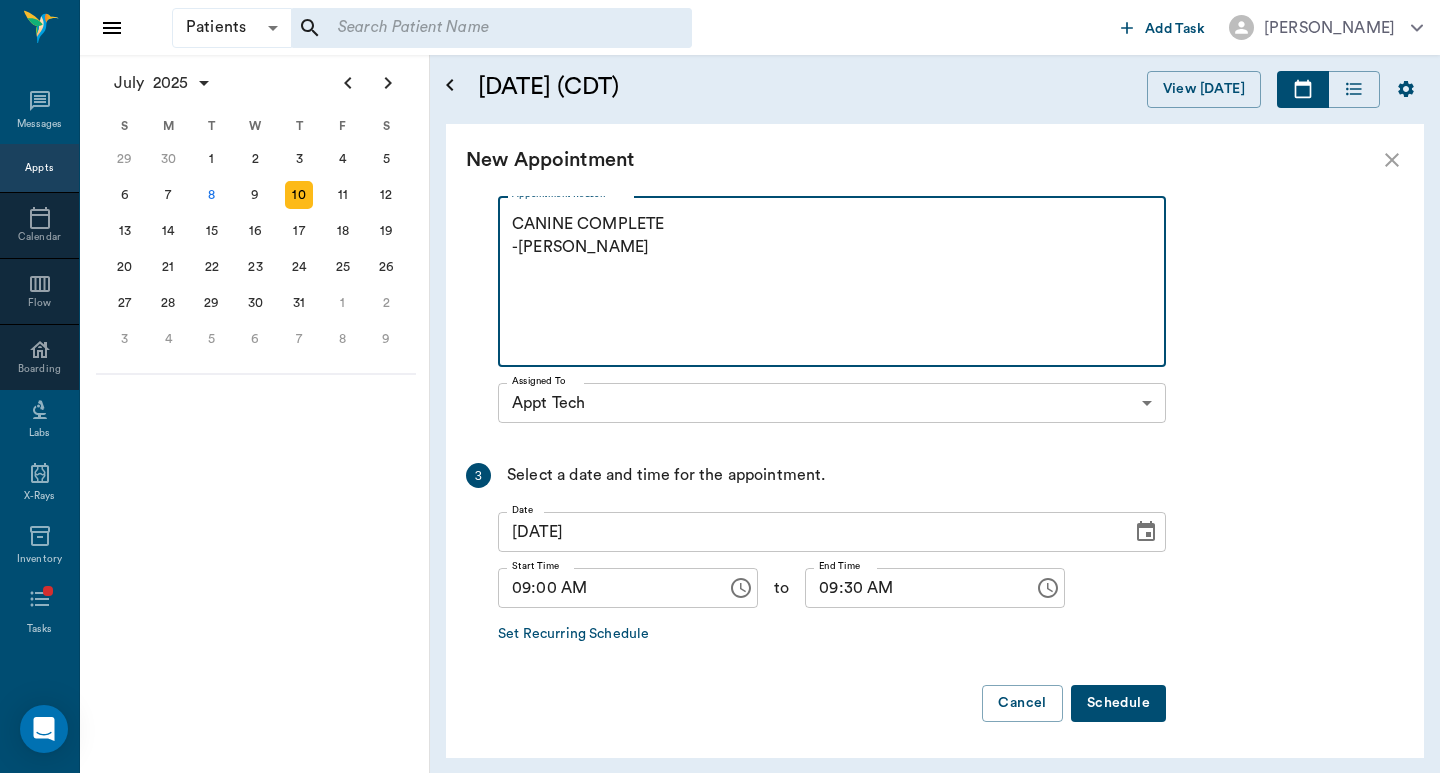 type on "CANINE COMPLETE
-JESS" 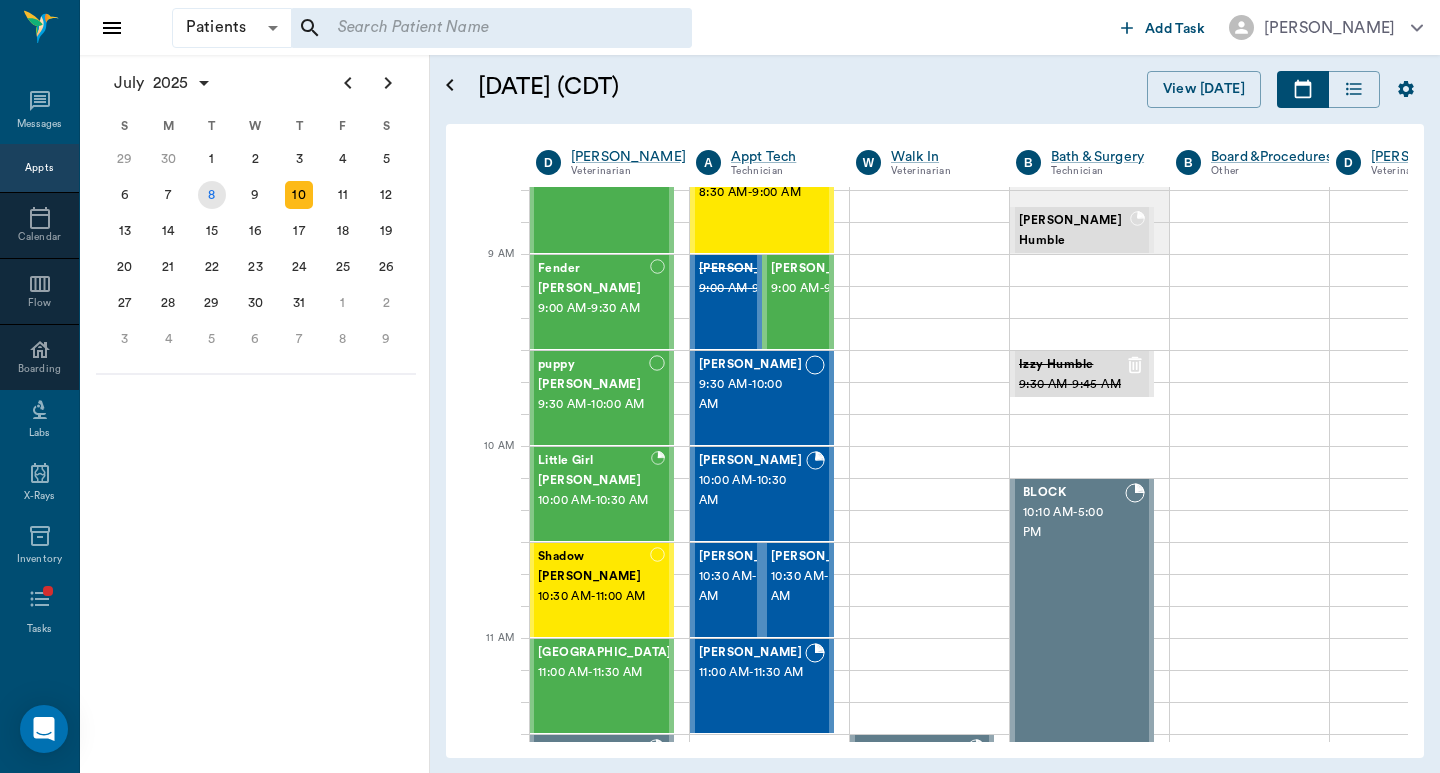 click on "8" at bounding box center (212, 195) 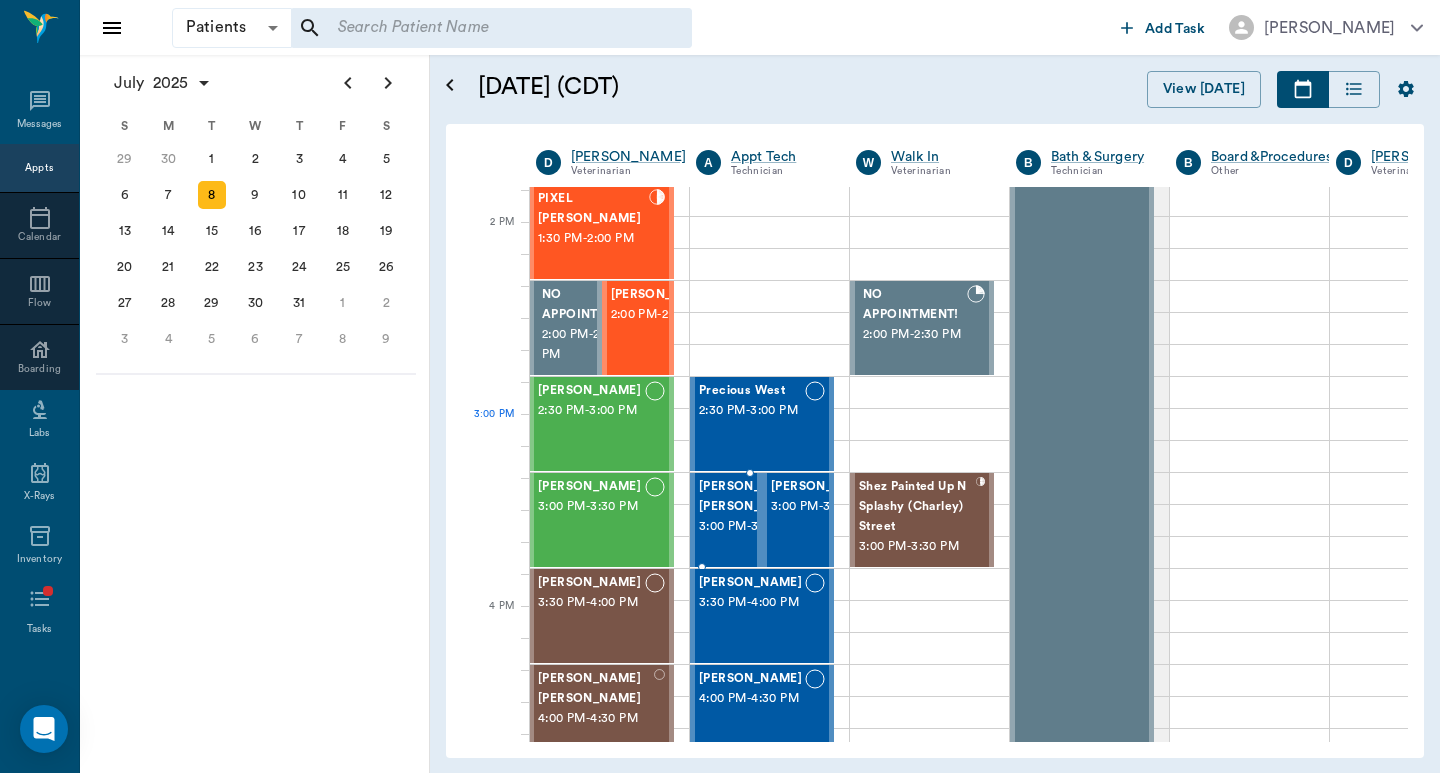 scroll, scrollTop: 1334, scrollLeft: 1, axis: both 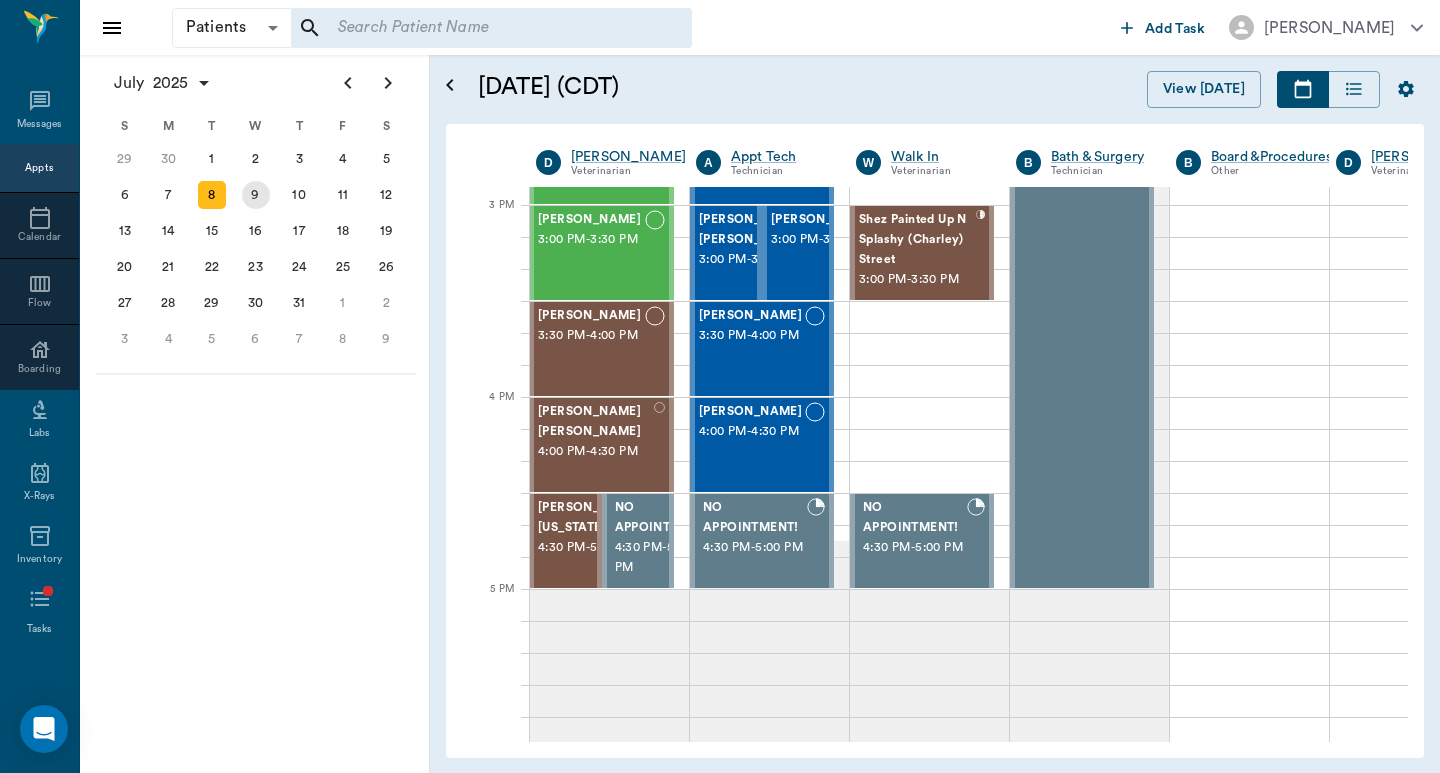 click on "9" at bounding box center (256, 195) 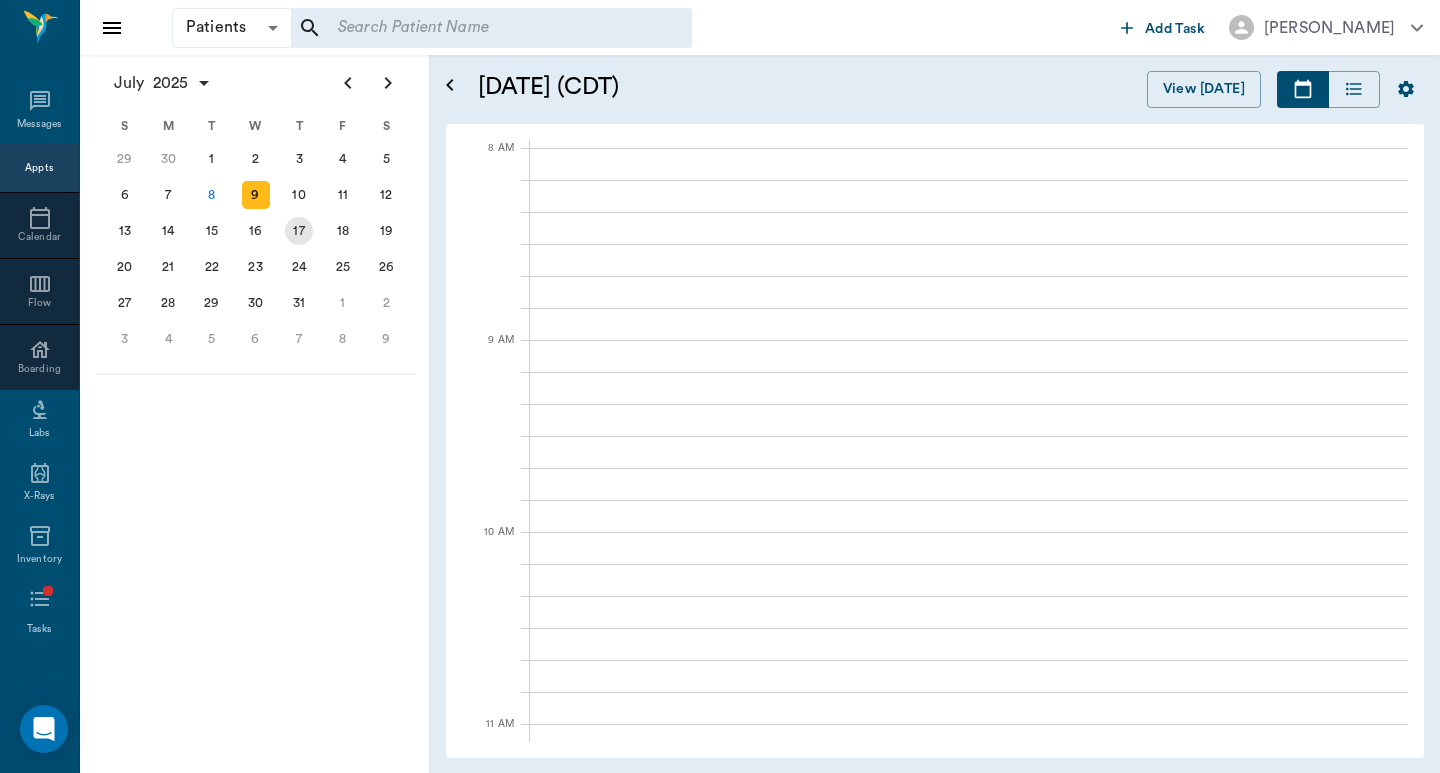 scroll, scrollTop: 0, scrollLeft: 1, axis: horizontal 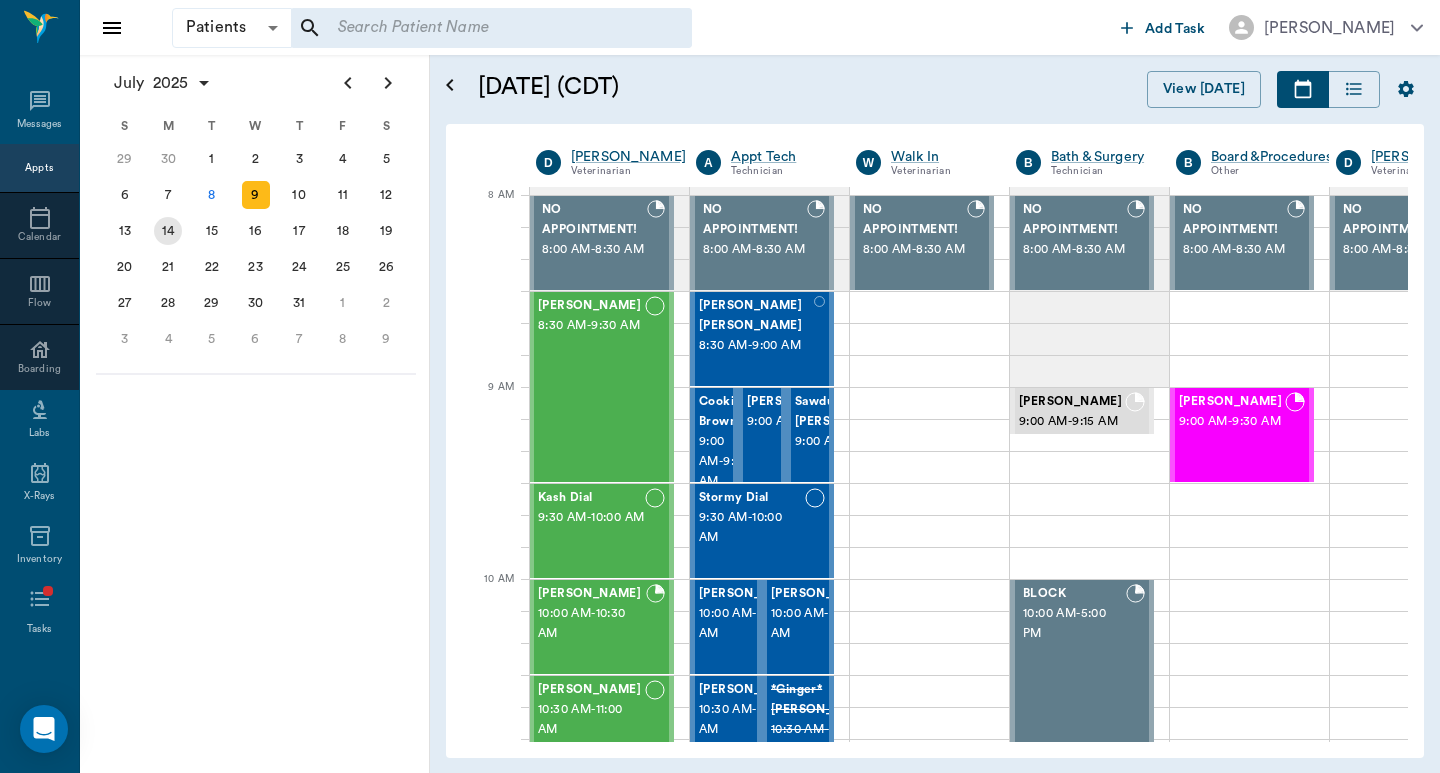 click on "14" at bounding box center (169, 231) 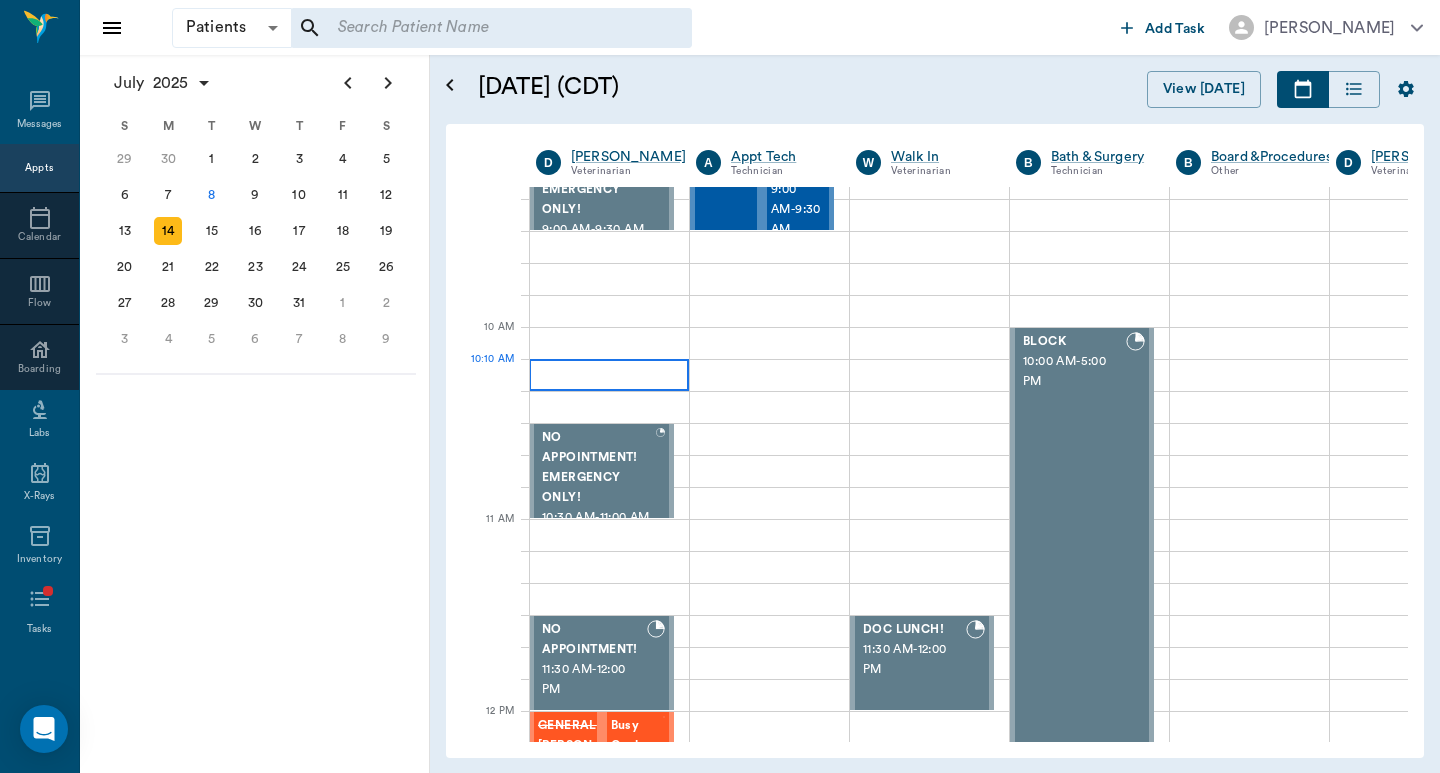 scroll, scrollTop: 0, scrollLeft: 1, axis: horizontal 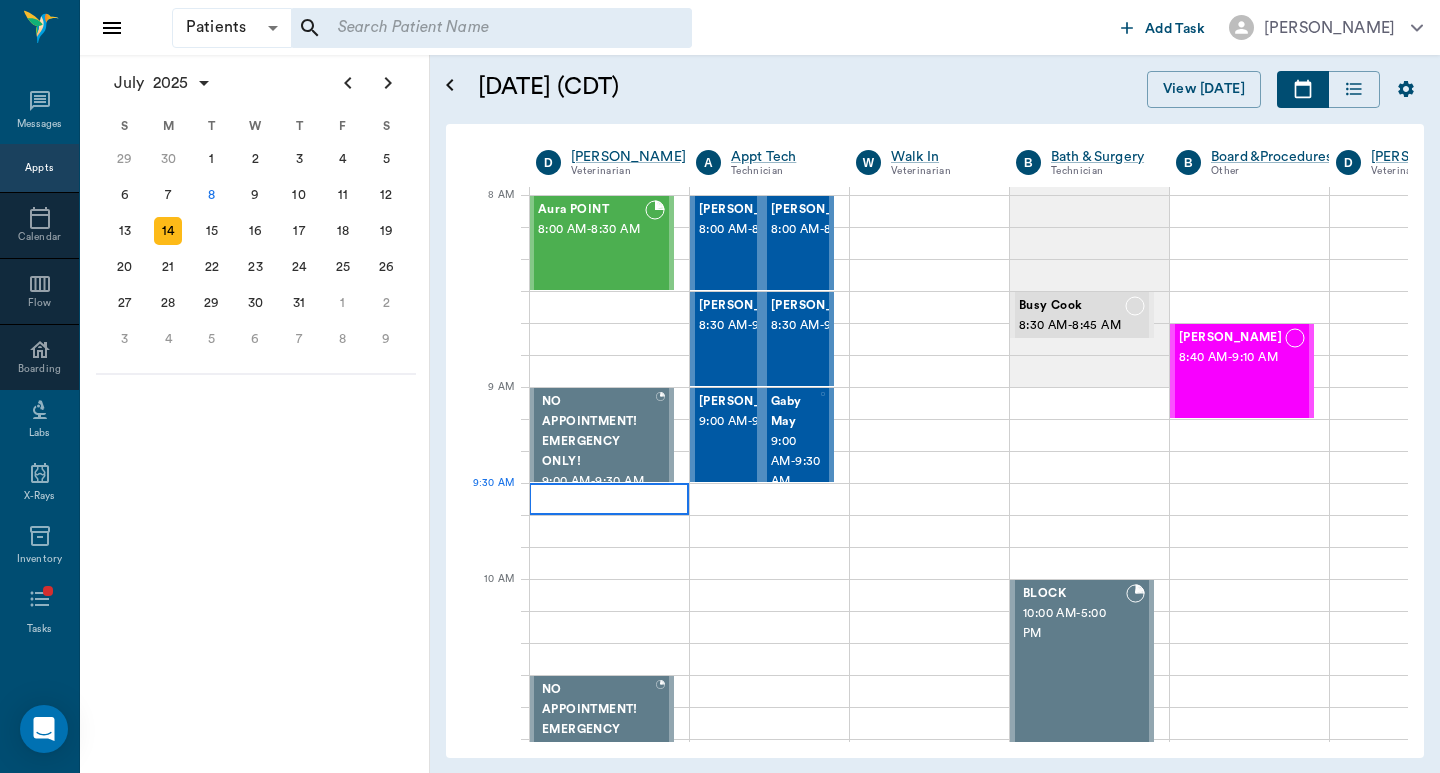 click at bounding box center [609, 499] 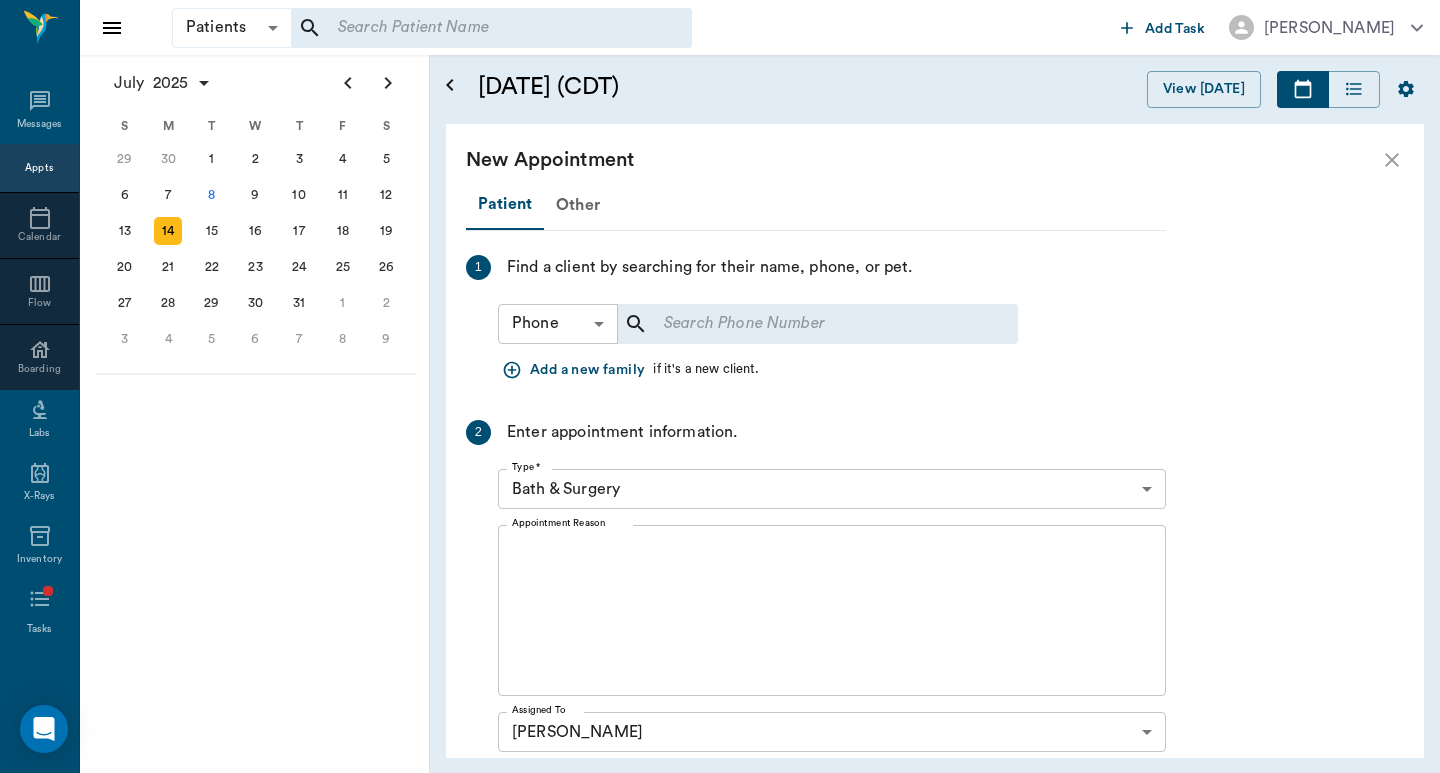 click on "Patients Patients ​ ​ Add Task Dr. Bert Ellsworth Nectar Messages Appts Calendar Flow Boarding Labs X-Rays Inventory Tasks Forms Staff Reports Lookup Settings July 2025 S M T W T F S Jun 1 2 3 4 5 6 7 8 9 10 11 12 13 14 15 16 17 18 19 20 21 22 23 24 25 26 27 28 29 30 Jul 1 2 3 4 5 6 7 8 9 10 11 12 S M T W T F S 29 30 Jul 1 2 3 4 5 6 7 8 9 10 11 12 13 14 15 16 17 18 19 20 21 22 23 24 25 26 27 28 29 30 31 Aug 1 2 3 4 5 6 7 8 9 S M T W T F S 27 28 29 30 31 Aug 1 2 3 4 5 6 7 8 9 10 11 12 13 14 15 16 17 18 19 20 21 22 23 24 25 26 27 28 29 30 31 Sep 1 2 3 4 5 6 July 14, 2025 (CDT) View Today July 2025 Today 14 Mon Jul 2025 D Dr. Bert Ellsworth Veterinarian A Appt Tech Technician W Walk In Veterinarian B Bath & Surgery Technician B Board &Procedures Other D Dr. Kindall Jones Veterinarian 8 AM 9 AM 10 AM 11 AM 12 PM 1 PM 2 PM 3 PM 4 PM 5 PM 6 PM 7 PM 8 PM 9:30 AM Aura POINT 8:00 AM  -  8:30 AM NO APPOINTMENT! EMERGENCY ONLY! 9:00 AM  -  9:30 AM NO APPOINTMENT! EMERGENCY ONLY! 10:30 AM  -  11:00 AM NO APPOINTMENT!" at bounding box center [720, 386] 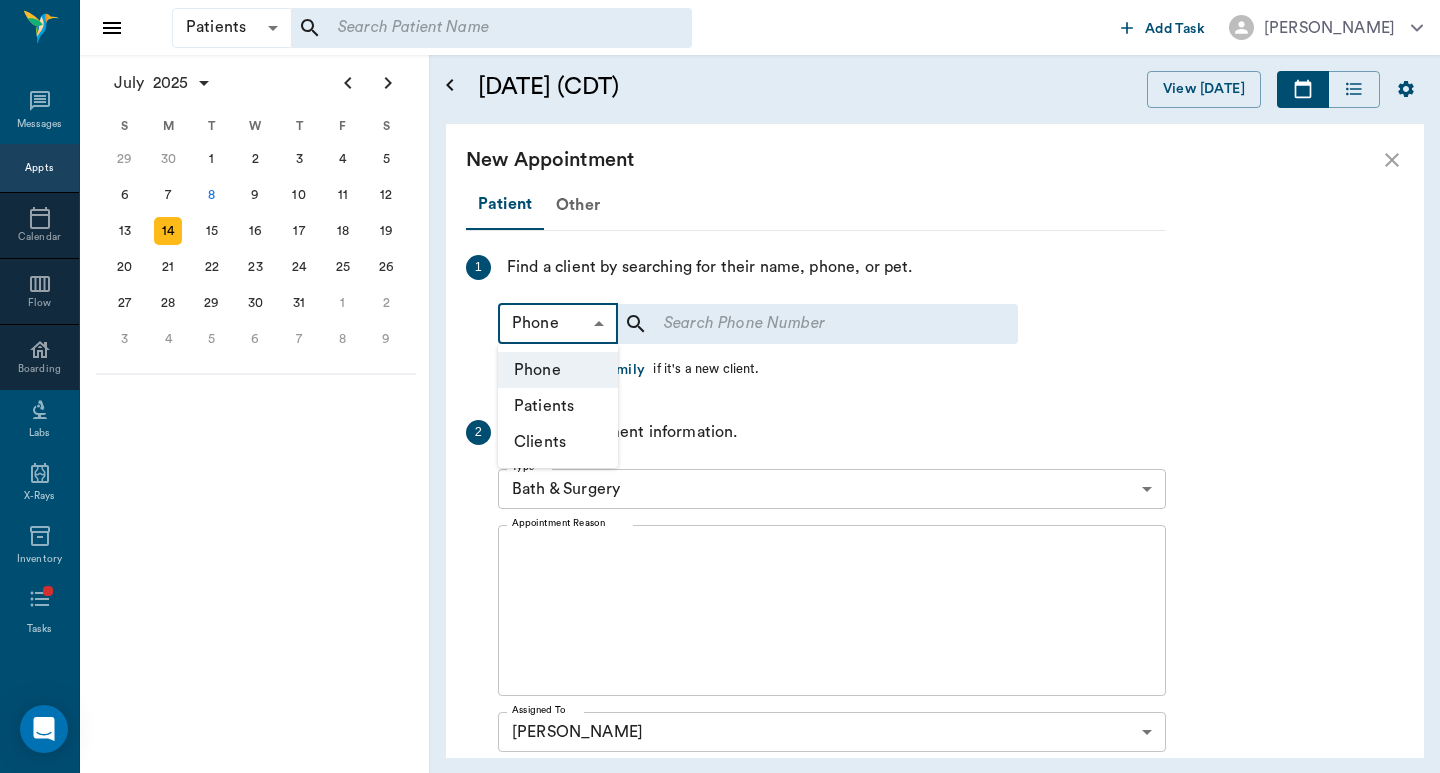 click on "Clients" at bounding box center (558, 442) 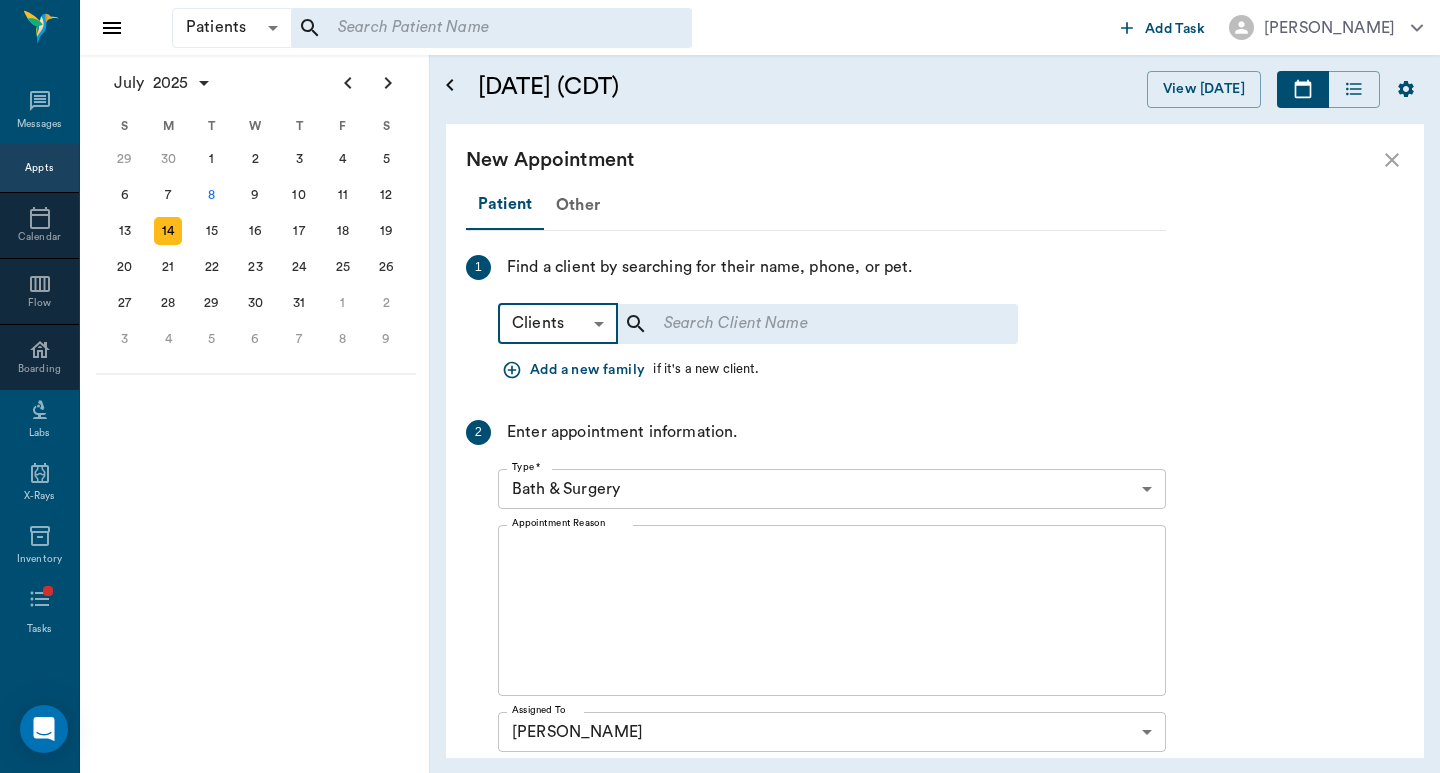 click at bounding box center [804, 324] 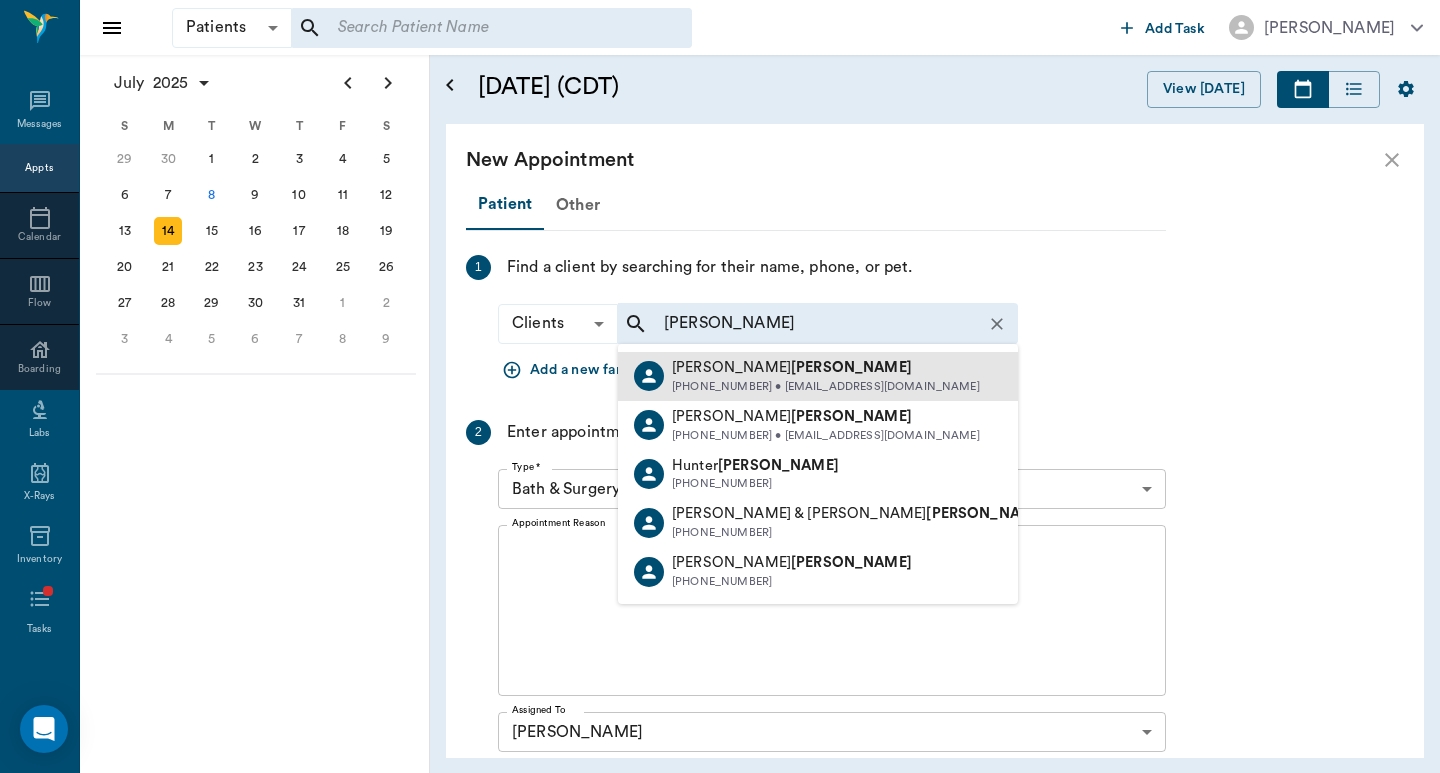 click on "Christine  Bauer" at bounding box center [826, 368] 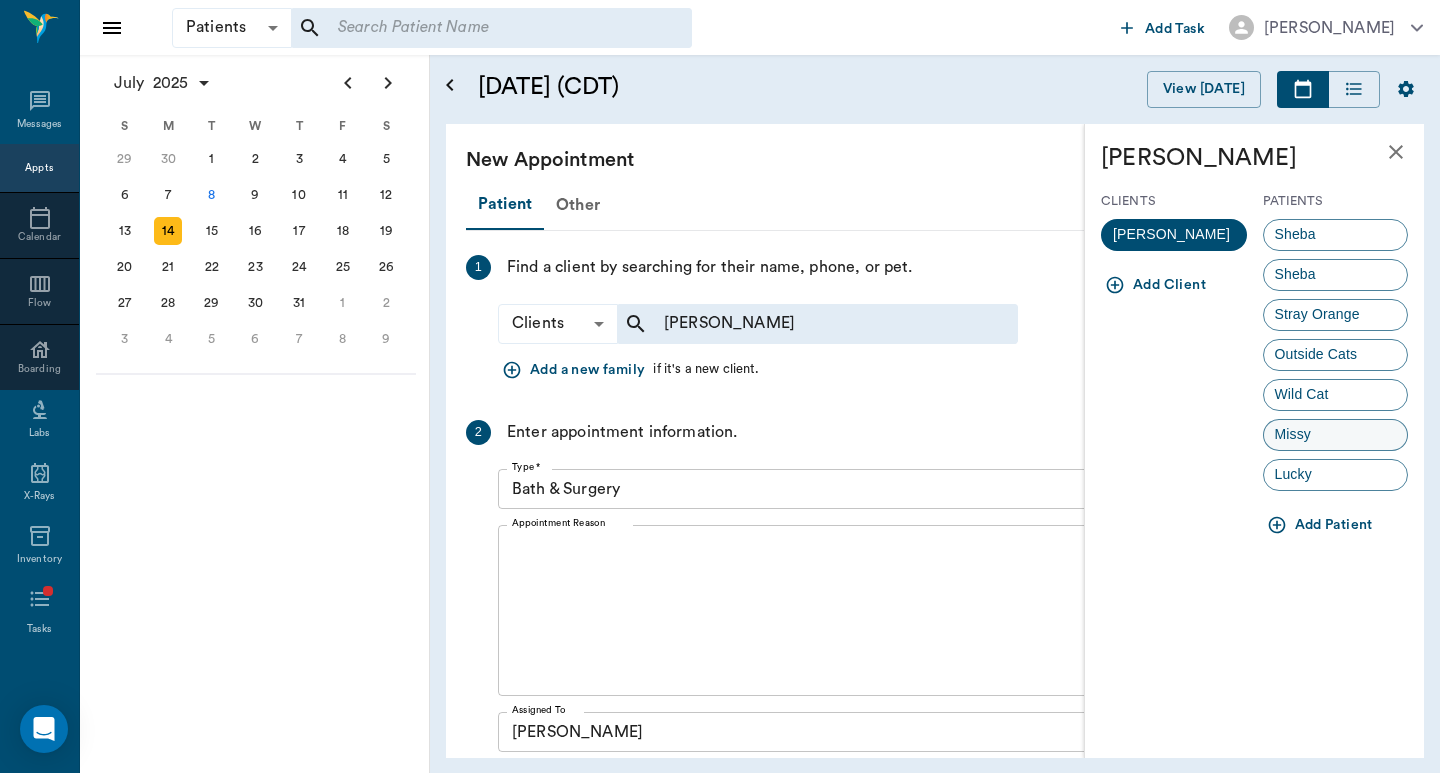 click on "Missy" at bounding box center (1293, 434) 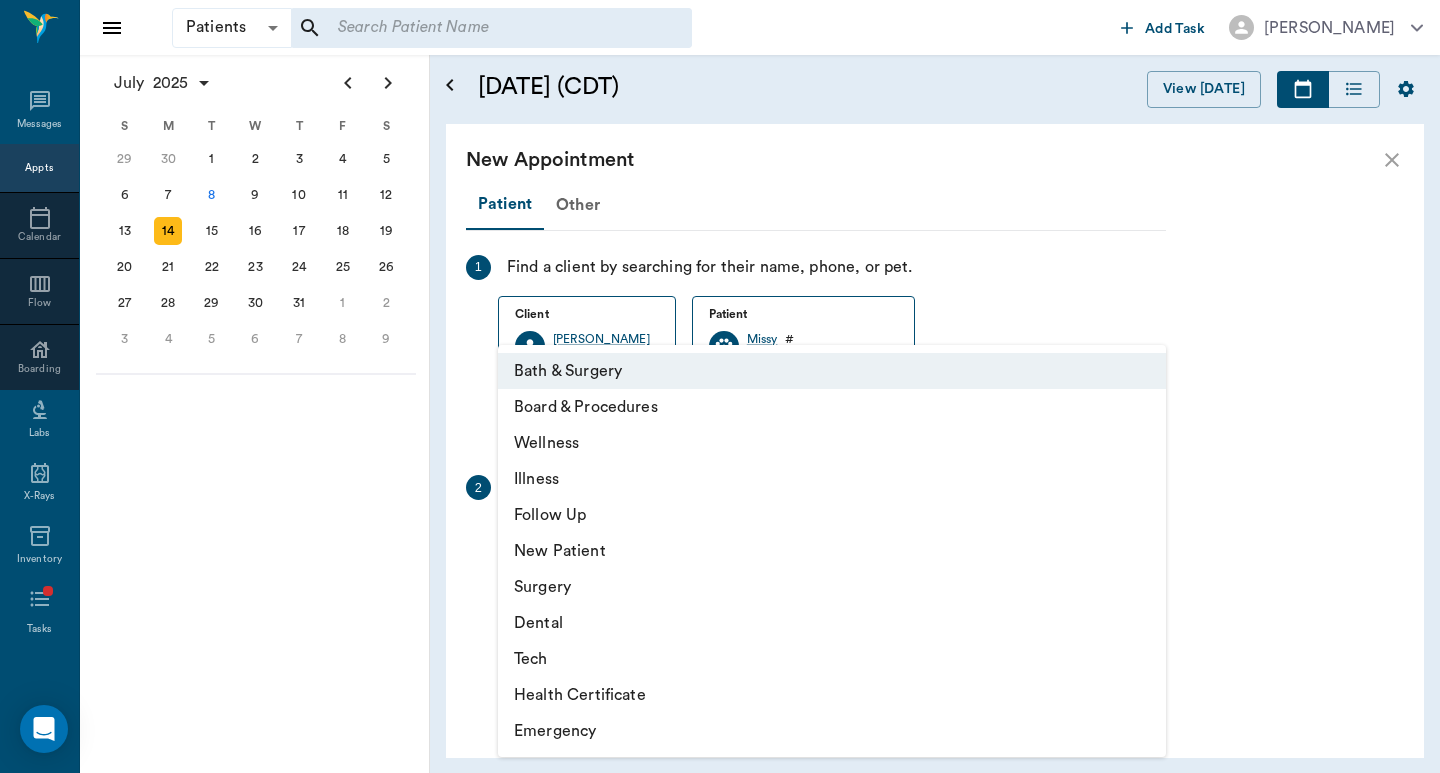 click on "Patients Patients ​ ​ Add Task Dr. Bert Ellsworth Nectar Messages Appts Calendar Flow Boarding Labs X-Rays Inventory Tasks Forms Staff Reports Lookup Settings July 2025 S M T W T F S Jun 1 2 3 4 5 6 7 8 9 10 11 12 13 14 15 16 17 18 19 20 21 22 23 24 25 26 27 28 29 30 Jul 1 2 3 4 5 6 7 8 9 10 11 12 S M T W T F S 29 30 Jul 1 2 3 4 5 6 7 8 9 10 11 12 13 14 15 16 17 18 19 20 21 22 23 24 25 26 27 28 29 30 31 Aug 1 2 3 4 5 6 7 8 9 S M T W T F S 27 28 29 30 31 Aug 1 2 3 4 5 6 7 8 9 10 11 12 13 14 15 16 17 18 19 20 21 22 23 24 25 26 27 28 29 30 31 Sep 1 2 3 4 5 6 July 14, 2025 (CDT) View Today July 2025 Today 14 Mon Jul 2025 D Dr. Bert Ellsworth Veterinarian A Appt Tech Technician W Walk In Veterinarian B Bath & Surgery Technician B Board &Procedures Other D Dr. Kindall Jones Veterinarian 8 AM 9 AM 10 AM 11 AM 12 PM 1 PM 2 PM 3 PM 4 PM 5 PM 6 PM 7 PM 8 PM 9:30 AM Aura POINT 8:00 AM  -  8:30 AM NO APPOINTMENT! EMERGENCY ONLY! 9:00 AM  -  9:30 AM NO APPOINTMENT! EMERGENCY ONLY! 10:30 AM  -  11:00 AM NO APPOINTMENT!" at bounding box center (720, 386) 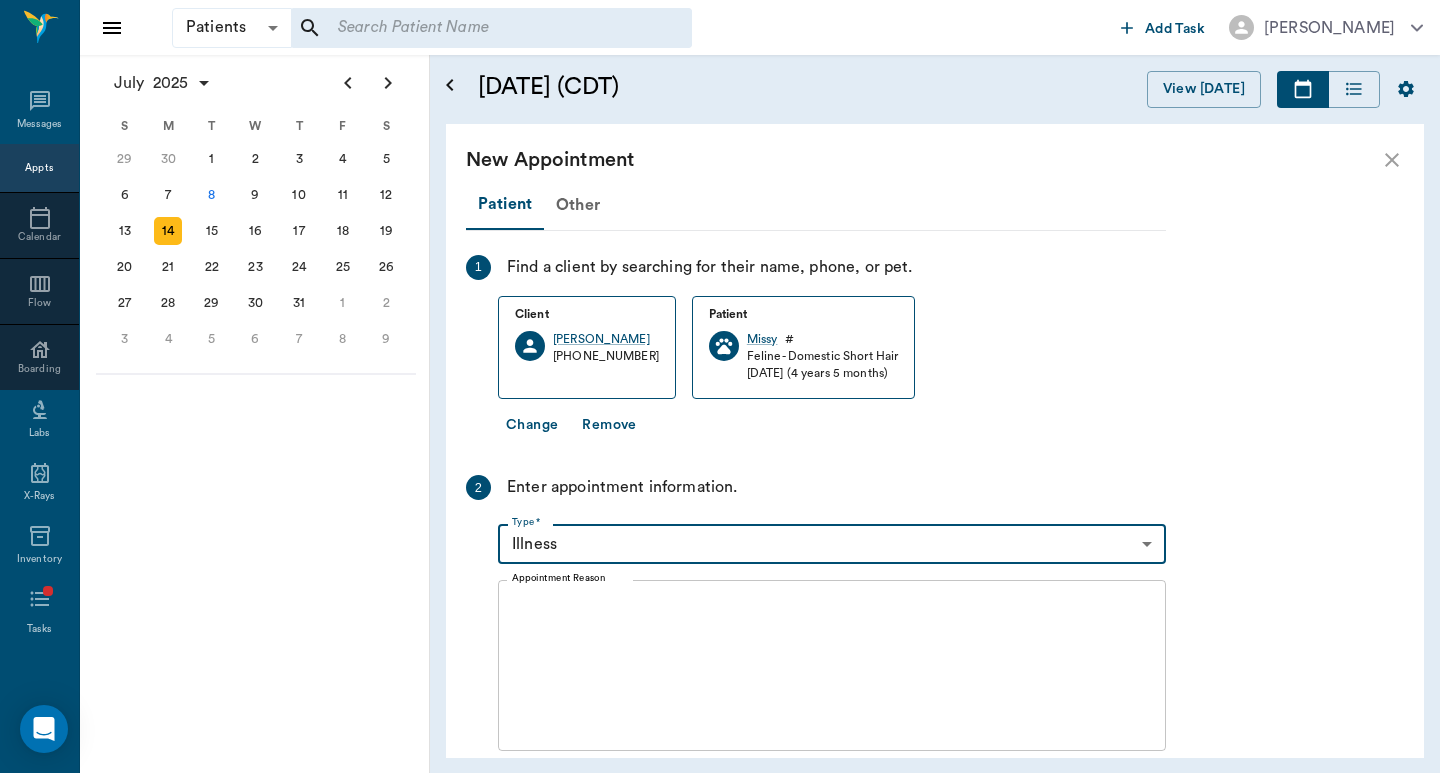 type on "65d2be4f46e3a538d89b8c15" 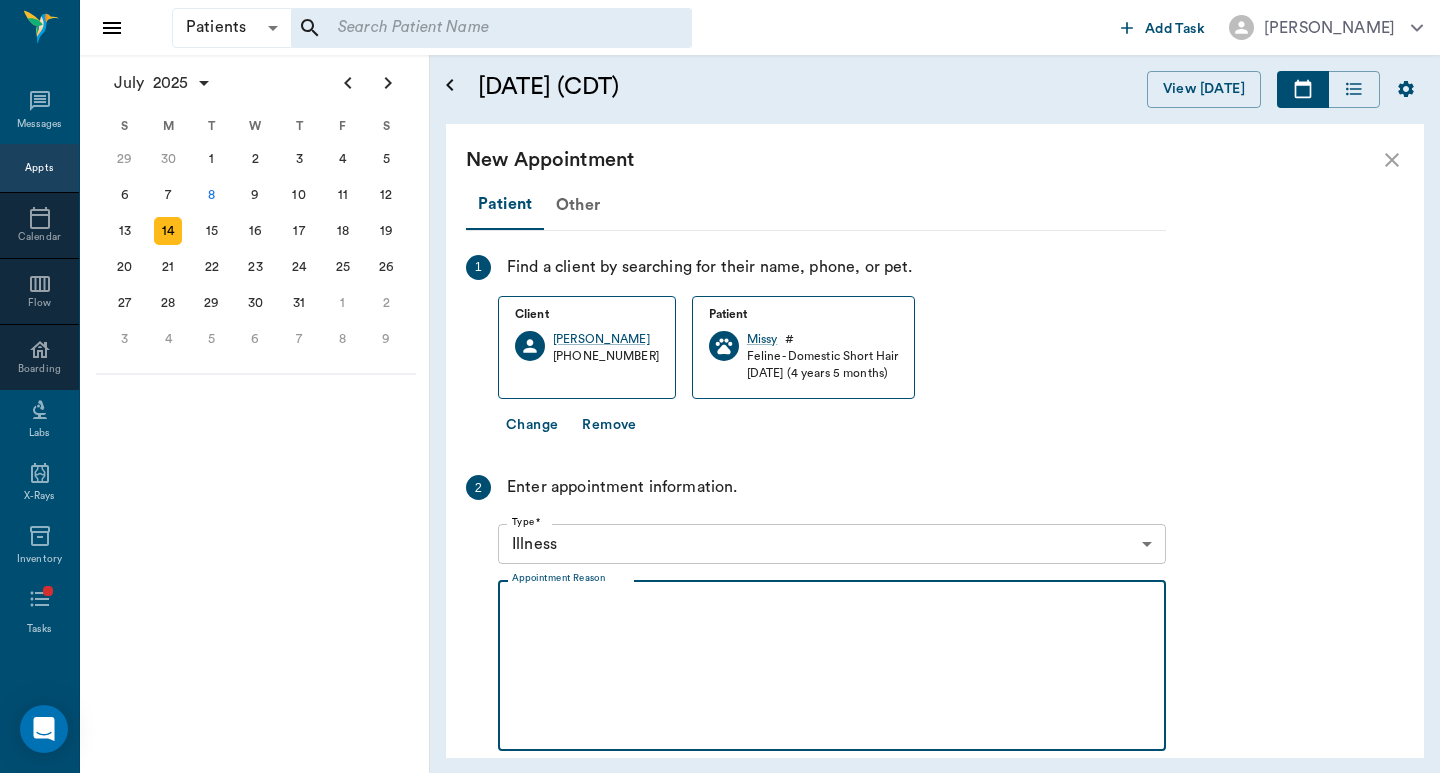 click on "Appointment Reason" at bounding box center [832, 666] 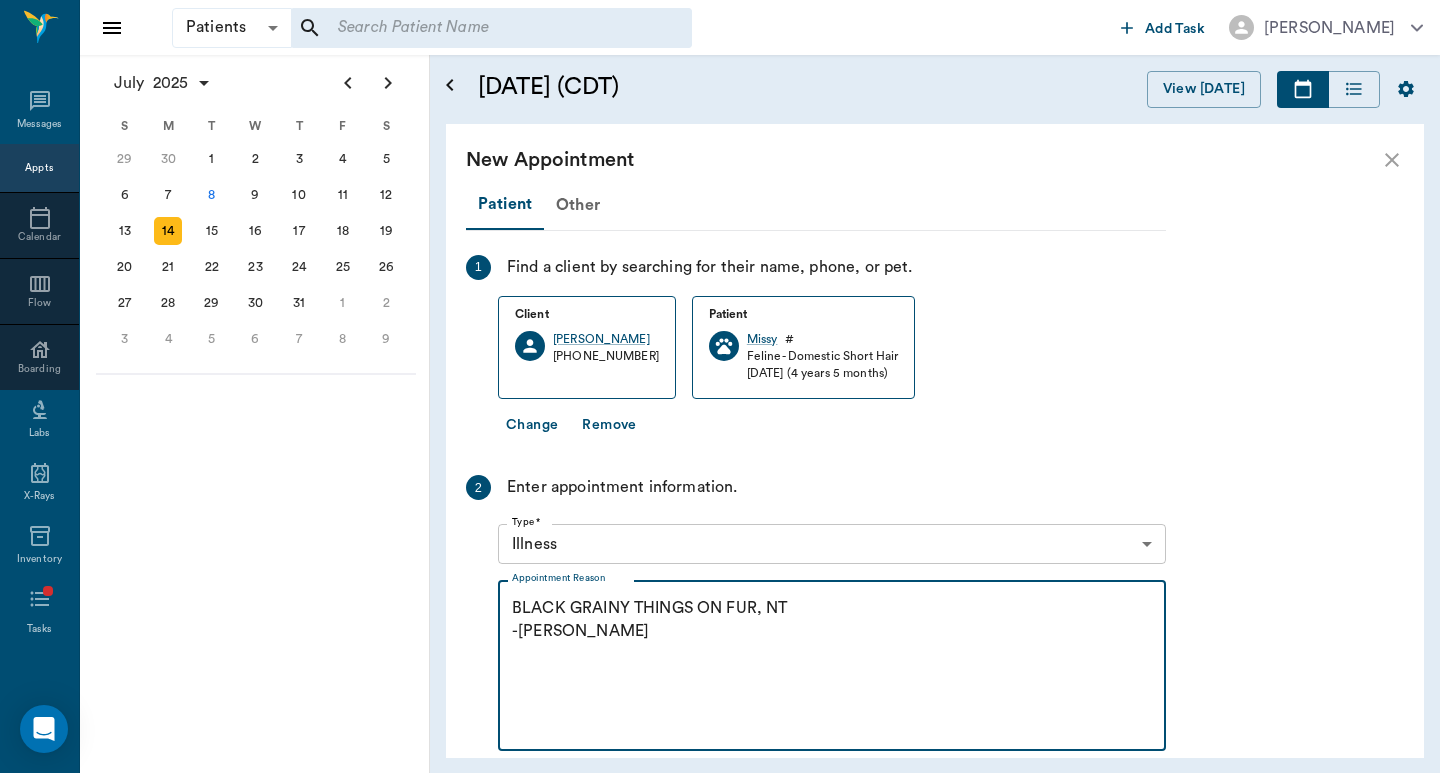 drag, startPoint x: 790, startPoint y: 609, endPoint x: 827, endPoint y: 588, distance: 42.544094 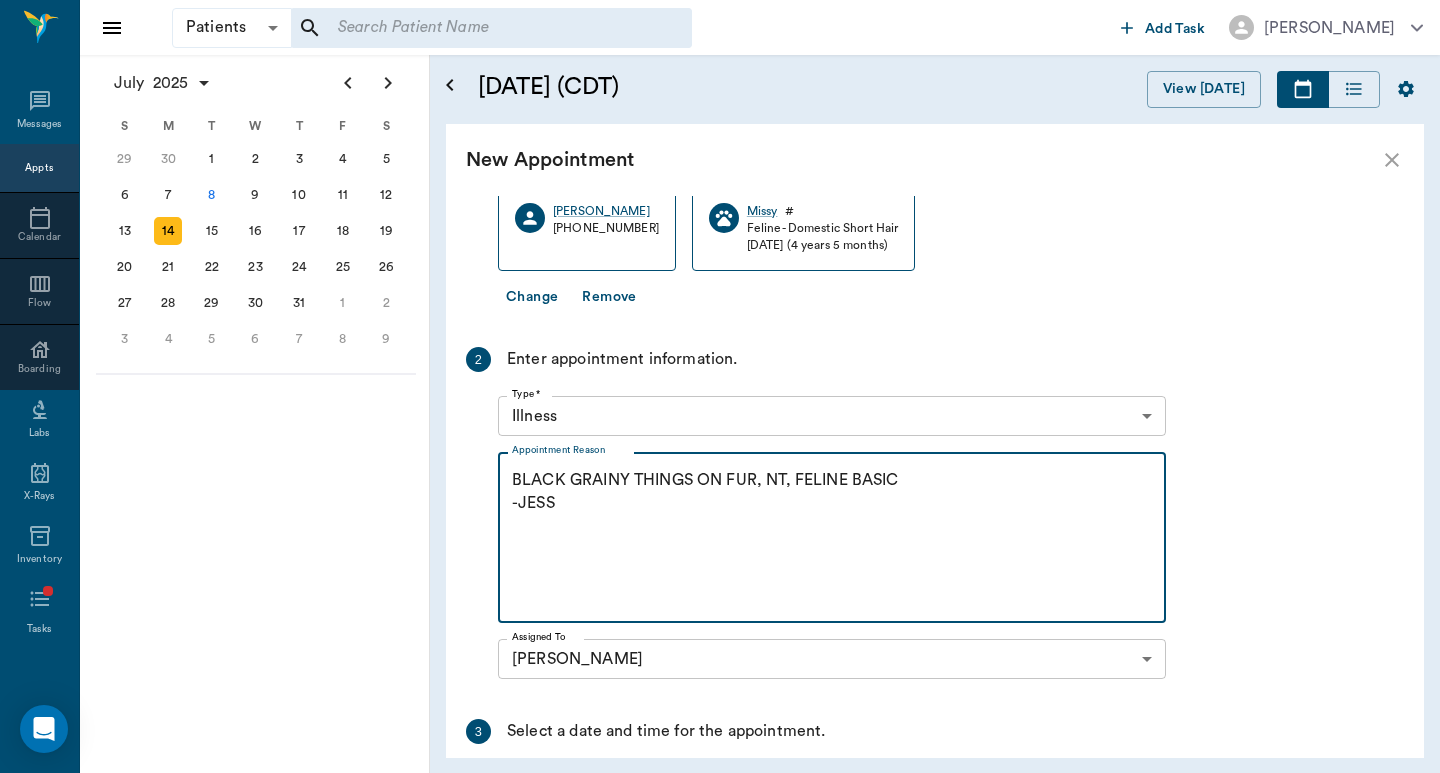 scroll, scrollTop: 384, scrollLeft: 0, axis: vertical 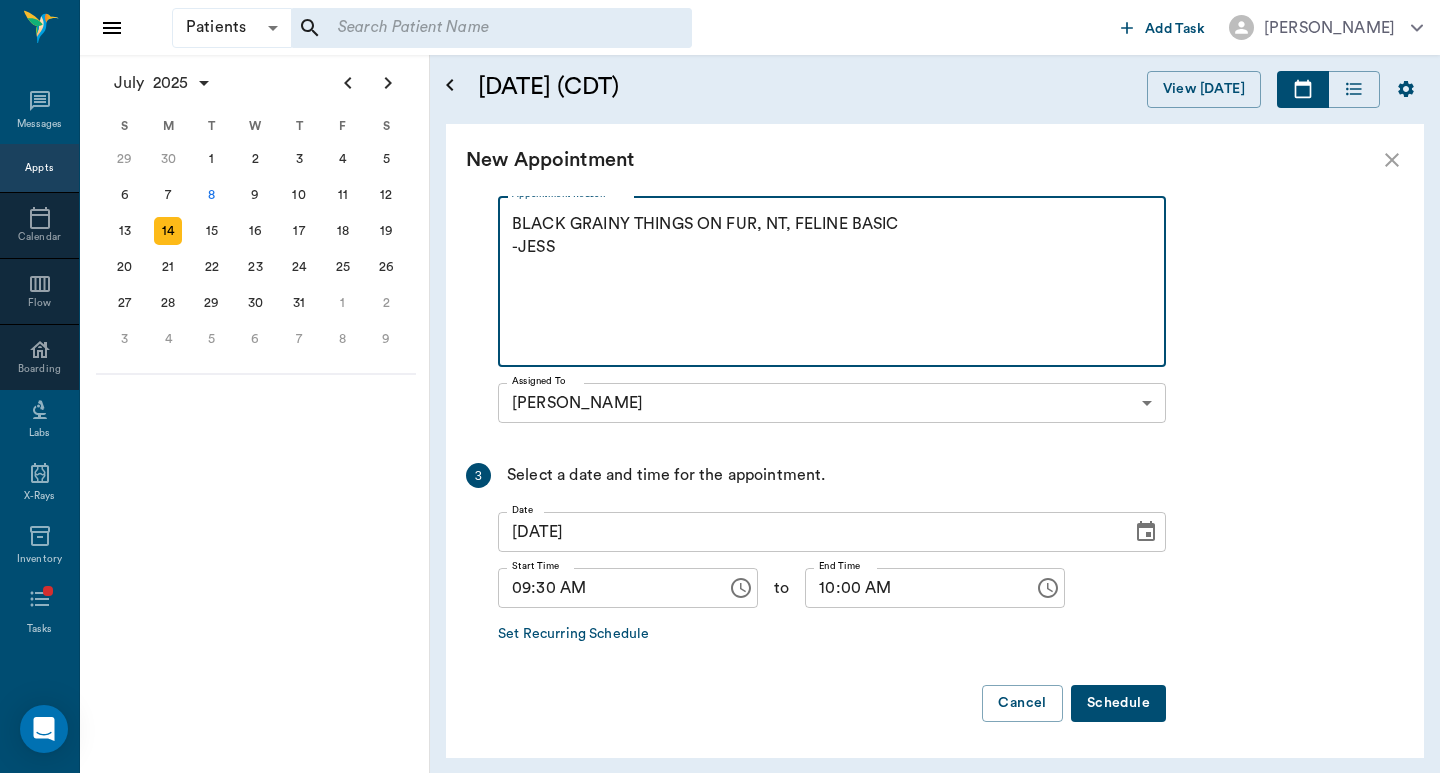 type on "BLACK GRAINY THINGS ON FUR, NT, FELINE BASIC
-JESS" 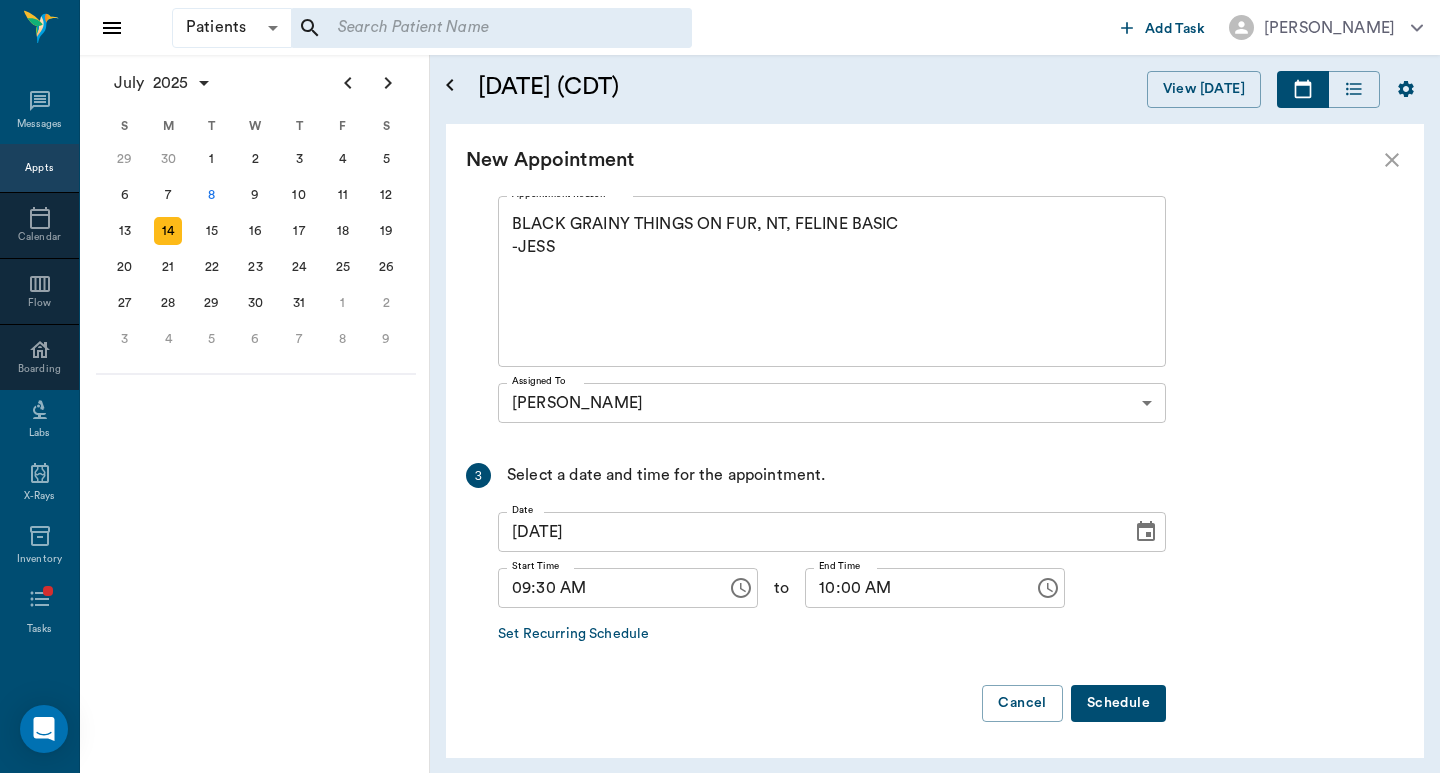 click on "Schedule" at bounding box center (1118, 703) 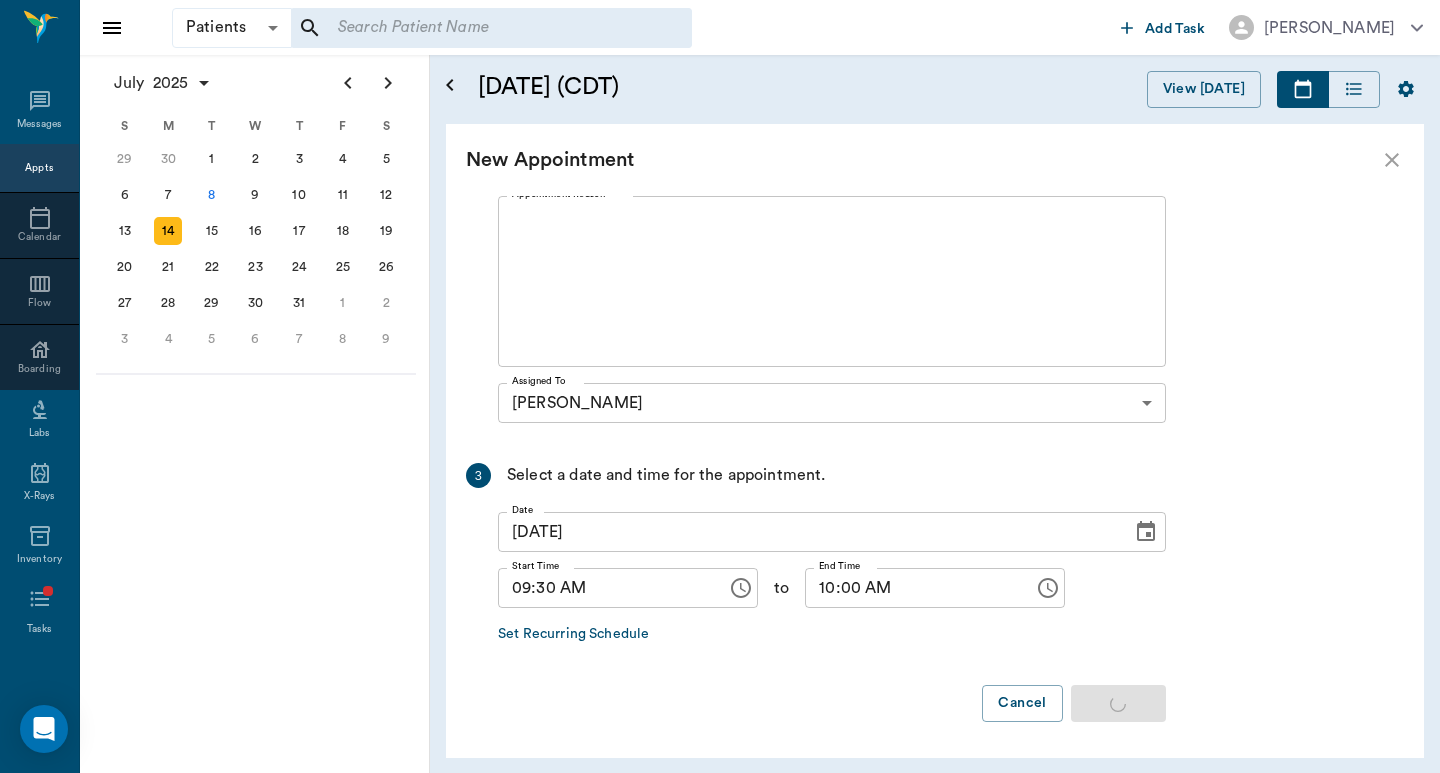 scroll, scrollTop: 0, scrollLeft: 0, axis: both 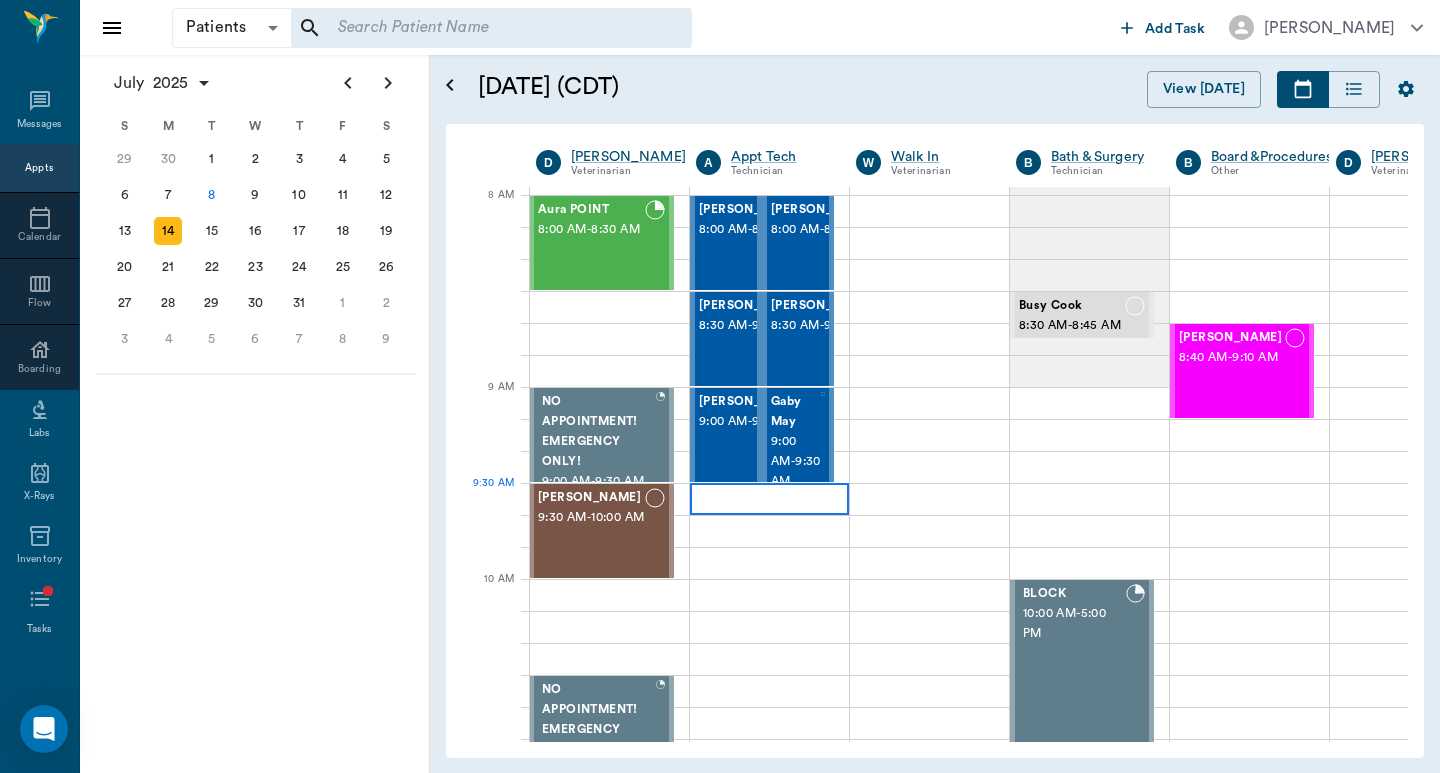 click at bounding box center [769, 499] 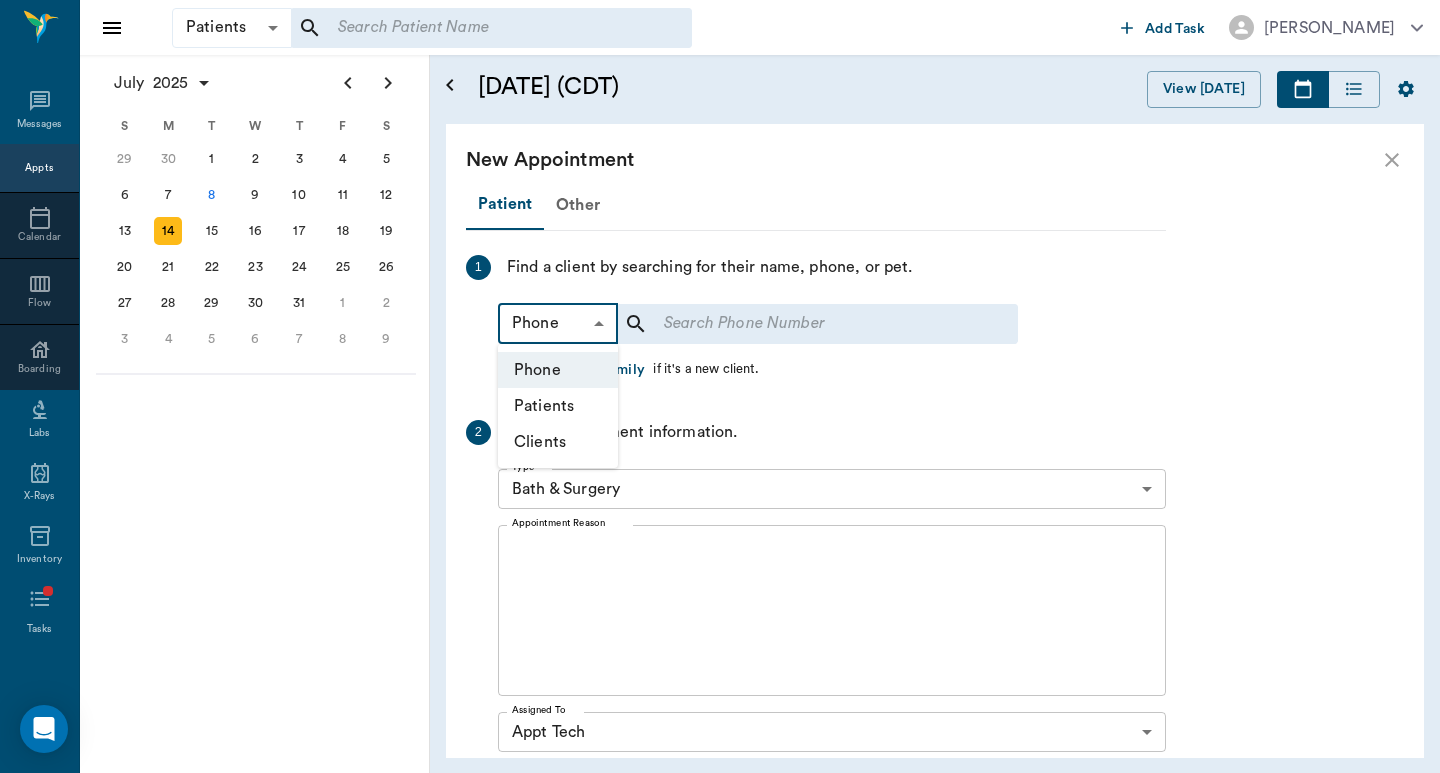 click on "Patients Patients ​ ​ Add Task Dr. Bert Ellsworth Nectar Messages Appts Calendar Flow Boarding Labs X-Rays Inventory Tasks Forms Staff Reports Lookup Settings July 2025 S M T W T F S Jun 1 2 3 4 5 6 7 8 9 10 11 12 13 14 15 16 17 18 19 20 21 22 23 24 25 26 27 28 29 30 Jul 1 2 3 4 5 6 7 8 9 10 11 12 S M T W T F S 29 30 Jul 1 2 3 4 5 6 7 8 9 10 11 12 13 14 15 16 17 18 19 20 21 22 23 24 25 26 27 28 29 30 31 Aug 1 2 3 4 5 6 7 8 9 S M T W T F S 27 28 29 30 31 Aug 1 2 3 4 5 6 7 8 9 10 11 12 13 14 15 16 17 18 19 20 21 22 23 24 25 26 27 28 29 30 31 Sep 1 2 3 4 5 6 July 14, 2025 (CDT) View Today July 2025 Today 14 Mon Jul 2025 D Dr. Bert Ellsworth Veterinarian A Appt Tech Technician W Walk In Veterinarian B Bath & Surgery Technician B Board &Procedures Other D Dr. Kindall Jones Veterinarian 8 AM 9 AM 10 AM 11 AM 12 PM 1 PM 2 PM 3 PM 4 PM 5 PM 6 PM 7 PM 8 PM 9:30 AM Aura POINT 8:00 AM  -  8:30 AM NO APPOINTMENT! EMERGENCY ONLY! 9:00 AM  -  9:30 AM Missy Bauer 9:30 AM  -  10:00 AM NO APPOINTMENT! EMERGENCY ONLY!  -" at bounding box center (720, 386) 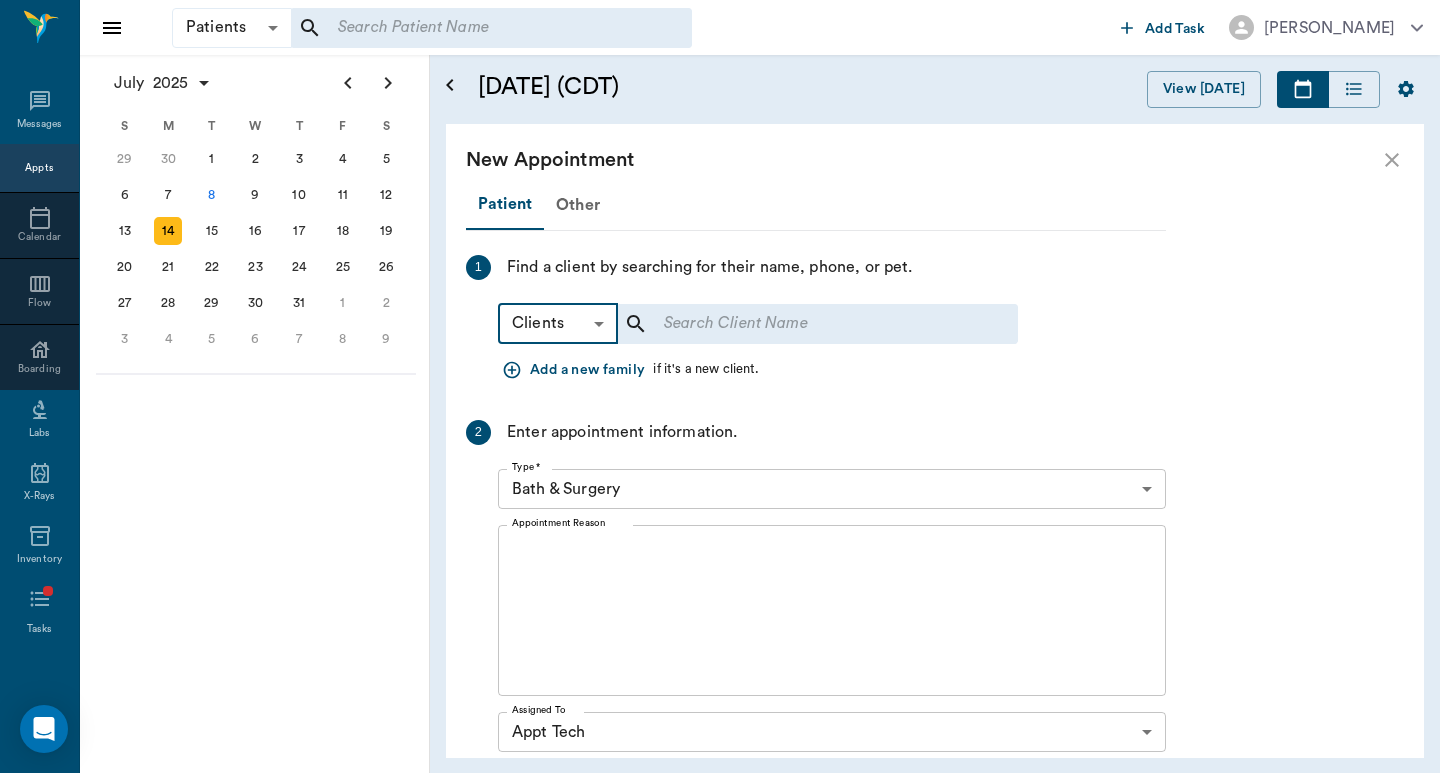 click at bounding box center (804, 324) 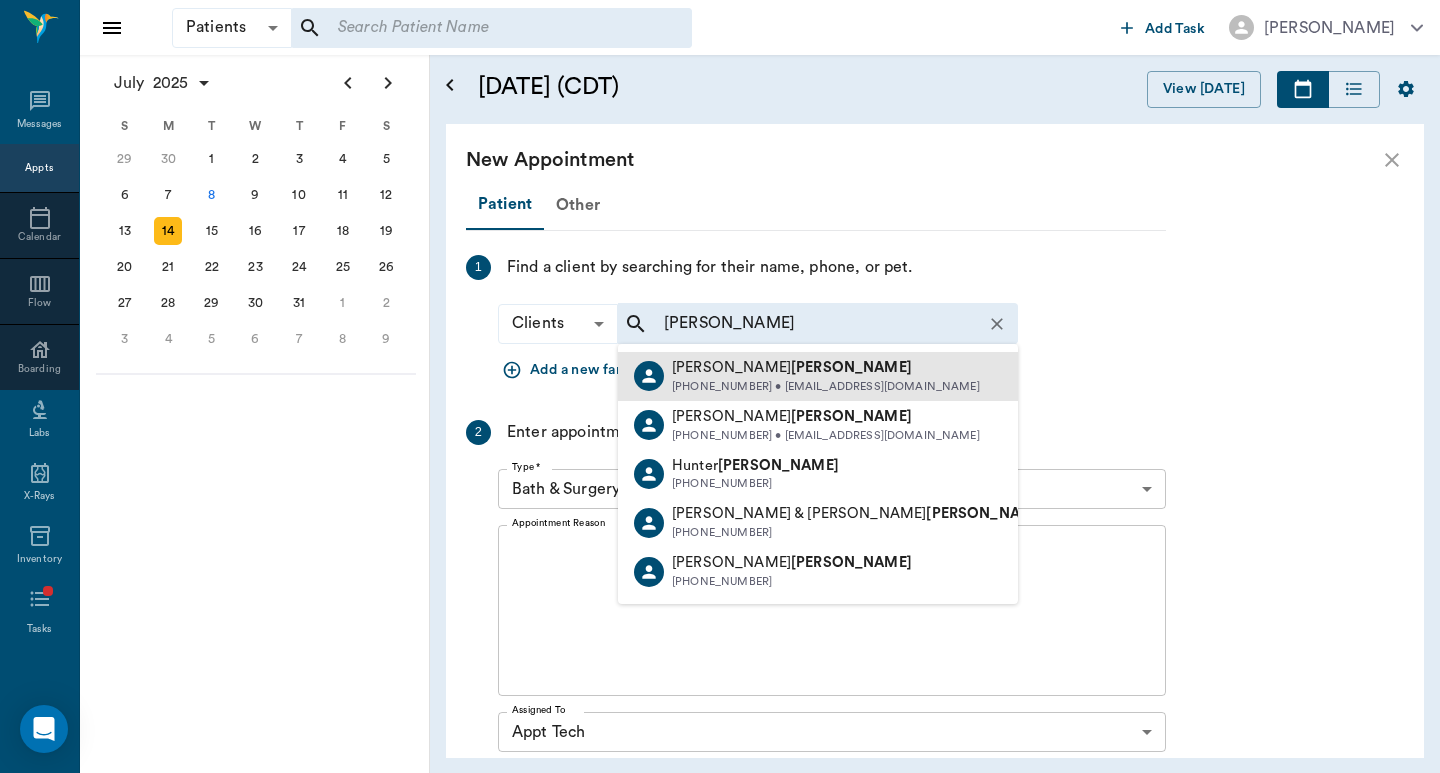 click on "[PERSON_NAME]" at bounding box center (851, 367) 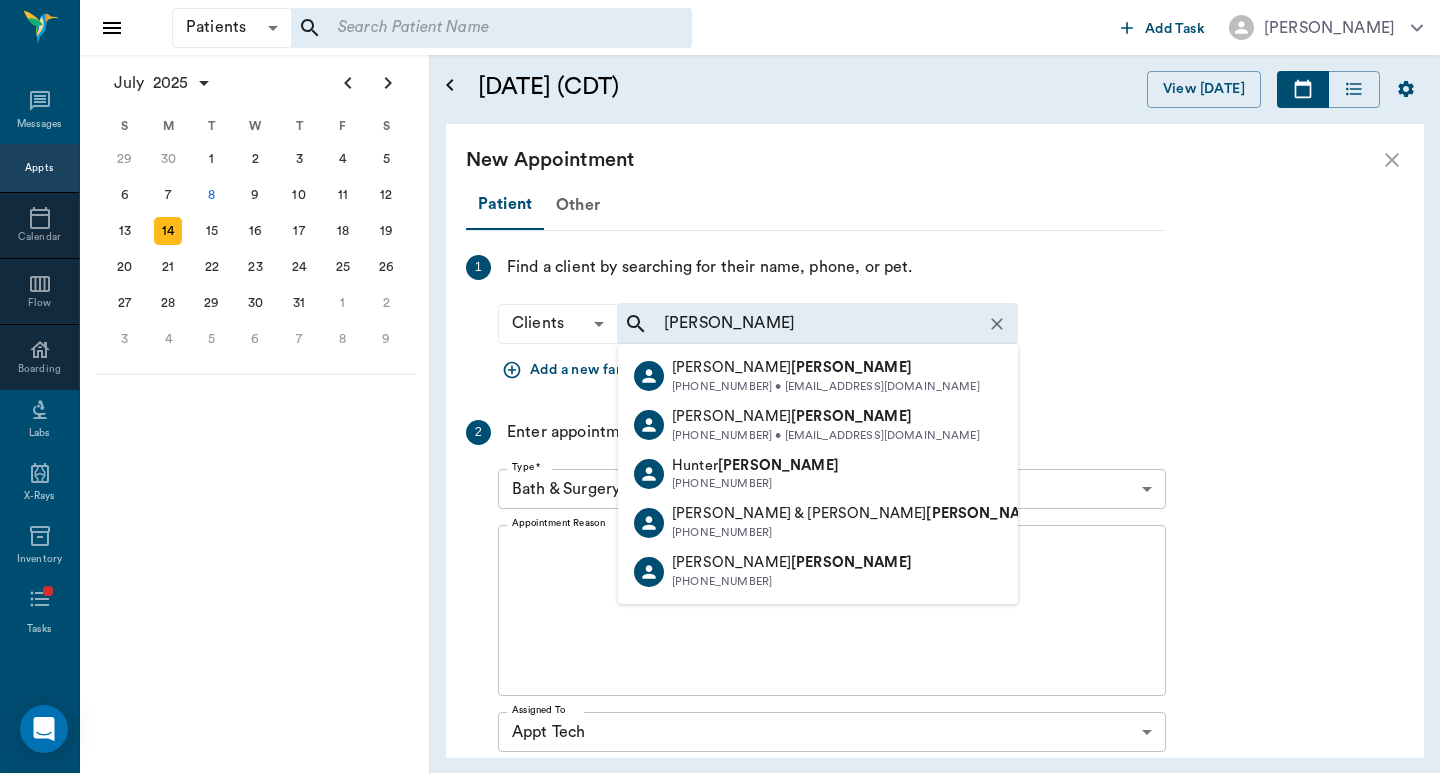 type on "BAUER" 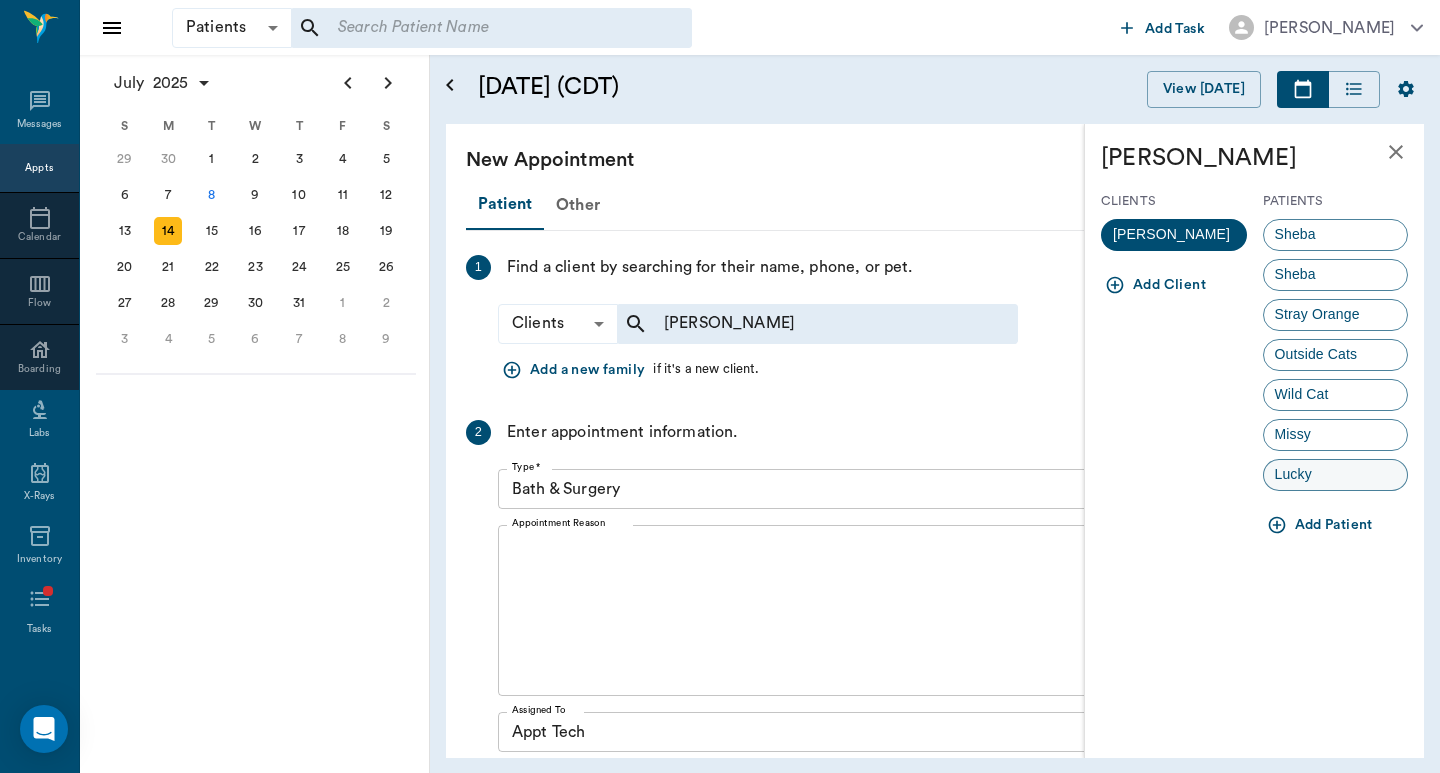 click on "Lucky" at bounding box center [1336, 475] 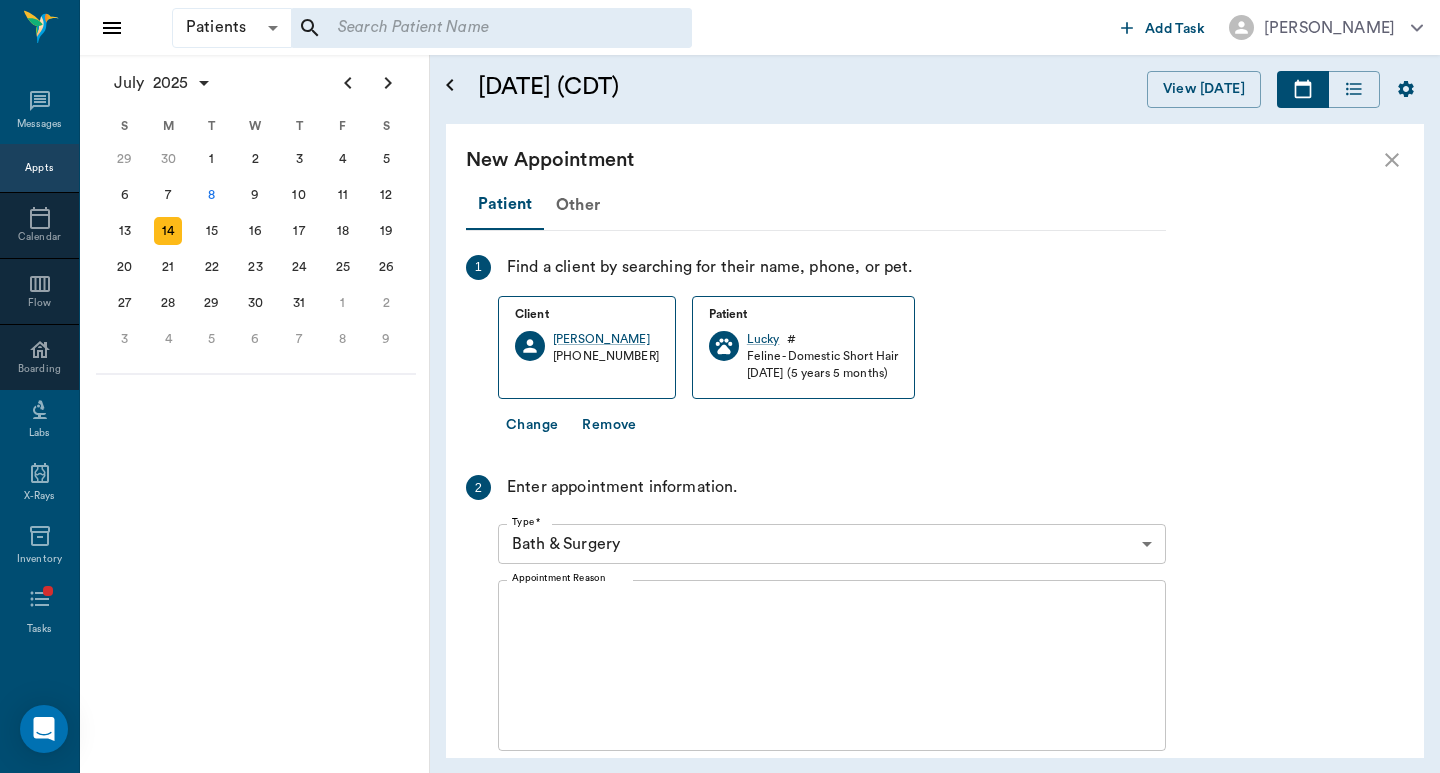click on "Patients Patients ​ ​ Add Task Dr. Bert Ellsworth Nectar Messages Appts Calendar Flow Boarding Labs X-Rays Inventory Tasks Forms Staff Reports Lookup Settings July 2025 S M T W T F S Jun 1 2 3 4 5 6 7 8 9 10 11 12 13 14 15 16 17 18 19 20 21 22 23 24 25 26 27 28 29 30 Jul 1 2 3 4 5 6 7 8 9 10 11 12 S M T W T F S 29 30 Jul 1 2 3 4 5 6 7 8 9 10 11 12 13 14 15 16 17 18 19 20 21 22 23 24 25 26 27 28 29 30 31 Aug 1 2 3 4 5 6 7 8 9 S M T W T F S 27 28 29 30 31 Aug 1 2 3 4 5 6 7 8 9 10 11 12 13 14 15 16 17 18 19 20 21 22 23 24 25 26 27 28 29 30 31 Sep 1 2 3 4 5 6 July 14, 2025 (CDT) View Today July 2025 Today 14 Mon Jul 2025 D Dr. Bert Ellsworth Veterinarian A Appt Tech Technician W Walk In Veterinarian B Bath & Surgery Technician B Board &Procedures Other D Dr. Kindall Jones Veterinarian 8 AM 9 AM 10 AM 11 AM 12 PM 1 PM 2 PM 3 PM 4 PM 5 PM 6 PM 7 PM 8 PM 9:30 AM Aura POINT 8:00 AM  -  8:30 AM NO APPOINTMENT! EMERGENCY ONLY! 9:00 AM  -  9:30 AM Missy Bauer 9:30 AM  -  10:00 AM NO APPOINTMENT! EMERGENCY ONLY!  -" at bounding box center (720, 386) 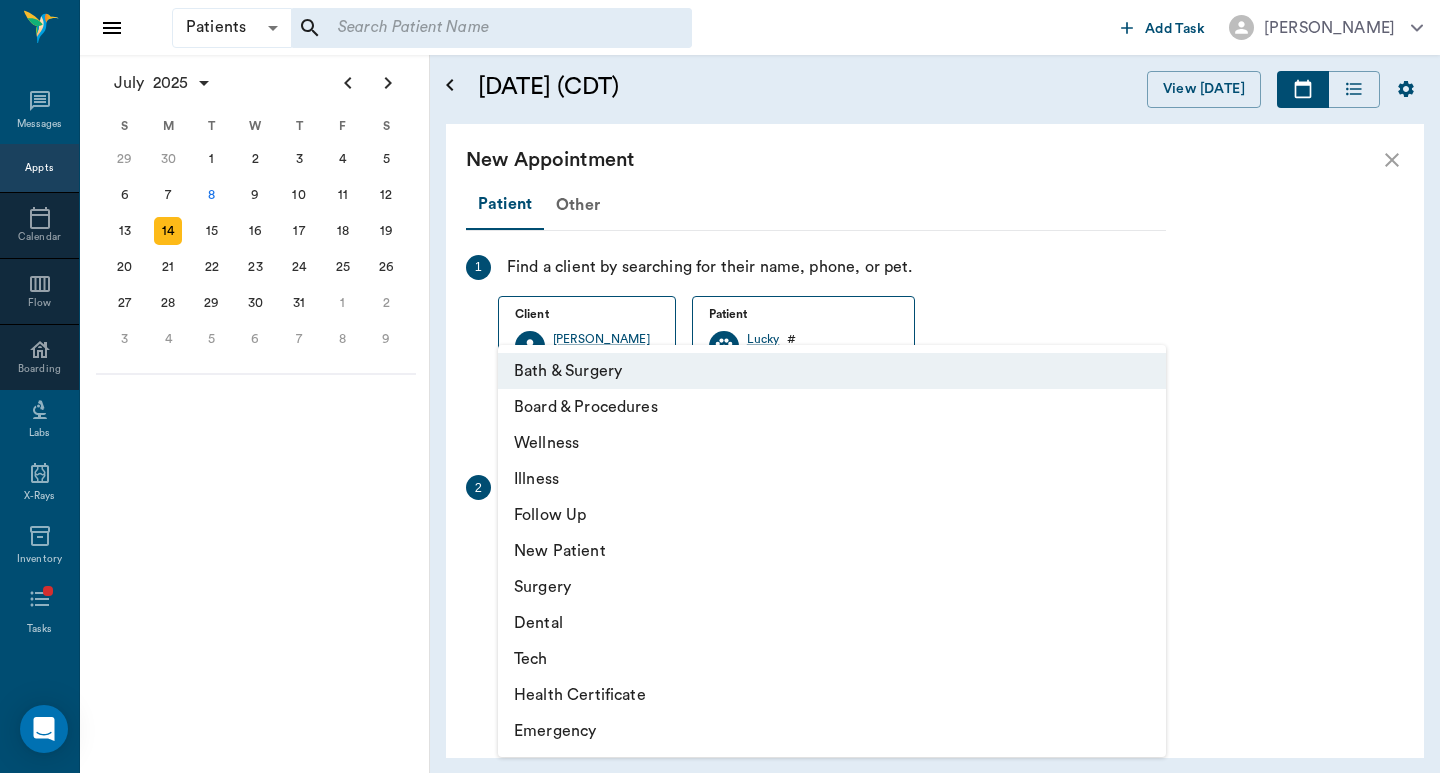 click on "Tech" at bounding box center (832, 659) 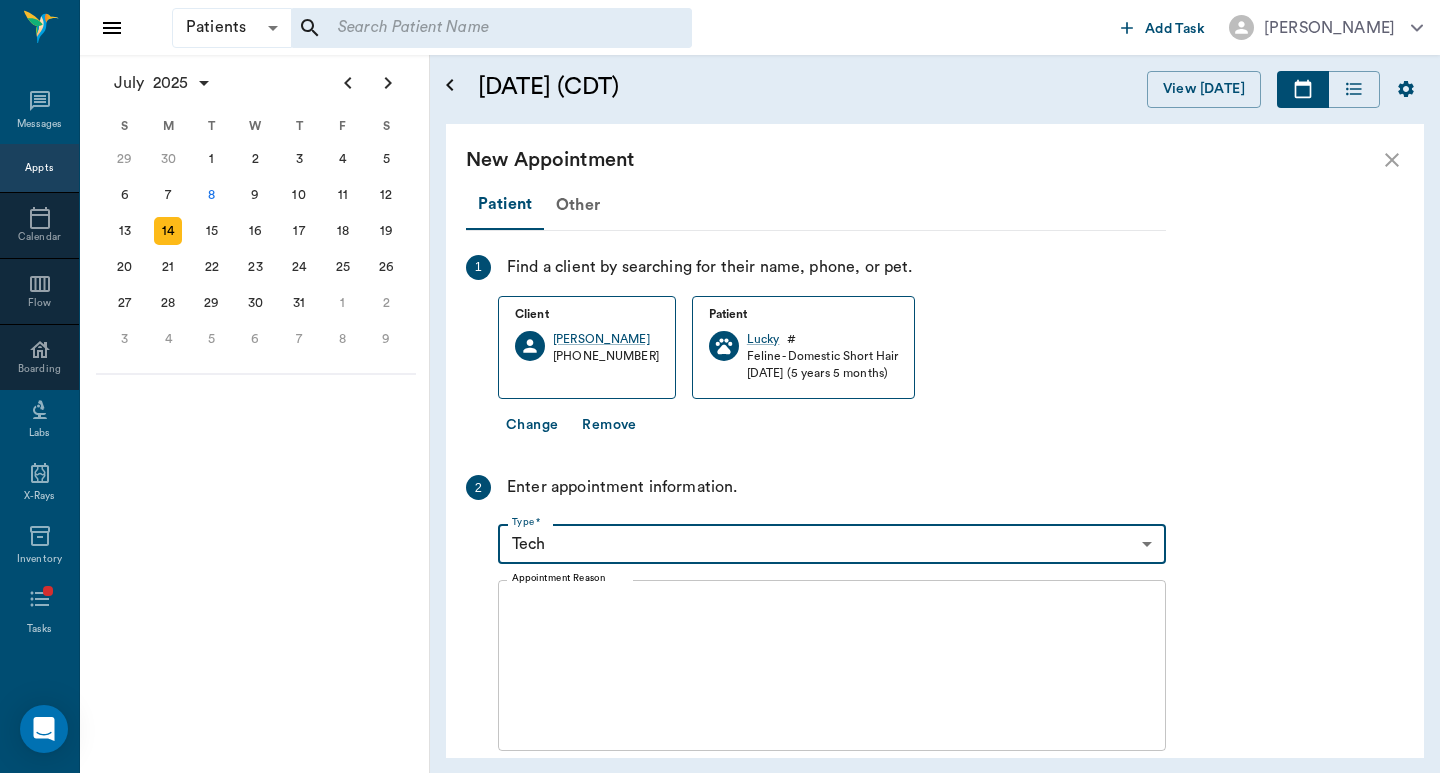 click on "Appointment Reason" at bounding box center (832, 666) 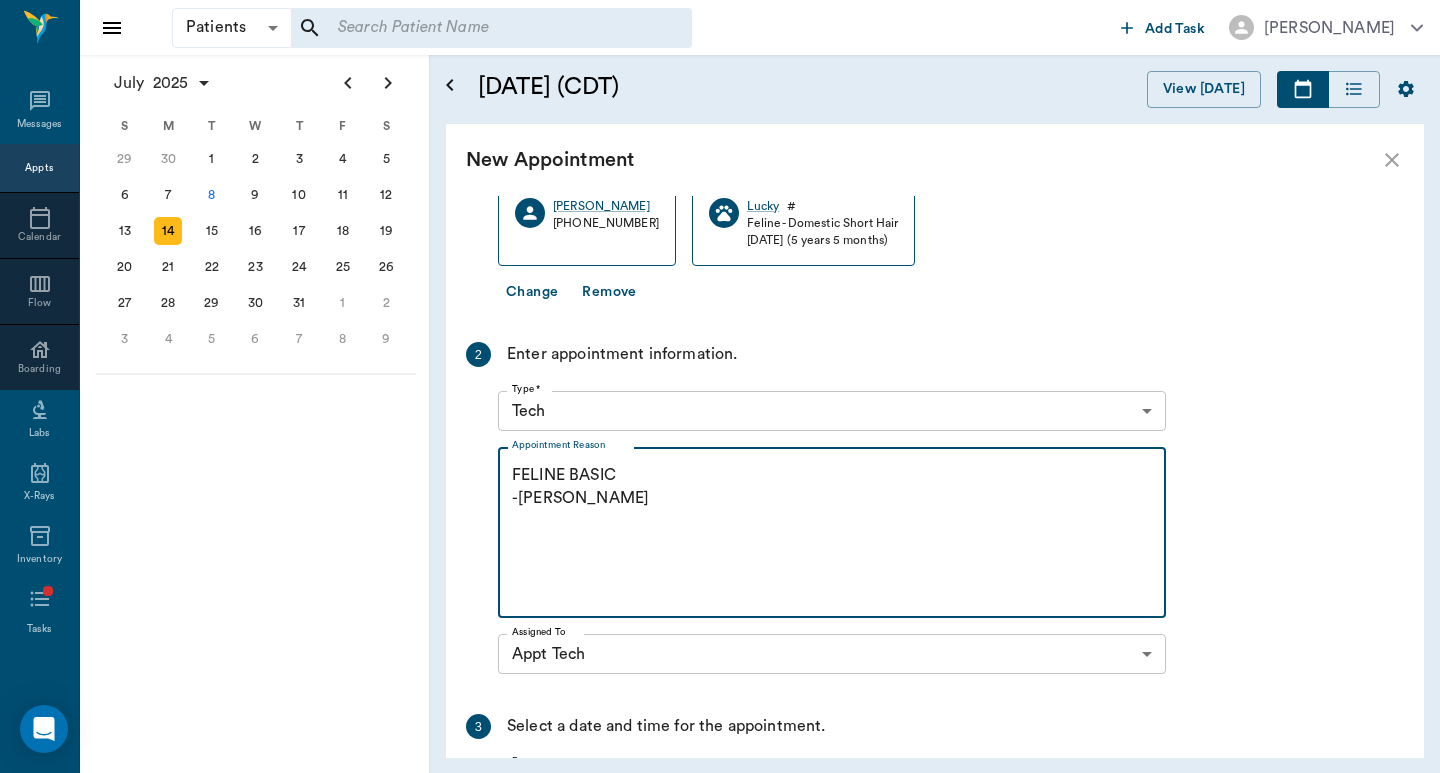 scroll, scrollTop: 384, scrollLeft: 0, axis: vertical 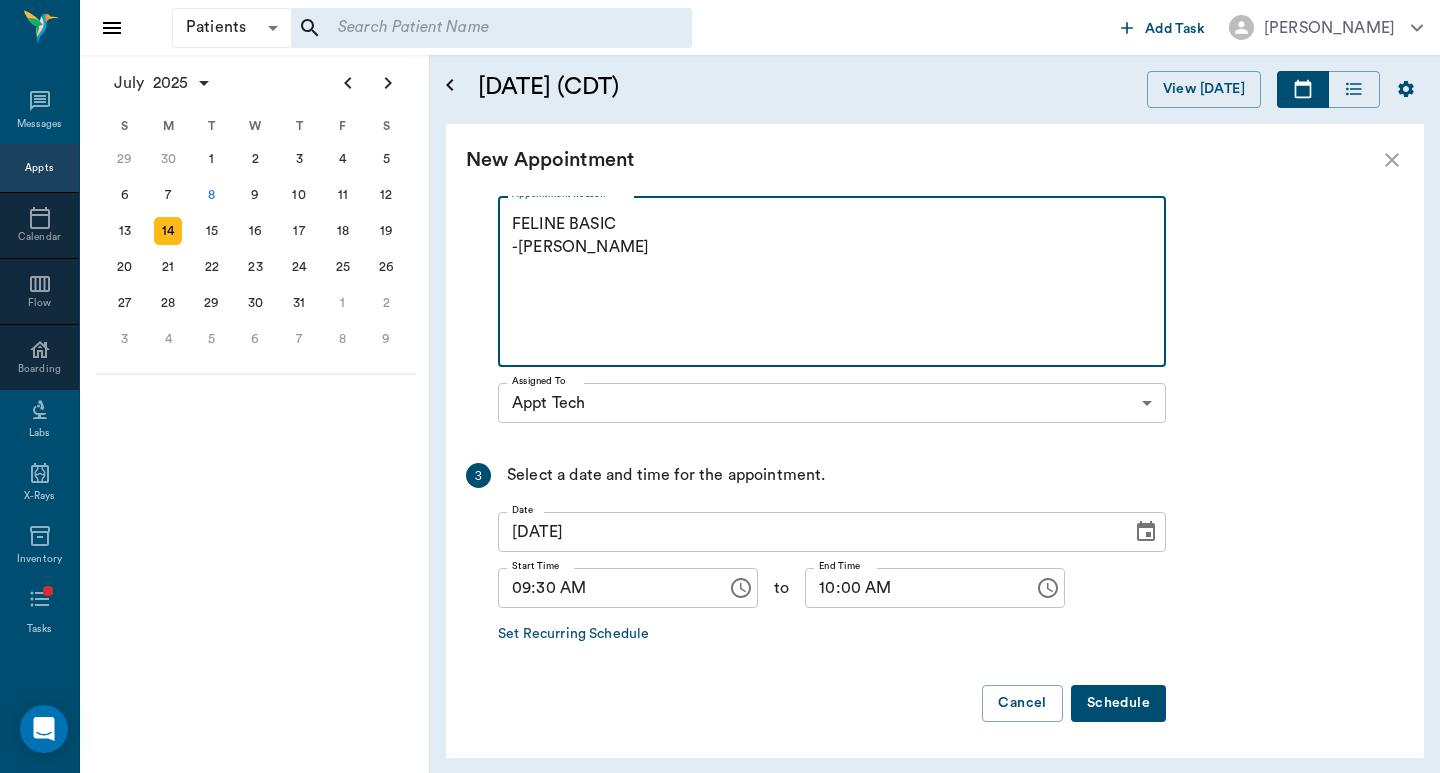 type on "FELINE BASIC
-JESS" 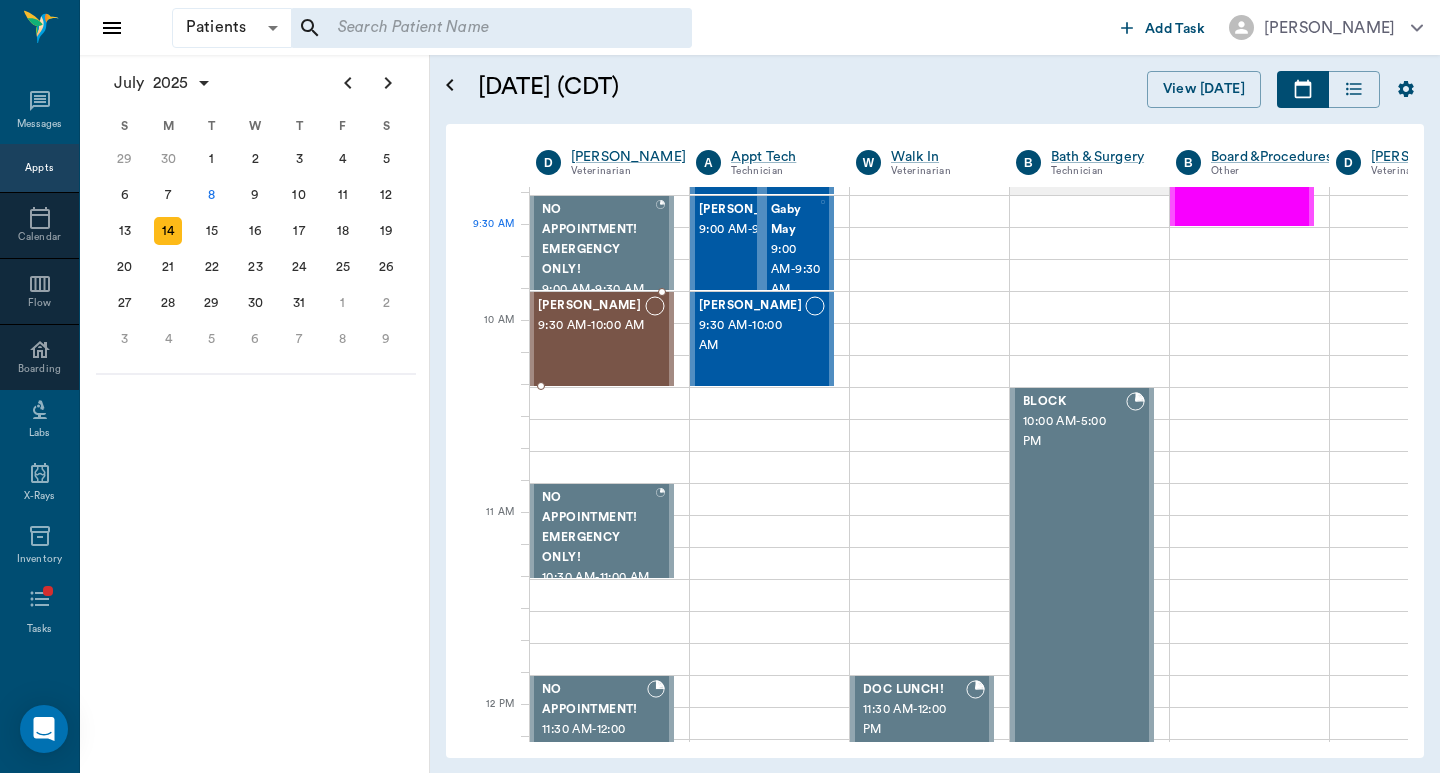 scroll, scrollTop: 133, scrollLeft: 1, axis: both 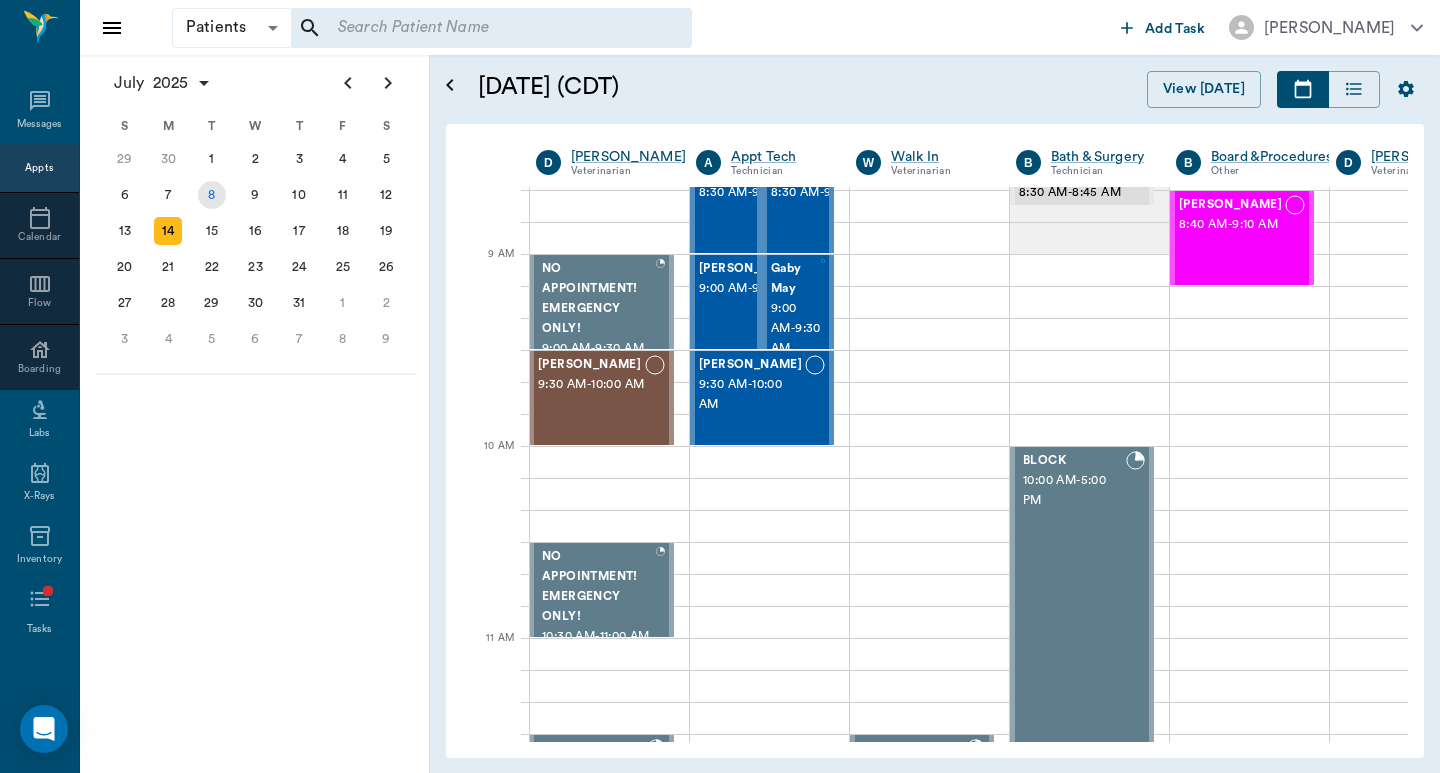 click on "8" at bounding box center [212, 195] 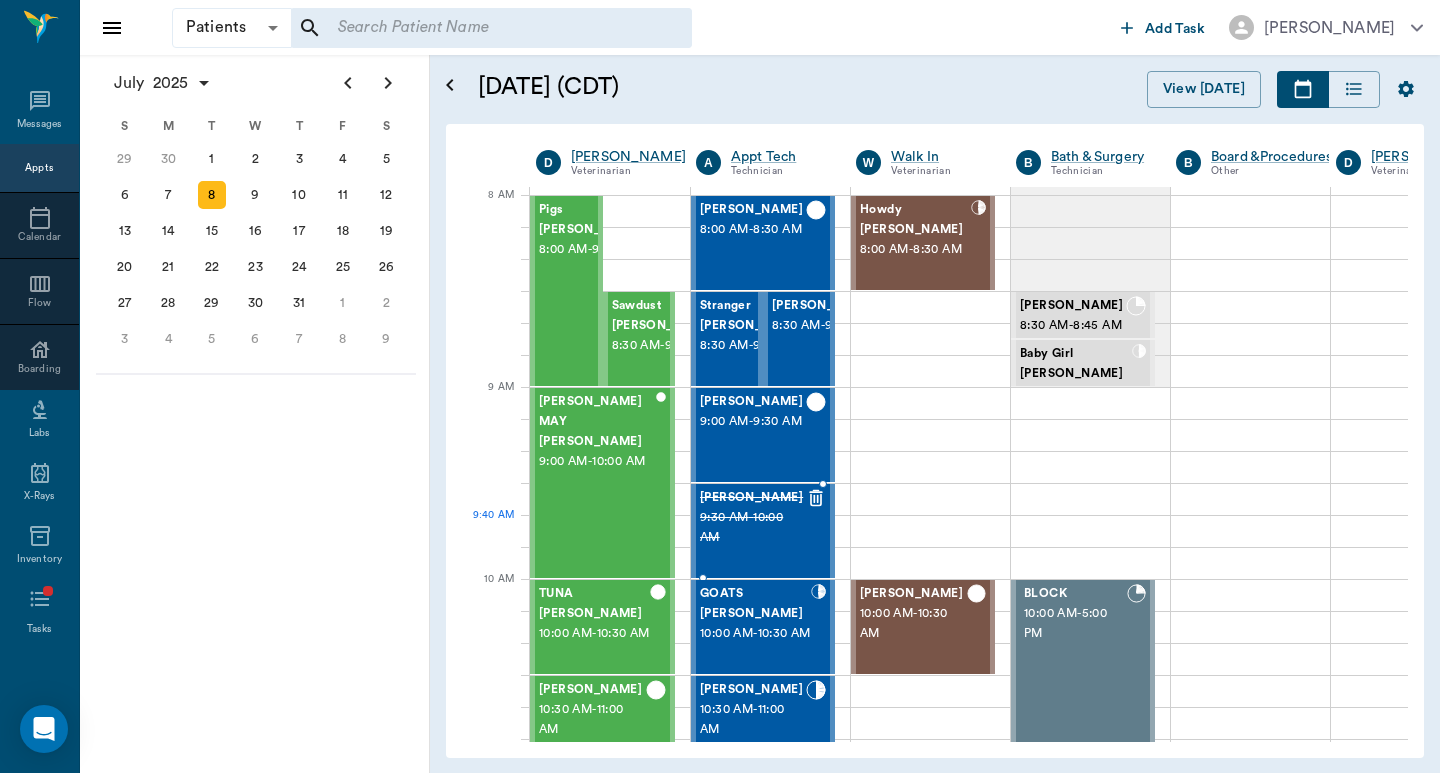 scroll, scrollTop: 0, scrollLeft: 1, axis: horizontal 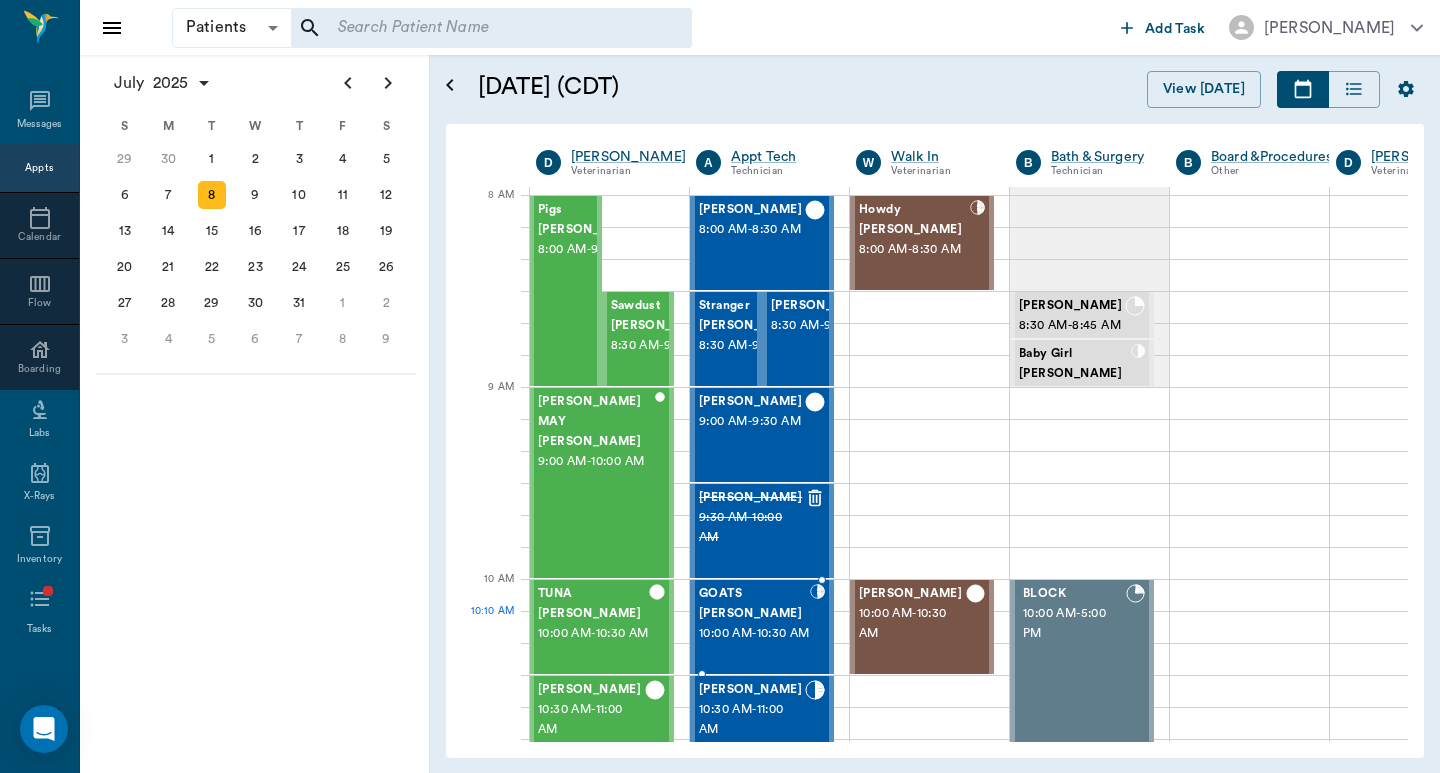 click on "10:00 AM  -  10:30 AM" at bounding box center [754, 634] 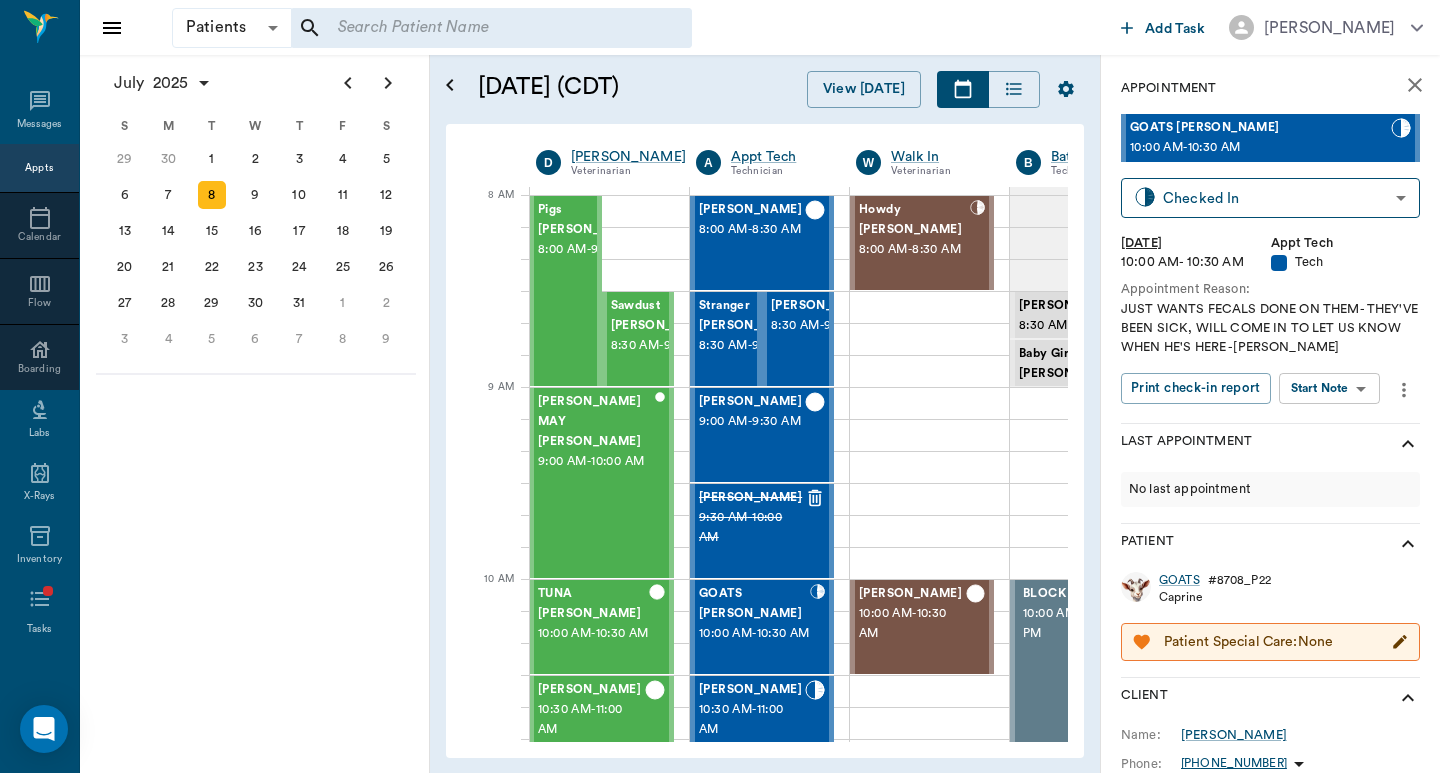 click on "GOATS # 8708_P22 Caprine Patient Special Care:  None" at bounding box center (1270, 620) 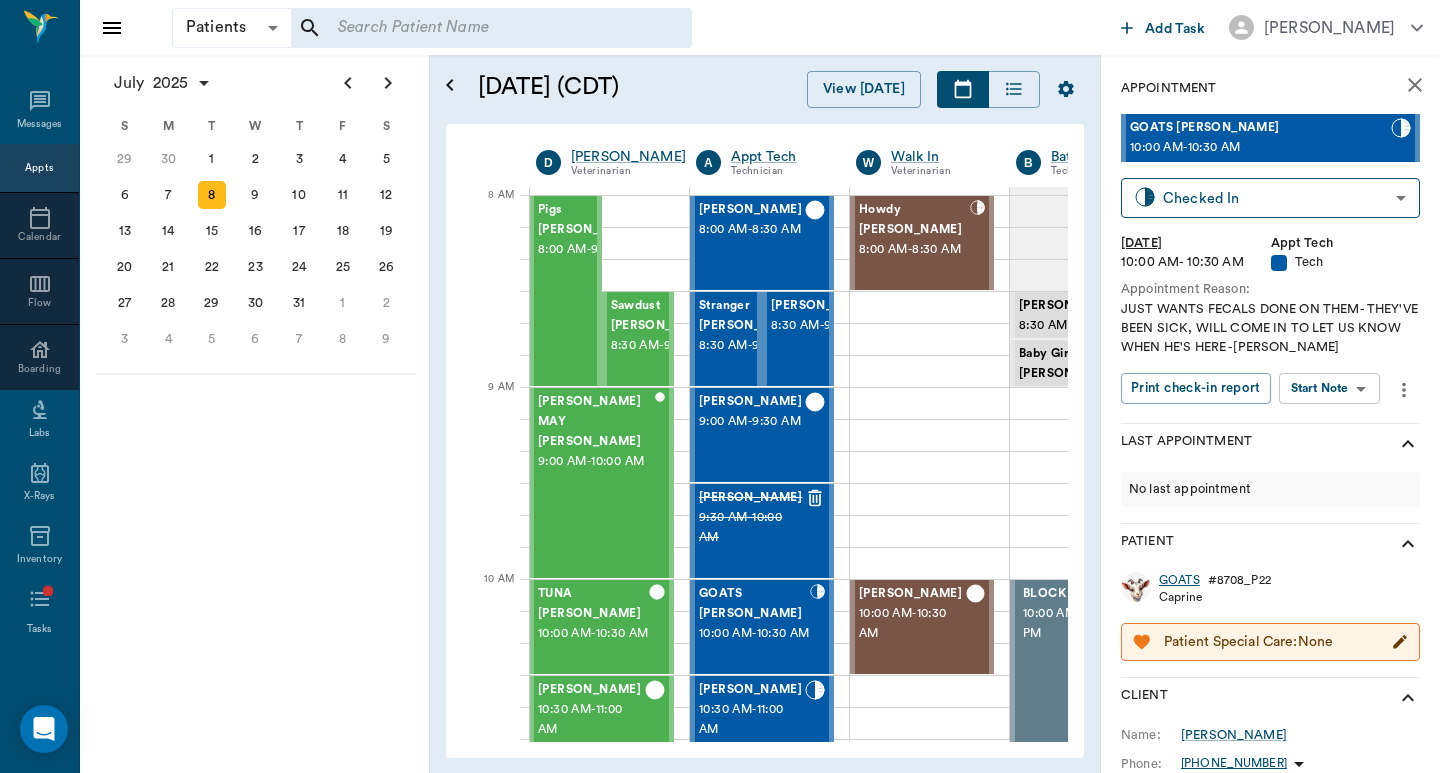 click on "GOATS" at bounding box center [1179, 580] 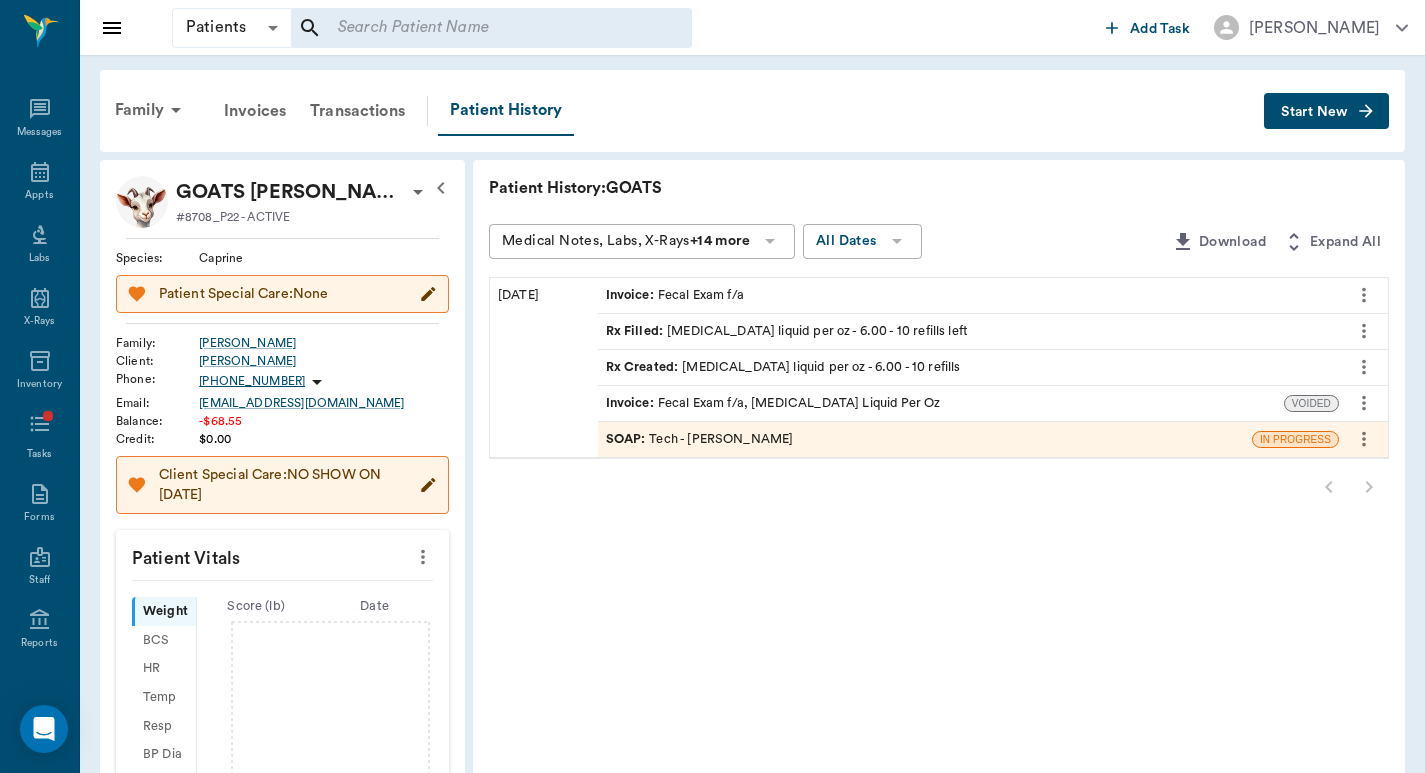 click on "Invoice : Fecal Exam f/a, Hematocrit Liquid Per Oz" at bounding box center [773, 403] 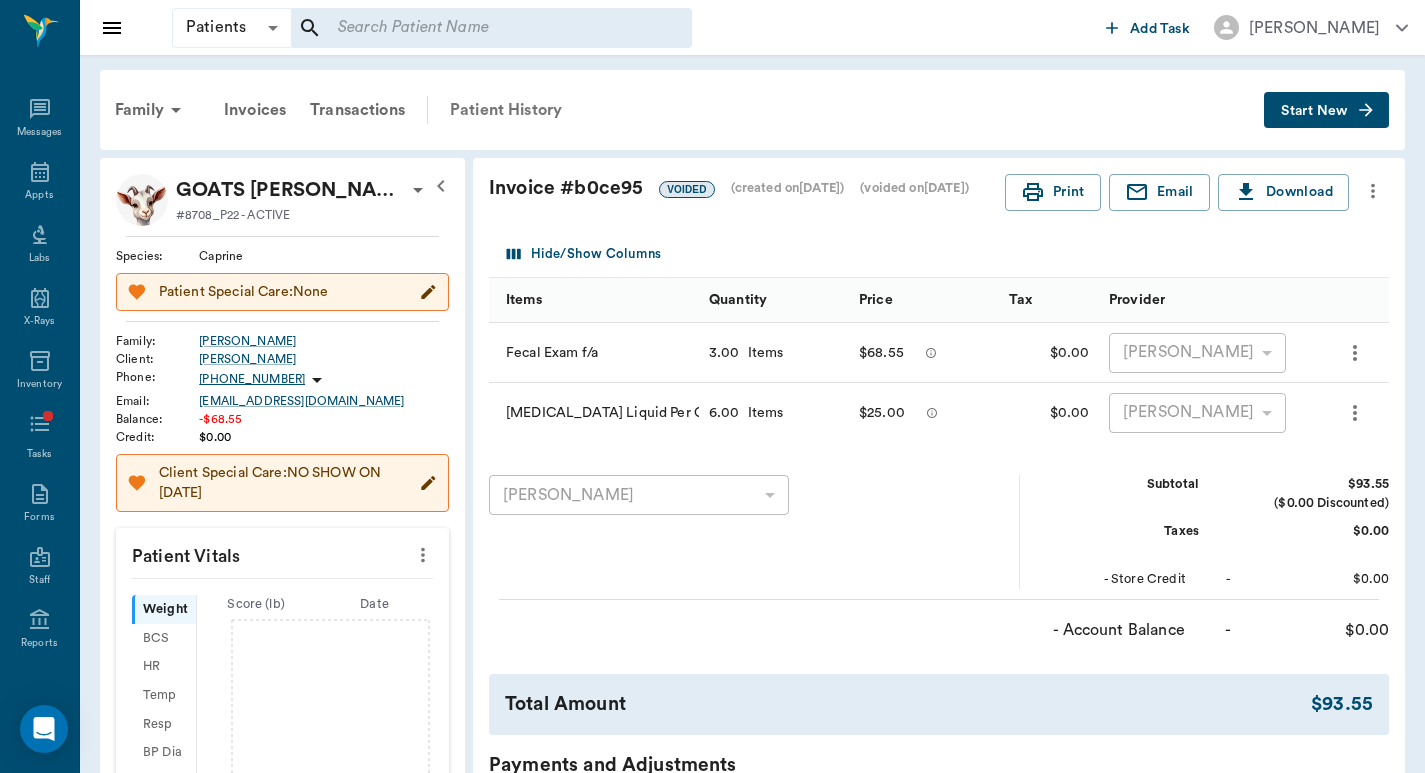 click on "Patient History" at bounding box center (506, 110) 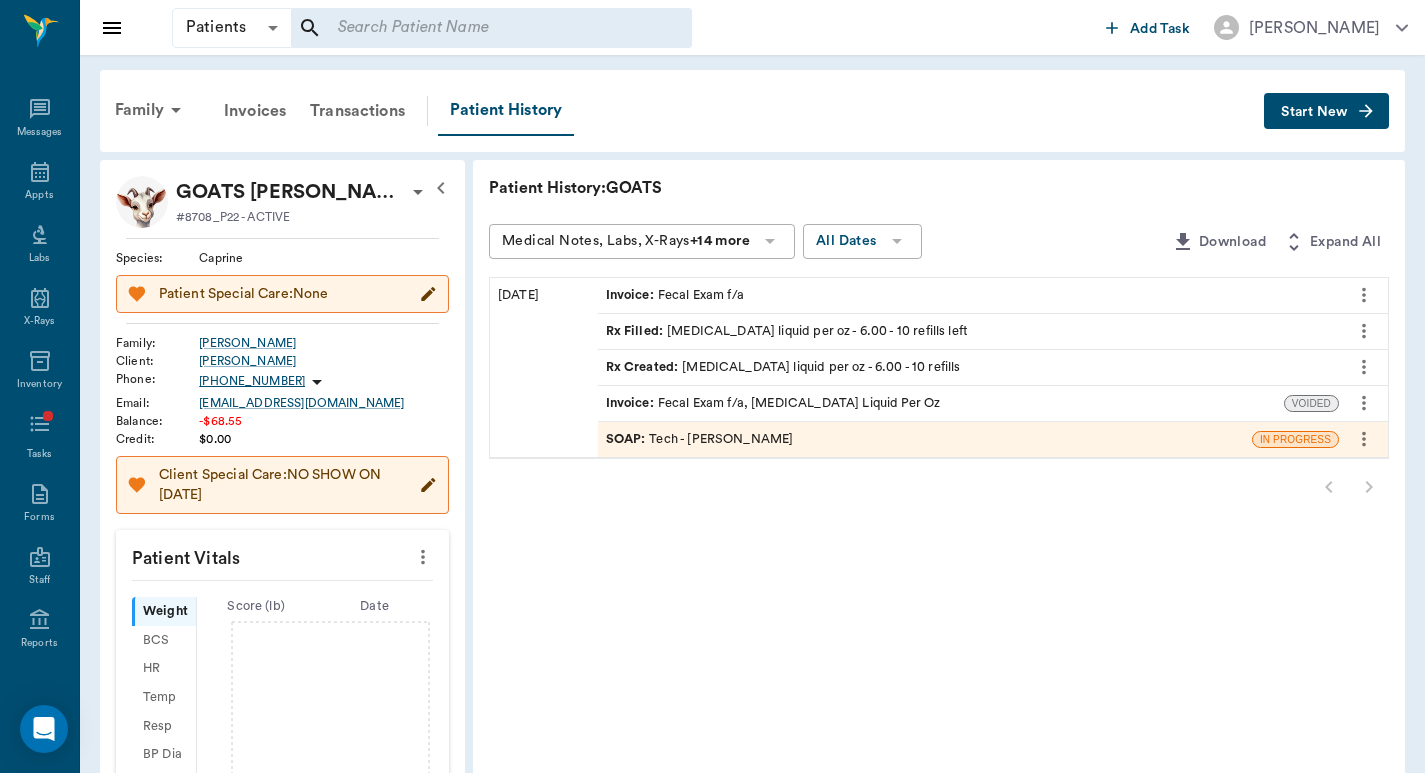 click on "Invoice : Fecal Exam f/a" at bounding box center (675, 295) 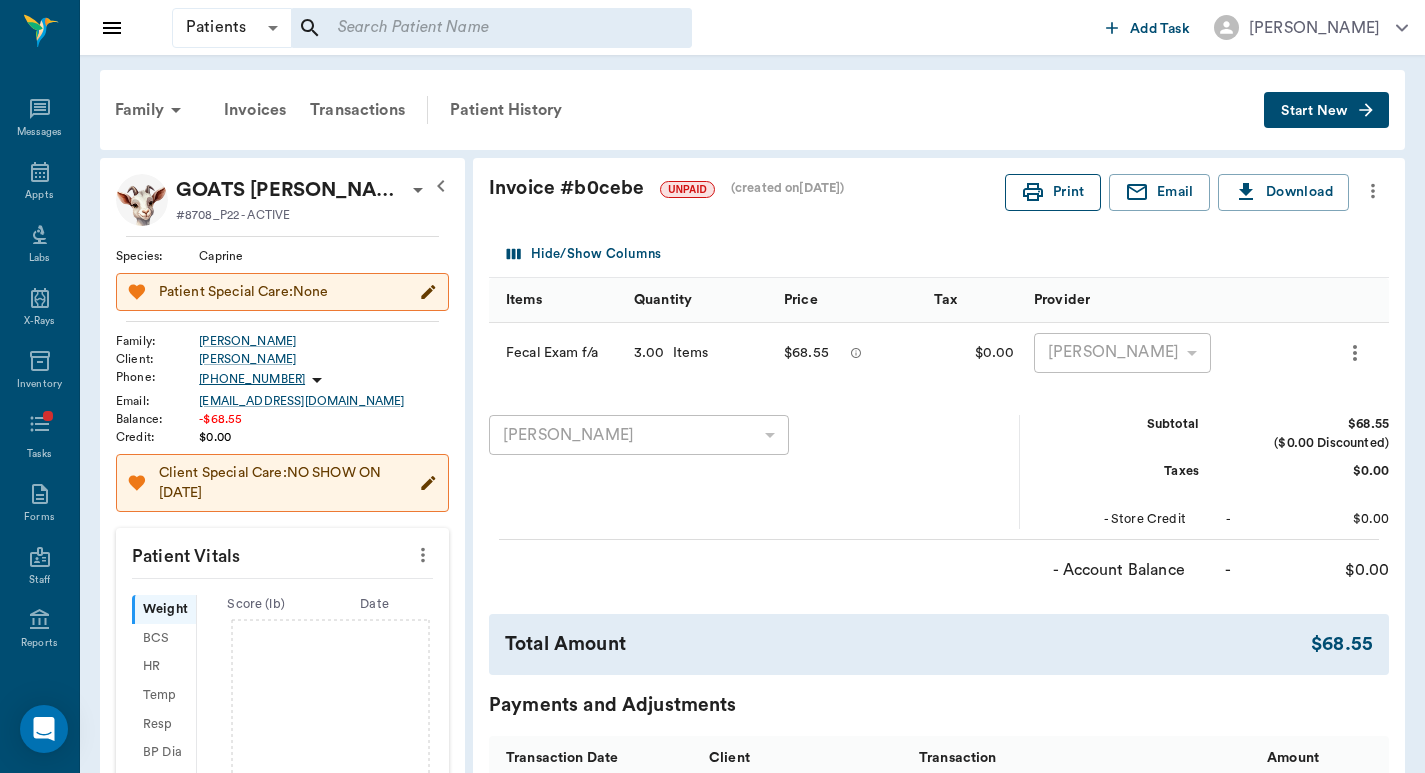 click on "Print" at bounding box center (1053, 192) 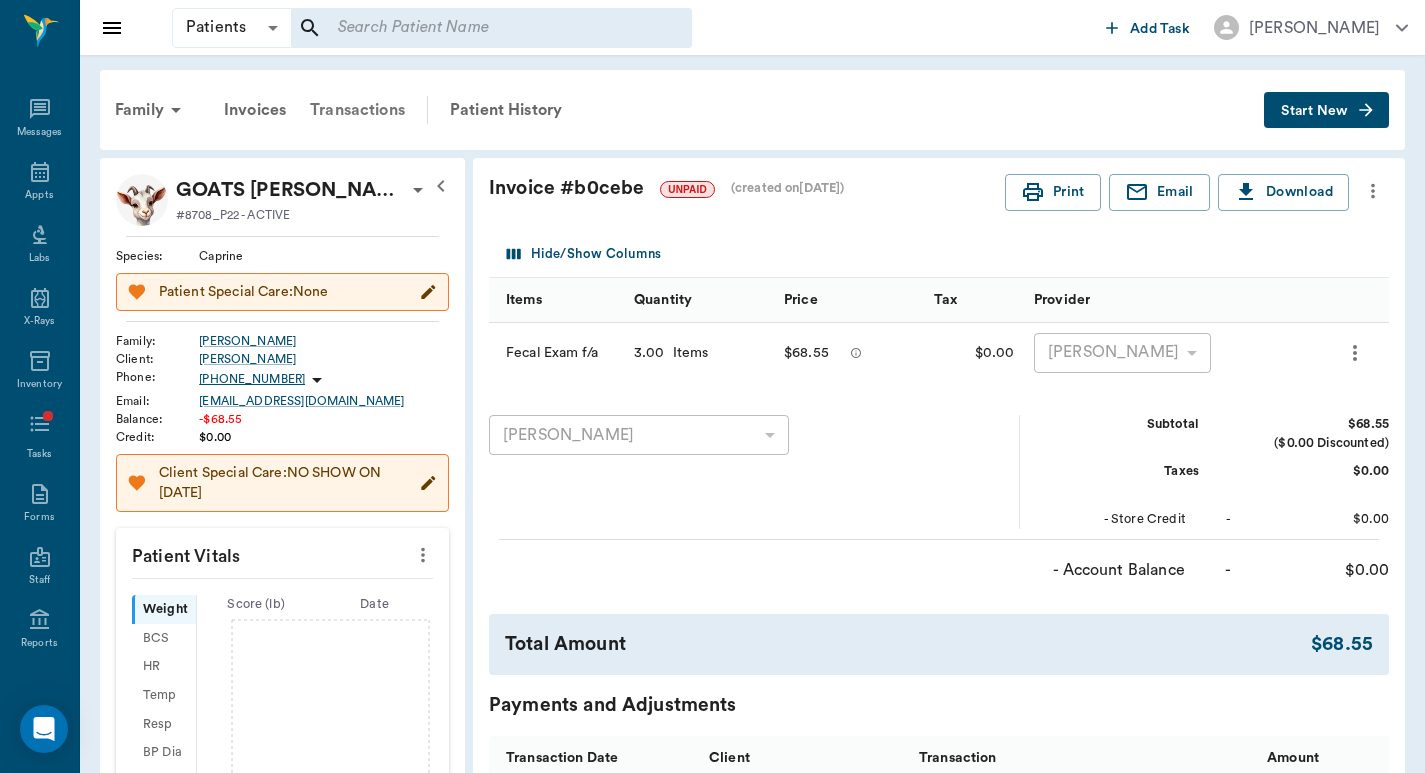 click on "Transactions" at bounding box center [357, 110] 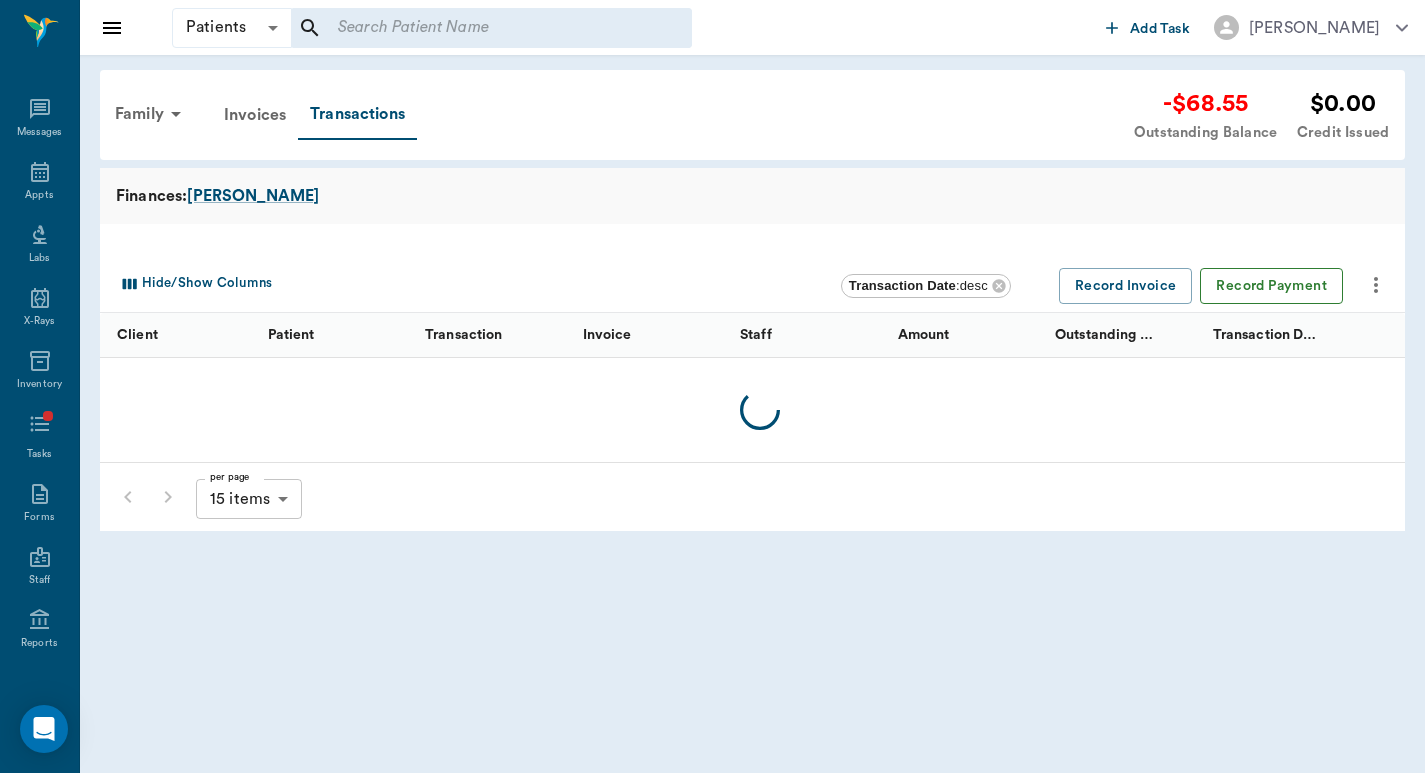 click on "Record Payment" at bounding box center [1271, 286] 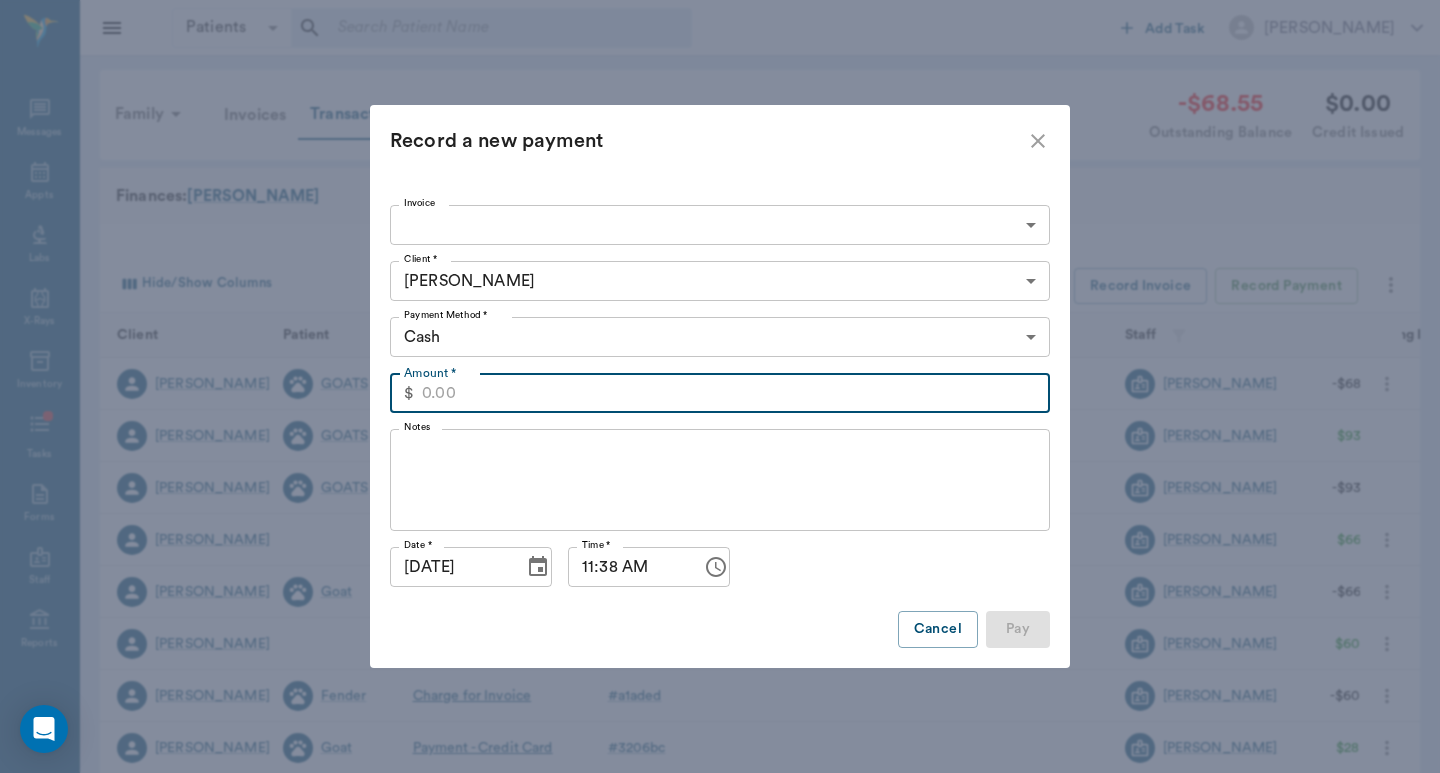 click on "Amount *" at bounding box center [736, 393] 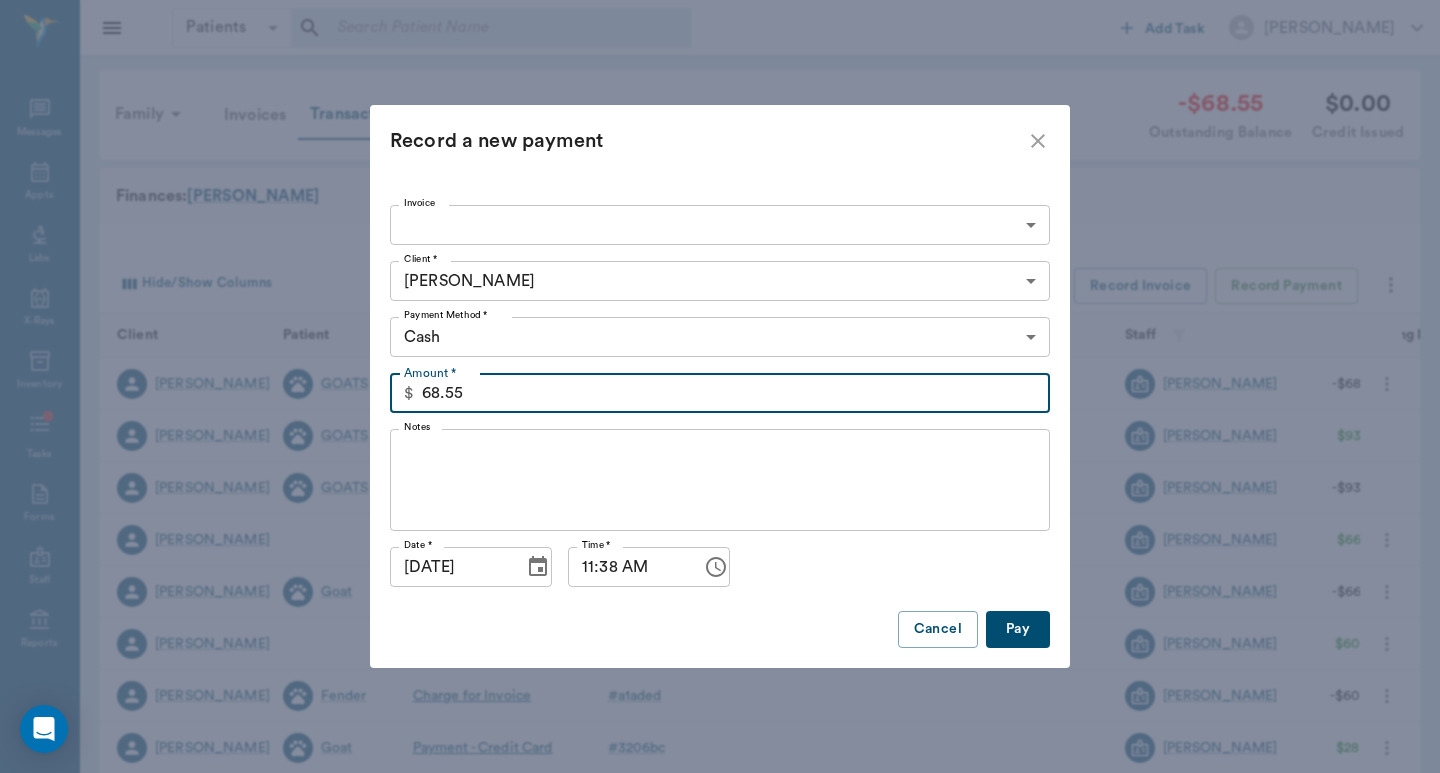 type on "68.55" 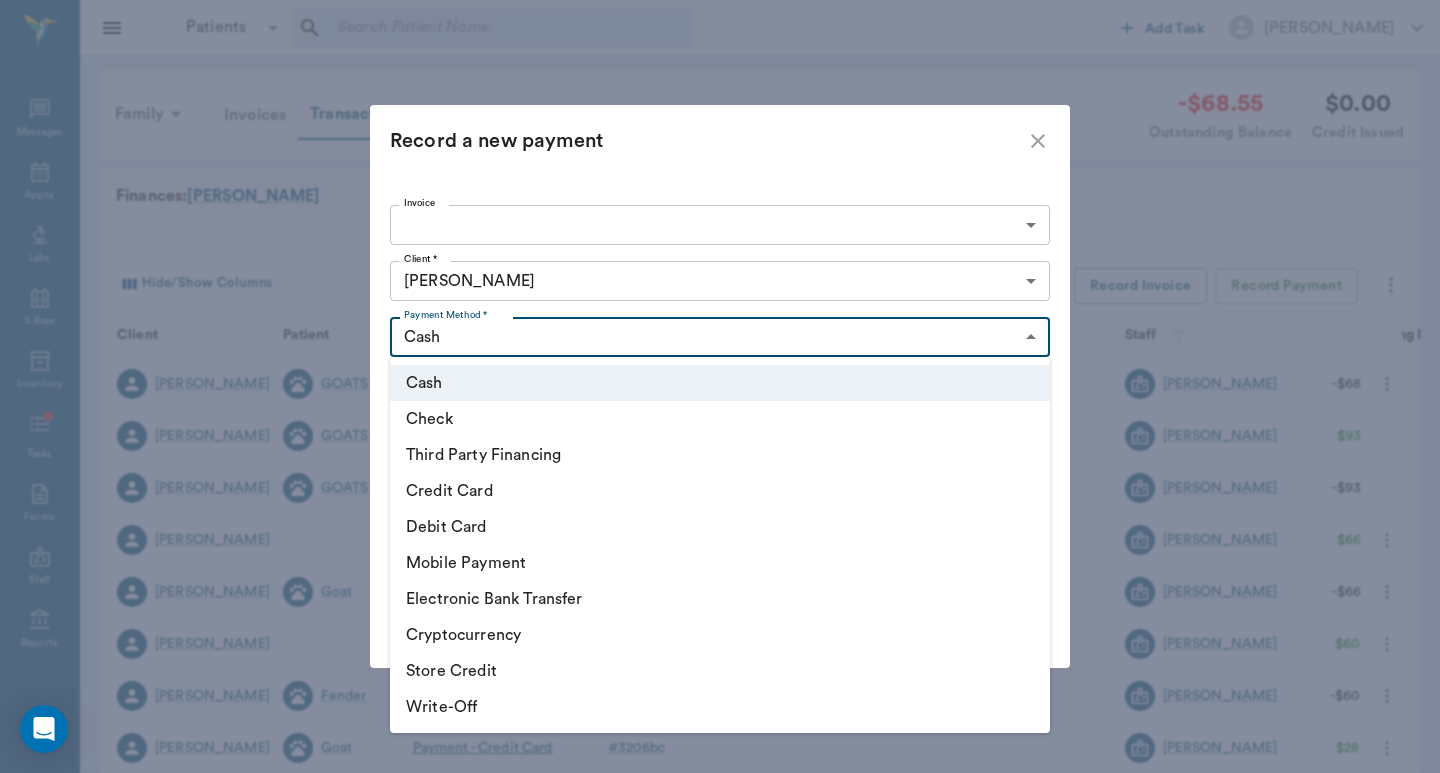 click on "Cash" at bounding box center [720, 383] 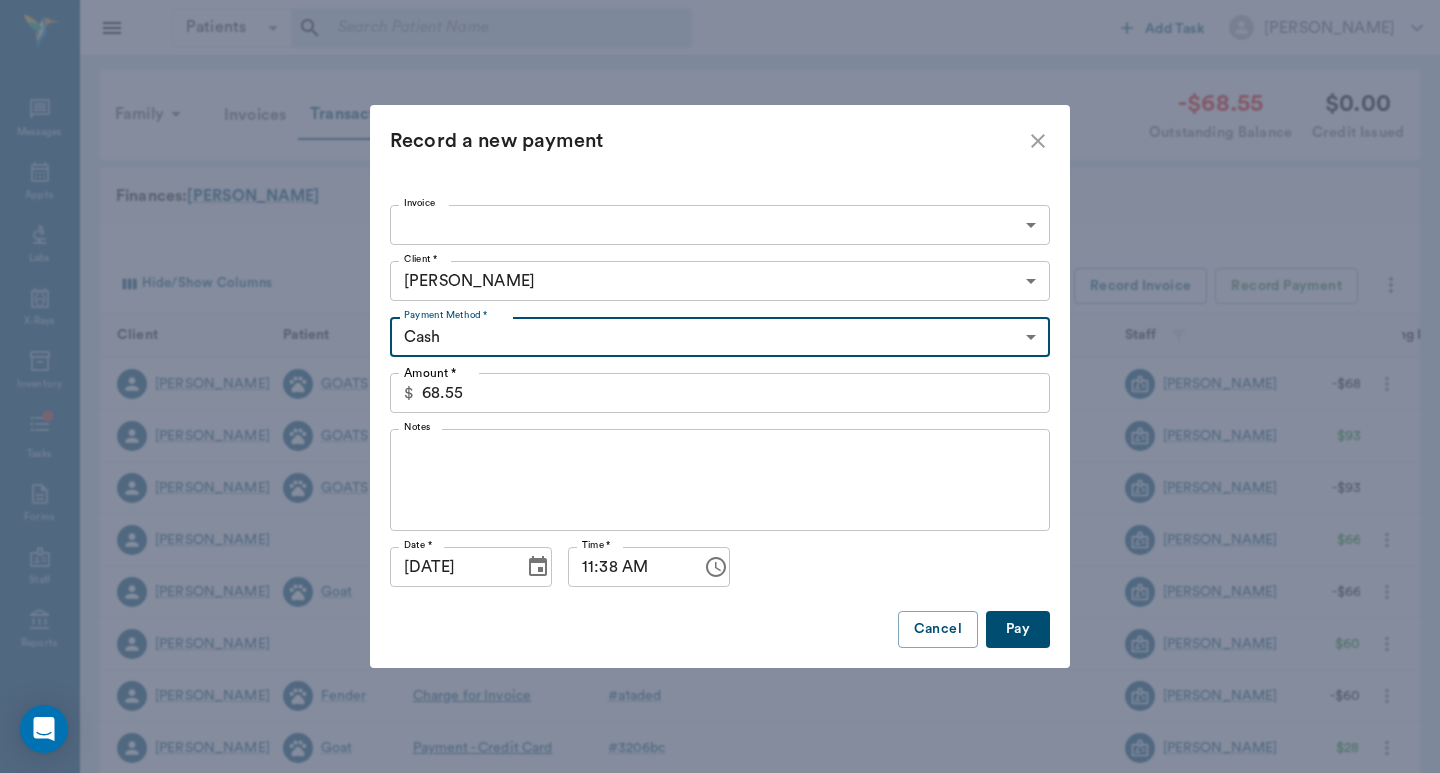 click on "Pay" at bounding box center [1018, 629] 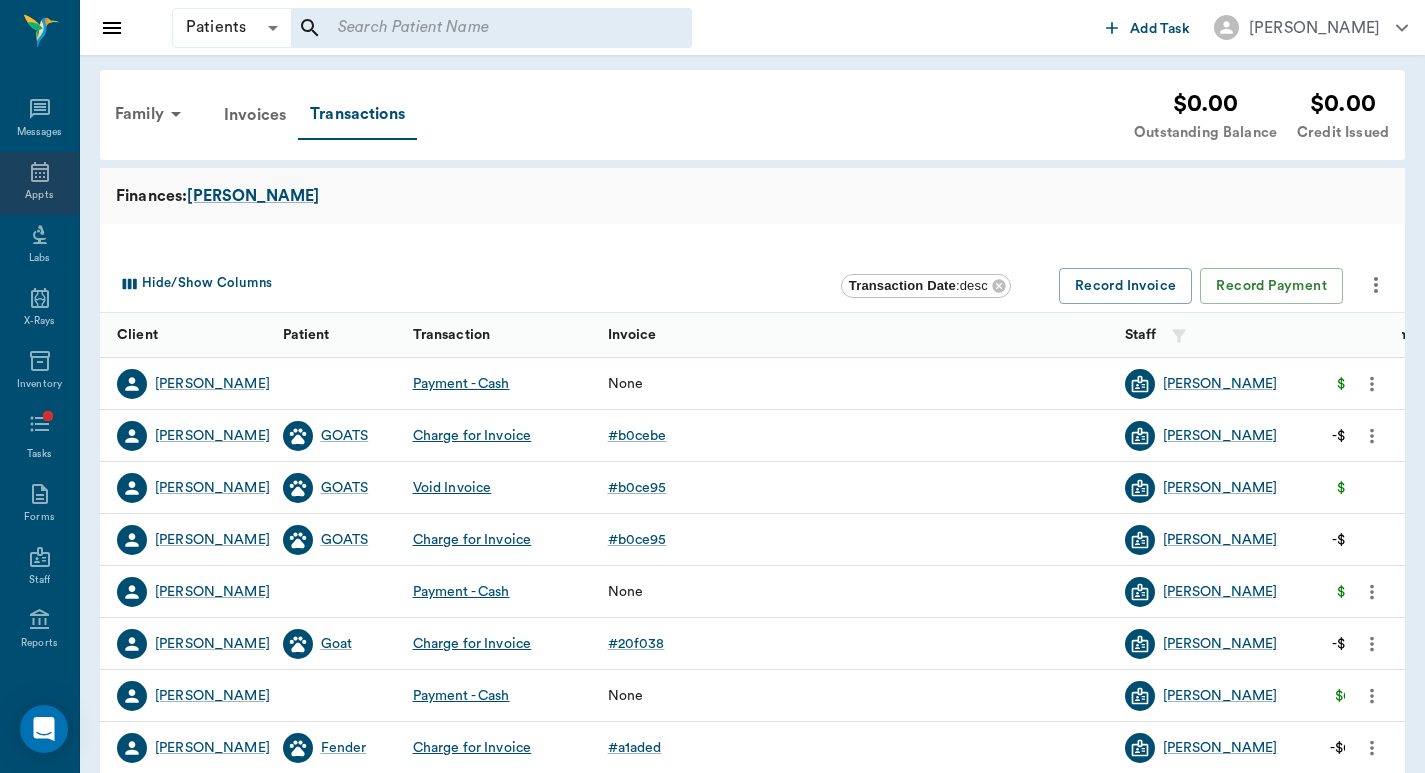 click 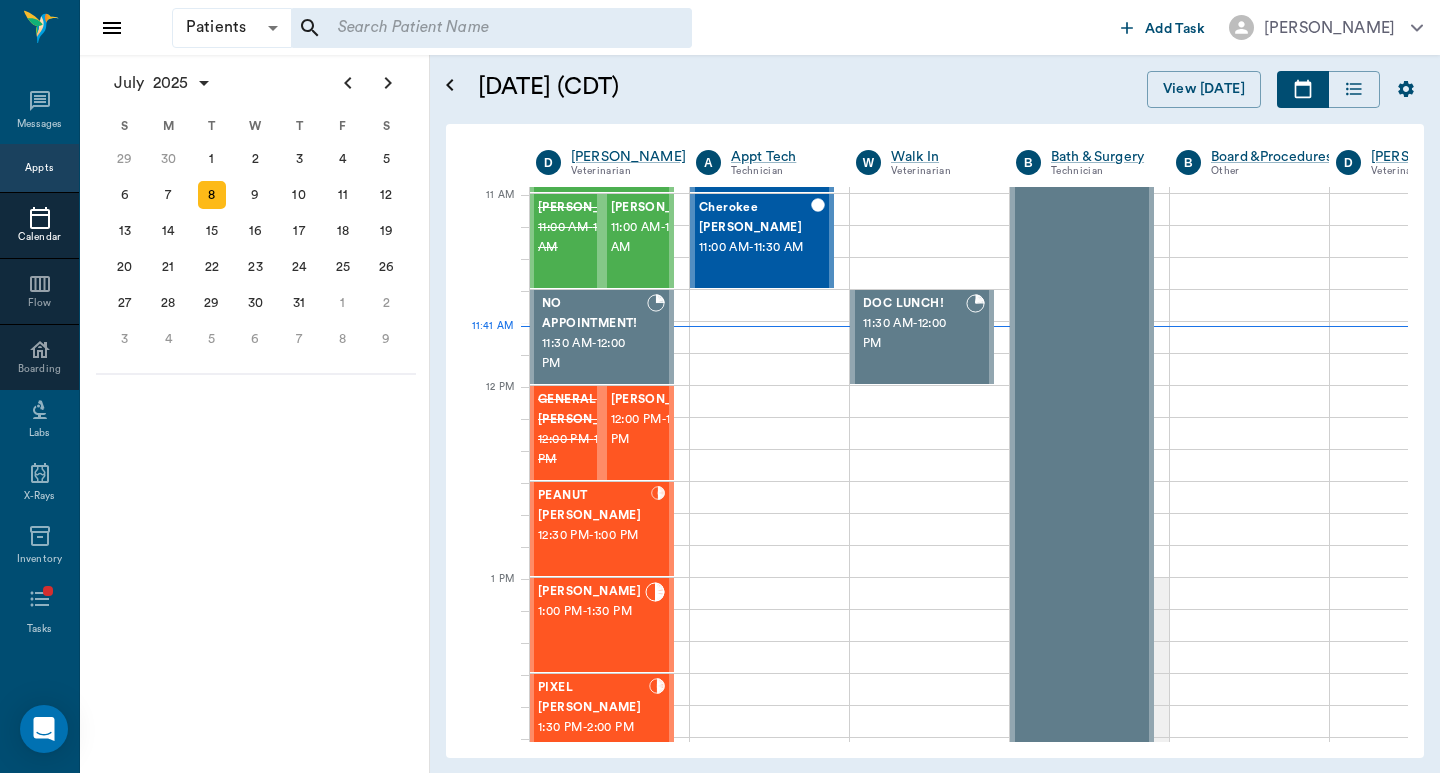 scroll, scrollTop: 576, scrollLeft: 1, axis: both 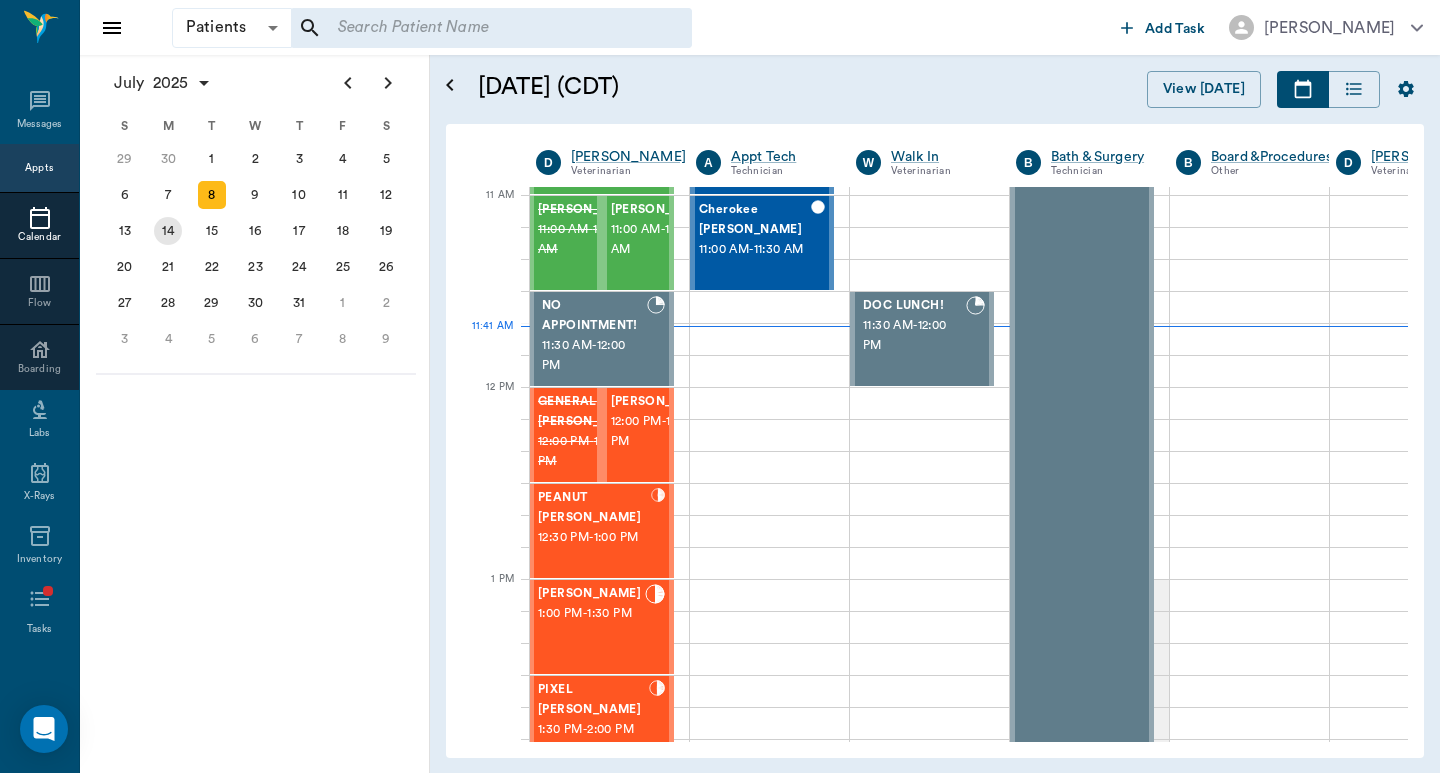 click on "14" at bounding box center (168, 231) 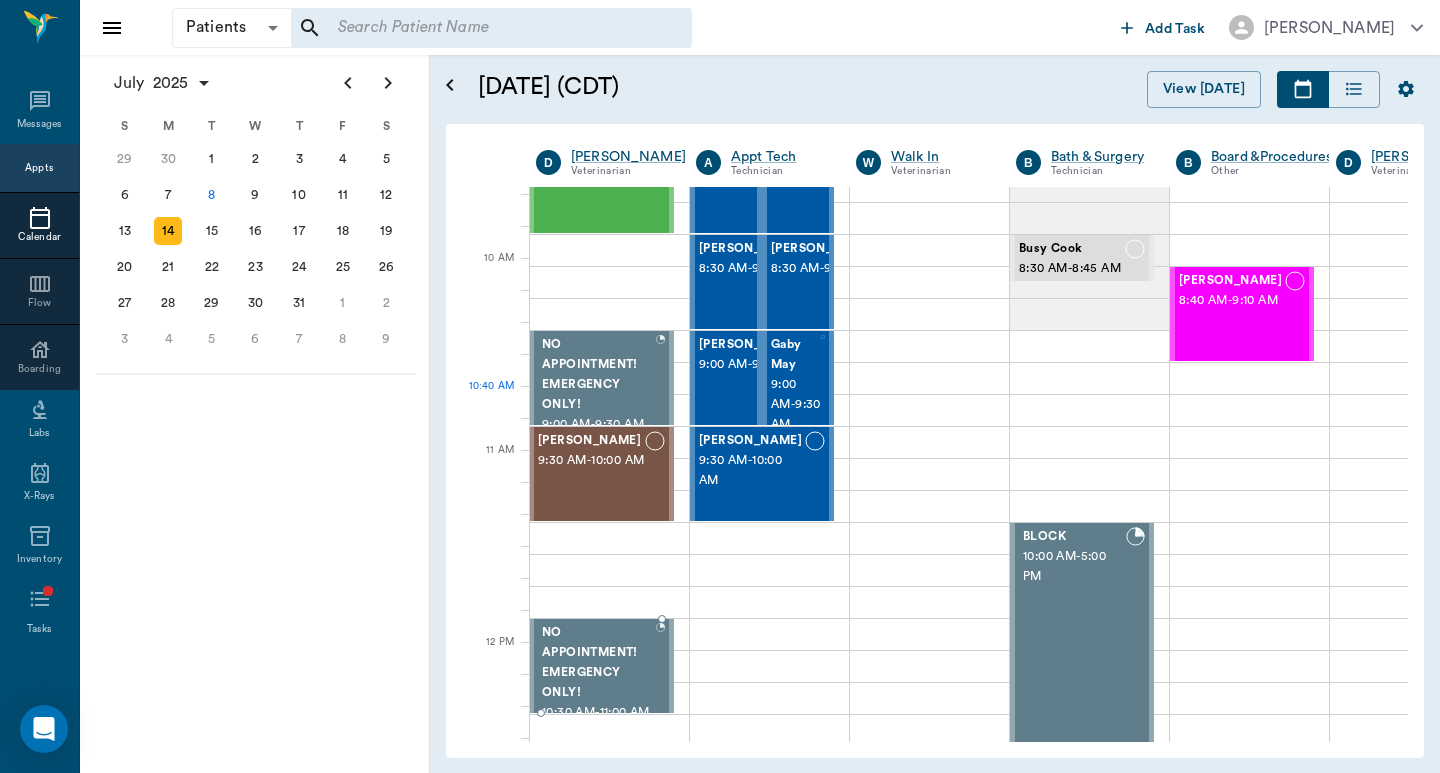 scroll, scrollTop: 0, scrollLeft: 1, axis: horizontal 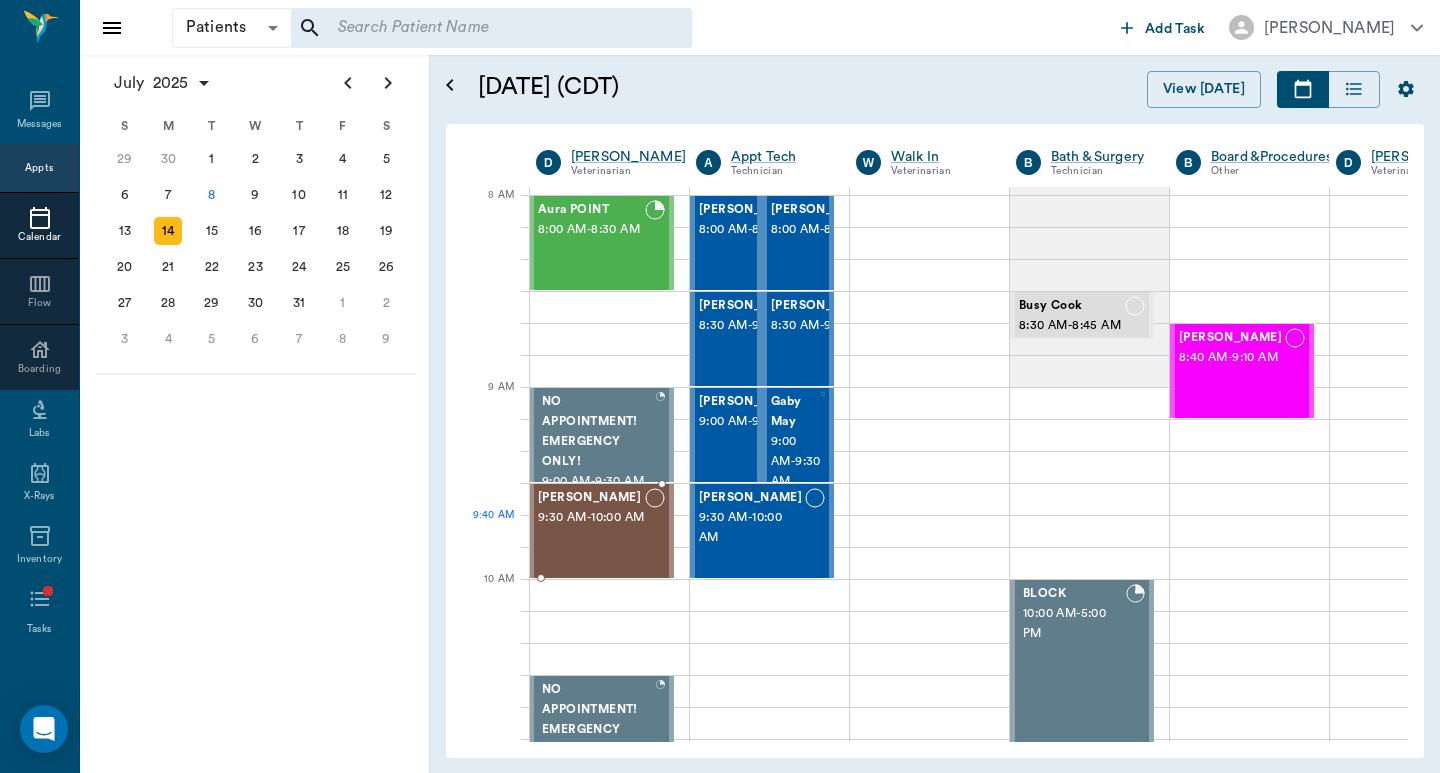 click on "9:30 AM  -  10:00 AM" at bounding box center [591, 518] 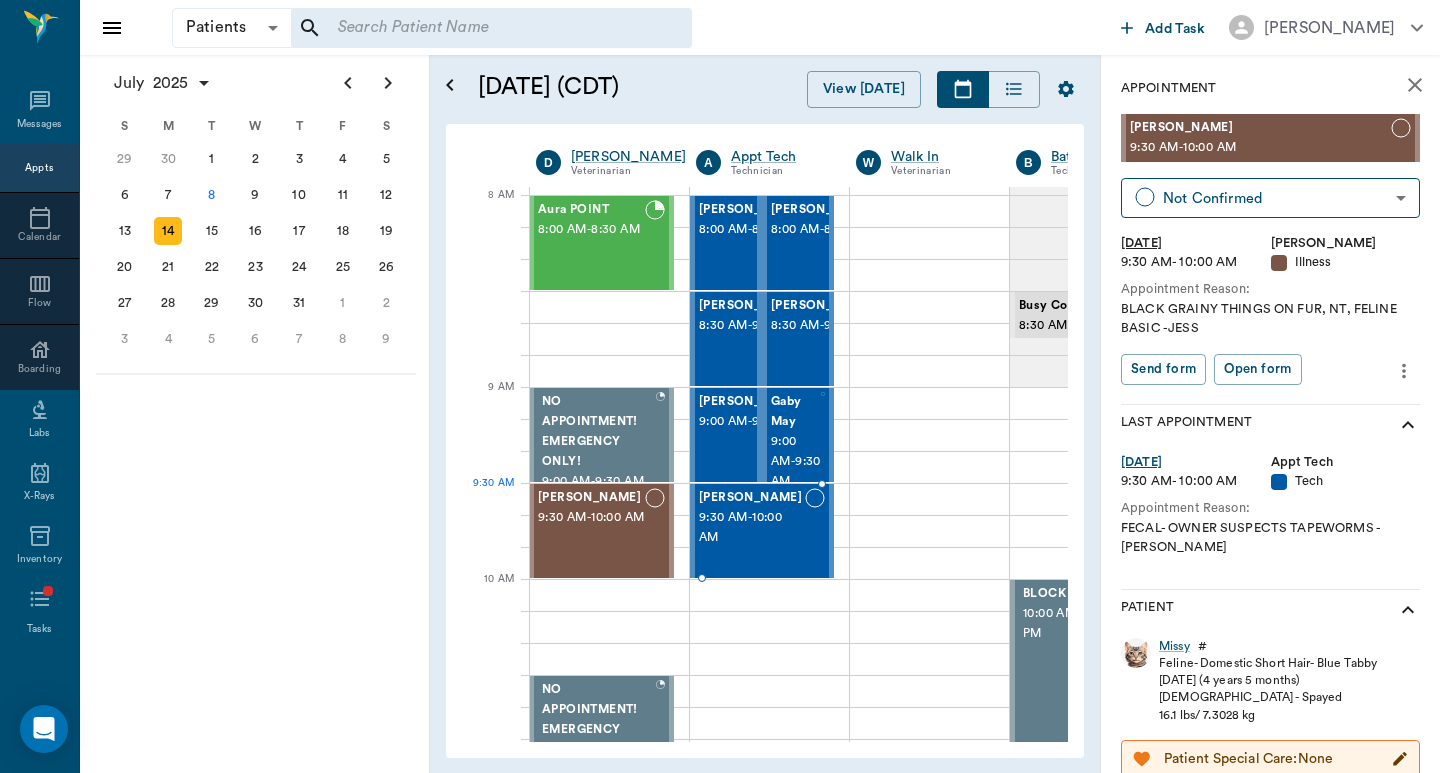 click on "9:30 AM  -  10:00 AM" at bounding box center (752, 528) 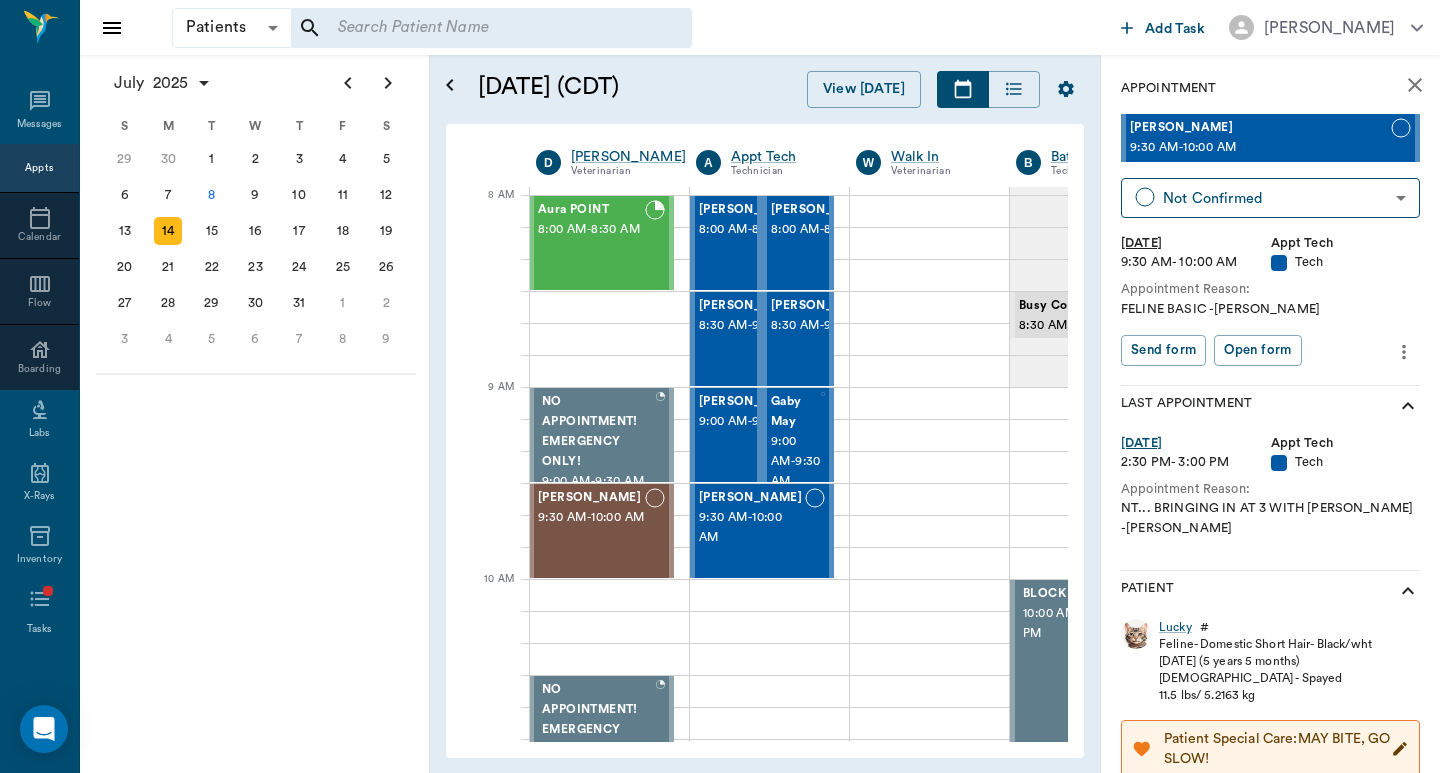 click 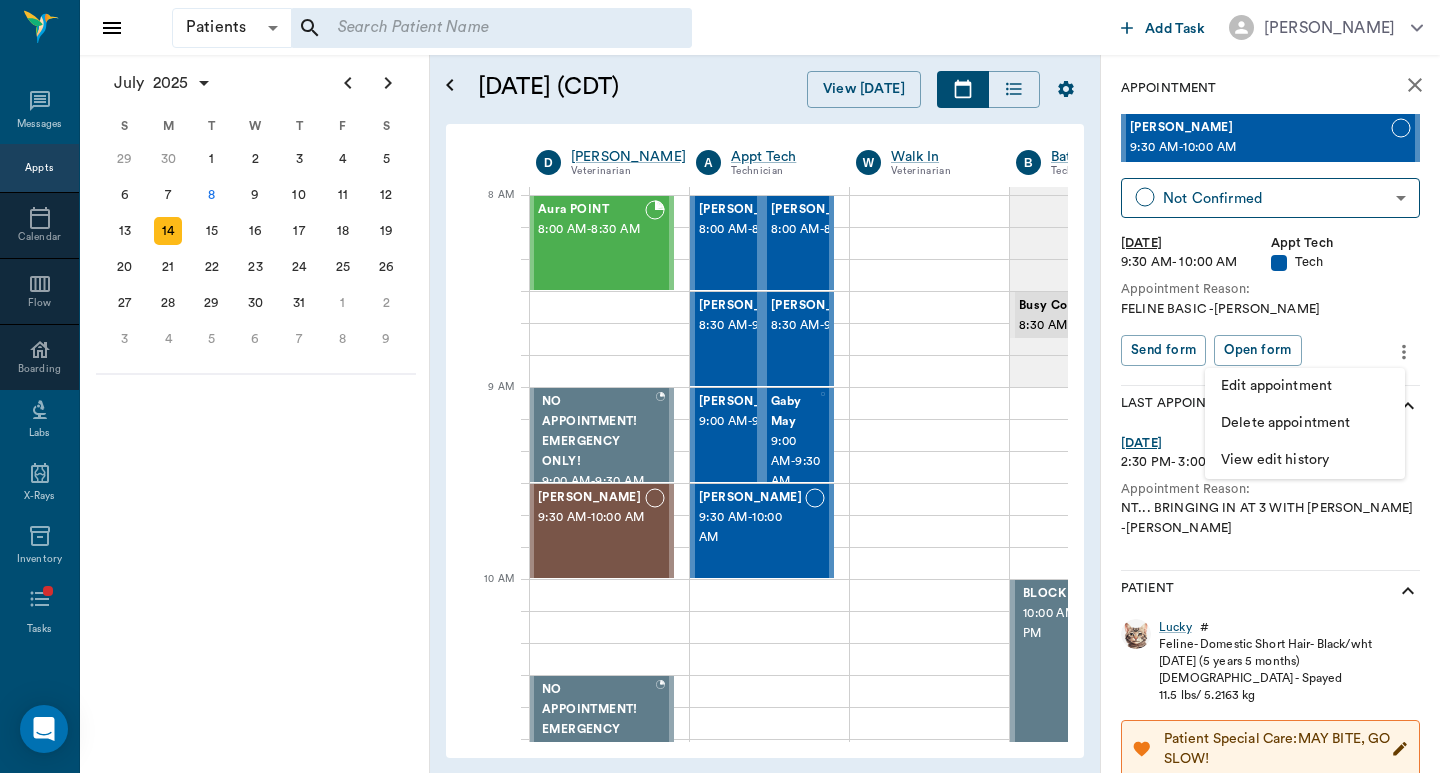 click on "Edit appointment" at bounding box center [1305, 386] 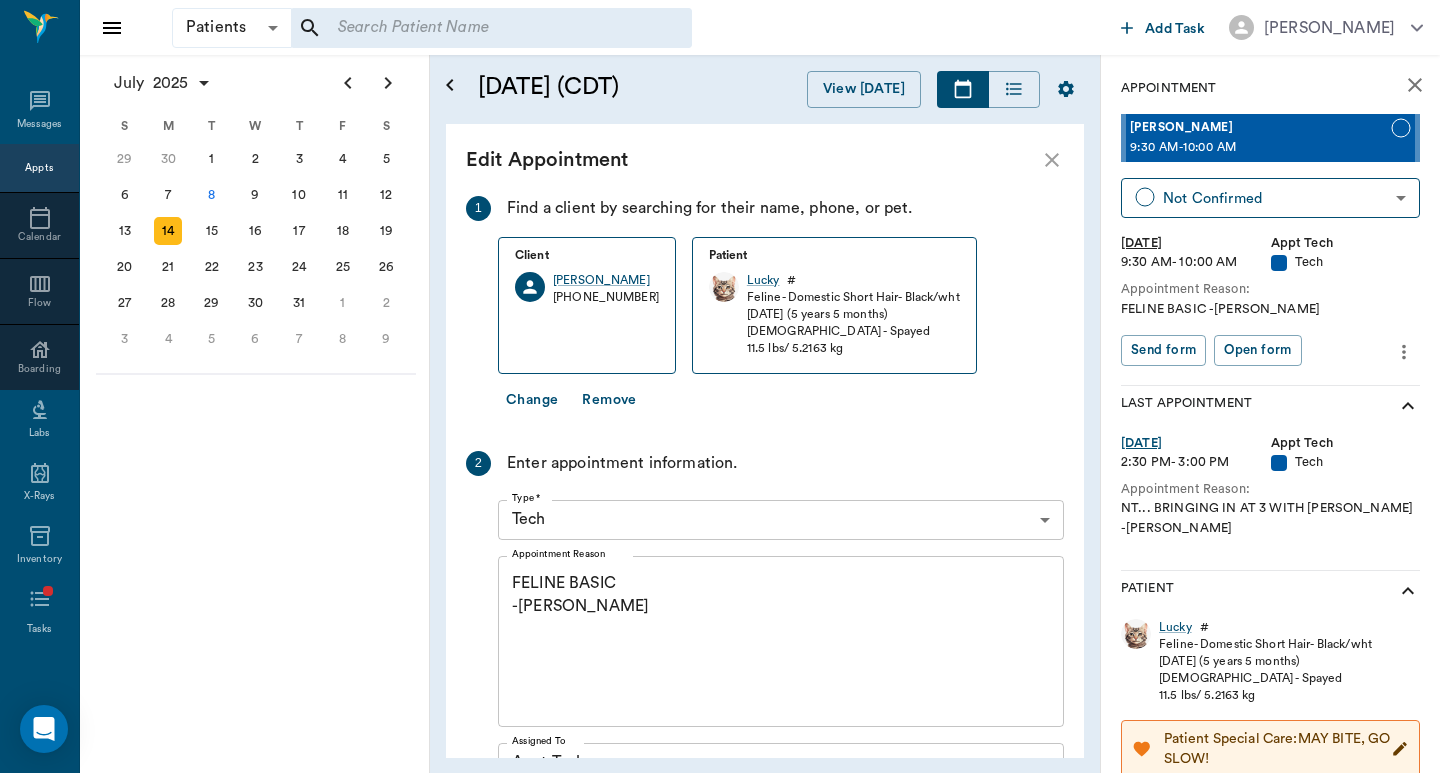 click on "FELINE BASIC
-JESS" at bounding box center [781, 641] 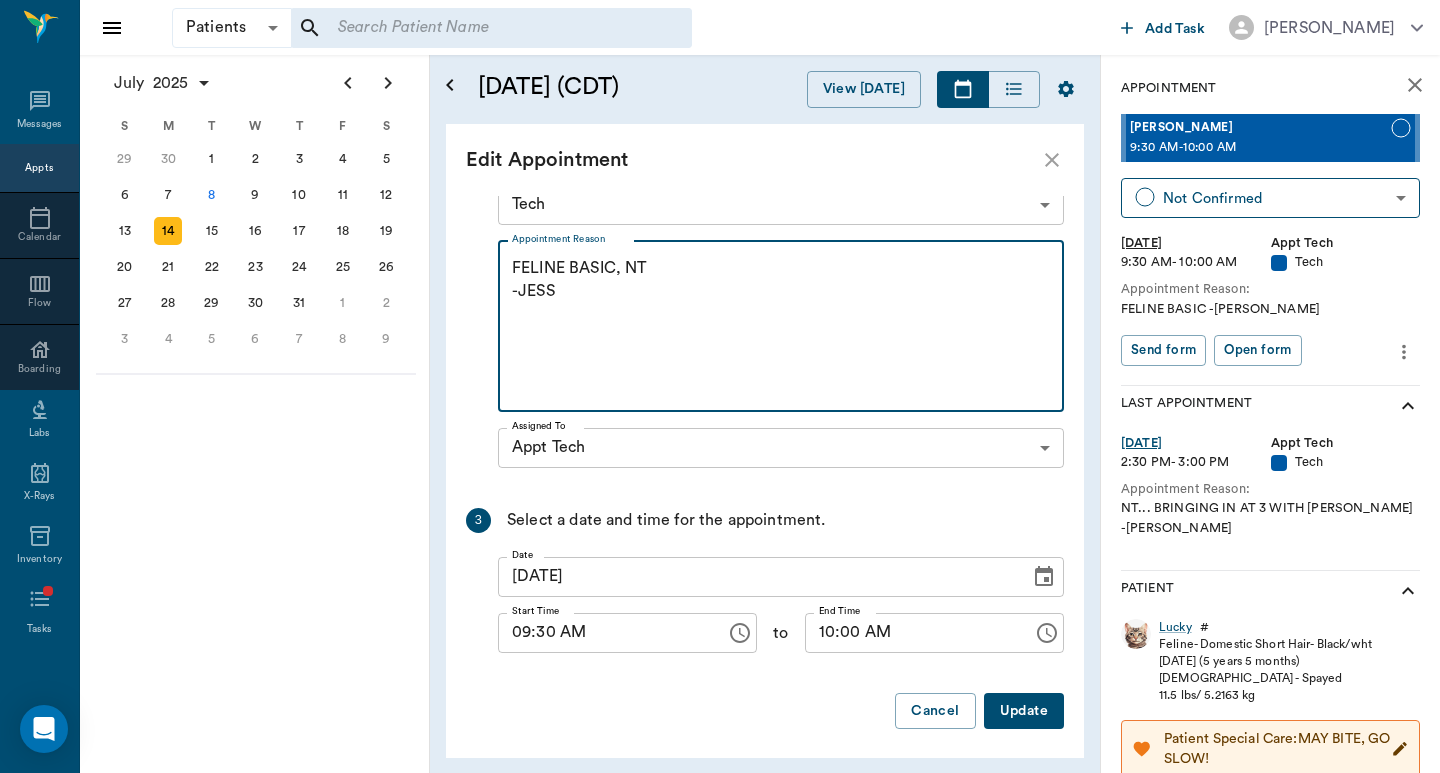 scroll, scrollTop: 322, scrollLeft: 0, axis: vertical 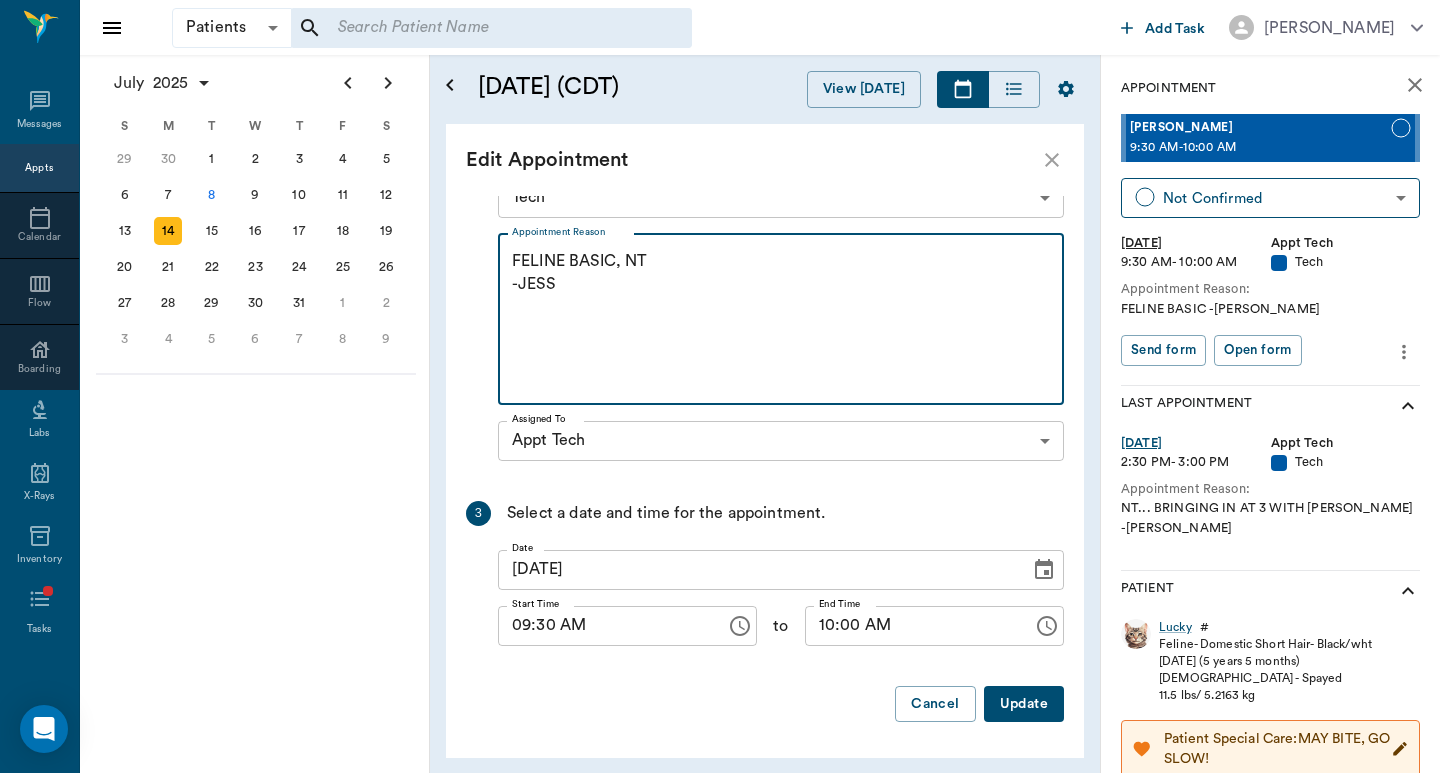 type on "FELINE BASIC, NT
-JESS" 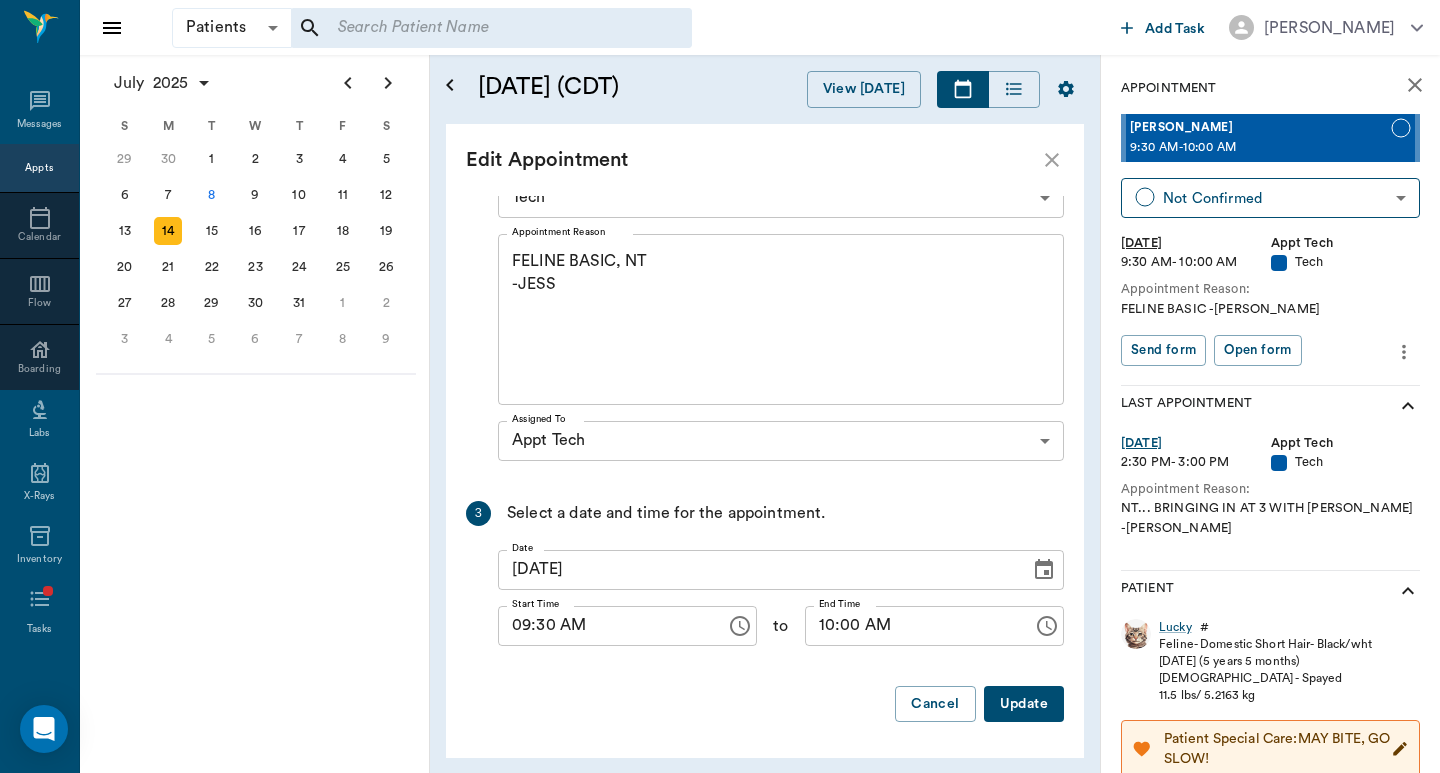 click on "Update" at bounding box center (1024, 704) 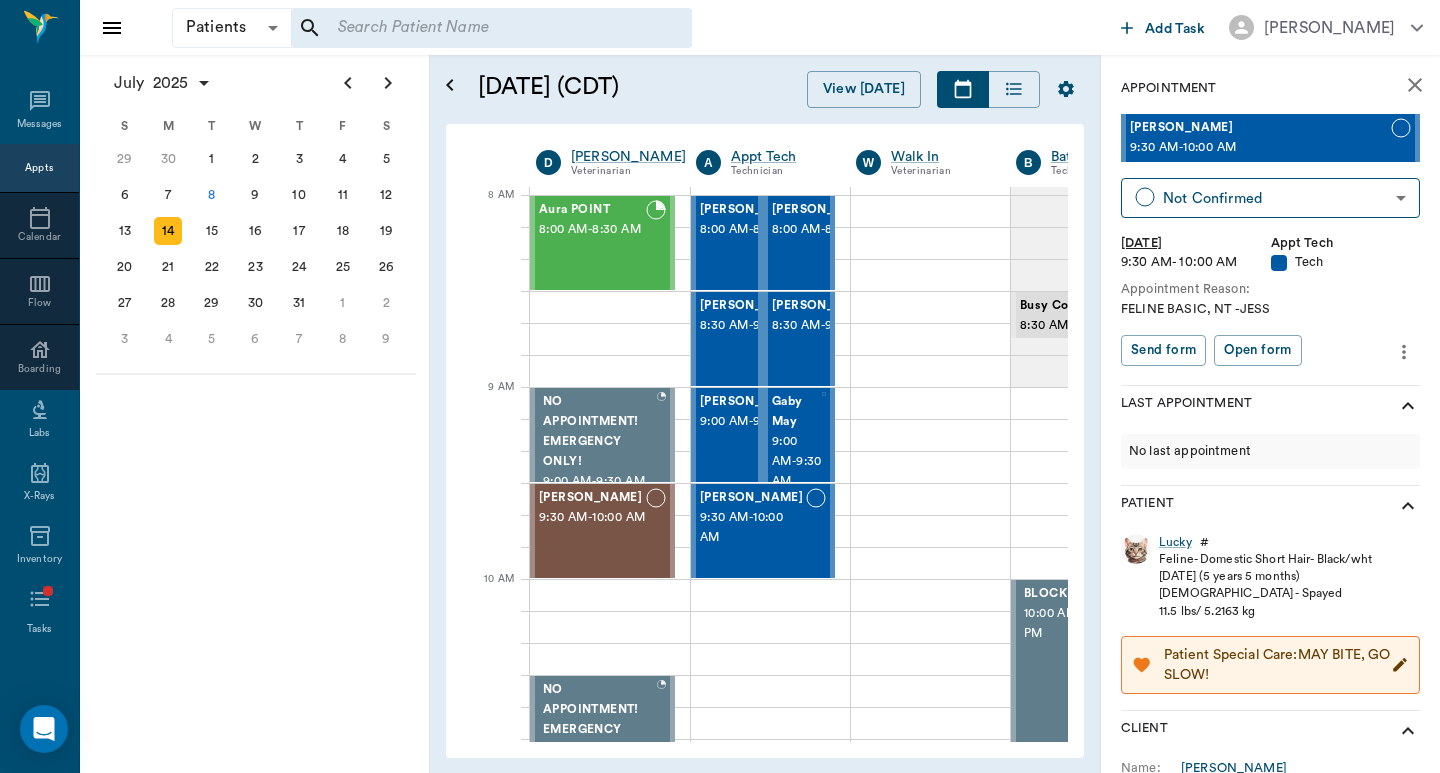scroll, scrollTop: 0, scrollLeft: 0, axis: both 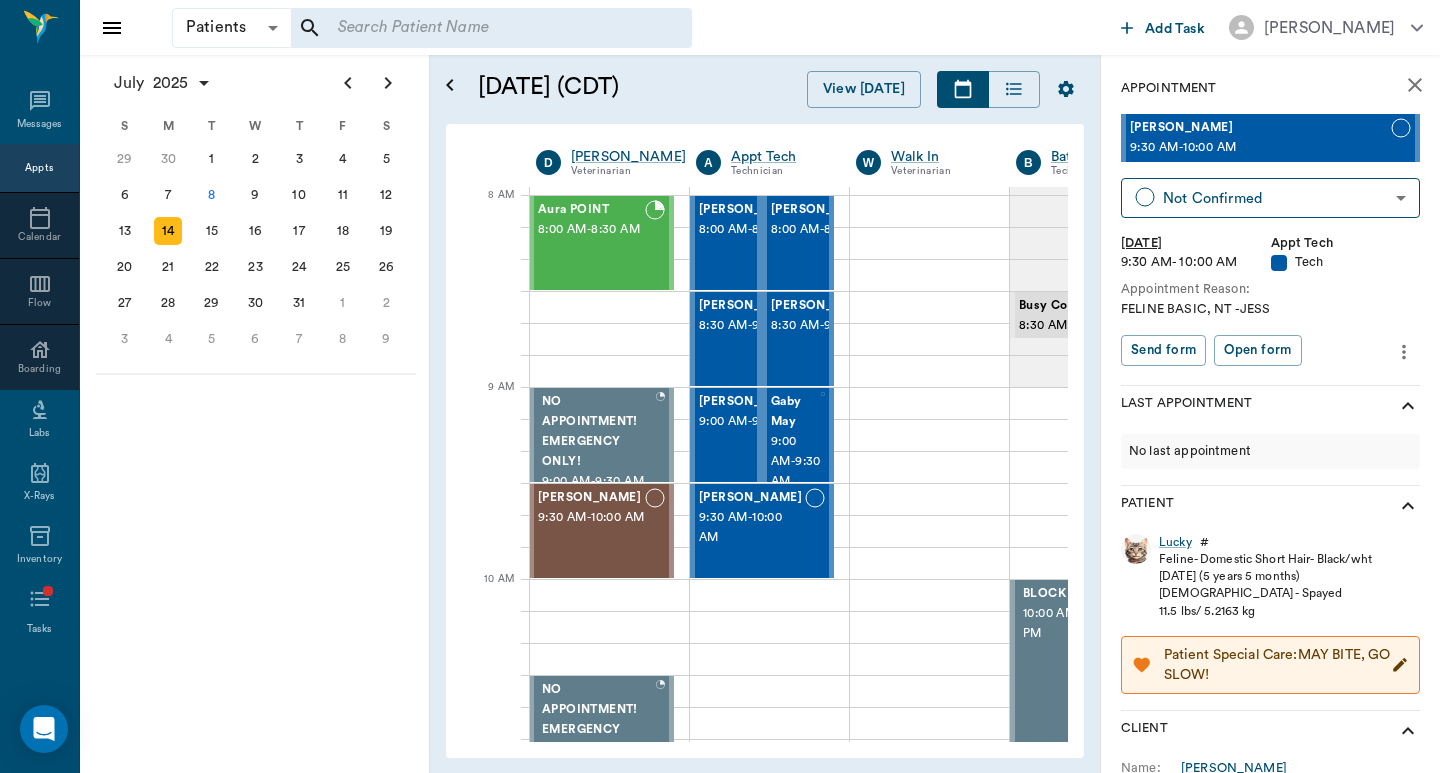 click 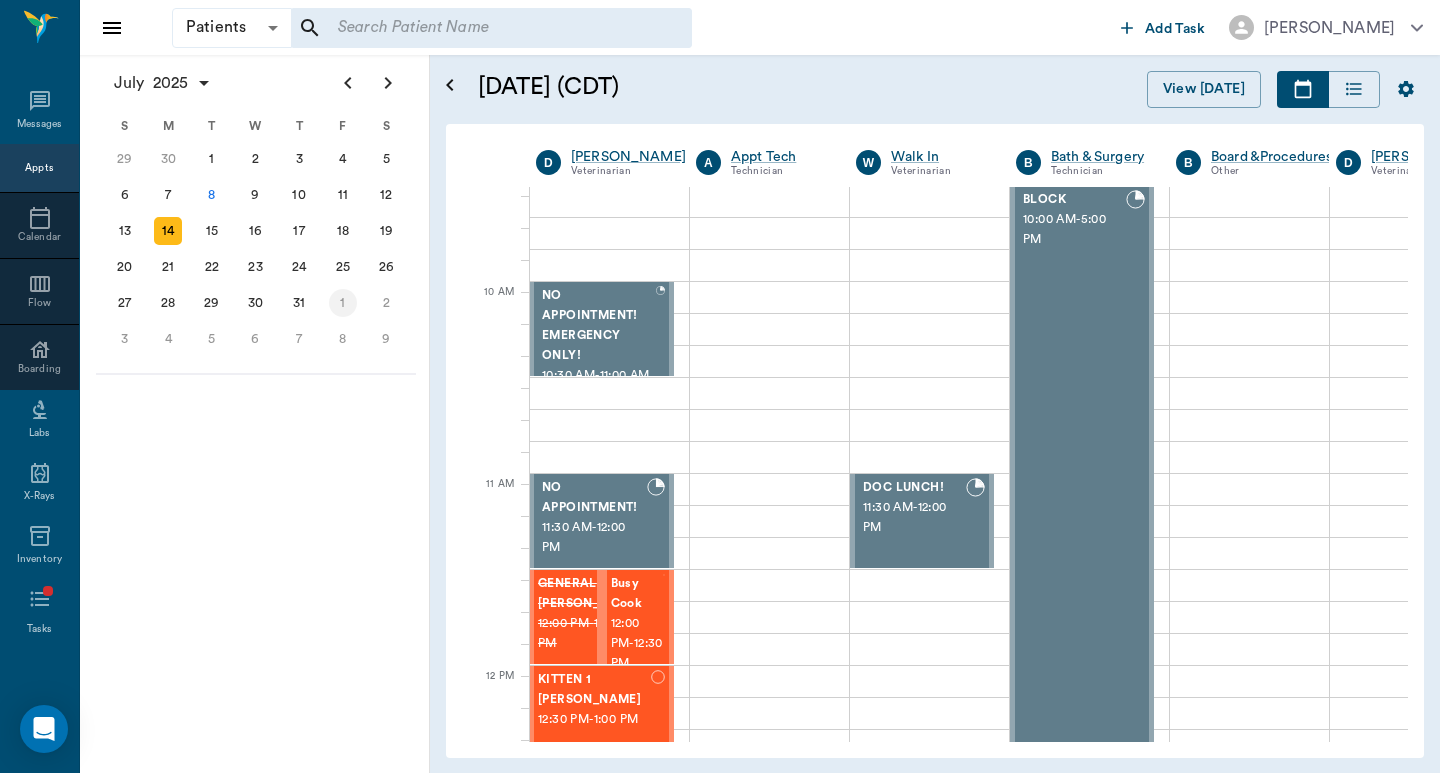 scroll, scrollTop: 267, scrollLeft: 1, axis: both 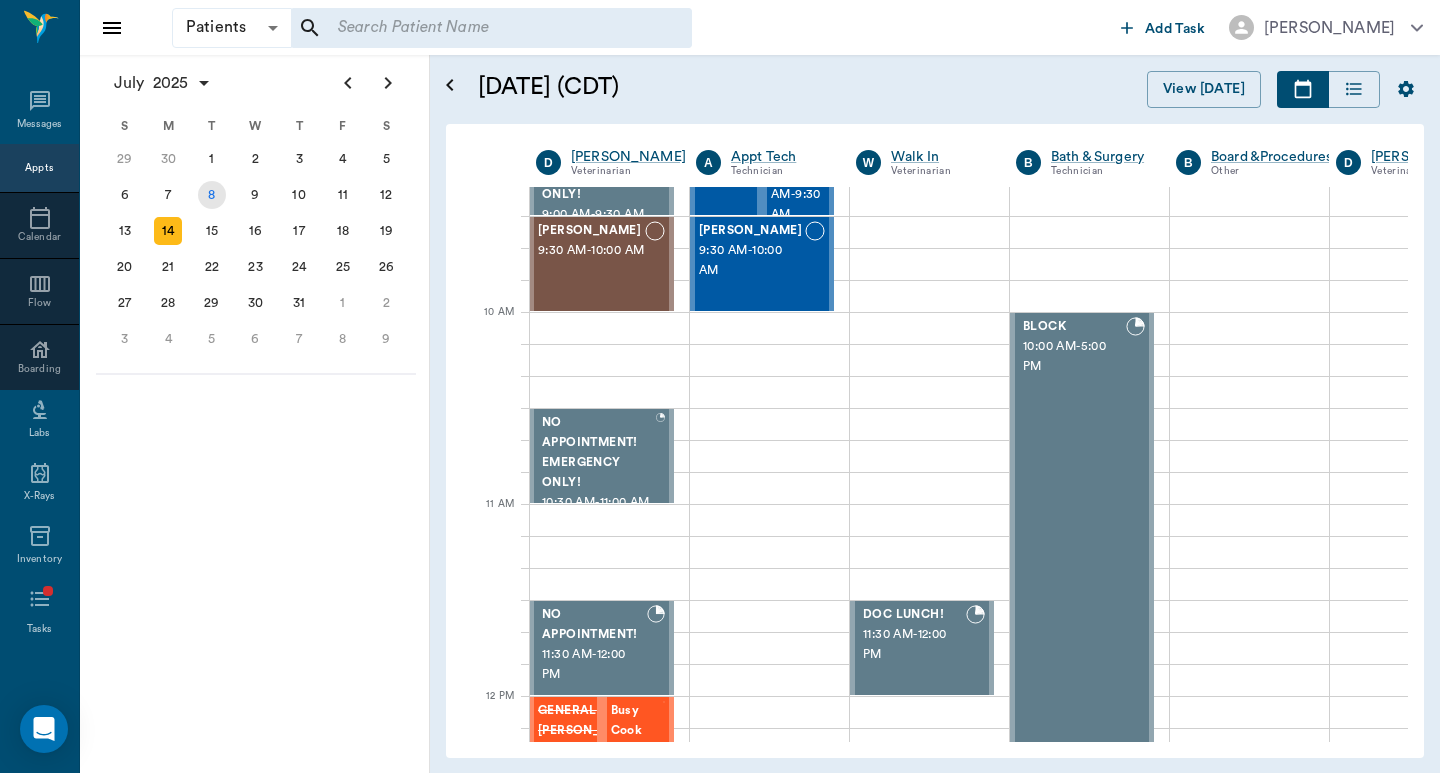 click on "8" at bounding box center [212, 195] 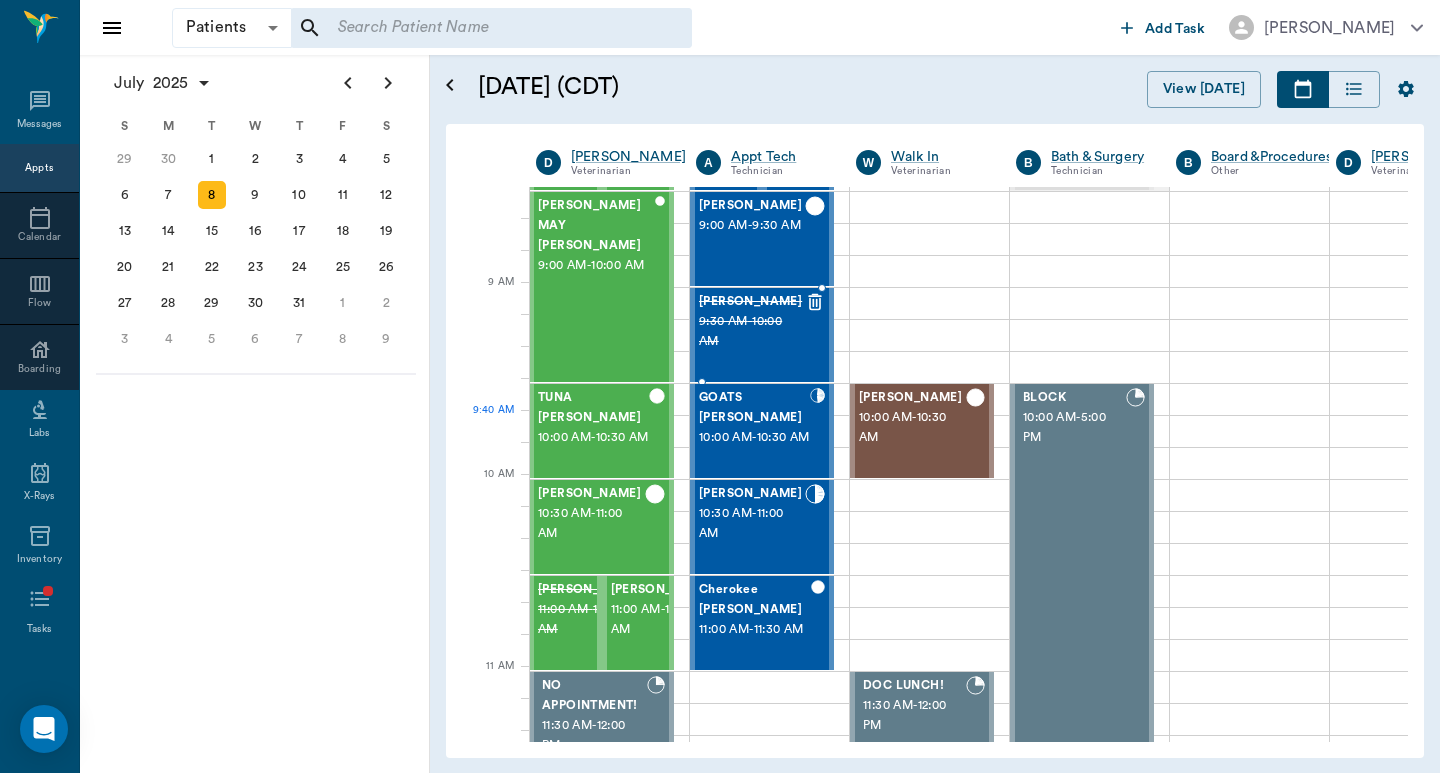scroll, scrollTop: 266, scrollLeft: 1, axis: both 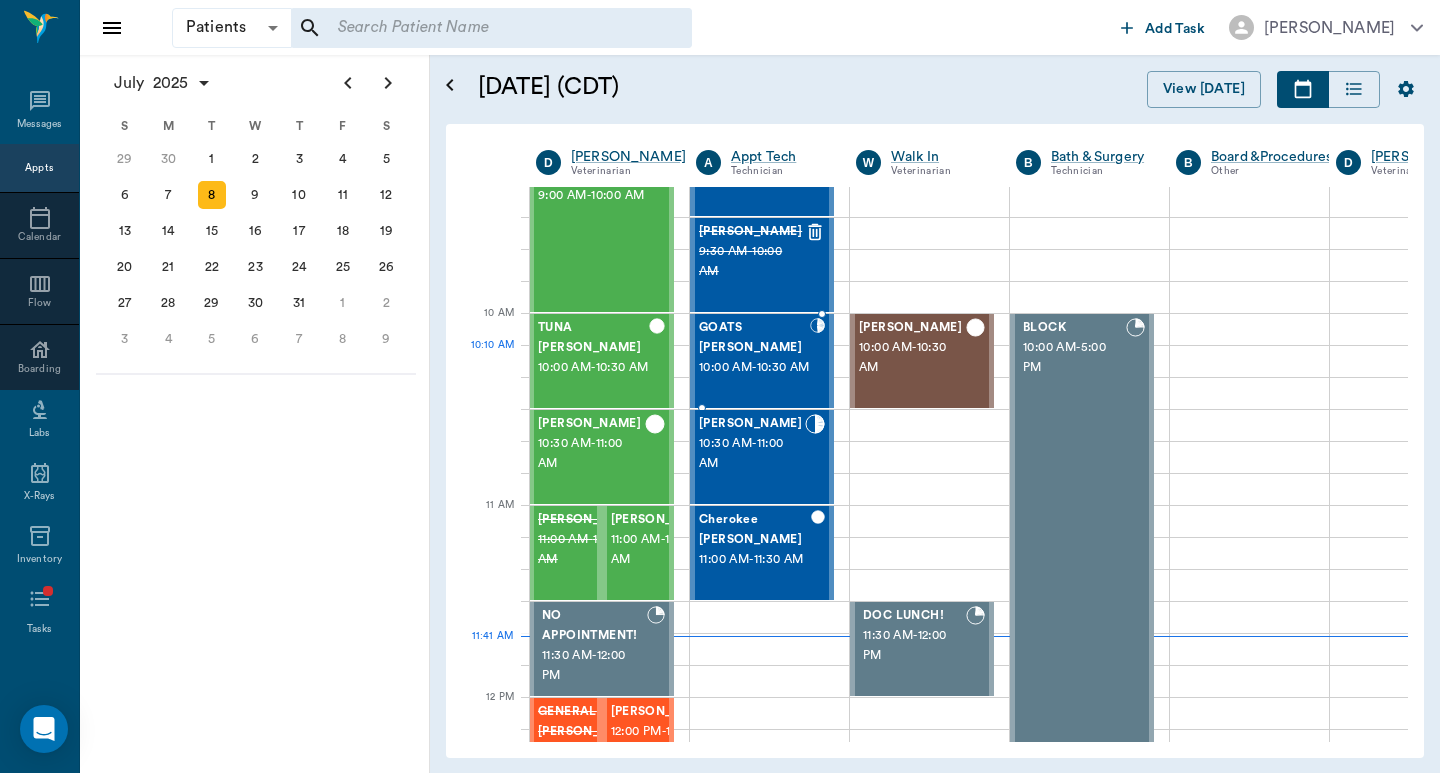 click on "10:00 AM  -  10:30 AM" at bounding box center (754, 368) 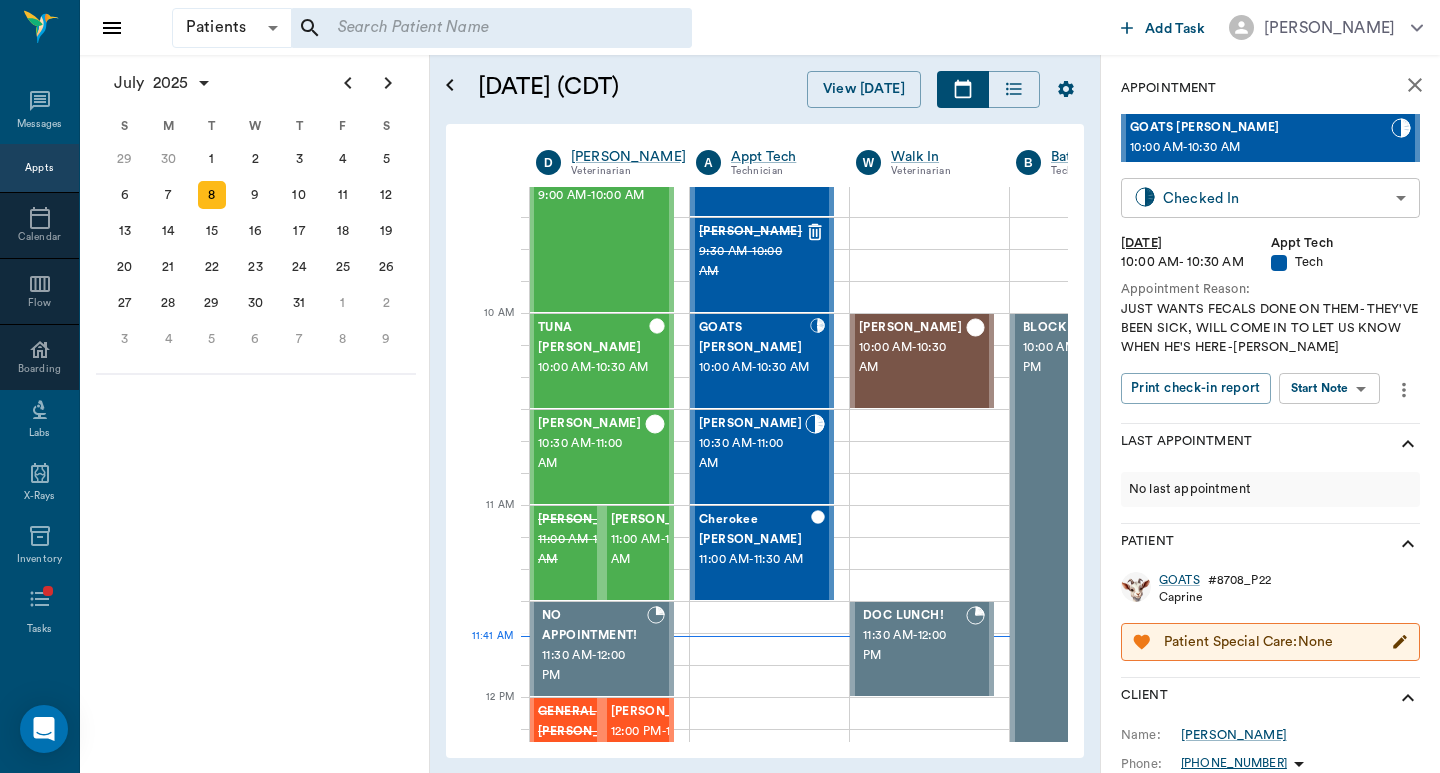 click on "Patients Patients ​ ​ Add Task [PERSON_NAME] Nectar Messages Appts Calendar Flow Boarding Labs X-Rays Inventory Tasks Forms Staff Reports Lookup Settings [DATE] S M T W T F S [DATE] 2 3 4 5 6 7 8 9 10 11 12 13 14 15 16 17 18 19 20 21 22 23 24 25 26 27 28 29 [DATE] 1 2 3 4 5 6 7 8 9 10 11 12 S M T W T F S 29 [DATE] 1 2 3 4 5 6 7 8 9 10 11 12 13 14 15 16 17 18 19 20 21 22 23 24 25 26 27 28 29 30 [DATE] 1 2 3 4 5 6 7 8 9 S M T W T F S 27 28 29 30 [DATE] 1 2 3 4 5 6 7 8 9 10 11 12 13 14 15 16 17 18 19 20 21 22 23 24 25 26 27 28 29 30 31 [DATE] 2 3 4 5 6 [DATE] (CDT) View [DATE] [DATE] [DATE] [DATE] D [PERSON_NAME] Veterinarian A Appt Tech Technician W Walk In Veterinarian B Bath & Surgery Technician B Board &Procedures Other D [PERSON_NAME] Veterinarian 8 AM 9 AM 10 AM 11 AM 12 PM 1 PM 2 PM 3 PM 4 PM 5 PM 6 PM 7 PM 8 PM 11:41 AM 10:10 AM [GEOGRAPHIC_DATA][PERSON_NAME] 8:00 AM  -  9:00 AM [GEOGRAPHIC_DATA][PERSON_NAME] 8:30 AM  -  9:00 AM [PERSON_NAME] MAY [PERSON_NAME] 9:00 AM  -  10:00 AM TUNA [PERSON_NAME] 10:00 AM  -  10:30 AM  -" at bounding box center (720, 386) 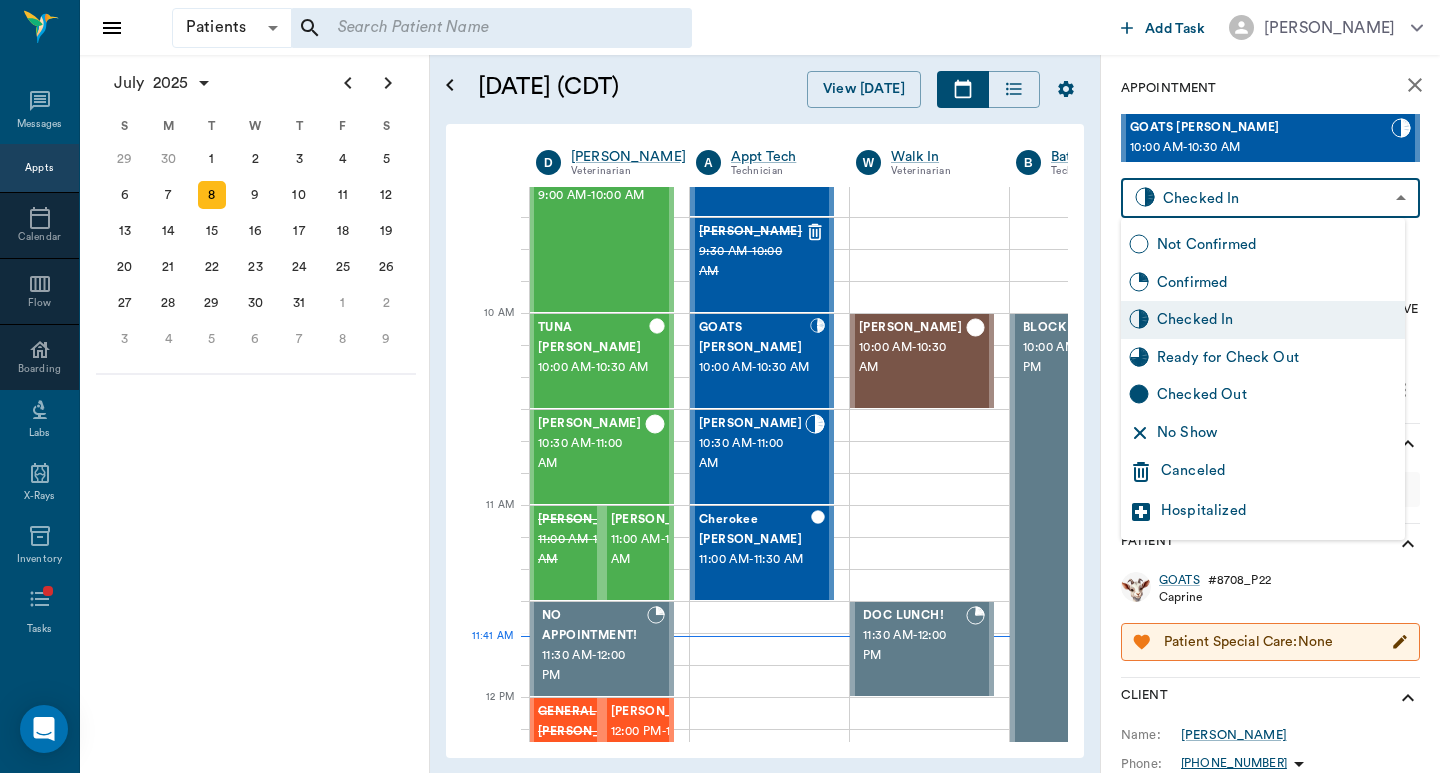 click on "Checked Out" at bounding box center (1277, 395) 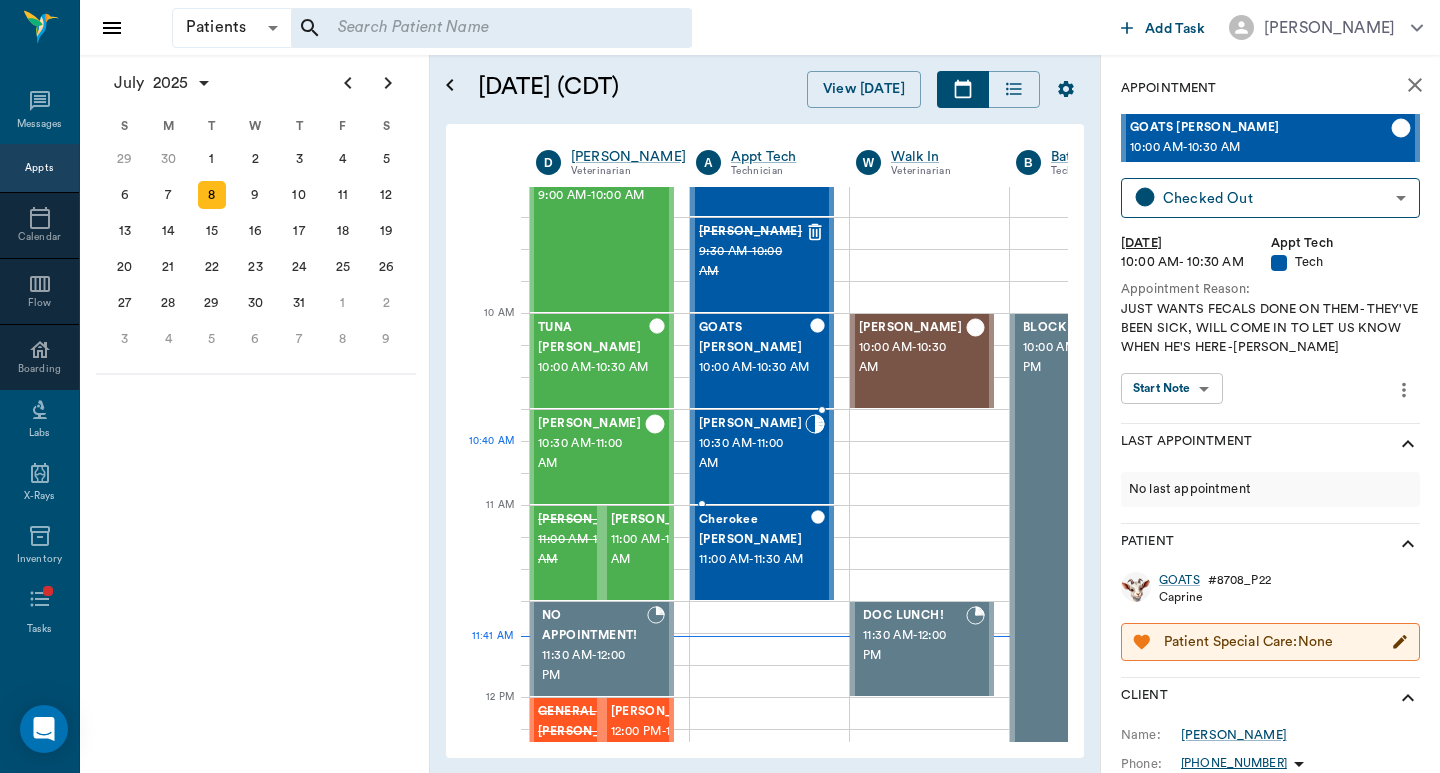 click on "10:30 AM  -  11:00 AM" at bounding box center [752, 454] 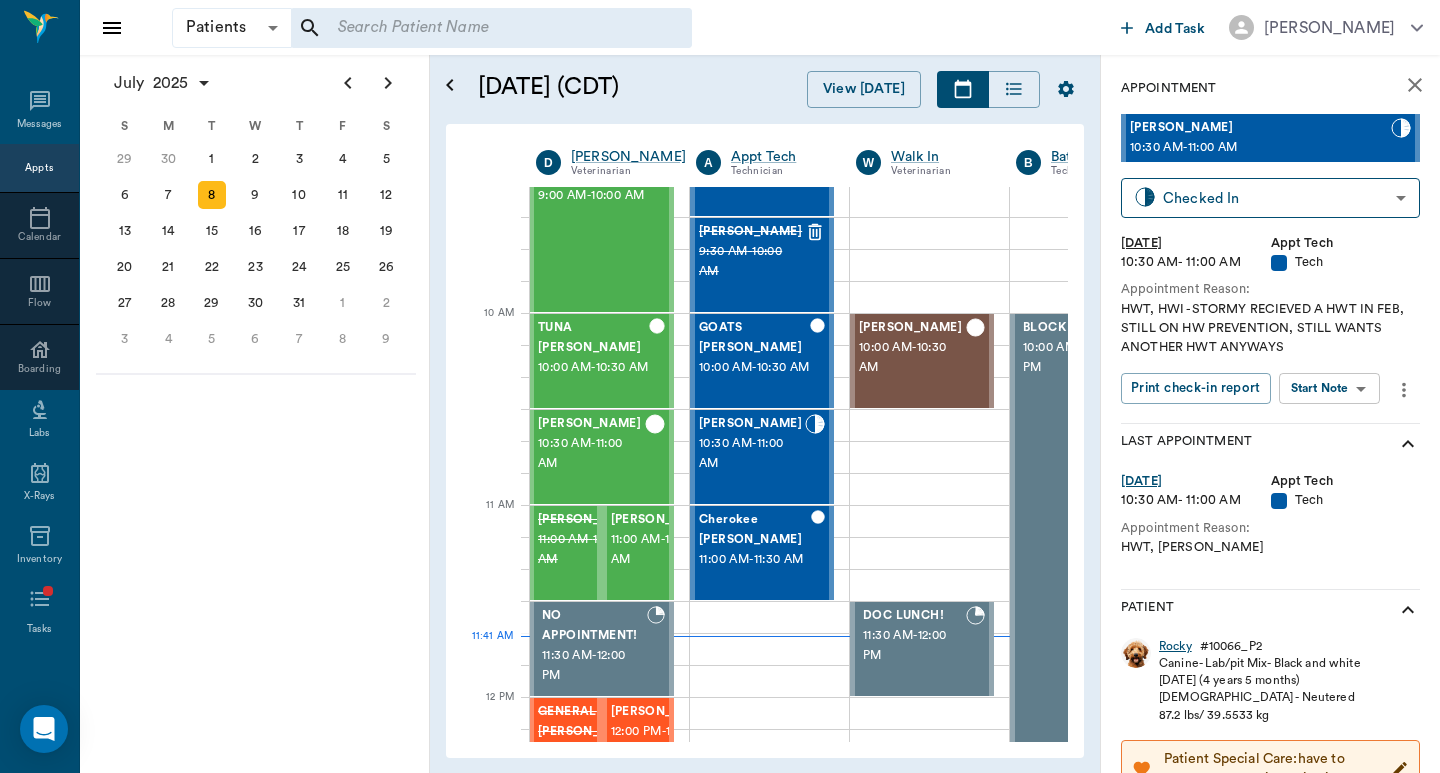 click on "Rocky" at bounding box center (1175, 646) 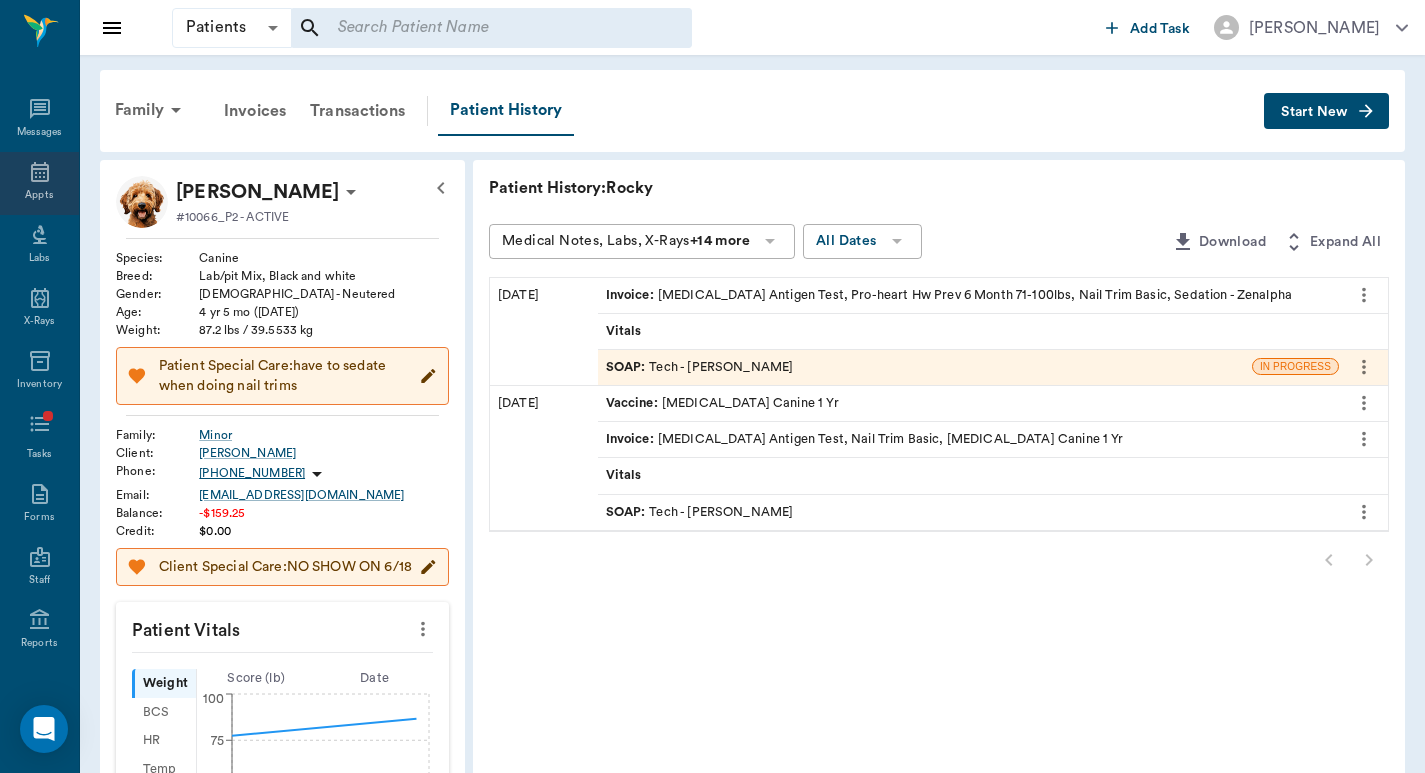 click 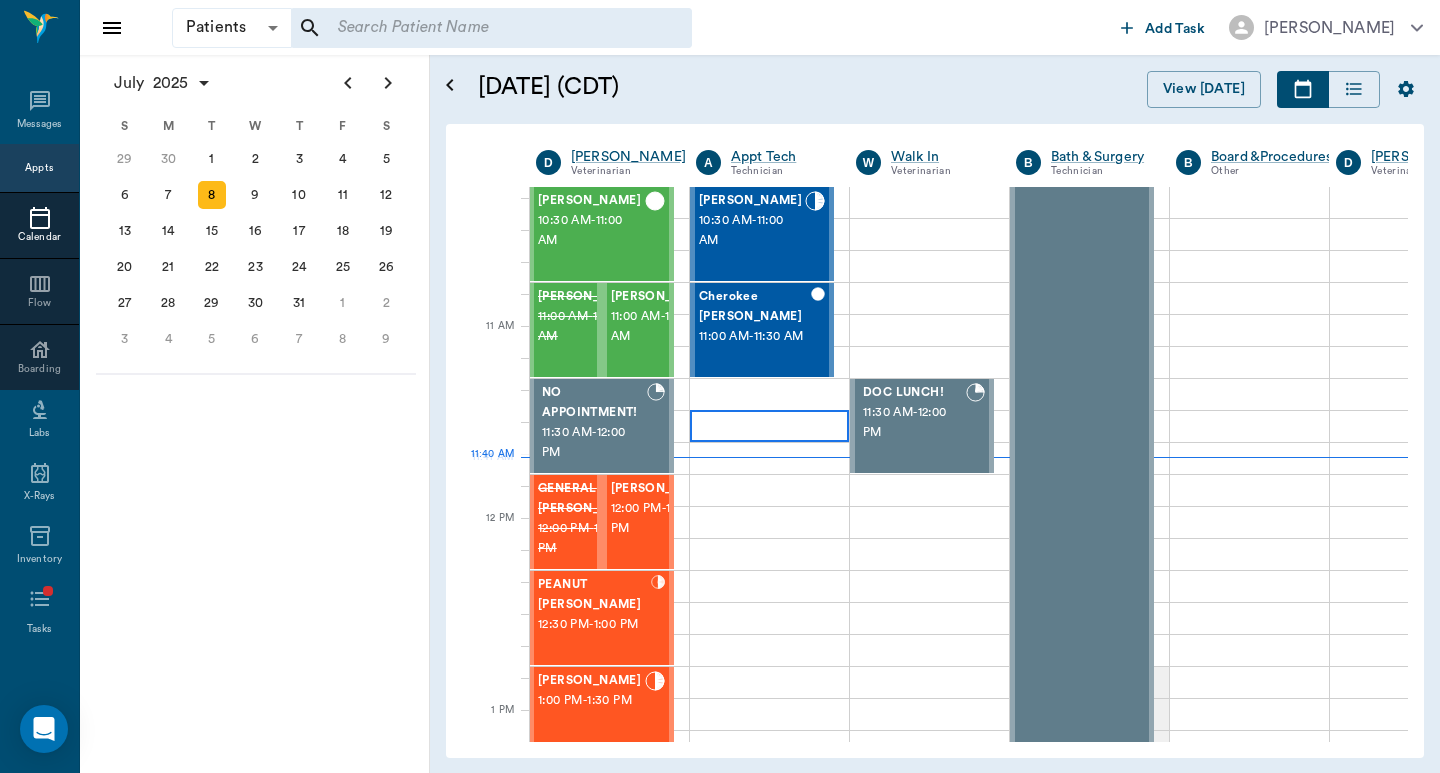 scroll, scrollTop: 445, scrollLeft: 1, axis: both 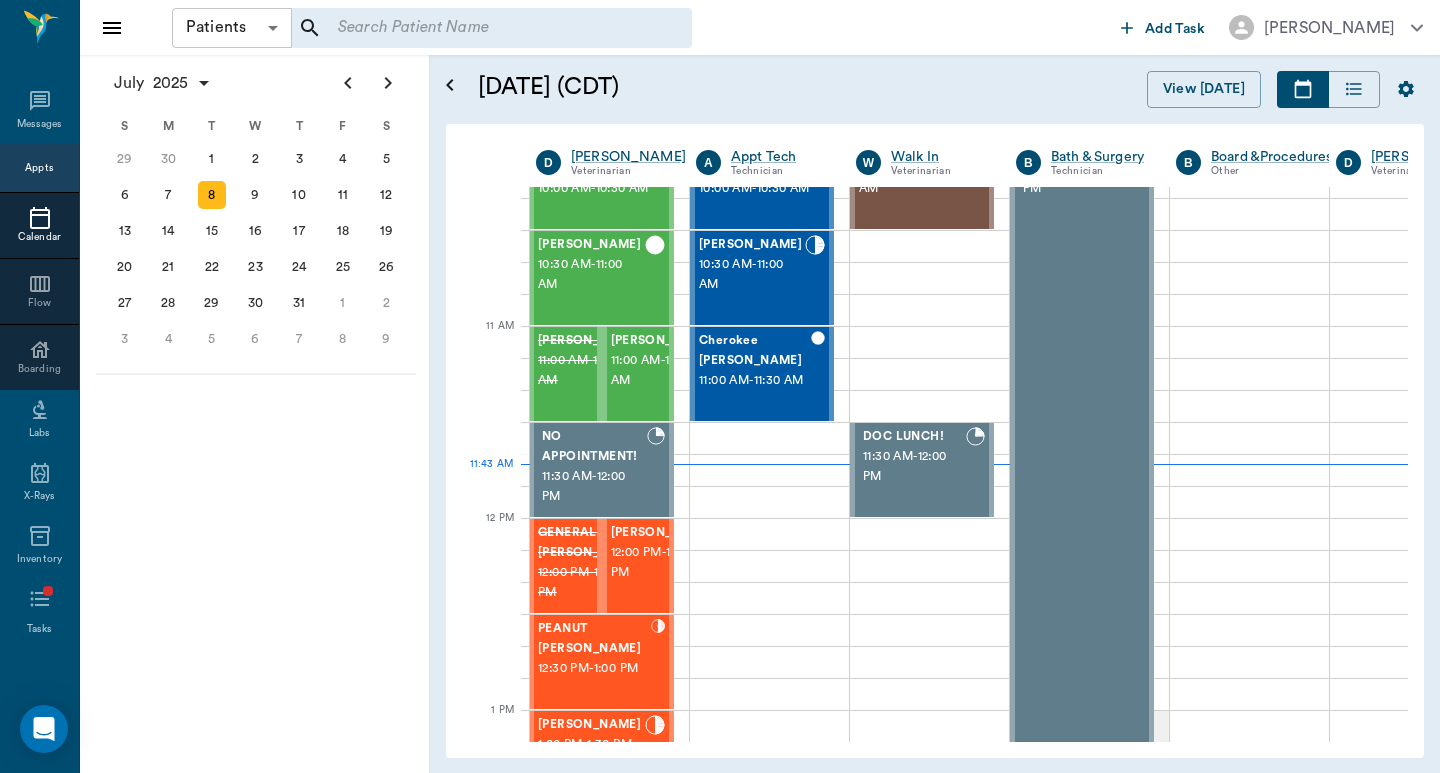 click on "Patients Patients ​ ​ Add Task [PERSON_NAME] Nectar Messages Appts Calendar Flow Boarding Labs X-Rays Inventory Tasks Forms Staff Reports Lookup Settings [DATE] S M T W T F S [DATE] 2 3 4 5 6 7 8 9 10 11 12 13 14 15 16 17 18 19 20 21 22 23 24 25 26 27 28 29 [DATE] 1 2 3 4 5 6 7 8 9 10 11 12 S M T W T F S 29 [DATE] 1 2 3 4 5 6 7 8 9 10 11 12 13 14 15 16 17 18 19 20 21 22 23 24 25 26 27 28 29 30 [DATE] 1 2 3 4 5 6 7 8 9 S M T W T F S 27 28 29 30 [DATE] 1 2 3 4 5 6 7 8 9 10 11 12 13 14 15 16 17 18 19 20 21 22 23 24 25 26 27 28 29 30 31 [DATE] 2 3 4 5 6 [DATE] (CDT) View [DATE] [DATE] [DATE] [DATE] D [PERSON_NAME] Veterinarian A Appt Tech Technician W Walk In Veterinarian B Bath & Surgery Technician B Board &Procedures Other D [PERSON_NAME] Veterinarian 8 AM 9 AM 10 AM 11 AM 12 PM 1 PM 2 PM 3 PM 4 PM 5 PM 6 PM 7 PM 8 PM 11:43 AM 10:50 AM [GEOGRAPHIC_DATA][PERSON_NAME] 8:00 AM  -  9:00 AM [GEOGRAPHIC_DATA][PERSON_NAME] 8:30 AM  -  9:00 AM [PERSON_NAME] MAY [PERSON_NAME] 9:00 AM  -  10:00 AM TUNA [PERSON_NAME] 10:00 AM  -  10:30 AM  -" at bounding box center [720, 386] 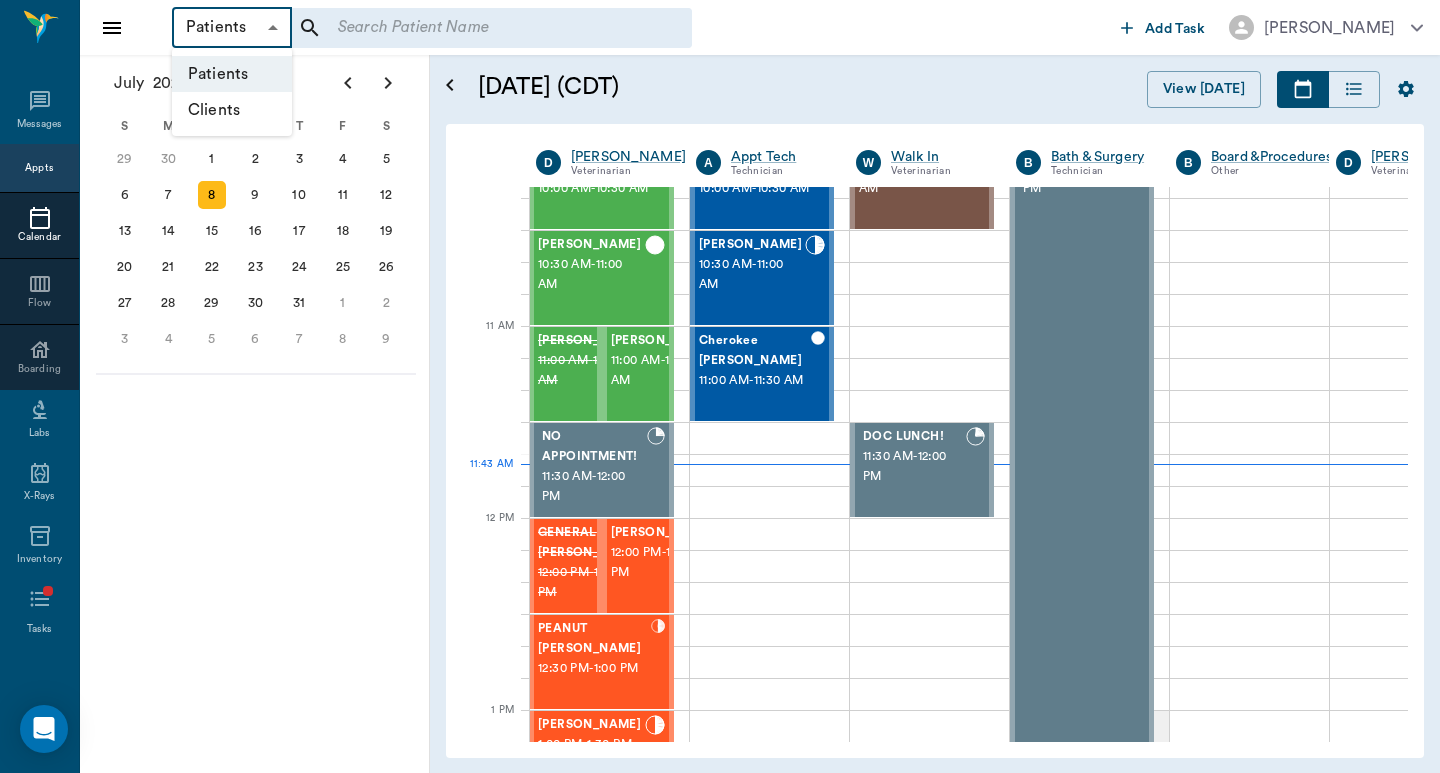 click on "Clients" at bounding box center (232, 110) 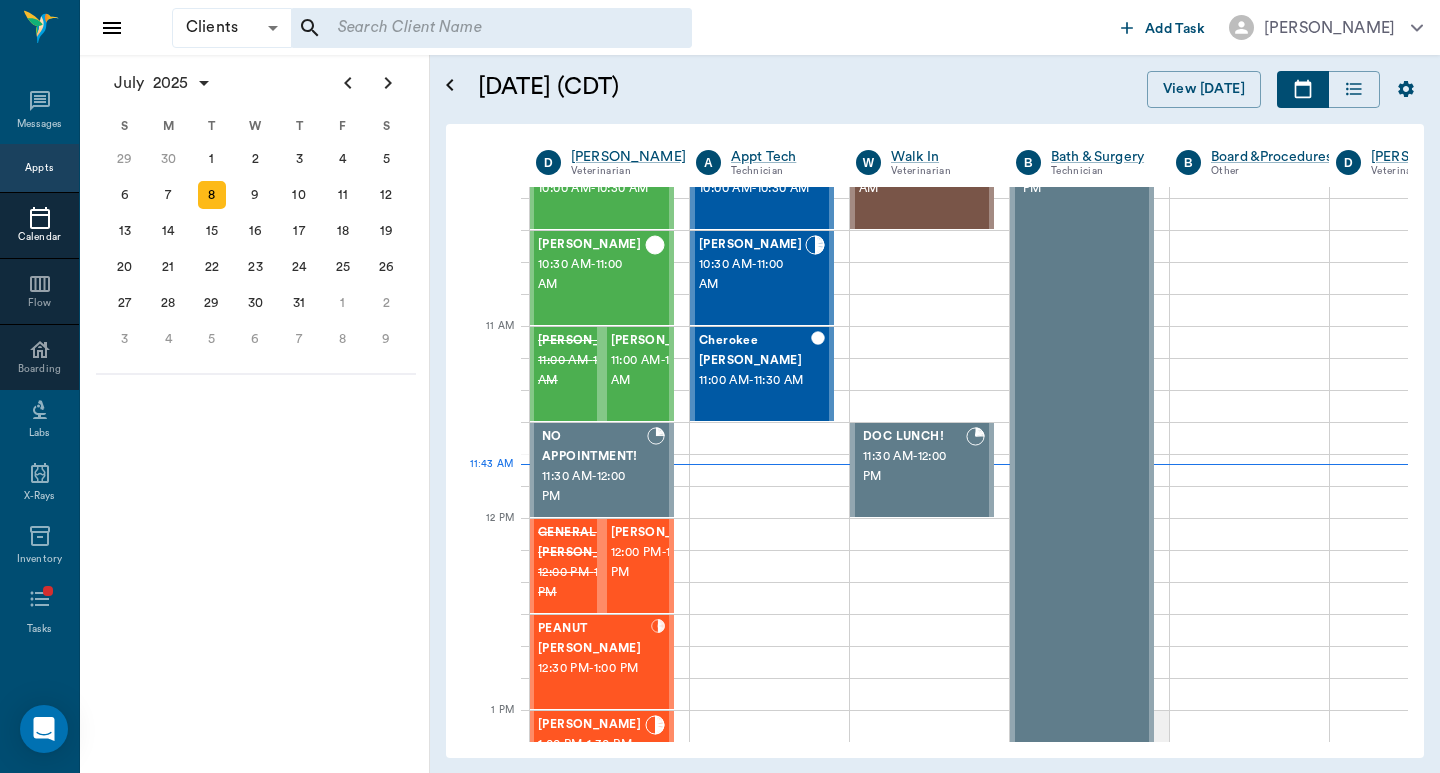 click at bounding box center [478, 28] 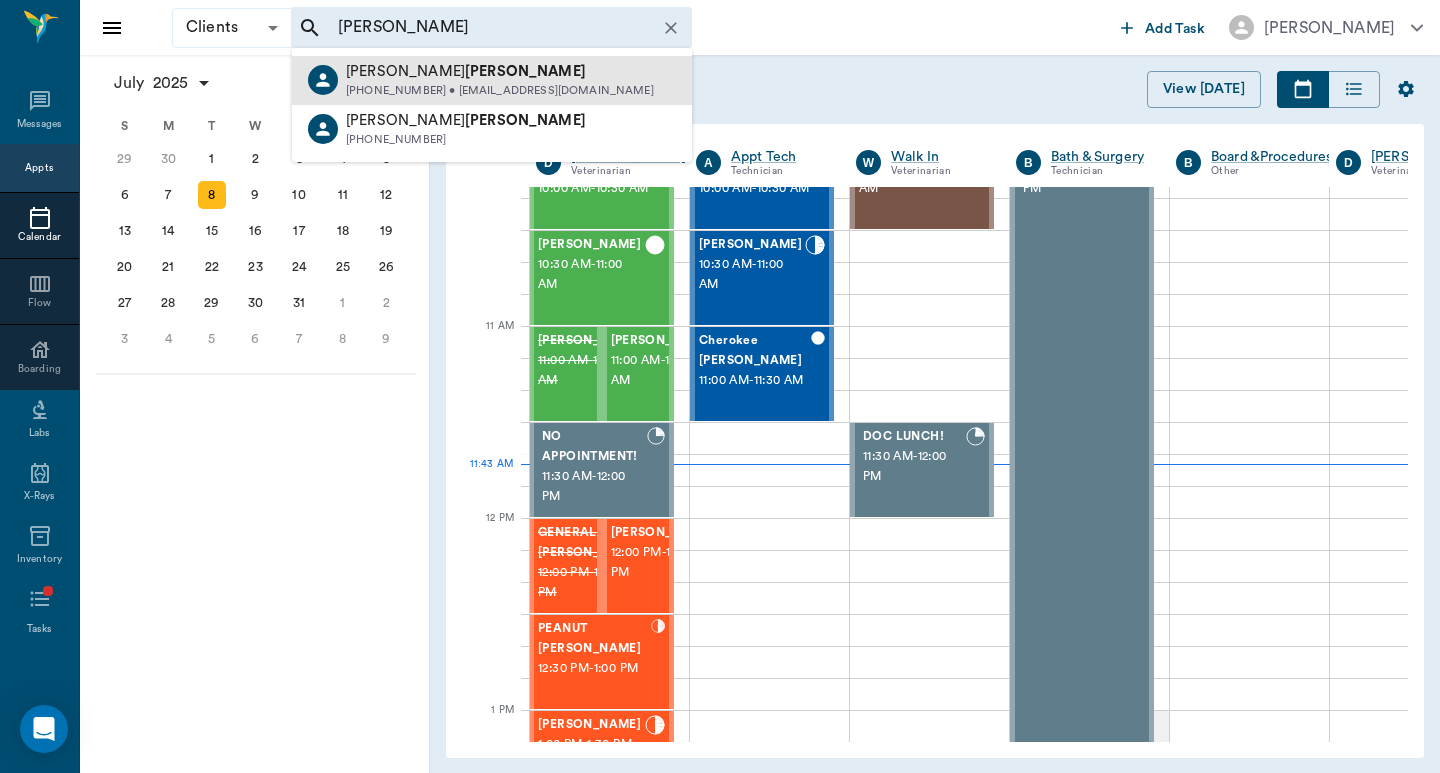 click on "[PERSON_NAME]" at bounding box center (500, 72) 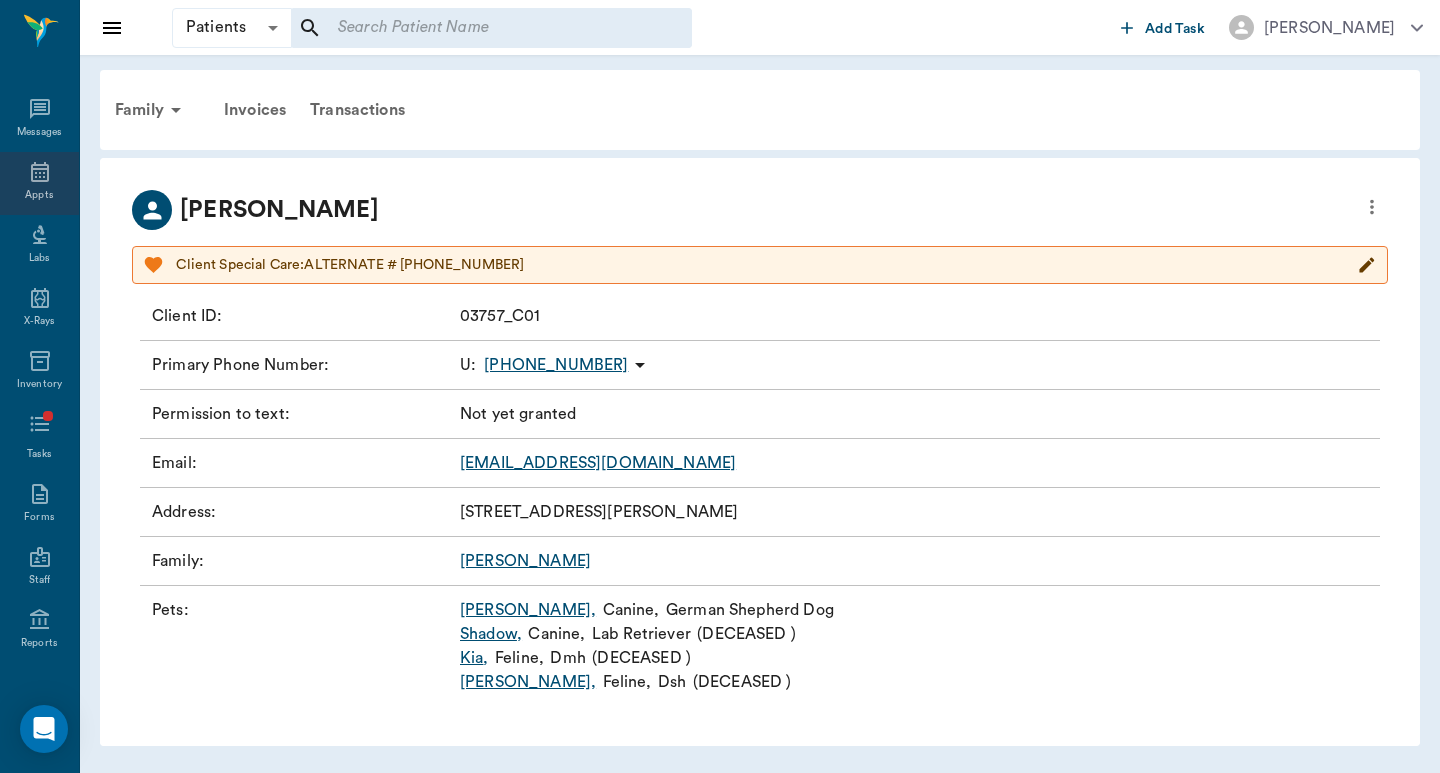 click 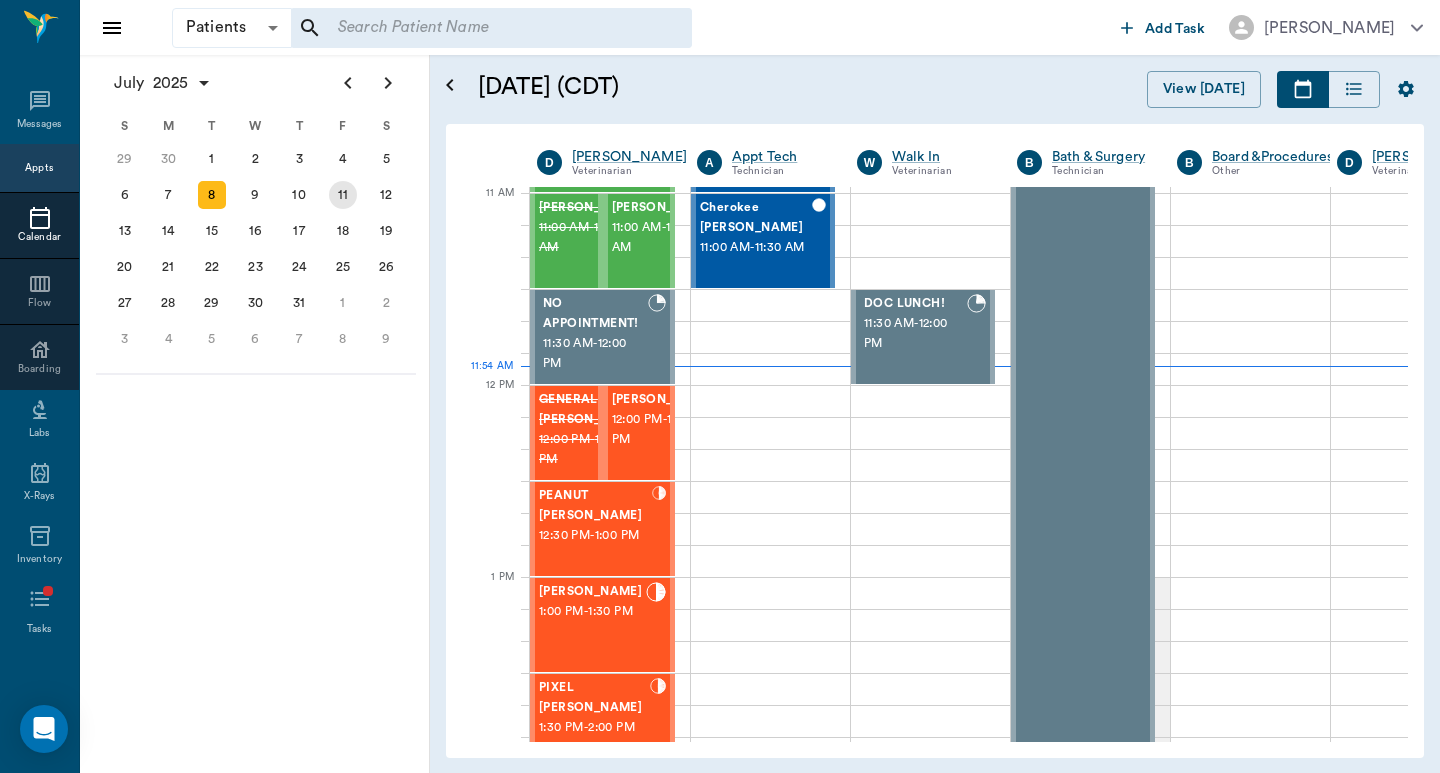 scroll, scrollTop: 578, scrollLeft: 1, axis: both 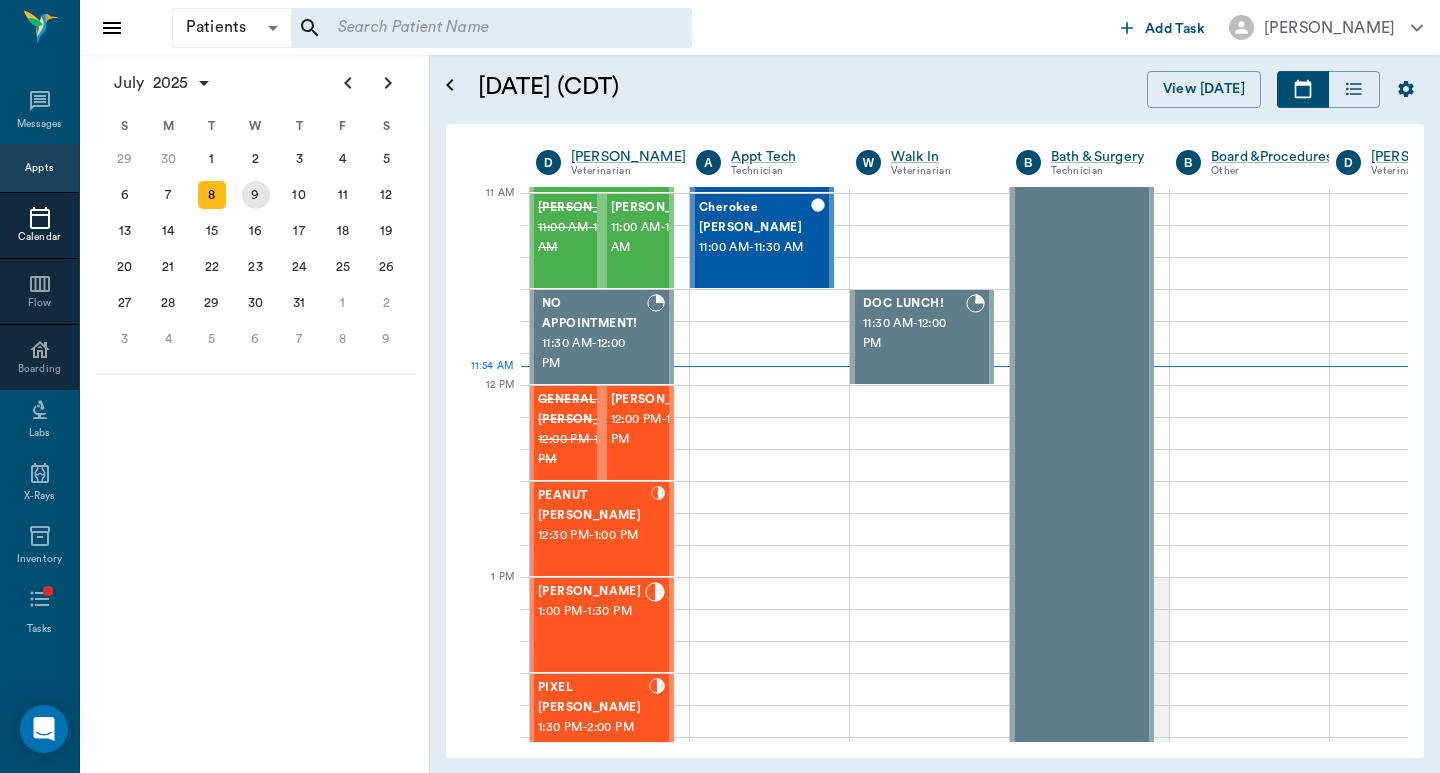 click on "9" at bounding box center (256, 195) 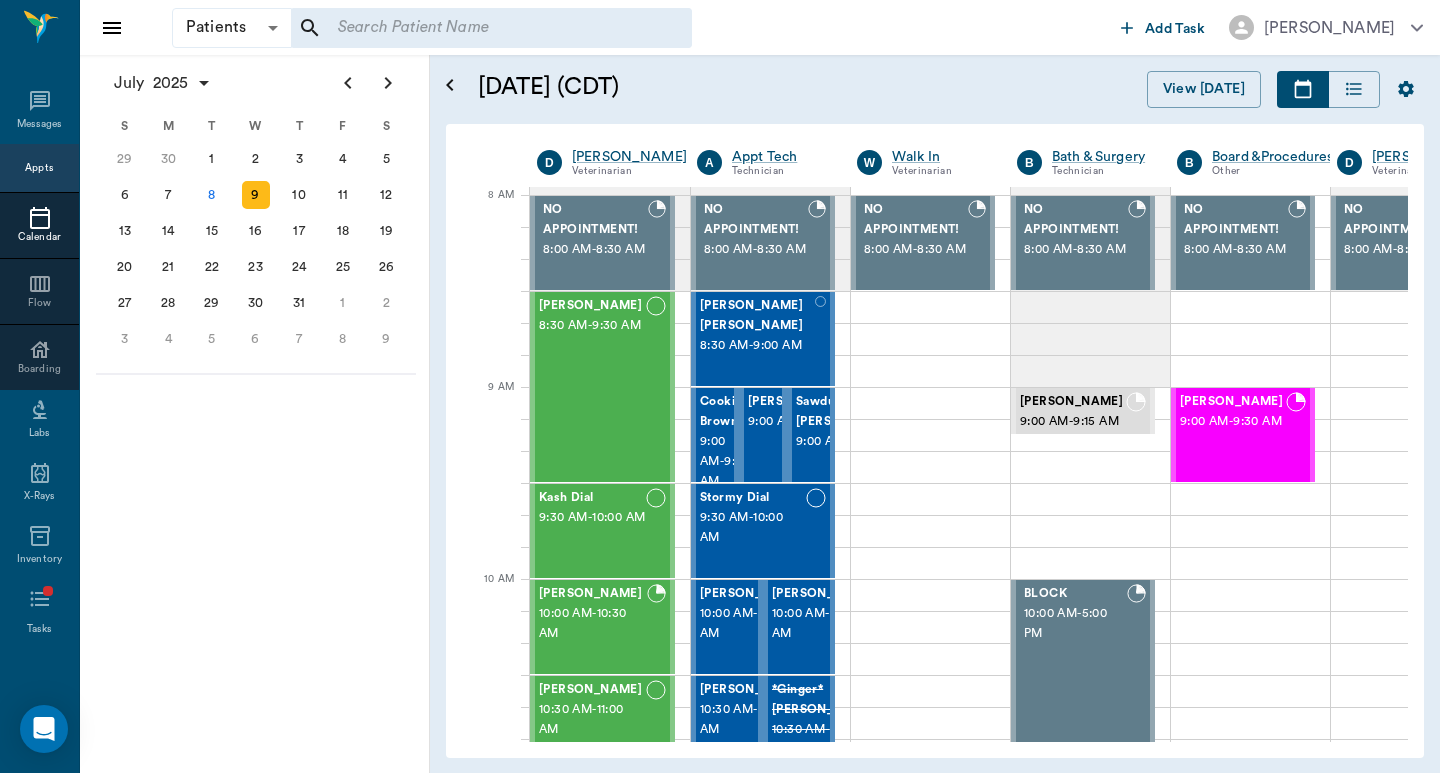 scroll, scrollTop: 0, scrollLeft: 1, axis: horizontal 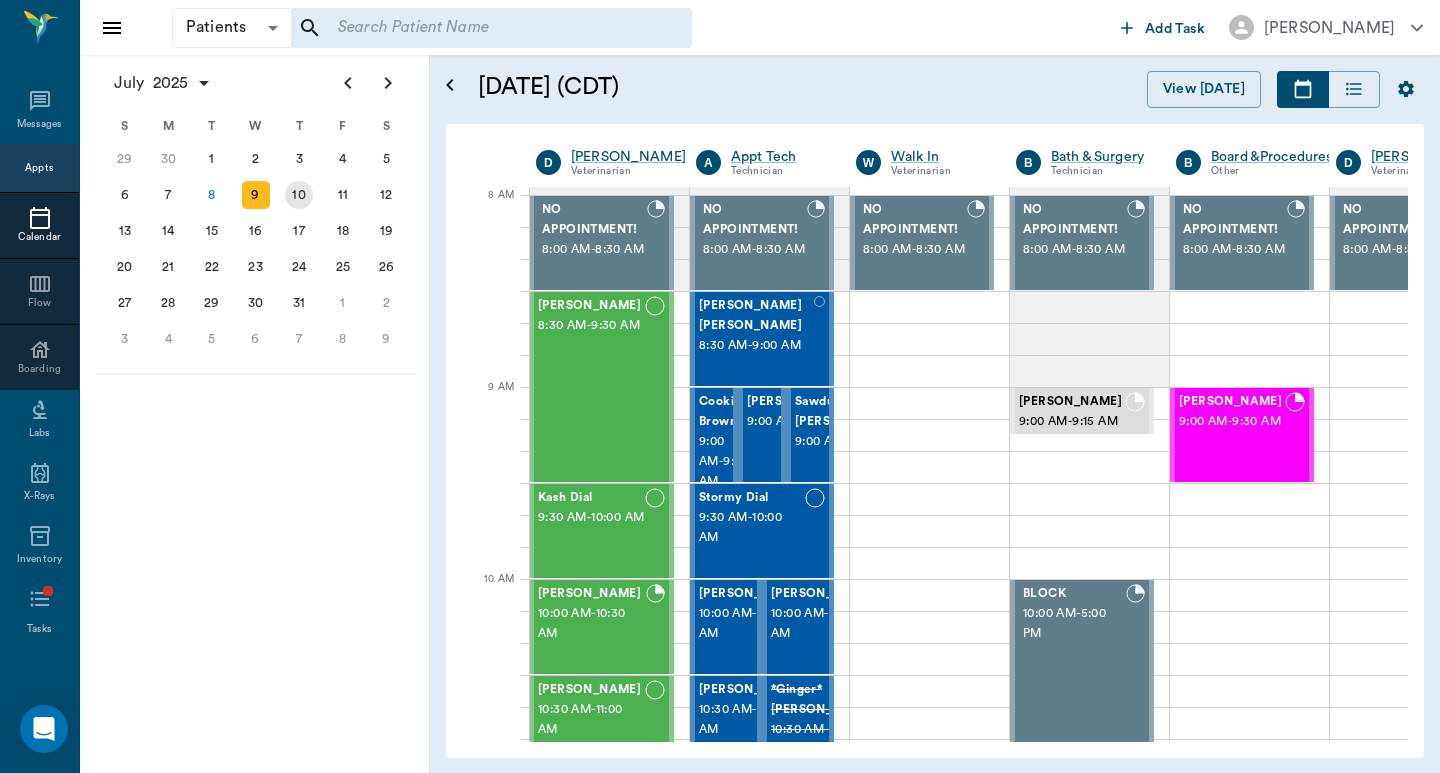 click on "10" at bounding box center (299, 195) 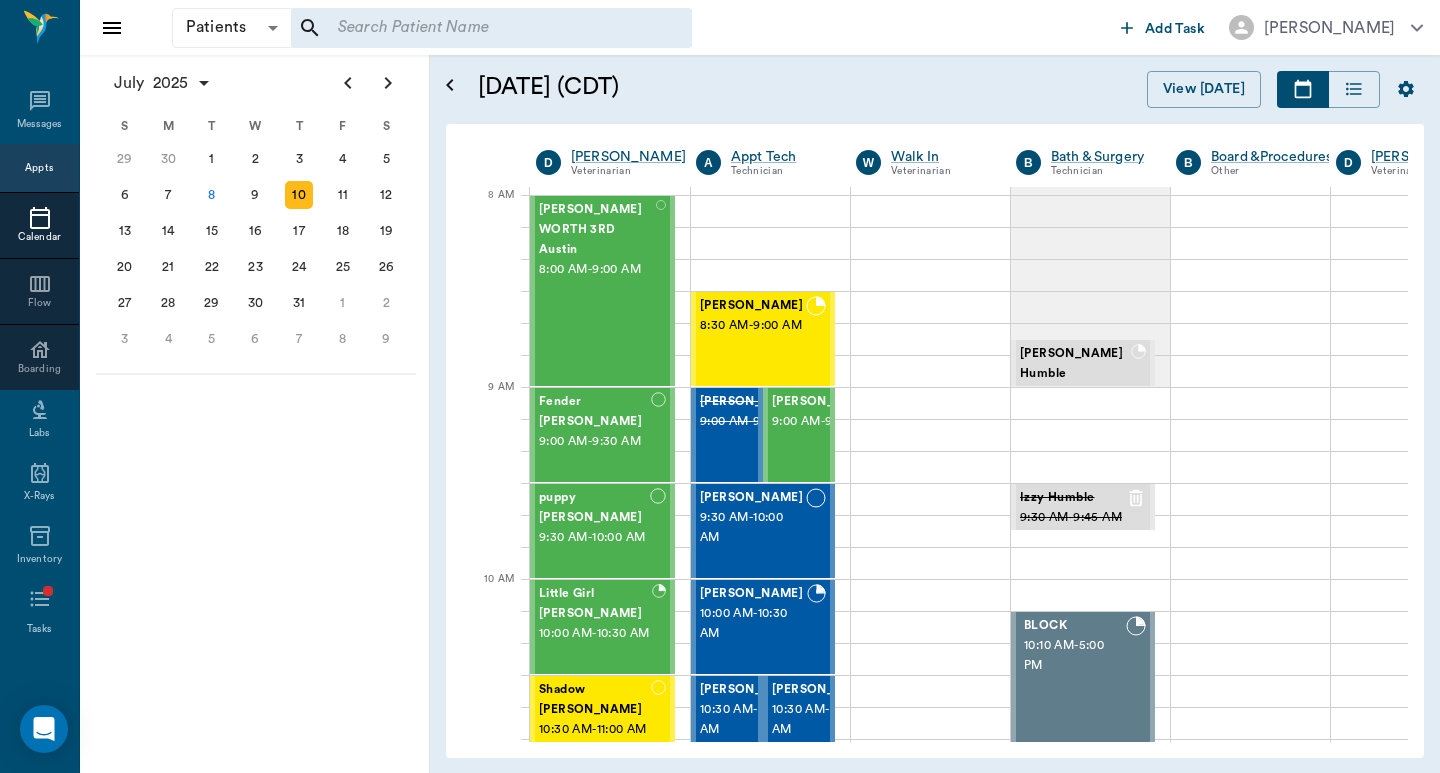 scroll, scrollTop: 0, scrollLeft: 1, axis: horizontal 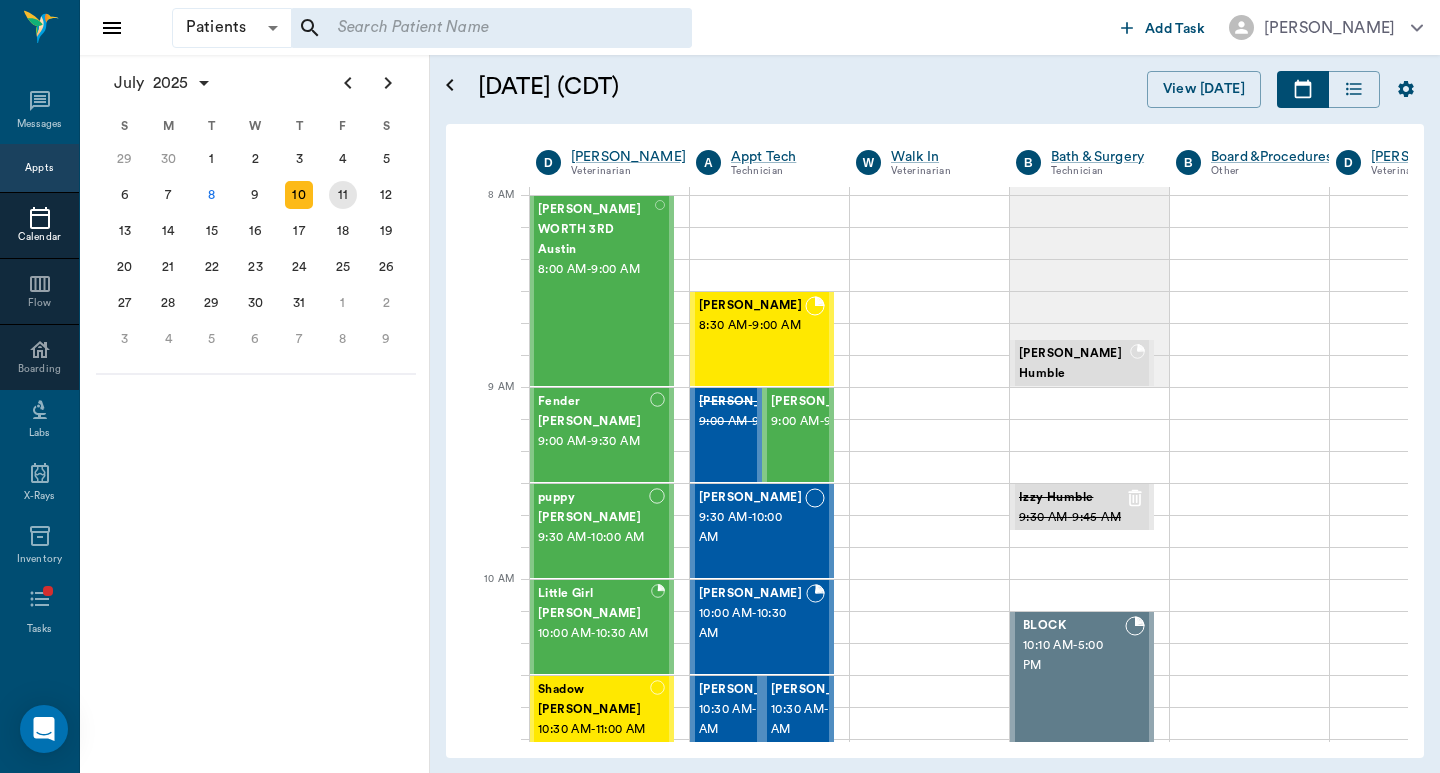 click on "11" at bounding box center [343, 195] 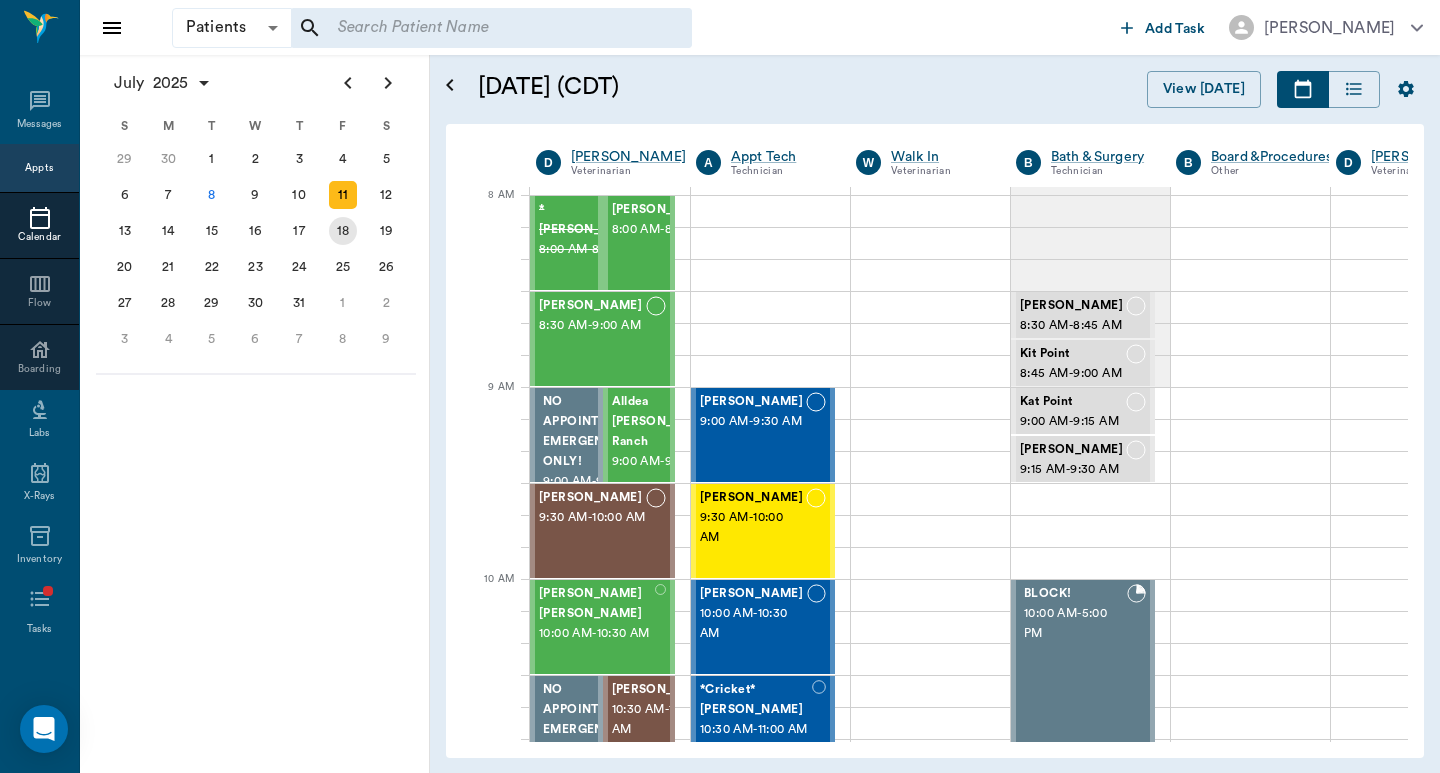 scroll, scrollTop: 0, scrollLeft: 1, axis: horizontal 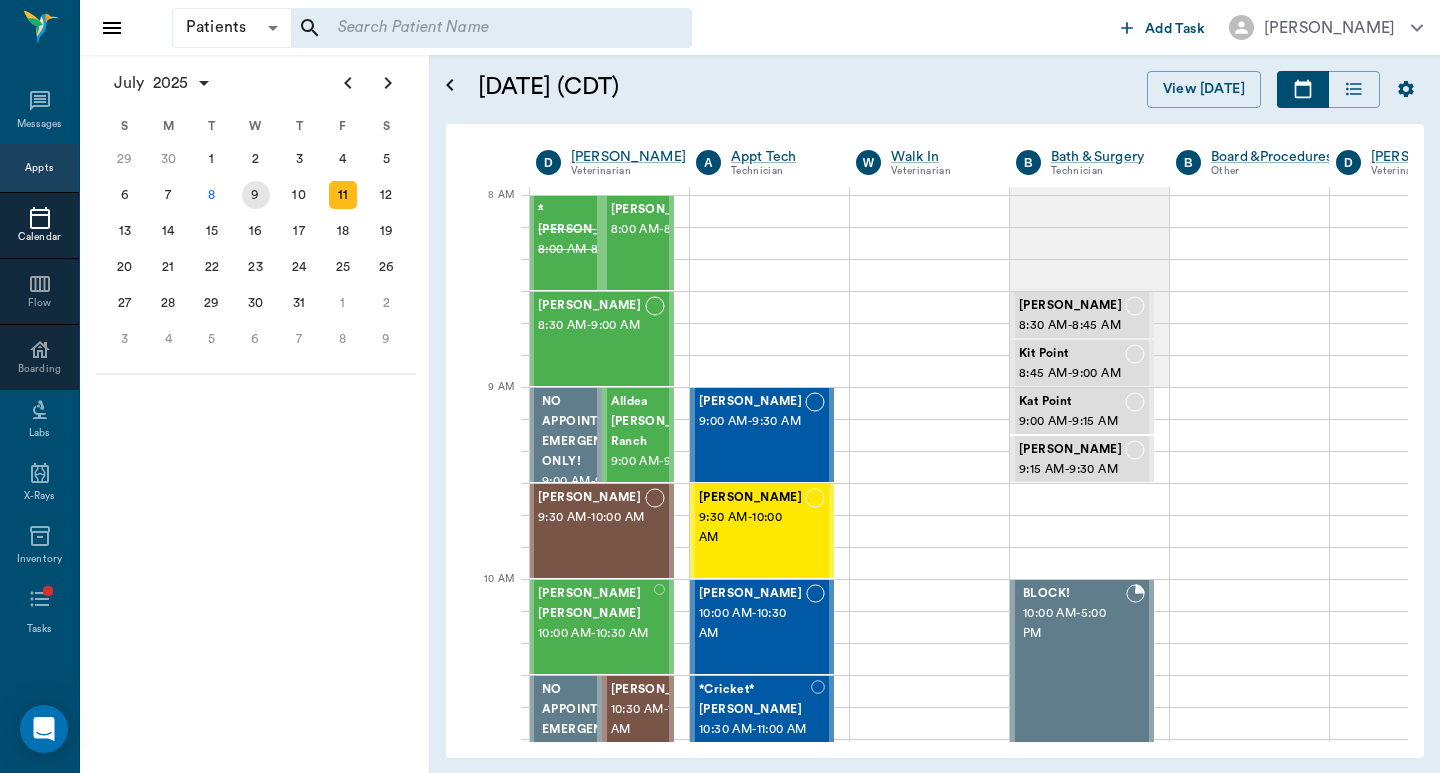 click on "9" at bounding box center (256, 195) 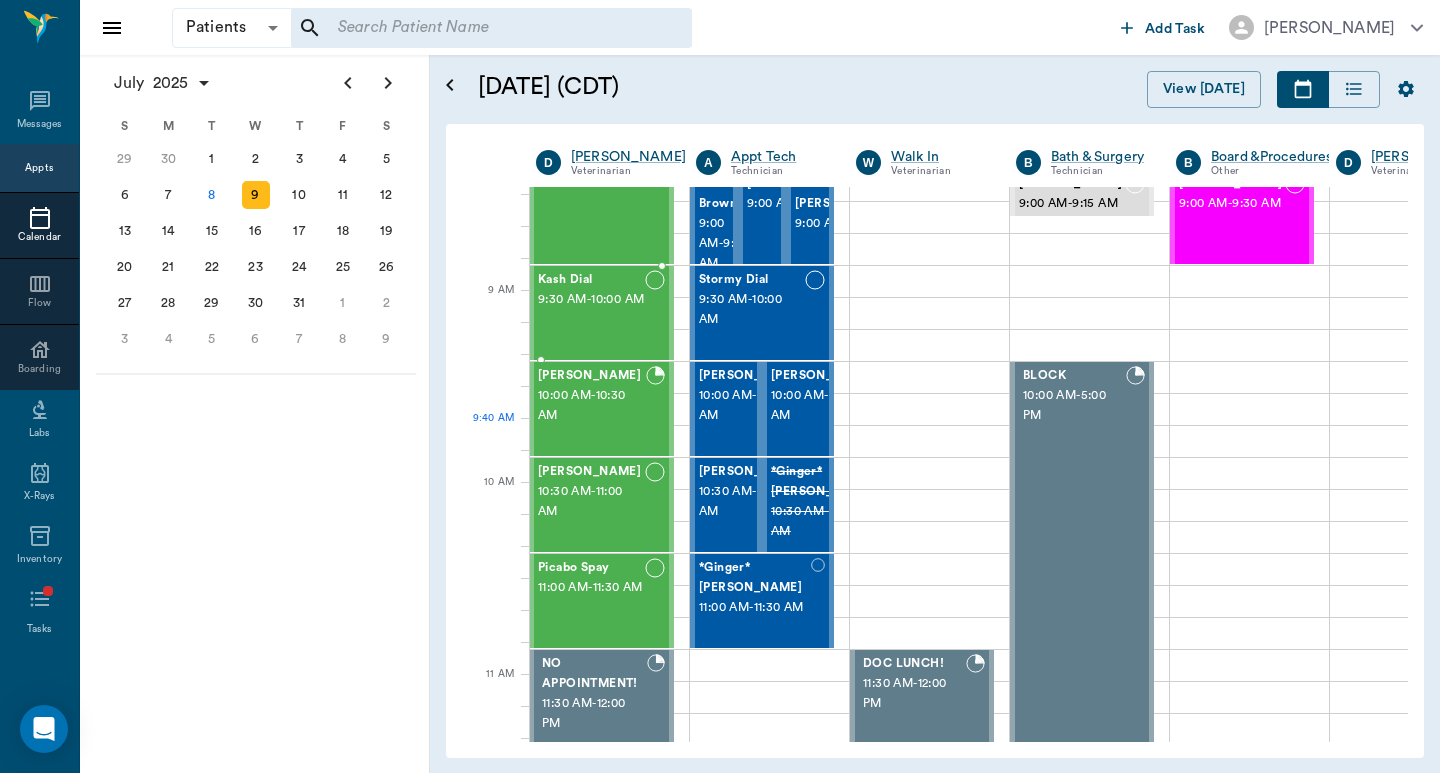 scroll, scrollTop: 0, scrollLeft: 1, axis: horizontal 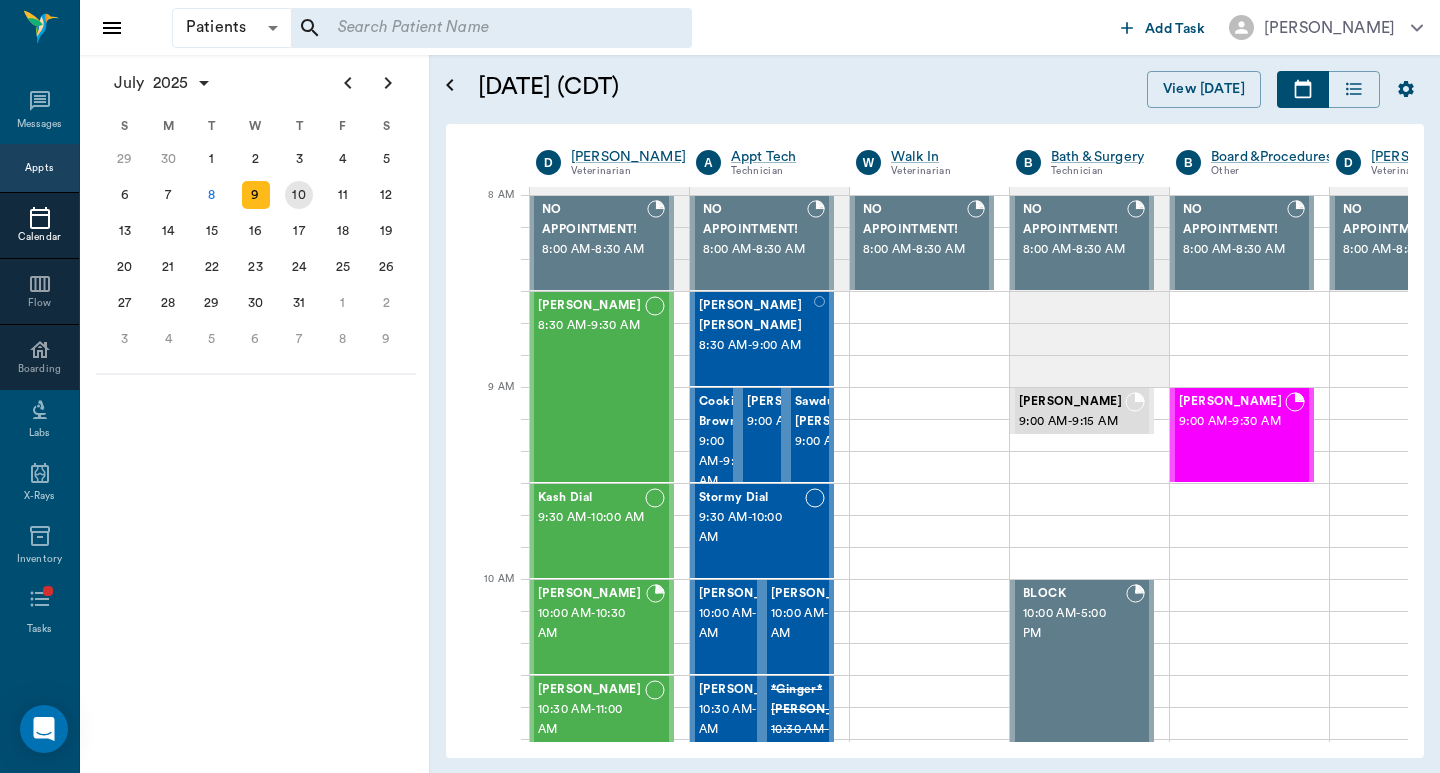 click on "10" at bounding box center (299, 195) 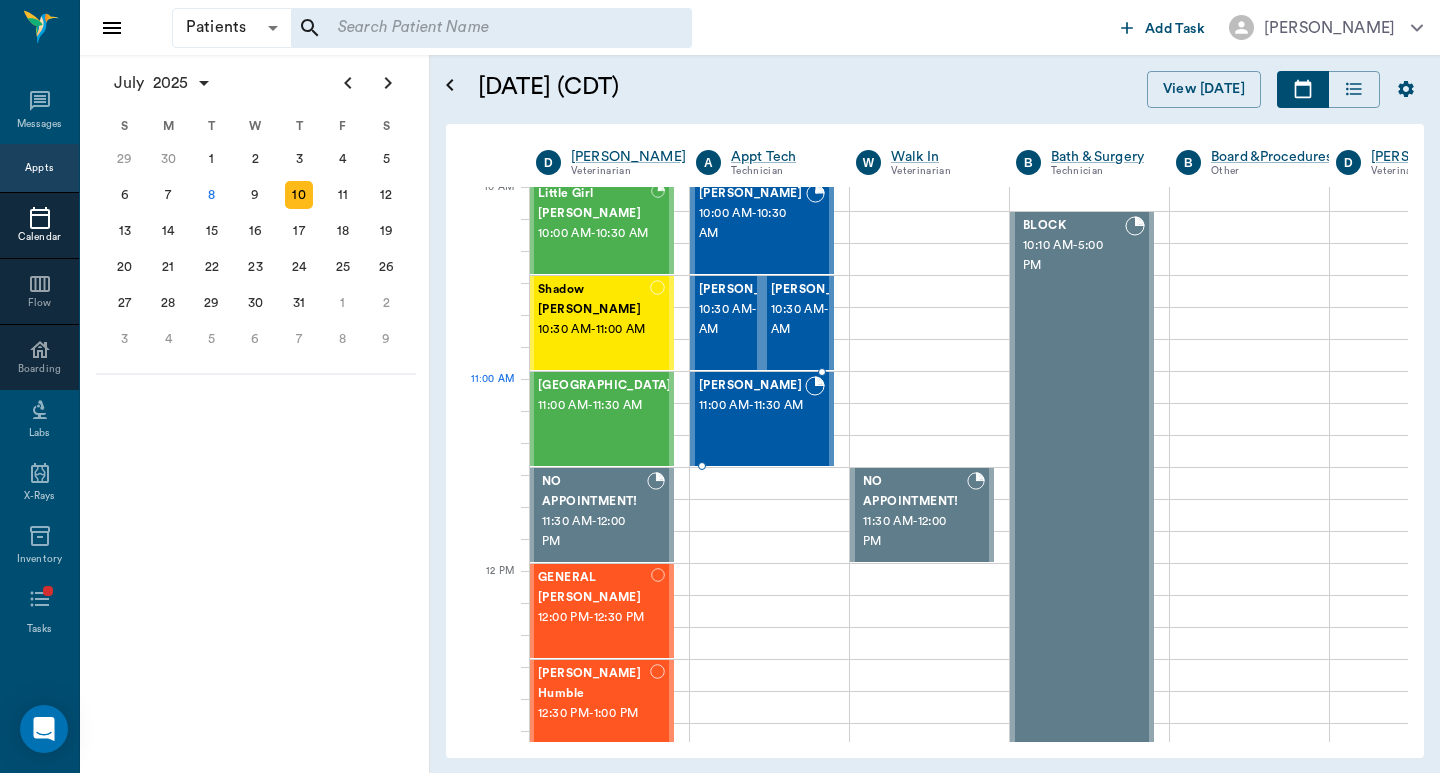 scroll, scrollTop: 0, scrollLeft: 1, axis: horizontal 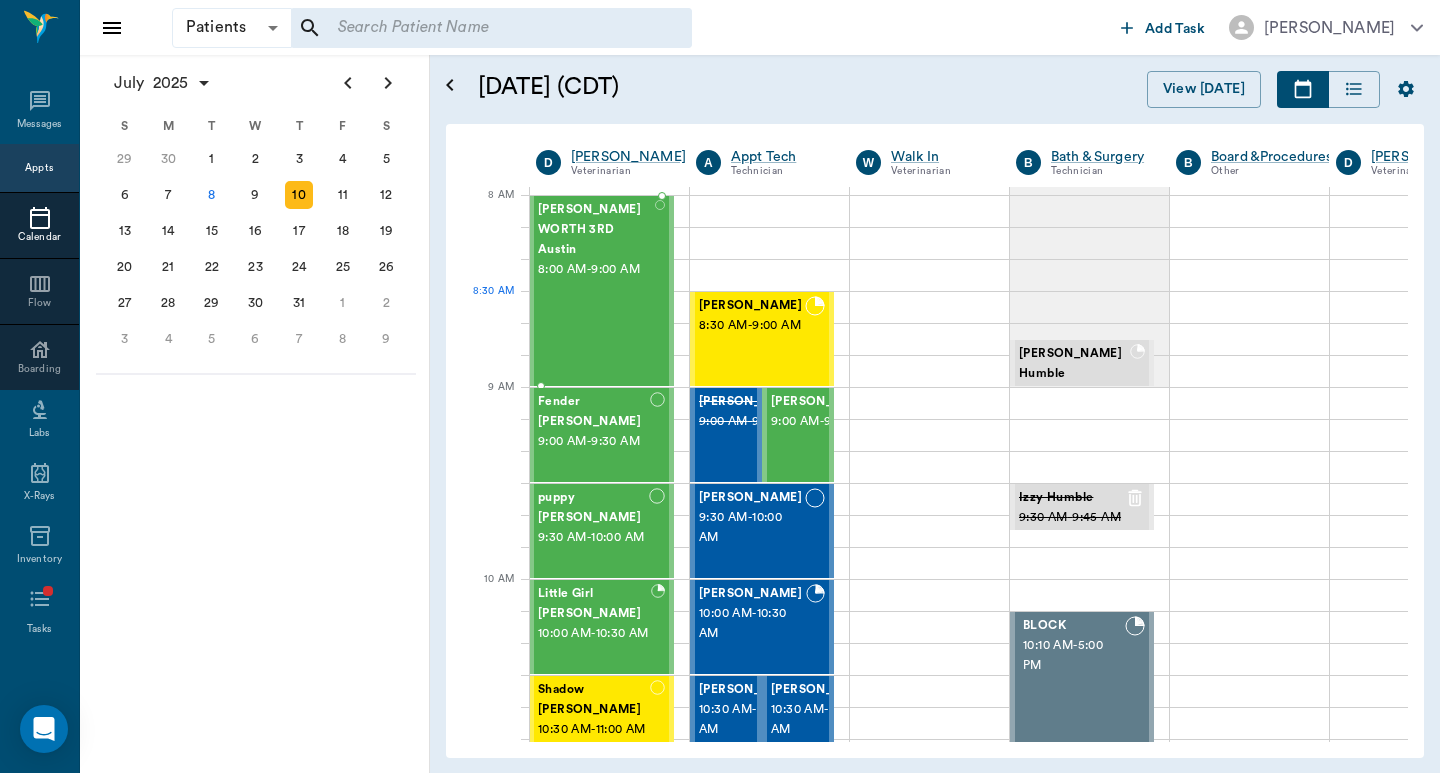 click on "[PERSON_NAME] WORTH 3RD Austin 8:00 AM  -  9:00 AM" at bounding box center (596, 291) 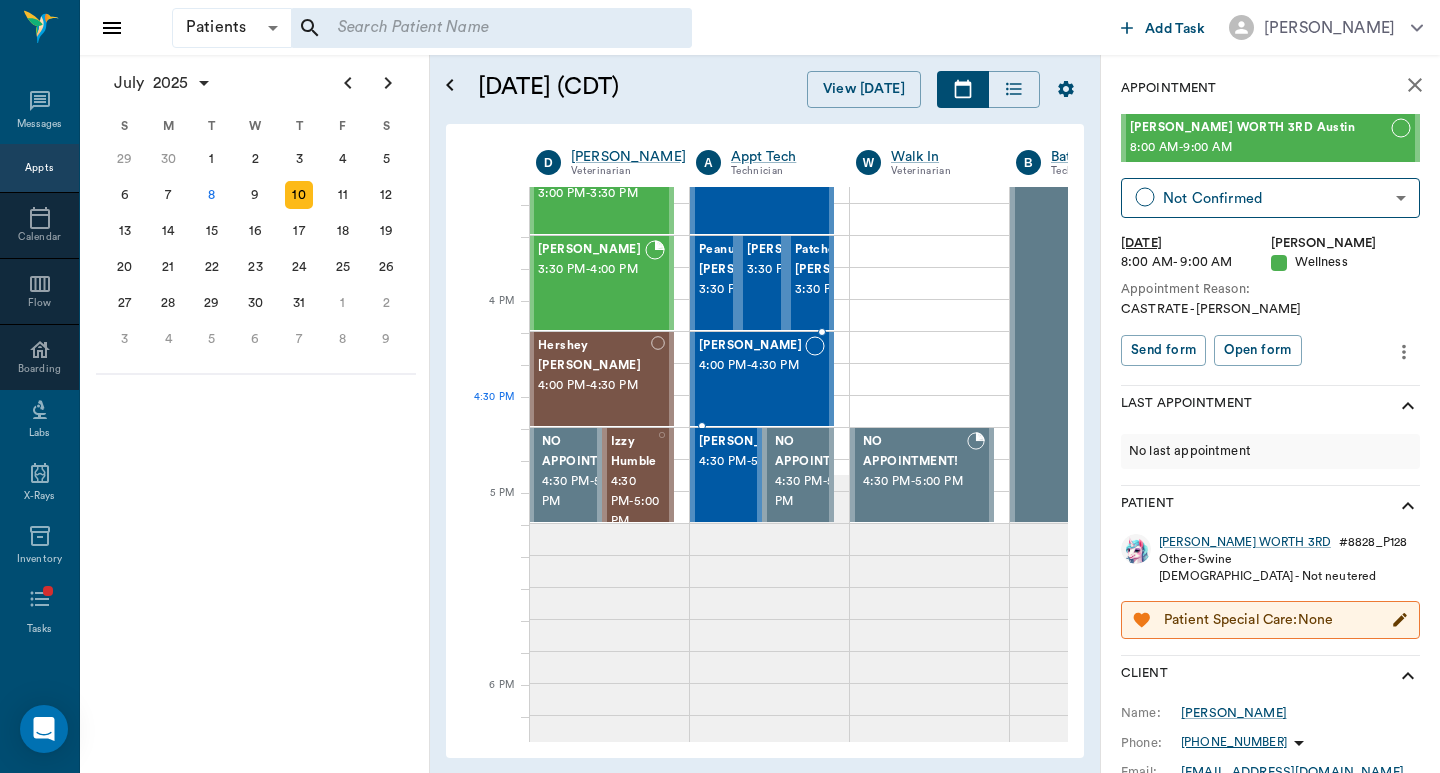scroll, scrollTop: 1467, scrollLeft: 1, axis: both 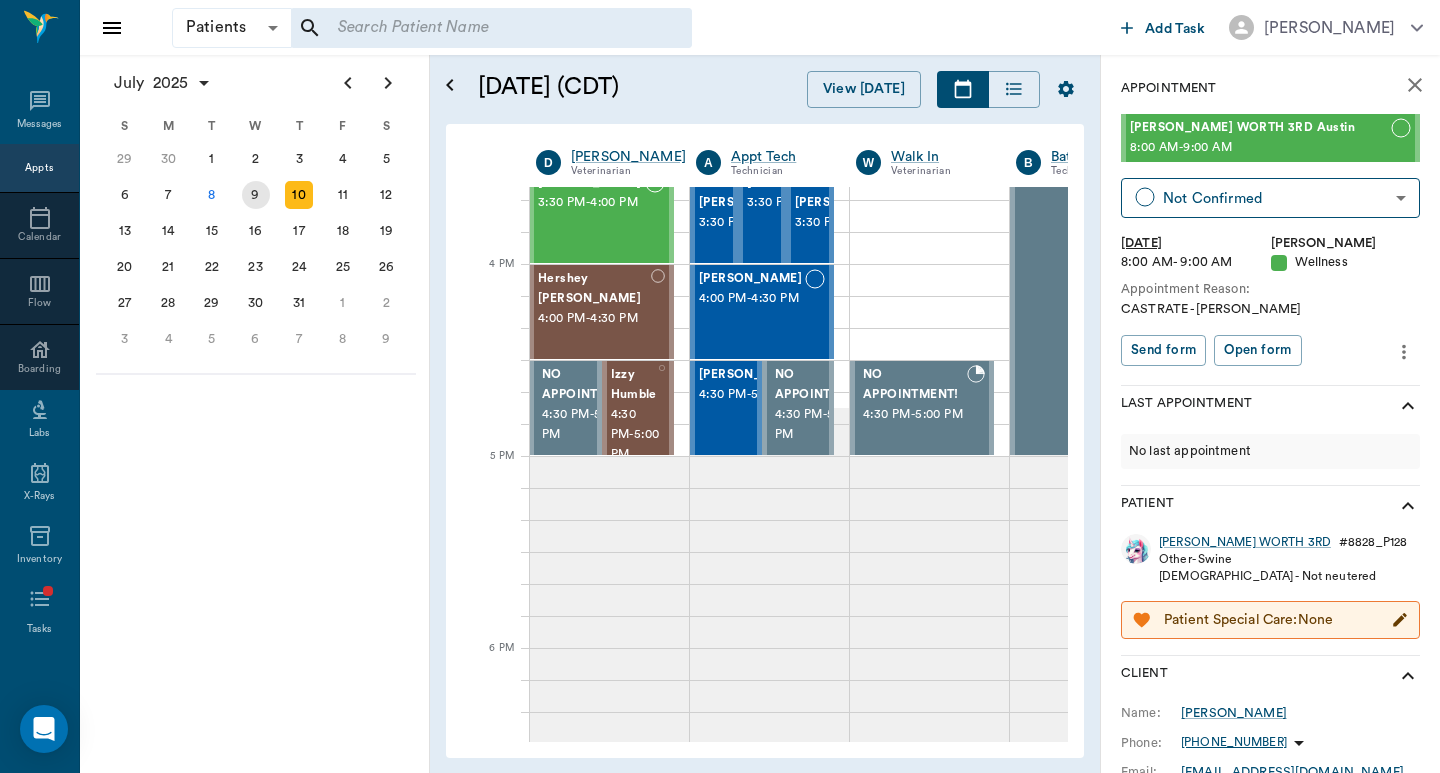 click on "9" at bounding box center [256, 195] 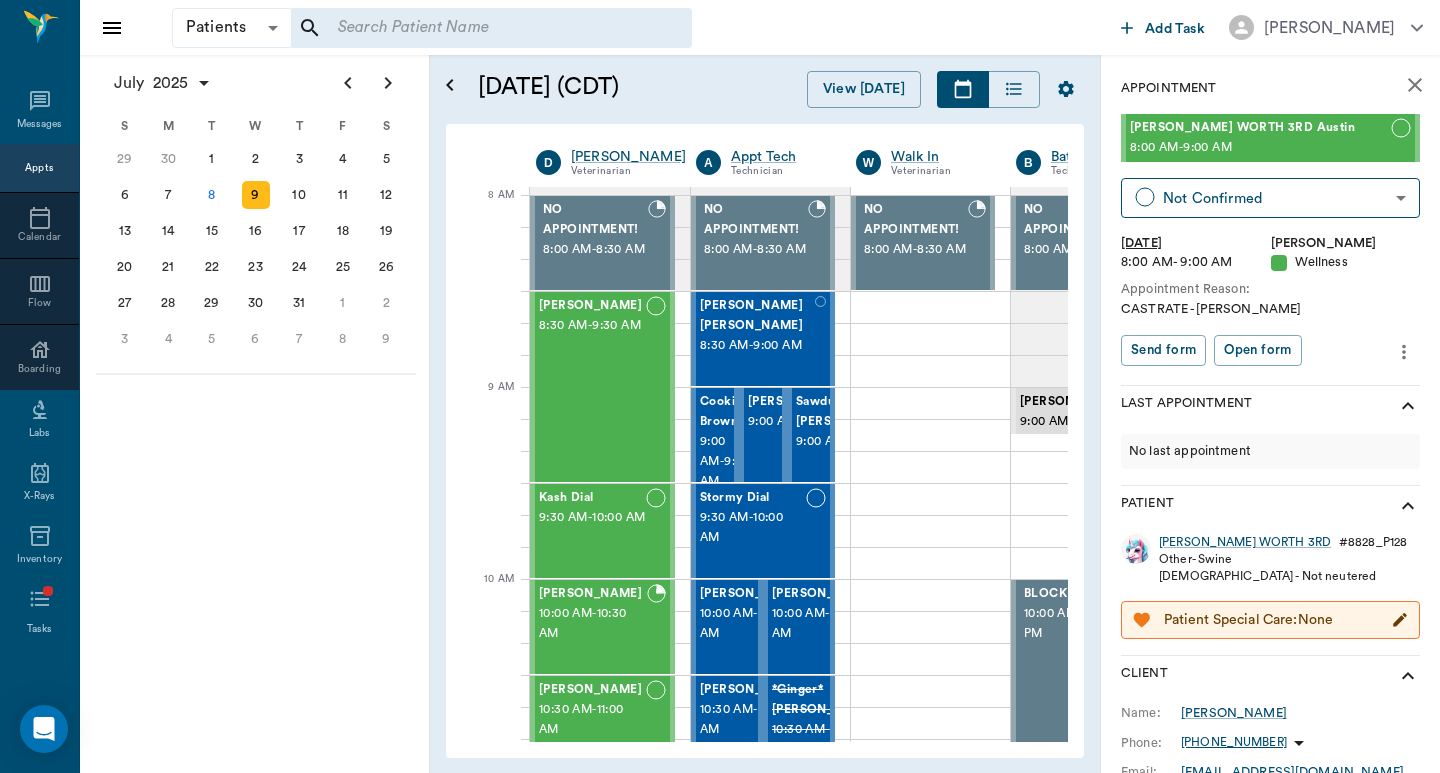 scroll, scrollTop: 0, scrollLeft: 1, axis: horizontal 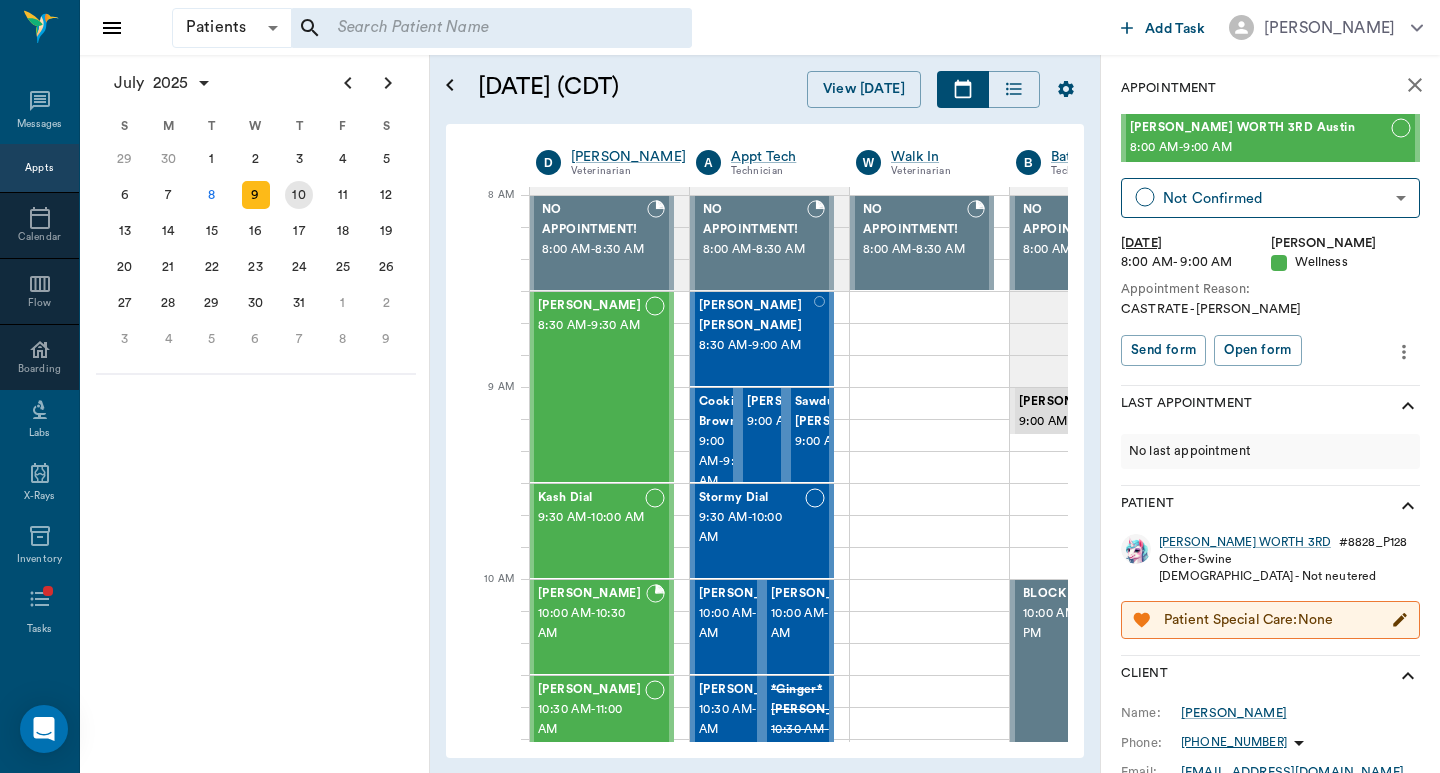 click on "10" at bounding box center [299, 195] 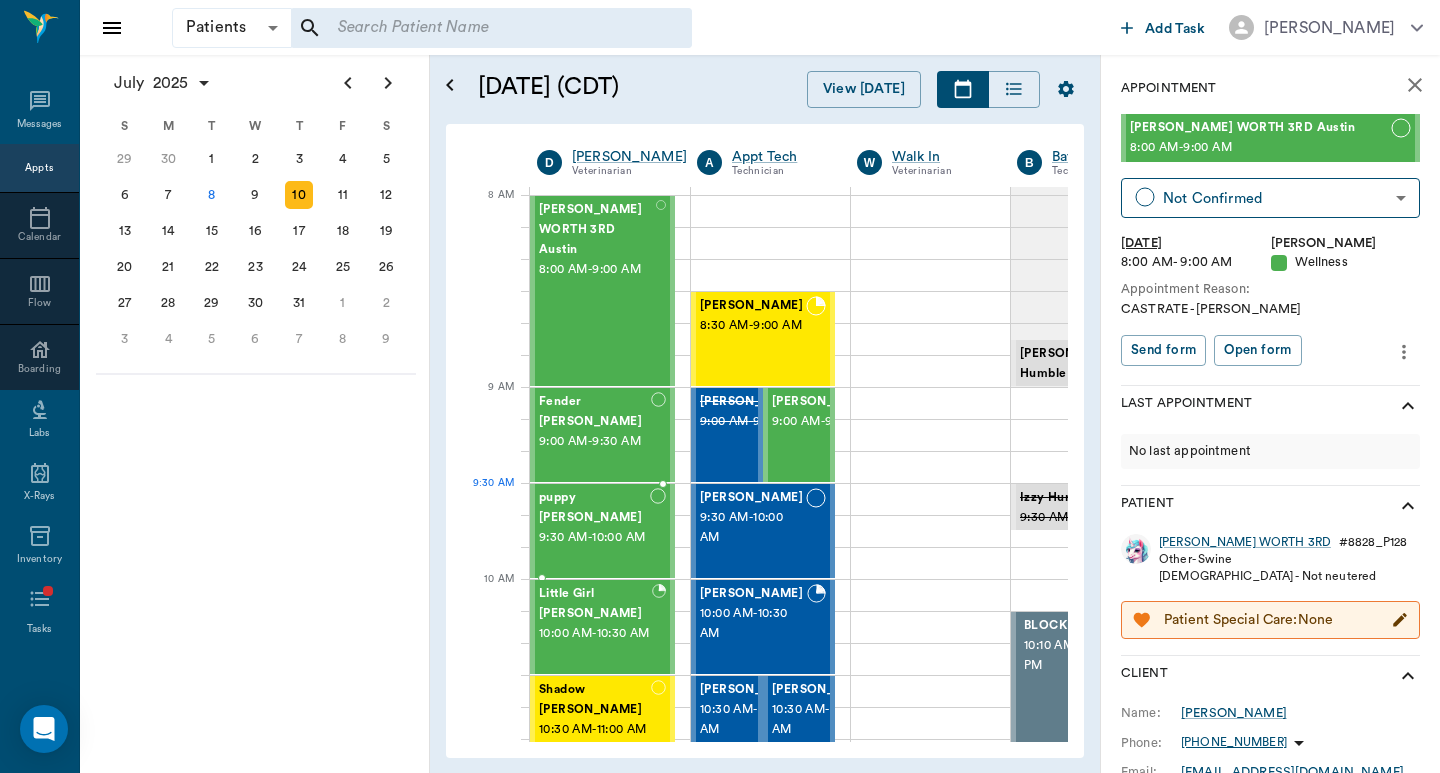scroll, scrollTop: 0, scrollLeft: 1, axis: horizontal 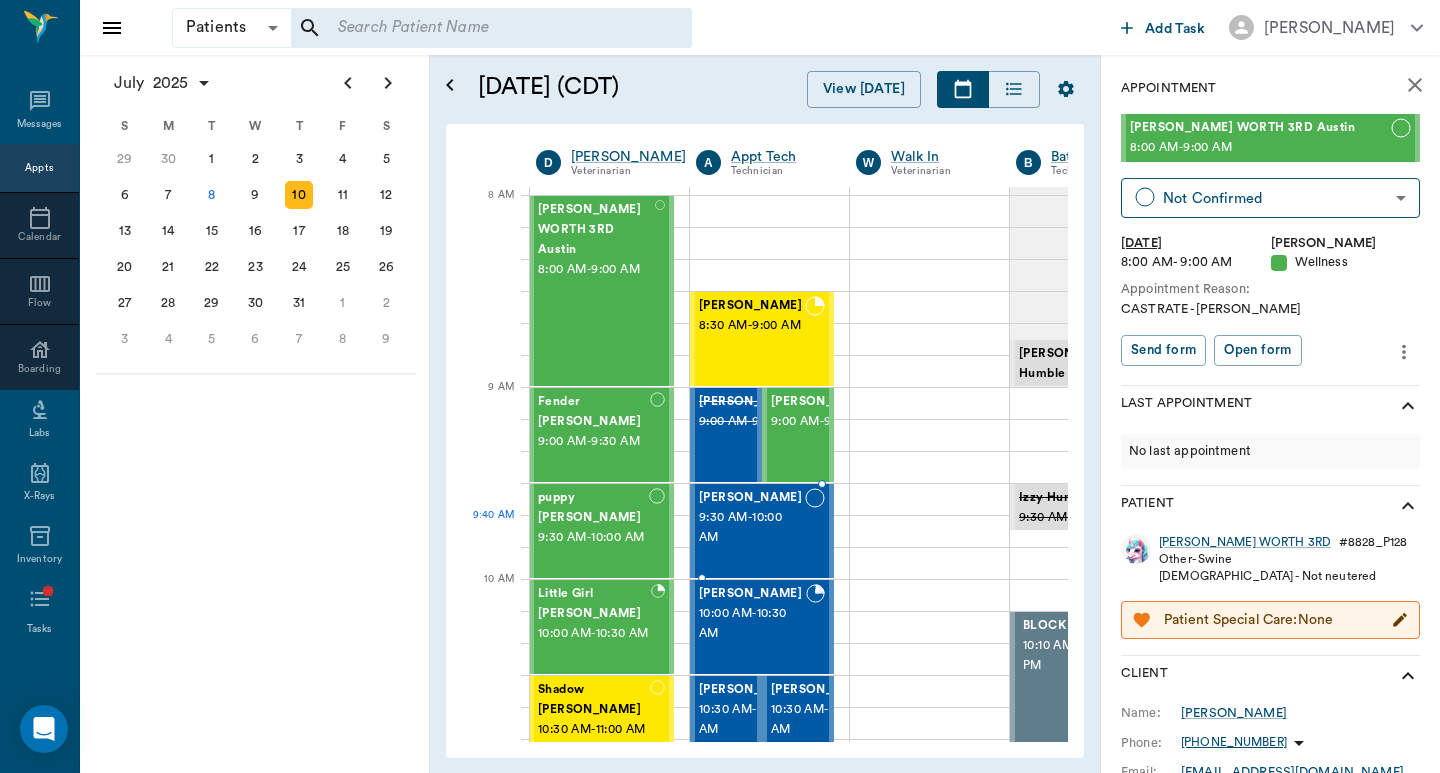 click on "9:30 AM  -  10:00 AM" at bounding box center (752, 528) 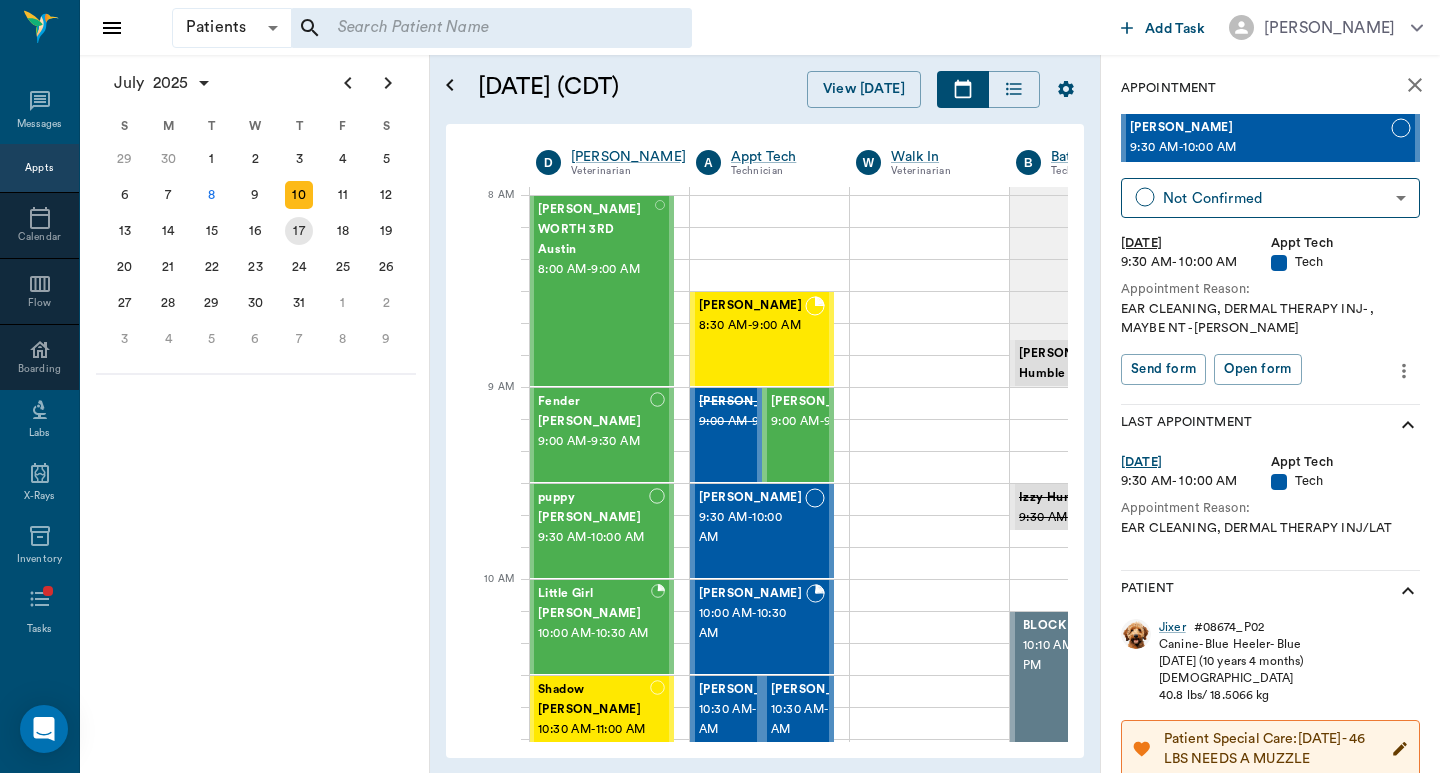 click on "17" at bounding box center (299, 231) 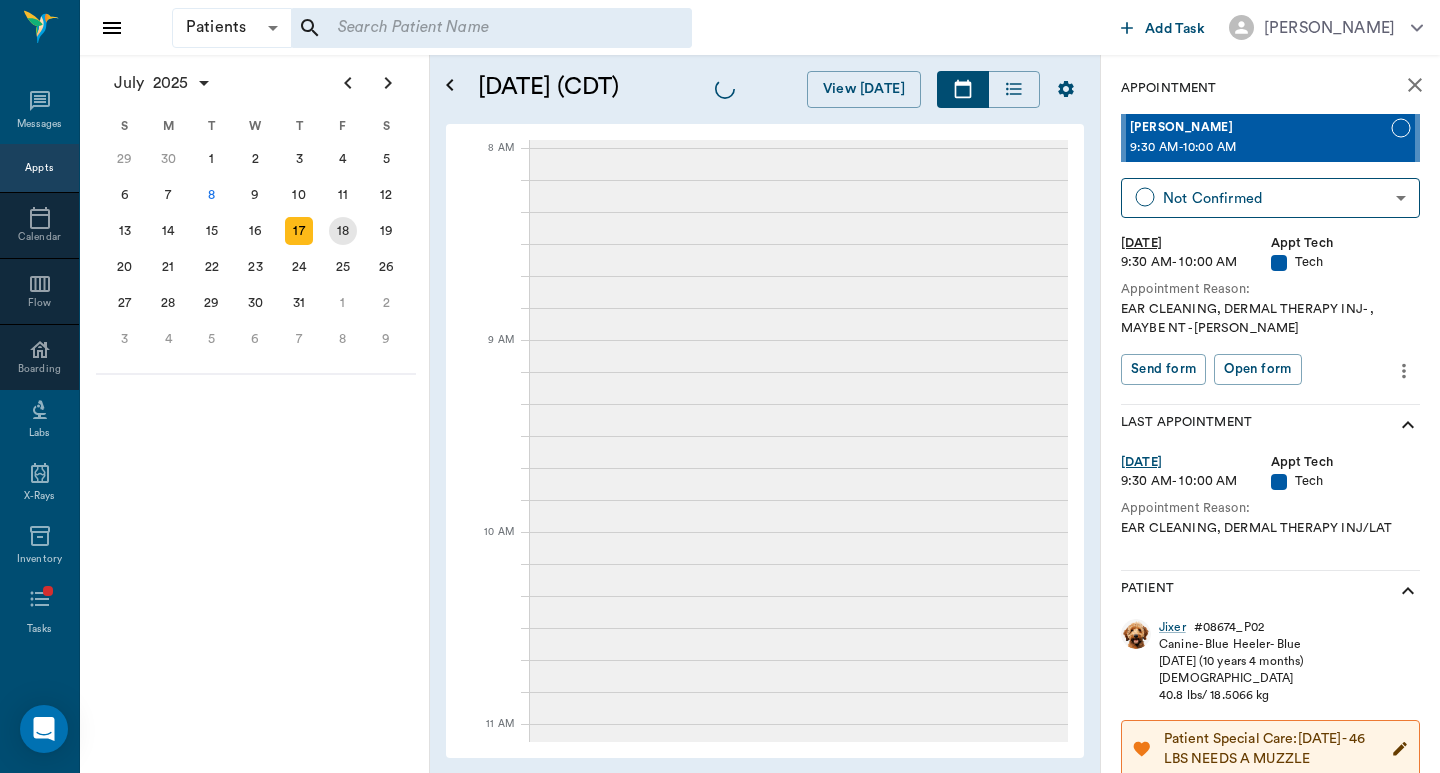 scroll, scrollTop: 0, scrollLeft: 0, axis: both 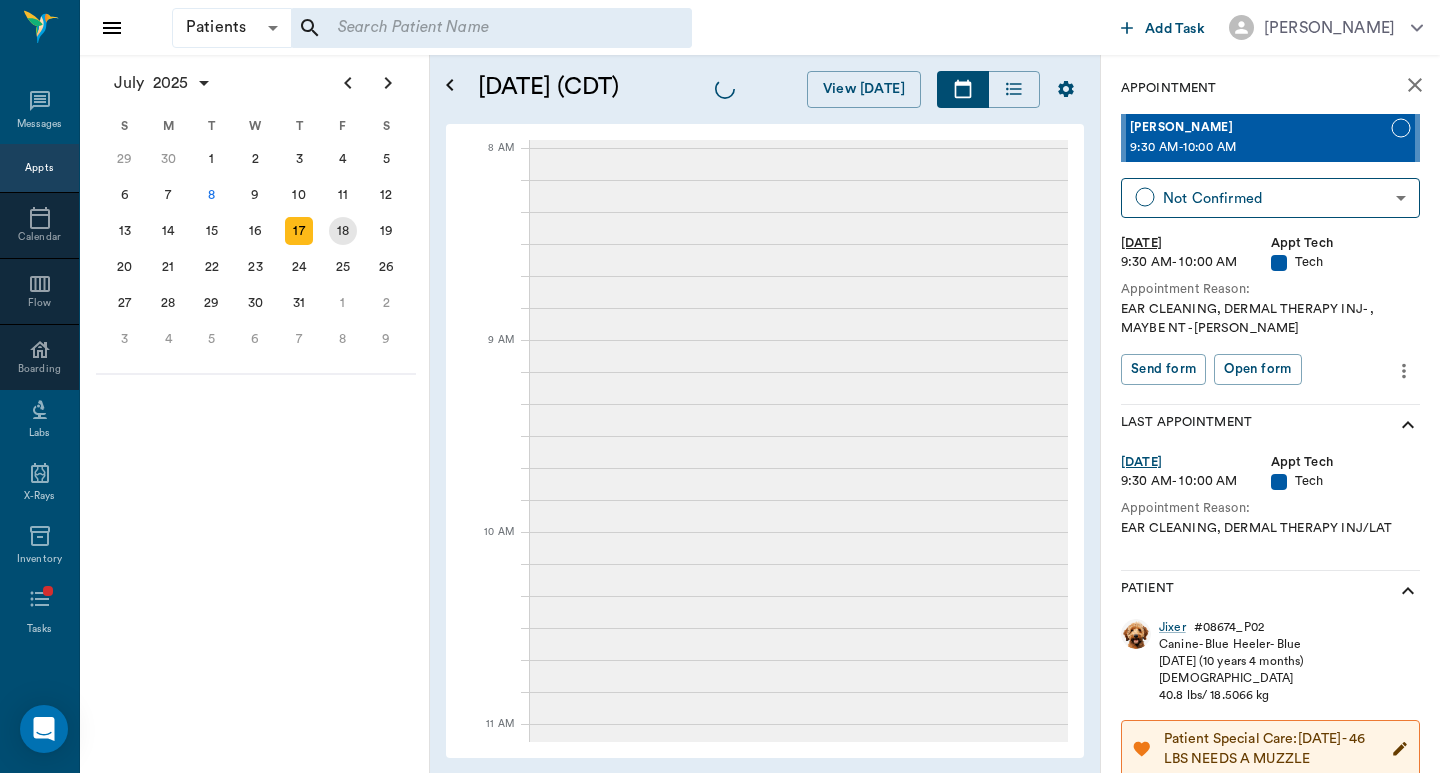 click on "18" at bounding box center [343, 231] 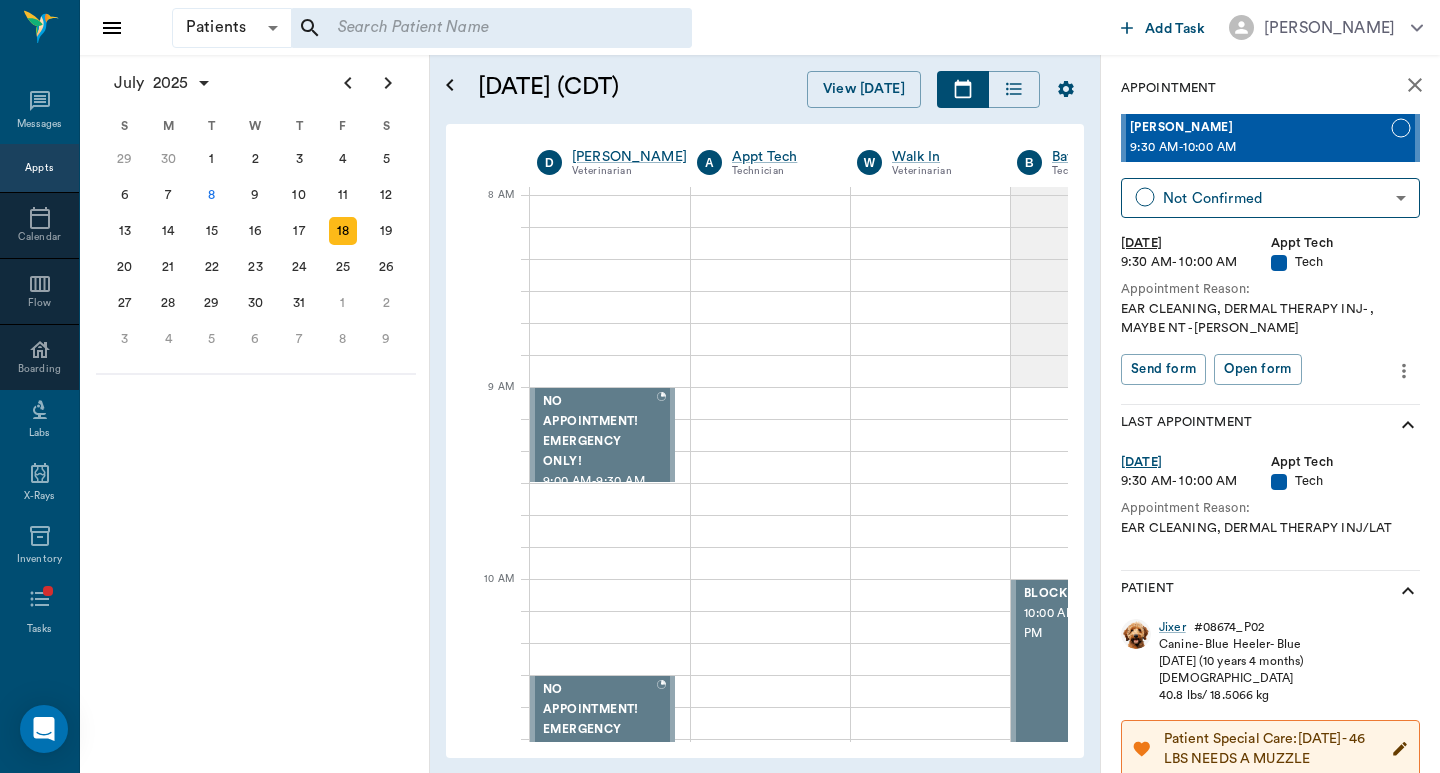 scroll, scrollTop: 0, scrollLeft: 1, axis: horizontal 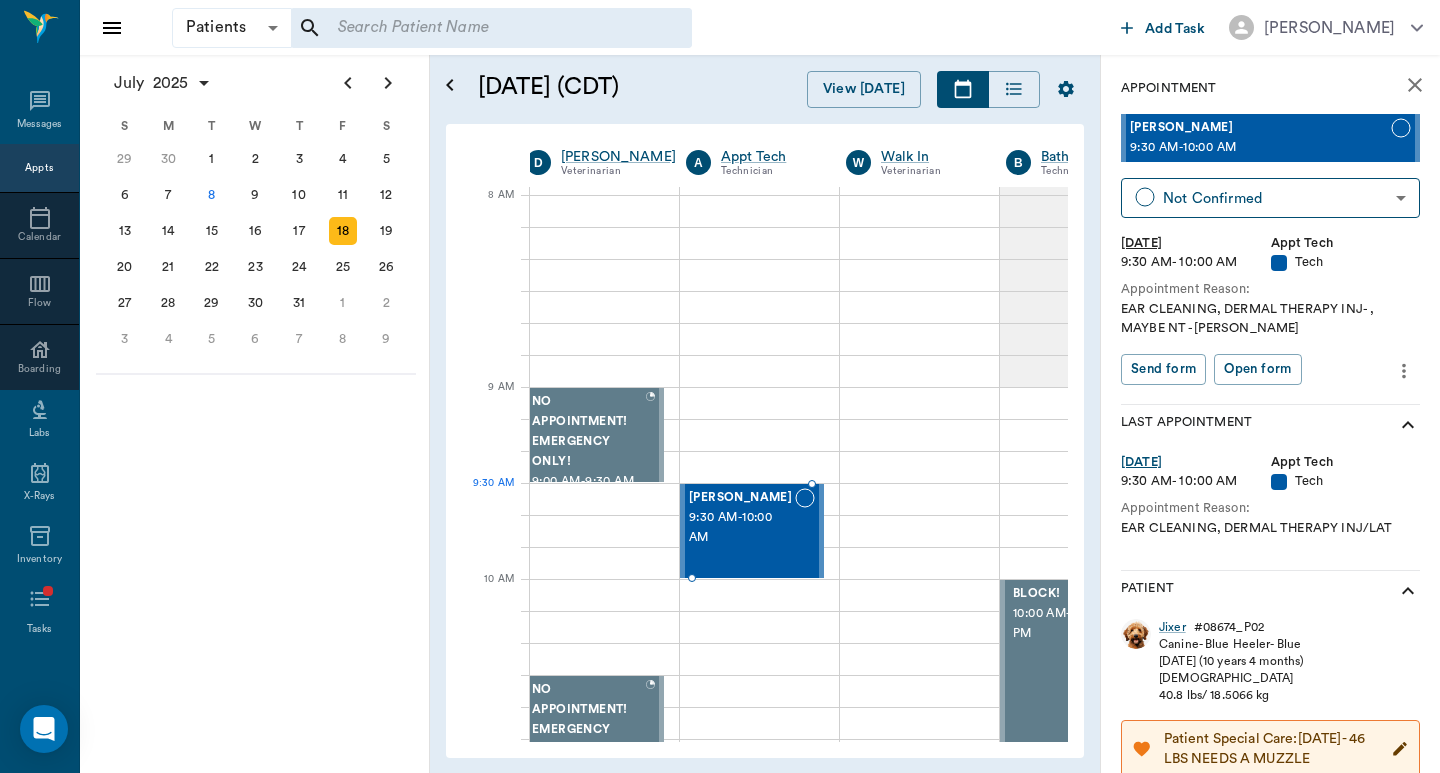 drag, startPoint x: 1218, startPoint y: 142, endPoint x: 824, endPoint y: 502, distance: 533.7003 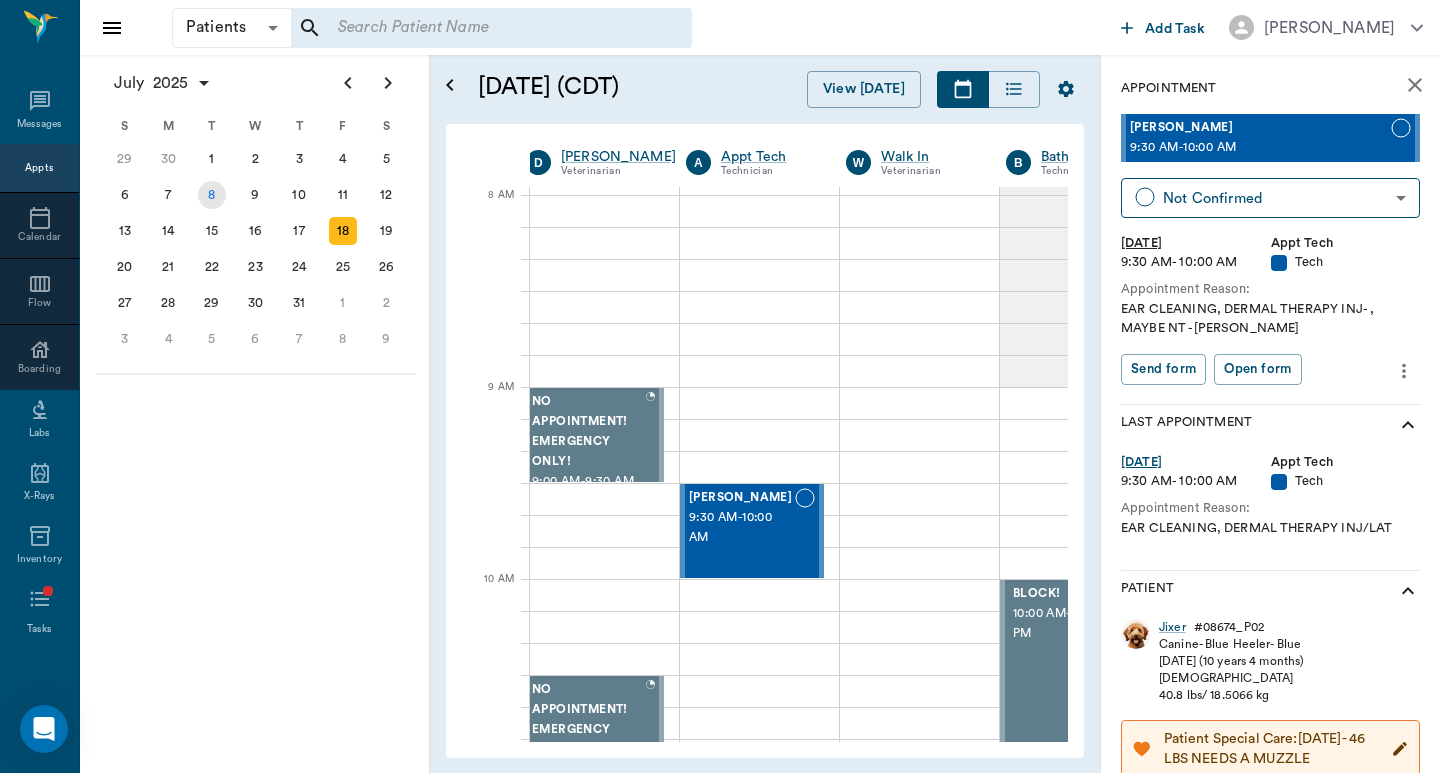 click on "8" at bounding box center [212, 195] 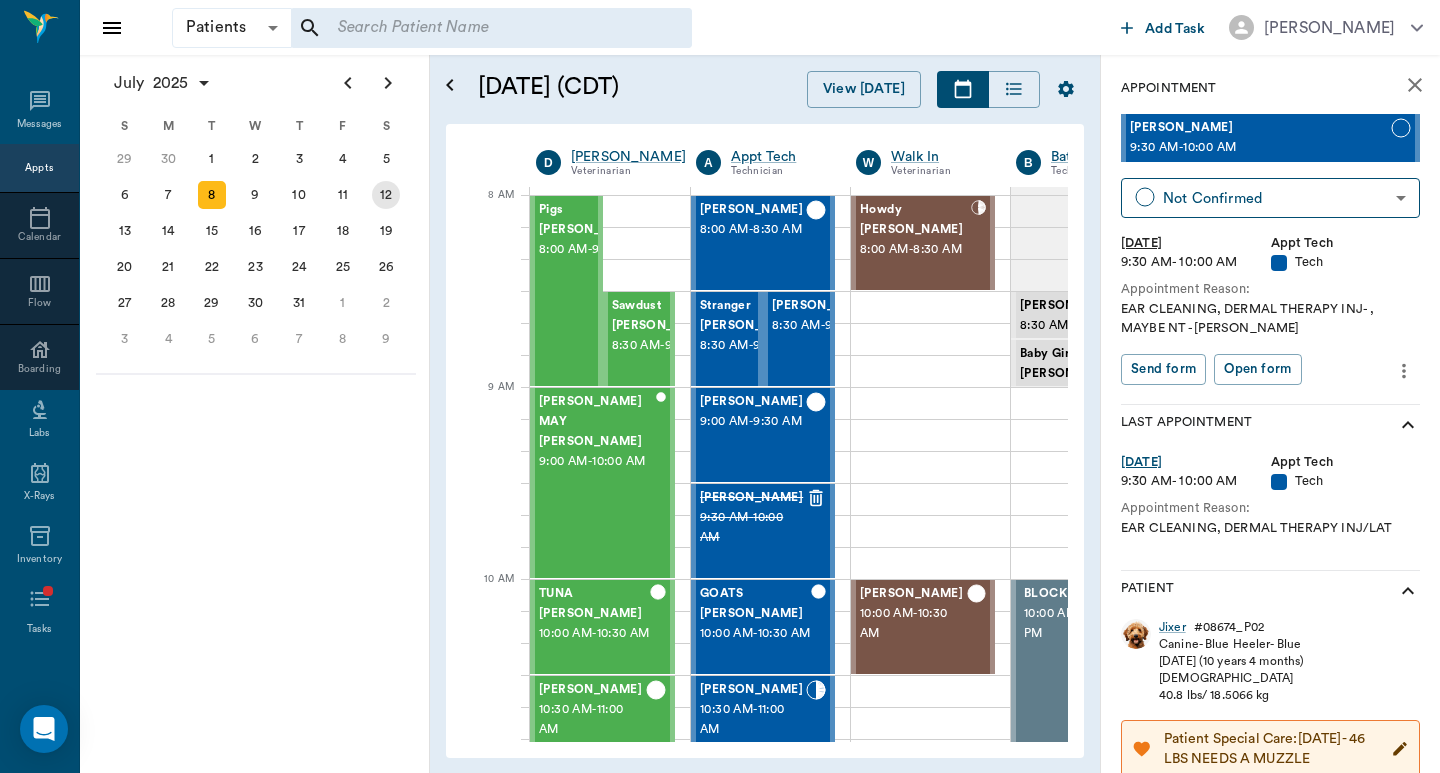 scroll, scrollTop: 0, scrollLeft: 1, axis: horizontal 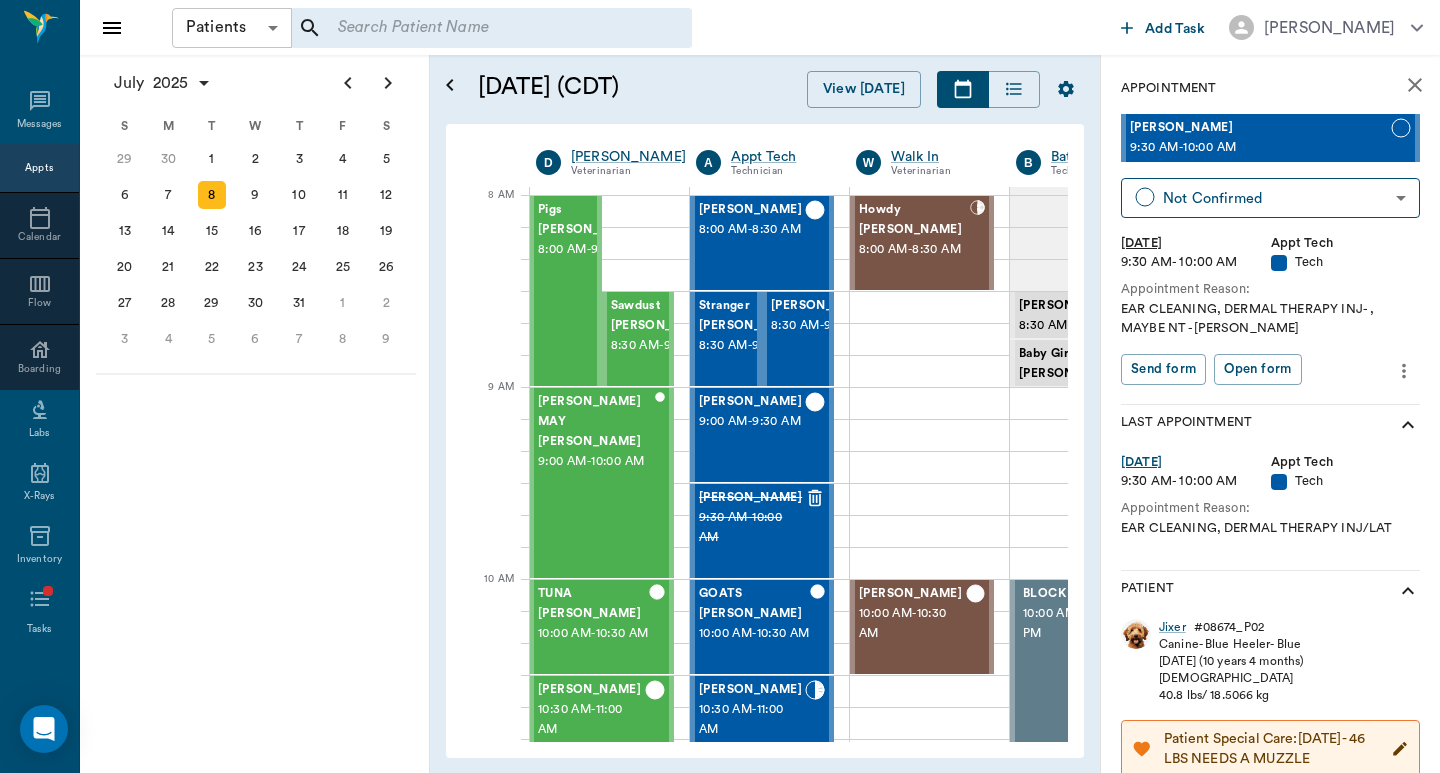 click on "Patients Patients ​ ​ Add Task [PERSON_NAME] Nectar Messages Appts Calendar Flow Boarding Labs X-Rays Inventory Tasks Forms Staff Reports Lookup Settings [DATE] S M T W T F S [DATE] 2 3 4 5 6 7 8 9 10 11 12 13 14 15 16 17 18 19 20 21 22 23 24 25 26 27 28 29 [DATE] 1 2 3 4 5 6 7 8 9 10 11 12 S M T W T F S 29 [DATE] 1 2 3 4 5 6 7 8 9 10 11 12 13 14 15 16 17 18 19 20 21 22 23 24 25 26 27 28 29 30 [DATE] 1 2 3 4 5 6 7 8 9 S M T W T F S 27 28 29 30 [DATE] 1 2 3 4 5 6 7 8 9 10 11 12 13 14 15 16 17 18 19 20 21 22 23 24 25 26 27 28 29 30 31 [DATE] 2 3 4 5 6 [DATE] (CDT) View [DATE] [DATE] [DATE] [DATE] D [PERSON_NAME] Veterinarian A Appt Tech Technician W Walk In Veterinarian B Bath & Surgery Technician B Board &Procedures Other D [PERSON_NAME] Veterinarian 8 AM 9 AM 10 AM 11 AM 12 PM 1 PM 2 PM 3 PM 4 PM 5 PM 6 PM 7 PM 8 PM 12:00 PM 8:20 AM [GEOGRAPHIC_DATA][PERSON_NAME] 8:00 AM  -  9:00 AM [GEOGRAPHIC_DATA][PERSON_NAME] 8:30 AM  -  9:00 AM [PERSON_NAME] MAY [PERSON_NAME] 9:00 AM  -  10:00 AM TUNA [PERSON_NAME] 10:00 AM  -  10:30 AM  -" at bounding box center [720, 386] 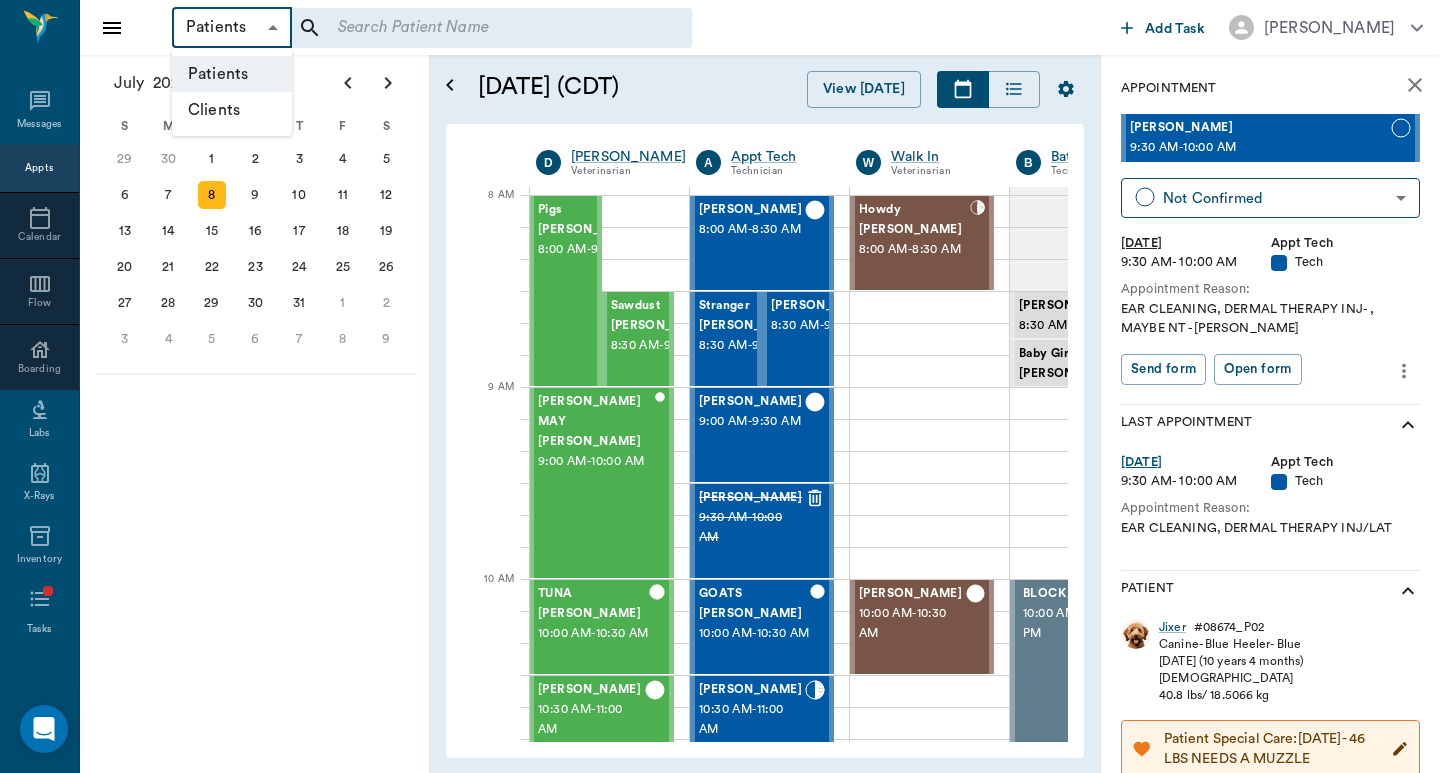 click on "Clients" at bounding box center (232, 110) 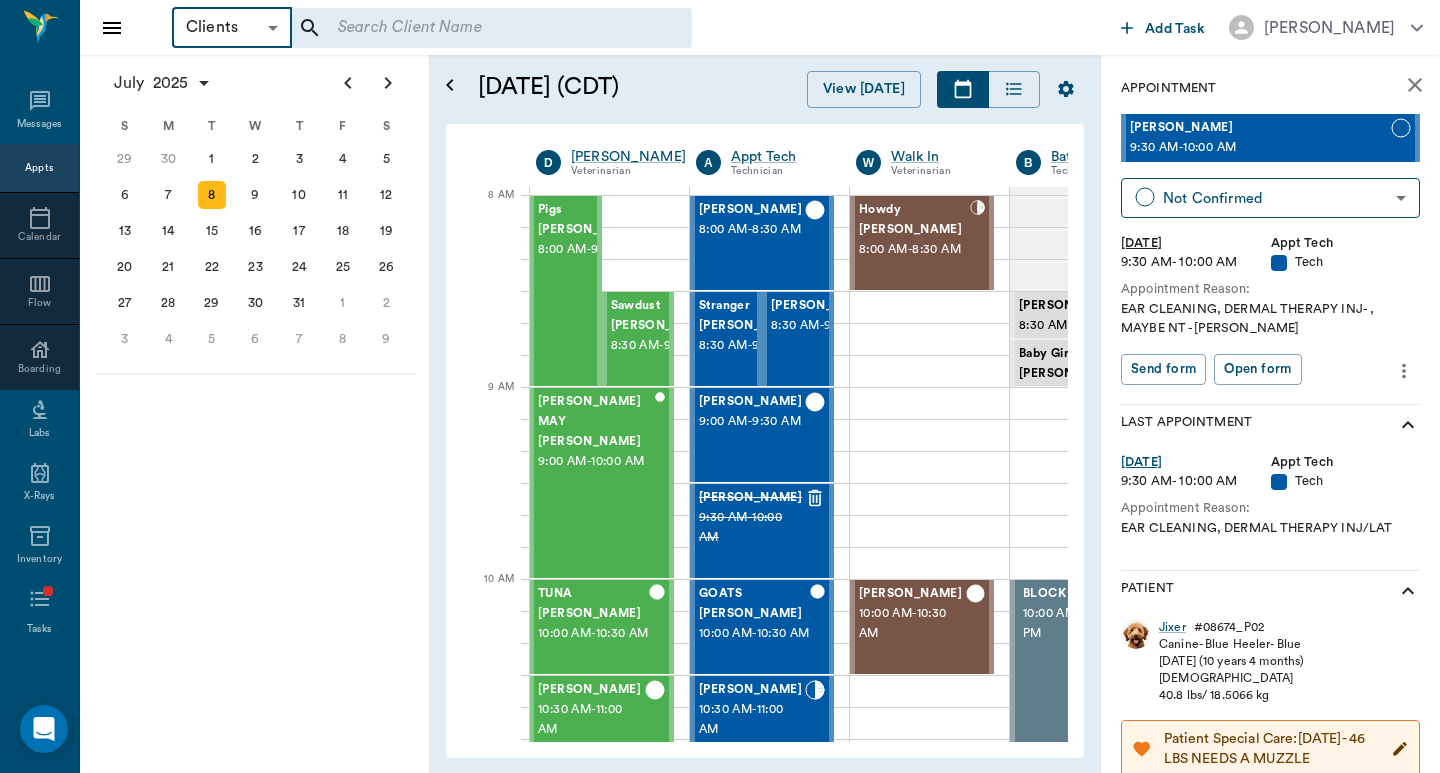 click at bounding box center [478, 28] 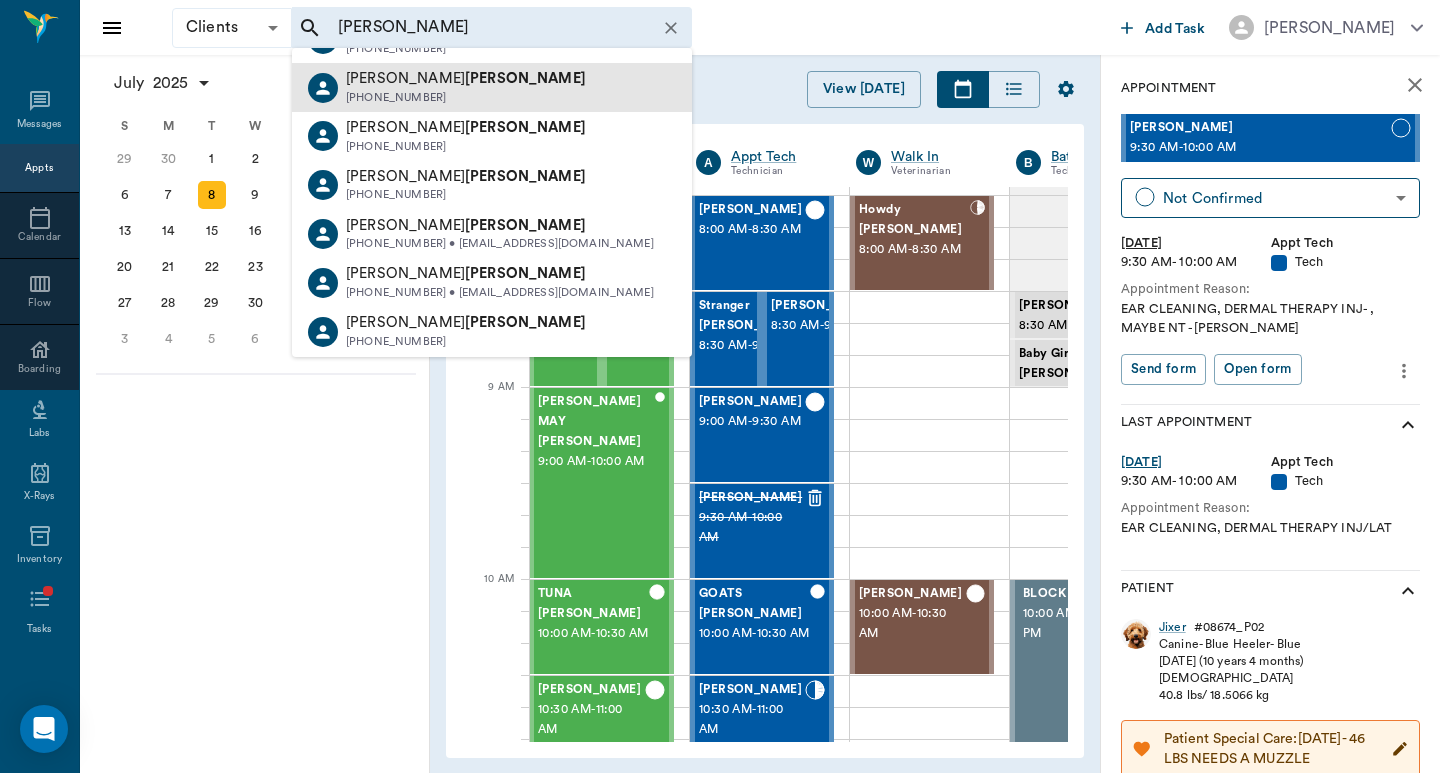 scroll, scrollTop: 439, scrollLeft: 0, axis: vertical 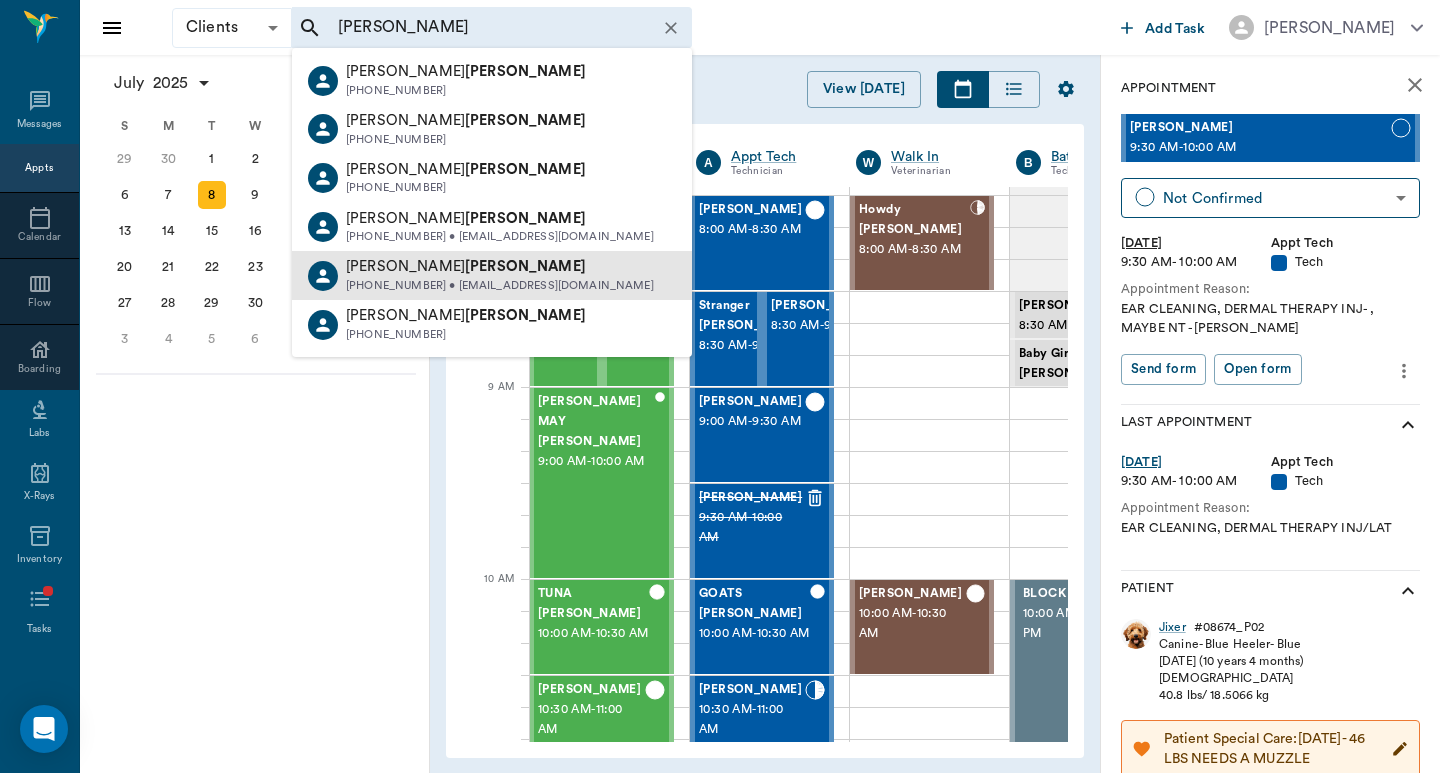 click on "[PERSON_NAME]" at bounding box center (500, 267) 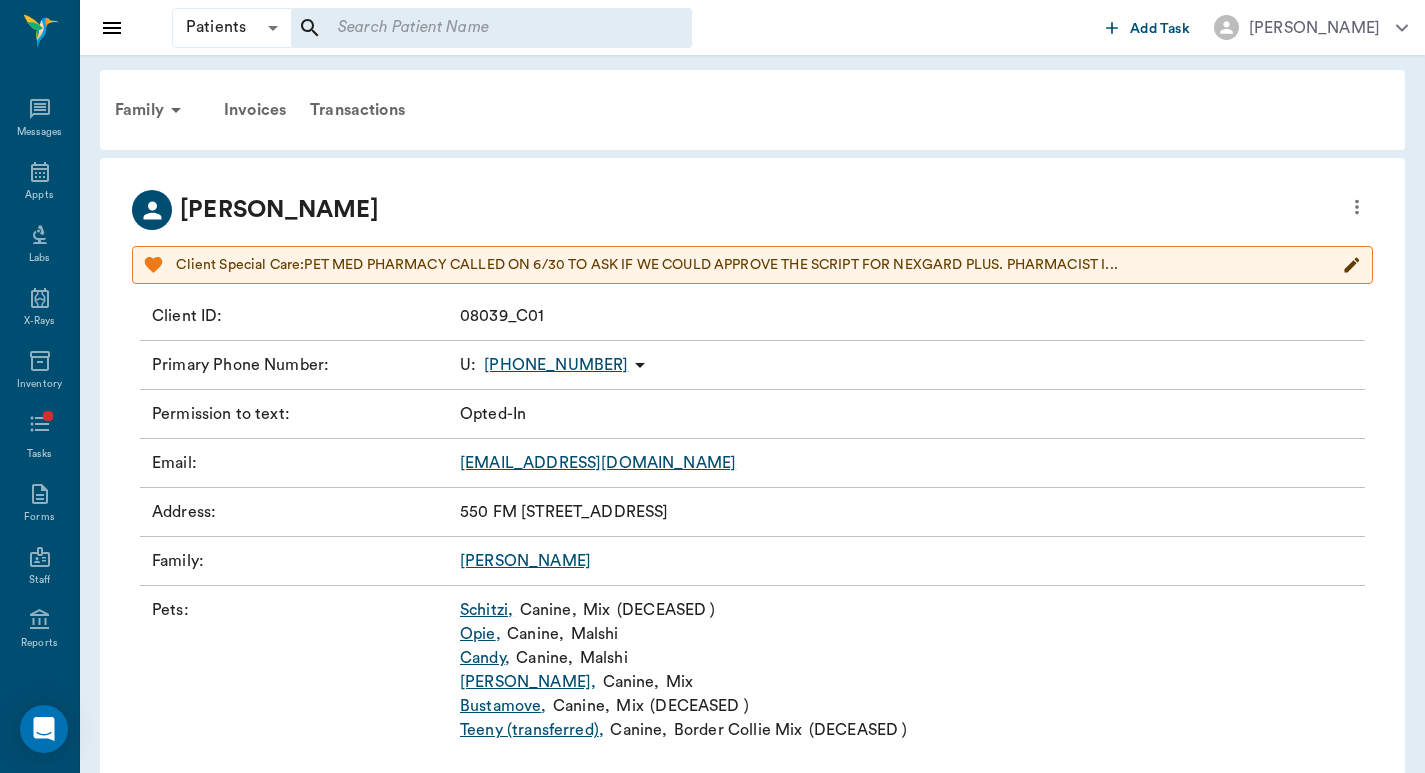 click 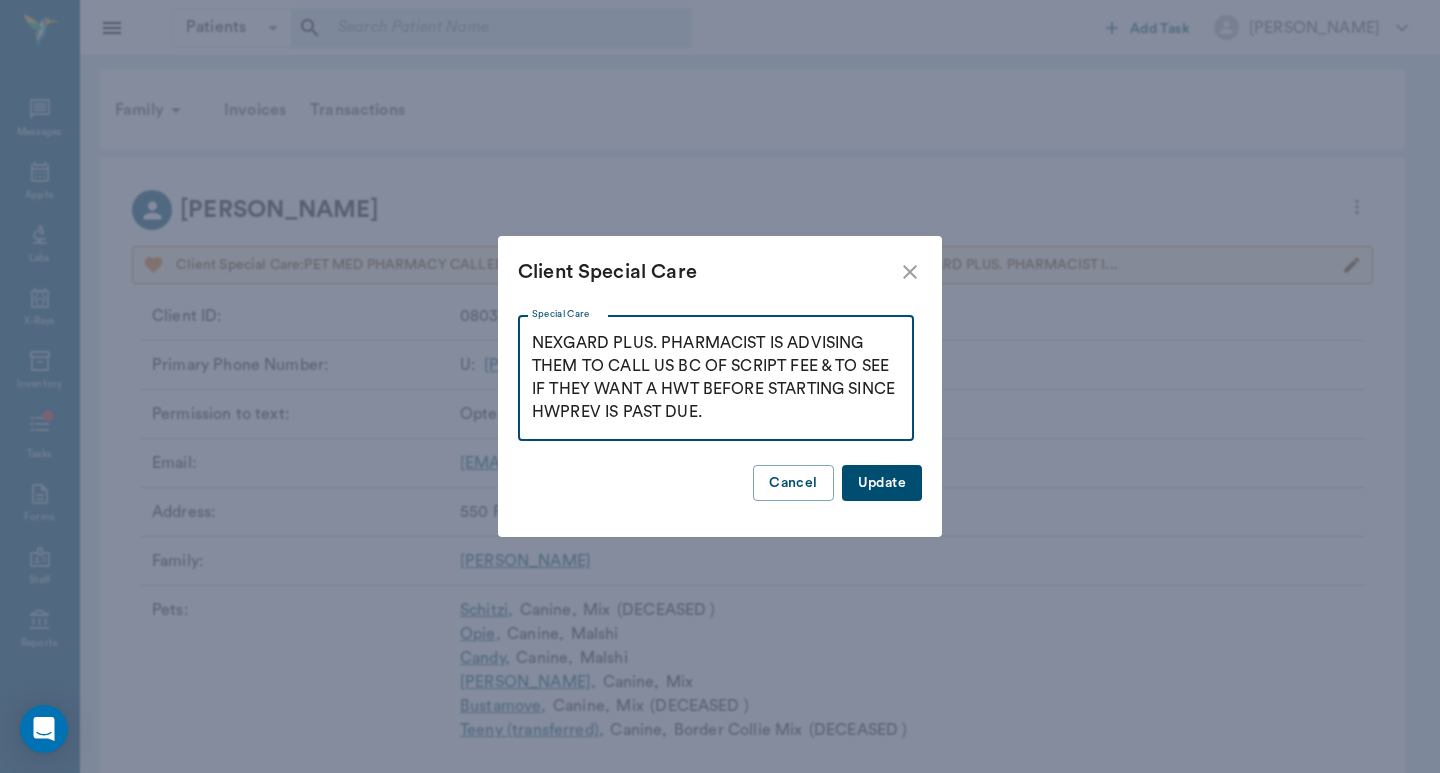 scroll, scrollTop: 0, scrollLeft: 0, axis: both 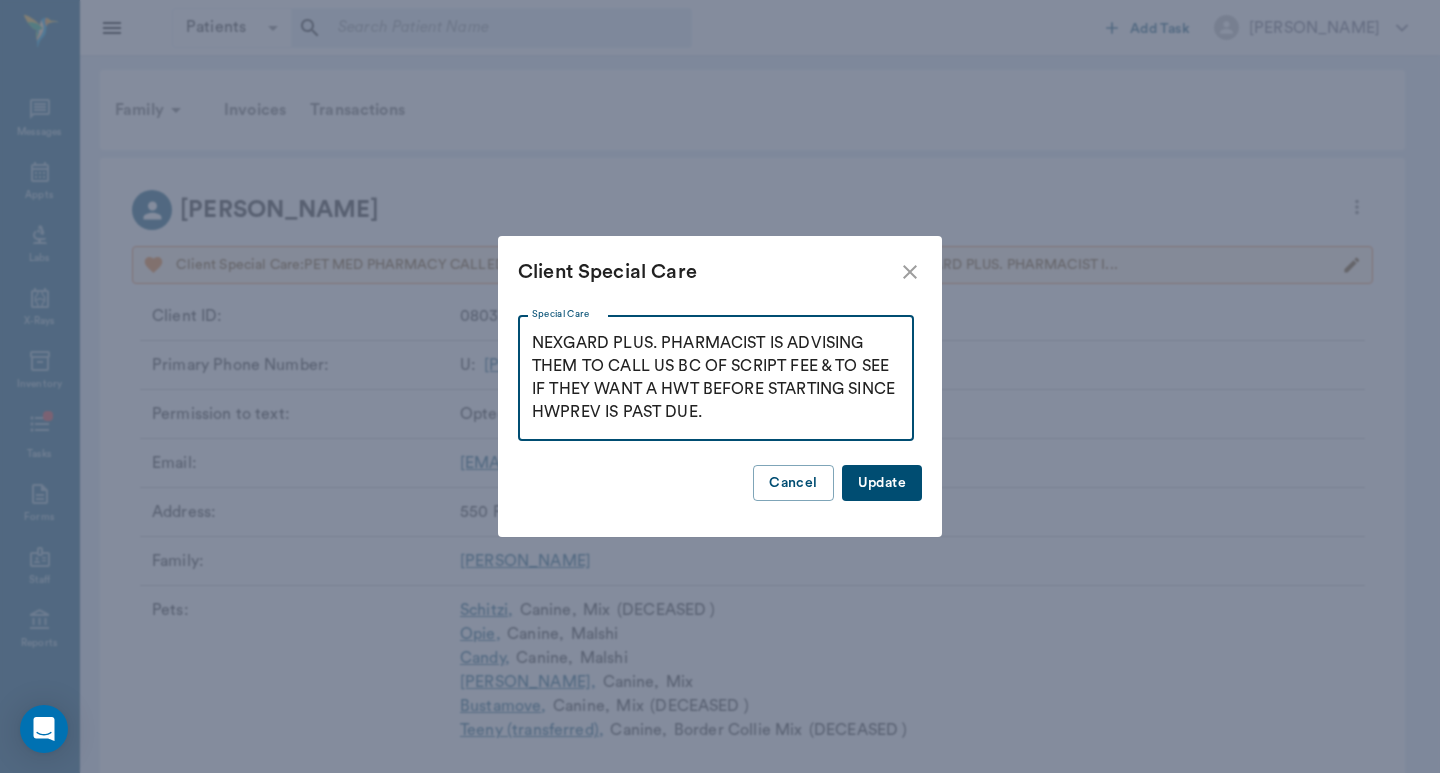 click 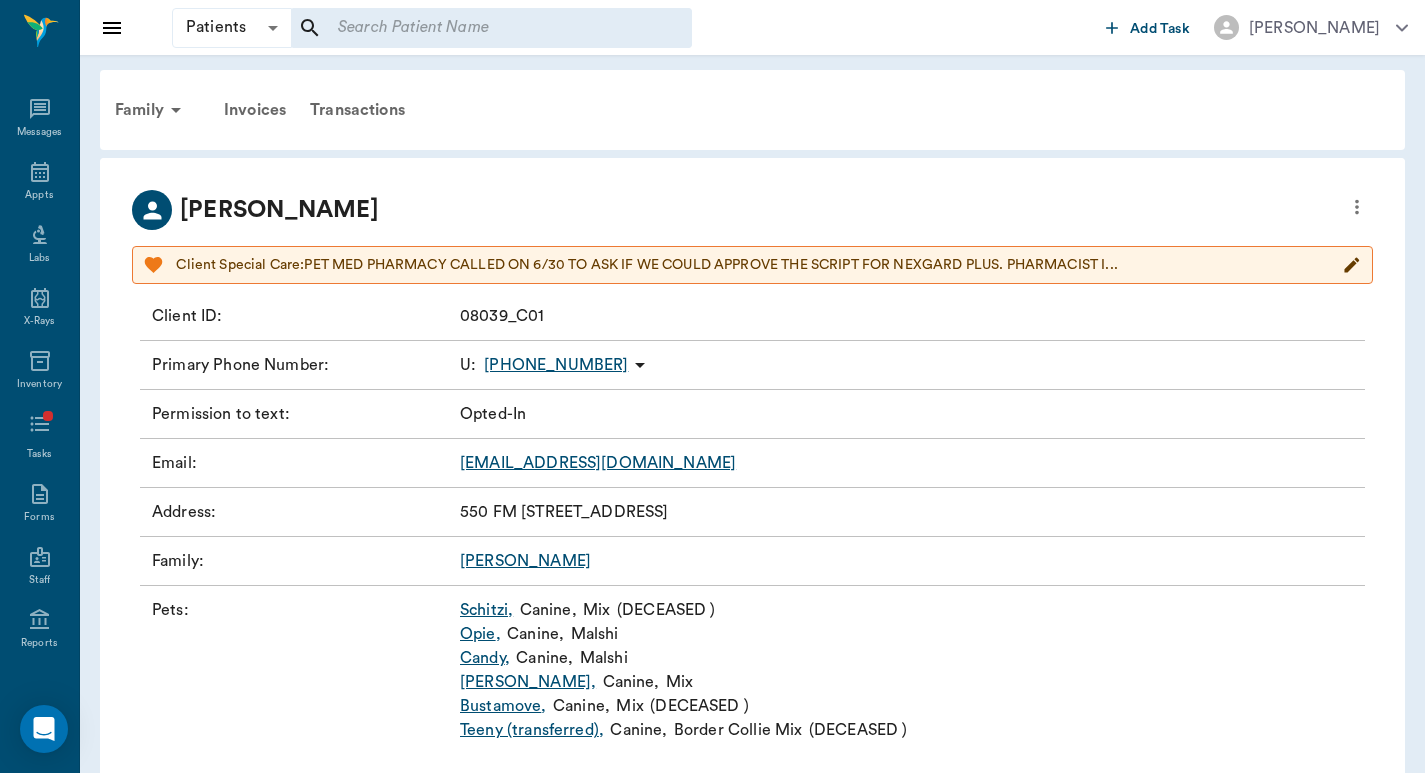 click 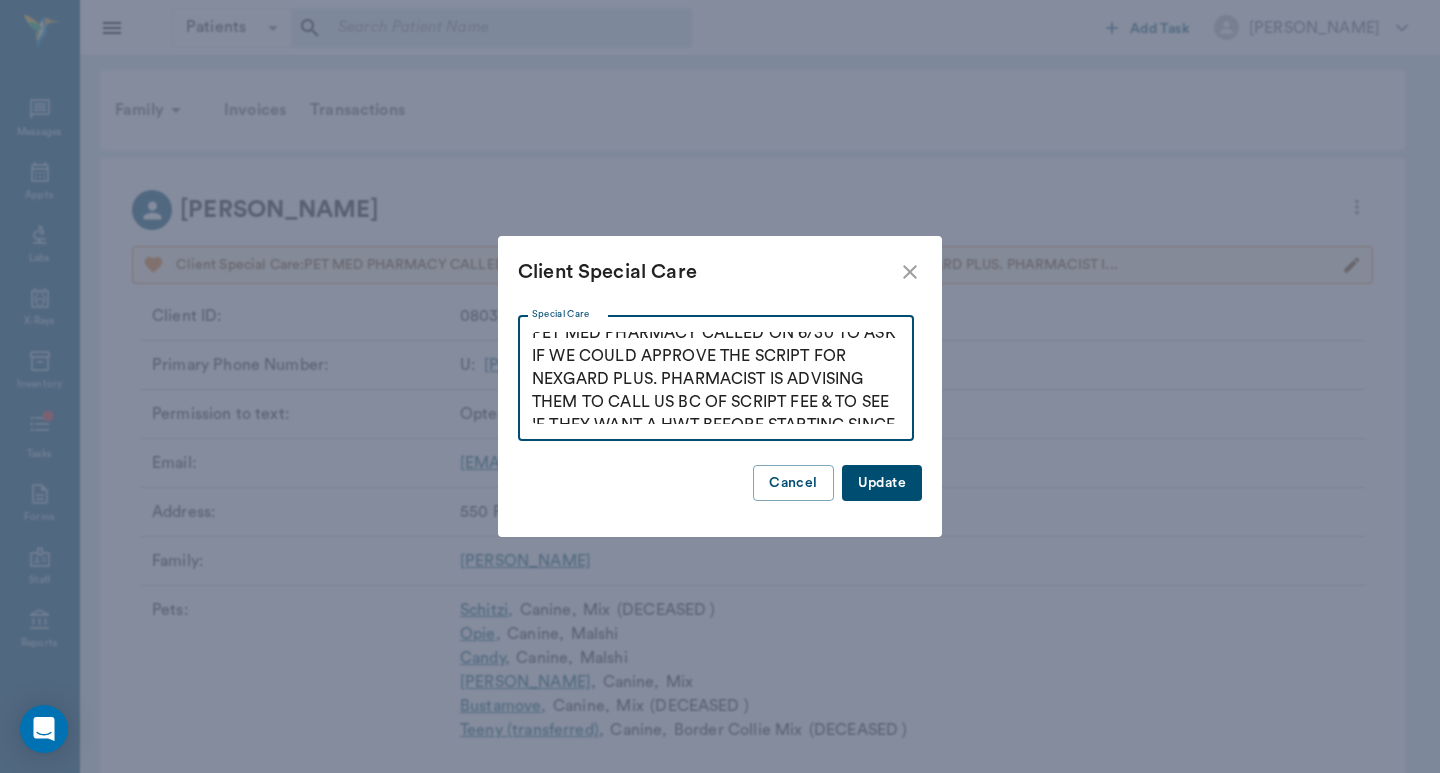 scroll, scrollTop: 0, scrollLeft: 0, axis: both 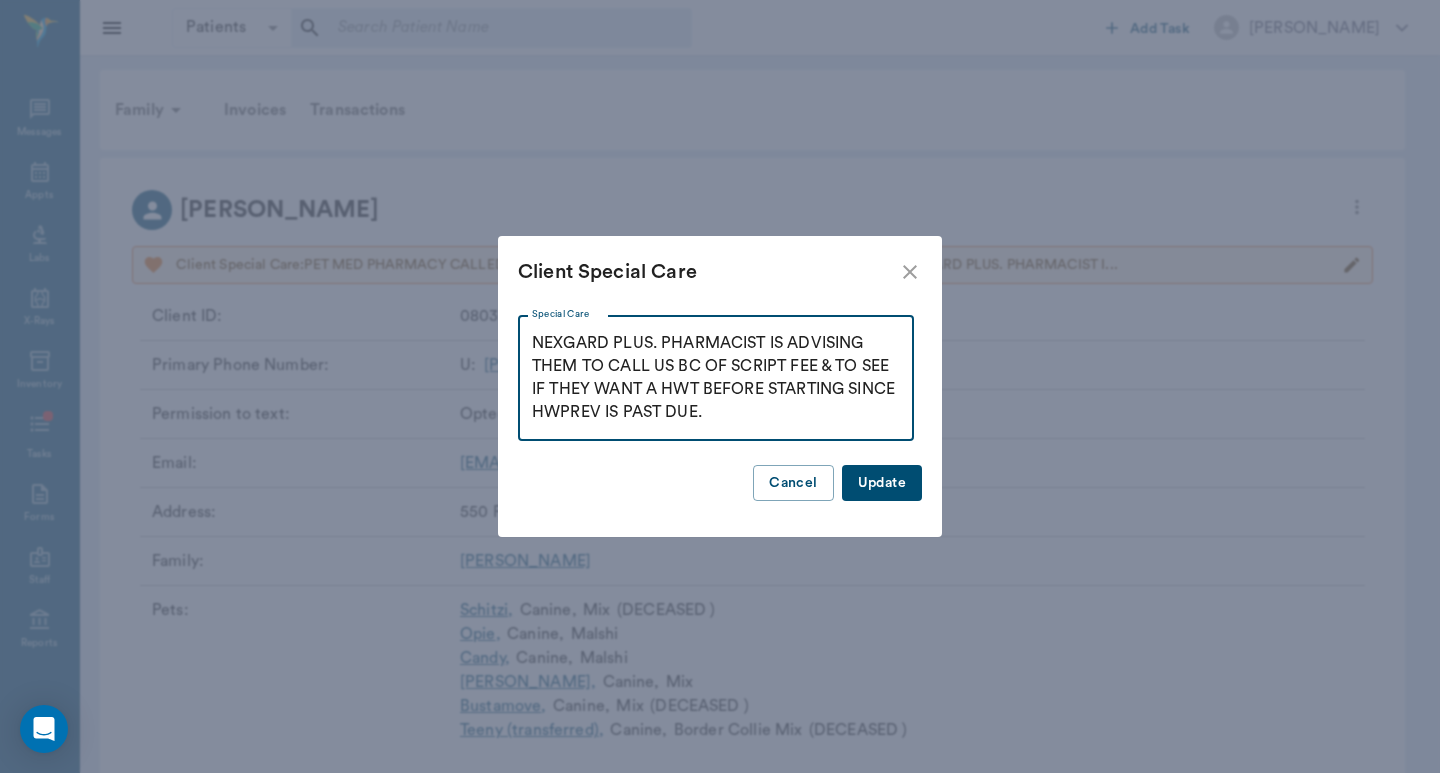 click 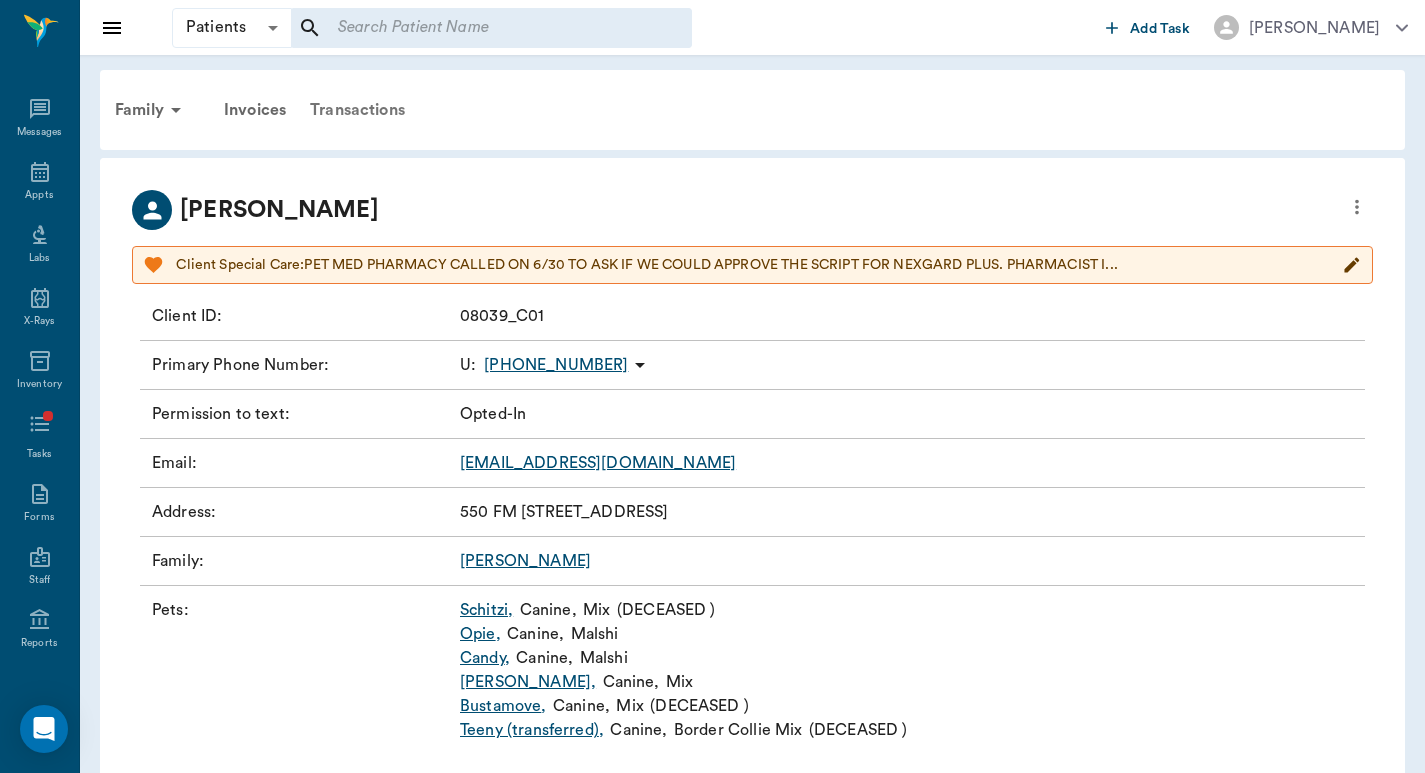 click on "Transactions" at bounding box center [357, 110] 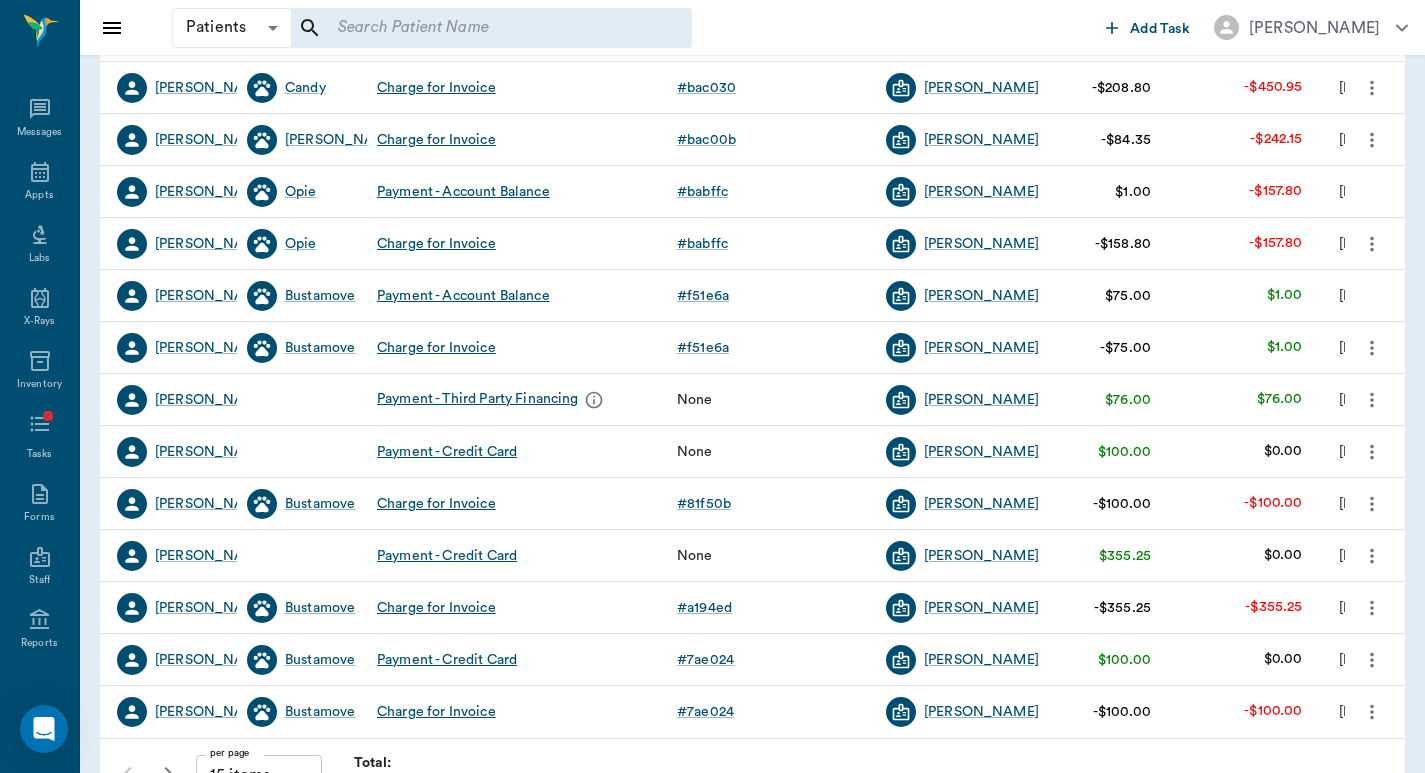 scroll, scrollTop: 472, scrollLeft: 0, axis: vertical 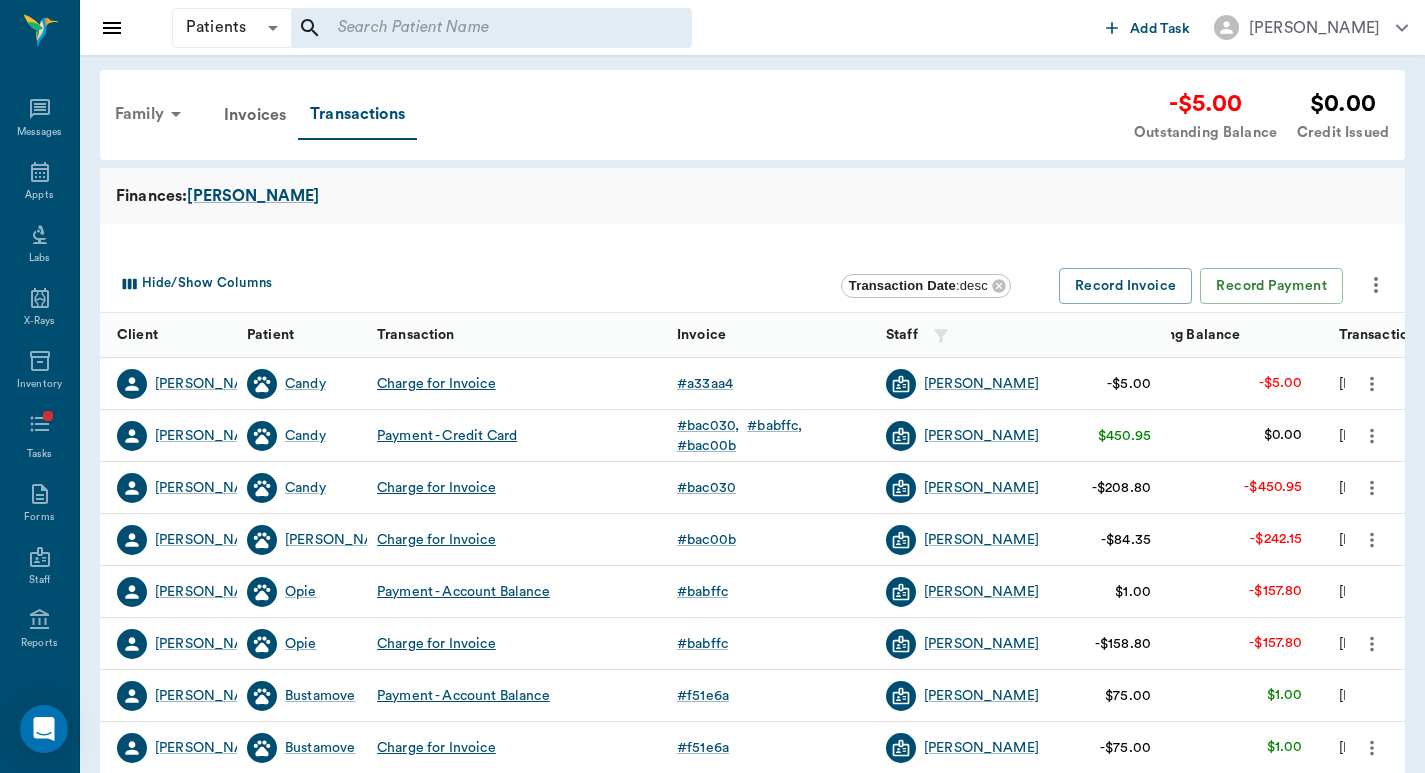 click on "Family" at bounding box center [151, 114] 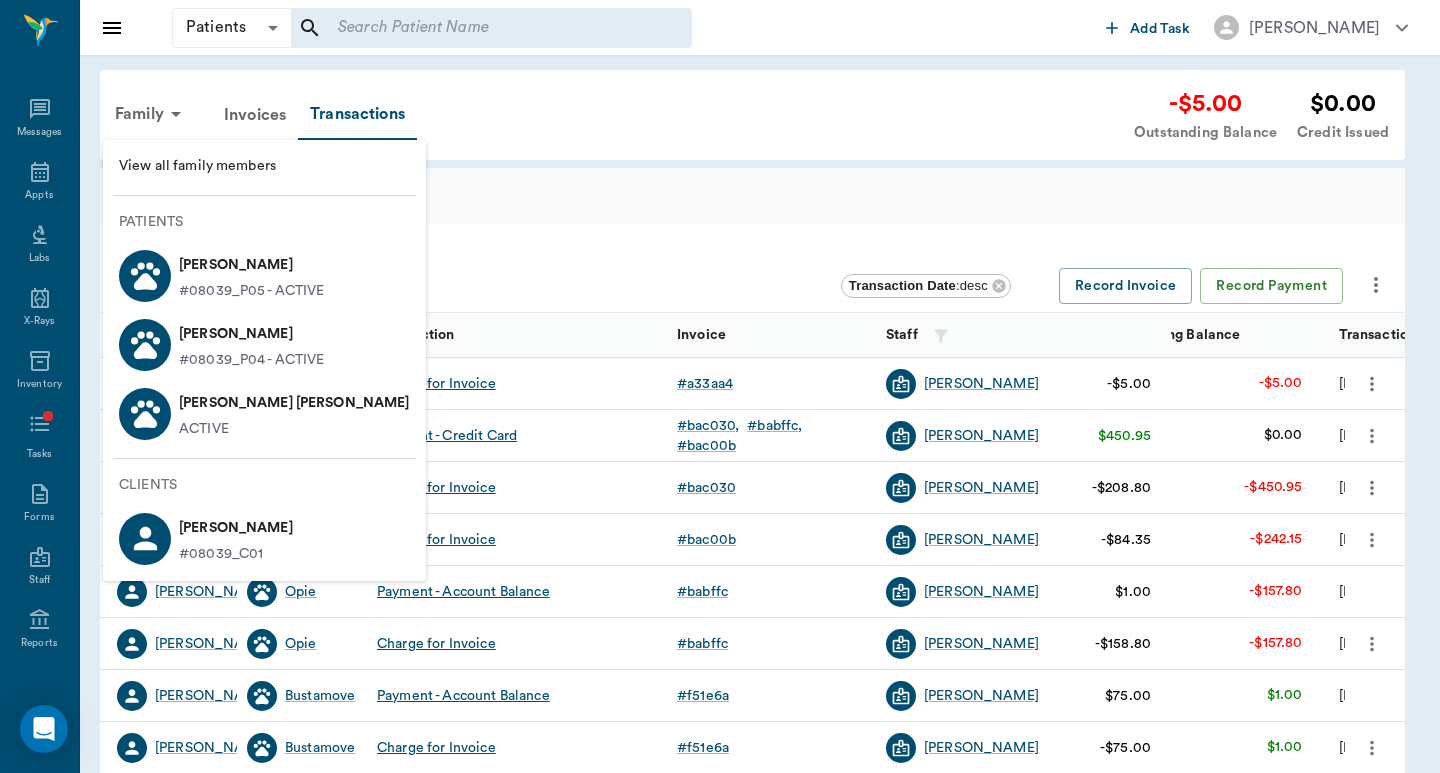 click on "[PERSON_NAME]" at bounding box center (252, 265) 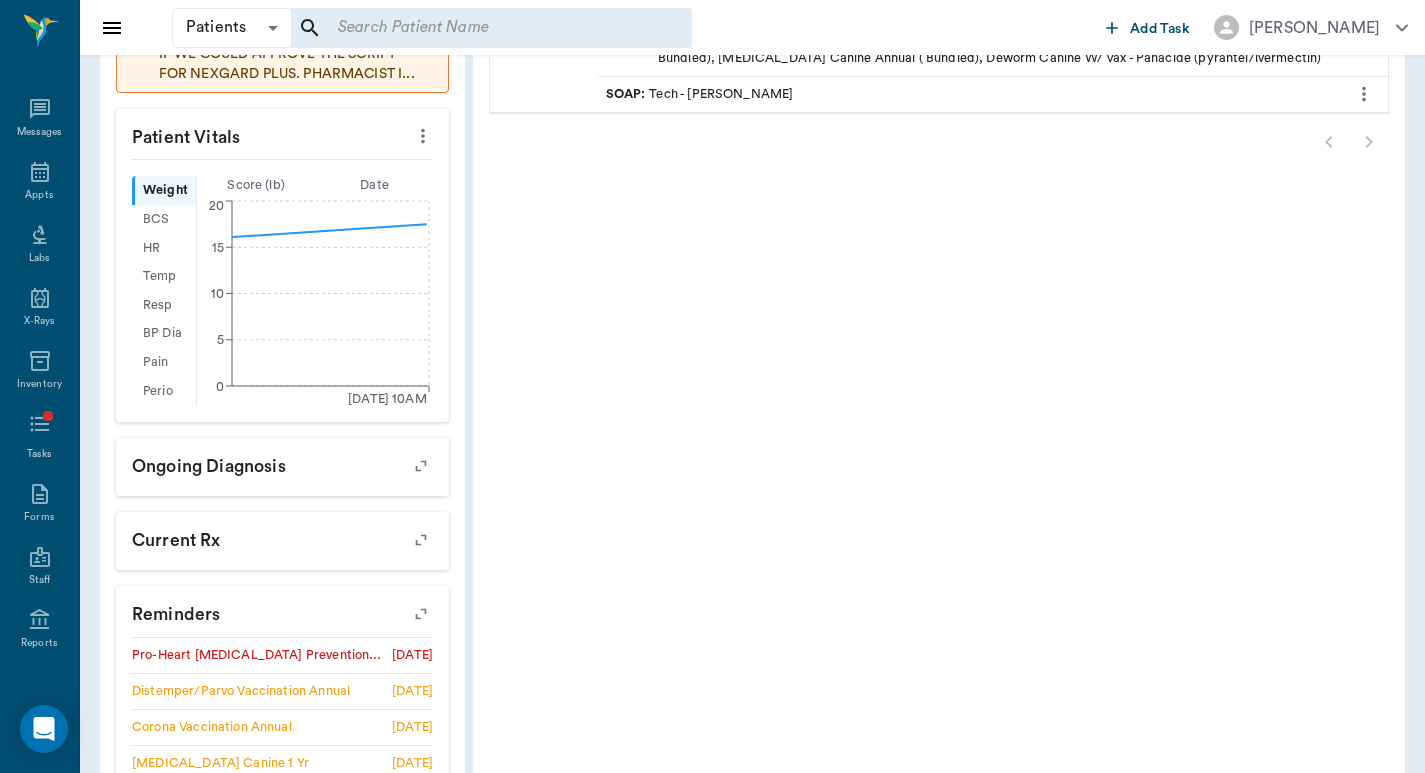 scroll, scrollTop: 667, scrollLeft: 0, axis: vertical 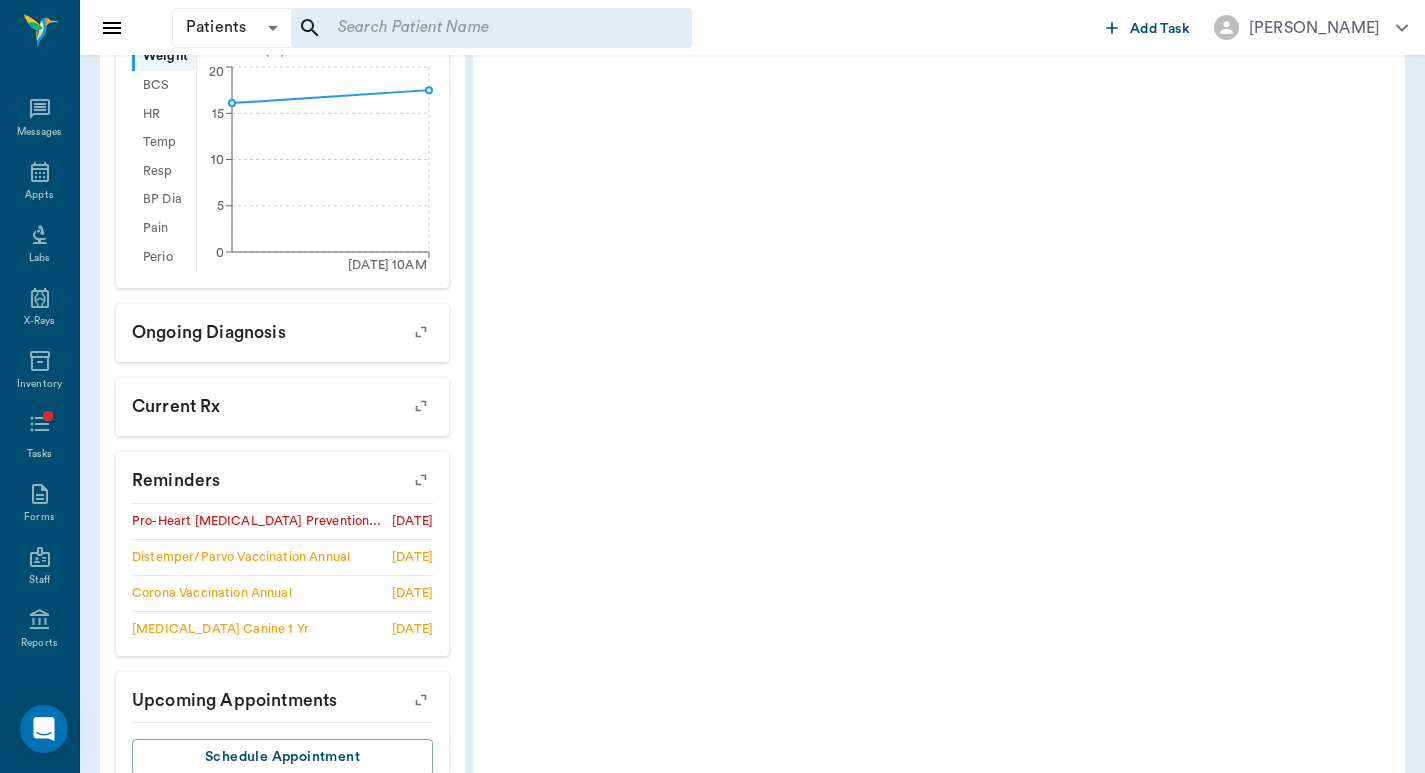 click 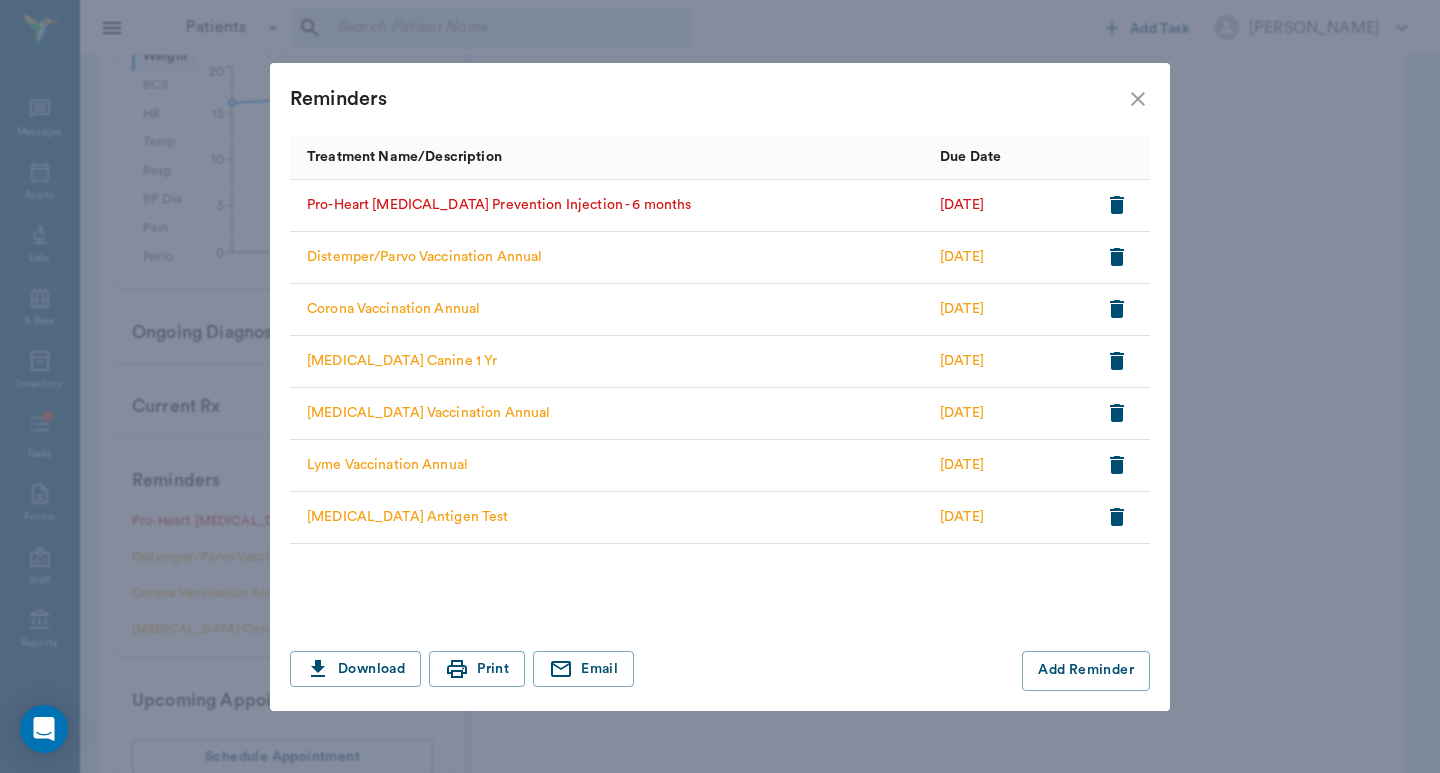 click 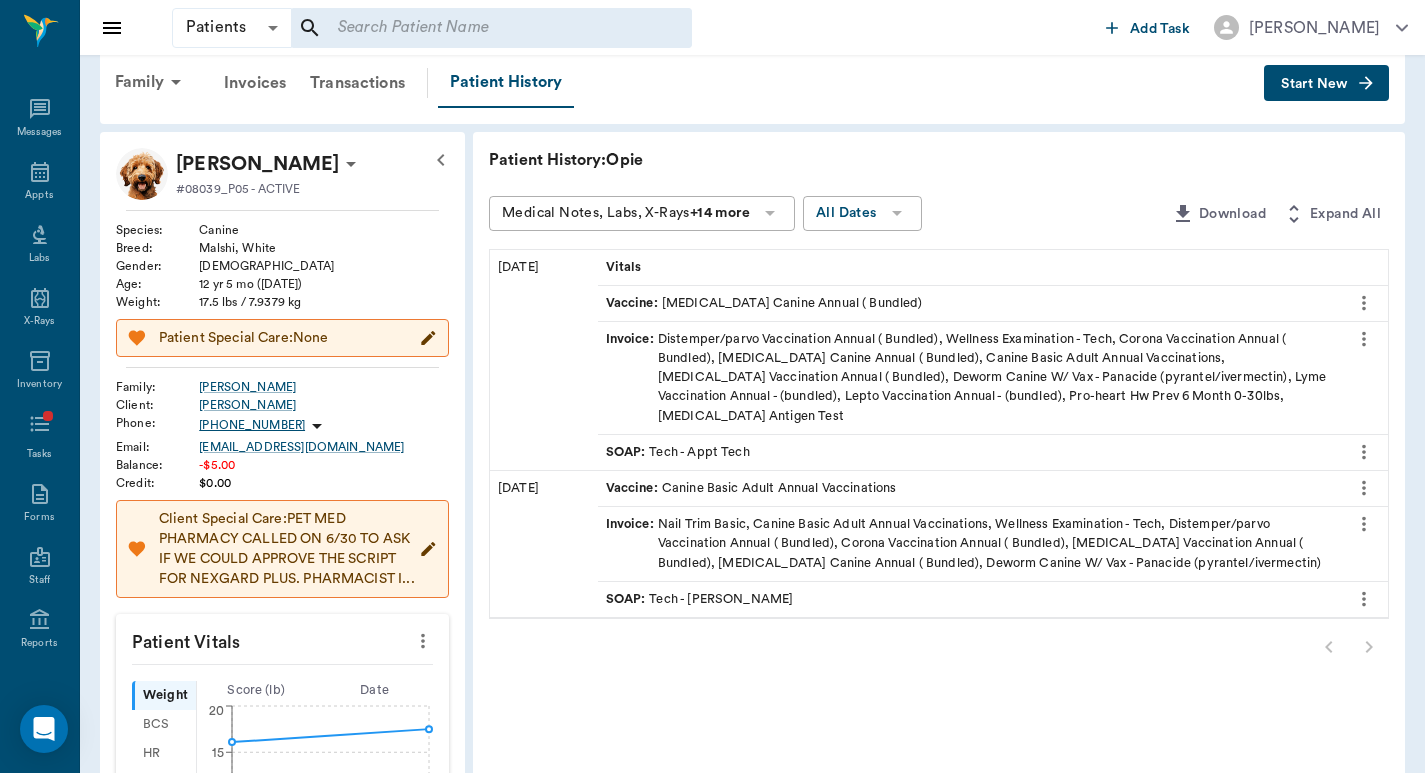 scroll, scrollTop: 0, scrollLeft: 0, axis: both 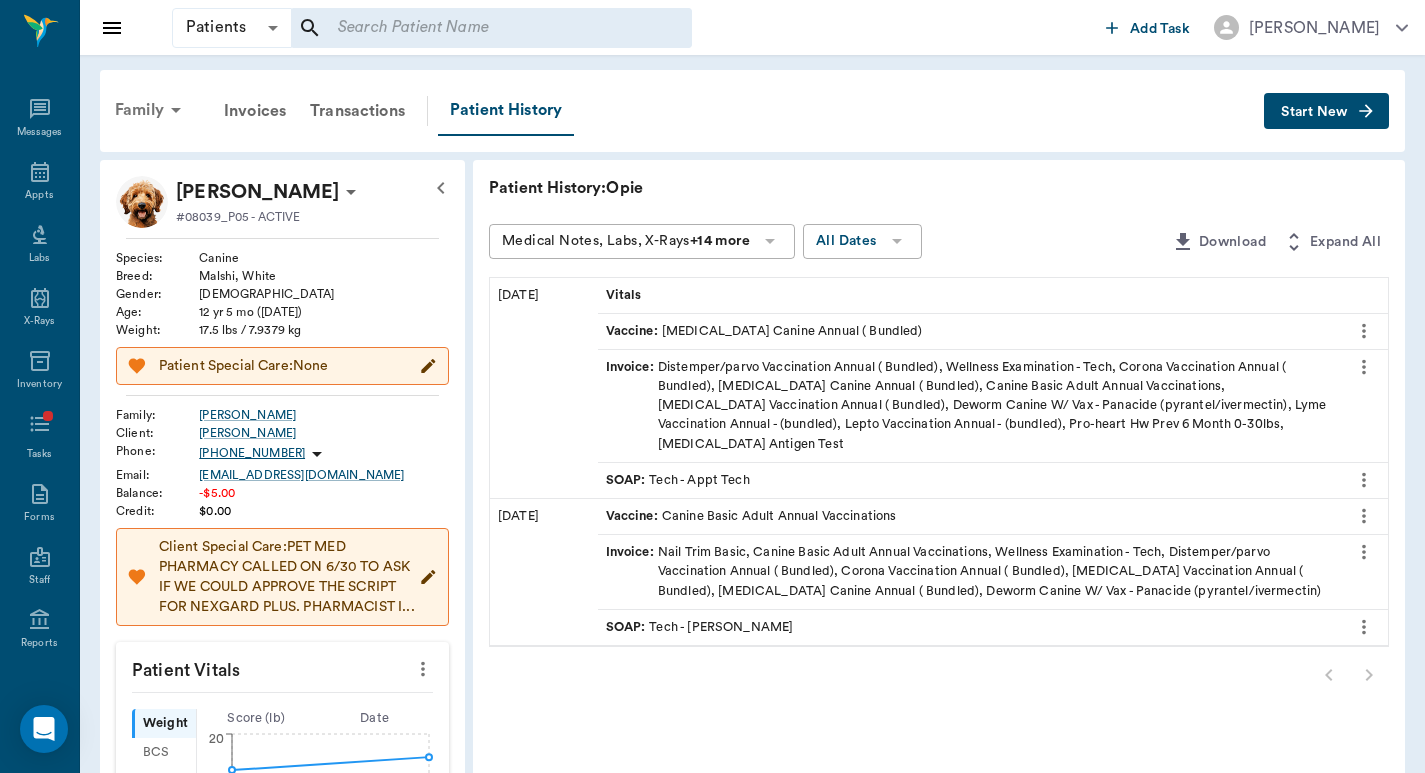 click 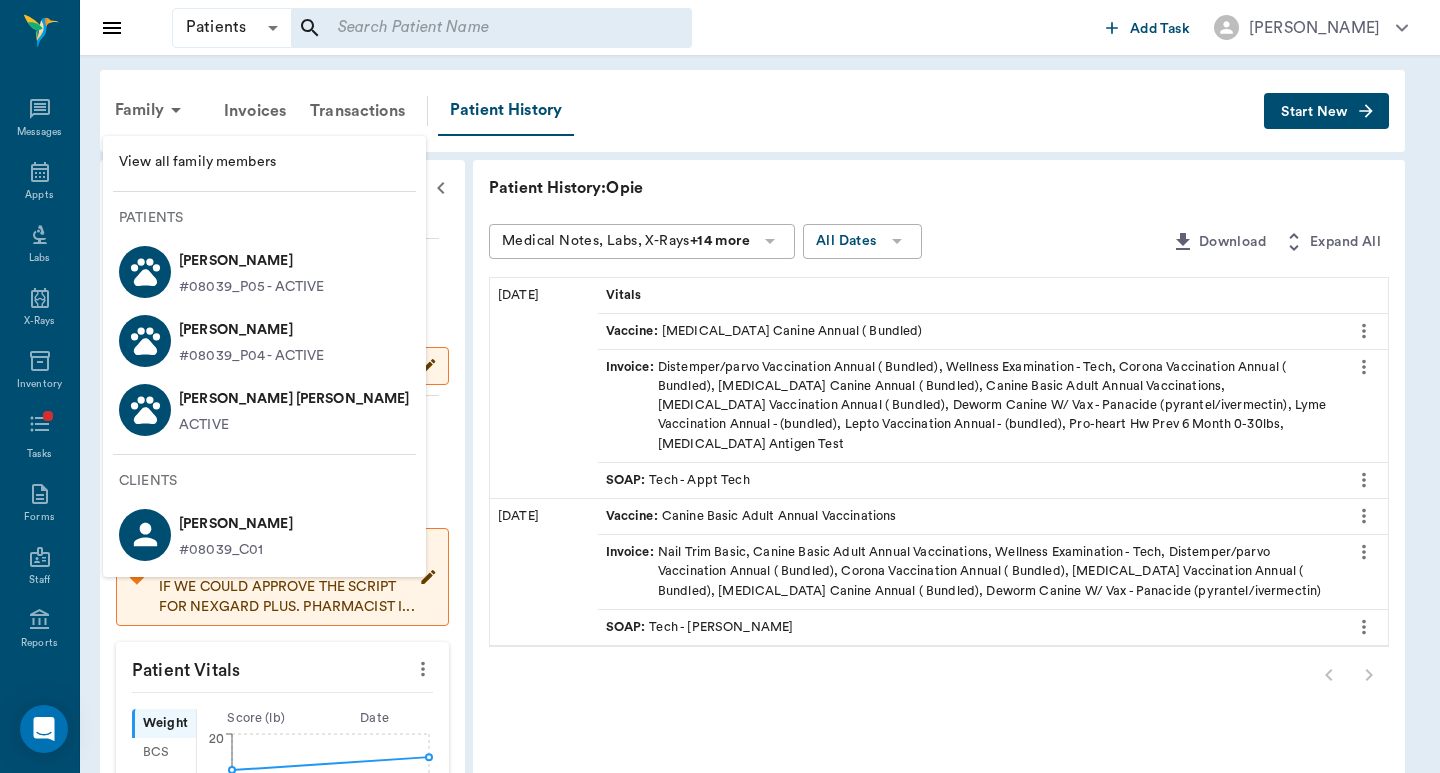 click on "[PERSON_NAME]" at bounding box center [252, 330] 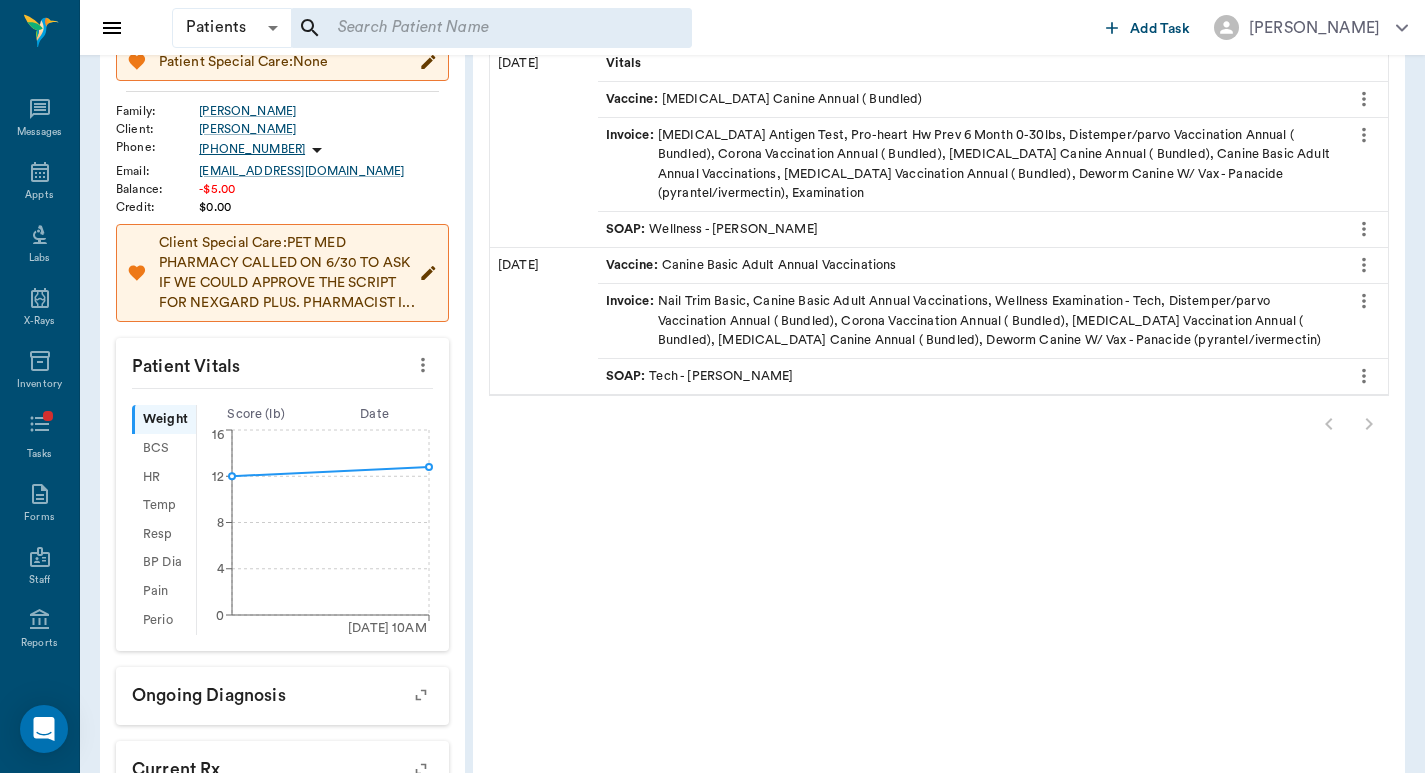 scroll, scrollTop: 0, scrollLeft: 0, axis: both 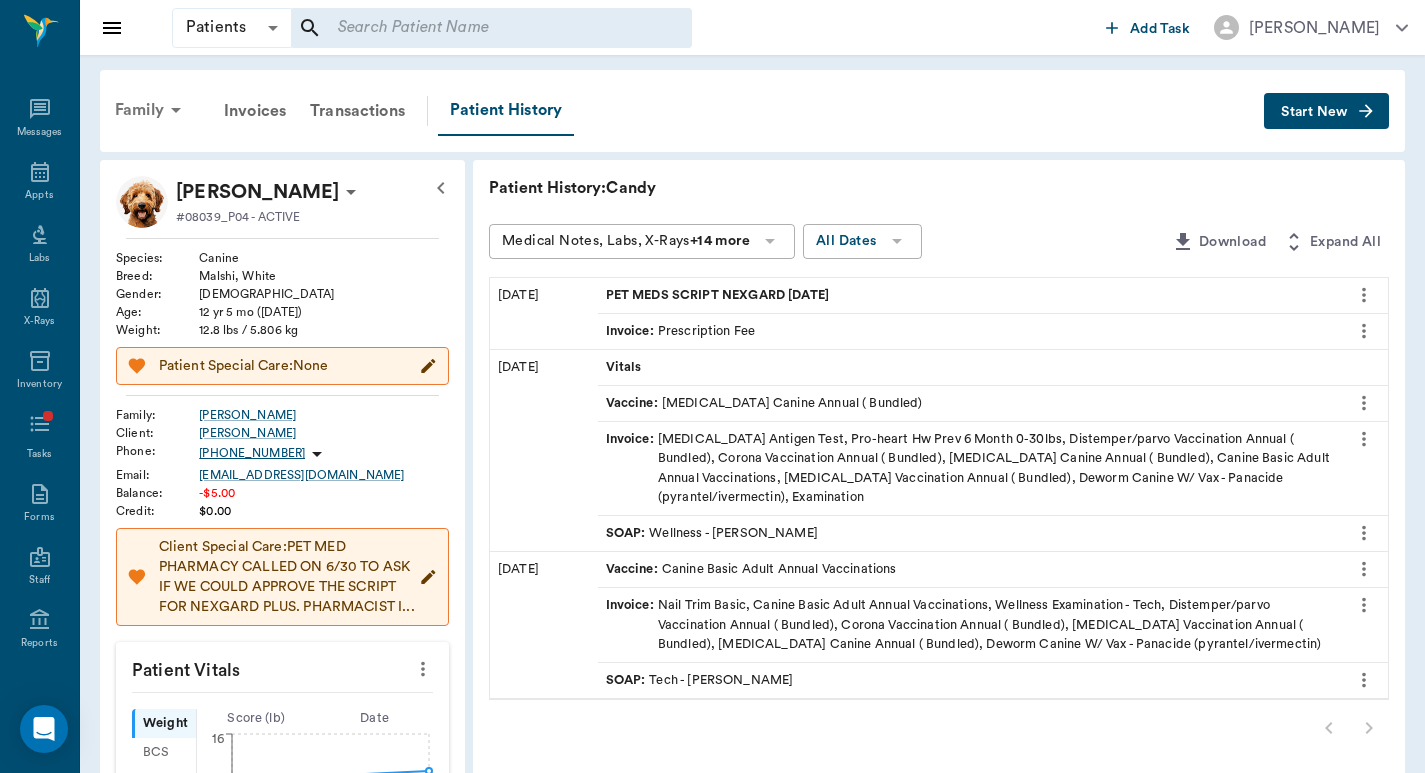 click on "Family" at bounding box center [151, 110] 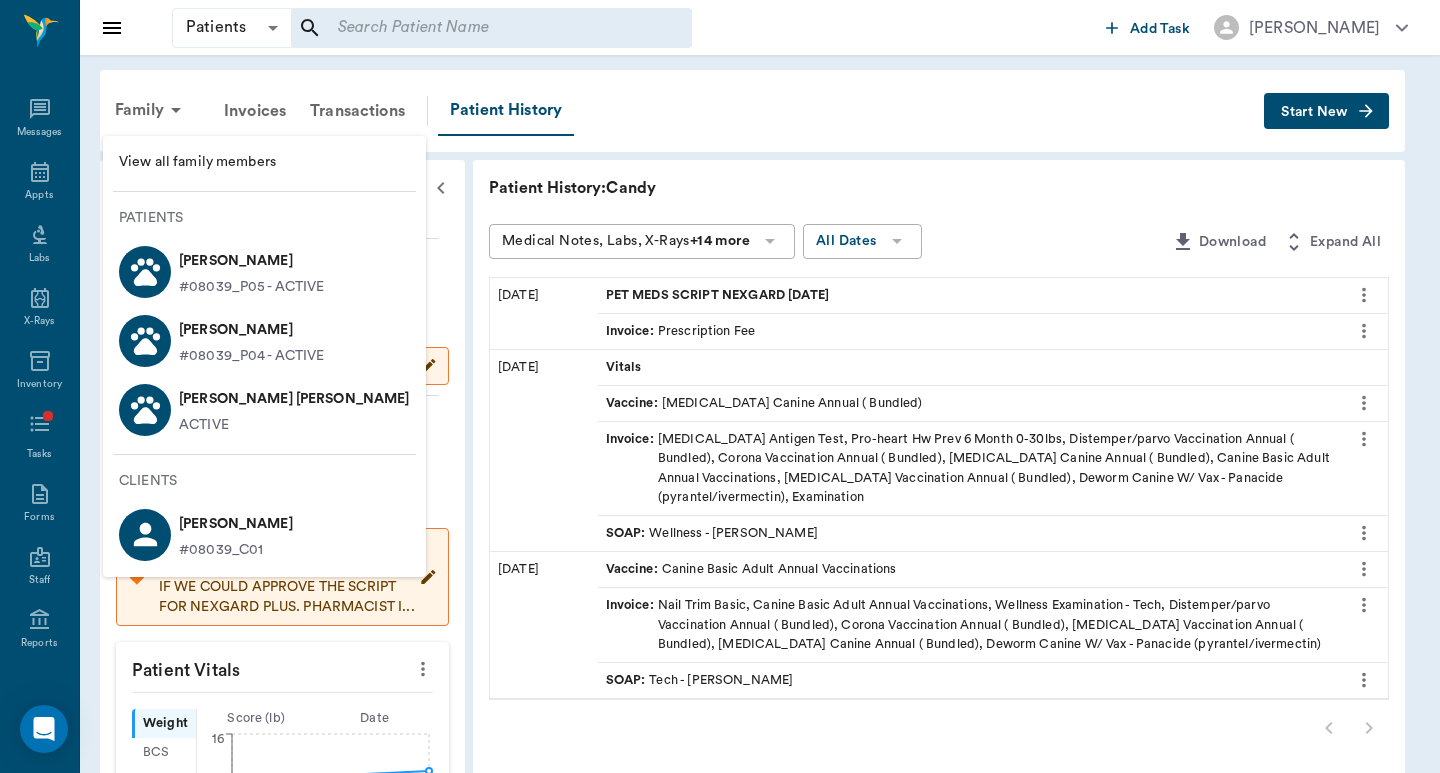click at bounding box center (720, 386) 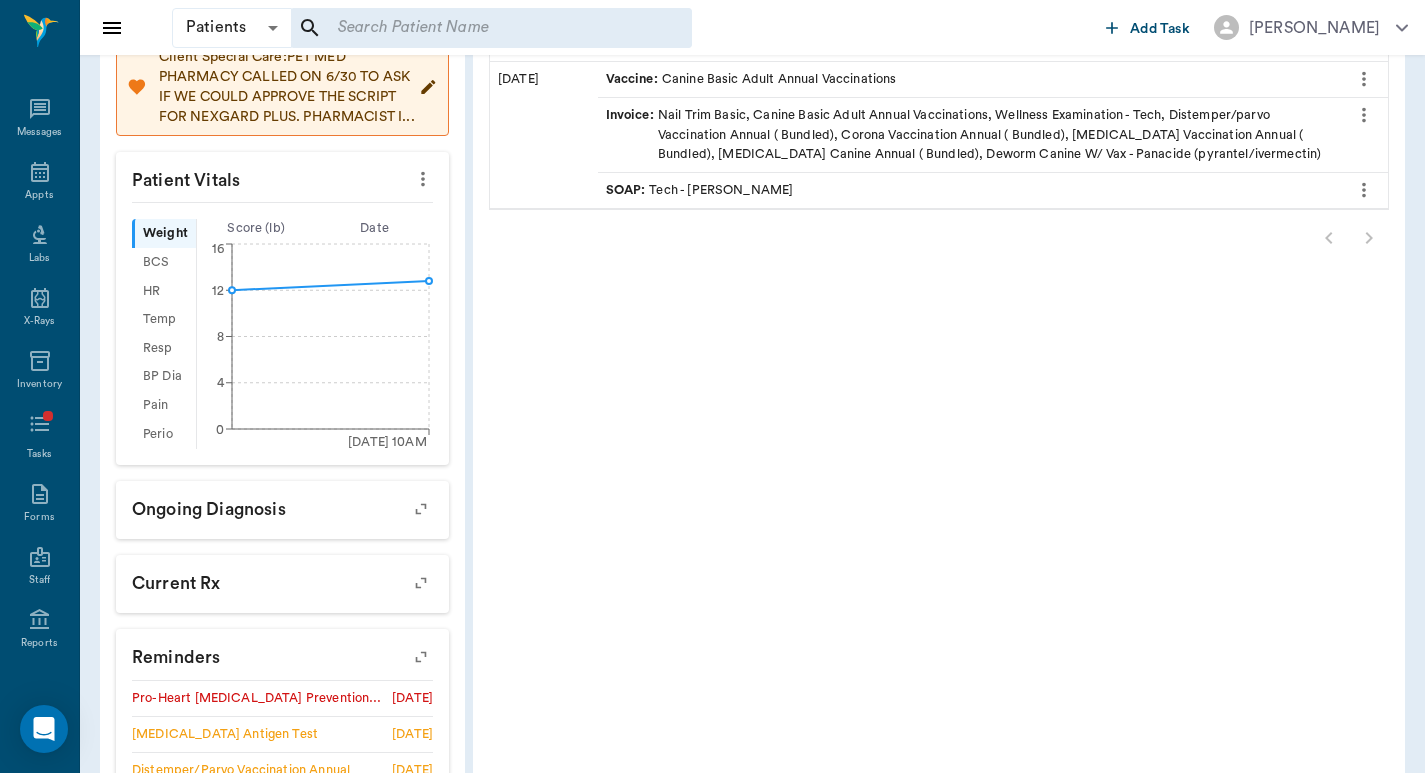 scroll, scrollTop: 0, scrollLeft: 0, axis: both 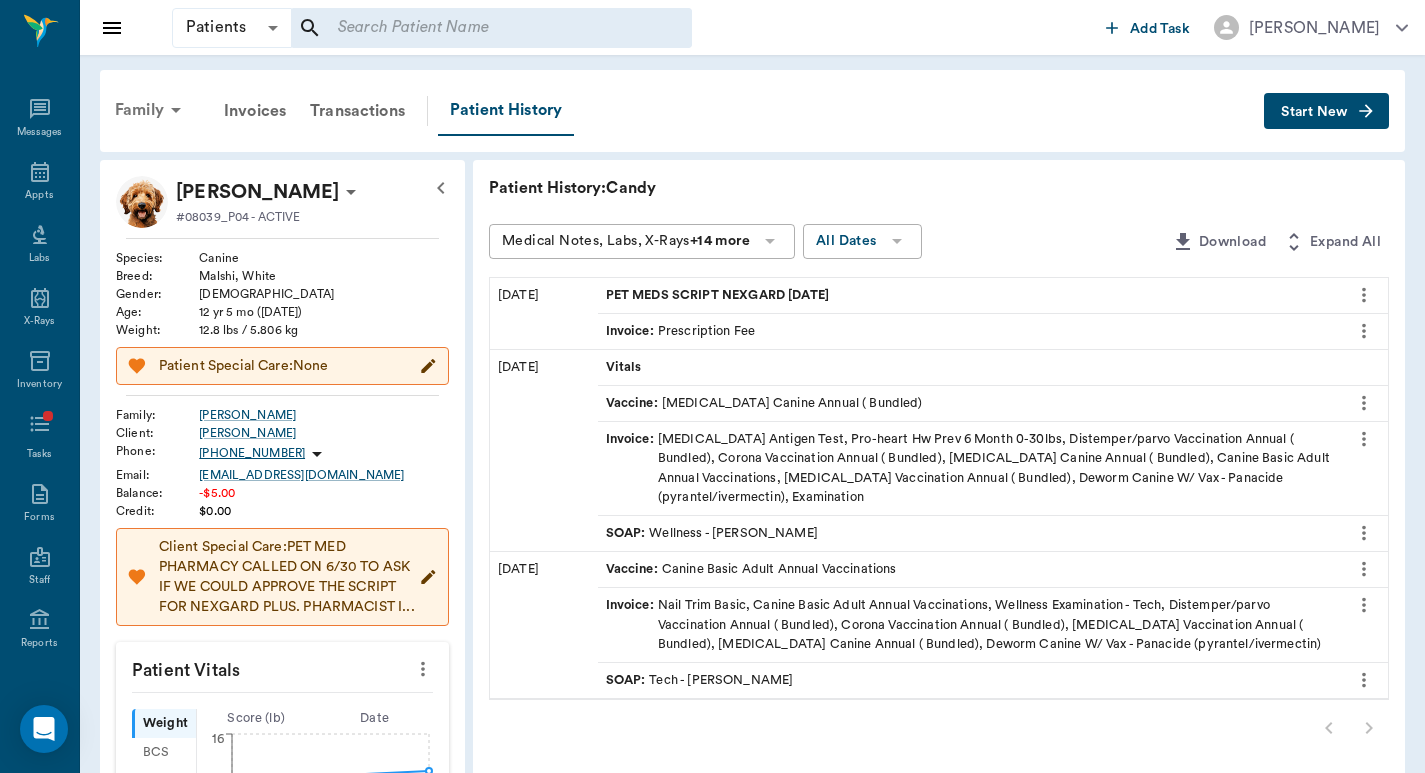 click on "Family" at bounding box center [151, 110] 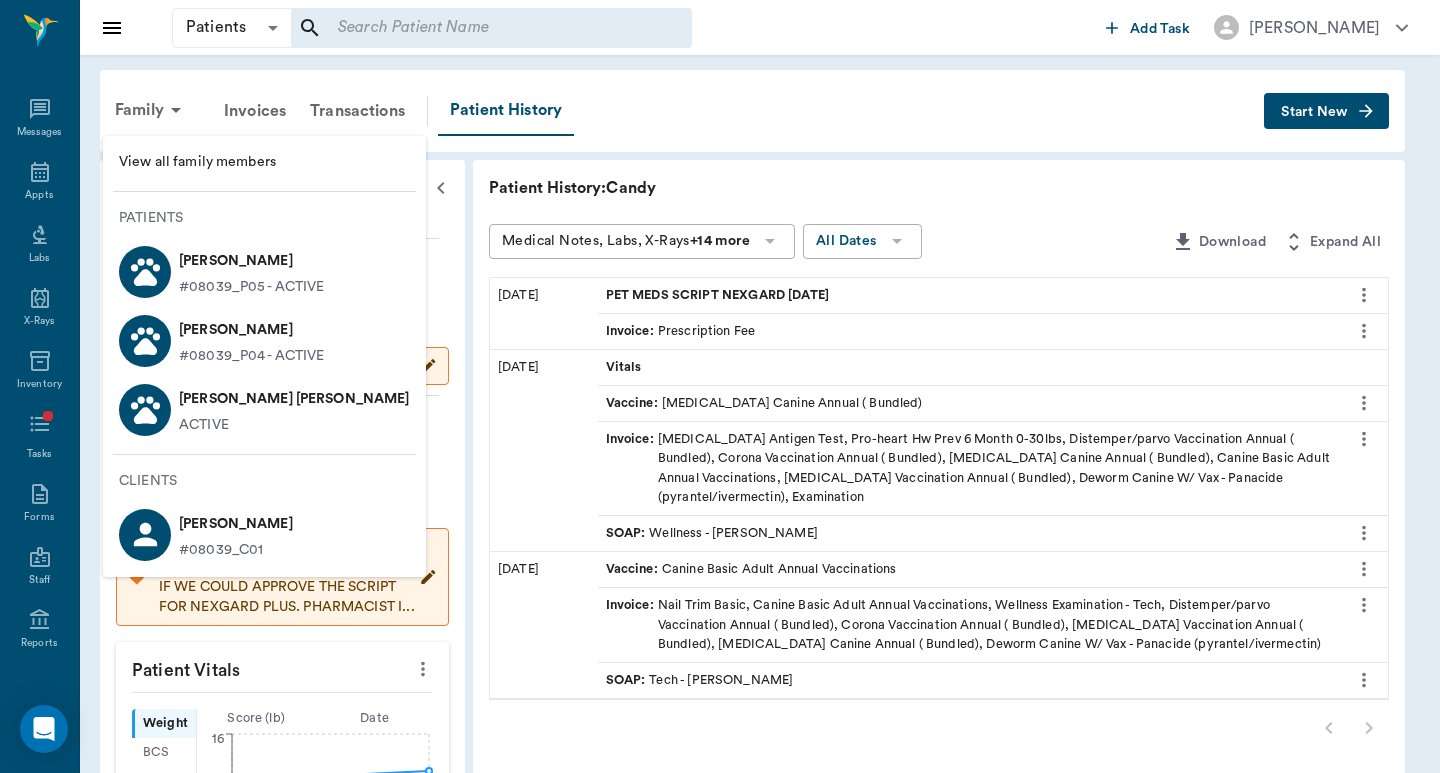 click on "[PERSON_NAME] [PERSON_NAME]" at bounding box center [294, 399] 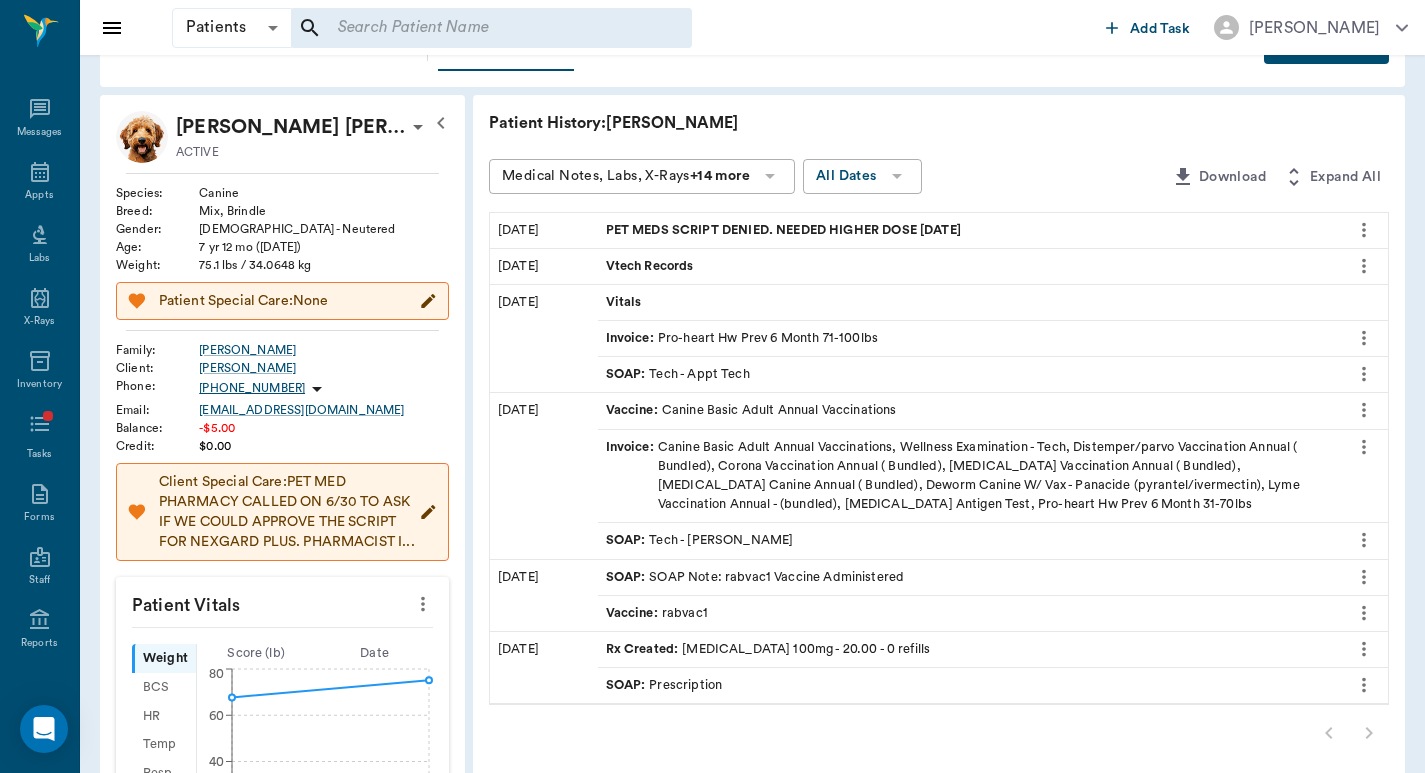 scroll, scrollTop: 0, scrollLeft: 0, axis: both 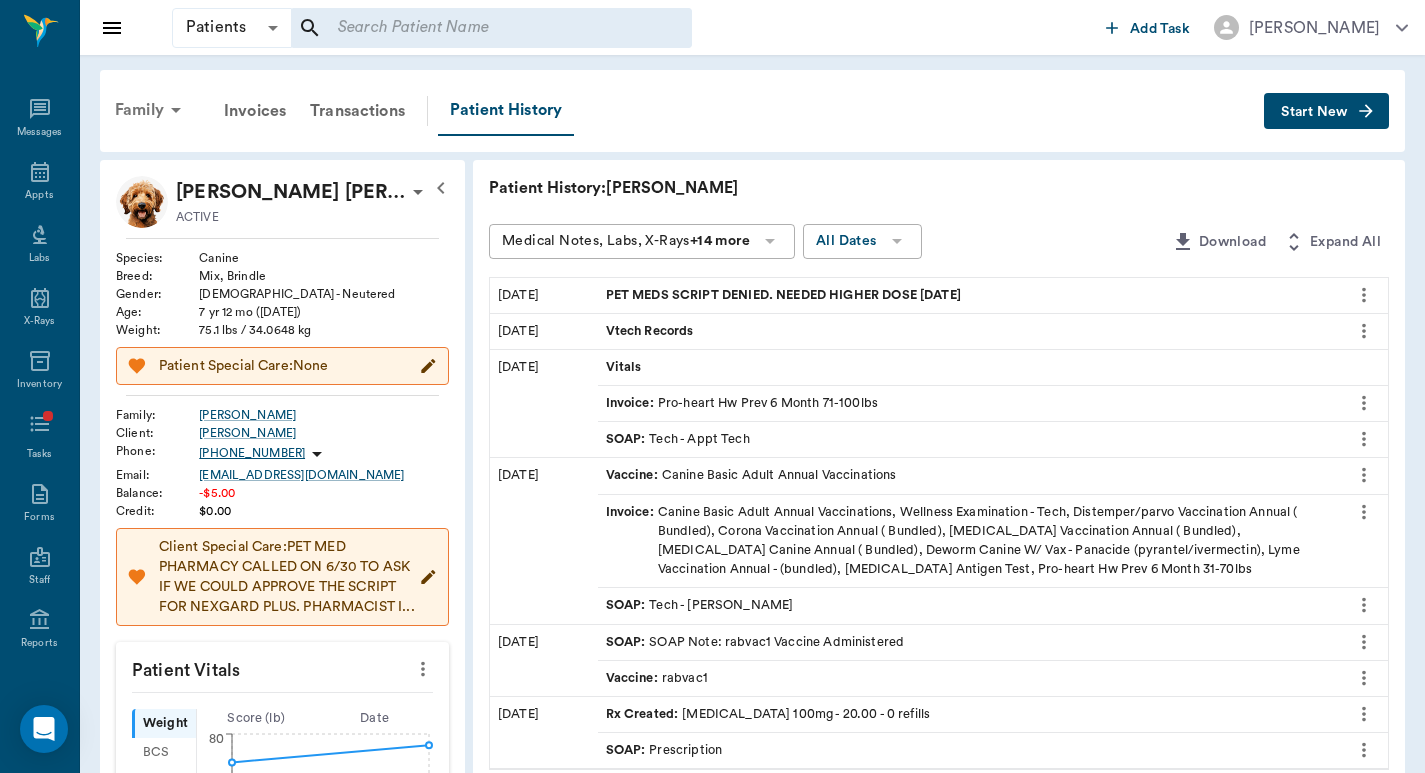 click on "Family" at bounding box center (151, 110) 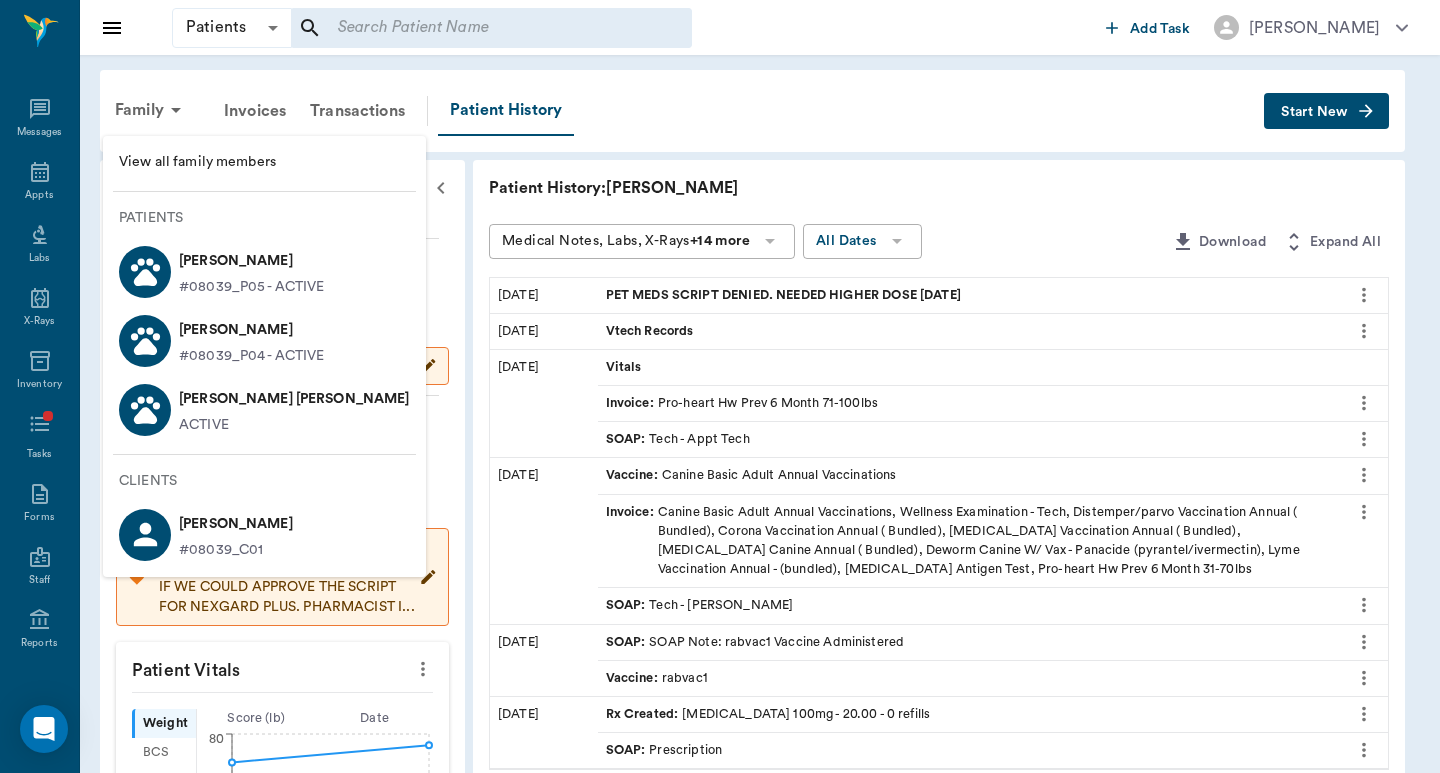 click at bounding box center (720, 386) 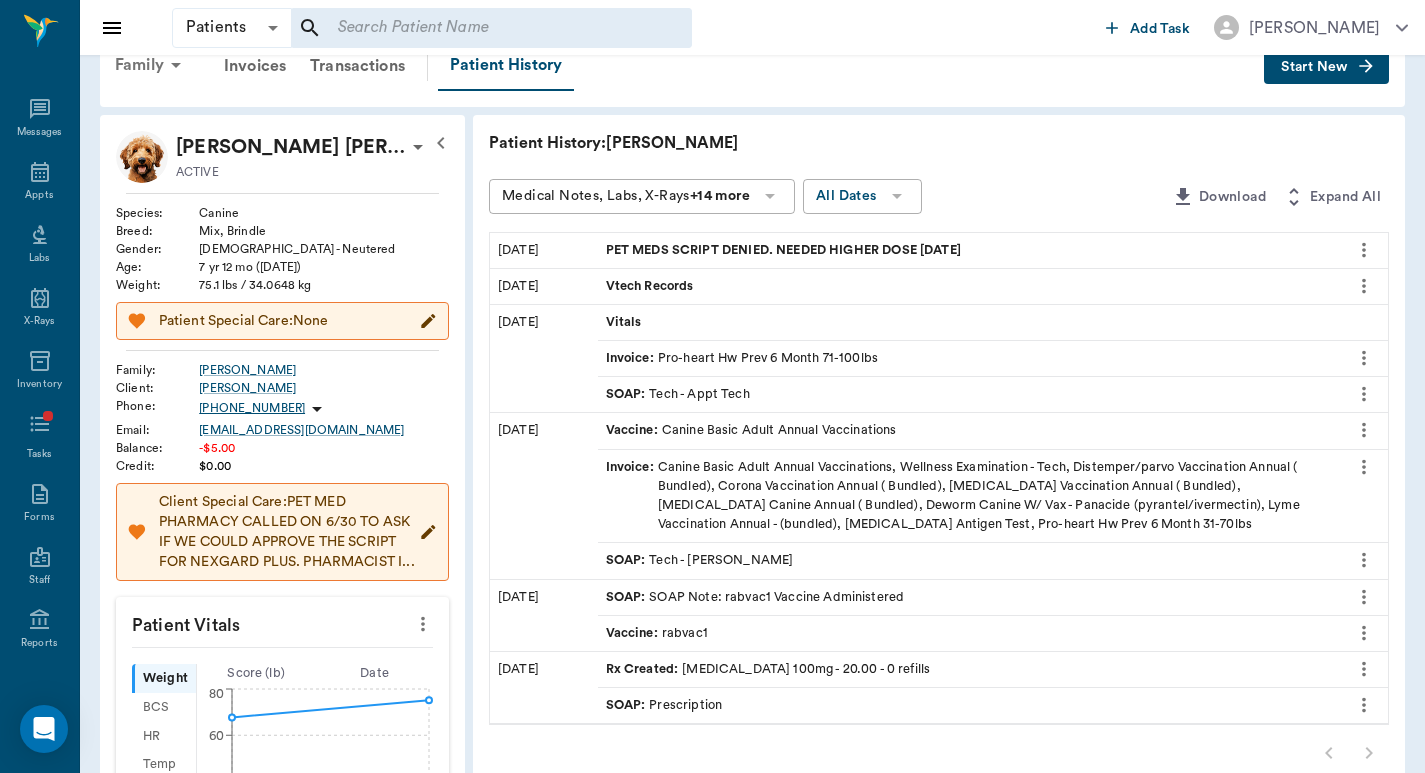 scroll, scrollTop: 0, scrollLeft: 0, axis: both 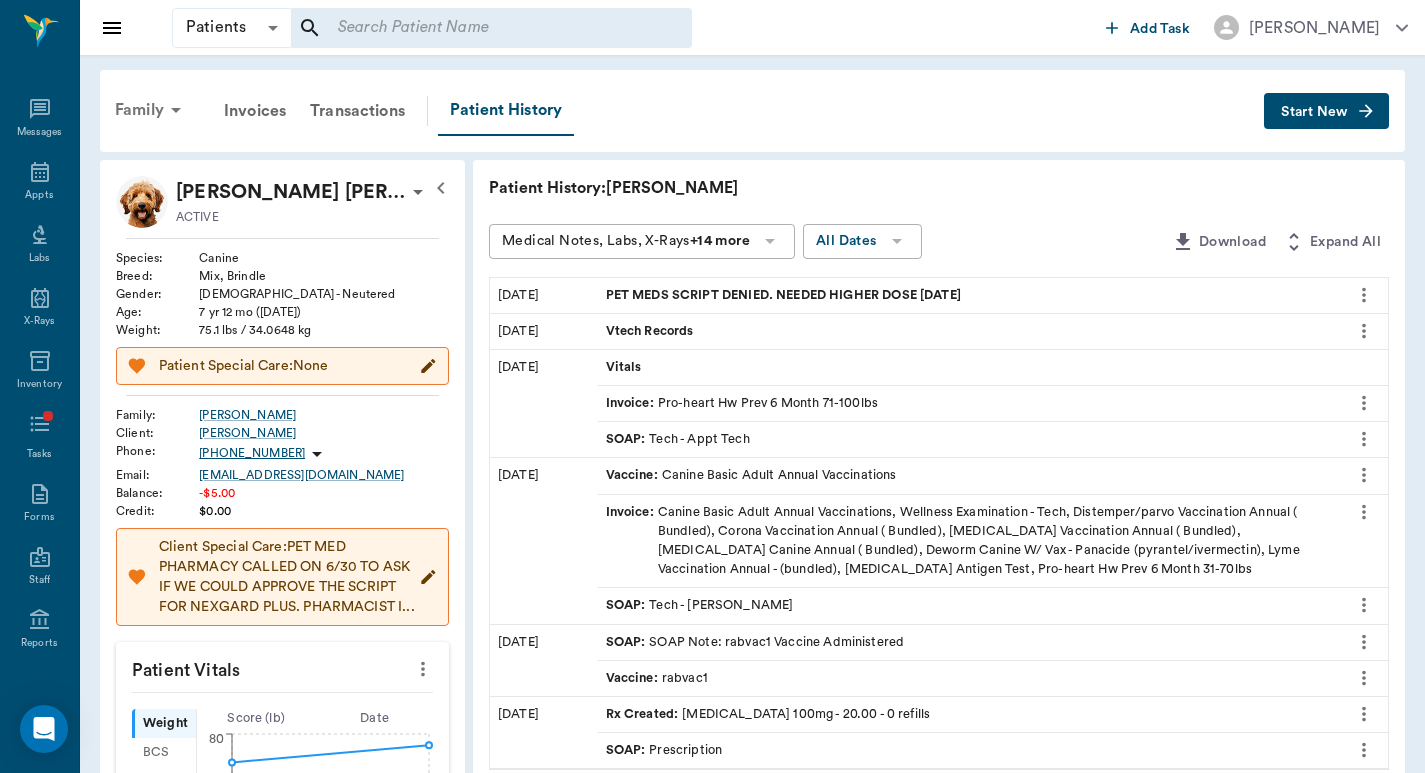 click on "Family" at bounding box center [151, 110] 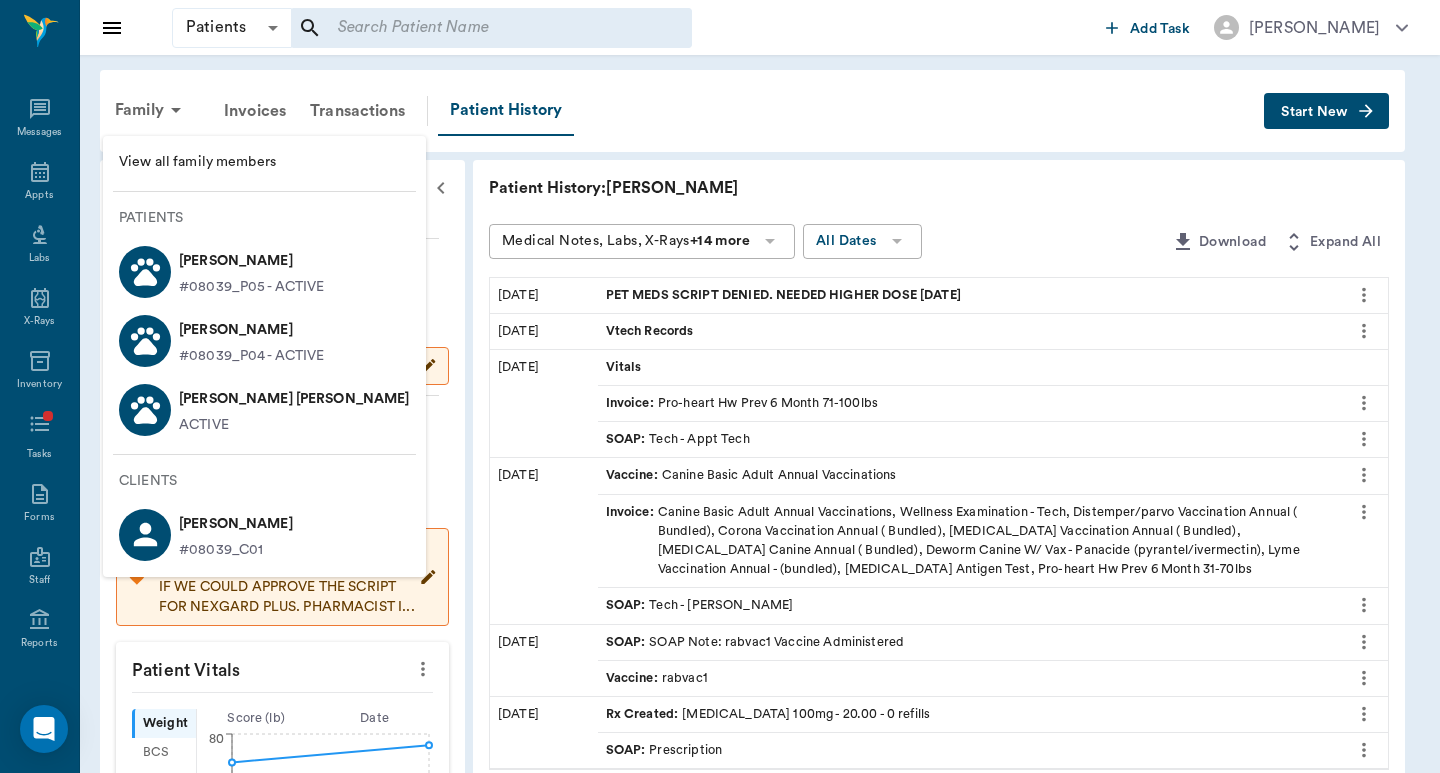 click on "[PERSON_NAME]" at bounding box center [252, 330] 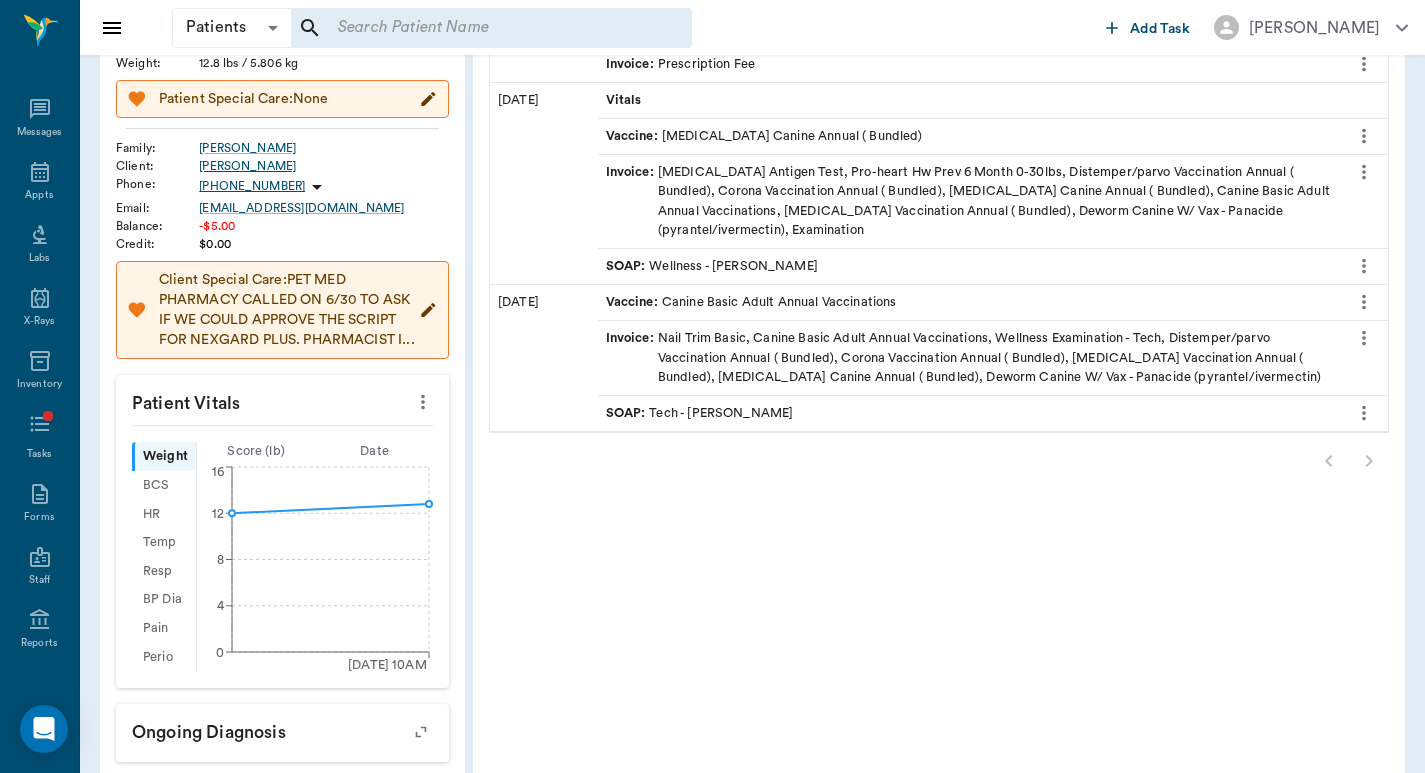 scroll, scrollTop: 0, scrollLeft: 0, axis: both 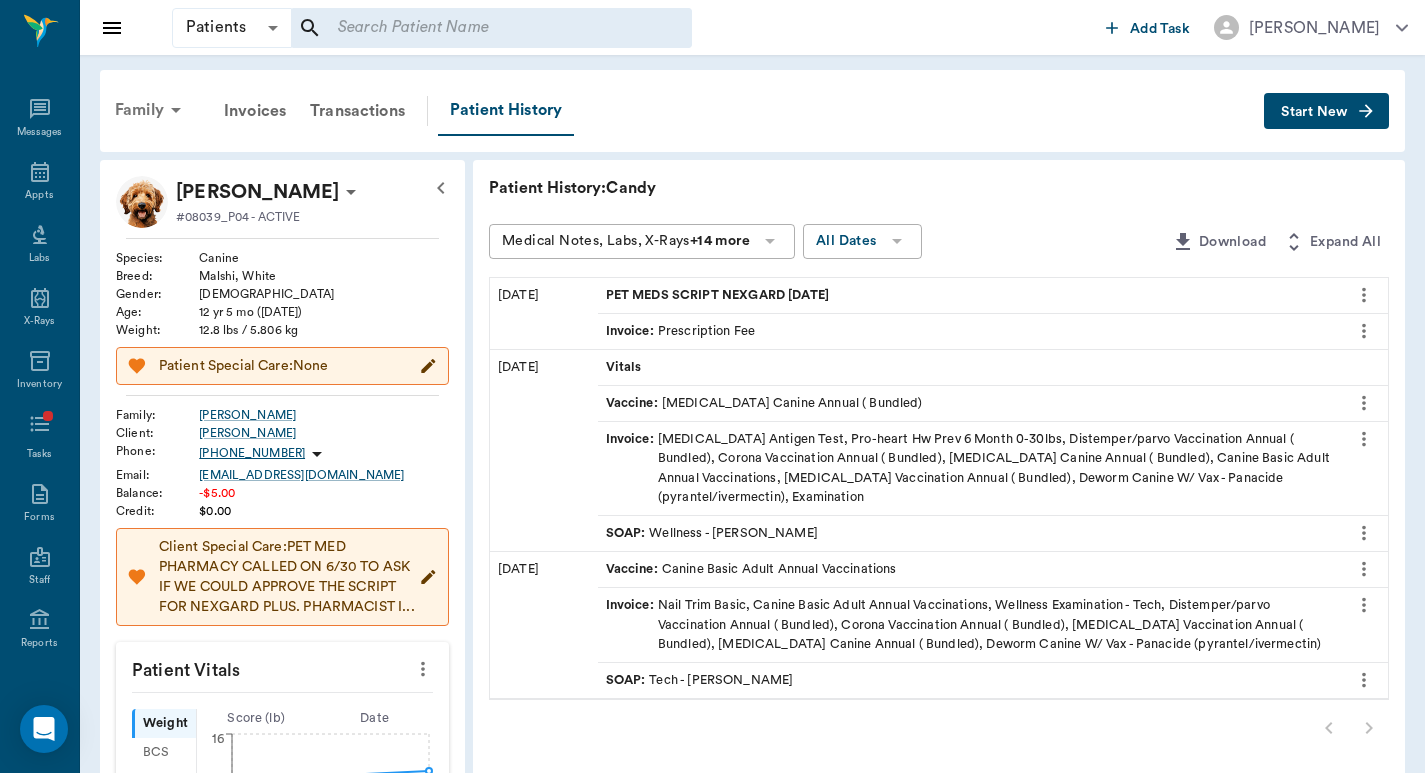 click on "Family" at bounding box center (151, 110) 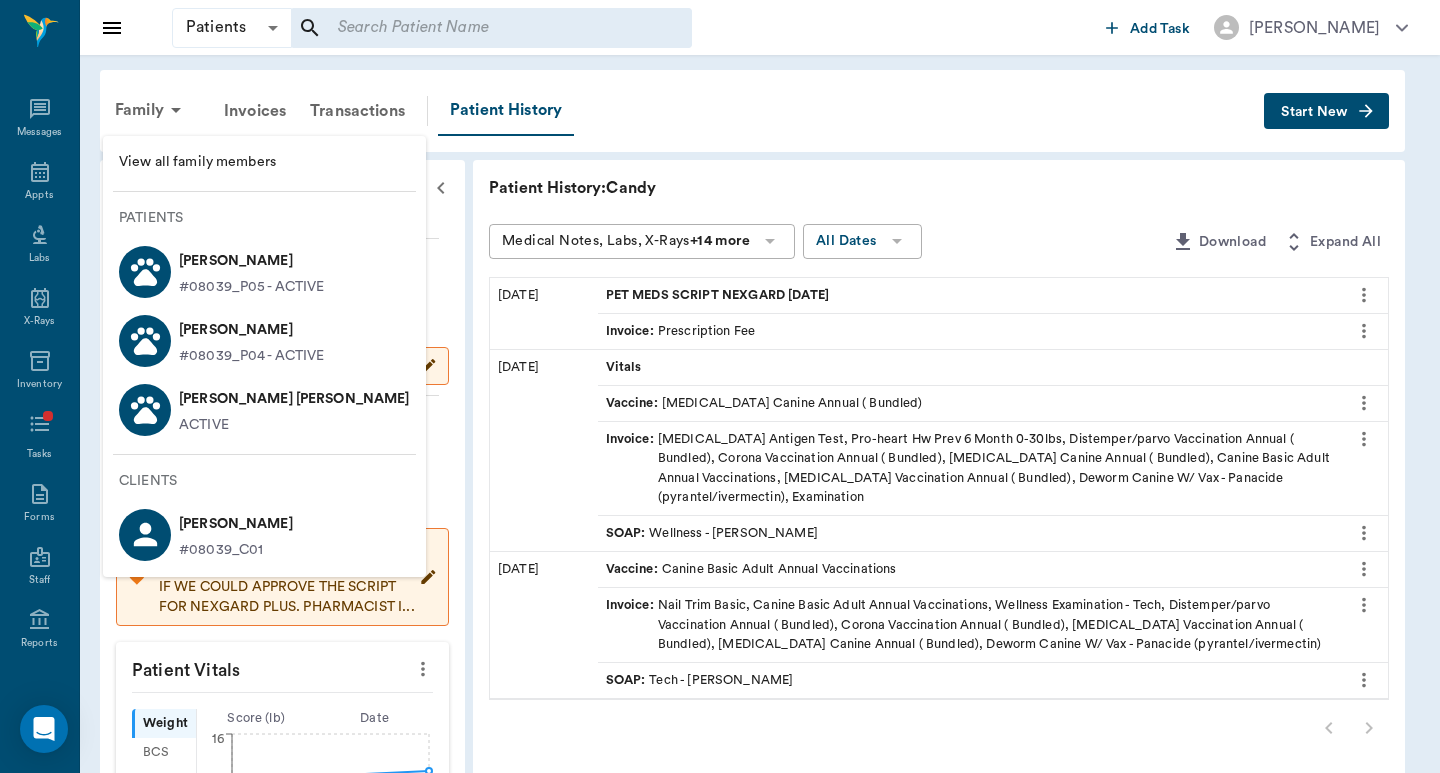 click at bounding box center [145, 410] 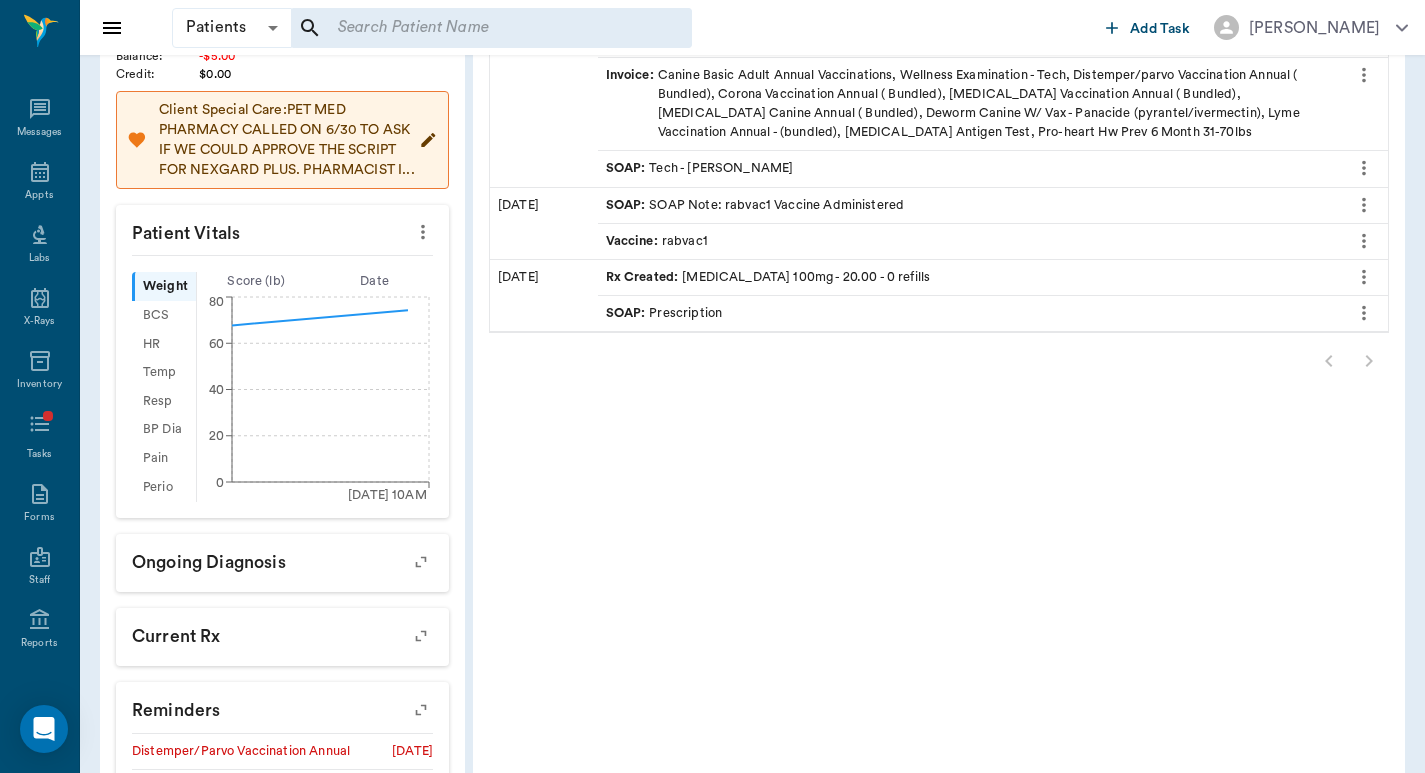 scroll, scrollTop: 667, scrollLeft: 0, axis: vertical 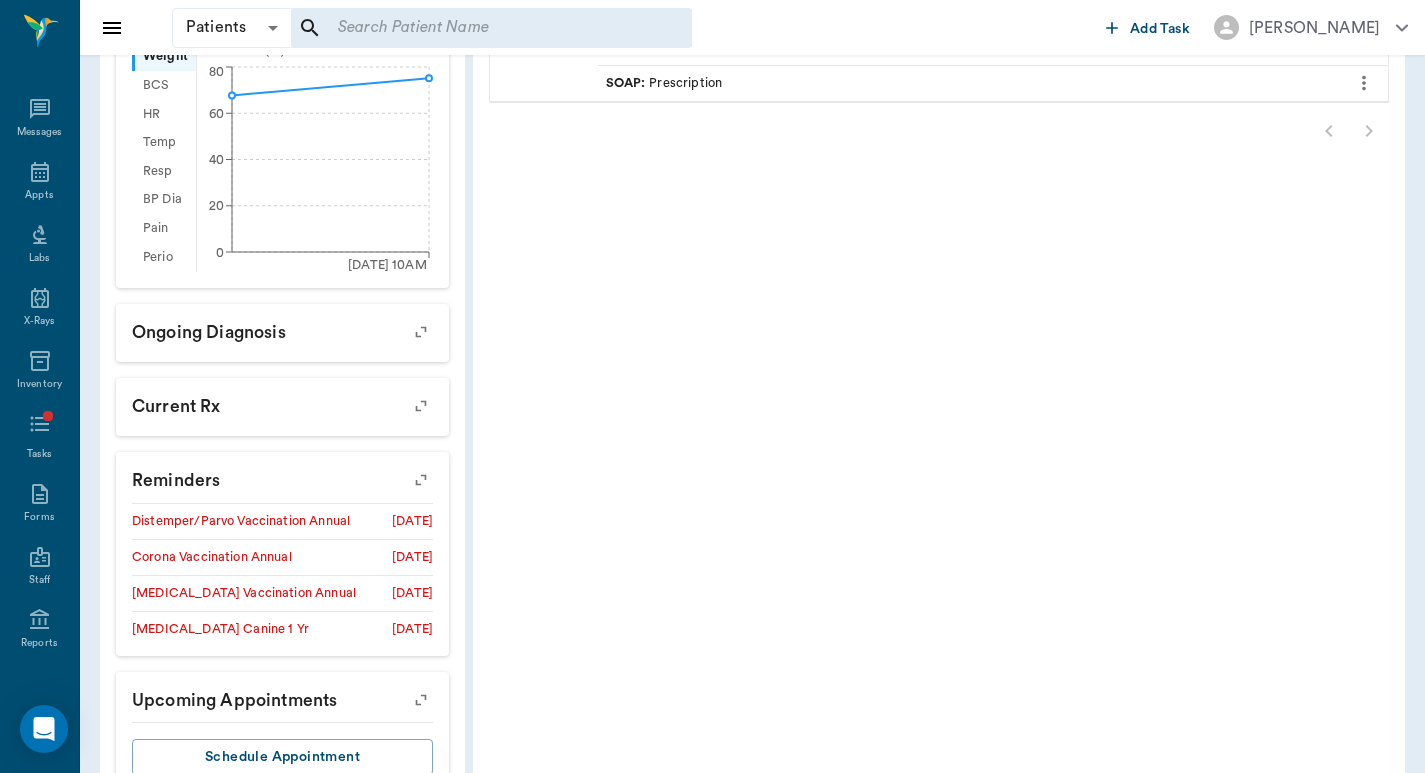 click 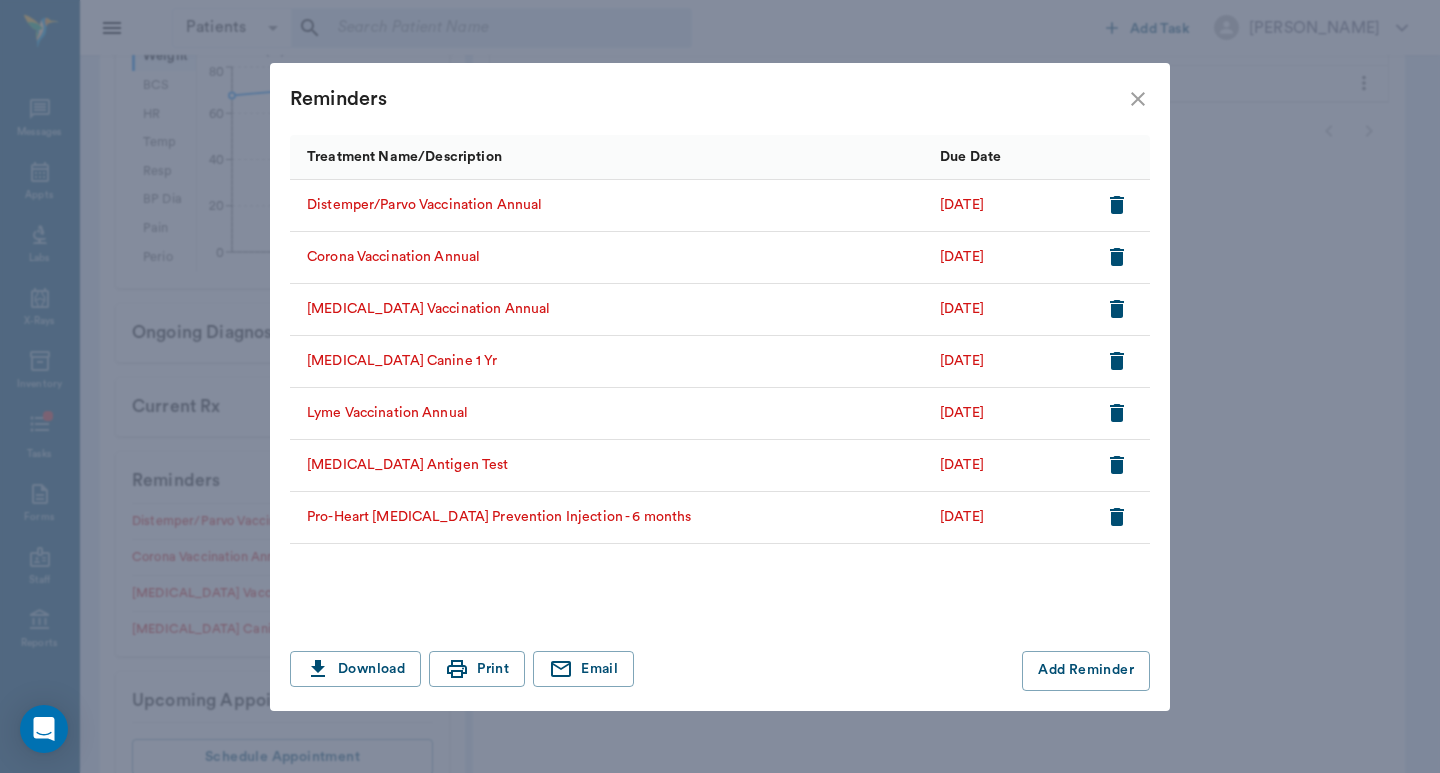 click 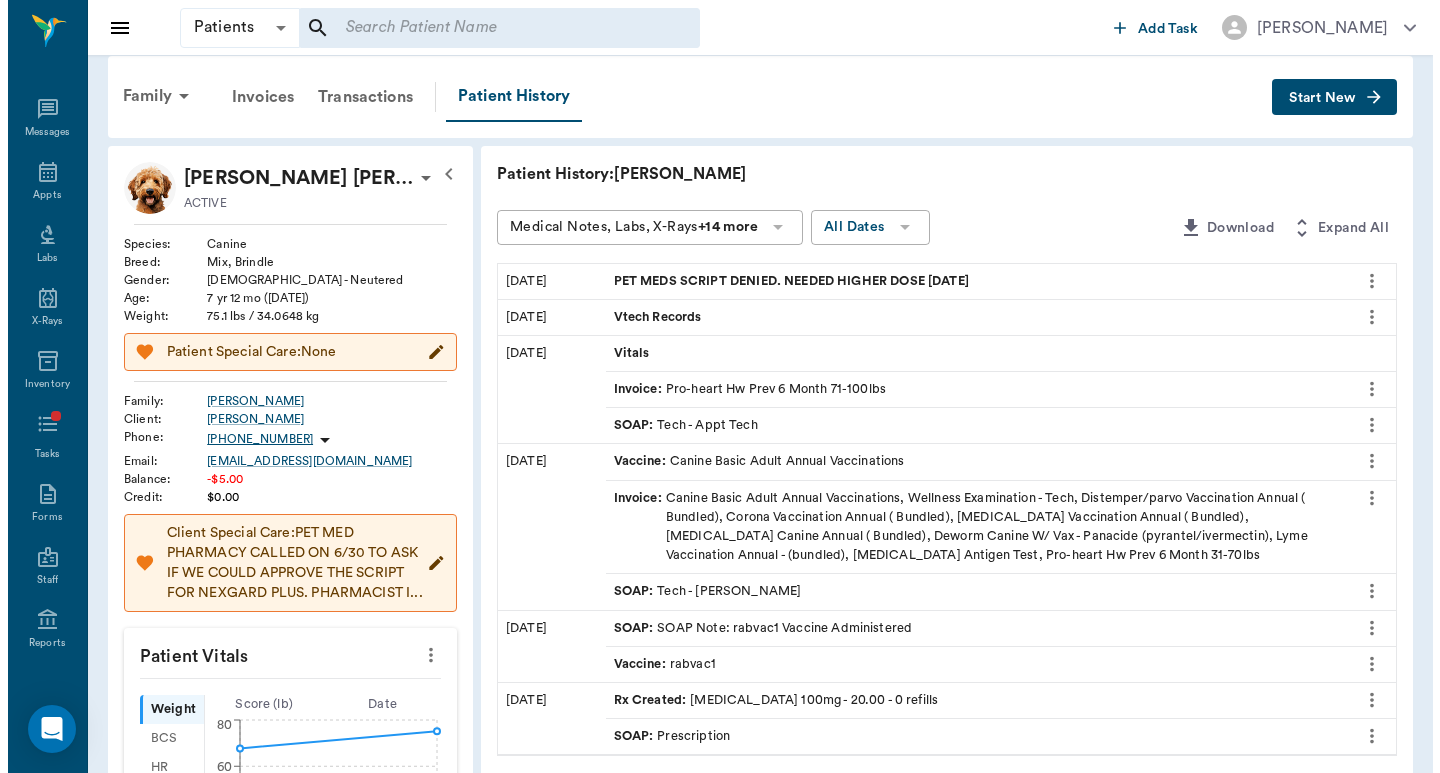 scroll, scrollTop: 0, scrollLeft: 0, axis: both 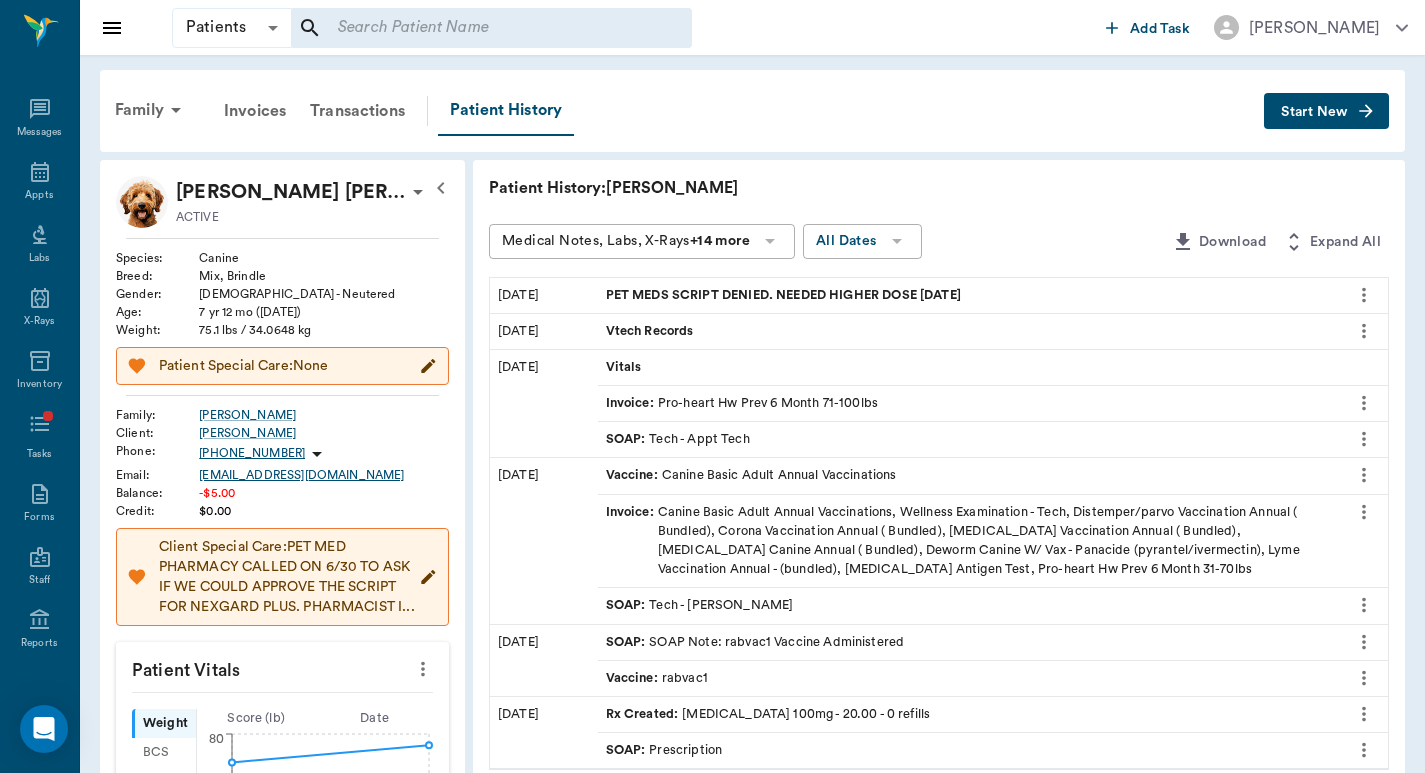 click on "[EMAIL_ADDRESS][DOMAIN_NAME]" at bounding box center (324, 475) 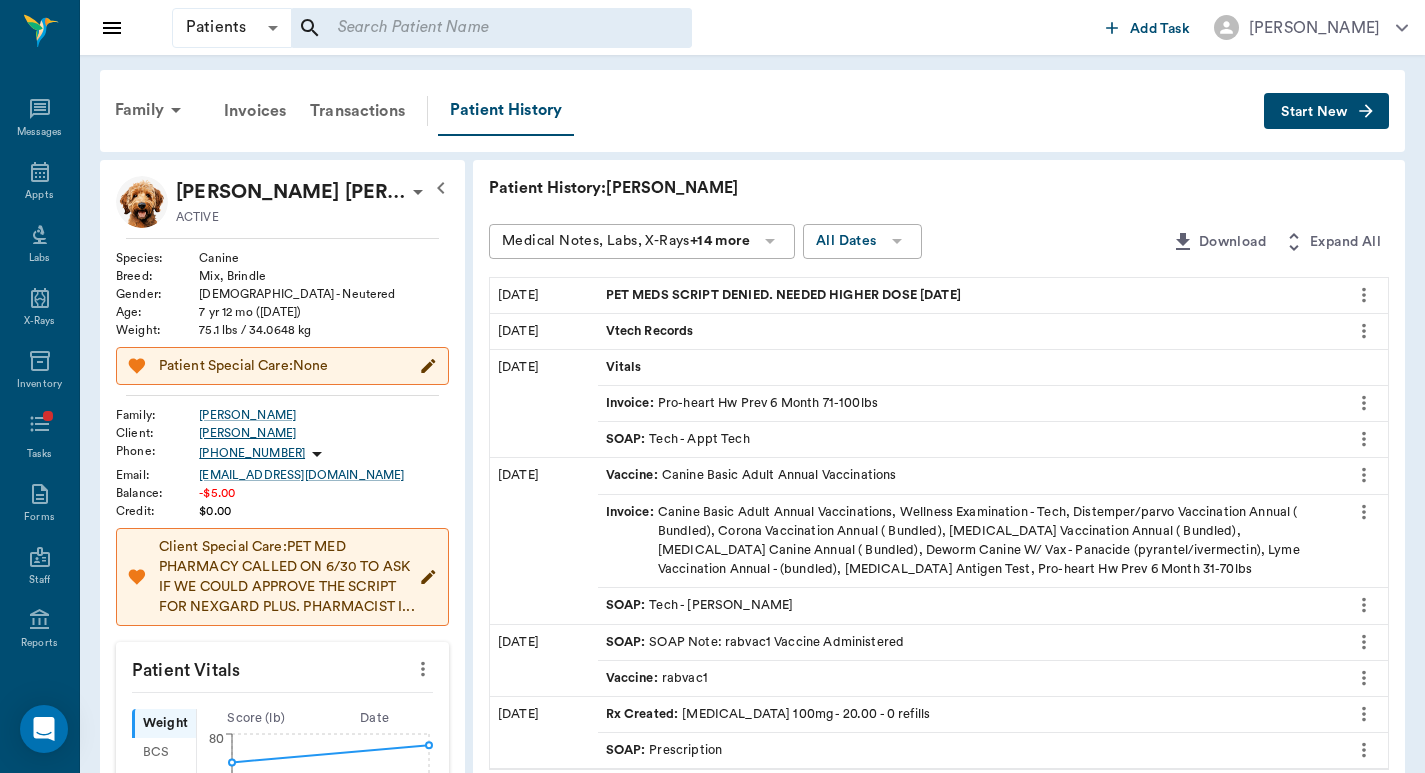 click on "[PERSON_NAME]" at bounding box center [324, 433] 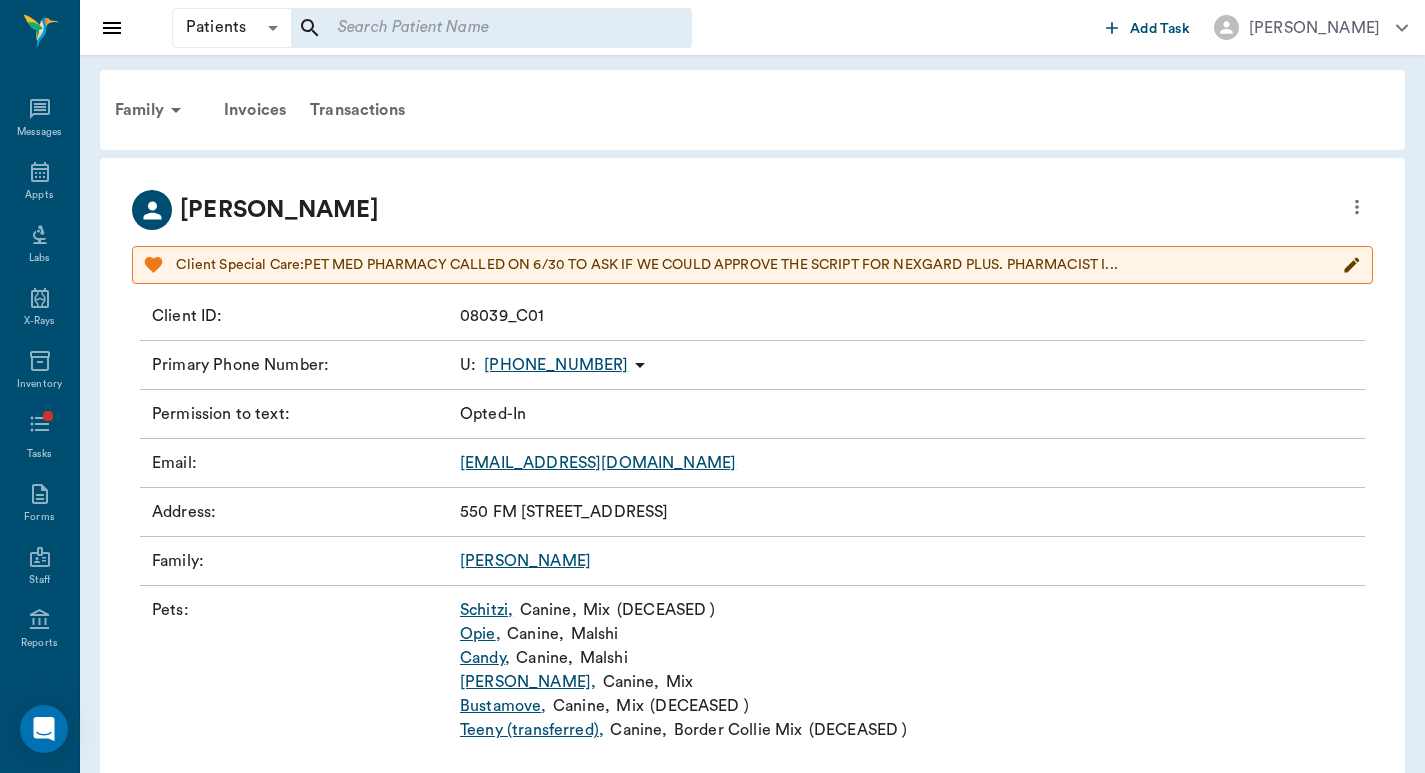 click 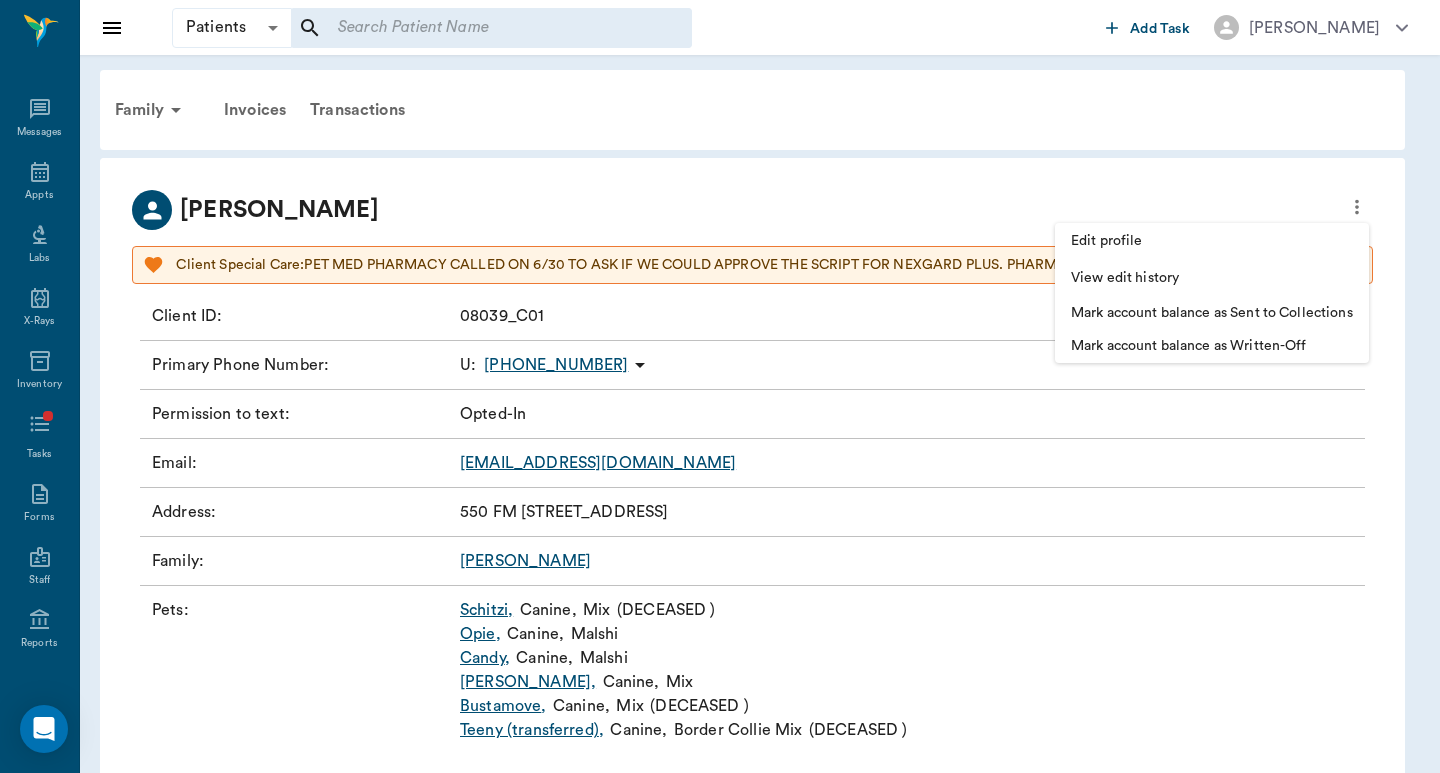click on "Edit profile" at bounding box center (1212, 241) 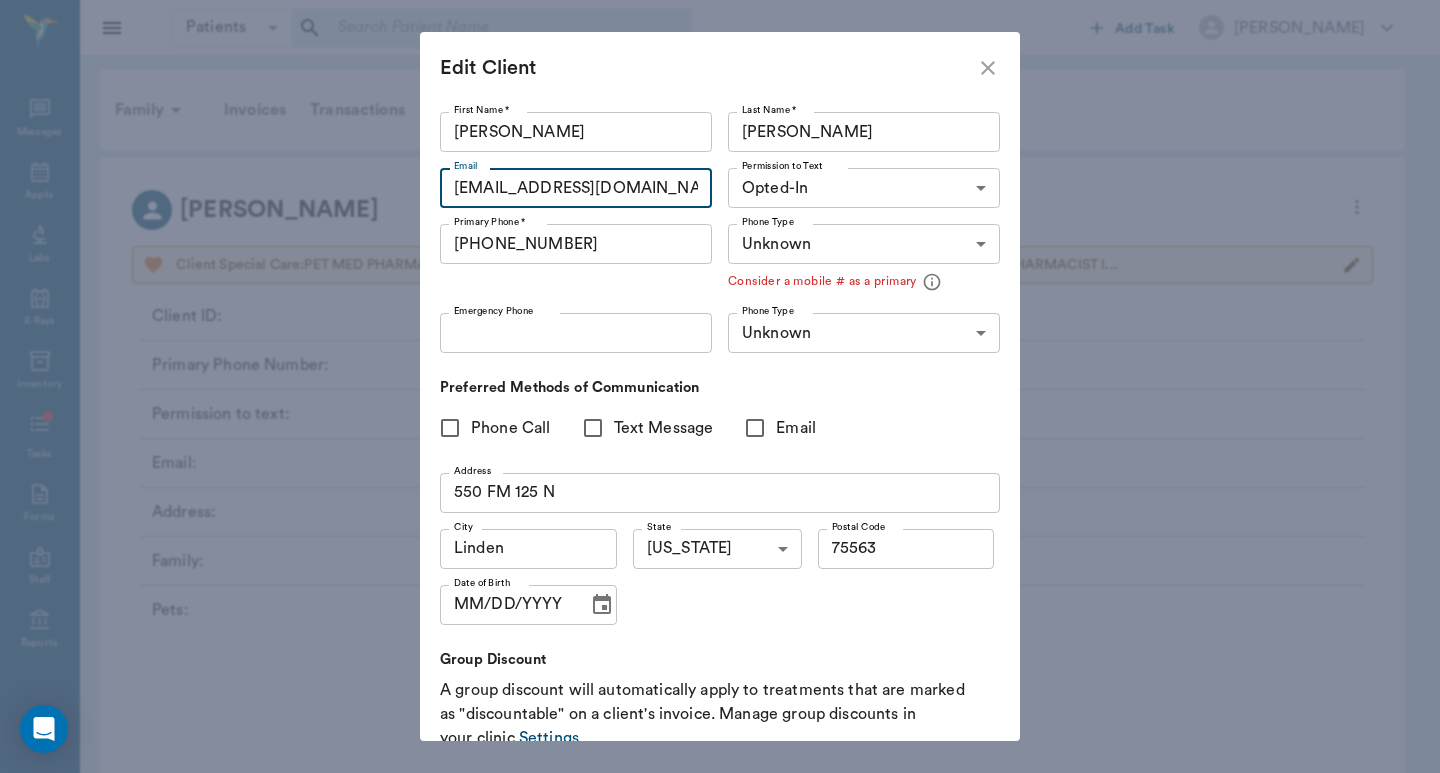 drag, startPoint x: 564, startPoint y: 183, endPoint x: 582, endPoint y: 188, distance: 18.681541 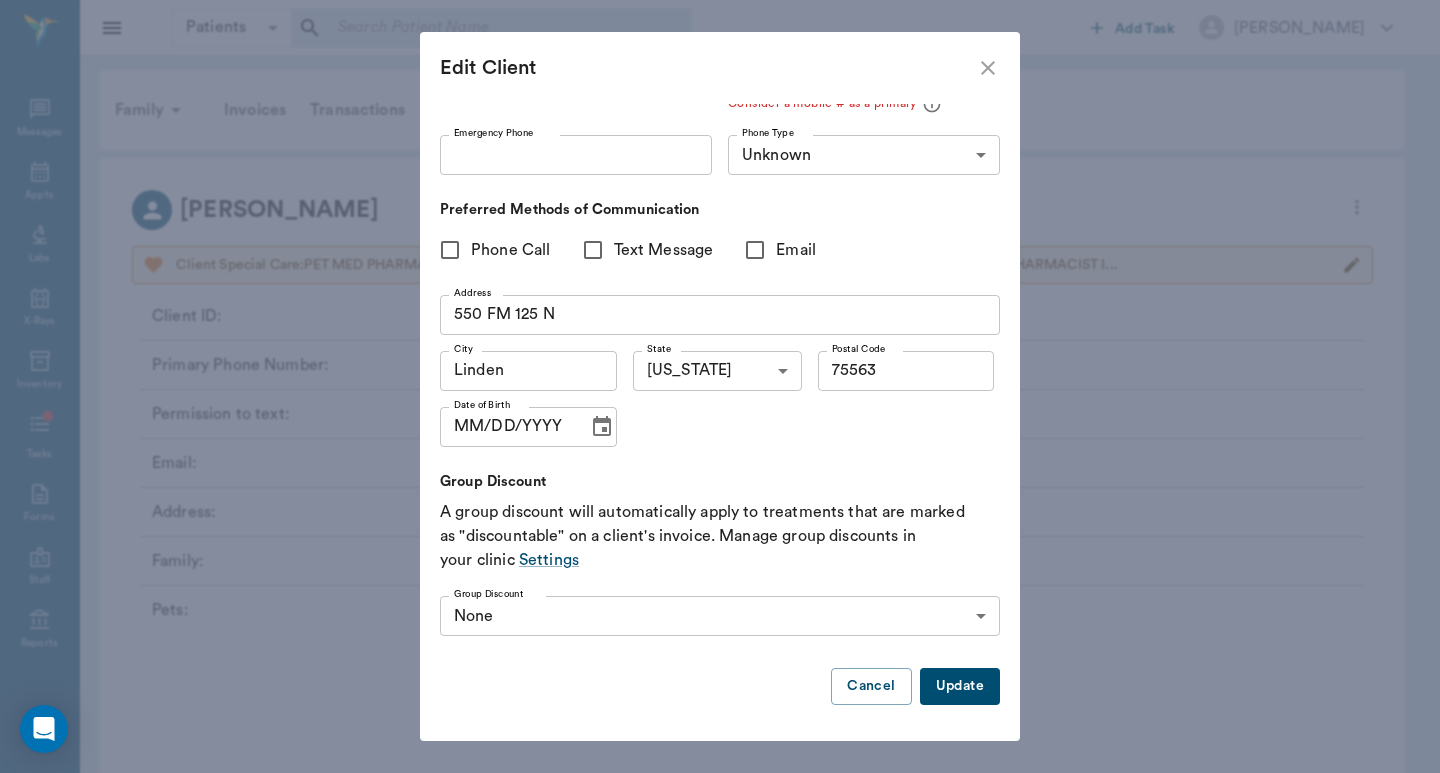 type on "[EMAIL_ADDRESS][DOMAIN_NAME]" 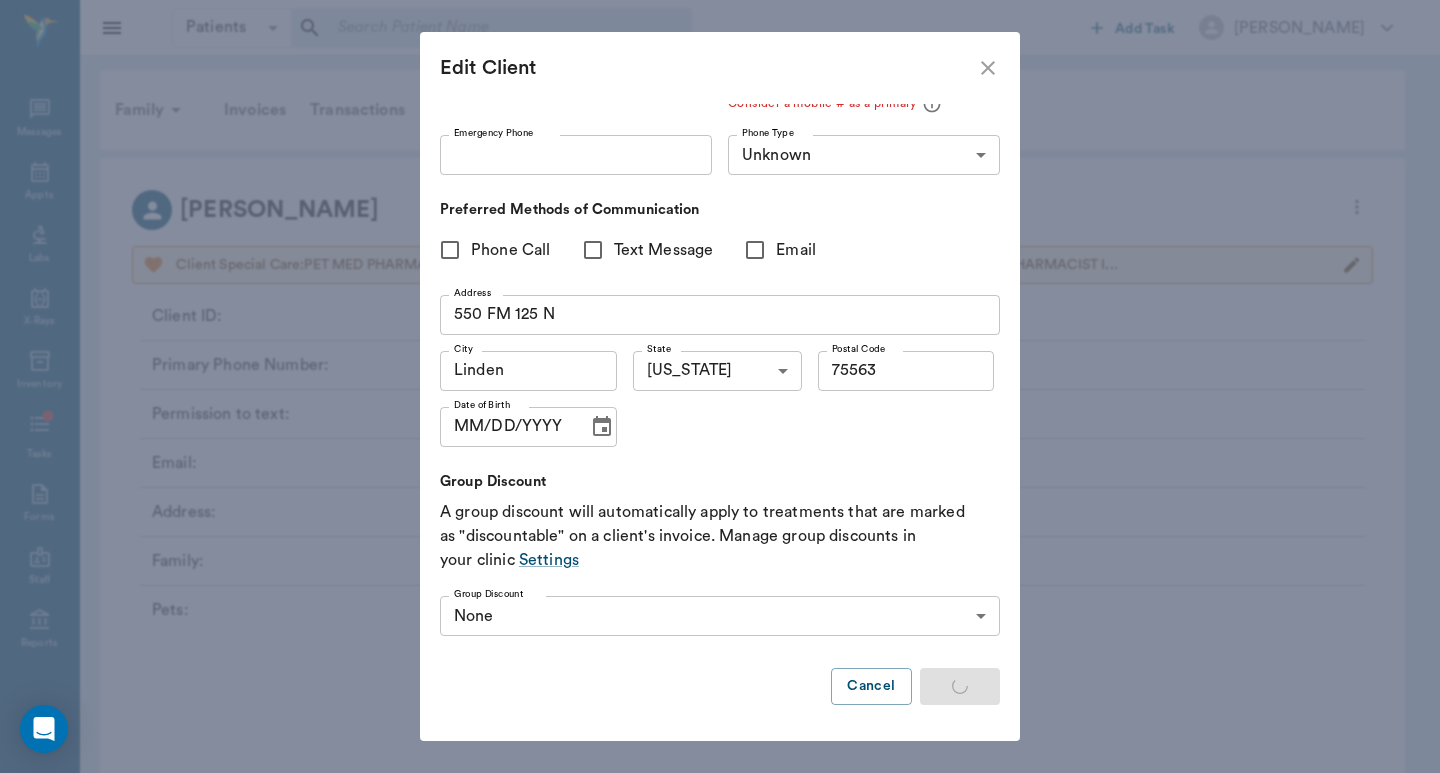 type on "UNKNOWN" 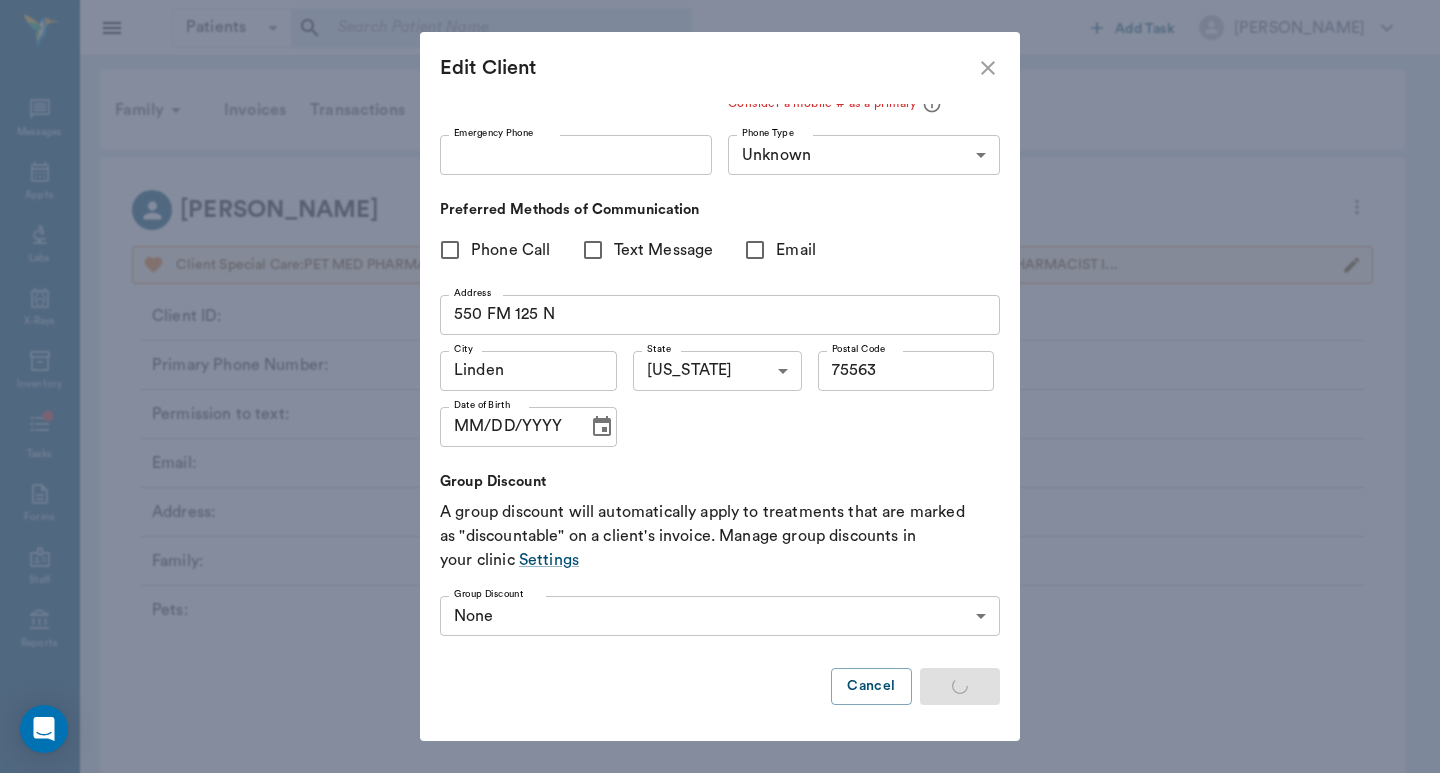 type on "MOBILE" 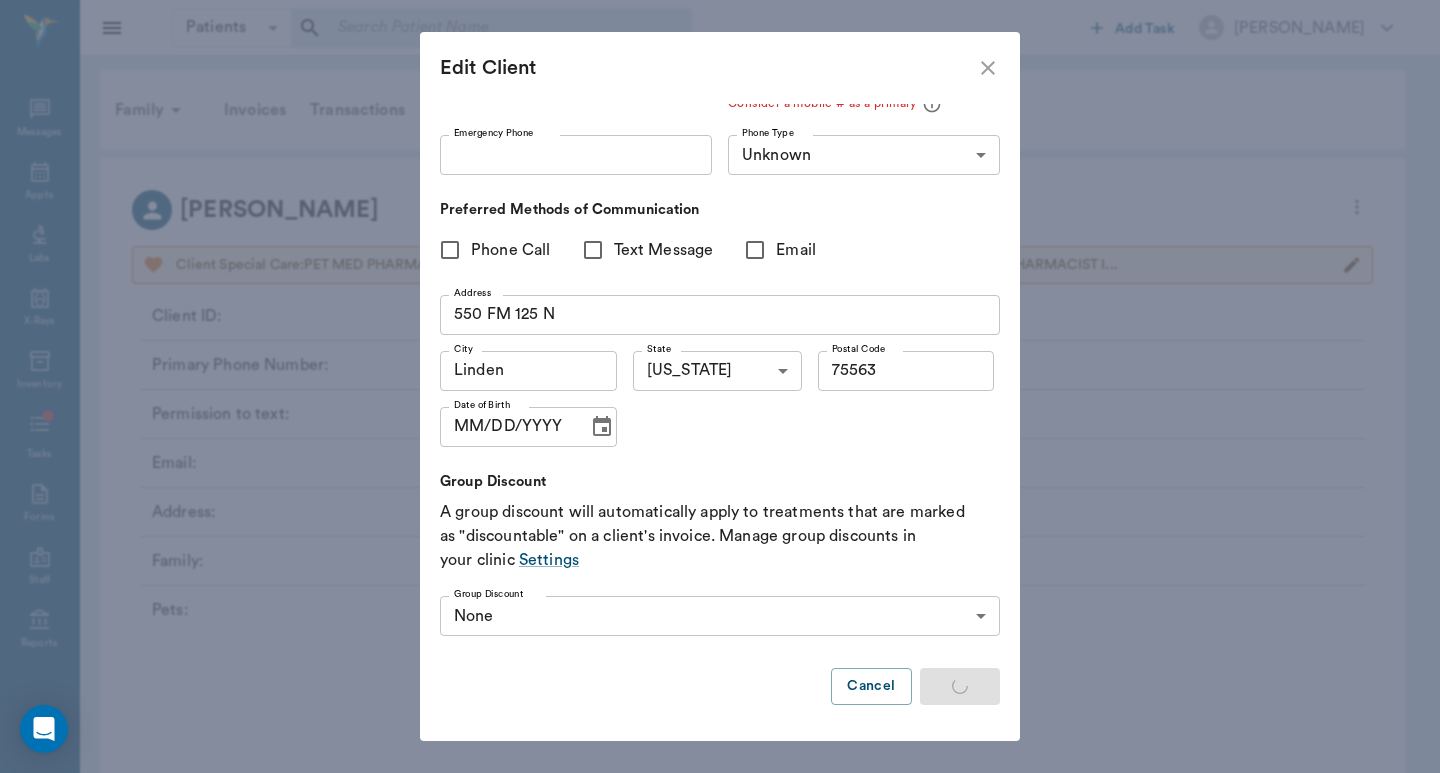 type on "LANDLINE" 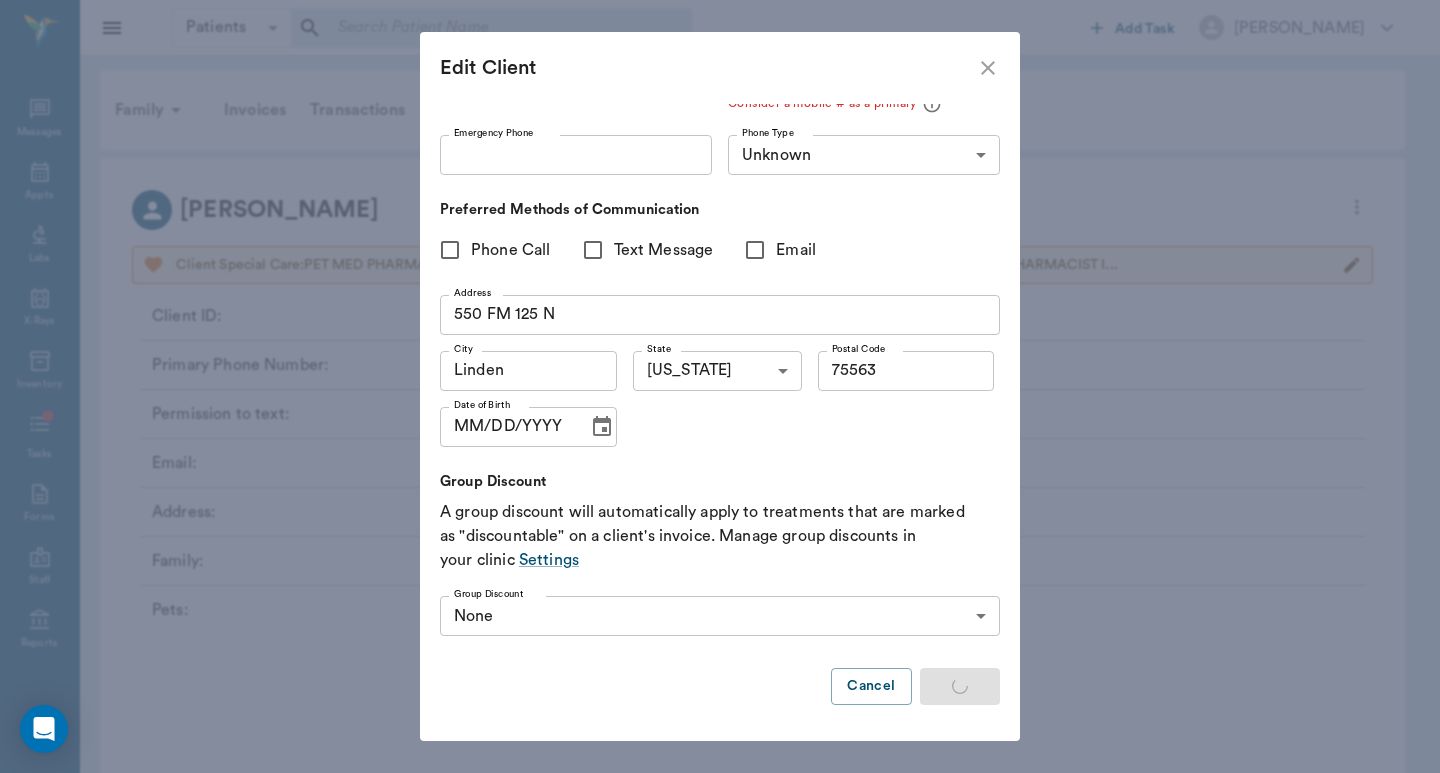 type 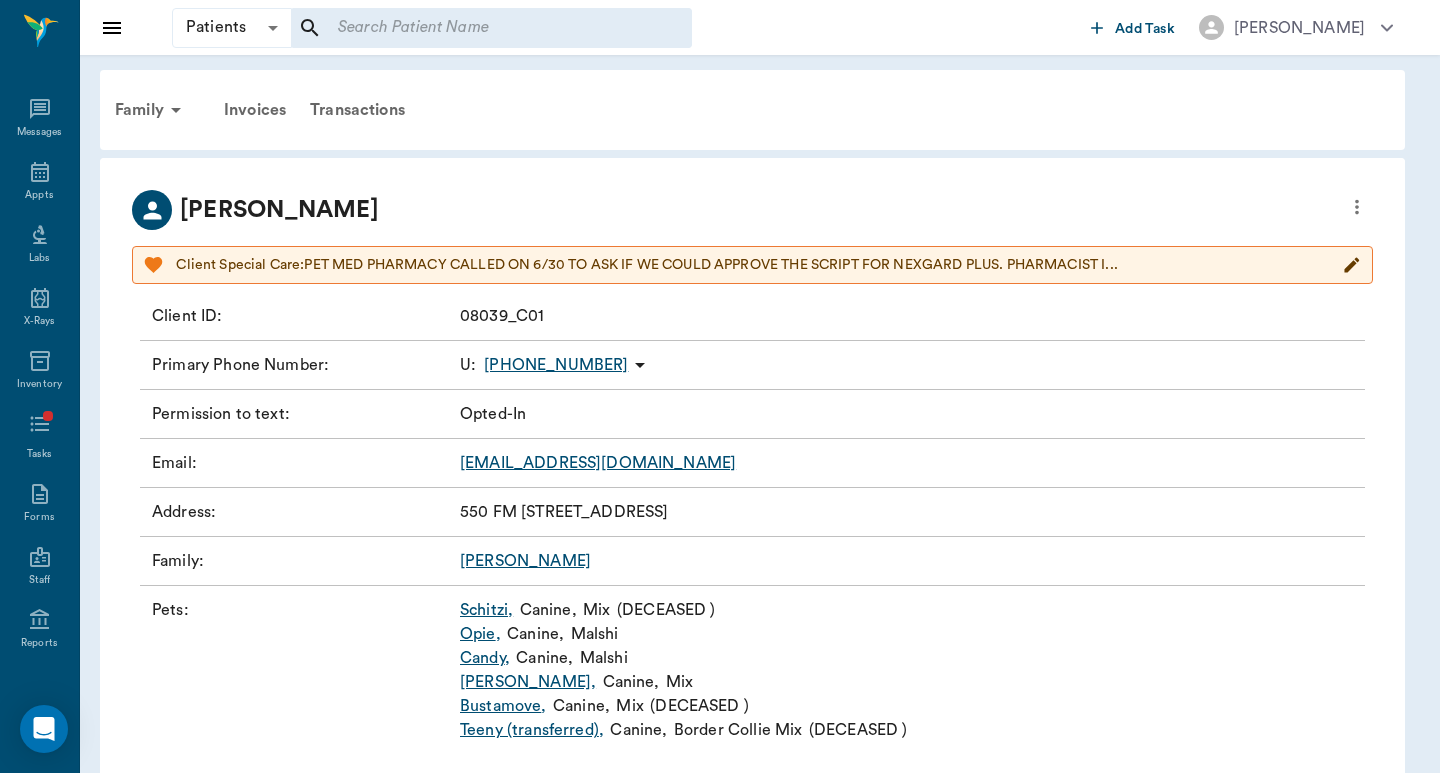 scroll, scrollTop: 0, scrollLeft: 0, axis: both 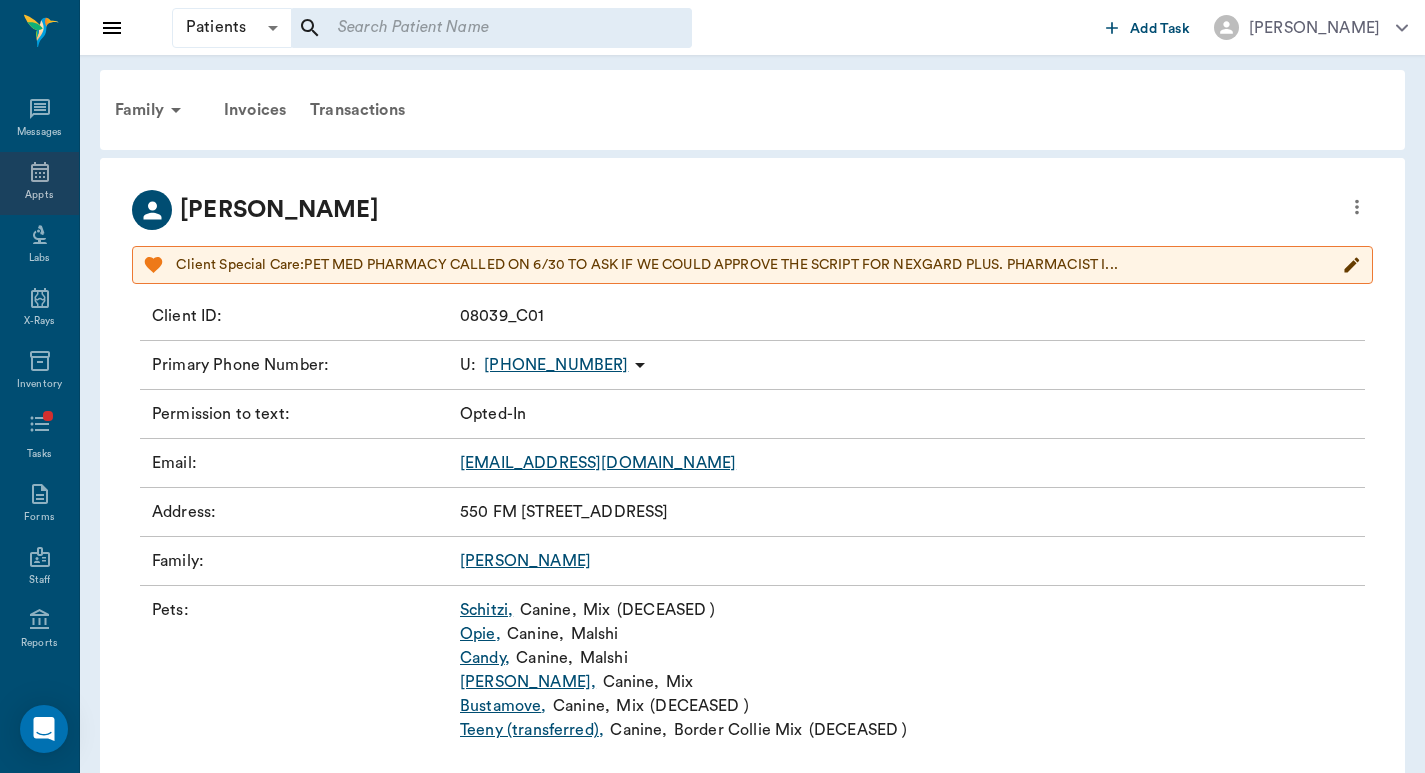 click 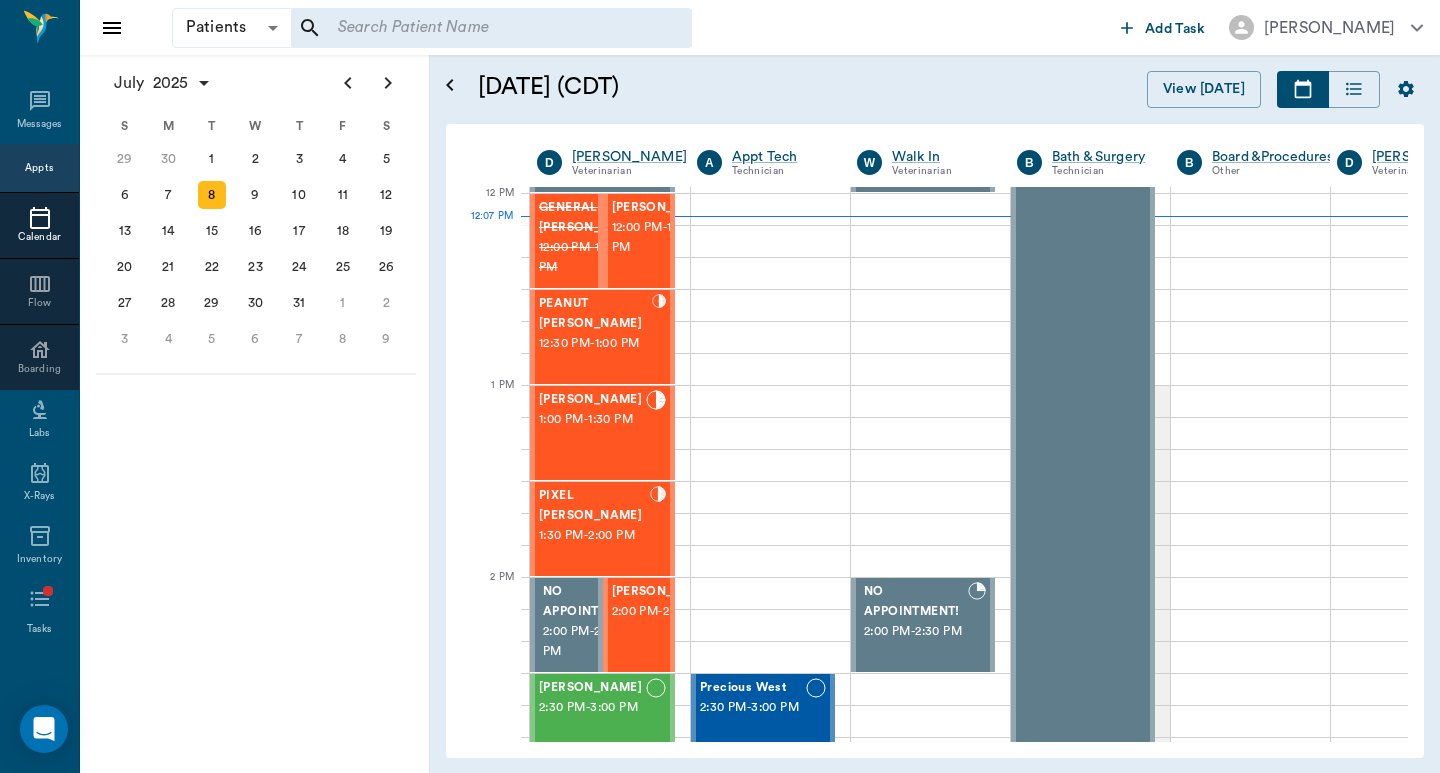 scroll, scrollTop: 770, scrollLeft: 1, axis: both 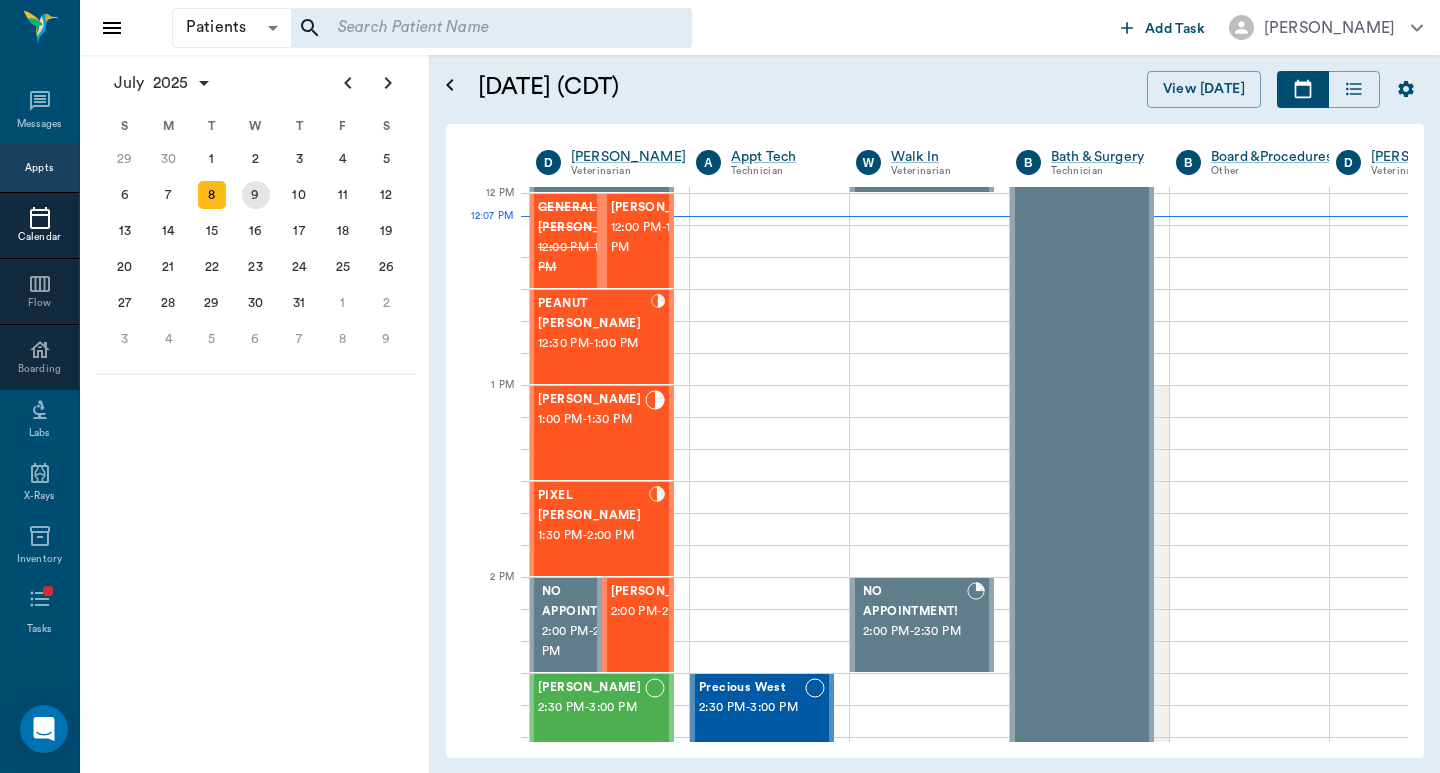 click on "9" at bounding box center (256, 195) 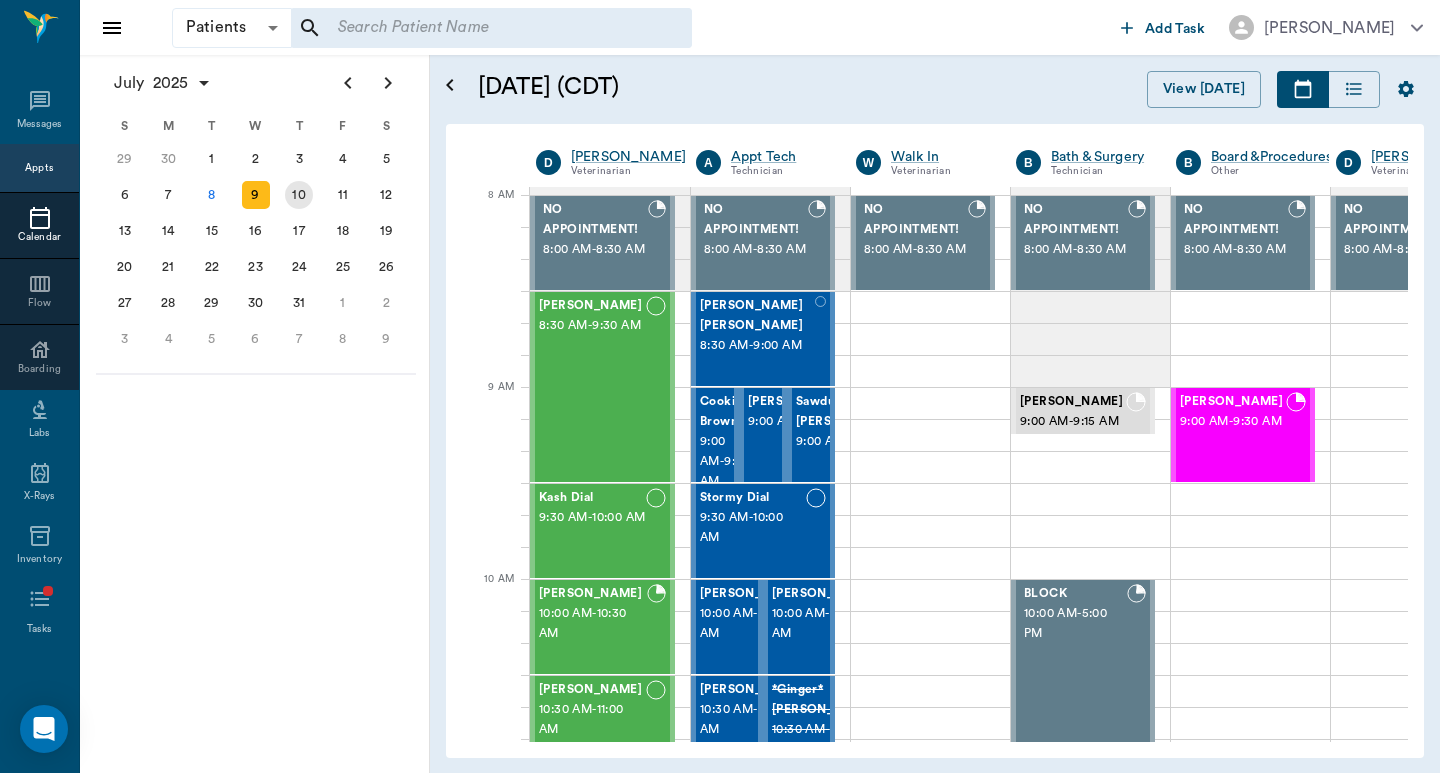 scroll, scrollTop: 0, scrollLeft: 1, axis: horizontal 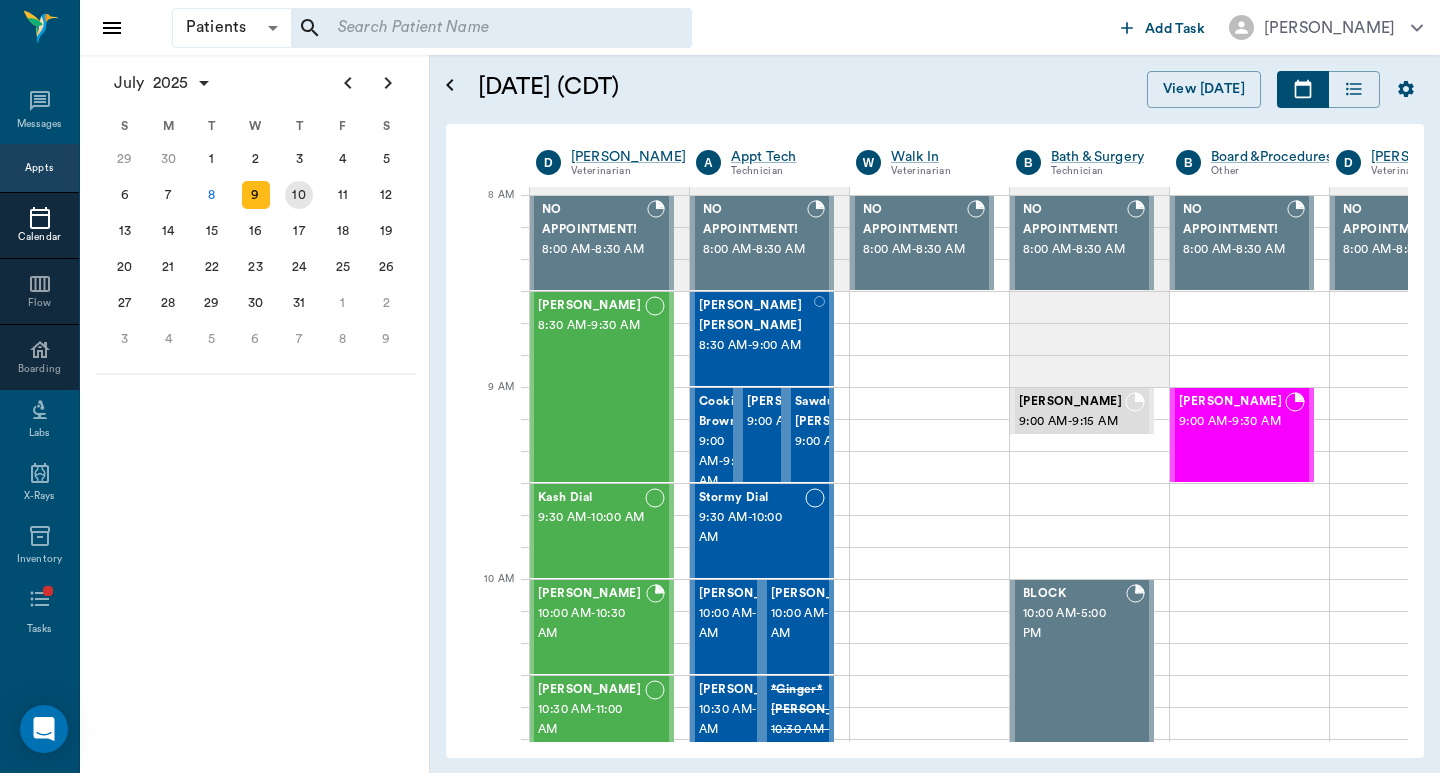 click on "10" at bounding box center (299, 195) 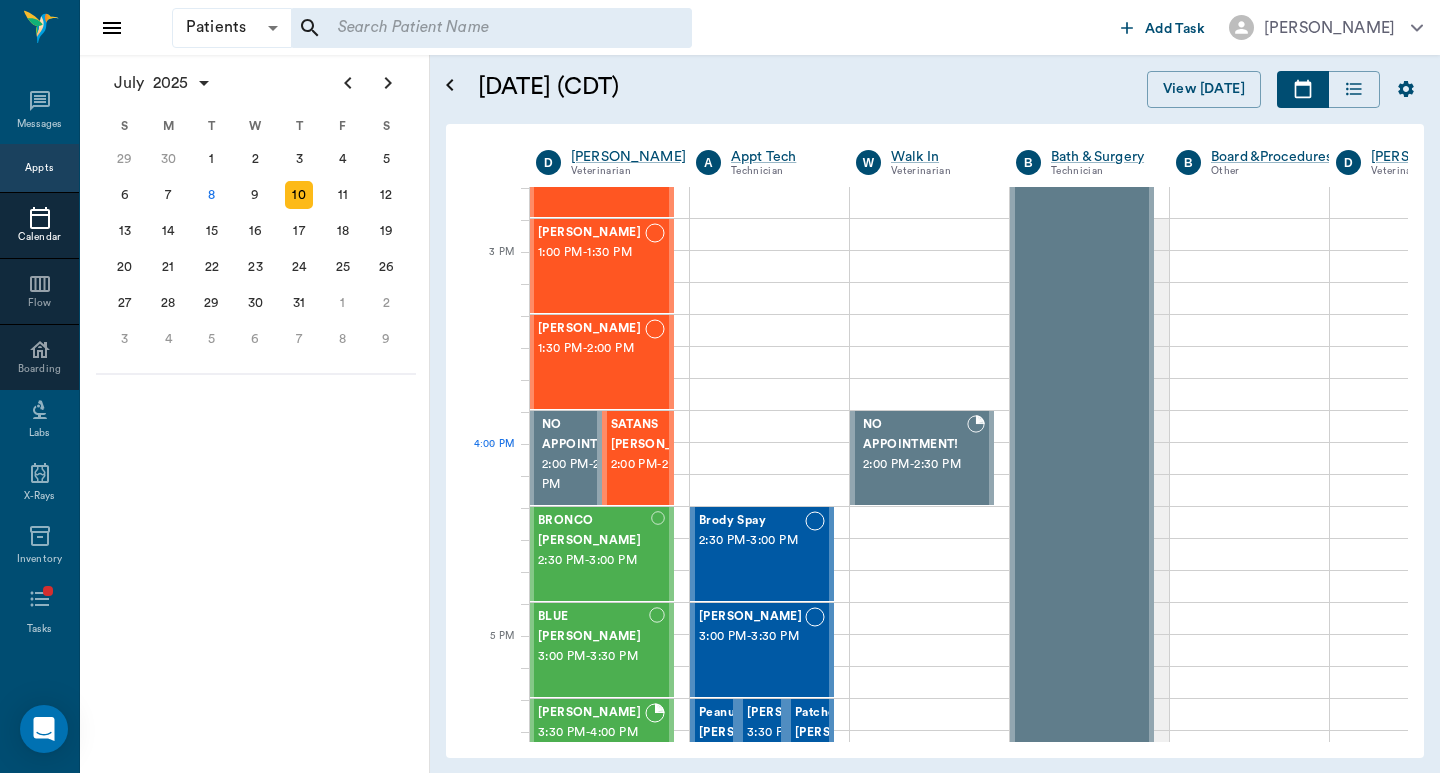 scroll, scrollTop: 933, scrollLeft: 1, axis: both 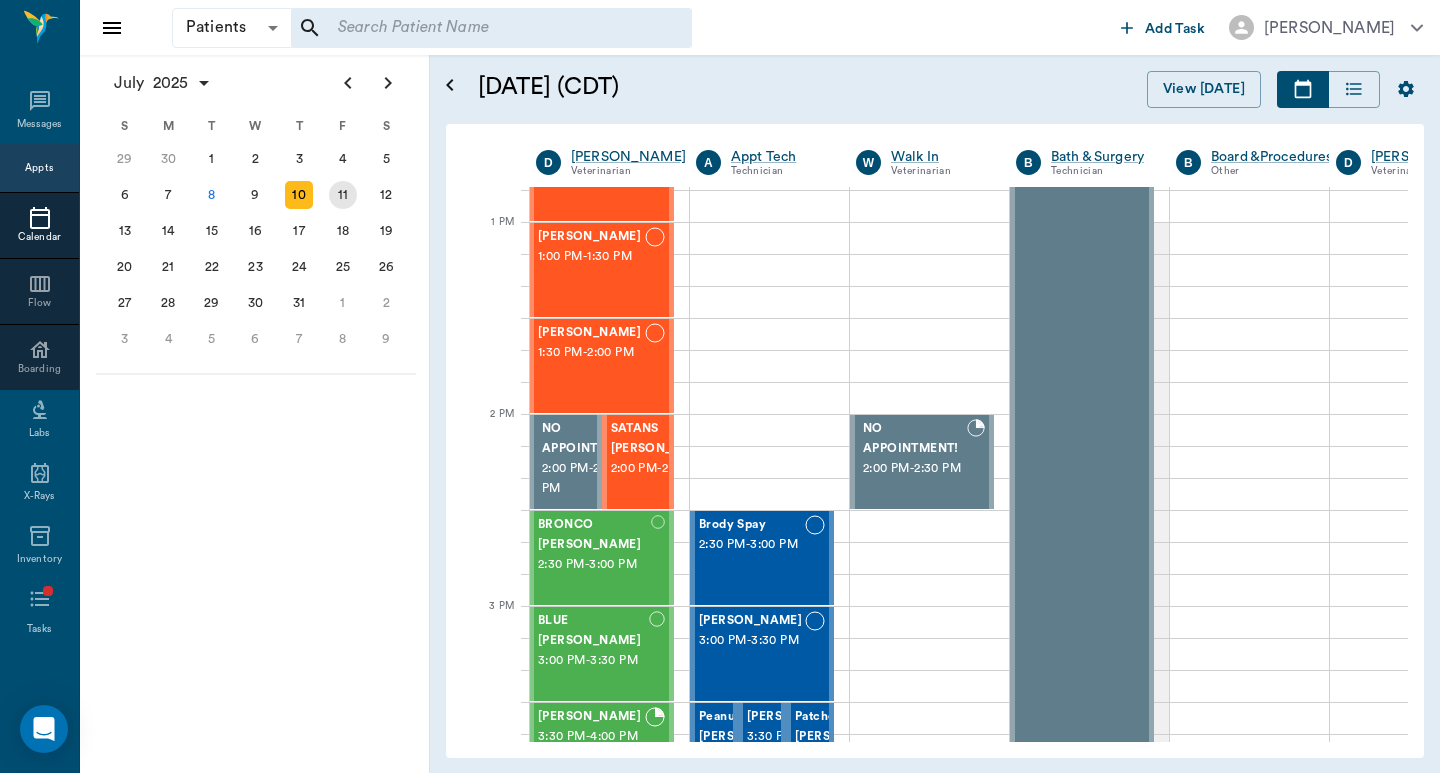 click on "11" at bounding box center [343, 195] 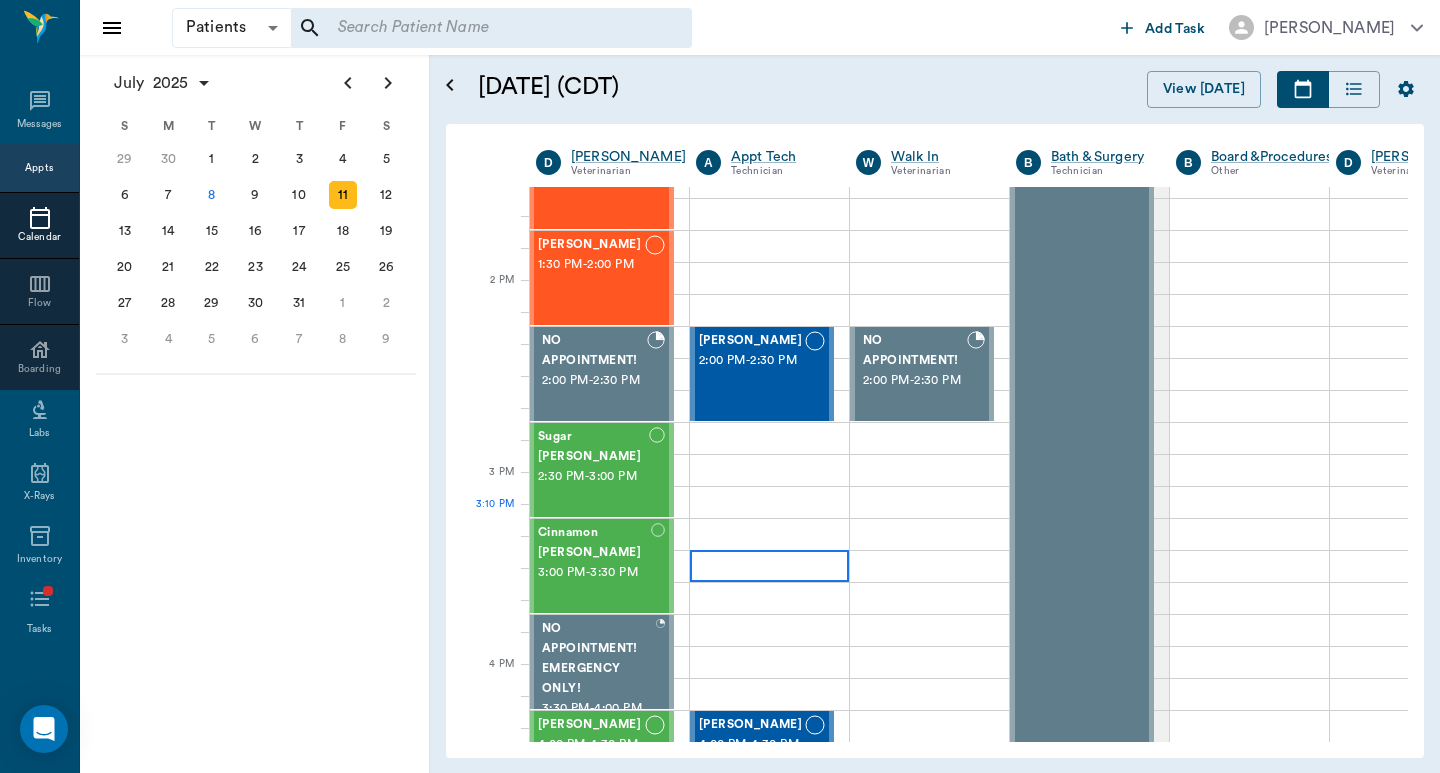 scroll, scrollTop: 1067, scrollLeft: 1, axis: both 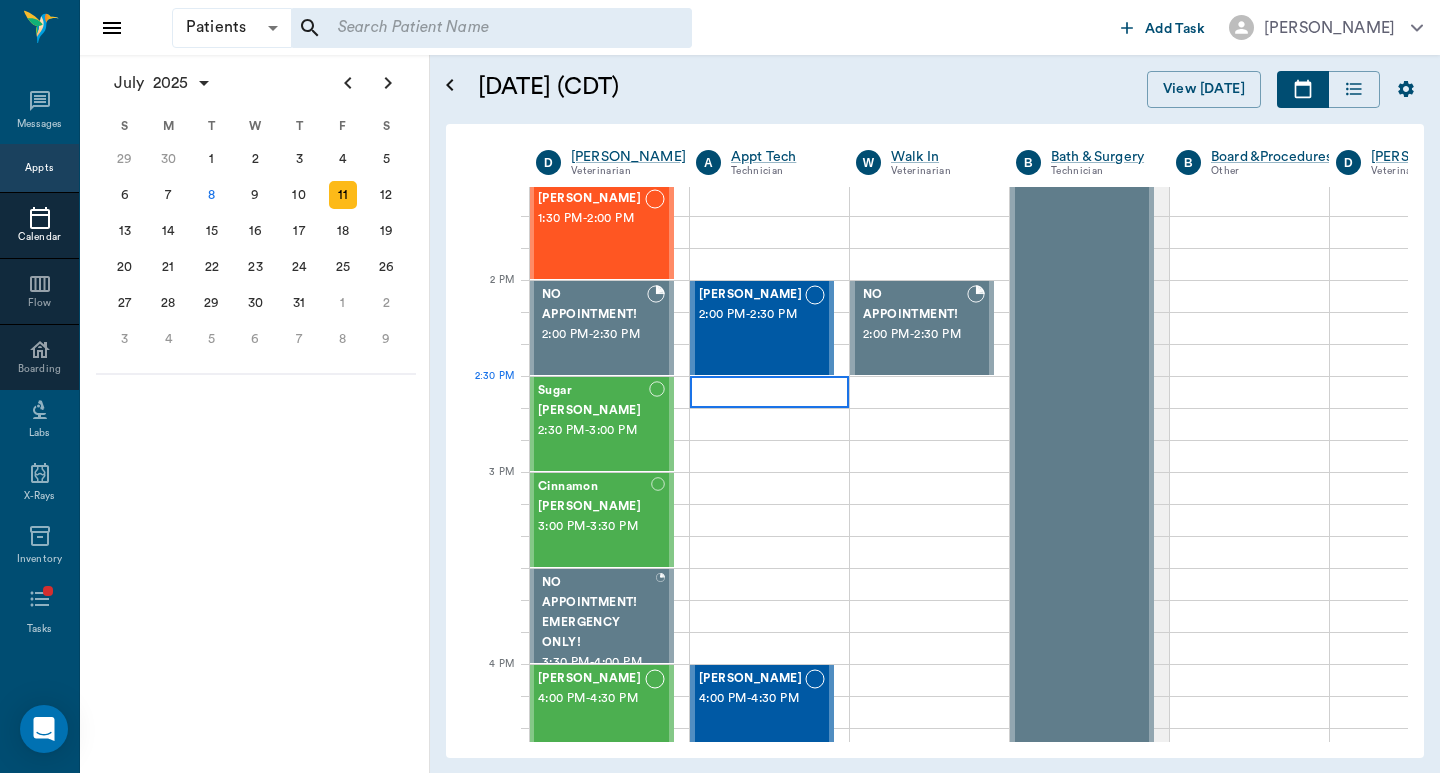 click at bounding box center (769, 392) 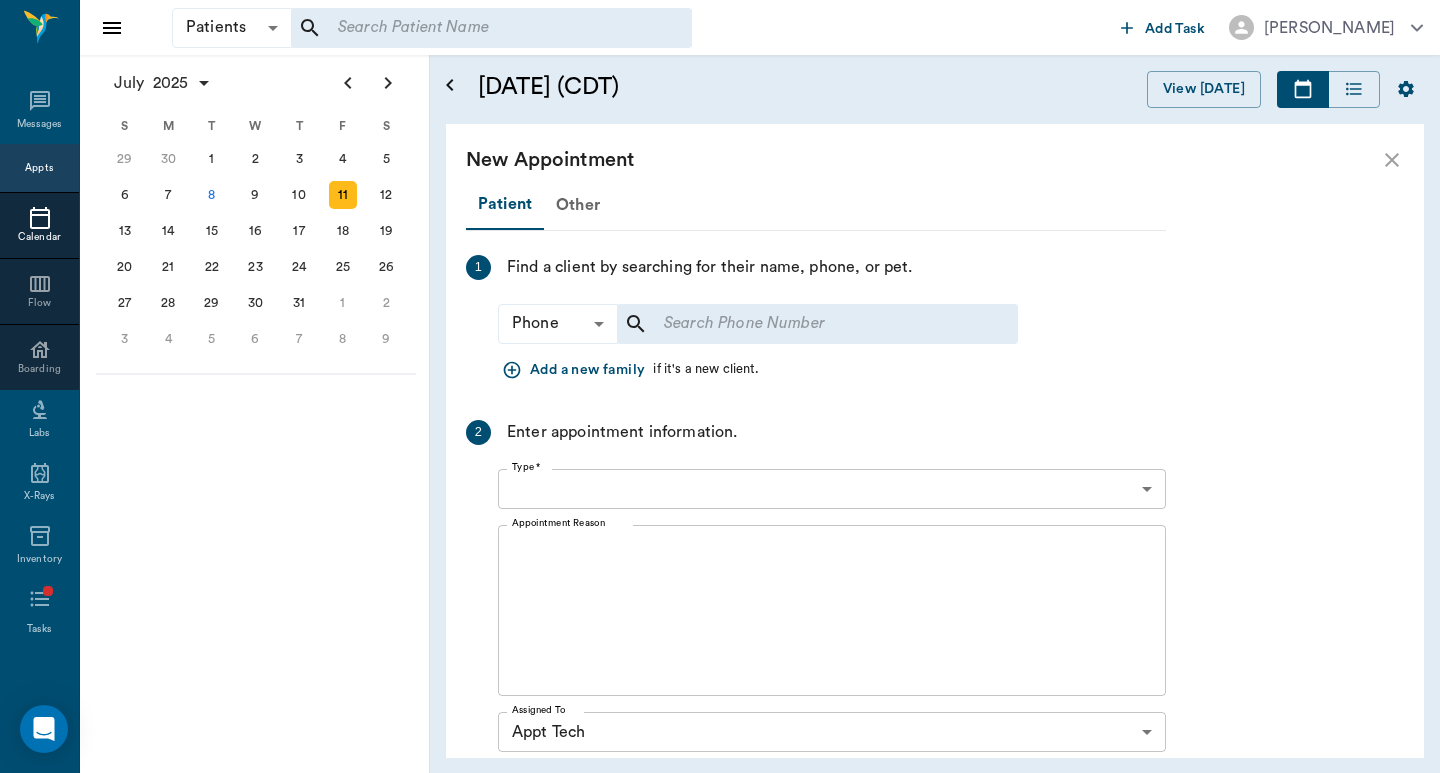 type on "[DATE]" 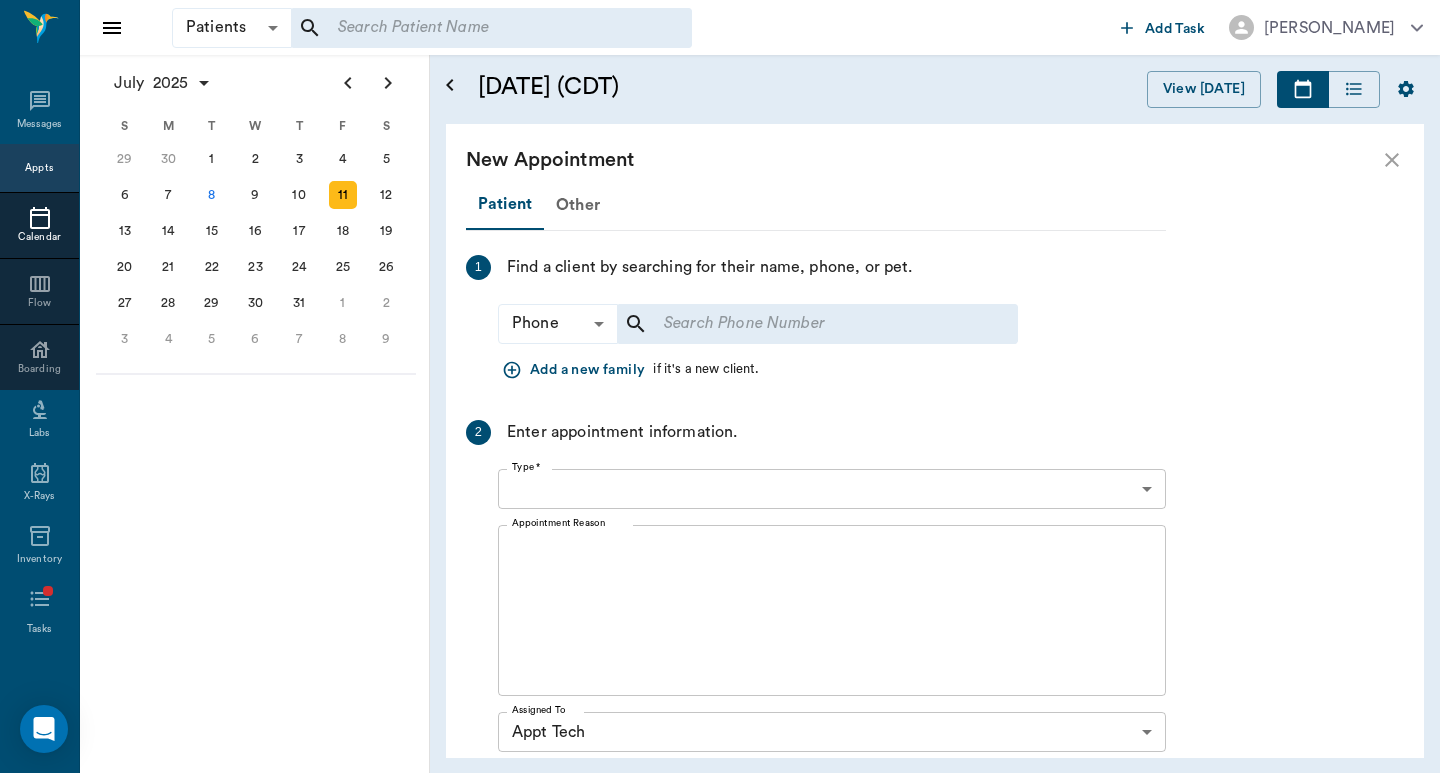 type on "02:30 PM" 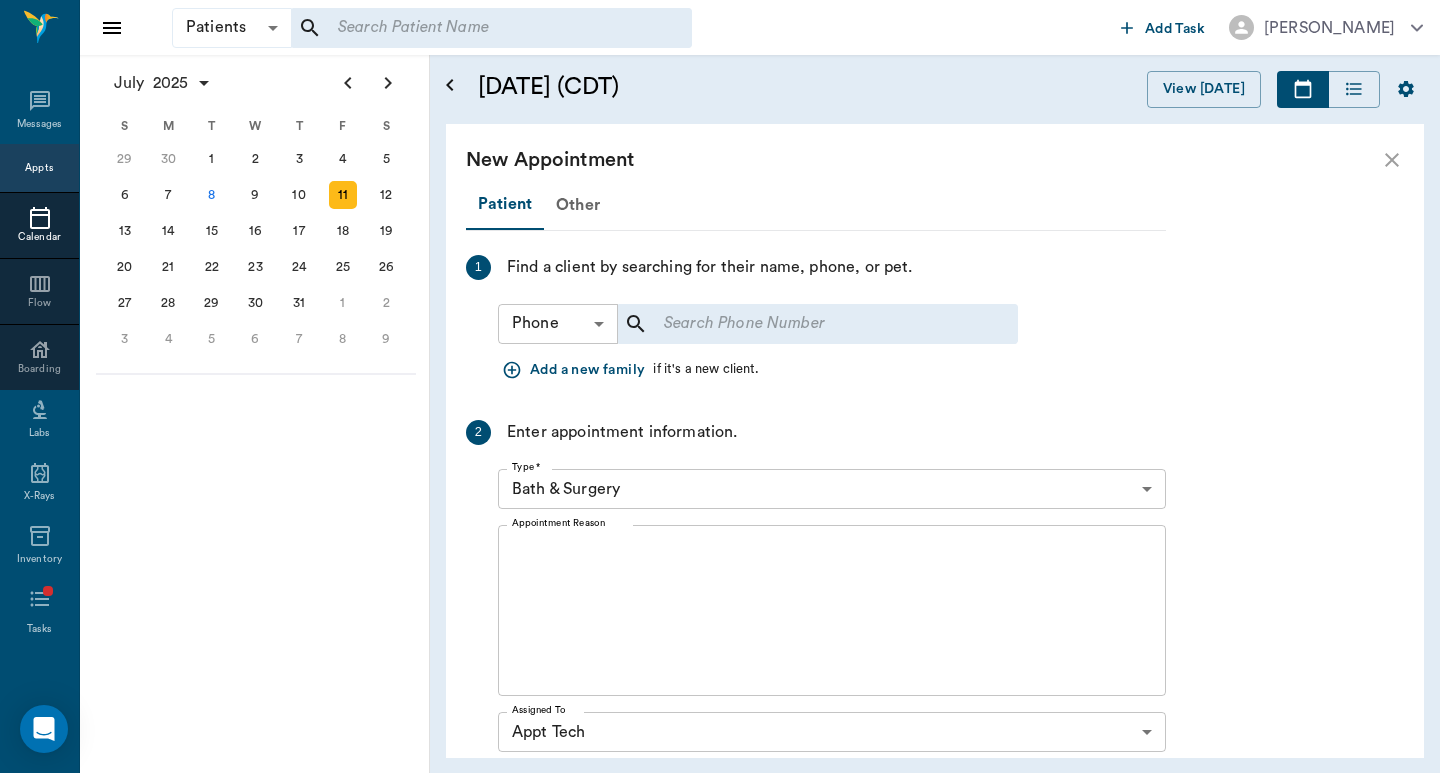 click on "Patients Patients ​ ​ Add Task [PERSON_NAME] Nectar Messages Appts Calendar Flow Boarding Labs X-Rays Inventory Tasks Forms Staff Reports Lookup Settings [DATE] S M T W T F S [DATE] 2 3 4 5 6 7 8 9 10 11 12 13 14 15 16 17 18 19 20 21 22 23 24 25 26 27 28 29 [DATE] 1 2 3 4 5 6 7 8 9 10 11 12 S M T W T F S 29 [DATE] 1 2 3 4 5 6 7 8 9 10 11 12 13 14 15 16 17 18 19 20 21 22 23 24 25 26 27 28 29 30 [DATE] 1 2 3 4 5 6 7 8 9 S M T W T F S 27 28 29 30 [DATE] 1 2 3 4 5 6 7 8 9 10 11 12 13 14 15 16 17 18 19 20 21 22 23 24 25 26 27 28 29 30 31 [DATE] 2 3 4 5 6 [DATE] (CDT) View [DATE] [DATE] [DATE] [DATE] D [PERSON_NAME] Veterinarian A Appt Tech Technician W Walk In Veterinarian B Bath & Surgery Technician B Board &Procedures Other D [PERSON_NAME] Veterinarian 8 AM 9 AM 10 AM 11 AM 12 PM 1 PM 2 PM 3 PM 4 PM 5 PM 6 PM 7 PM 8 PM 2:30 PM *[PERSON_NAME] 8:00 AM  -  8:30 AM [PERSON_NAME] 8:00 AM  -  8:30 AM [PERSON_NAME] 8:30 AM  -  9:00 AM NO APPOINTMENT! EMERGENCY ONLY! 9:00 AM  -   -  1" at bounding box center (720, 386) 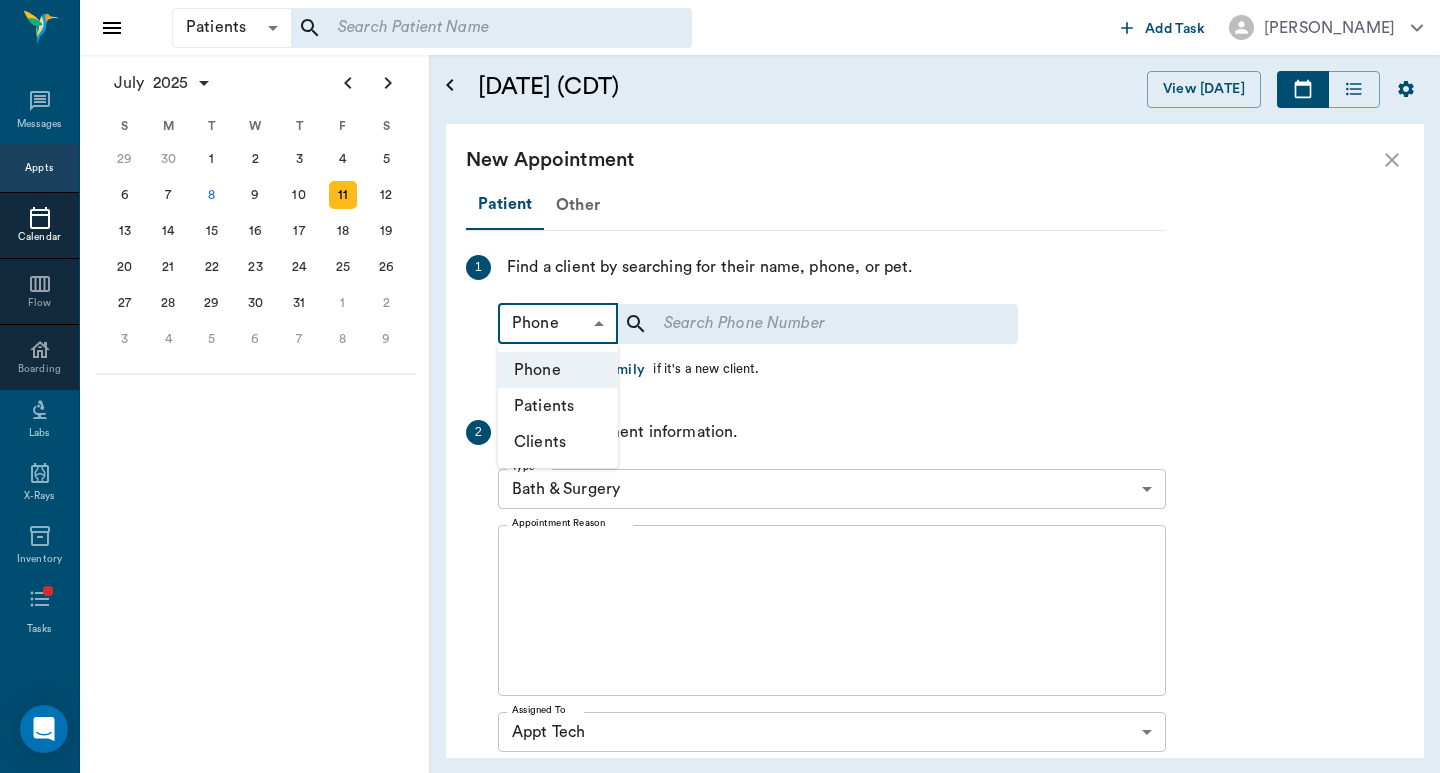 click on "Clients" at bounding box center (558, 442) 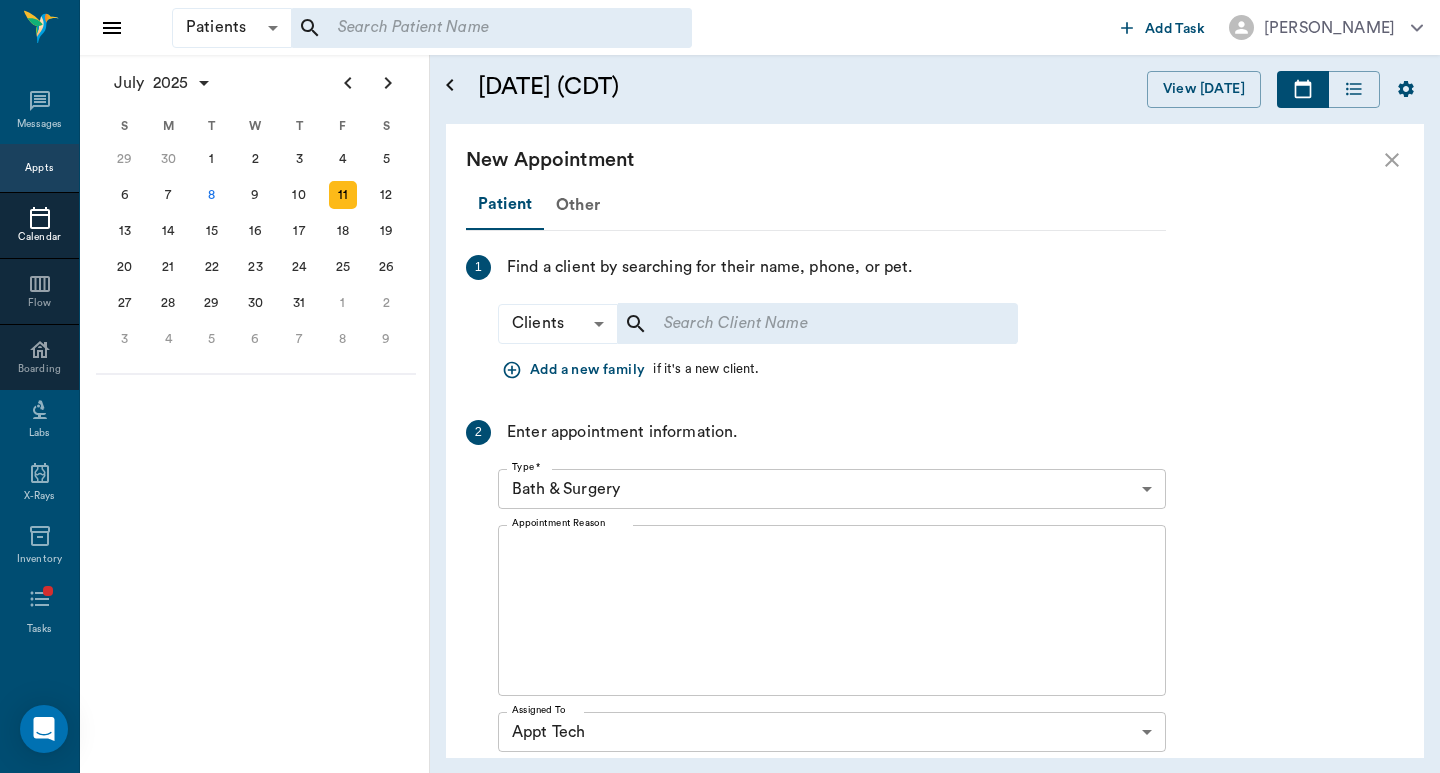 click at bounding box center (804, 324) 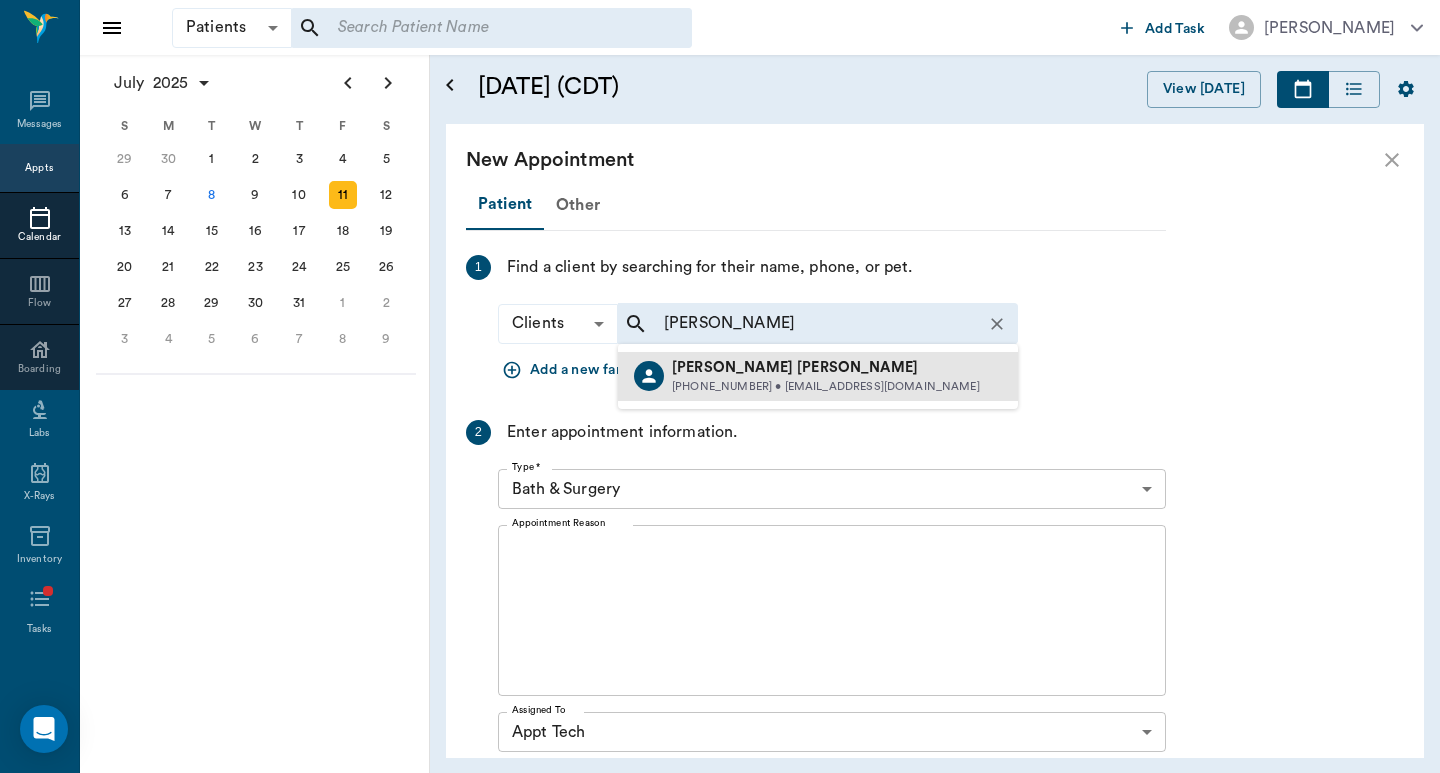 click on "[PERSON_NAME] [PHONE_NUMBER]   • [EMAIL_ADDRESS][DOMAIN_NAME]" at bounding box center [818, 376] 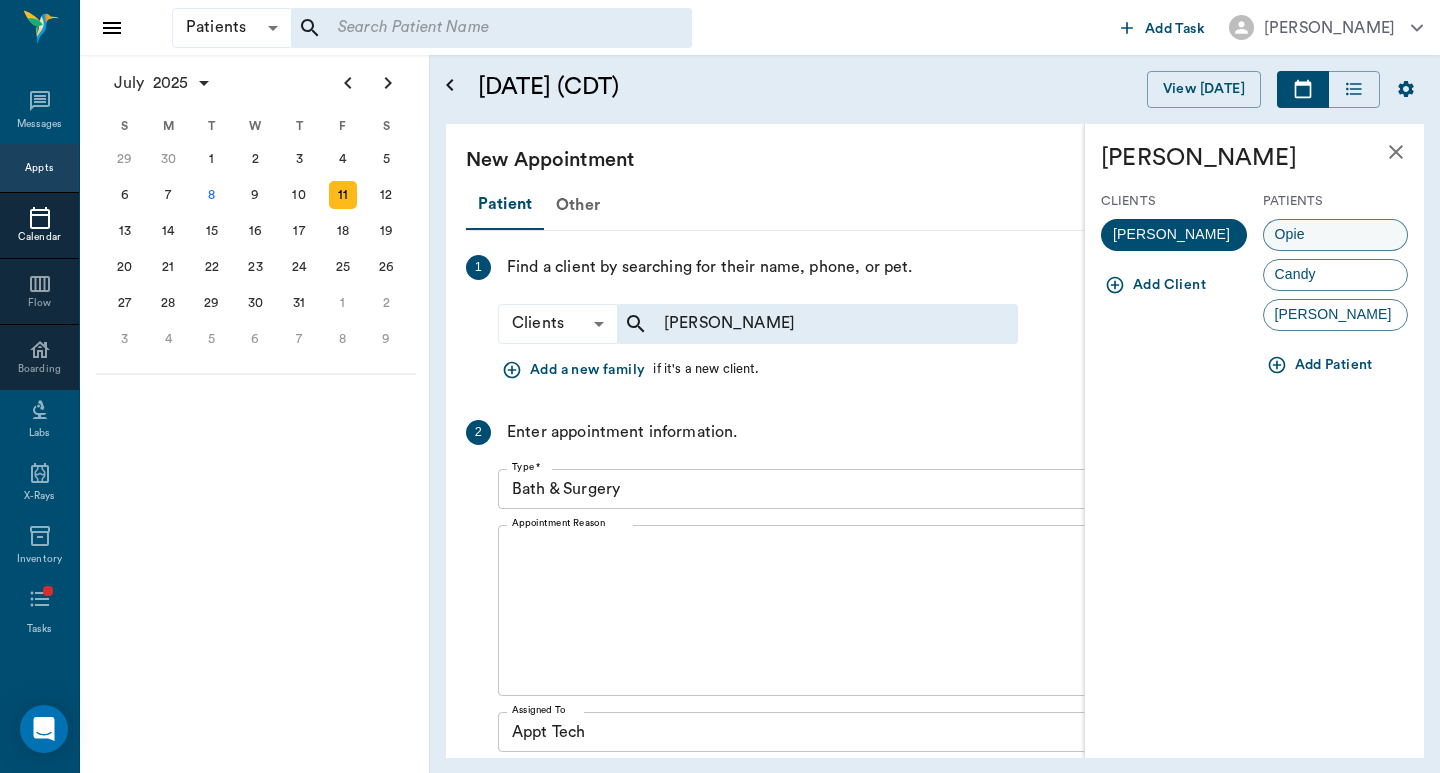 click on "Opie" at bounding box center (1336, 235) 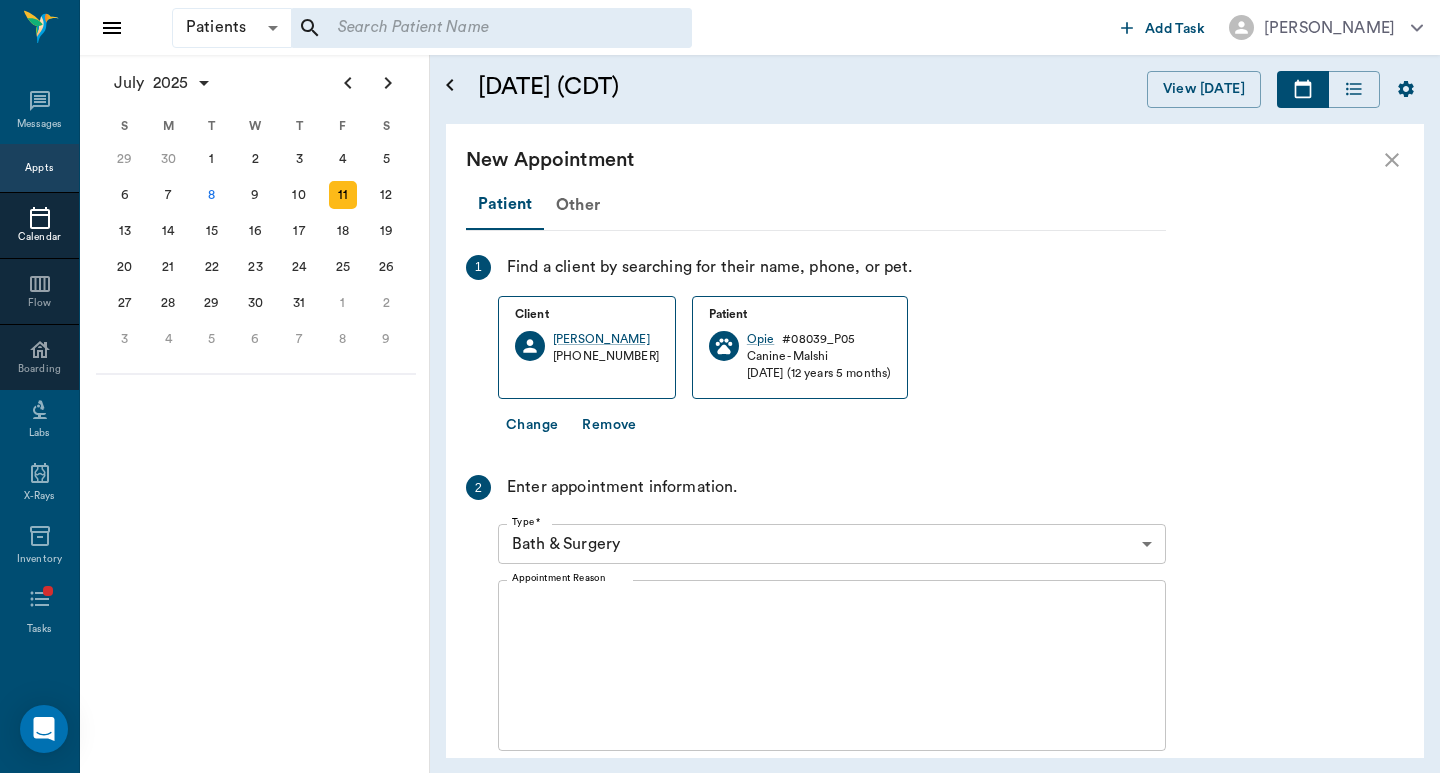 click on "Patients Patients ​ ​ Add Task [PERSON_NAME] Nectar Messages Appts Calendar Flow Boarding Labs X-Rays Inventory Tasks Forms Staff Reports Lookup Settings [DATE] S M T W T F S [DATE] 2 3 4 5 6 7 8 9 10 11 12 13 14 15 16 17 18 19 20 21 22 23 24 25 26 27 28 29 [DATE] 1 2 3 4 5 6 7 8 9 10 11 12 S M T W T F S 29 [DATE] 1 2 3 4 5 6 7 8 9 10 11 12 13 14 15 16 17 18 19 20 21 22 23 24 25 26 27 28 29 30 [DATE] 1 2 3 4 5 6 7 8 9 S M T W T F S 27 28 29 30 [DATE] 1 2 3 4 5 6 7 8 9 10 11 12 13 14 15 16 17 18 19 20 21 22 23 24 25 26 27 28 29 30 31 [DATE] 2 3 4 5 6 [DATE] (CDT) View [DATE] [DATE] [DATE] [DATE] D [PERSON_NAME] Veterinarian A Appt Tech Technician W Walk In Veterinarian B Bath & Surgery Technician B Board &Procedures Other D [PERSON_NAME] Veterinarian 8 AM 9 AM 10 AM 11 AM 12 PM 1 PM 2 PM 3 PM 4 PM 5 PM 6 PM 7 PM 8 PM 2:30 PM *[PERSON_NAME] 8:00 AM  -  8:30 AM [PERSON_NAME] 8:00 AM  -  8:30 AM [PERSON_NAME] 8:30 AM  -  9:00 AM NO APPOINTMENT! EMERGENCY ONLY! 9:00 AM  -   -  1" at bounding box center (720, 386) 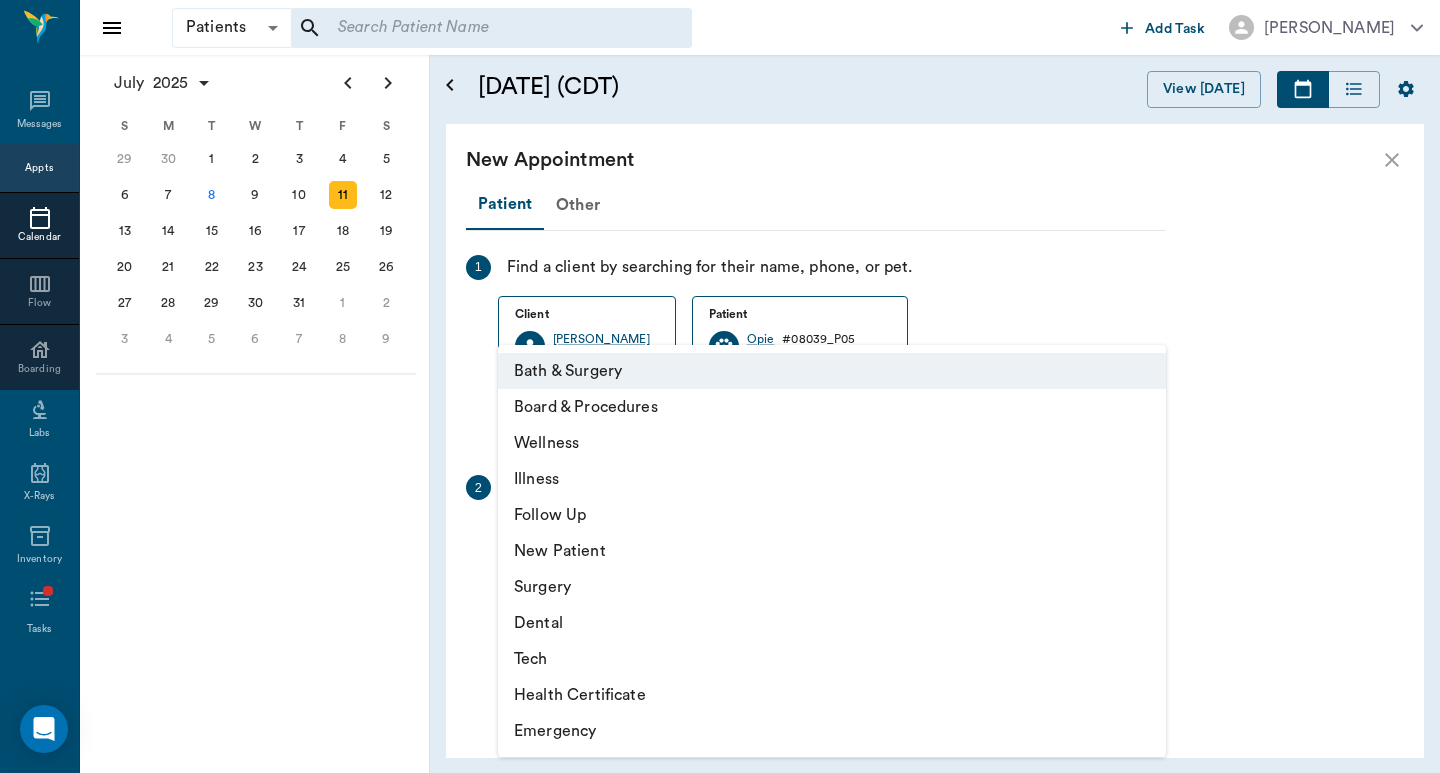 click on "Tech" at bounding box center [832, 659] 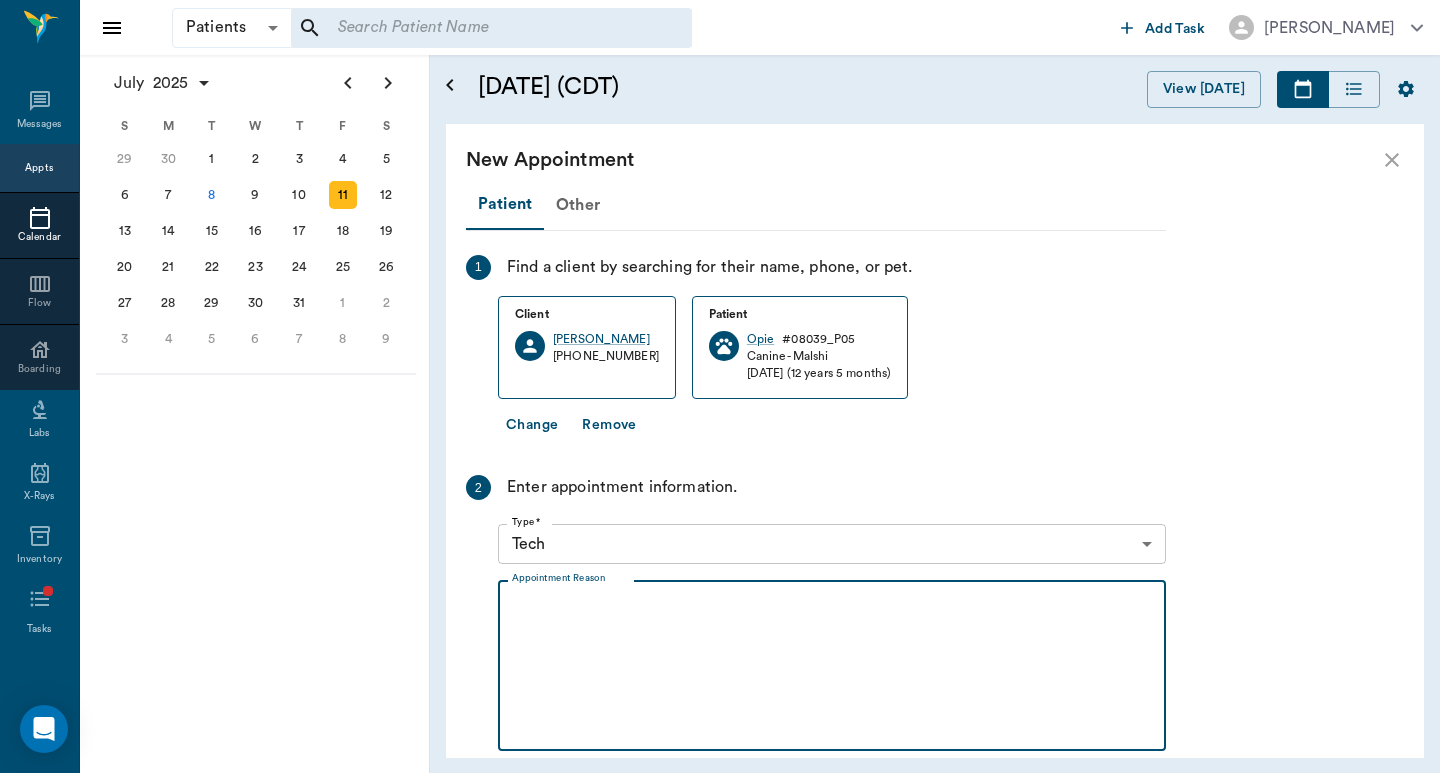 click on "Appointment Reason" at bounding box center (832, 666) 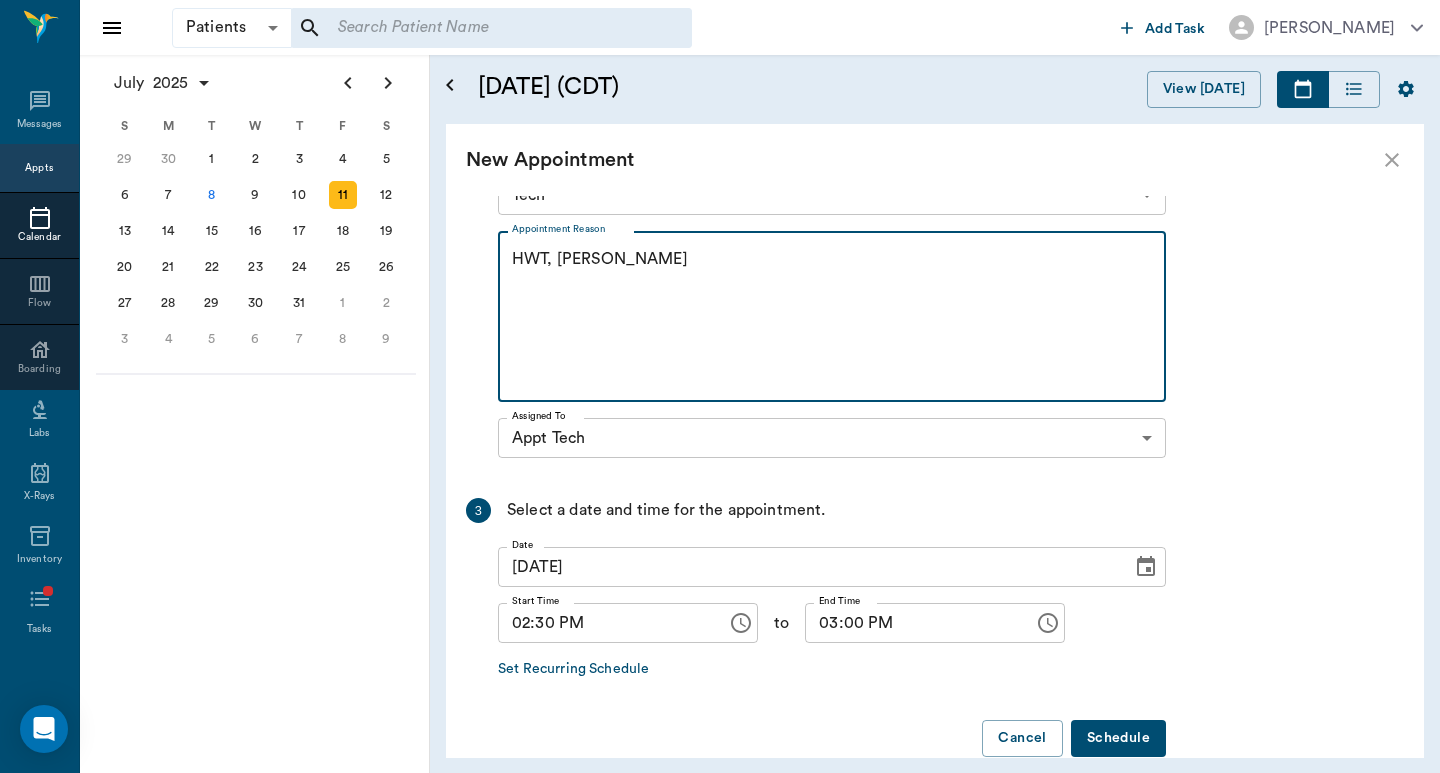 scroll, scrollTop: 384, scrollLeft: 0, axis: vertical 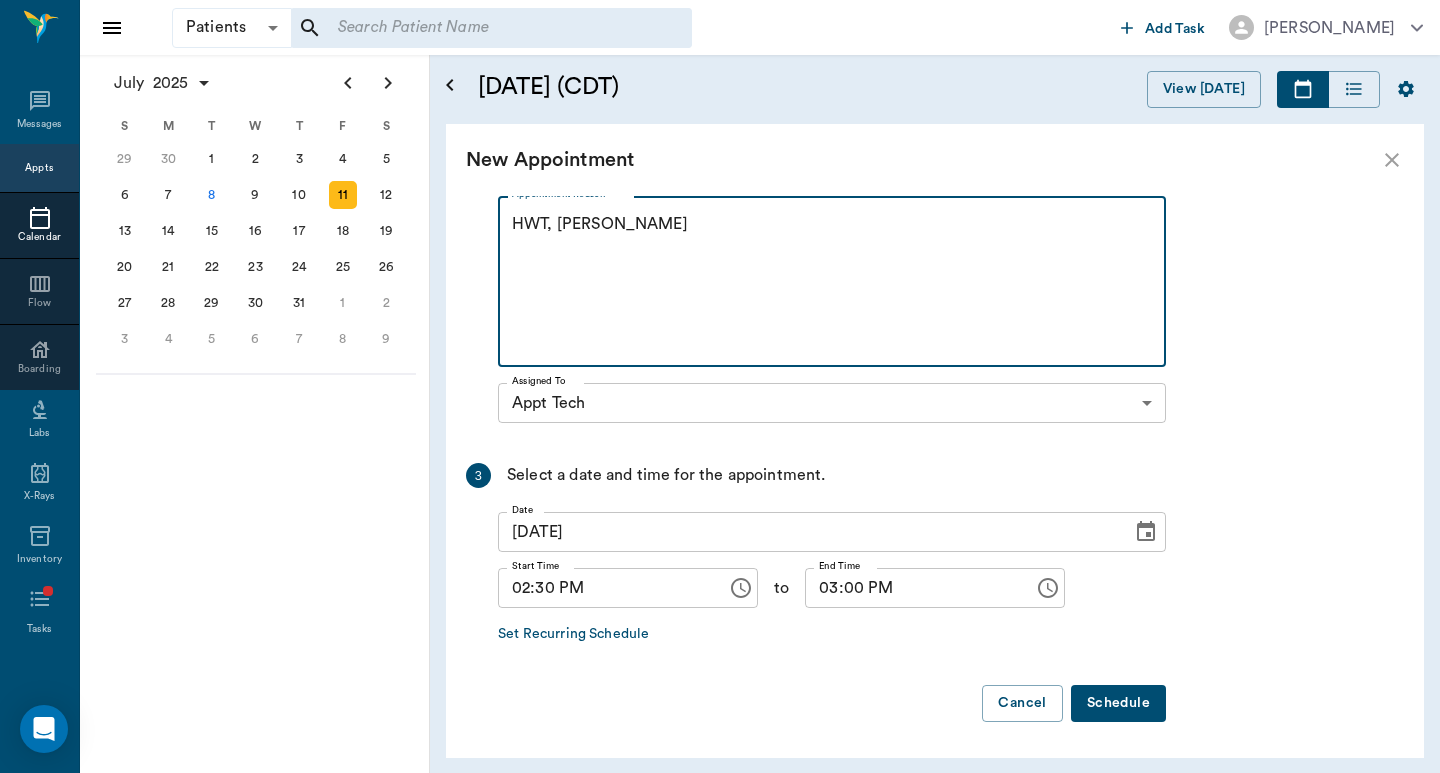 type on "HWT, [PERSON_NAME]" 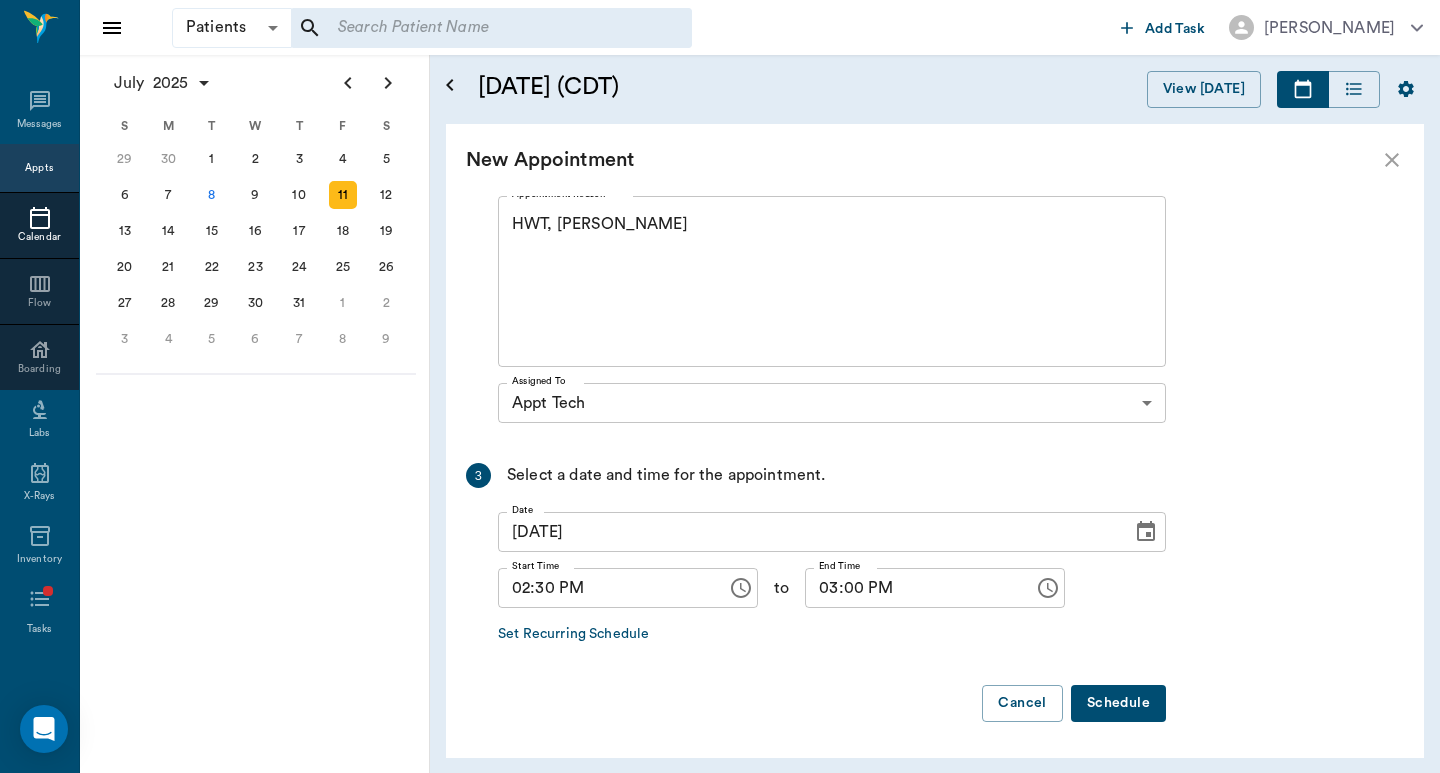 click on "Schedule" at bounding box center [1118, 703] 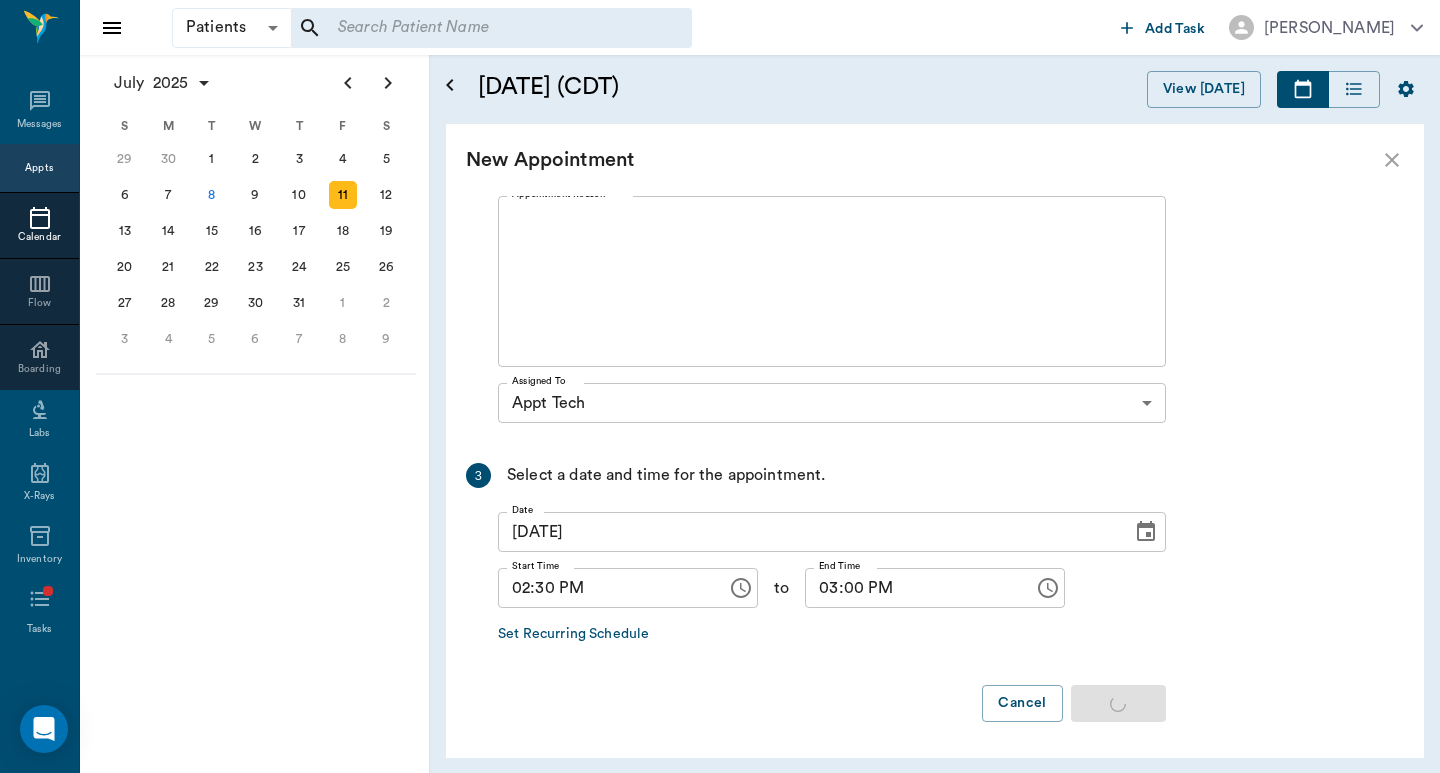scroll, scrollTop: 0, scrollLeft: 0, axis: both 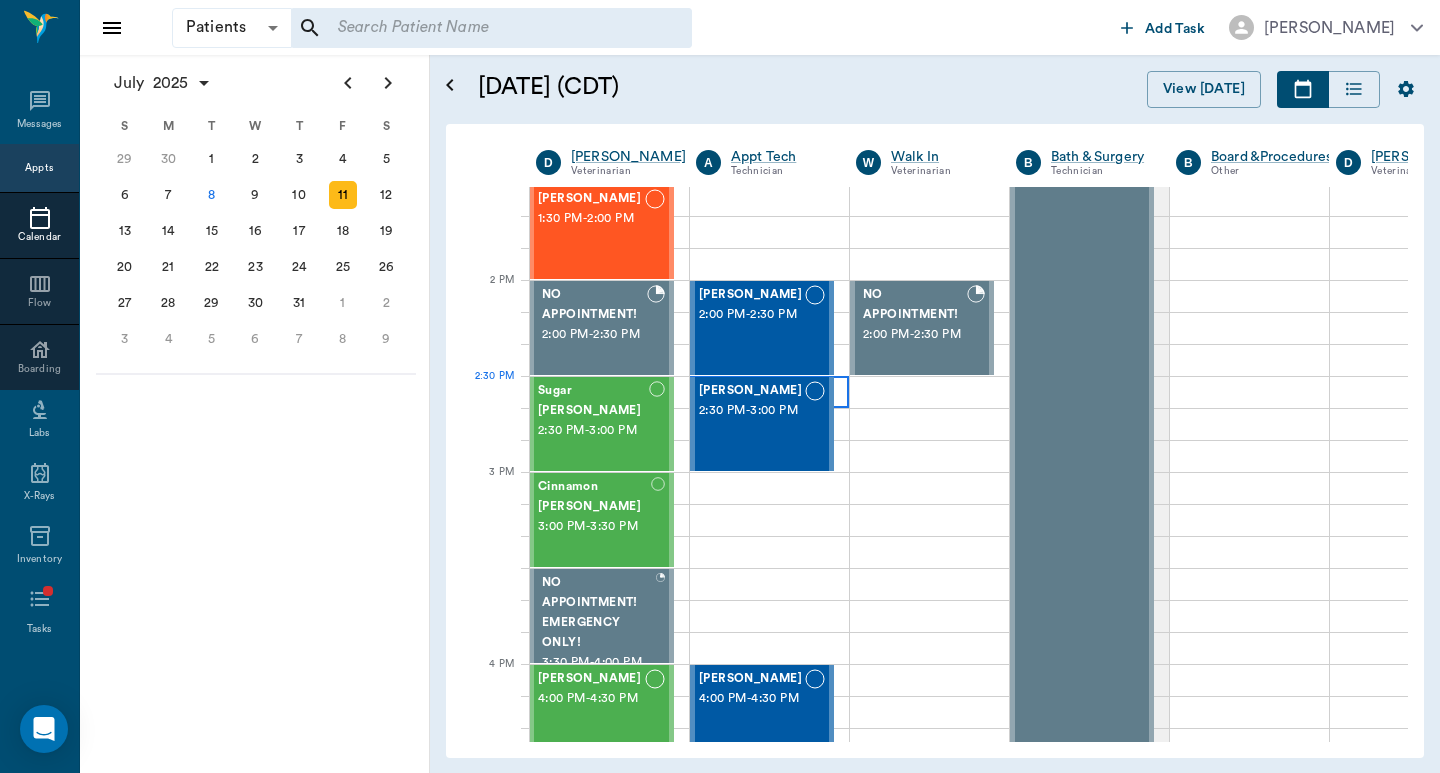 click at bounding box center (769, 392) 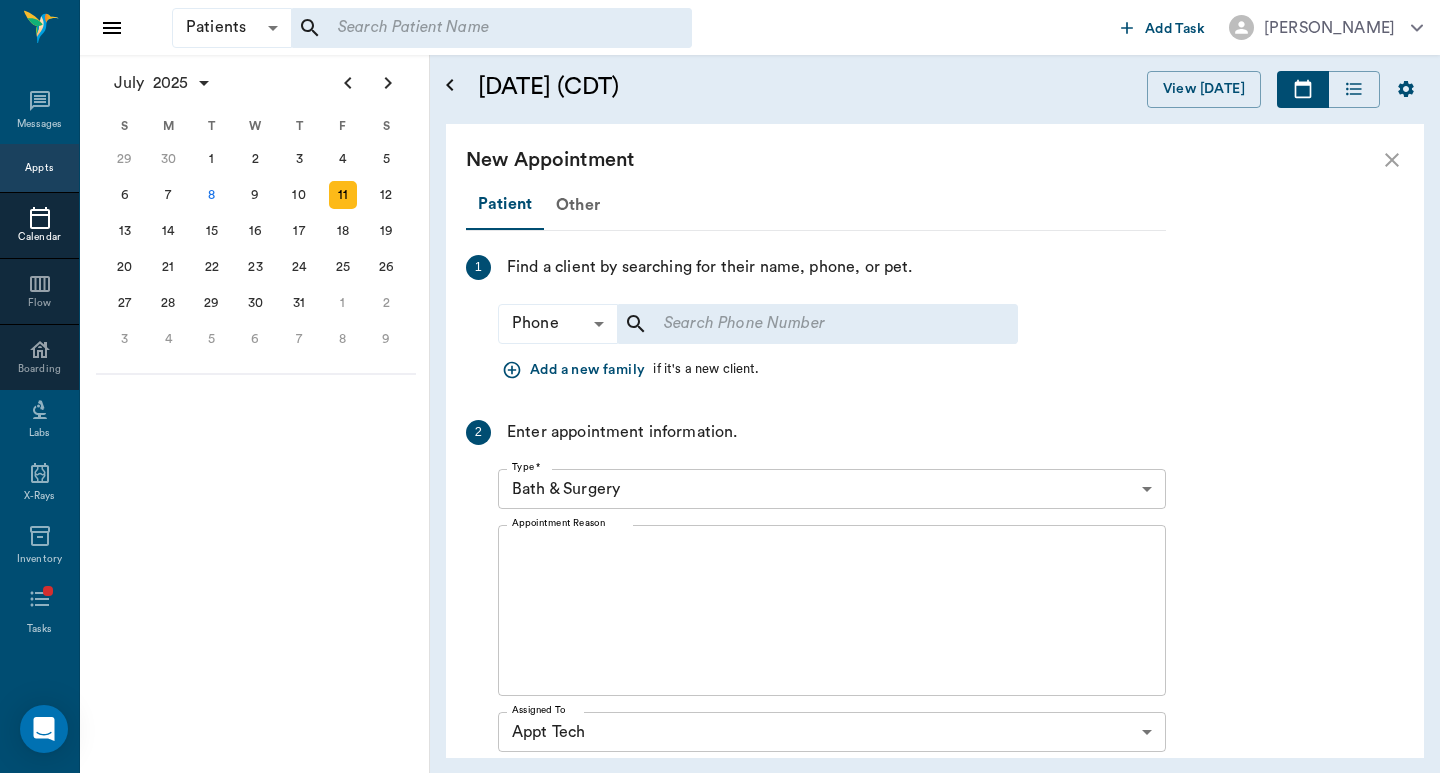 click on "​" at bounding box center [818, 324] 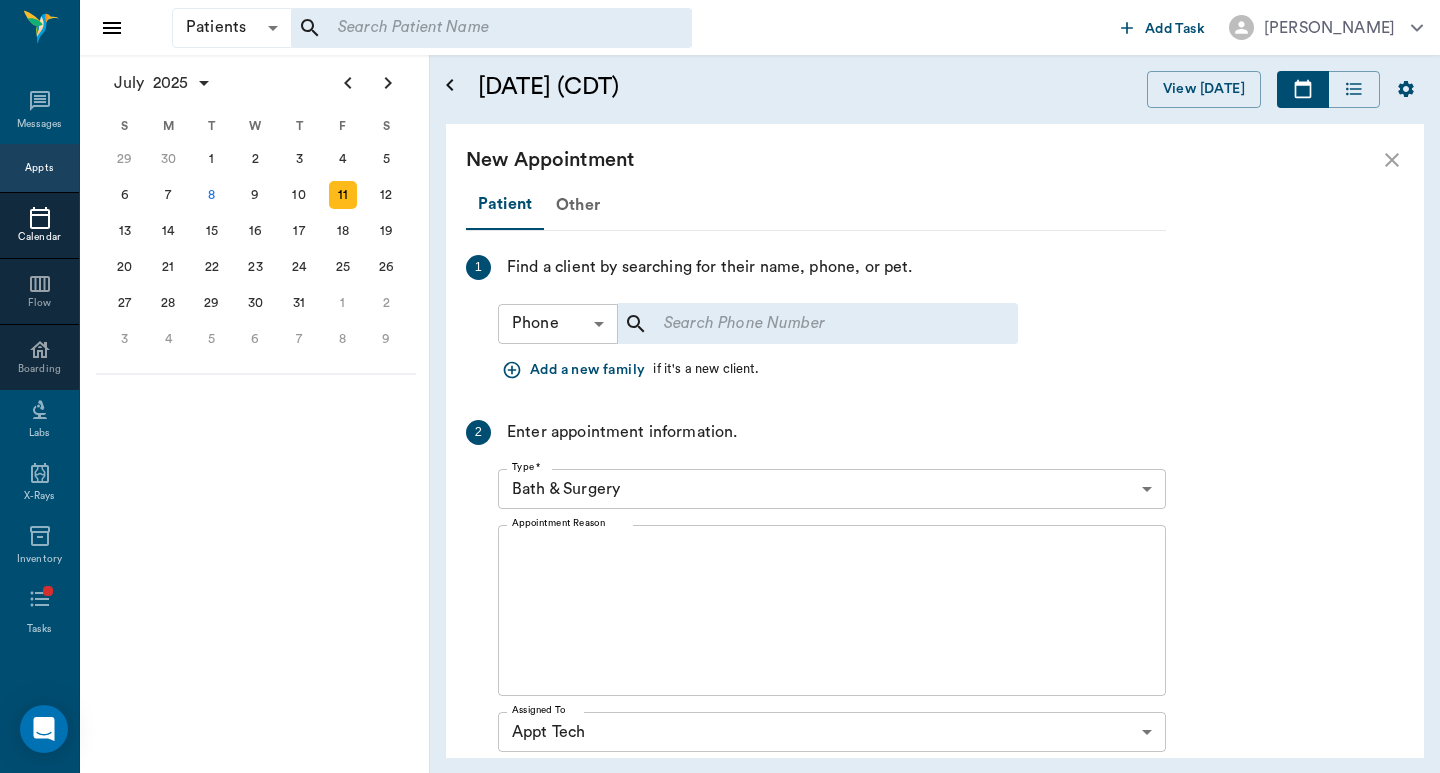 click on "Patients Patients ​ ​ Add Task [PERSON_NAME] Nectar Messages Appts Calendar Flow Boarding Labs X-Rays Inventory Tasks Forms Staff Reports Lookup Settings [DATE] S M T W T F S [DATE] 2 3 4 5 6 7 8 9 10 11 12 13 14 15 16 17 18 19 20 21 22 23 24 25 26 27 28 29 [DATE] 1 2 3 4 5 6 7 8 9 10 11 12 S M T W T F S 29 [DATE] 1 2 3 4 5 6 7 8 9 10 11 12 13 14 15 16 17 18 19 20 21 22 23 24 25 26 27 28 29 30 [DATE] 1 2 3 4 5 6 7 8 9 S M T W T F S 27 28 29 30 [DATE] 1 2 3 4 5 6 7 8 9 10 11 12 13 14 15 16 17 18 19 20 21 22 23 24 25 26 27 28 29 30 31 [DATE] 2 3 4 5 6 [DATE] (CDT) View [DATE] [DATE] [DATE] [DATE] D [PERSON_NAME] Veterinarian A Appt Tech Technician W Walk In Veterinarian B Bath & Surgery Technician B Board &Procedures Other D [PERSON_NAME] Veterinarian 8 AM 9 AM 10 AM 11 AM 12 PM 1 PM 2 PM 3 PM 4 PM 5 PM 6 PM 7 PM 8 PM 2:30 PM *[PERSON_NAME] 8:00 AM  -  8:30 AM [PERSON_NAME] 8:00 AM  -  8:30 AM [PERSON_NAME] 8:30 AM  -  9:00 AM NO APPOINTMENT! EMERGENCY ONLY! 9:00 AM  -   -  1" at bounding box center [720, 386] 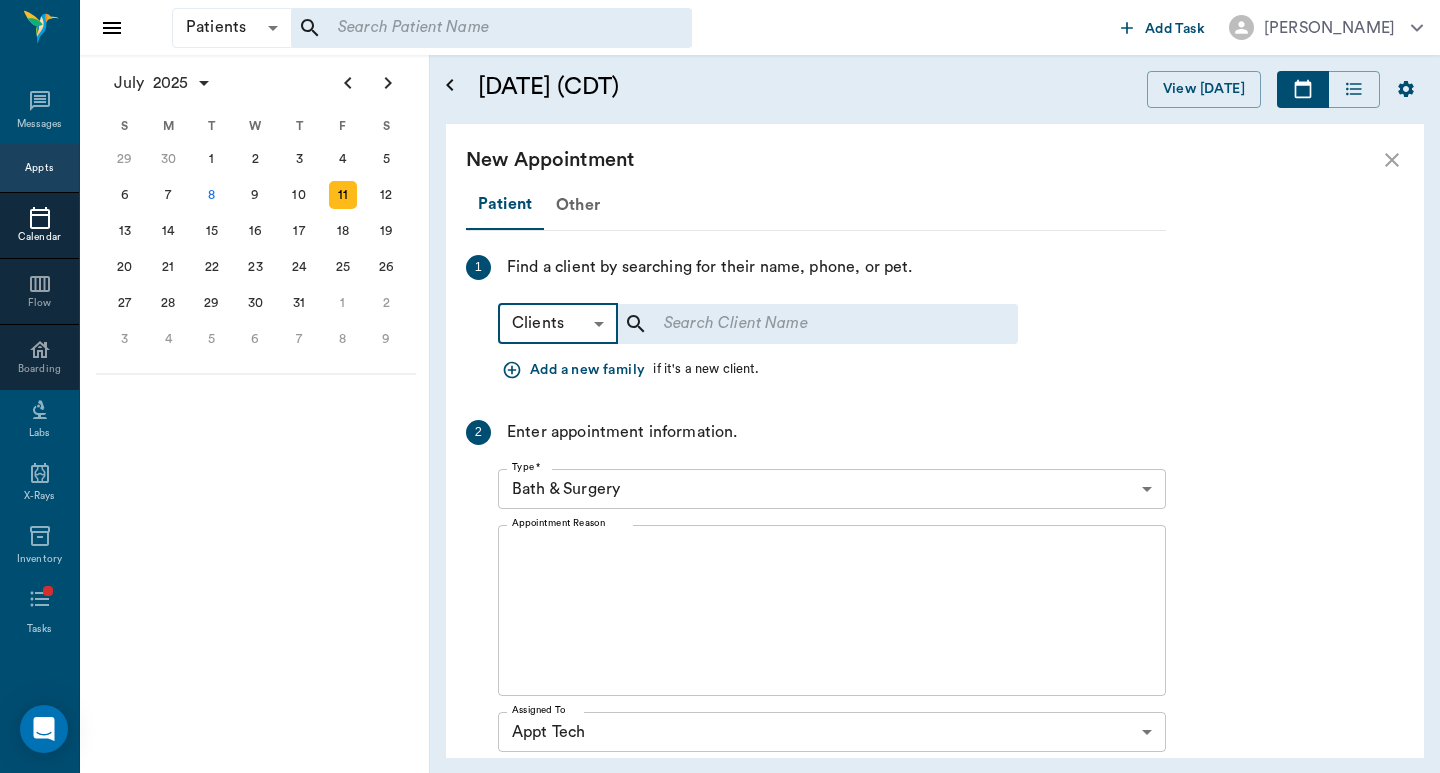 scroll, scrollTop: 0, scrollLeft: 0, axis: both 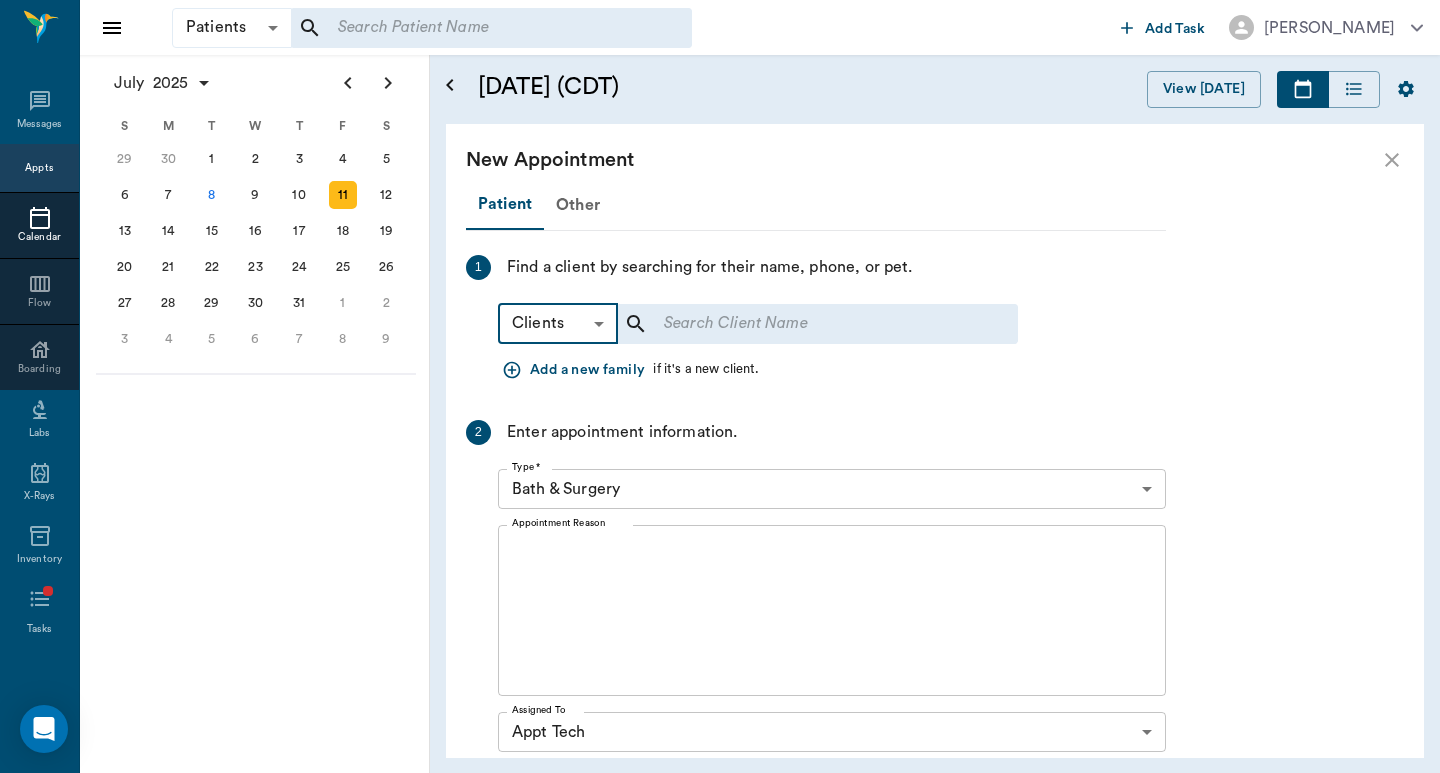click at bounding box center (804, 324) 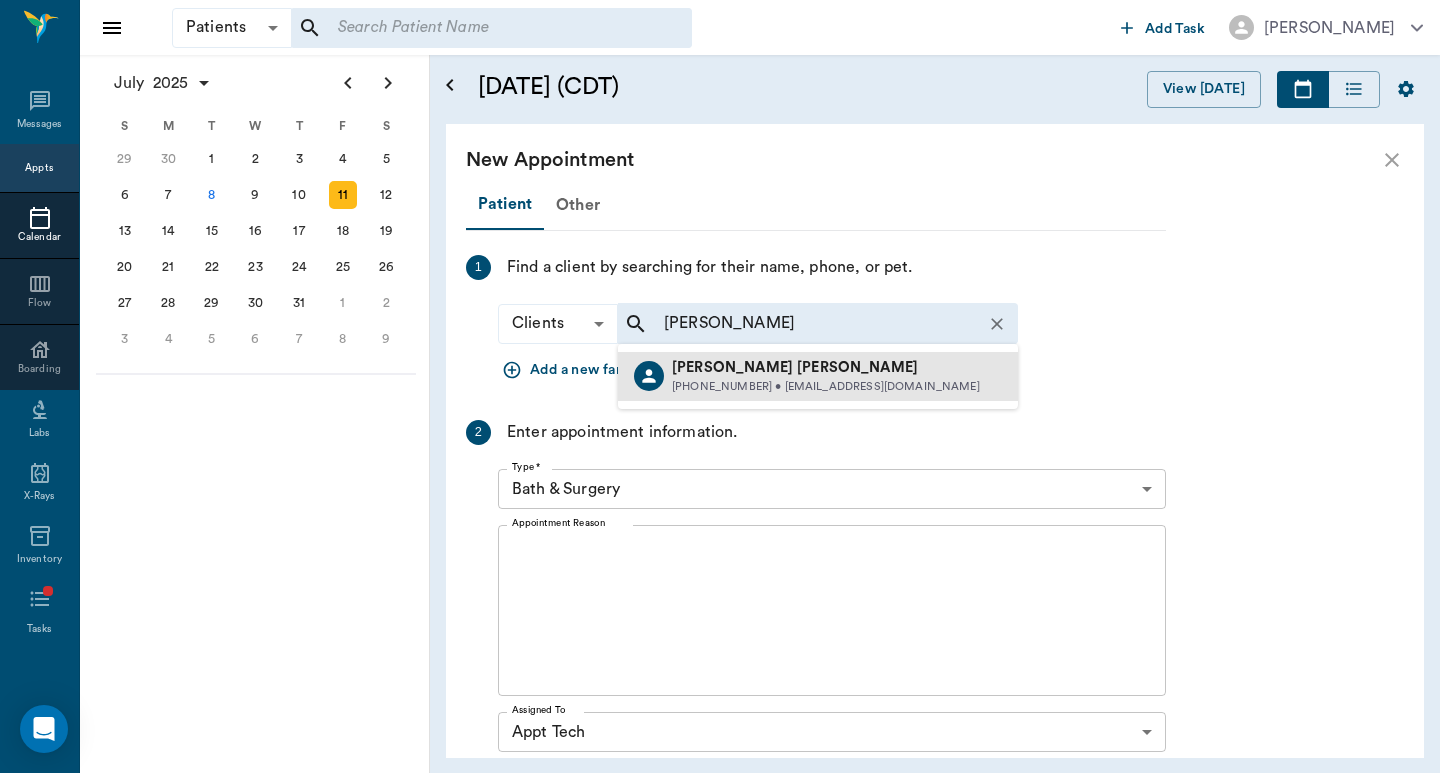click on "[PHONE_NUMBER]   • [EMAIL_ADDRESS][DOMAIN_NAME]" at bounding box center (826, 387) 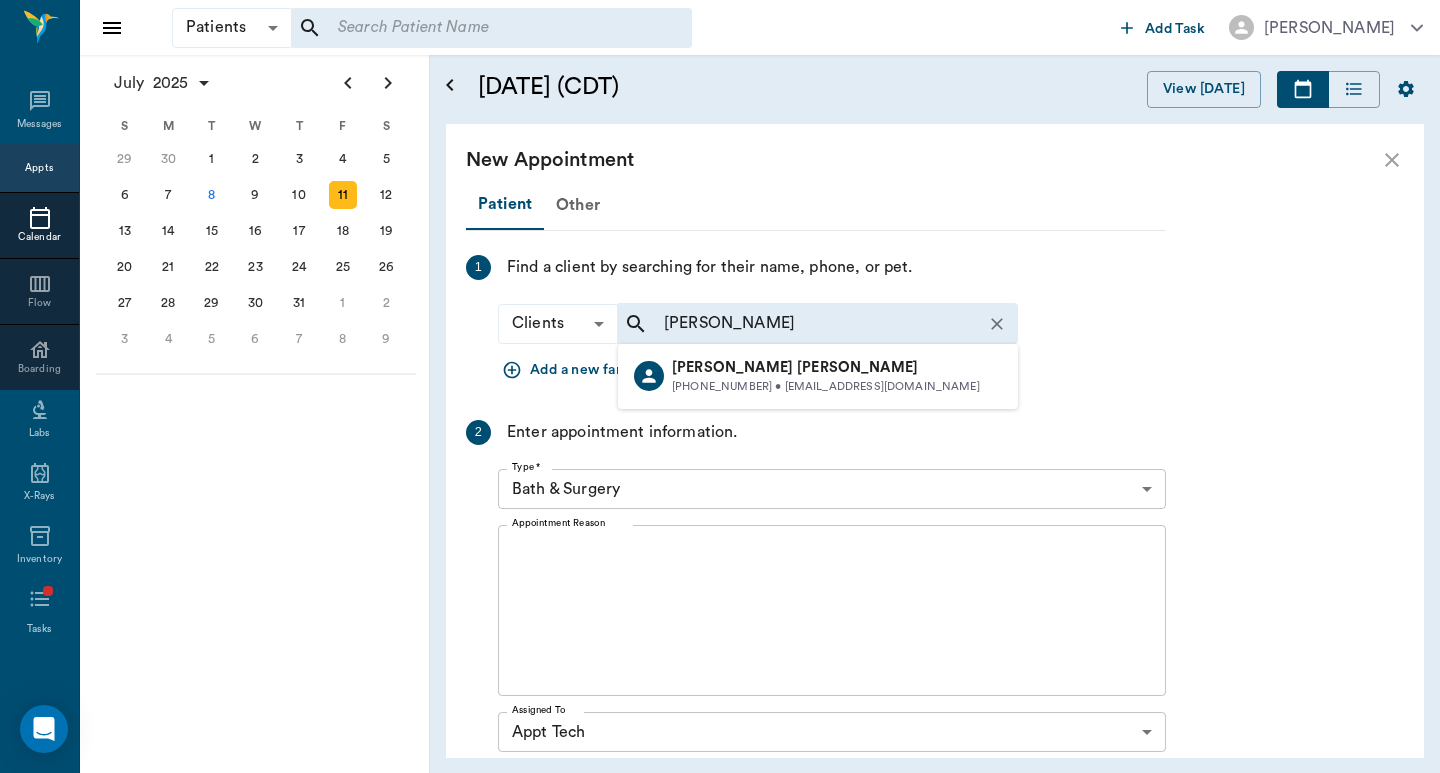 type on "[PERSON_NAME]" 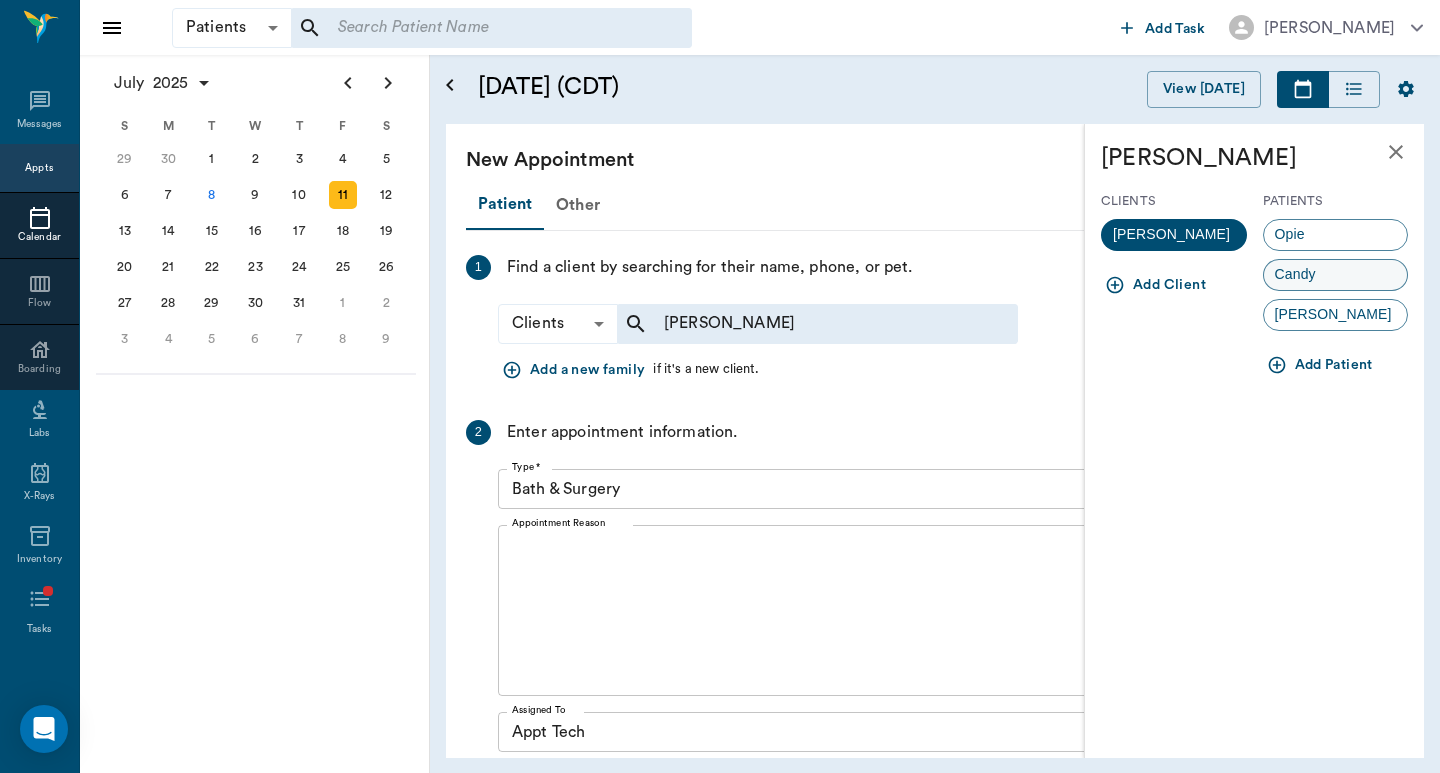 click on "Candy" at bounding box center [1295, 274] 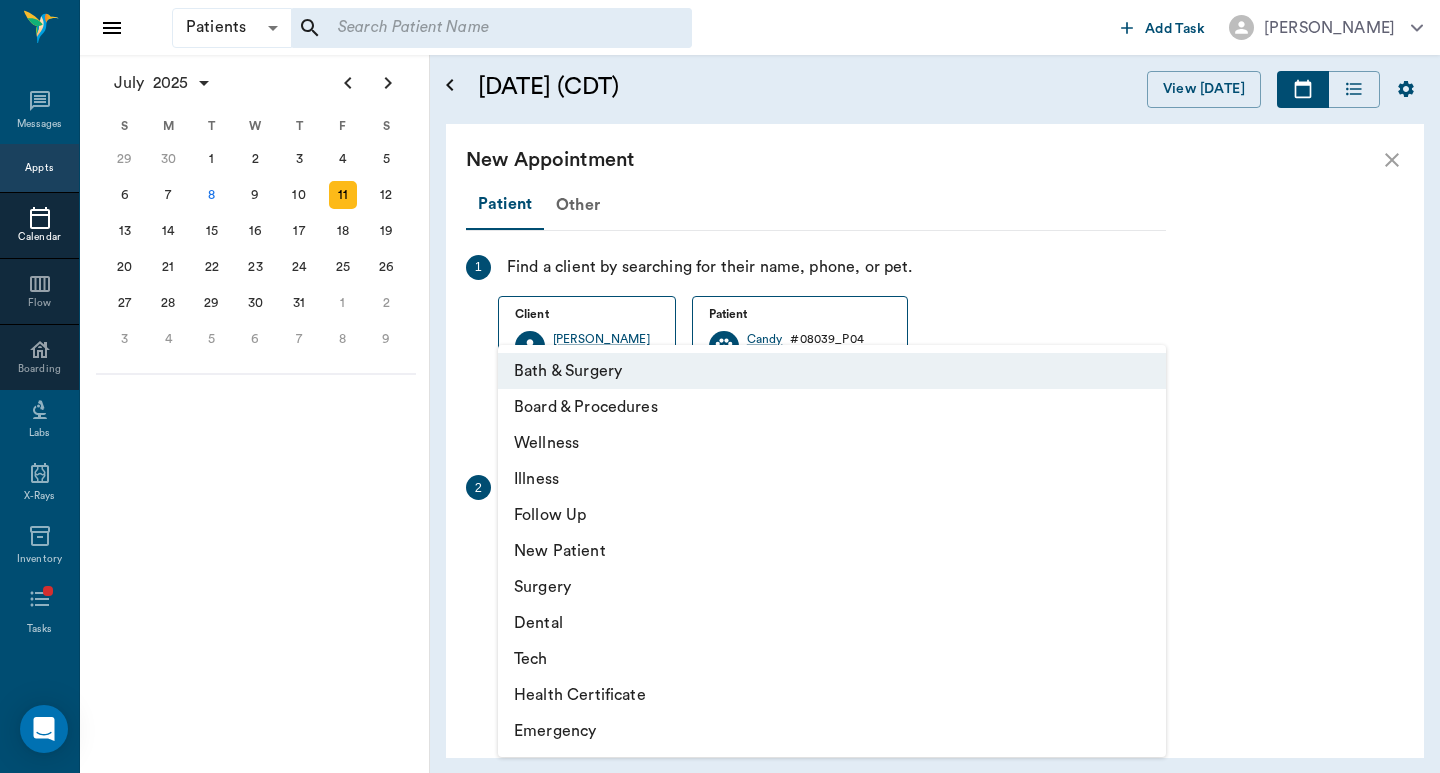 click on "Patients Patients ​ ​ Add Task [PERSON_NAME] Nectar Messages Appts Calendar Flow Boarding Labs X-Rays Inventory Tasks Forms Staff Reports Lookup Settings [DATE] S M T W T F S [DATE] 2 3 4 5 6 7 8 9 10 11 12 13 14 15 16 17 18 19 20 21 22 23 24 25 26 27 28 29 [DATE] 1 2 3 4 5 6 7 8 9 10 11 12 S M T W T F S 29 [DATE] 1 2 3 4 5 6 7 8 9 10 11 12 13 14 15 16 17 18 19 20 21 22 23 24 25 26 27 28 29 30 [DATE] 1 2 3 4 5 6 7 8 9 S M T W T F S 27 28 29 30 [DATE] 1 2 3 4 5 6 7 8 9 10 11 12 13 14 15 16 17 18 19 20 21 22 23 24 25 26 27 28 29 30 31 [DATE] 2 3 4 5 6 [DATE] (CDT) View [DATE] [DATE] [DATE] [DATE] D [PERSON_NAME] Veterinarian A Appt Tech Technician W Walk In Veterinarian B Bath & Surgery Technician B Board &Procedures Other D [PERSON_NAME] Veterinarian 8 AM 9 AM 10 AM 11 AM 12 PM 1 PM 2 PM 3 PM 4 PM 5 PM 6 PM 7 PM 8 PM 2:30 PM *[PERSON_NAME] 8:00 AM  -  8:30 AM [PERSON_NAME] 8:00 AM  -  8:30 AM [PERSON_NAME] 8:30 AM  -  9:00 AM NO APPOINTMENT! EMERGENCY ONLY! 9:00 AM  -   -  1" at bounding box center (720, 386) 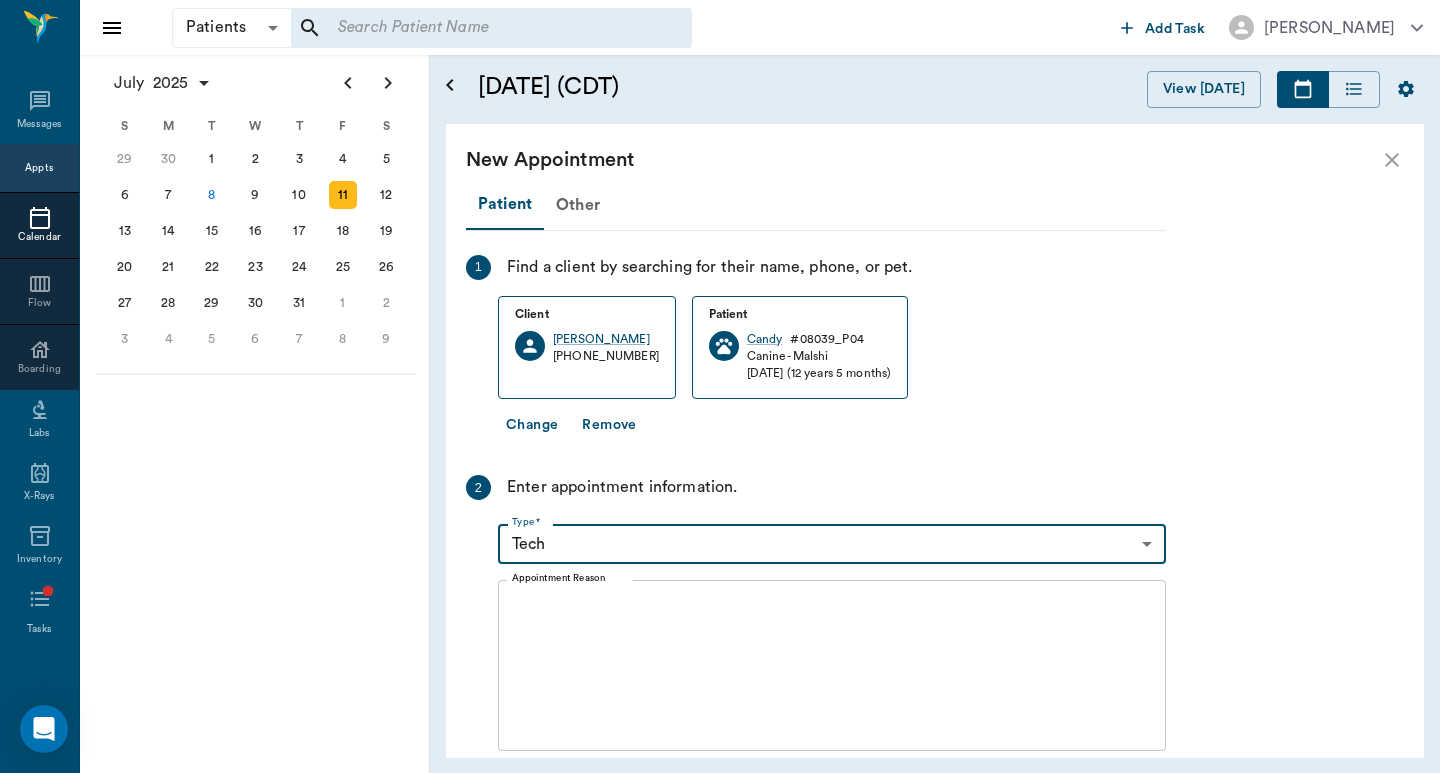 click on "Appointment Reason" at bounding box center (832, 666) 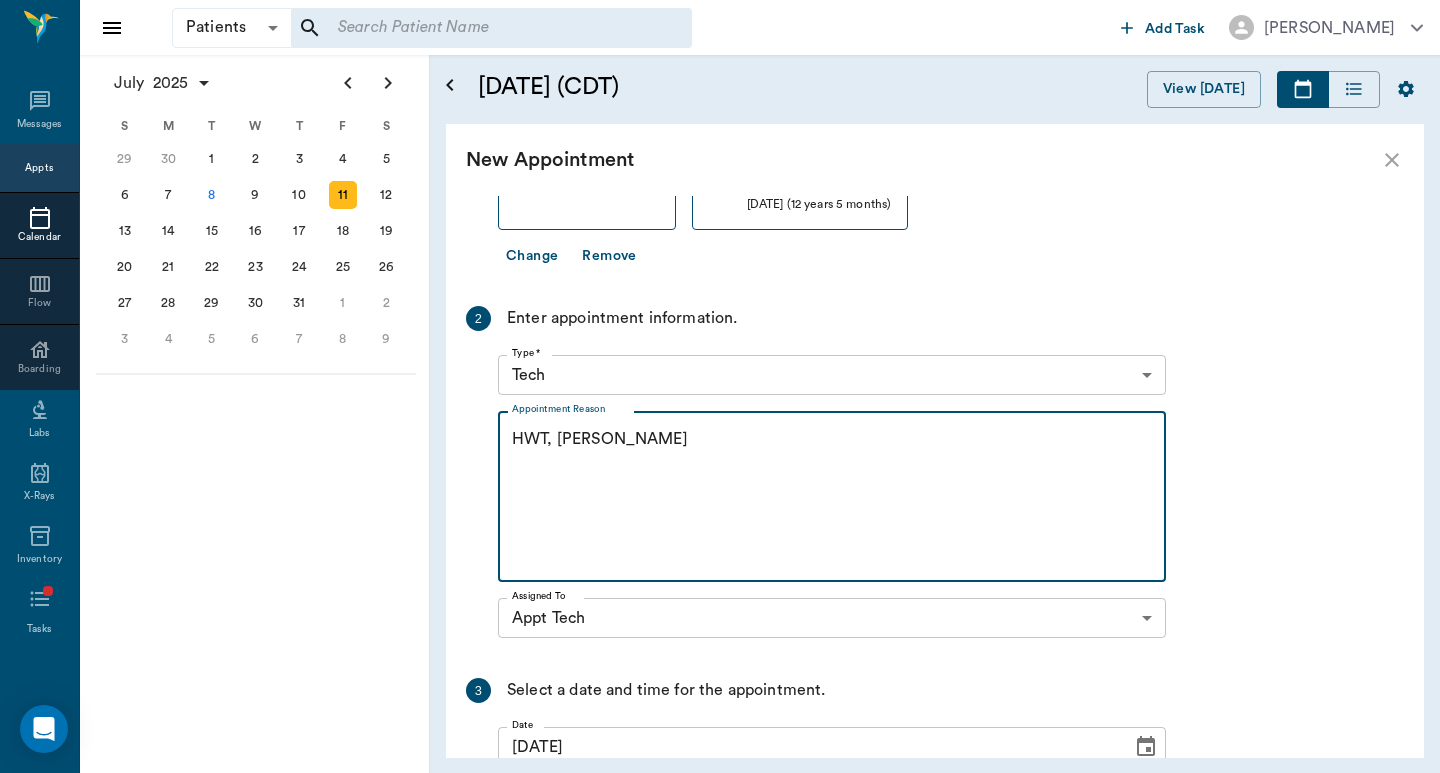 scroll, scrollTop: 384, scrollLeft: 0, axis: vertical 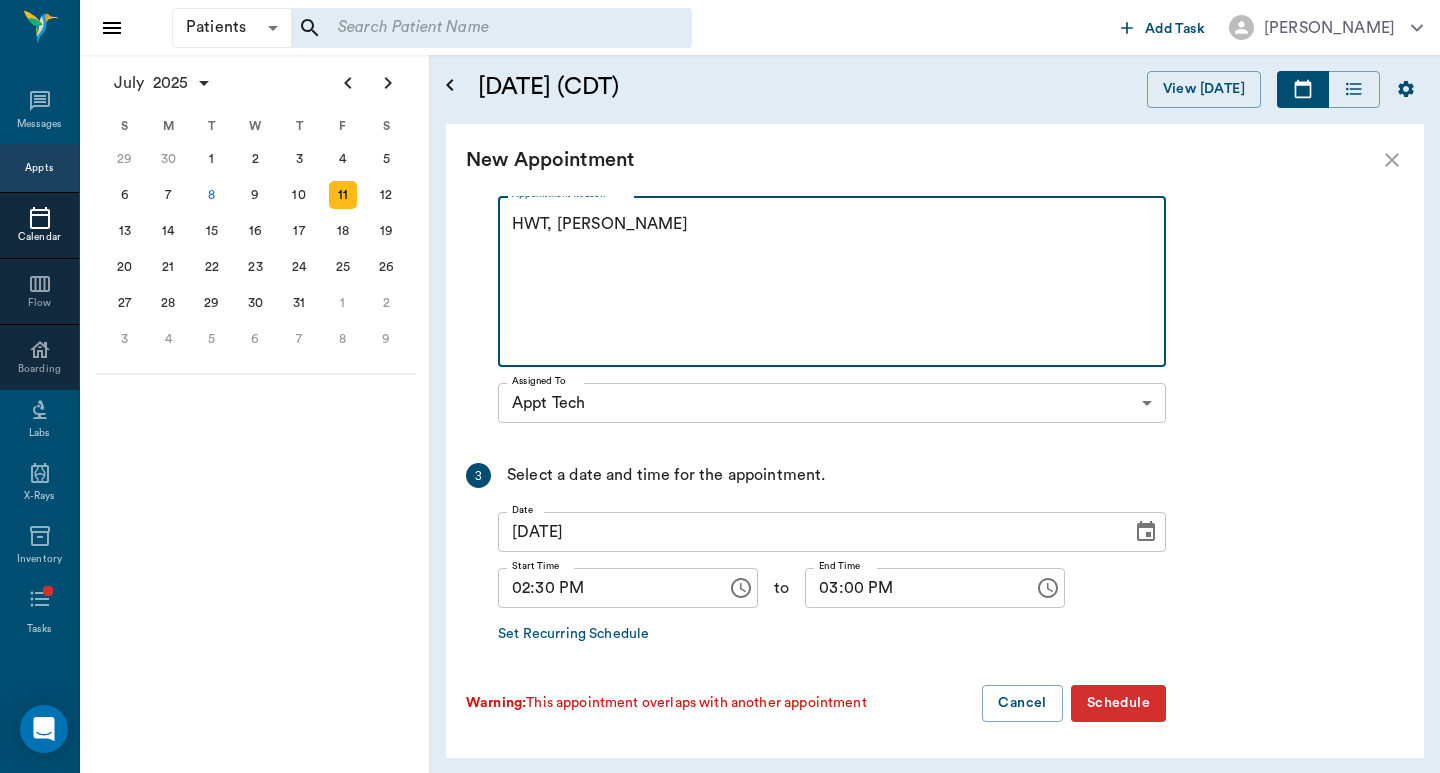 type on "HWT, [PERSON_NAME]" 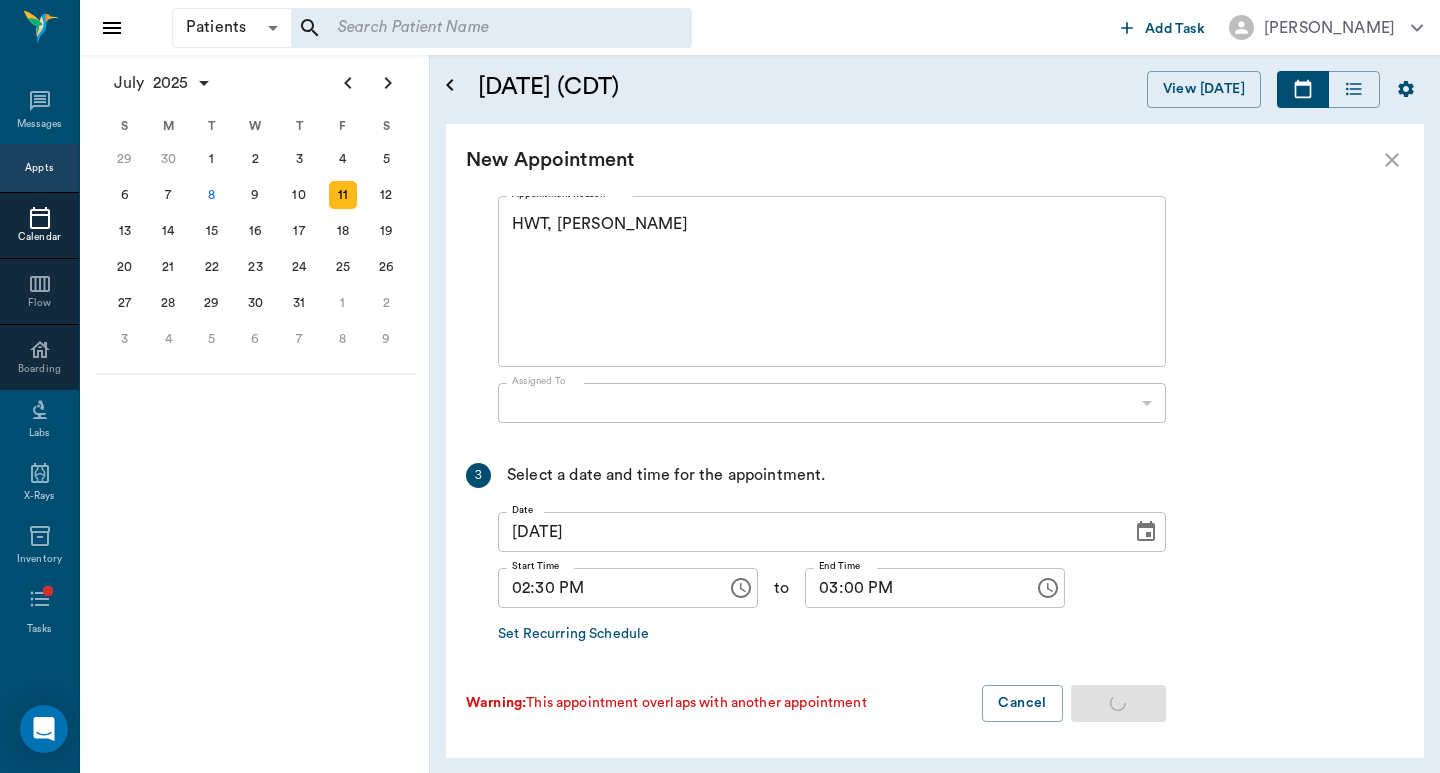 scroll, scrollTop: 0, scrollLeft: 0, axis: both 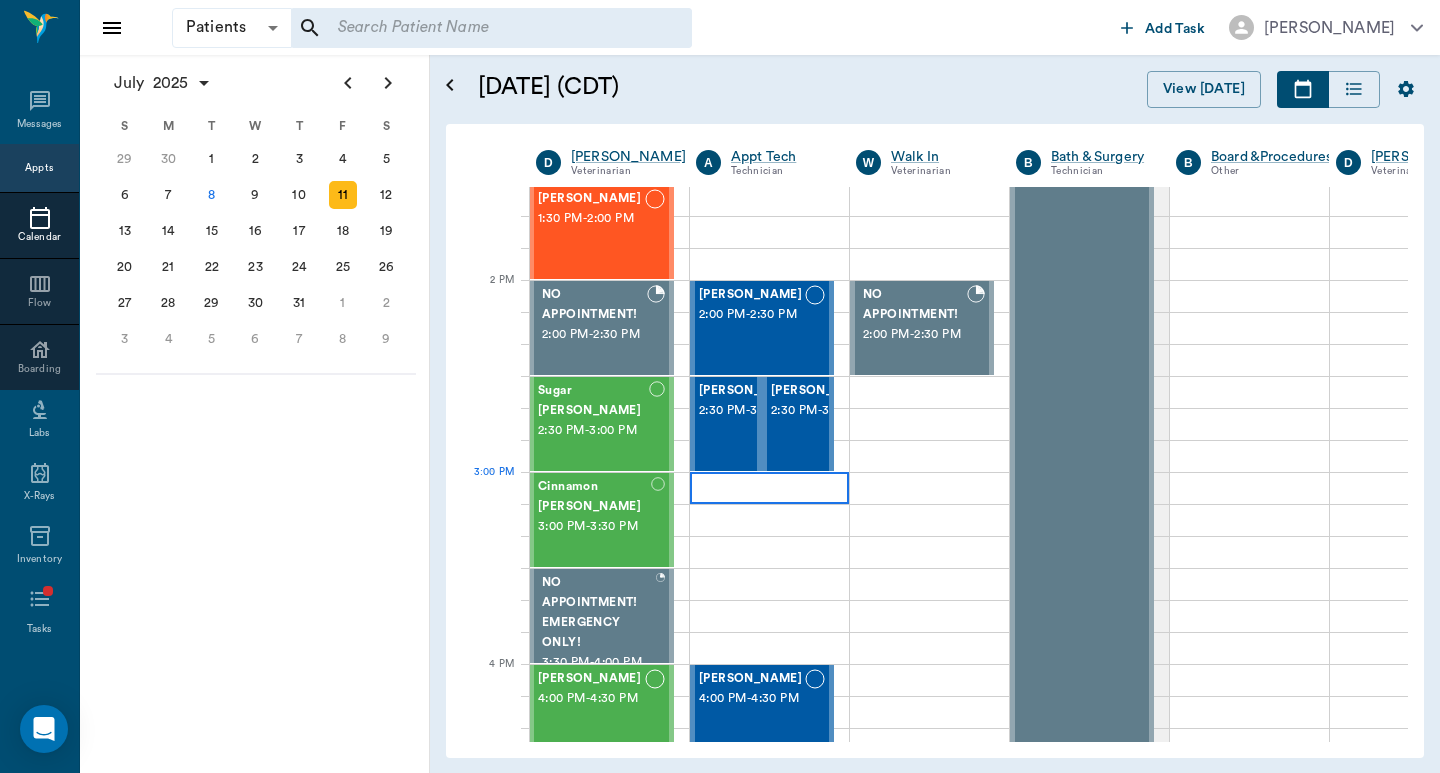 click at bounding box center [769, 488] 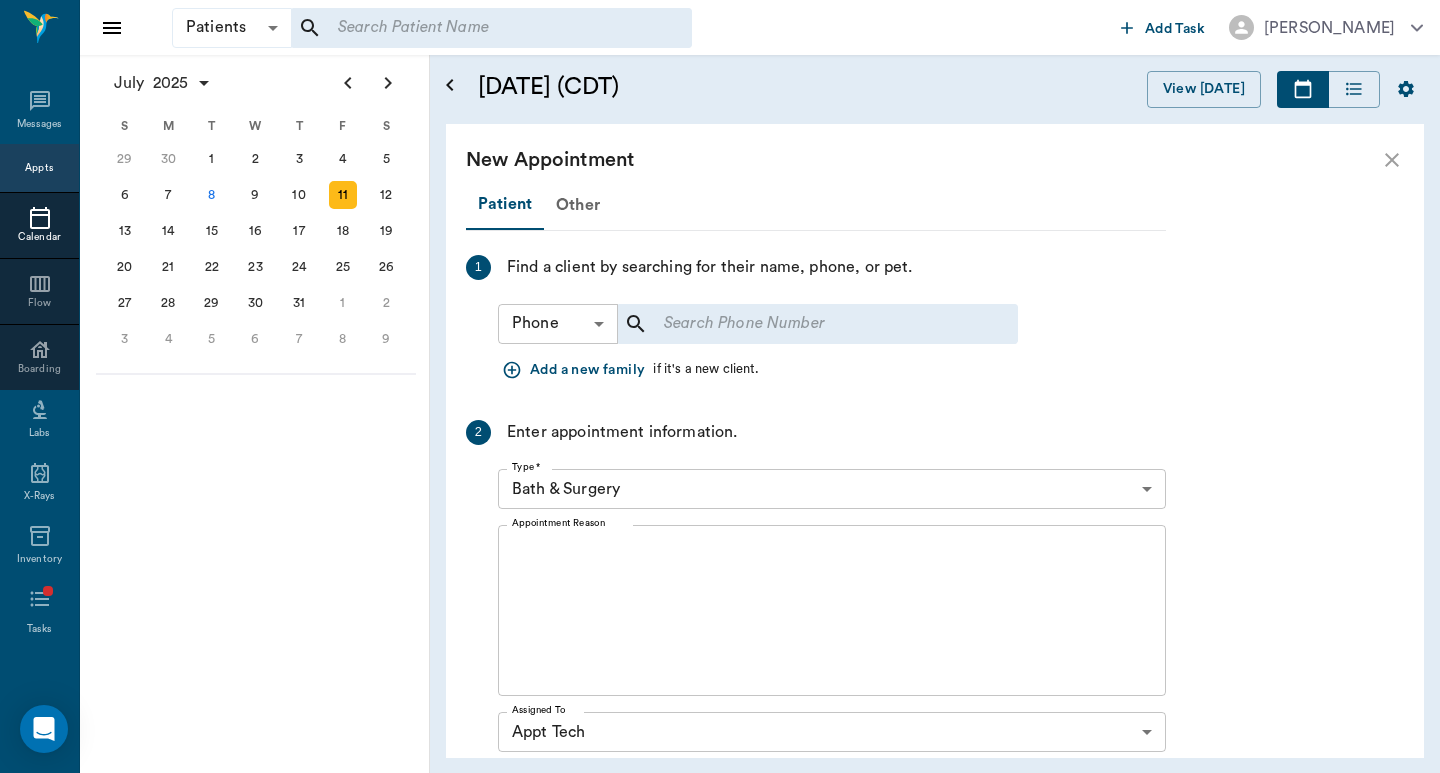 click on "Patients Patients ​ ​ Add Task [PERSON_NAME] Nectar Messages Appts Calendar Flow Boarding Labs X-Rays Inventory Tasks Forms Staff Reports Lookup Settings [DATE] S M T W T F S [DATE] 2 3 4 5 6 7 8 9 10 11 12 13 14 15 16 17 18 19 20 21 22 23 24 25 26 27 28 29 [DATE] 1 2 3 4 5 6 7 8 9 10 11 12 S M T W T F S 29 [DATE] 1 2 3 4 5 6 7 8 9 10 11 12 13 14 15 16 17 18 19 20 21 22 23 24 25 26 27 28 29 30 [DATE] 1 2 3 4 5 6 7 8 9 S M T W T F S 27 28 29 30 [DATE] 1 2 3 4 5 6 7 8 9 10 11 12 13 14 15 16 17 18 19 20 21 22 23 24 25 26 27 28 29 30 31 [DATE] 2 3 4 5 6 [DATE] (CDT) View [DATE] [DATE] [DATE] [DATE] D [PERSON_NAME] Veterinarian A Appt Tech Technician W Walk In Veterinarian B Bath & Surgery Technician B Board &Procedures Other D [PERSON_NAME] Veterinarian 8 AM 9 AM 10 AM 11 AM 12 PM 1 PM 2 PM 3 PM 4 PM 5 PM 6 PM 7 PM 8 PM 3:00 PM *[PERSON_NAME] 8:00 AM  -  8:30 AM [PERSON_NAME] 8:00 AM  -  8:30 AM [PERSON_NAME] 8:30 AM  -  9:00 AM NO APPOINTMENT! EMERGENCY ONLY! 9:00 AM  -   -  1" at bounding box center (720, 386) 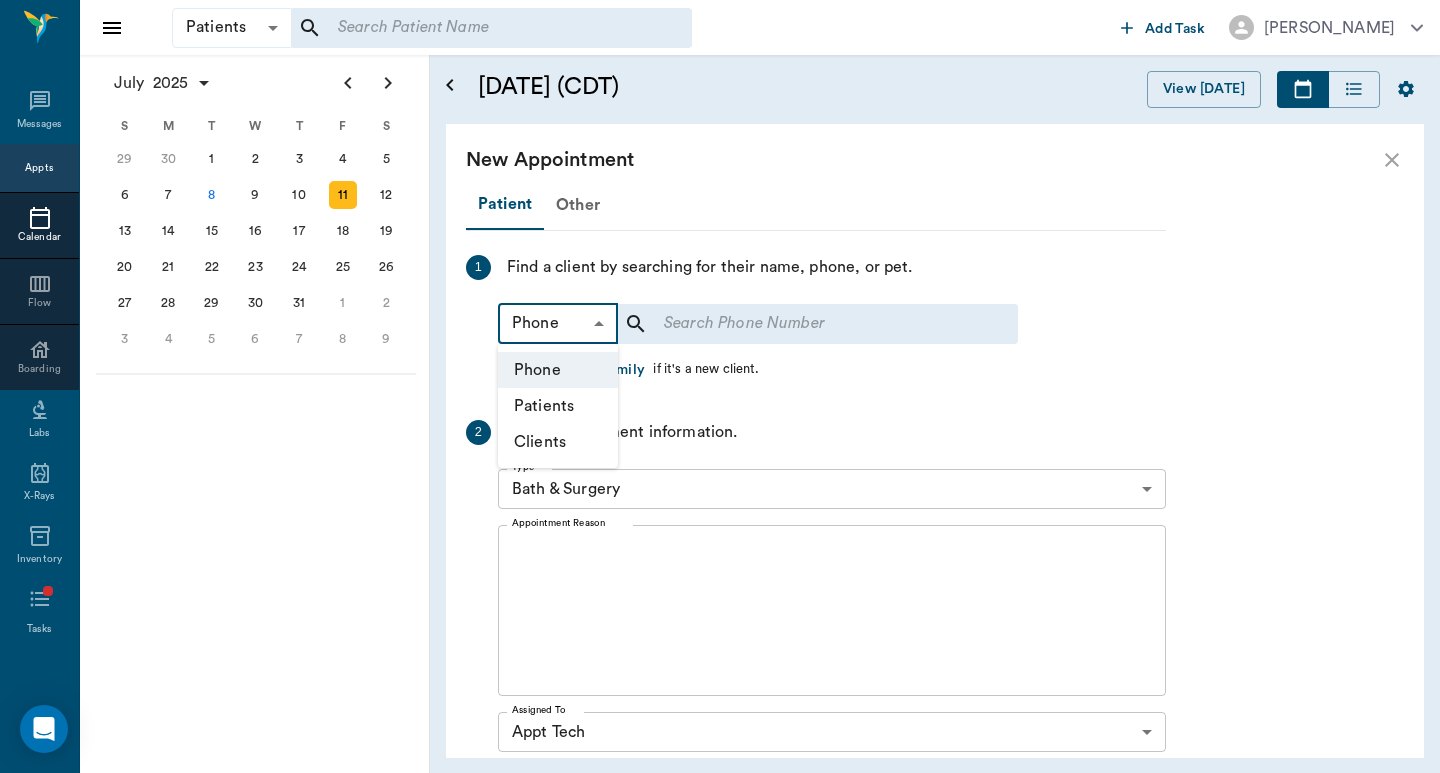 click on "Patients" at bounding box center [558, 406] 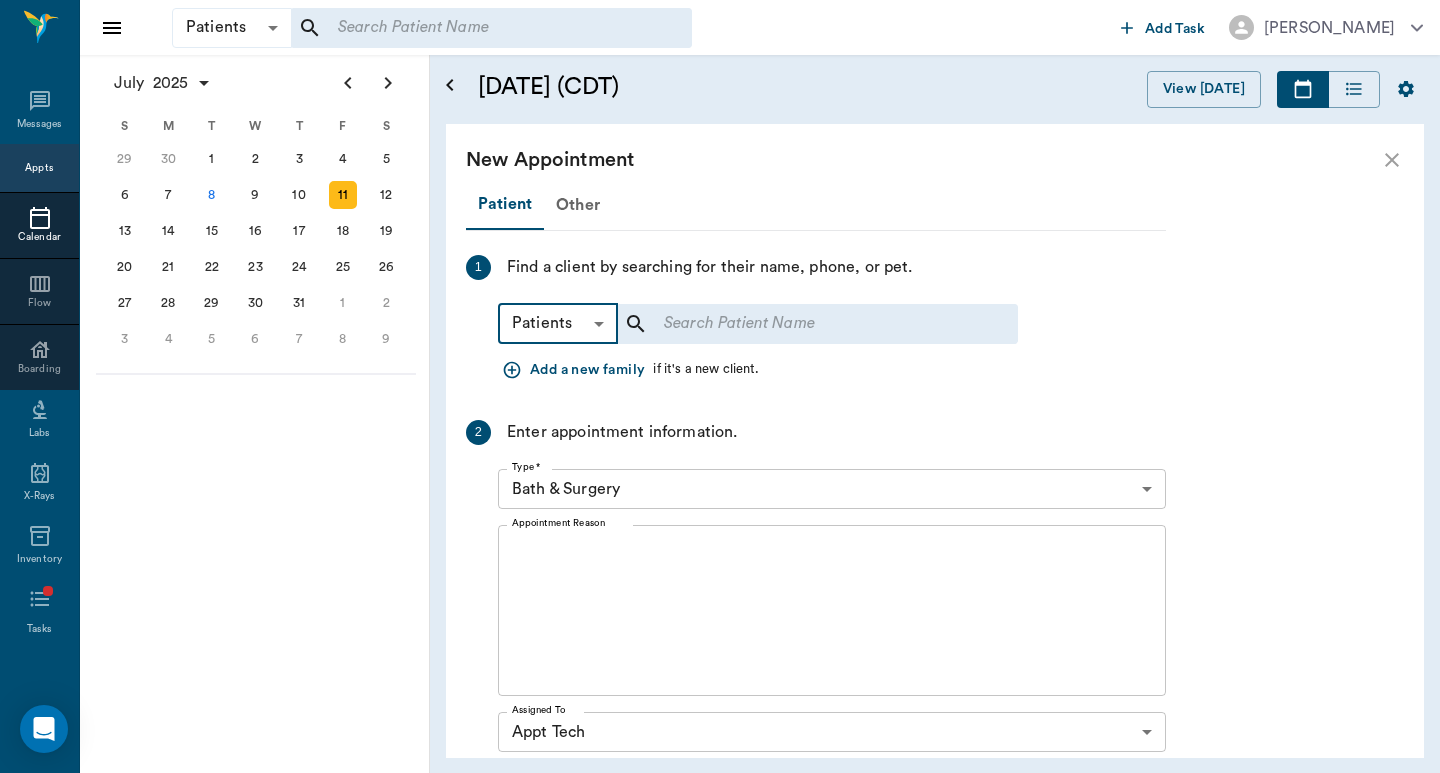 click at bounding box center [804, 324] 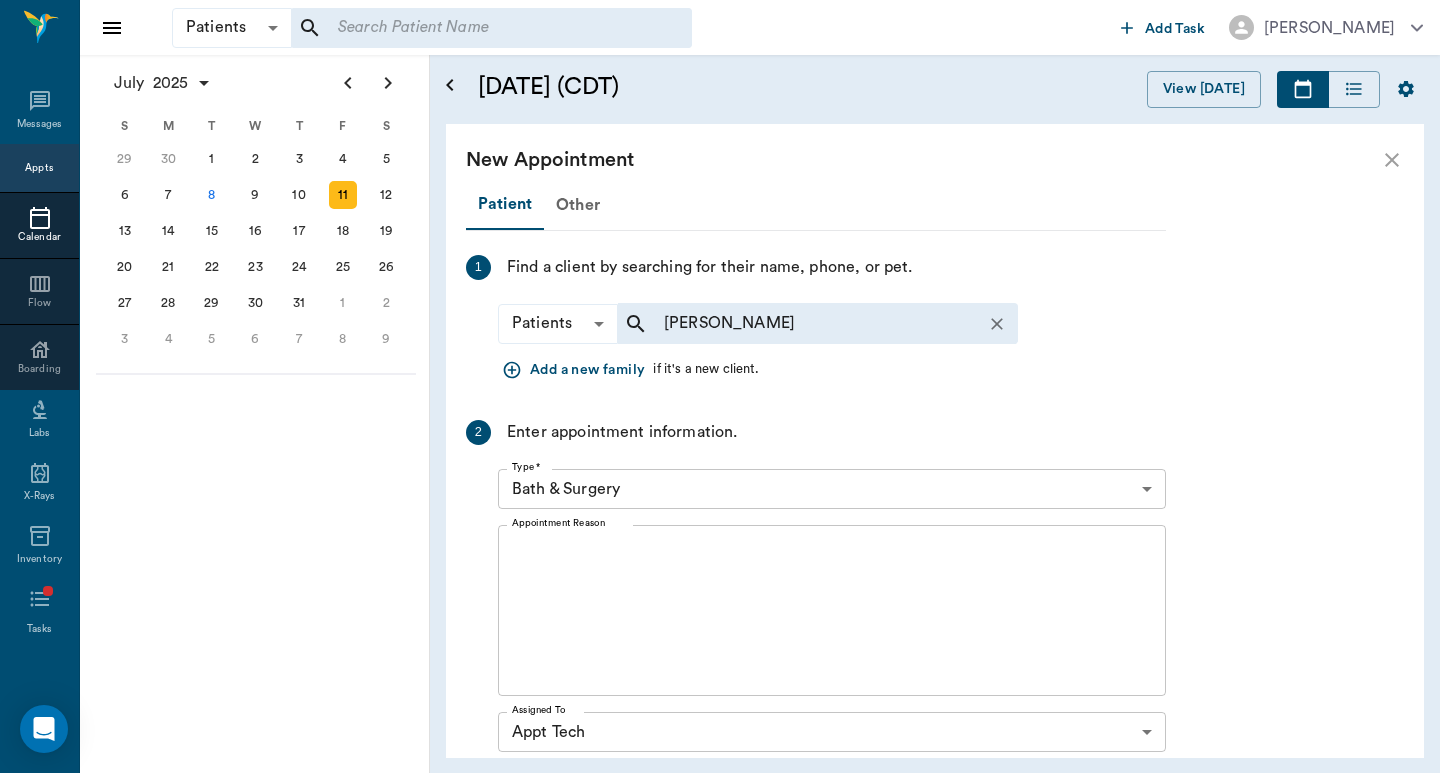 type on "[PERSON_NAME] [PERSON_NAME]" 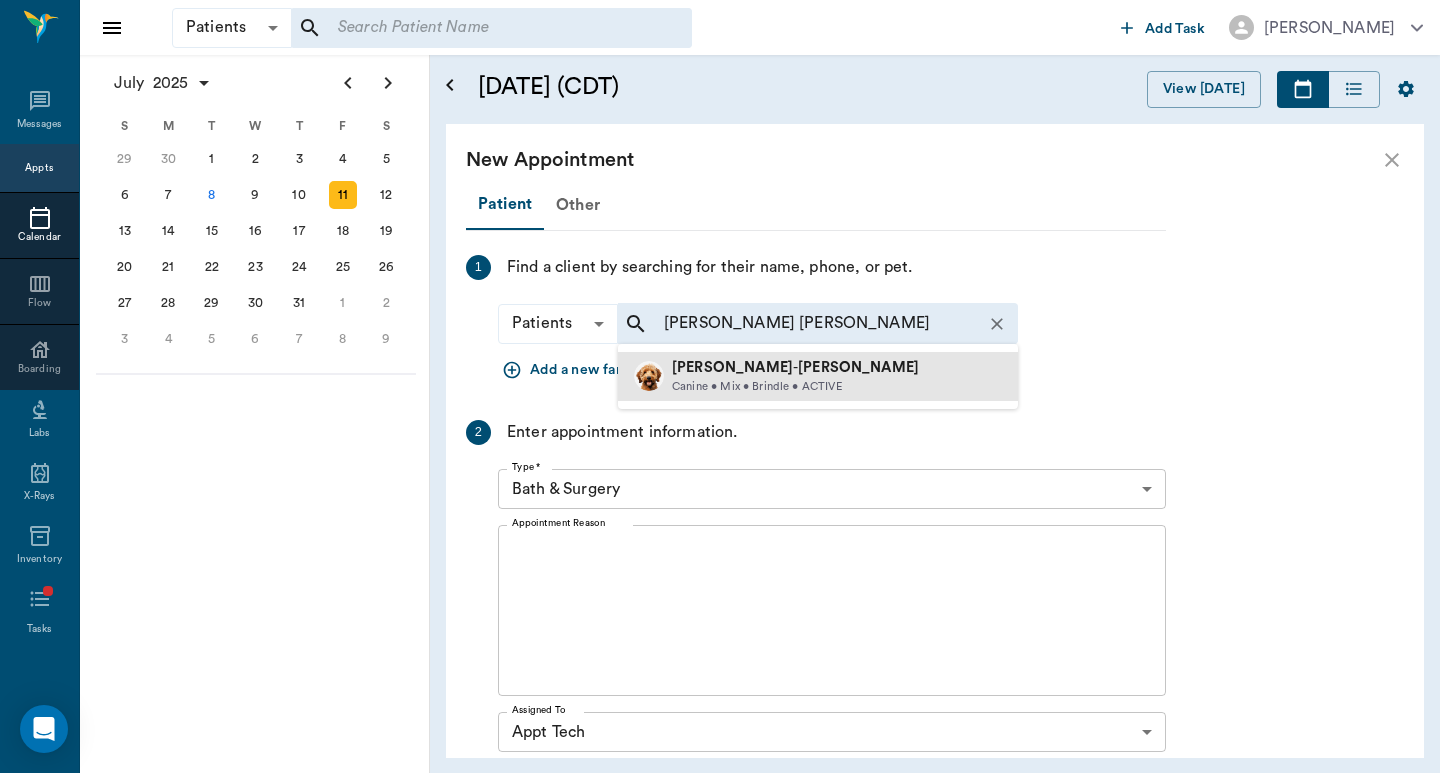 click on "[PERSON_NAME]" at bounding box center [795, 368] 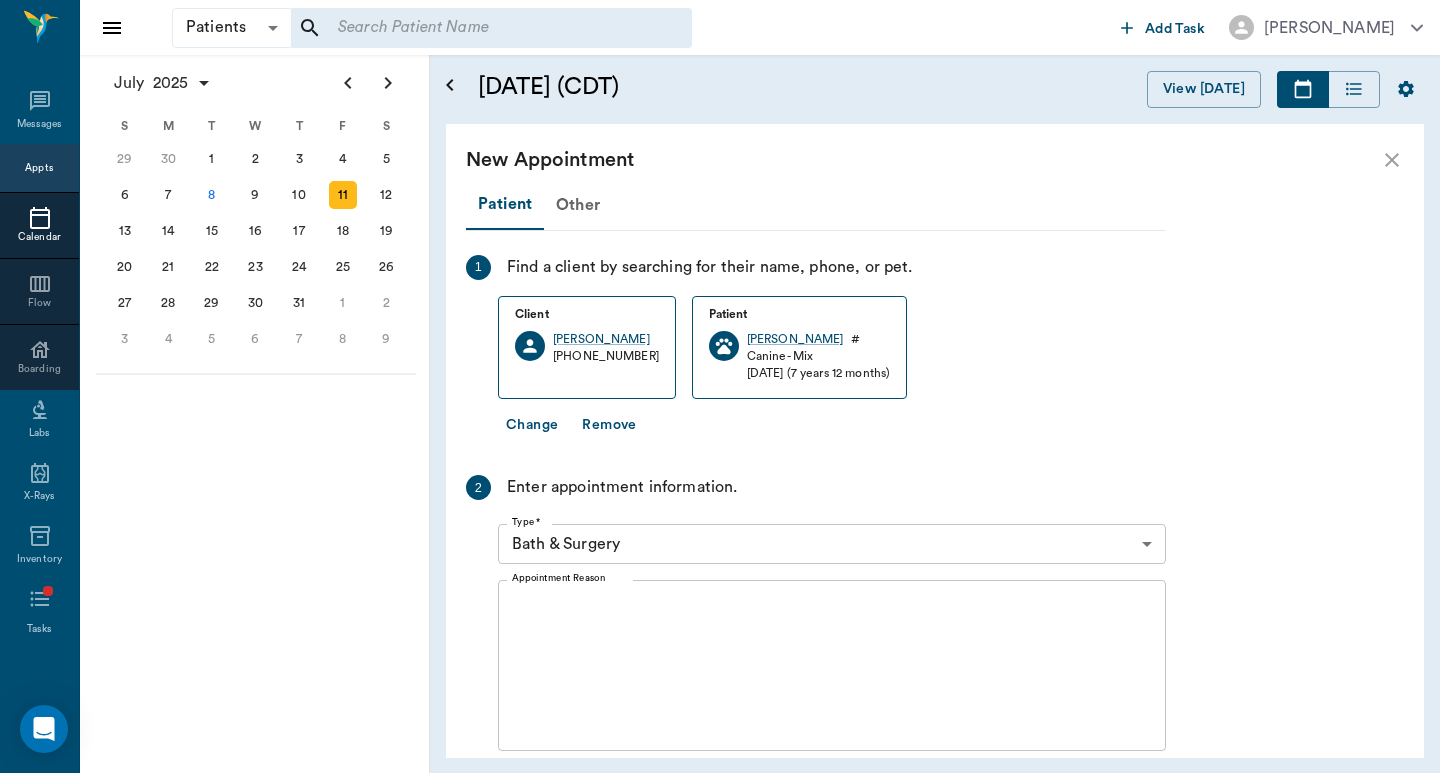 click on "Patients Patients ​ ​ Add Task [PERSON_NAME] Nectar Messages Appts Calendar Flow Boarding Labs X-Rays Inventory Tasks Forms Staff Reports Lookup Settings [DATE] S M T W T F S [DATE] 2 3 4 5 6 7 8 9 10 11 12 13 14 15 16 17 18 19 20 21 22 23 24 25 26 27 28 29 [DATE] 1 2 3 4 5 6 7 8 9 10 11 12 S M T W T F S 29 [DATE] 1 2 3 4 5 6 7 8 9 10 11 12 13 14 15 16 17 18 19 20 21 22 23 24 25 26 27 28 29 30 [DATE] 1 2 3 4 5 6 7 8 9 S M T W T F S 27 28 29 30 [DATE] 1 2 3 4 5 6 7 8 9 10 11 12 13 14 15 16 17 18 19 20 21 22 23 24 25 26 27 28 29 30 31 [DATE] 2 3 4 5 6 [DATE] (CDT) View [DATE] [DATE] [DATE] [DATE] D [PERSON_NAME] Veterinarian A Appt Tech Technician W Walk In Veterinarian B Bath & Surgery Technician B Board &Procedures Other D [PERSON_NAME] Veterinarian 8 AM 9 AM 10 AM 11 AM 12 PM 1 PM 2 PM 3 PM 4 PM 5 PM 6 PM 7 PM 8 PM 3:00 PM *[PERSON_NAME] 8:00 AM  -  8:30 AM [PERSON_NAME] 8:00 AM  -  8:30 AM [PERSON_NAME] 8:30 AM  -  9:00 AM NO APPOINTMENT! EMERGENCY ONLY! 9:00 AM  -   -  1" at bounding box center [720, 386] 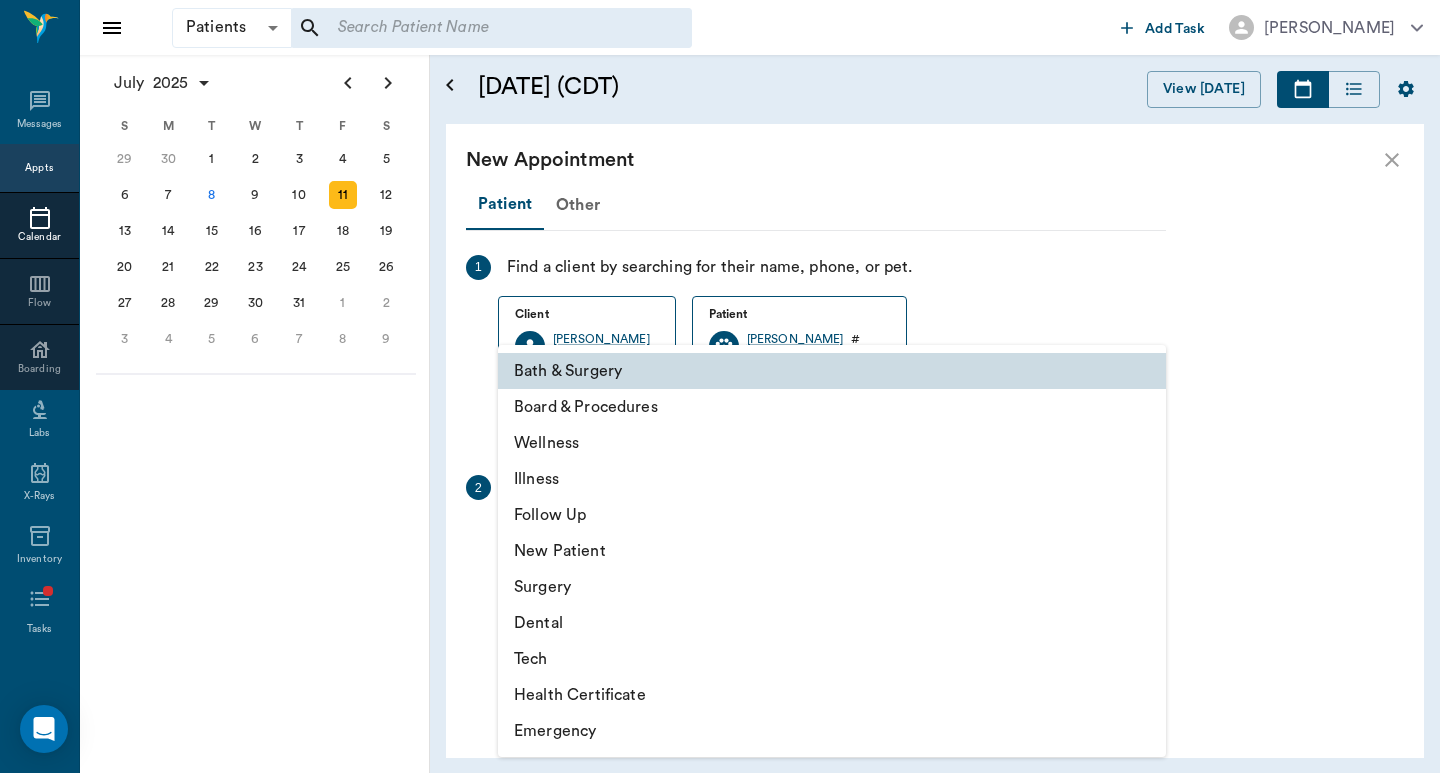 click on "Tech" at bounding box center [832, 659] 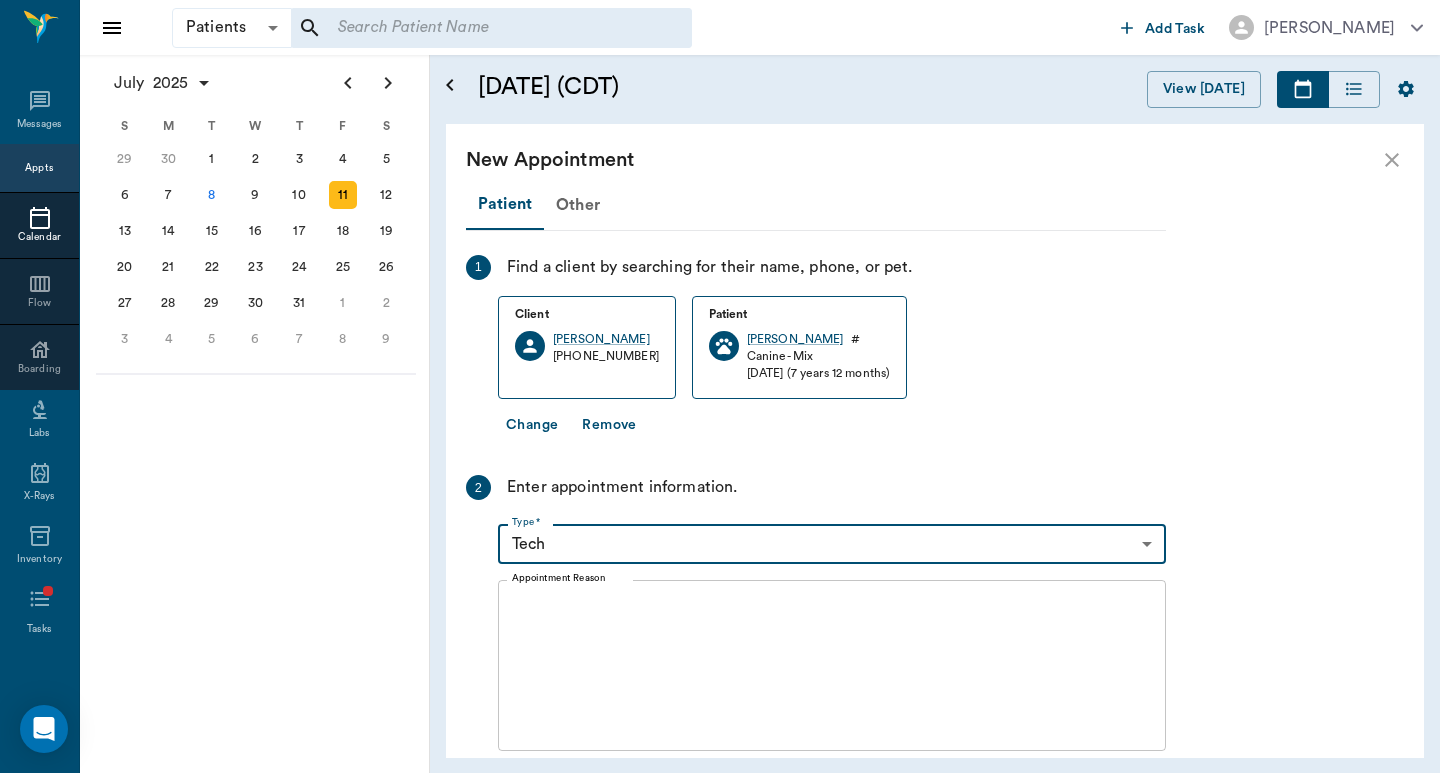 click on "Appointment Reason" at bounding box center [832, 666] 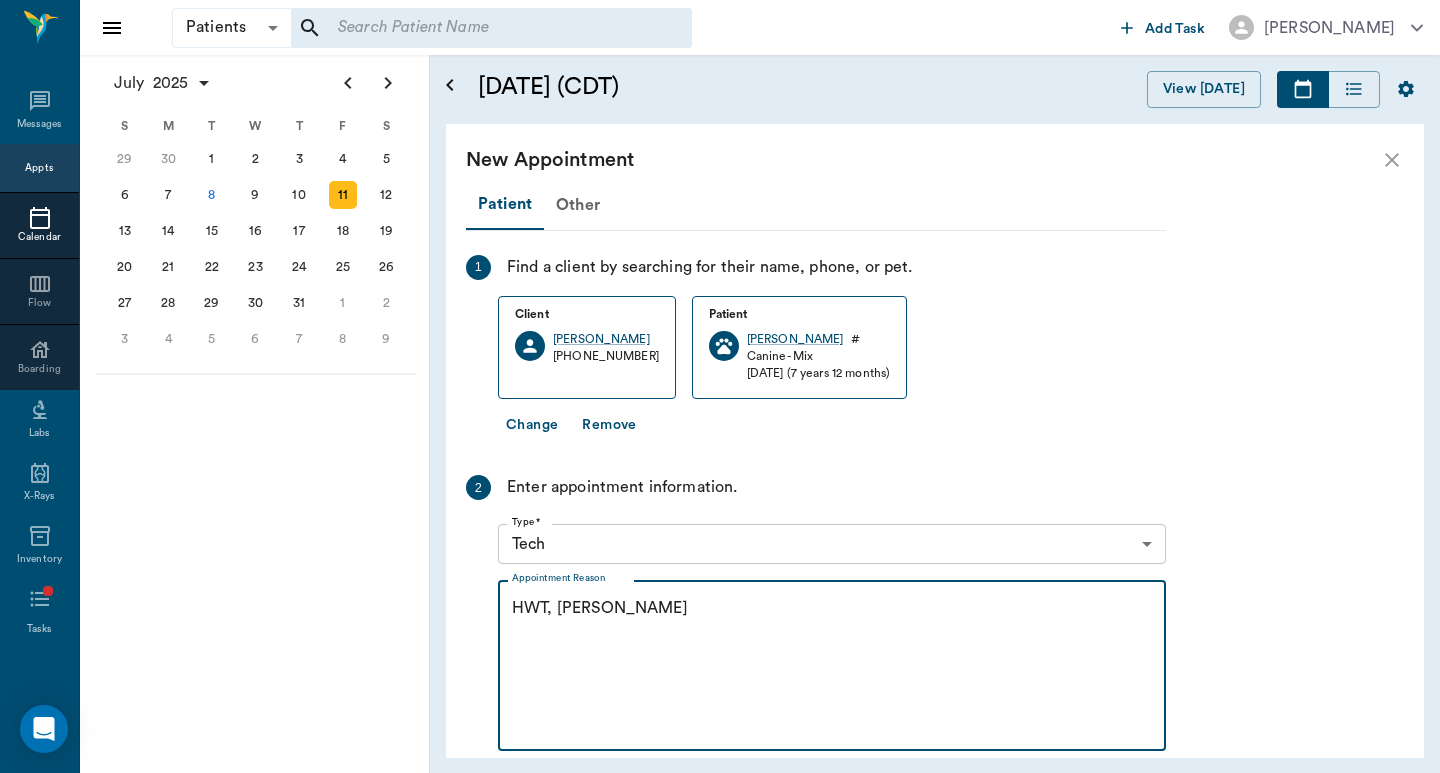 scroll, scrollTop: 384, scrollLeft: 0, axis: vertical 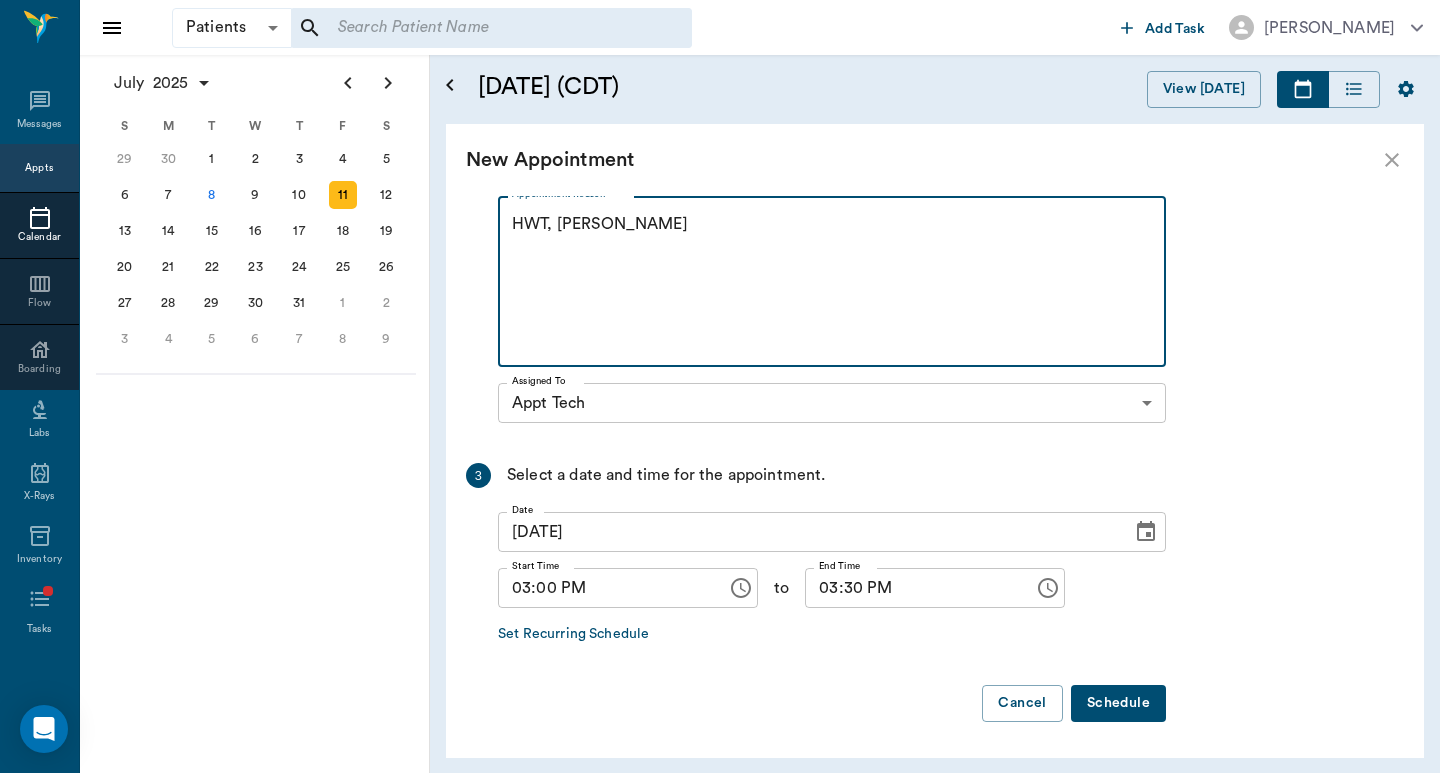 type on "HWT, [PERSON_NAME]" 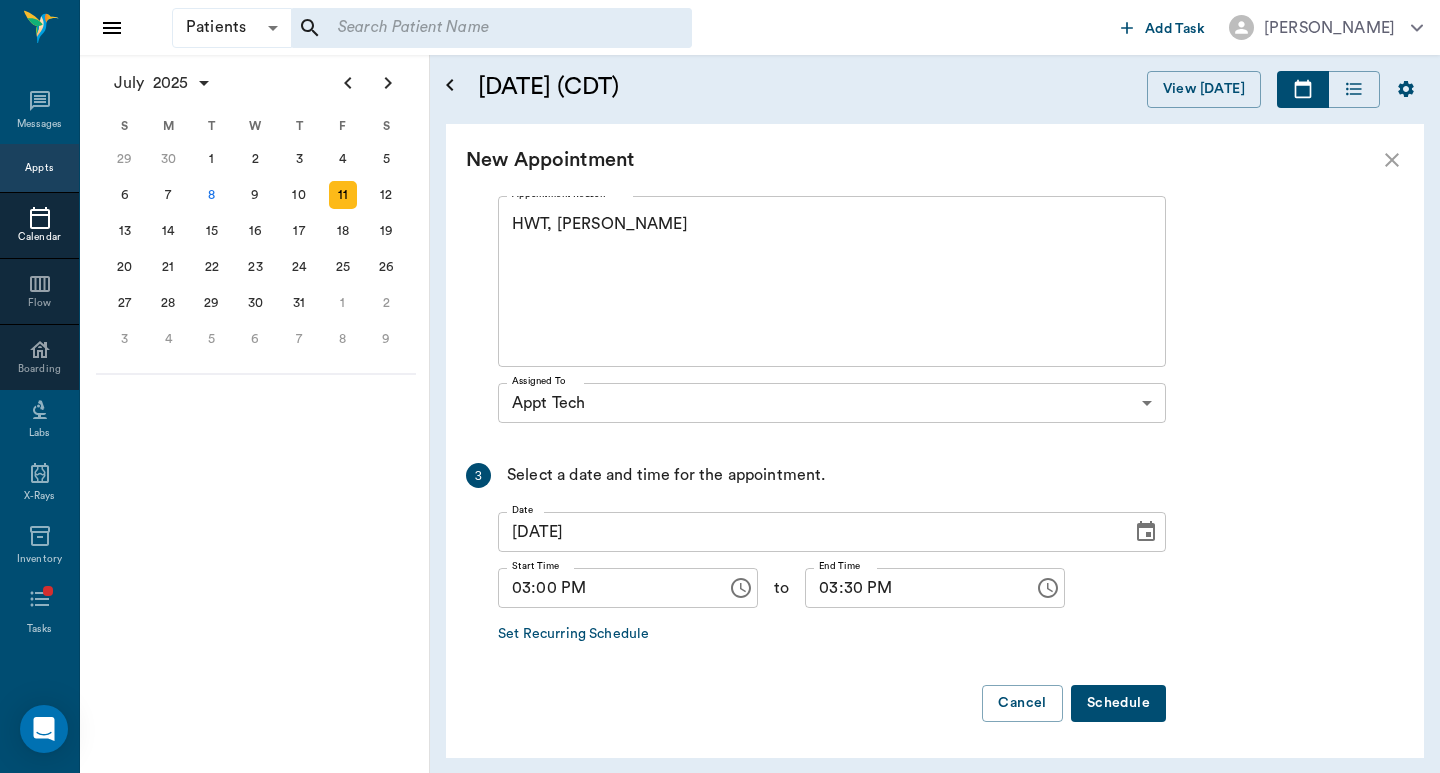 click on "Schedule" at bounding box center (1118, 703) 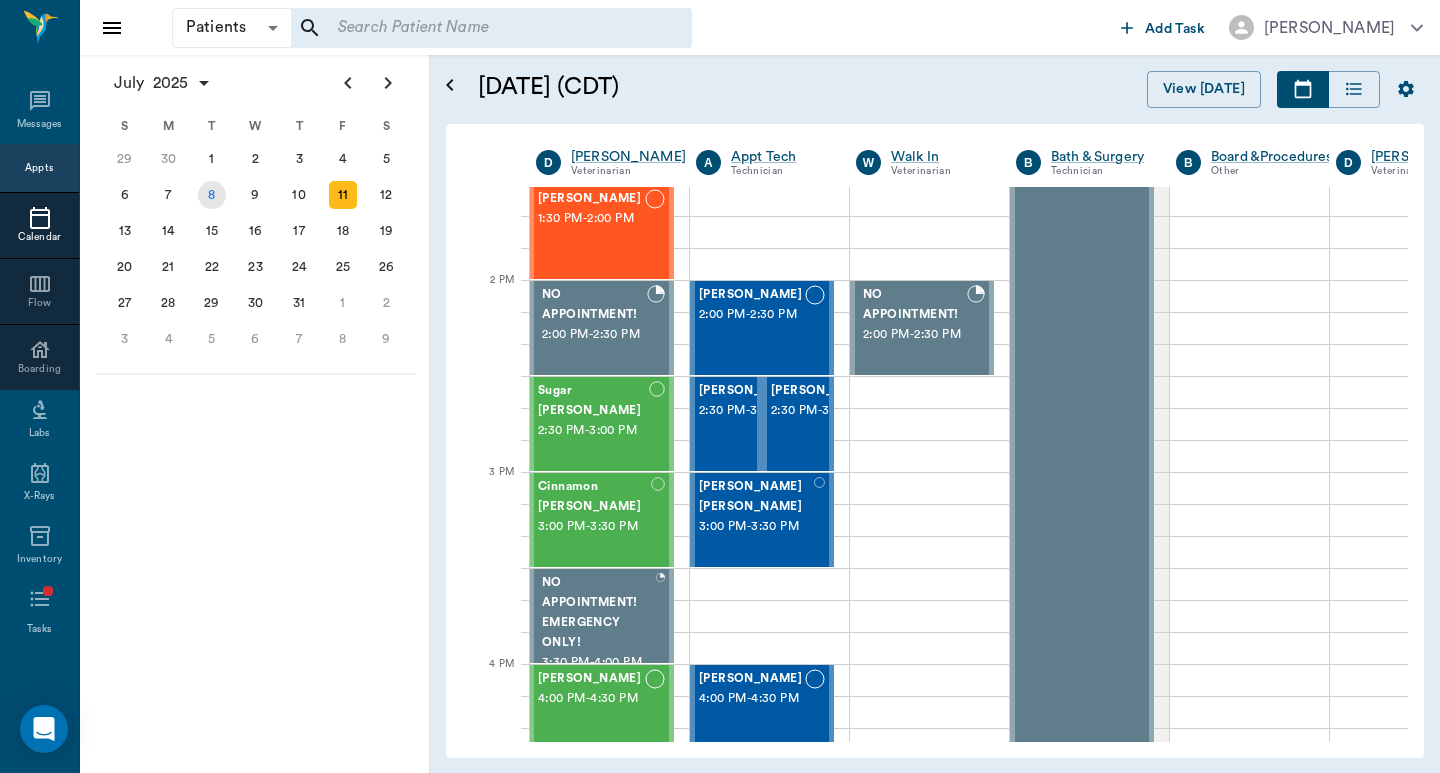 click on "8" at bounding box center (212, 195) 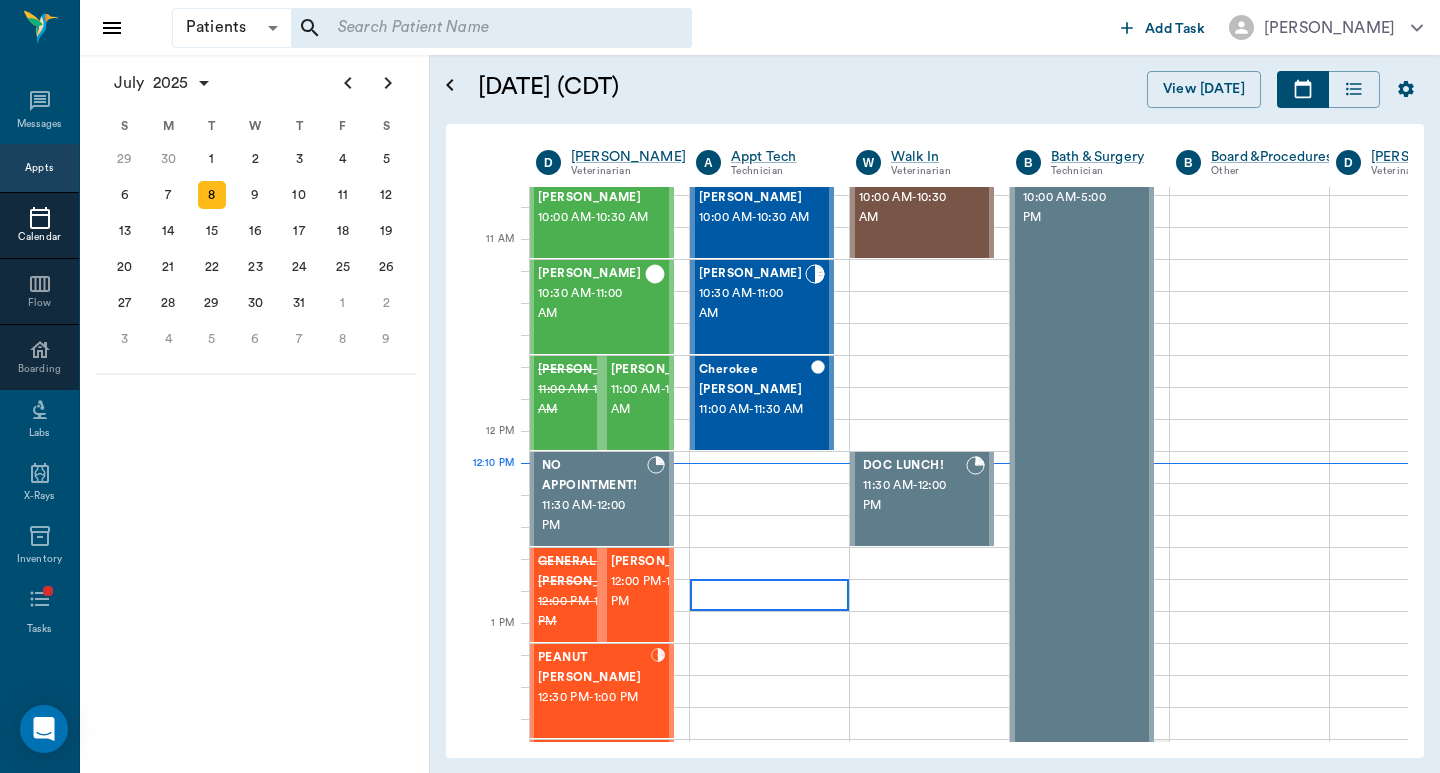 scroll, scrollTop: 533, scrollLeft: 1, axis: both 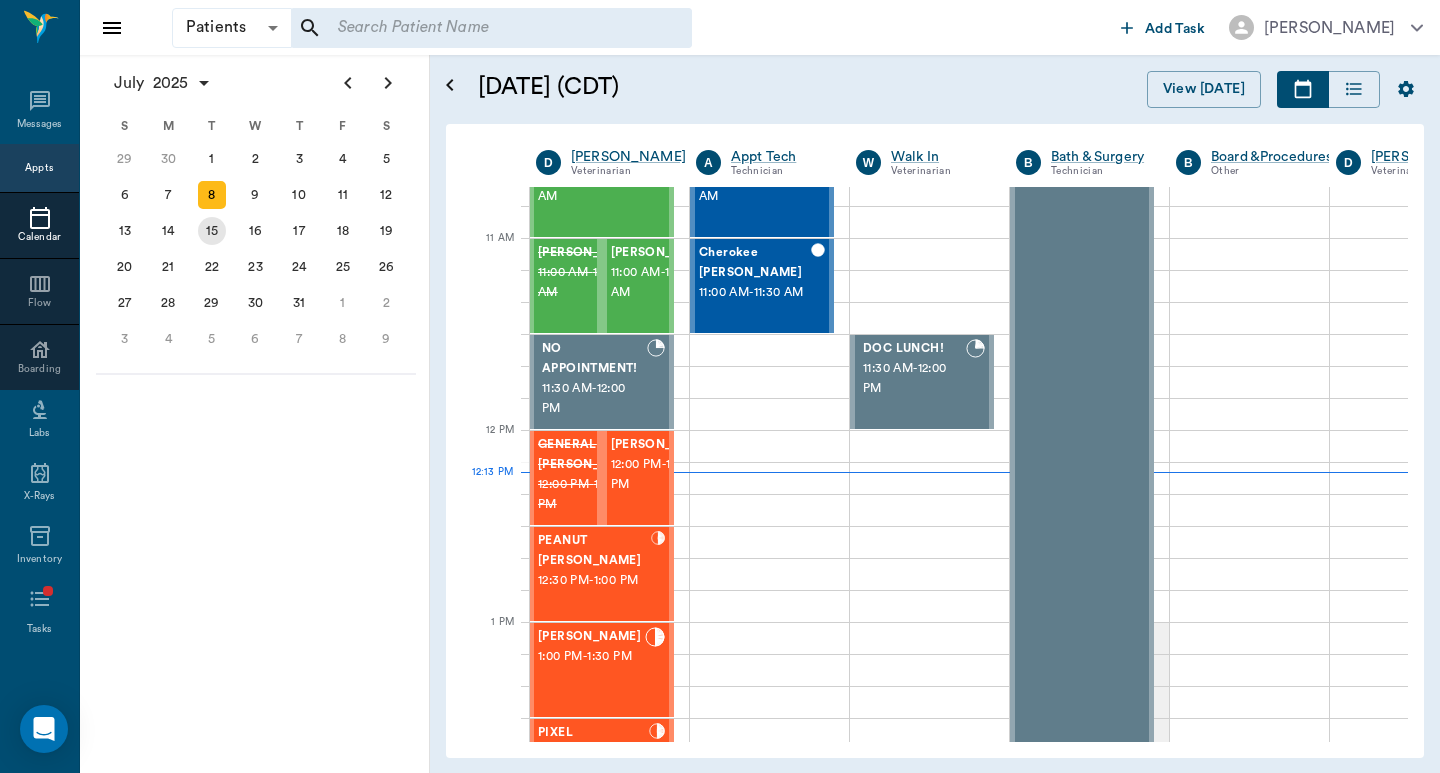 click on "15" at bounding box center (212, 231) 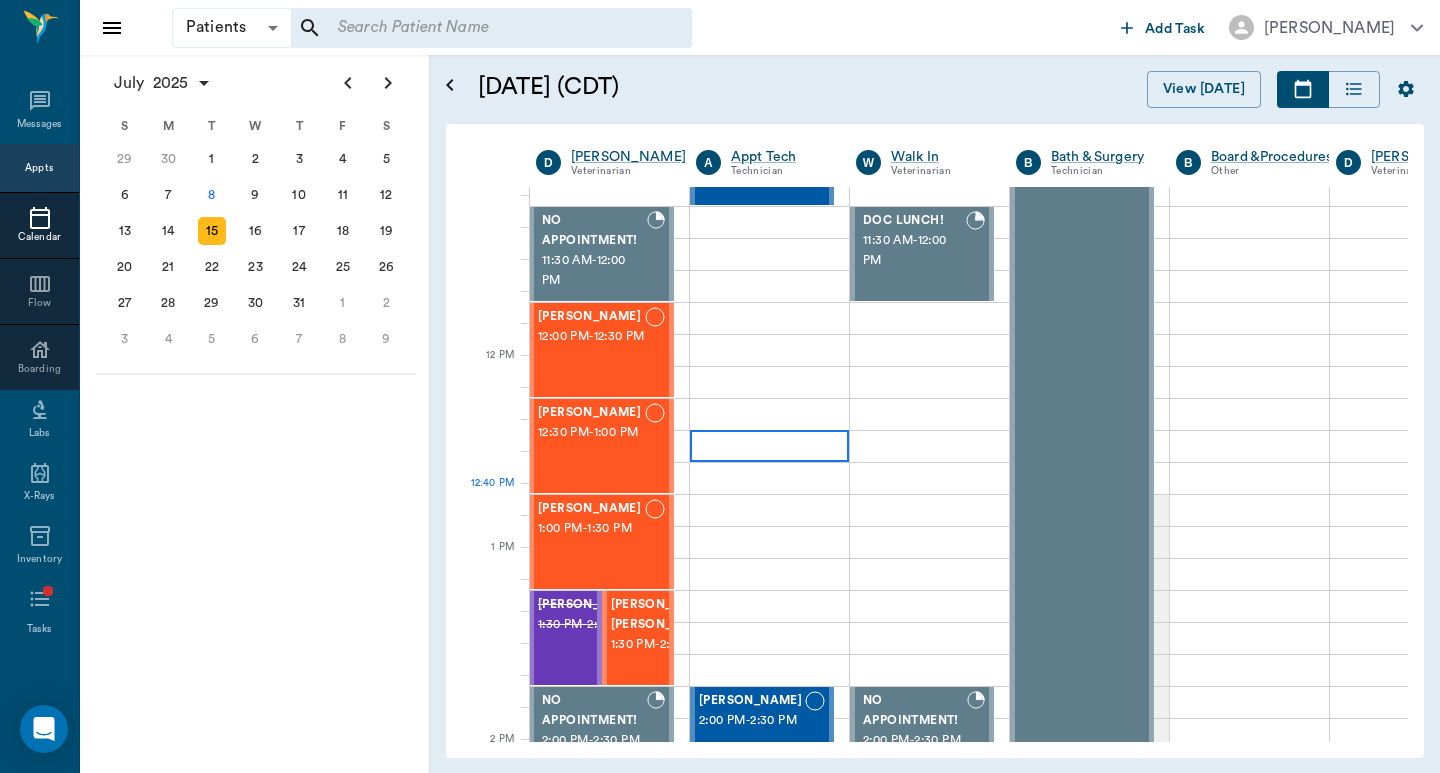 scroll, scrollTop: 667, scrollLeft: 1, axis: both 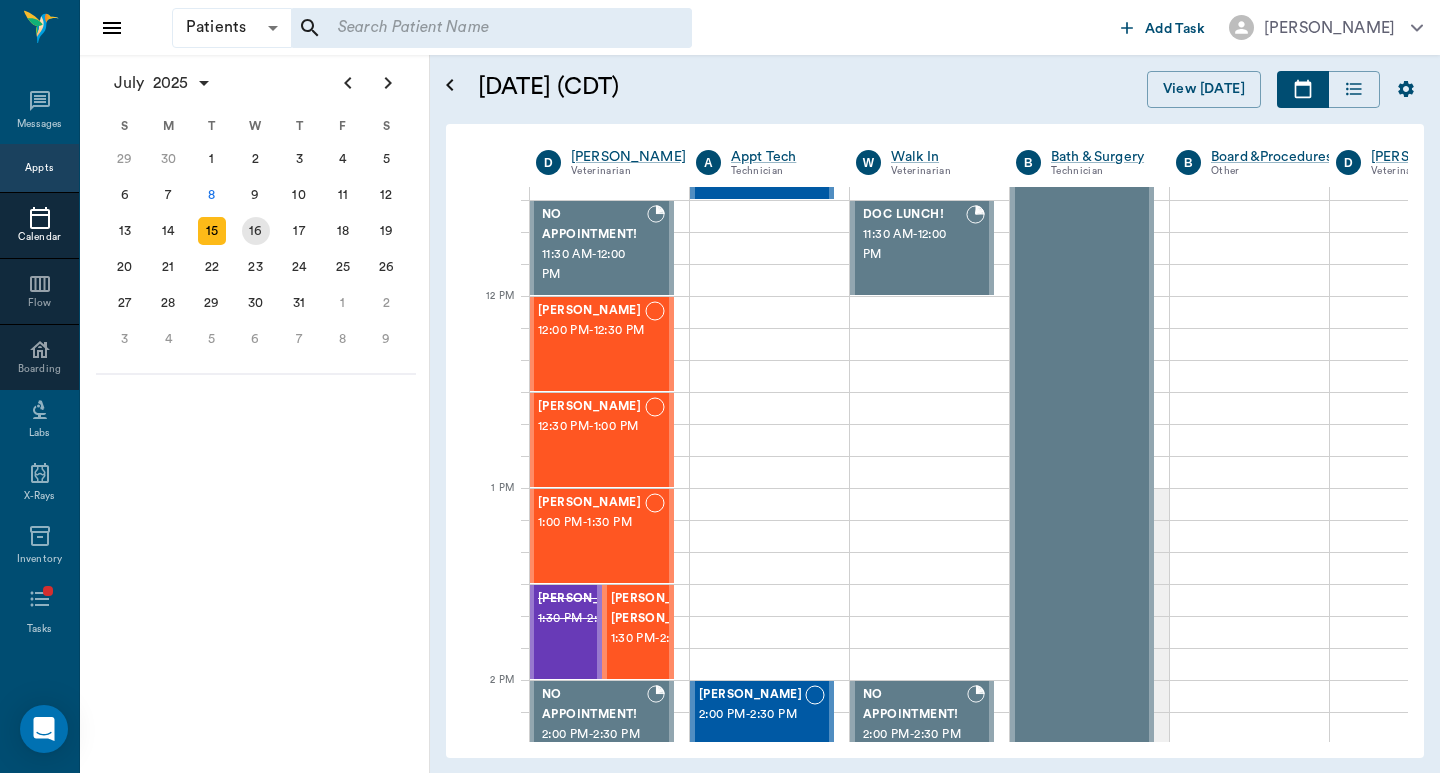 click on "16" at bounding box center (256, 231) 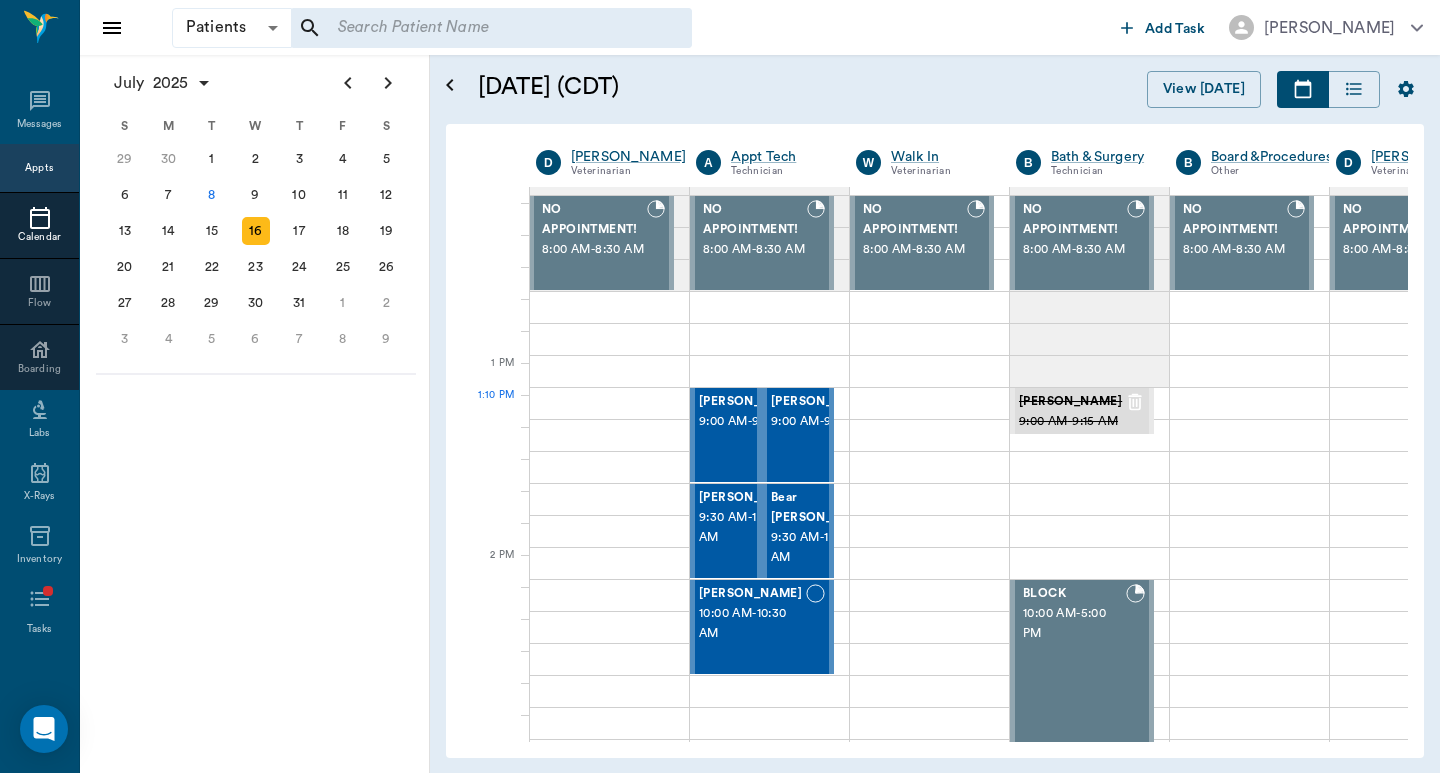 scroll, scrollTop: 800, scrollLeft: 1, axis: both 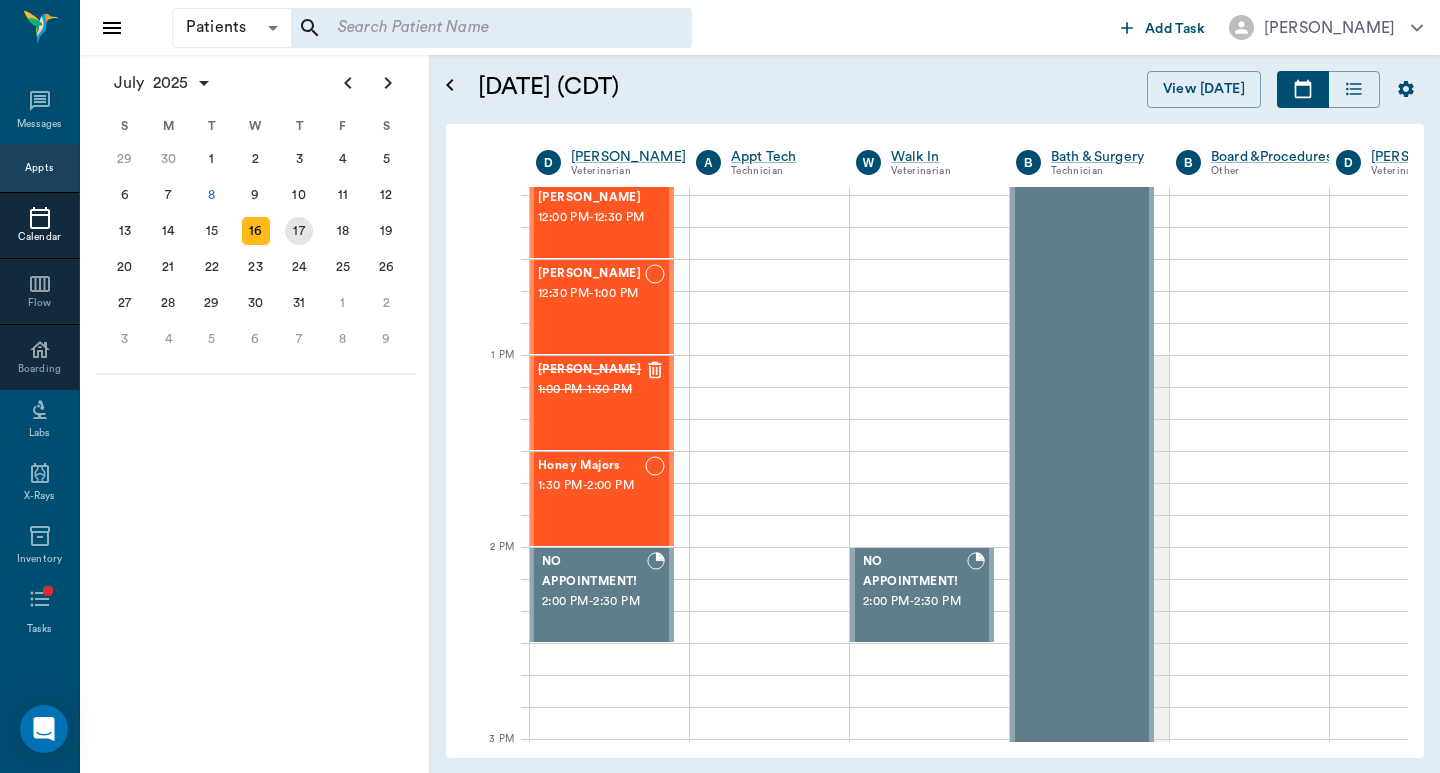 click on "17" at bounding box center (299, 231) 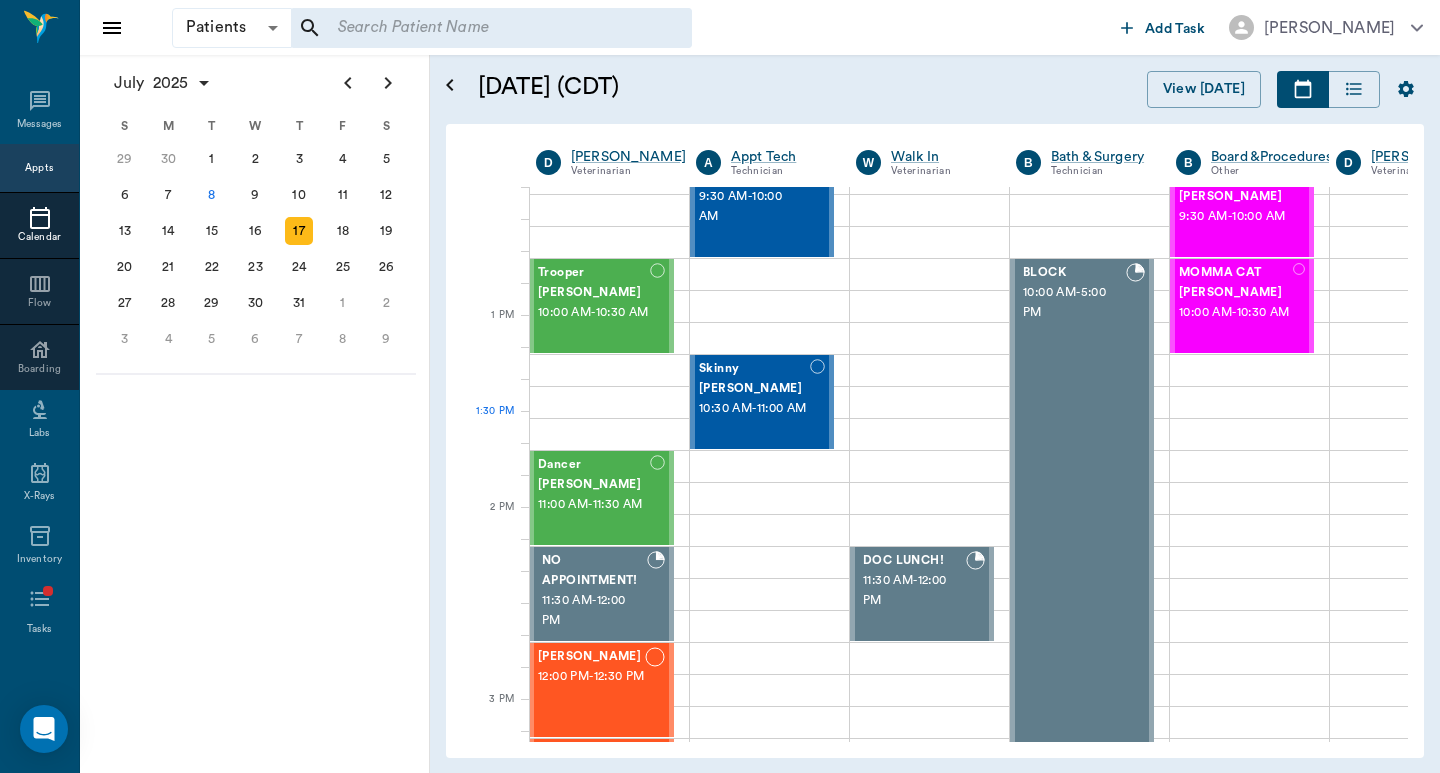 scroll, scrollTop: 933, scrollLeft: 1, axis: both 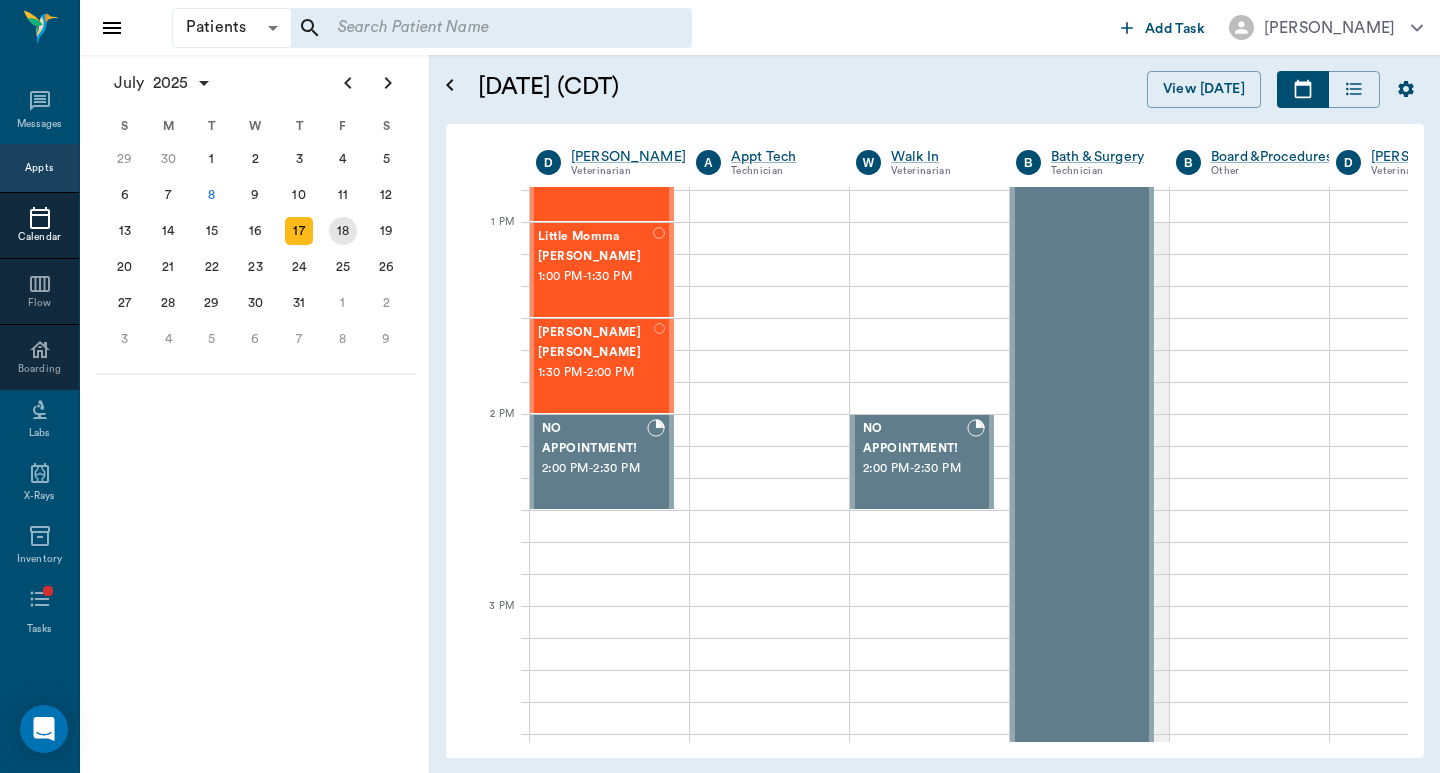 click on "18" at bounding box center (343, 231) 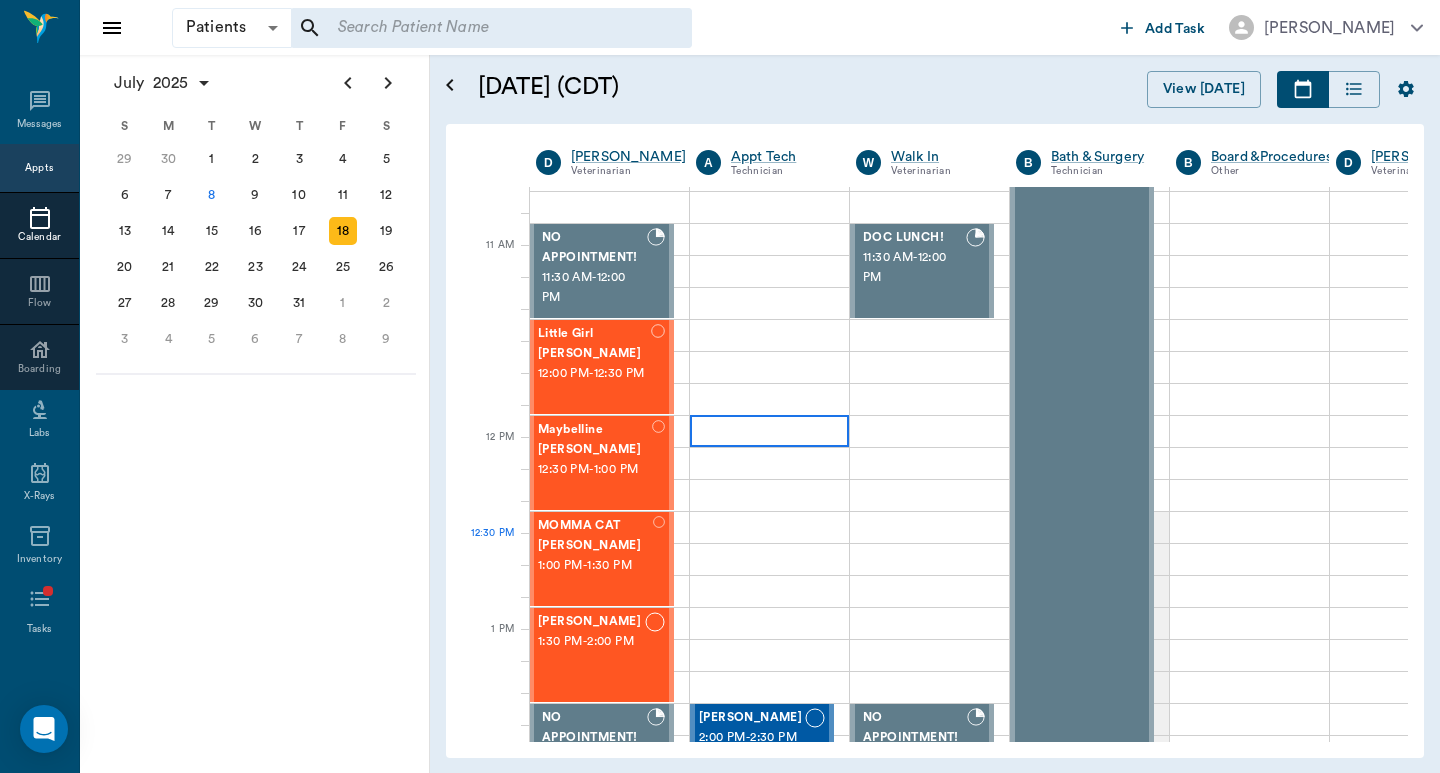 scroll, scrollTop: 800, scrollLeft: 1, axis: both 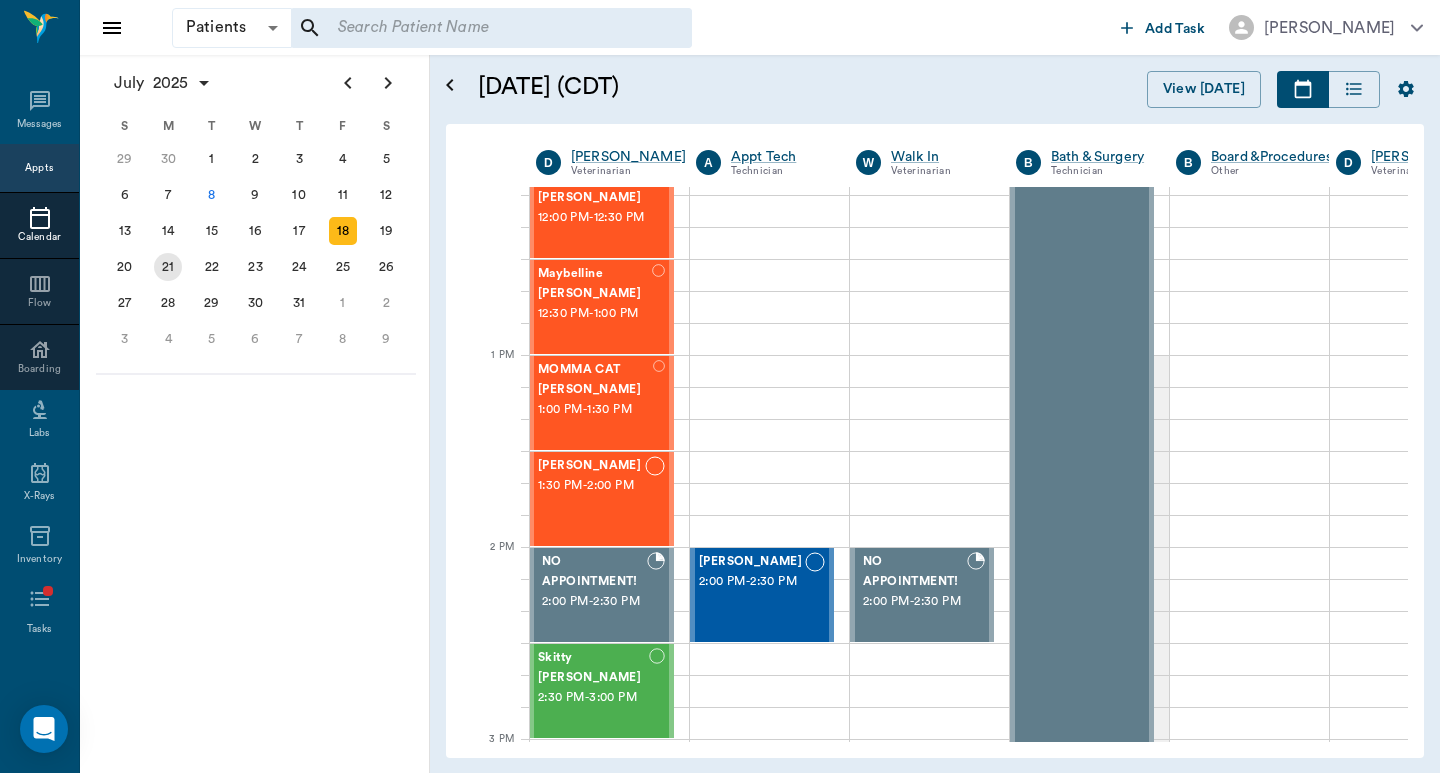 click on "21" at bounding box center (168, 267) 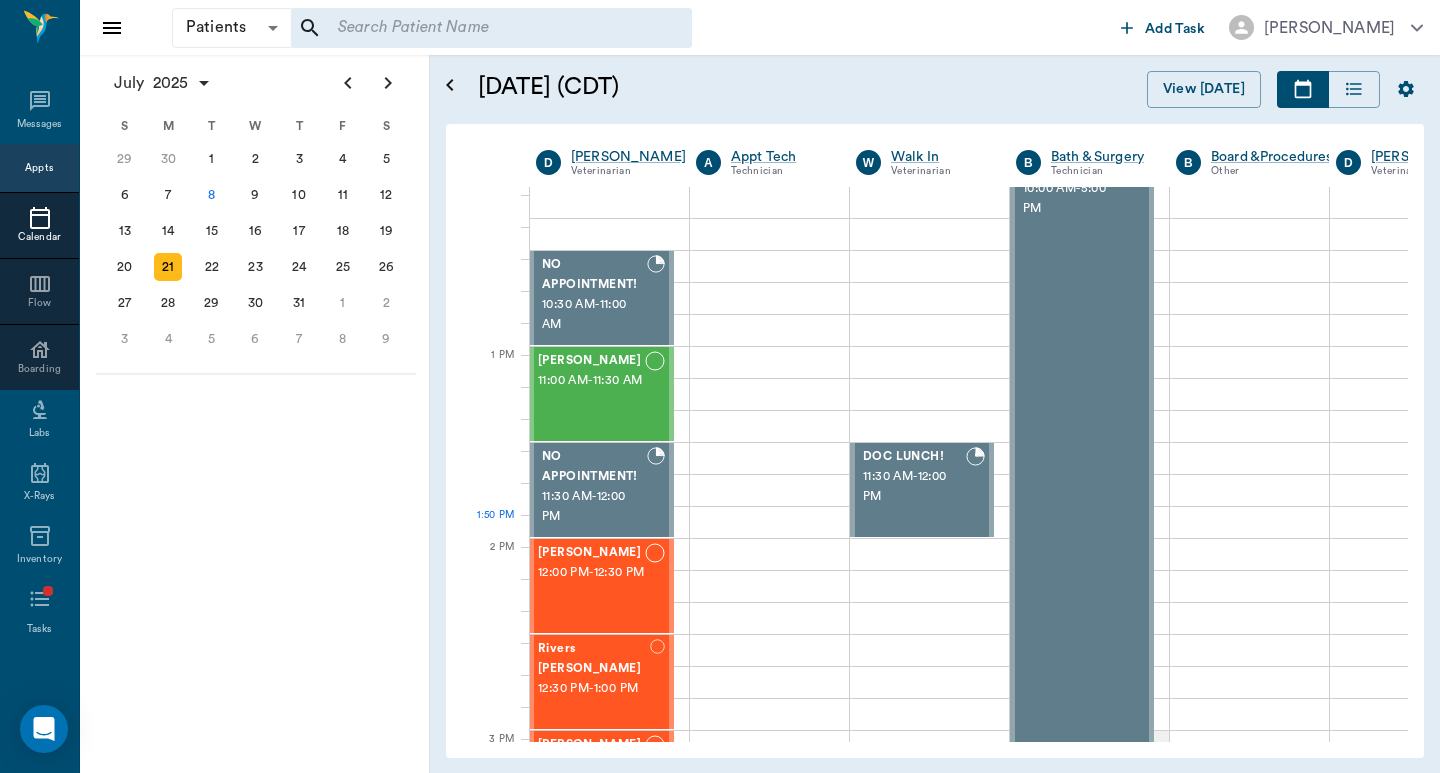 scroll, scrollTop: 800, scrollLeft: 1, axis: both 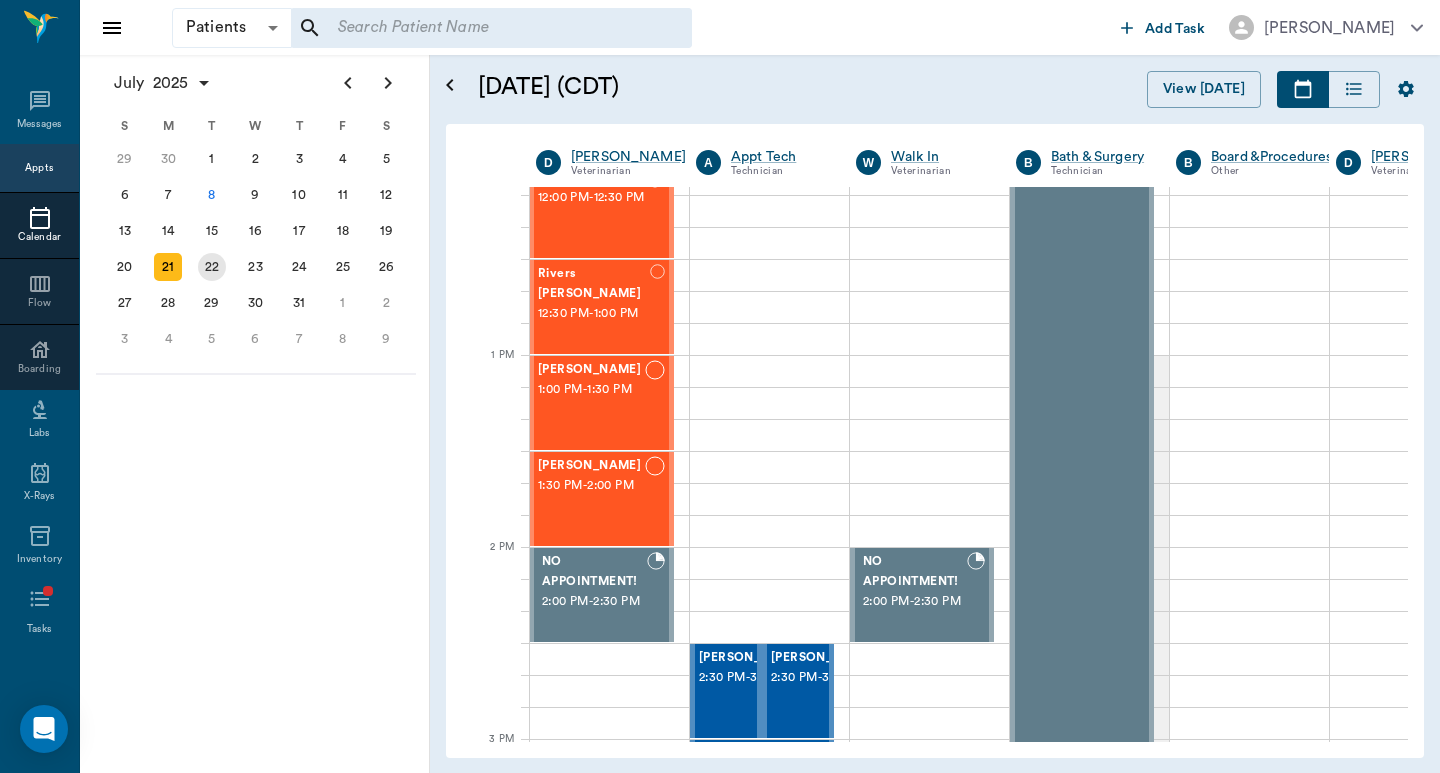 click on "22" at bounding box center [212, 267] 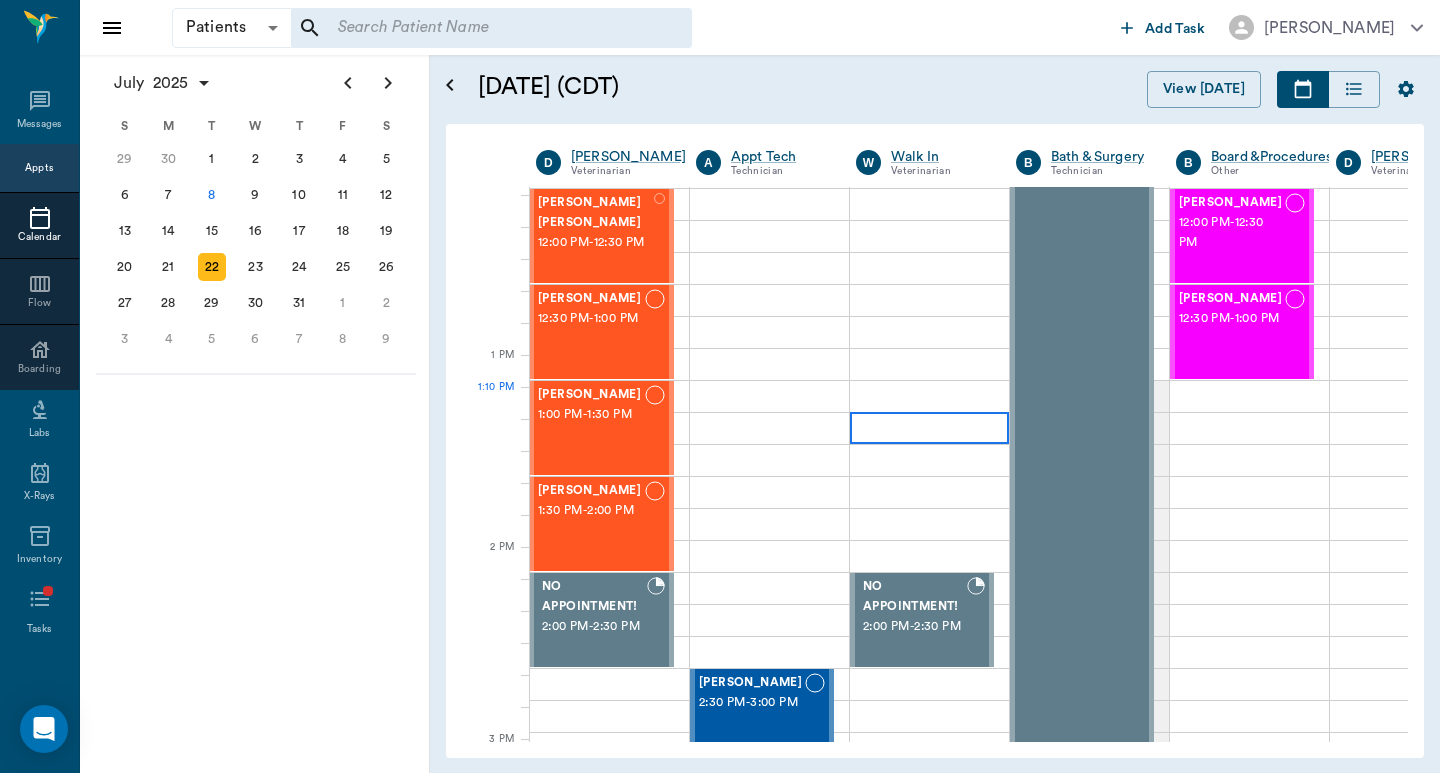 scroll, scrollTop: 800, scrollLeft: 1, axis: both 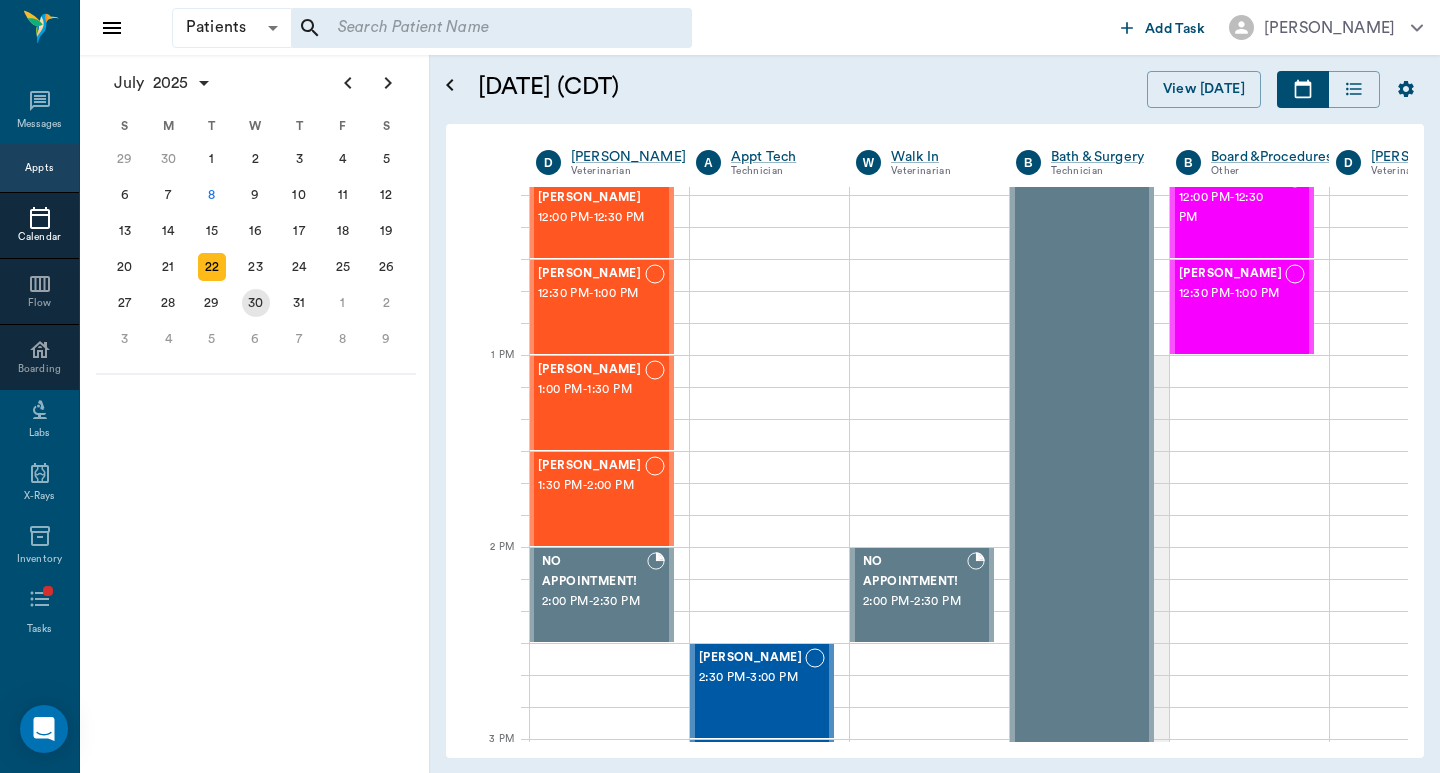 click on "30" at bounding box center (256, 303) 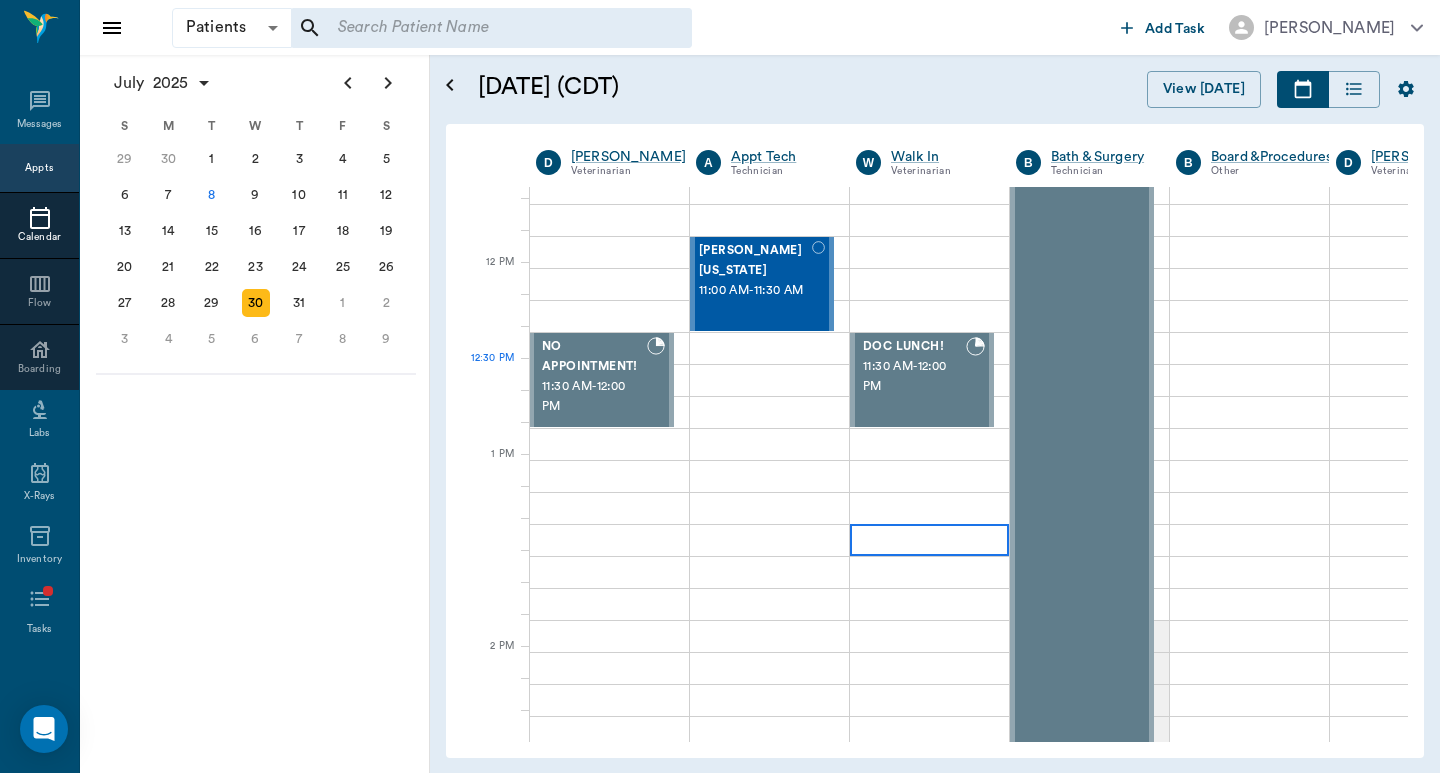 scroll, scrollTop: 534, scrollLeft: 1, axis: both 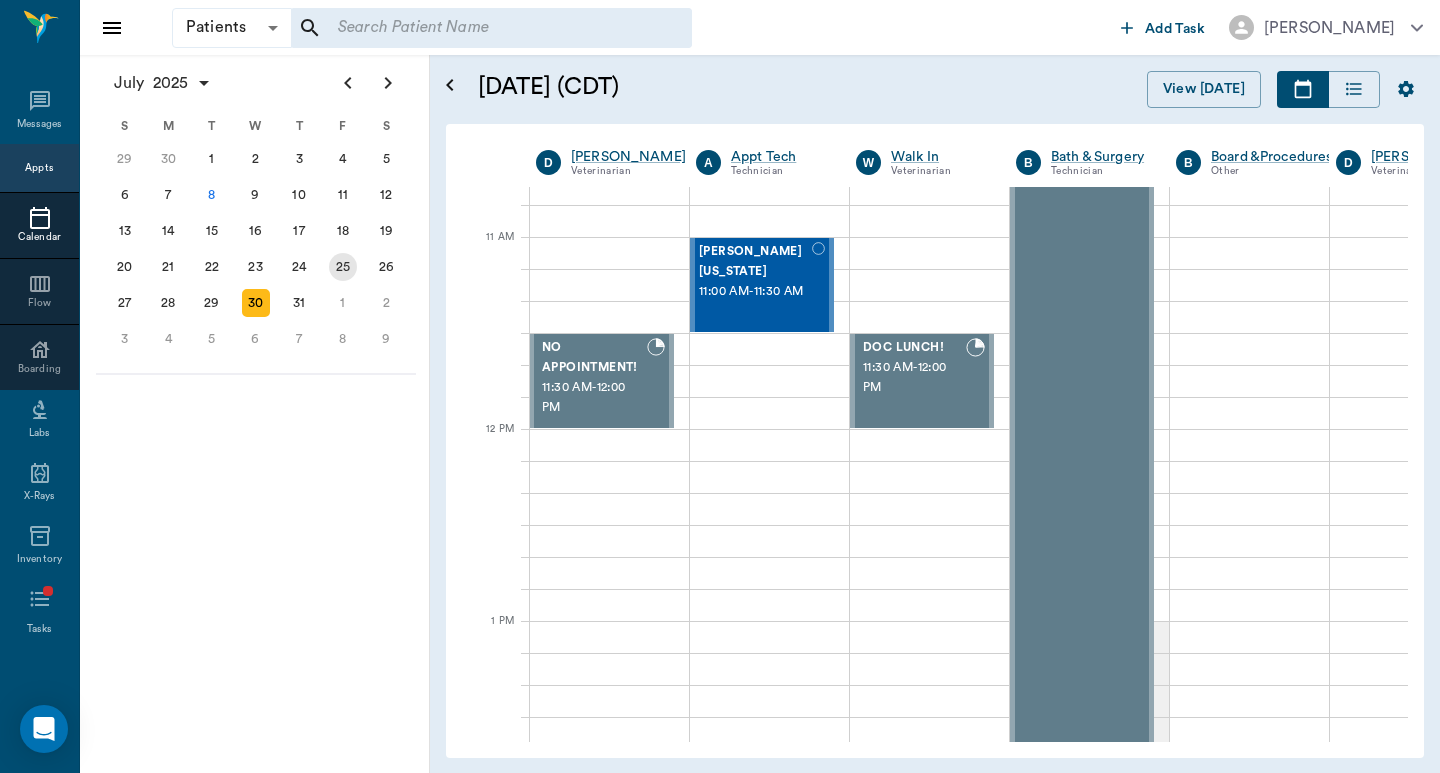 click on "25" at bounding box center (343, 267) 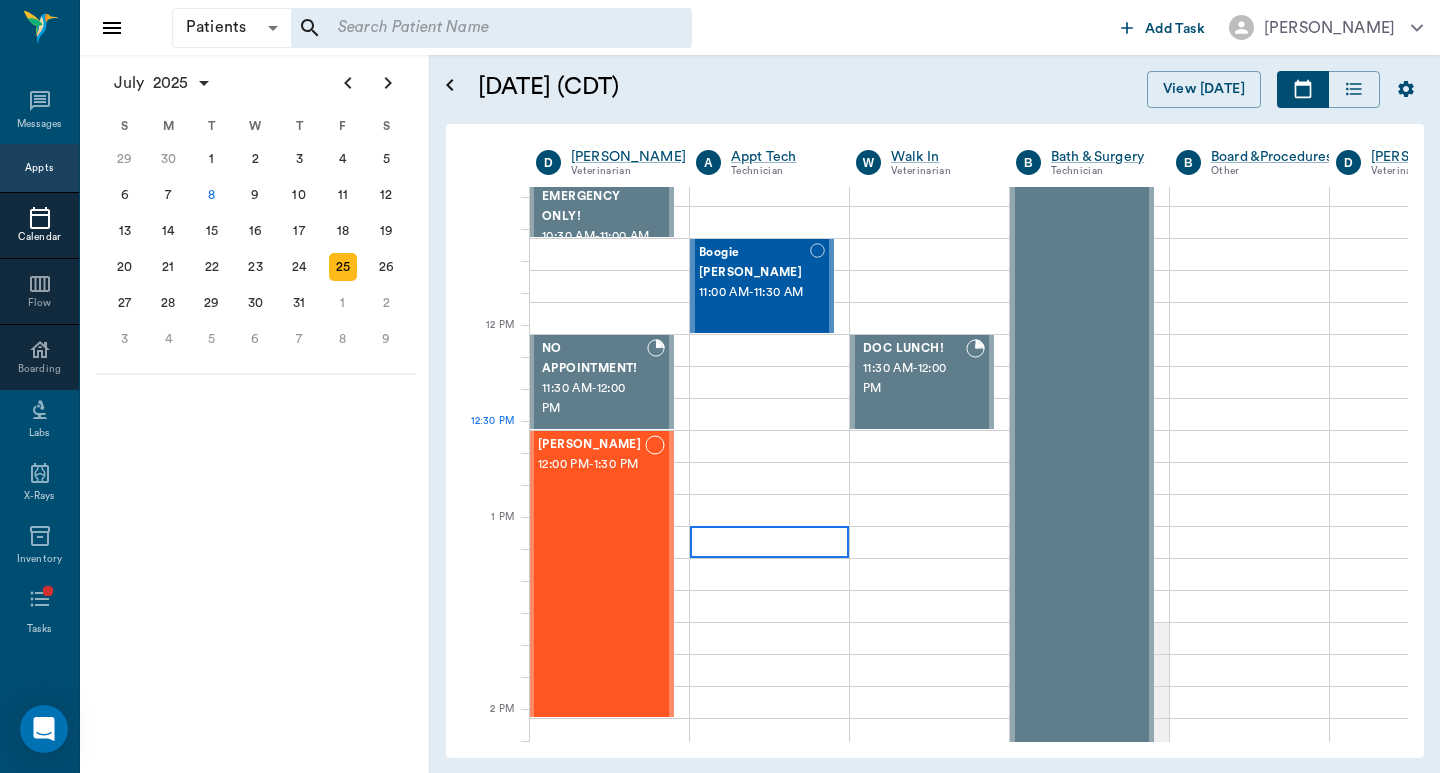 scroll, scrollTop: 666, scrollLeft: 1, axis: both 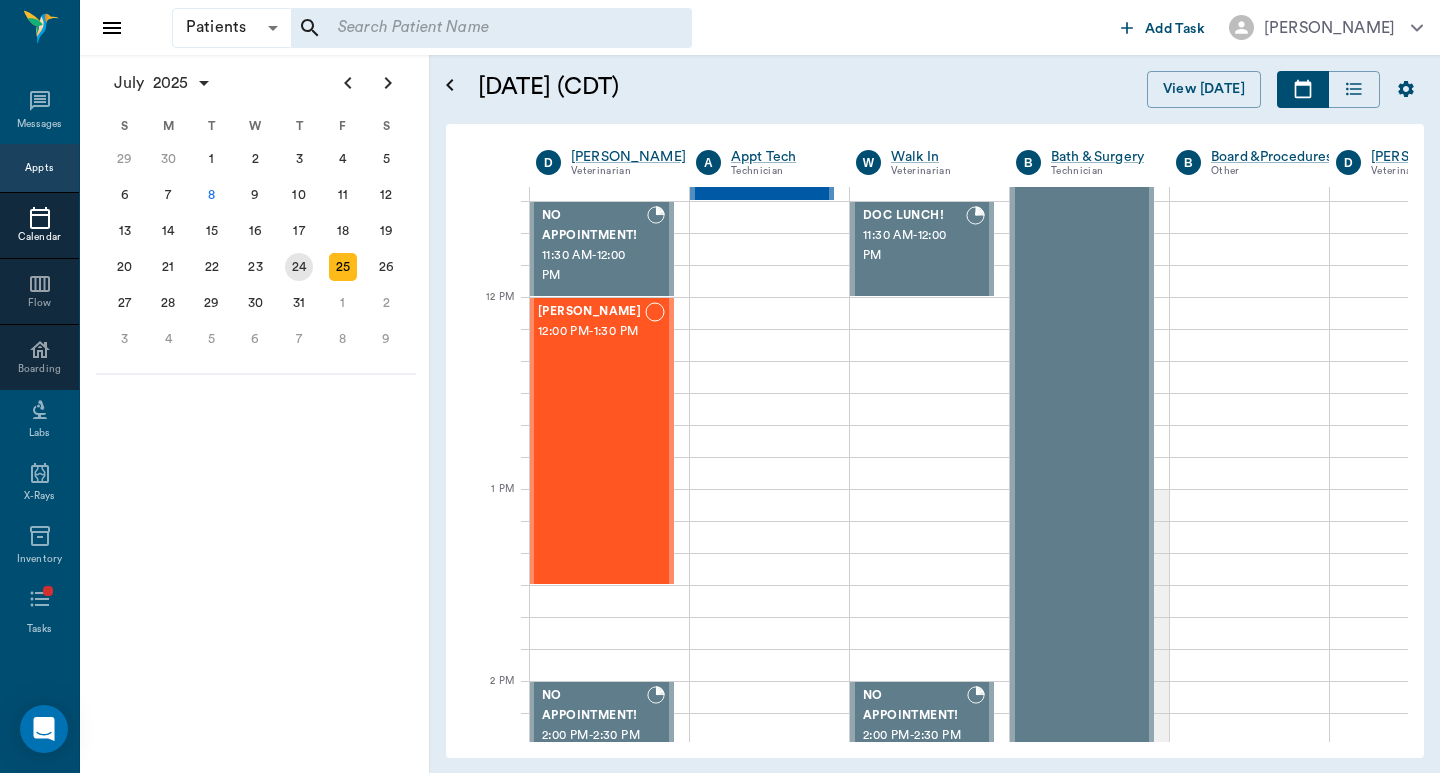 click on "24" at bounding box center [299, 267] 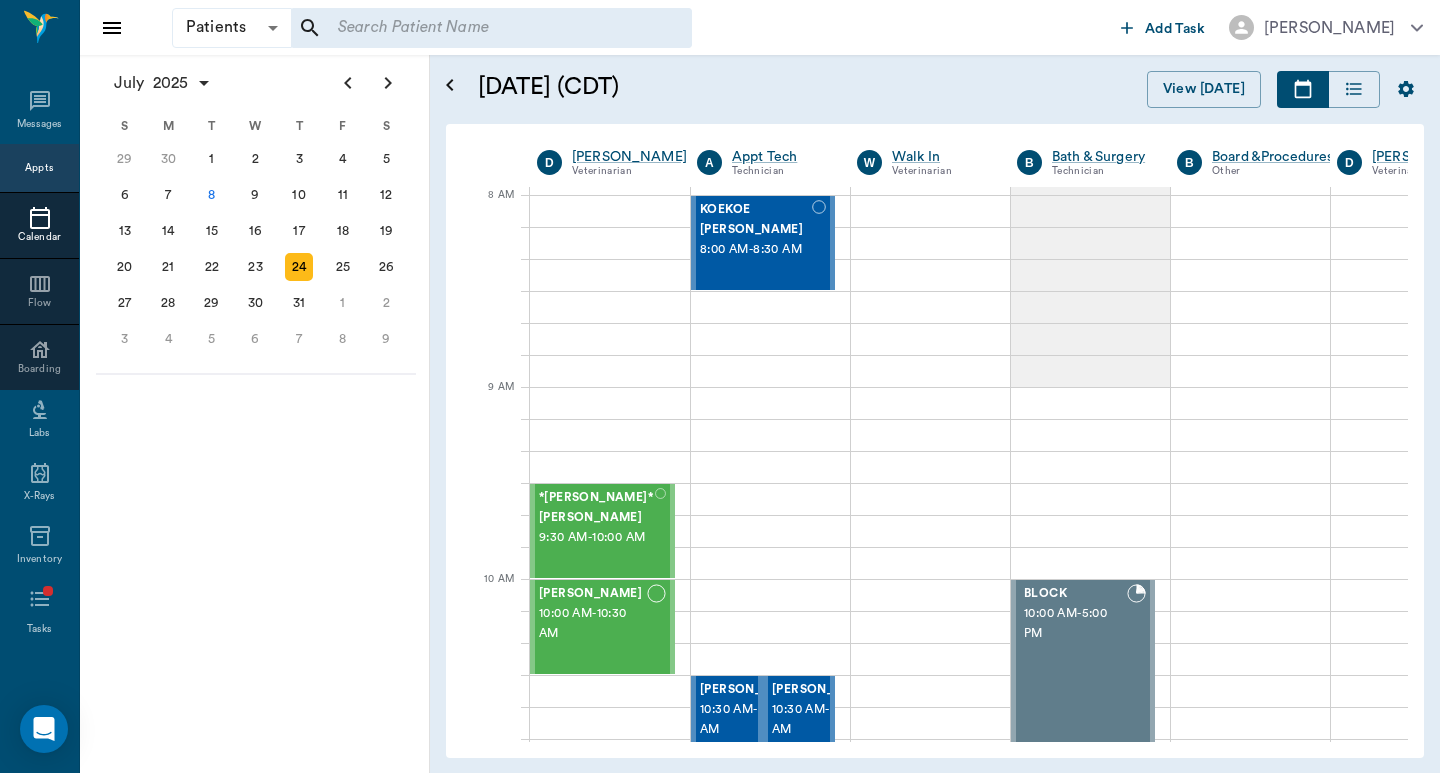 scroll, scrollTop: 0, scrollLeft: 1, axis: horizontal 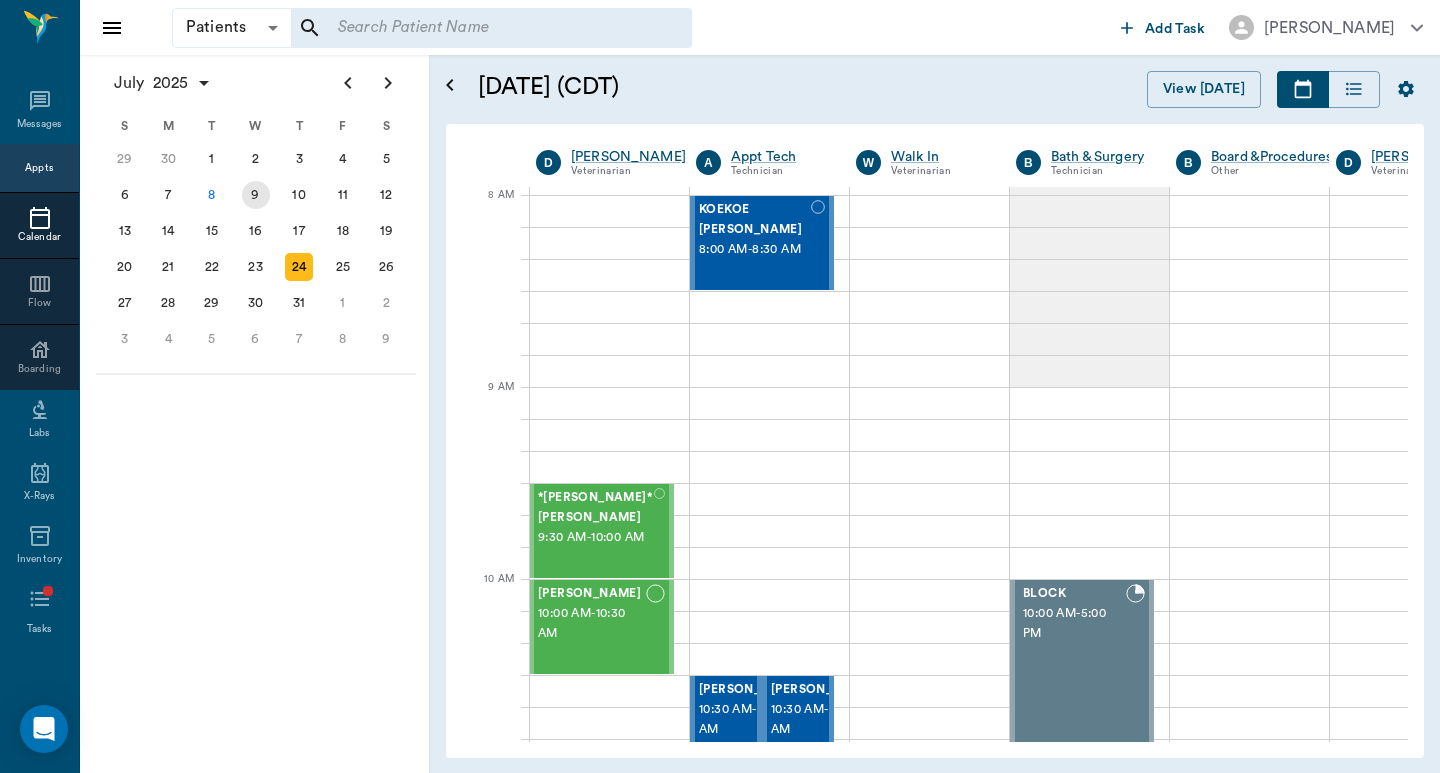 click on "9" at bounding box center (256, 195) 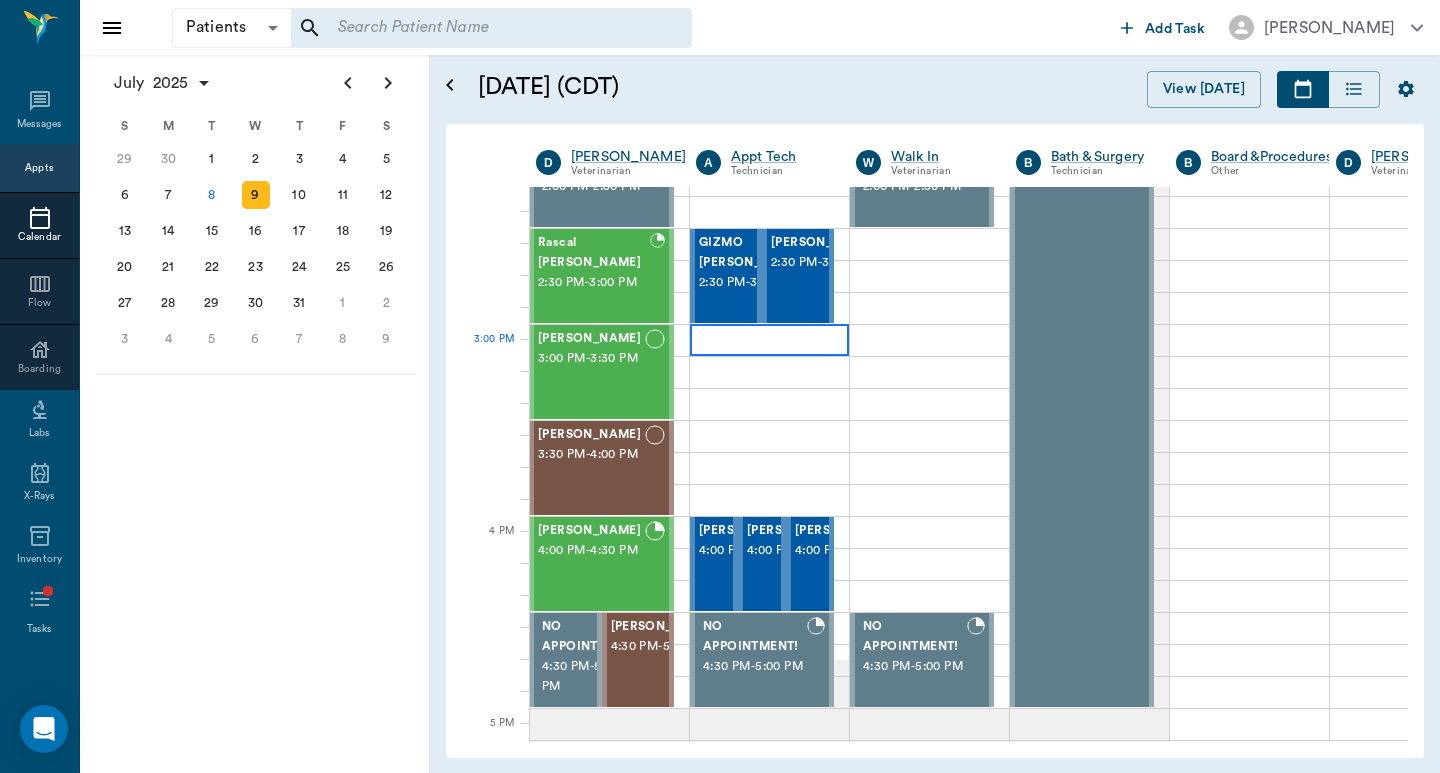 scroll, scrollTop: 1200, scrollLeft: 1, axis: both 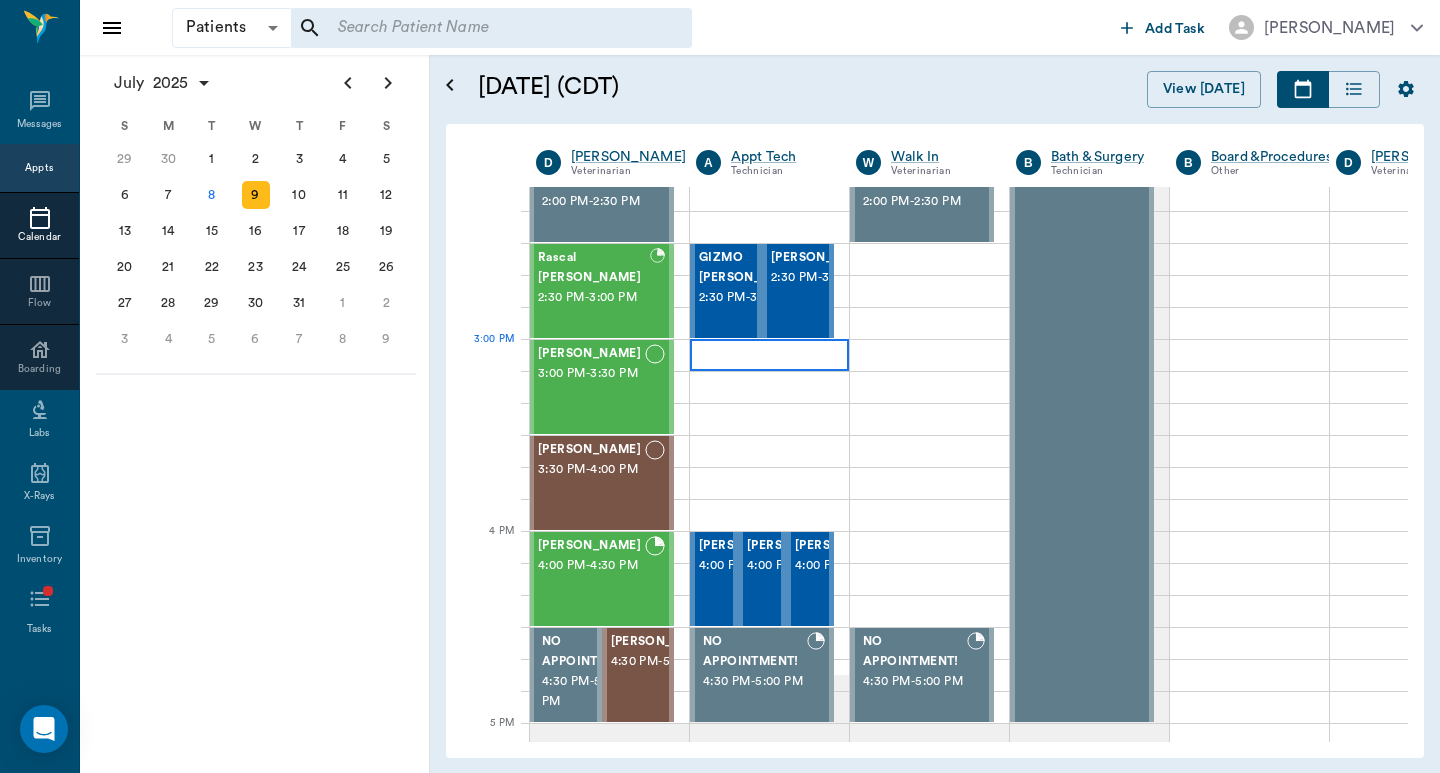 click at bounding box center (769, 355) 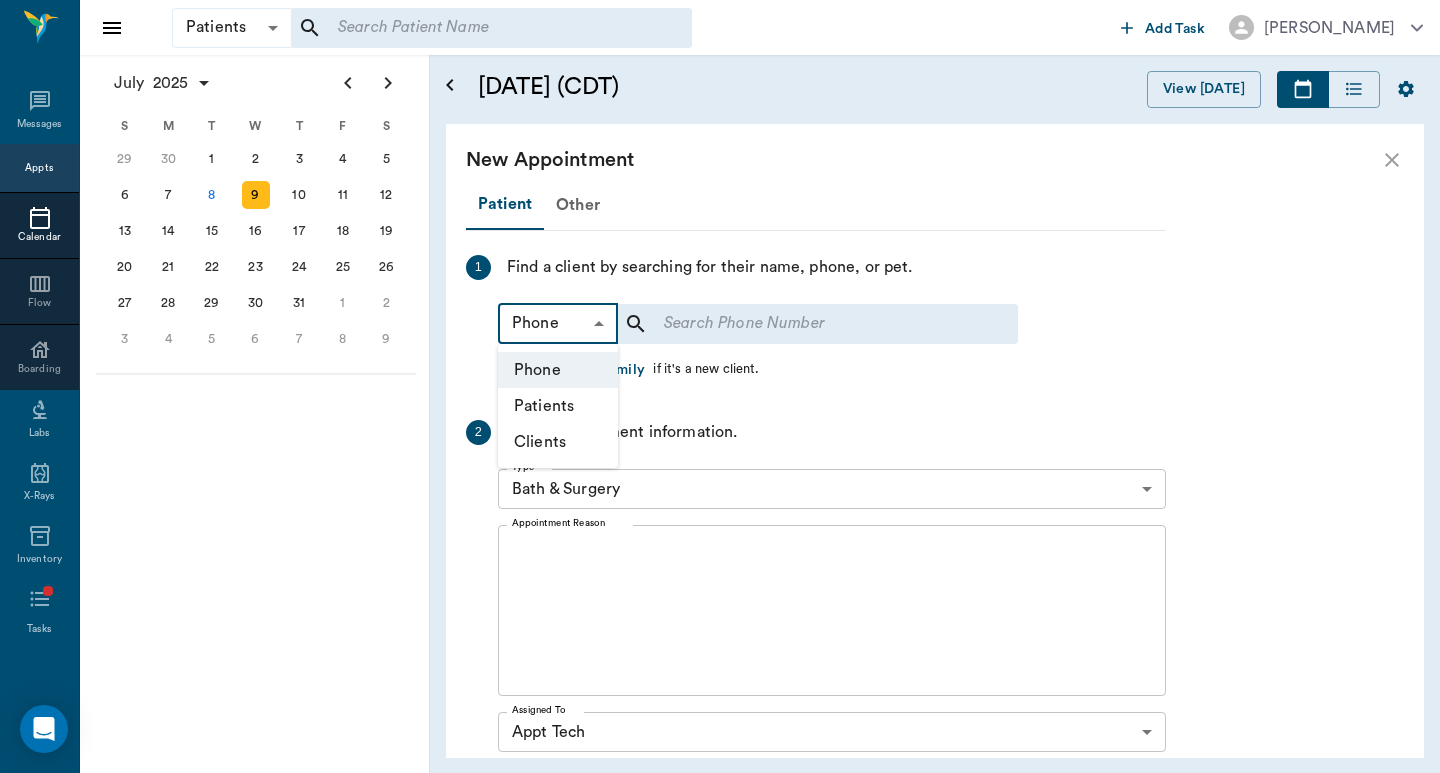 click on "Patients Patients ​ ​ Add Task [PERSON_NAME] Nectar Messages Appts Calendar Flow Boarding Labs X-Rays Inventory Tasks Forms Staff Reports Lookup Settings [DATE] S M T W T F S [DATE] 2 3 4 5 6 7 8 9 10 11 12 13 14 15 16 17 18 19 20 21 22 23 24 25 26 27 28 29 [DATE] 1 2 3 4 5 6 7 8 9 10 11 12 S M T W T F S 29 [DATE] 1 2 3 4 5 6 7 8 9 10 11 12 13 14 15 16 17 18 19 20 21 22 23 24 25 26 27 28 29 30 [DATE] 1 2 3 4 5 6 7 8 9 S M T W T F S 27 28 29 30 [DATE] 1 2 3 4 5 6 7 8 9 10 11 12 13 14 15 16 17 18 19 20 21 22 23 24 25 26 27 28 29 30 31 [DATE] 2 3 4 5 6 [DATE] (CDT) View [DATE] [DATE] [DATE] [DATE] D [PERSON_NAME] Veterinarian A Appt Tech Technician W Walk In Veterinarian B Bath & Surgery Technician B Board &Procedures Other D [PERSON_NAME] Veterinarian 8 AM 9 AM 10 AM 11 AM 12 PM 1 PM 2 PM 3 PM 4 PM 5 PM 6 PM 7 PM 8 PM 3:00 PM NO APPOINTMENT! 8:00 AM  -  8:30 AM [PERSON_NAME] 8:30 AM  -  9:30 AM Kash Dial 9:30 AM  -  10:00 AM [PERSON_NAME] 10:00 AM  -  10:30 AM [PERSON_NAME] 10:30 AM" at bounding box center [720, 386] 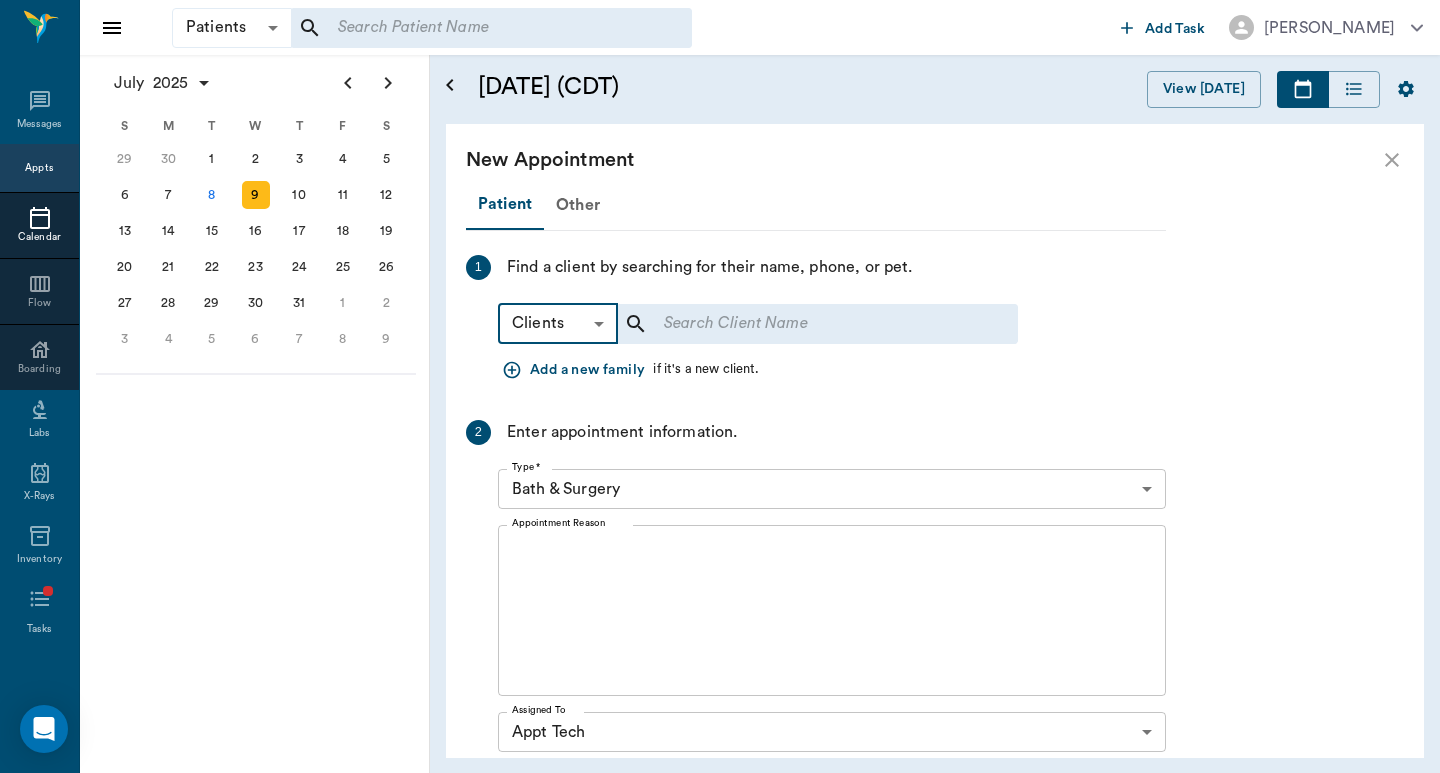 click at bounding box center (804, 324) 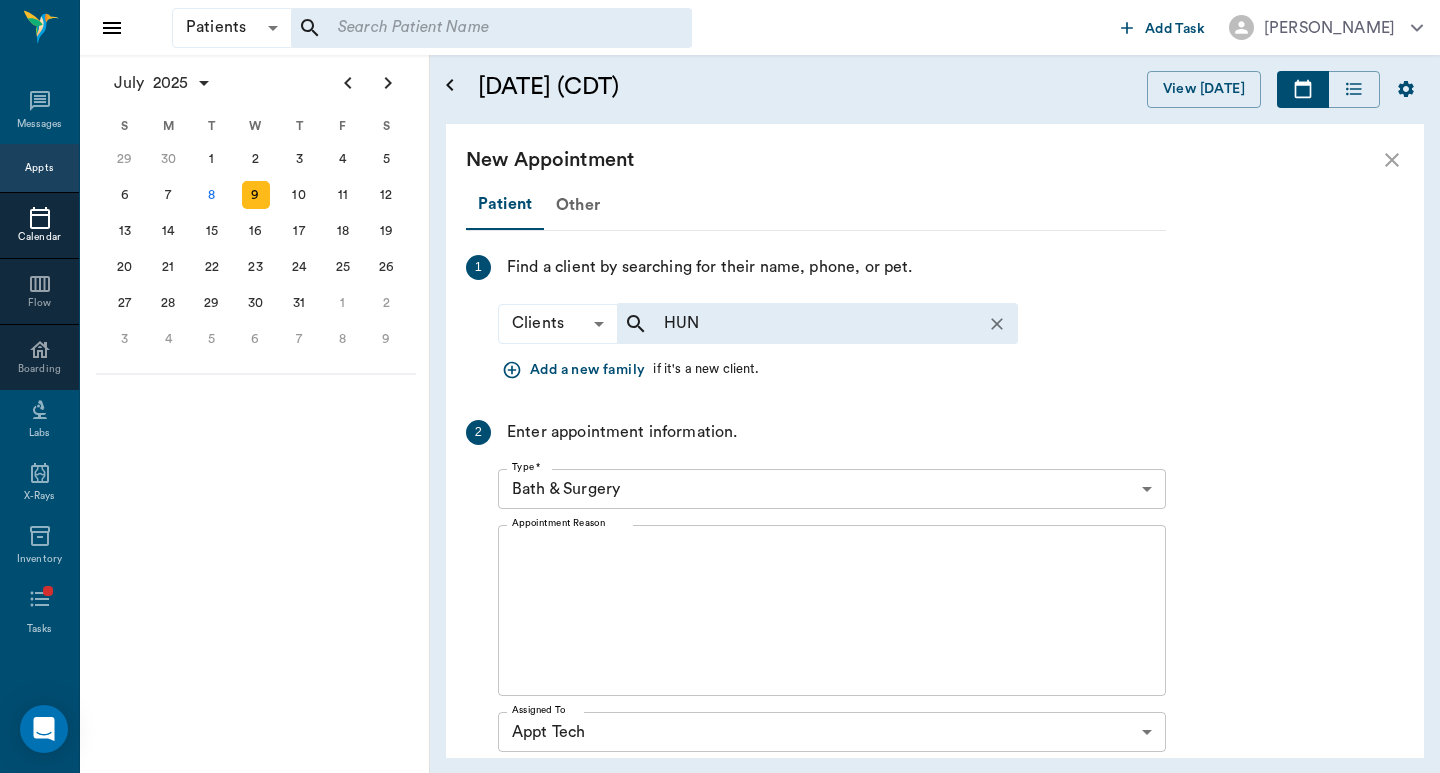 type on "[PERSON_NAME]" 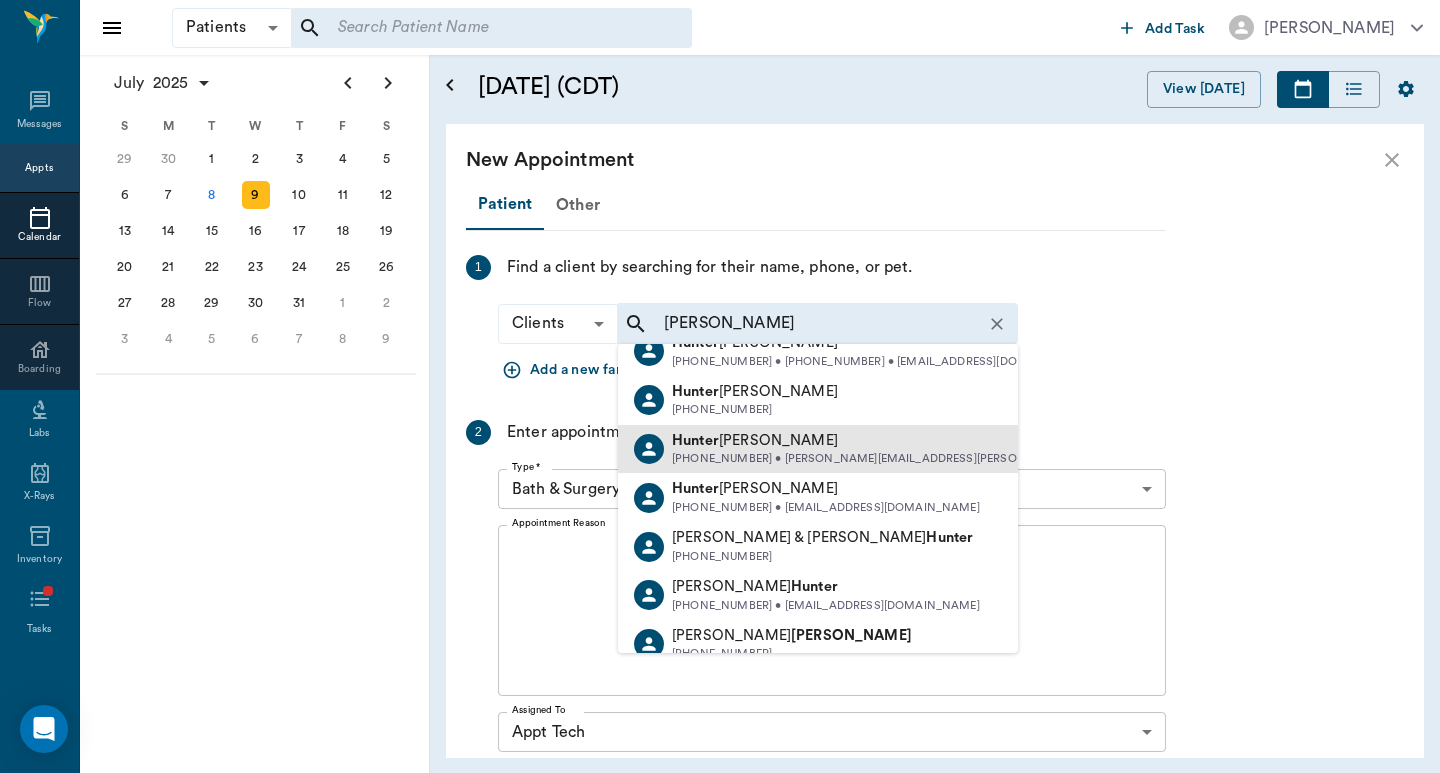 scroll, scrollTop: 647, scrollLeft: 0, axis: vertical 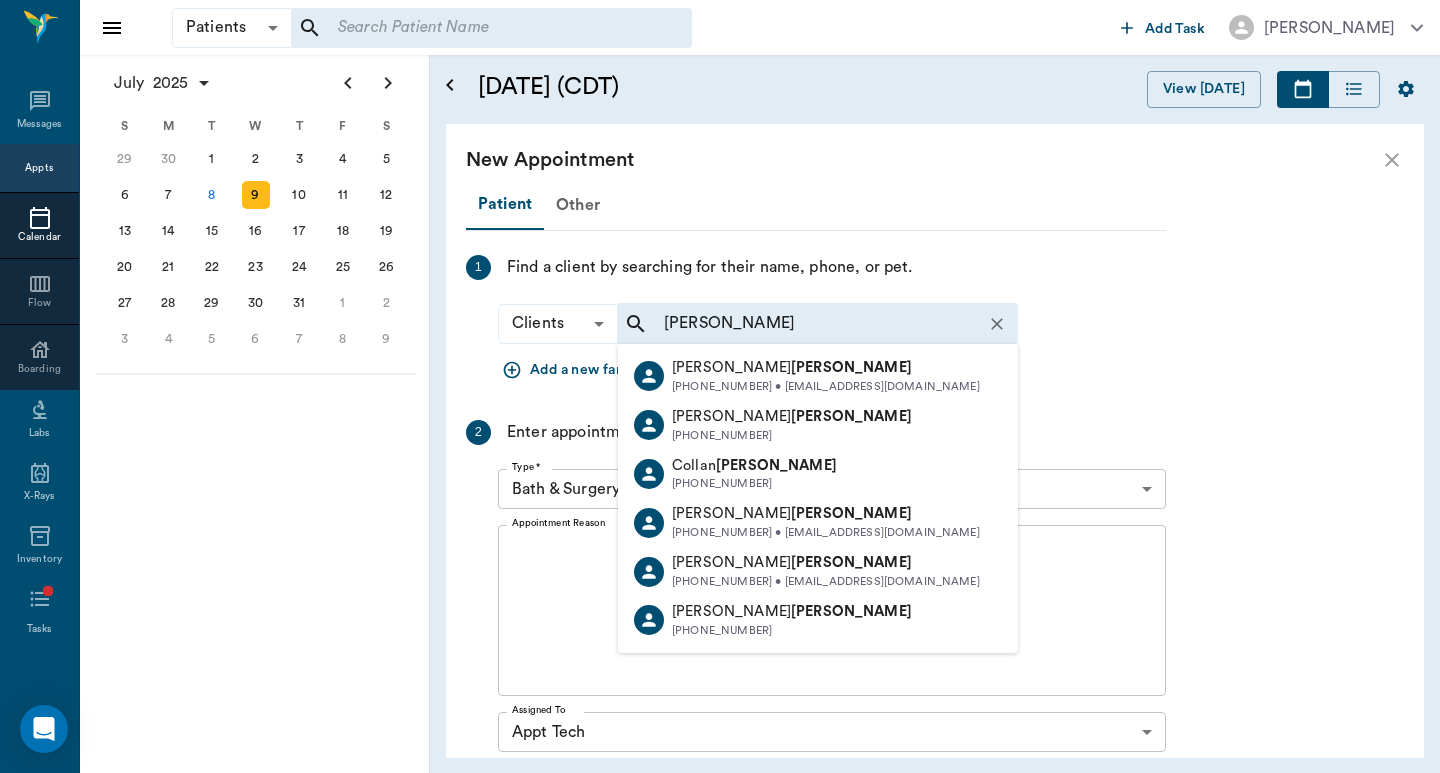 click 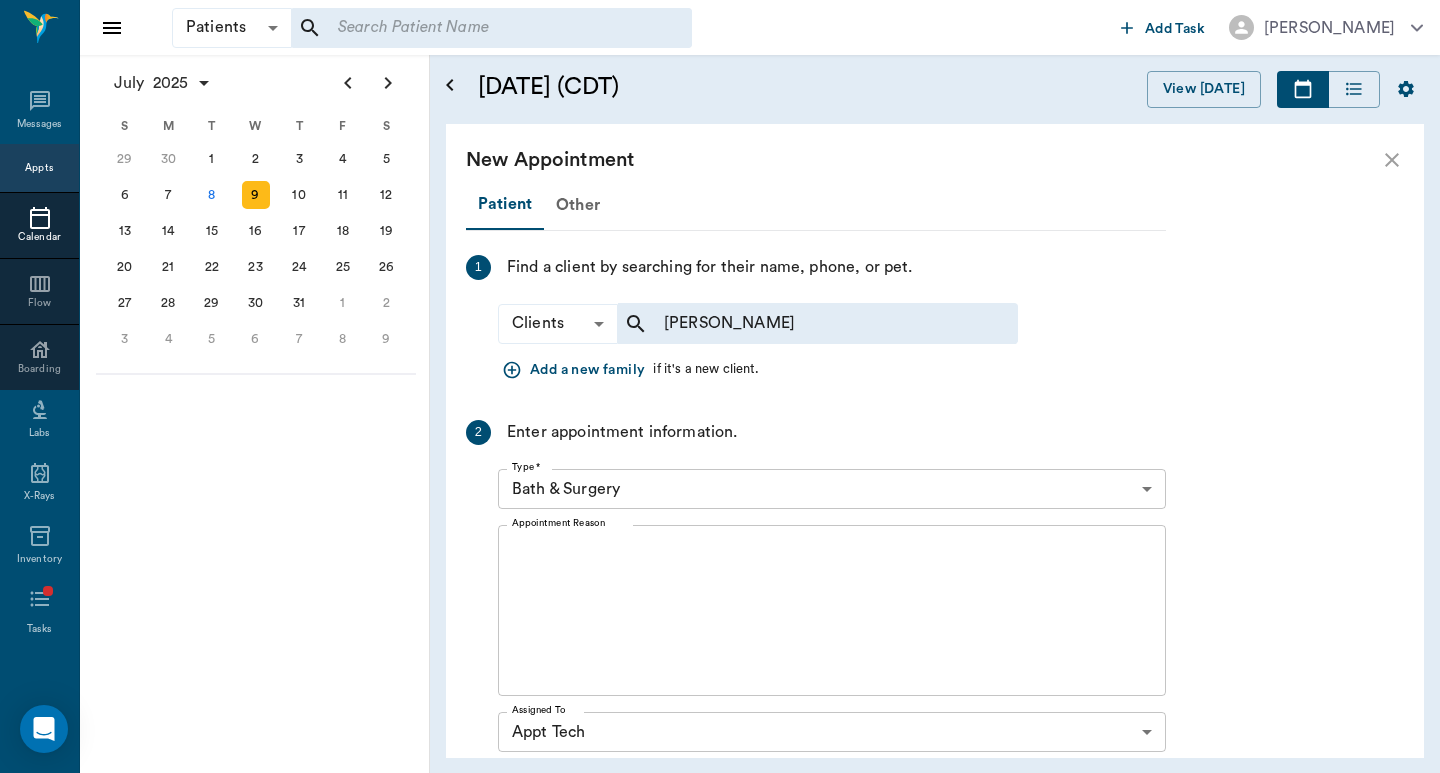 type 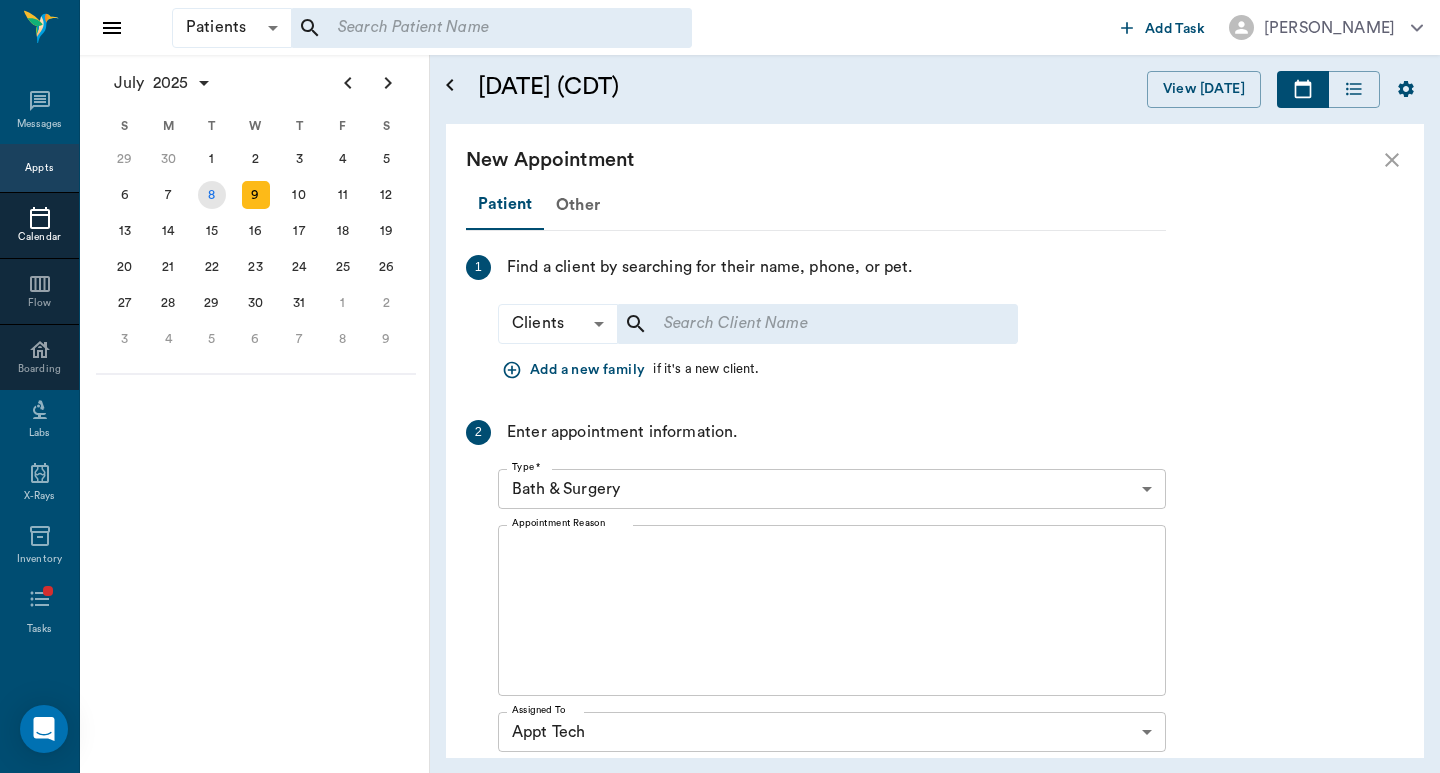 click on "8" at bounding box center (212, 195) 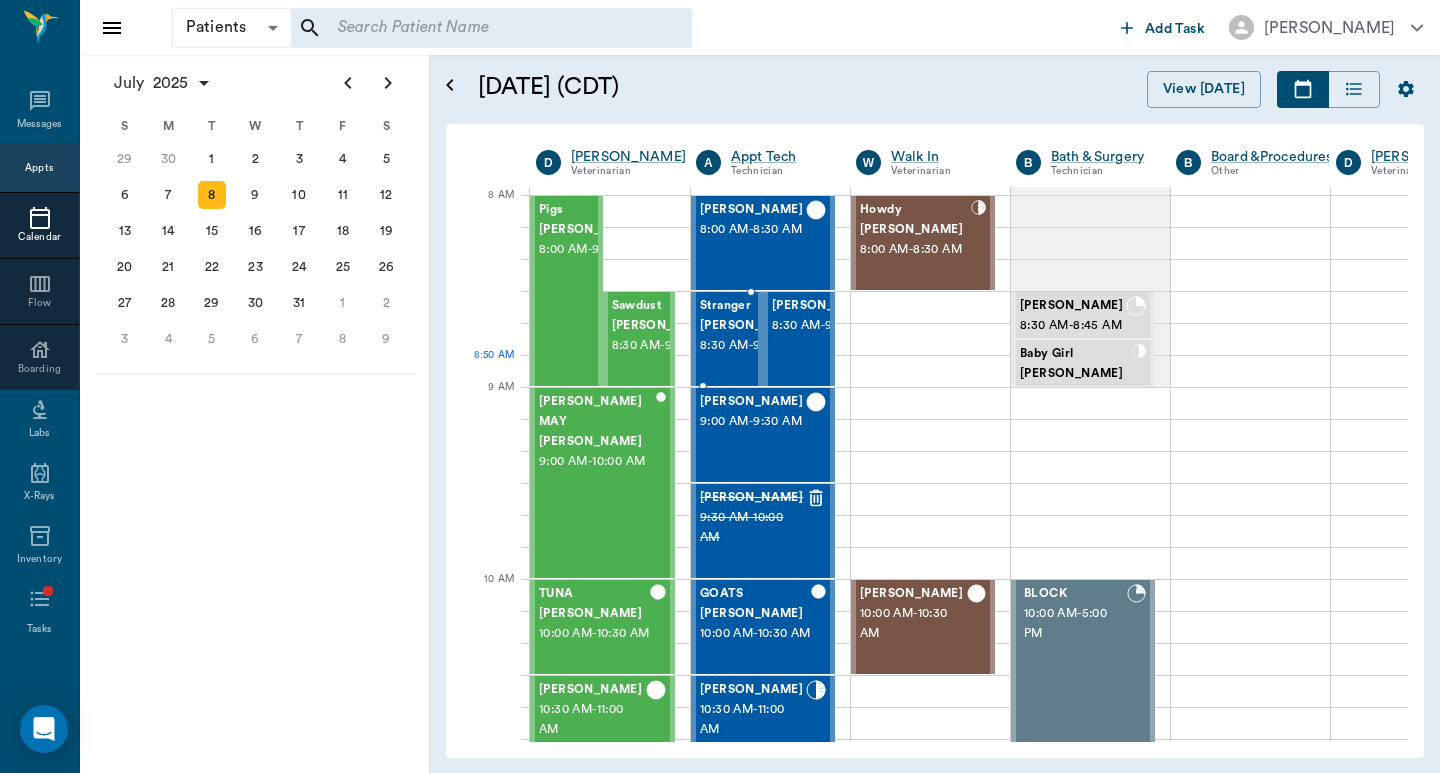 scroll, scrollTop: 0, scrollLeft: 1, axis: horizontal 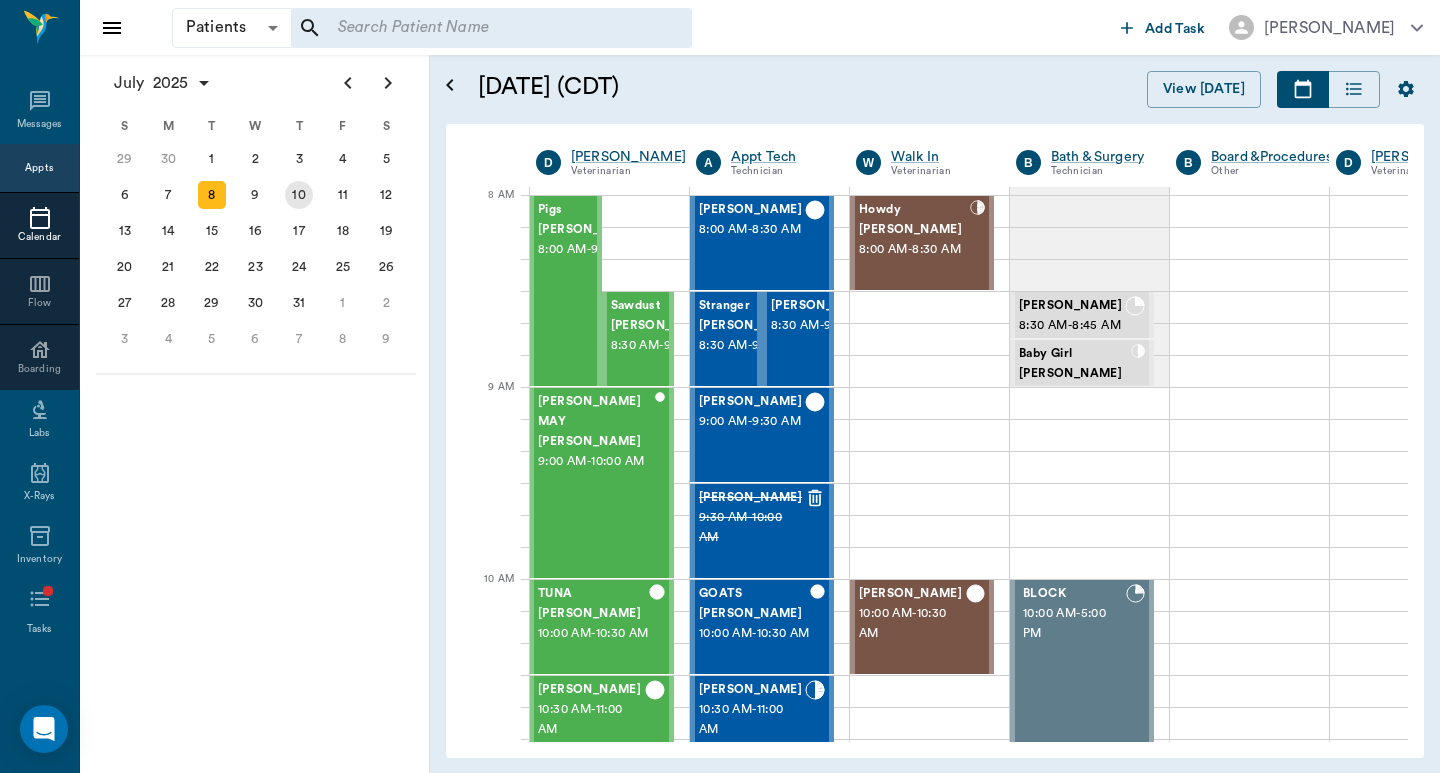 click on "10" at bounding box center [299, 195] 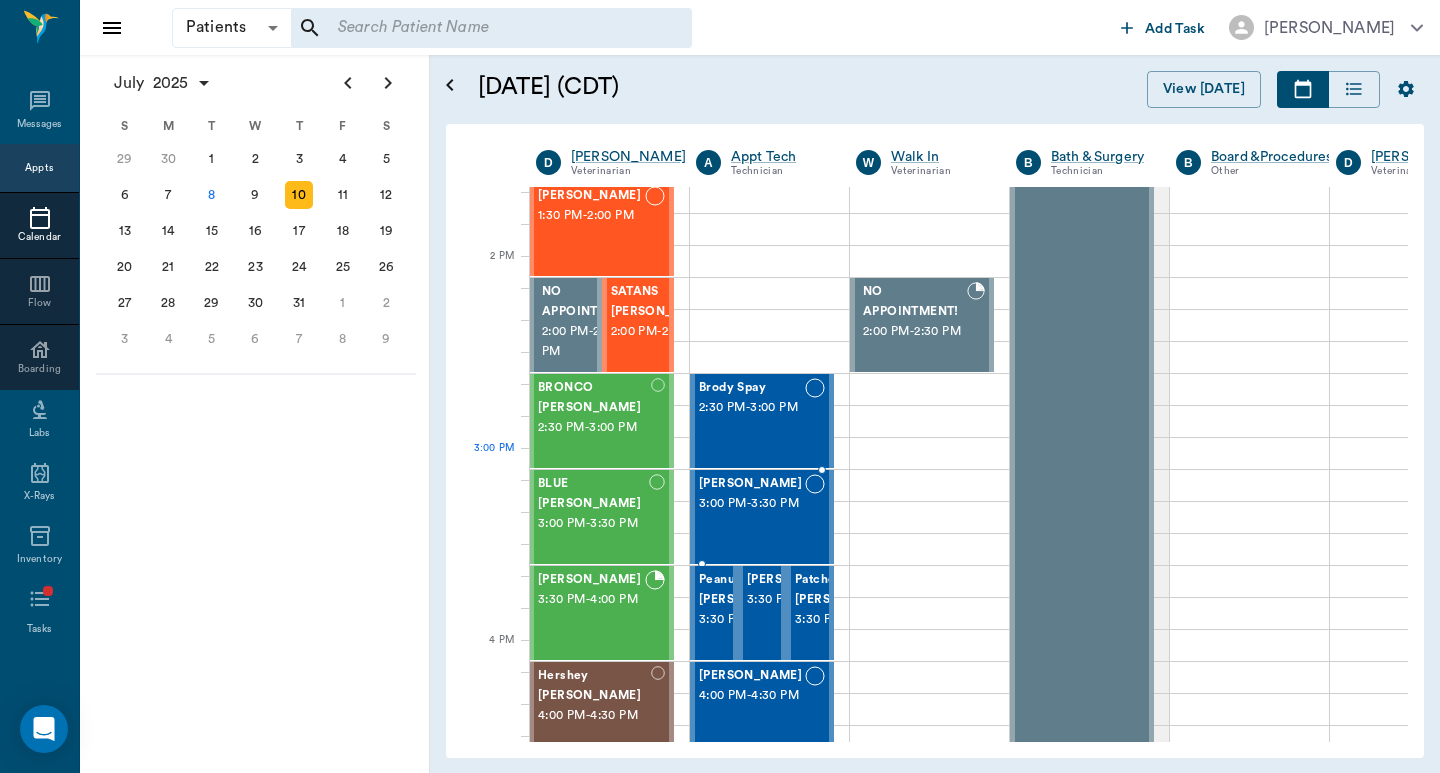 scroll, scrollTop: 1067, scrollLeft: 1, axis: both 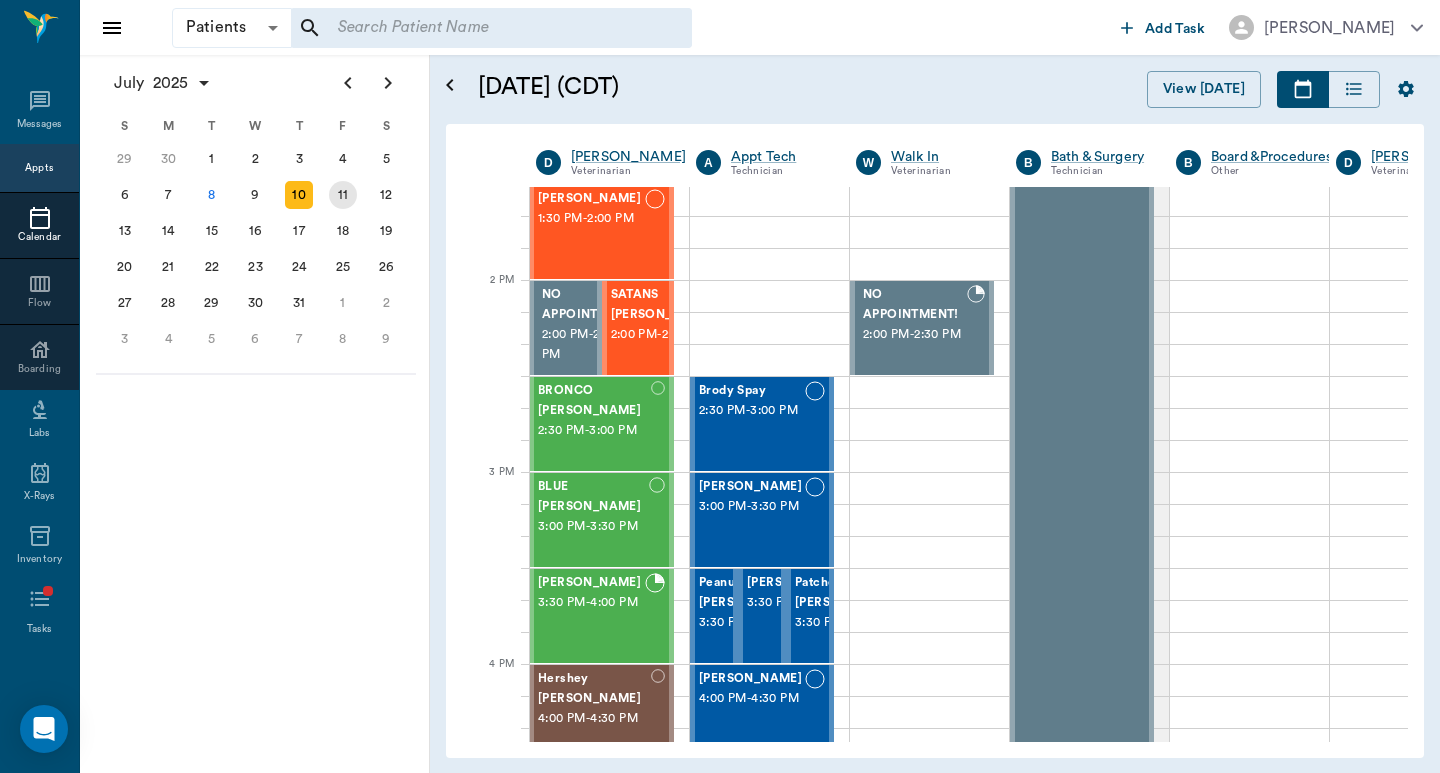 click on "11" at bounding box center (343, 195) 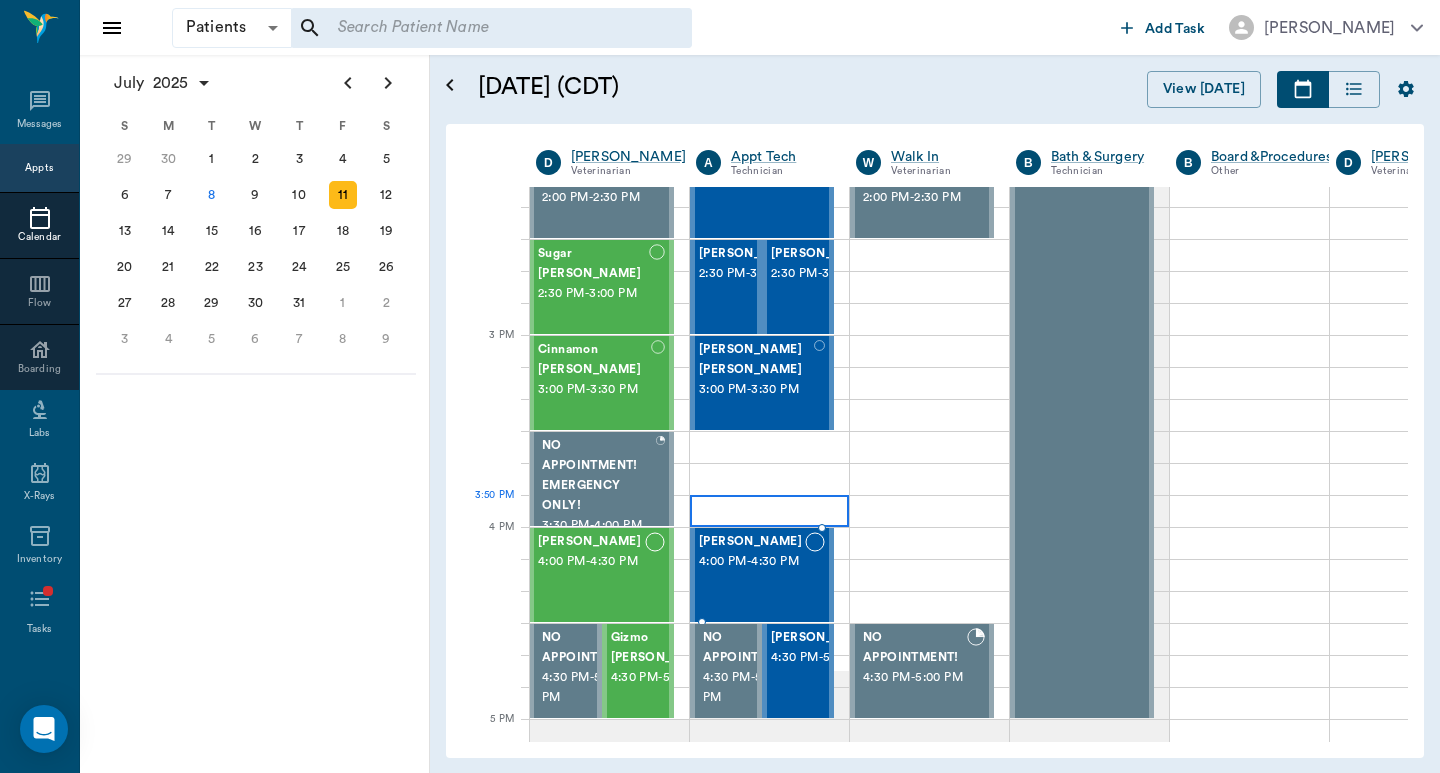 scroll, scrollTop: 1200, scrollLeft: 1, axis: both 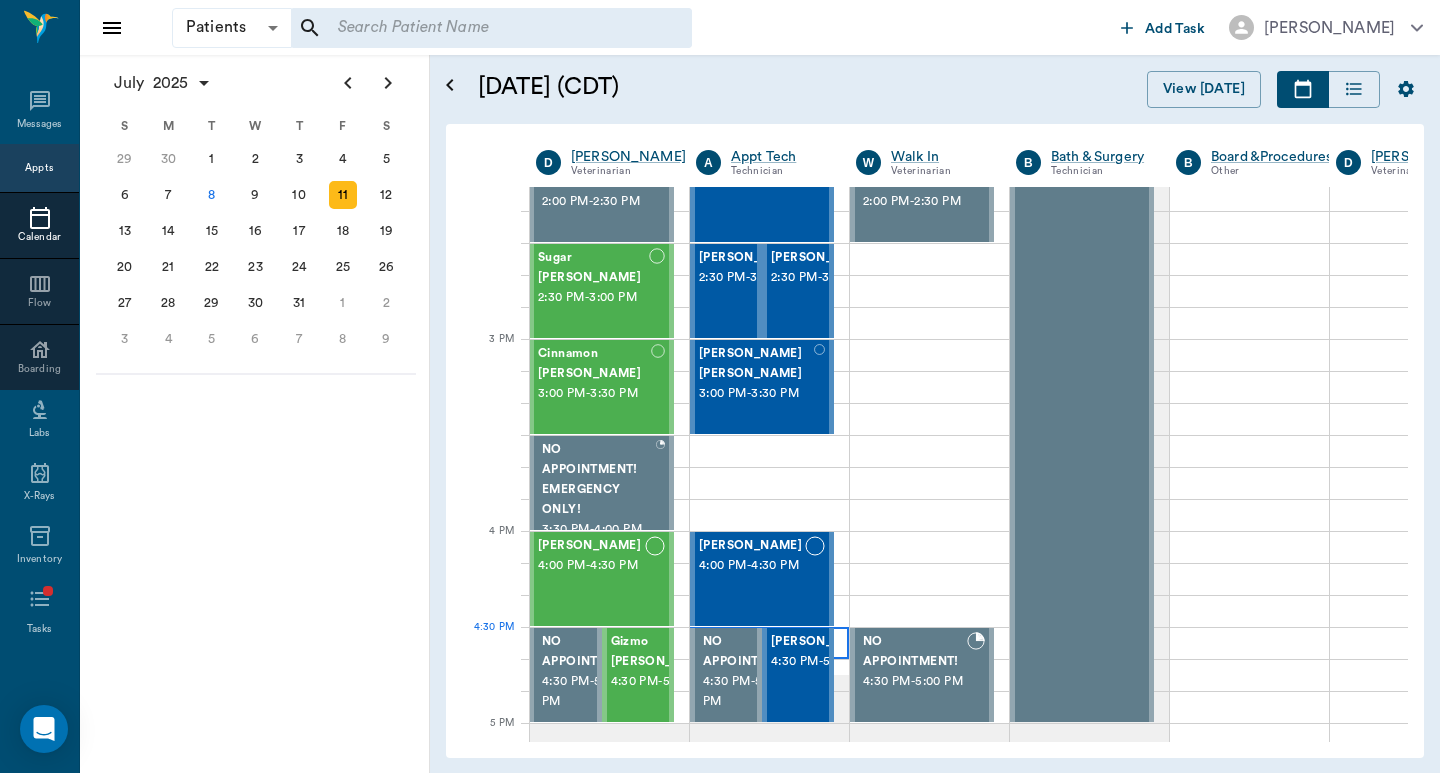 click at bounding box center (769, 643) 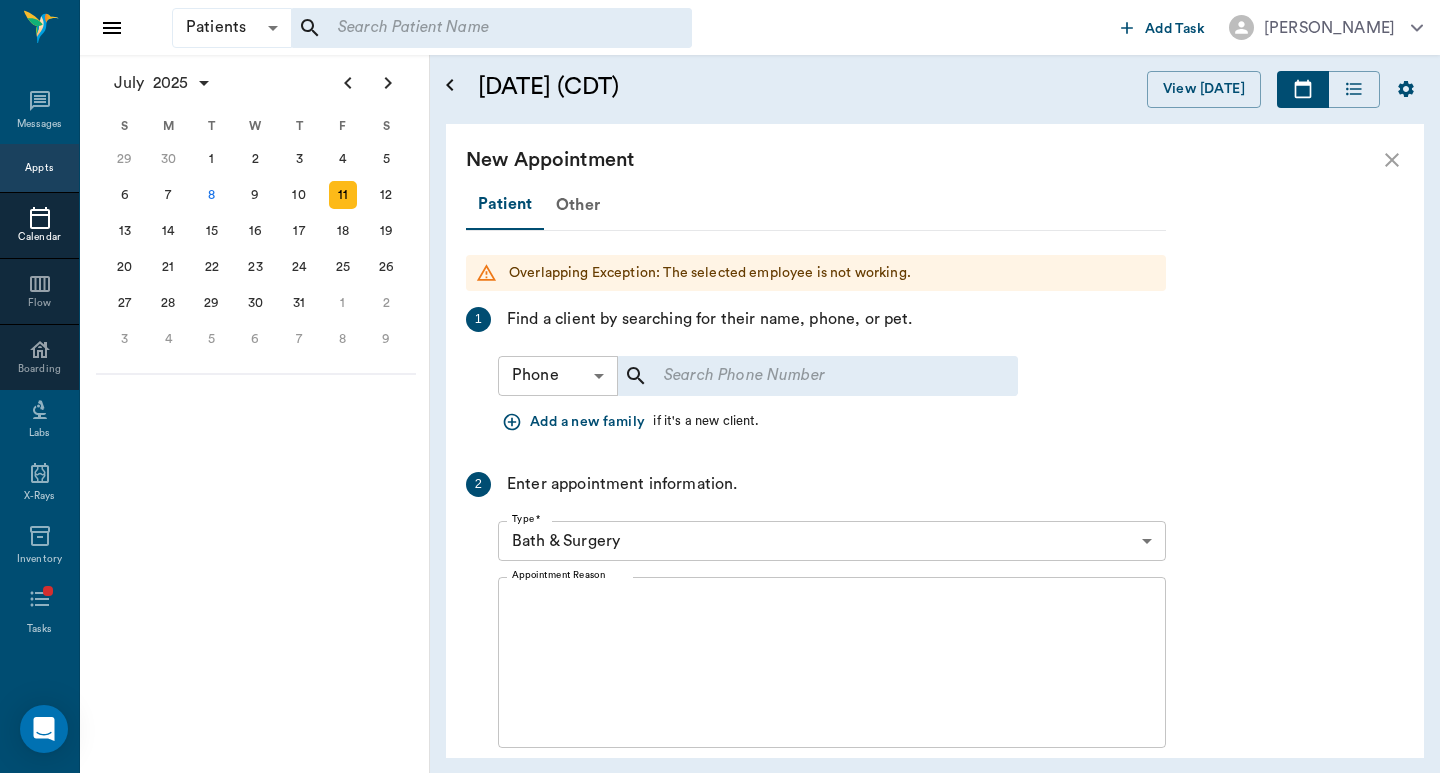 click on "Patients Patients ​ ​ Add Task [PERSON_NAME] Nectar Messages Appts Calendar Flow Boarding Labs X-Rays Inventory Tasks Forms Staff Reports Lookup Settings [DATE] S M T W T F S [DATE] 2 3 4 5 6 7 8 9 10 11 12 13 14 15 16 17 18 19 20 21 22 23 24 25 26 27 28 29 [DATE] 1 2 3 4 5 6 7 8 9 10 11 12 S M T W T F S 29 [DATE] 1 2 3 4 5 6 7 8 9 10 11 12 13 14 15 16 17 18 19 20 21 22 23 24 25 26 27 28 29 30 [DATE] 1 2 3 4 5 6 7 8 9 S M T W T F S 27 28 29 30 [DATE] 1 2 3 4 5 6 7 8 9 10 11 12 13 14 15 16 17 18 19 20 21 22 23 24 25 26 27 28 29 30 31 [DATE] 2 3 4 5 6 [DATE] (CDT) View [DATE] [DATE] [DATE] [DATE] D [PERSON_NAME] Veterinarian A Appt Tech Technician W Walk In Veterinarian B Bath & Surgery Technician B Board &Procedures Other D [PERSON_NAME] Veterinarian 8 AM 9 AM 10 AM 11 AM 12 PM 1 PM 2 PM 3 PM 4 PM 5 PM 6 PM 7 PM 8 PM 4:30 PM *[PERSON_NAME] 8:00 AM  -  8:30 AM [PERSON_NAME] 8:00 AM  -  8:30 AM [PERSON_NAME] 8:30 AM  -  9:00 AM NO APPOINTMENT! EMERGENCY ONLY! 9:00 AM  -   -  1" at bounding box center [720, 386] 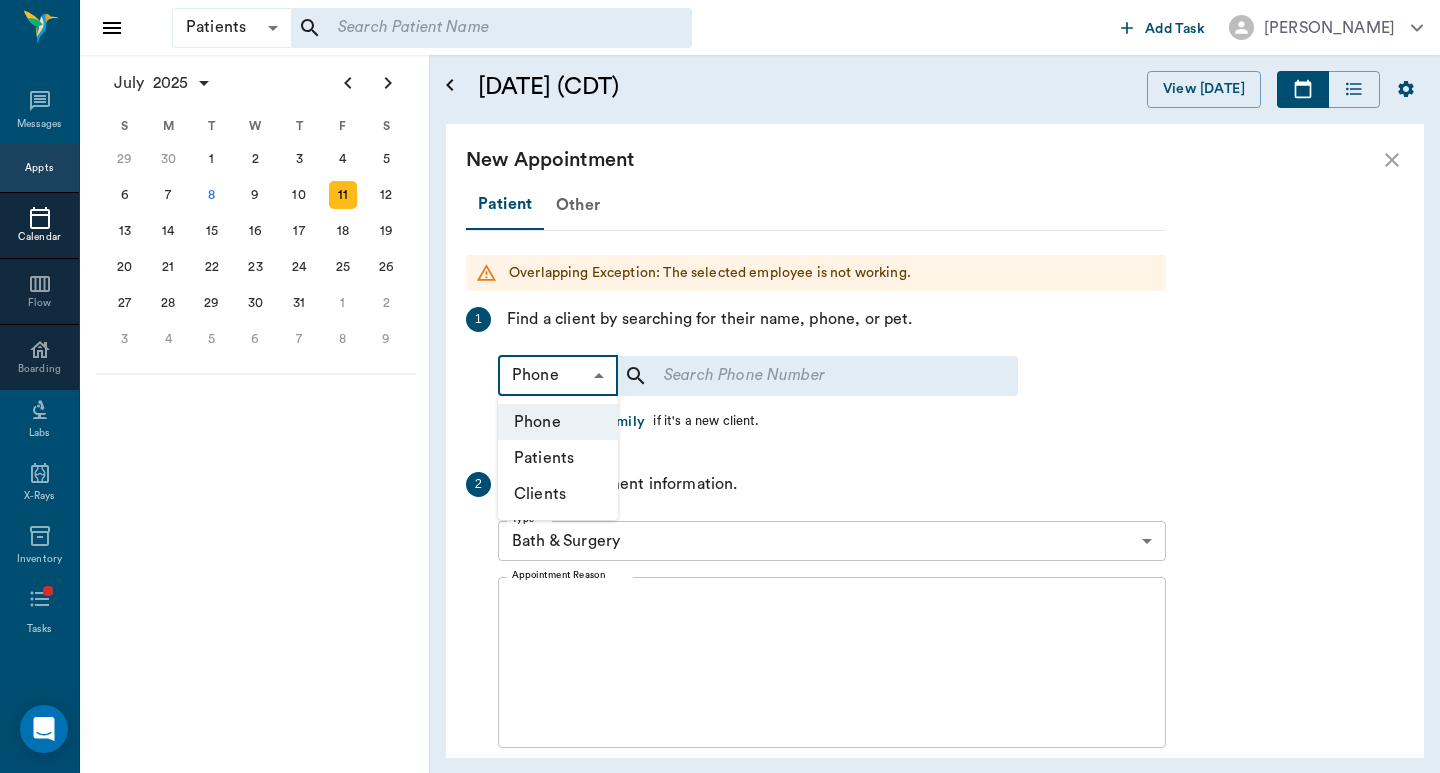 drag, startPoint x: 560, startPoint y: 501, endPoint x: 659, endPoint y: 437, distance: 117.88554 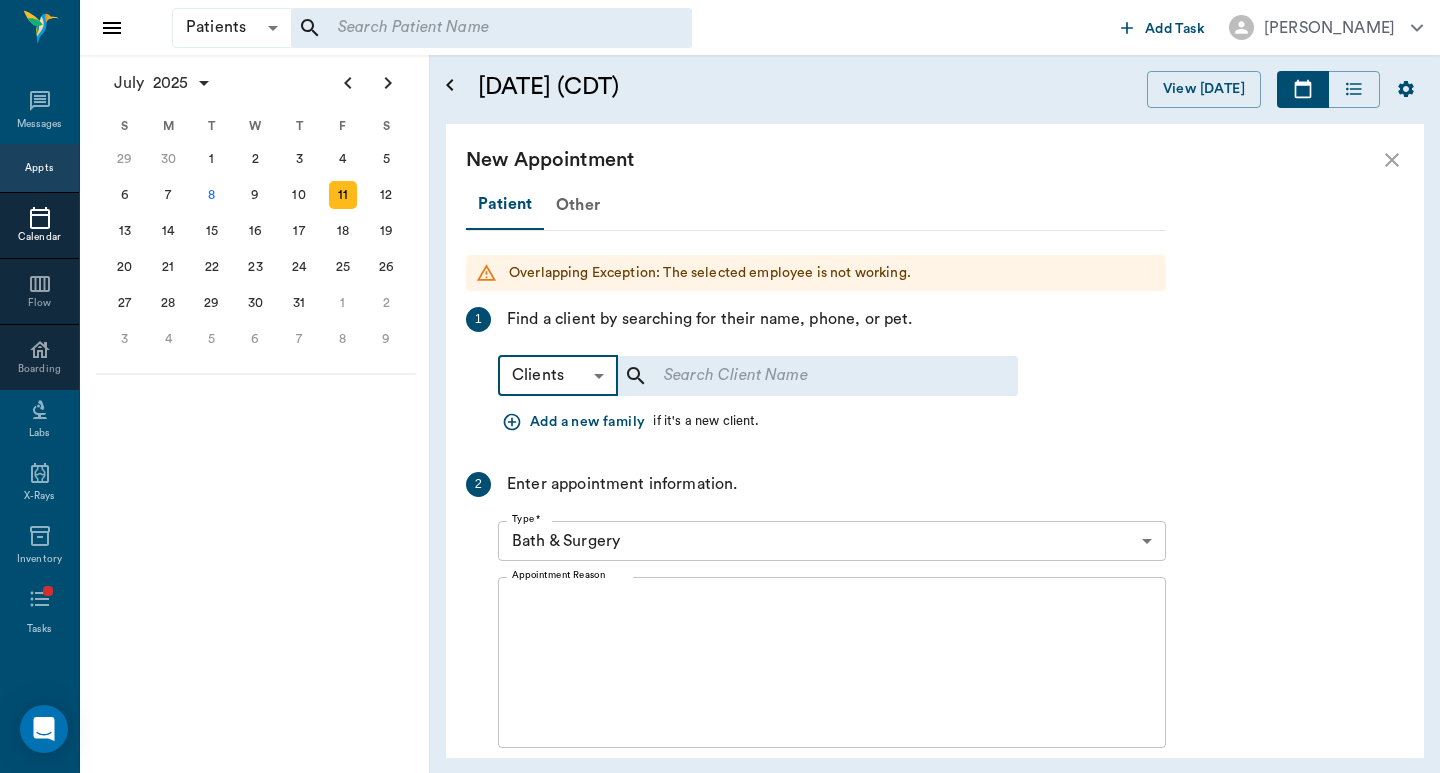 click at bounding box center (804, 376) 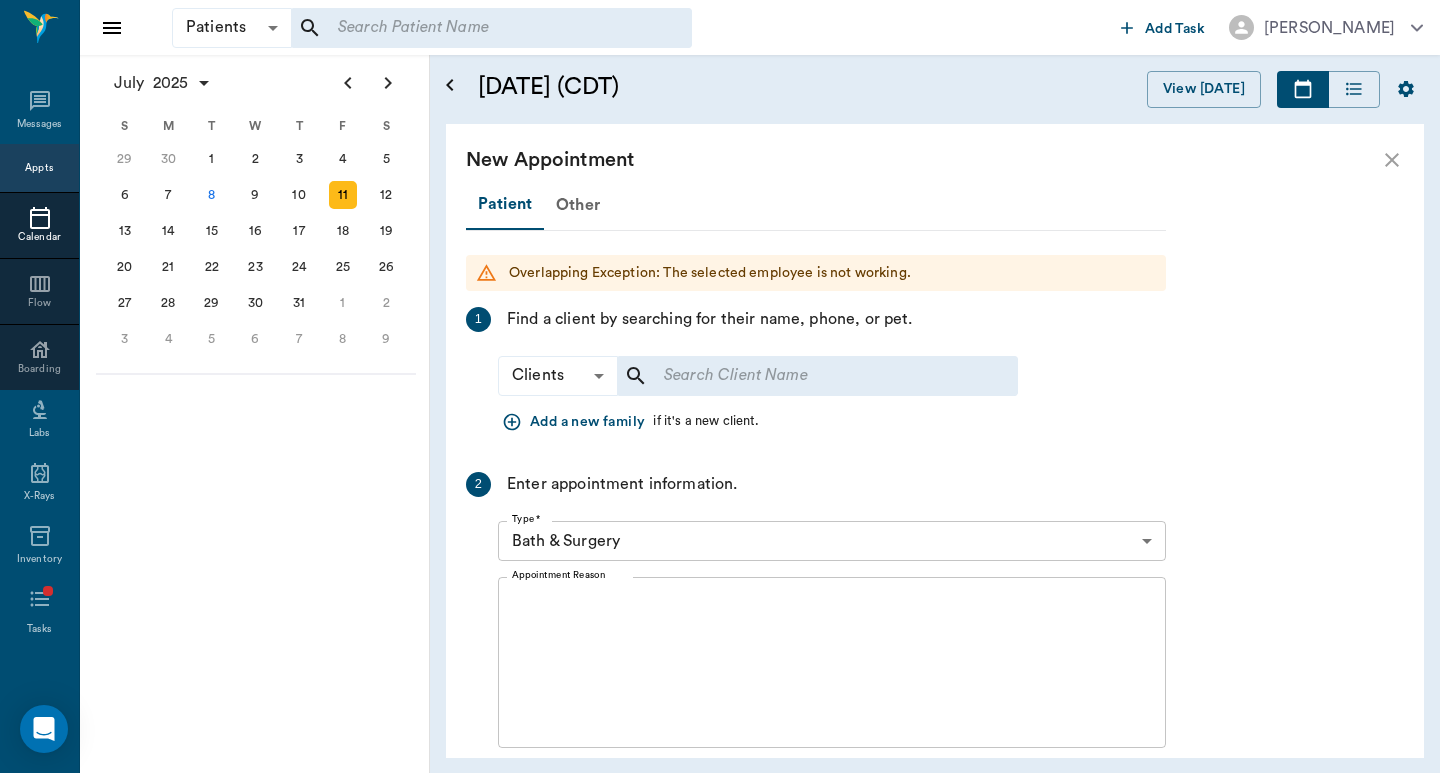 click 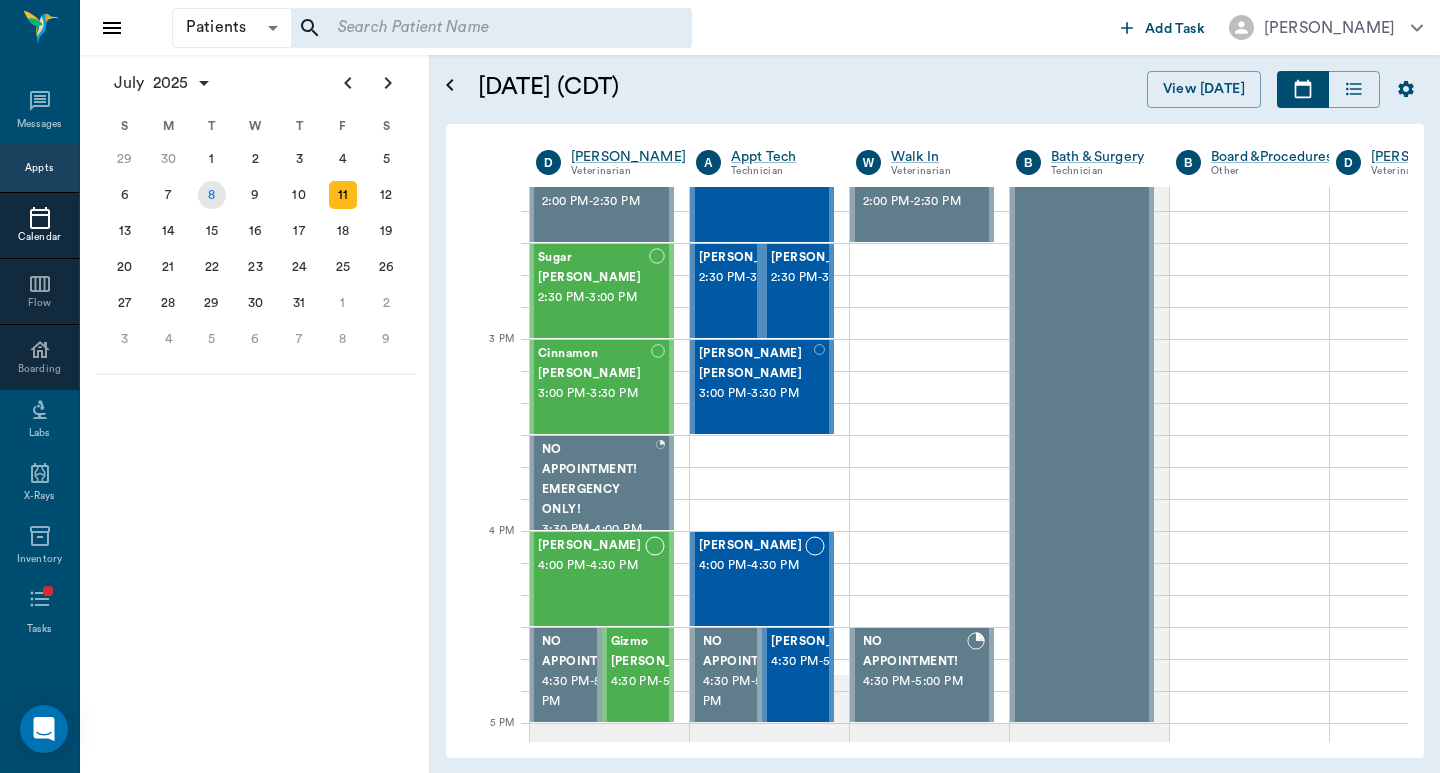 click on "8" at bounding box center [212, 195] 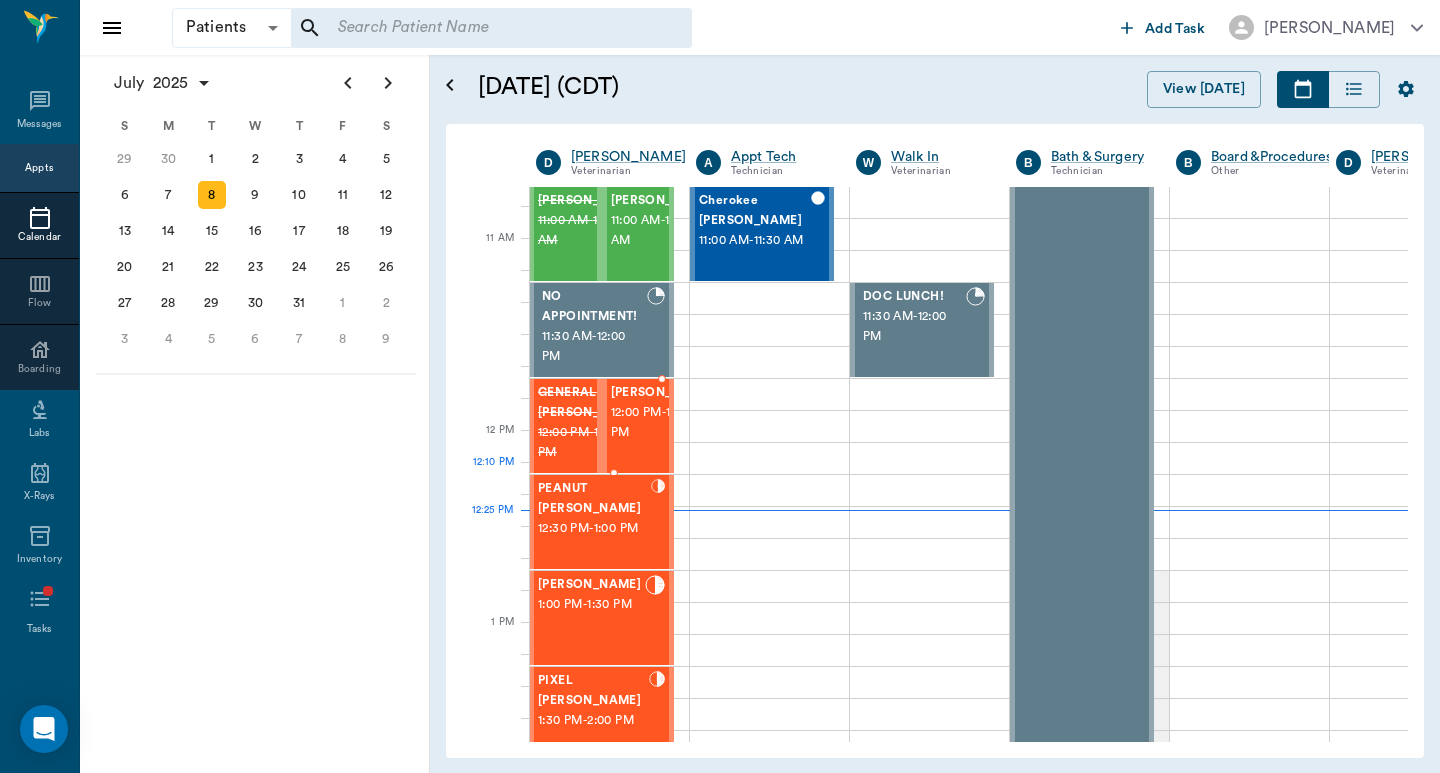 scroll, scrollTop: 533, scrollLeft: 1, axis: both 